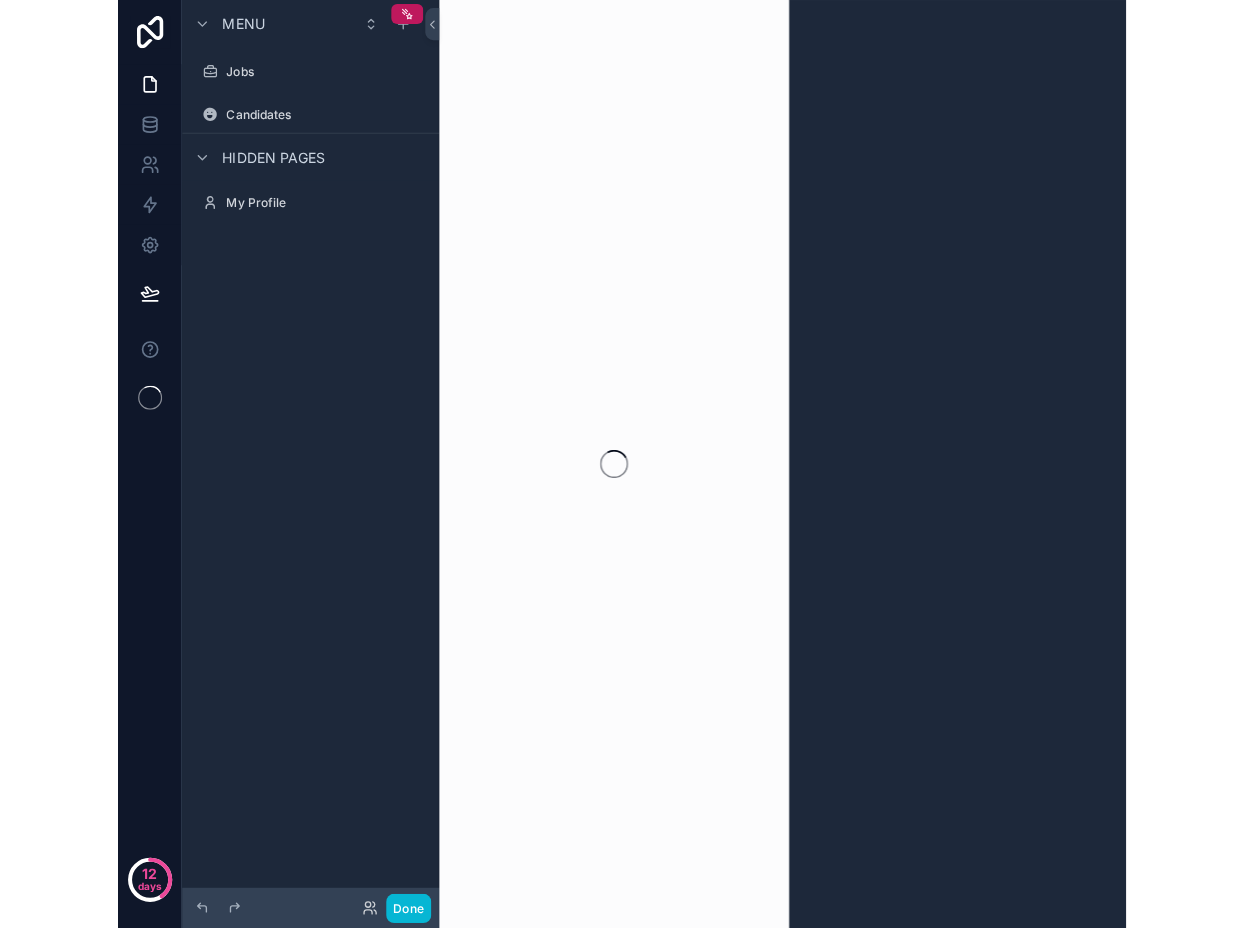 scroll, scrollTop: 0, scrollLeft: 0, axis: both 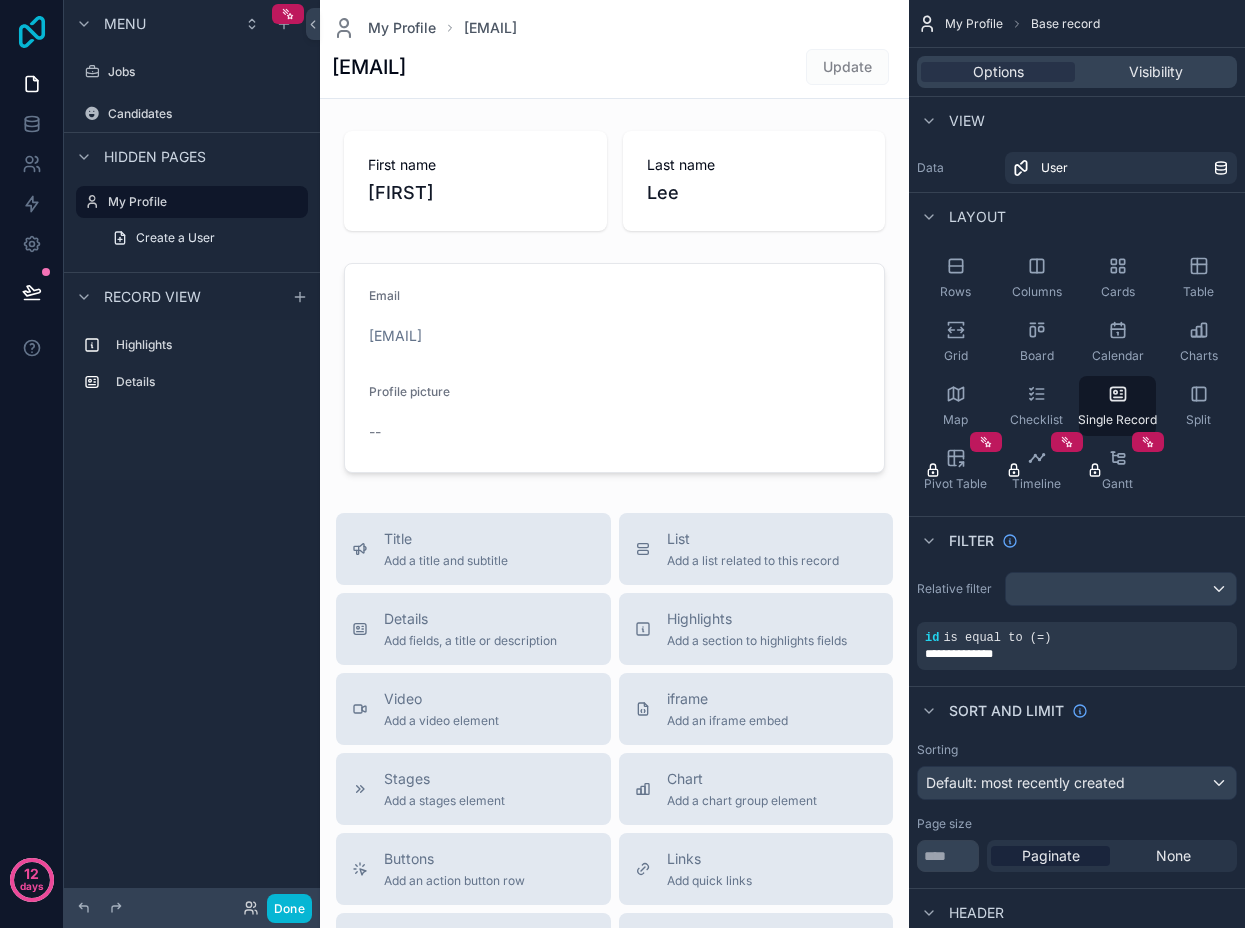 click 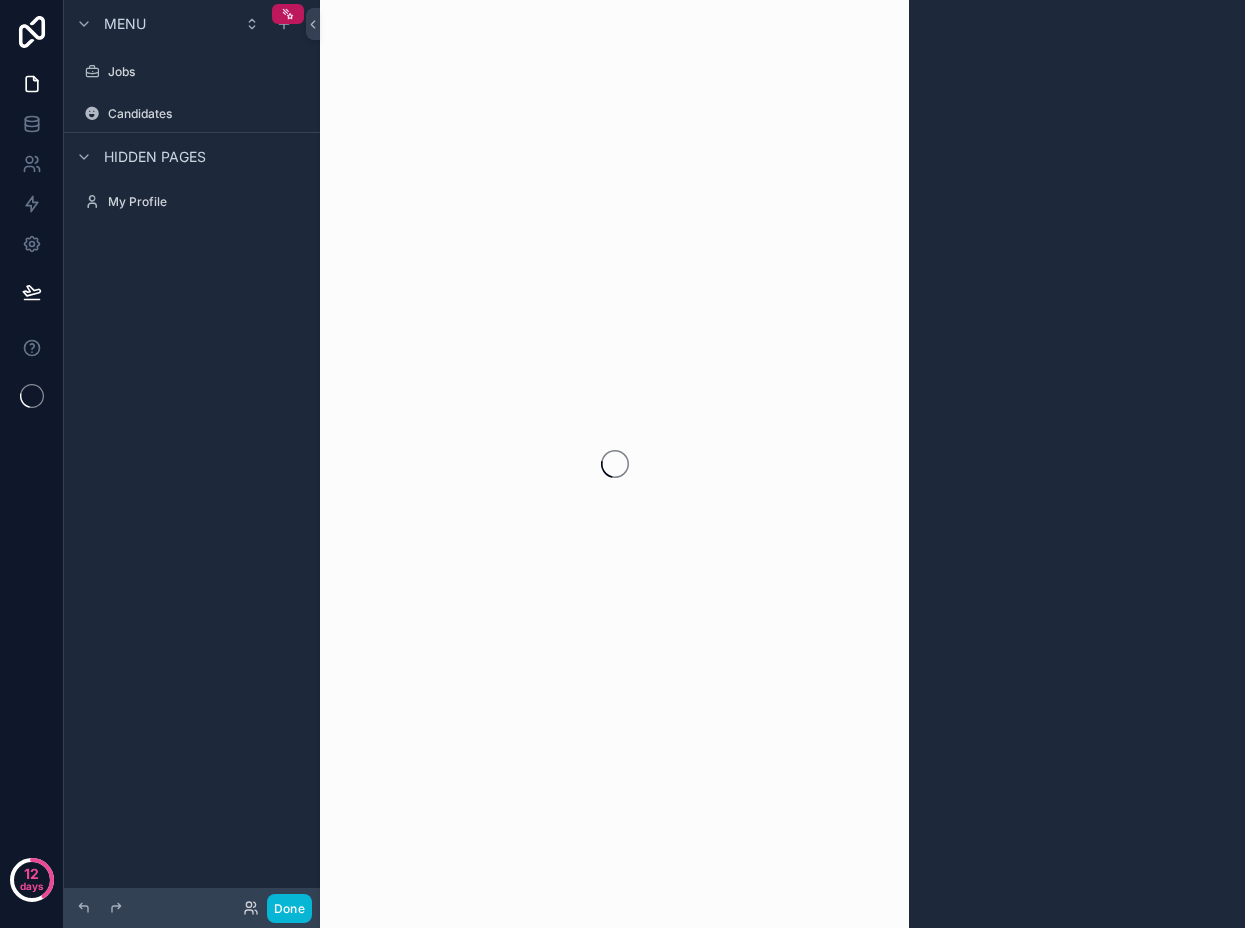 scroll, scrollTop: 0, scrollLeft: 0, axis: both 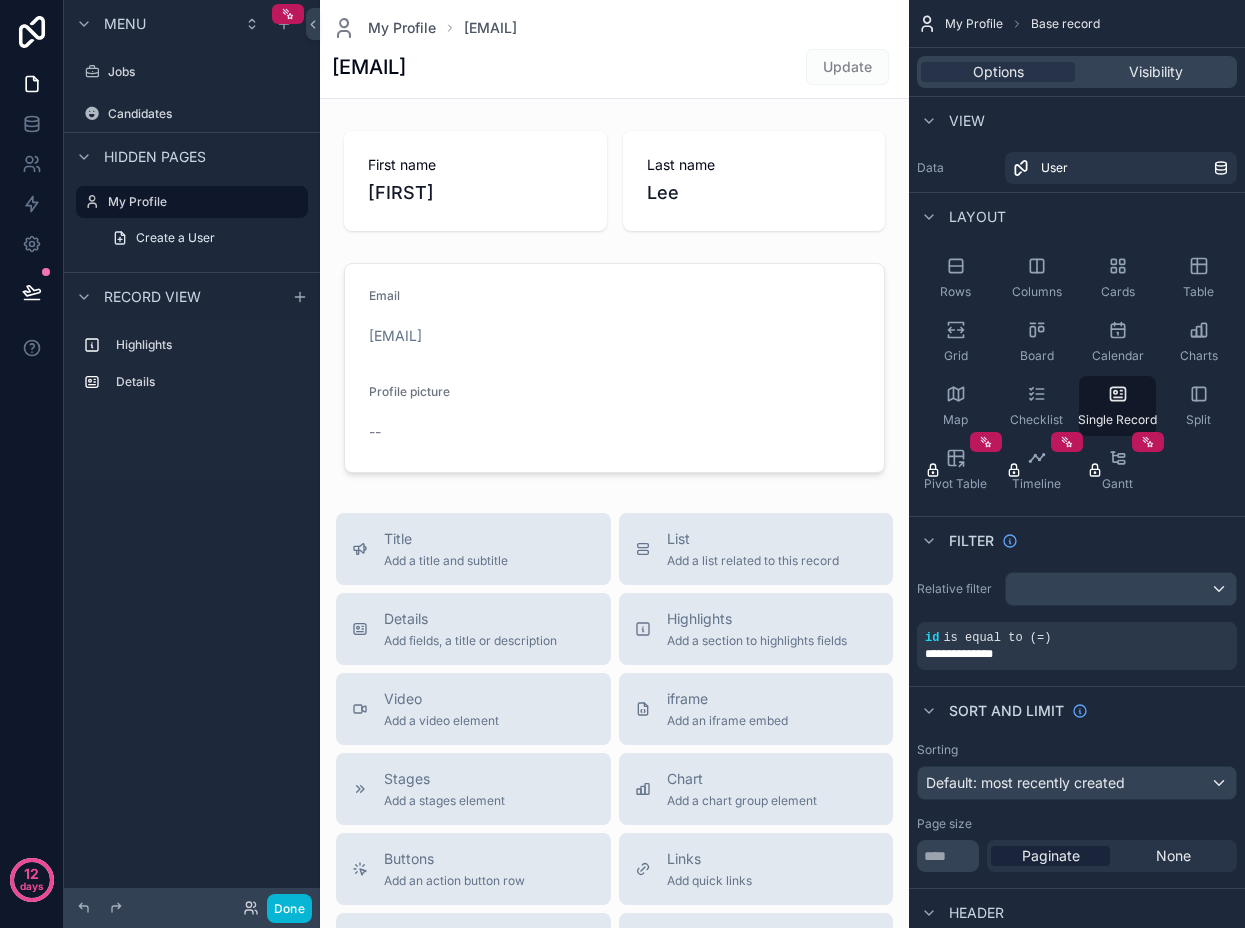 click at bounding box center [614, 708] 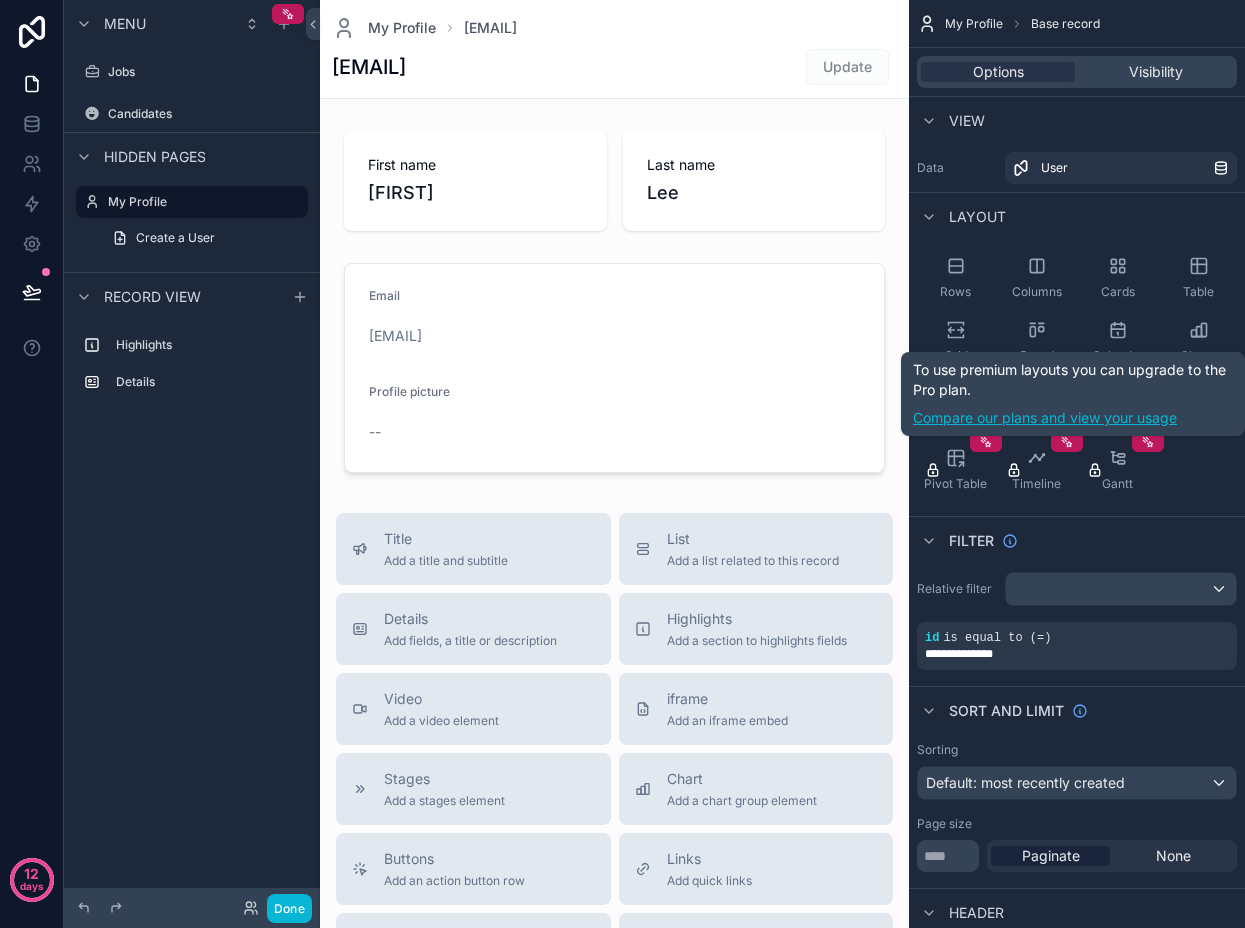 click on "Compare our plans and view your usage" at bounding box center [1073, 418] 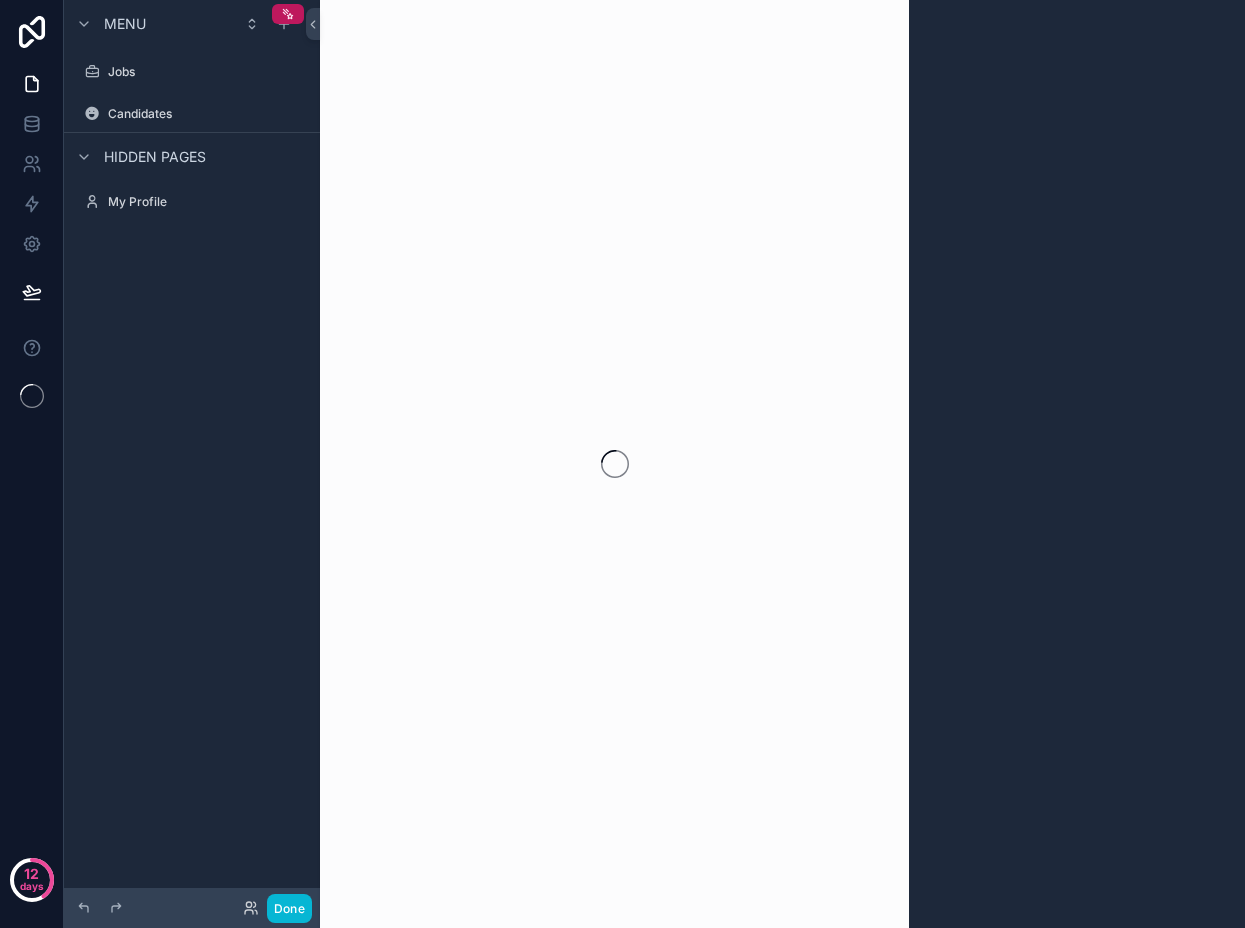 scroll, scrollTop: 0, scrollLeft: 0, axis: both 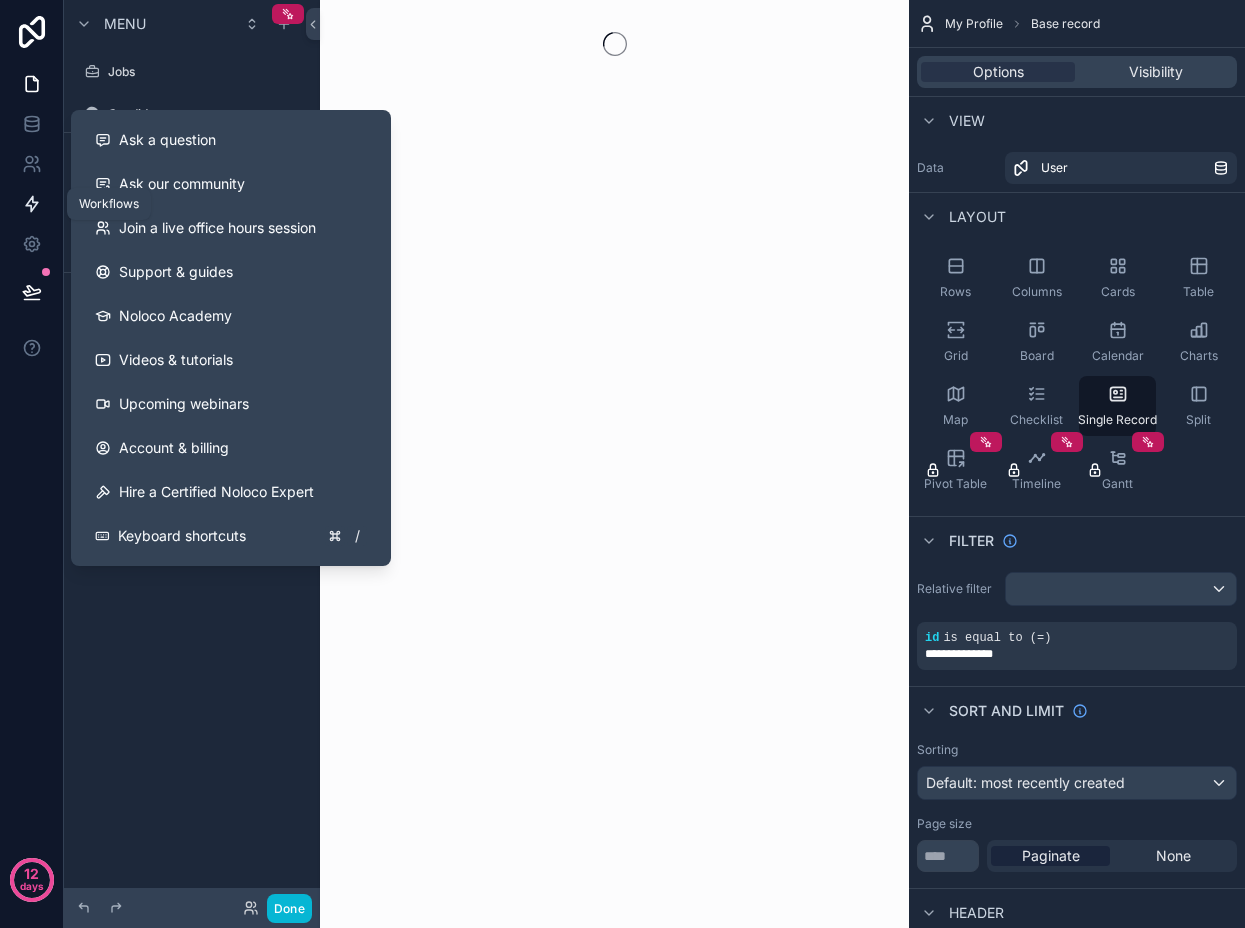 click at bounding box center (31, 204) 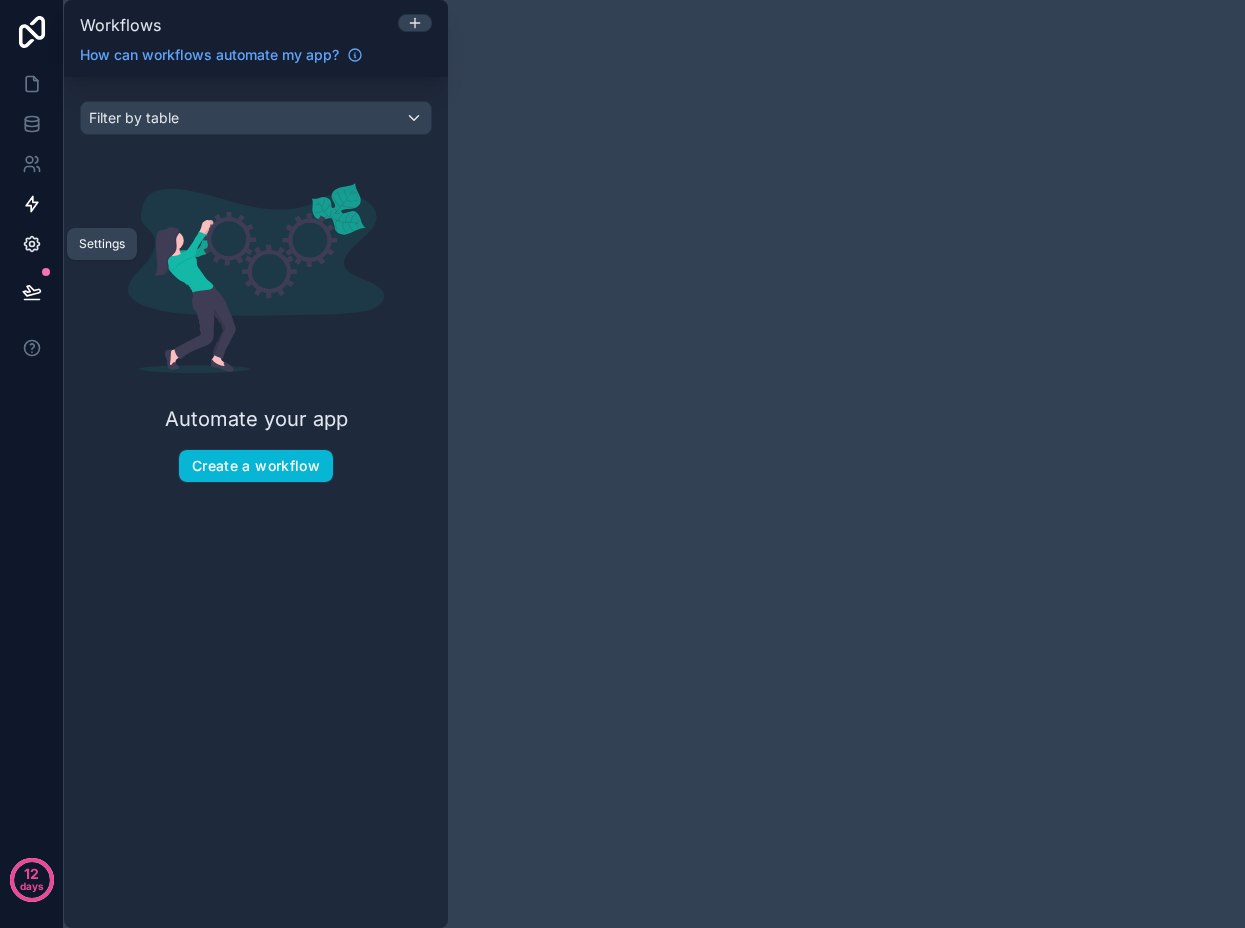 click at bounding box center [31, 244] 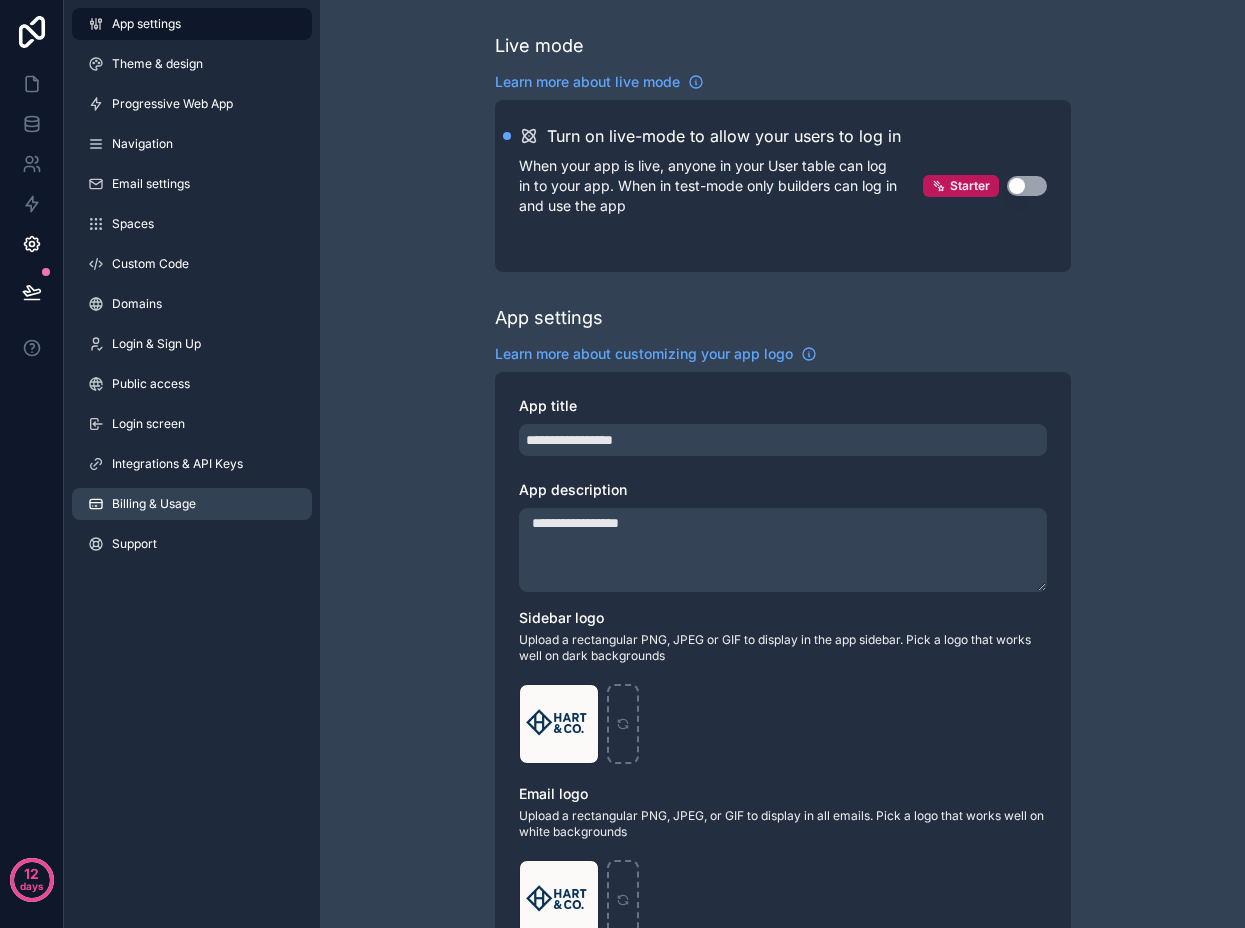 click on "Billing & Usage" at bounding box center [154, 504] 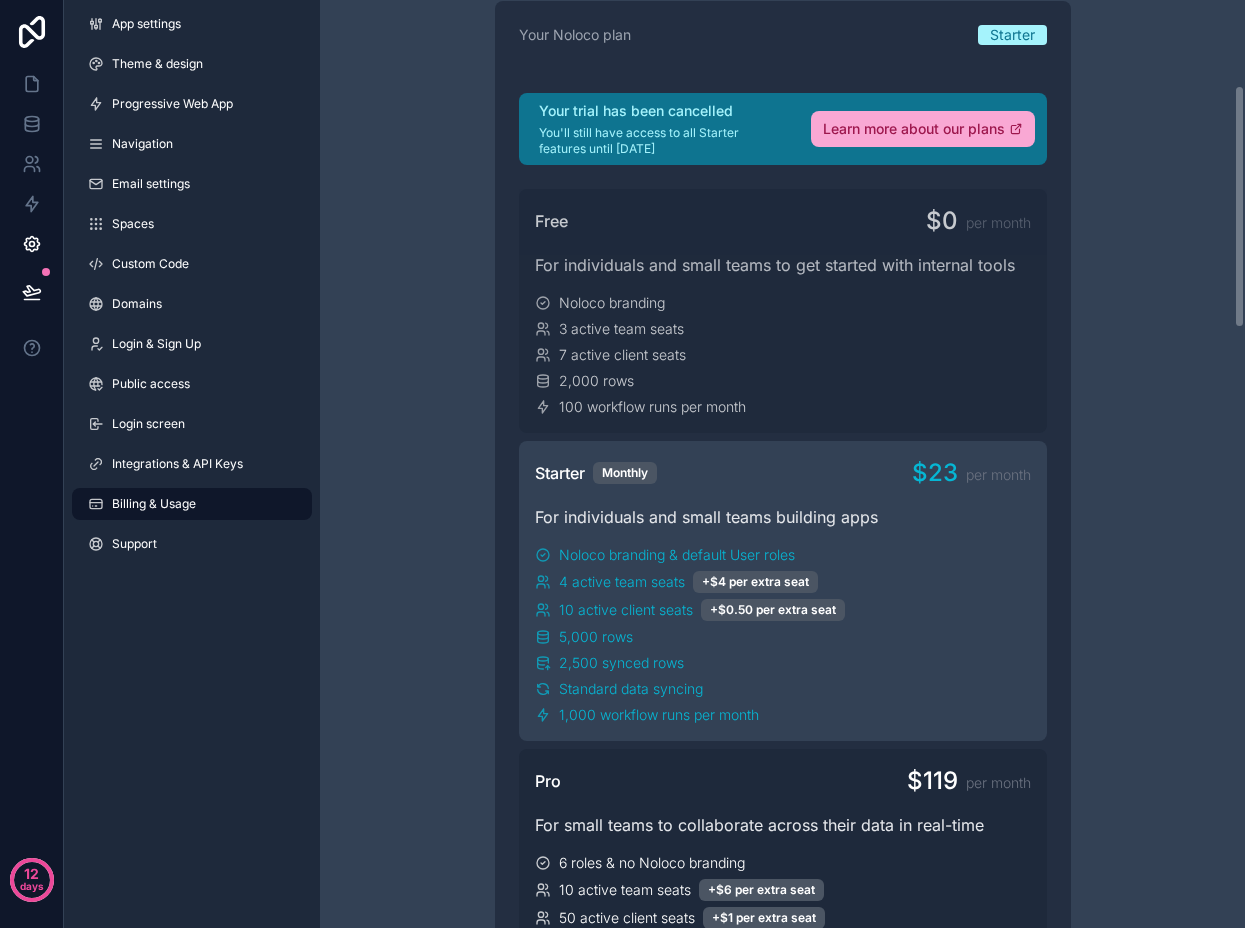 scroll, scrollTop: 628, scrollLeft: 0, axis: vertical 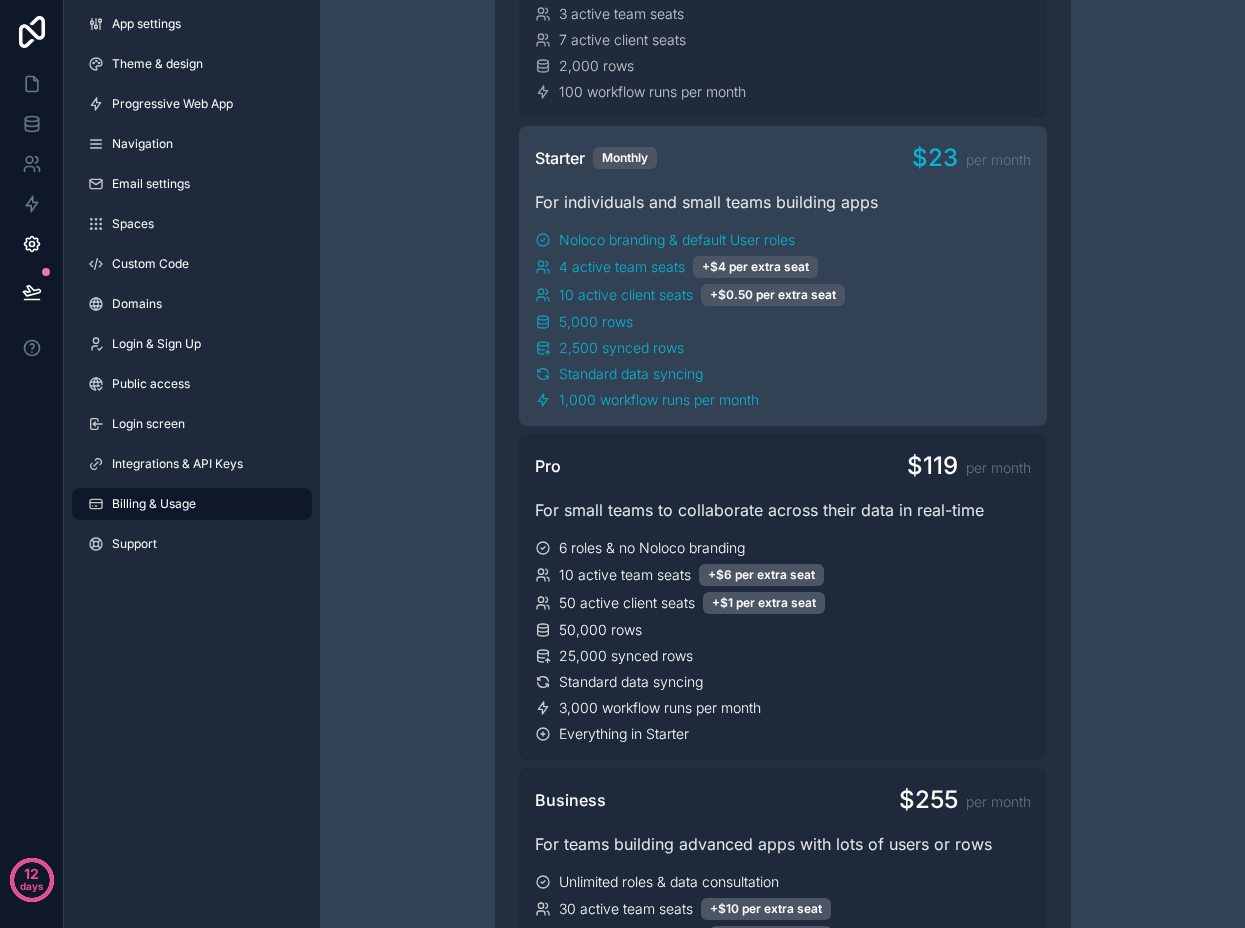 click on "Have a question about billing, explore our FAQs Billing Change your billing settings   Manage billing Earn credits by referring a friend Refer and earn Plan Your Noloco plan Starter Your trial has been cancelled You'll still have access to all Starter features until Aug 21, 2025   Learn more about our plans Free $0 per month For individuals and small teams to get started with internal tools Noloco branding 3 active team seats 7 active client seats 2,000 rows 100 workflow runs per month Starter Monthly $23 per month For individuals and small teams building apps Noloco branding & default User roles 4 active team seats +$4 per extra seat 10 active client seats +$0.50 per extra seat 5,000 rows 2,500 synced rows Standard data syncing 1,000 workflow runs per month Pro $119 per month For small teams to collaborate across their data in real-time 6 roles & no Noloco branding 10 active team seats +$6 per extra seat 50 active client seats +$1 per extra seat 50,000 rows 25,000 synced rows Standard data syncing Business" at bounding box center [782, 1142] 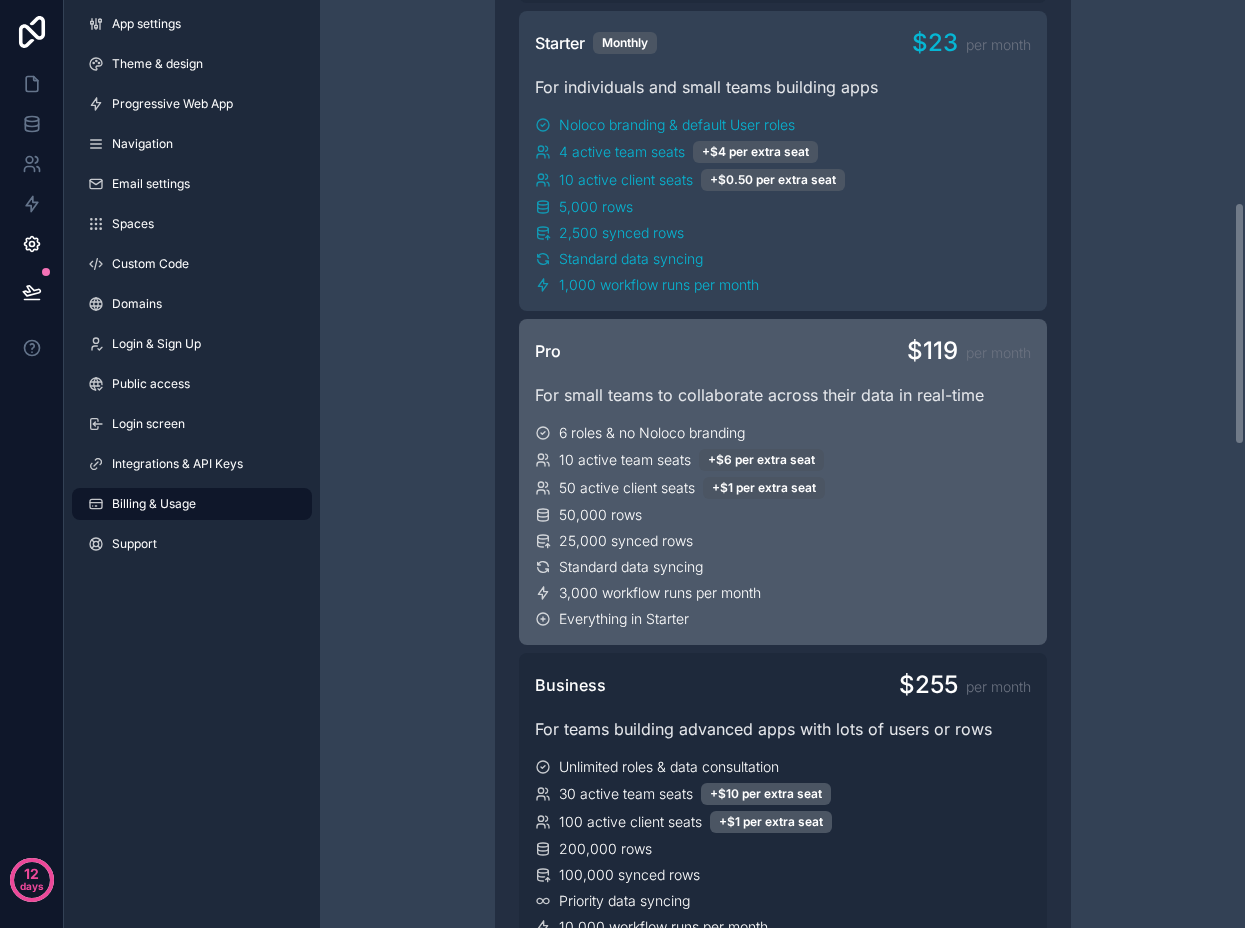 scroll, scrollTop: 774, scrollLeft: 0, axis: vertical 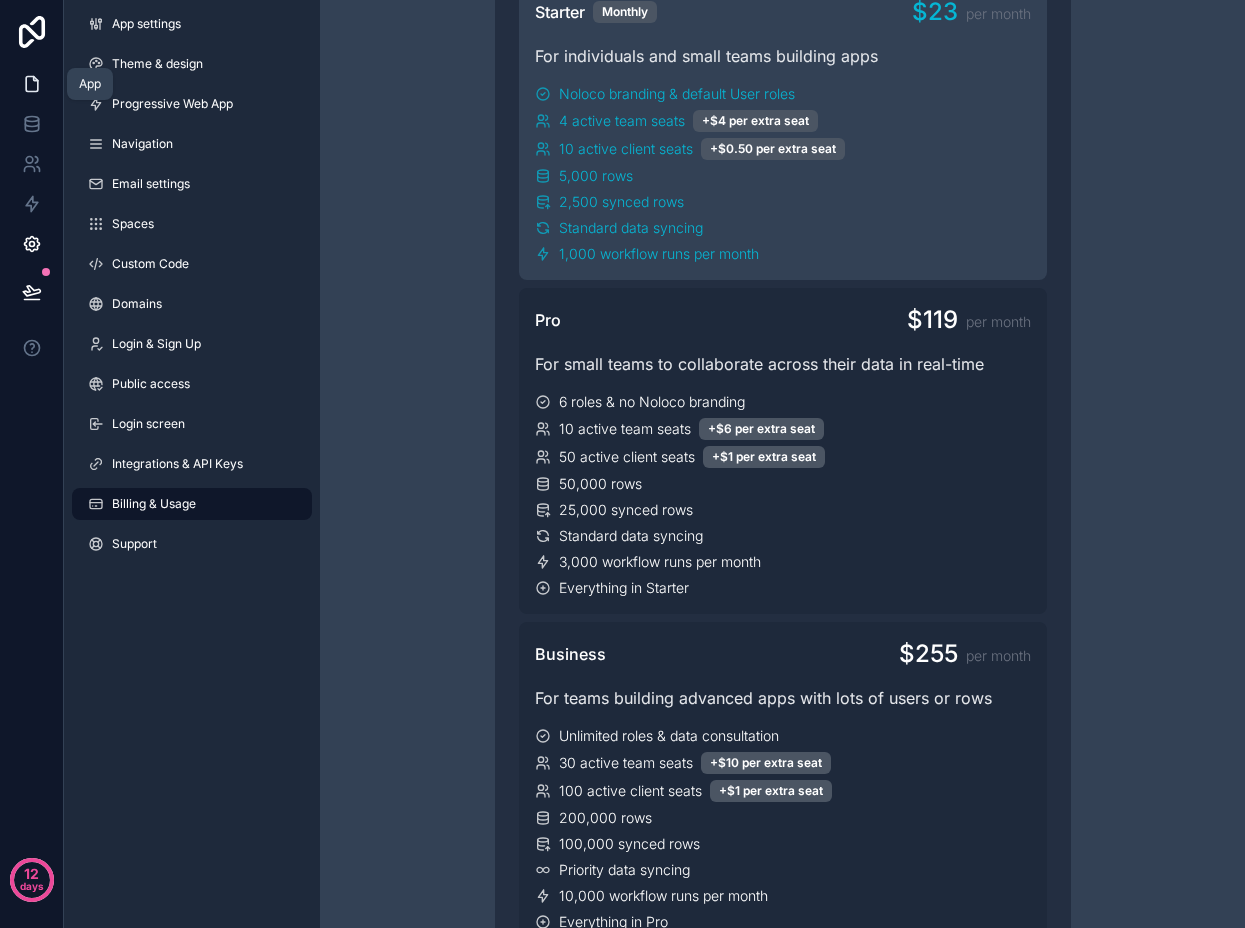 click 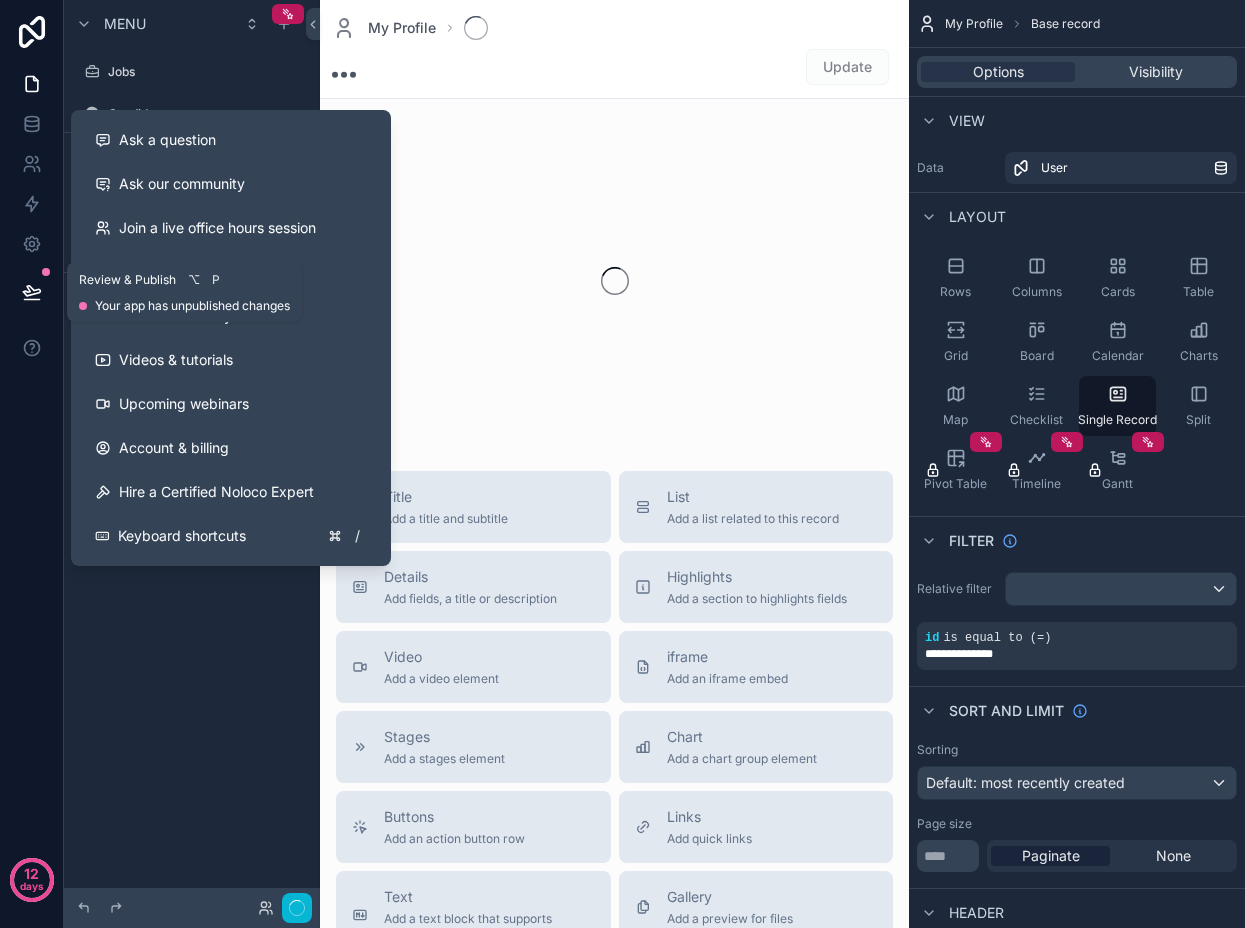 click at bounding box center (32, 292) 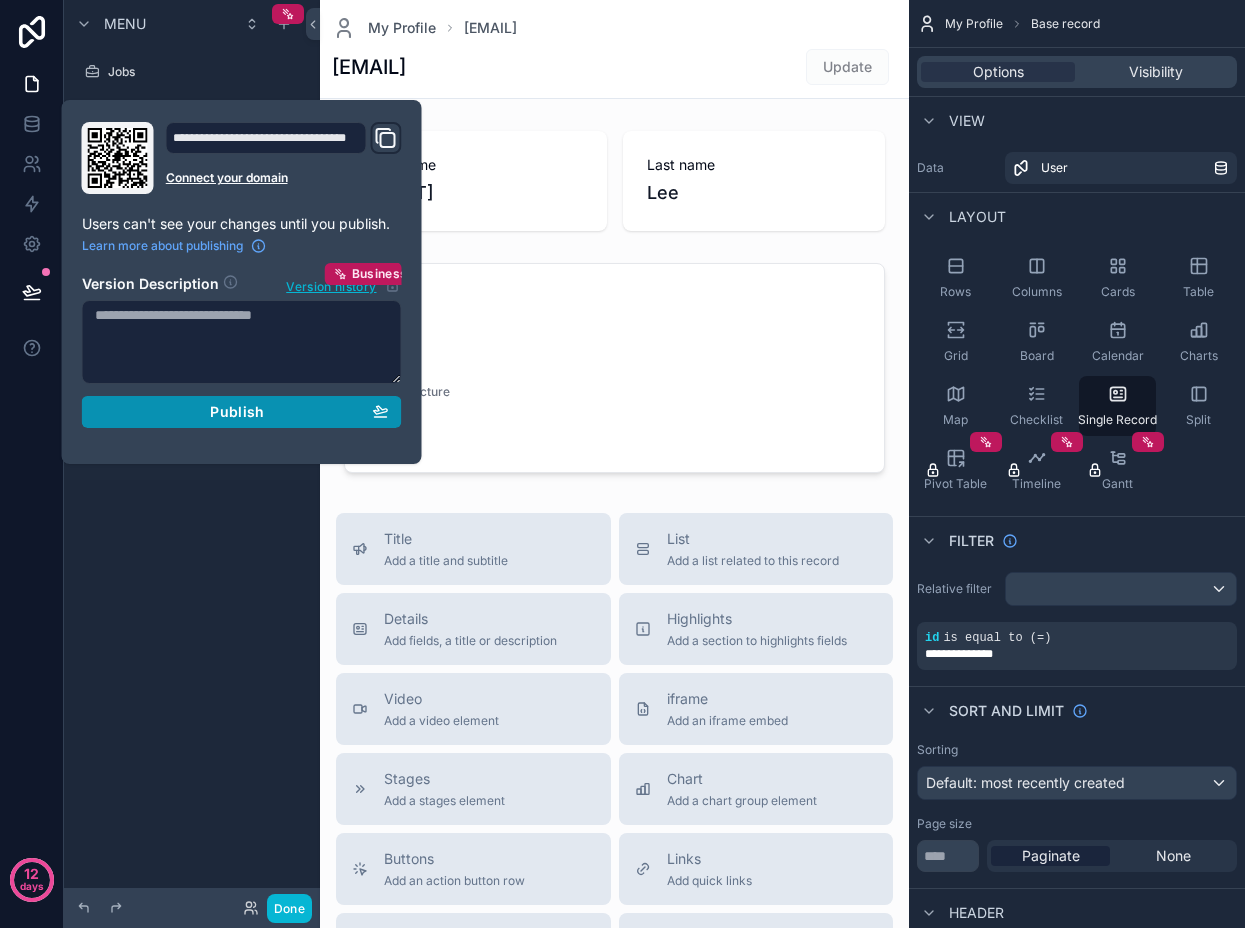 click on "Publish" at bounding box center [237, 412] 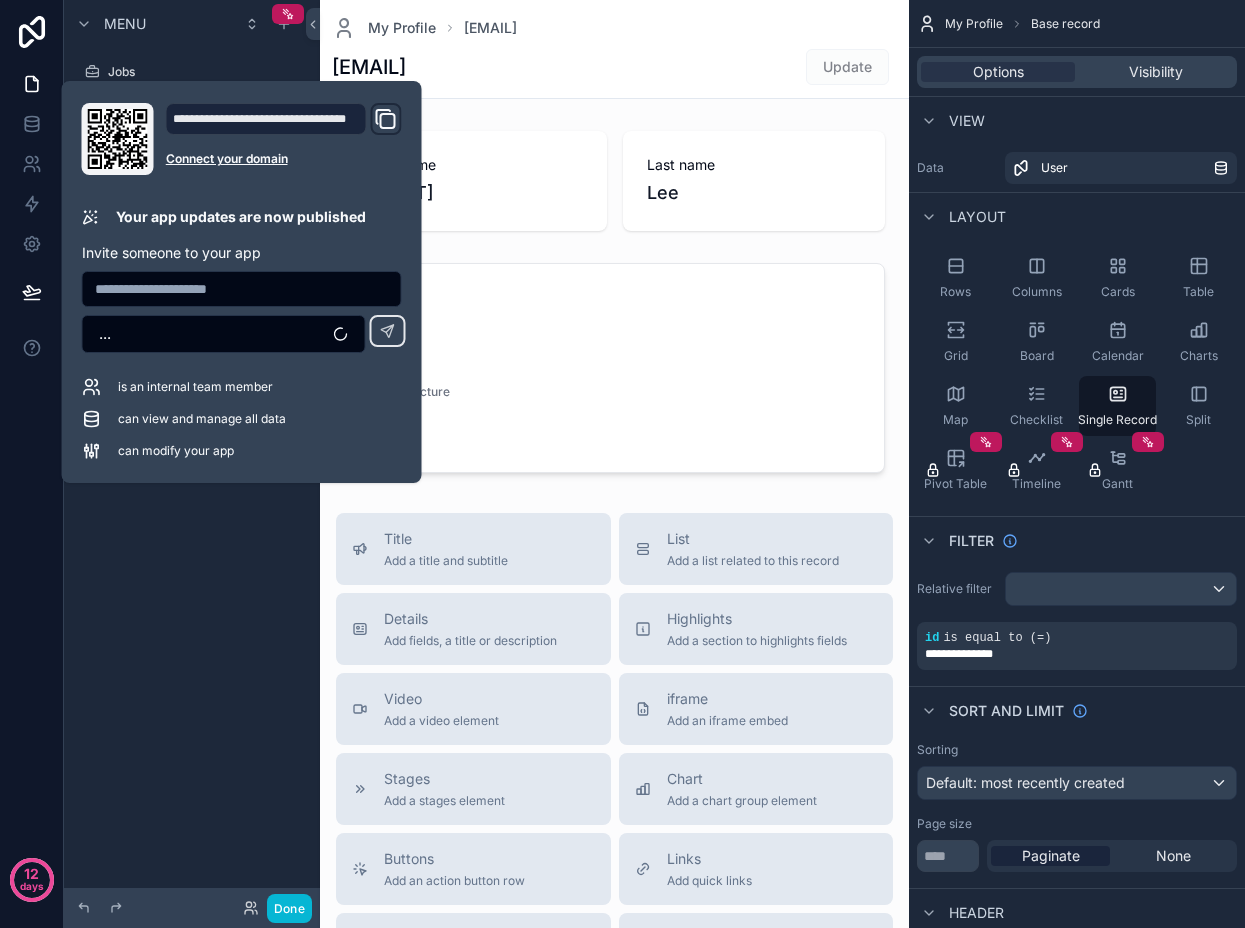 click on "Menu Jobs Candidates Hidden pages My Profile Create a User Record view Highlights Details" at bounding box center (192, 452) 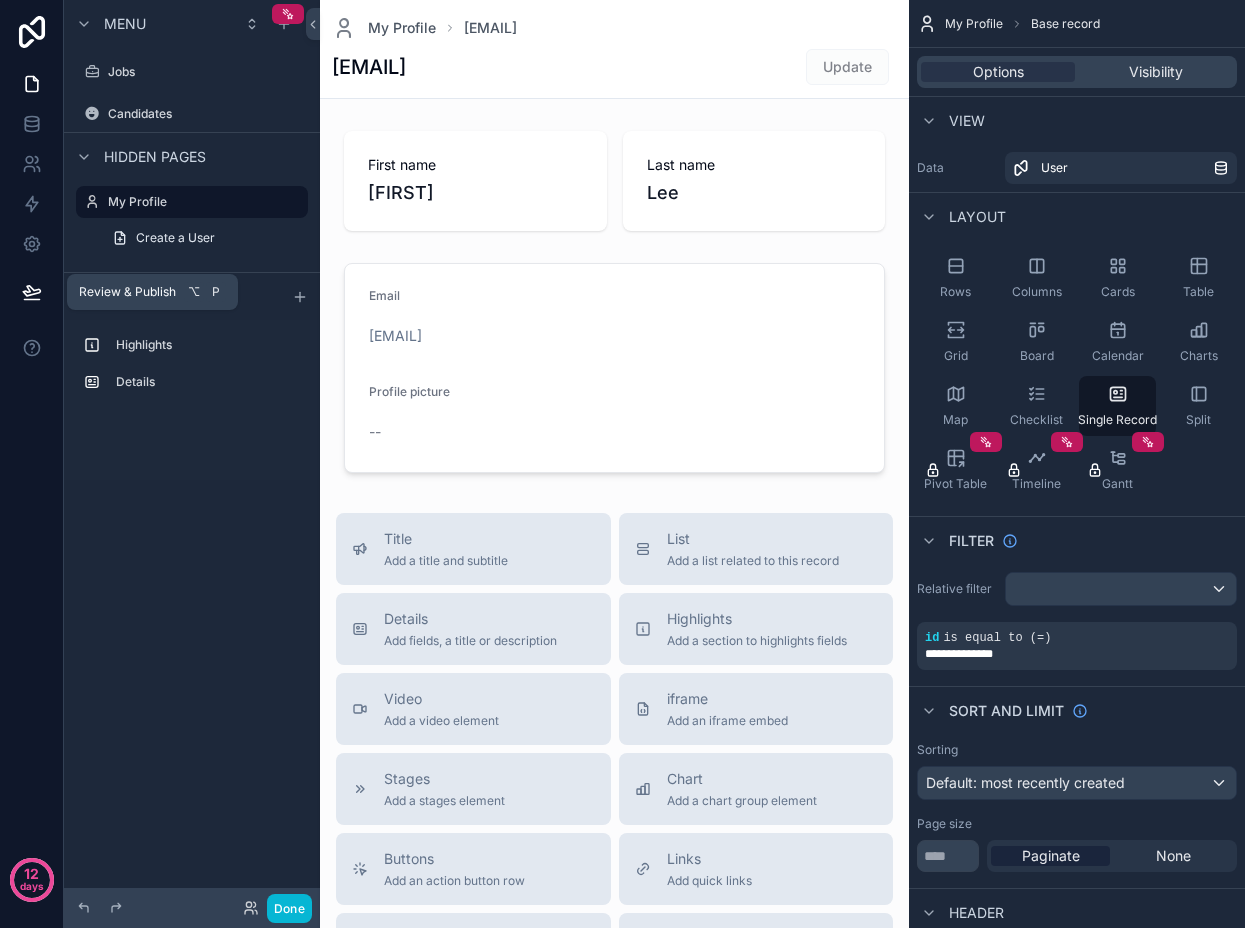 click 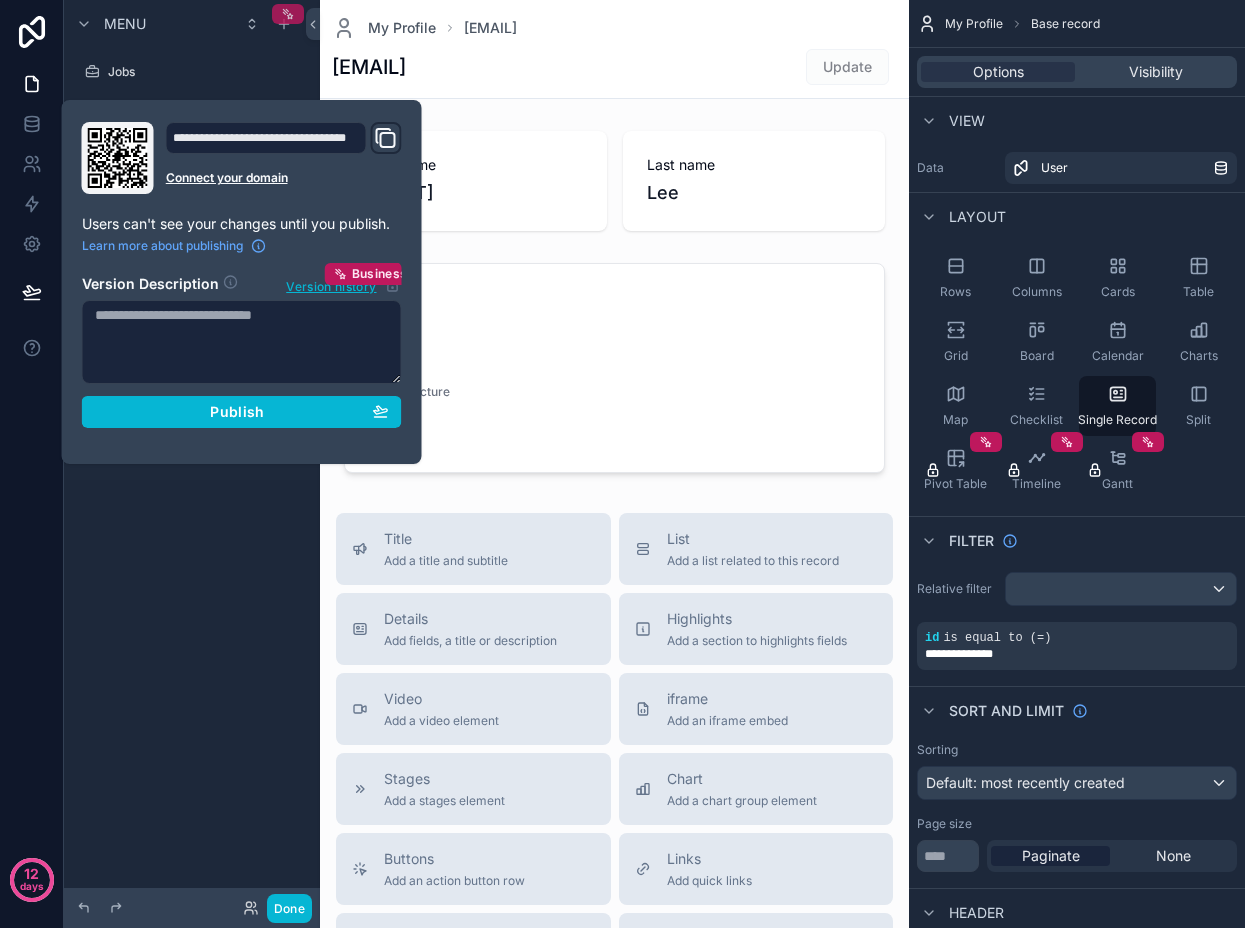 click 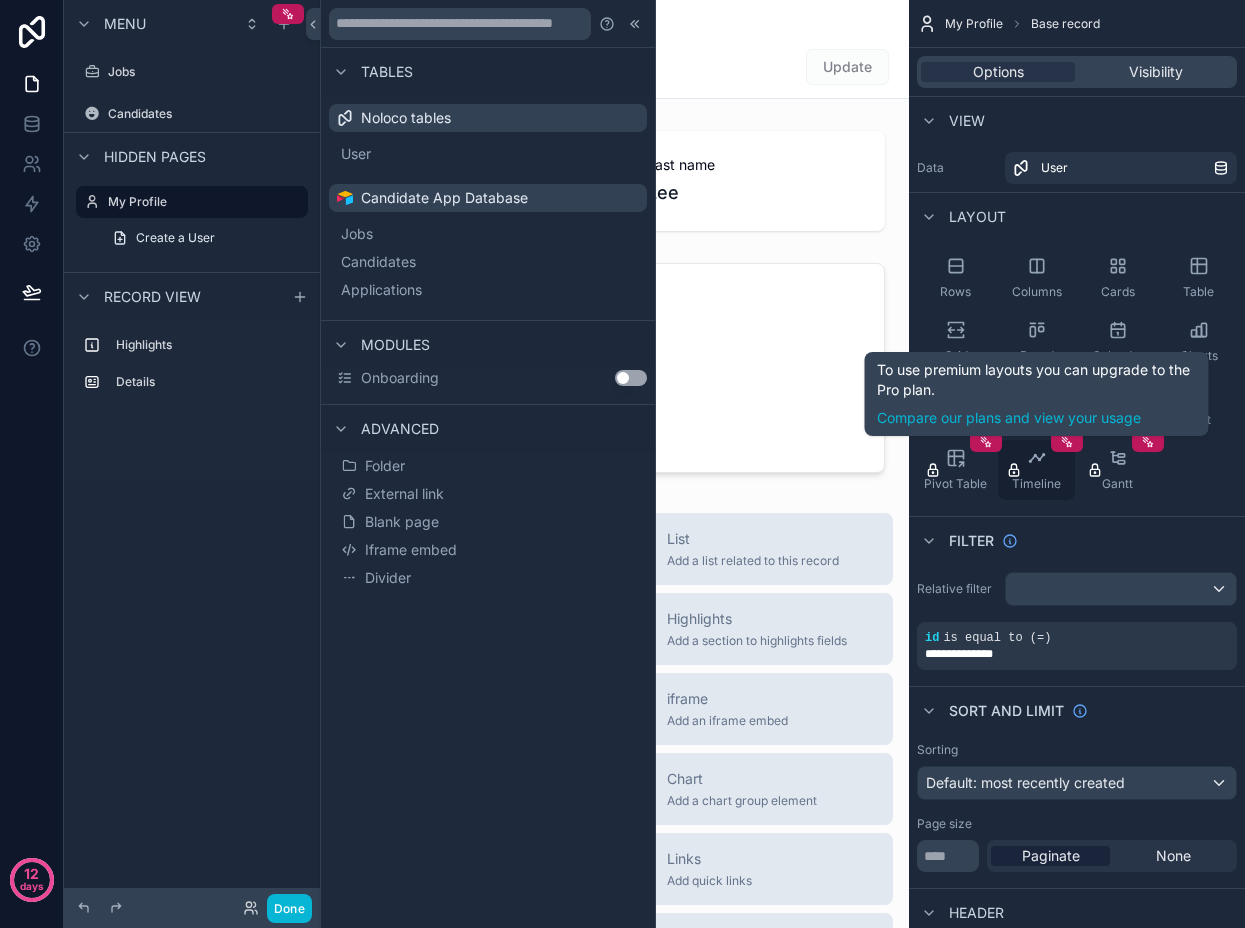 click 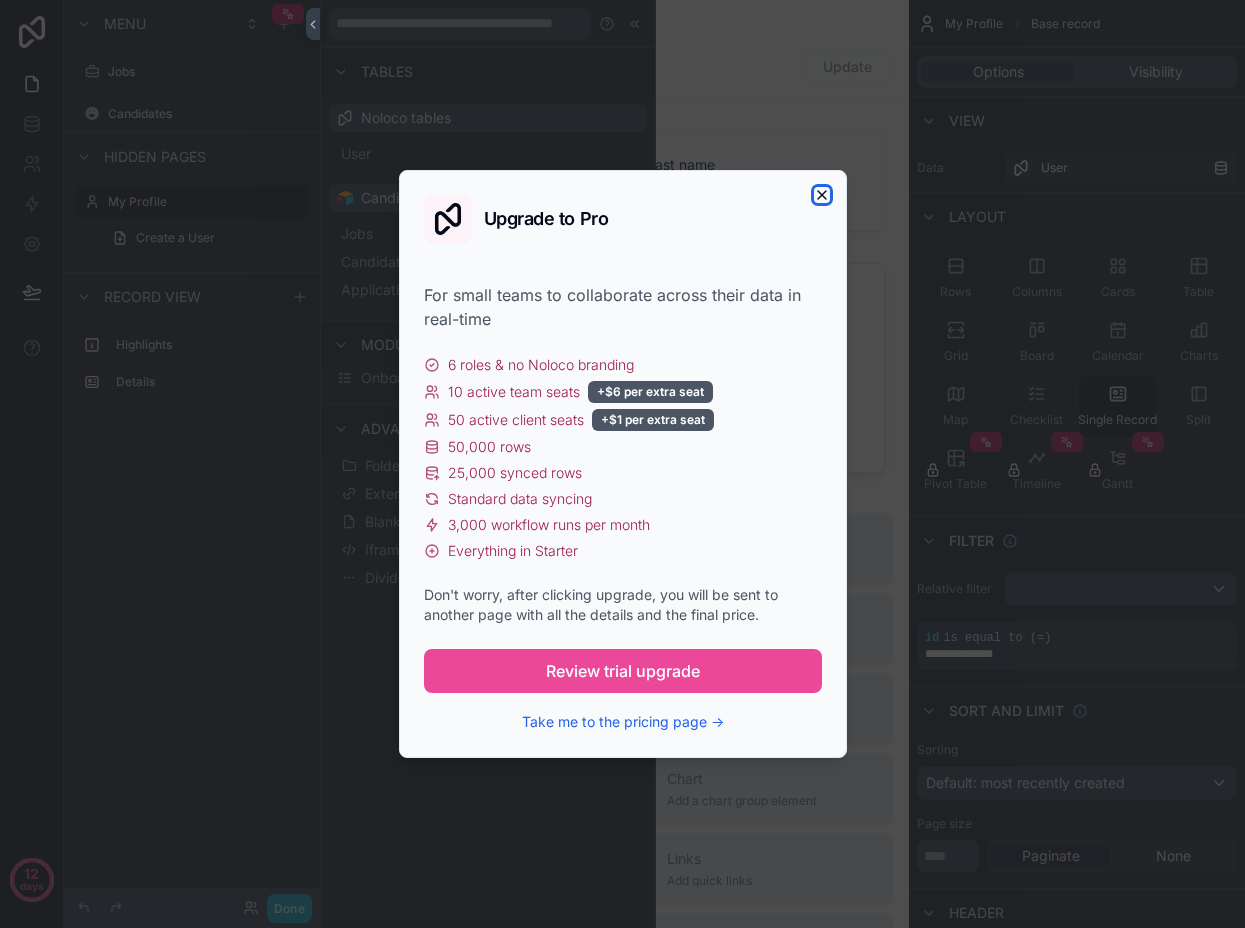 click 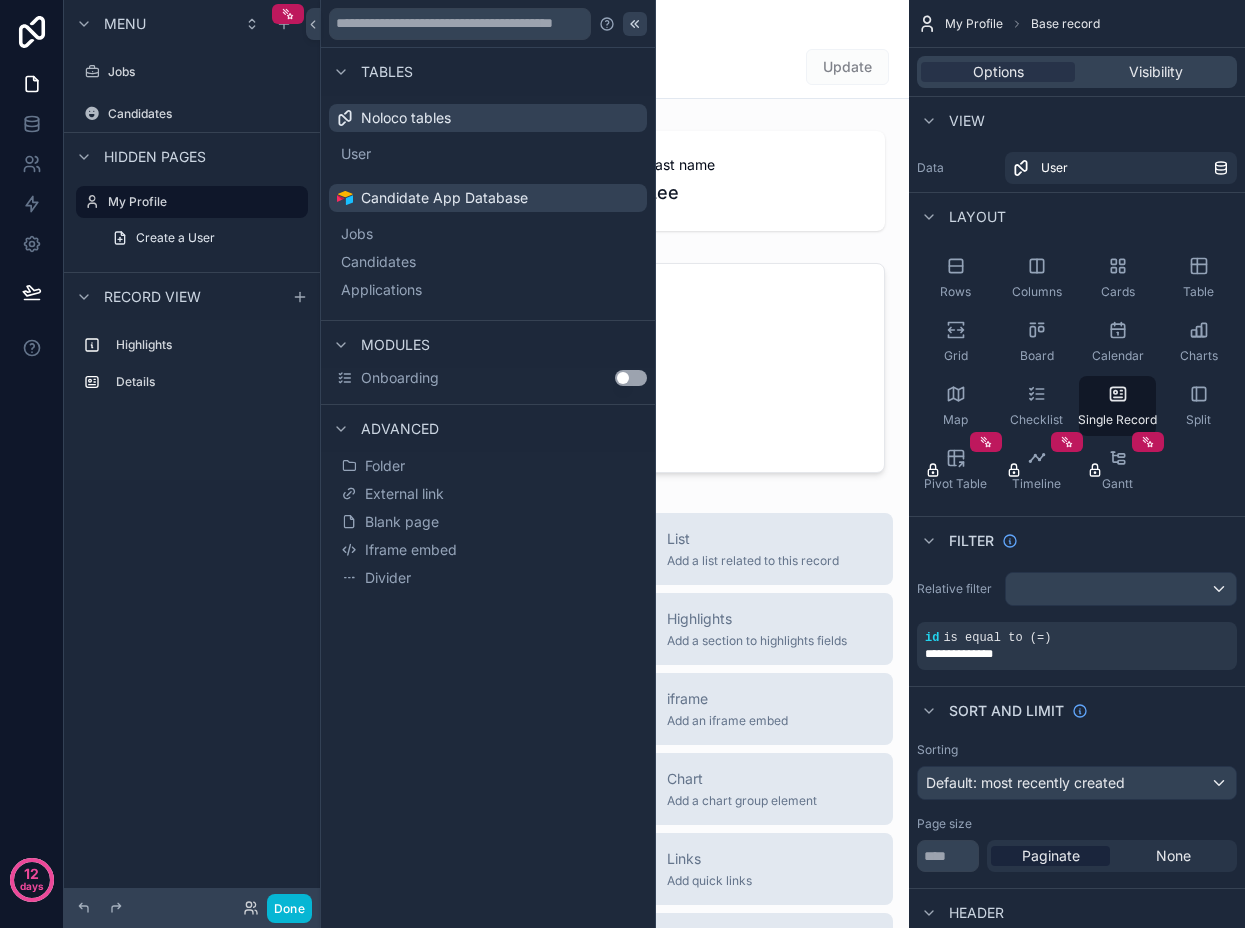 click 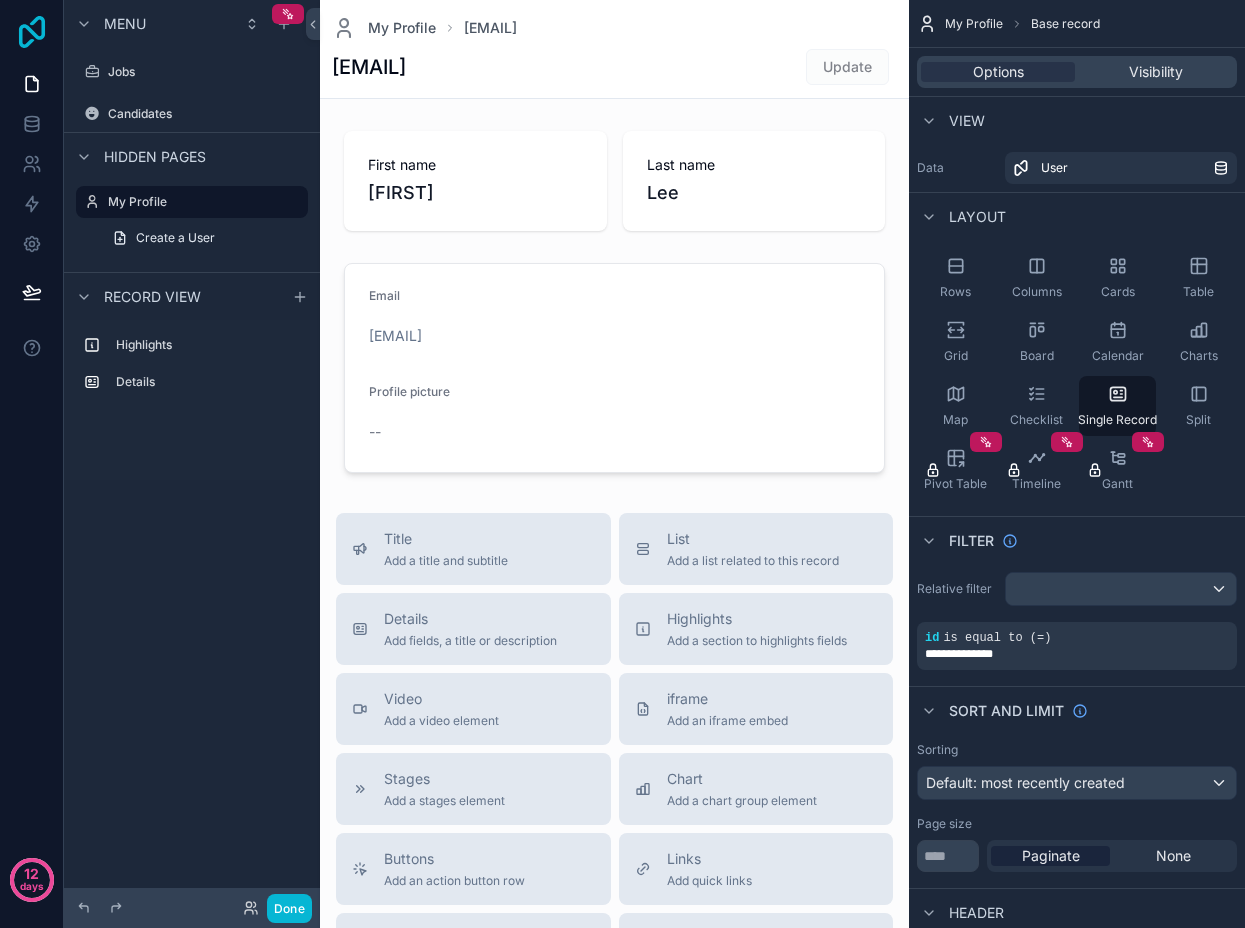 click 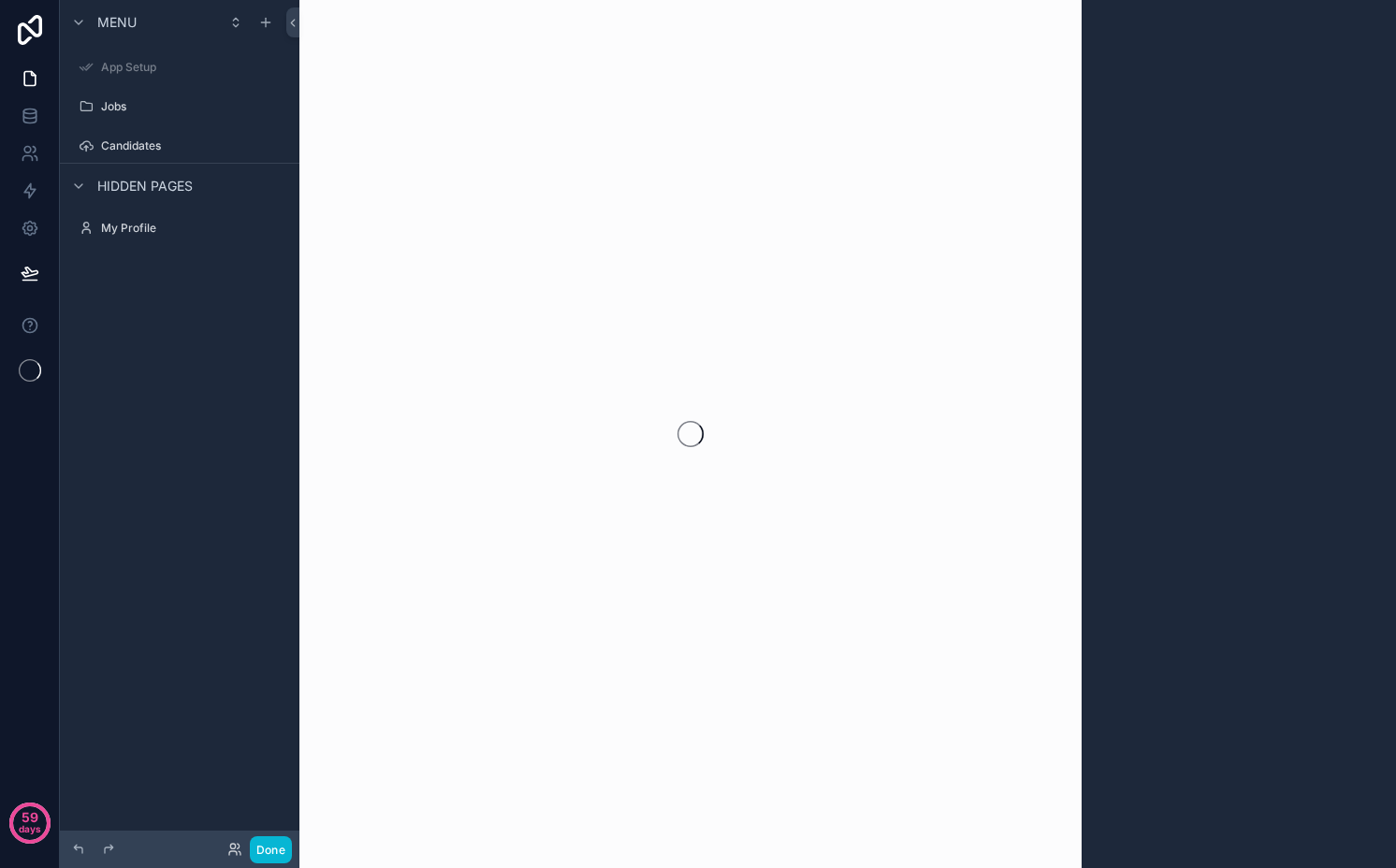scroll, scrollTop: 0, scrollLeft: 0, axis: both 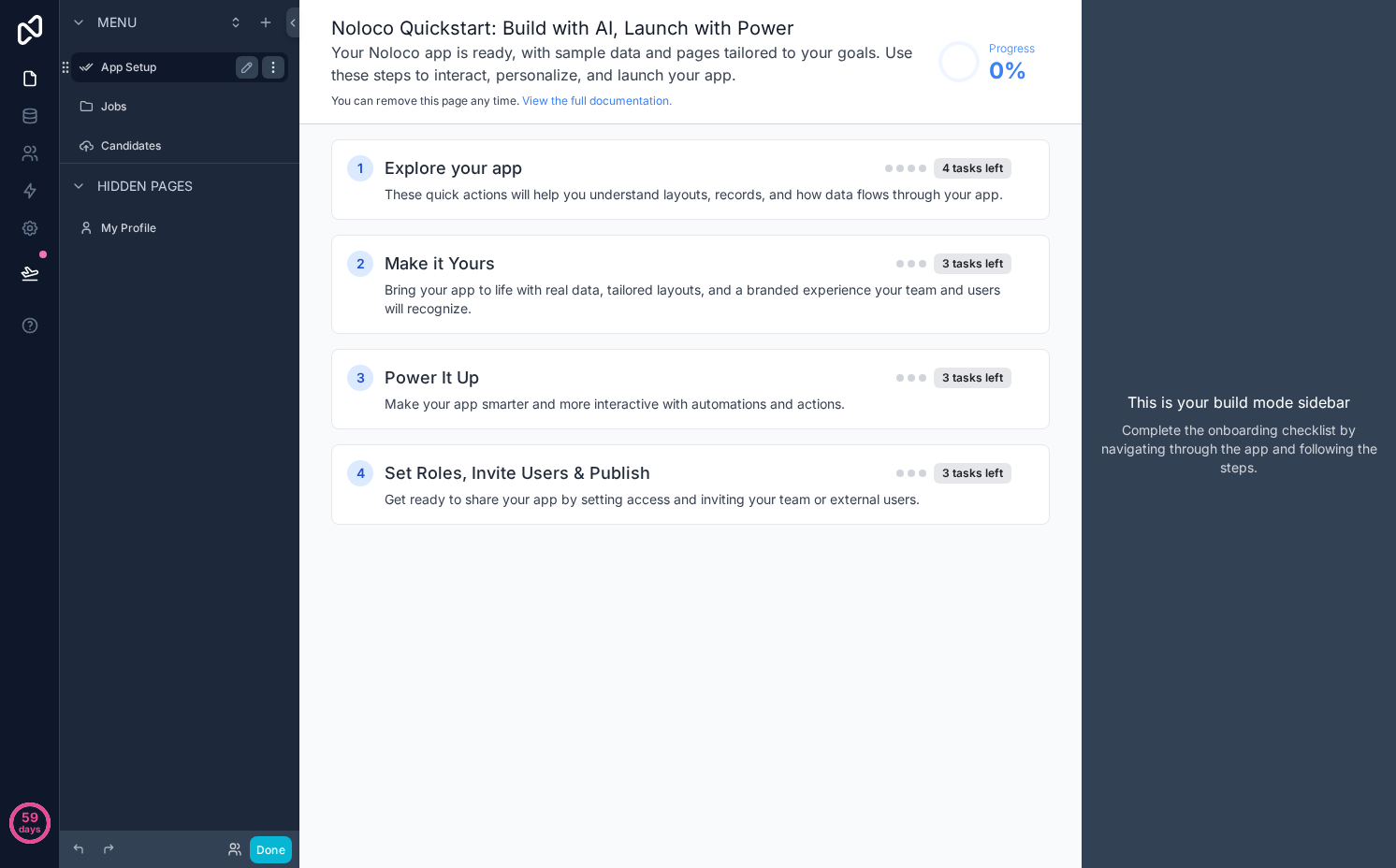 click 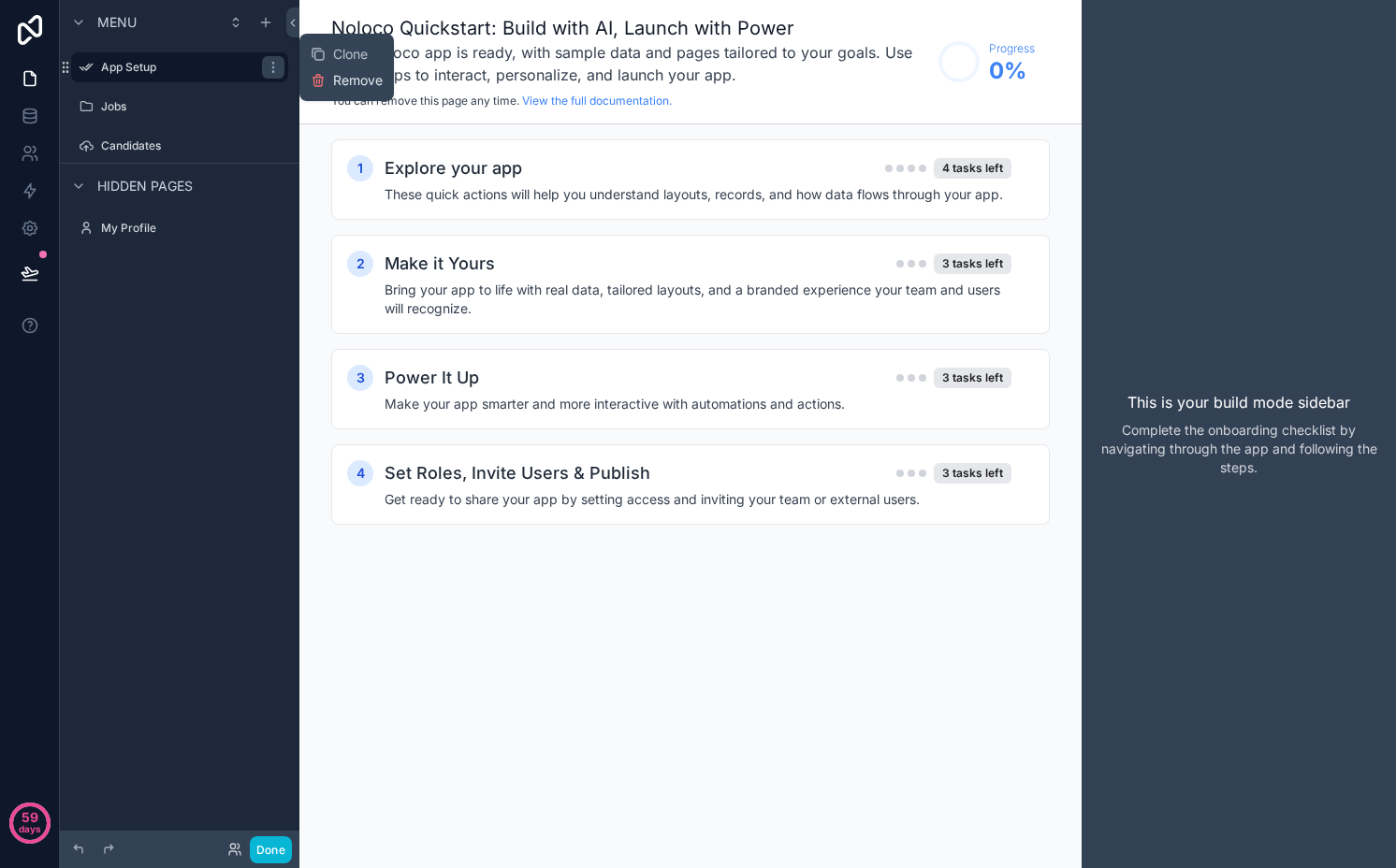 click on "Remove" at bounding box center [357, 80] 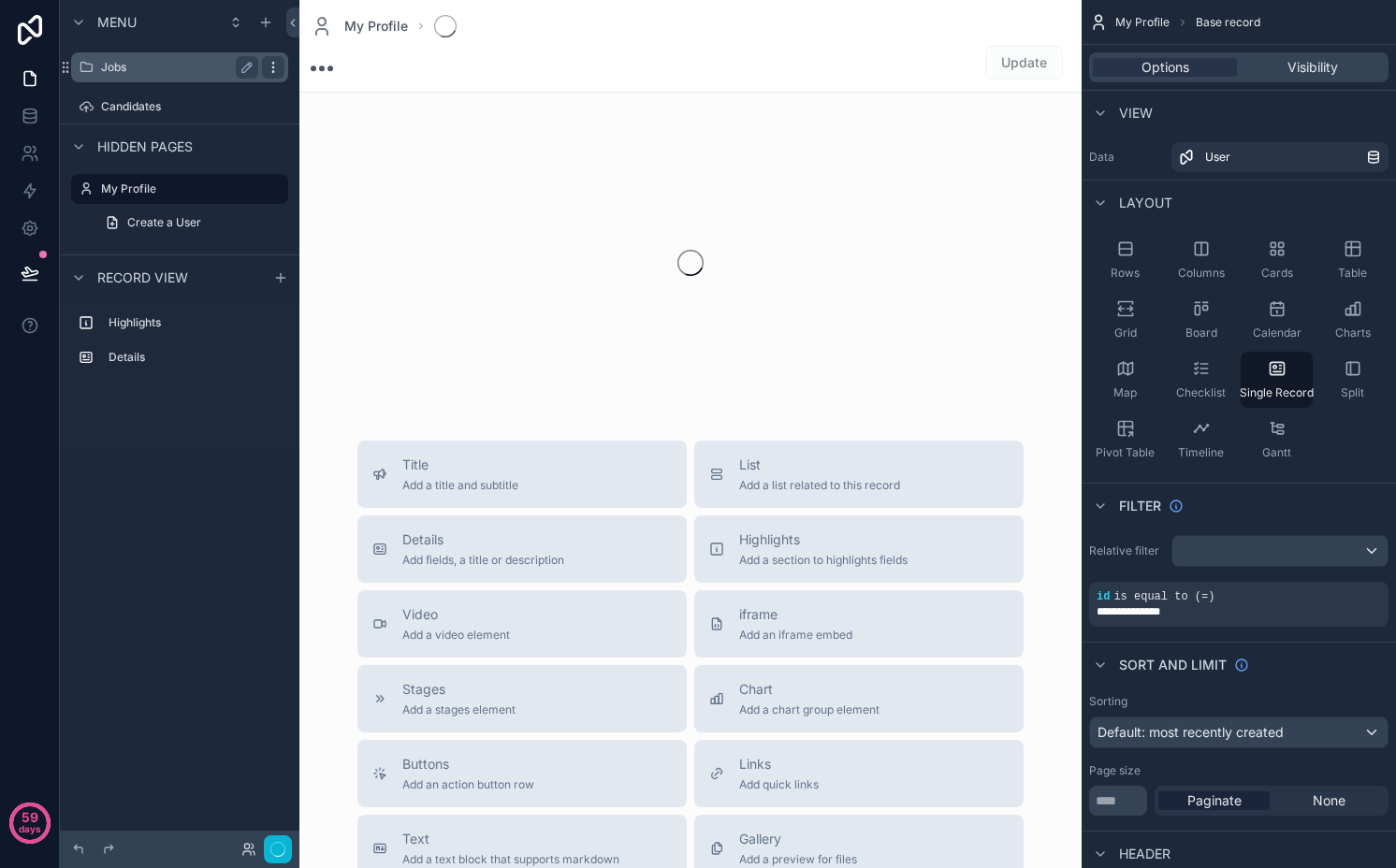 click 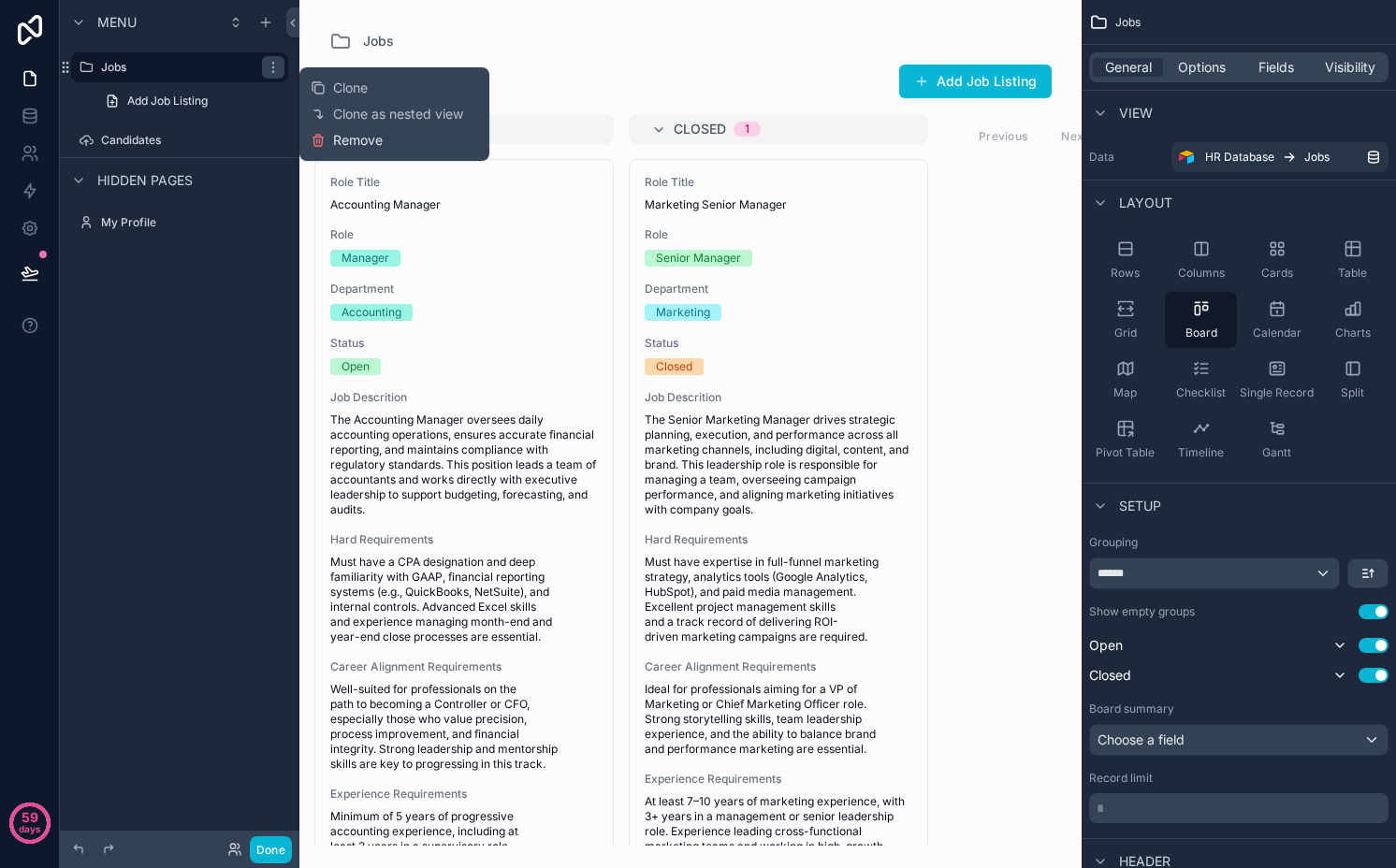 click on "Remove" at bounding box center (357, 140) 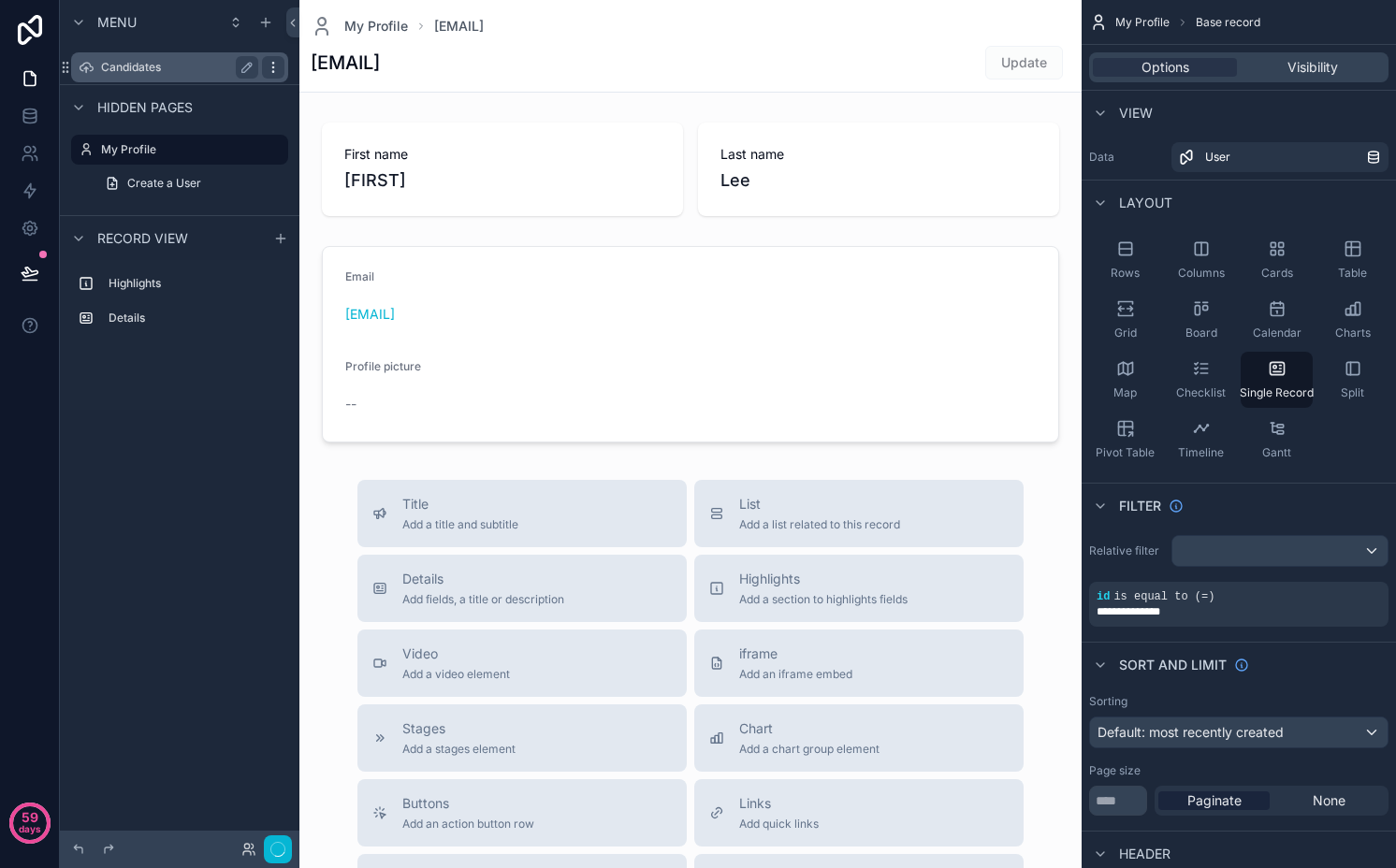 click 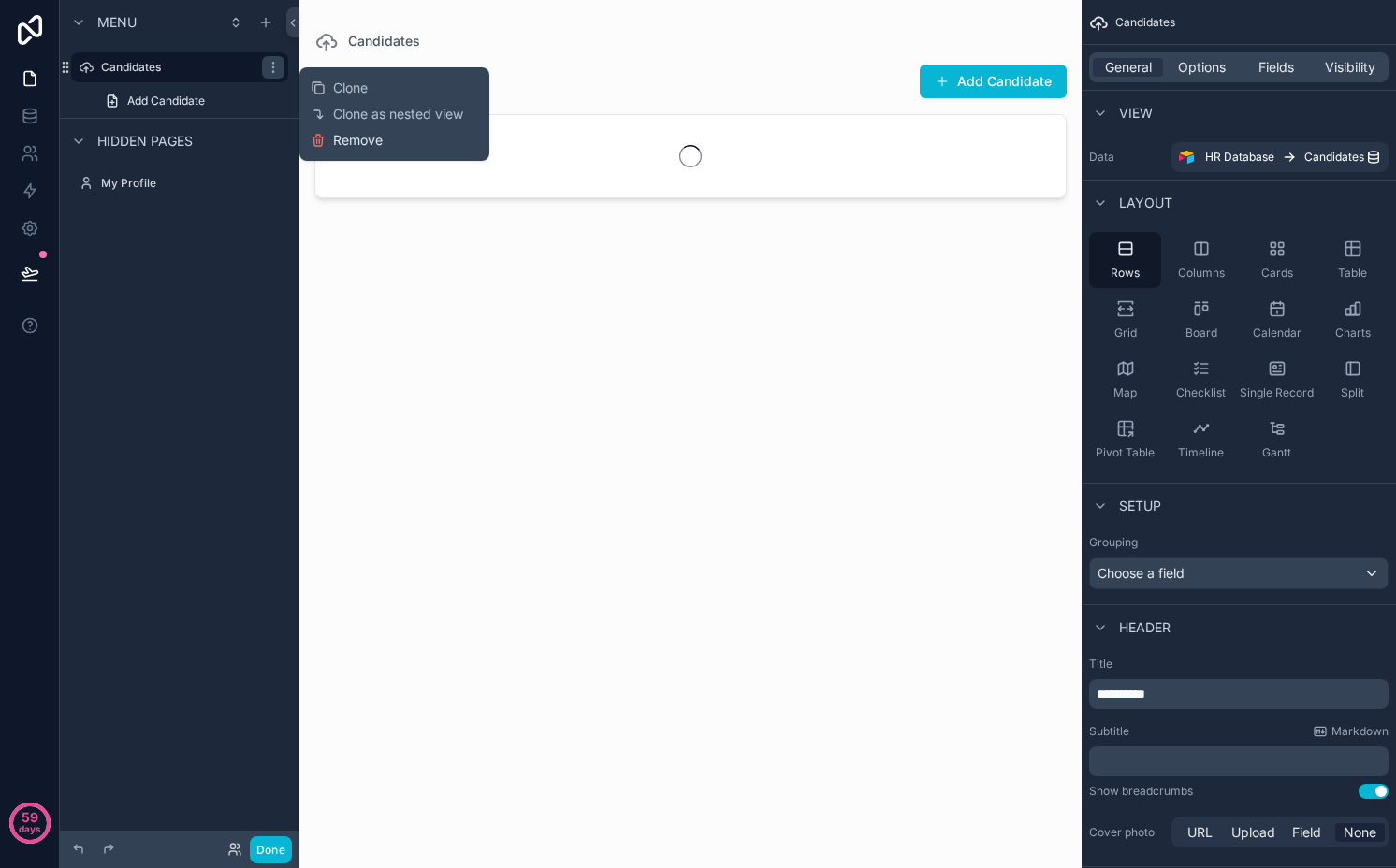click 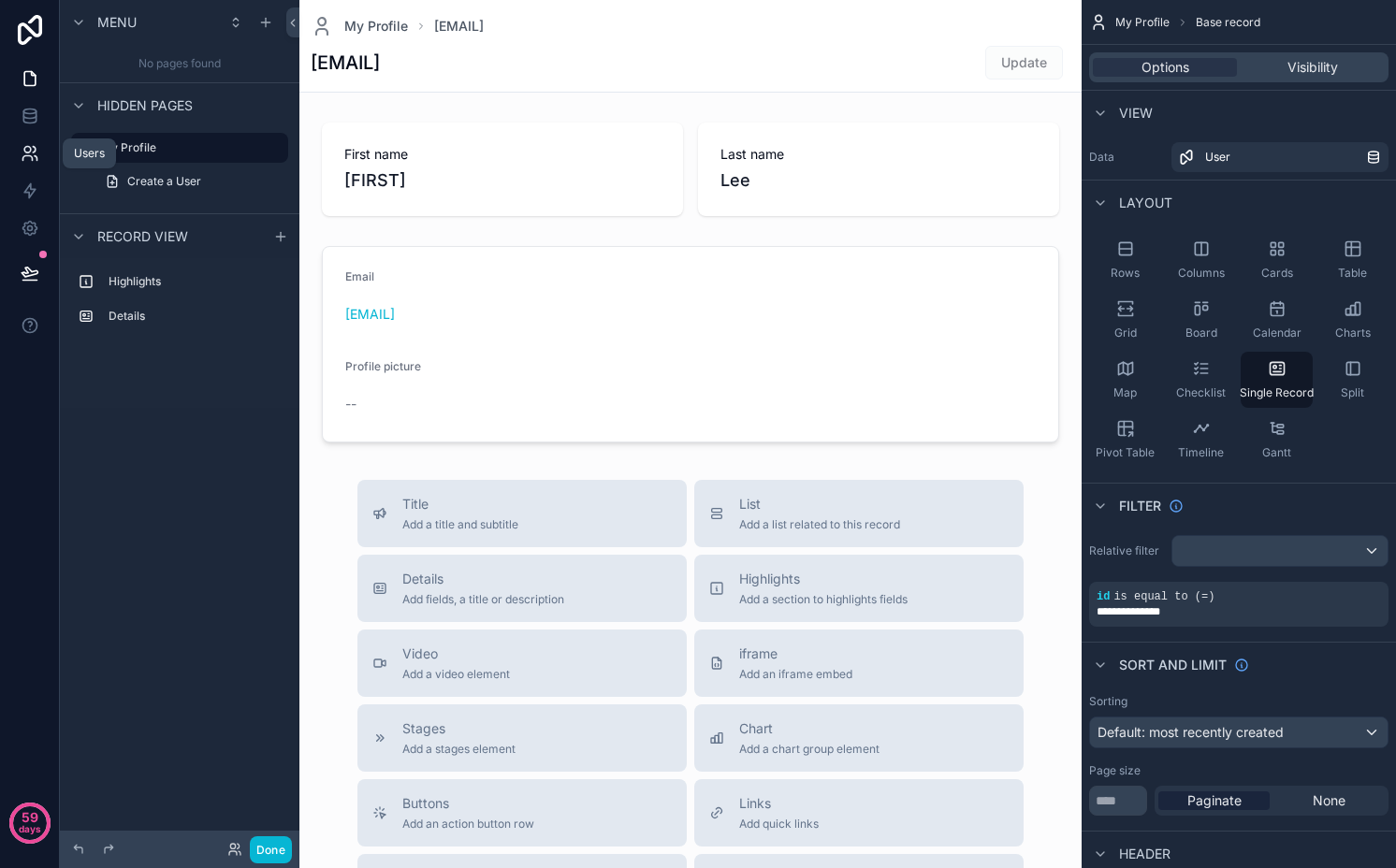 click at bounding box center [29, 153] 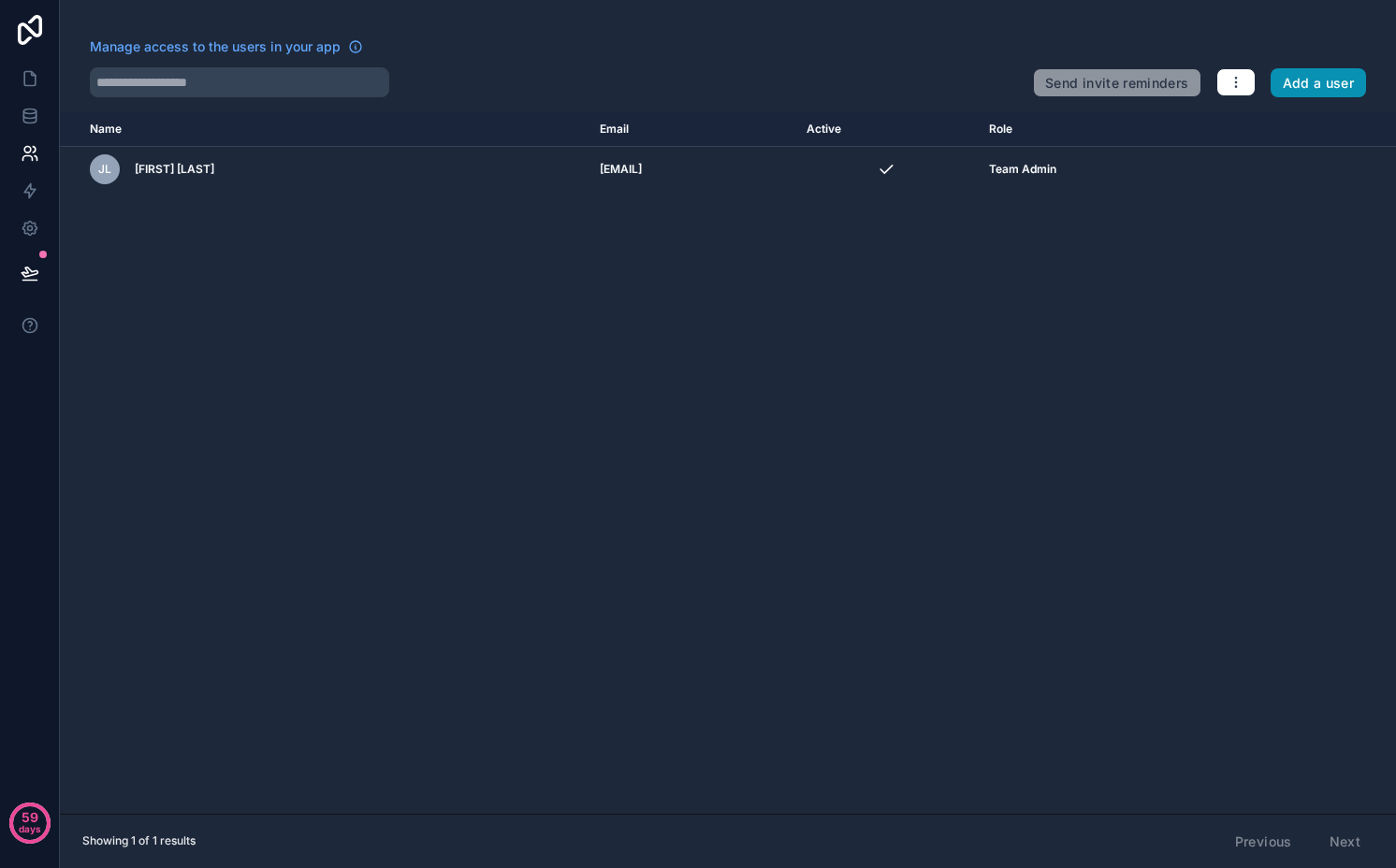 click on "Add a user" at bounding box center [1318, 83] 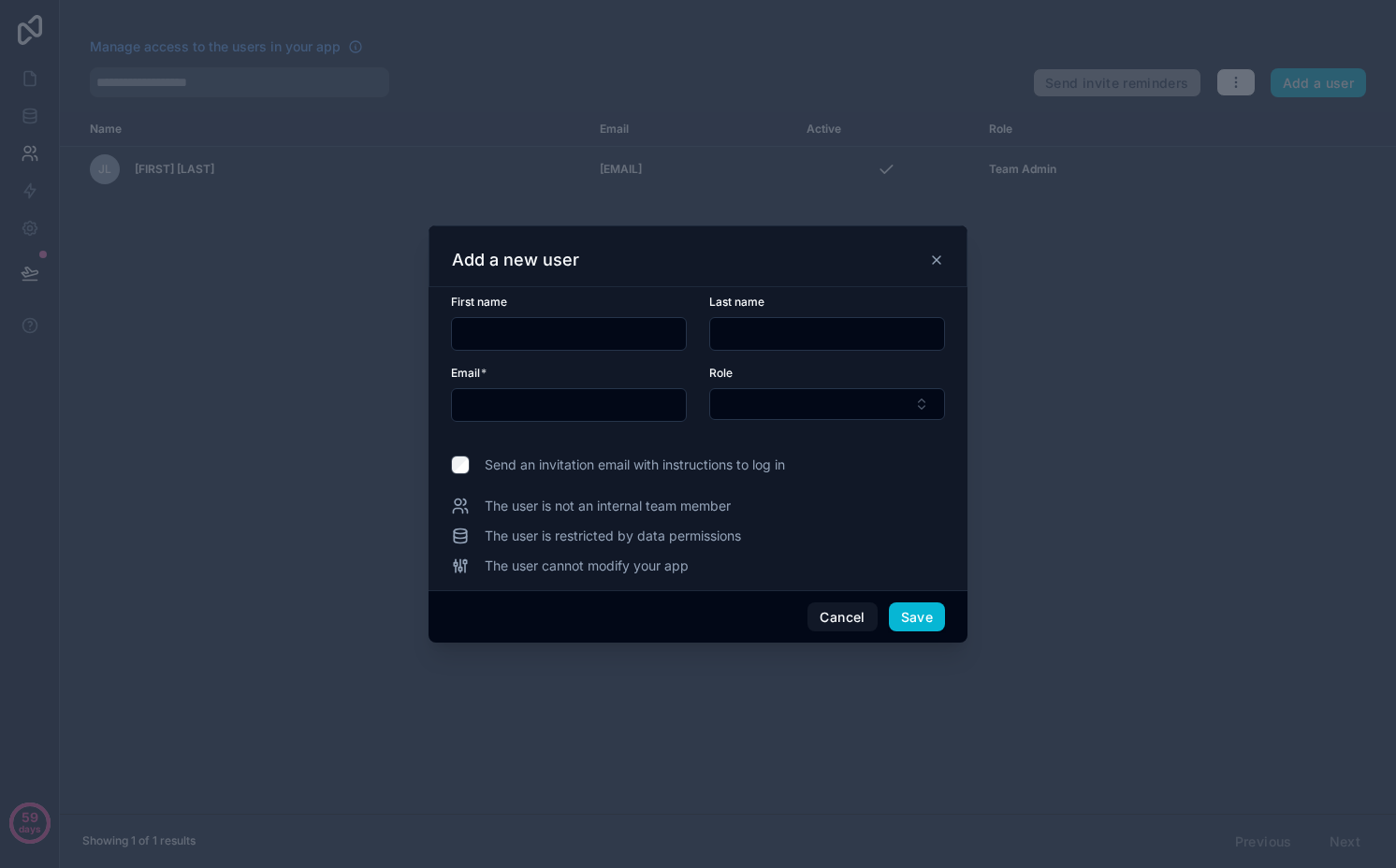 click at bounding box center (569, 334) 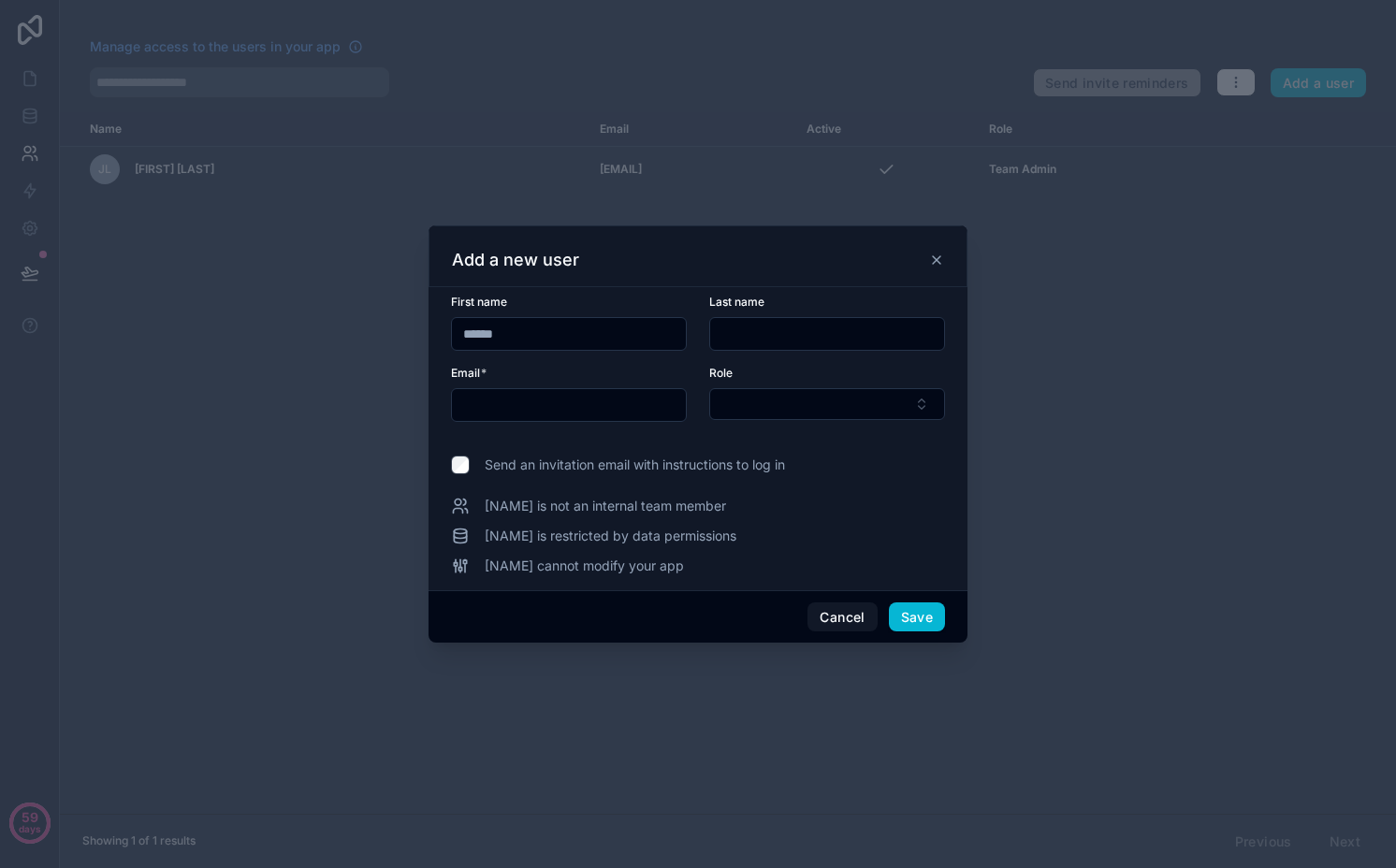 type on "******" 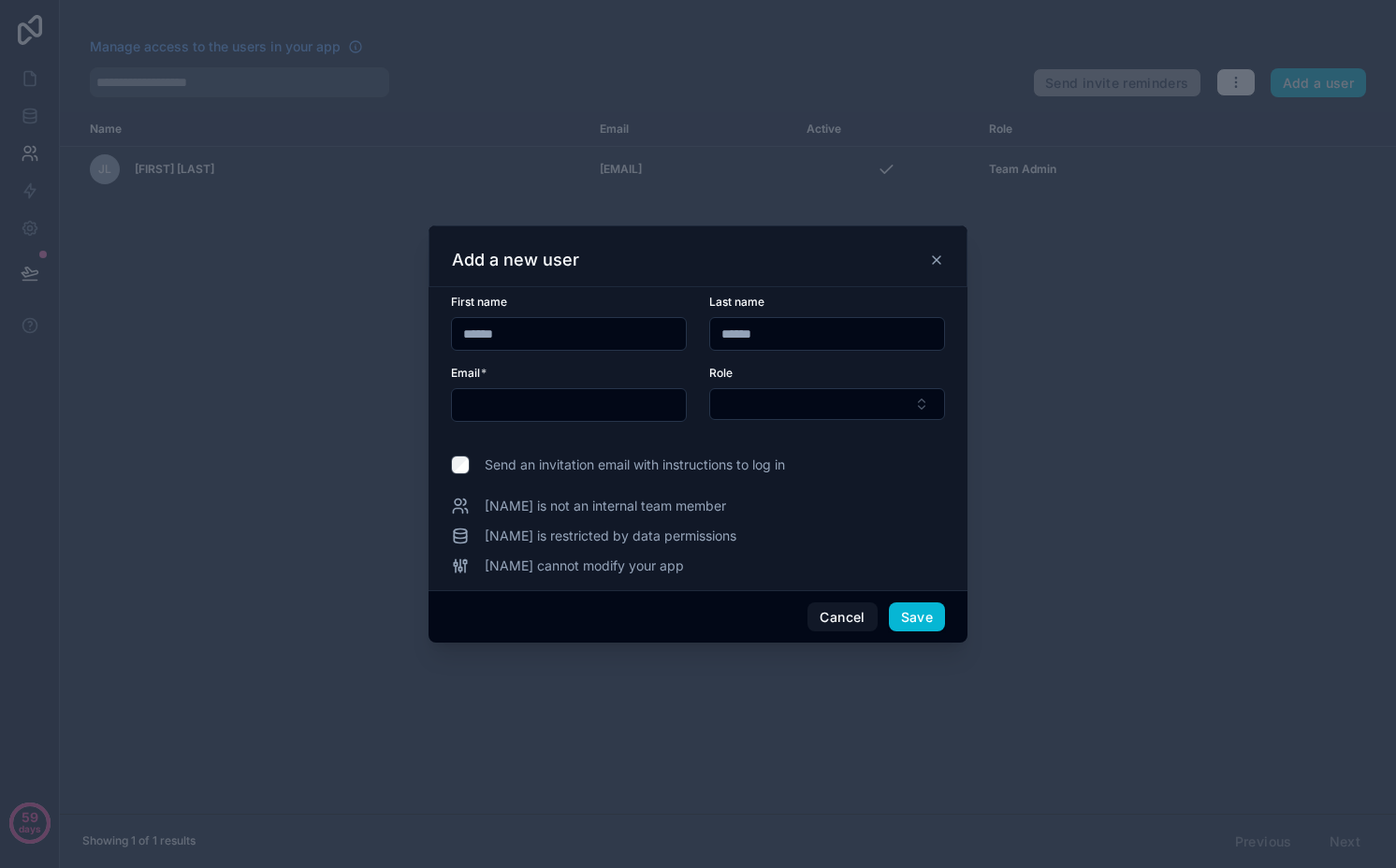 type on "******" 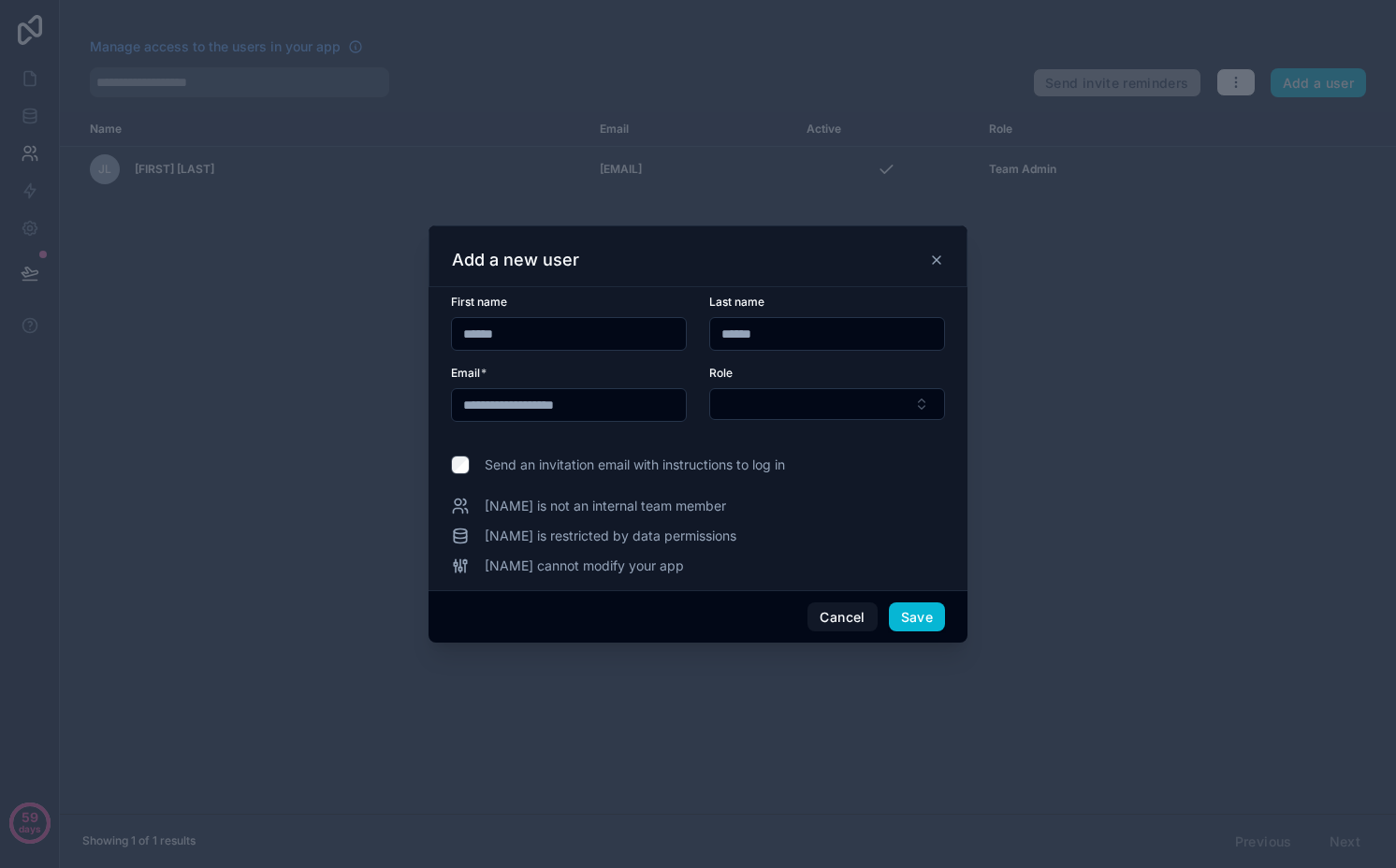 type on "**********" 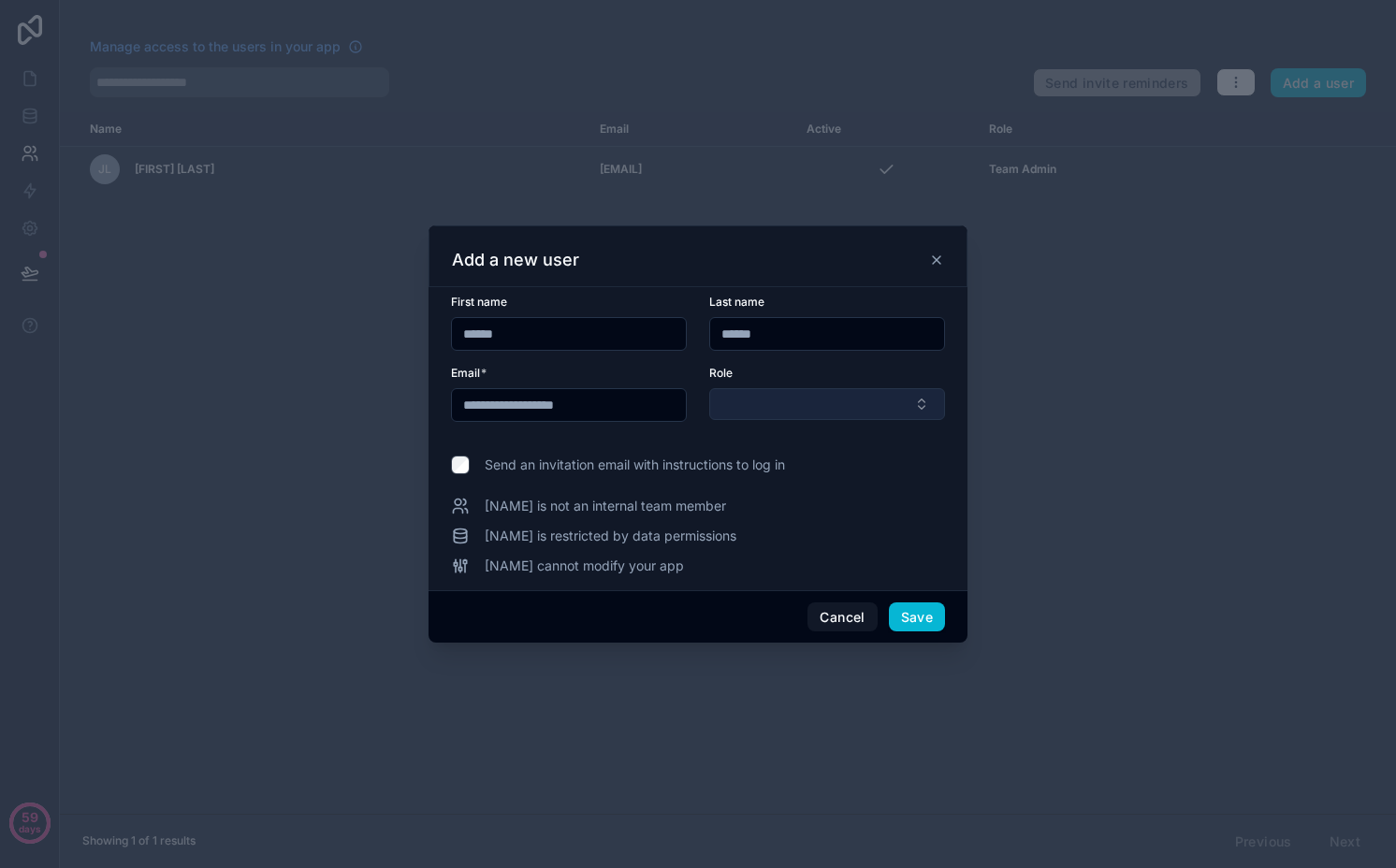 click at bounding box center (827, 404) 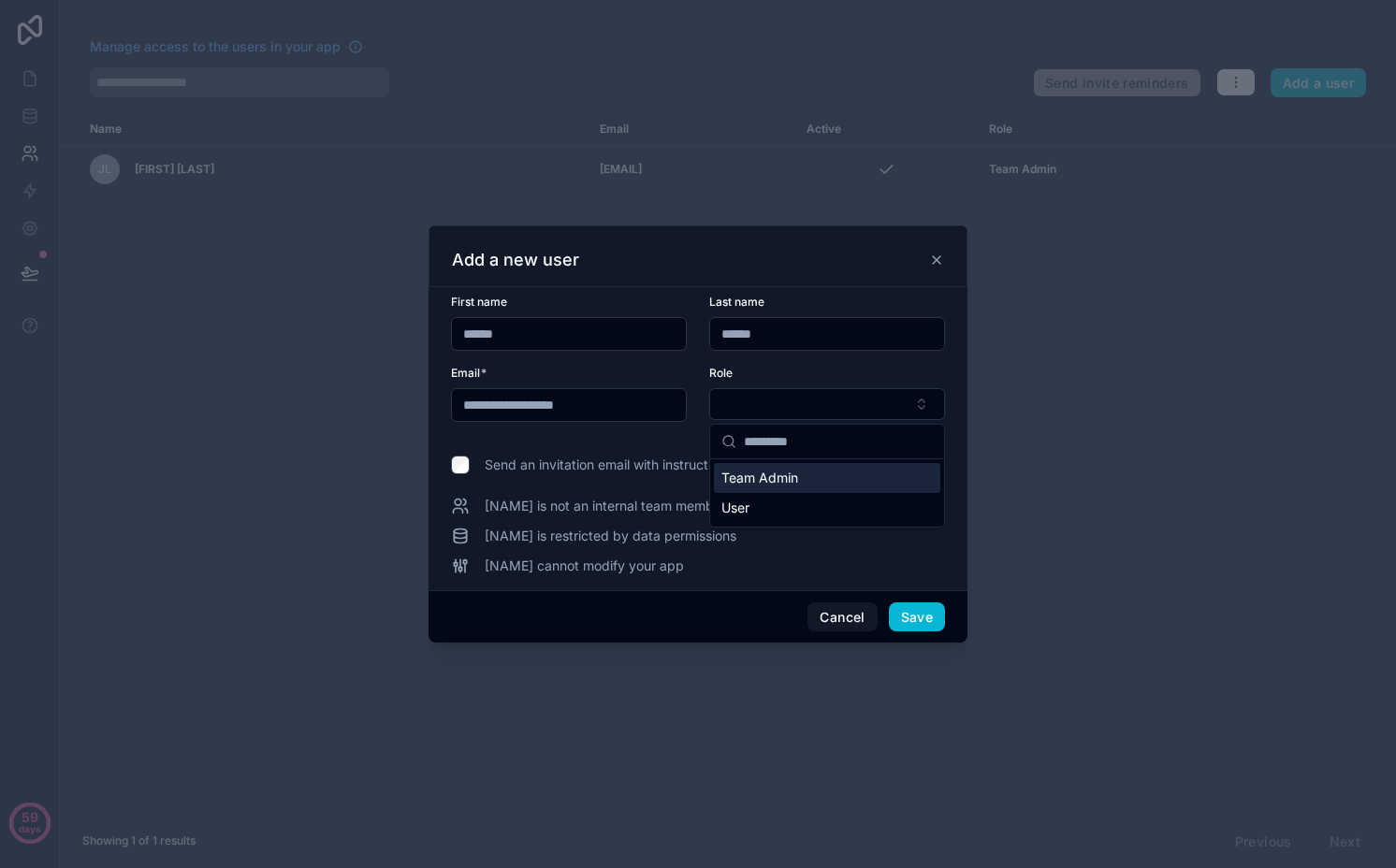 click on "Team Admin" at bounding box center [760, 478] 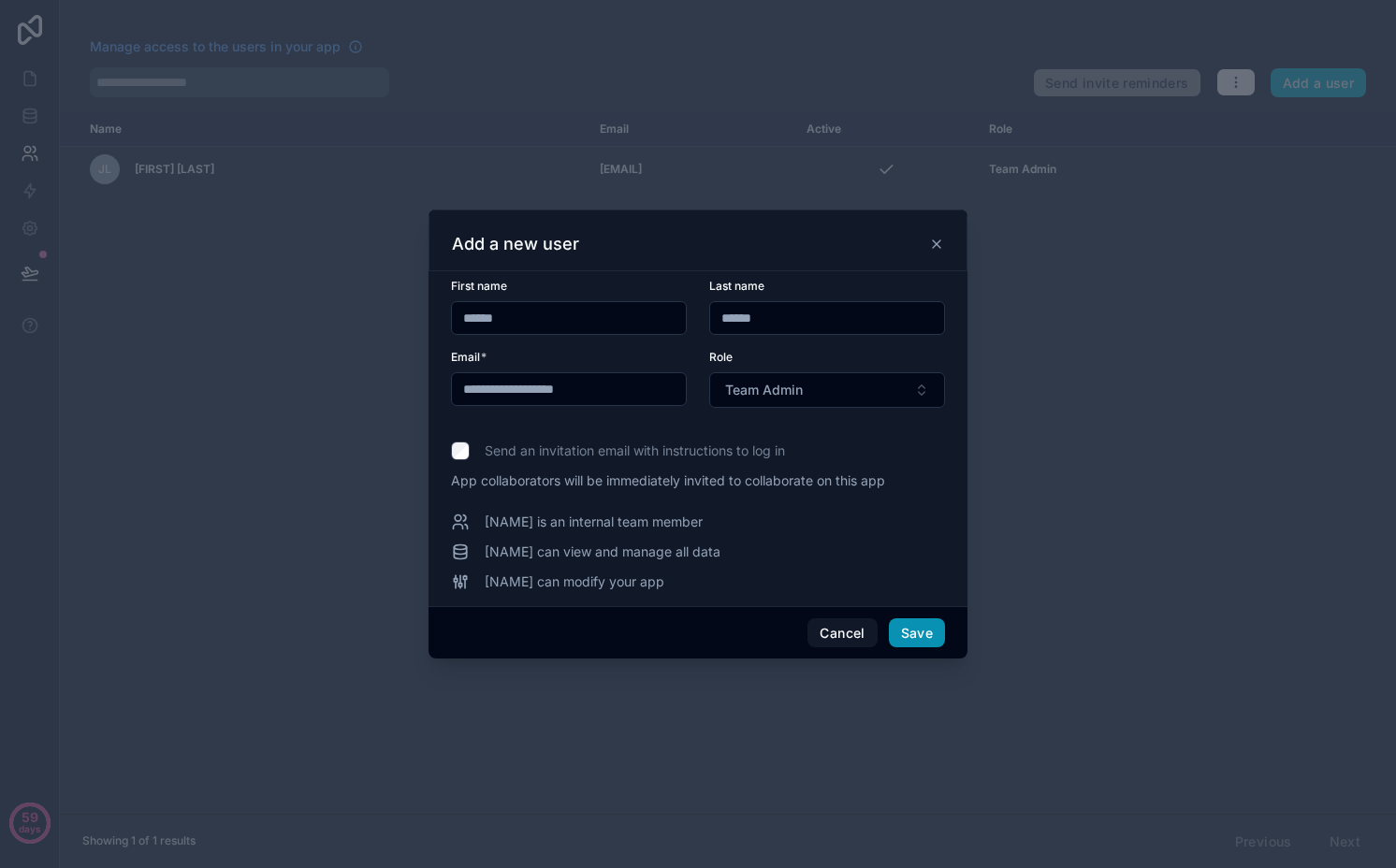 click on "Save" at bounding box center [917, 633] 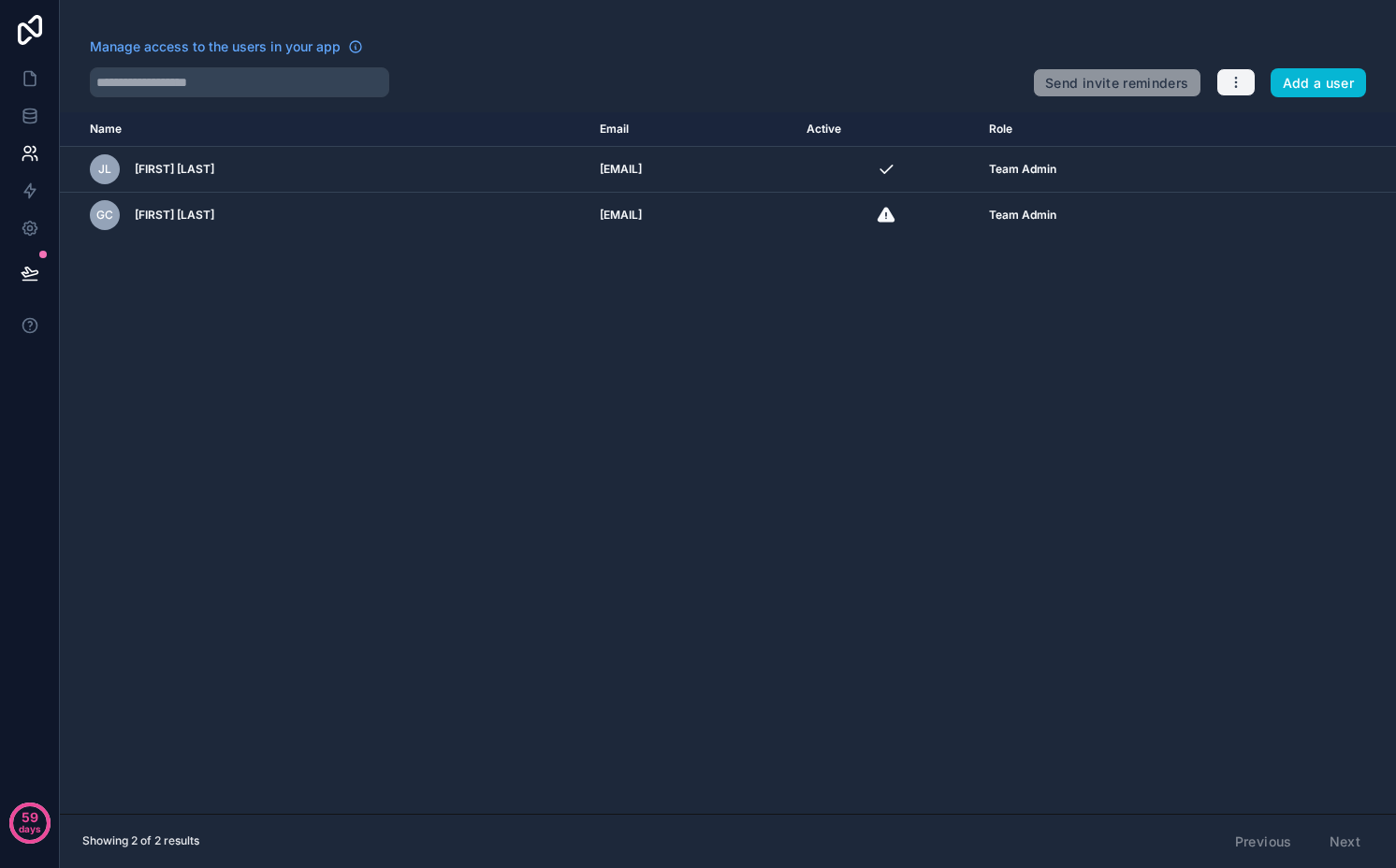 click 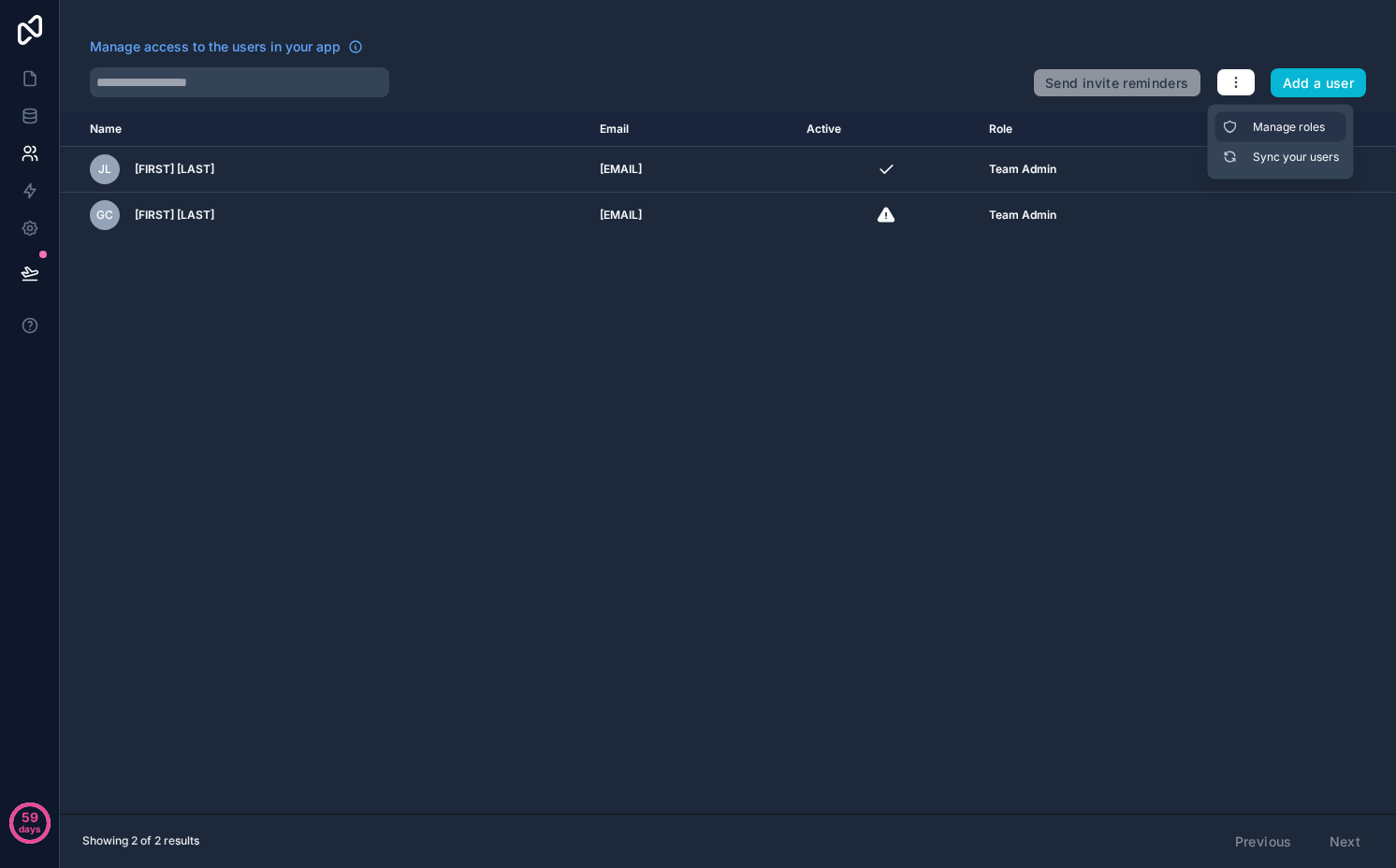 click on "Manage roles" at bounding box center [1281, 127] 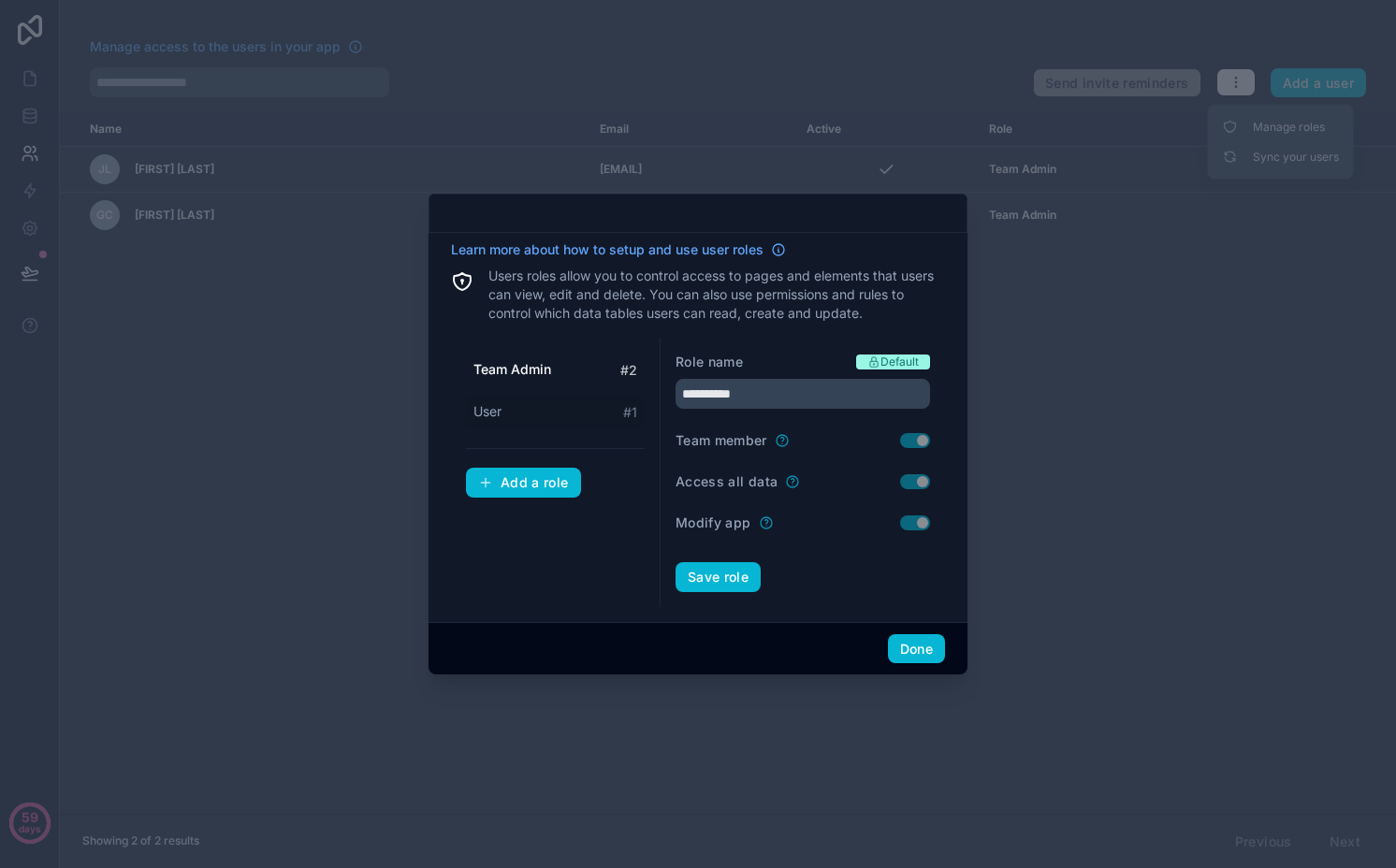 click on "User # 1" at bounding box center (555, 412) 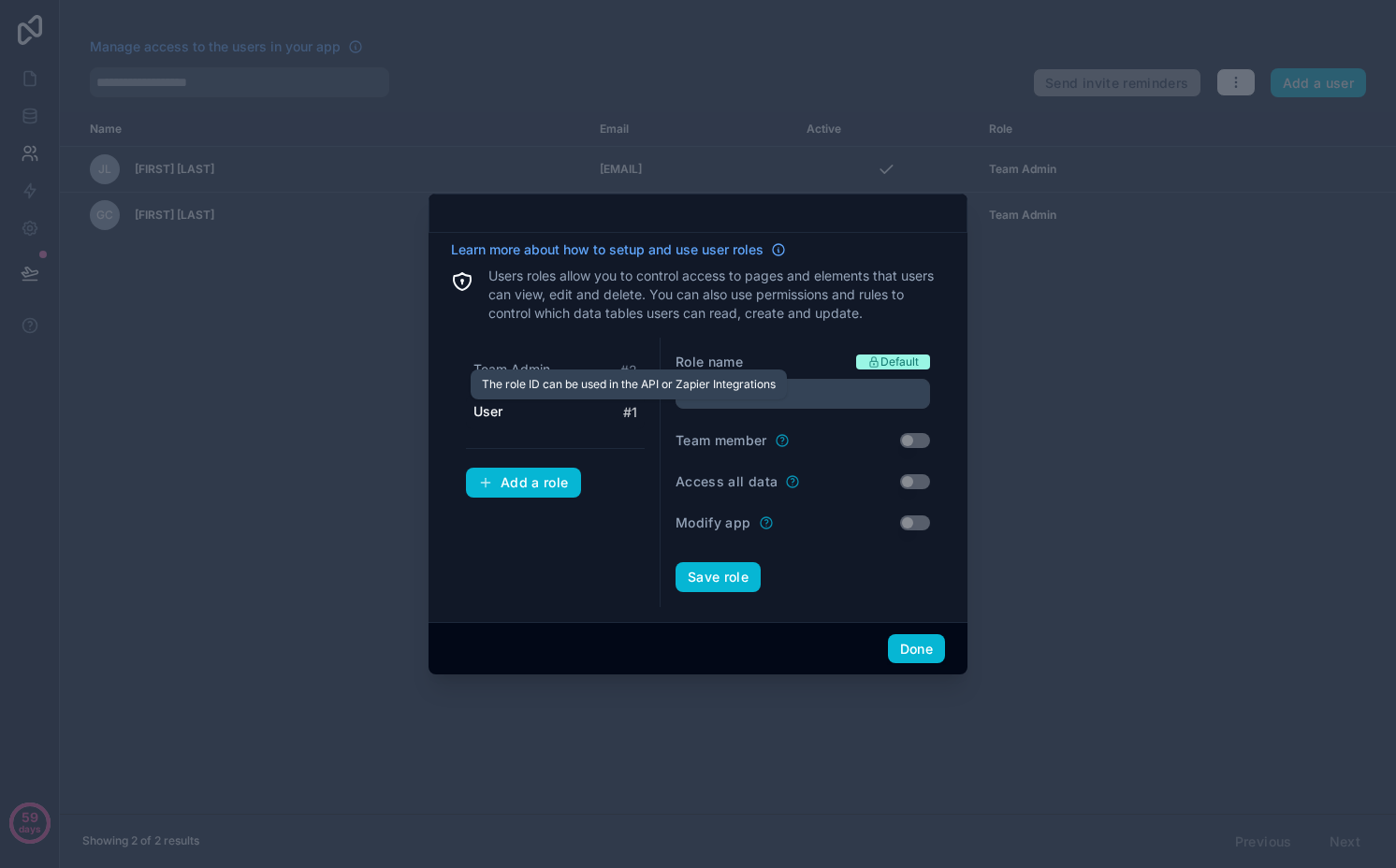 click on "The role ID can be used in the API or Zapier Integrations" at bounding box center (629, 384) 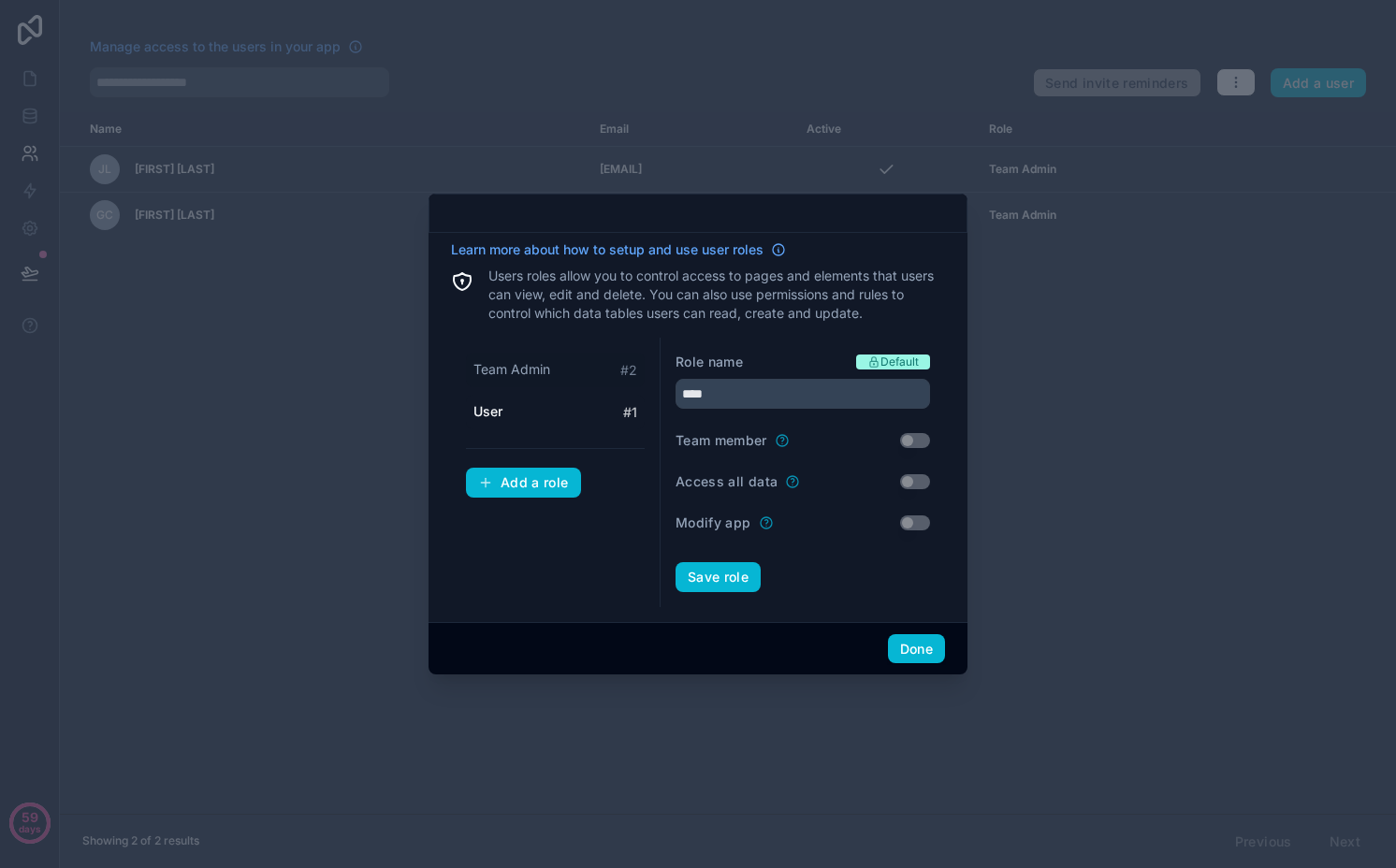 click on "Team Admin" at bounding box center [512, 369] 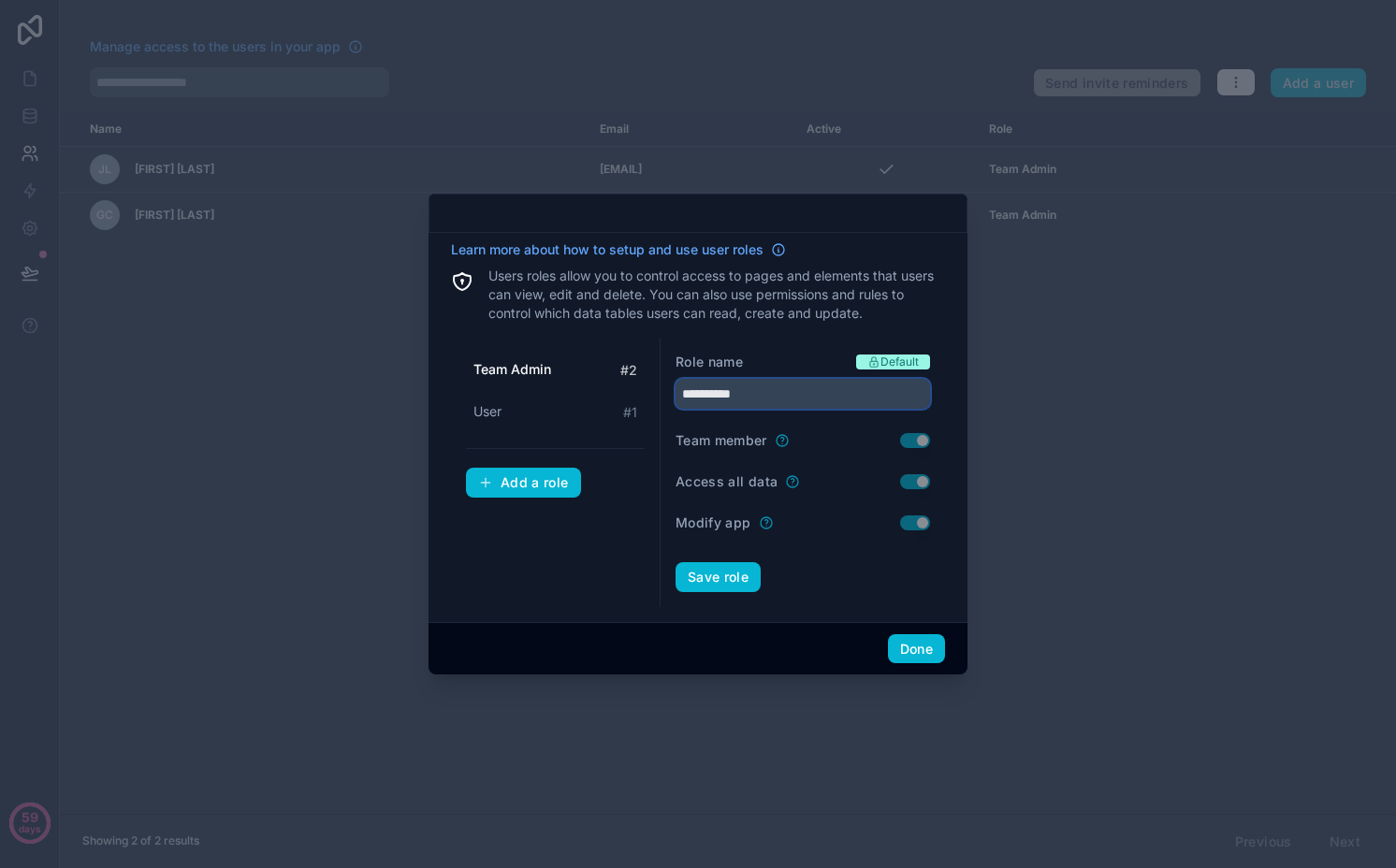 click on "**********" at bounding box center (803, 394) 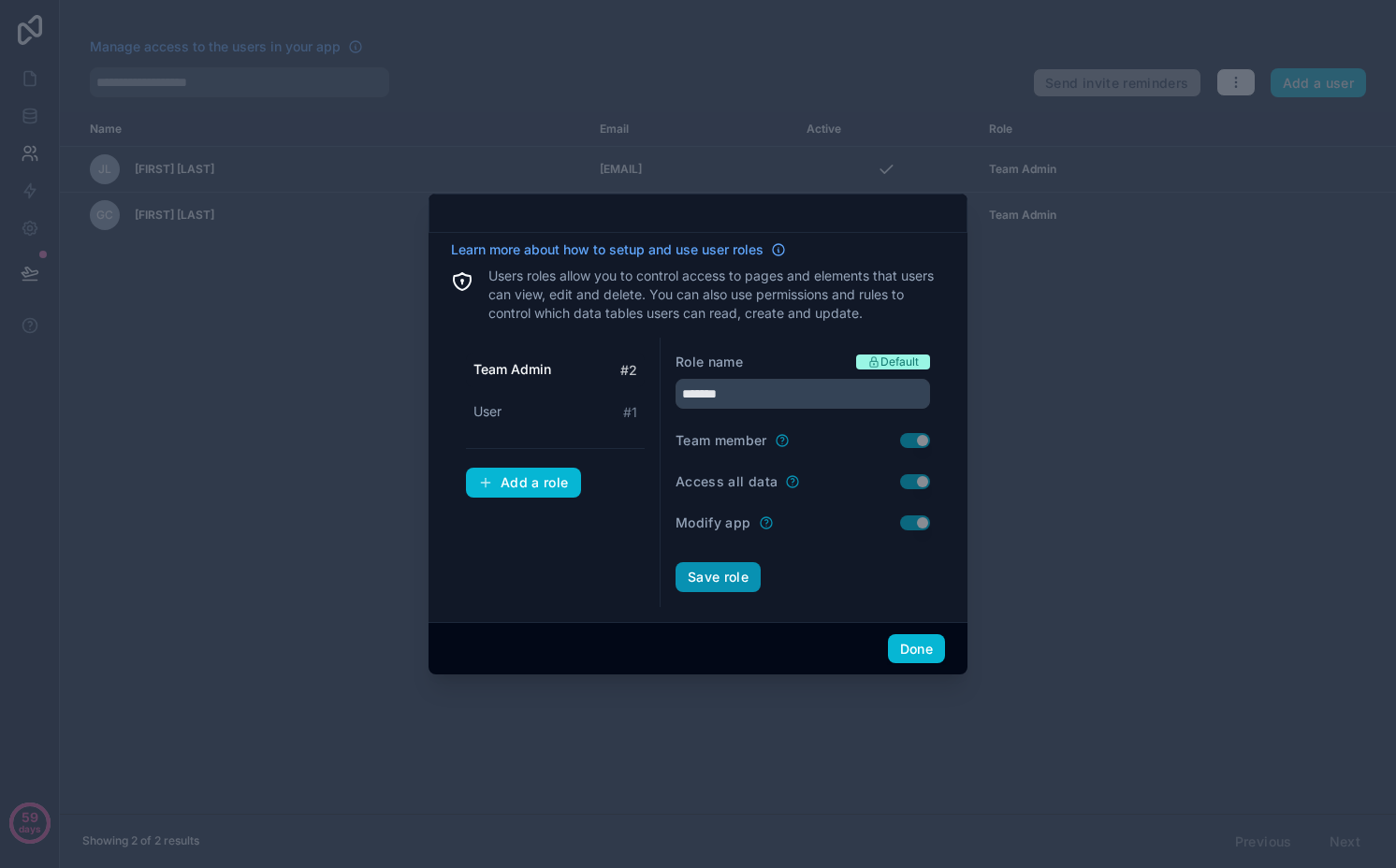 click on "Save role" at bounding box center [718, 577] 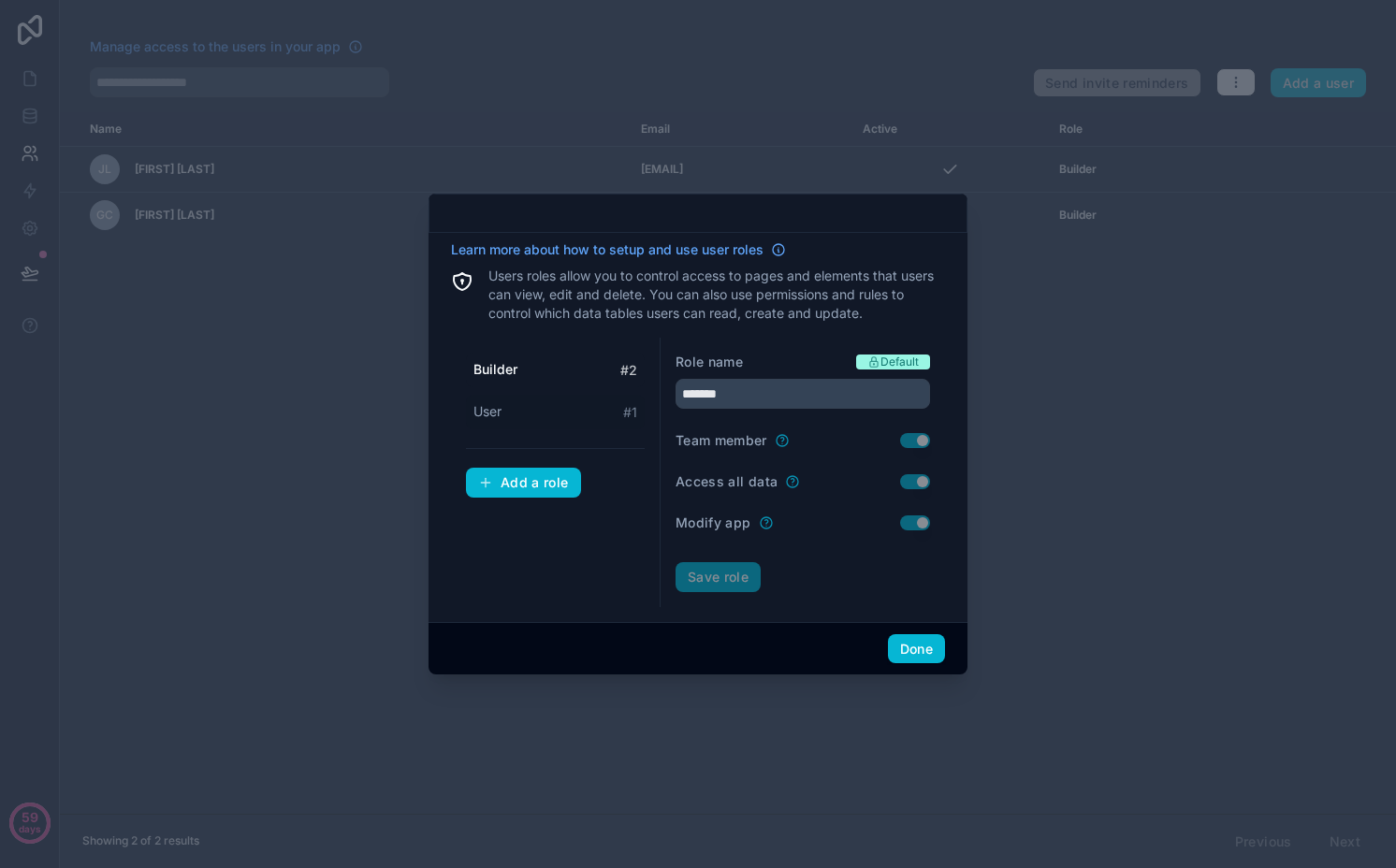 click on "User # 1" at bounding box center [555, 412] 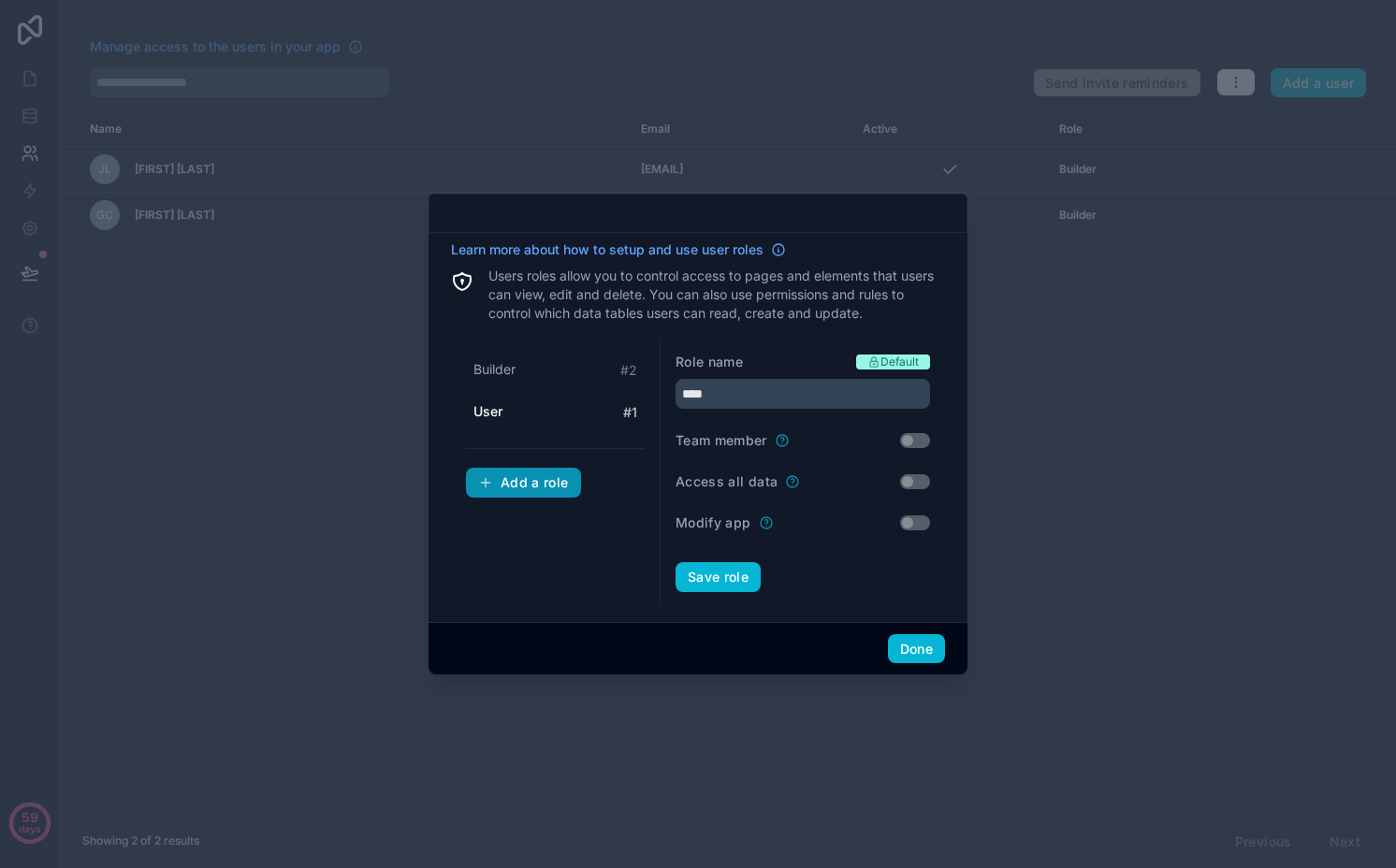 click on "Add a role" at bounding box center [523, 483] 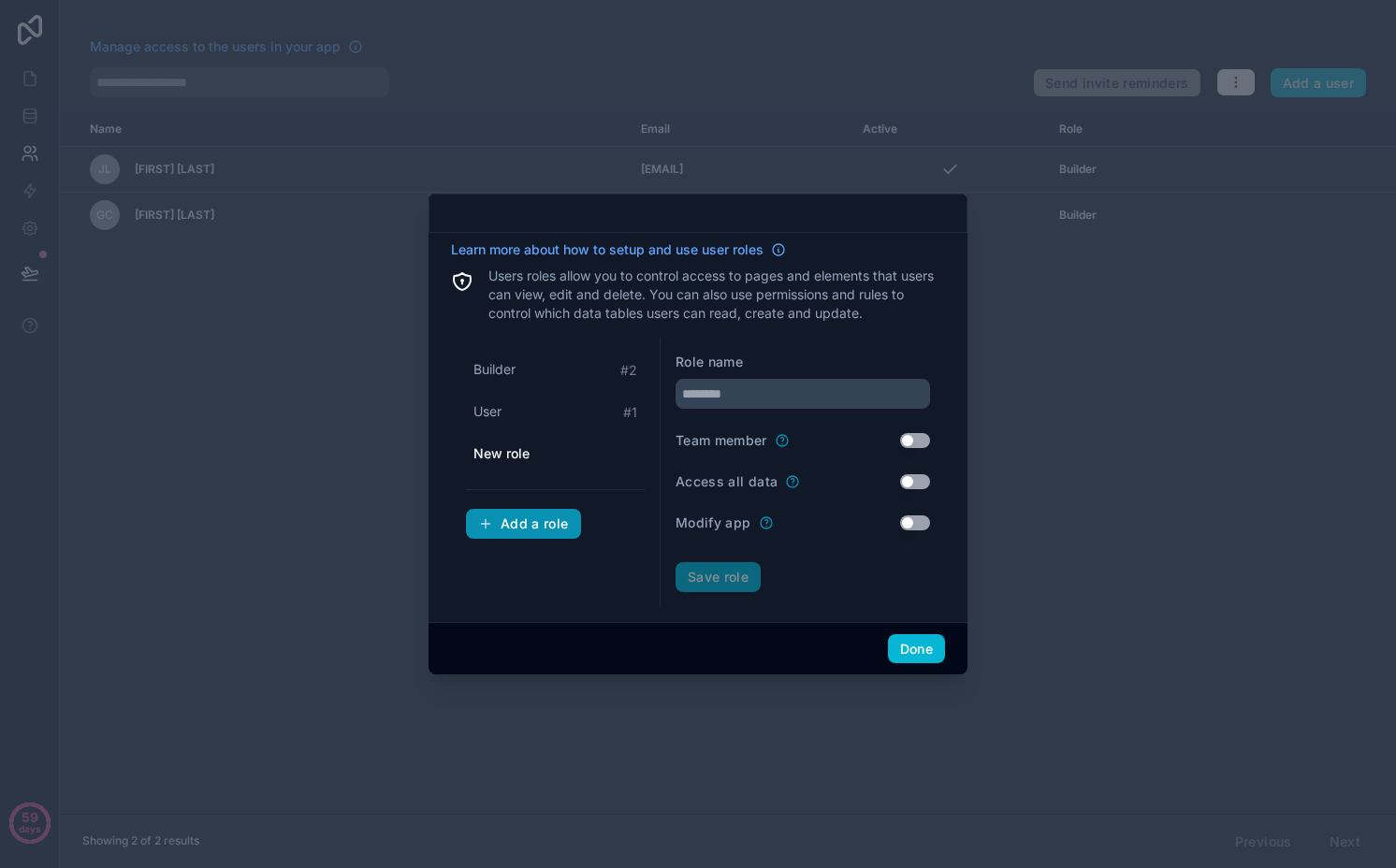 type 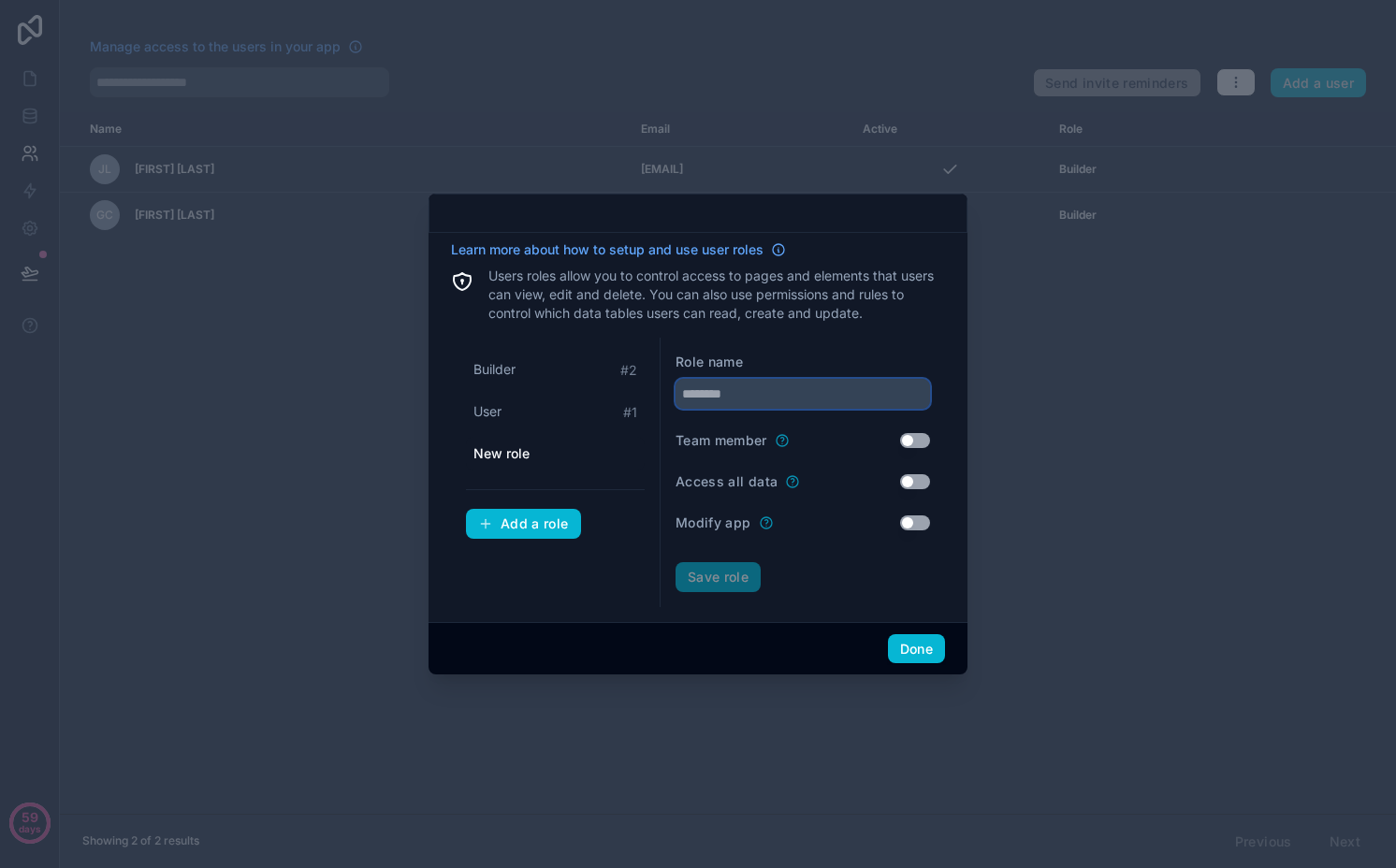 click at bounding box center [803, 394] 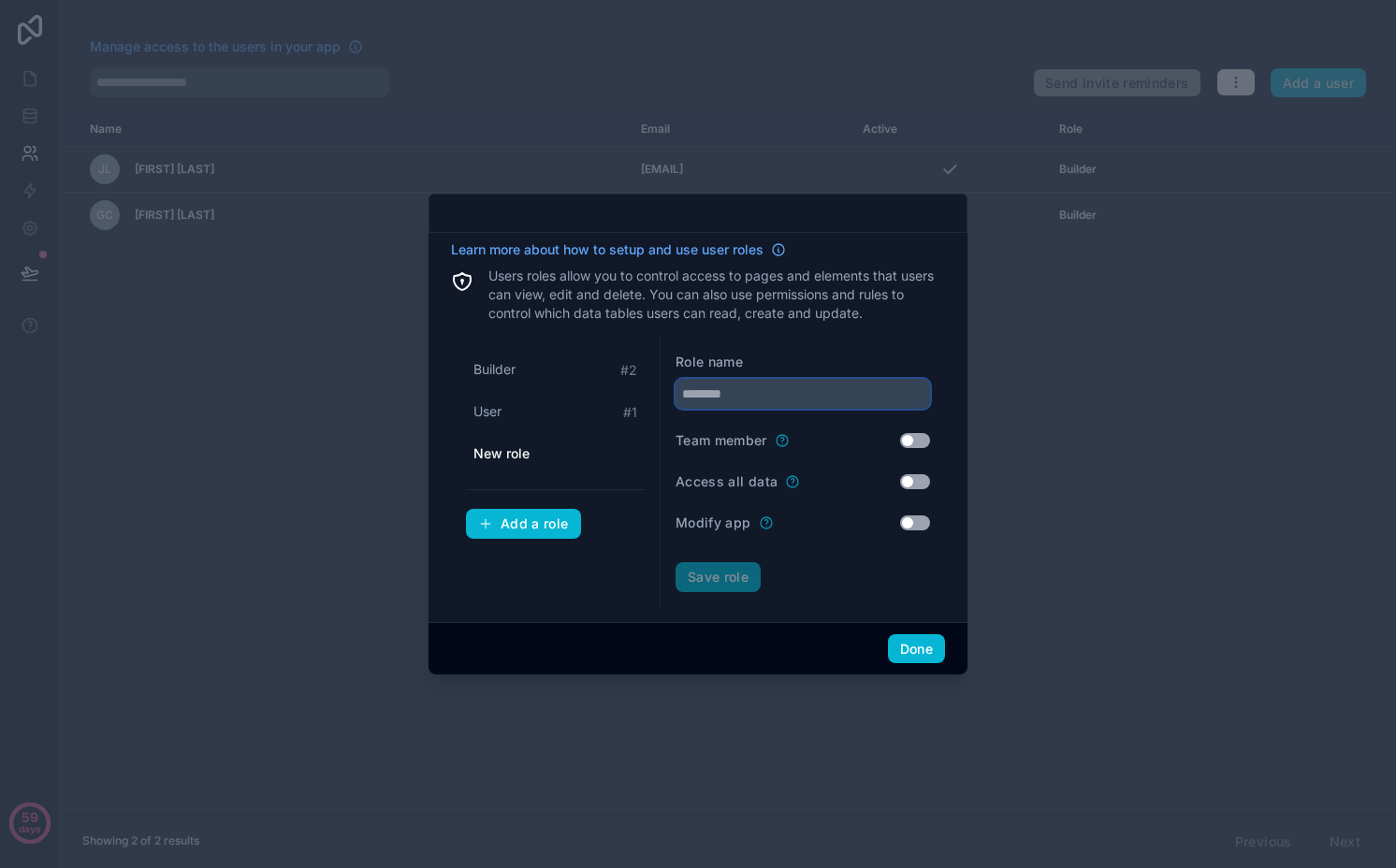 click at bounding box center (803, 394) 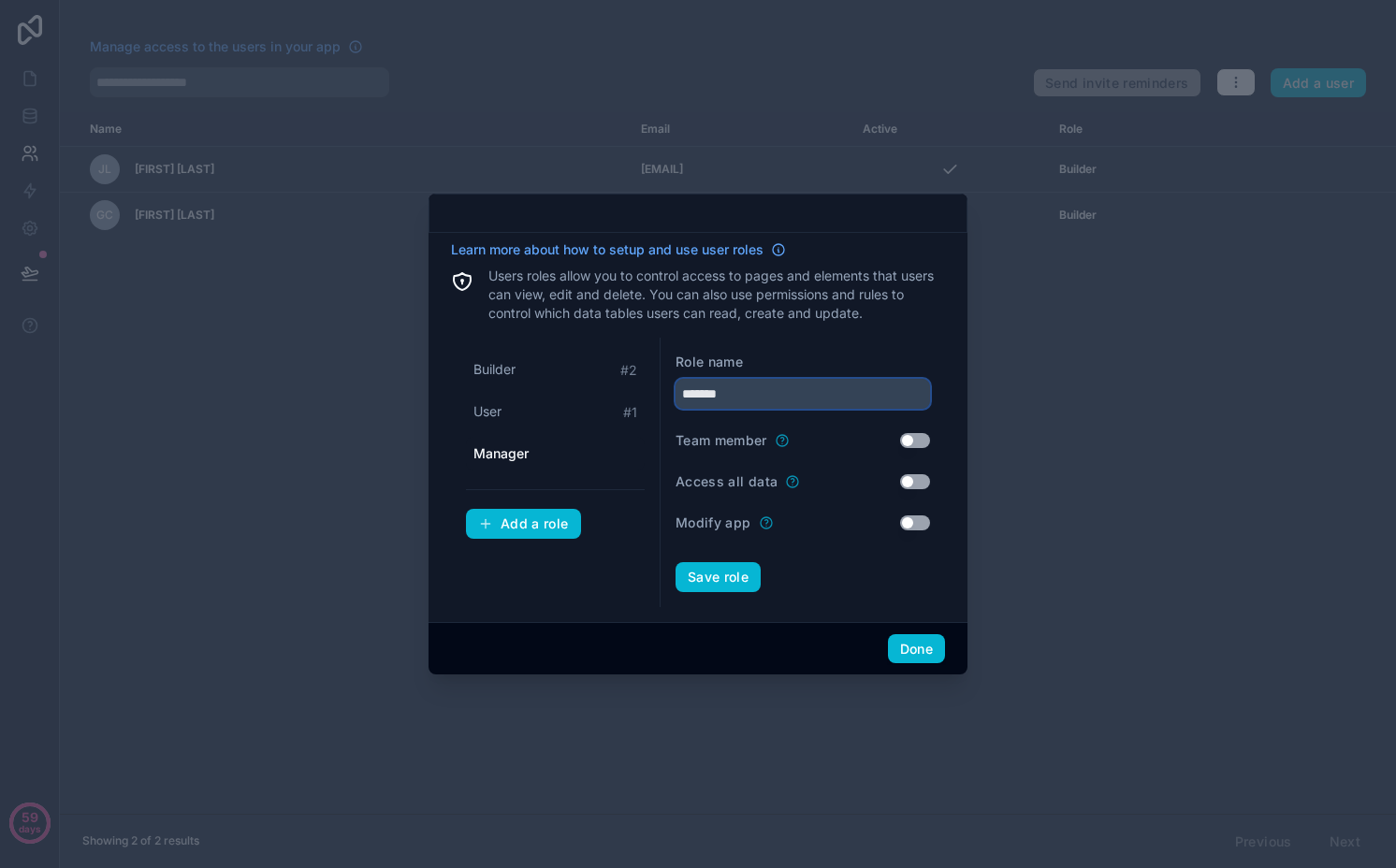 type on "*******" 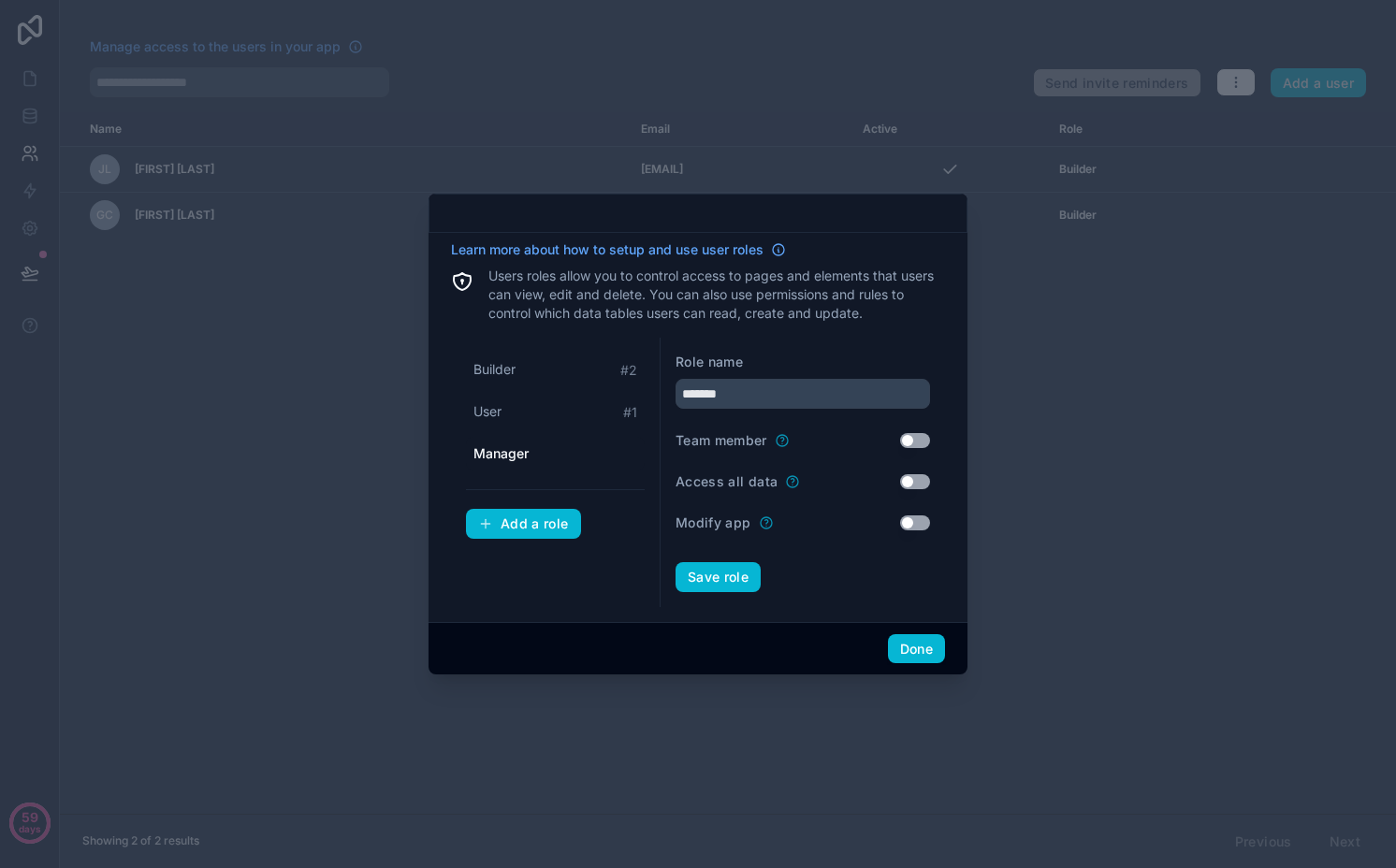 click on "Use setting" at bounding box center (915, 441) 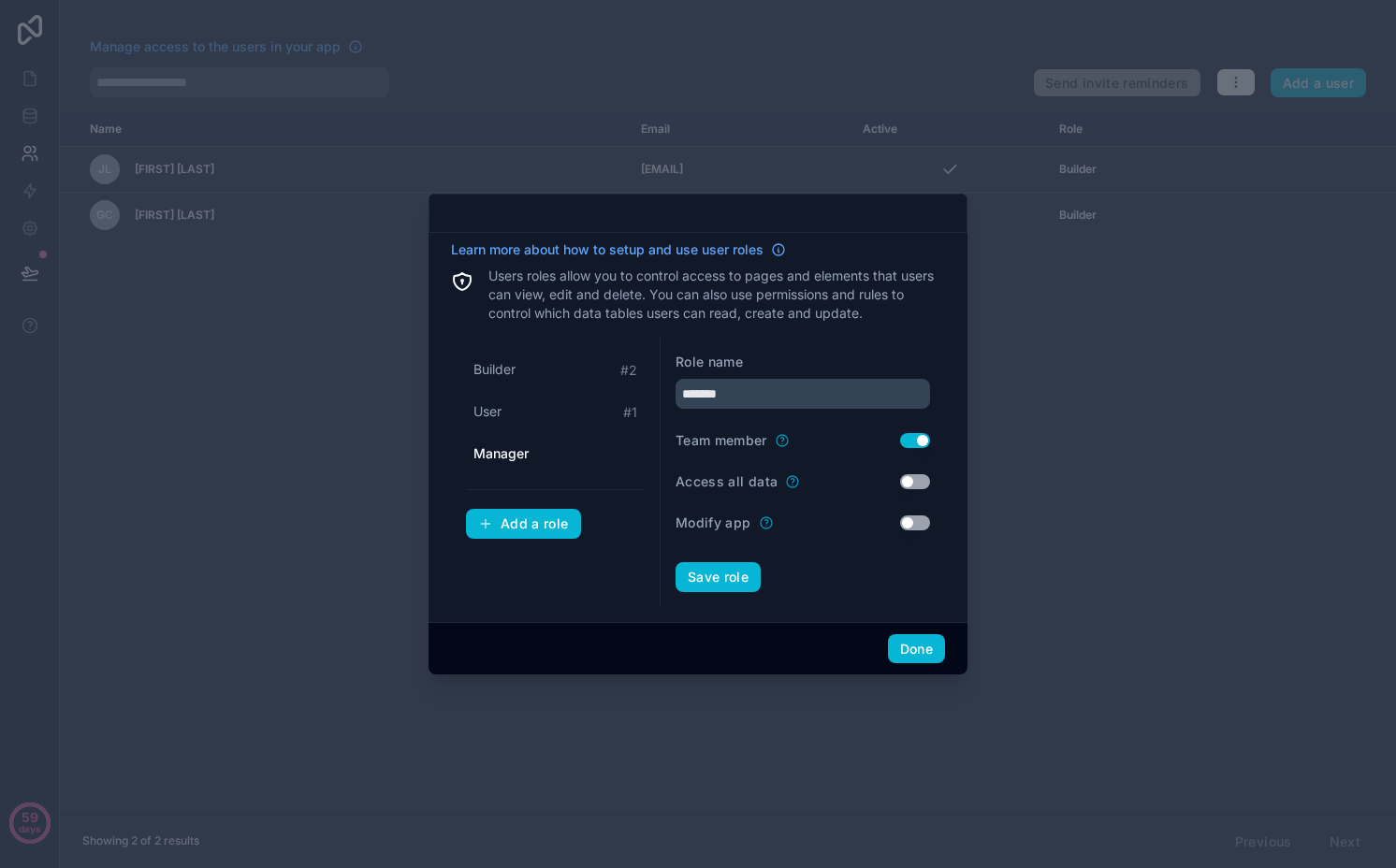 click on "Use setting" at bounding box center [915, 482] 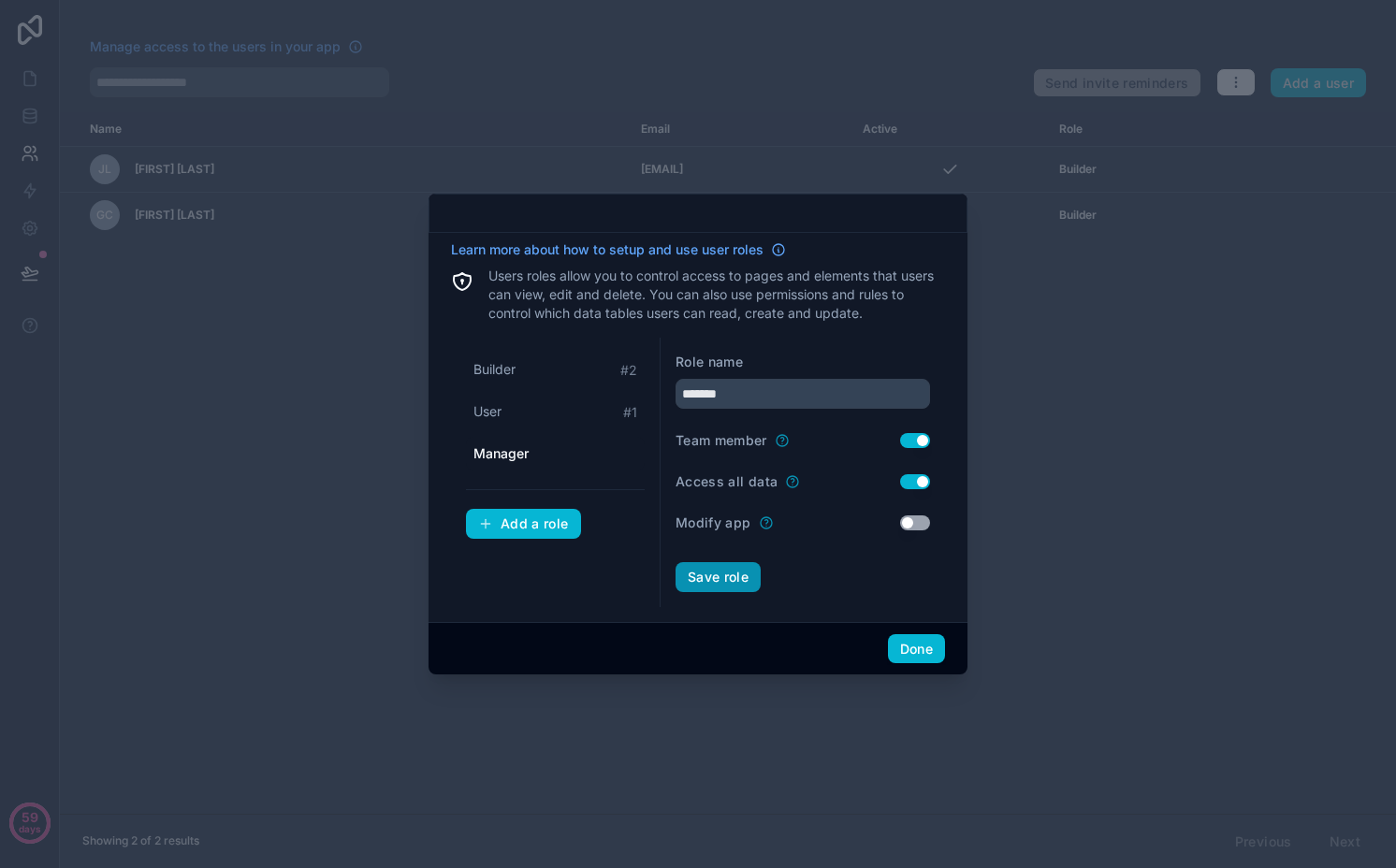 click on "Save role" at bounding box center [718, 577] 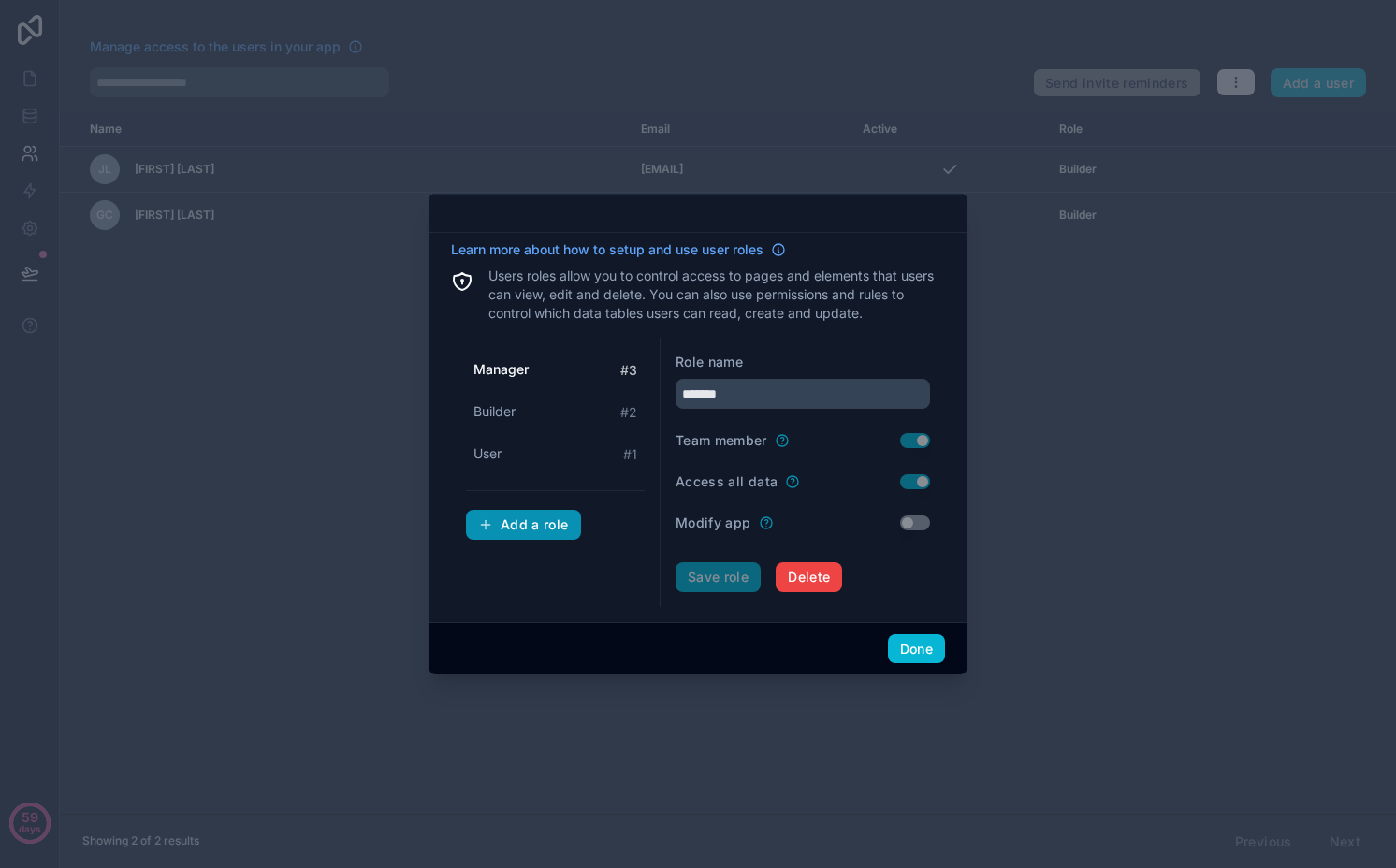 click on "Add a role" at bounding box center [523, 525] 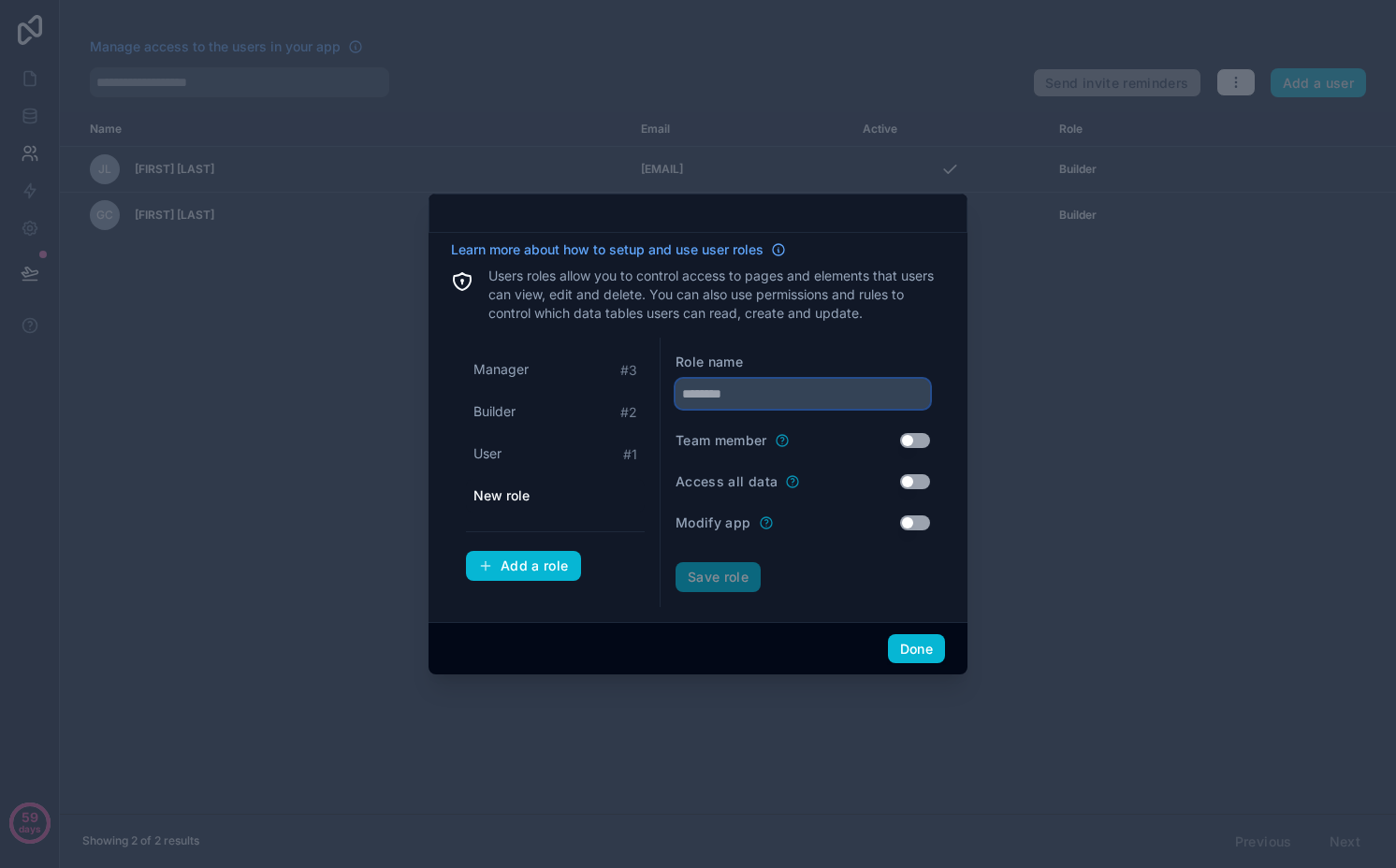 click at bounding box center (803, 394) 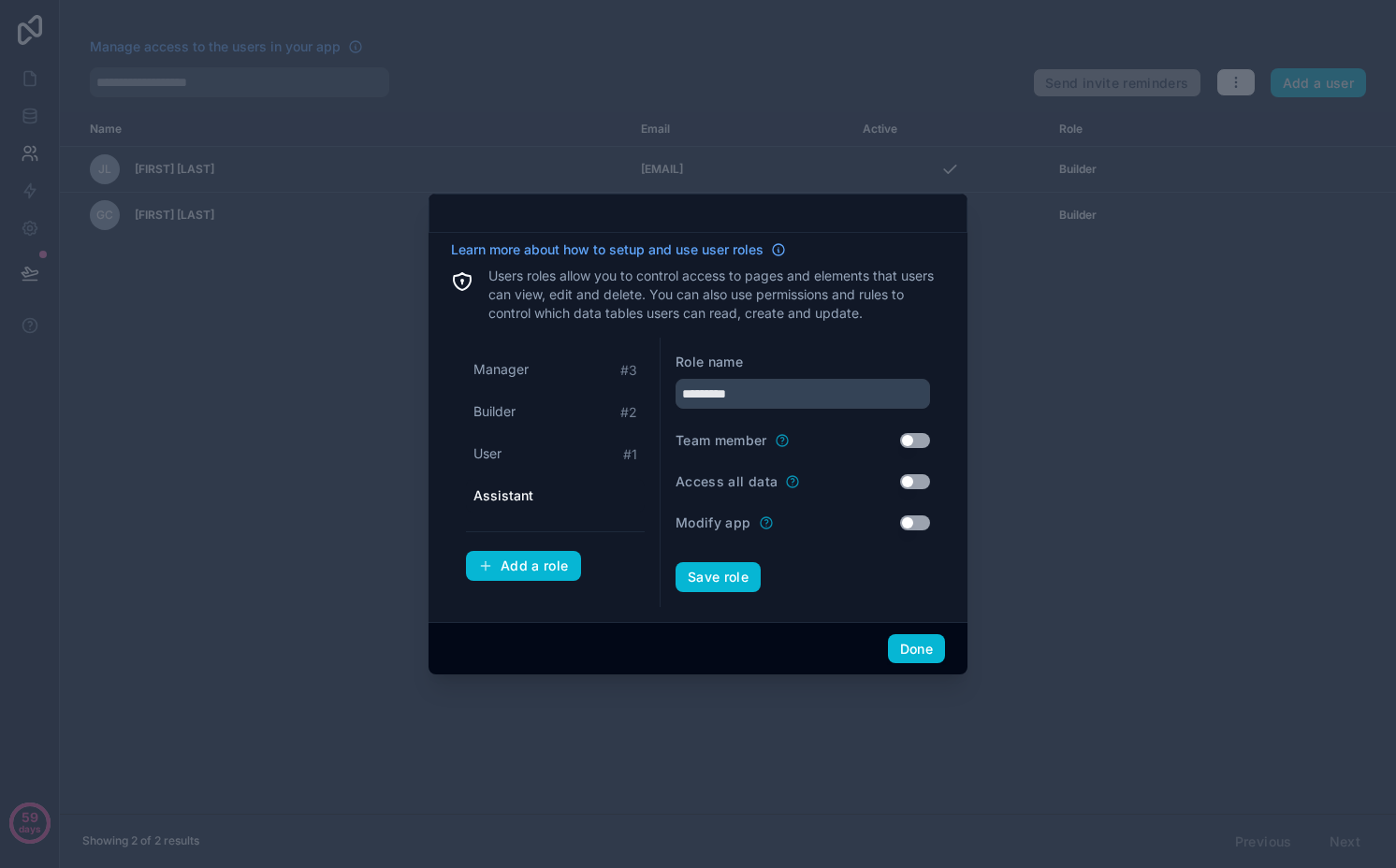 click on "Use setting" at bounding box center [915, 441] 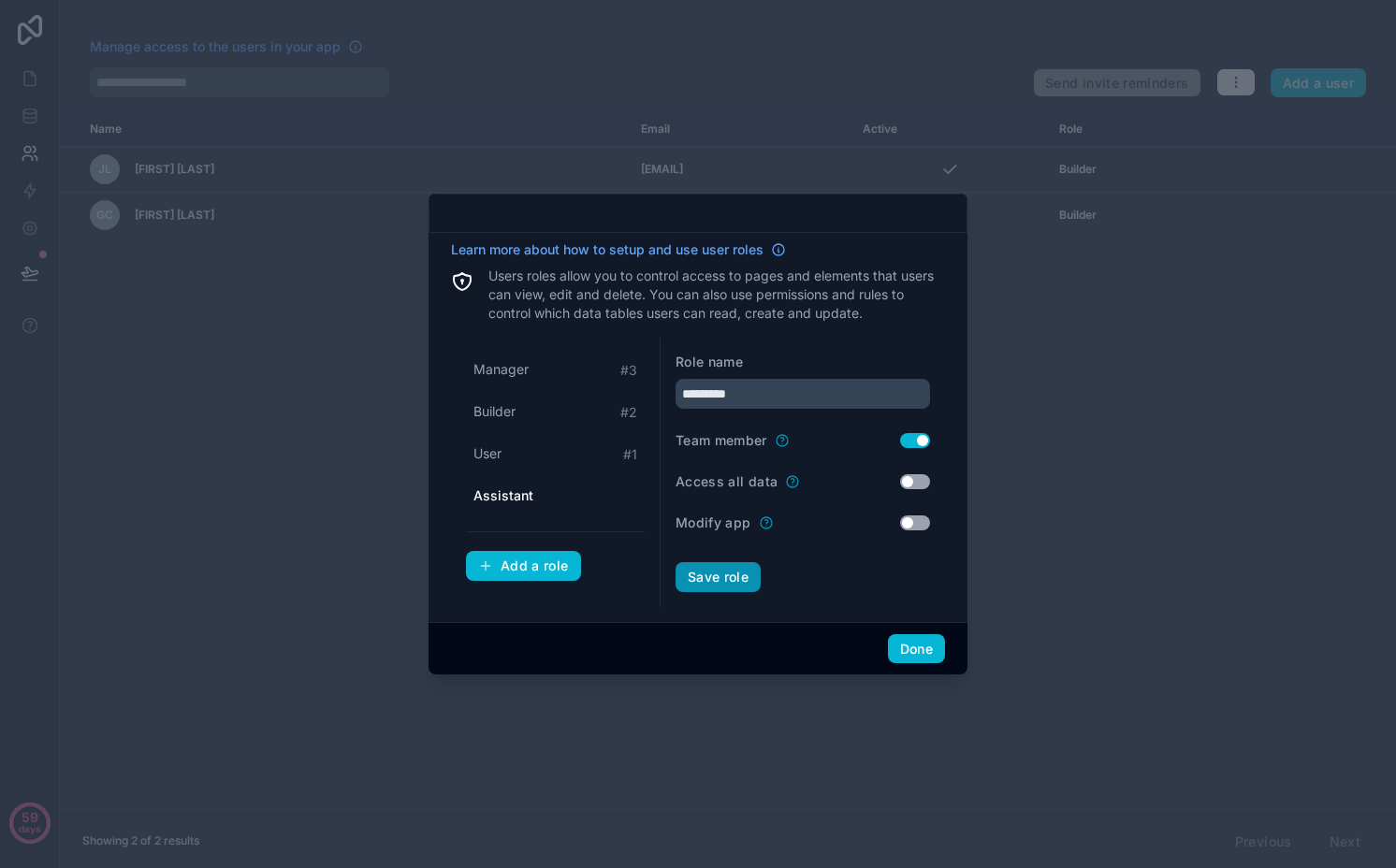 click on "Save role" at bounding box center (718, 577) 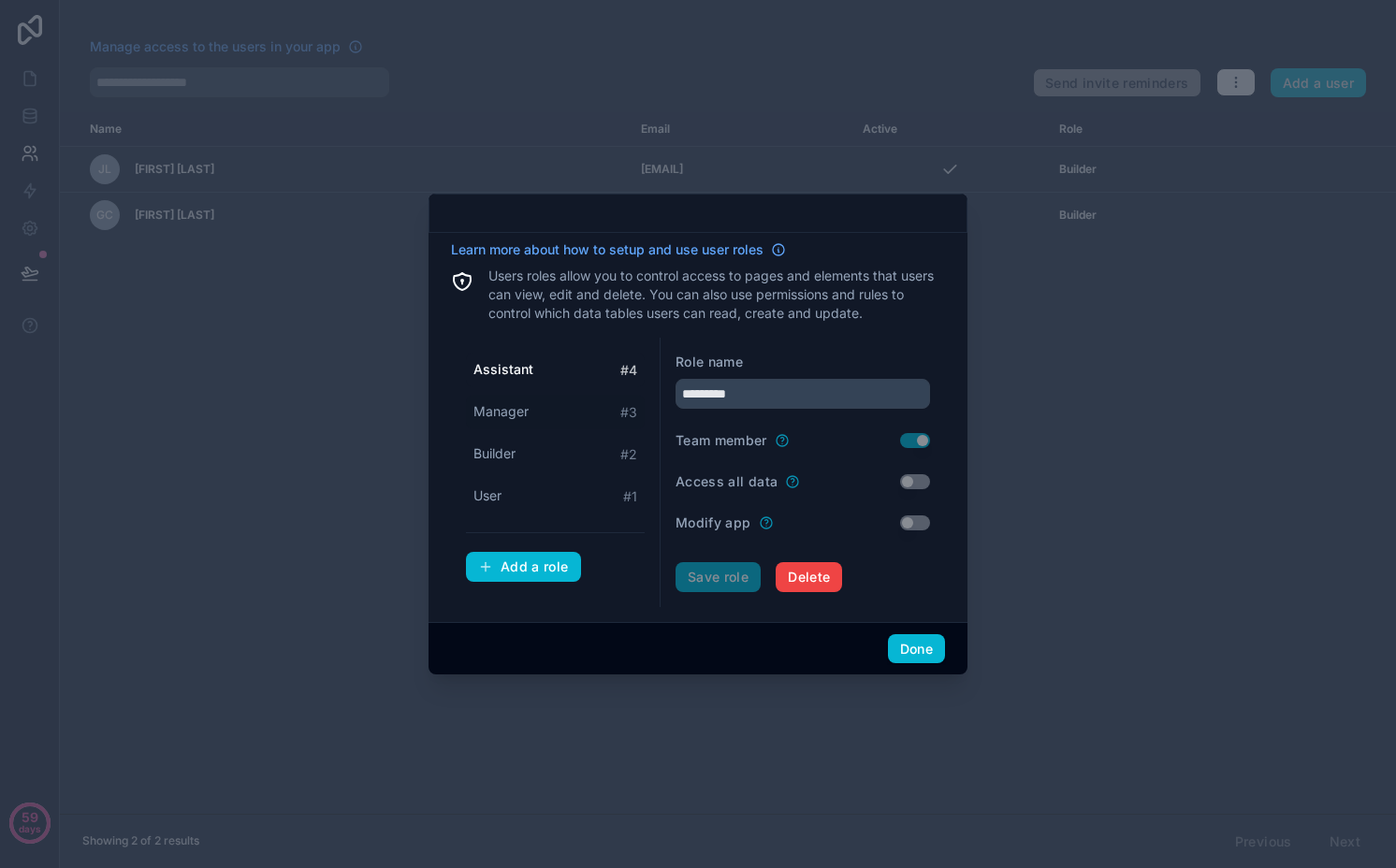 click on "Manager" at bounding box center (501, 412) 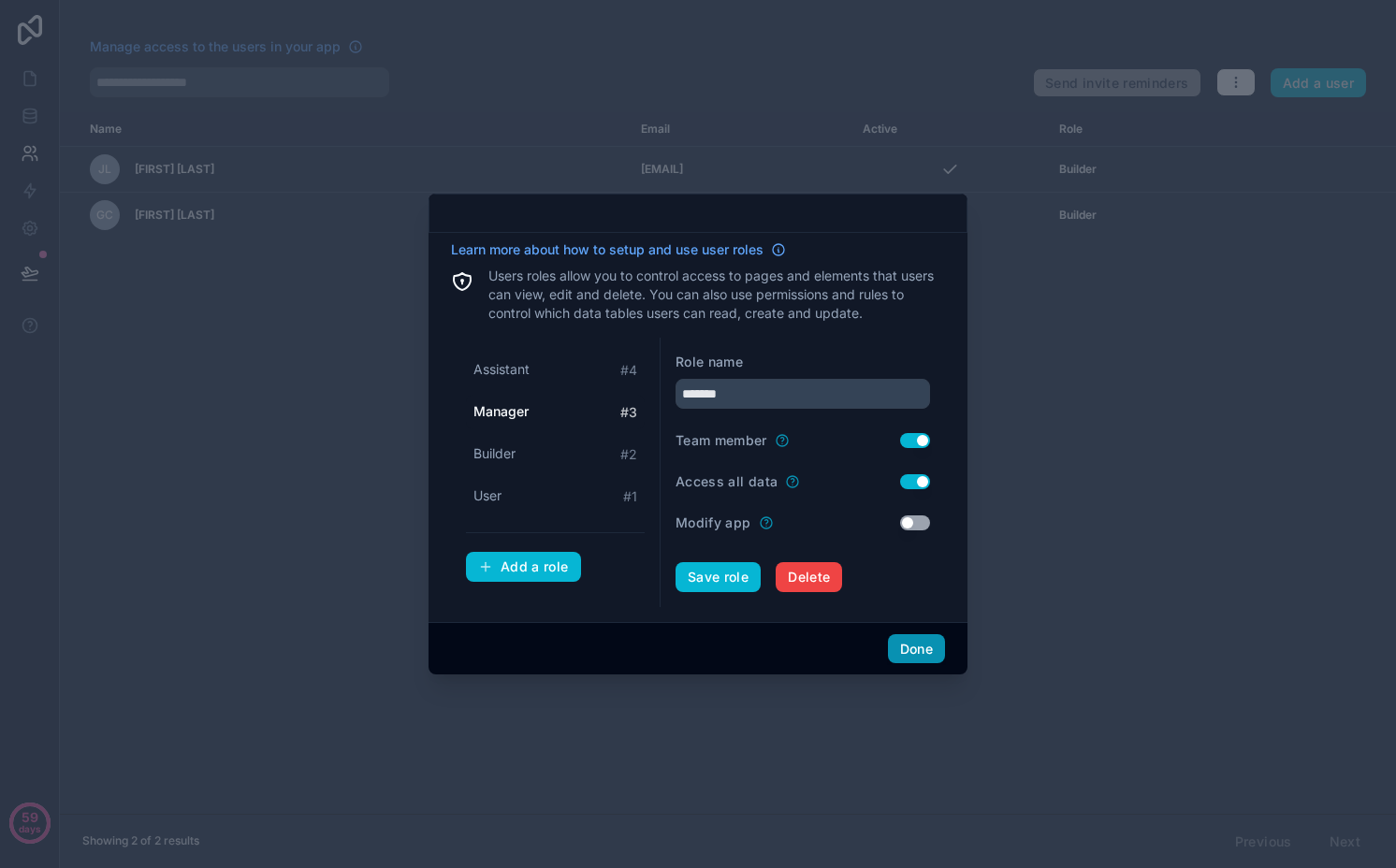 click on "Done" at bounding box center (916, 649) 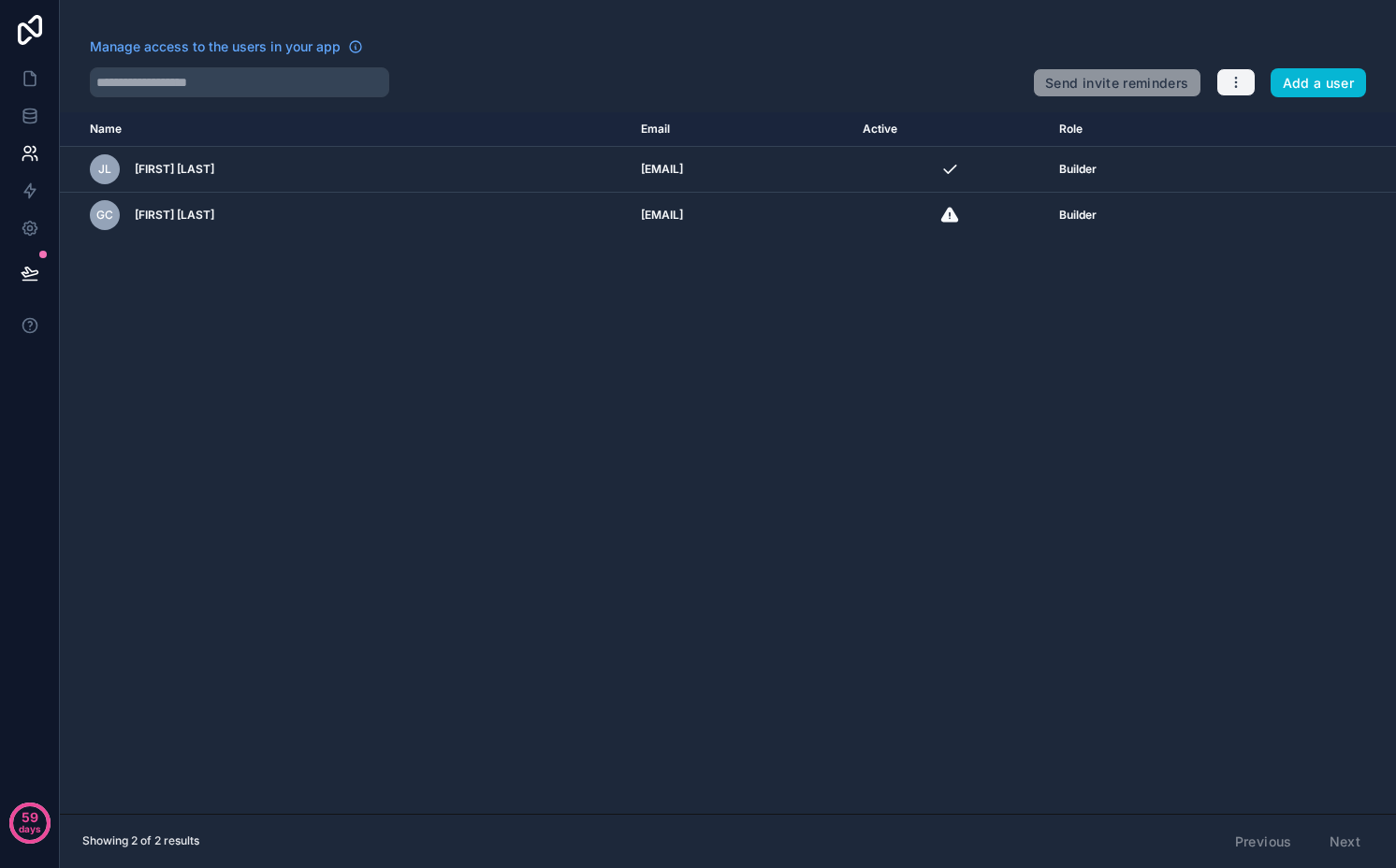click at bounding box center (1236, 82) 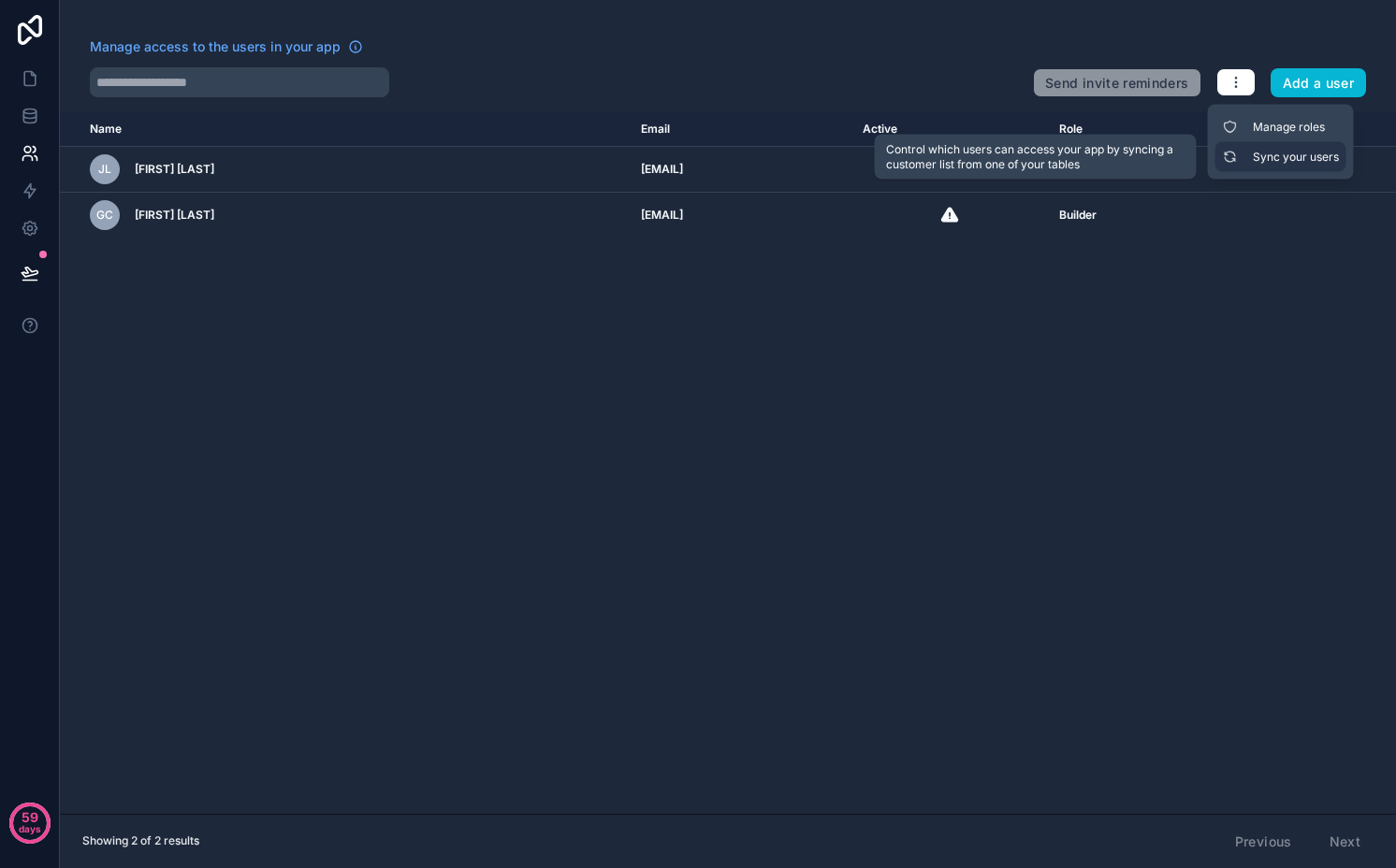 click on "Sync your users" at bounding box center [1281, 157] 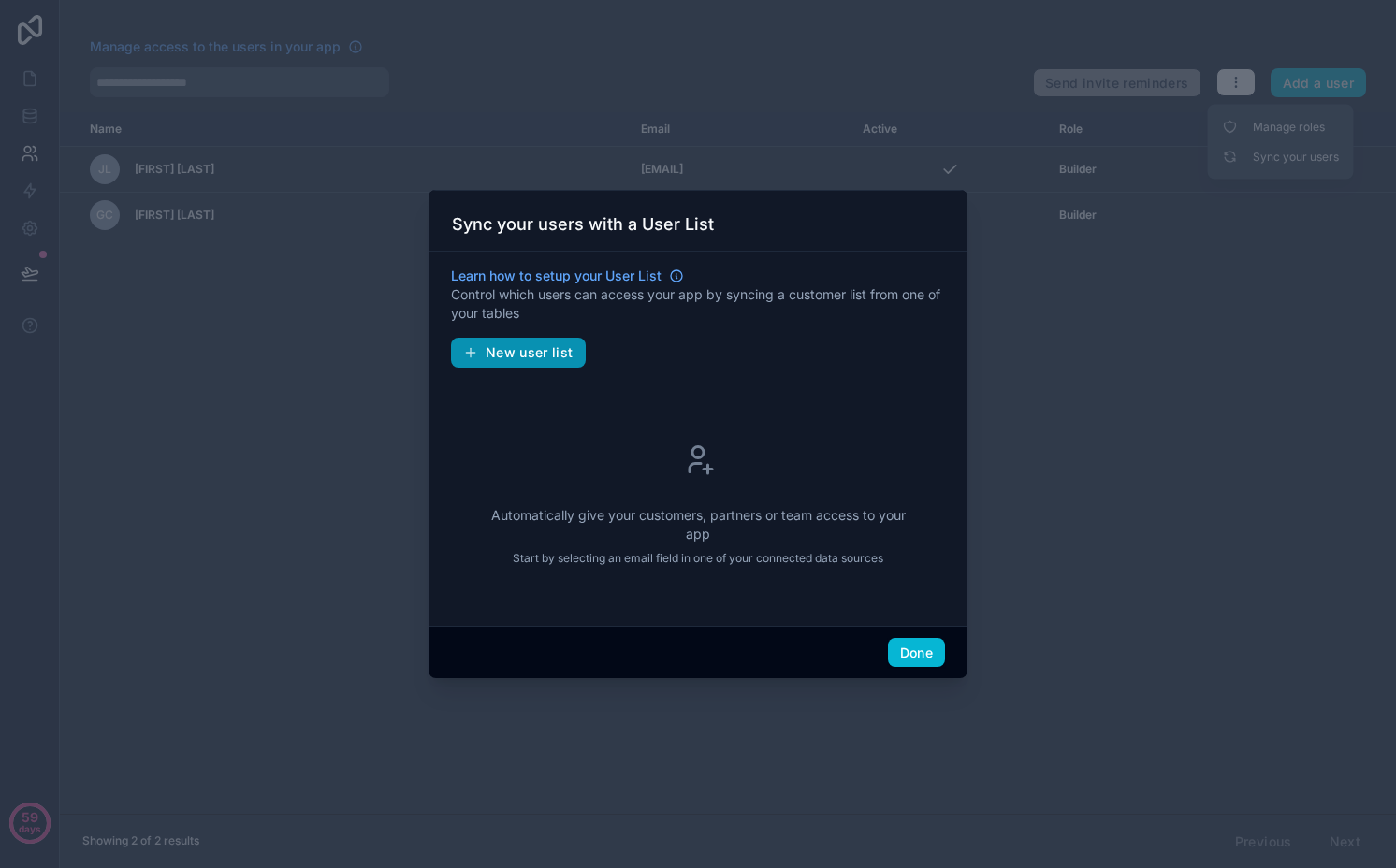 click on "New user list" at bounding box center [530, 353] 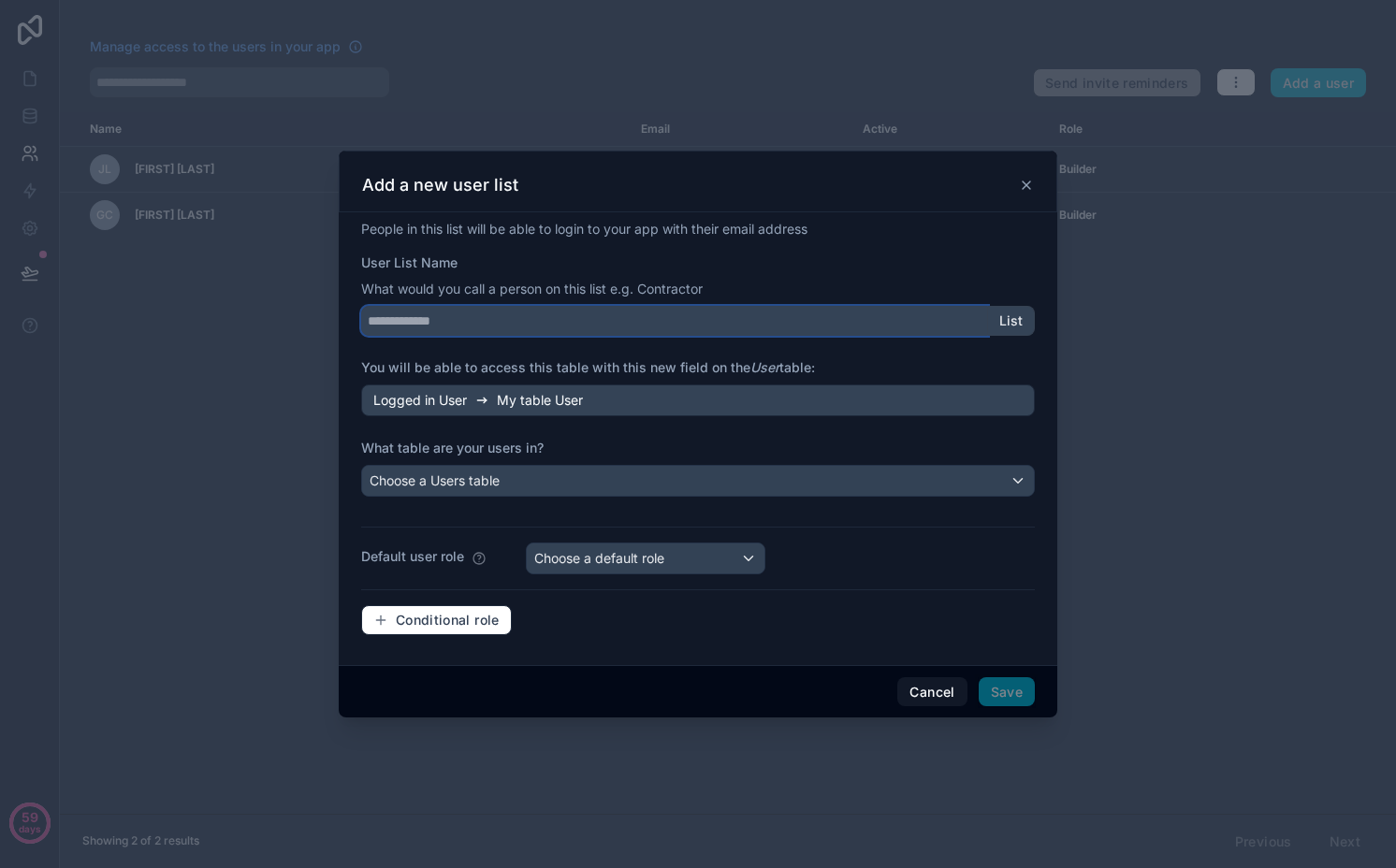 click on "User List Name" at bounding box center (675, 321) 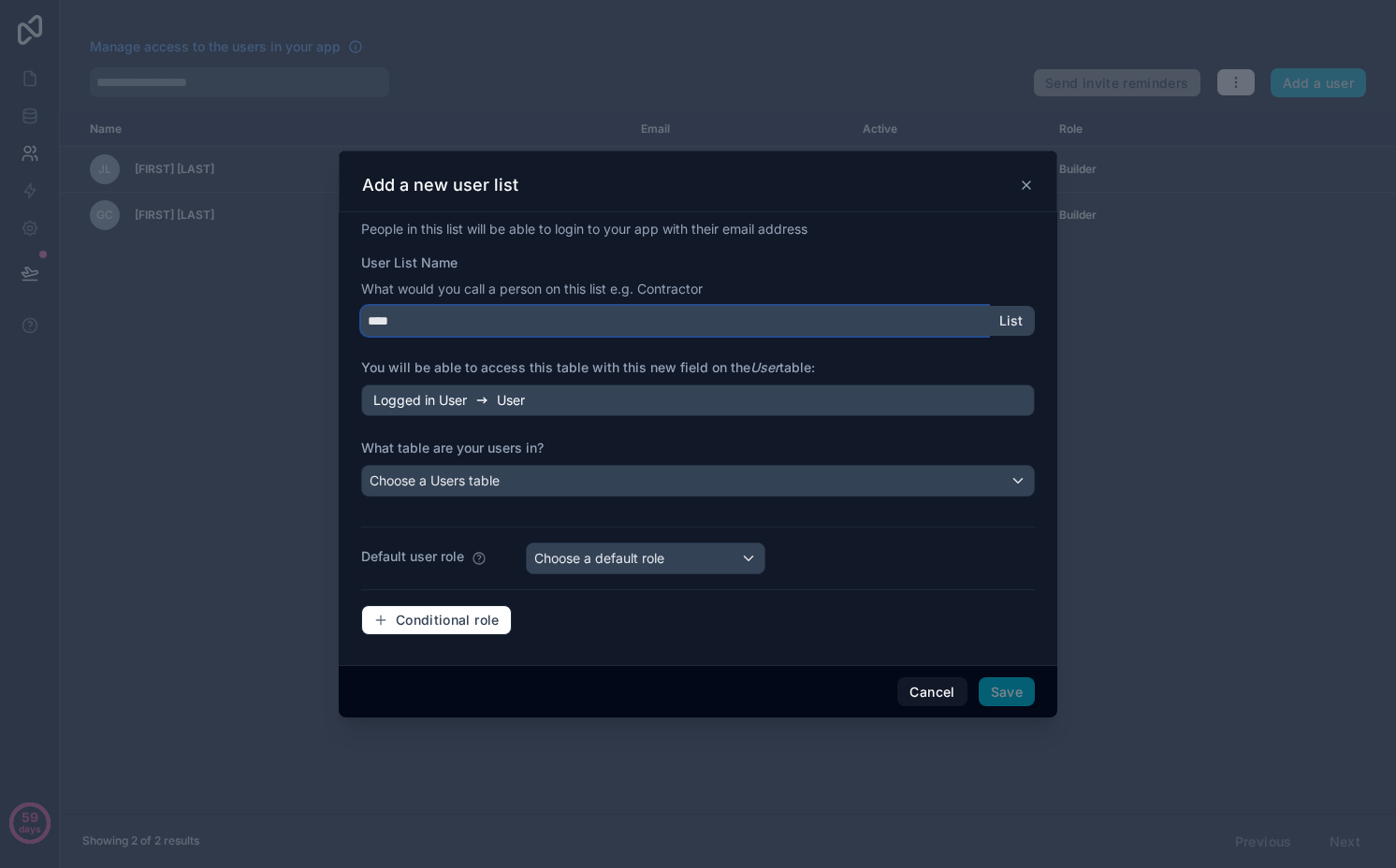 type on "****" 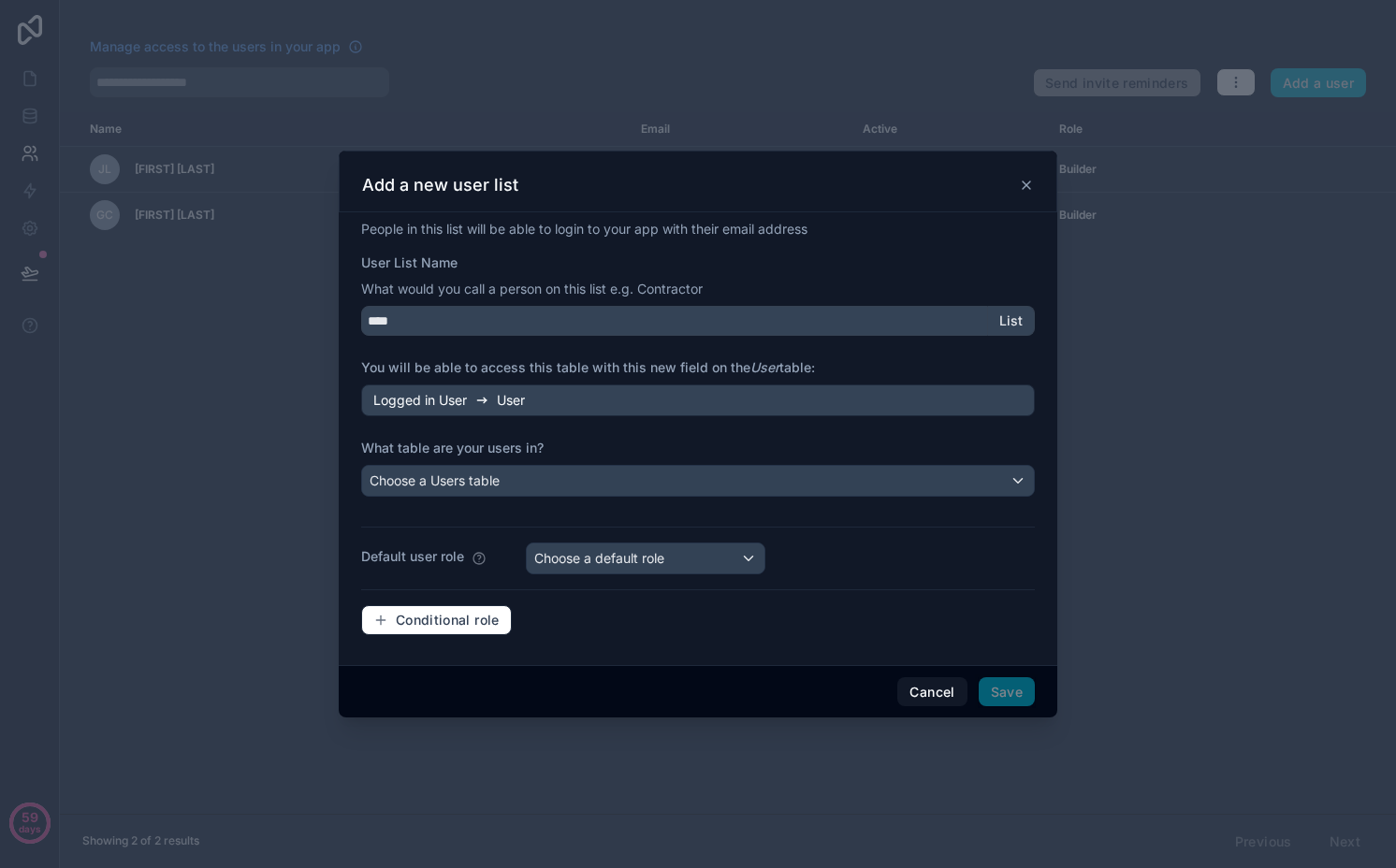 click on "You will be able to access this table with this new field on the  User  table:" at bounding box center (588, 367) 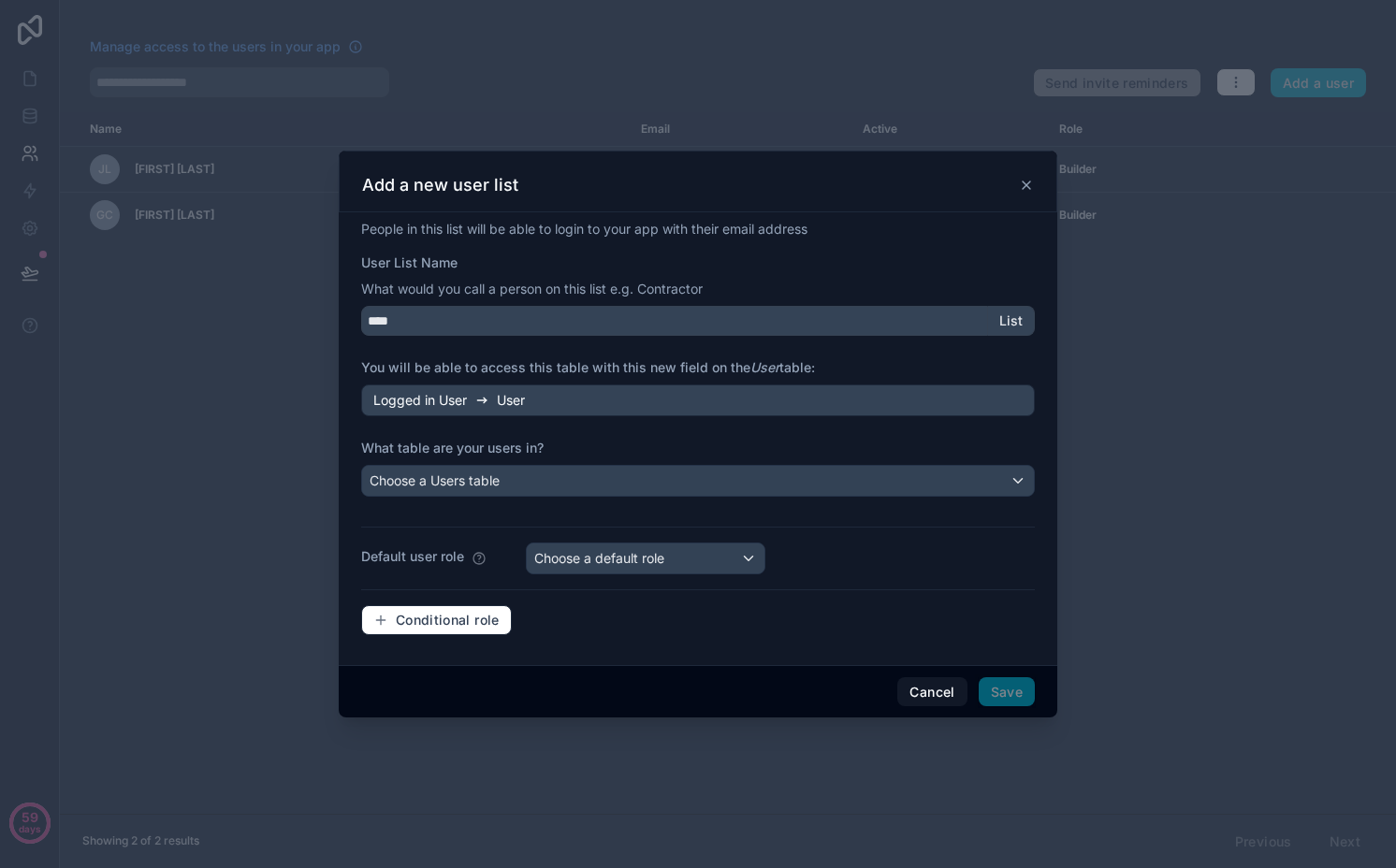 click 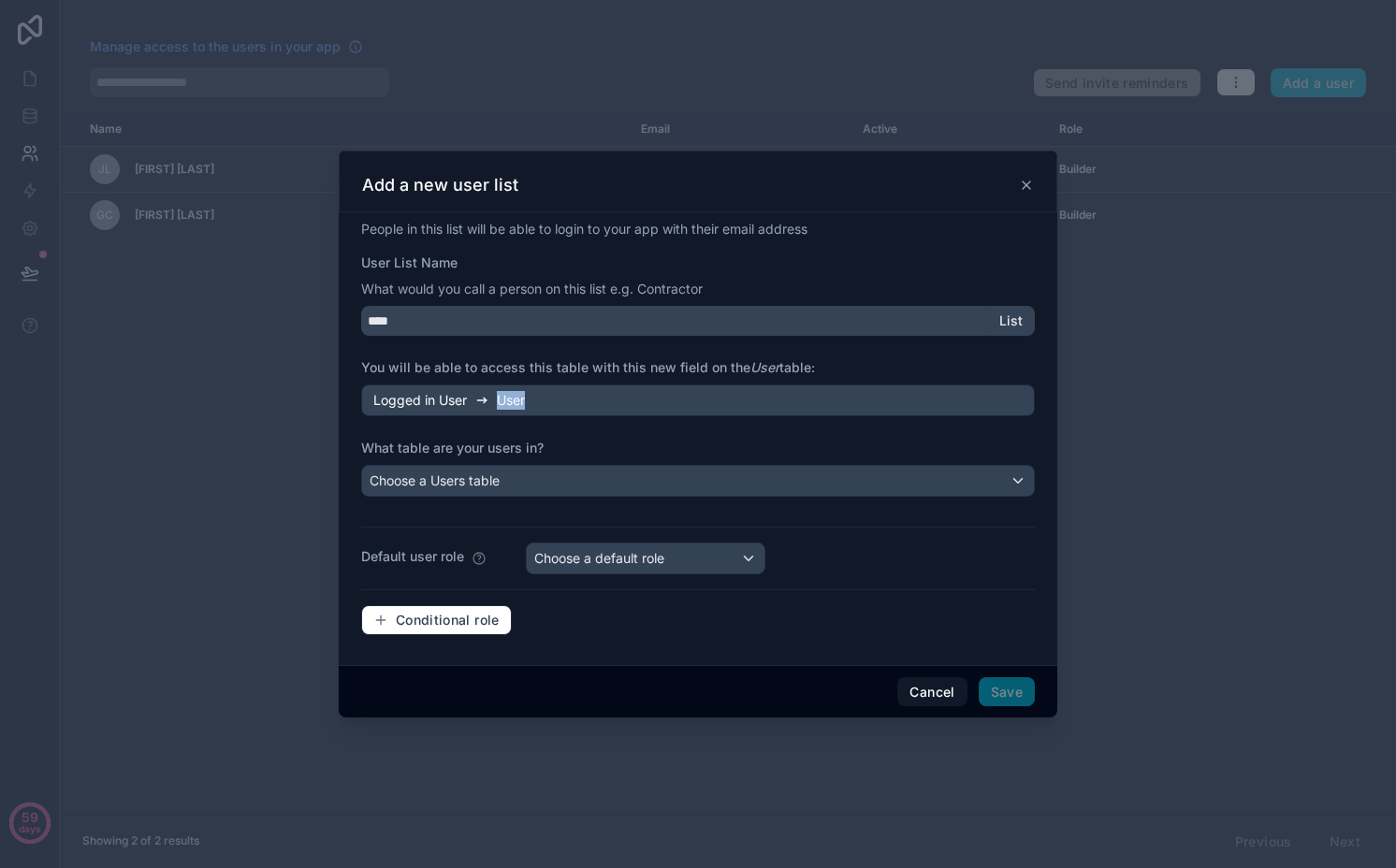 click on "Logged in User User" at bounding box center (698, 400) 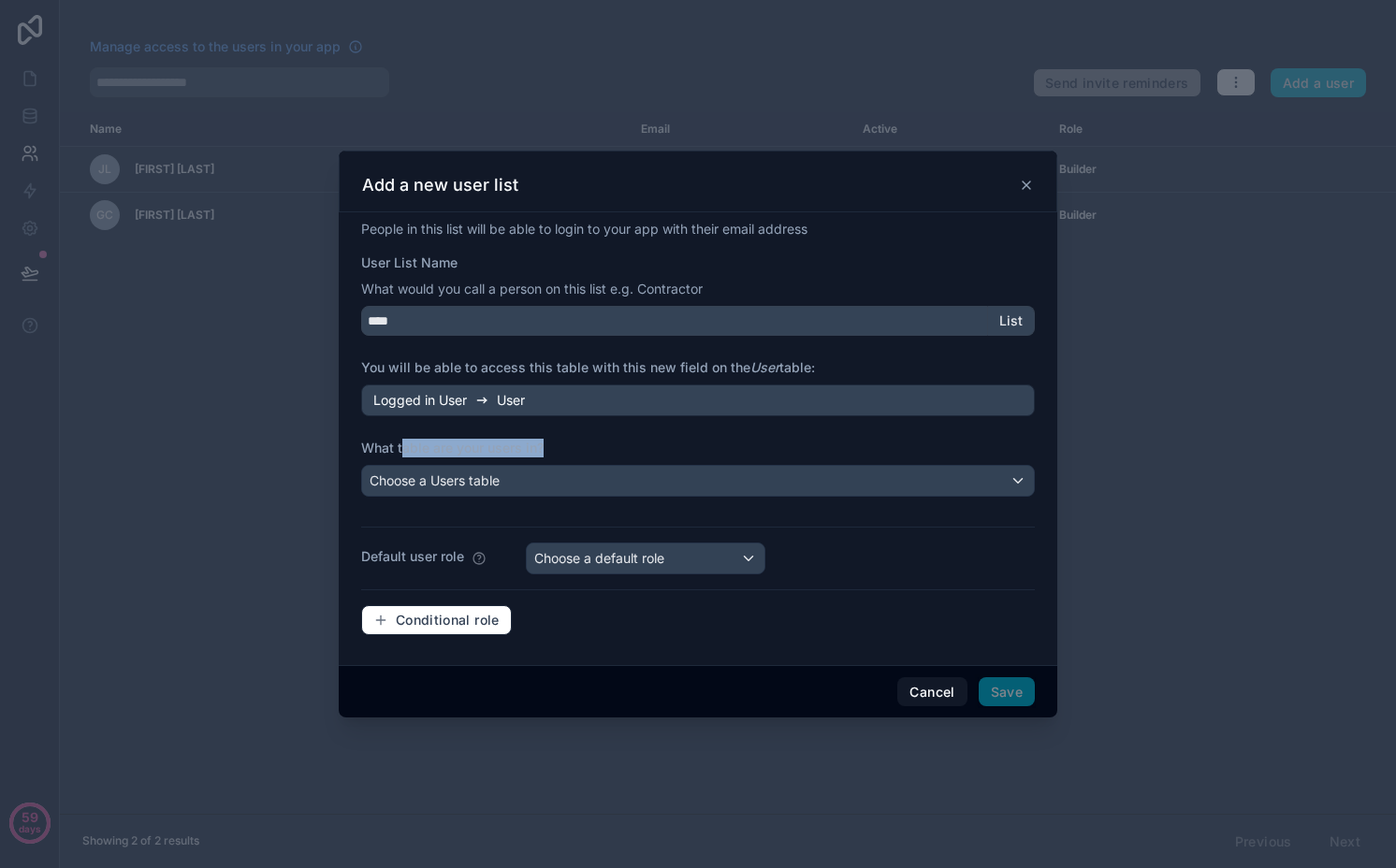 drag, startPoint x: 404, startPoint y: 450, endPoint x: 577, endPoint y: 450, distance: 173 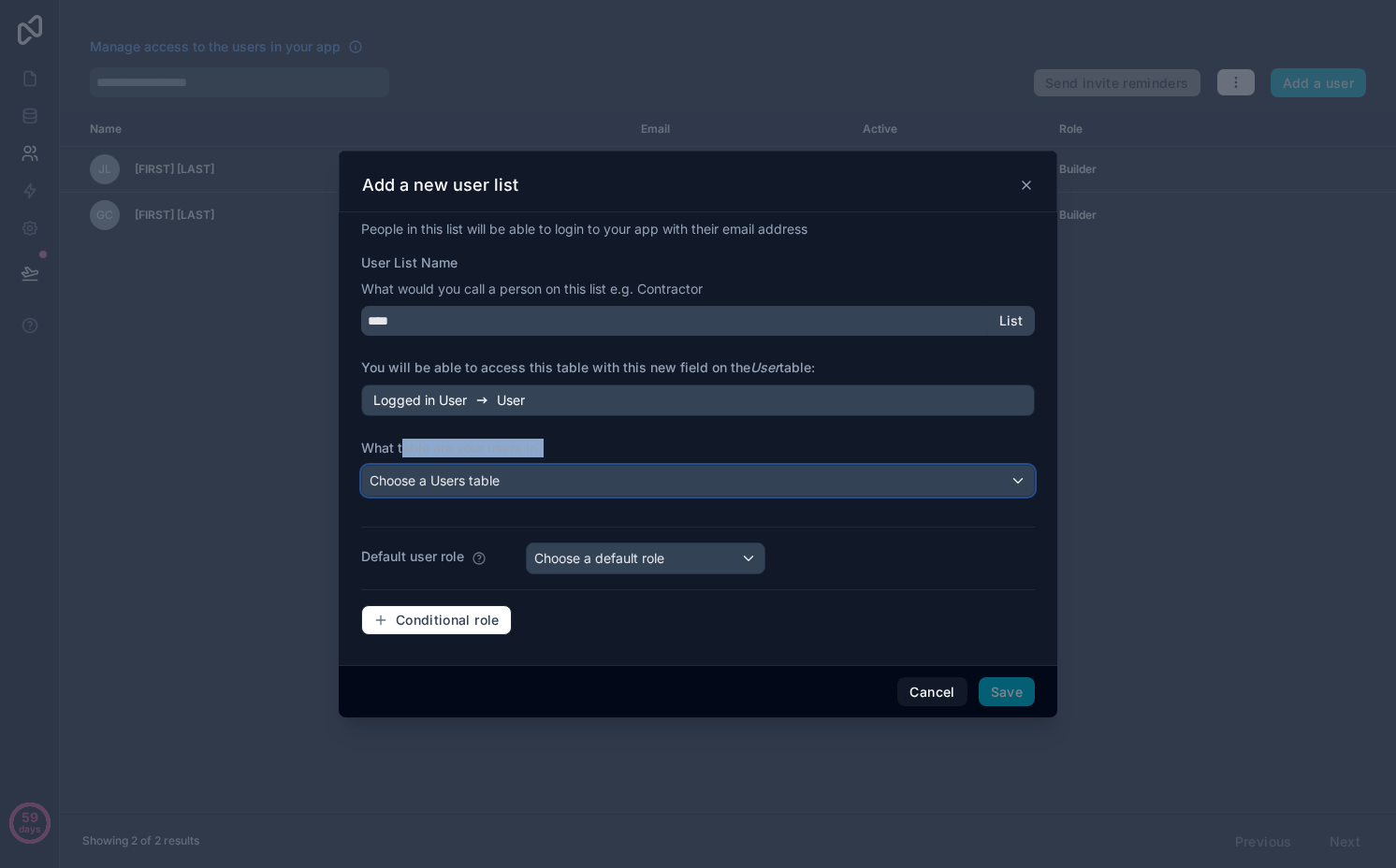 click on "Choose a Users table" at bounding box center (698, 481) 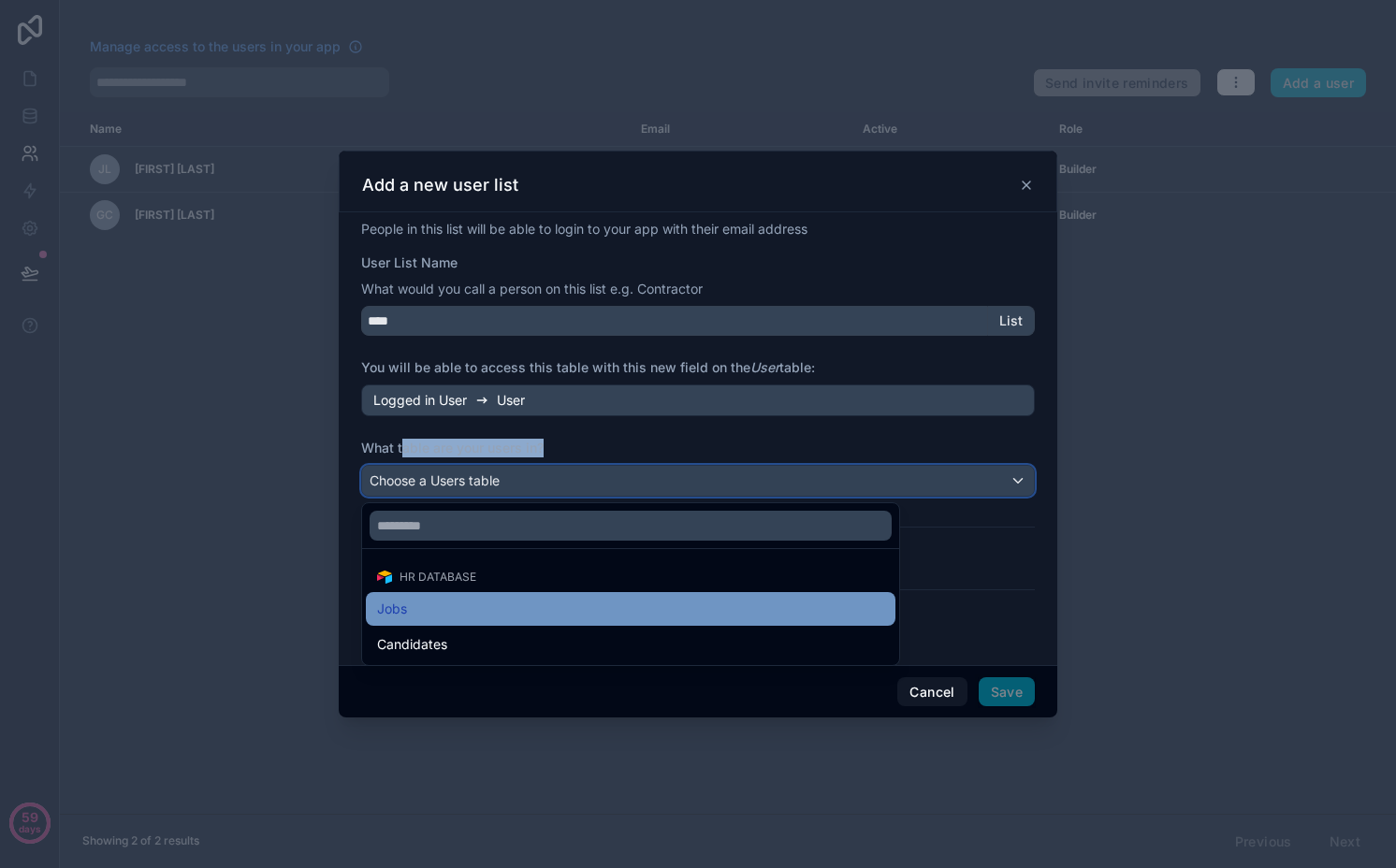 type 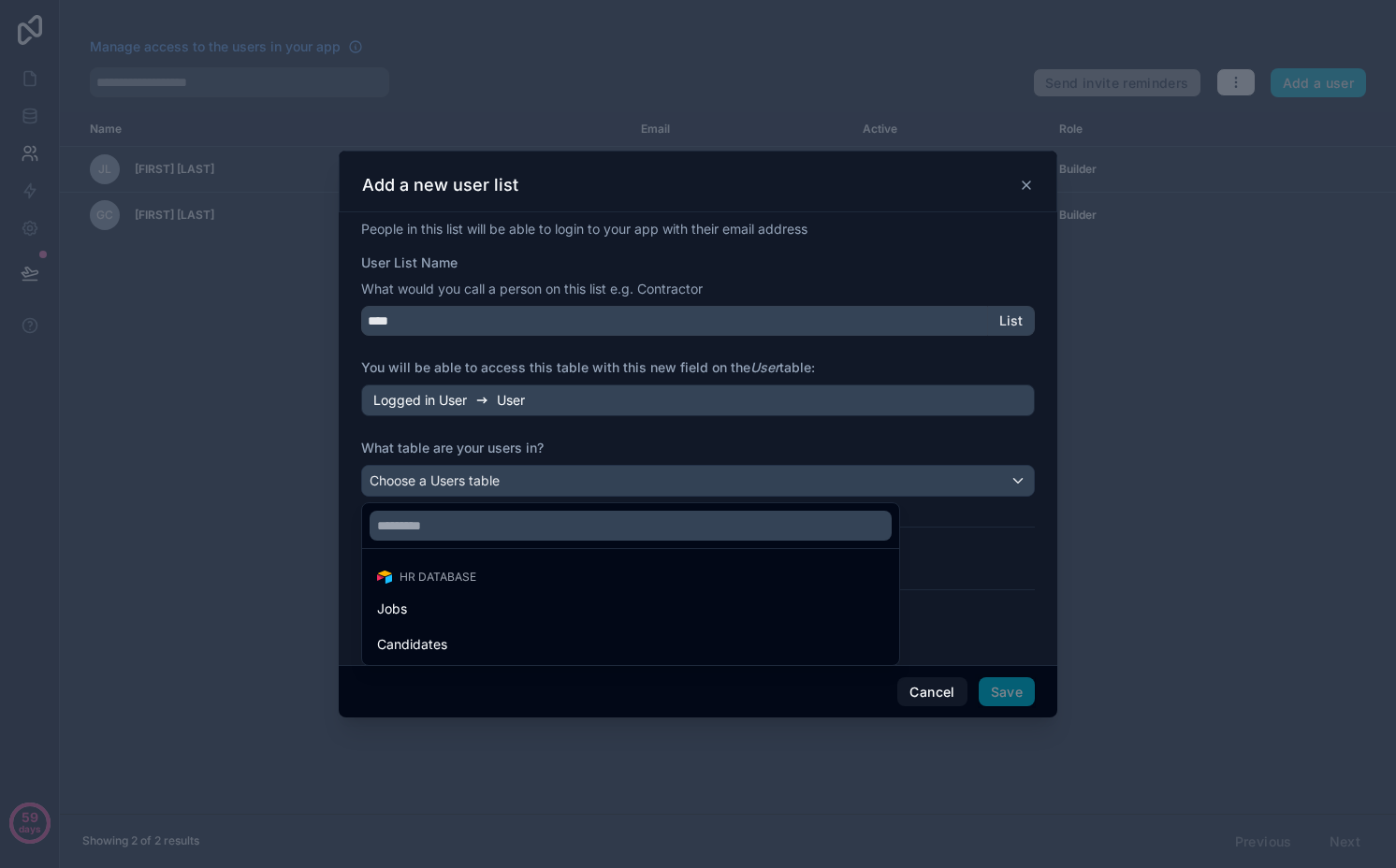 click at bounding box center (698, 434) 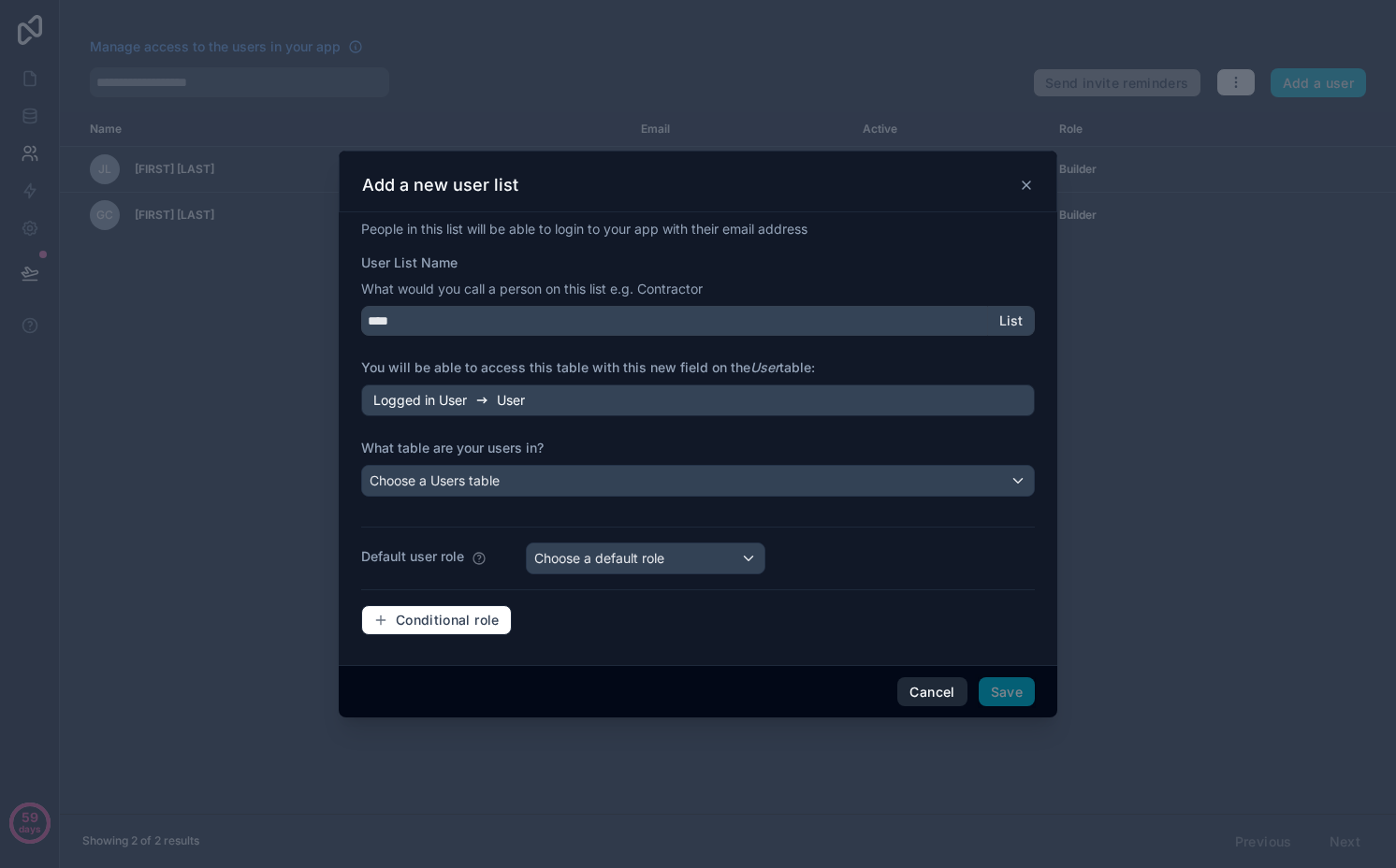 click on "Cancel" at bounding box center (932, 692) 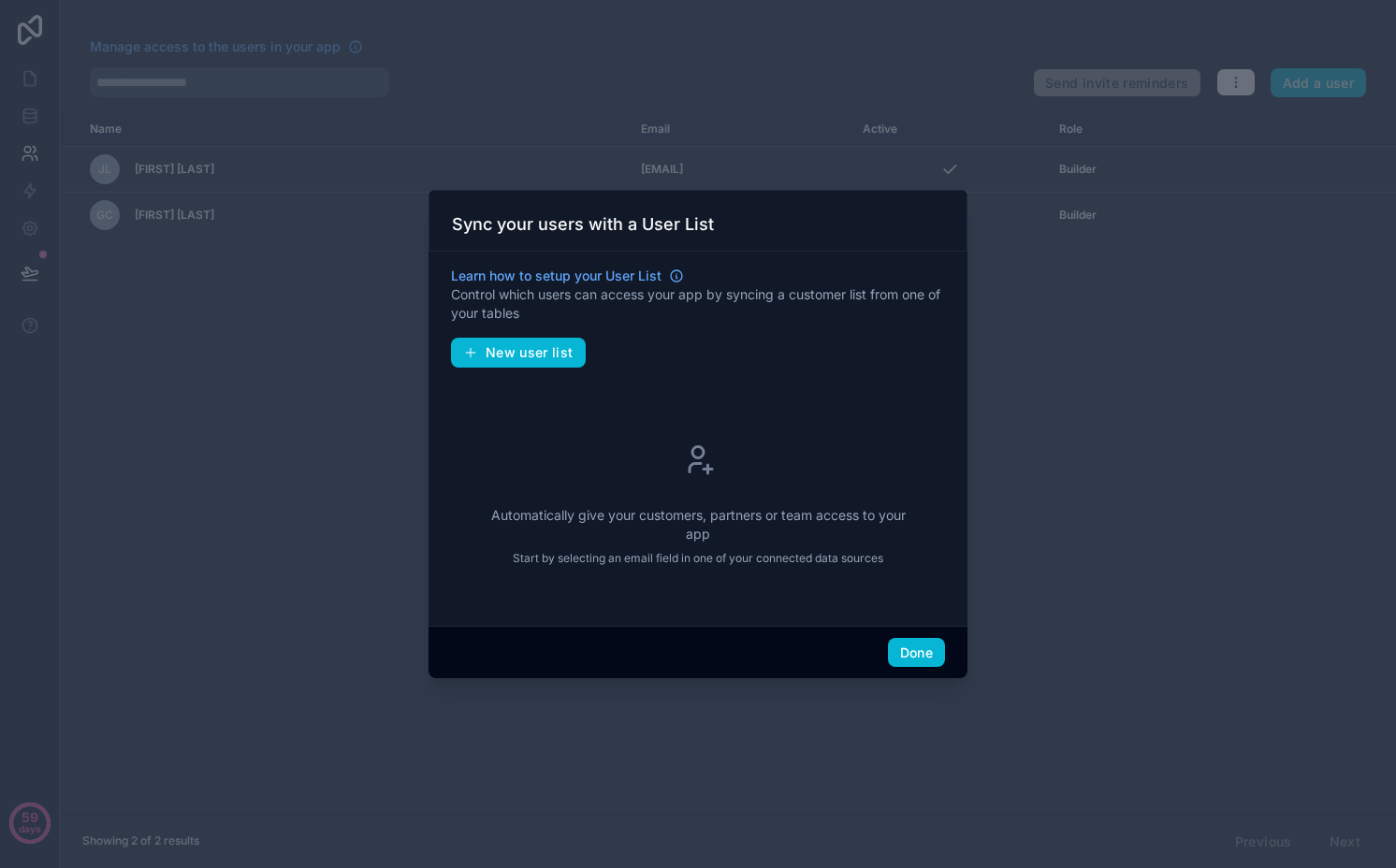 click at bounding box center [698, 434] 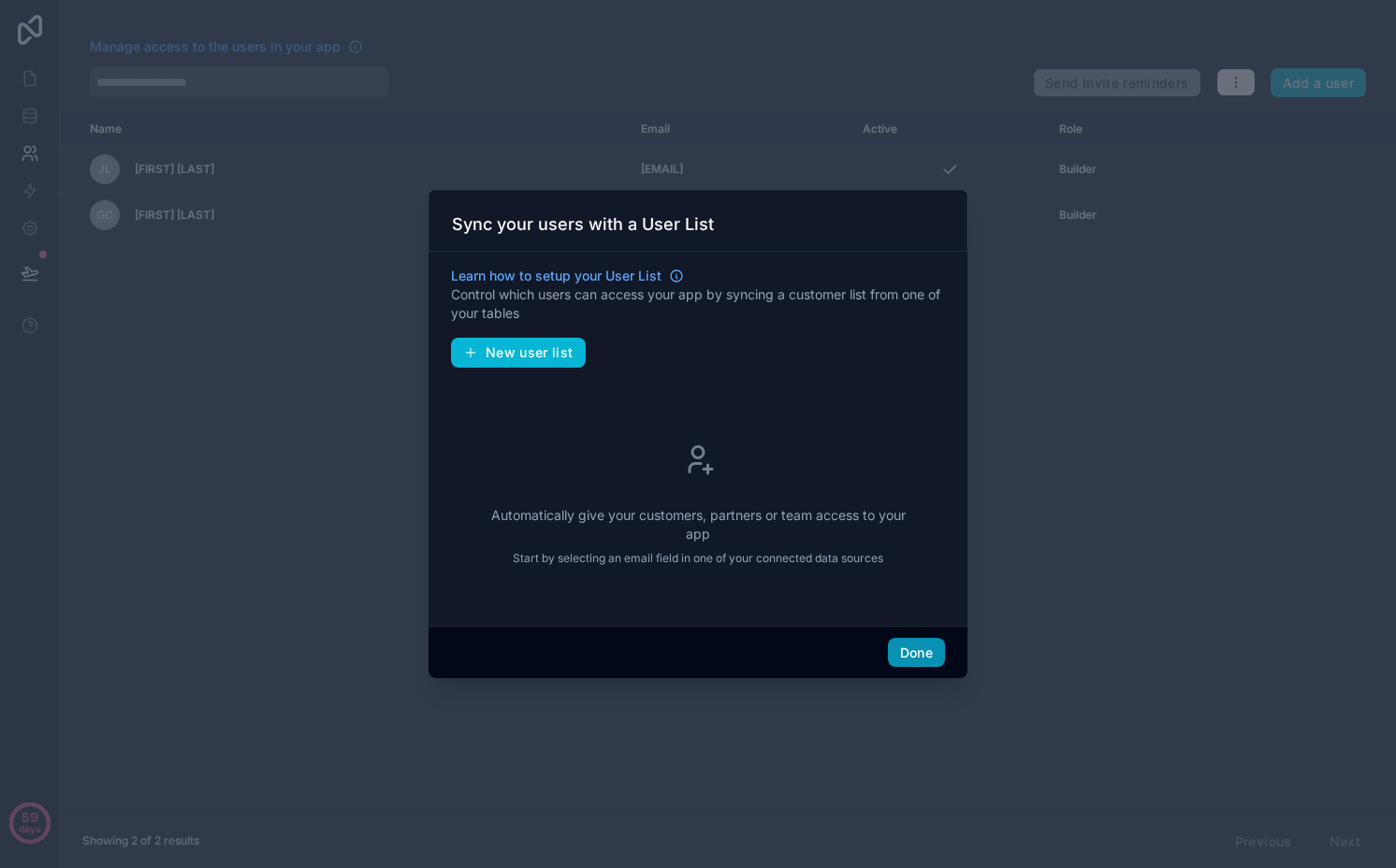 click on "Done" at bounding box center (916, 653) 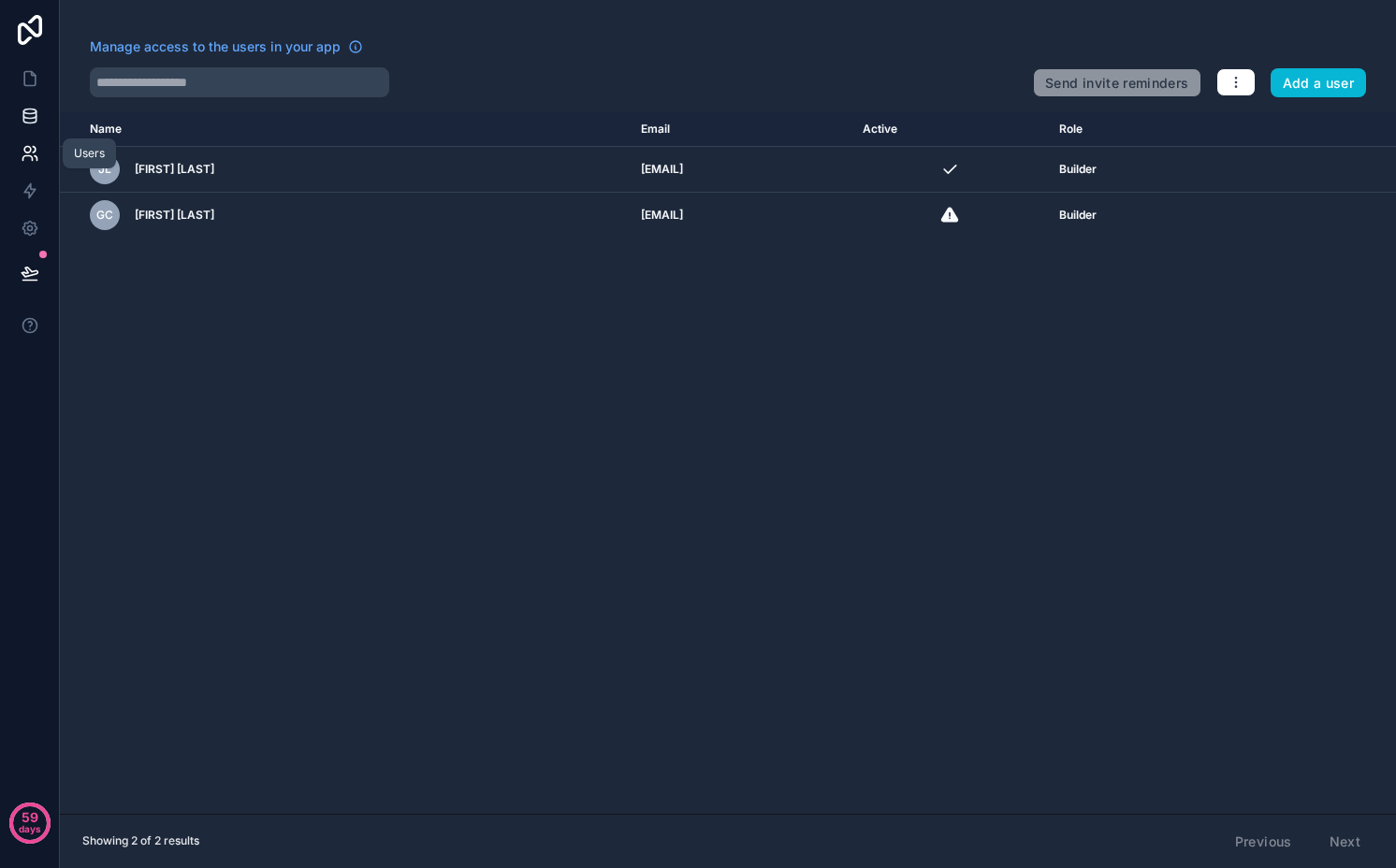 click 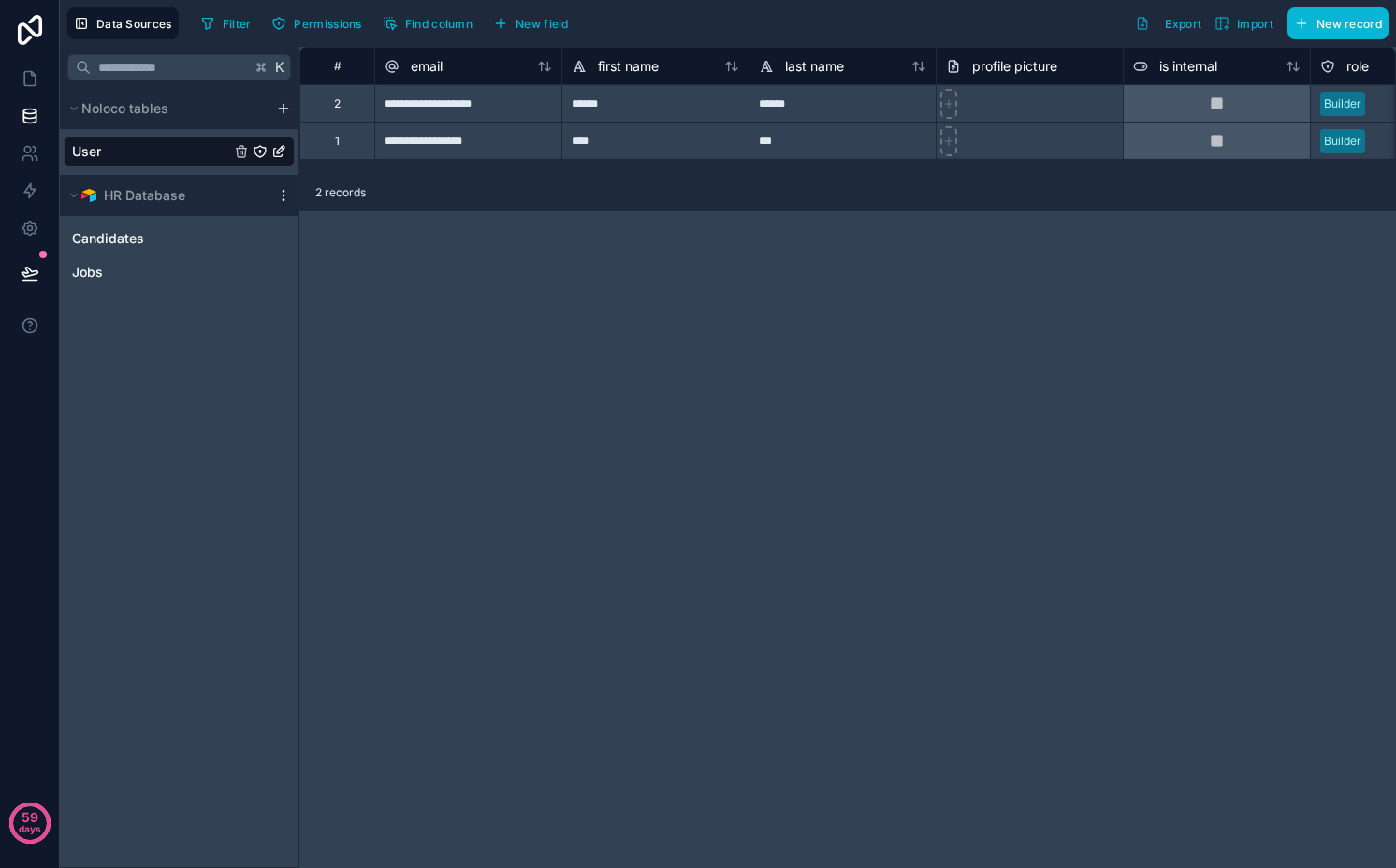 click 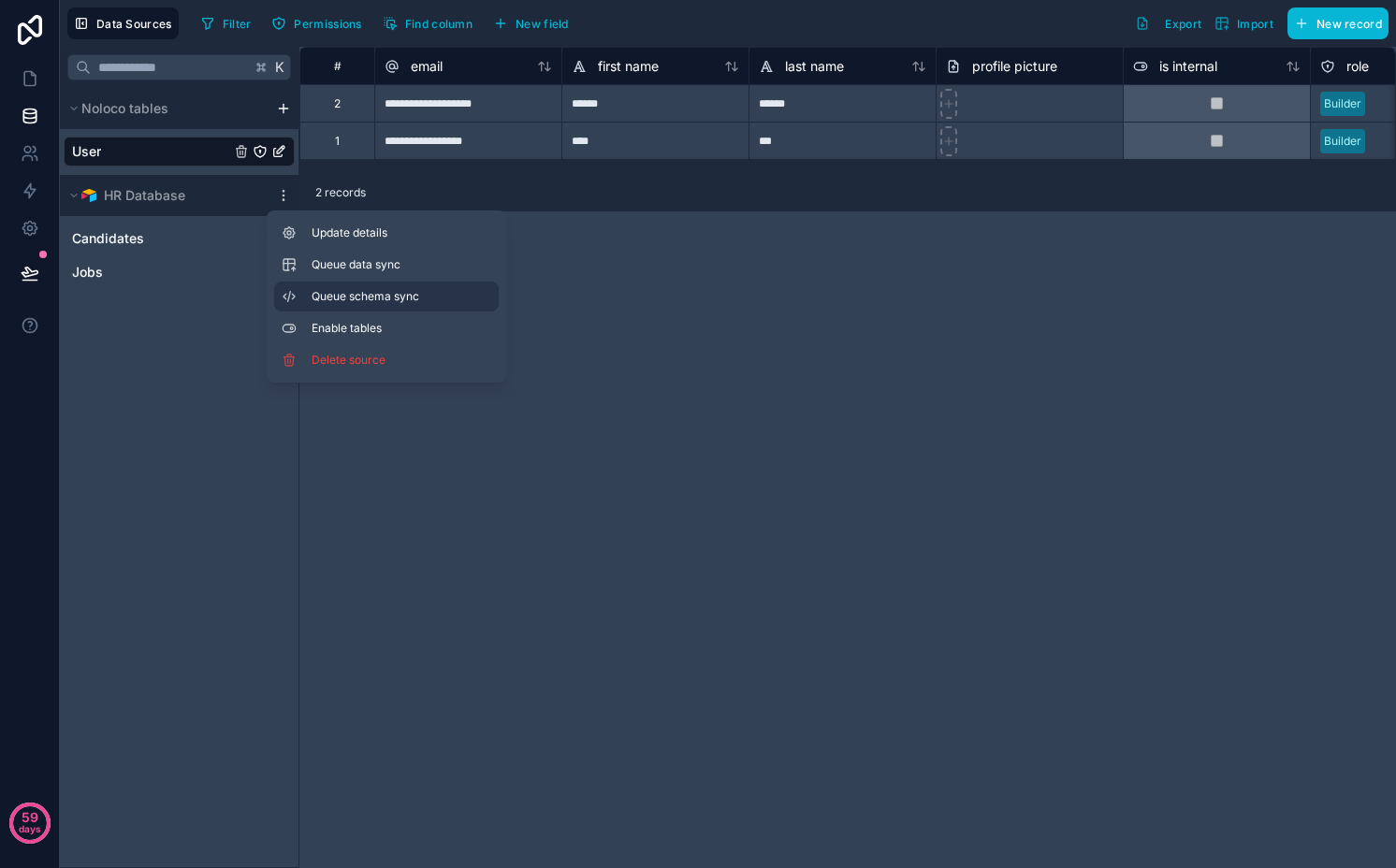 click on "Queue schema sync" at bounding box center (386, 297) 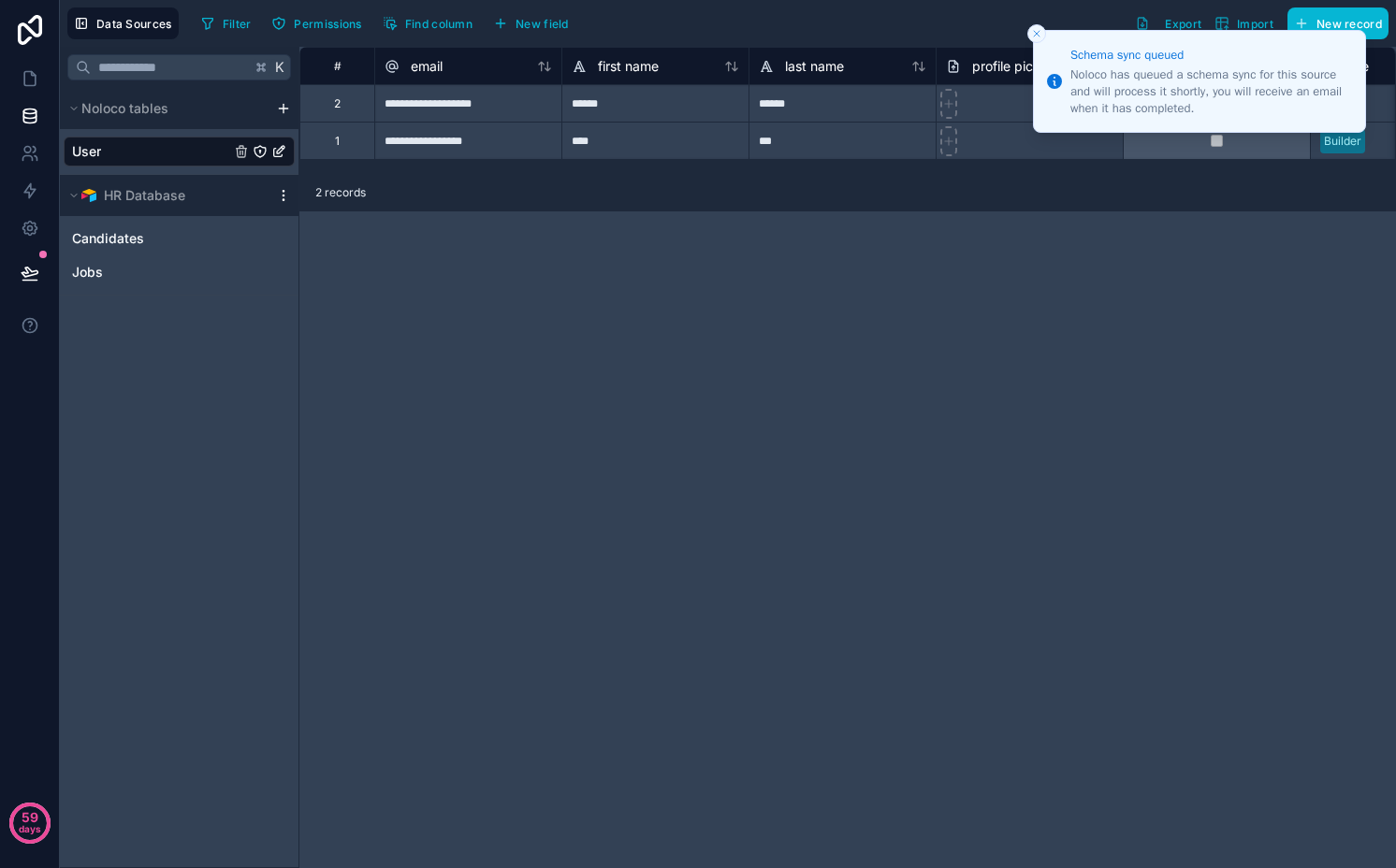 click 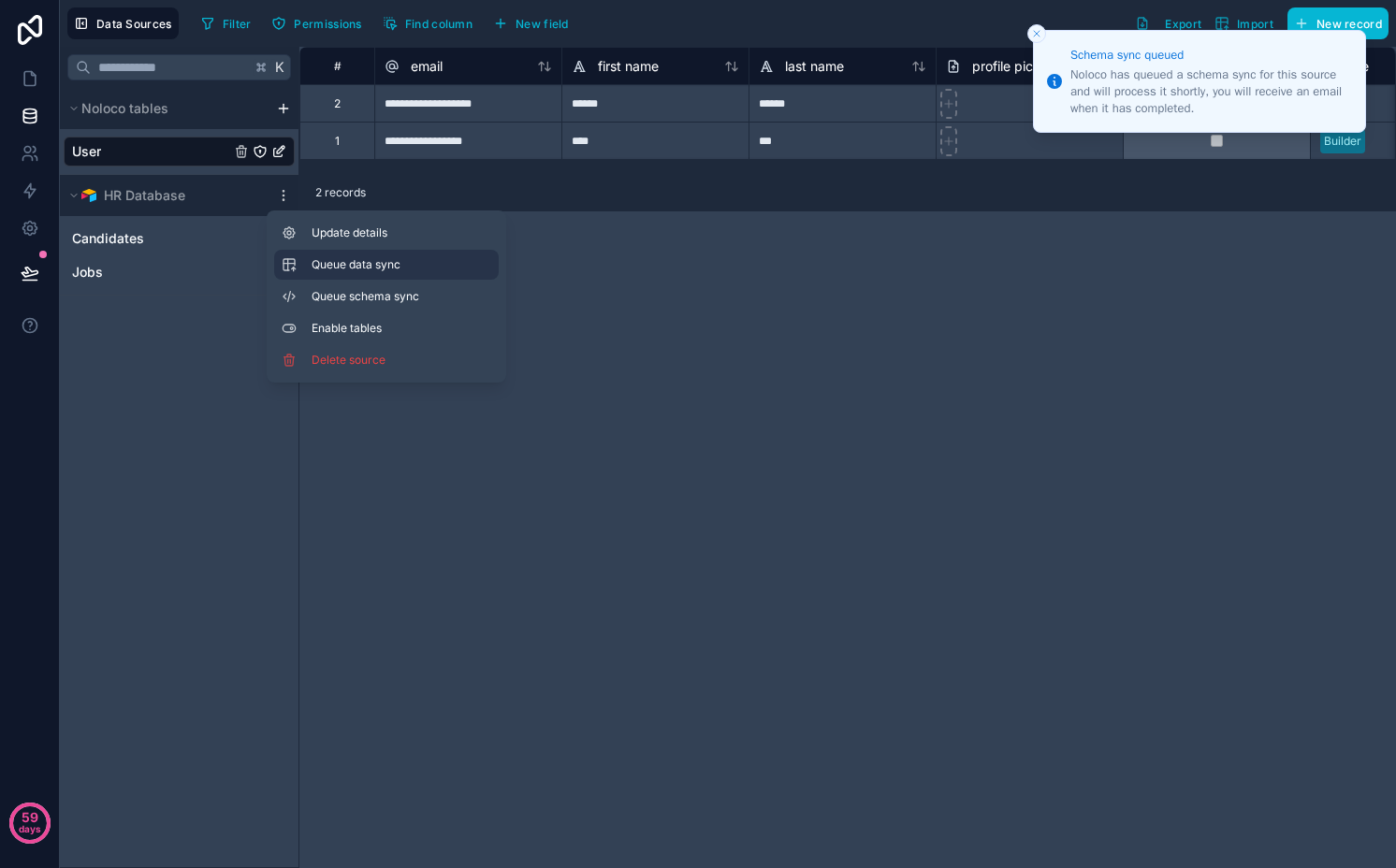 click on "Queue data sync" at bounding box center [379, 265] 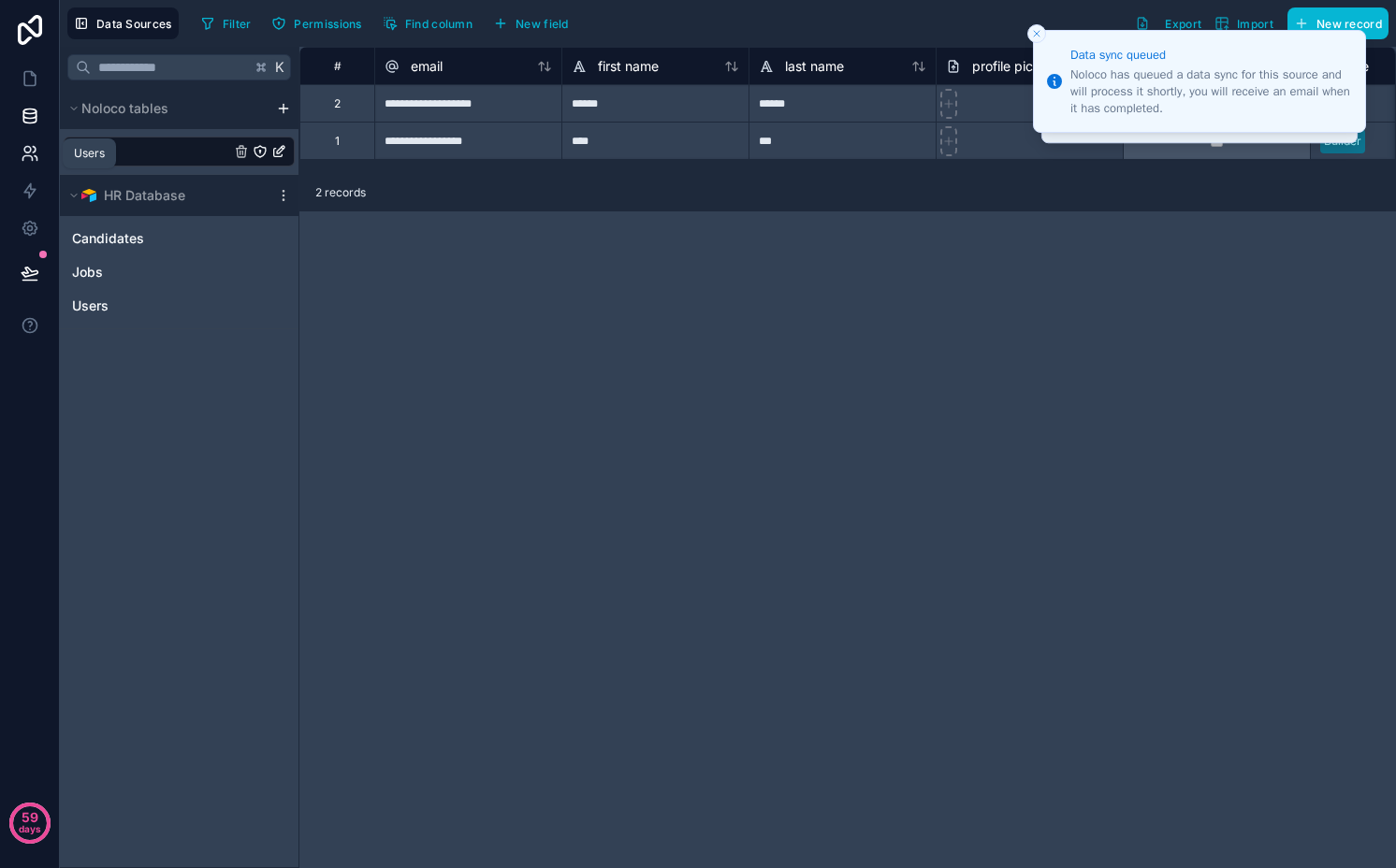 click 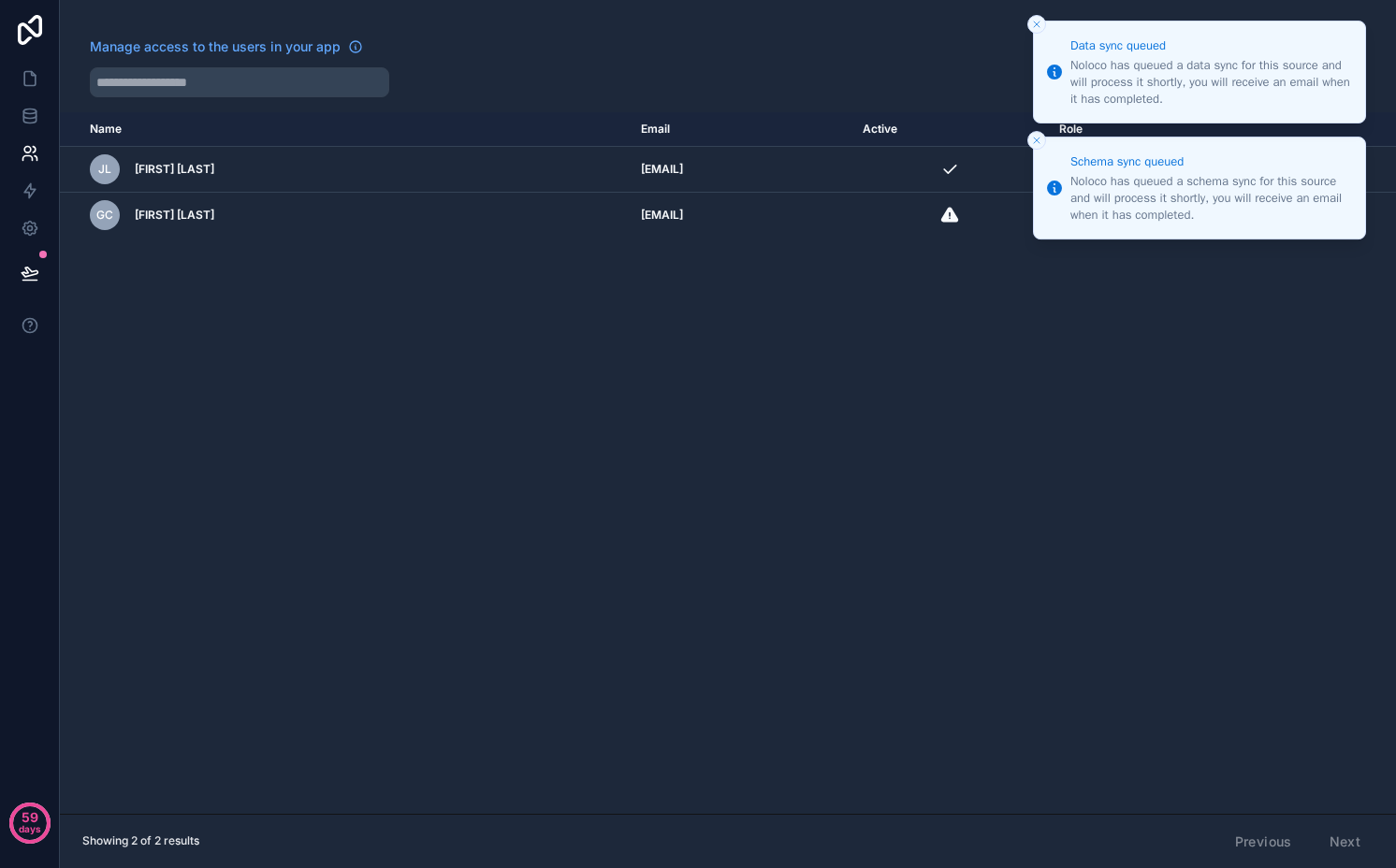 click at bounding box center (1037, 24) 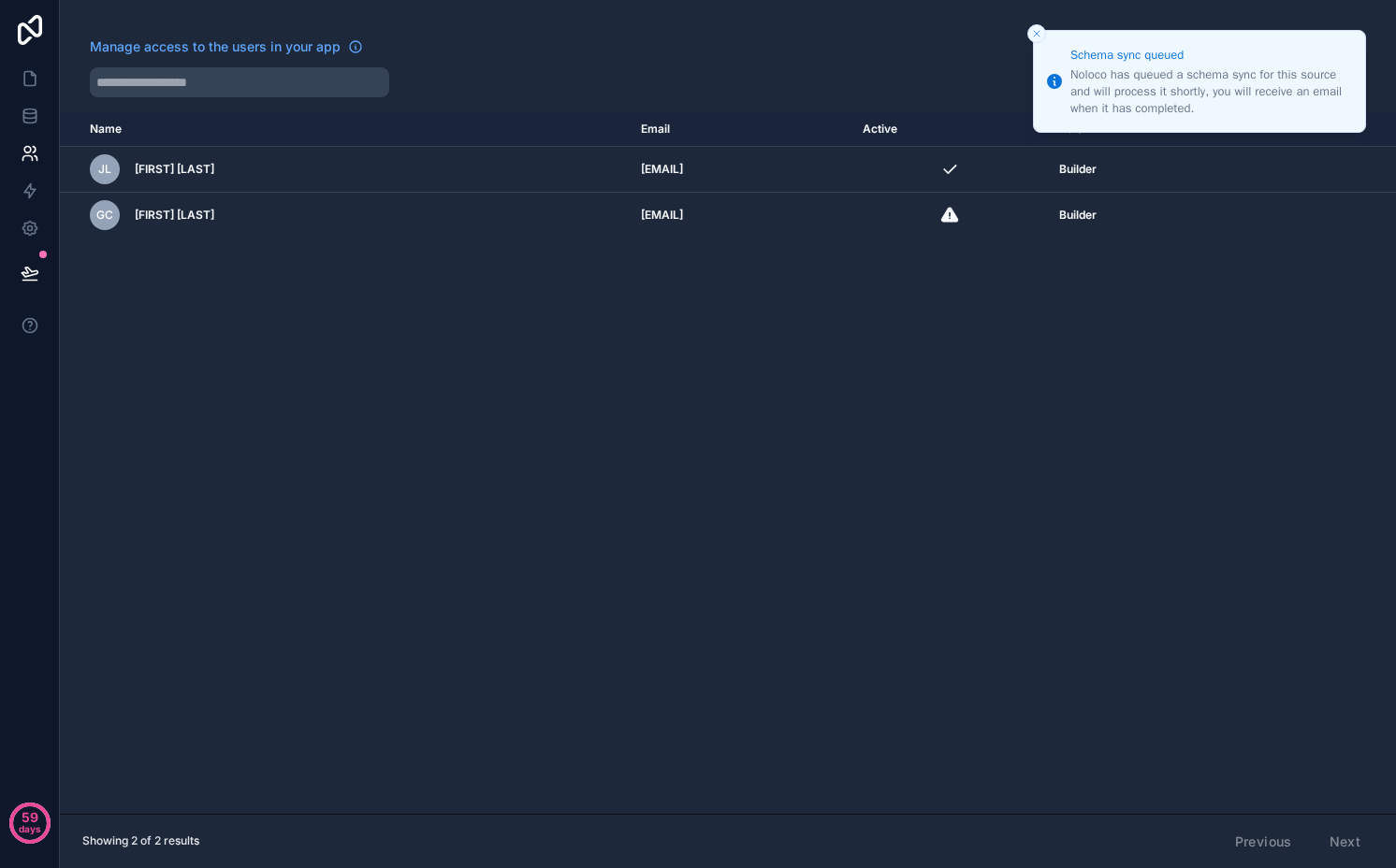 click at bounding box center (1037, 34) 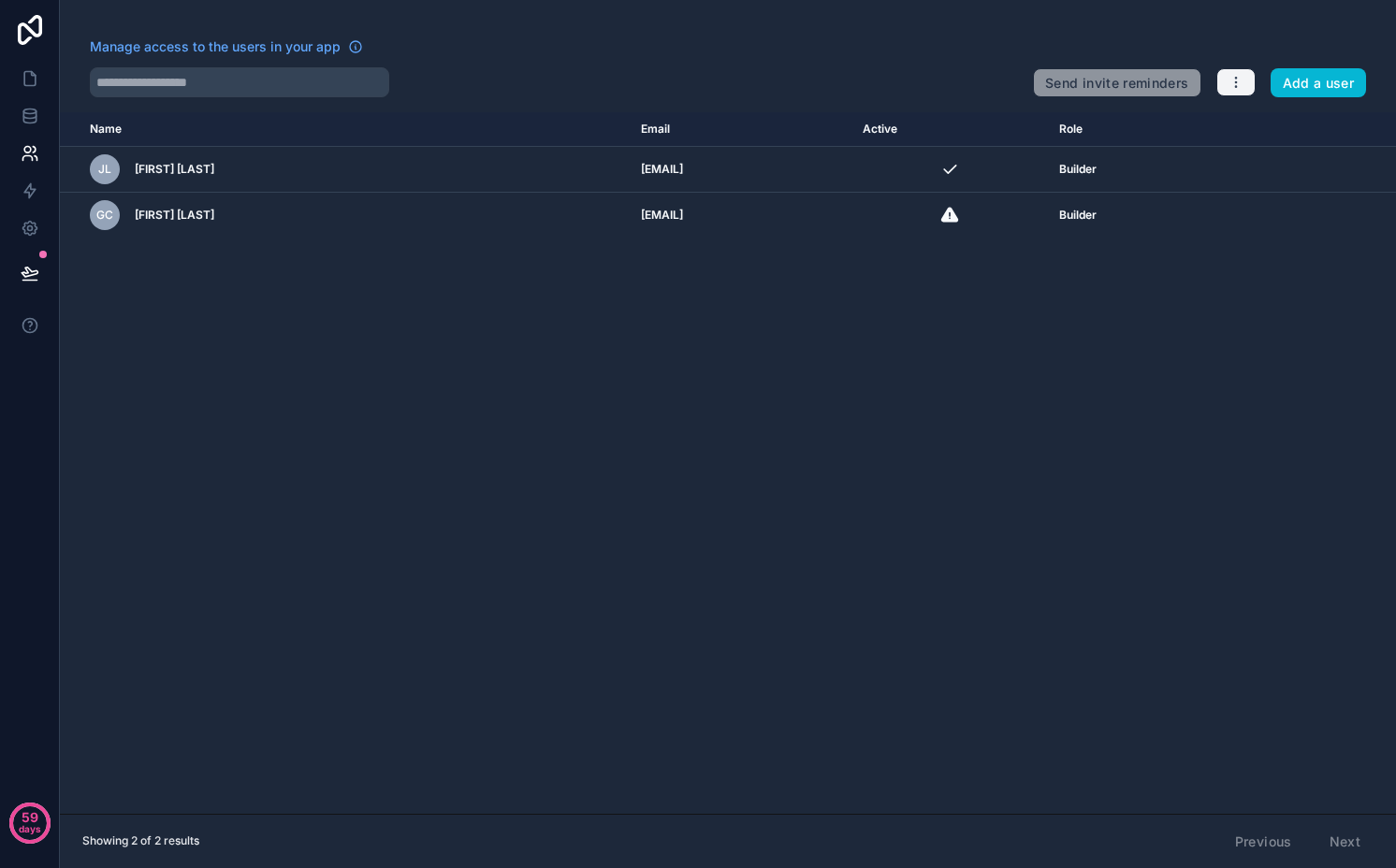 click 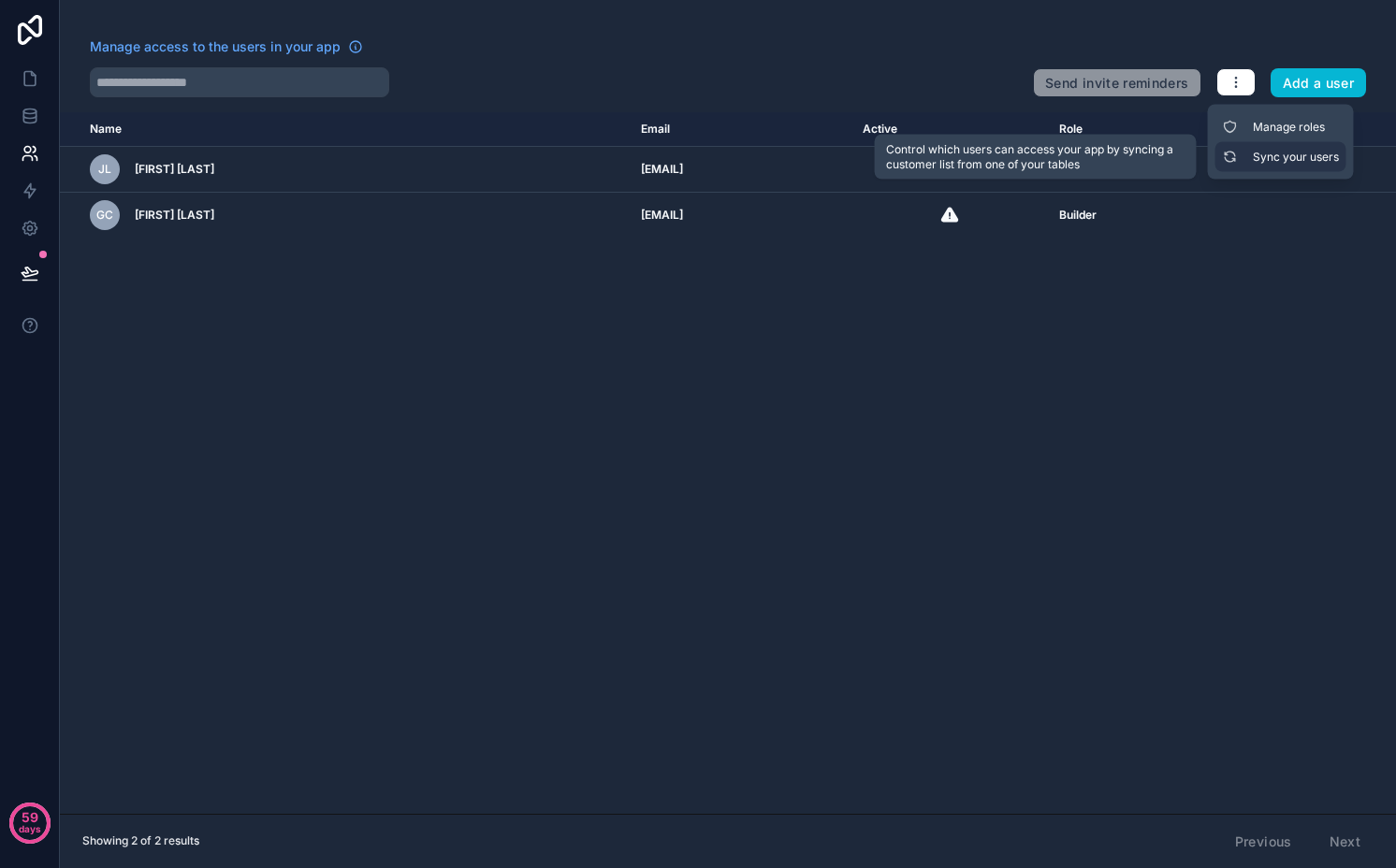 click 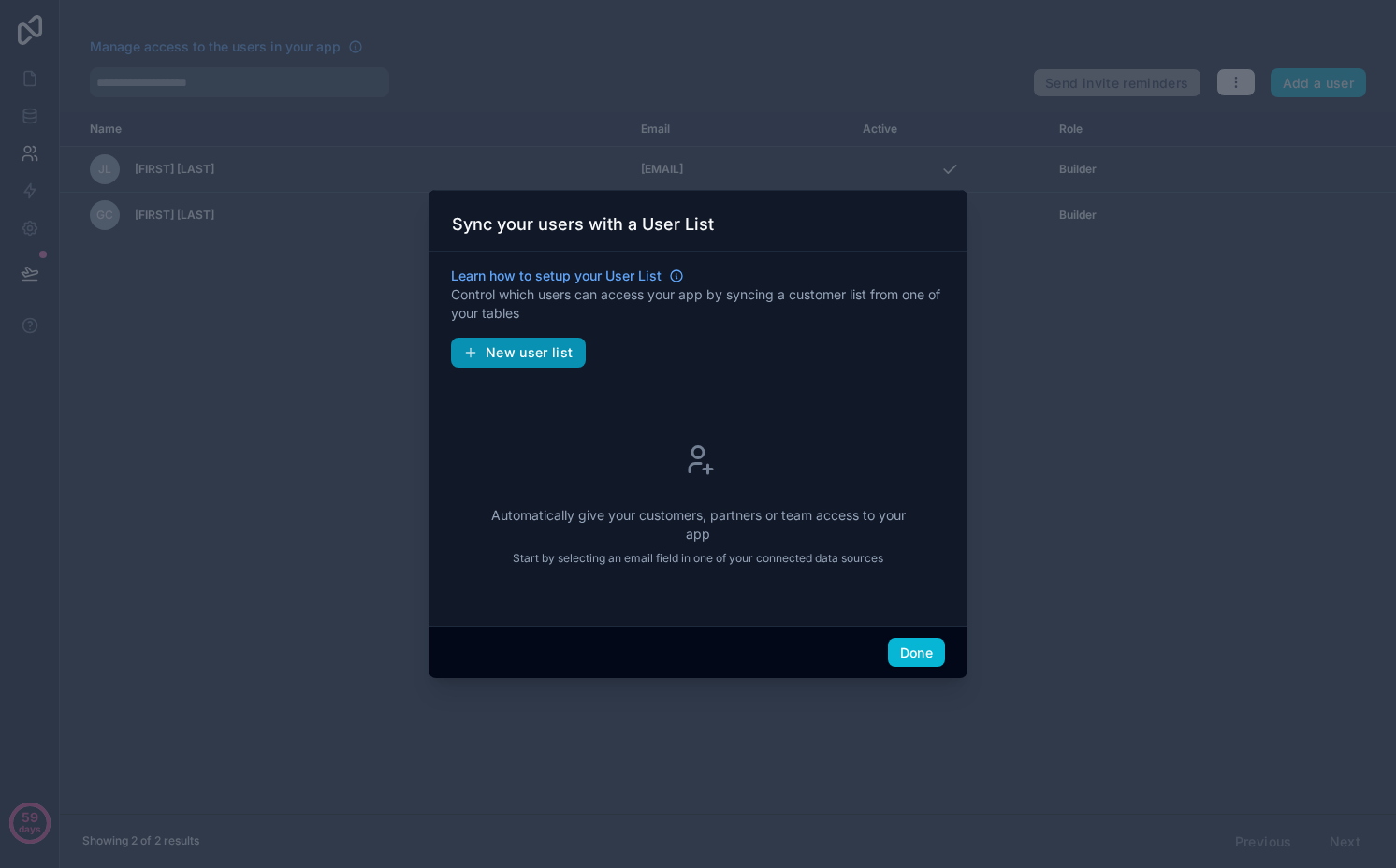 click on "New user list" at bounding box center (530, 353) 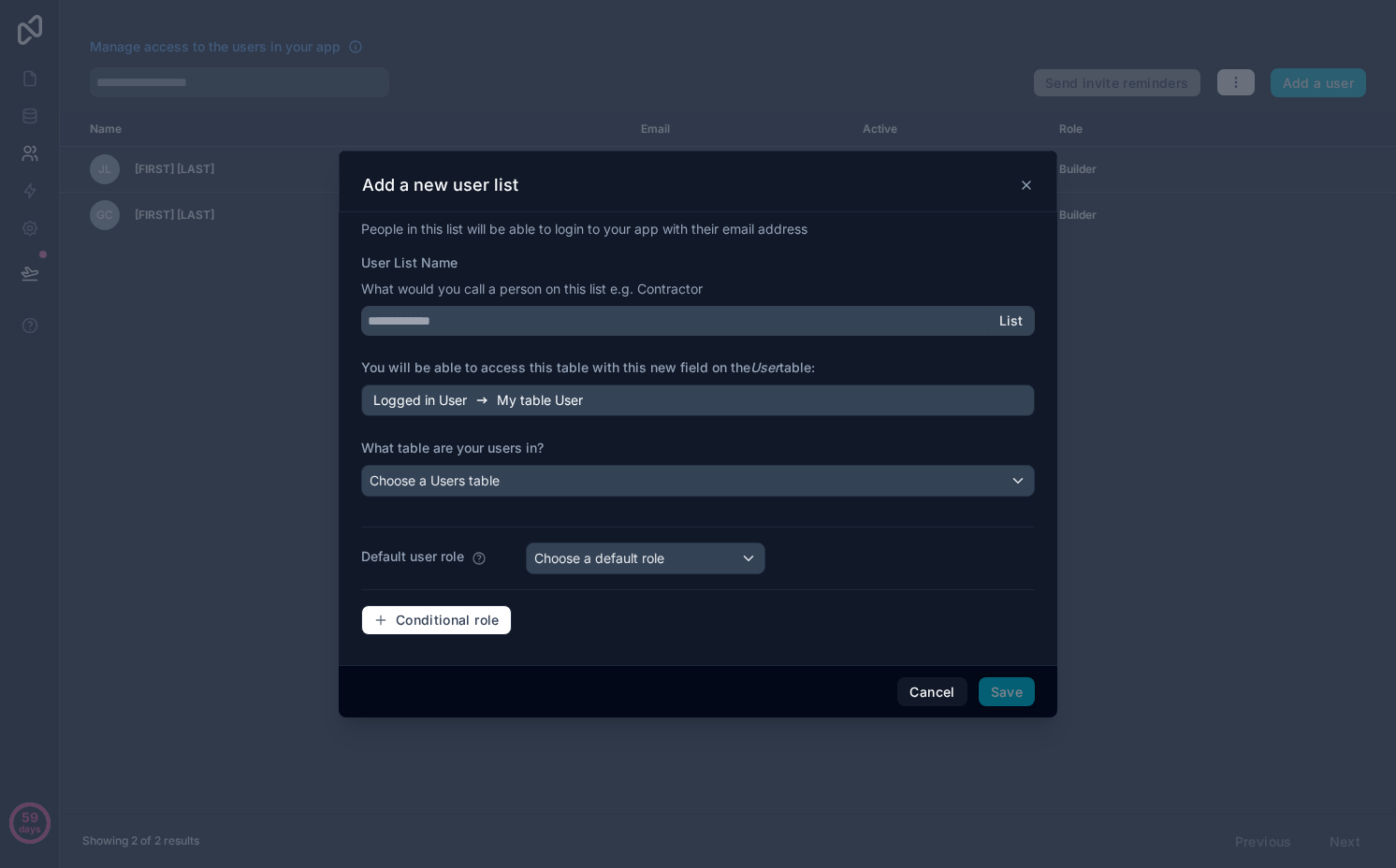 click on "People in this list will be able to login to your app with their email address User List Name What would you call a person on this list e.g. Contractor List You will be able to access this table with this new field on the  User  table: Logged in User My table User What table are your users in? Choose a Users table Default user role Choose a default role Conditional role" at bounding box center (698, 435) 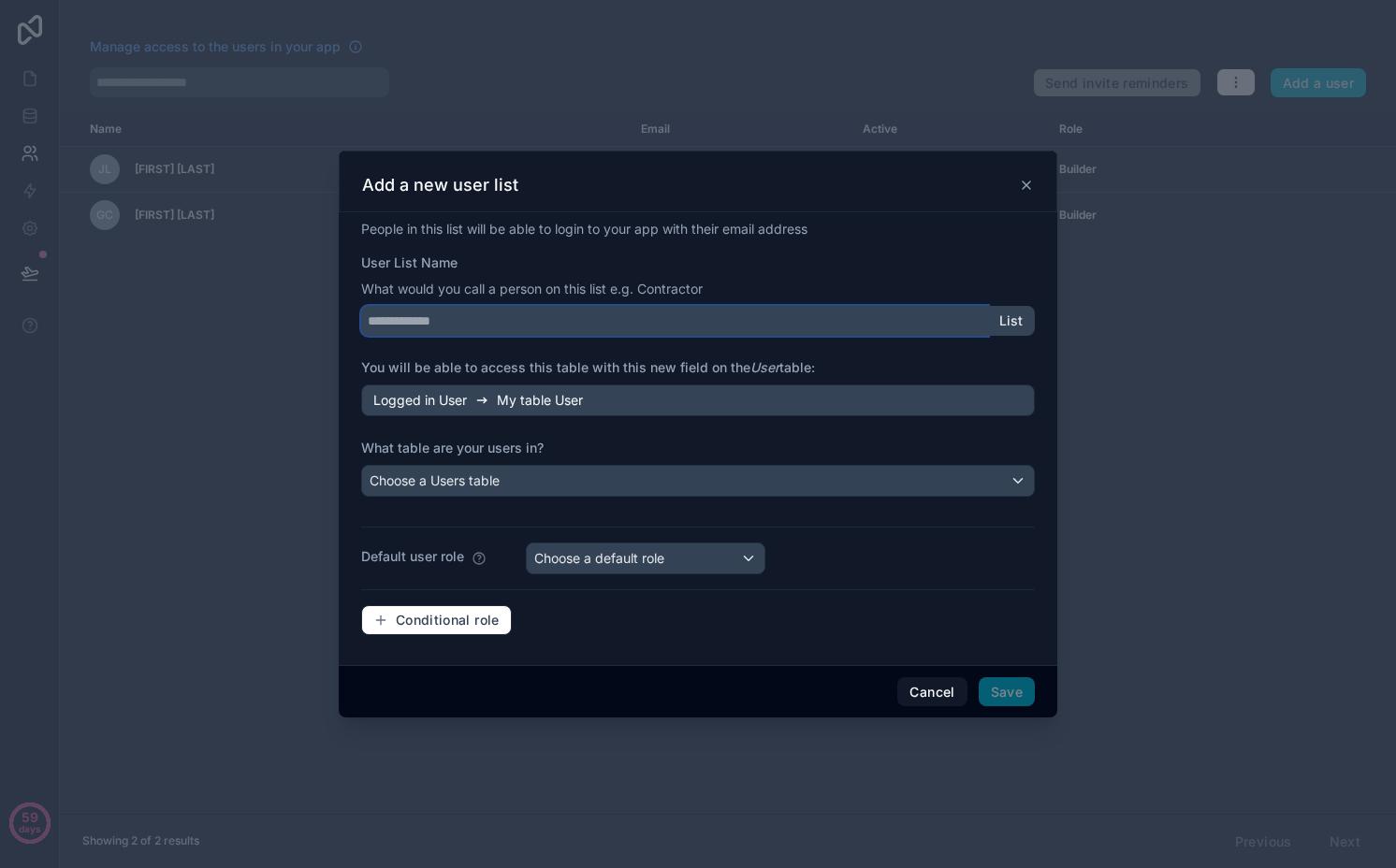 click on "User List Name" at bounding box center [675, 321] 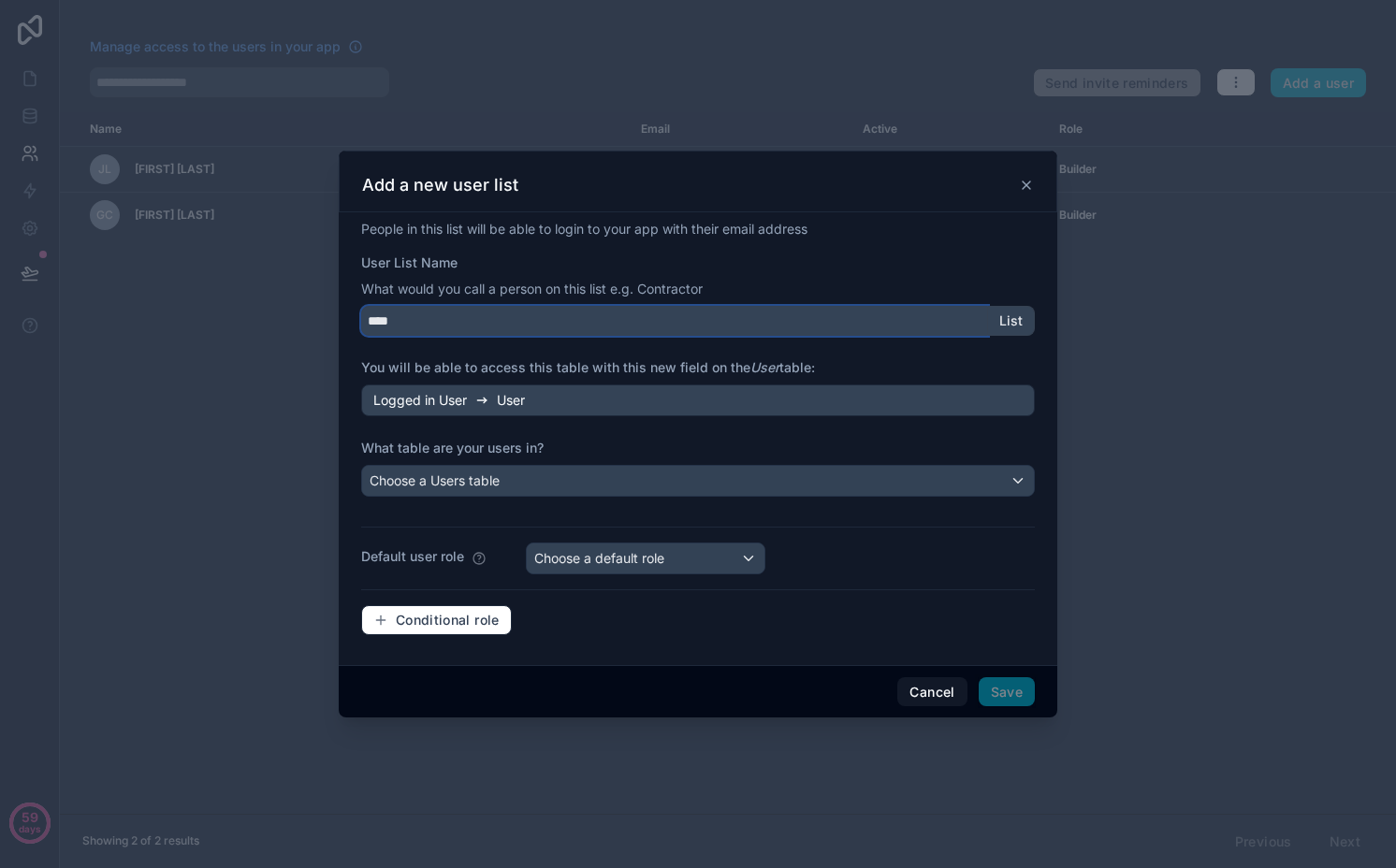 type on "****" 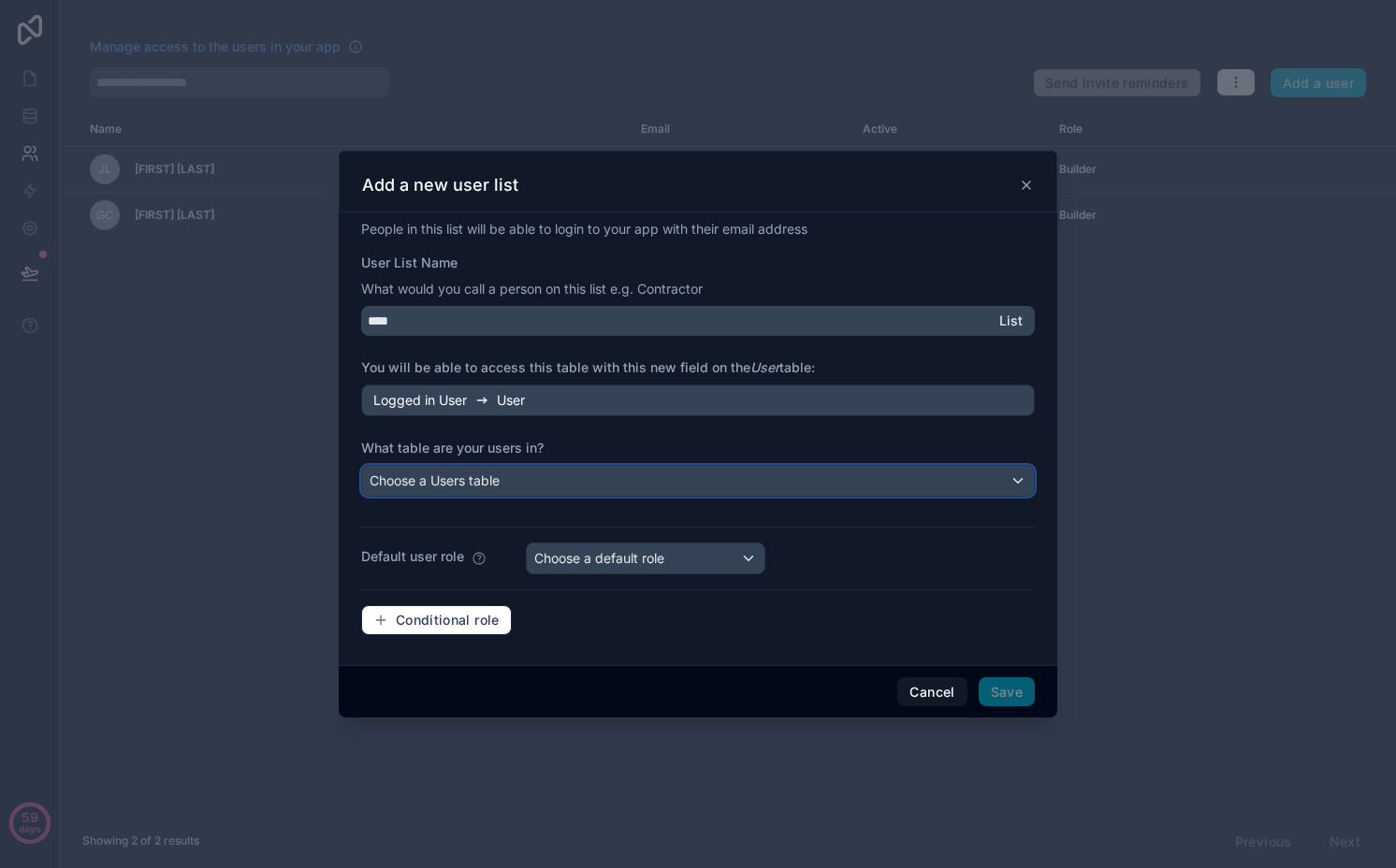 click on "Choose a Users table" at bounding box center [698, 481] 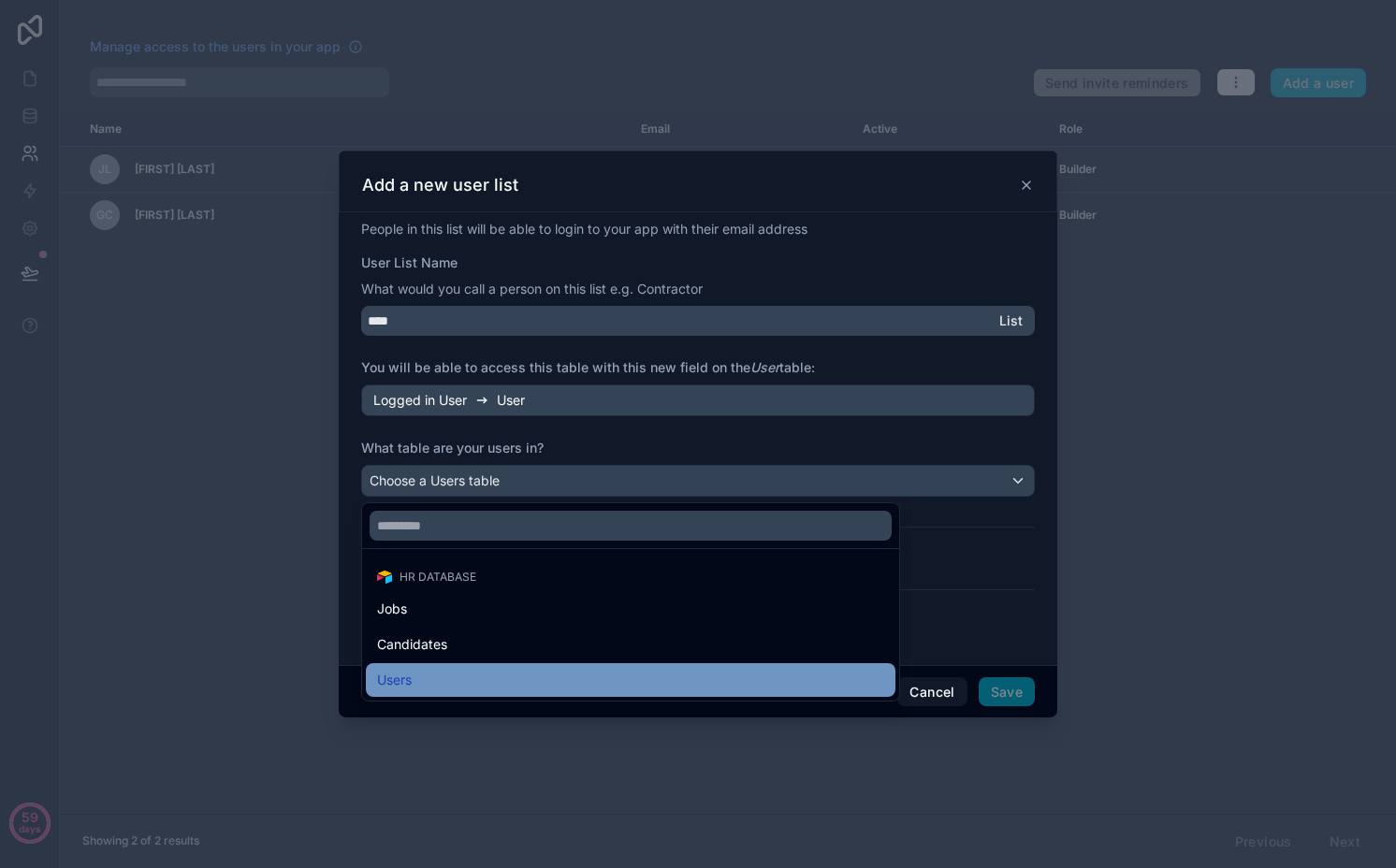 drag, startPoint x: 480, startPoint y: 661, endPoint x: 493, endPoint y: 677, distance: 20.615528 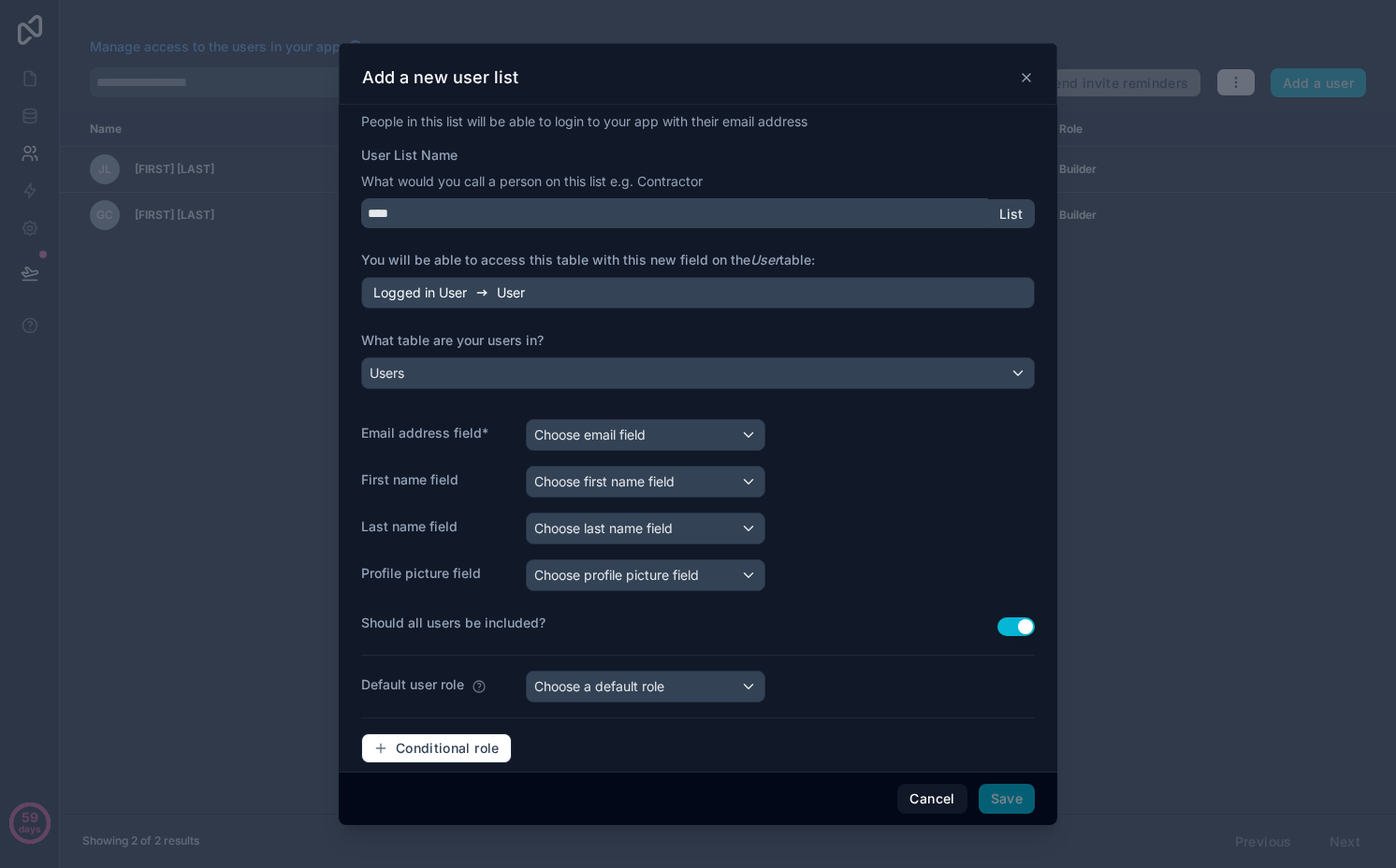 scroll, scrollTop: 22, scrollLeft: 0, axis: vertical 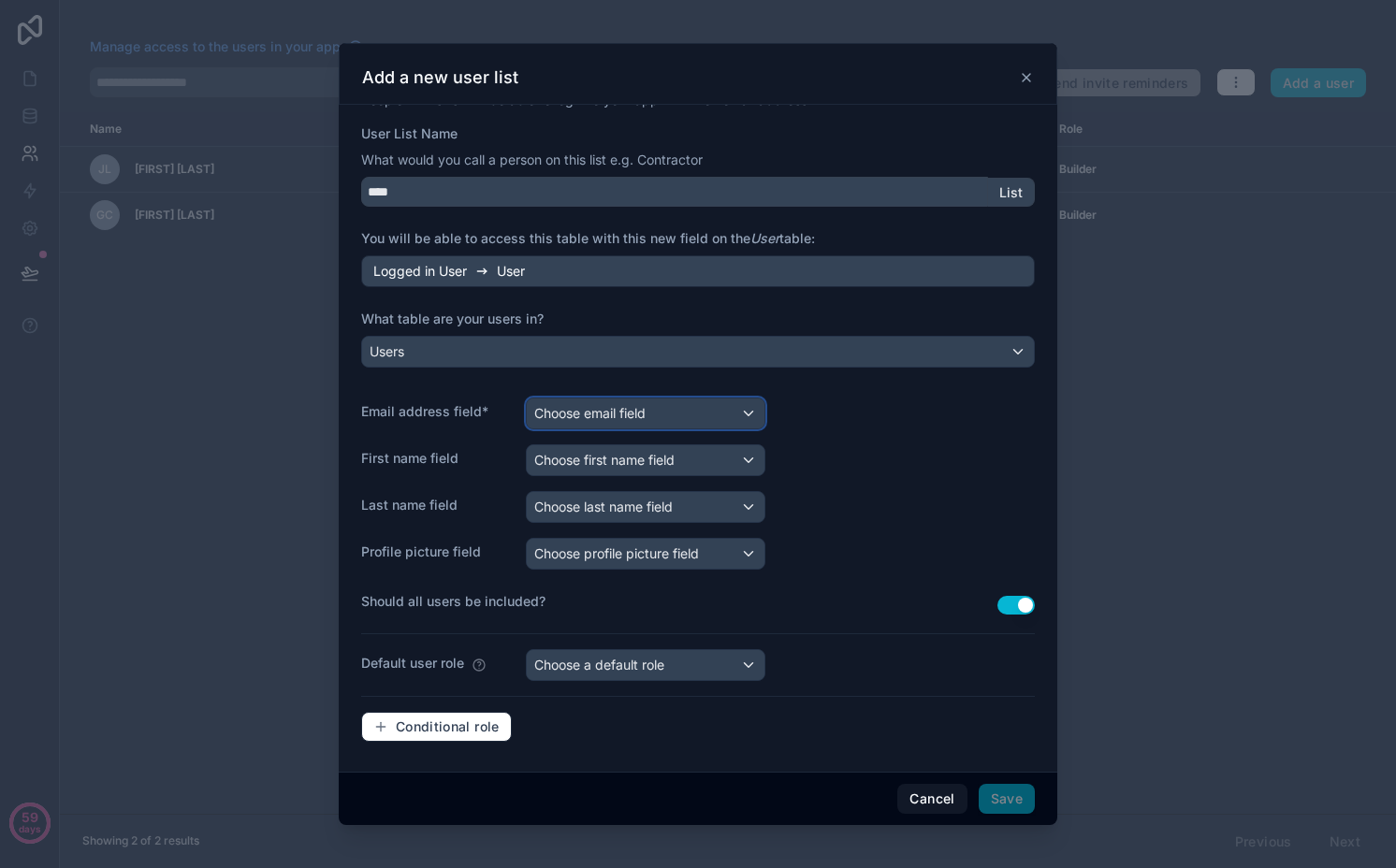 click on "Choose email field" at bounding box center (646, 413) 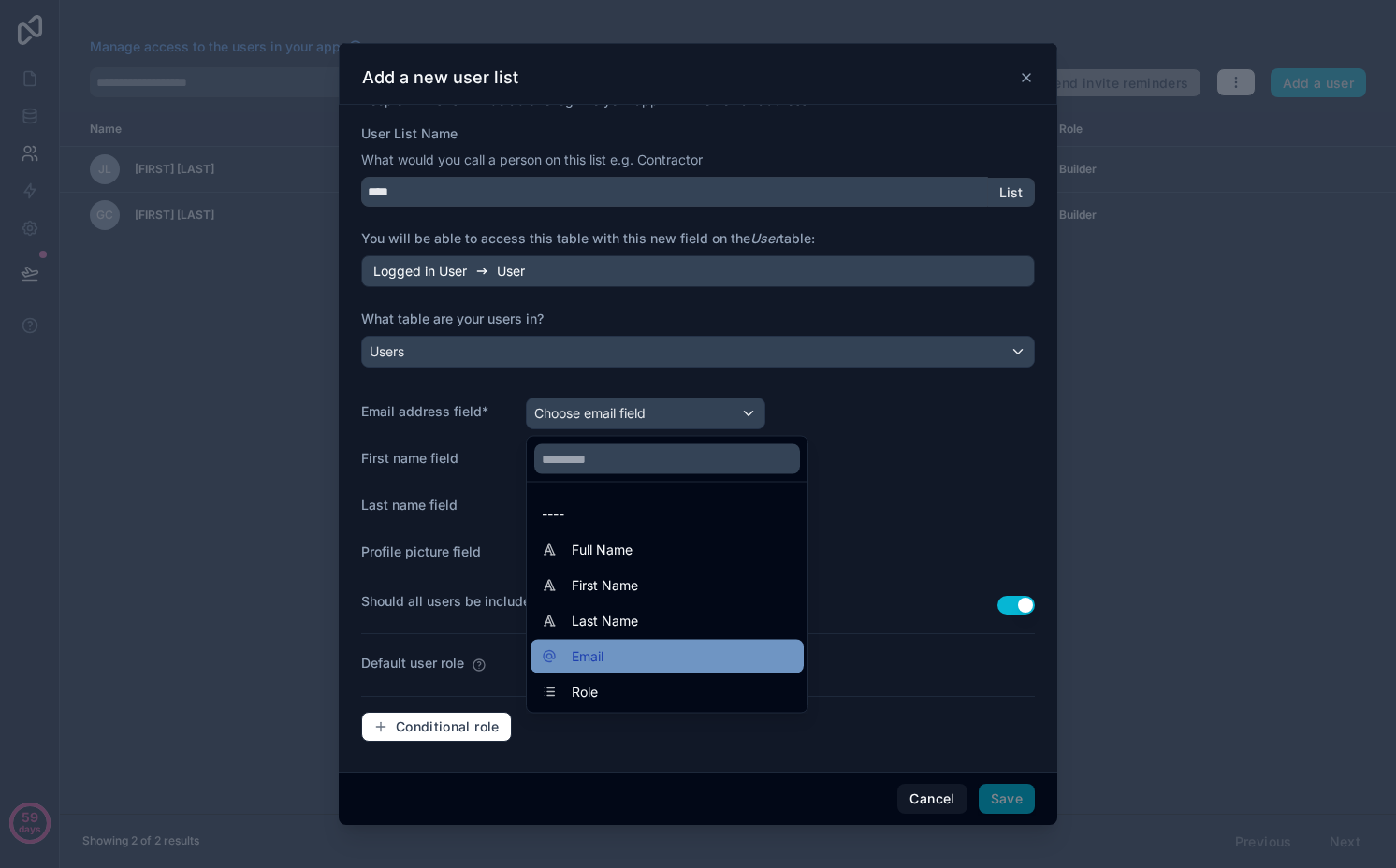drag, startPoint x: 603, startPoint y: 644, endPoint x: 613, endPoint y: 442, distance: 202.2474 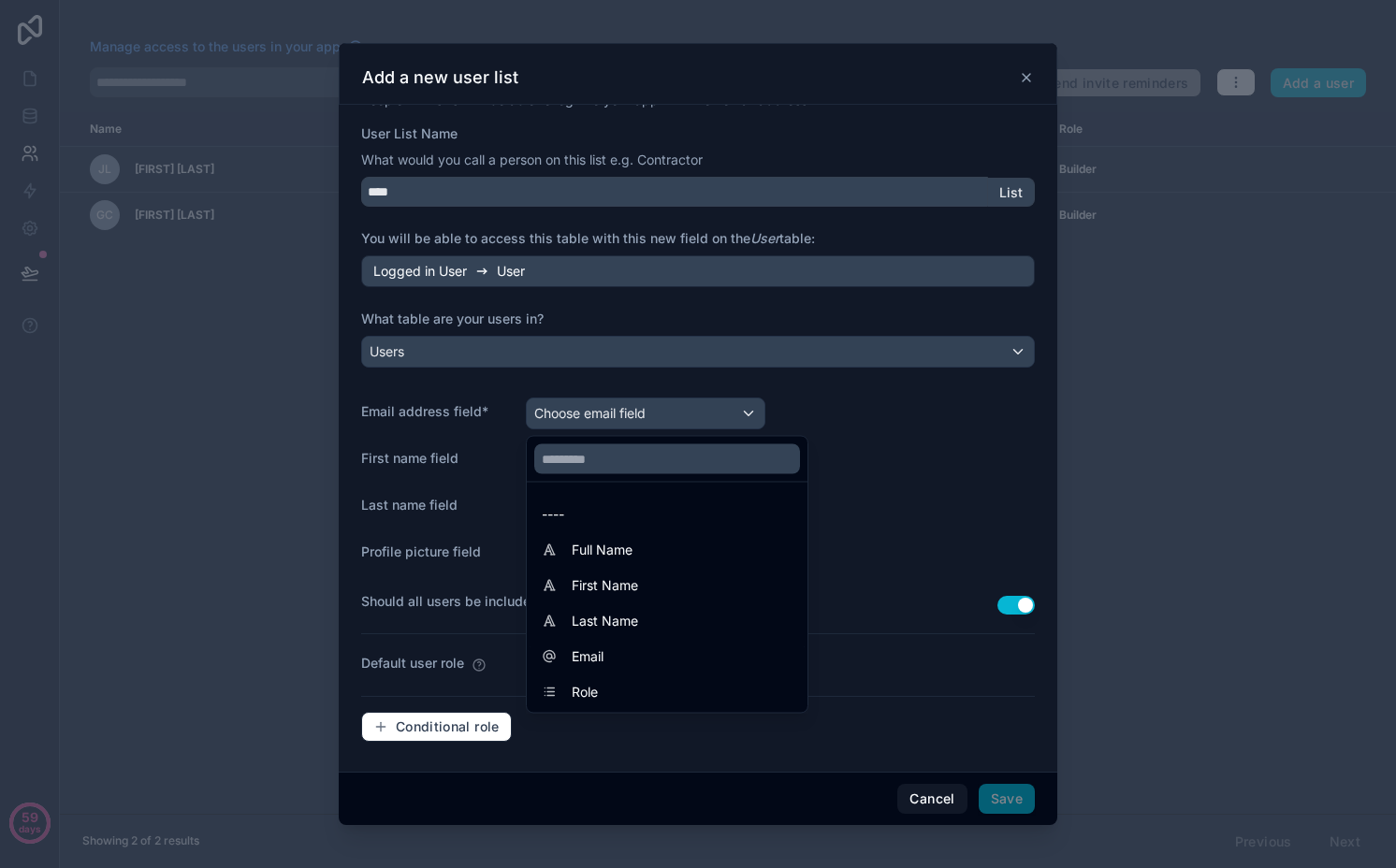 click on "Email" at bounding box center (667, 657) 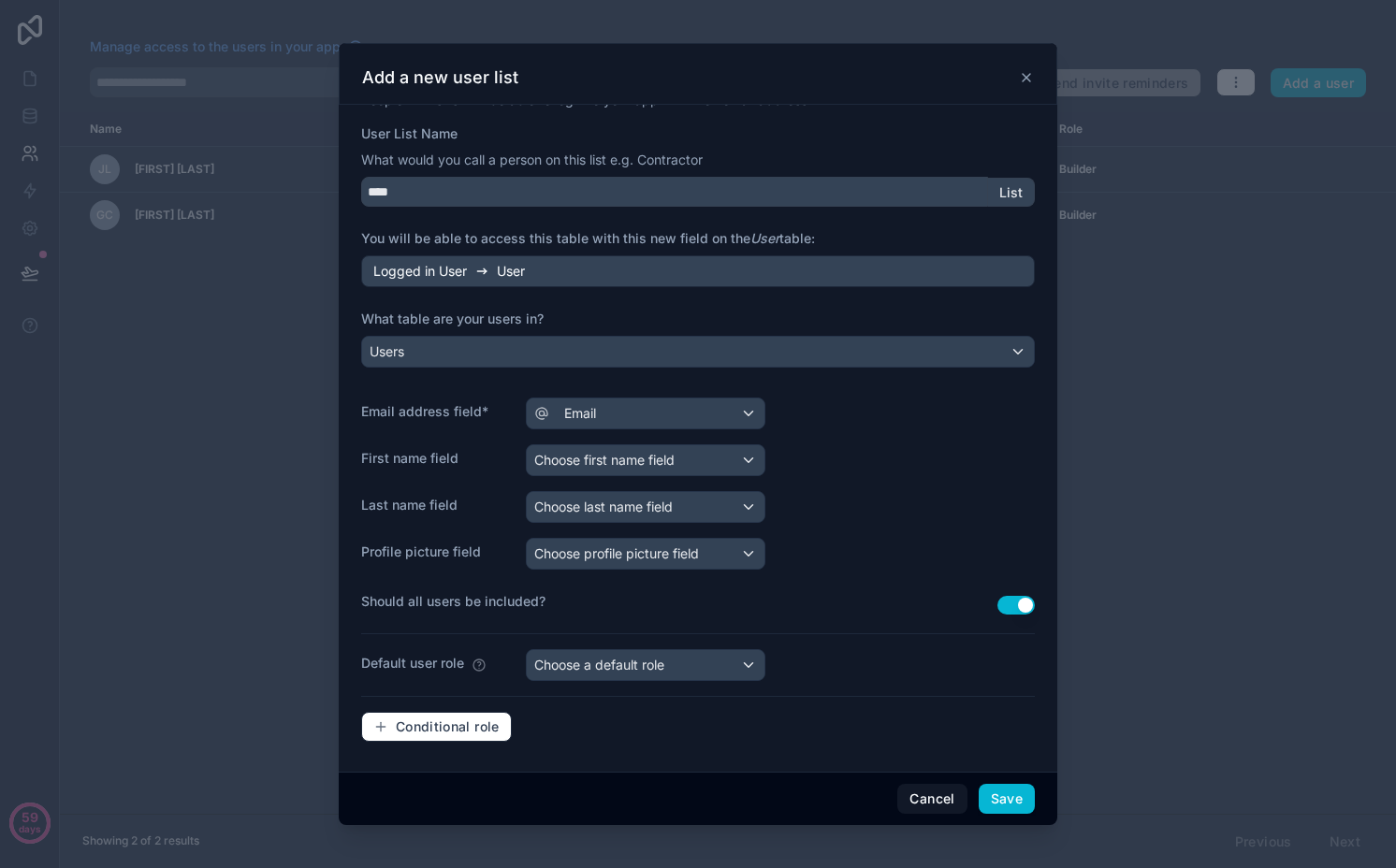click on "People in this list will be able to login to your app with their email address User List Name What would you call a person on this list e.g. Contractor **** List You will be able to access this table with this new field on the  User  table: Logged in User User What table are your users in? Users Email address field* Email First name field Choose first name field Last name field Choose last name field Profile picture field Choose profile picture field Should all users be included? Use setting Default user role Choose a default role Conditional role" at bounding box center [698, 424] 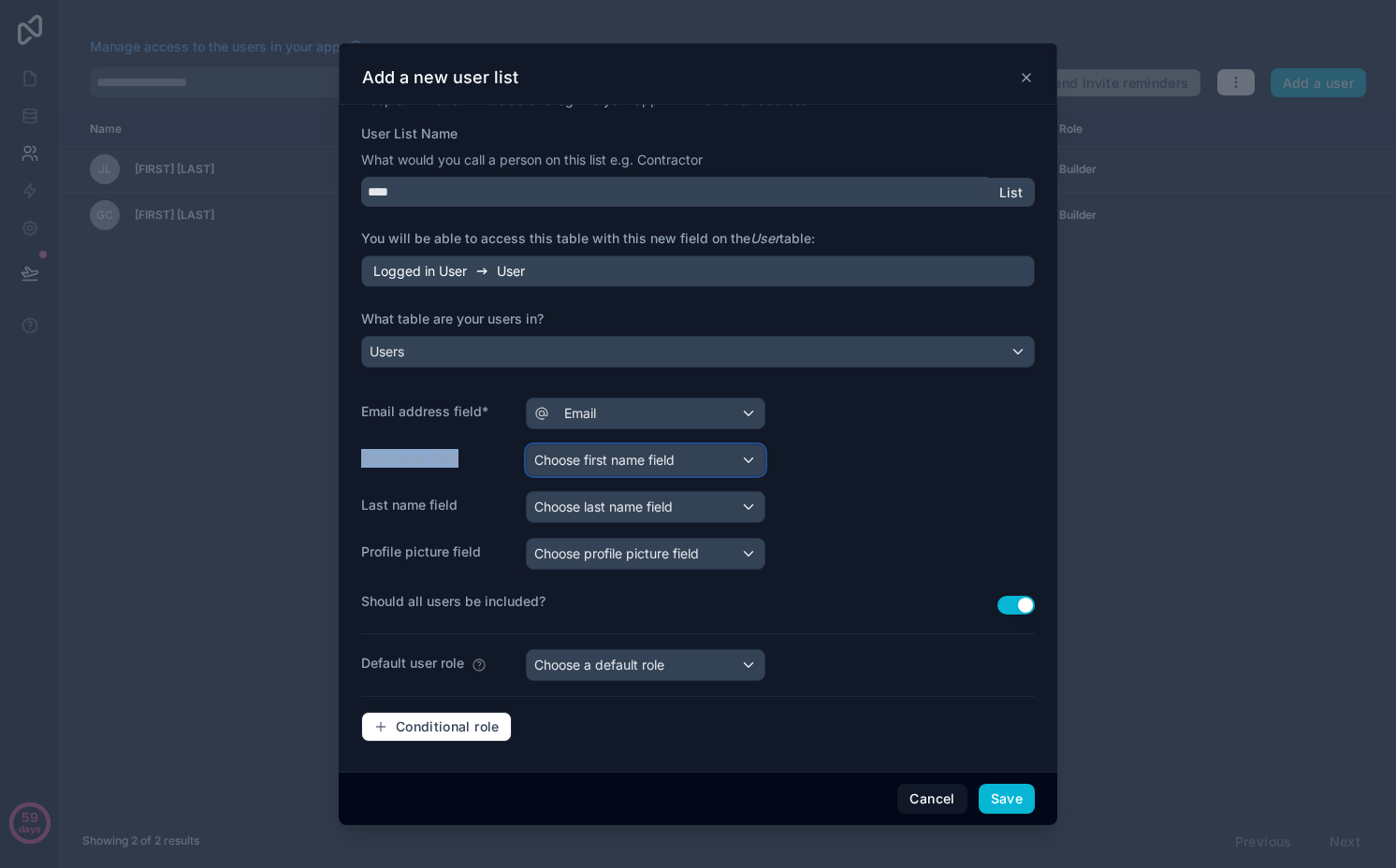 click on "Choose first name field" at bounding box center (646, 460) 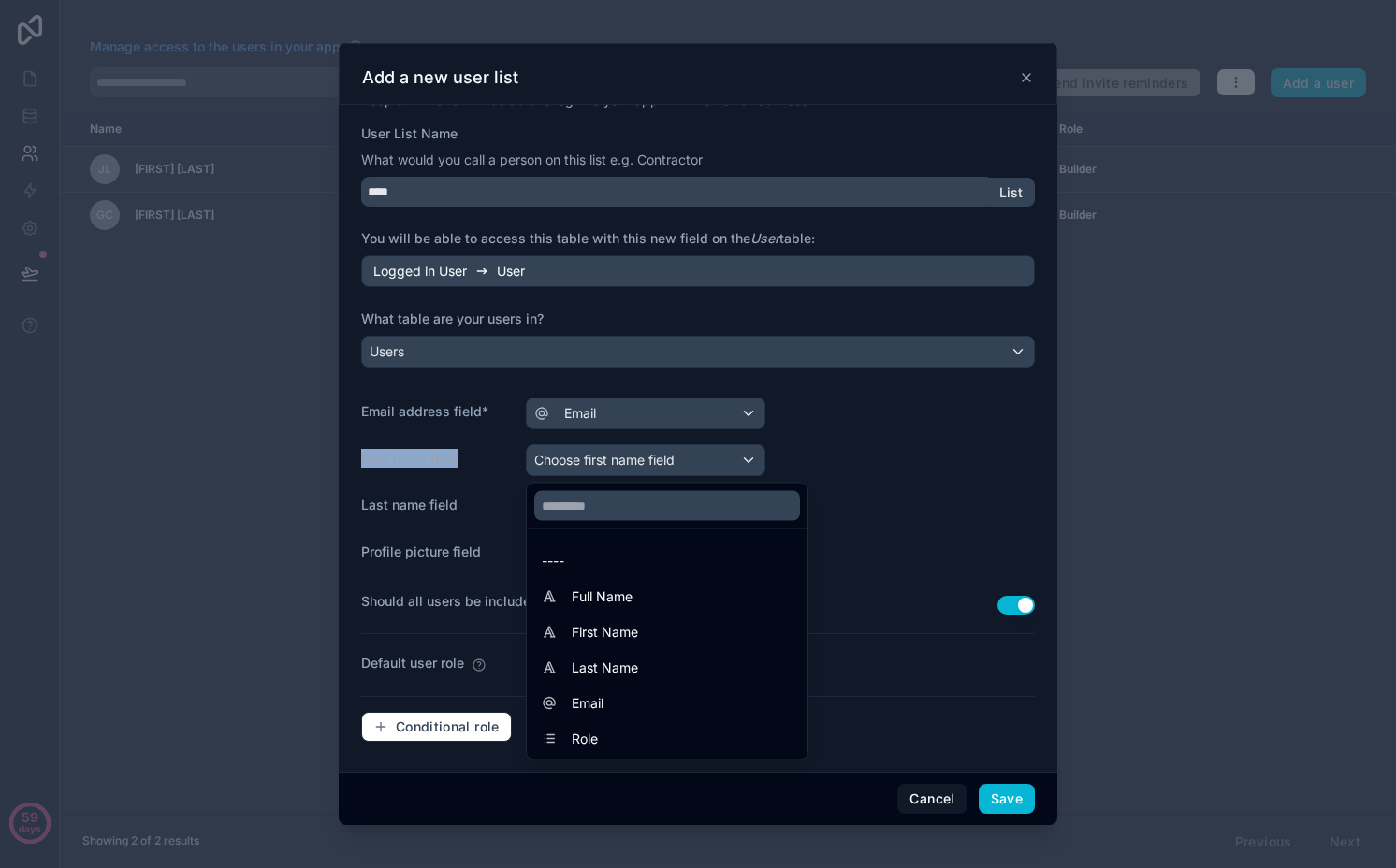 drag, startPoint x: 624, startPoint y: 641, endPoint x: 633, endPoint y: 523, distance: 118.34272 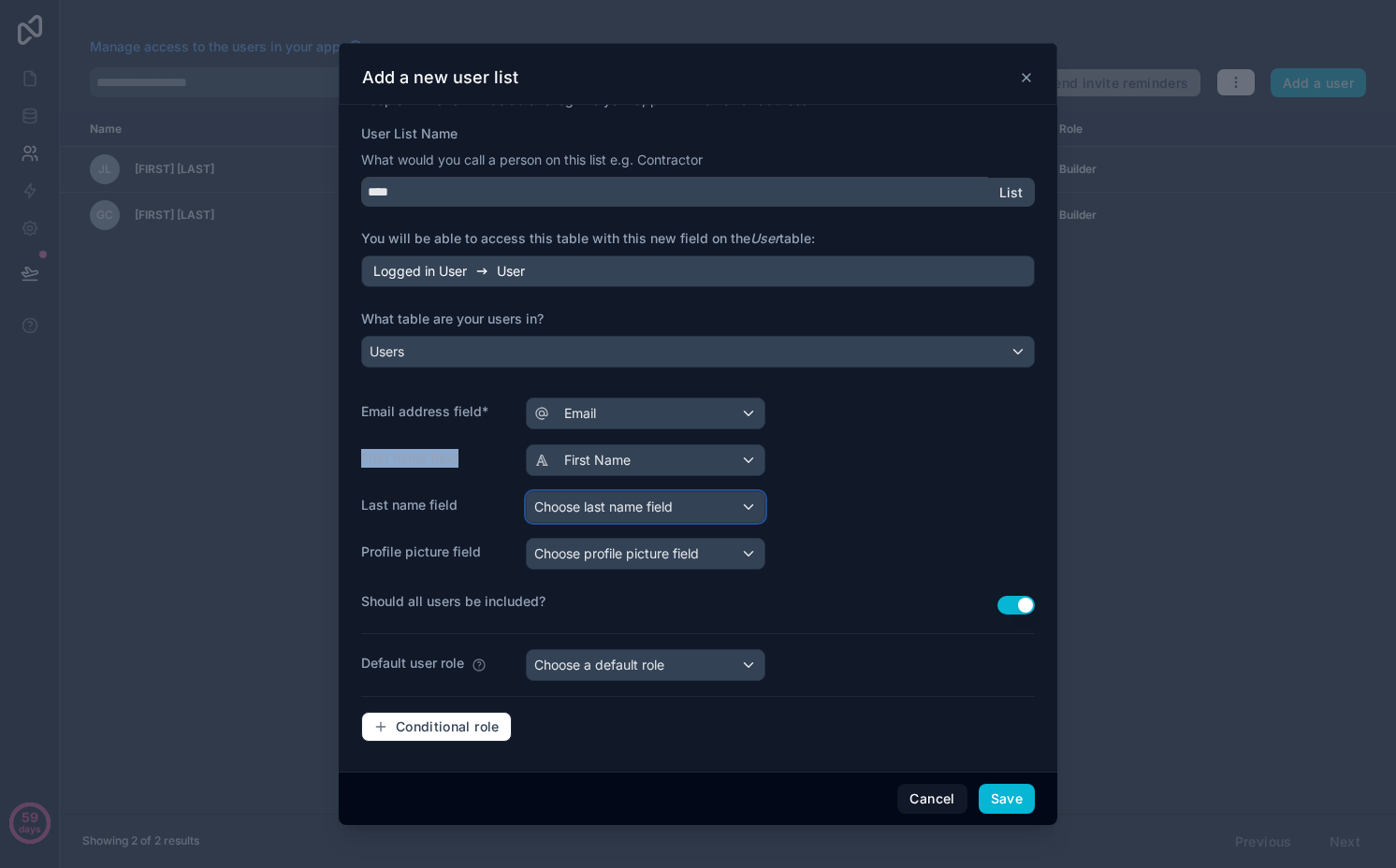 click on "Choose last name field" at bounding box center (603, 506) 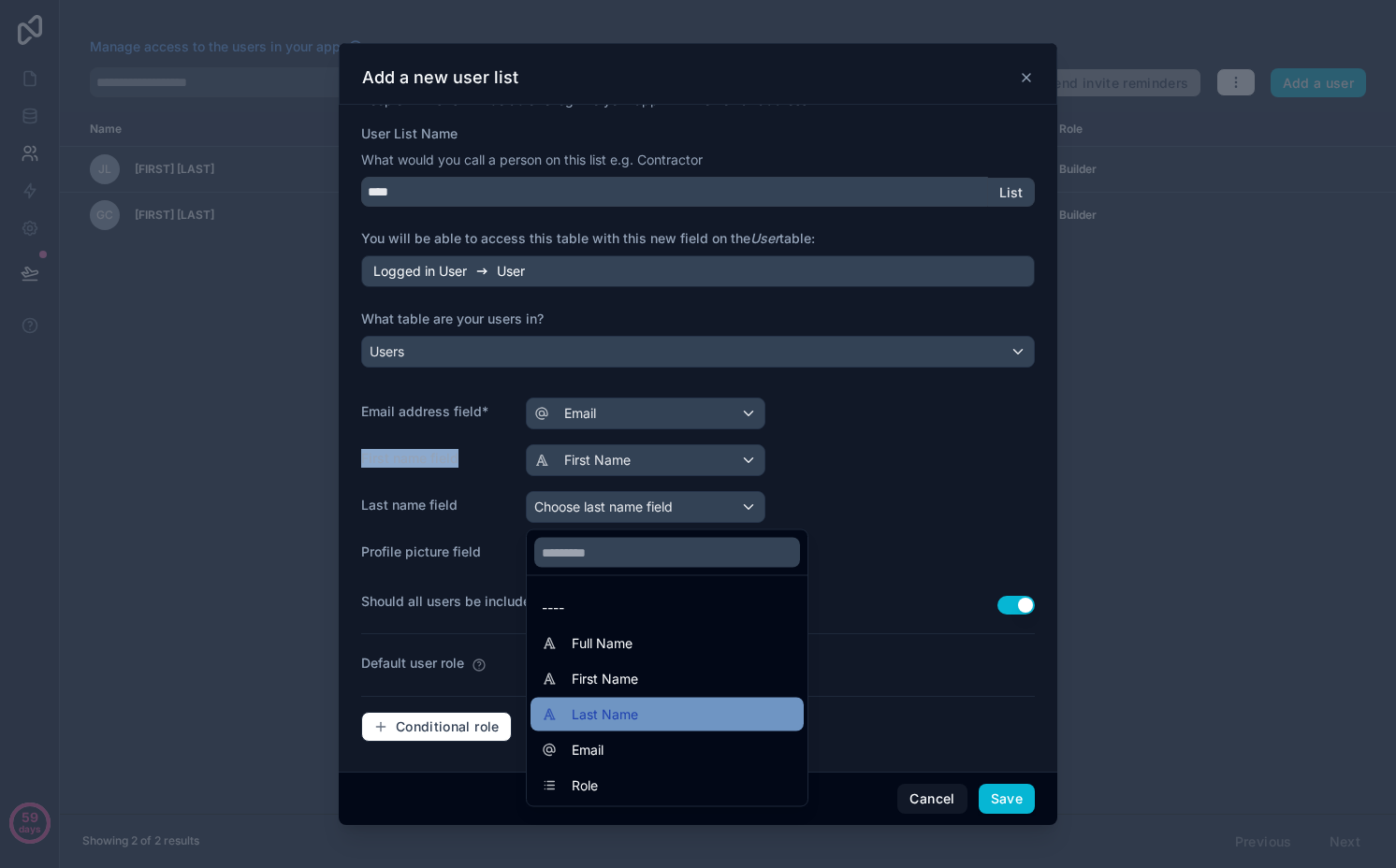 click on "Last Name" at bounding box center (604, 715) 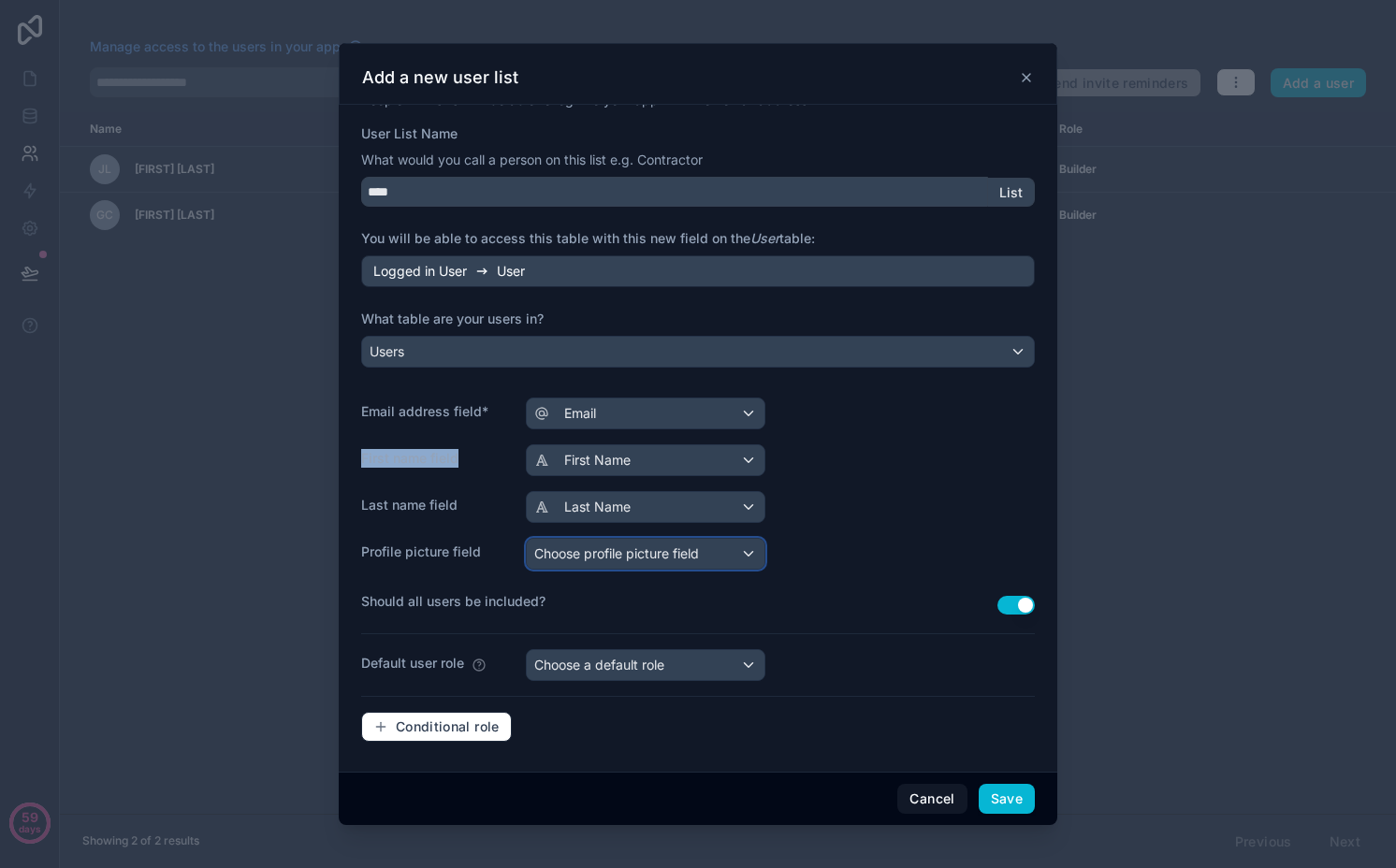 click on "Choose profile picture field" at bounding box center [646, 554] 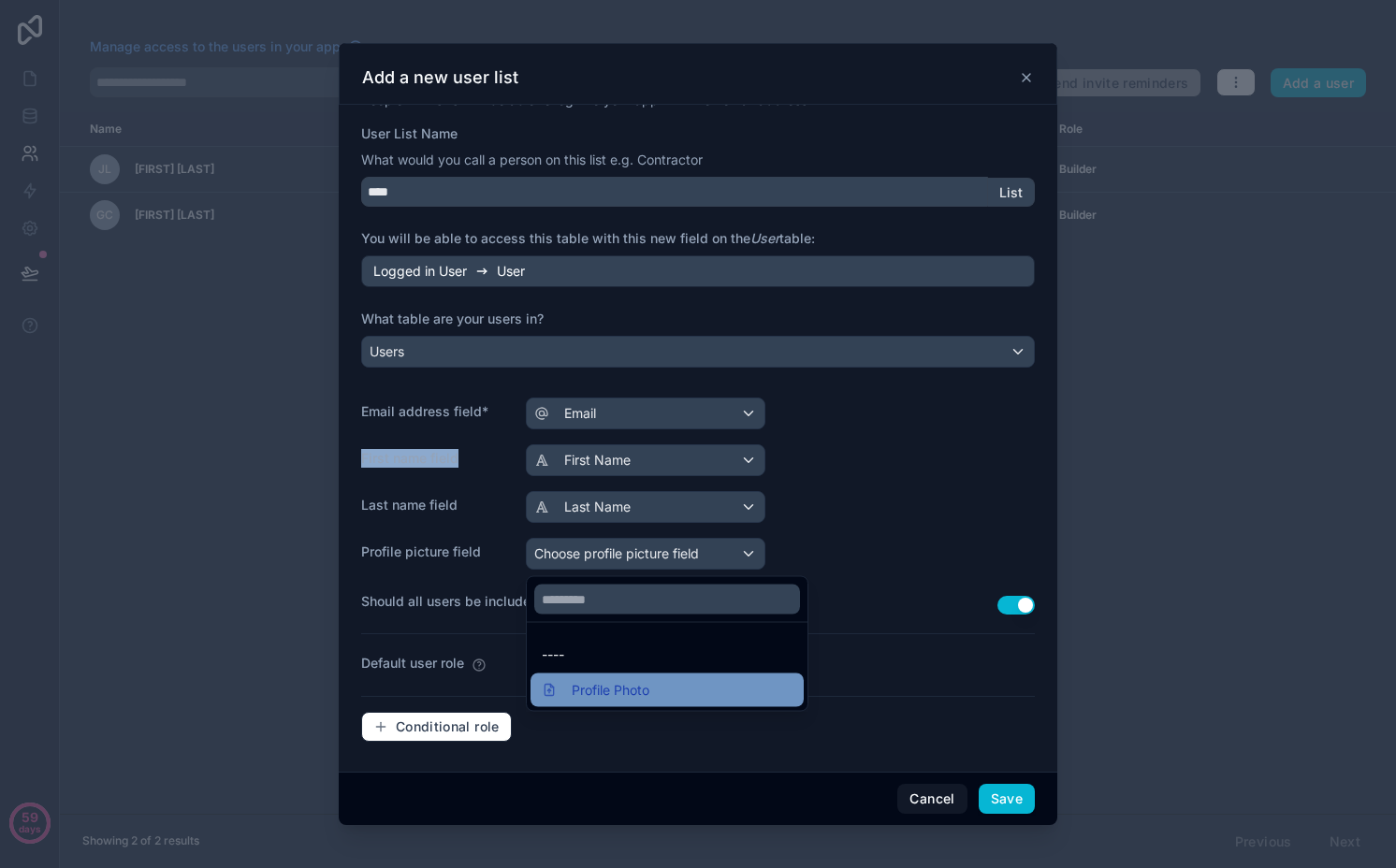 click on "Profile Photo" at bounding box center [610, 690] 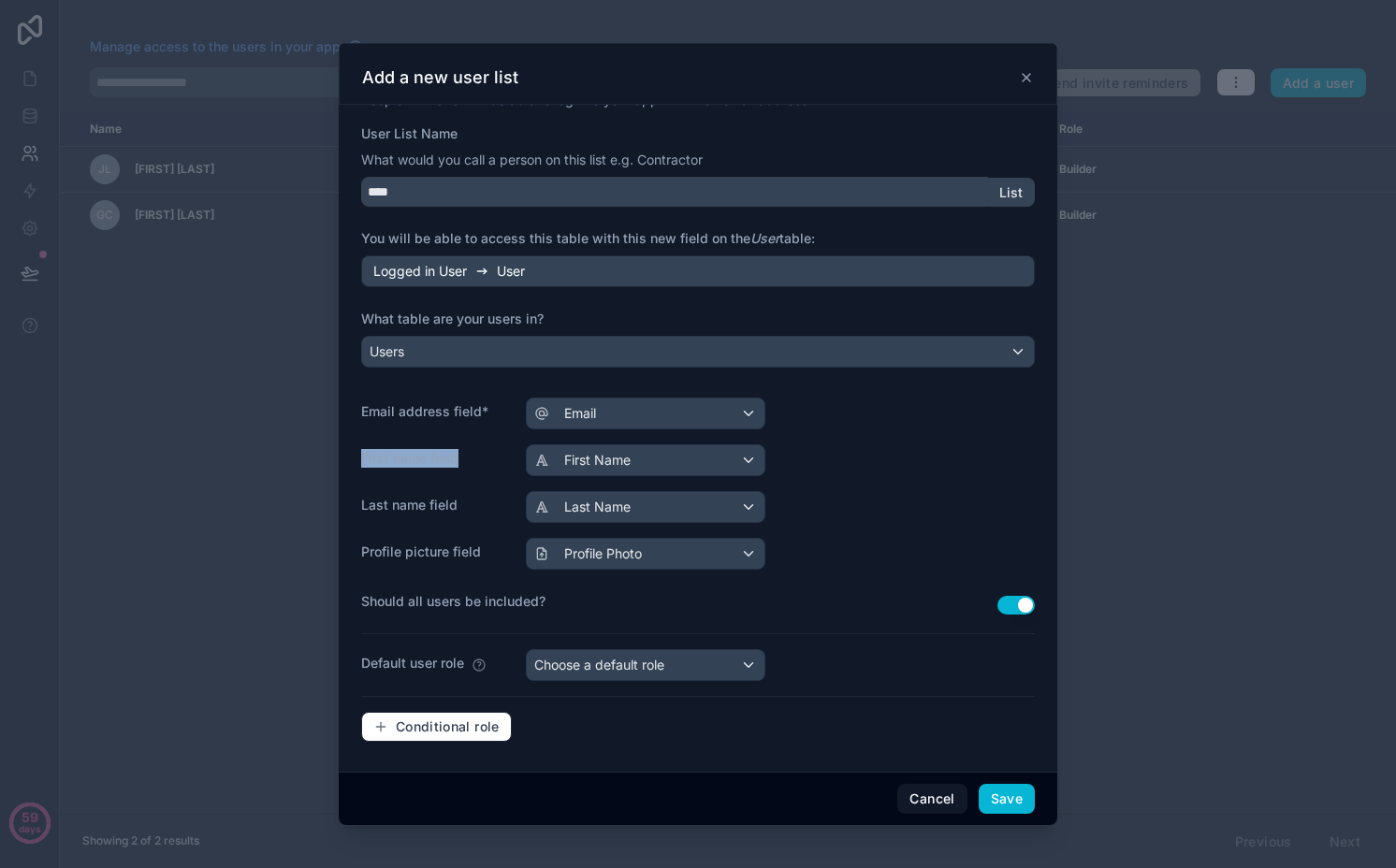 click on "Last name field Last Name" at bounding box center [698, 507] 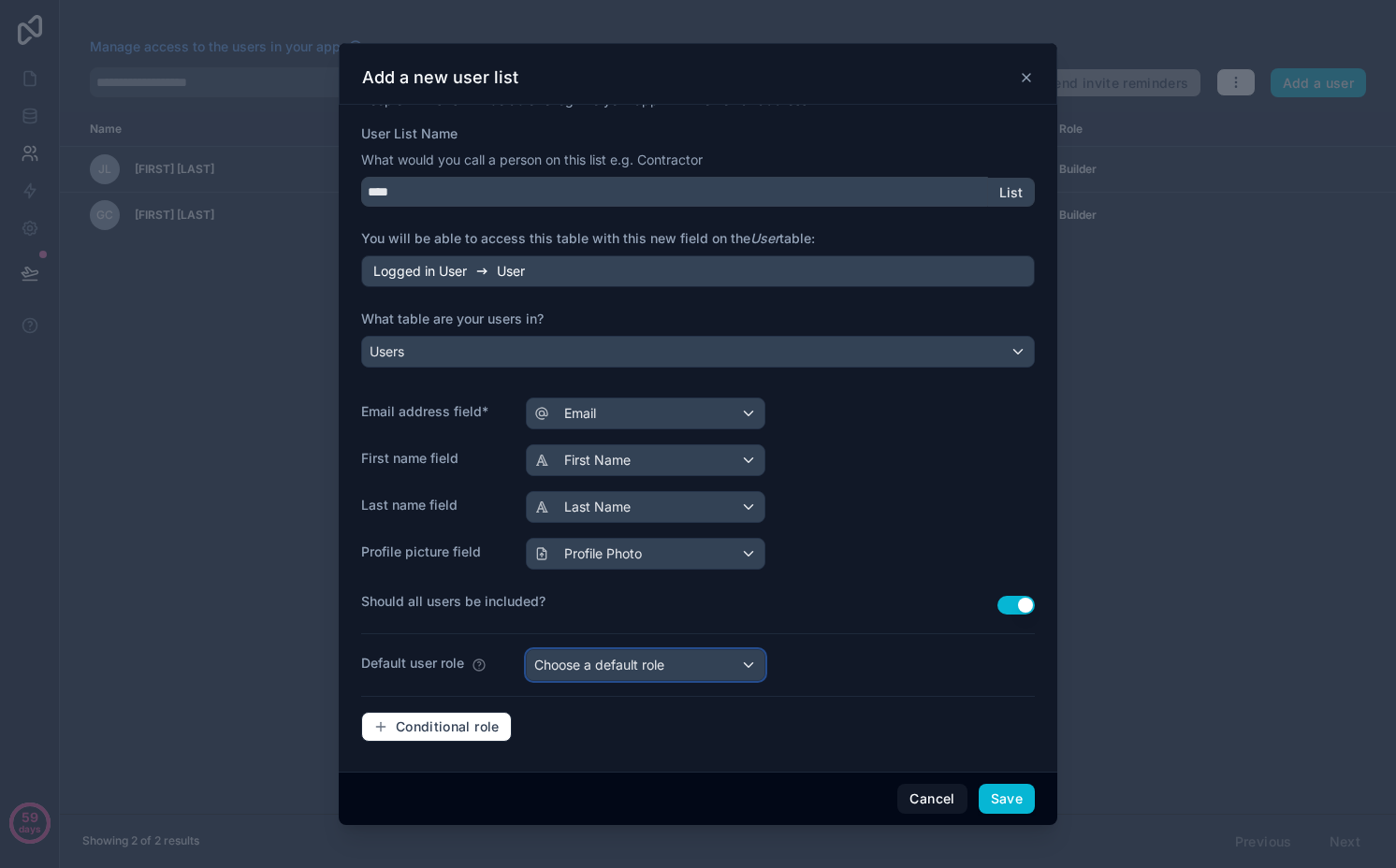 click on "Choose a default role" at bounding box center (599, 664) 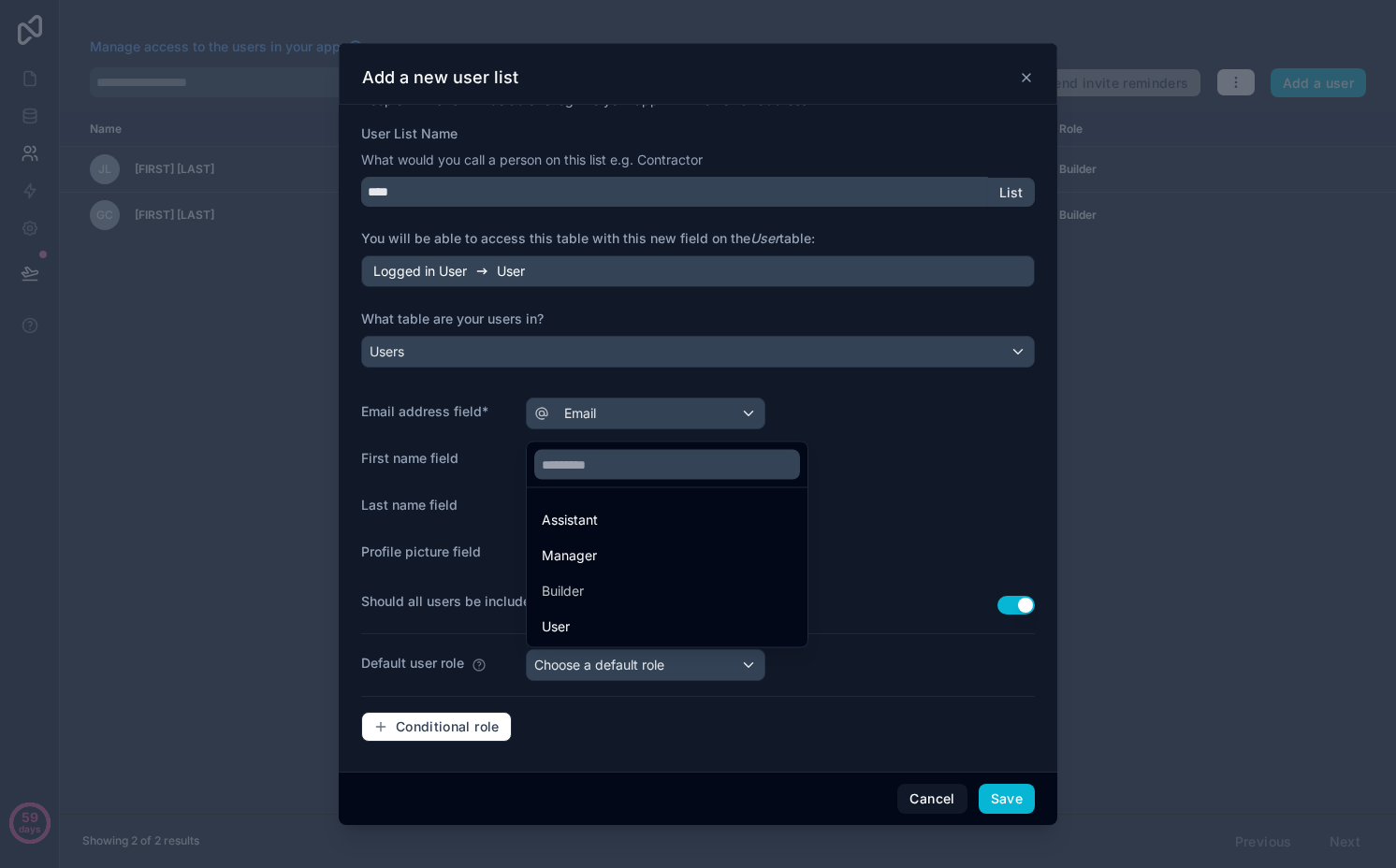 click at bounding box center [698, 433] 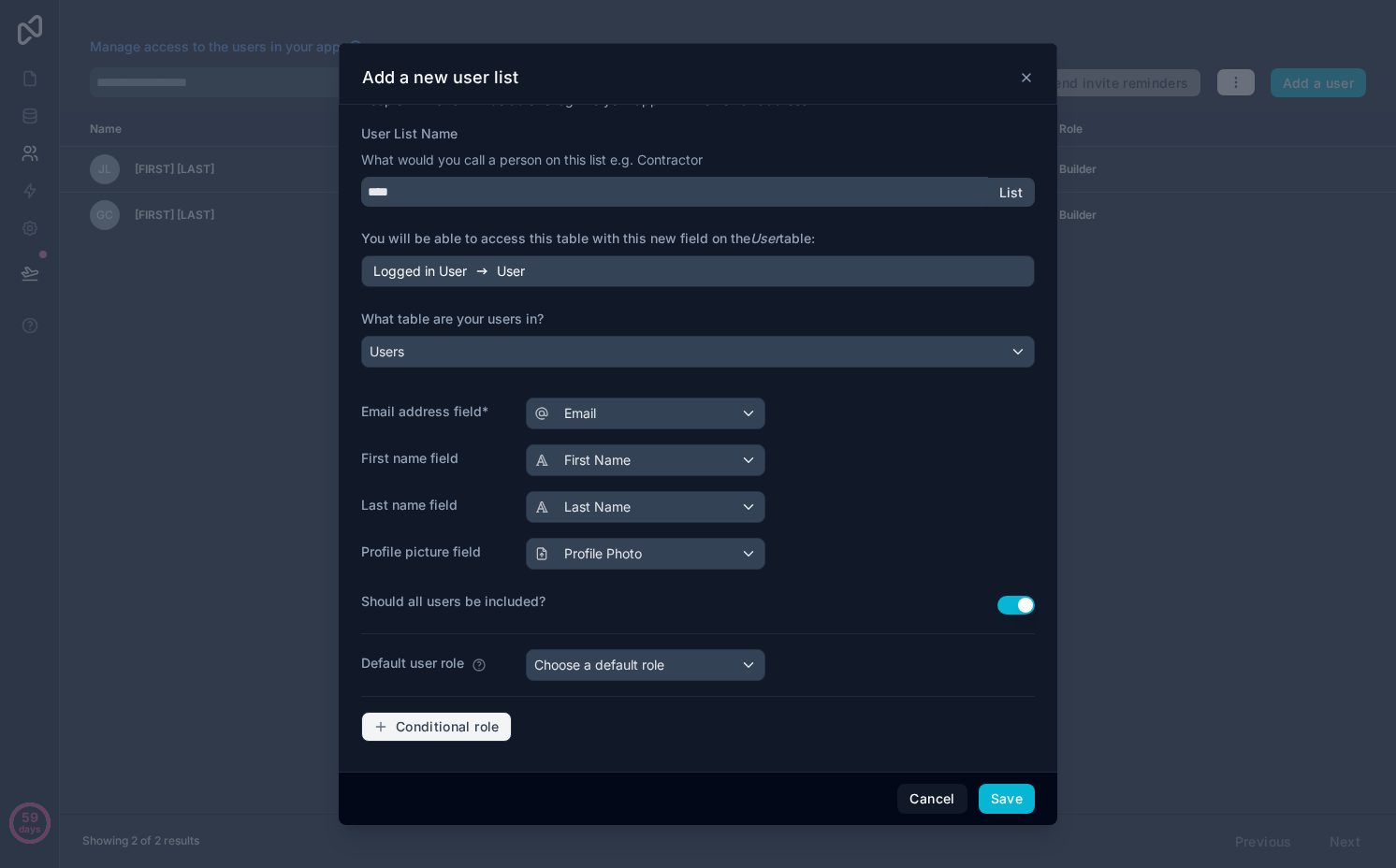 click on "Conditional role" at bounding box center [436, 727] 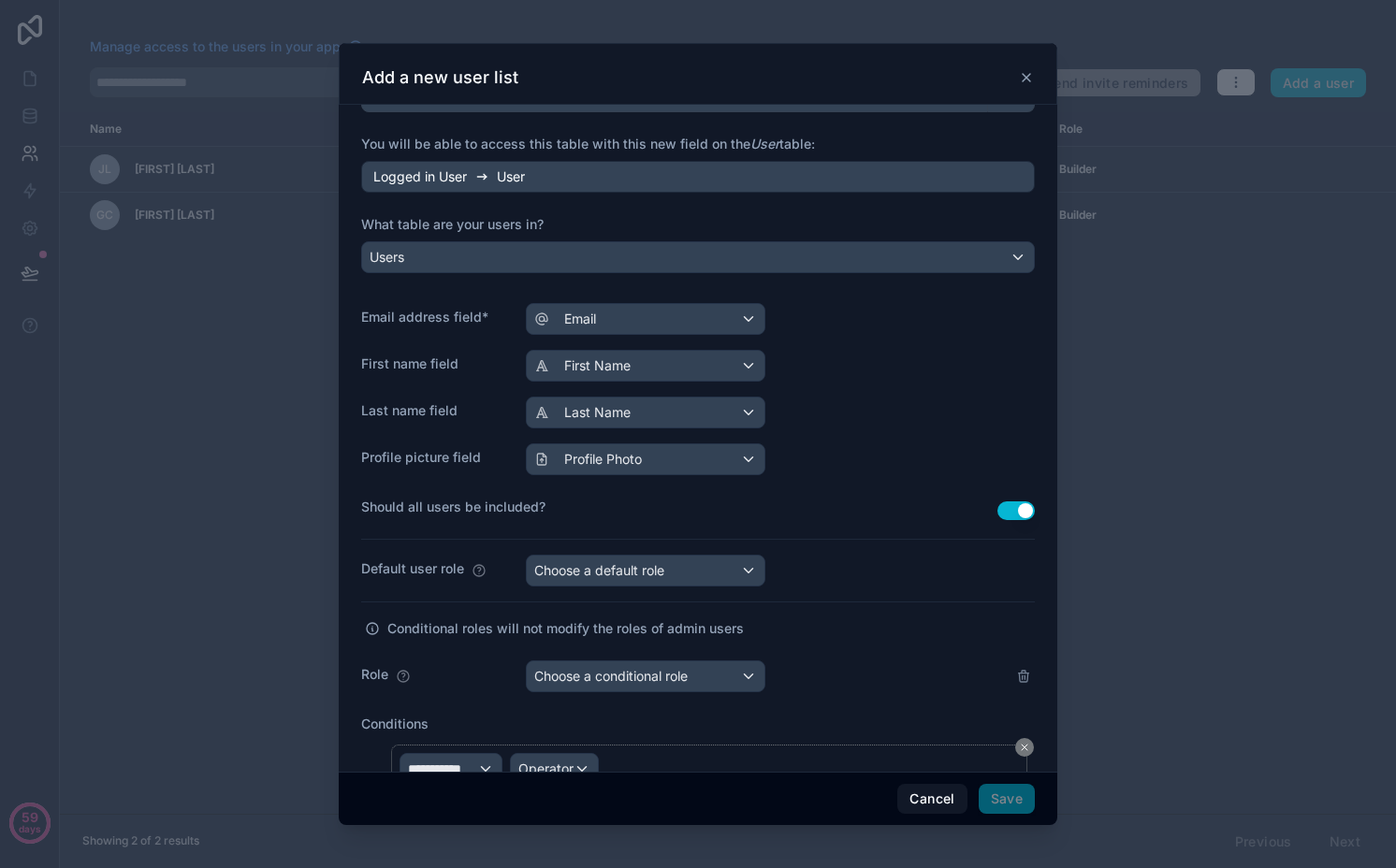 scroll, scrollTop: 309, scrollLeft: 0, axis: vertical 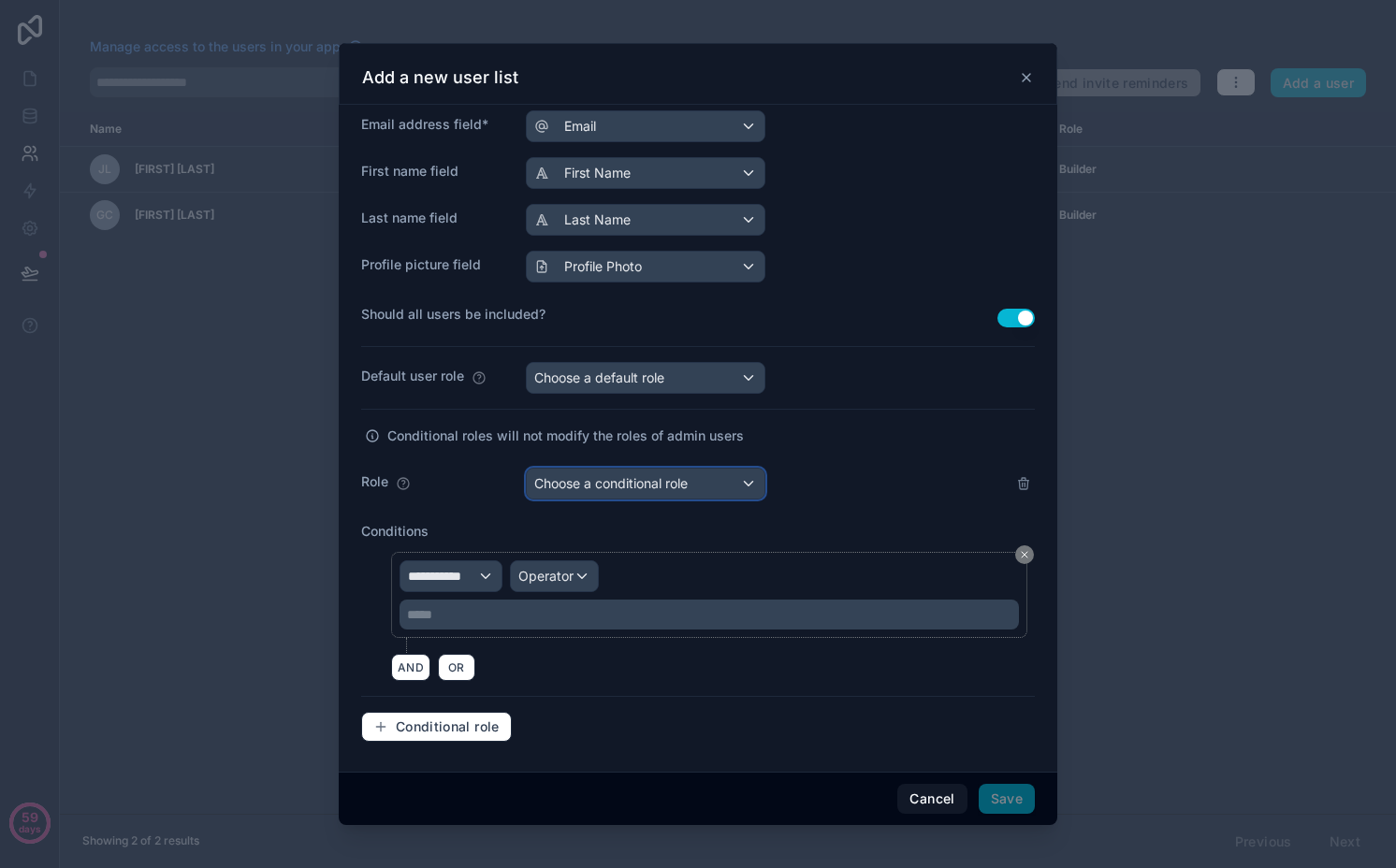 click on "Choose a conditional role" at bounding box center (611, 483) 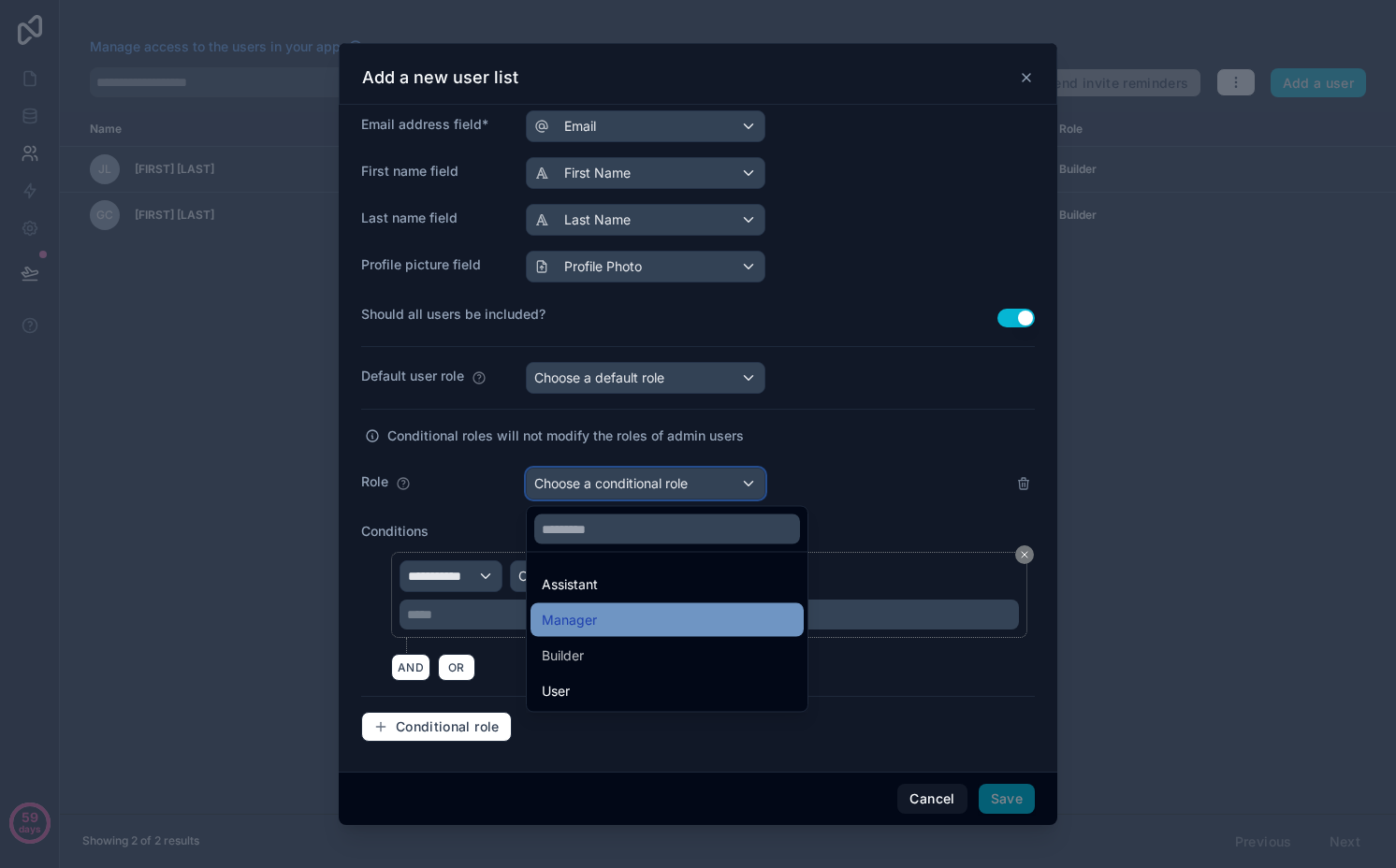 type 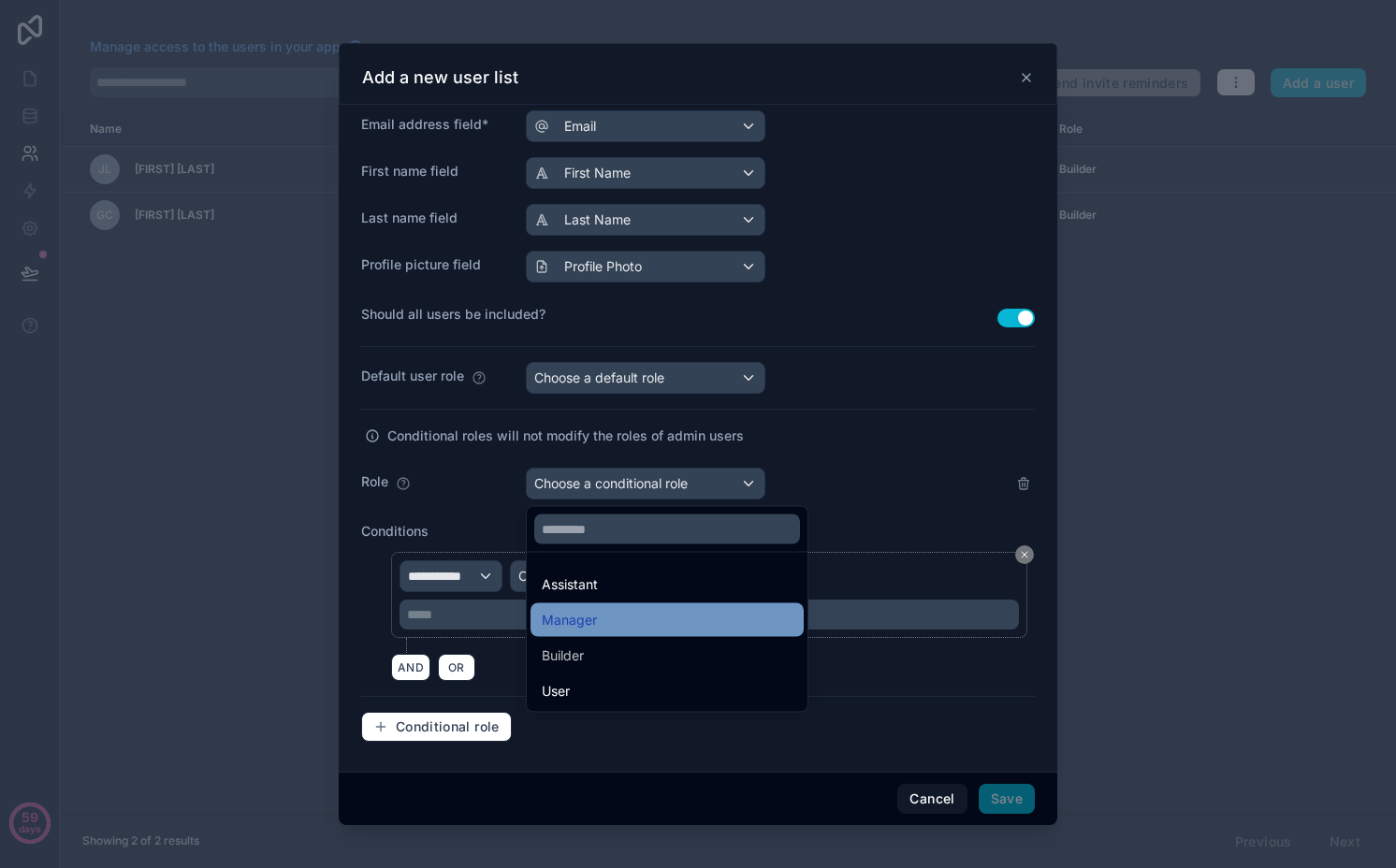 click on "Manager" at bounding box center (569, 620) 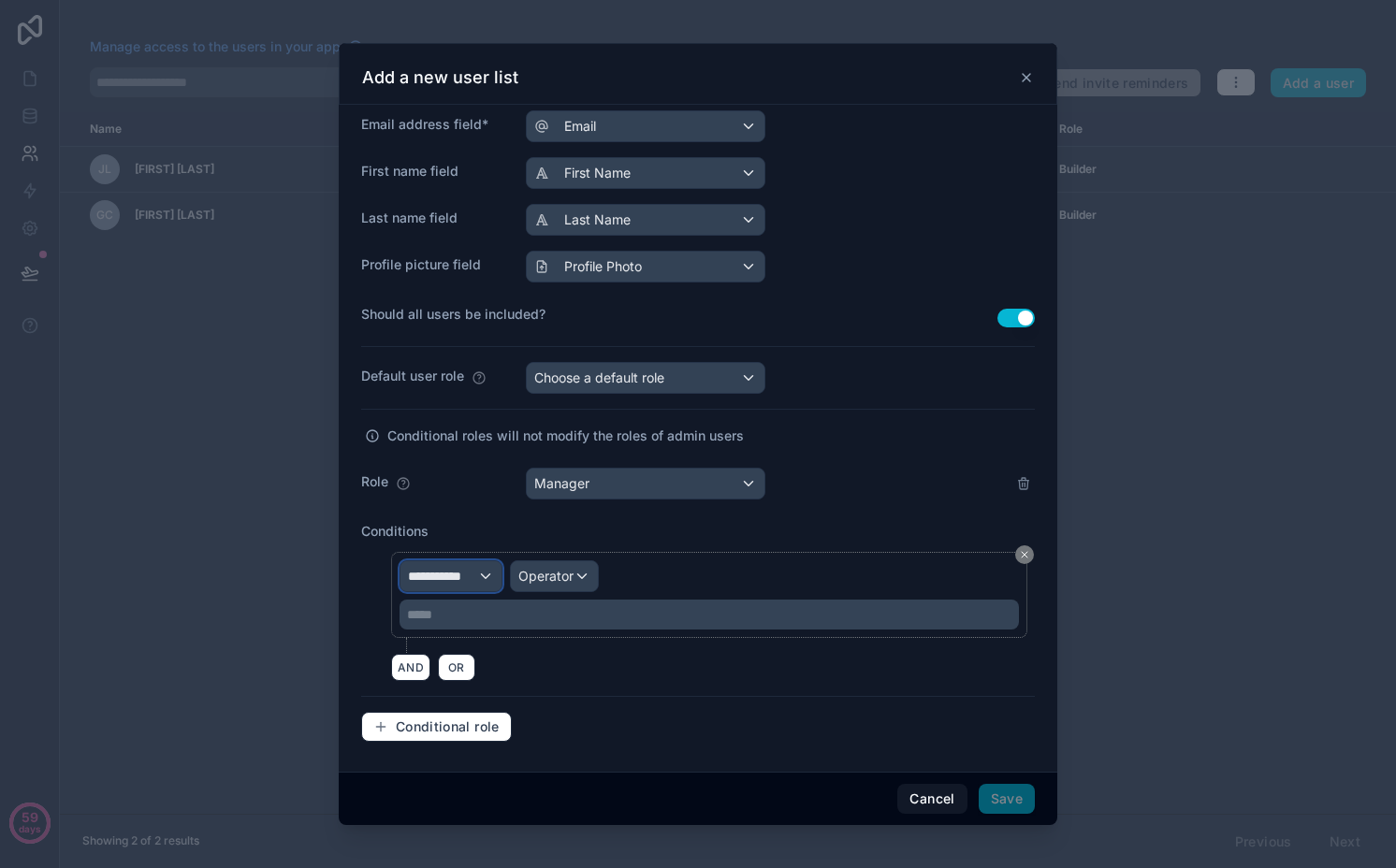 click on "**********" at bounding box center (451, 576) 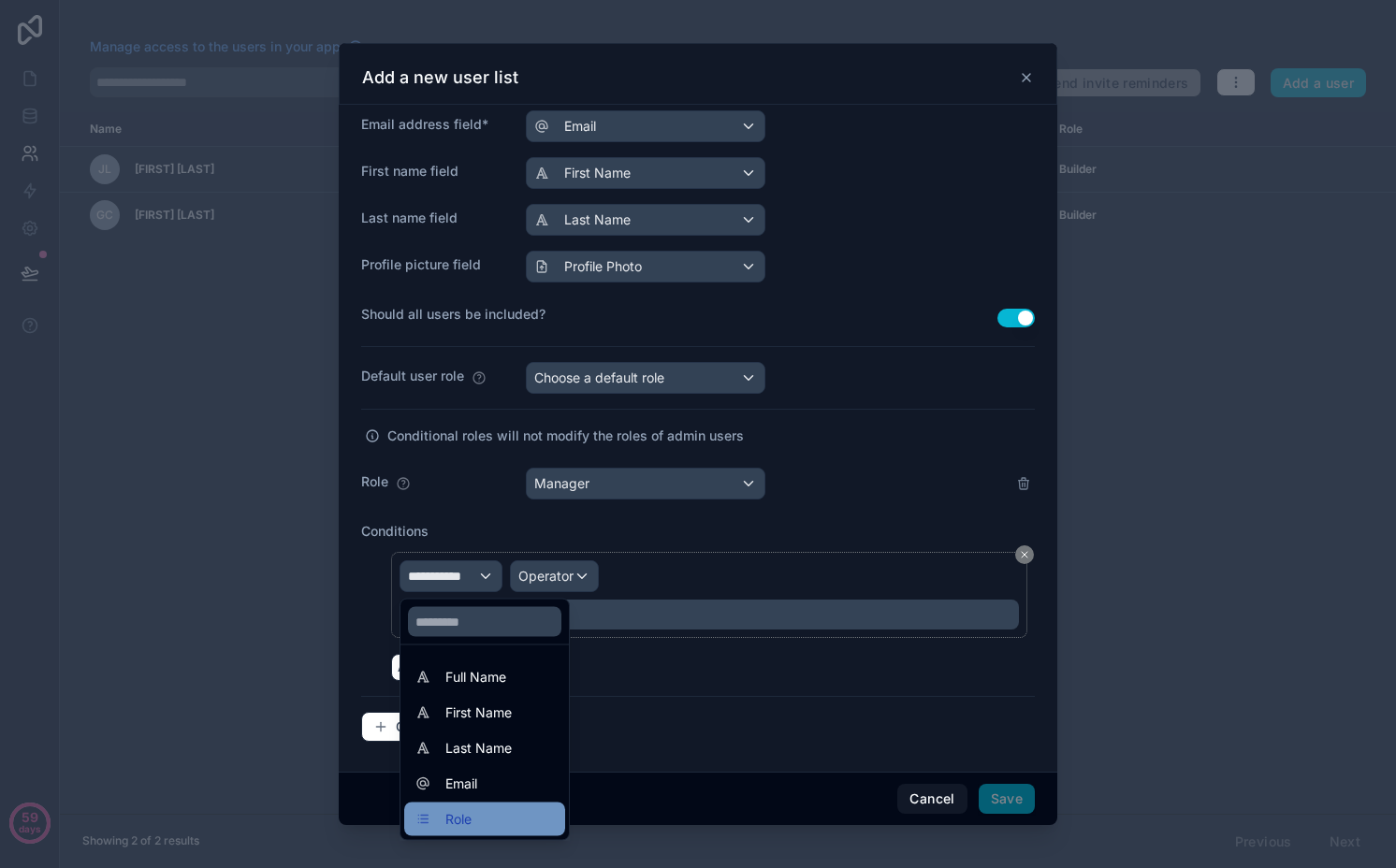 click on "Role" at bounding box center (485, 819) 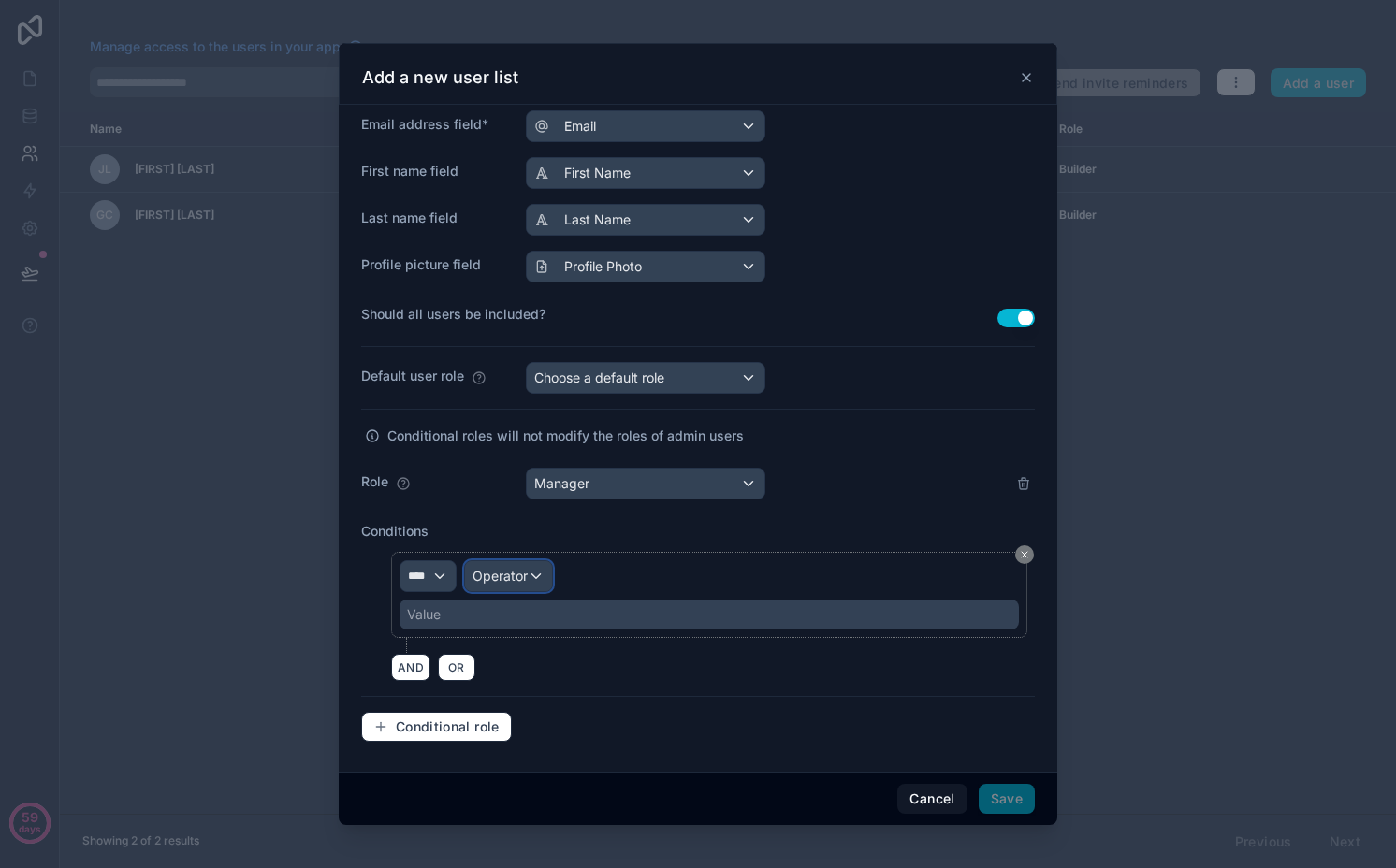 click on "Operator" at bounding box center [500, 575] 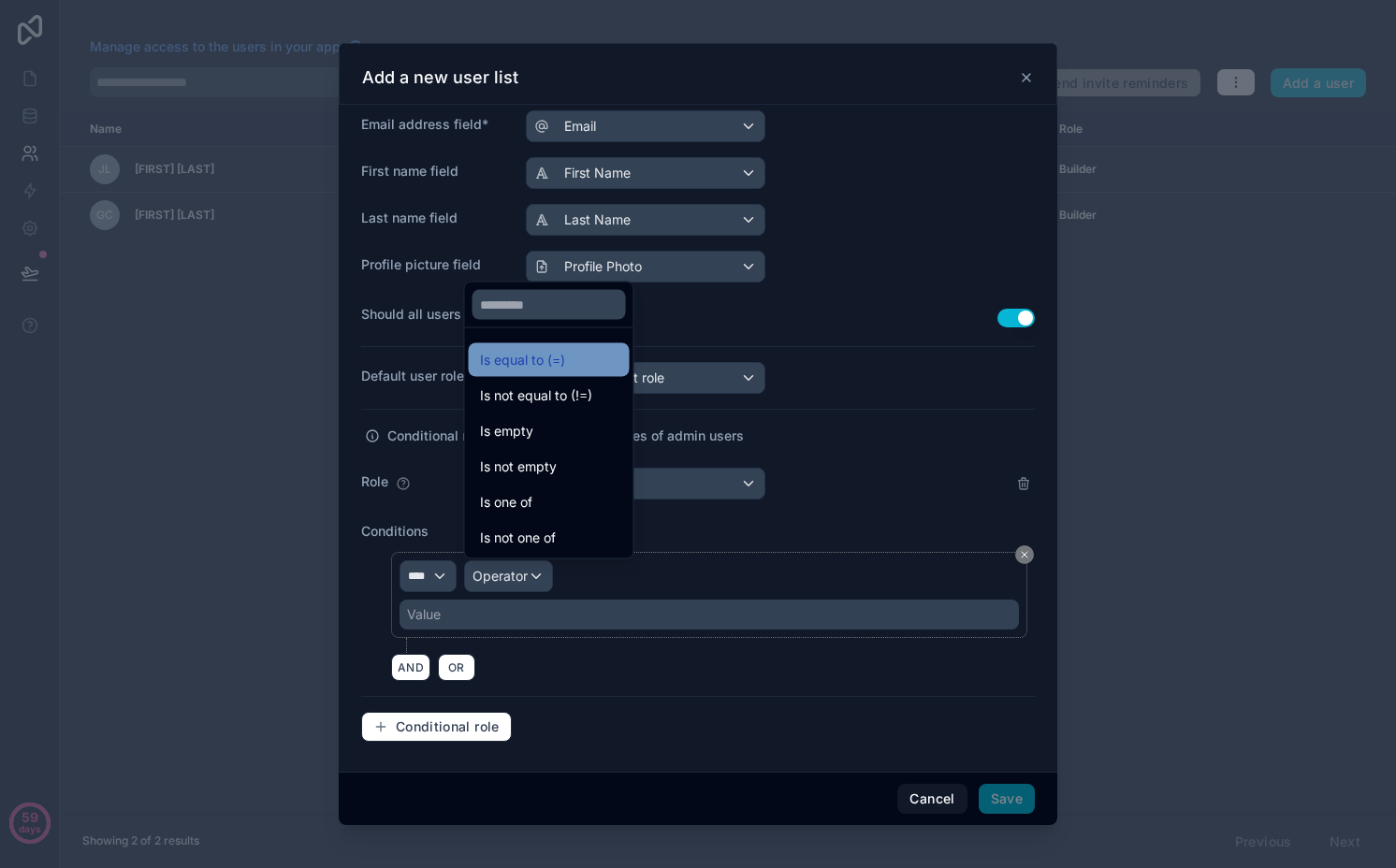 drag, startPoint x: 560, startPoint y: 356, endPoint x: 537, endPoint y: 527, distance: 172.53985 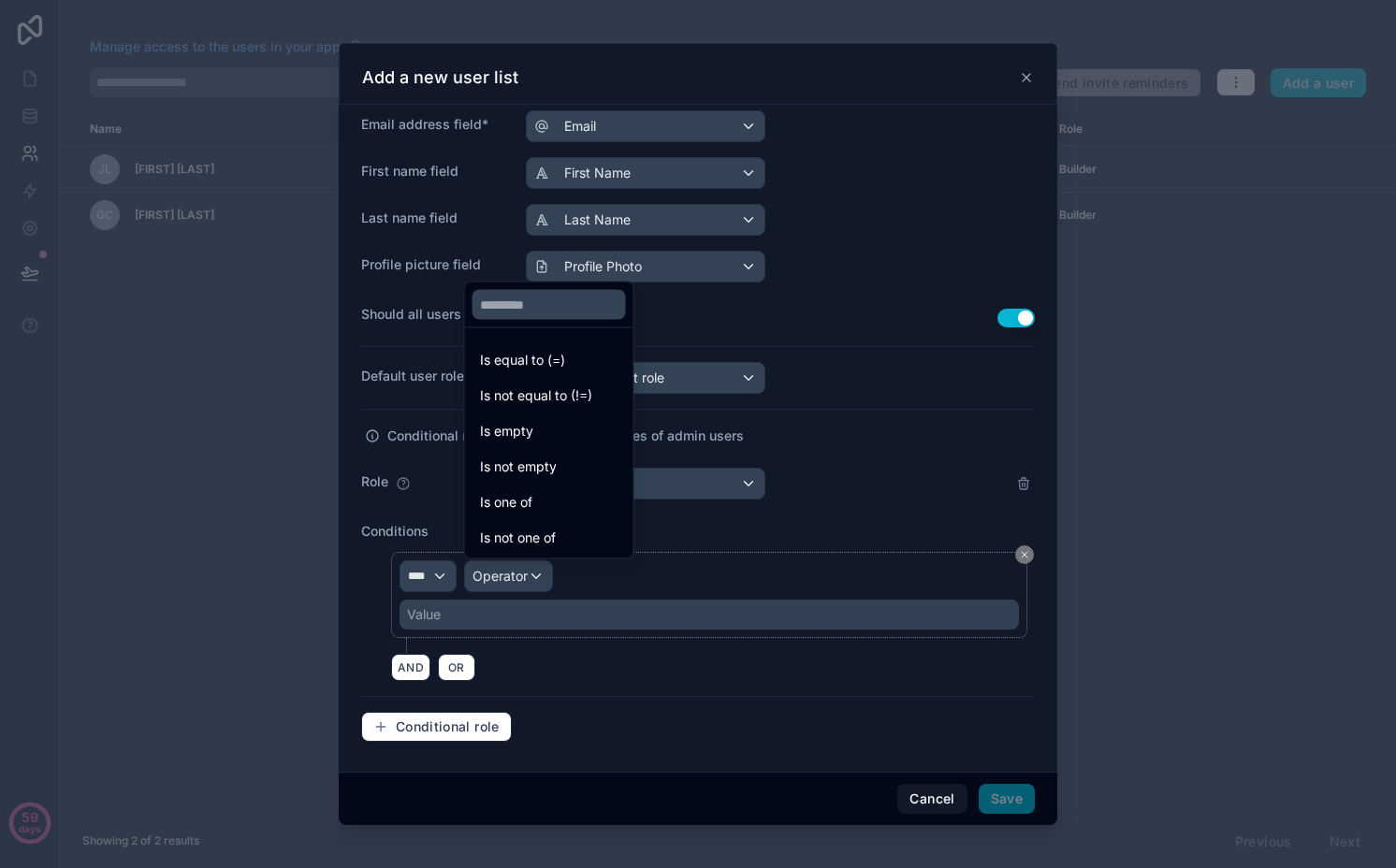 click on "Is equal to (=)" at bounding box center (522, 360) 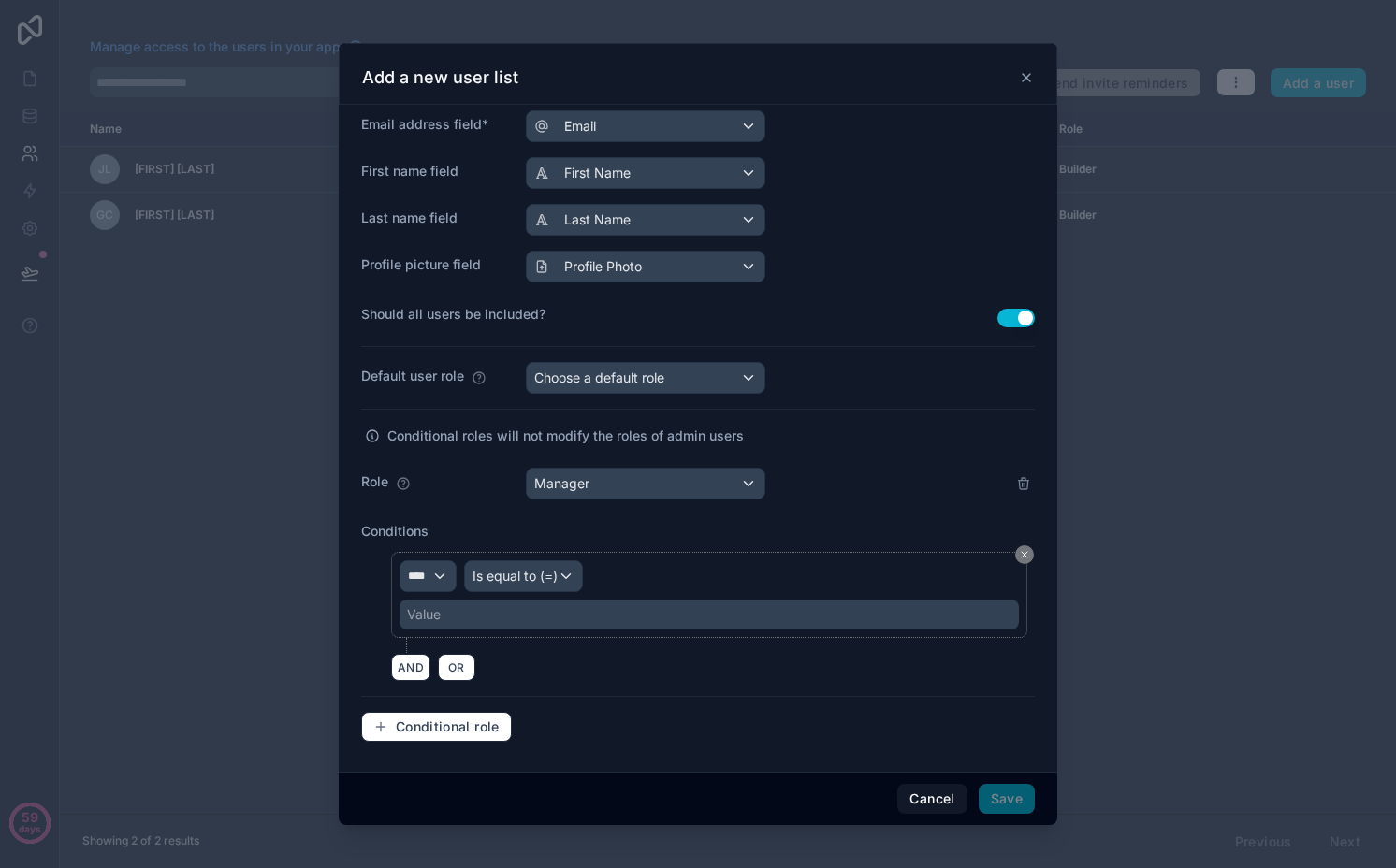 click on "Value" at bounding box center (709, 615) 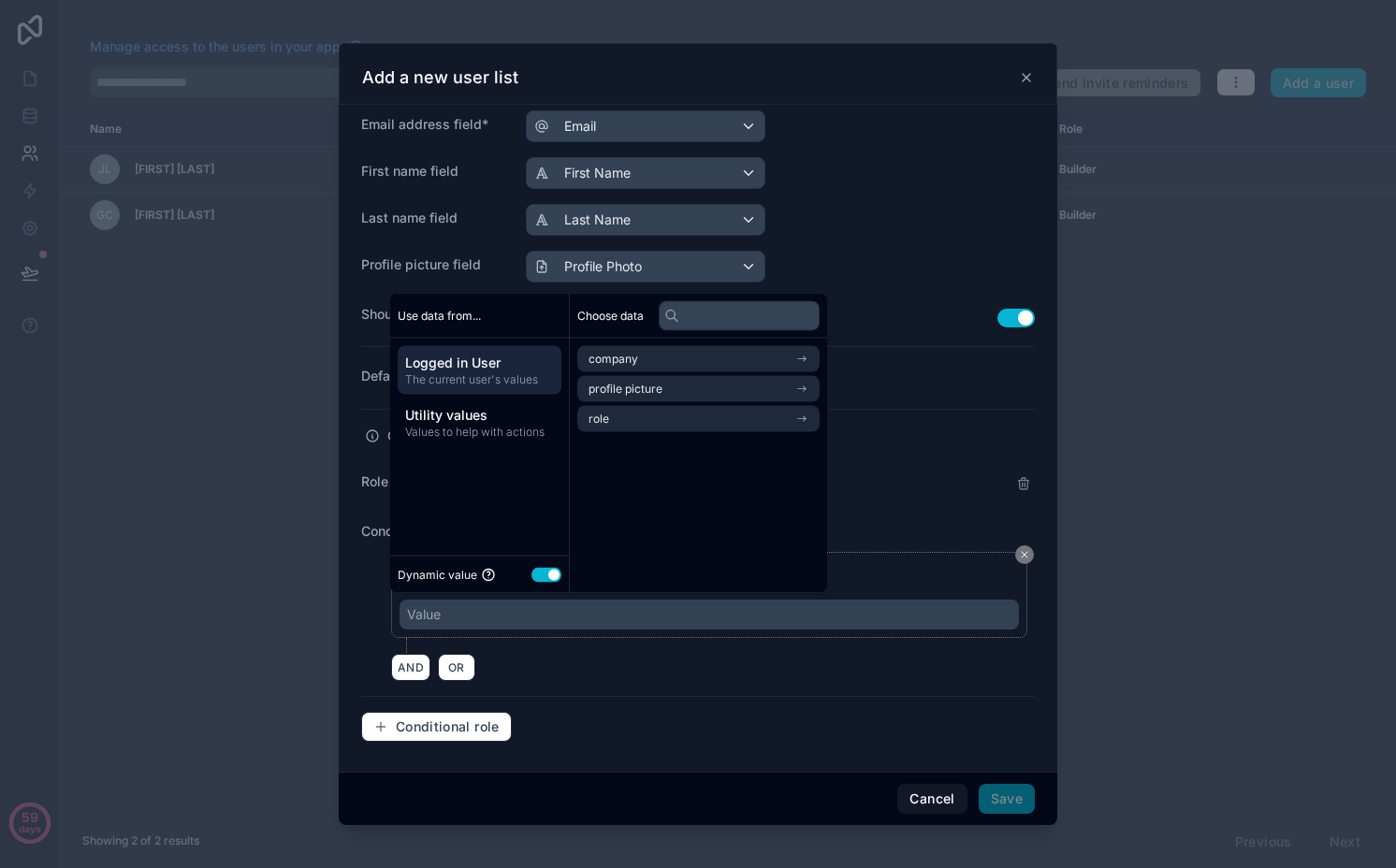 click on "Use setting" at bounding box center [546, 574] 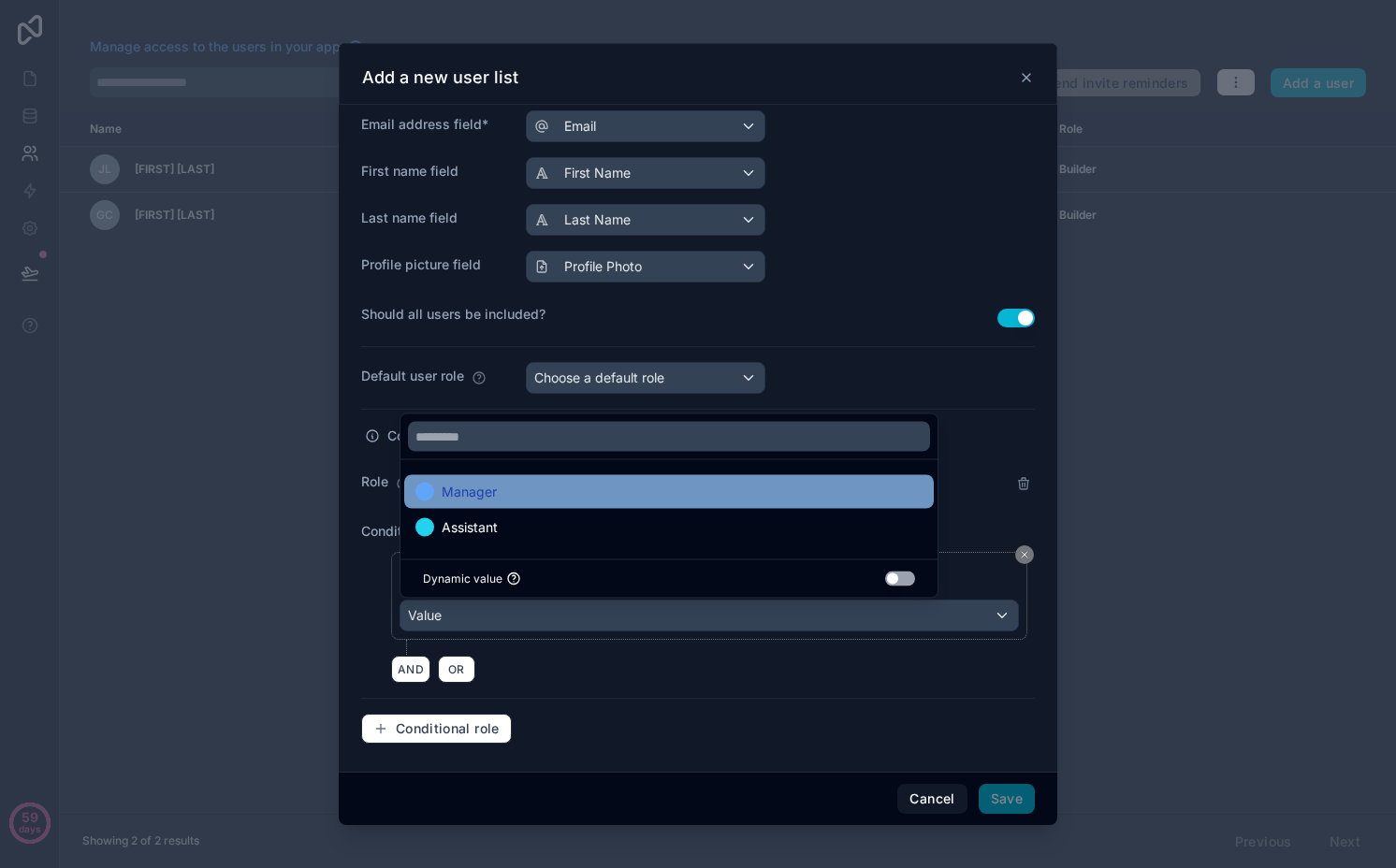click on "Manager" at bounding box center (669, 492) 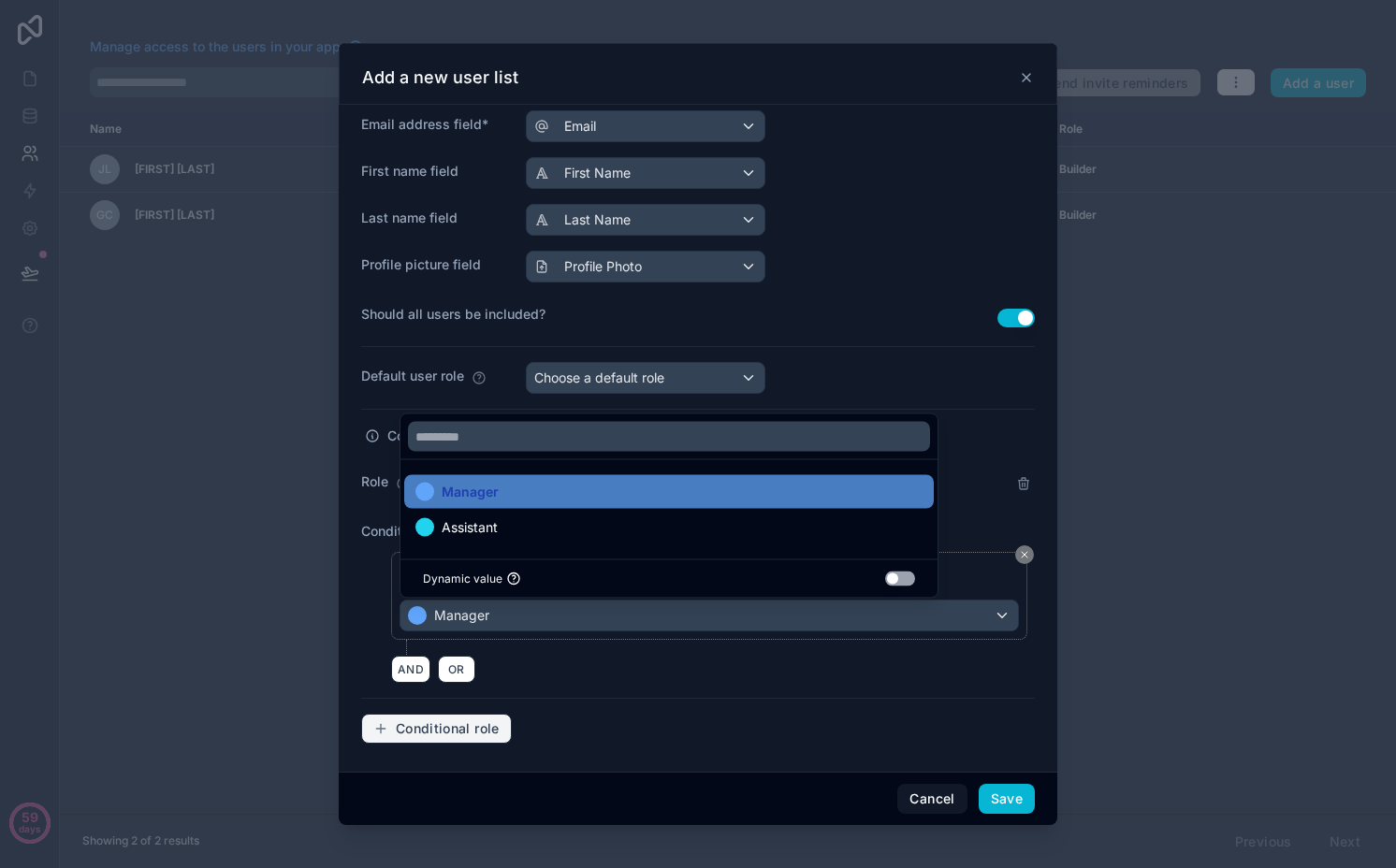 click on "Conditional role" at bounding box center (447, 729) 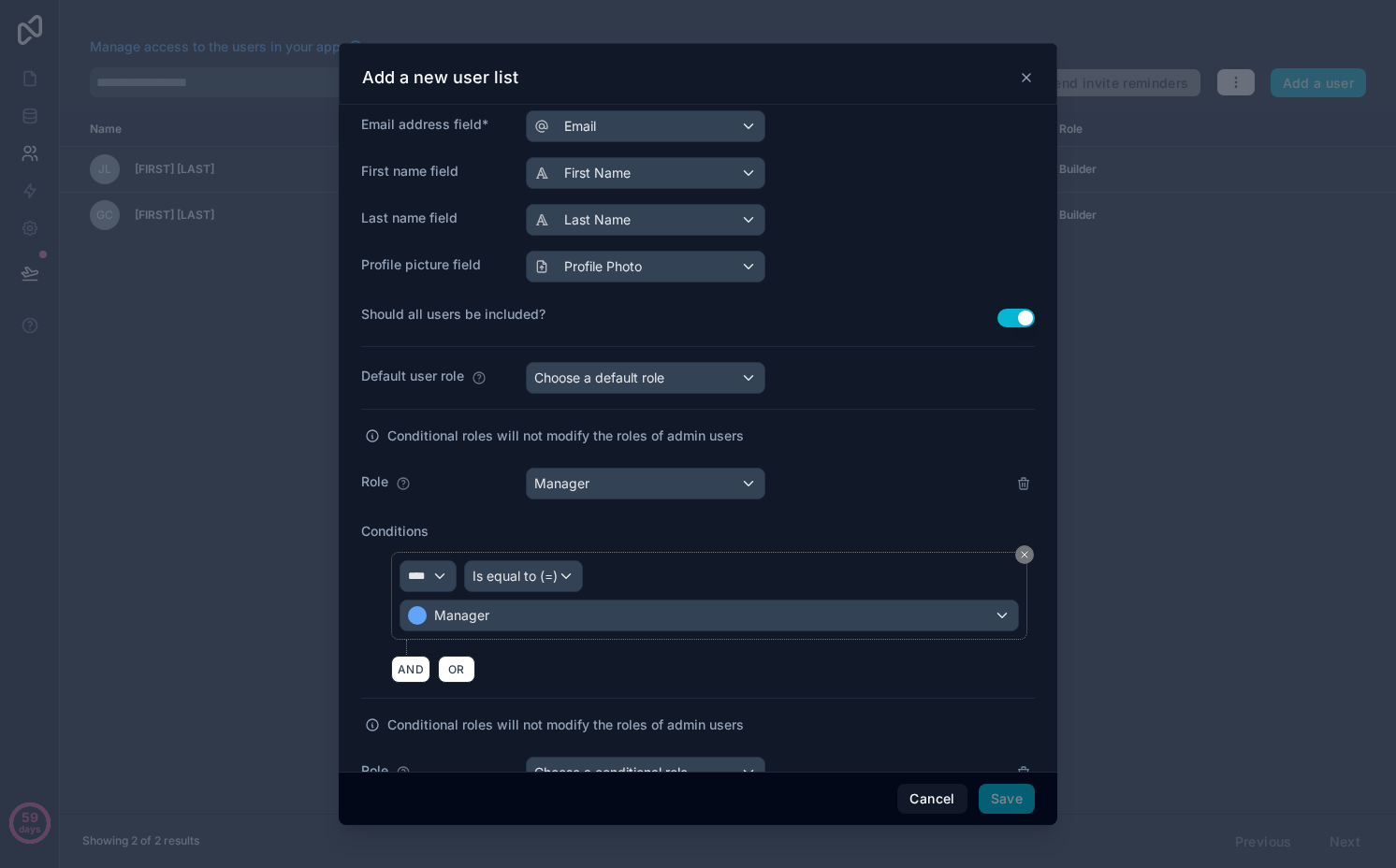 scroll, scrollTop: 598, scrollLeft: 0, axis: vertical 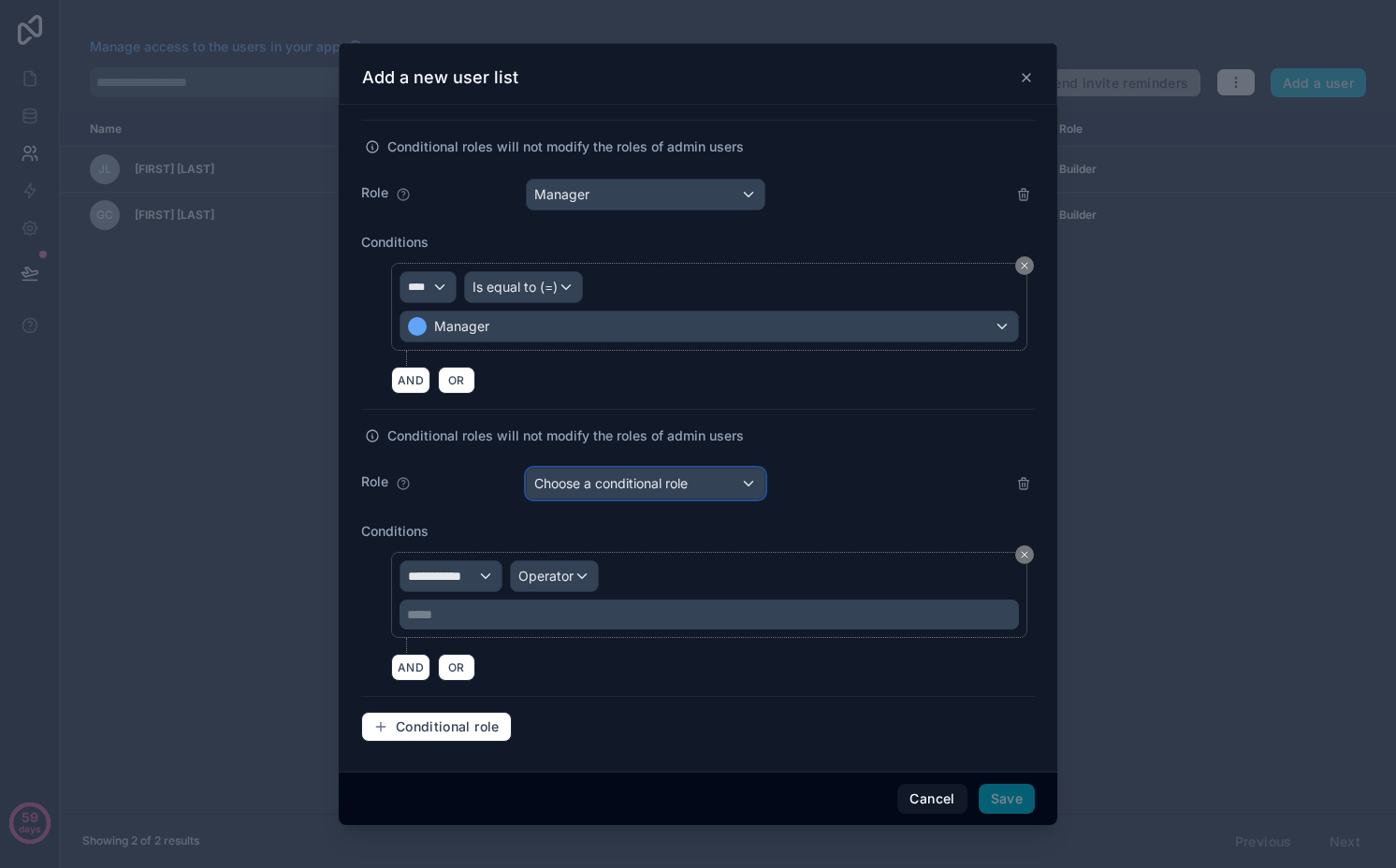 click on "Choose a conditional role" at bounding box center [611, 483] 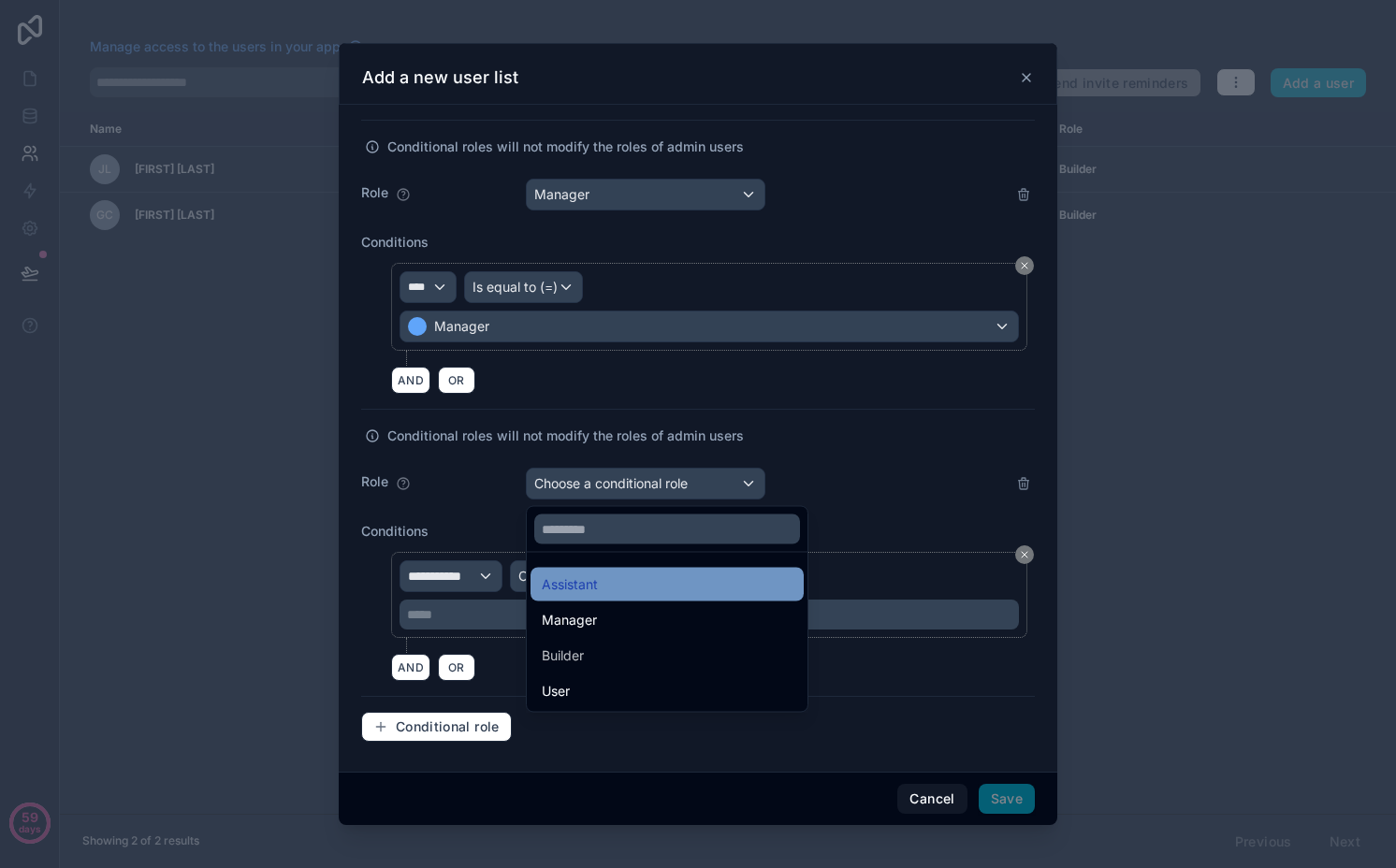 click on "Assistant" at bounding box center (570, 585) 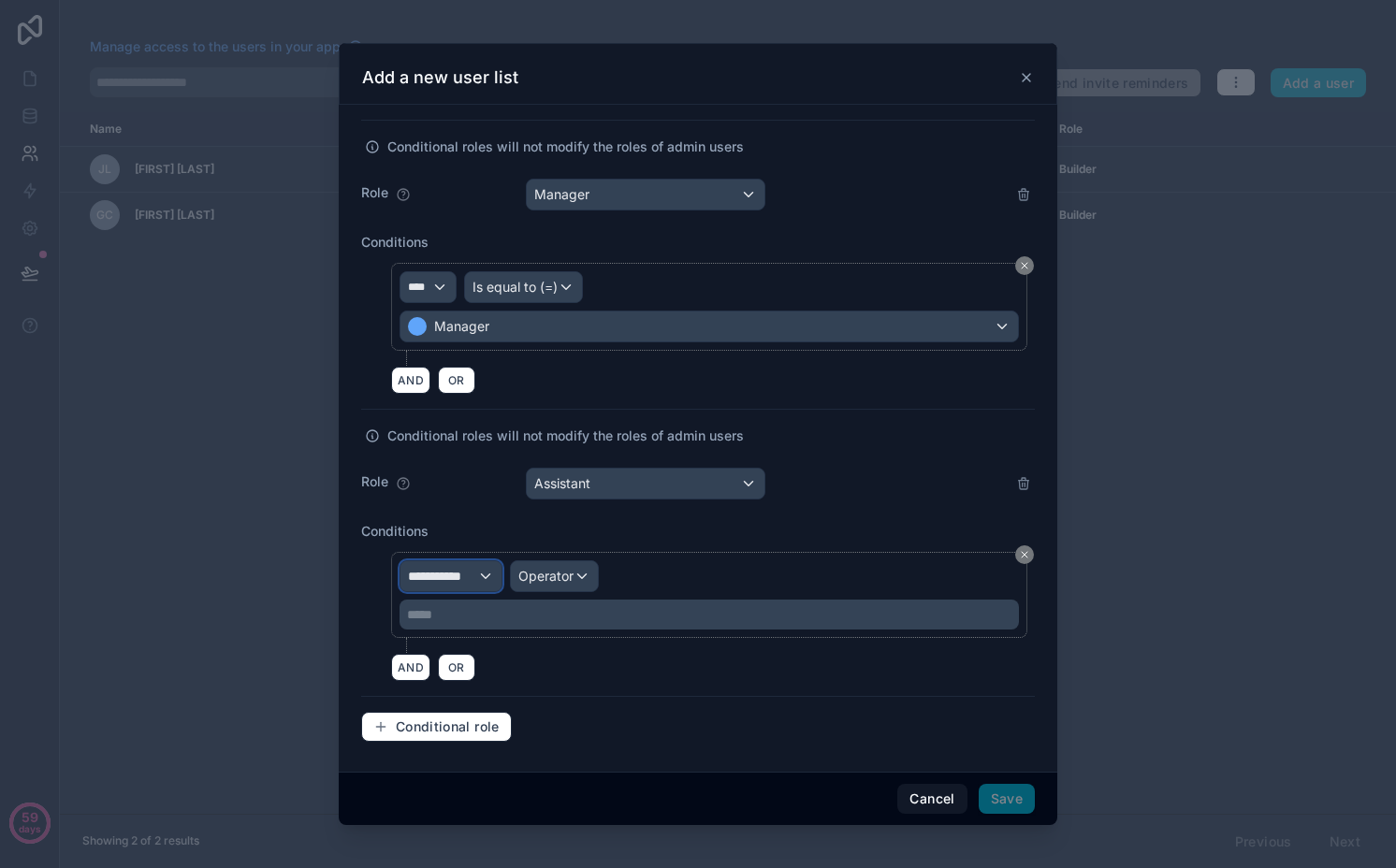 click on "**********" at bounding box center [451, 576] 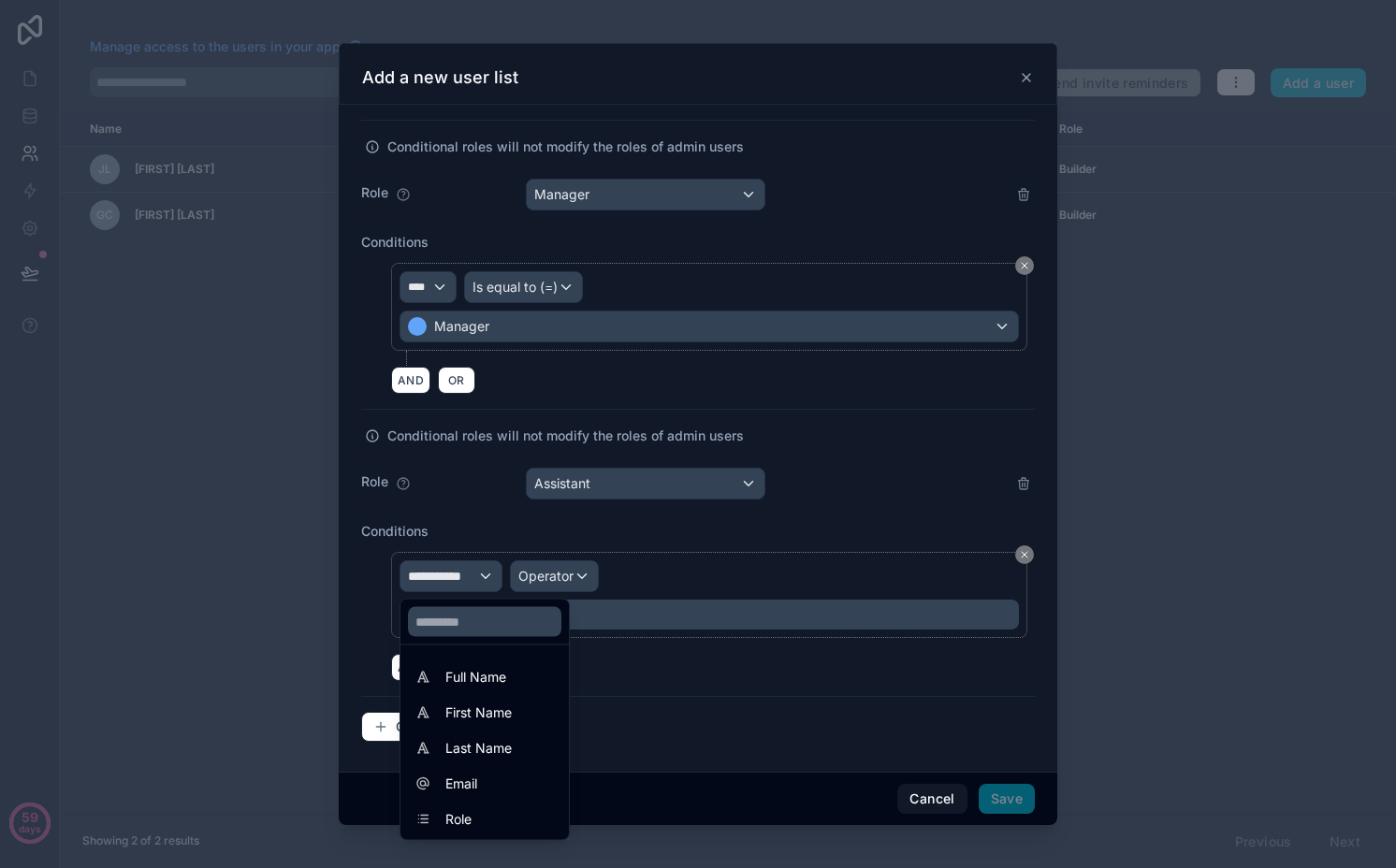 click on "Role" at bounding box center (458, 819) 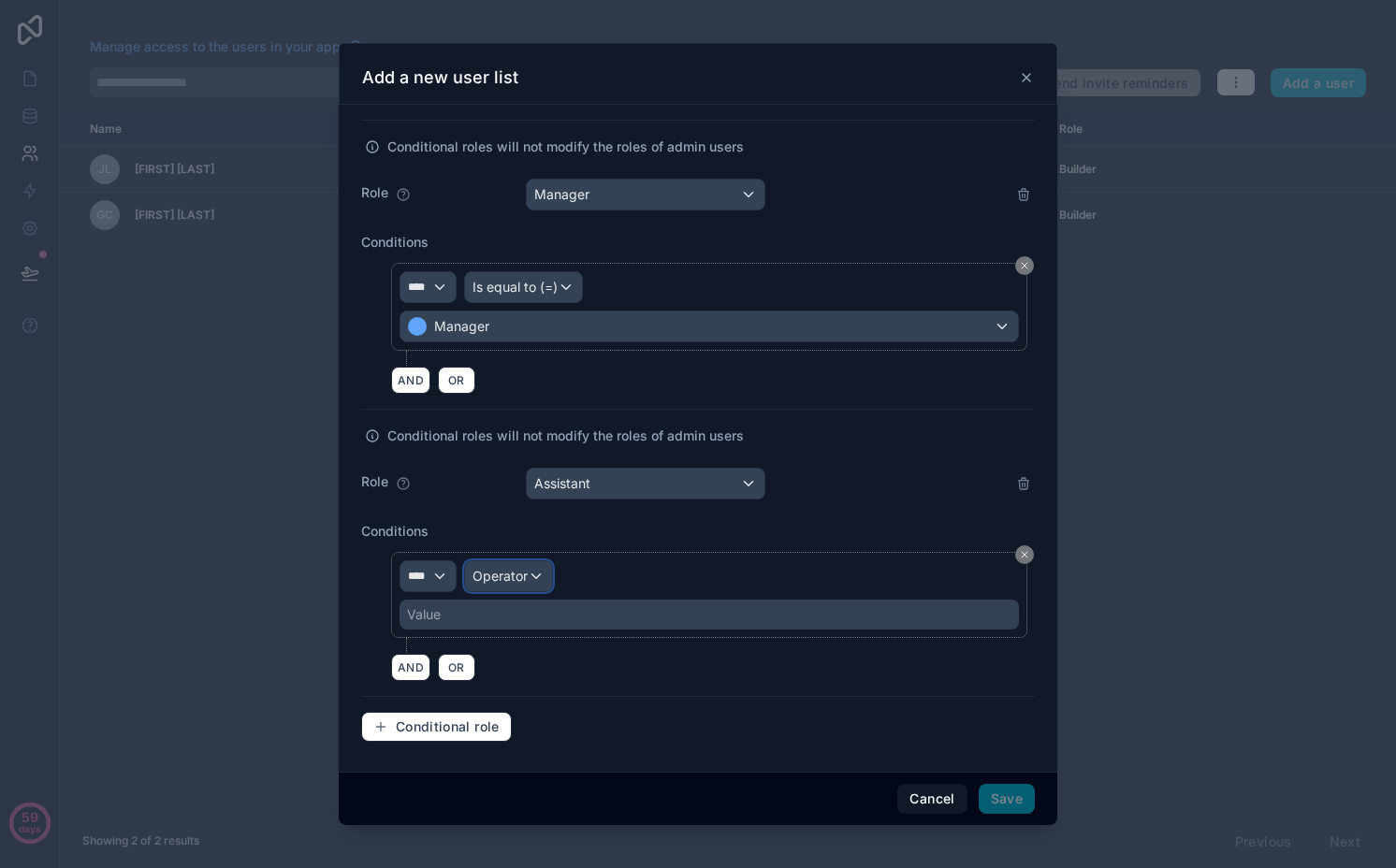 click on "Operator" at bounding box center (508, 576) 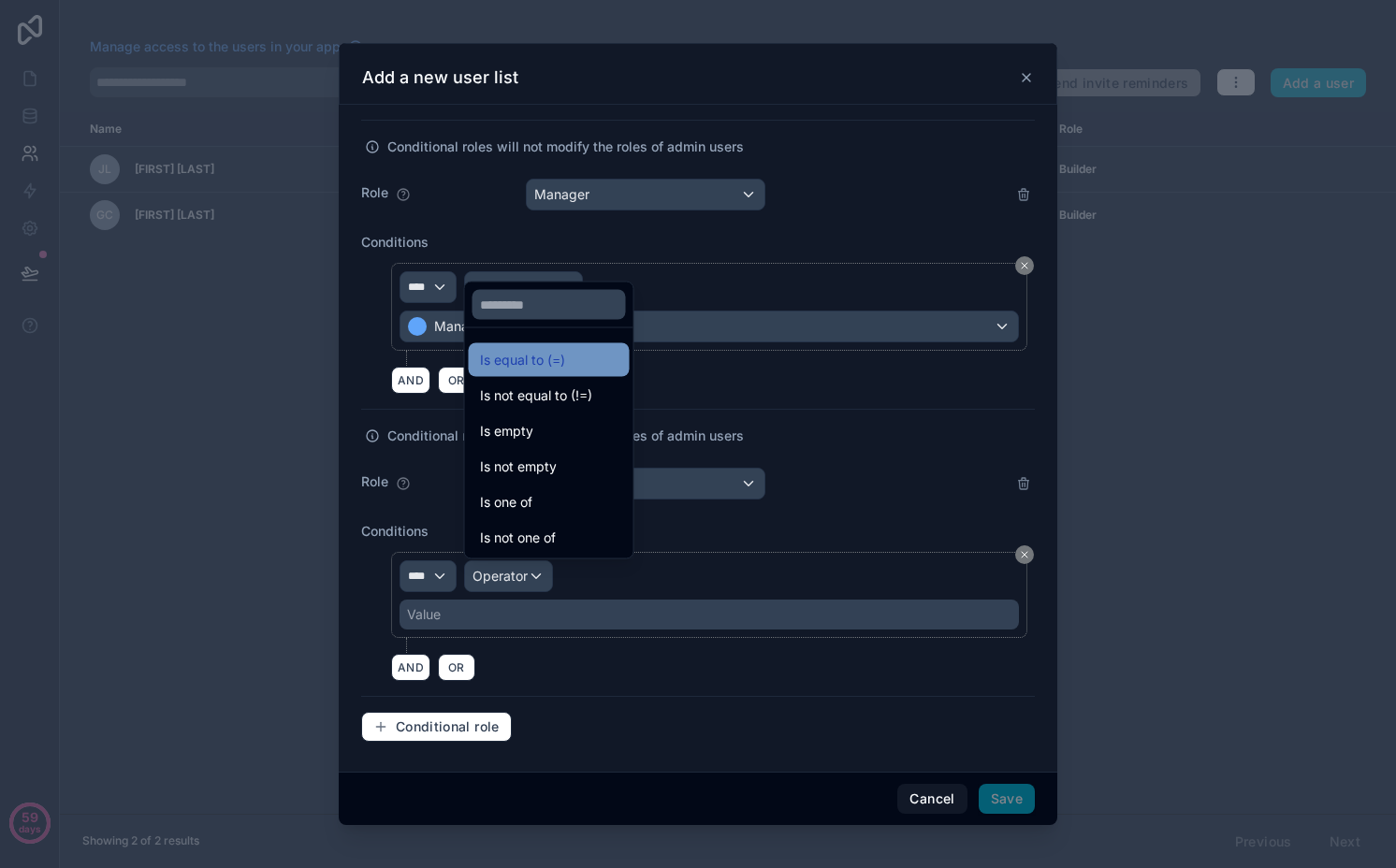 click on "Is equal to (=)" at bounding box center (549, 360) 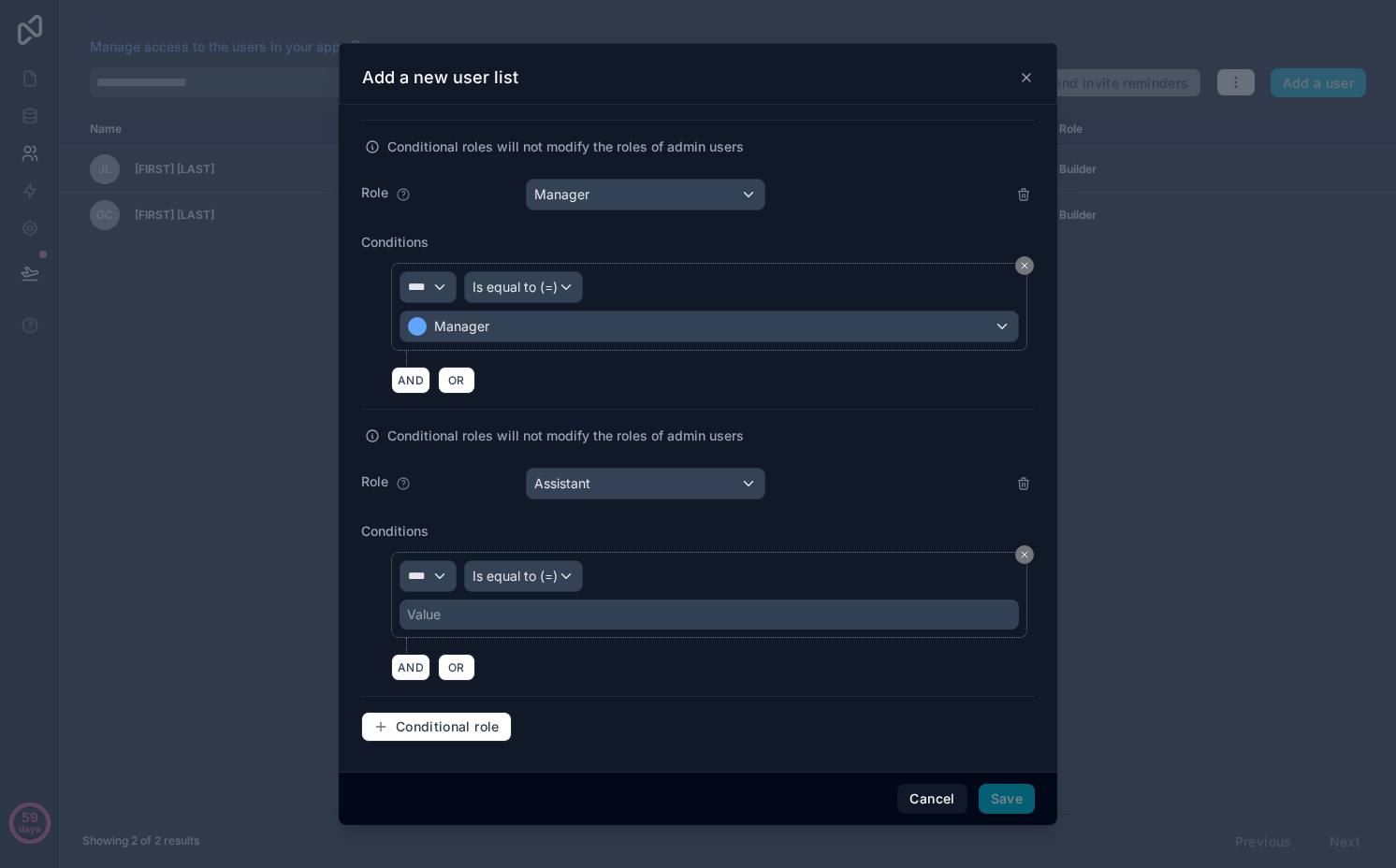click on "Value" at bounding box center [709, 615] 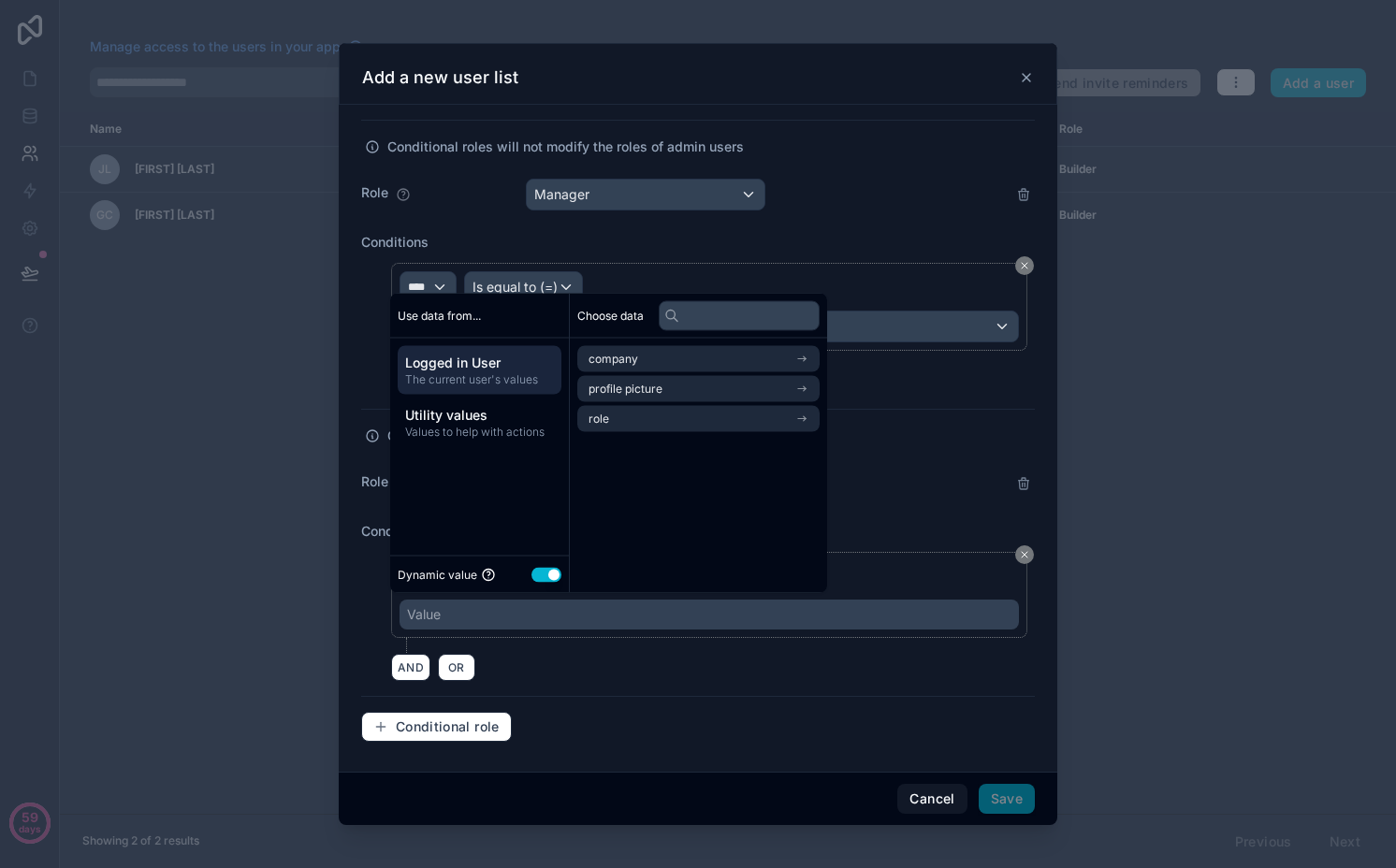 click on "Use setting" at bounding box center (546, 574) 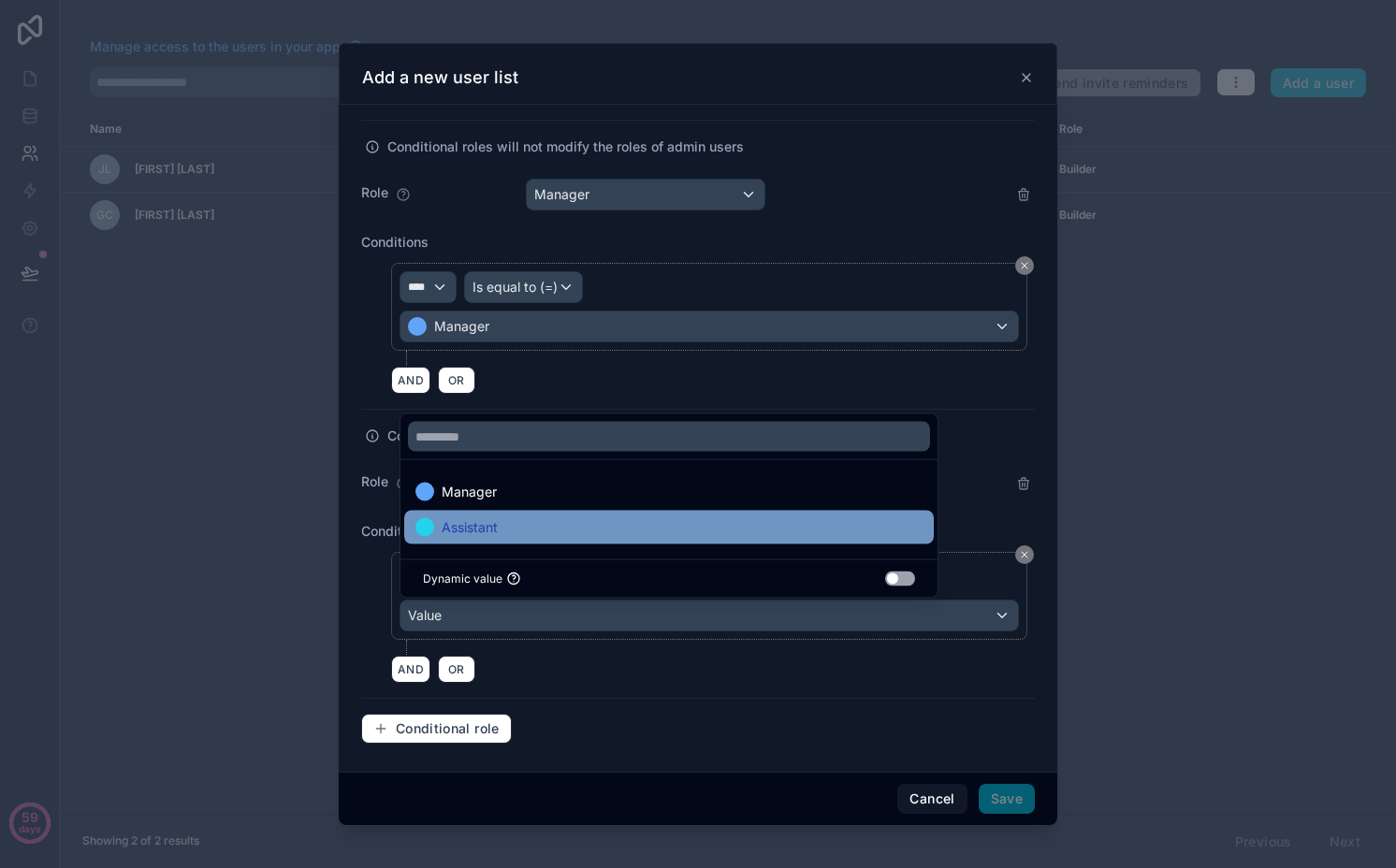click on "Assistant" at bounding box center [669, 528] 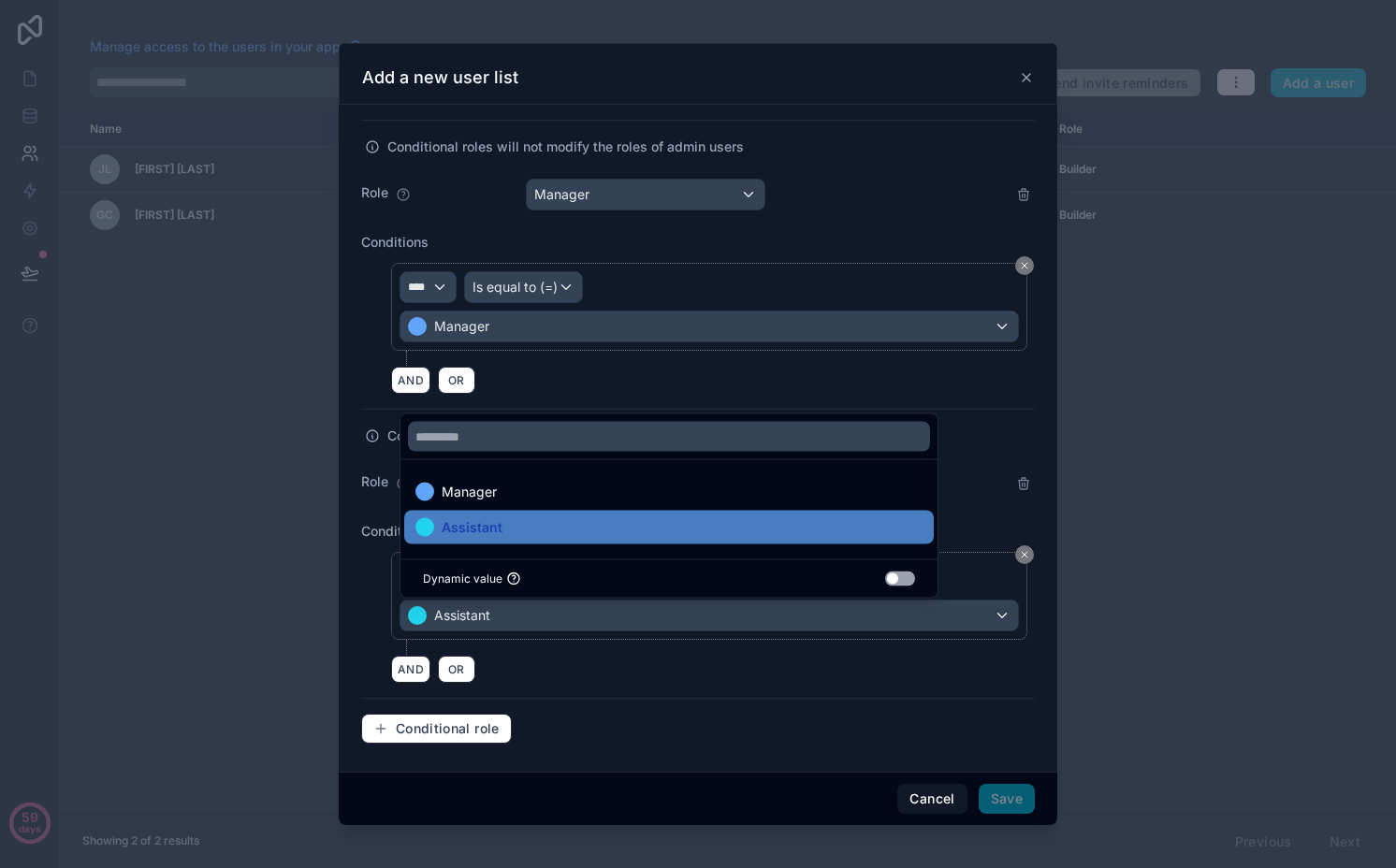 click on "People in this list will be able to login to your app with their email address User List Name What would you call a person on this list e.g. Contractor **** List You will be able to access this table with this new field on the  User  table: Logged in User User What table are your users in? Users Email address field* Email First name field First Name Last name field Last Name Profile picture field Profile Photo Should all users be included? Use setting Default user role Choose a default role Conditional roles will not modify the roles of admin users Role Manager Conditions **** Is equal to (=) Manager AND OR Conditional roles will not modify the roles of admin users Role Assistant Conditions **** Is equal to (=) Assistant AND OR Conditional role" at bounding box center (698, 137) 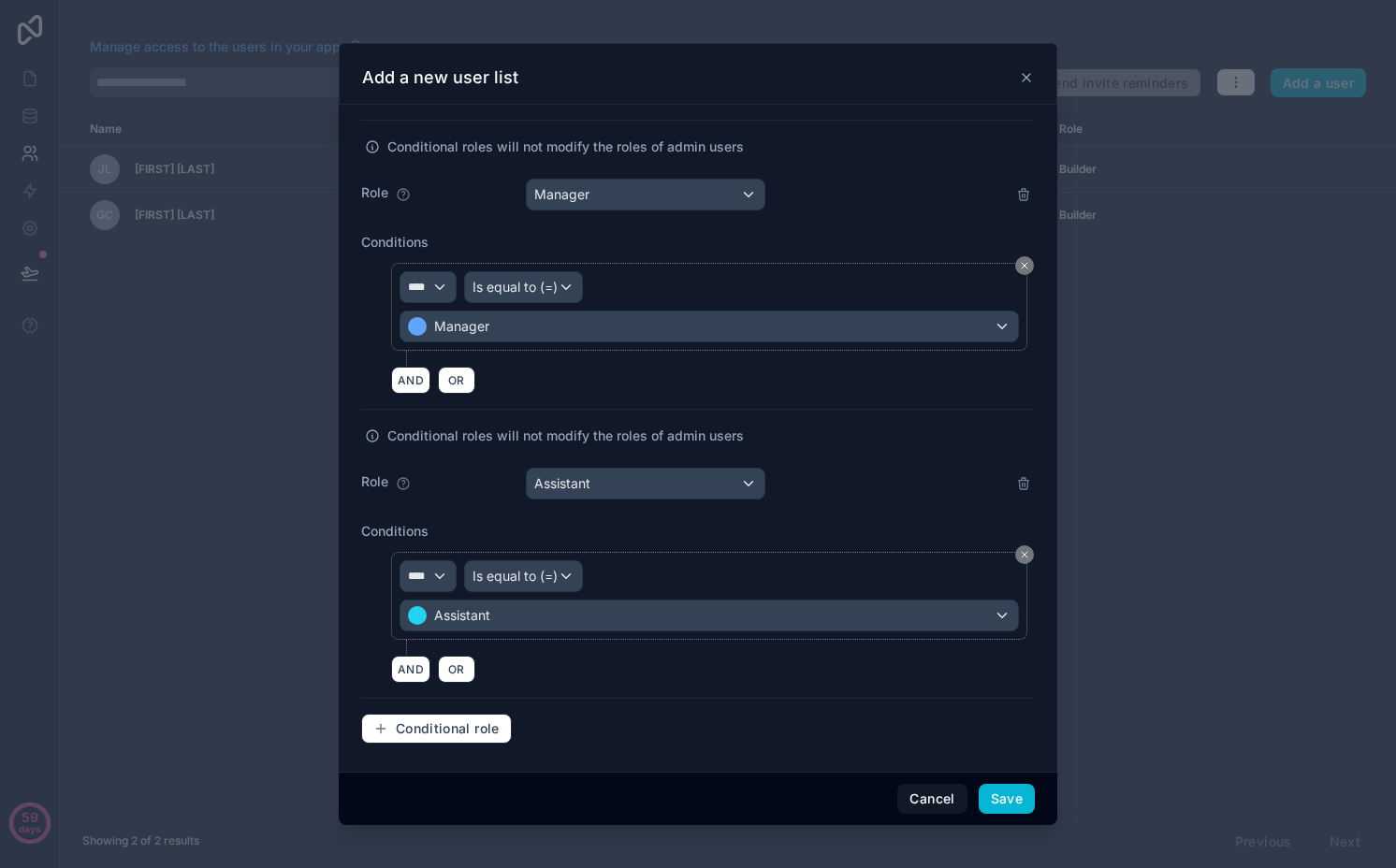 scroll, scrollTop: 600, scrollLeft: 0, axis: vertical 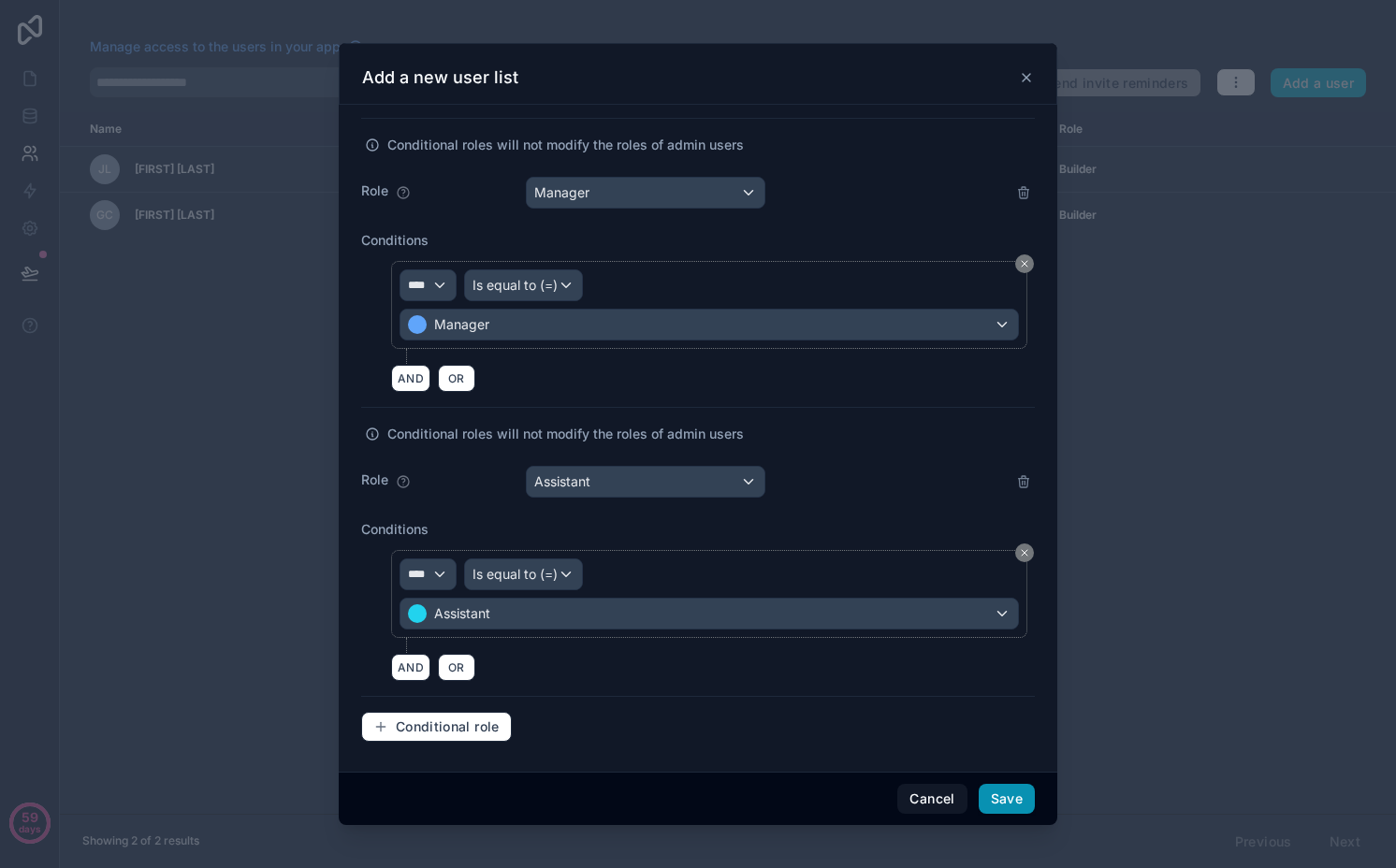 click on "Save" at bounding box center (1007, 799) 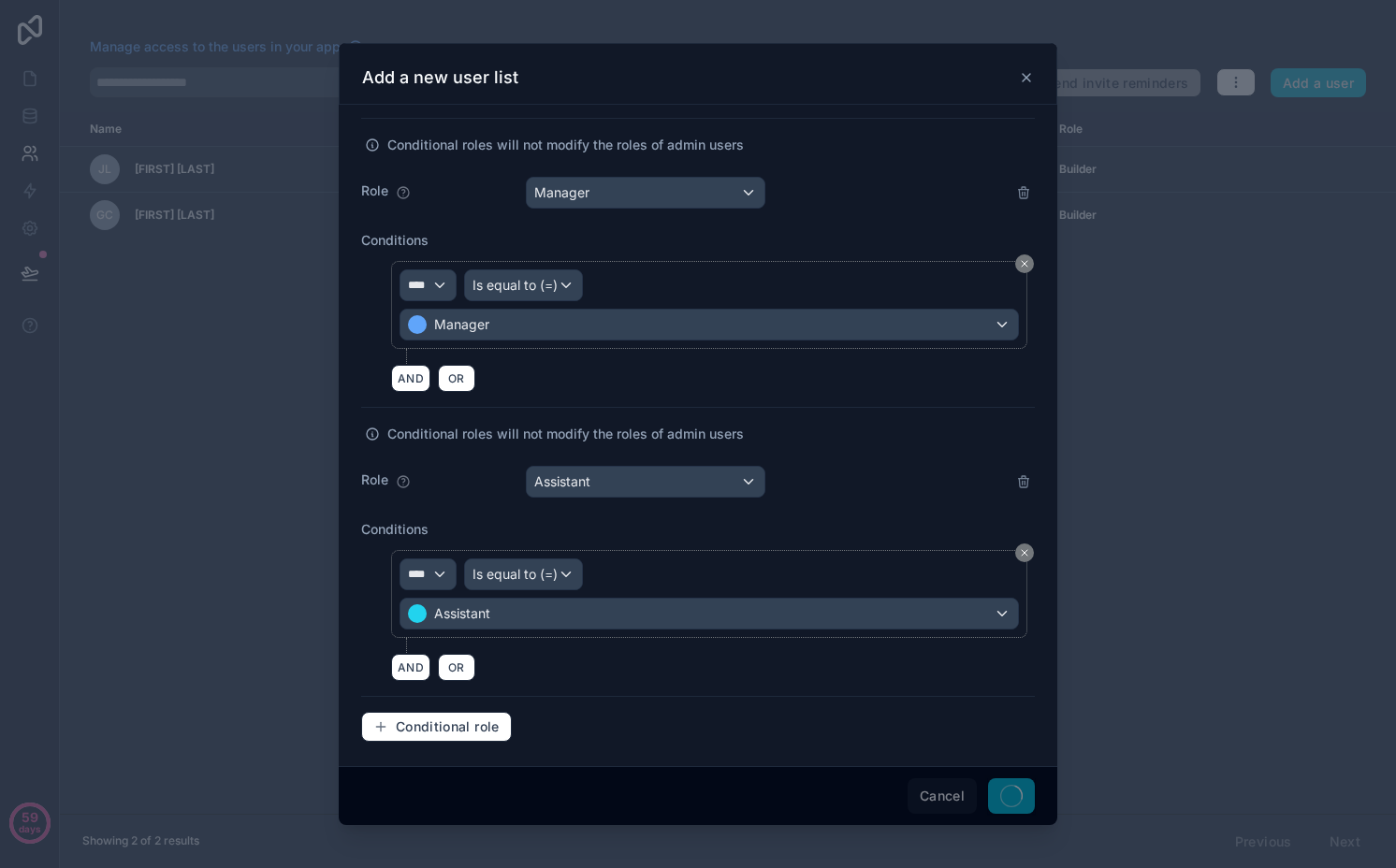 scroll, scrollTop: 0, scrollLeft: 0, axis: both 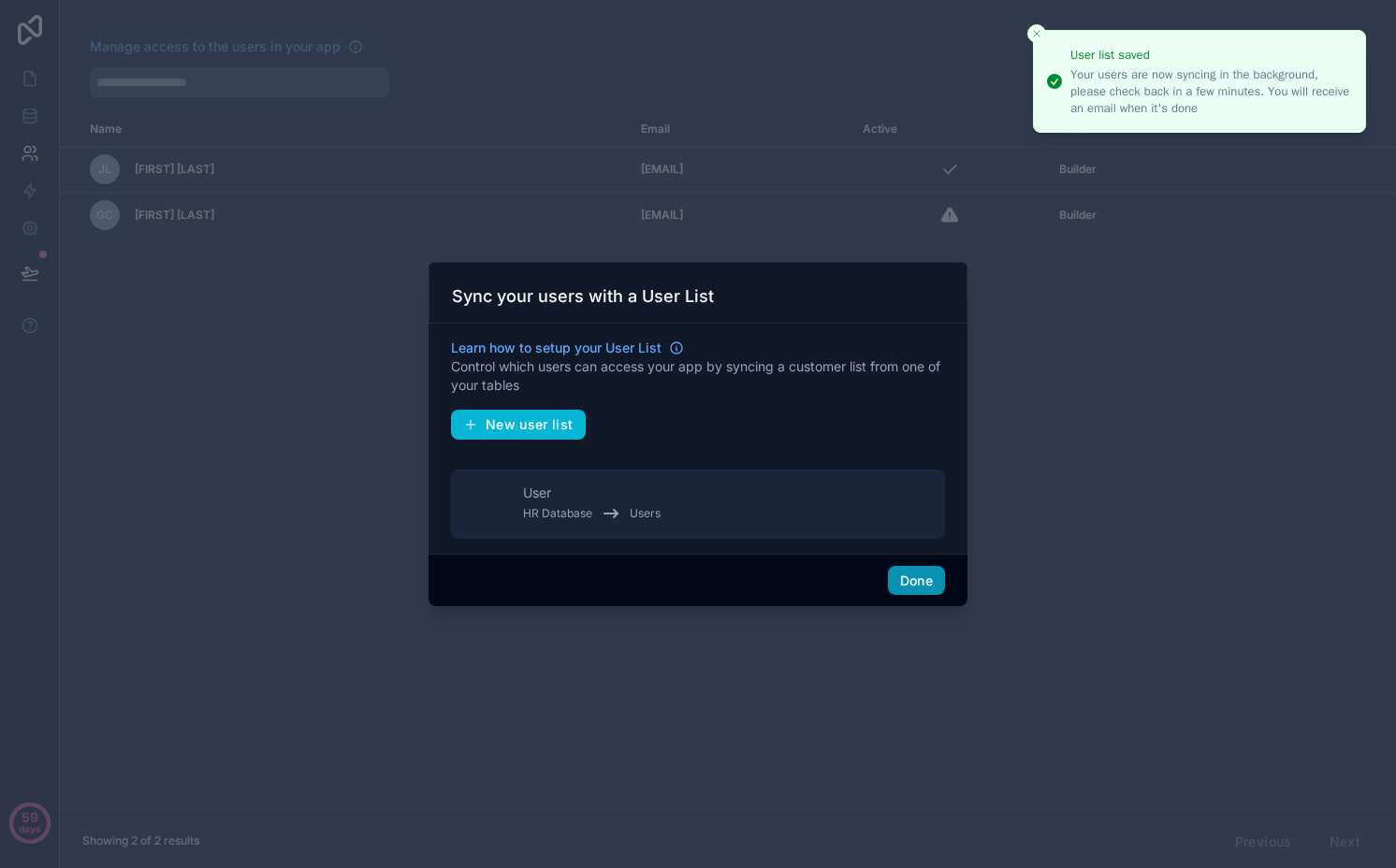 click on "Done" at bounding box center (916, 581) 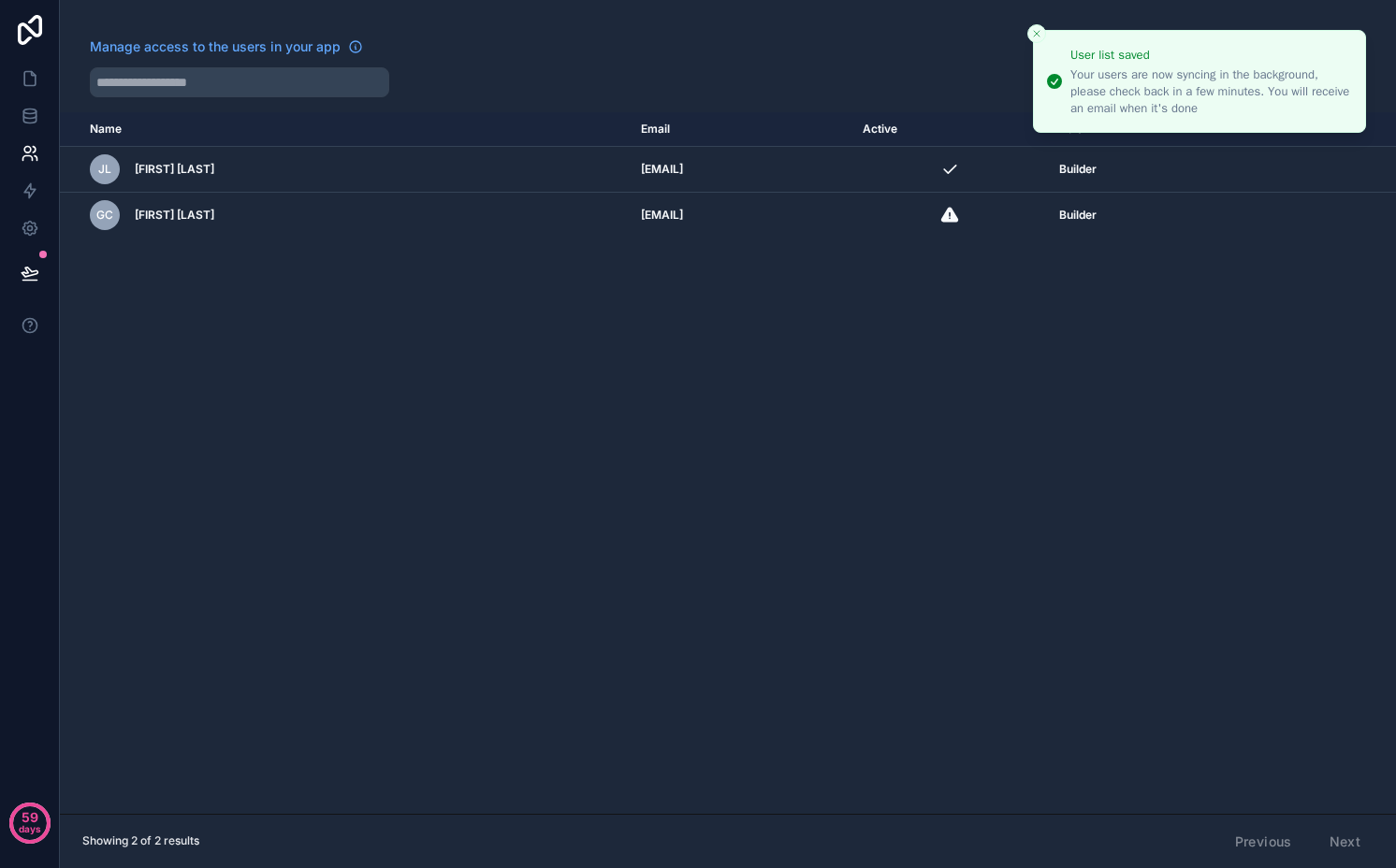 click on "Name Email Active Role userTable.email JL Joel Lee joel@internyl.com Builder GC Graham Cepica graham@internyl.com Builder" at bounding box center (728, 463) 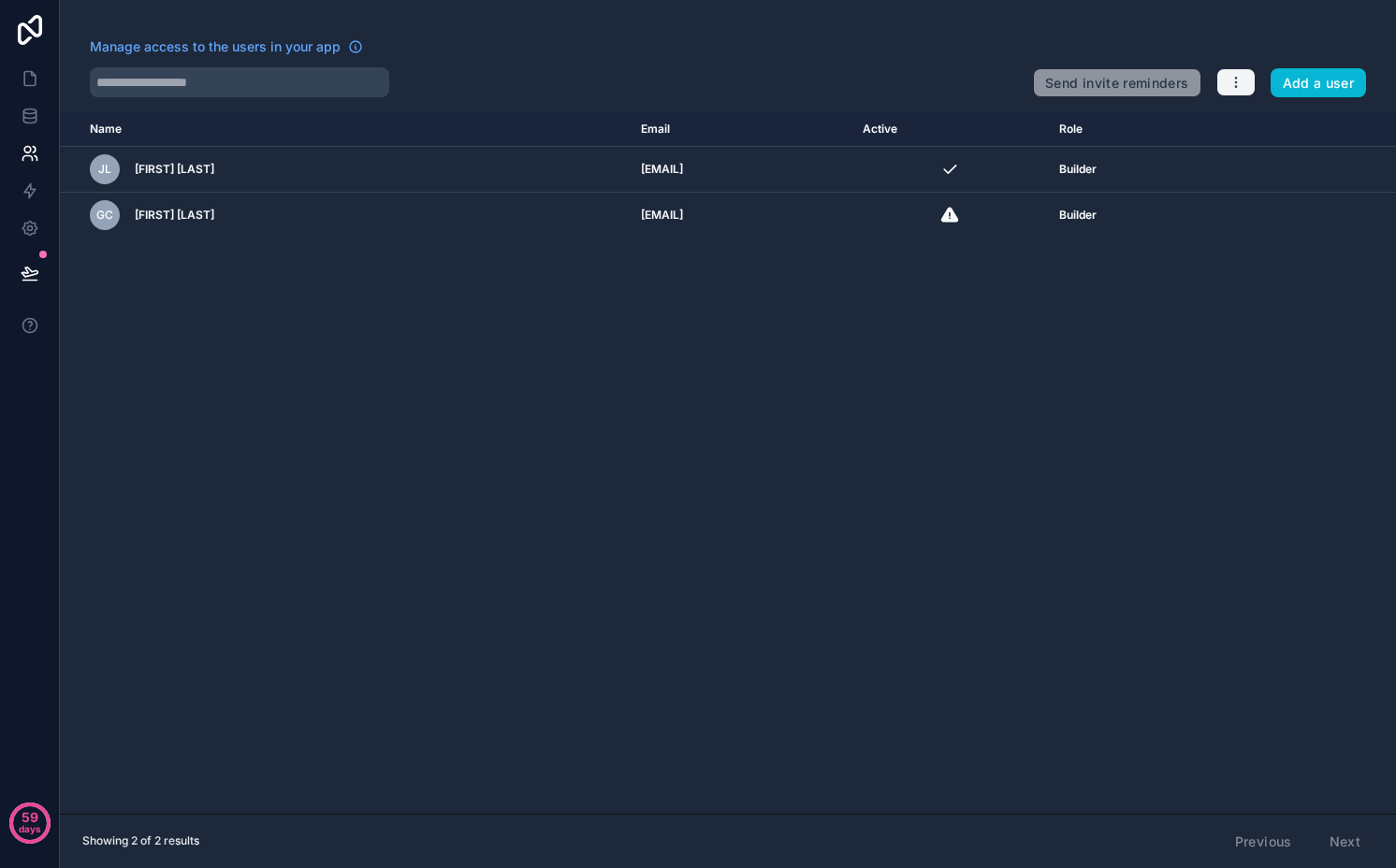 click at bounding box center [1236, 82] 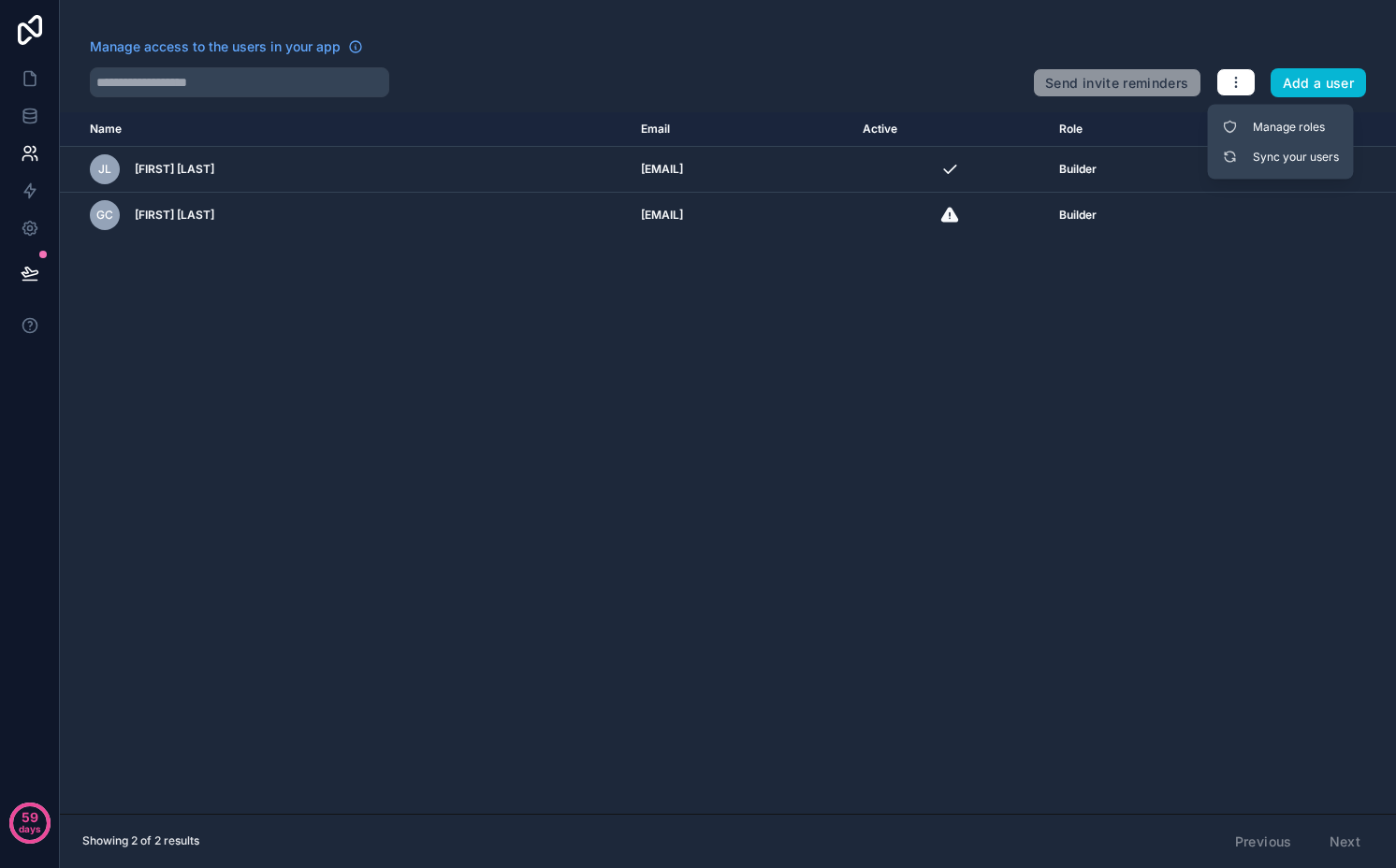 click at bounding box center (554, 82) 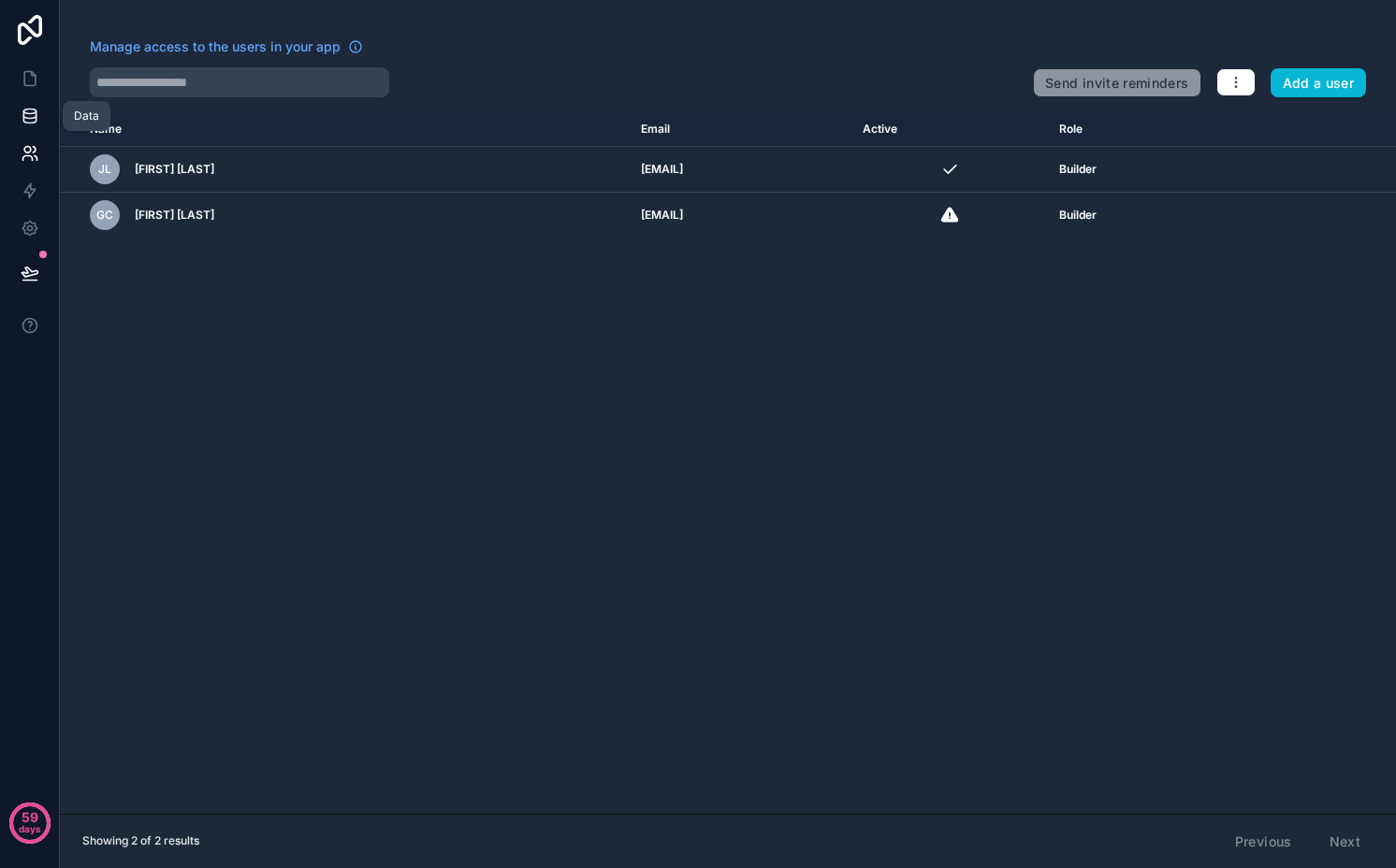 click at bounding box center (29, 116) 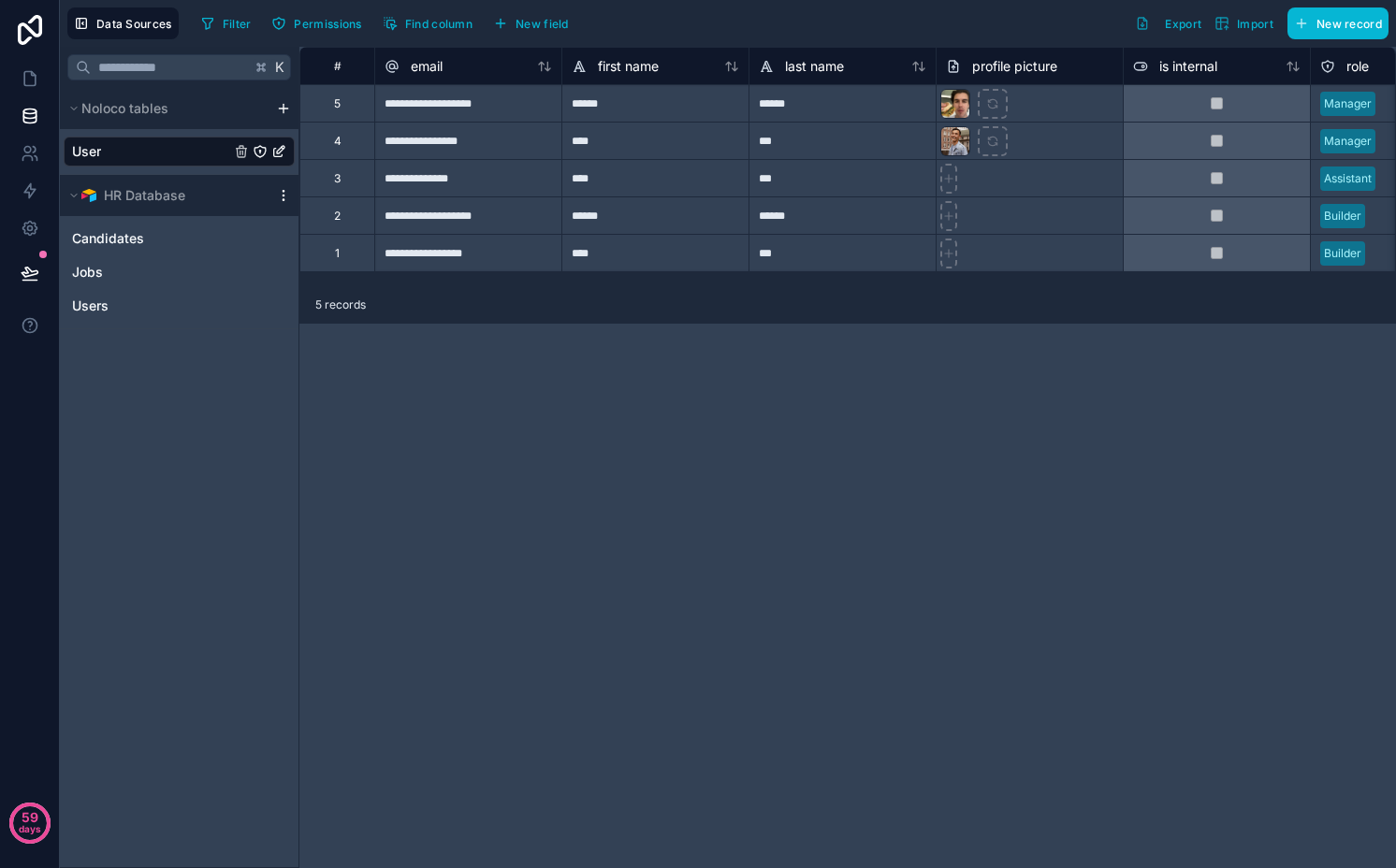 click 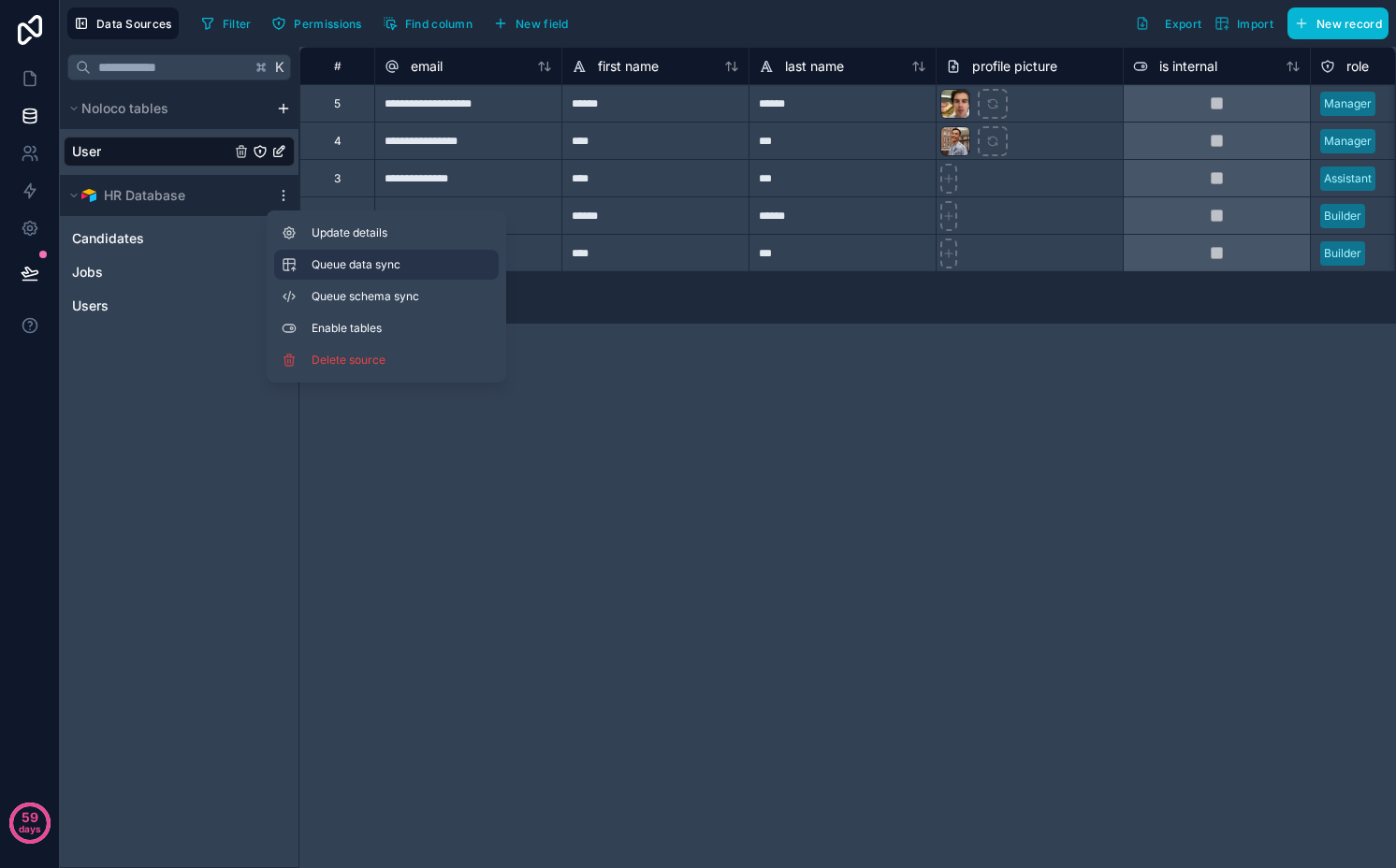 drag, startPoint x: 313, startPoint y: 296, endPoint x: 317, endPoint y: 279, distance: 17.464249 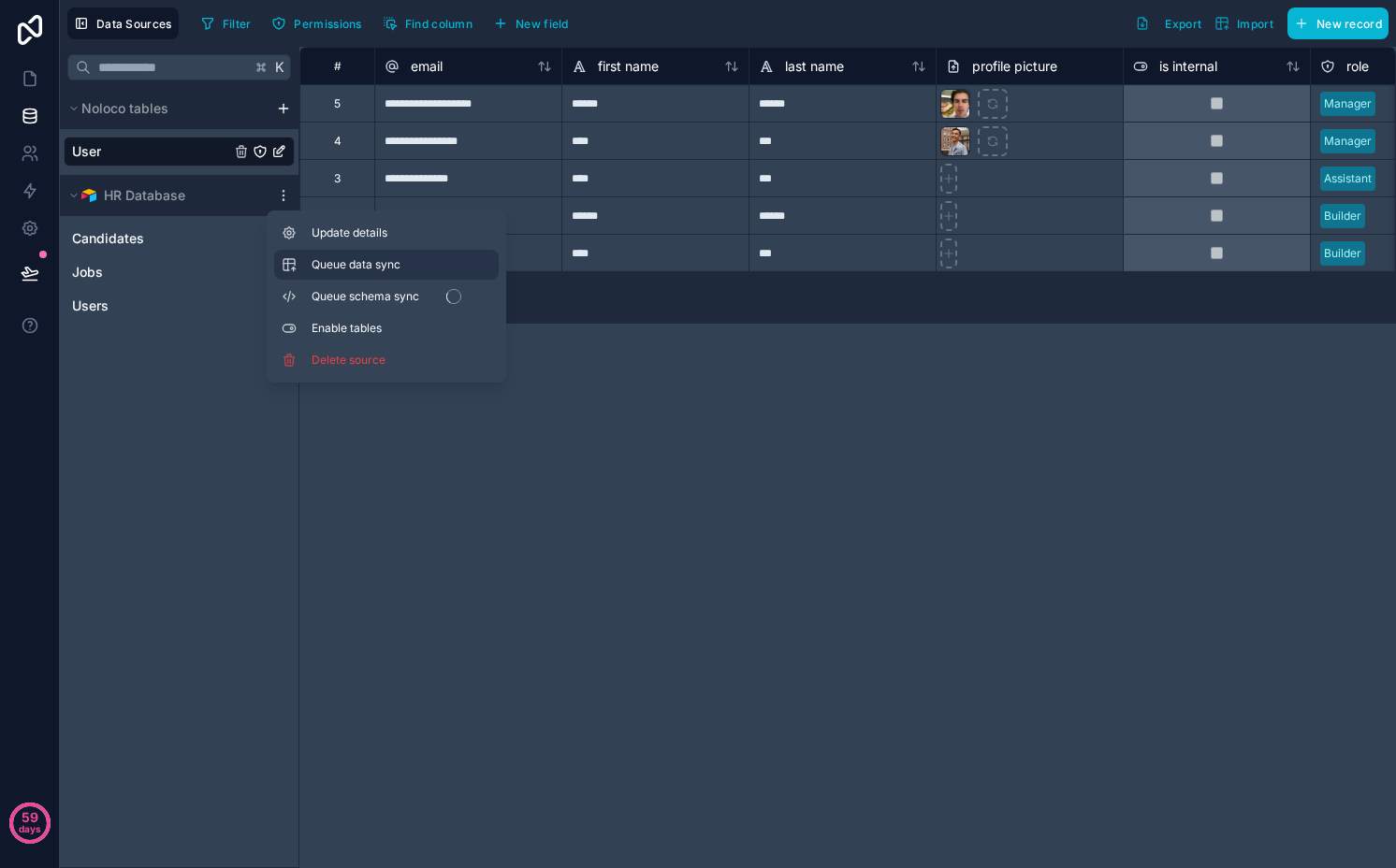 click on "Queue data sync" at bounding box center (379, 265) 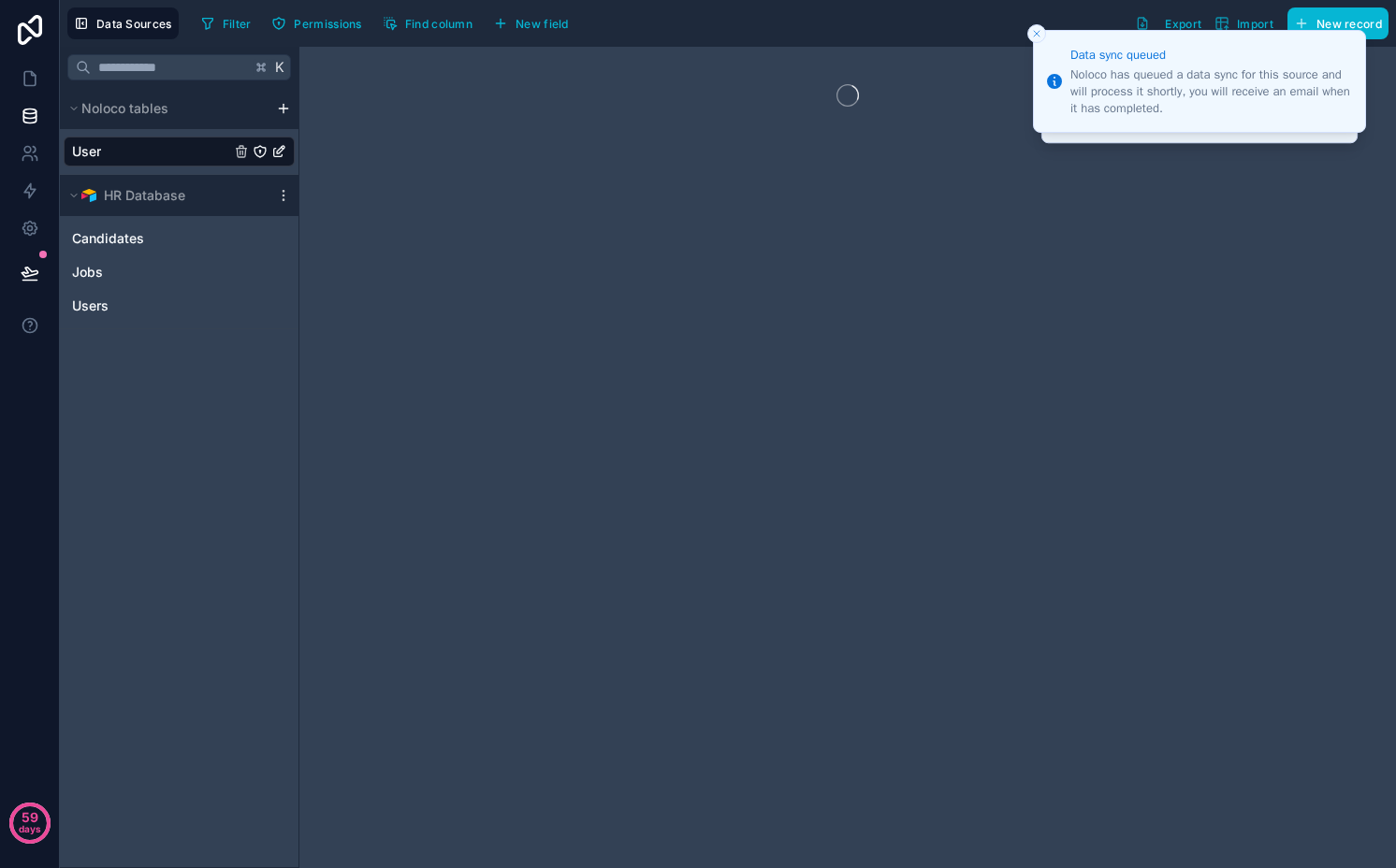 click at bounding box center (848, 457) 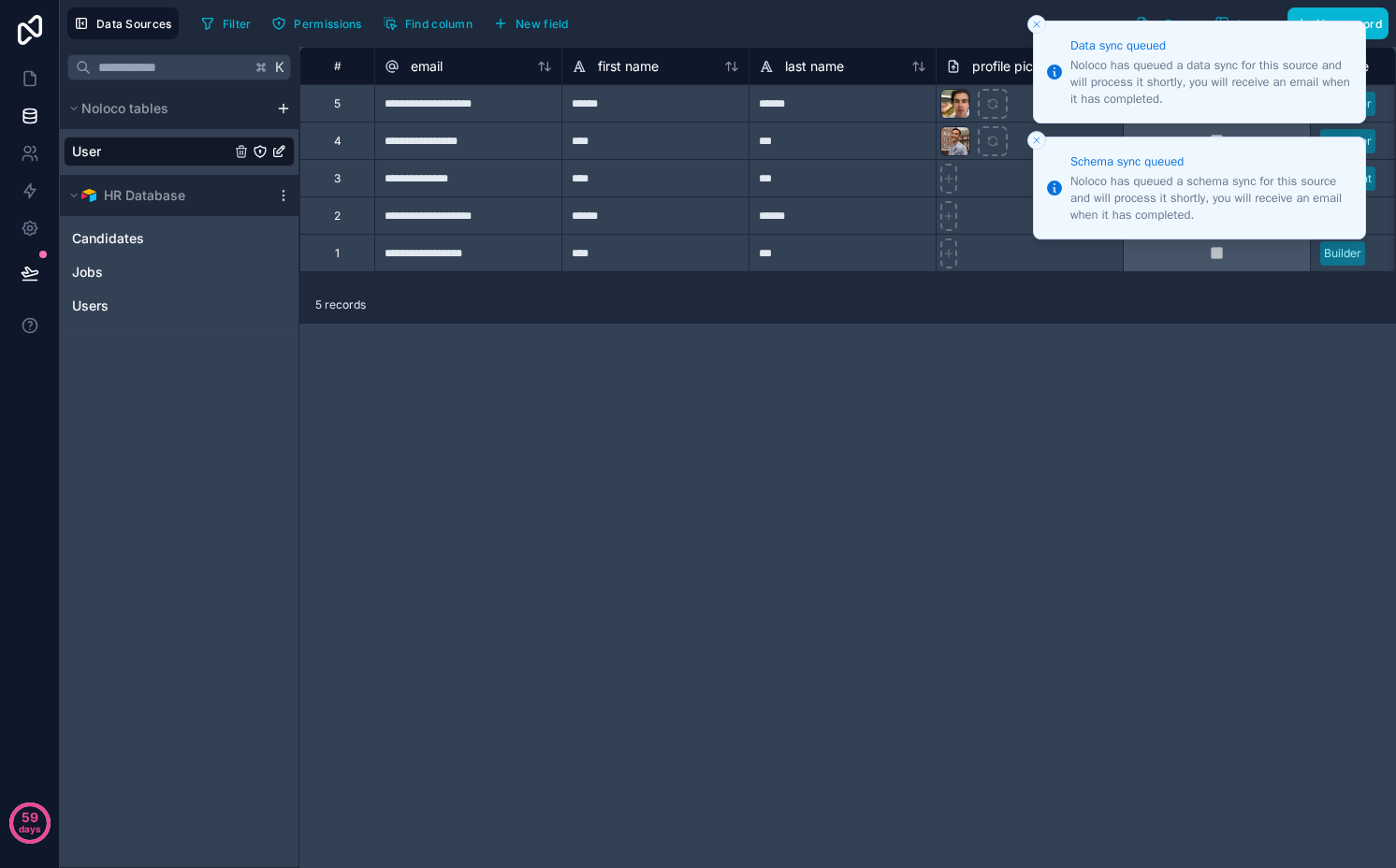 click 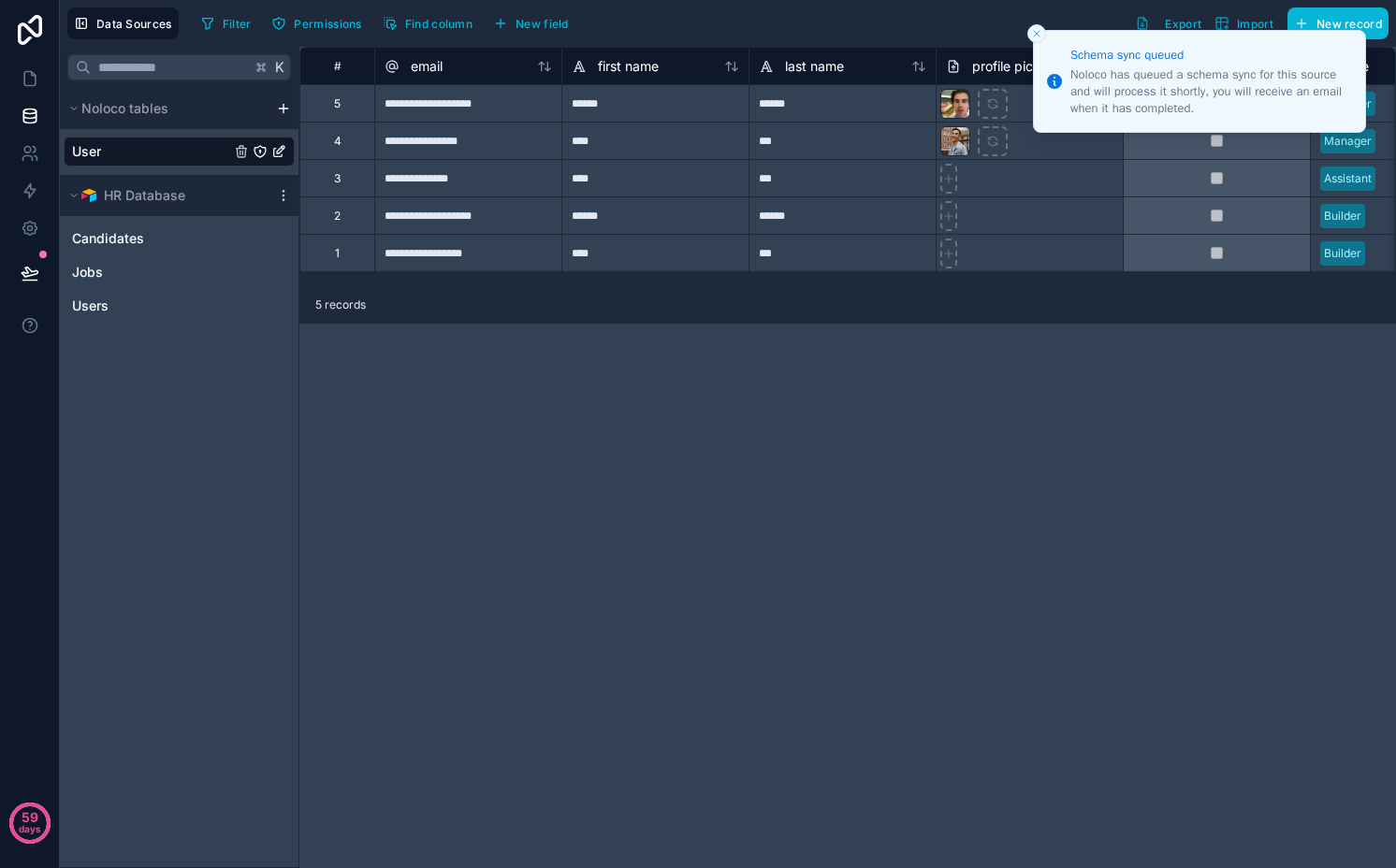 click 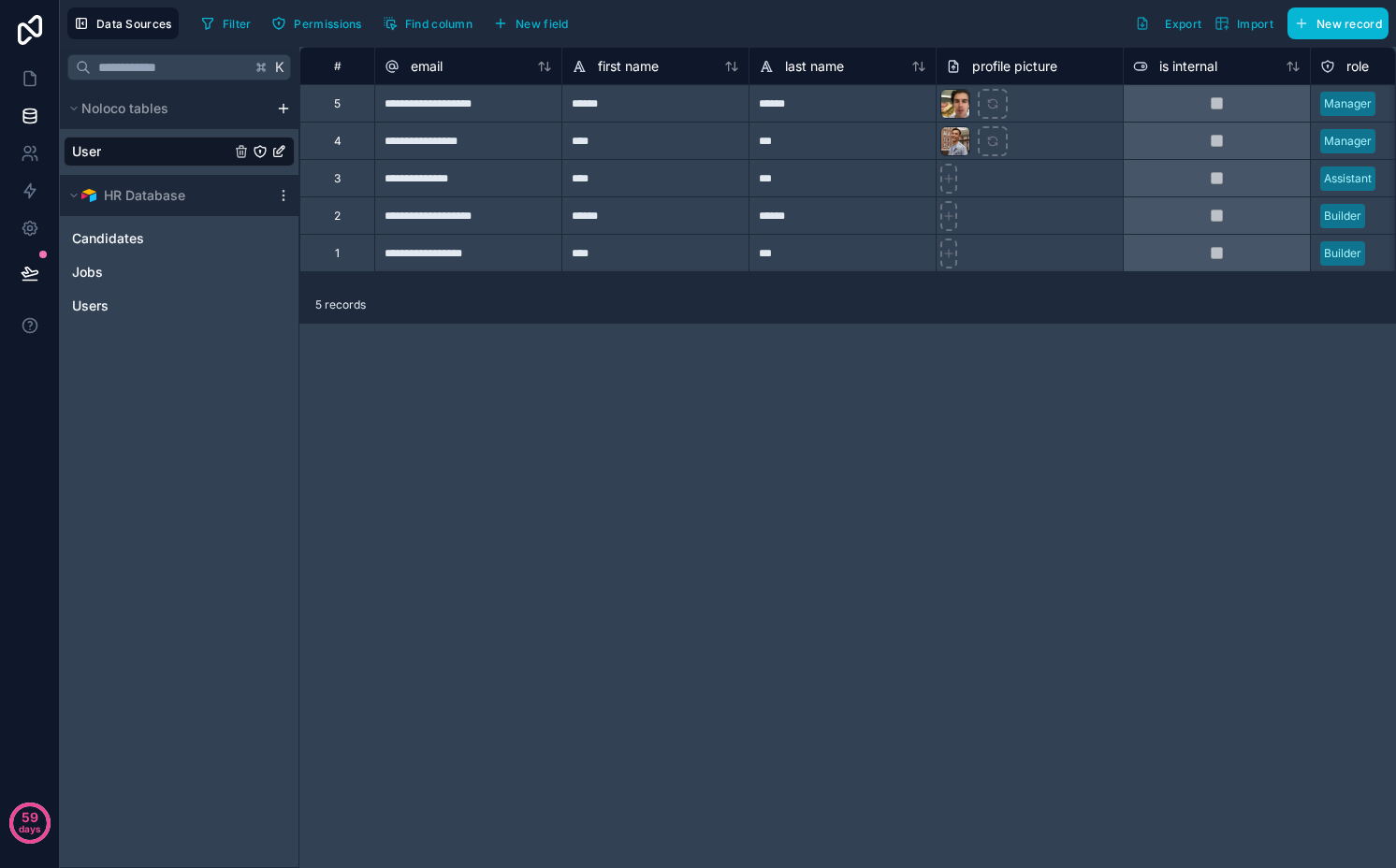 click on "User" at bounding box center [179, 152] 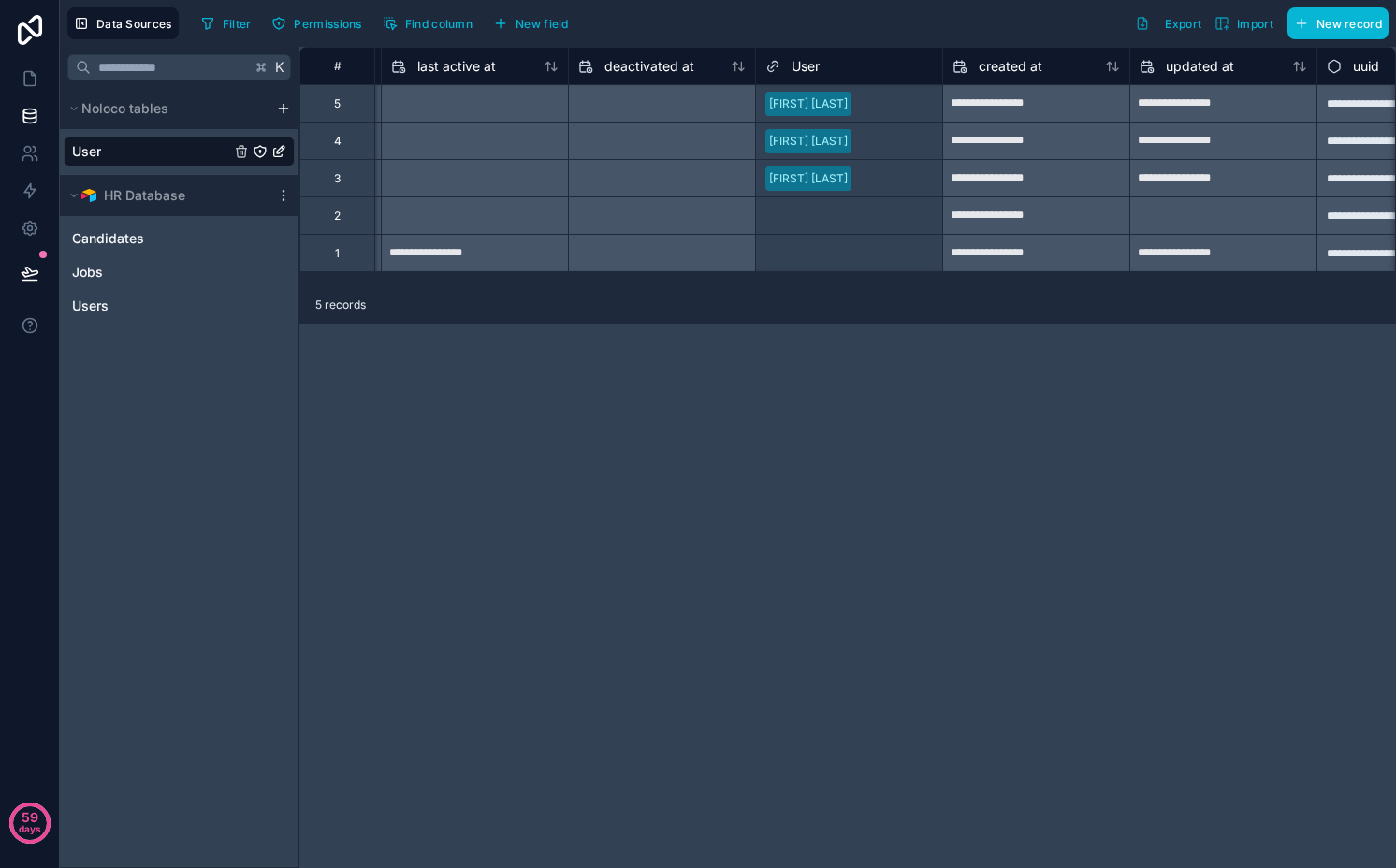 scroll, scrollTop: 0, scrollLeft: 1599, axis: horizontal 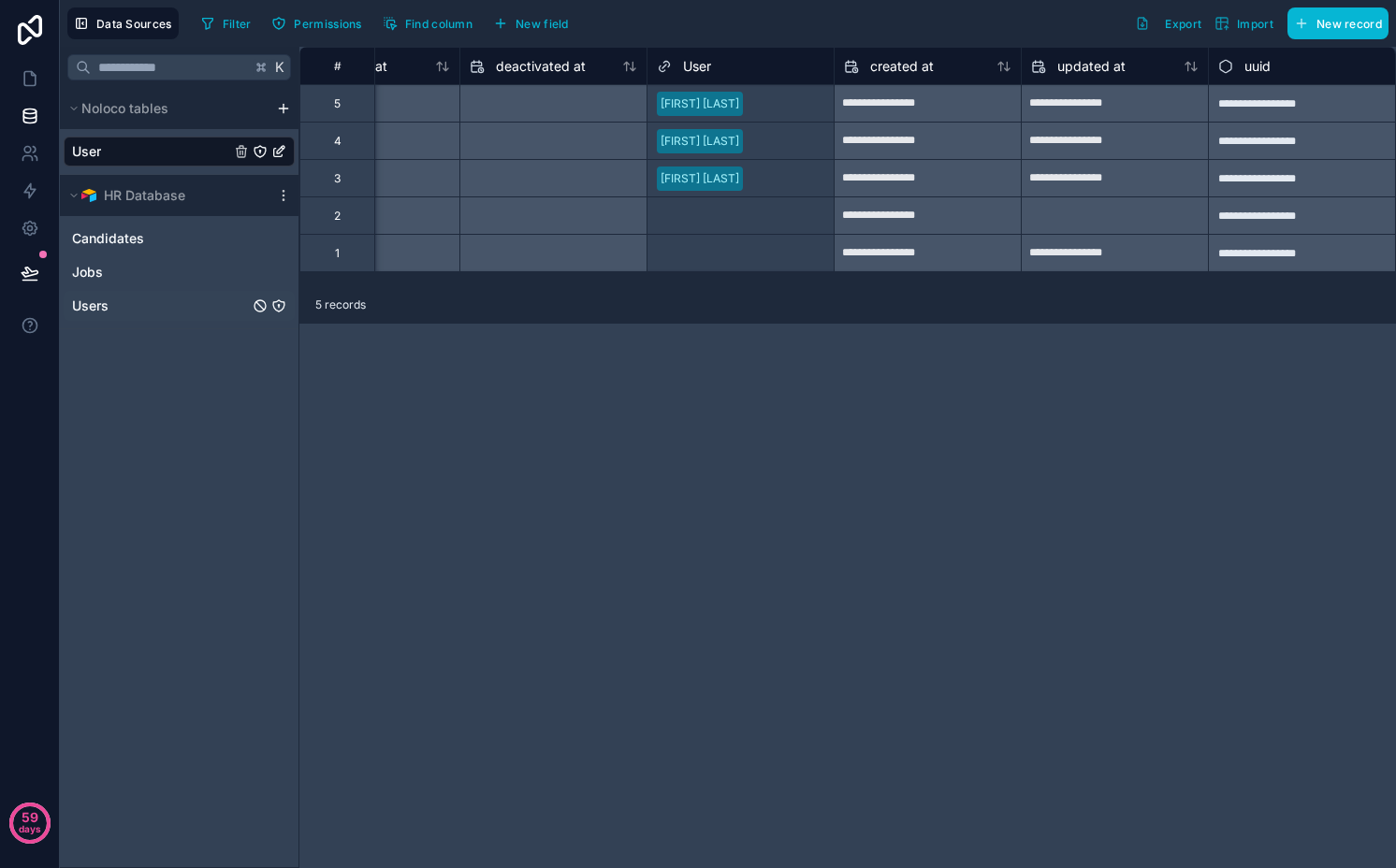 click on "Users" at bounding box center (90, 306) 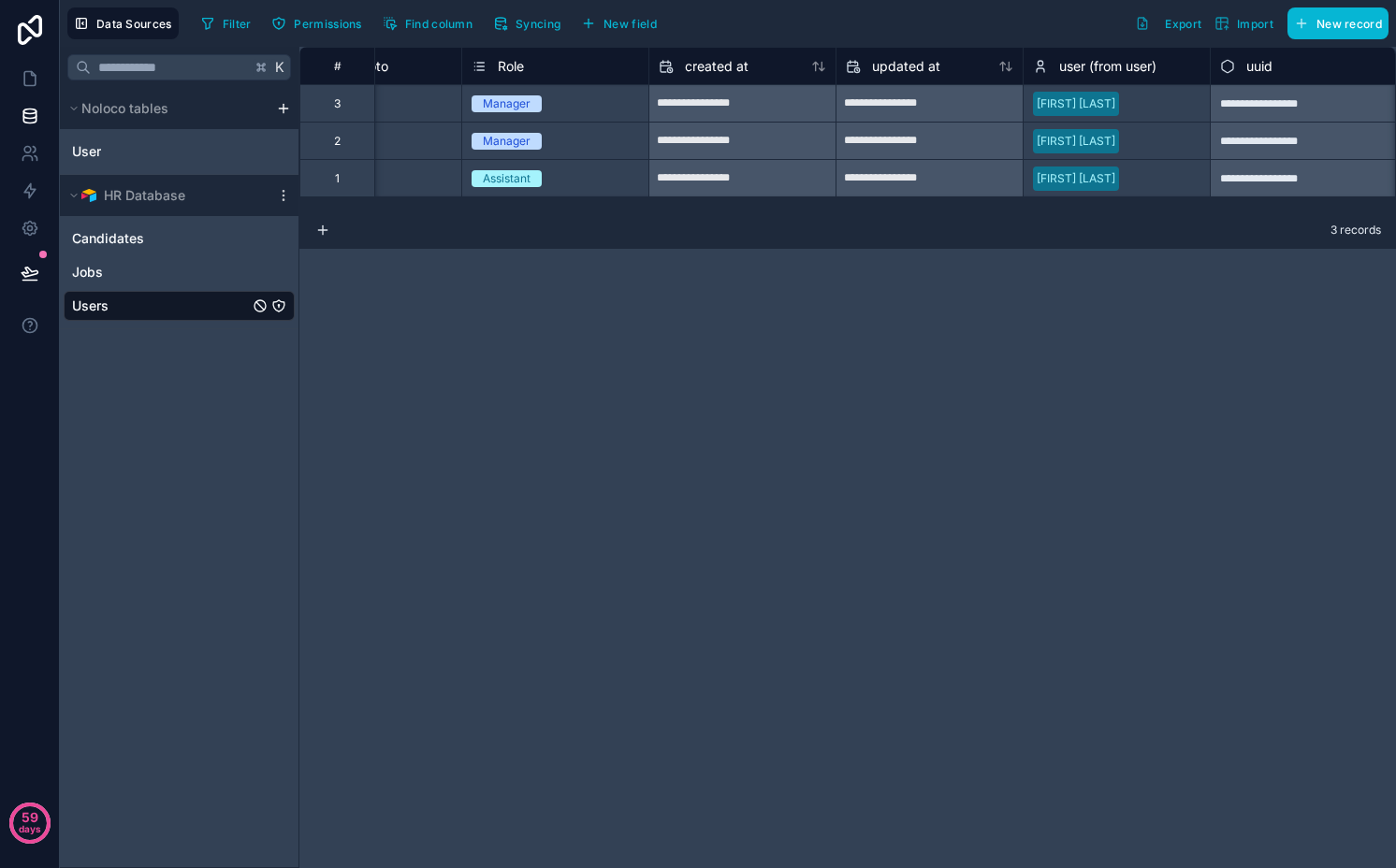 scroll, scrollTop: 0, scrollLeft: 851, axis: horizontal 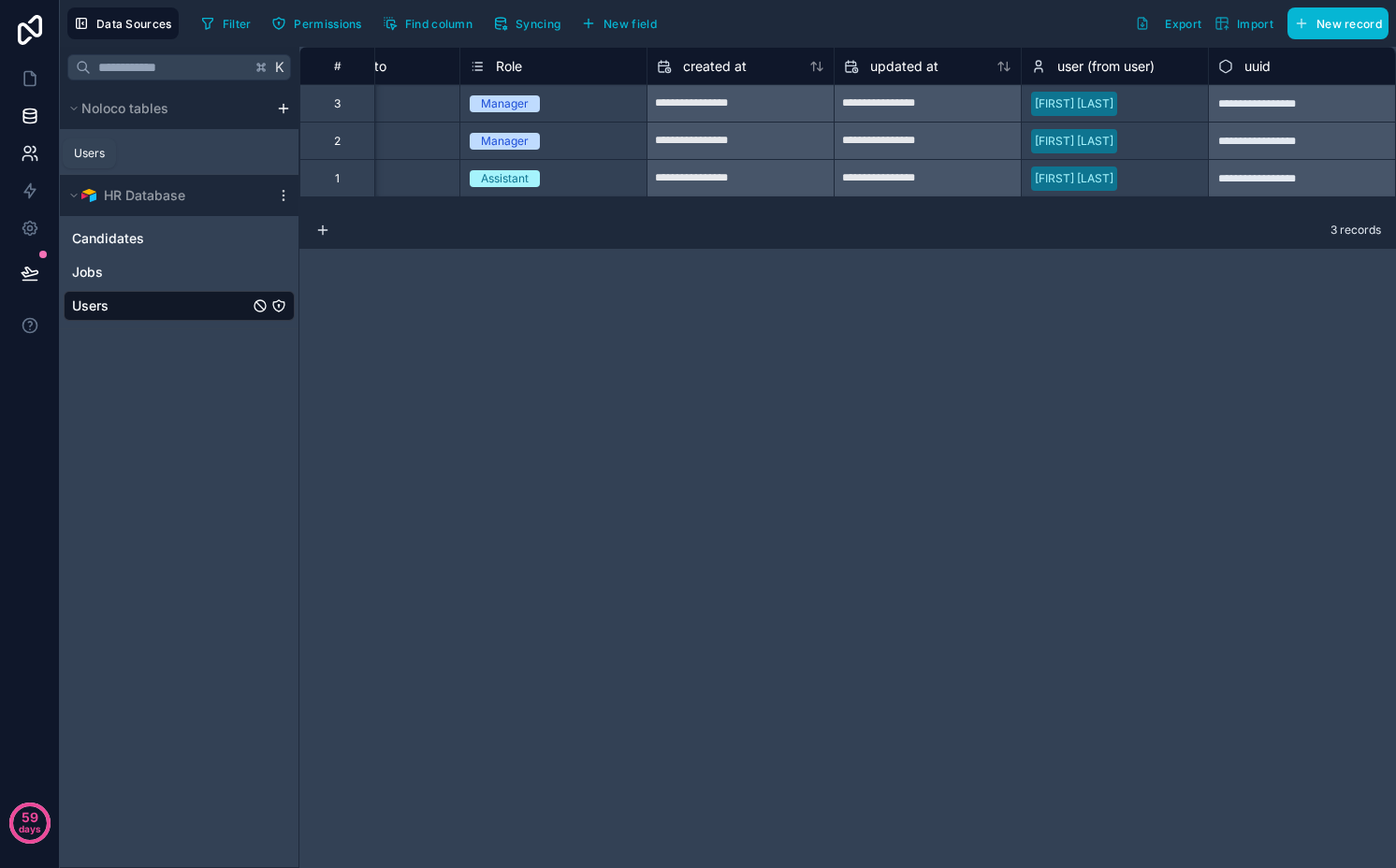 click 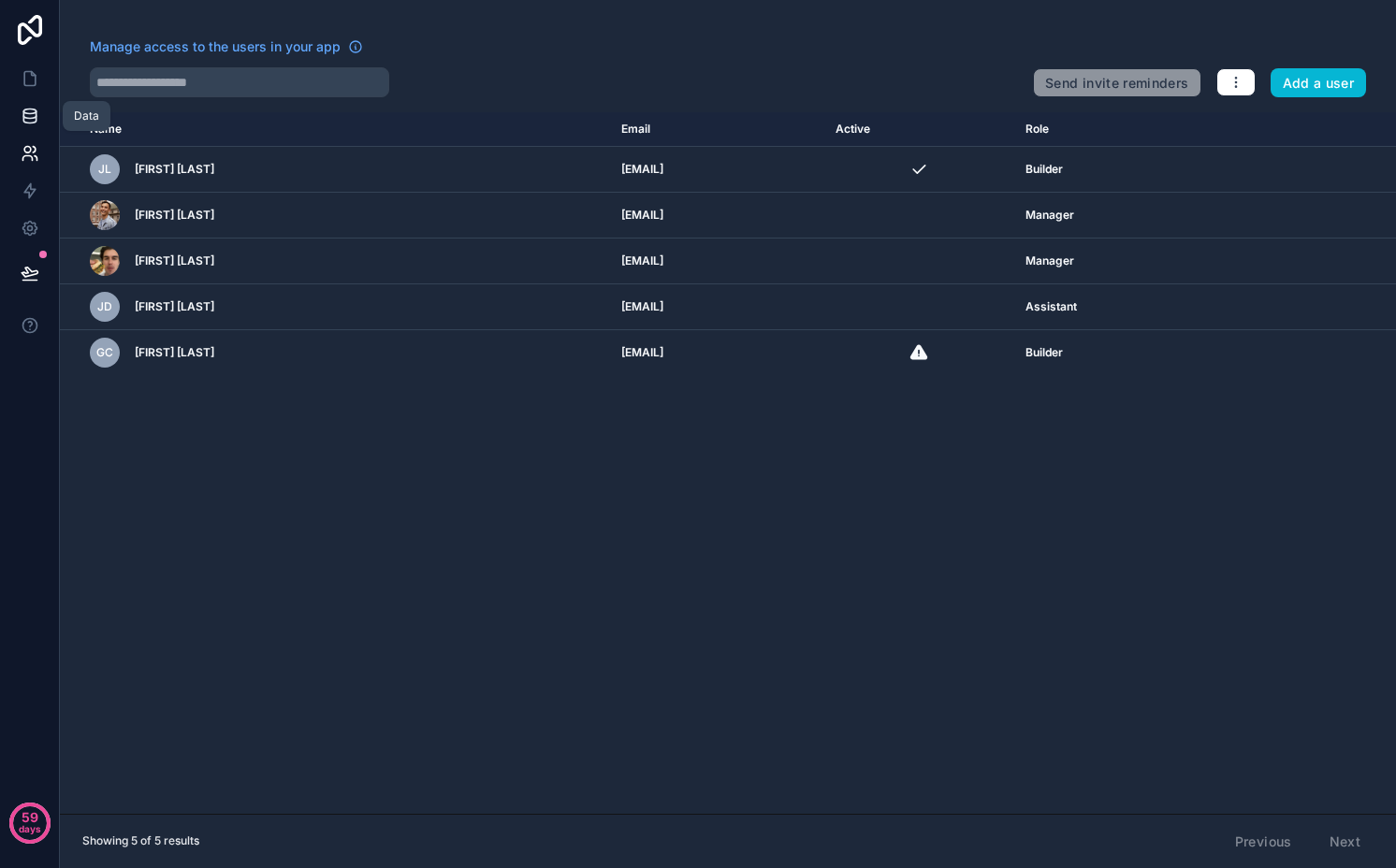 click 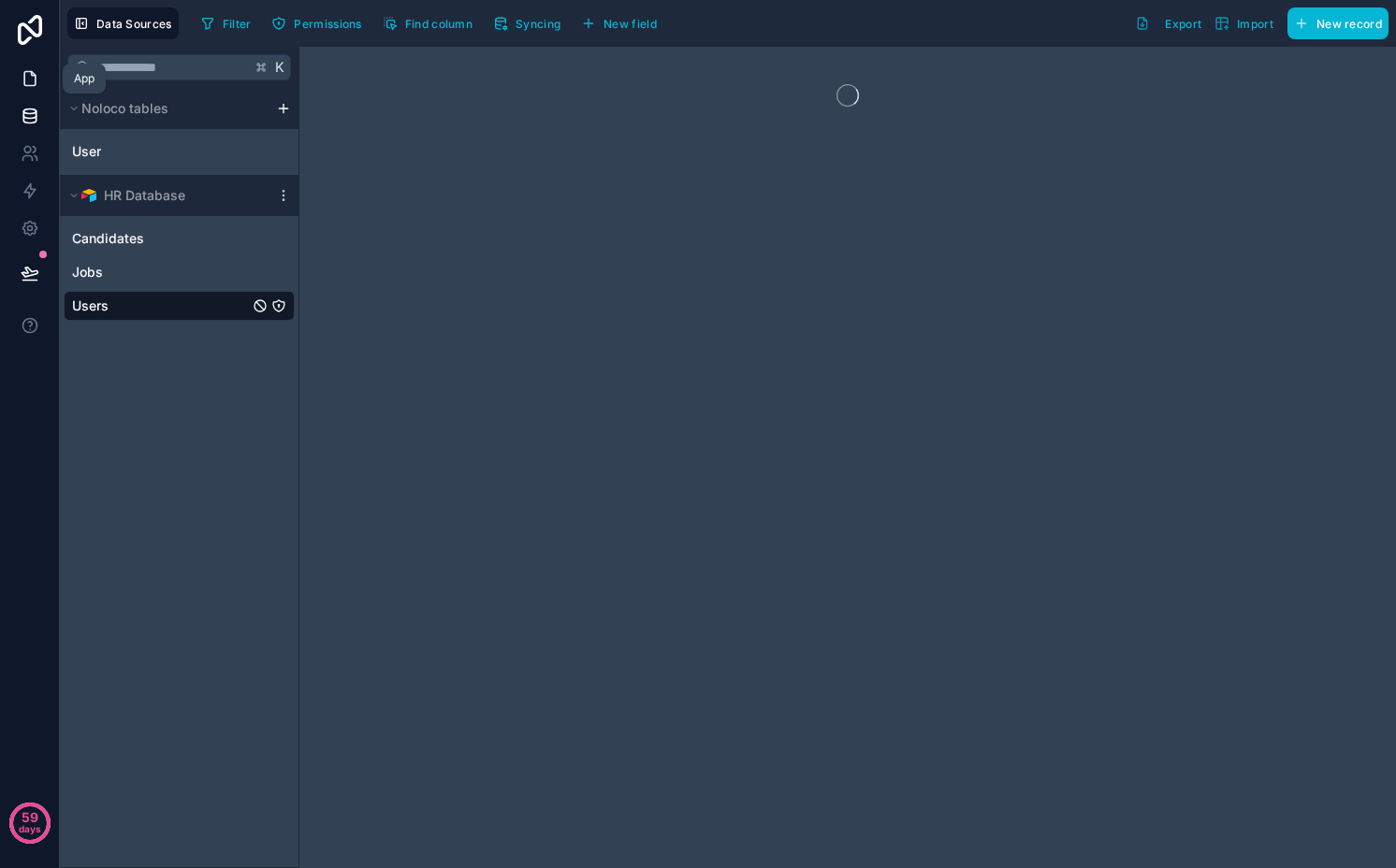 click 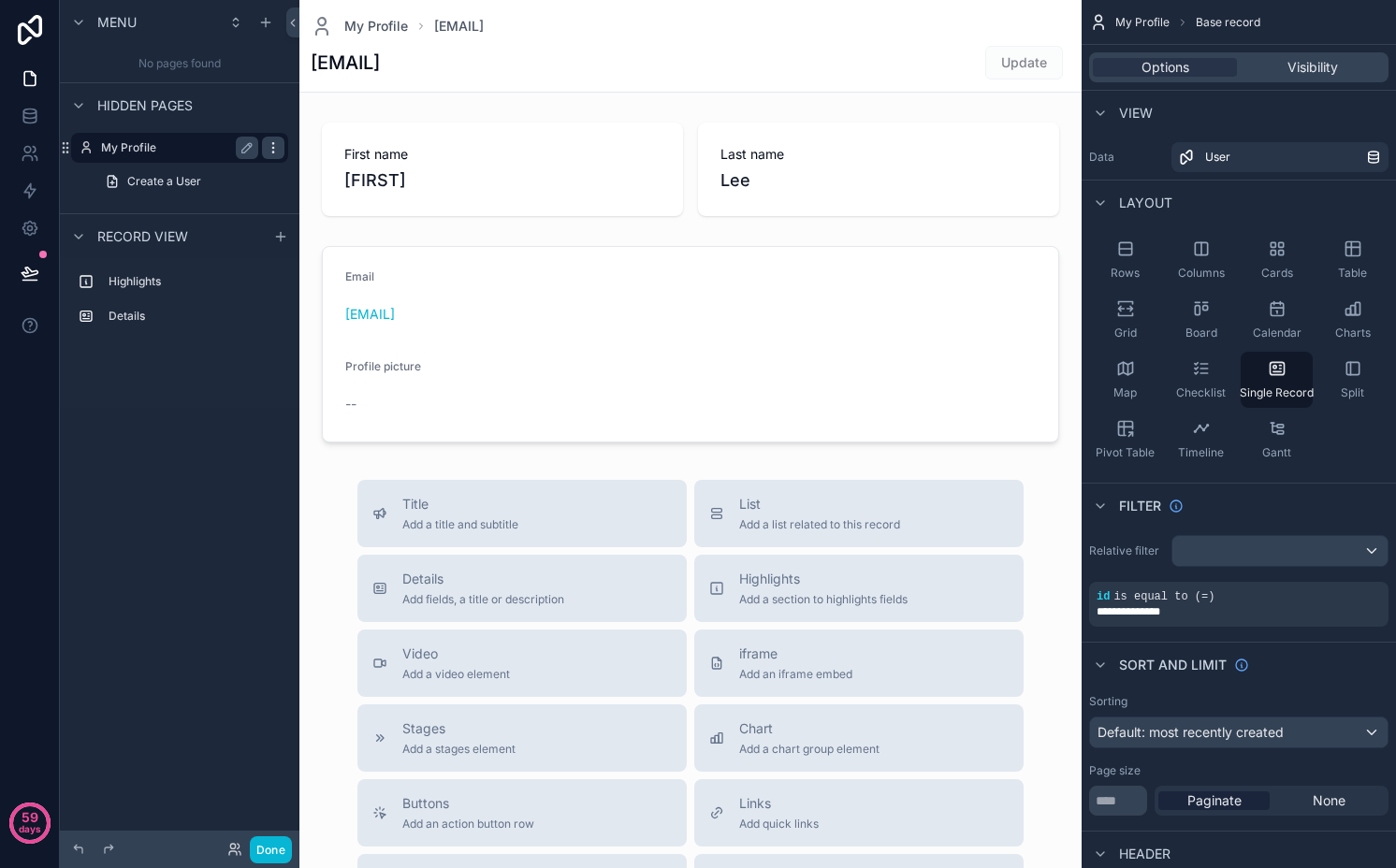 click 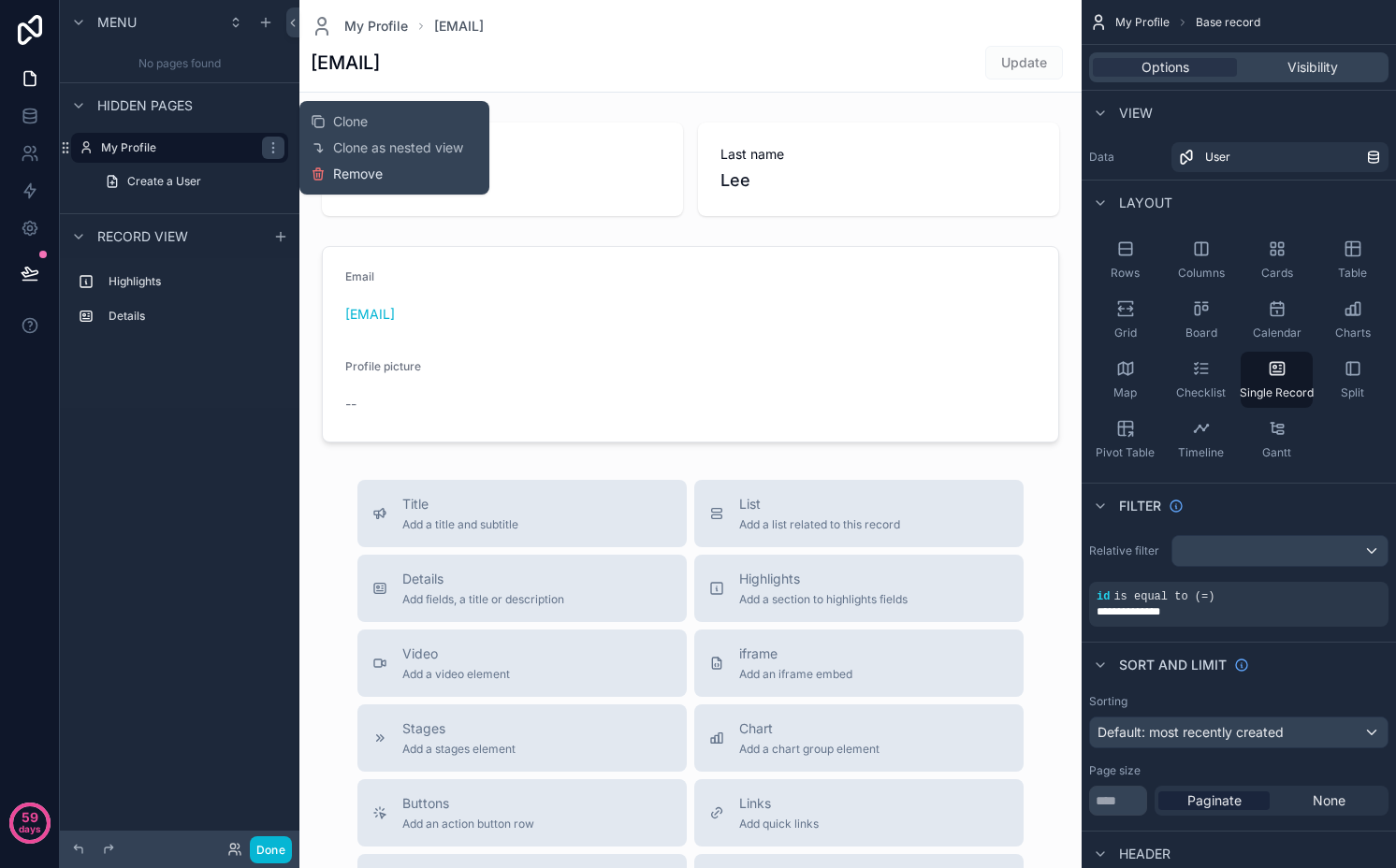 click on "Remove" at bounding box center [357, 174] 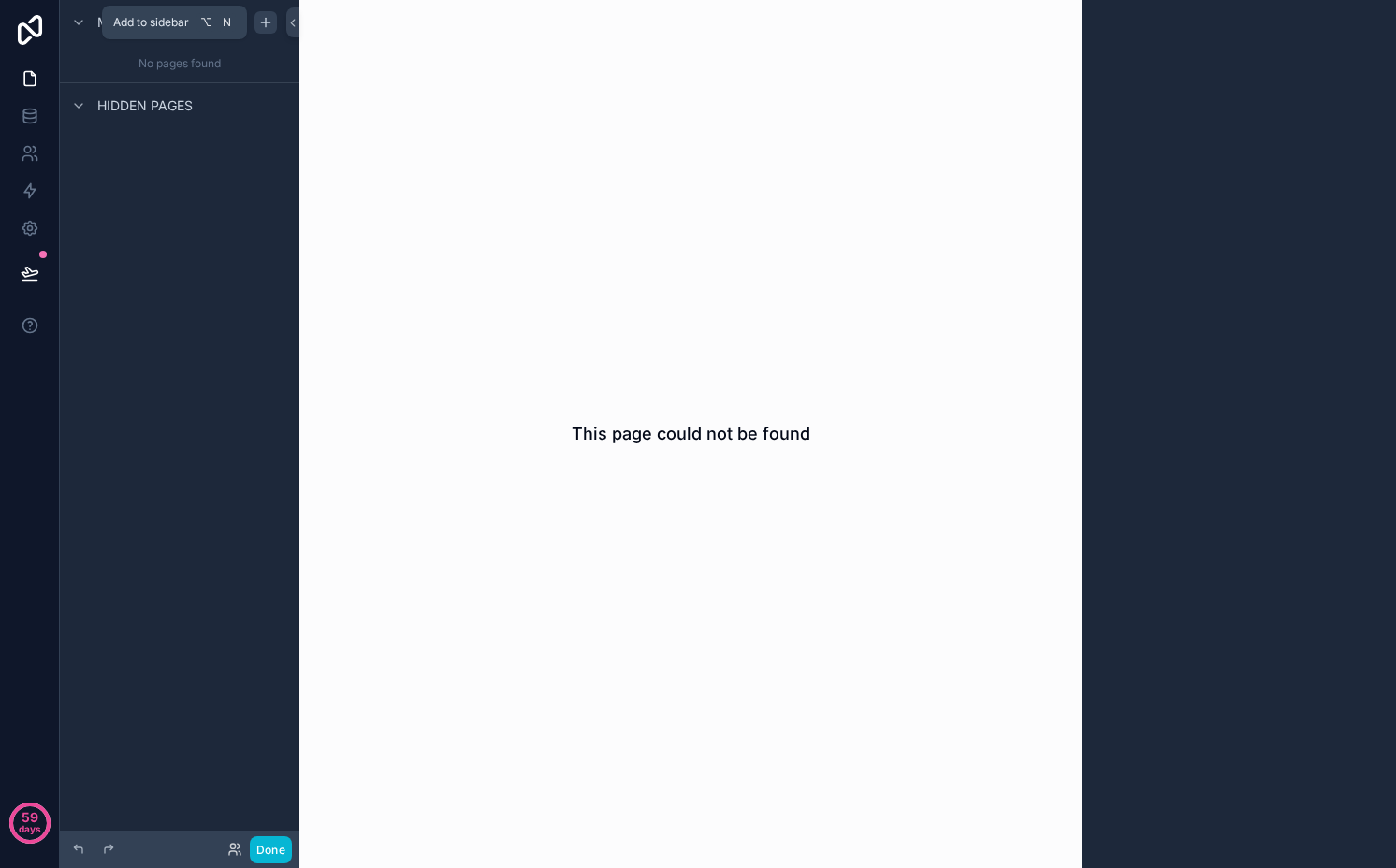 click 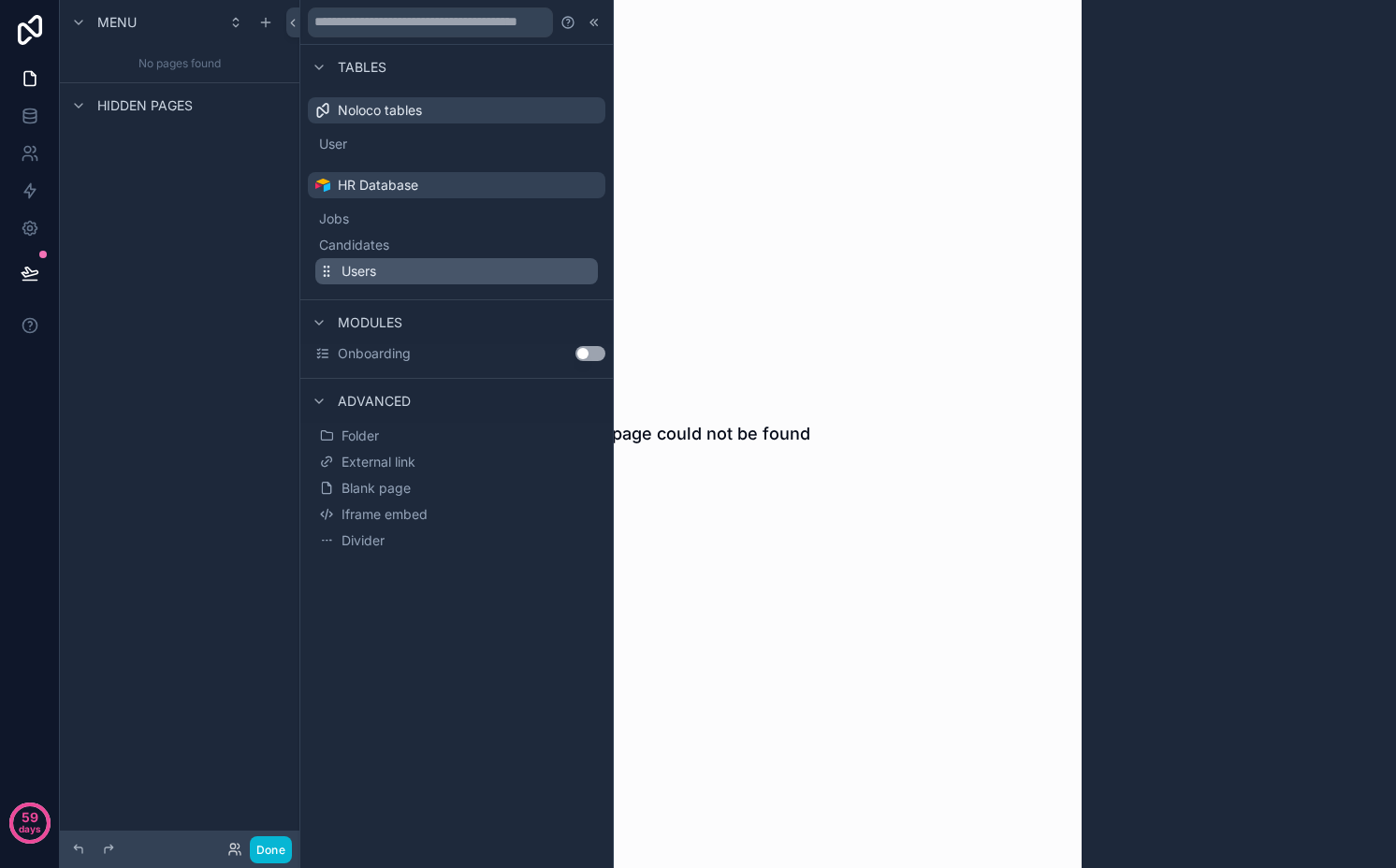 click on "Users" at bounding box center (358, 271) 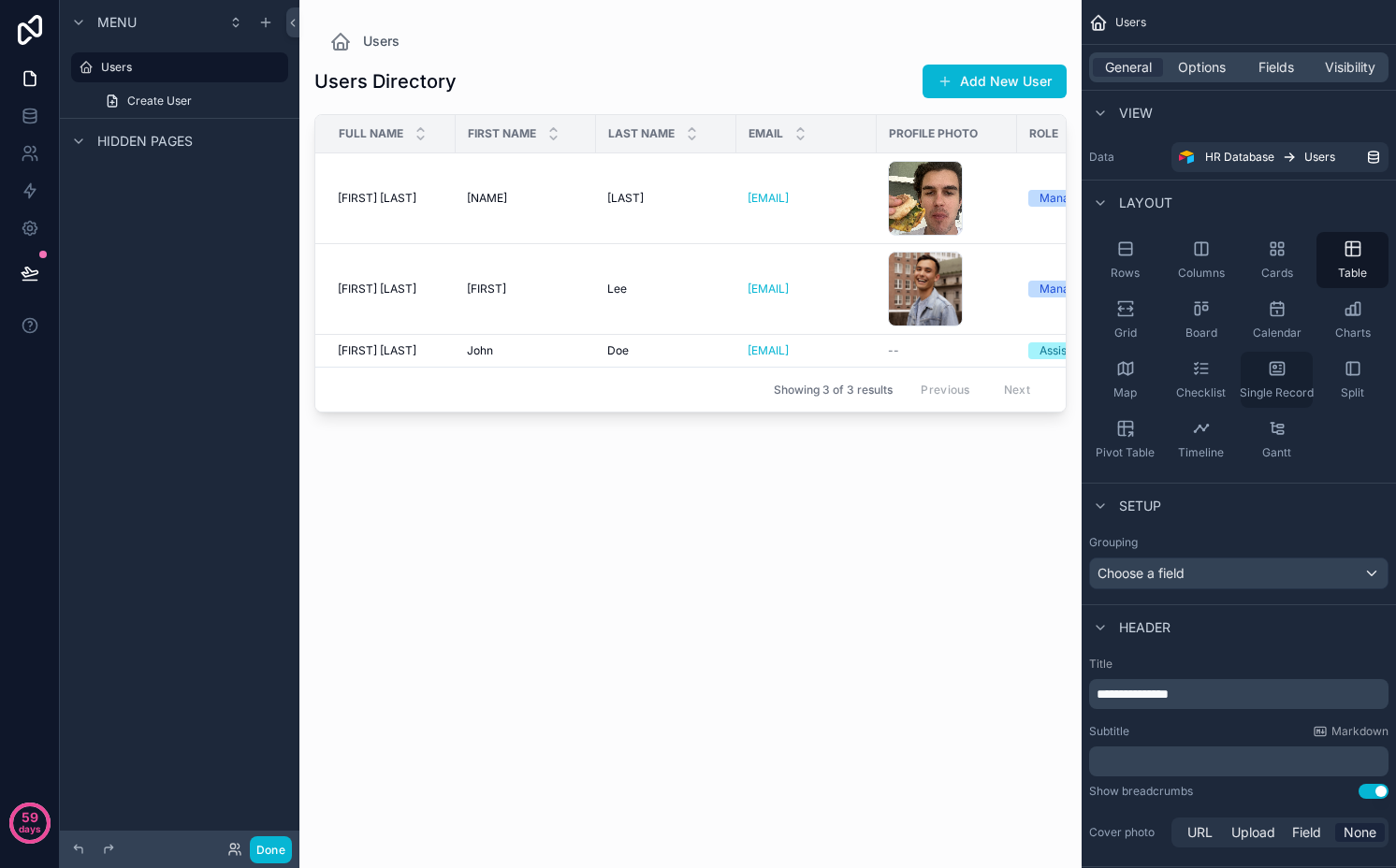click 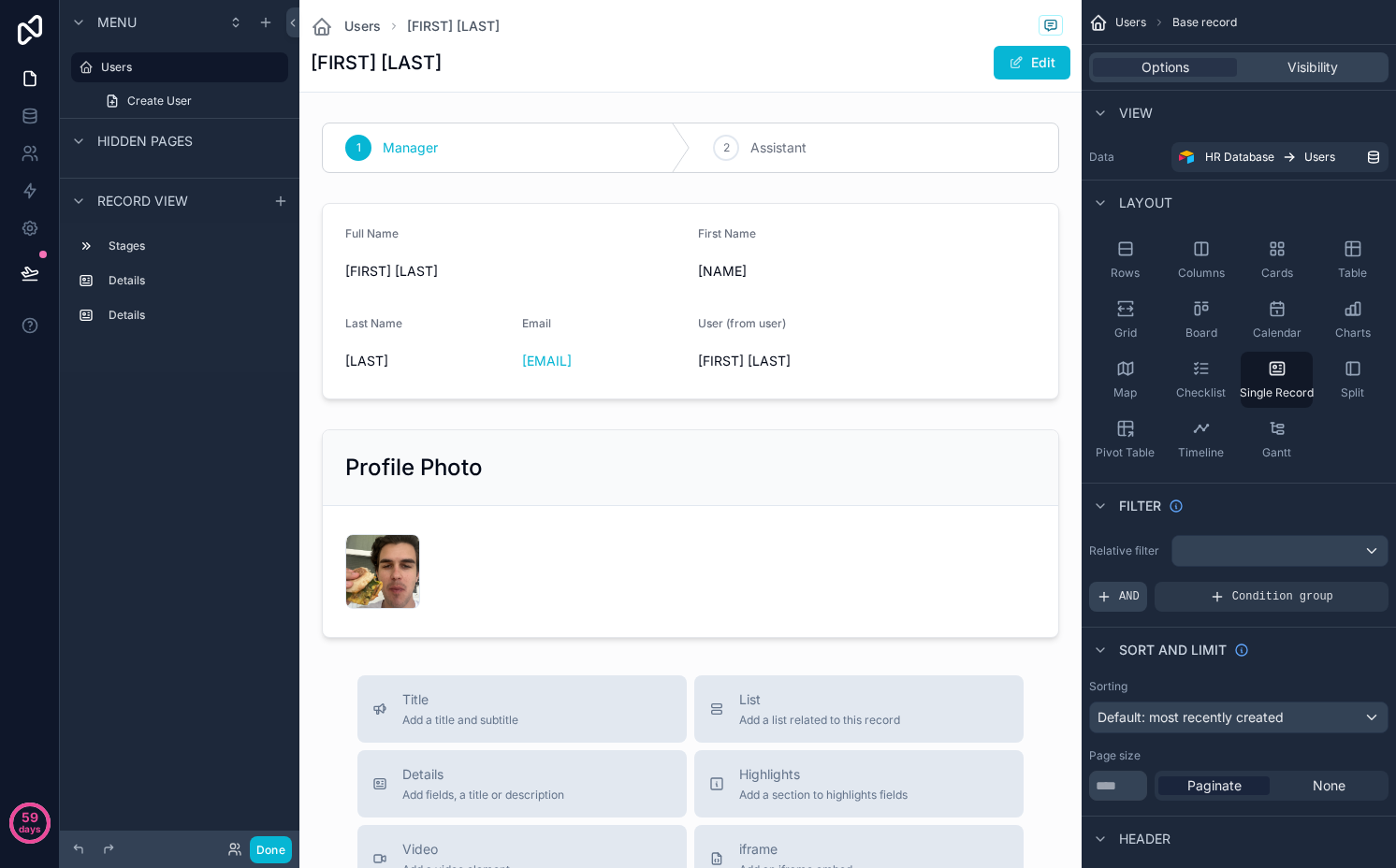 click on "AND" at bounding box center (1129, 597) 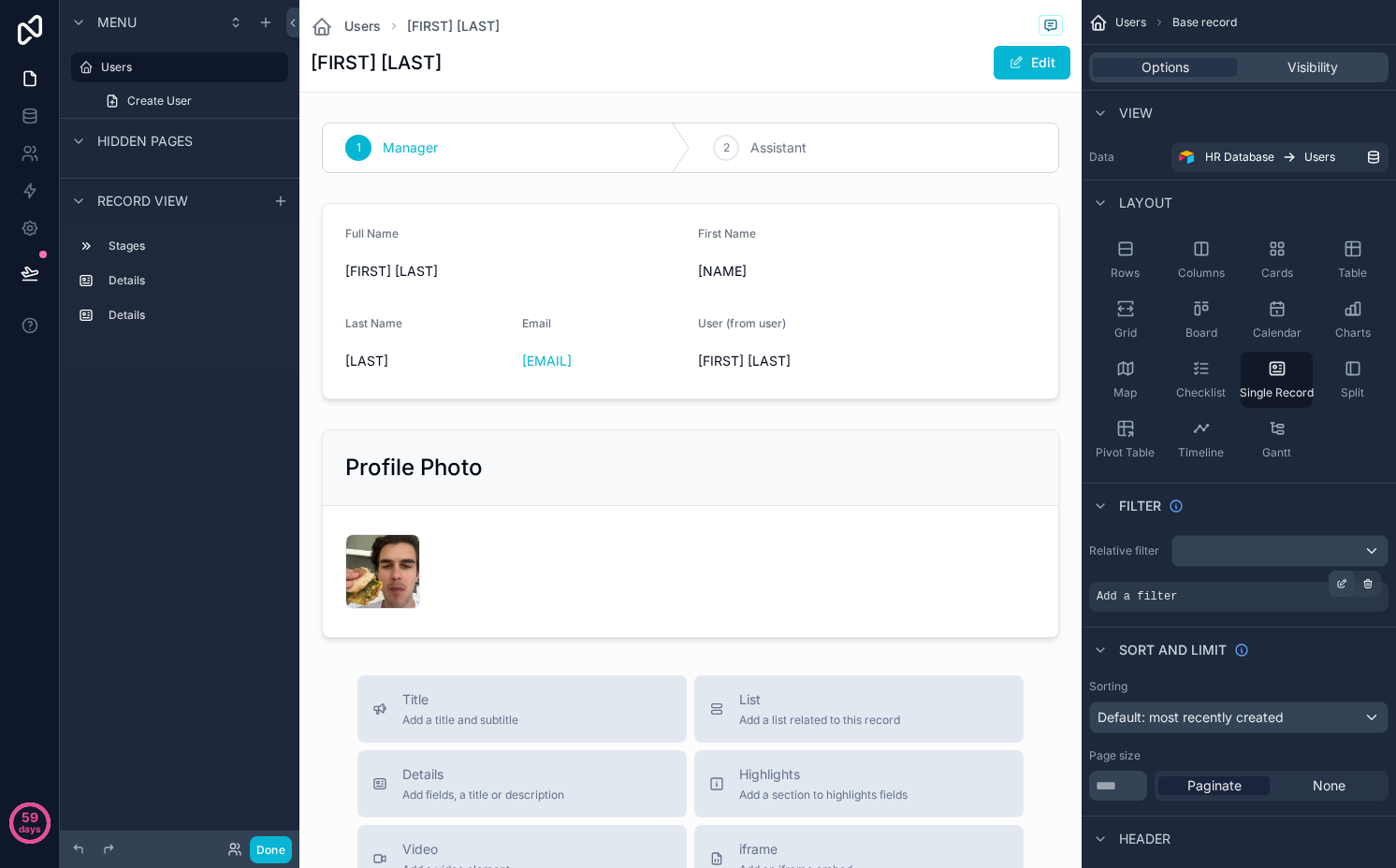 click 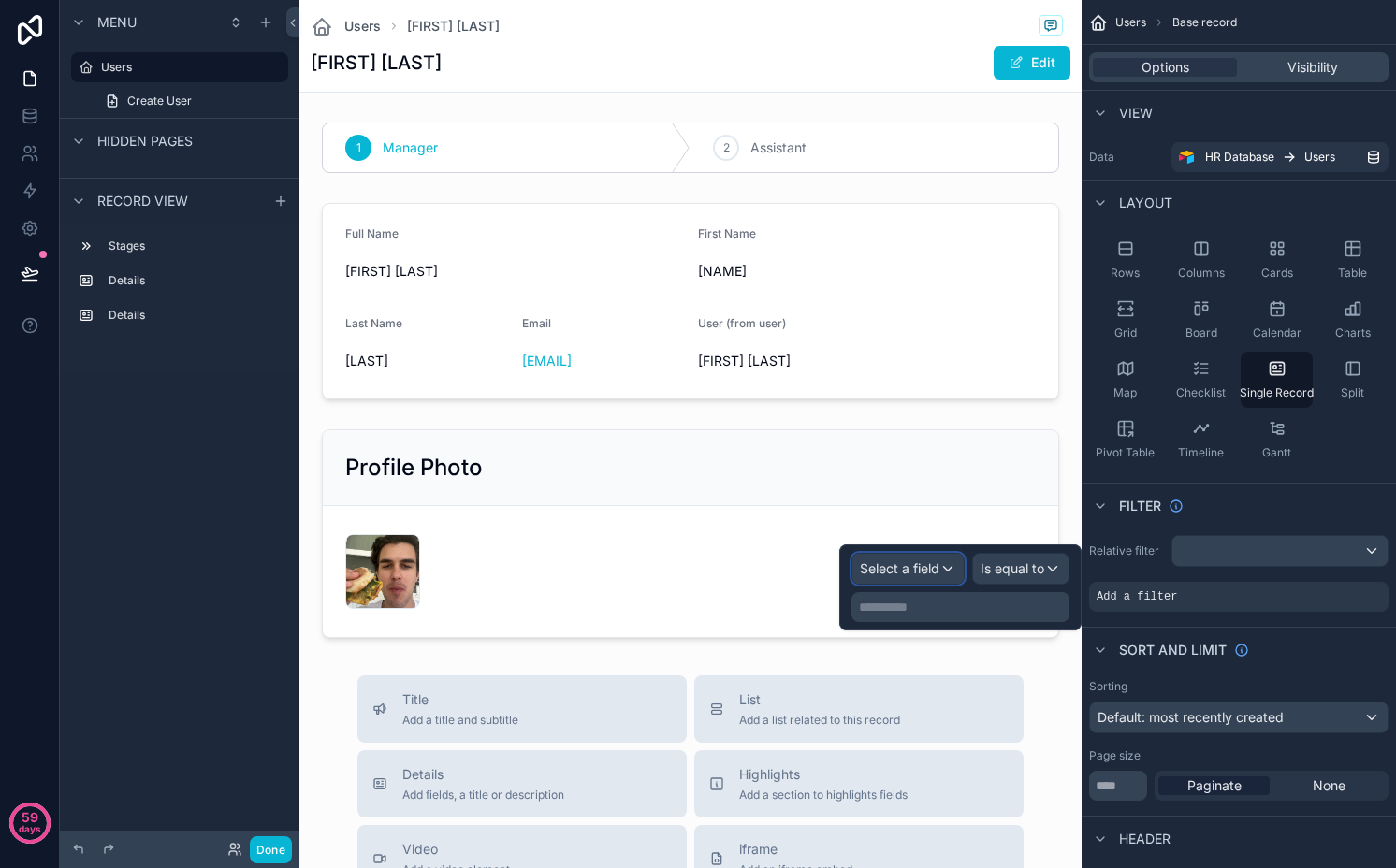 click on "Select a field" at bounding box center [899, 568] 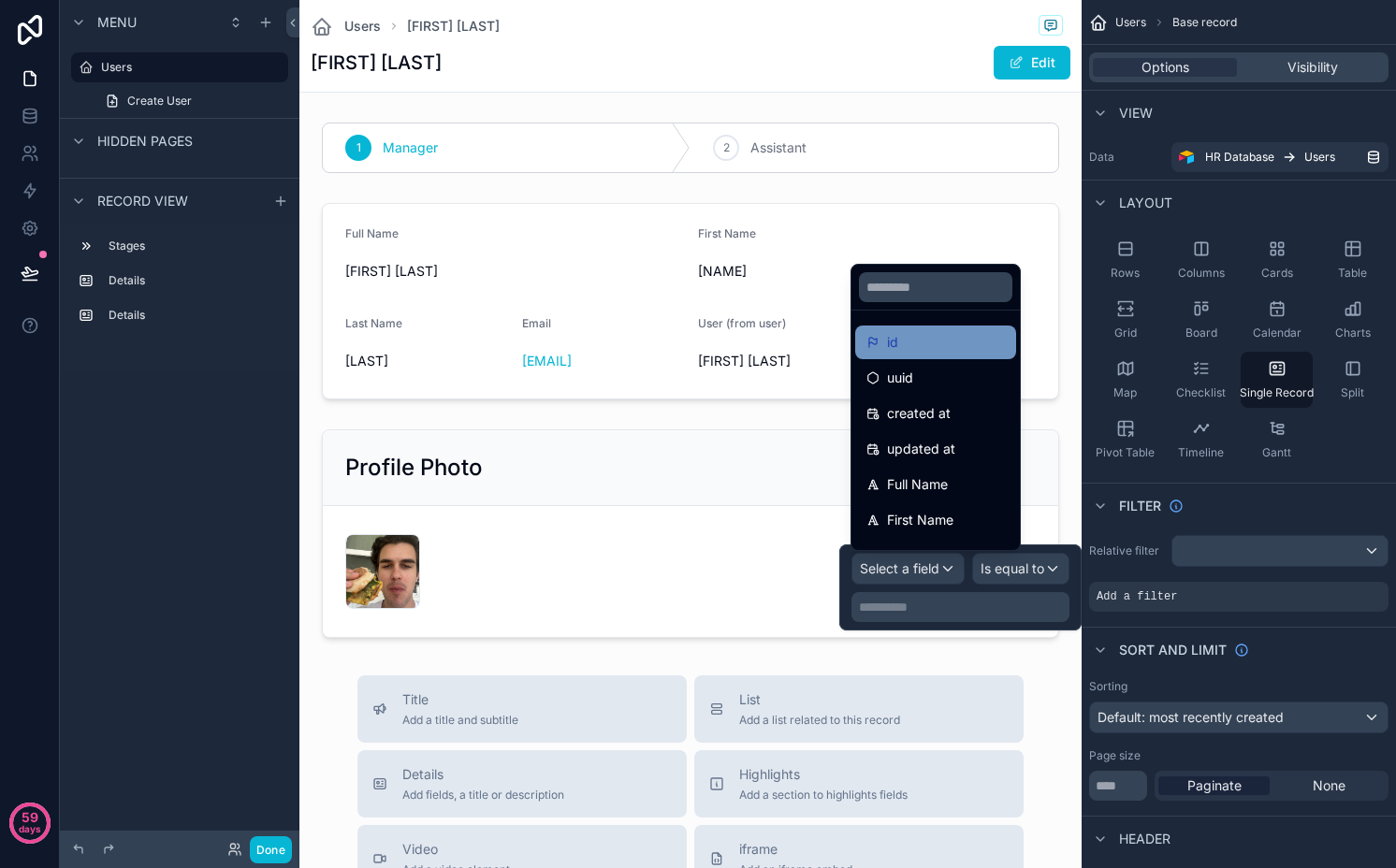click on "id" at bounding box center [893, 342] 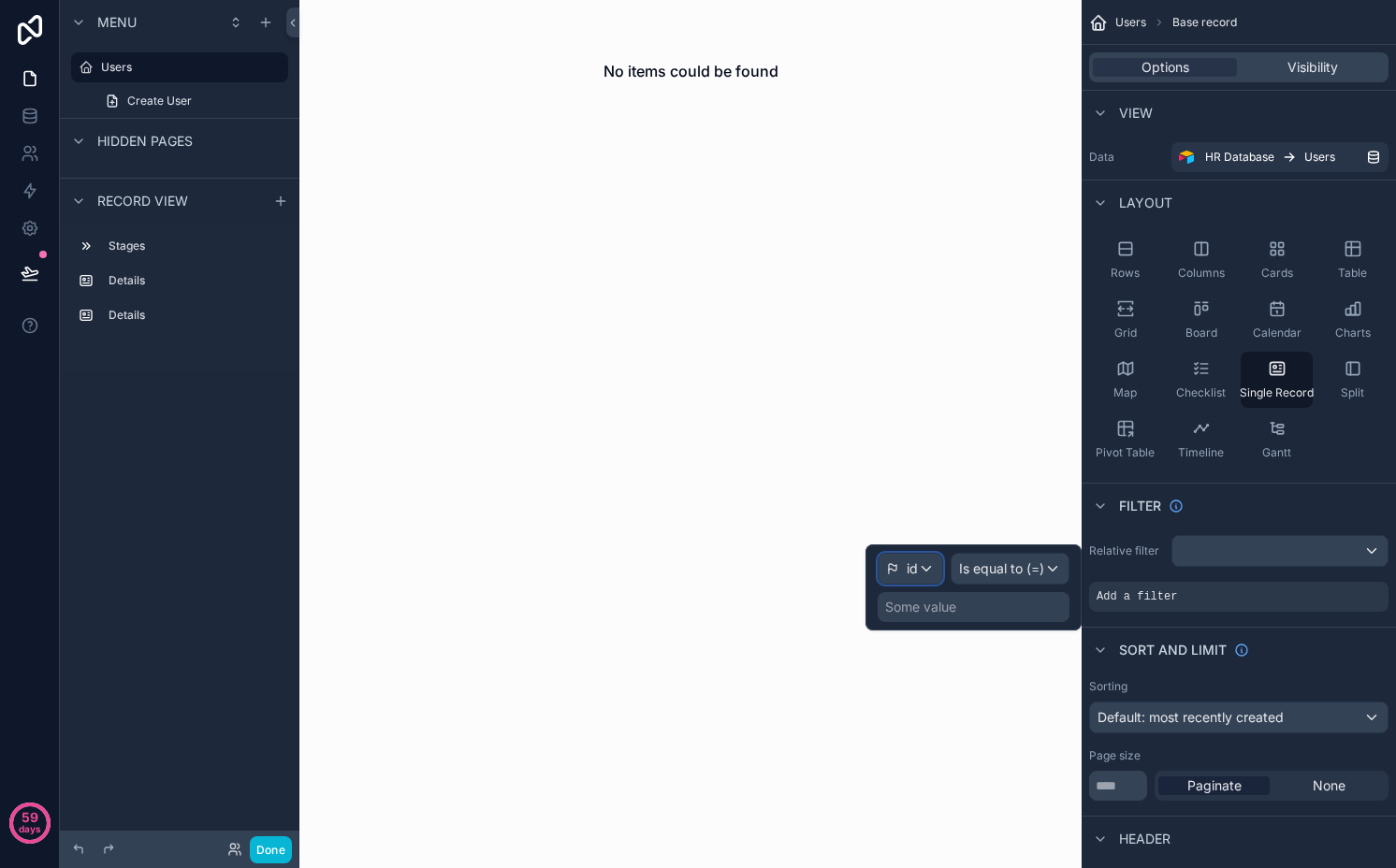 click on "id" at bounding box center (912, 569) 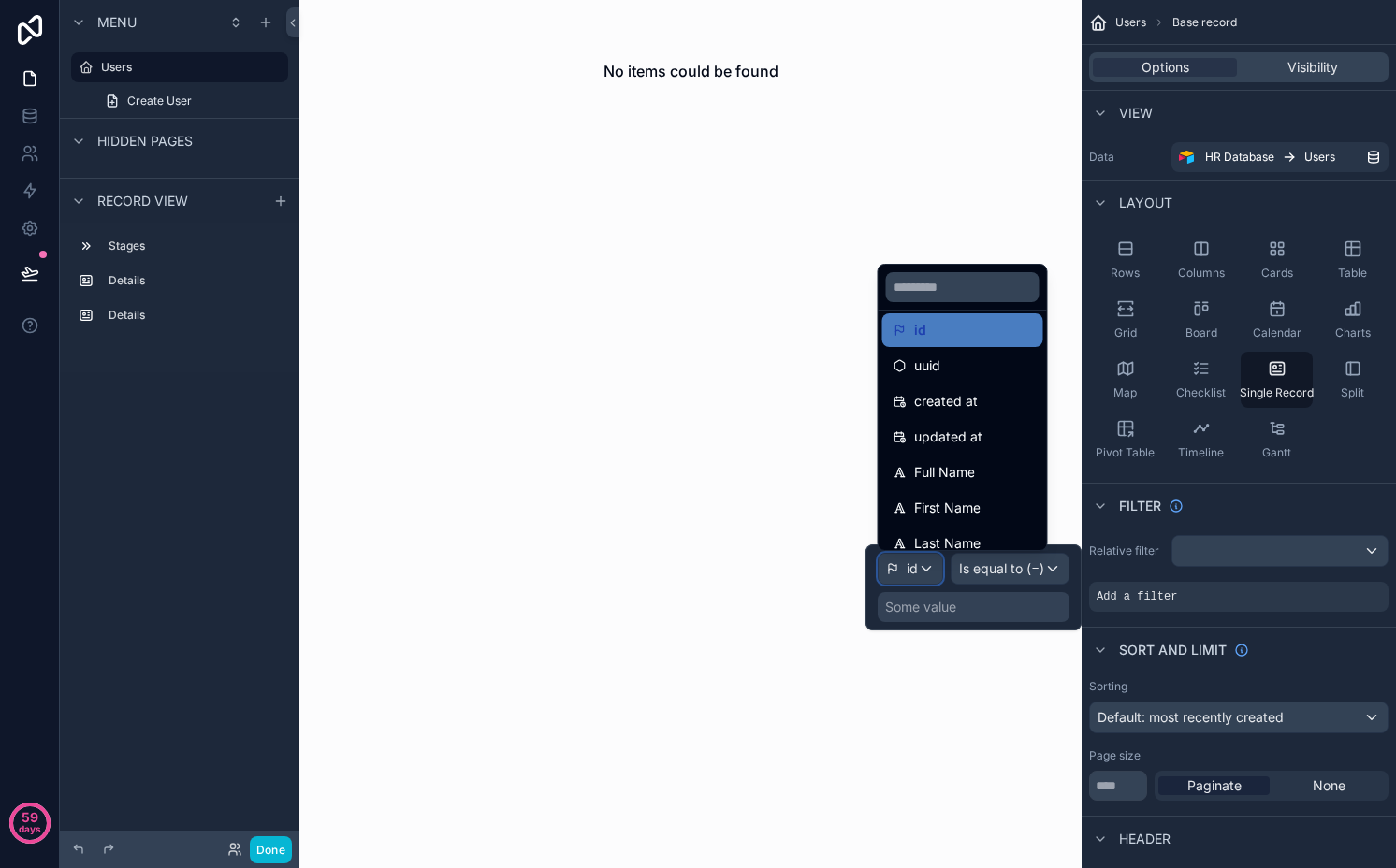 scroll, scrollTop: 0, scrollLeft: 0, axis: both 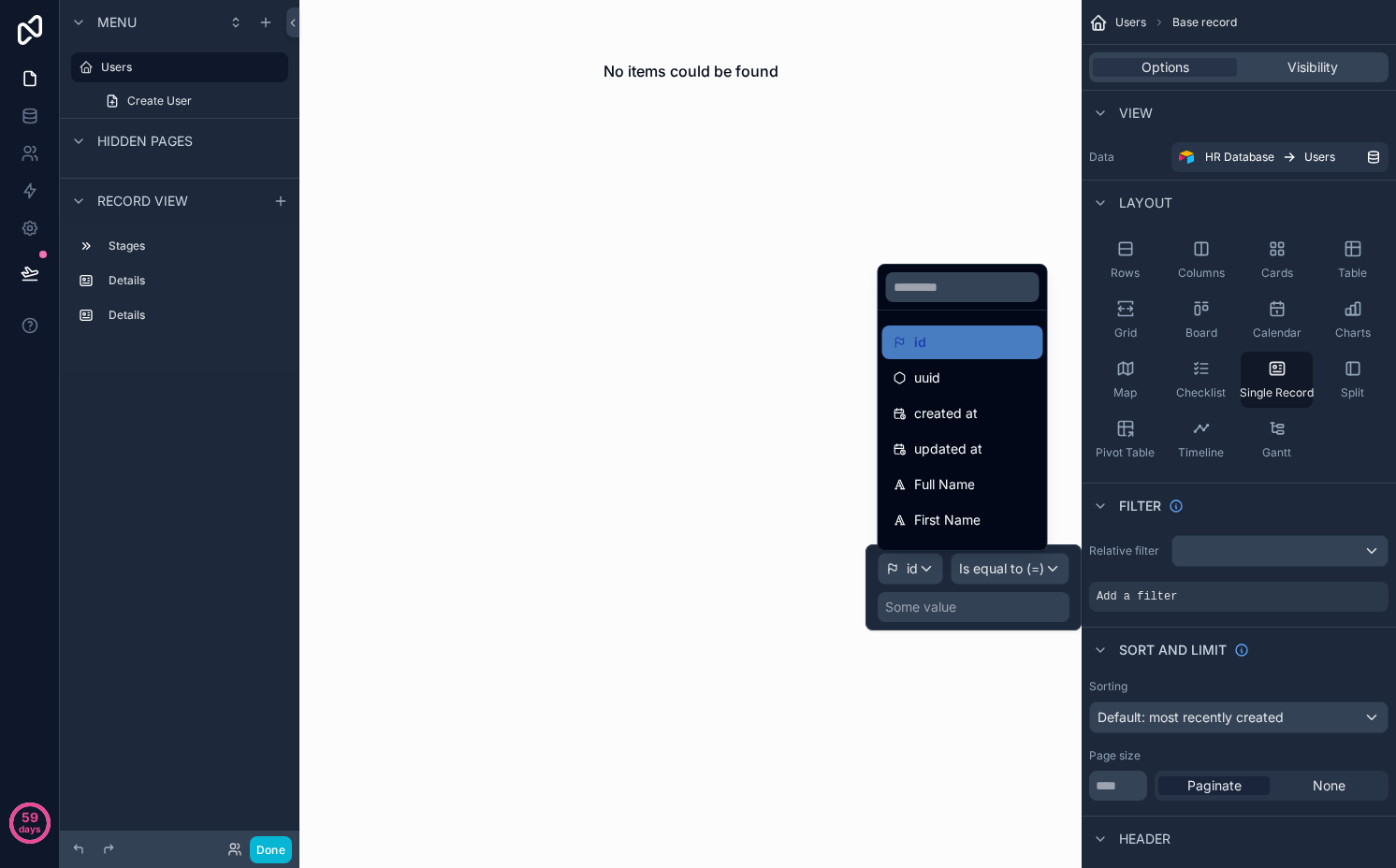 click at bounding box center (973, 587) 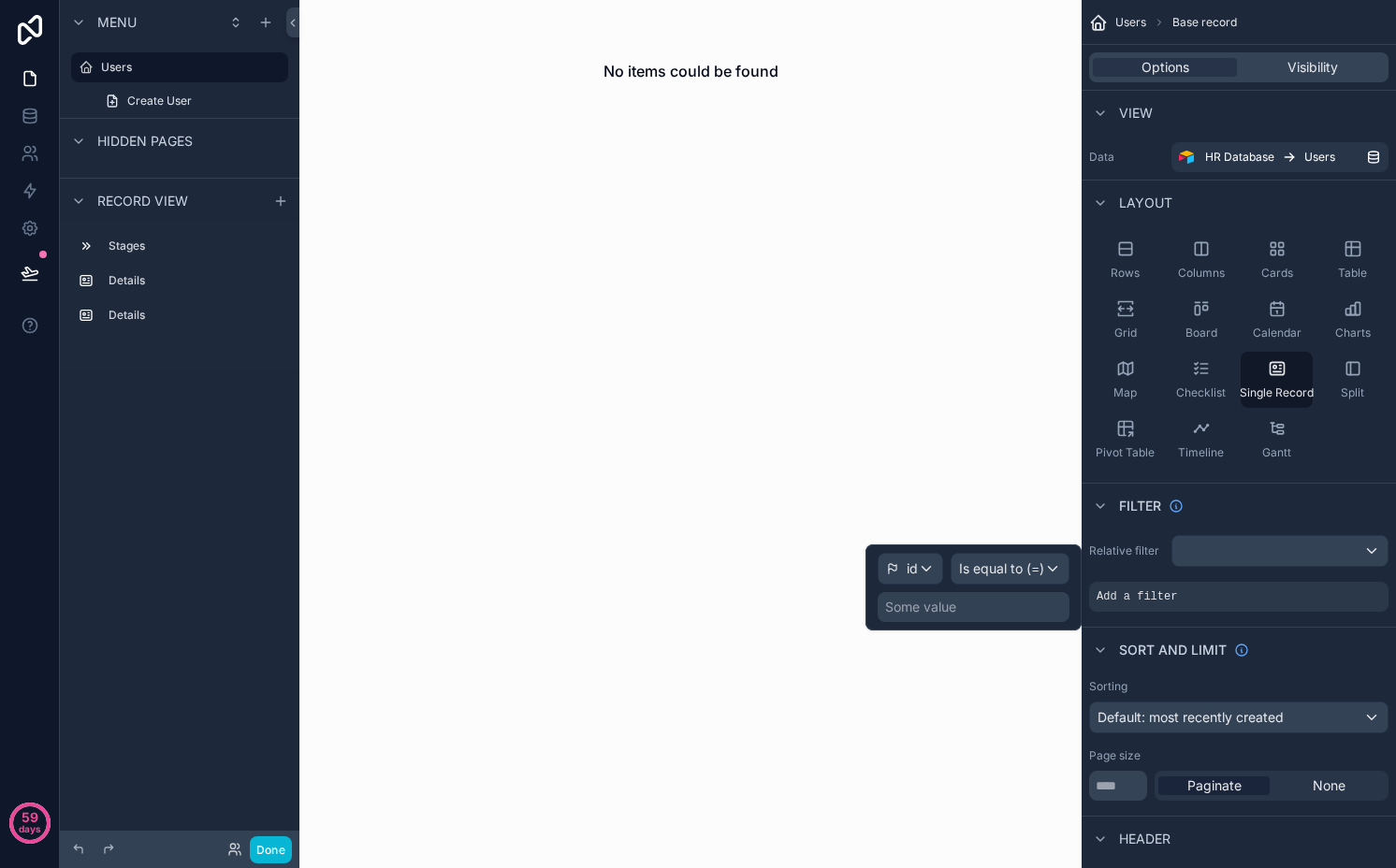 click on "Some value" at bounding box center (973, 607) 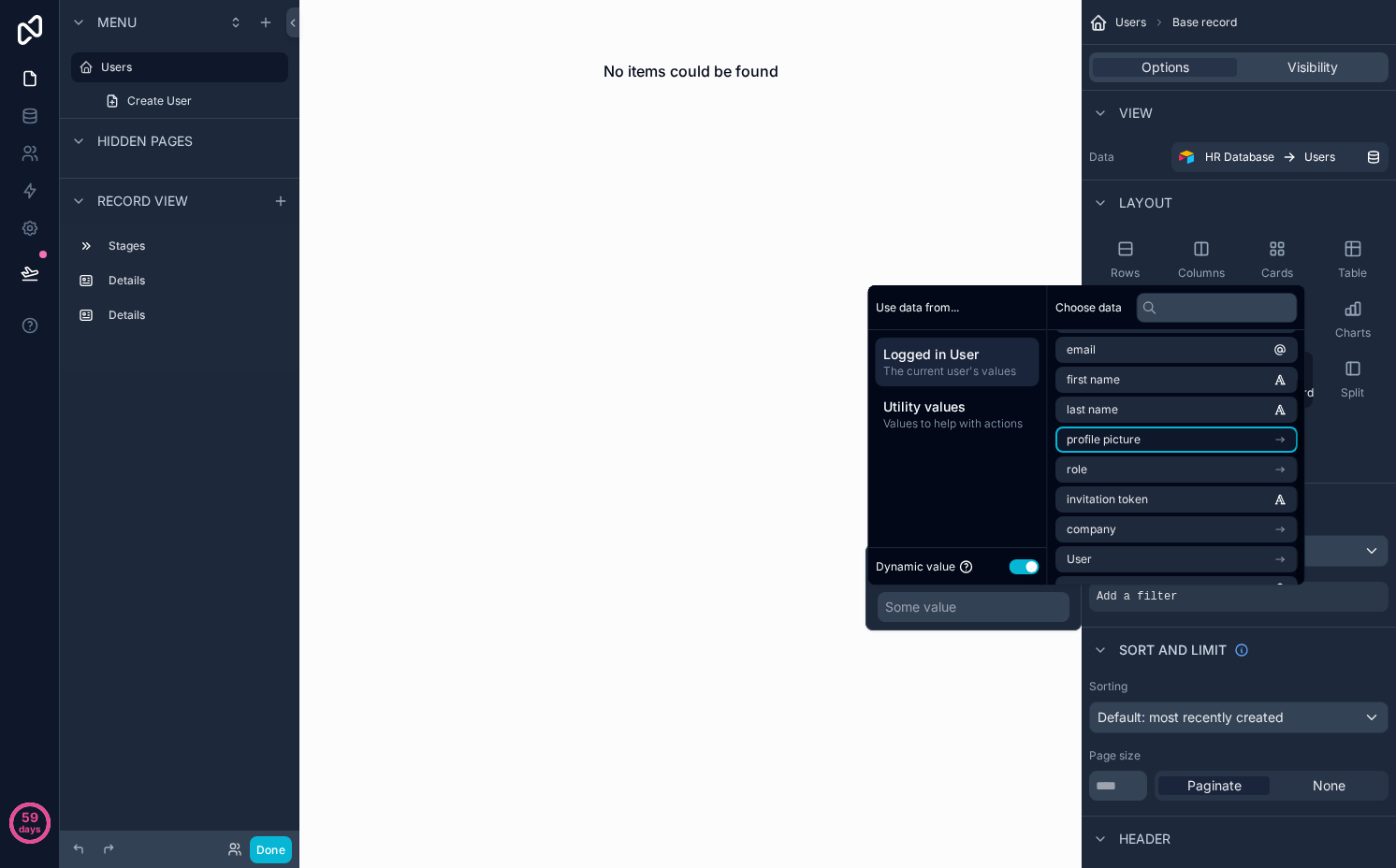 scroll, scrollTop: 56, scrollLeft: 0, axis: vertical 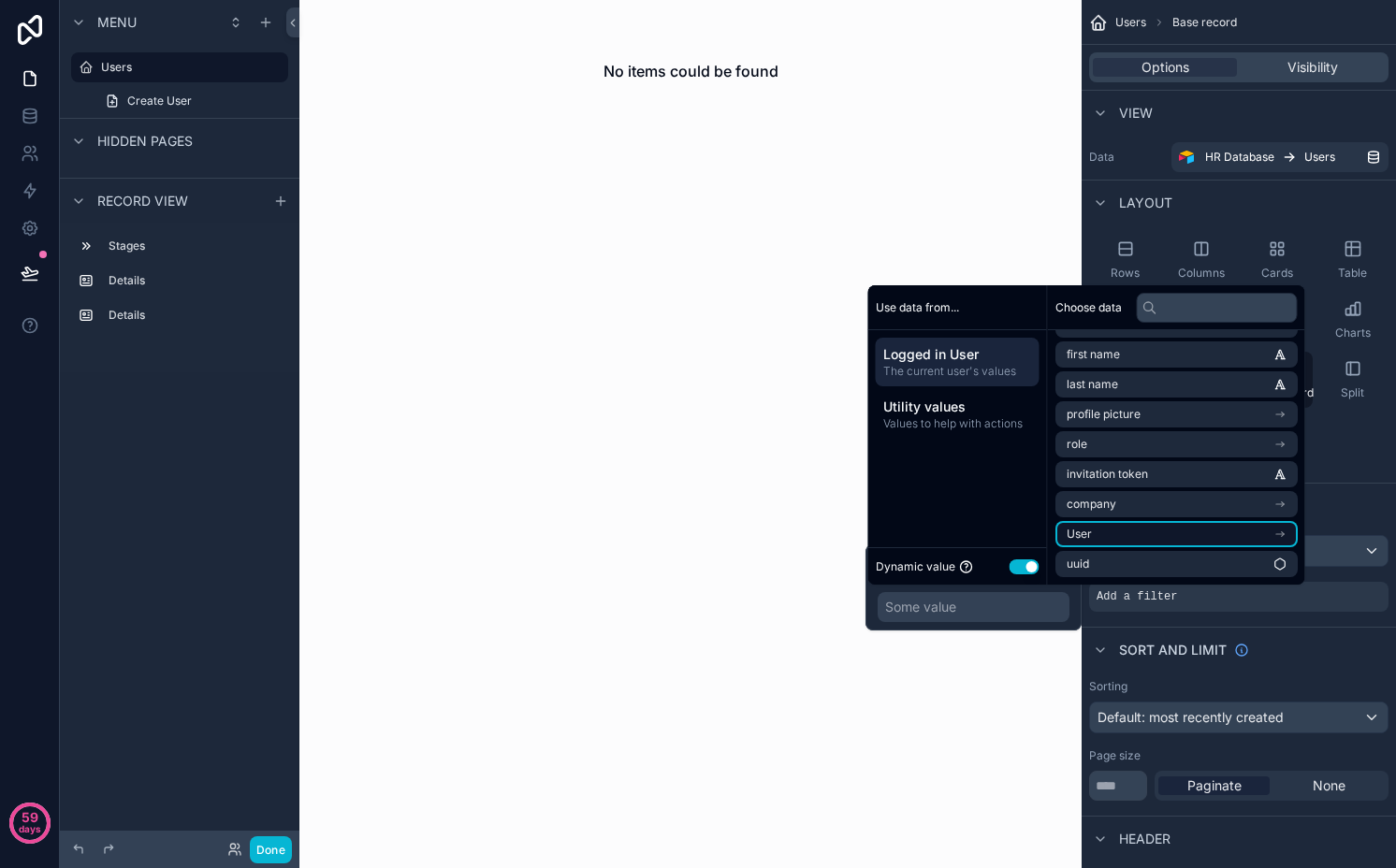 click on "User" at bounding box center [1176, 534] 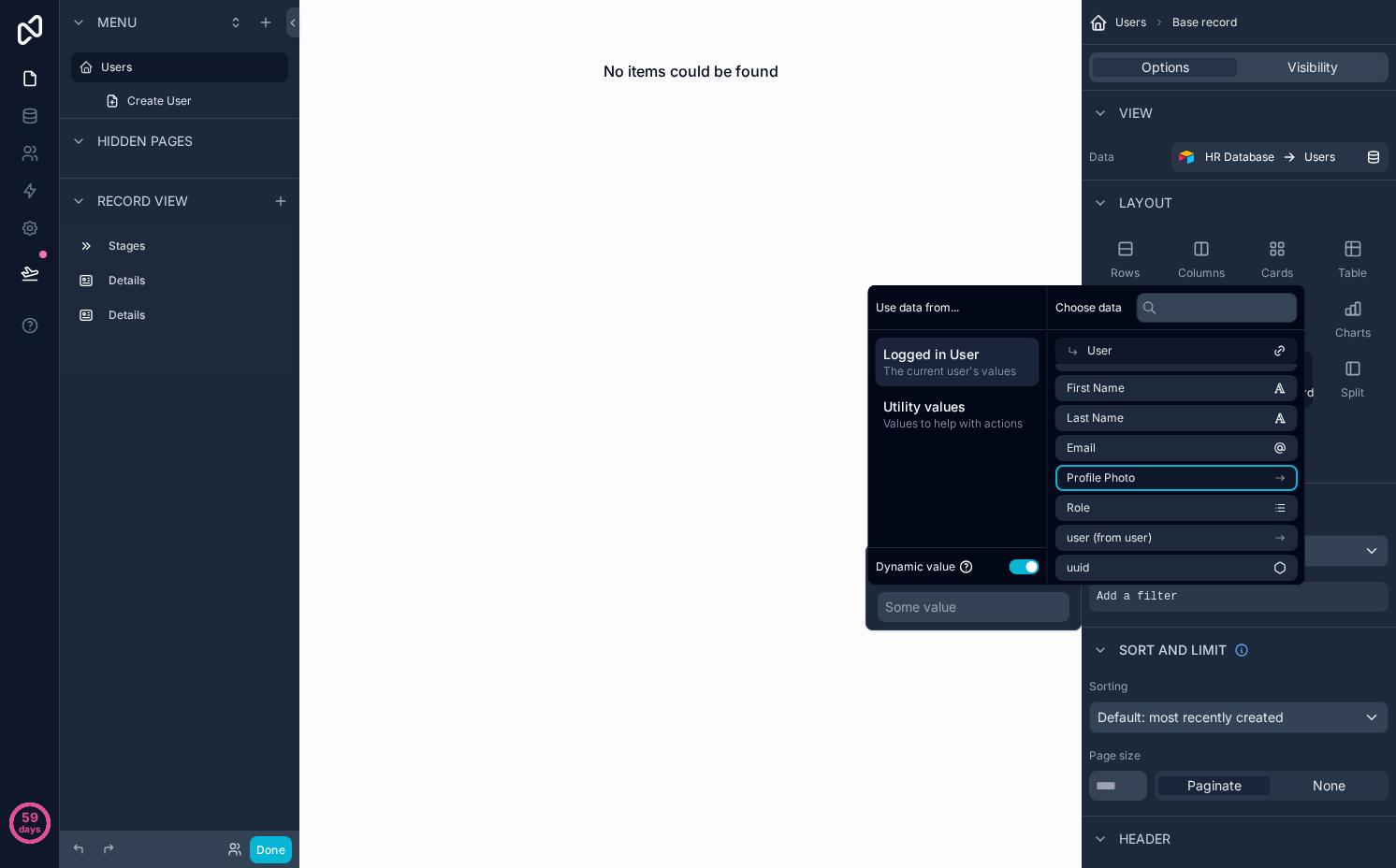 scroll, scrollTop: 0, scrollLeft: 0, axis: both 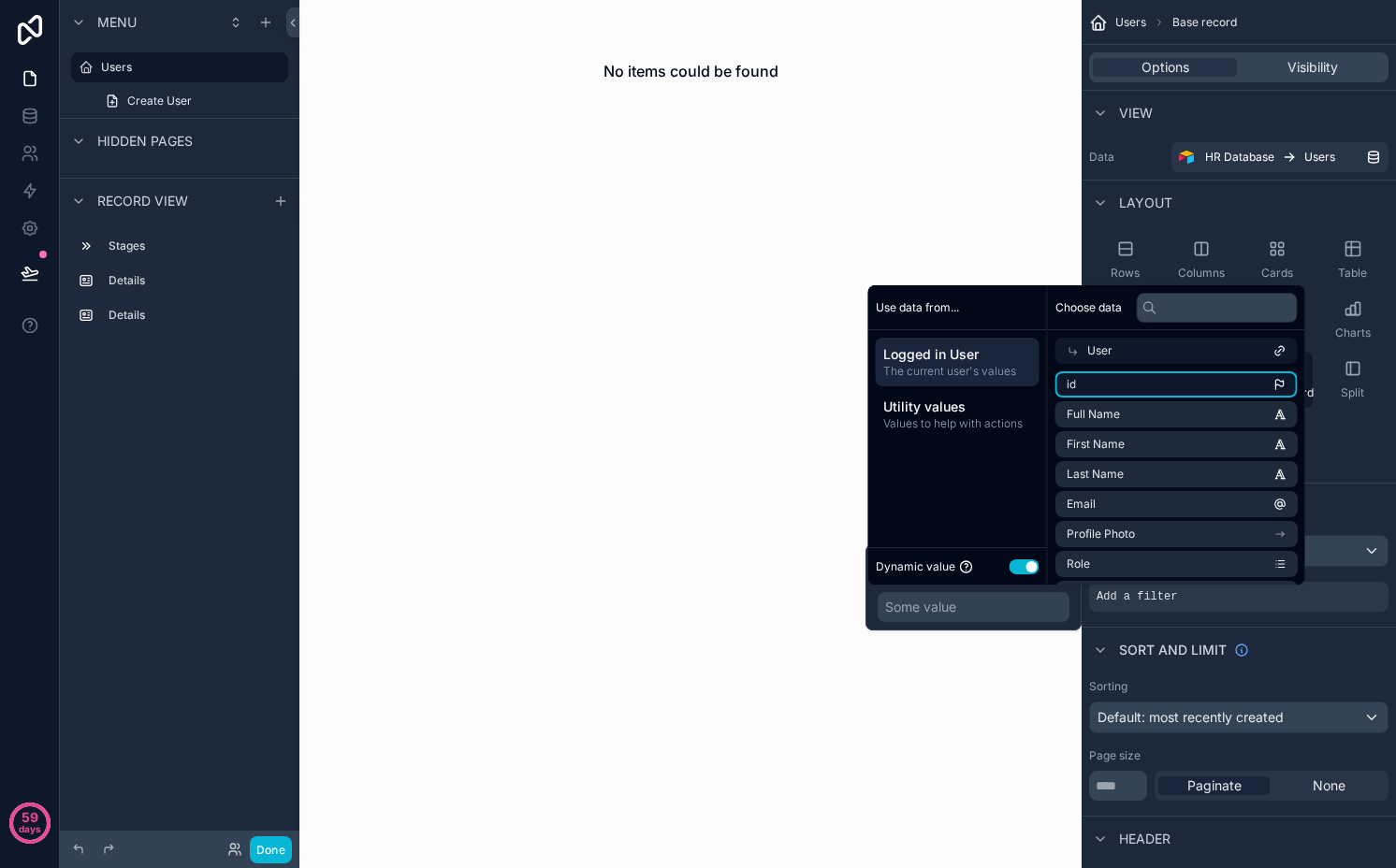 click on "id" at bounding box center [1176, 384] 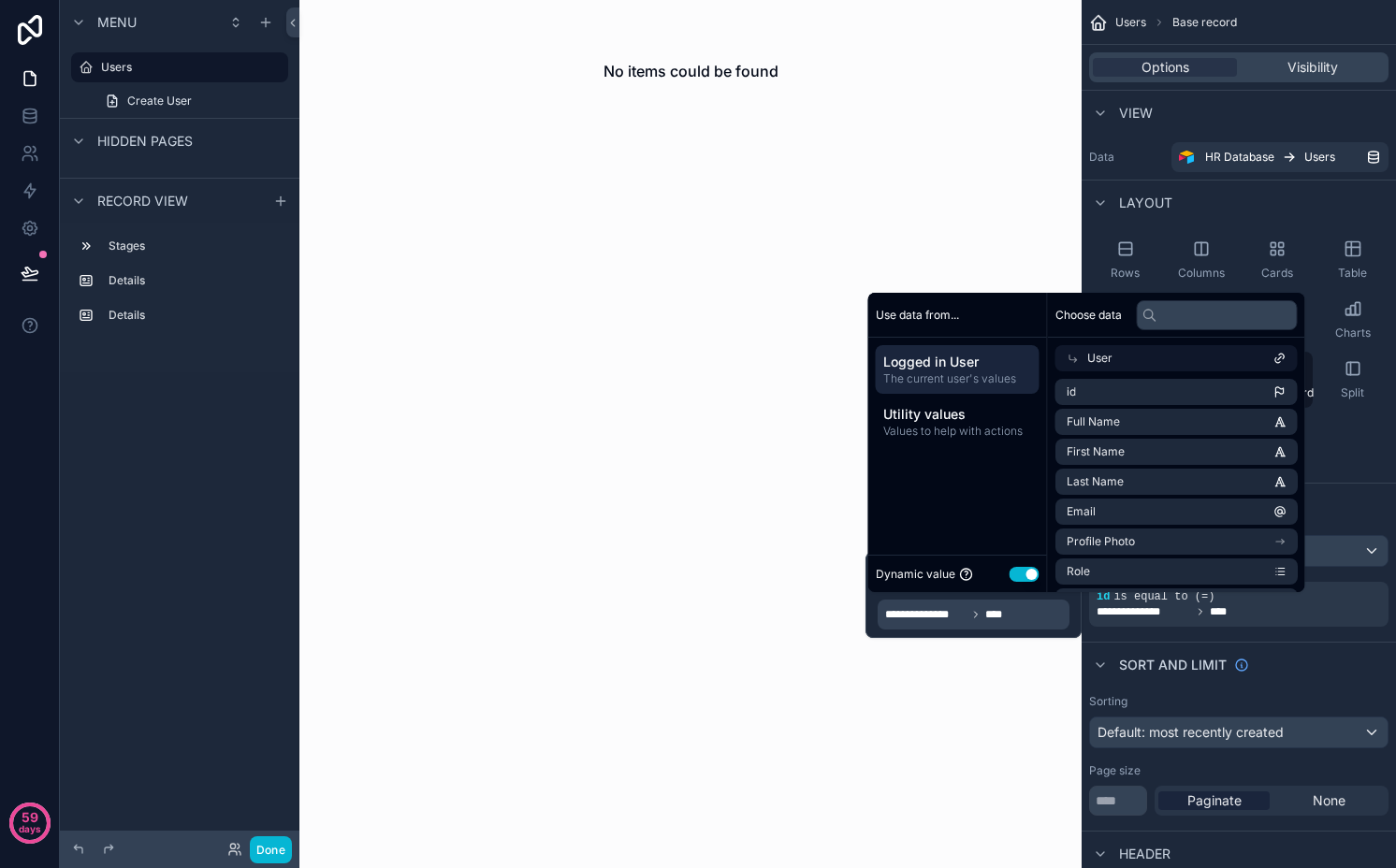 click on "No items could be found" at bounding box center [691, 434] 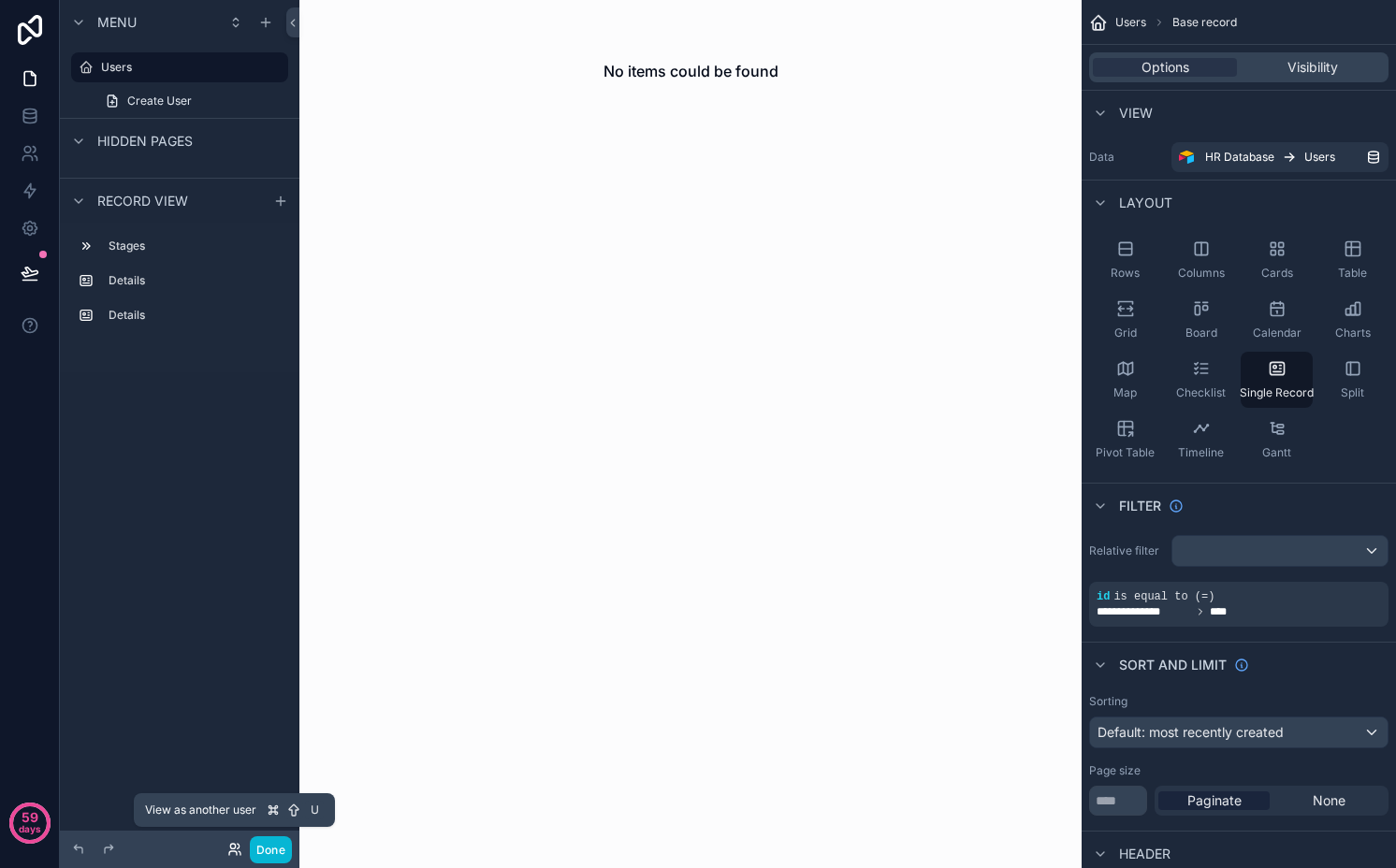 click 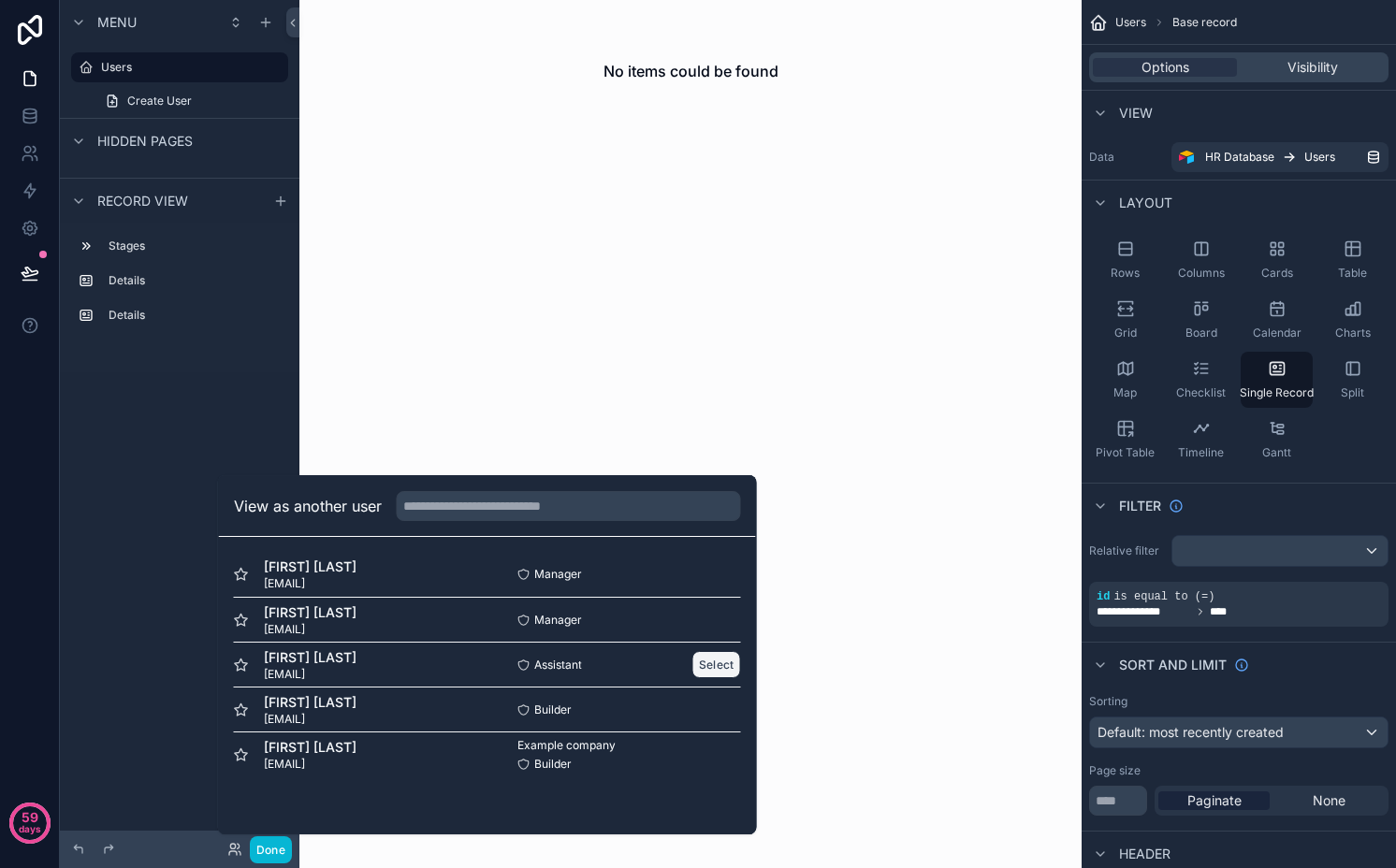 click on "Select" at bounding box center [717, 664] 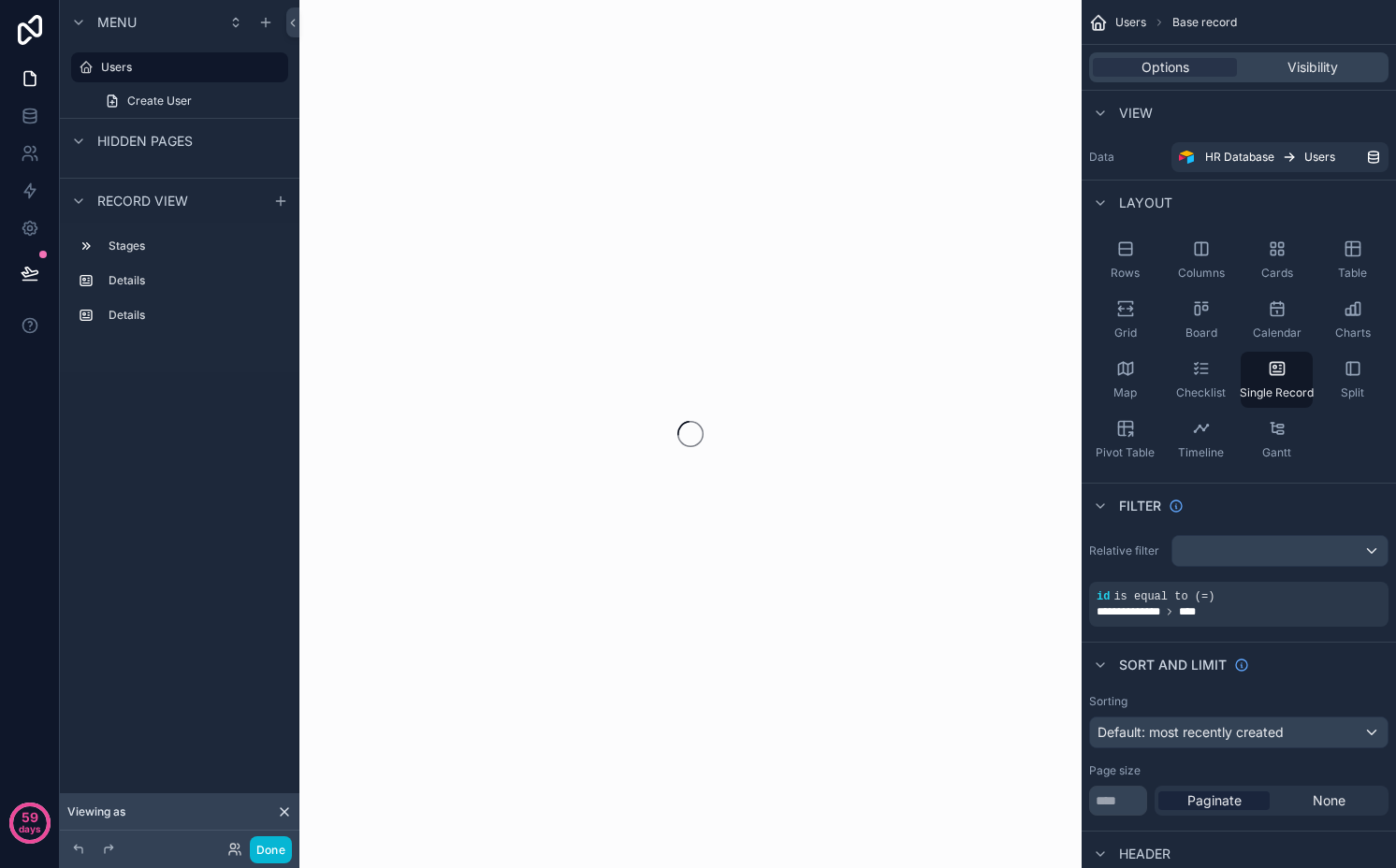 scroll, scrollTop: 0, scrollLeft: 0, axis: both 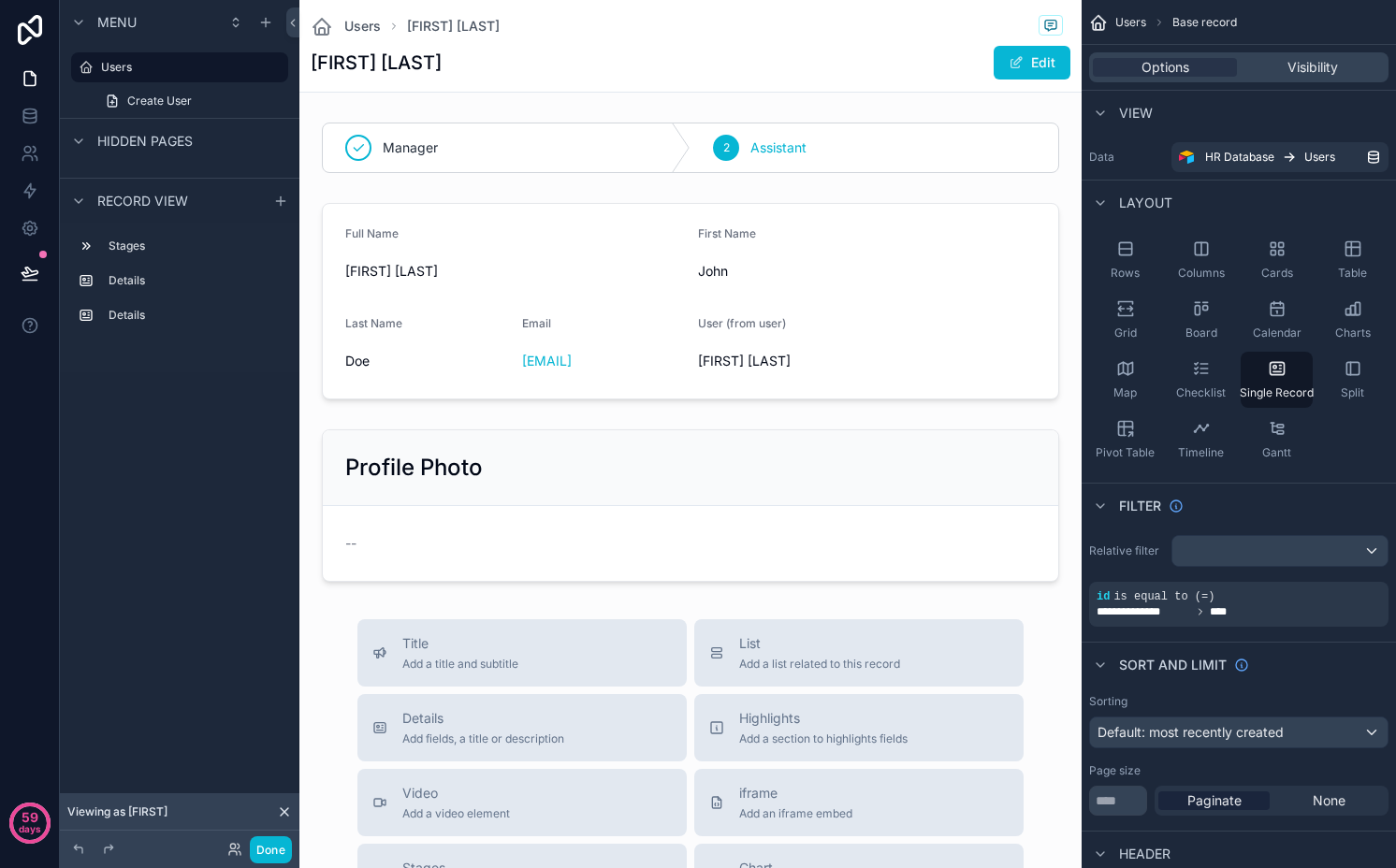 click at bounding box center [691, 717] 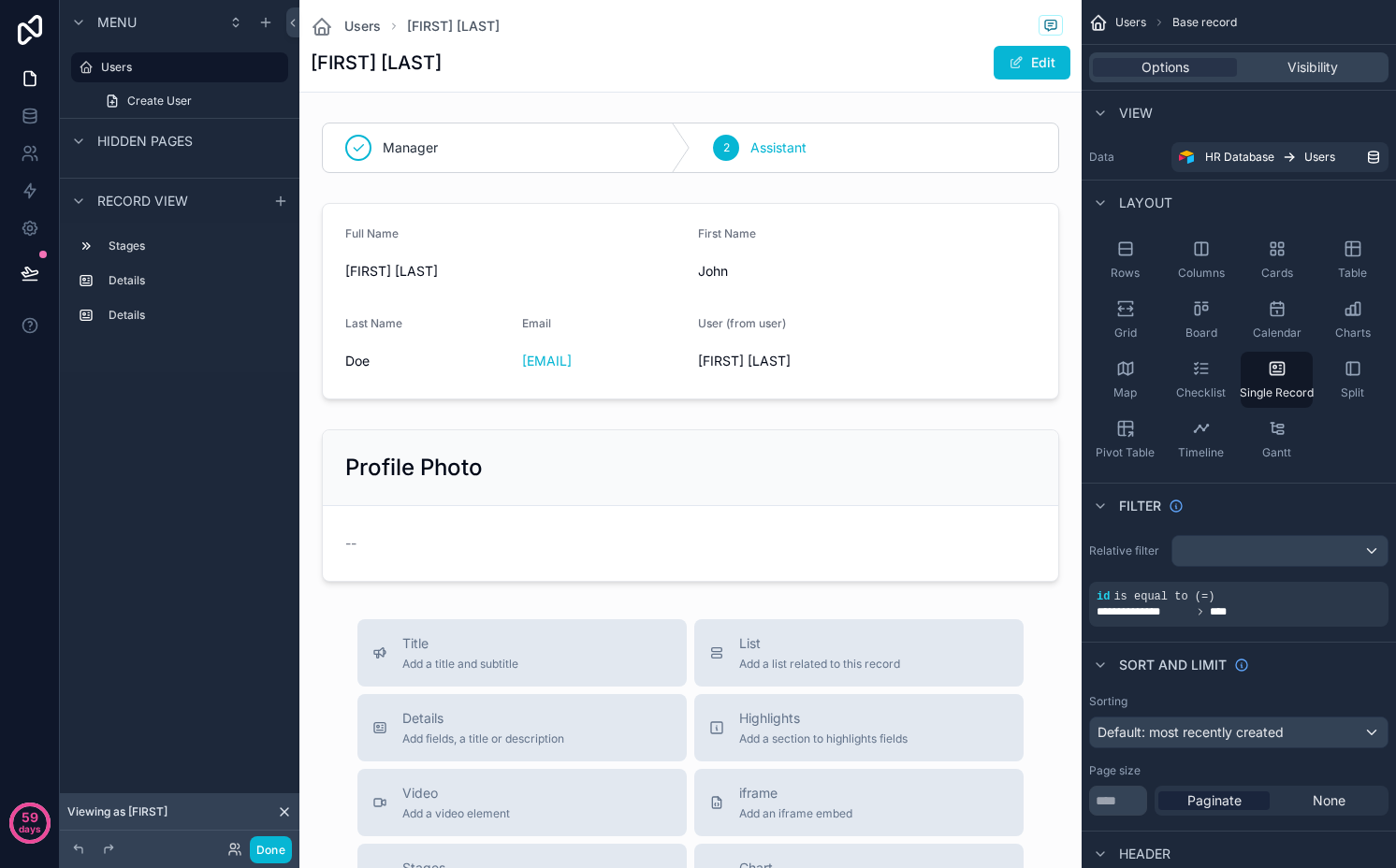 click at bounding box center (691, 148) 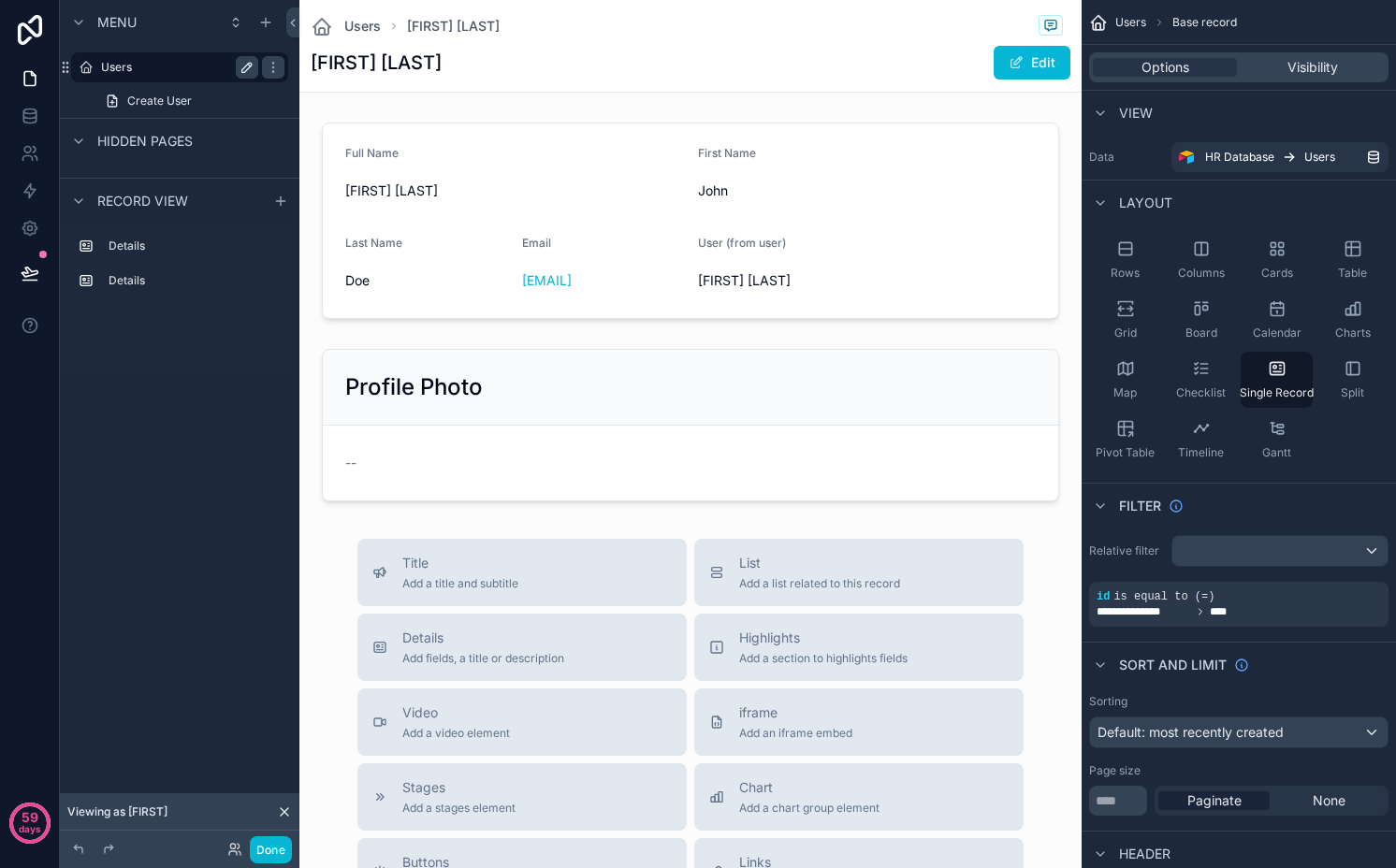 click at bounding box center (247, 67) 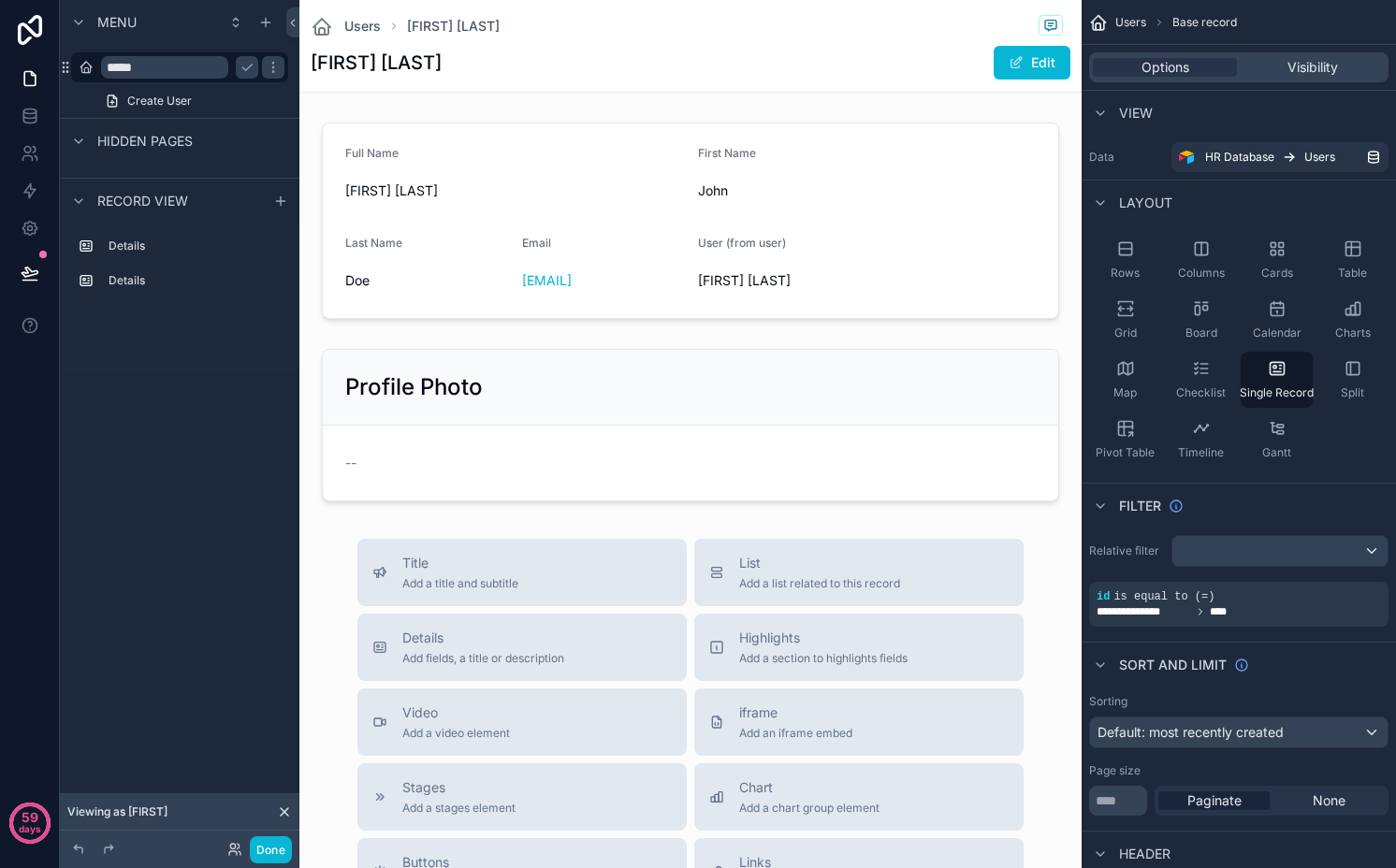 drag, startPoint x: 230, startPoint y: 67, endPoint x: 191, endPoint y: 67, distance: 39 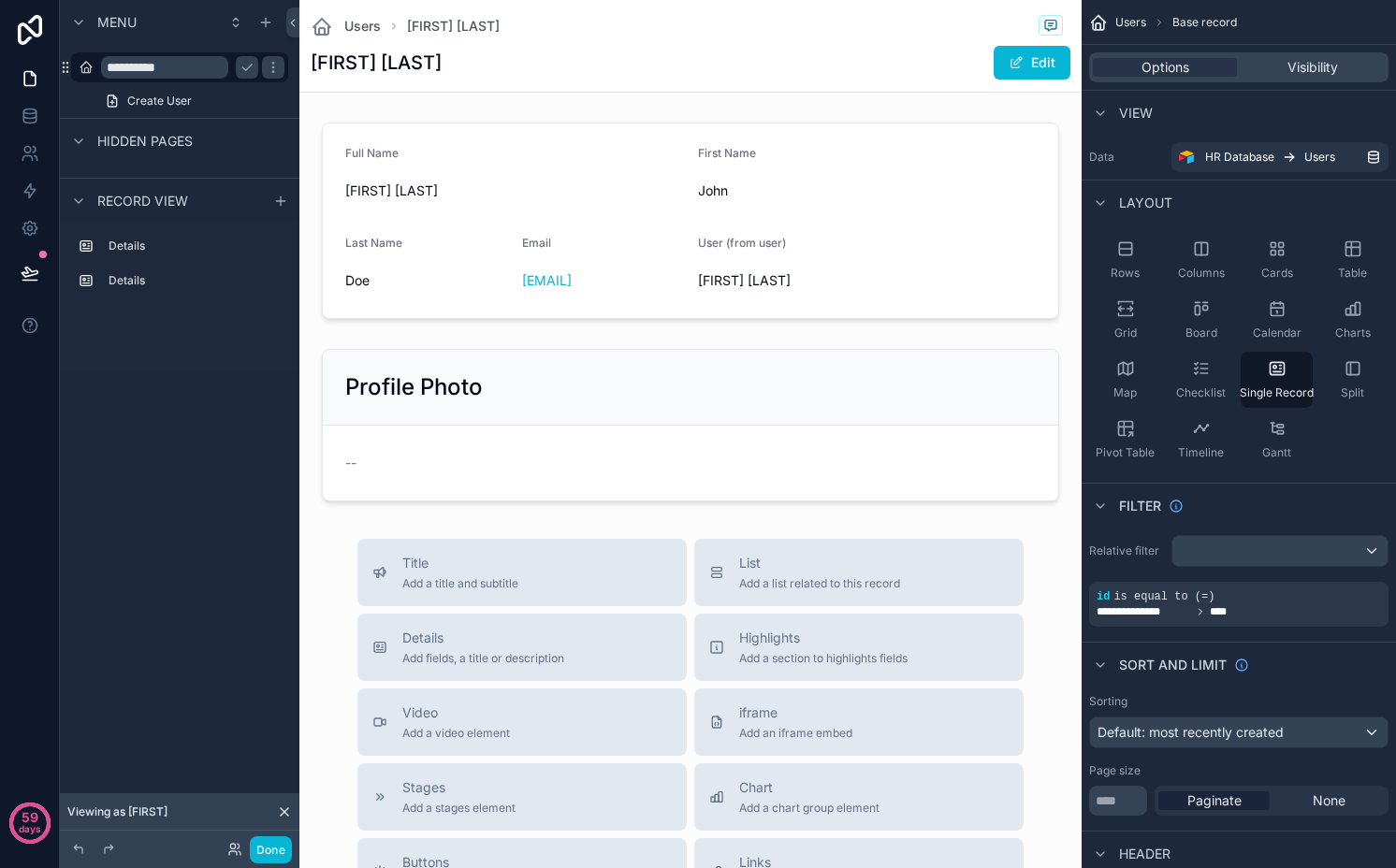 type on "**********" 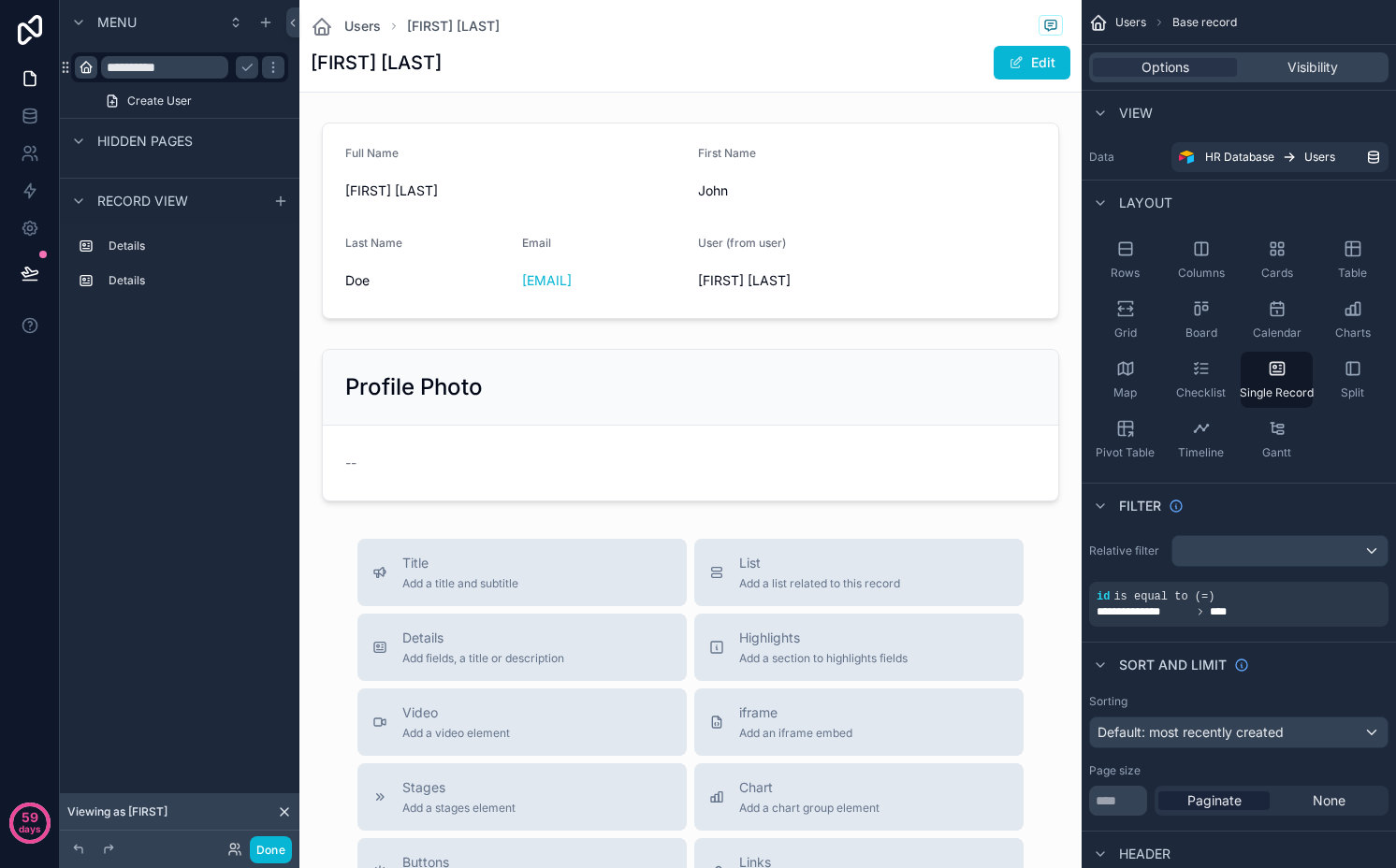 click at bounding box center [86, 67] 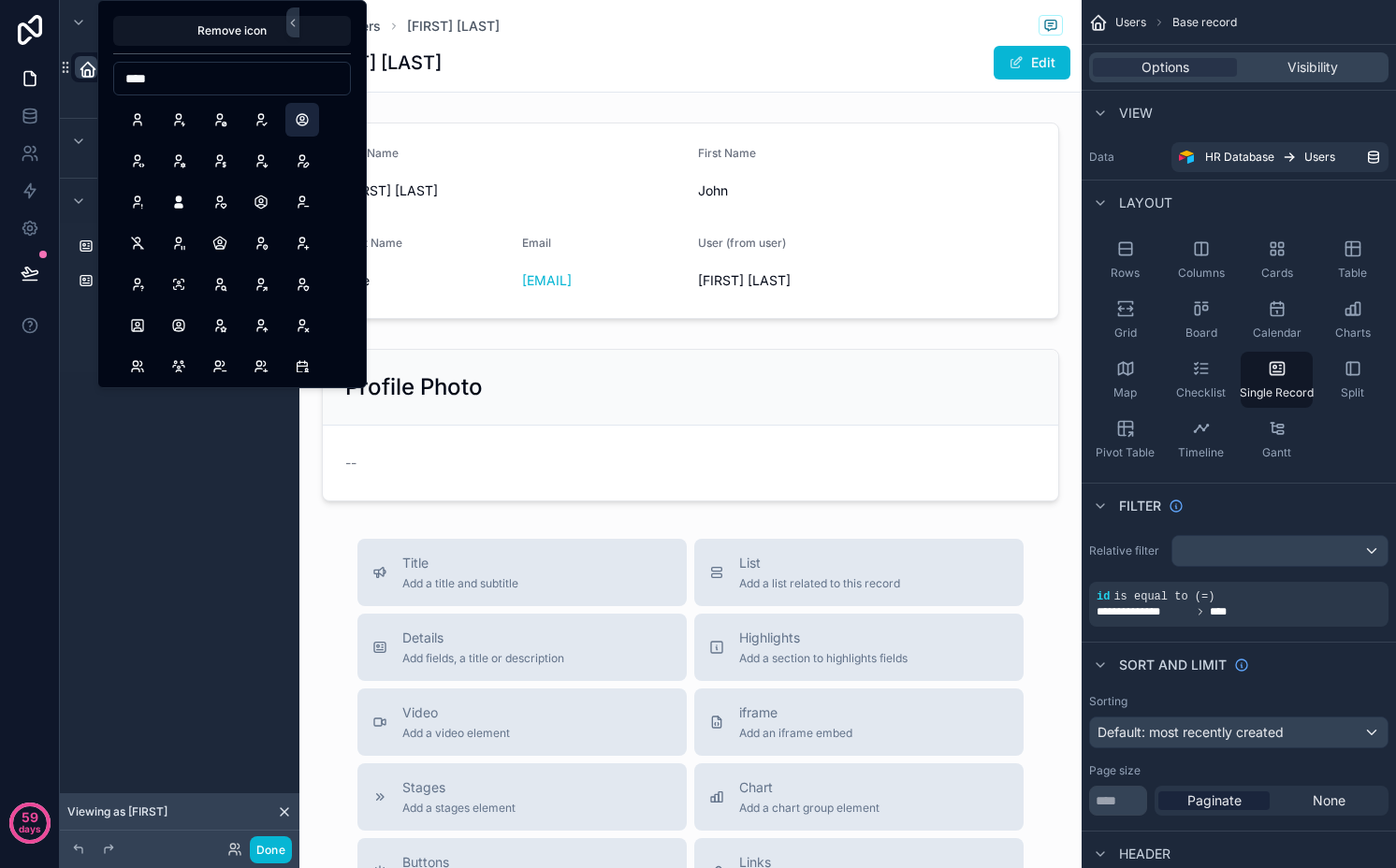 type on "****" 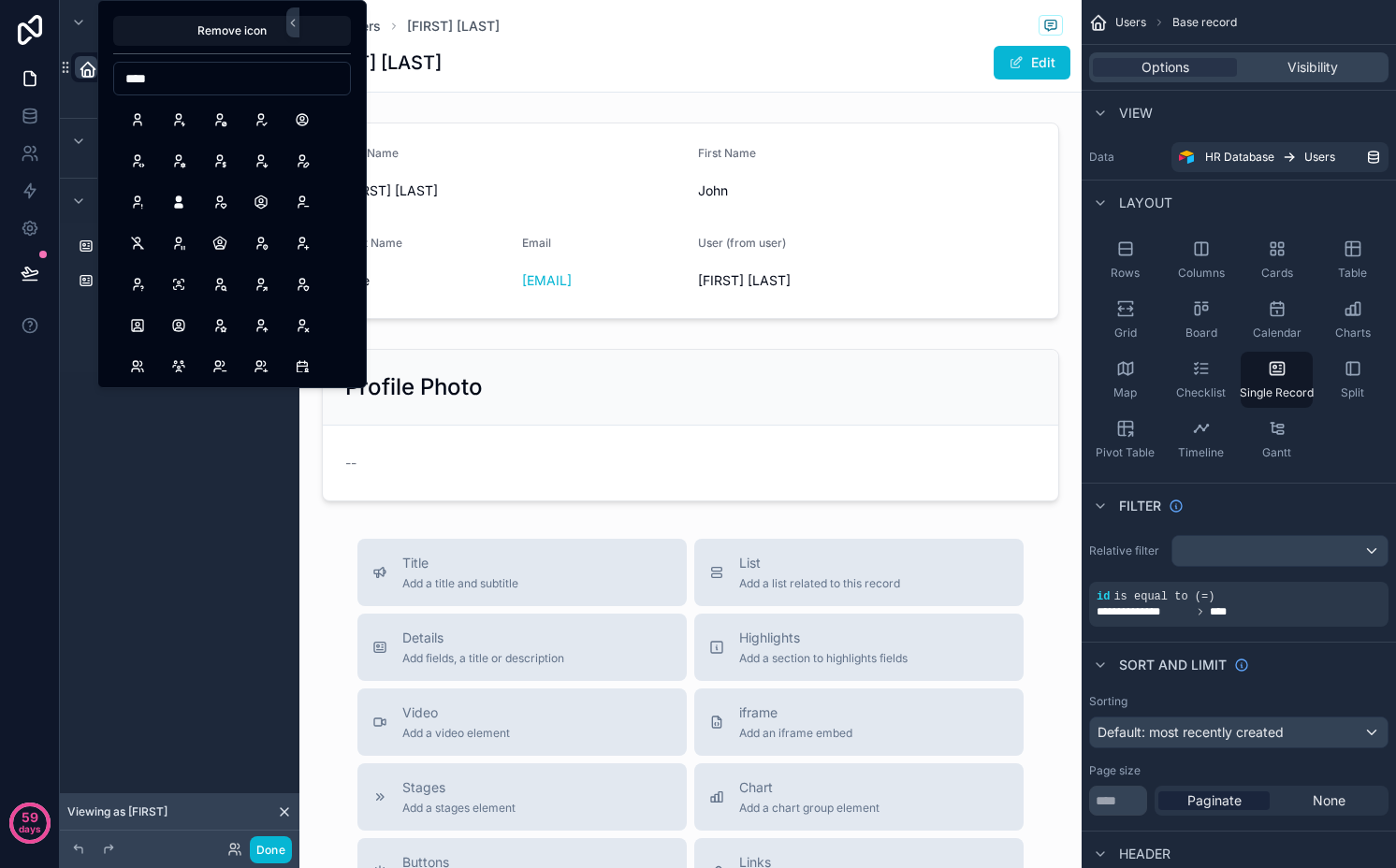 drag, startPoint x: 298, startPoint y: 120, endPoint x: 324, endPoint y: 120, distance: 26 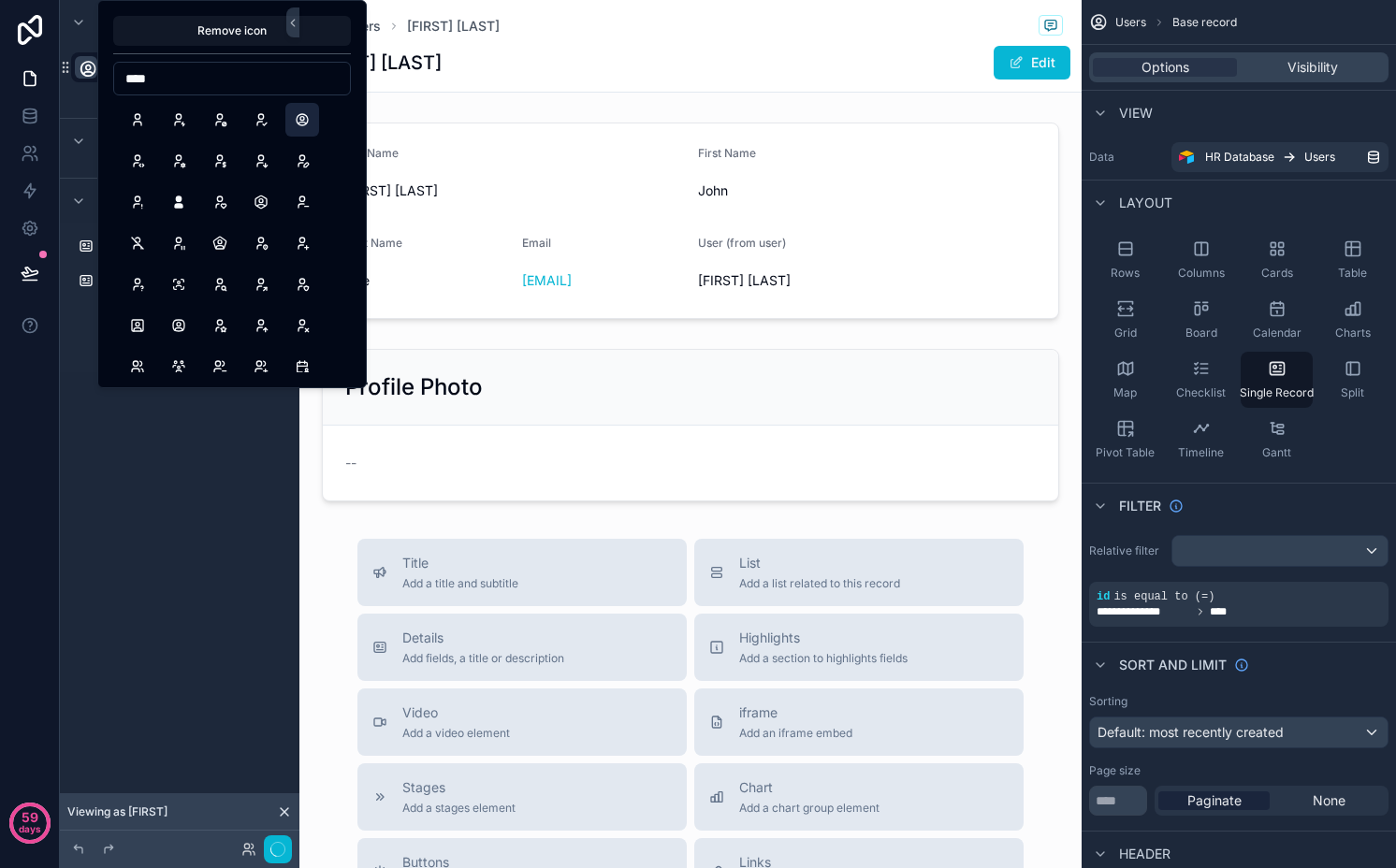 click on "Users John Doe" at bounding box center (691, 26) 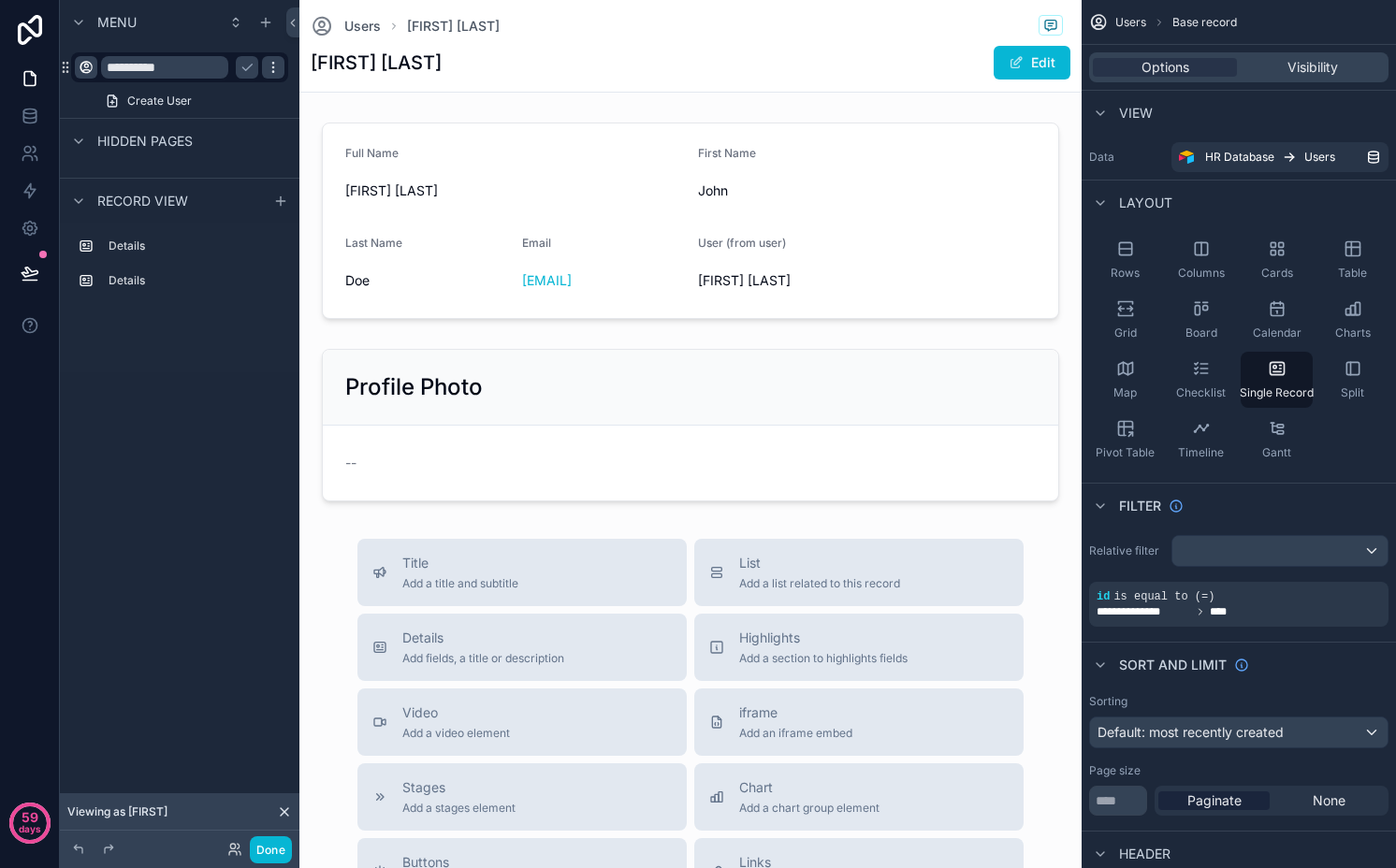 click 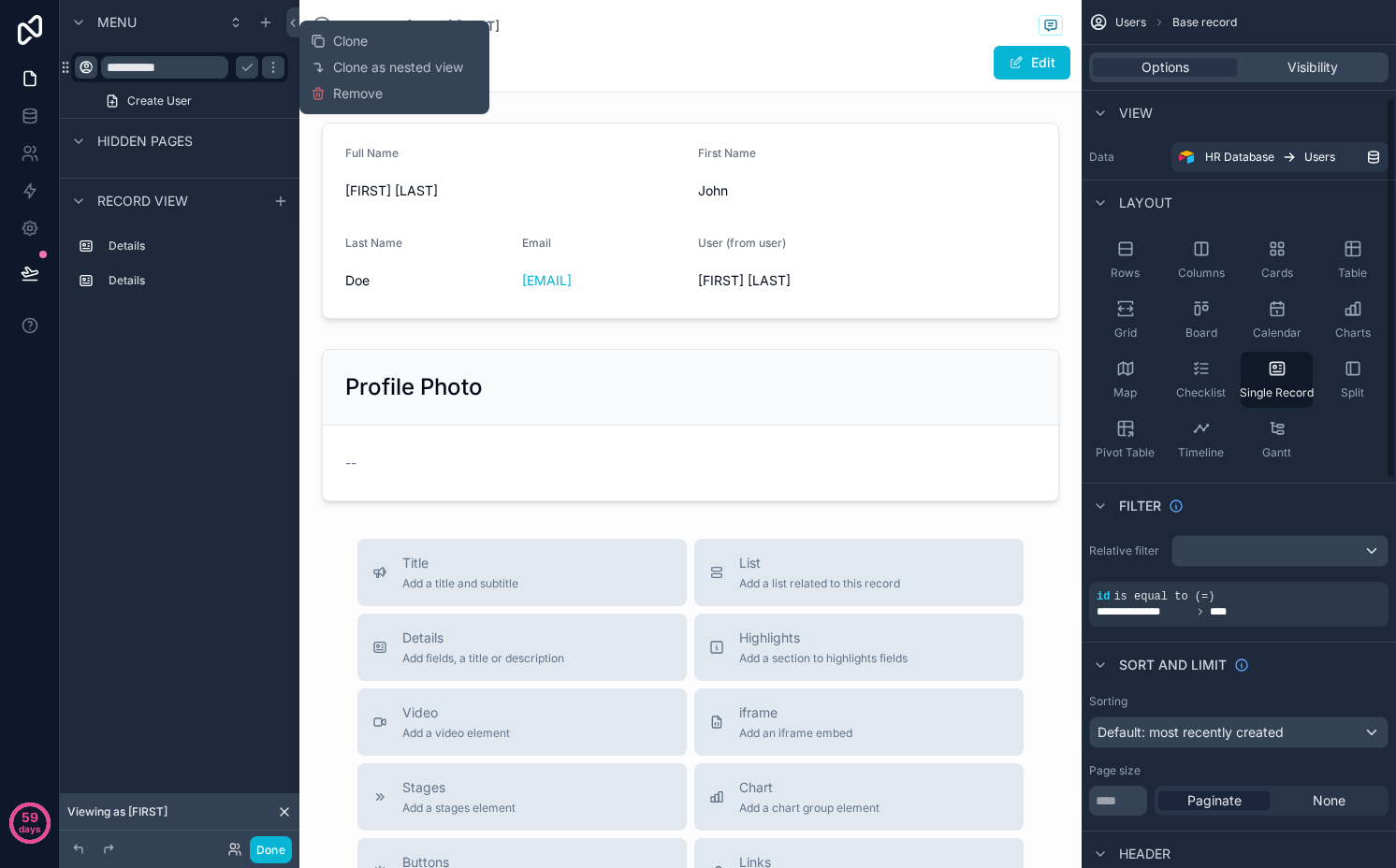 scroll, scrollTop: 1104, scrollLeft: 0, axis: vertical 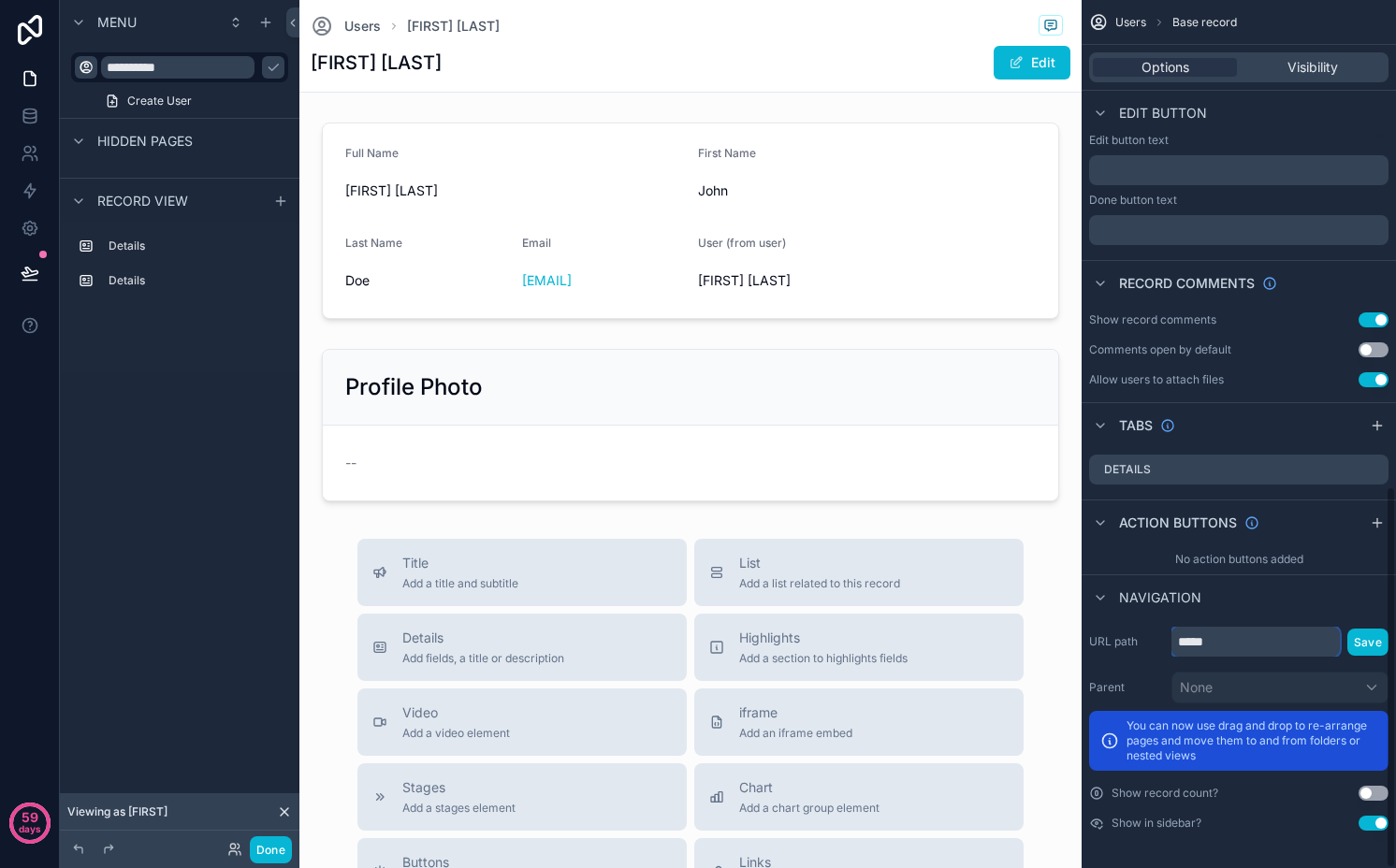 click on "*****" at bounding box center [1256, 642] 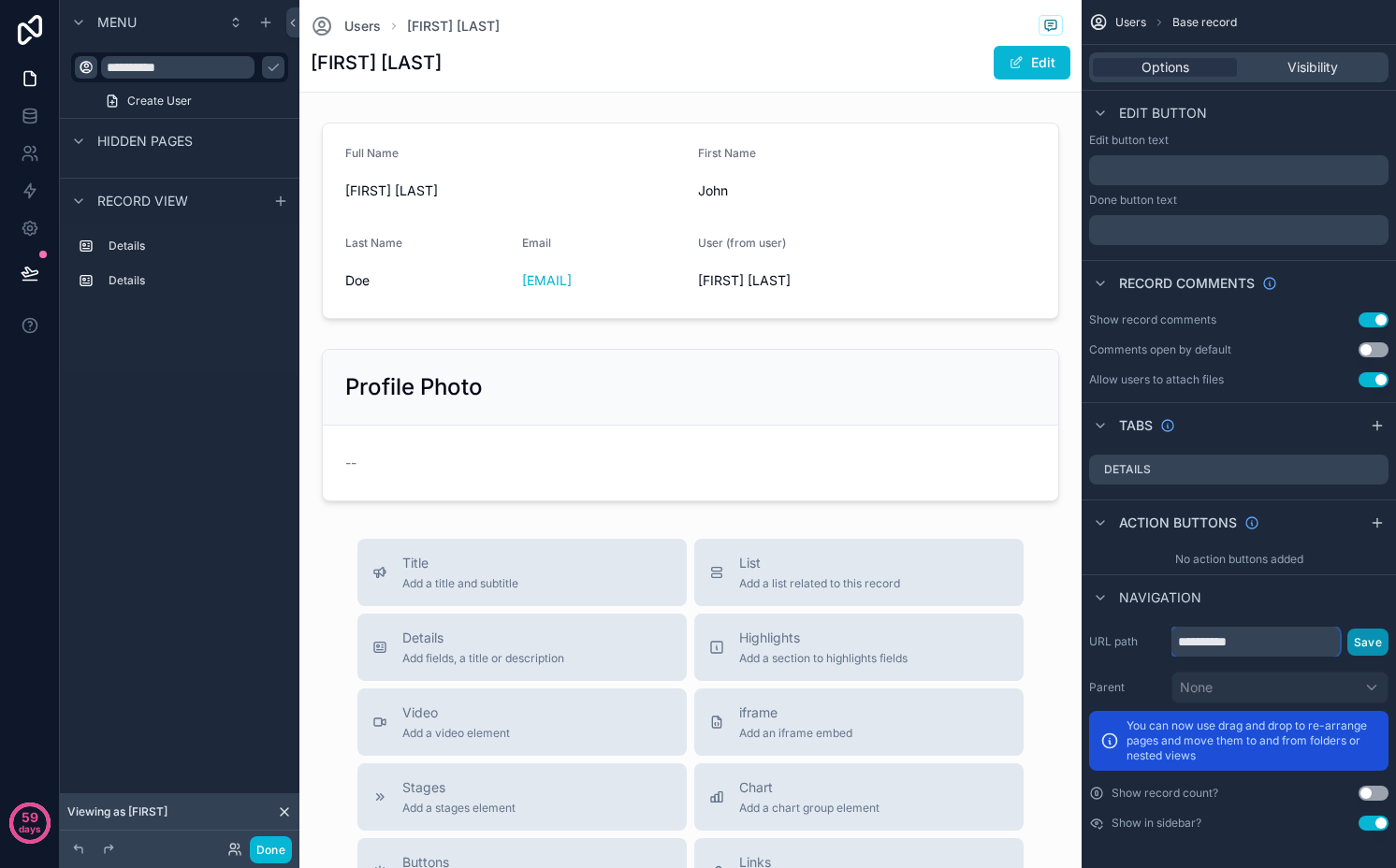 type on "**********" 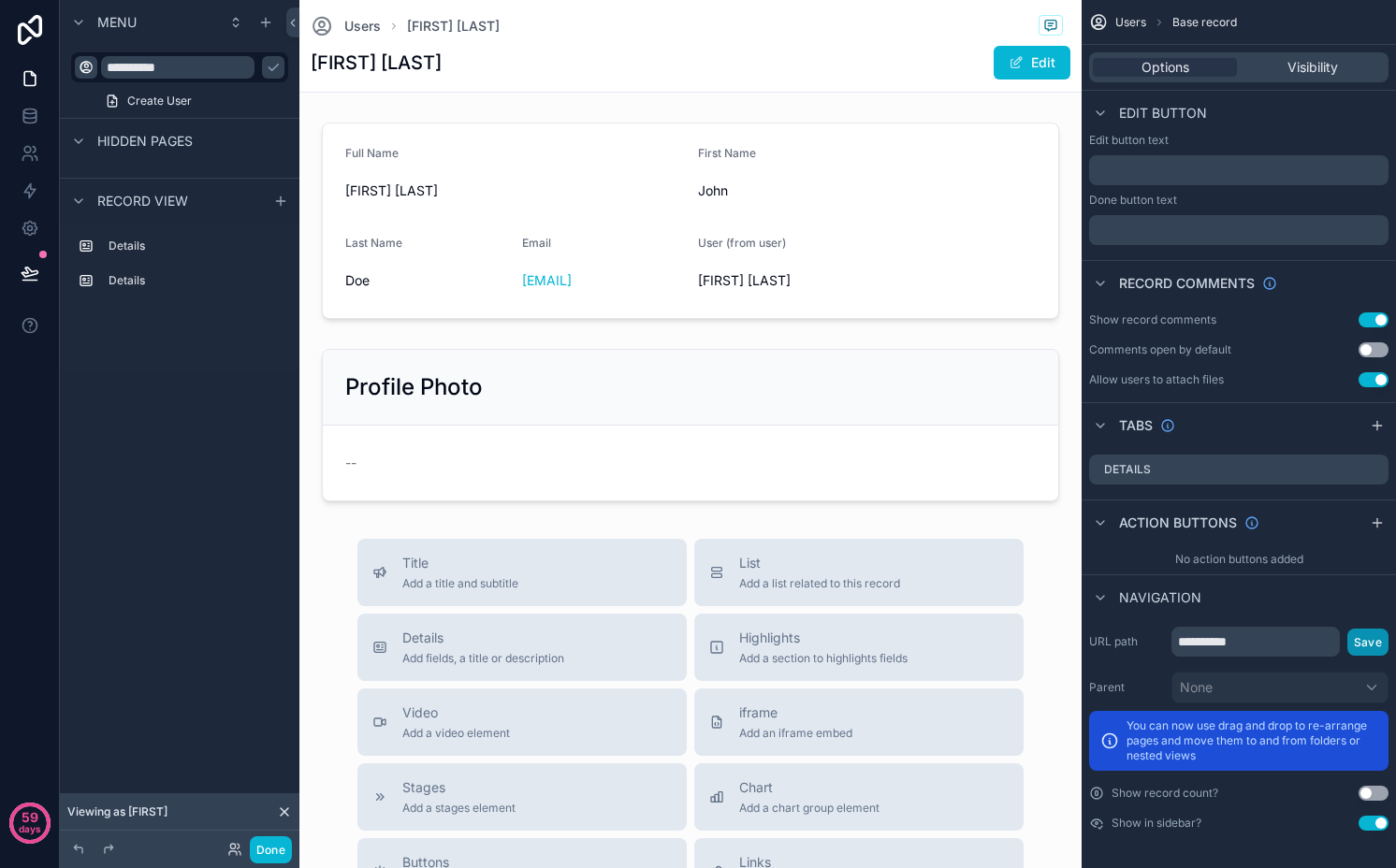 click on "Save" at bounding box center (1368, 642) 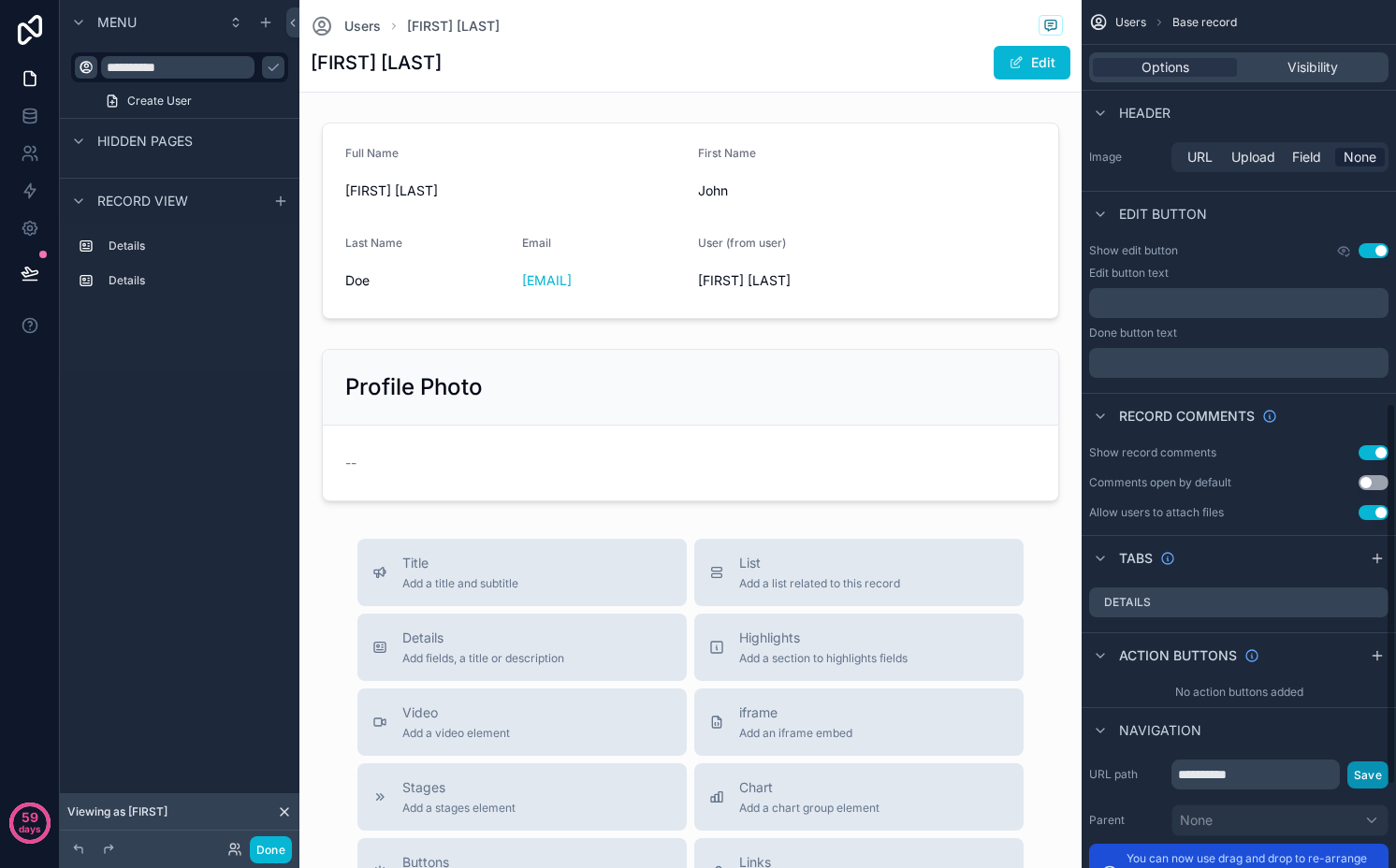 scroll, scrollTop: 917, scrollLeft: 0, axis: vertical 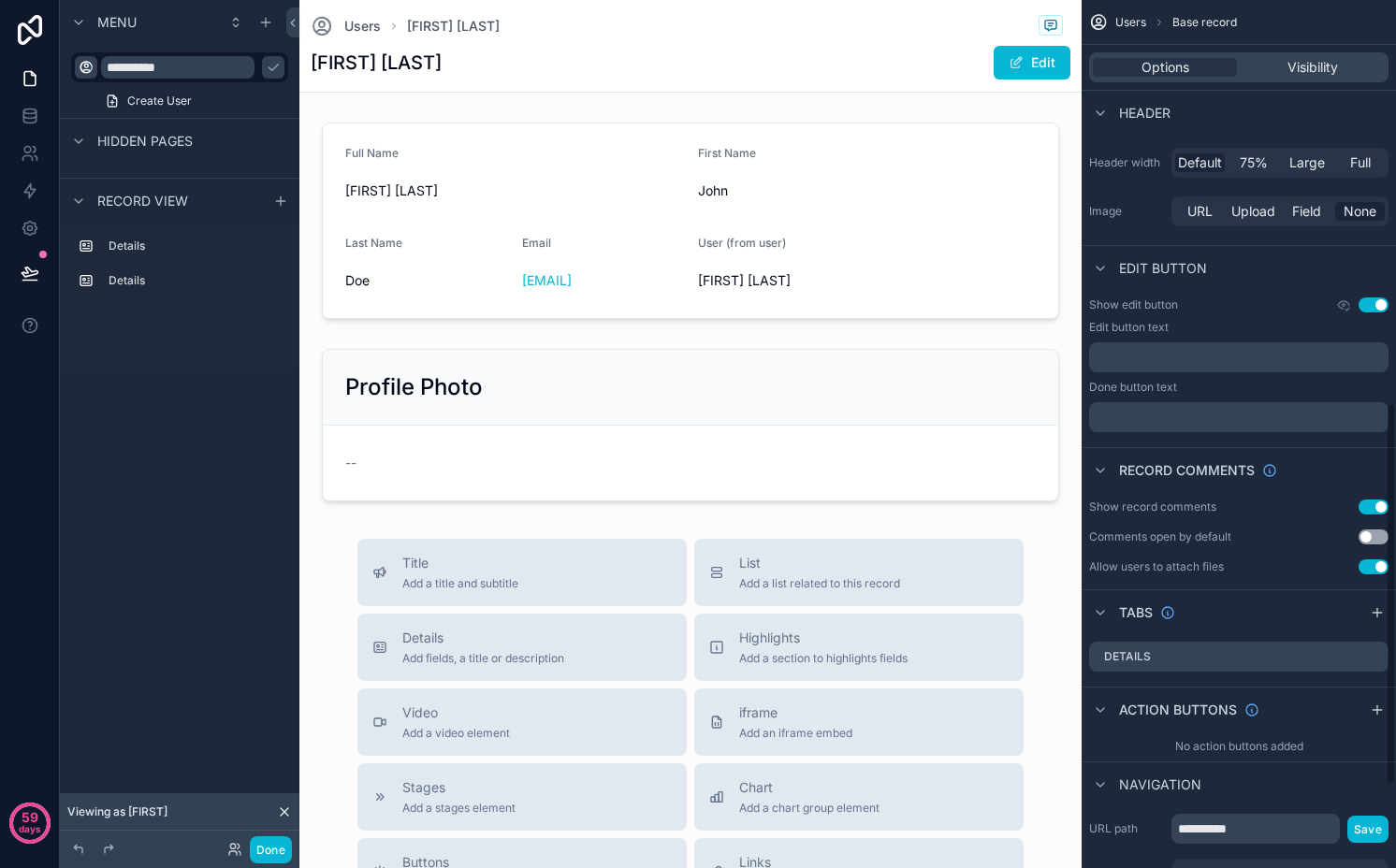 click on "Use setting" at bounding box center [1374, 507] 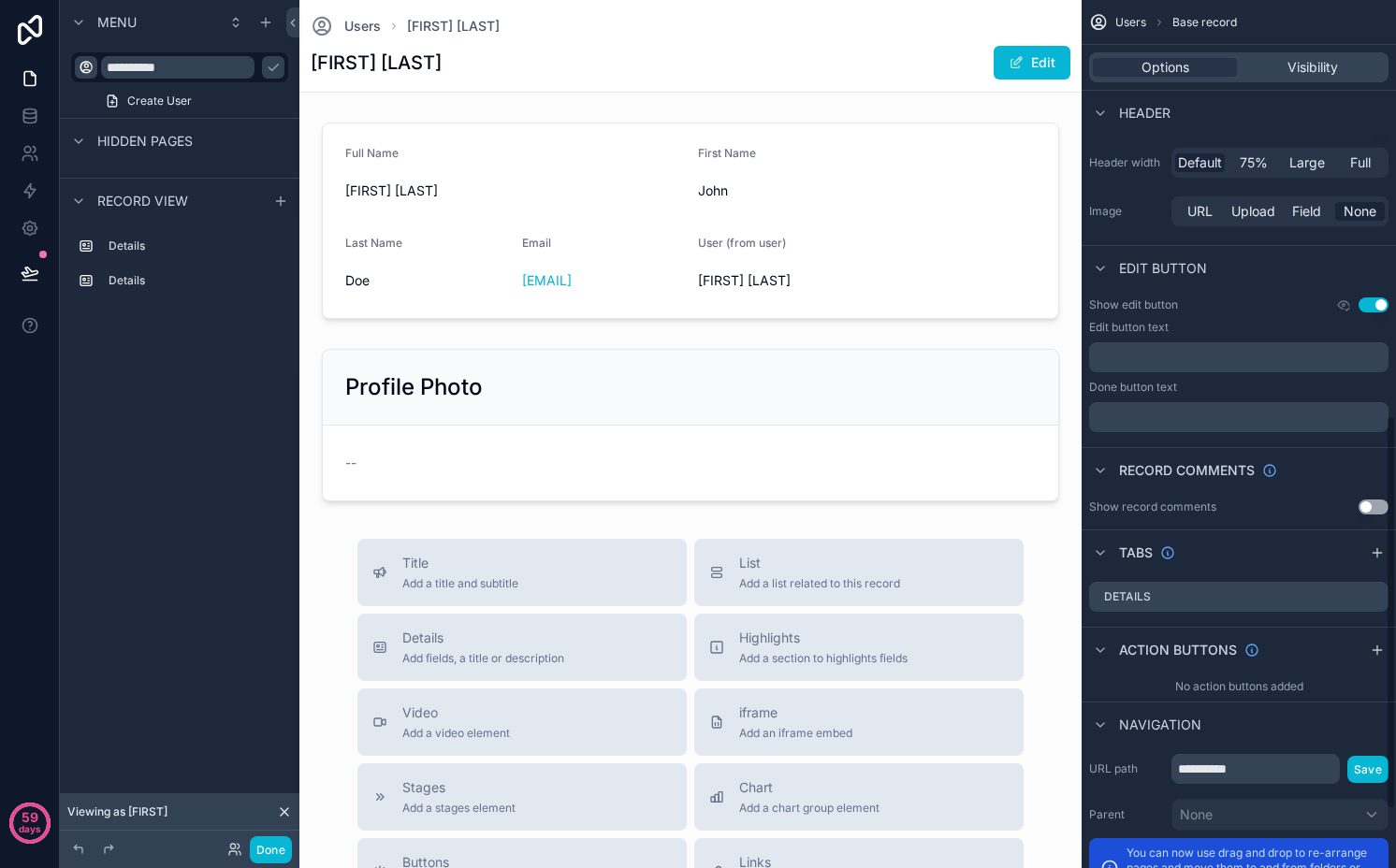 scroll, scrollTop: 839, scrollLeft: 0, axis: vertical 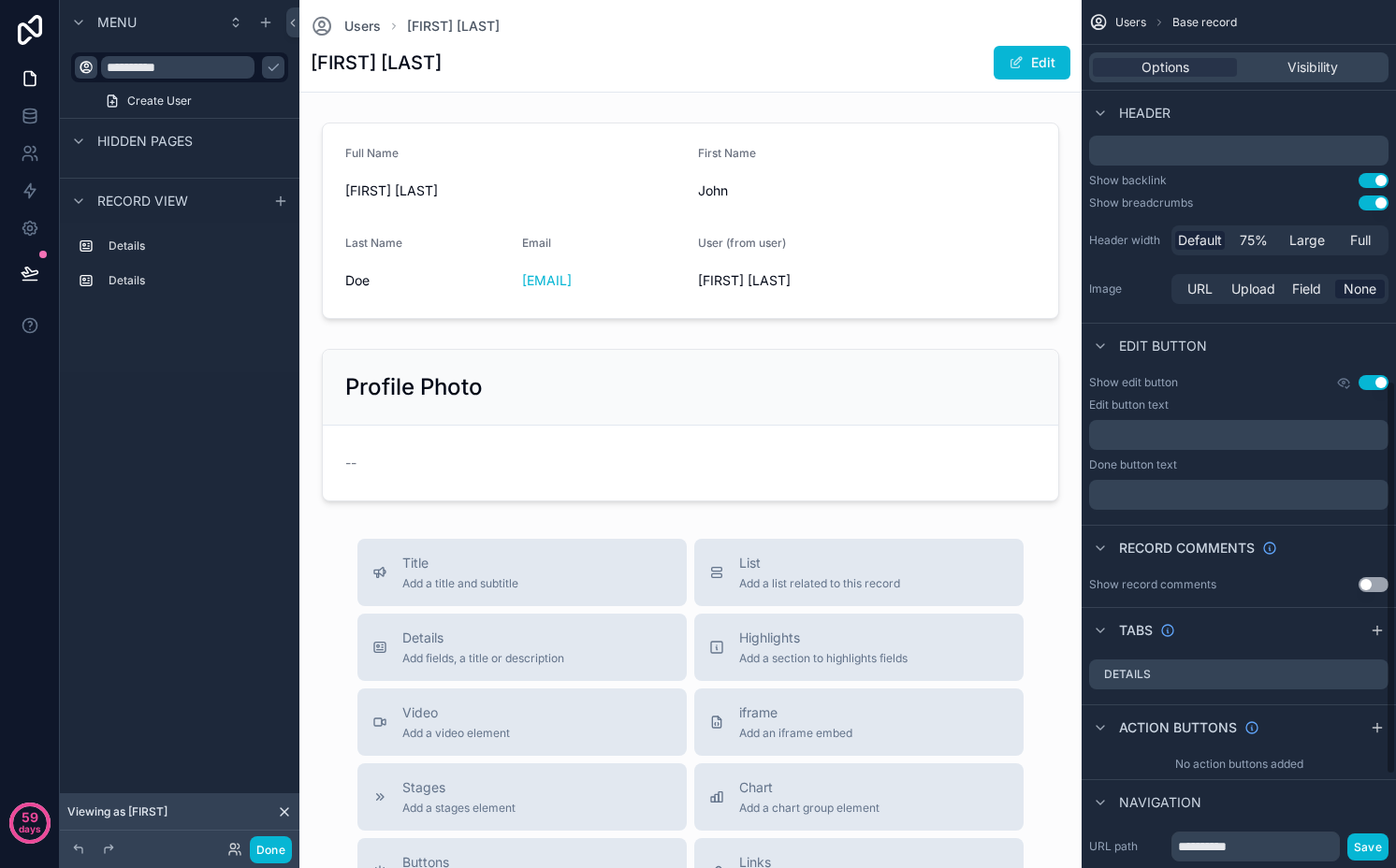 click on "Use setting" at bounding box center (1374, 383) 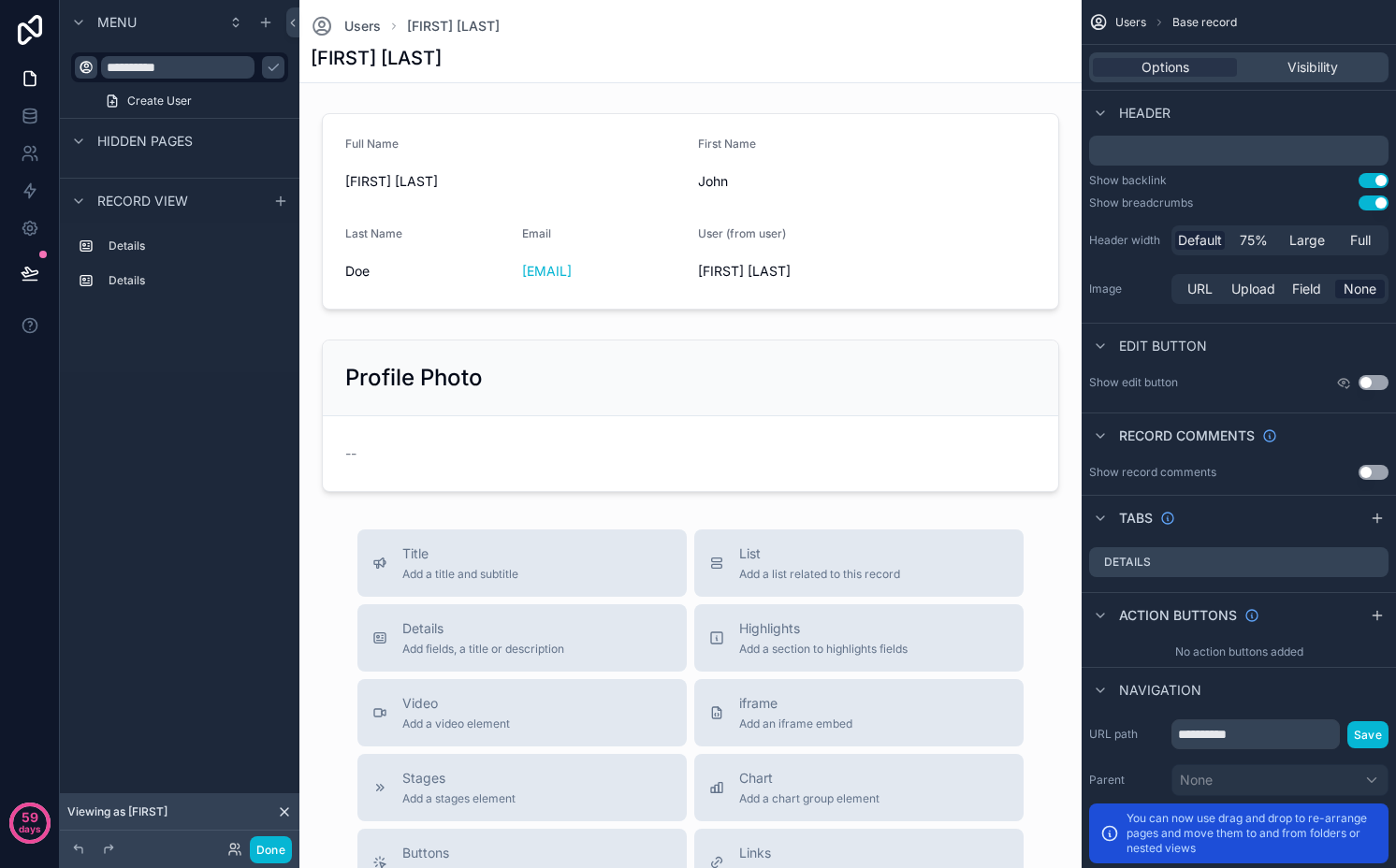 click on "Title Full Name Subtitle Markdown ﻿ Show backlink Use setting Show breadcrumbs Use setting Header width Default 75% Large Full Image URL Upload Field None" at bounding box center [1239, 176] 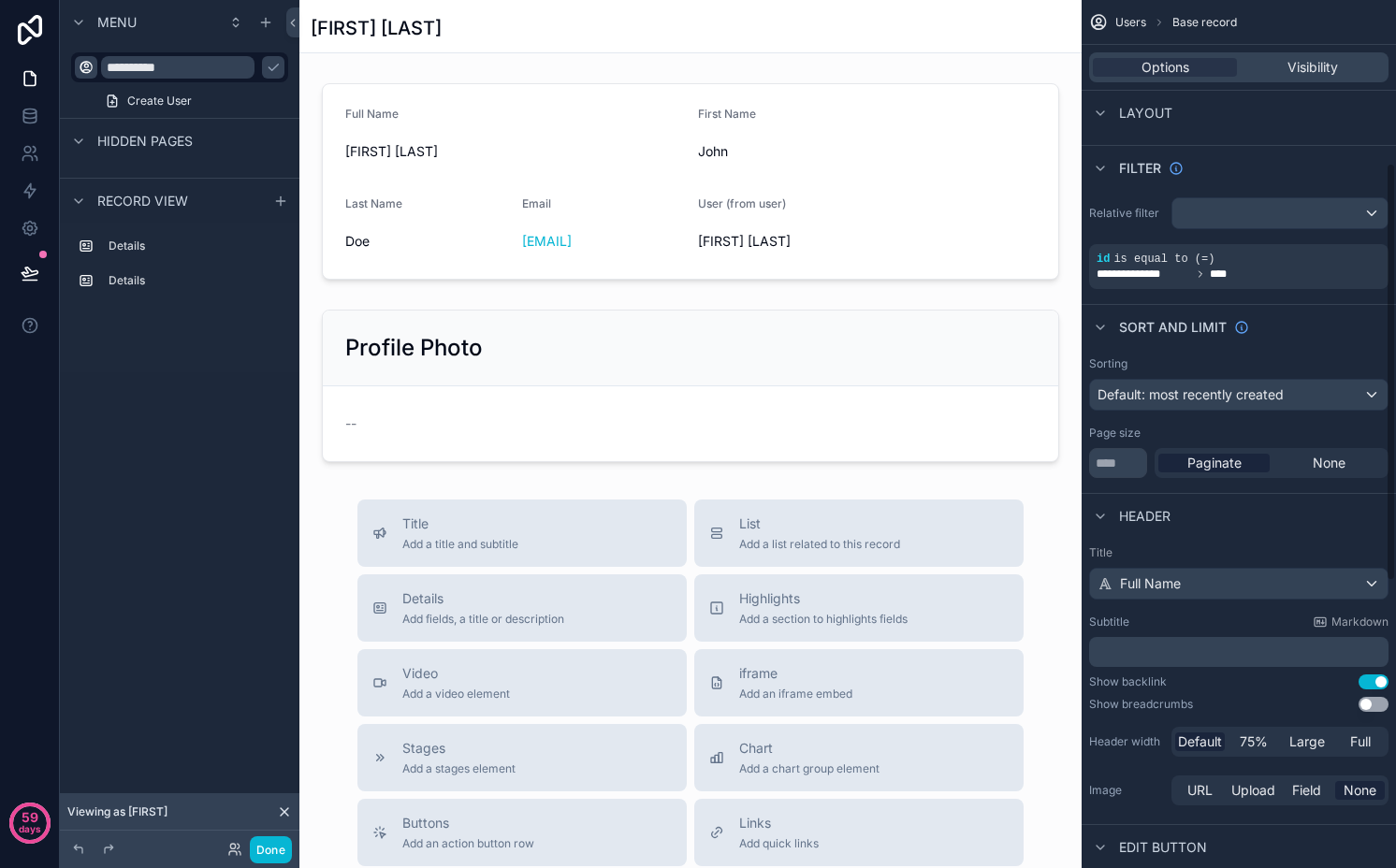 scroll, scrollTop: 367, scrollLeft: 0, axis: vertical 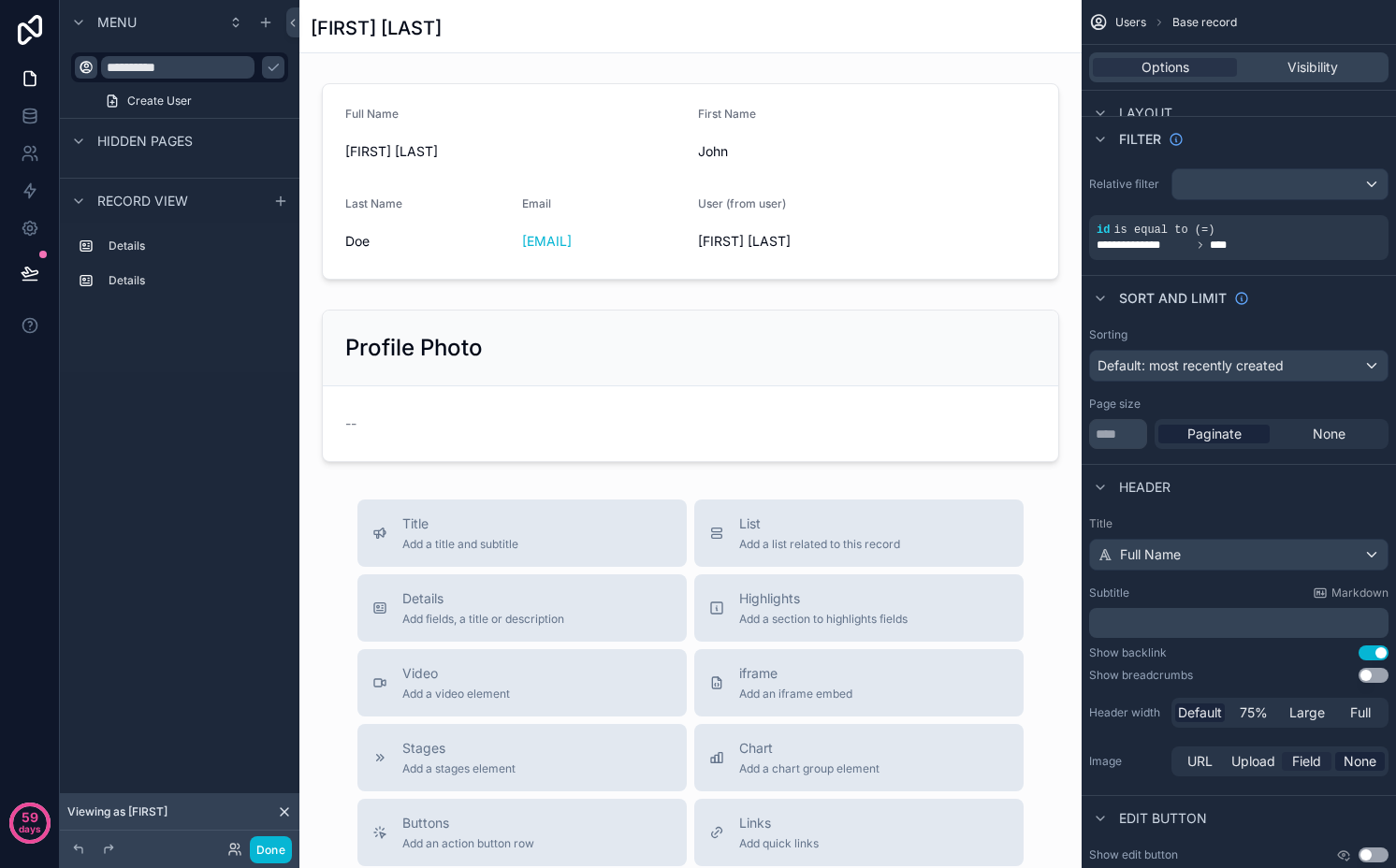 click on "Field" at bounding box center [1306, 761] 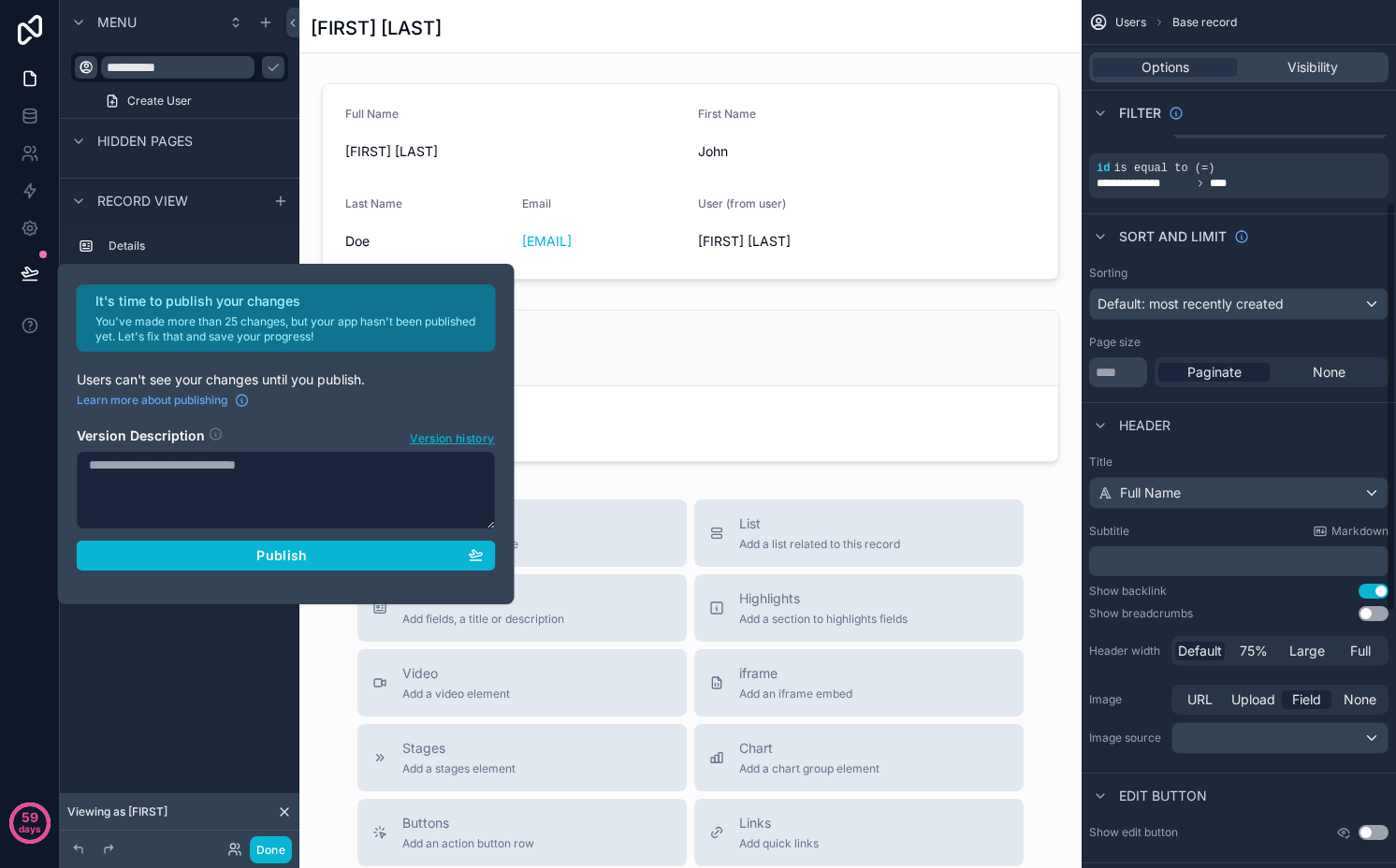 scroll, scrollTop: 430, scrollLeft: 0, axis: vertical 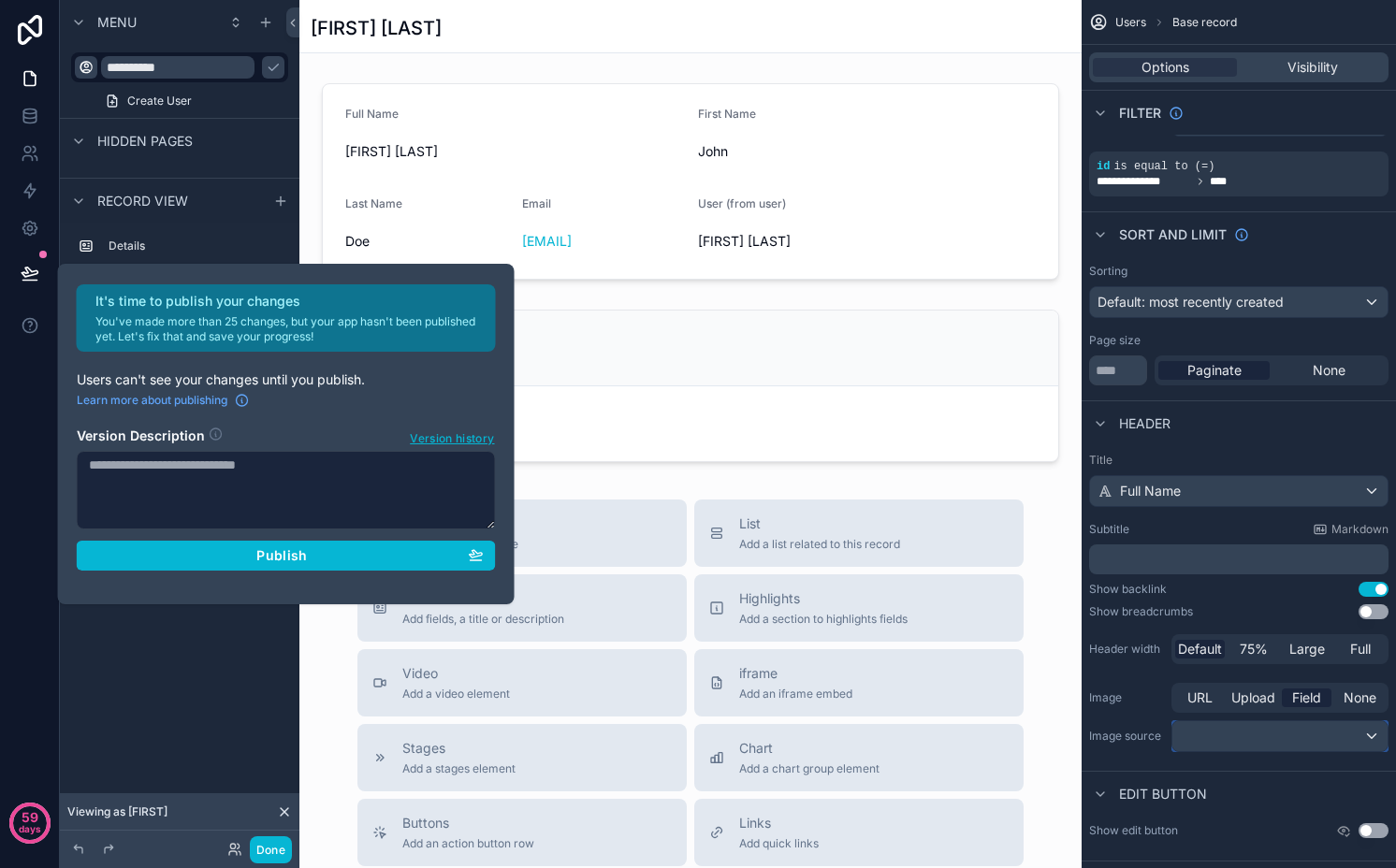click at bounding box center (1280, 736) 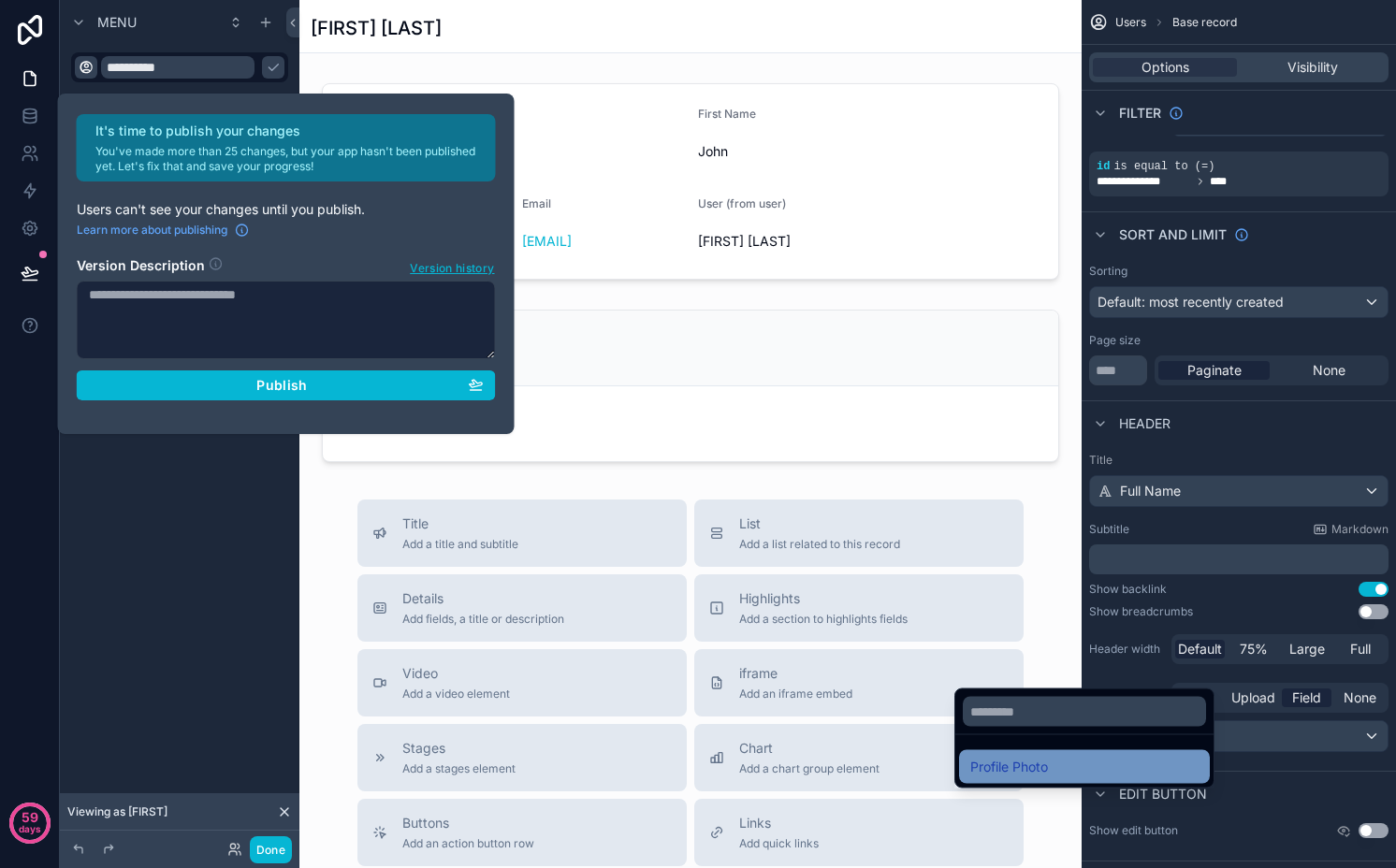 click on "Profile Photo" at bounding box center (1009, 767) 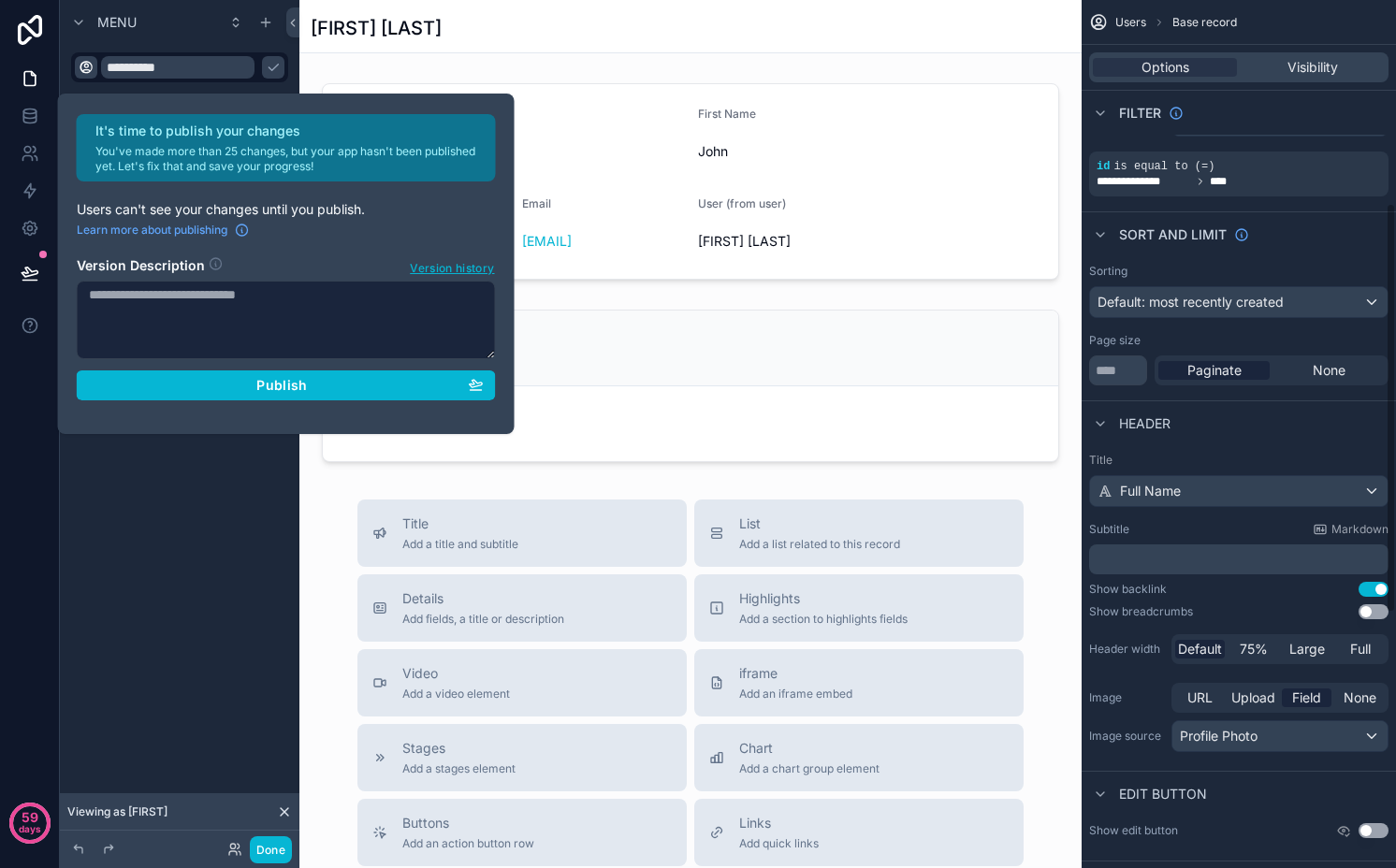 scroll, scrollTop: 488, scrollLeft: 0, axis: vertical 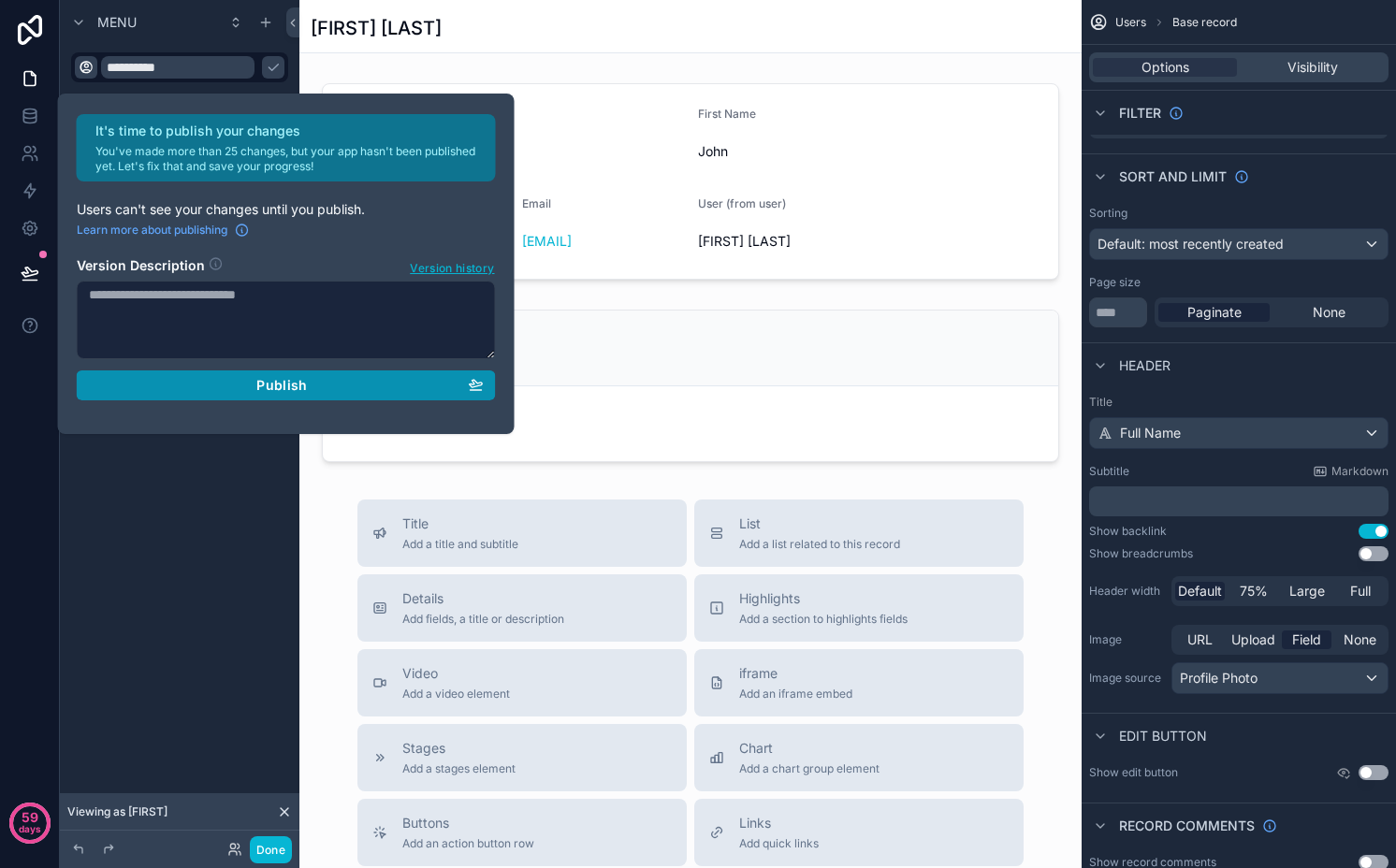 click on "Publish" at bounding box center [282, 385] 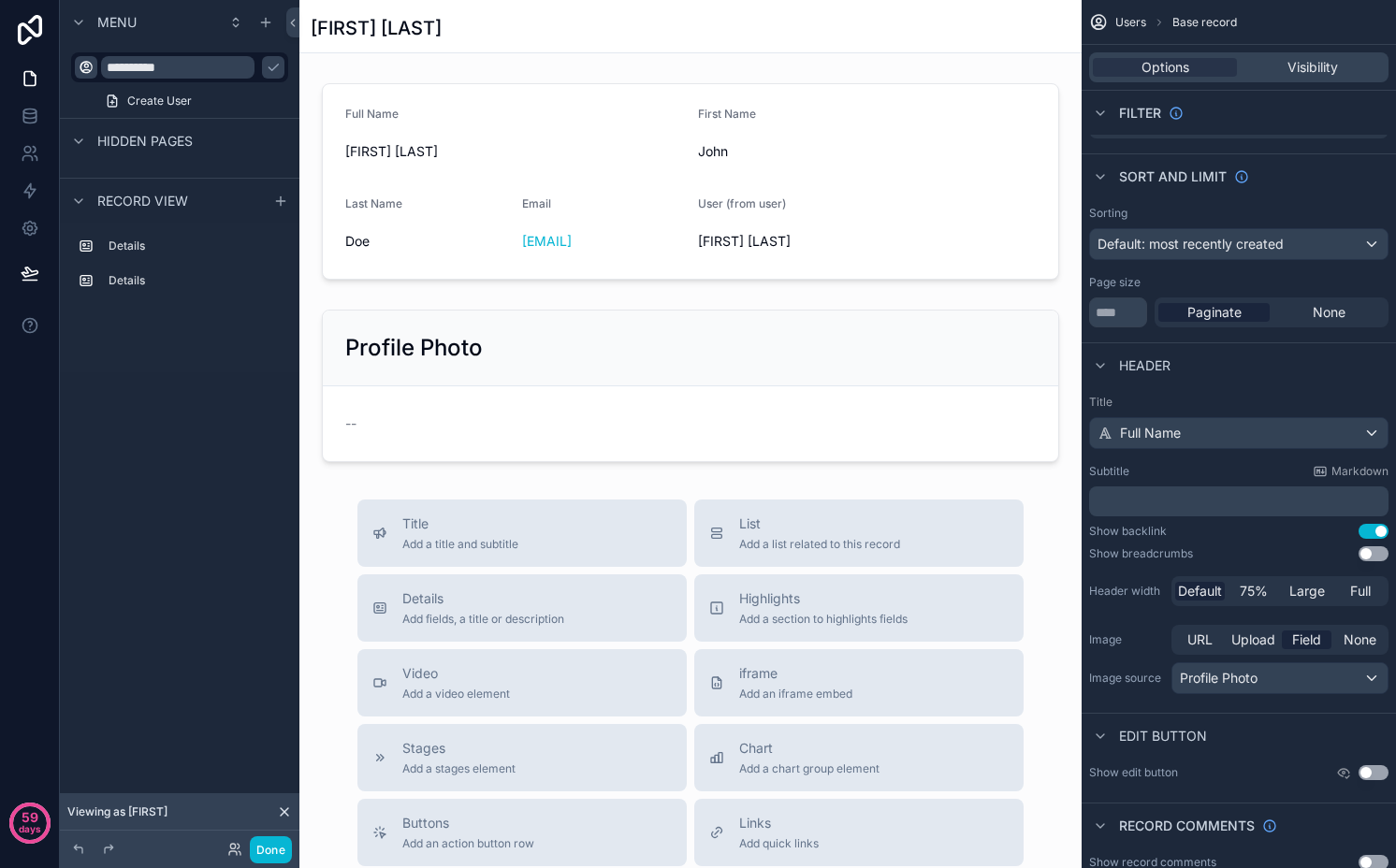 click on "**********" at bounding box center (180, 423) 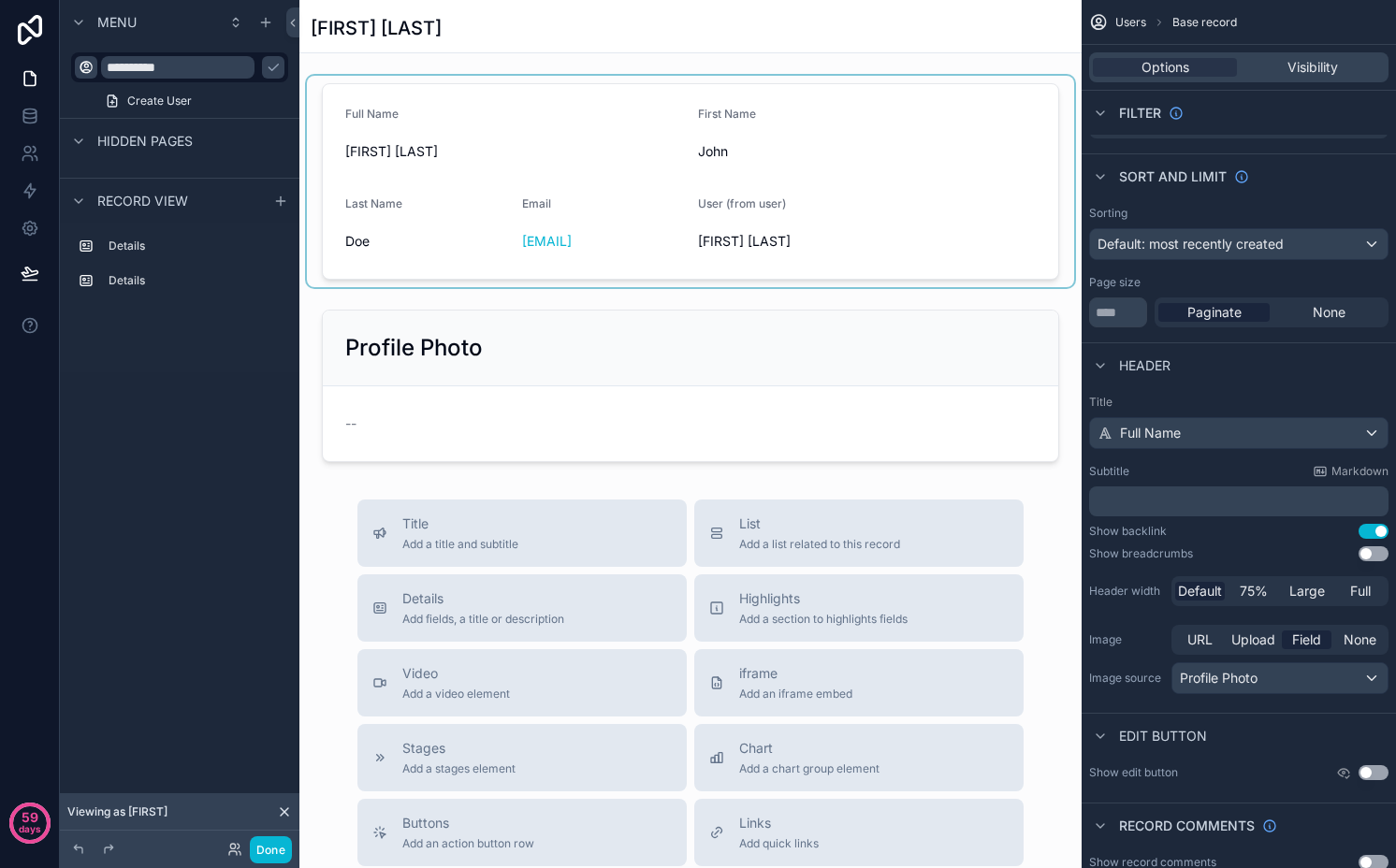 click at bounding box center [691, 181] 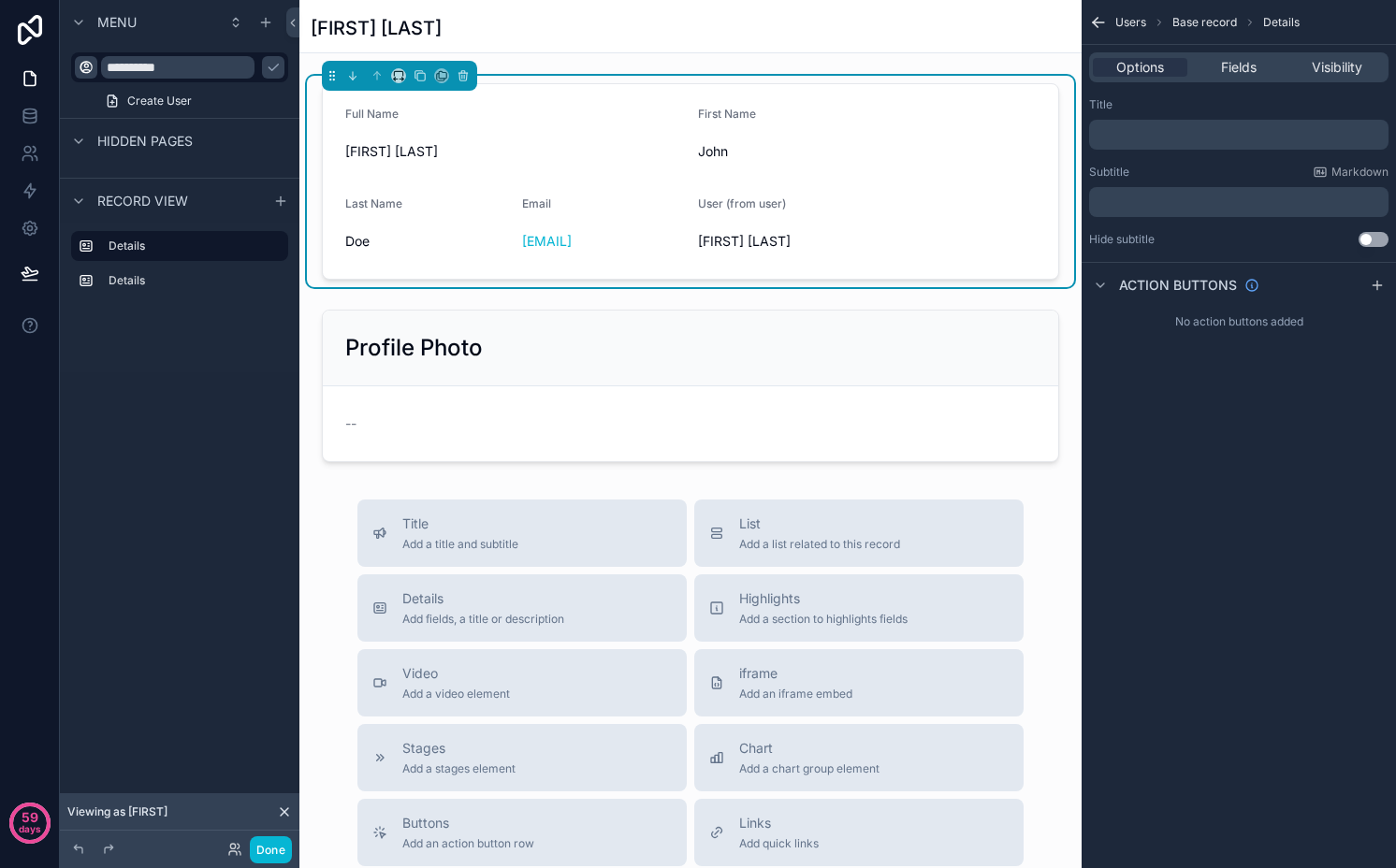 scroll, scrollTop: 0, scrollLeft: 0, axis: both 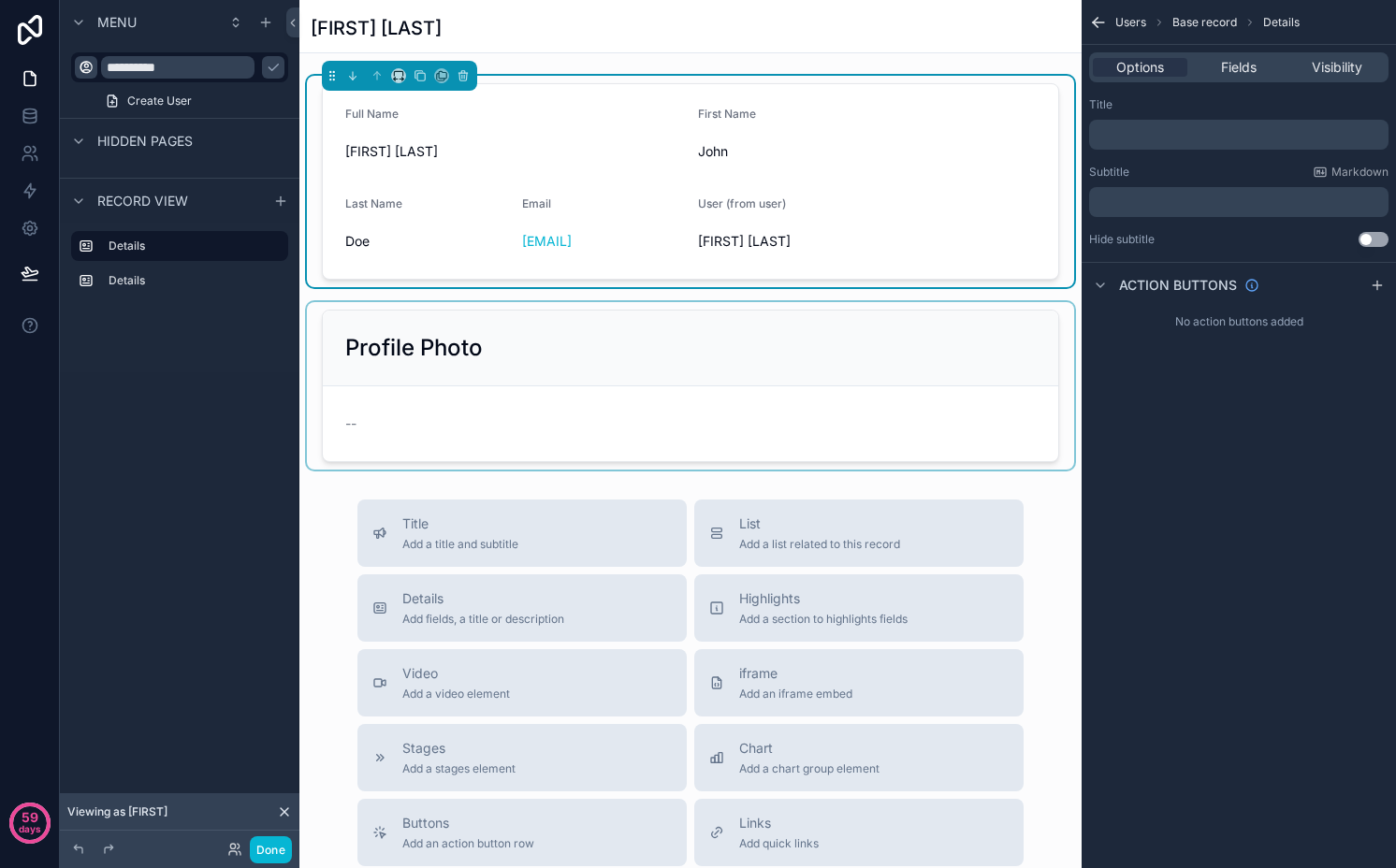 click at bounding box center (691, 385) 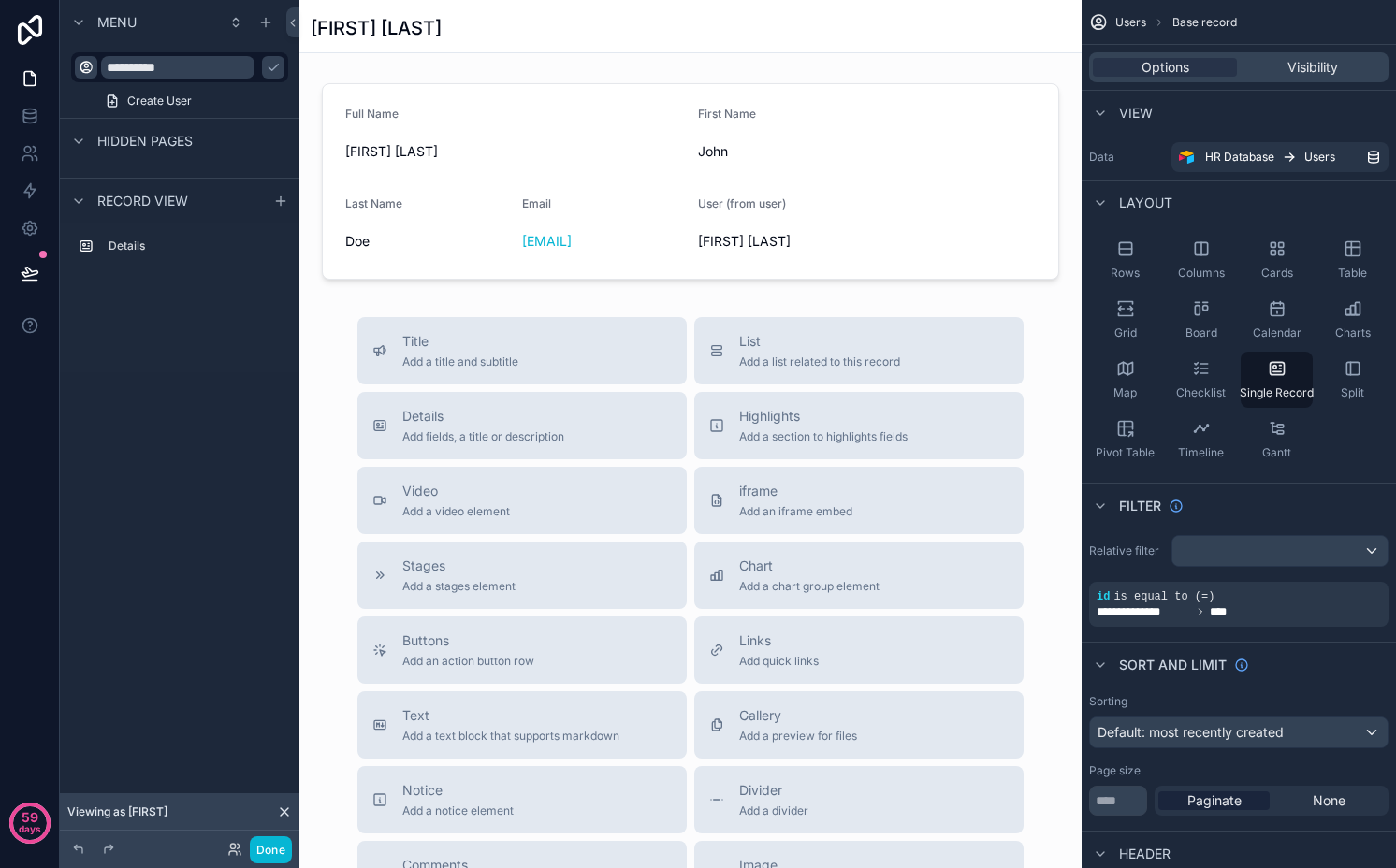 click at bounding box center [691, 566] 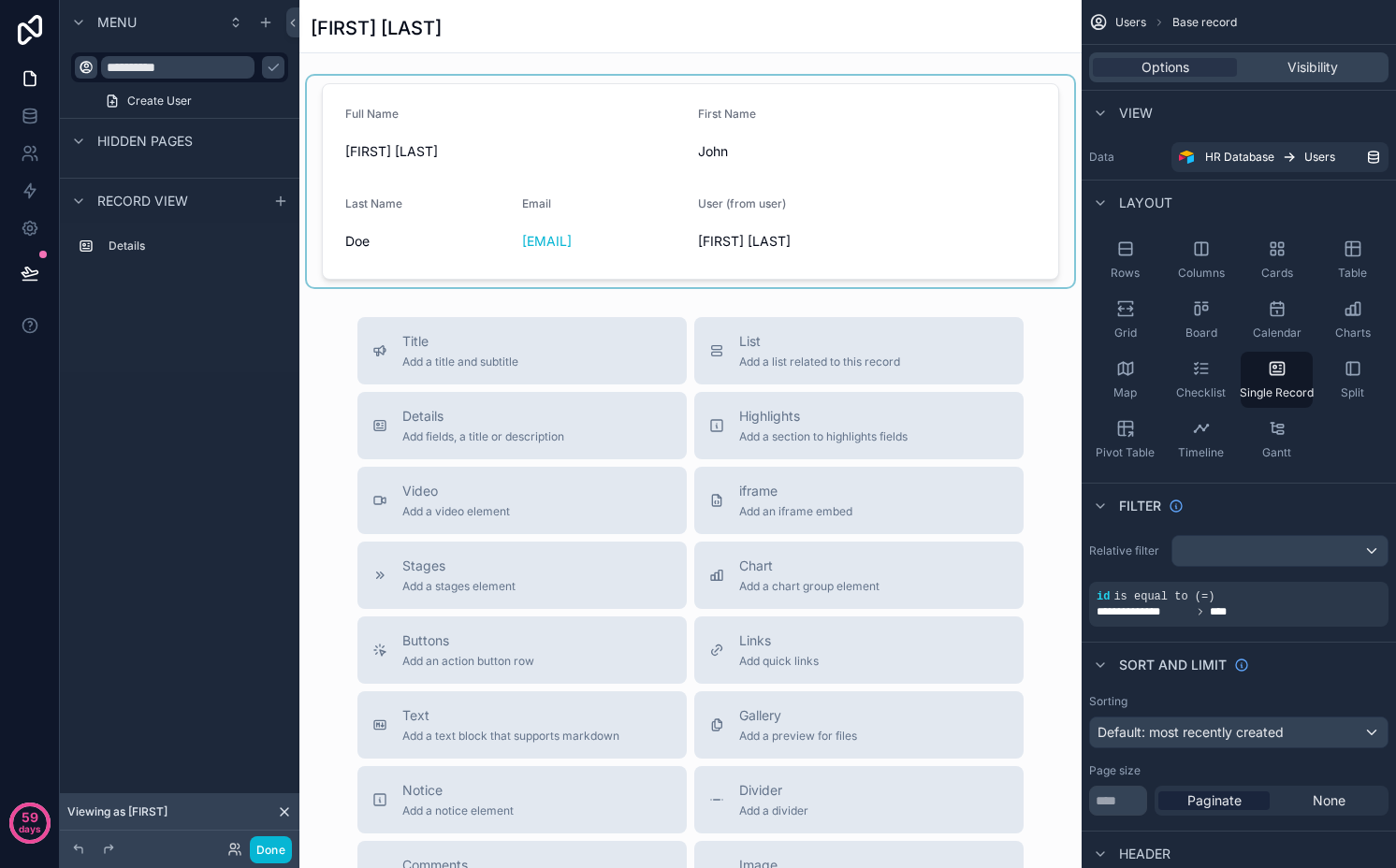 click at bounding box center (691, 181) 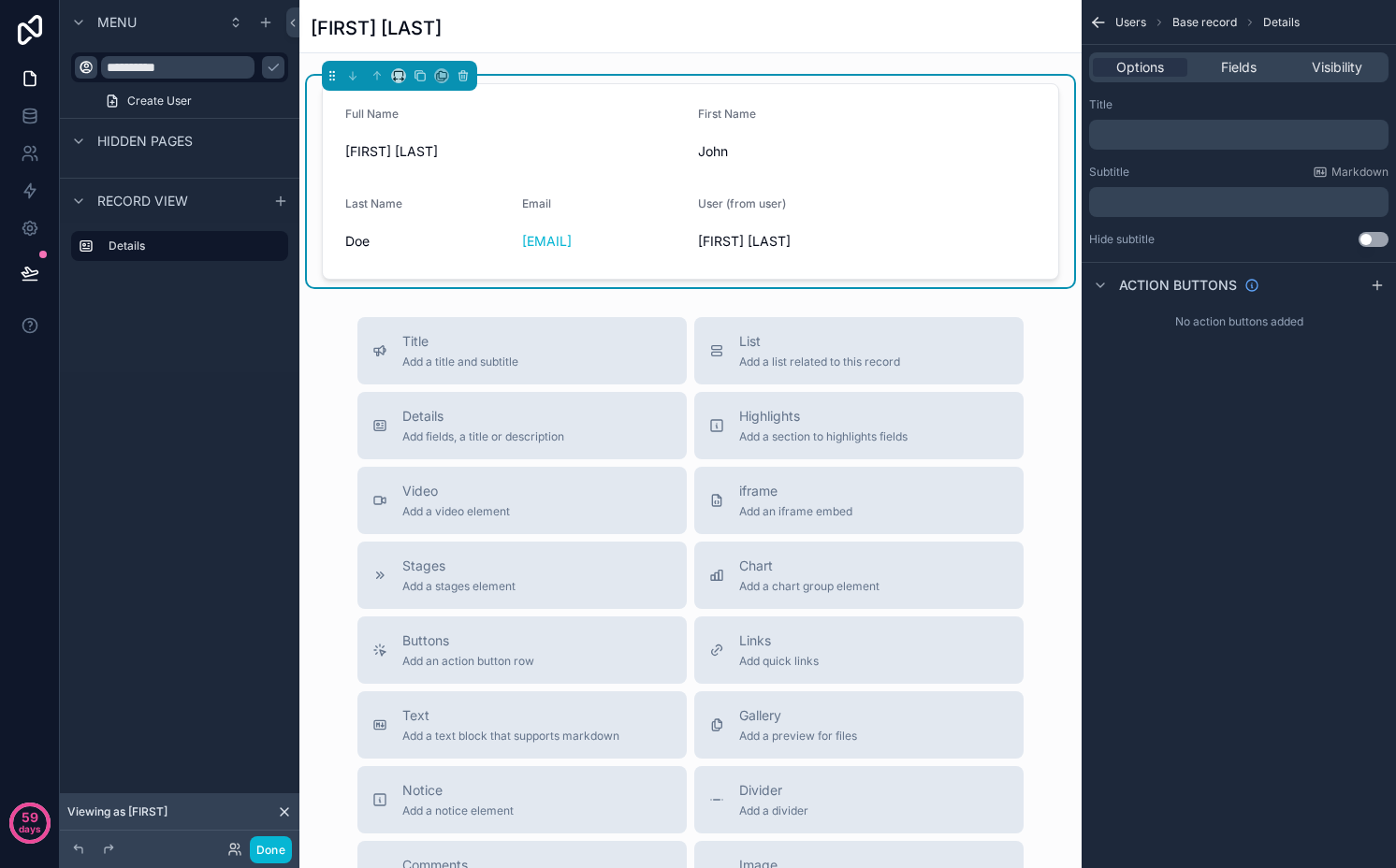 click on "﻿" at bounding box center [1241, 135] 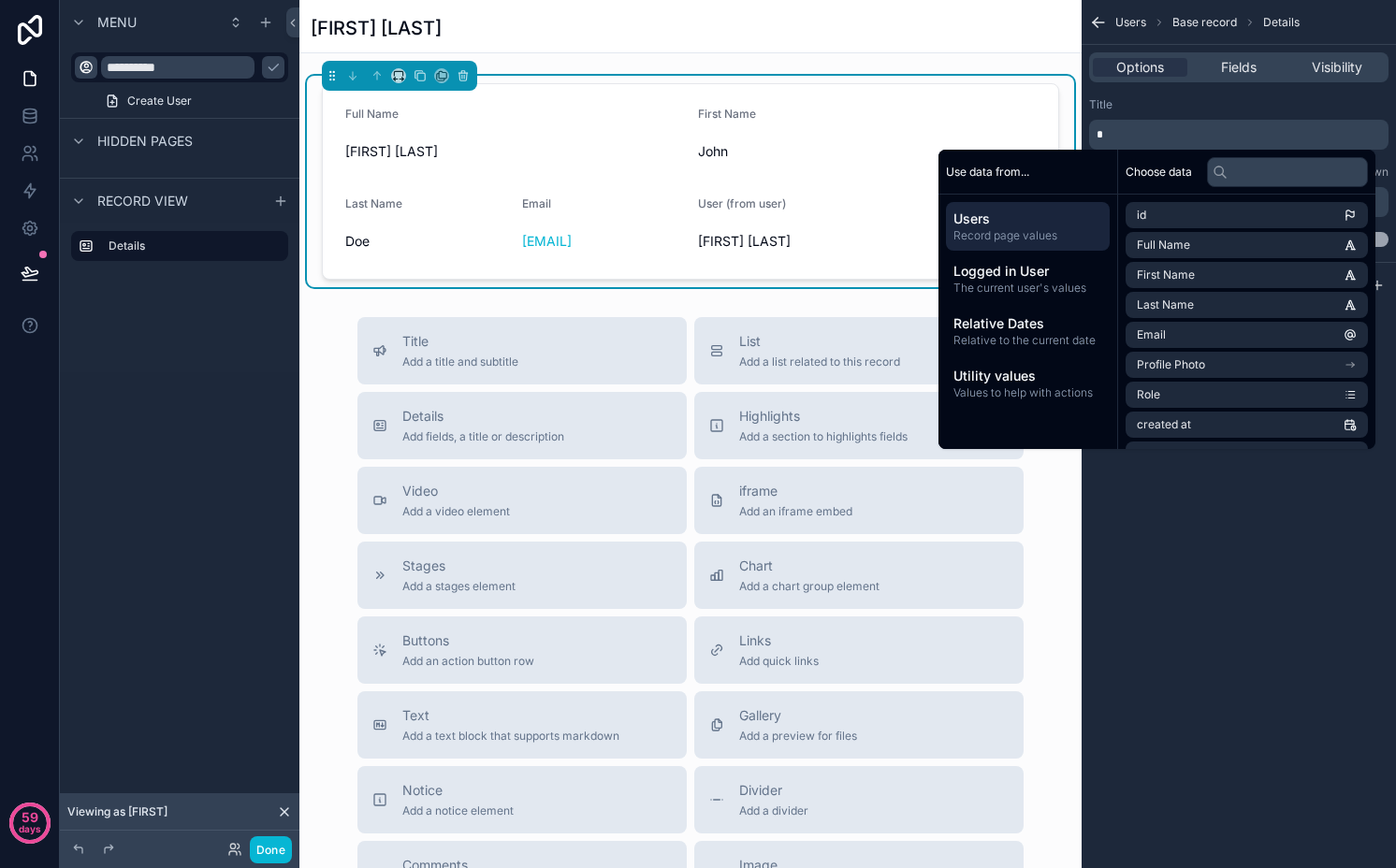 type 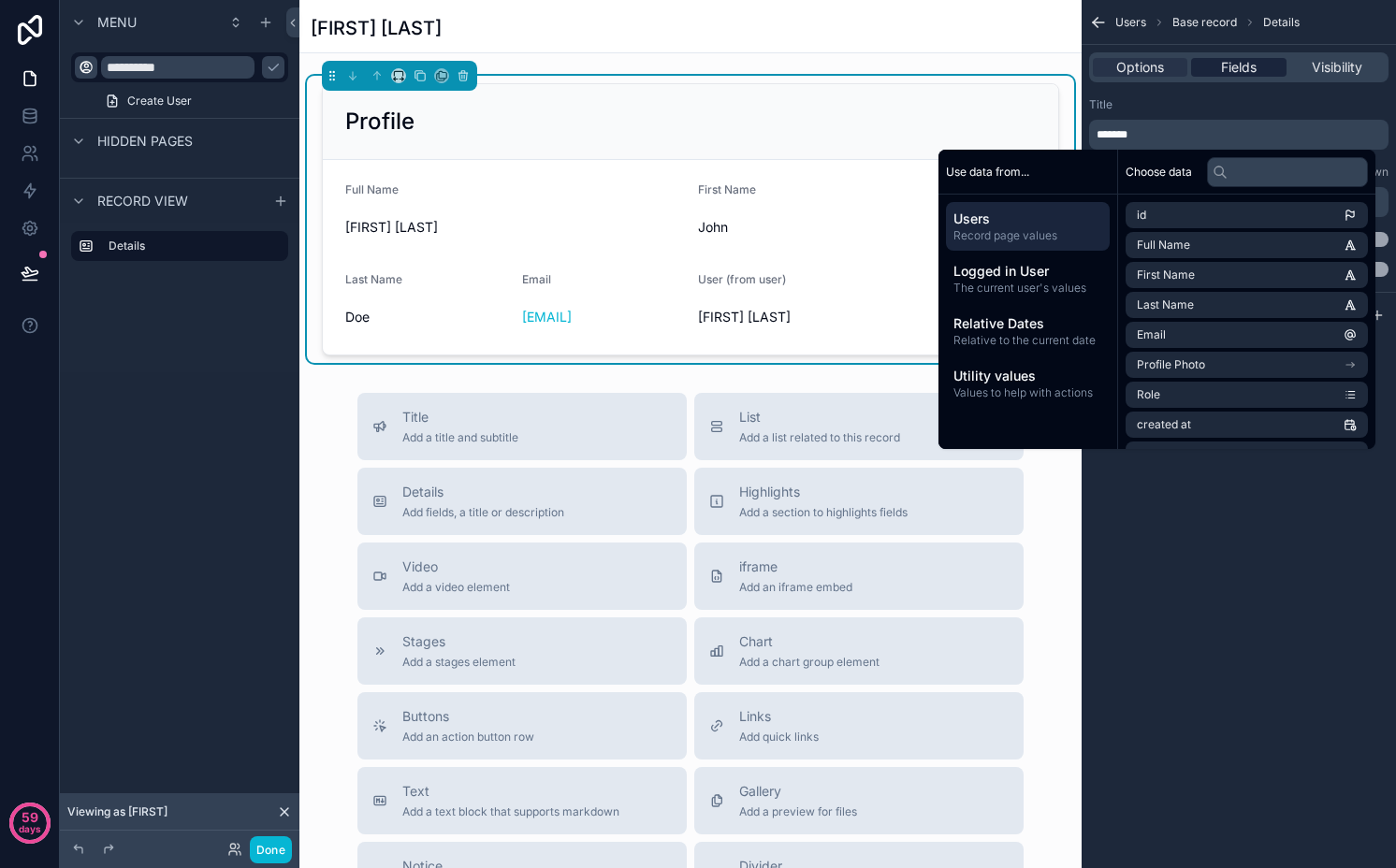 click on "Fields" at bounding box center (1239, 67) 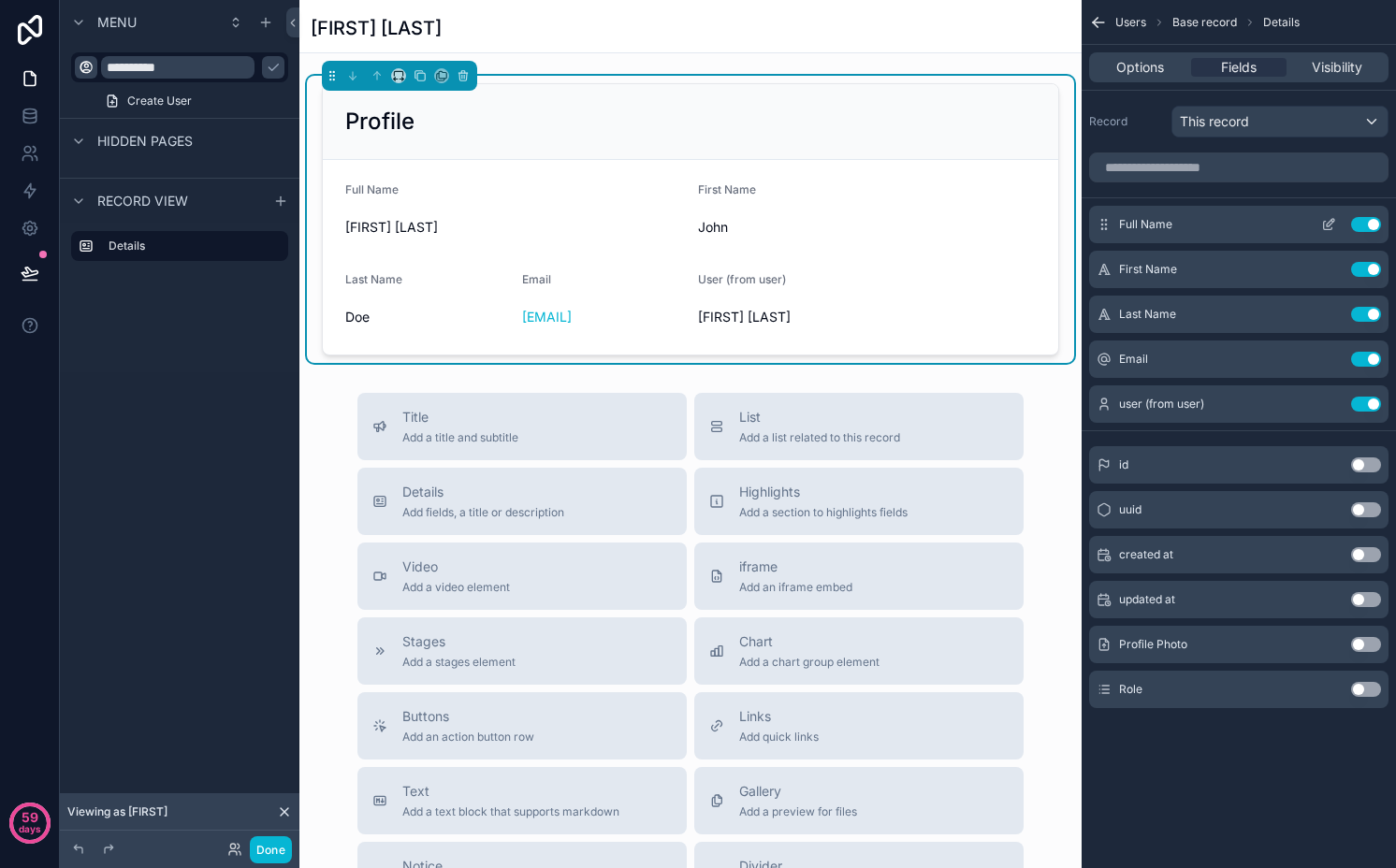 click on "Use setting" at bounding box center [1366, 224] 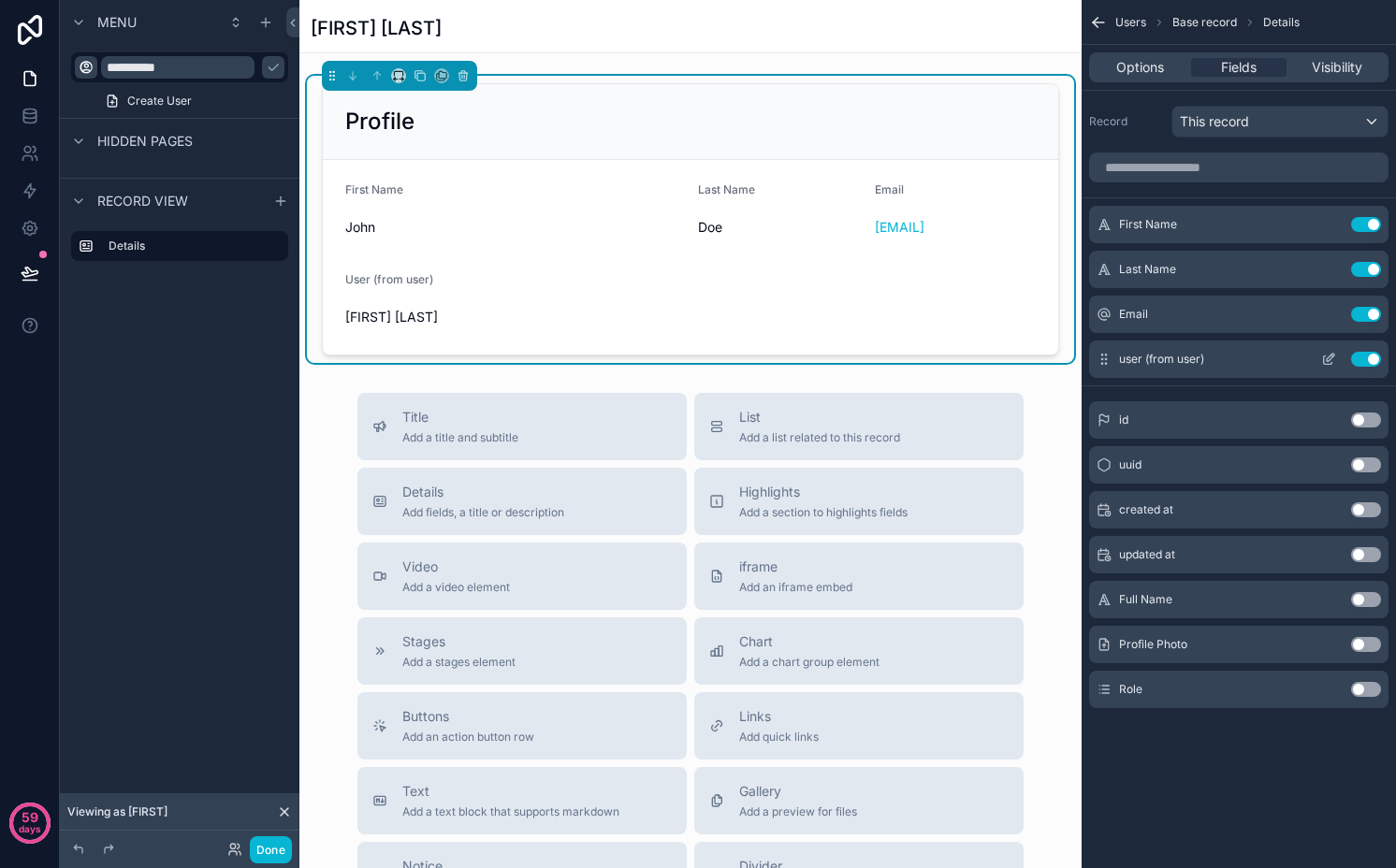 click on "Use setting" at bounding box center (1366, 359) 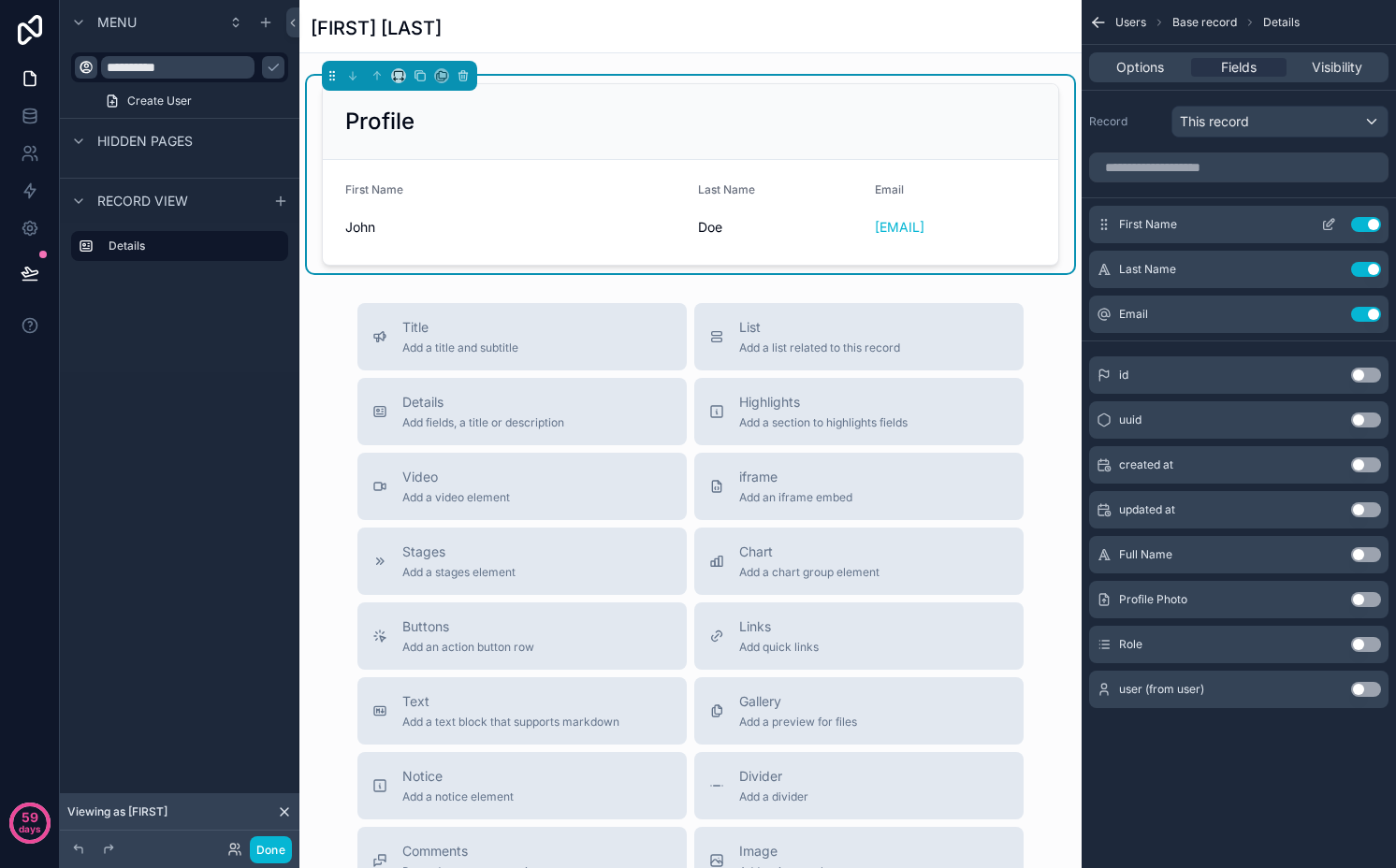 click 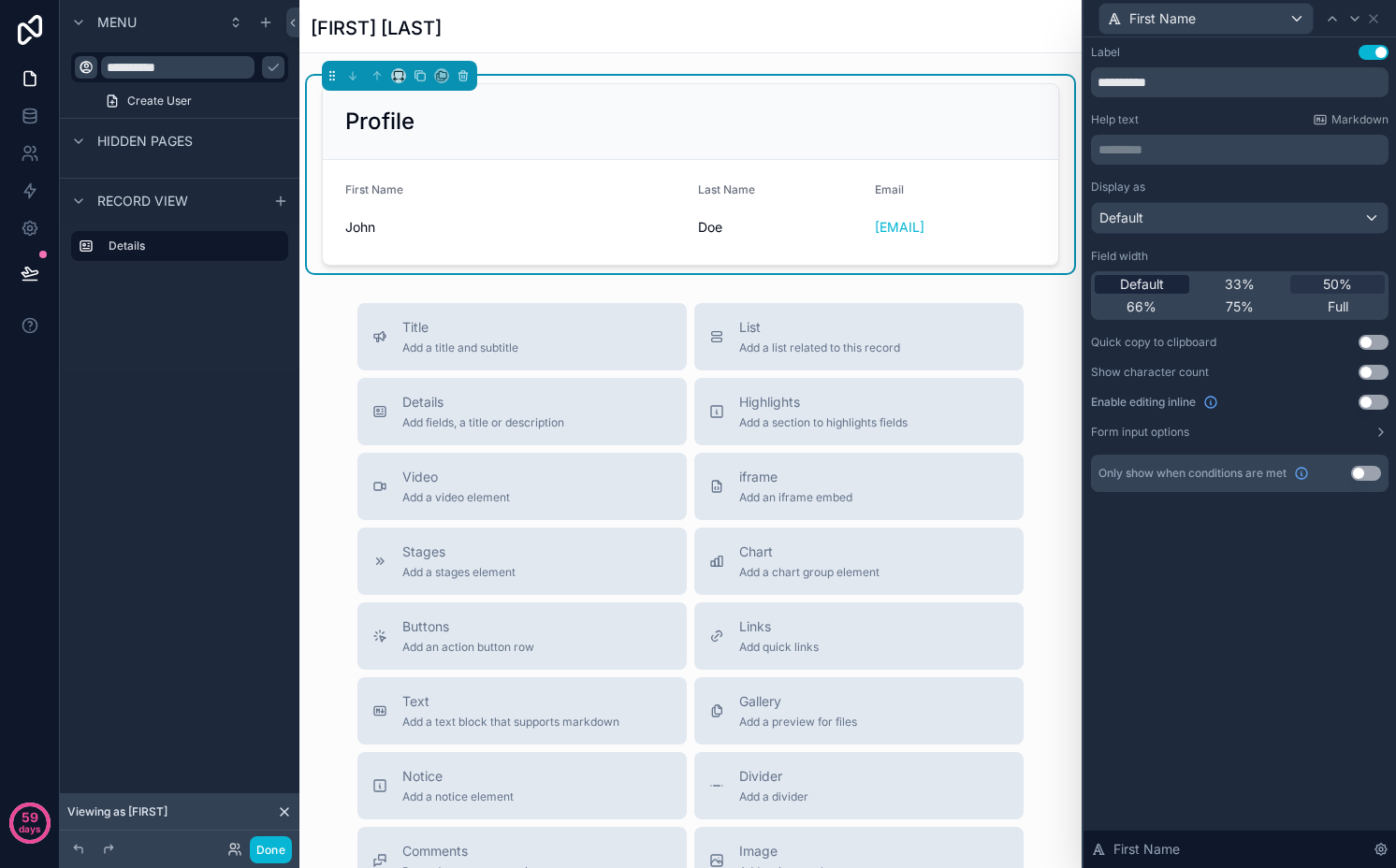 click on "Default" at bounding box center [1142, 284] 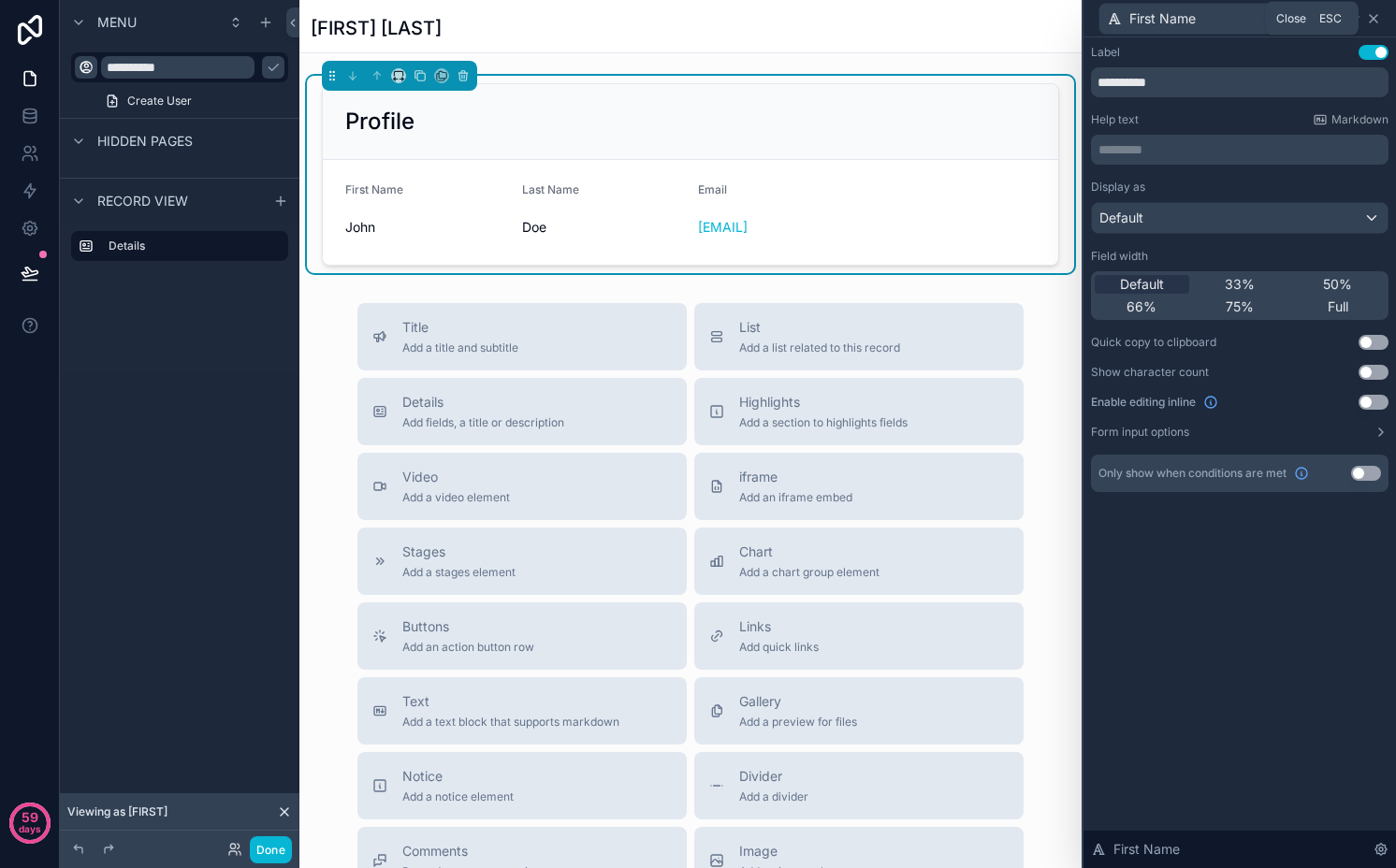 click 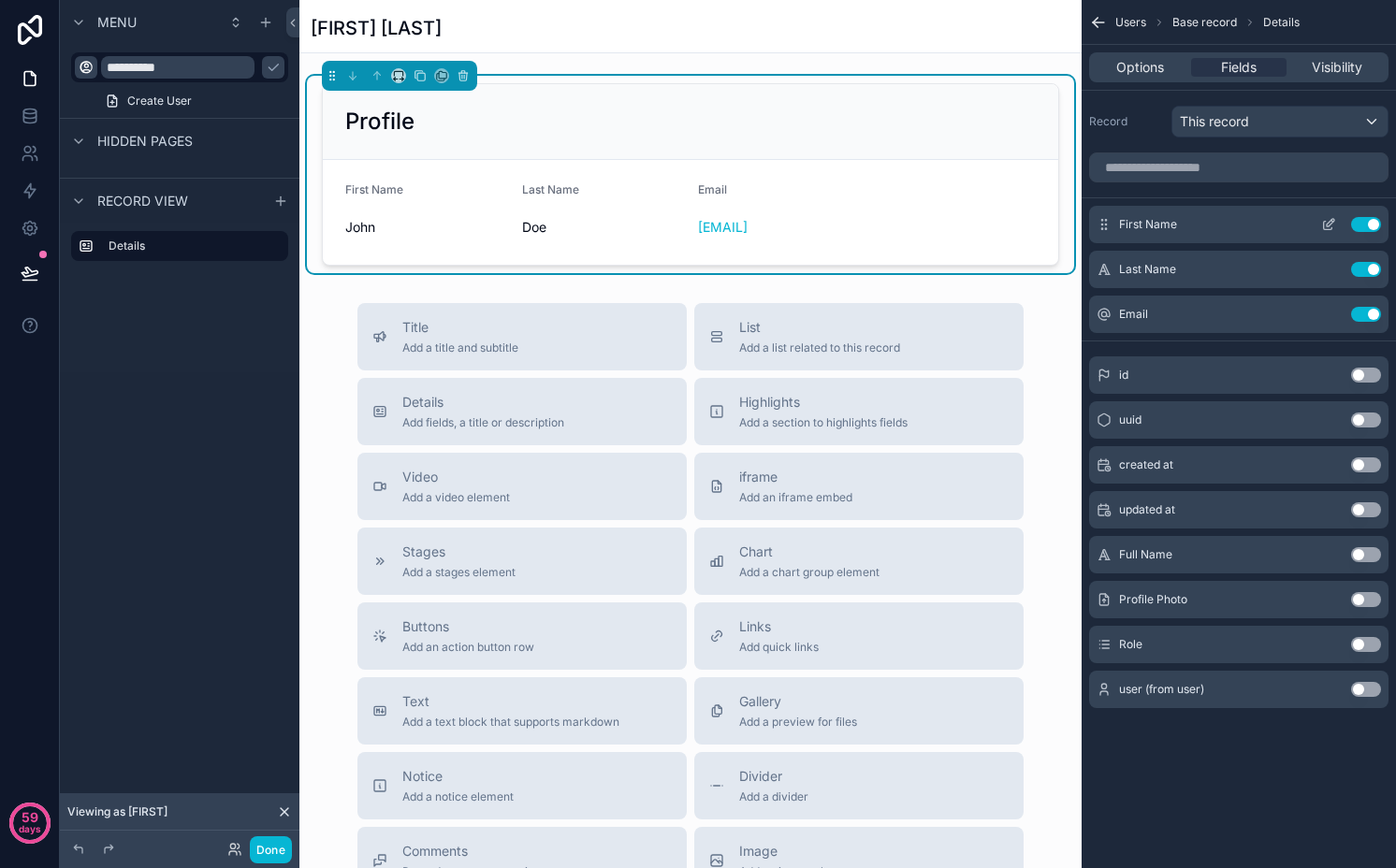 click on "Use setting" at bounding box center [1366, 224] 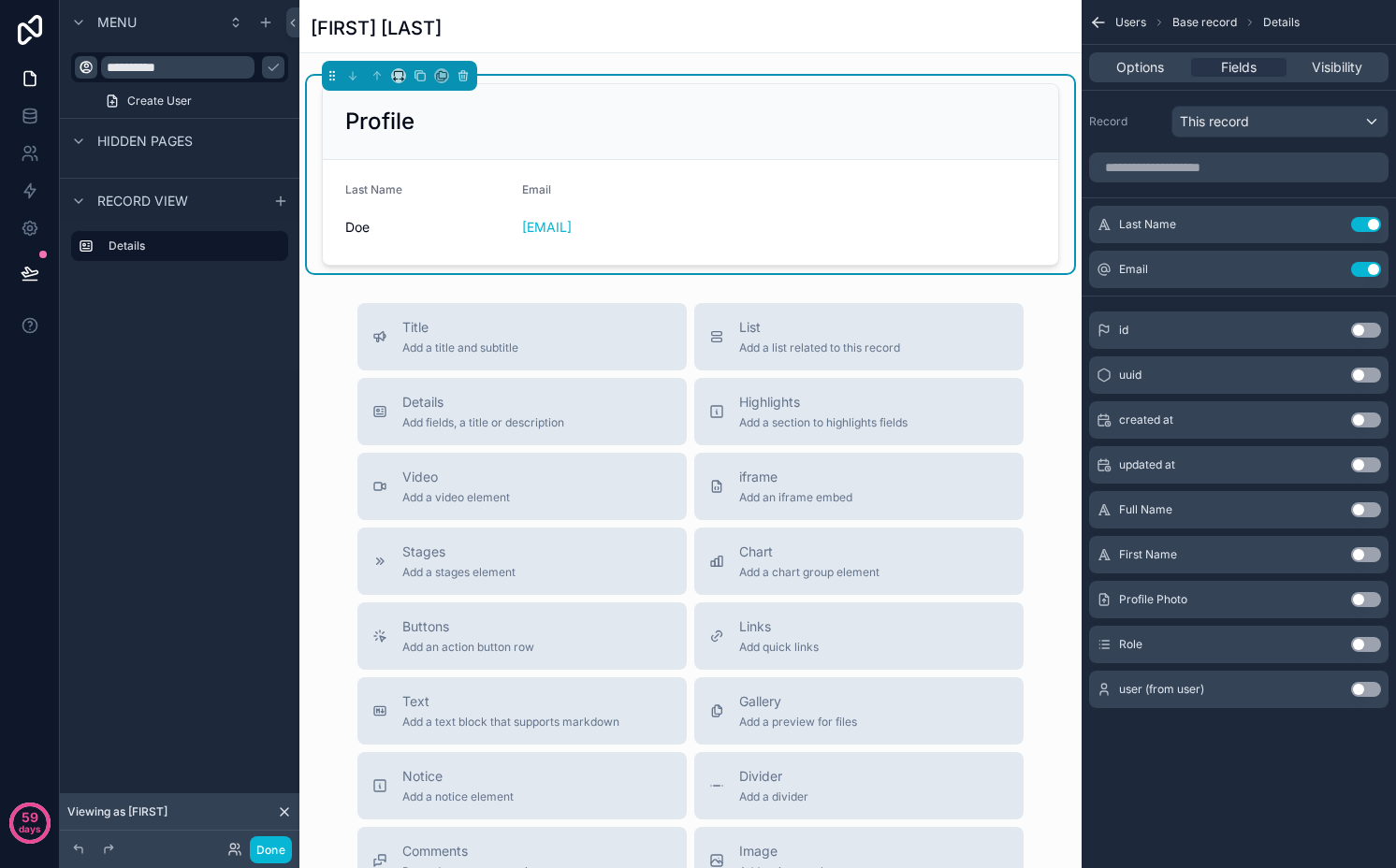 click on "Use setting" at bounding box center (1366, 224) 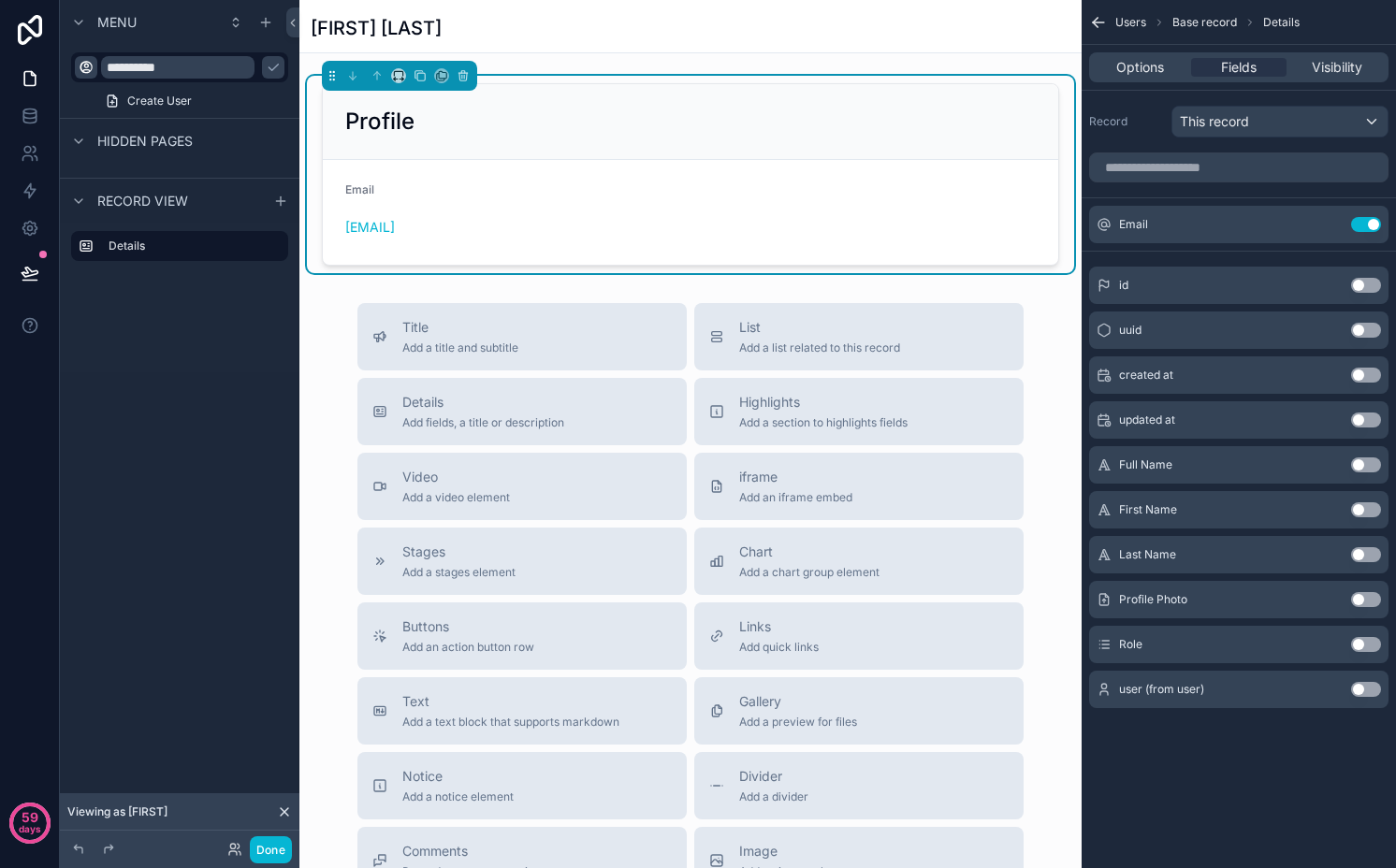 click on "Use setting" at bounding box center (1366, 644) 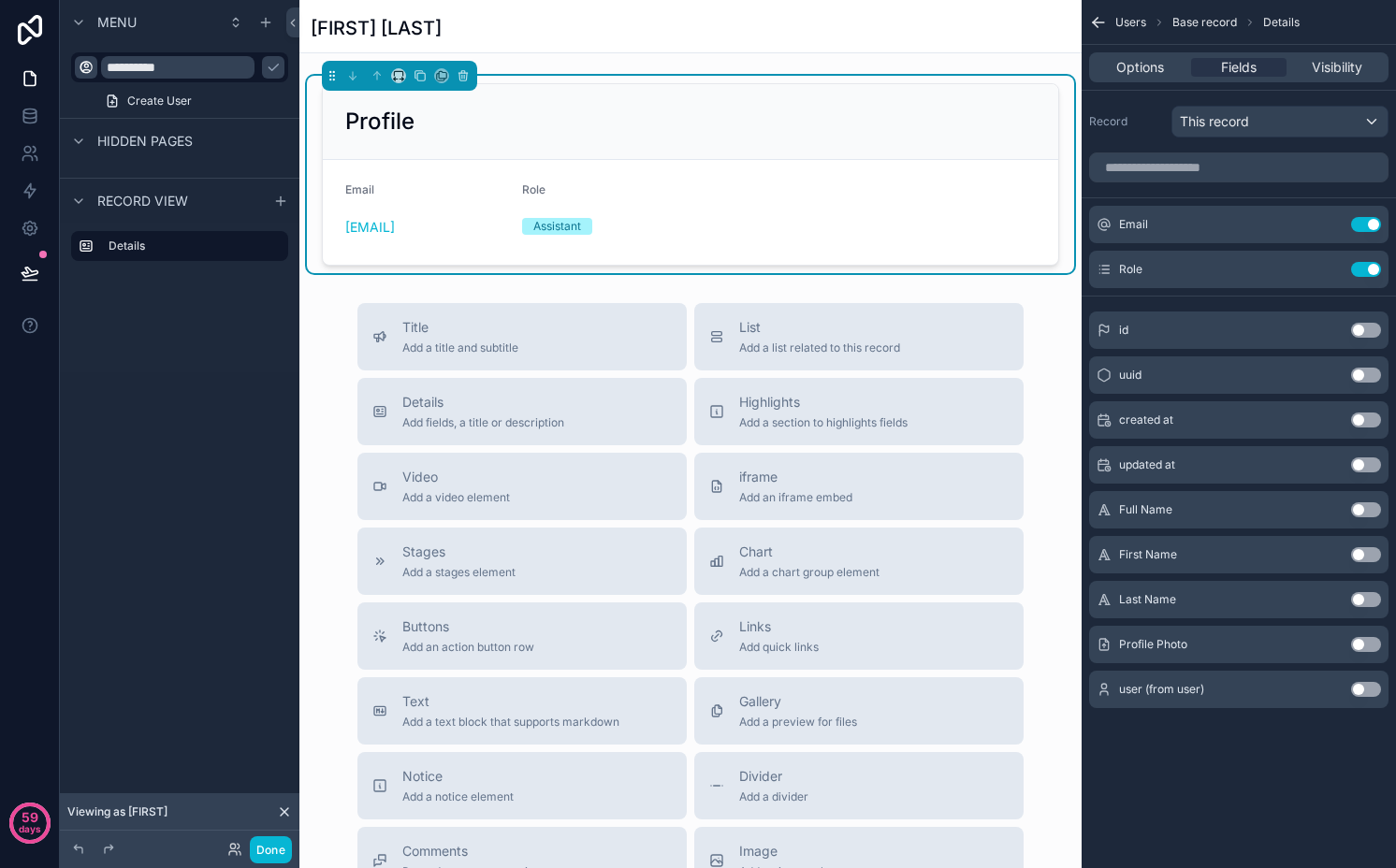 click on "Use setting" at bounding box center [1366, 644] 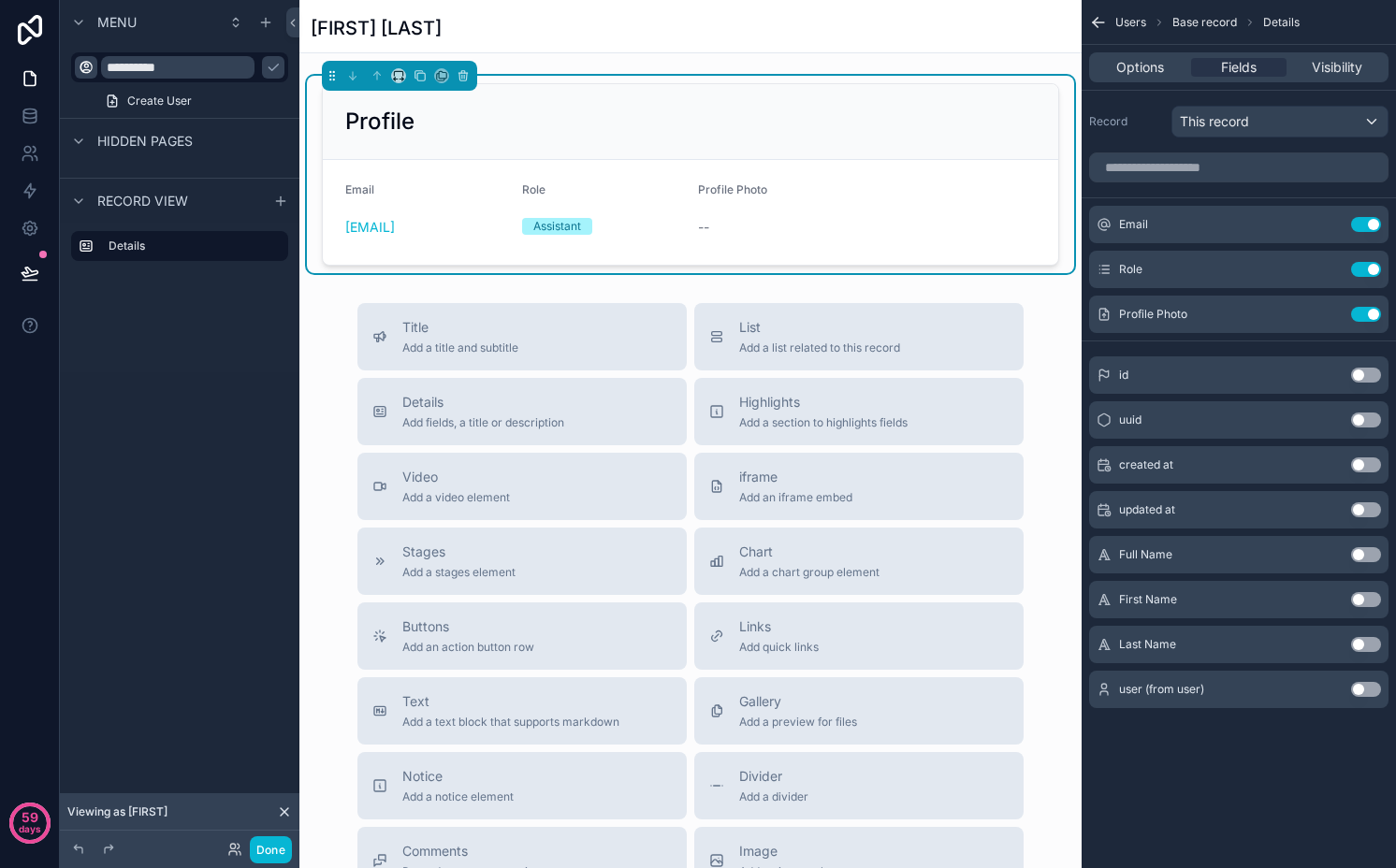 click on "John Doe" at bounding box center [691, 26] 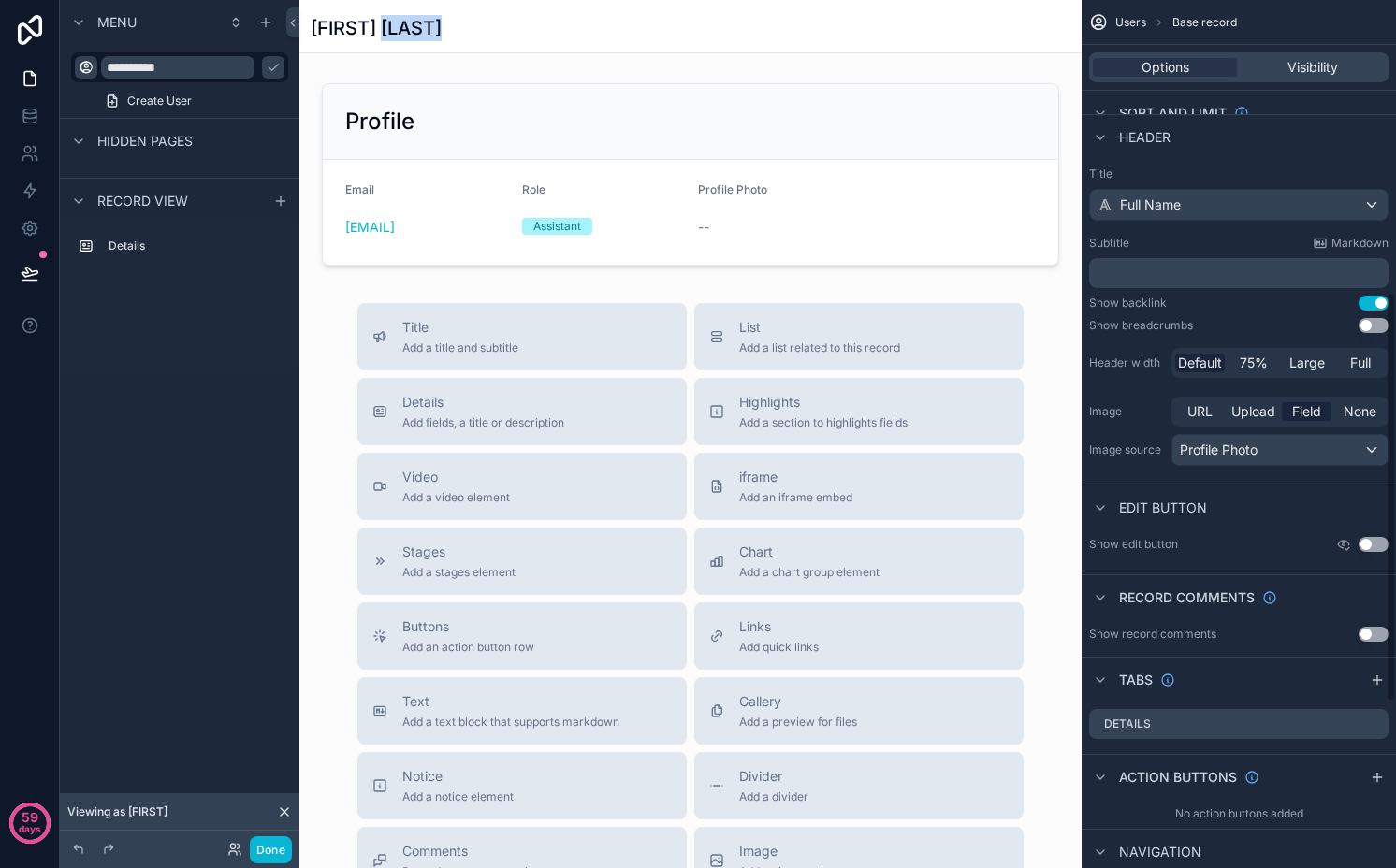 scroll, scrollTop: 719, scrollLeft: 0, axis: vertical 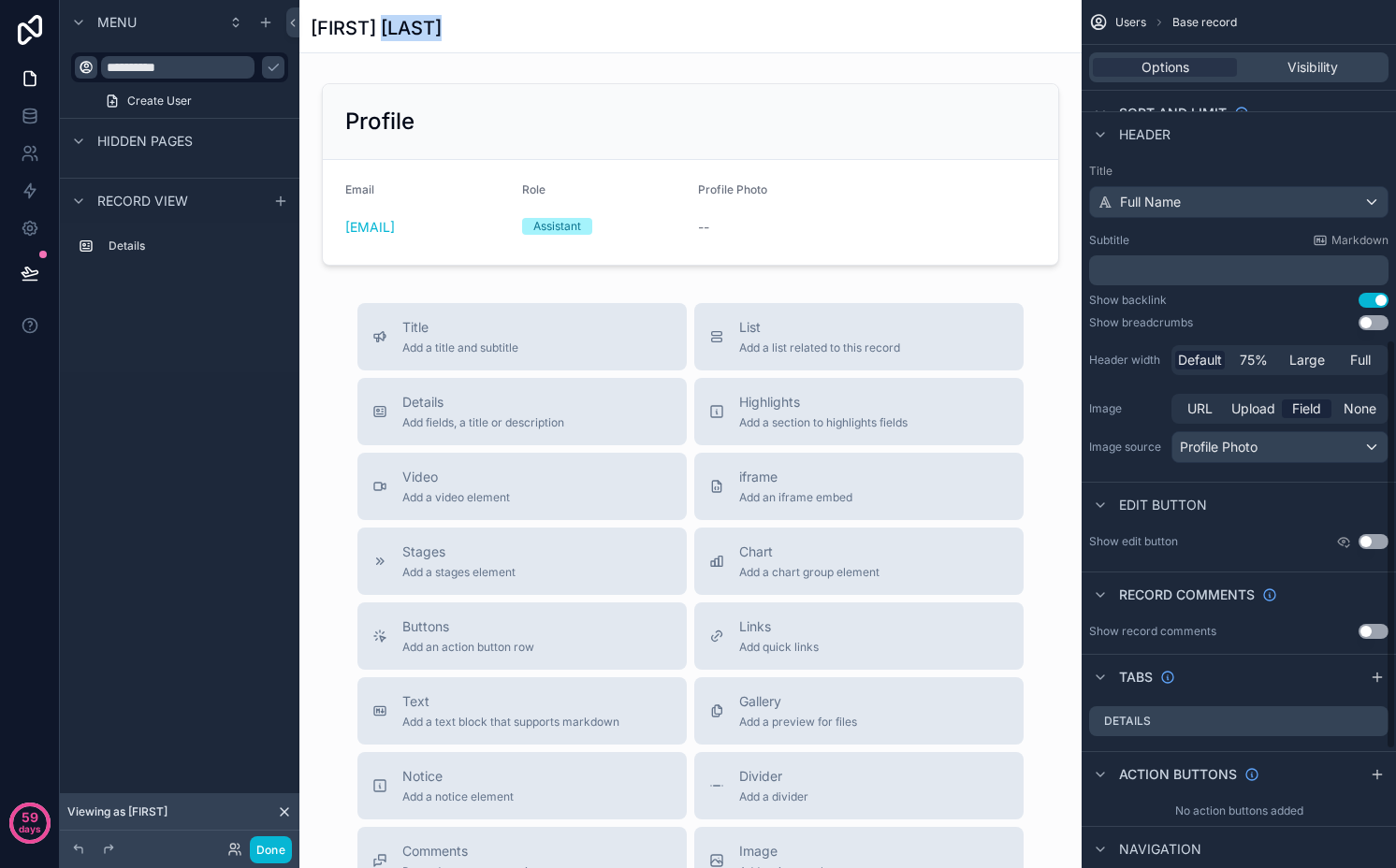 click on "Use setting" at bounding box center (1374, 542) 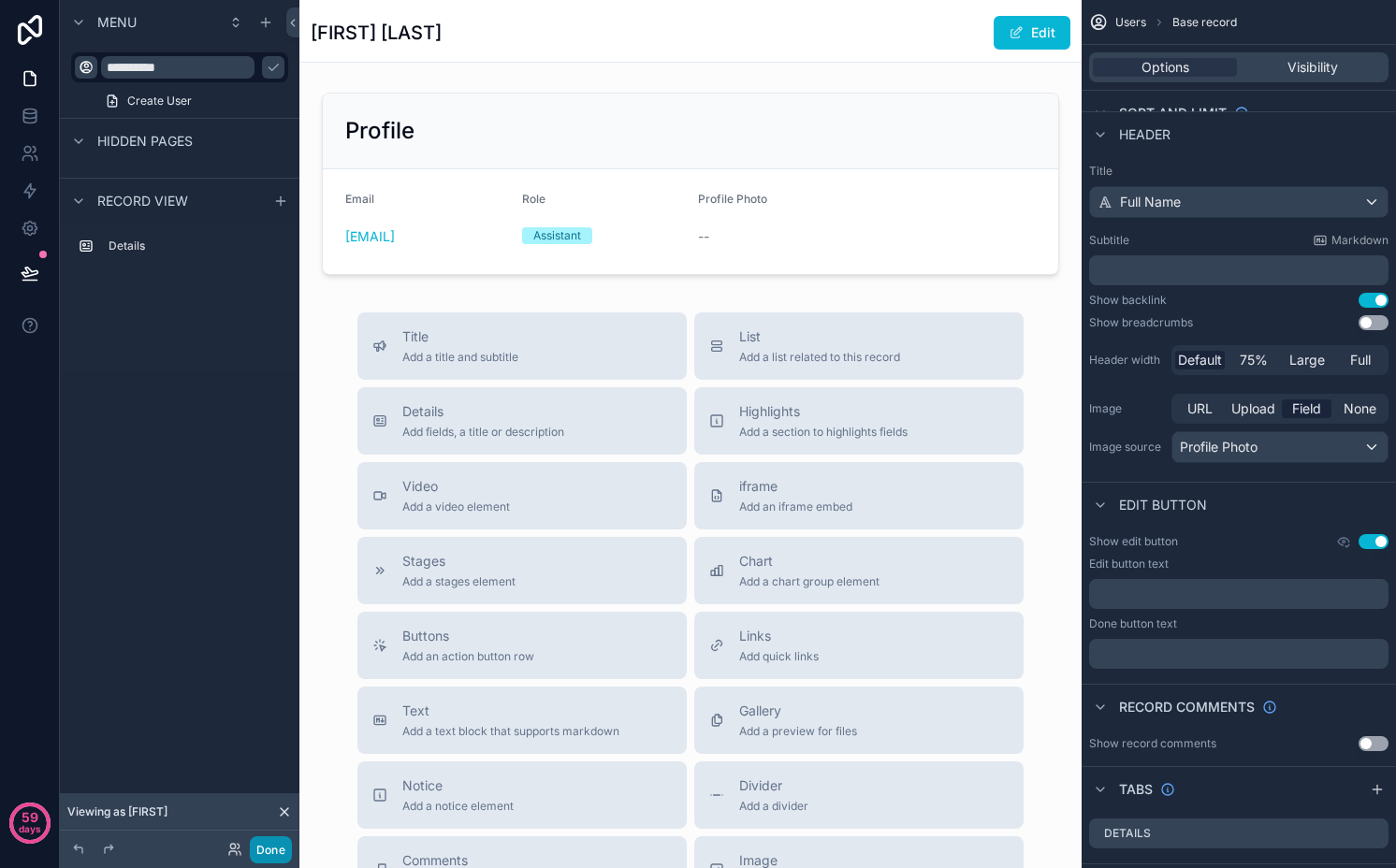 click on "Done" at bounding box center (270, 849) 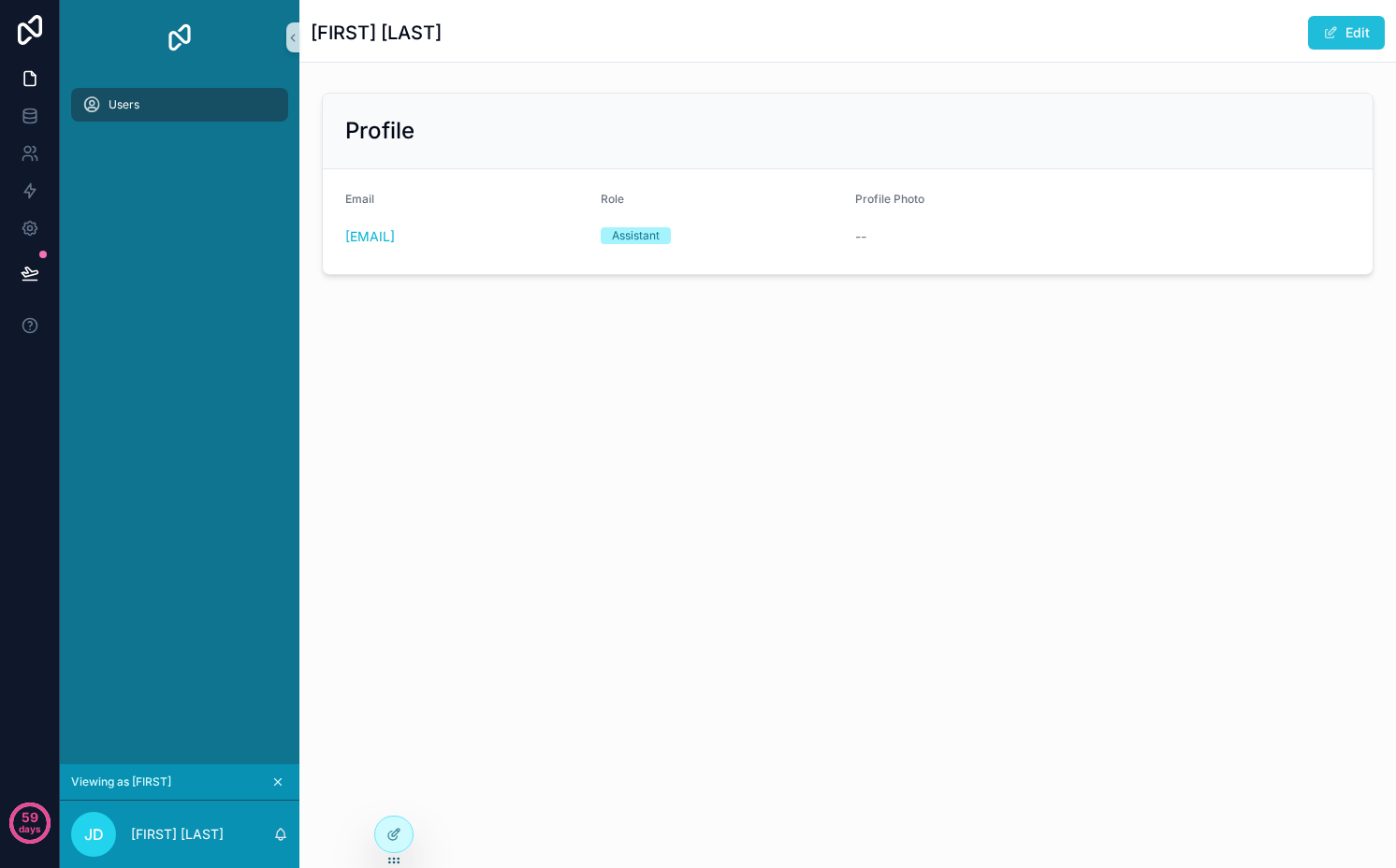 click at bounding box center [1331, 33] 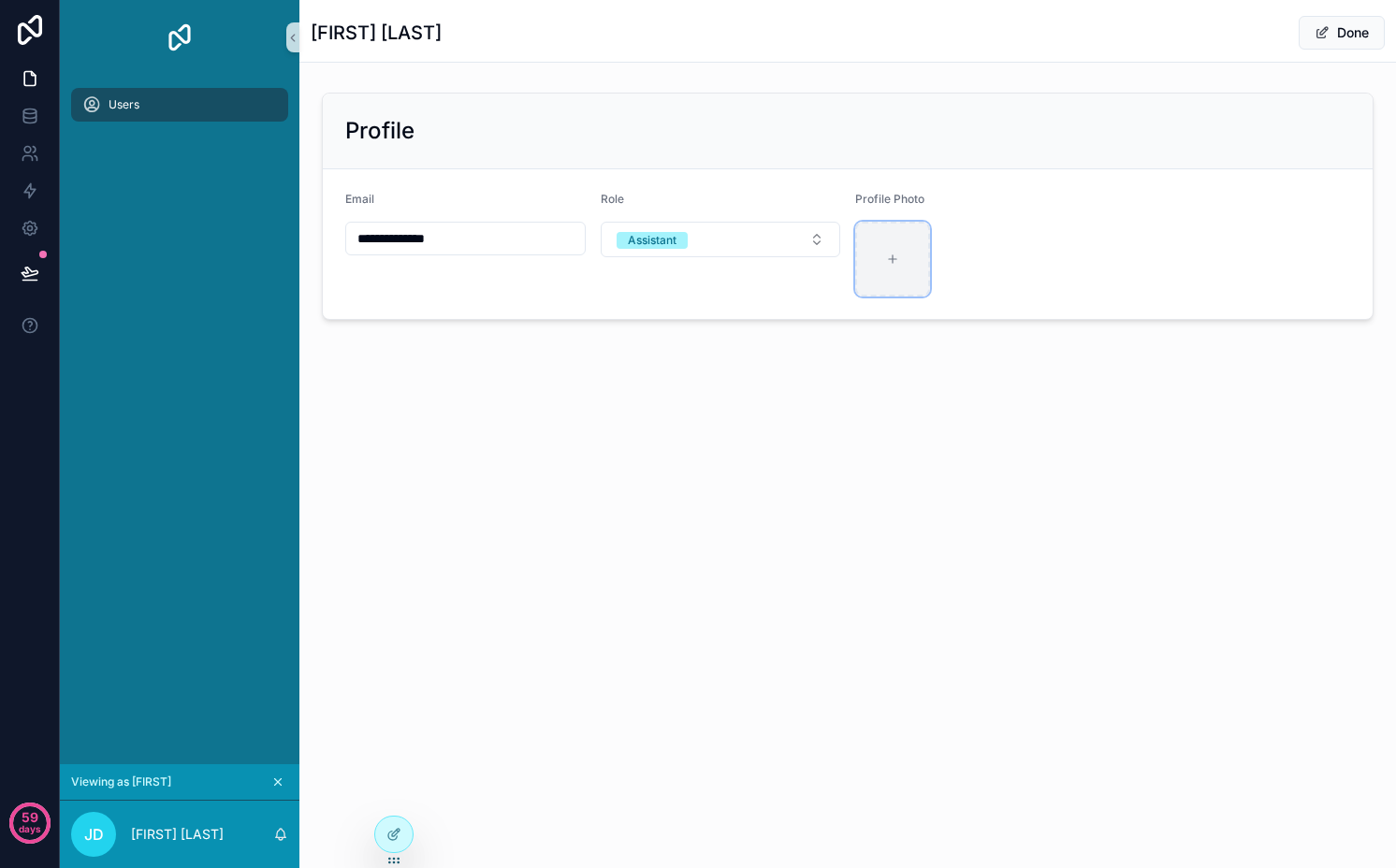 click at bounding box center [893, 259] 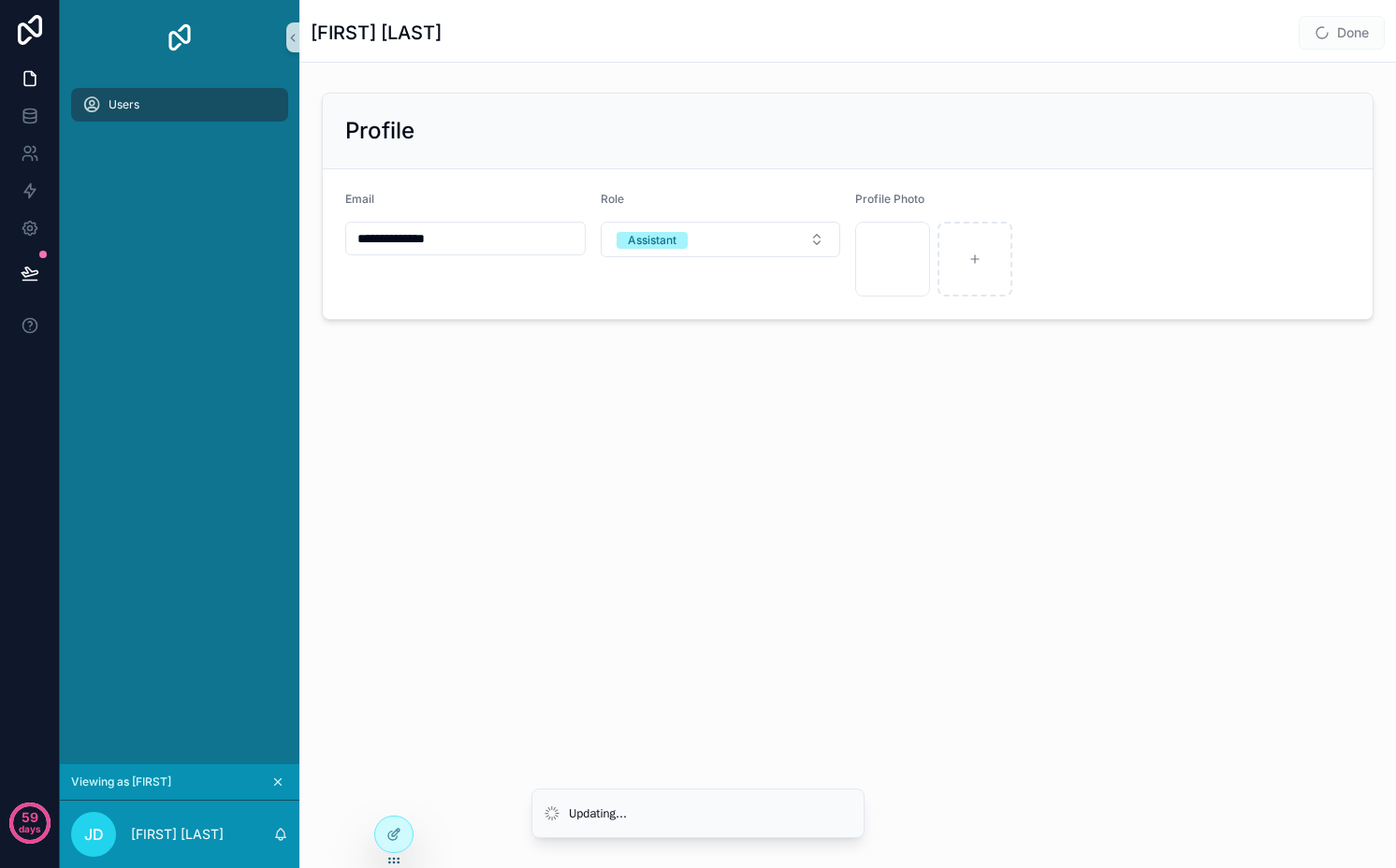 click on "Done" at bounding box center (1342, 33) 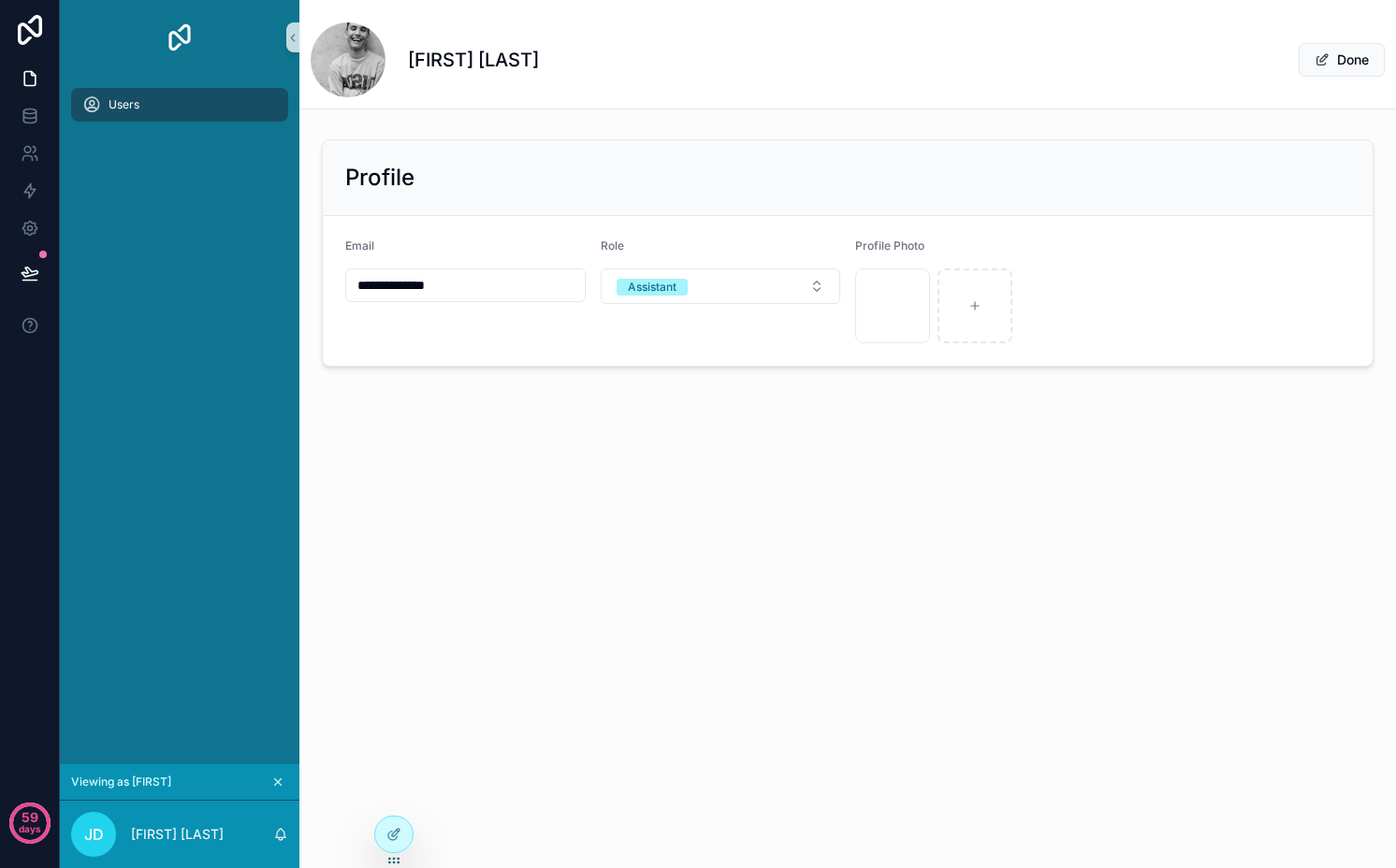 click on "John Doe Done" at bounding box center [848, 60] 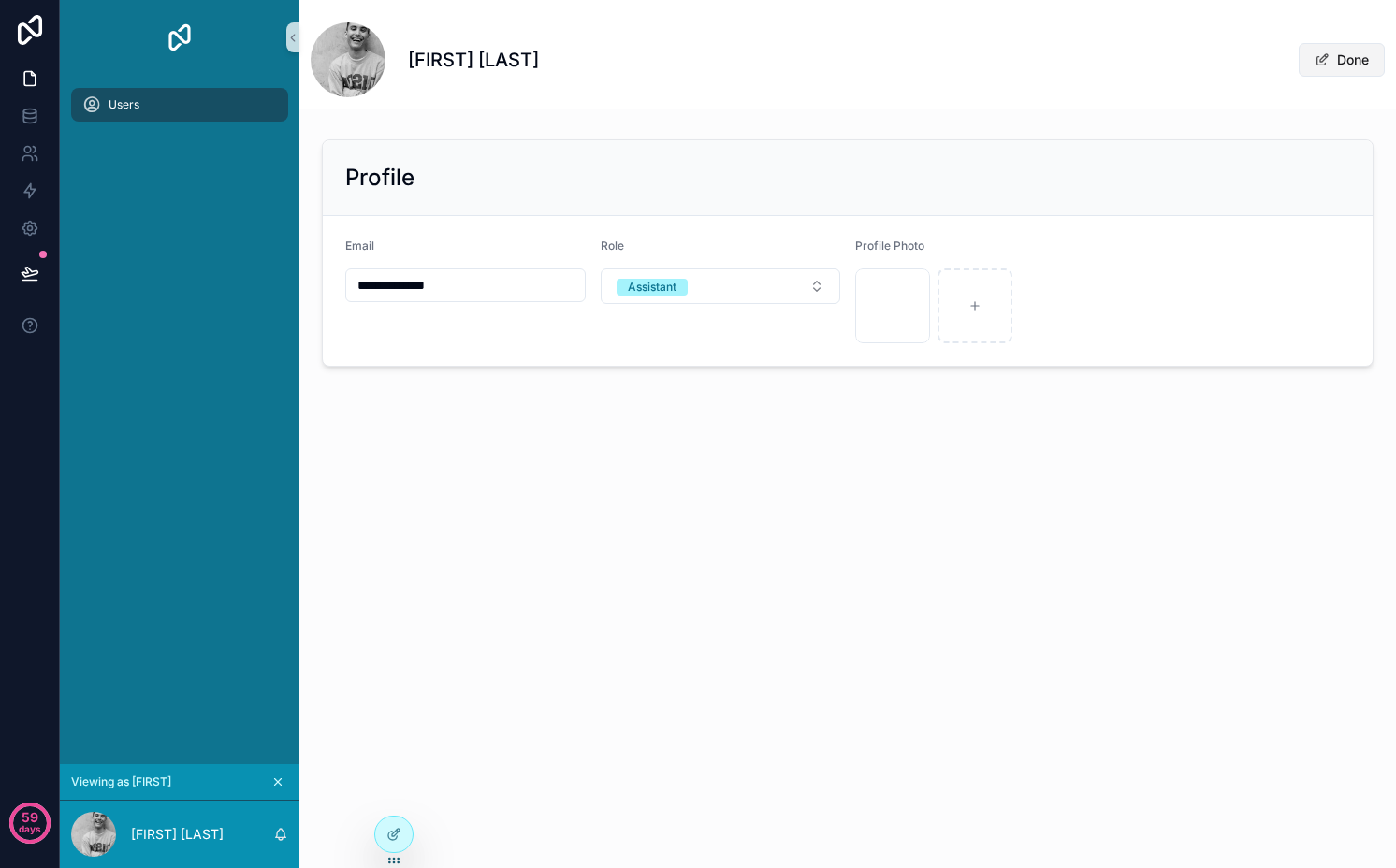 click on "Done" at bounding box center [1342, 60] 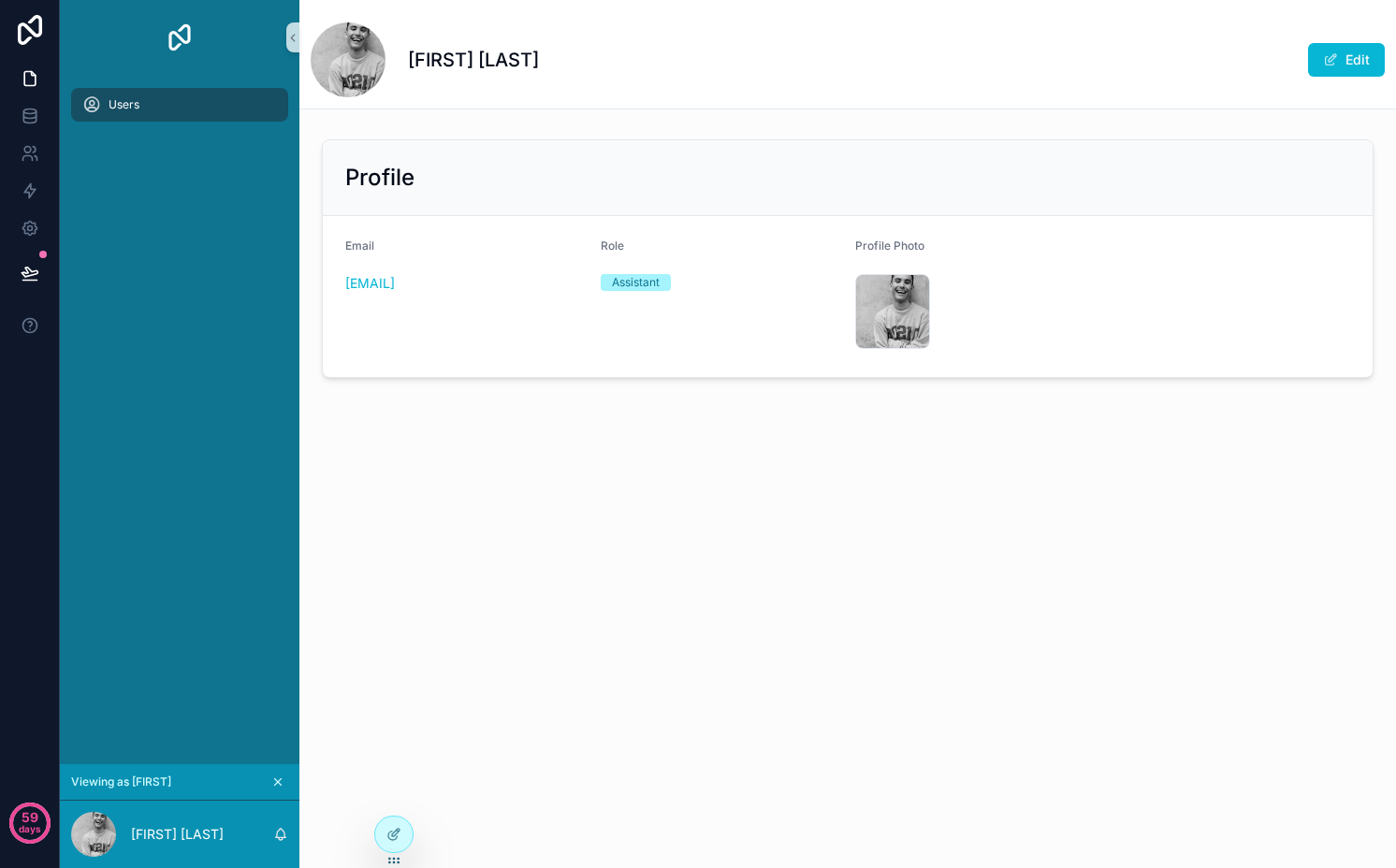 click on "Users" at bounding box center (180, 105) 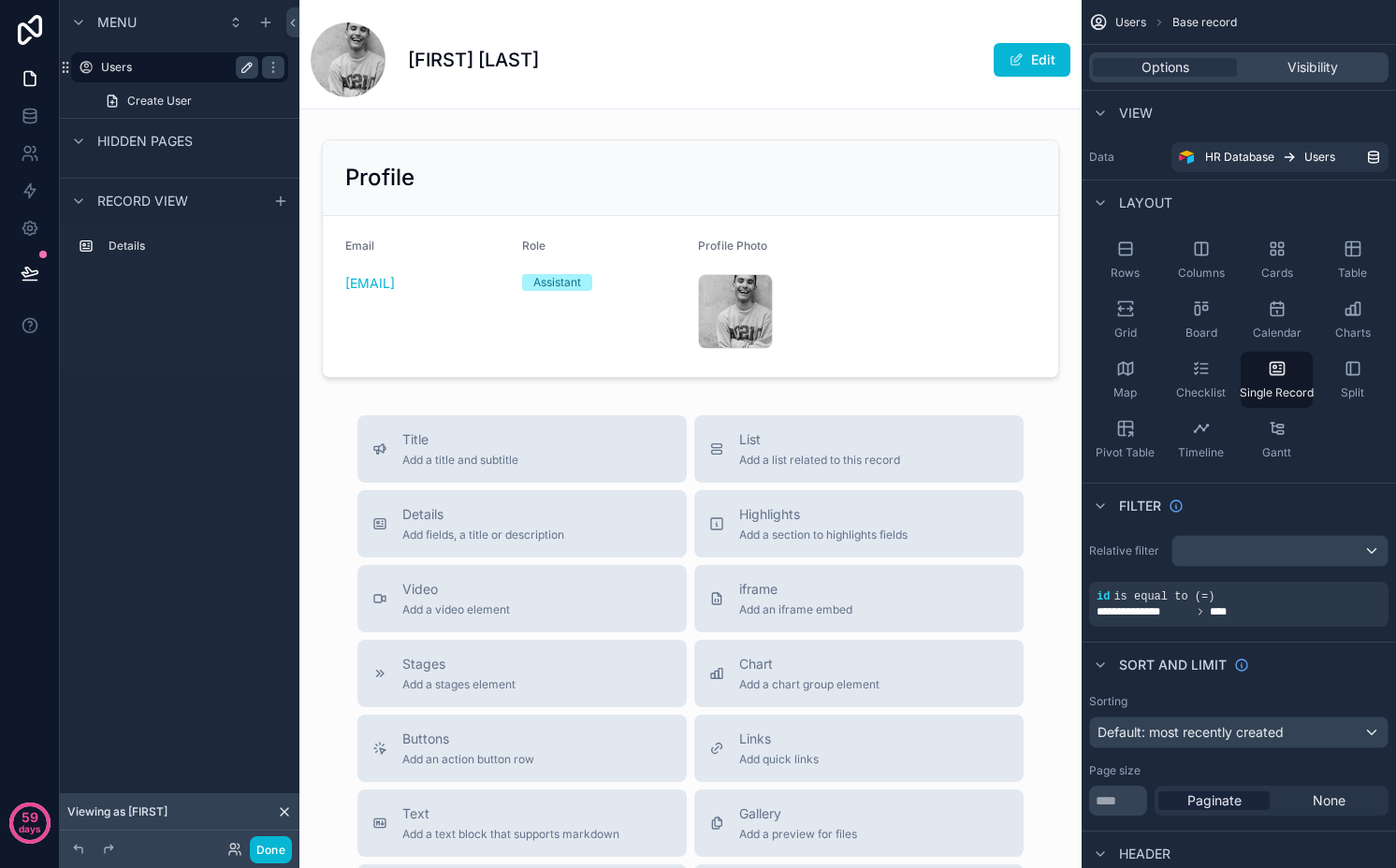 click 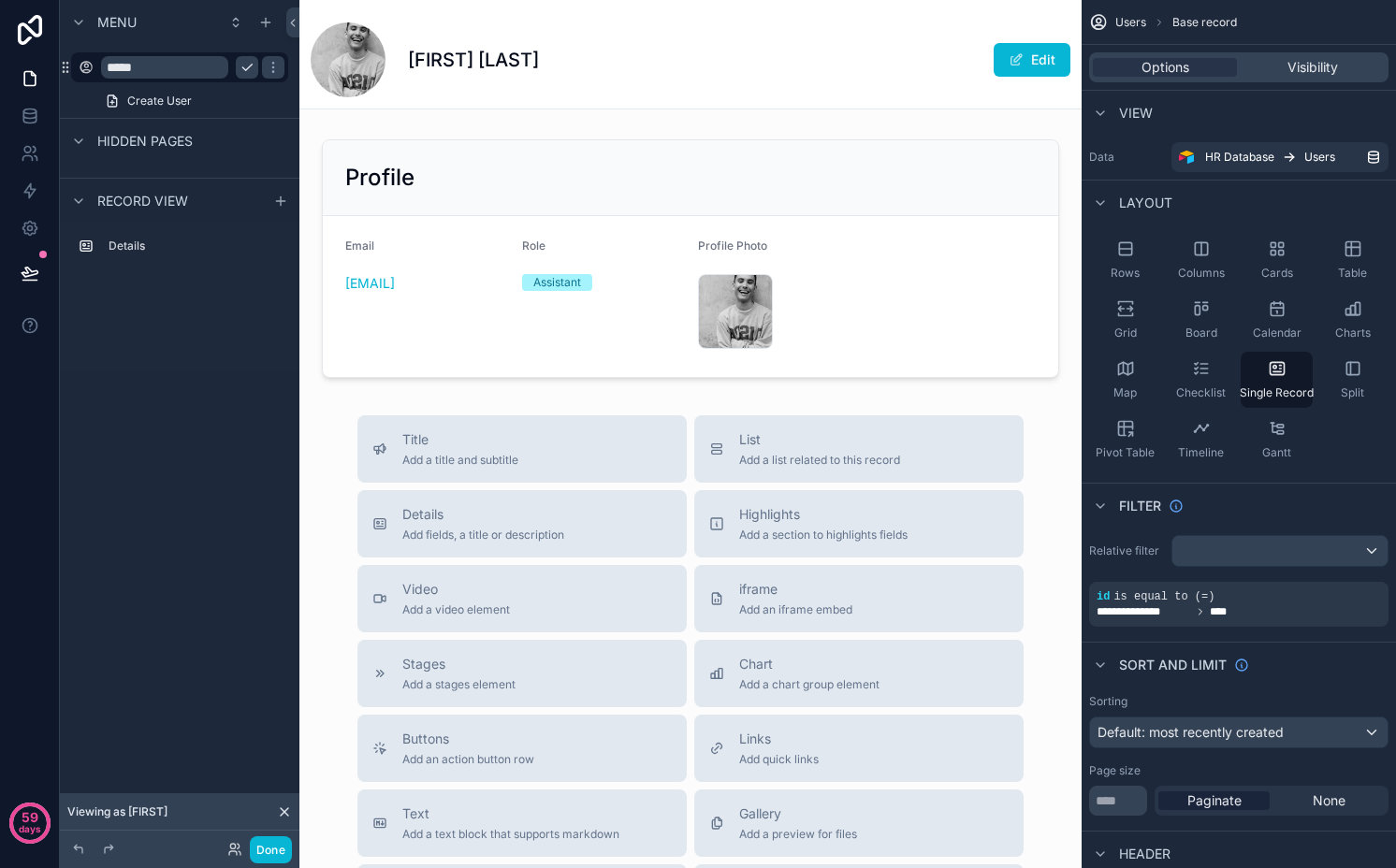 click on "*****" at bounding box center [165, 67] 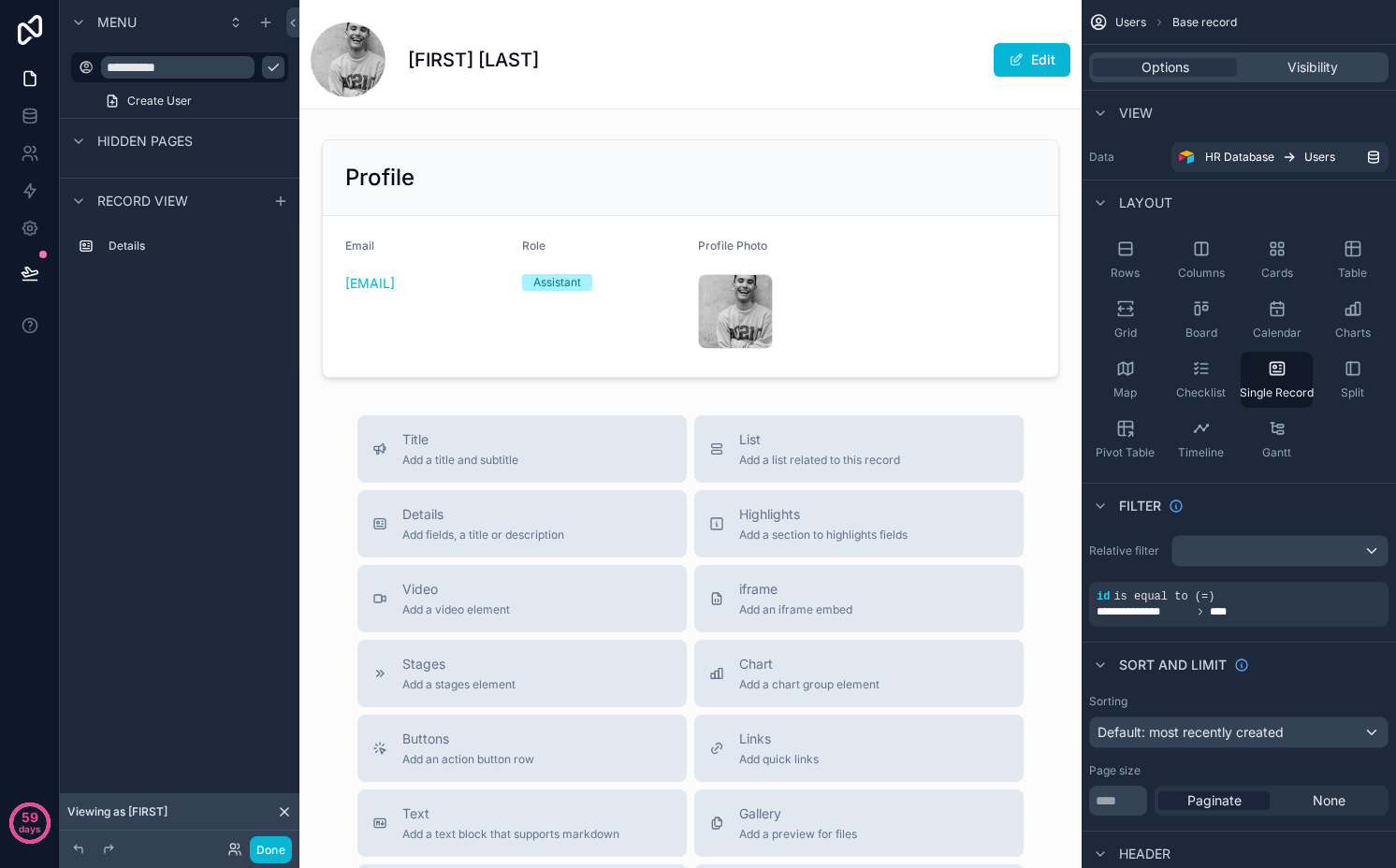 type on "**********" 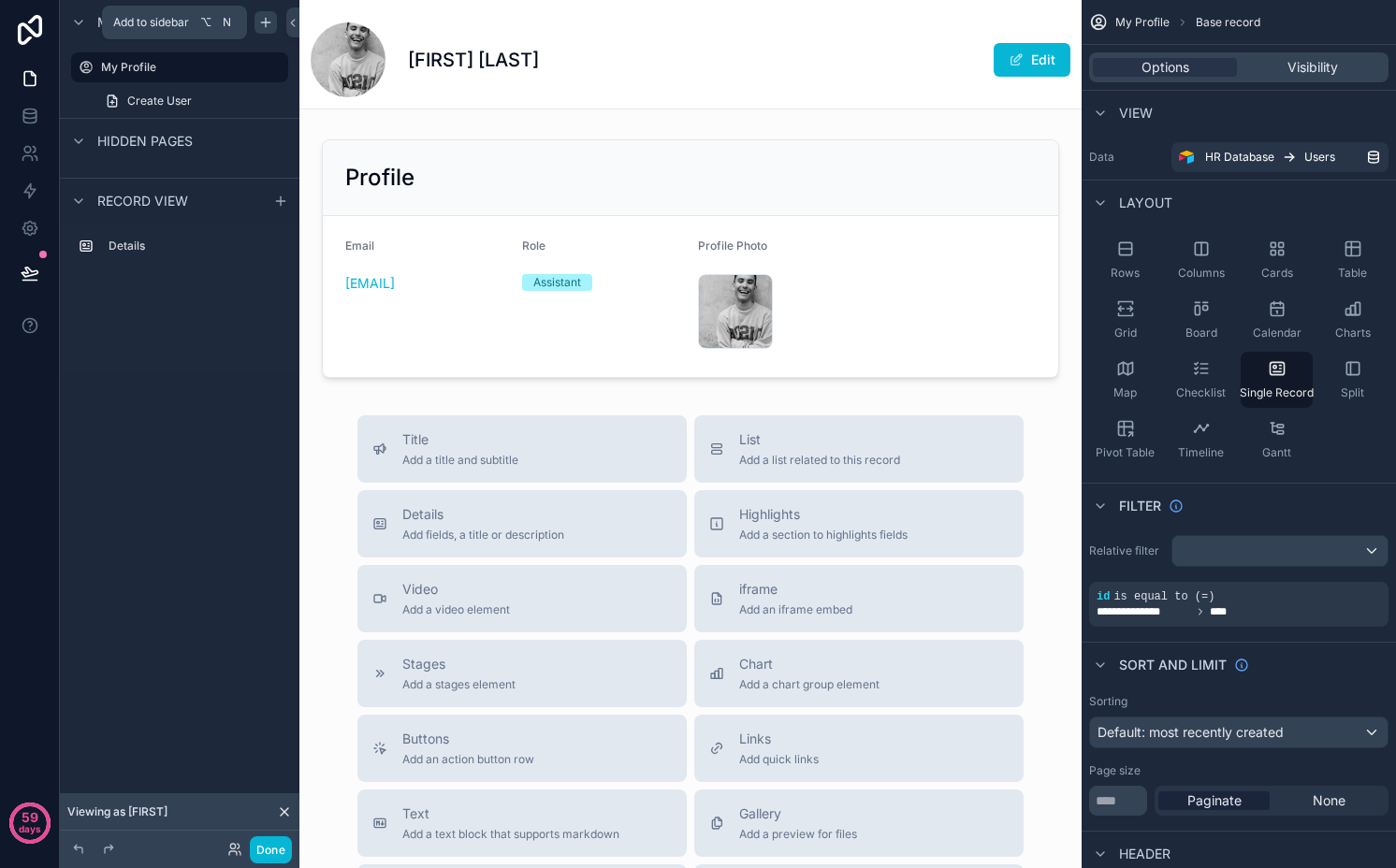 click 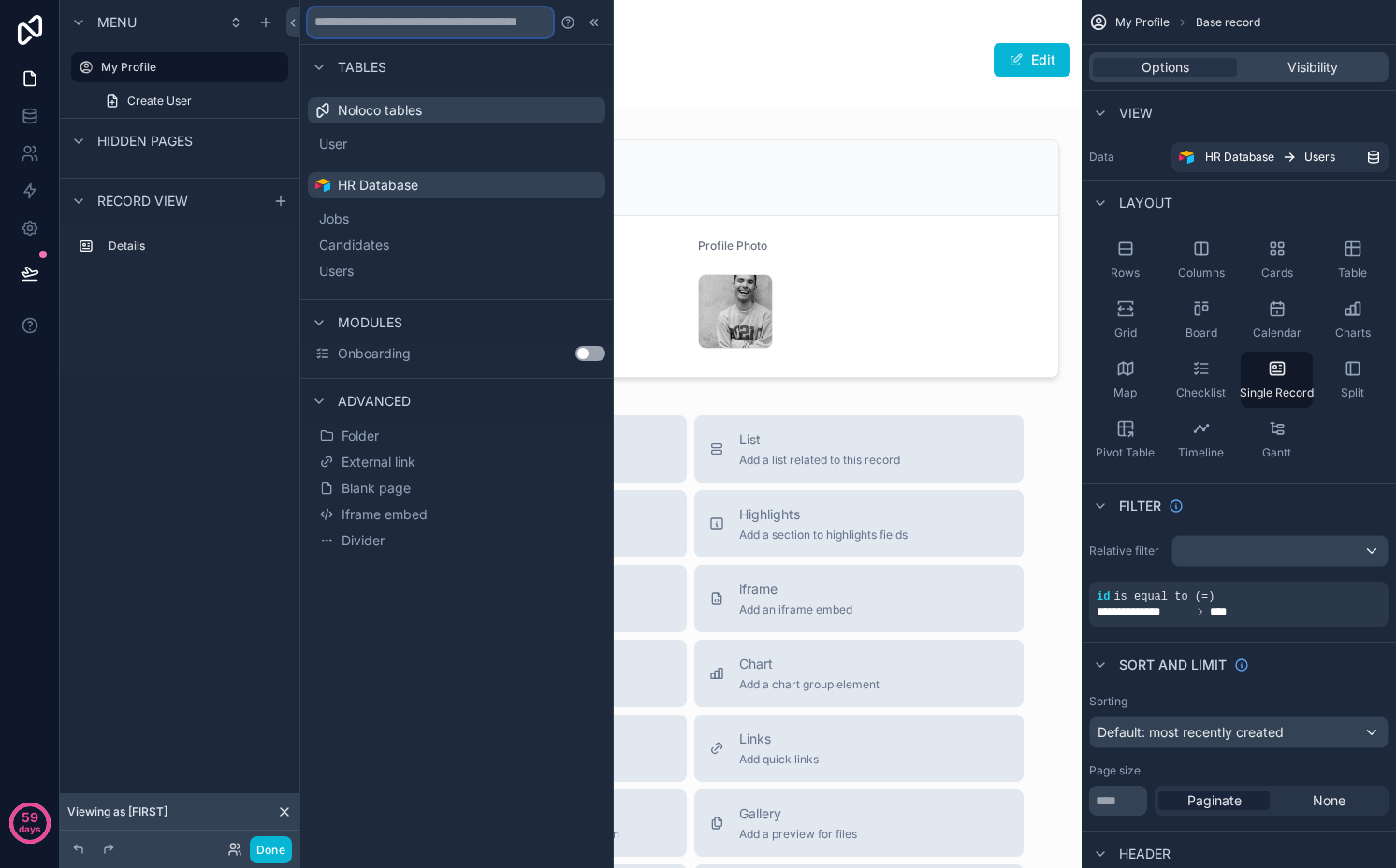 click at bounding box center (430, 22) 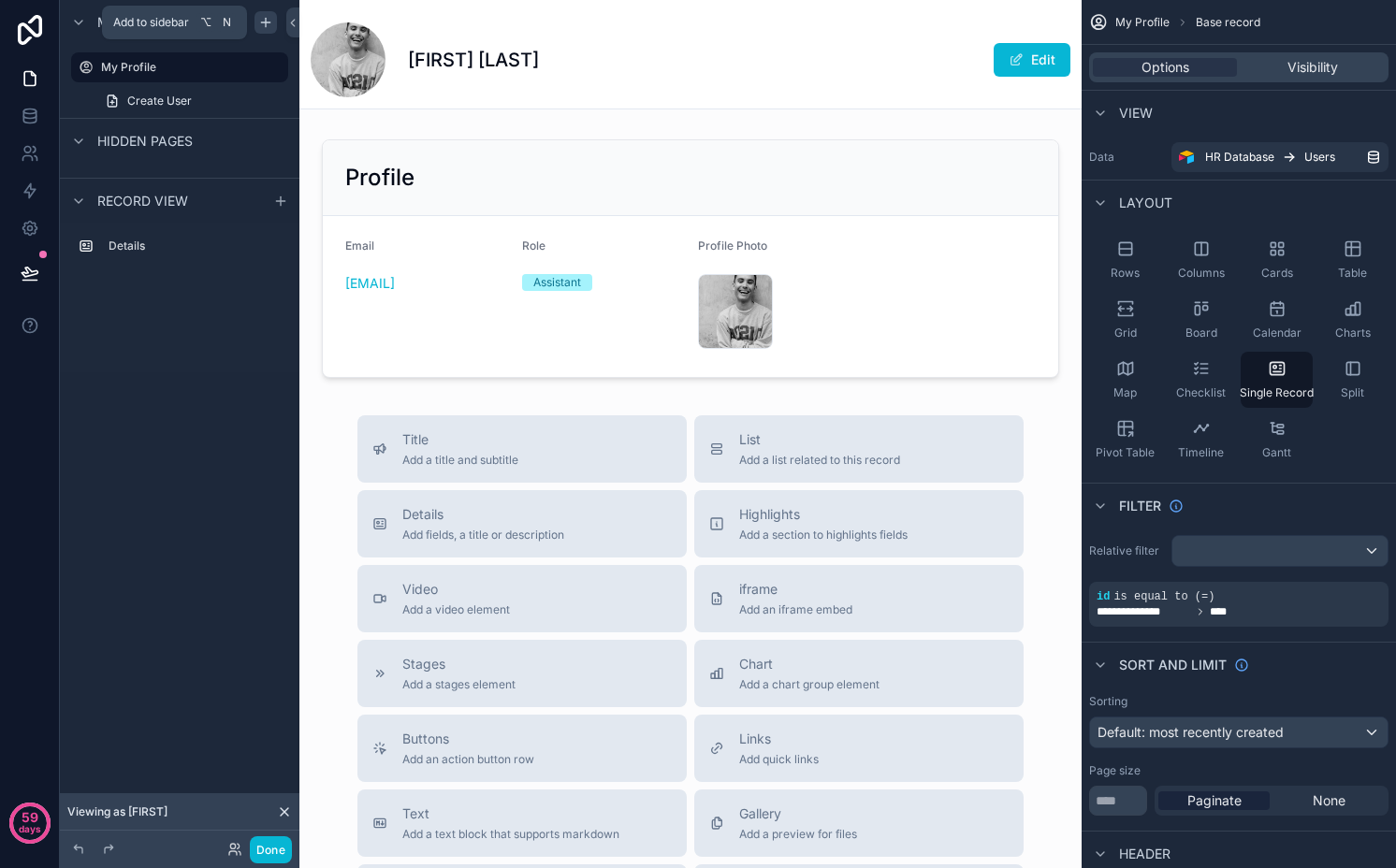 click 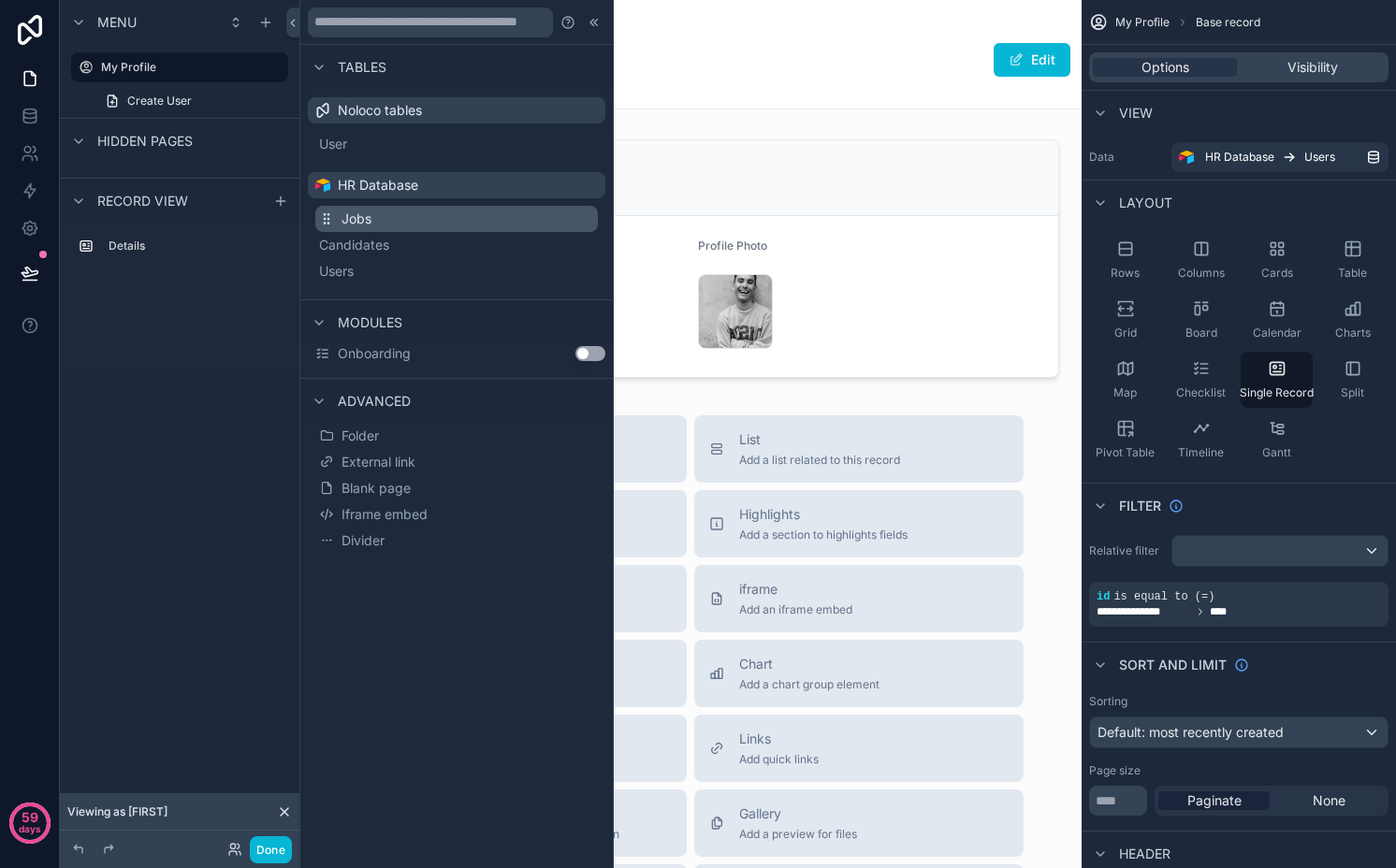 click on "Jobs" at bounding box center (356, 219) 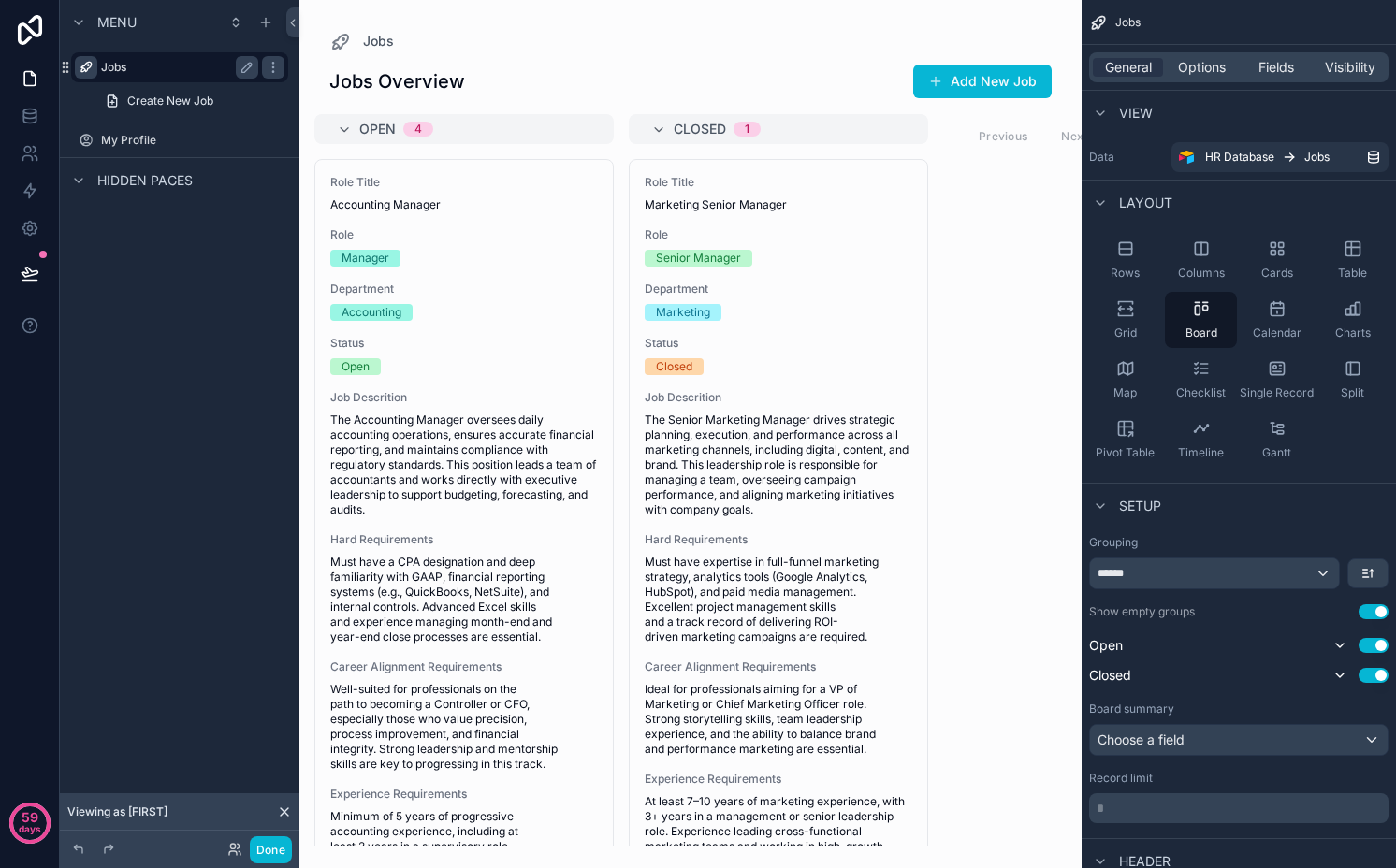 click at bounding box center [86, 67] 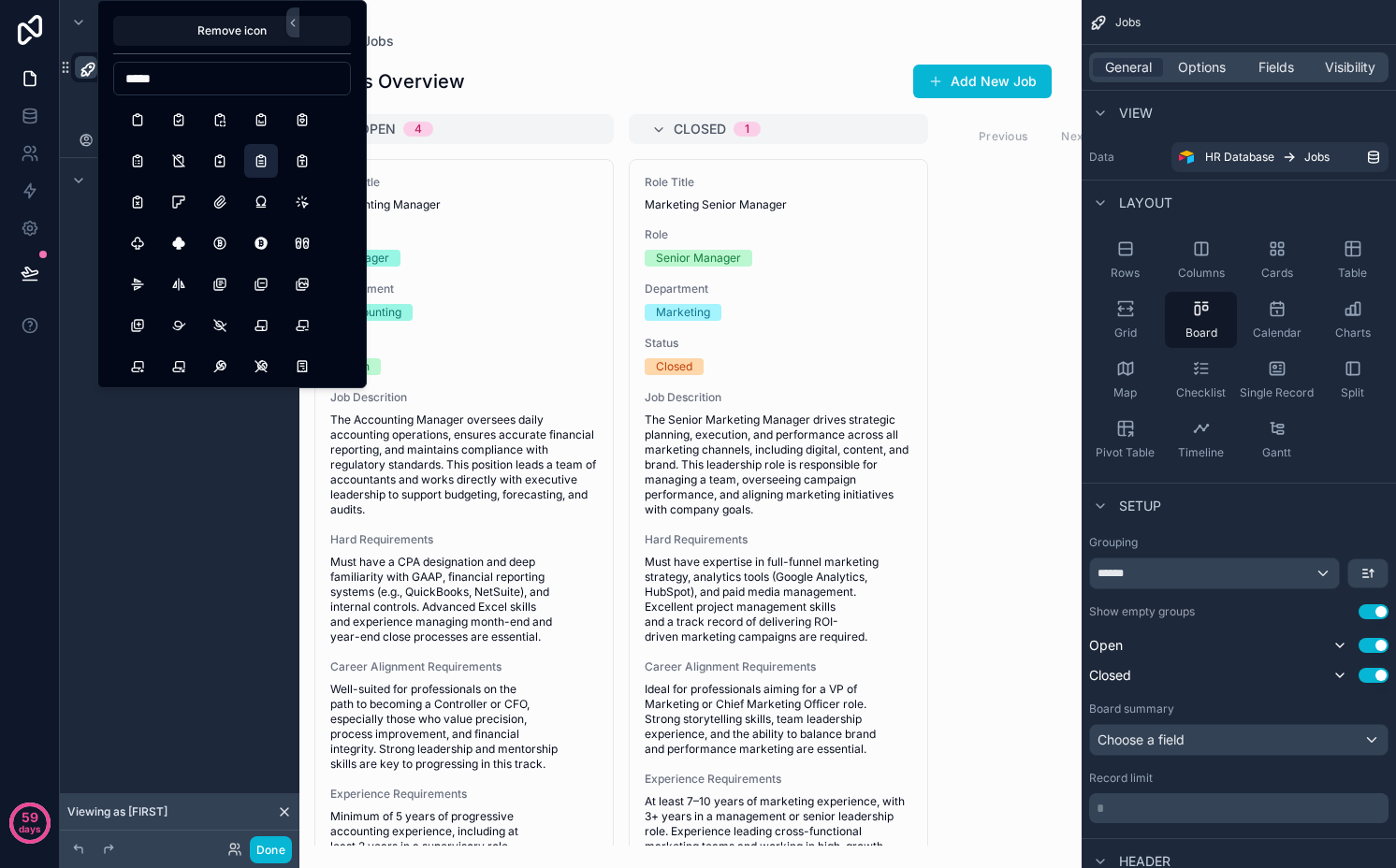 type on "*****" 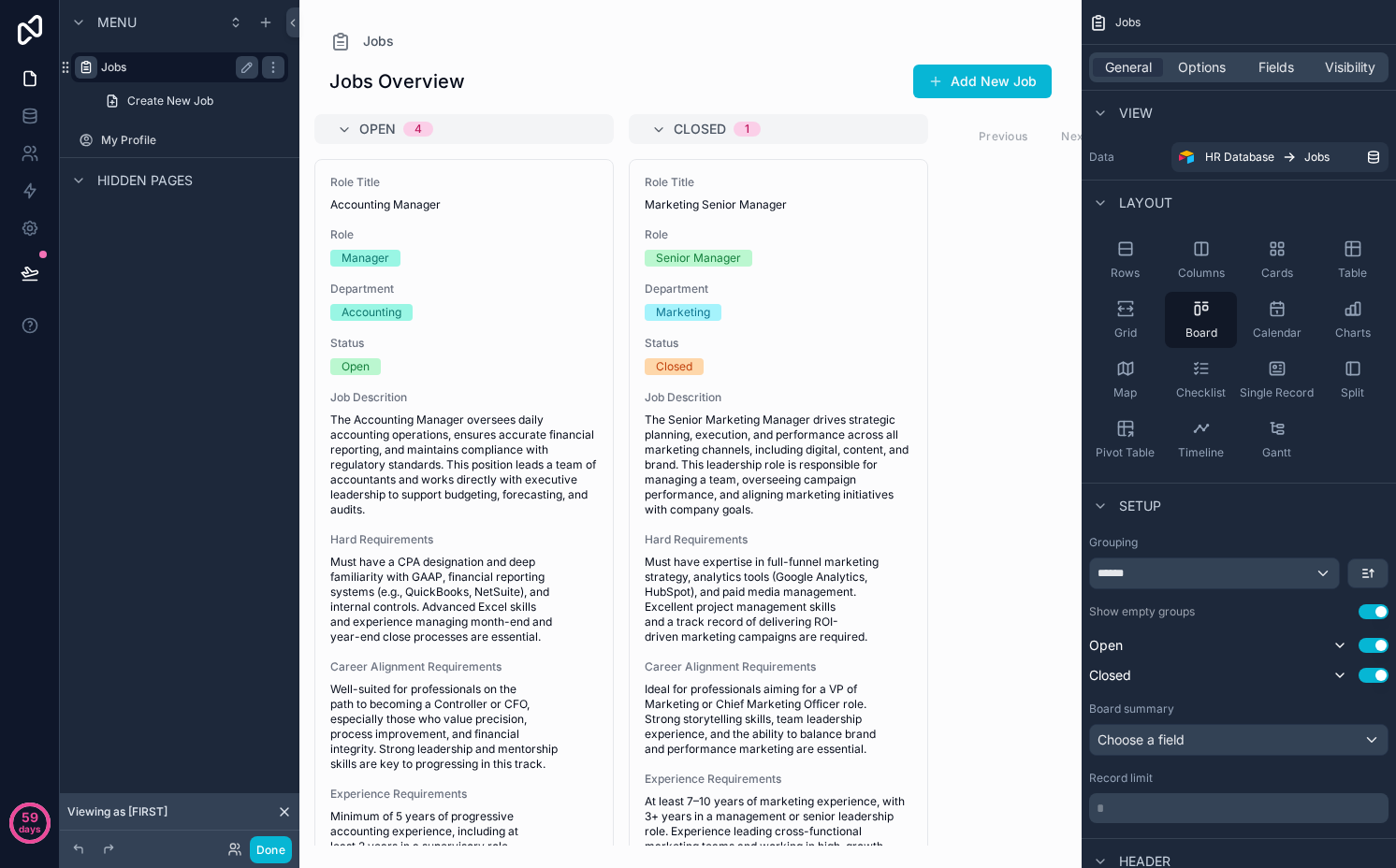 click on "Menu Jobs Create New Job My Profile Hidden pages" at bounding box center (180, 423) 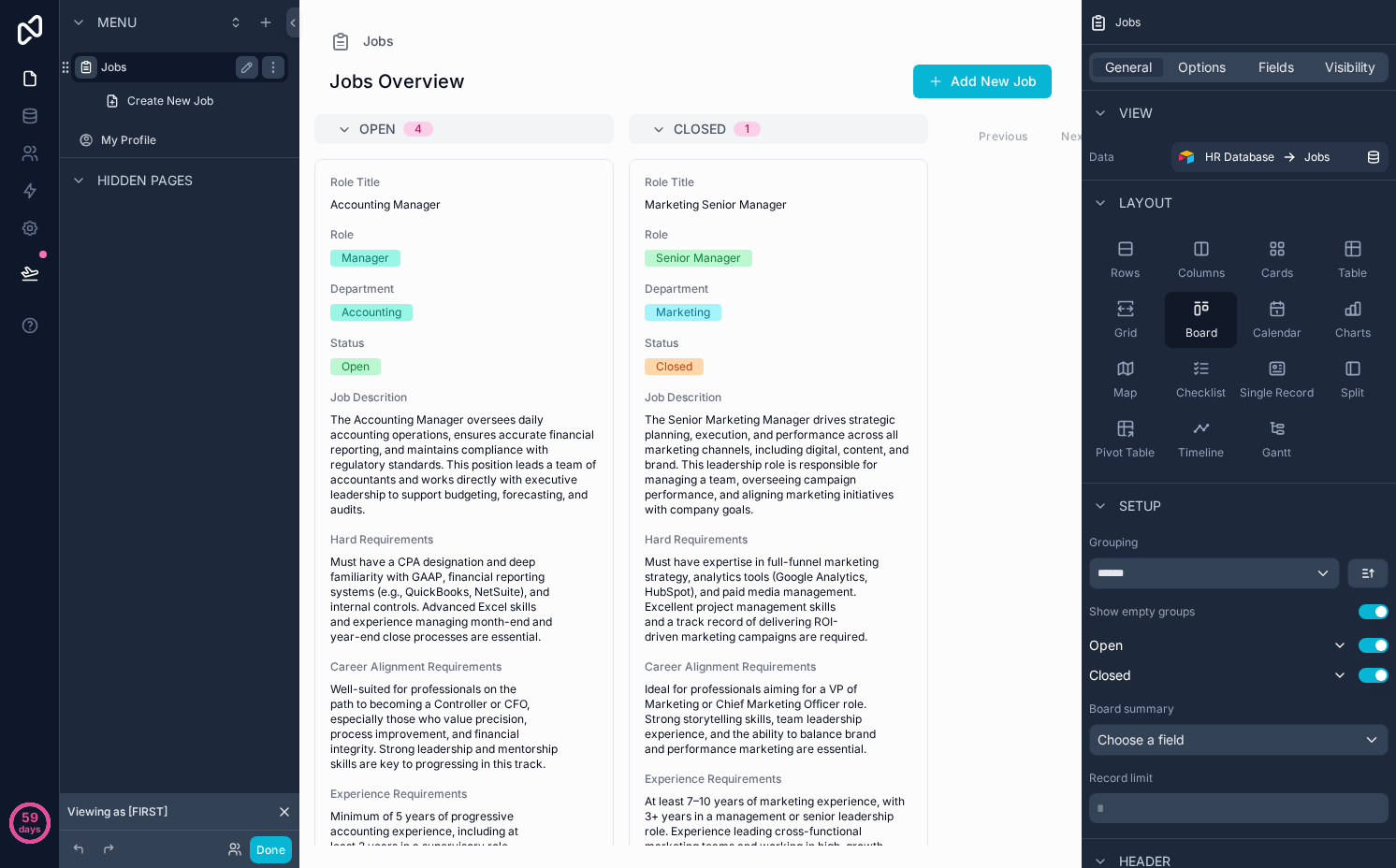 click at bounding box center [86, 67] 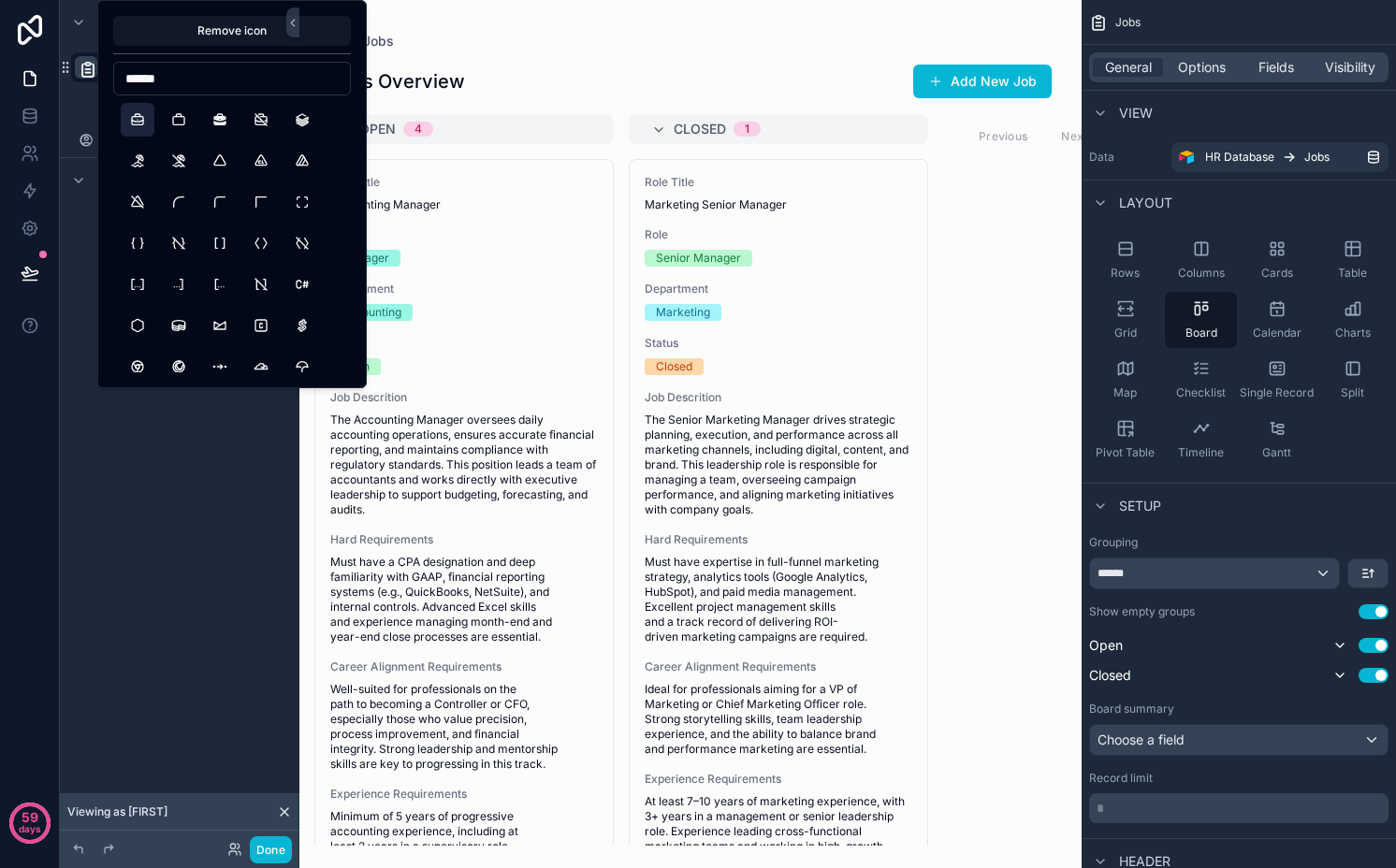 type on "******" 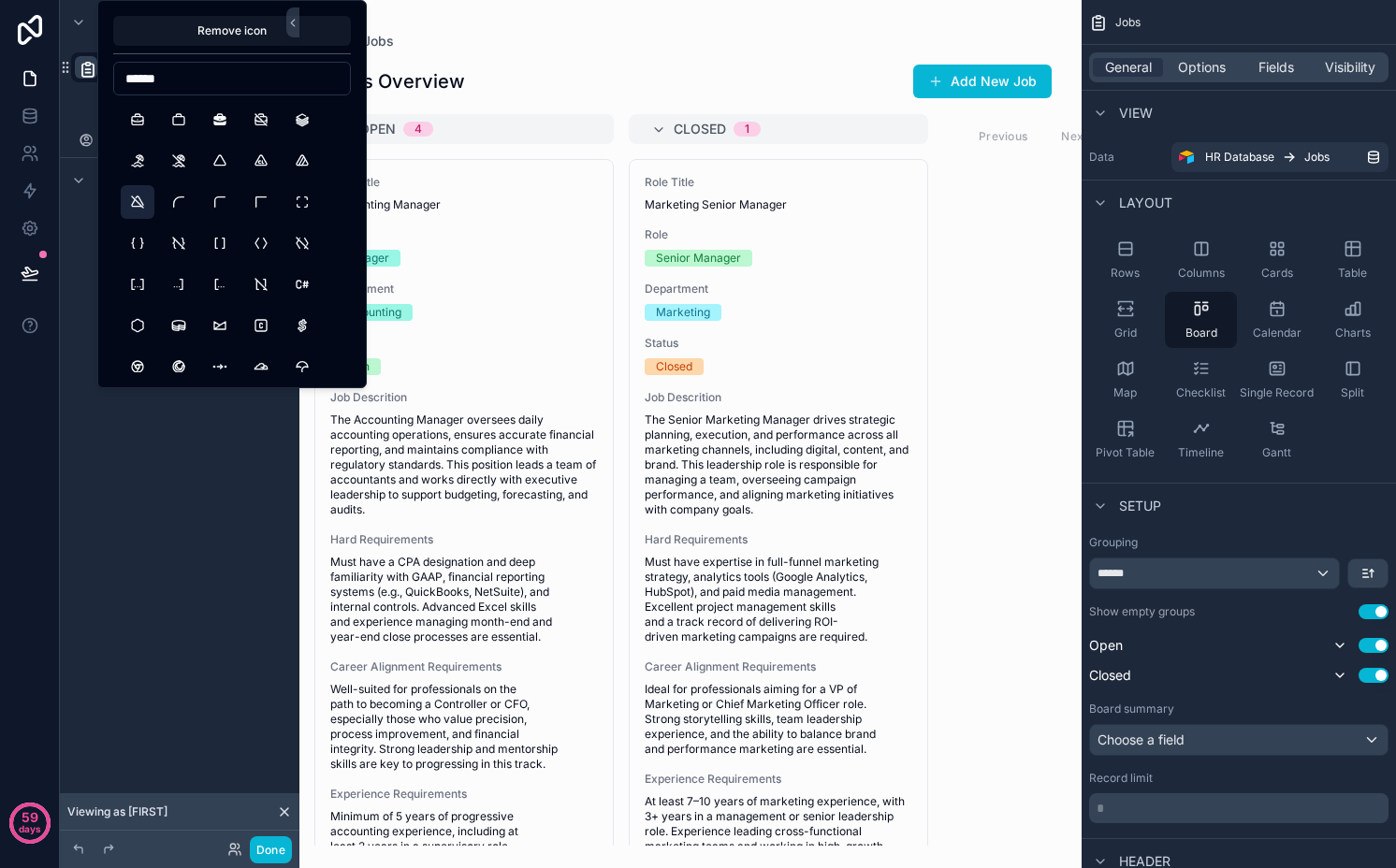 drag, startPoint x: 139, startPoint y: 123, endPoint x: 139, endPoint y: 186, distance: 63 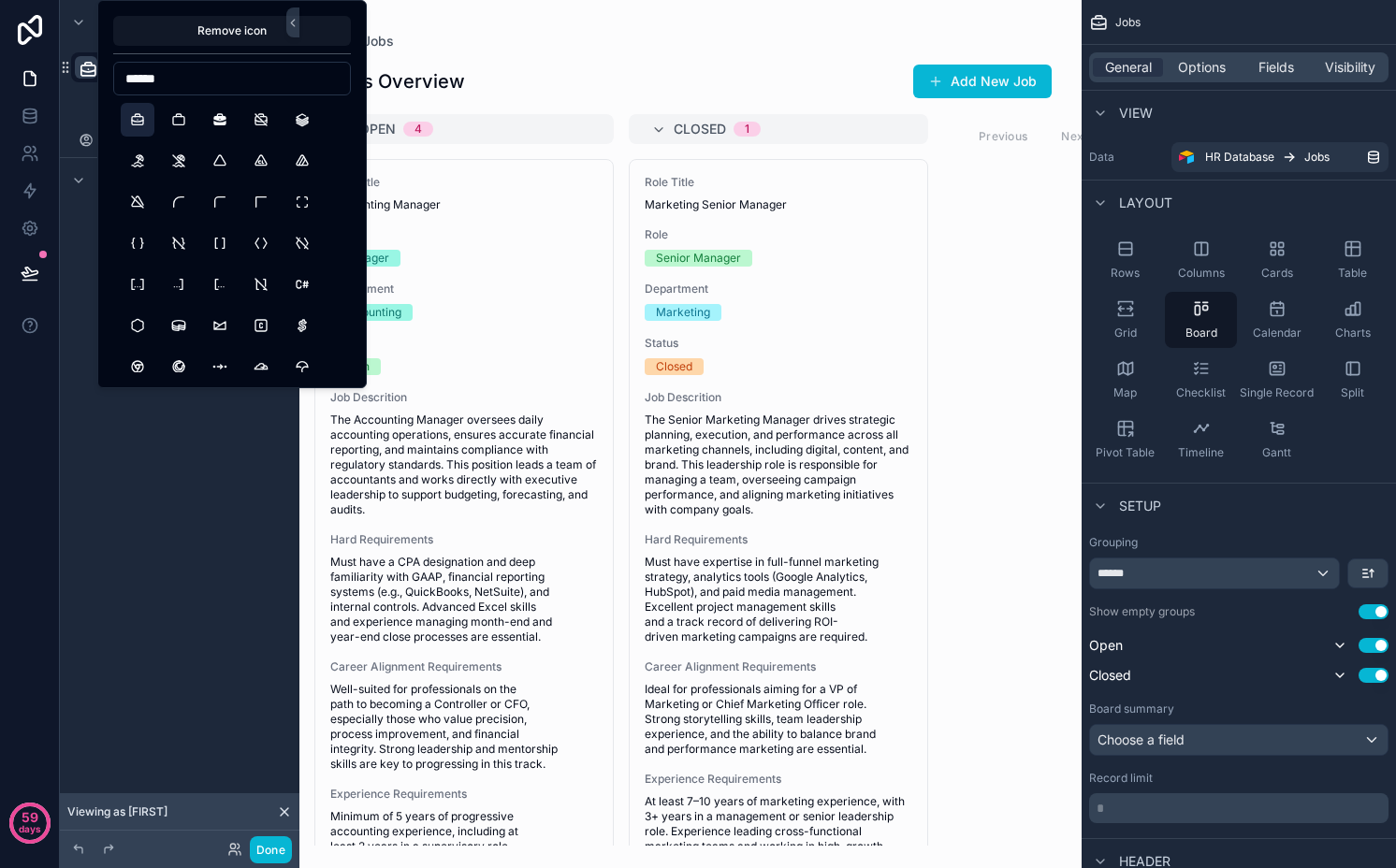 drag, startPoint x: 175, startPoint y: 545, endPoint x: 821, endPoint y: 533, distance: 646.11145 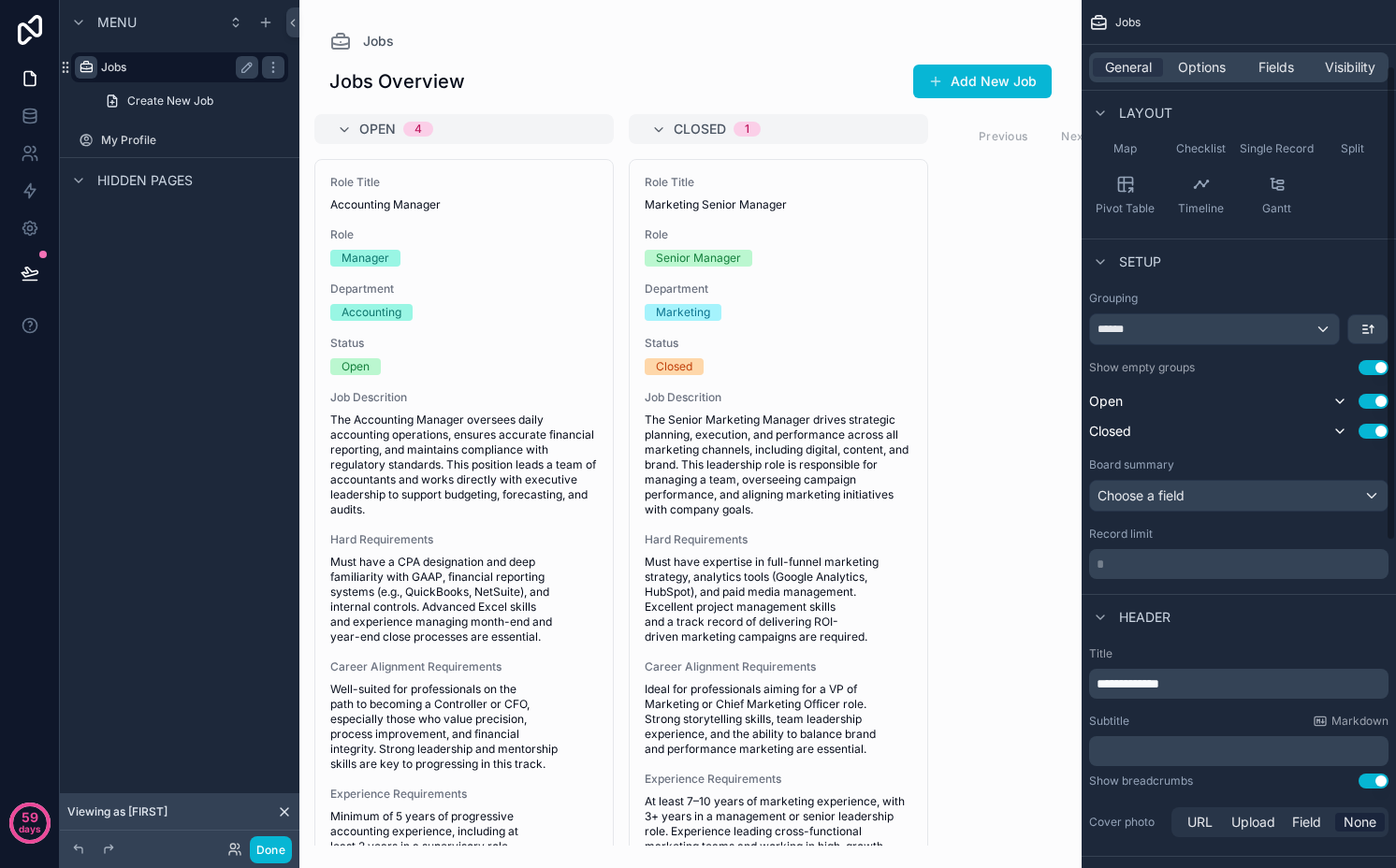 scroll, scrollTop: 715, scrollLeft: 0, axis: vertical 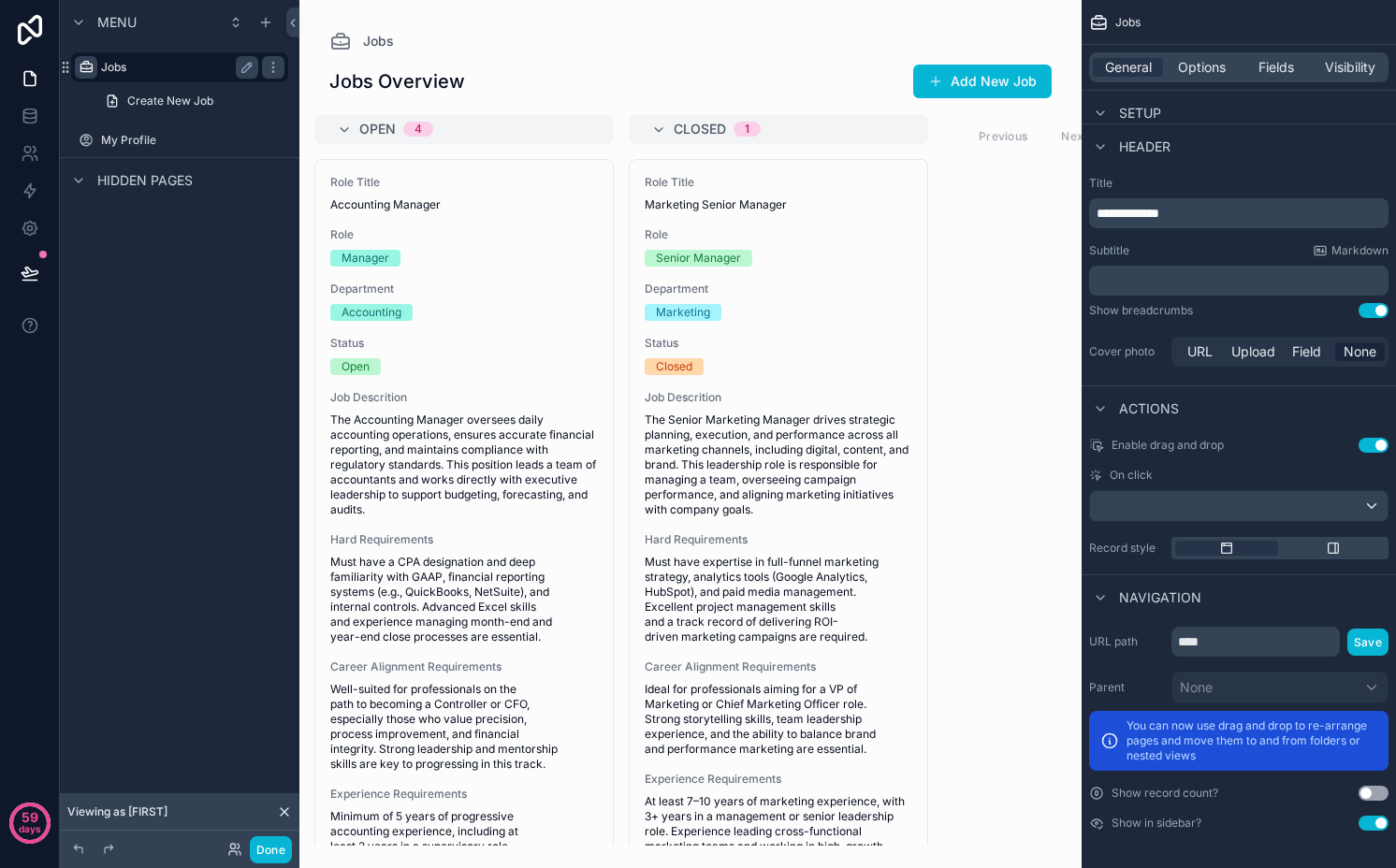 click on "Use setting" at bounding box center (1374, 445) 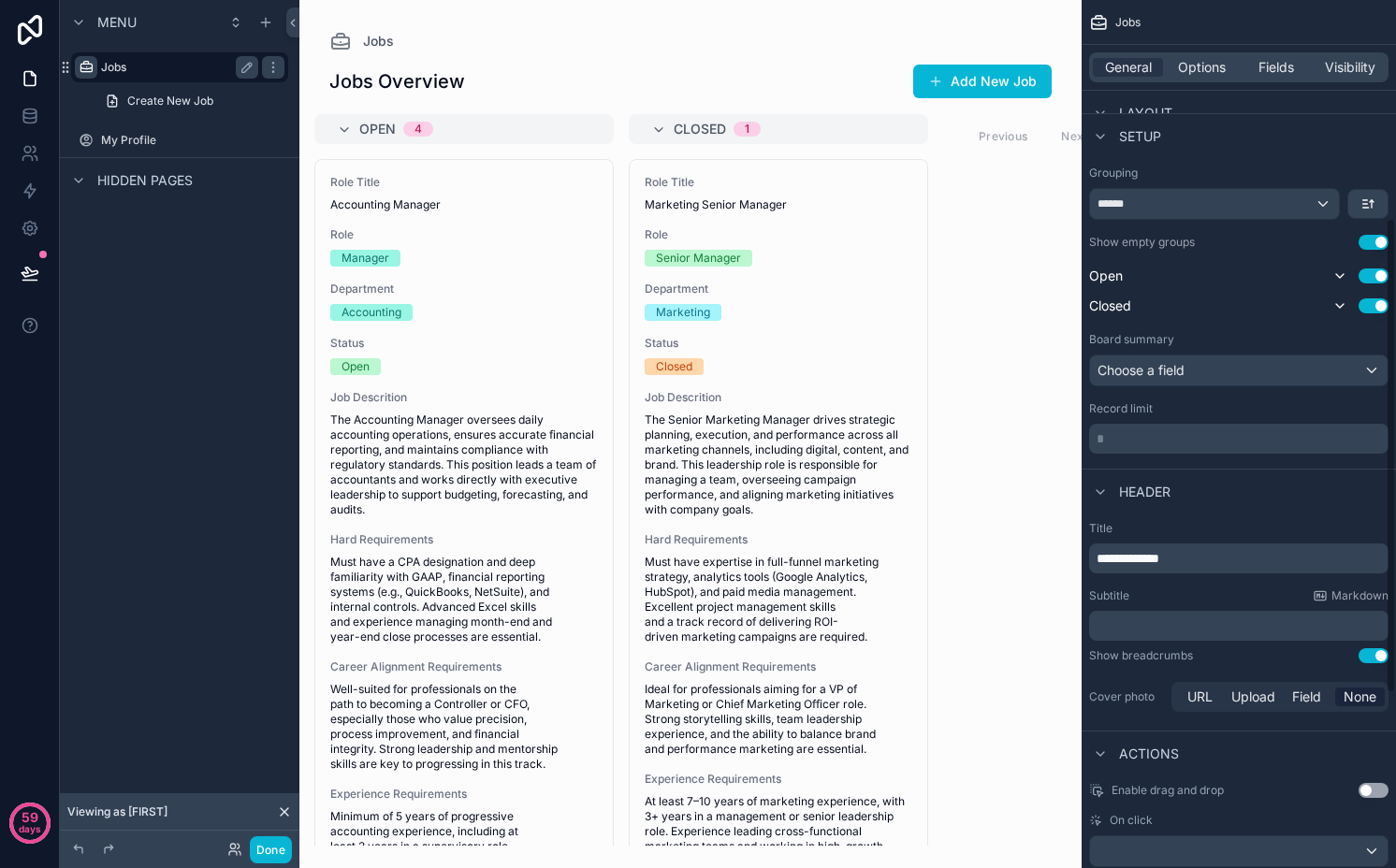 scroll, scrollTop: 346, scrollLeft: 0, axis: vertical 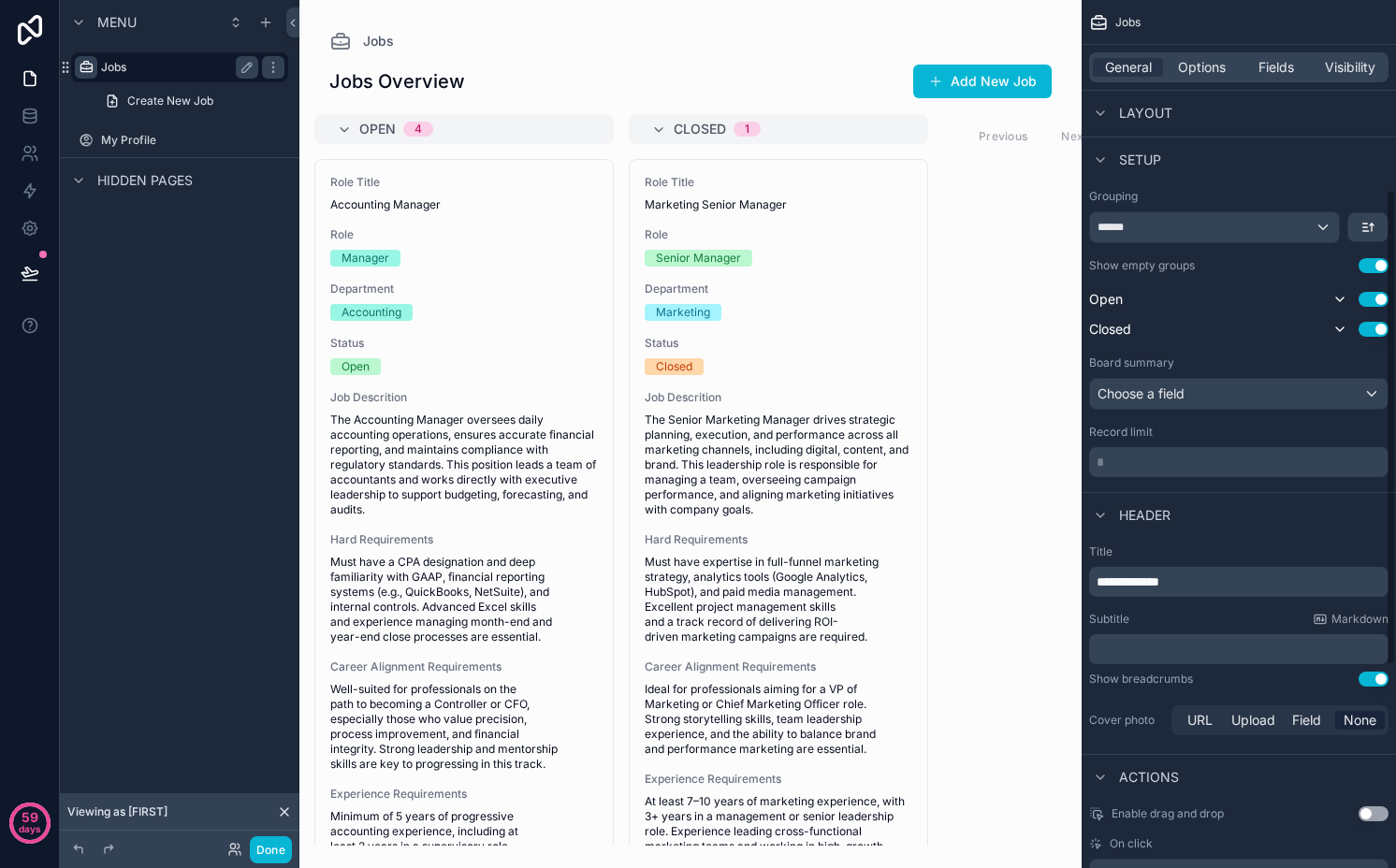 click on "**********" at bounding box center (1241, 582) 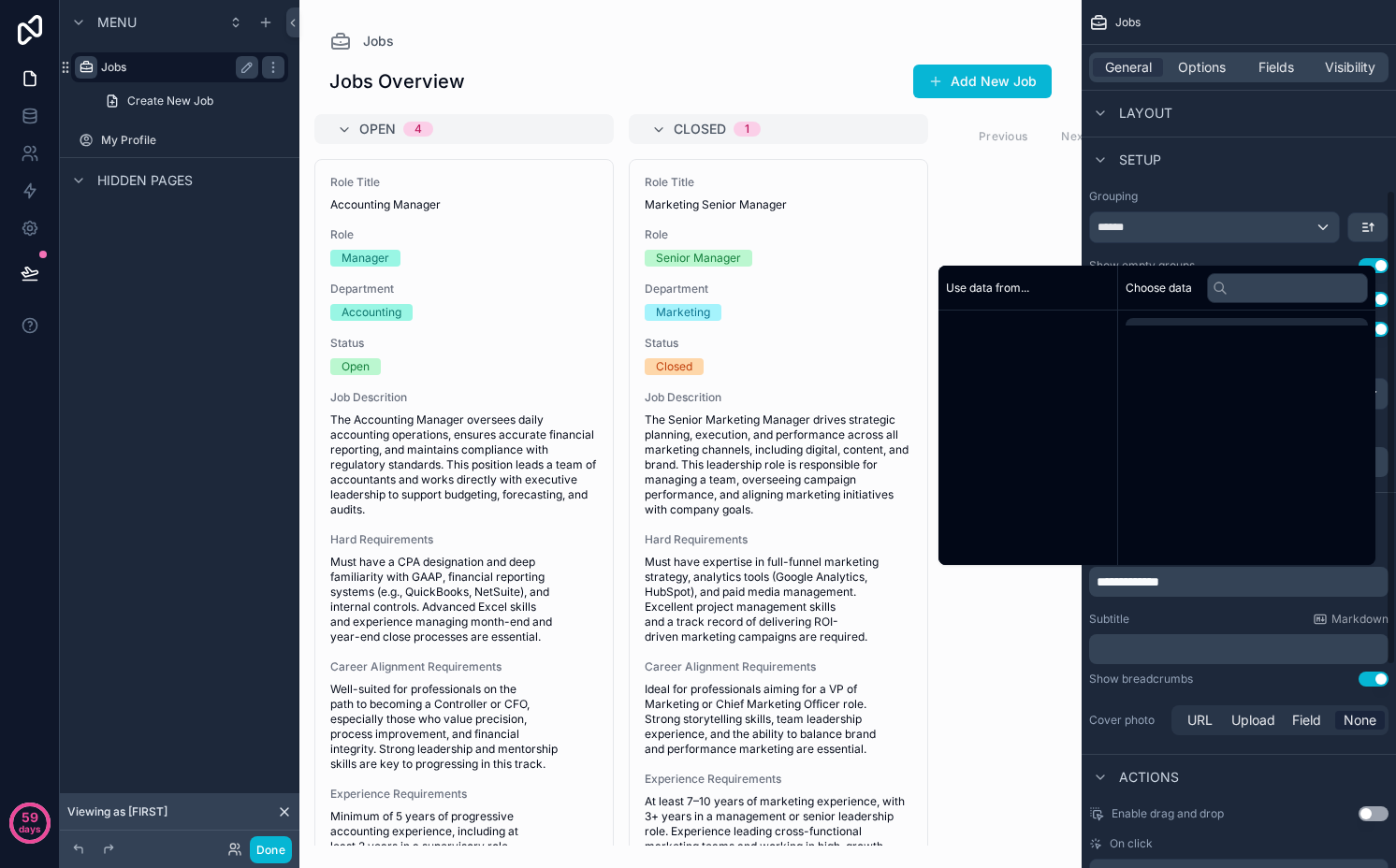 click on "**********" at bounding box center (1241, 582) 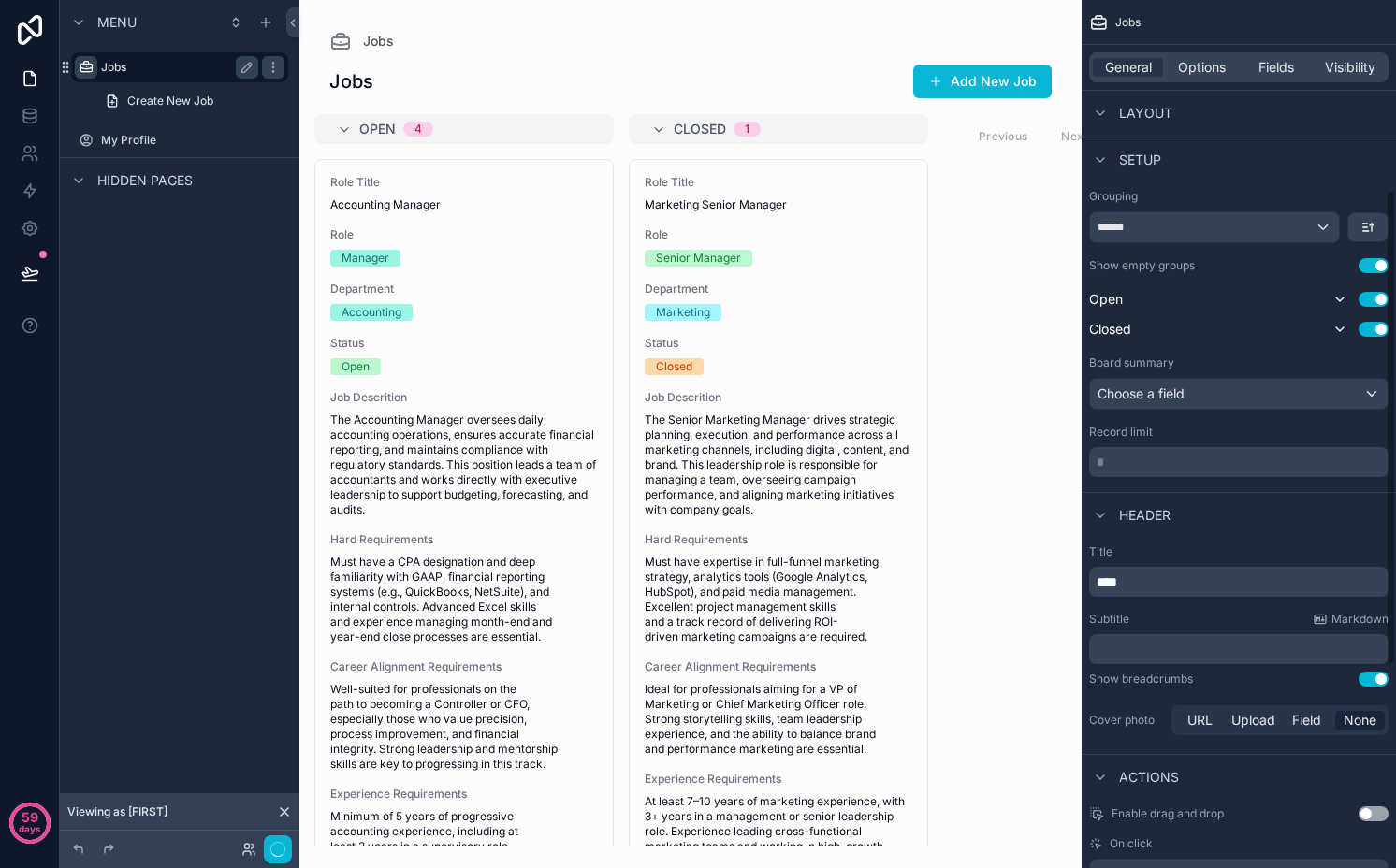 click on "Title **** Subtitle Markdown ﻿ Show breadcrumbs Use setting Cover photo URL Upload Field None" at bounding box center (1239, 642) 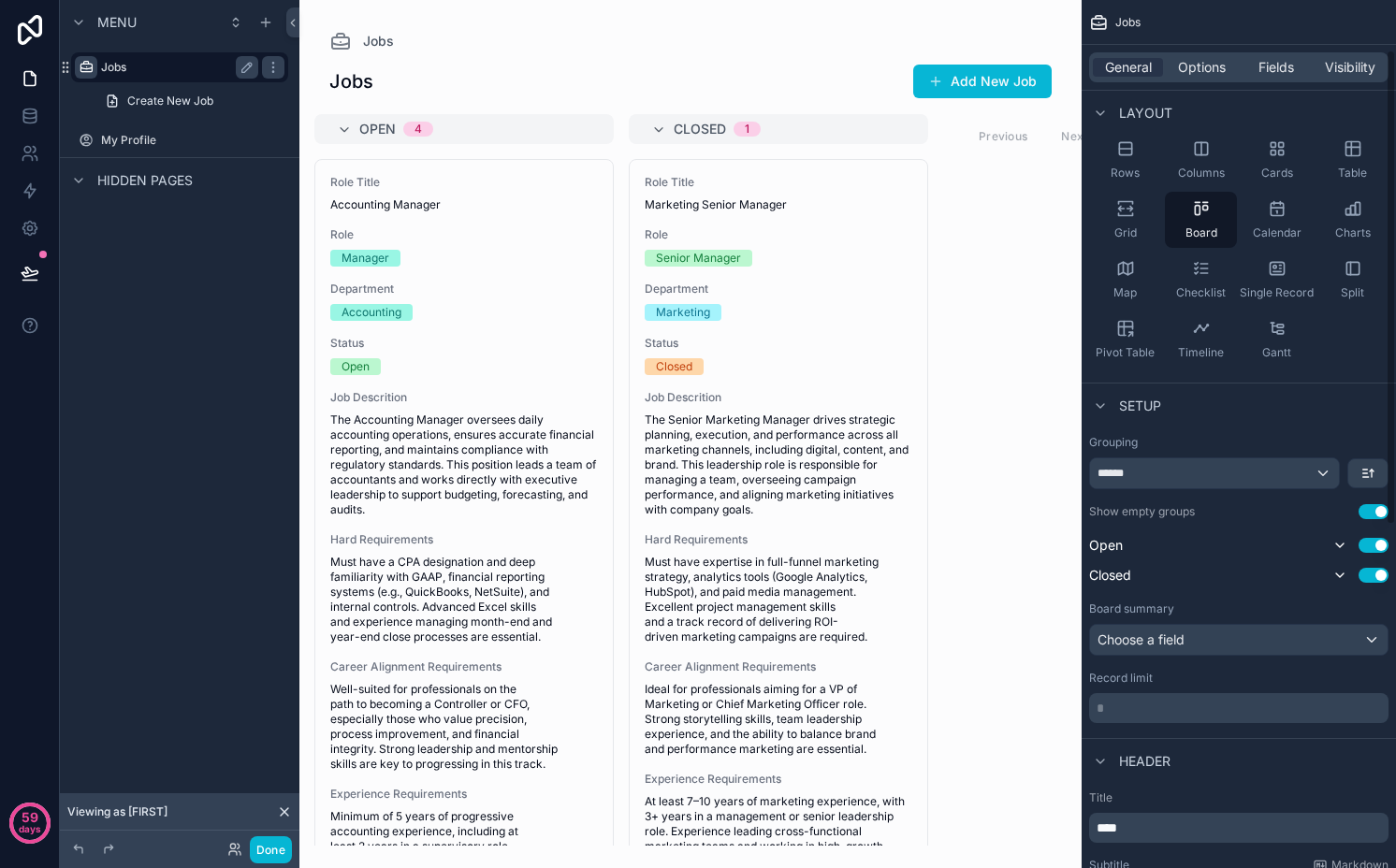 scroll, scrollTop: 91, scrollLeft: 0, axis: vertical 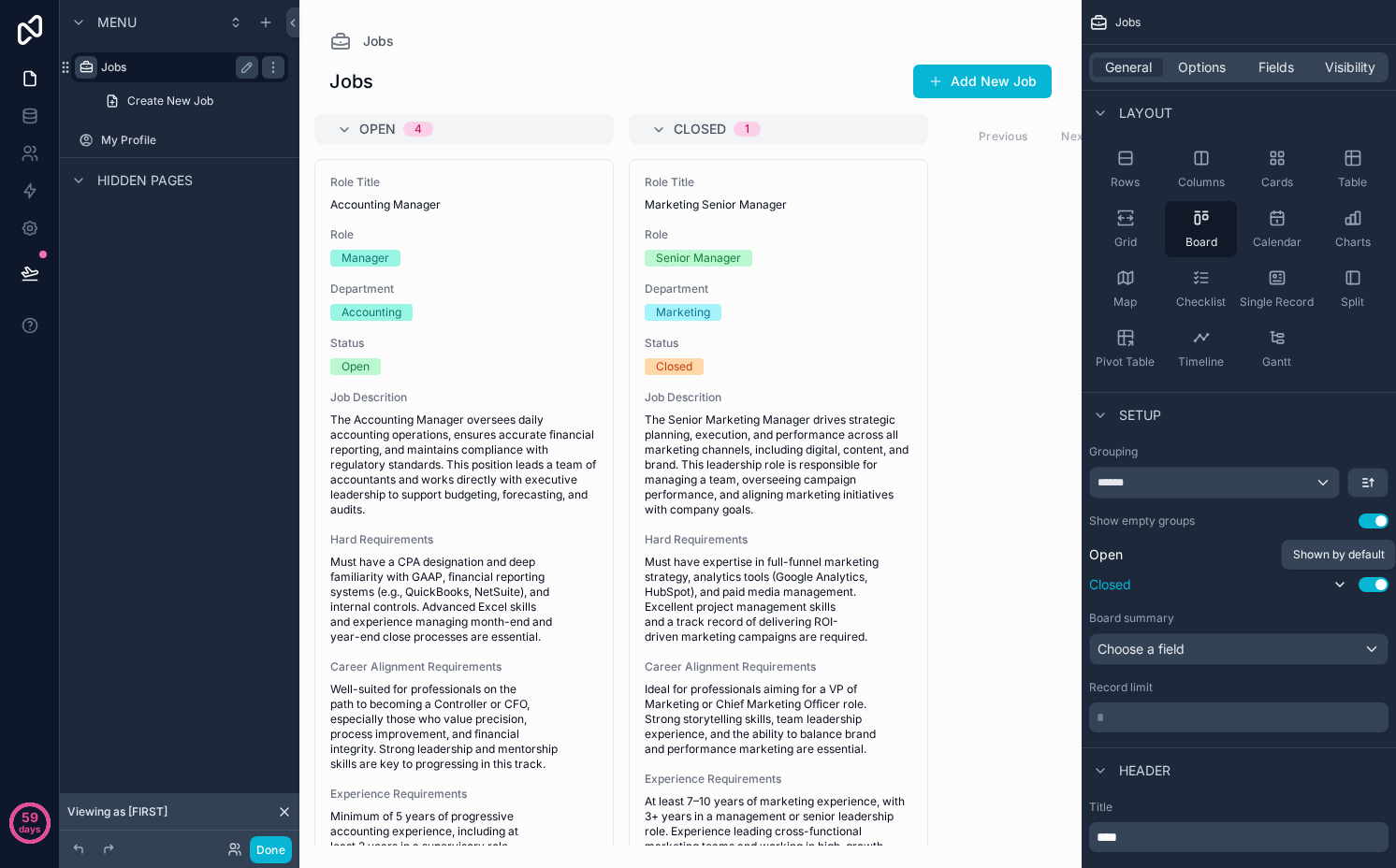 click 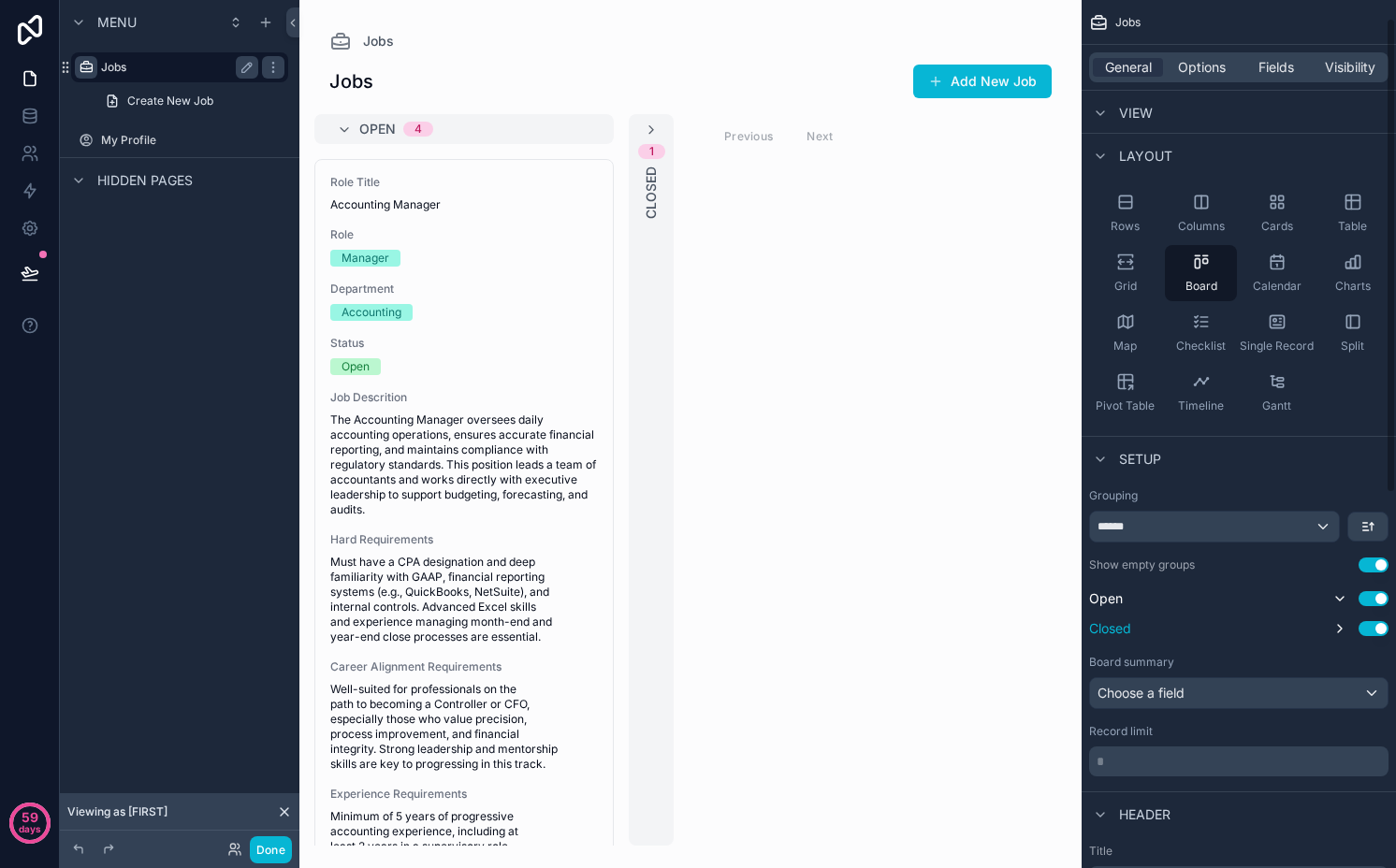 scroll, scrollTop: 26, scrollLeft: 0, axis: vertical 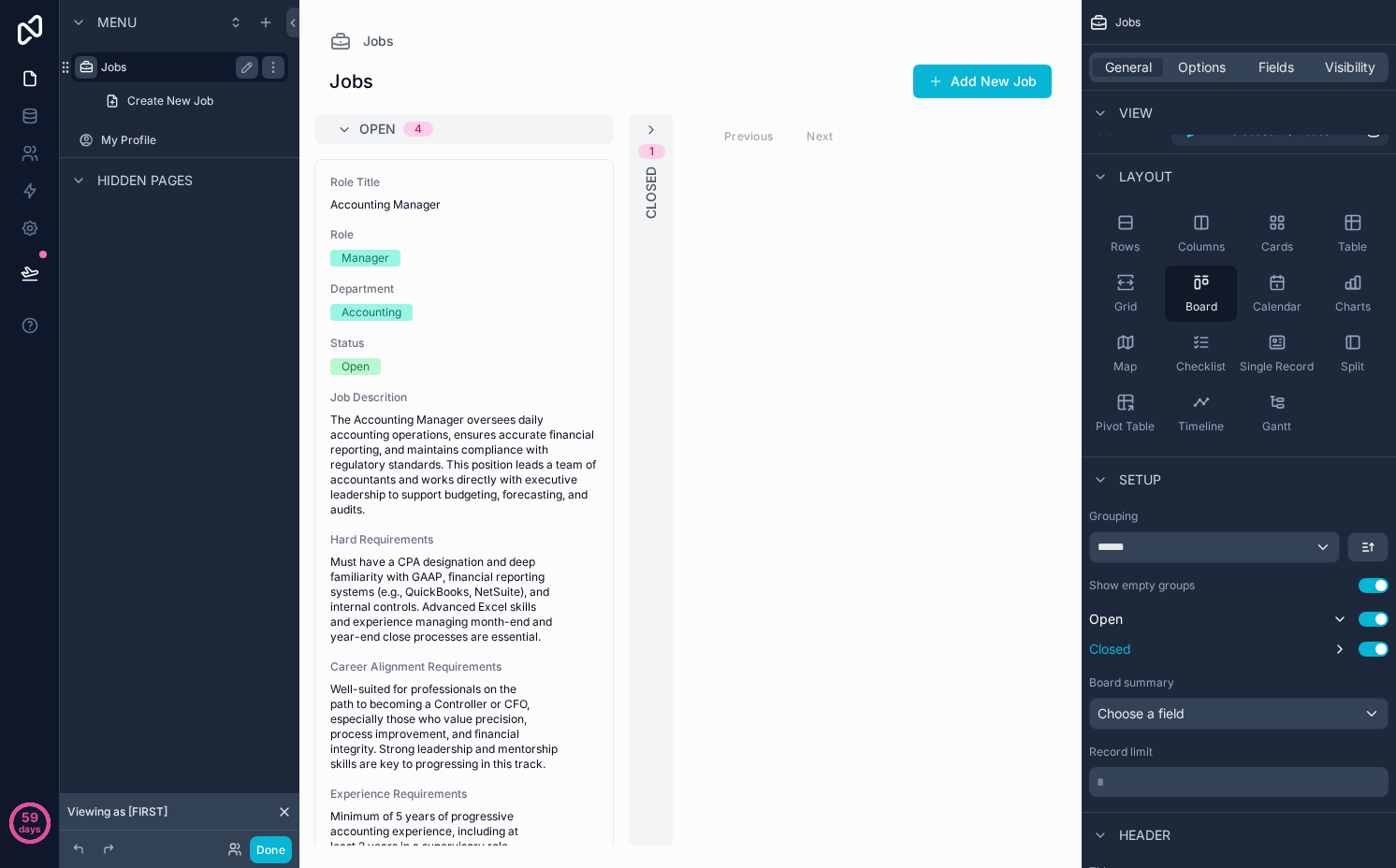 click on "Use setting" at bounding box center [1374, 586] 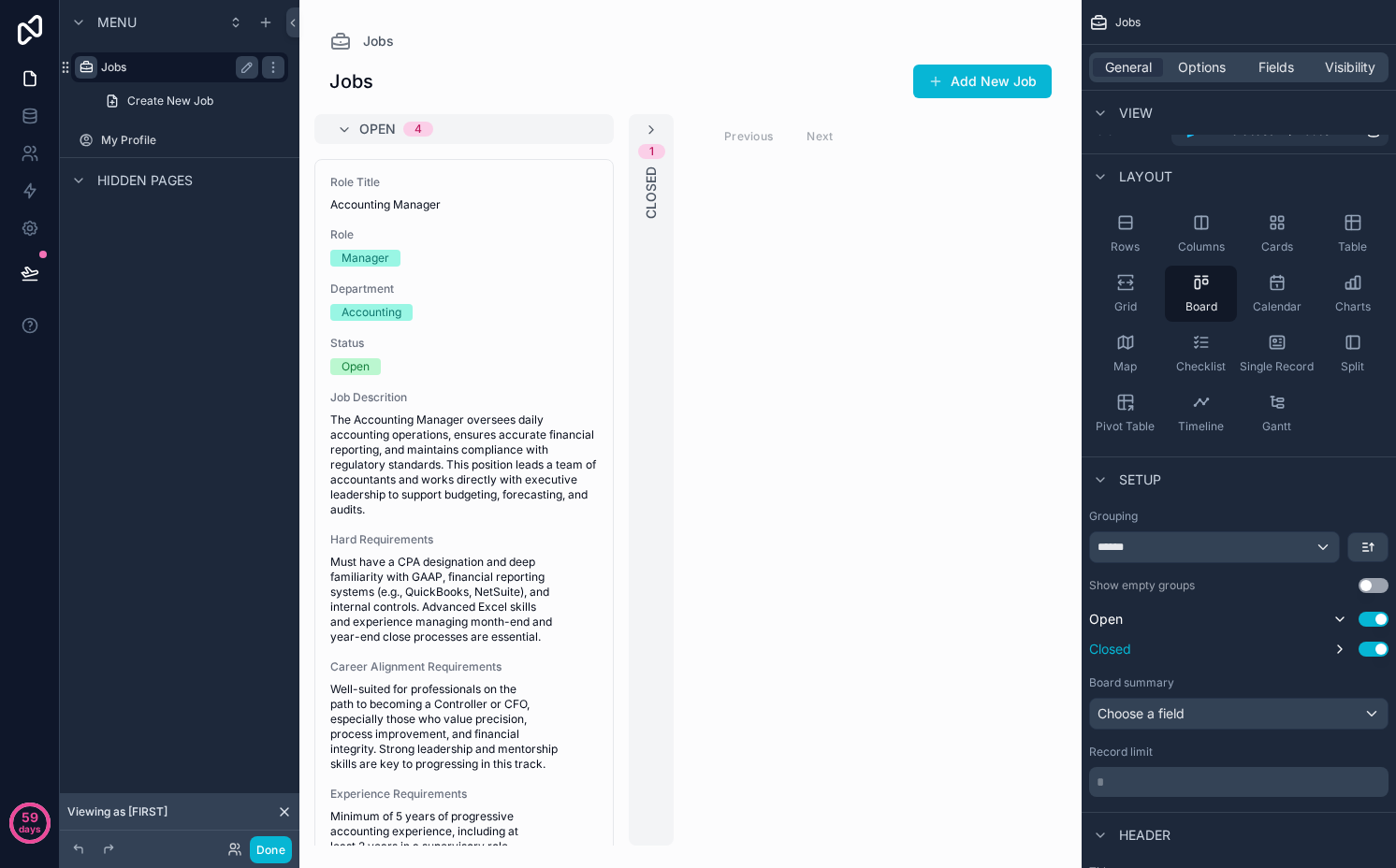 scroll, scrollTop: 0, scrollLeft: 0, axis: both 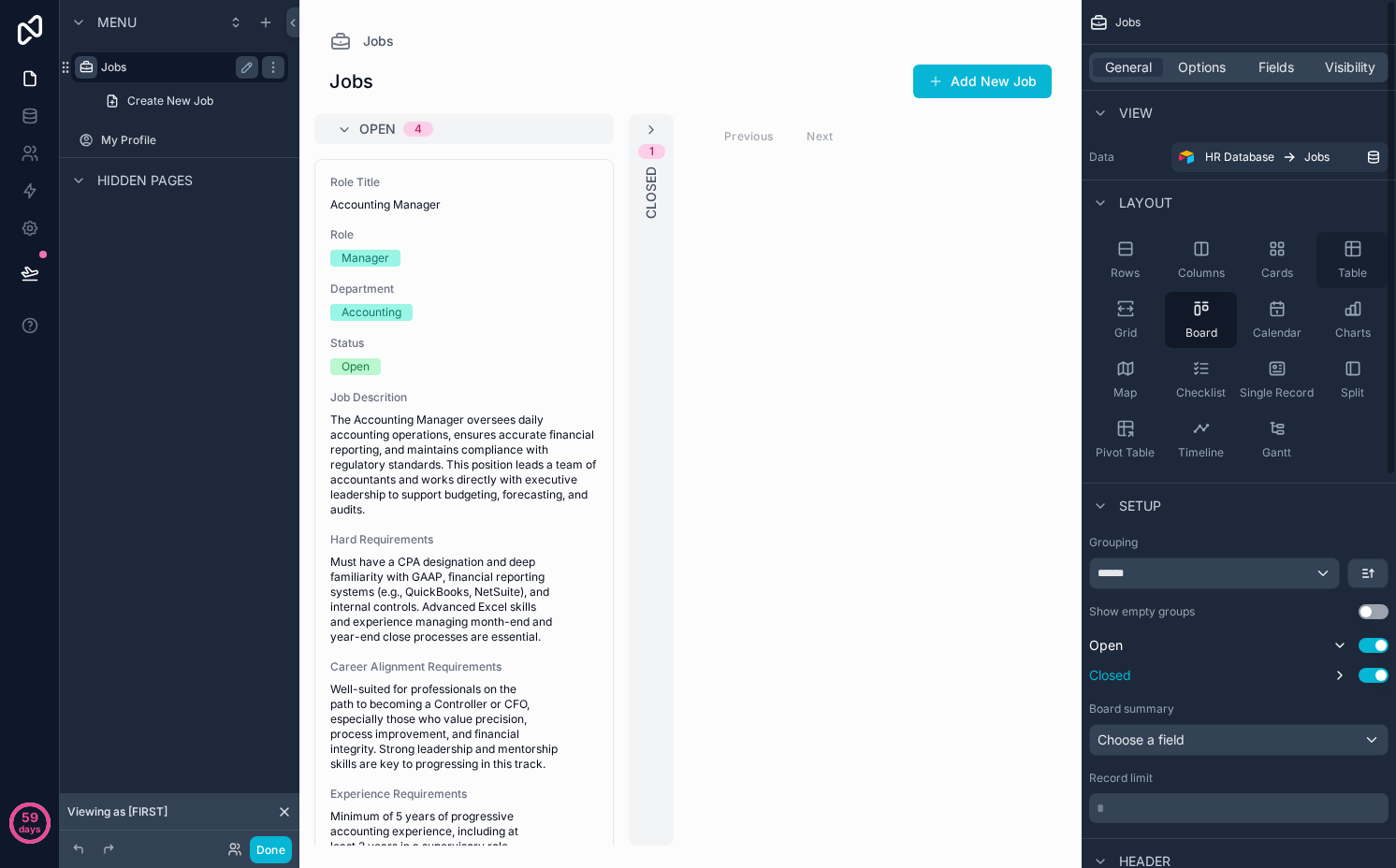 click 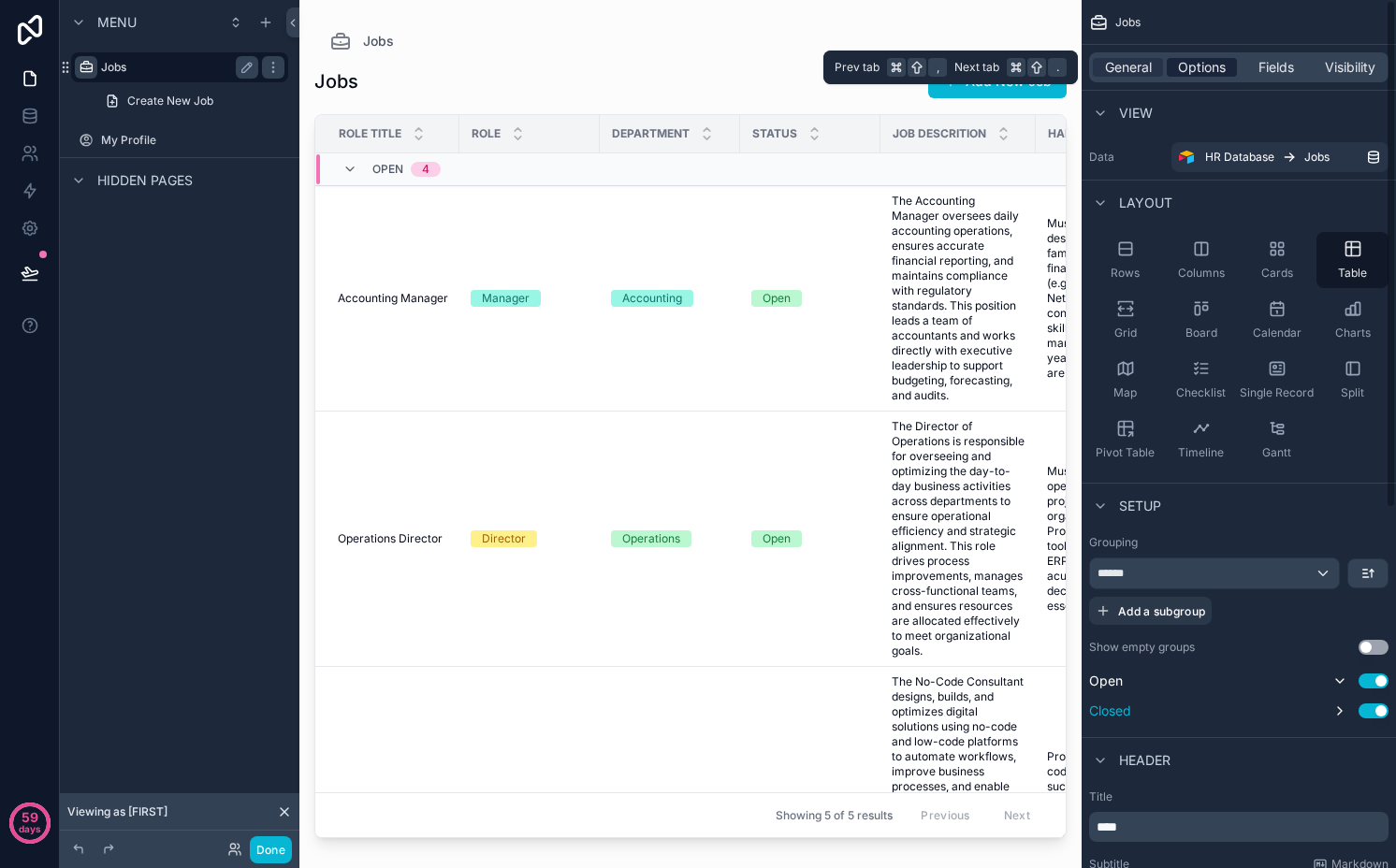 click on "Options" at bounding box center [1201, 67] 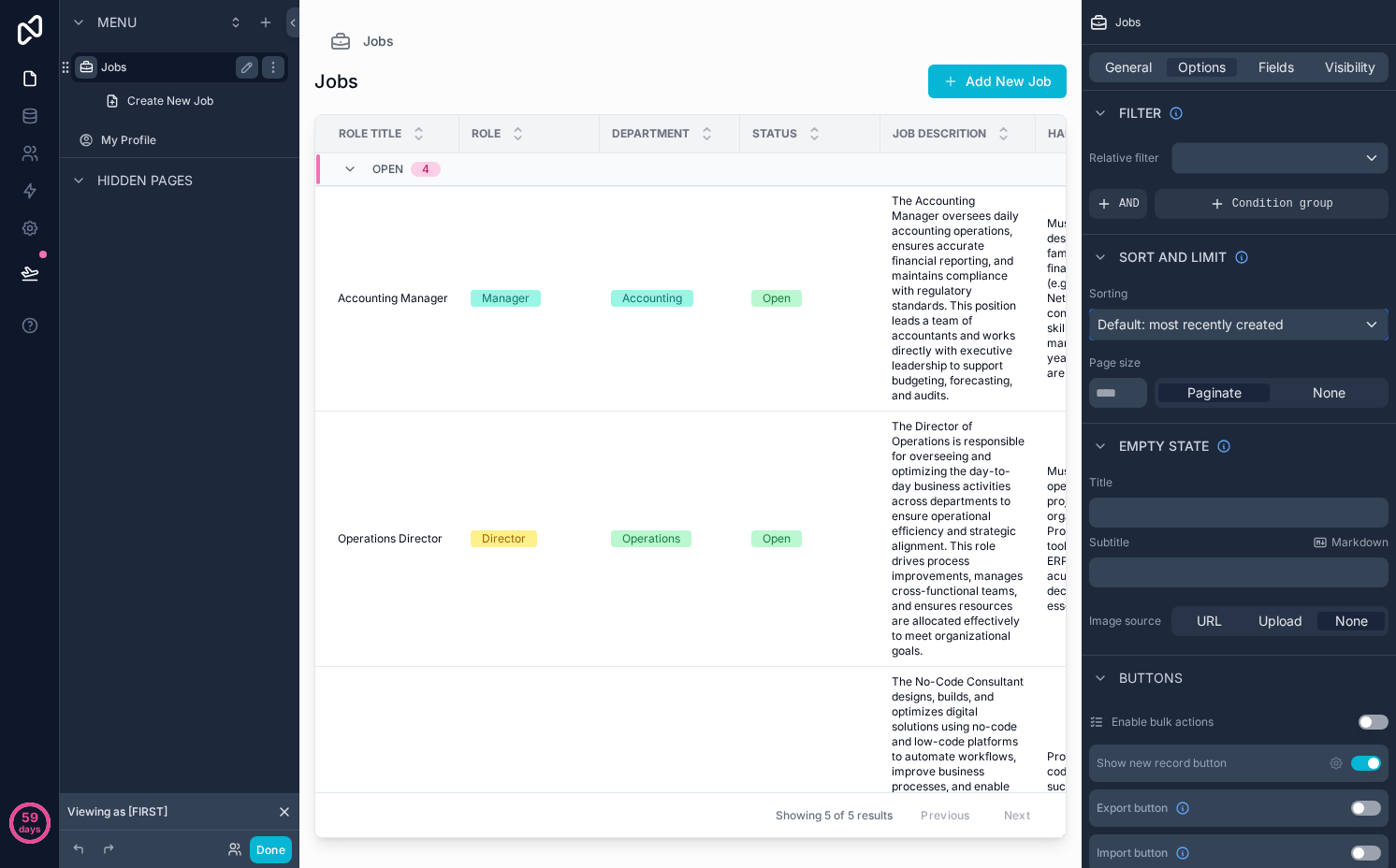 click on "Default: most recently created" at bounding box center (1190, 324) 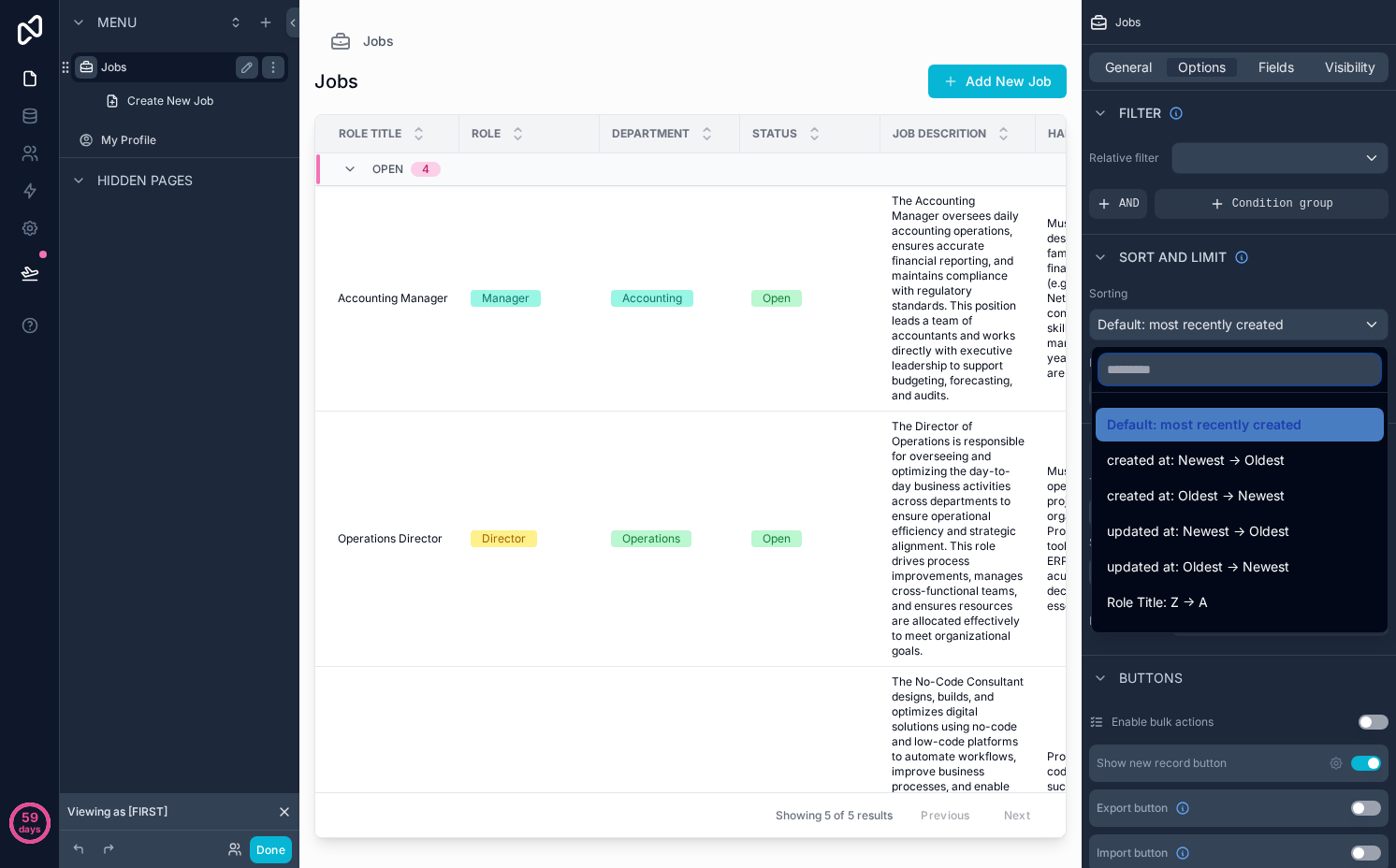 click at bounding box center (1240, 369) 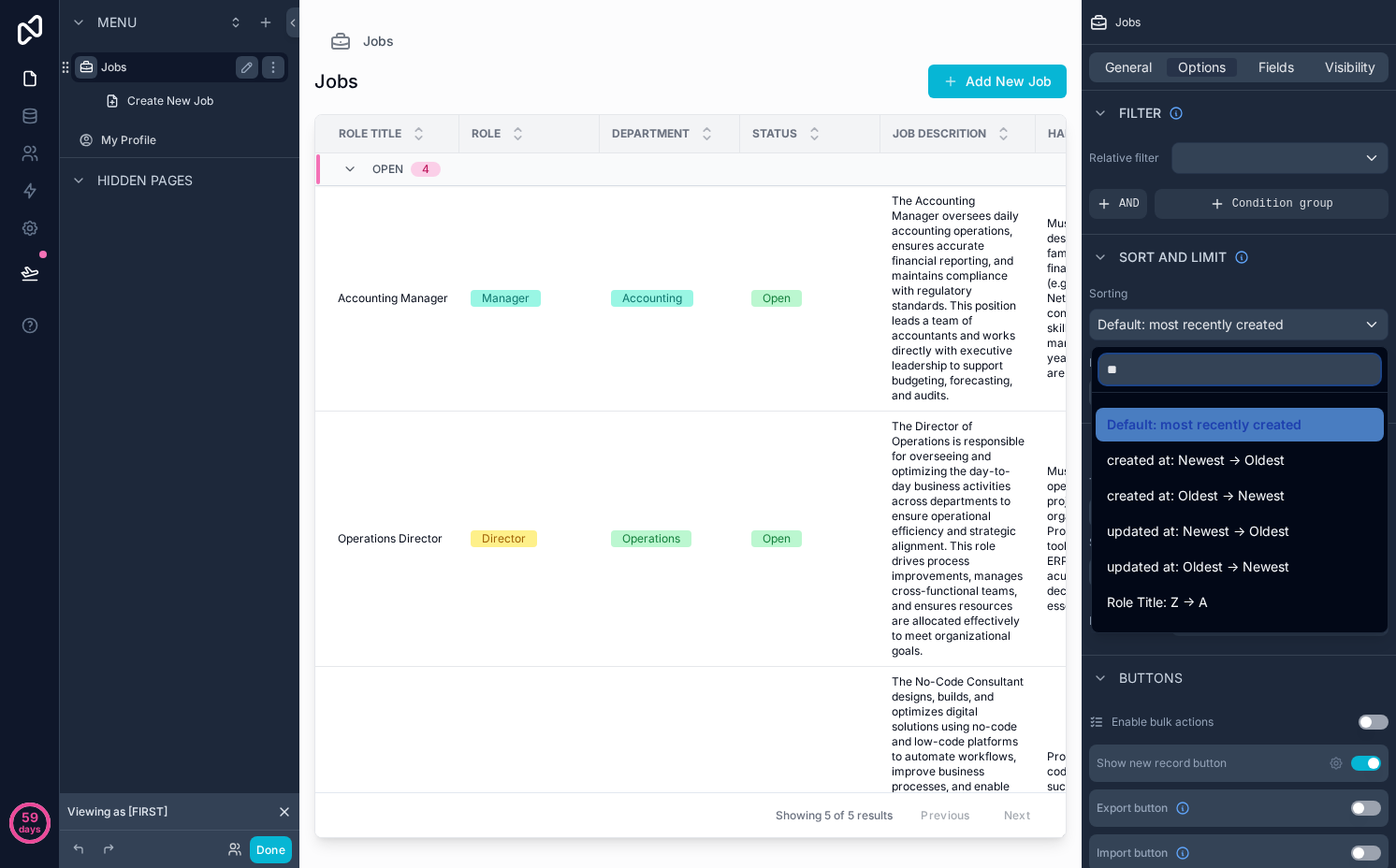 type on "***" 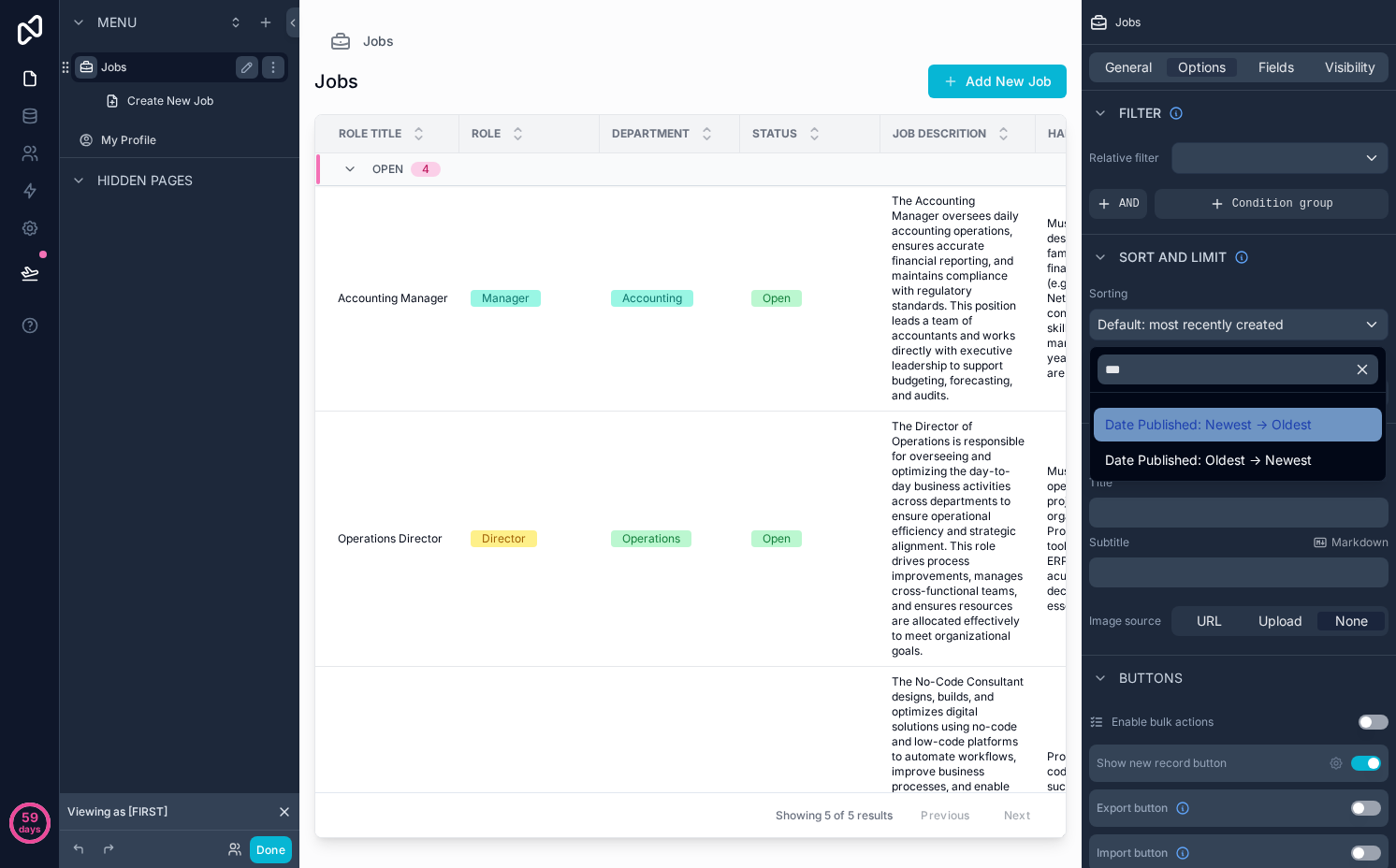 click on "Date Published: Newest -> Oldest" at bounding box center [1208, 425] 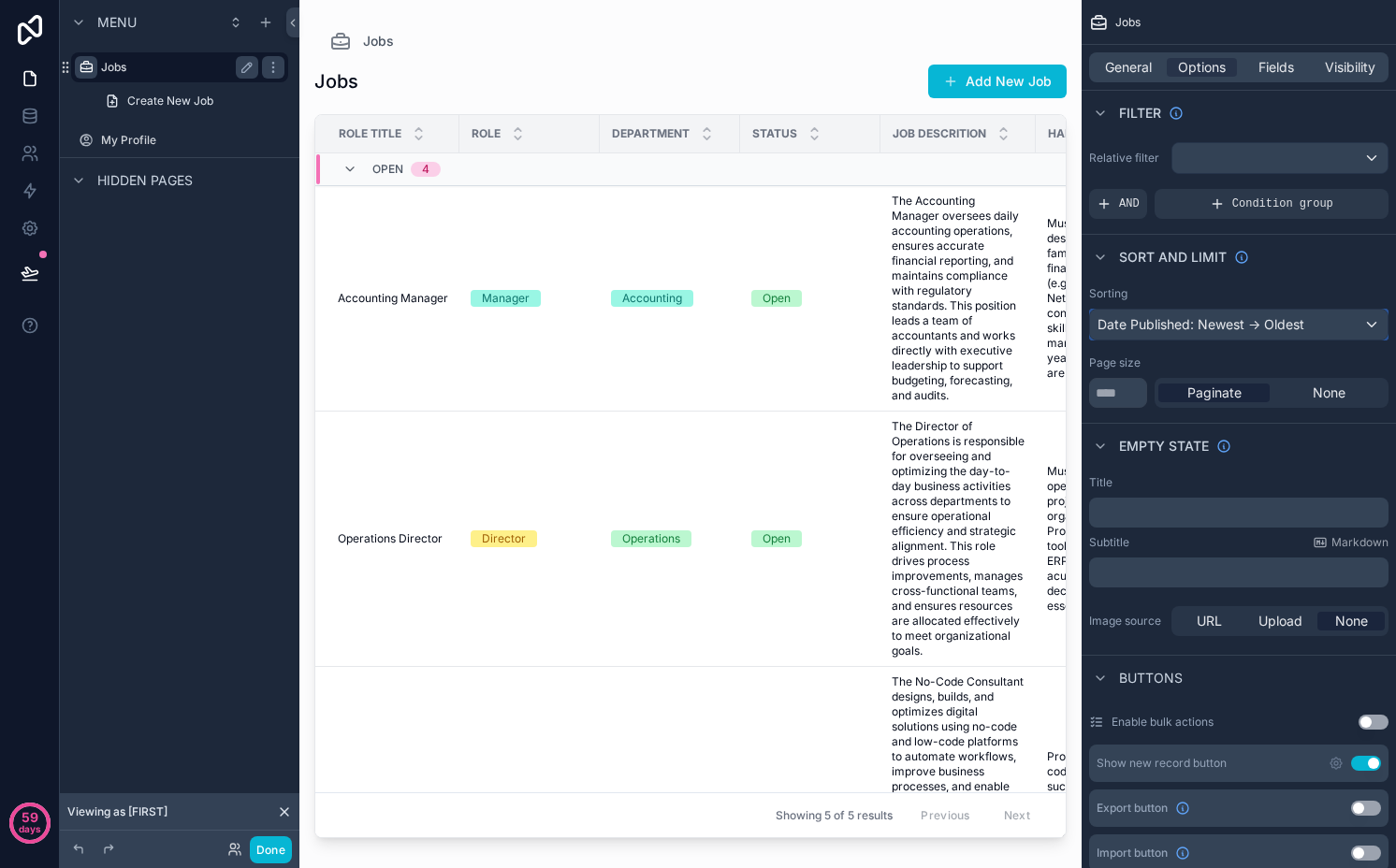 click on "Date Published: Newest -> Oldest" at bounding box center (1239, 325) 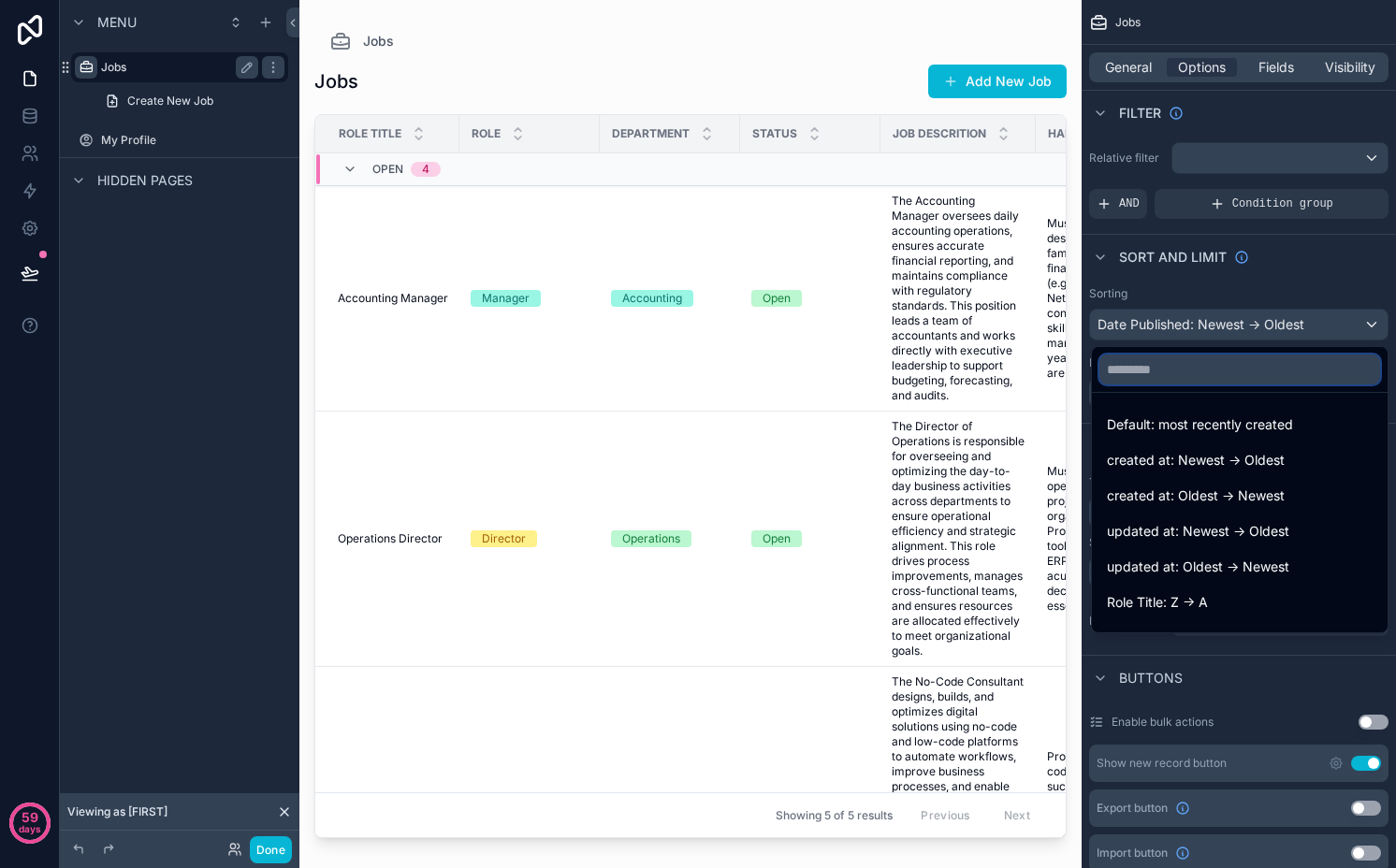 click at bounding box center (1240, 369) 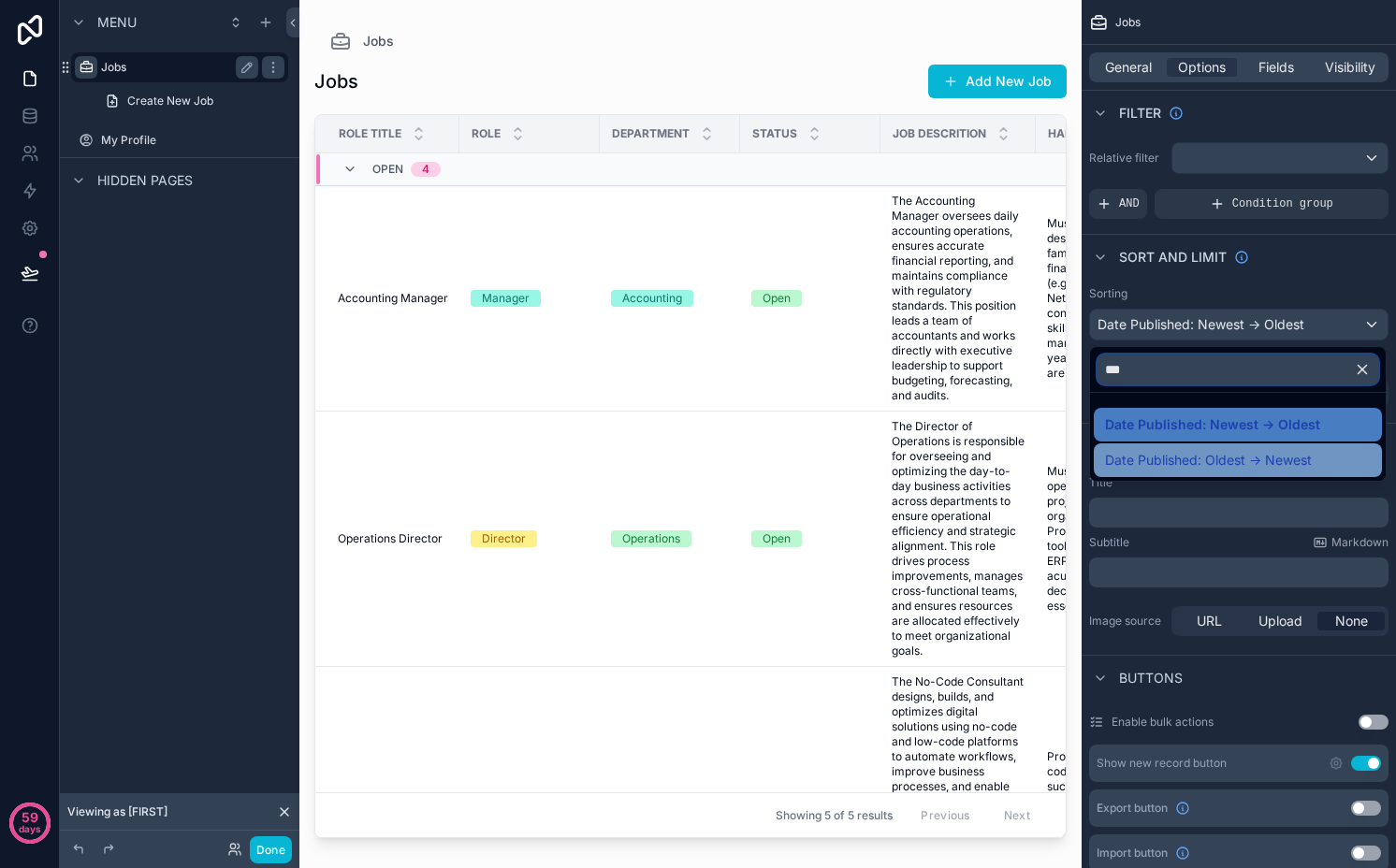 type on "***" 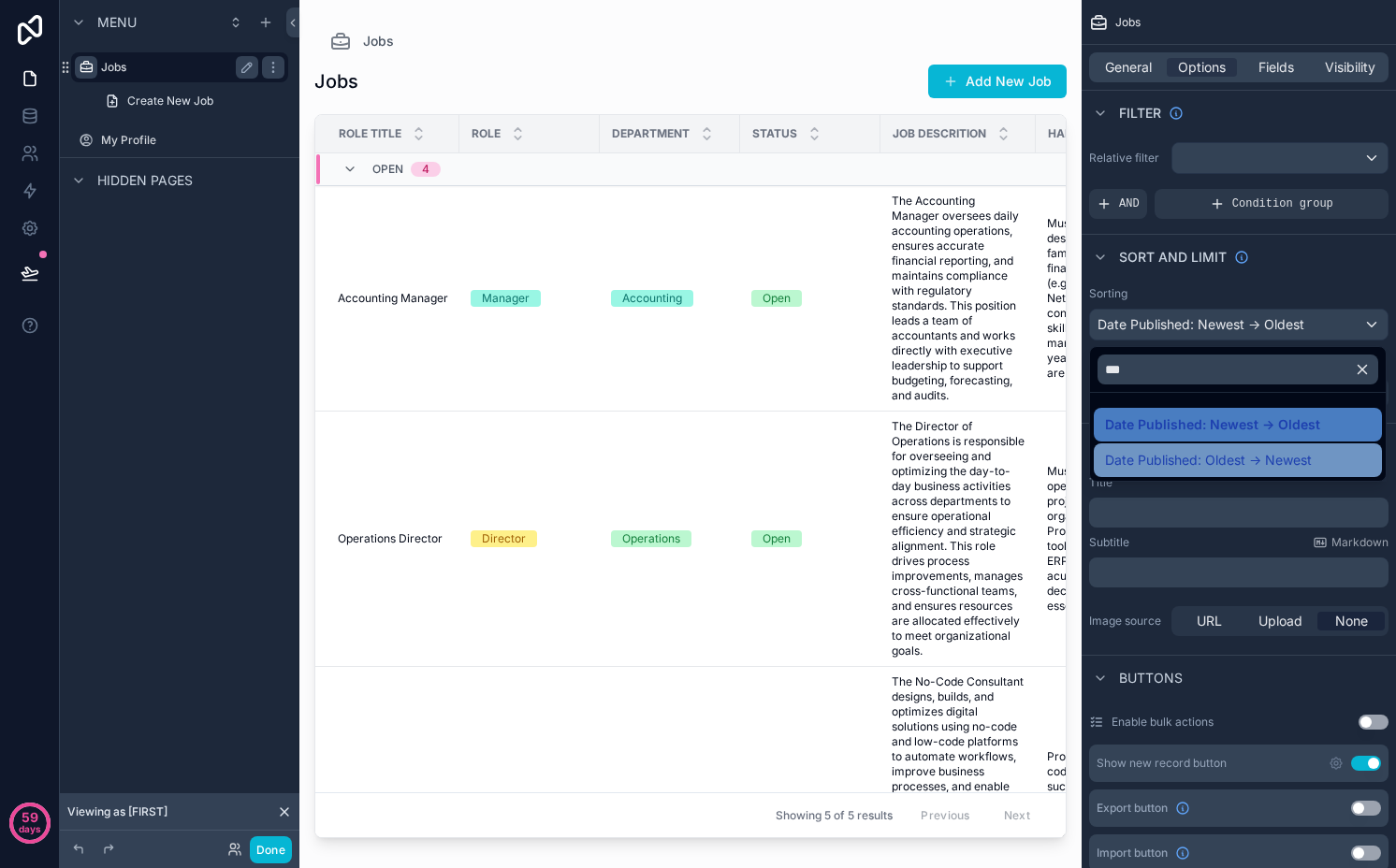 click on "Date Published: Oldest -> Newest" at bounding box center (1208, 460) 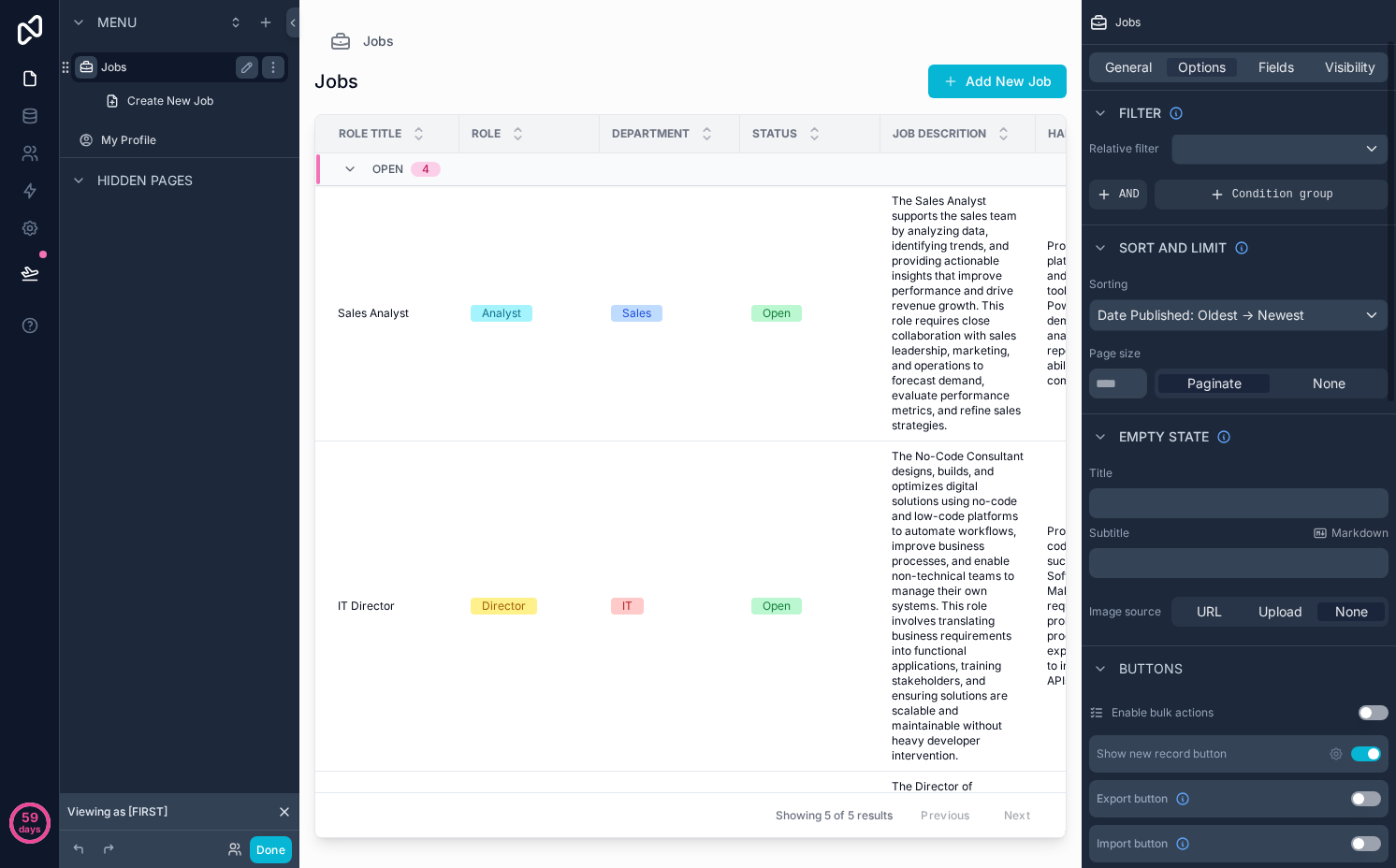 scroll, scrollTop: 0, scrollLeft: 0, axis: both 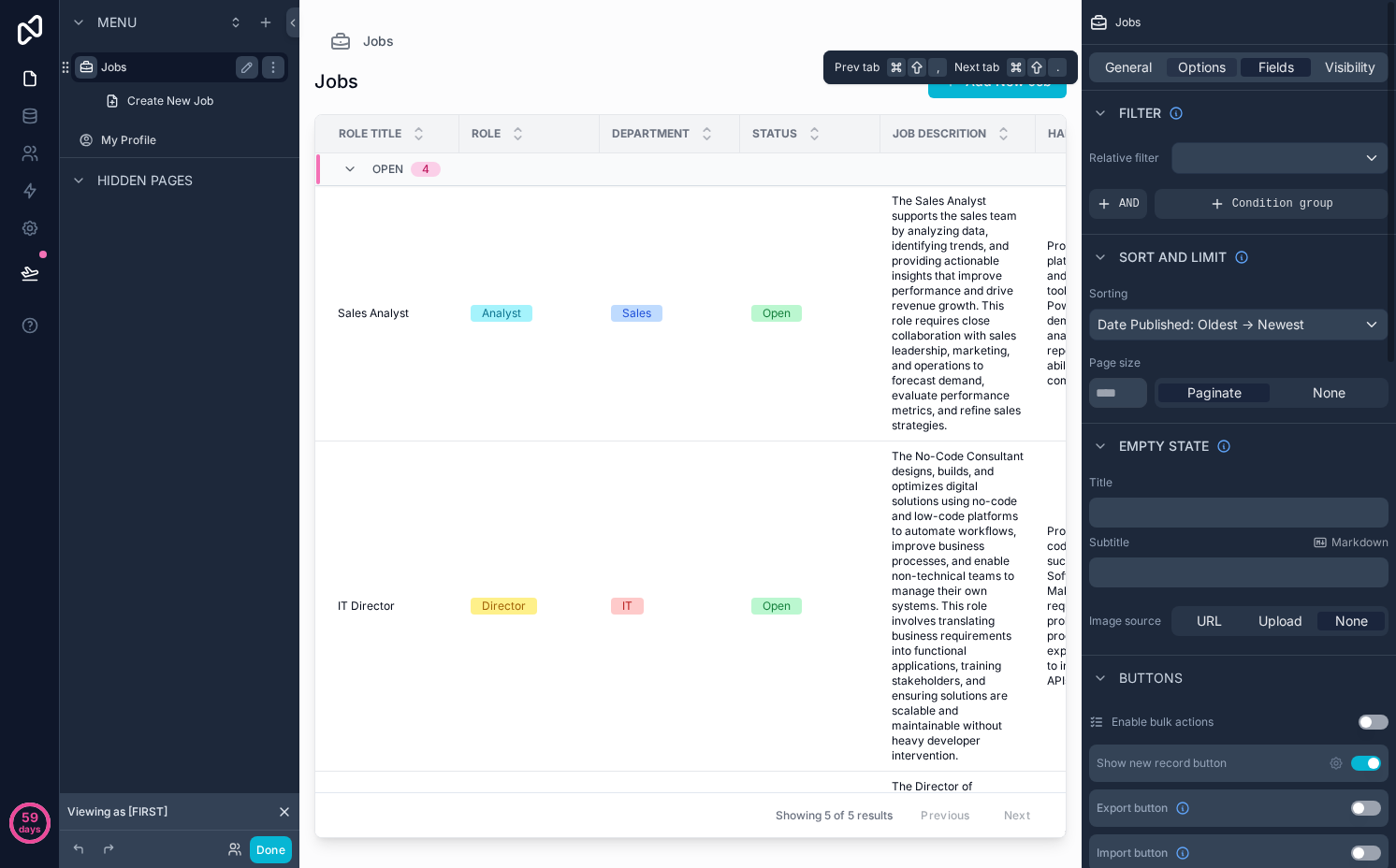 click on "Fields" at bounding box center [1276, 67] 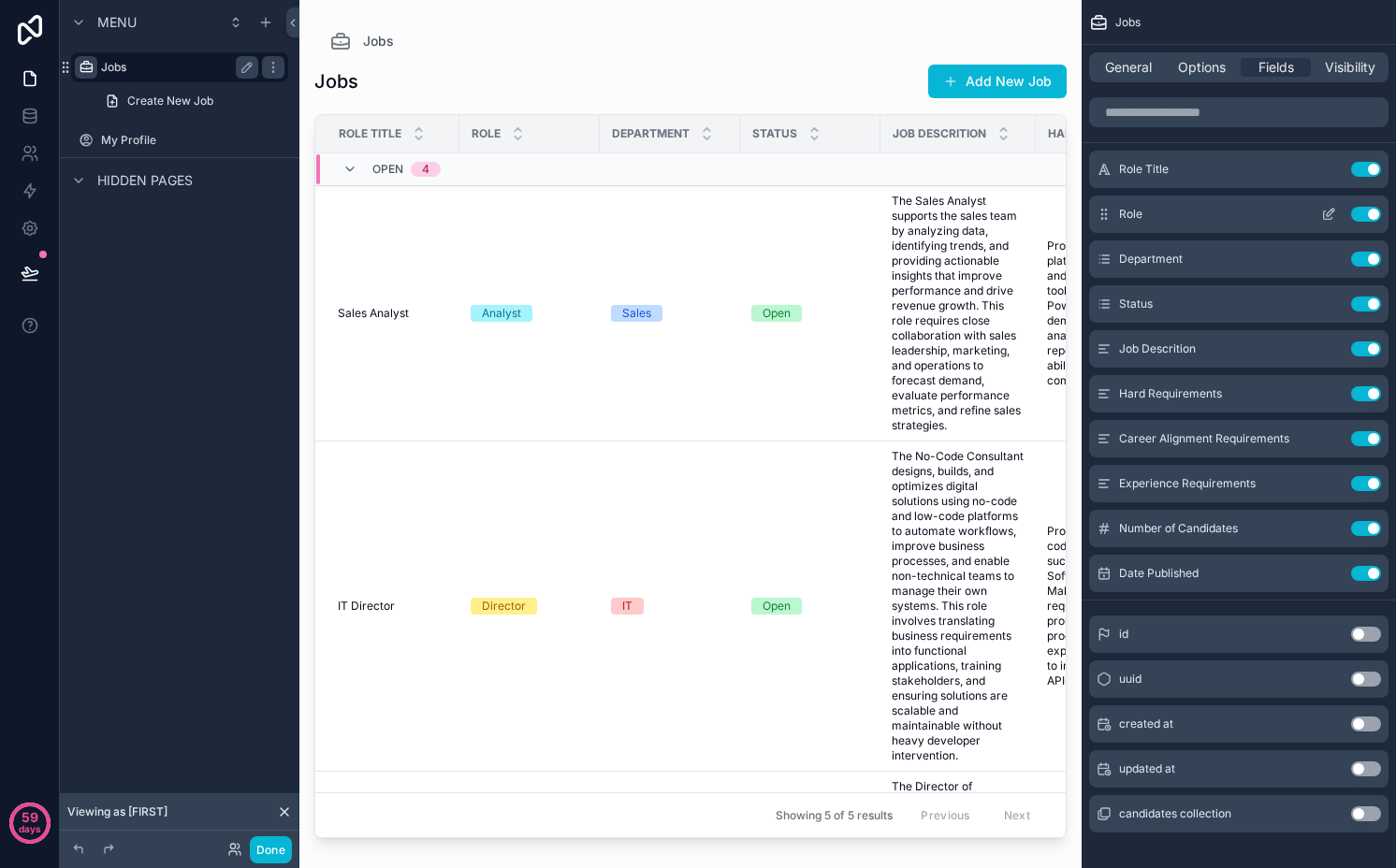 click on "Use setting" at bounding box center [1366, 214] 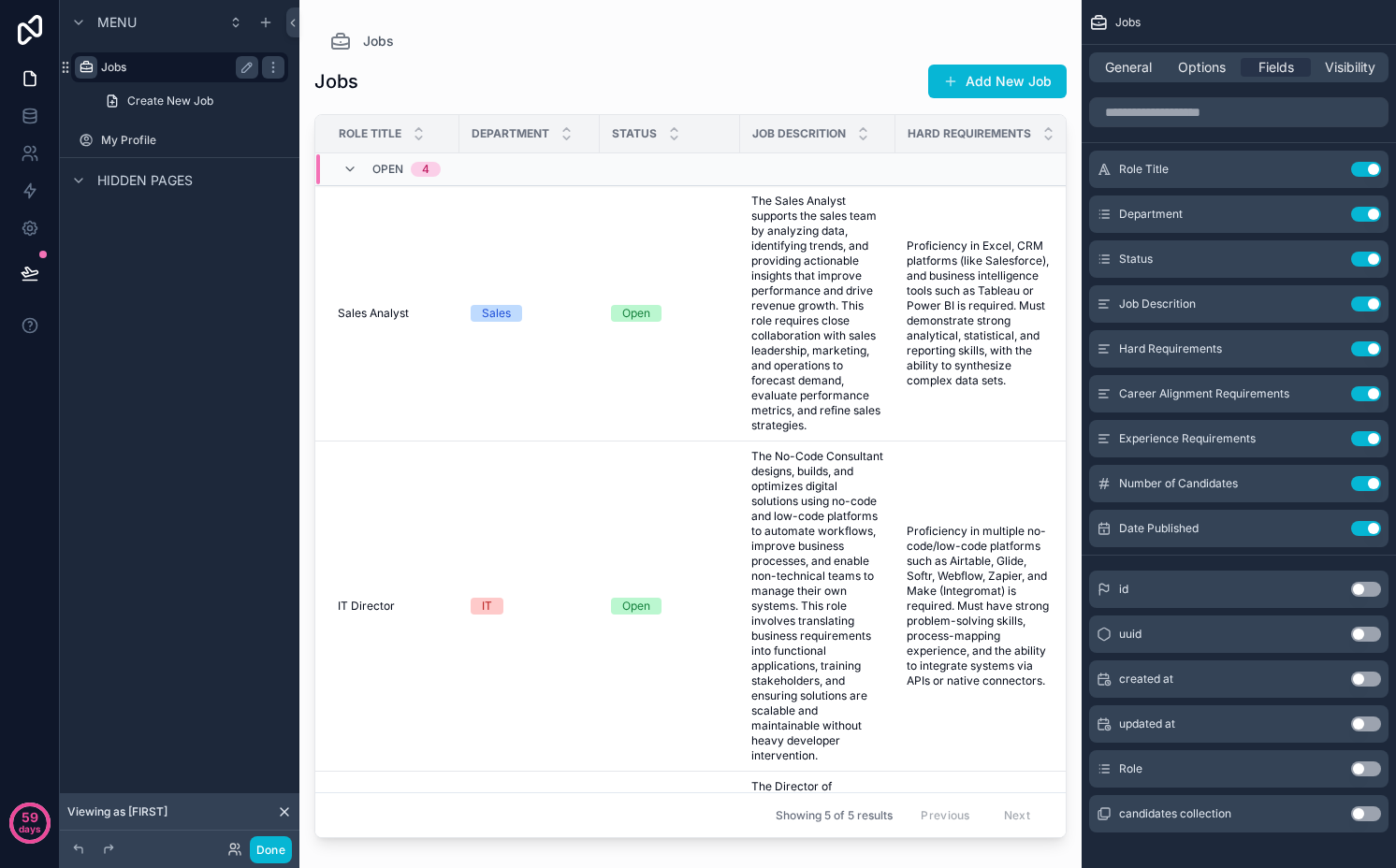 click on "Use setting" at bounding box center (1366, 214) 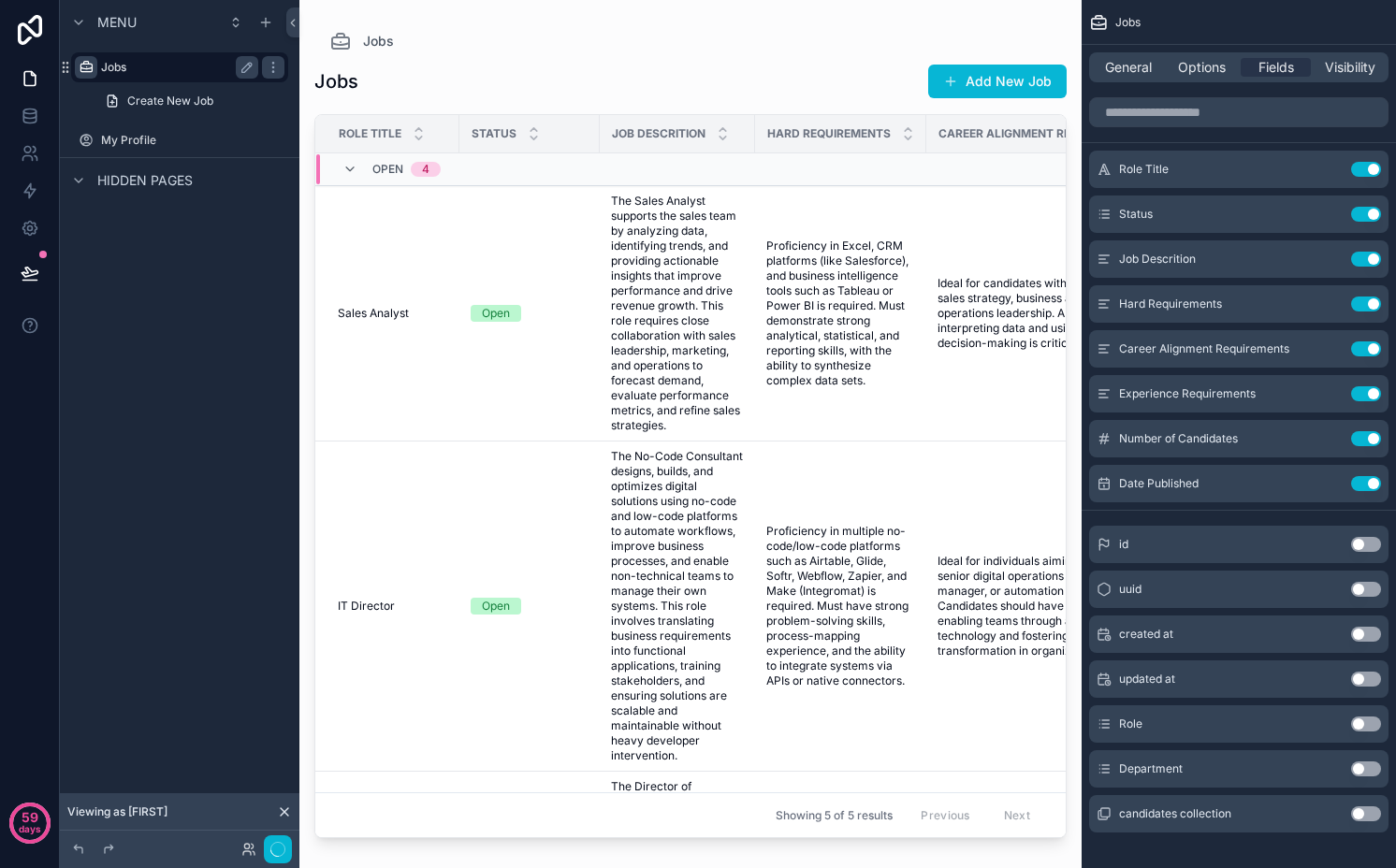 click on "Use setting" at bounding box center (1366, 214) 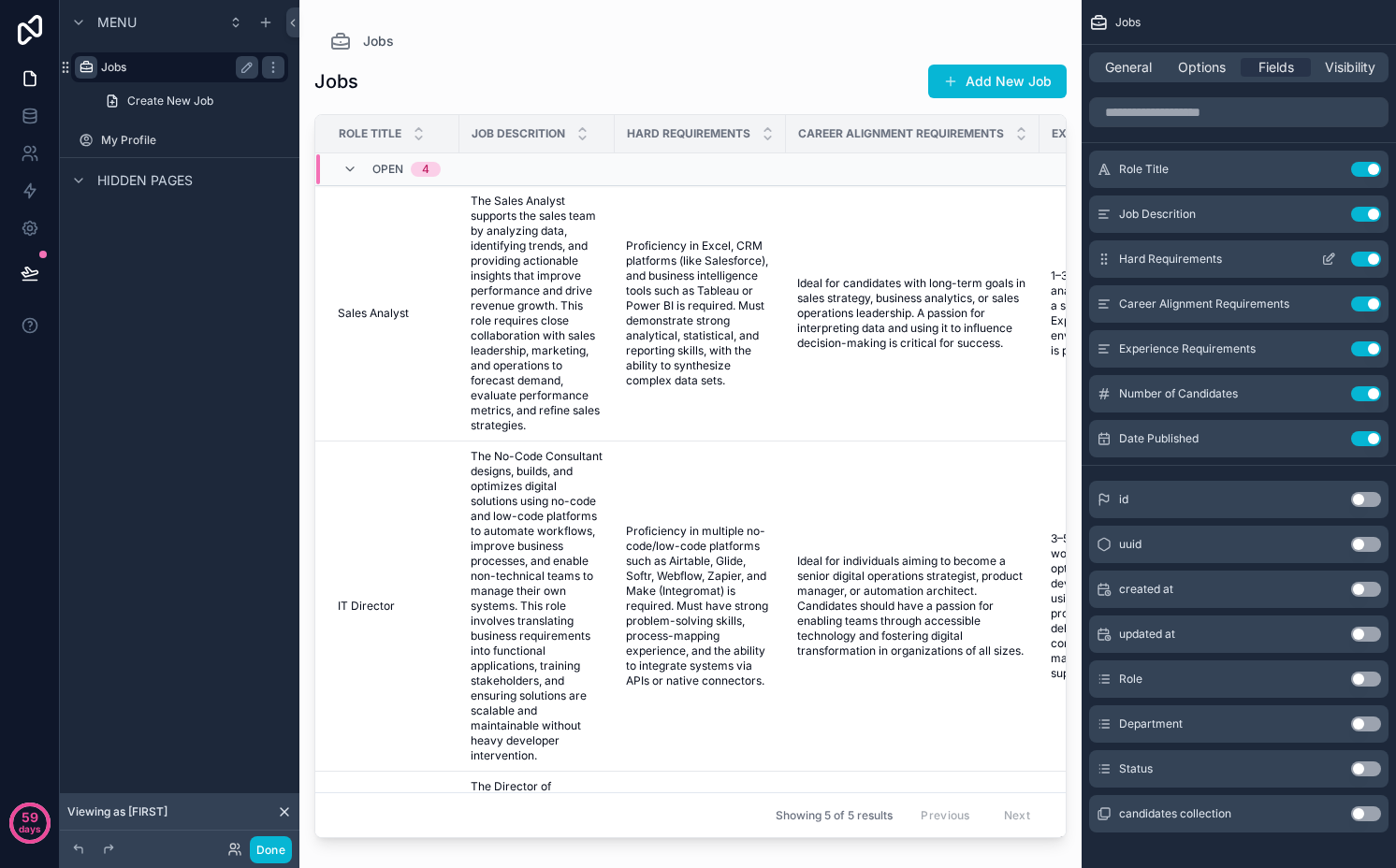 click on "Use setting" at bounding box center [1366, 259] 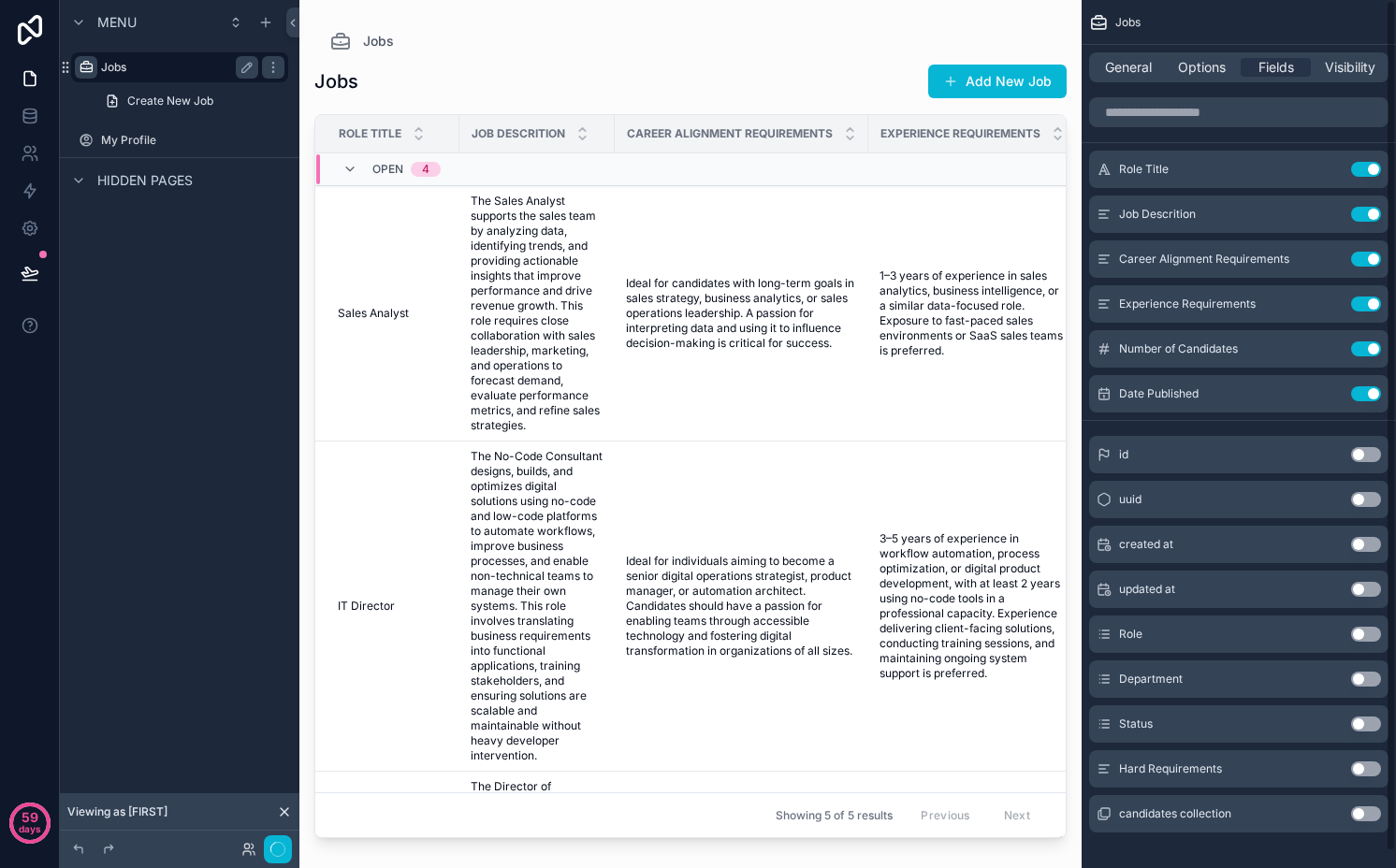 click on "Use setting" at bounding box center [1366, 259] 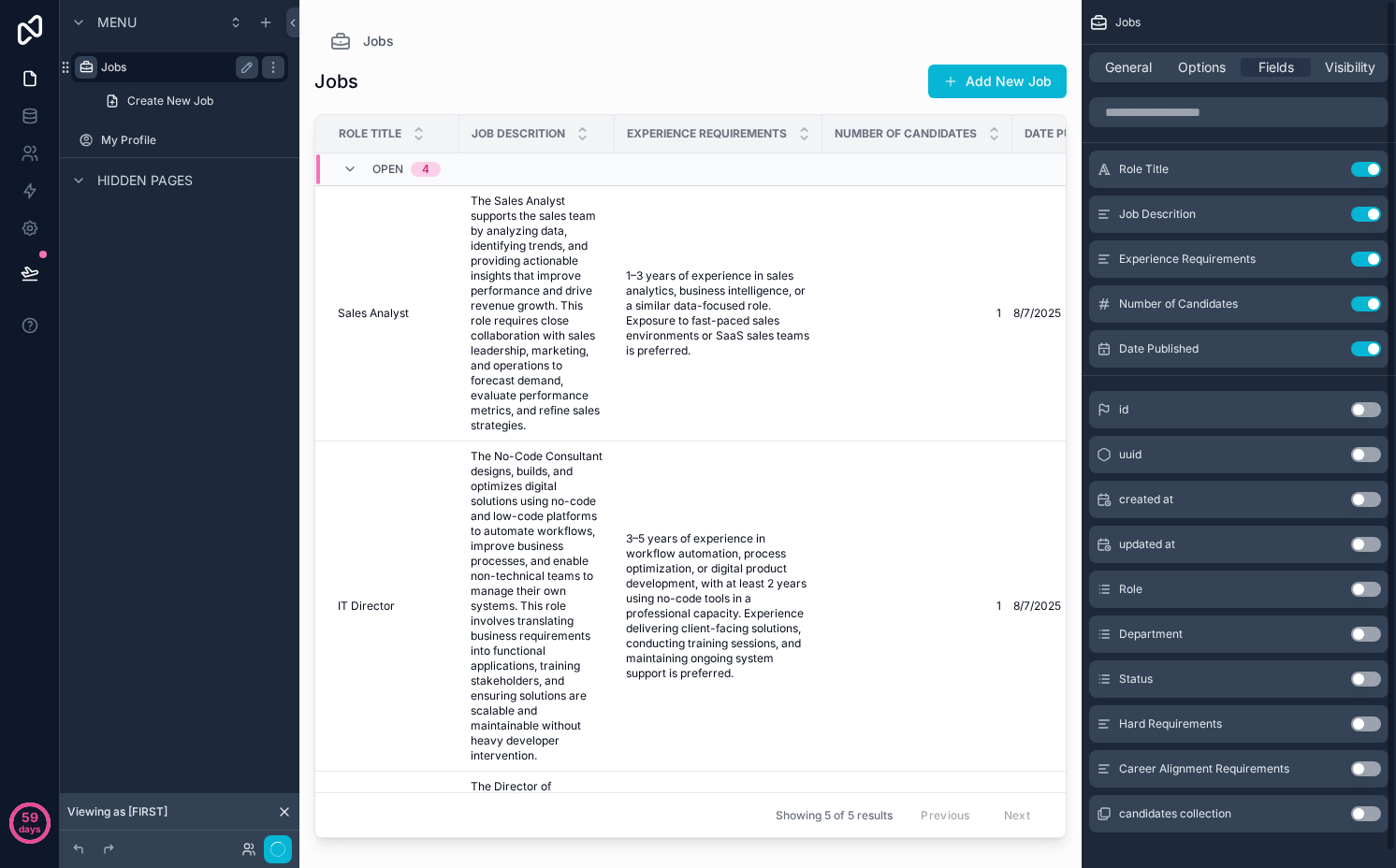 click on "Use setting" at bounding box center (1366, 259) 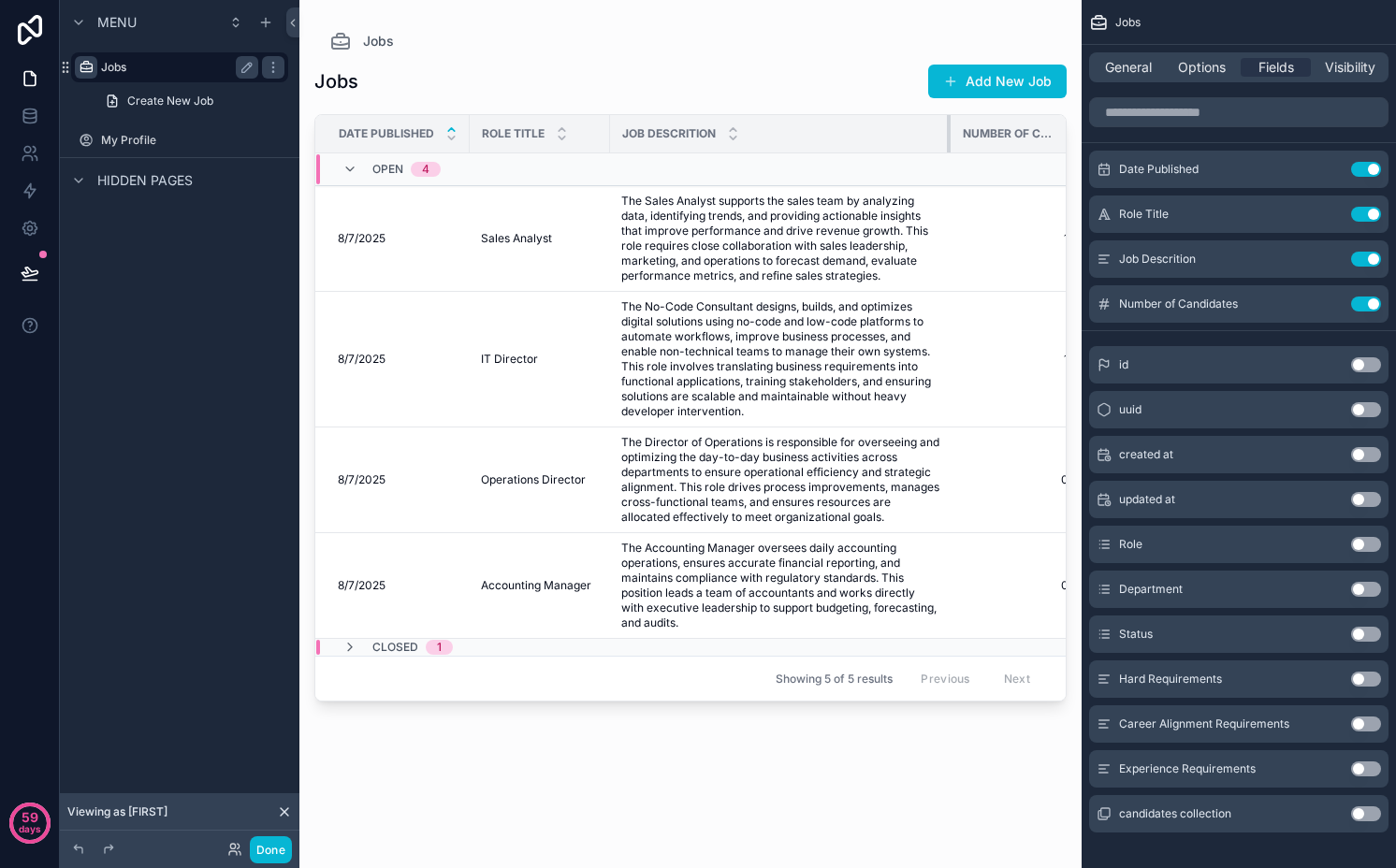 drag, startPoint x: 763, startPoint y: 133, endPoint x: 972, endPoint y: 137, distance: 209.0383 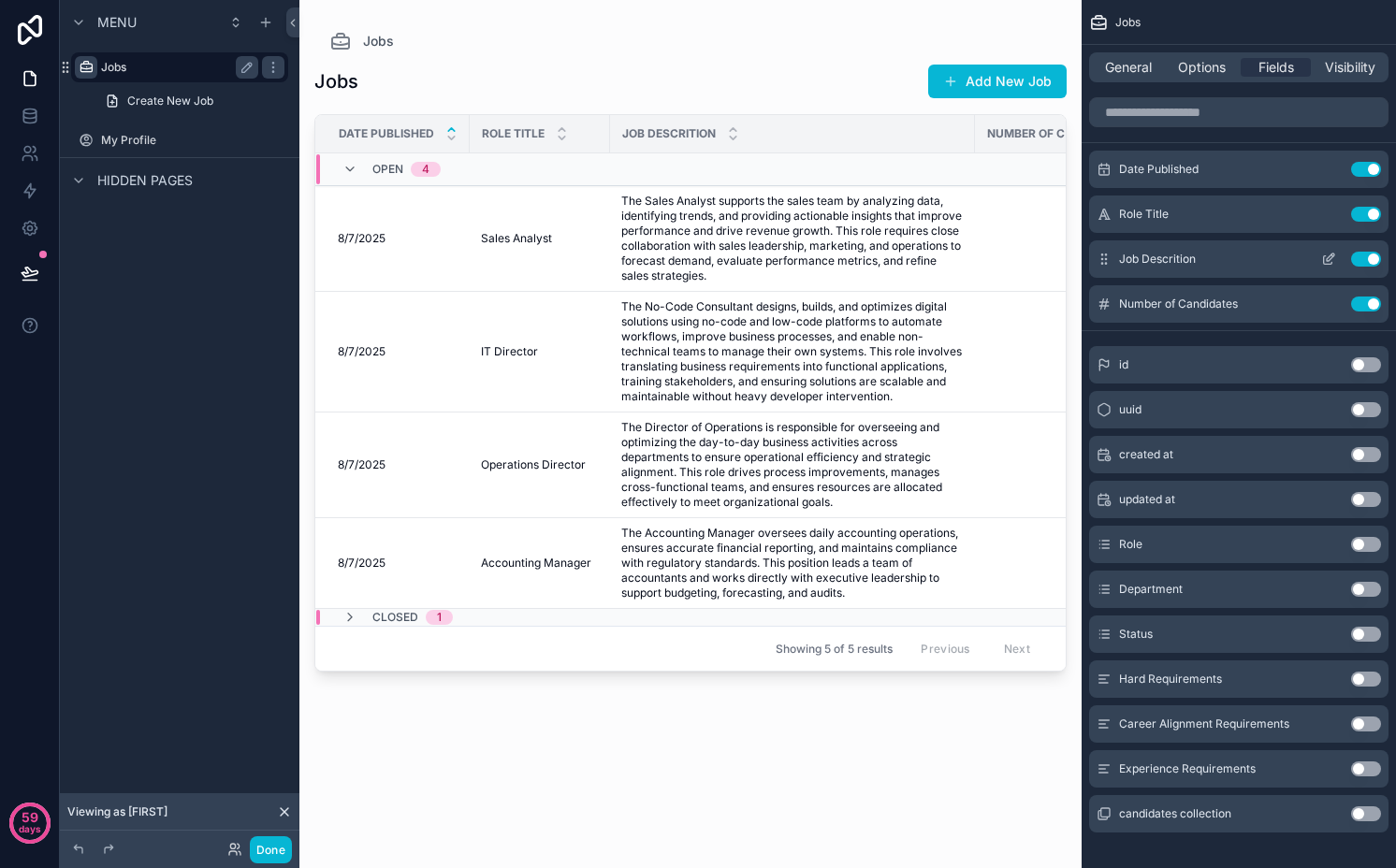 click 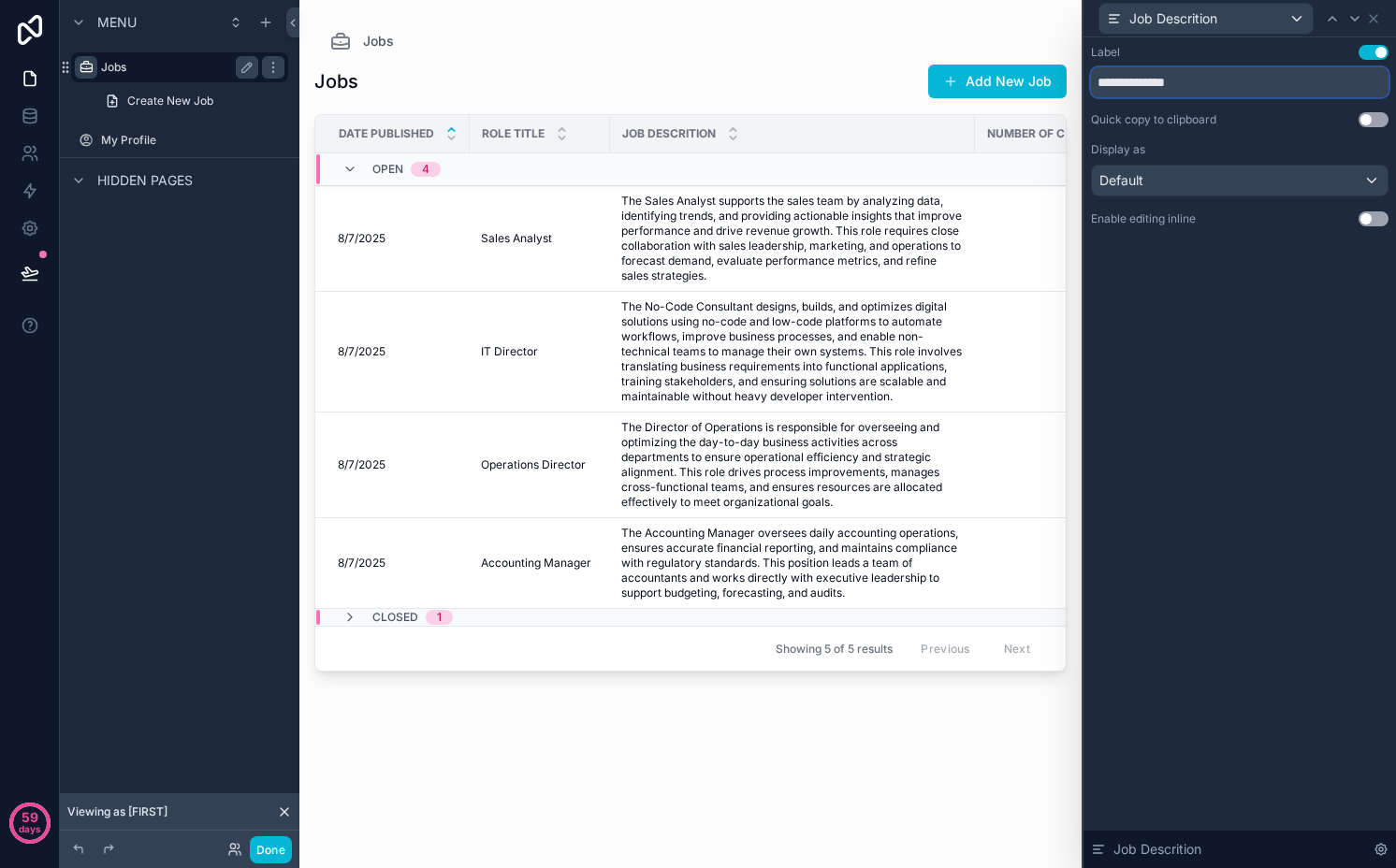 click on "**********" at bounding box center [1240, 82] 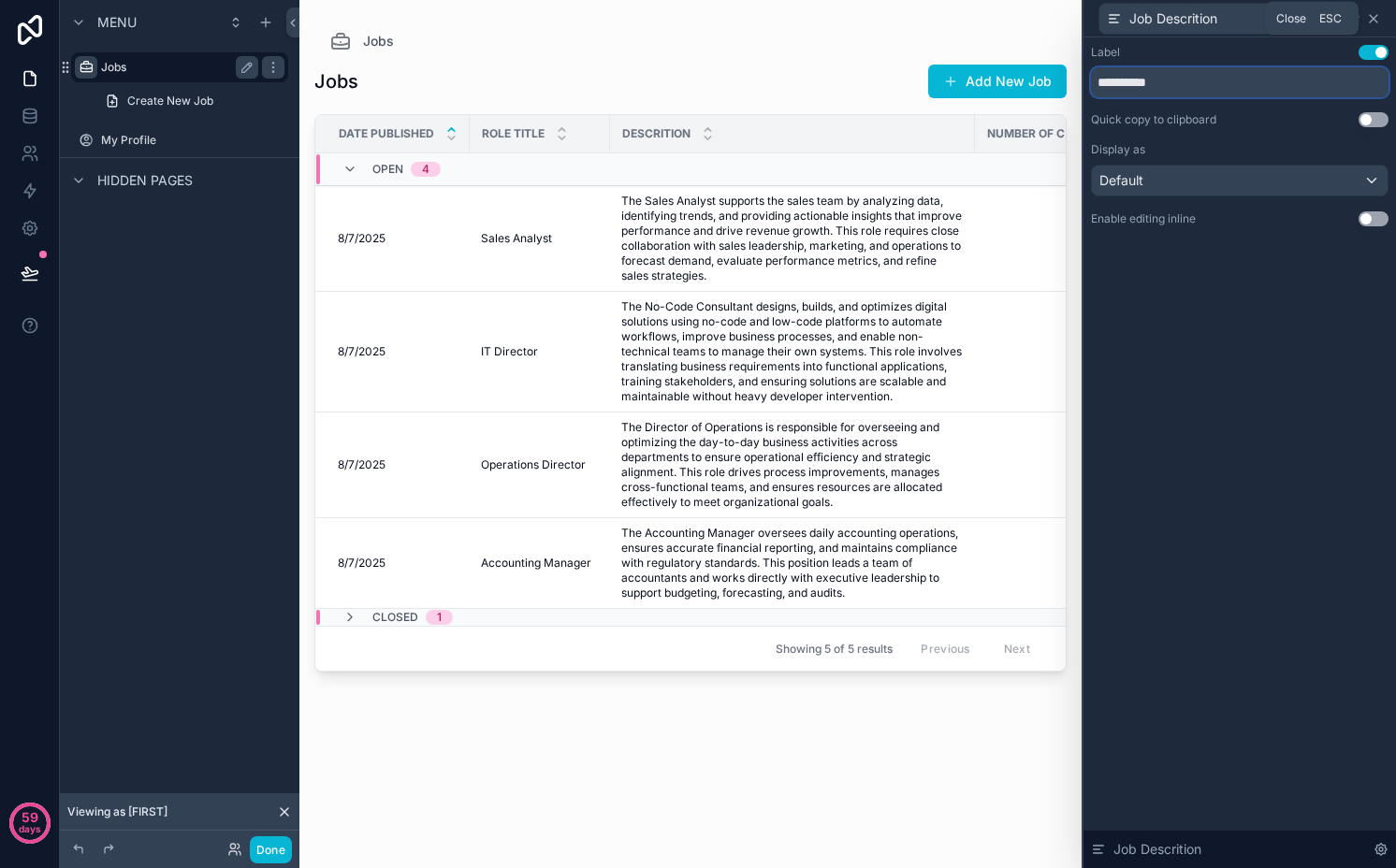 type on "**********" 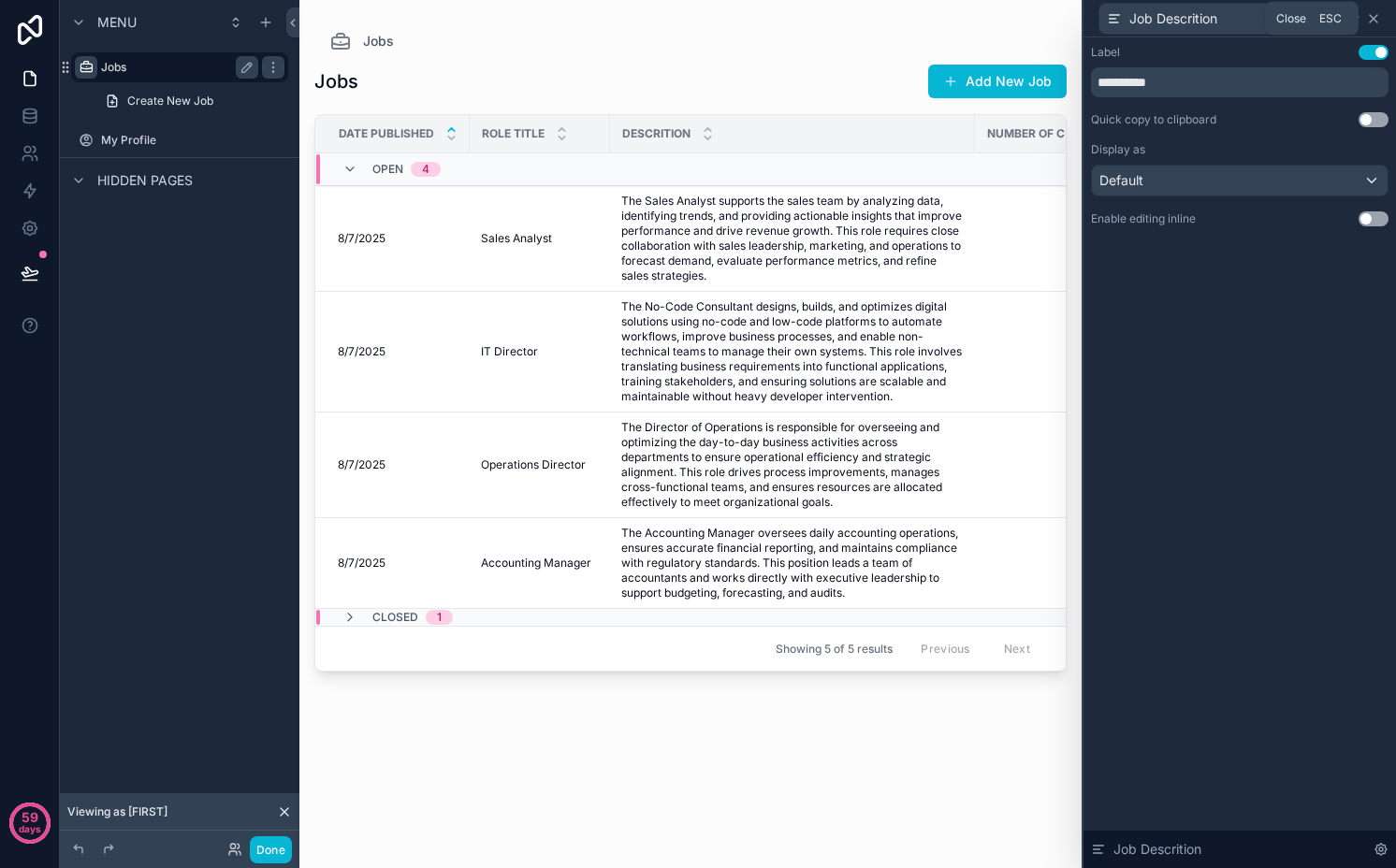 click 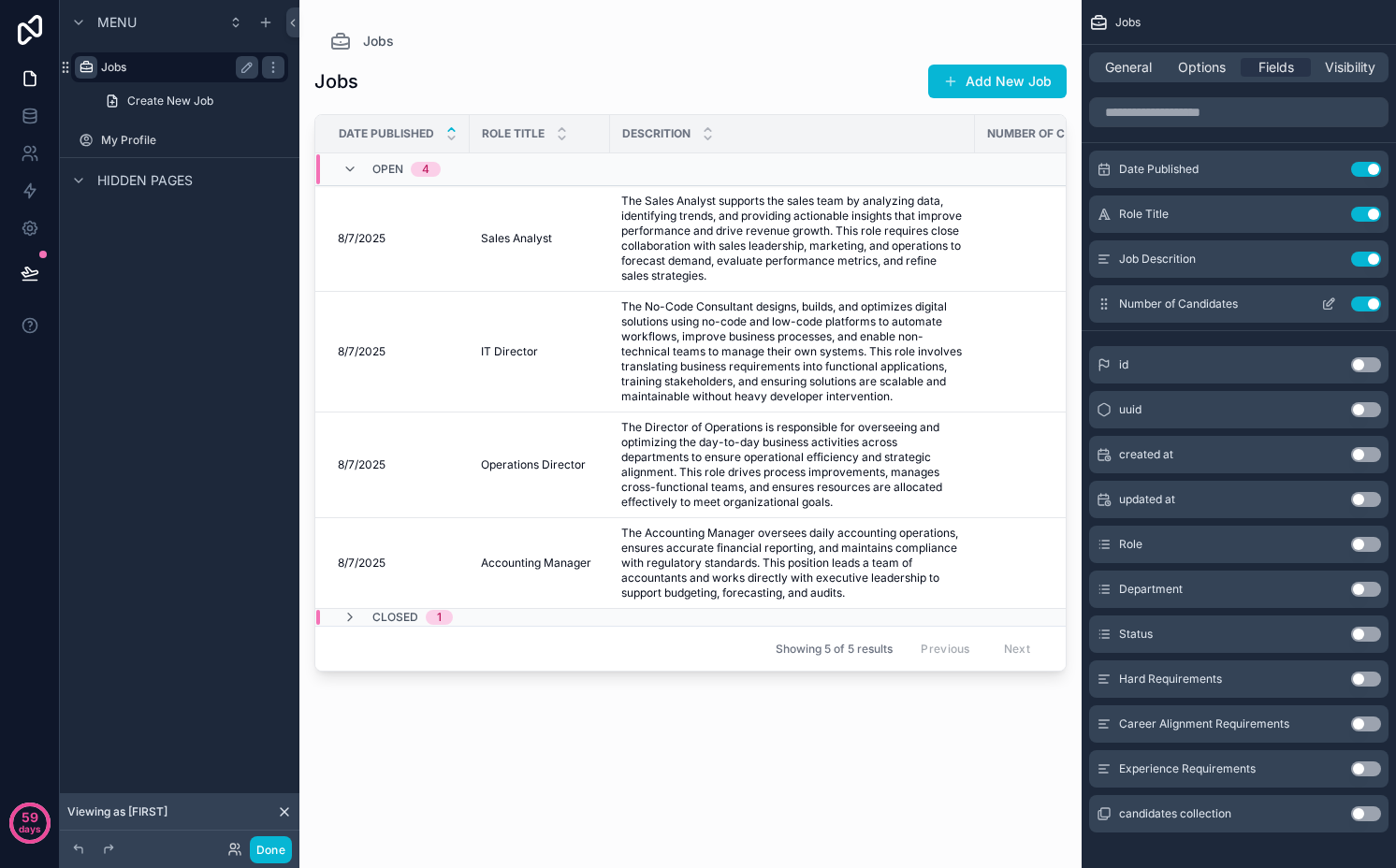 click 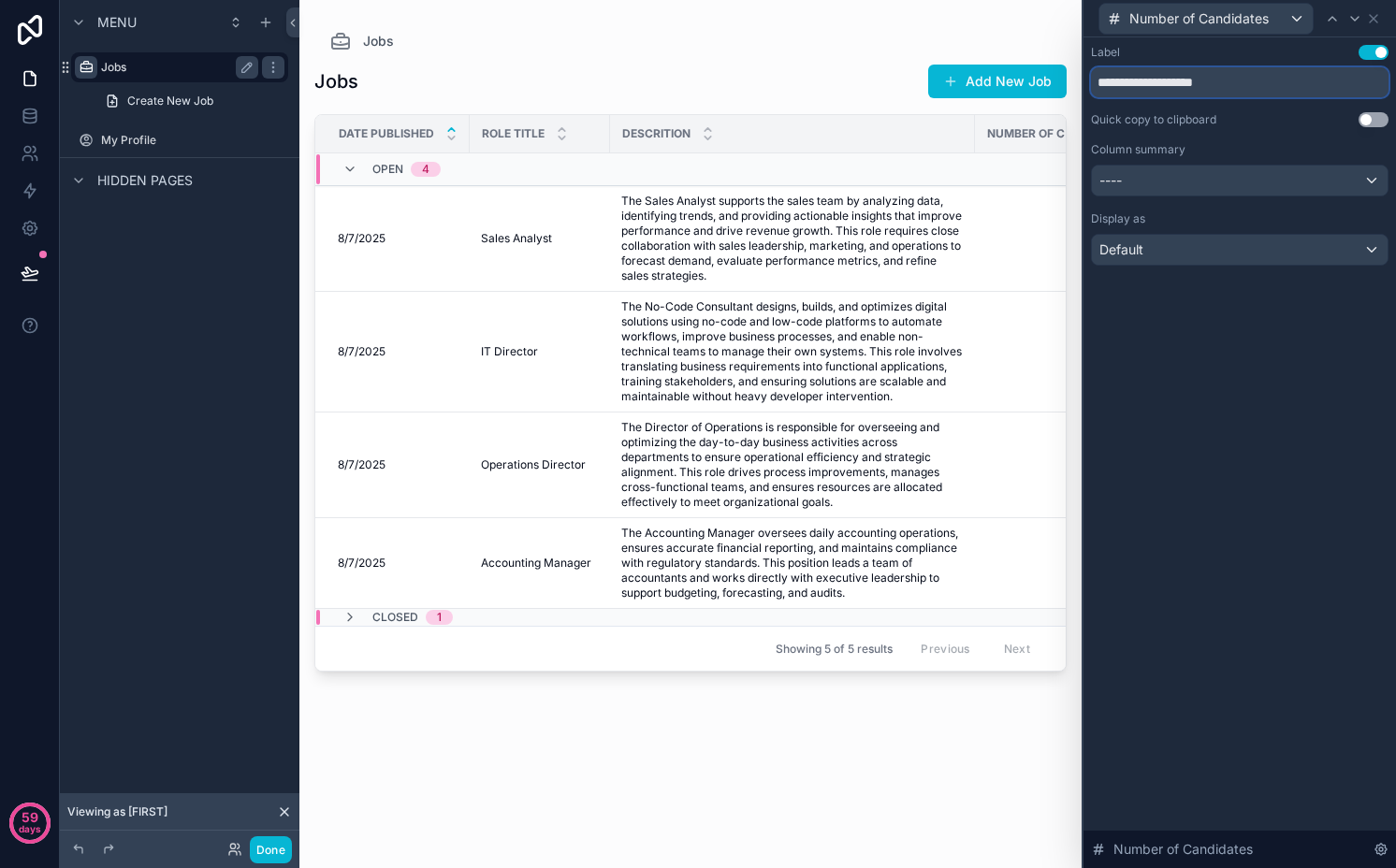click on "**********" at bounding box center [1240, 82] 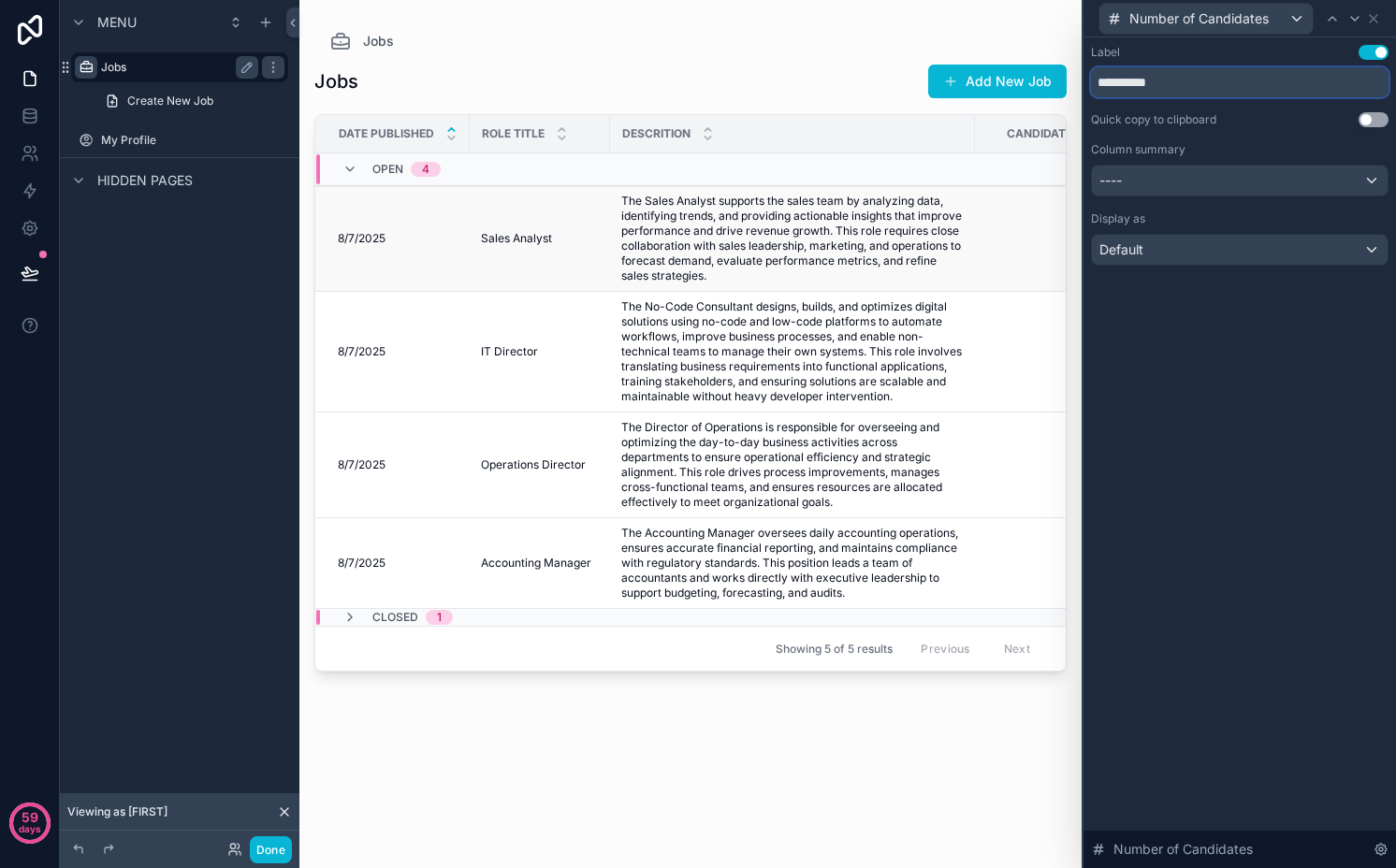 scroll, scrollTop: 0, scrollLeft: 51, axis: horizontal 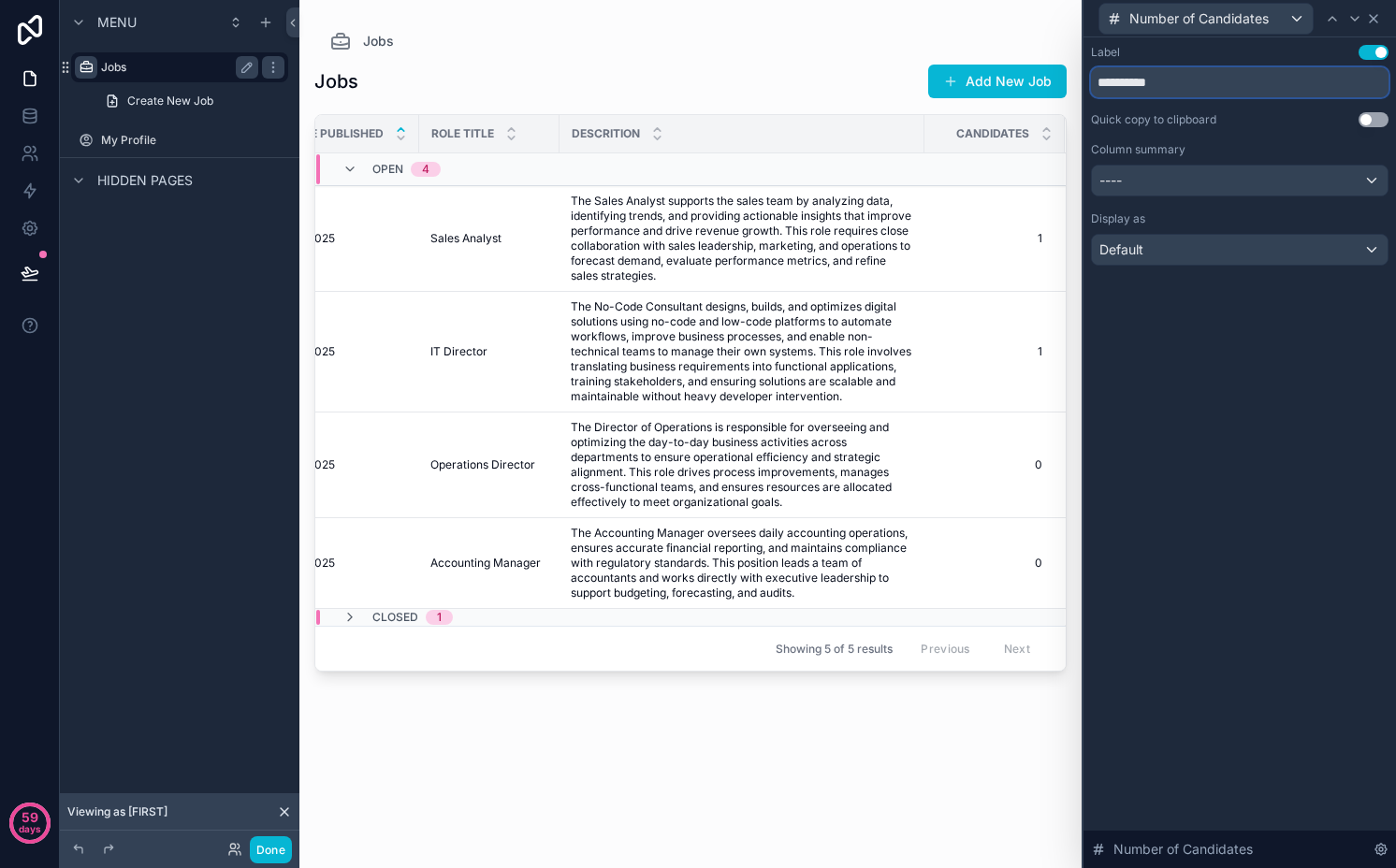 type on "**********" 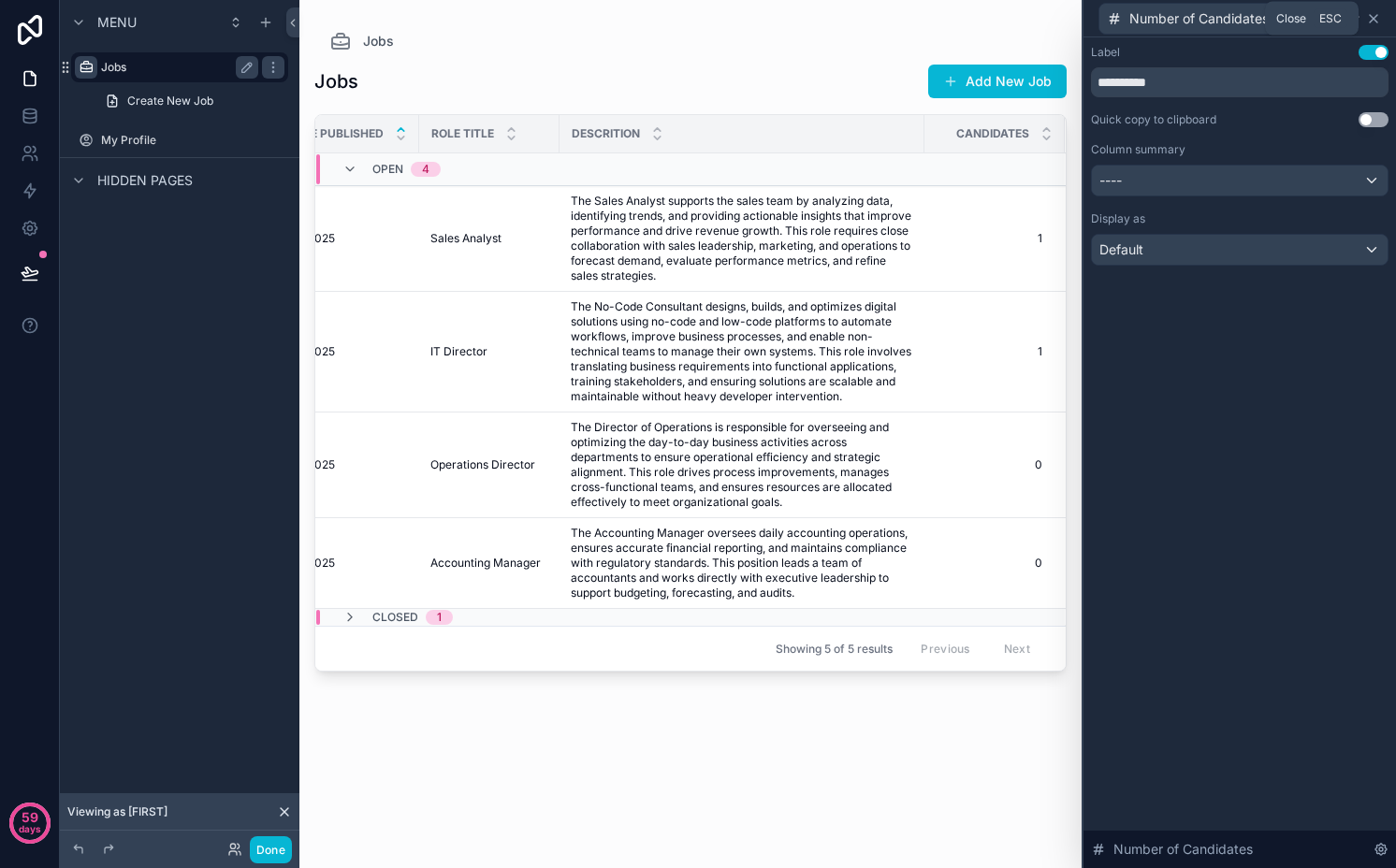 click 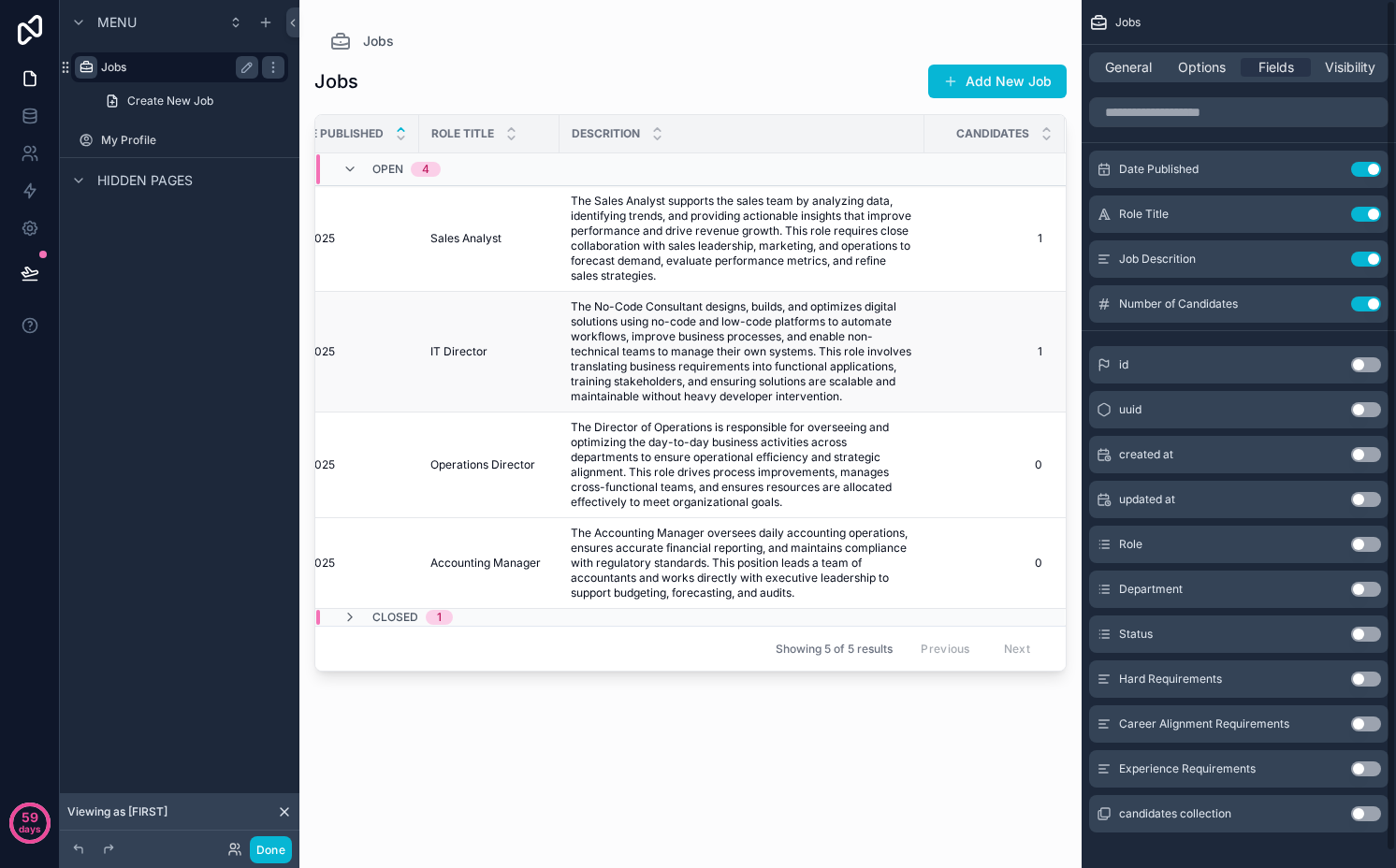 scroll, scrollTop: 0, scrollLeft: 0, axis: both 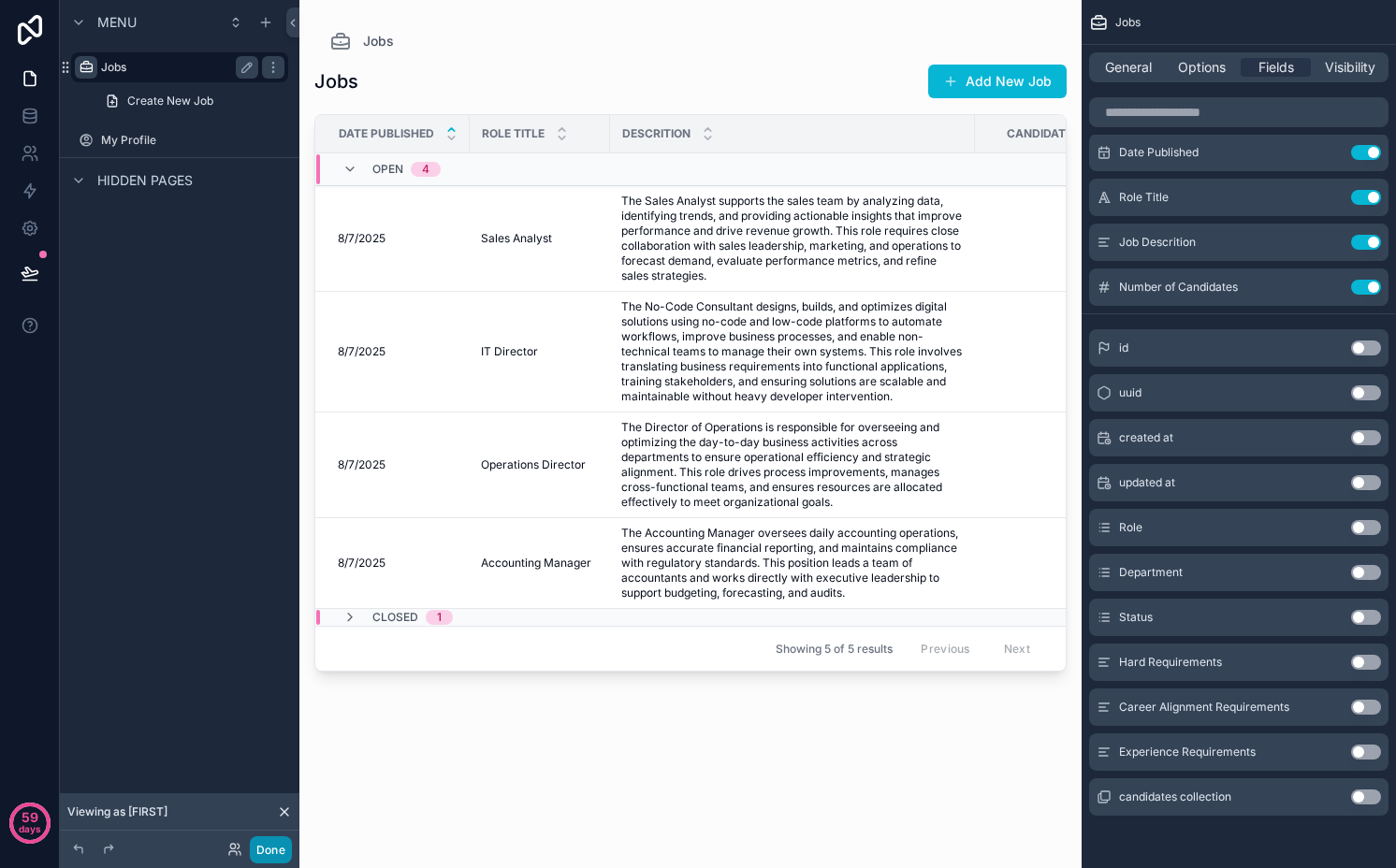 click on "Done" at bounding box center (270, 849) 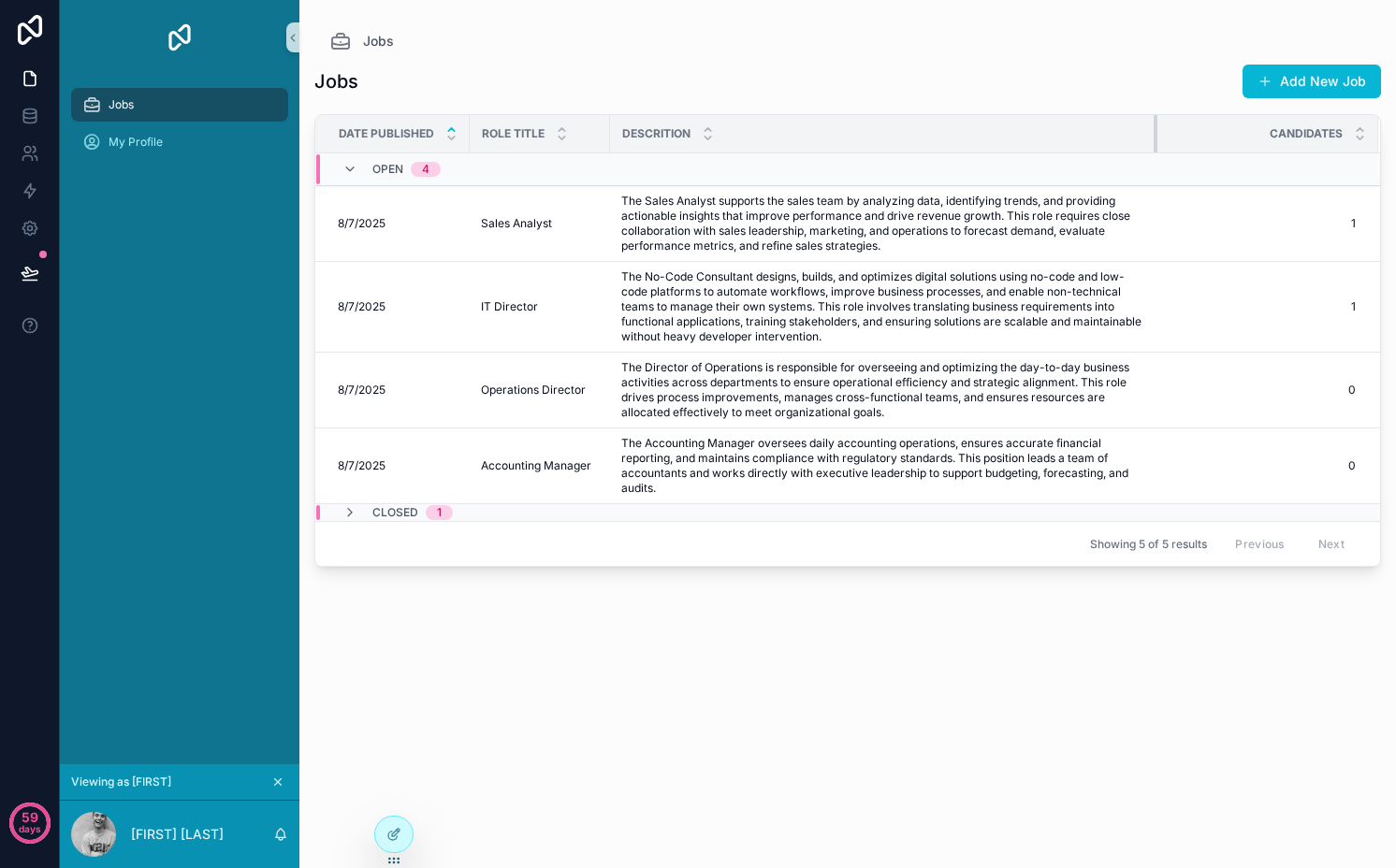 drag, startPoint x: 972, startPoint y: 122, endPoint x: 1155, endPoint y: 135, distance: 183.46117 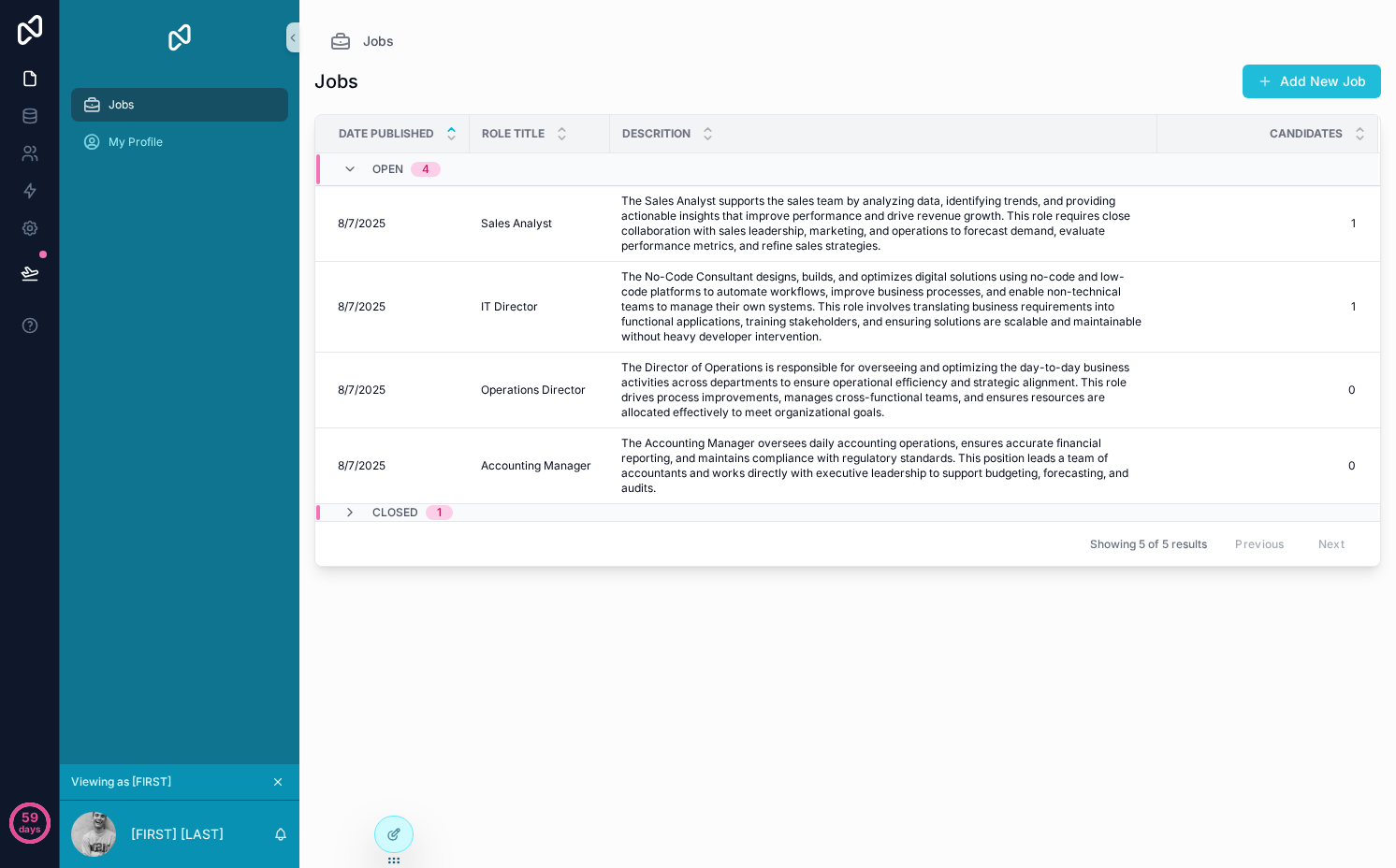 click on "Add New Job" at bounding box center [1312, 81] 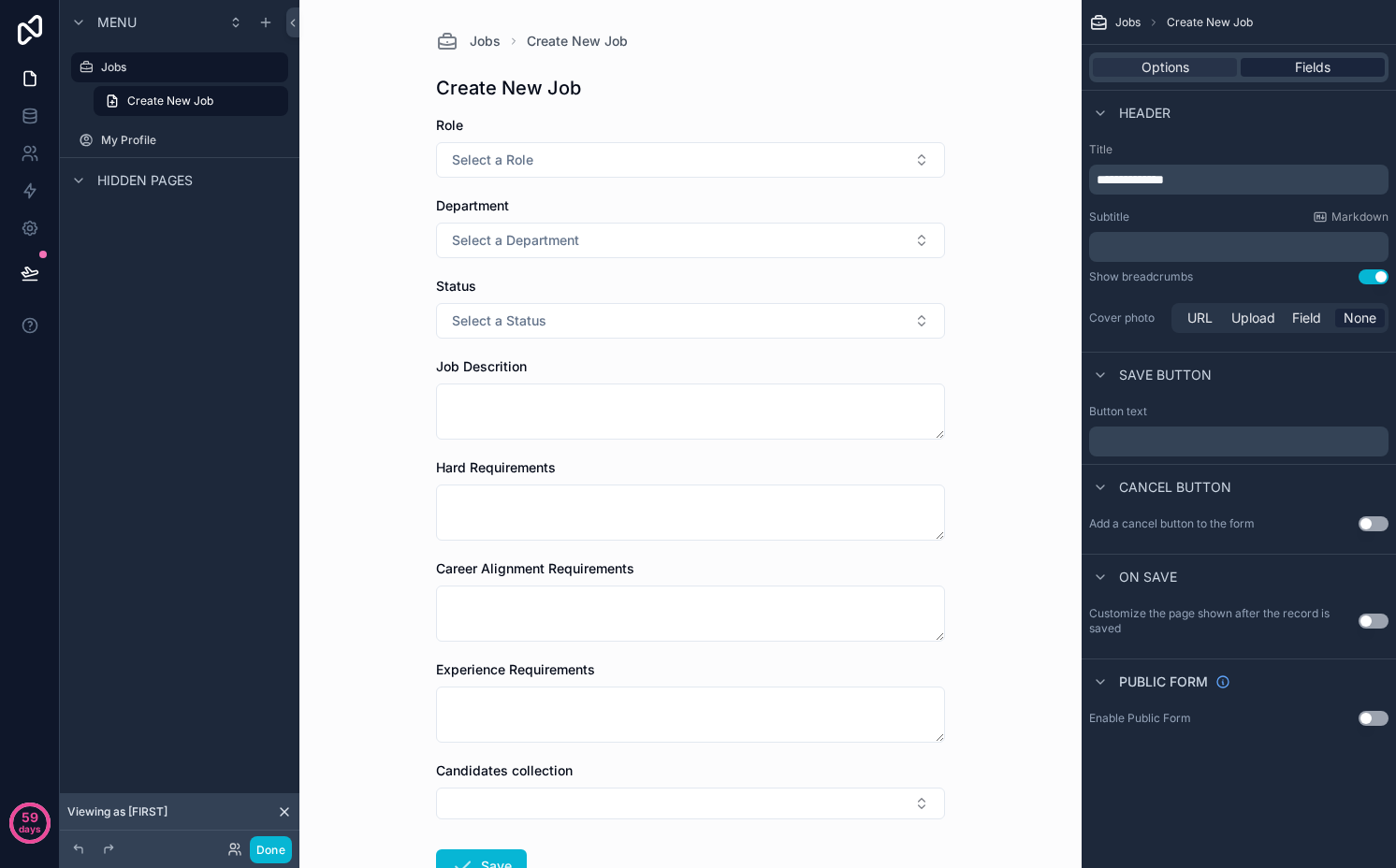 click on "Fields" at bounding box center [1313, 67] 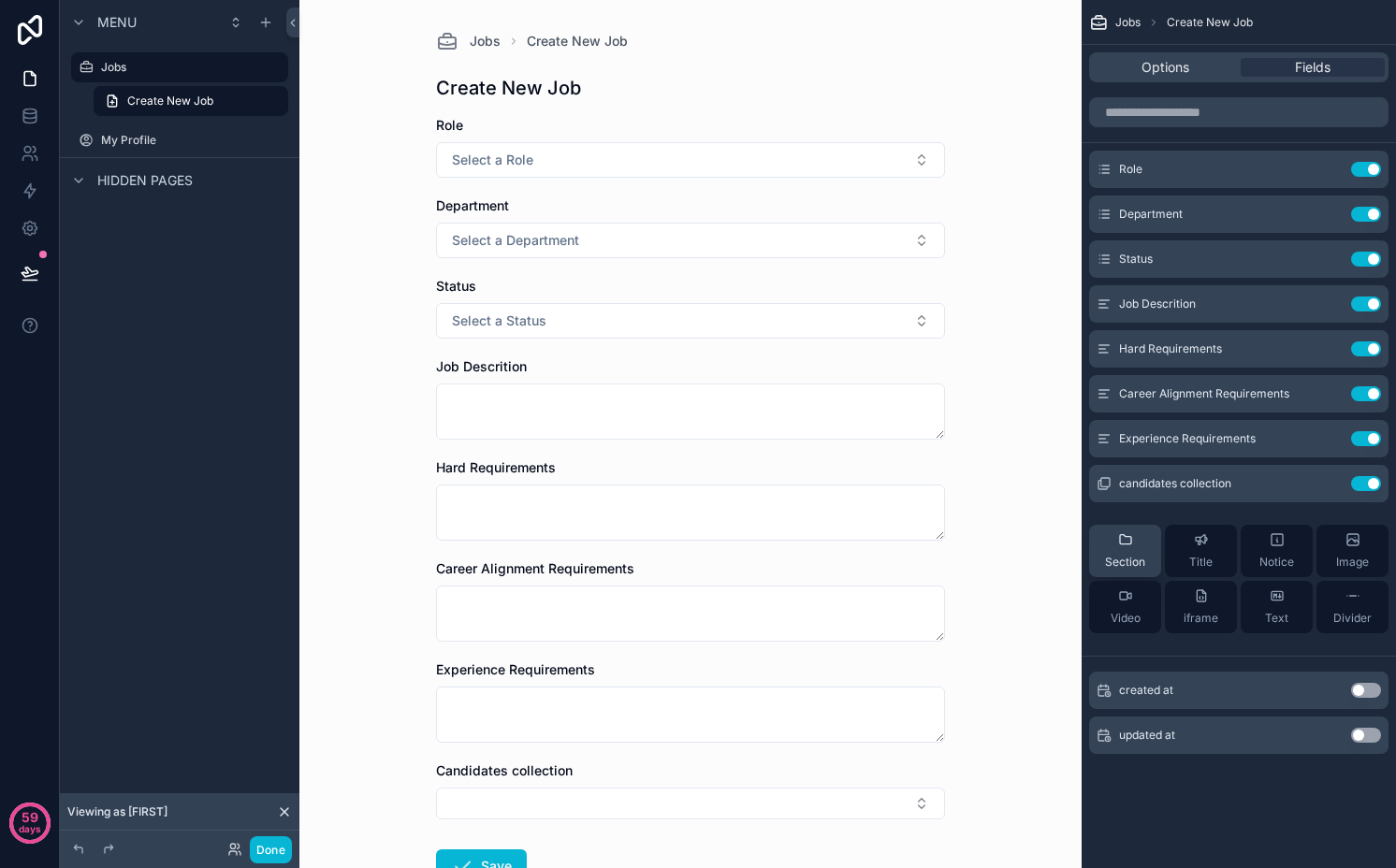 click on "Section" at bounding box center (1125, 551) 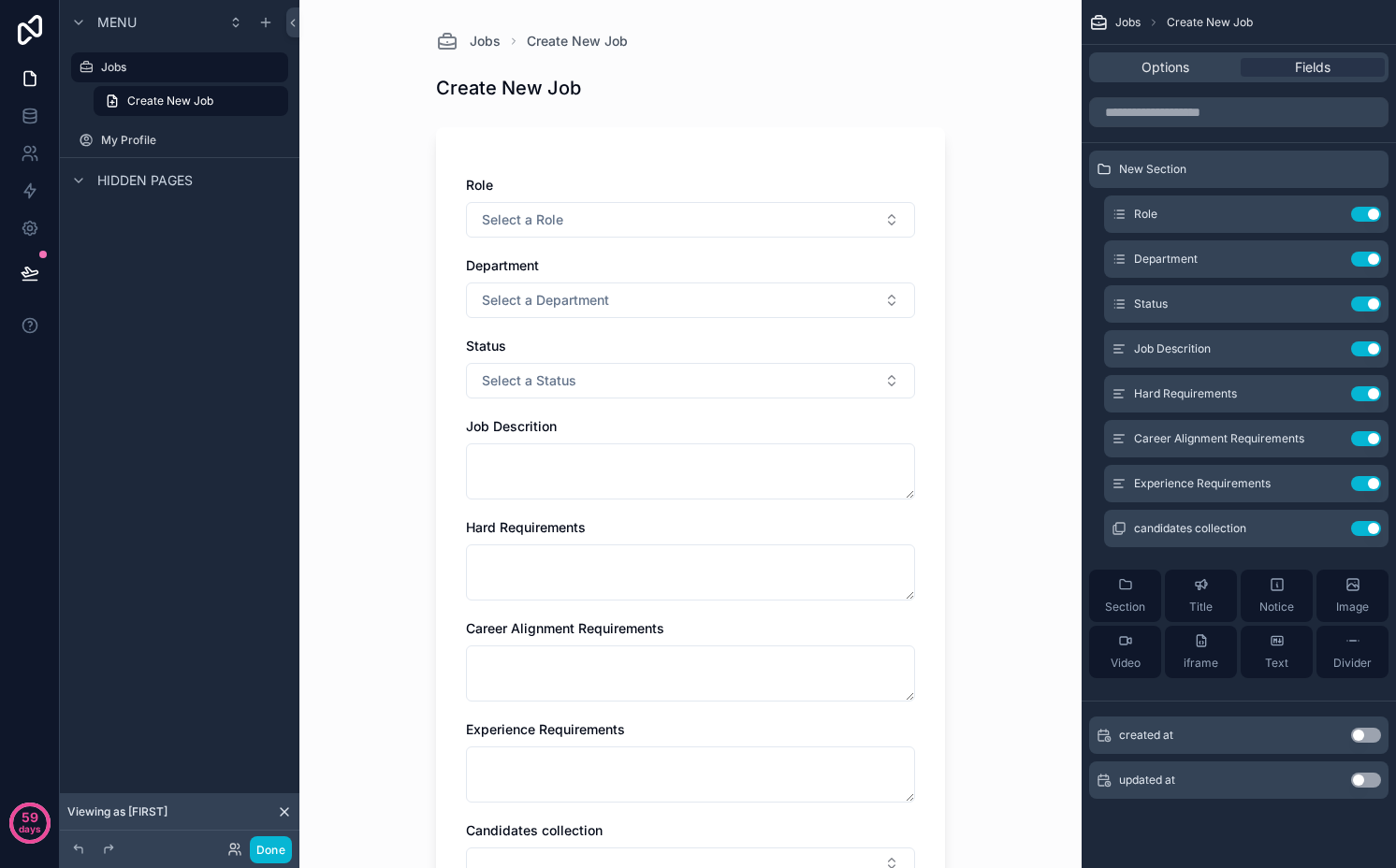 click on "Options Fields" at bounding box center (1239, 67) 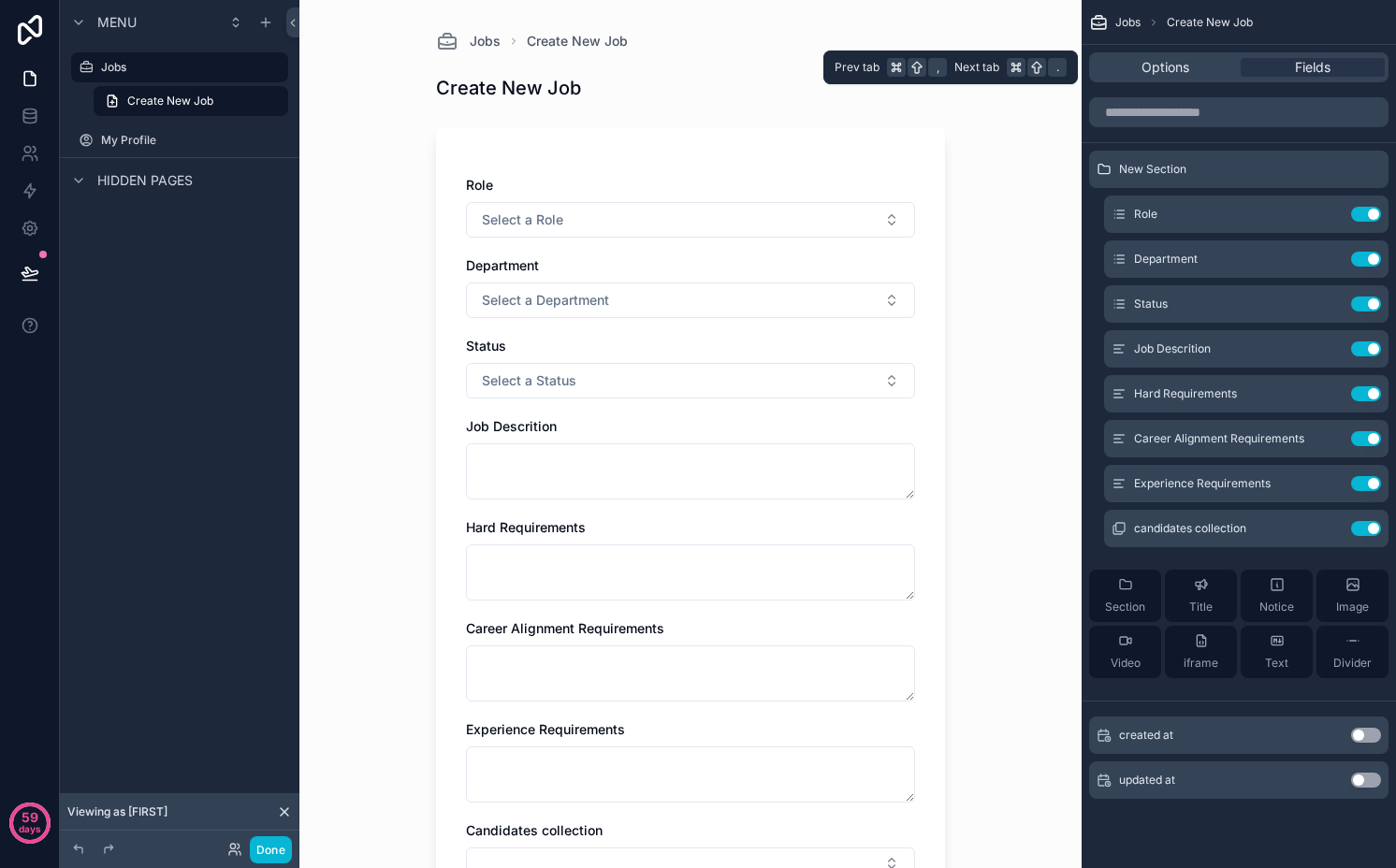 drag, startPoint x: 1186, startPoint y: 71, endPoint x: 1186, endPoint y: 82, distance: 11 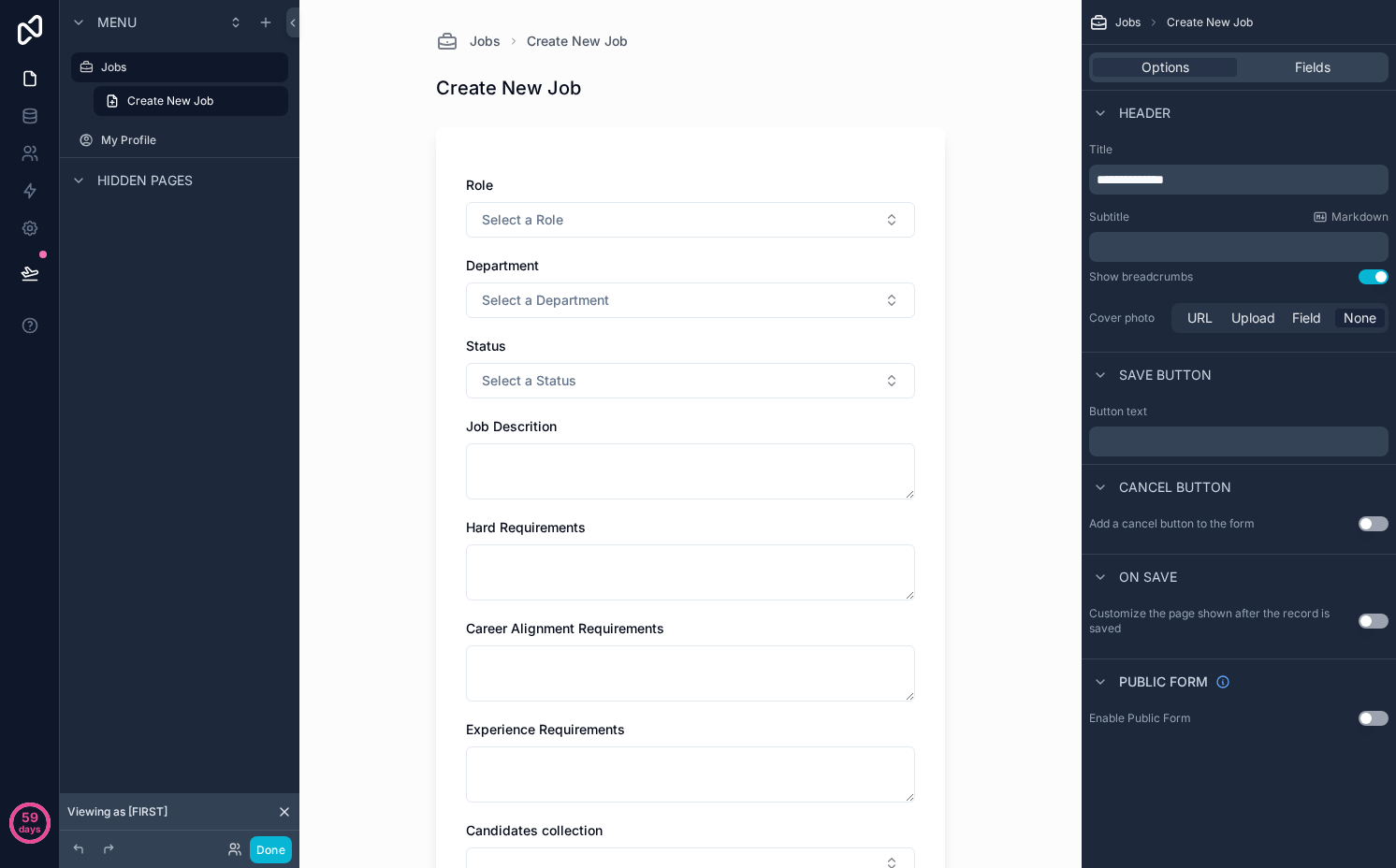 click on "**********" at bounding box center (1130, 180) 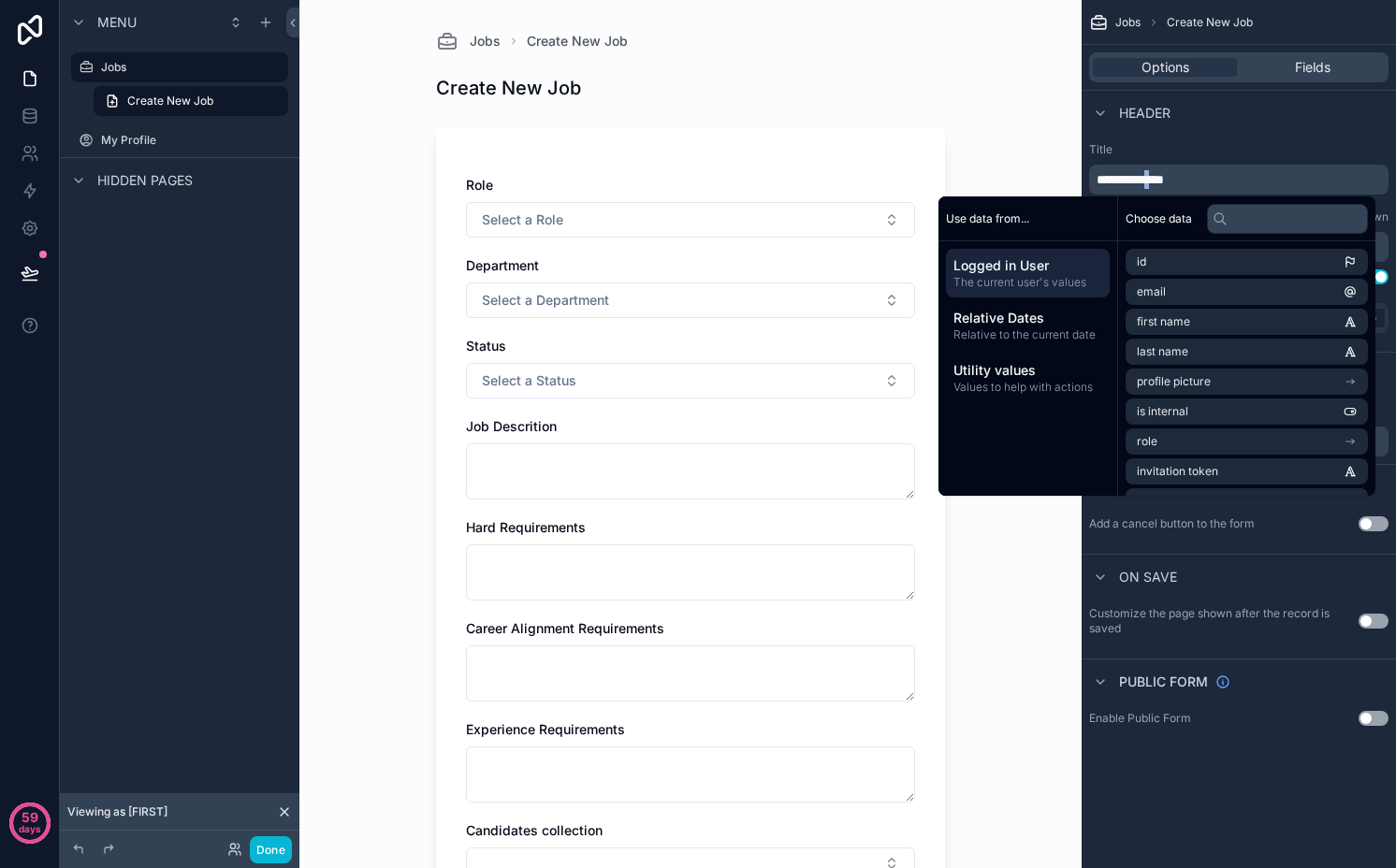 click on "**********" at bounding box center [1130, 180] 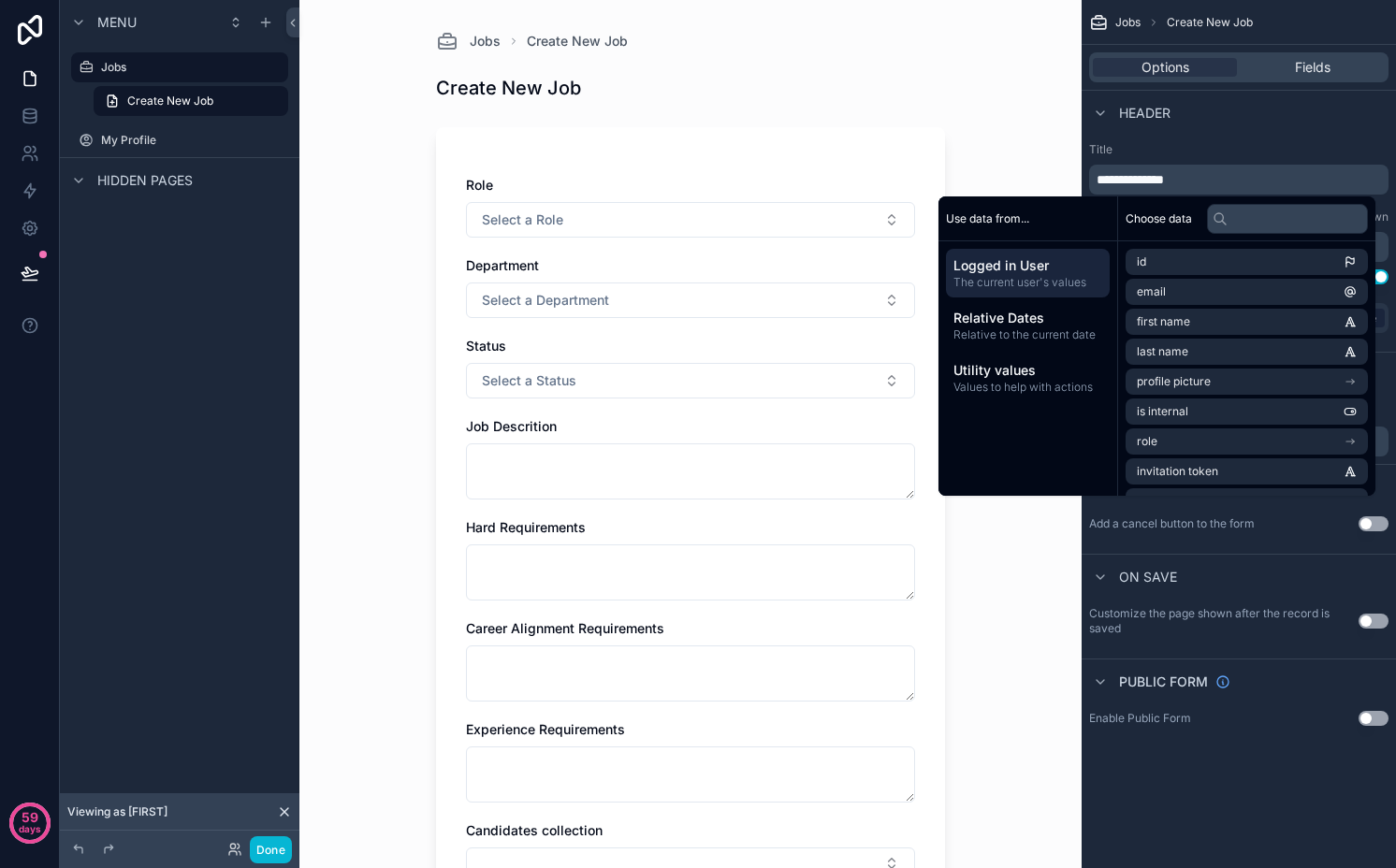 type 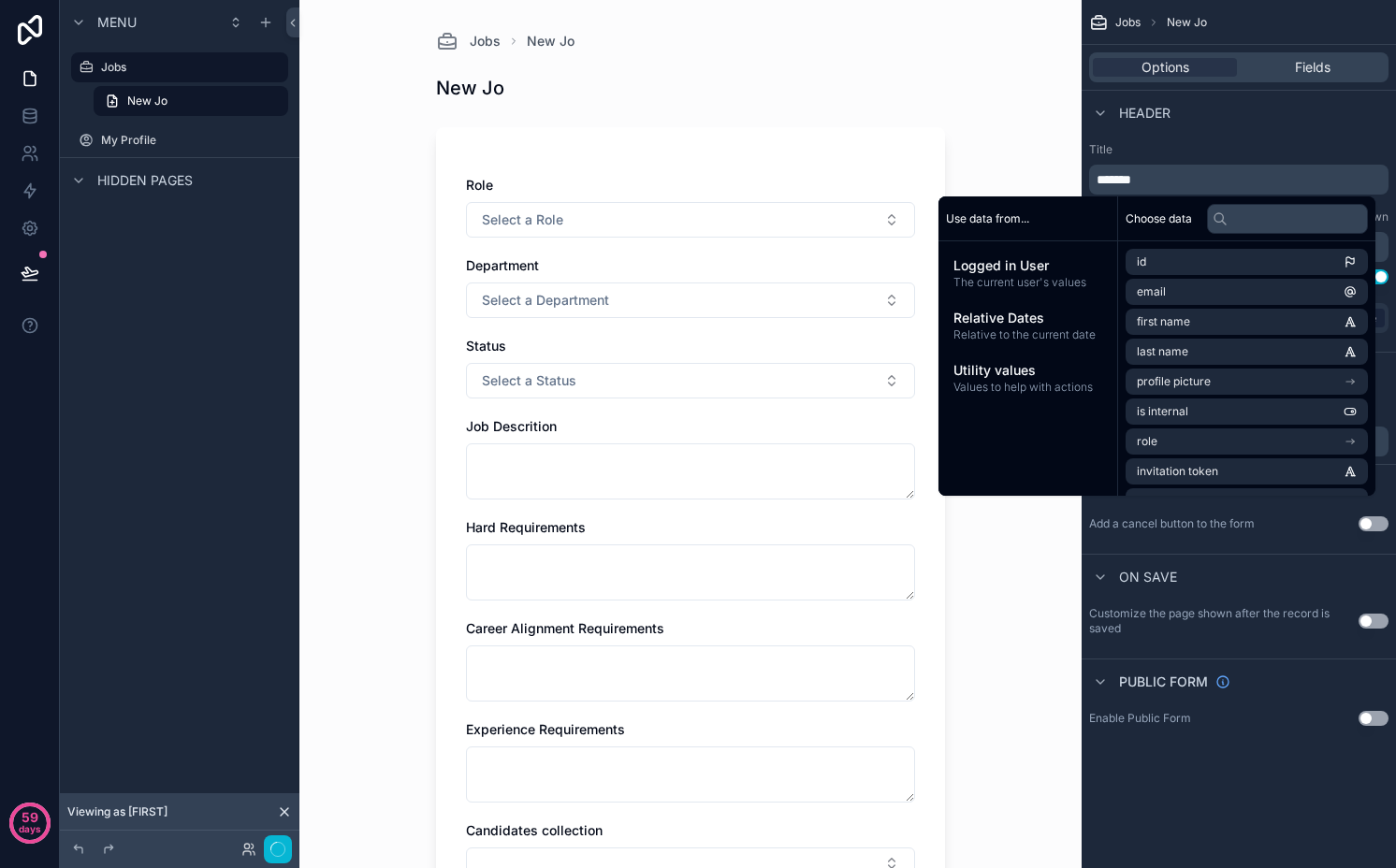 click on "Header" at bounding box center [1239, 112] 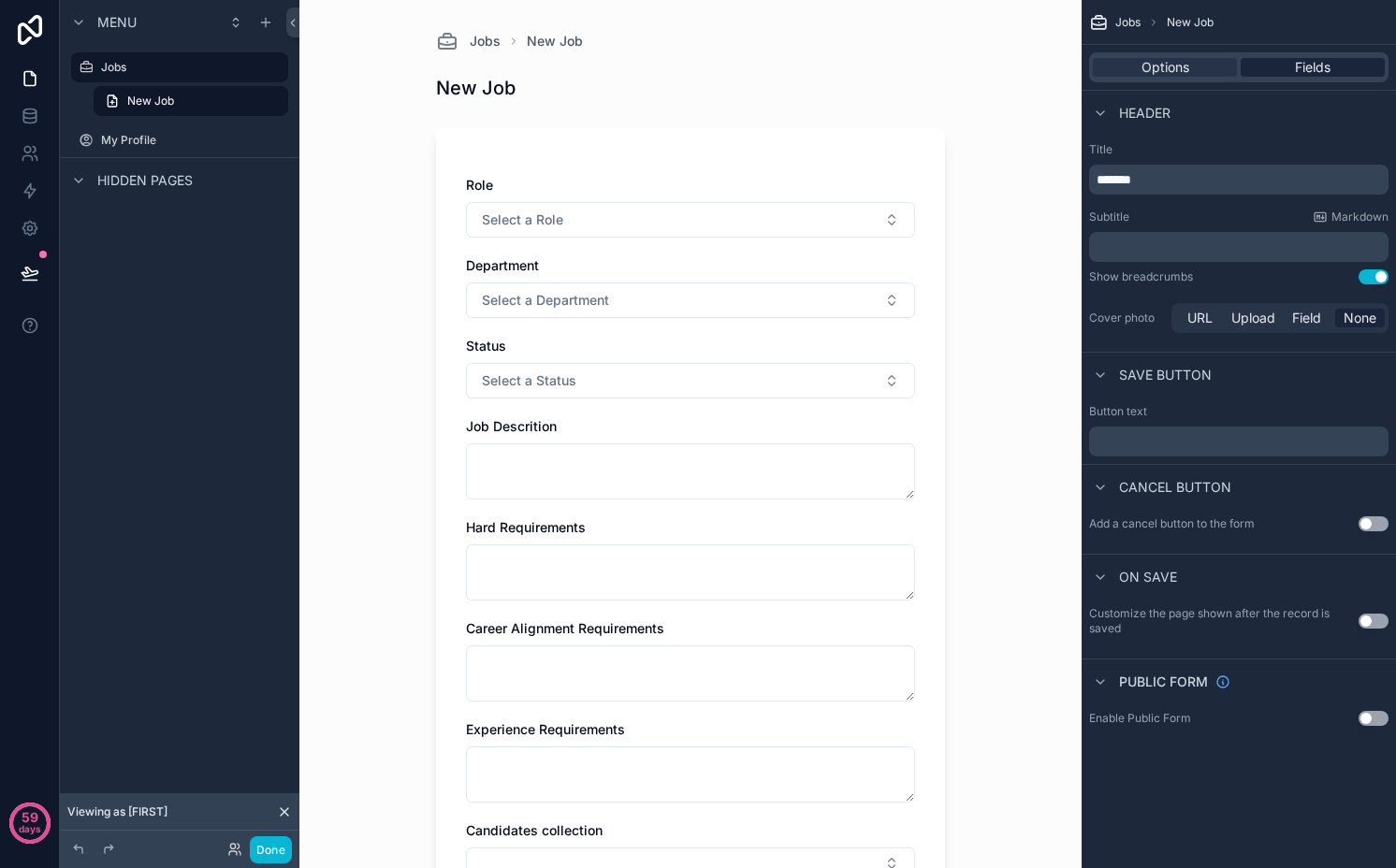 click on "Fields" at bounding box center [1313, 67] 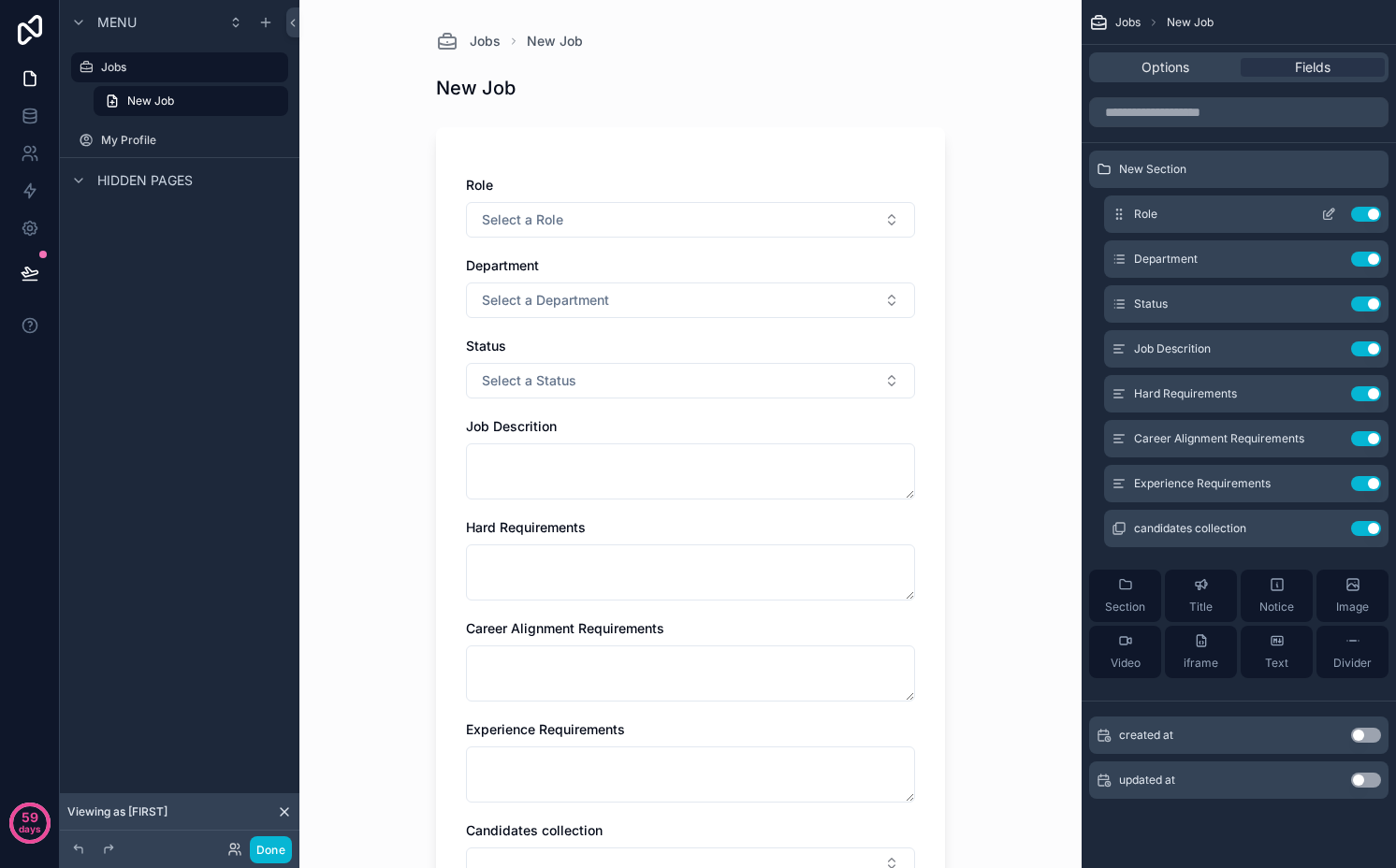 click on "Role Use setting" at bounding box center (1246, 214) 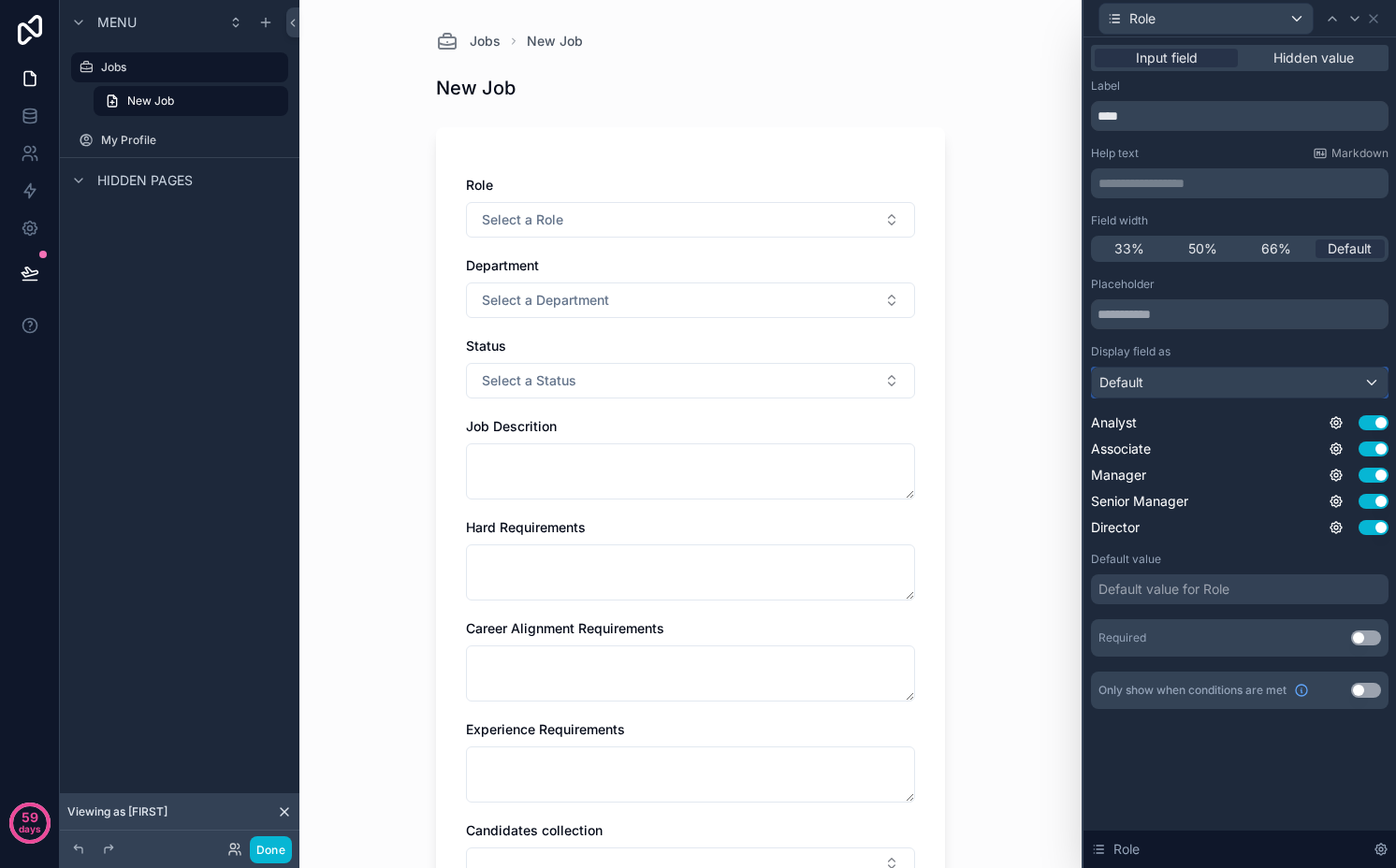 click on "Default" at bounding box center [1240, 383] 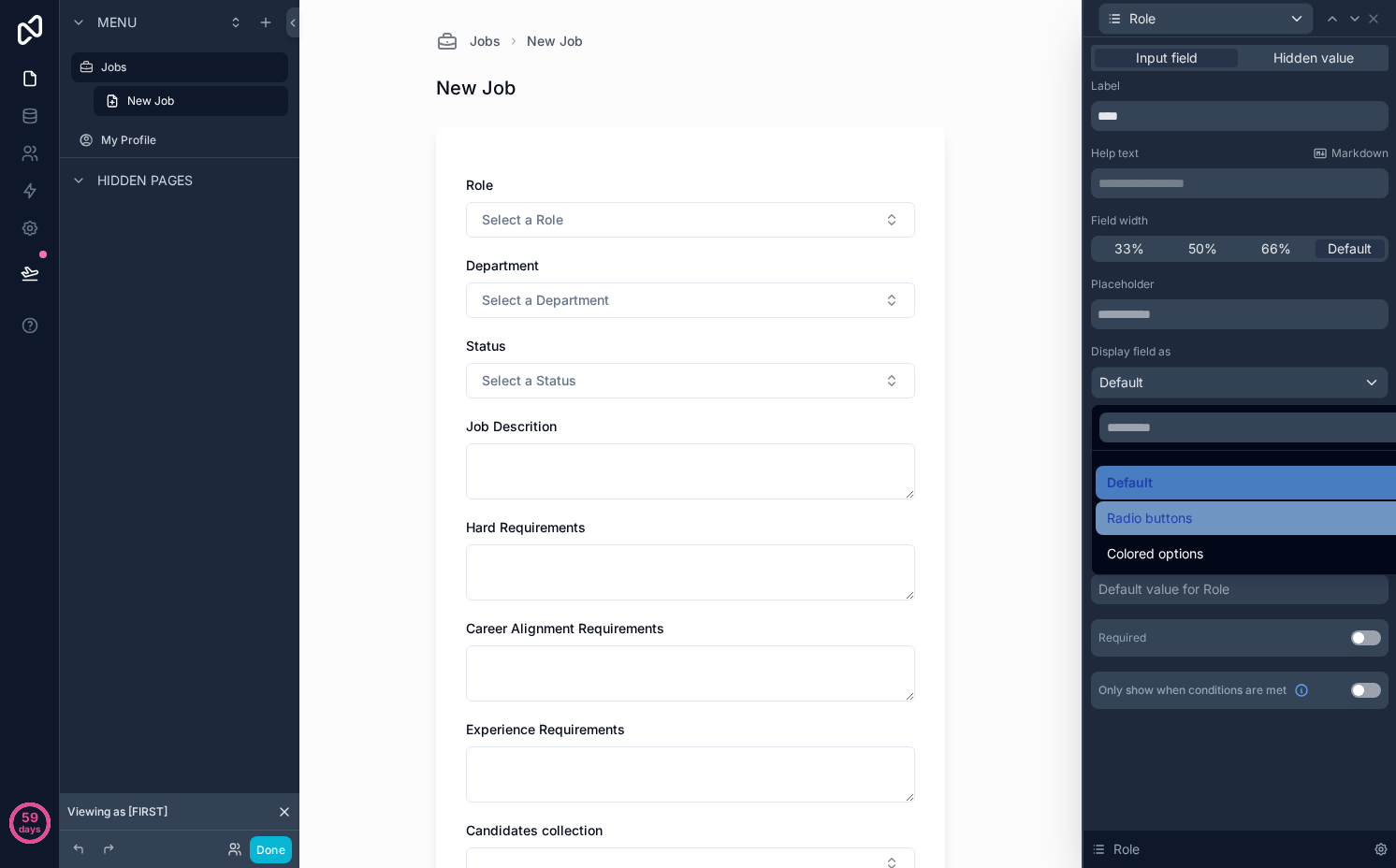 click on "Radio buttons" at bounding box center (1149, 518) 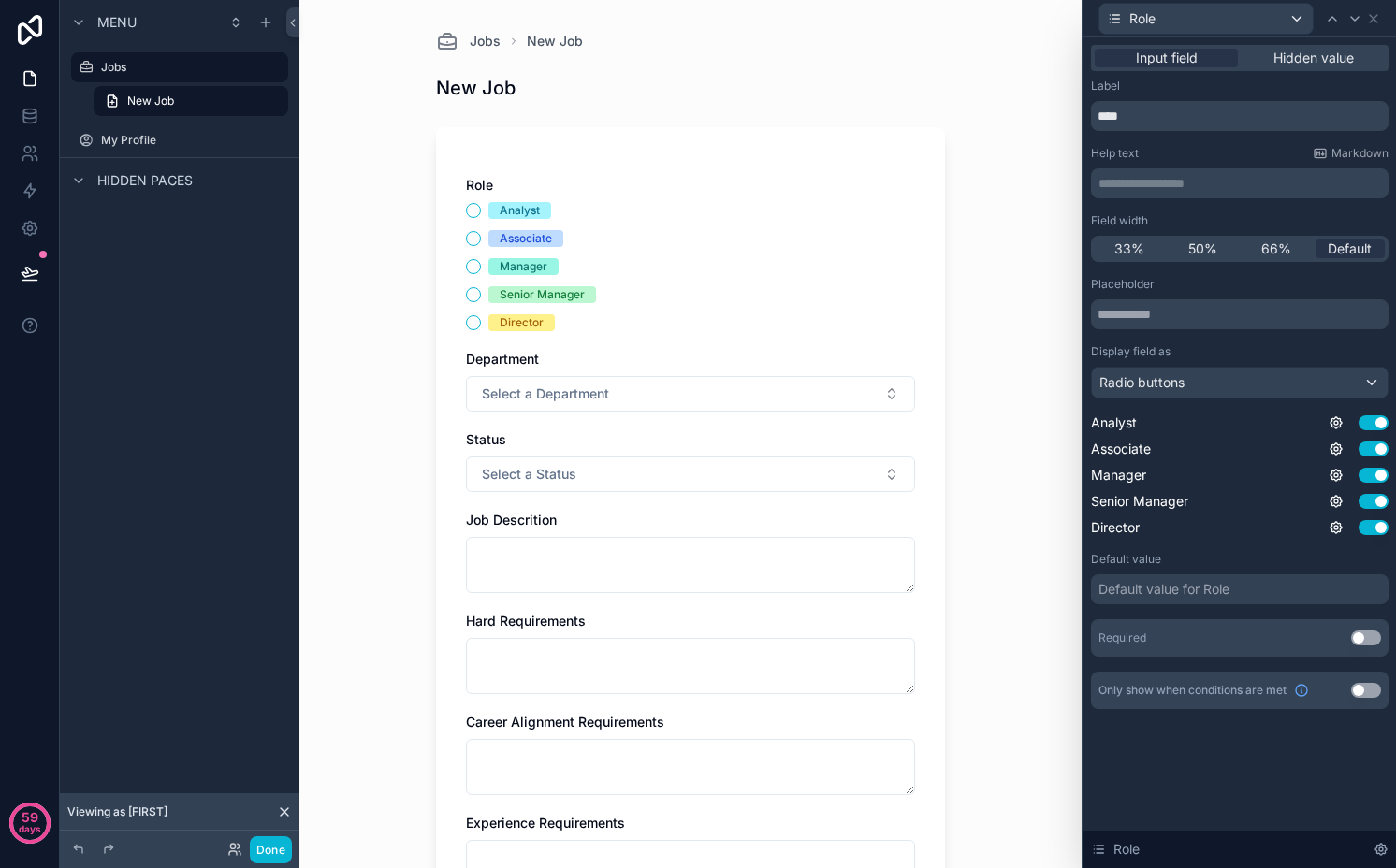 click on "Use setting" at bounding box center [1366, 638] 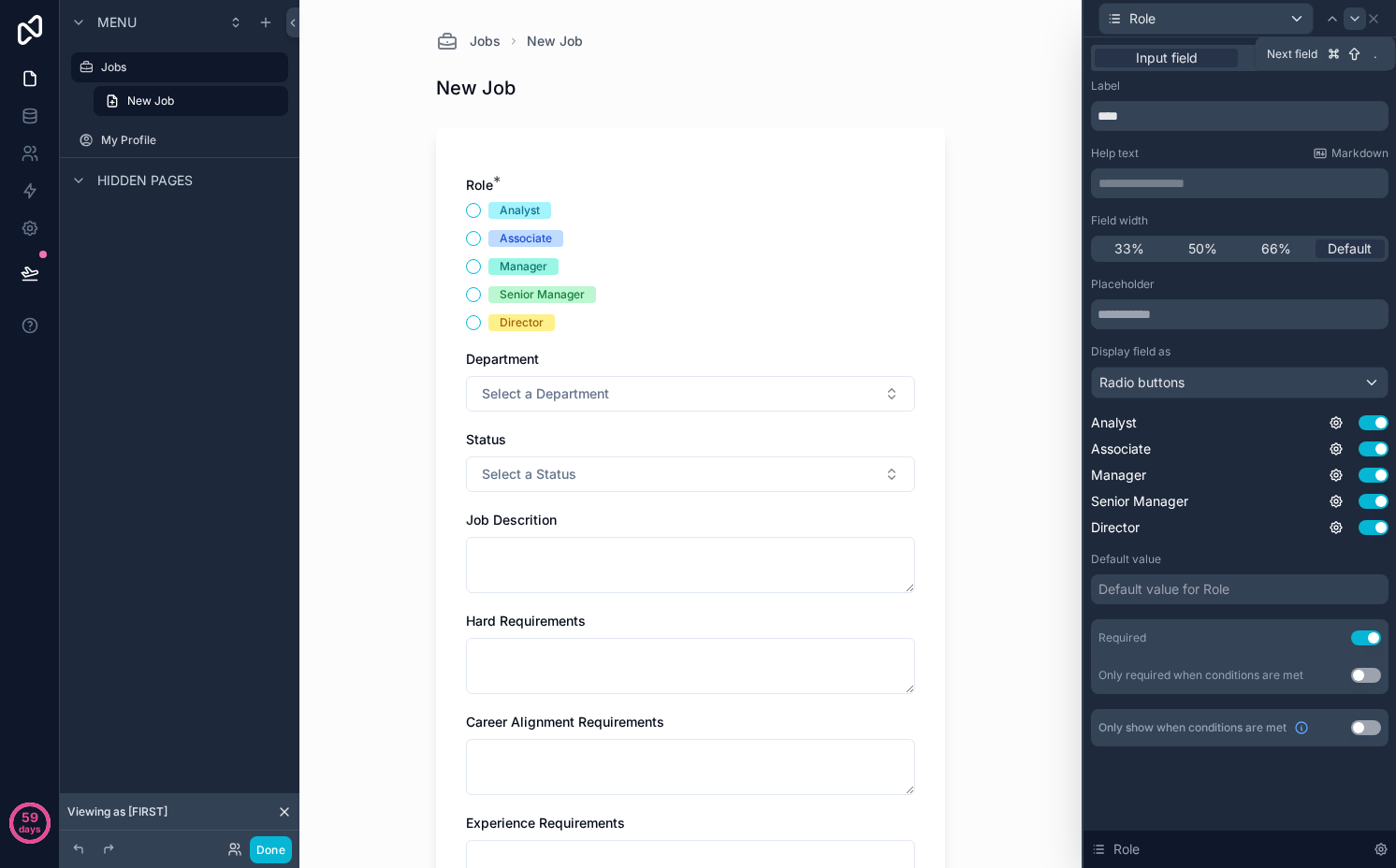 click 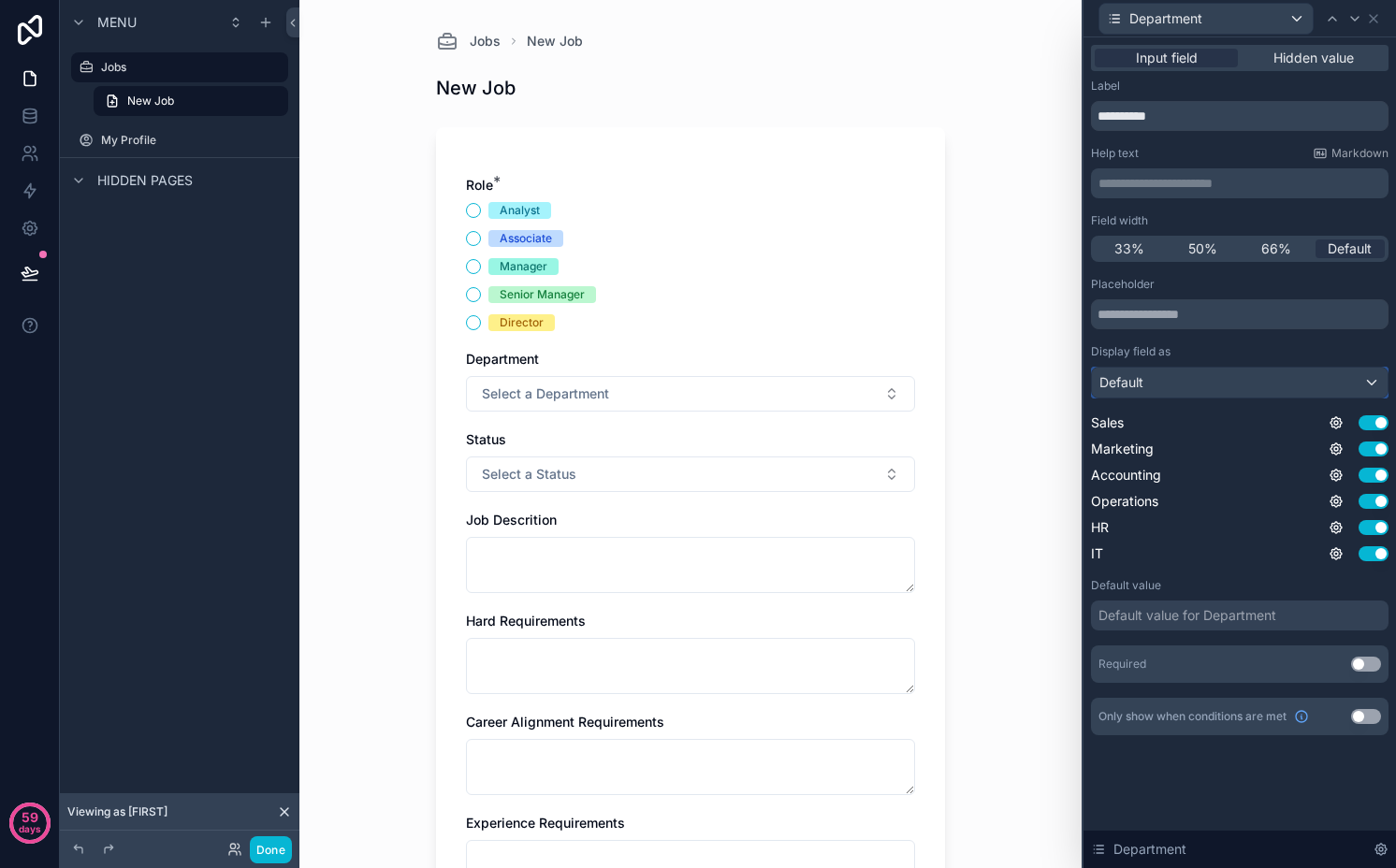 click on "Default" at bounding box center [1240, 383] 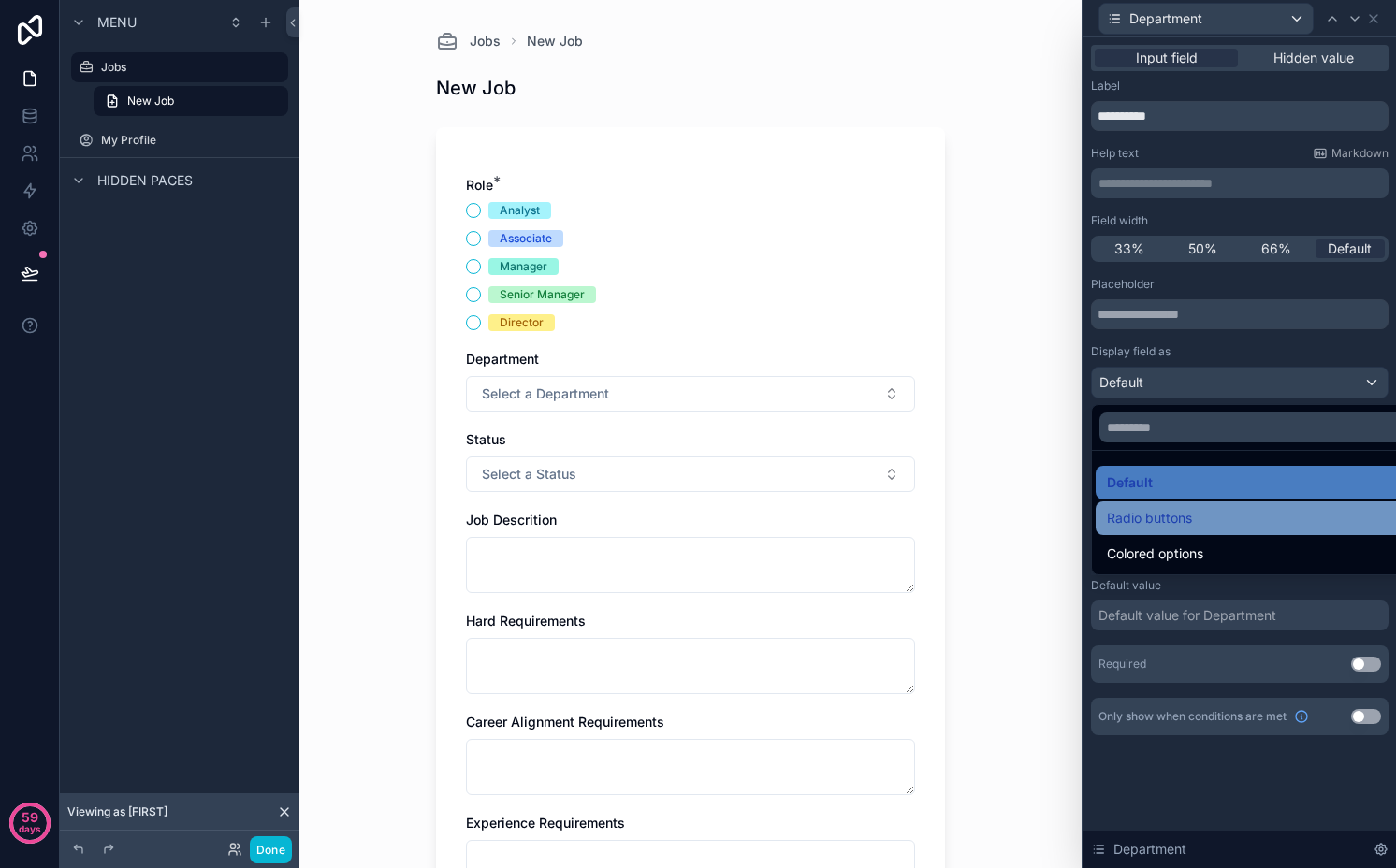click on "Radio buttons" at bounding box center [1261, 518] 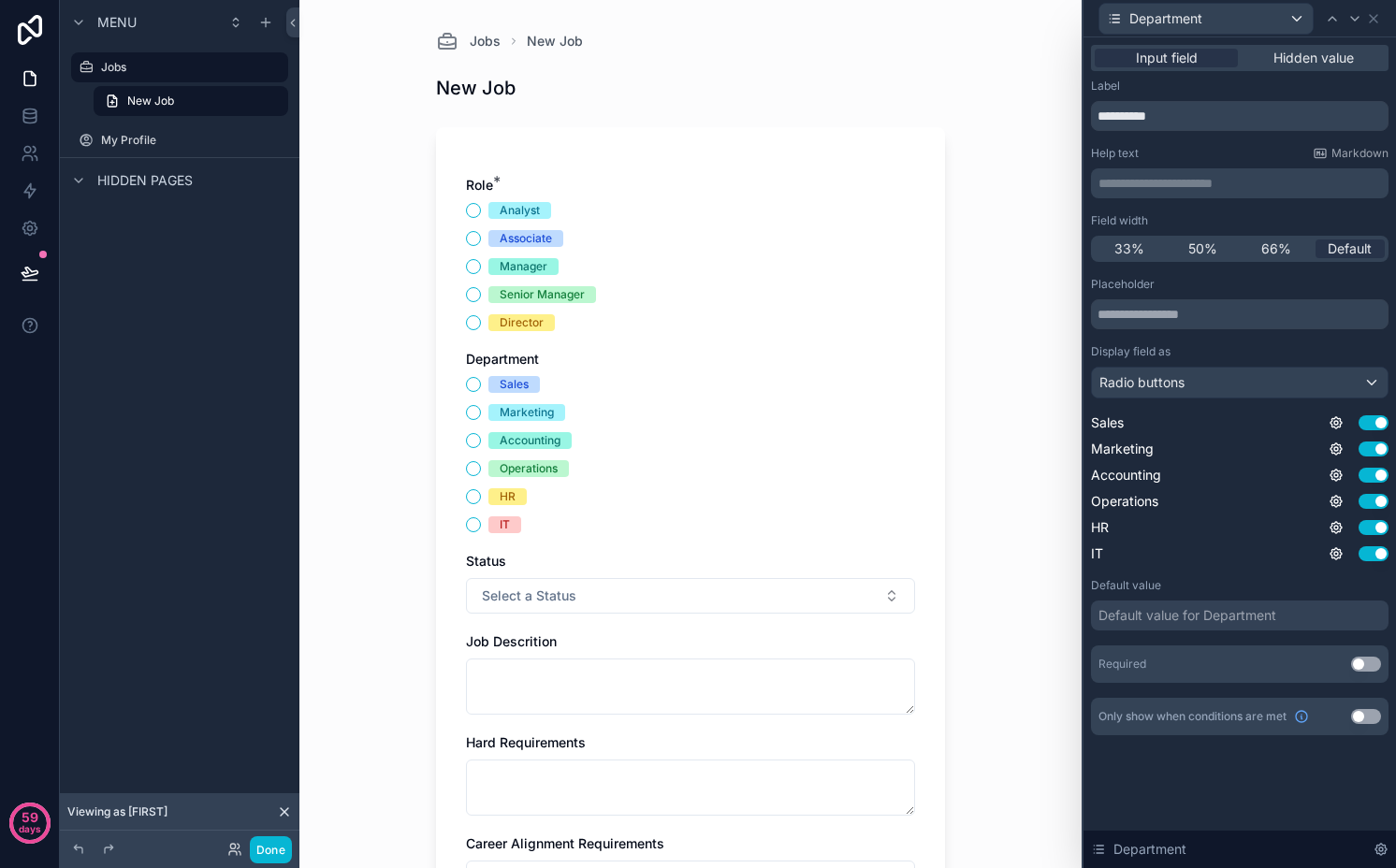 click on "Use setting" at bounding box center [1366, 664] 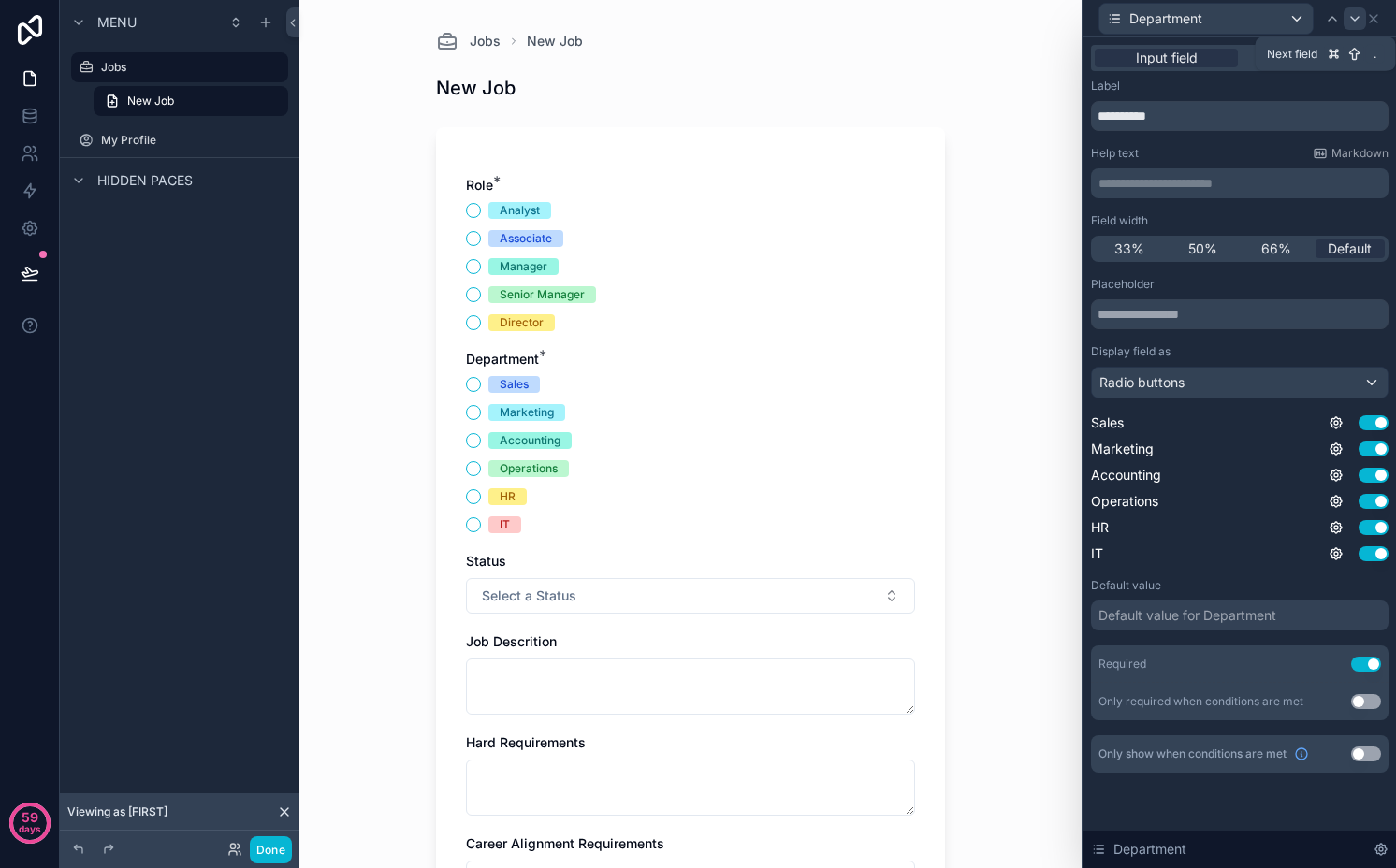 click 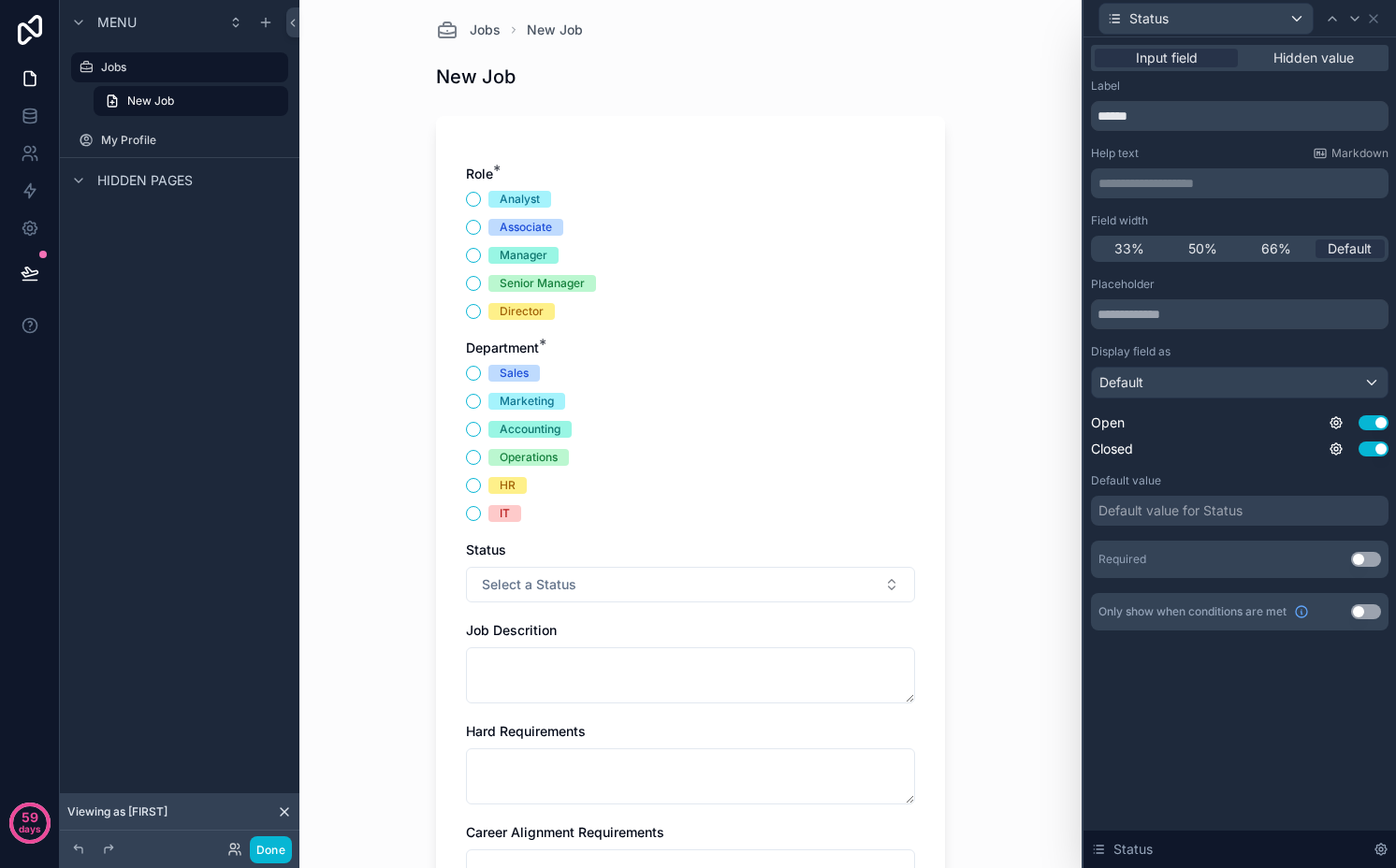 scroll, scrollTop: 0, scrollLeft: 0, axis: both 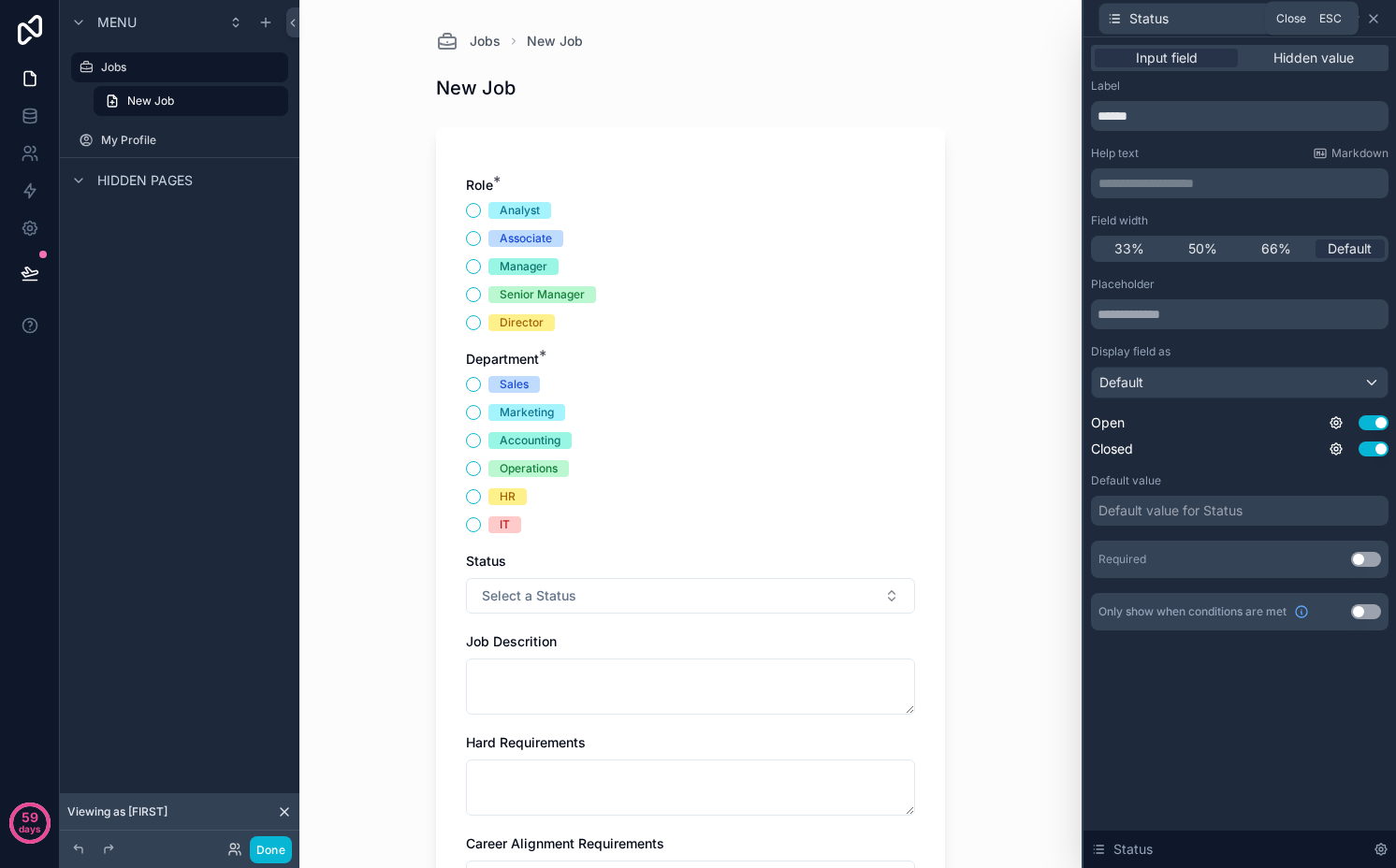 click 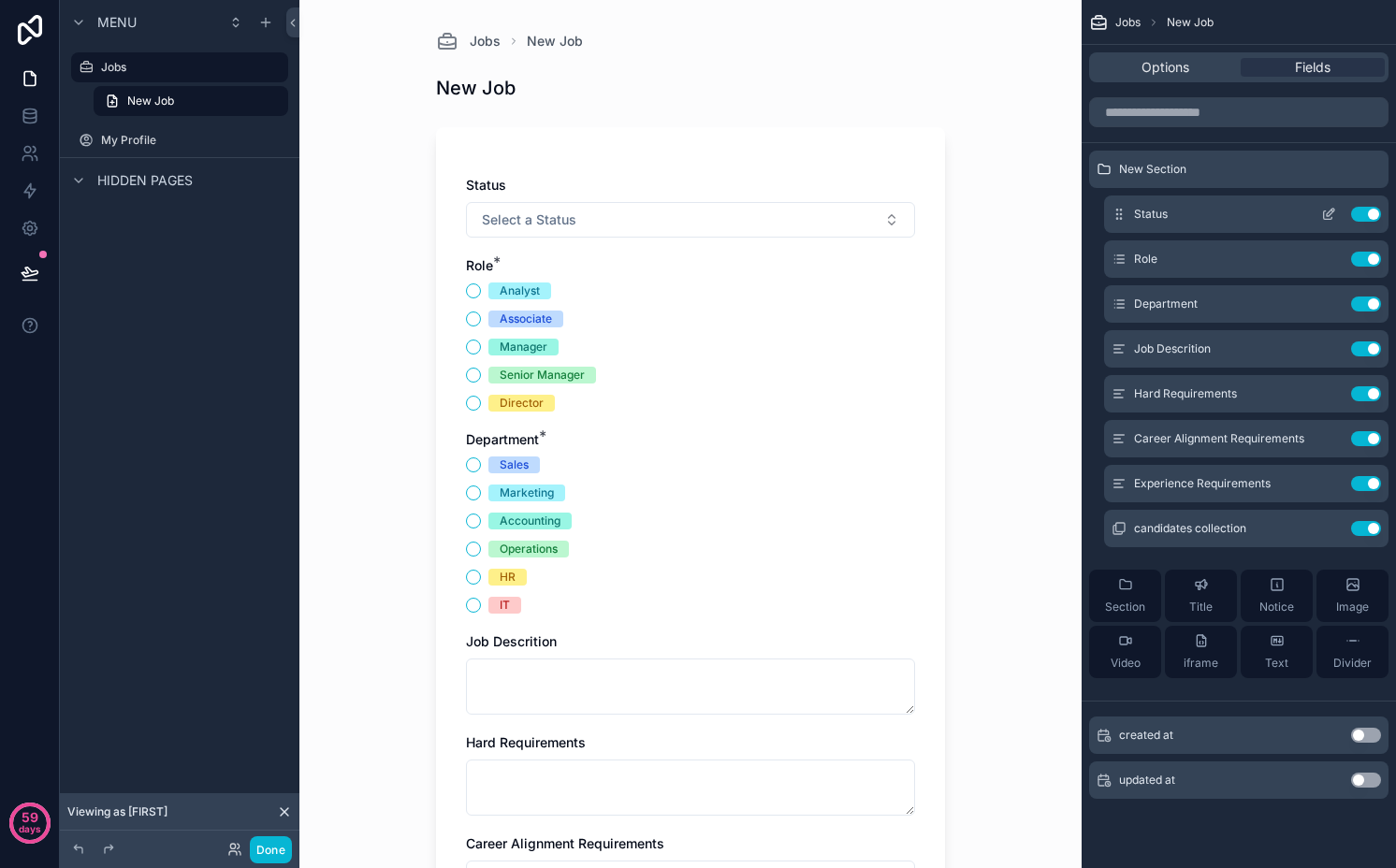 click 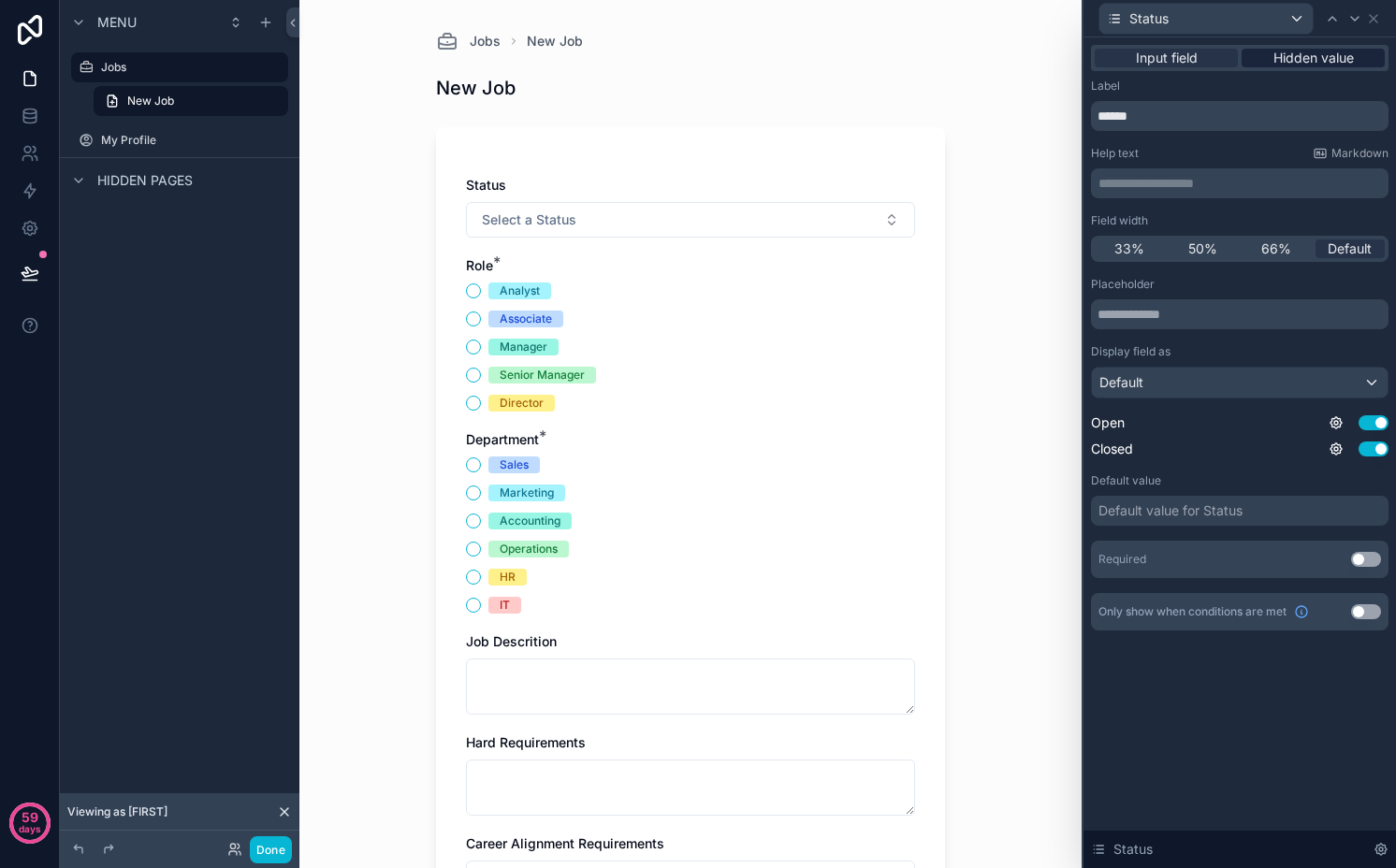 click on "Hidden value" at bounding box center (1313, 58) 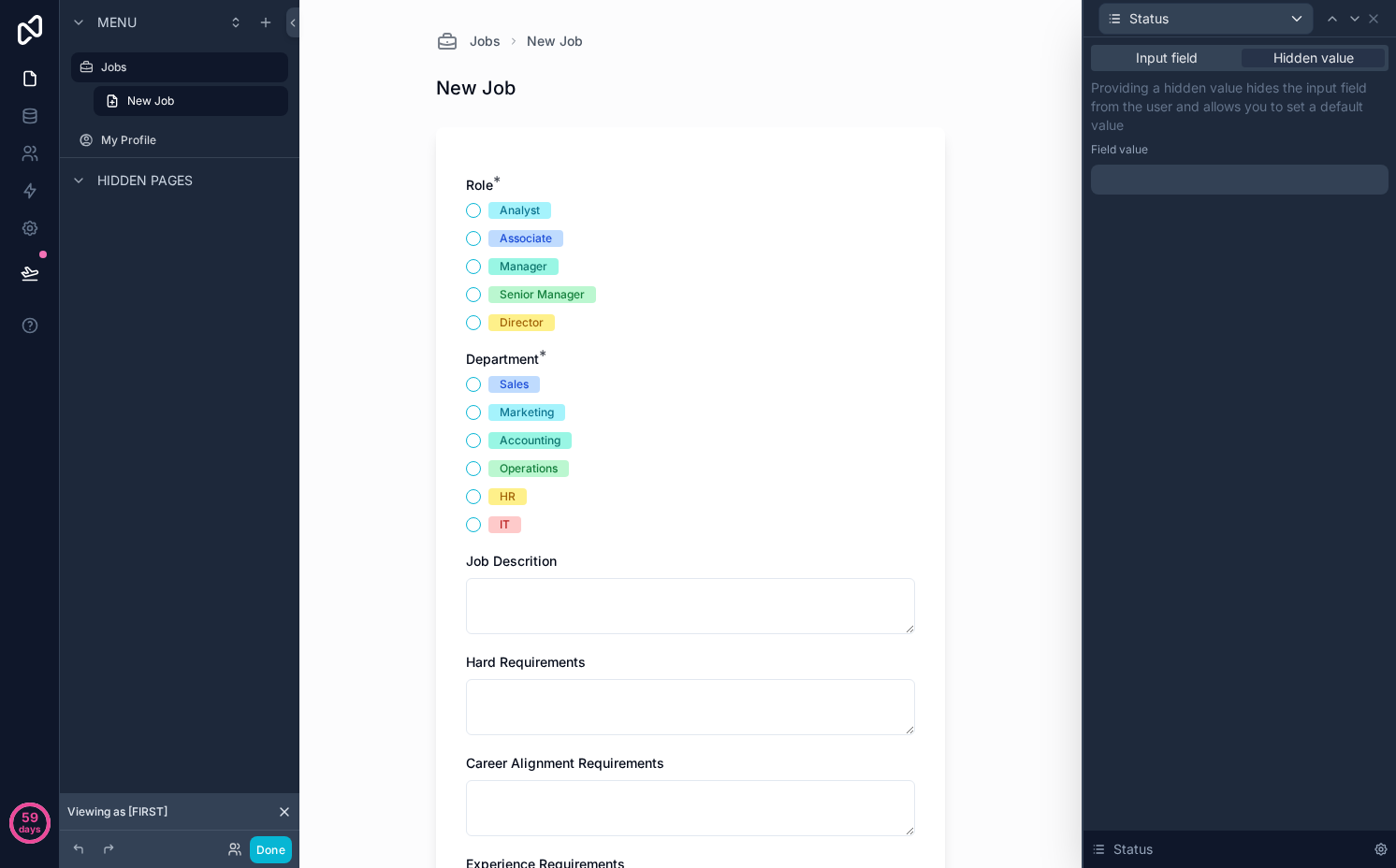 click at bounding box center (1240, 180) 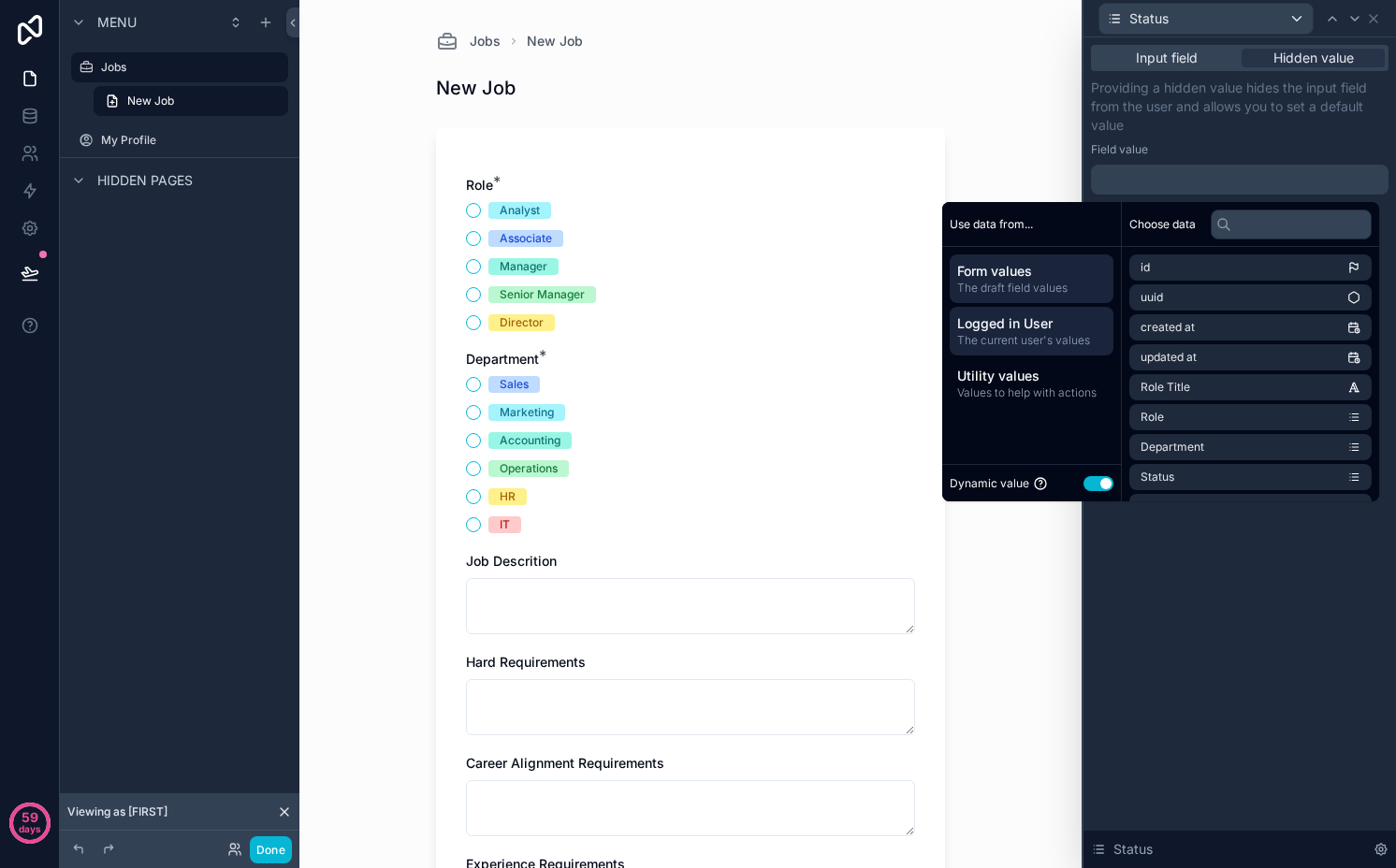 click on "Logged in User" at bounding box center (1031, 324) 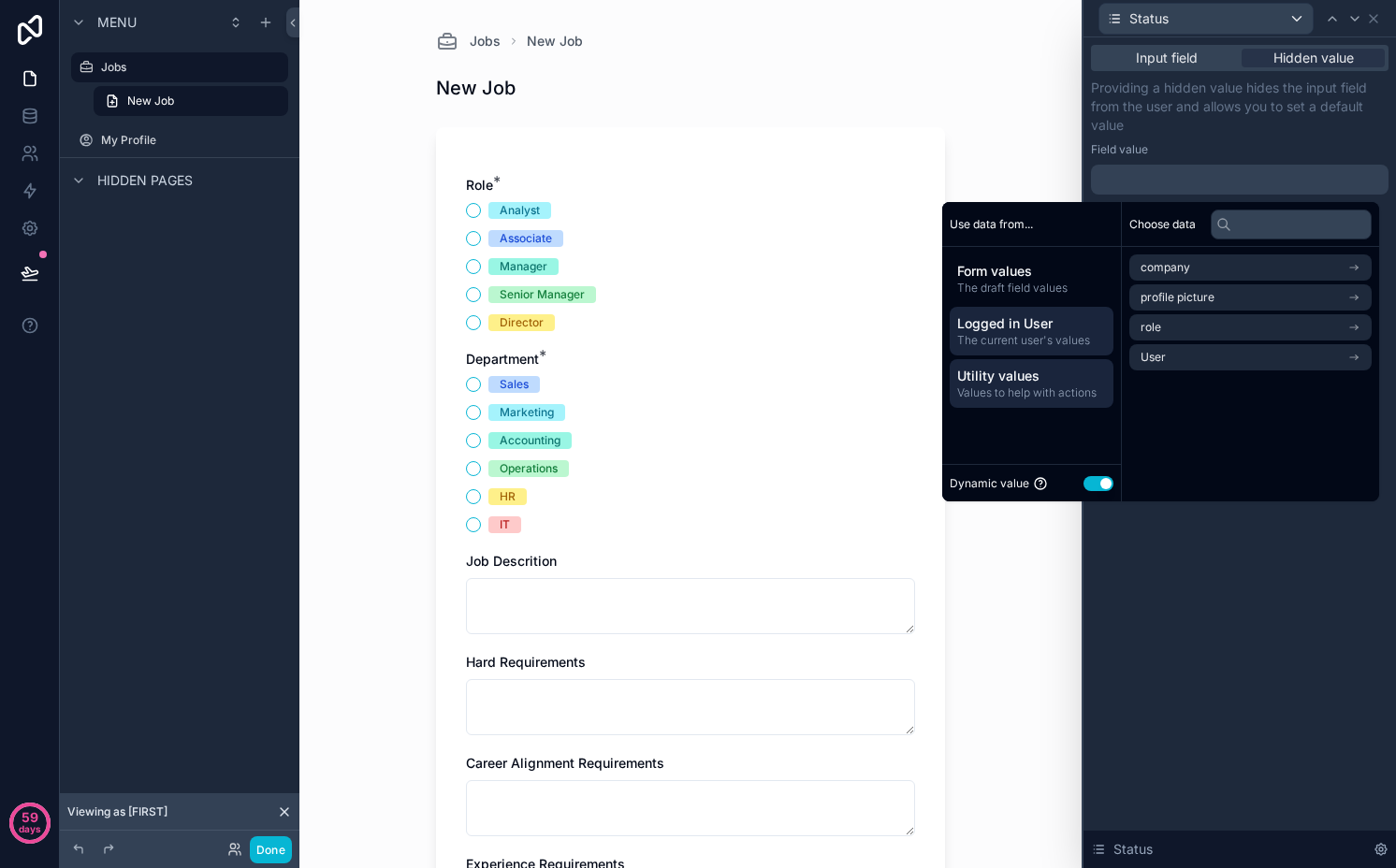 click on "Values to help with actions" at bounding box center (1031, 393) 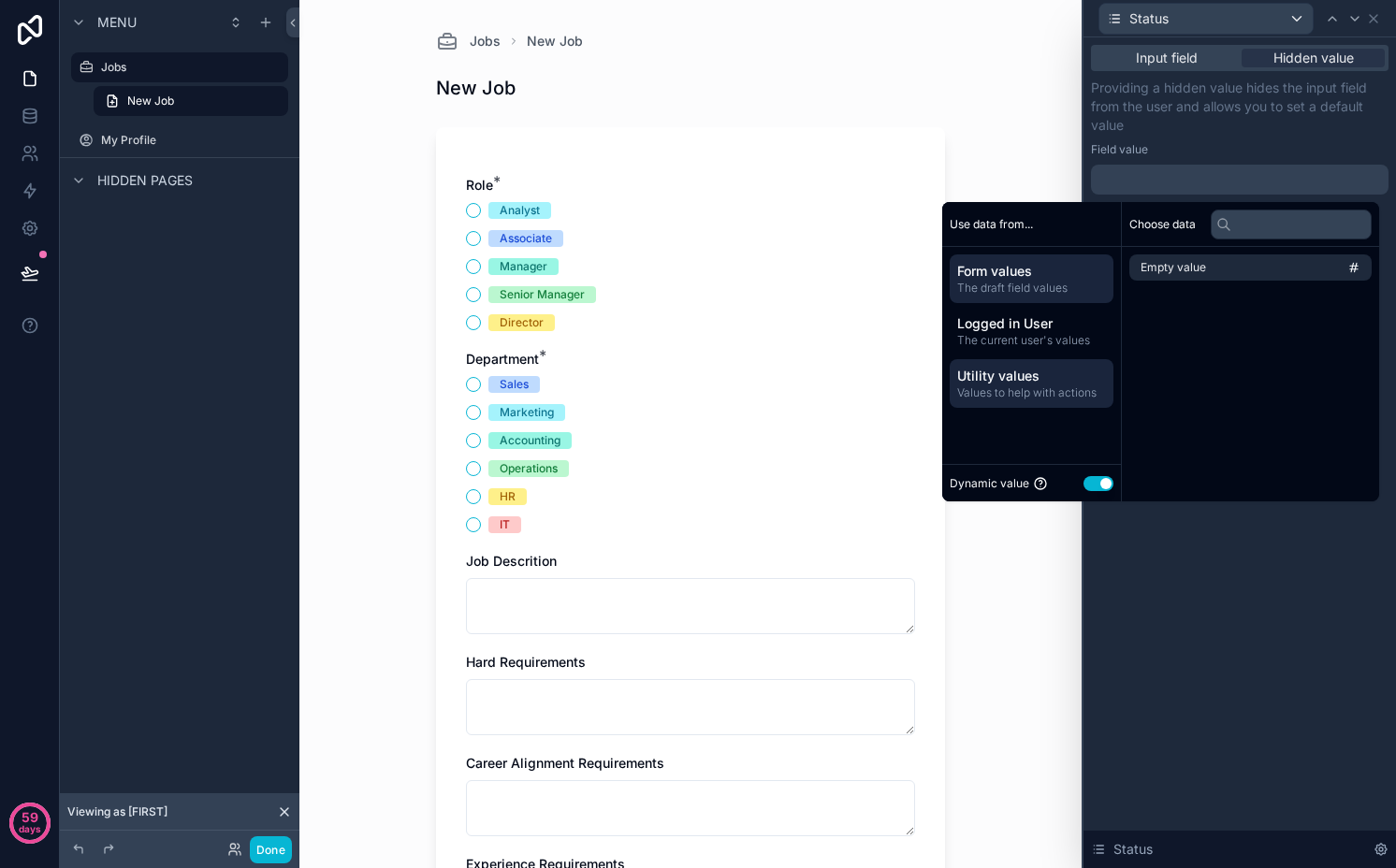click on "The draft field values" at bounding box center [1031, 288] 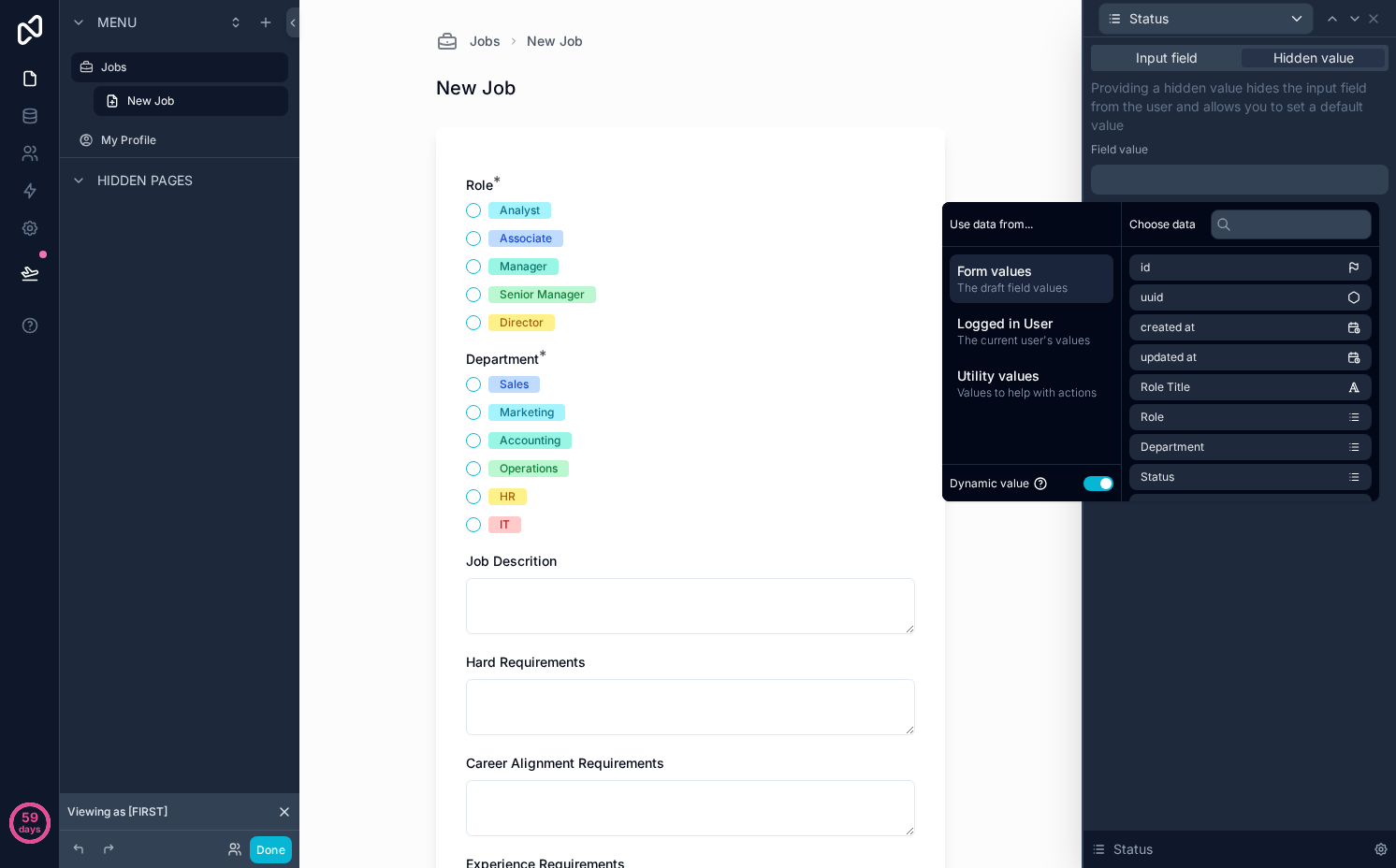 click on "Use setting" at bounding box center [1098, 484] 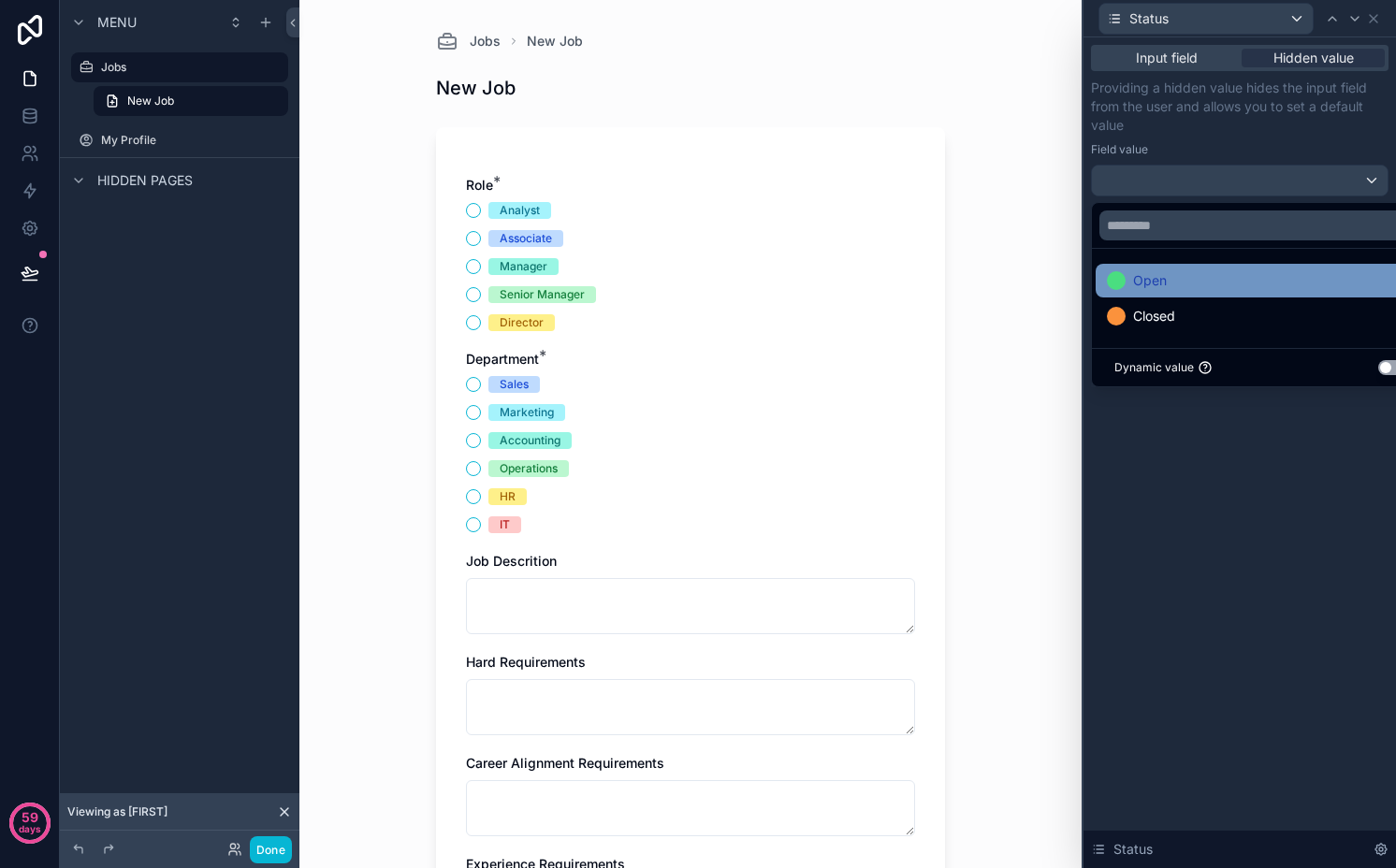 click on "Open" at bounding box center [1150, 281] 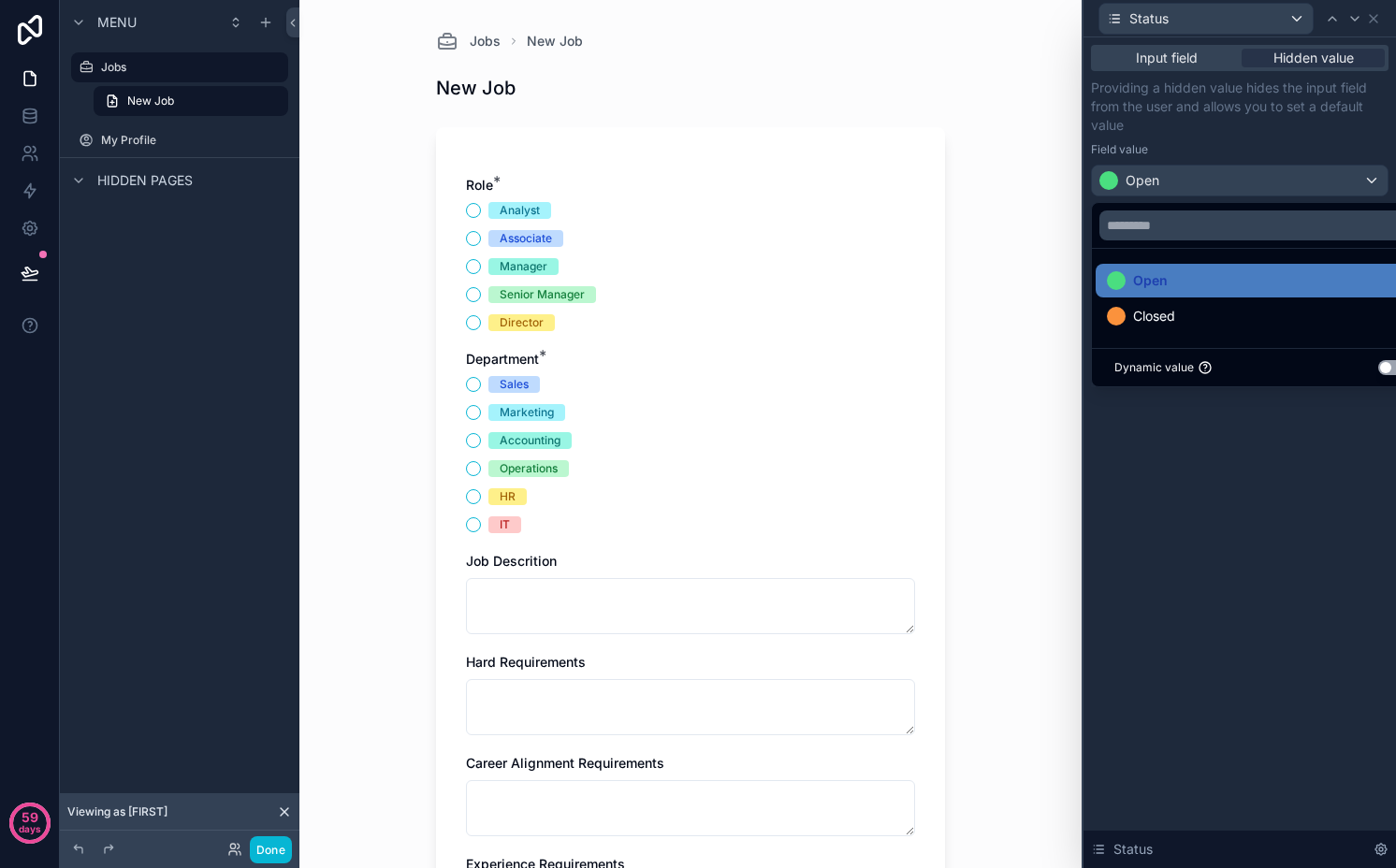 click on "Input field Hidden value Providing a hidden value hides the input field from the user and allows you to set a default value Field value Open Status" at bounding box center (1240, 453) 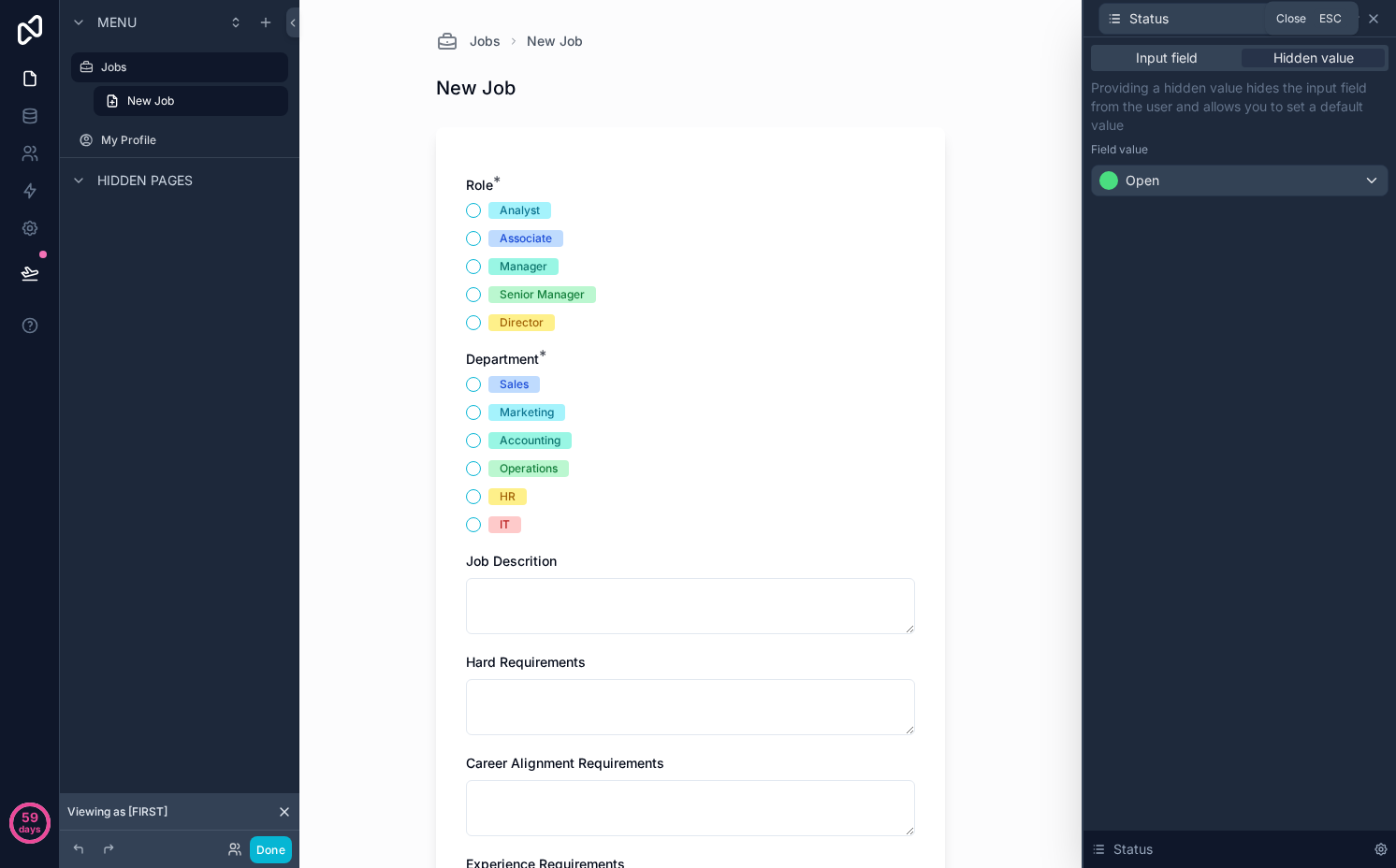 click 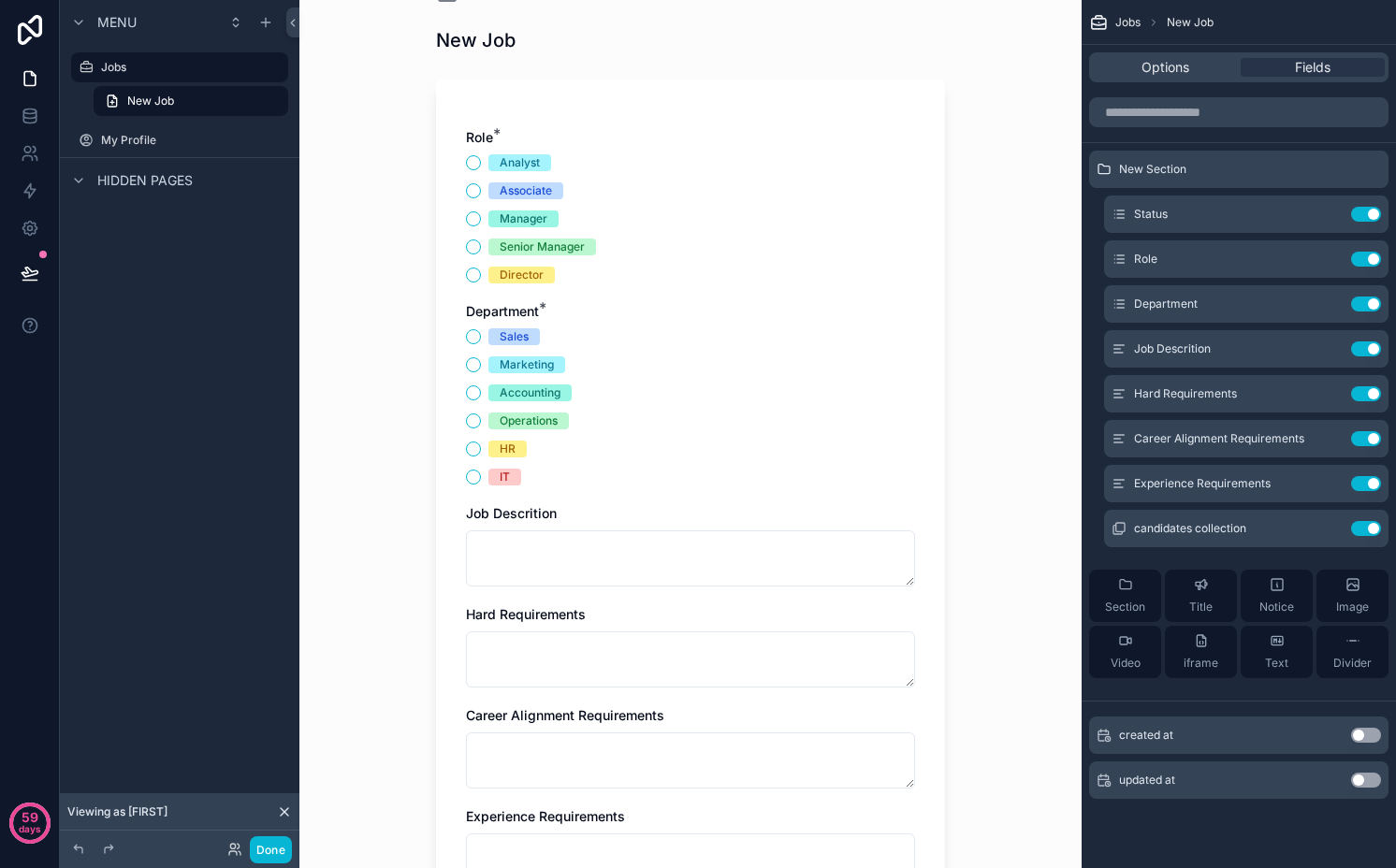 scroll, scrollTop: 182, scrollLeft: 0, axis: vertical 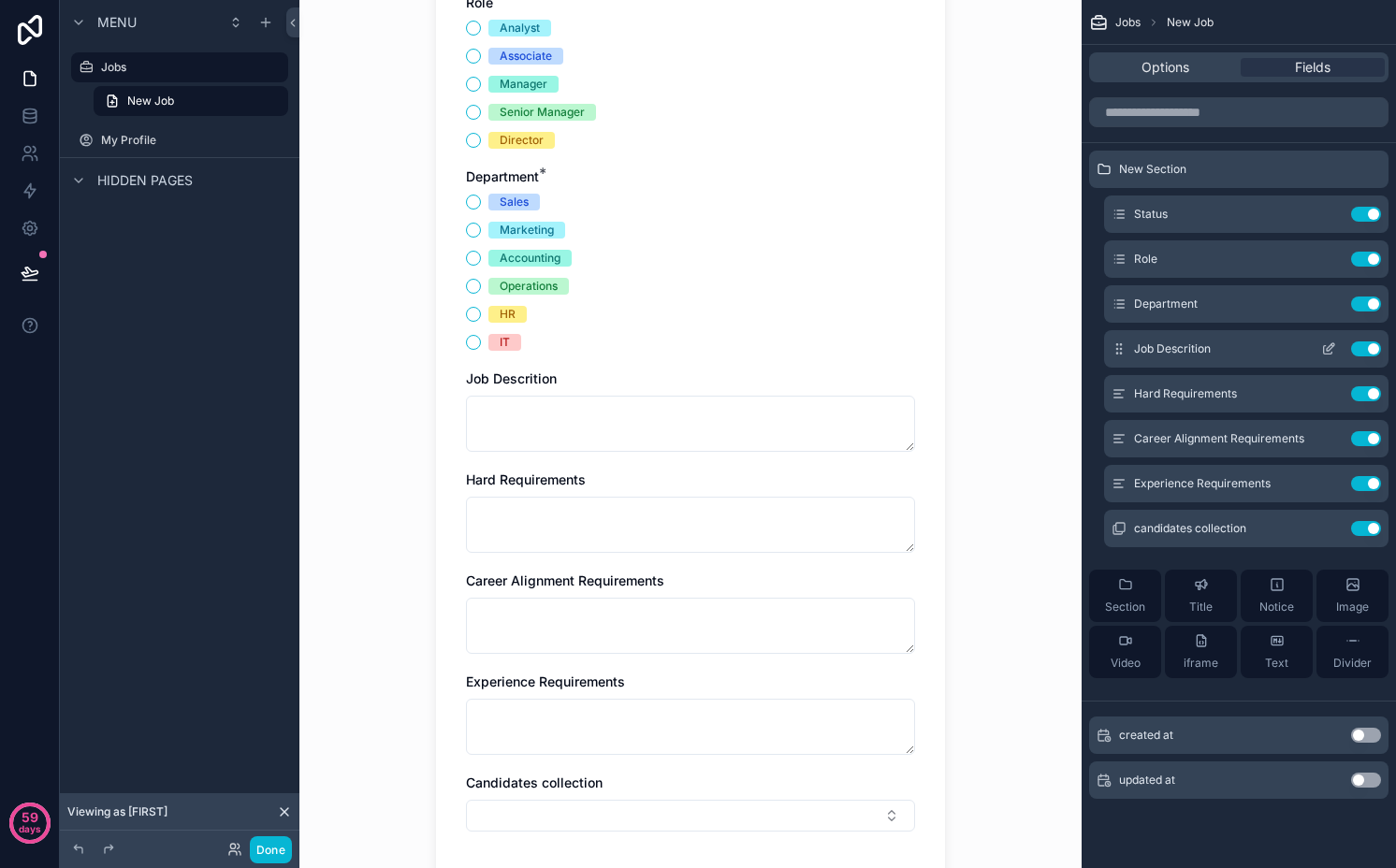 click 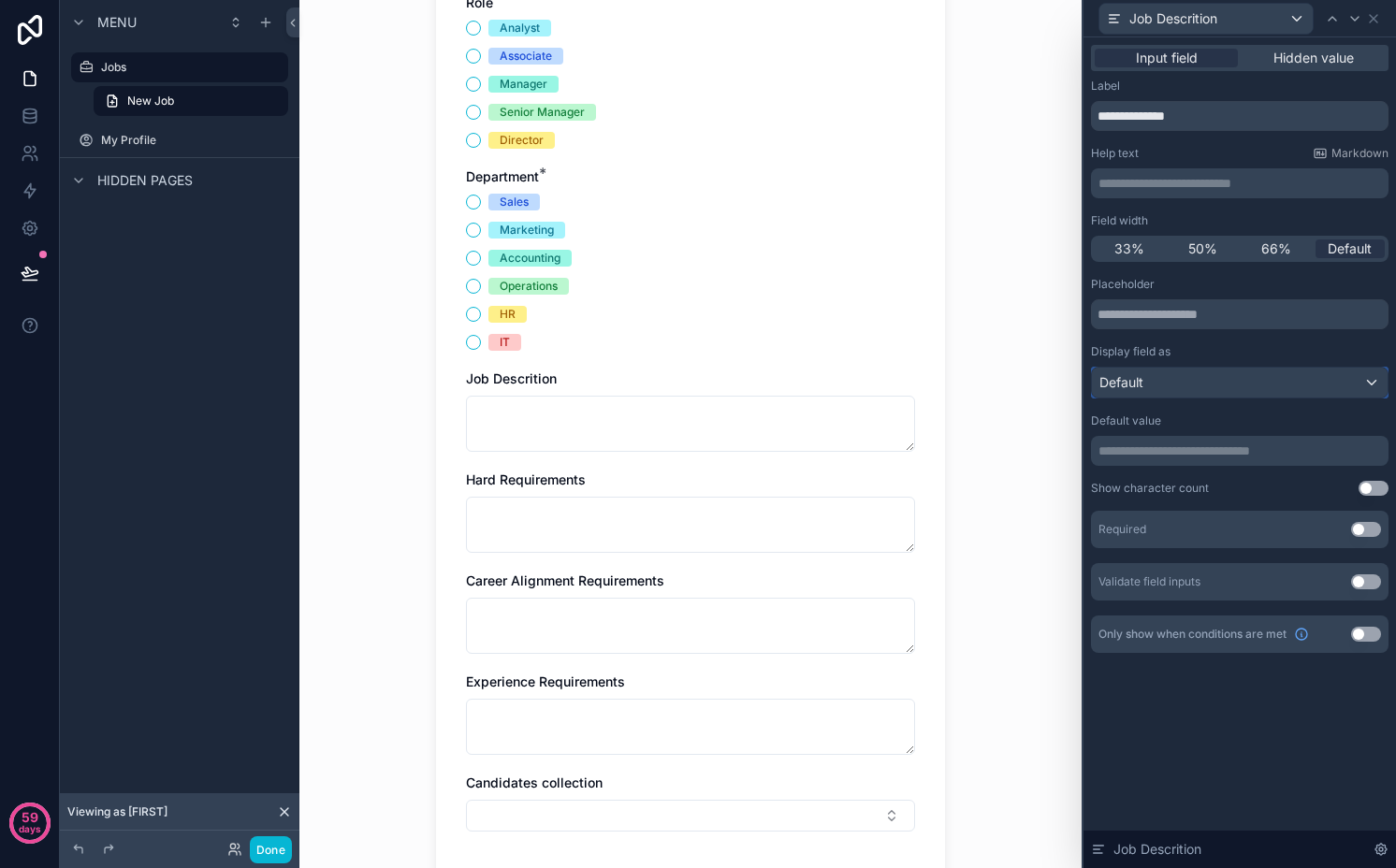 click on "Default" at bounding box center [1240, 383] 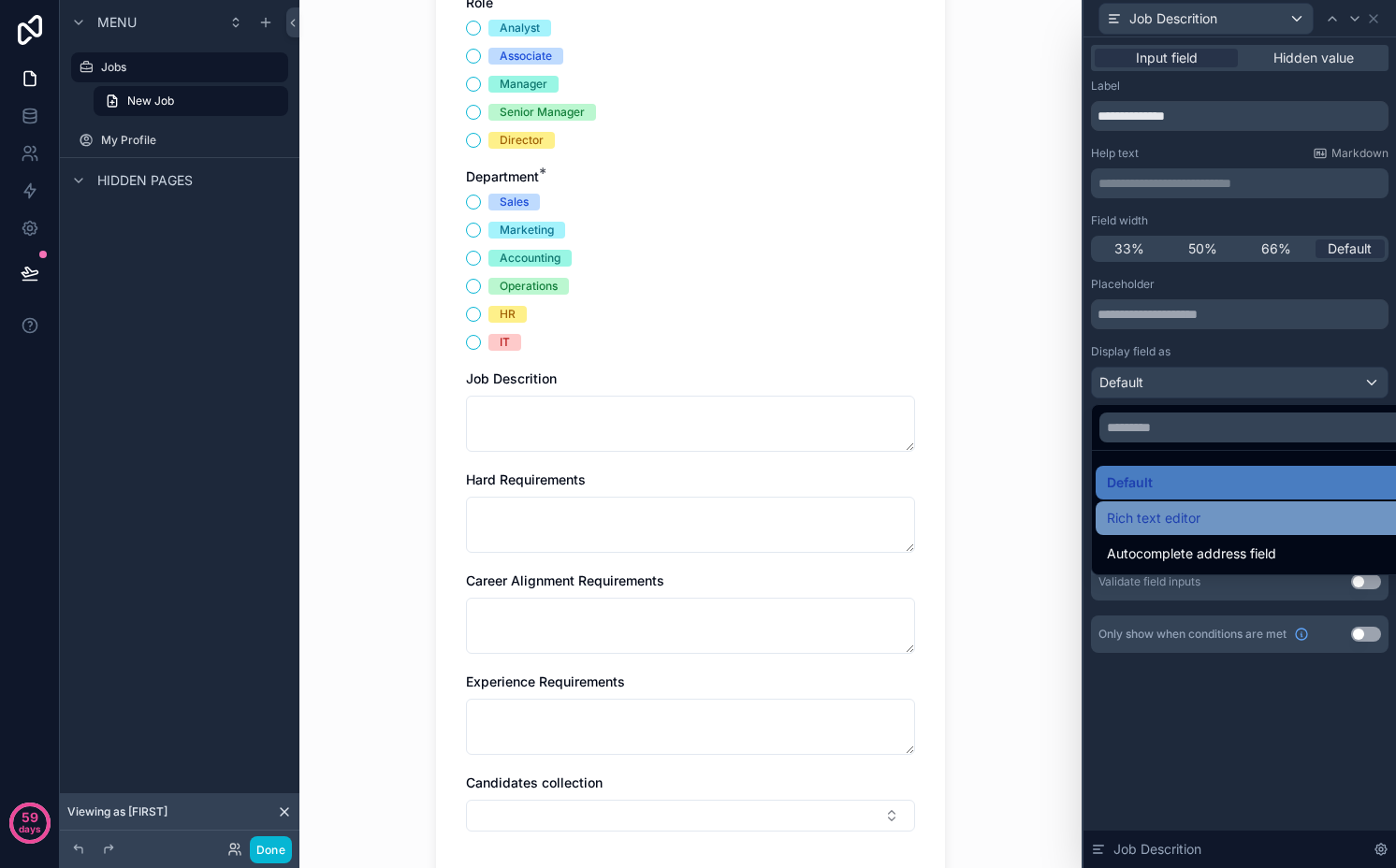 click on "Rich text editor" at bounding box center (1154, 518) 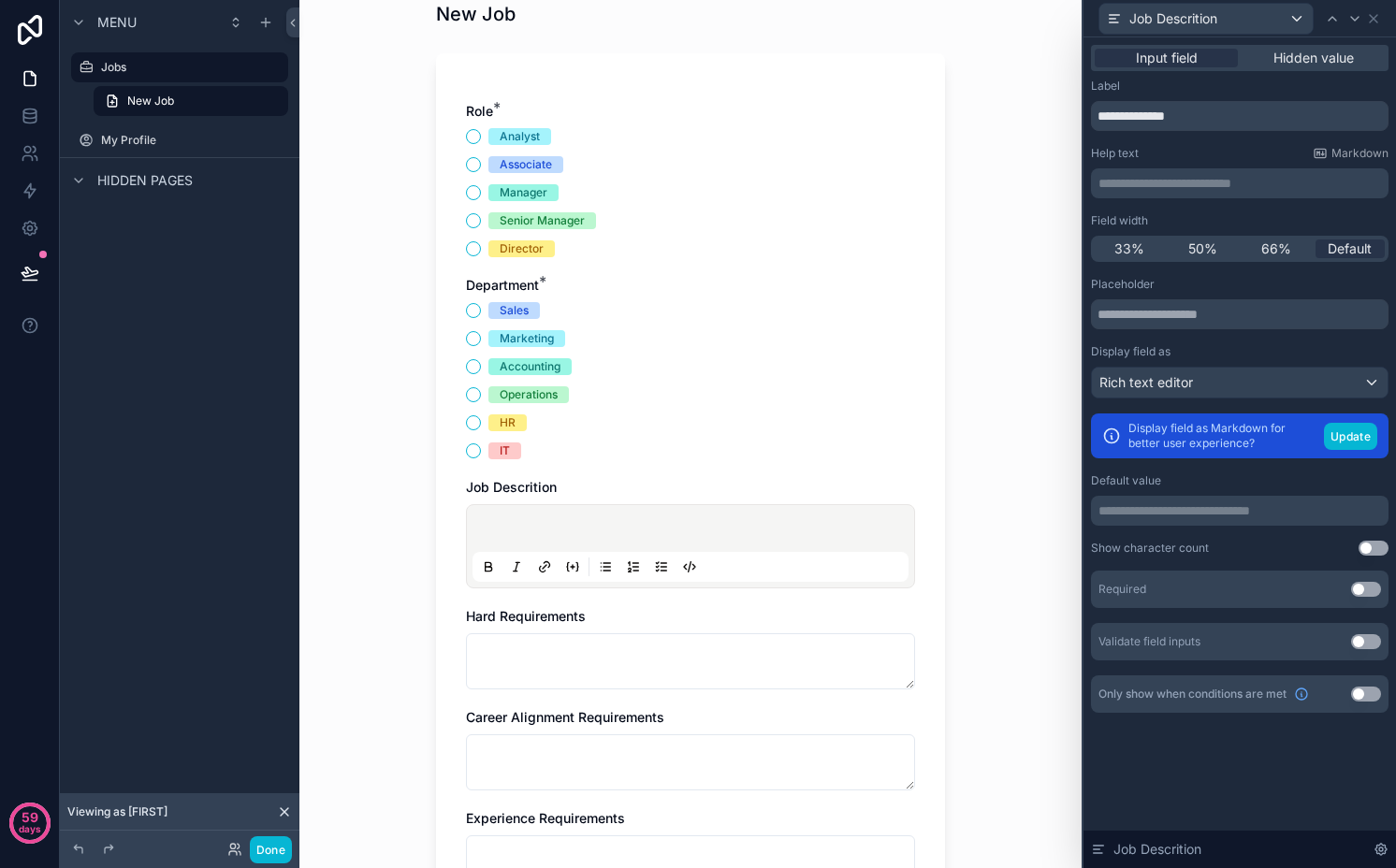 scroll, scrollTop: 85, scrollLeft: 0, axis: vertical 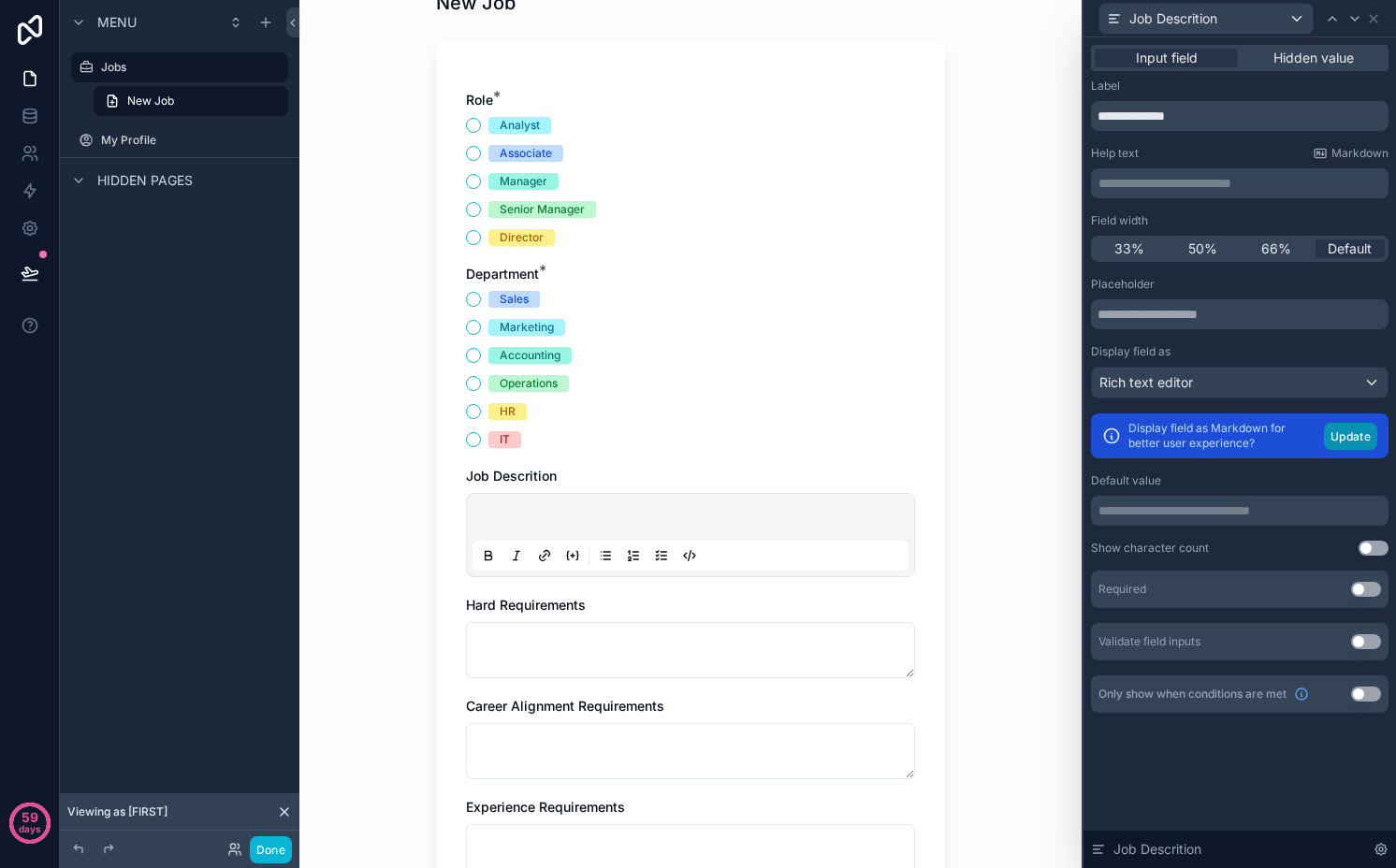 click on "Update" at bounding box center [1350, 436] 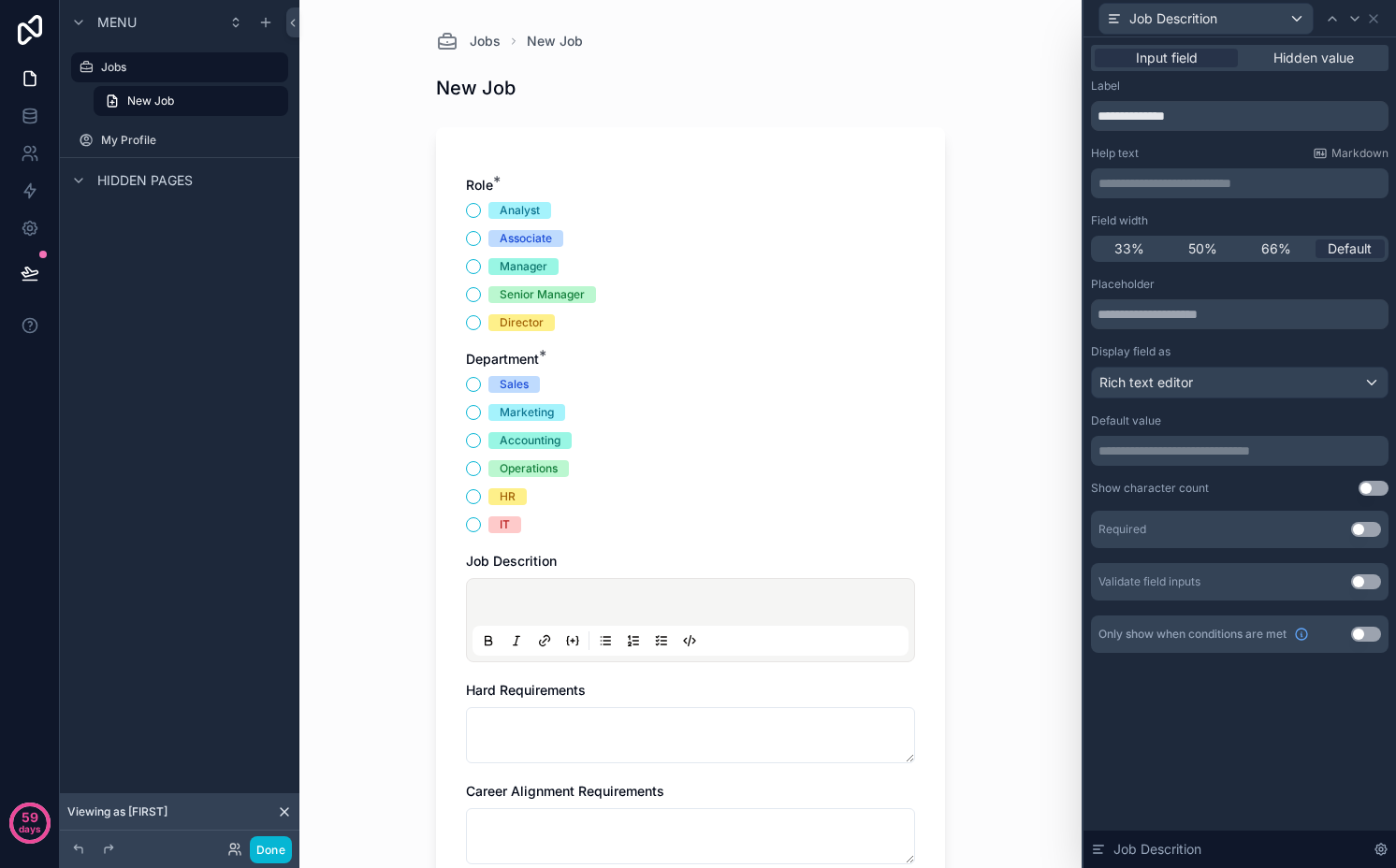 click at bounding box center (694, 605) 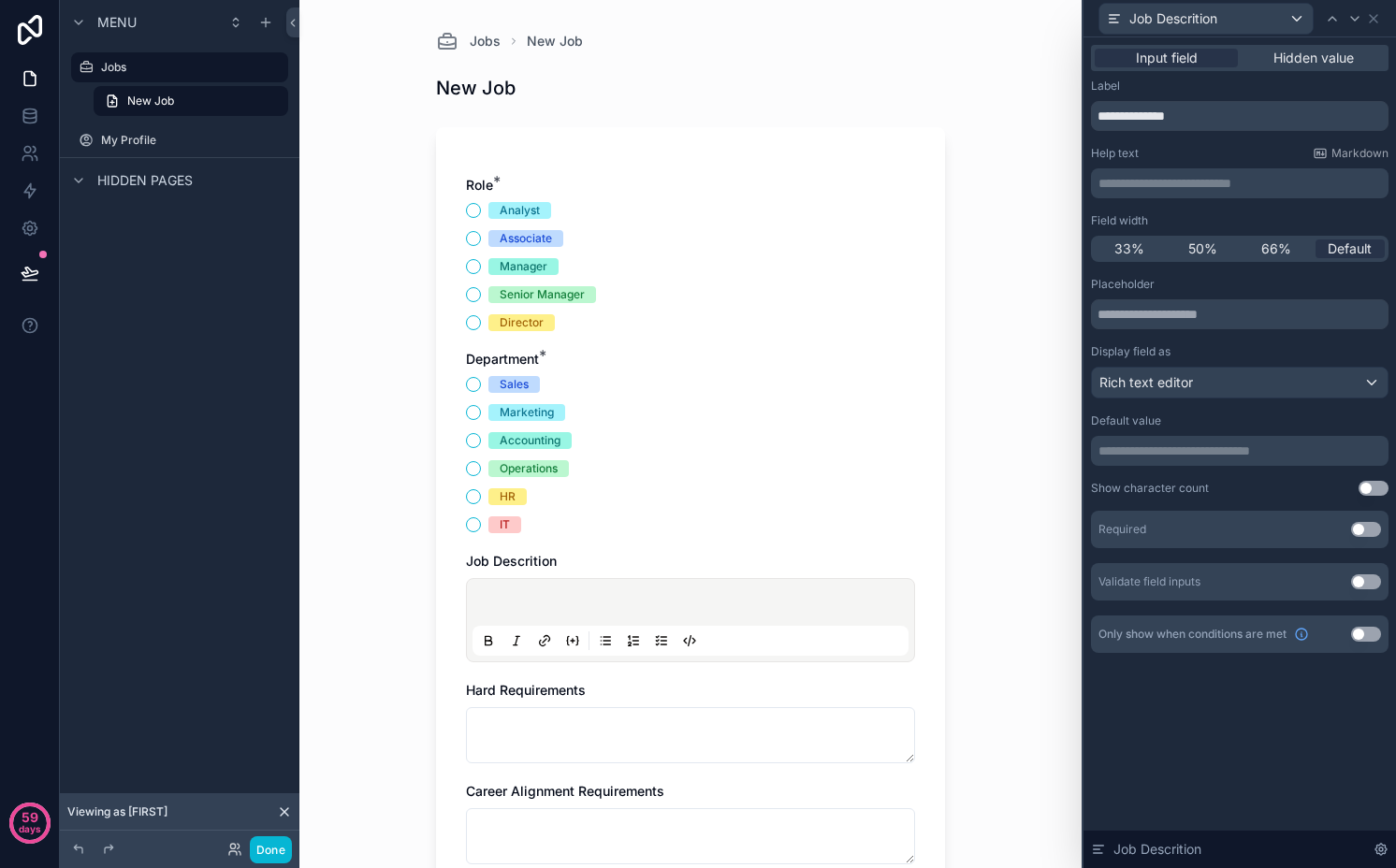 click at bounding box center (694, 605) 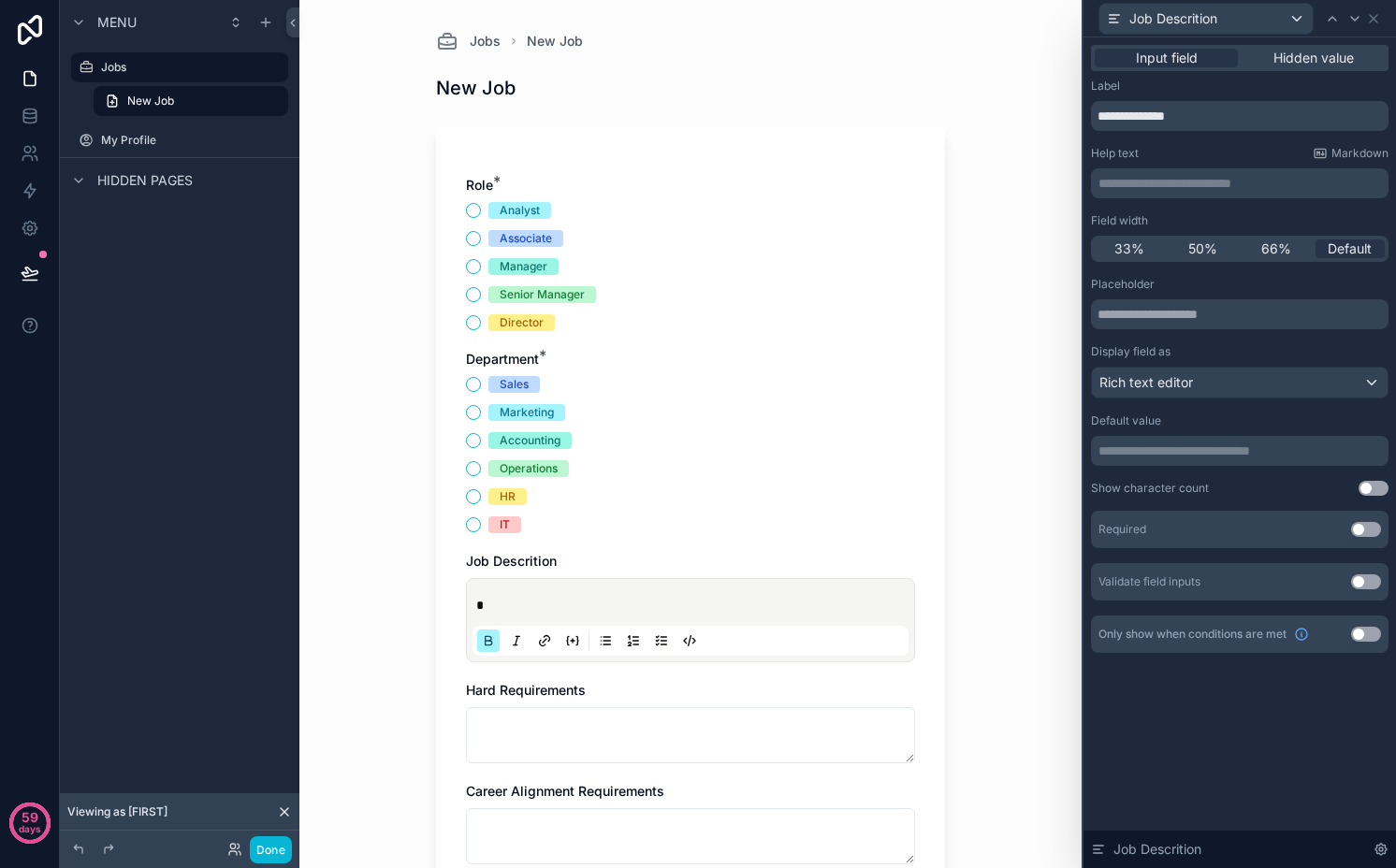 type 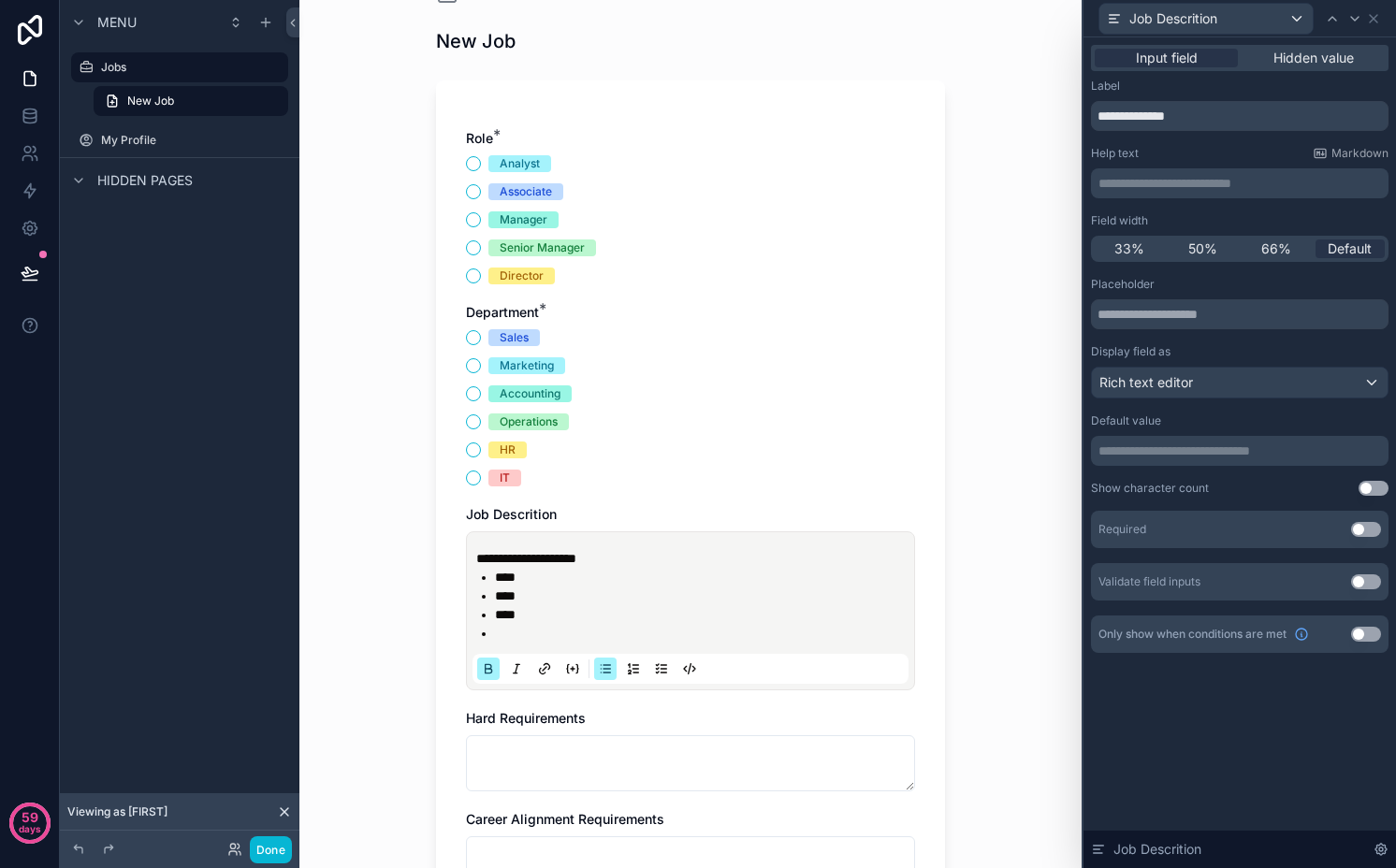 scroll, scrollTop: 115, scrollLeft: 0, axis: vertical 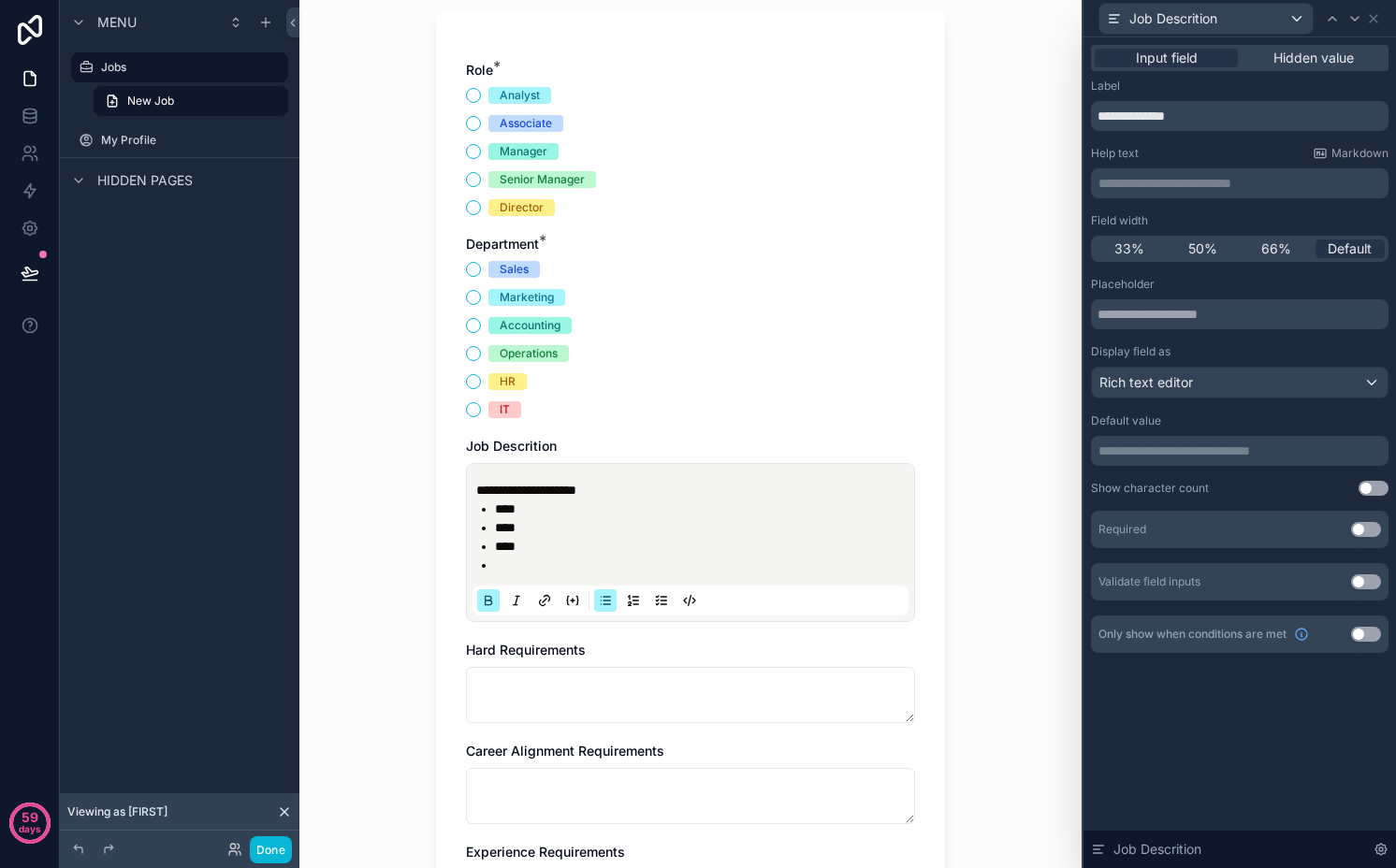 click on "Use setting" at bounding box center [1366, 529] 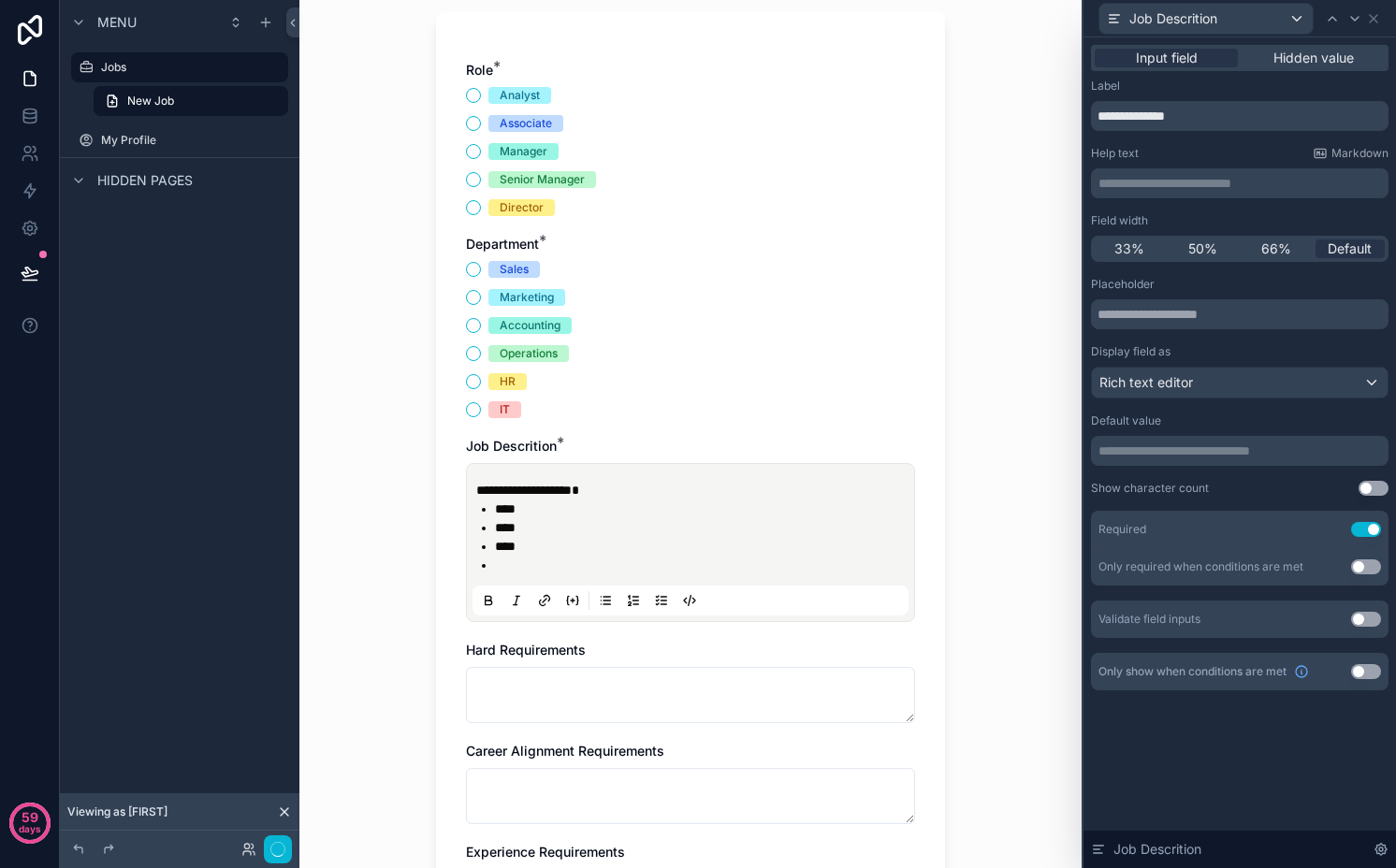 scroll, scrollTop: 0, scrollLeft: 0, axis: both 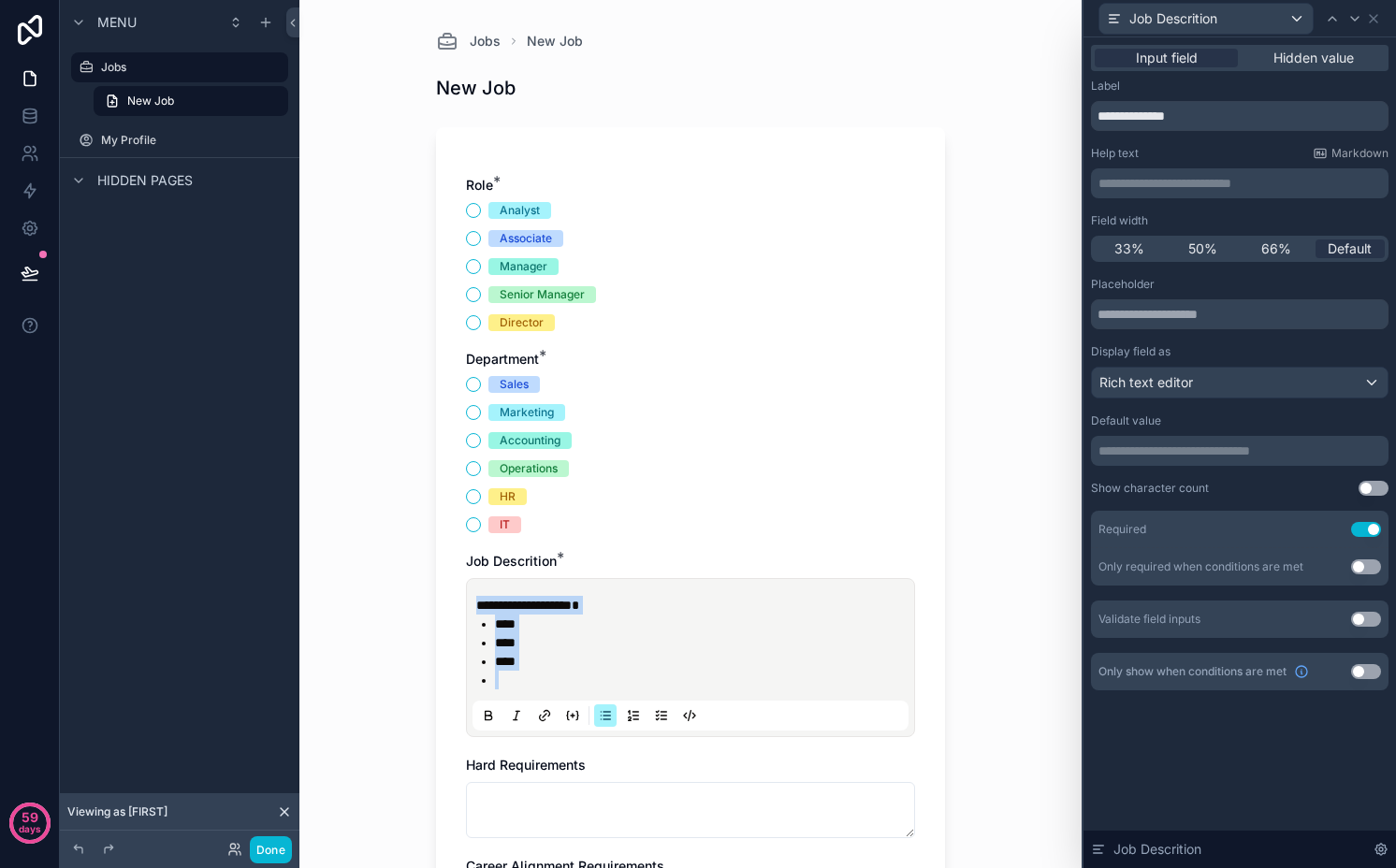 drag, startPoint x: 624, startPoint y: 671, endPoint x: 498, endPoint y: 581, distance: 154.84185 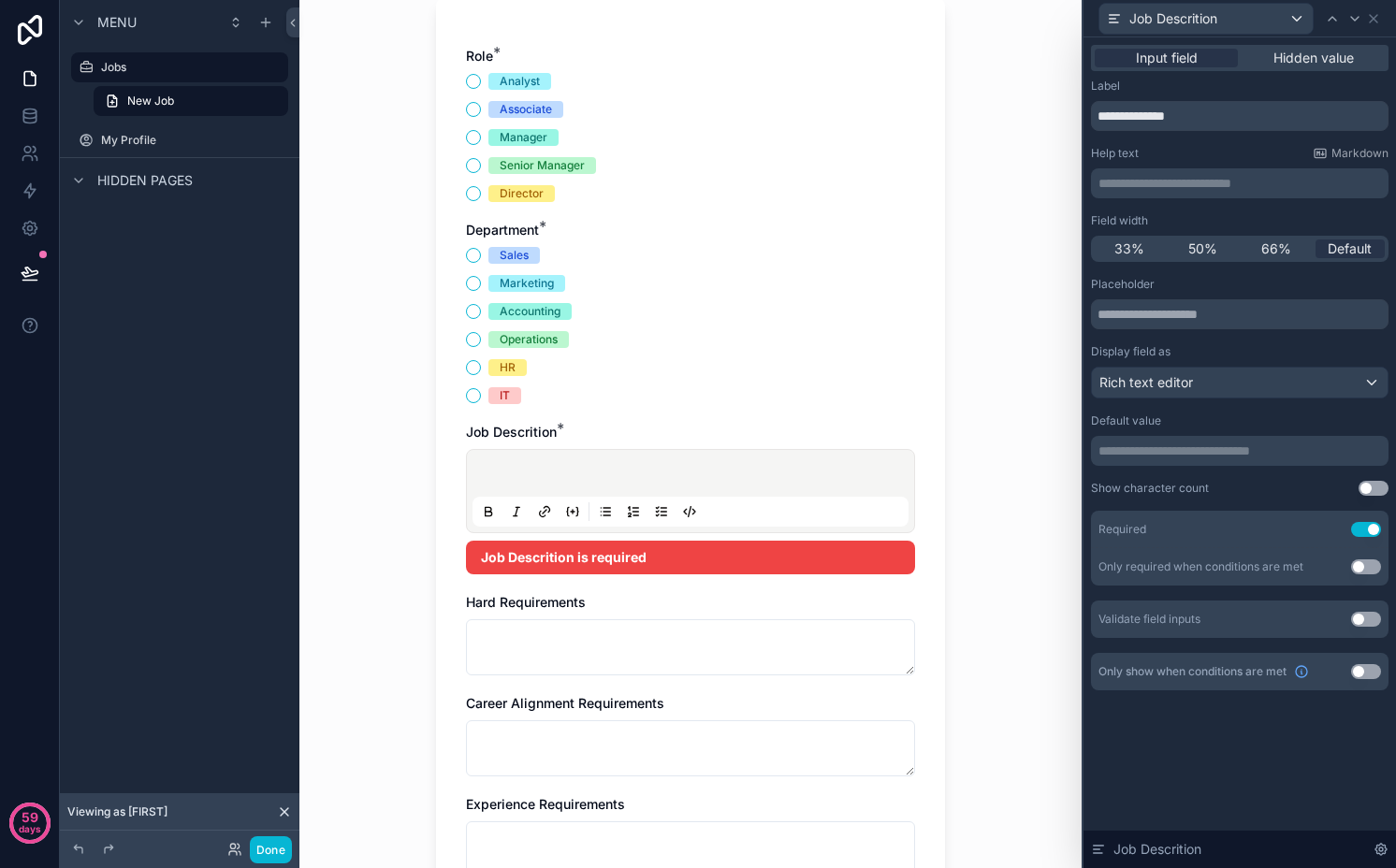 scroll, scrollTop: 131, scrollLeft: 0, axis: vertical 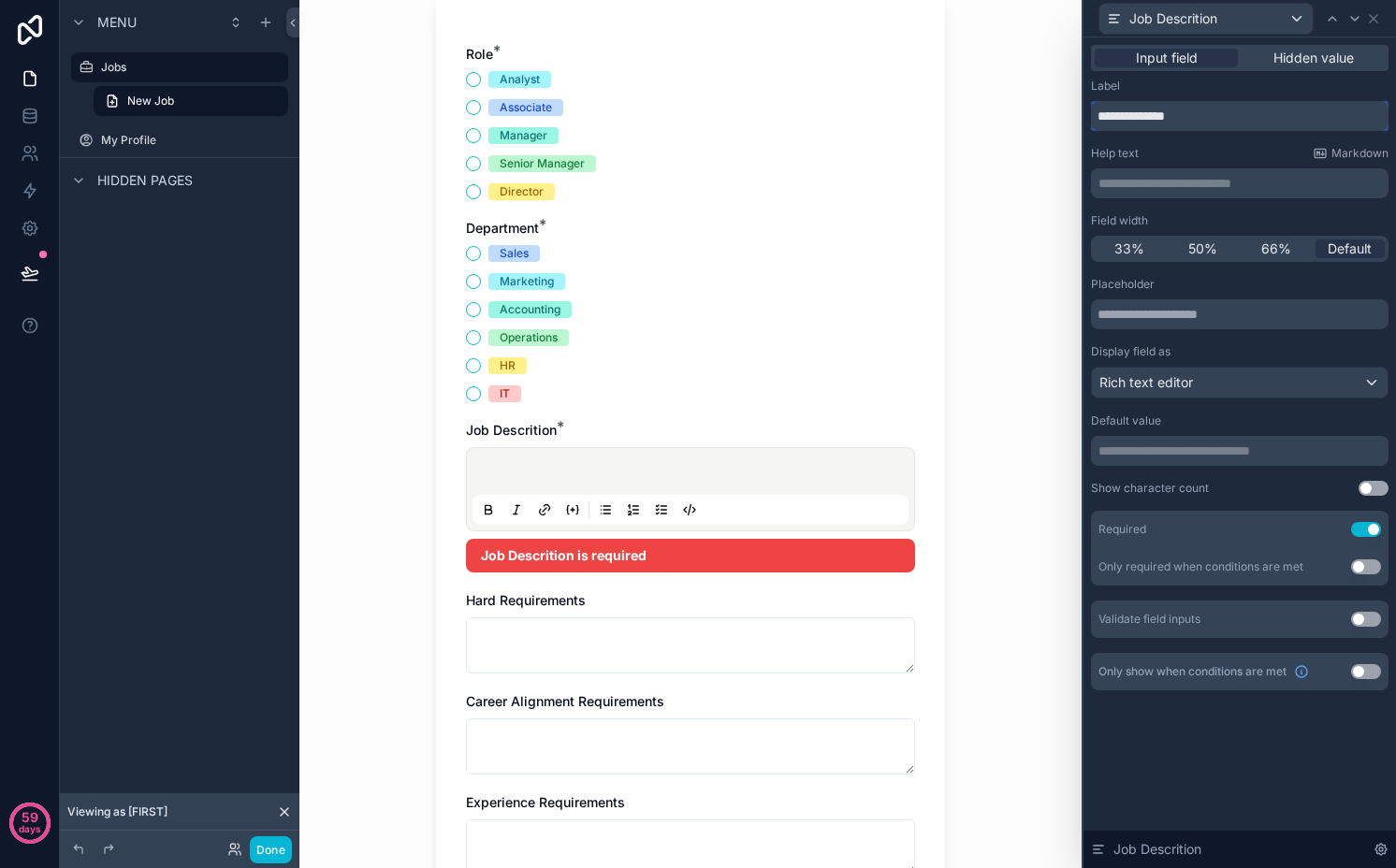 click on "**********" at bounding box center [1240, 116] 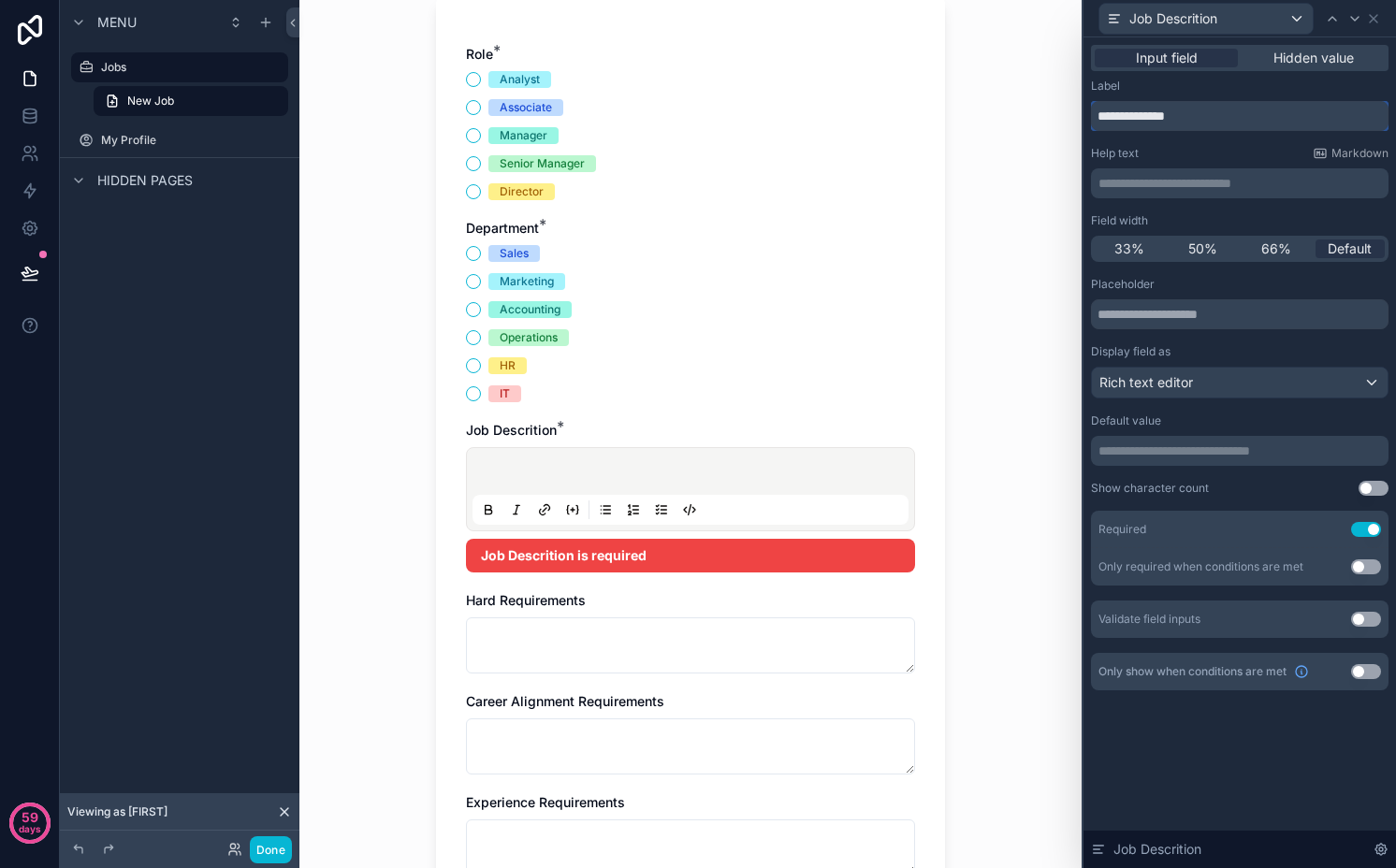 click on "**********" at bounding box center (1240, 116) 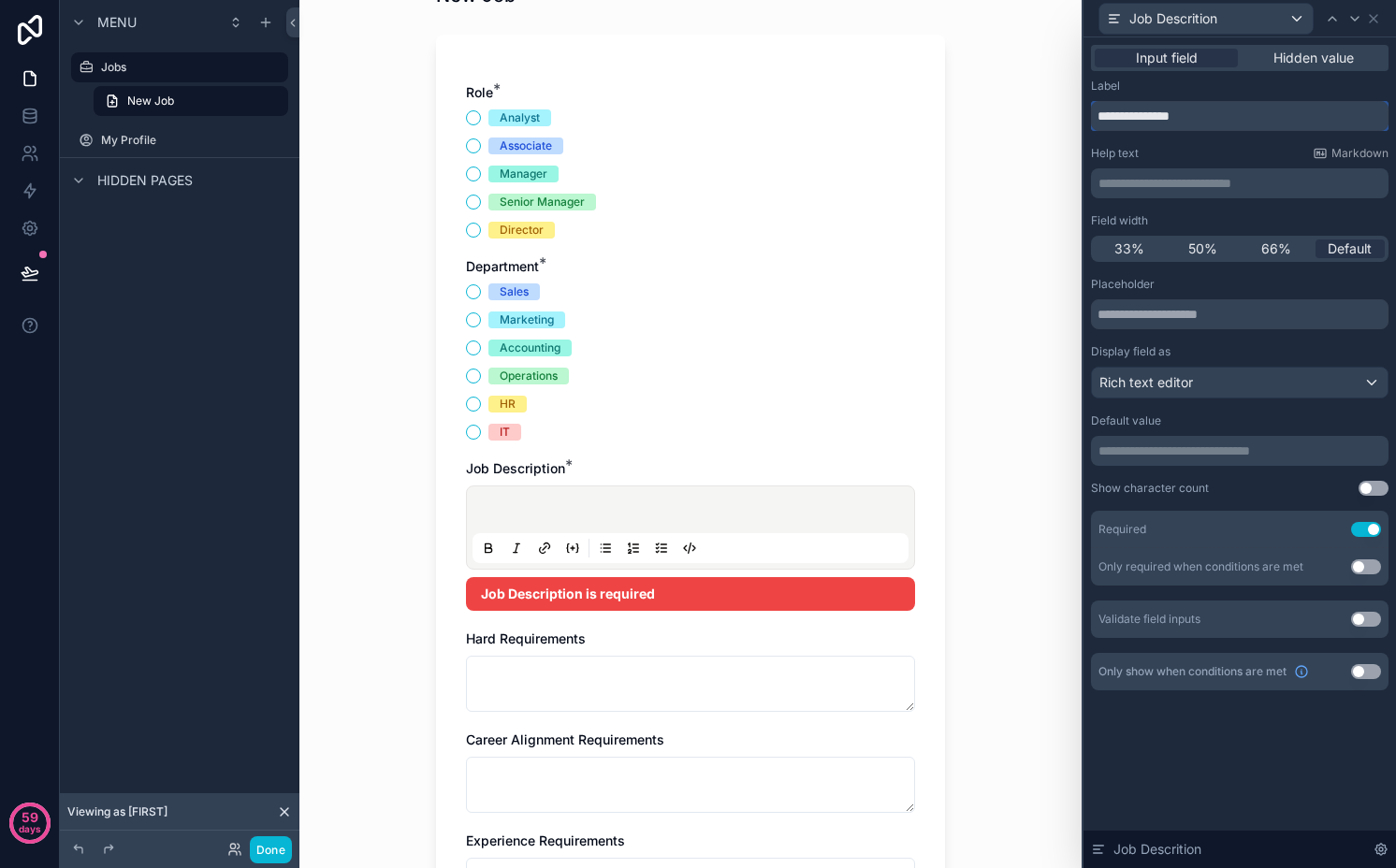 scroll, scrollTop: 137, scrollLeft: 0, axis: vertical 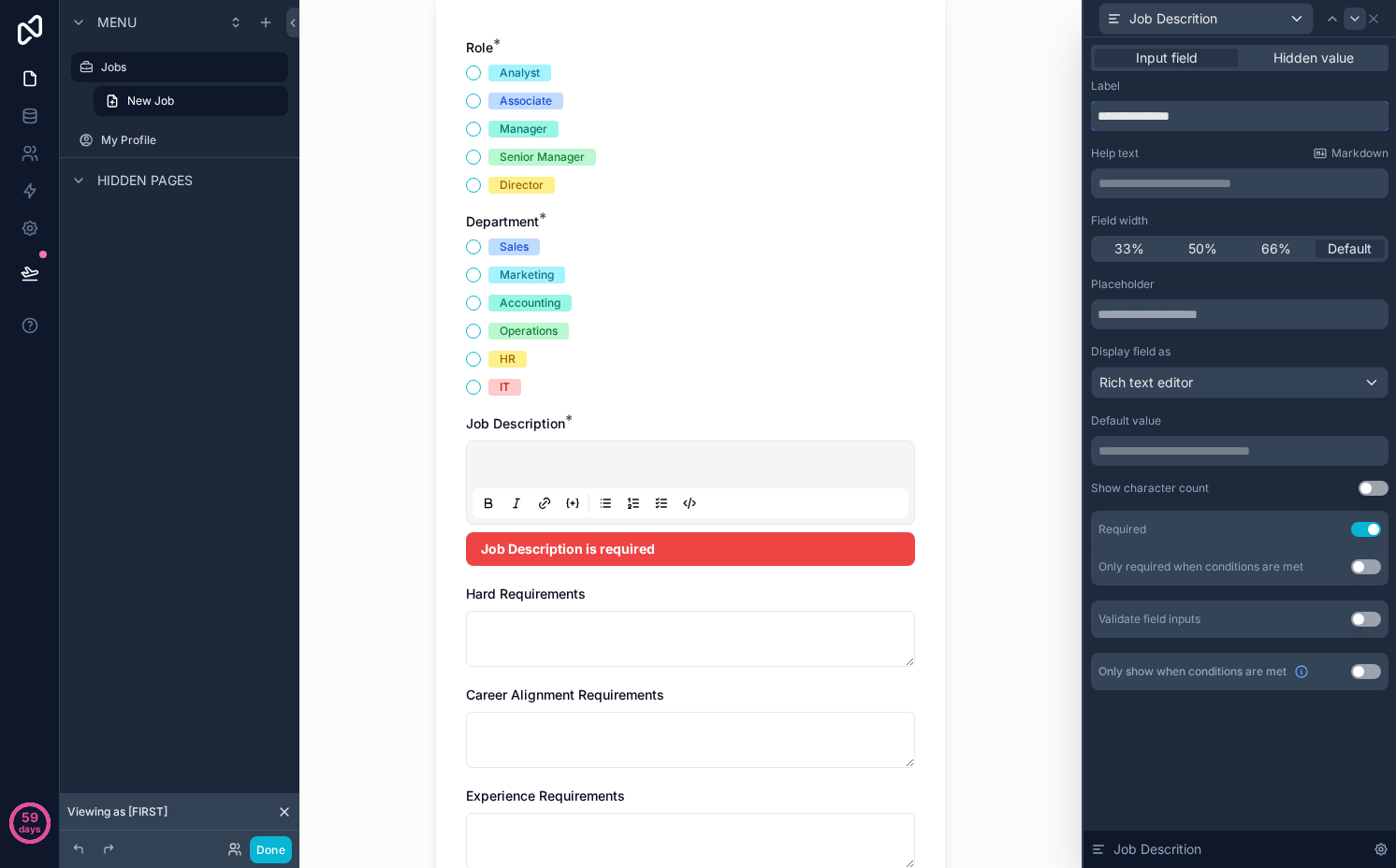 type on "**********" 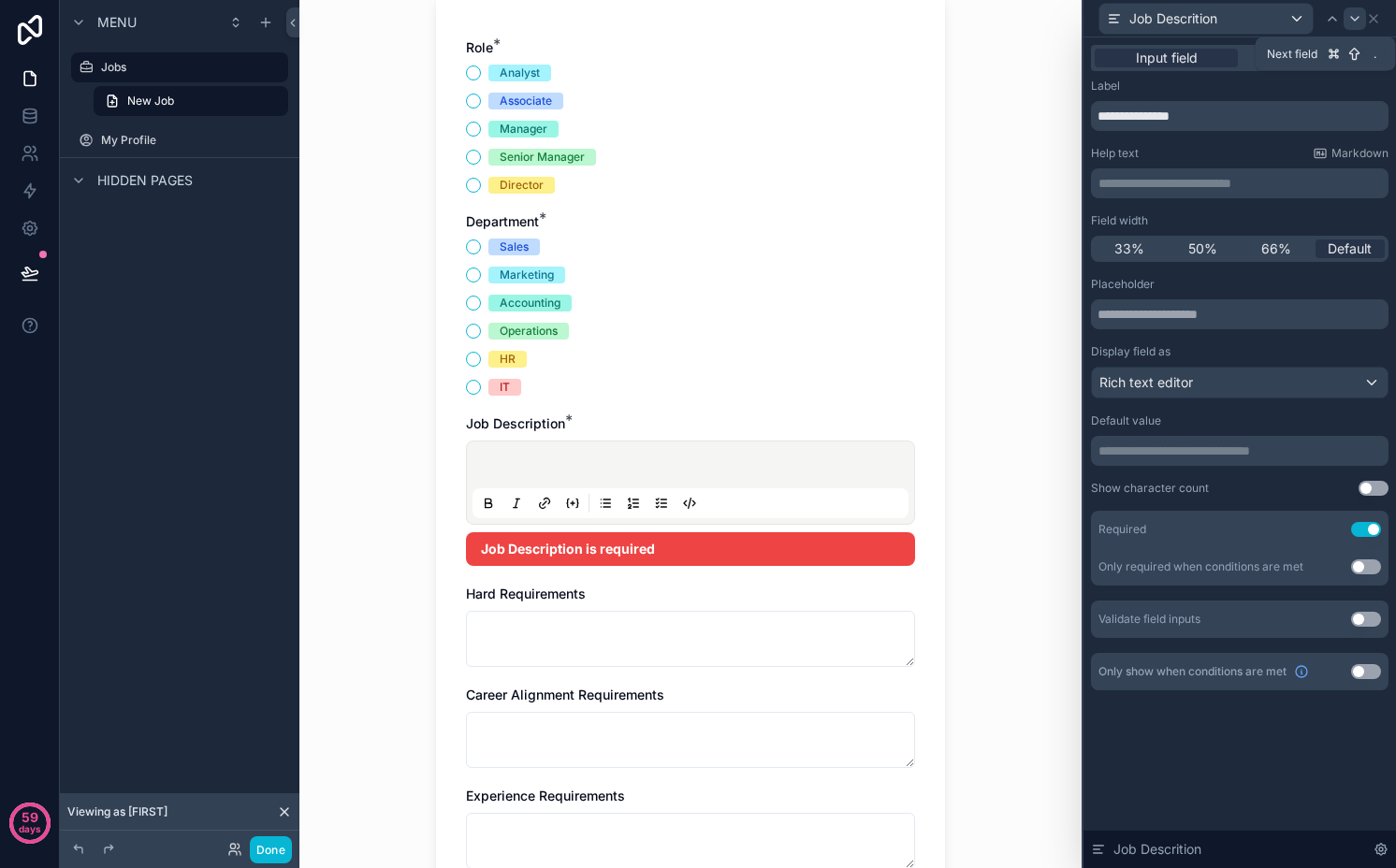 click 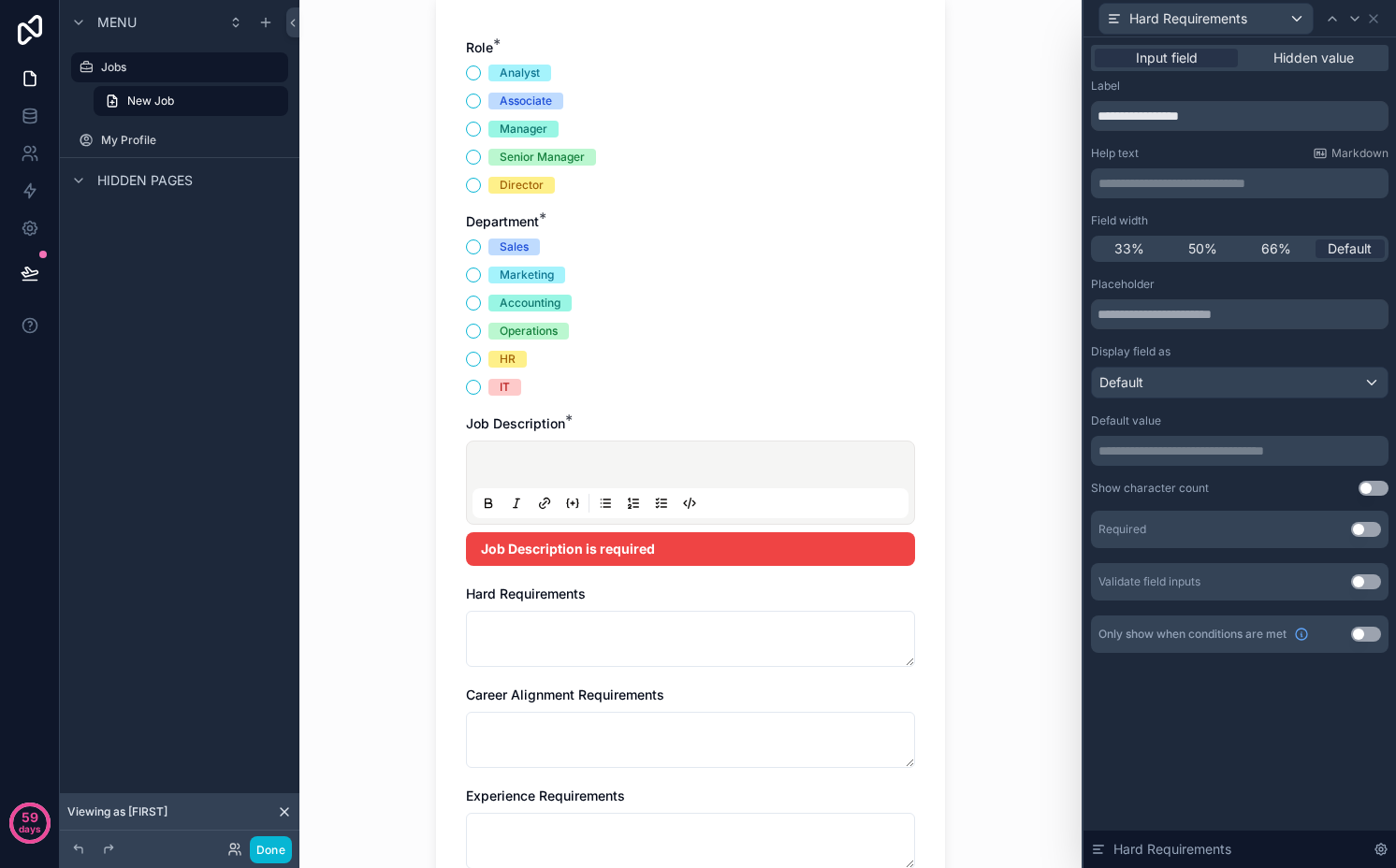 click on "Use setting" at bounding box center (1366, 529) 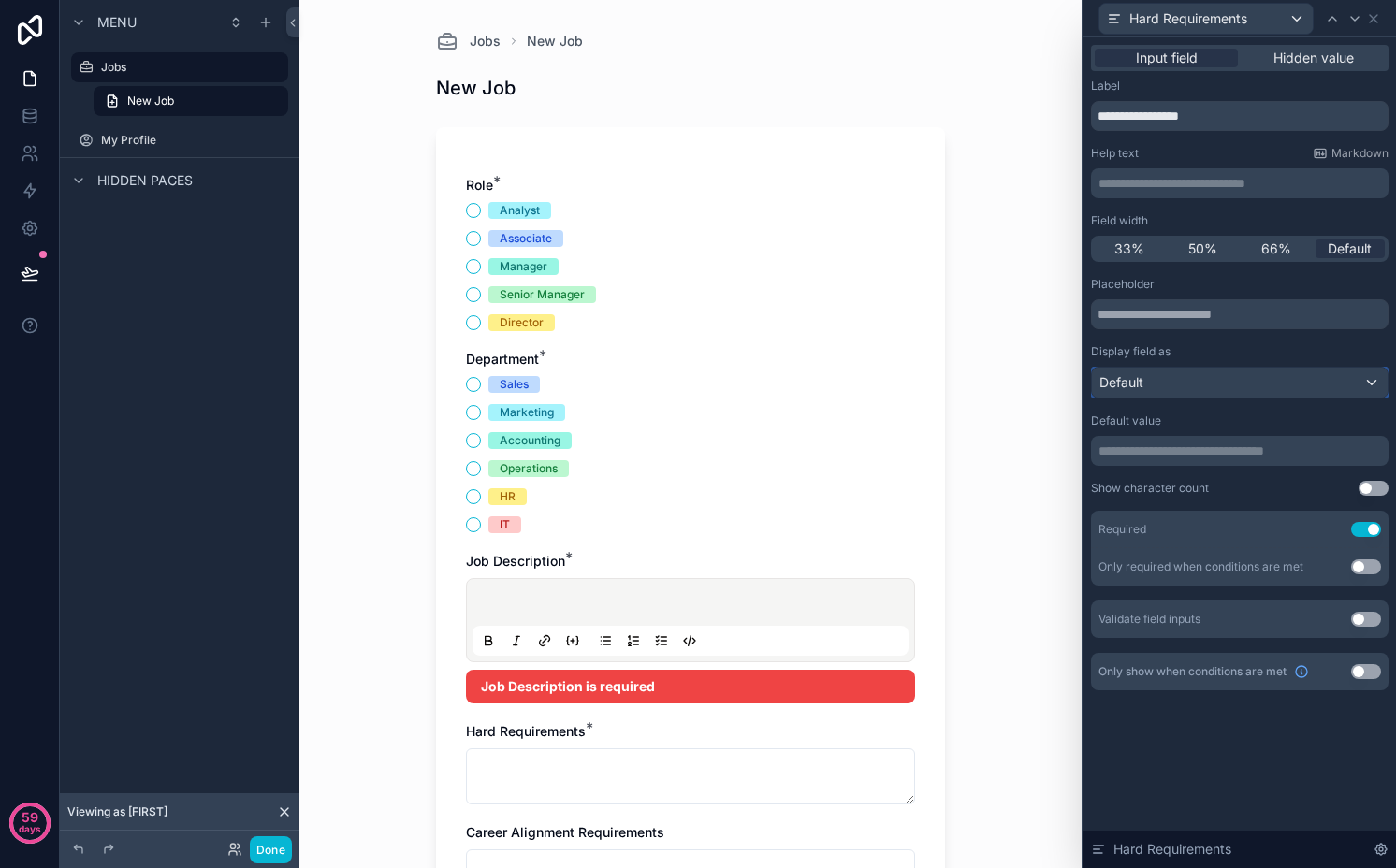 click on "Default" at bounding box center (1240, 383) 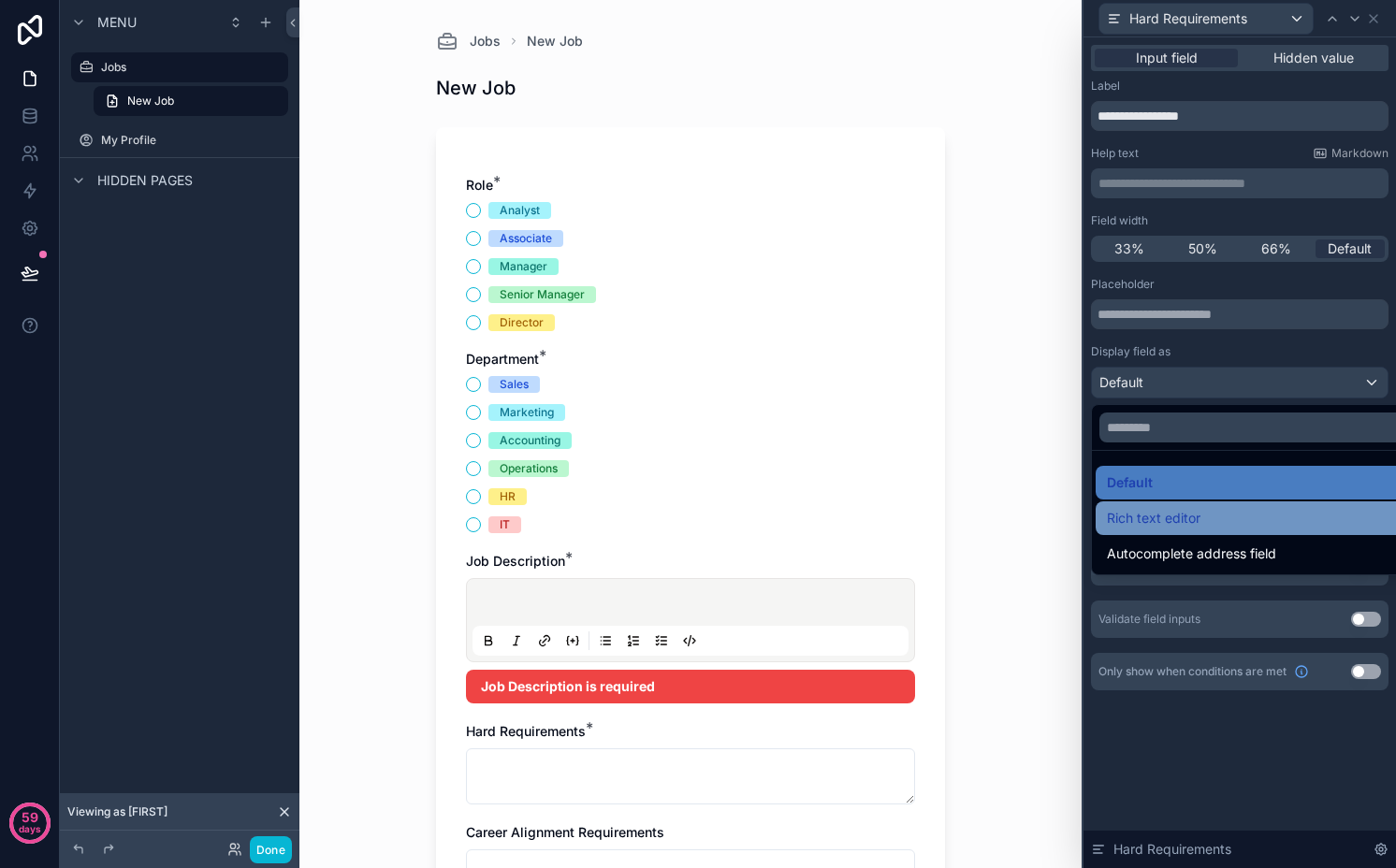click on "Rich text editor" at bounding box center (1261, 518) 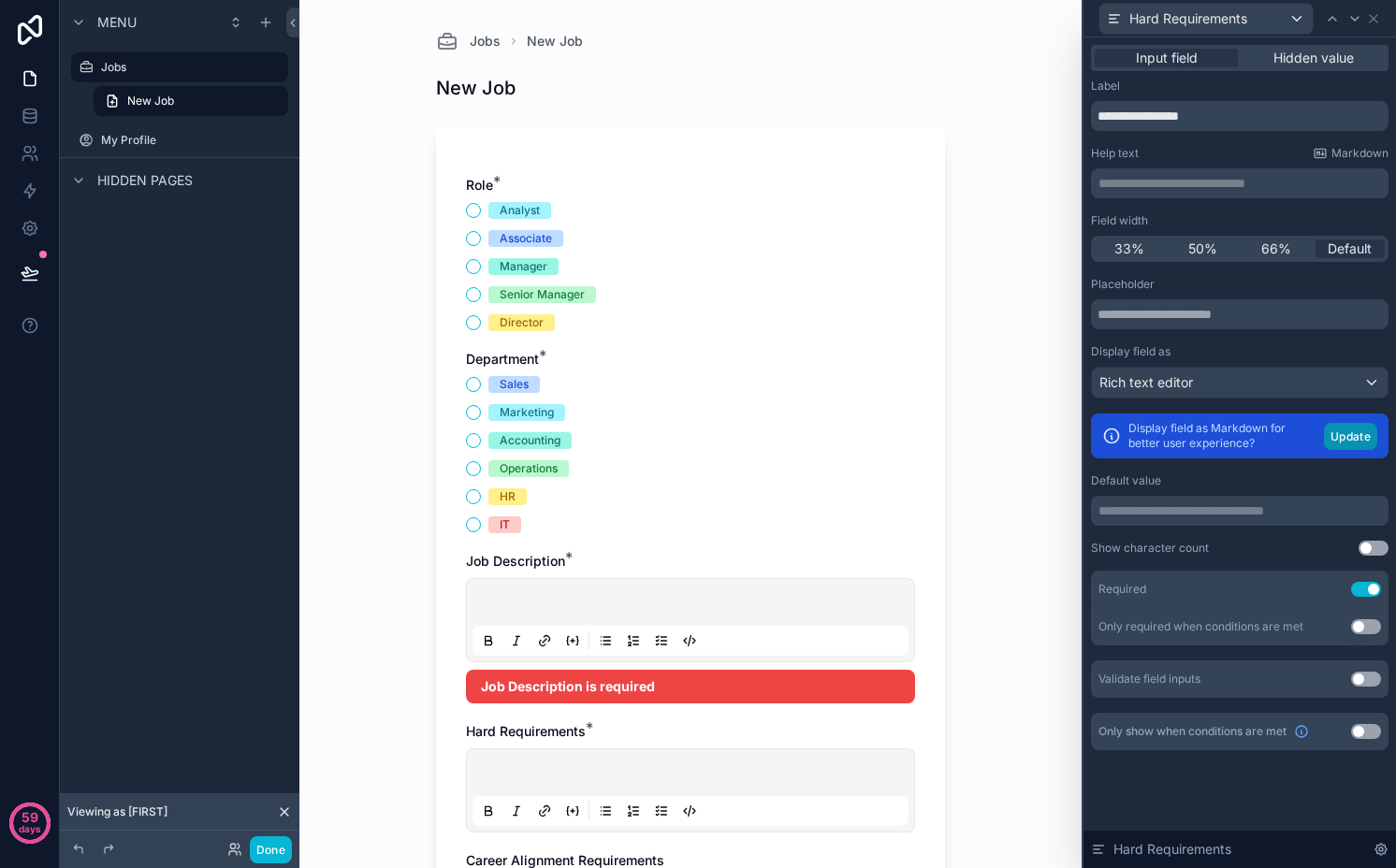 click on "Update" at bounding box center [1350, 436] 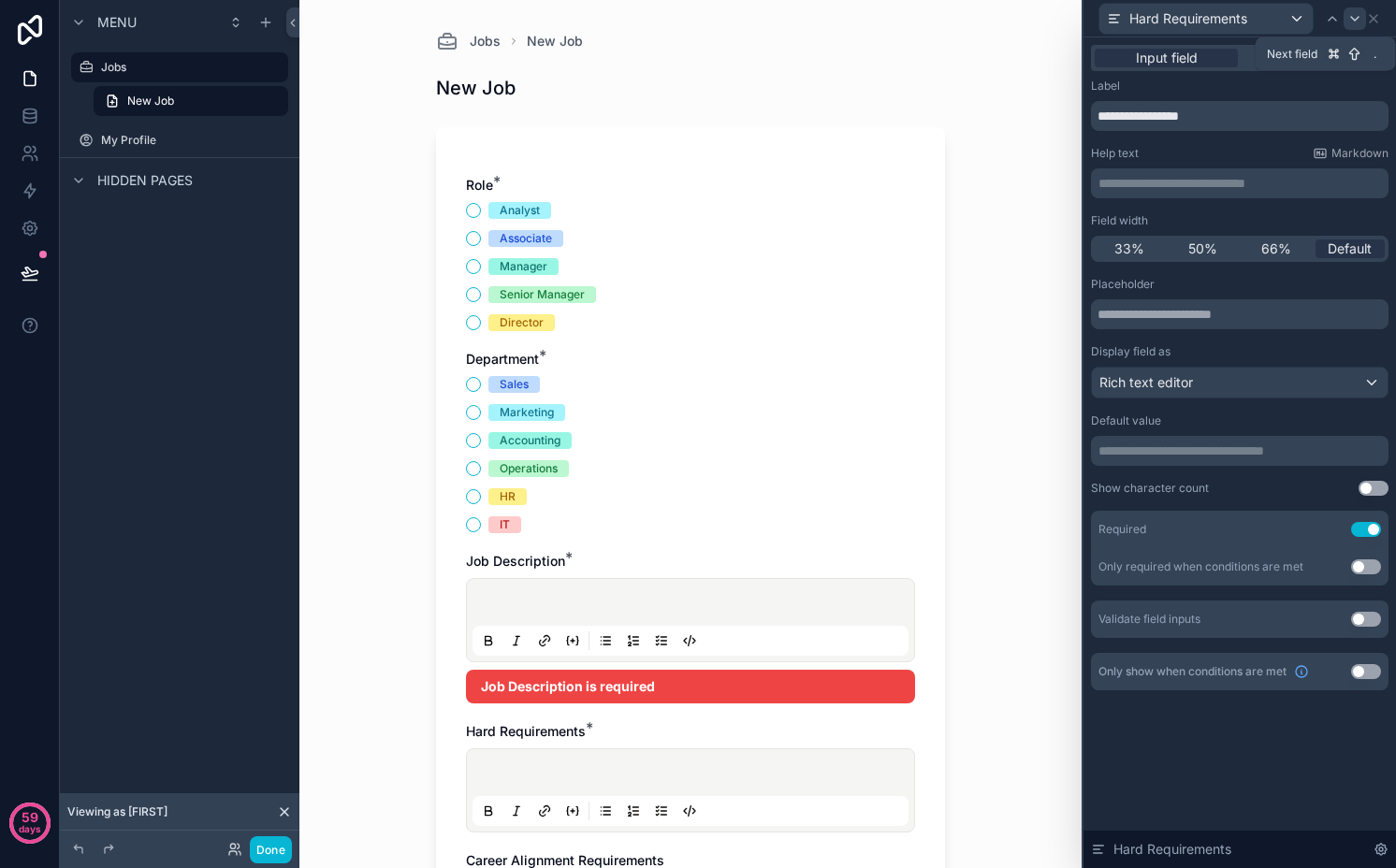 click 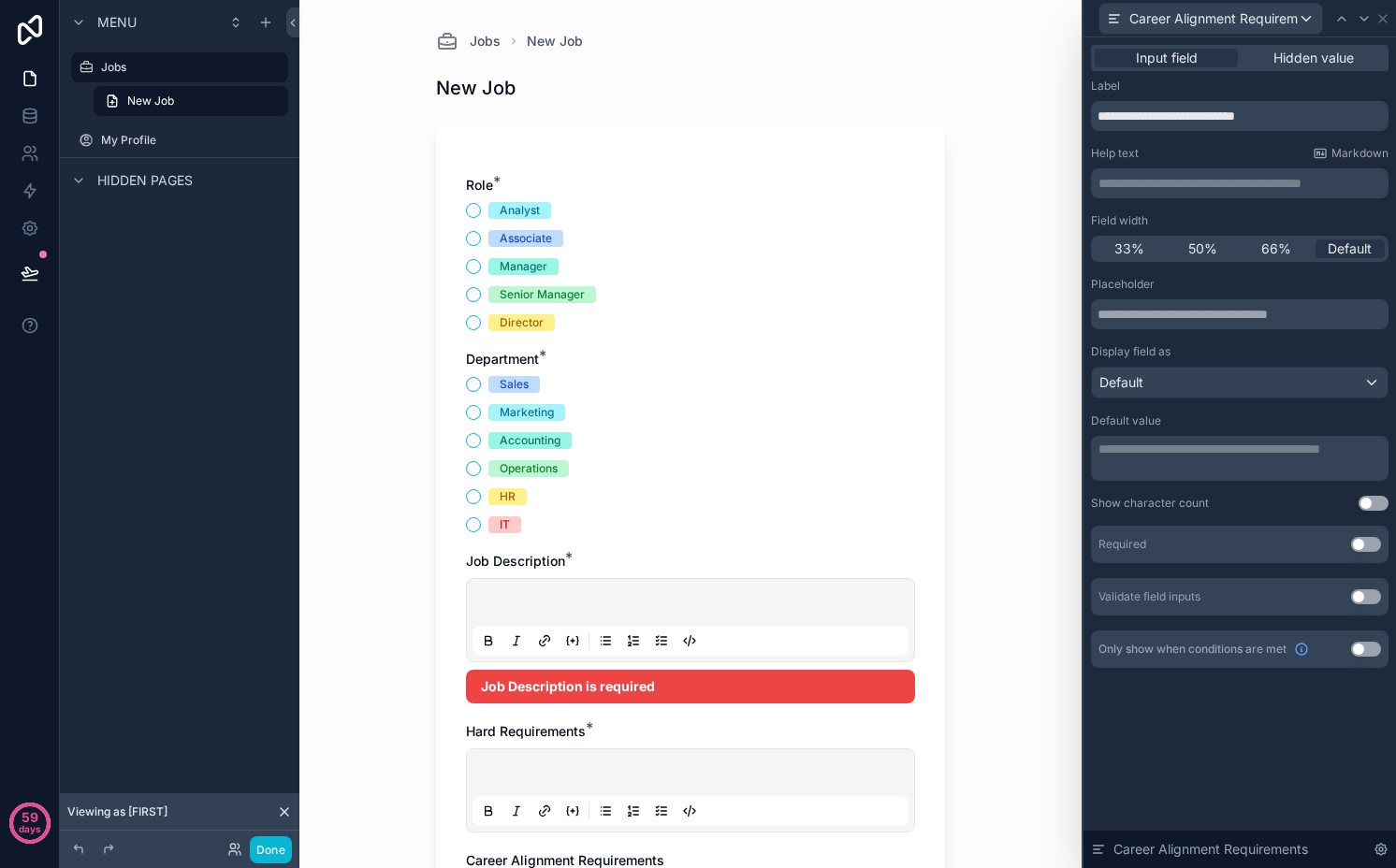 click on "Use setting" at bounding box center [1366, 544] 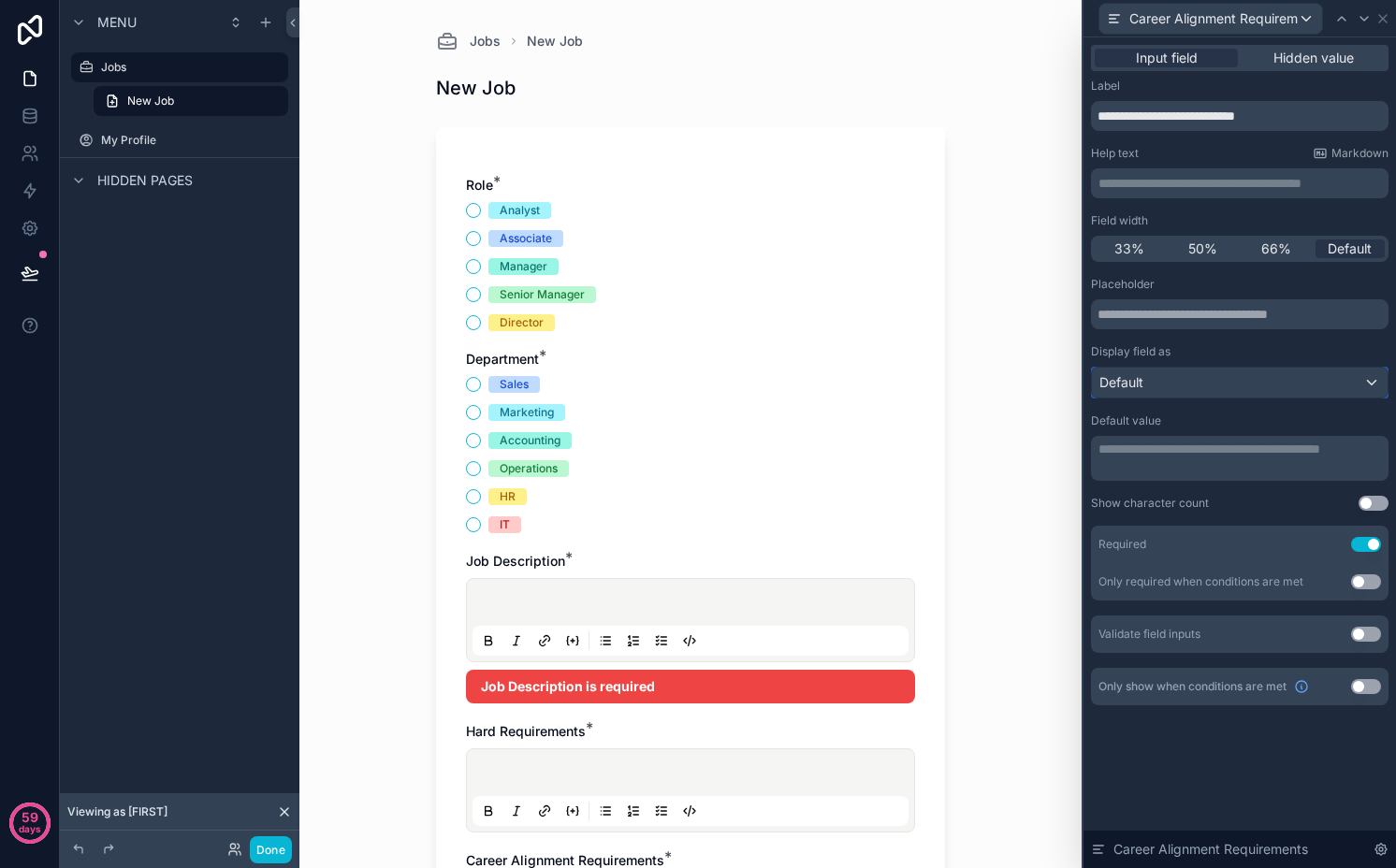 click on "Default" at bounding box center [1240, 383] 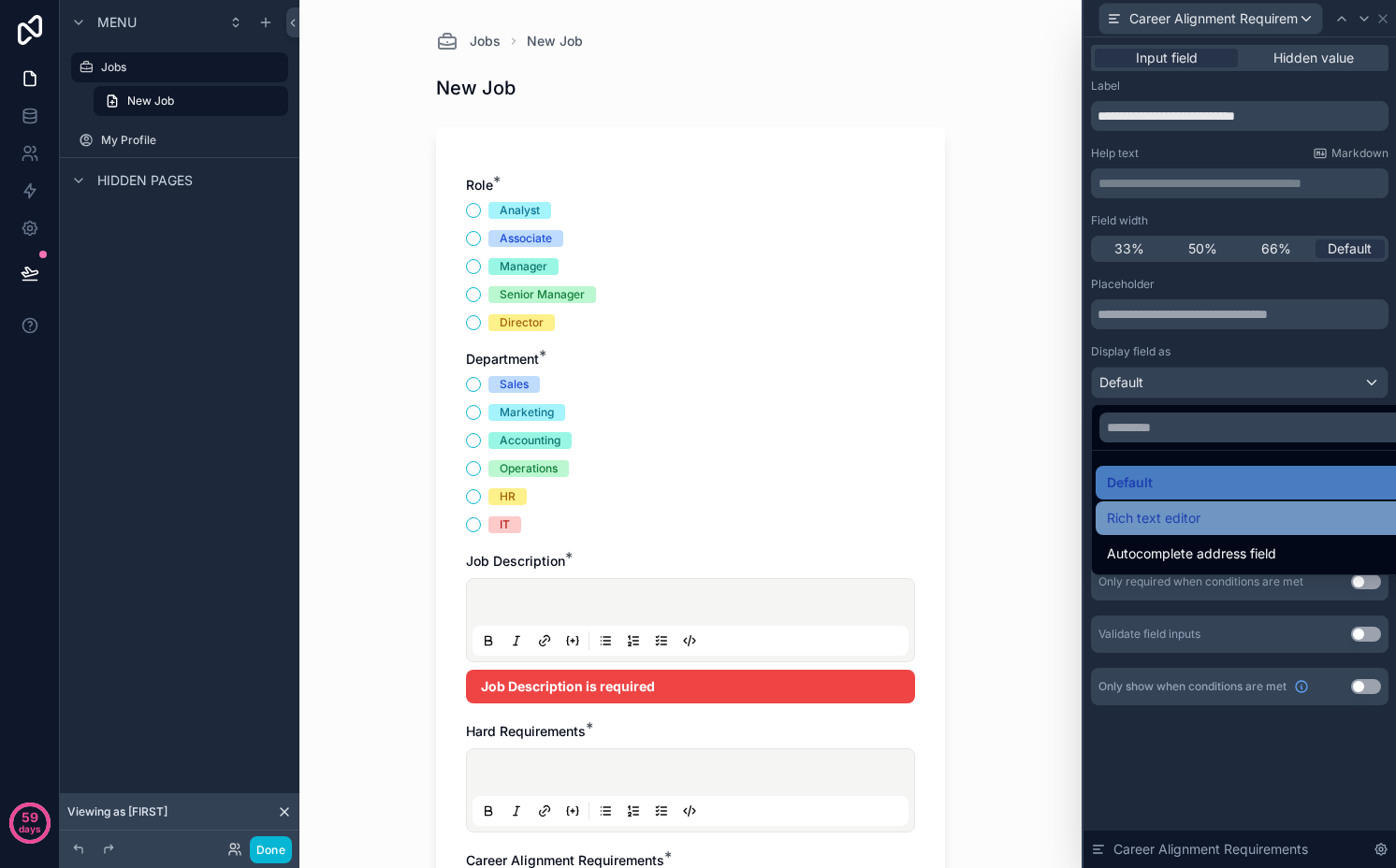 click on "Rich text editor" at bounding box center [1154, 518] 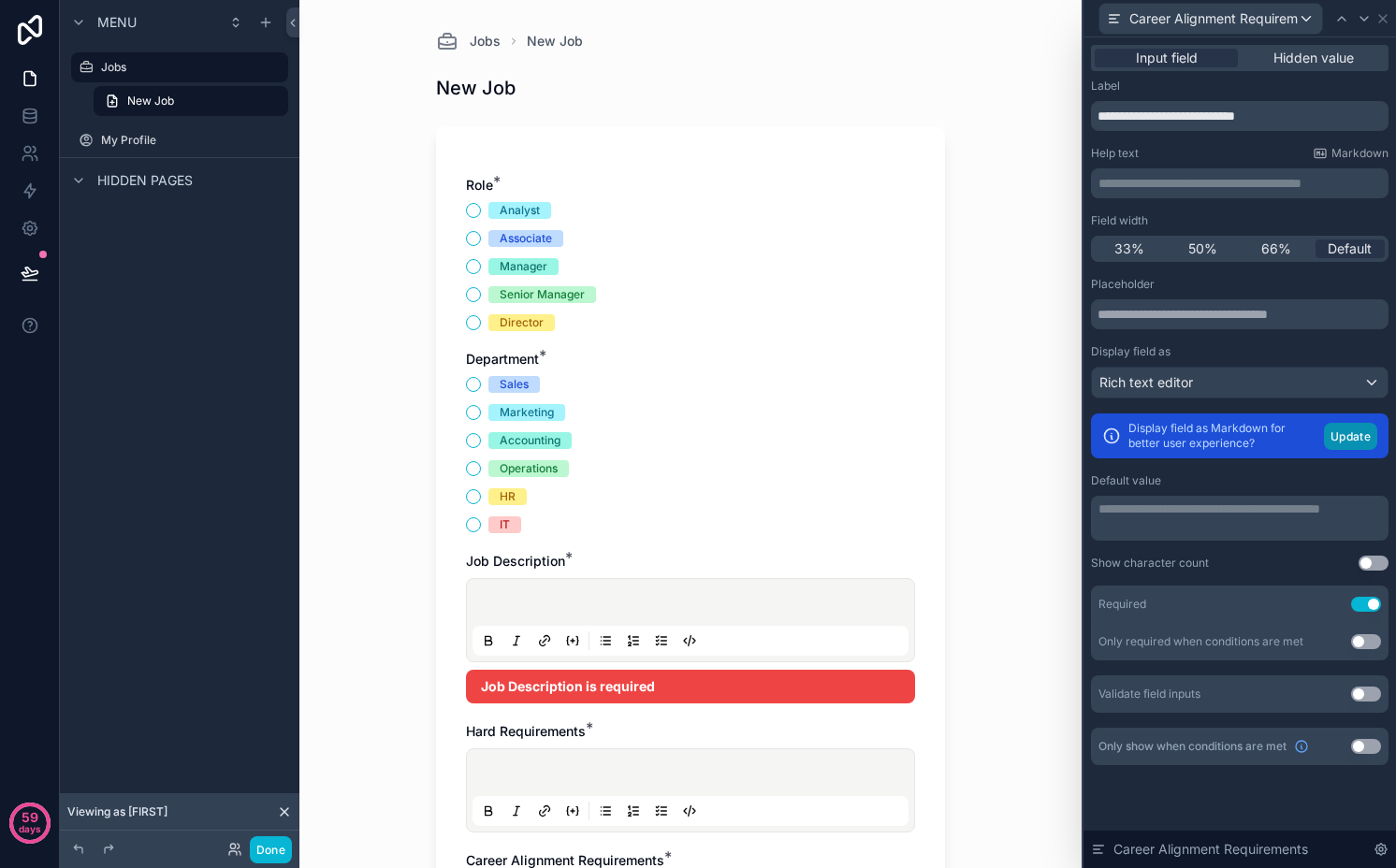 click on "Update" at bounding box center [1350, 436] 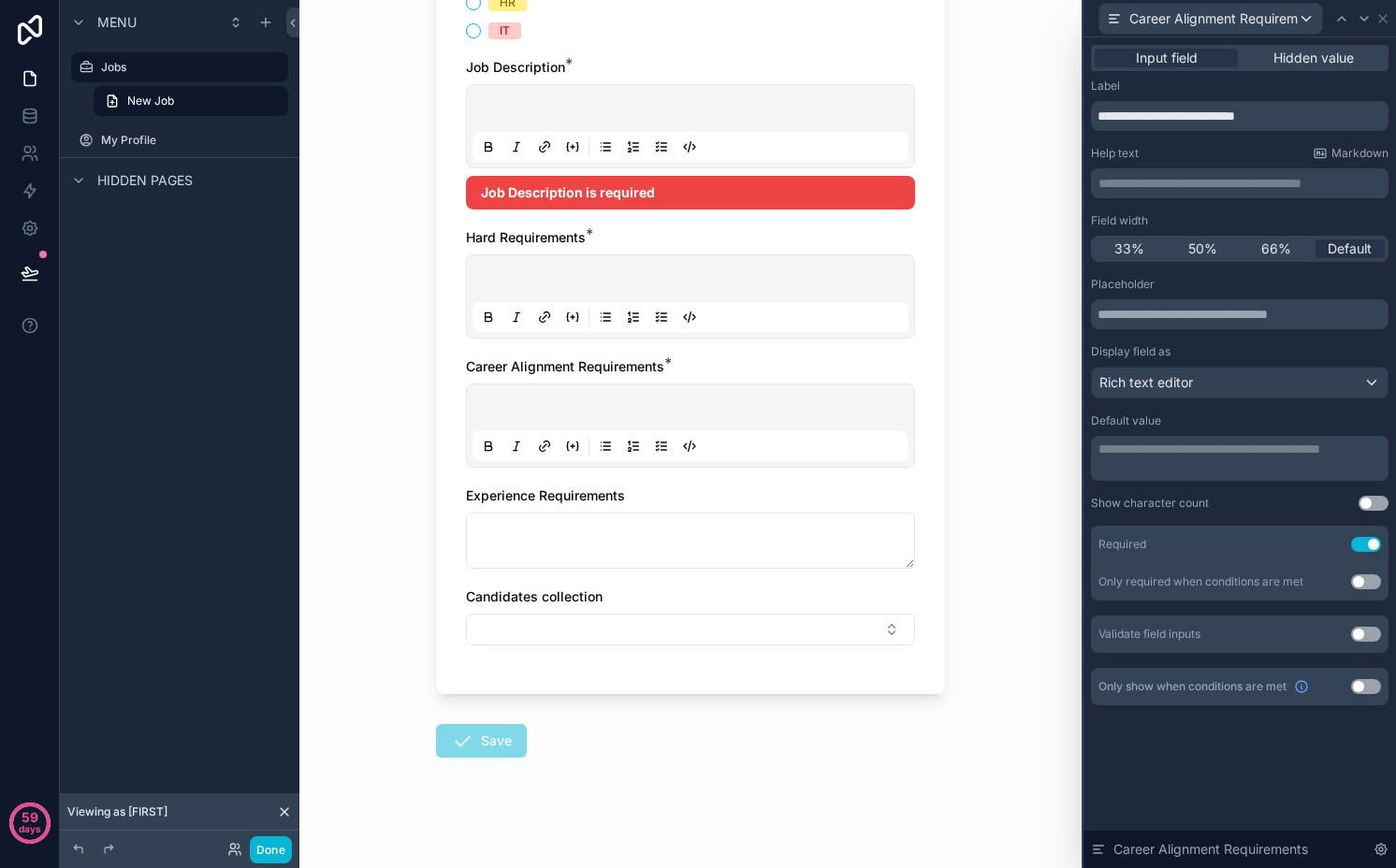 scroll, scrollTop: 503, scrollLeft: 0, axis: vertical 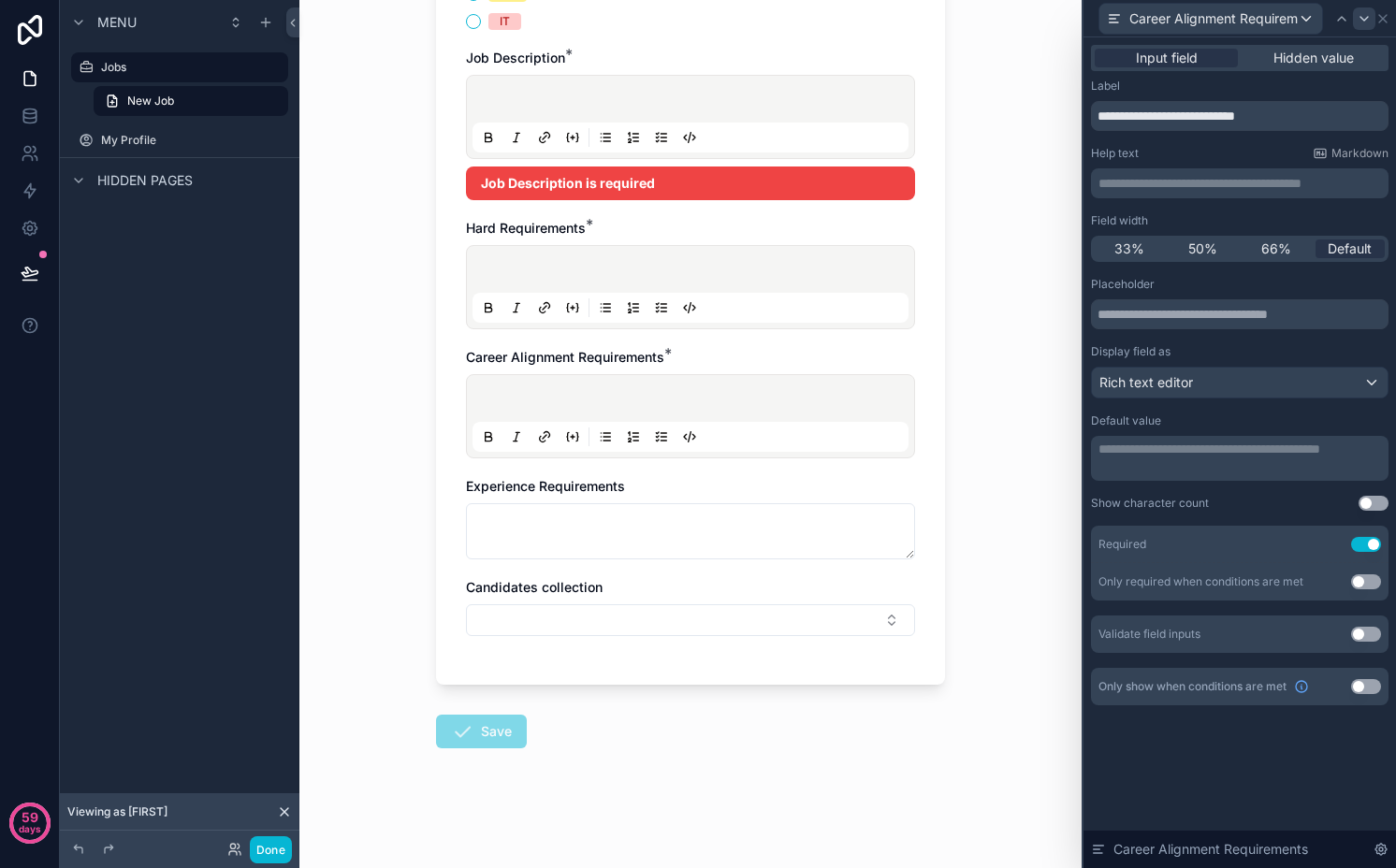 click 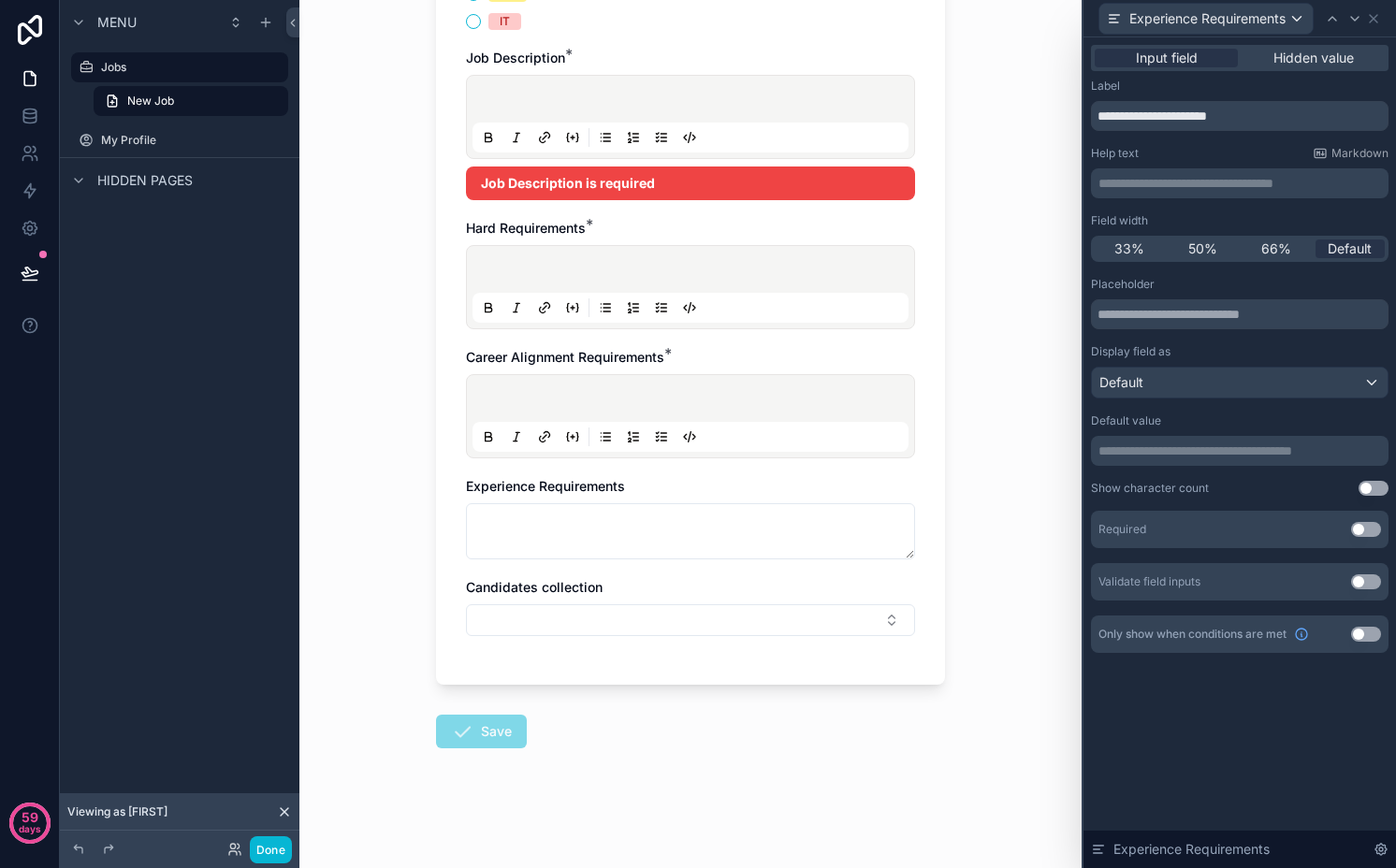 click on "Use setting" at bounding box center [1366, 529] 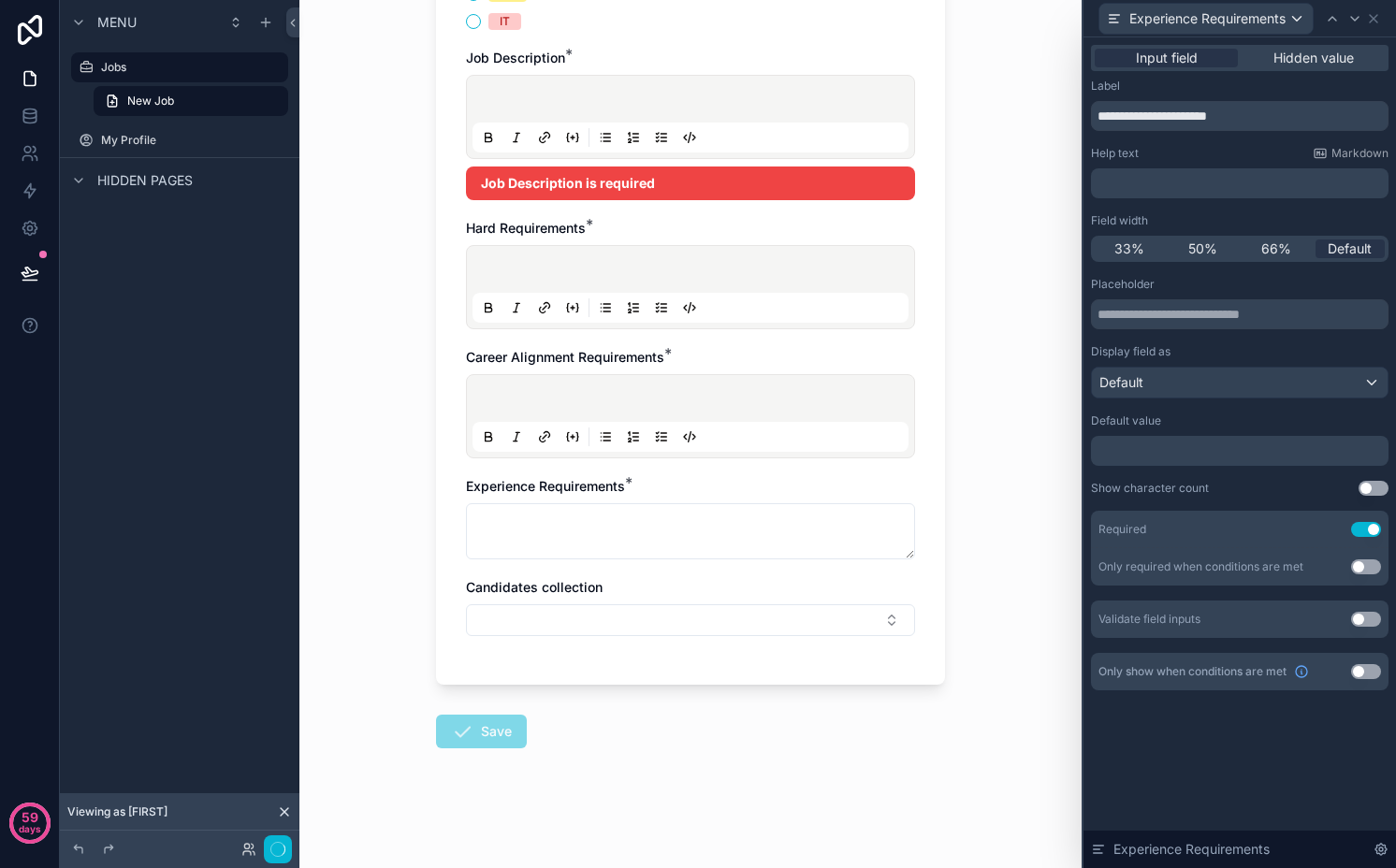 scroll, scrollTop: 0, scrollLeft: 0, axis: both 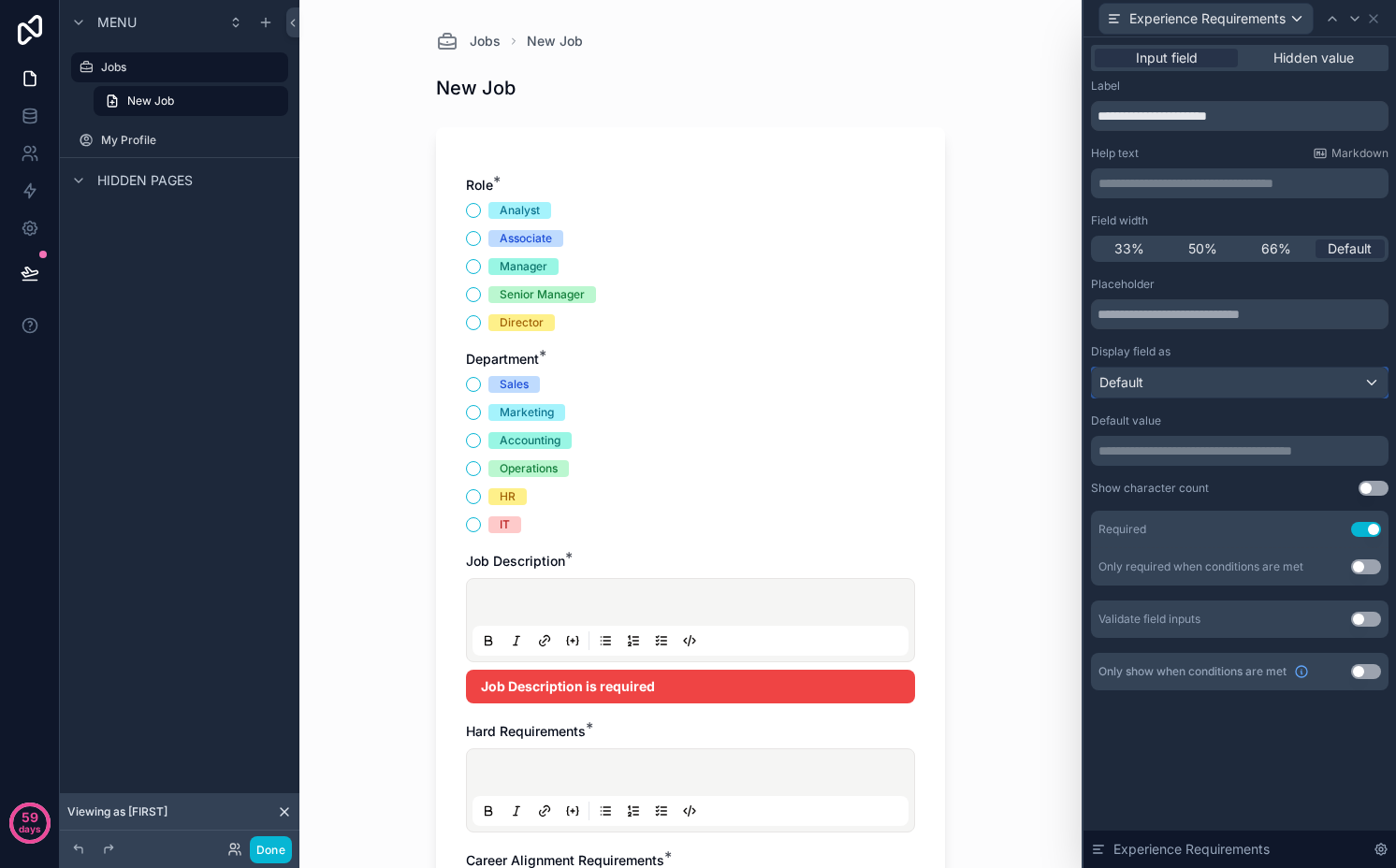 click on "Default" at bounding box center [1240, 383] 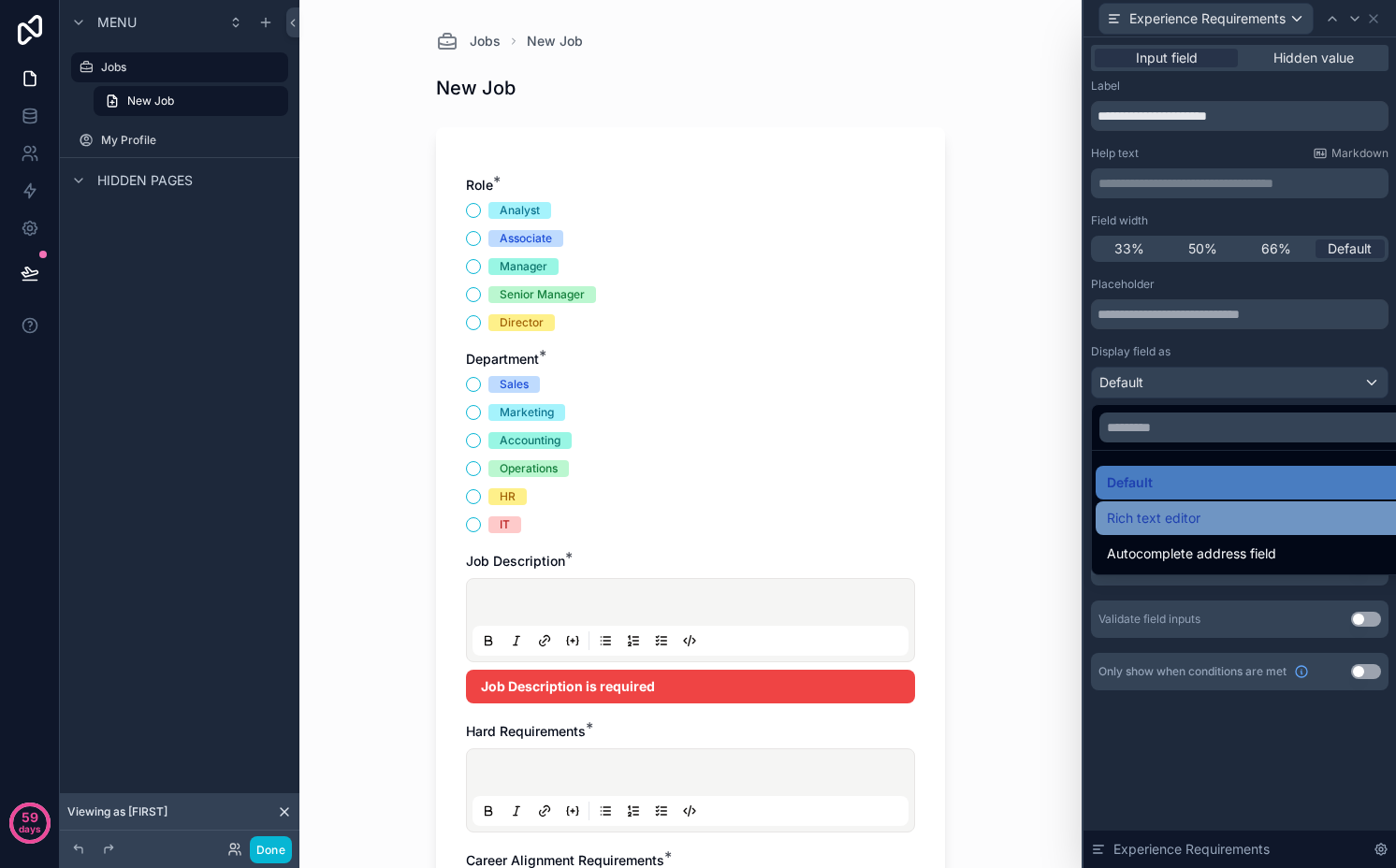 click on "Rich text editor" at bounding box center [1154, 518] 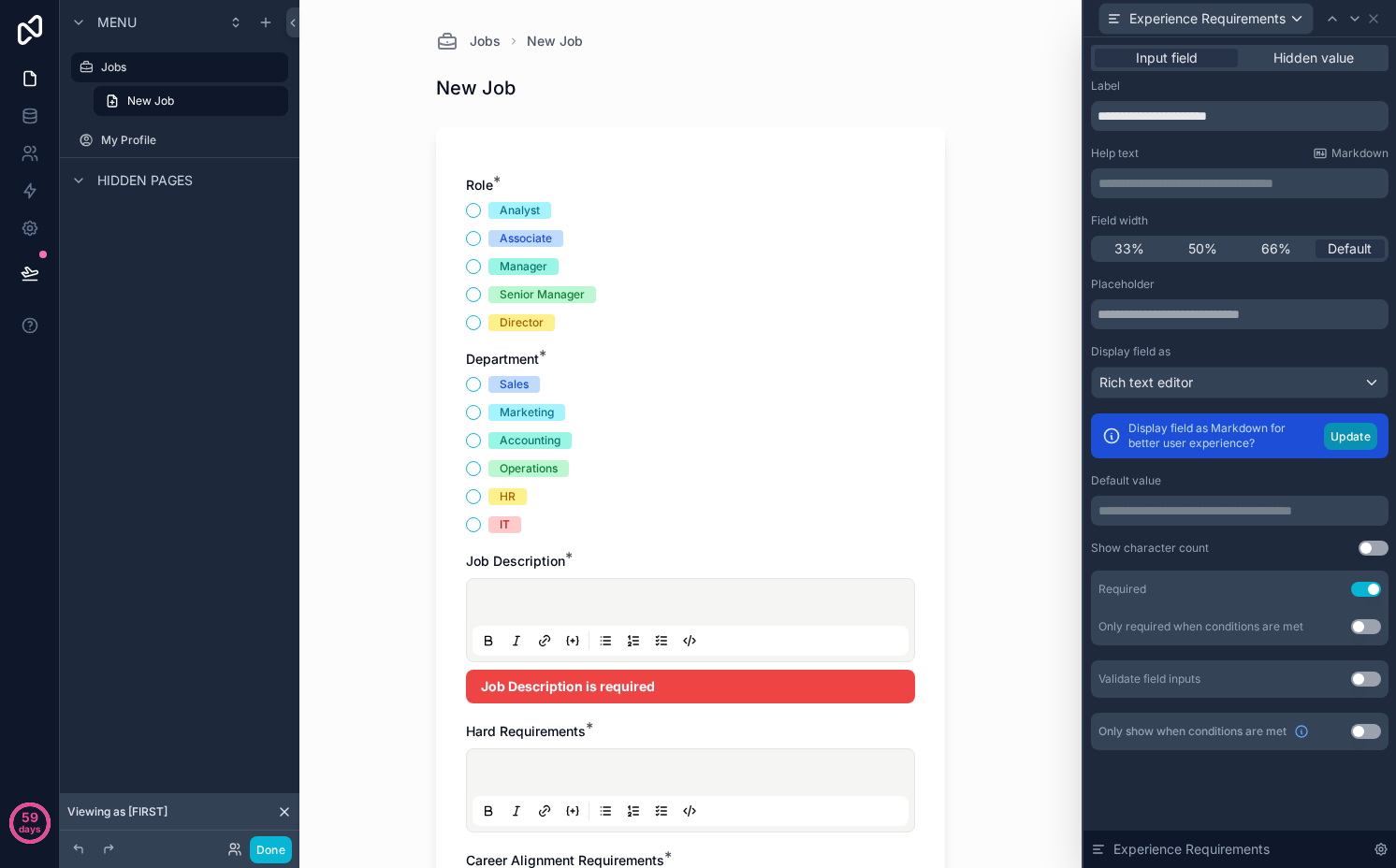 click on "Update" at bounding box center [1350, 436] 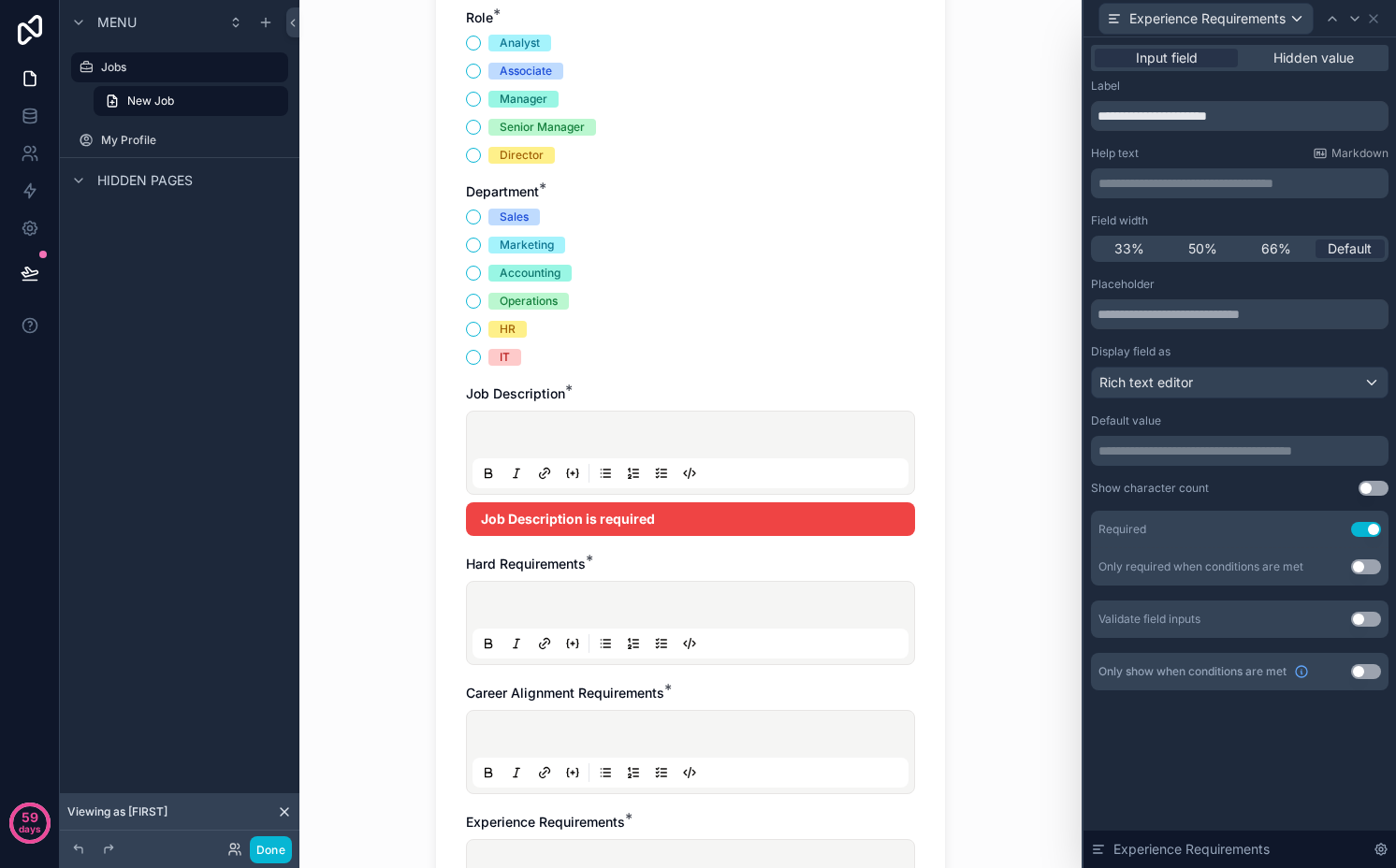 scroll, scrollTop: 531, scrollLeft: 0, axis: vertical 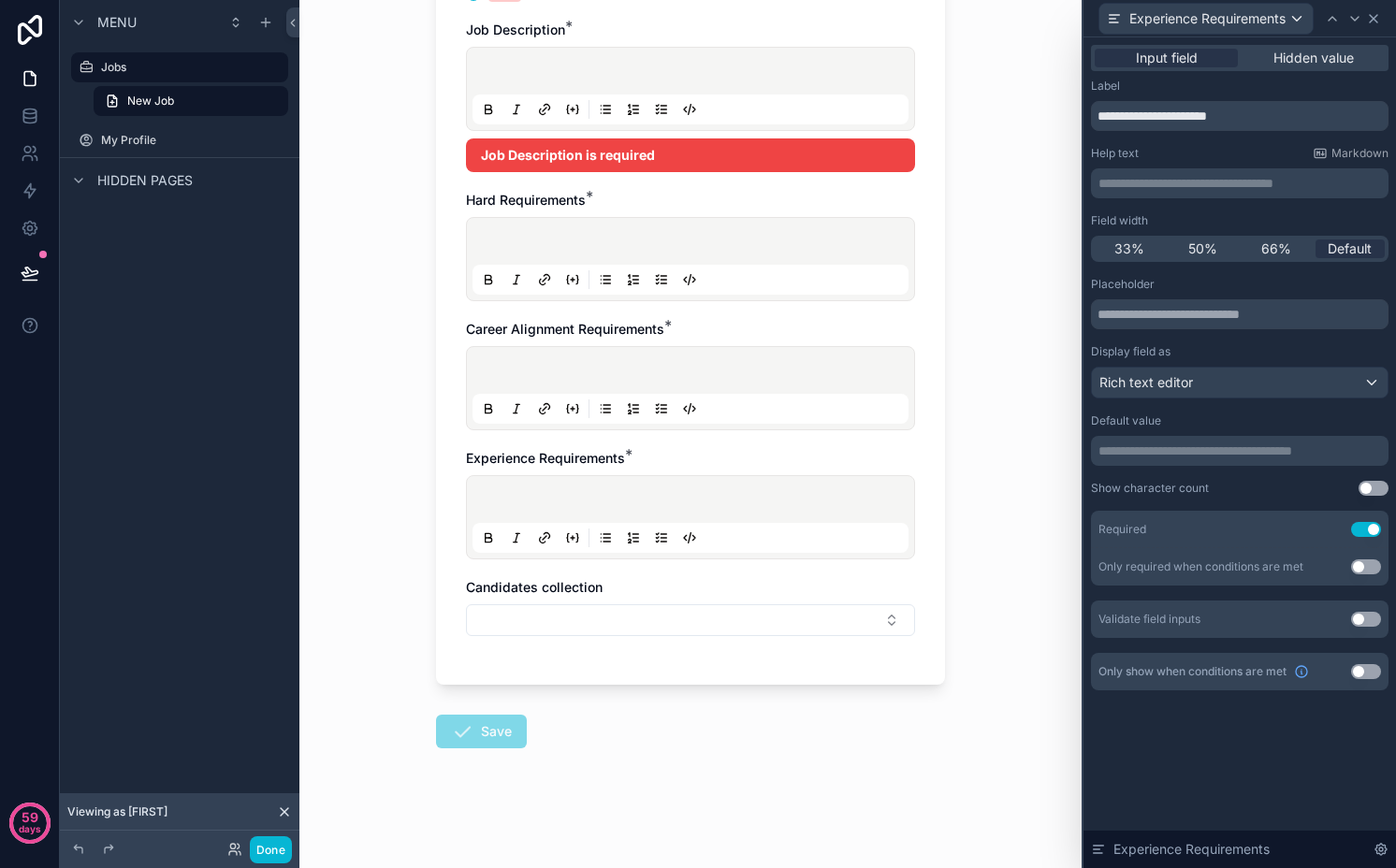 click 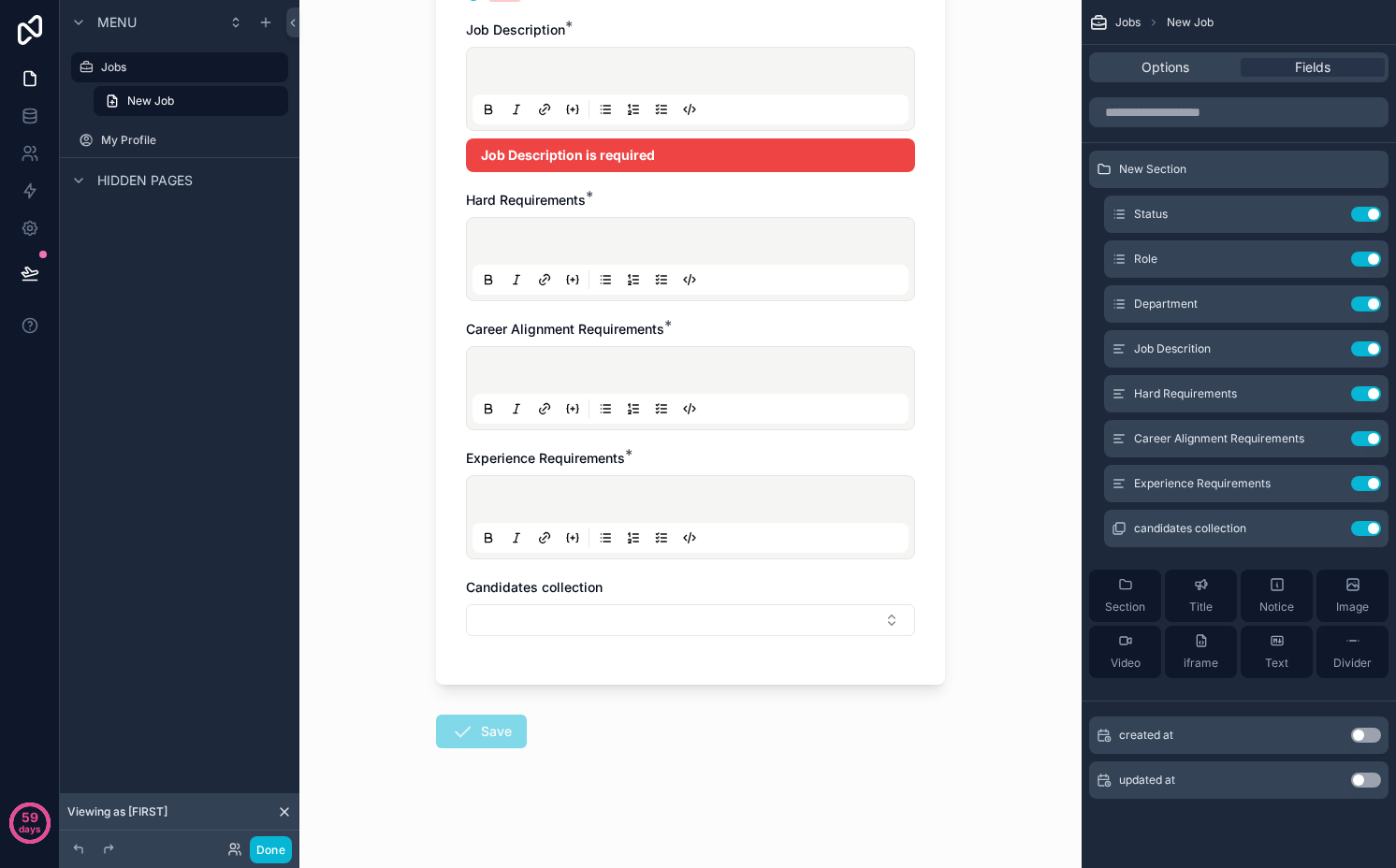 drag, startPoint x: 1367, startPoint y: 528, endPoint x: 1051, endPoint y: 528, distance: 316 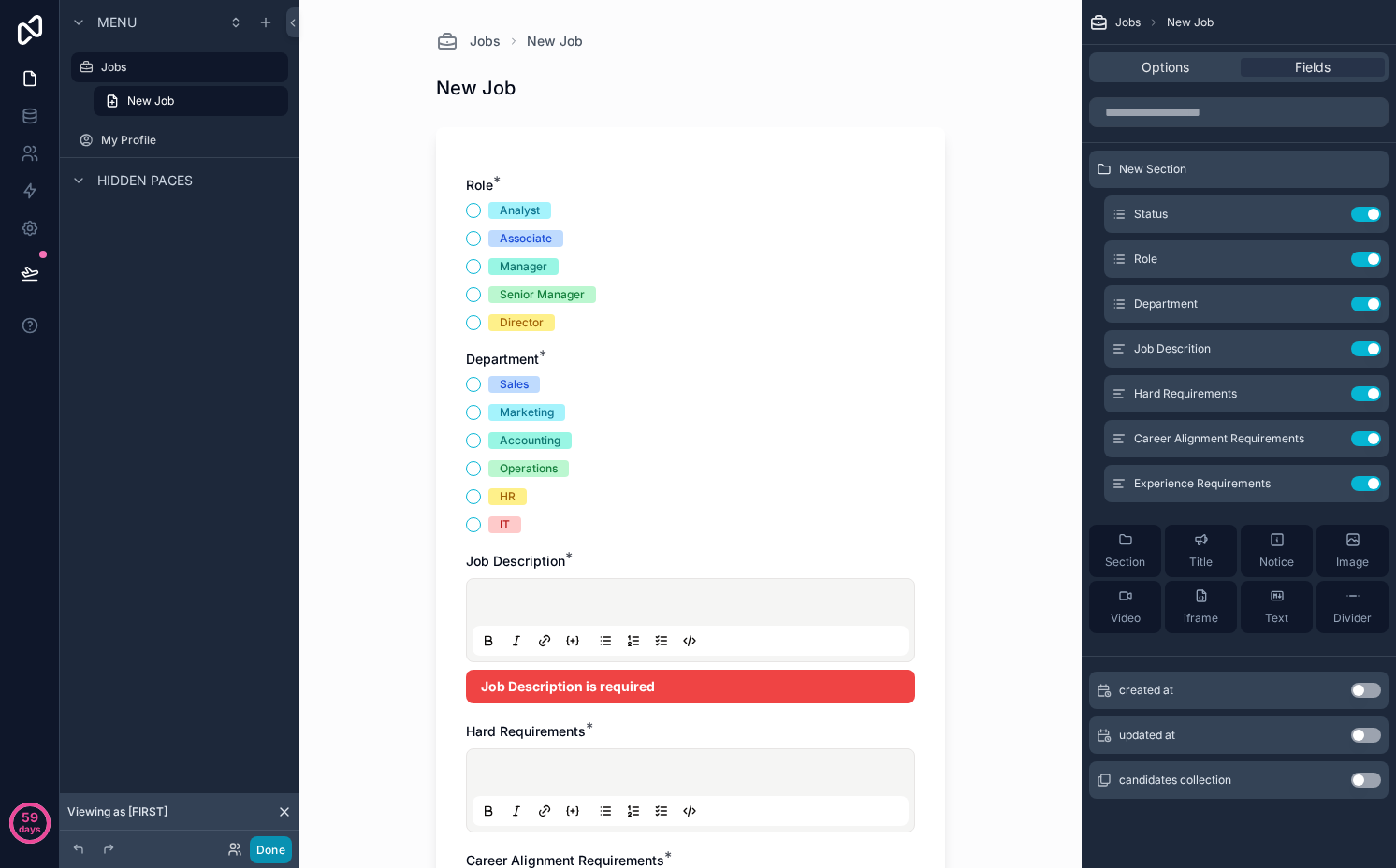 click on "Done" at bounding box center [270, 849] 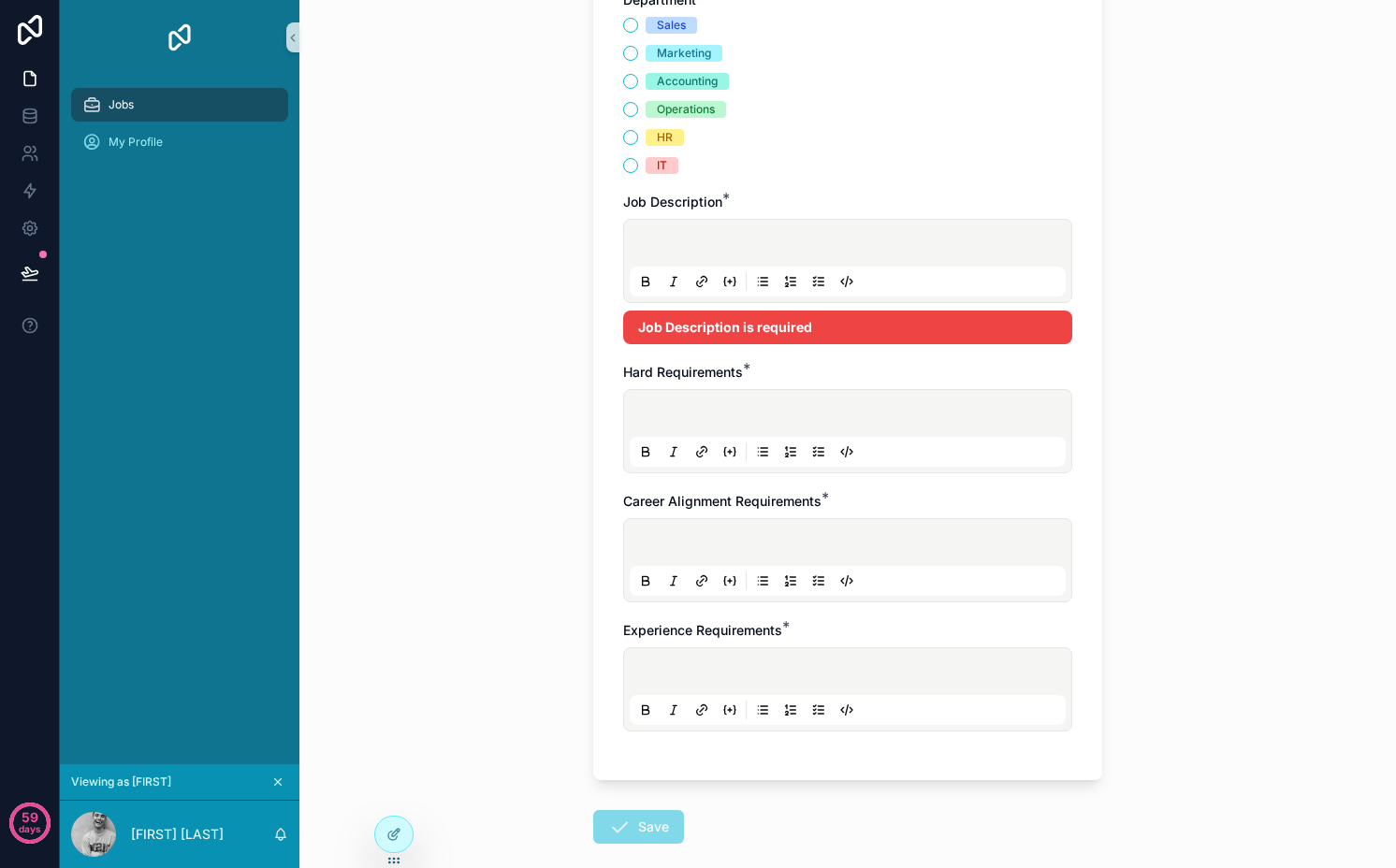 scroll, scrollTop: 0, scrollLeft: 0, axis: both 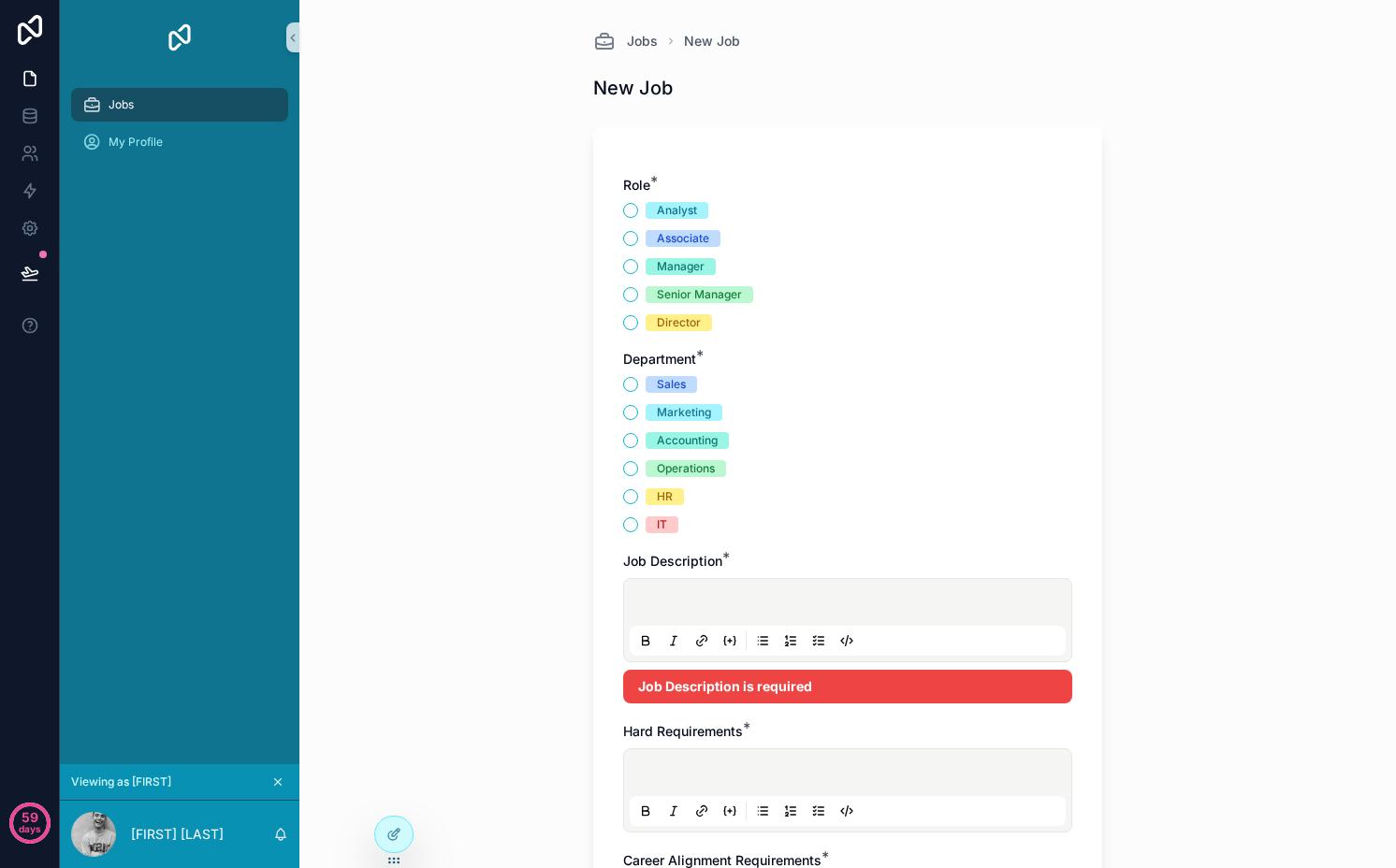 click on "Jobs" at bounding box center [180, 105] 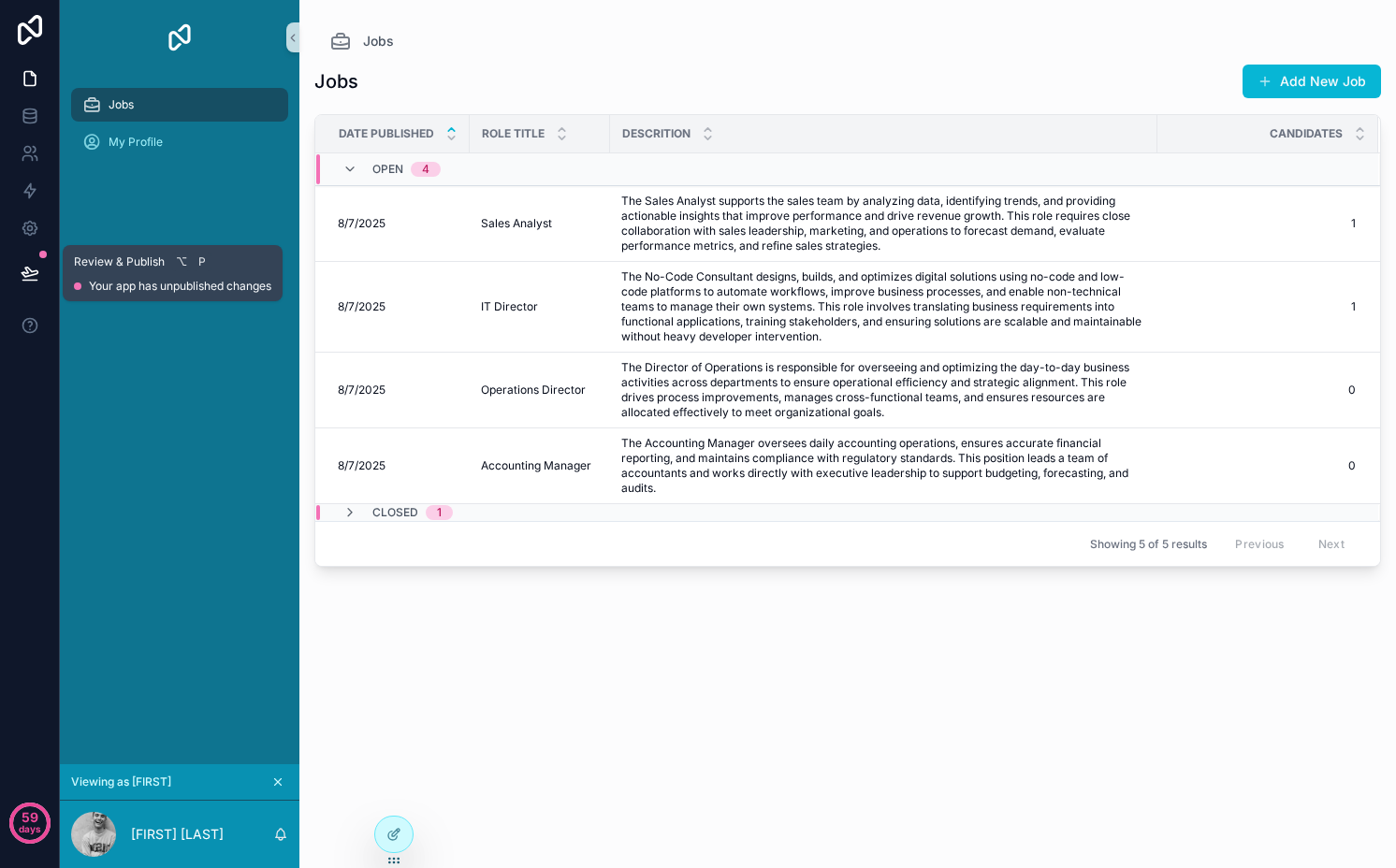 click 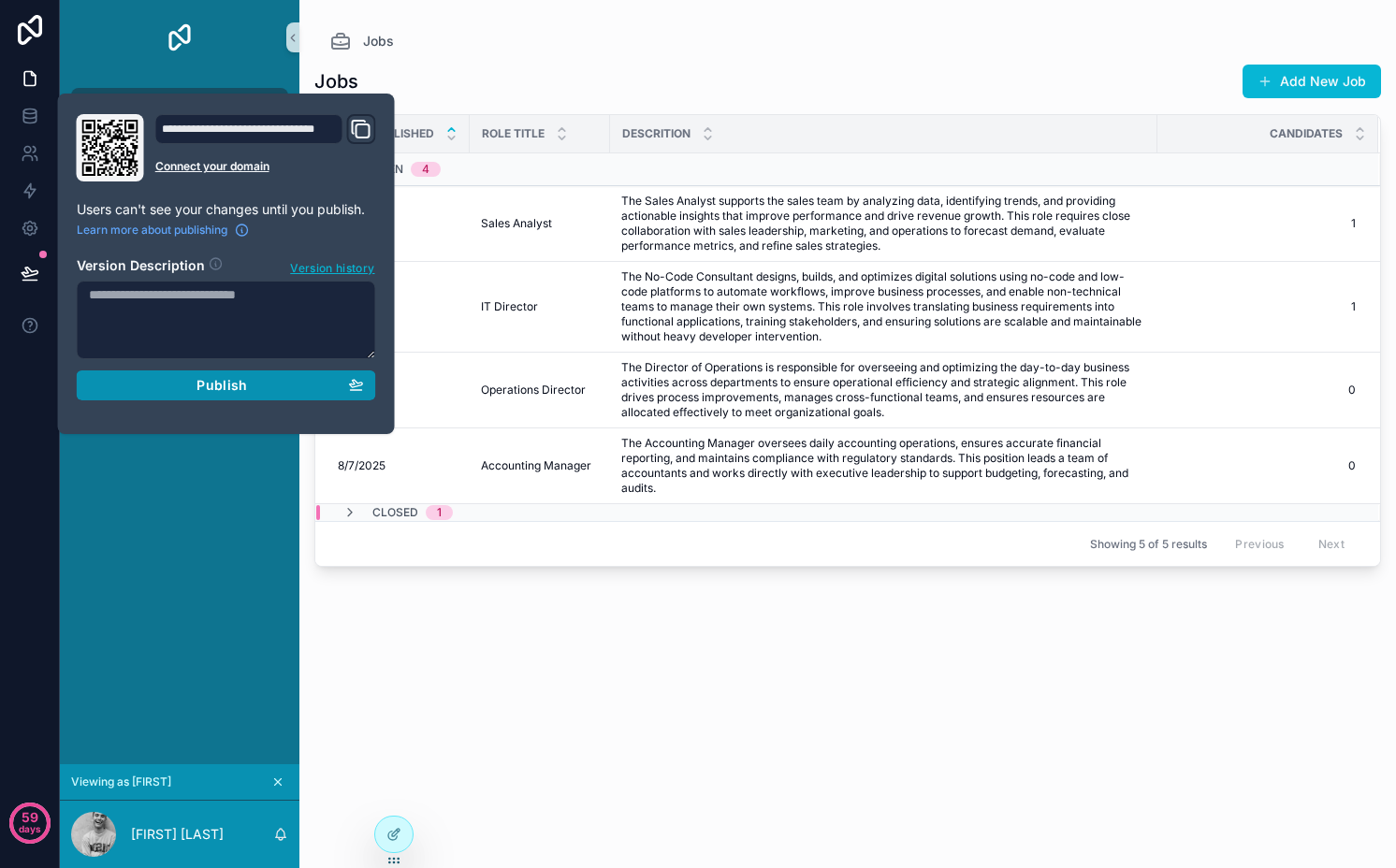 click on "Publish" at bounding box center (222, 385) 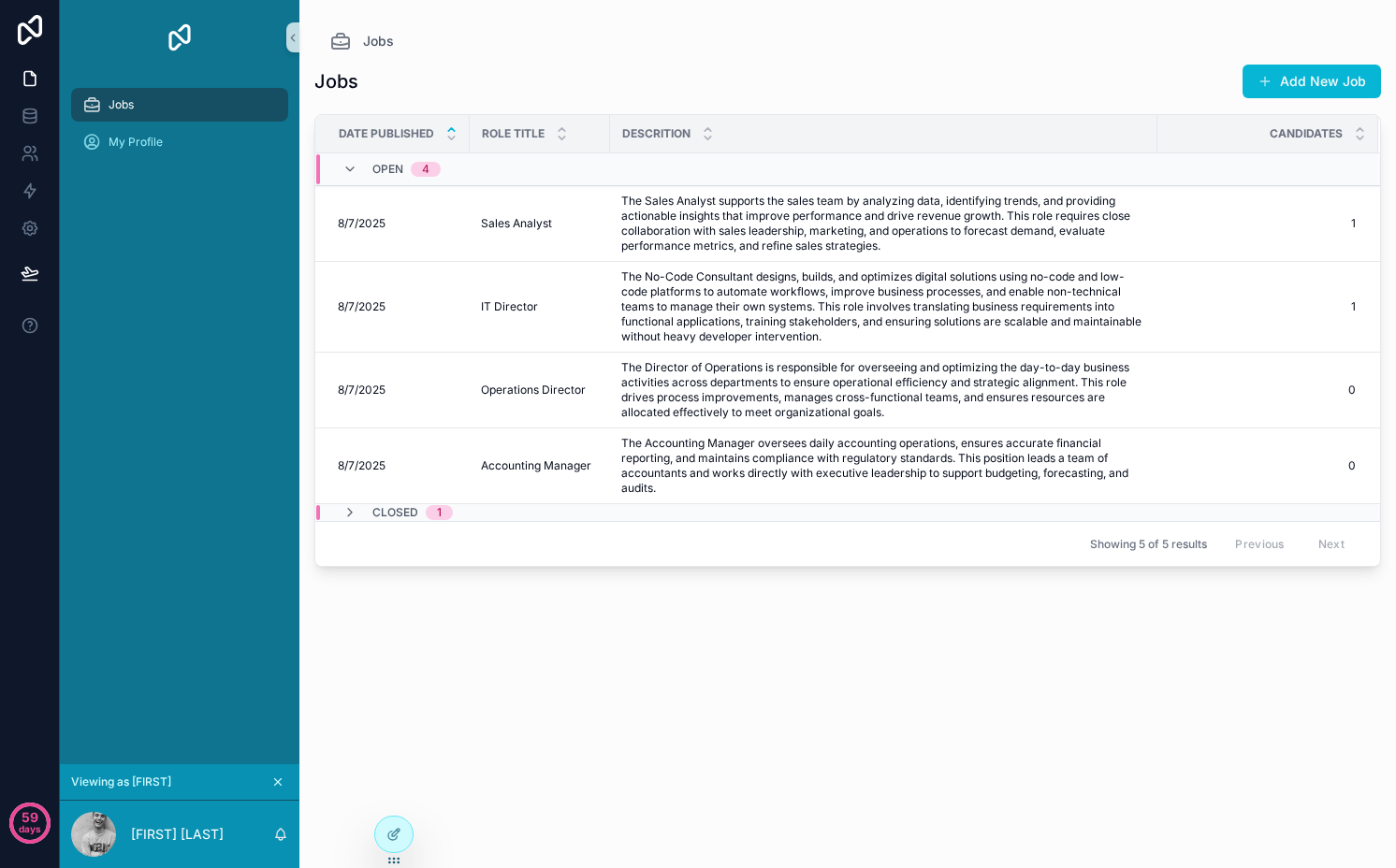 click on "Jobs Add New Job Date Published Role Title Descrition Candidates Open 4 8/7/2025 8/7/2025 Sales Analyst Sales Analyst The Sales Analyst supports the sales team by analyzing data, identifying trends, and providing actionable insights that improve performance and drive revenue growth. This role requires close collaboration with sales leadership, marketing, and operations to forecast demand, evaluate performance metrics, and refine sales strategies. The Sales Analyst supports the sales team by analyzing data, identifying trends, and providing actionable insights that improve performance and drive revenue growth. This role requires close collaboration with sales leadership, marketing, and operations to forecast demand, evaluate performance metrics, and refine sales strategies. 1 1 8/7/2025 8/7/2025 IT Director IT Director 1 1 8/7/2025 8/7/2025 Operations Director Operations Director 0 0 8/7/2025 8/7/2025 Accounting Manager Accounting Manager 0 0 Closed 1 Showing 5 of 5 results Previous Next" at bounding box center [848, 449] 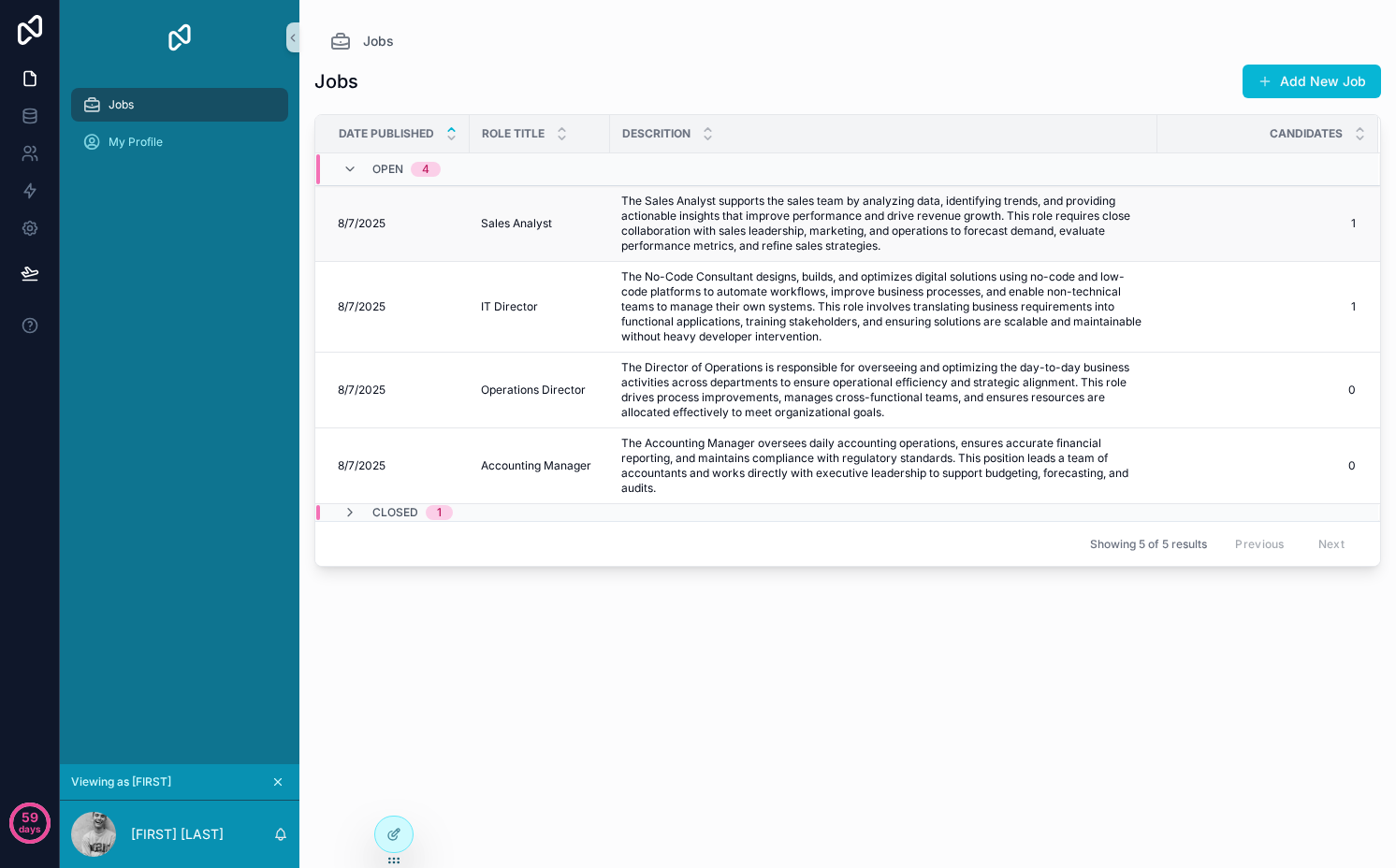 click on "The Sales Analyst supports the sales team by analyzing data, identifying trends, and providing actionable insights that improve performance and drive revenue growth. This role requires close collaboration with sales leadership, marketing, and operations to forecast demand, evaluate performance metrics, and refine sales strategies." at bounding box center (883, 224) 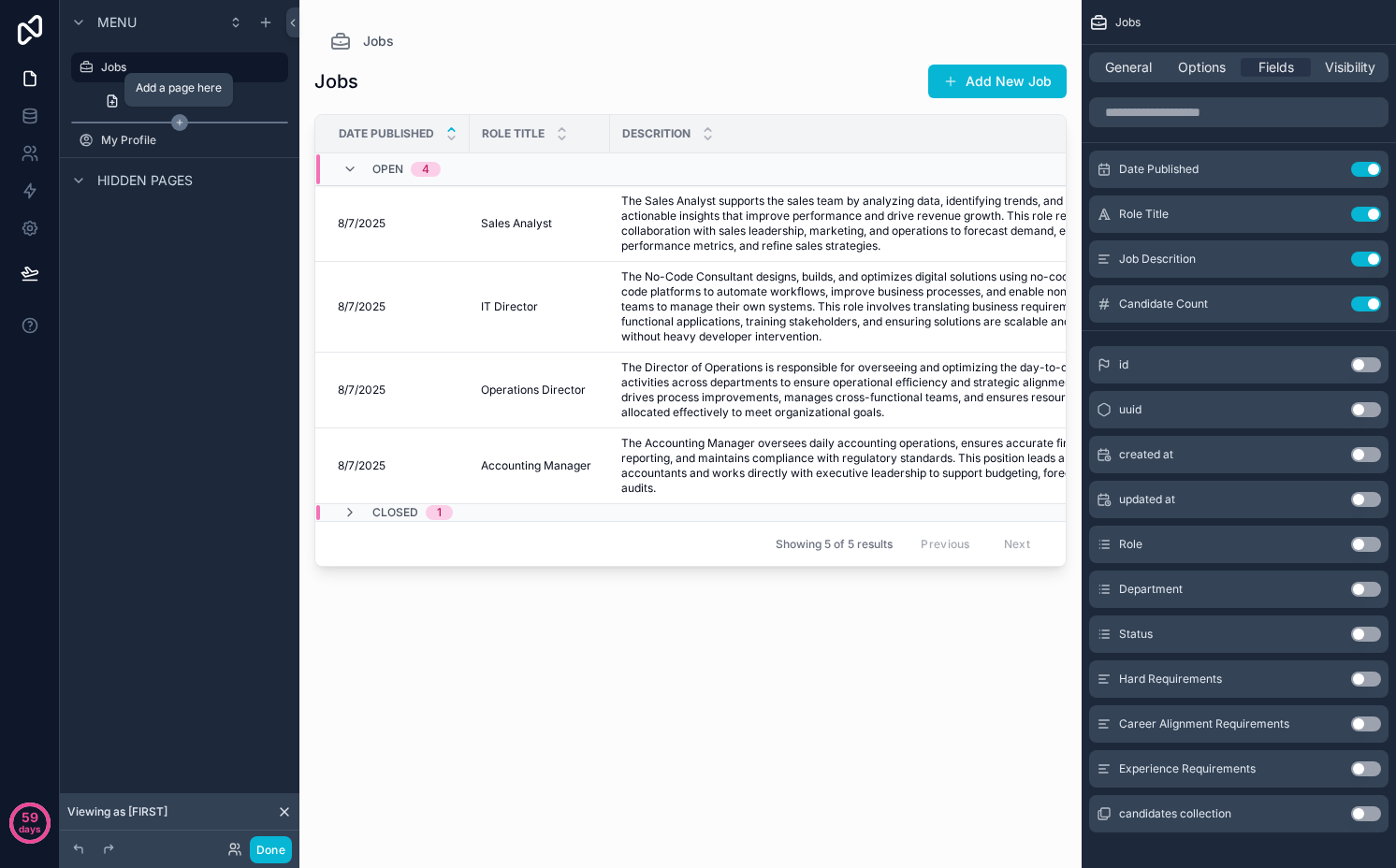 click 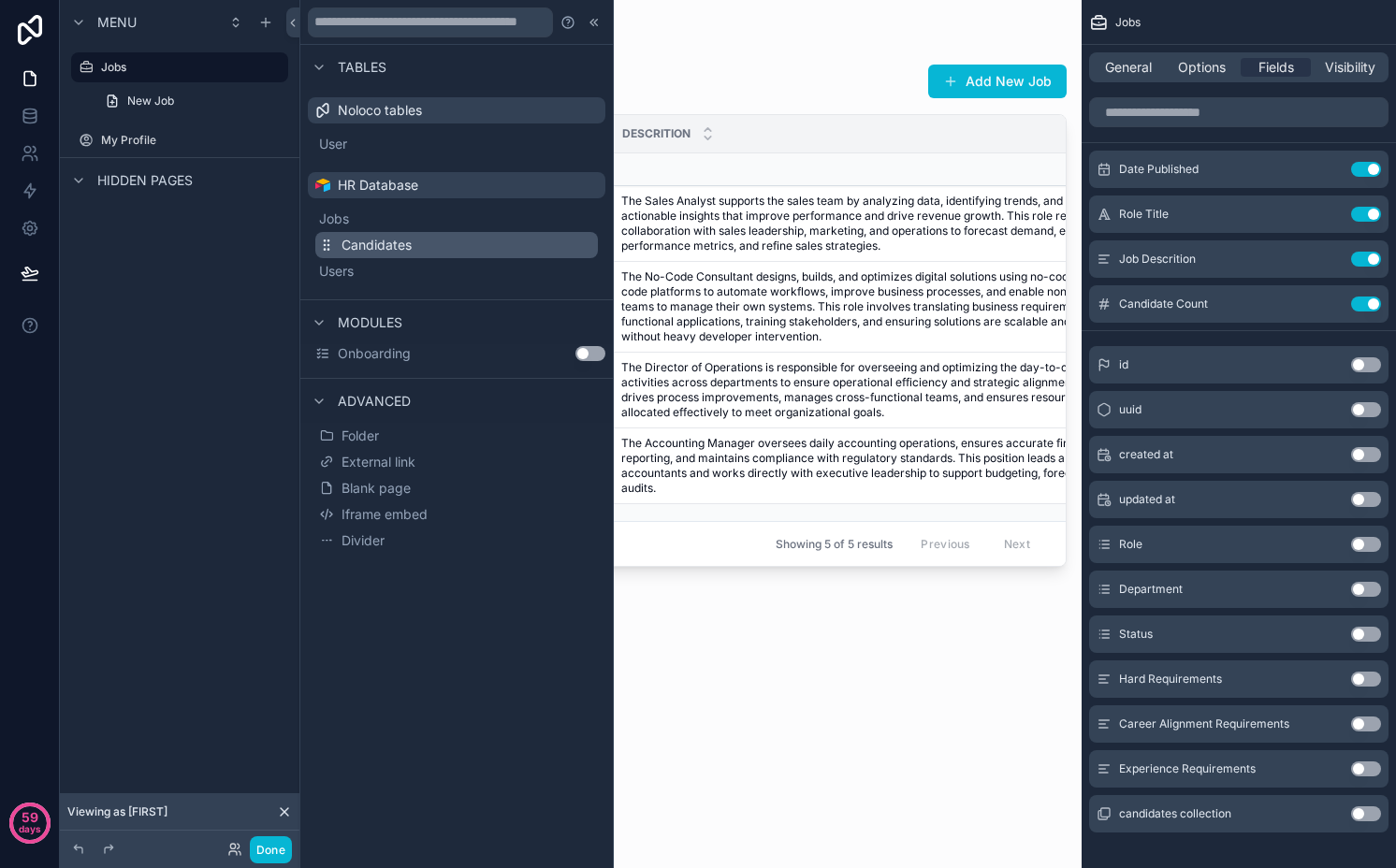 click on "Candidates" at bounding box center (457, 245) 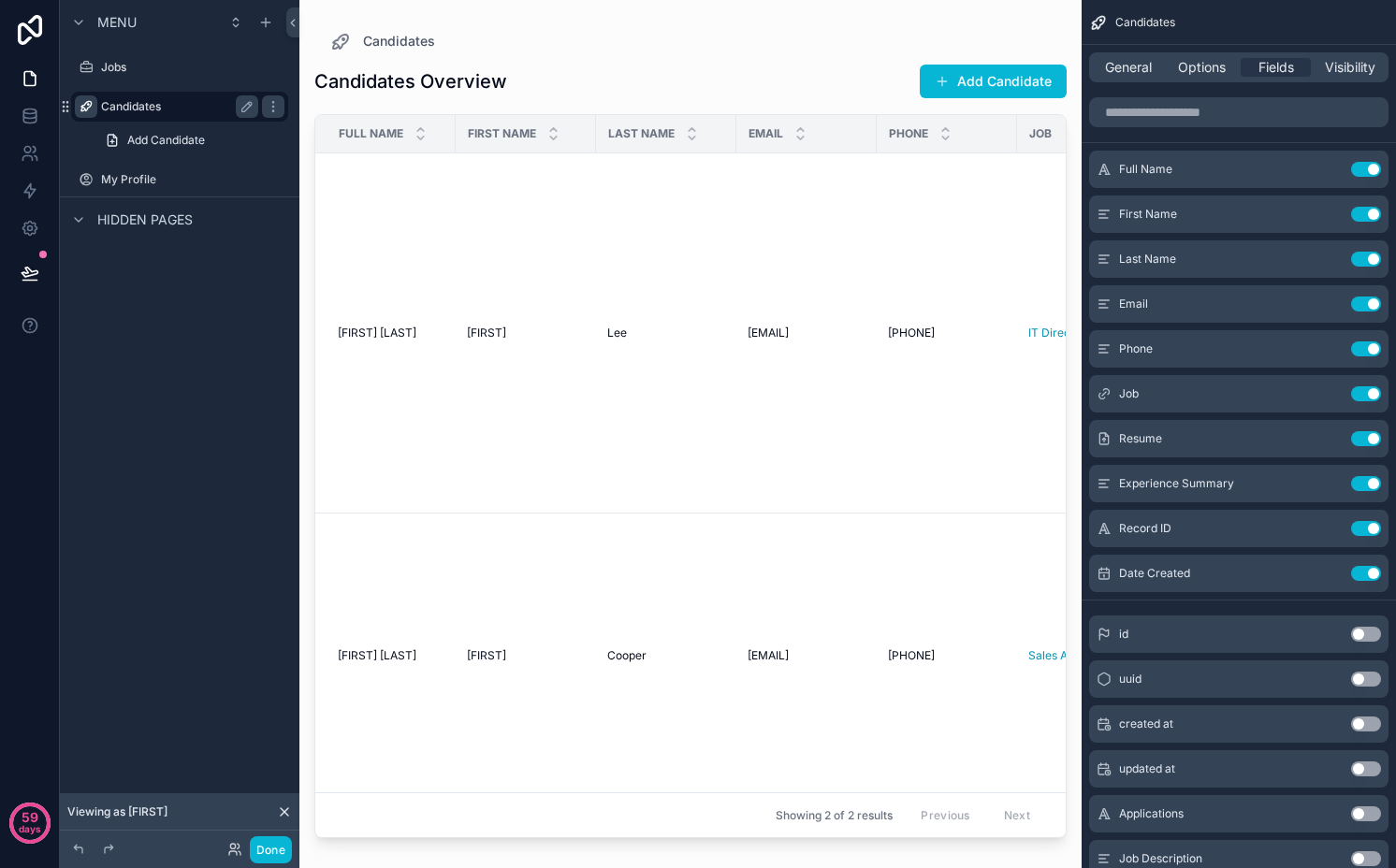 click at bounding box center (86, 107) 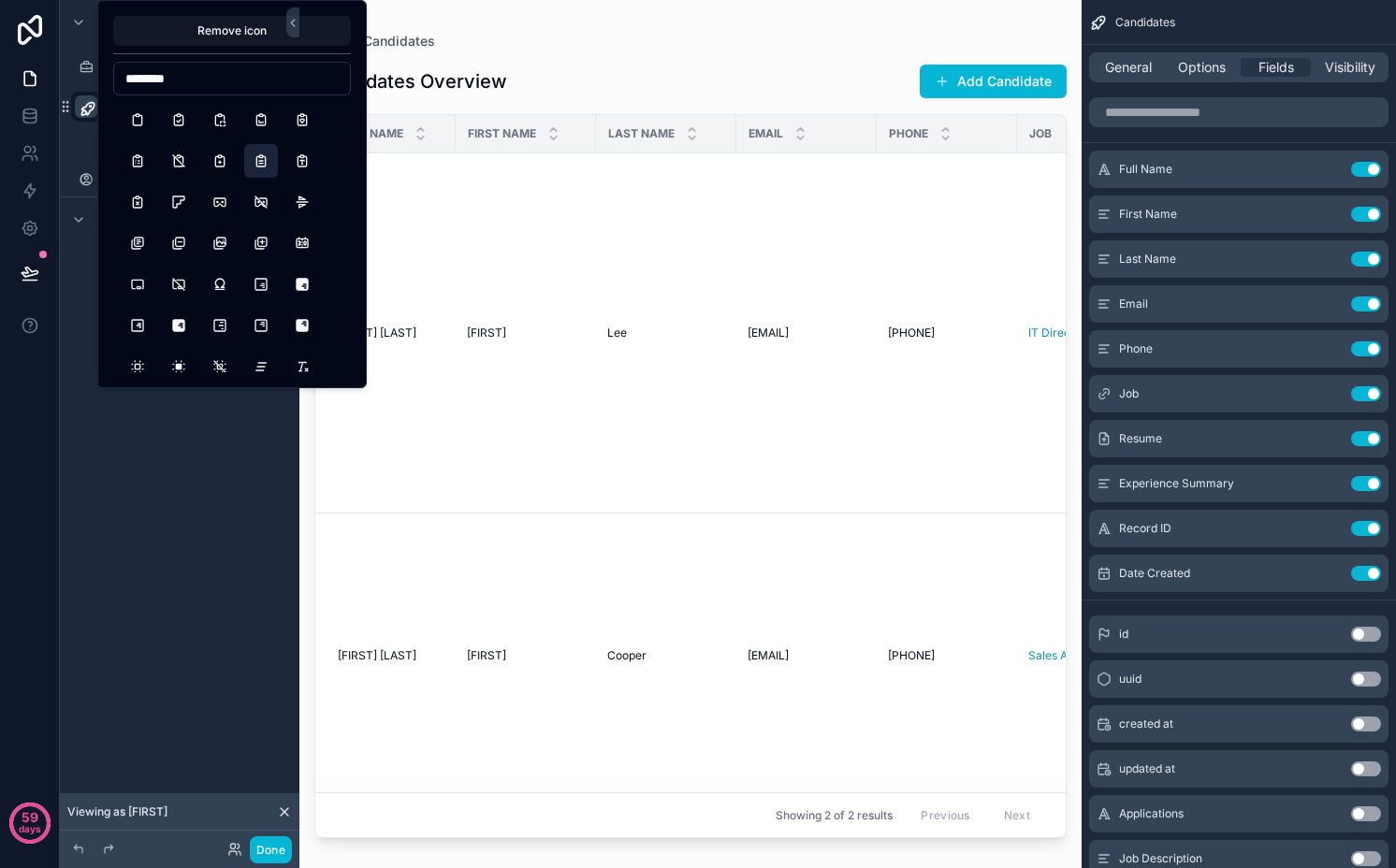 type on "********" 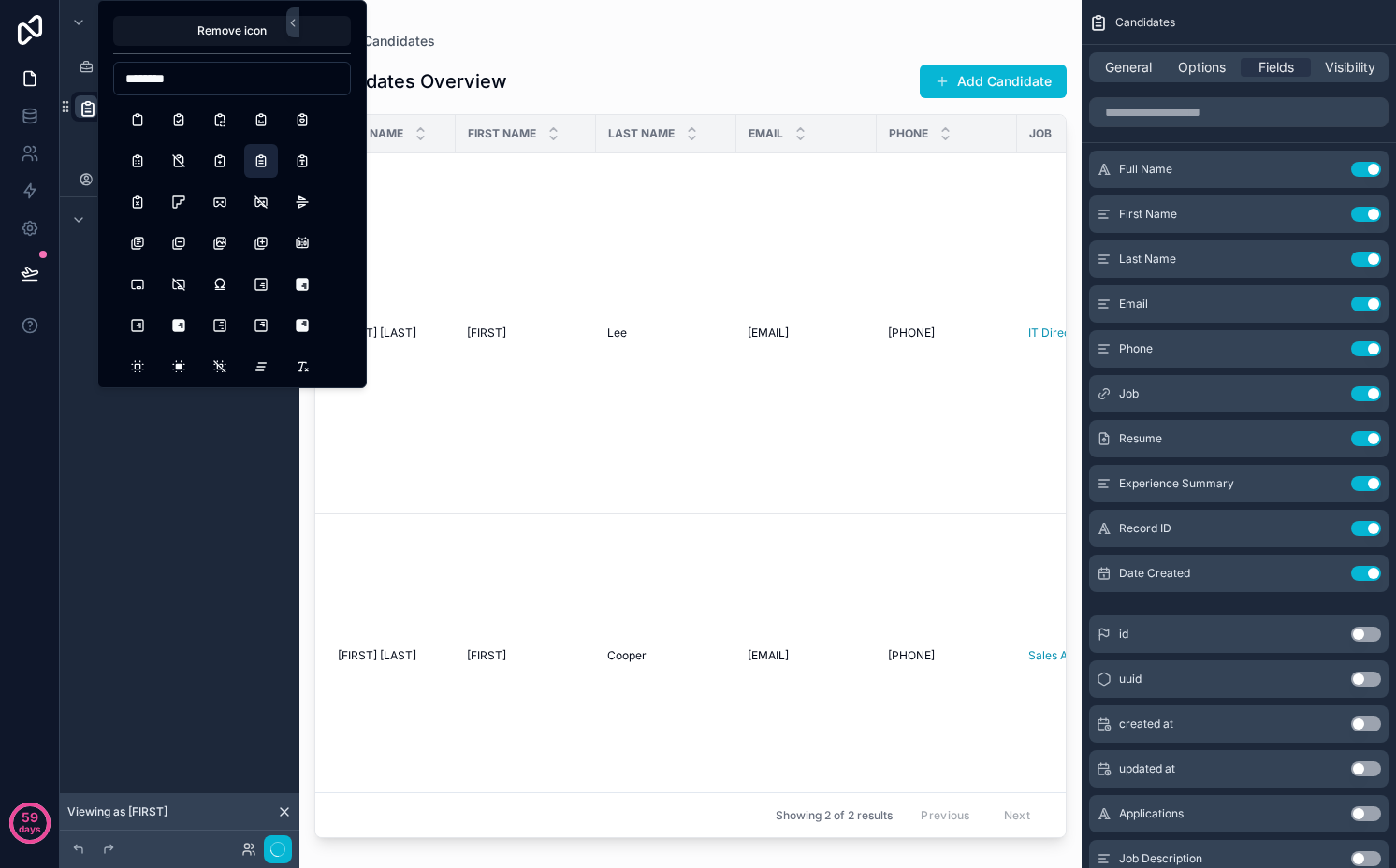 click on "**********" at bounding box center [180, 423] 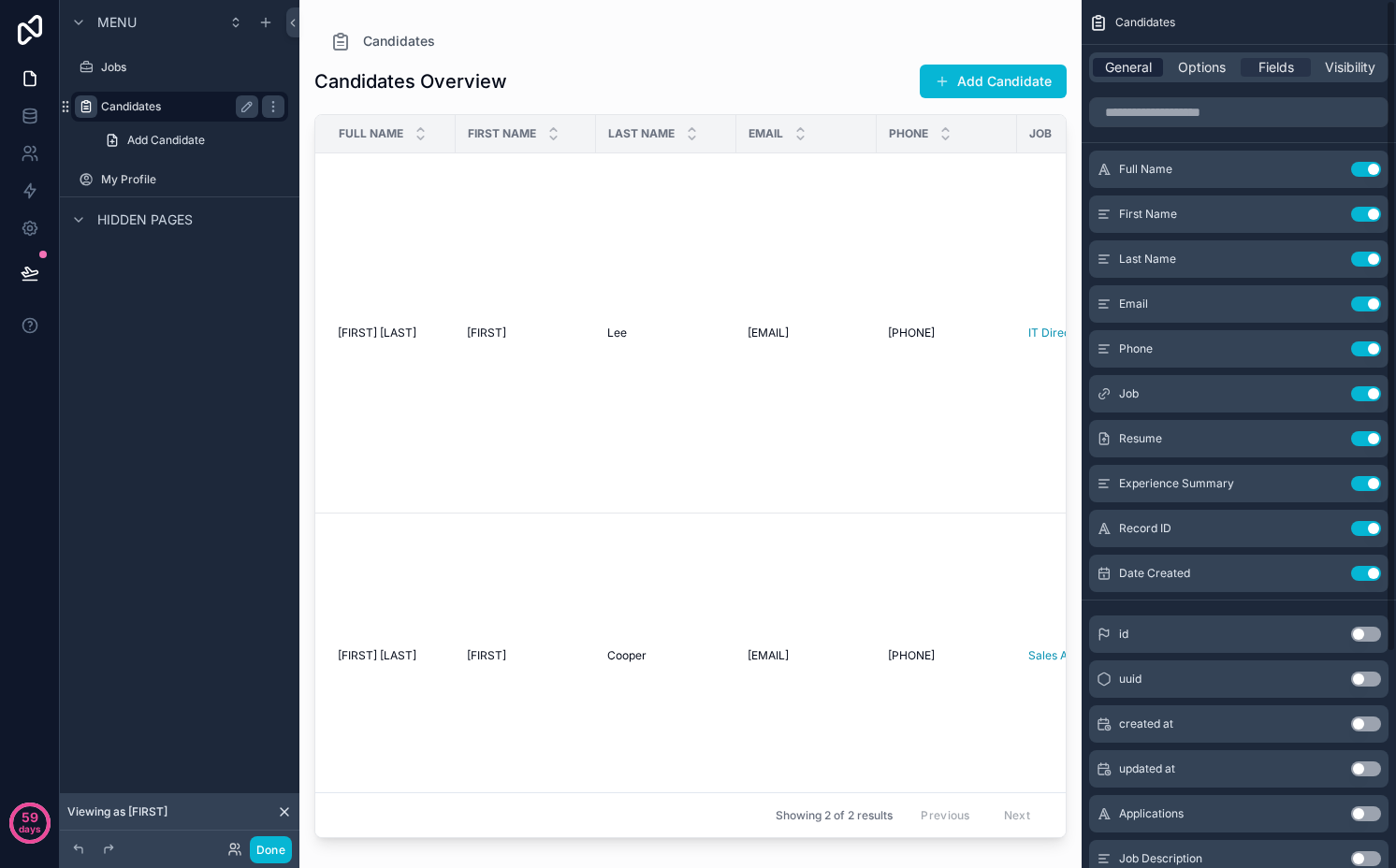 click on "General" at bounding box center (1128, 67) 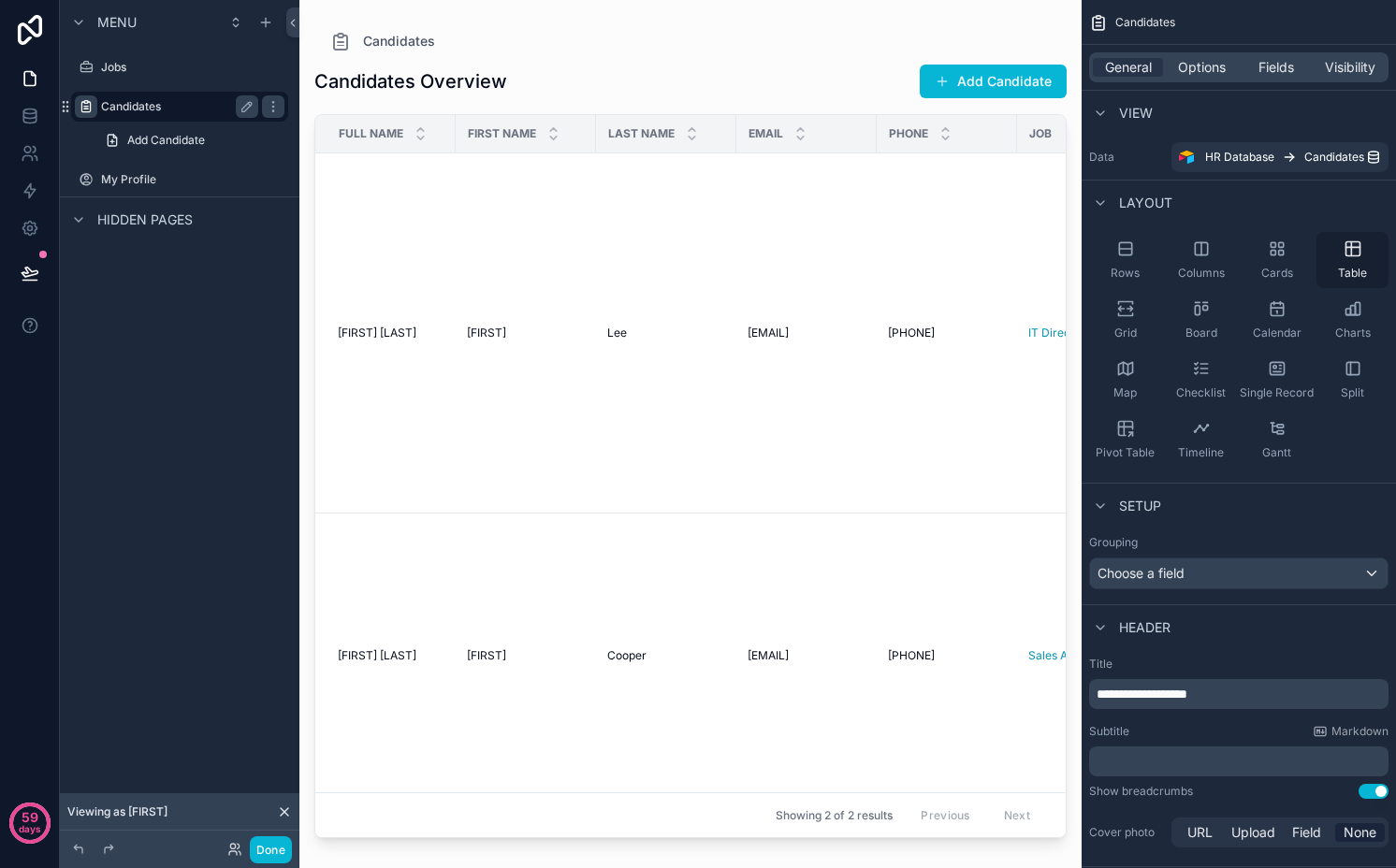 click on "Table" at bounding box center [1352, 260] 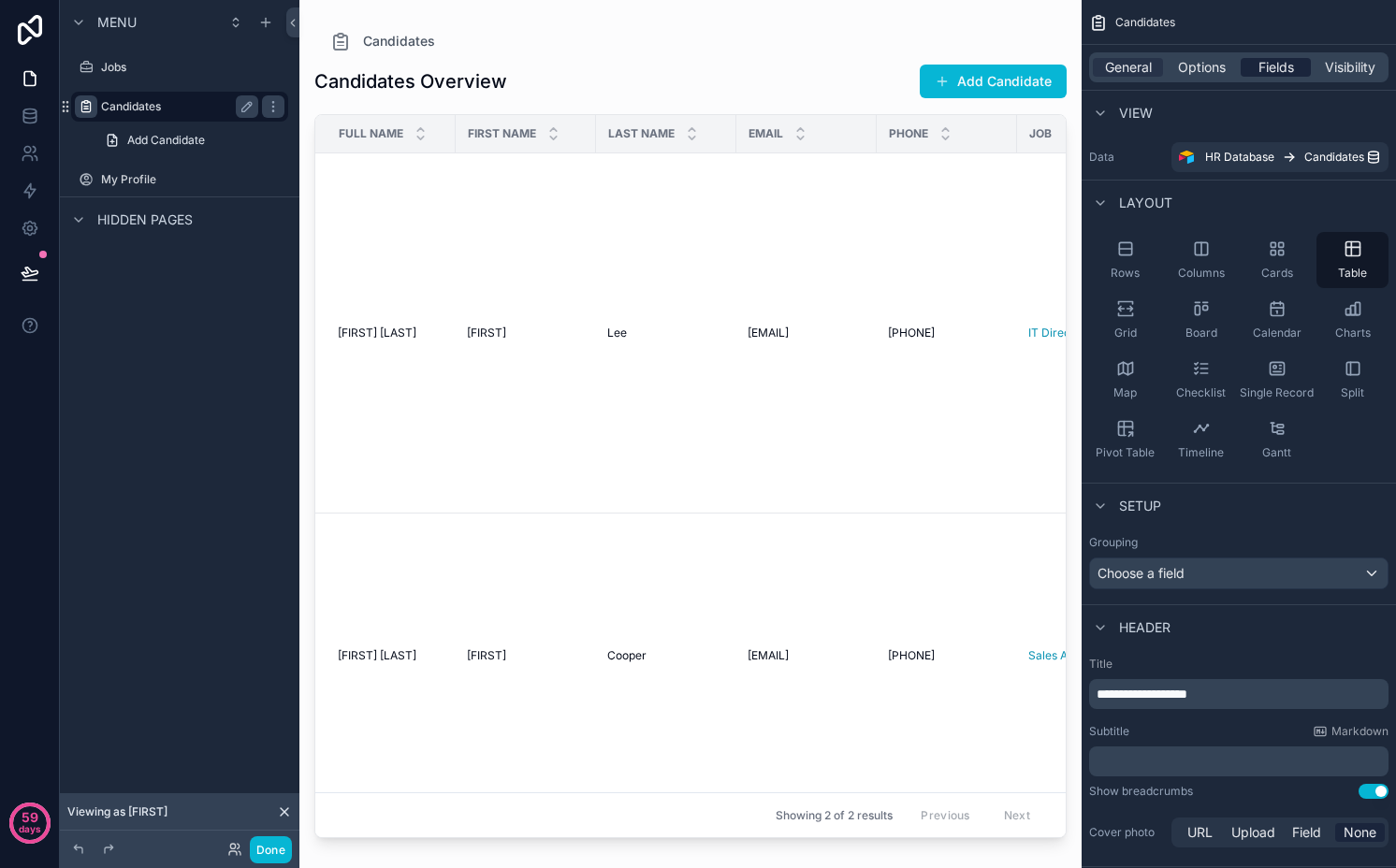 click on "Fields" at bounding box center [1276, 67] 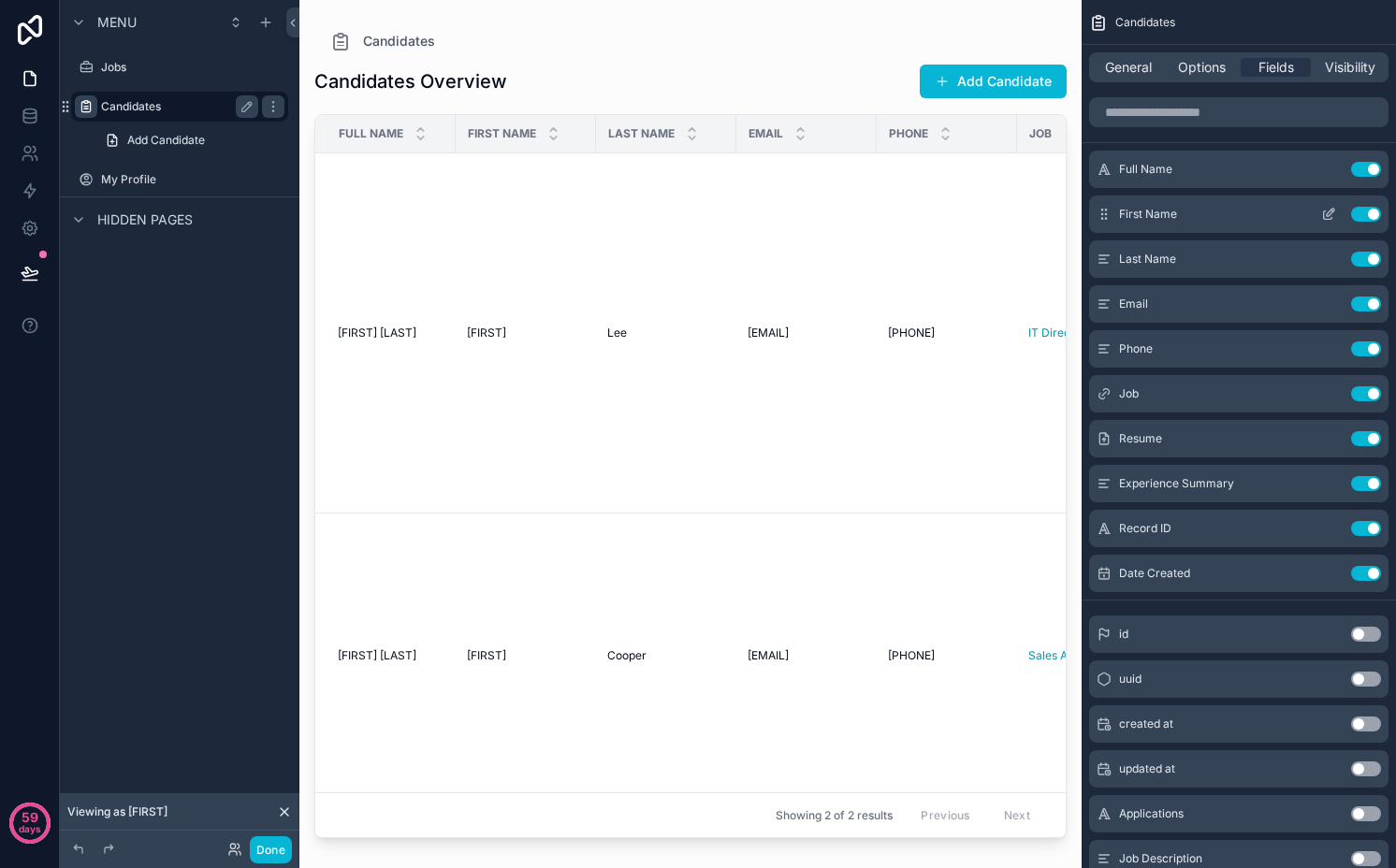 click on "Use setting" at bounding box center [1366, 214] 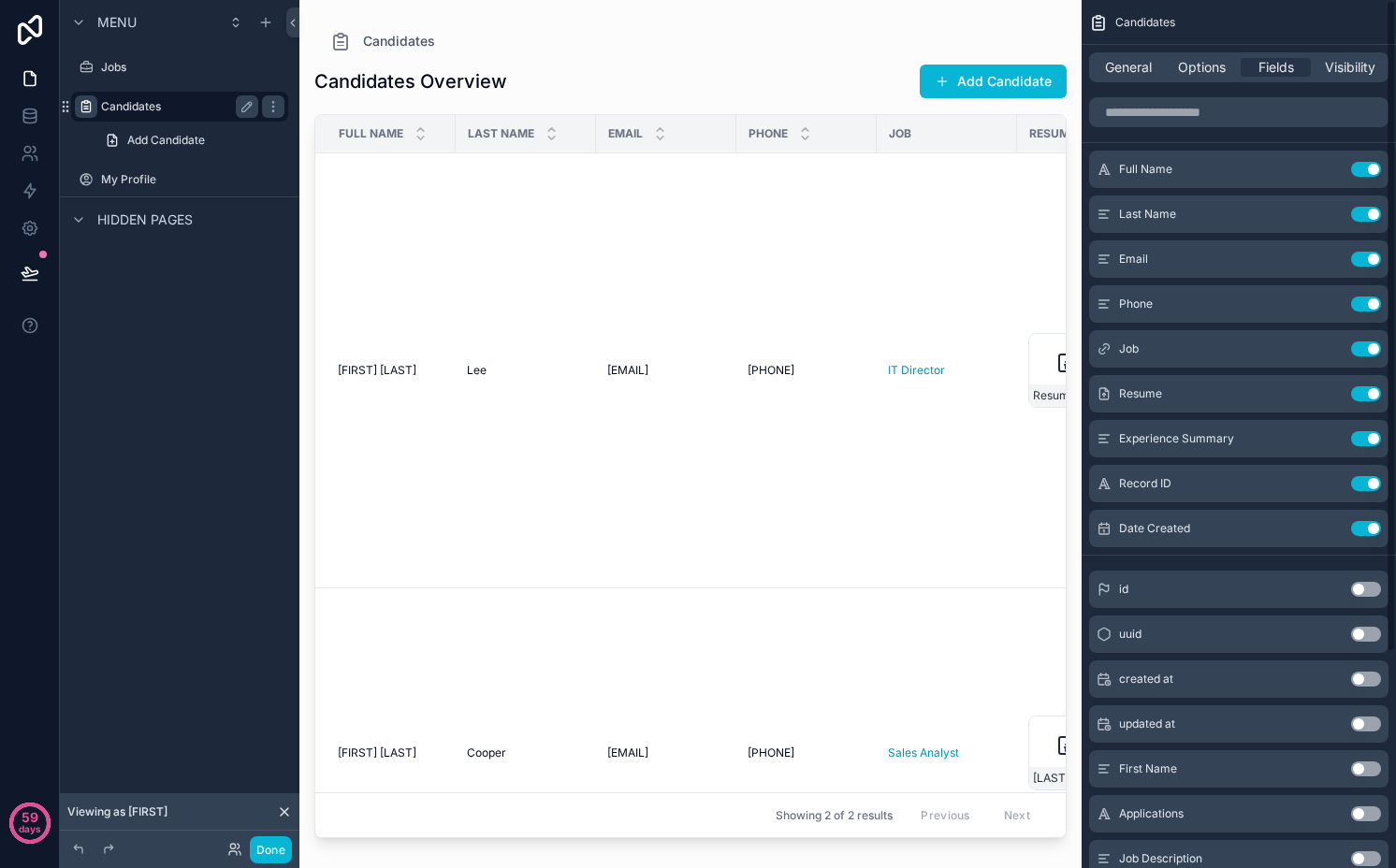 click on "Use setting" at bounding box center [1366, 214] 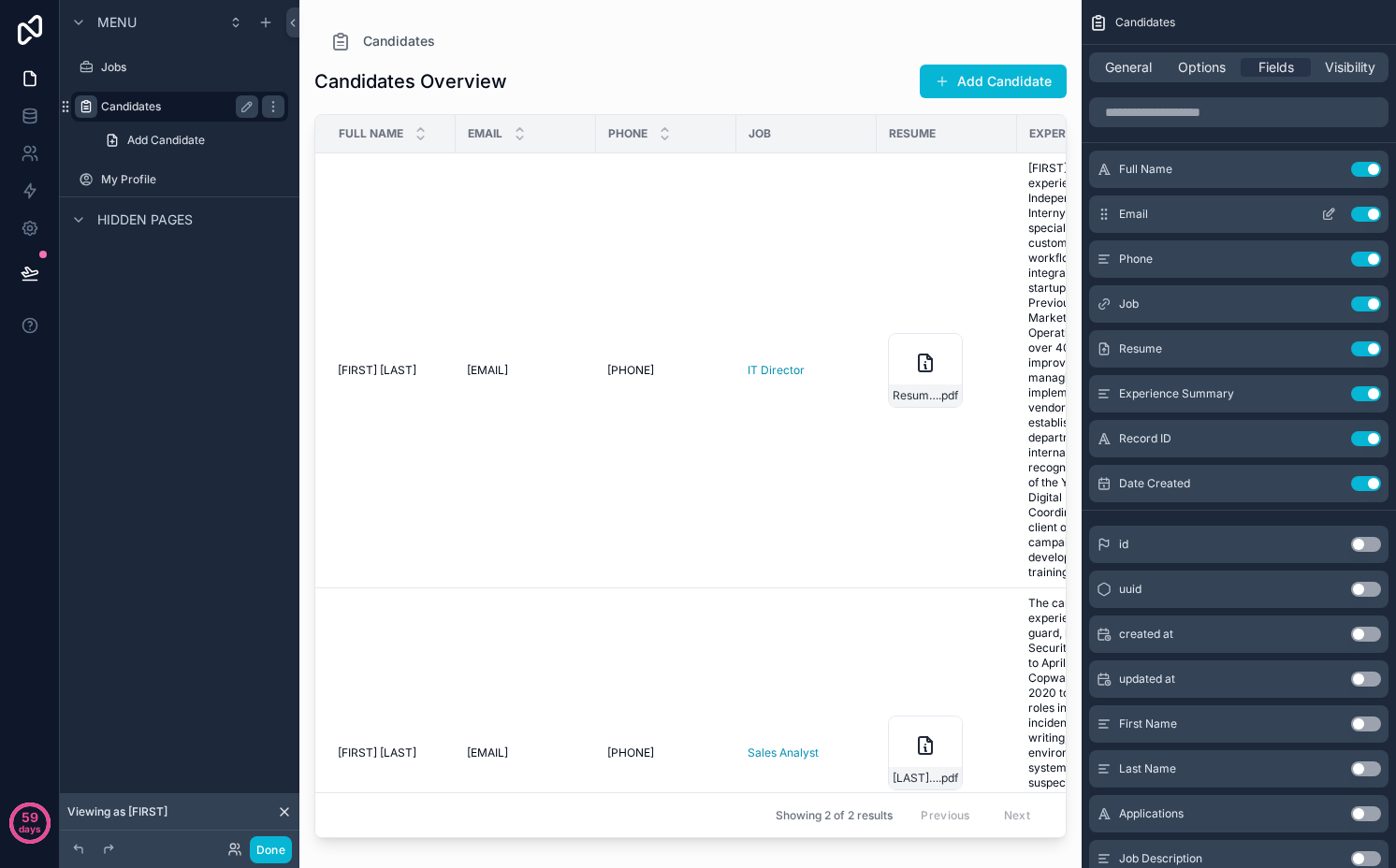 click on "Use setting" at bounding box center (1366, 214) 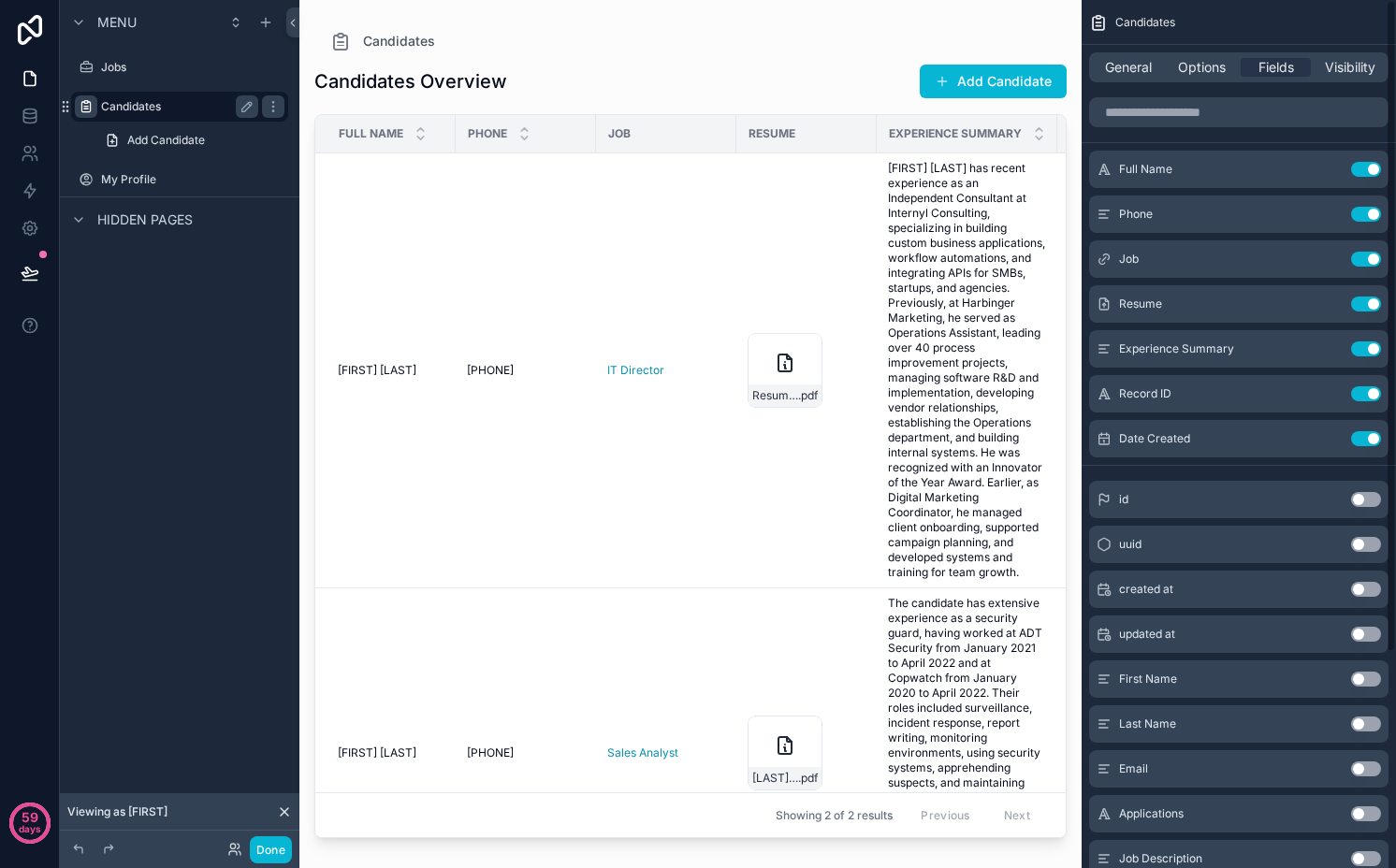 click on "Use setting" at bounding box center [1366, 214] 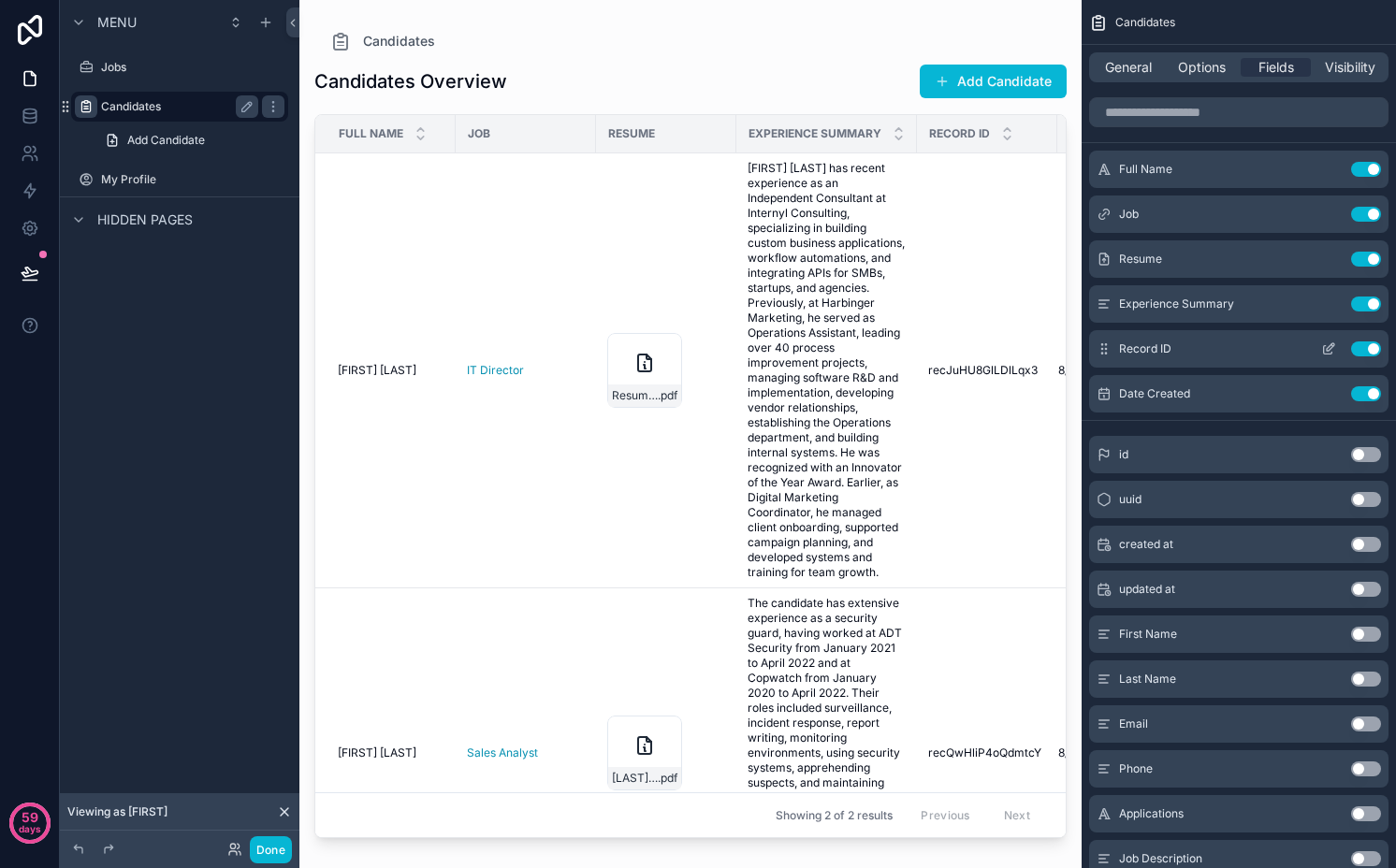 click on "Use setting" at bounding box center (1366, 349) 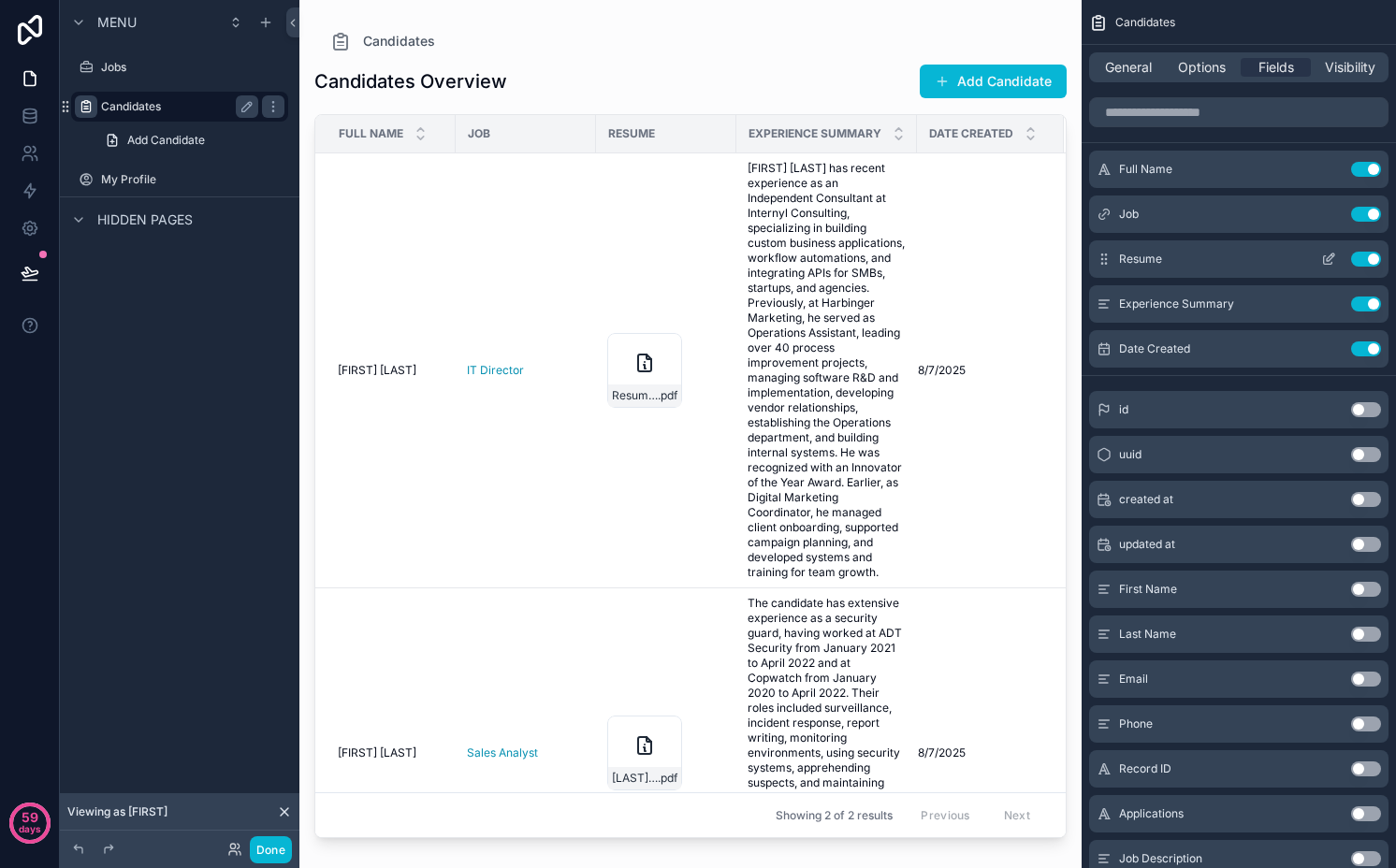 click on "Use setting" at bounding box center [1366, 259] 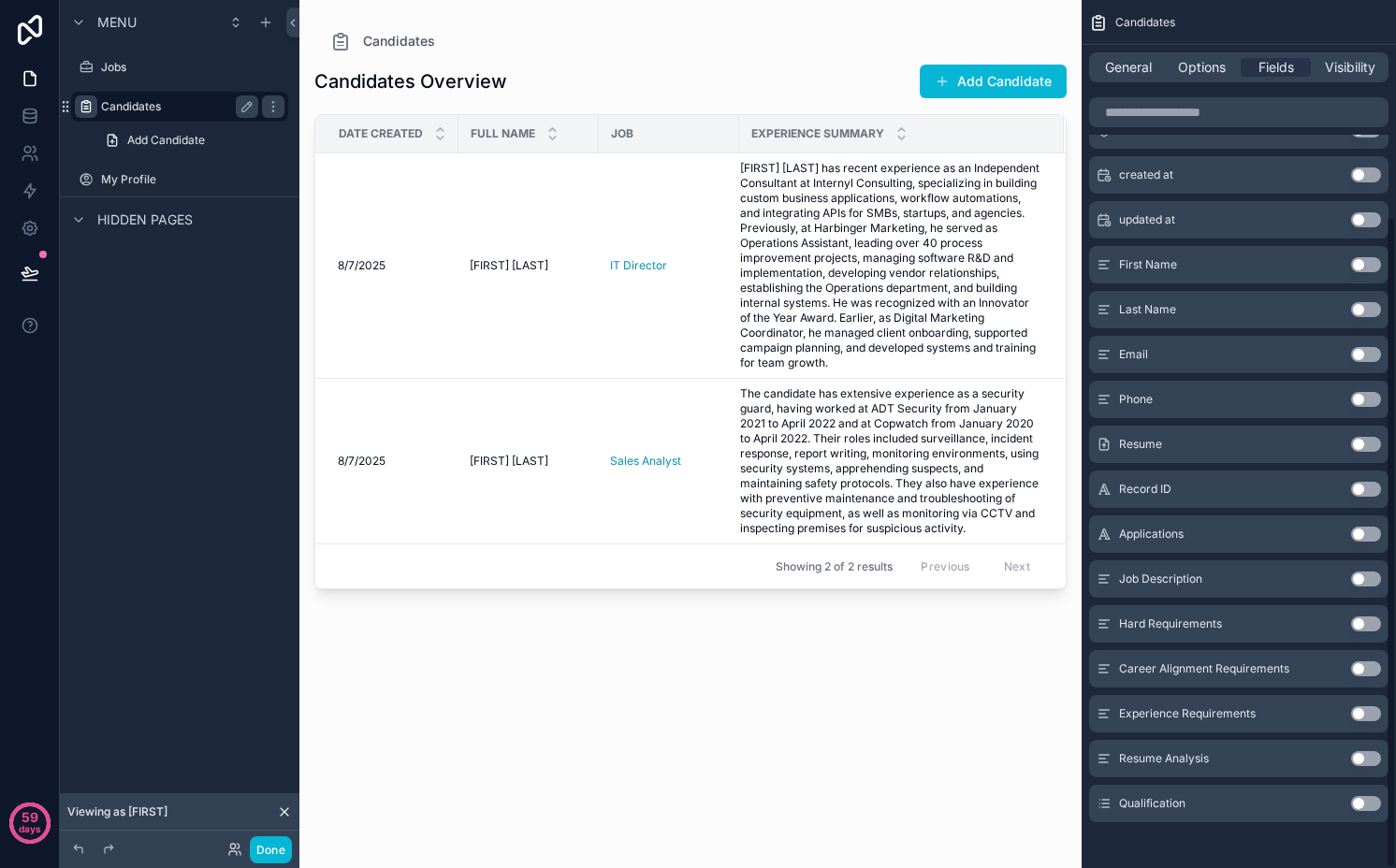 scroll, scrollTop: 286, scrollLeft: 0, axis: vertical 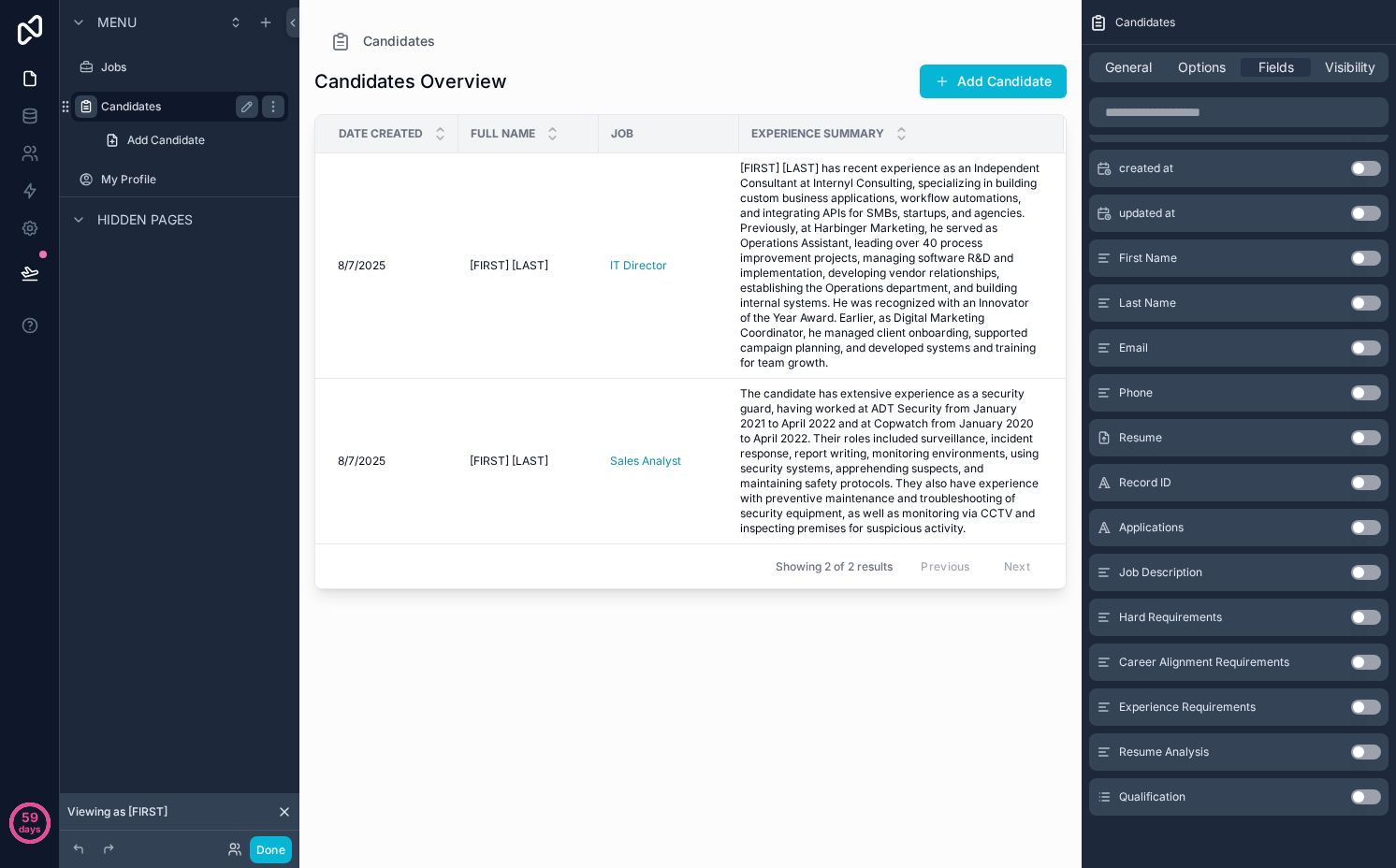 click on "Use setting" at bounding box center (1366, 797) 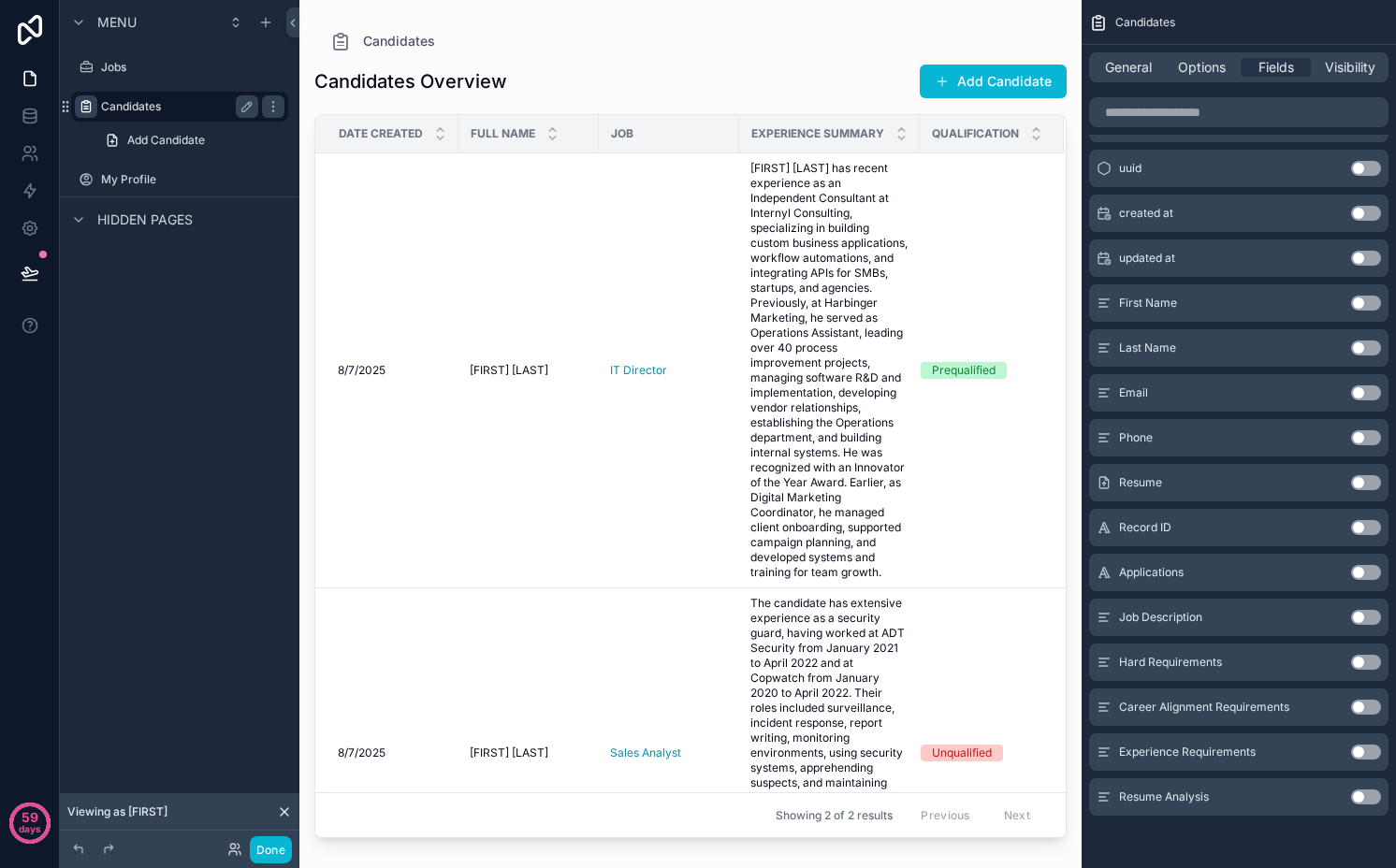 click on "Use setting" at bounding box center (1366, 797) 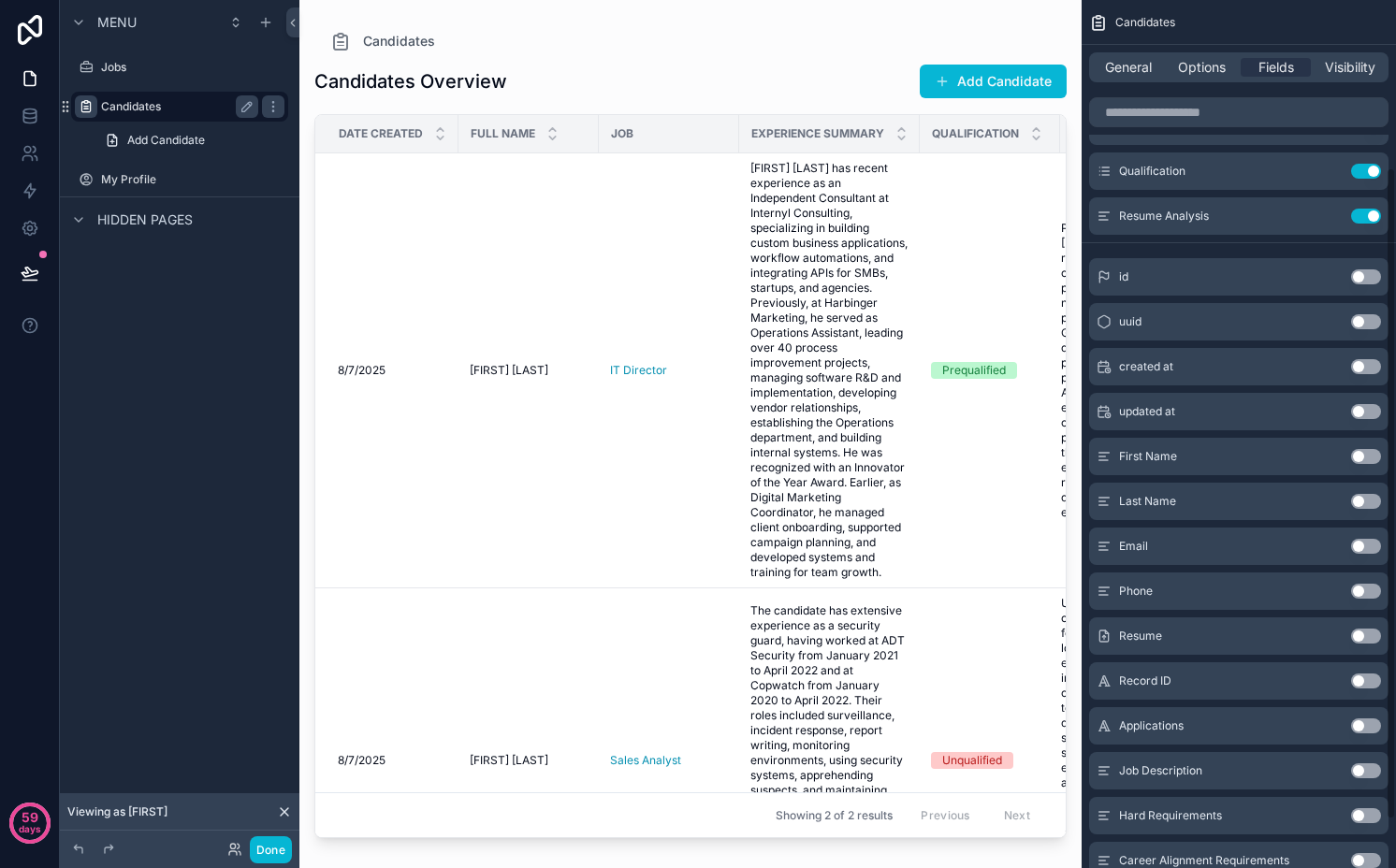 scroll, scrollTop: 0, scrollLeft: 0, axis: both 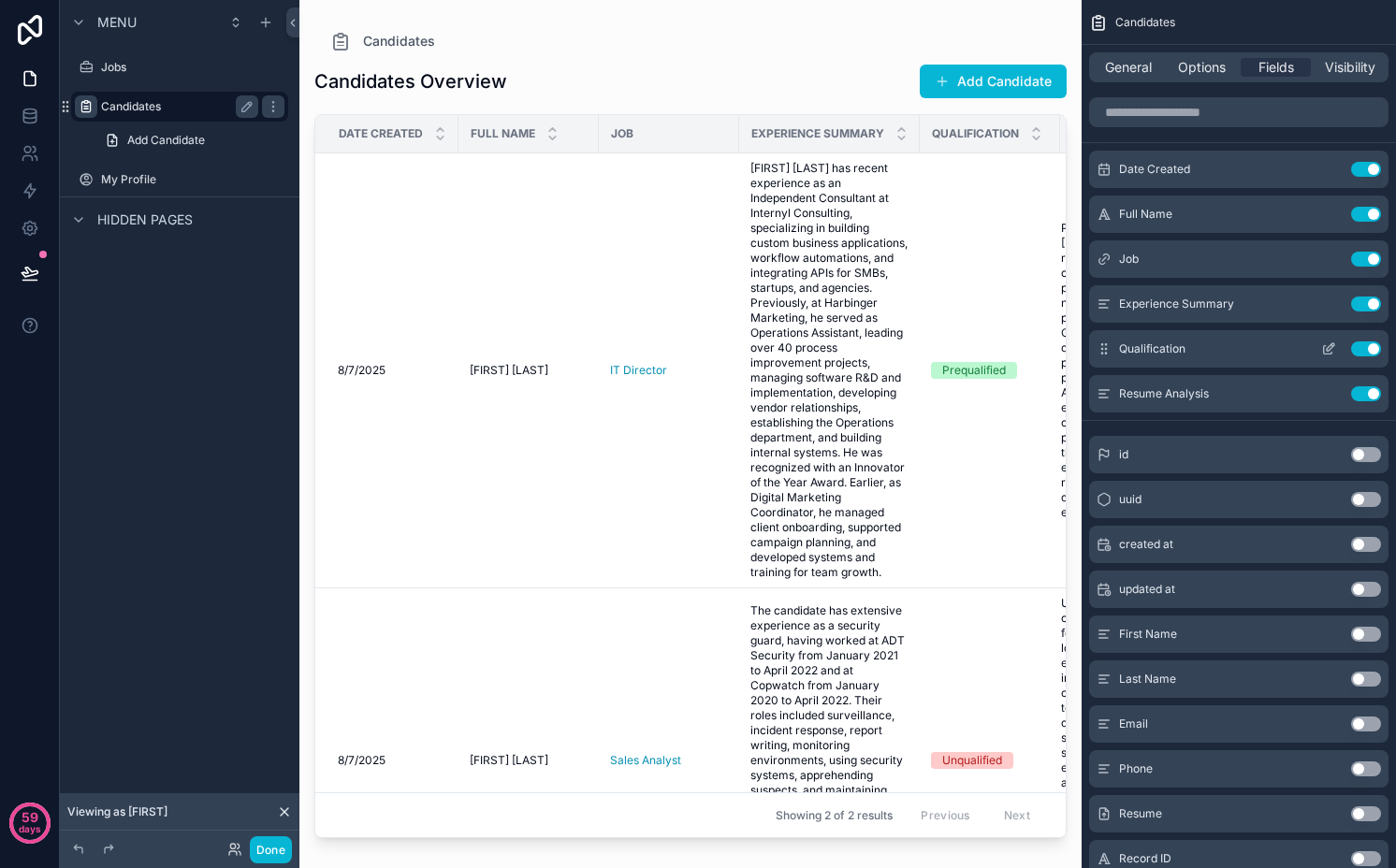 drag, startPoint x: 1366, startPoint y: 307, endPoint x: 1339, endPoint y: 306, distance: 27.018512 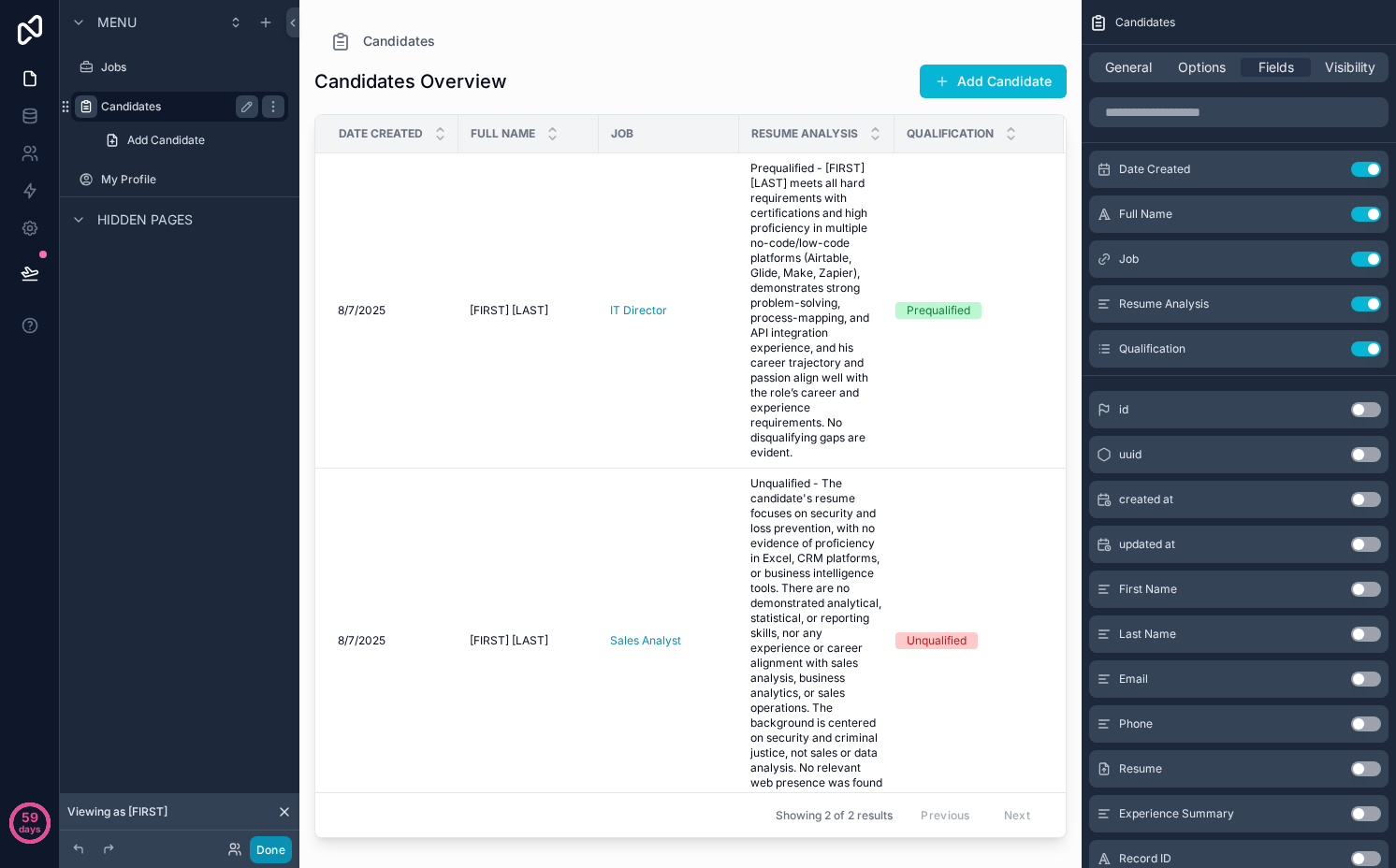 click on "Done" at bounding box center [270, 849] 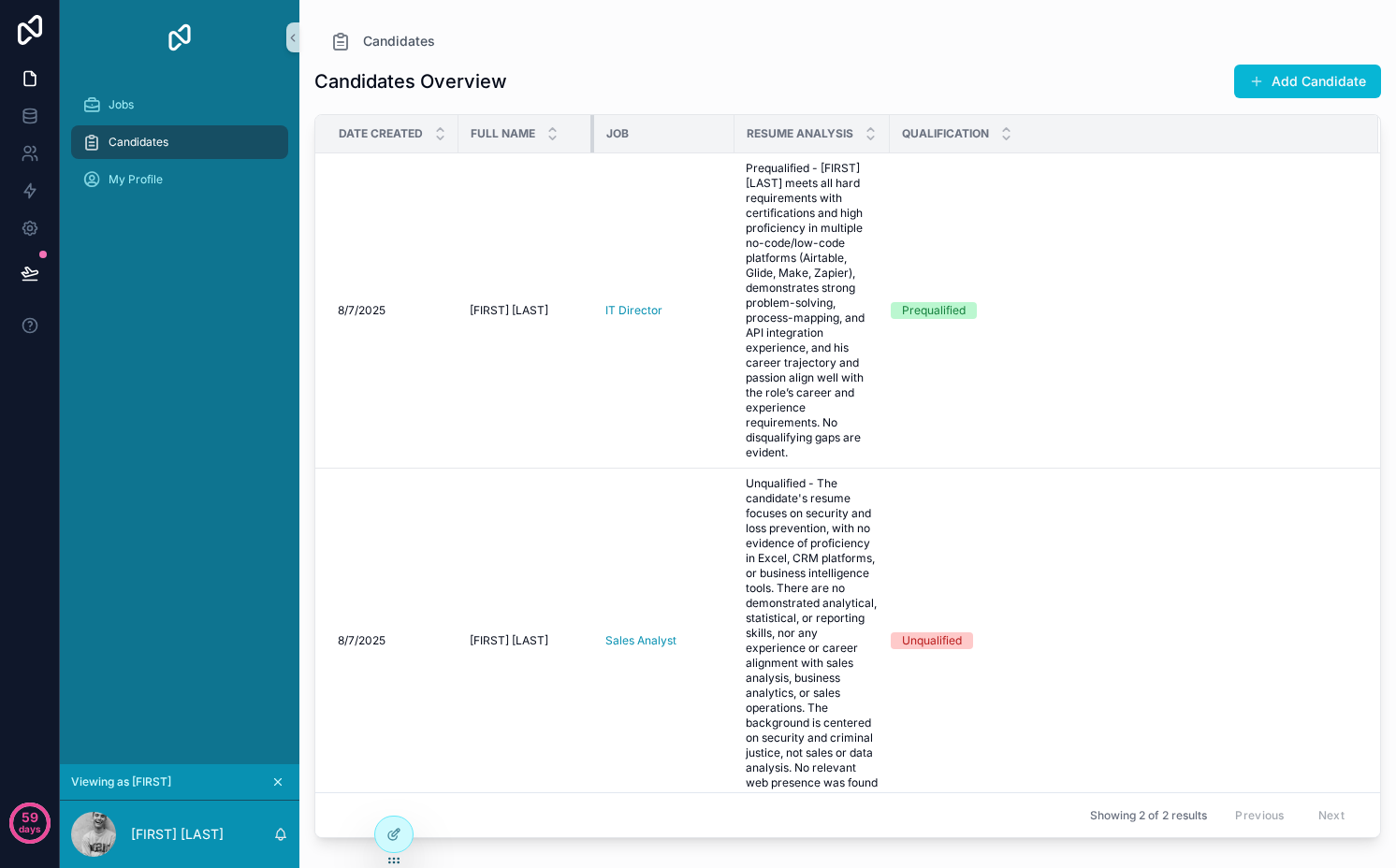 drag, startPoint x: 596, startPoint y: 140, endPoint x: 537, endPoint y: 140, distance: 59 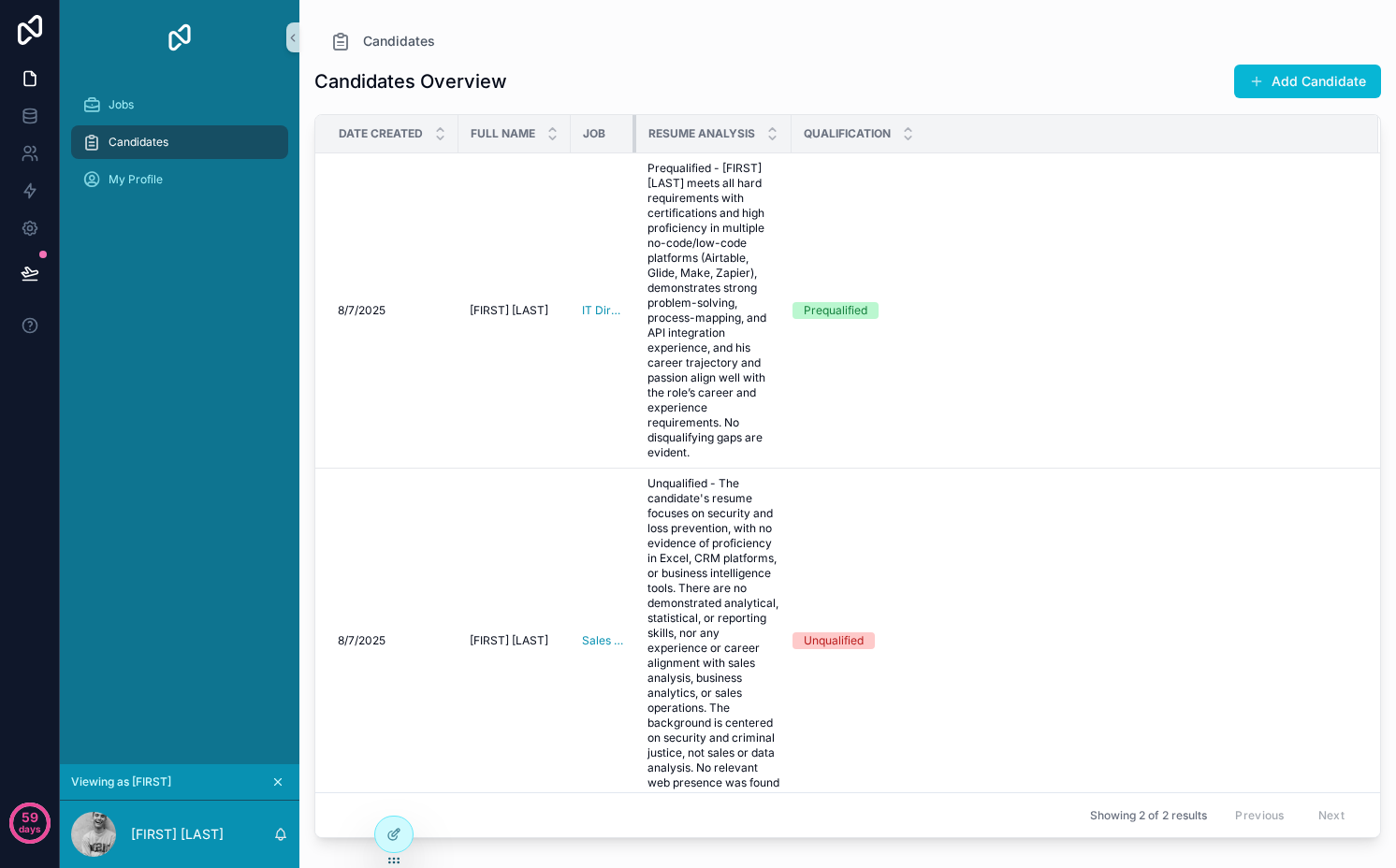 drag, startPoint x: 710, startPoint y: 140, endPoint x: 620, endPoint y: 140, distance: 90 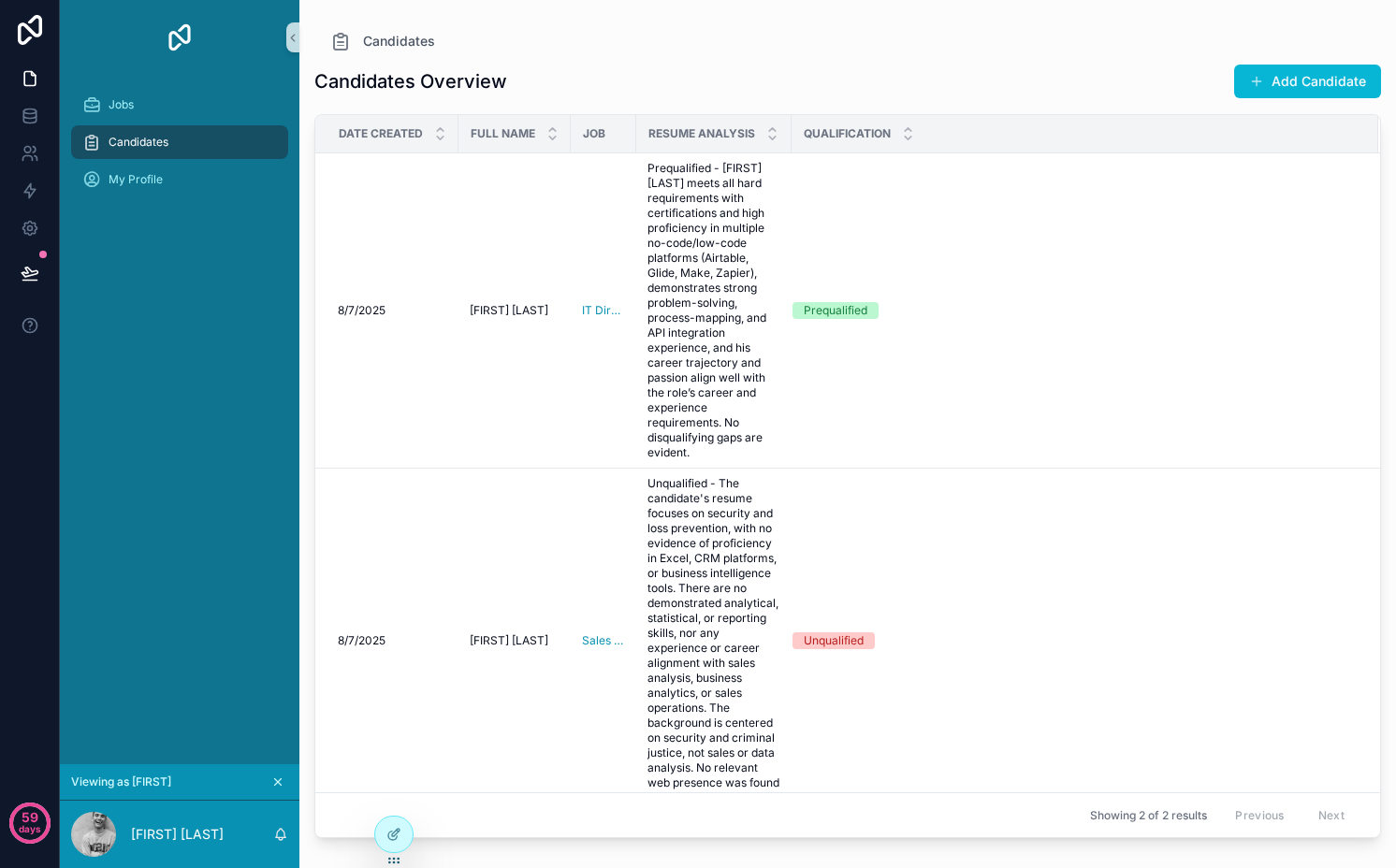 click on "Job" at bounding box center [603, 134] 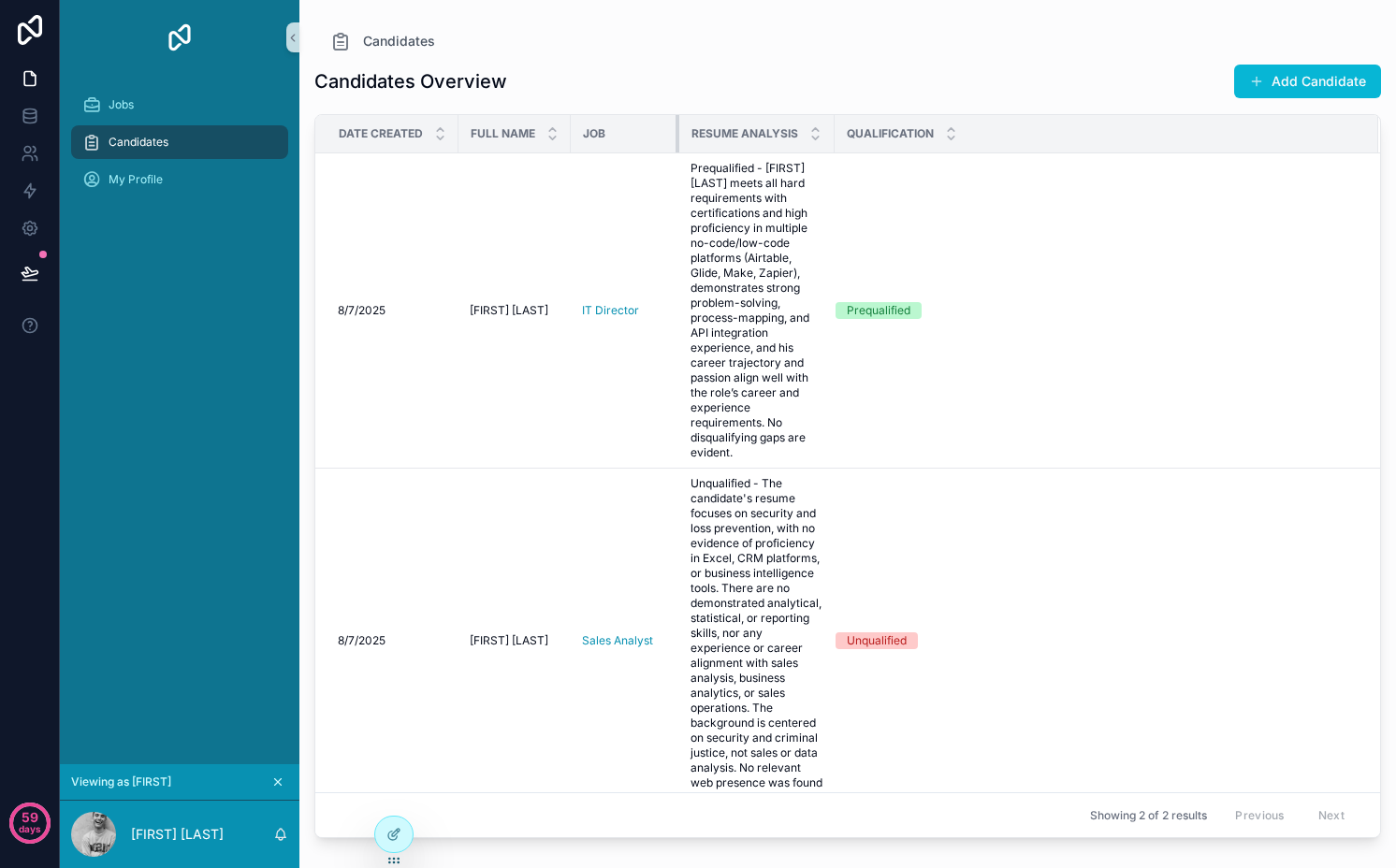 drag, startPoint x: 633, startPoint y: 140, endPoint x: 663, endPoint y: 138, distance: 30.06659 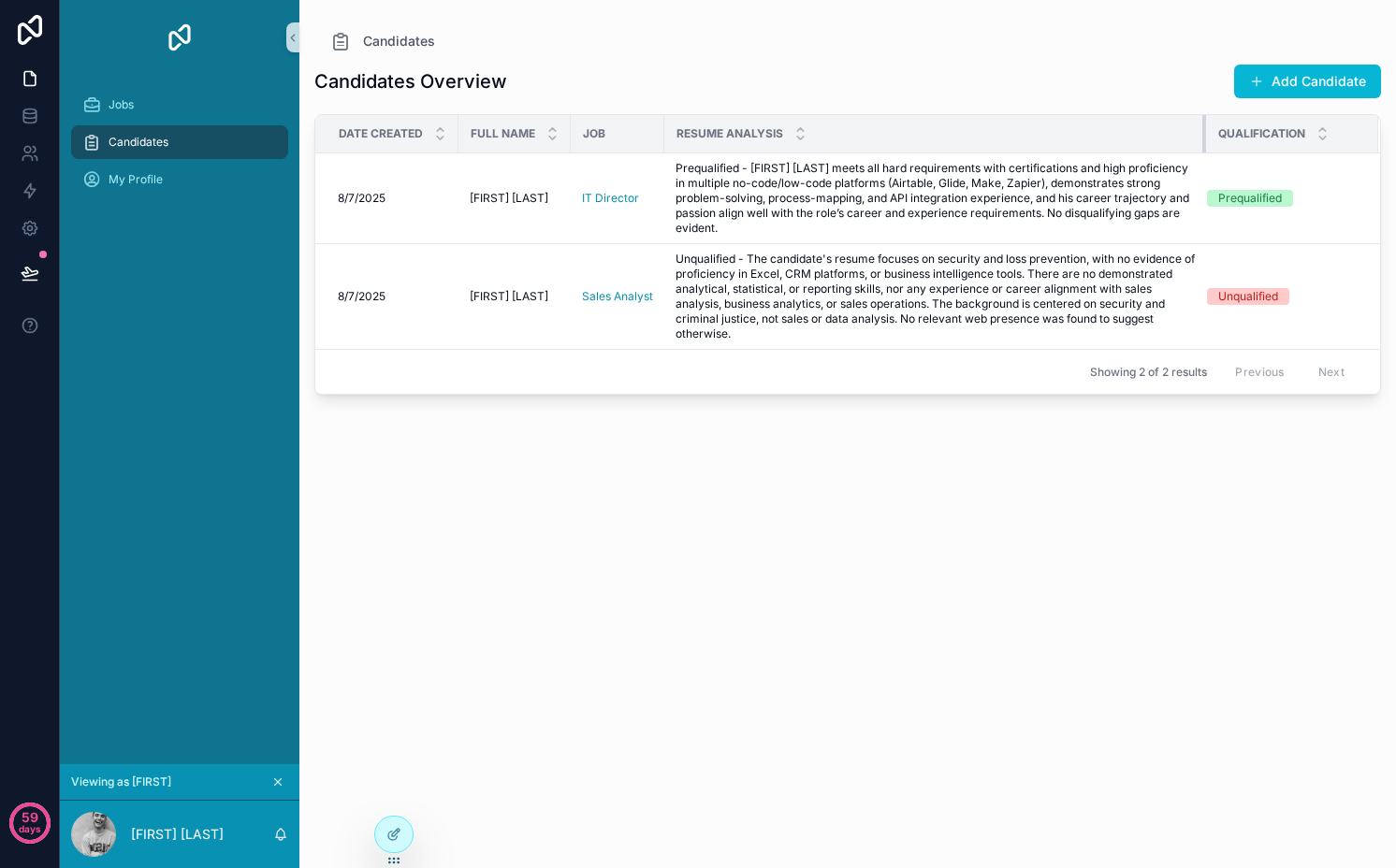 drag, startPoint x: 818, startPoint y: 138, endPoint x: 1204, endPoint y: 139, distance: 386.0013 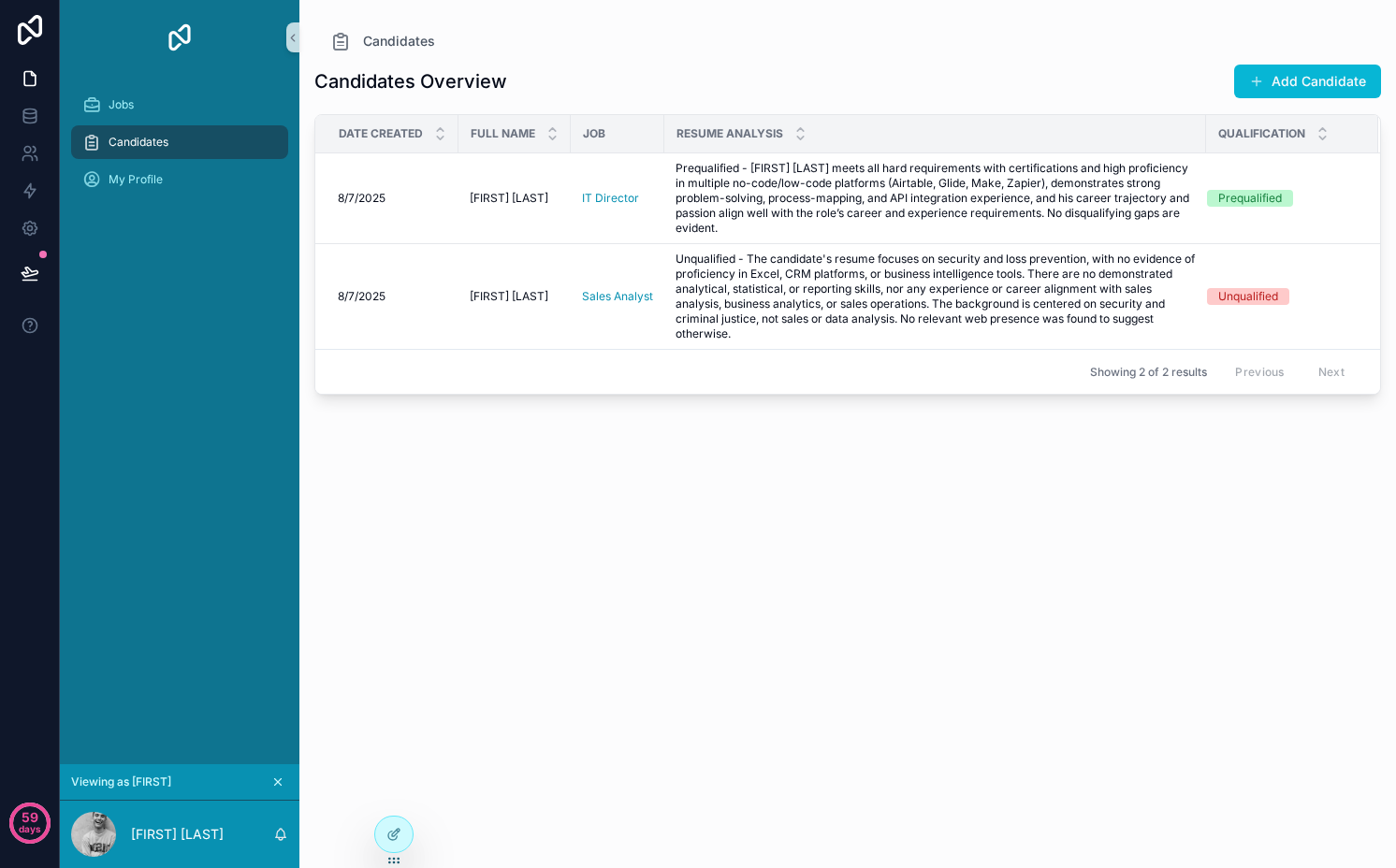 click on "Candidates Overview Add Candidate Date Created Full Name Job Resume Analysis Qualification 8/7/2025 8/7/2025 Joel Lee Joel Lee IT Director Prequalified - Joel Lee meets all hard requirements with certifications and high proficiency in multiple no-code/low-code platforms (Airtable, Glide, Make, Zapier), demonstrates strong problem-solving, process-mapping, and API integration experience, and his career trajectory and passion align well with the role’s career and experience requirements. No disqualifying gaps are evident. Prequalified - Joel Lee meets all hard requirements with certifications and high proficiency in multiple no-code/low-code platforms (Airtable, Glide, Make, Zapier), demonstrates strong problem-solving, process-mapping, and API integration experience, and his career trajectory and passion align well with the role’s career and experience requirements. No disqualifying gaps are evident. Prequalified 8/7/2025 8/7/2025 Robert Cooper Robert Cooper Sales Analyst Unqualified Showing 2 of 2 results" at bounding box center (848, 449) 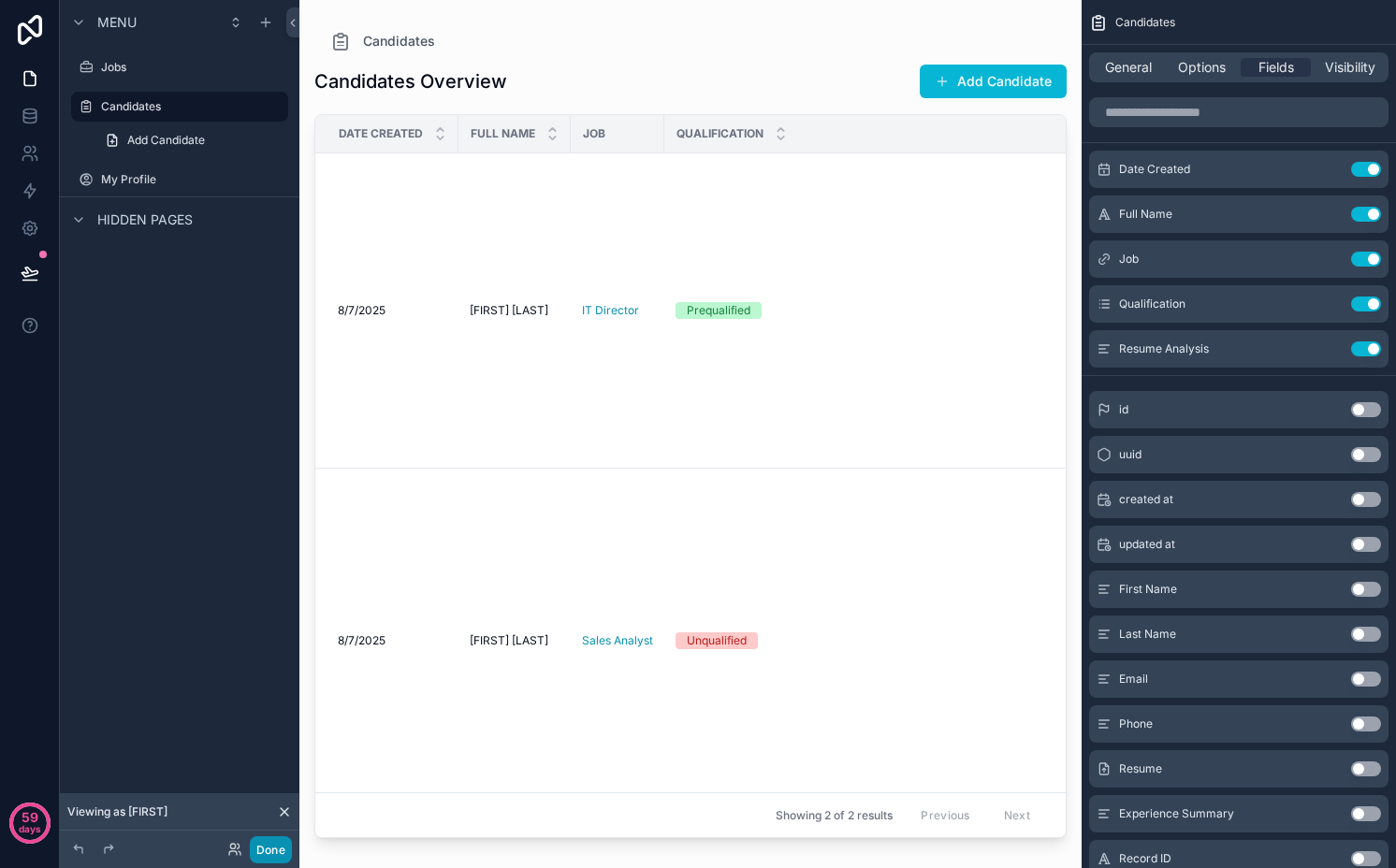 click on "Done" at bounding box center [270, 849] 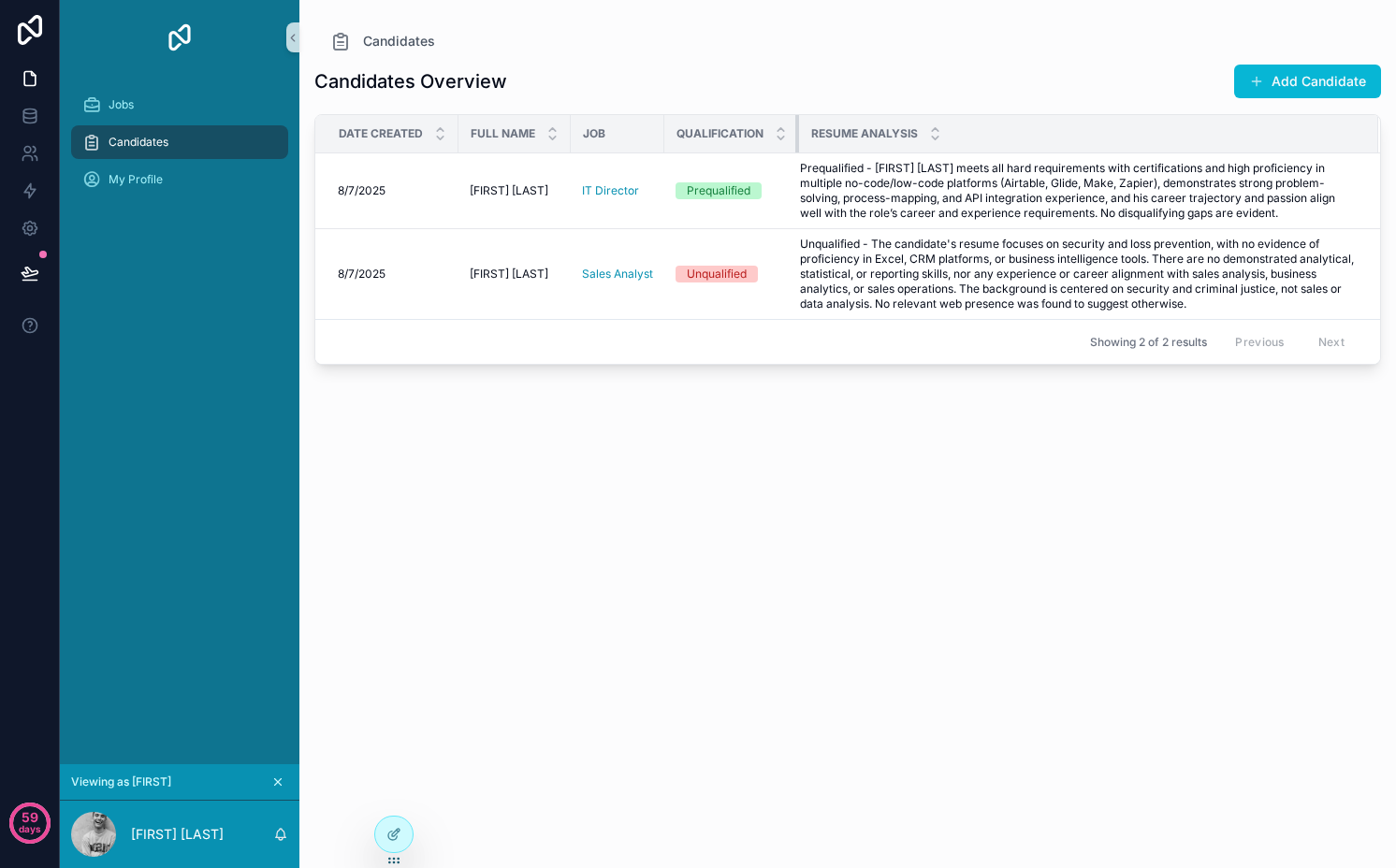 drag, startPoint x: 1187, startPoint y: 130, endPoint x: 797, endPoint y: 135, distance: 390.03205 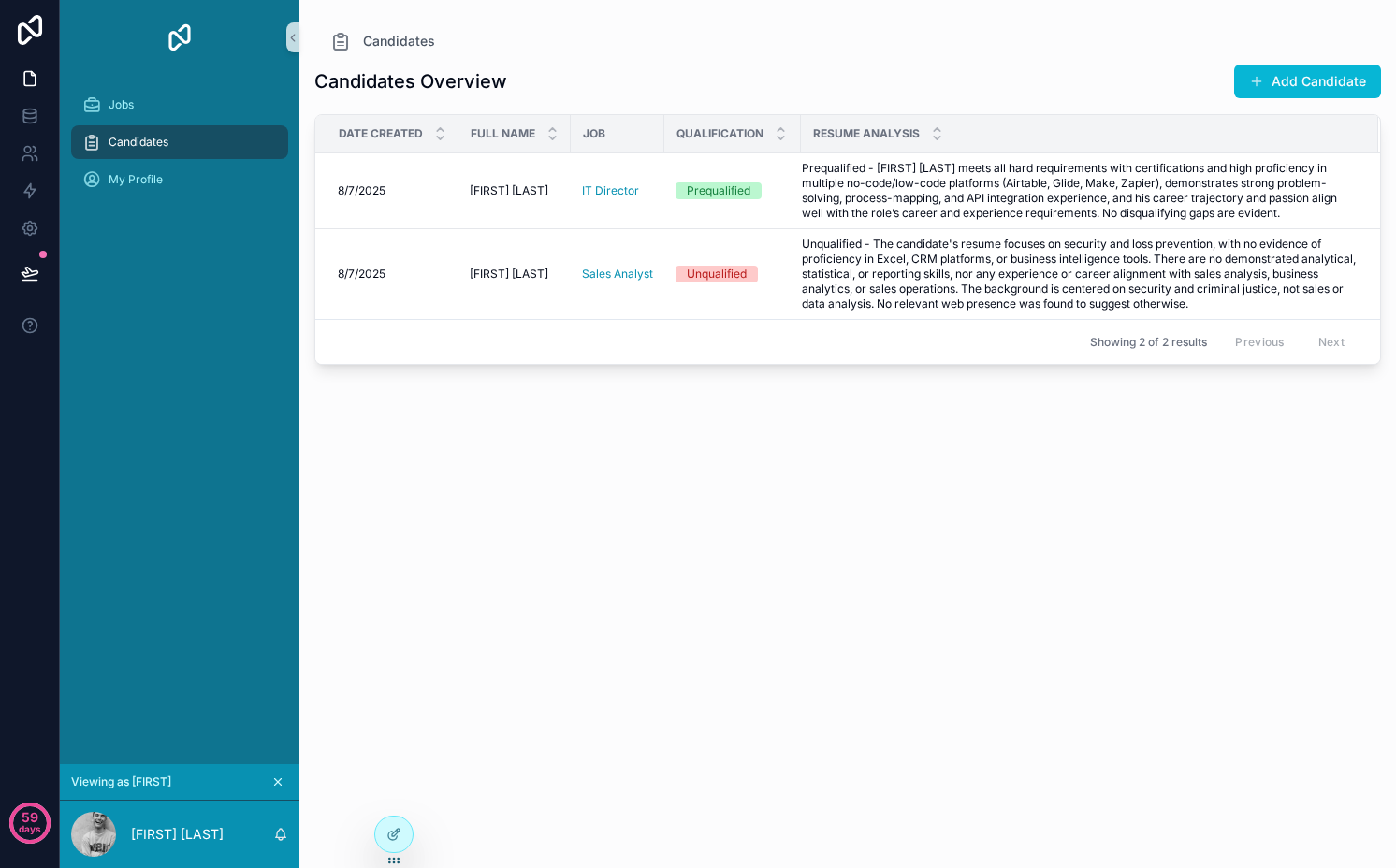 click on "Candidates Overview Add Candidate" at bounding box center [848, 81] 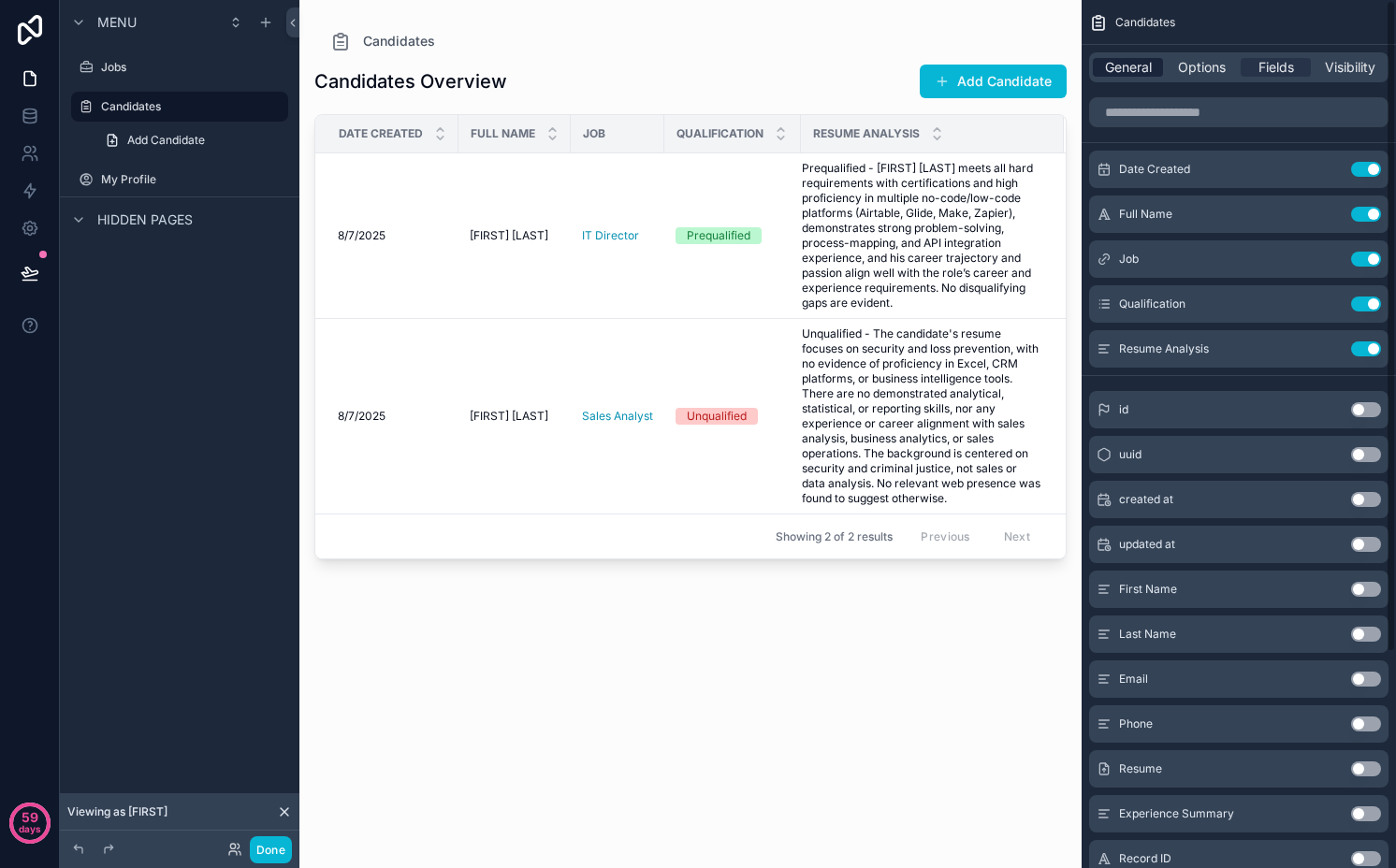 click on "General" at bounding box center (1128, 67) 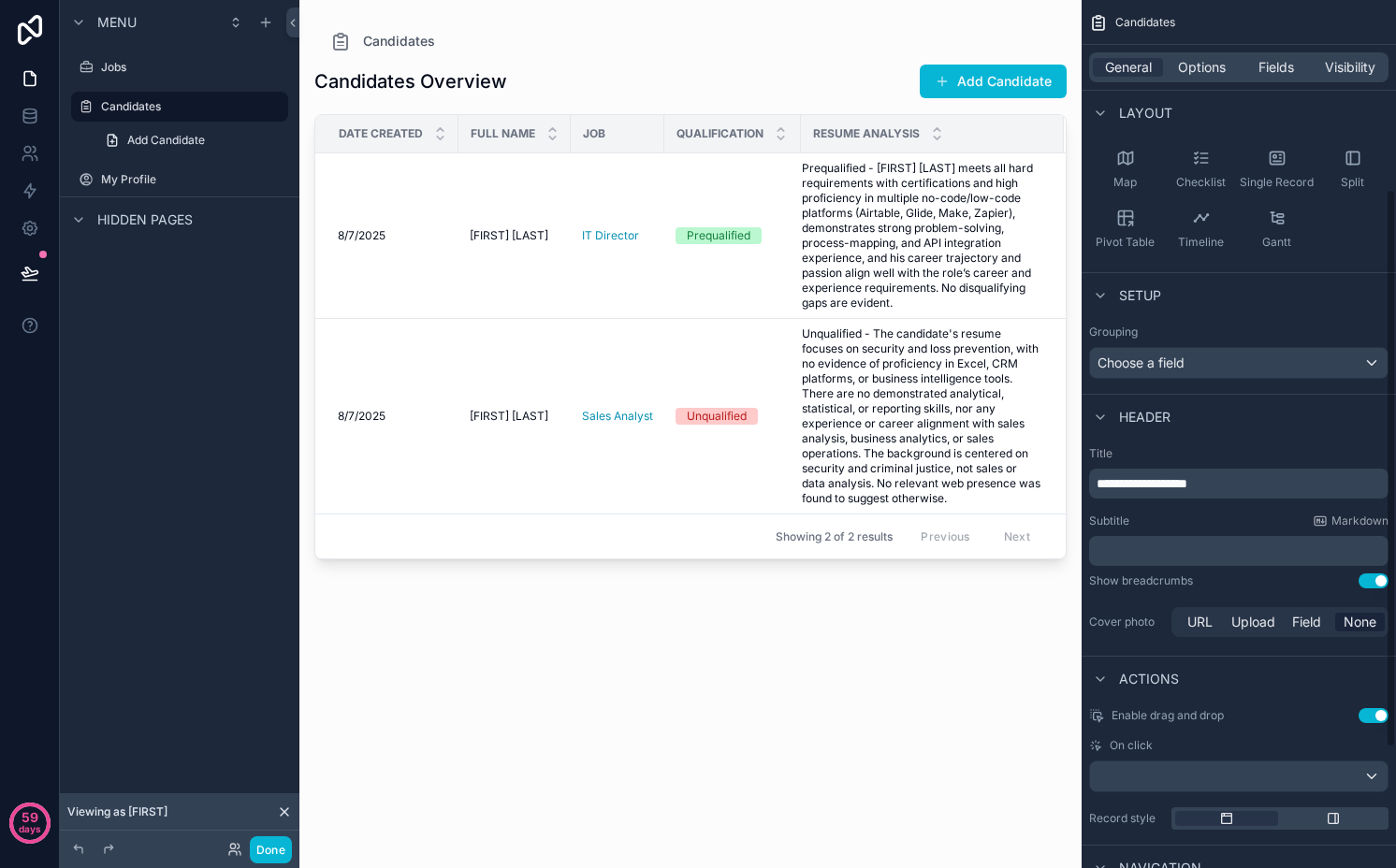scroll, scrollTop: 455, scrollLeft: 0, axis: vertical 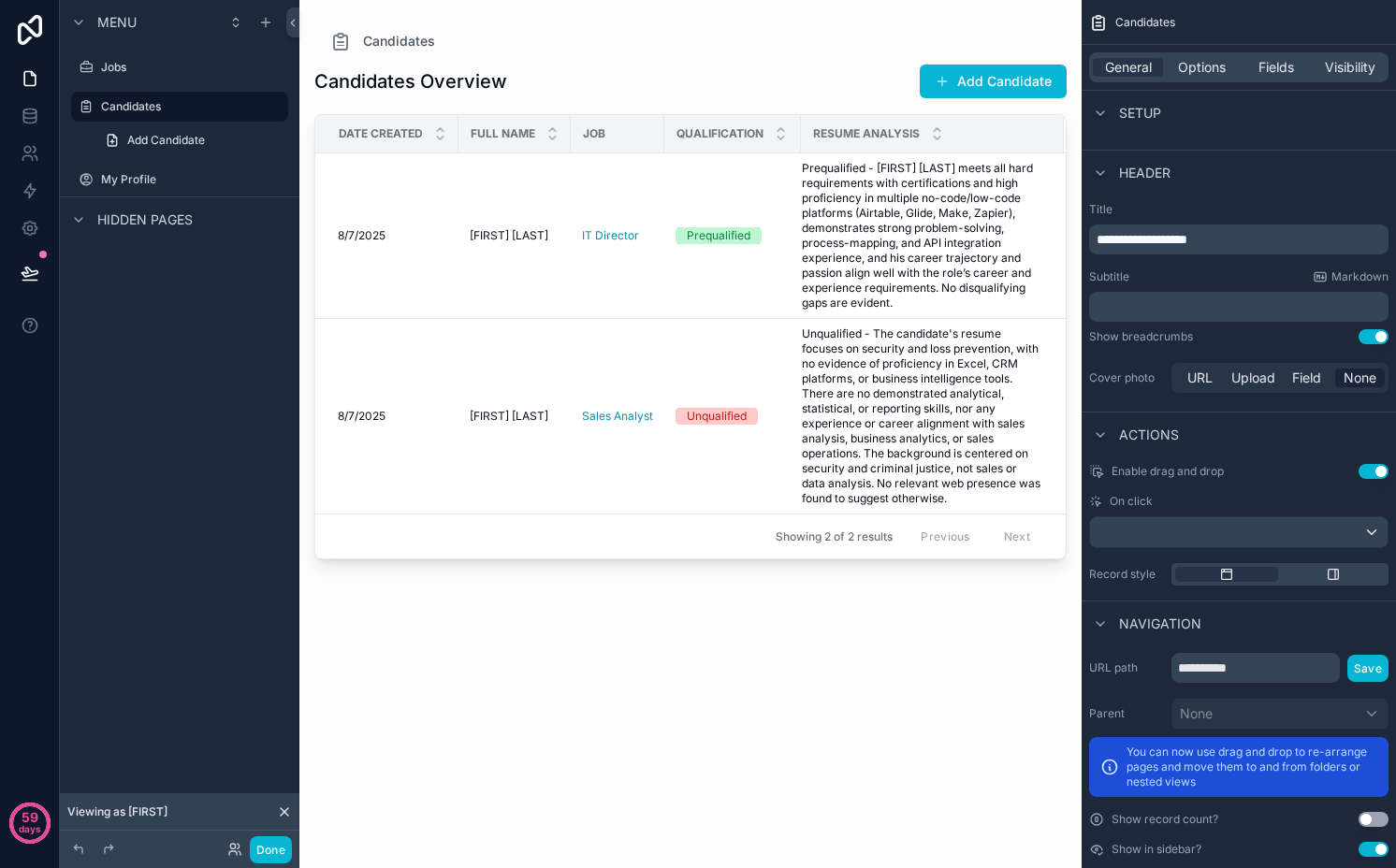 click on "Use setting" at bounding box center (1374, 337) 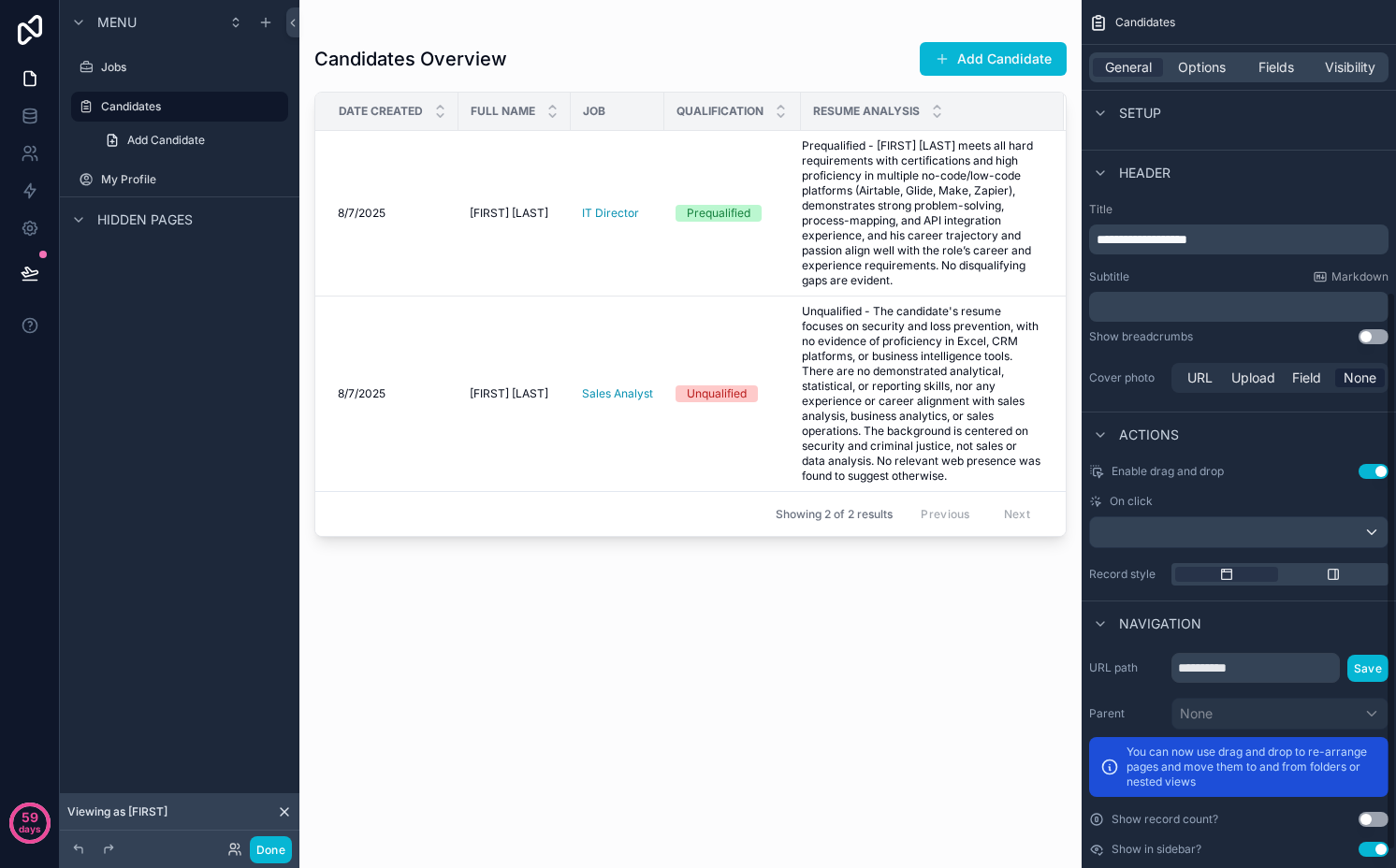 click on "Use setting" at bounding box center [1374, 471] 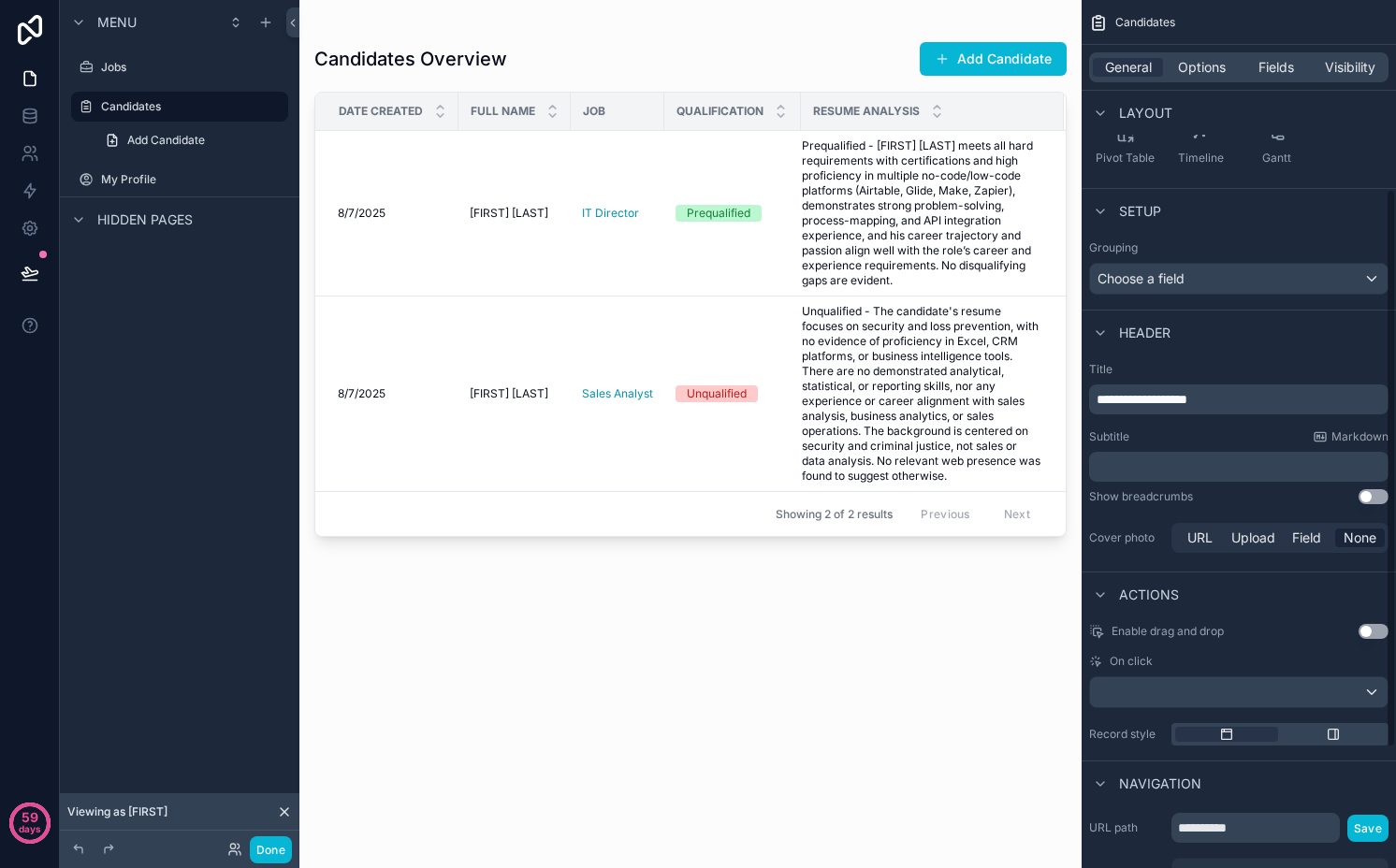 scroll, scrollTop: 178, scrollLeft: 0, axis: vertical 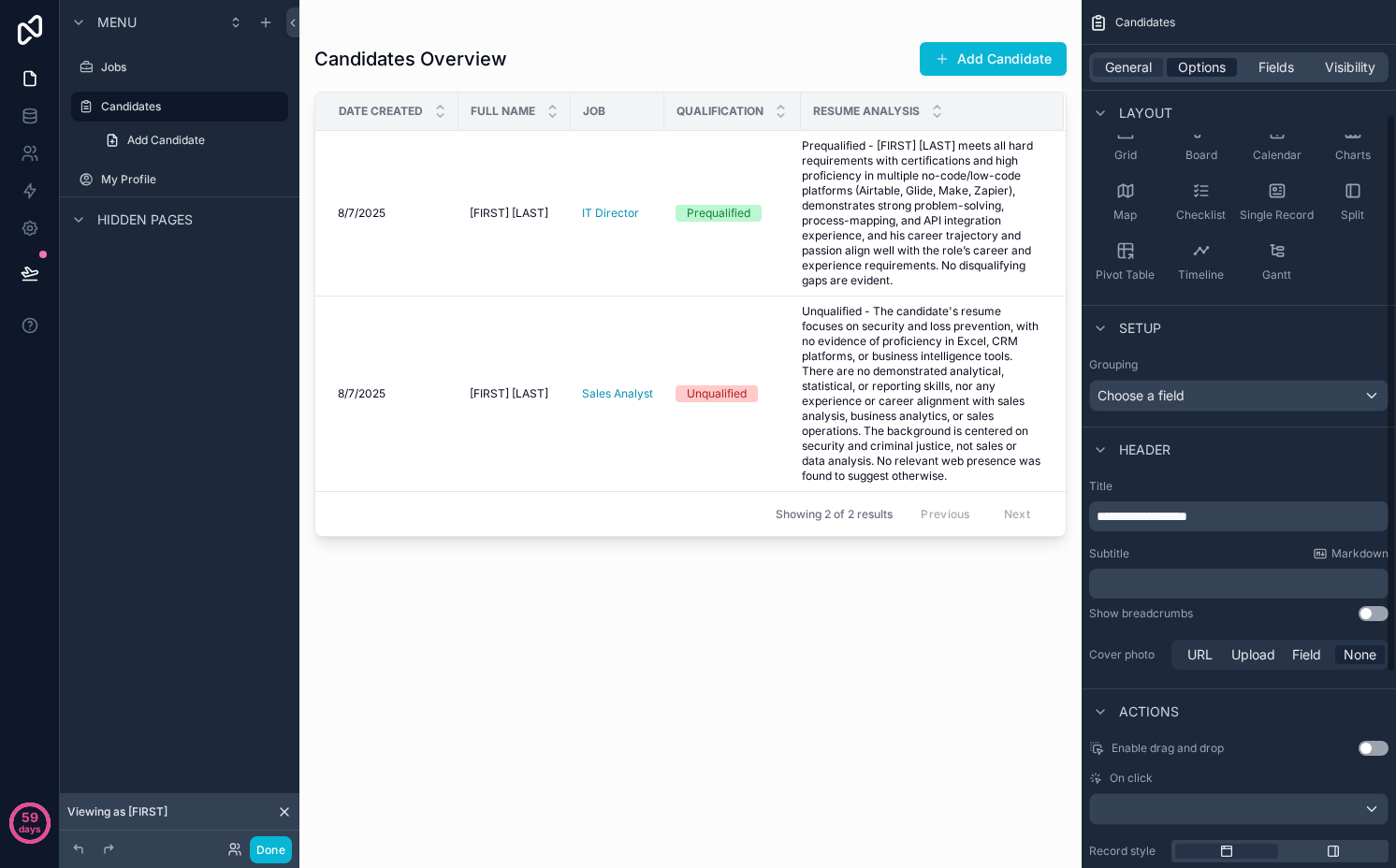 click on "Options" at bounding box center (1201, 67) 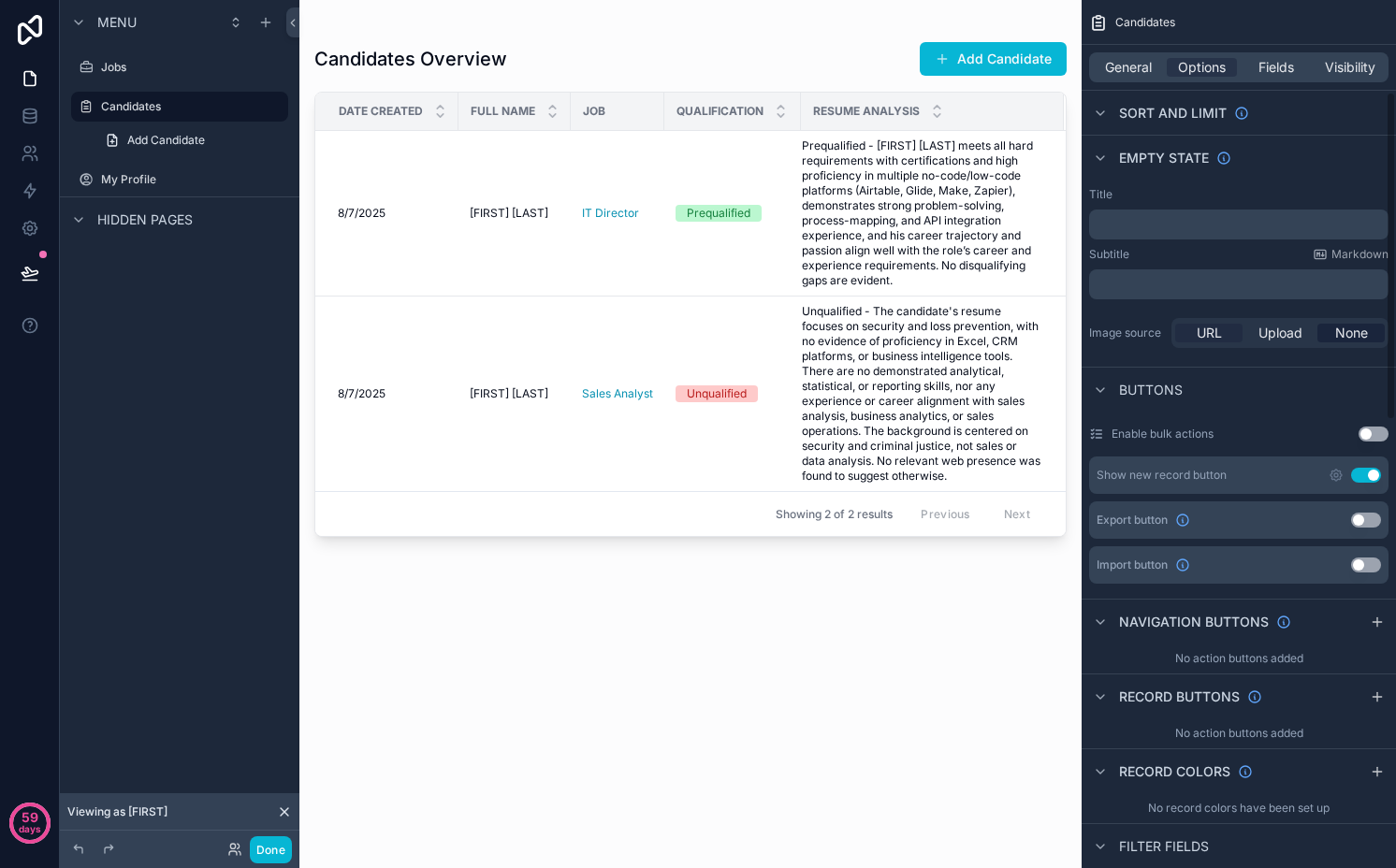 scroll, scrollTop: 589, scrollLeft: 0, axis: vertical 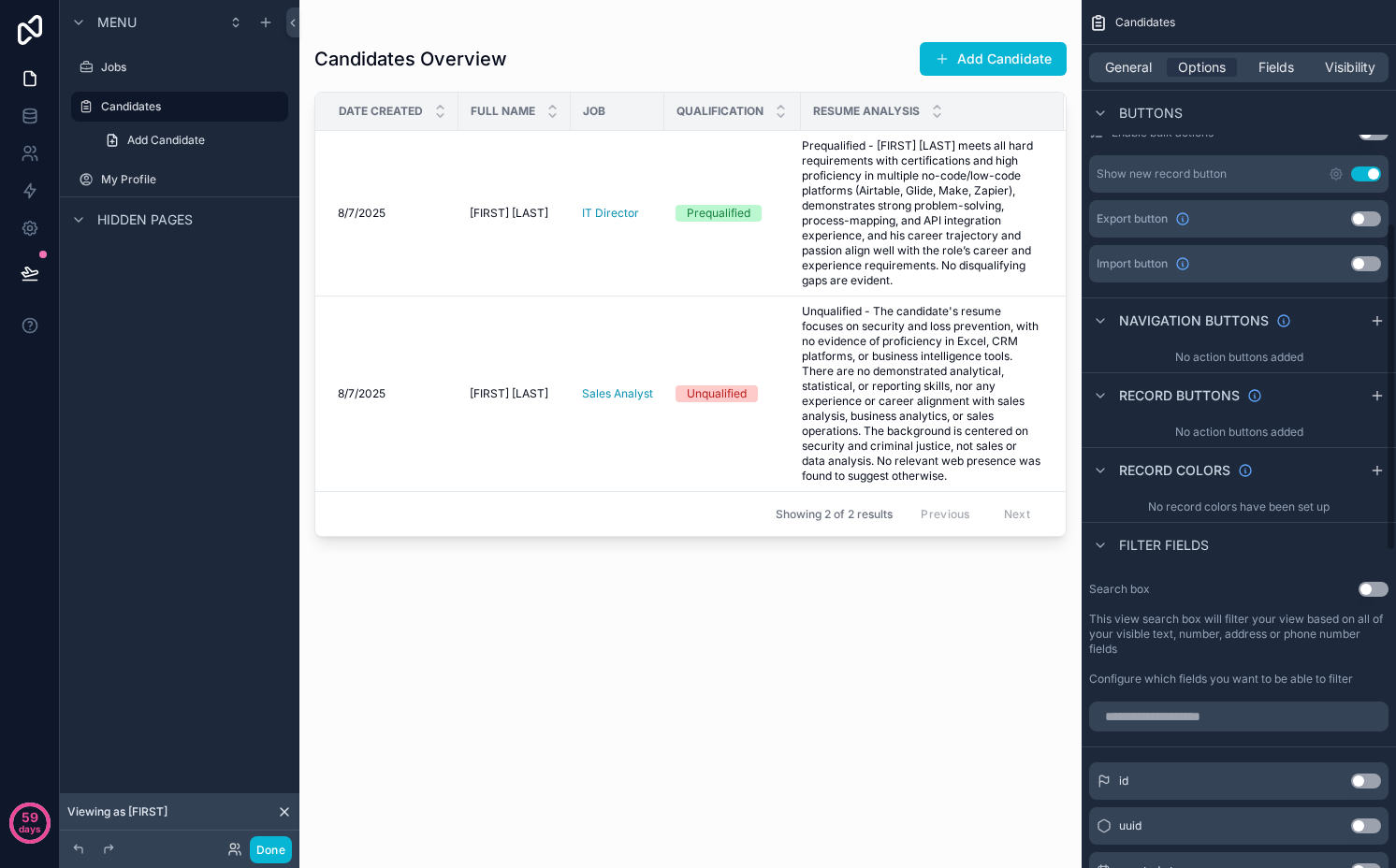 click on "Use setting" at bounding box center [1374, 589] 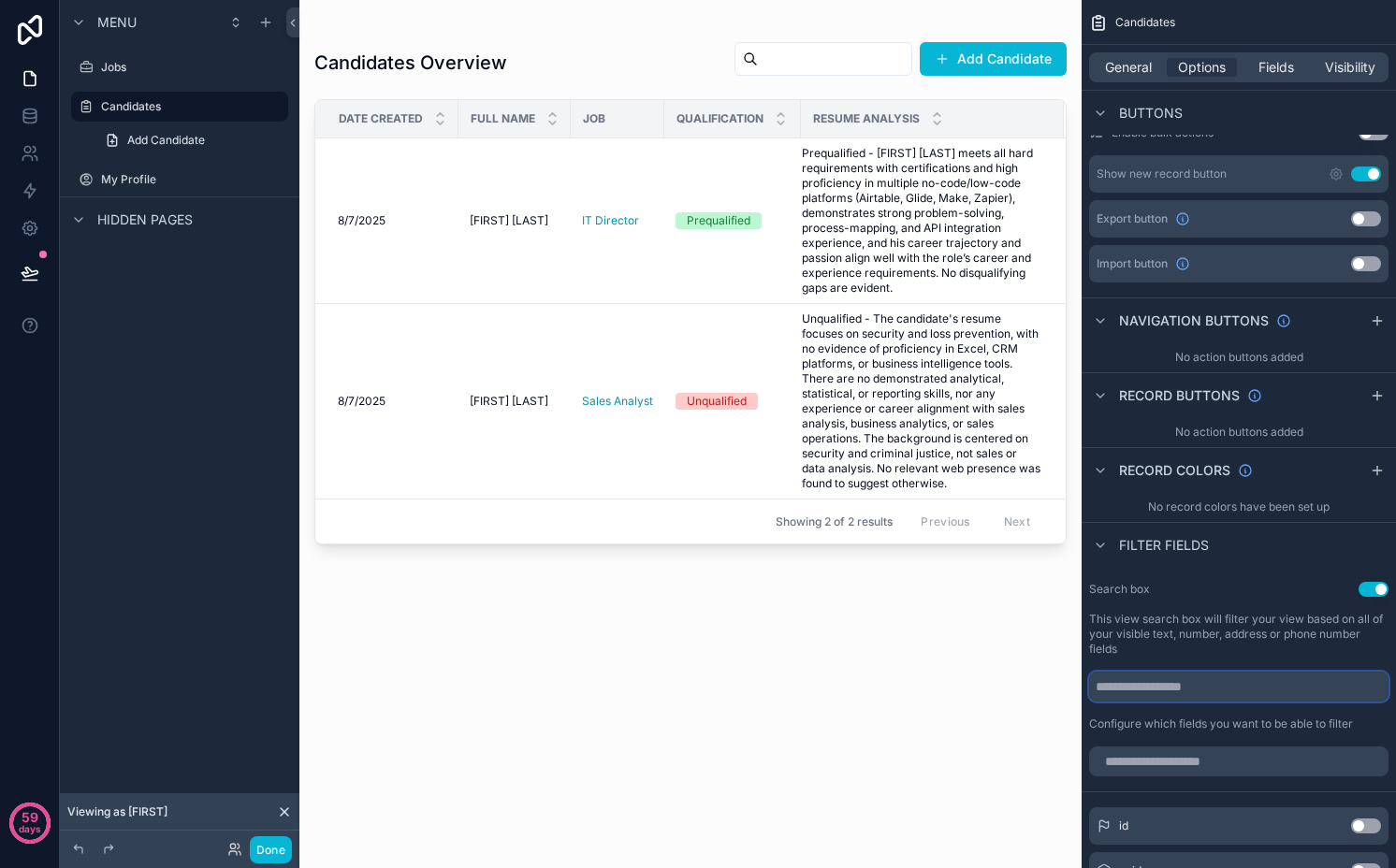 click at bounding box center [1239, 687] 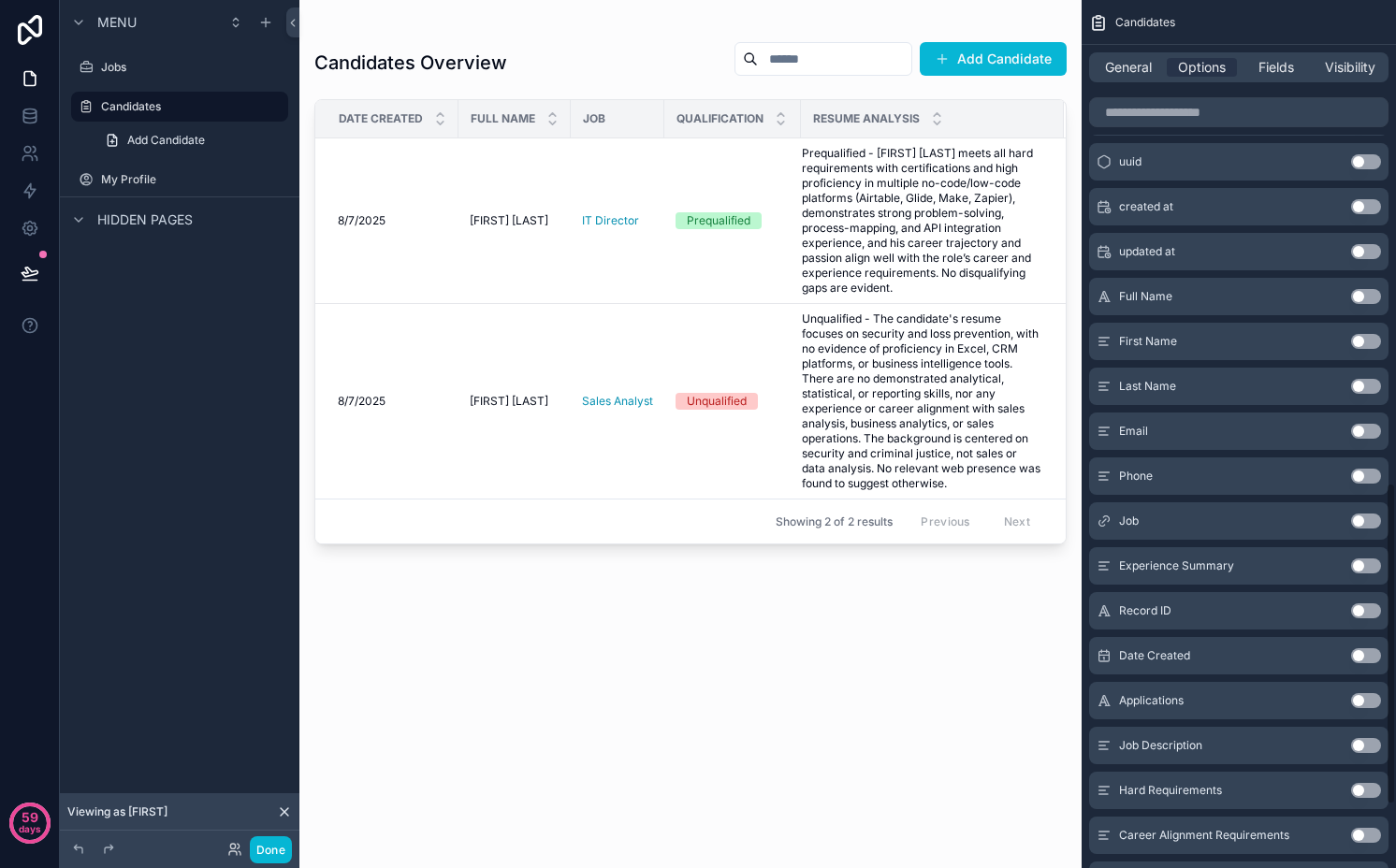 scroll, scrollTop: 1300, scrollLeft: 0, axis: vertical 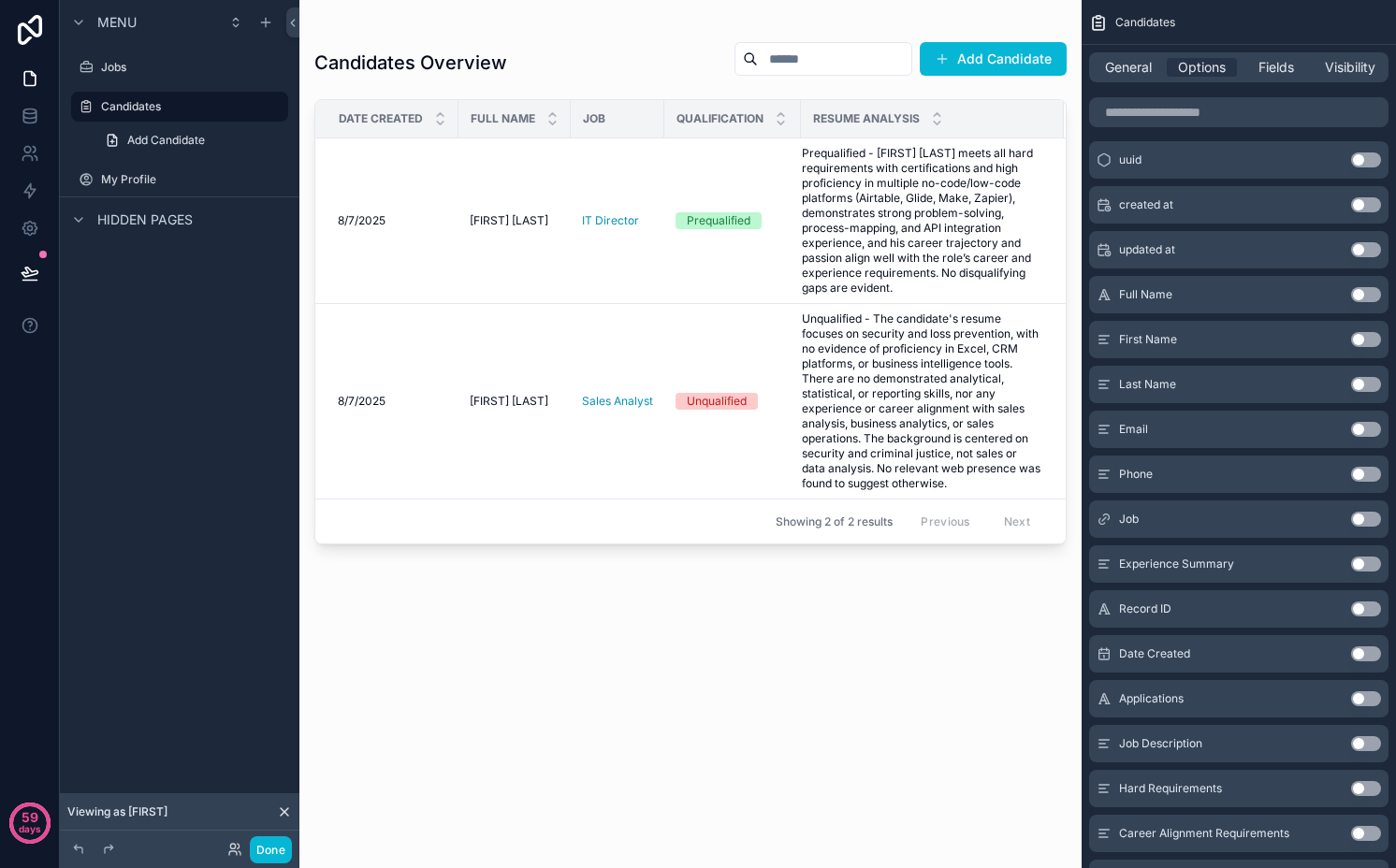 type on "******" 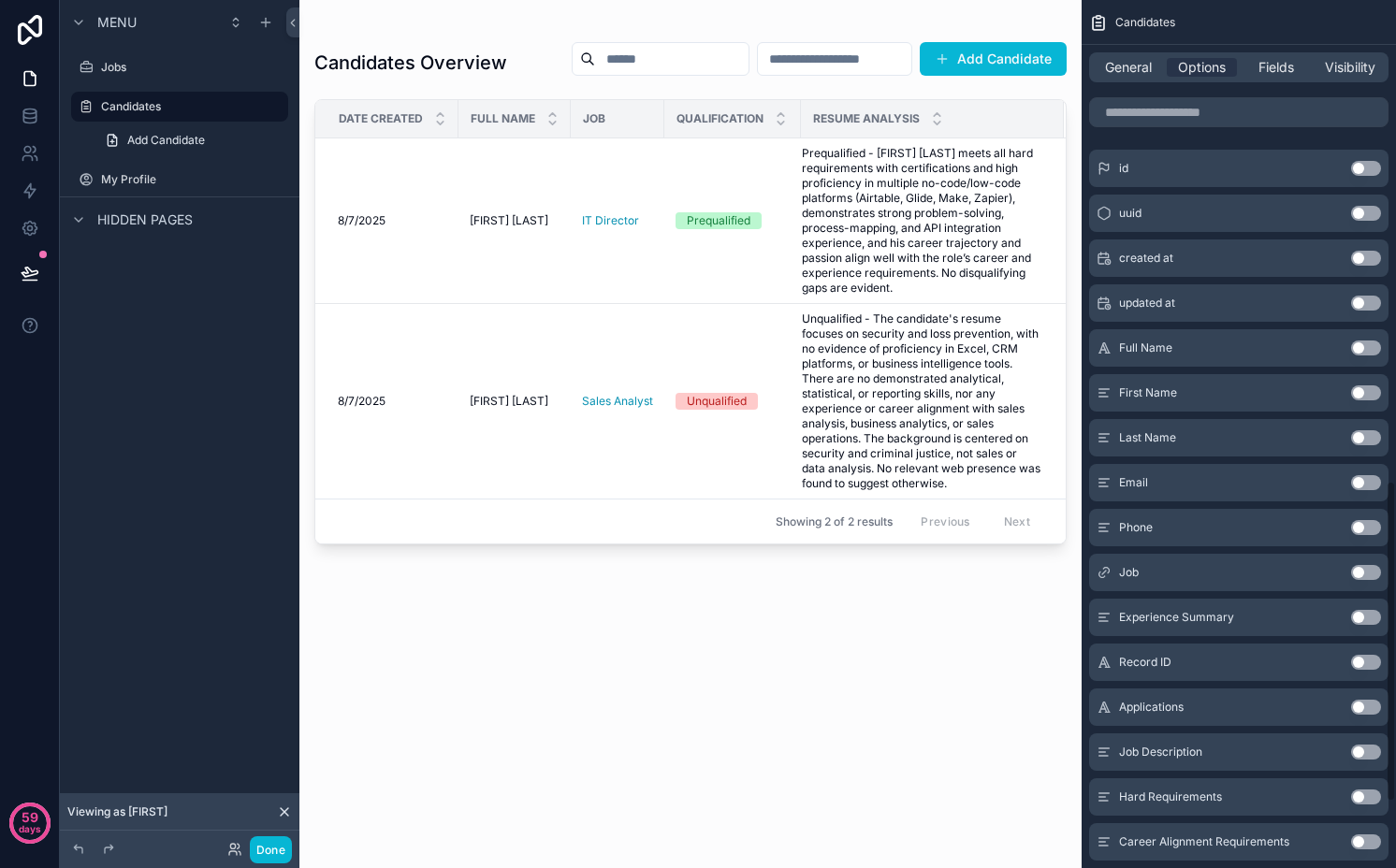 click on "Use setting" at bounding box center [1366, 572] 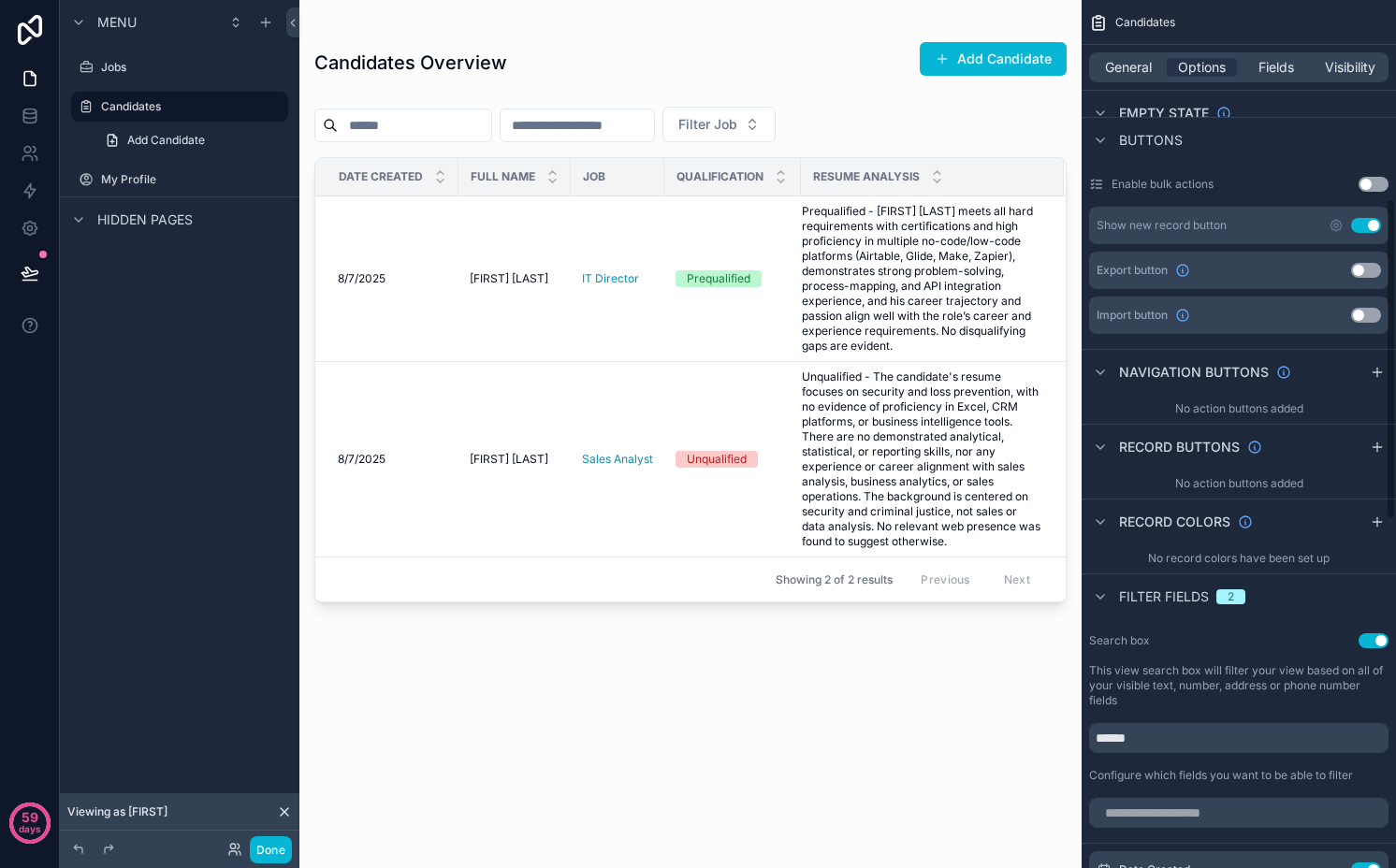 scroll, scrollTop: 865, scrollLeft: 0, axis: vertical 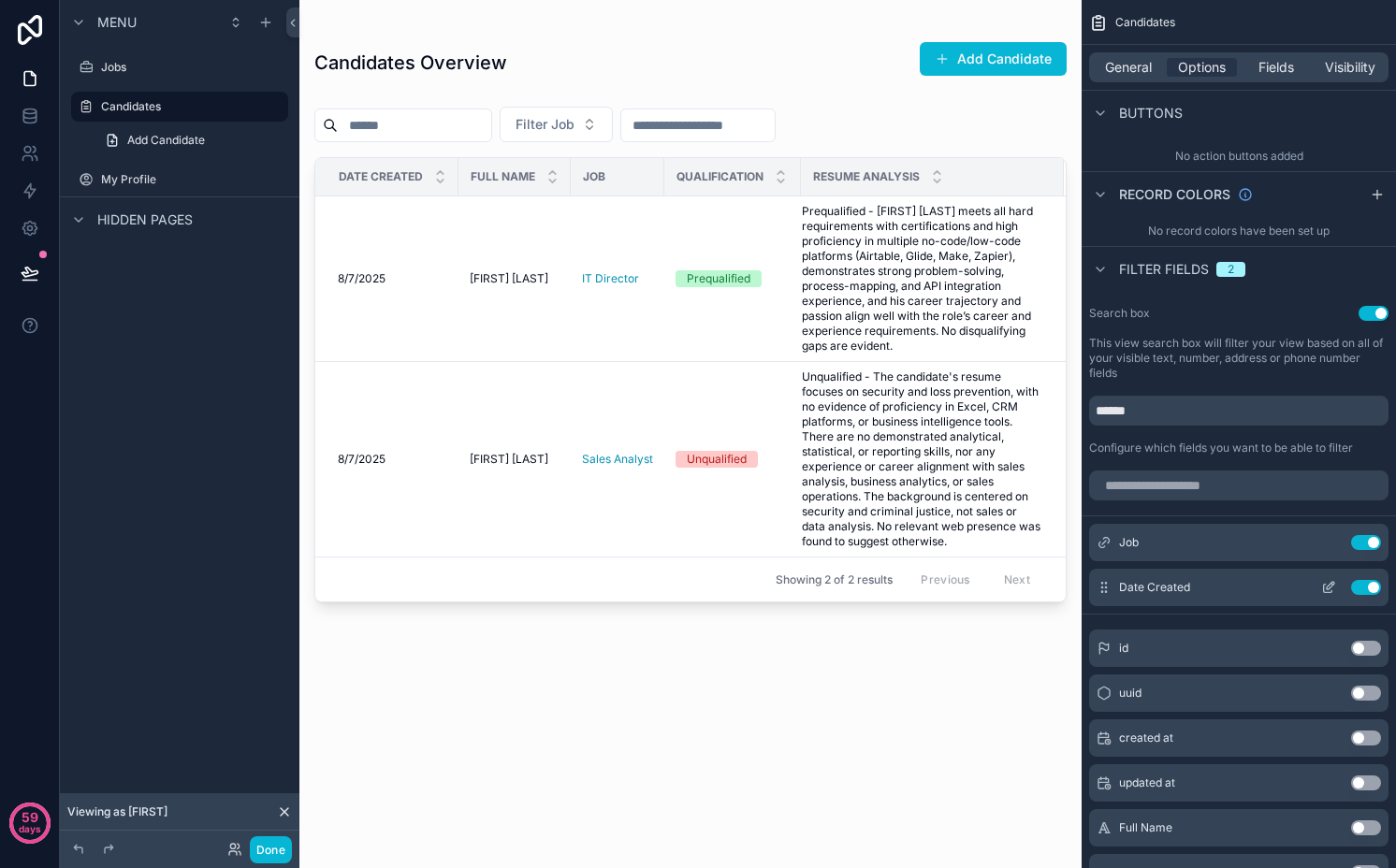 click 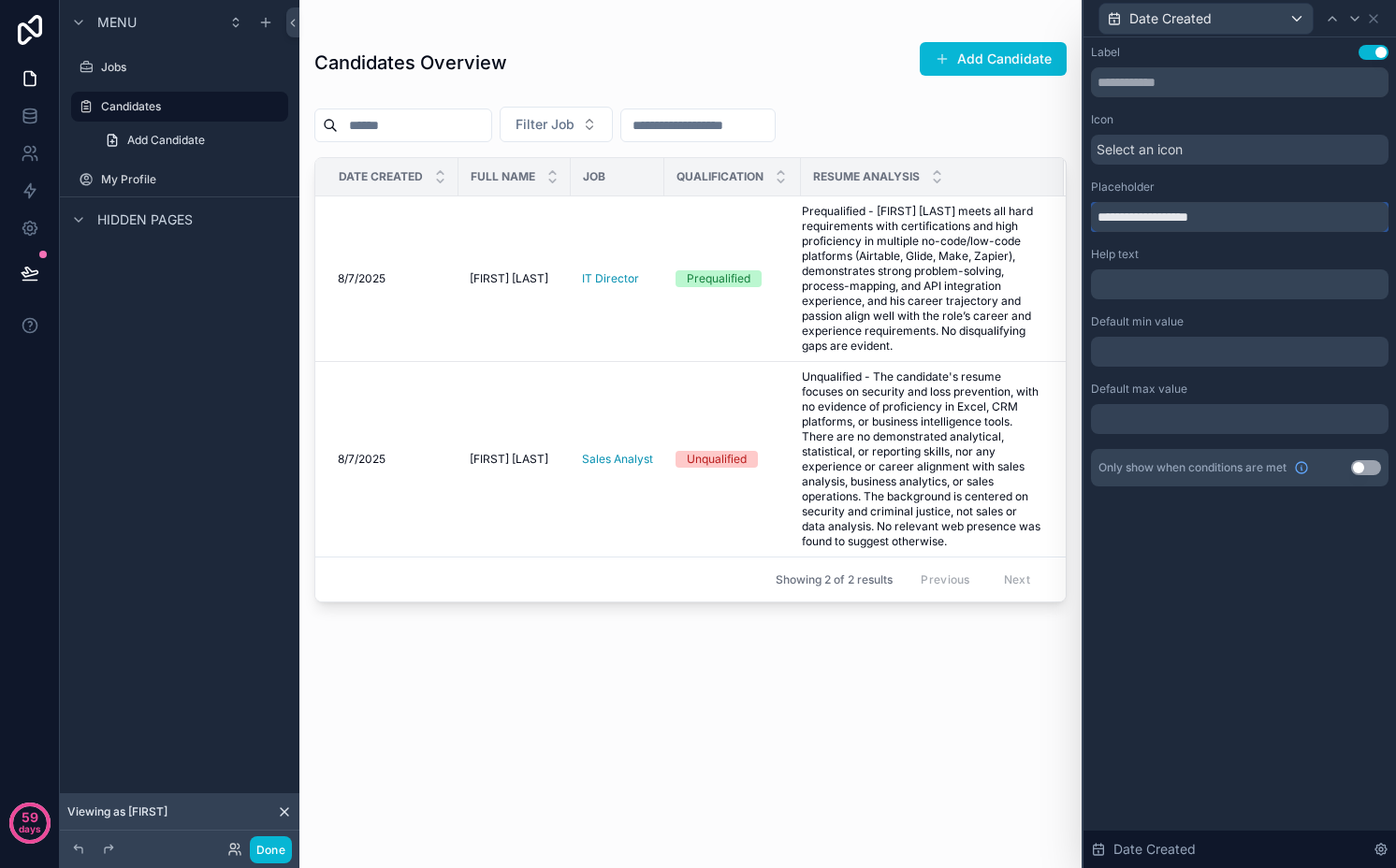 click on "**********" at bounding box center (1240, 217) 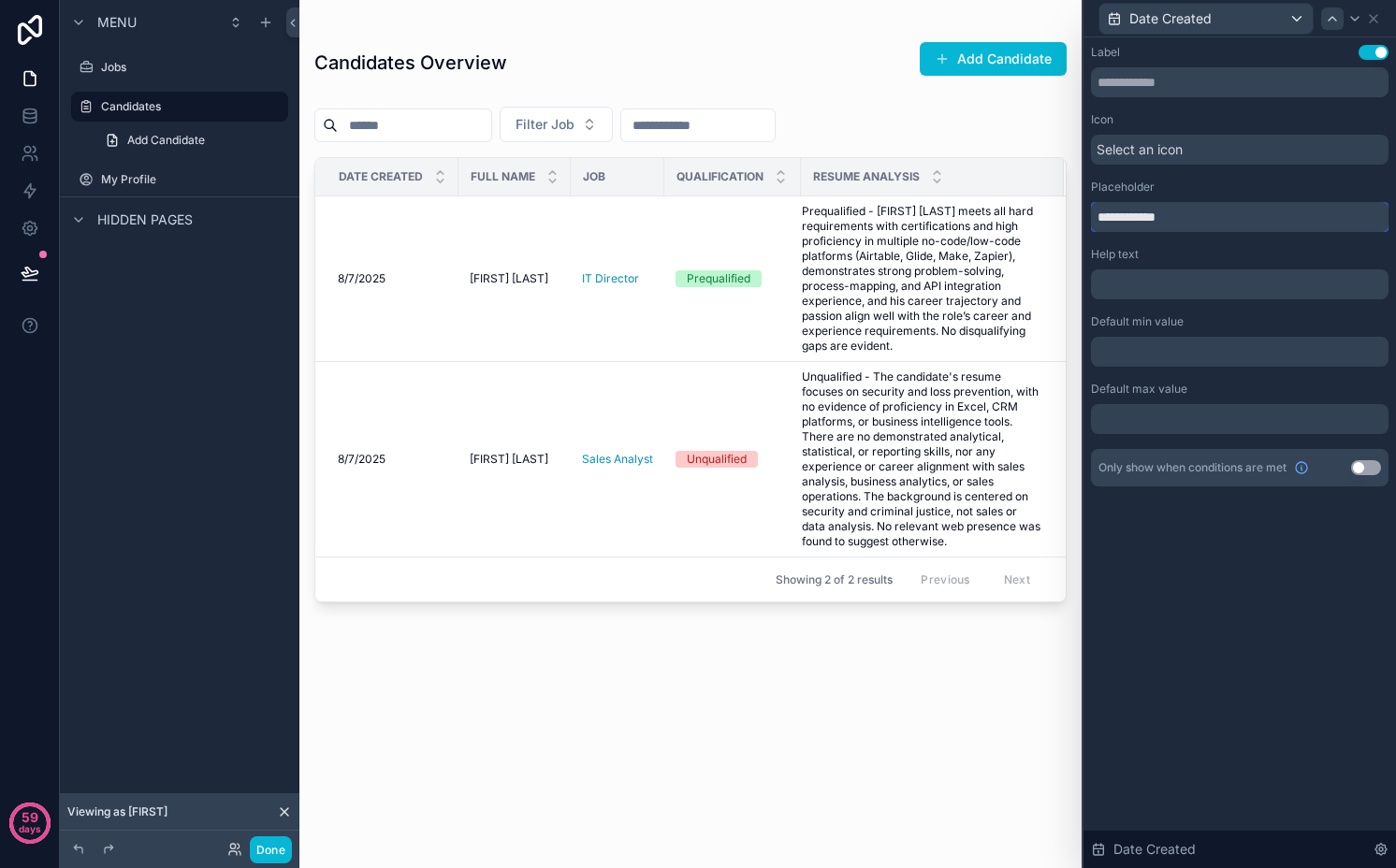 type on "**********" 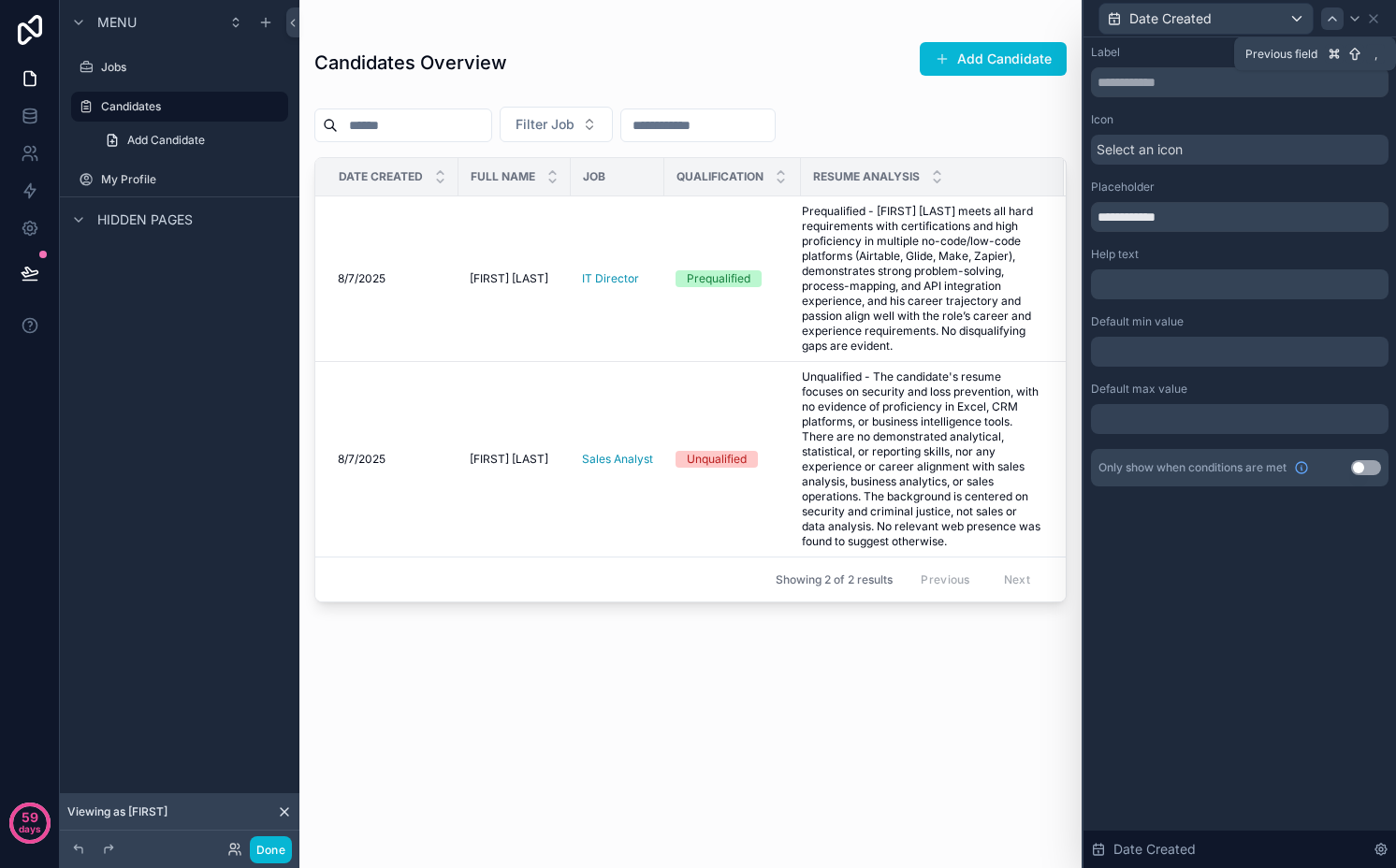 click at bounding box center [1332, 19] 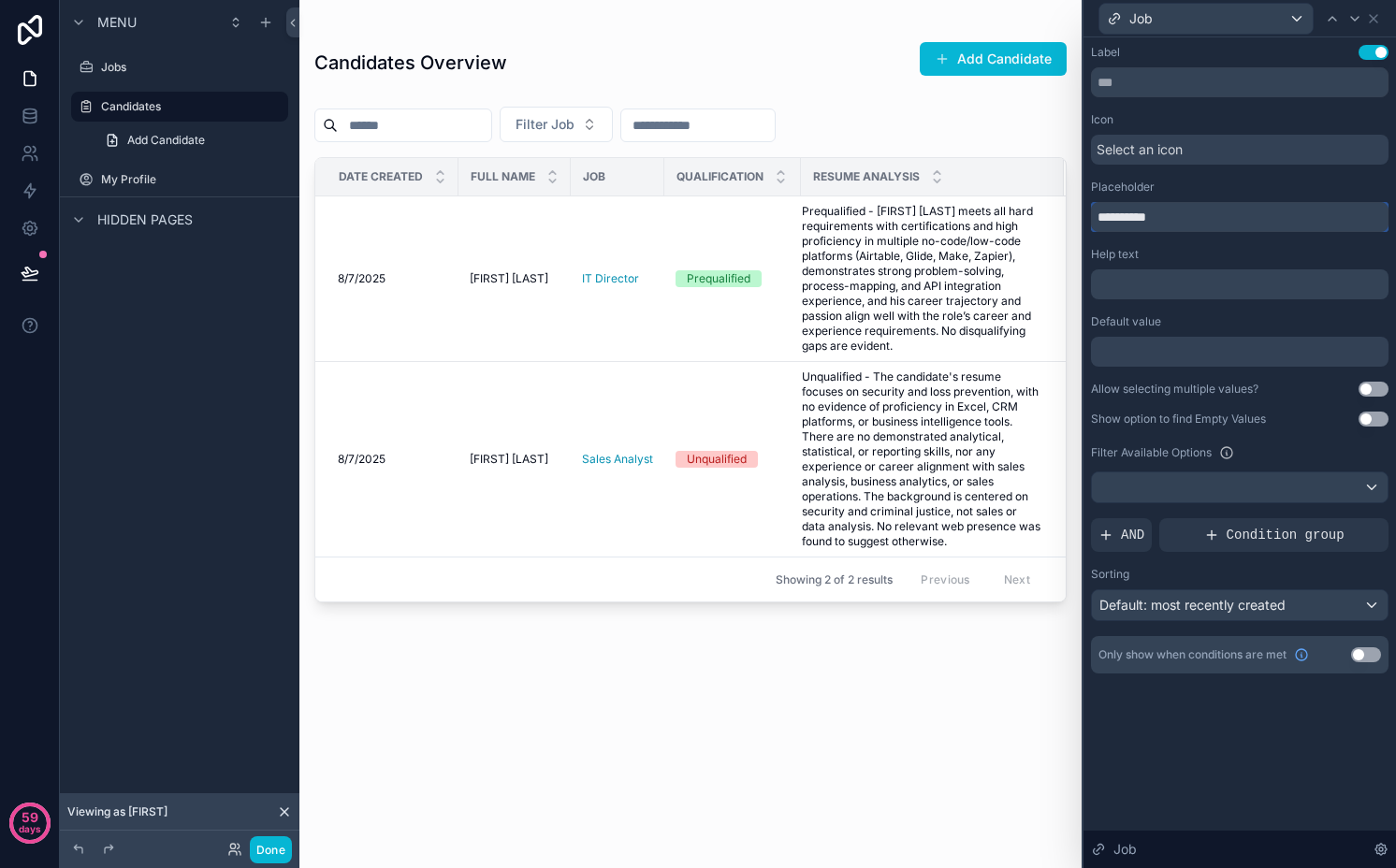 click on "**********" at bounding box center [1240, 217] 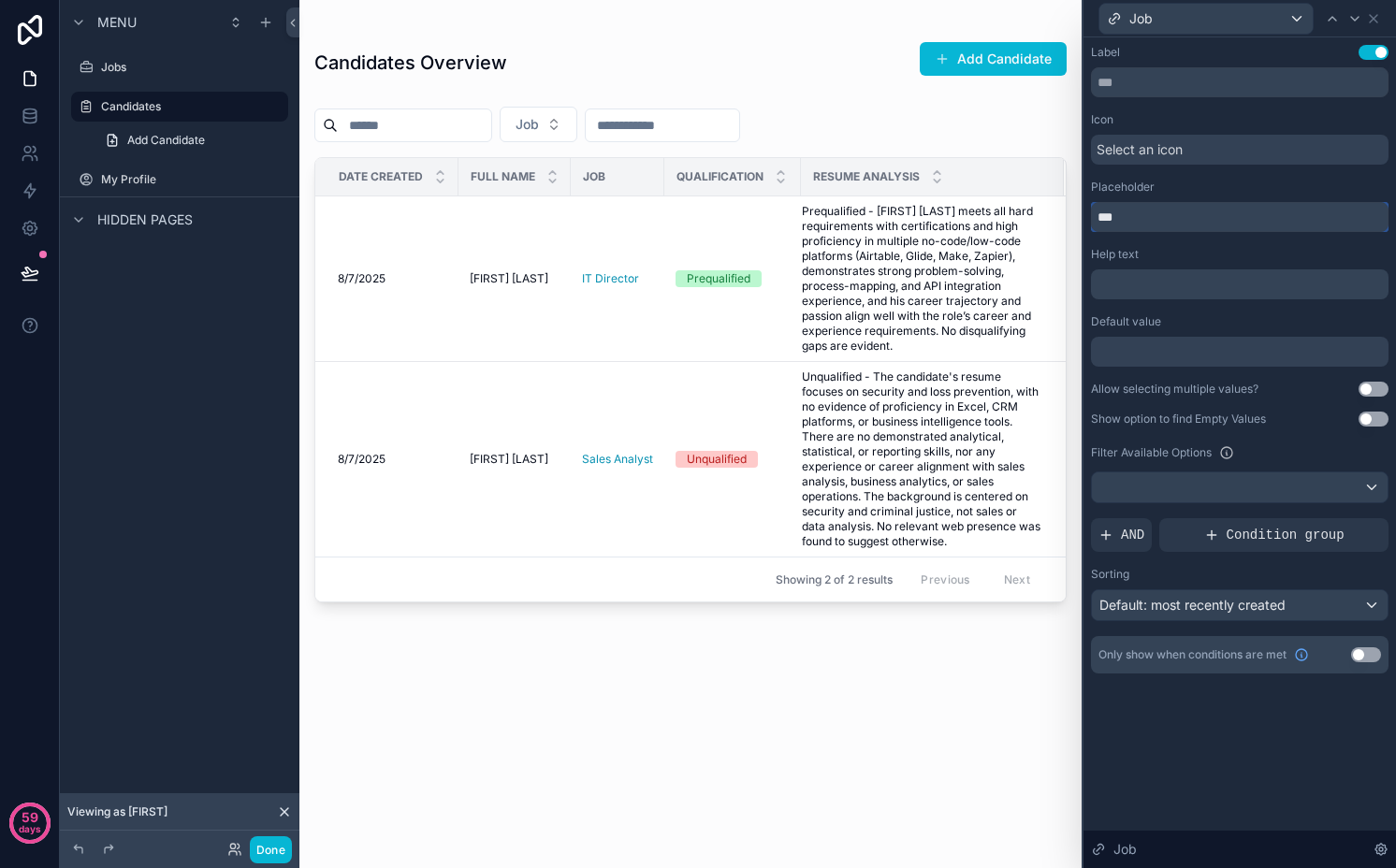 type on "***" 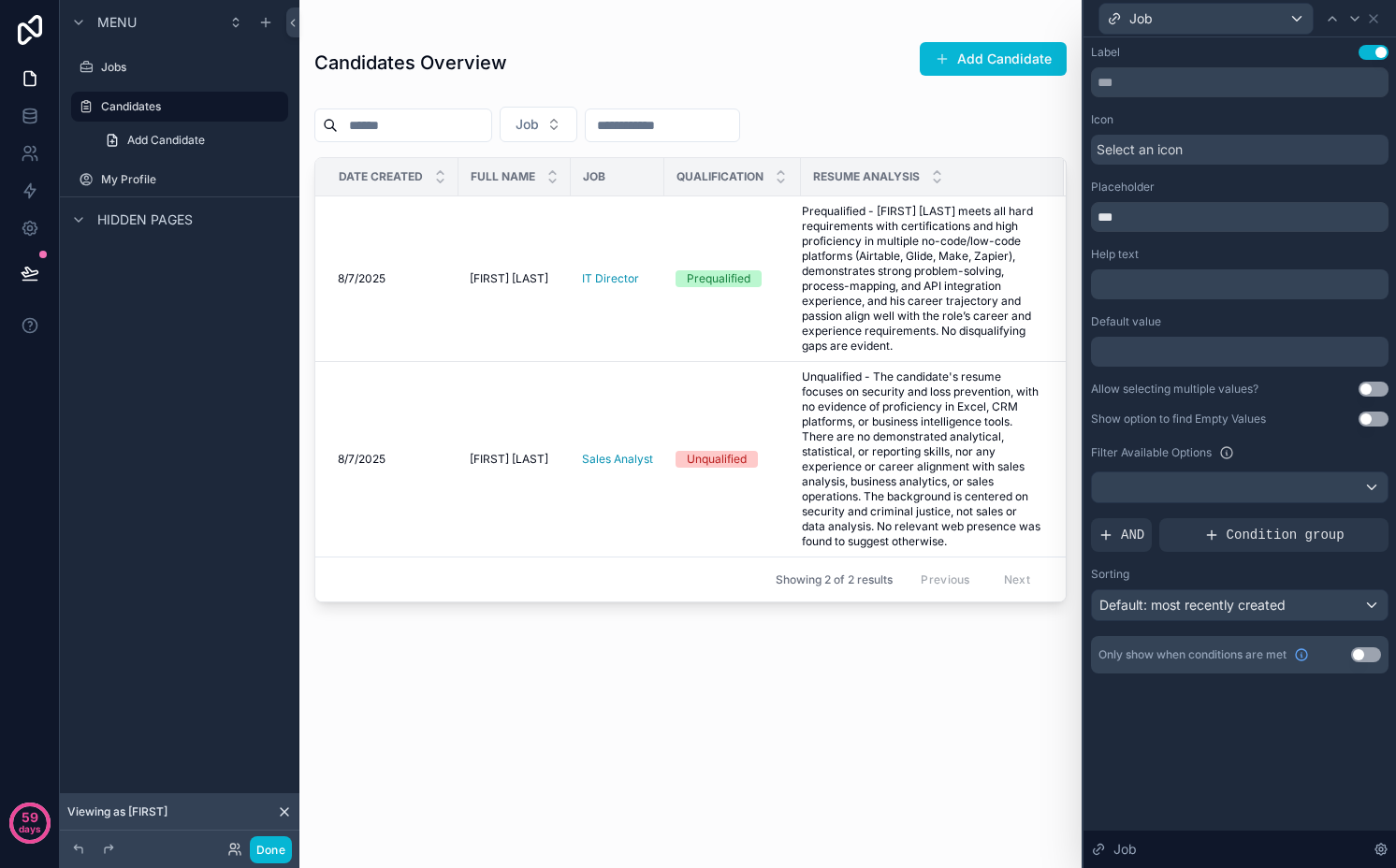 click at bounding box center [691, 423] 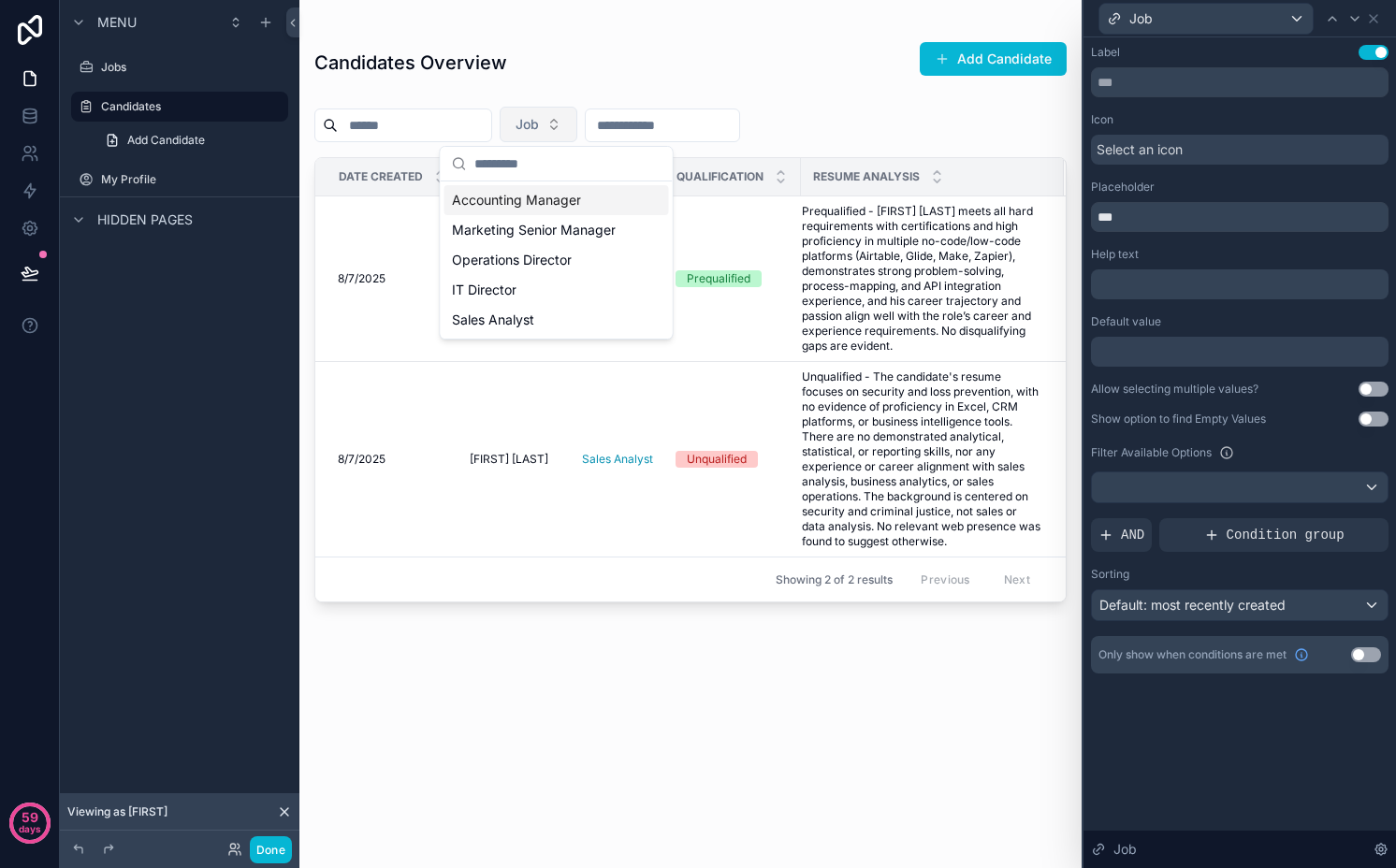 click on "Job" at bounding box center [527, 124] 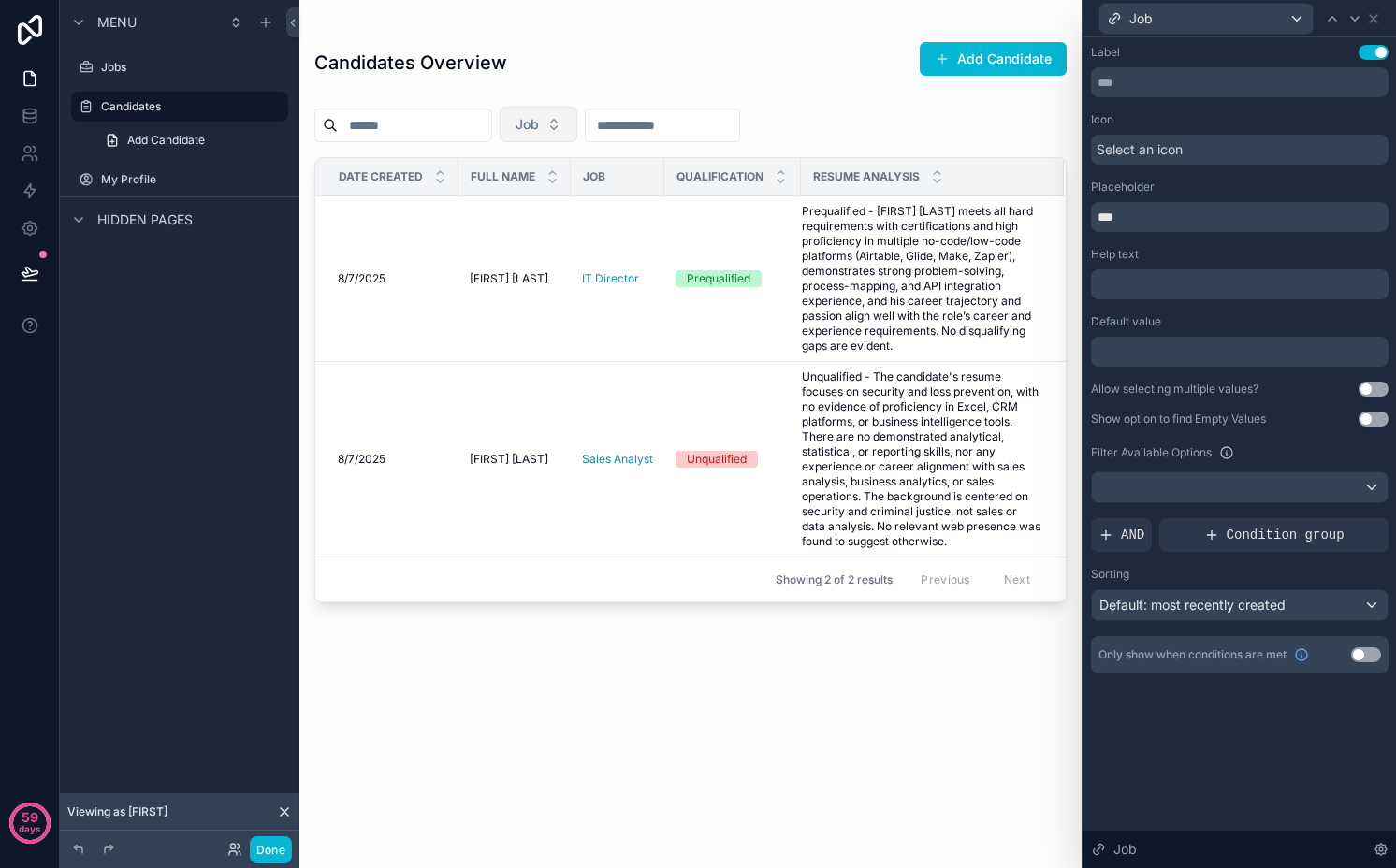 click on "Job" at bounding box center (538, 124) 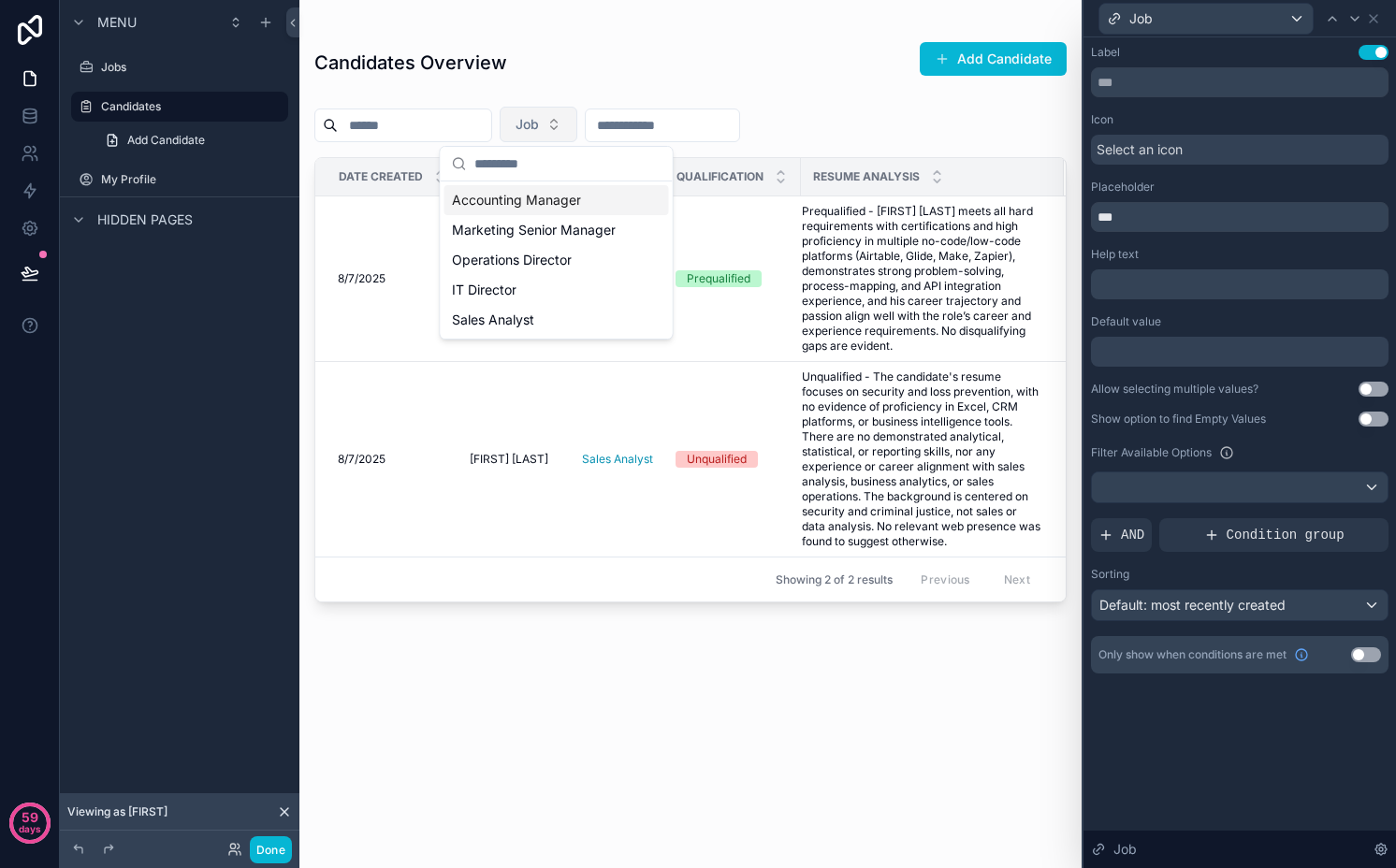 click on "Job" at bounding box center (538, 124) 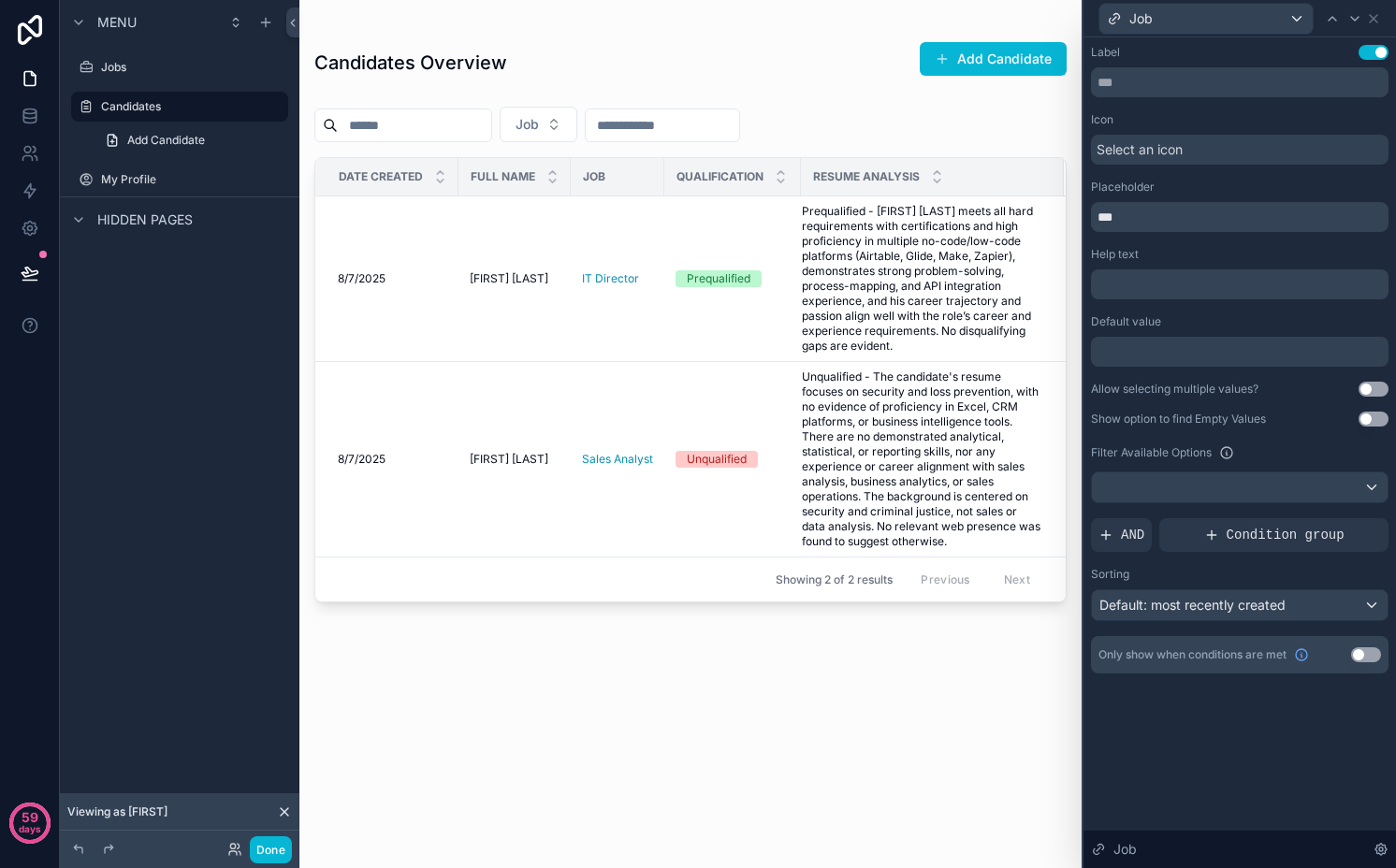 click on "Use setting" at bounding box center [1374, 389] 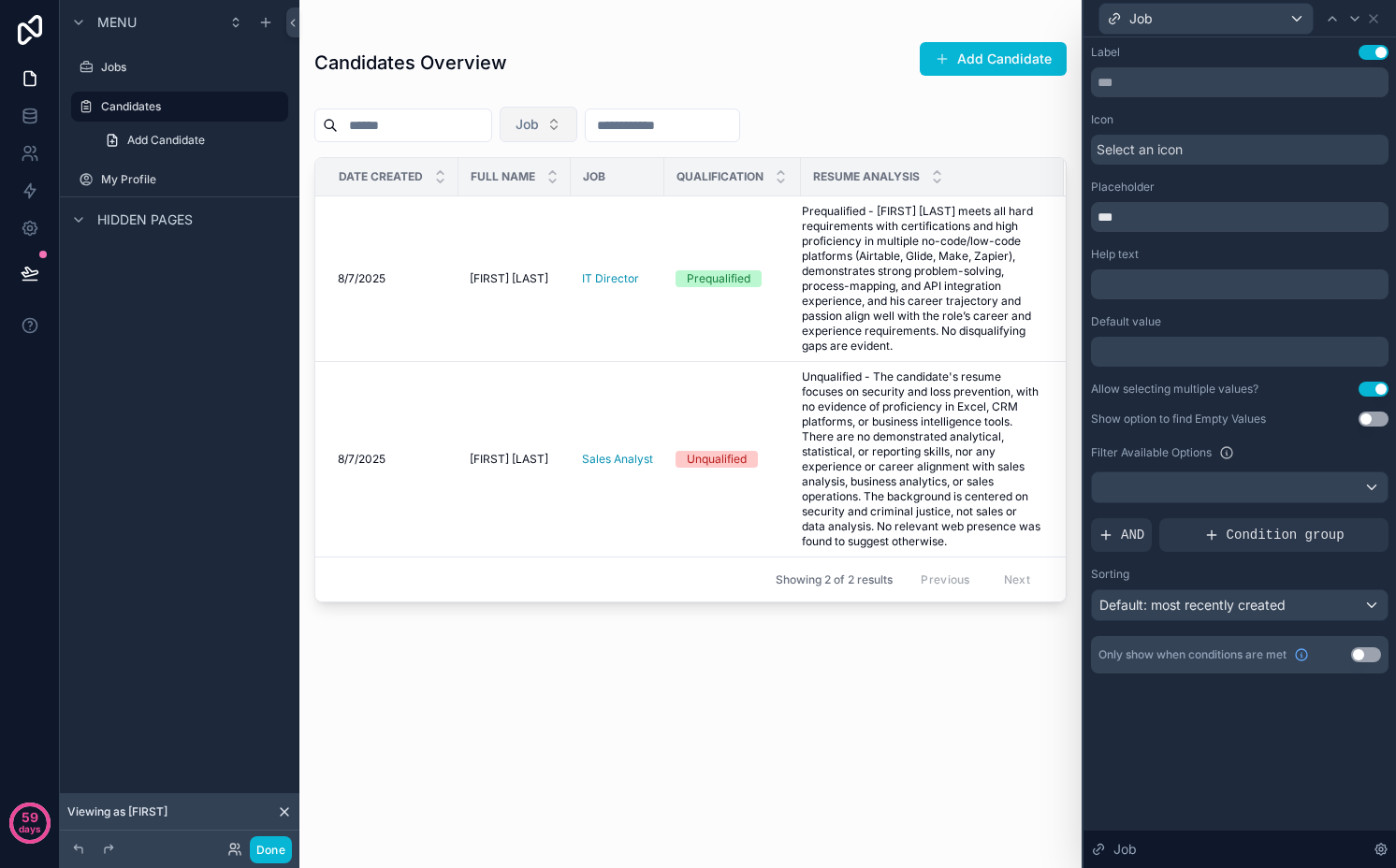 click on "Job" at bounding box center [538, 124] 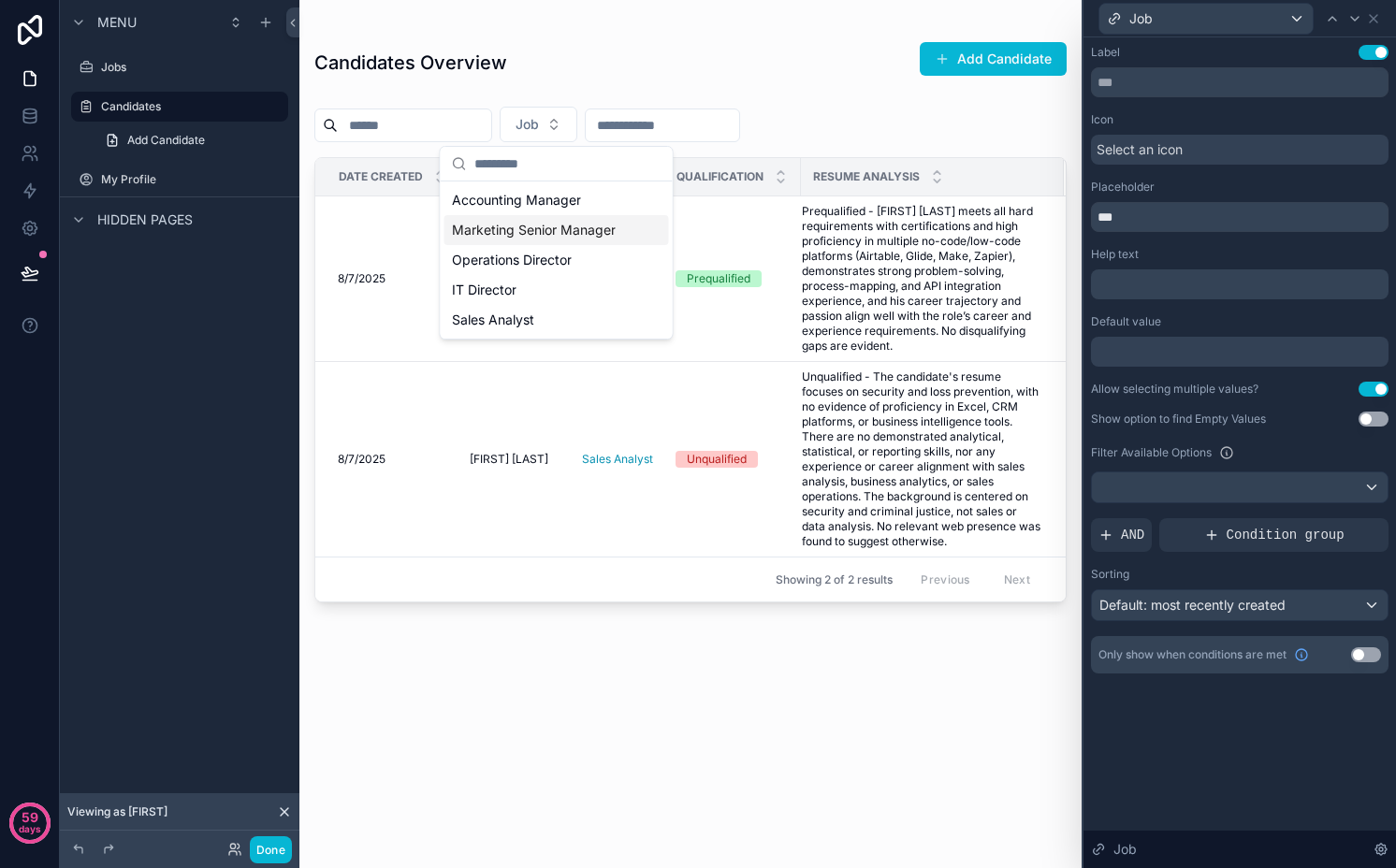 click on "Marketing Senior Manager" at bounding box center [533, 230] 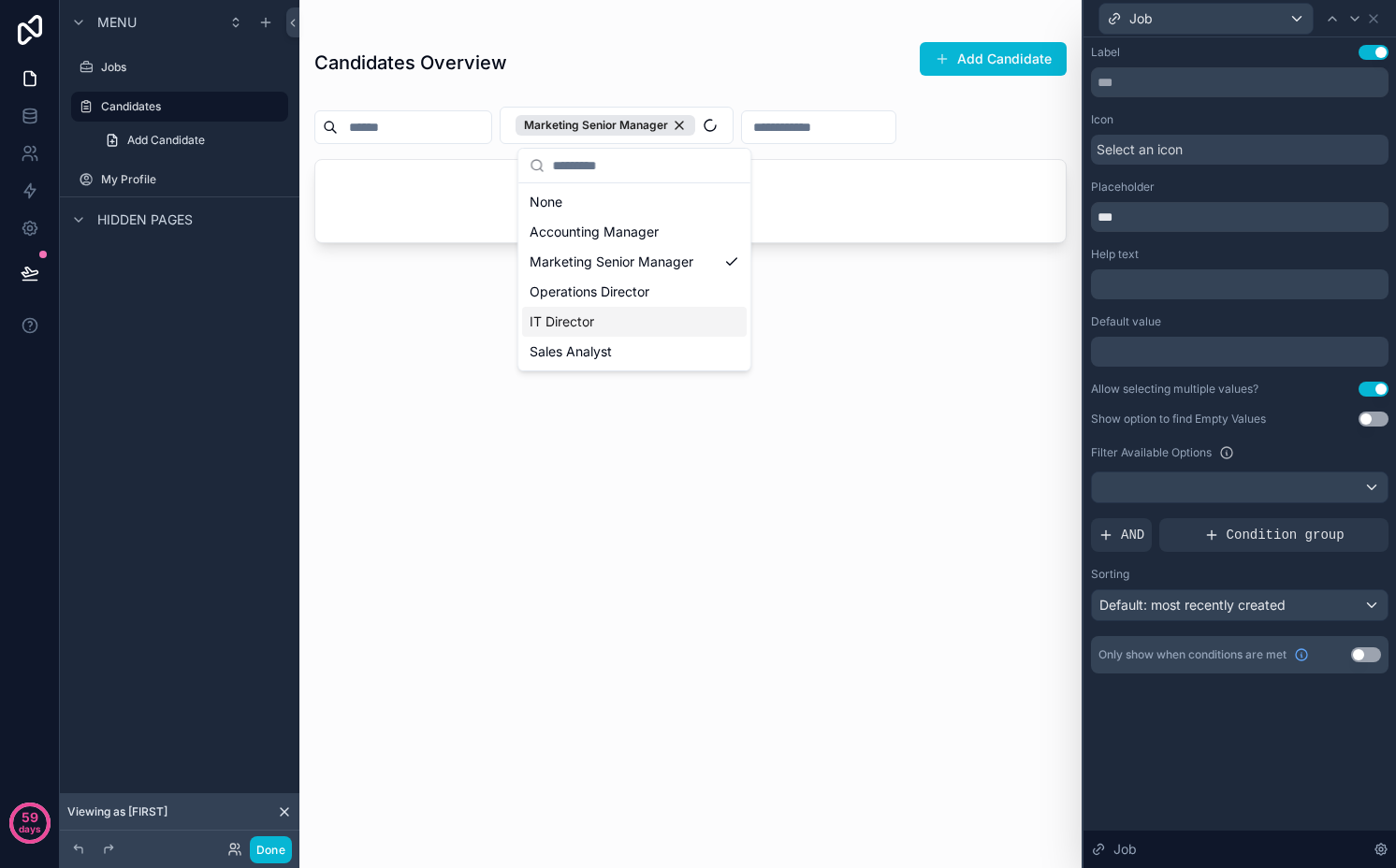 click on "IT Director" at bounding box center [561, 322] 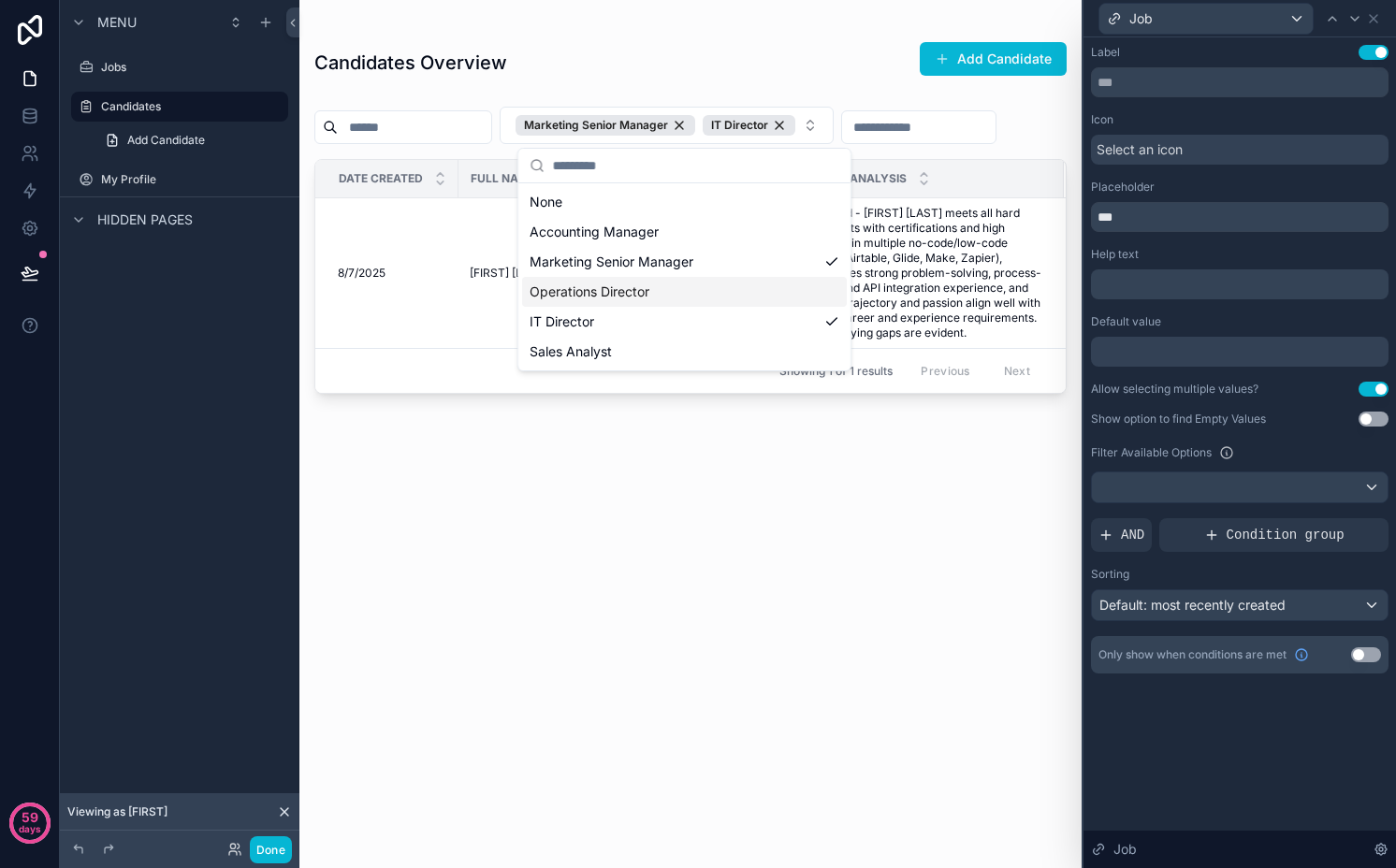 click on "Marketing Senior Manager" at bounding box center [684, 262] 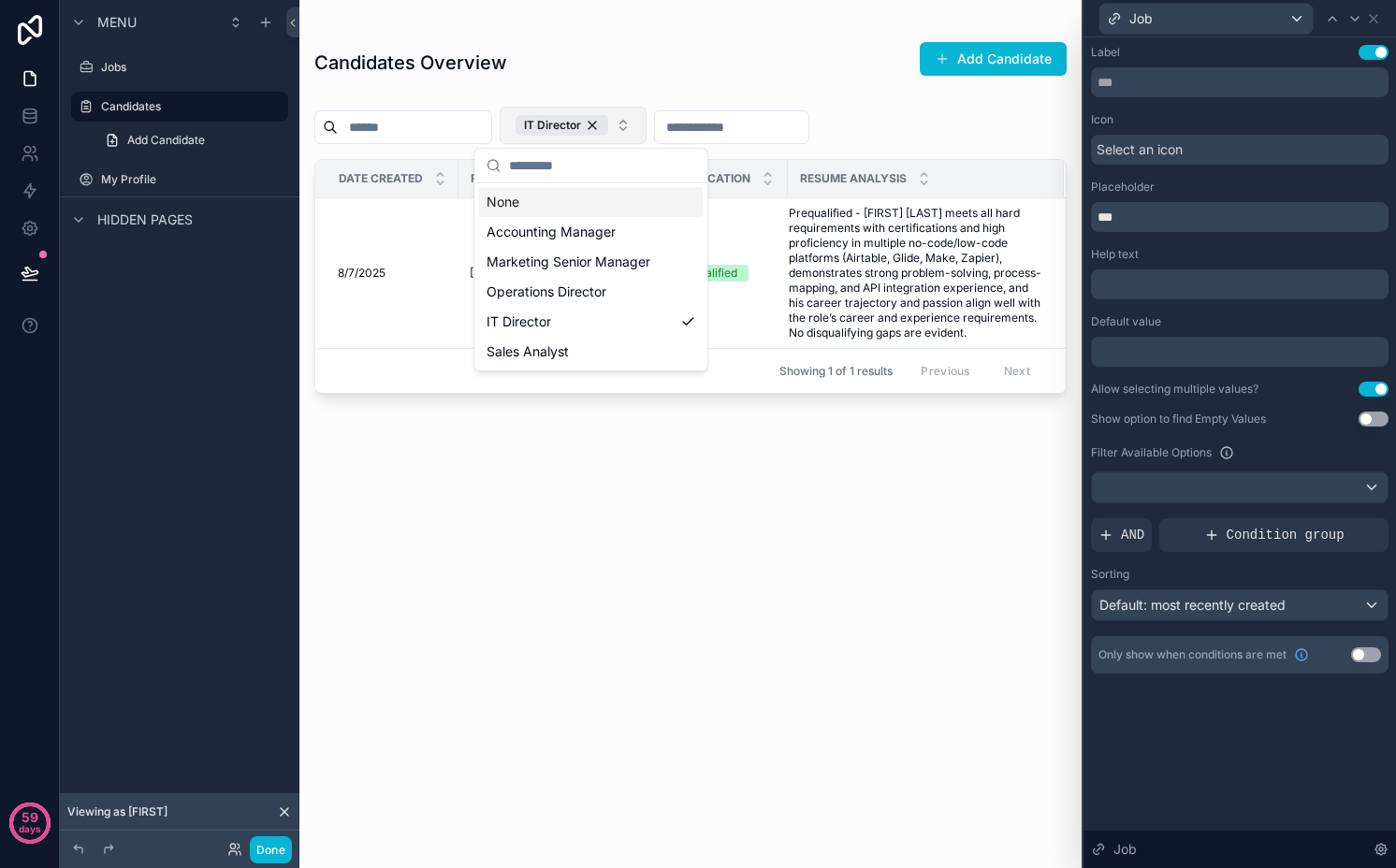 click on "IT Director" at bounding box center (573, 125) 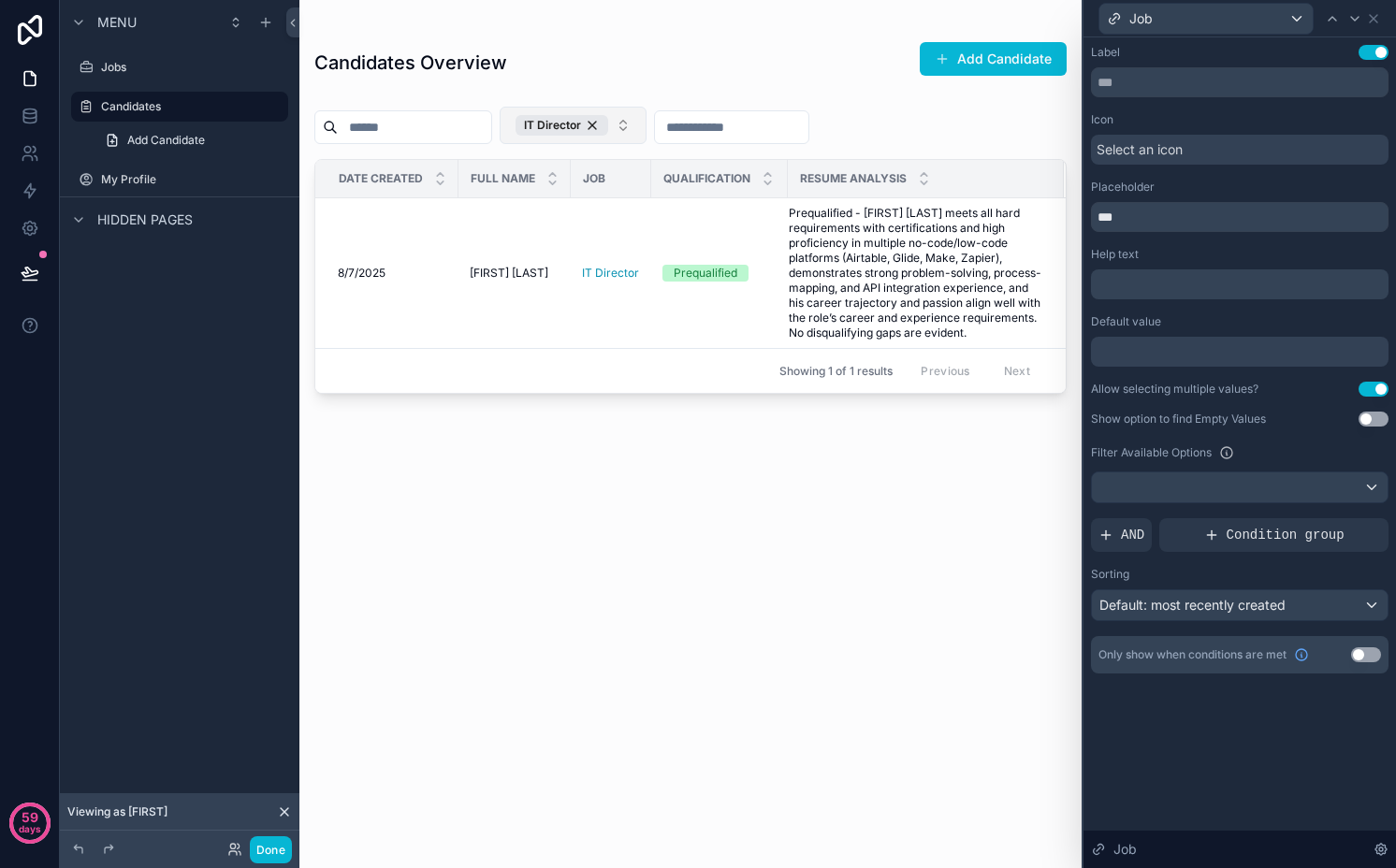 click on "IT Director" at bounding box center (573, 125) 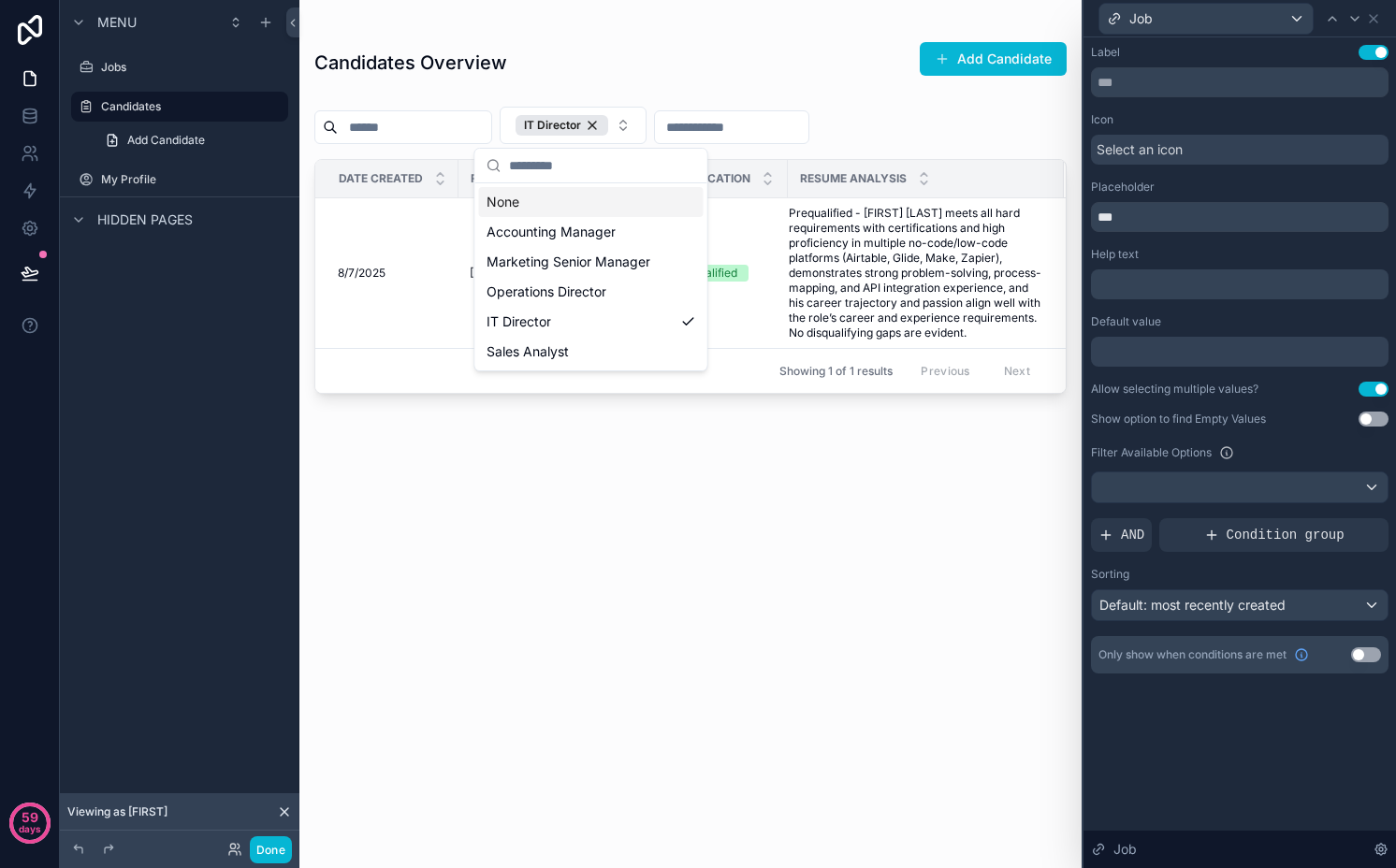 click on "None" at bounding box center (591, 202) 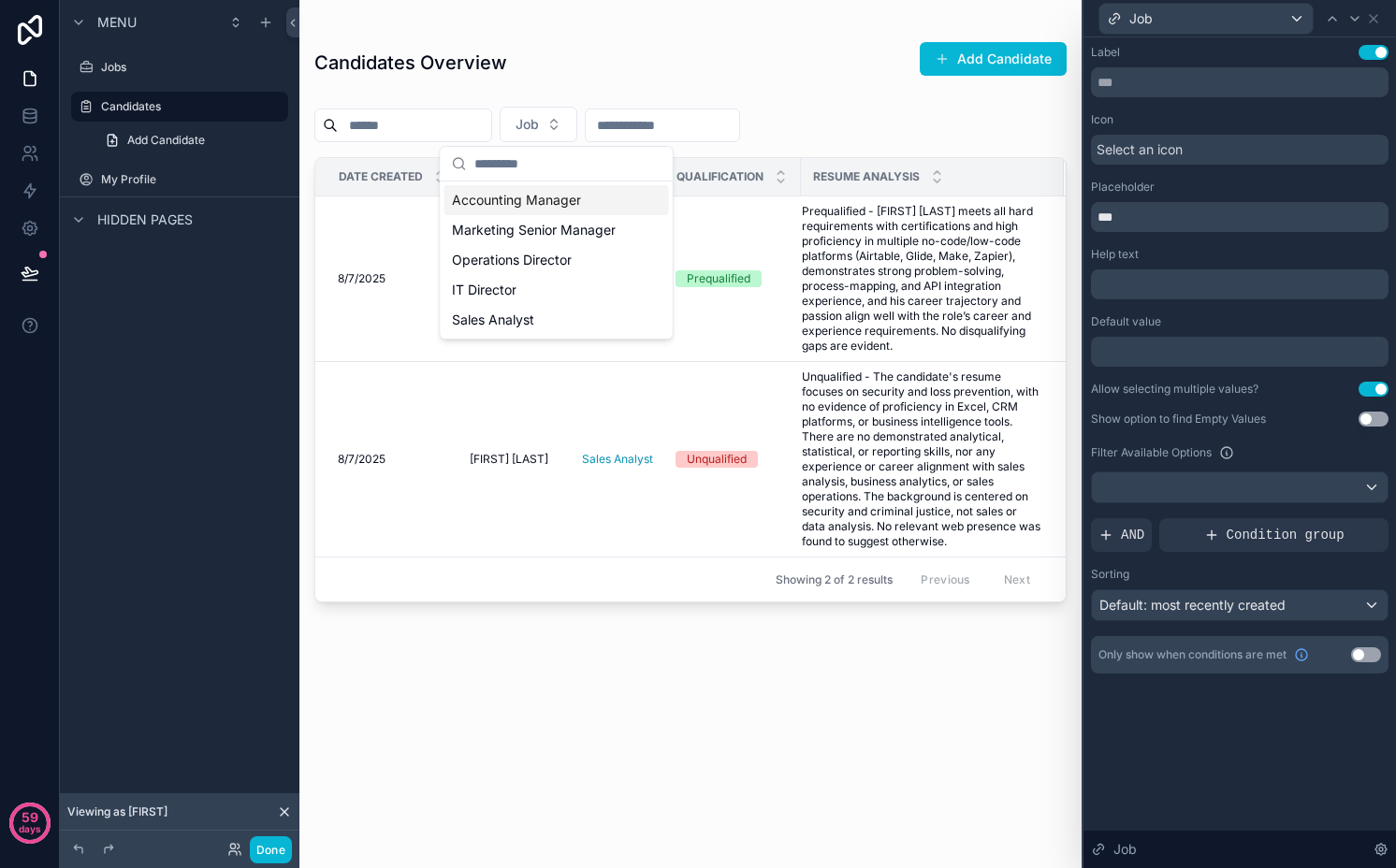 click on "Use setting" at bounding box center [1374, 389] 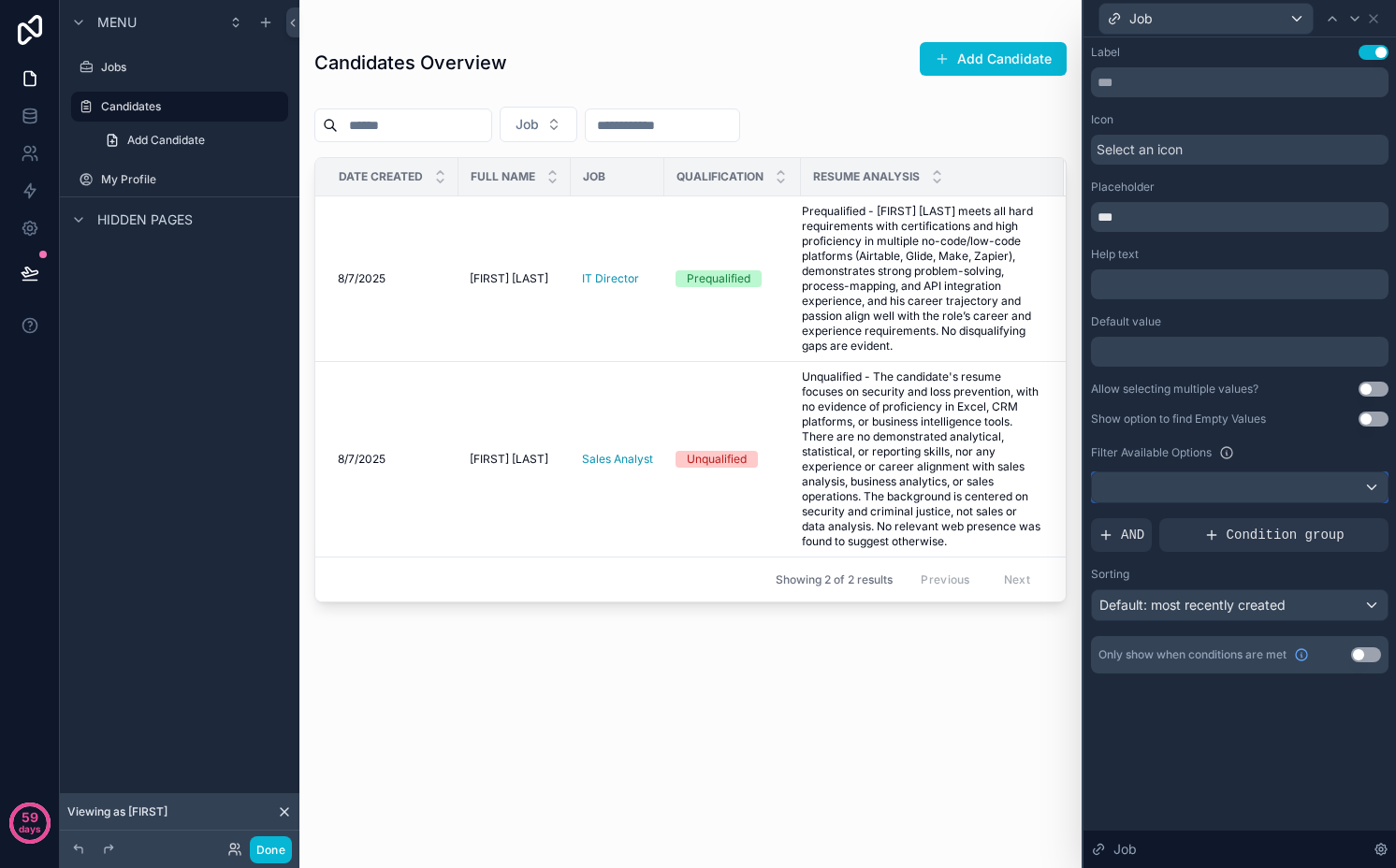 click at bounding box center [1240, 487] 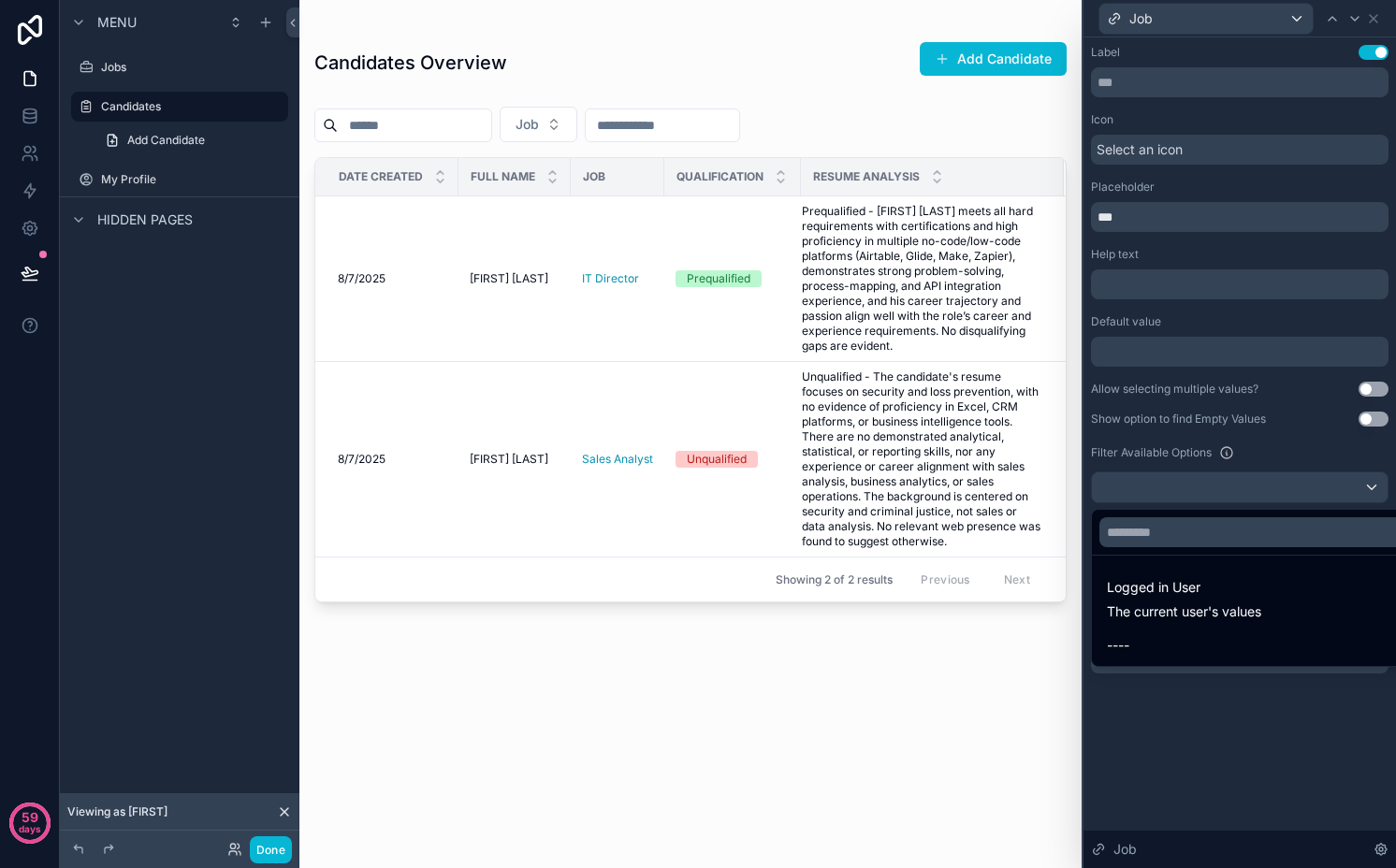 click at bounding box center (1240, 434) 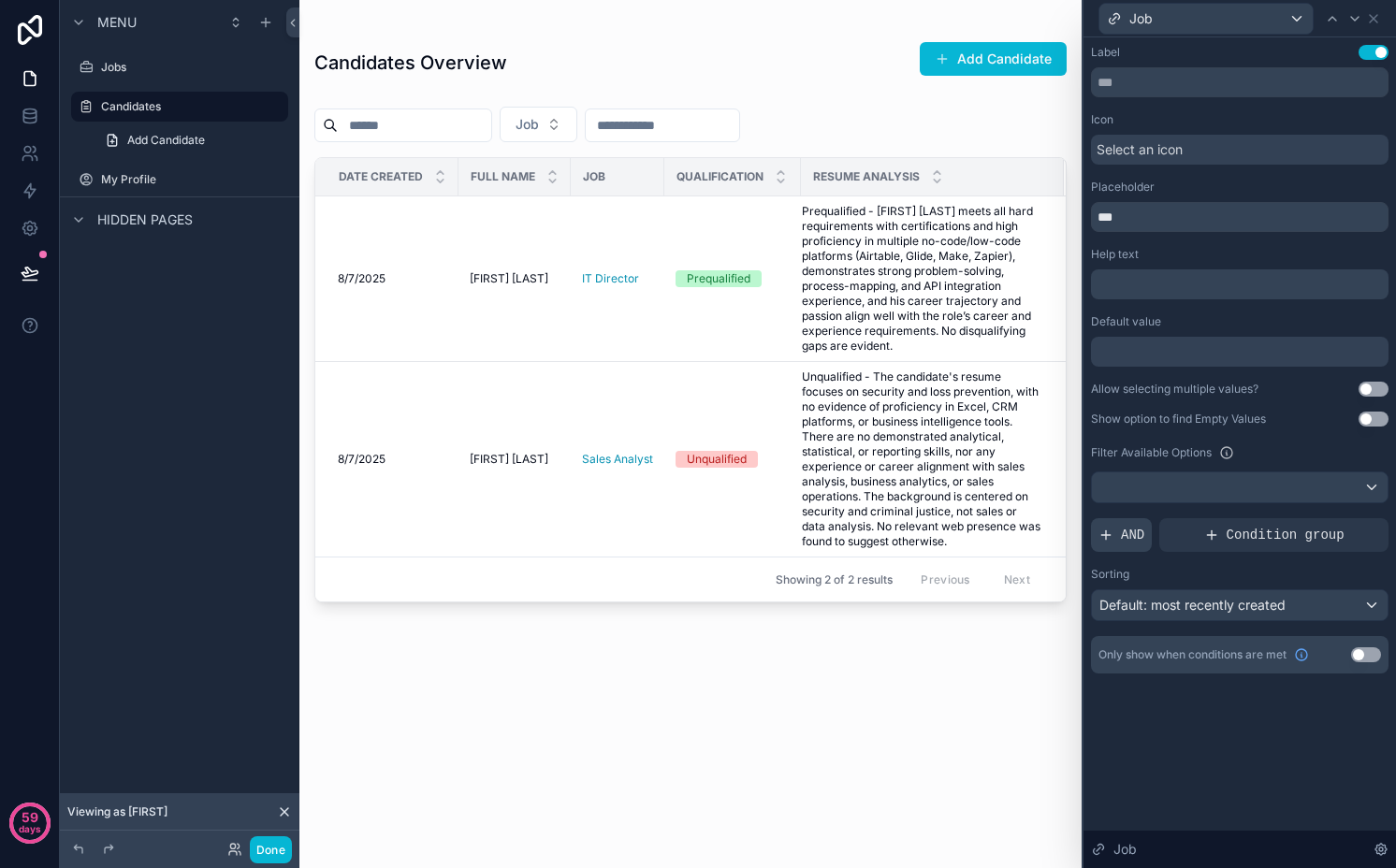 click on "AND" at bounding box center [1132, 535] 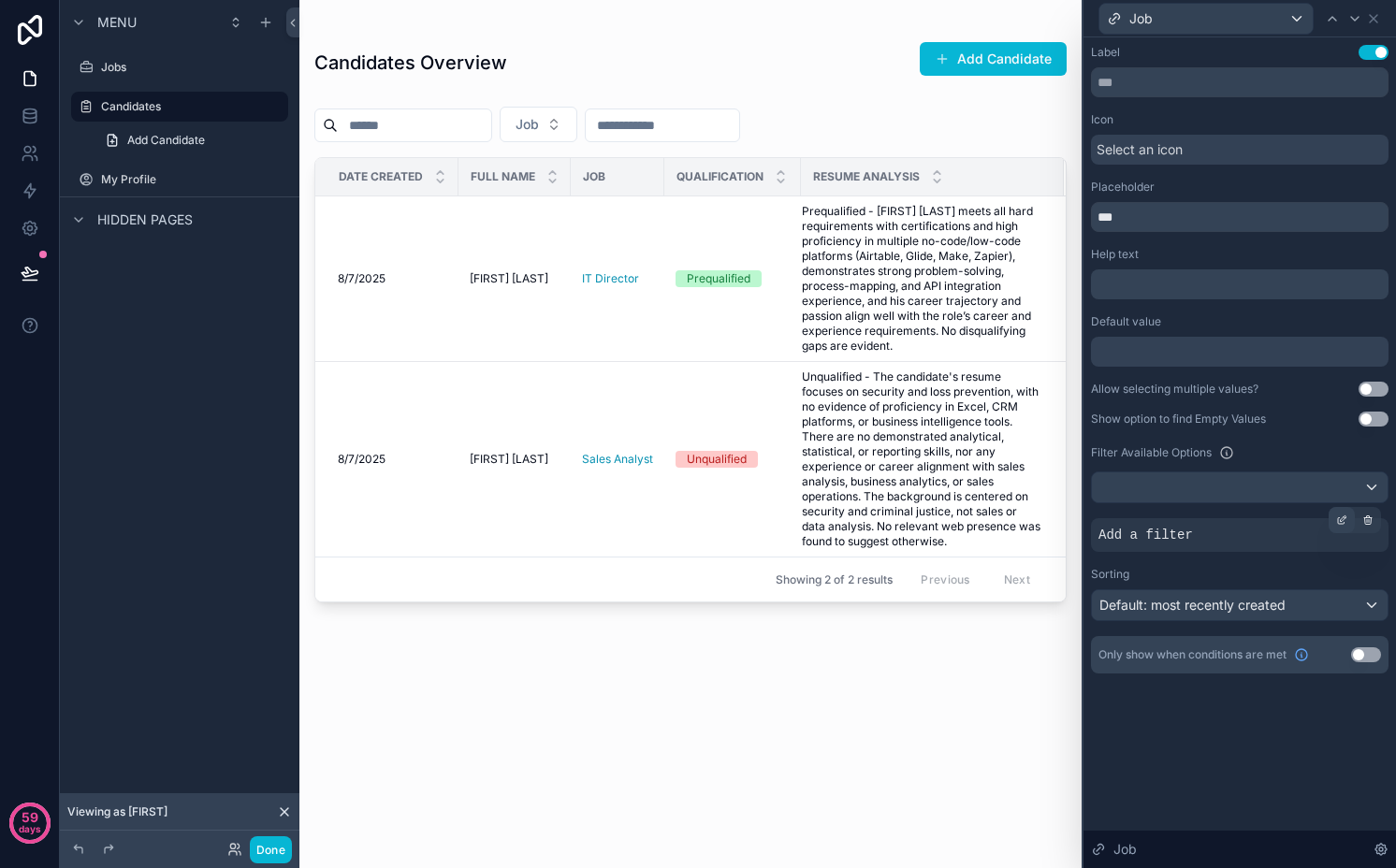click 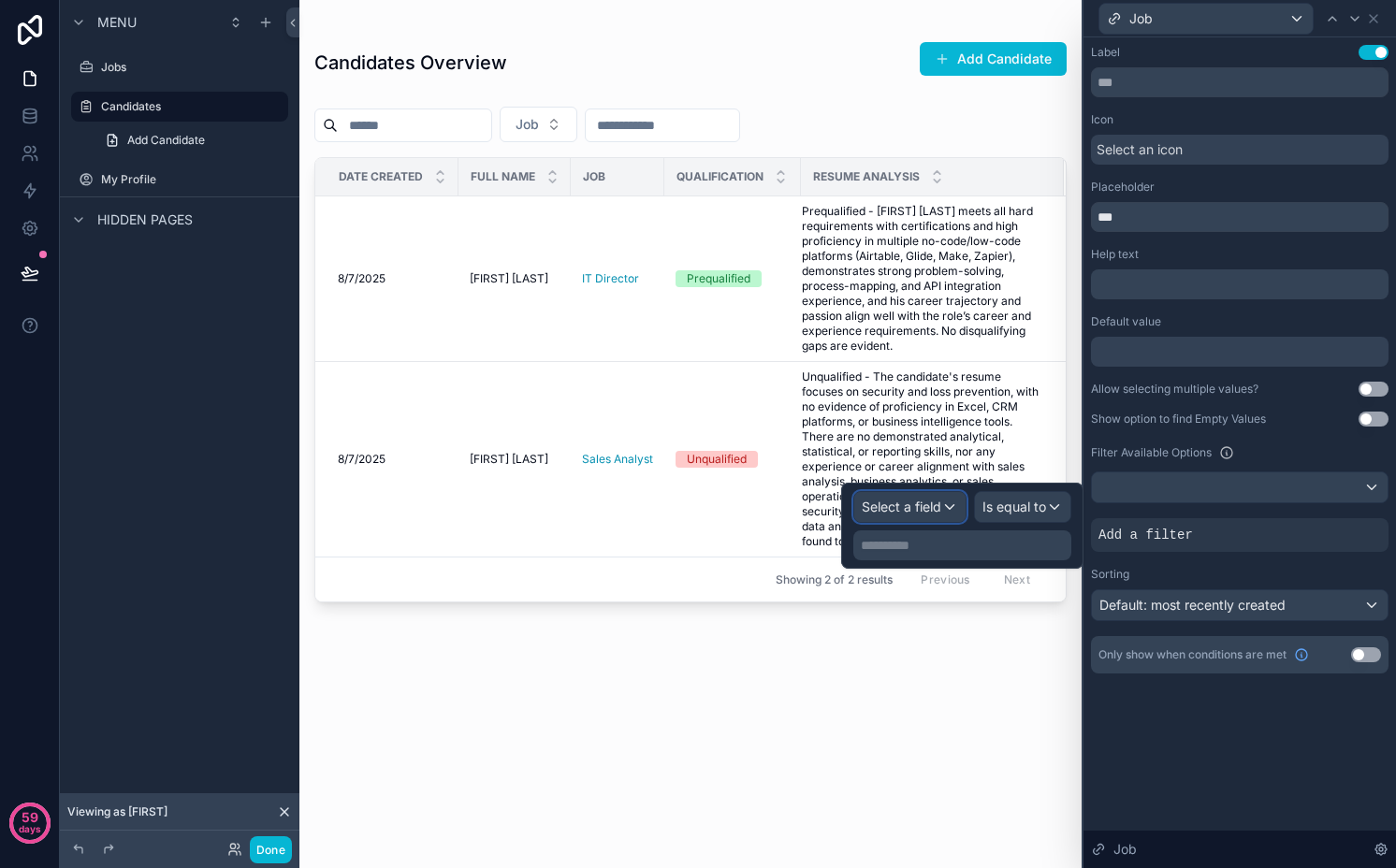 click on "Select a field" at bounding box center (901, 506) 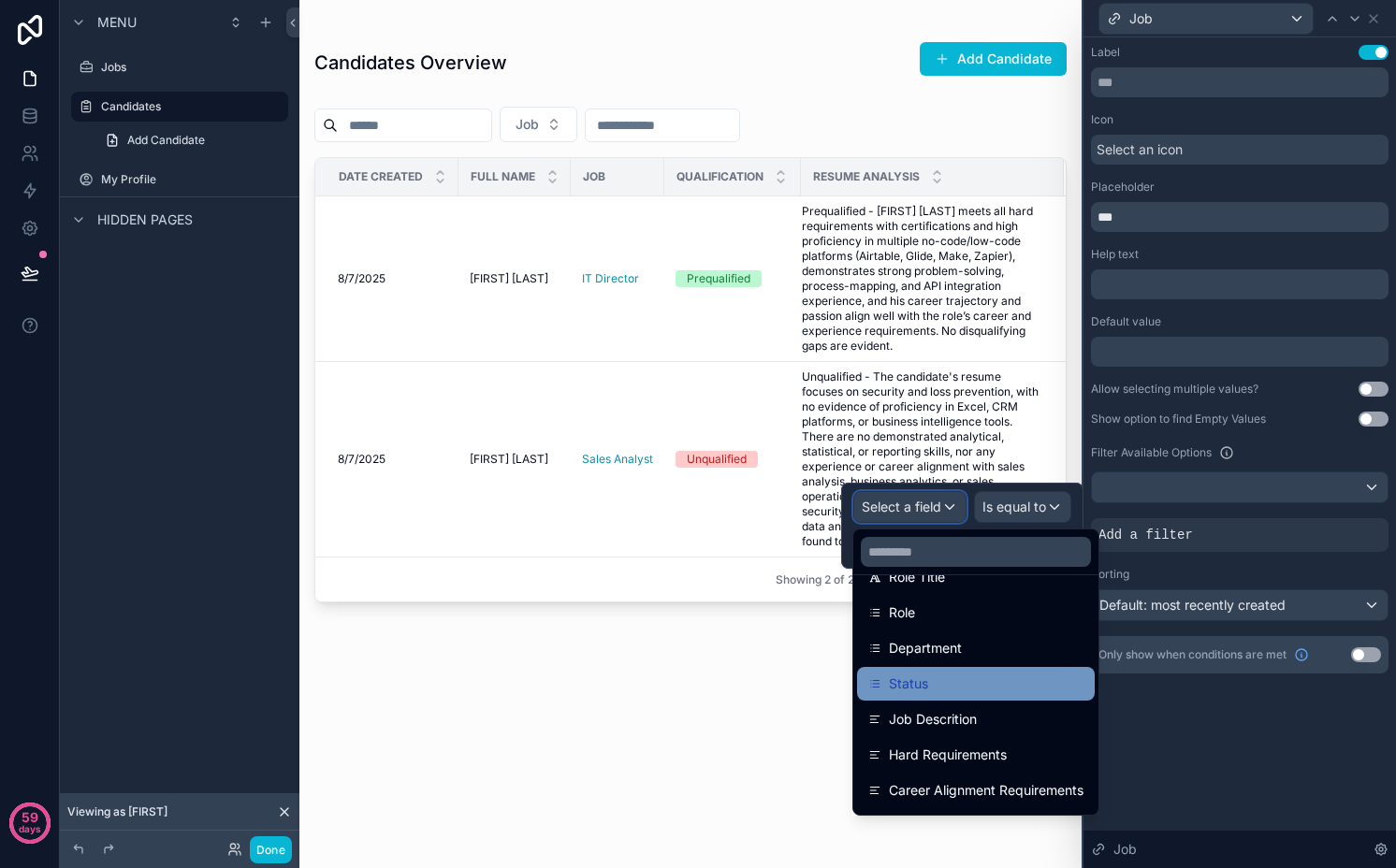 scroll, scrollTop: 147, scrollLeft: 0, axis: vertical 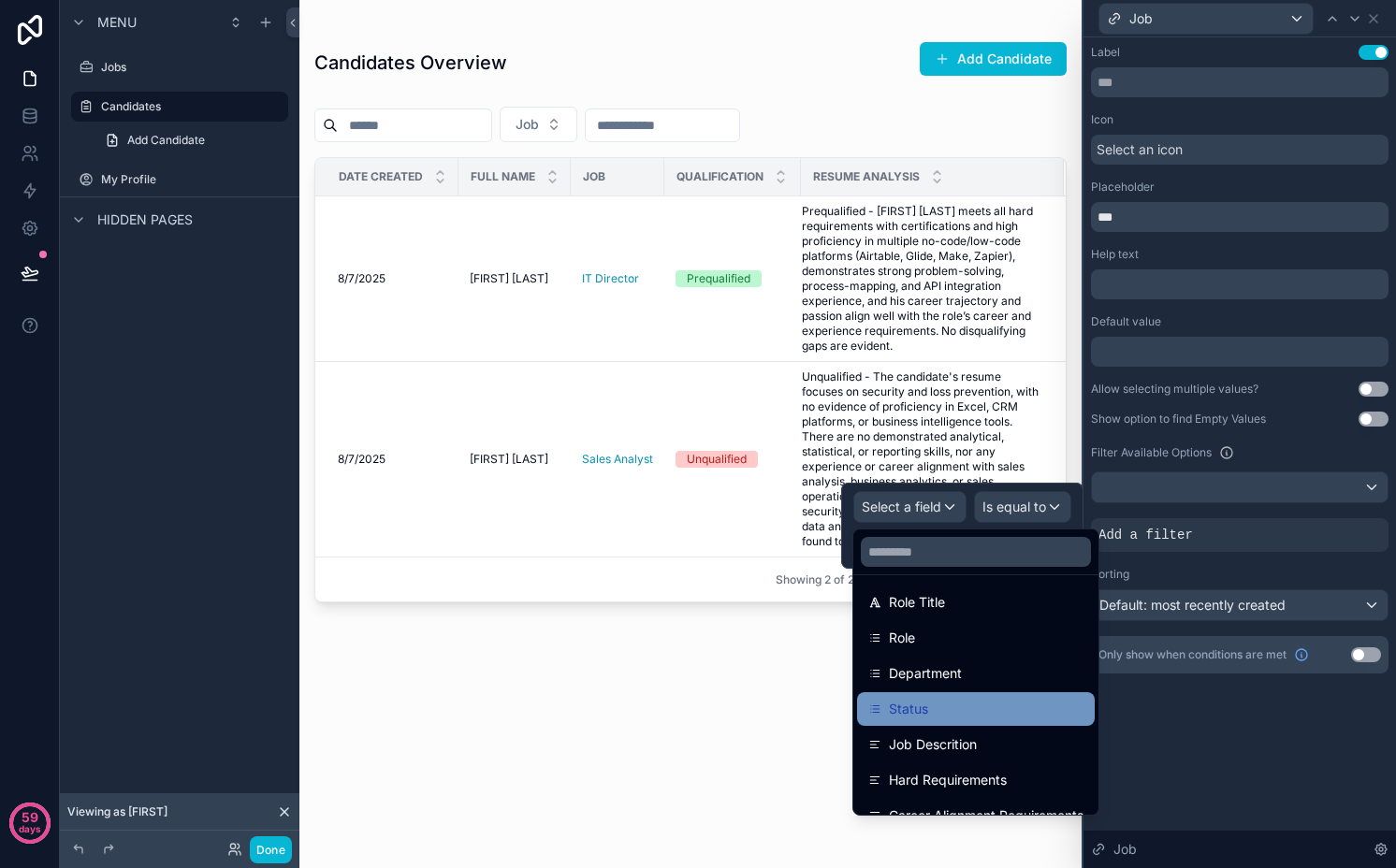 click on "Status" at bounding box center [976, 709] 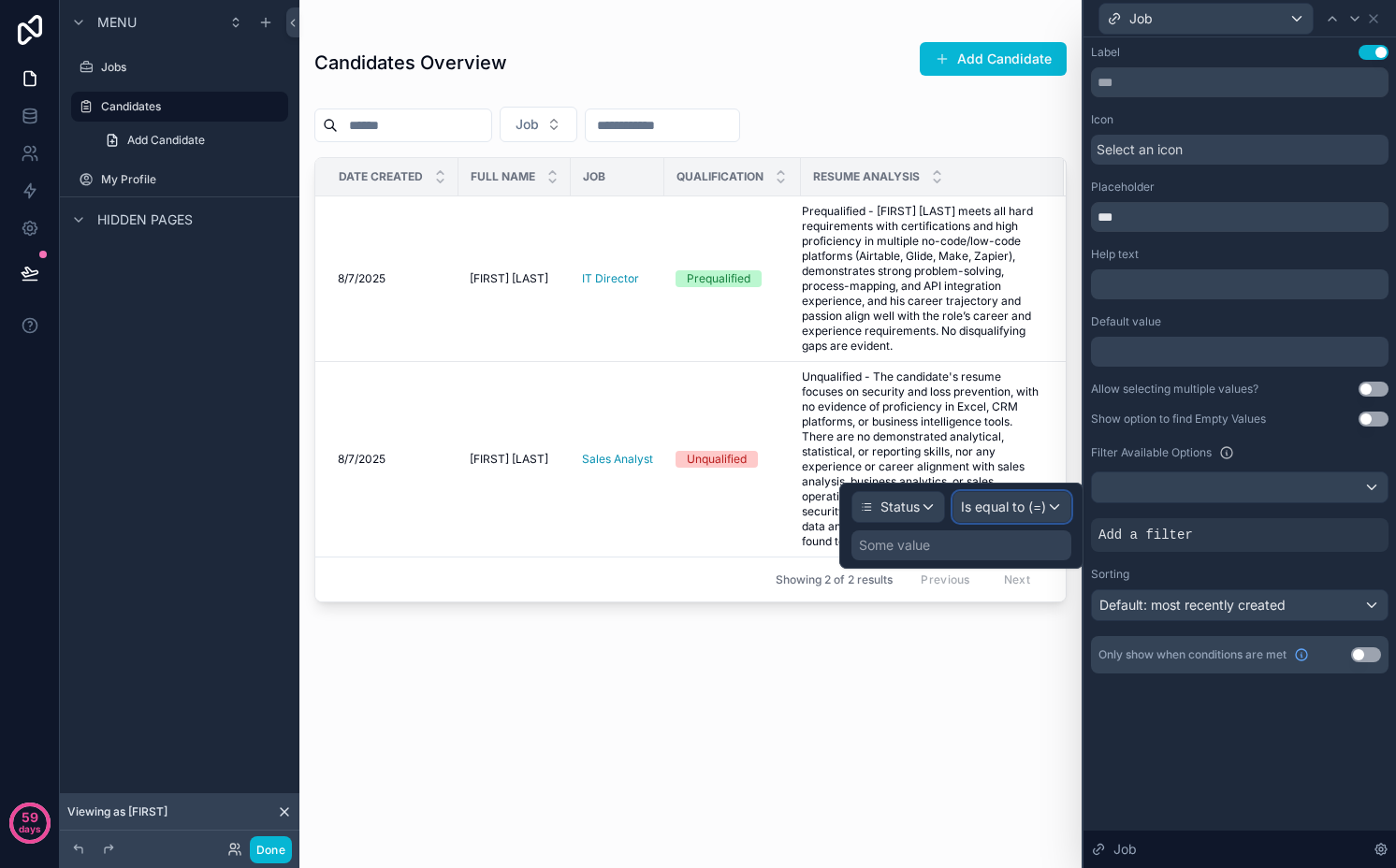 click on "Is equal to (=)" at bounding box center (1003, 507) 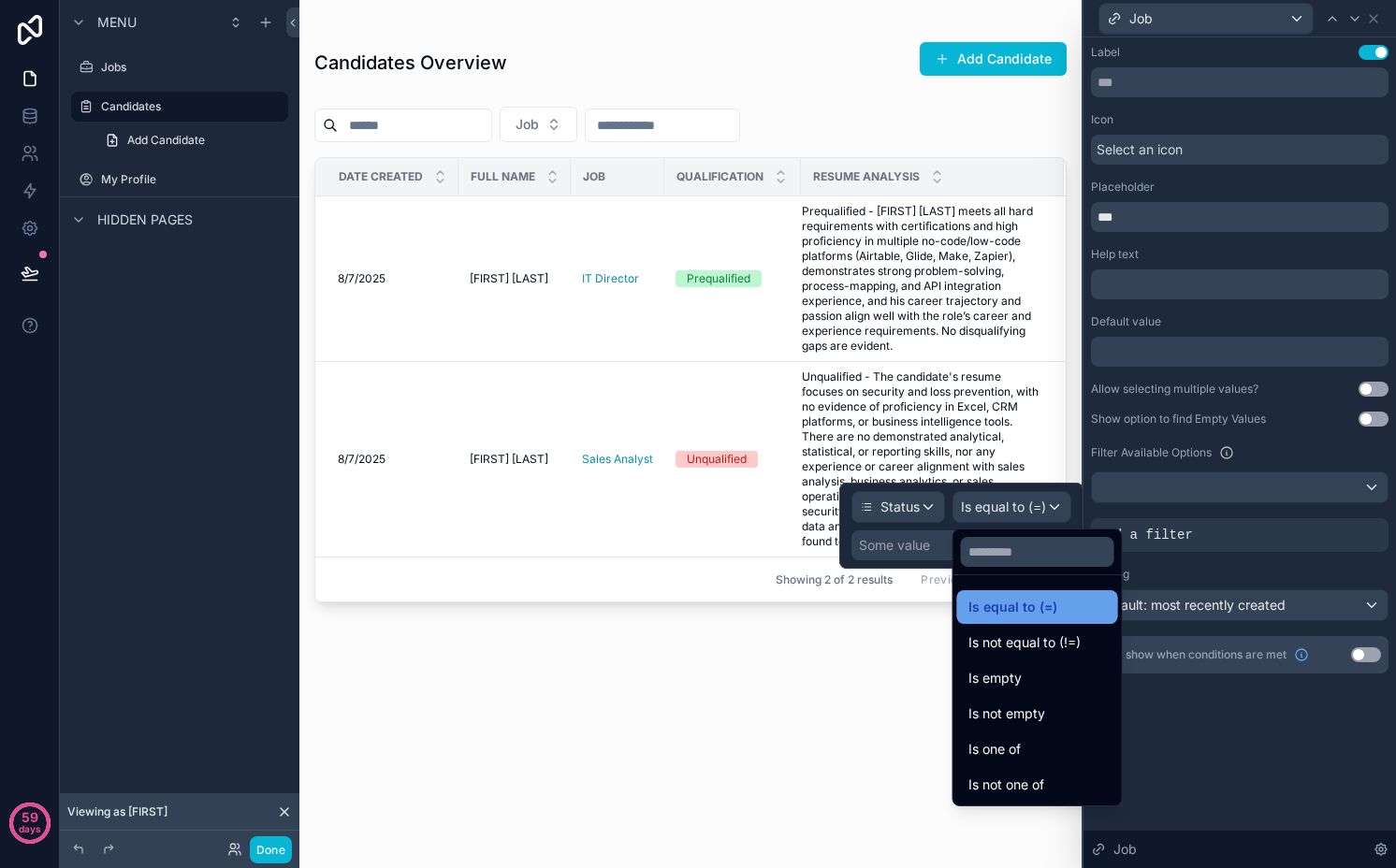 click on "Is equal to (=)" at bounding box center [1012, 607] 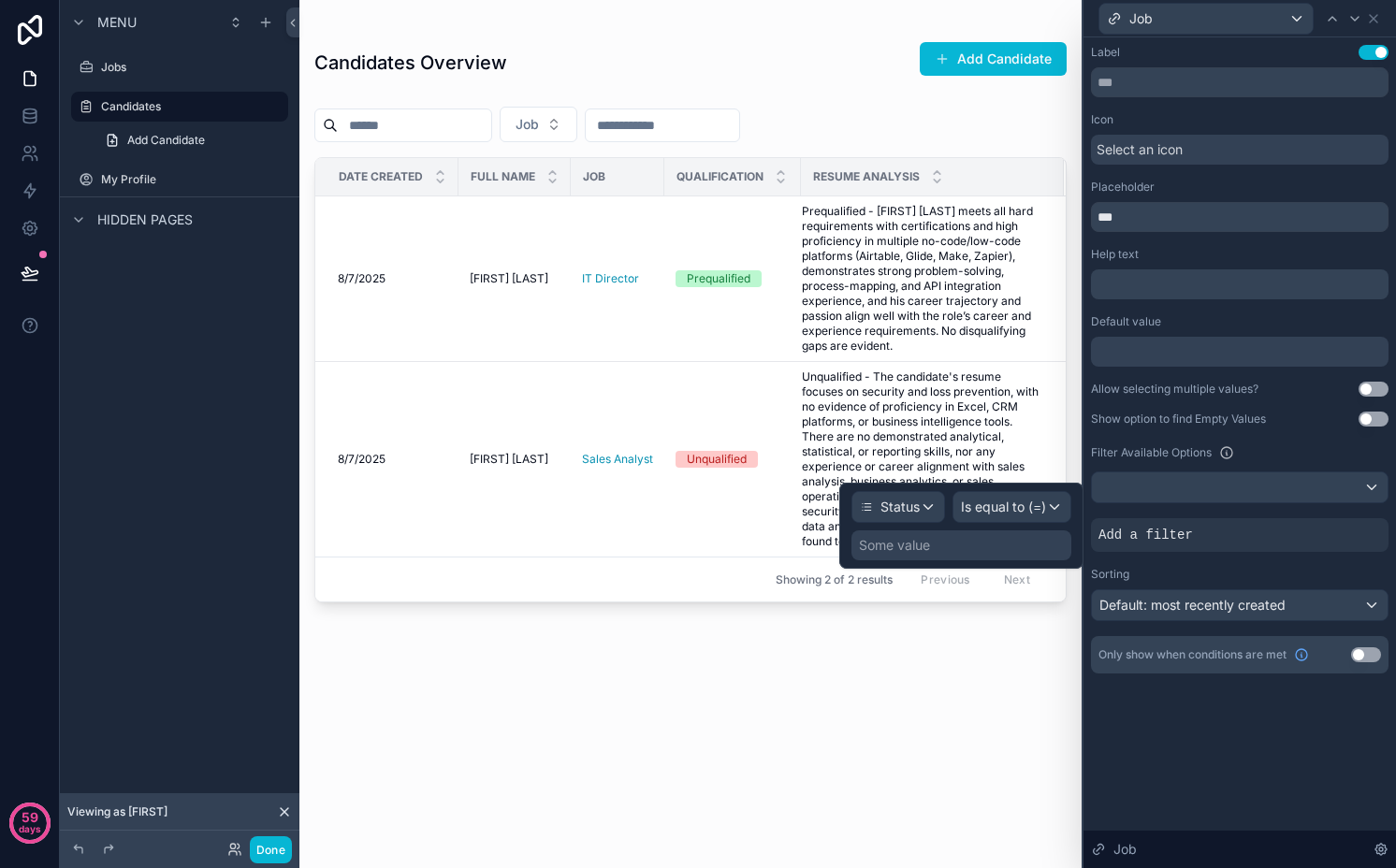 click on "Some value" at bounding box center [961, 545] 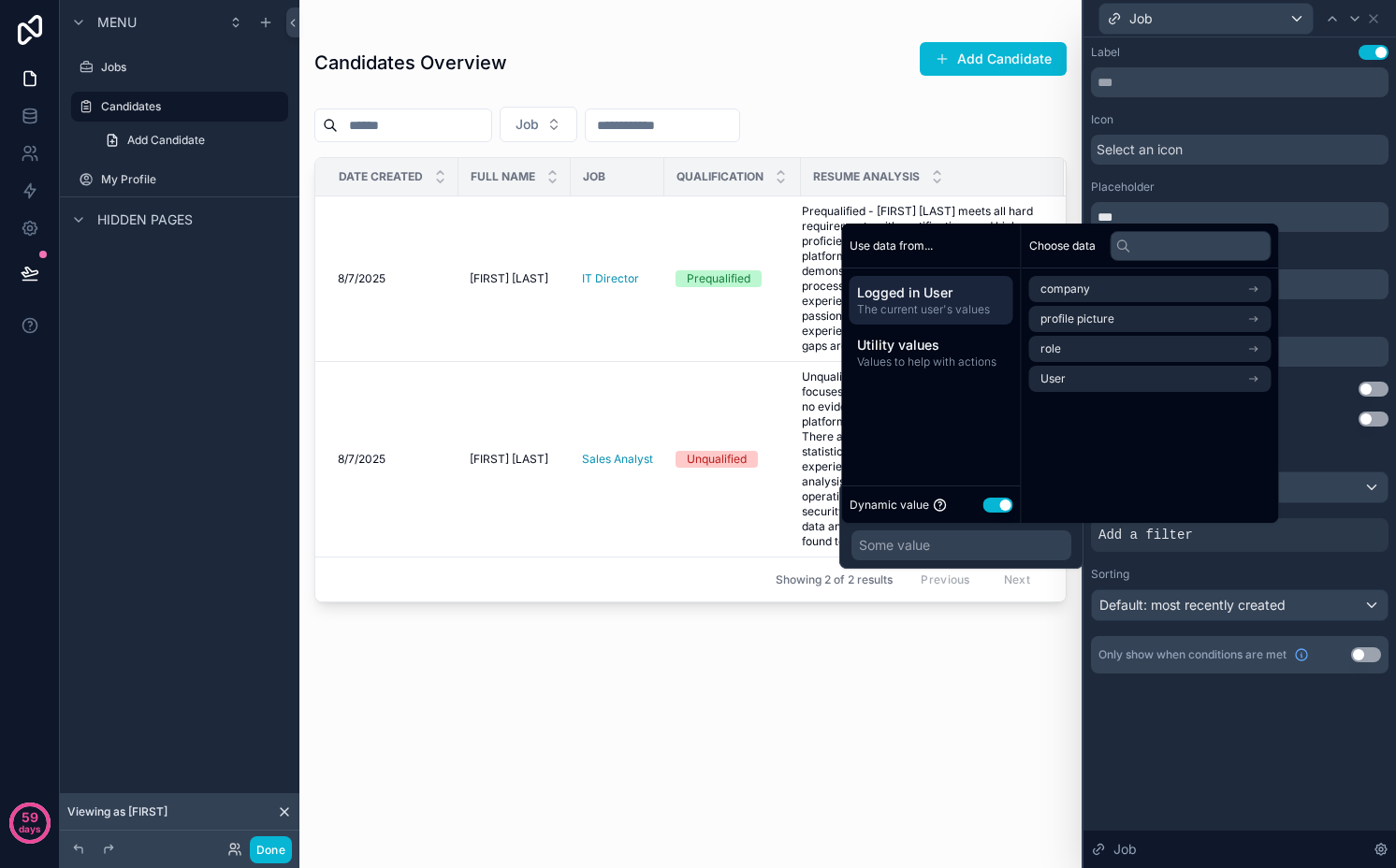 click on "Use setting" at bounding box center [998, 505] 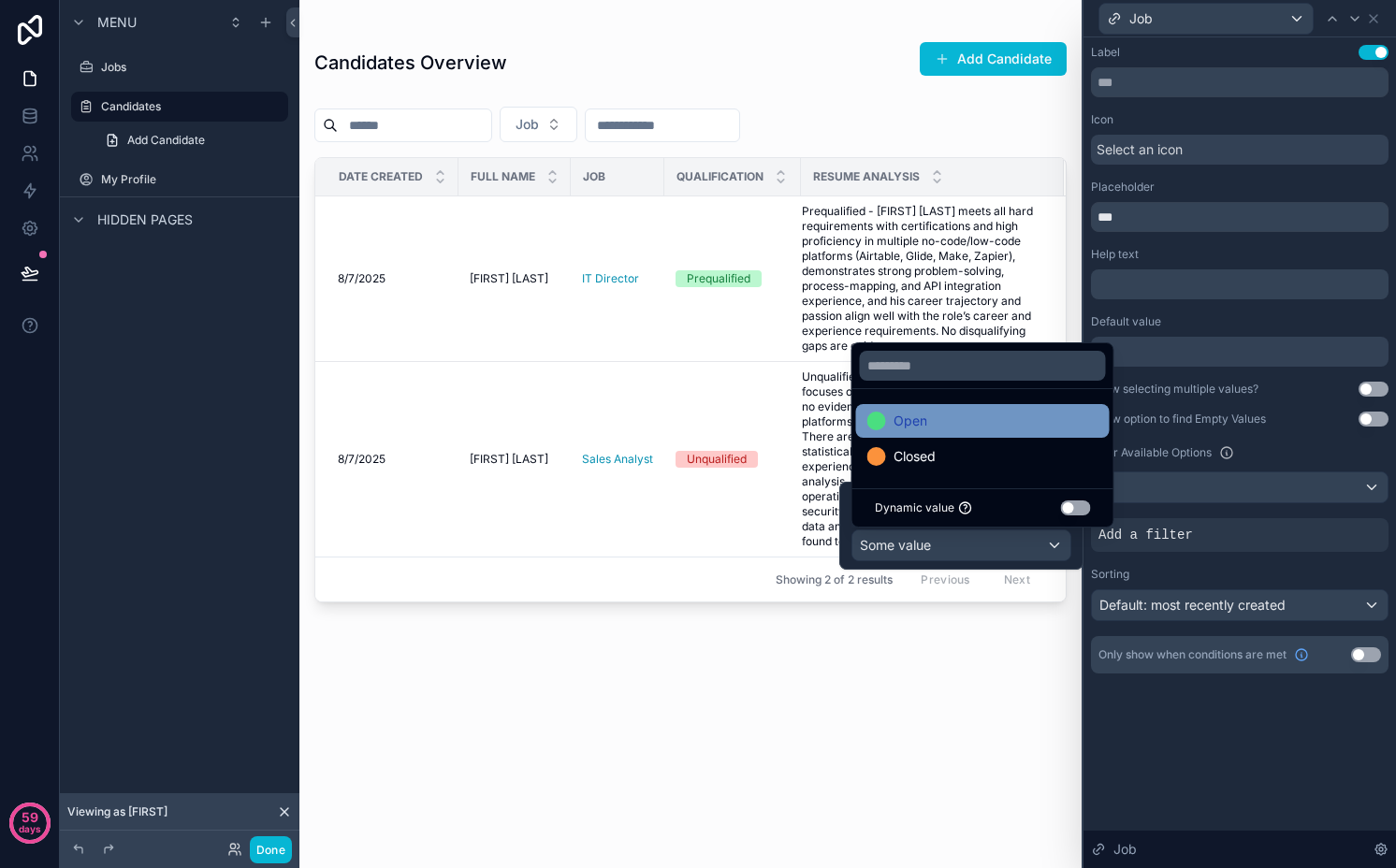 click on "Open" at bounding box center [982, 421] 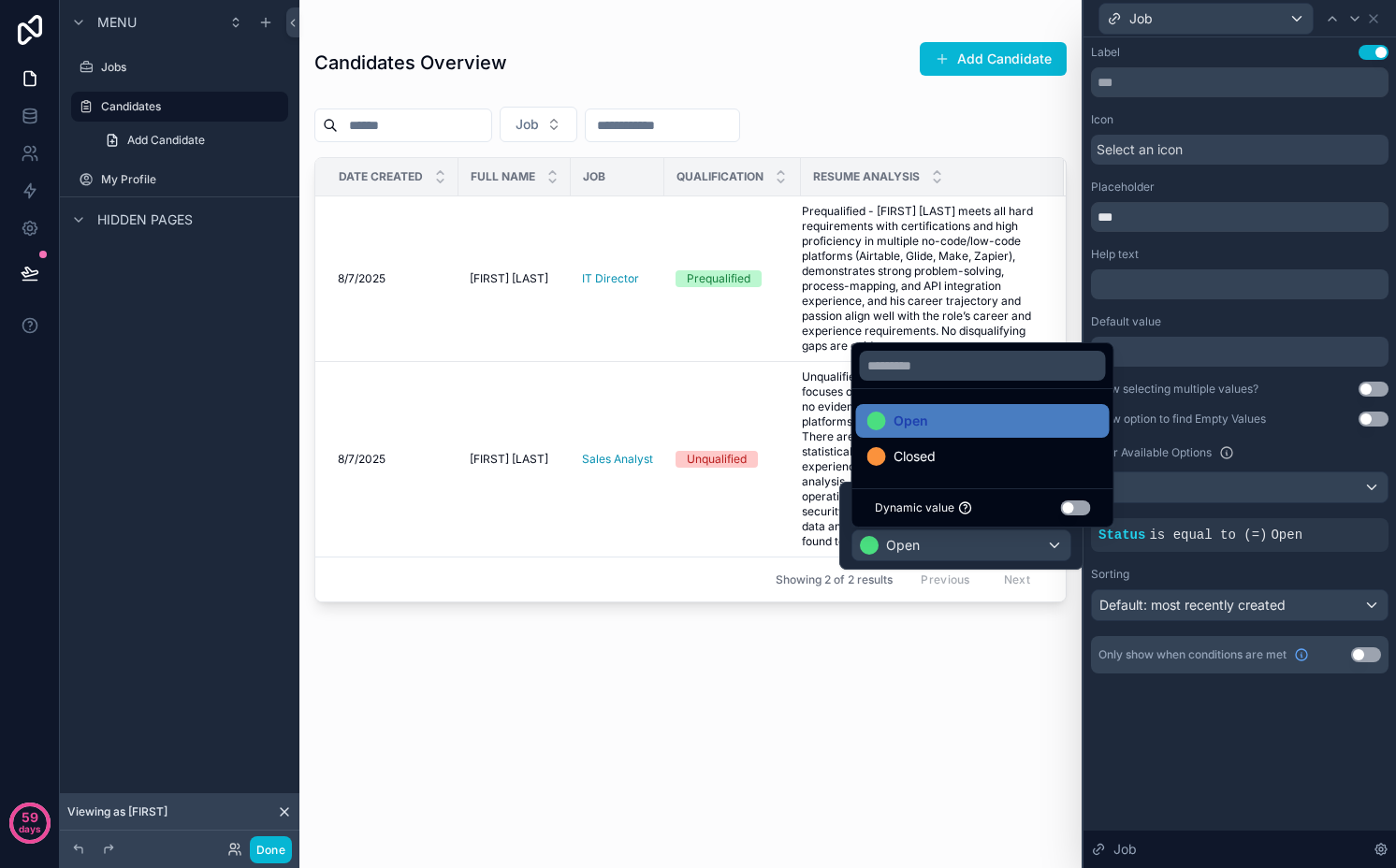 click on "Label Use setting Icon Select an icon Placeholder *** Help text ﻿ Default value   Allow selecting multiple values? Use setting Show option to find Empty Values Use setting Filter Available Options   Status is equal to (=) Open Sorting Default: most recently created Only show when conditions are met Use setting" at bounding box center [1240, 378] 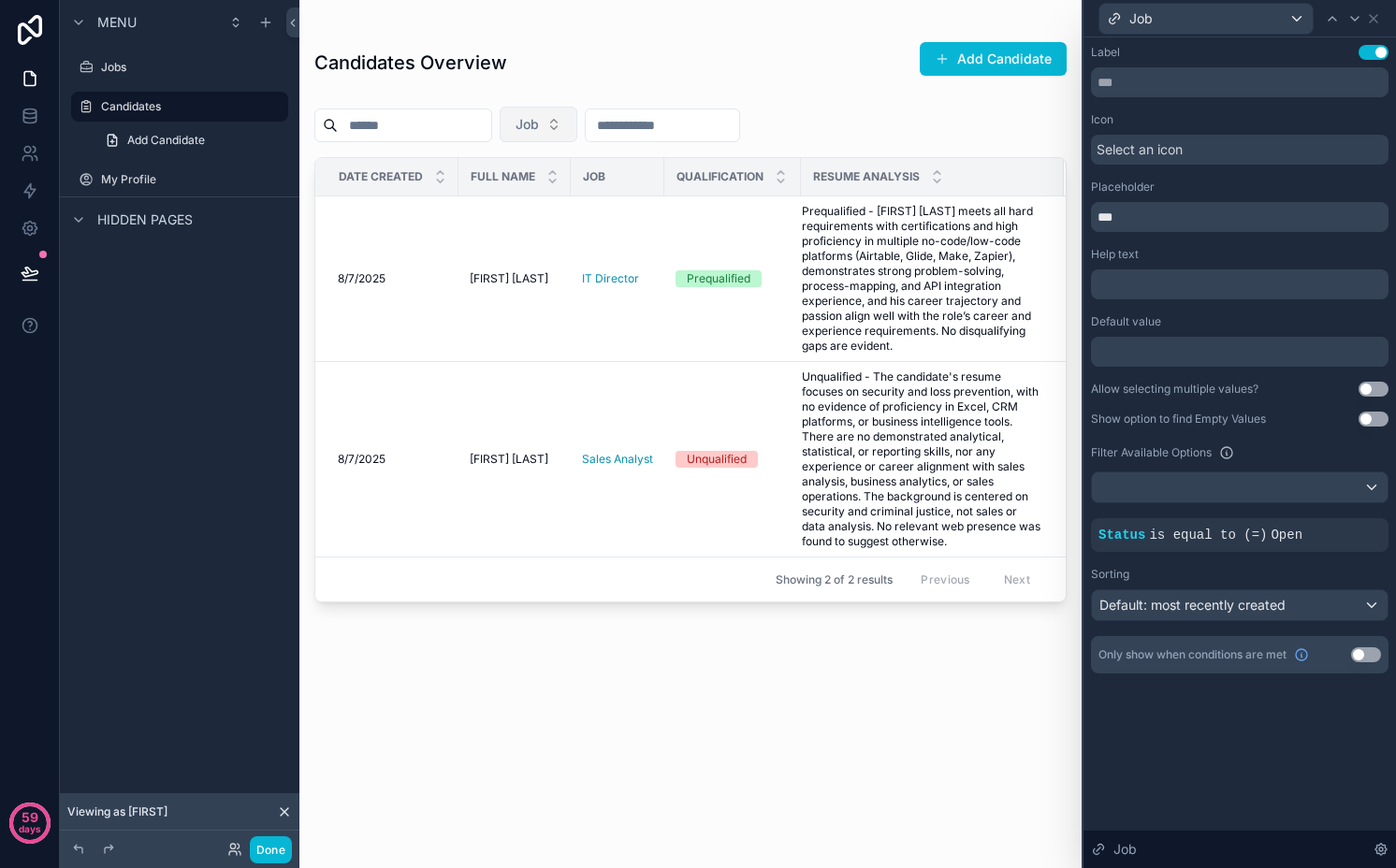 click on "Job" at bounding box center (538, 124) 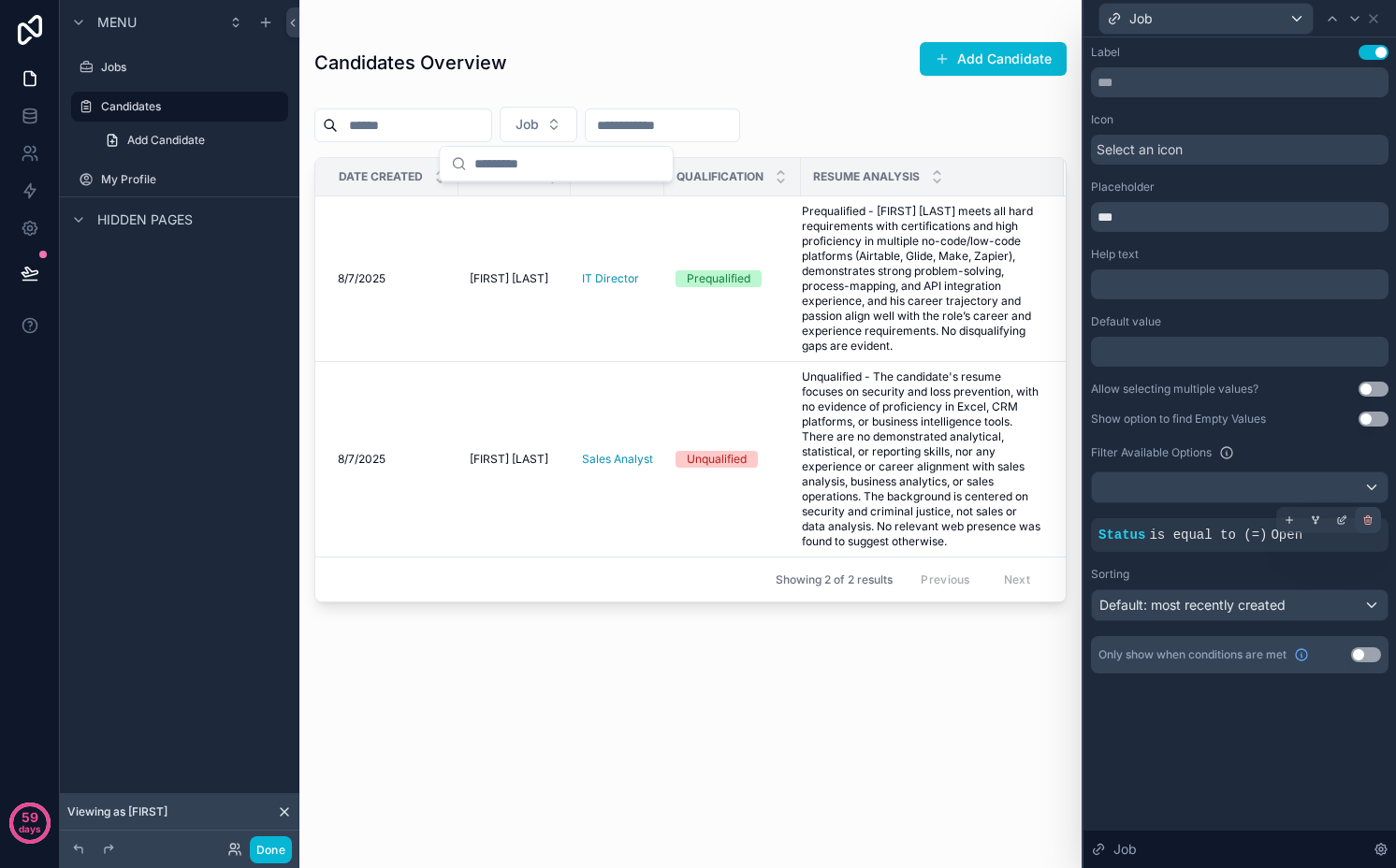 click 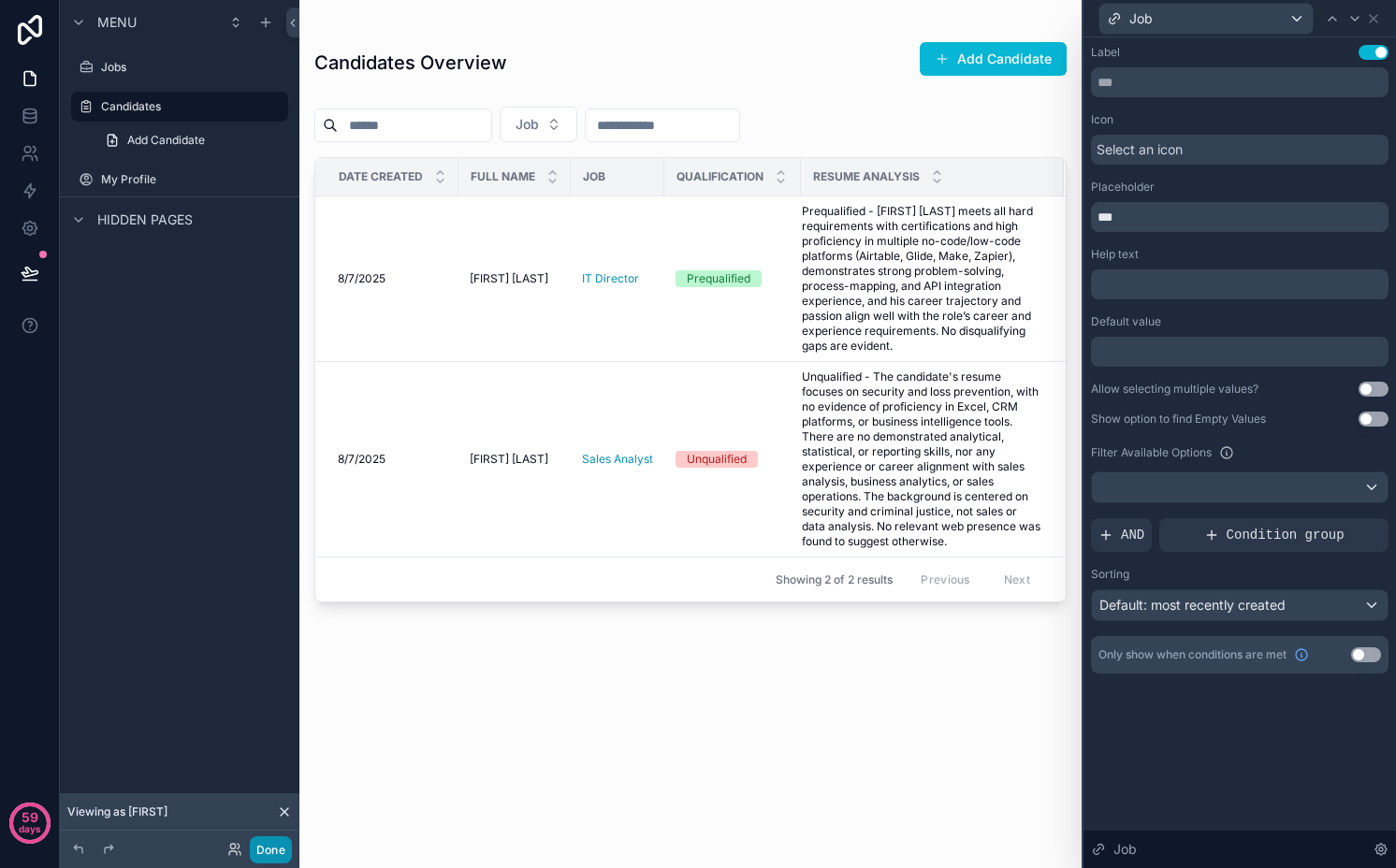 click on "Done" at bounding box center (270, 849) 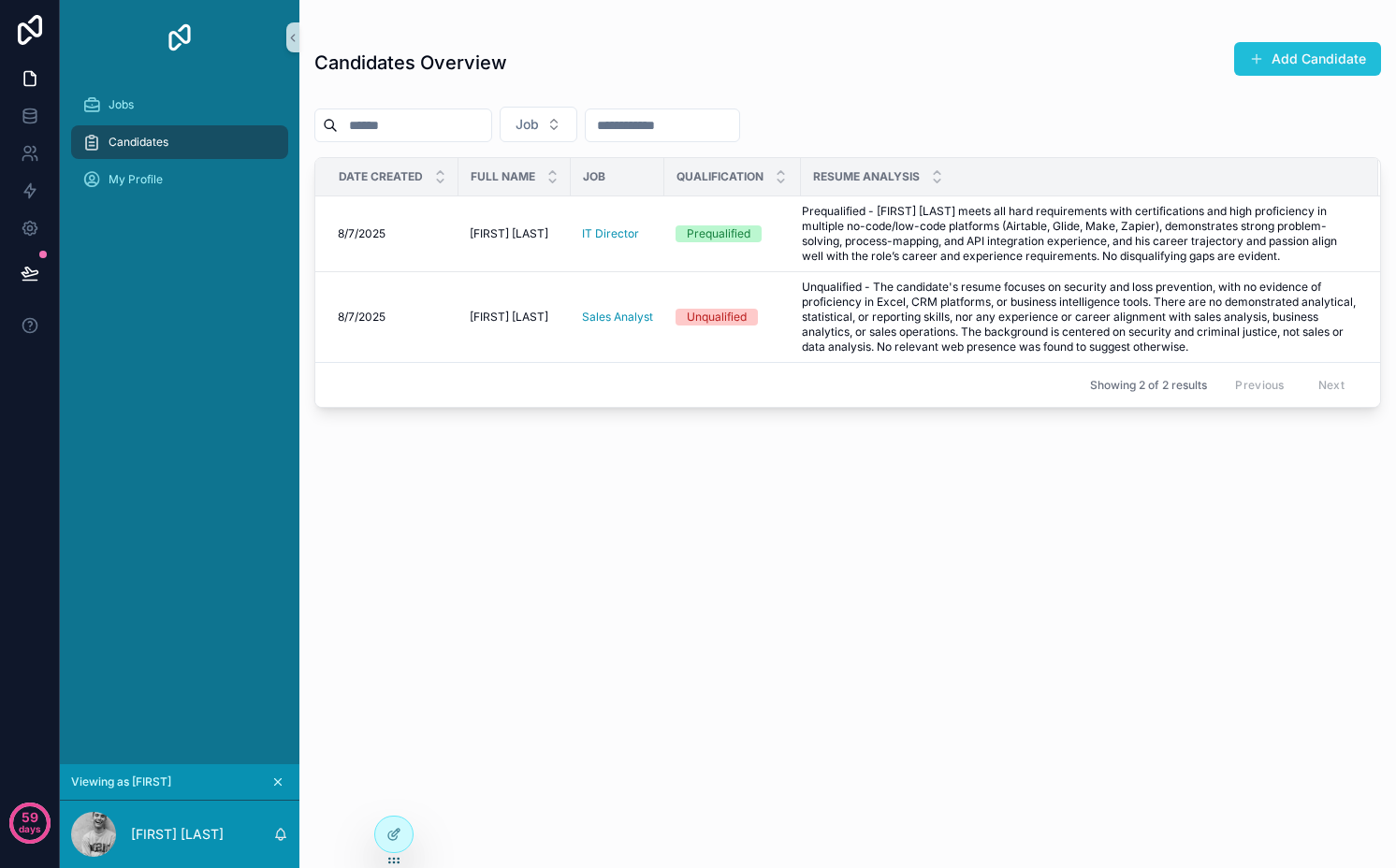 click on "Add Candidate" at bounding box center [1307, 59] 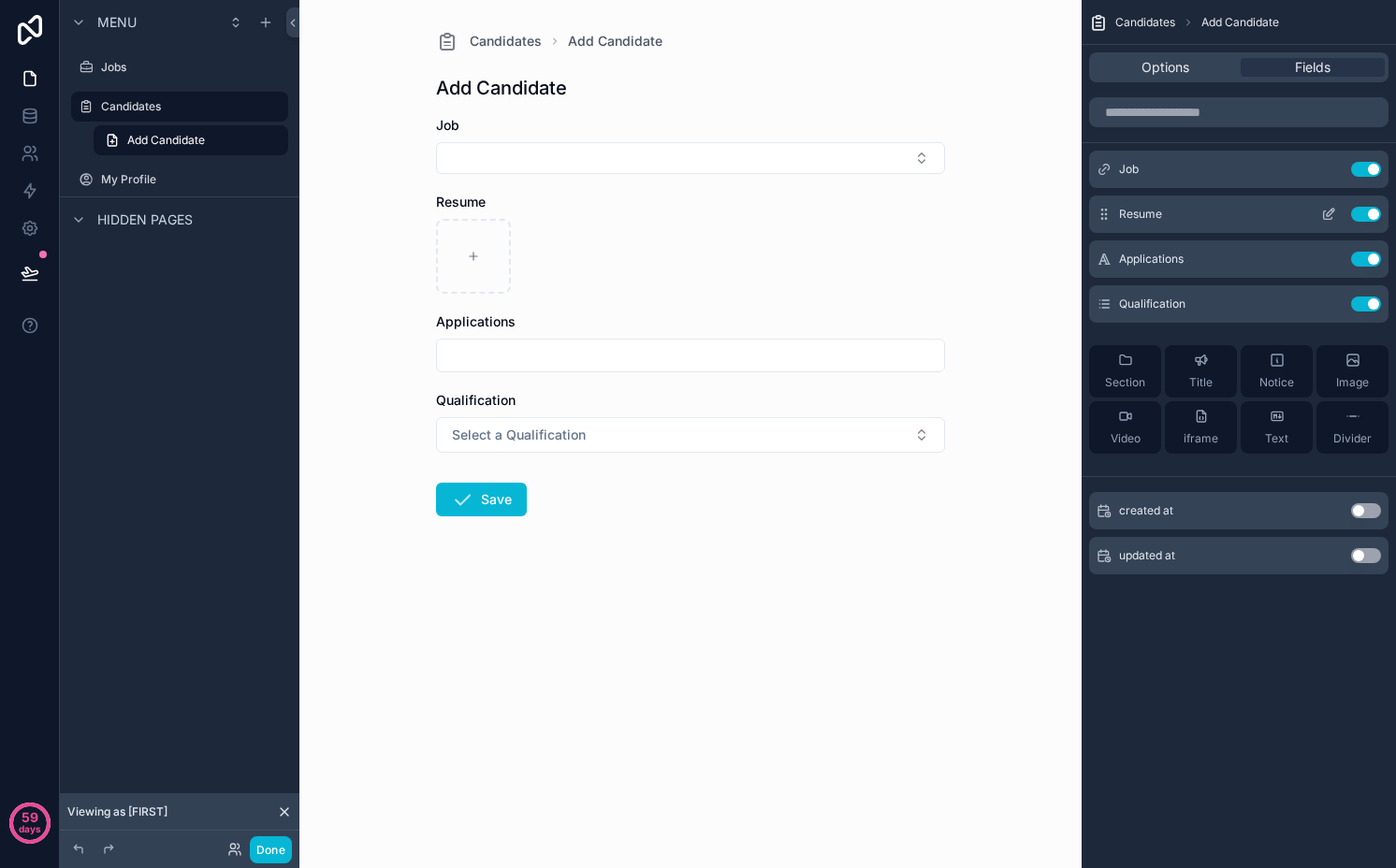 drag, startPoint x: 1131, startPoint y: 369, endPoint x: 1158, endPoint y: 255, distance: 117.15375 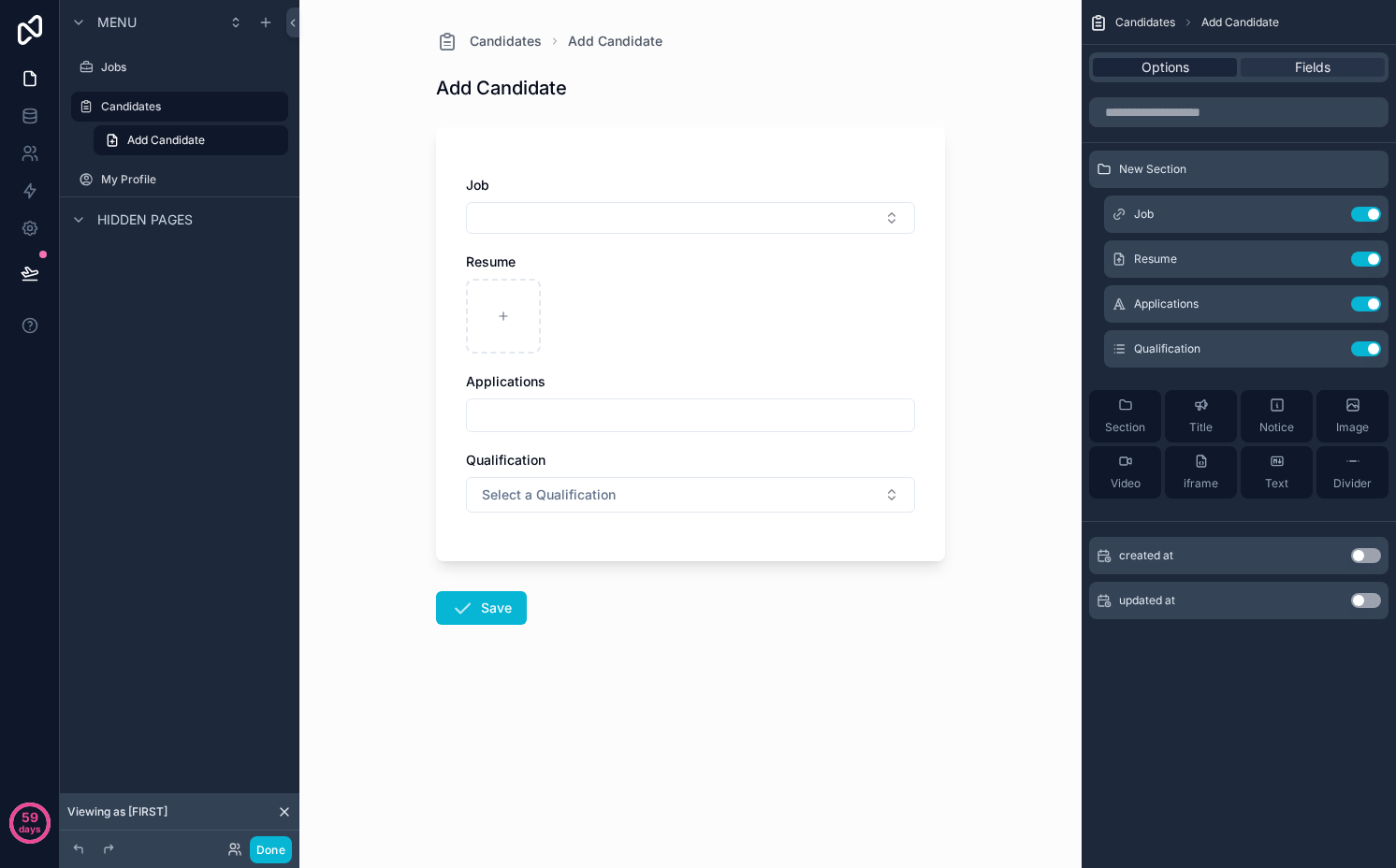 click on "Options" at bounding box center (1165, 67) 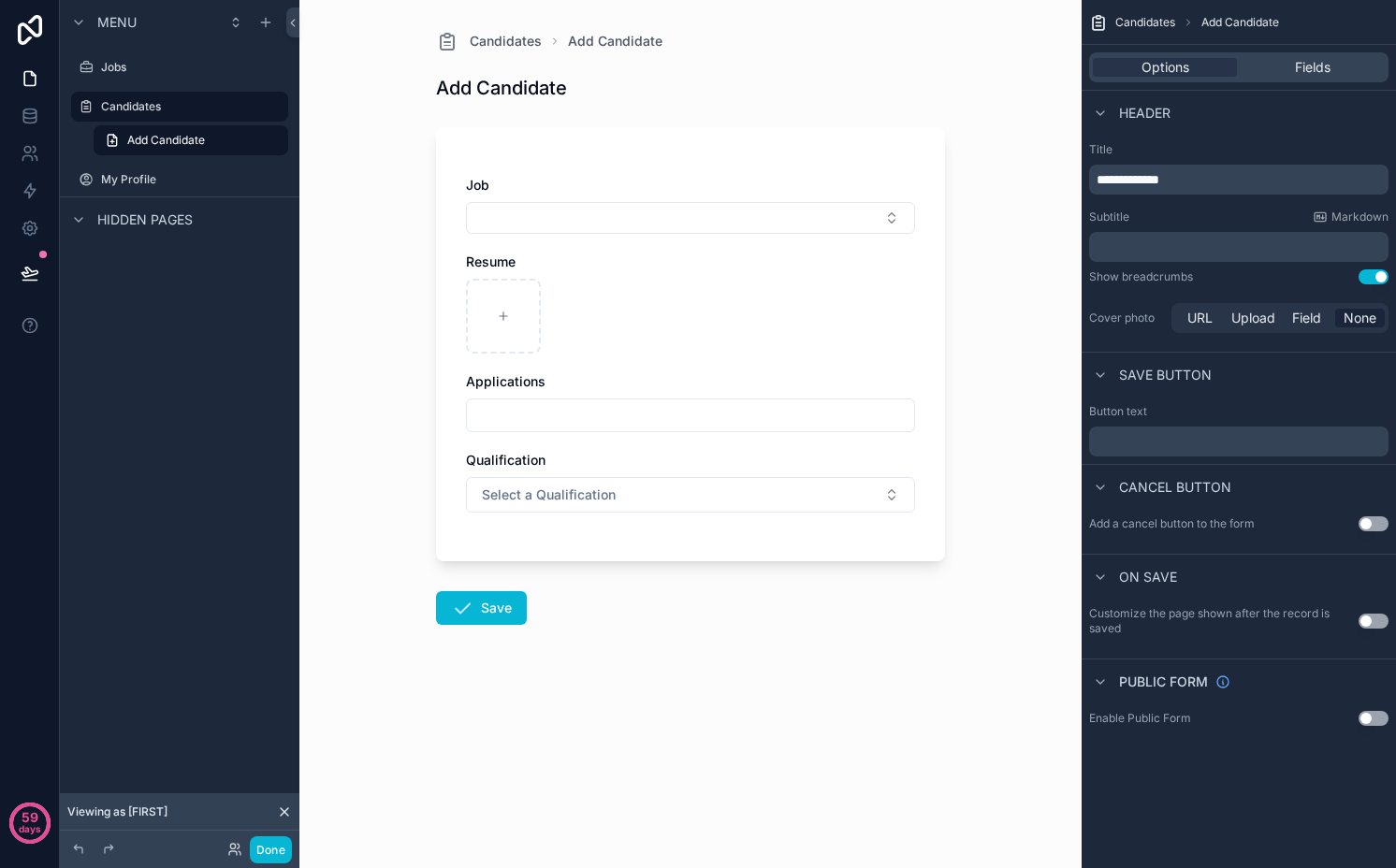 click on "Use setting" at bounding box center (1374, 277) 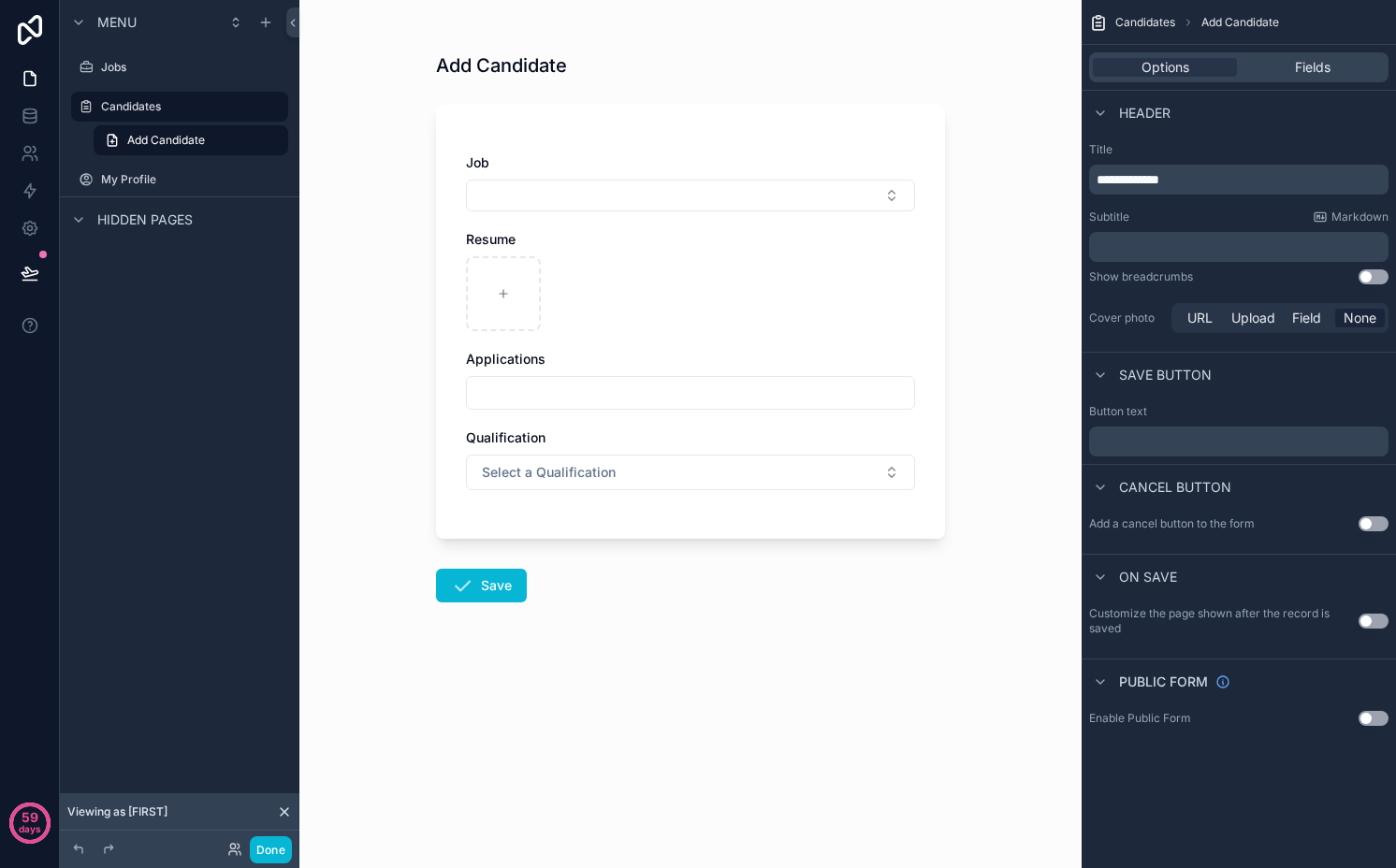 click on "**********" at bounding box center (1241, 180) 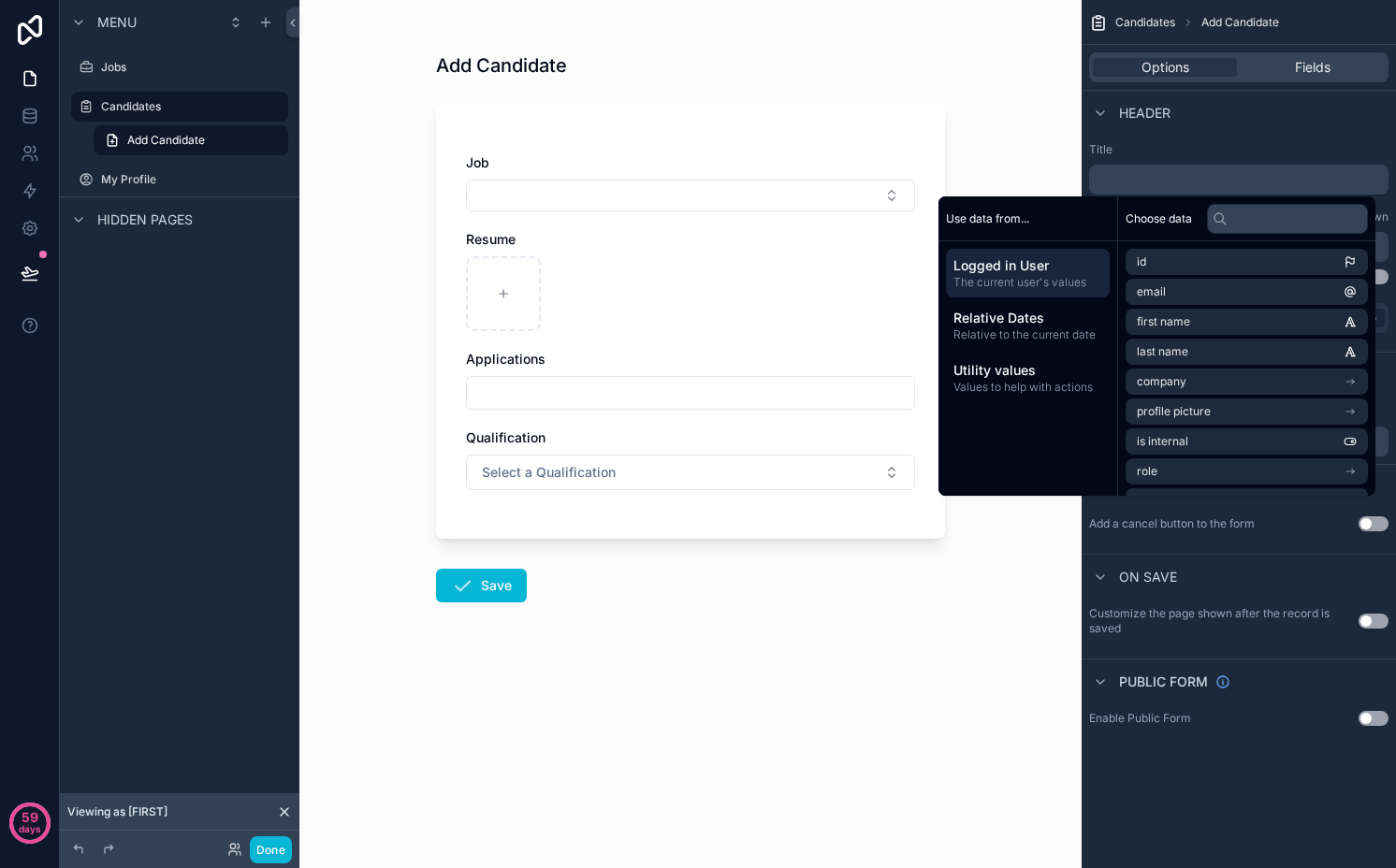 type 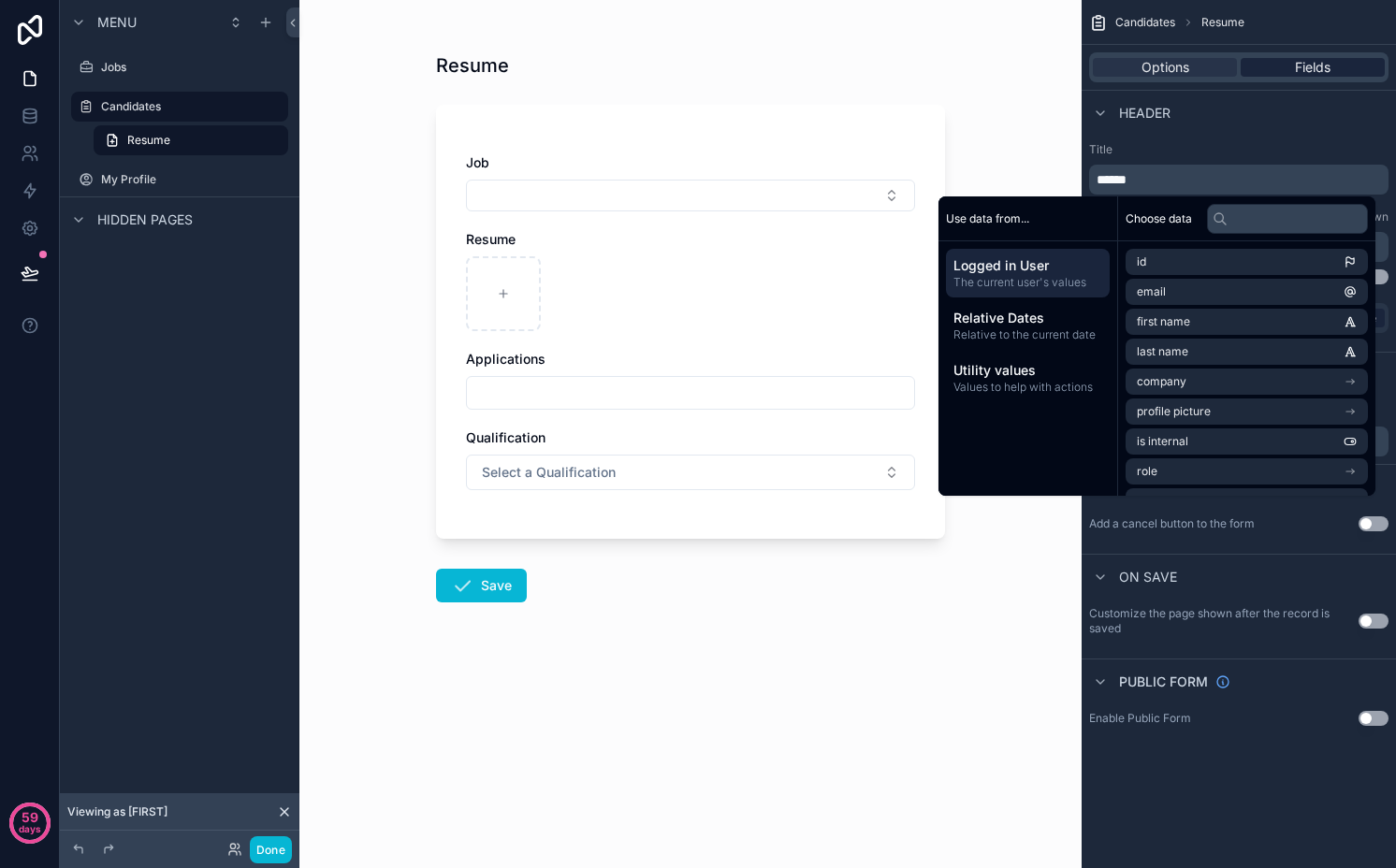 click on "Fields" at bounding box center [1313, 67] 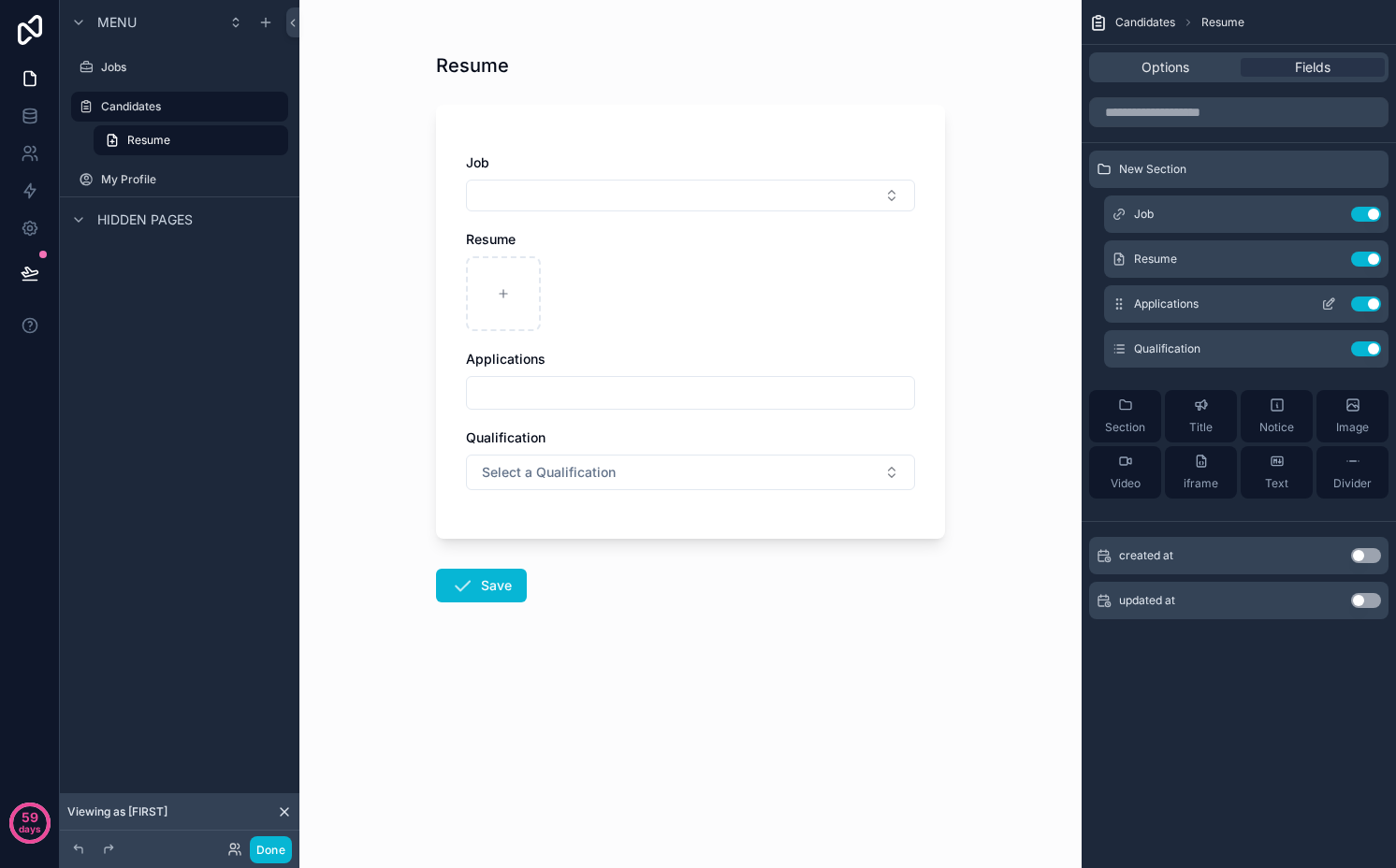 click on "Use setting" at bounding box center [1366, 304] 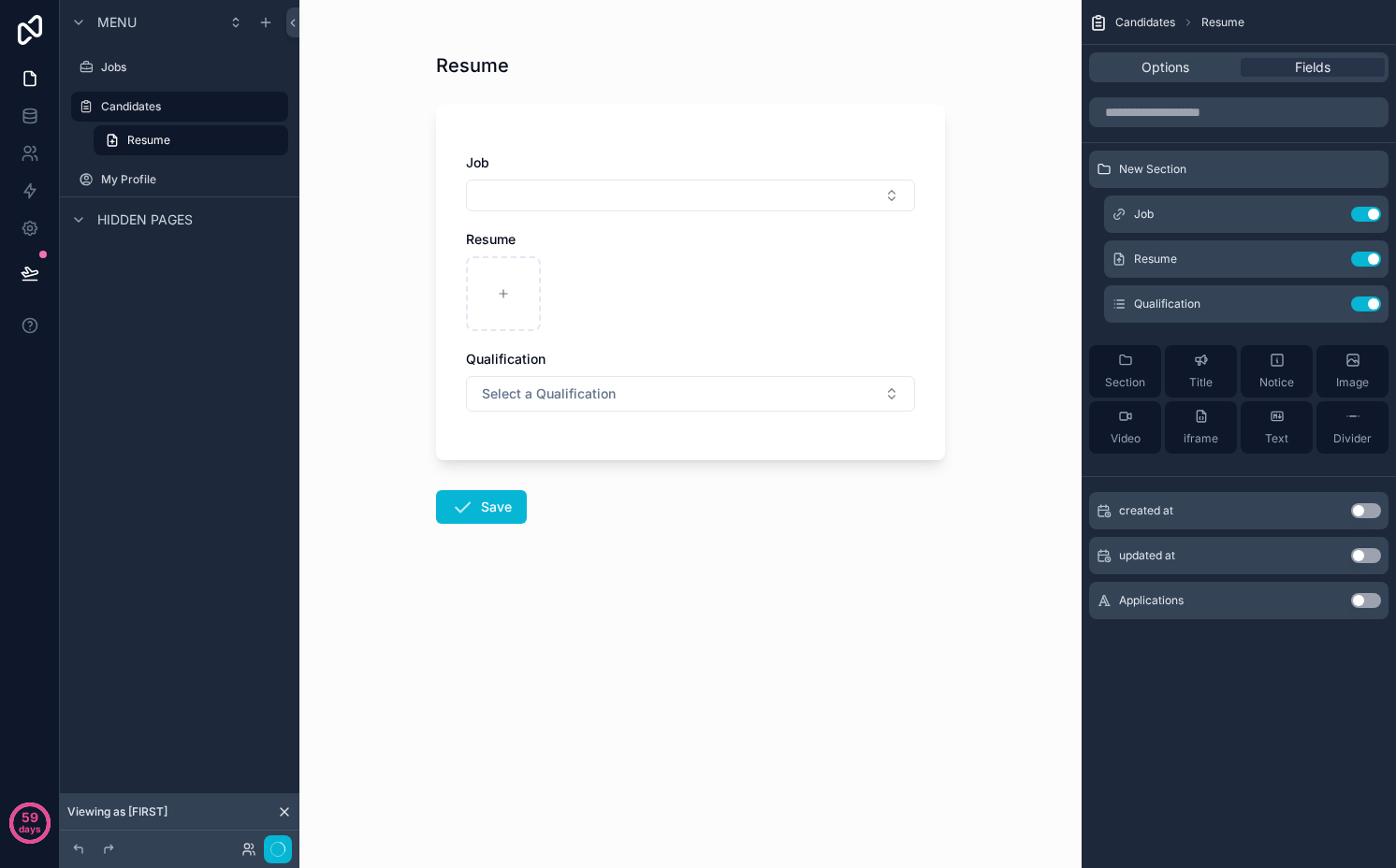 click on "Use setting" at bounding box center [1366, 304] 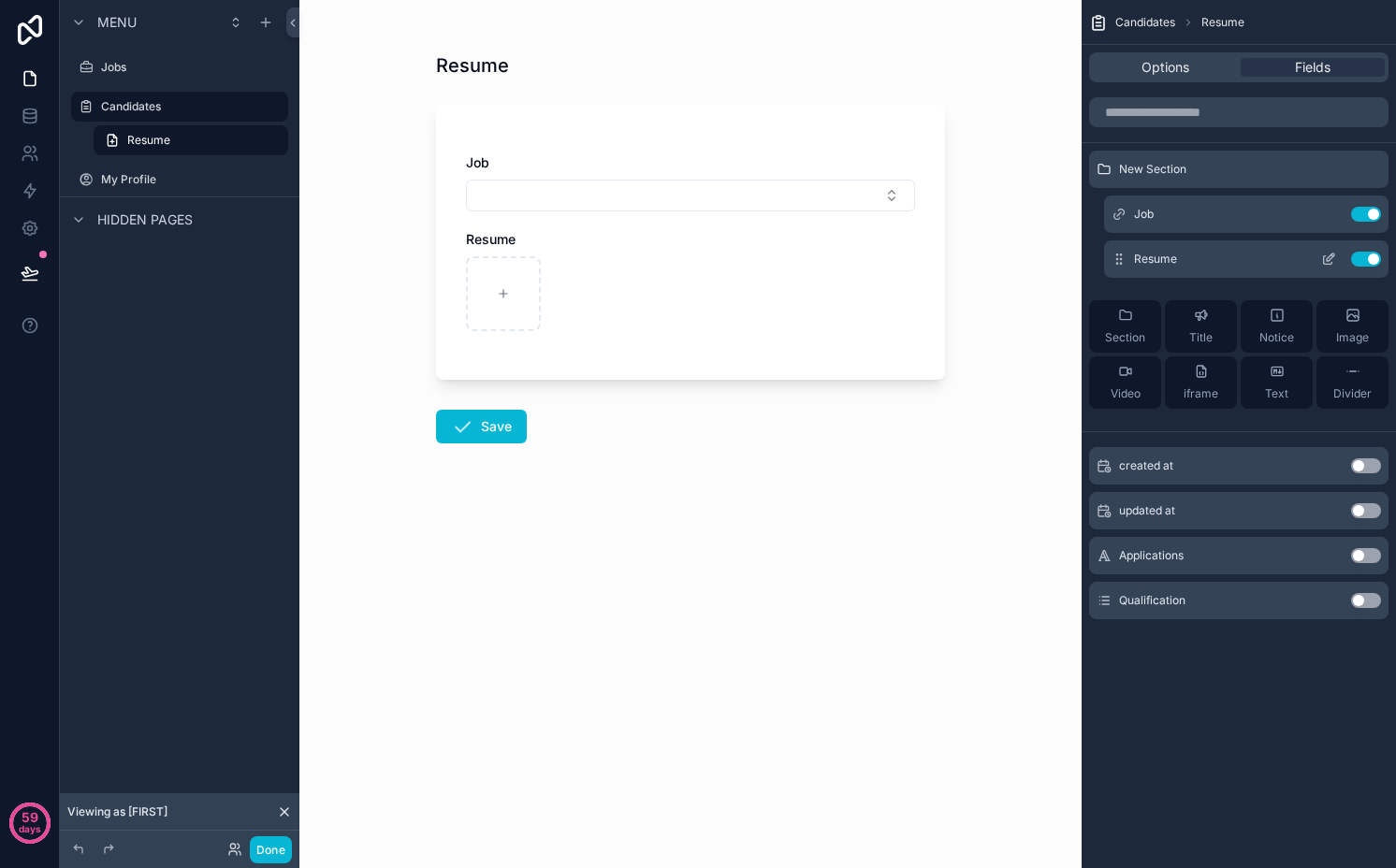 click 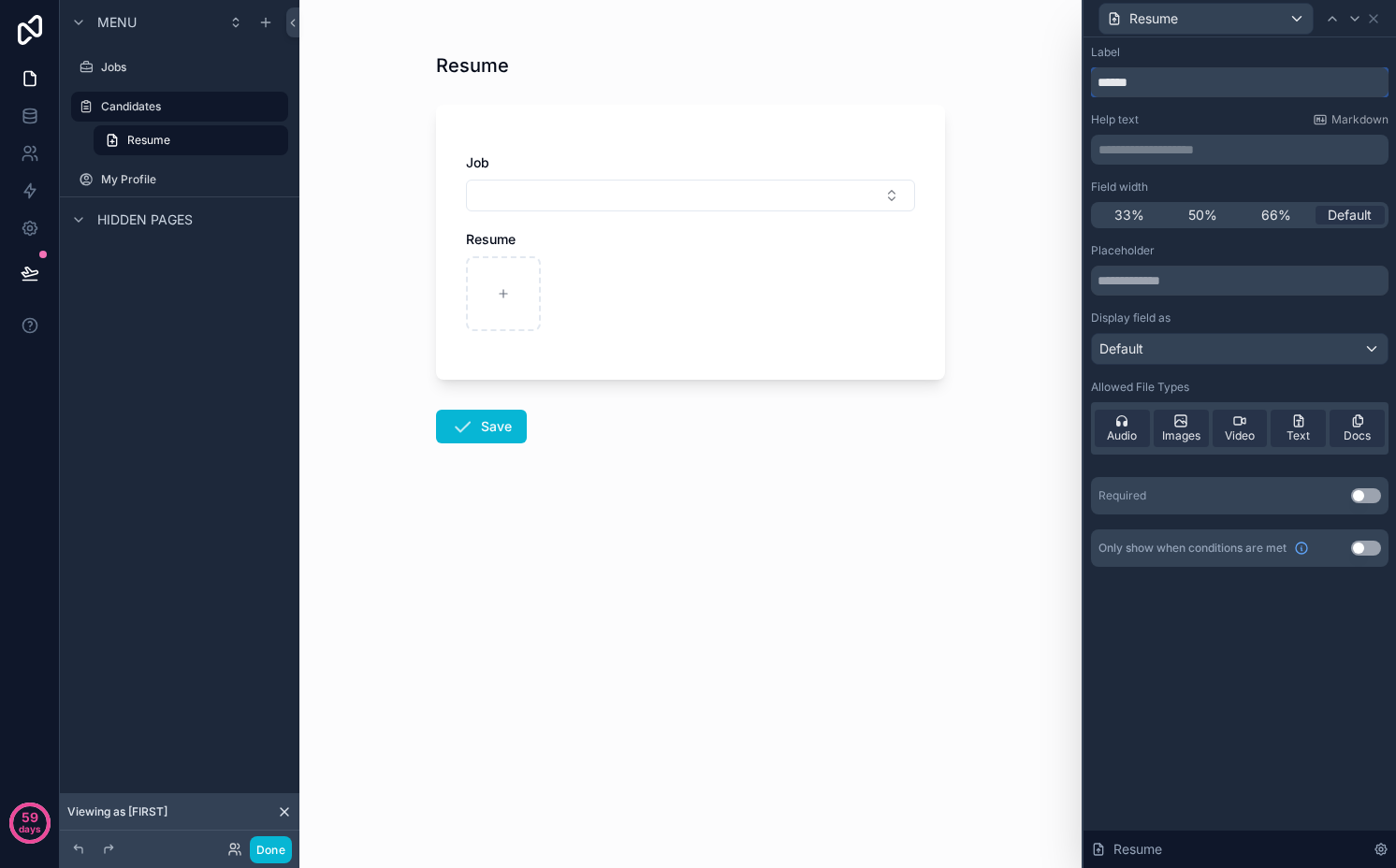 click on "******" at bounding box center (1240, 82) 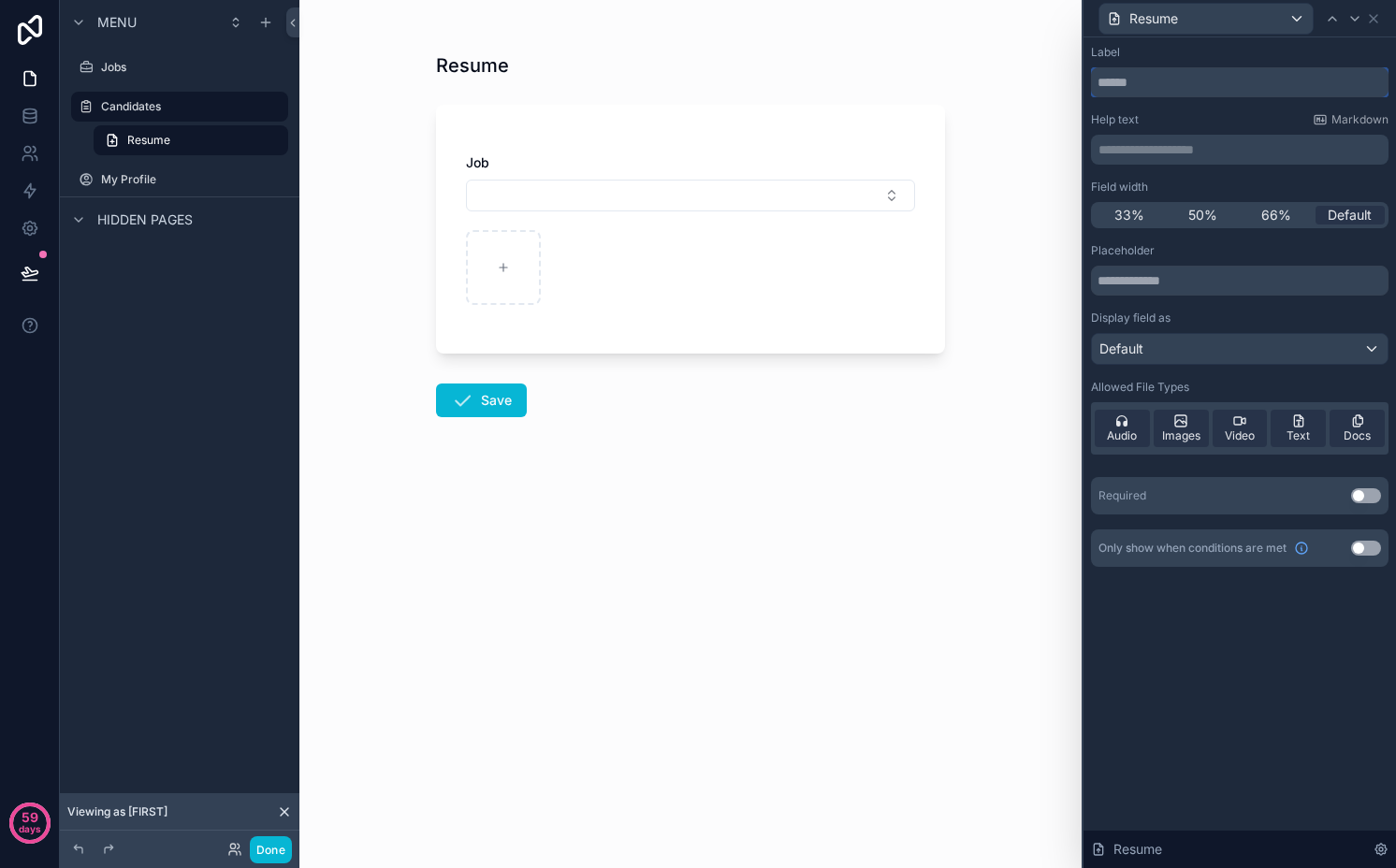 type 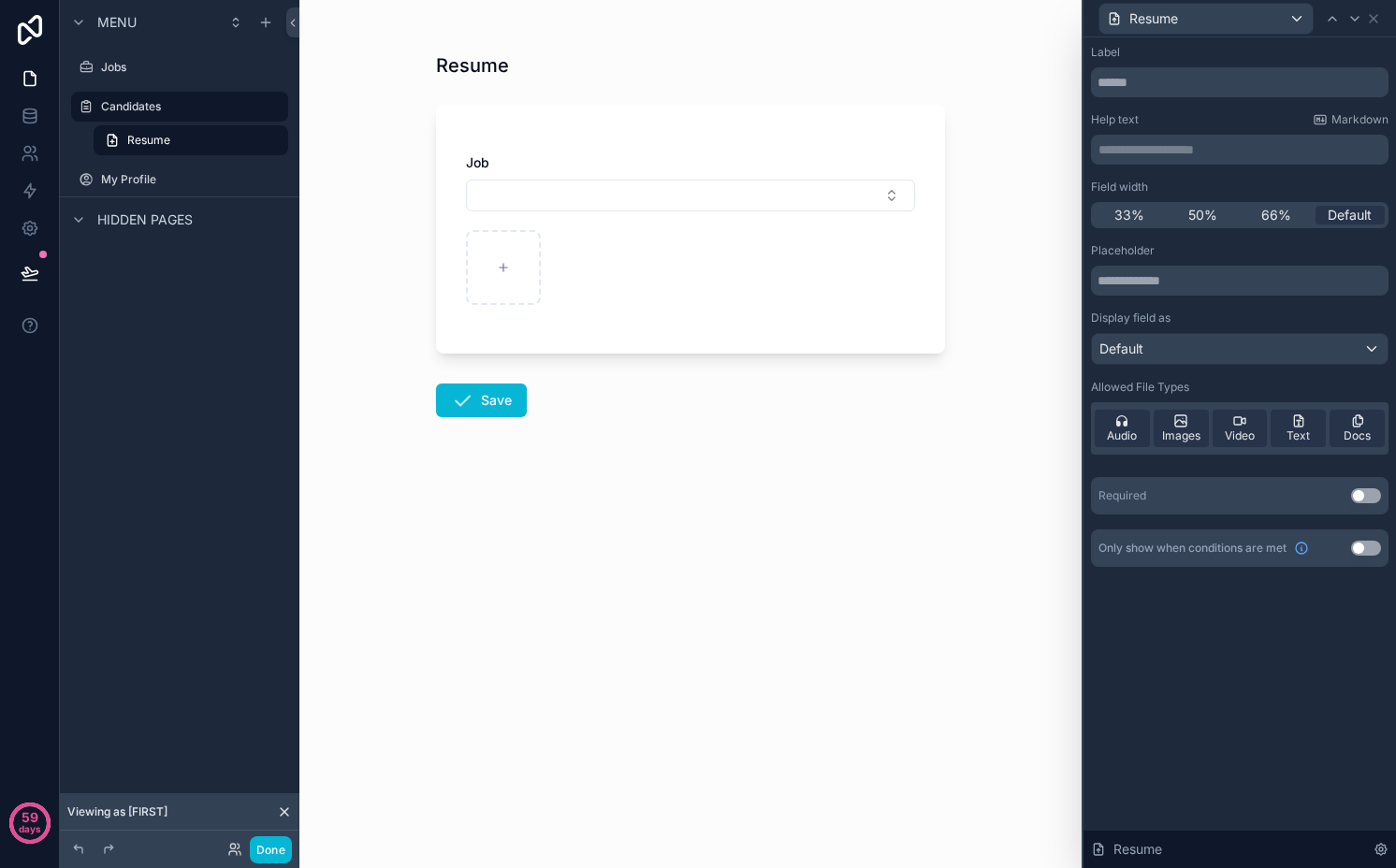 click on "Use setting" at bounding box center [1366, 496] 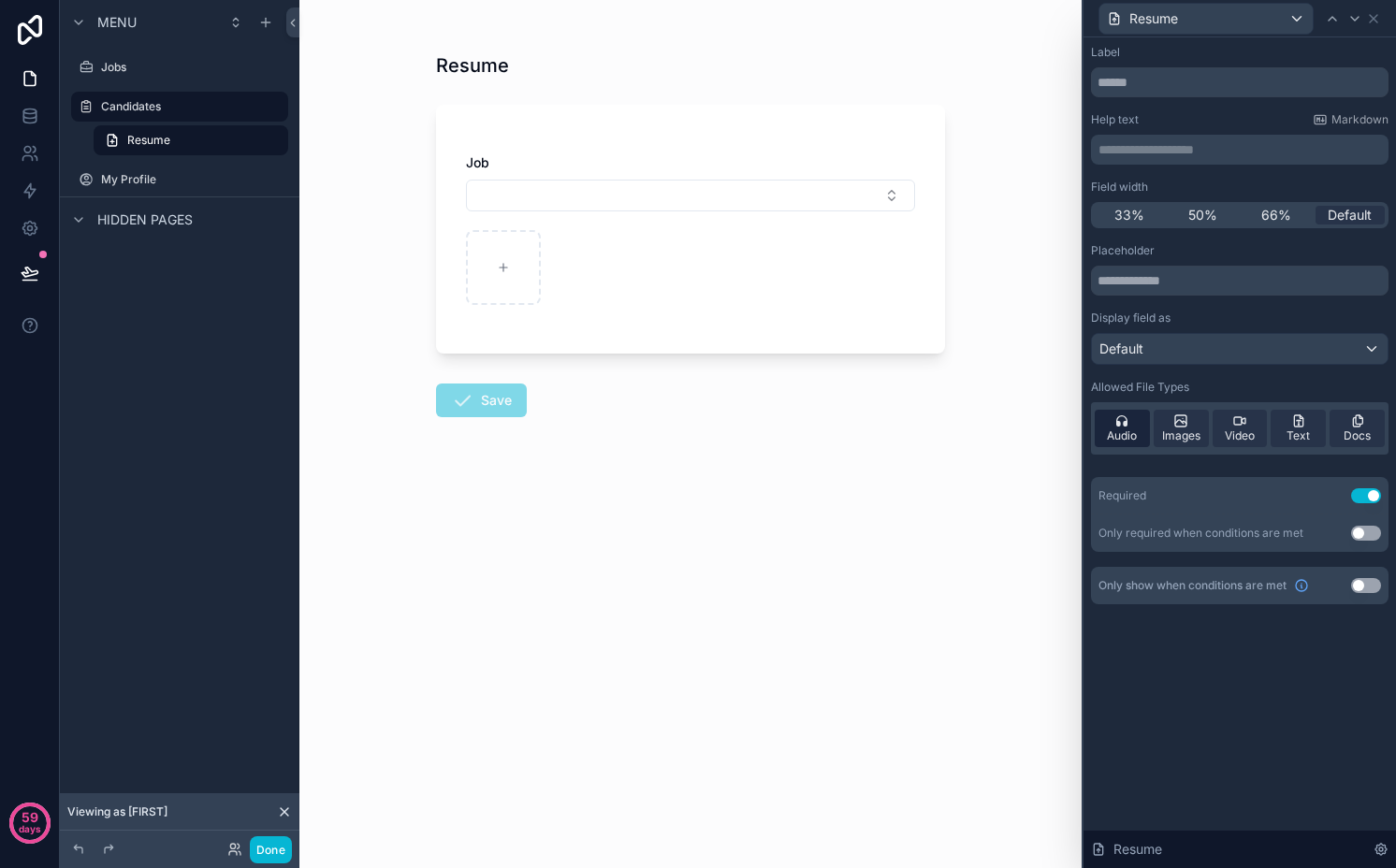 click 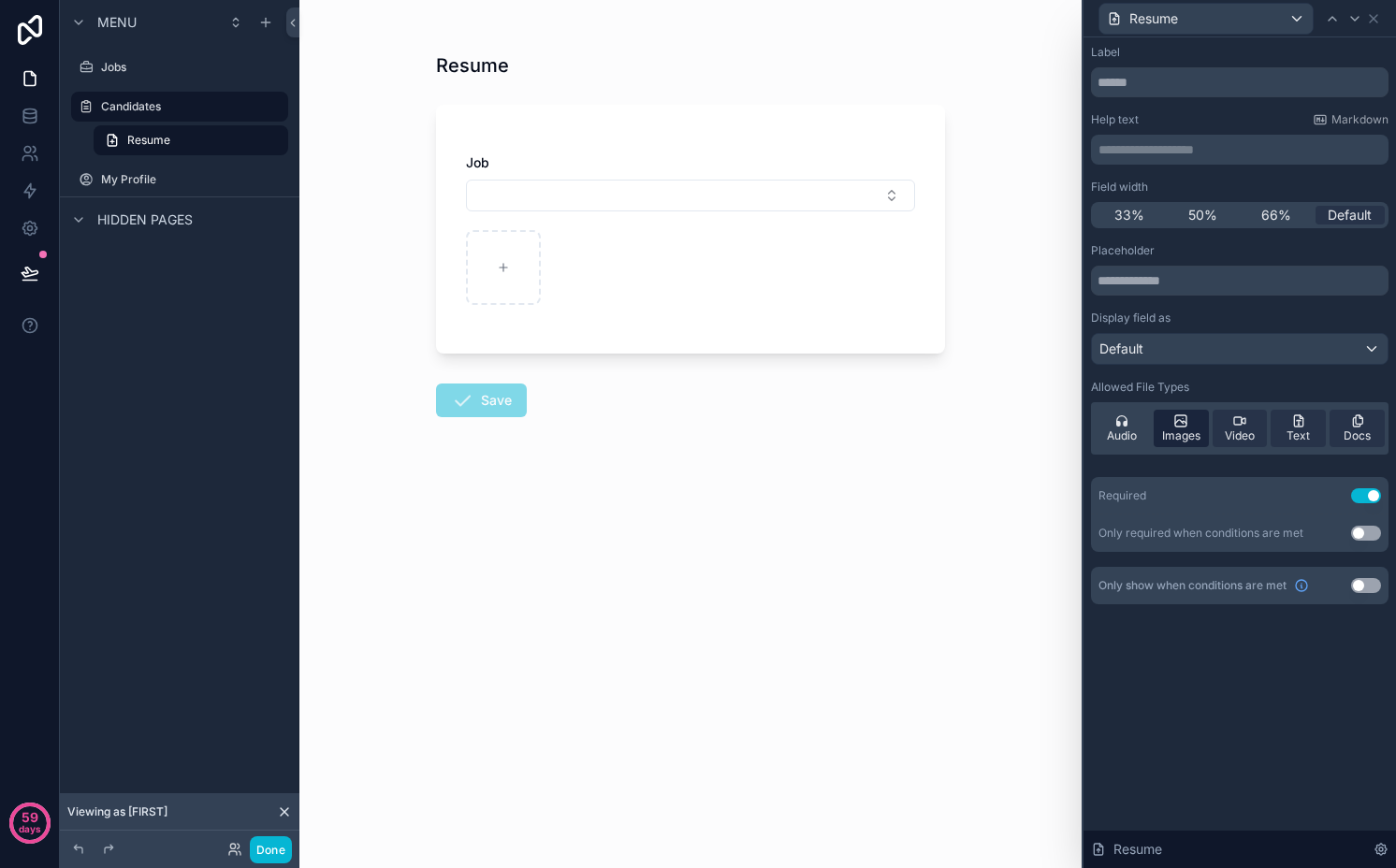 click on "Images" at bounding box center (1181, 436) 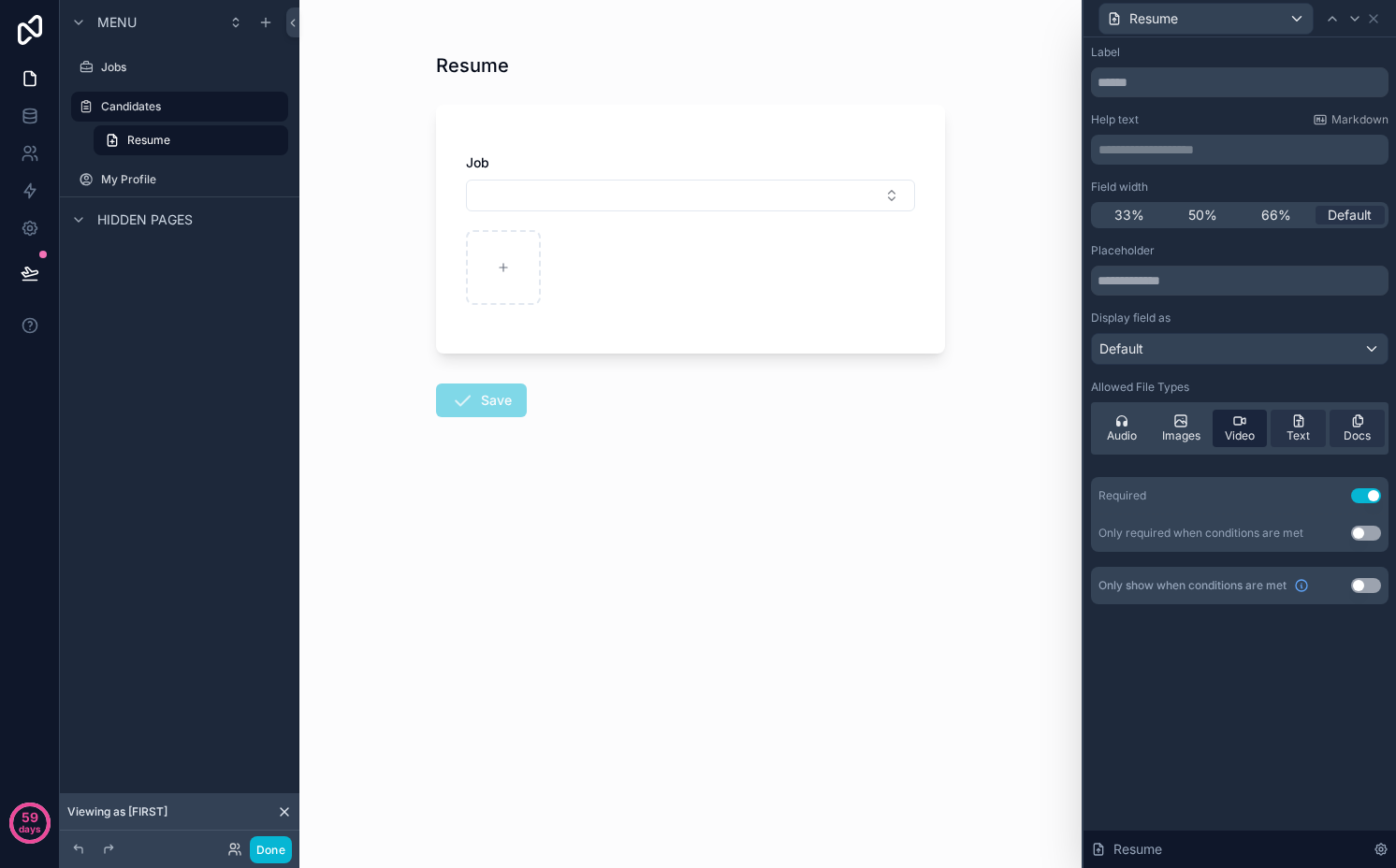 click on "Video" at bounding box center [1240, 428] 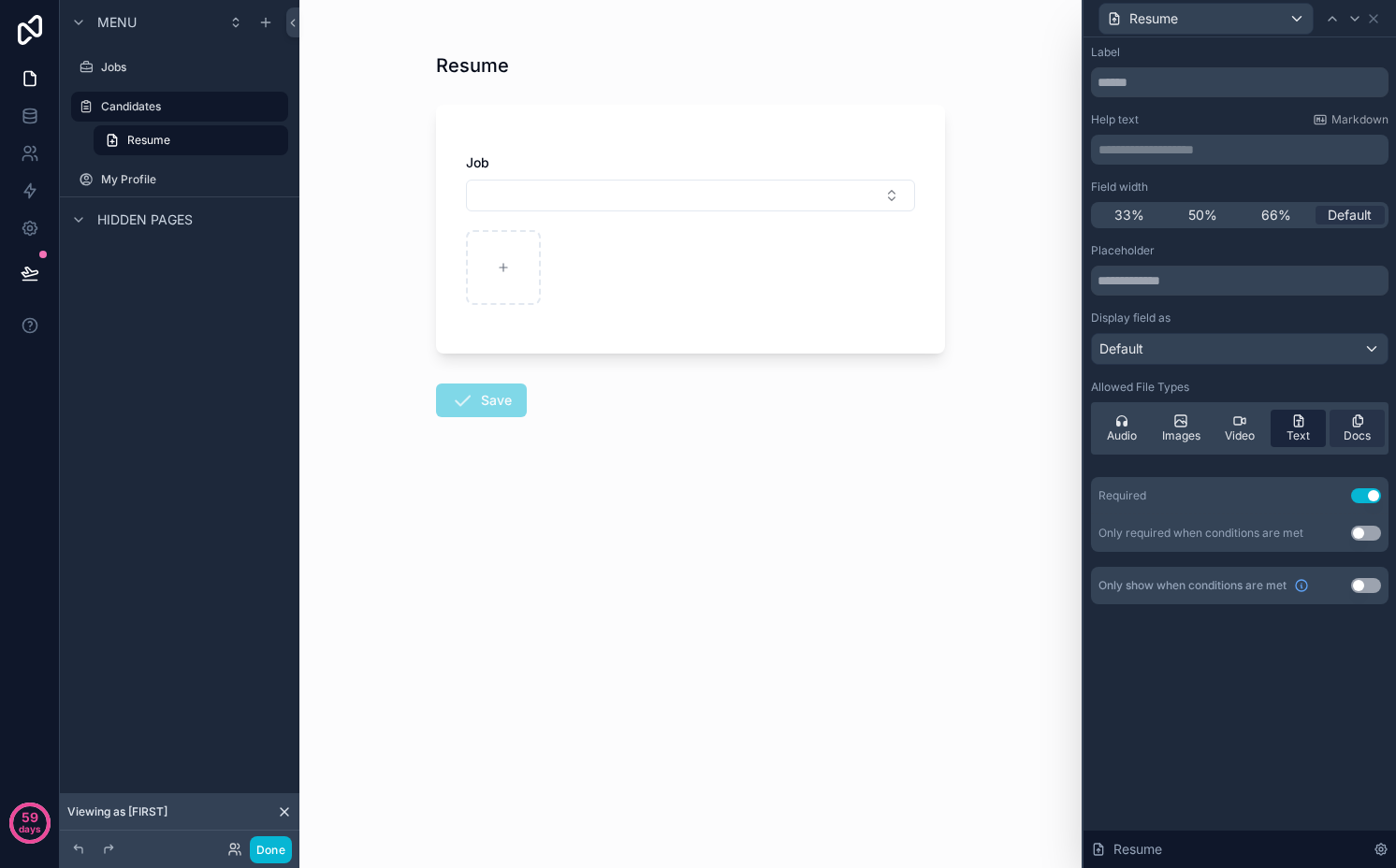 click on "Text" at bounding box center [1298, 428] 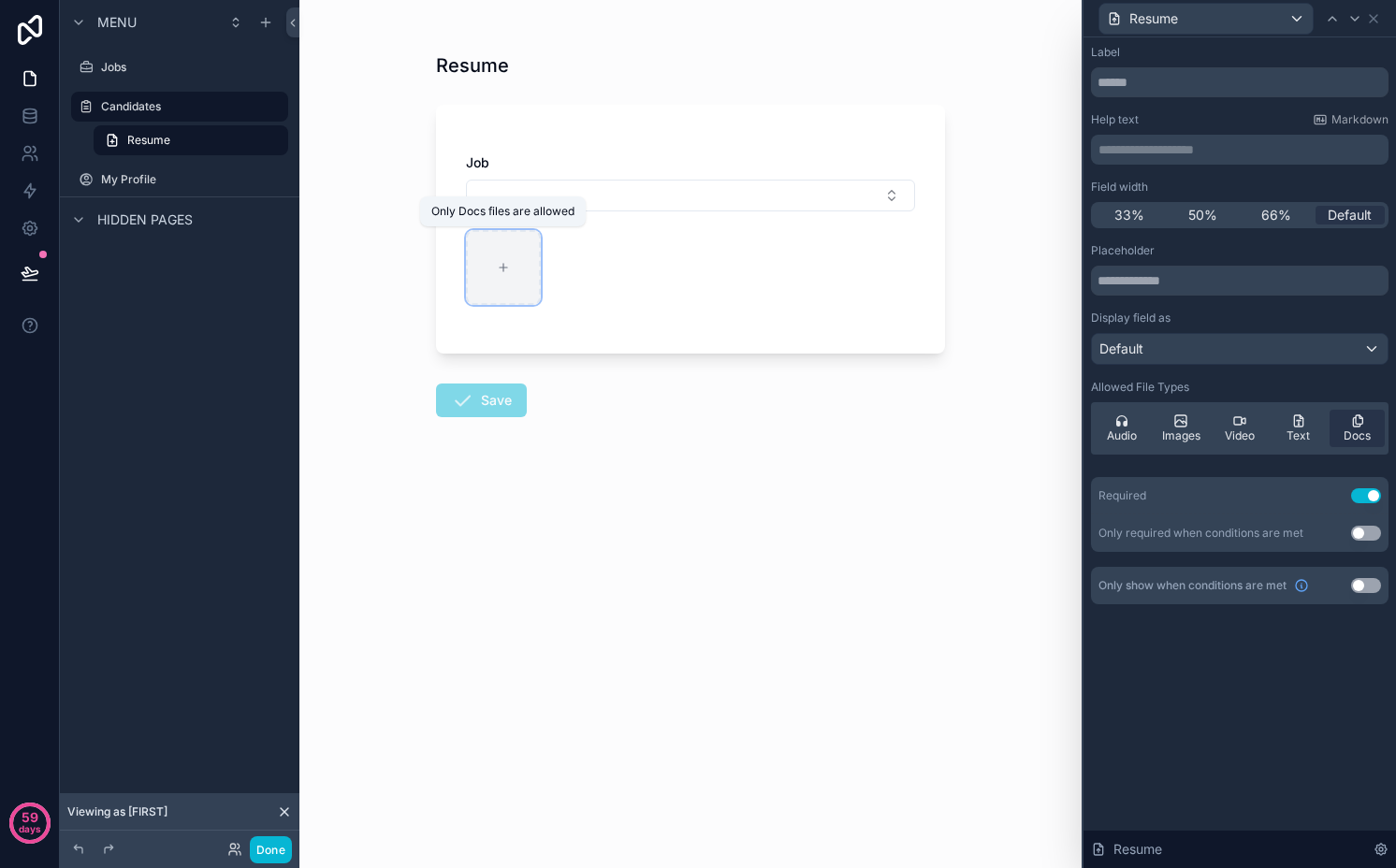 click 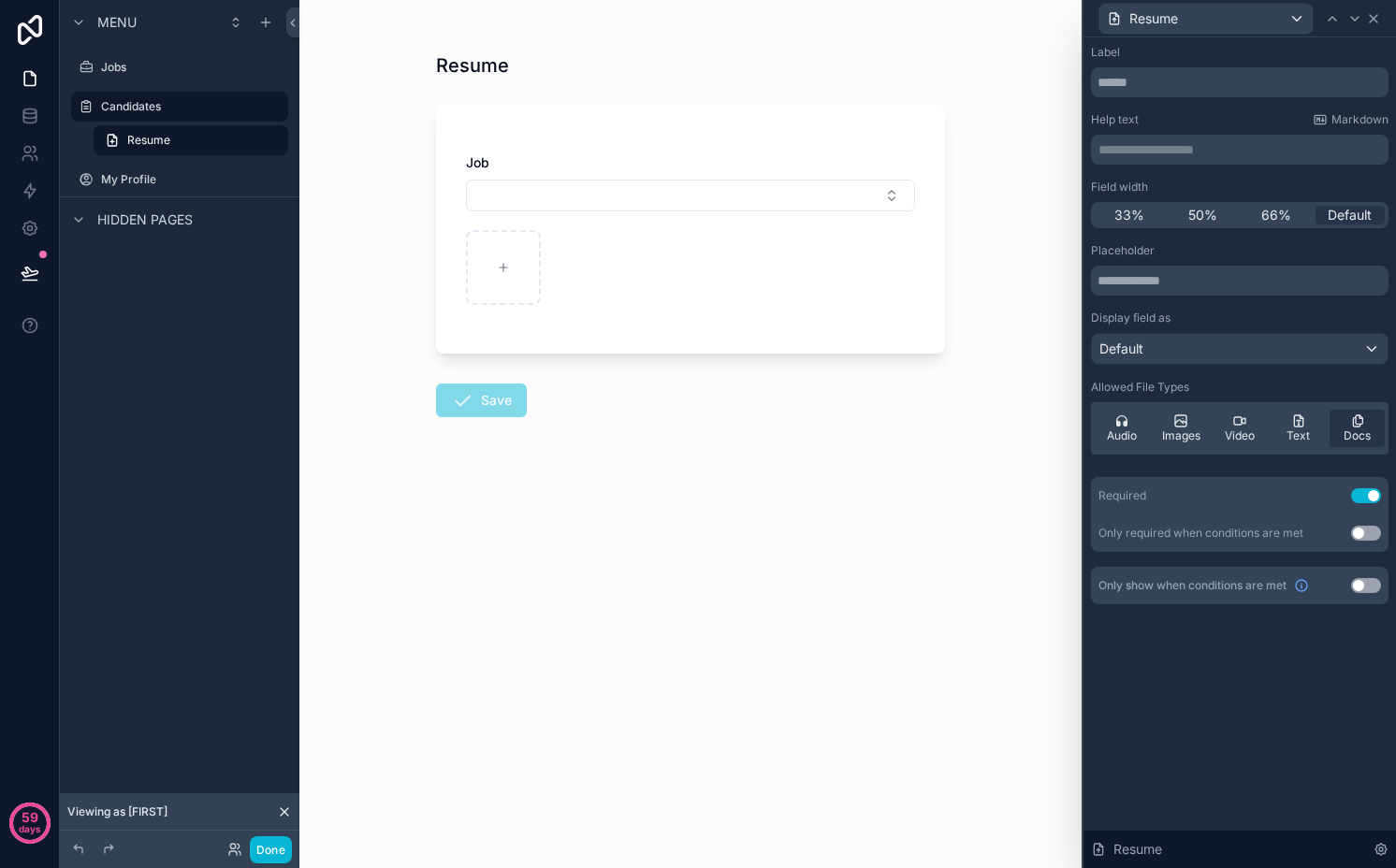 click 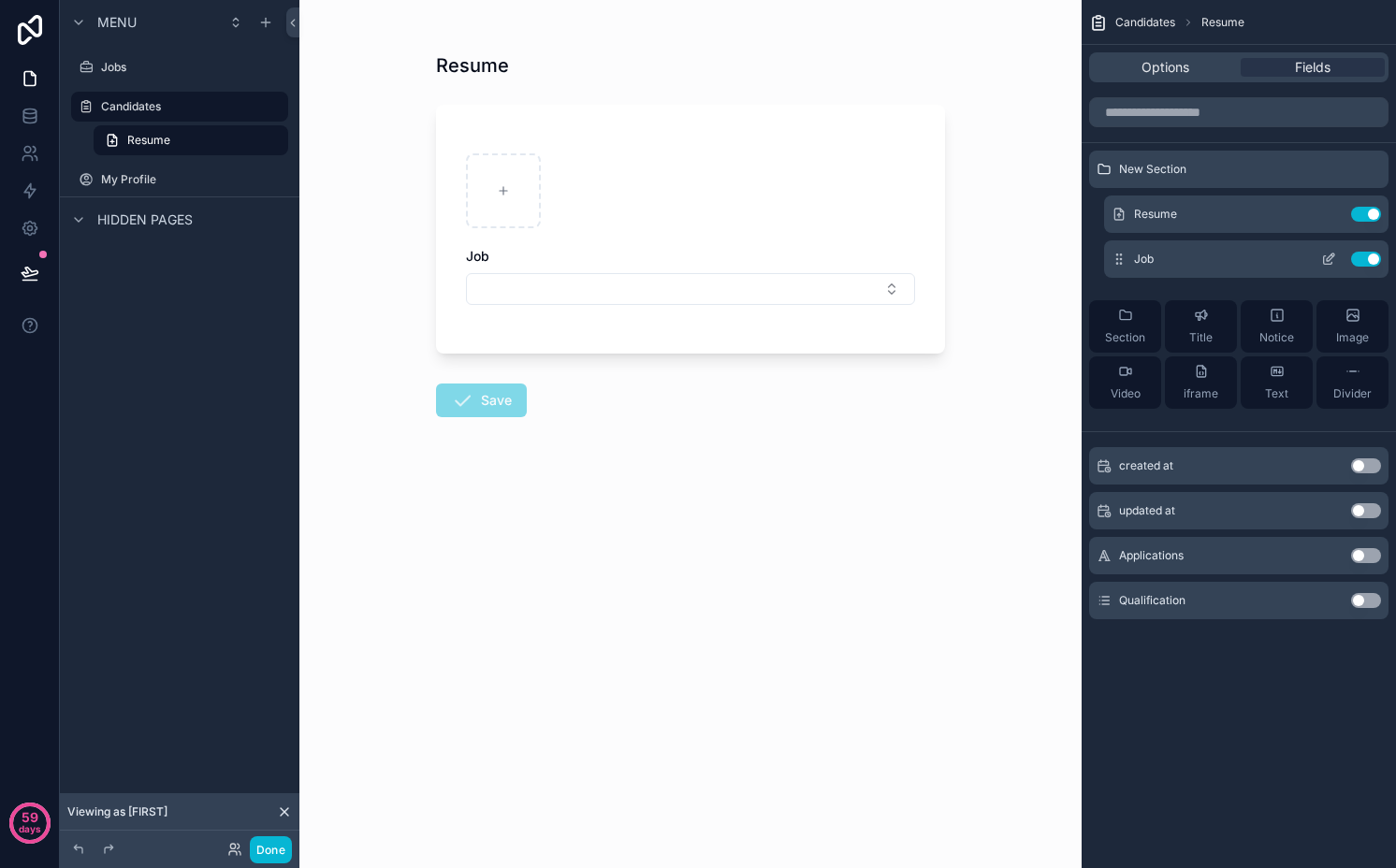 click 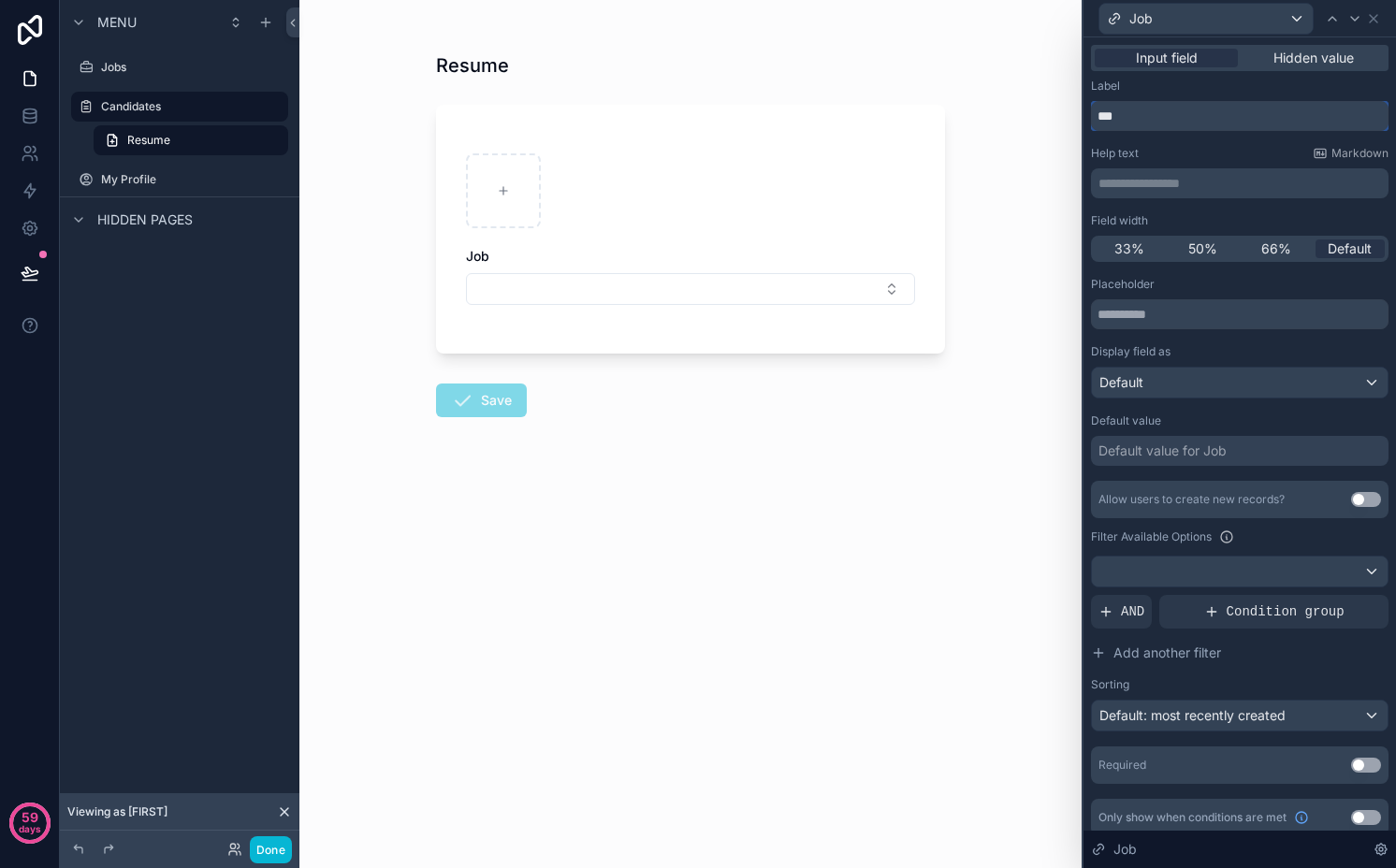 click on "***" at bounding box center [1240, 116] 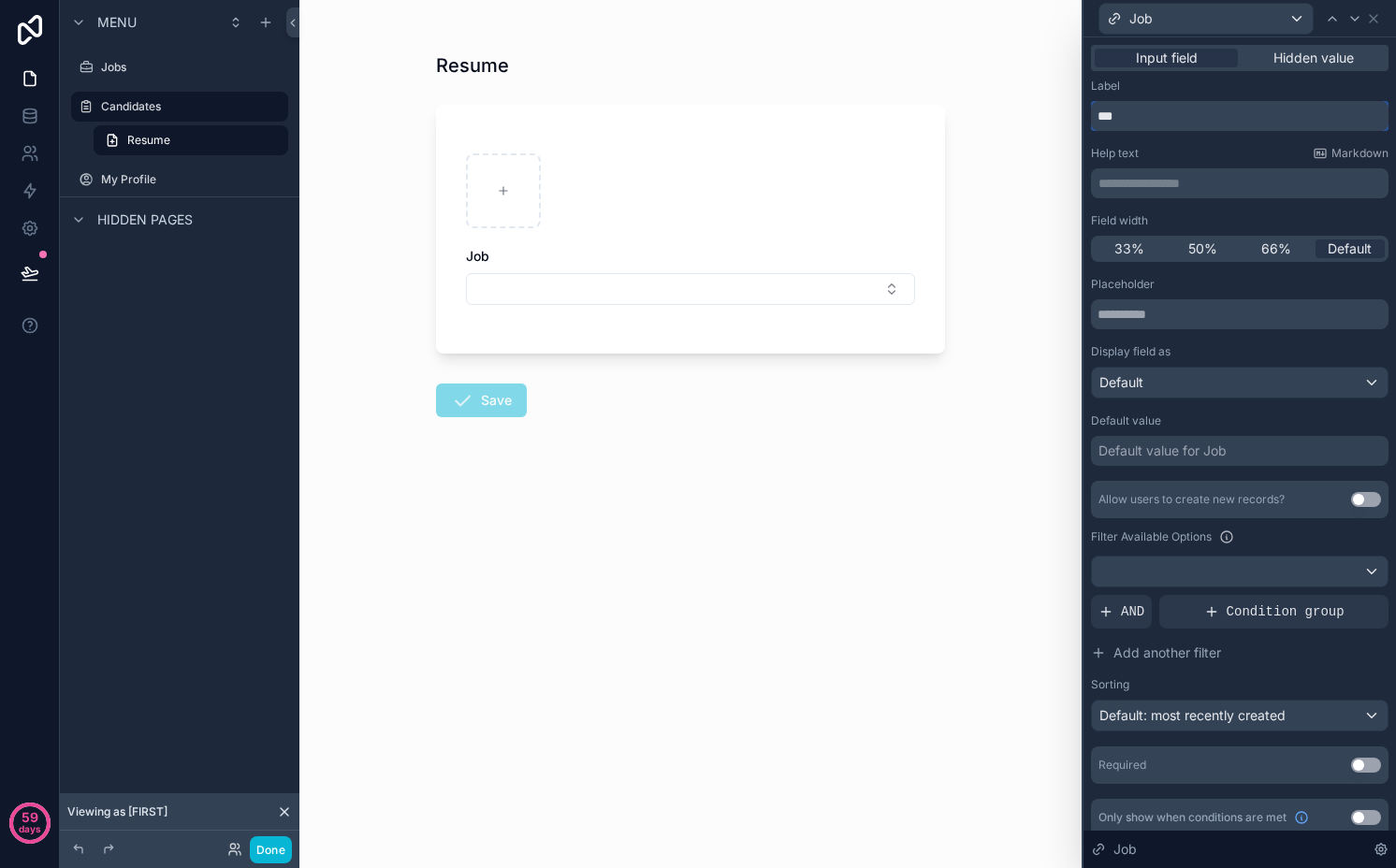 click on "***" at bounding box center (1240, 116) 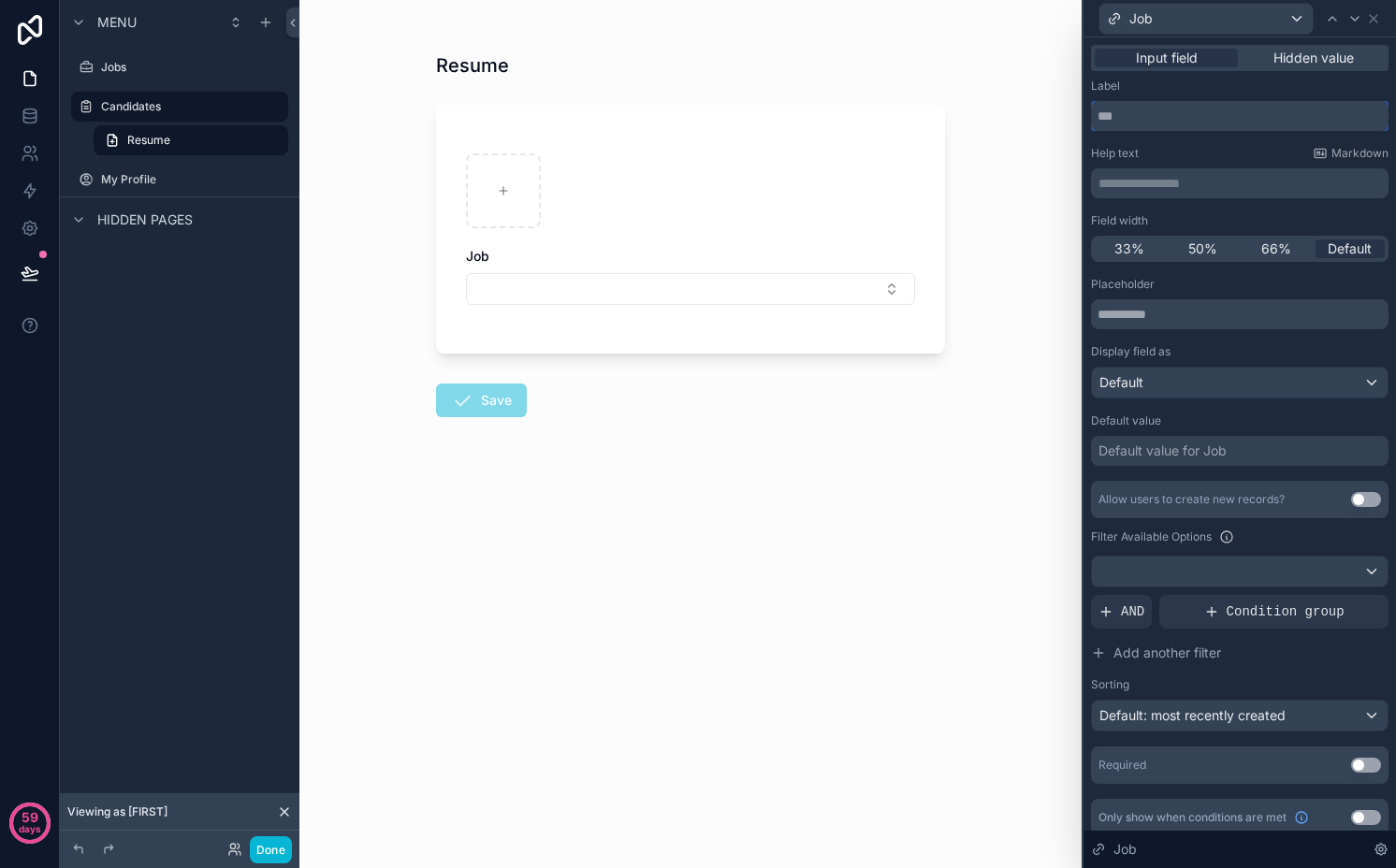 type 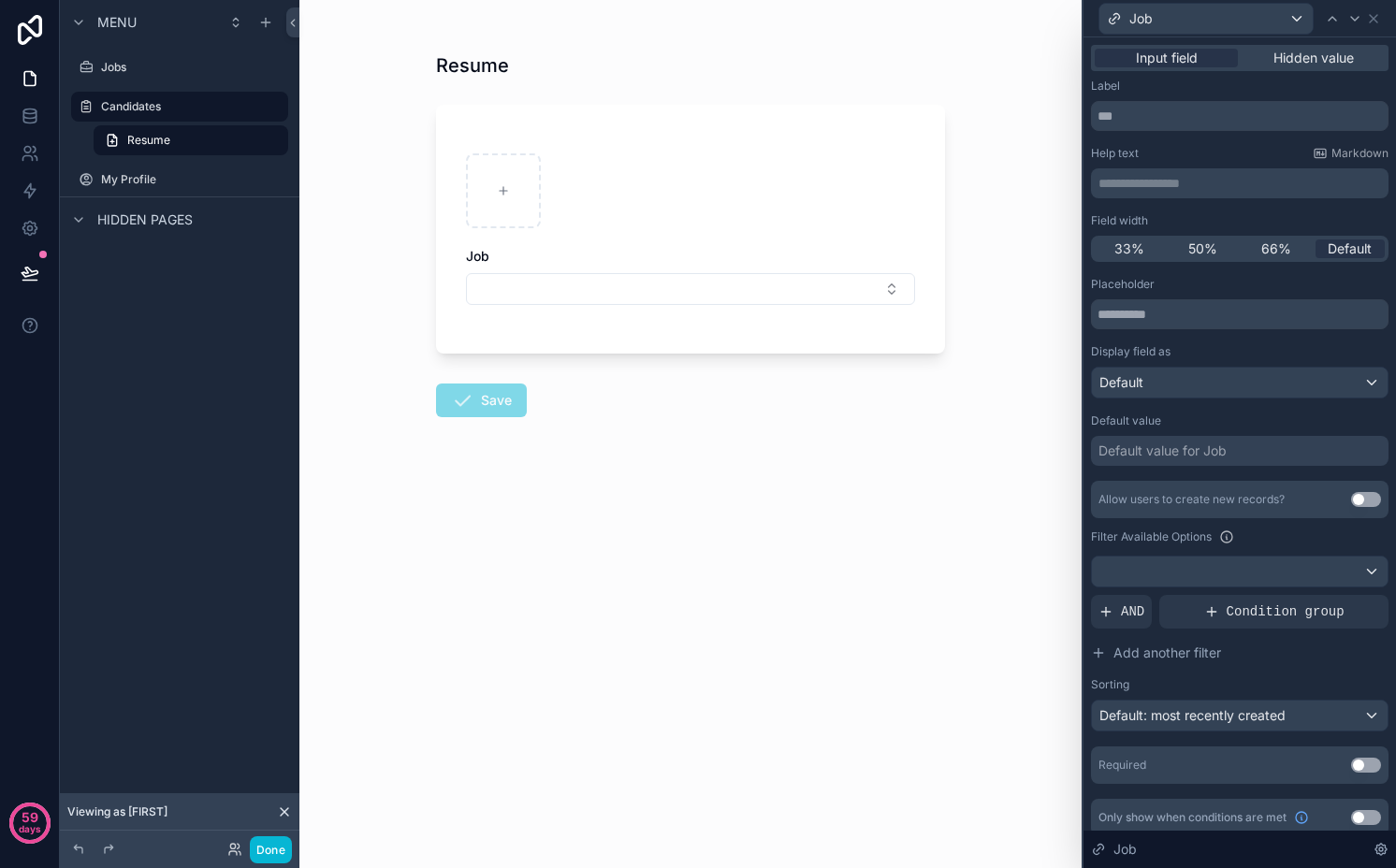 click on "Default value for Job" at bounding box center [1162, 451] 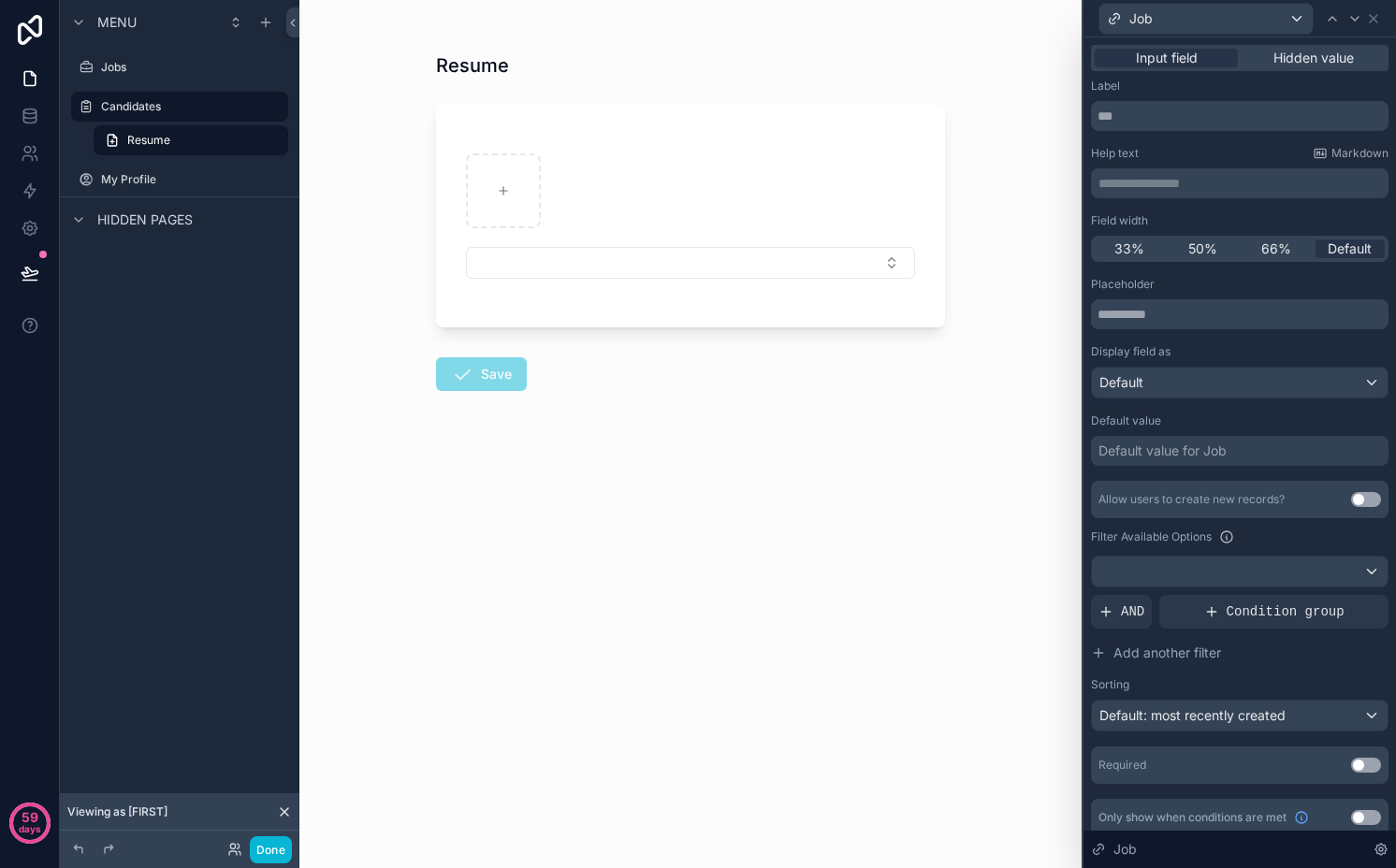 click on "Default value for Job" at bounding box center (1162, 451) 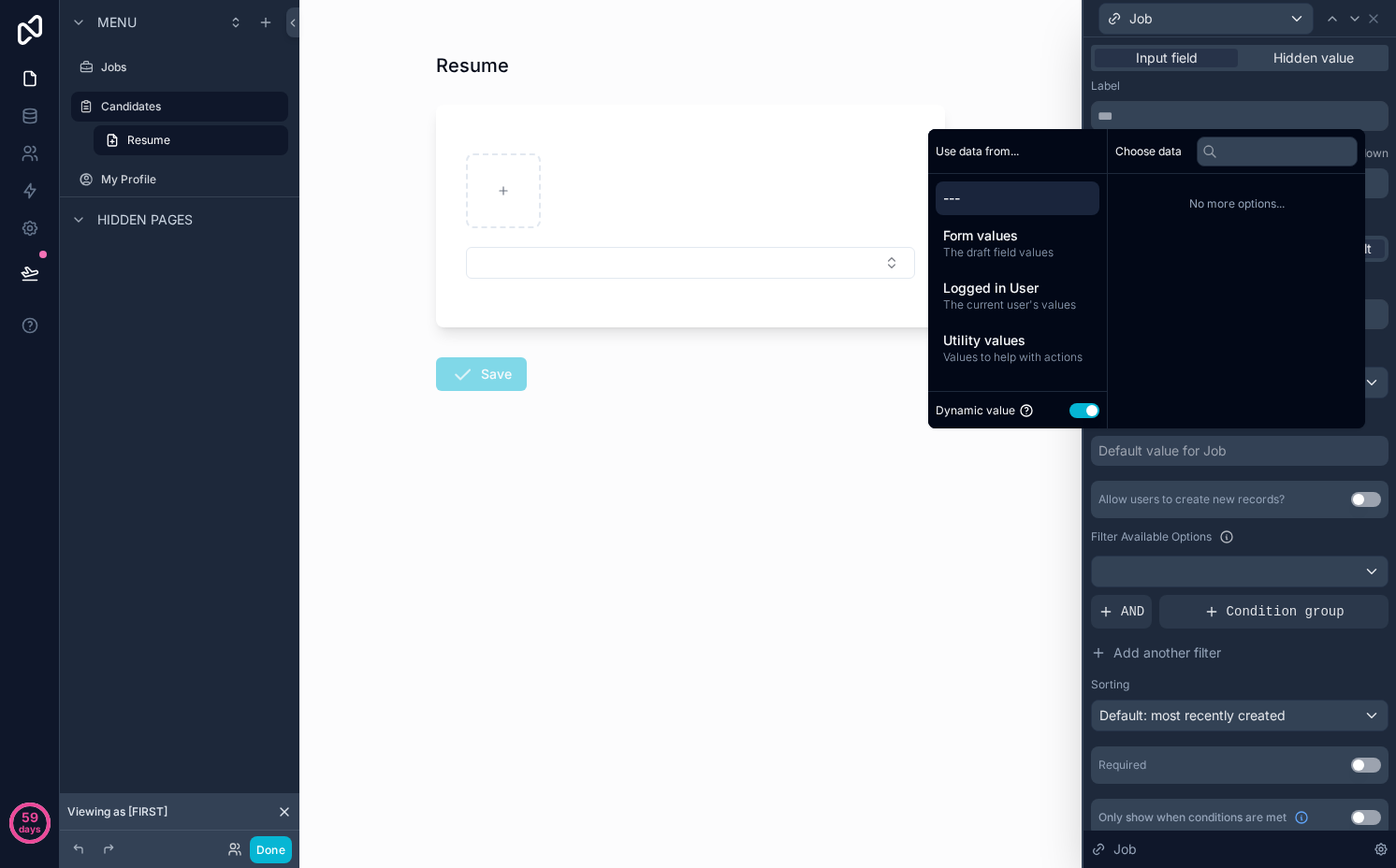 click on "Placeholder Display field as Default Default value Default value for Job Allow users to create new records? Use setting Filter Available Options   AND Condition group Add another filter Sorting Default: most recently created Required Use setting" at bounding box center [1240, 530] 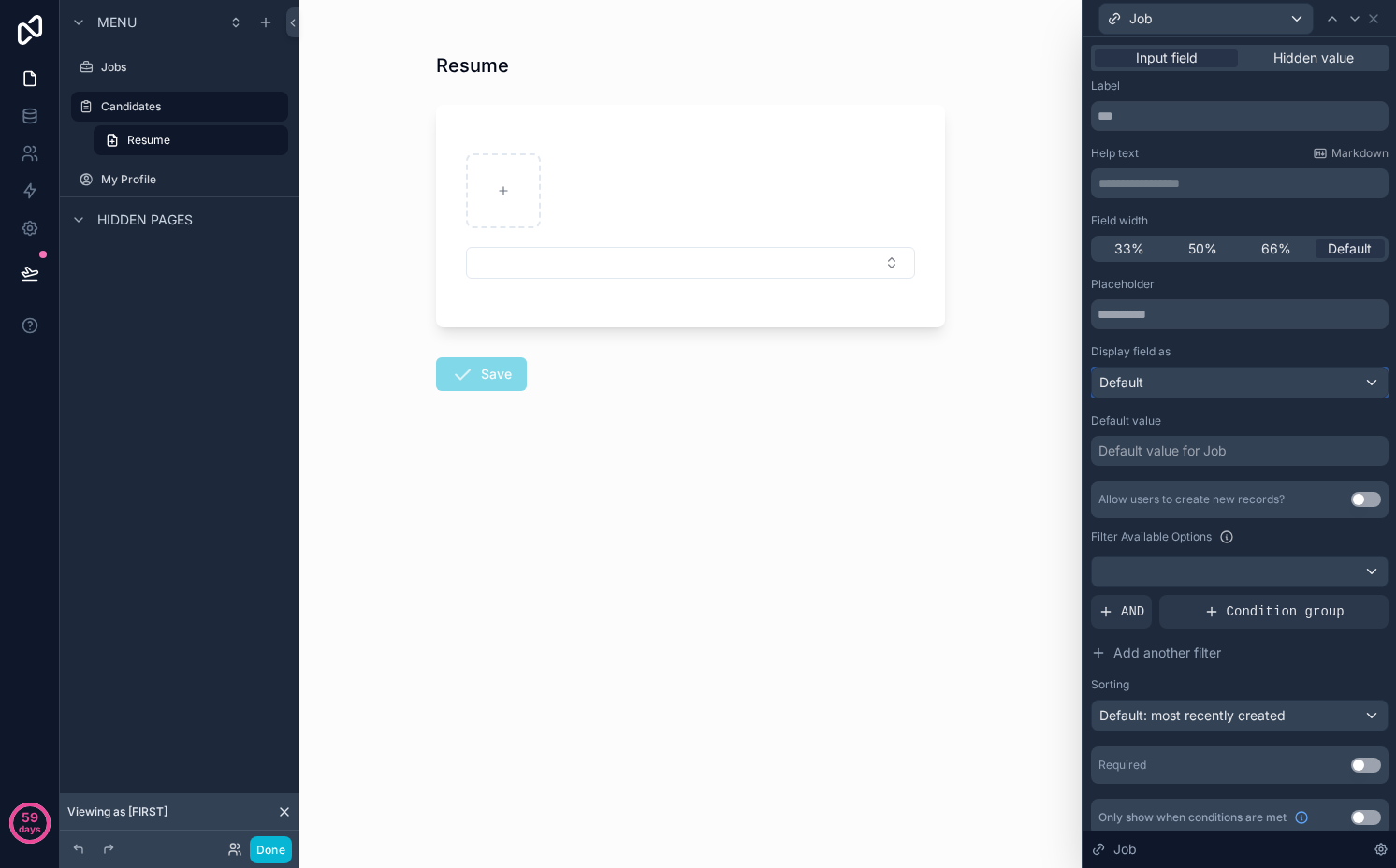 click on "Default" at bounding box center (1240, 383) 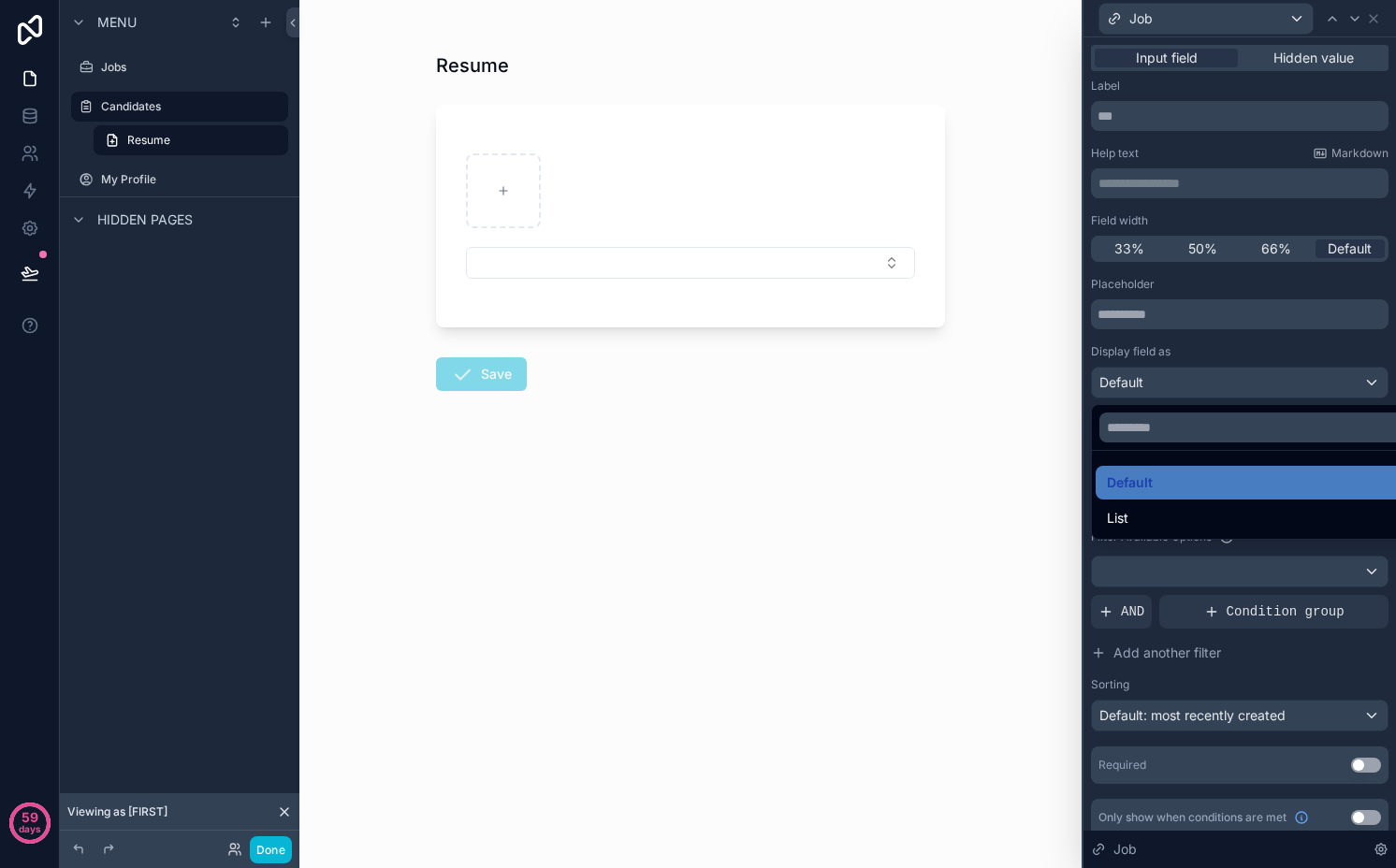 click on "List" at bounding box center [1254, 518] 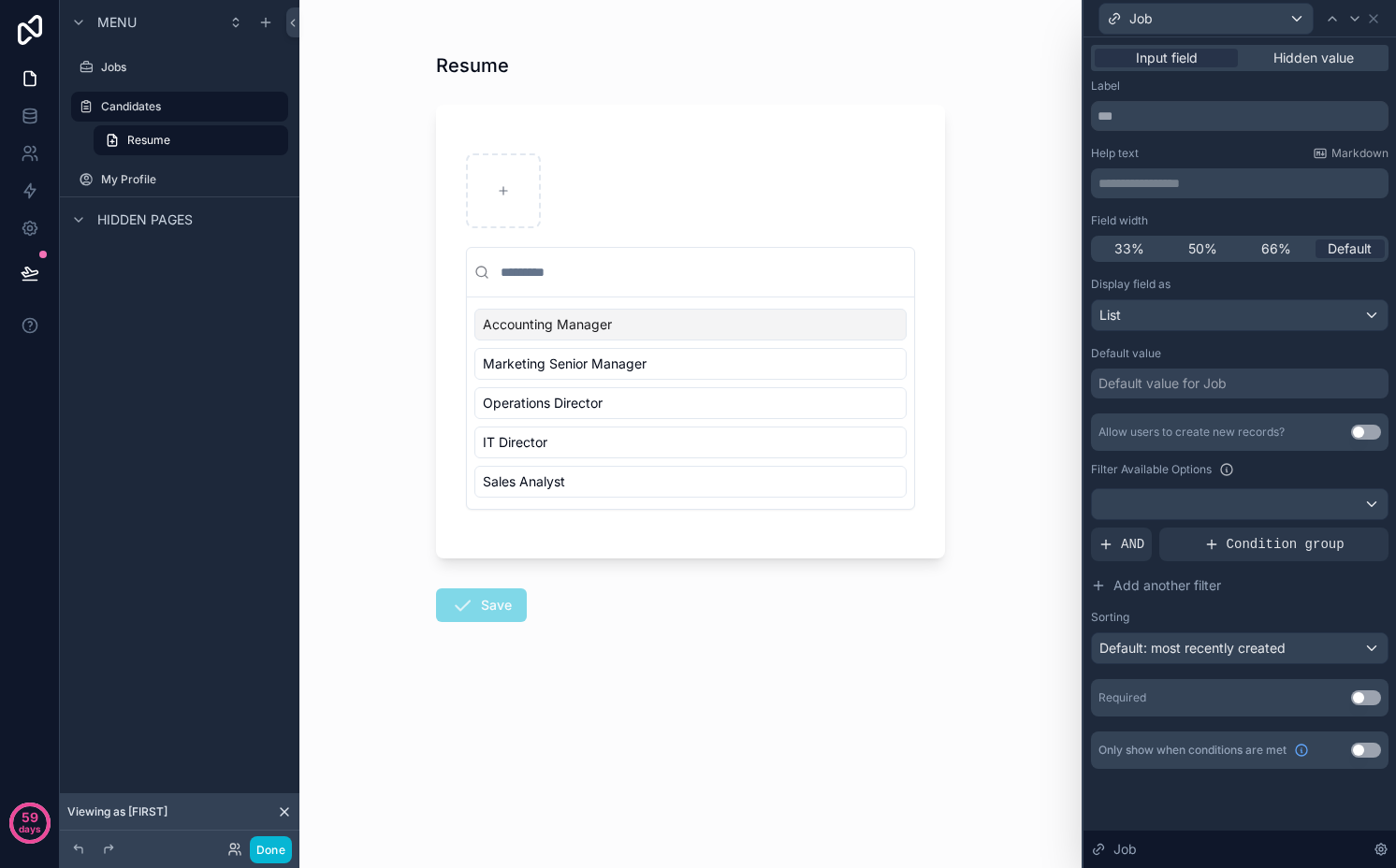 click on "Use setting" at bounding box center [1366, 698] 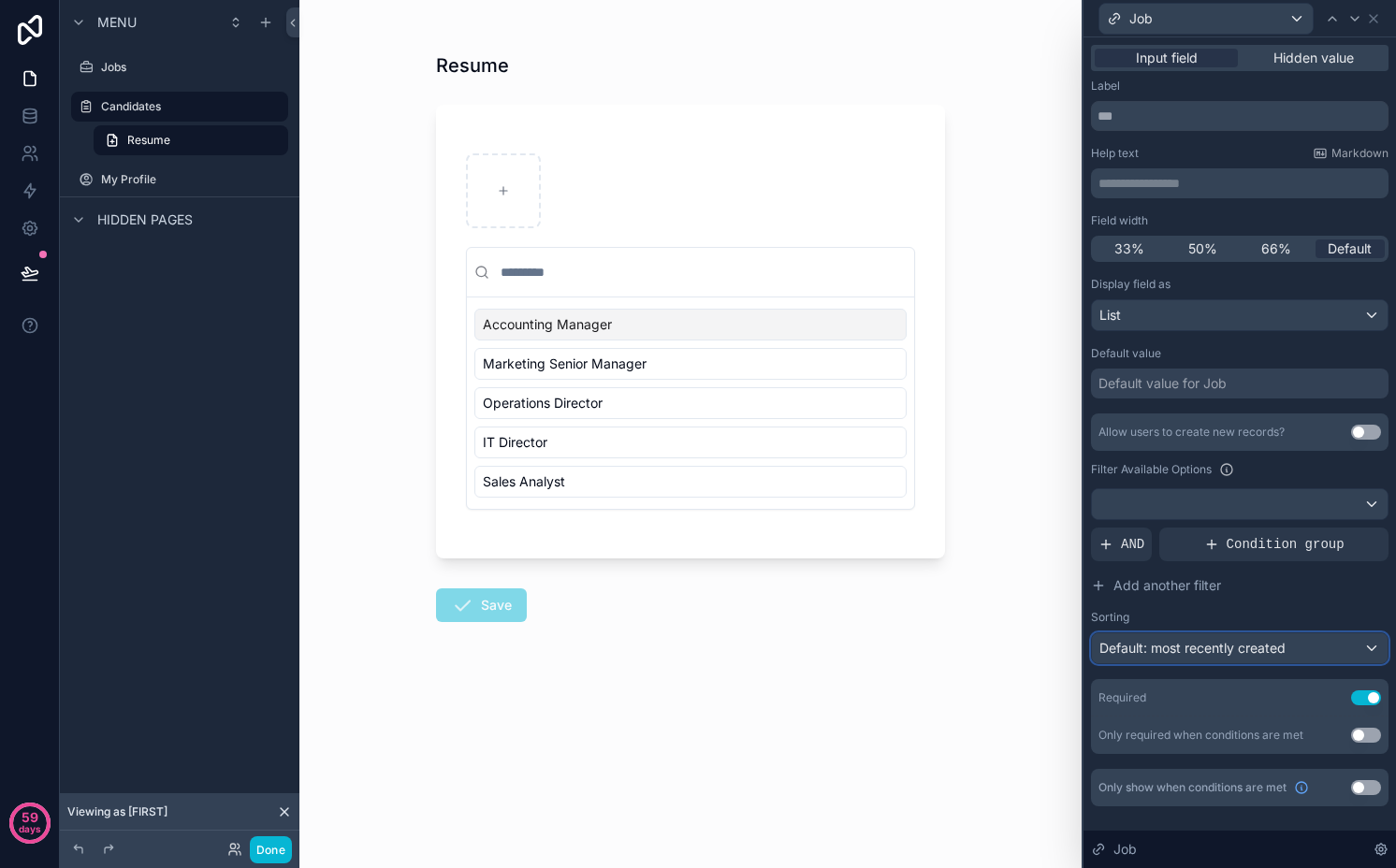click on "Default: most recently created" at bounding box center (1240, 648) 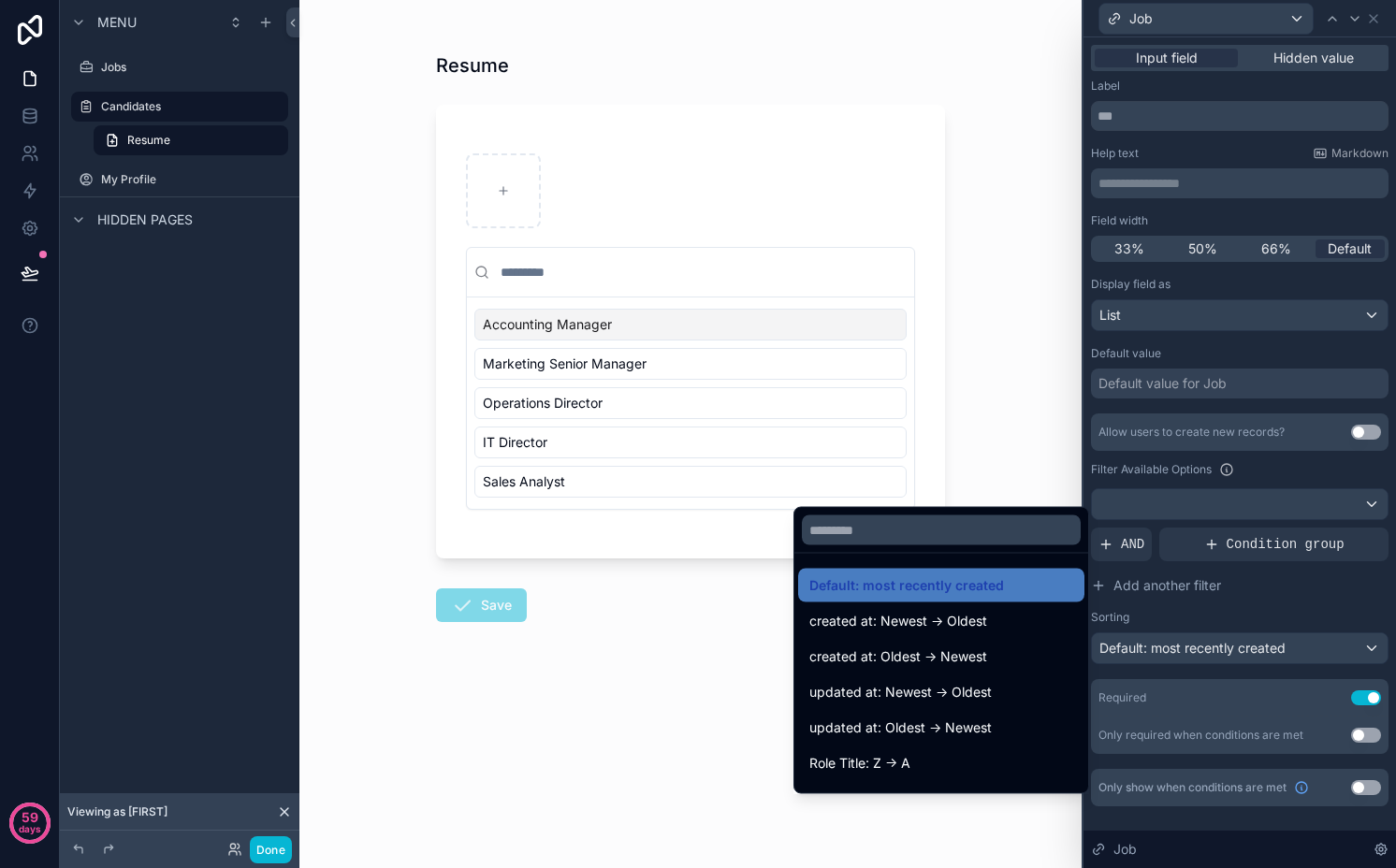 click at bounding box center [1240, 434] 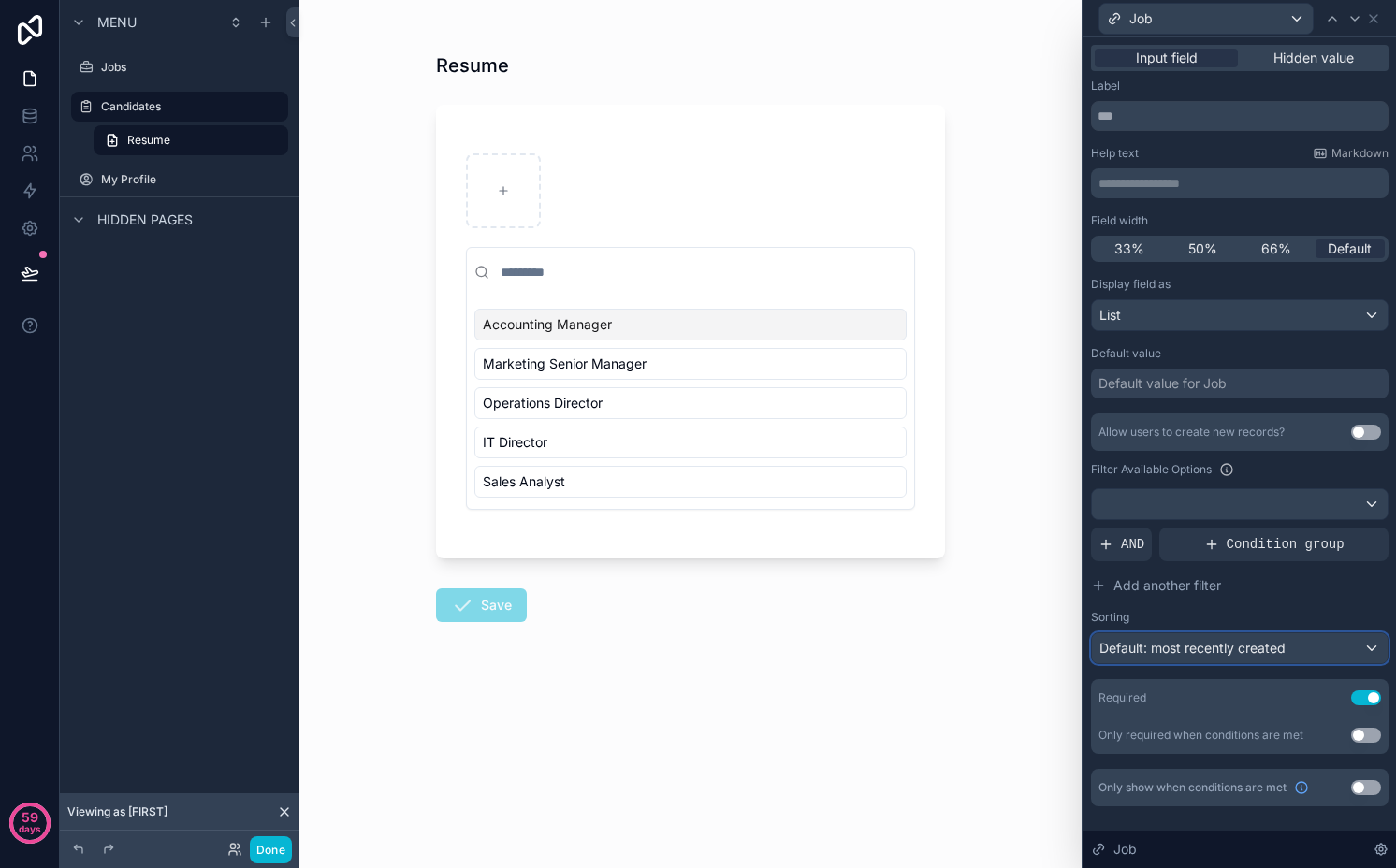 click on "Default: most recently created" at bounding box center [1192, 647] 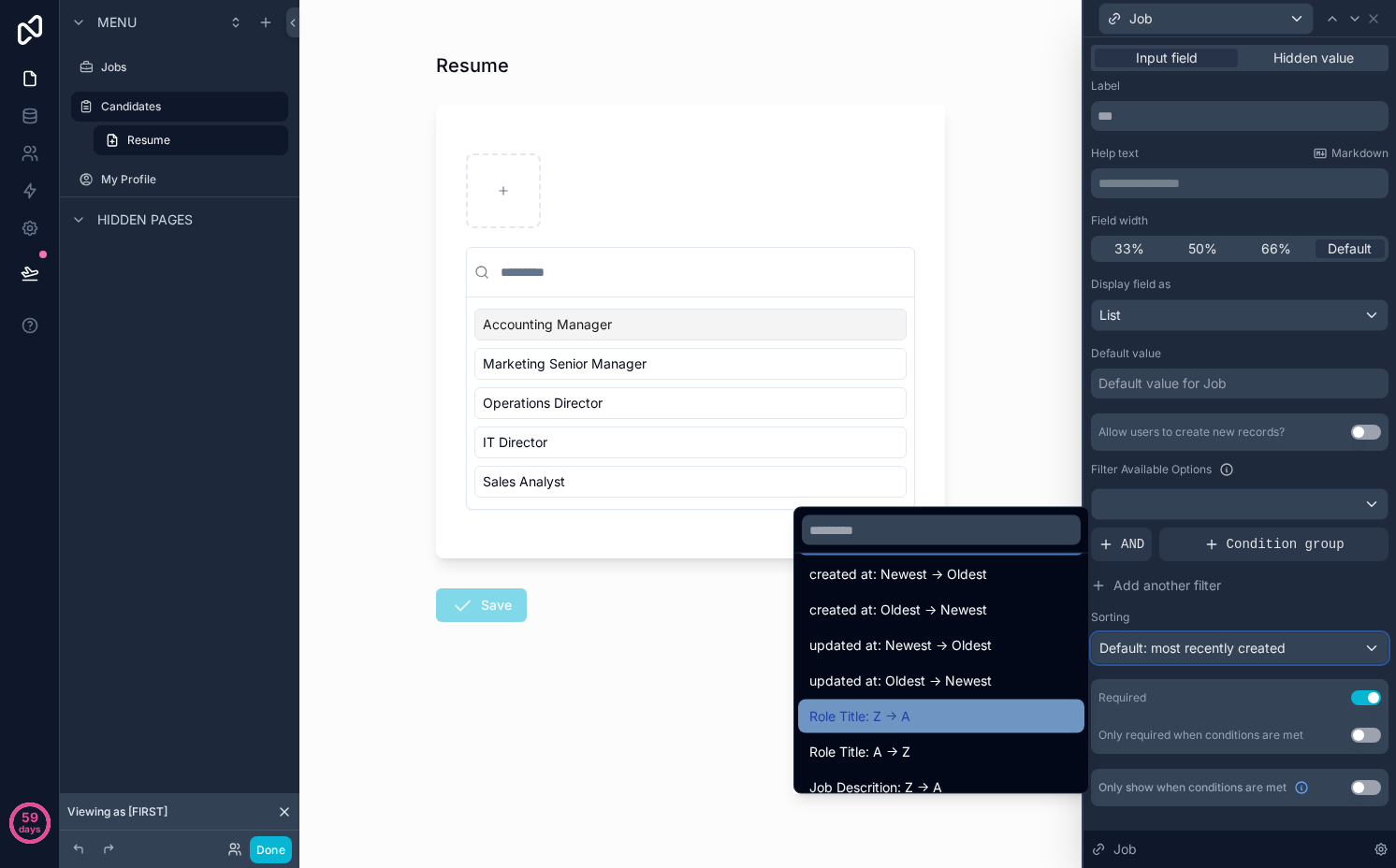 scroll, scrollTop: 48, scrollLeft: 0, axis: vertical 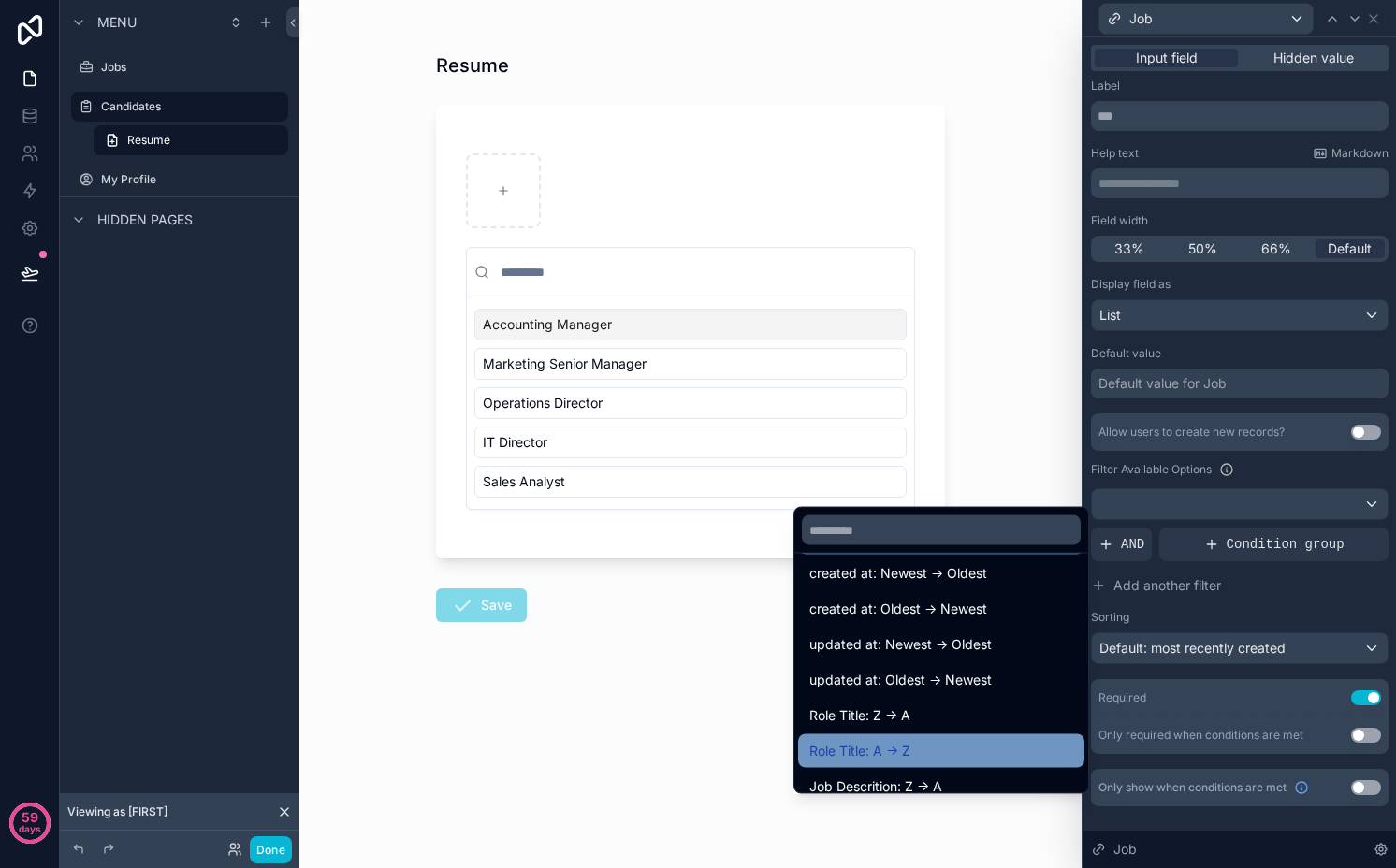 click on "Role Title: A -> Z" at bounding box center (860, 751) 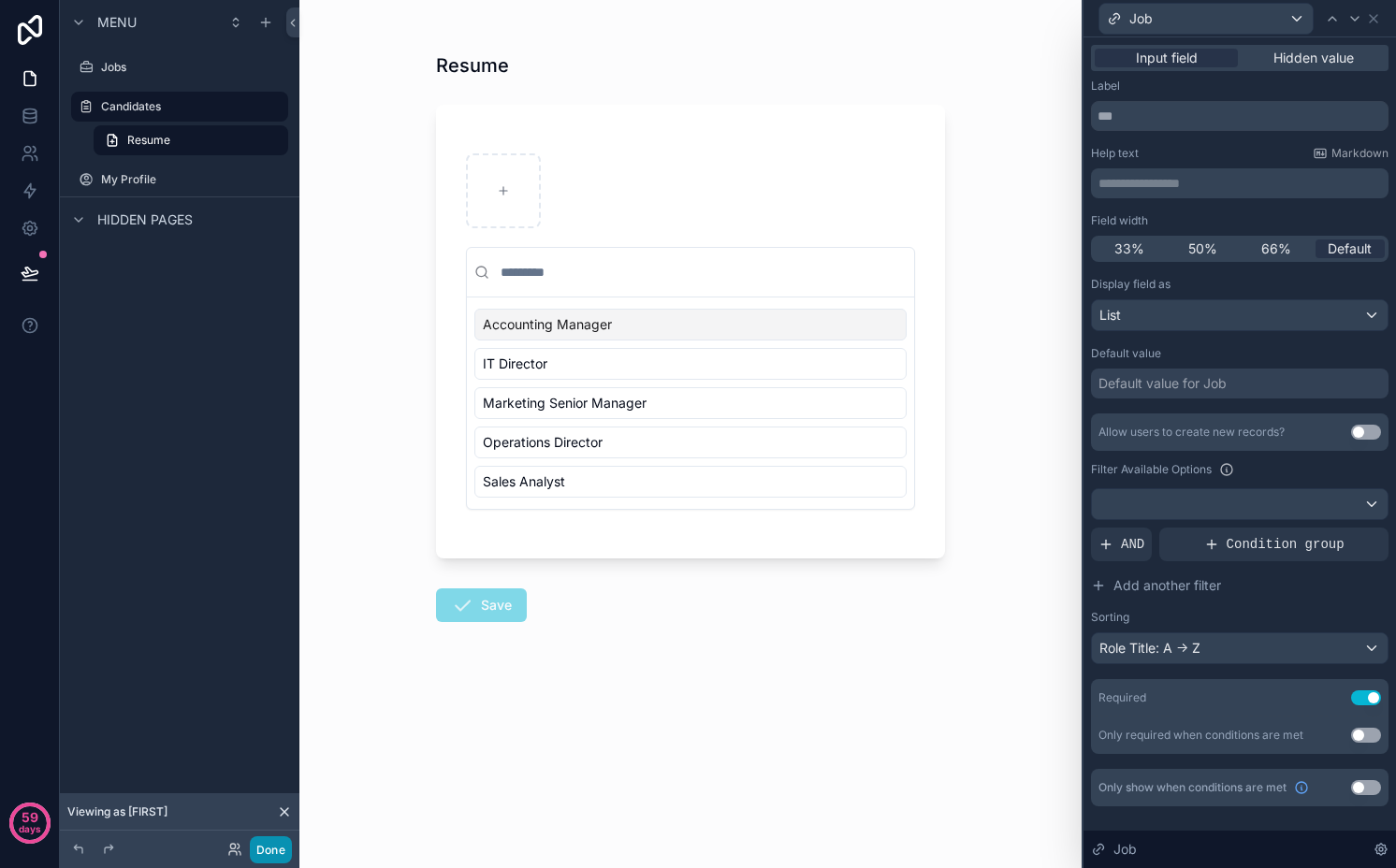 click on "Done" at bounding box center (270, 849) 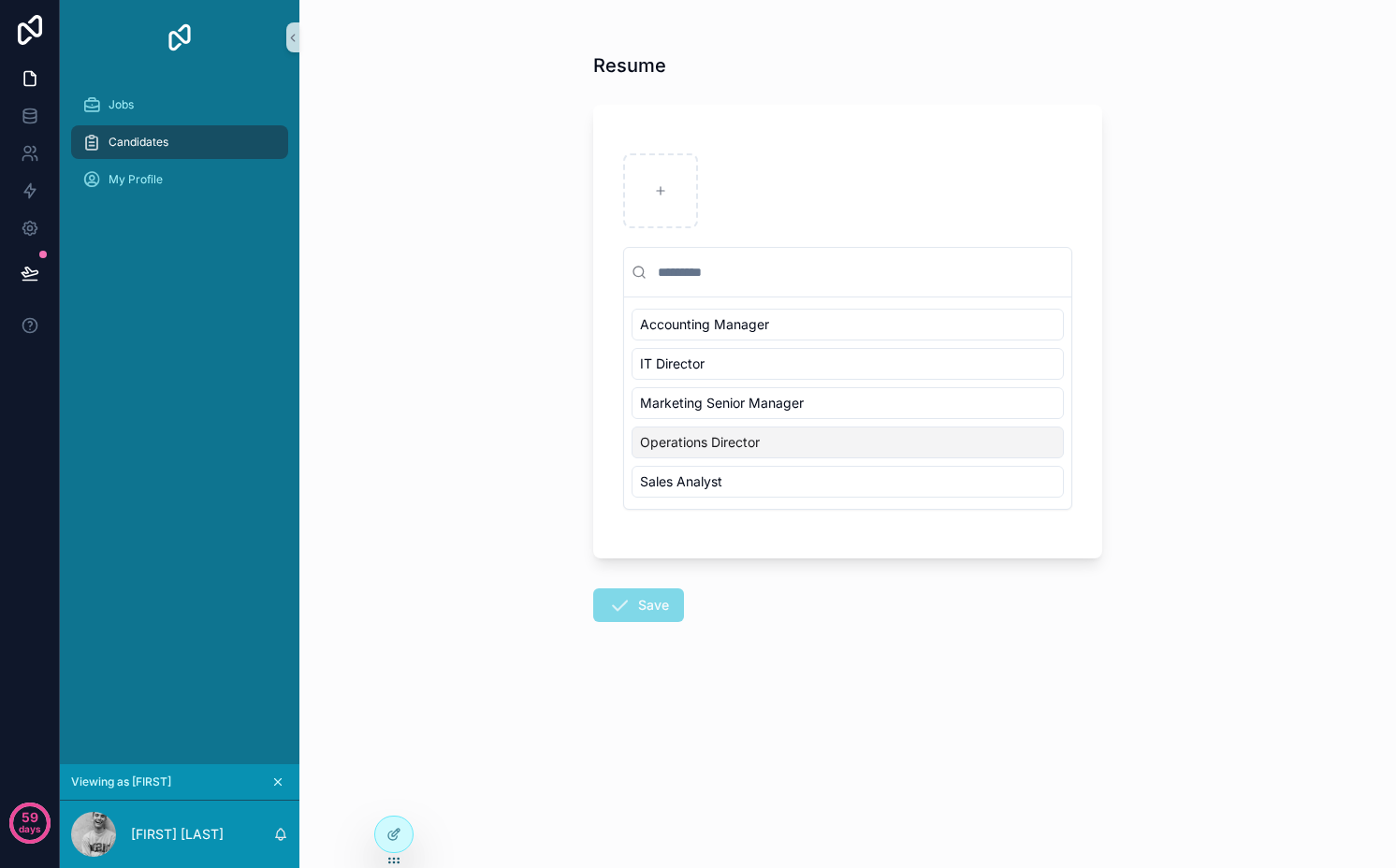 click on "Candidates" at bounding box center (138, 142) 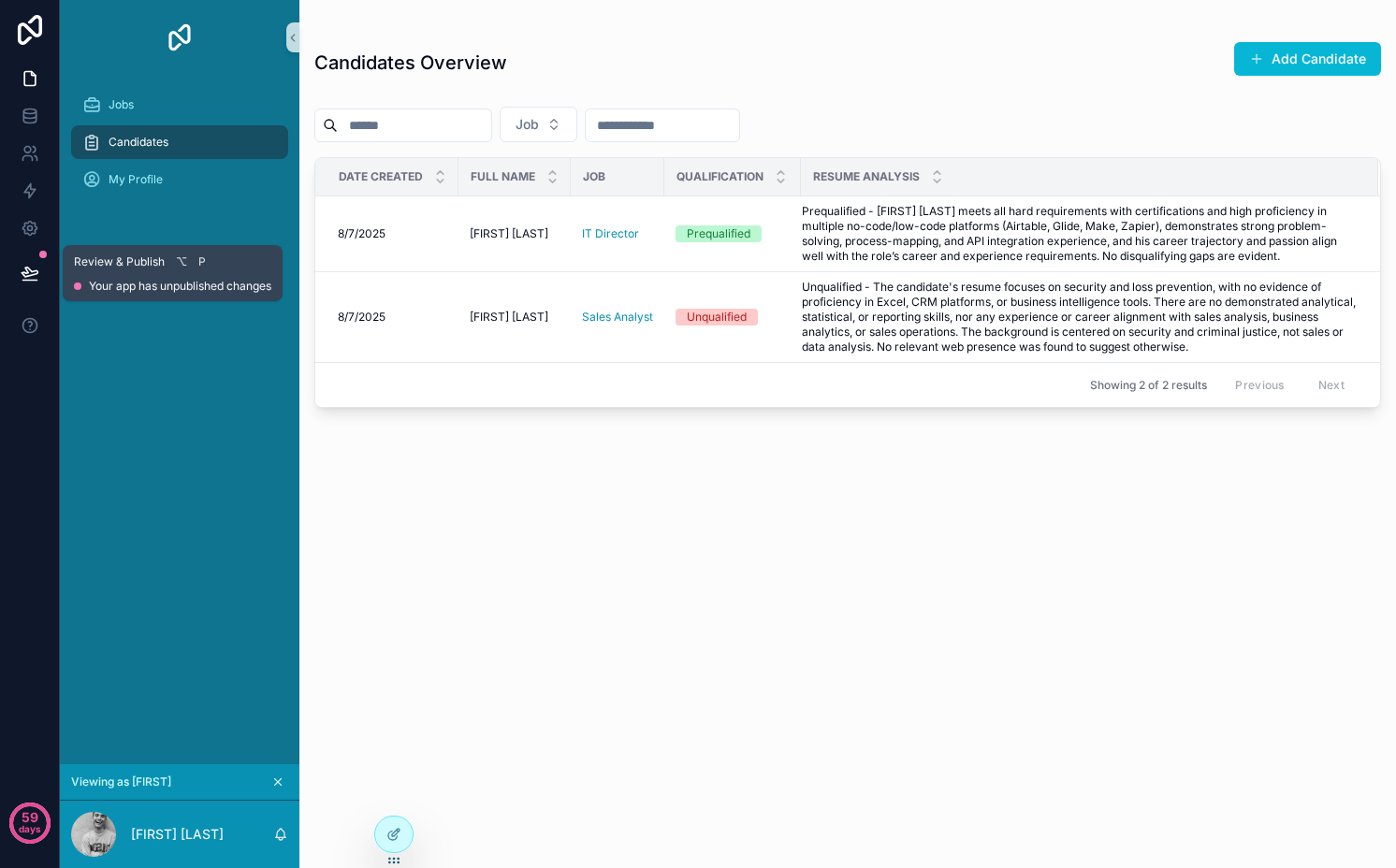 click 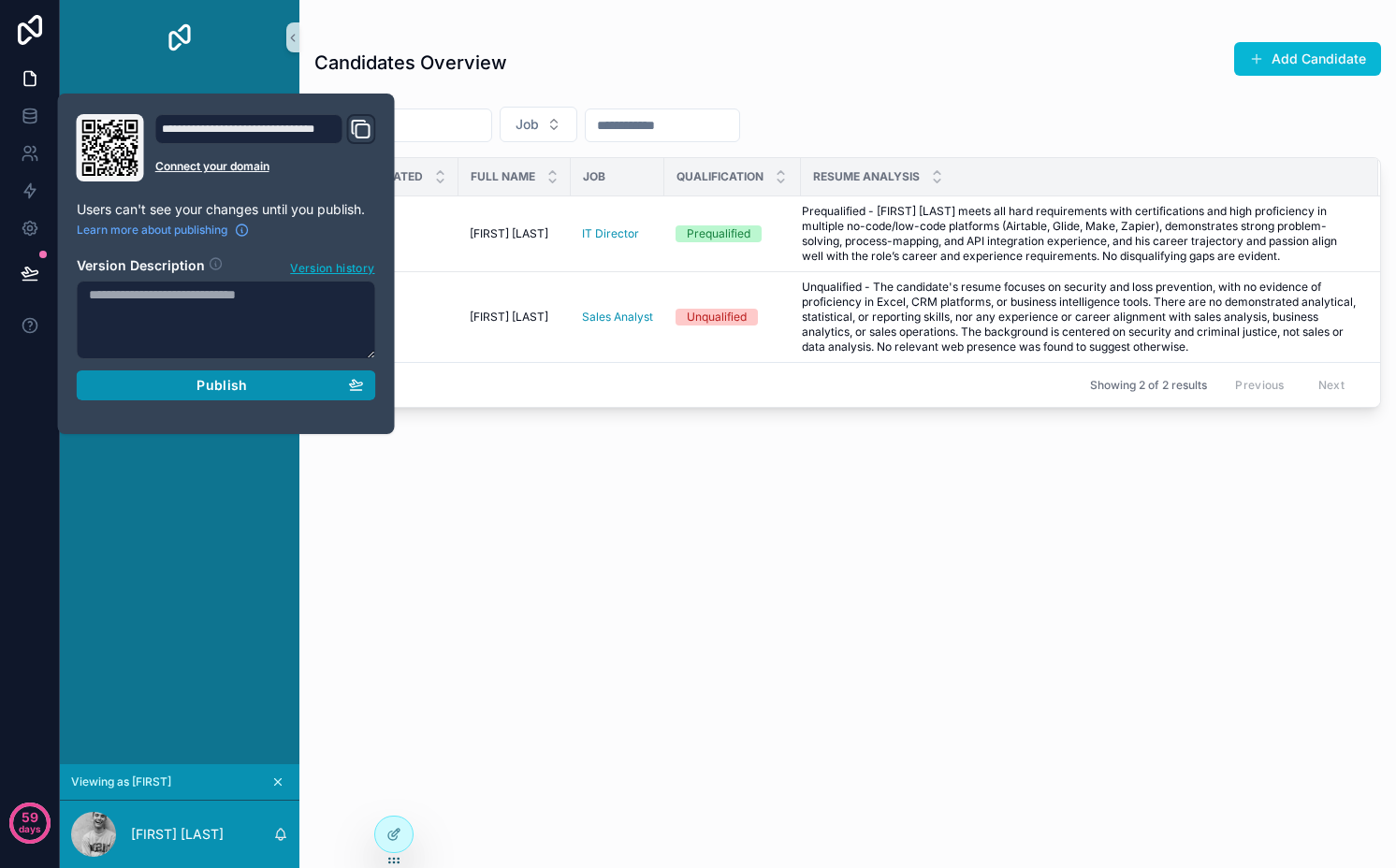 click on "Publish" at bounding box center (226, 385) 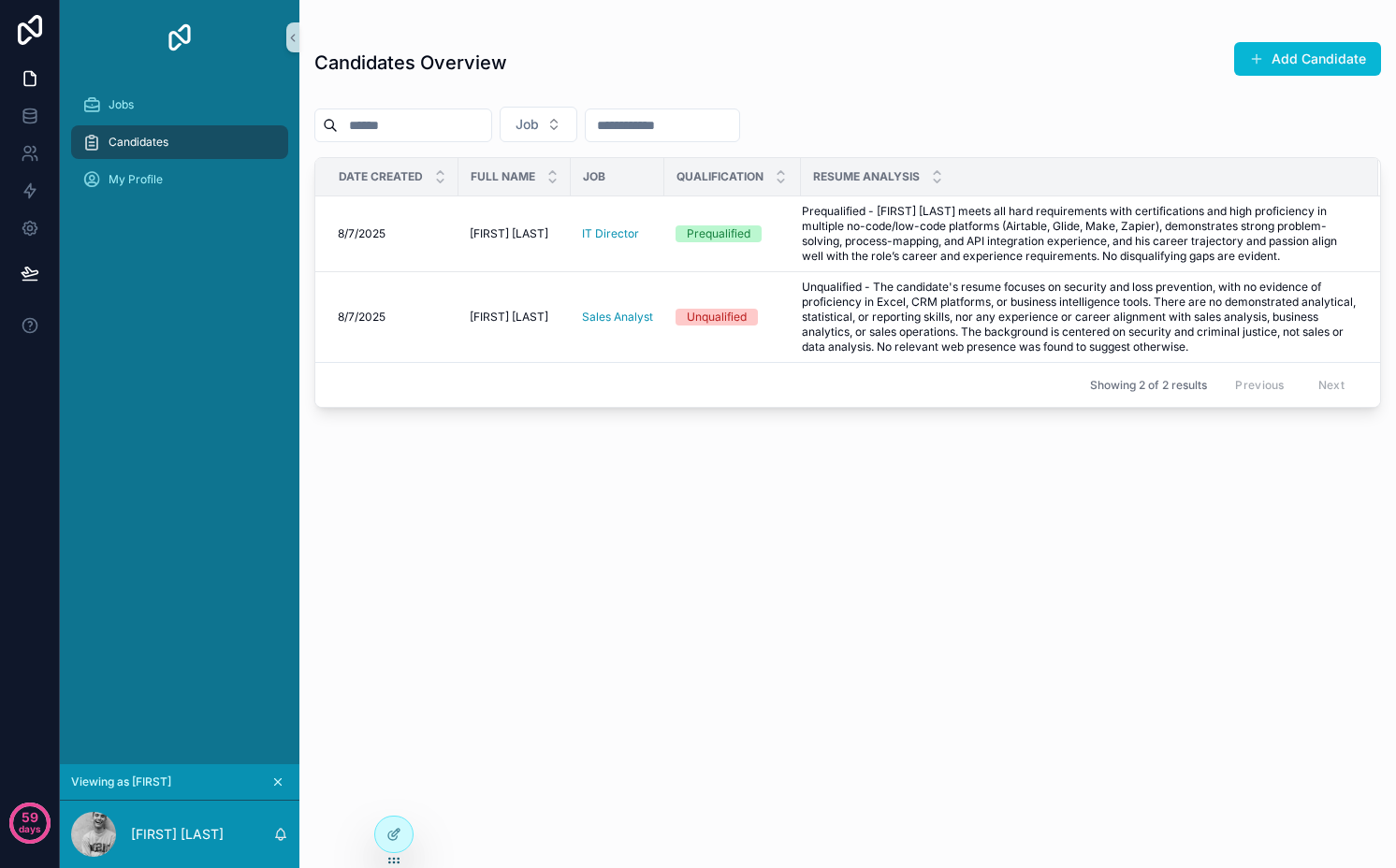 click on "Candidates Overview Add Candidate Job Date Created Full Name Job Qualification Resume Analysis 8/7/2025 8/7/2025 Joel Lee Joel Lee IT Director Prequalified Prequalified - Joel Lee meets all hard requirements with certifications and high proficiency in multiple no-code/low-code platforms (Airtable, Glide, Make, Zapier), demonstrates strong problem-solving, process-mapping, and API integration experience, and his career trajectory and passion align well with the role’s career and experience requirements. No disqualifying gaps are evident. Prequalified - Joel Lee meets all hard requirements with certifications and high proficiency in multiple no-code/low-code platforms (Airtable, Glide, Make, Zapier), demonstrates strong problem-solving, process-mapping, and API integration experience, and his career trajectory and passion align well with the role’s career and experience requirements. No disqualifying gaps are evident. 8/7/2025 8/7/2025 Robert Cooper Robert Cooper Sales Analyst Unqualified Previous Next" at bounding box center (848, 438) 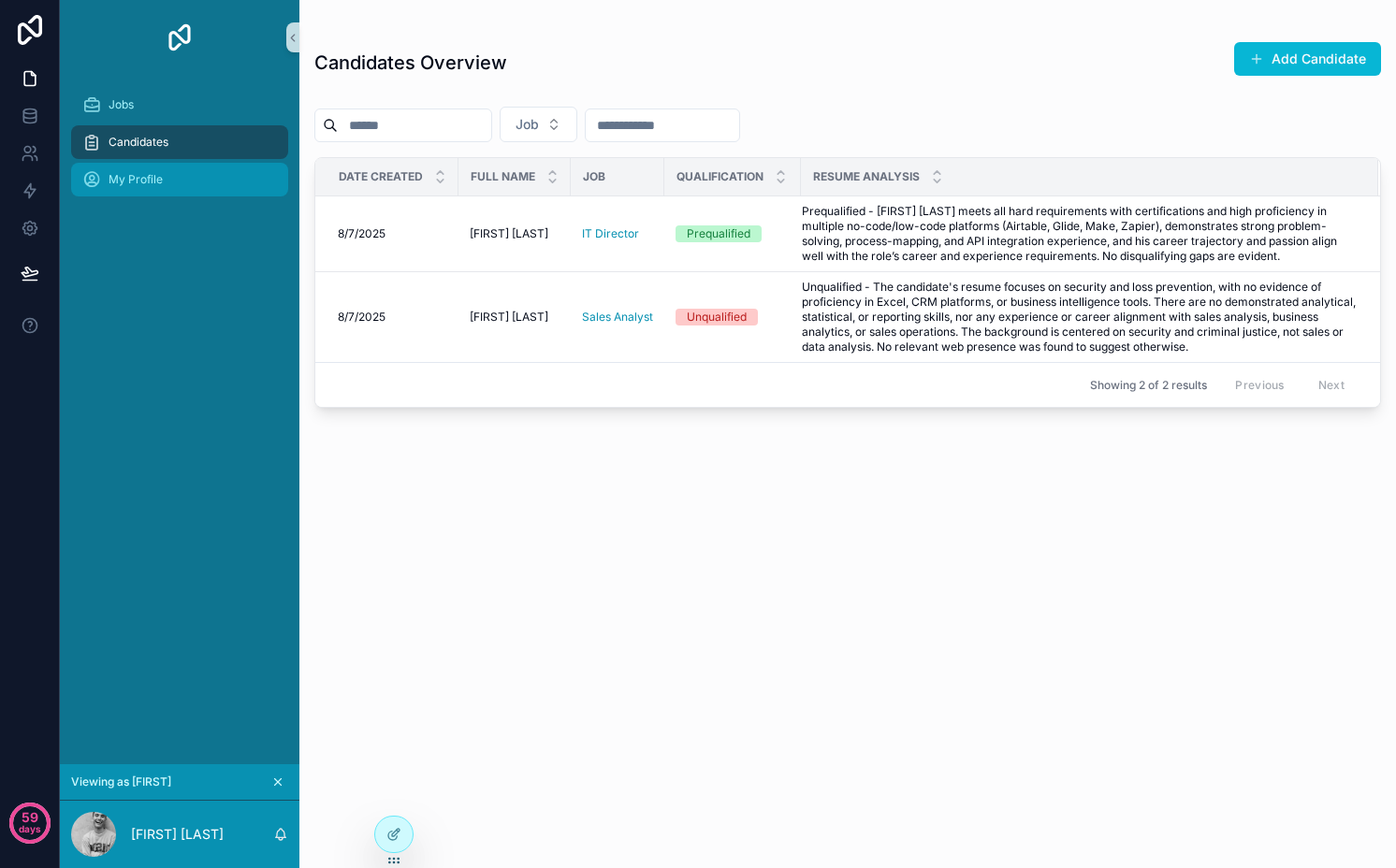 click on "My Profile" at bounding box center [180, 180] 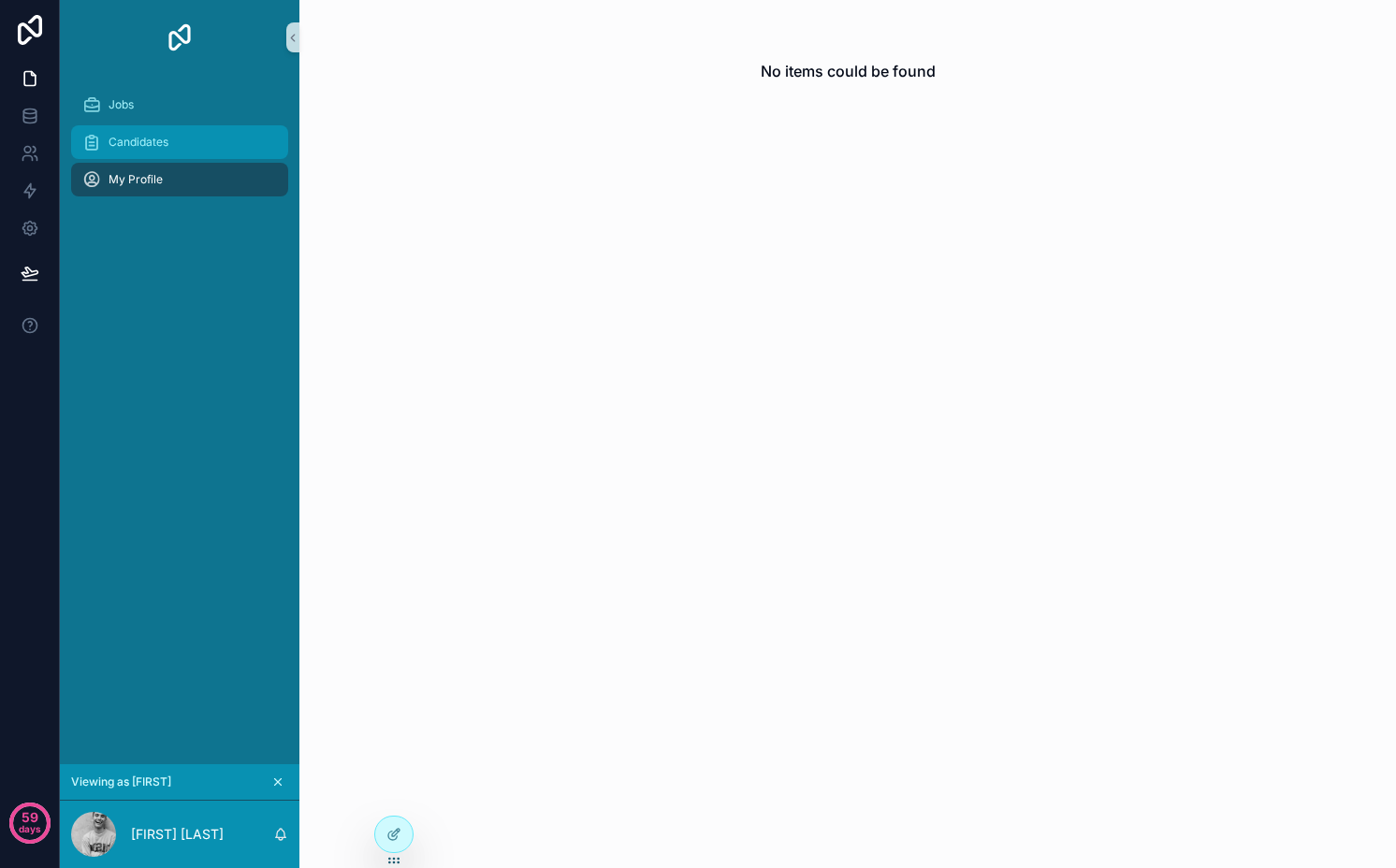 click on "Candidates" at bounding box center [180, 142] 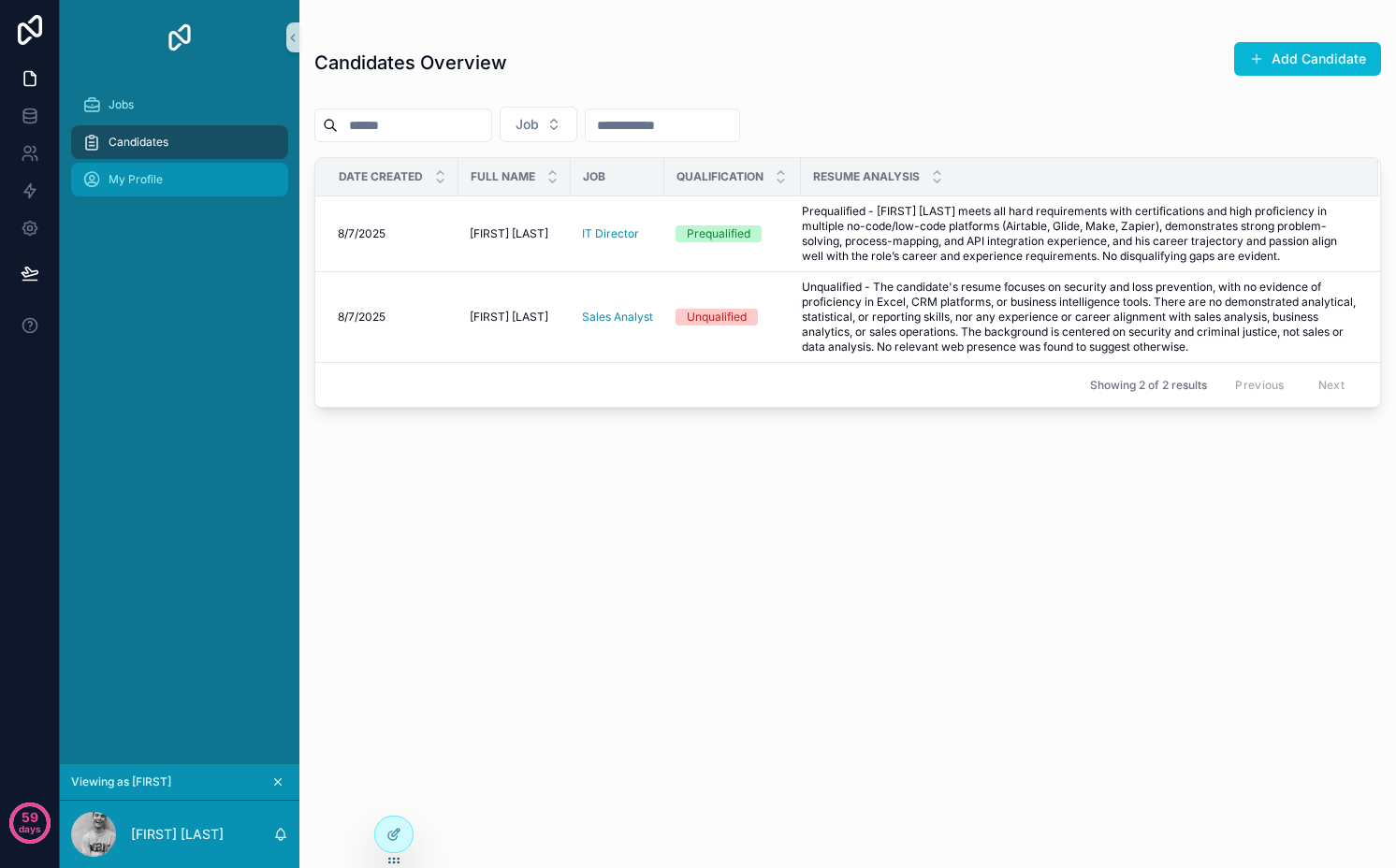 click on "My Profile" at bounding box center [180, 180] 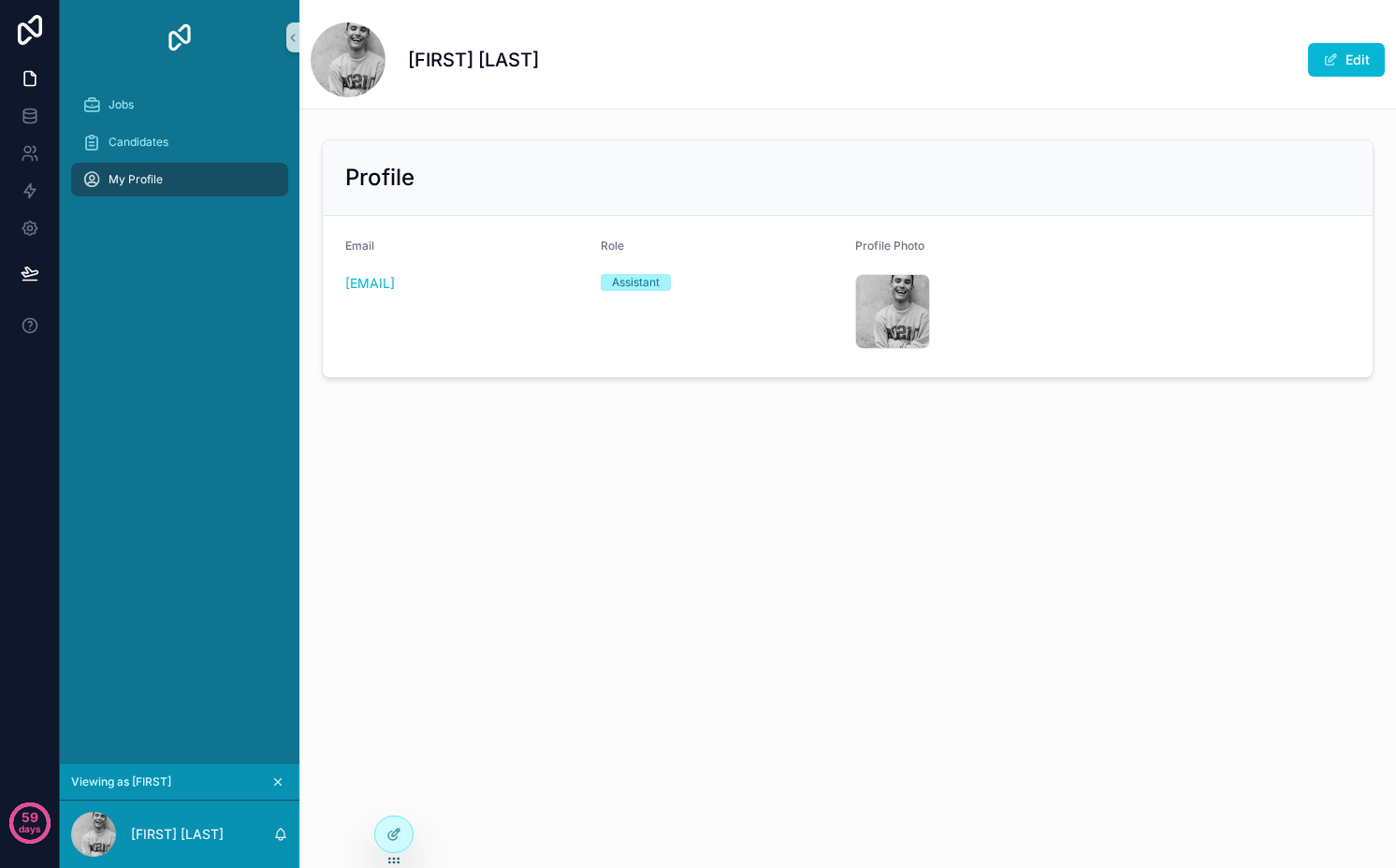 click on "My Profile" at bounding box center [180, 180] 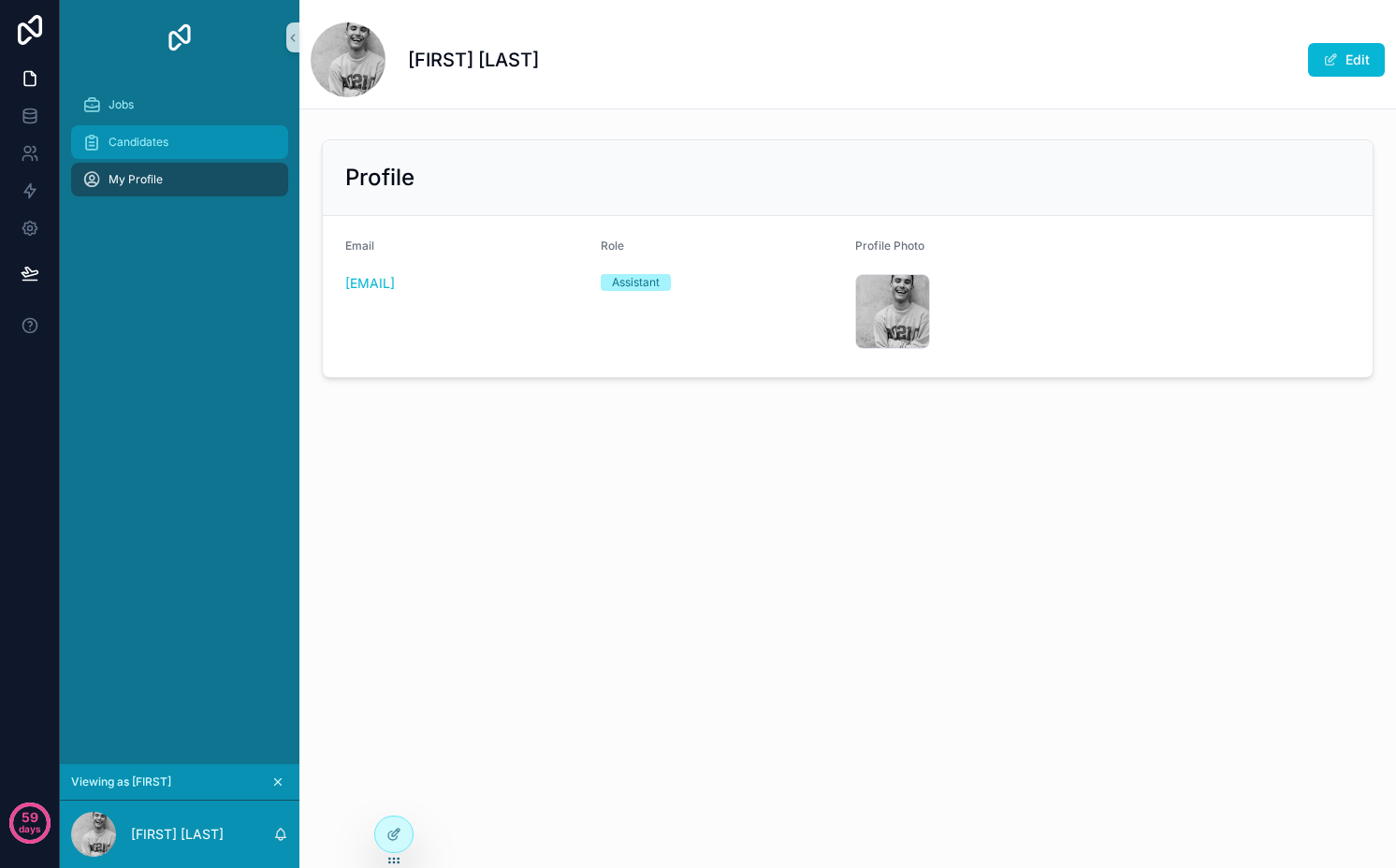 click on "Candidates" at bounding box center [180, 142] 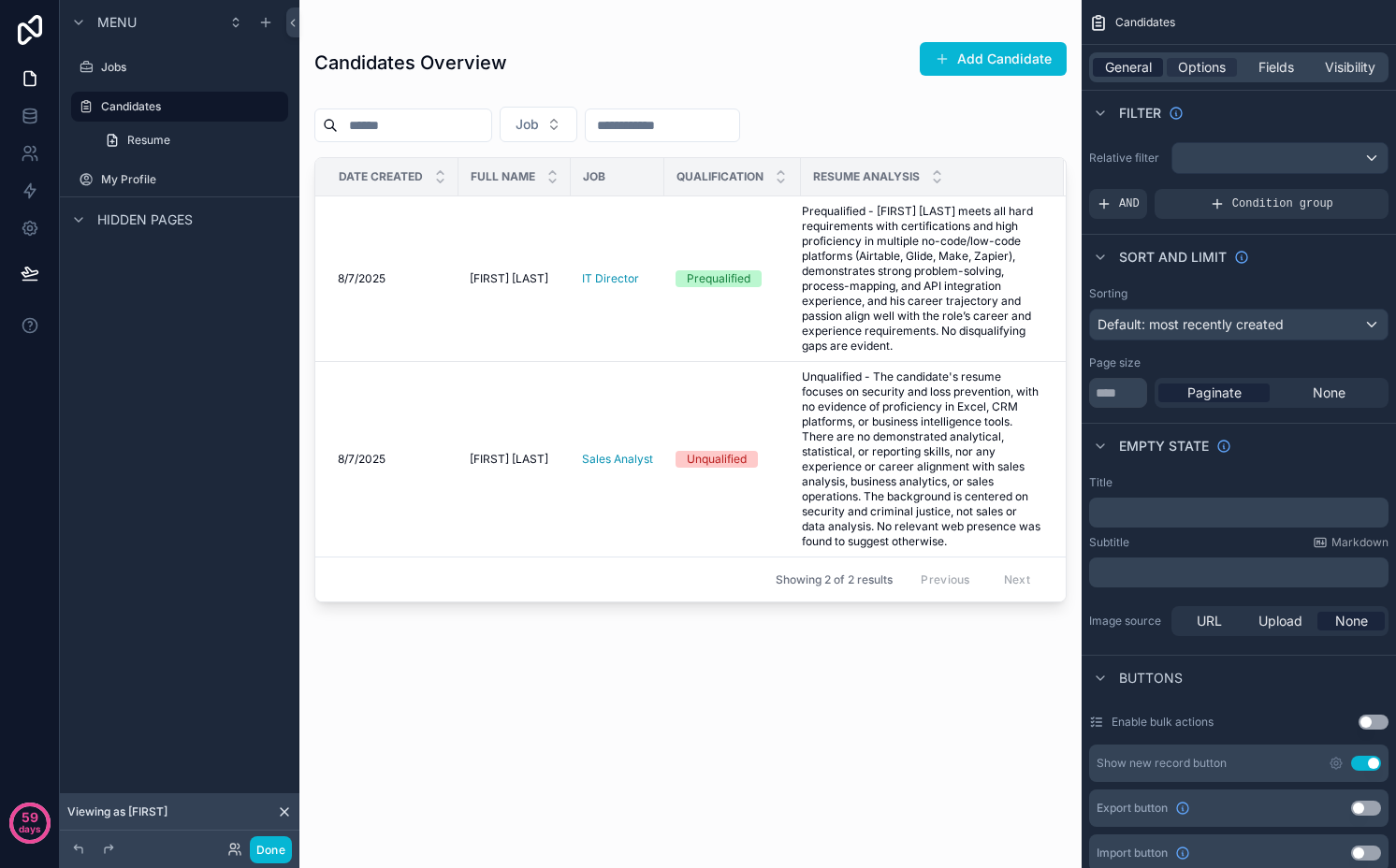 click on "General" at bounding box center (1128, 67) 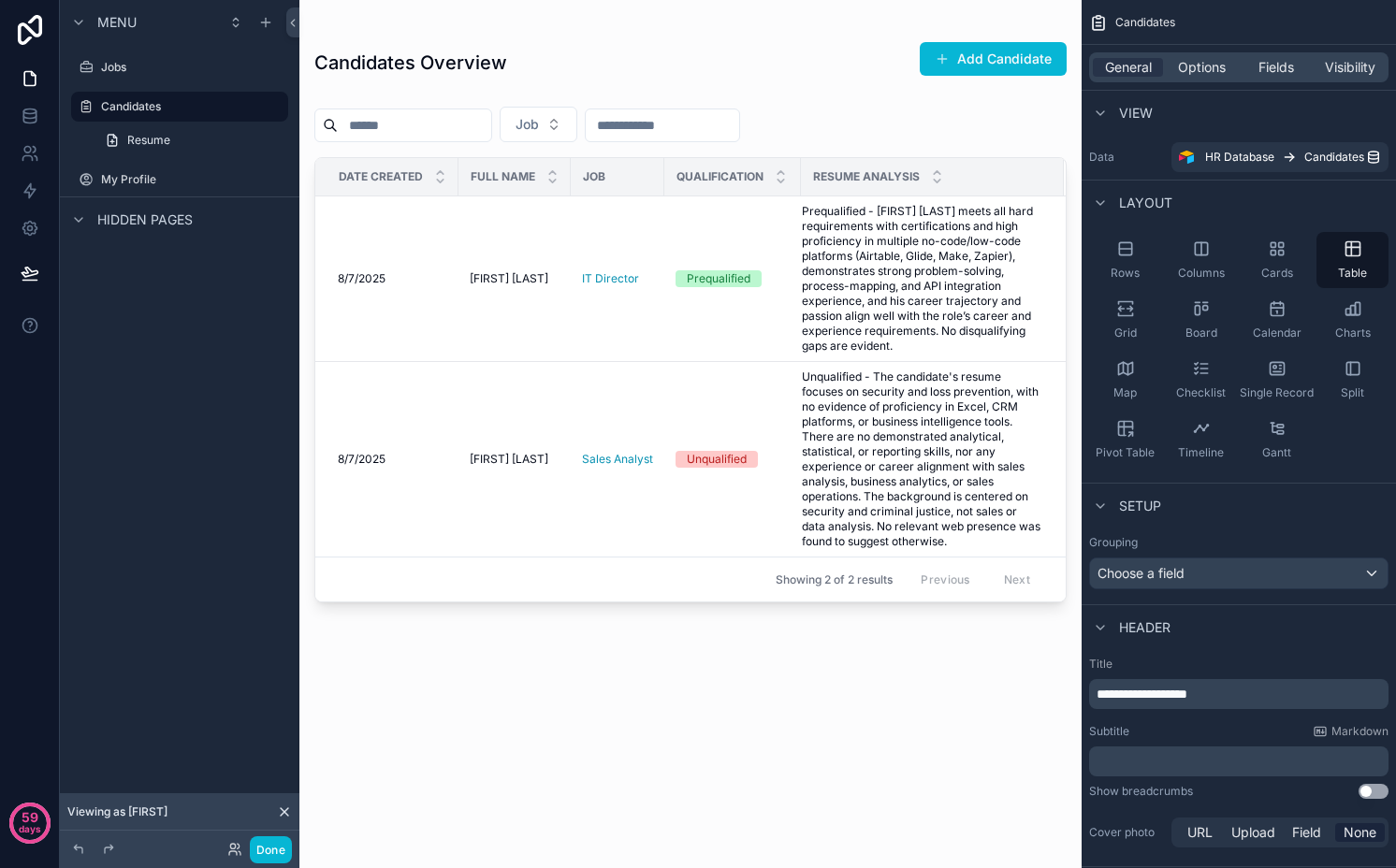 click on "**********" at bounding box center [1142, 694] 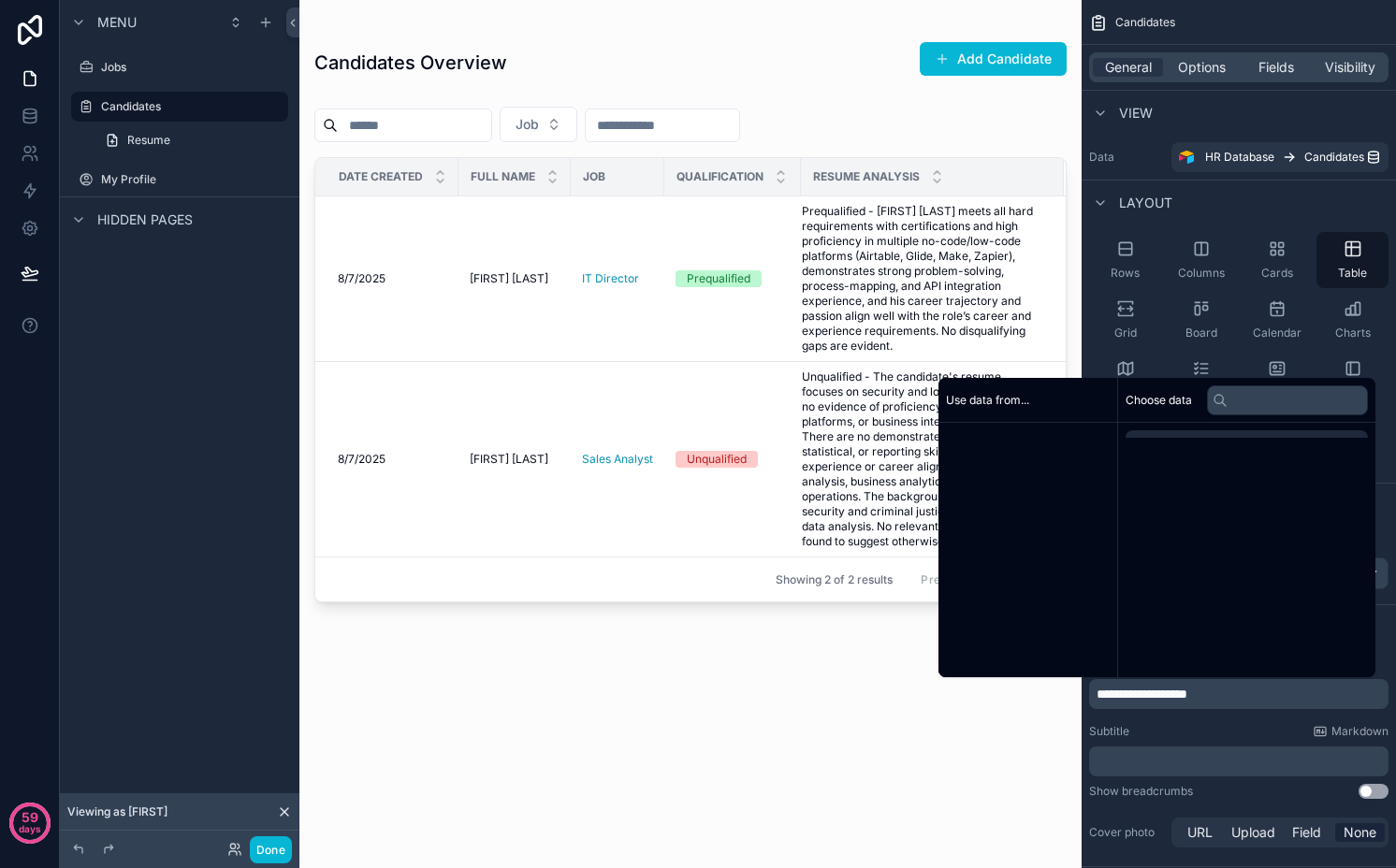 click on "**********" at bounding box center (1142, 694) 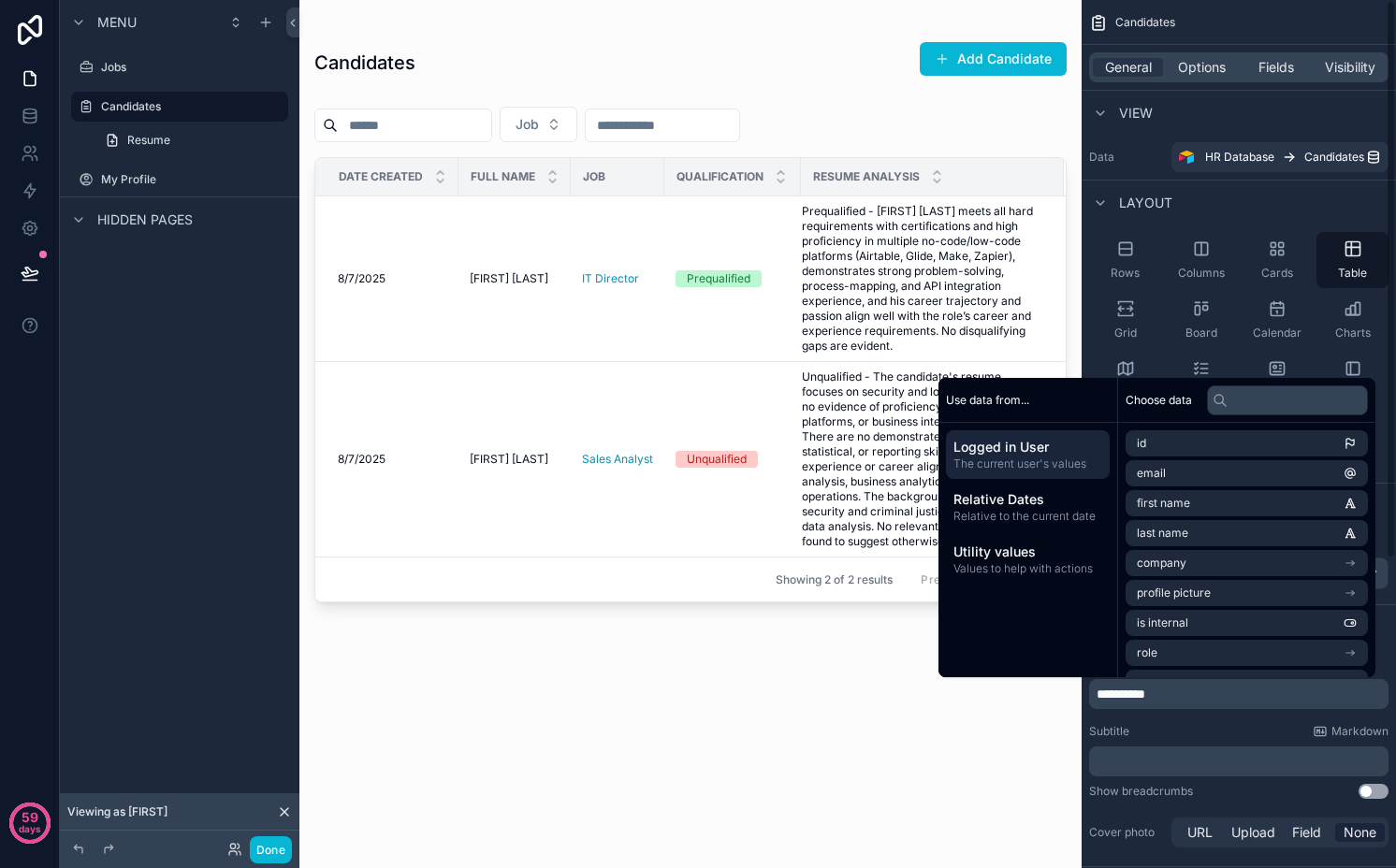 click on "Layout" at bounding box center (1239, 202) 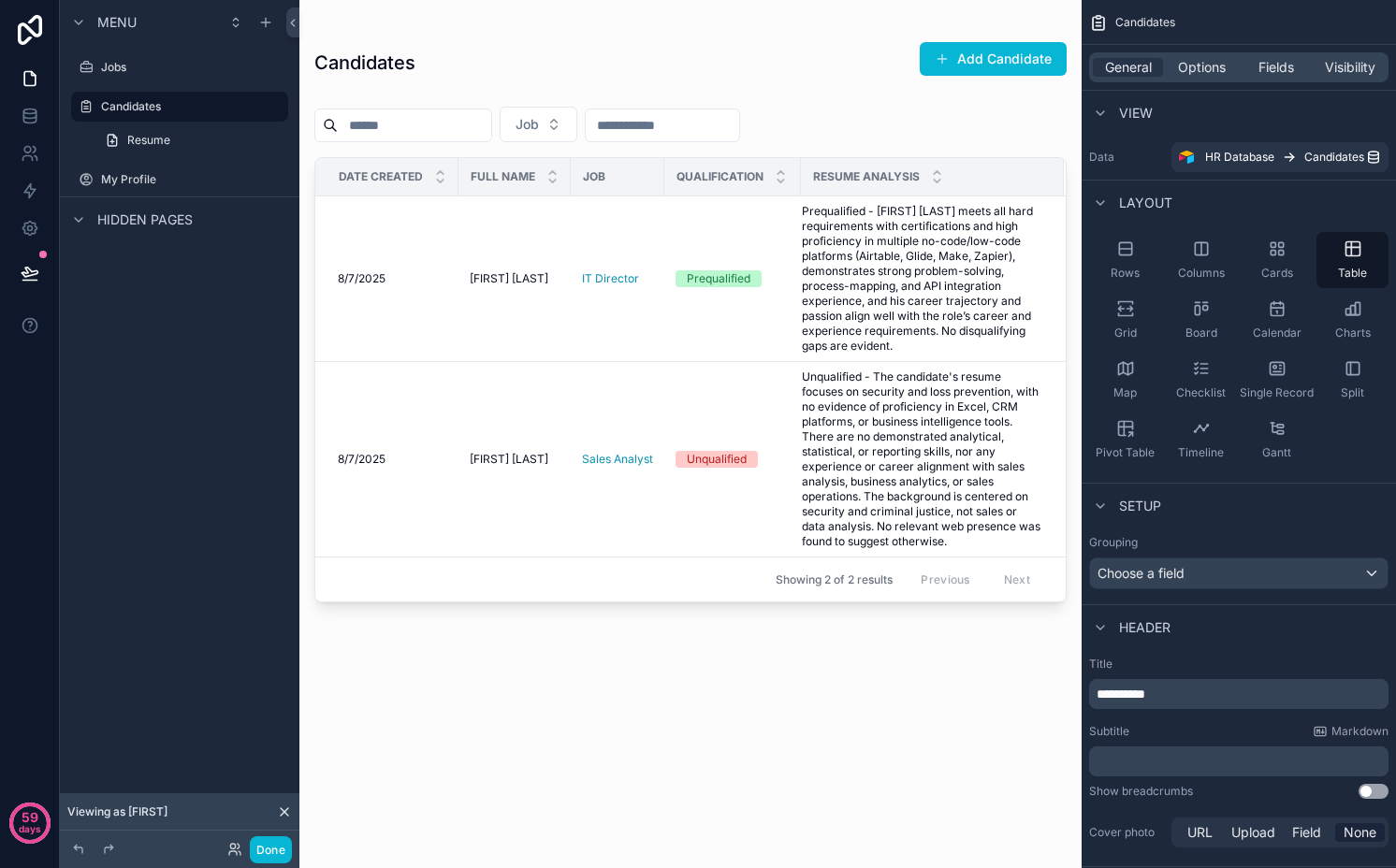 click at bounding box center [691, 423] 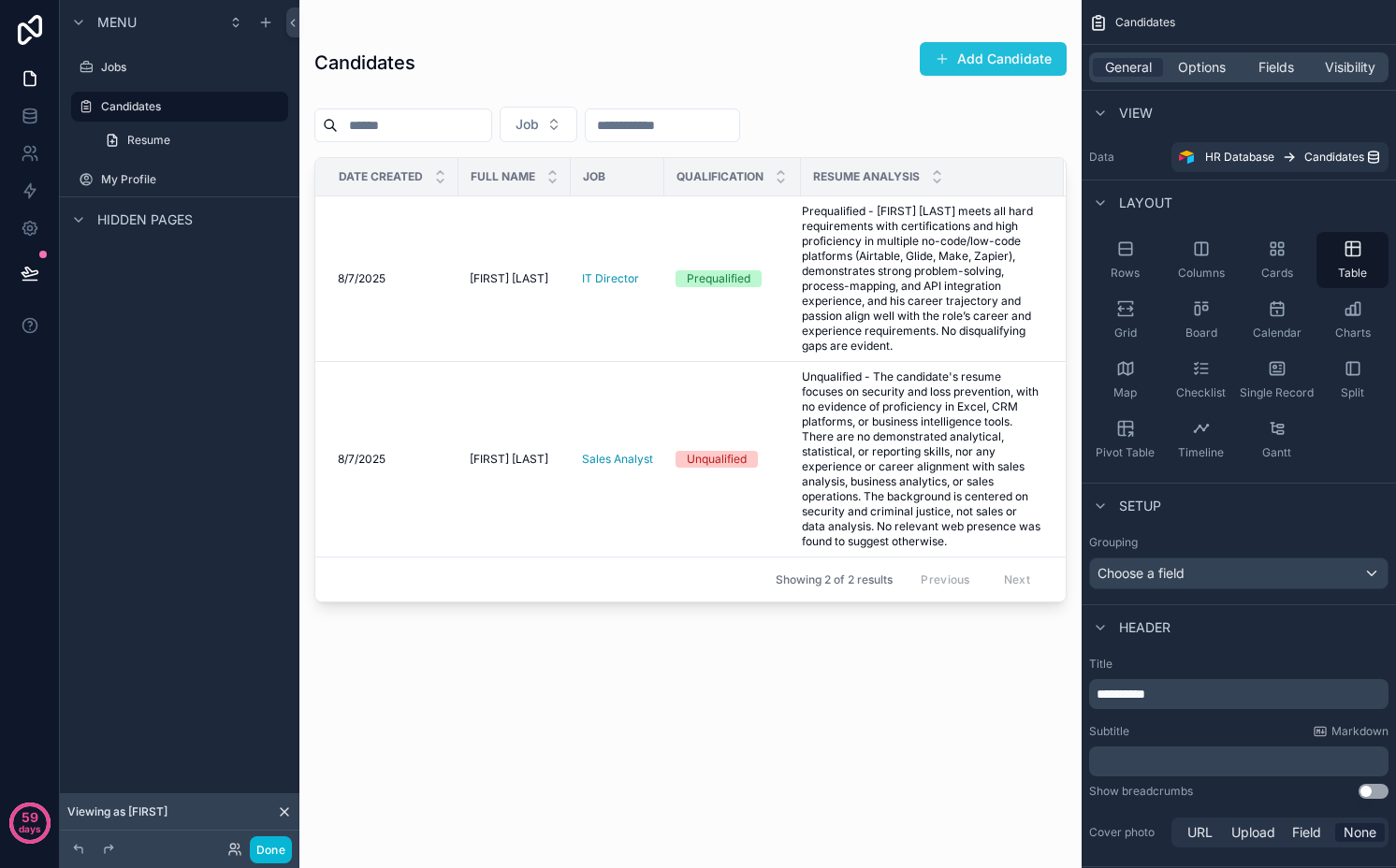 click on "Add Candidate" at bounding box center [993, 59] 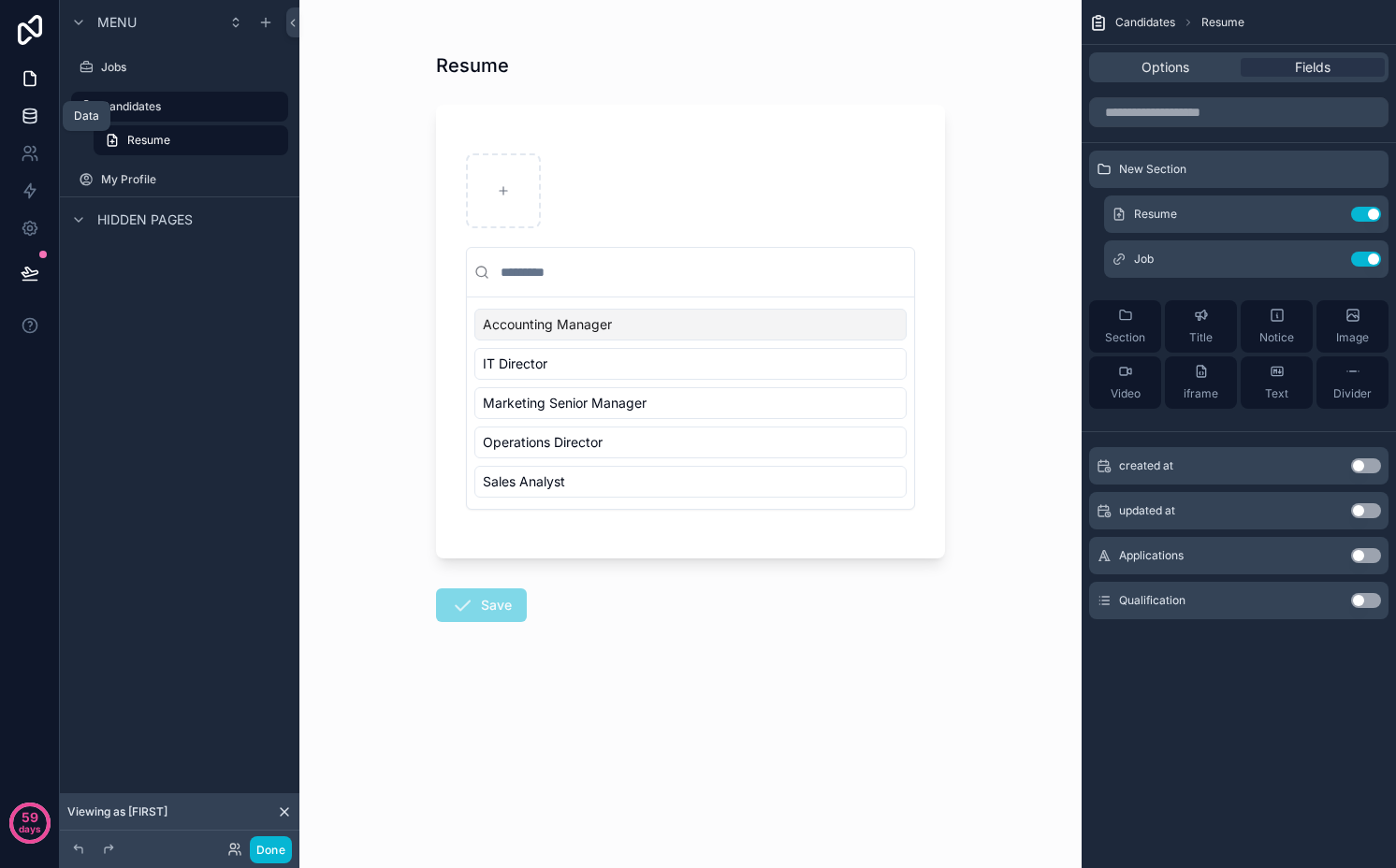 click 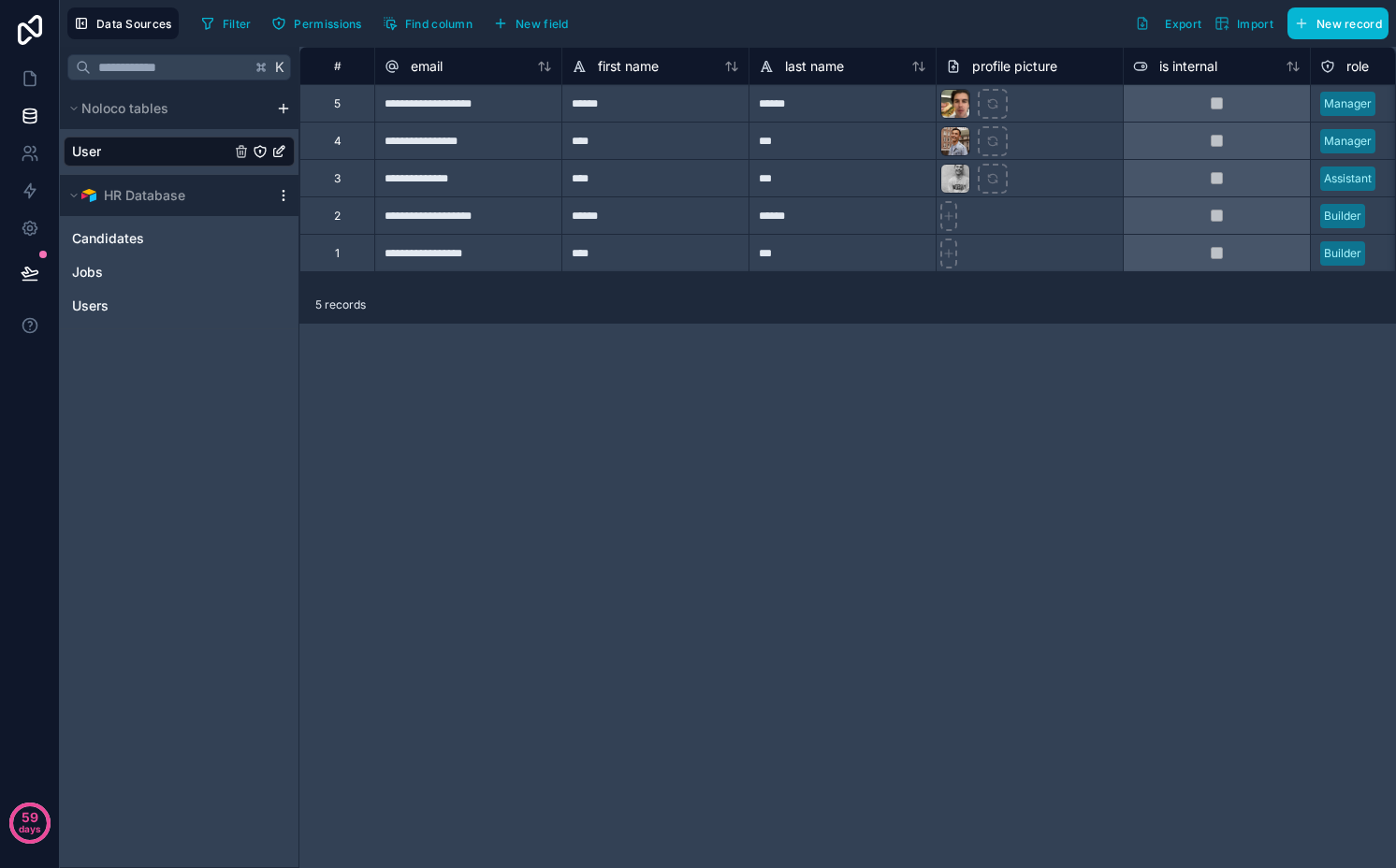click 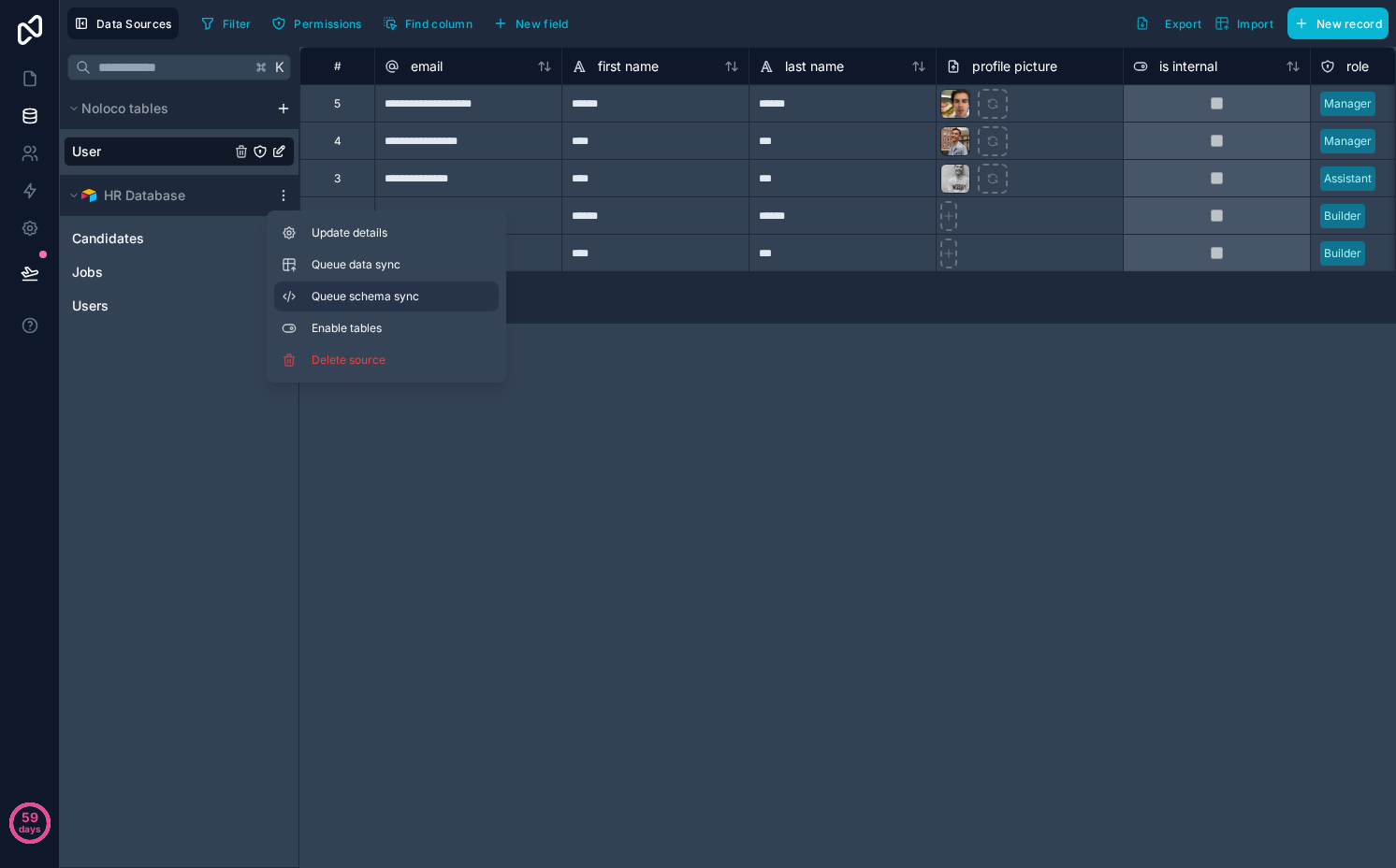click on "Queue schema sync" at bounding box center [386, 297] 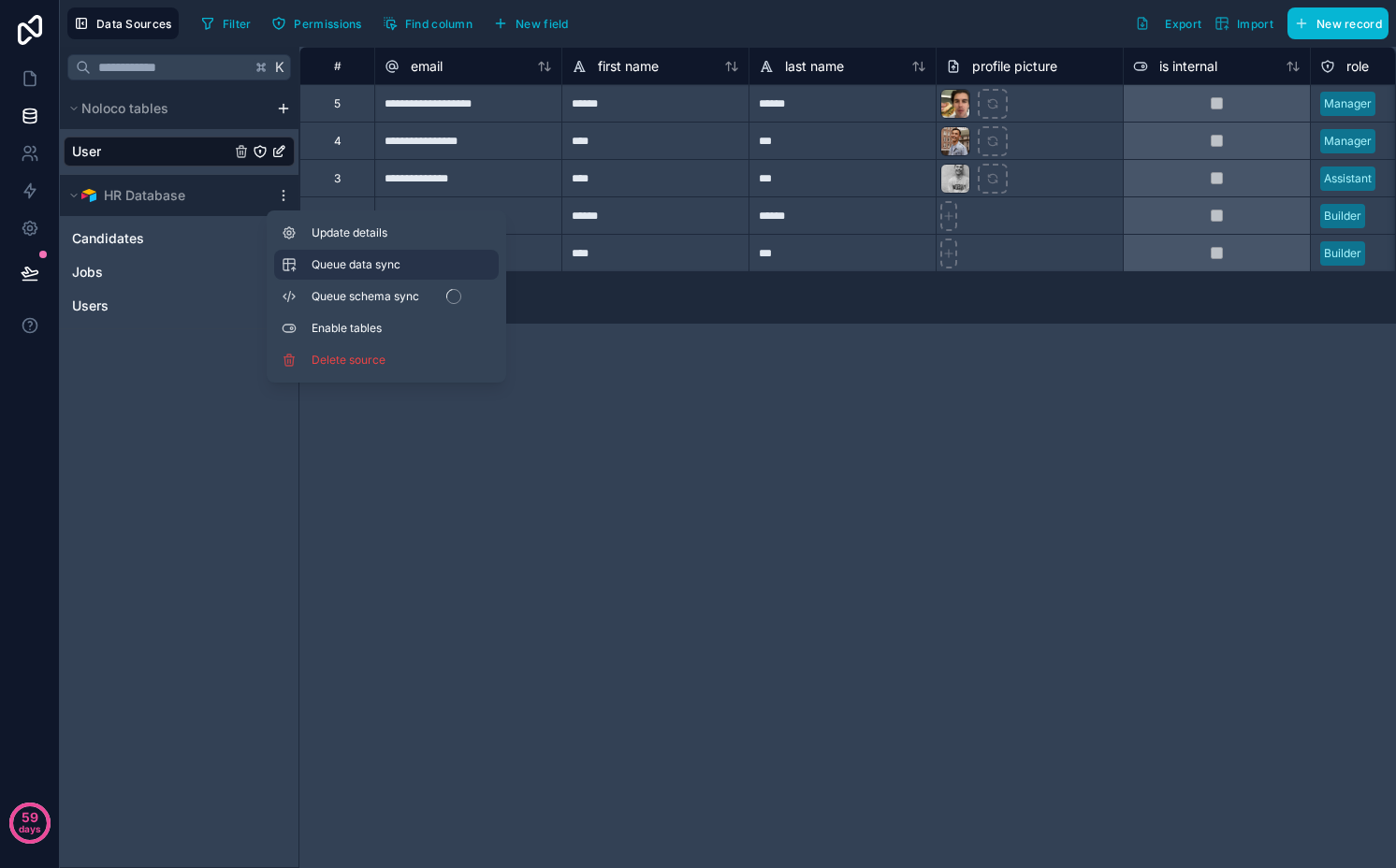 click on "Queue data sync" at bounding box center (379, 265) 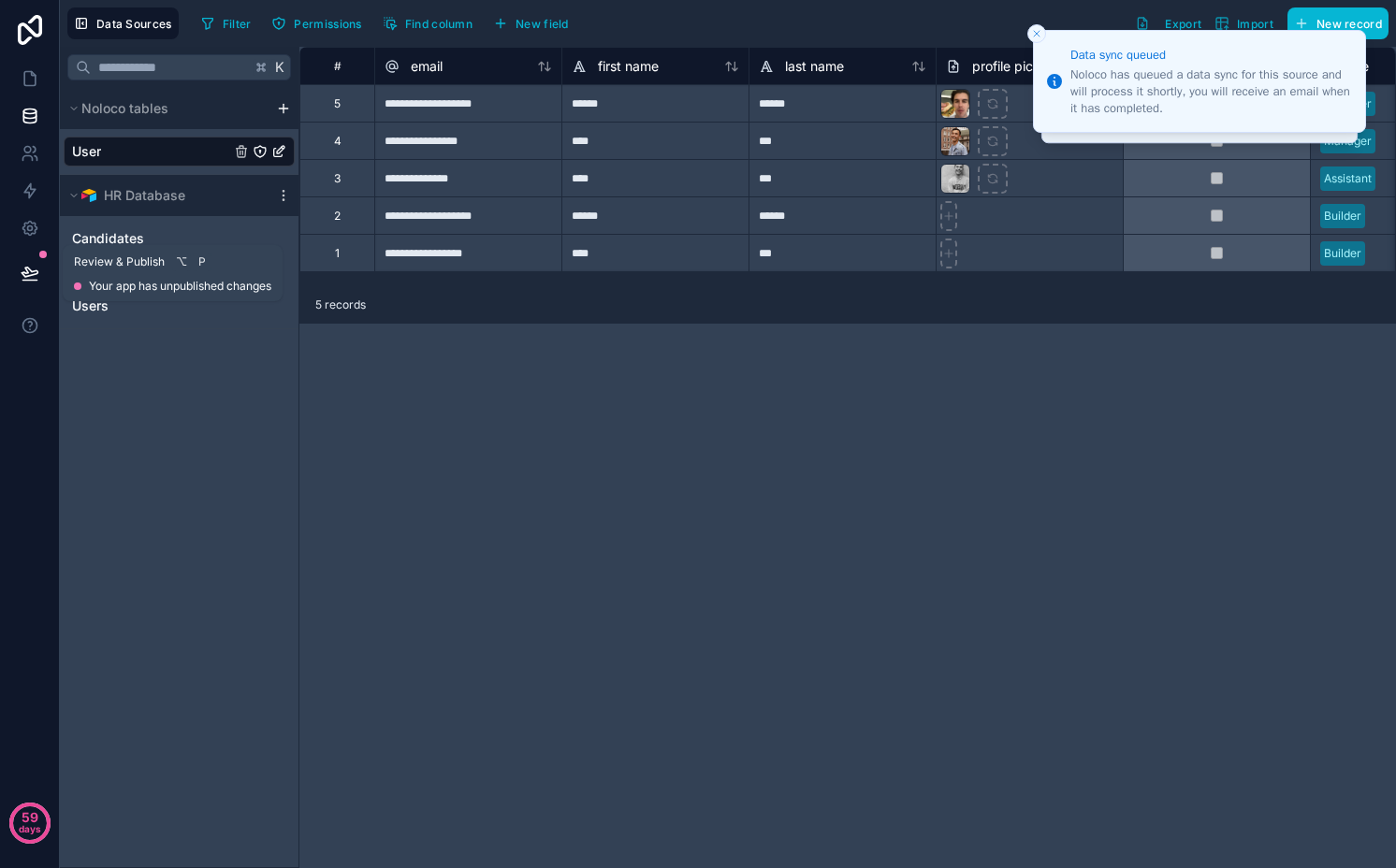 click at bounding box center (30, 273) 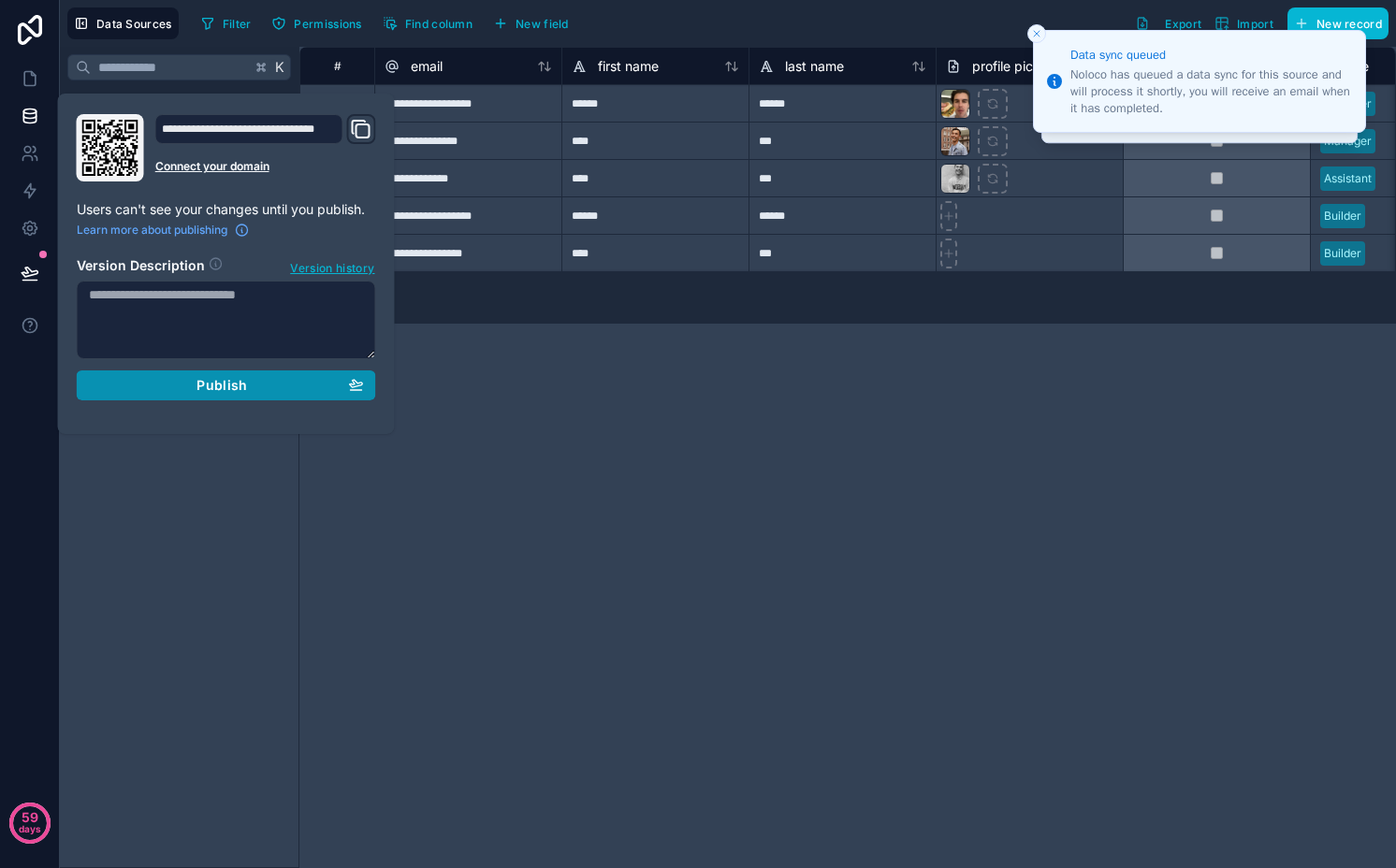 click on "Publish" at bounding box center [226, 385] 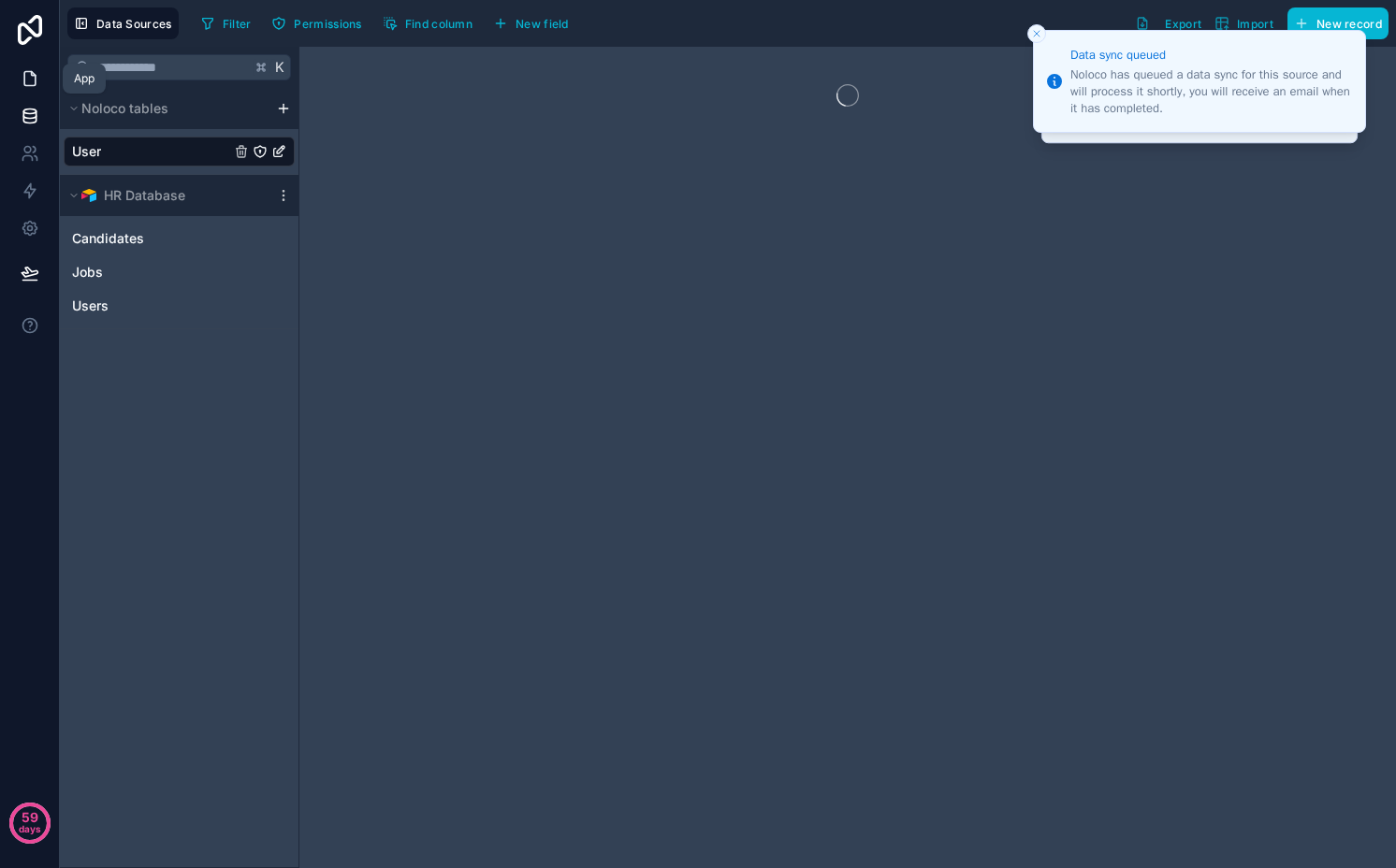 click 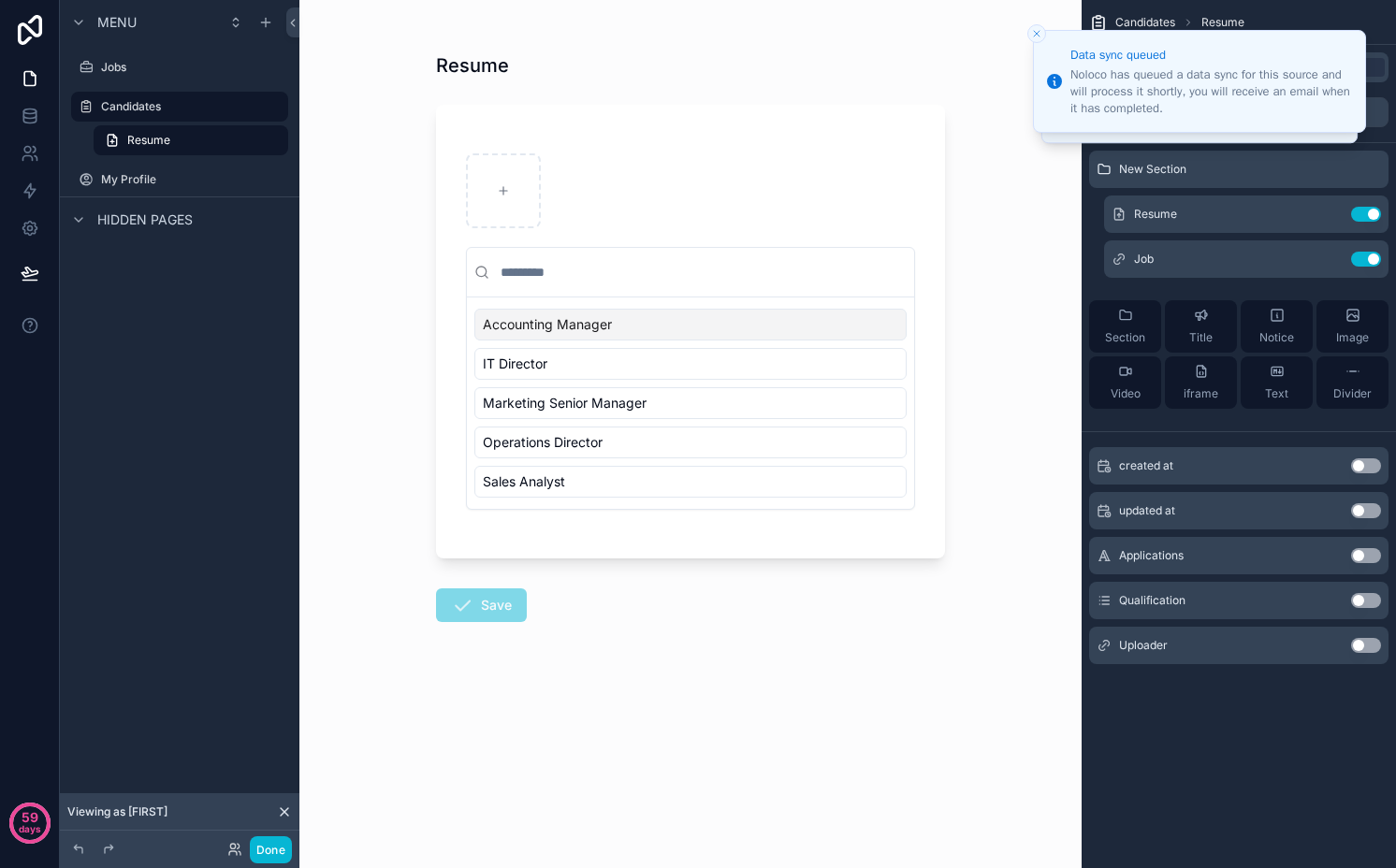 click on "Use setting" at bounding box center (1366, 645) 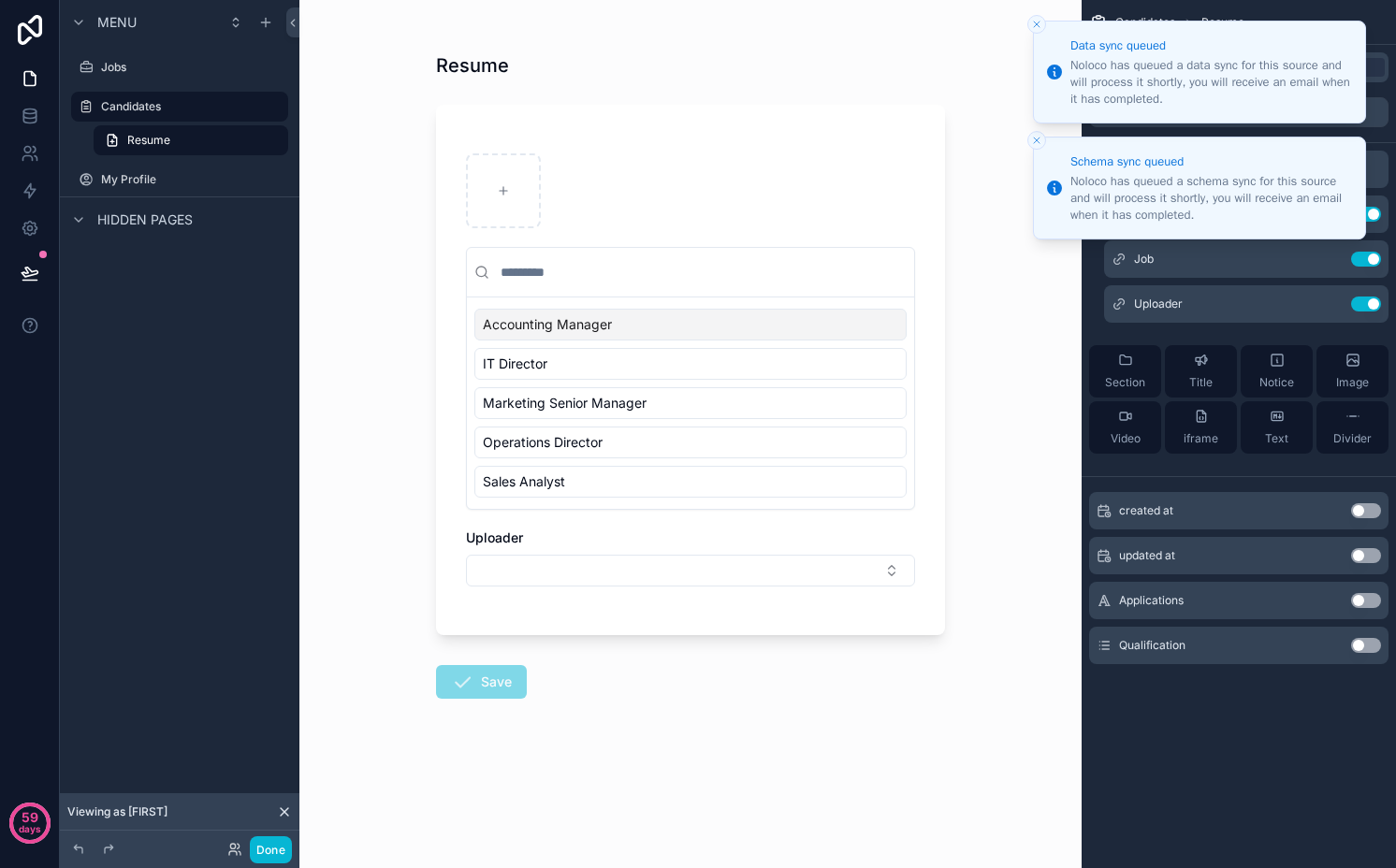 click at bounding box center [1037, 24] 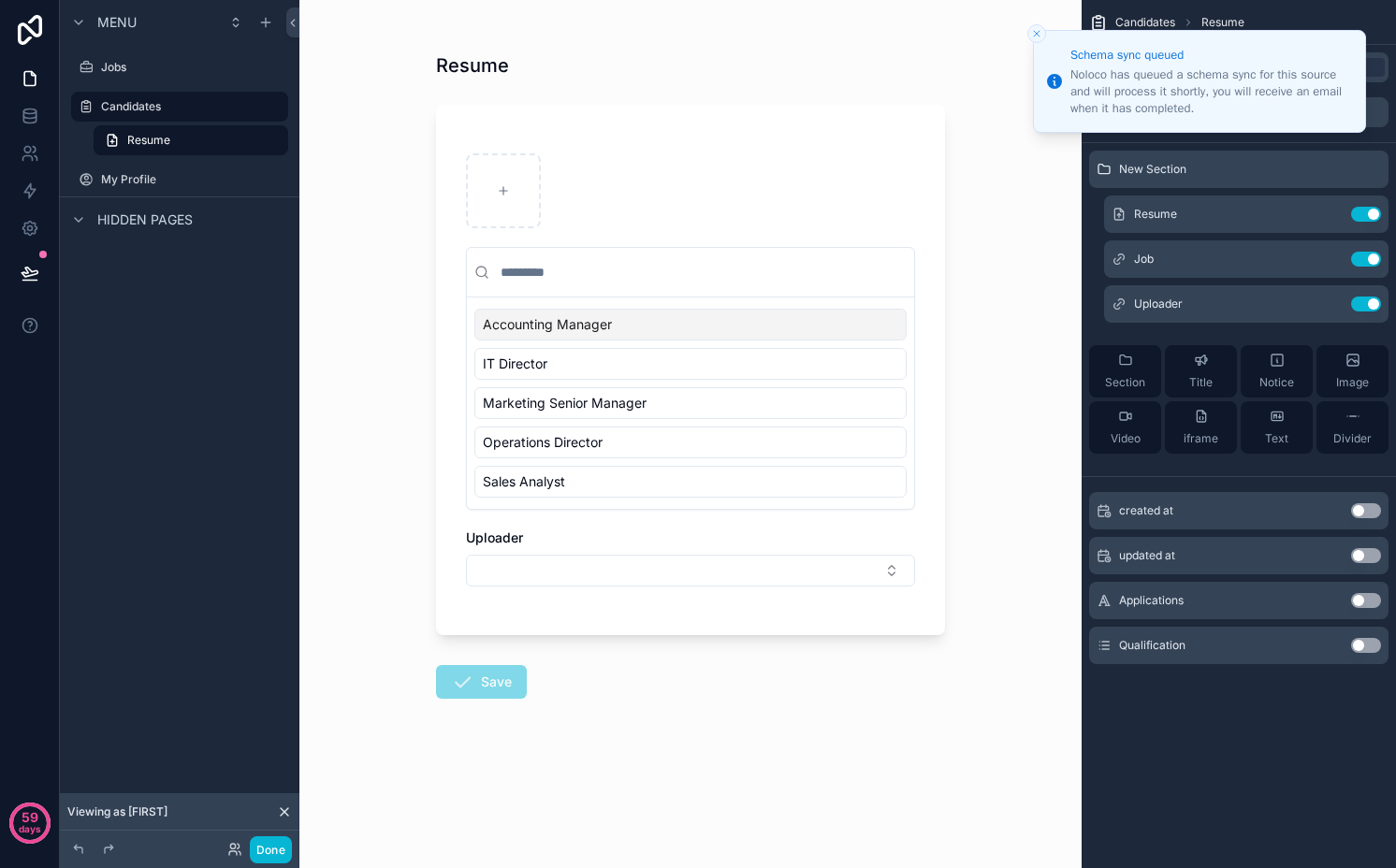 click 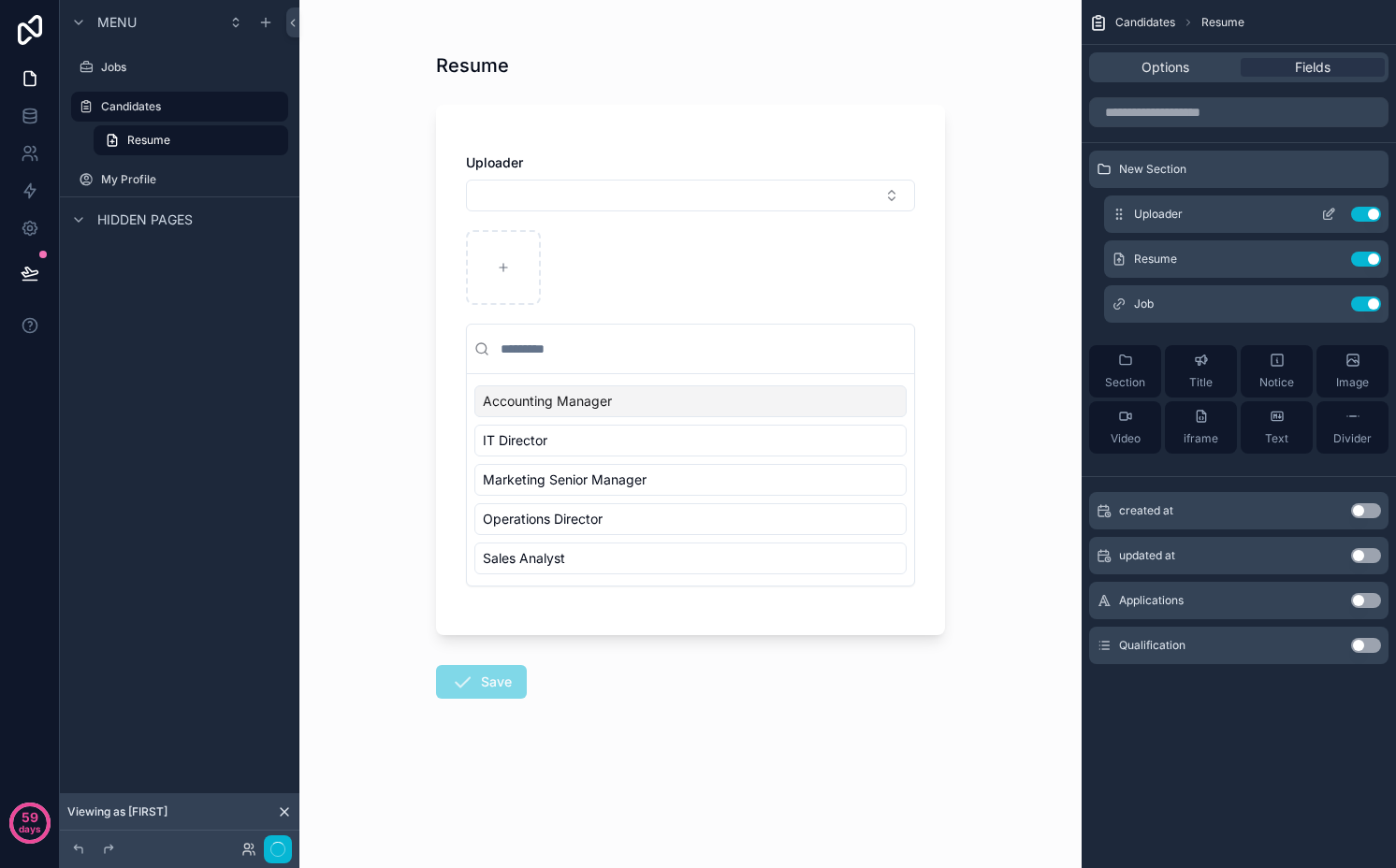 click 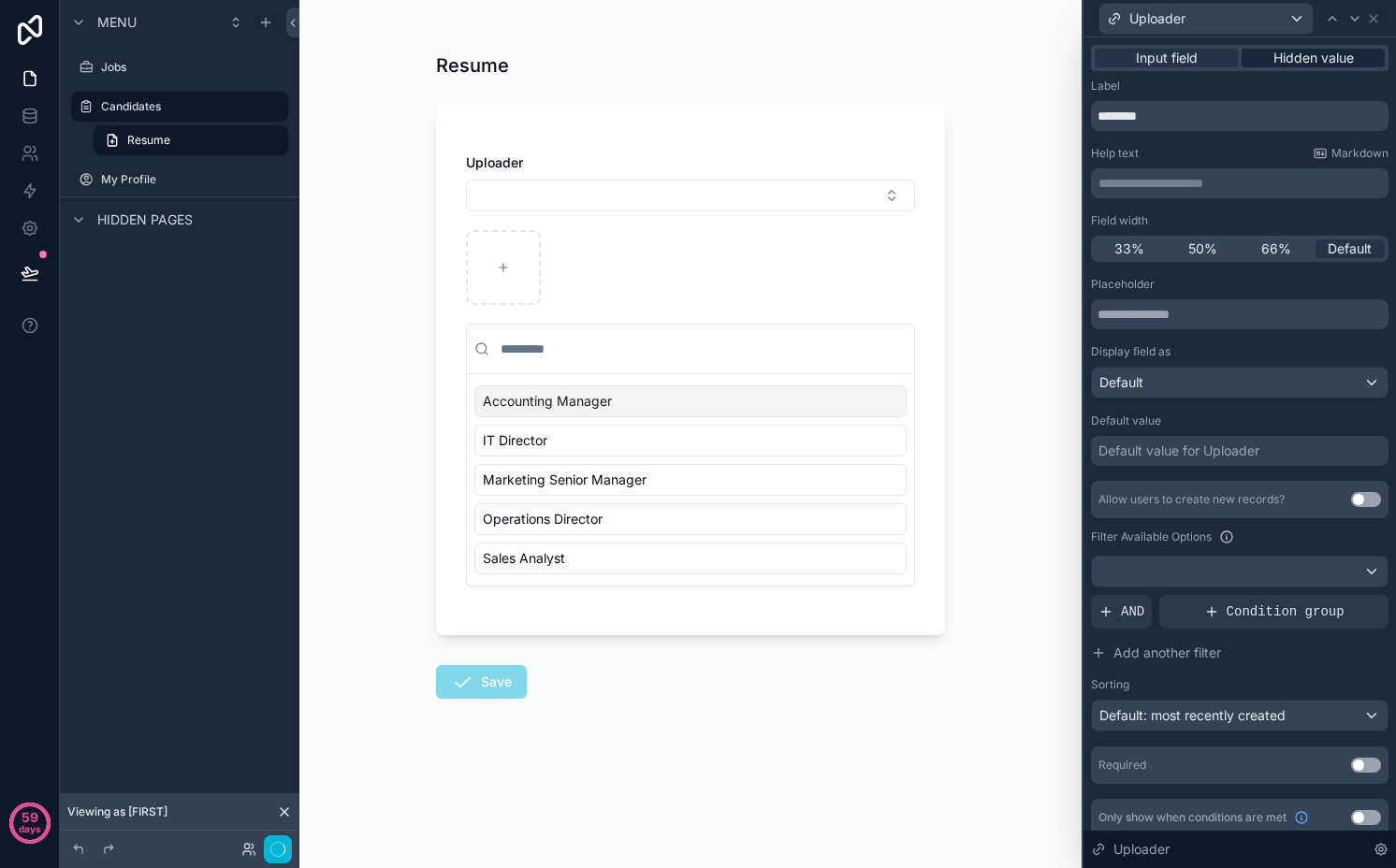 click on "Hidden value" at bounding box center [1314, 58] 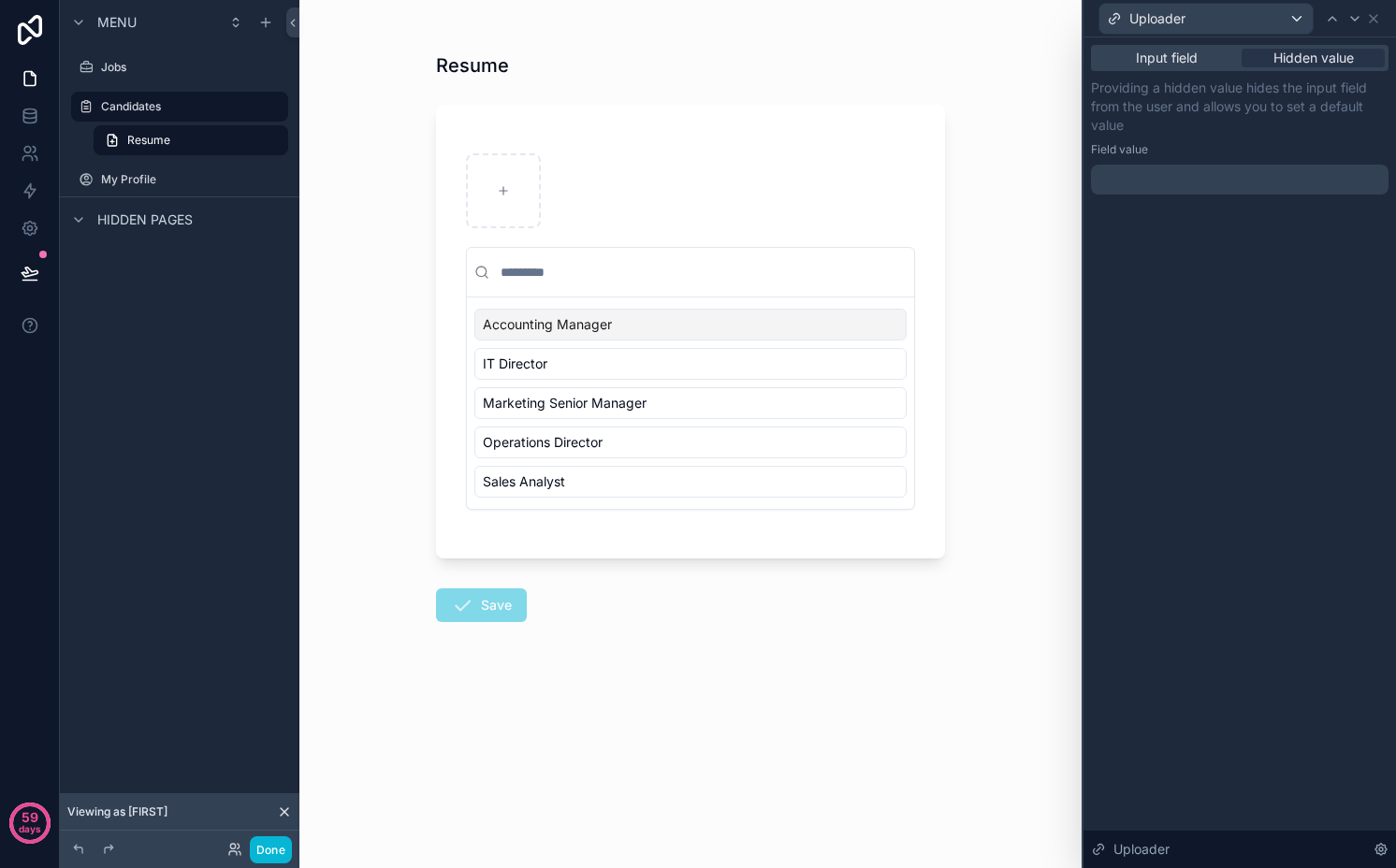 click at bounding box center (1240, 180) 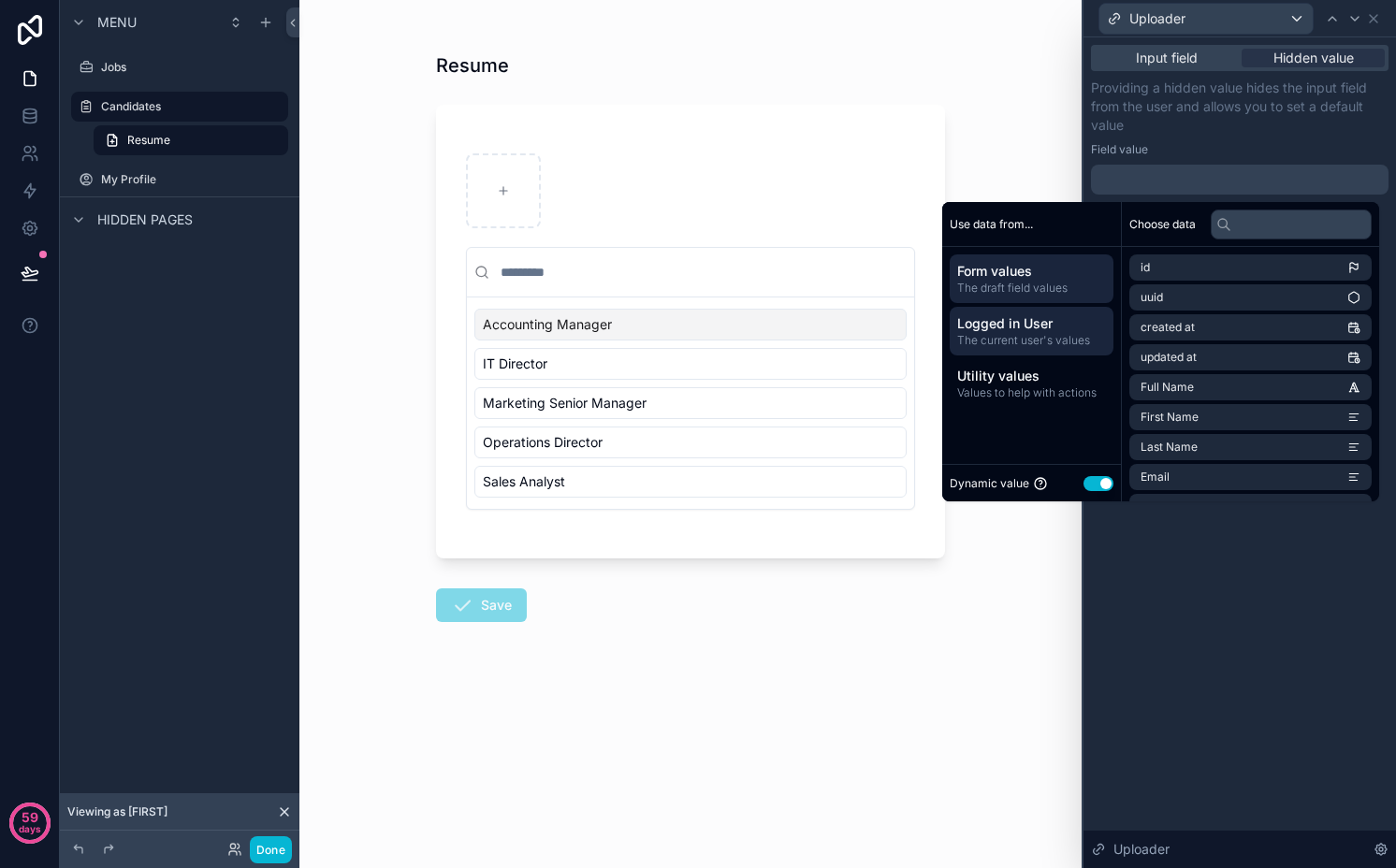 click on "Logged in User" at bounding box center [1031, 324] 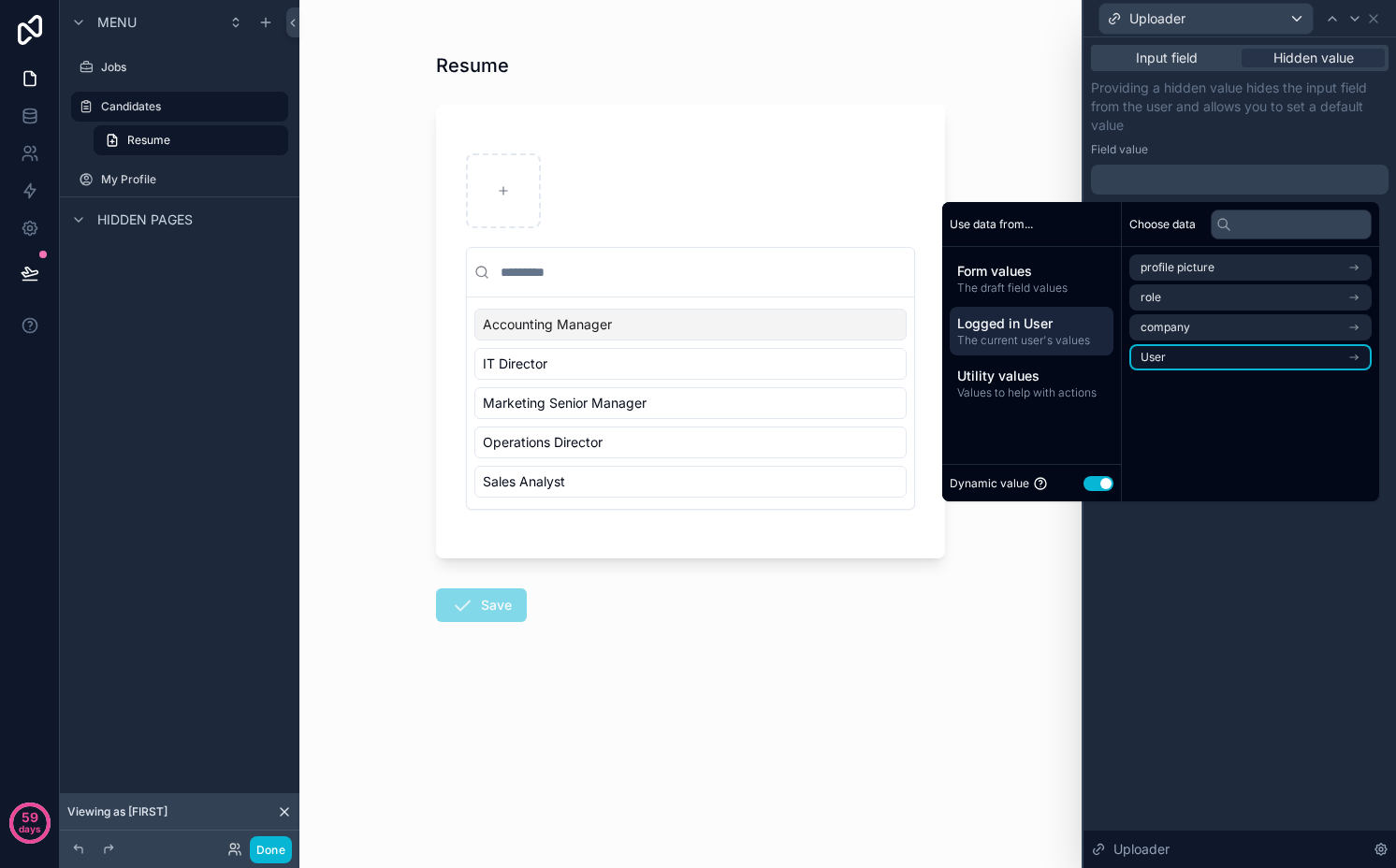 click on "User" at bounding box center (1153, 357) 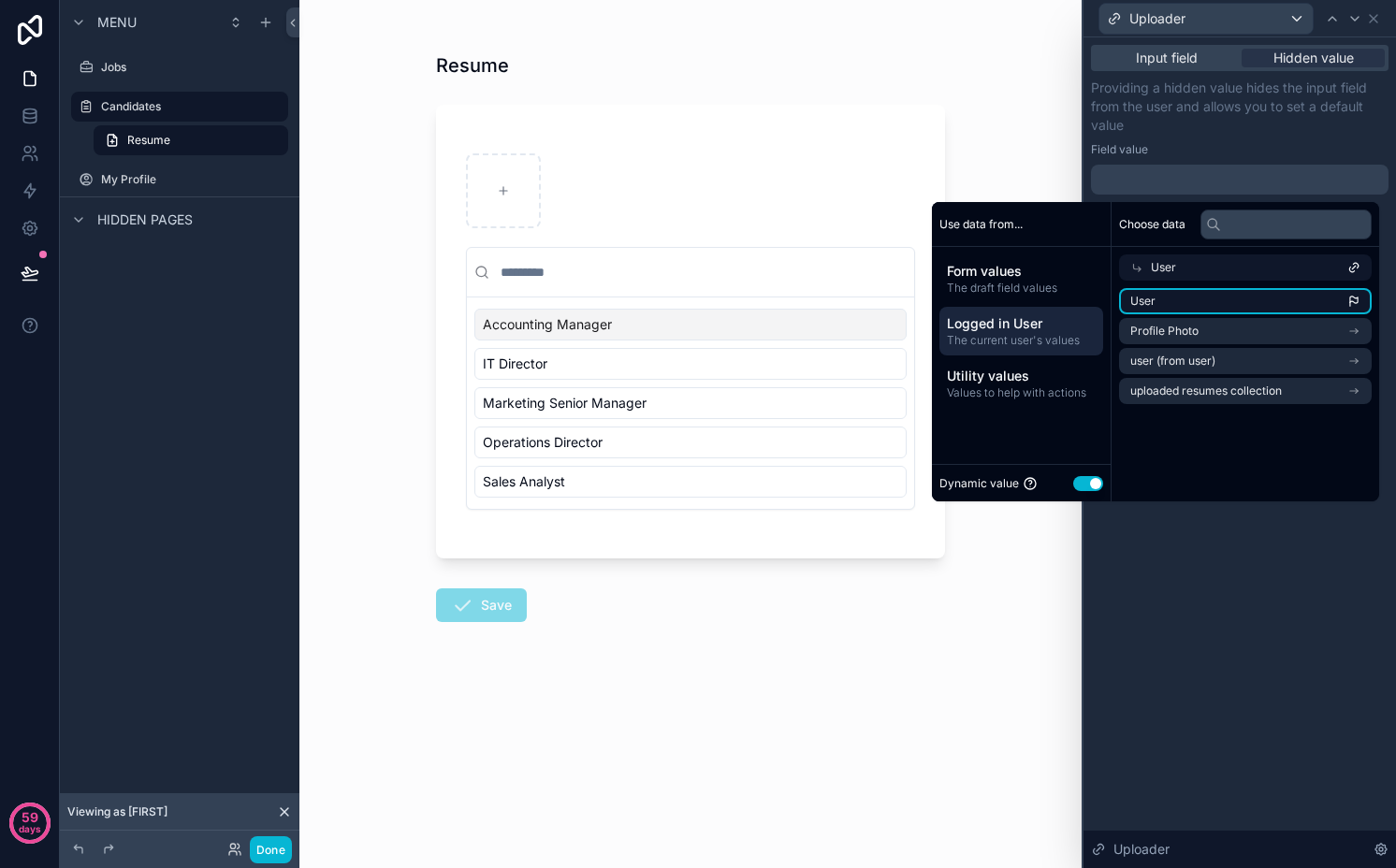 click on "User" at bounding box center [1245, 301] 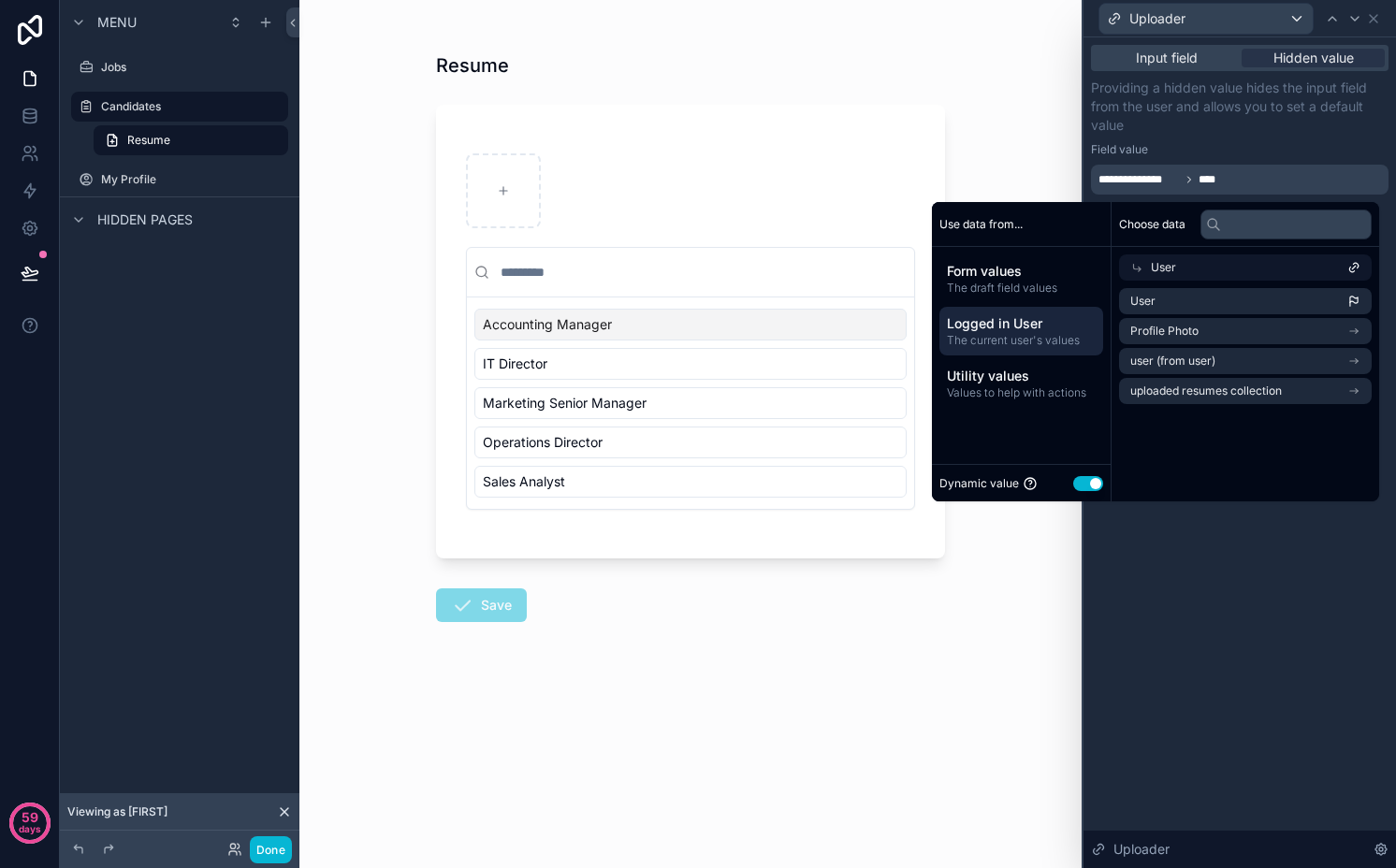 click on "****" at bounding box center [1211, 180] 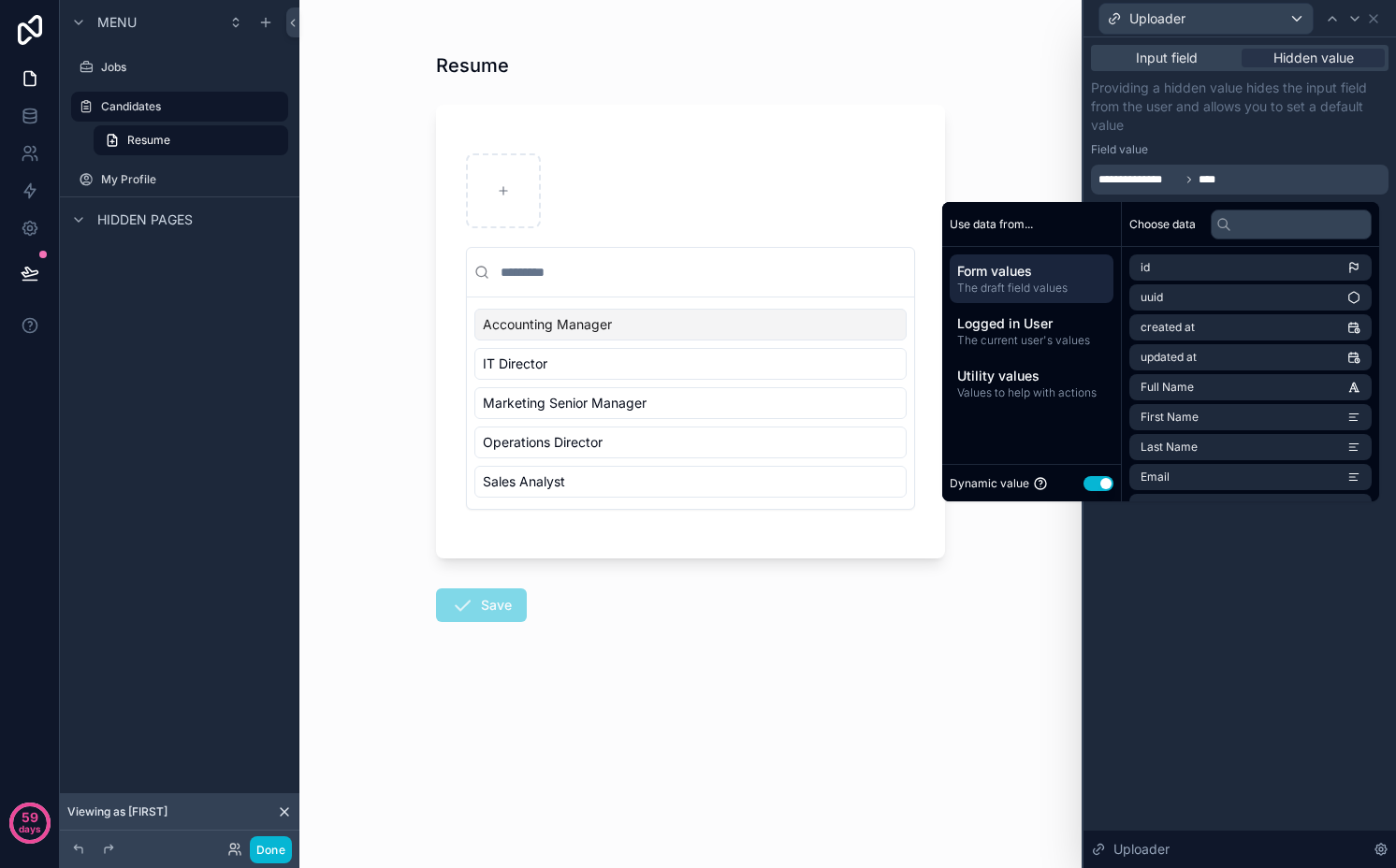 click on "Providing a hidden value hides the input field from the user and allows you to set a default value" at bounding box center (1240, 107) 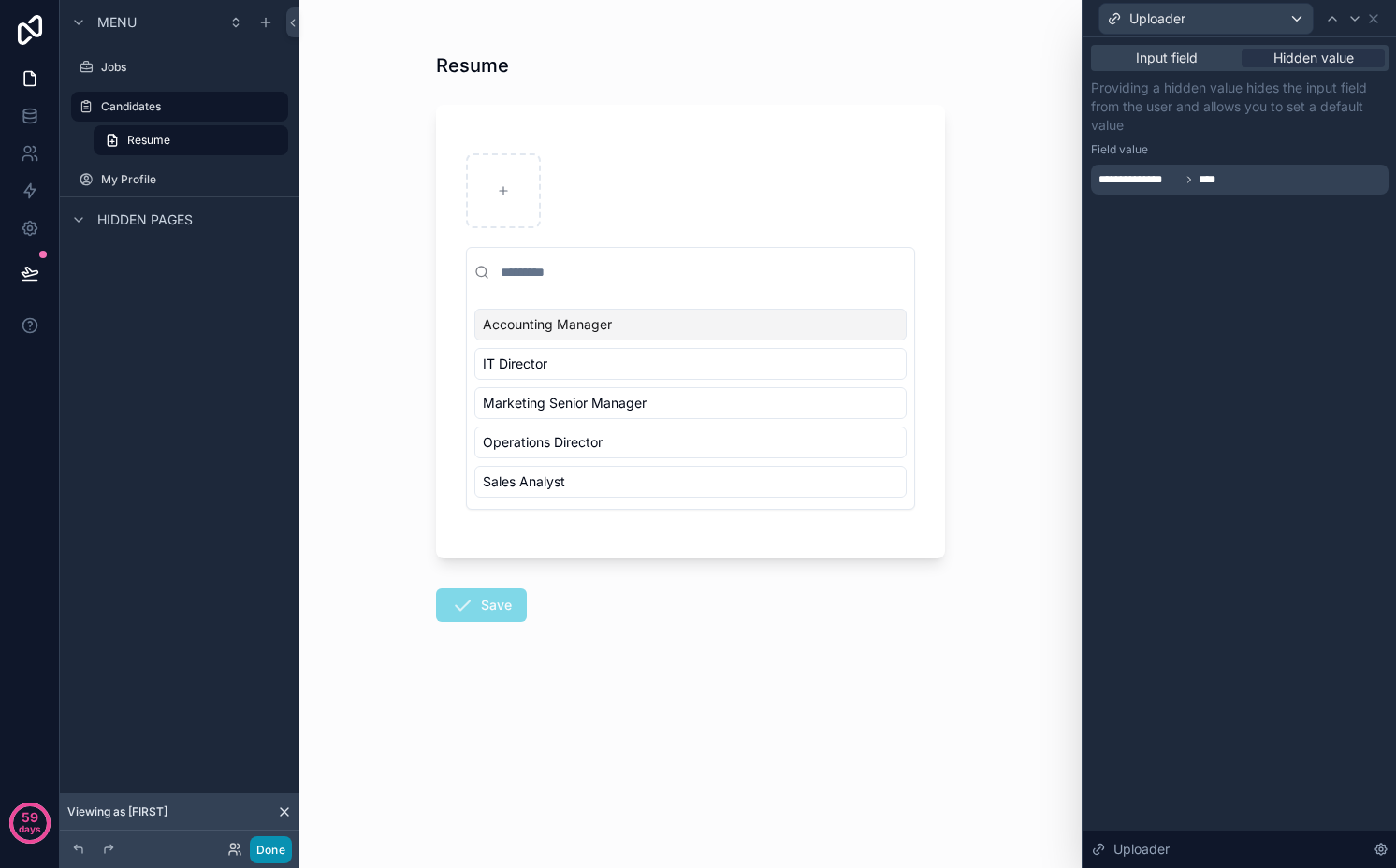 click on "Done" at bounding box center (270, 849) 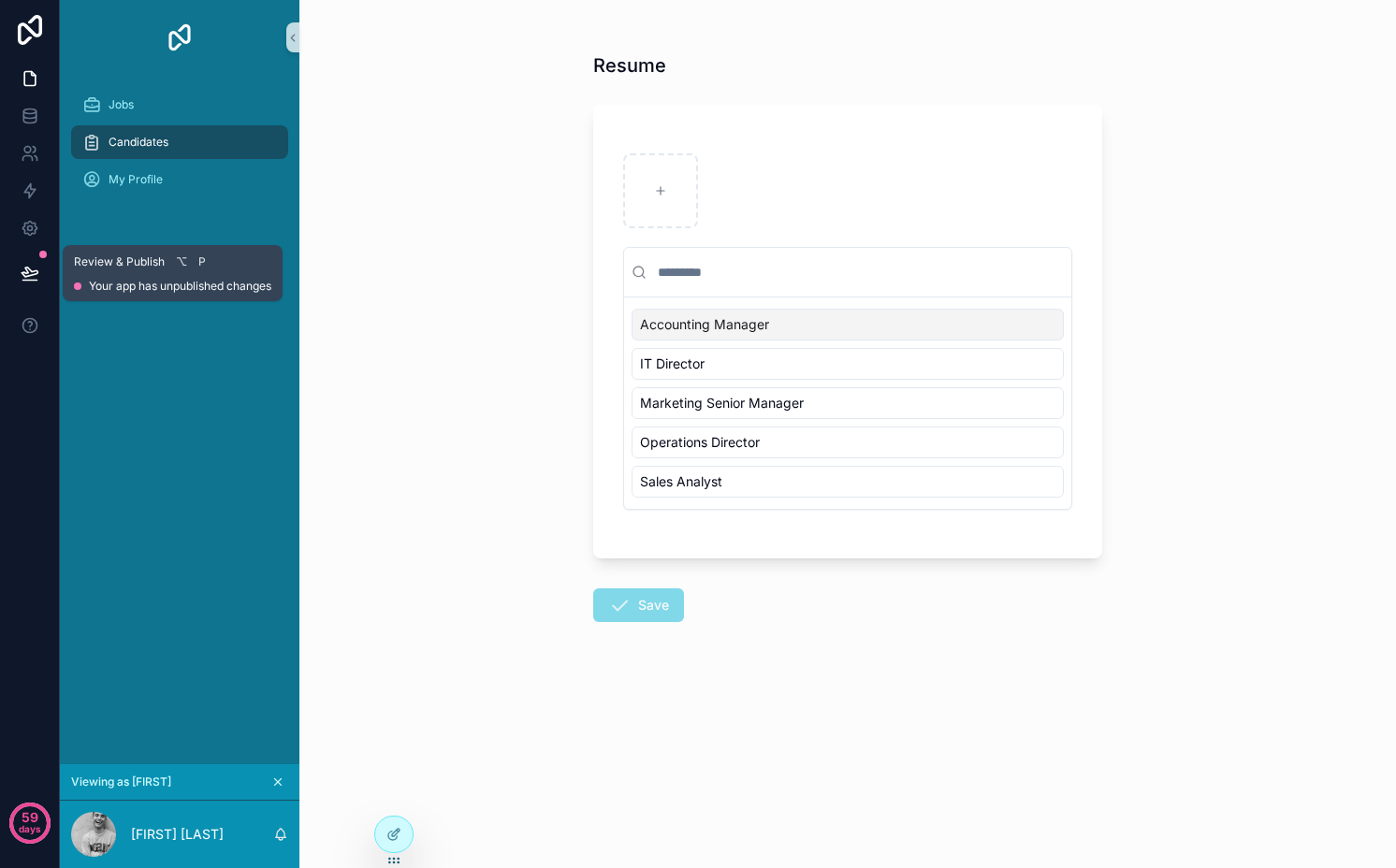 click at bounding box center [30, 273] 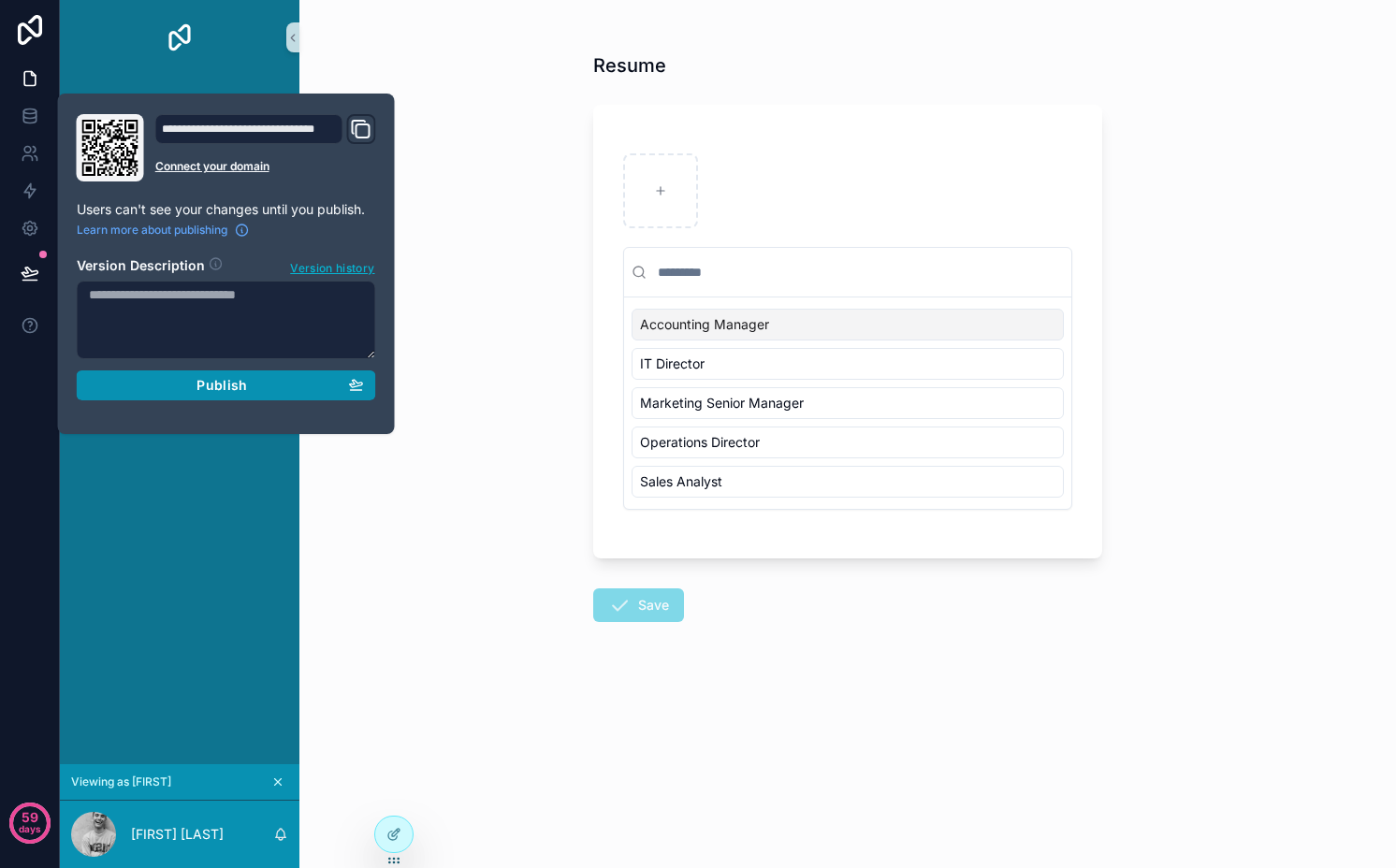 click on "Publish" at bounding box center (226, 385) 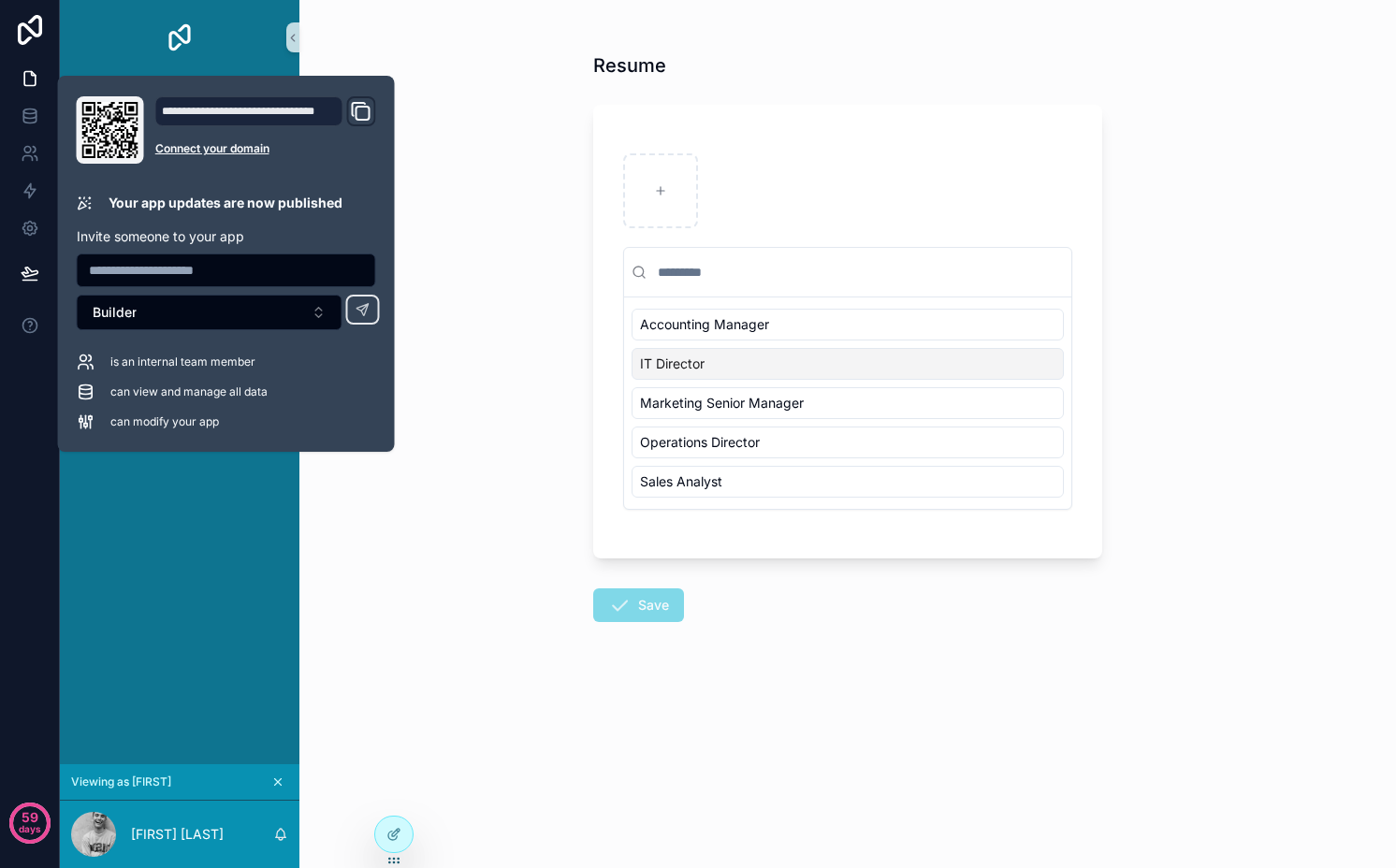 click on "Marketing Senior Manager" at bounding box center (721, 403) 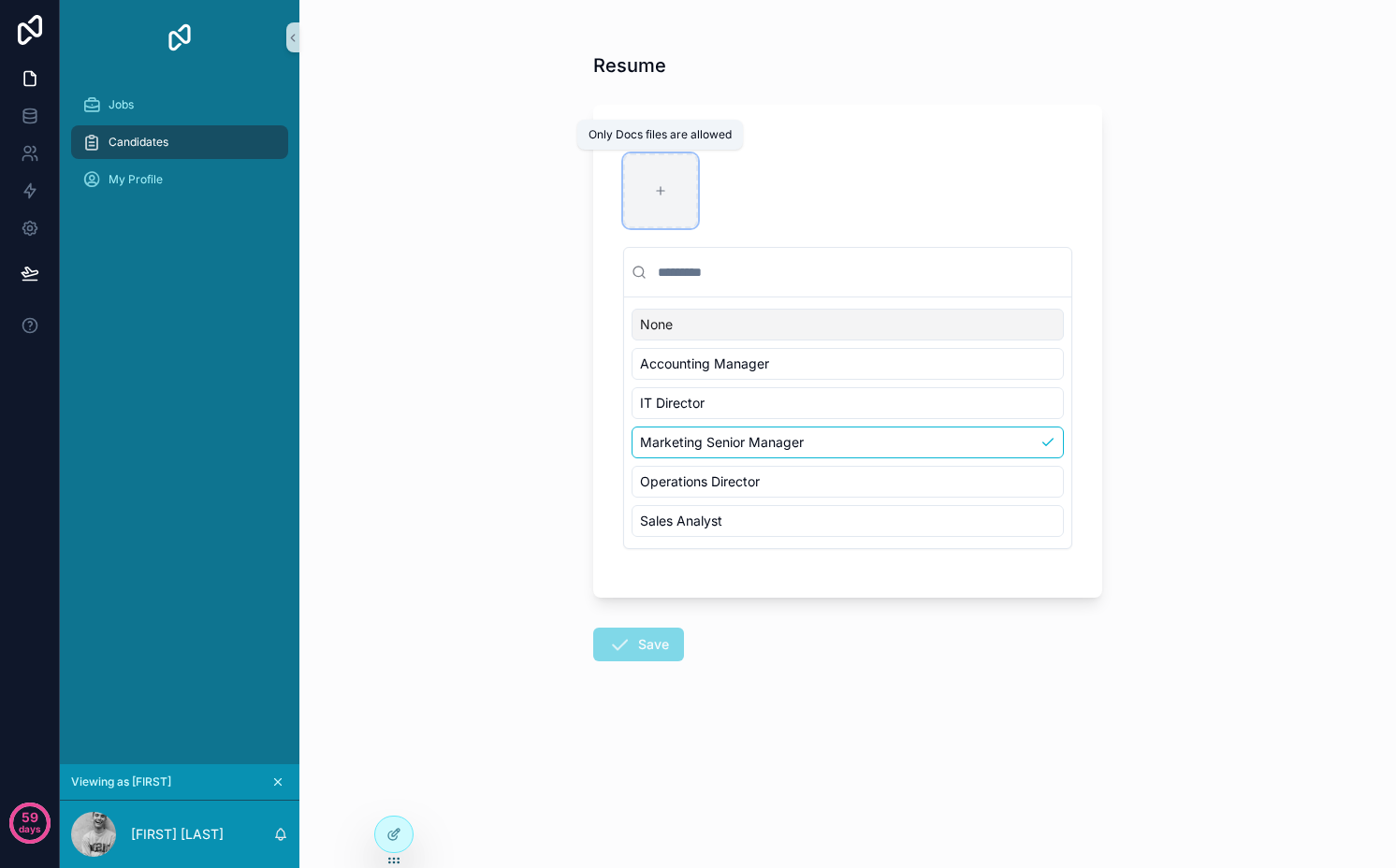 click at bounding box center [661, 191] 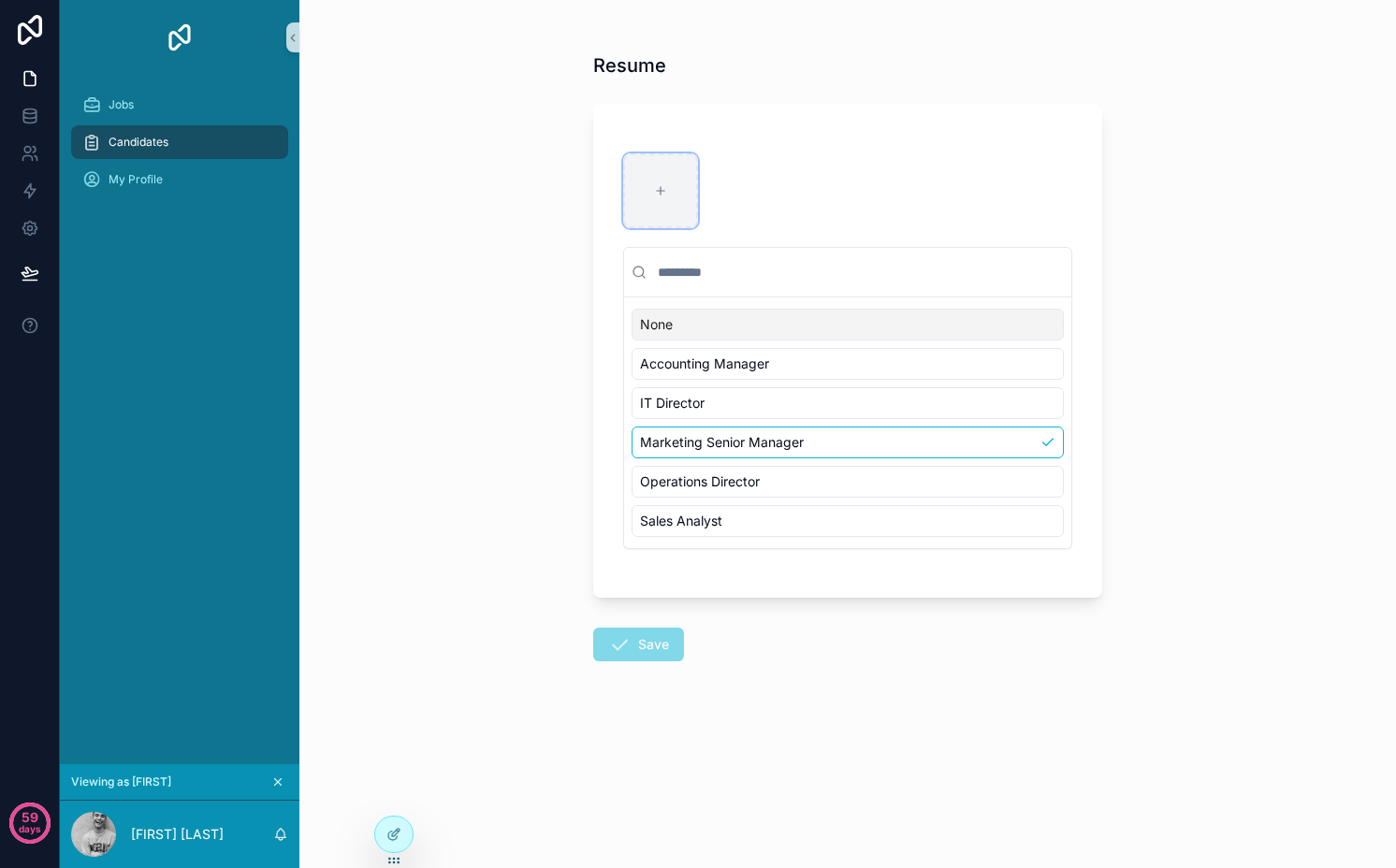 type on "**********" 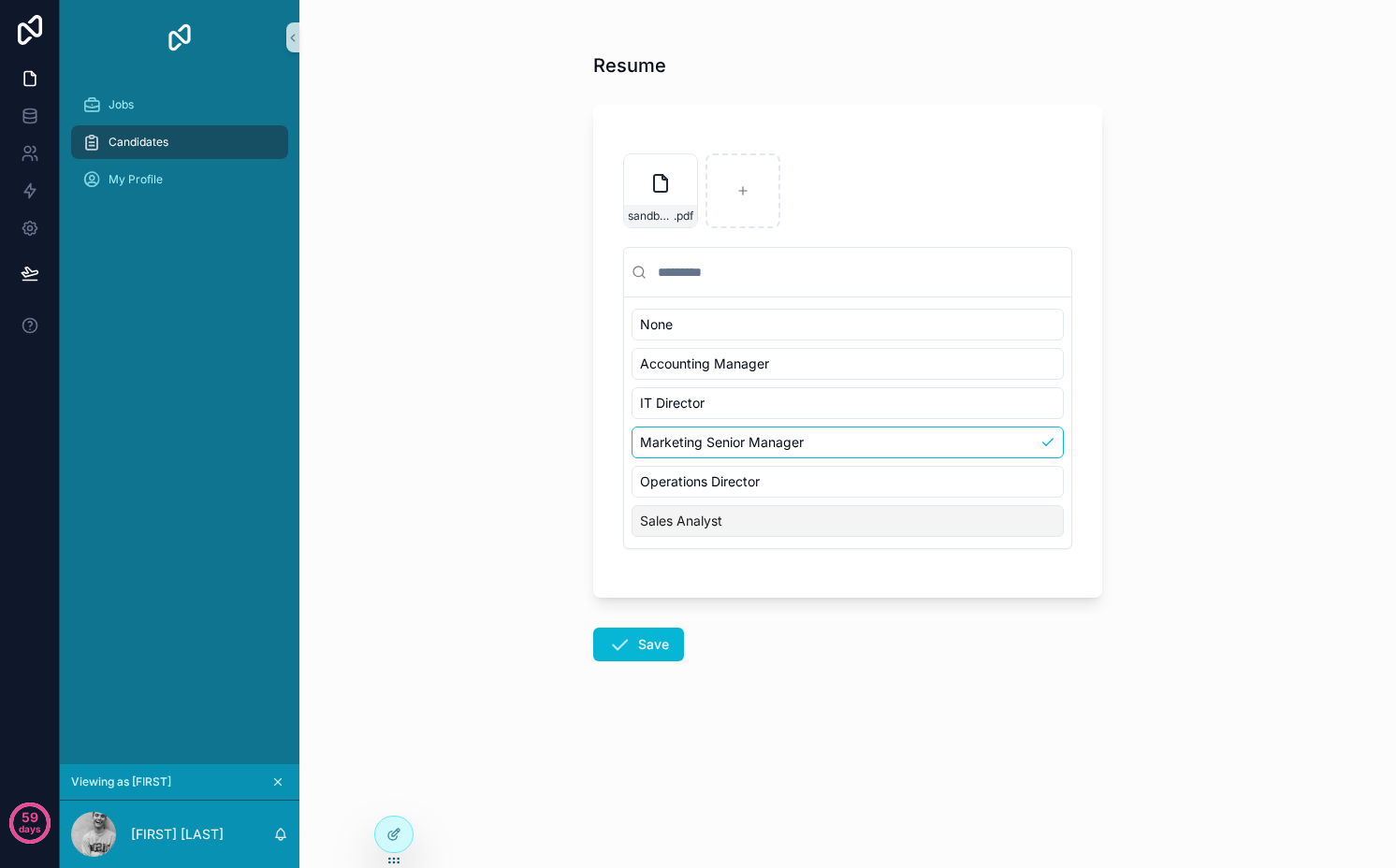 click on "Save" at bounding box center [638, 644] 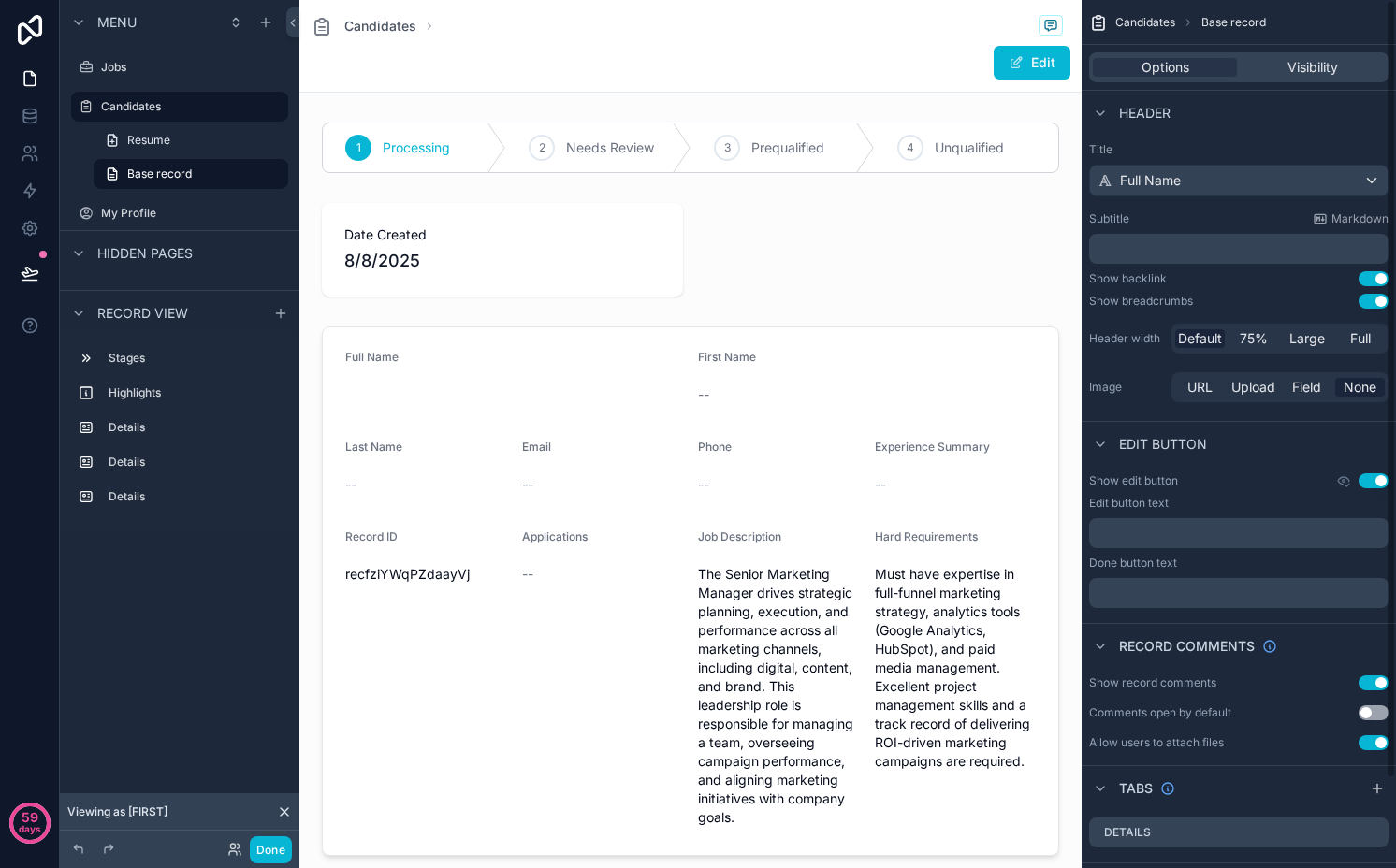click on "Use setting" at bounding box center [1374, 279] 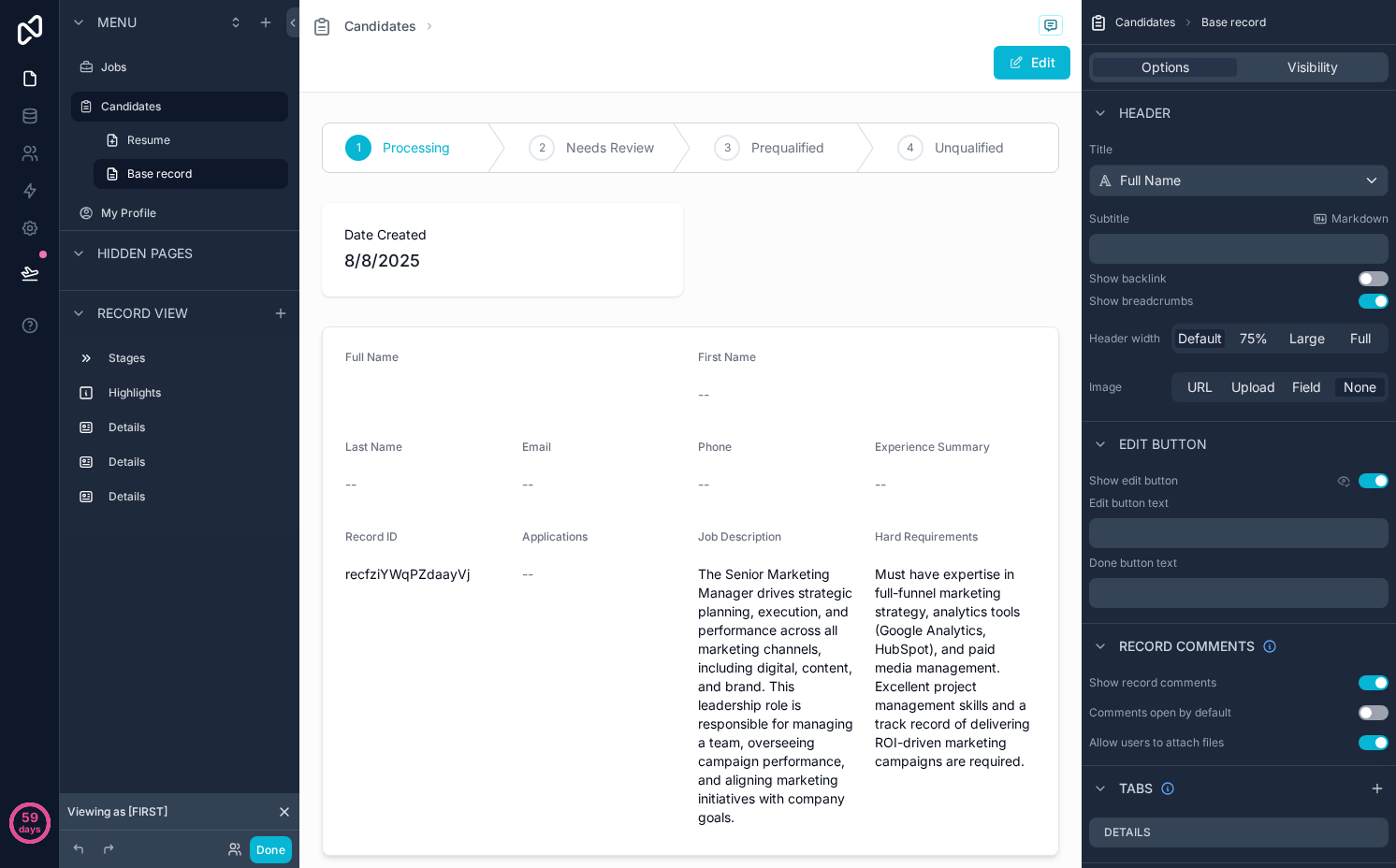 click on "Use setting" at bounding box center (1374, 301) 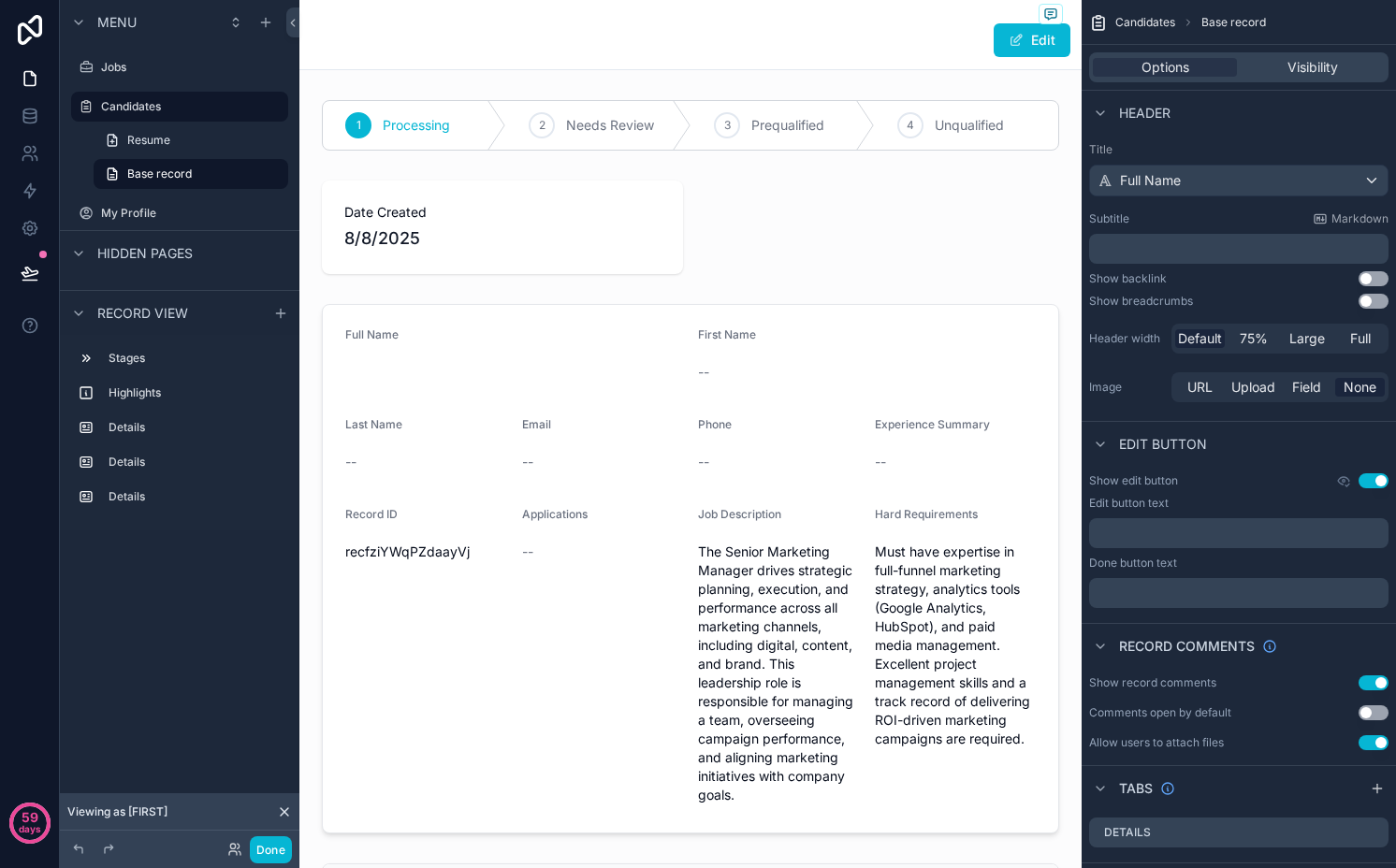 click on "Use setting" at bounding box center (1374, 481) 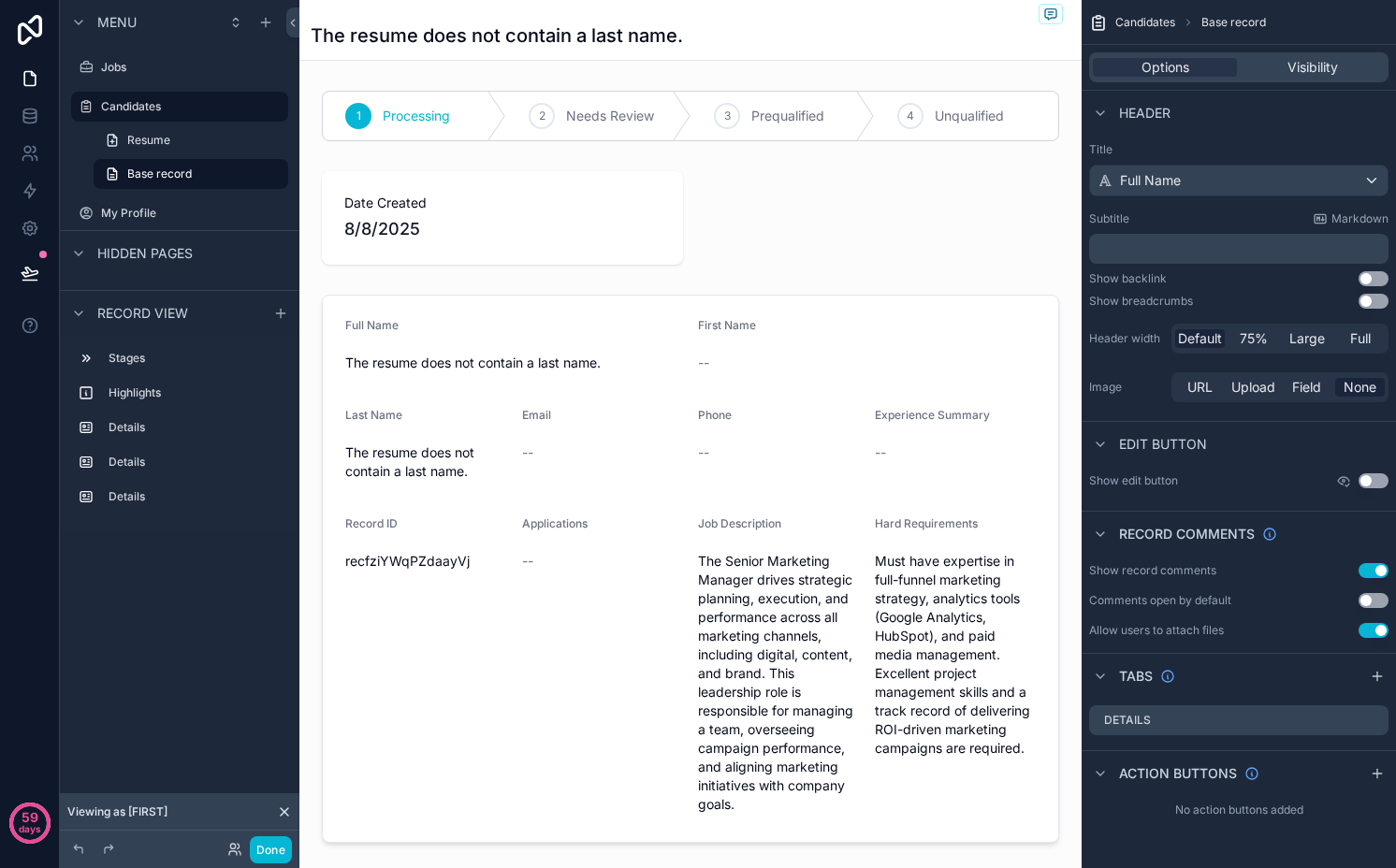 click on "Use setting" at bounding box center [1374, 571] 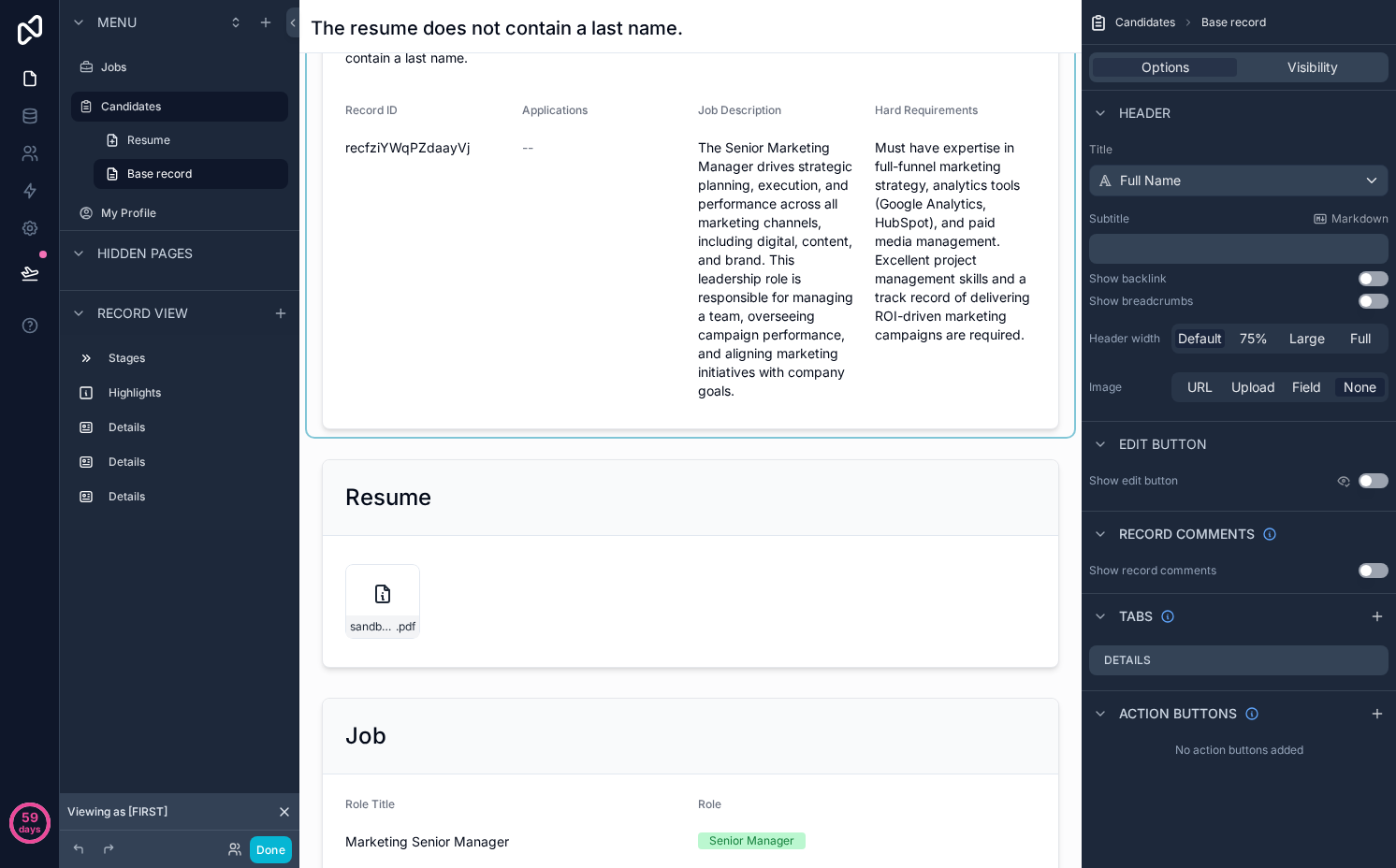 scroll, scrollTop: 1359, scrollLeft: 0, axis: vertical 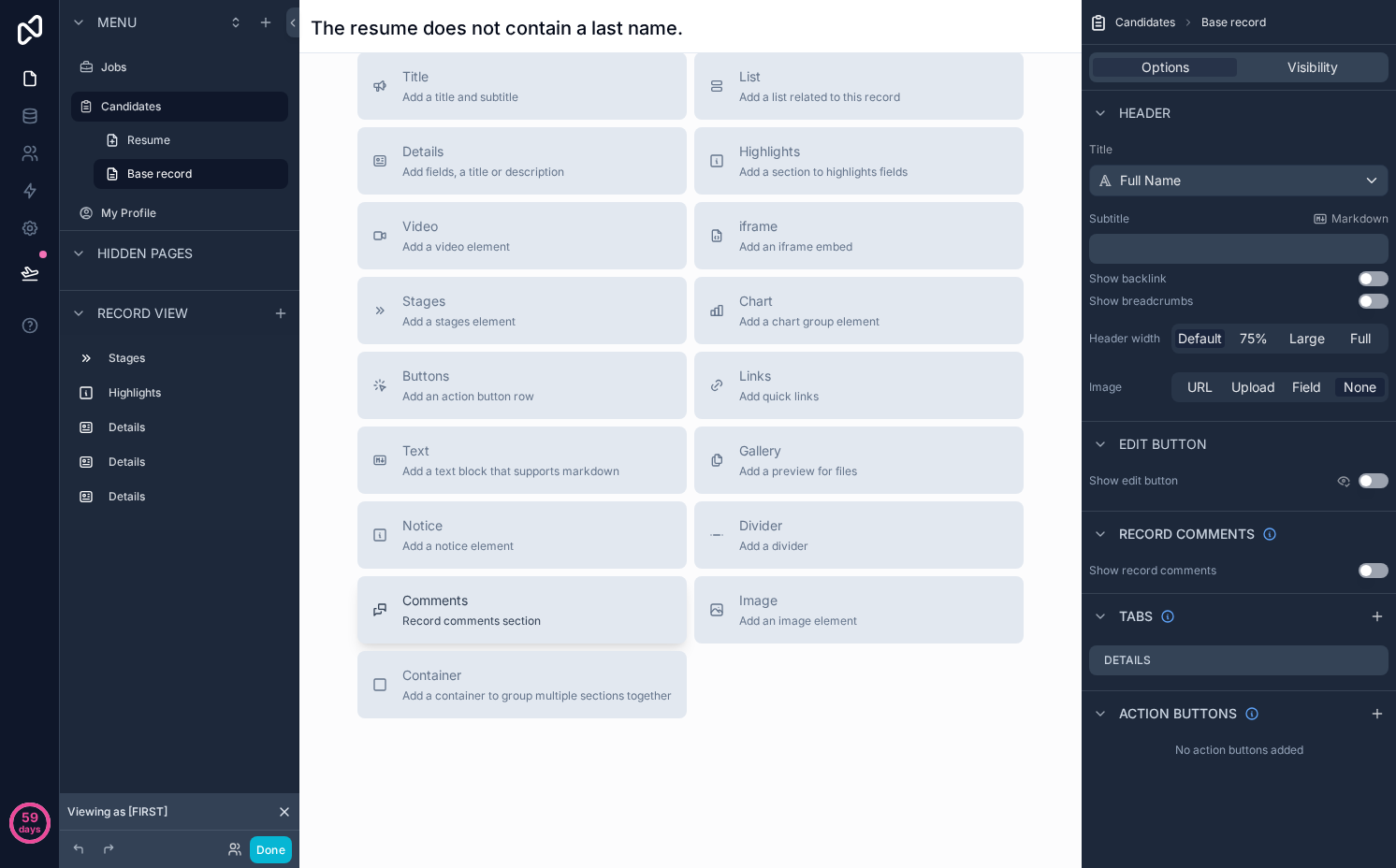 click on "Record comments section" at bounding box center (472, 621) 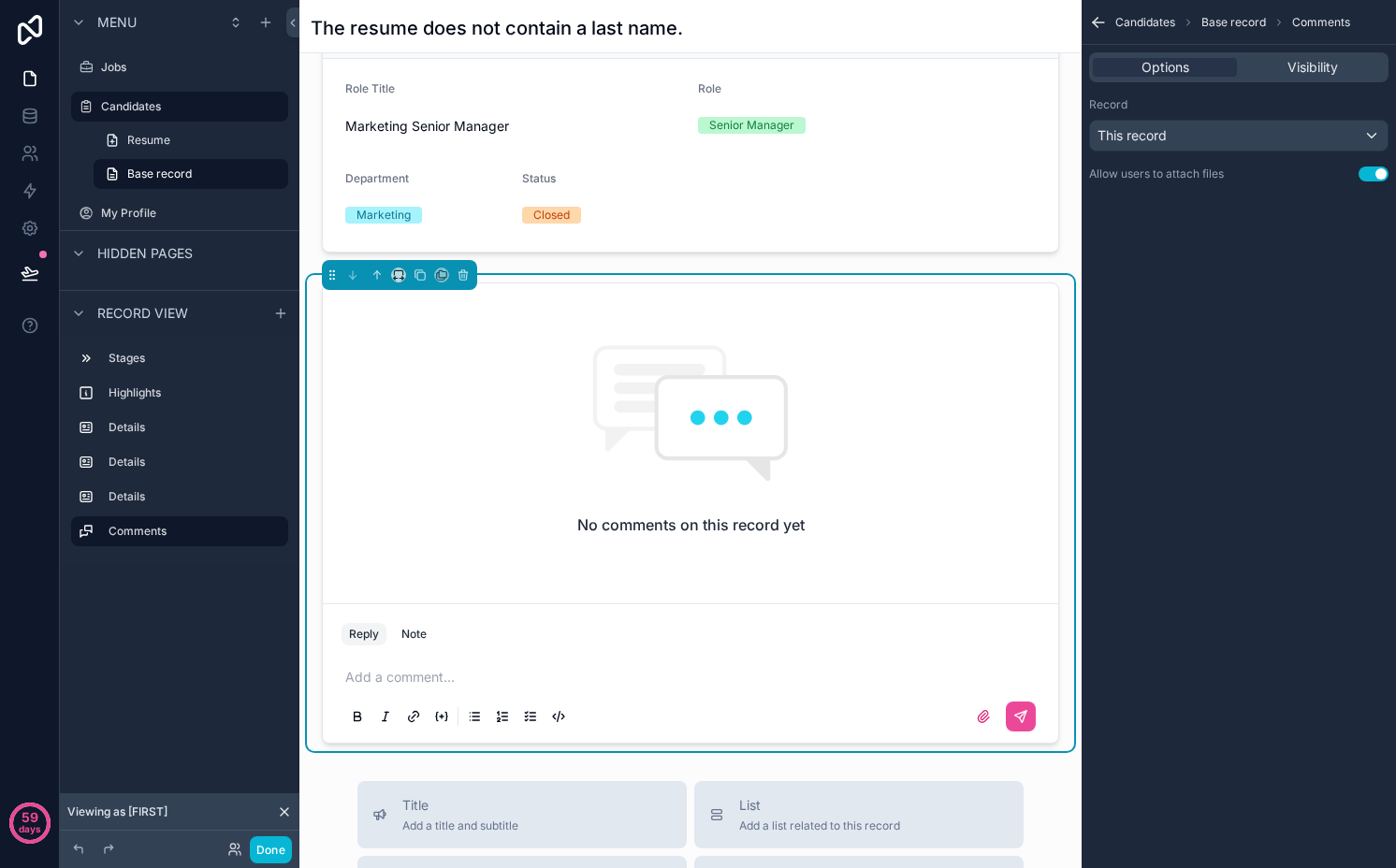 scroll, scrollTop: 1117, scrollLeft: 0, axis: vertical 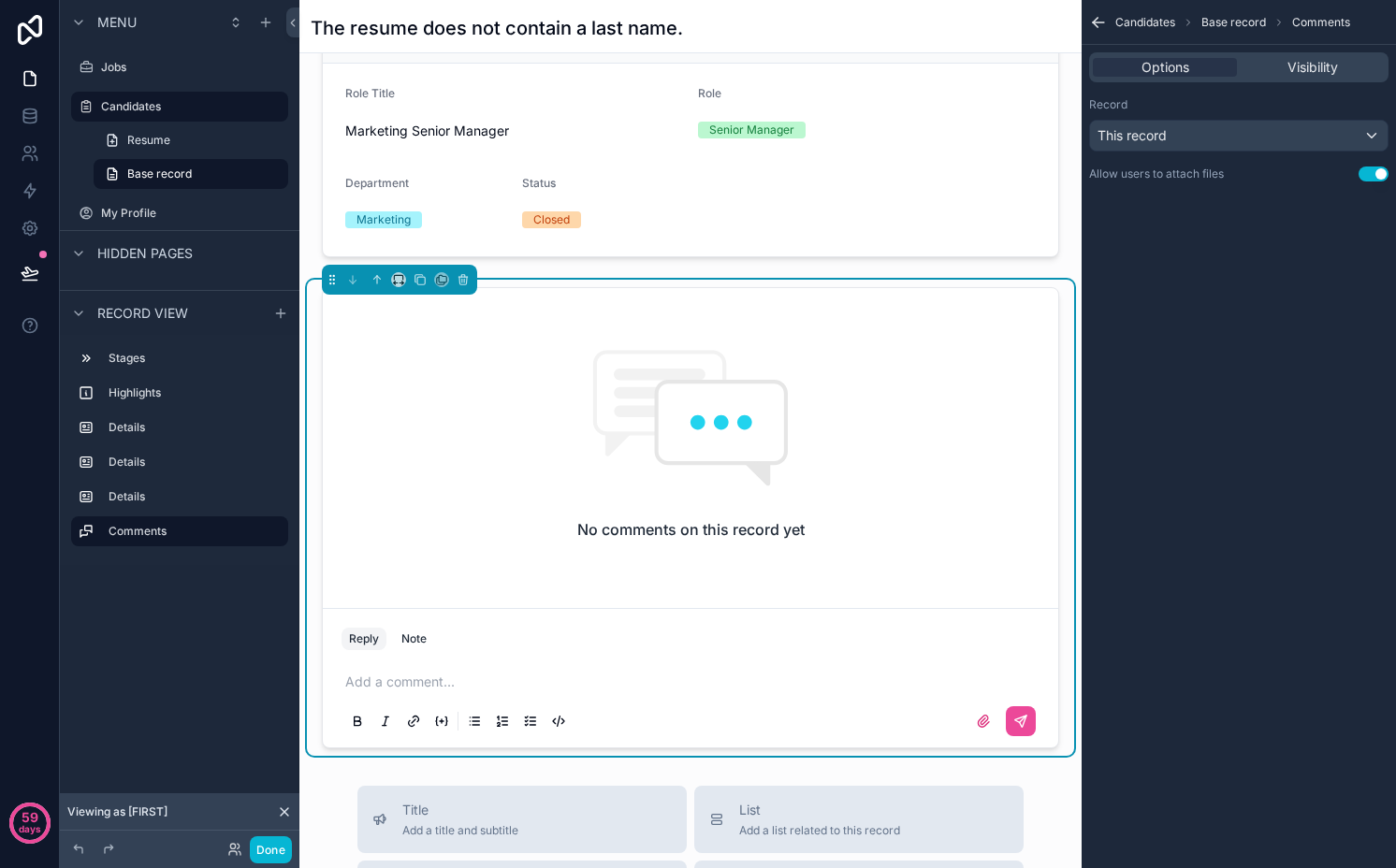 click at bounding box center [1000, 28] 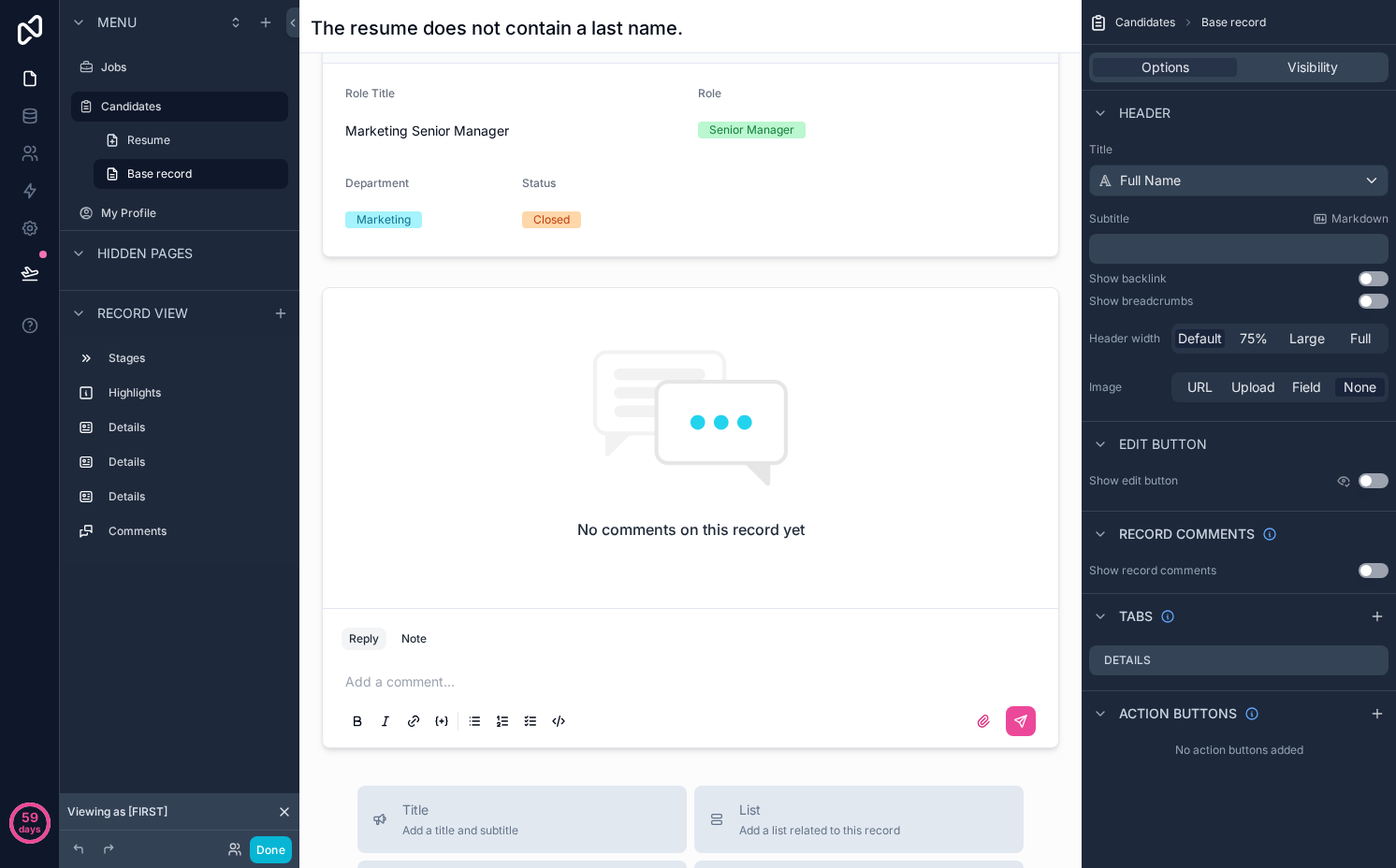 click on "Use setting" at bounding box center (1374, 571) 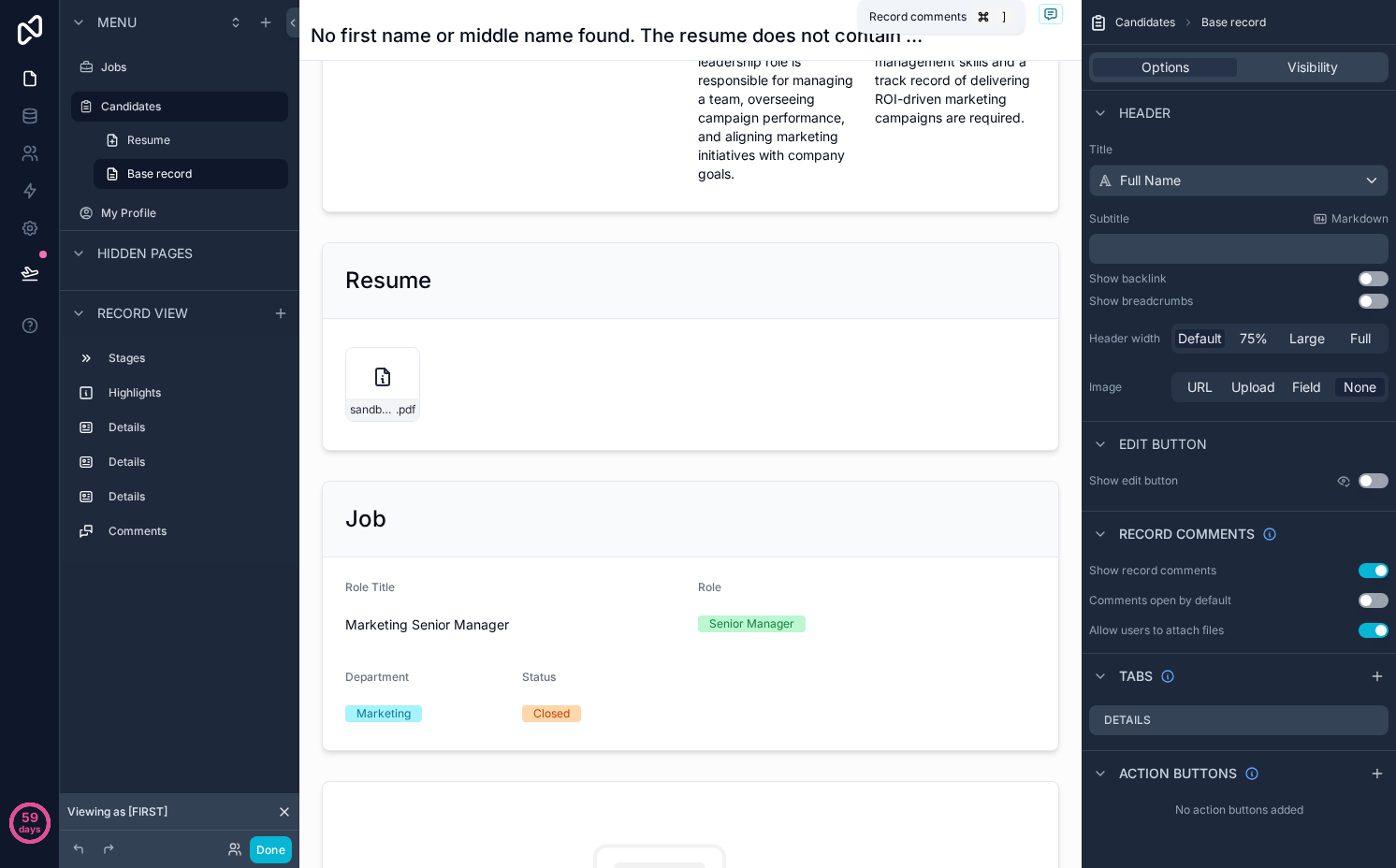 click 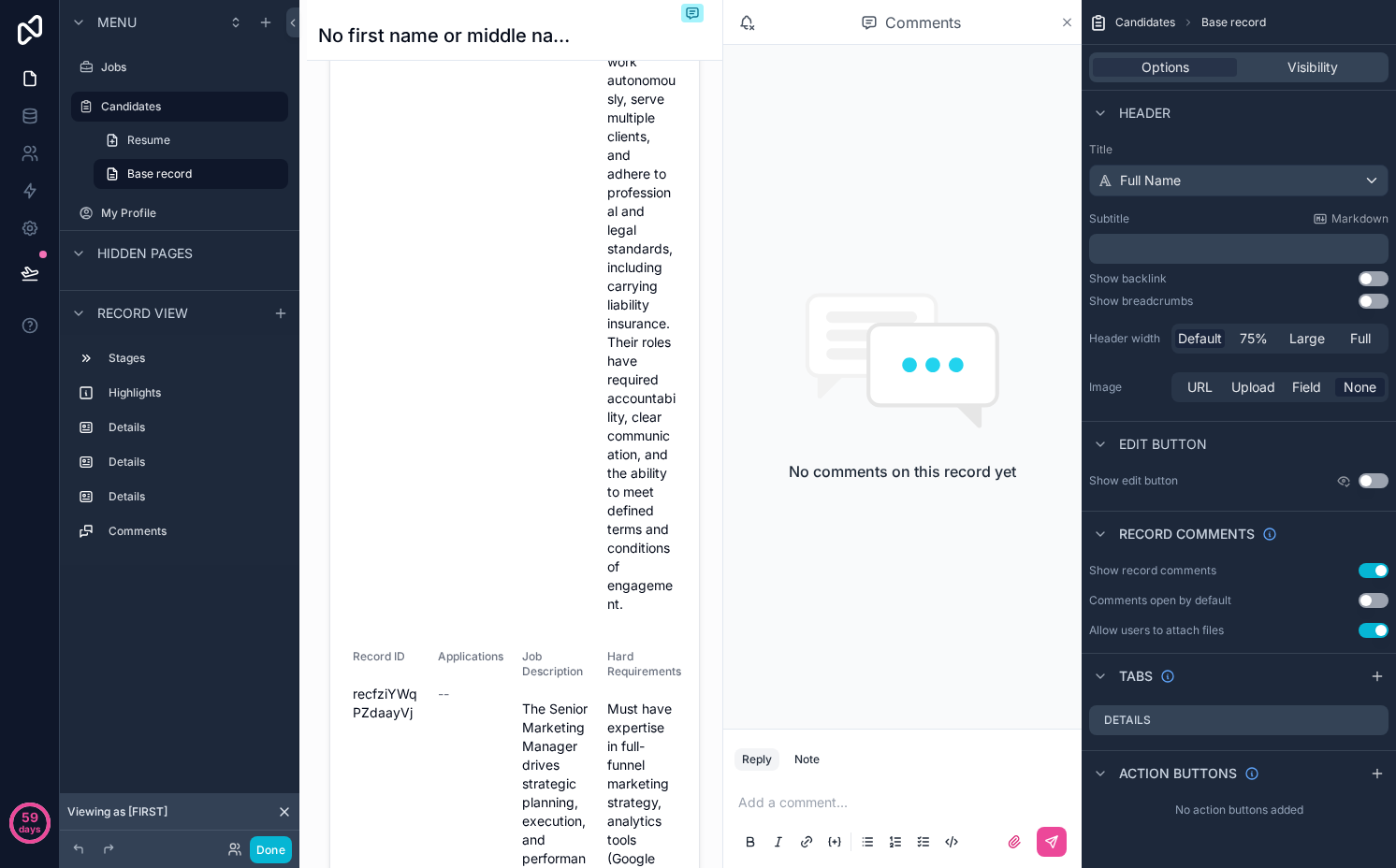 click 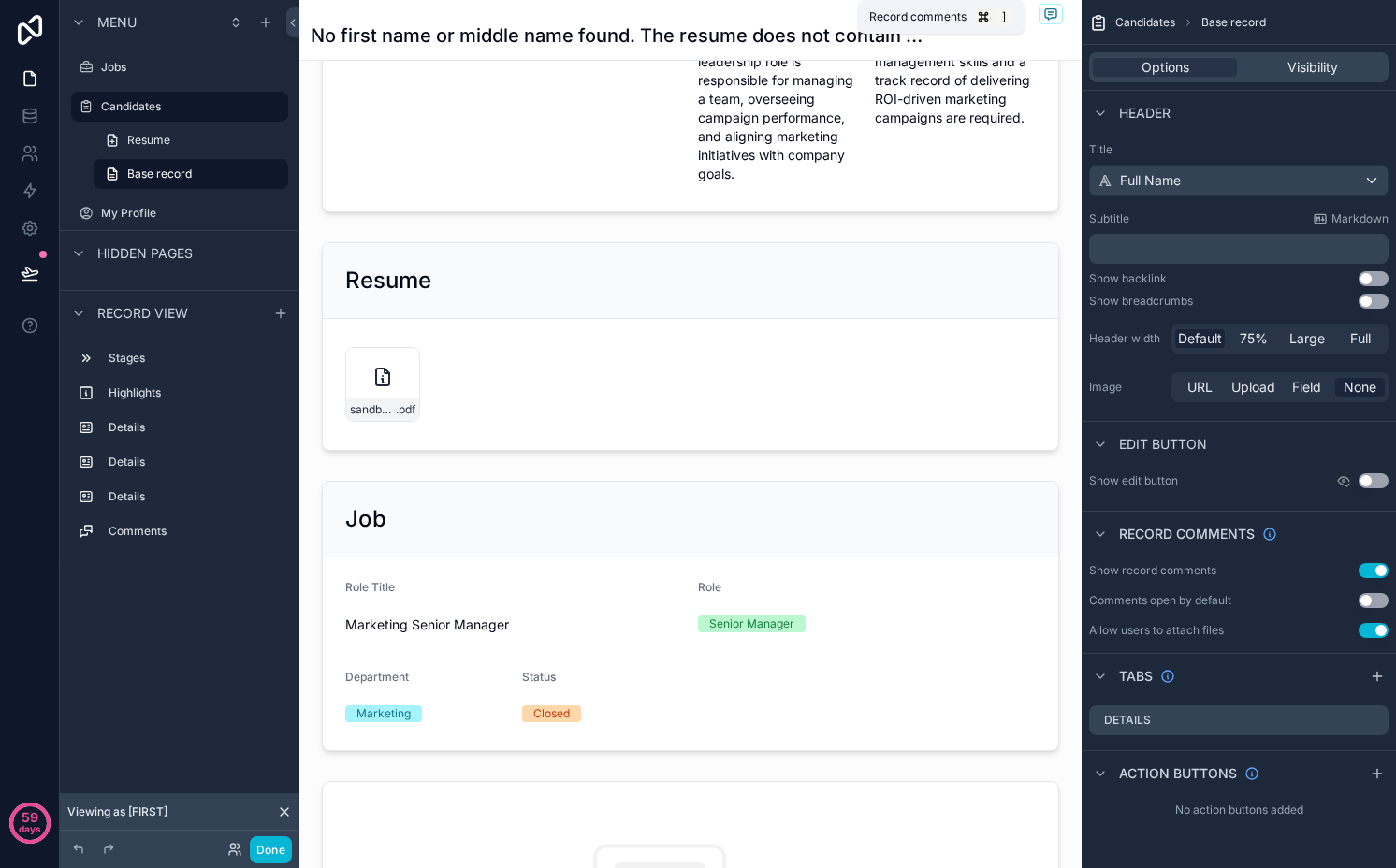 click 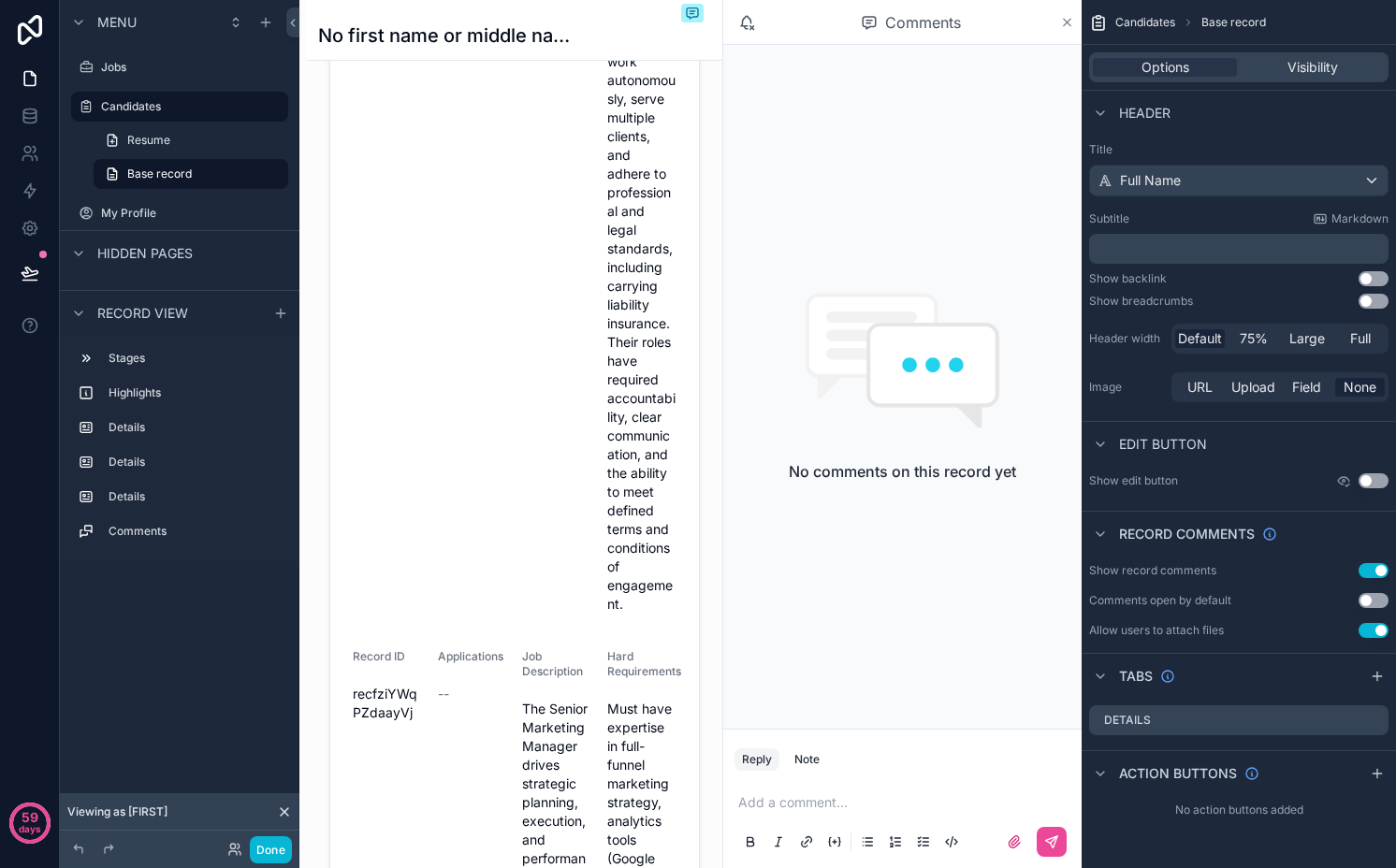 click 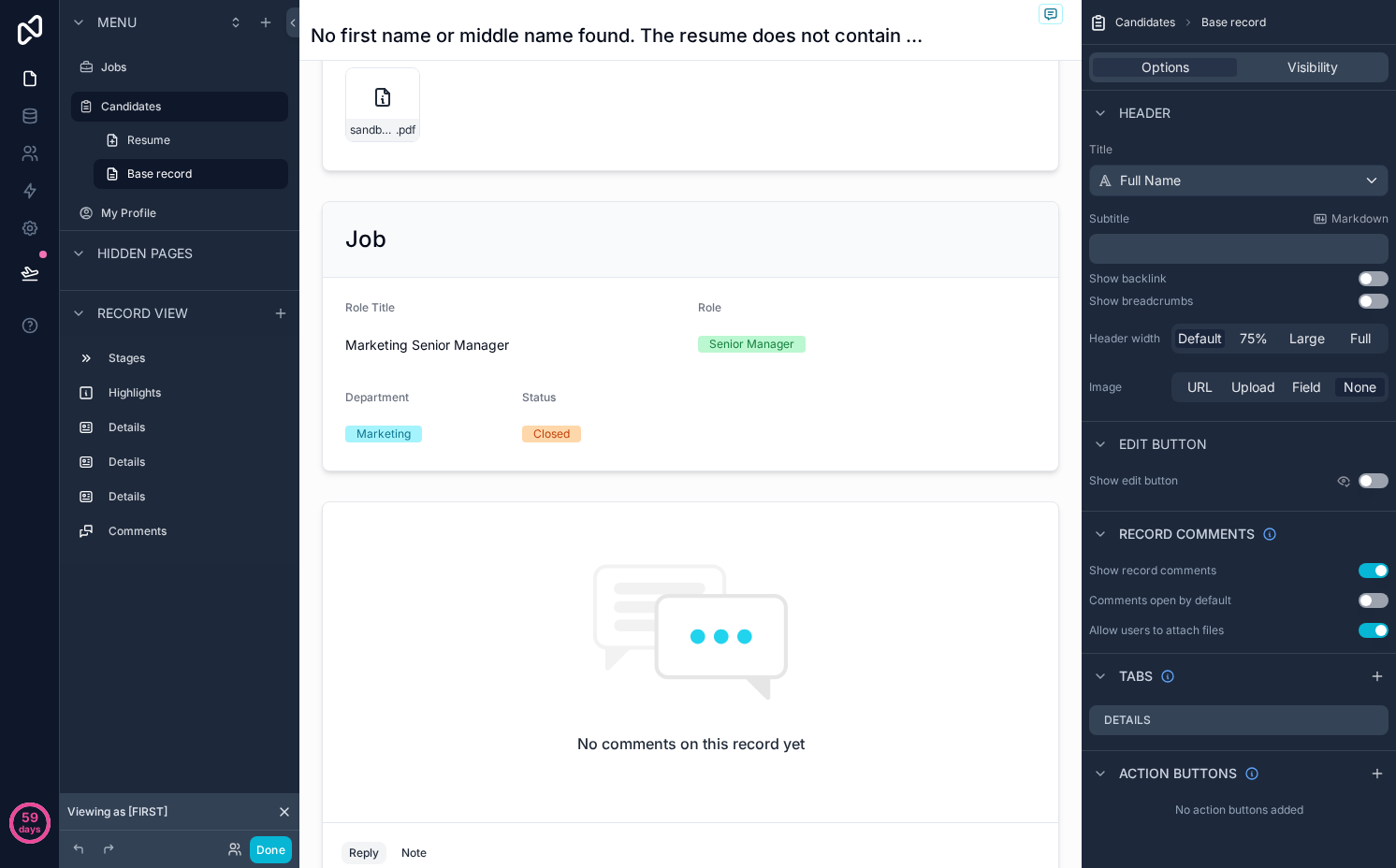 scroll, scrollTop: 708, scrollLeft: 0, axis: vertical 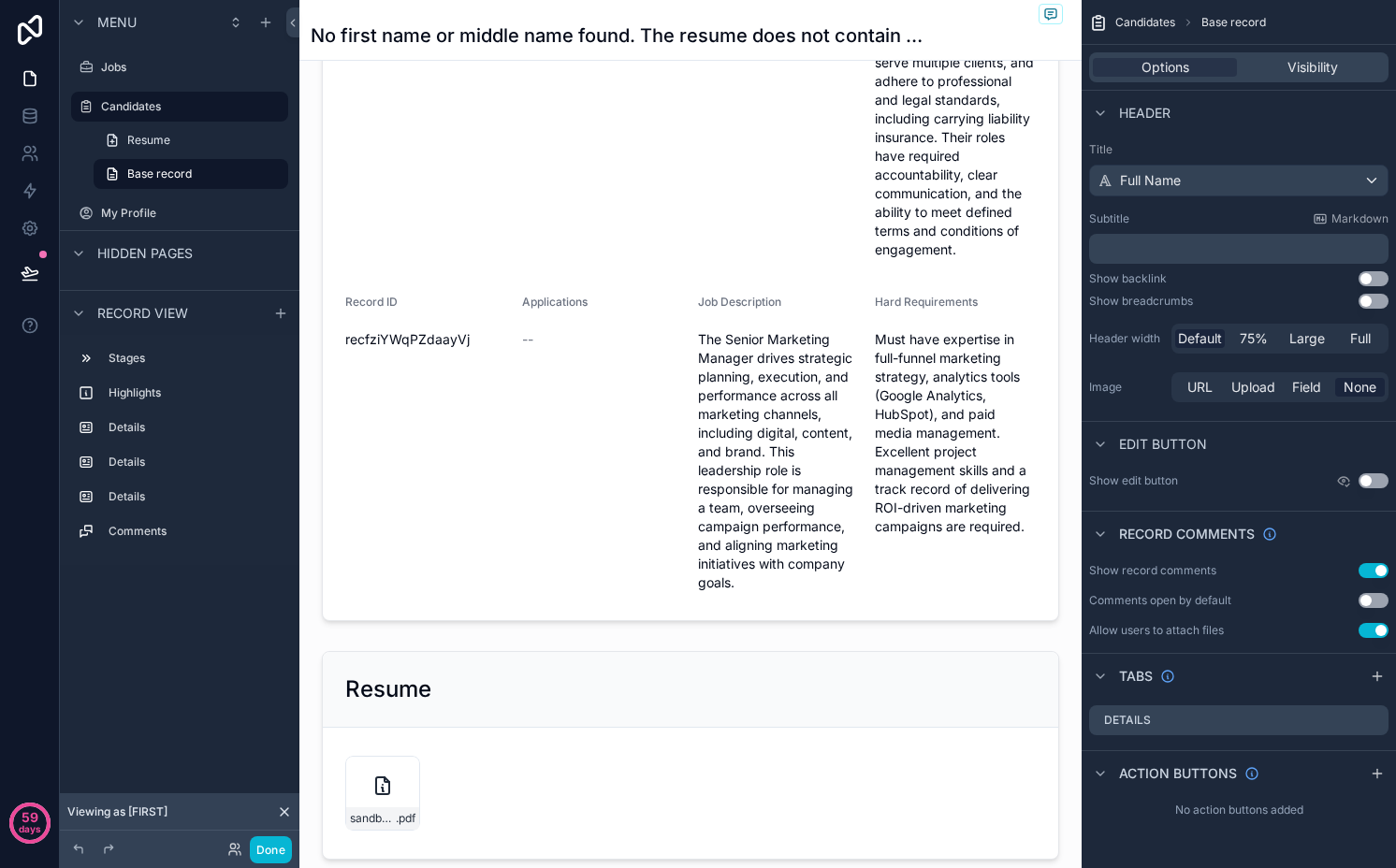 click on "Use setting" at bounding box center (1374, 571) 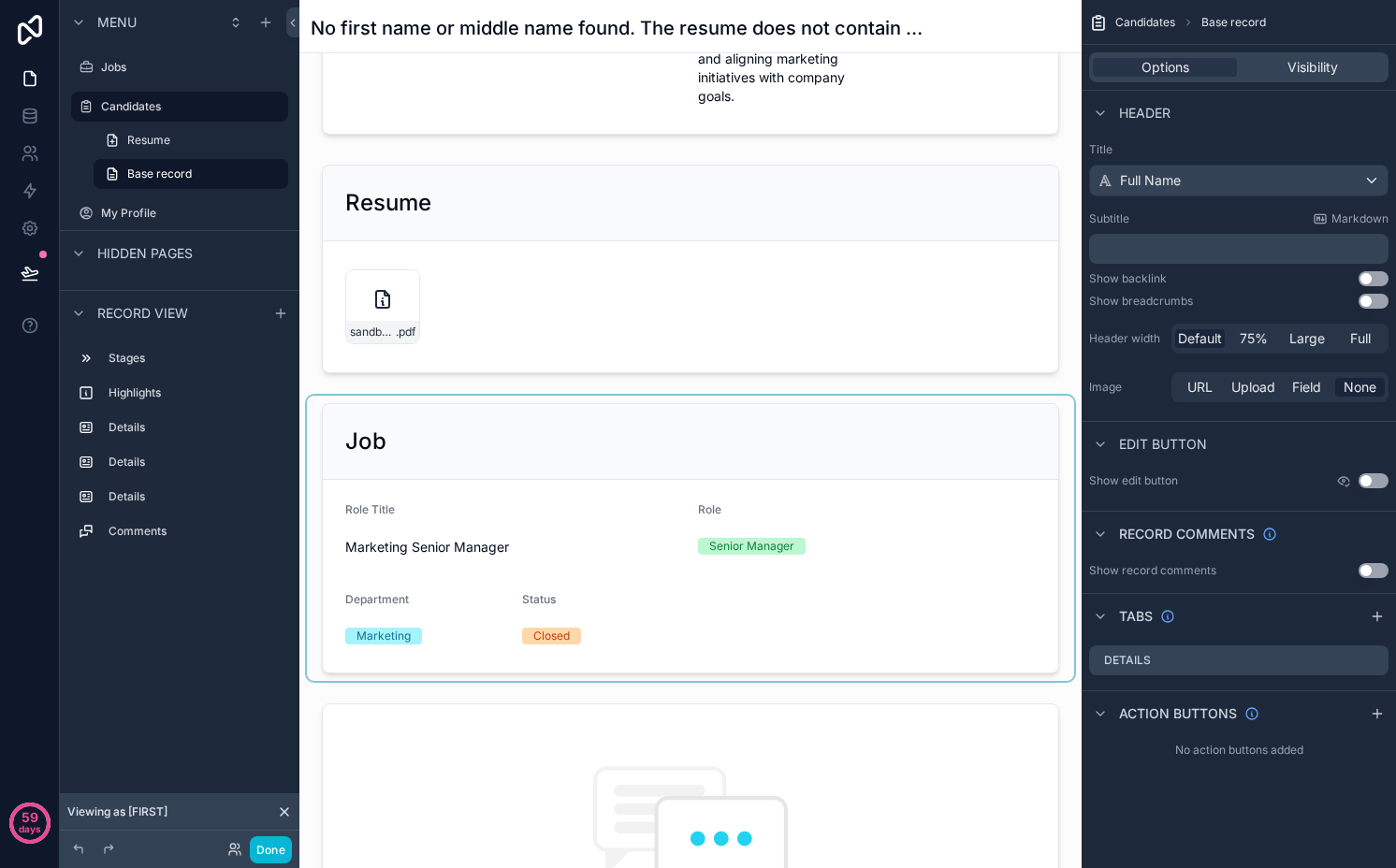 scroll, scrollTop: 1159, scrollLeft: 0, axis: vertical 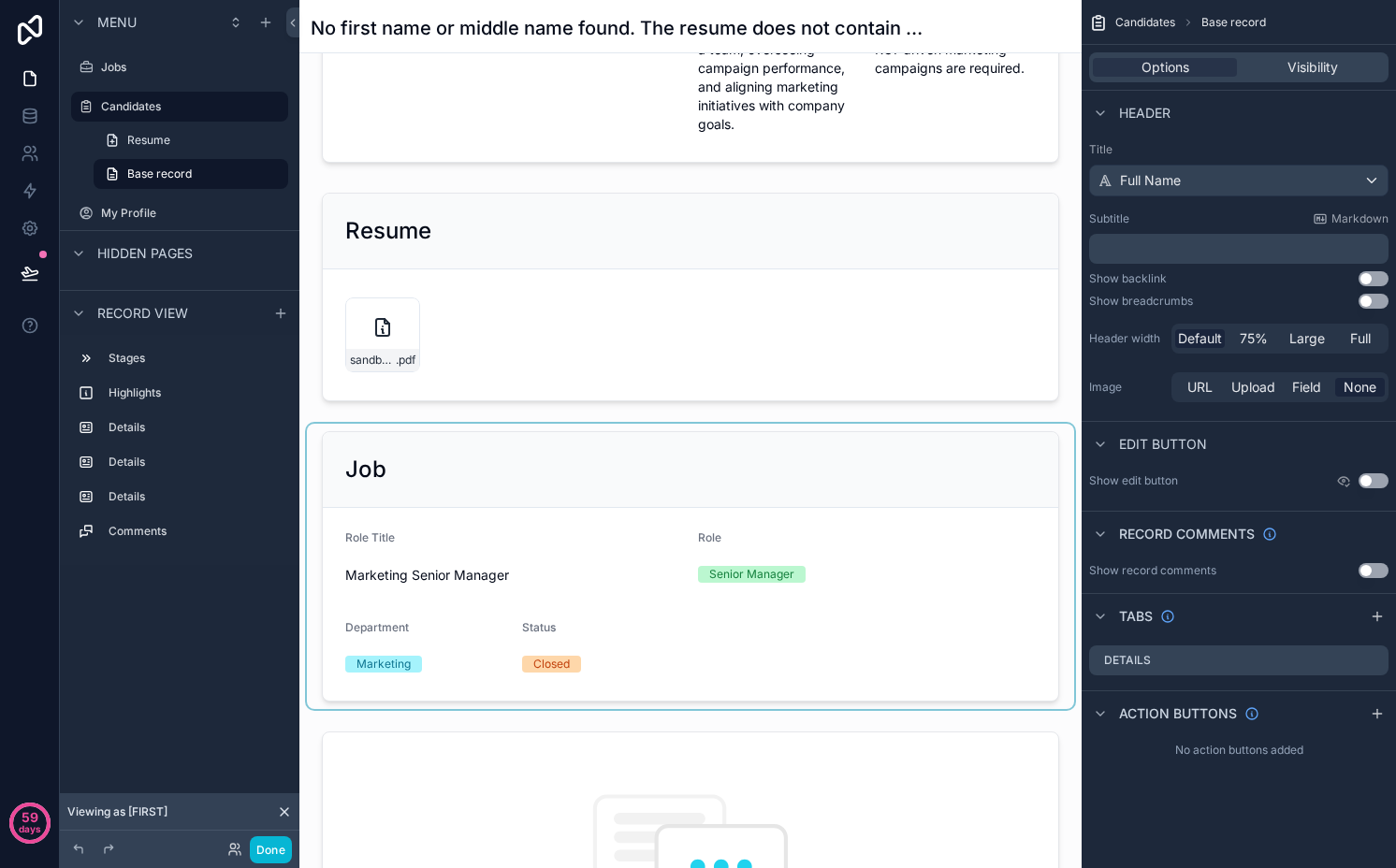 click at bounding box center [691, 566] 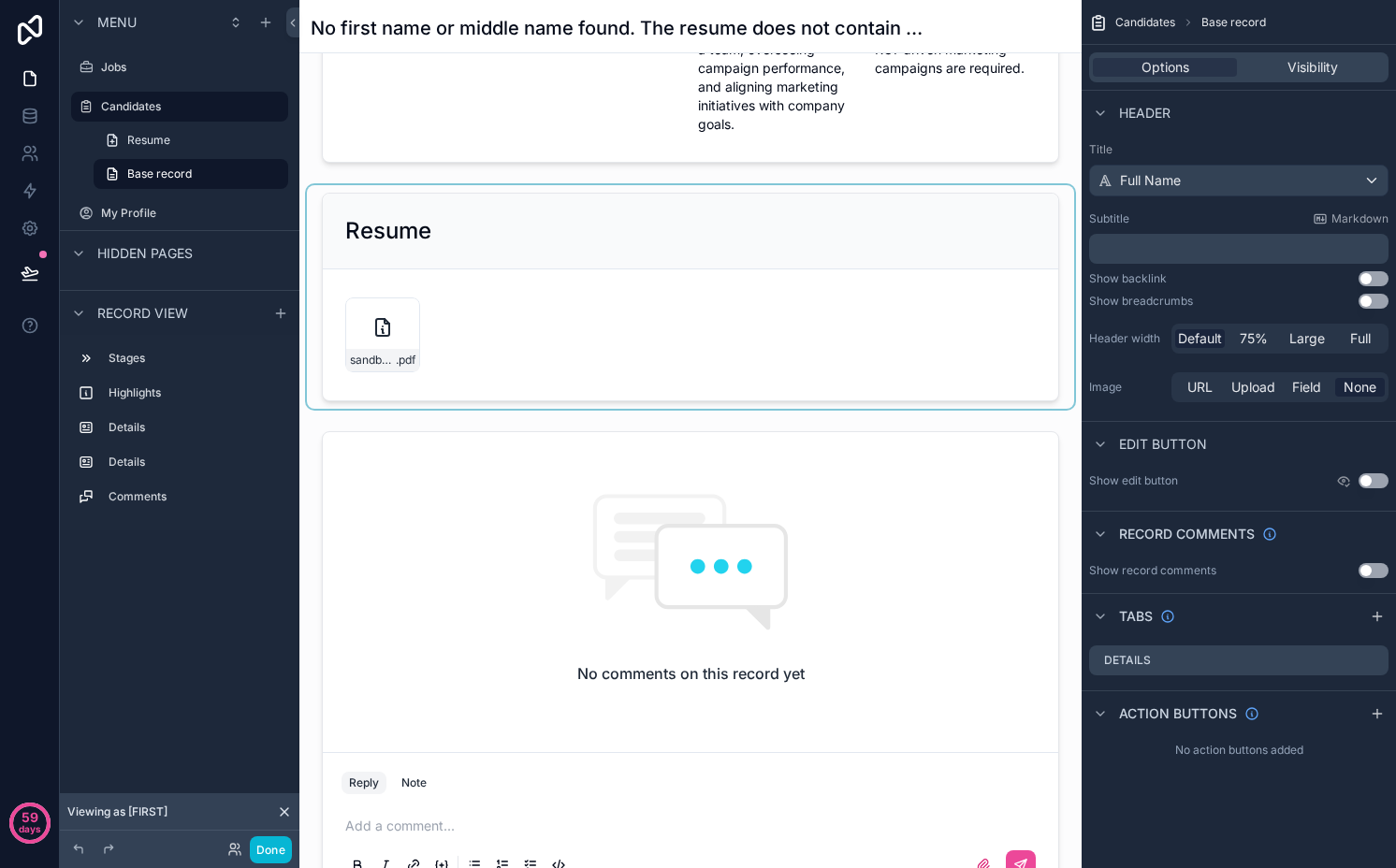 click at bounding box center (691, 297) 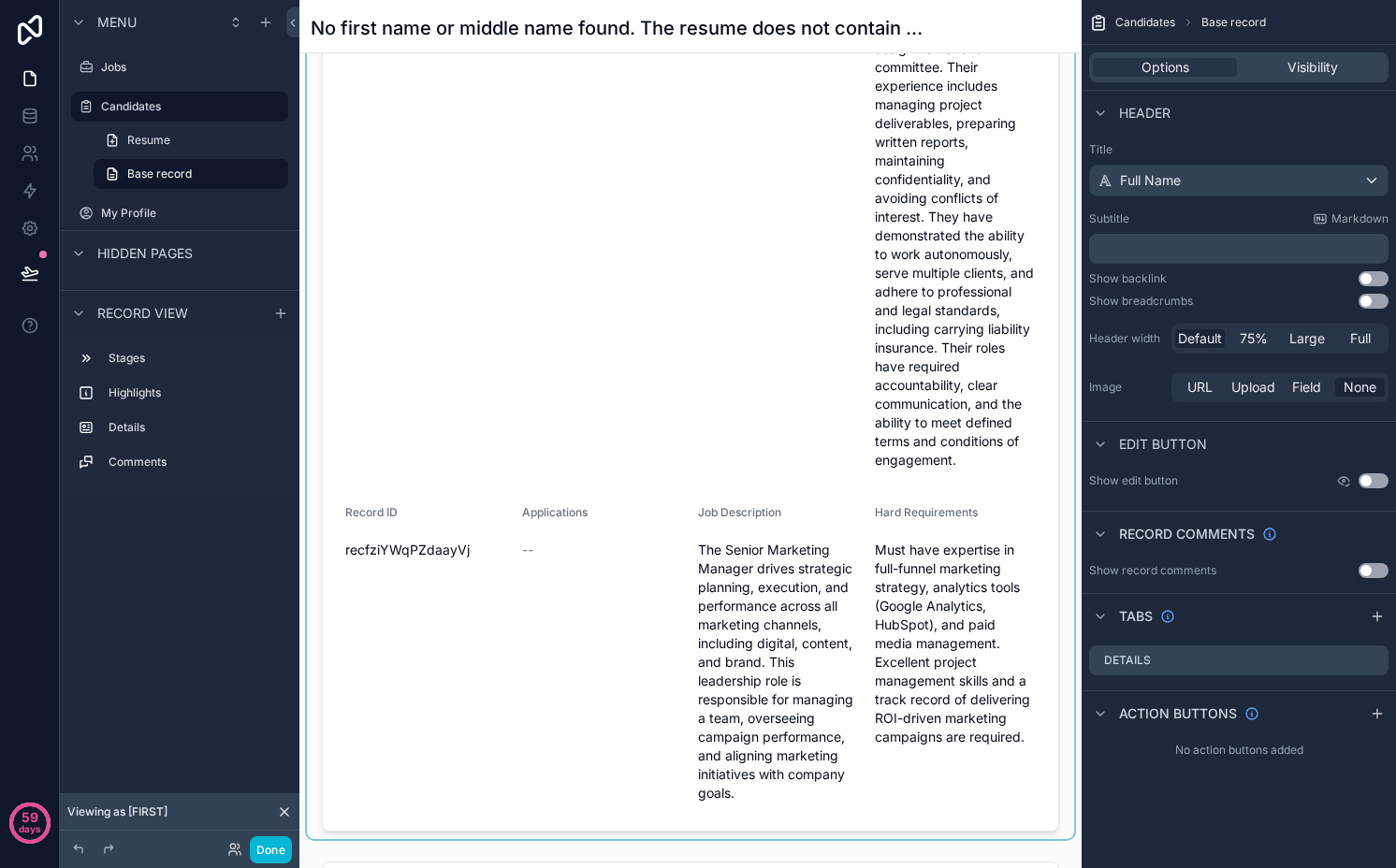 click at bounding box center [691, 314] 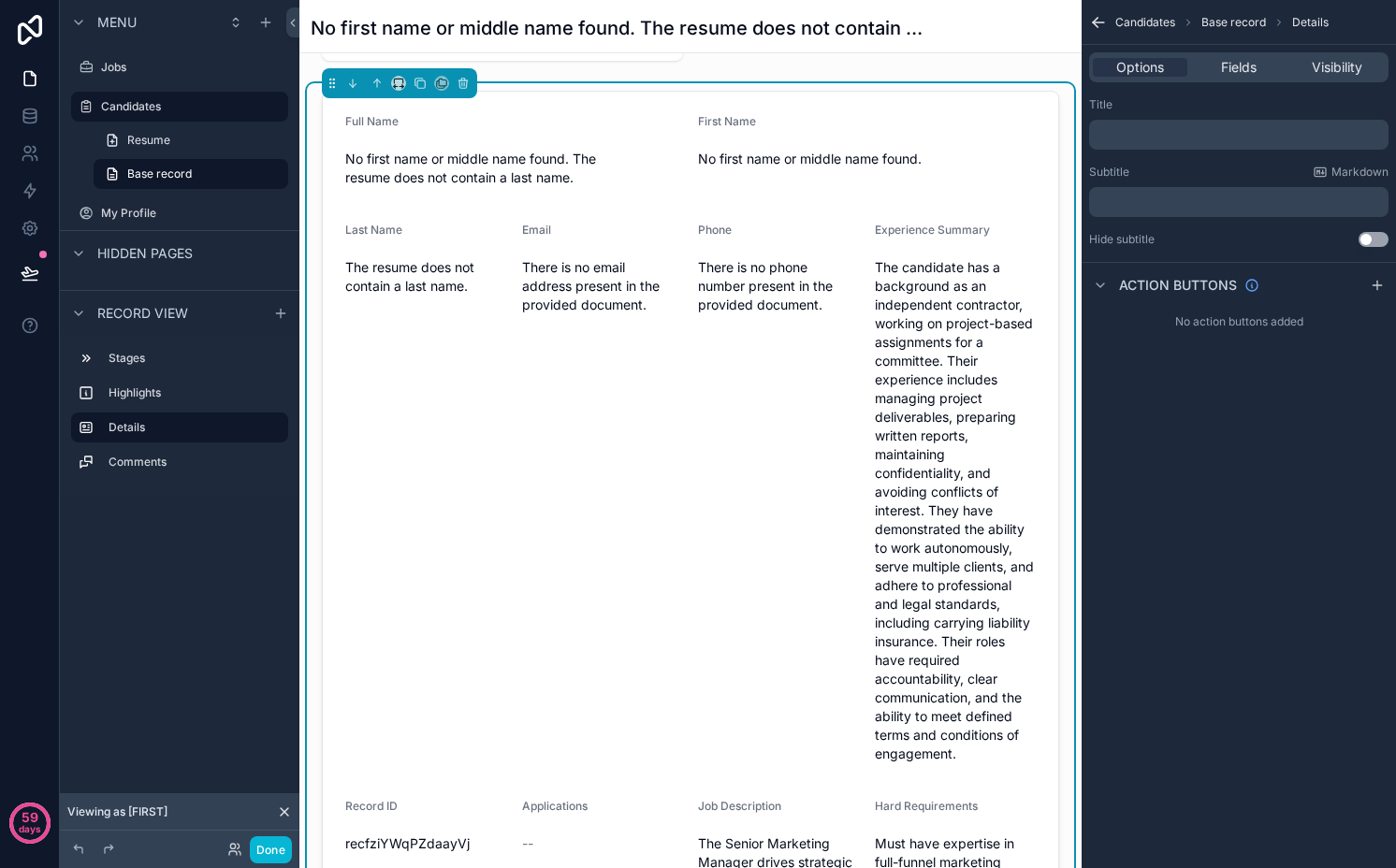 scroll, scrollTop: 0, scrollLeft: 0, axis: both 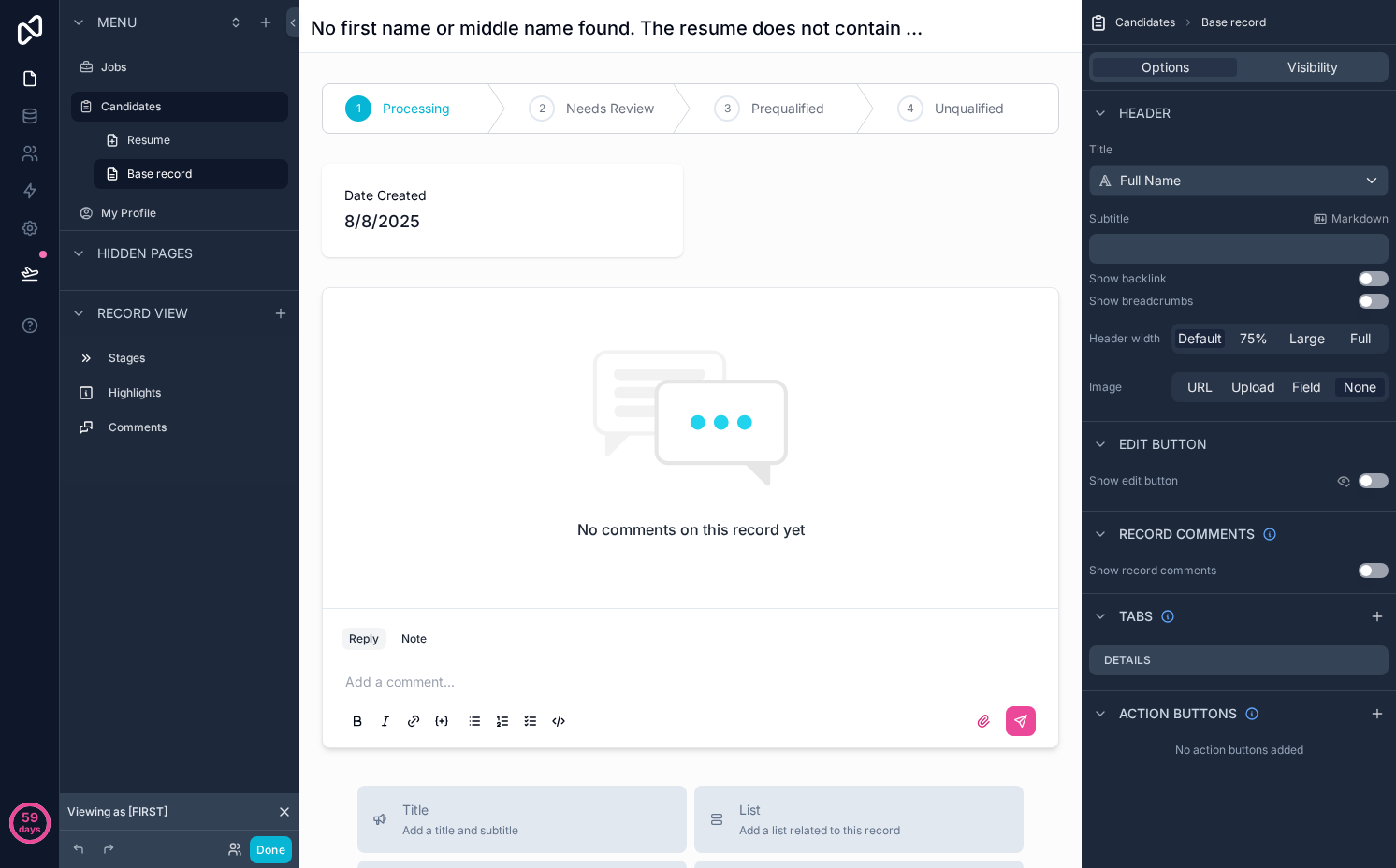 click on "1 Processing 2 Needs Review 3 Prequalified 4 Unqualified Date Created 8/8/2025 No comments on this record yet Reply Note Add a comment..." at bounding box center [691, 415] 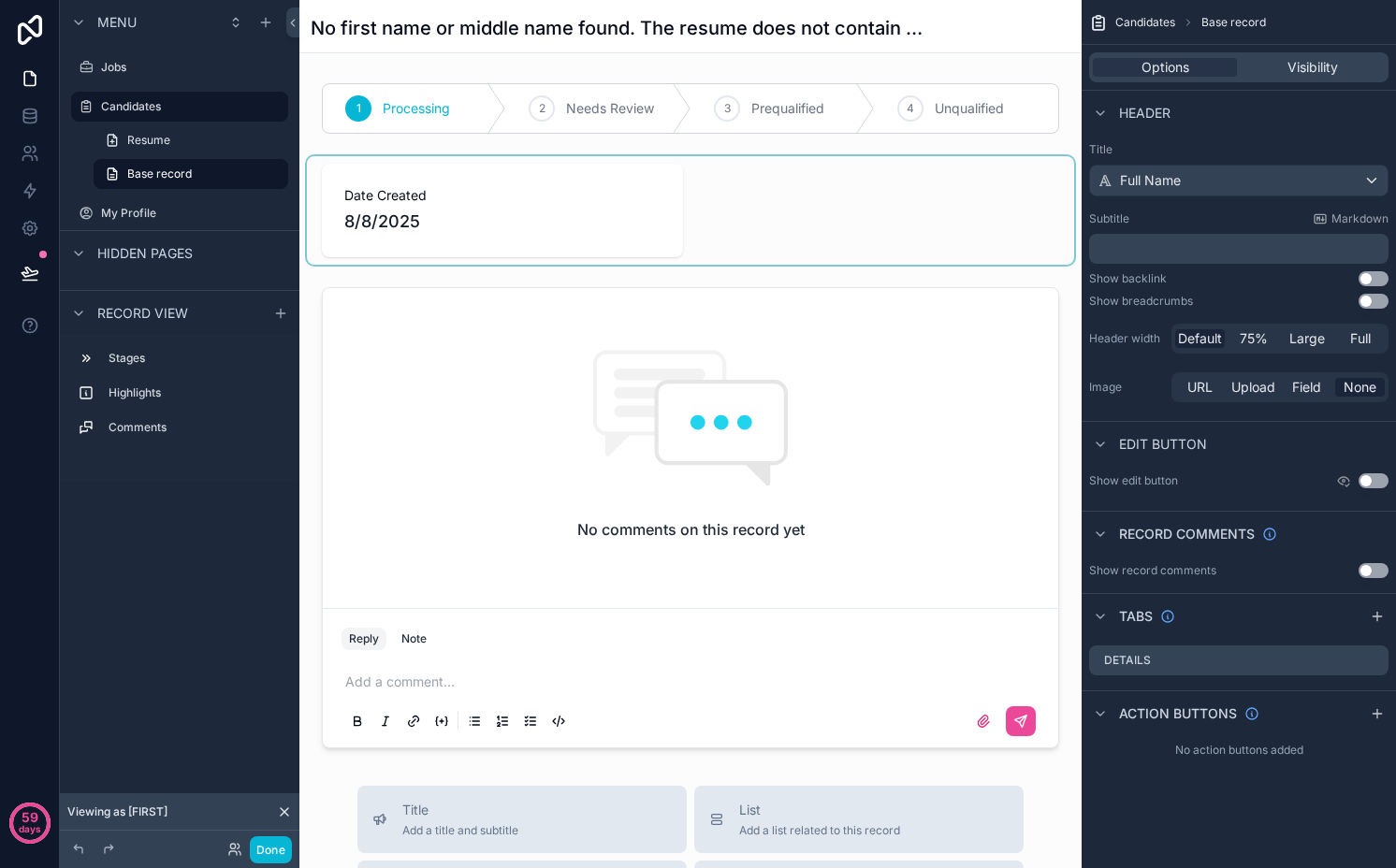 click at bounding box center (691, 210) 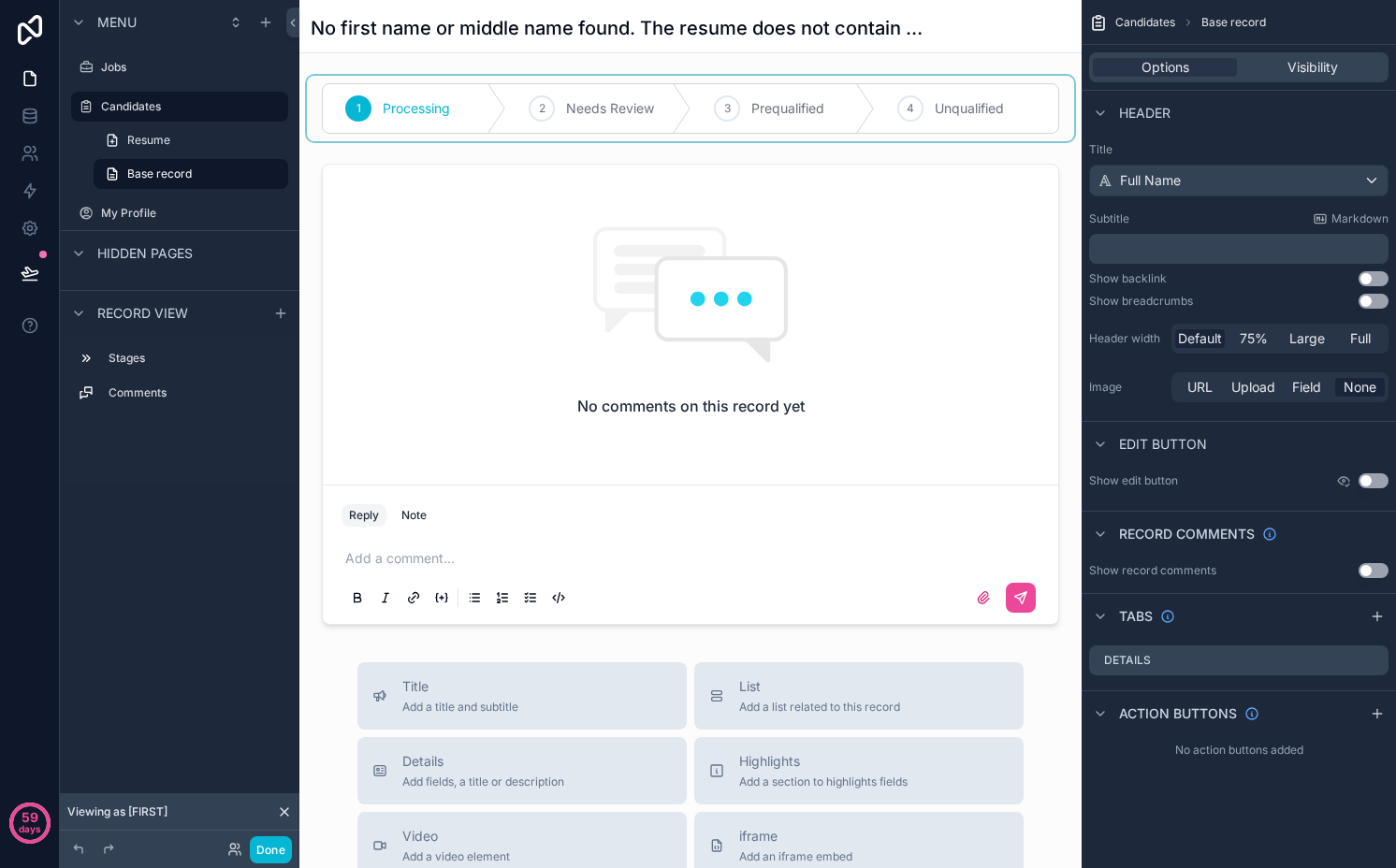click at bounding box center (691, 108) 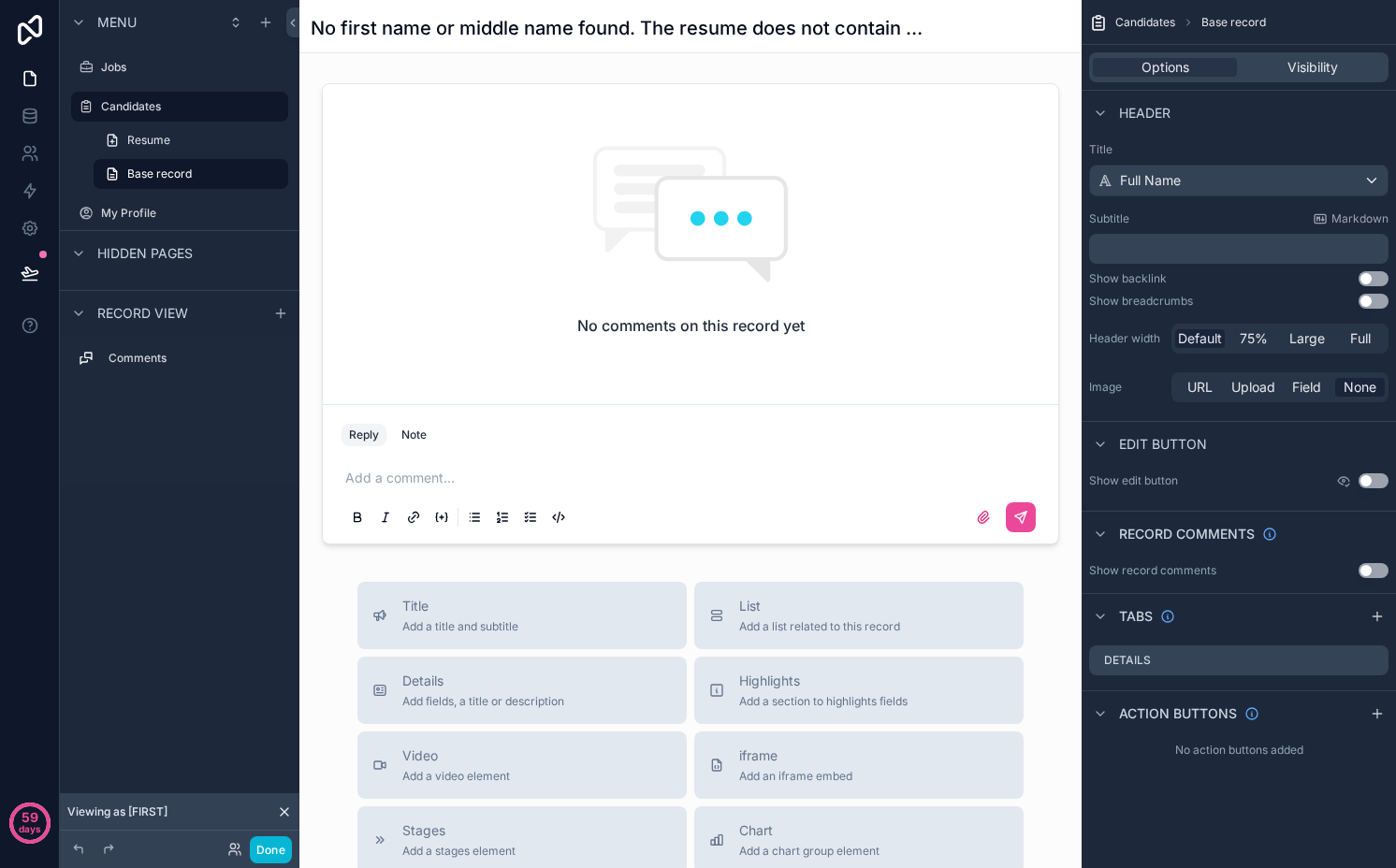 click on "No first name or middle name found. The resume does not contain a last name." at bounding box center [620, 28] 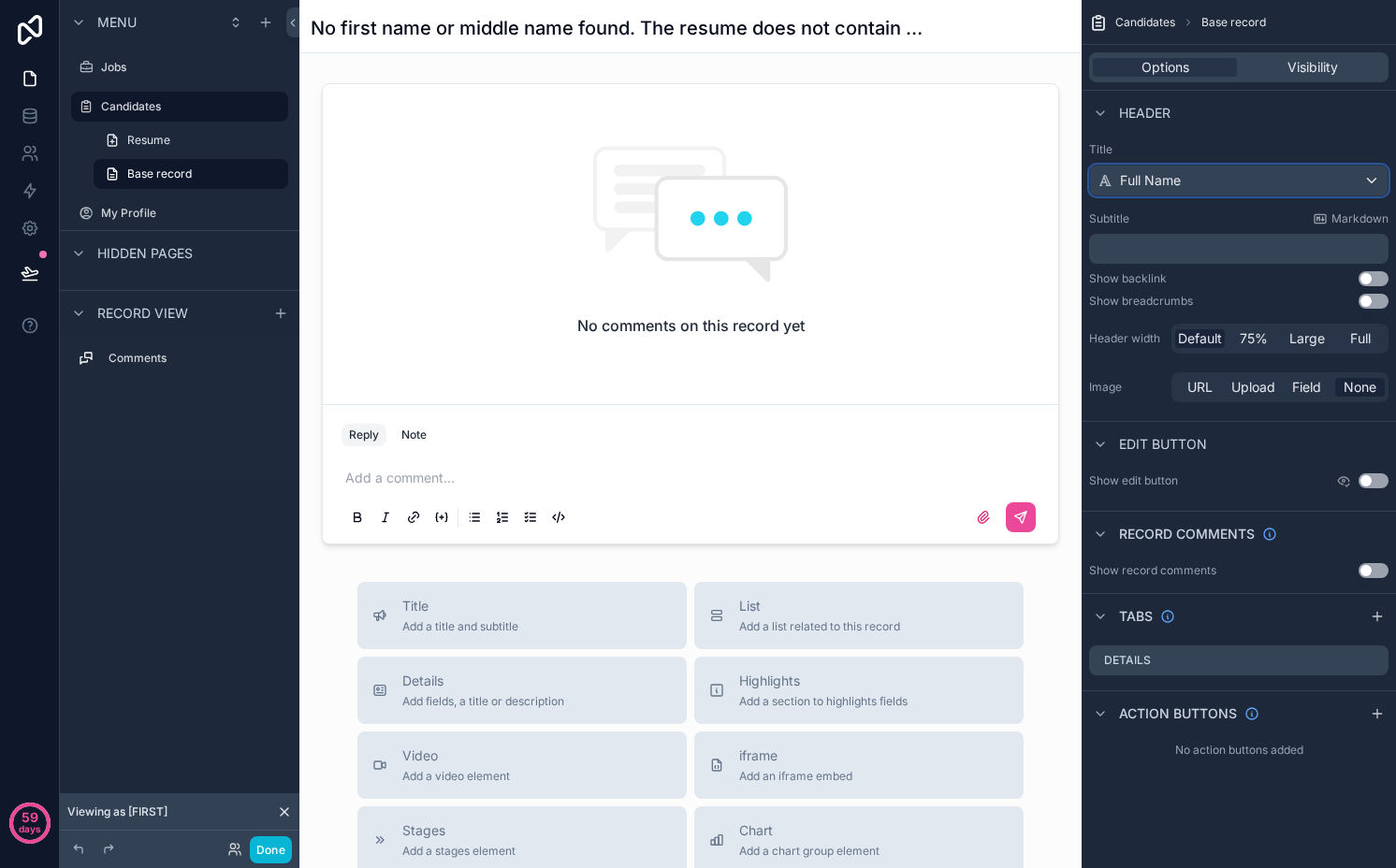 click on "Full Name" at bounding box center [1239, 181] 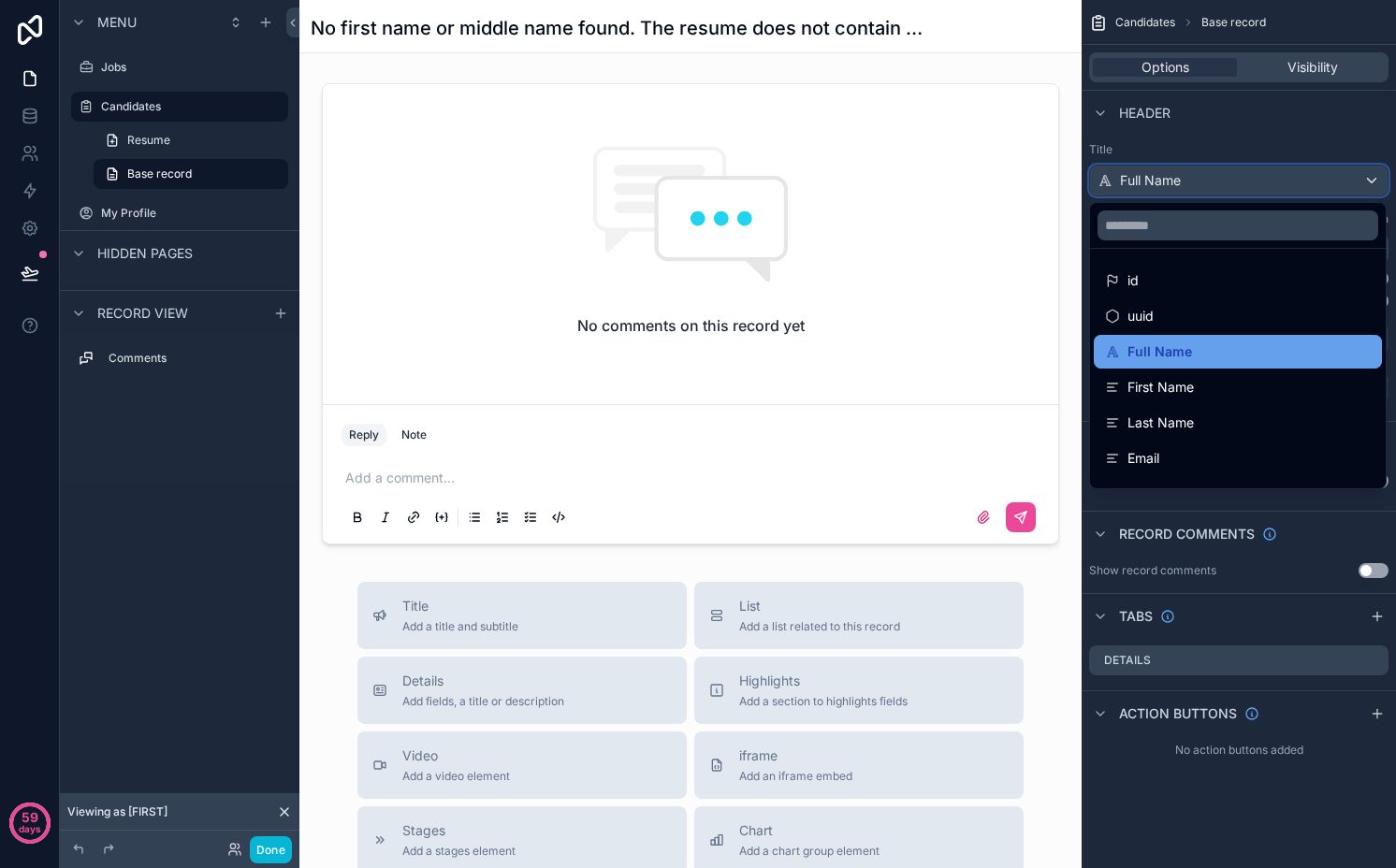 type 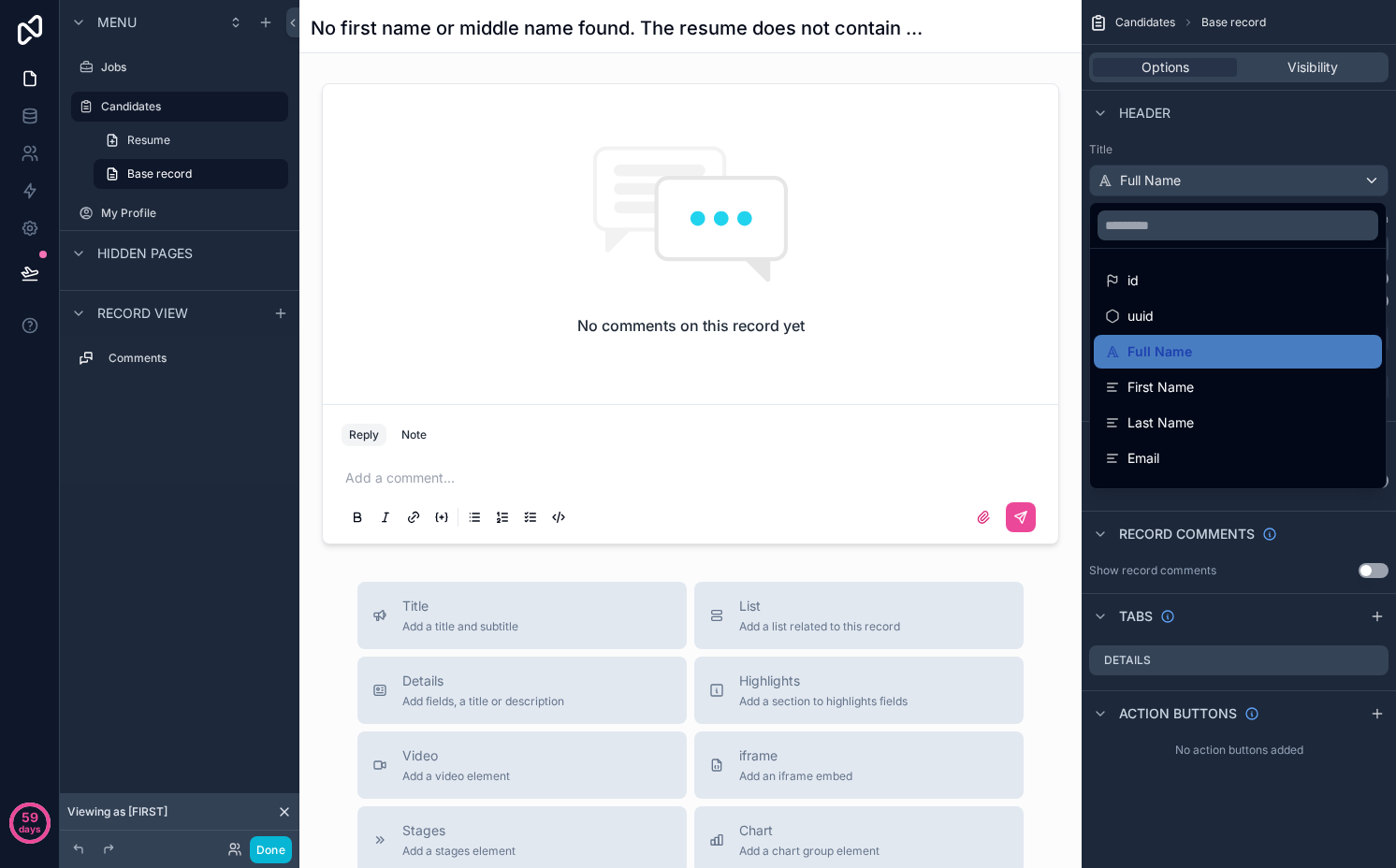 click at bounding box center (698, 434) 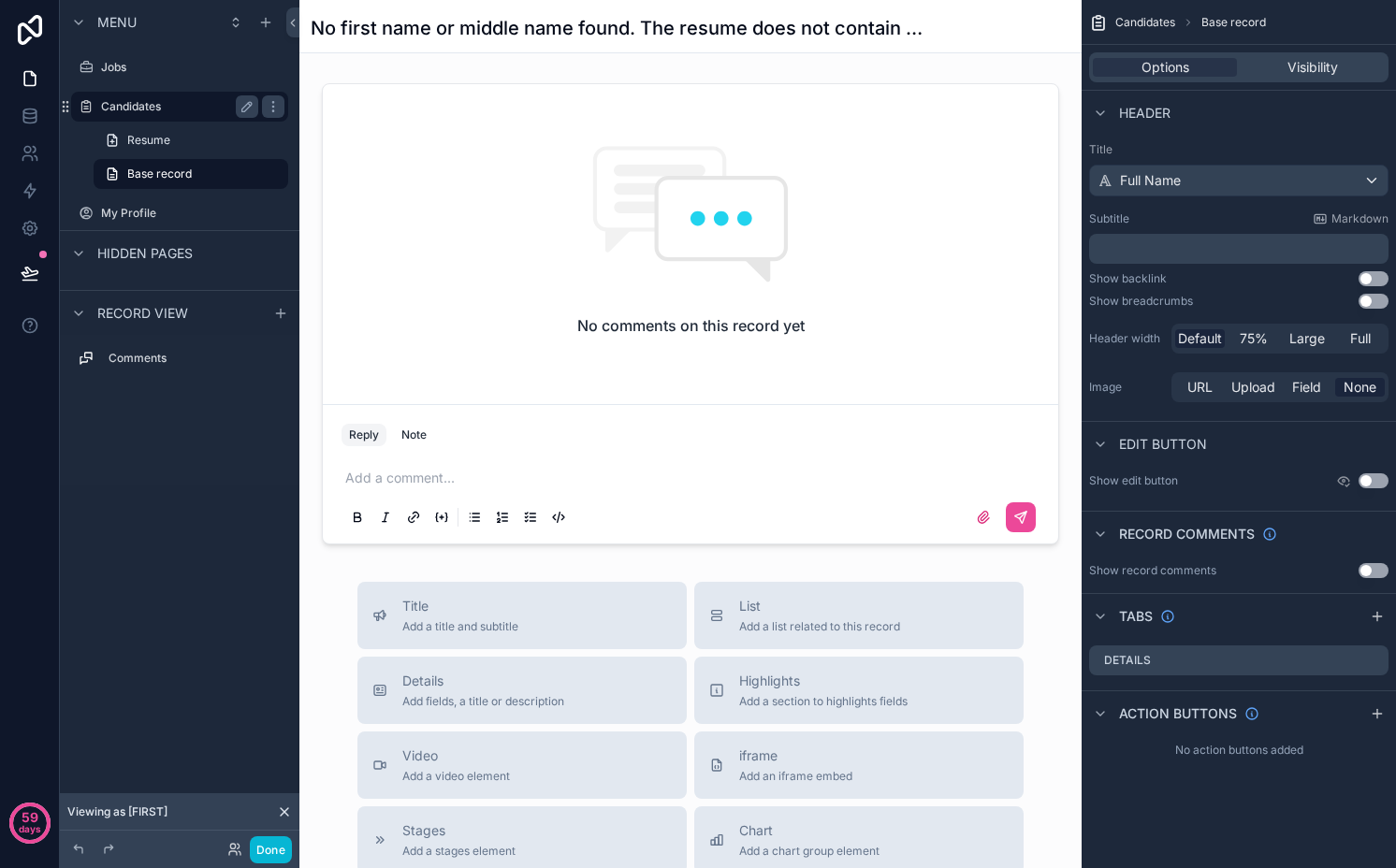click on "Candidates" at bounding box center [176, 107] 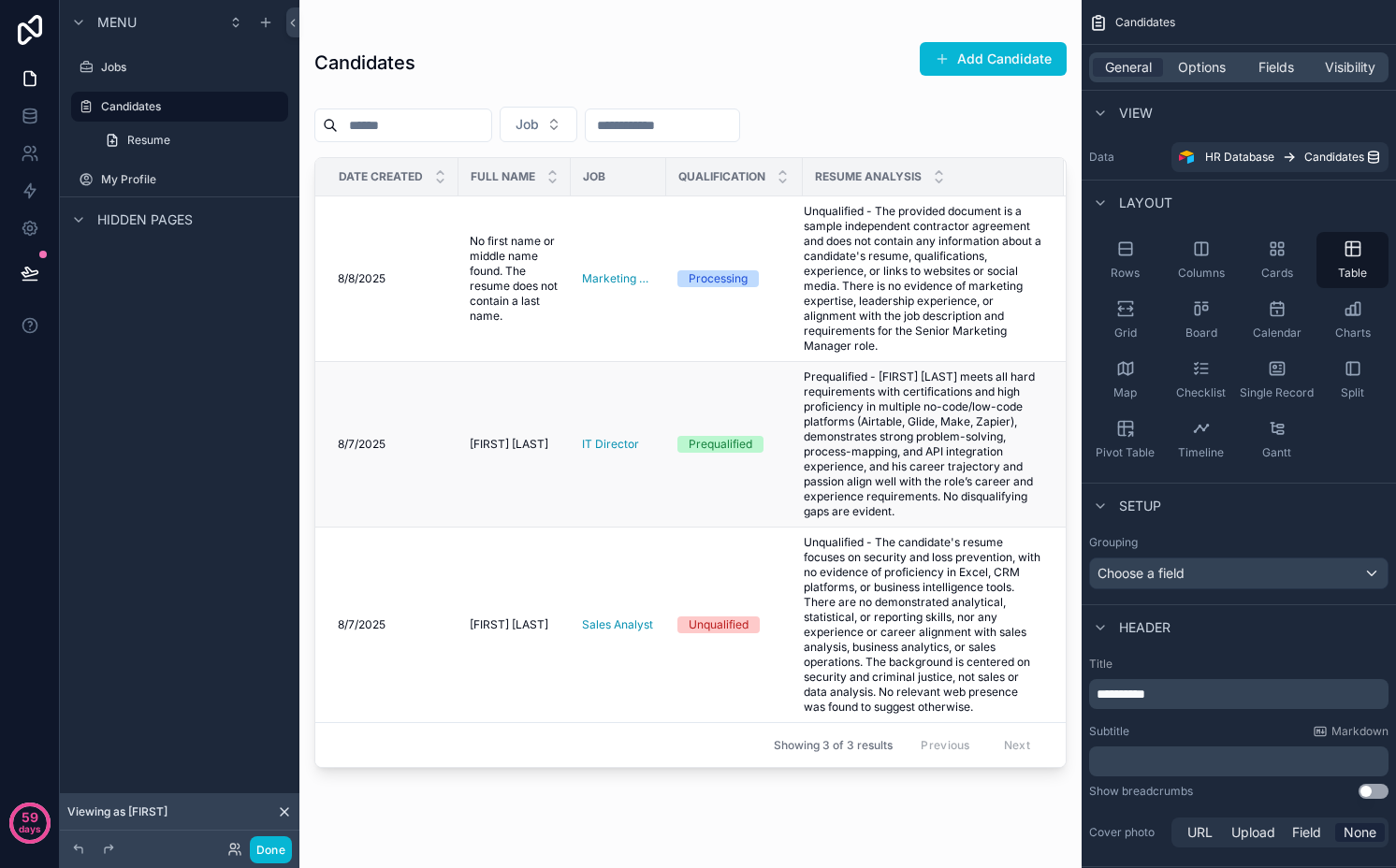 click on "Prequalified - [FIRST] [LAST] meets all hard requirements with certifications and high proficiency in multiple no-code/low-code platforms (Airtable, Glide, Make, Zapier), demonstrates strong problem-solving, process-mapping, and API integration experience, and his career trajectory and passion align well with the role’s career and experience requirements. No disqualifying gaps are evident." at bounding box center [923, 444] 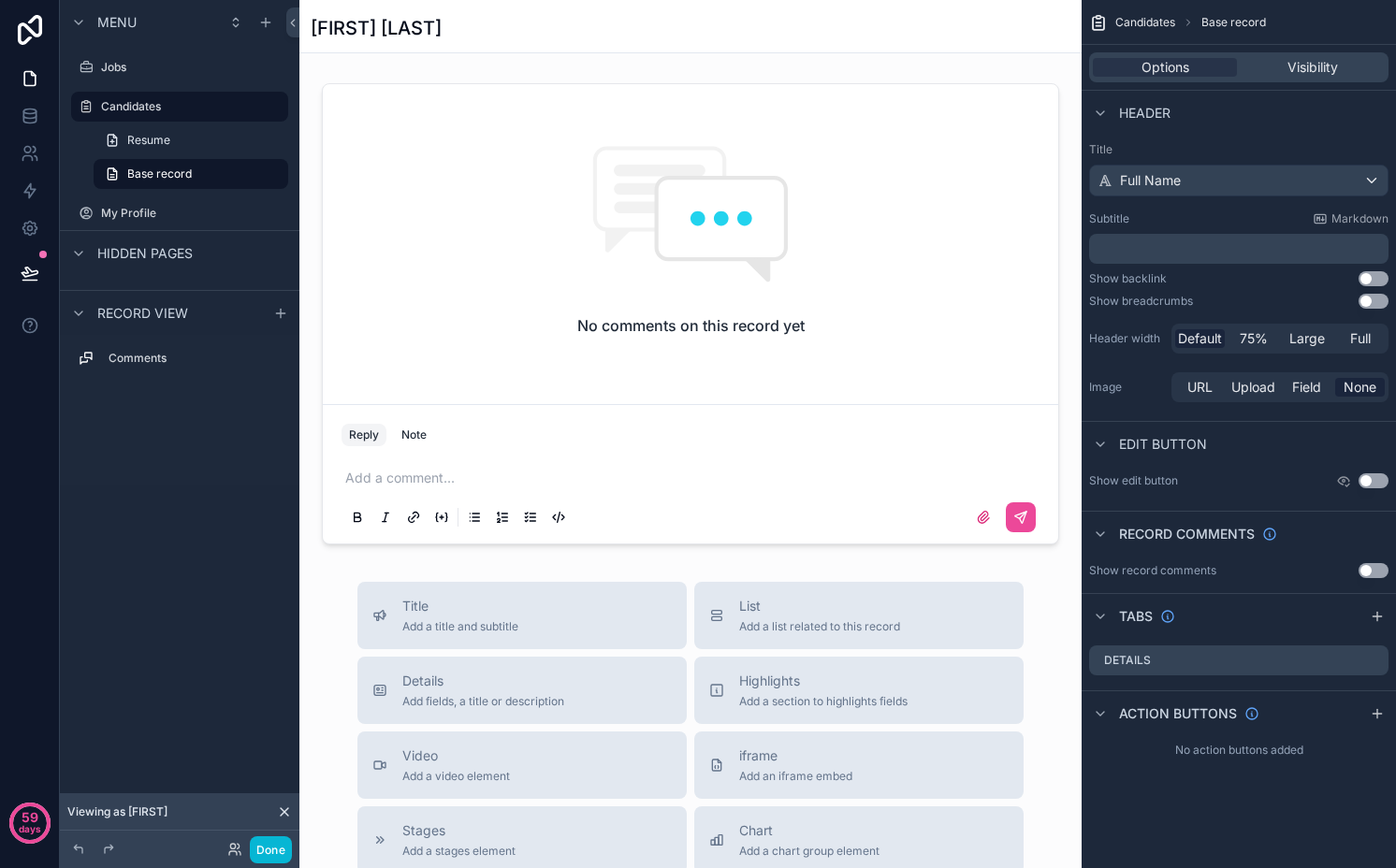 click on "﻿" at bounding box center [1241, 249] 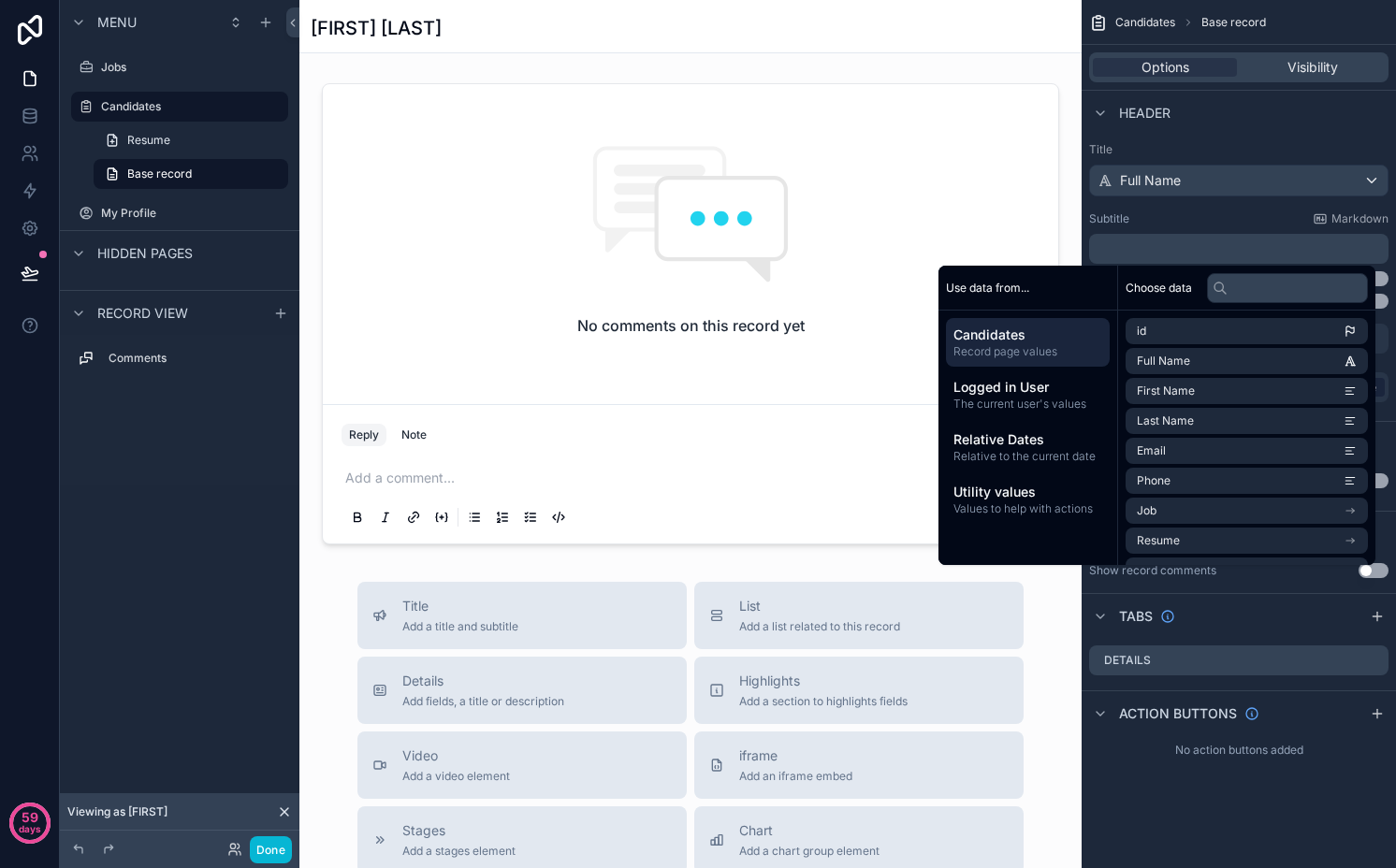 click on "[FIRST] [LAST]" at bounding box center [691, 28] 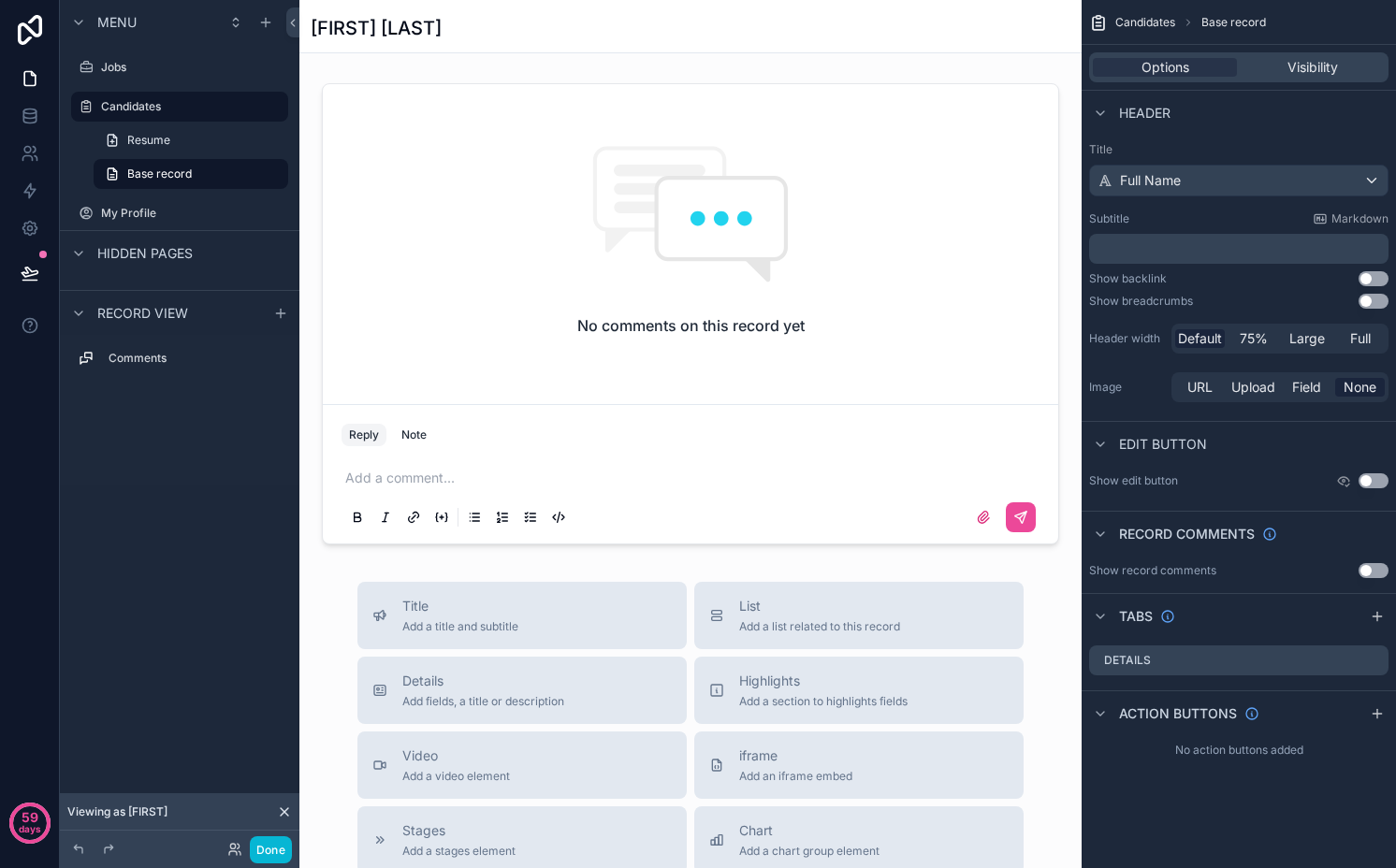 click on "﻿" at bounding box center (1241, 249) 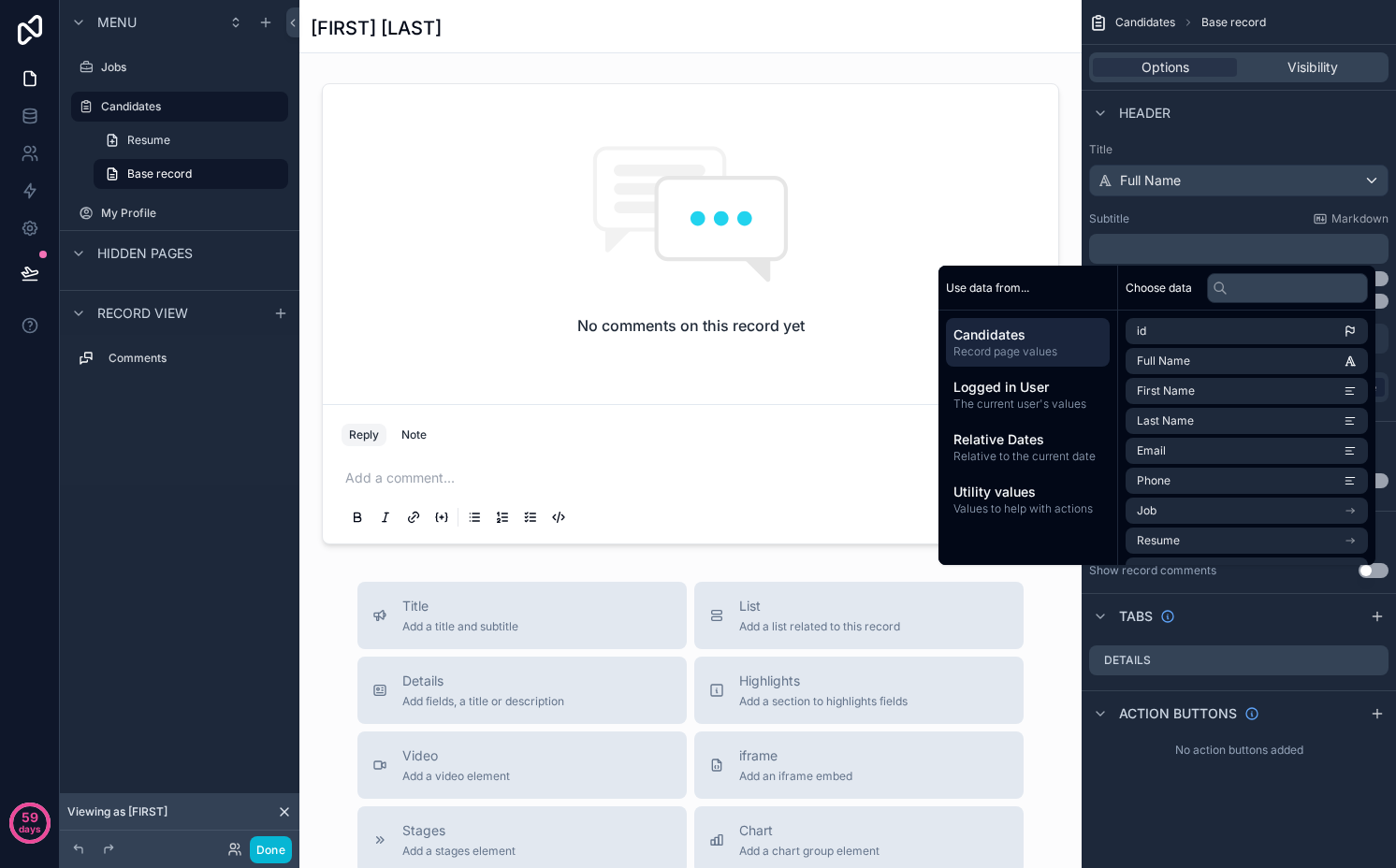 click on "Candidates Record page values" at bounding box center (1027, 342) 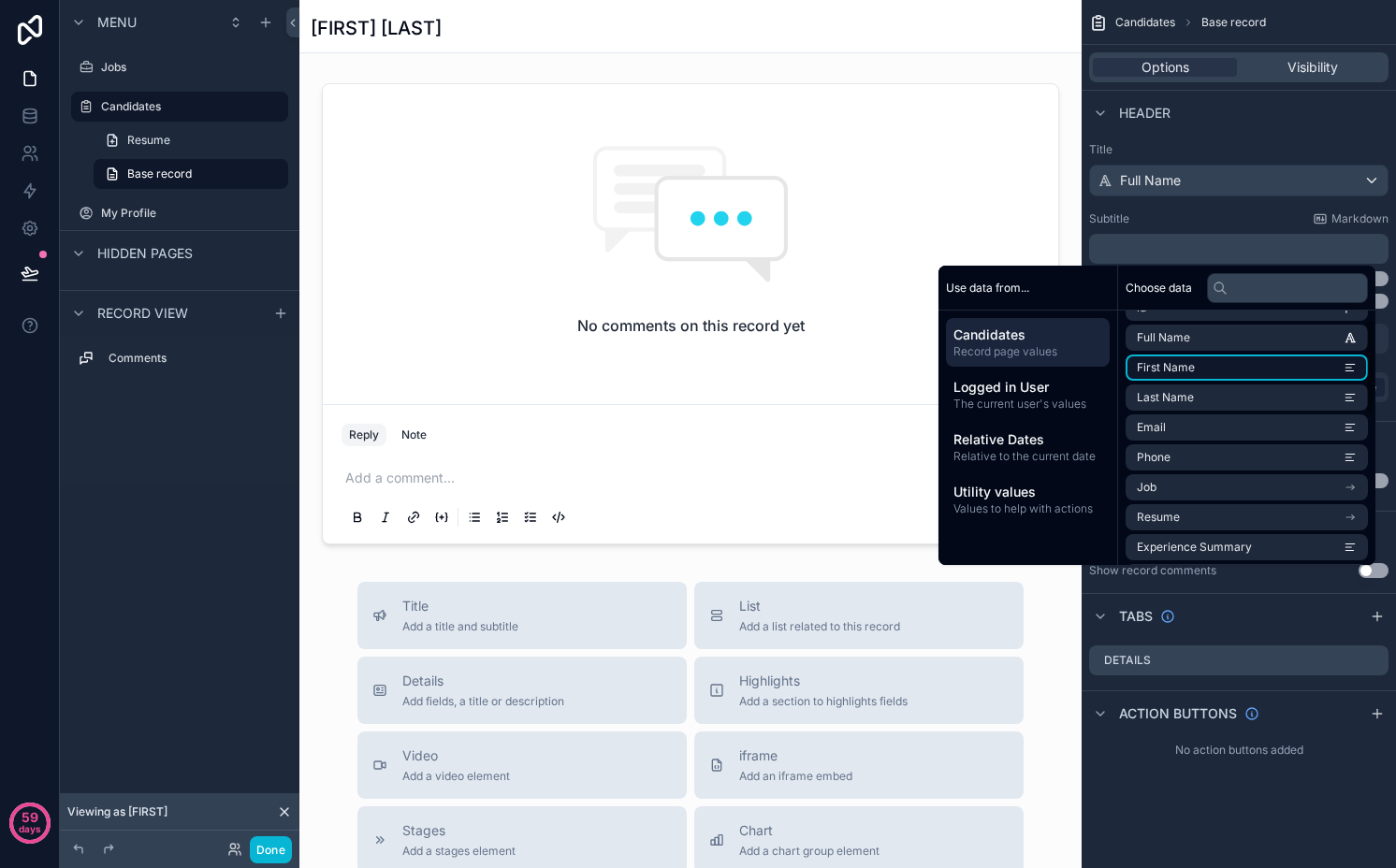 scroll, scrollTop: 36, scrollLeft: 0, axis: vertical 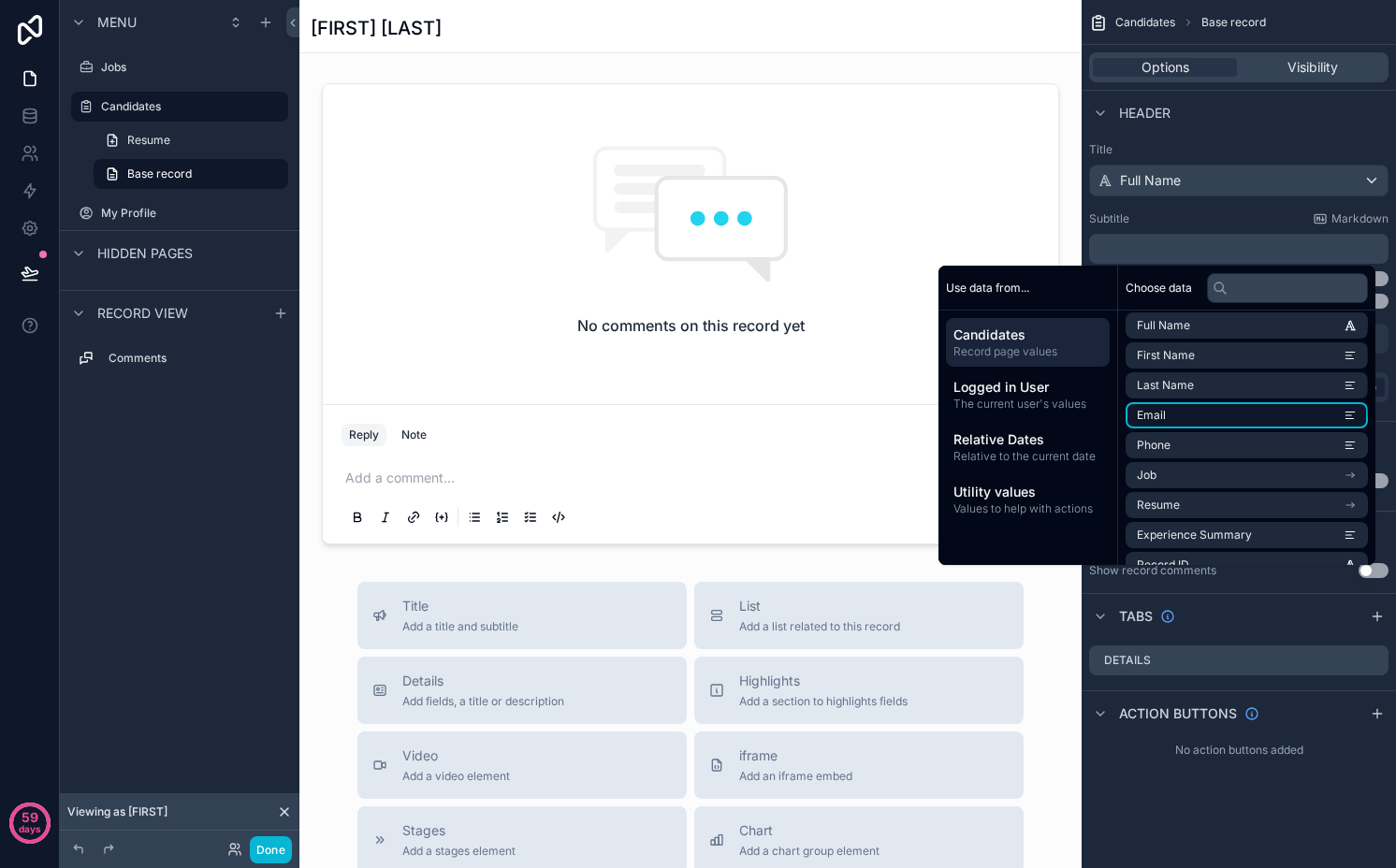 click on "Email" at bounding box center [1246, 415] 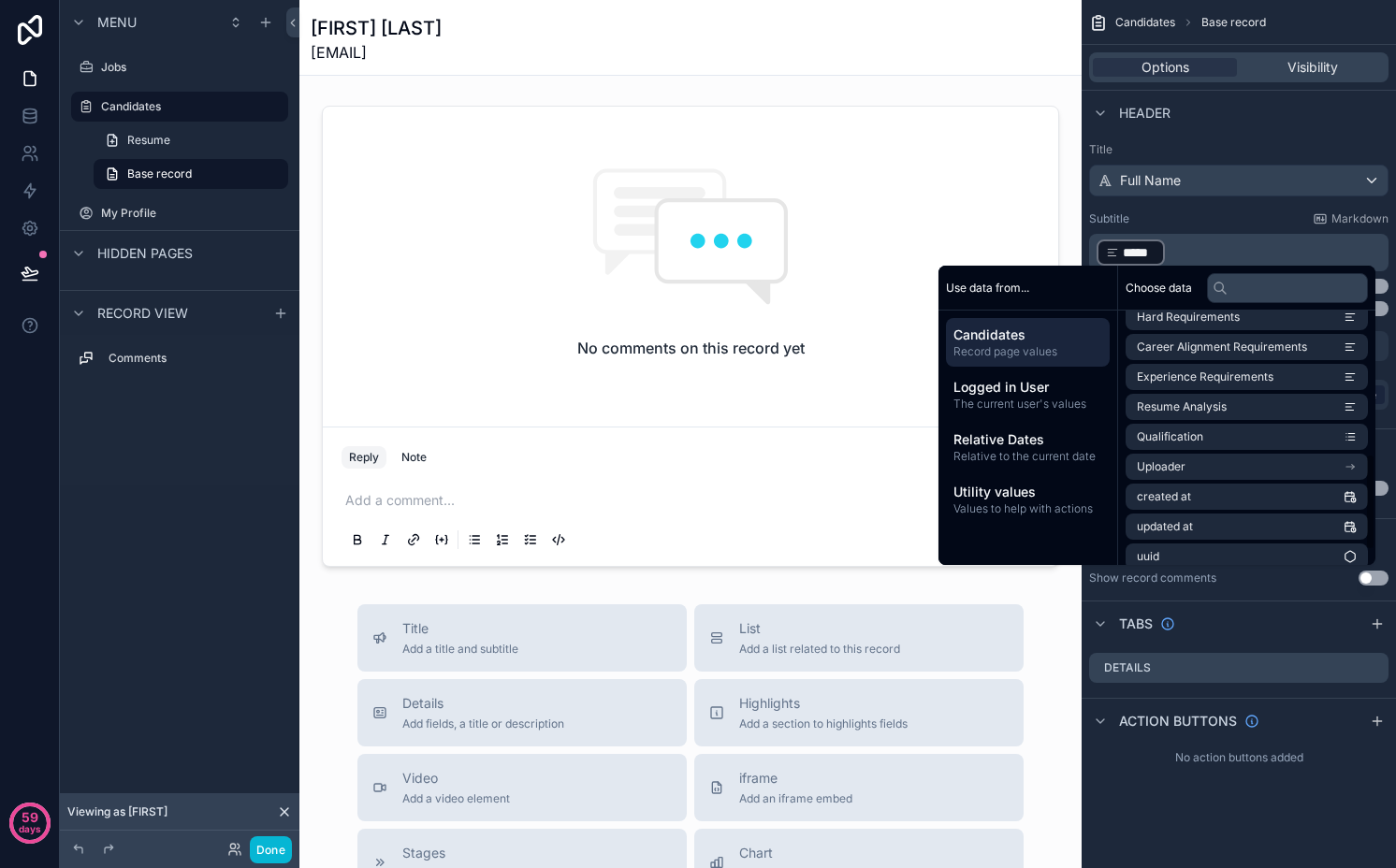 scroll, scrollTop: 415, scrollLeft: 0, axis: vertical 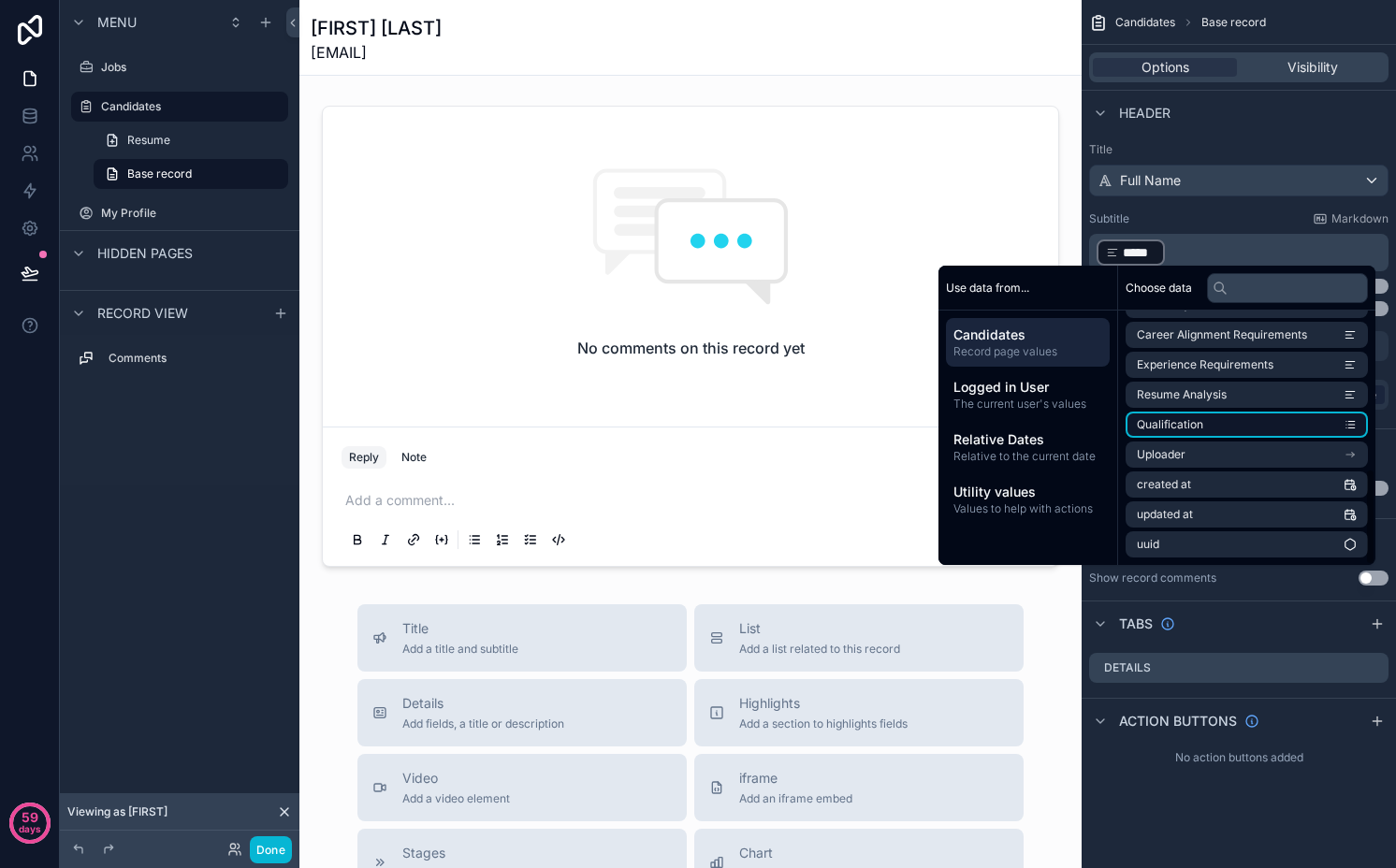 click on "Qualification" at bounding box center (1246, 425) 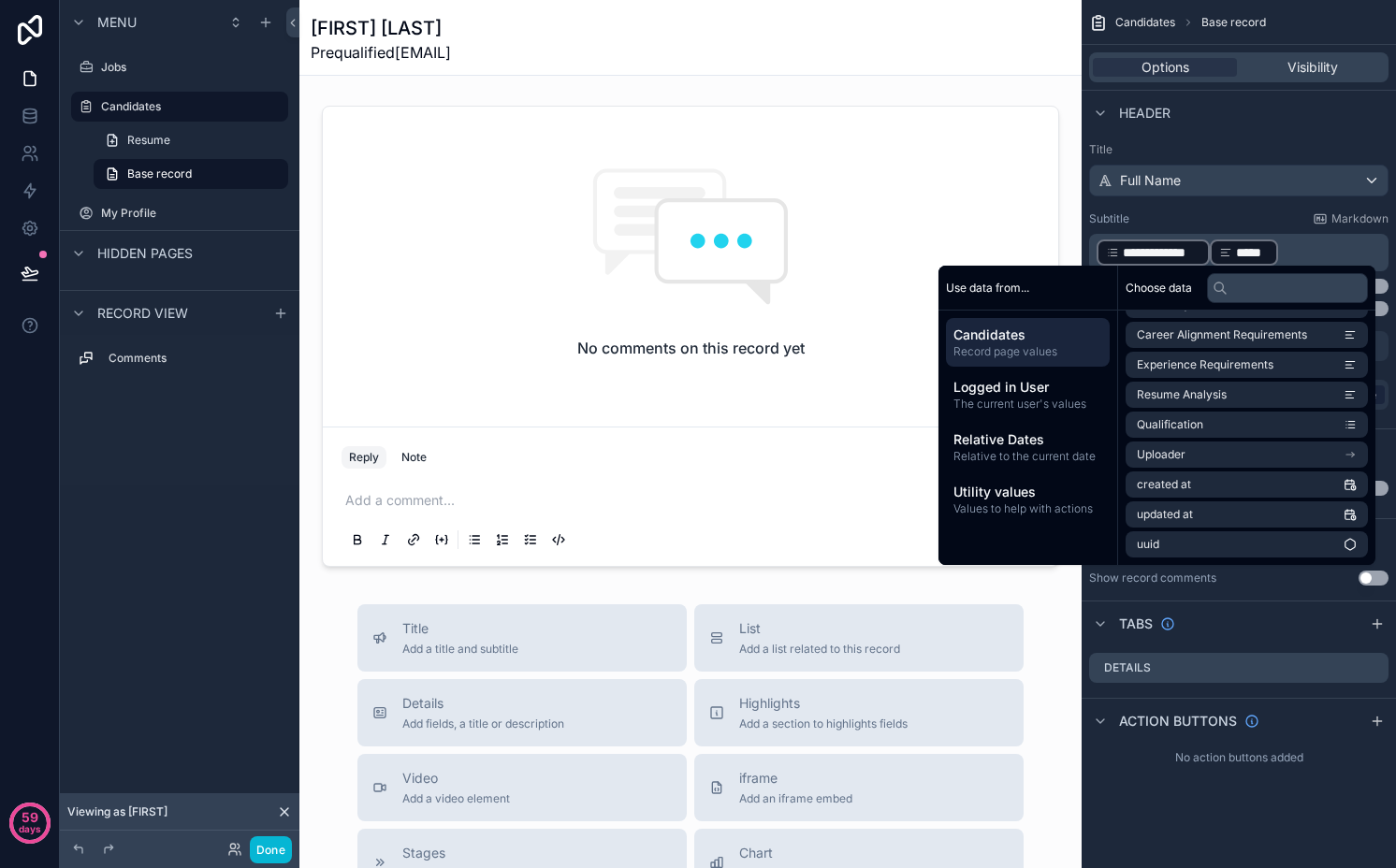 click on "**********" at bounding box center (1241, 253) 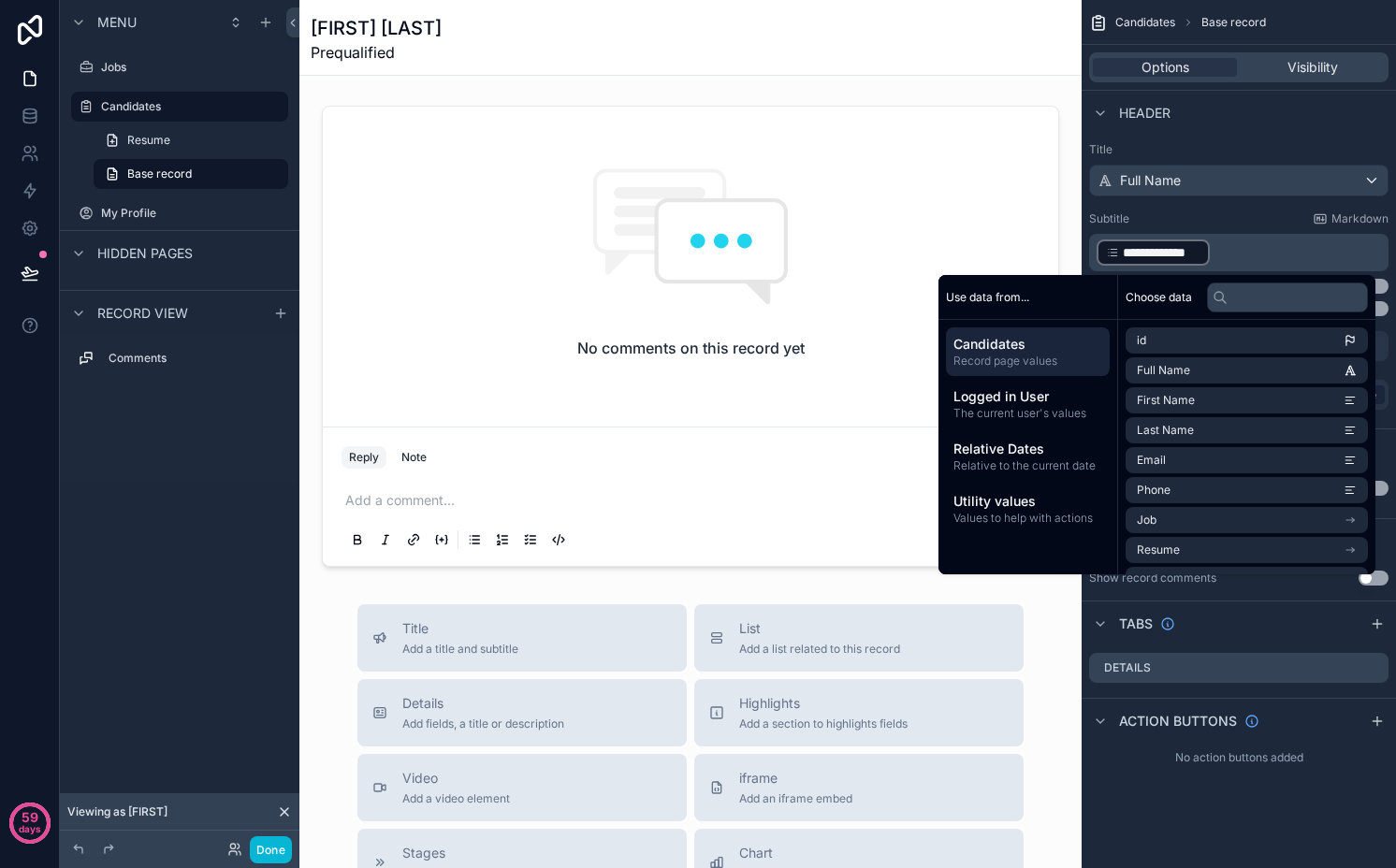 type 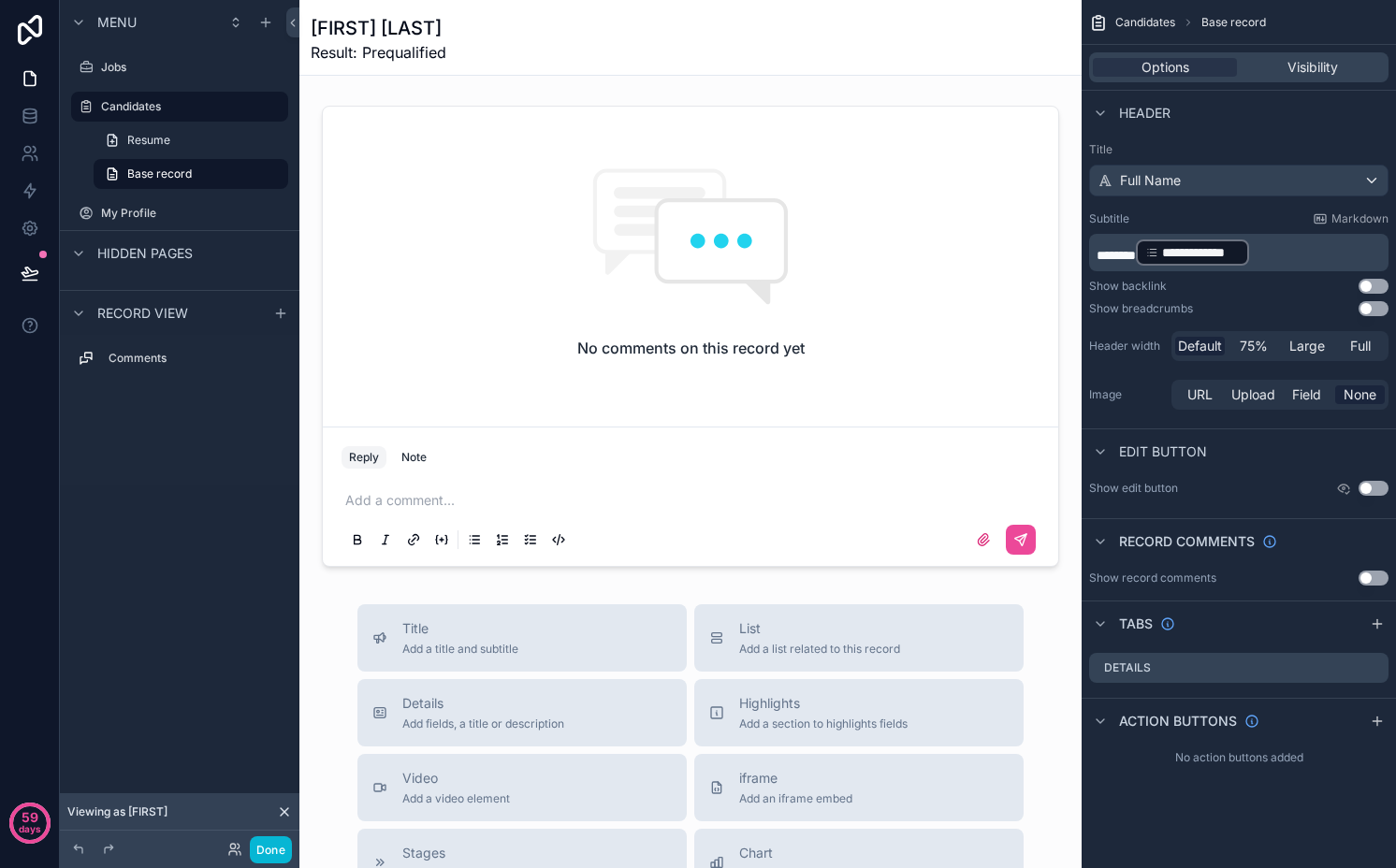 click on "**********" at bounding box center (1241, 253) 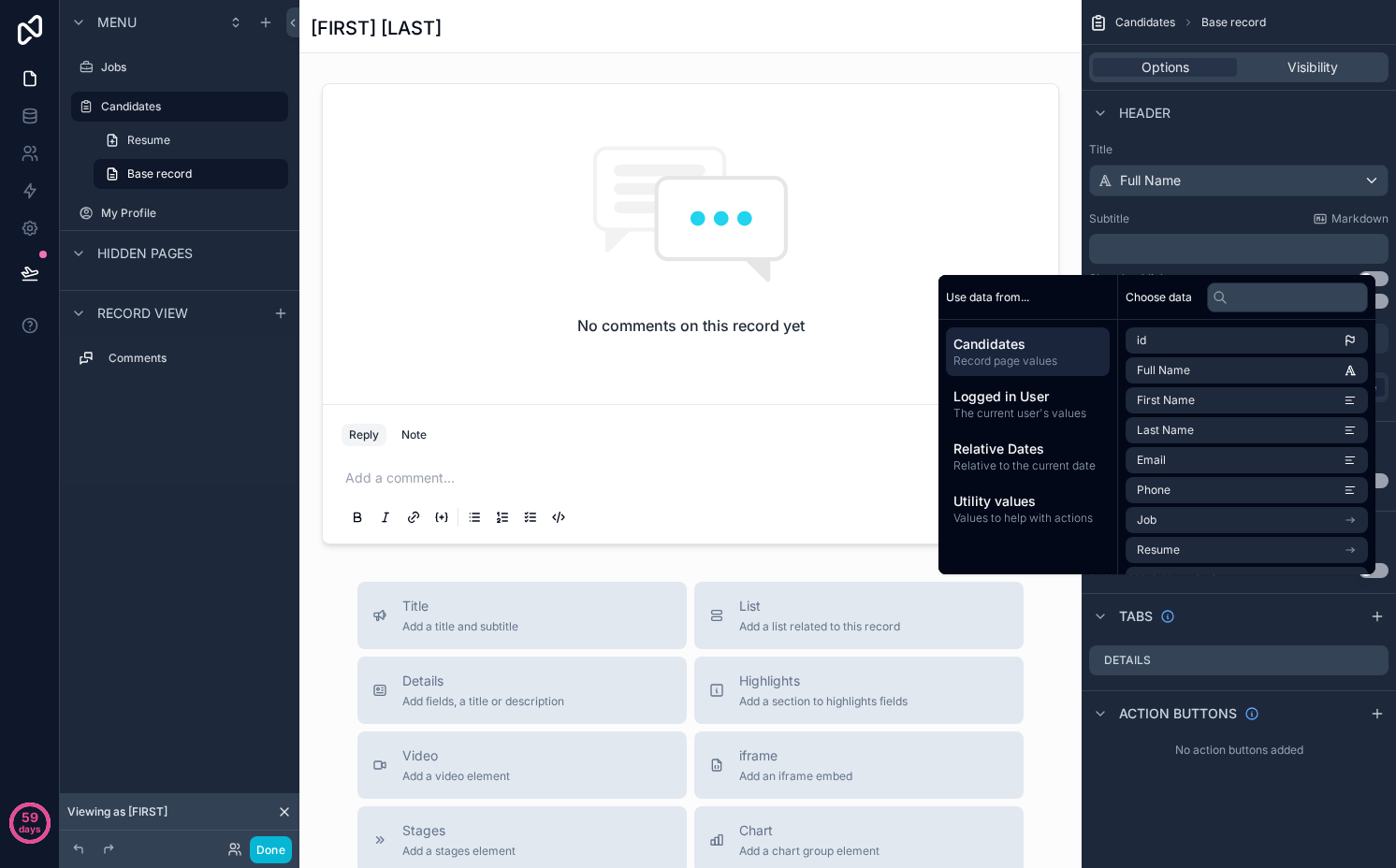 click on "Subtitle Markdown ﻿" at bounding box center (1239, 238) 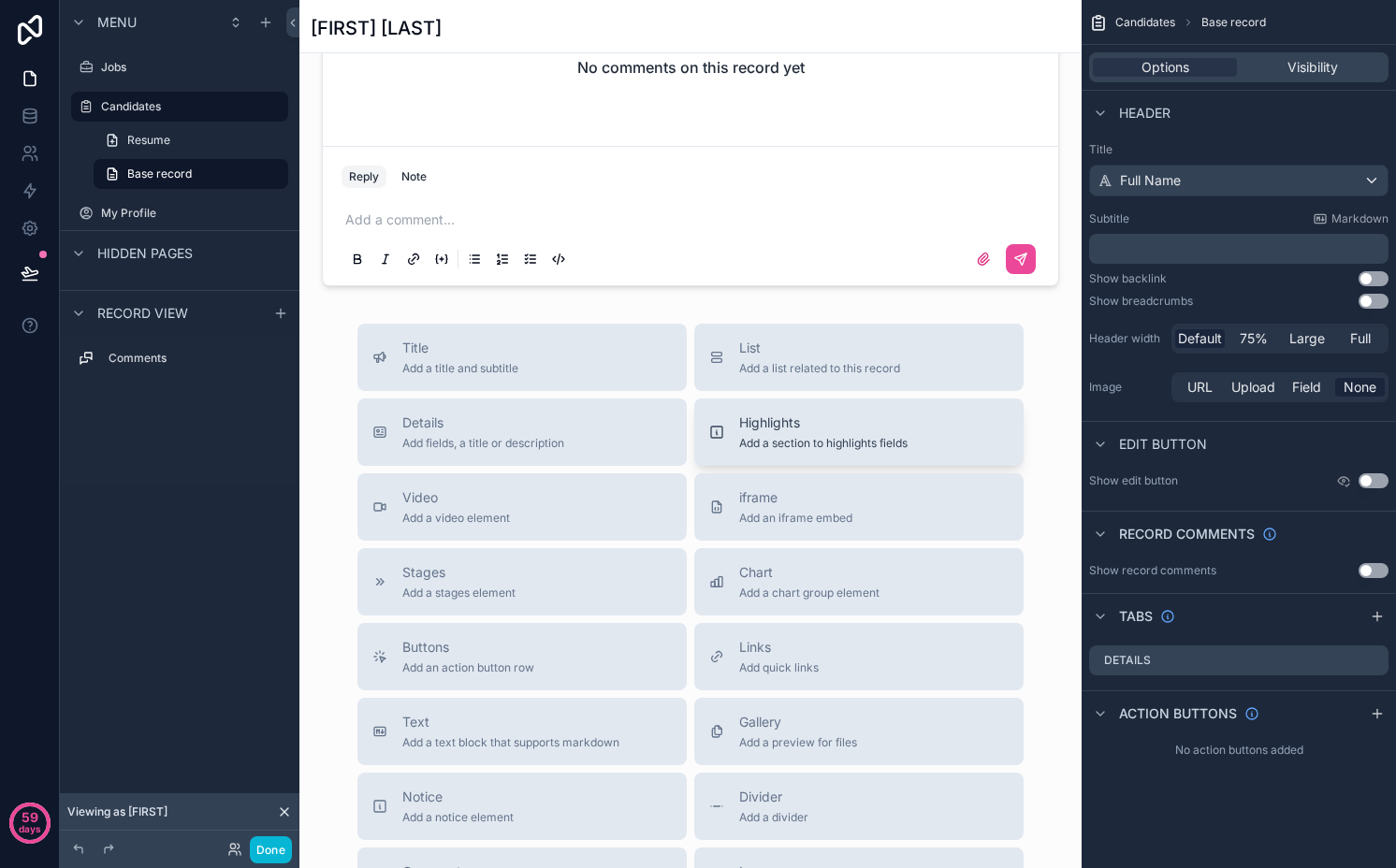 click on "Highlights Add a section to highlights fields" at bounding box center (823, 432) 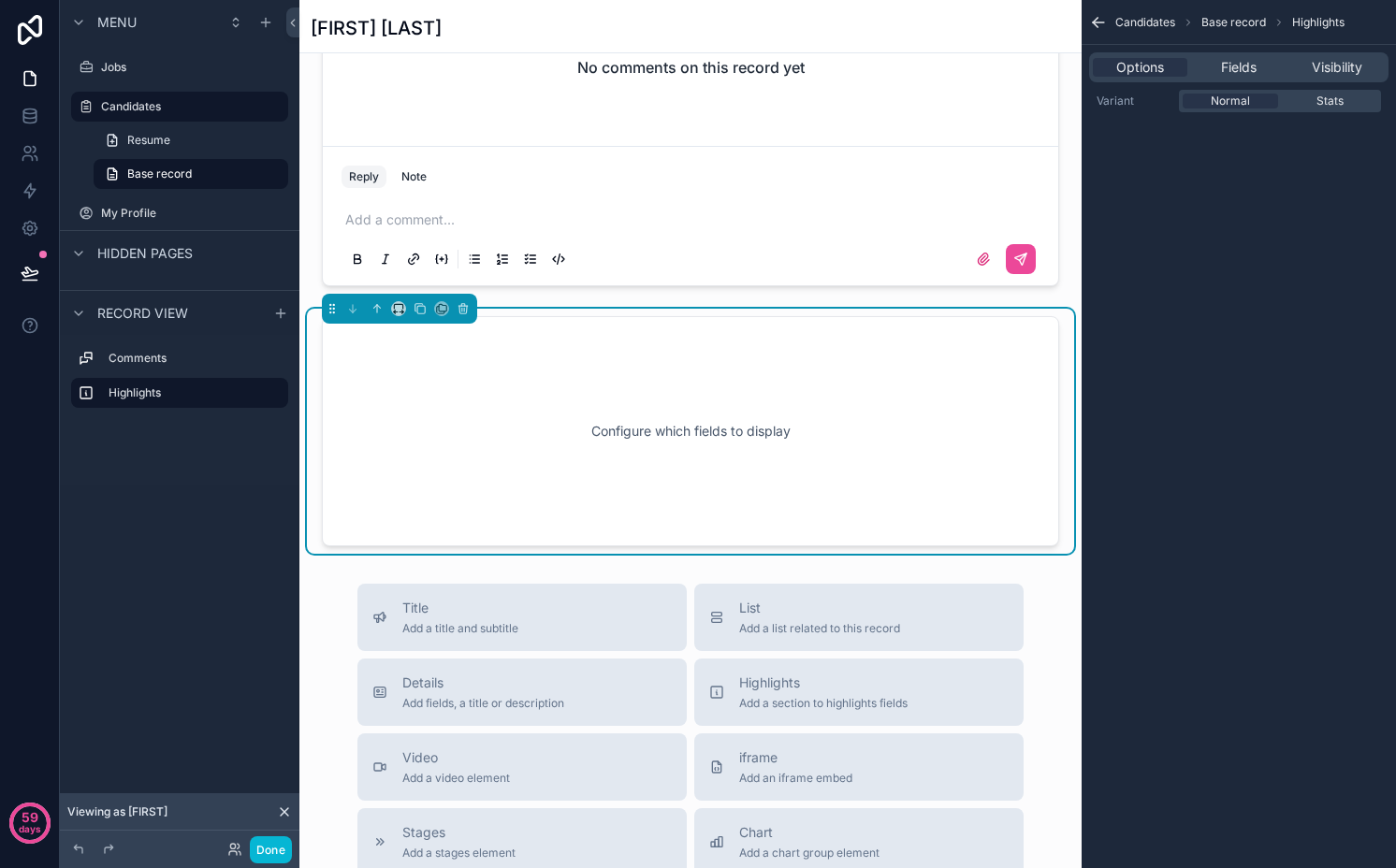 scroll, scrollTop: 255, scrollLeft: 0, axis: vertical 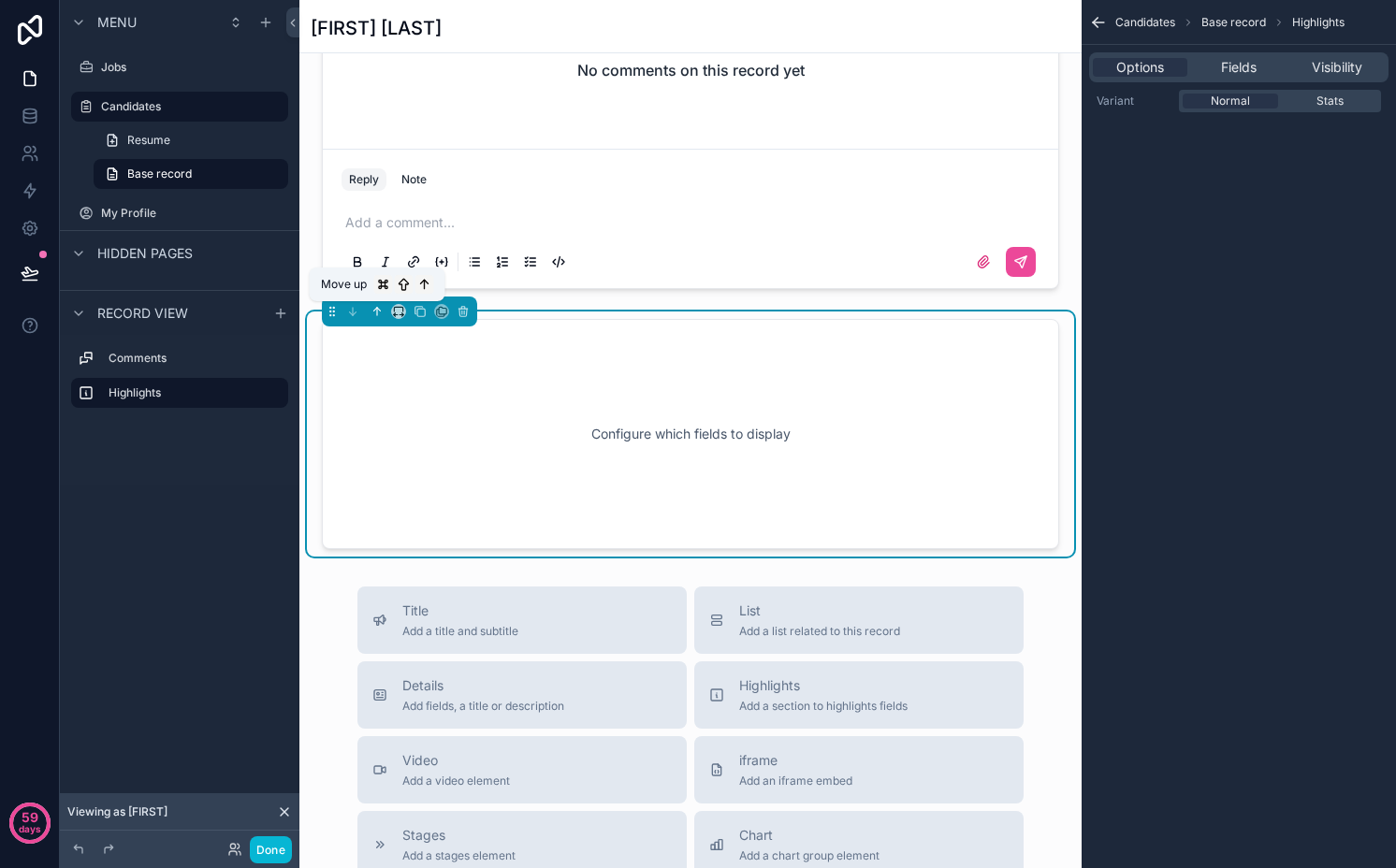 click 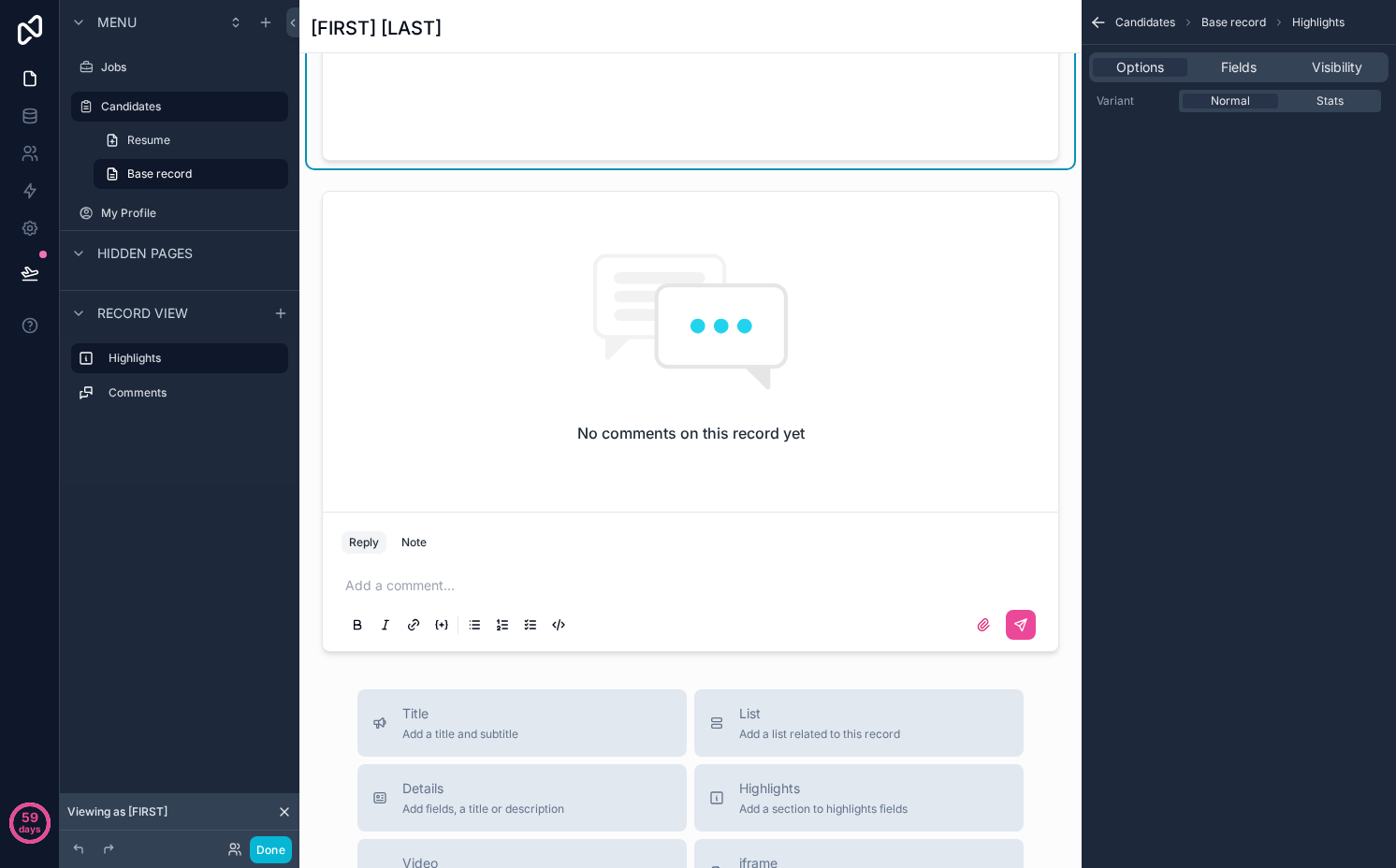 scroll, scrollTop: 0, scrollLeft: 0, axis: both 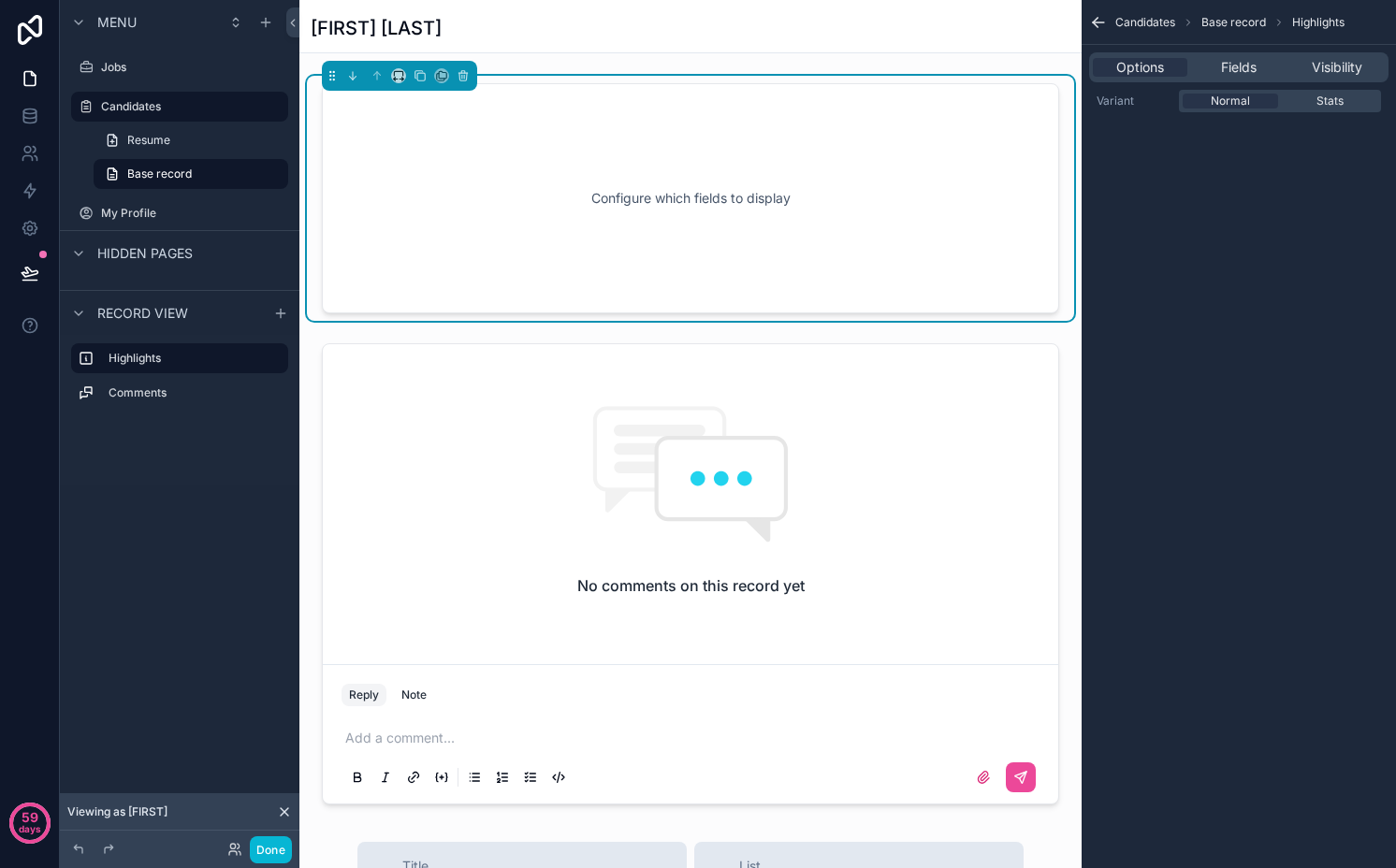 click on "Configure which fields to display" at bounding box center (691, 198) 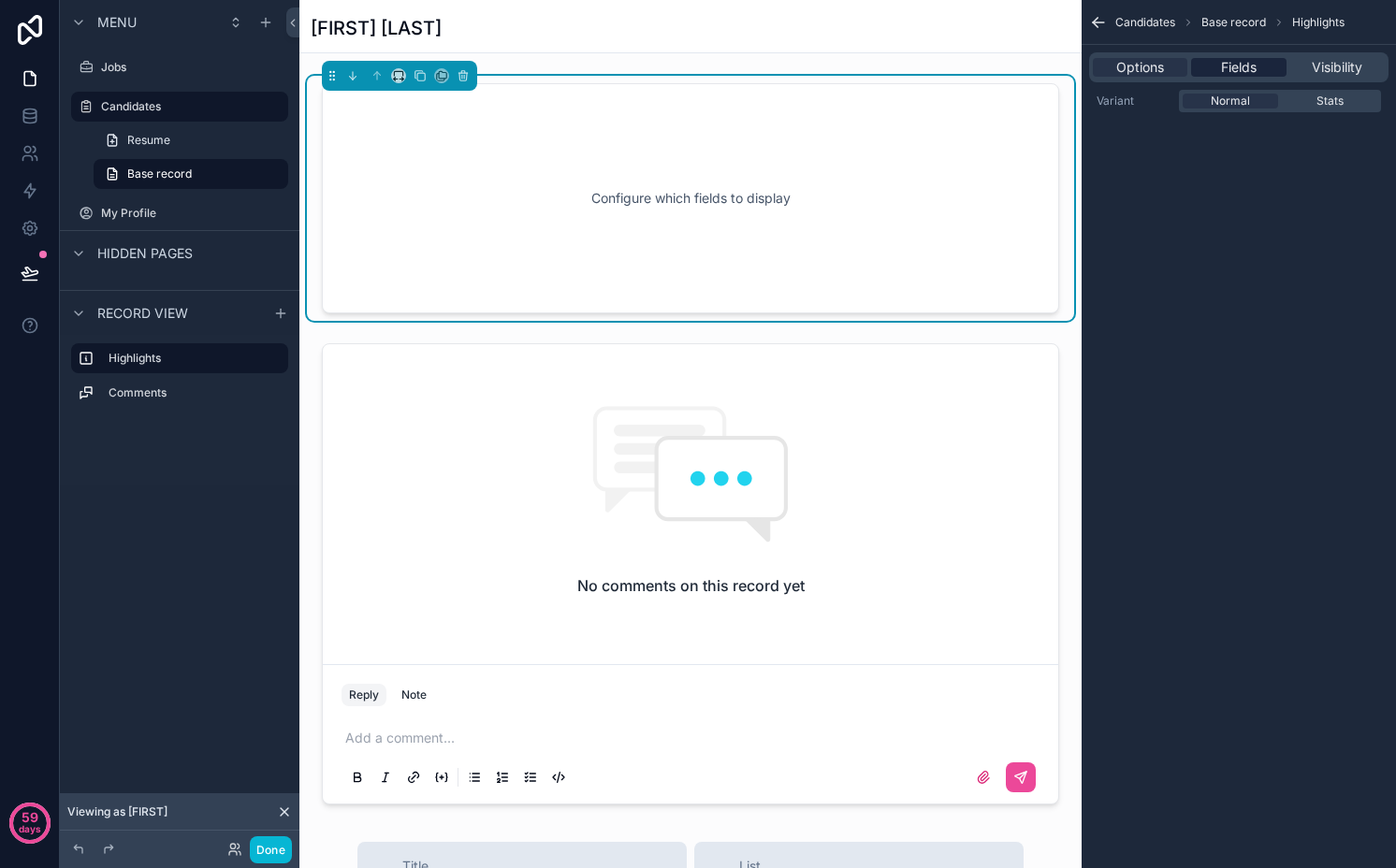 click on "Fields" at bounding box center [1239, 67] 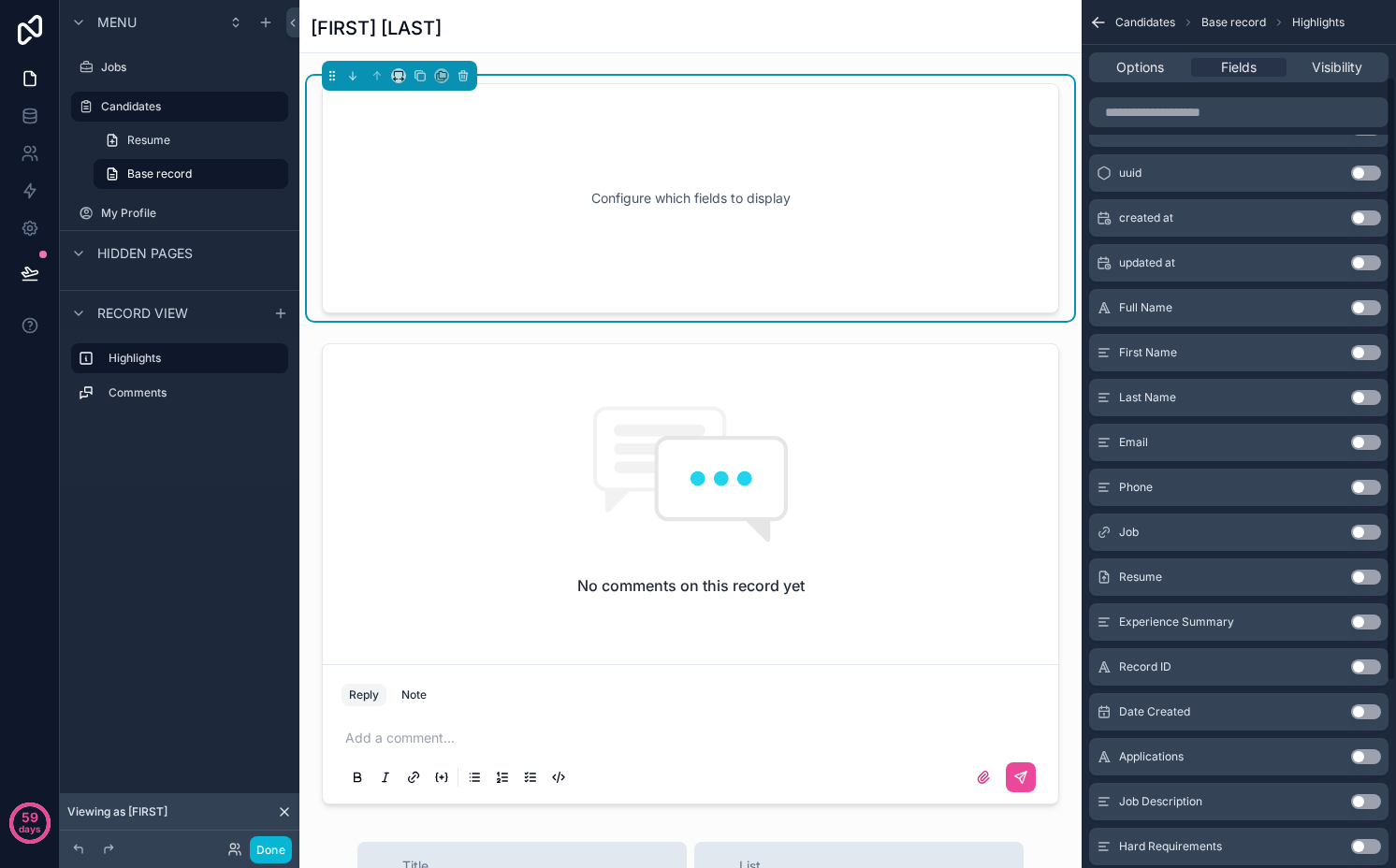 scroll, scrollTop: 110, scrollLeft: 0, axis: vertical 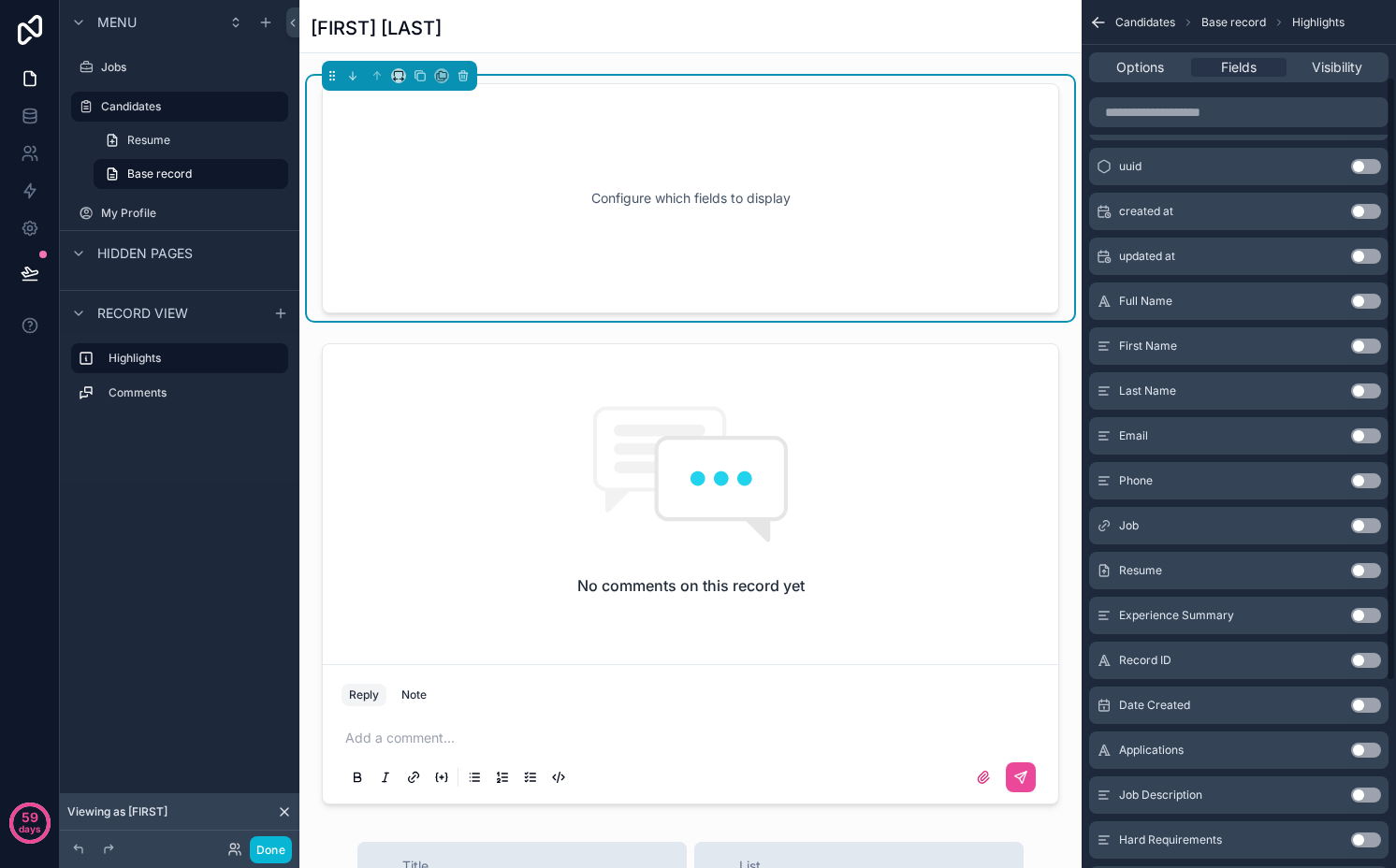 click on "Use setting" at bounding box center (1366, 526) 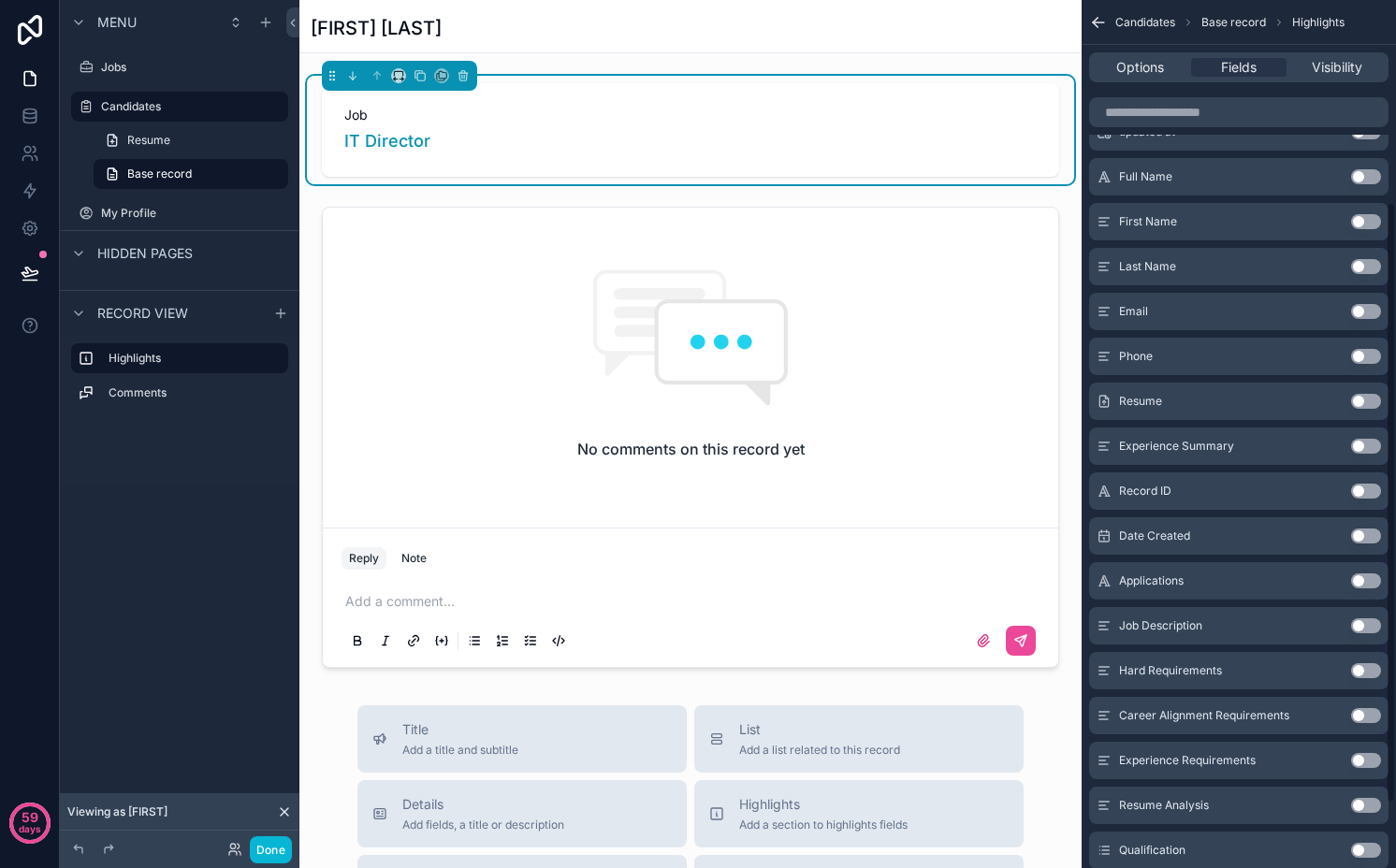 scroll, scrollTop: 292, scrollLeft: 0, axis: vertical 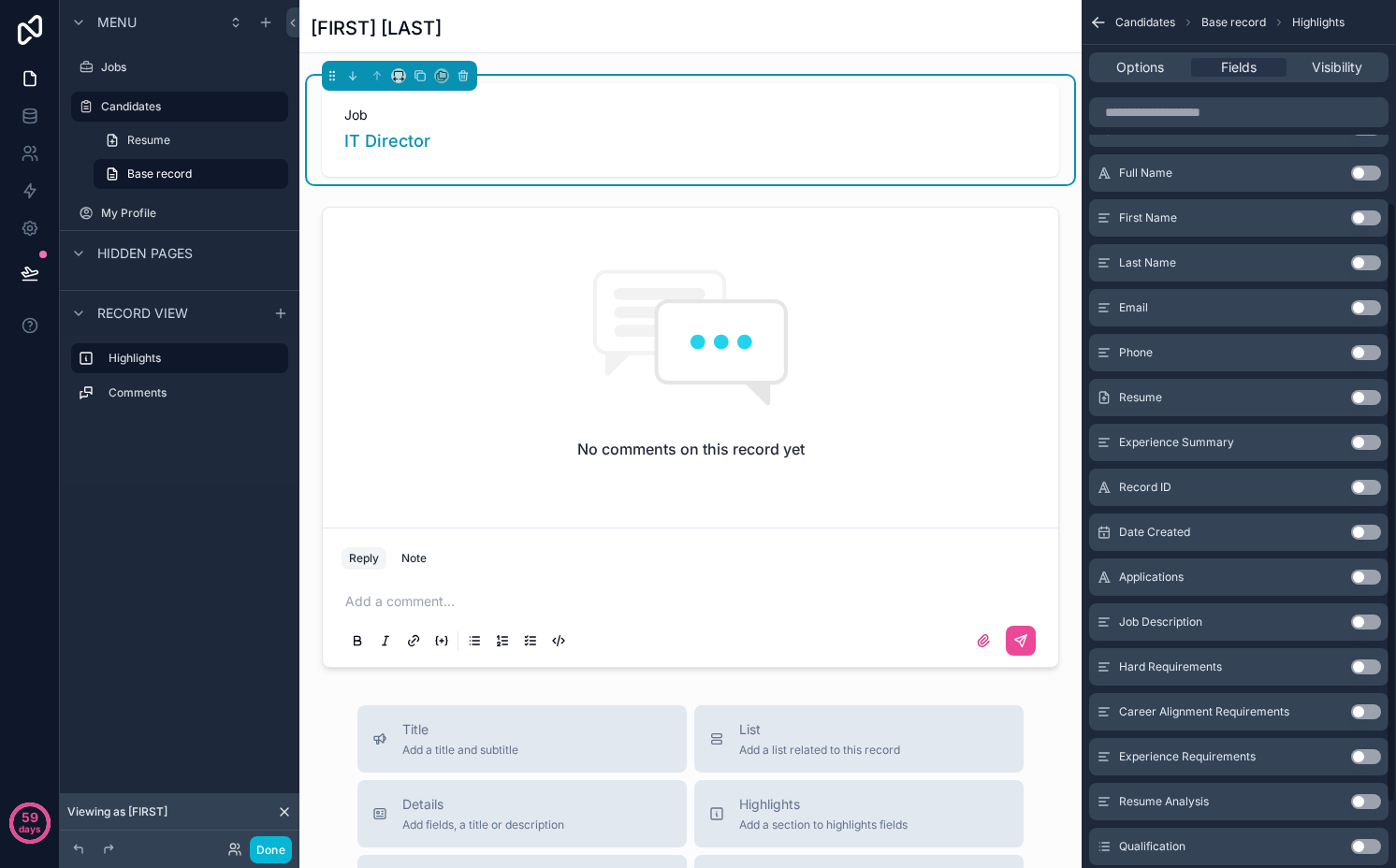 click on "Use setting" at bounding box center [1366, 532] 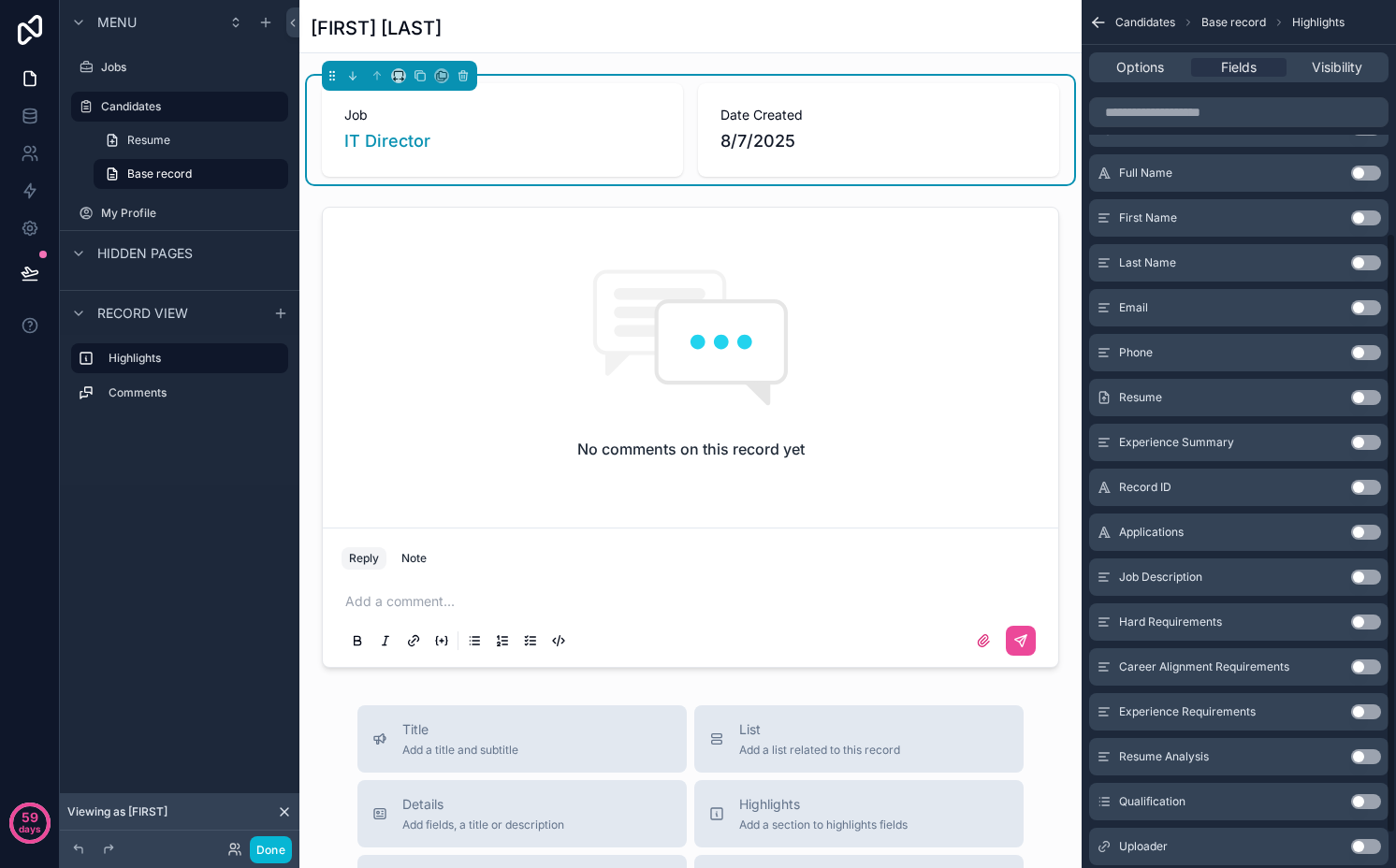 scroll, scrollTop: 386, scrollLeft: 0, axis: vertical 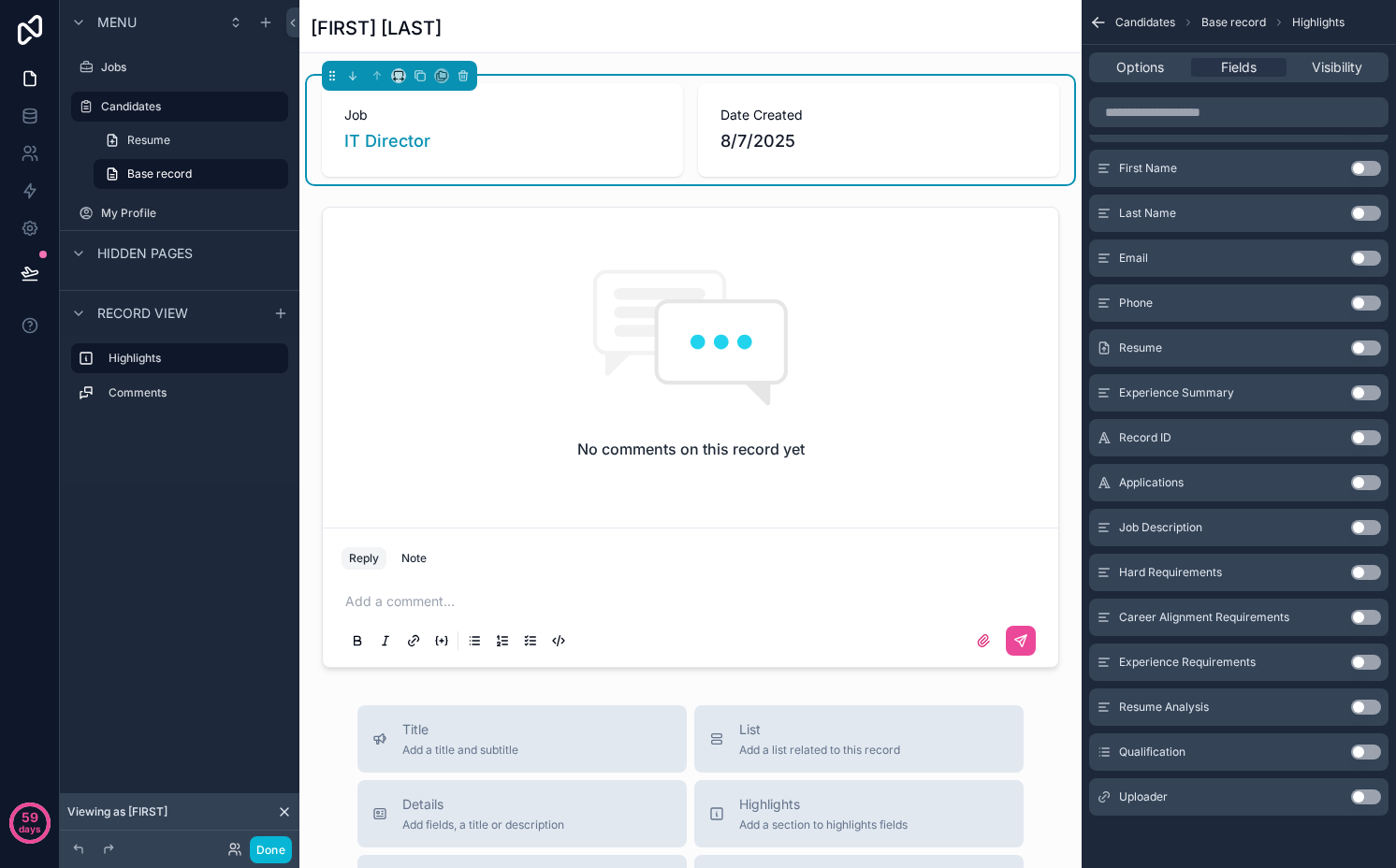 click on "Use setting" at bounding box center [1366, 752] 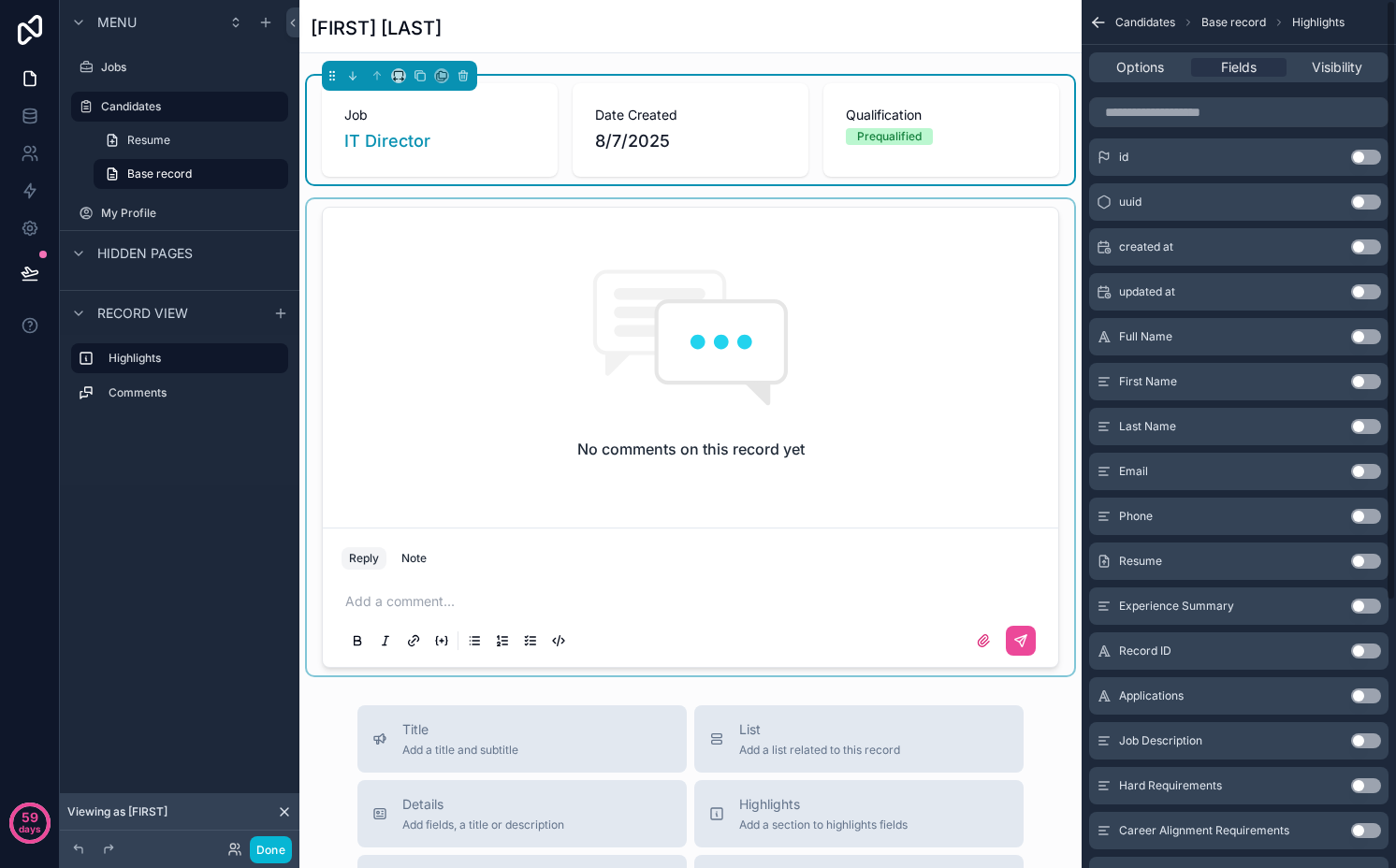 scroll, scrollTop: 0, scrollLeft: 0, axis: both 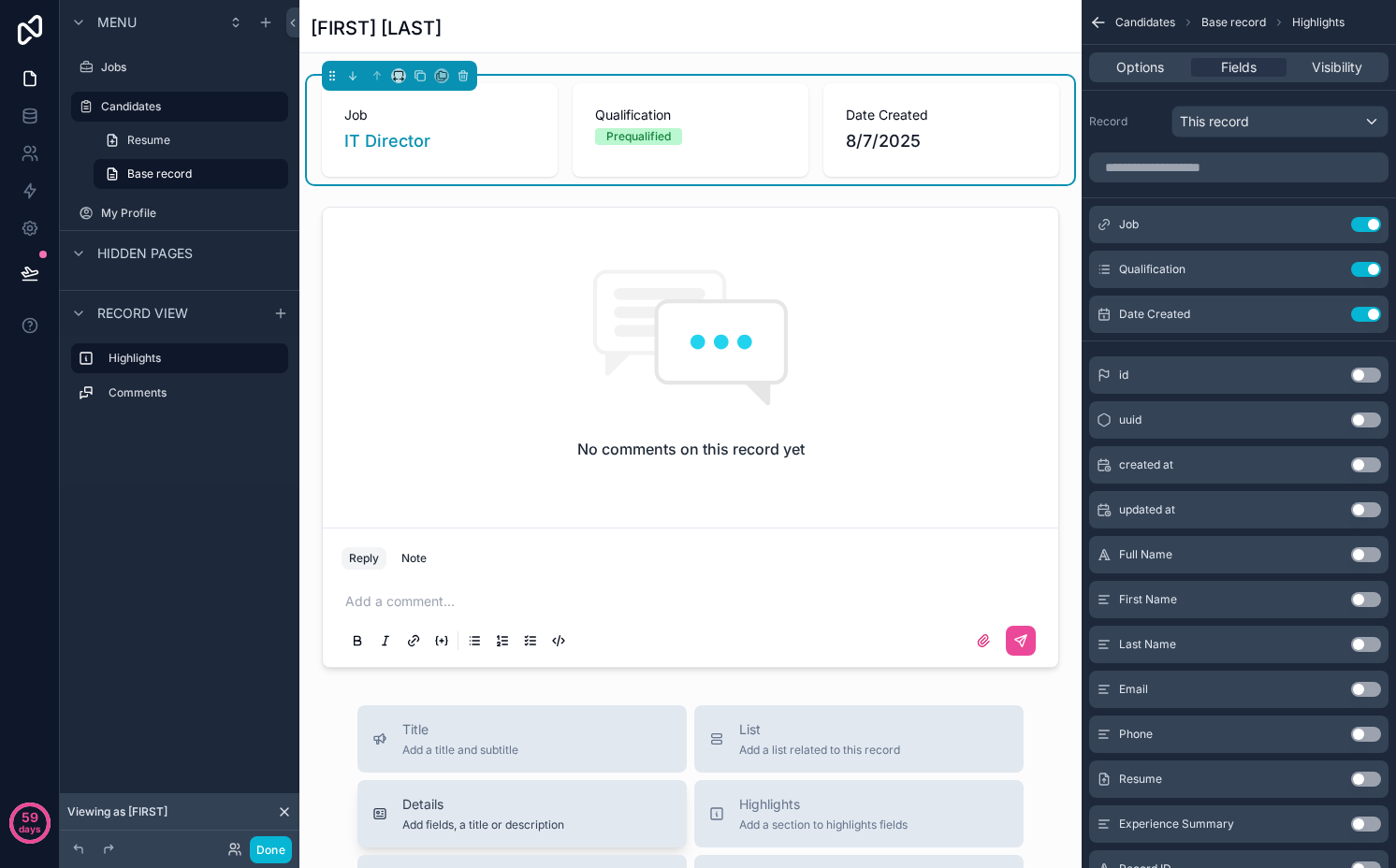 click on "Details" at bounding box center [483, 804] 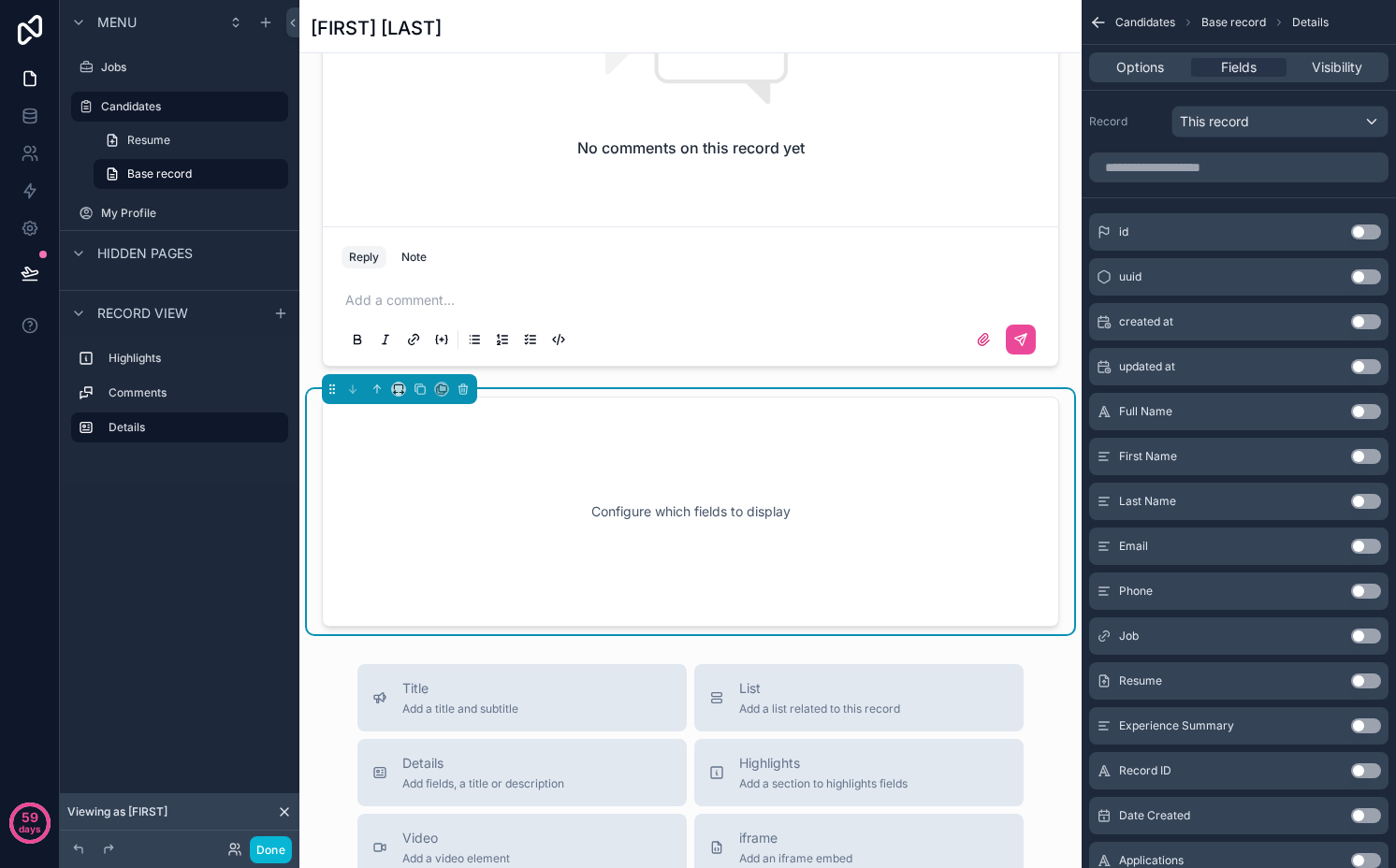 scroll, scrollTop: 379, scrollLeft: 0, axis: vertical 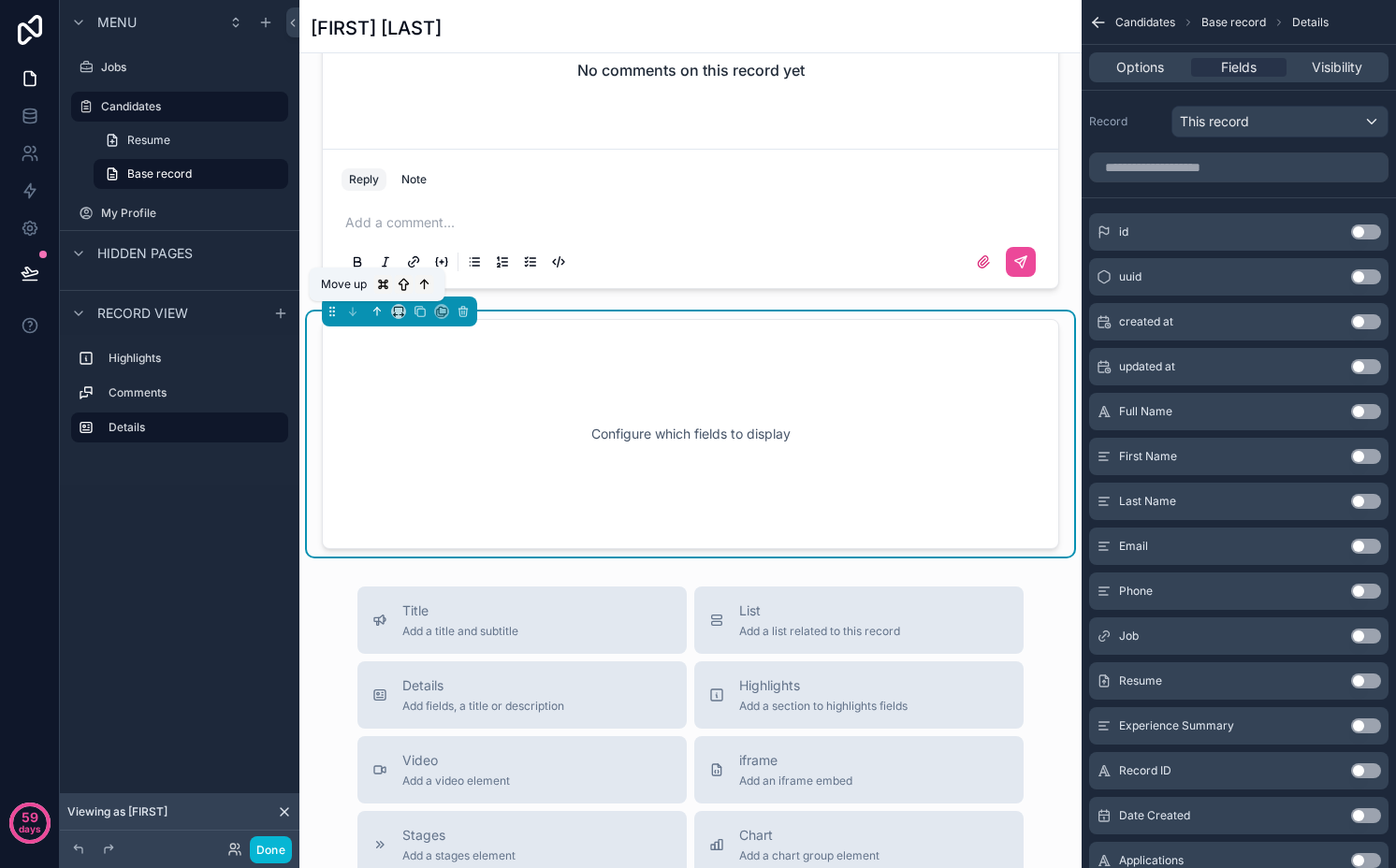 click at bounding box center (377, 311) 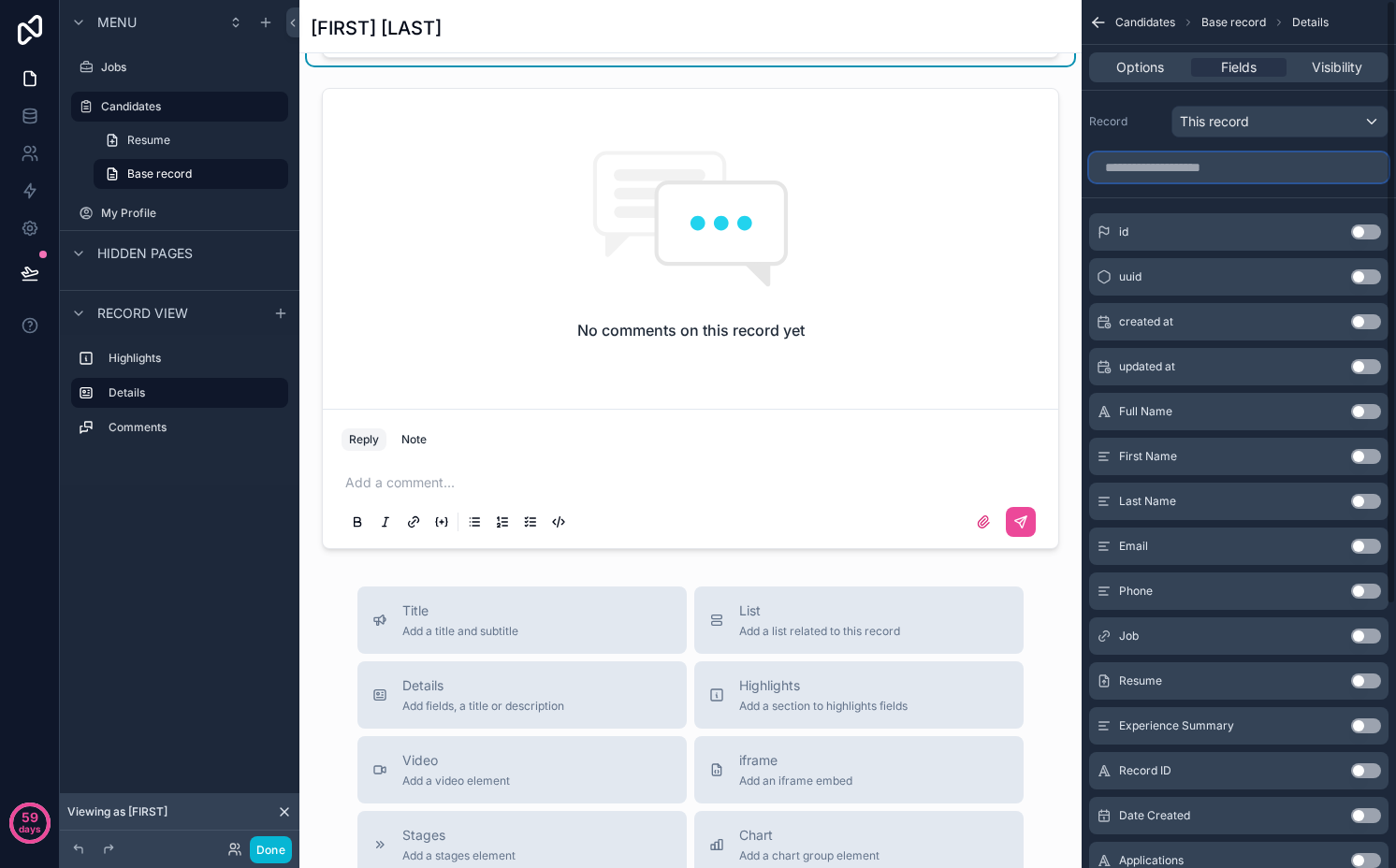 click at bounding box center [1239, 167] 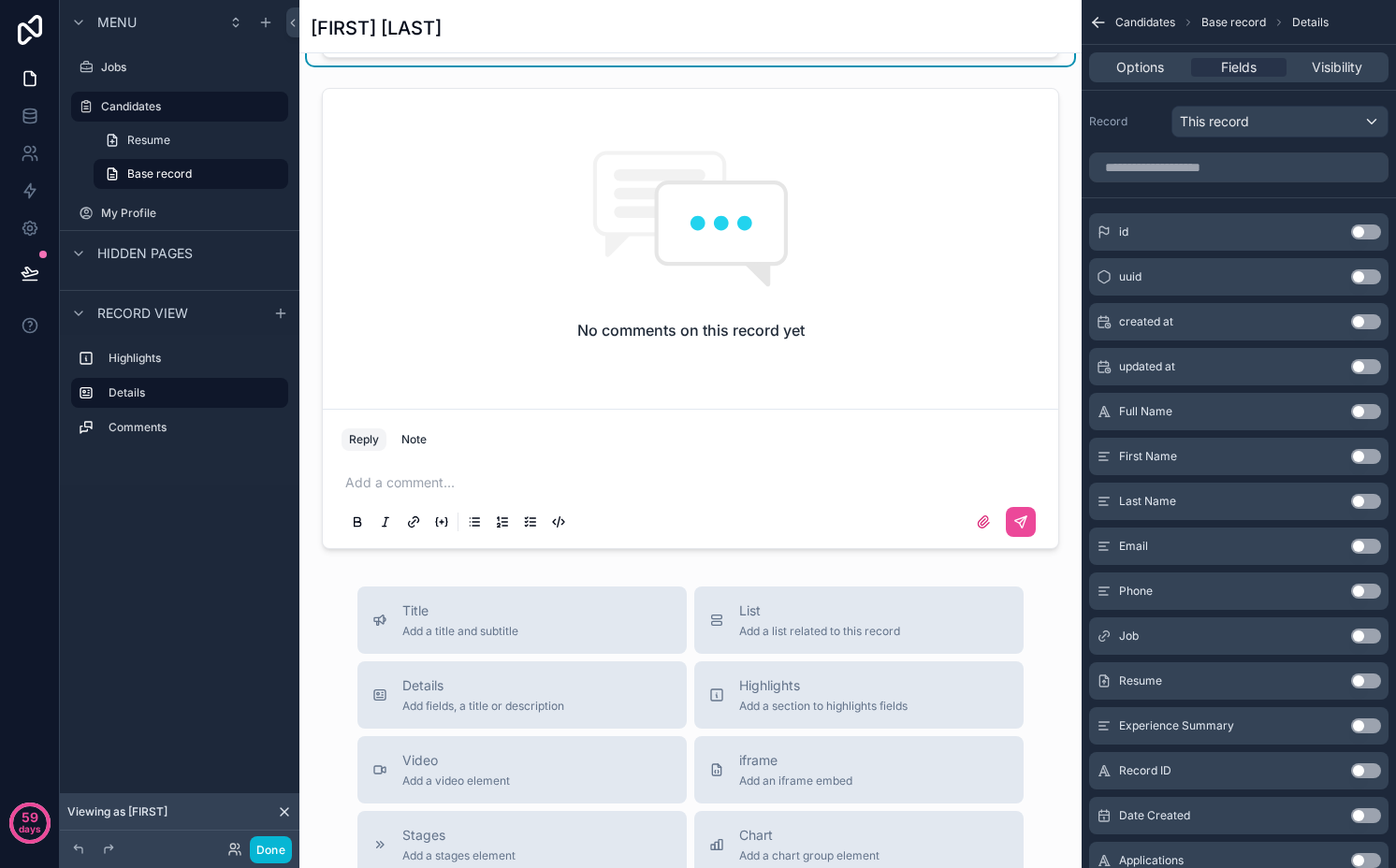 click on "Use setting" at bounding box center [1366, 546] 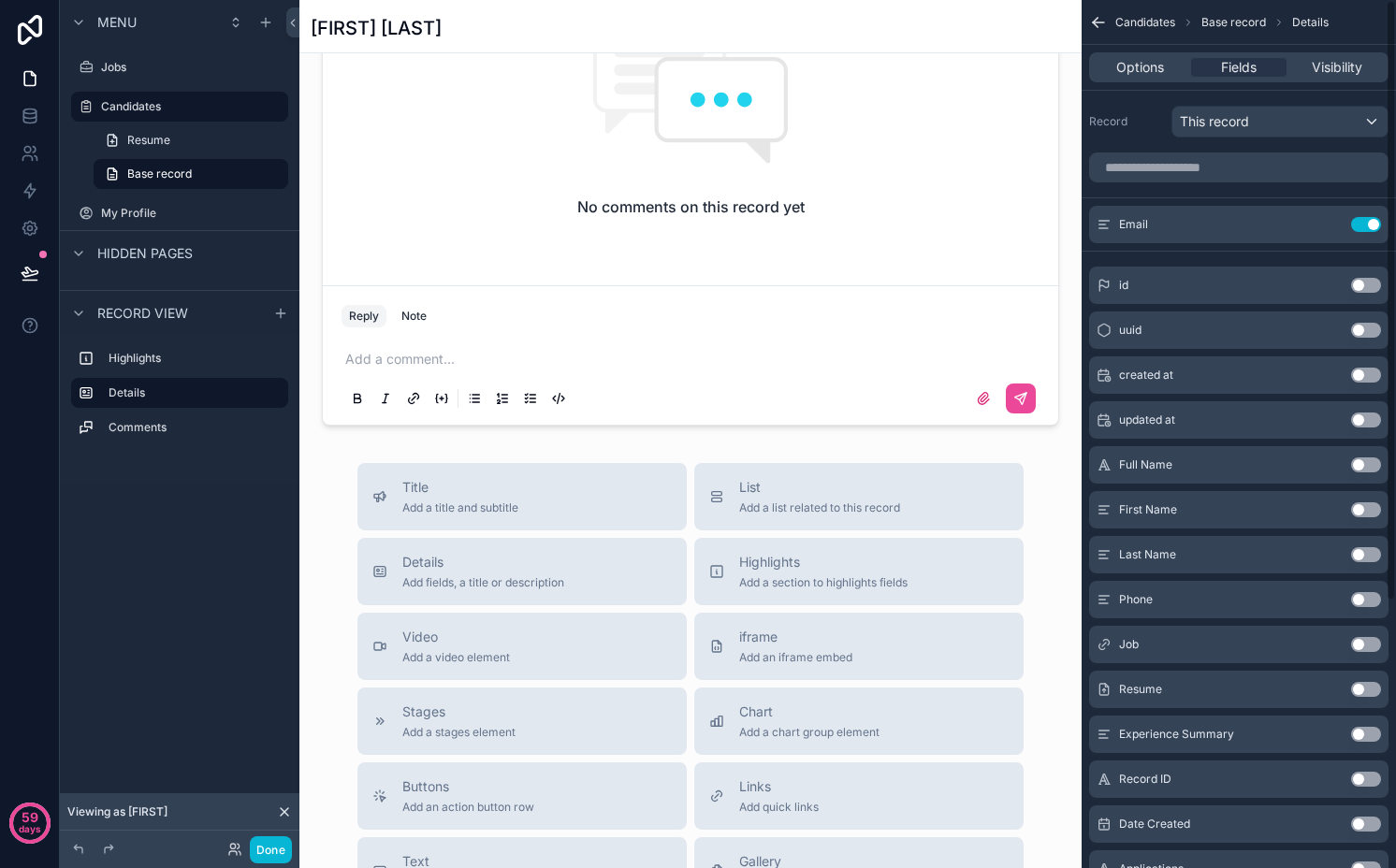 click on "Use setting" at bounding box center [1366, 600] 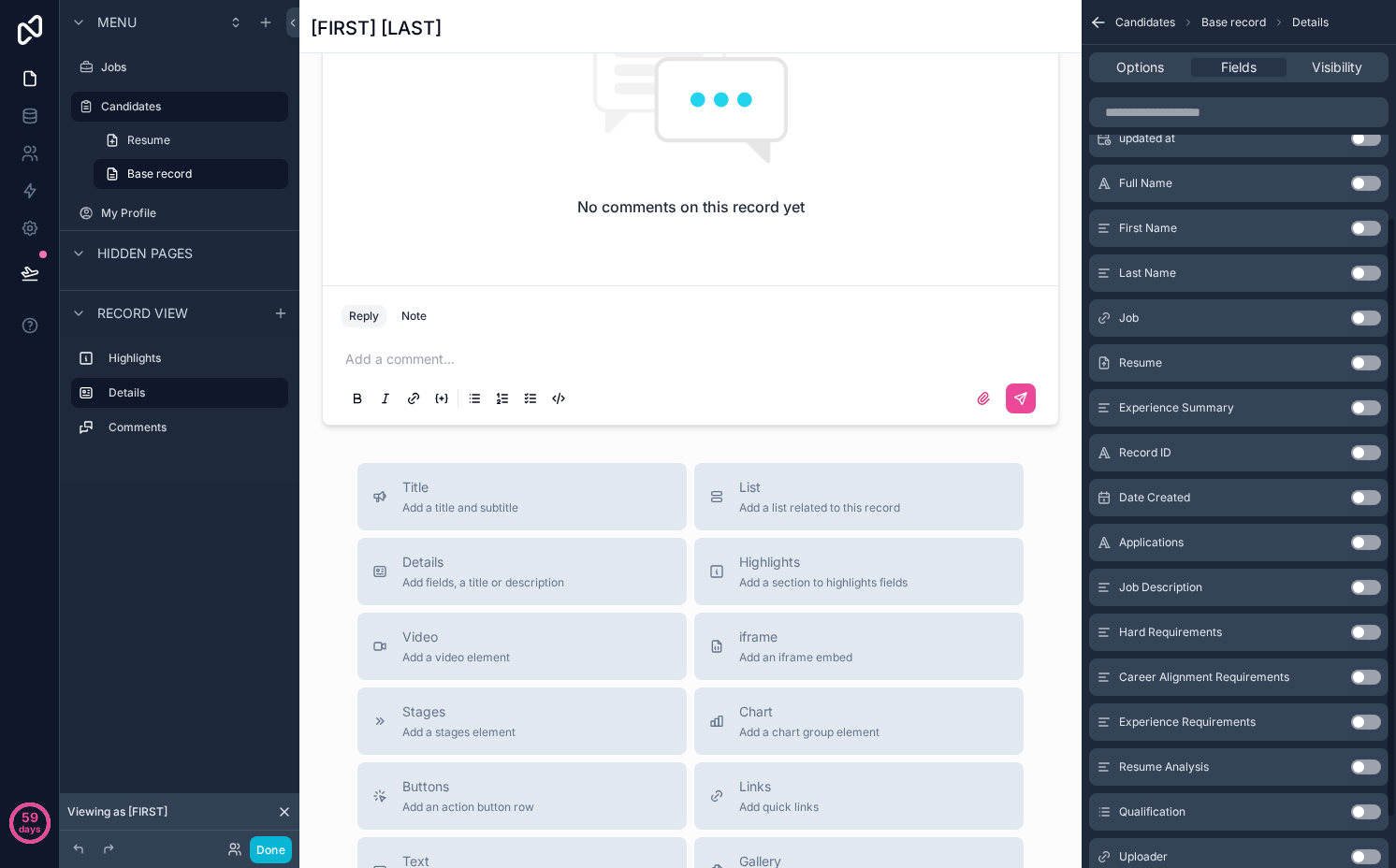 scroll, scrollTop: 327, scrollLeft: 0, axis: vertical 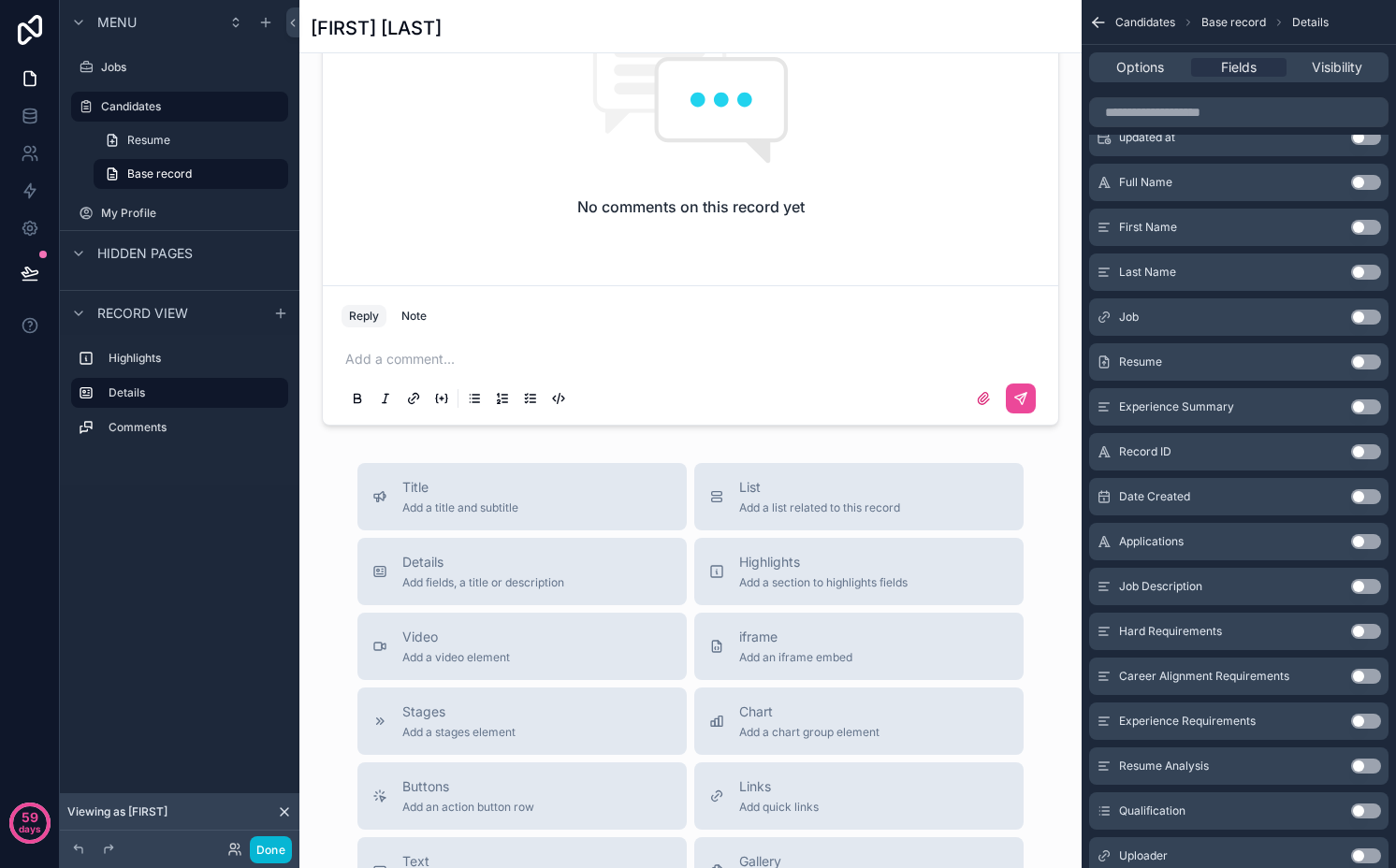 click on "Use setting" at bounding box center (1366, 407) 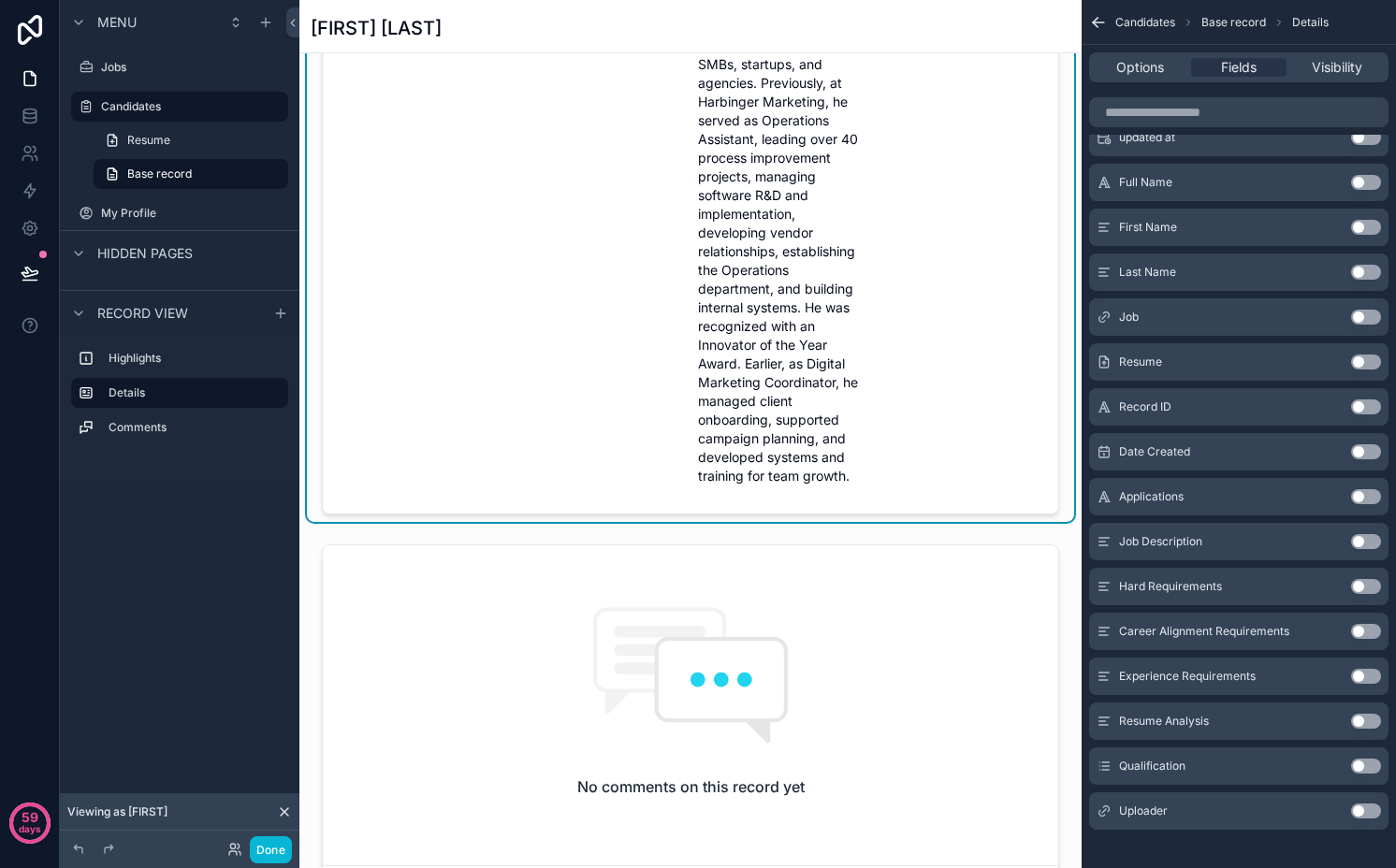 scroll, scrollTop: 386, scrollLeft: 0, axis: vertical 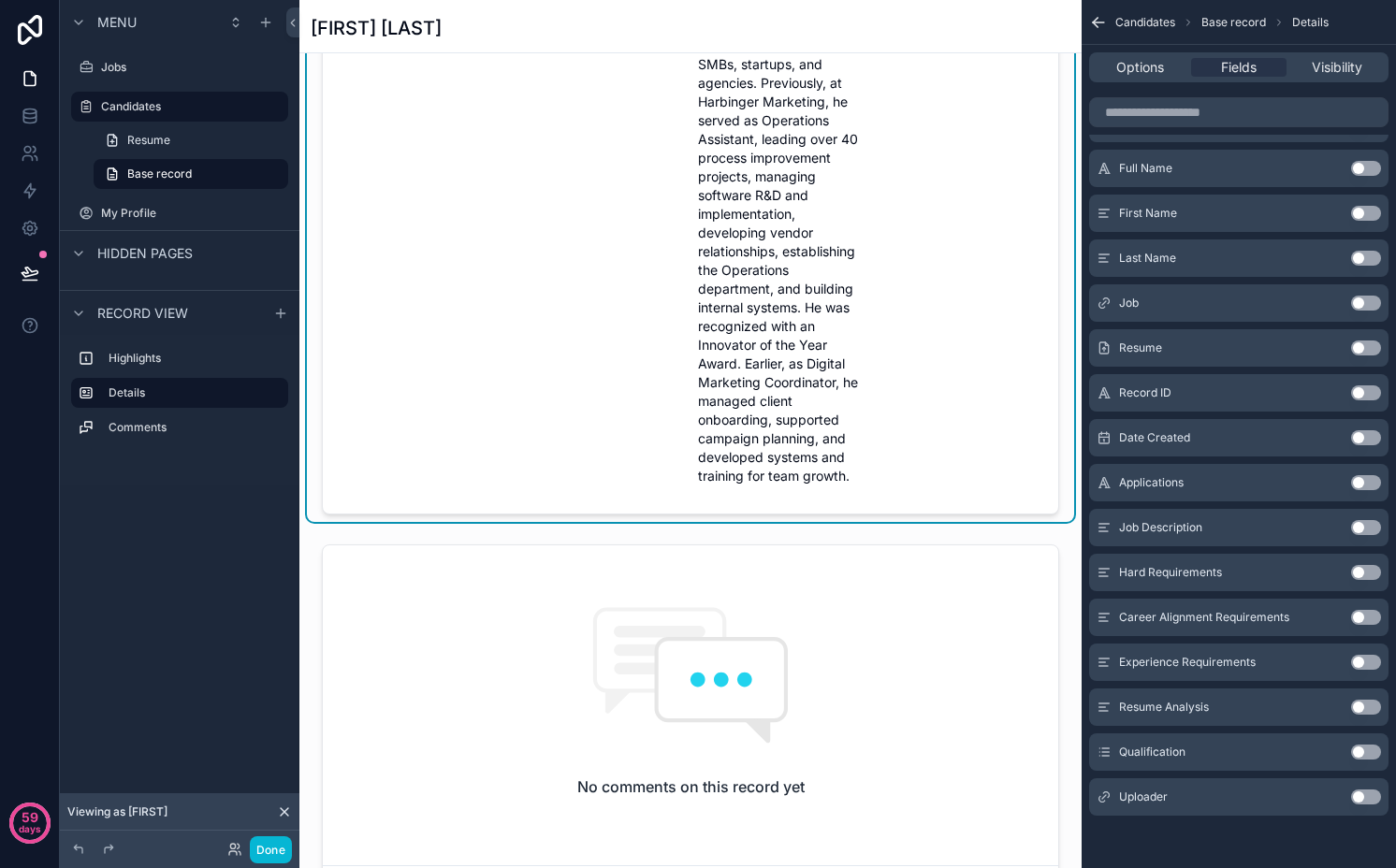 click on "Use setting" at bounding box center [1366, 707] 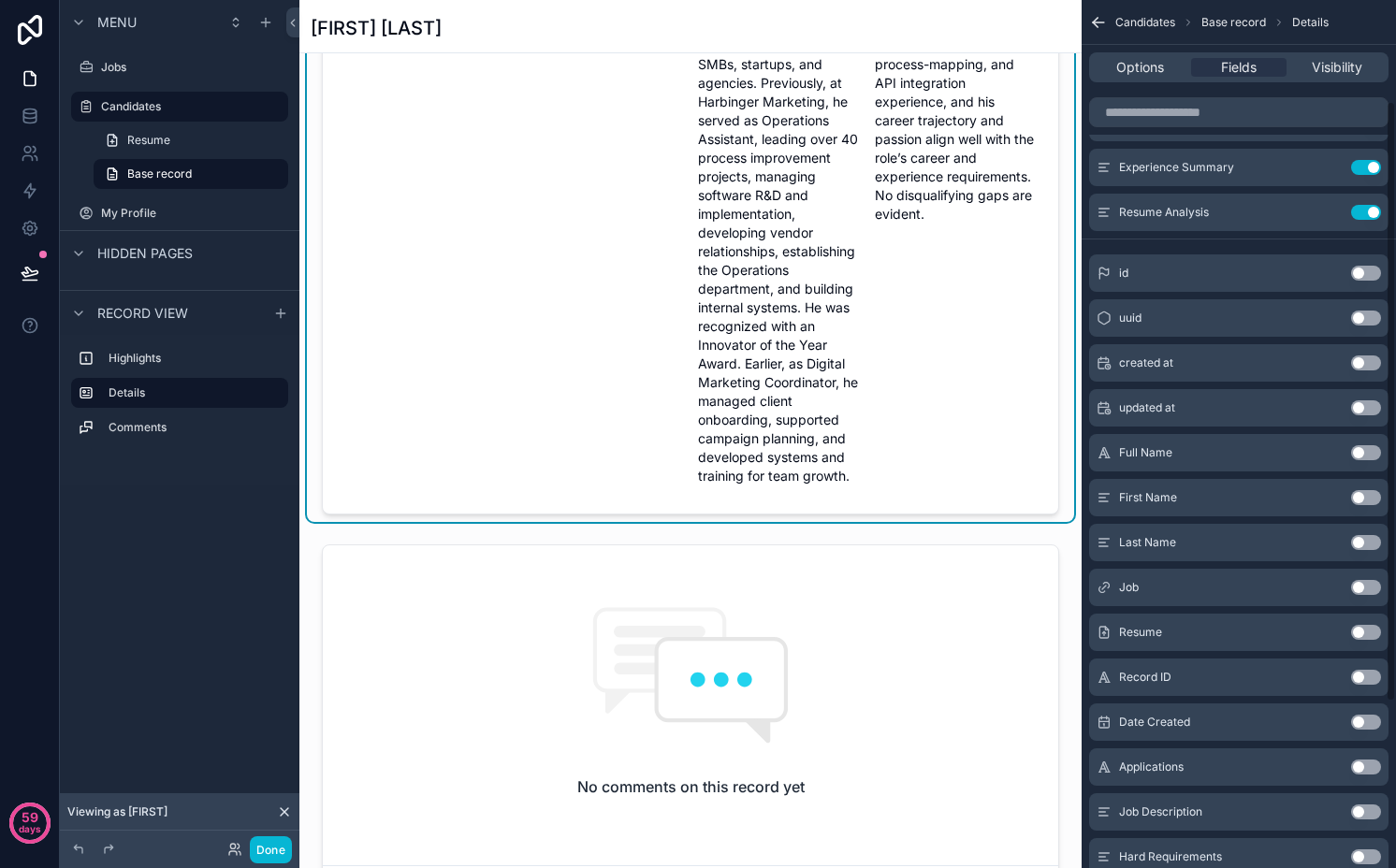 scroll, scrollTop: 0, scrollLeft: 0, axis: both 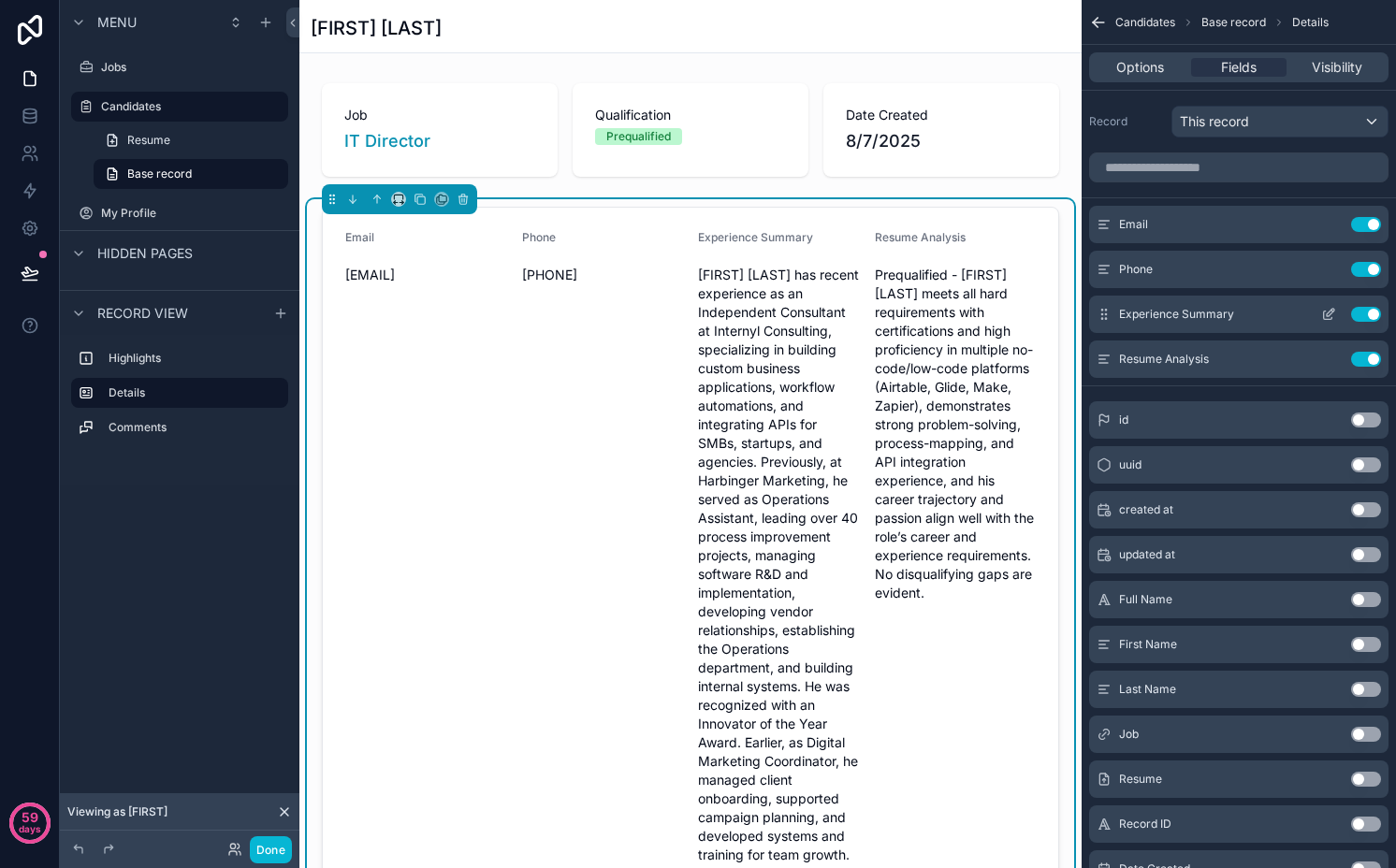 click 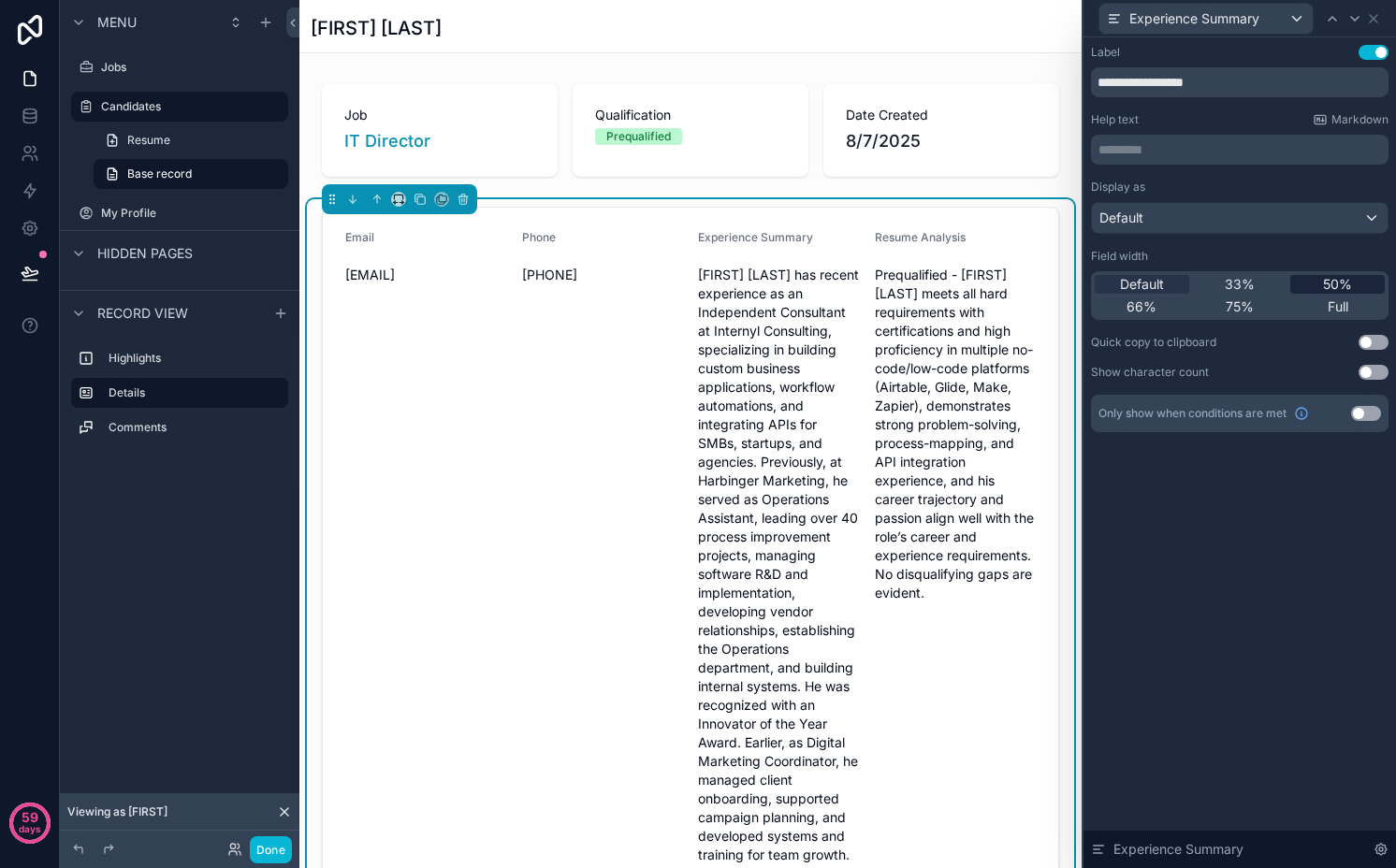 click on "50%" at bounding box center [1337, 284] 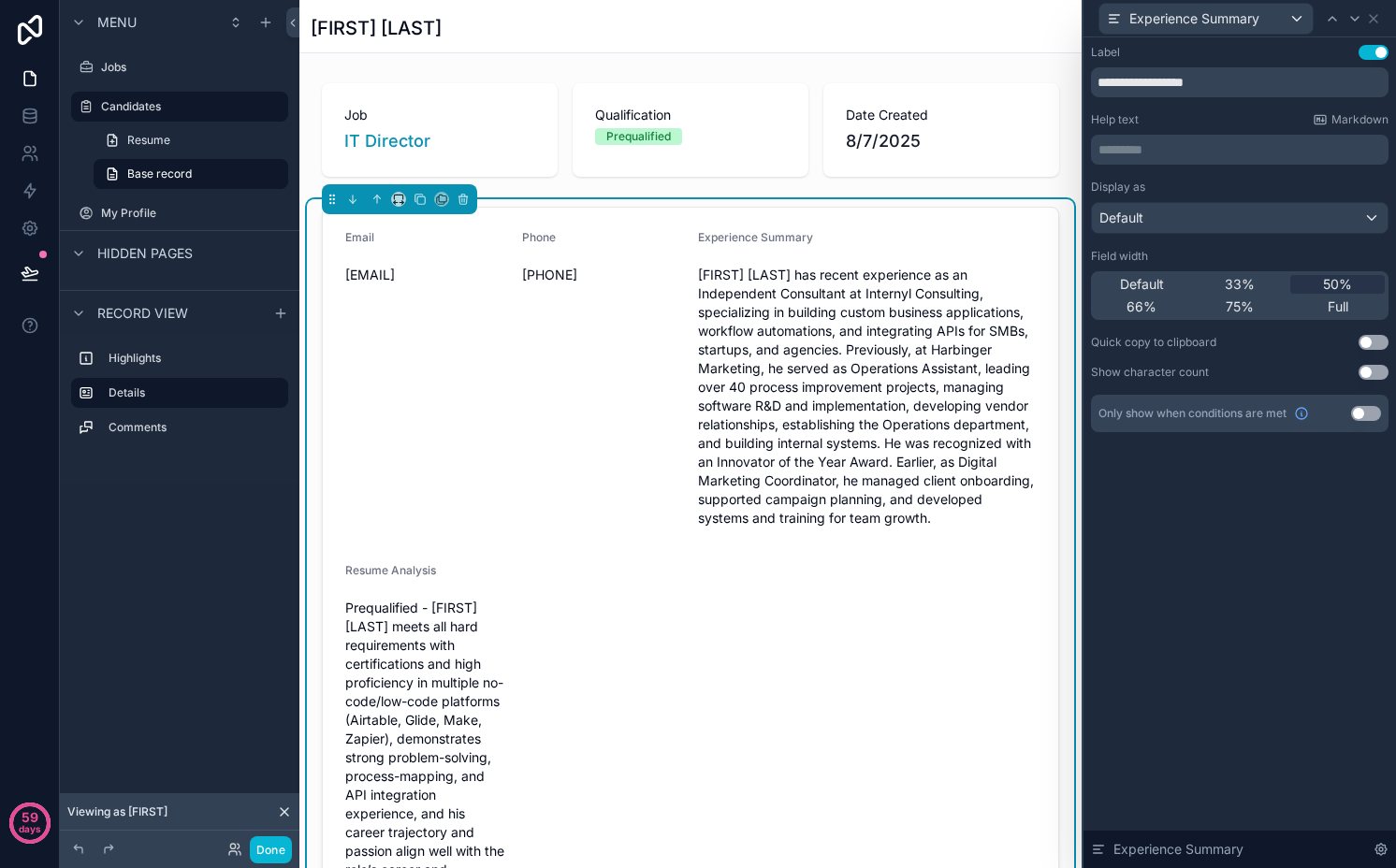 click on "Default 33% 50% 66% 75% Full" at bounding box center [1240, 296] 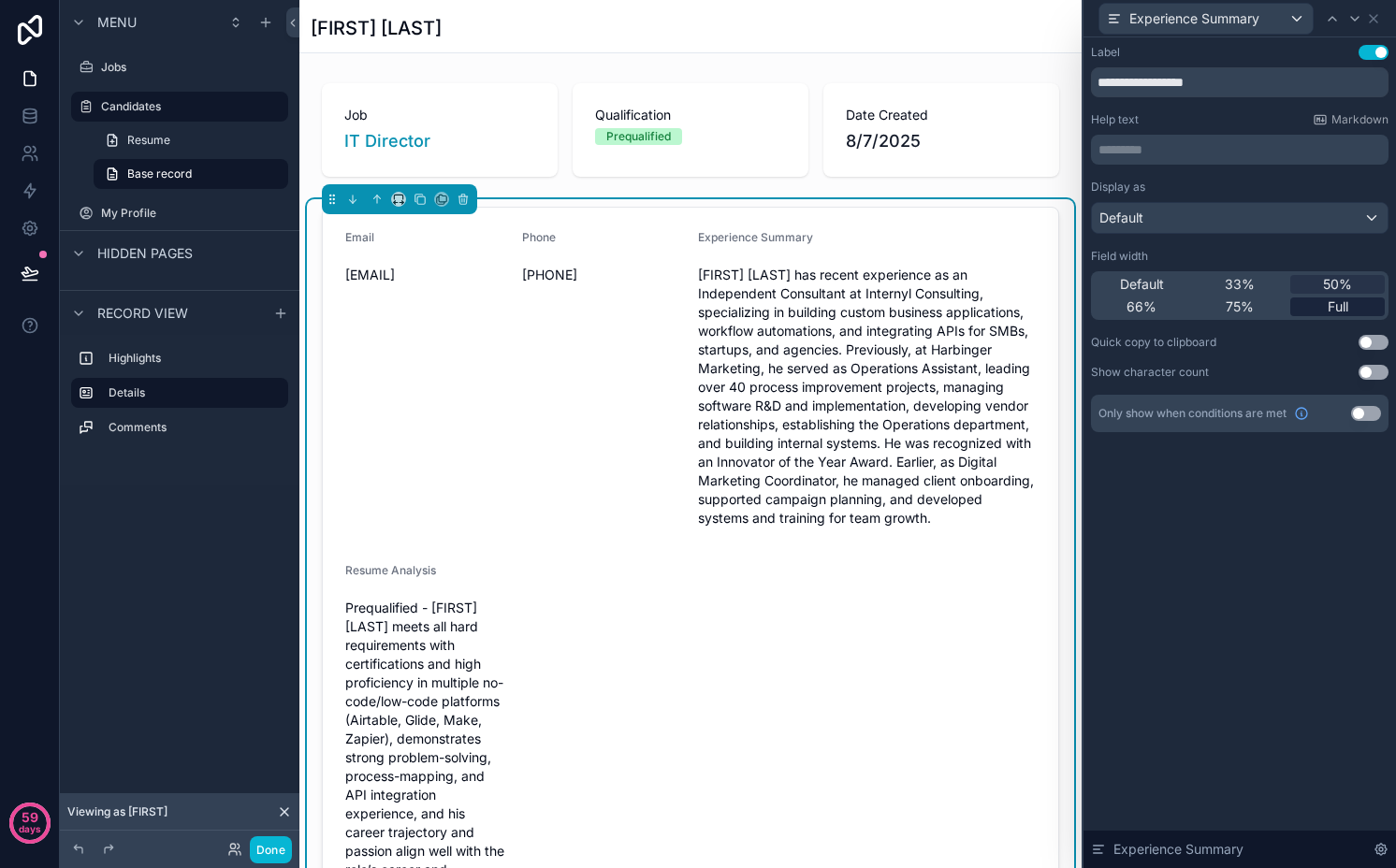 click on "Full" at bounding box center [1338, 307] 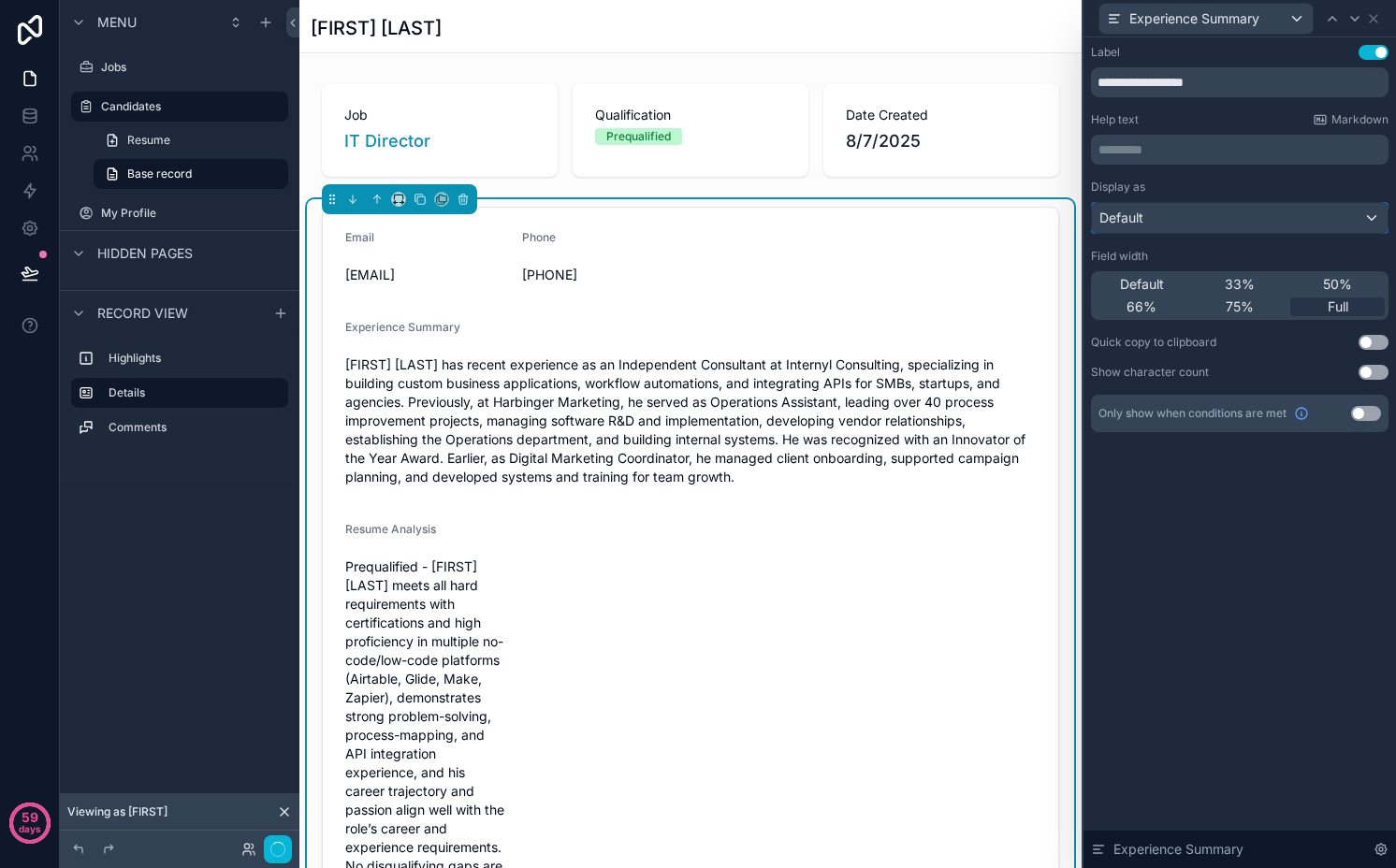 click on "Default" at bounding box center (1240, 218) 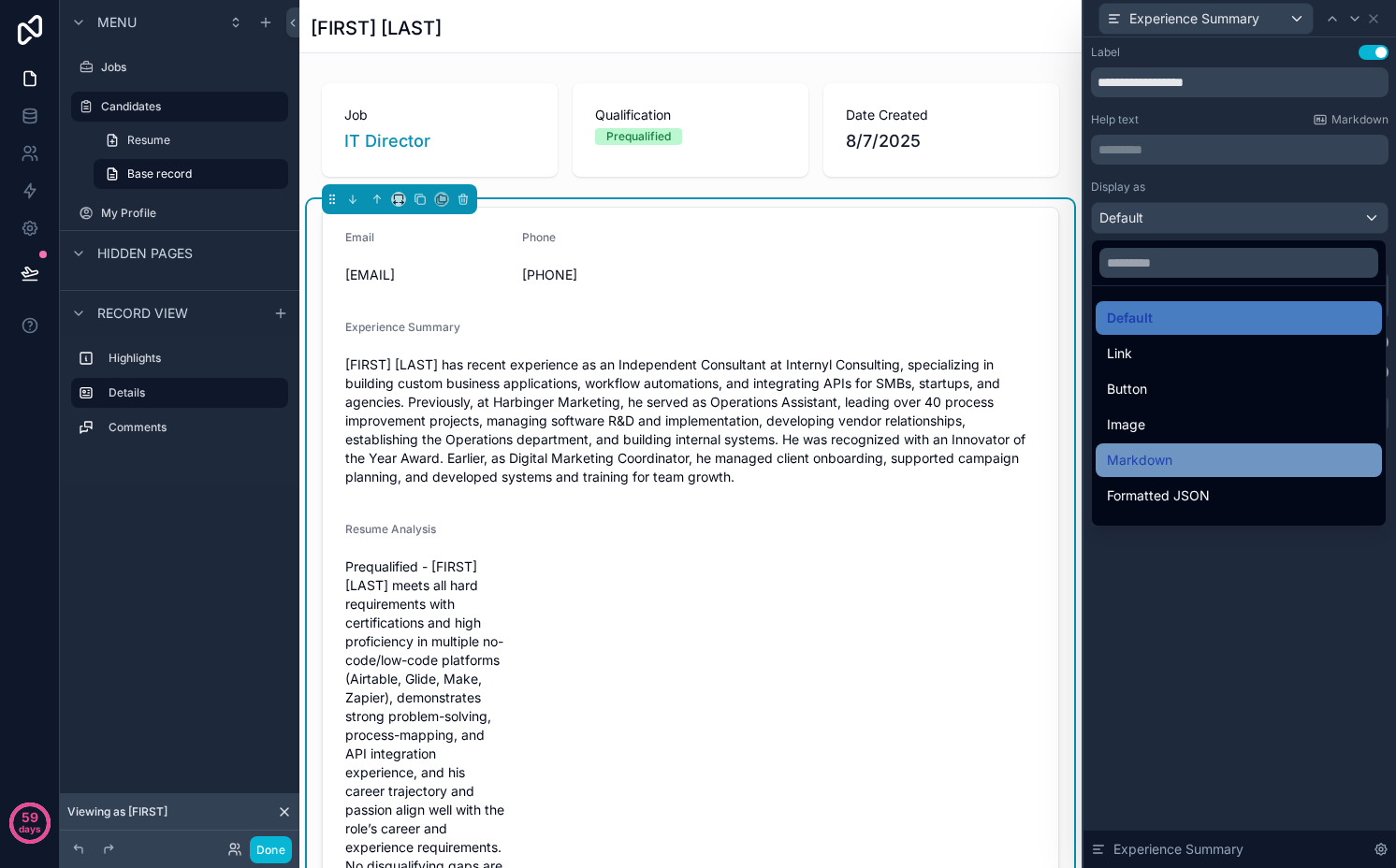 click on "Markdown" at bounding box center [1239, 460] 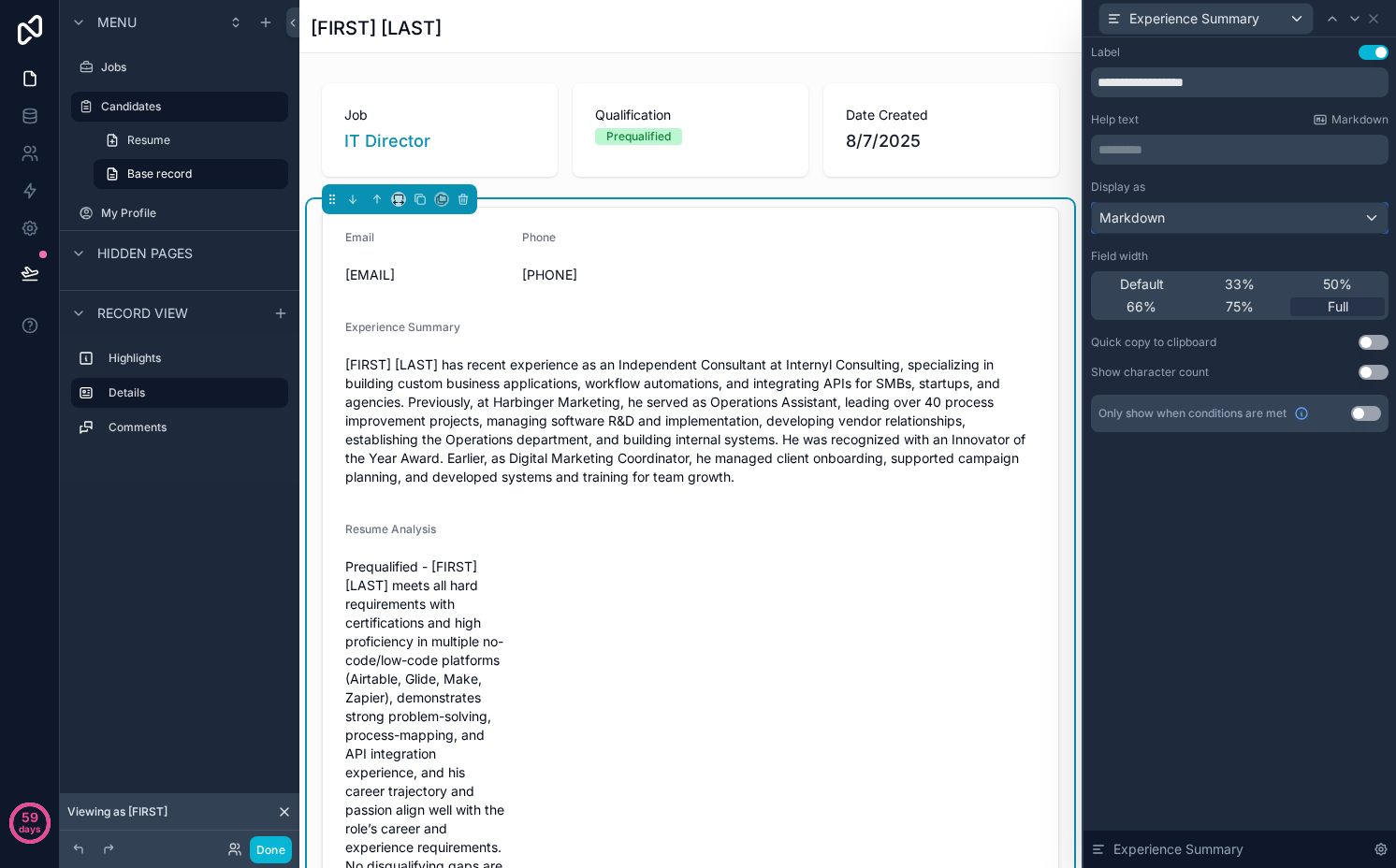 click on "Markdown" at bounding box center [1132, 218] 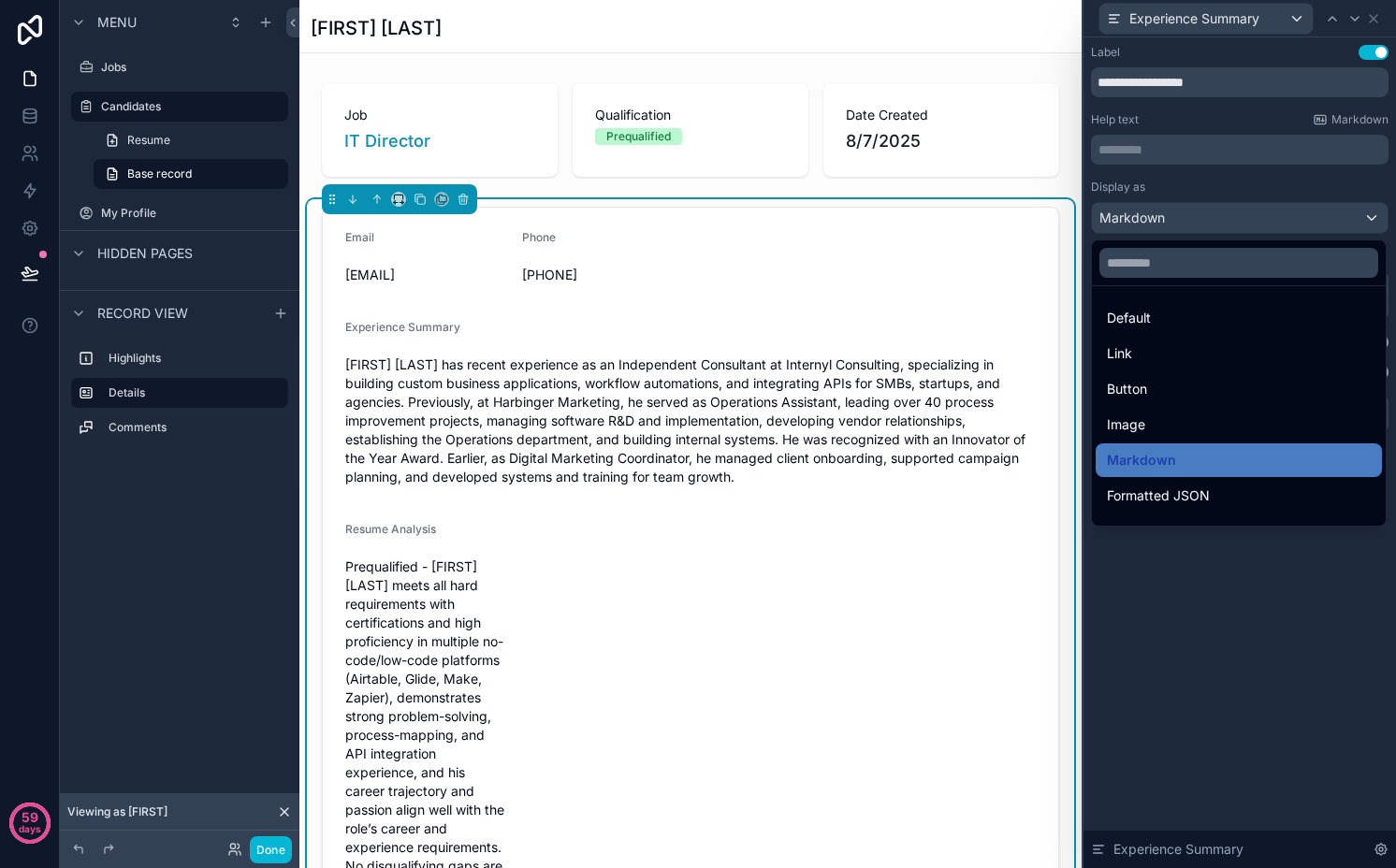 click at bounding box center [1240, 434] 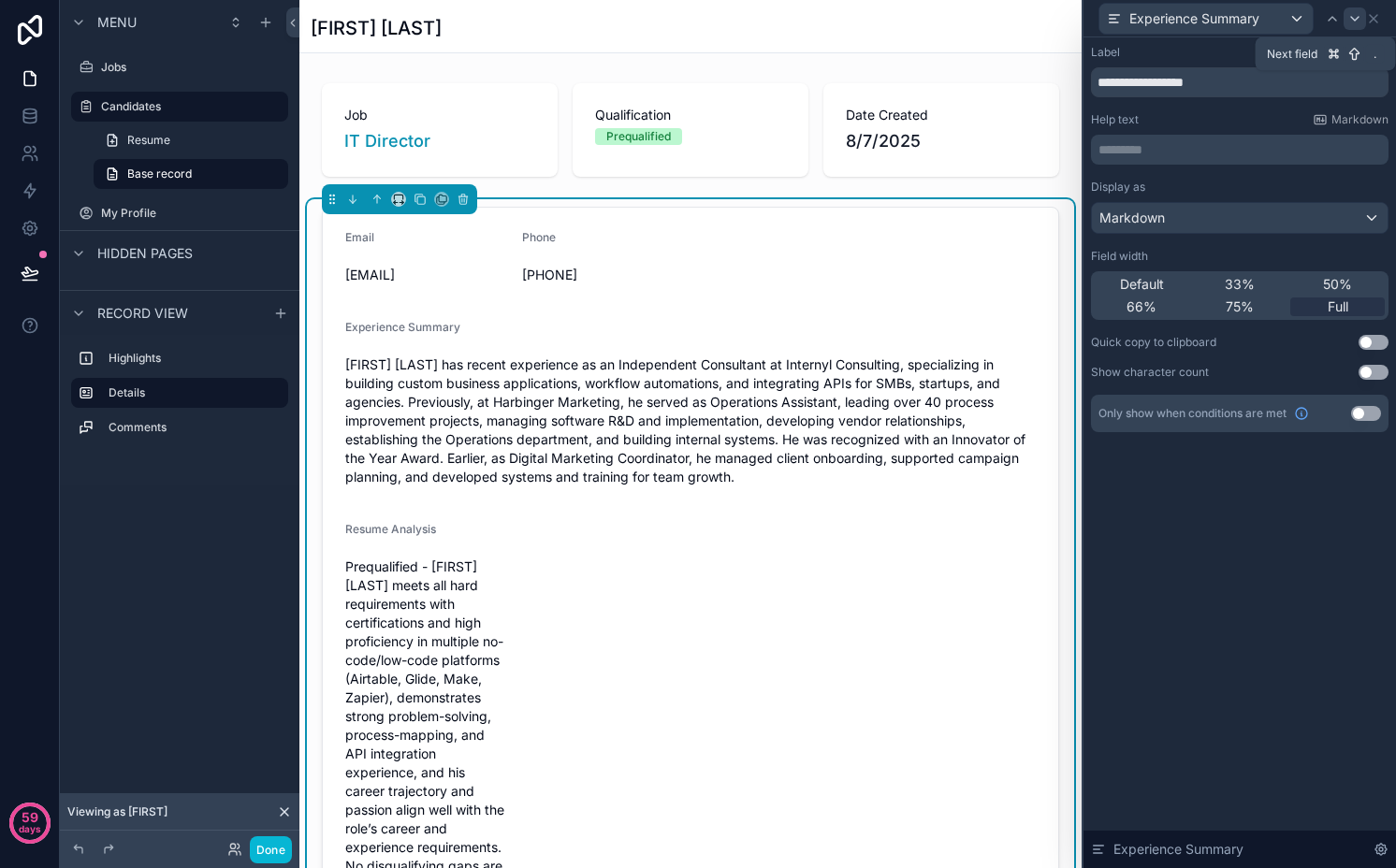 click 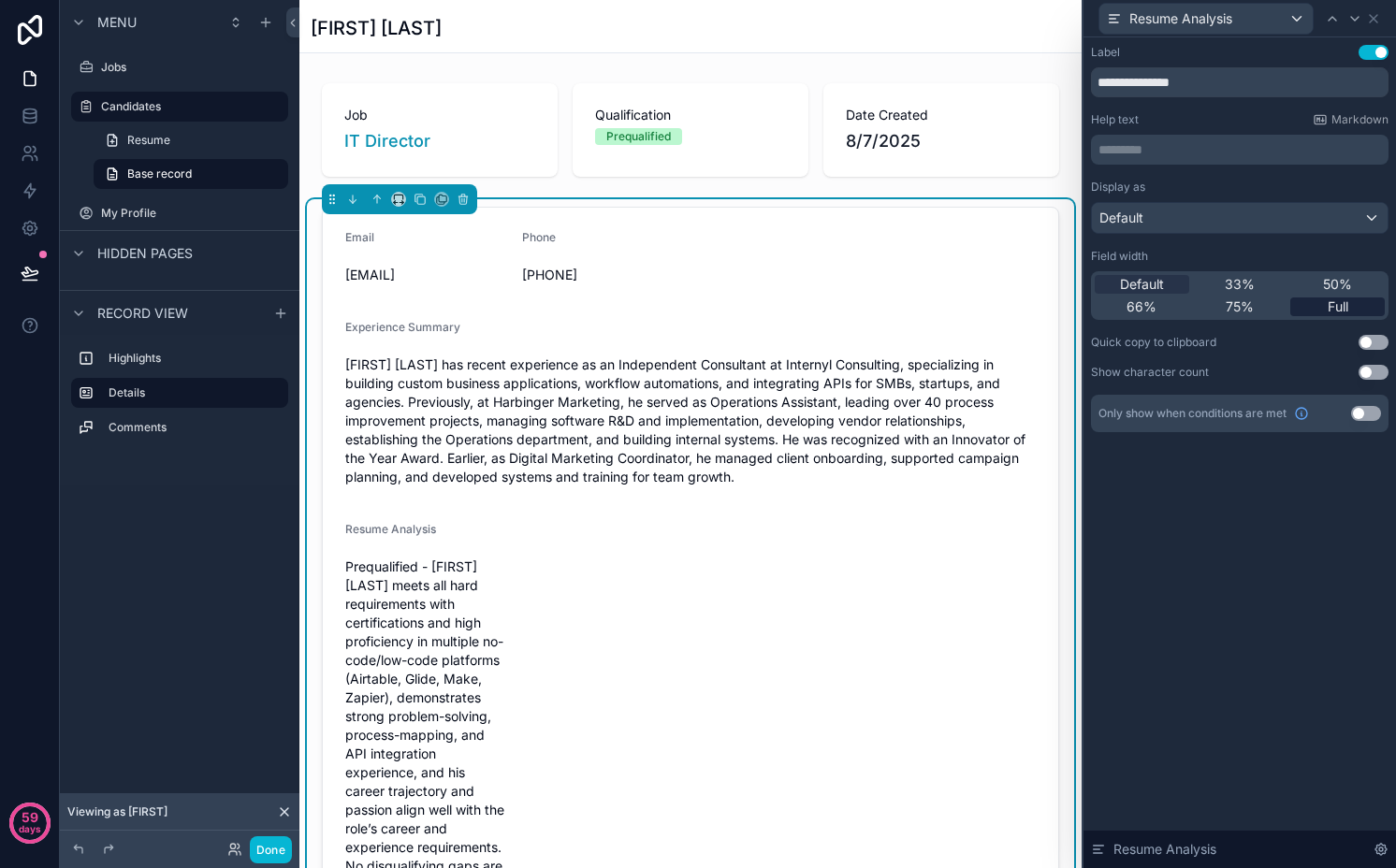 click on "Full" at bounding box center (1337, 307) 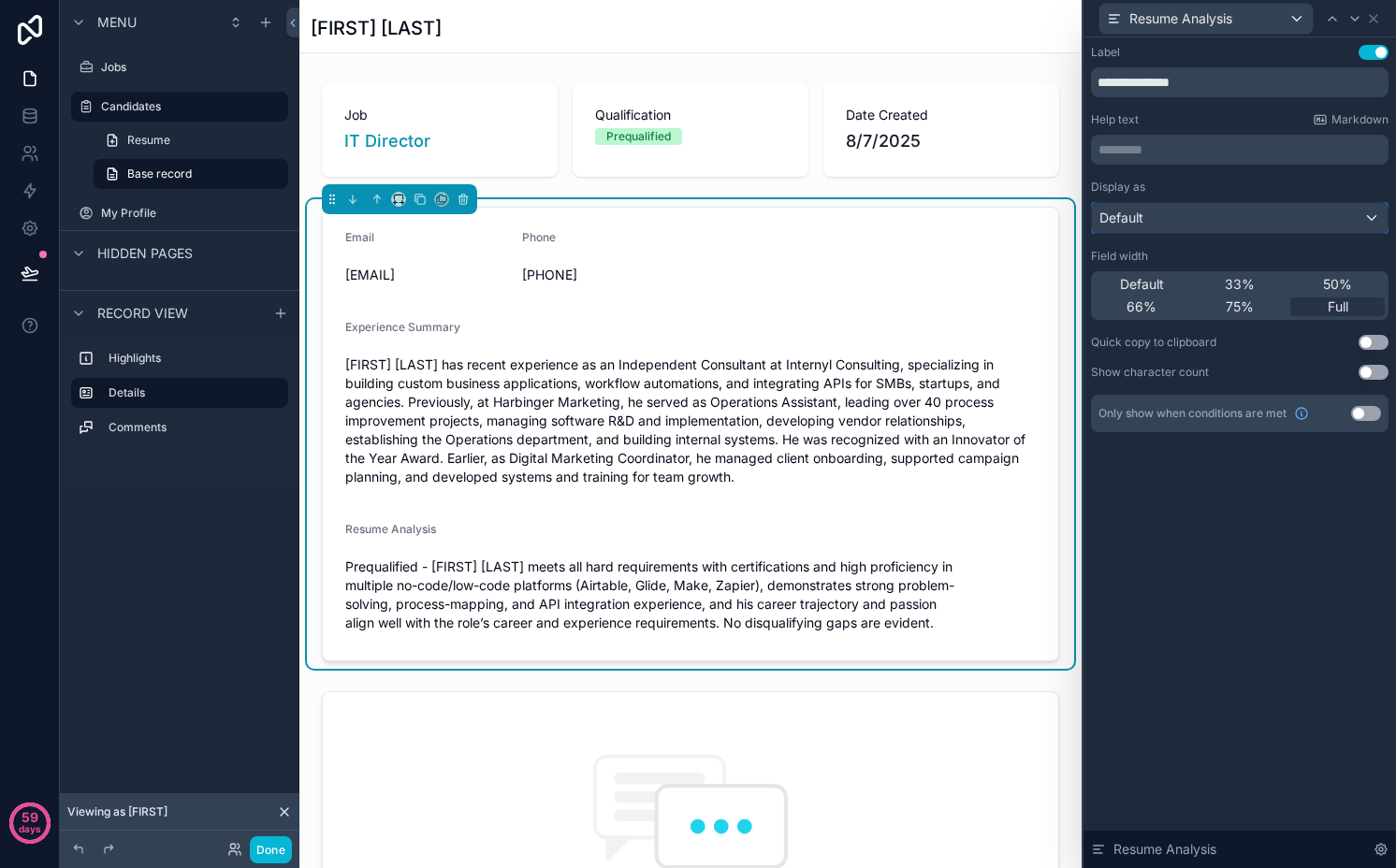 click on "Default" at bounding box center (1240, 218) 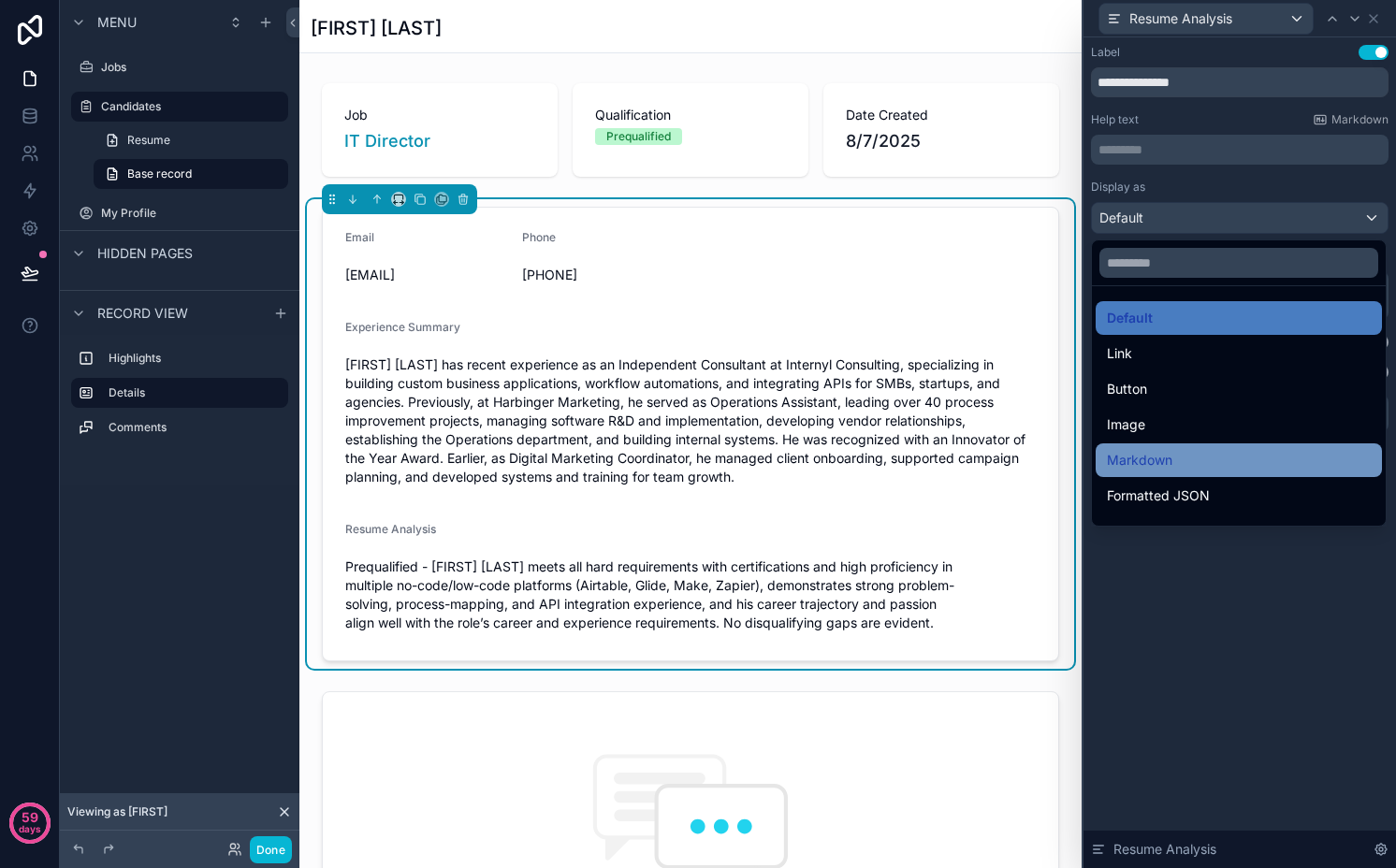 click on "Markdown" at bounding box center (1140, 460) 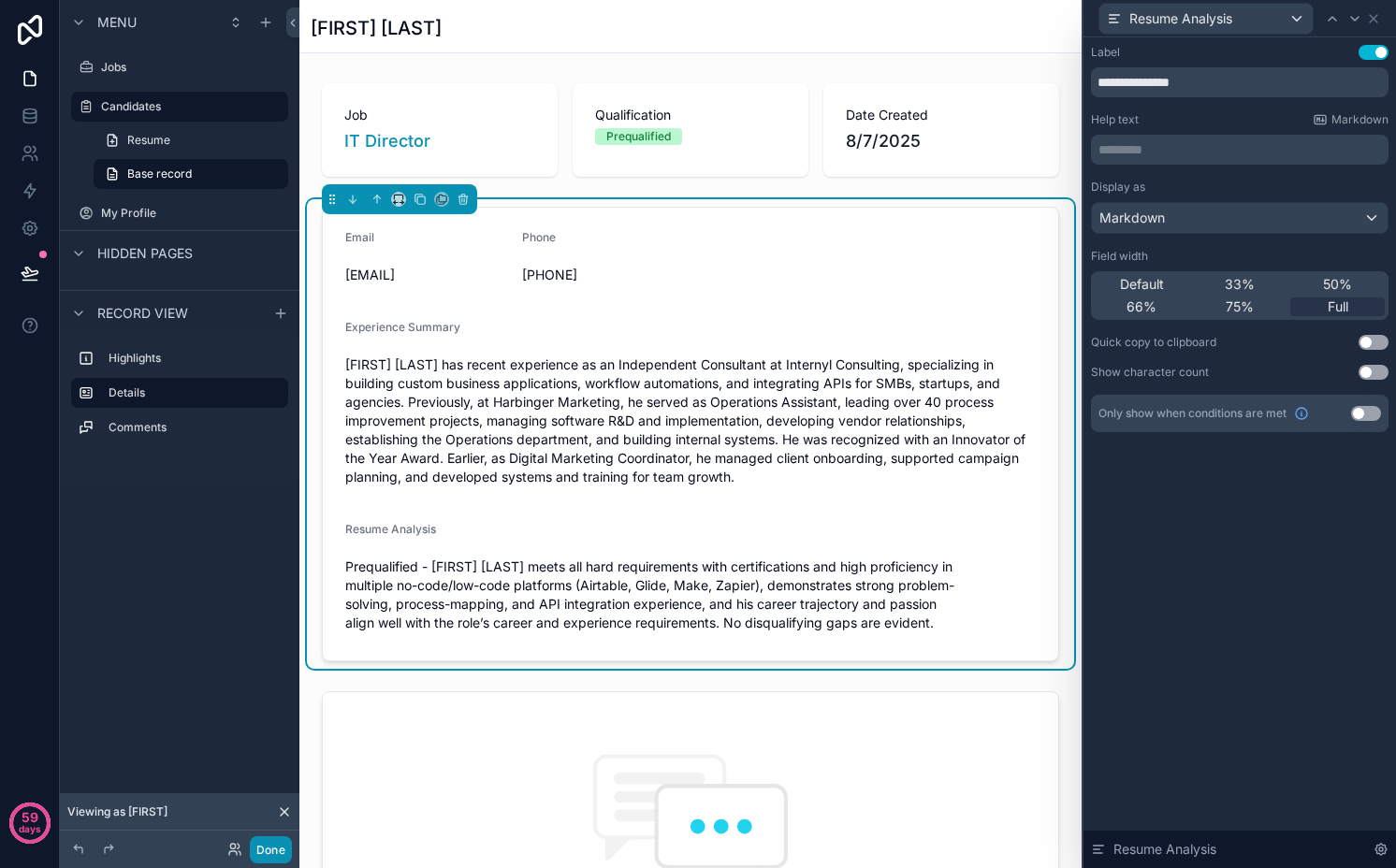 click on "Done" at bounding box center (270, 849) 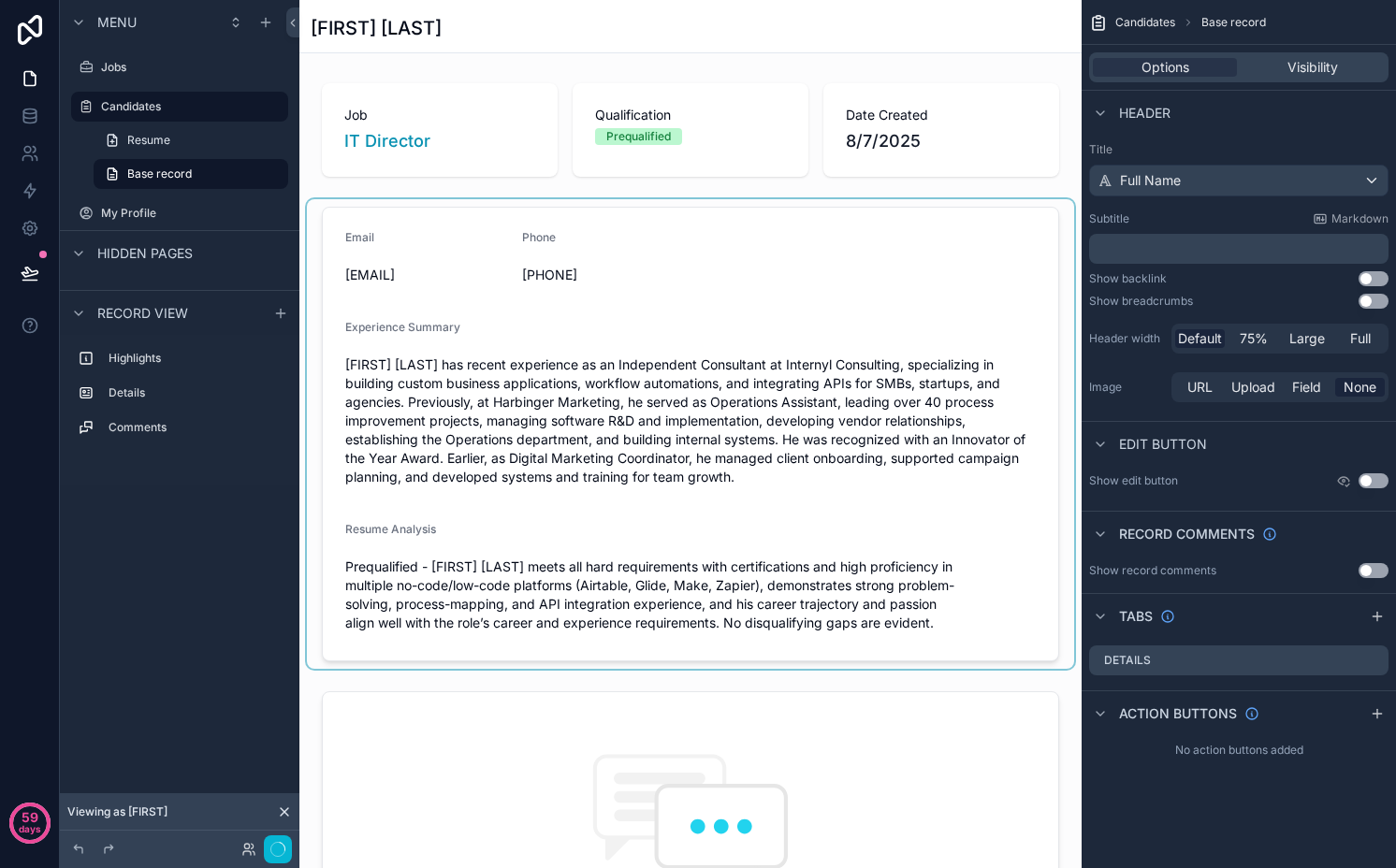 click at bounding box center (691, 434) 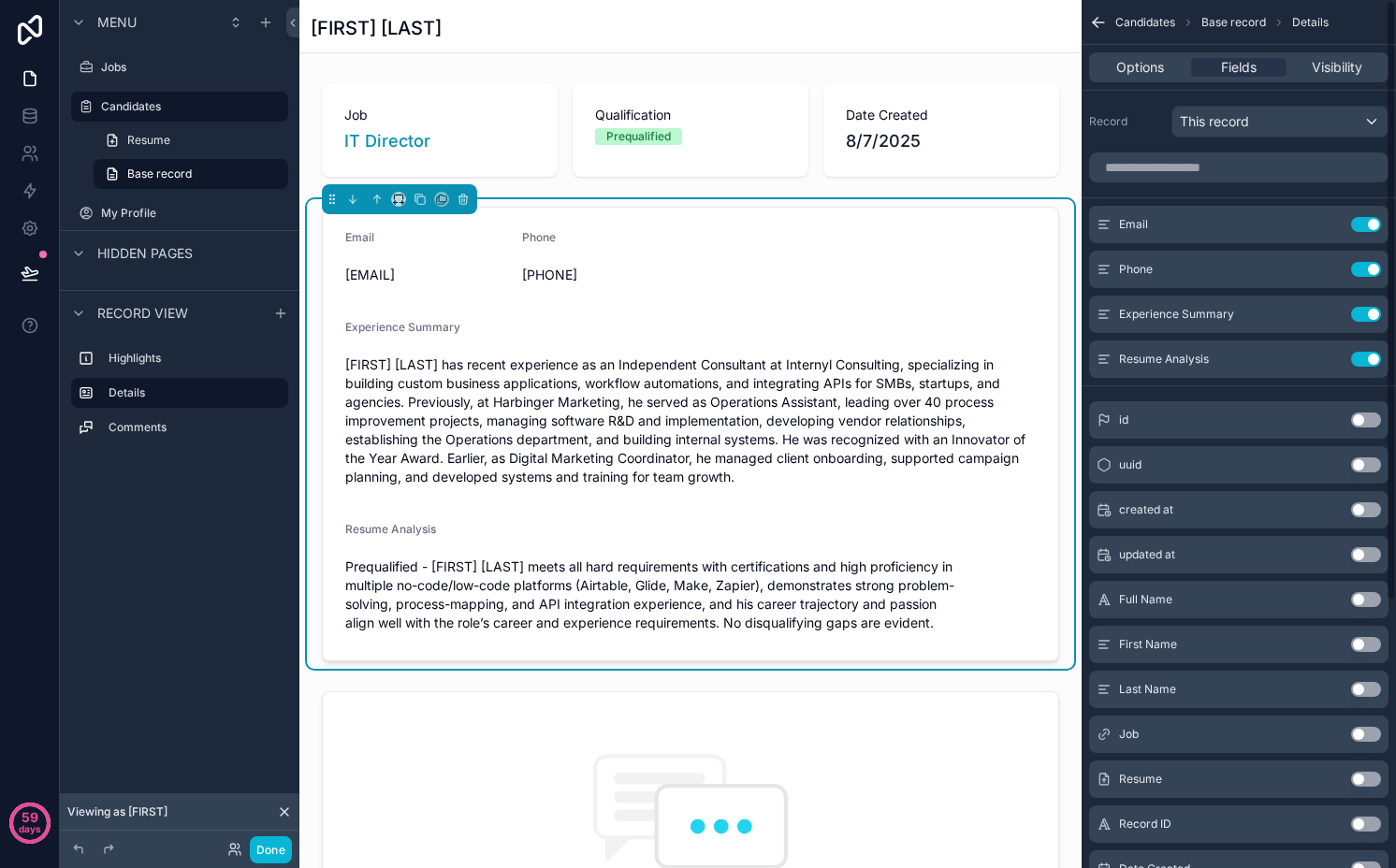 click on "Options Fields Visibility" at bounding box center [1239, 67] 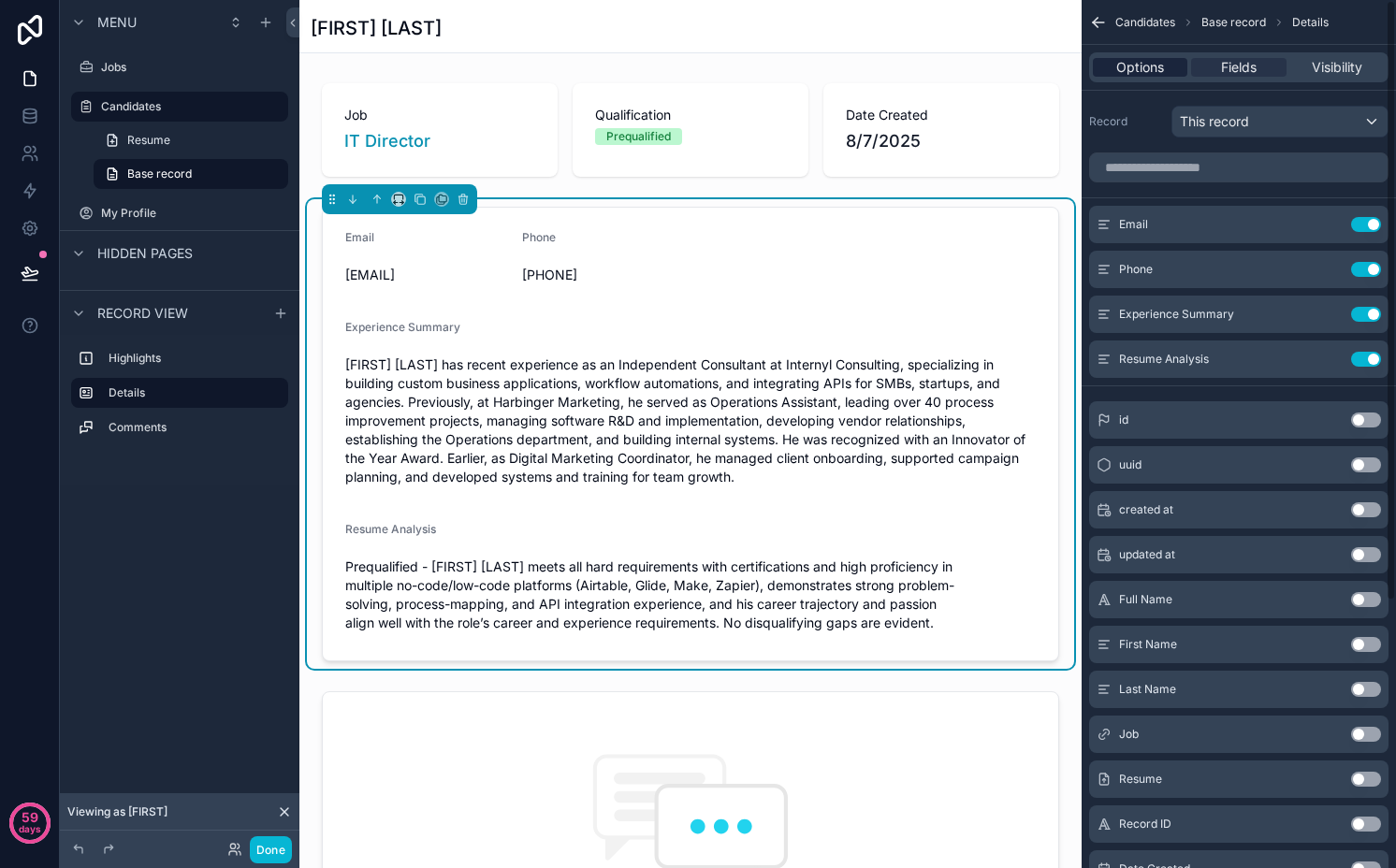click on "Options" at bounding box center [1140, 67] 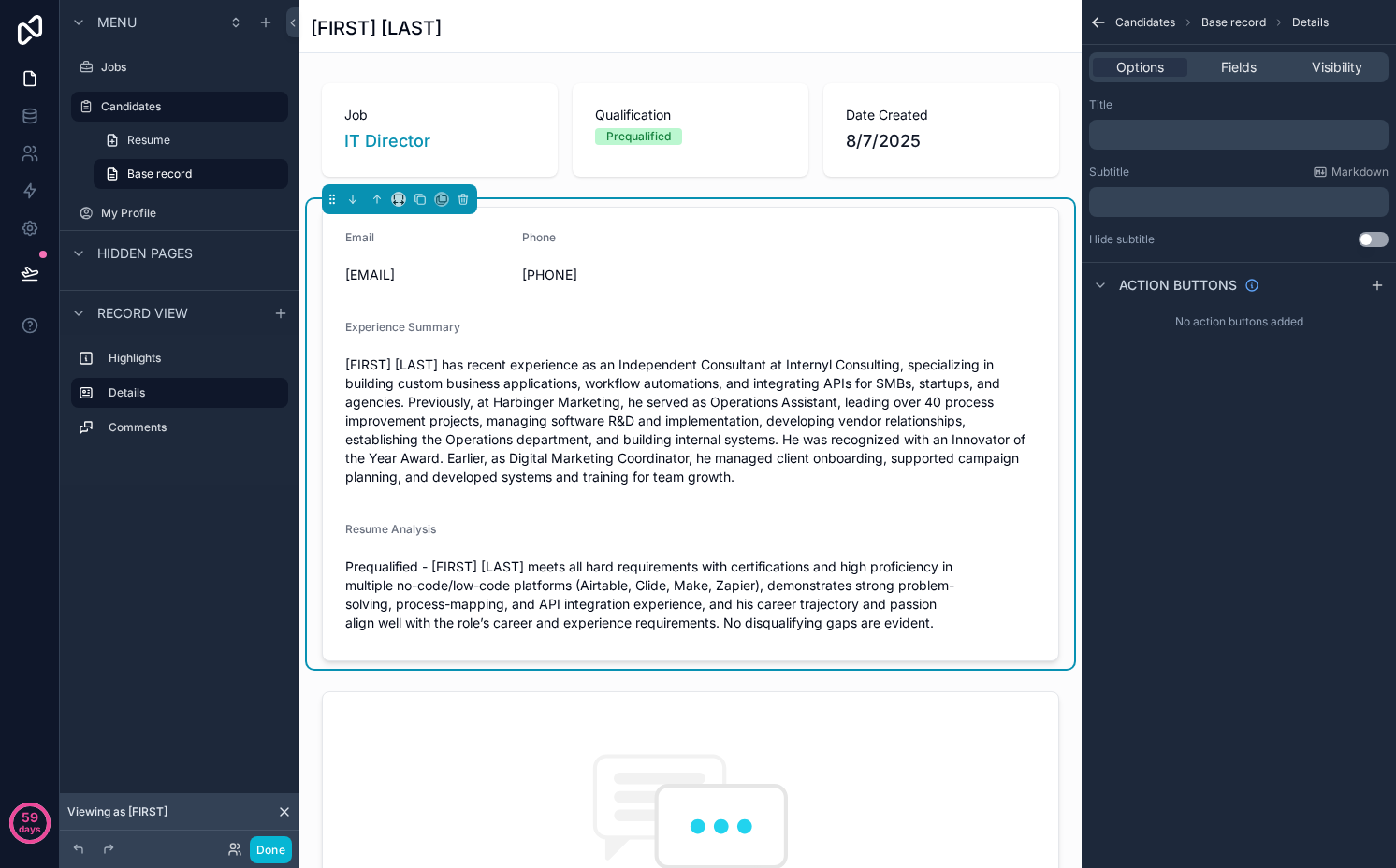 click on "﻿" at bounding box center (1241, 135) 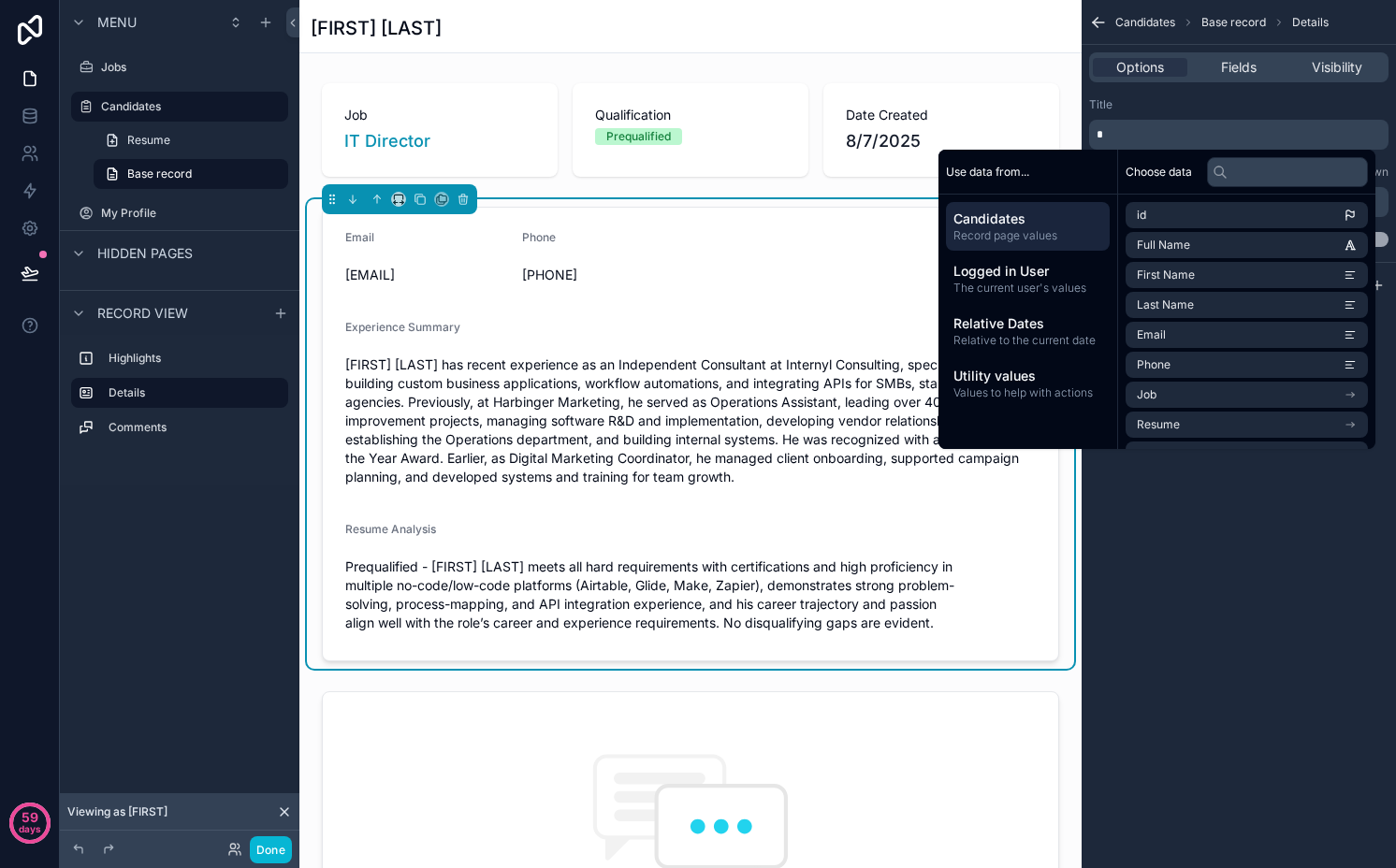 type 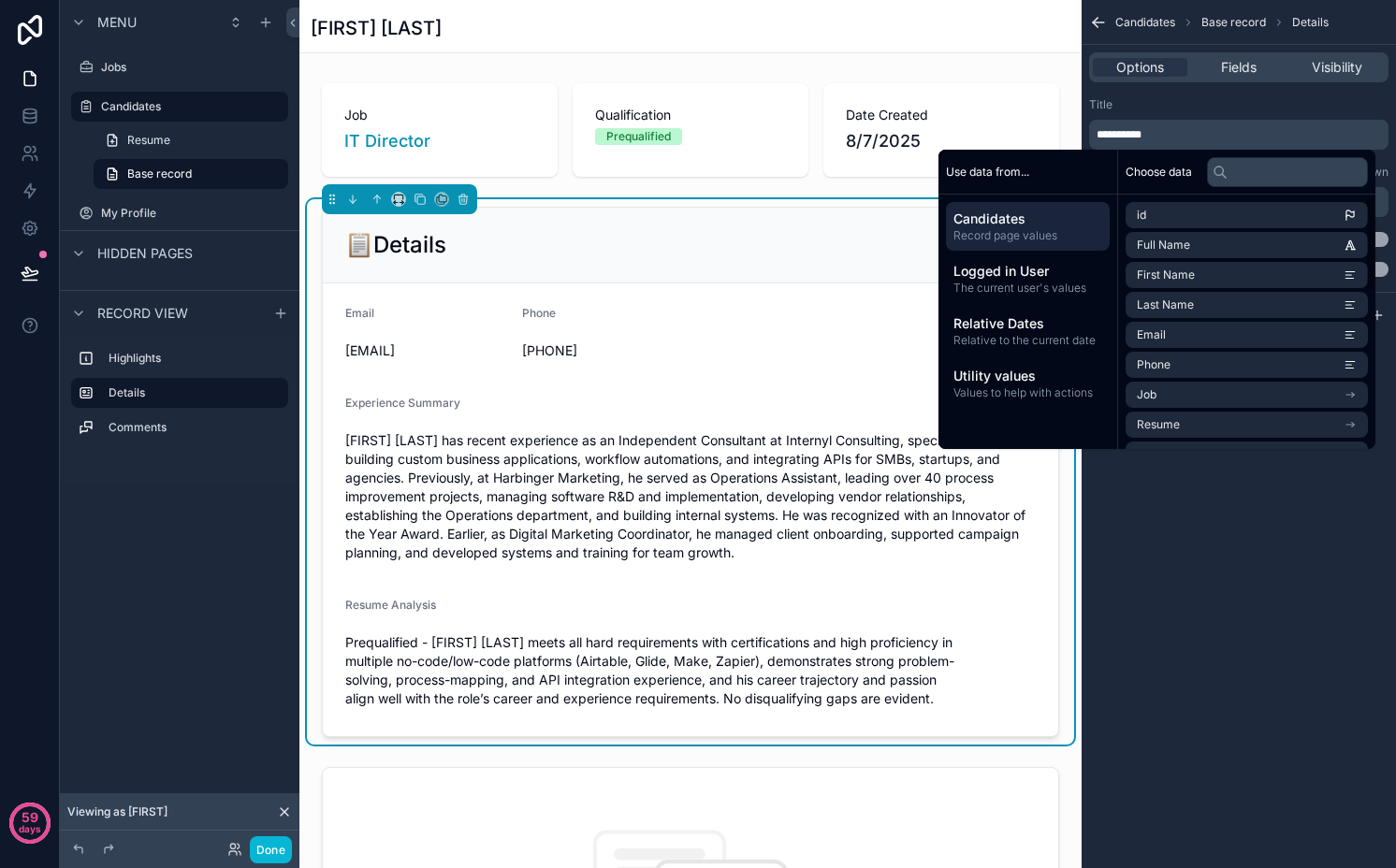 click on "**********" at bounding box center (1239, 434) 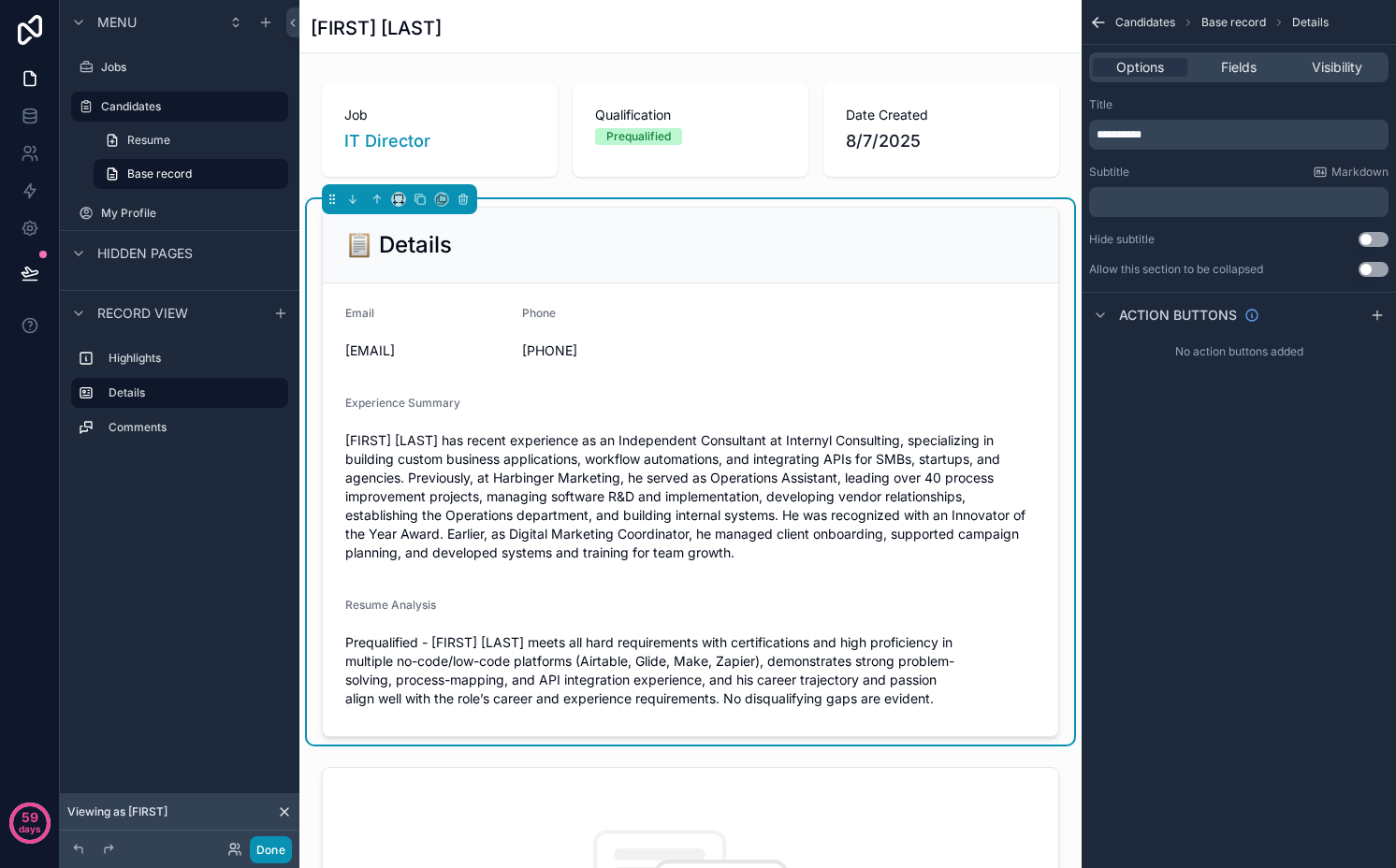 click on "Done" at bounding box center (270, 849) 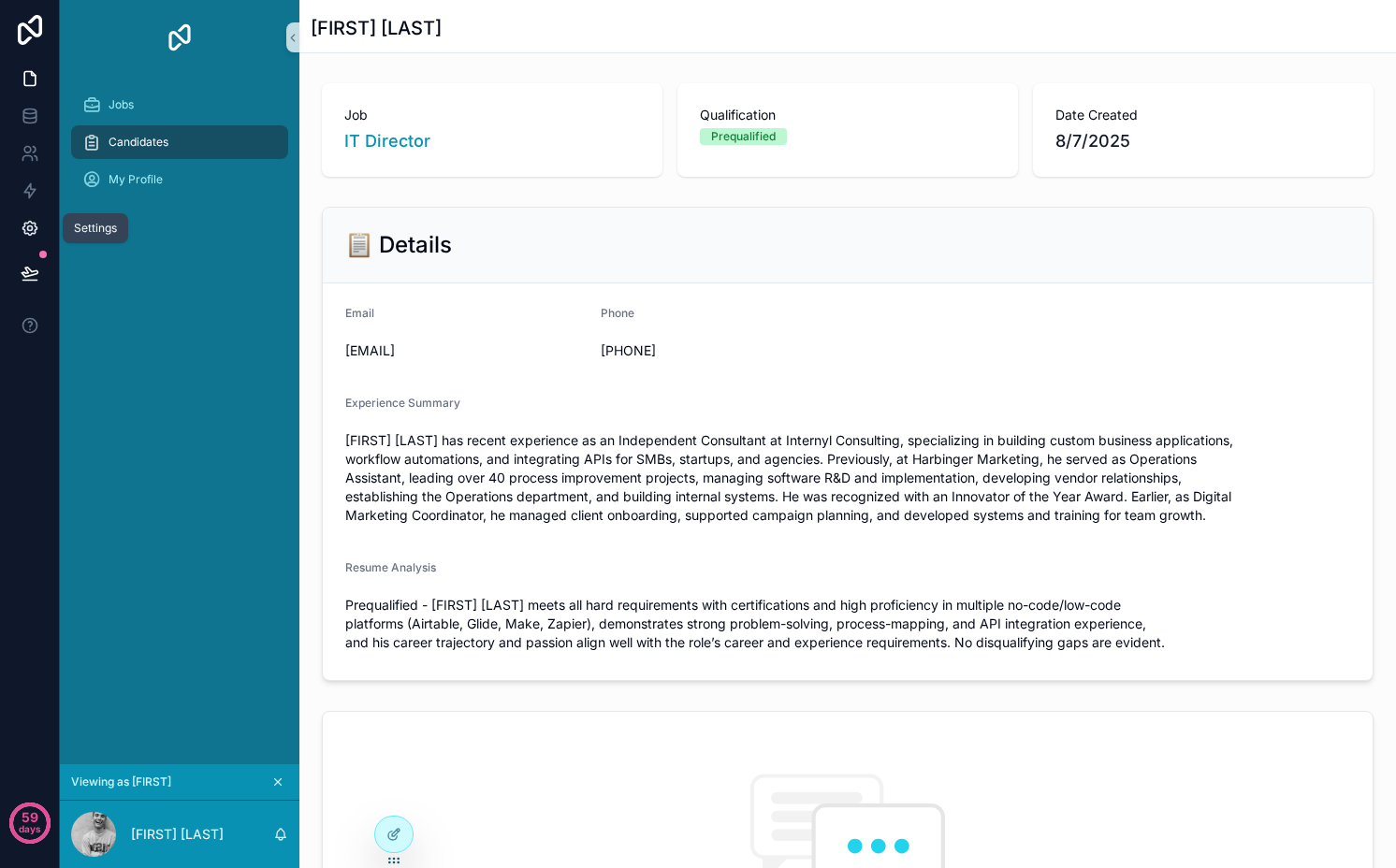 click 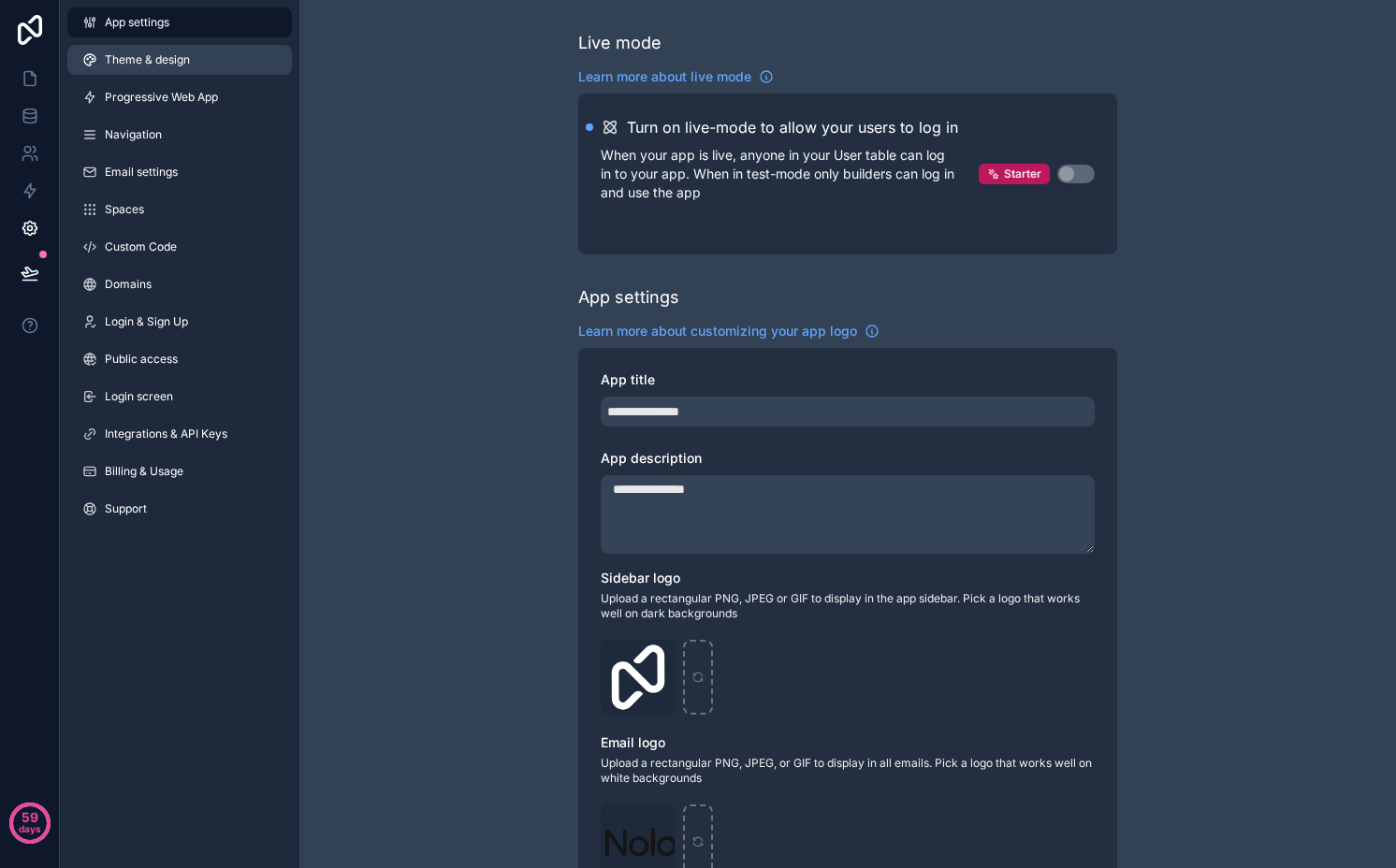 click on "Theme & design" at bounding box center [147, 60] 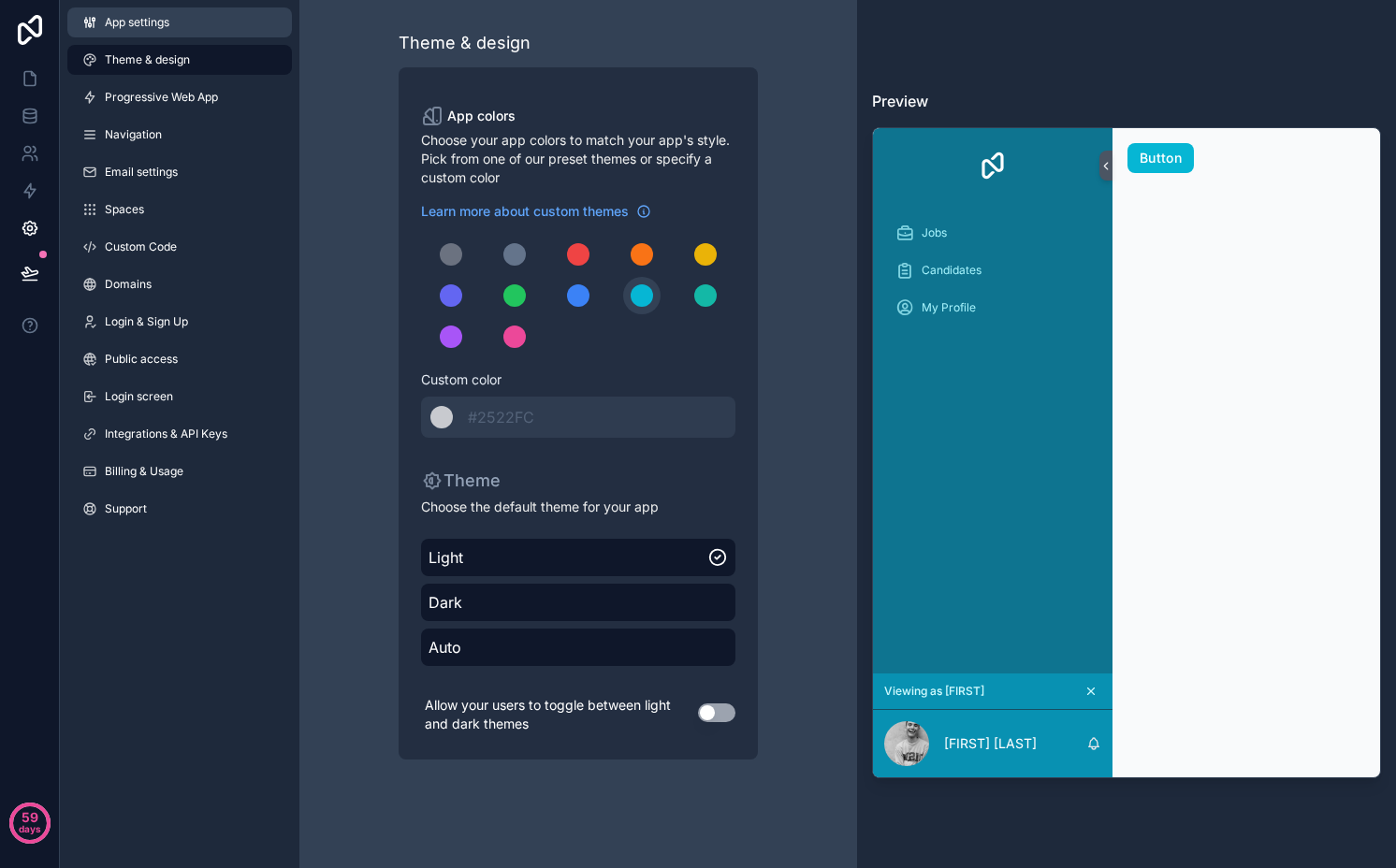 click on "App settings" at bounding box center (180, 22) 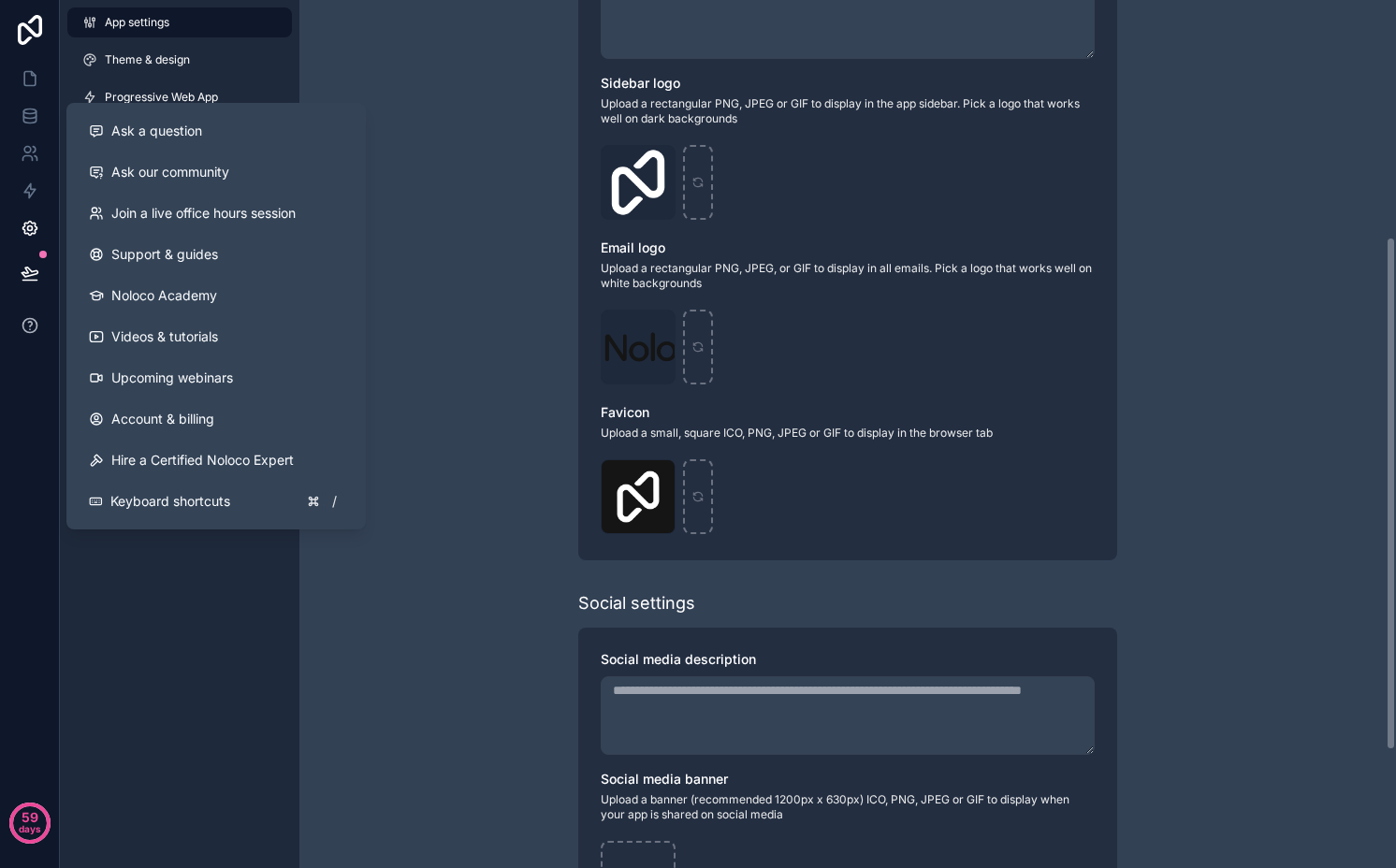 scroll, scrollTop: 599, scrollLeft: 0, axis: vertical 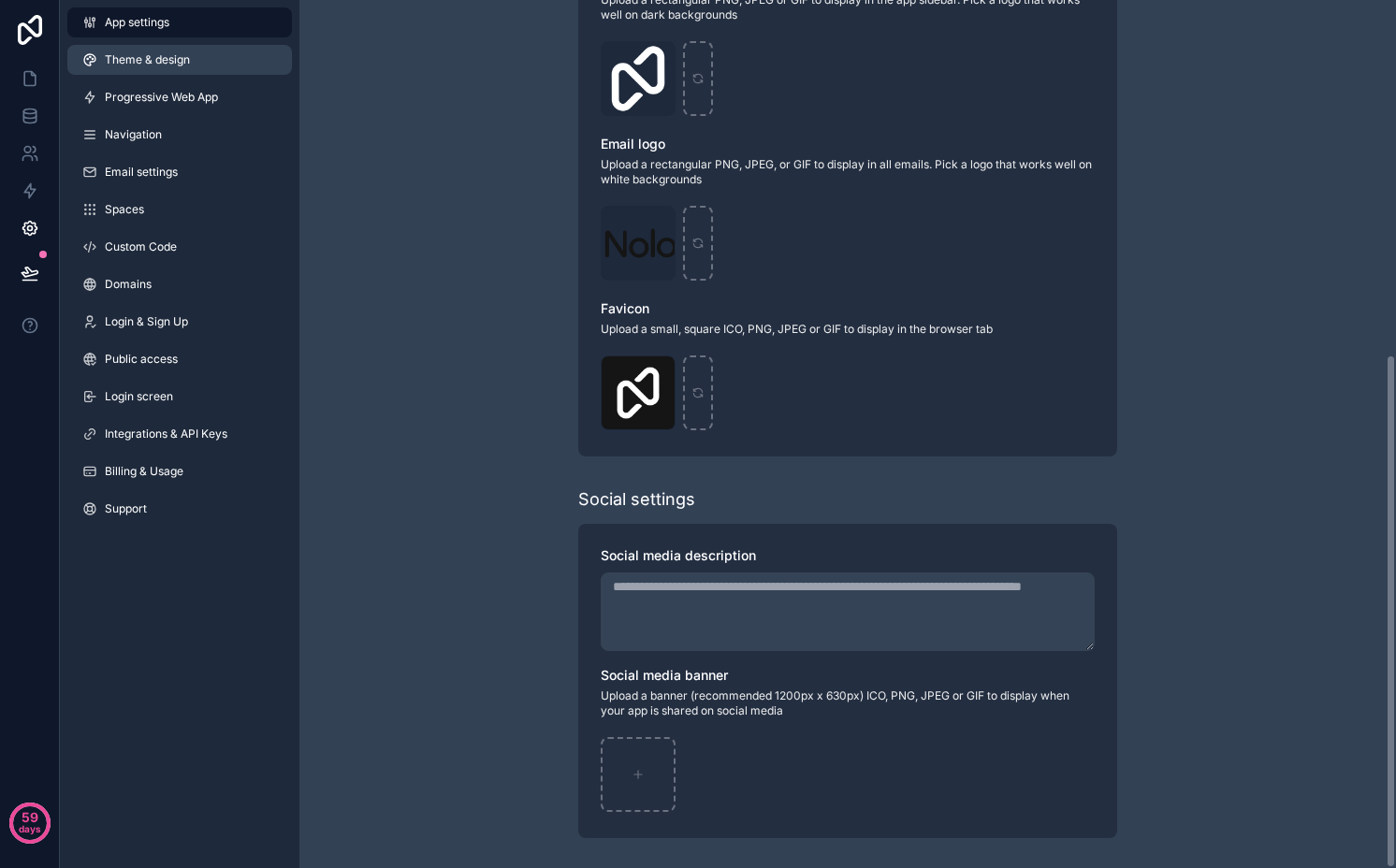 click on "Theme & design" at bounding box center (180, 60) 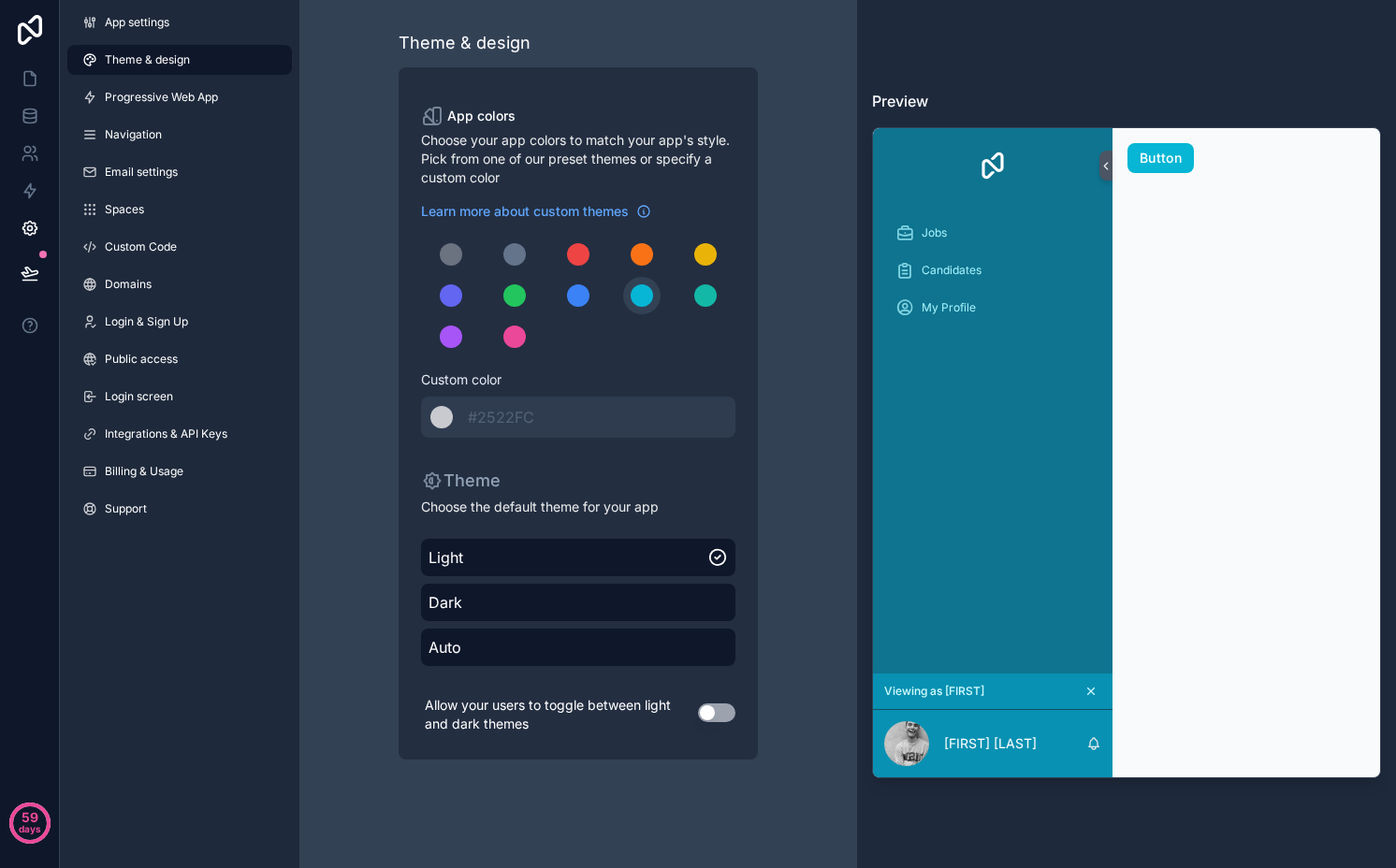 scroll, scrollTop: 0, scrollLeft: 0, axis: both 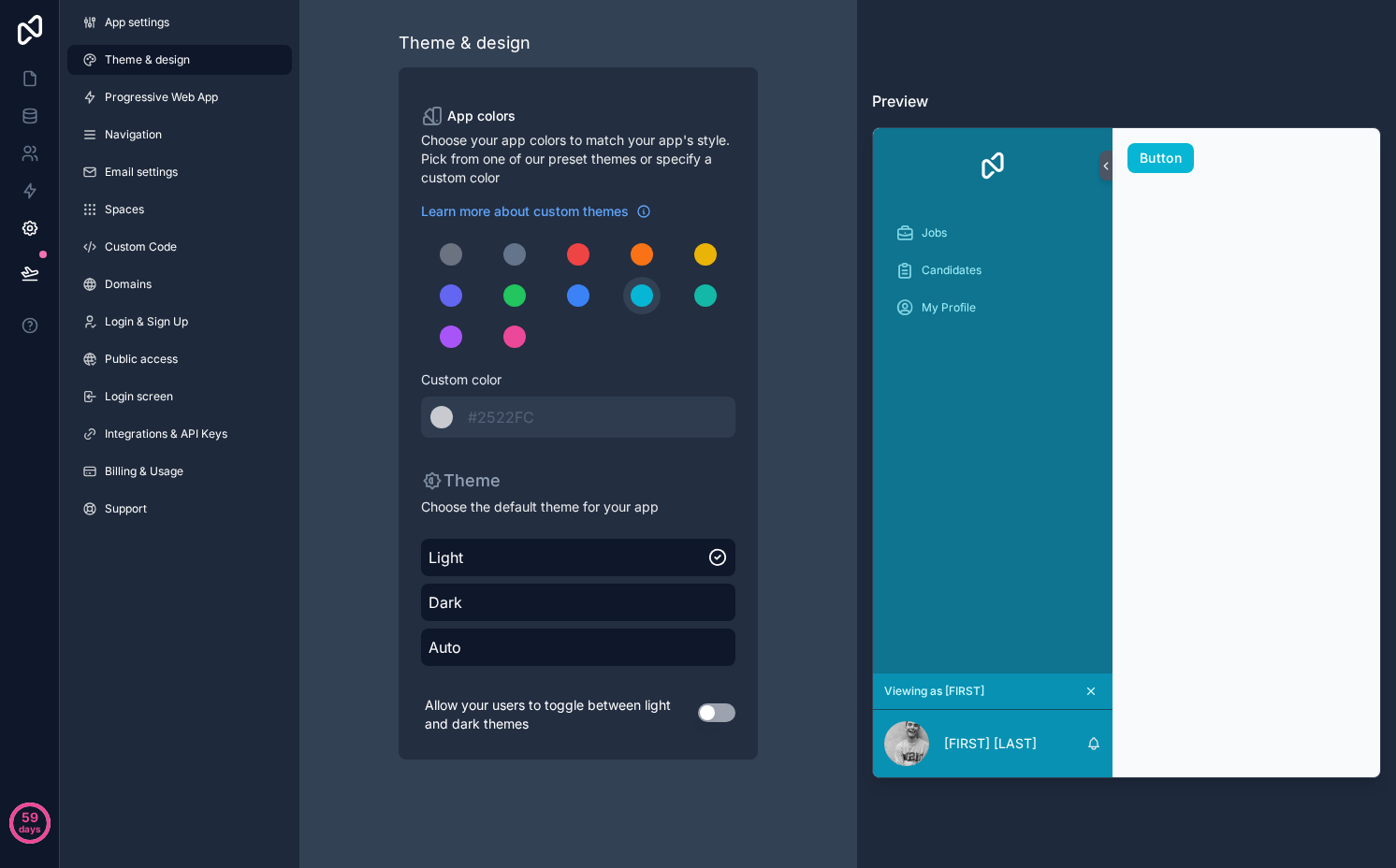 click on "Use setting" at bounding box center (717, 713) 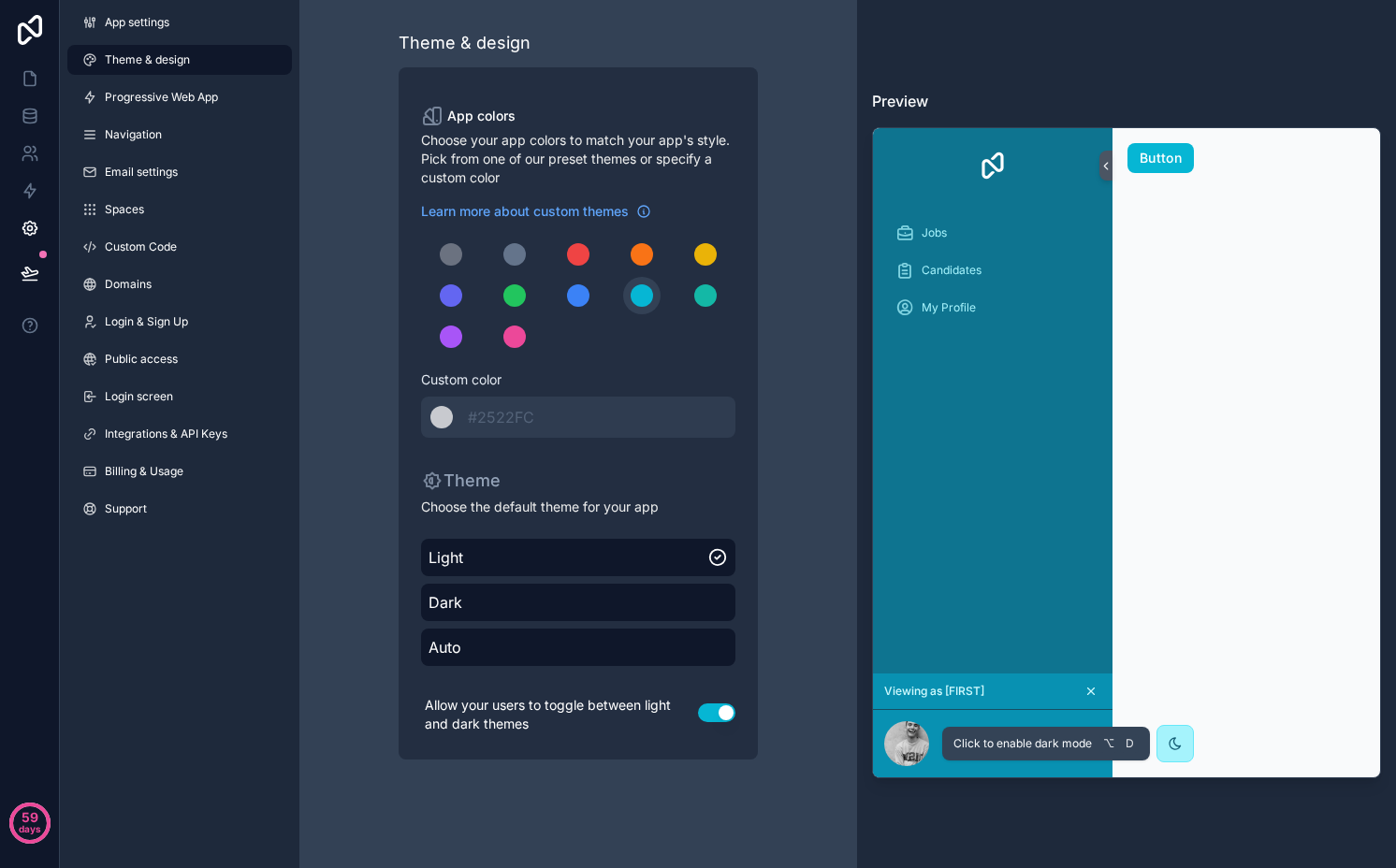 click 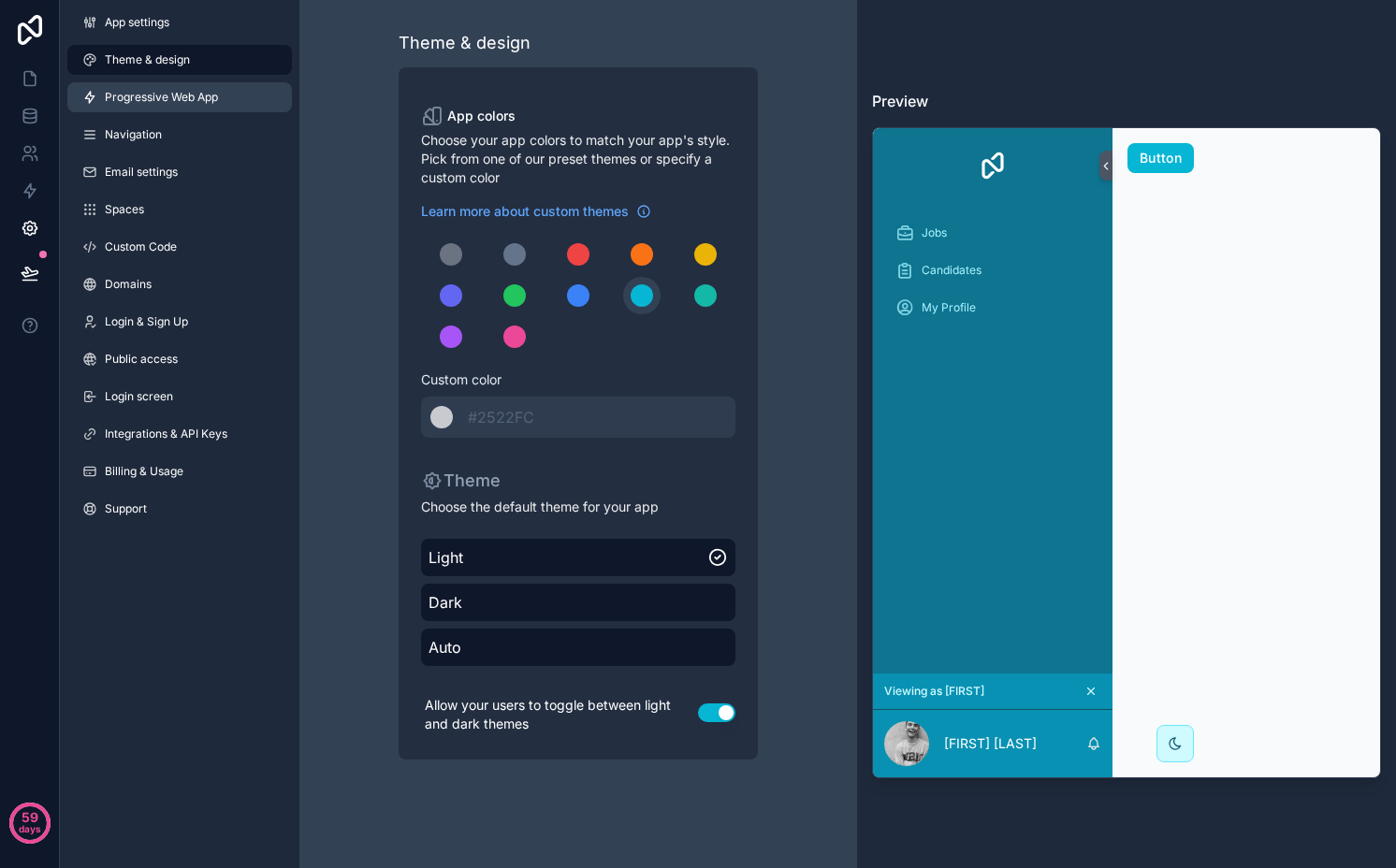 click on "Progressive Web App" at bounding box center (161, 97) 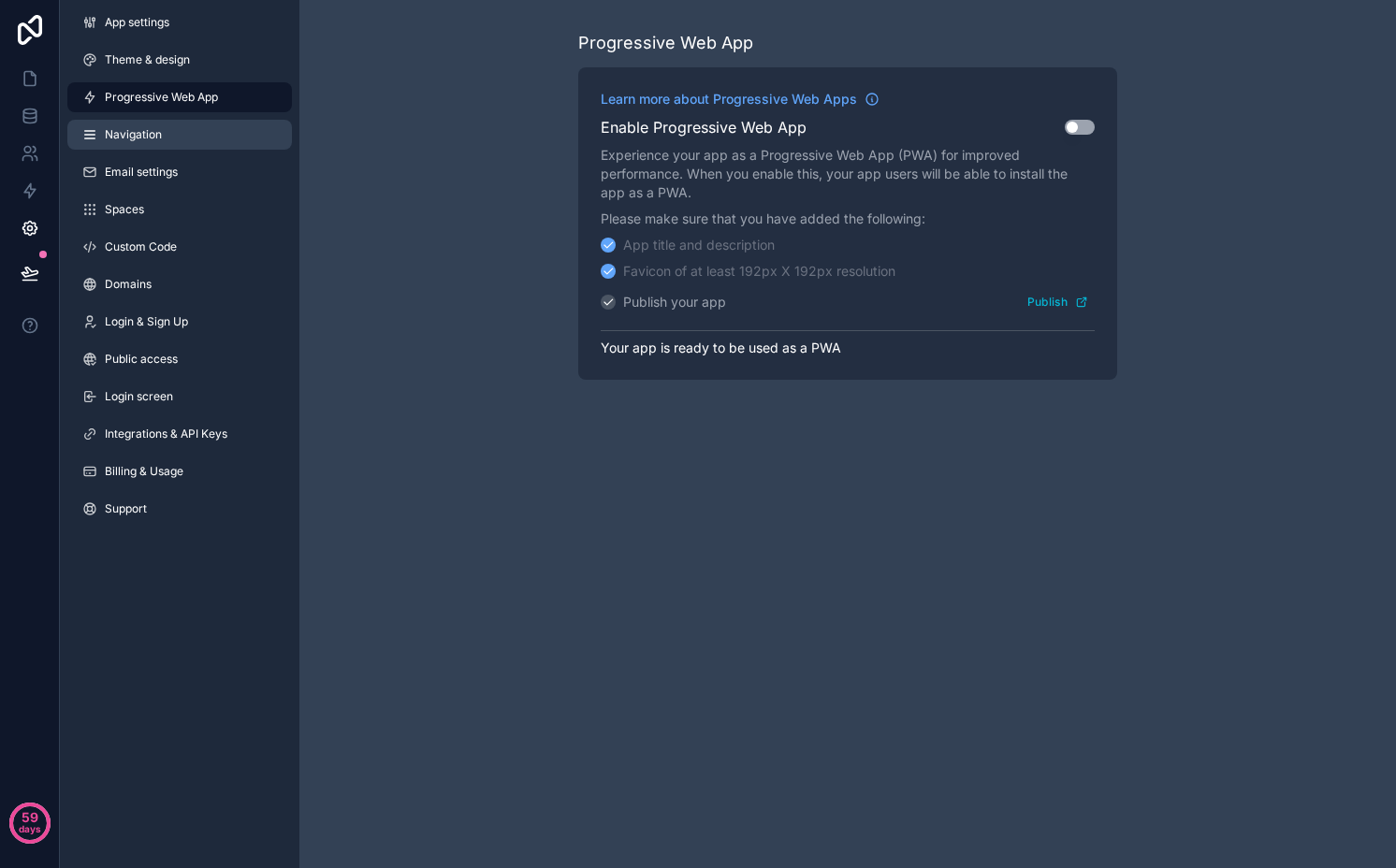 click on "Navigation" at bounding box center (180, 135) 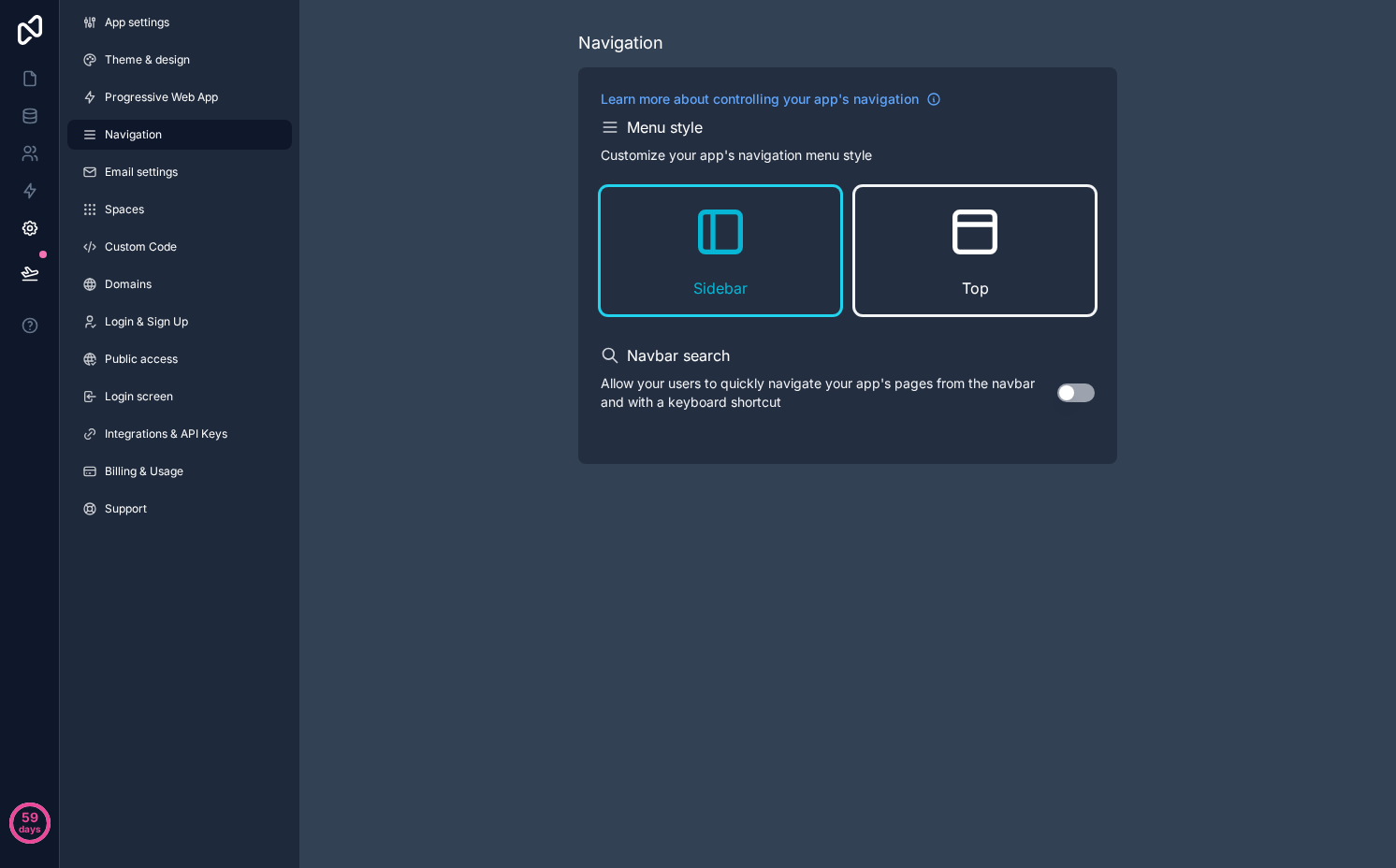 click on "Top" at bounding box center [975, 288] 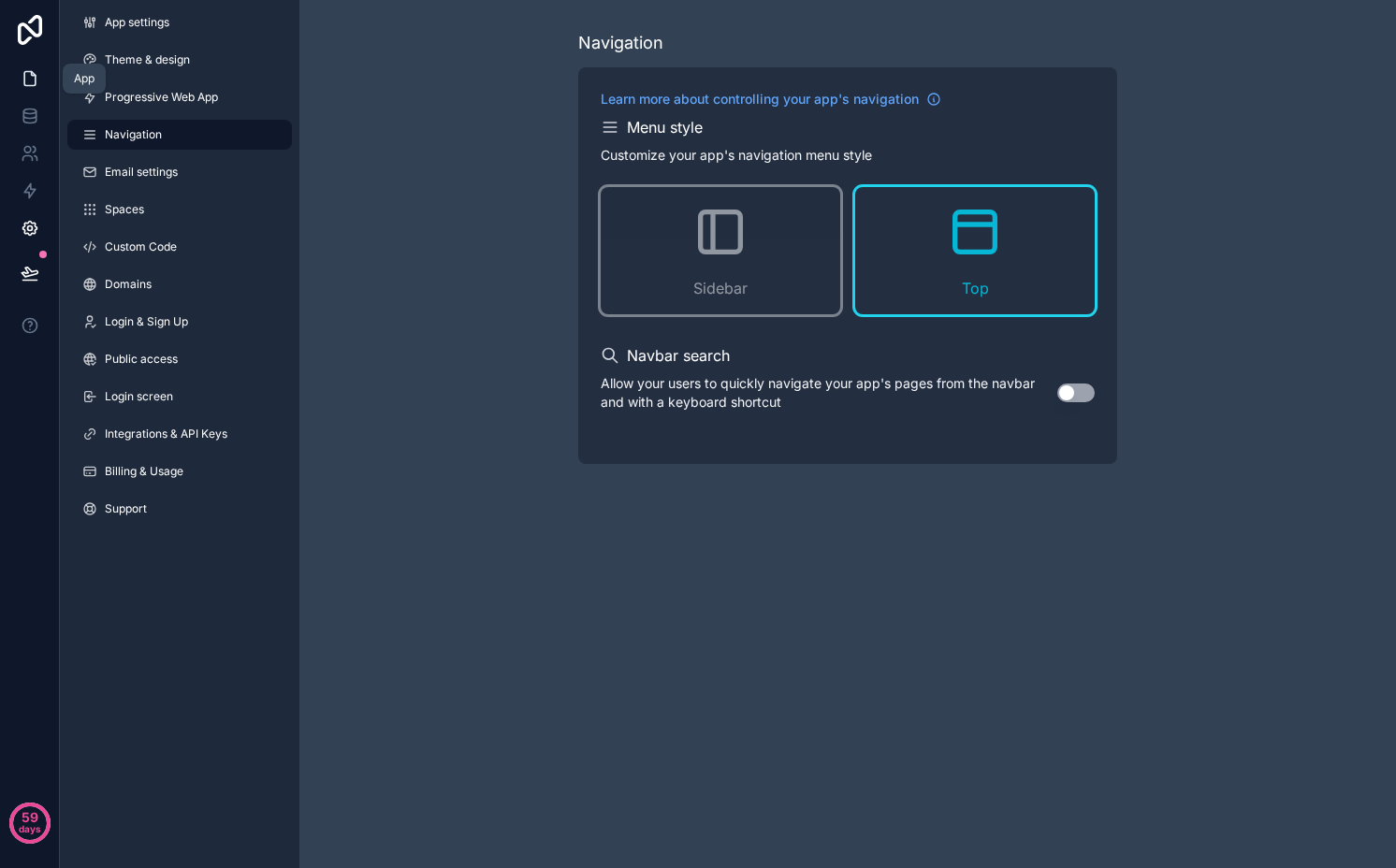 click 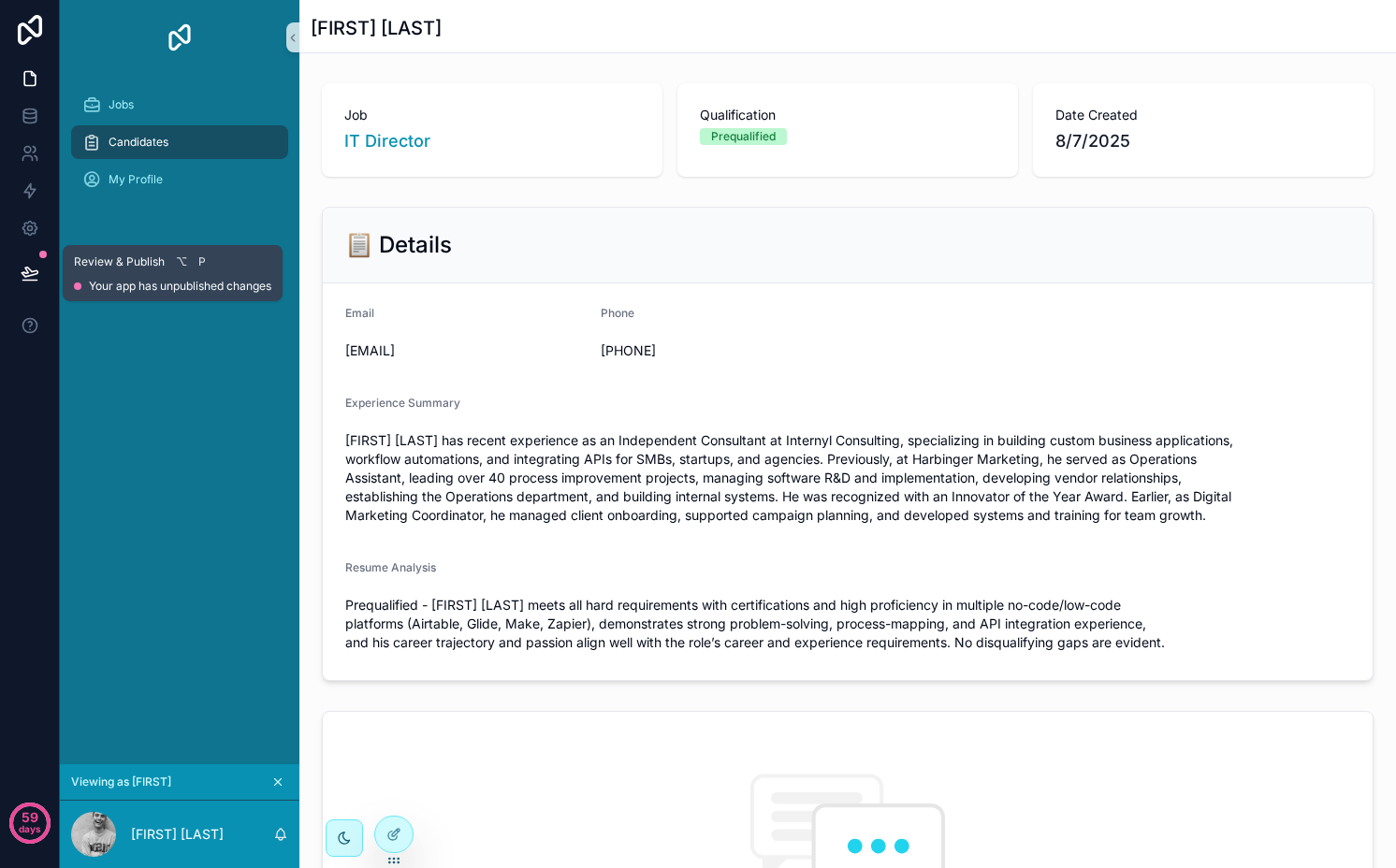 click 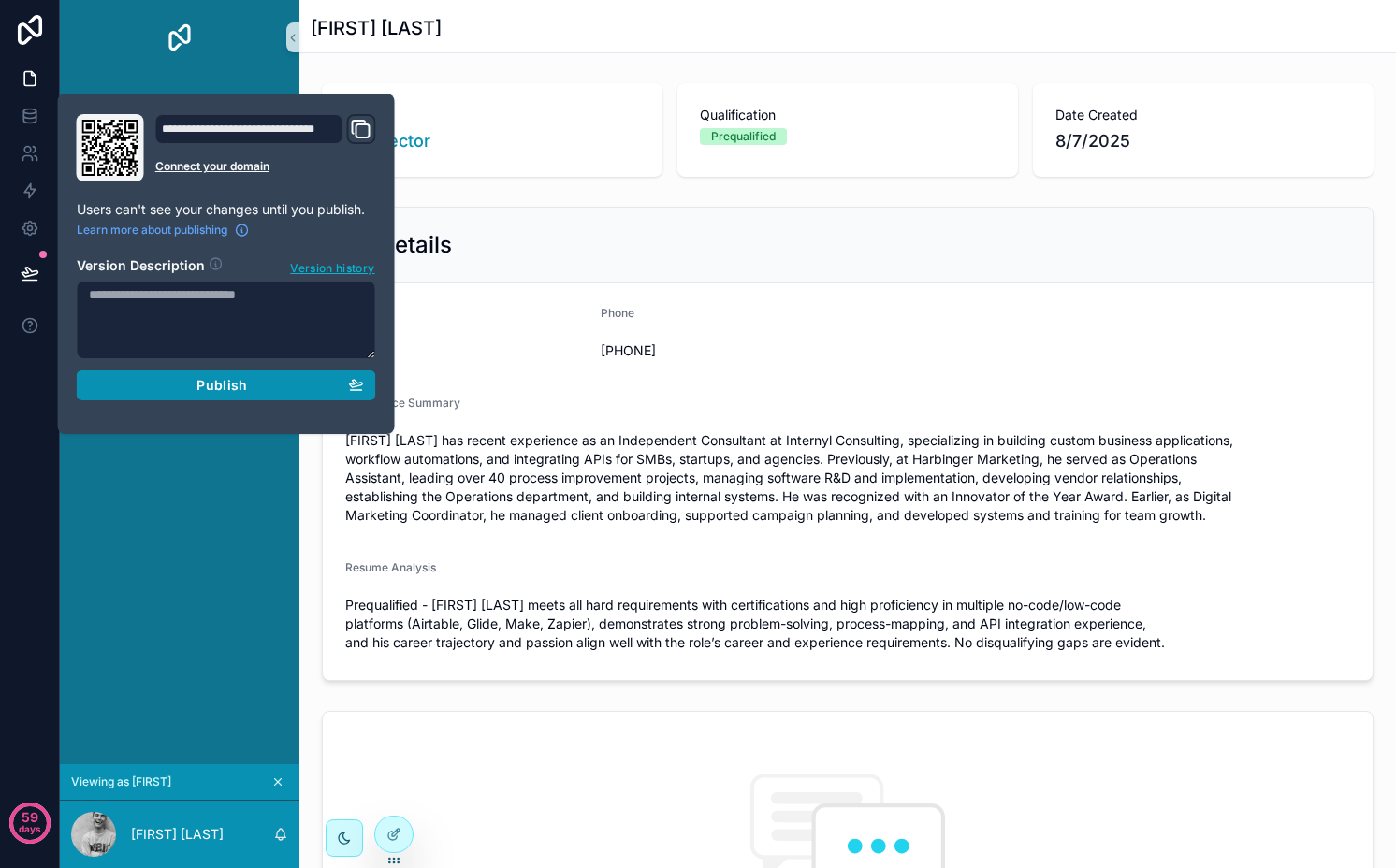 click on "Publish" at bounding box center (226, 385) 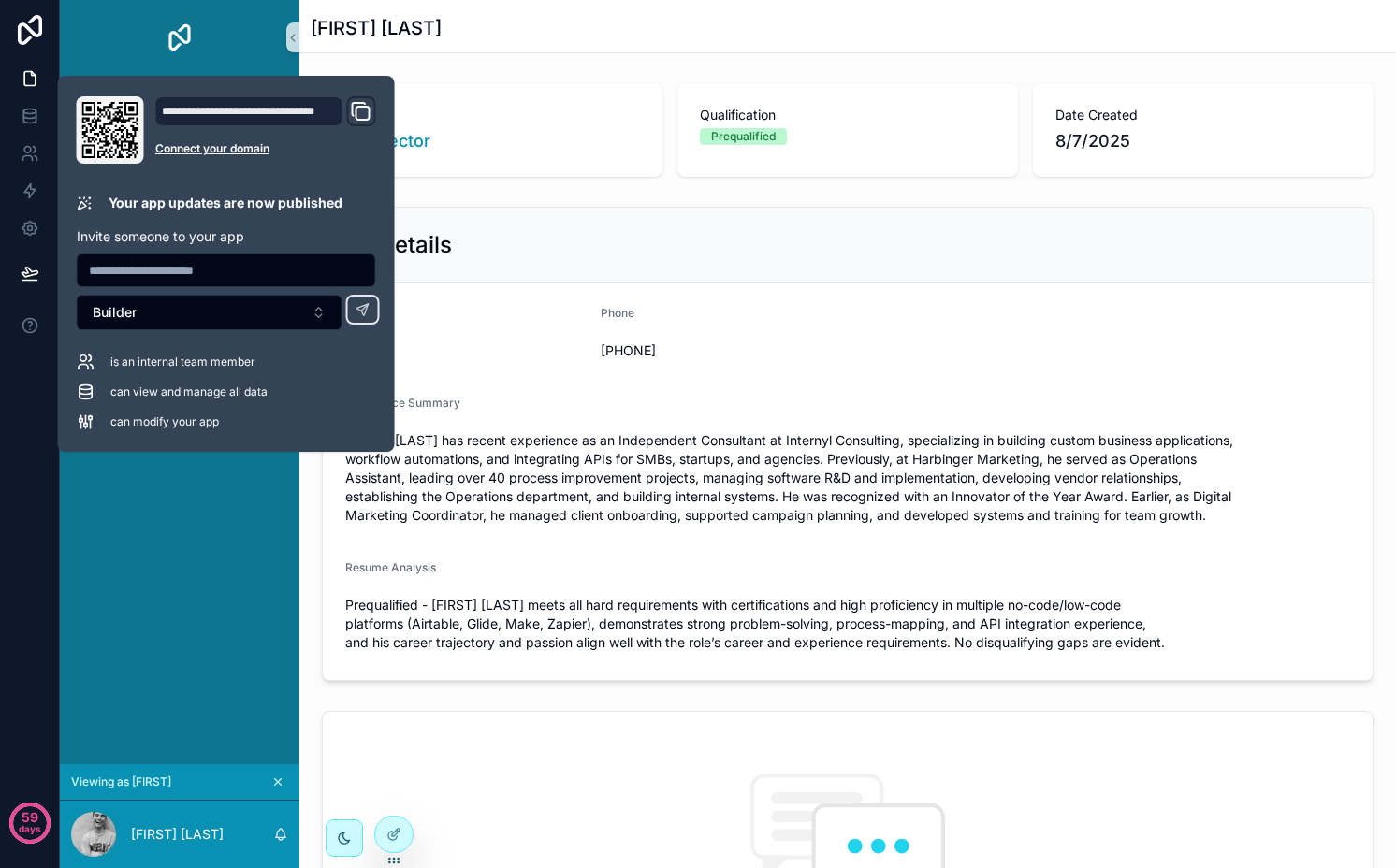 click on "Jobs Candidates My Profile" at bounding box center (180, 419) 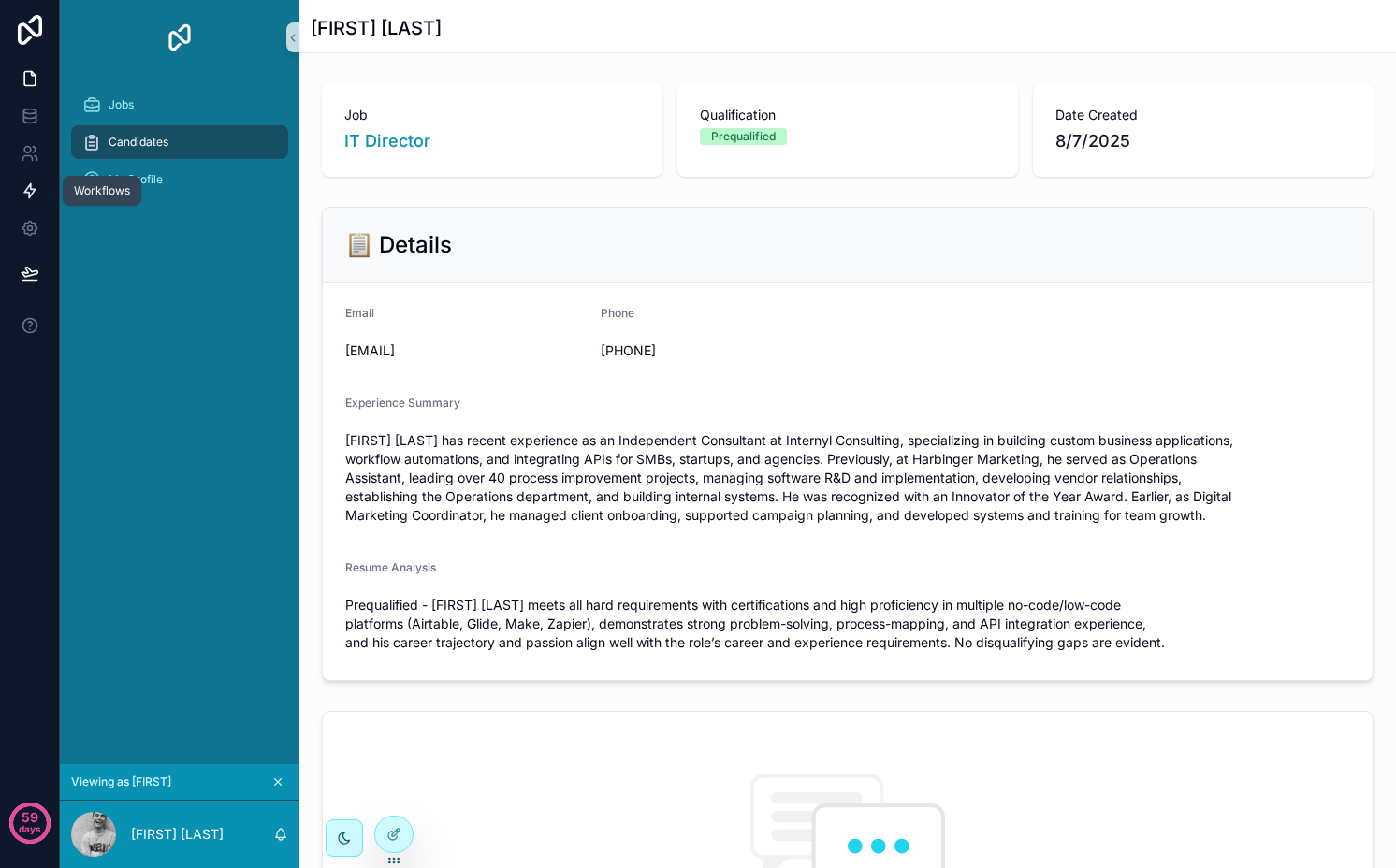 click at bounding box center (29, 191) 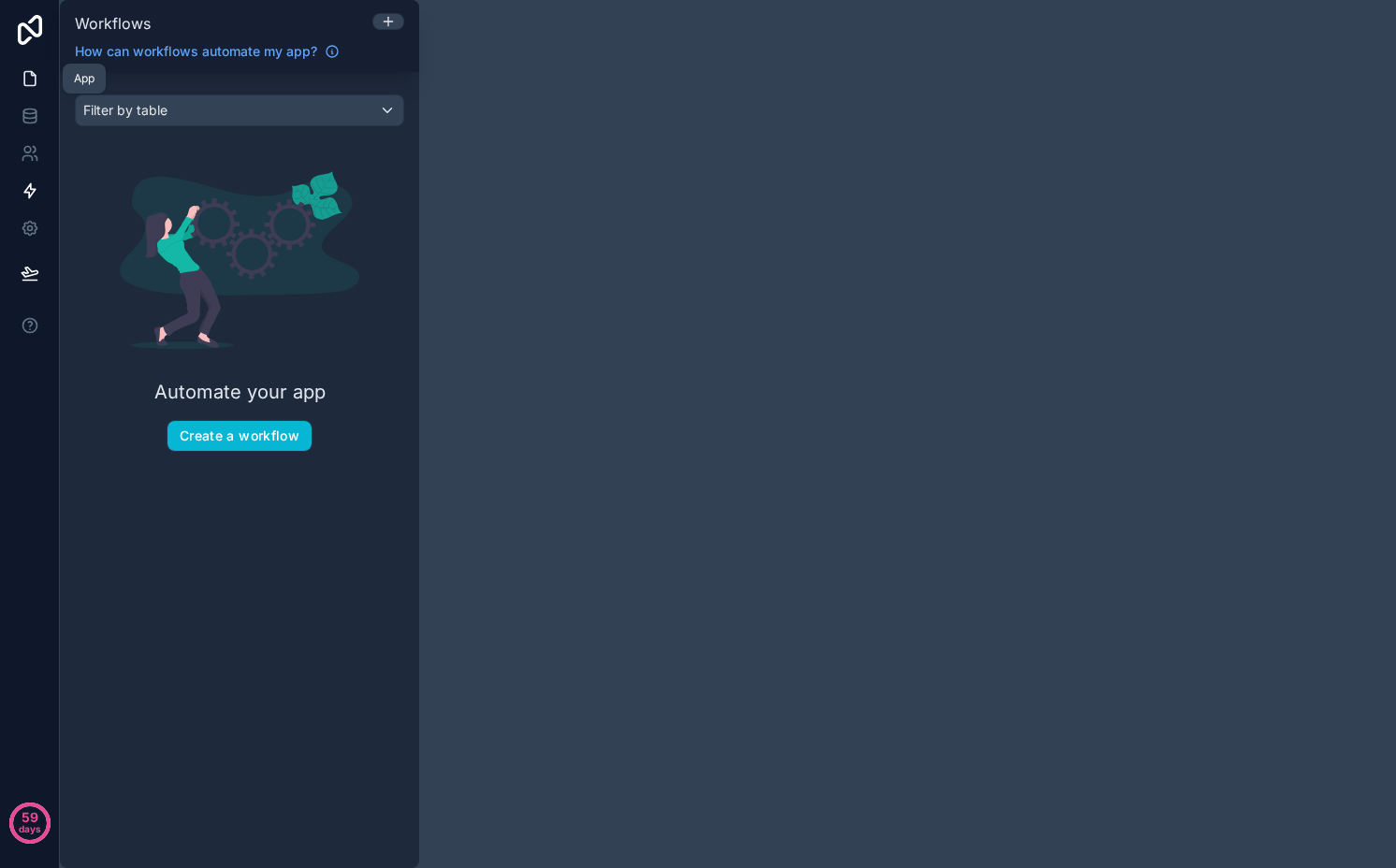 click 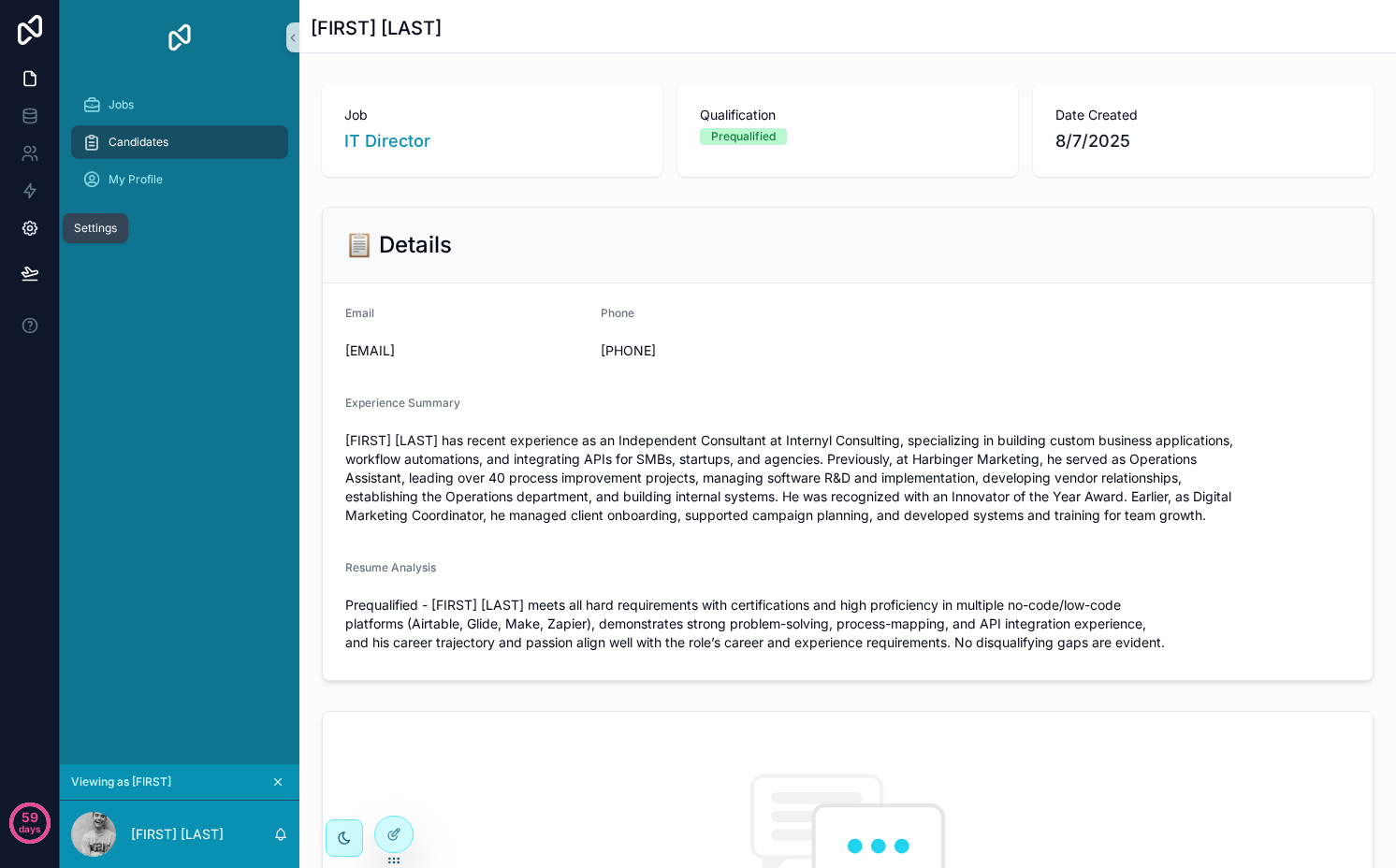 click at bounding box center [29, 228] 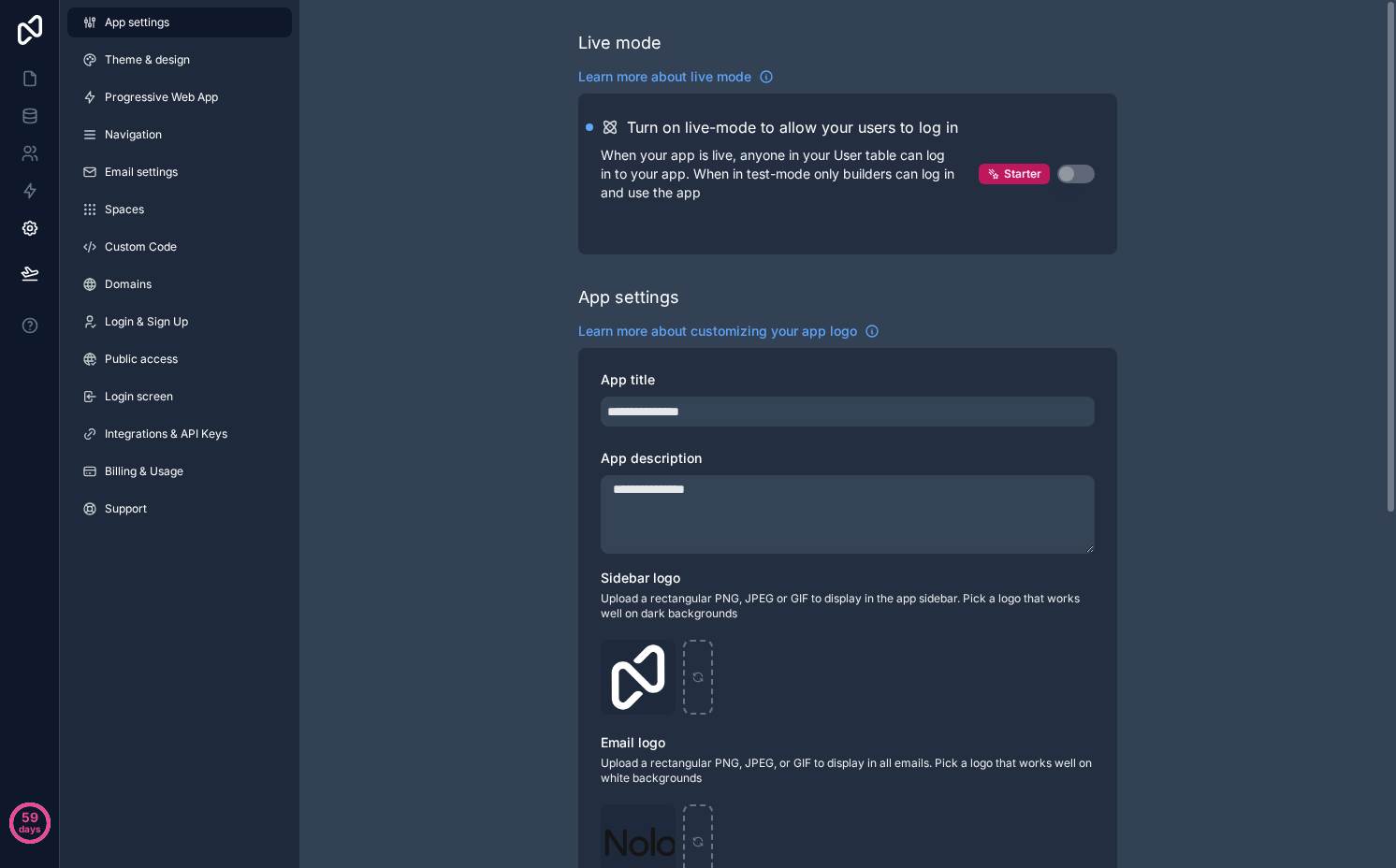 click on "App settings Theme & design Progressive Web App Navigation Email settings Spaces Custom Code Domains Login & Sign Up Public access Login screen Integrations & API Keys Billing & Usage Support" at bounding box center [180, 269] 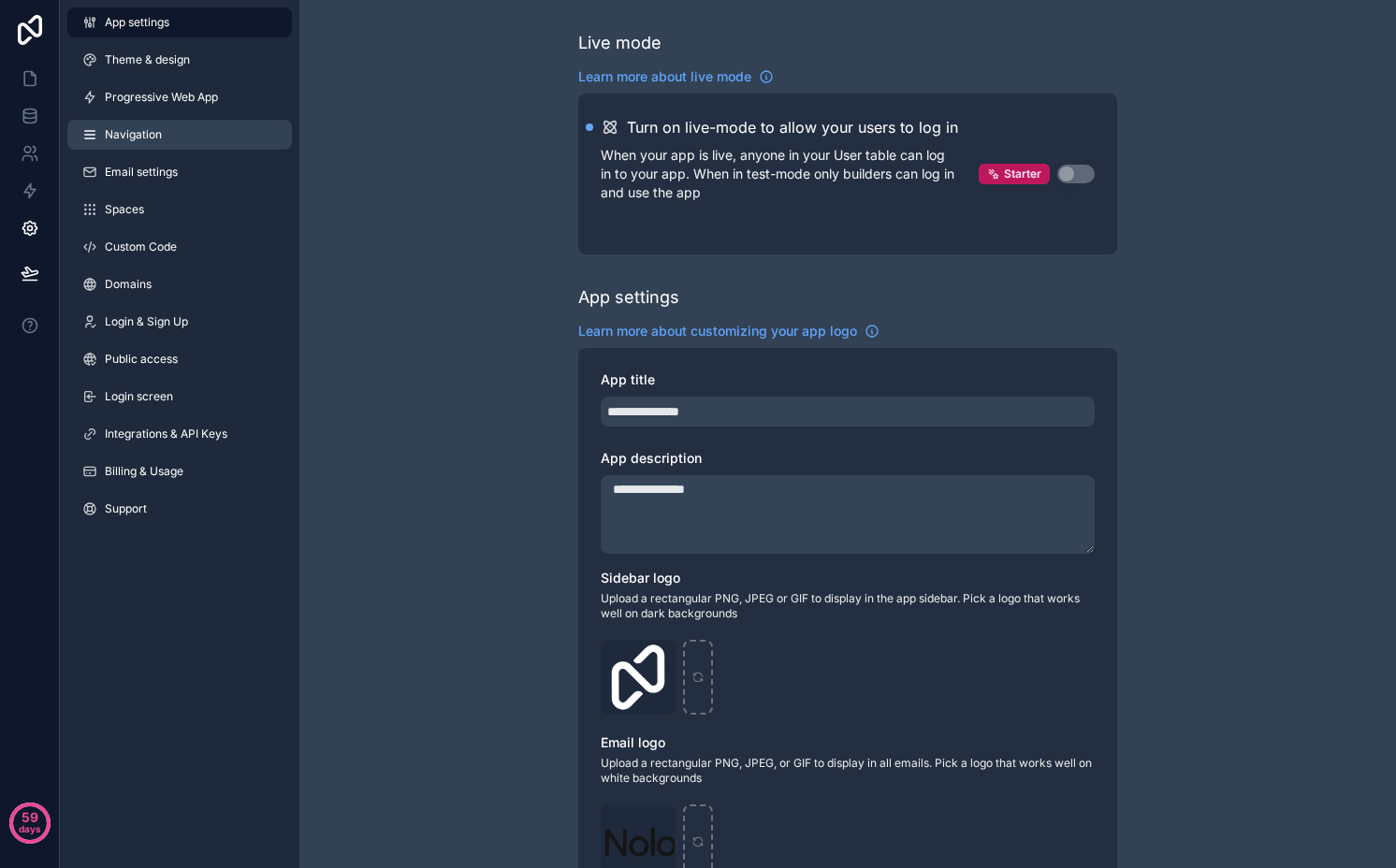 click on "Navigation" at bounding box center (180, 135) 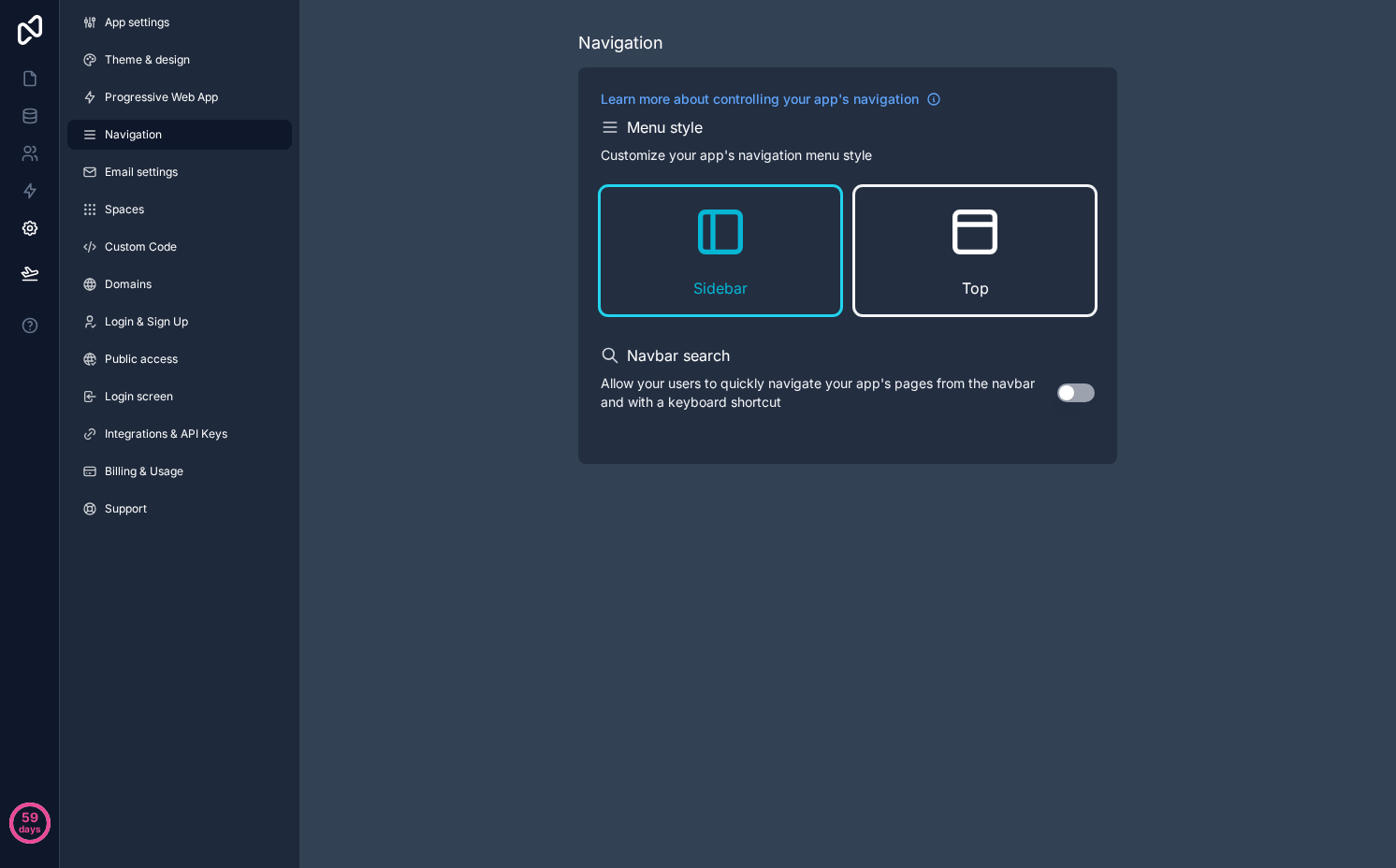 click on "Top" at bounding box center [975, 251] 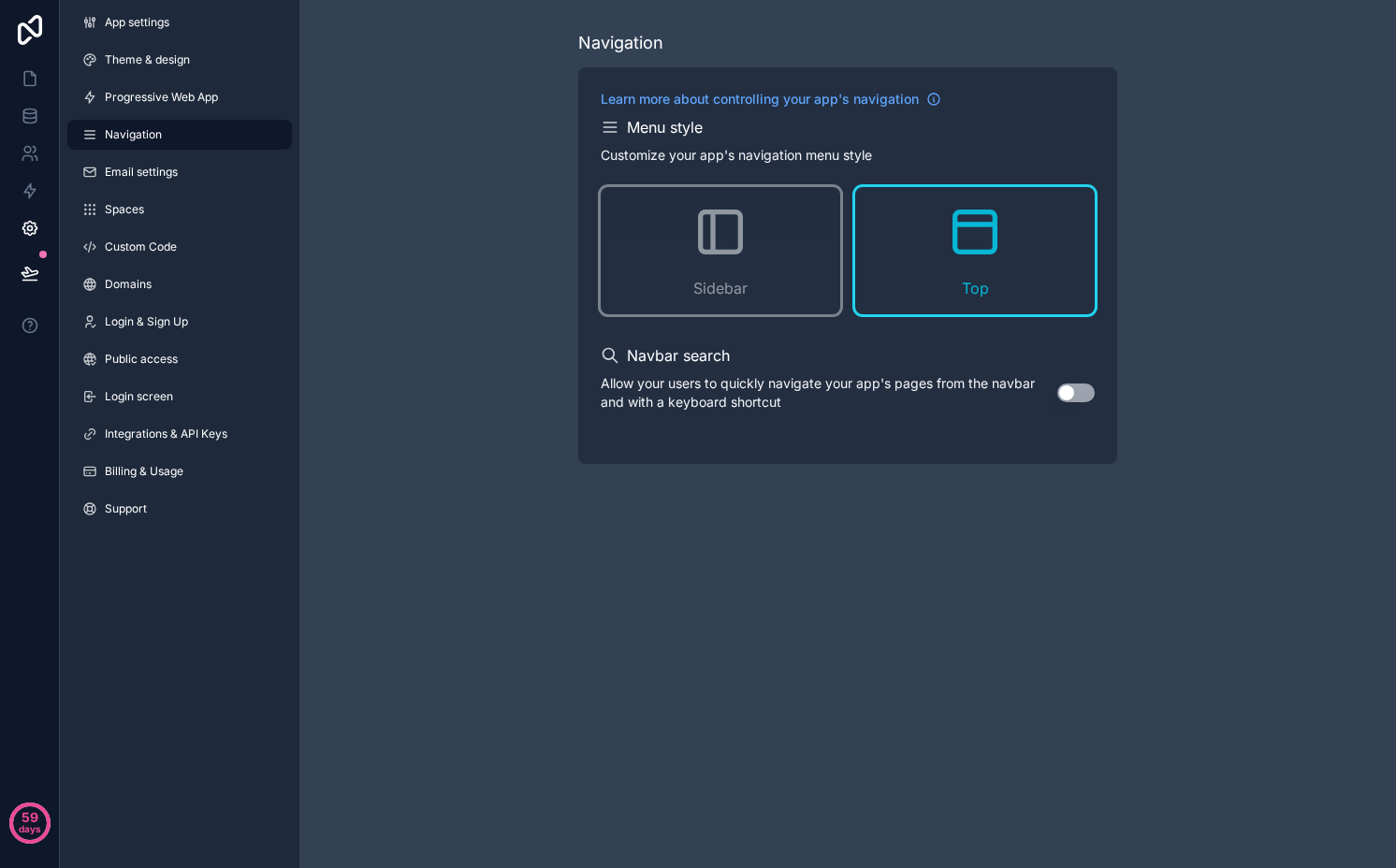 click on "Navigation Learn more about controlling your app's navigation Menu style Customize your app's navigation menu style Sidebar Top Navbar search Allow your users to quickly navigate your app's pages from the navbar and with a keyboard shortcut Use setting" at bounding box center [848, 434] 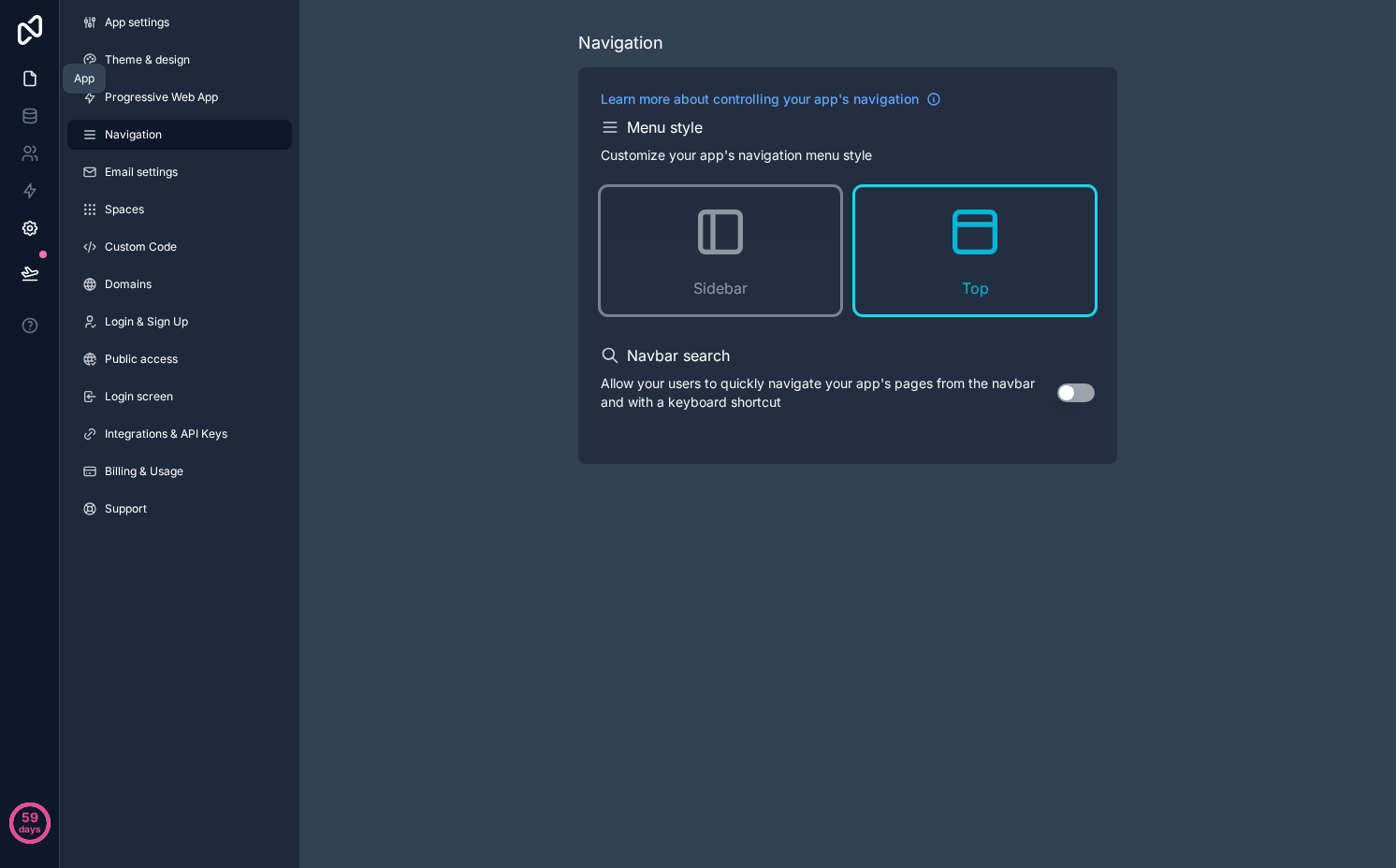 click 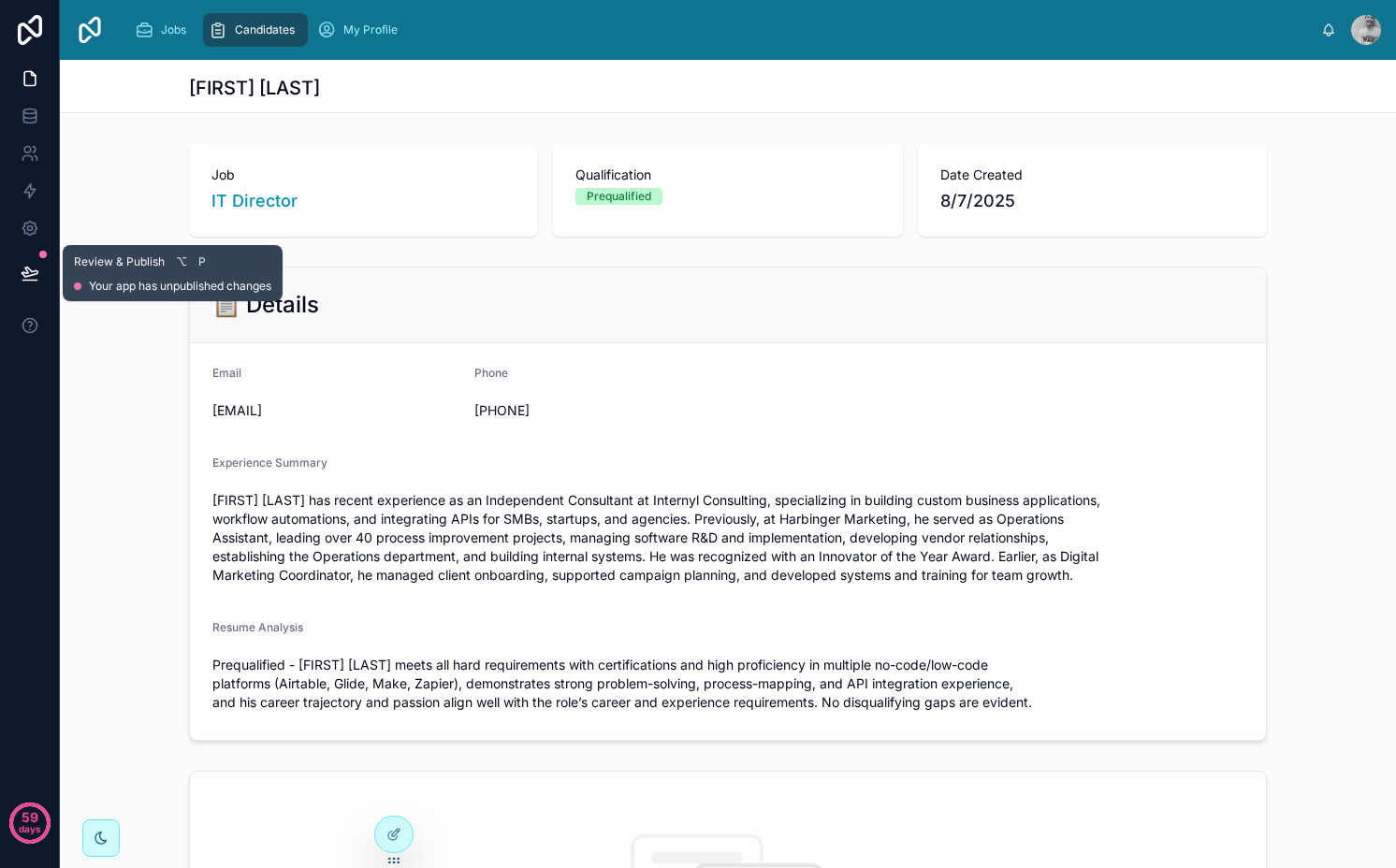 click 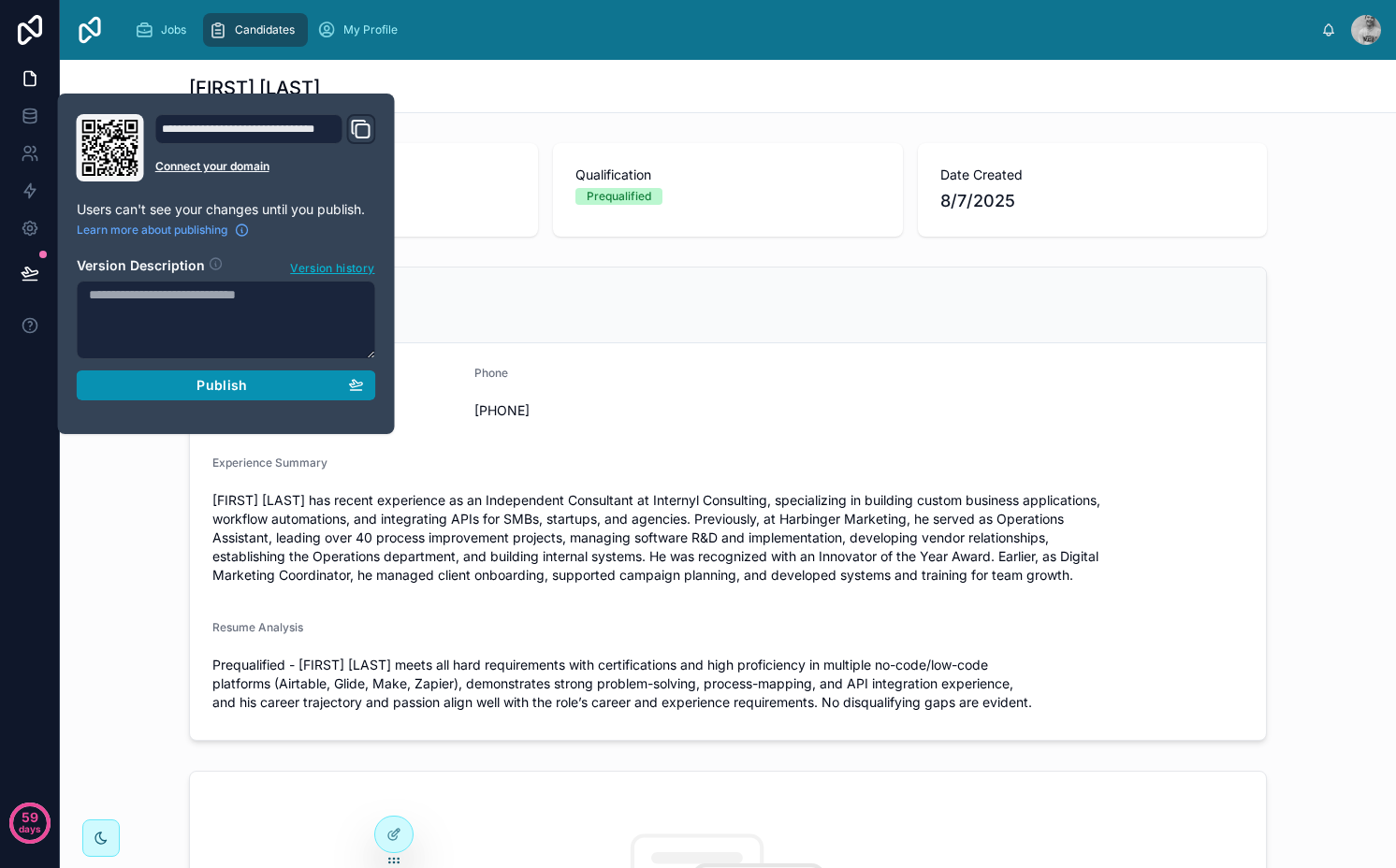 click on "Publish" at bounding box center [222, 385] 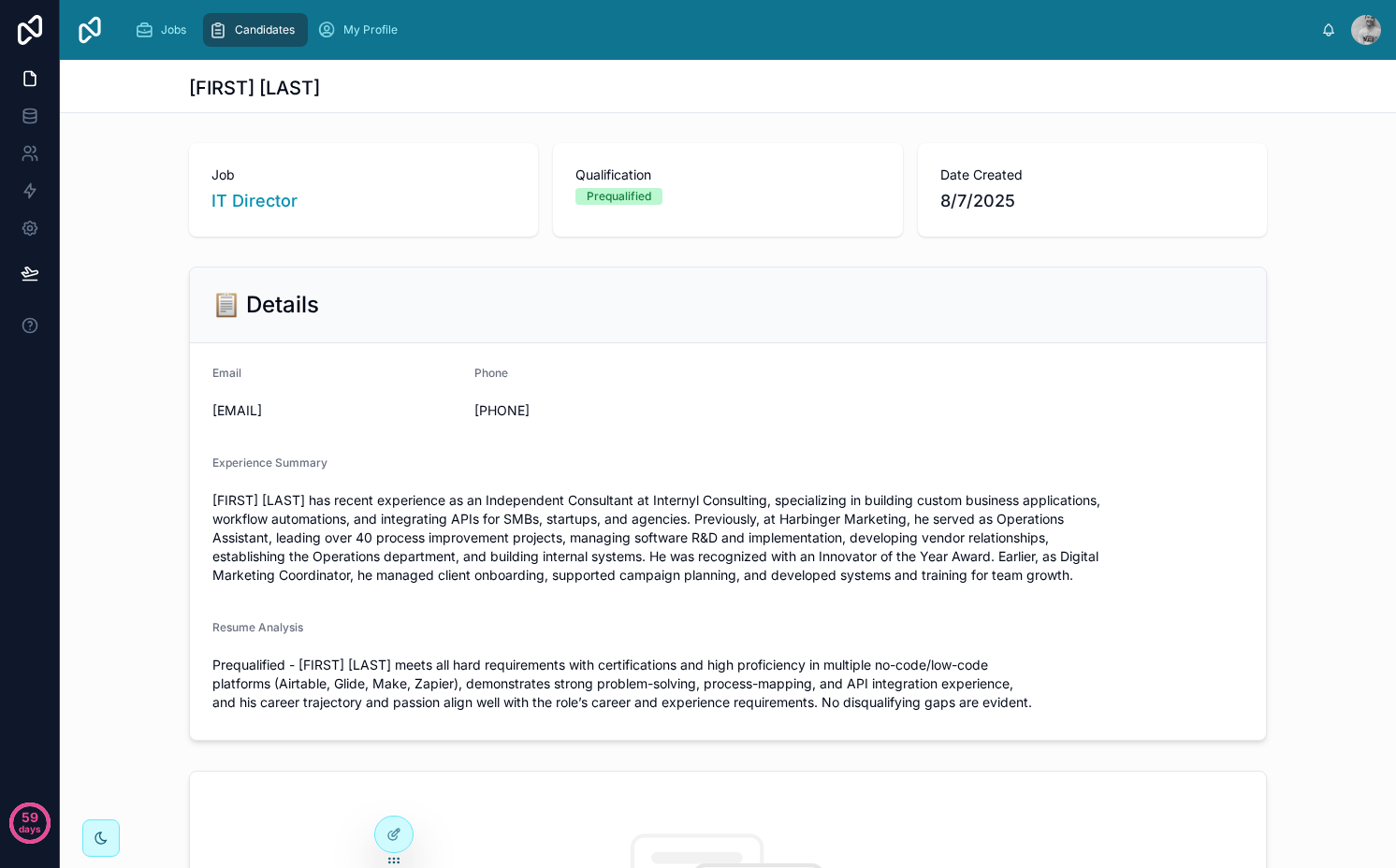 click on "[FIRST] [LAST]" at bounding box center (728, 88) 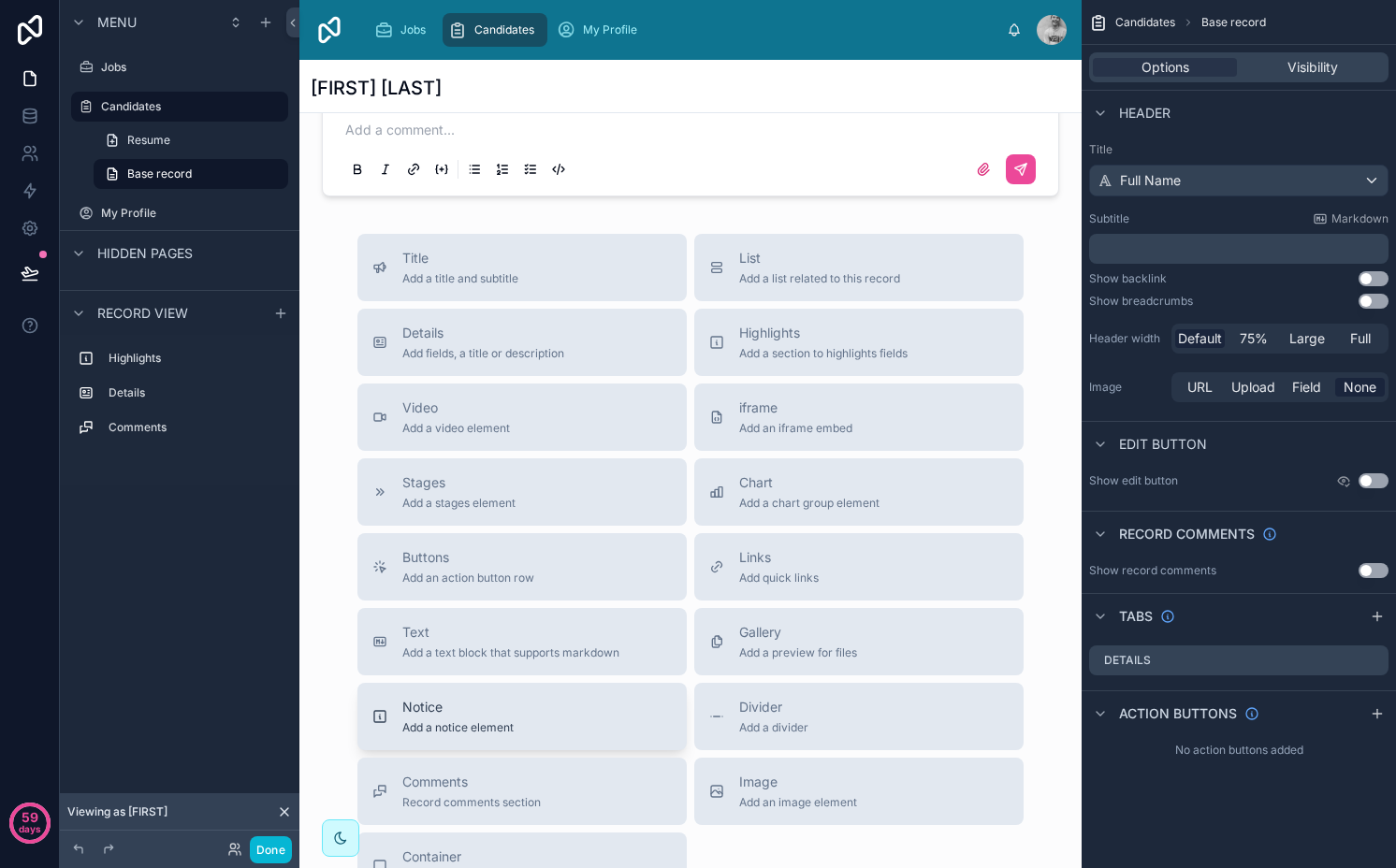 scroll, scrollTop: 1090, scrollLeft: 0, axis: vertical 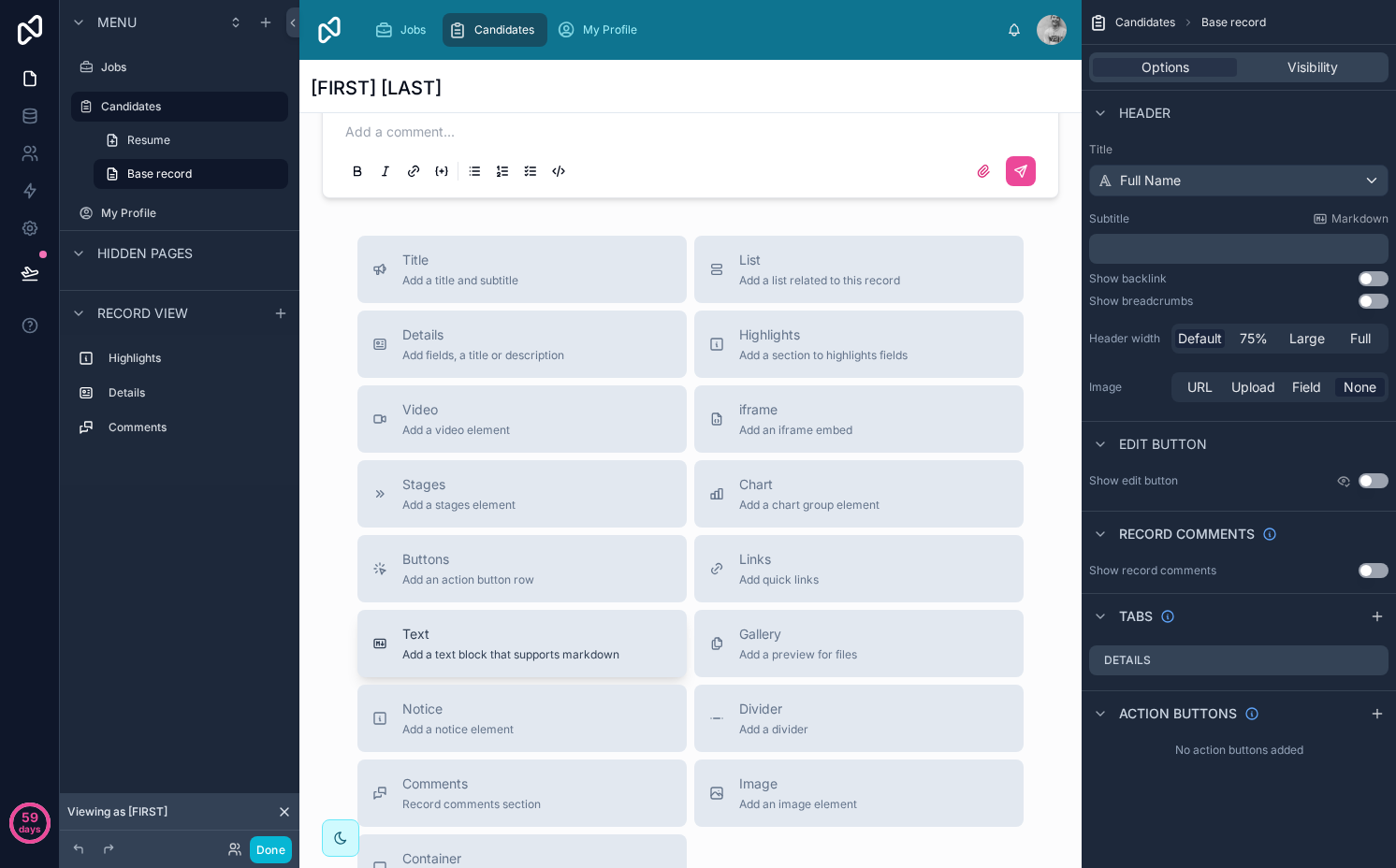 click on "Add a text block that supports markdown" at bounding box center [511, 655] 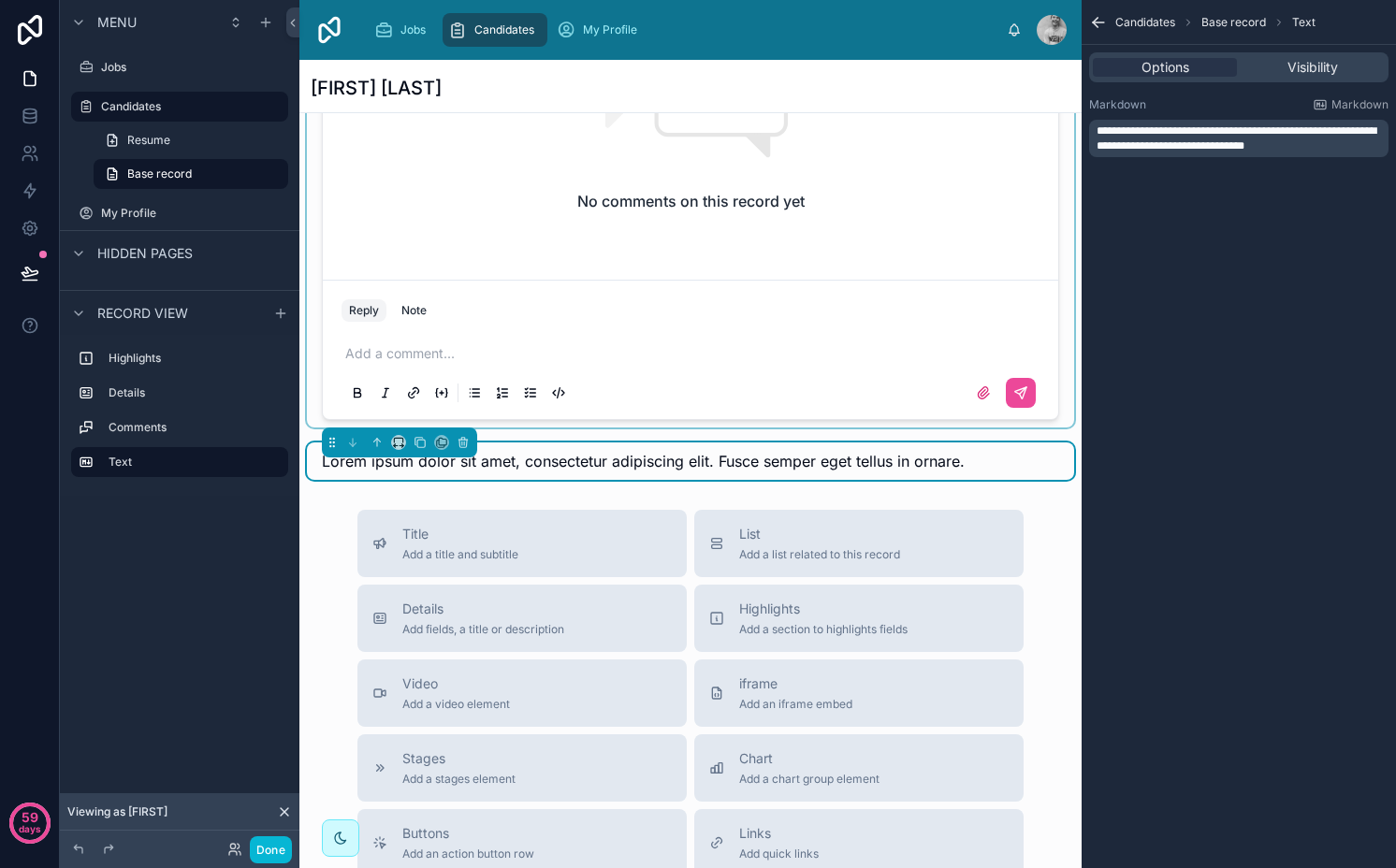 scroll, scrollTop: 865, scrollLeft: 0, axis: vertical 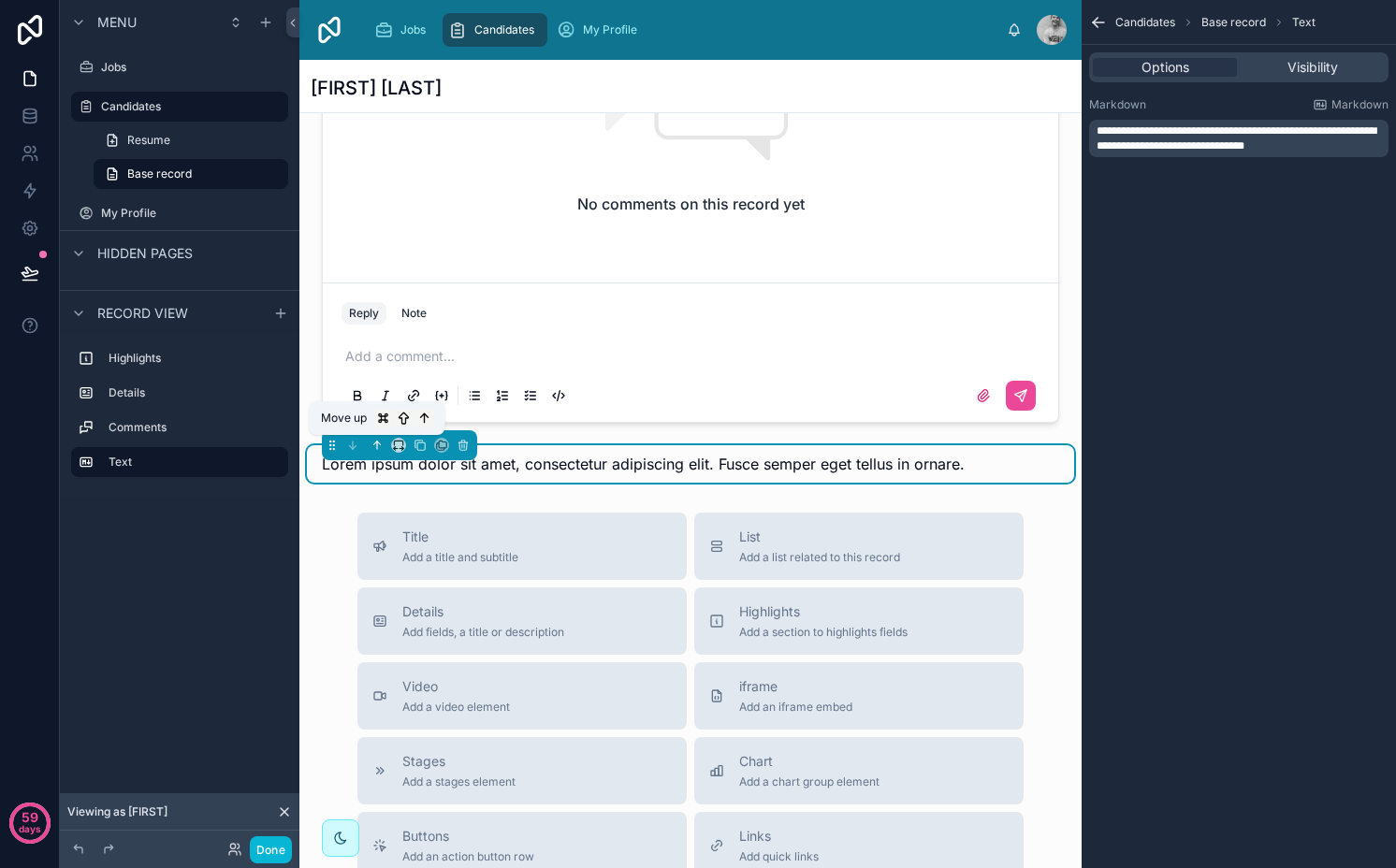 click 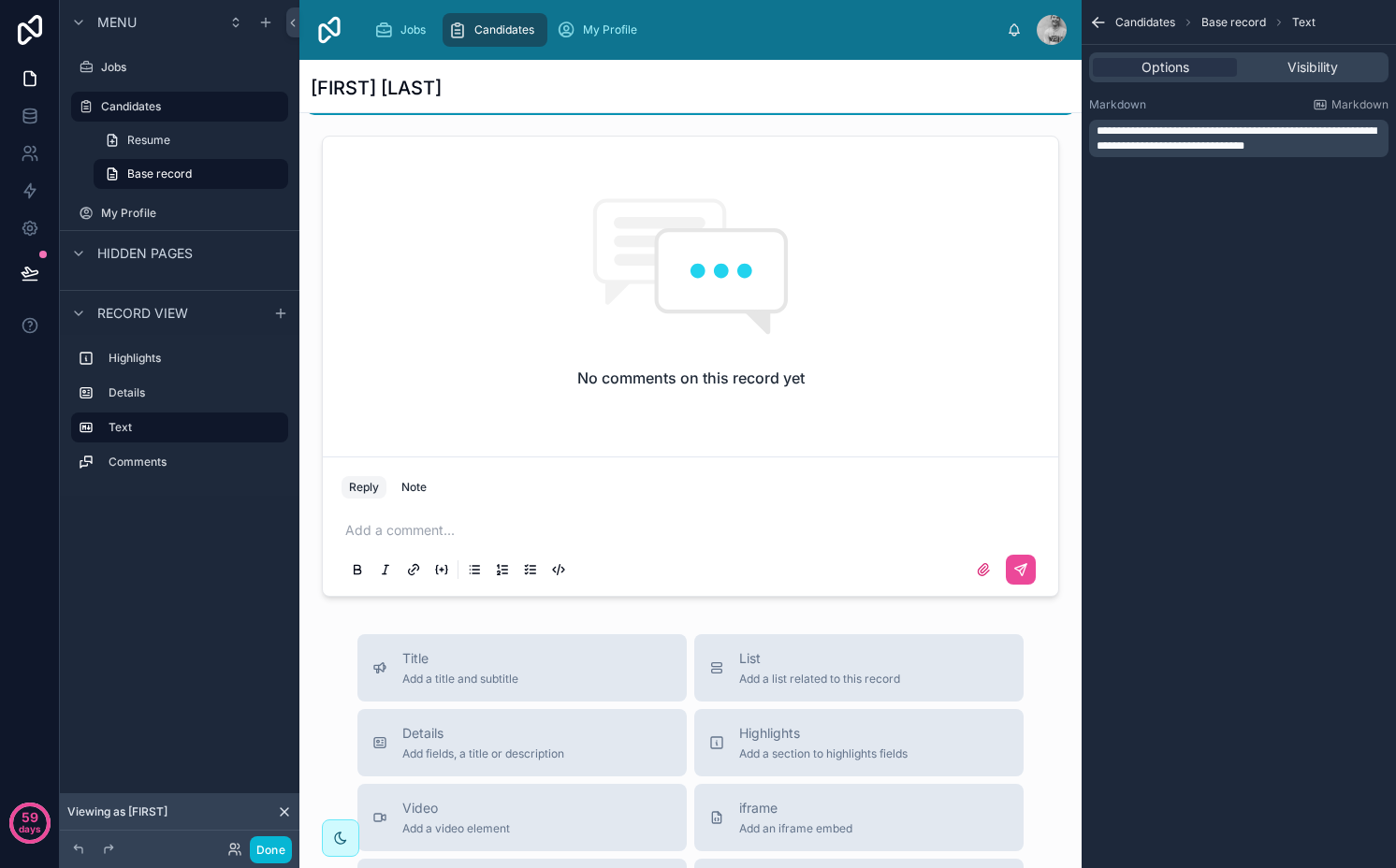scroll, scrollTop: 514, scrollLeft: 0, axis: vertical 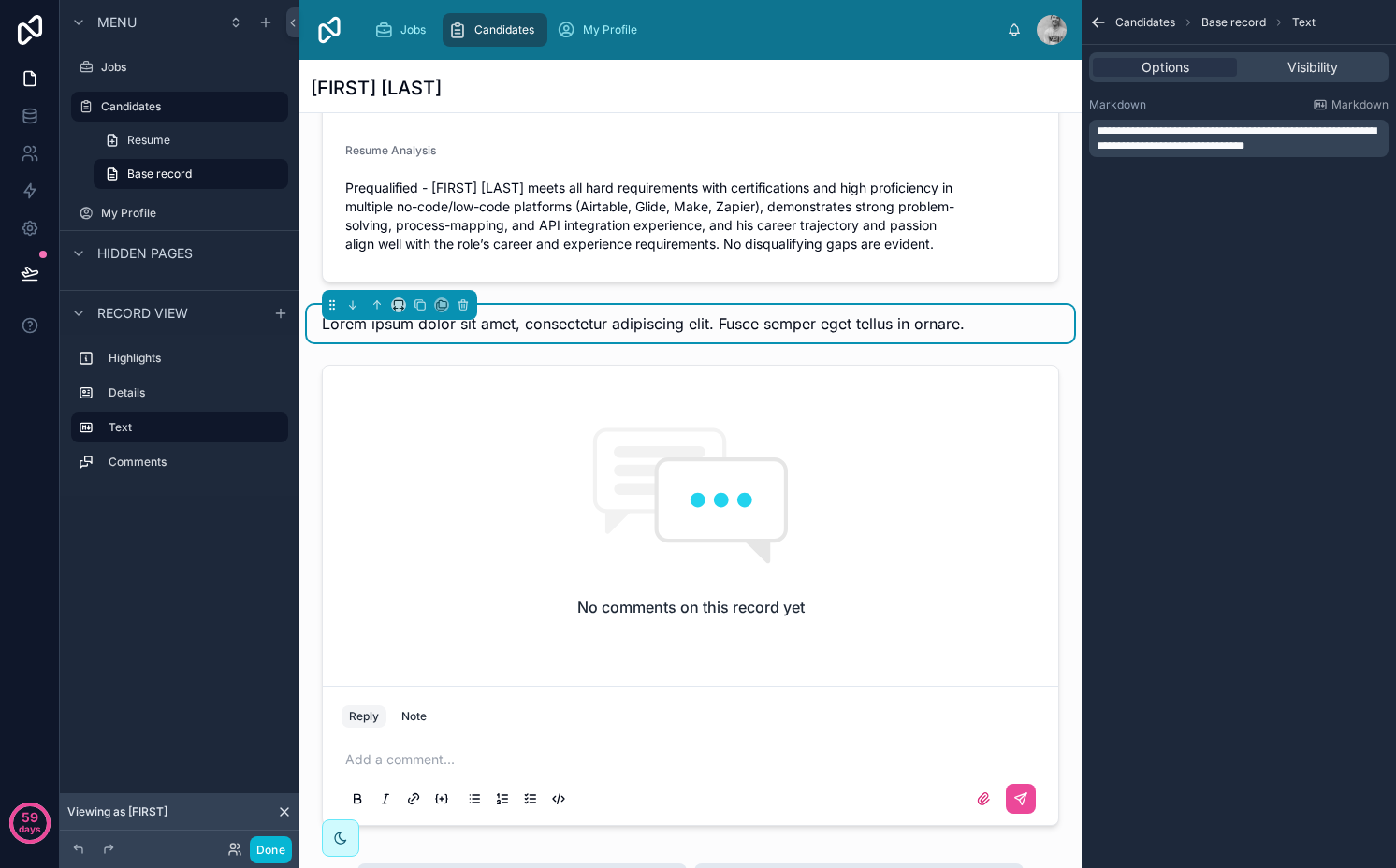 click on "**********" at bounding box center [1236, 138] 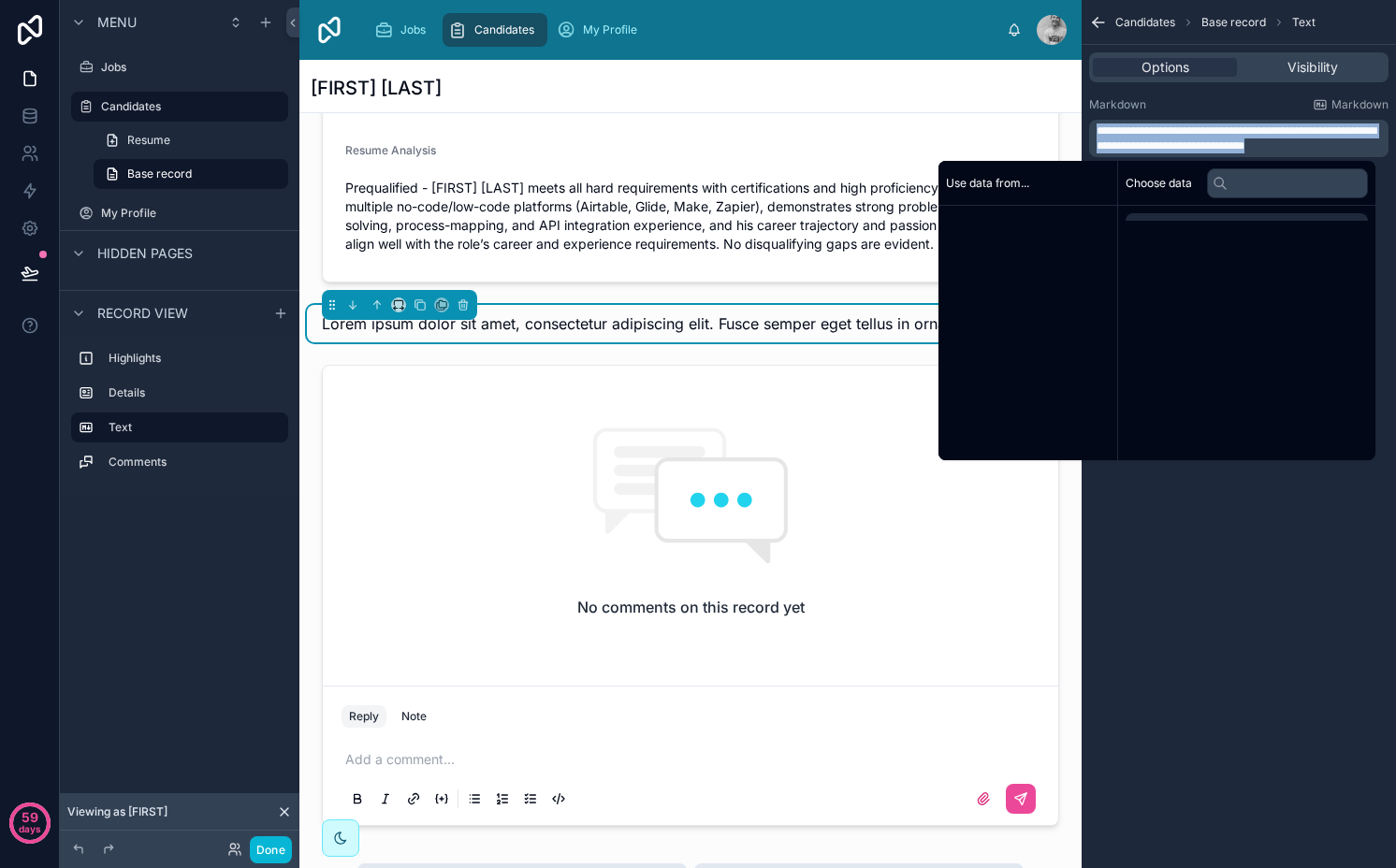 click on "**********" at bounding box center [1236, 138] 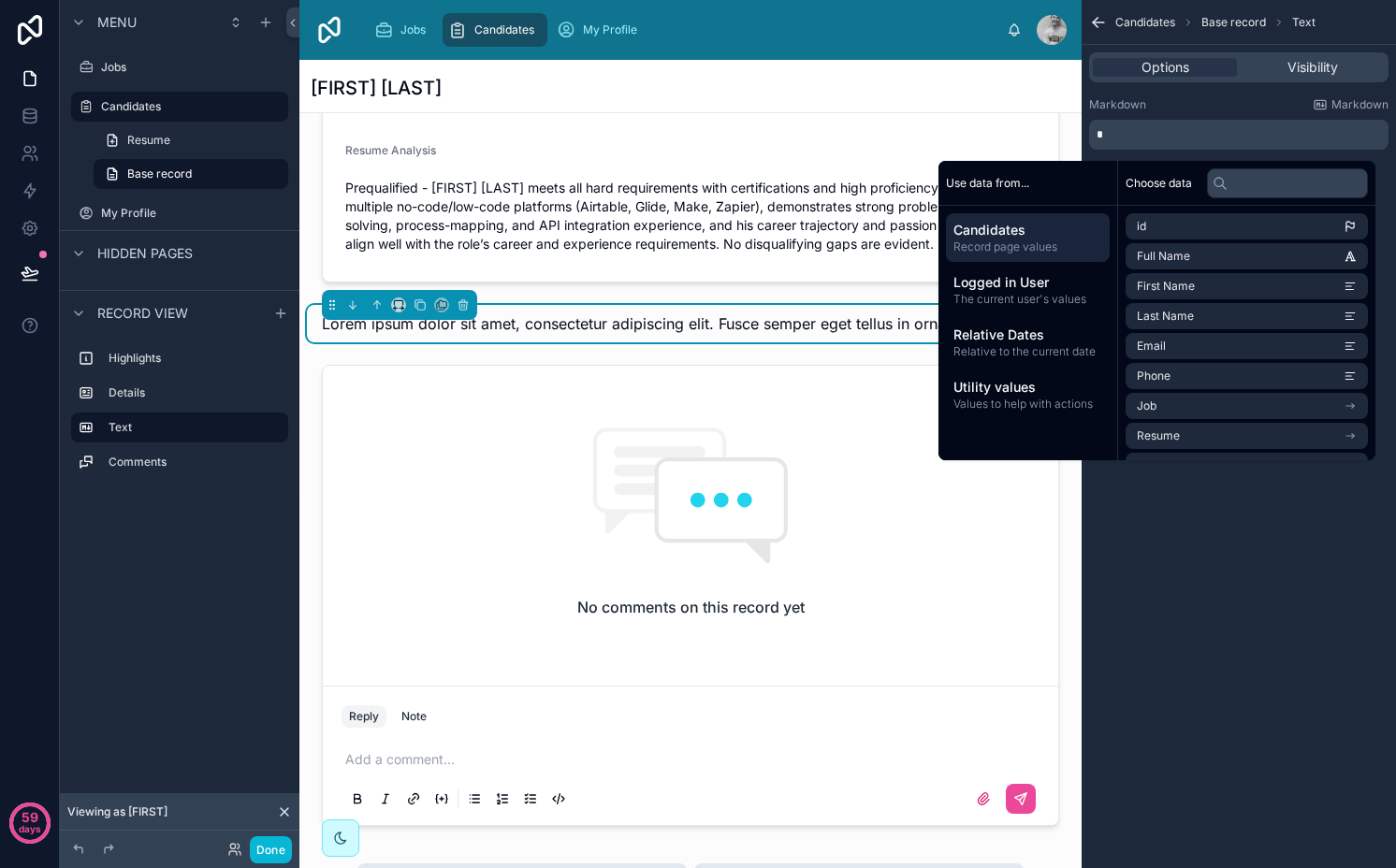 type 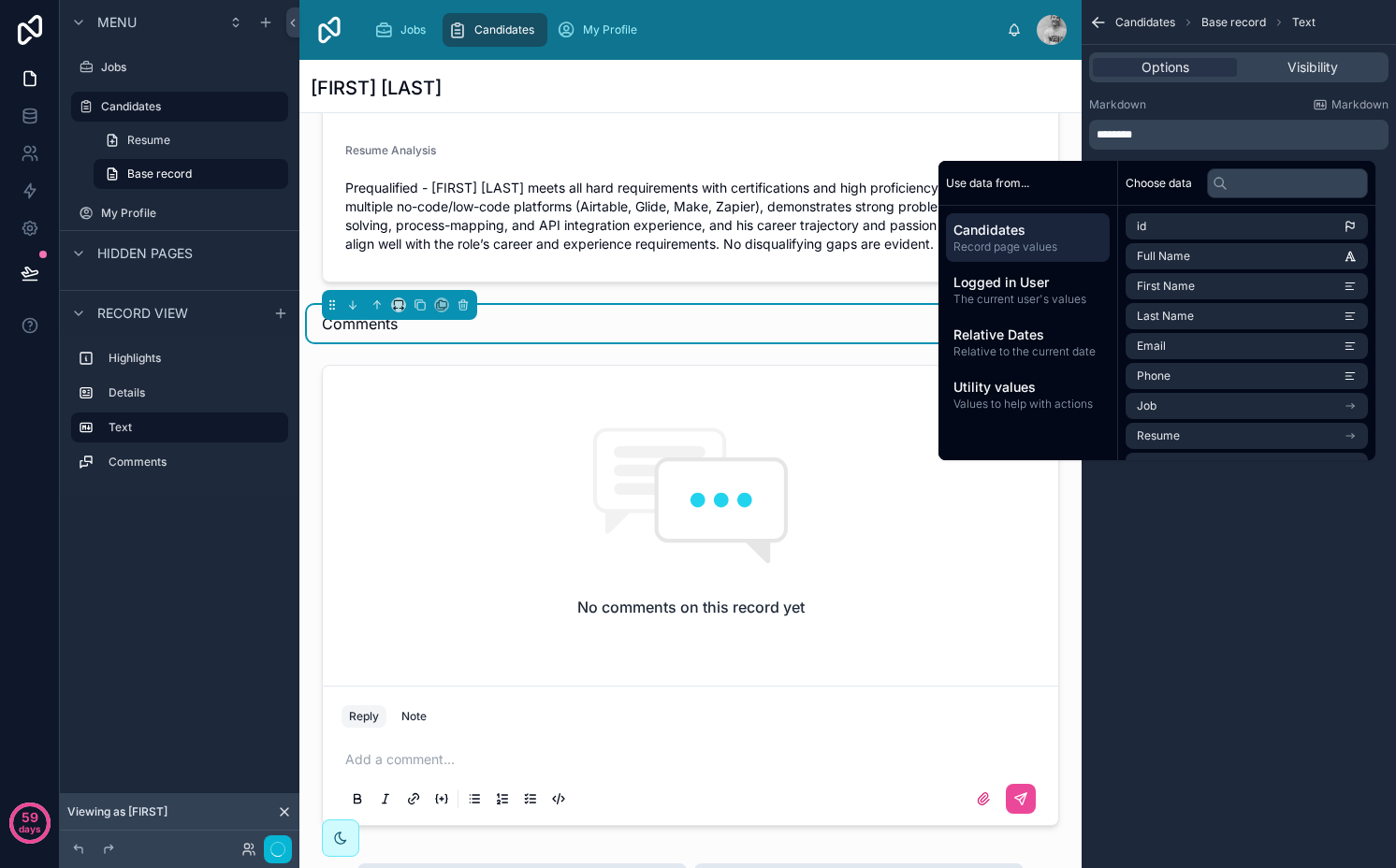 click on "Markdown Markdown" at bounding box center (1239, 105) 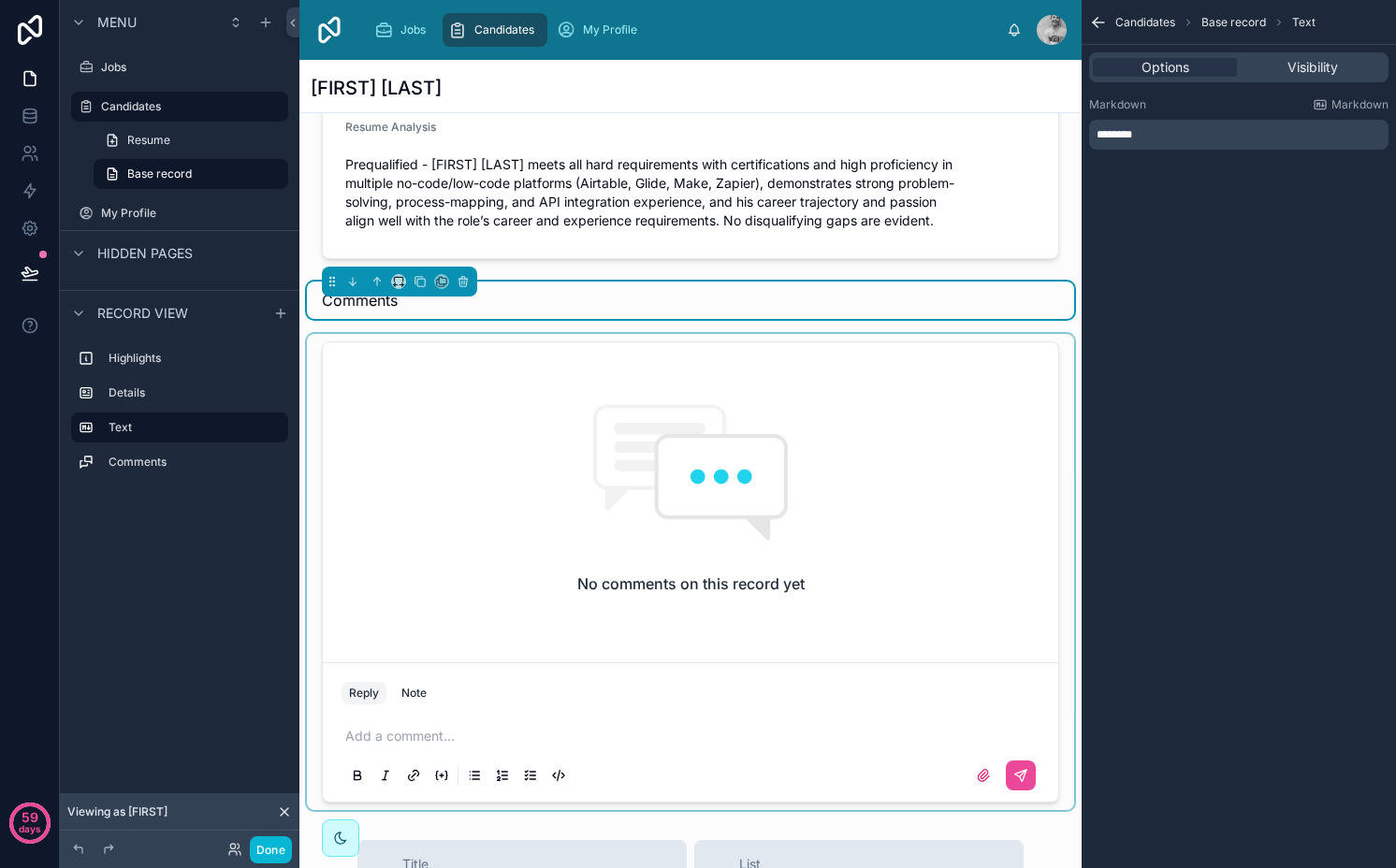 scroll, scrollTop: 527, scrollLeft: 0, axis: vertical 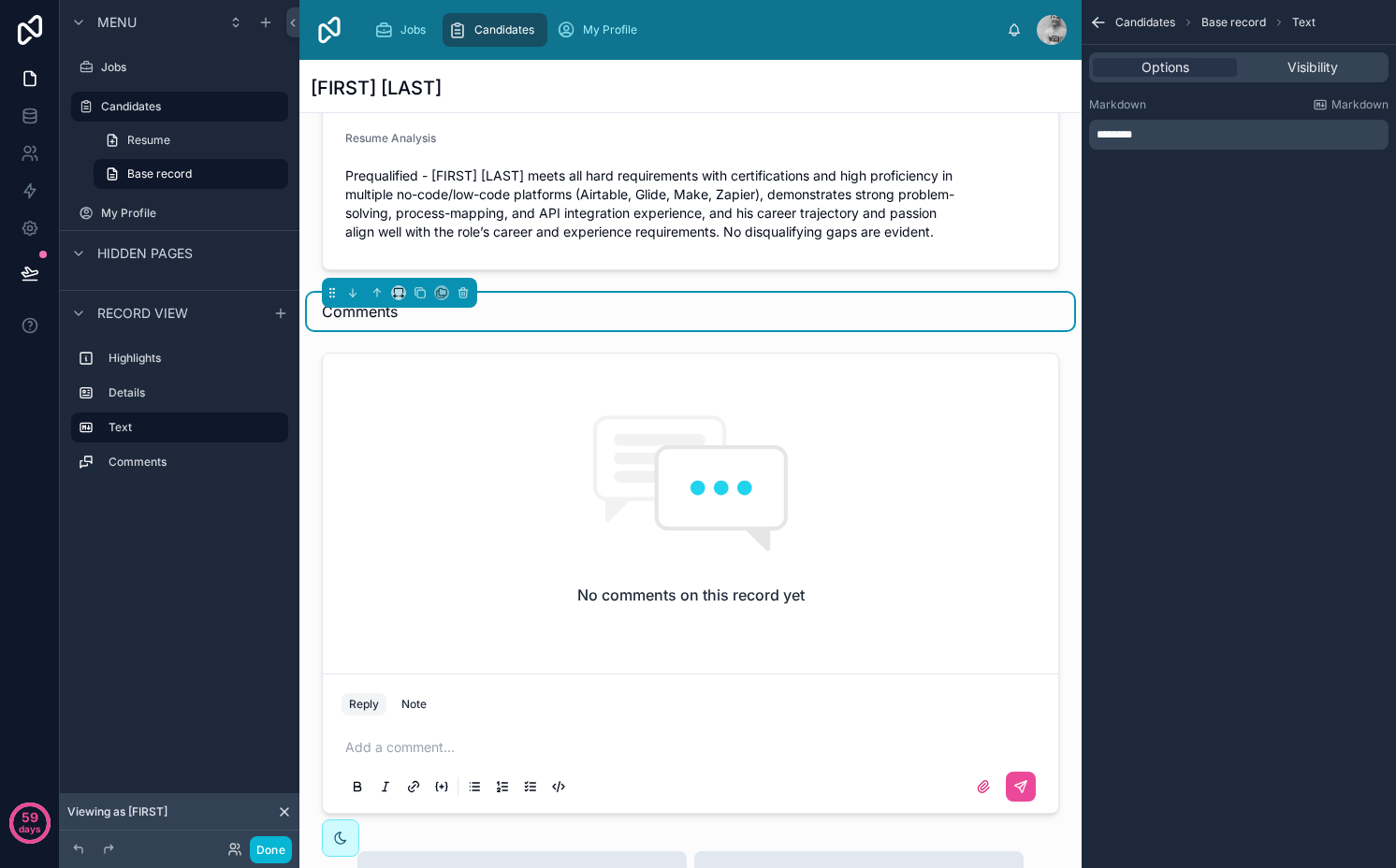 click on "********" at bounding box center (1241, 135) 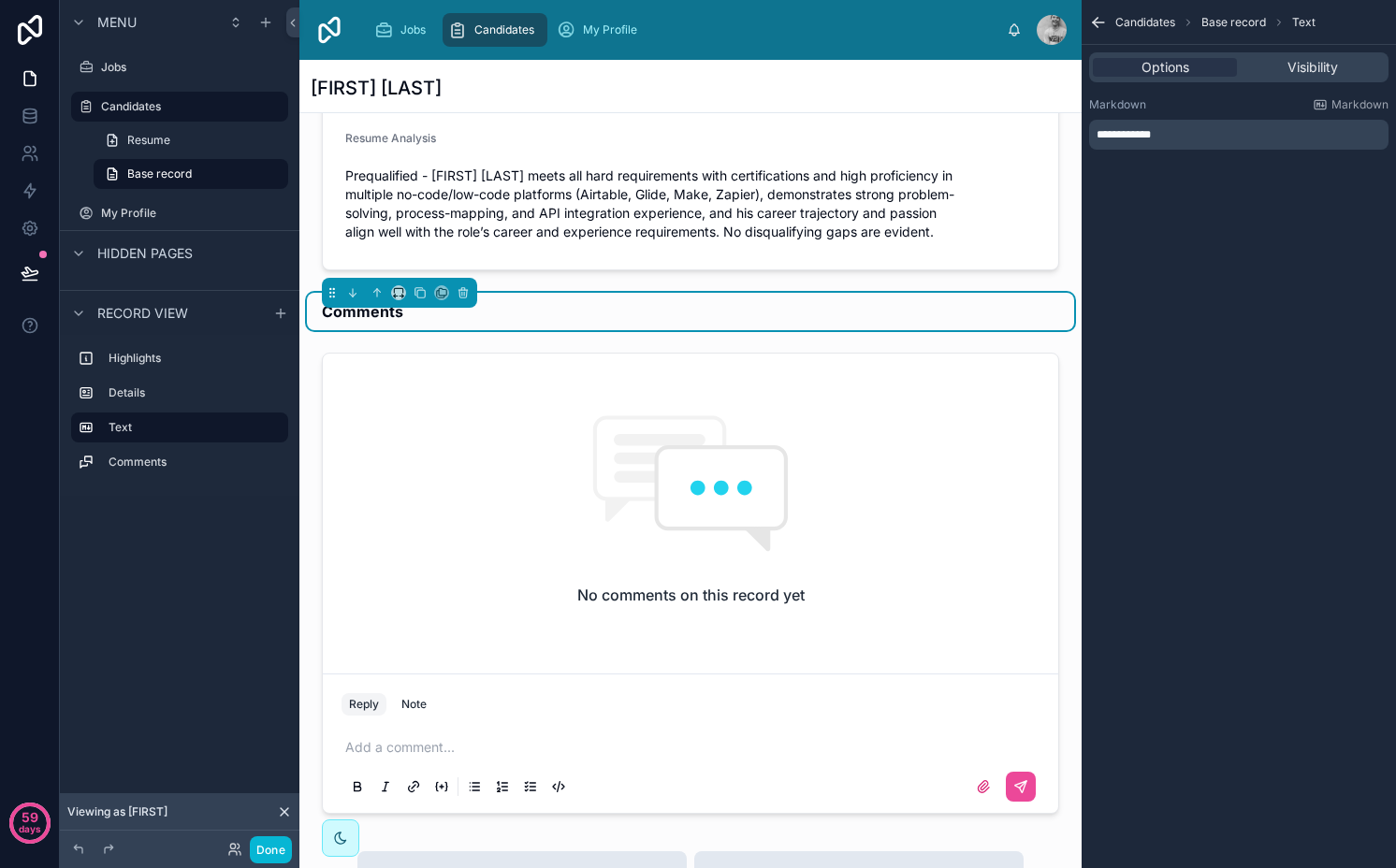 click on "**********" at bounding box center [1239, 434] 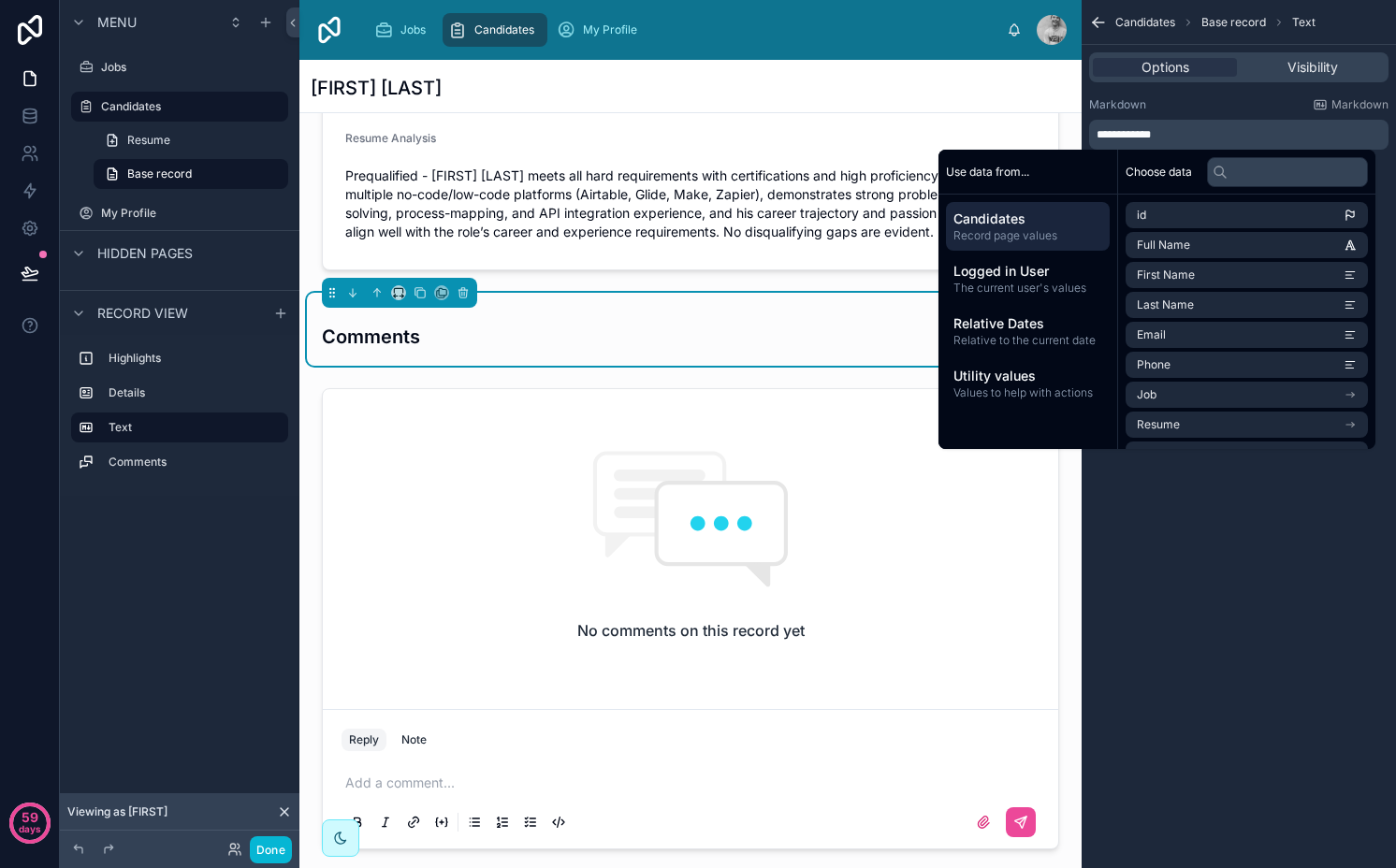 click on "Markdown Markdown" at bounding box center (1239, 105) 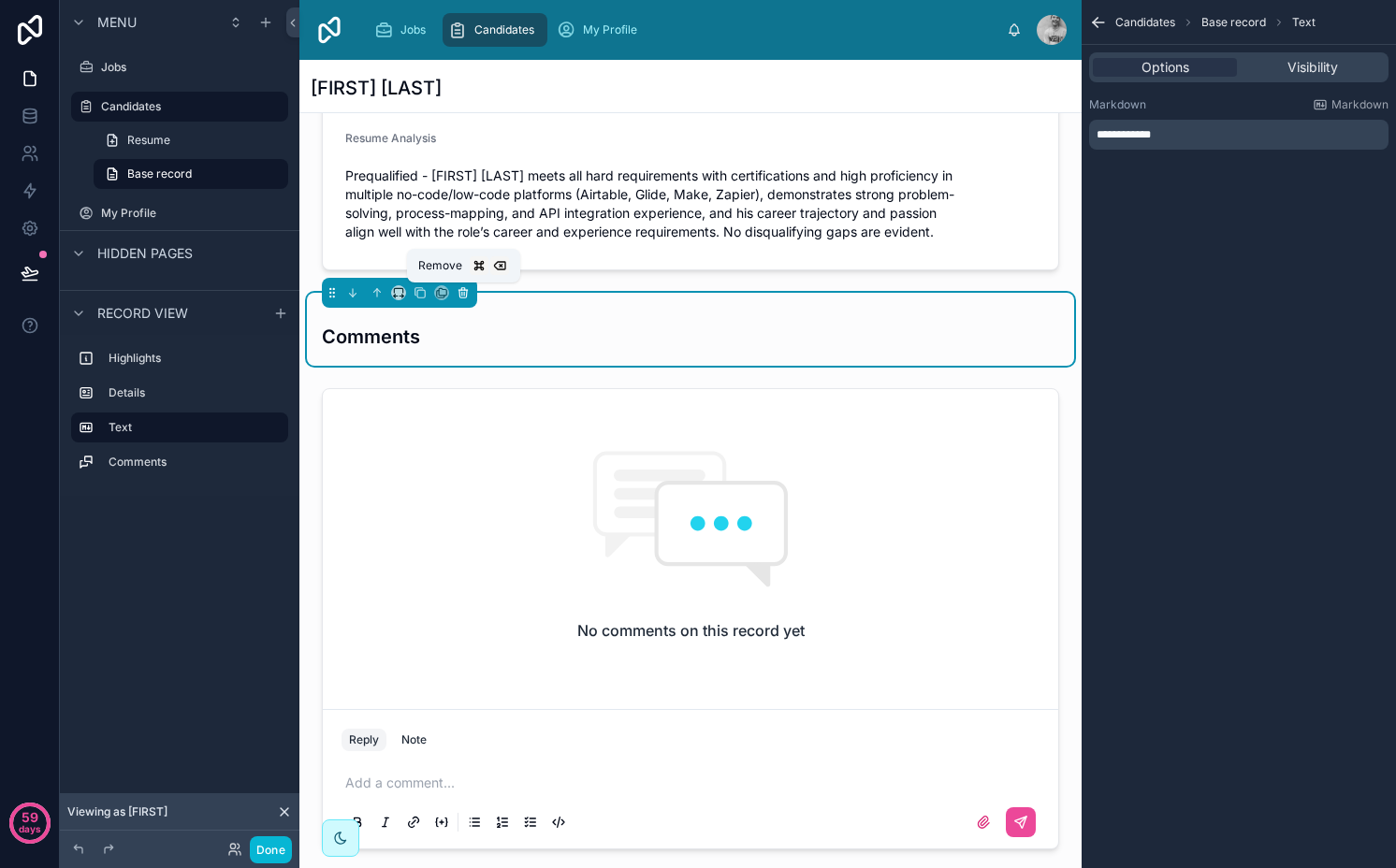 click 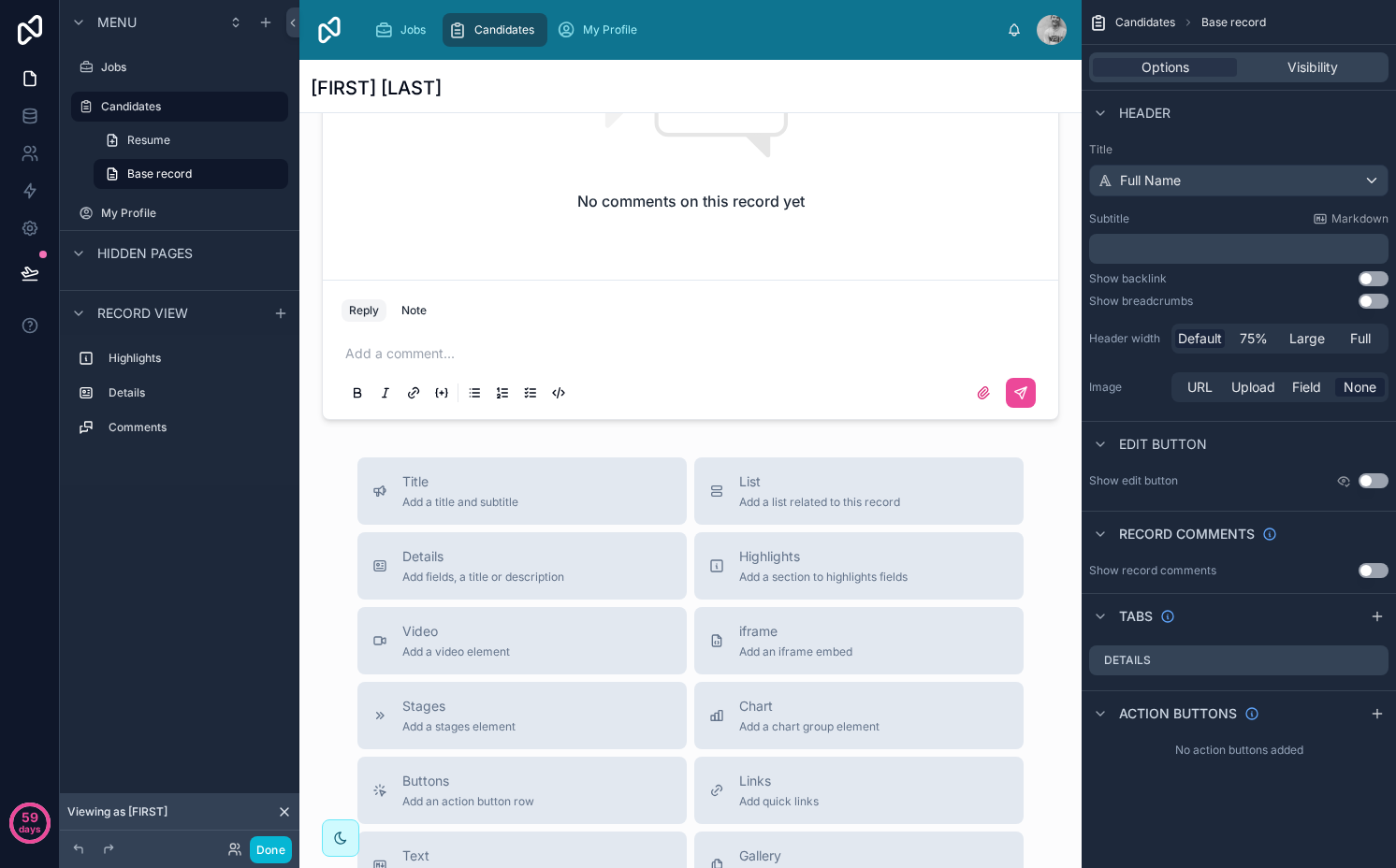 scroll, scrollTop: 856, scrollLeft: 0, axis: vertical 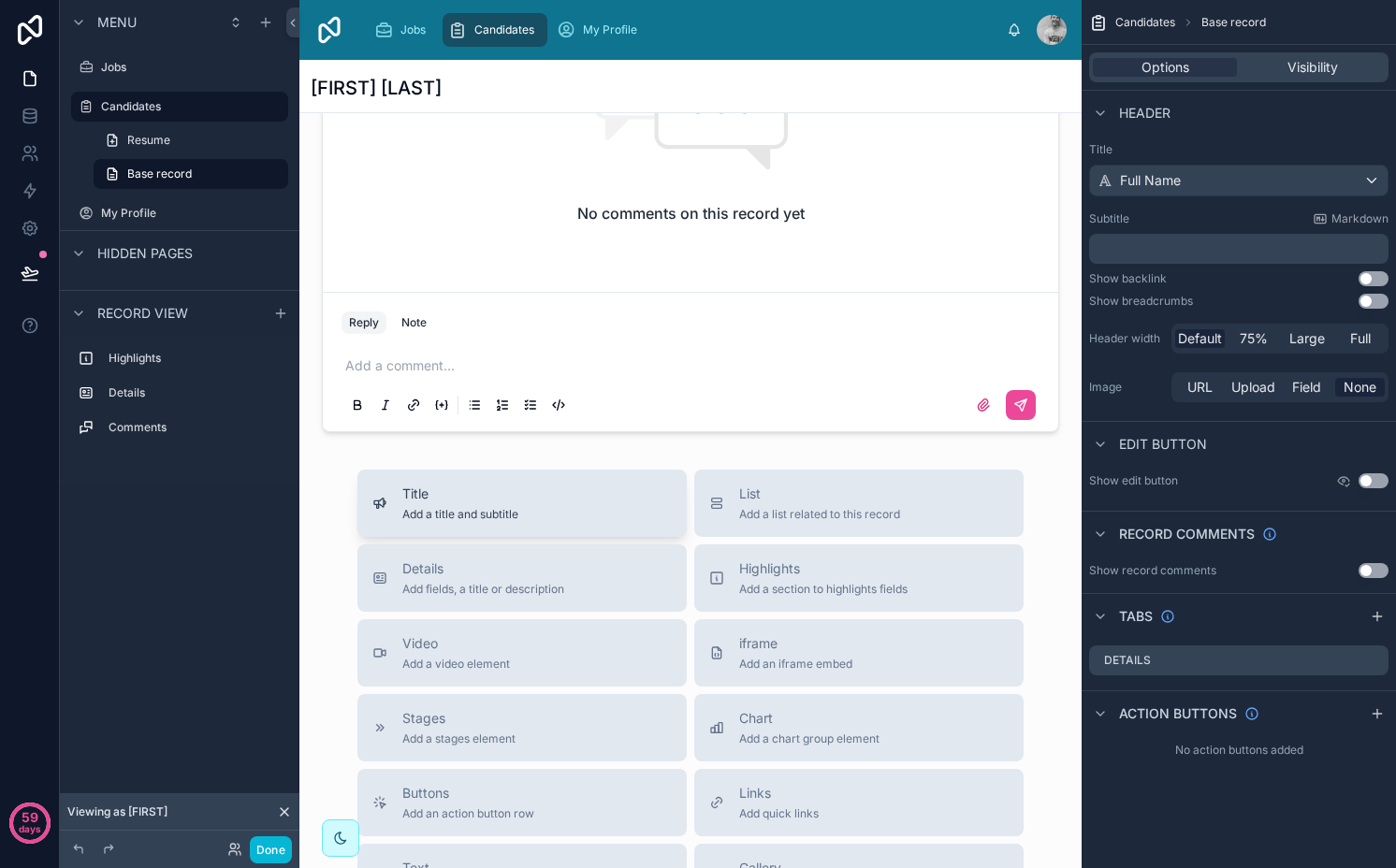 click on "Title" at bounding box center [460, 494] 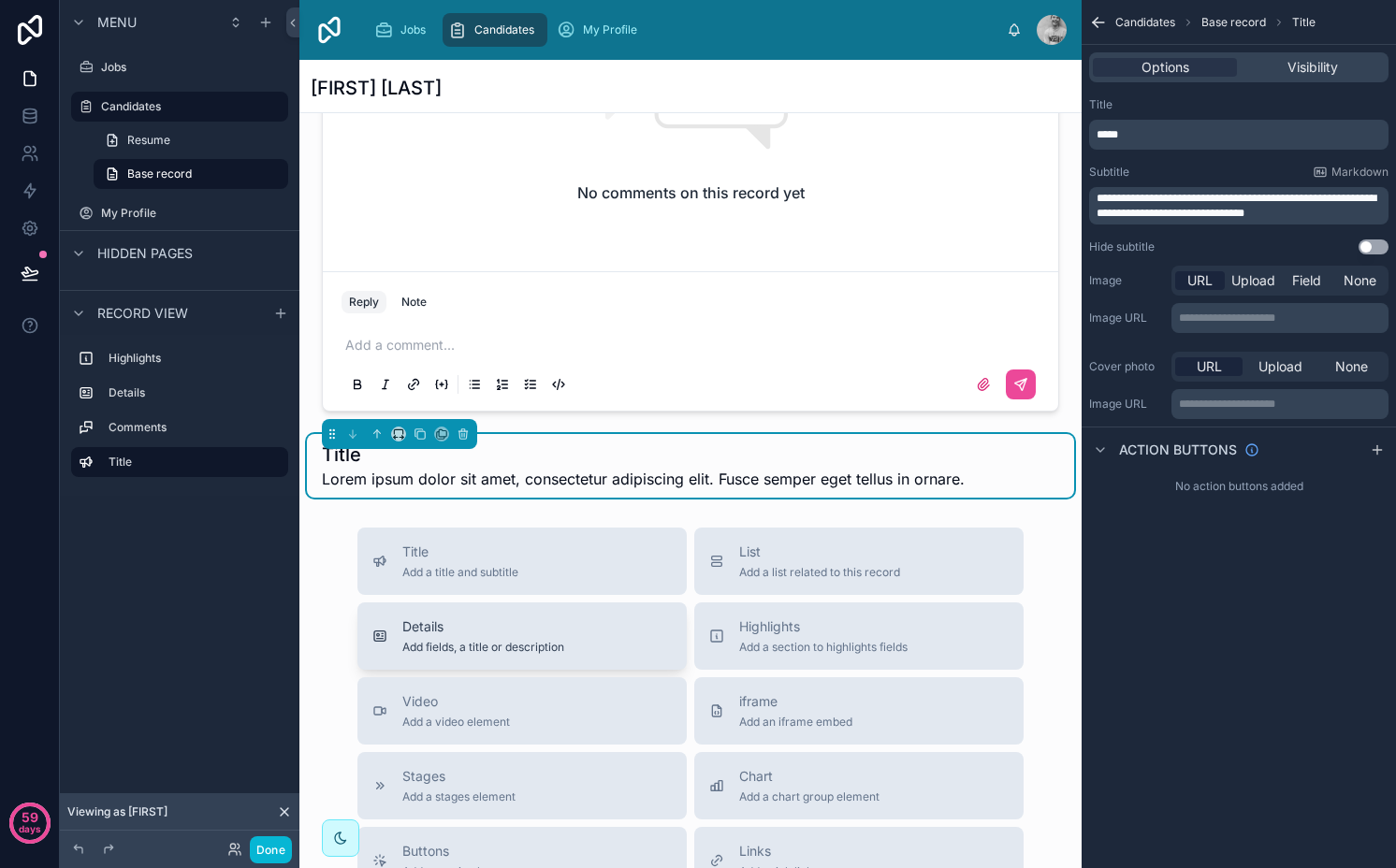 scroll, scrollTop: 878, scrollLeft: 0, axis: vertical 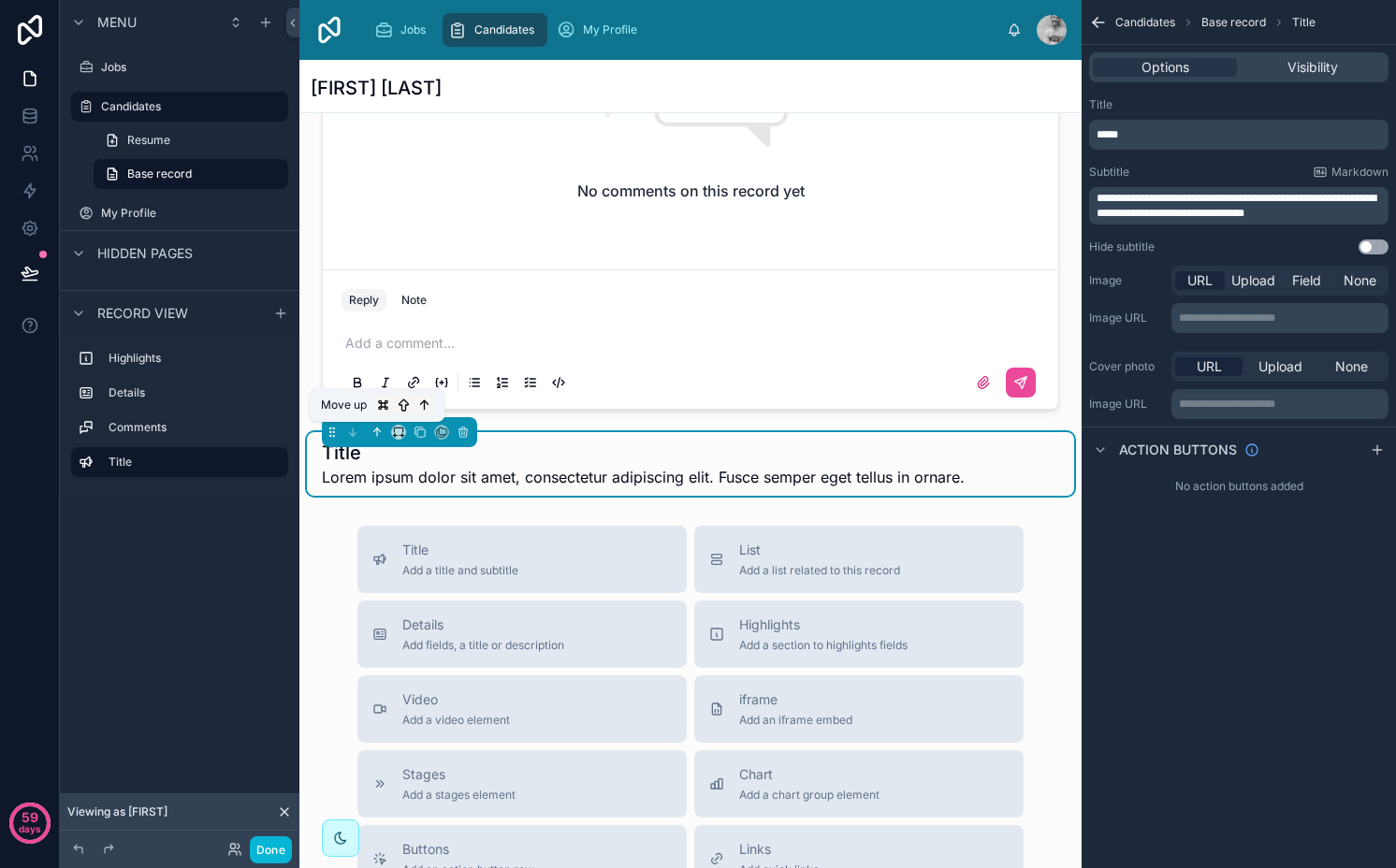 click 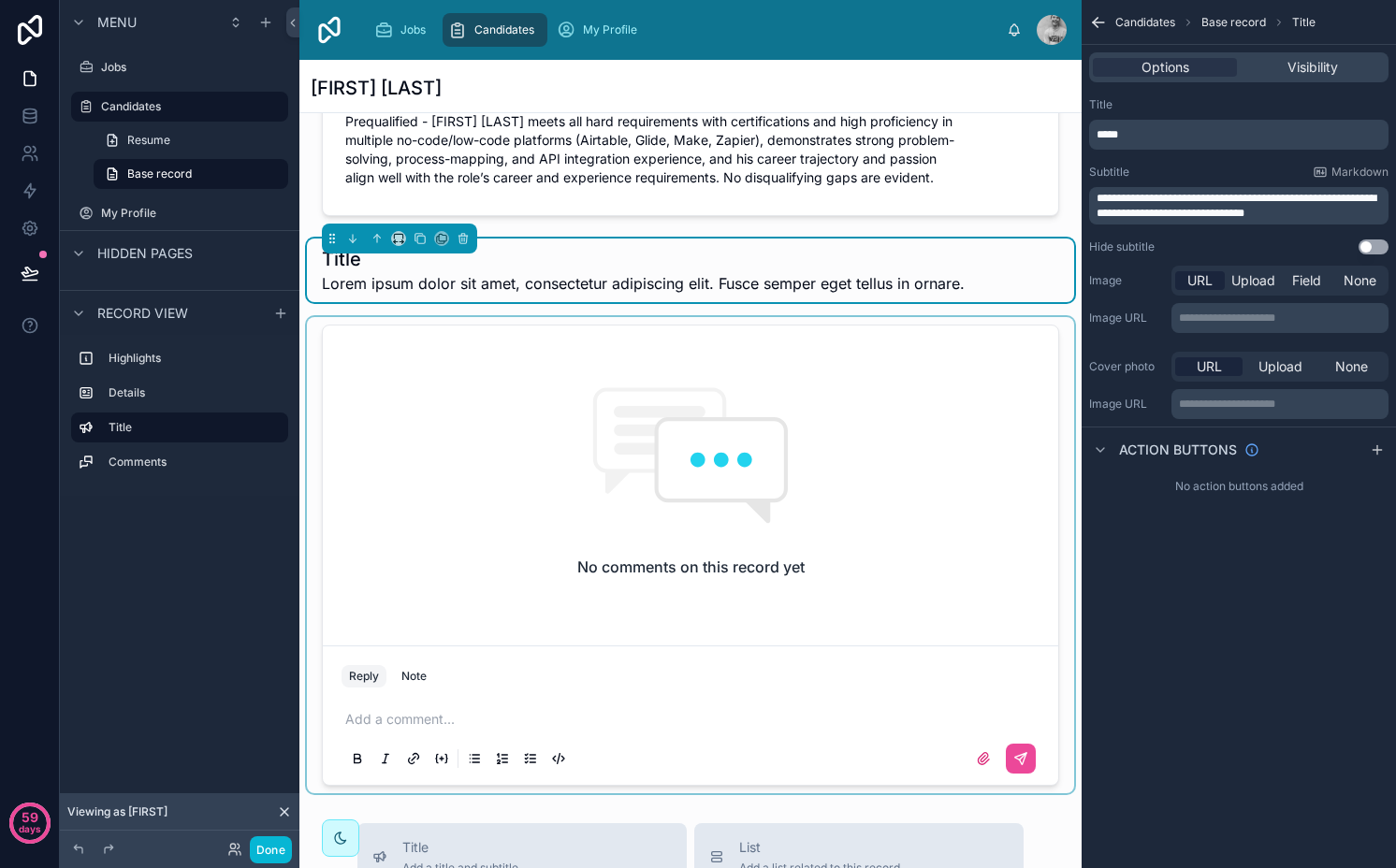 scroll, scrollTop: 482, scrollLeft: 0, axis: vertical 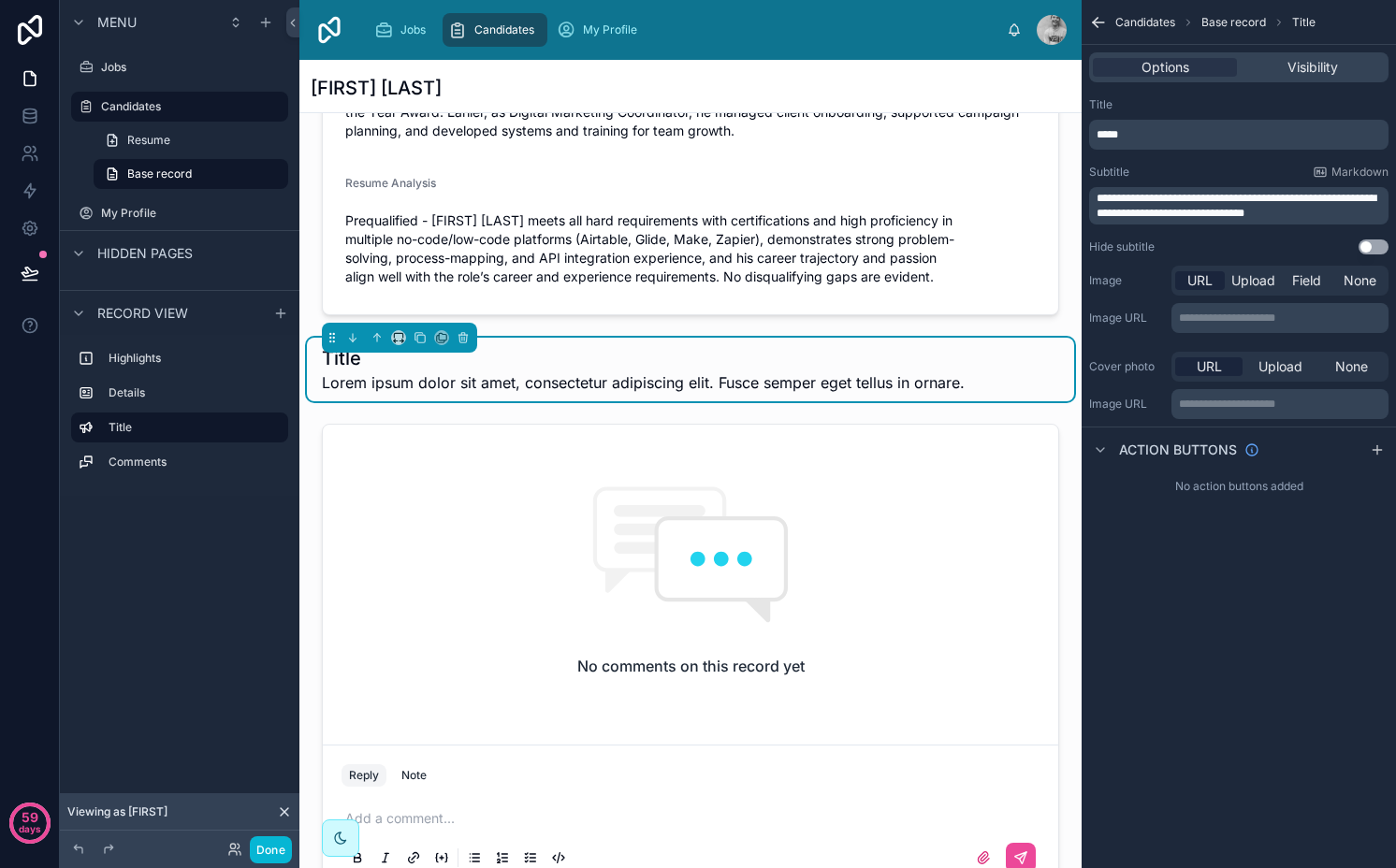 click on "Use setting" at bounding box center (1374, 247) 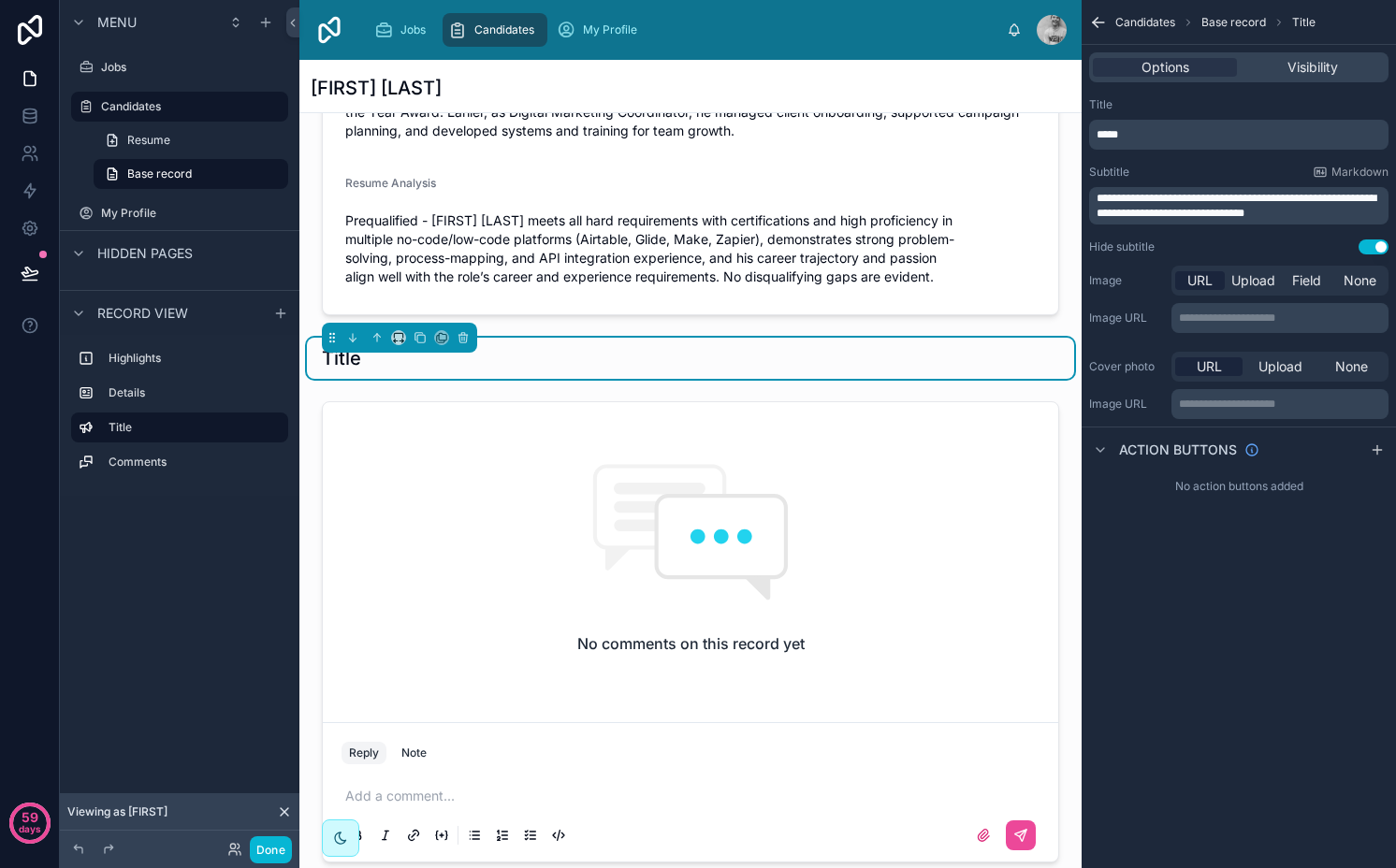 click on "*****" at bounding box center [1241, 135] 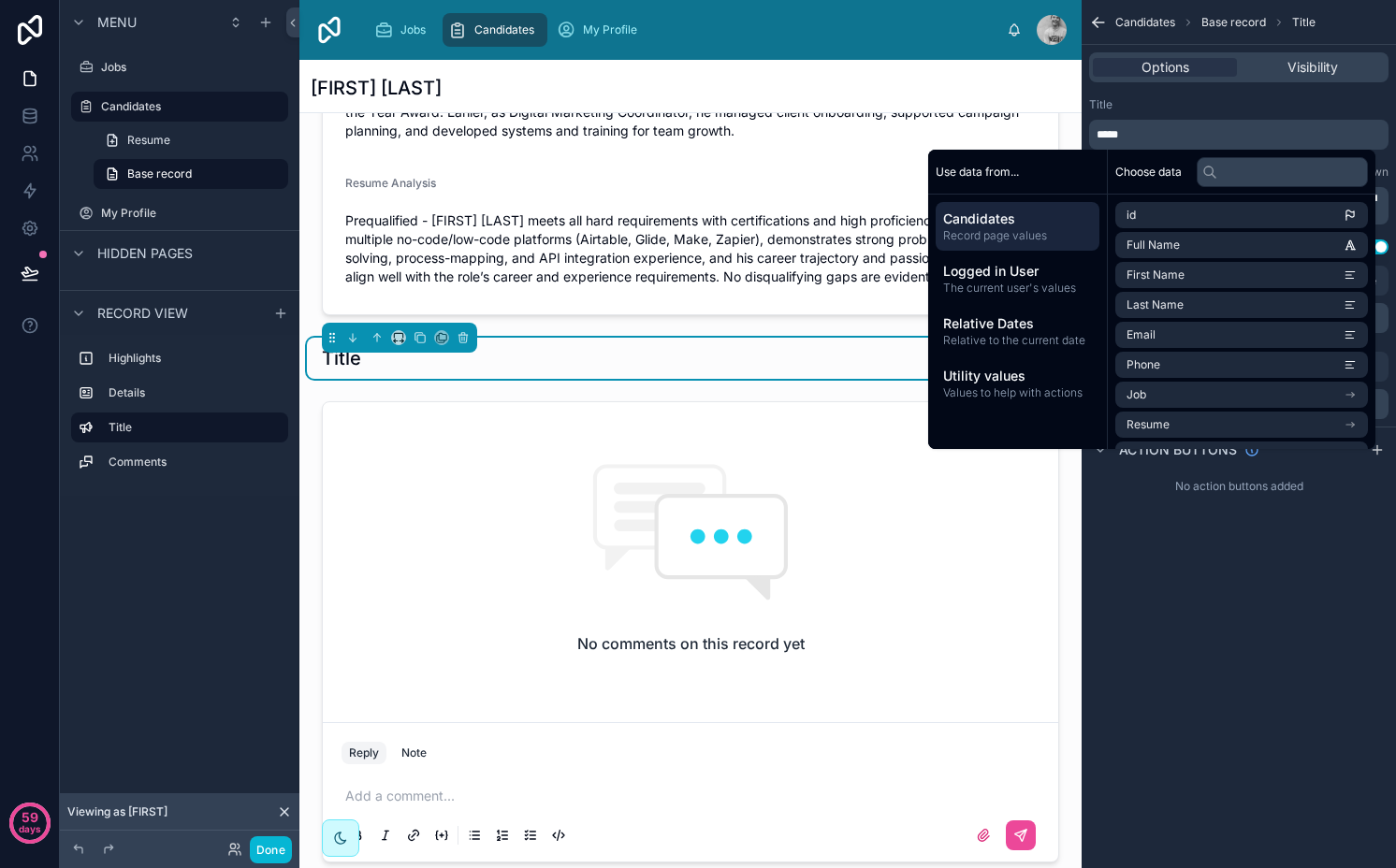 click on "*****" at bounding box center [1241, 135] 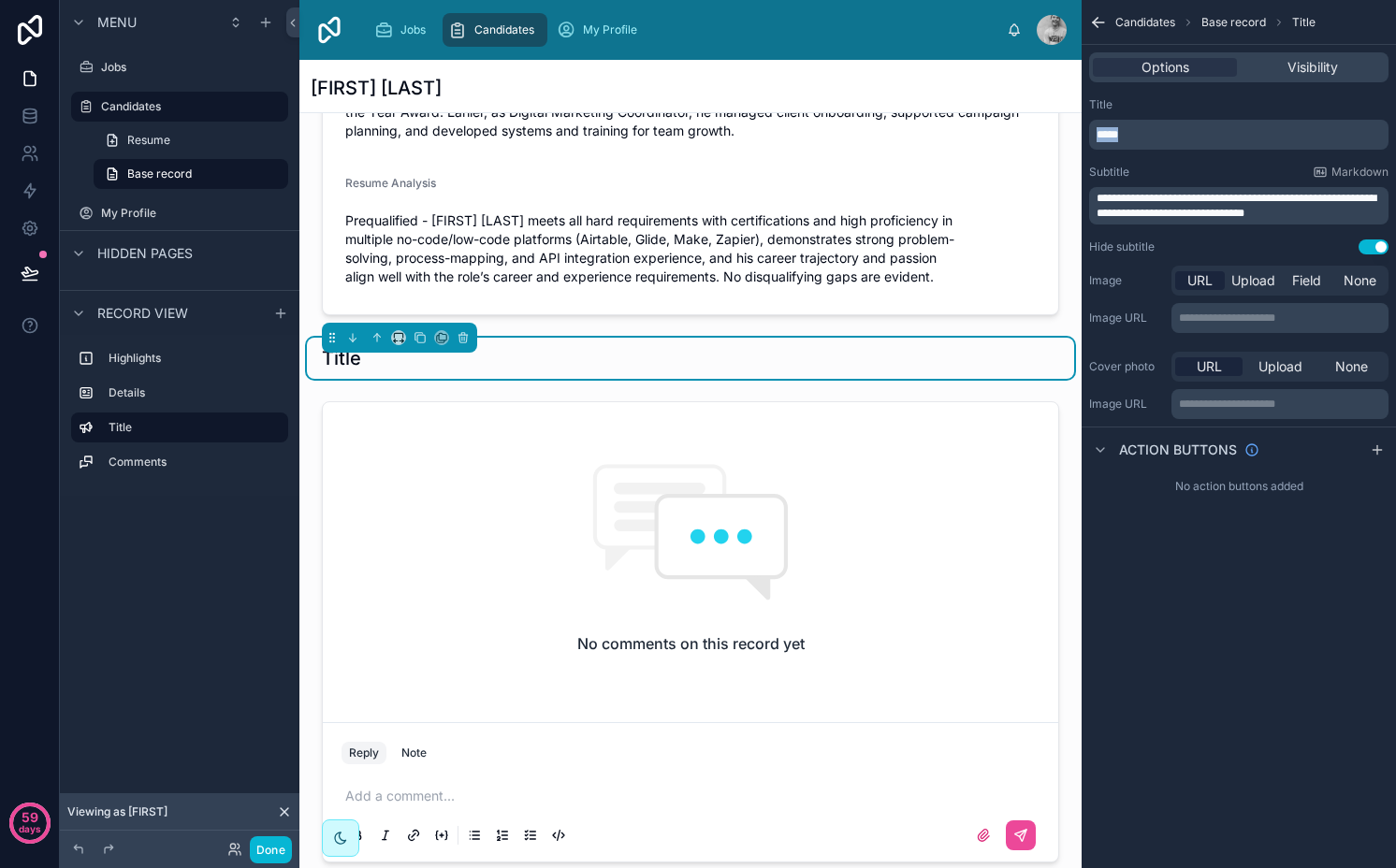 click on "*****" at bounding box center [1241, 135] 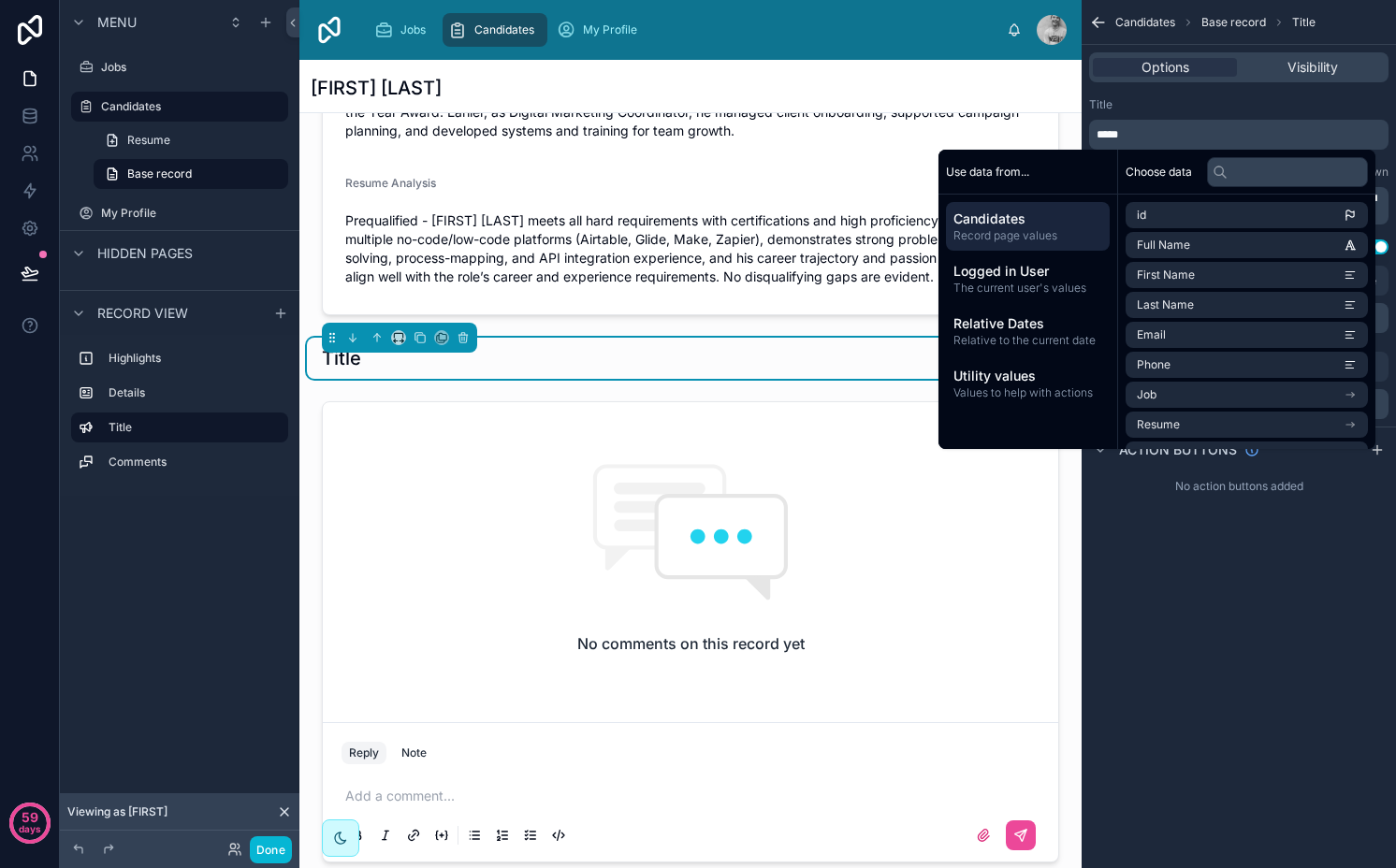 type 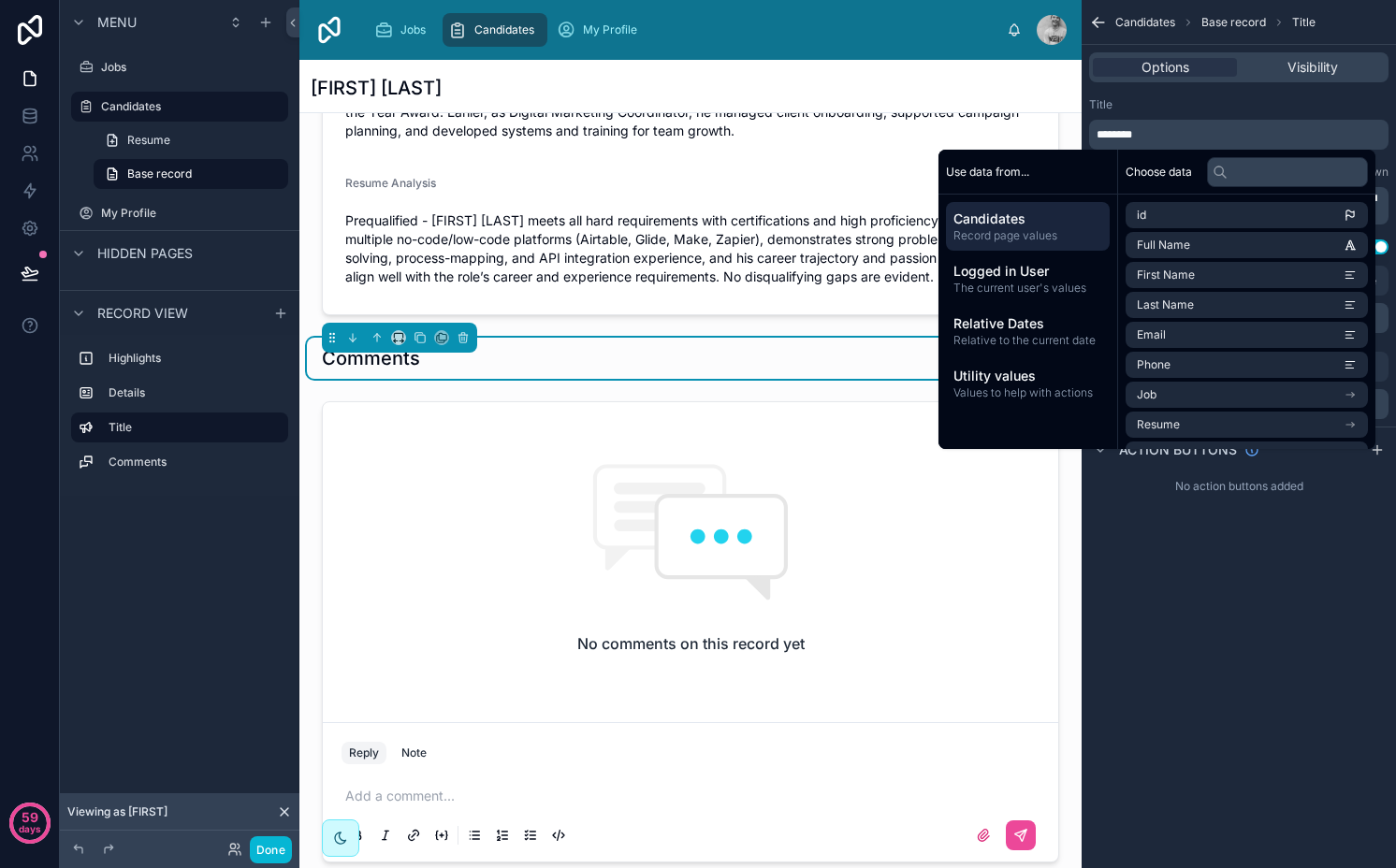 click on "Title" at bounding box center (1239, 105) 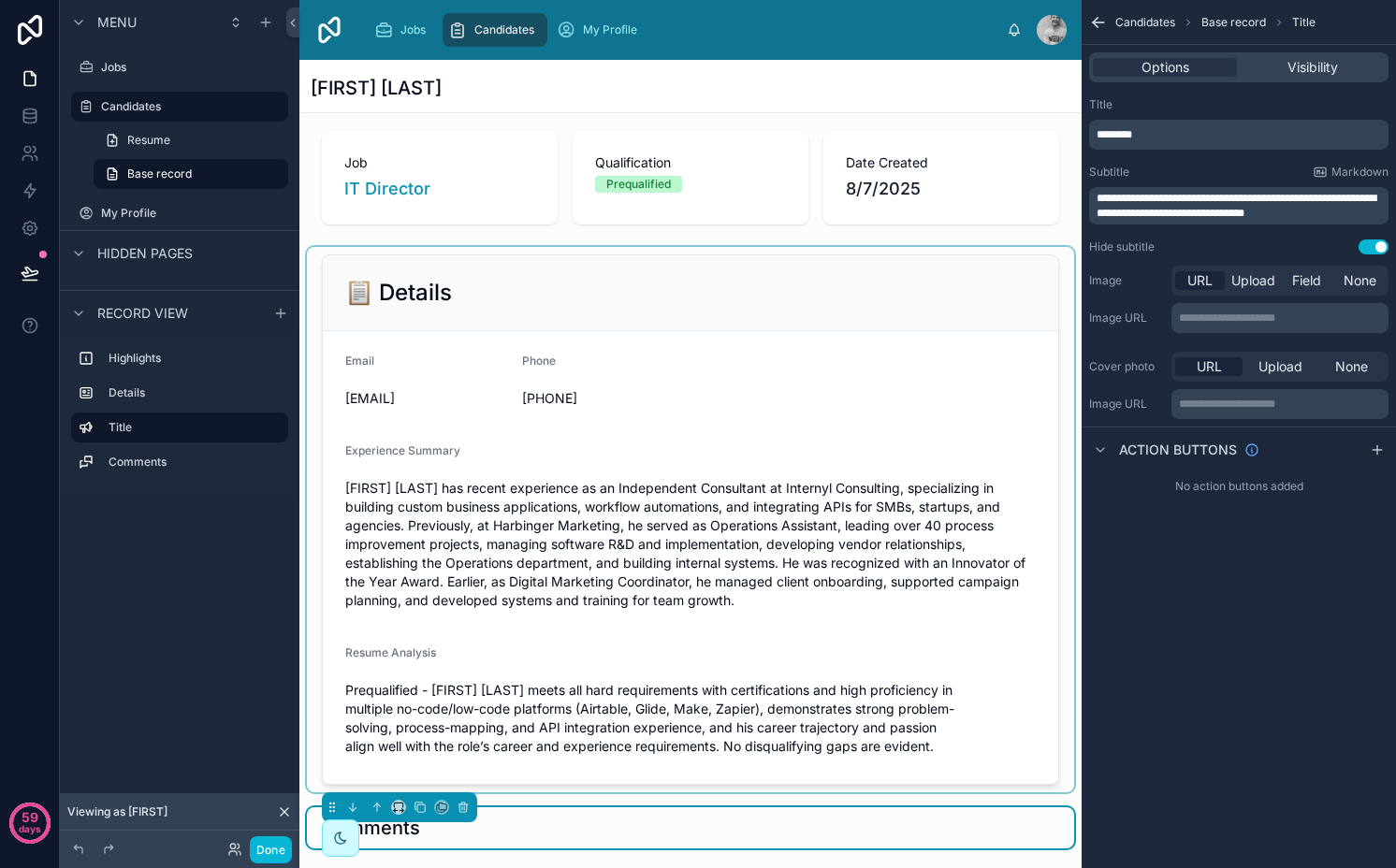 scroll, scrollTop: 0, scrollLeft: 0, axis: both 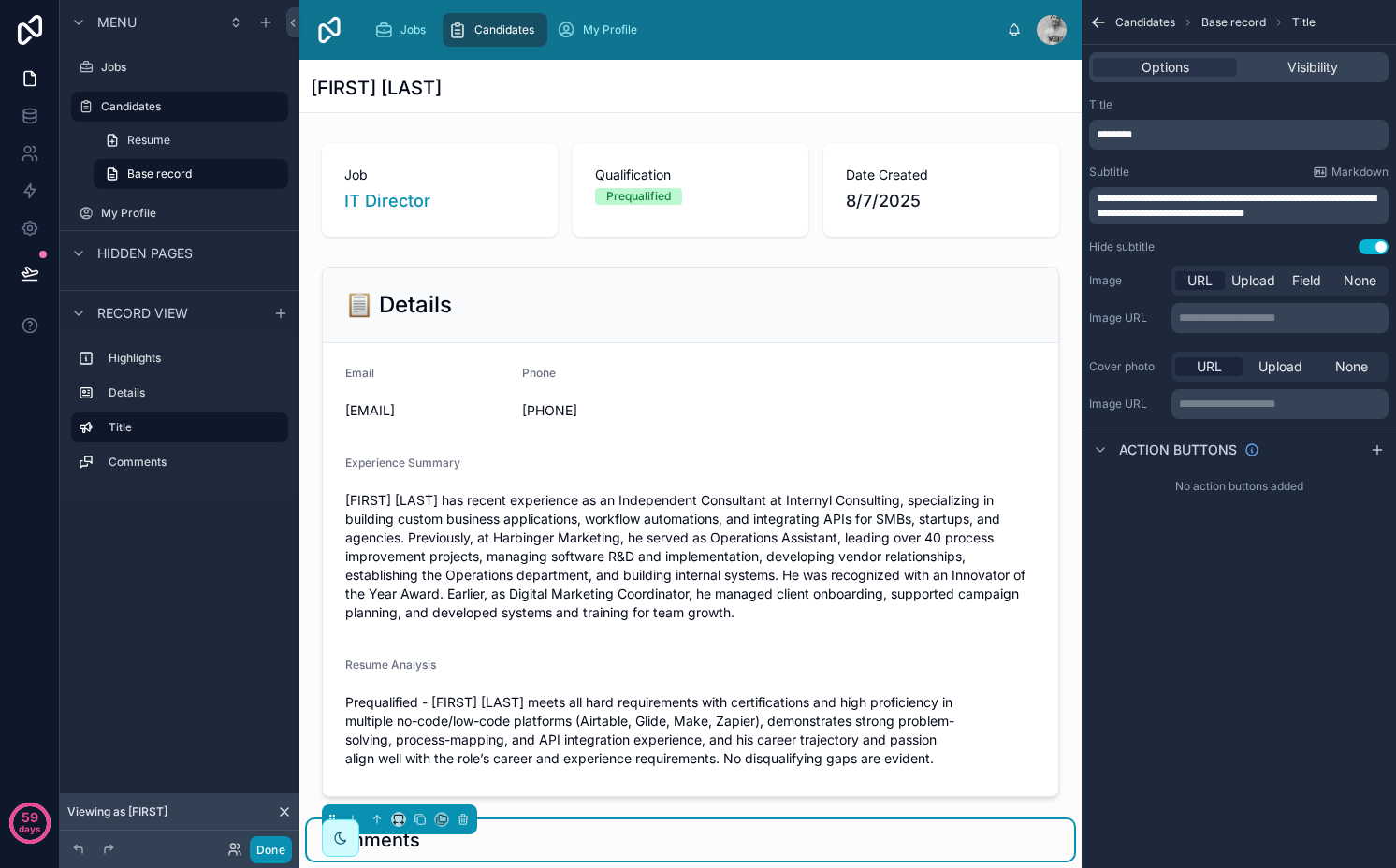 click on "Done" at bounding box center (270, 849) 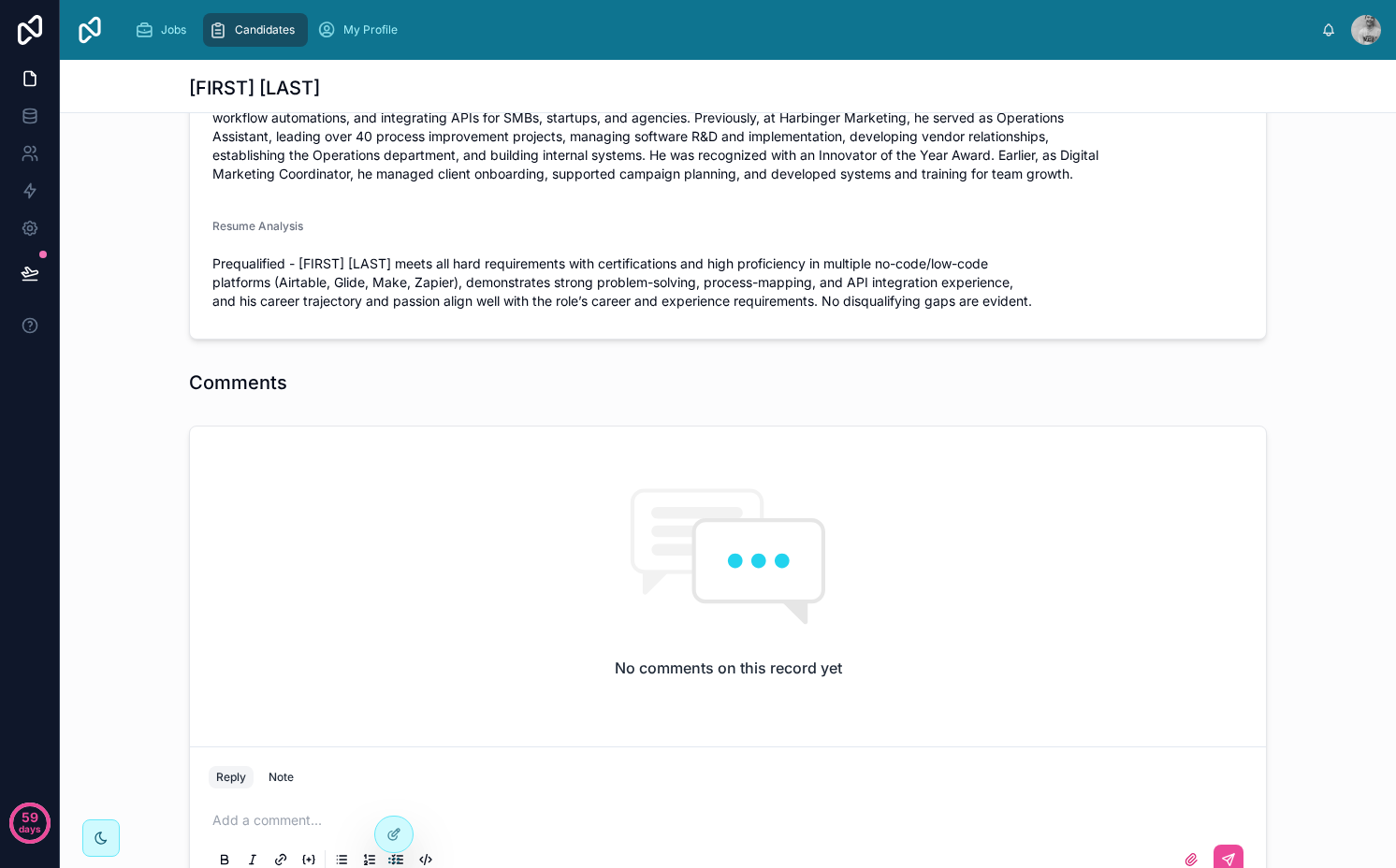 scroll, scrollTop: 0, scrollLeft: 0, axis: both 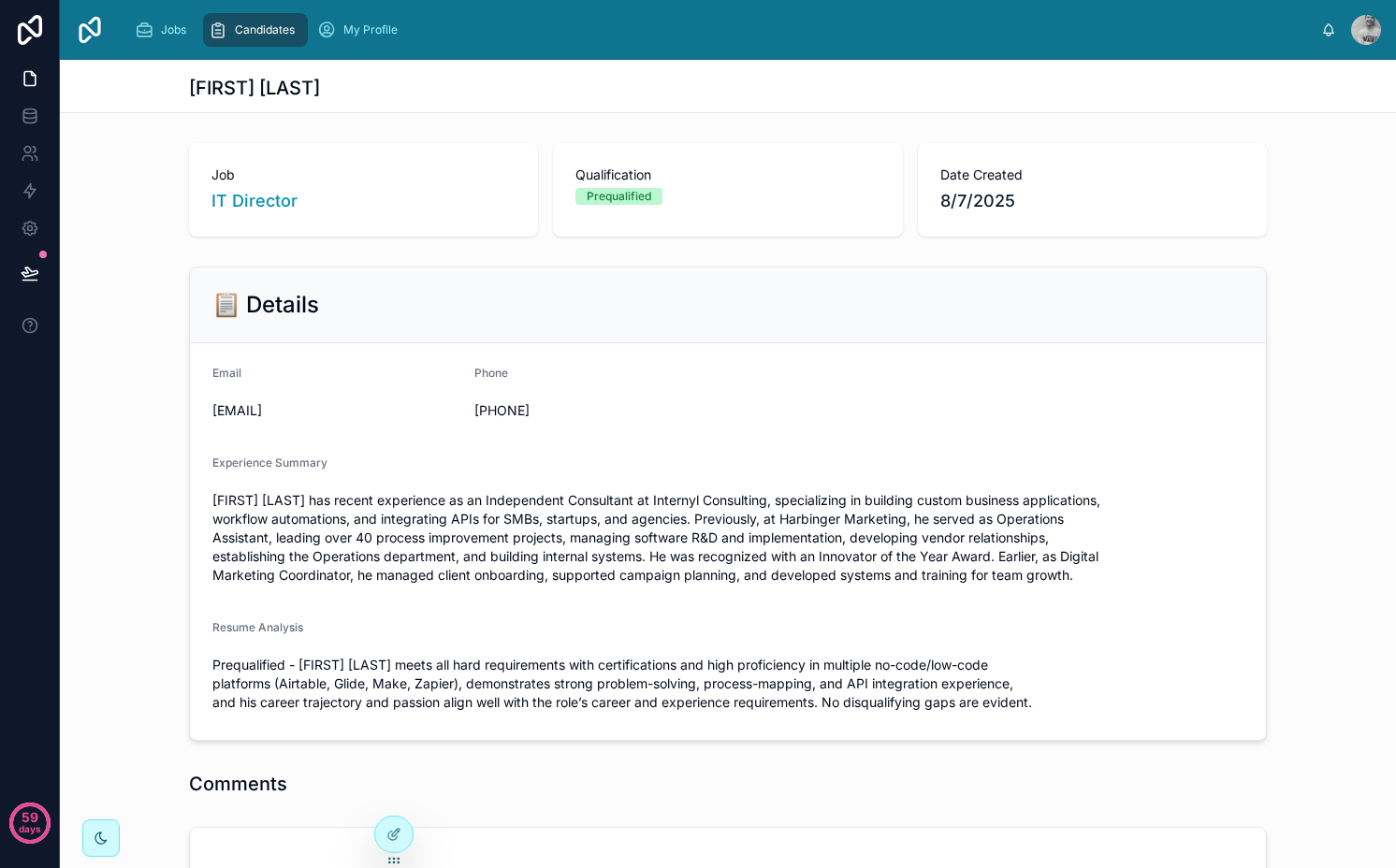 click at bounding box center [30, 273] 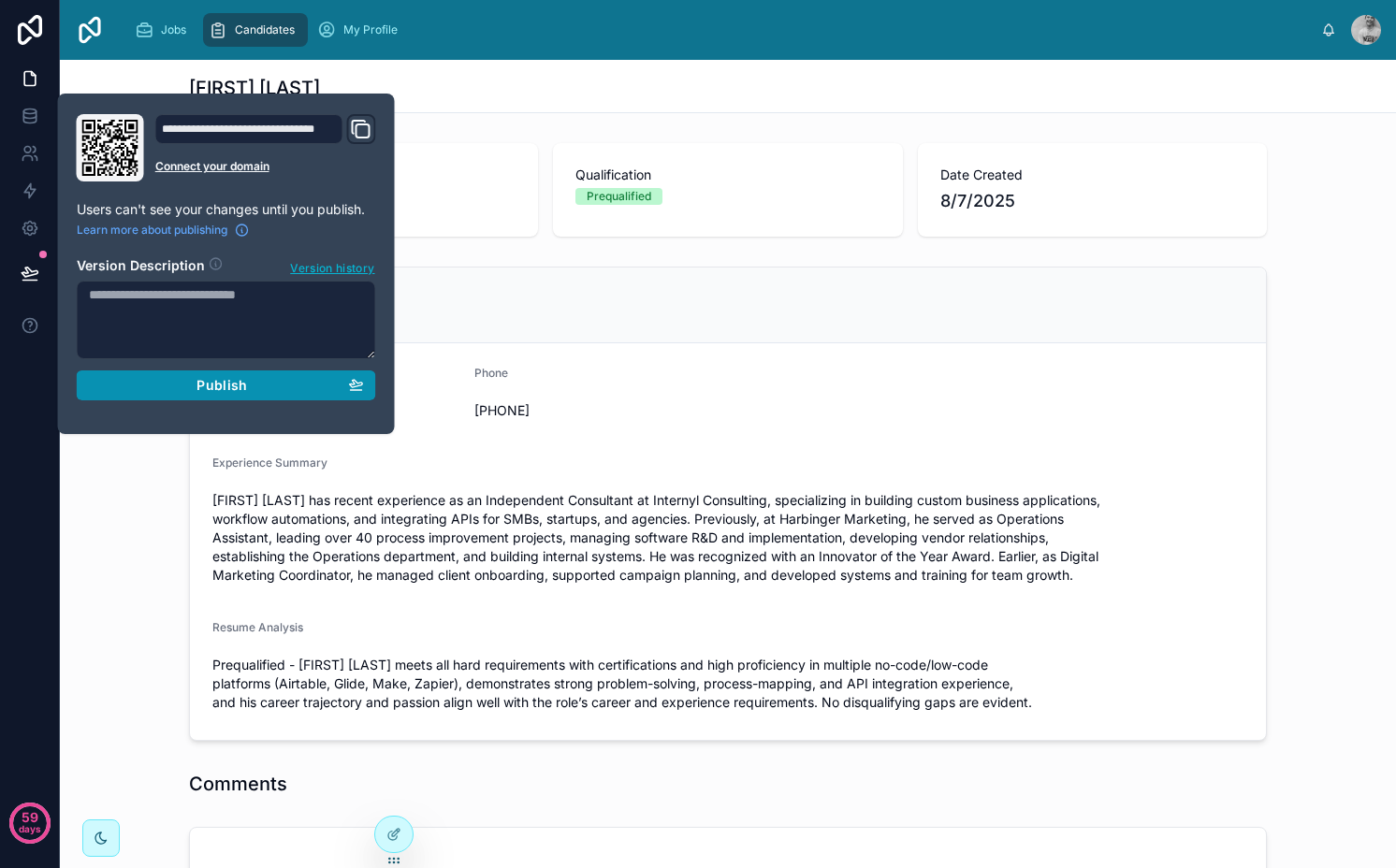 click on "Publish" at bounding box center [226, 385] 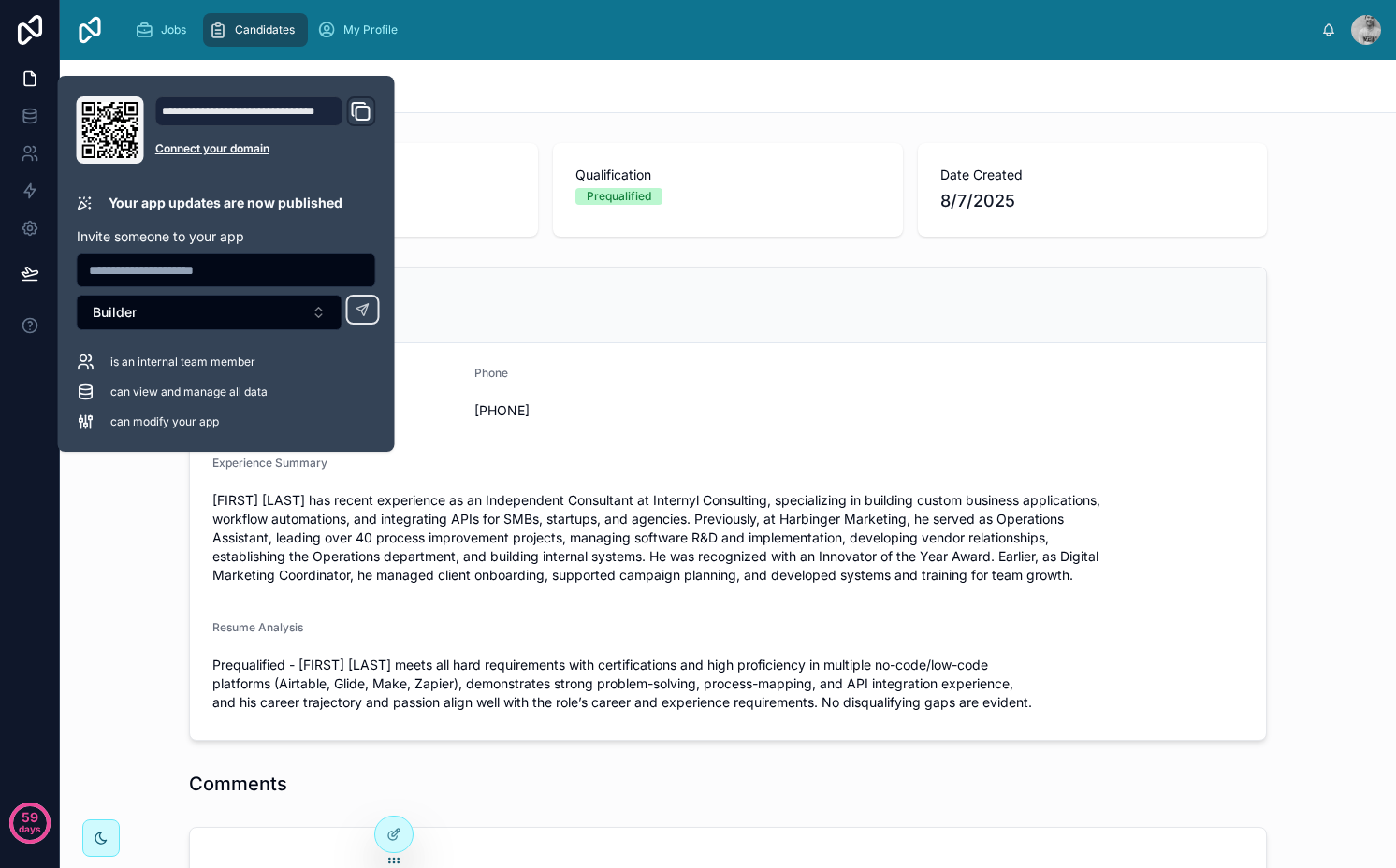 click on "Qualification Prequalified" at bounding box center [727, 190] 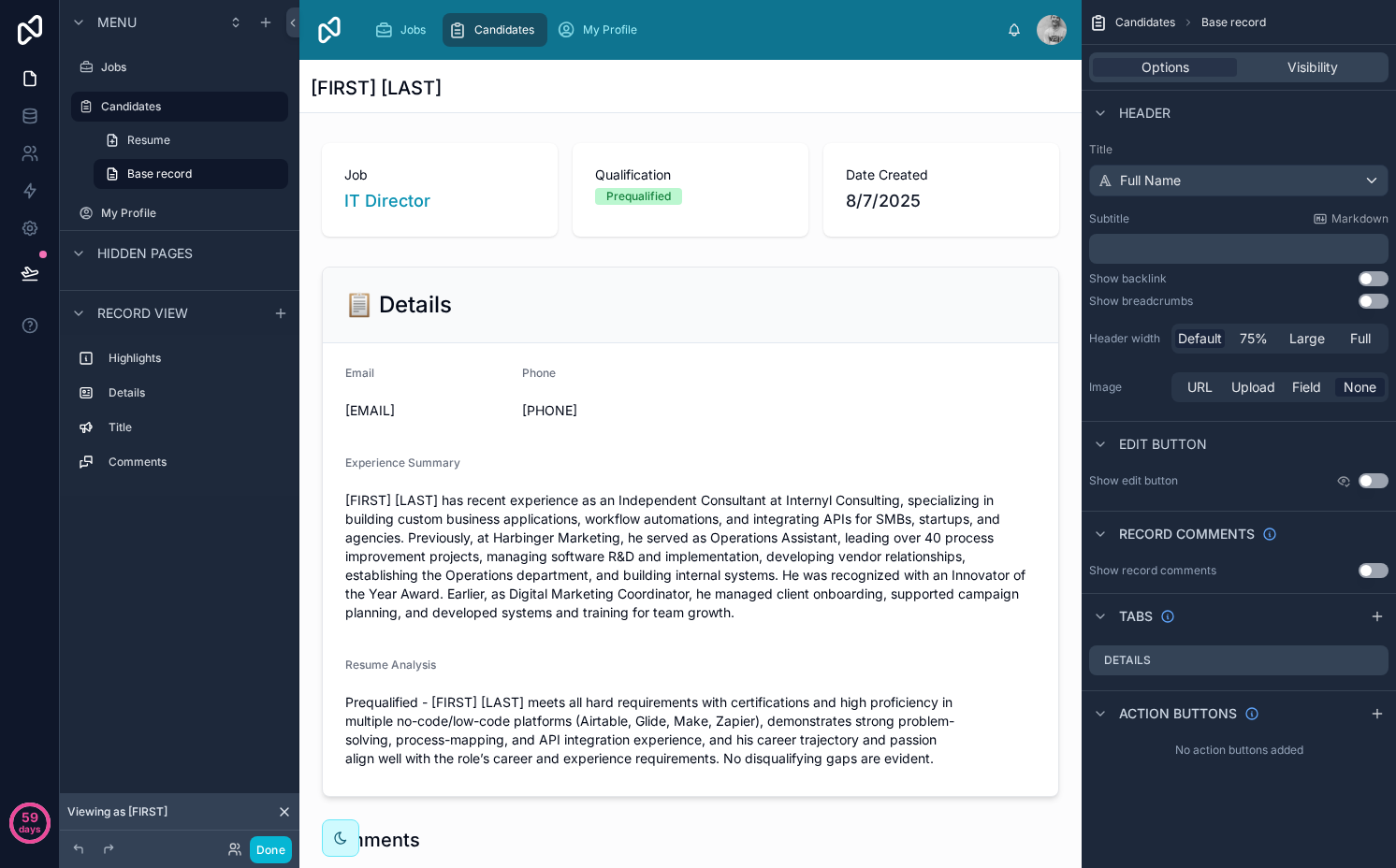 scroll, scrollTop: 3, scrollLeft: 0, axis: vertical 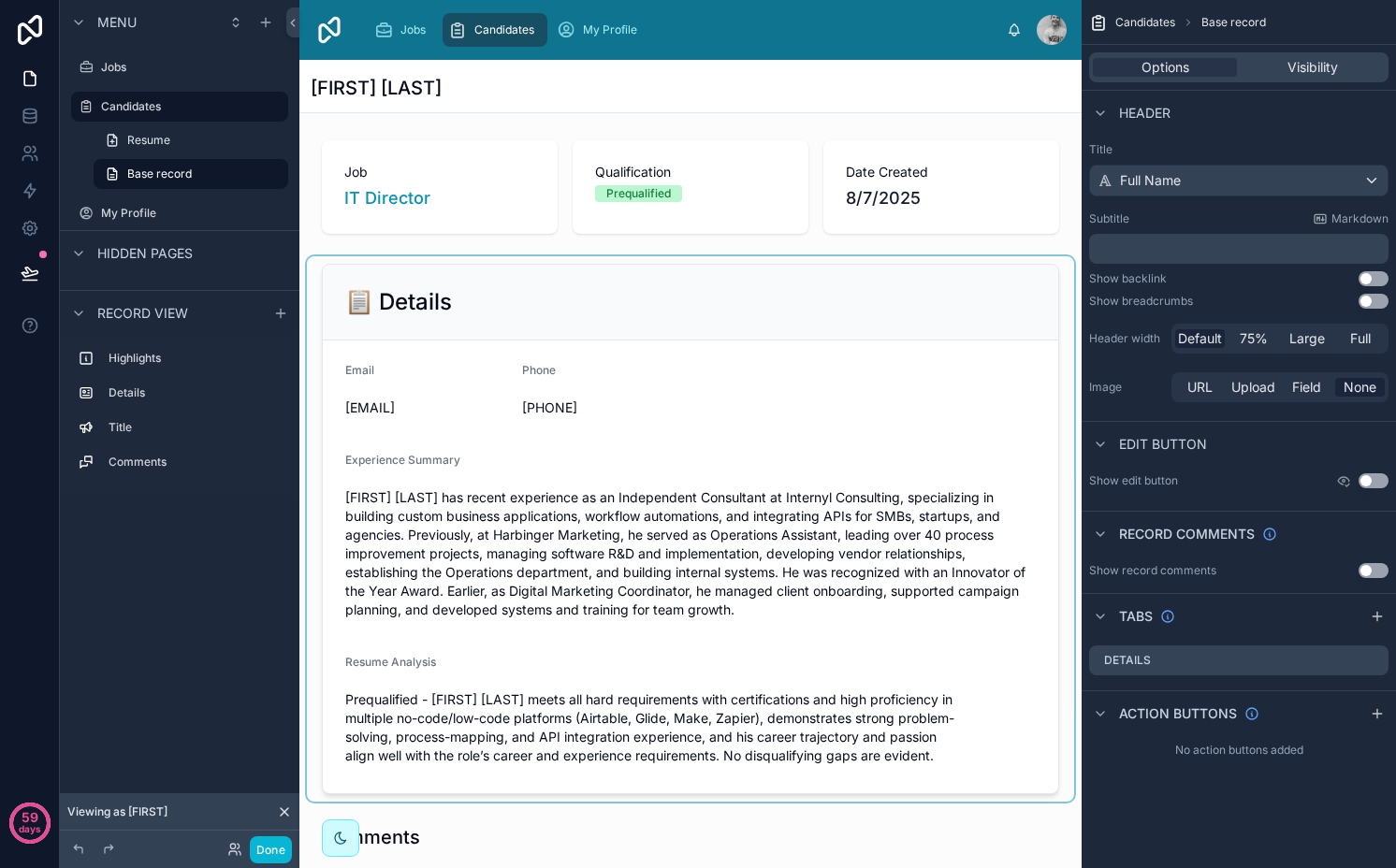 click at bounding box center (691, 528) 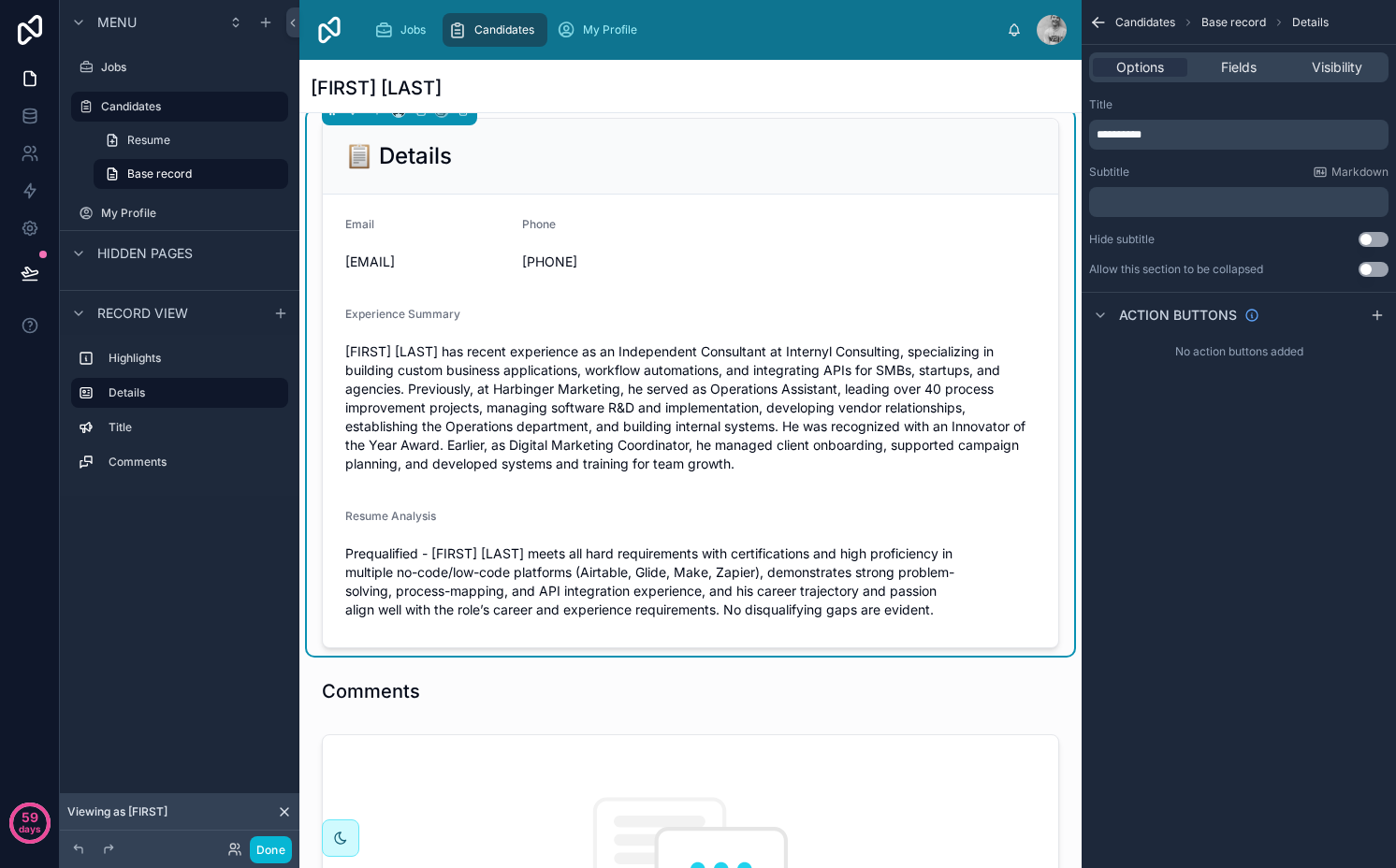scroll, scrollTop: 0, scrollLeft: 0, axis: both 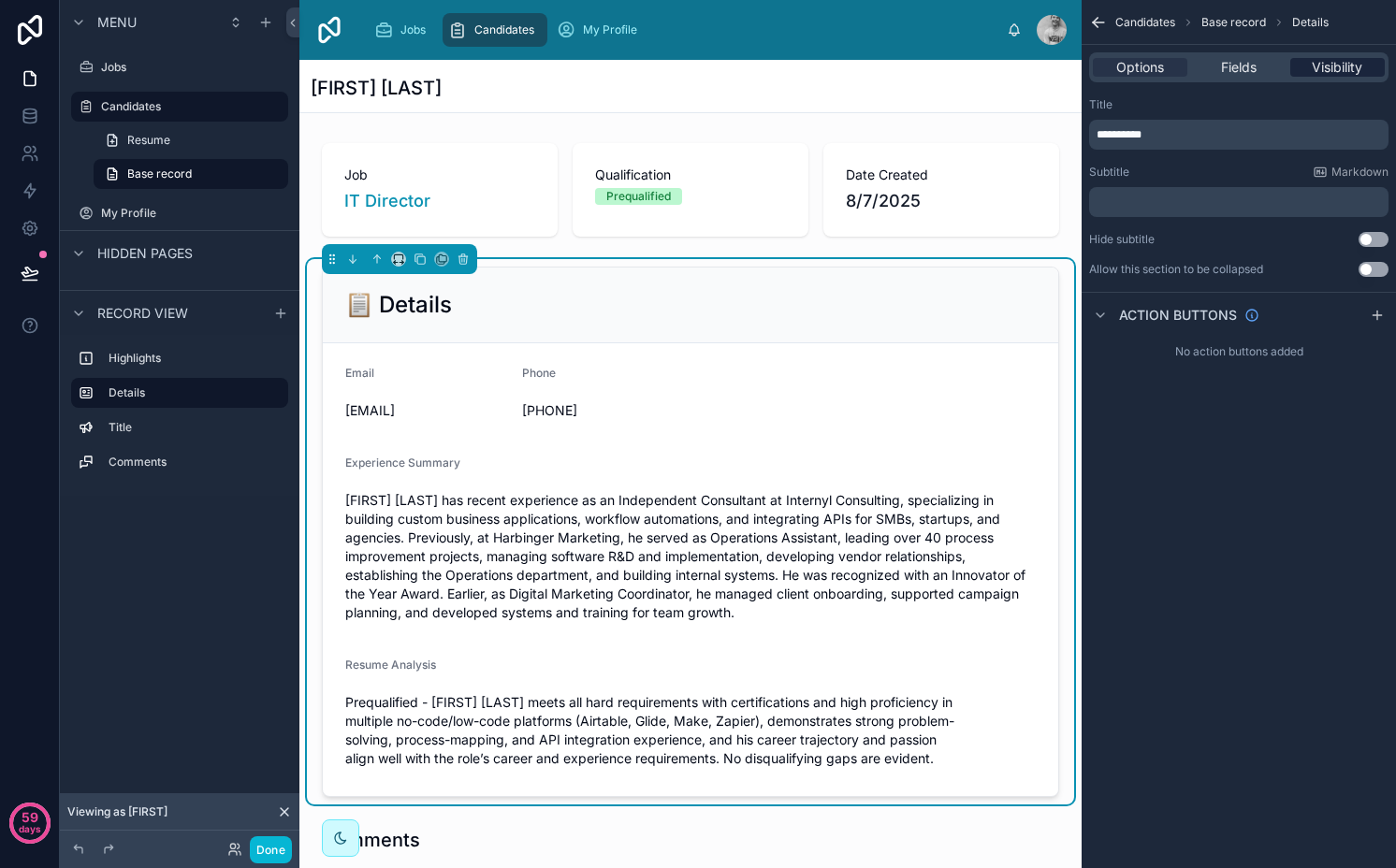 click on "Visibility" at bounding box center [1337, 67] 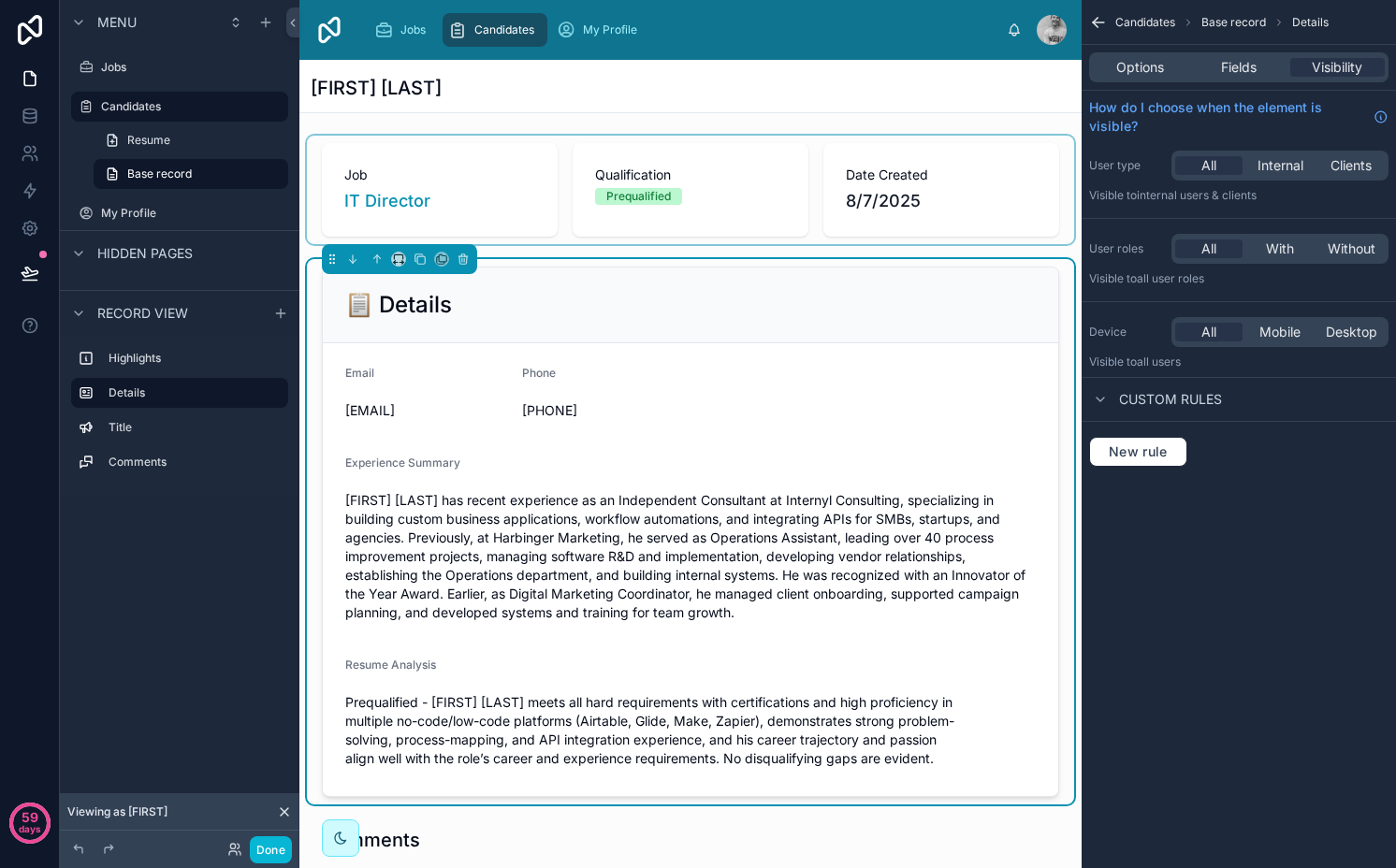click at bounding box center (691, 190) 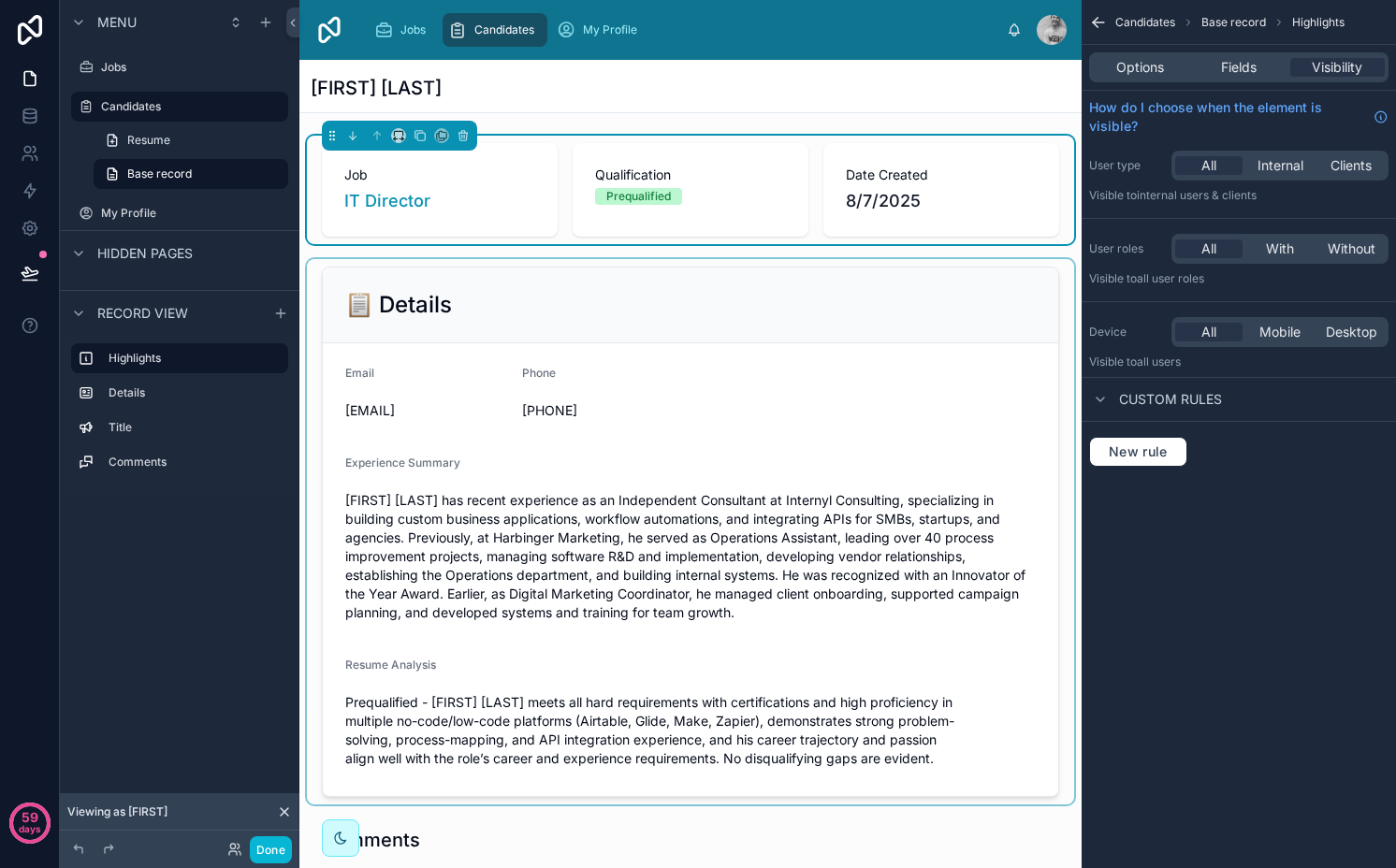 click at bounding box center (691, 531) 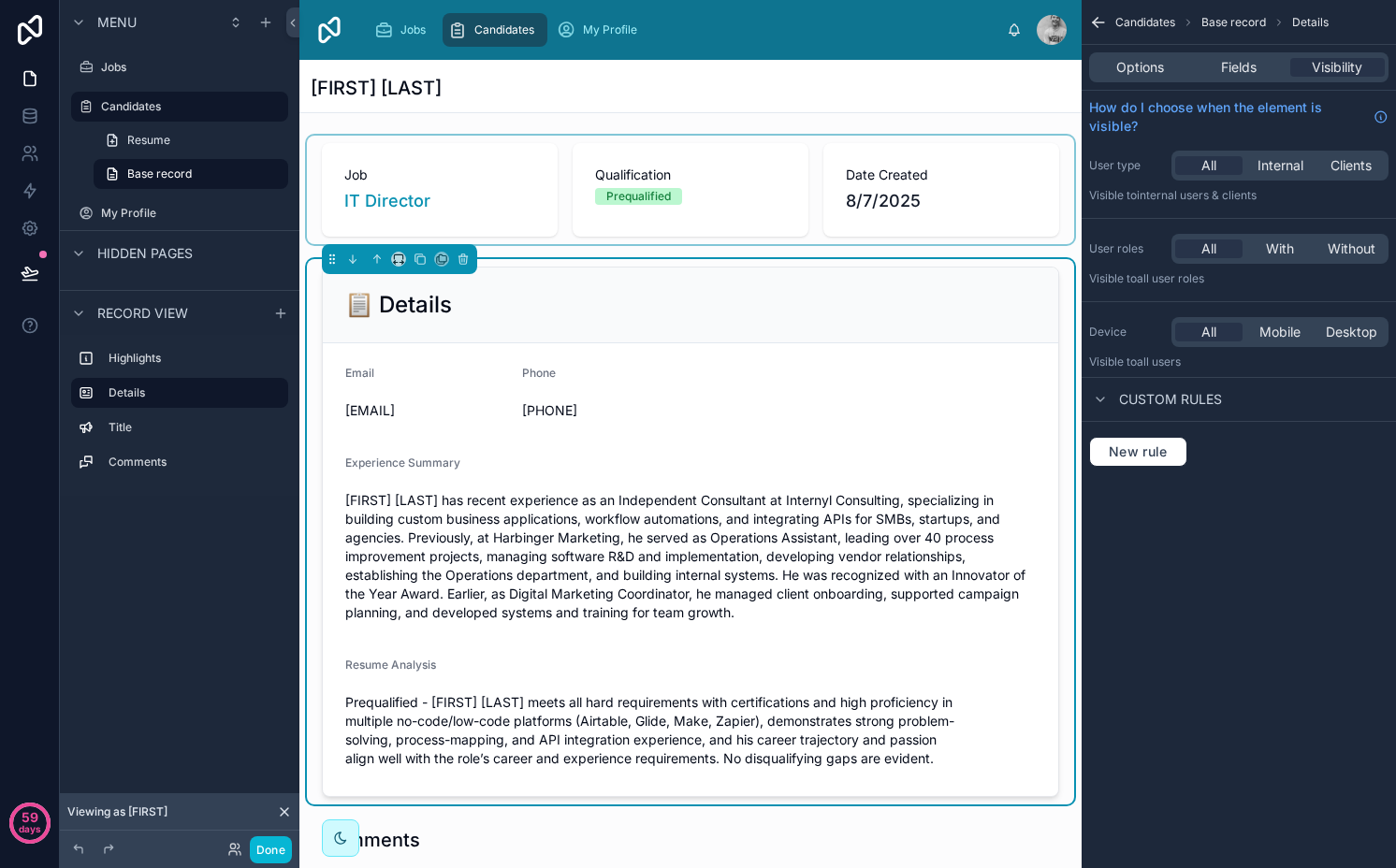 click at bounding box center (691, 190) 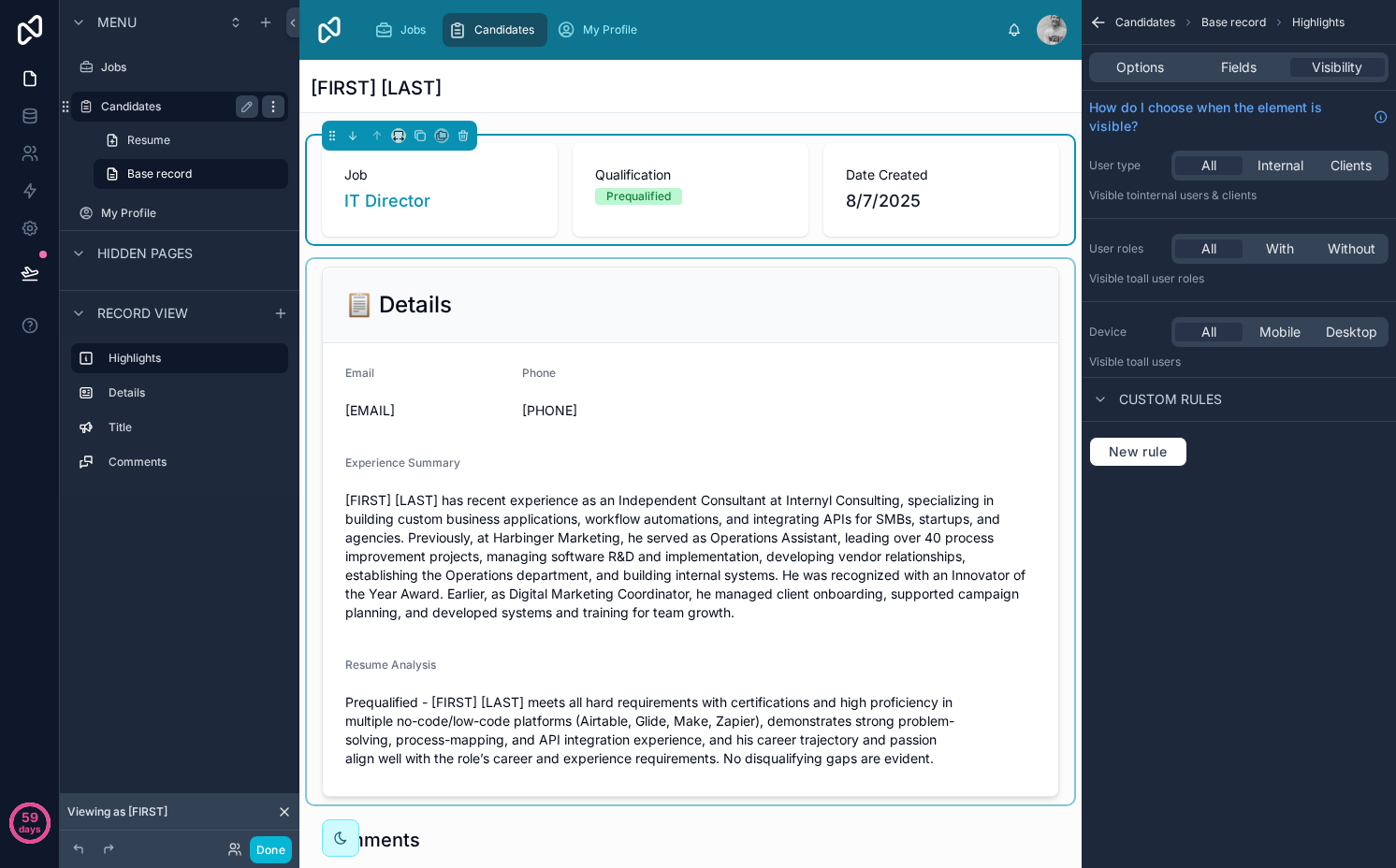 click 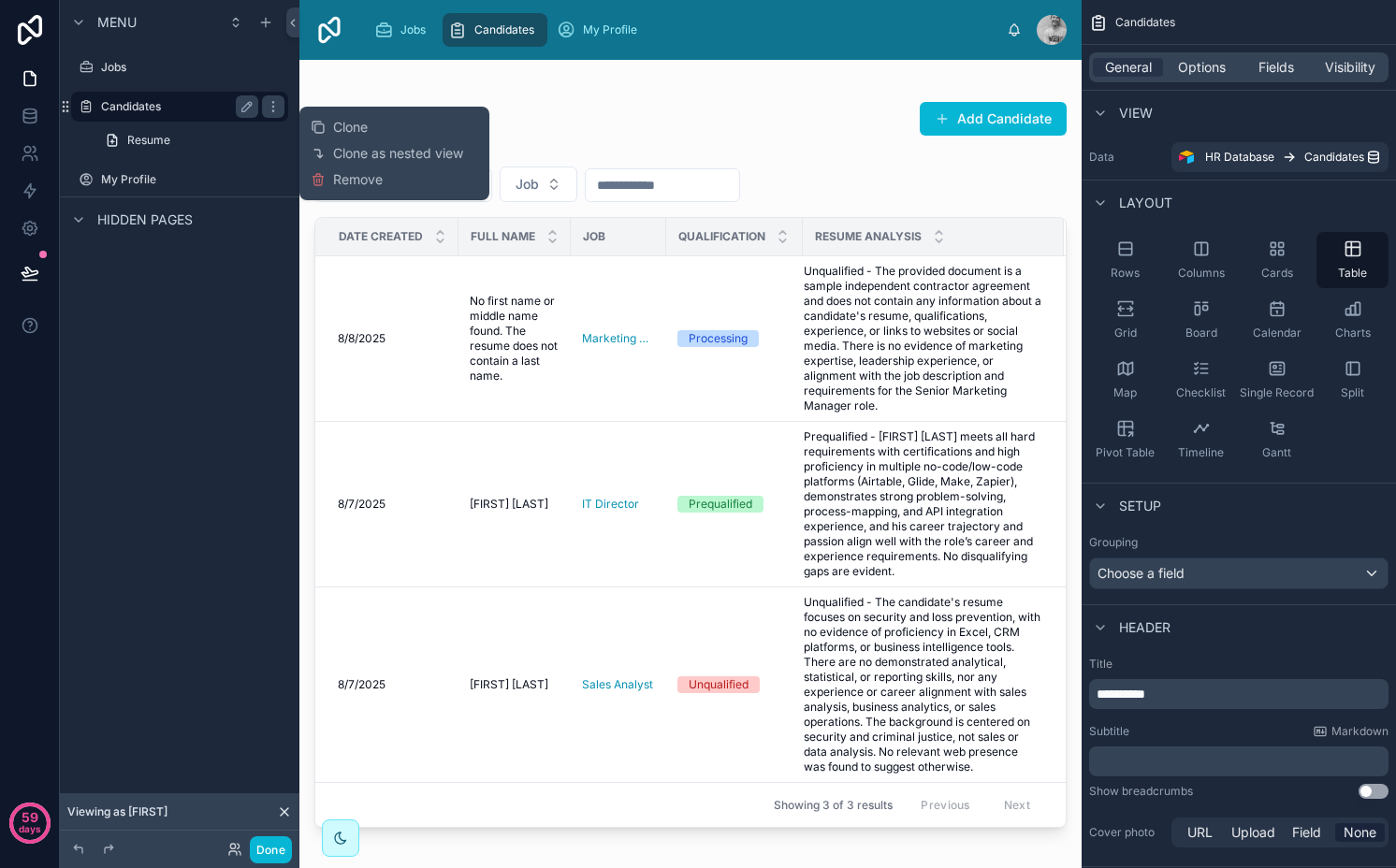 click on "Candidates" at bounding box center (176, 107) 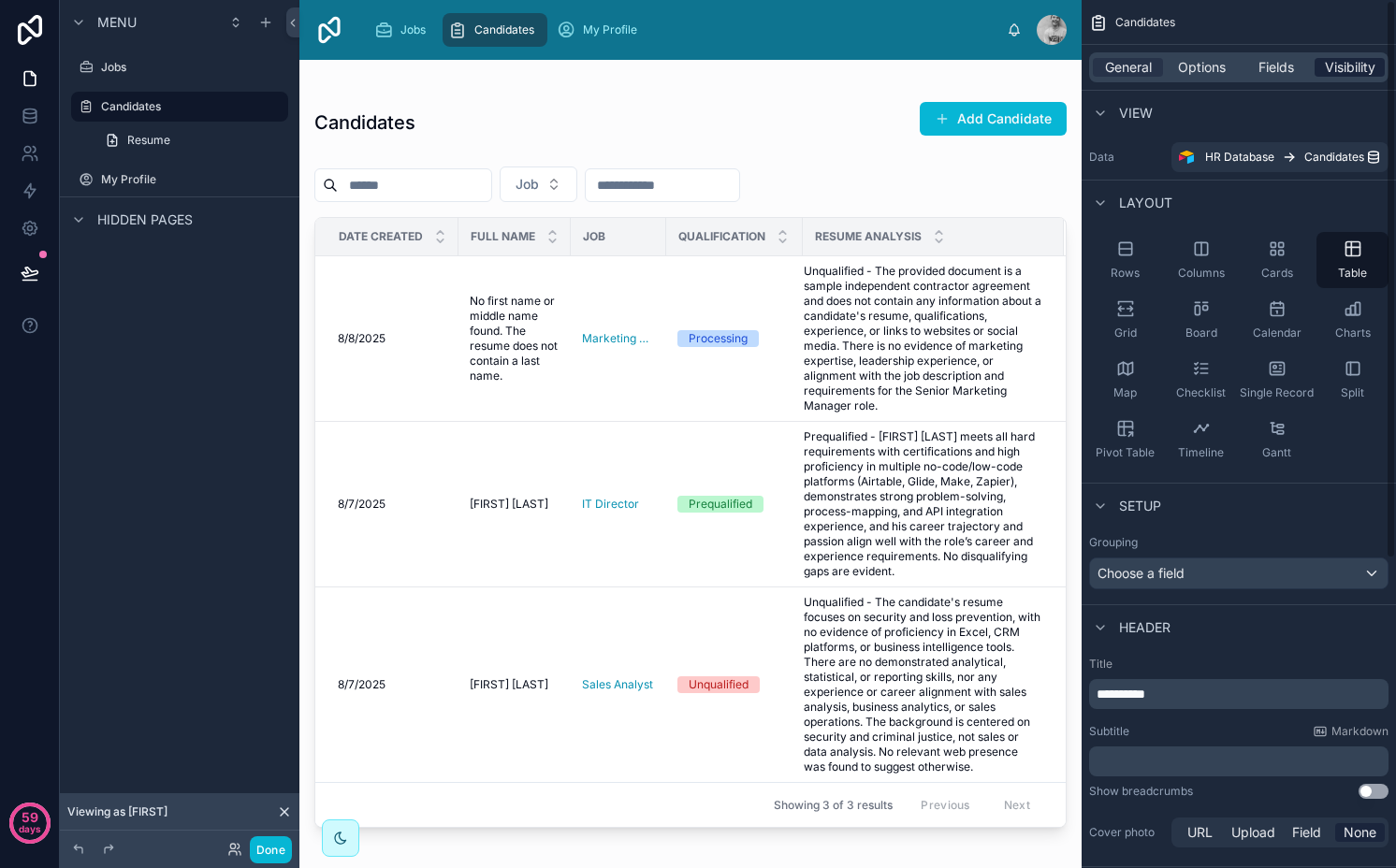 click on "Visibility" at bounding box center (1350, 67) 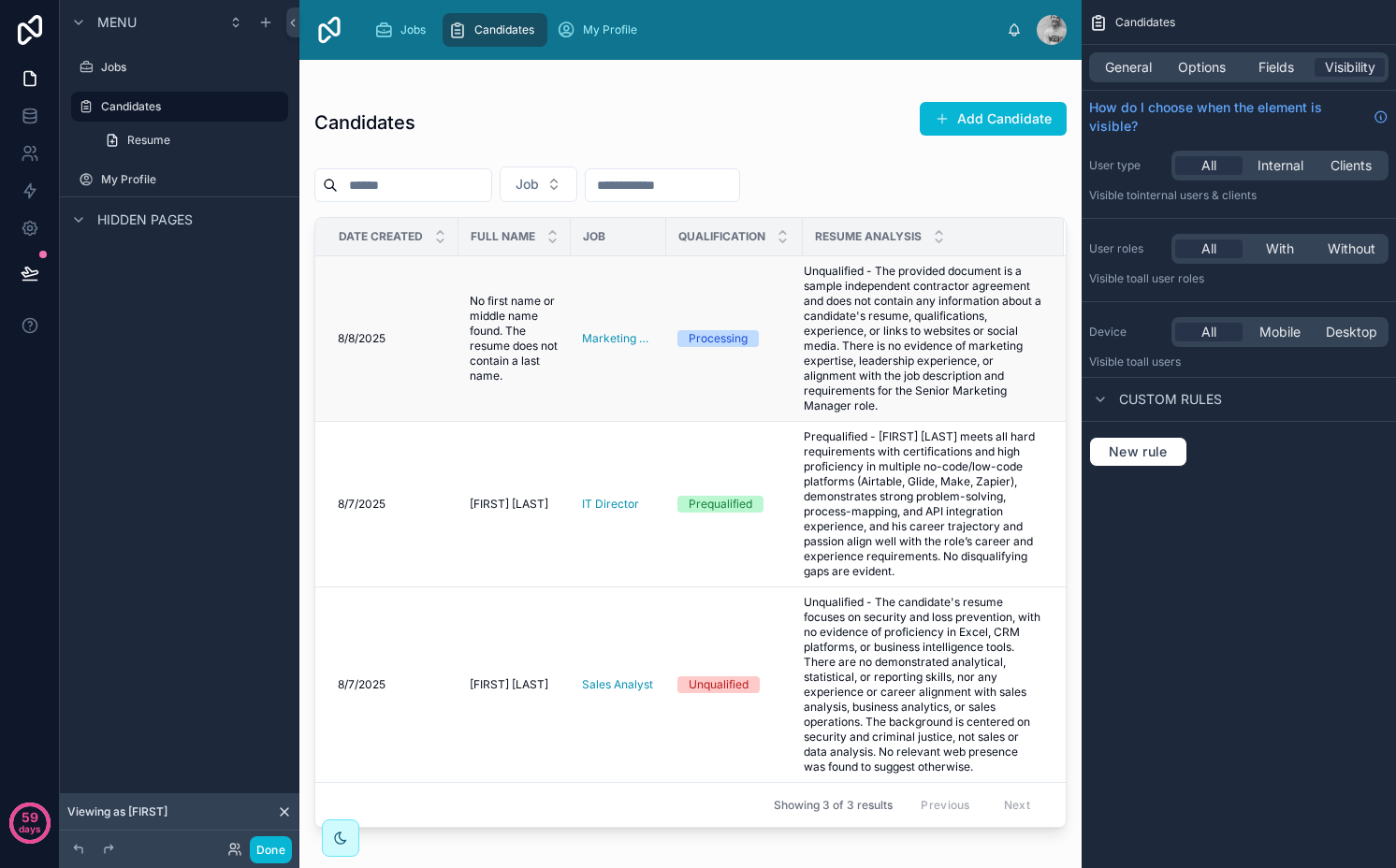 click on "No first name or middle name found. The resume does not contain a last name." at bounding box center [515, 339] 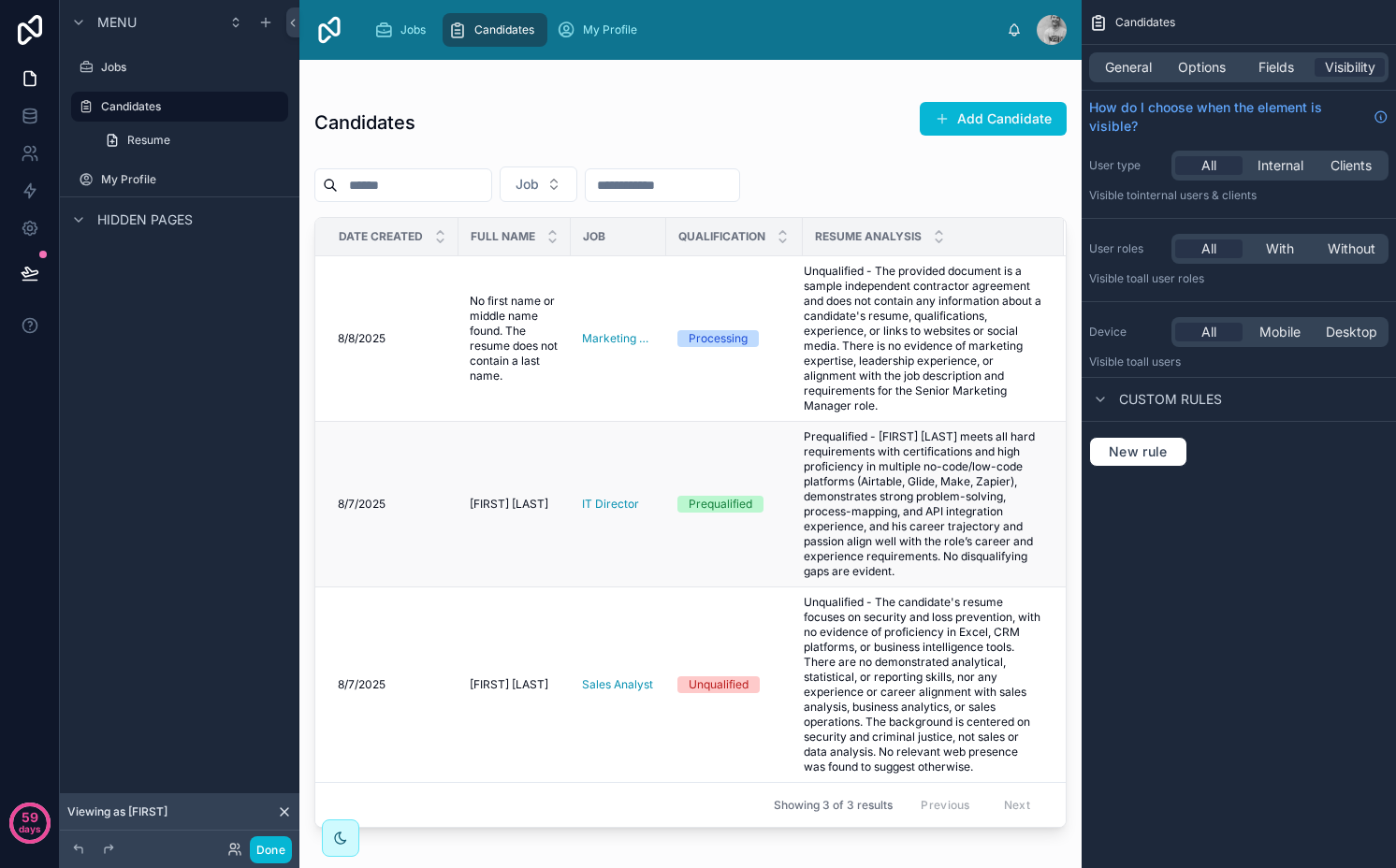 click on "Joel Lee Joel Lee" at bounding box center (515, 504) 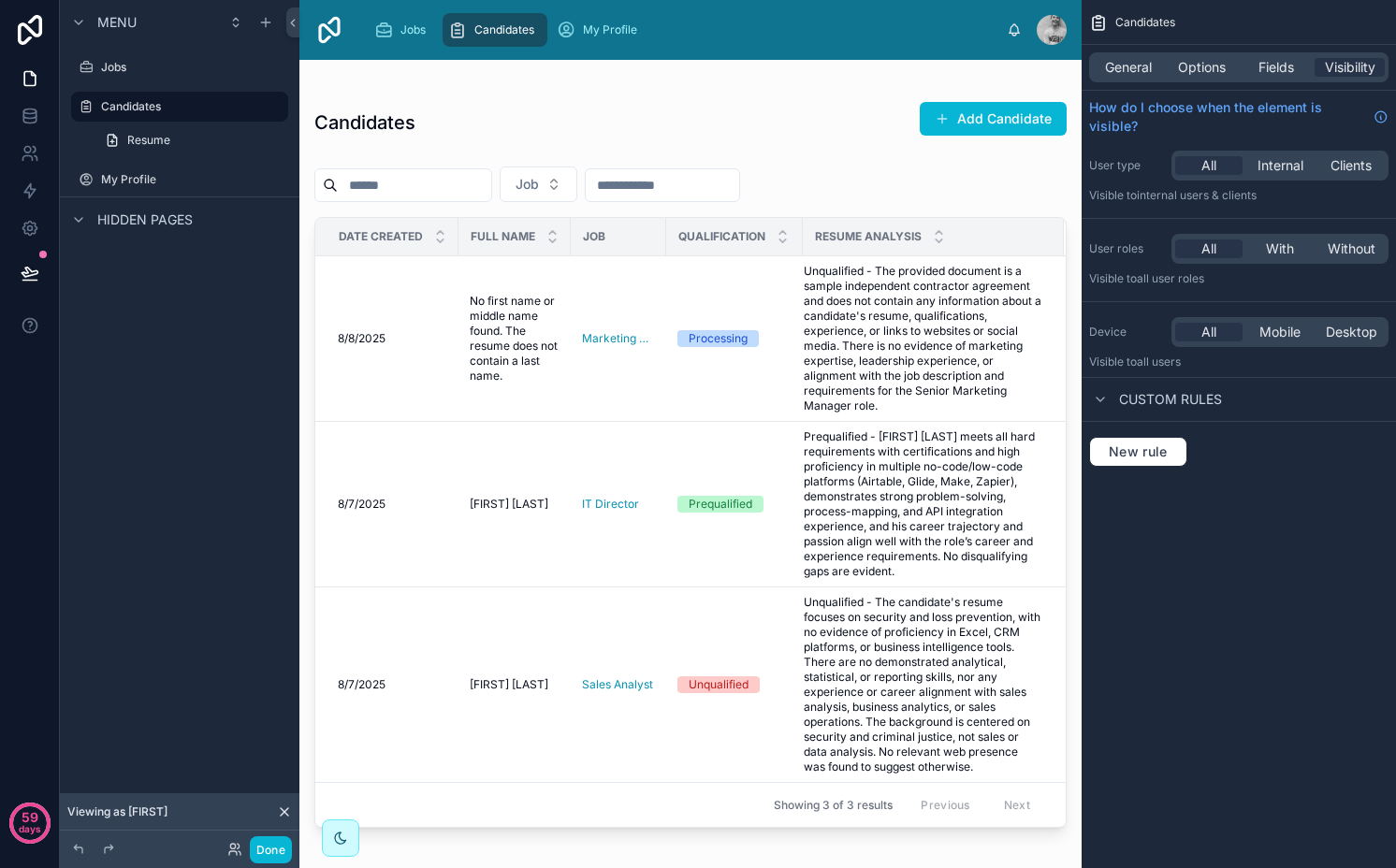 click on "Prequalified - [FIRST] [LAST] meets all hard requirements with certifications and high proficiency in multiple no-code/low-code platforms (Airtable, Glide, Make, Zapier), demonstrates strong problem-solving, process-mapping, and API integration experience, and his career trajectory and passion align well with the role’s career and experience requirements. No disqualifying gaps are evident." at bounding box center [923, 504] 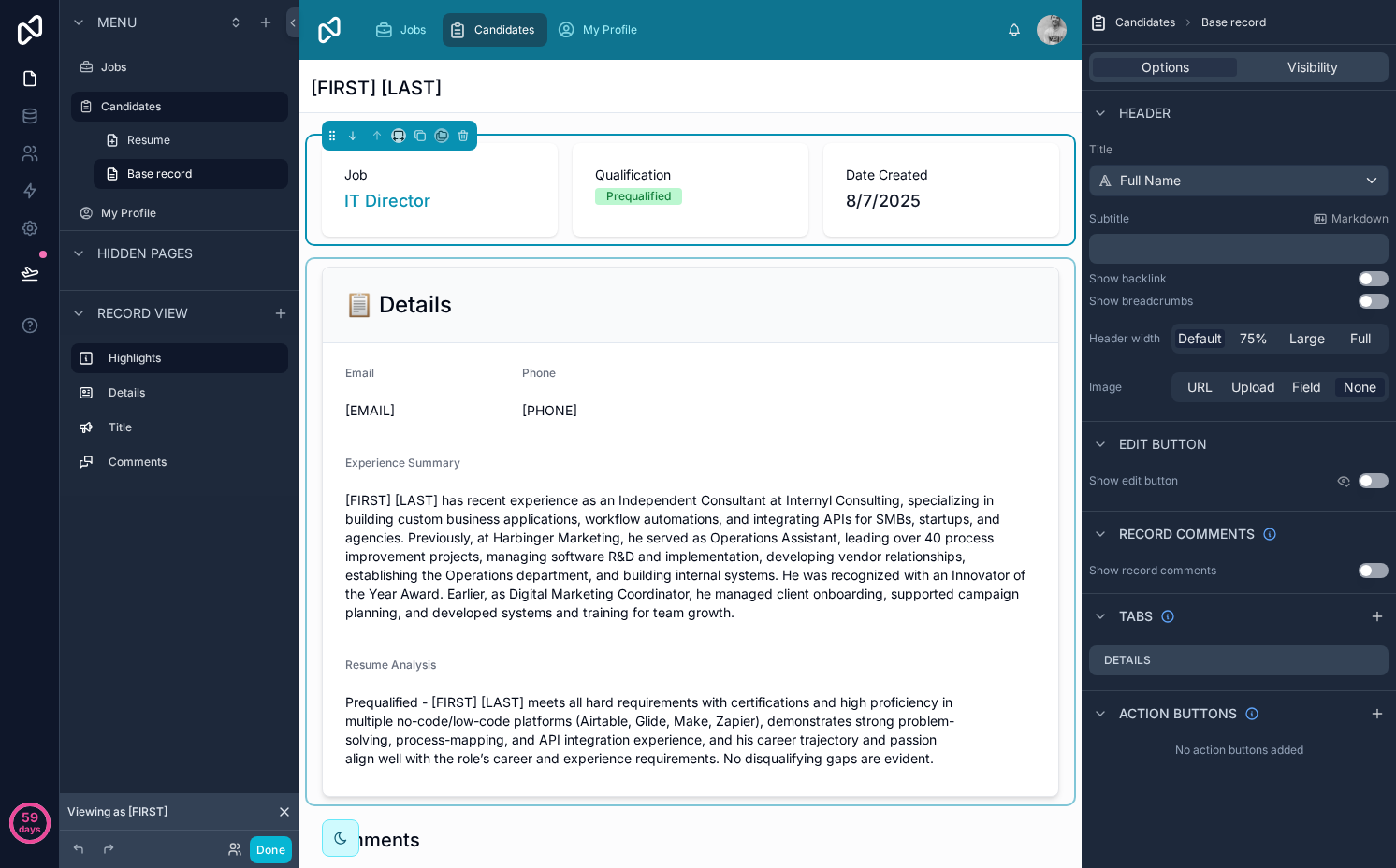 click at bounding box center [691, 531] 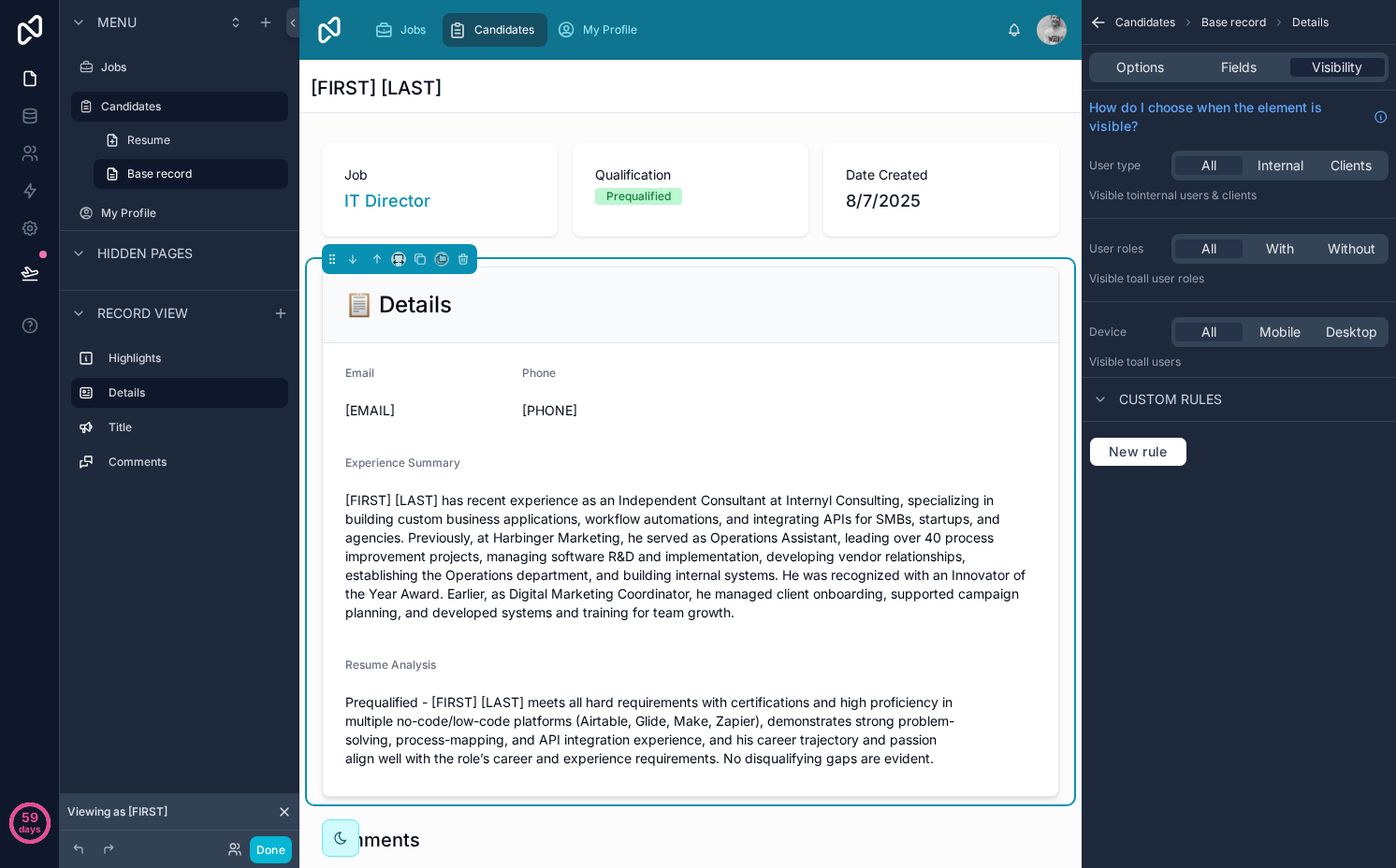 click on "Visibility" at bounding box center [1337, 67] 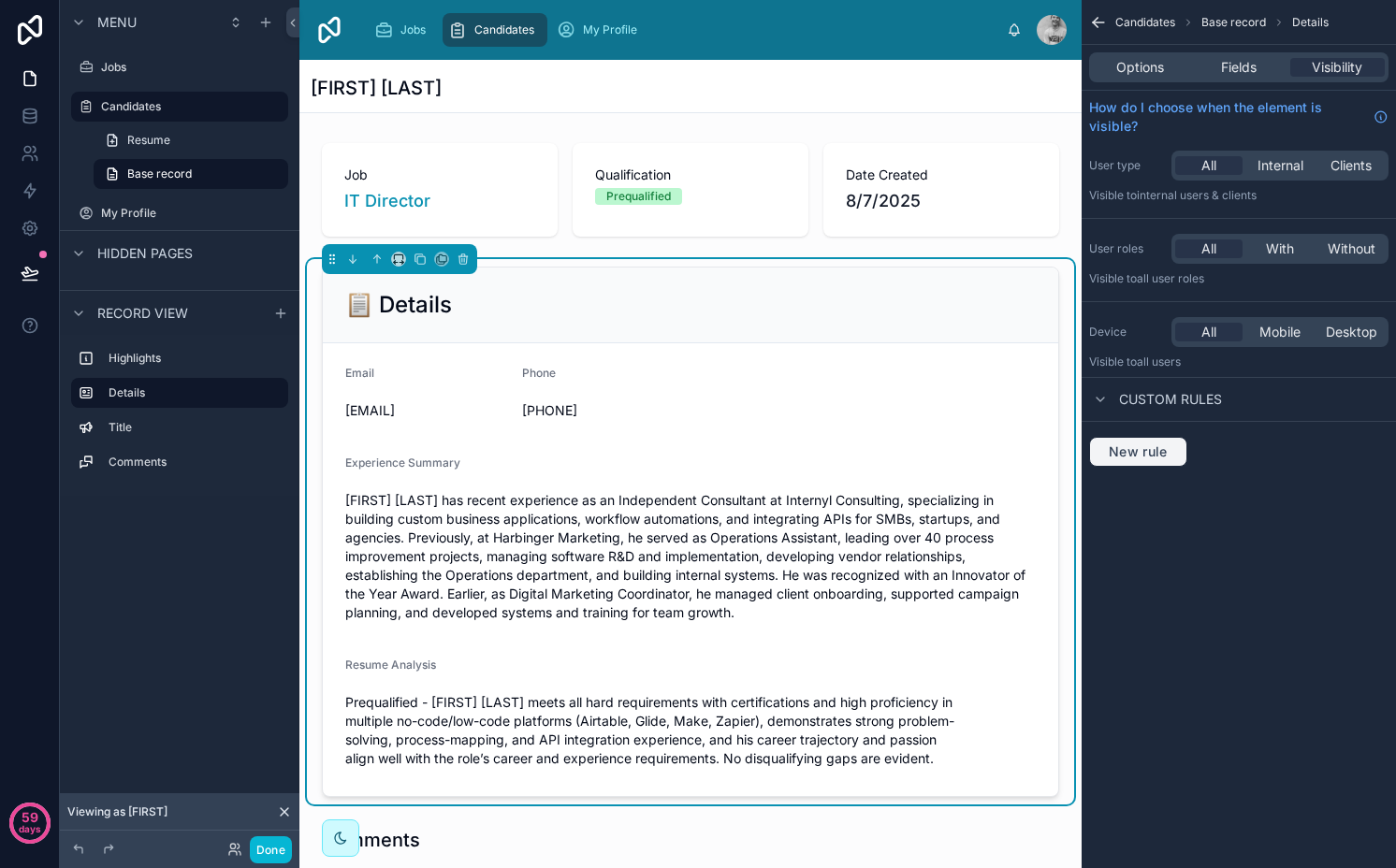 click on "New rule" at bounding box center (1138, 452) 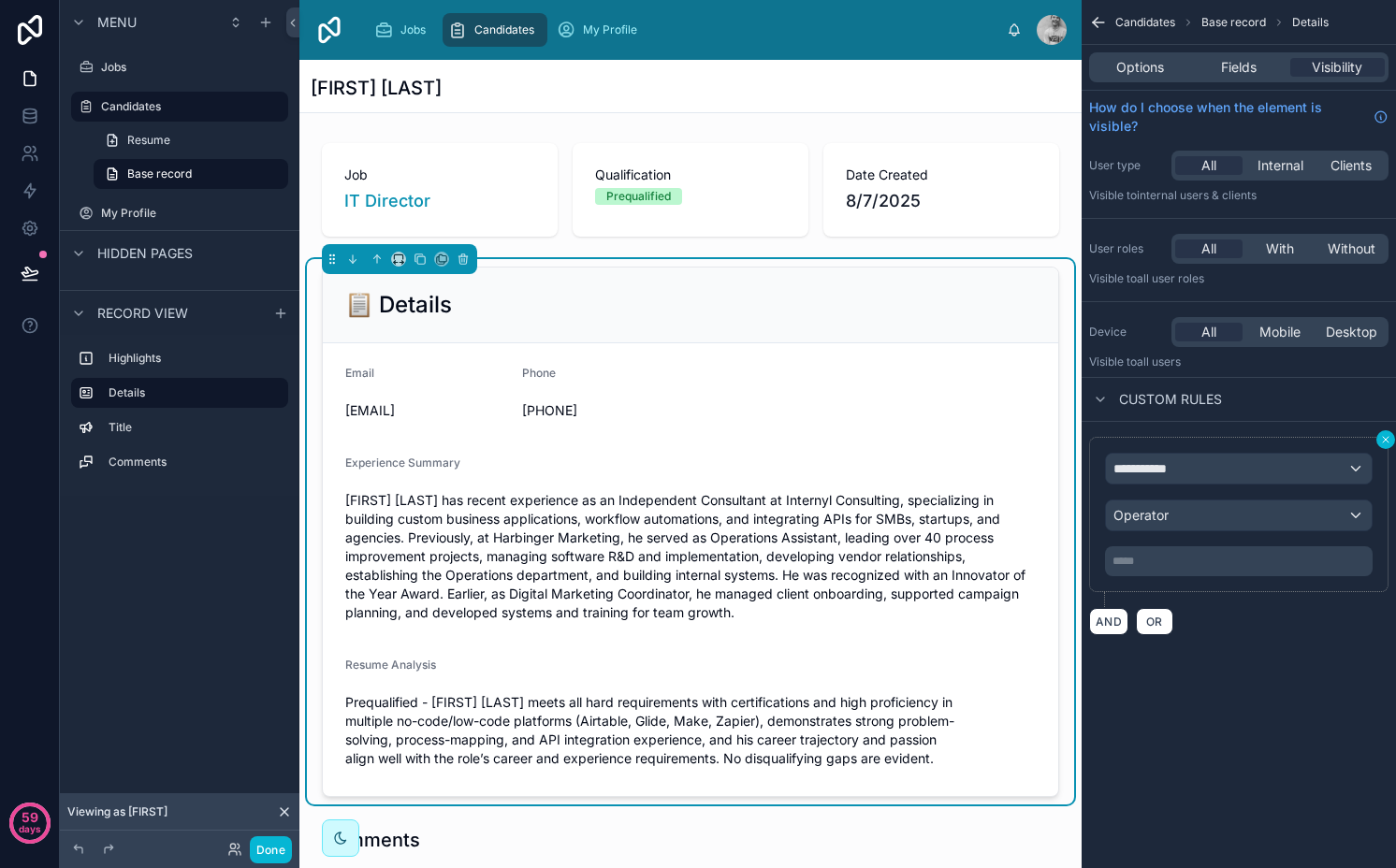 click 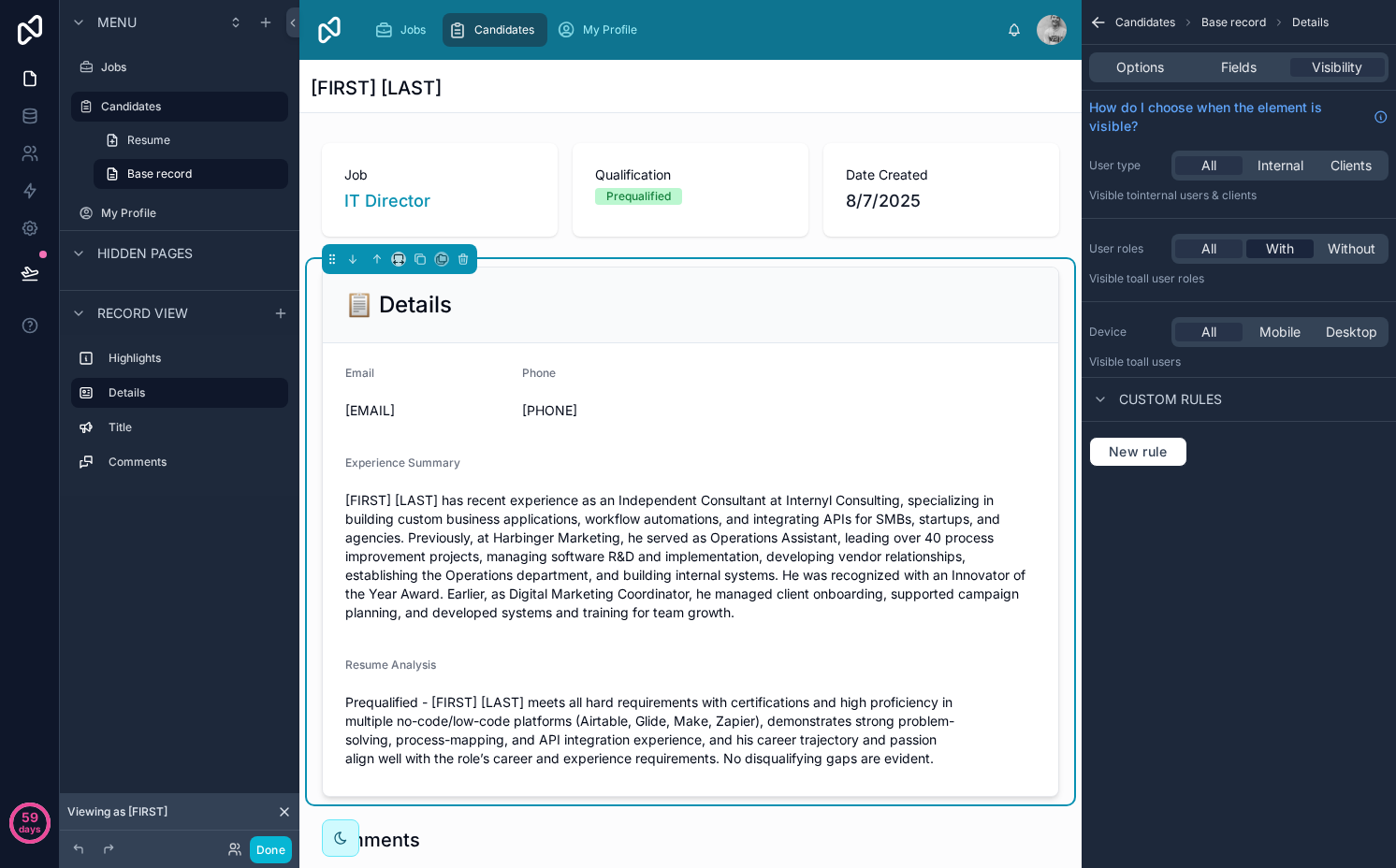 click on "With" at bounding box center (1280, 249) 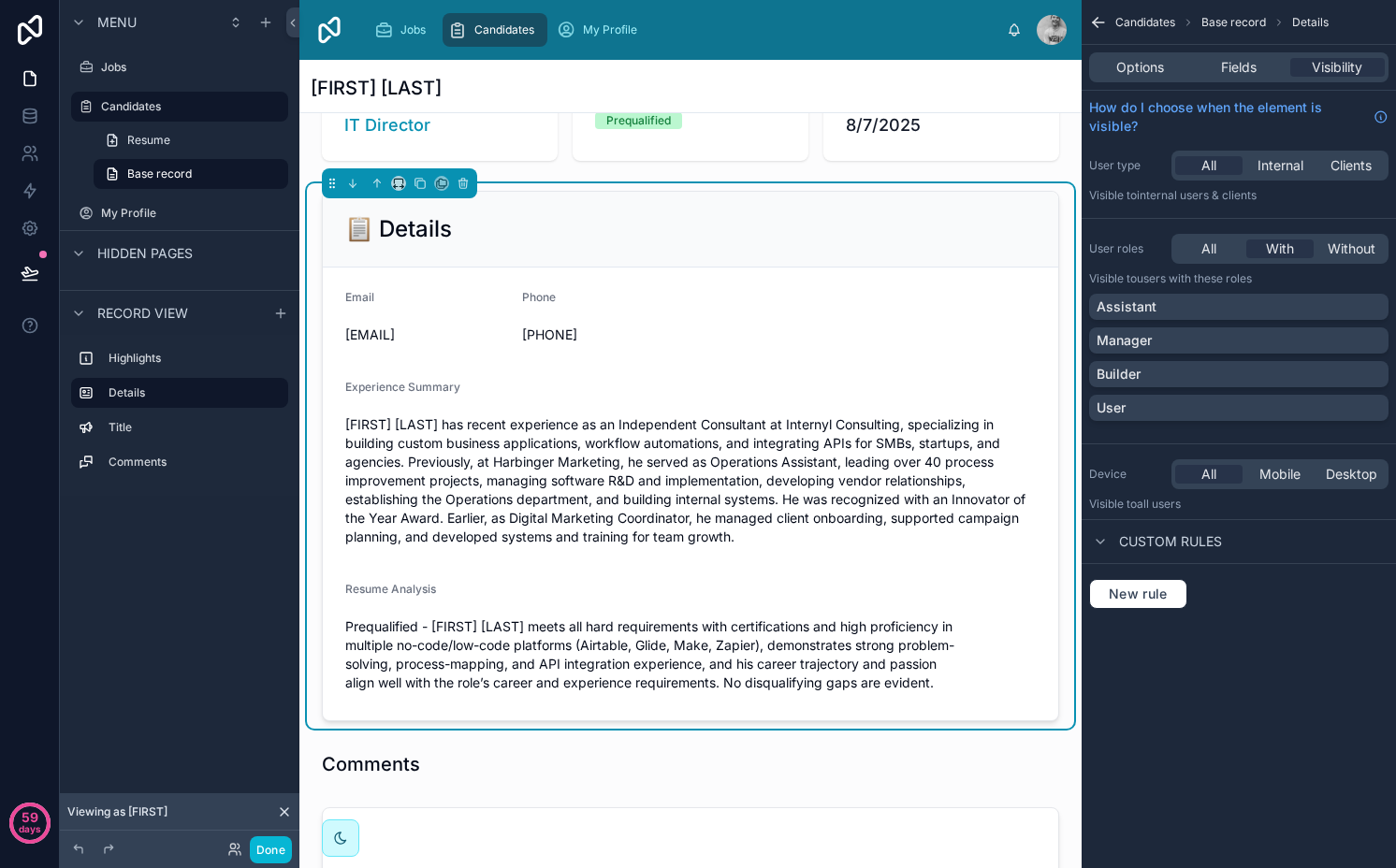 scroll, scrollTop: 0, scrollLeft: 0, axis: both 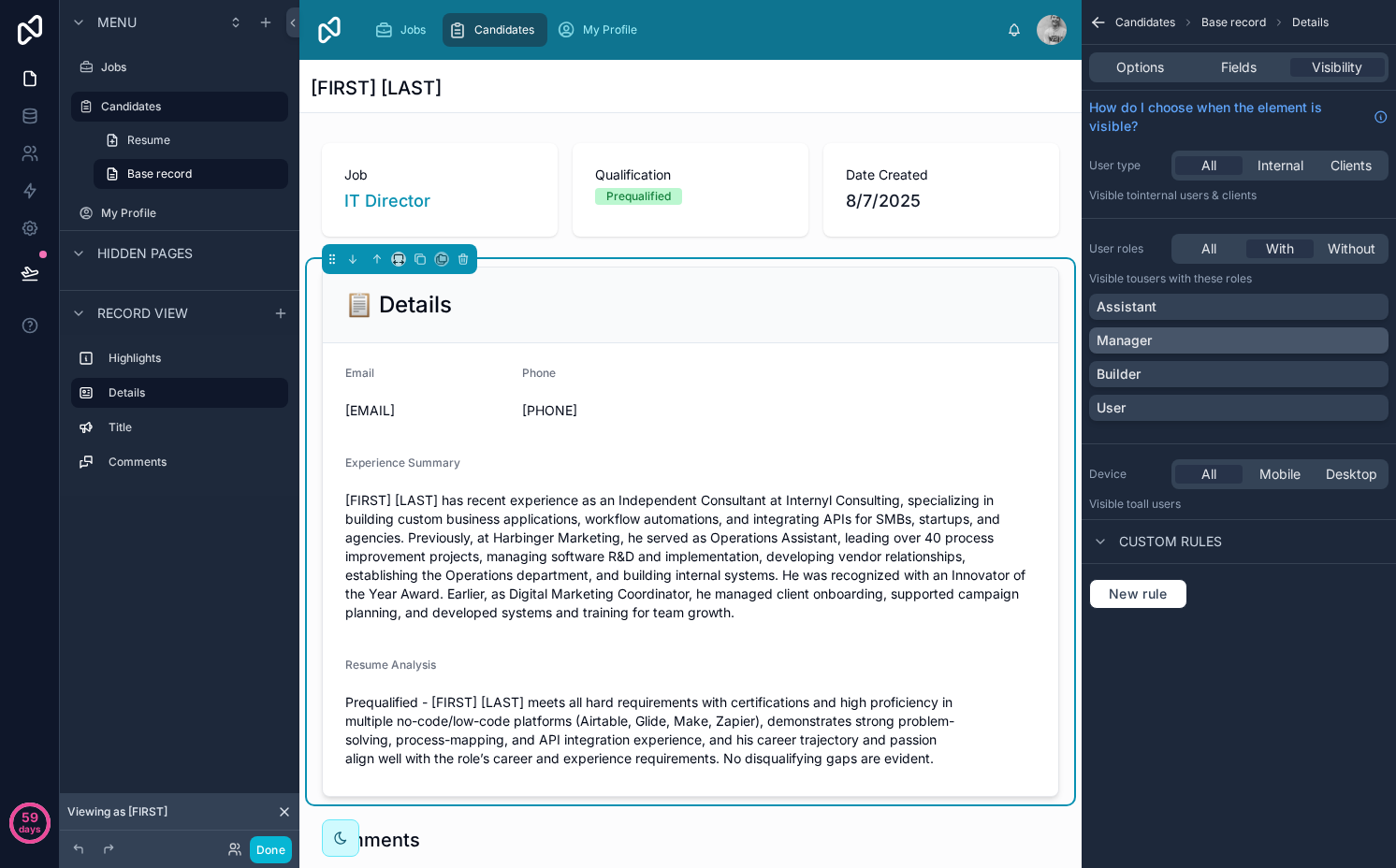 click on "Manager" at bounding box center (1239, 340) 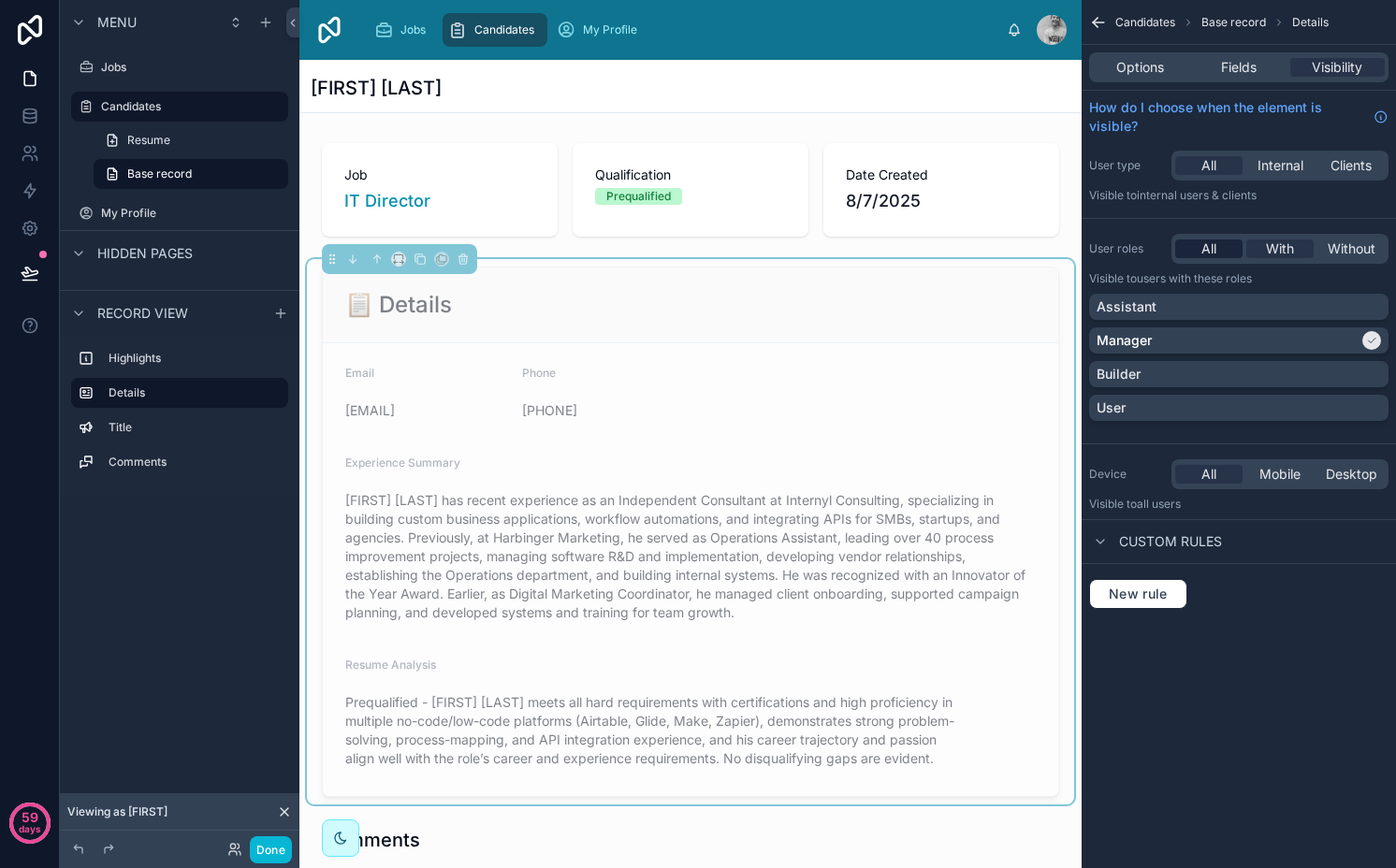 click on "All" at bounding box center [1209, 249] 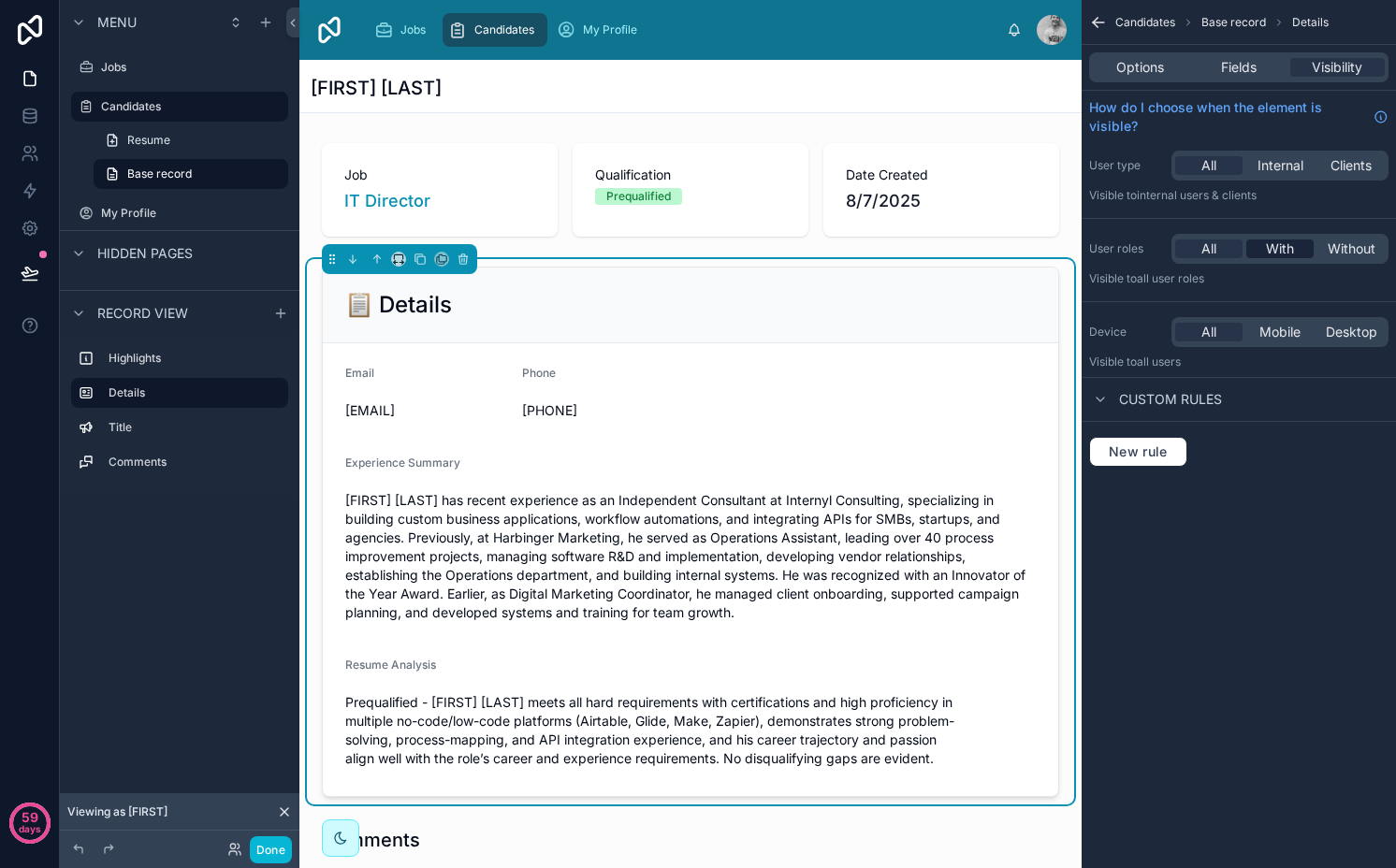 click on "With" at bounding box center (1280, 249) 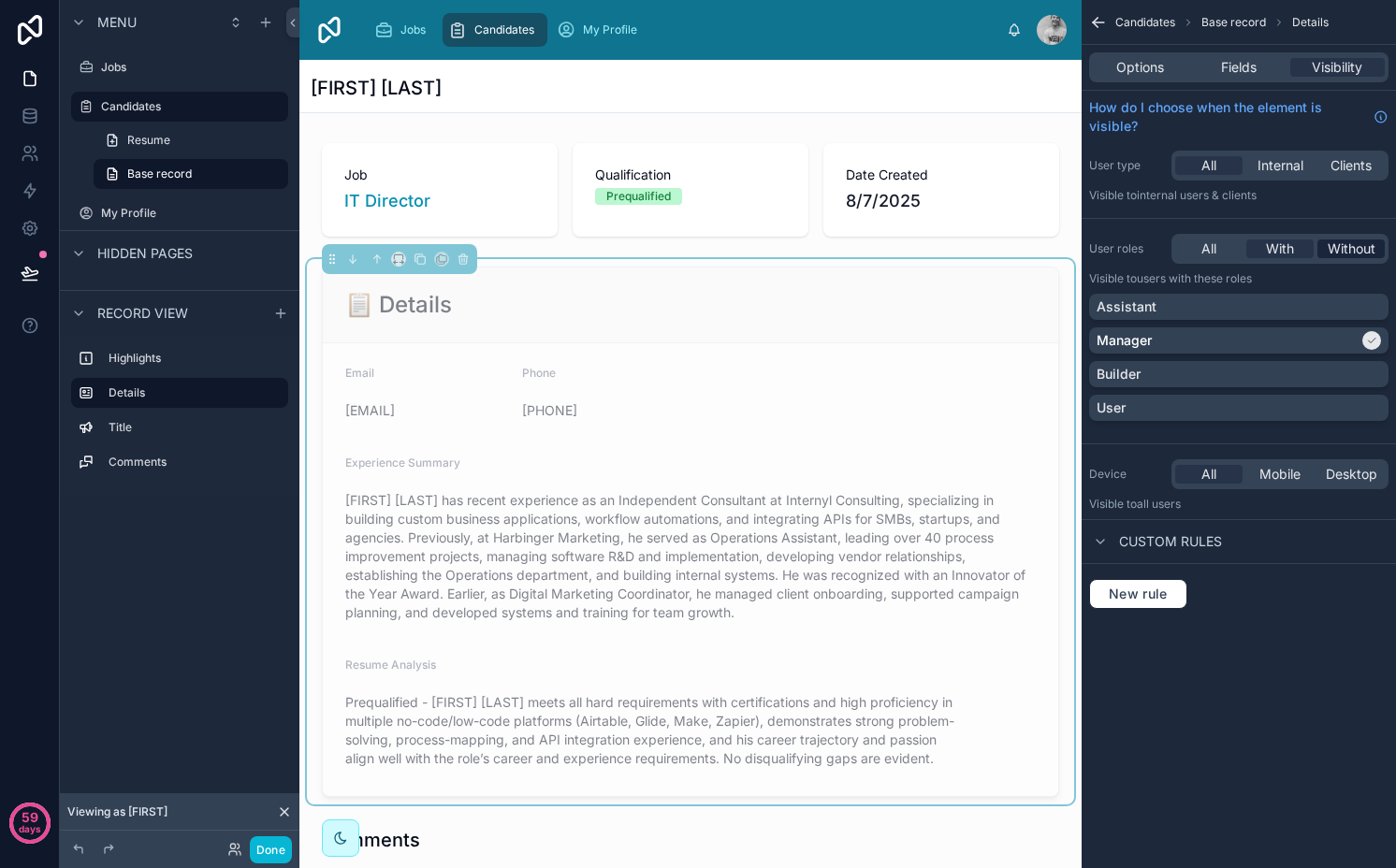 click on "Without" at bounding box center [1351, 249] 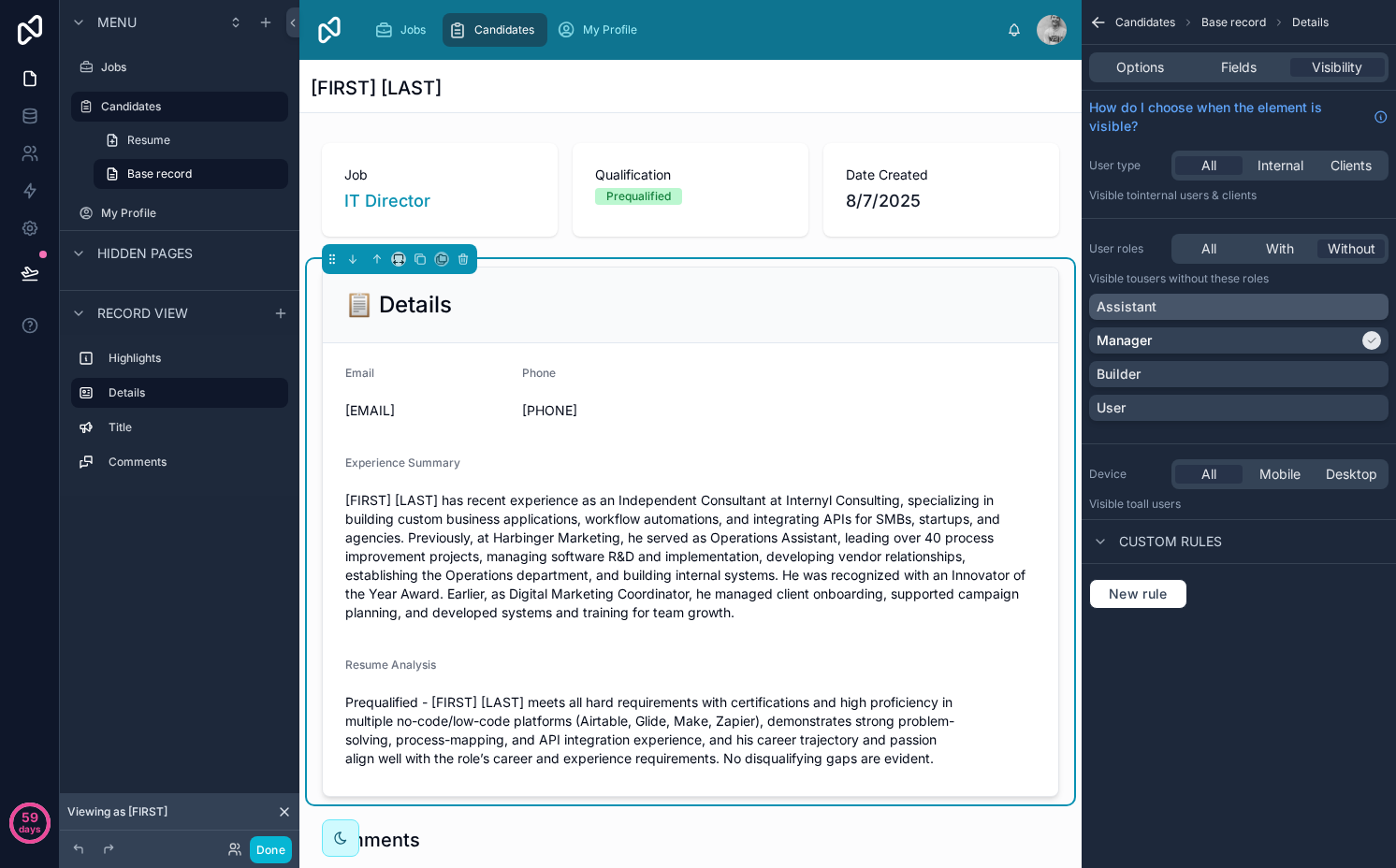 click on "Assistant" at bounding box center [1239, 307] 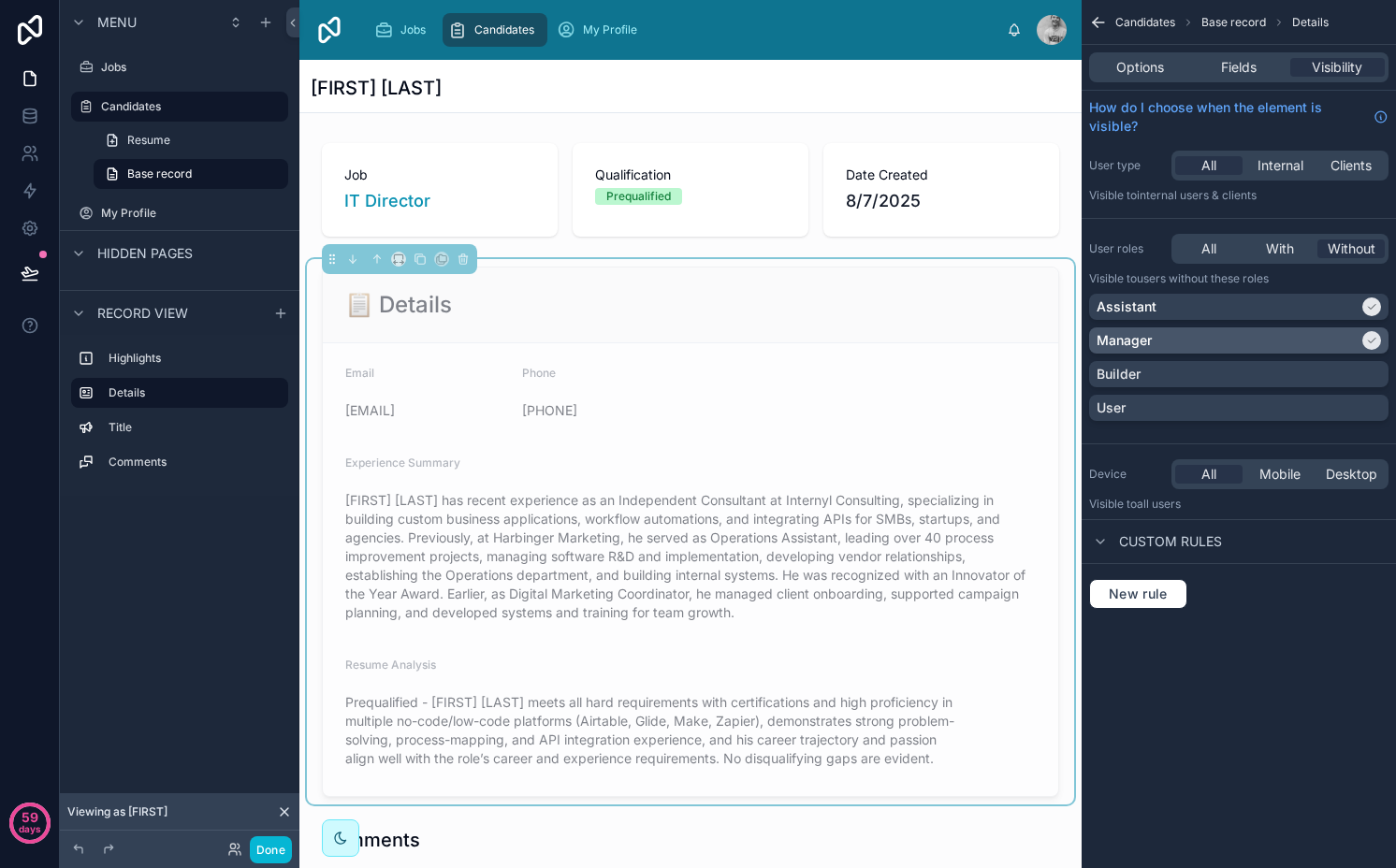 click on "Manager" at bounding box center (1228, 340) 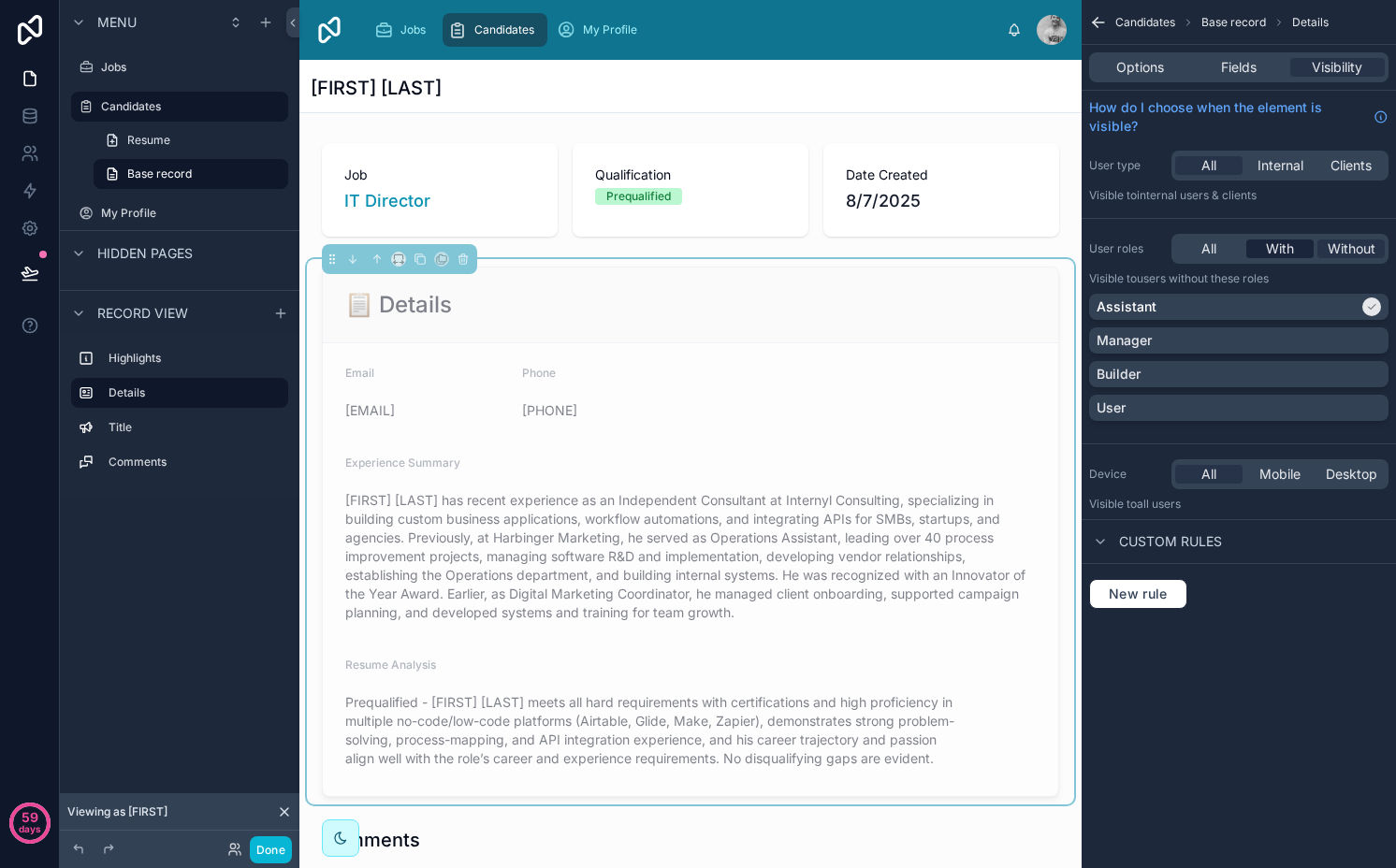 click on "With" at bounding box center (1280, 249) 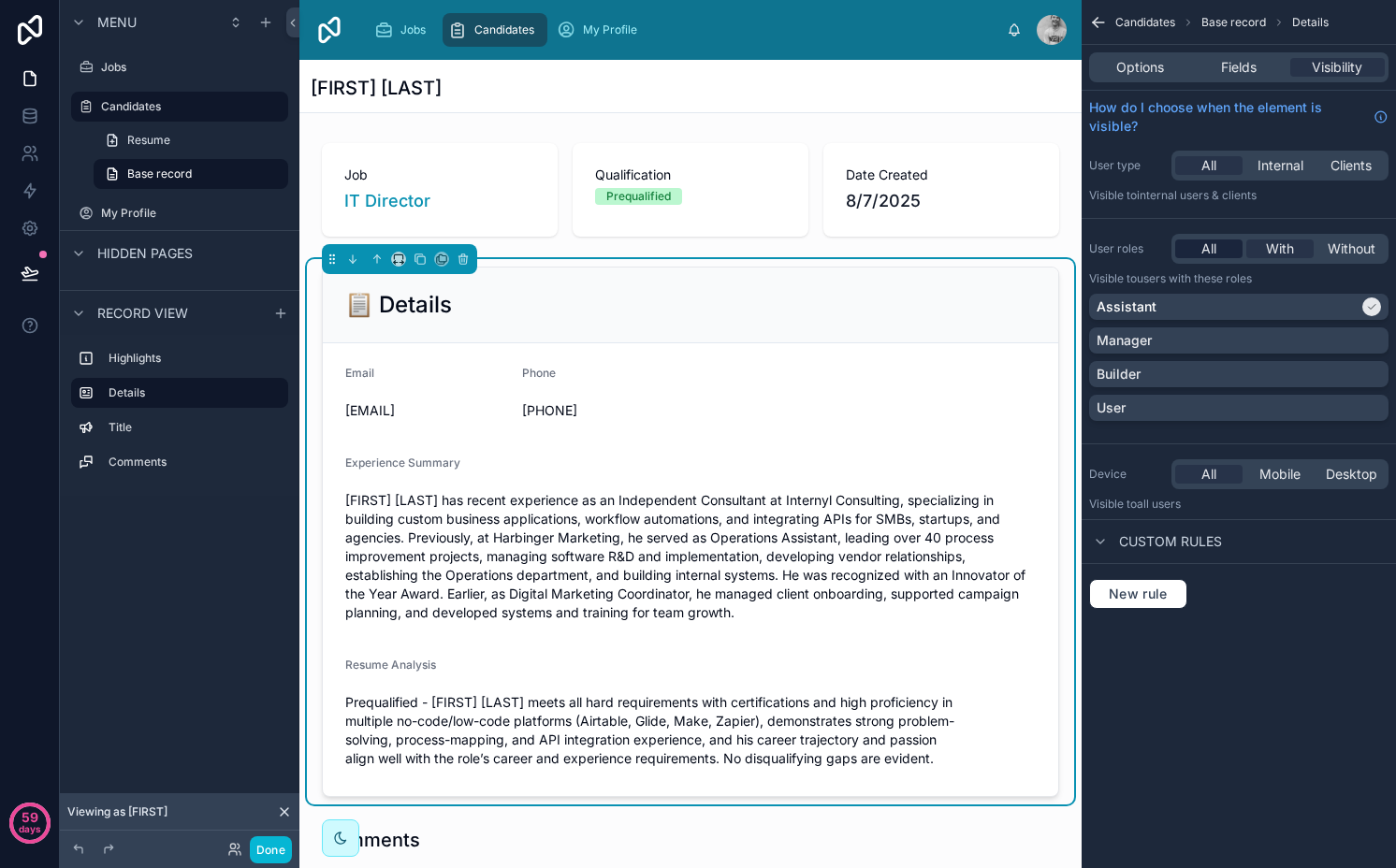 click on "All" at bounding box center (1209, 249) 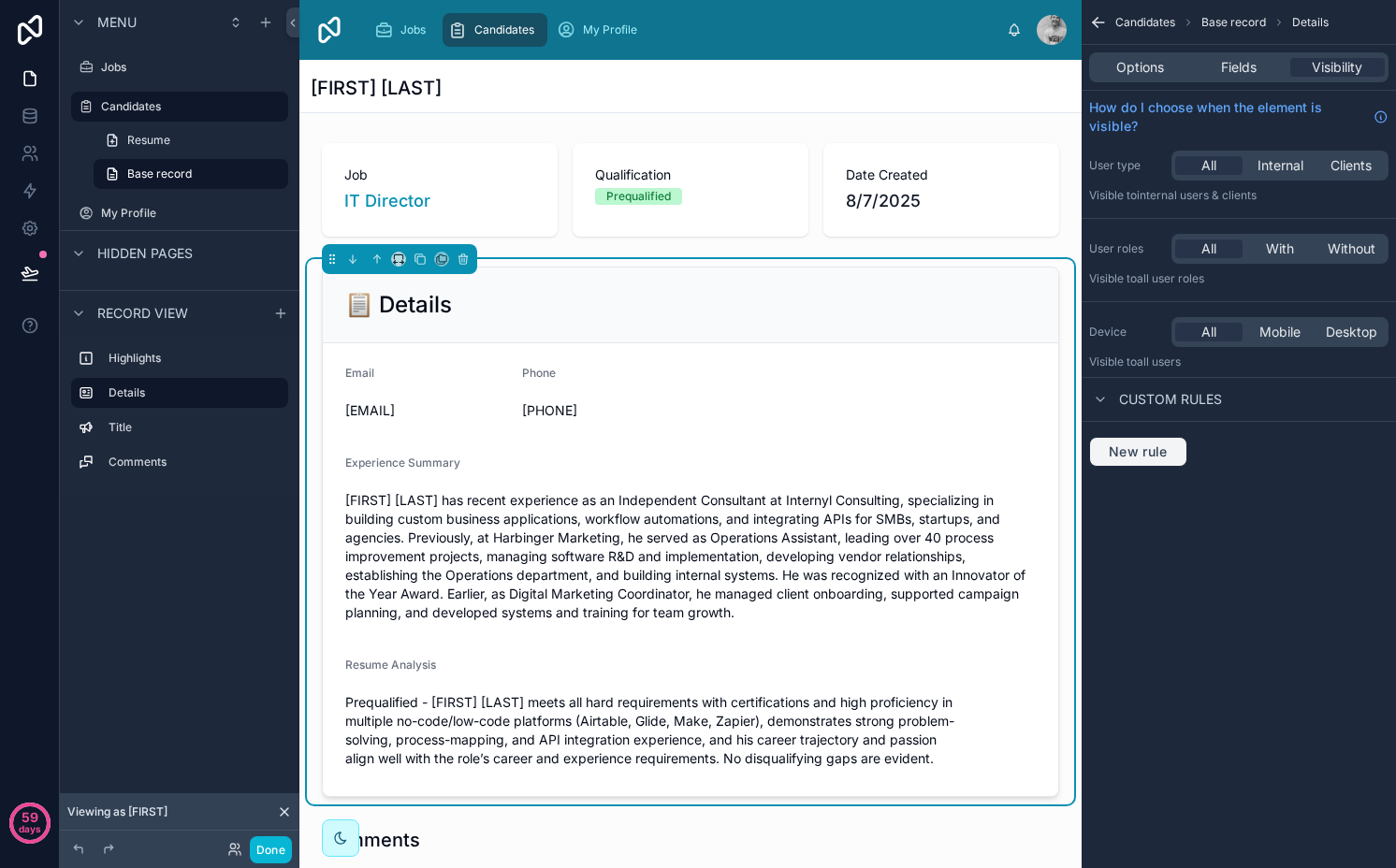 click on "New rule" at bounding box center (1138, 452) 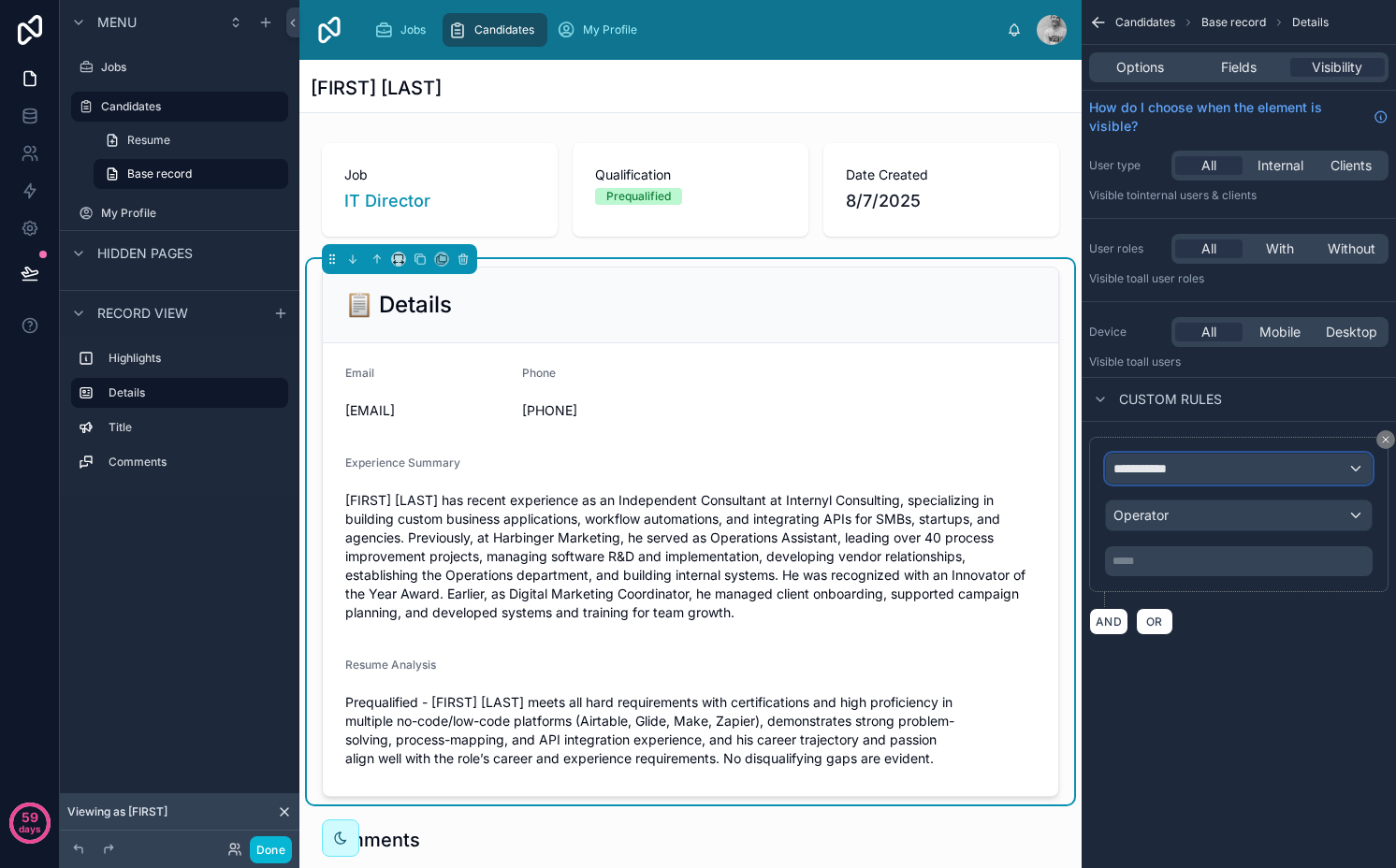 click on "**********" at bounding box center (1148, 469) 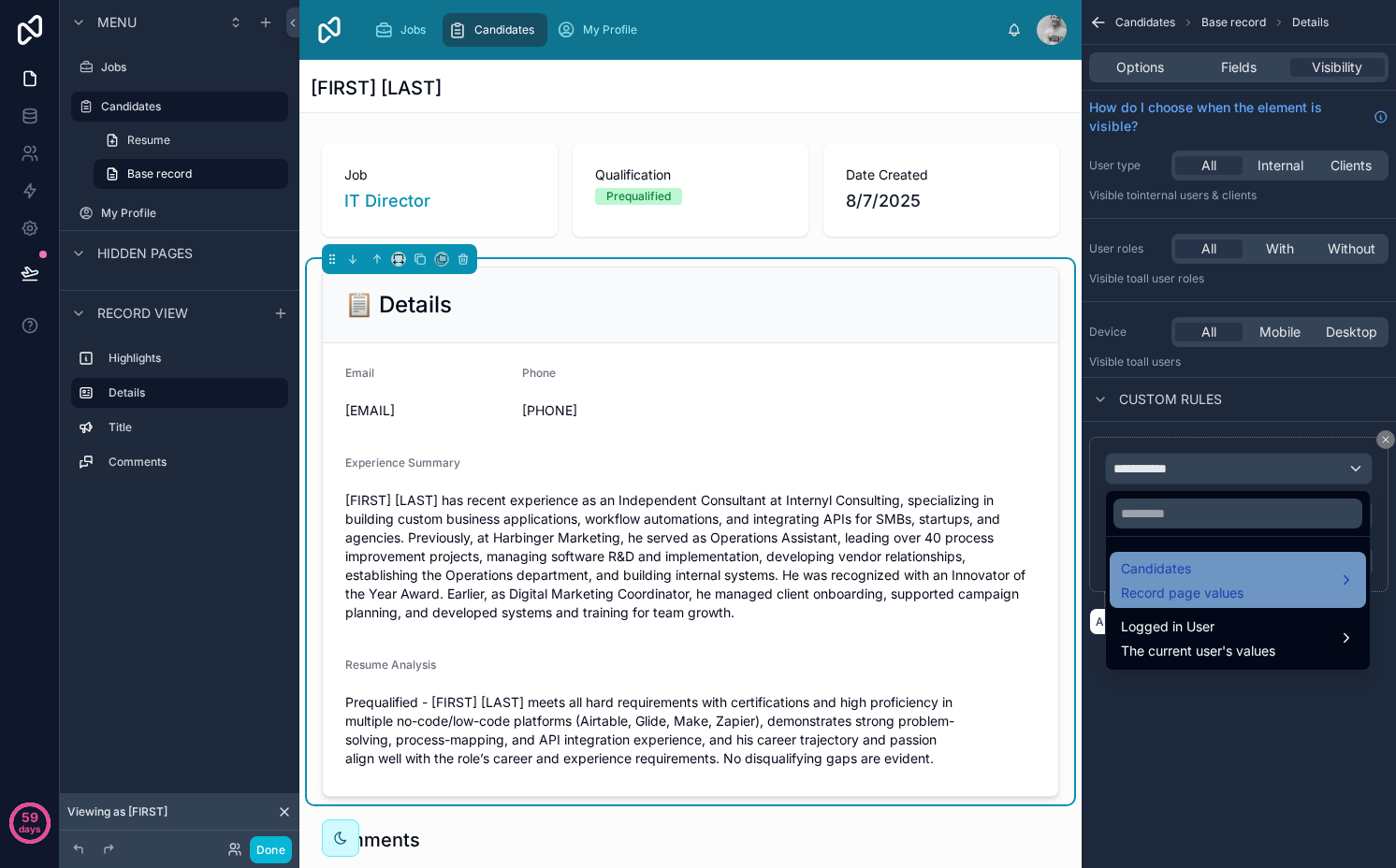 click on "Candidates" at bounding box center [1182, 569] 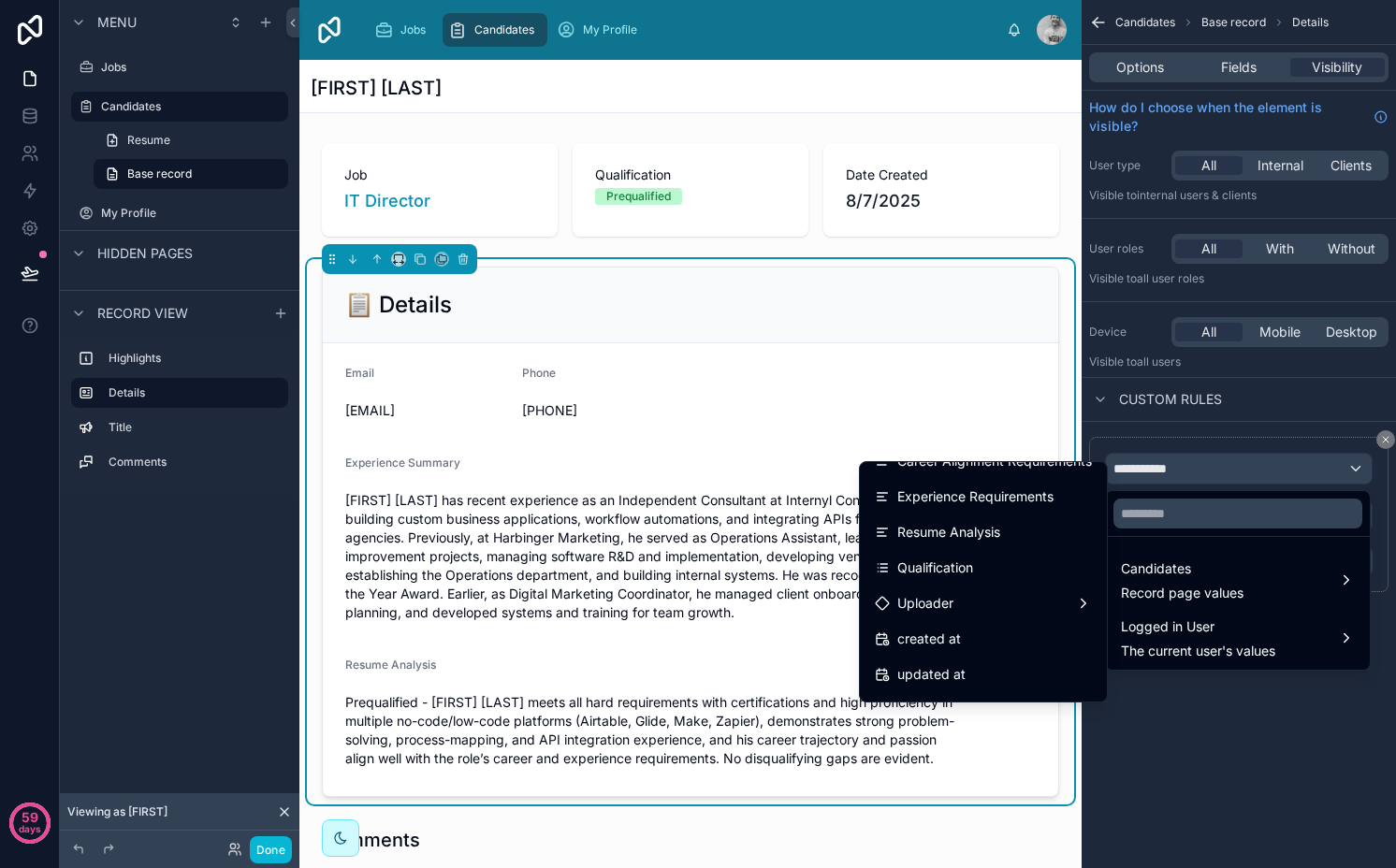 scroll, scrollTop: 548, scrollLeft: 0, axis: vertical 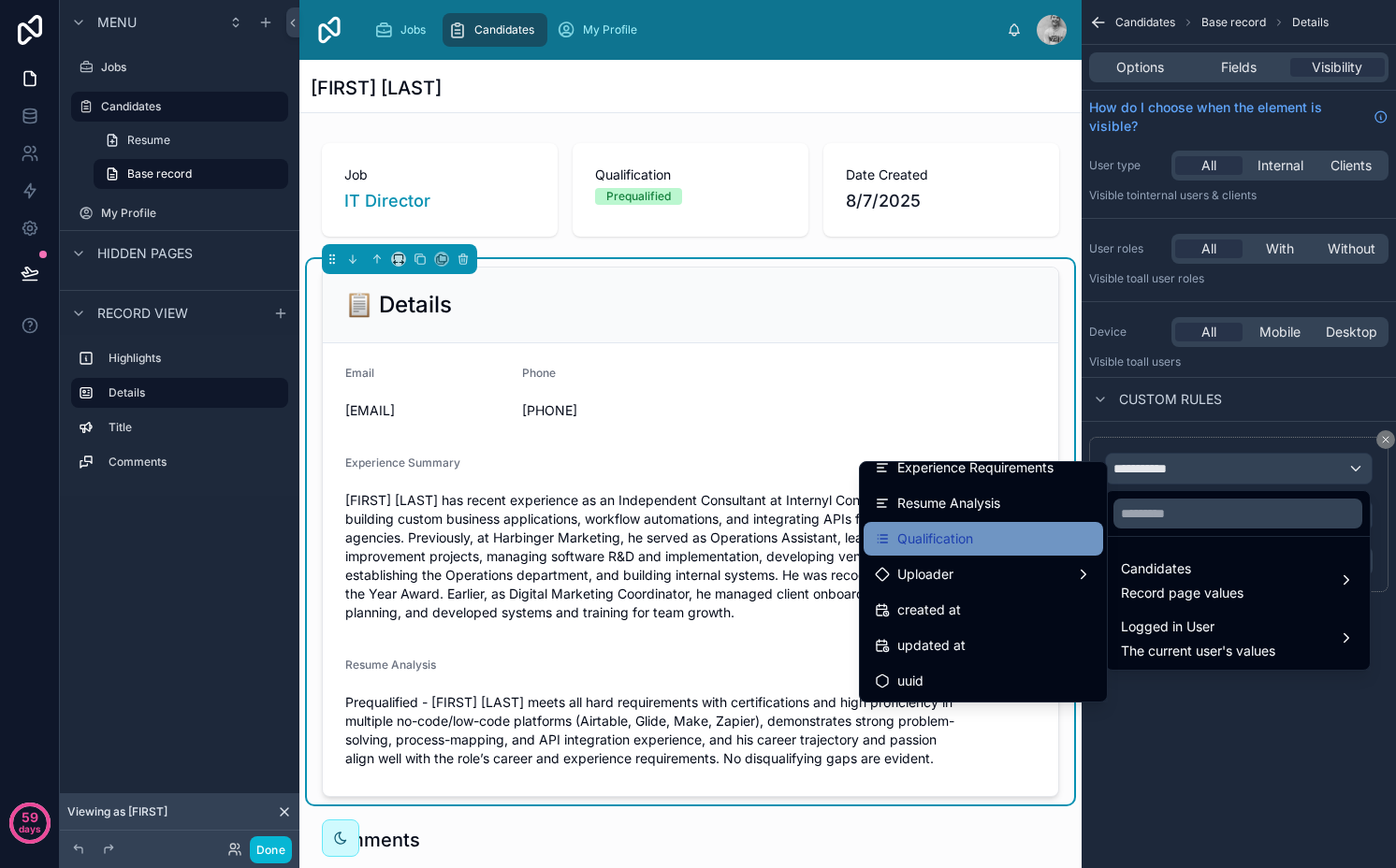 click on "Qualification" at bounding box center (935, 539) 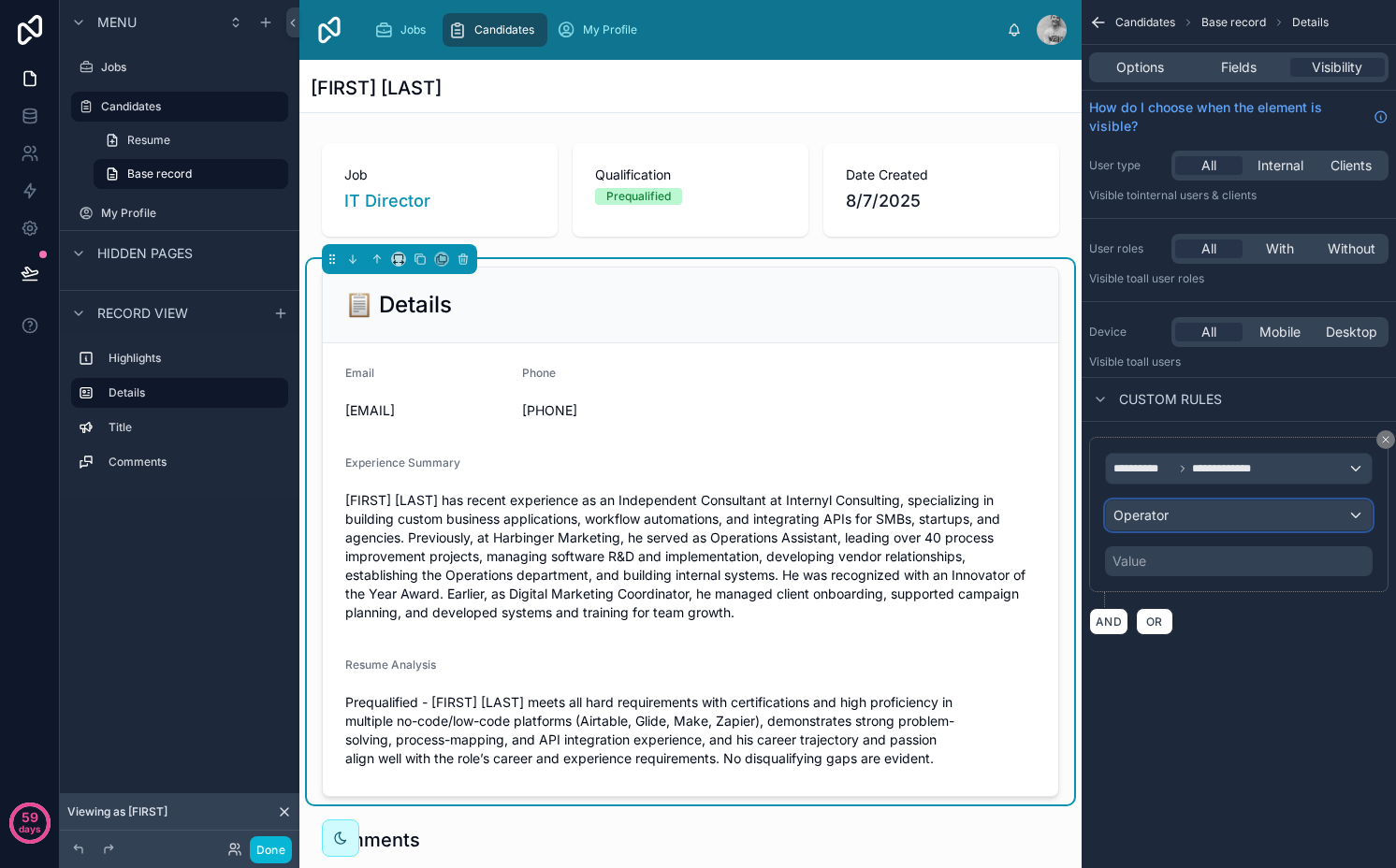 click on "Operator" at bounding box center [1239, 515] 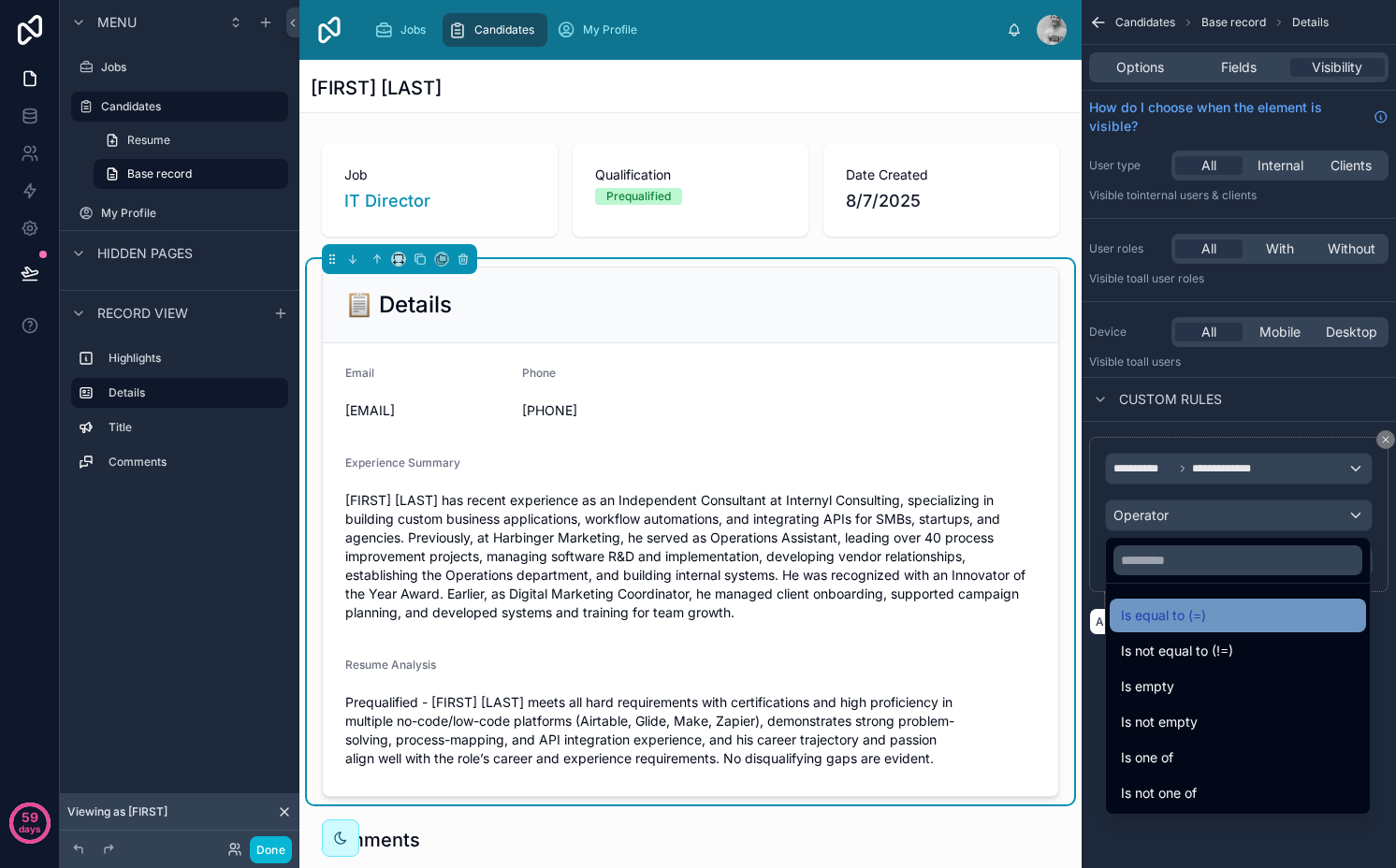 click on "Is equal to (=)" at bounding box center [1238, 615] 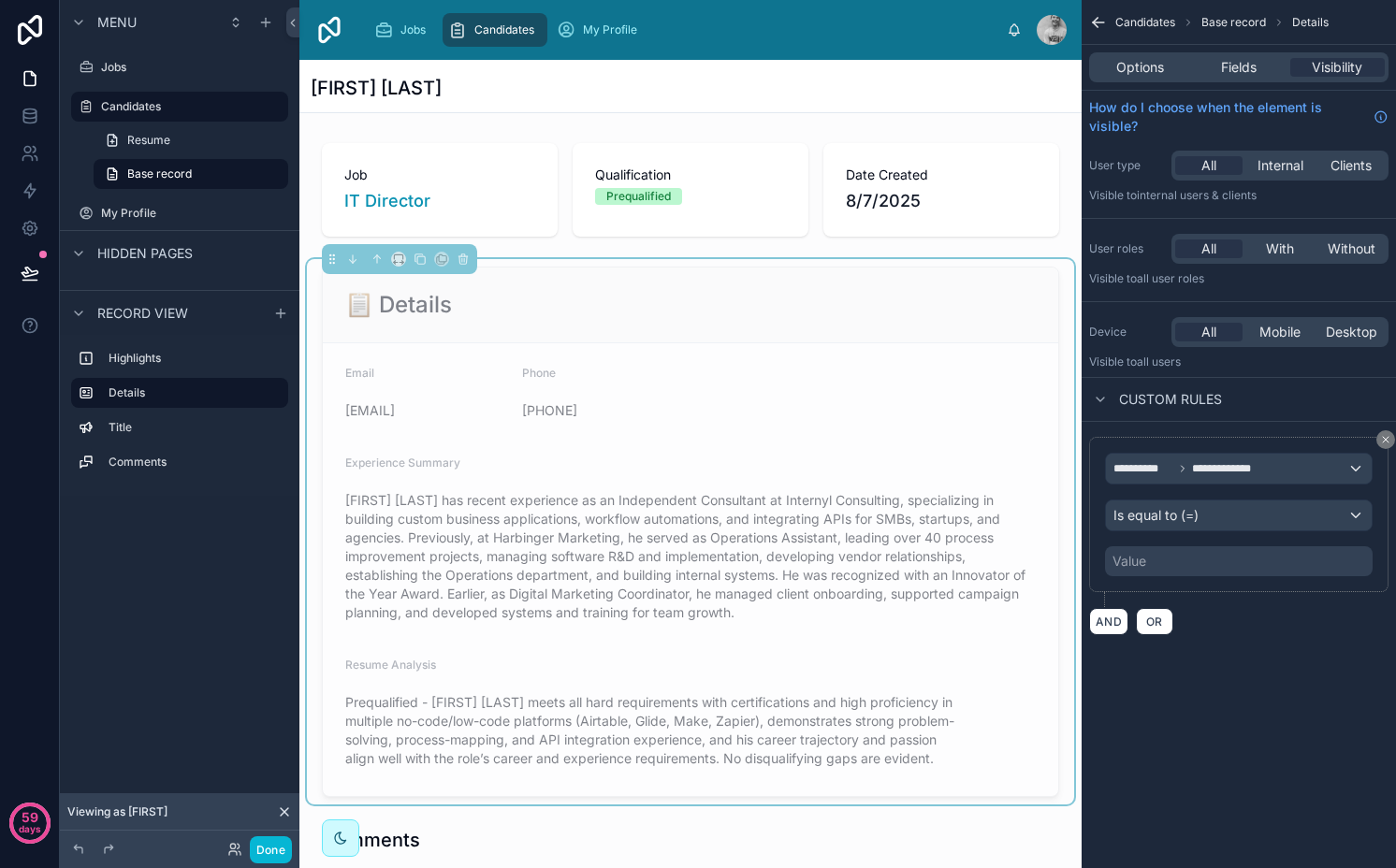 click on "Value" at bounding box center (1129, 561) 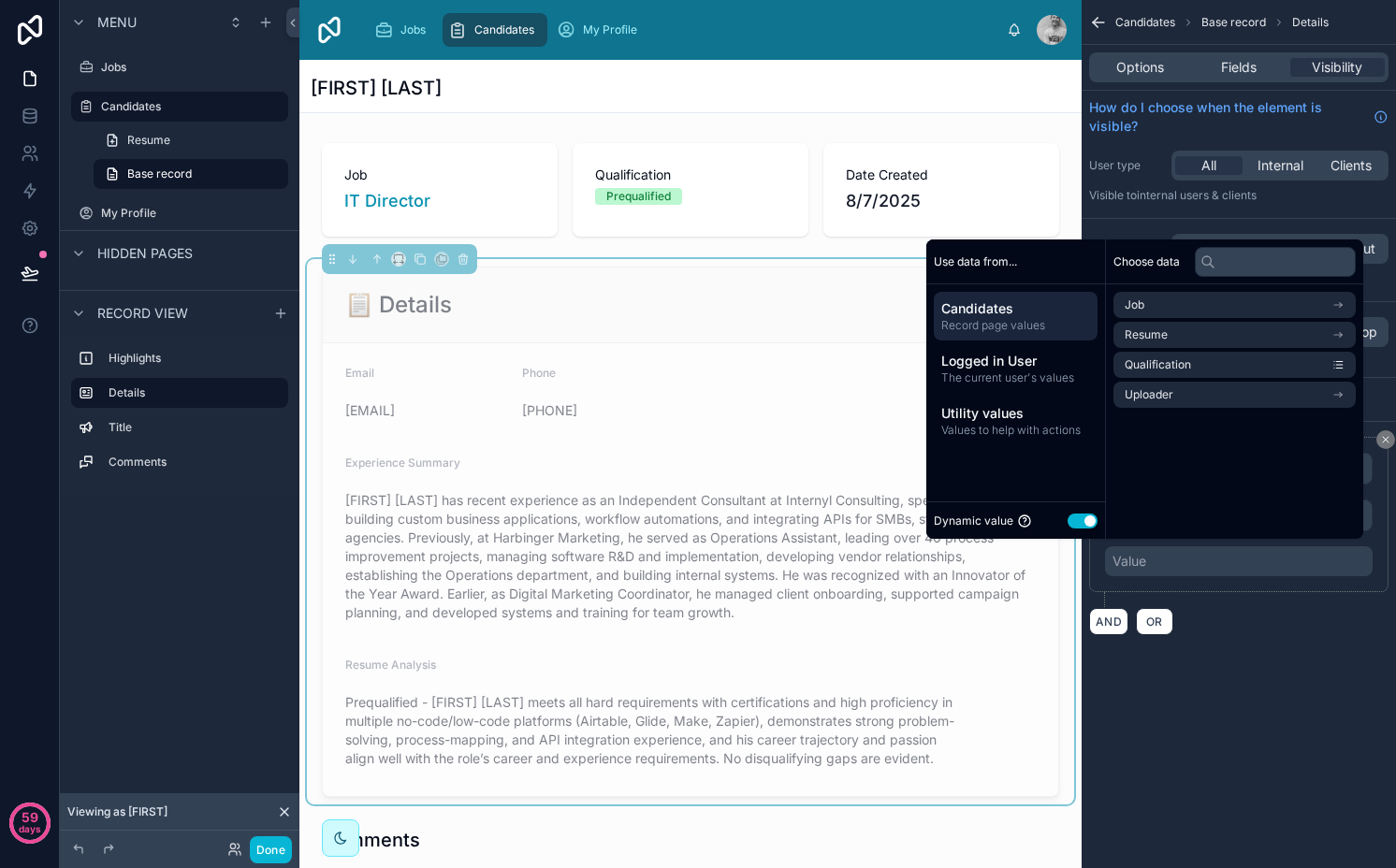 click on "Use setting" at bounding box center (1083, 521) 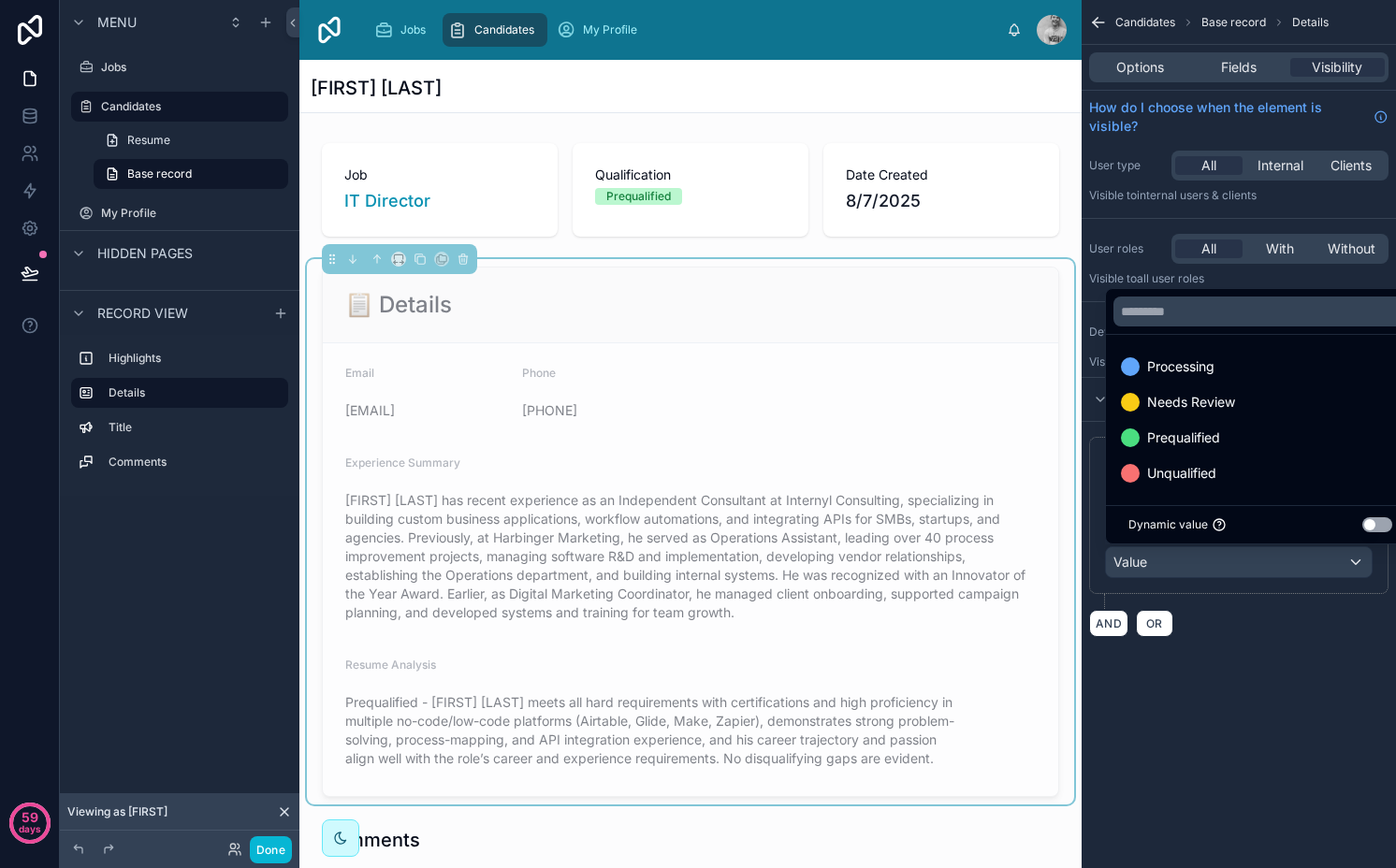 click at bounding box center (698, 434) 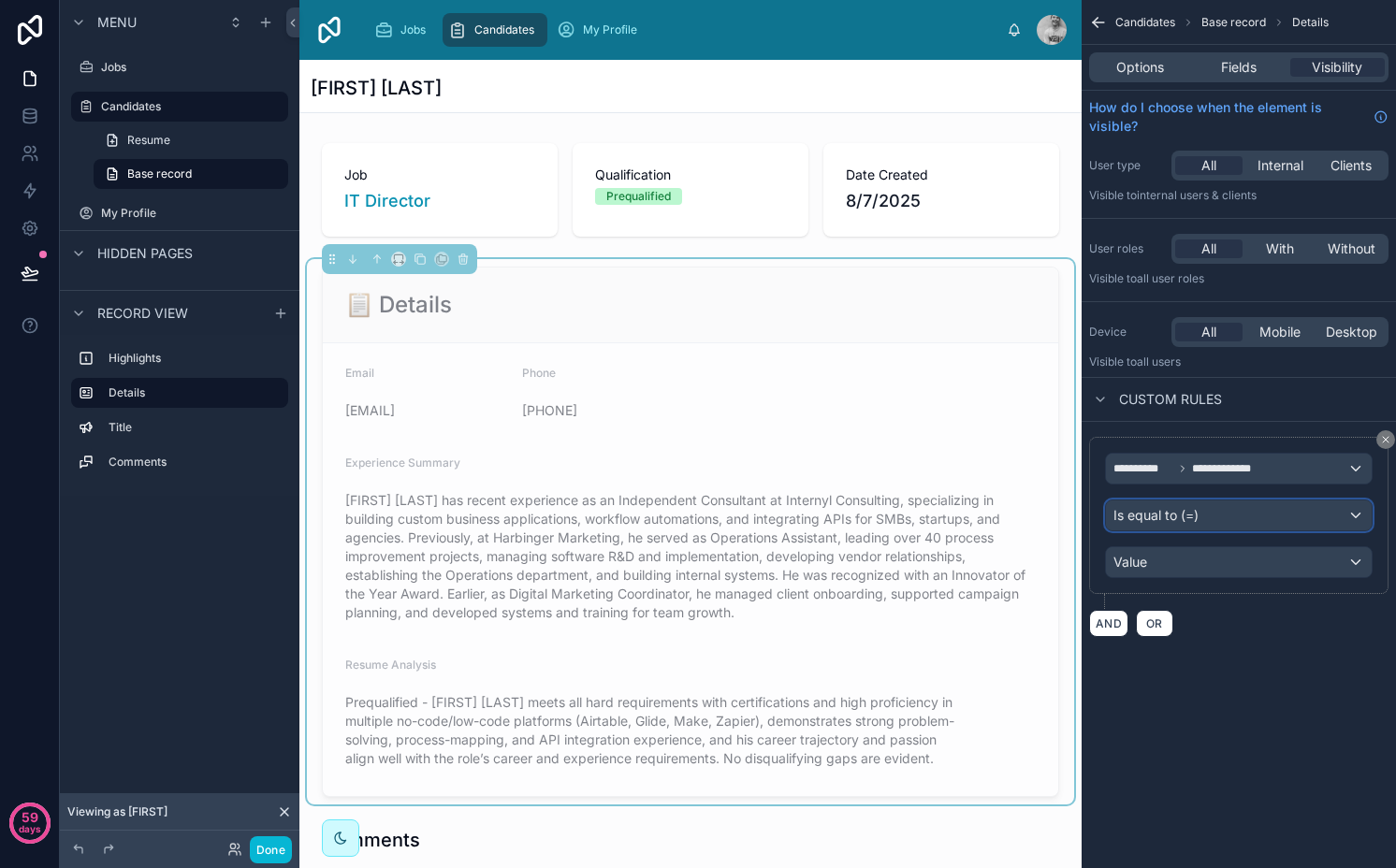 click on "Is equal to (=)" at bounding box center (1239, 515) 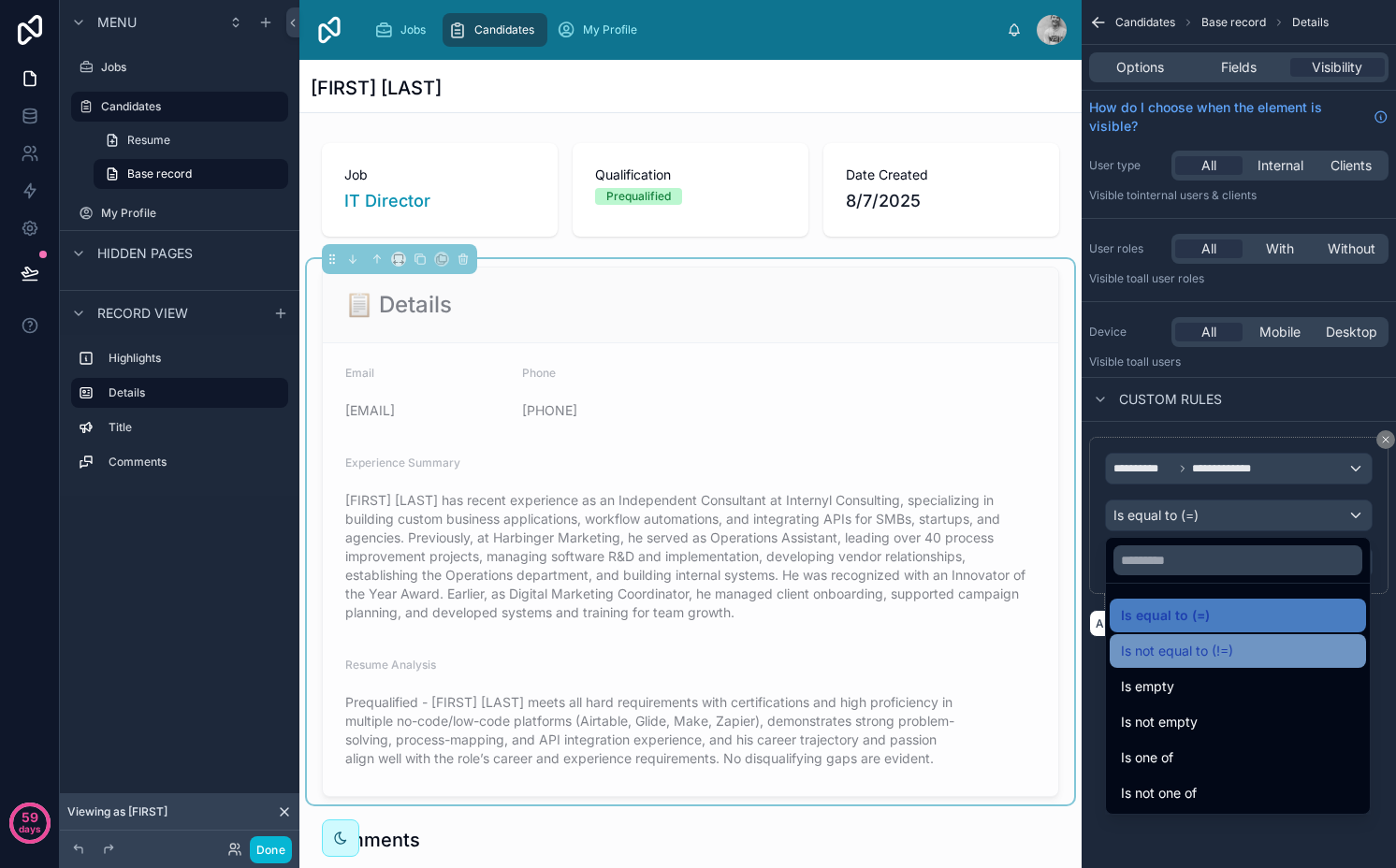 click on "Is not equal to (!=)" at bounding box center (1177, 651) 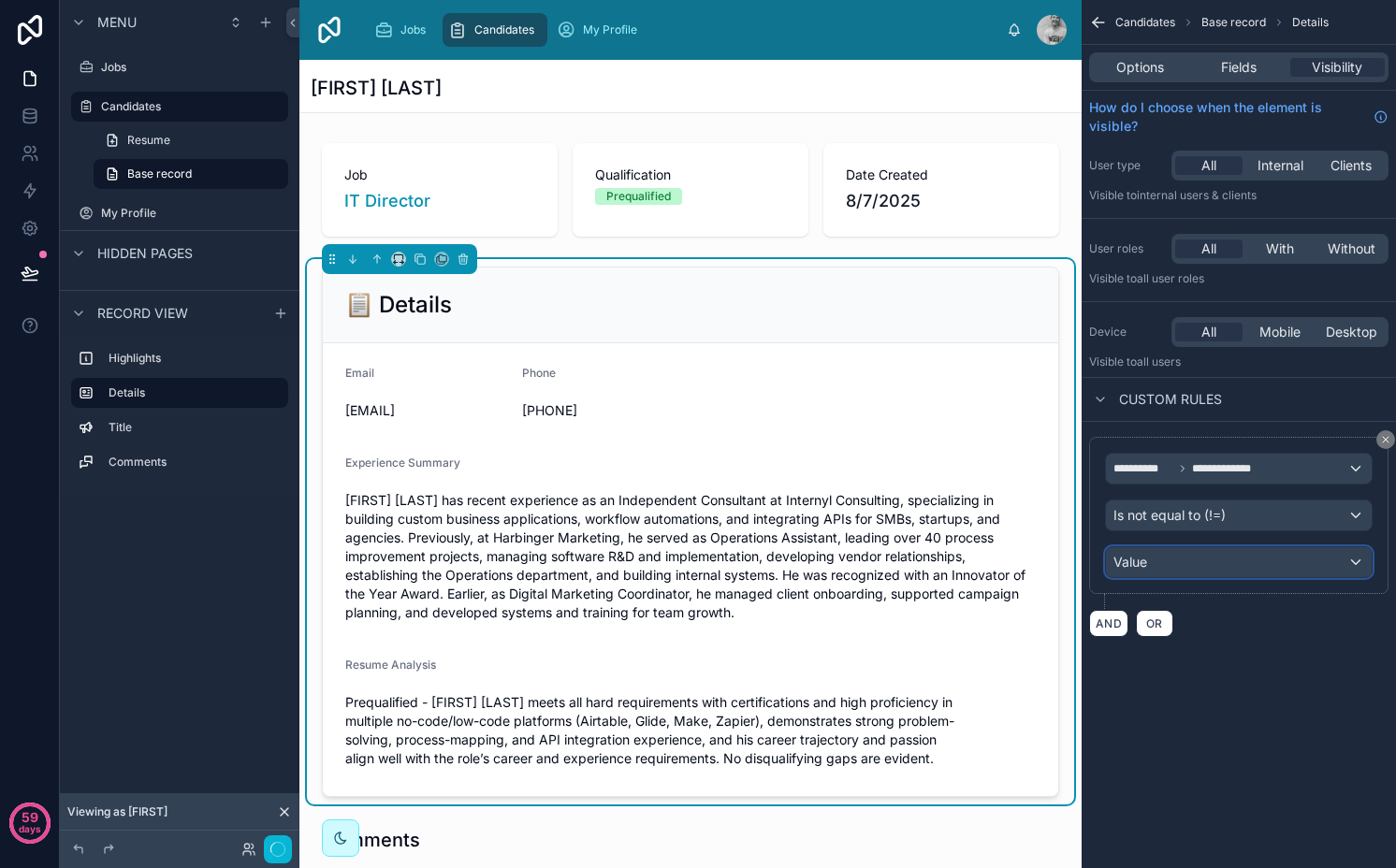 click on "Value" at bounding box center [1239, 562] 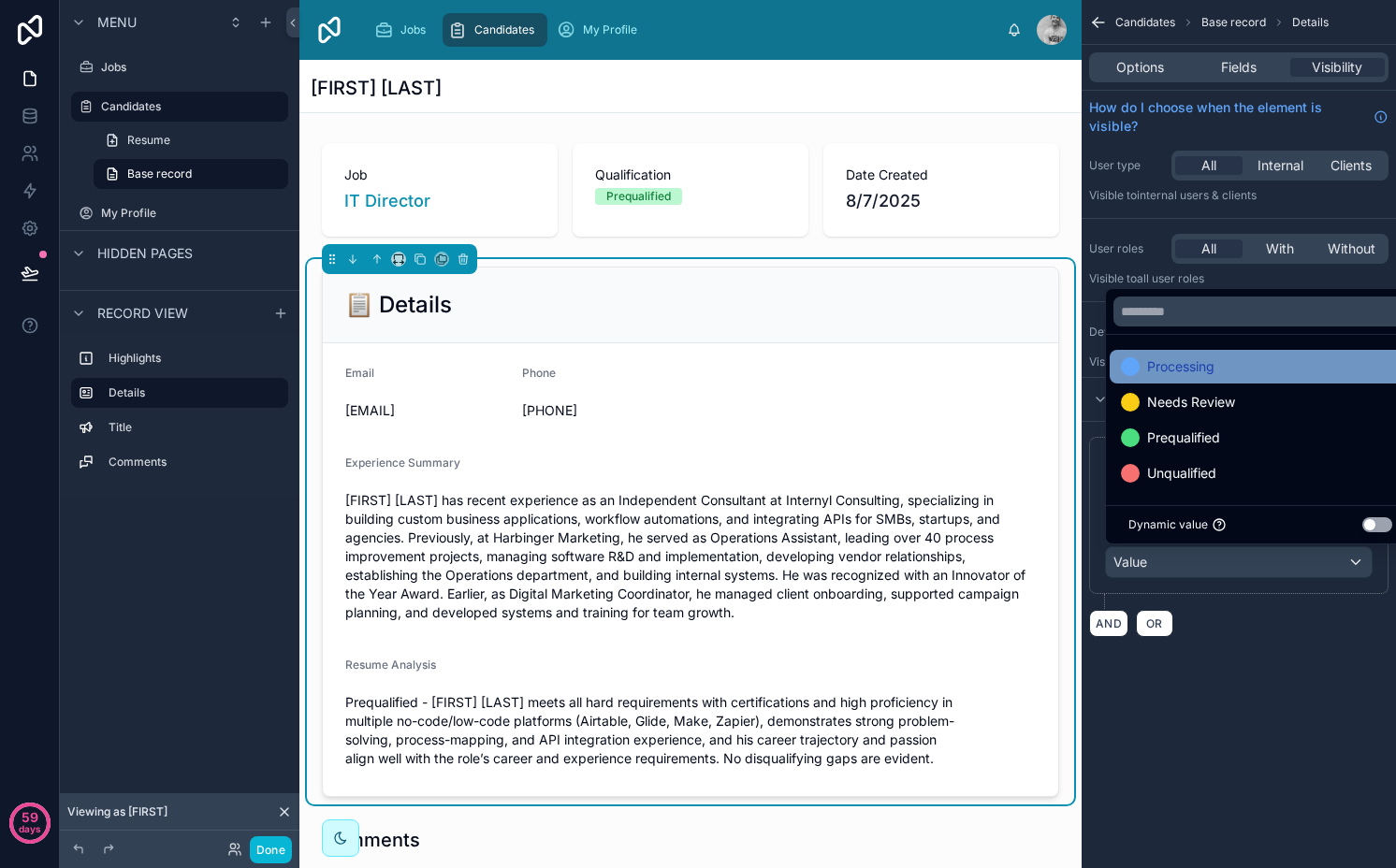 click on "Processing" at bounding box center [1181, 367] 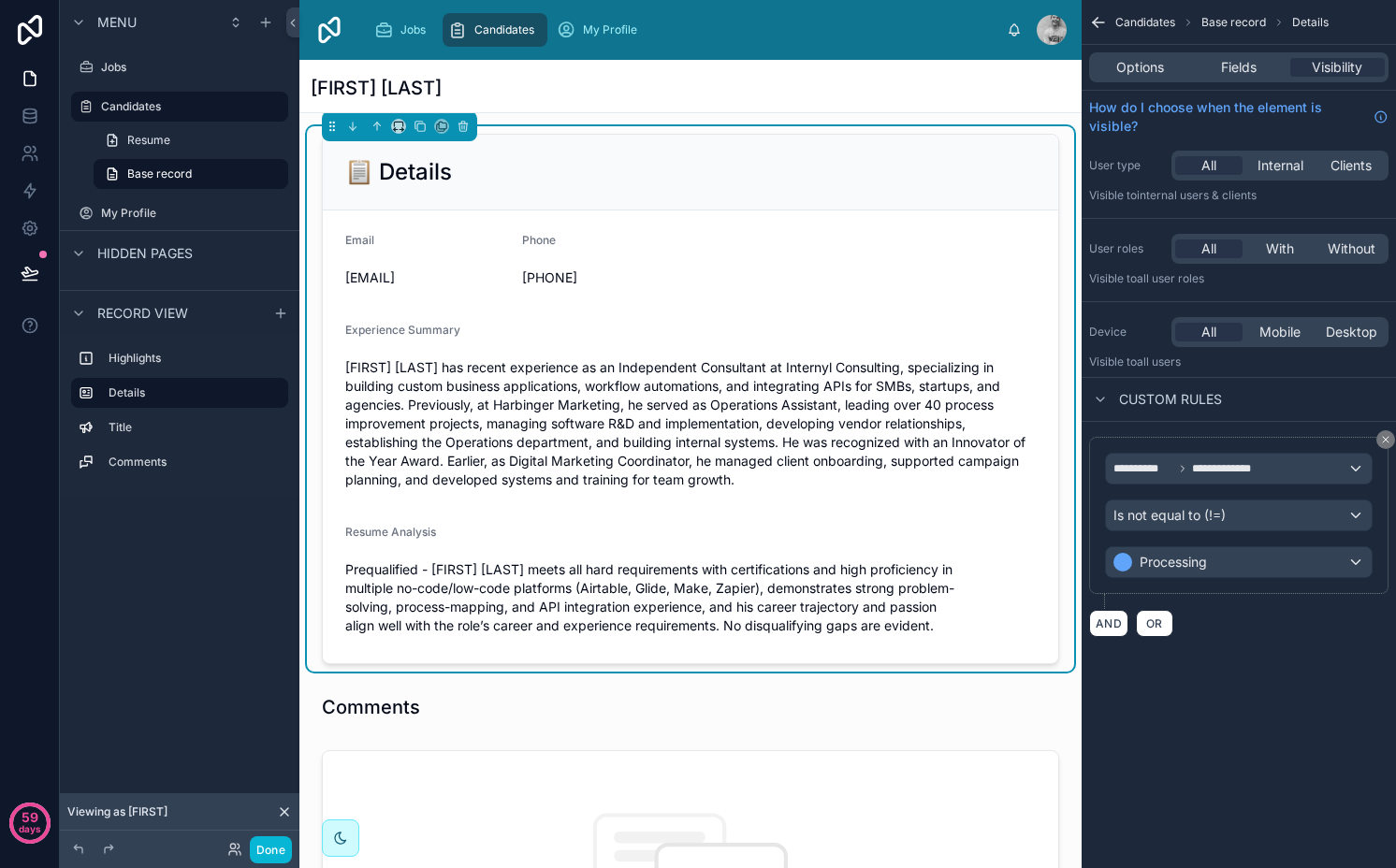 scroll, scrollTop: 447, scrollLeft: 0, axis: vertical 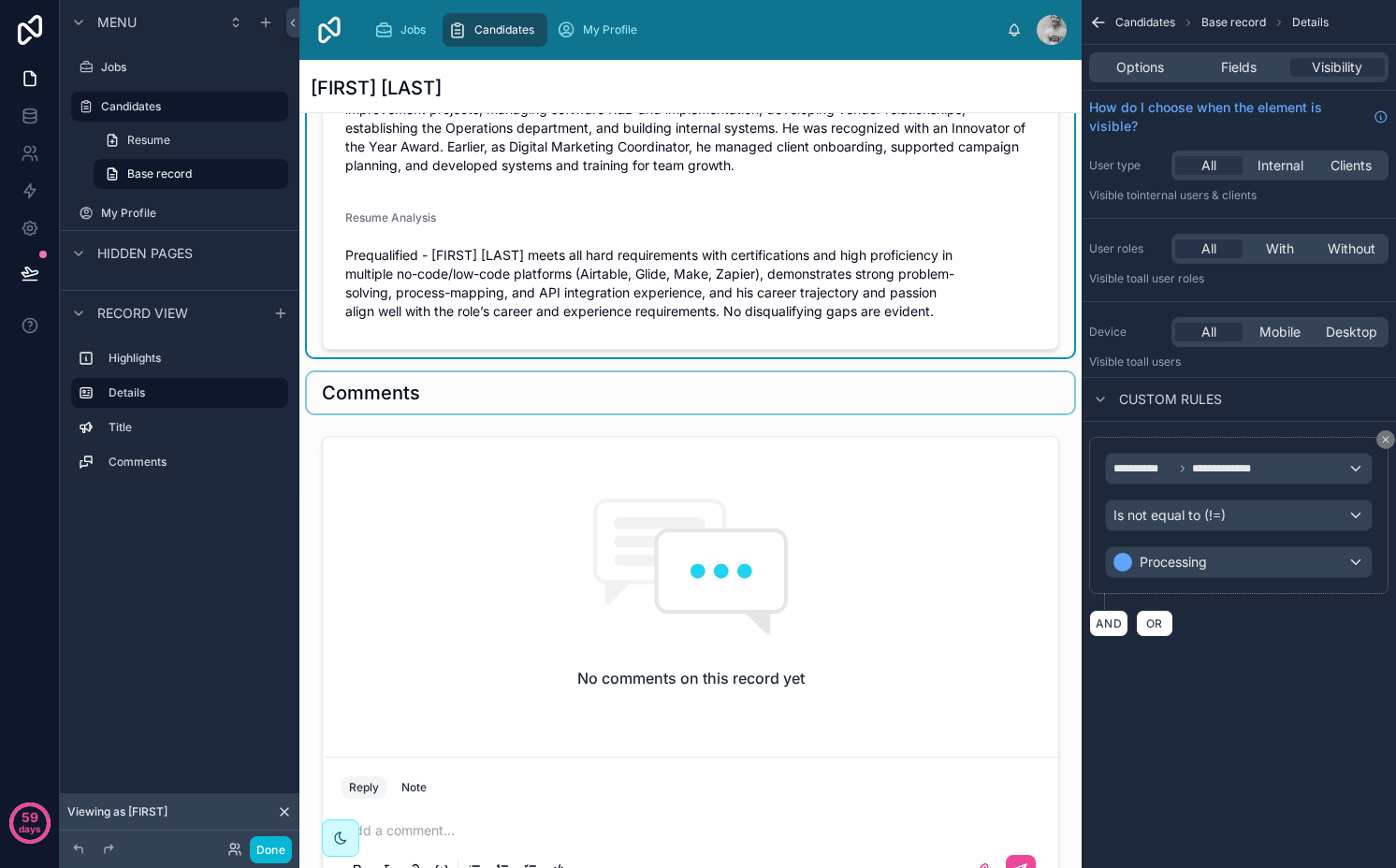 click at bounding box center (691, 393) 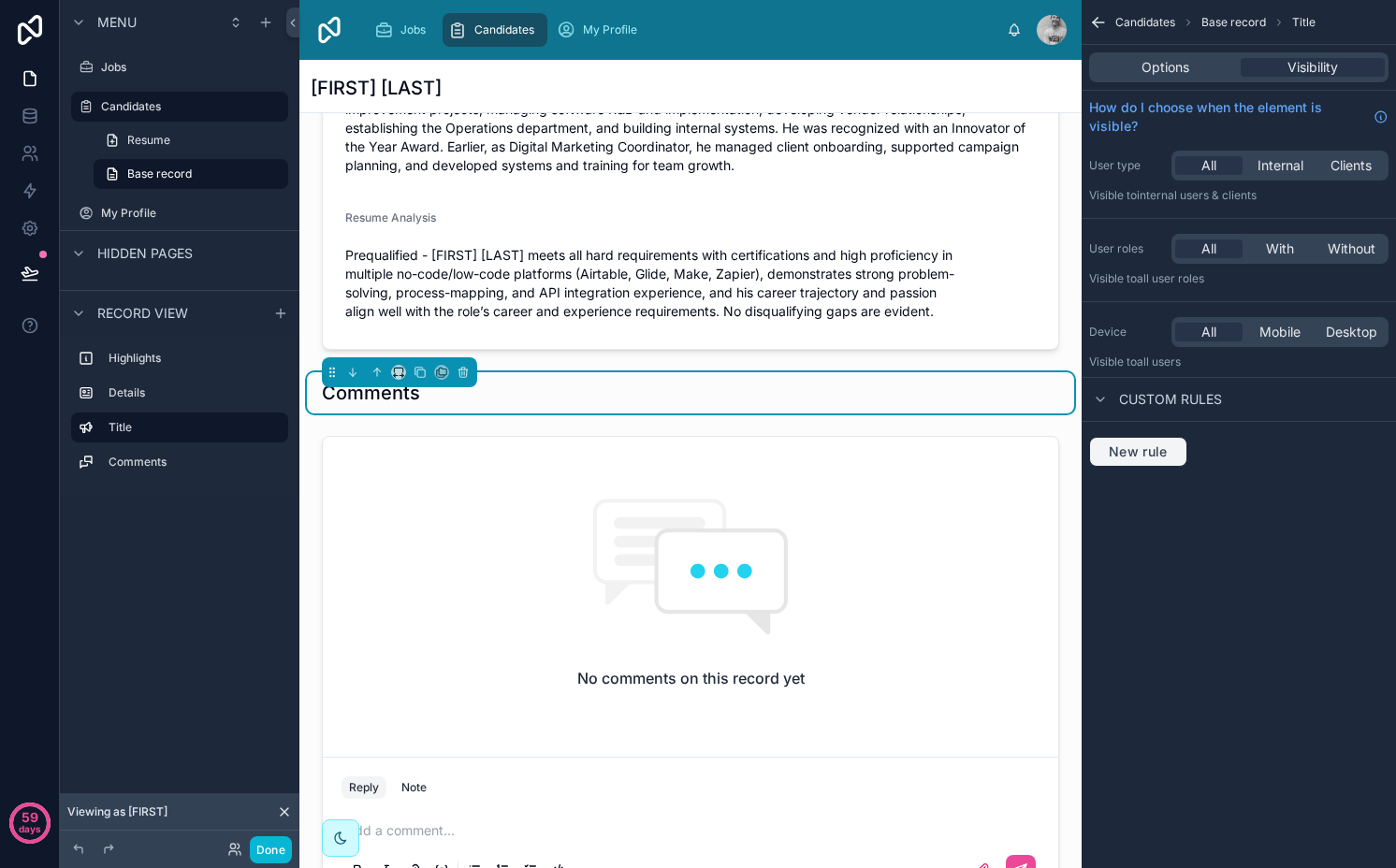 click on "New rule" at bounding box center (1138, 452) 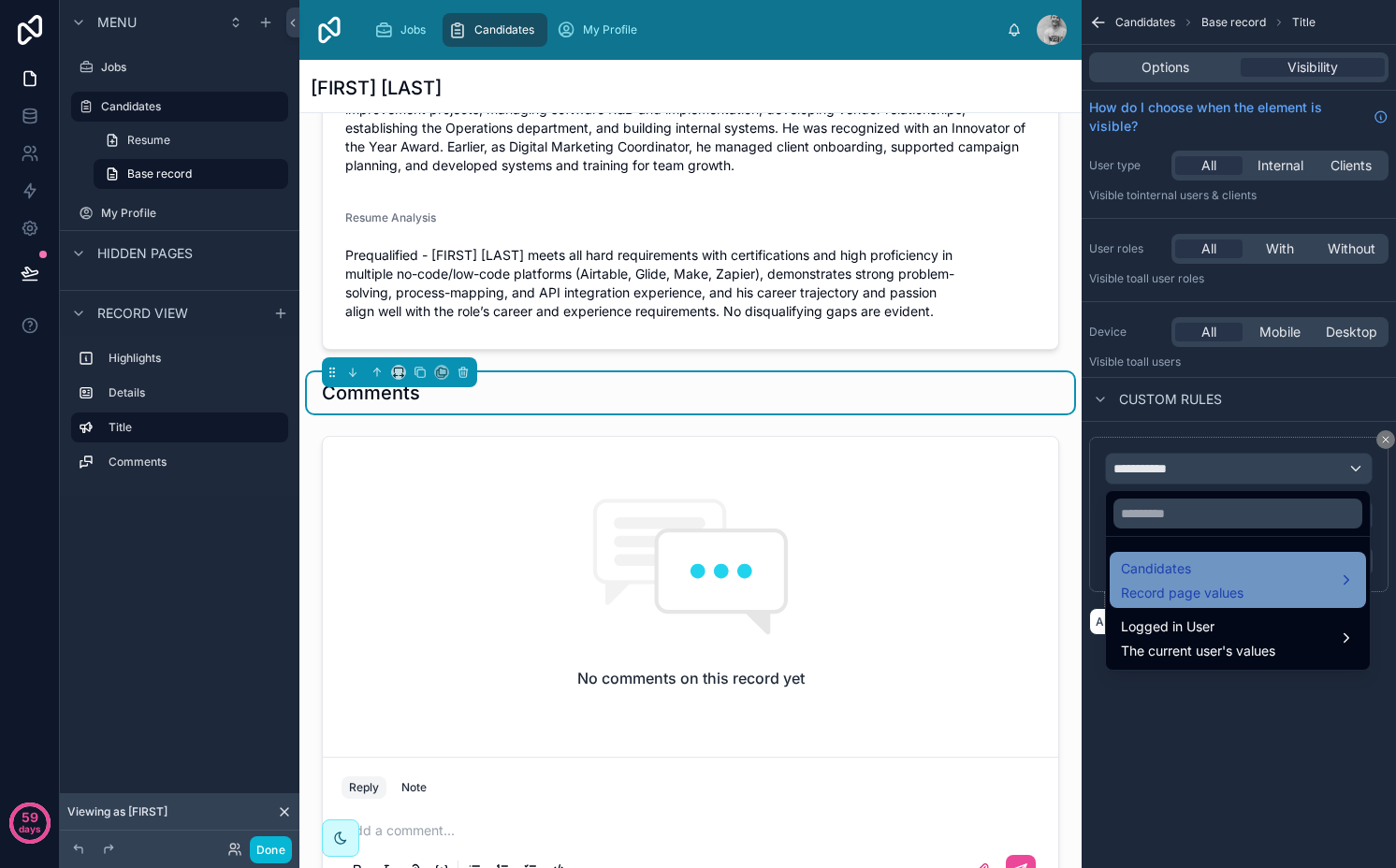 click on "Candidates" at bounding box center (1182, 569) 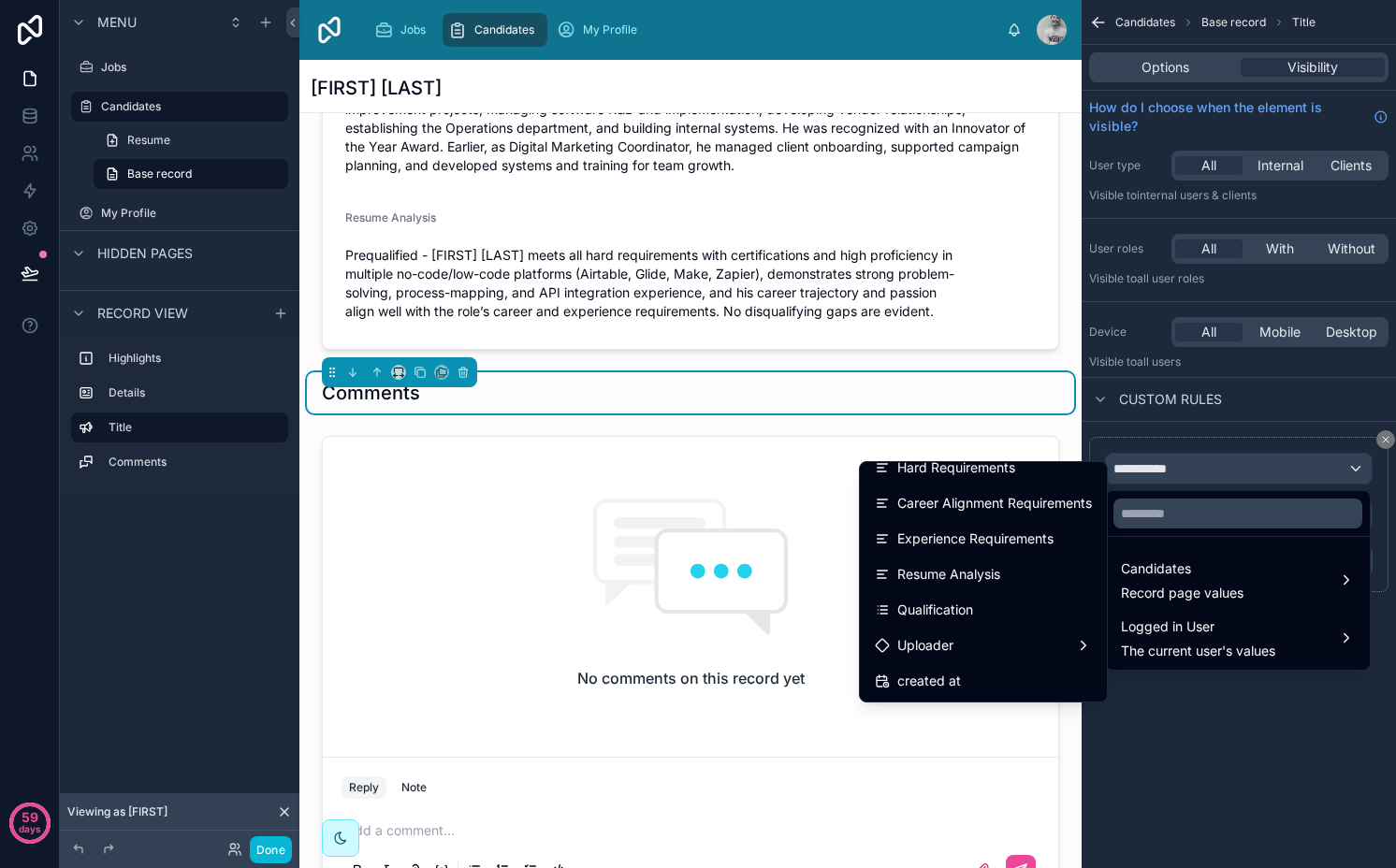 scroll, scrollTop: 548, scrollLeft: 0, axis: vertical 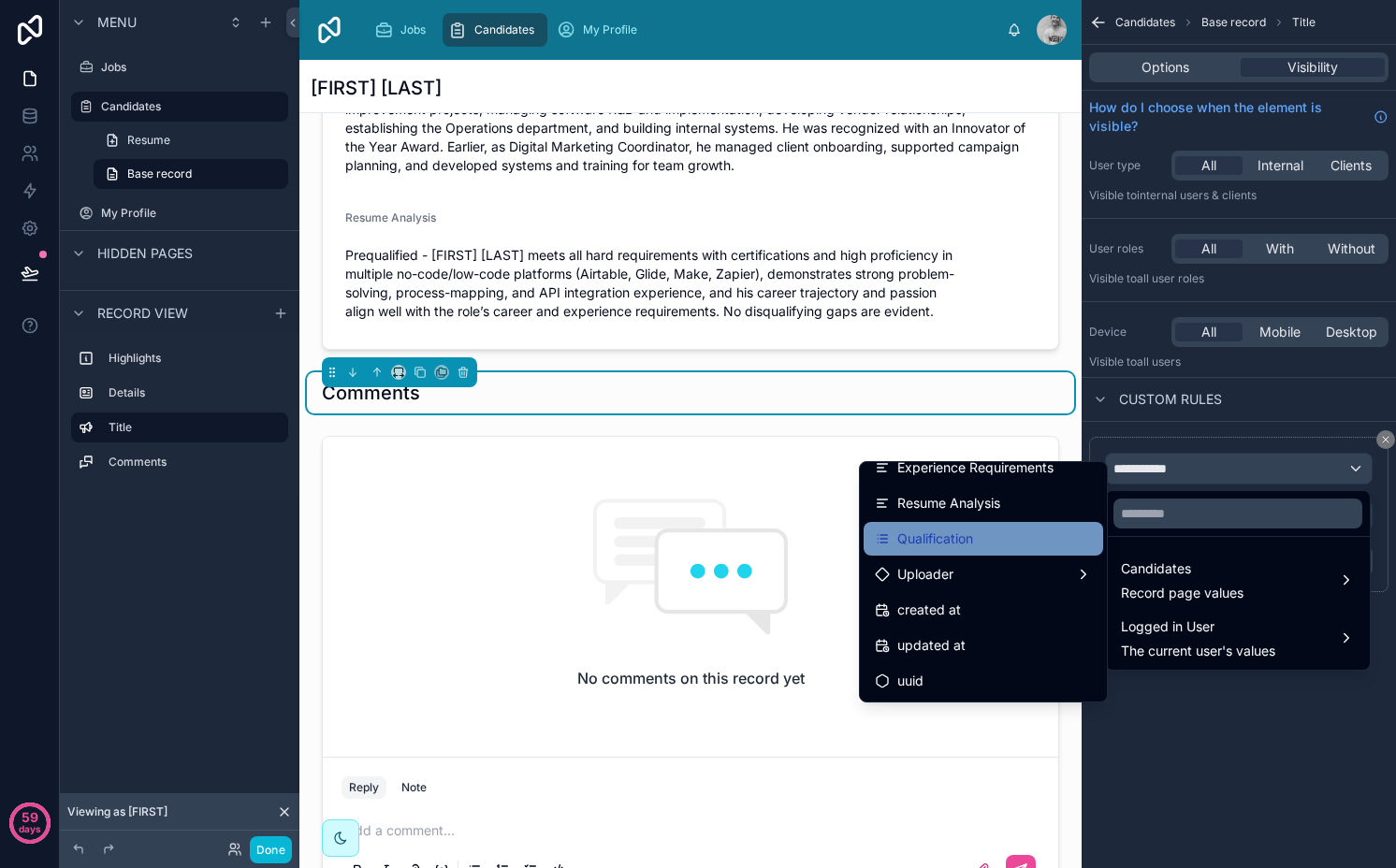 click on "Qualification" at bounding box center [935, 539] 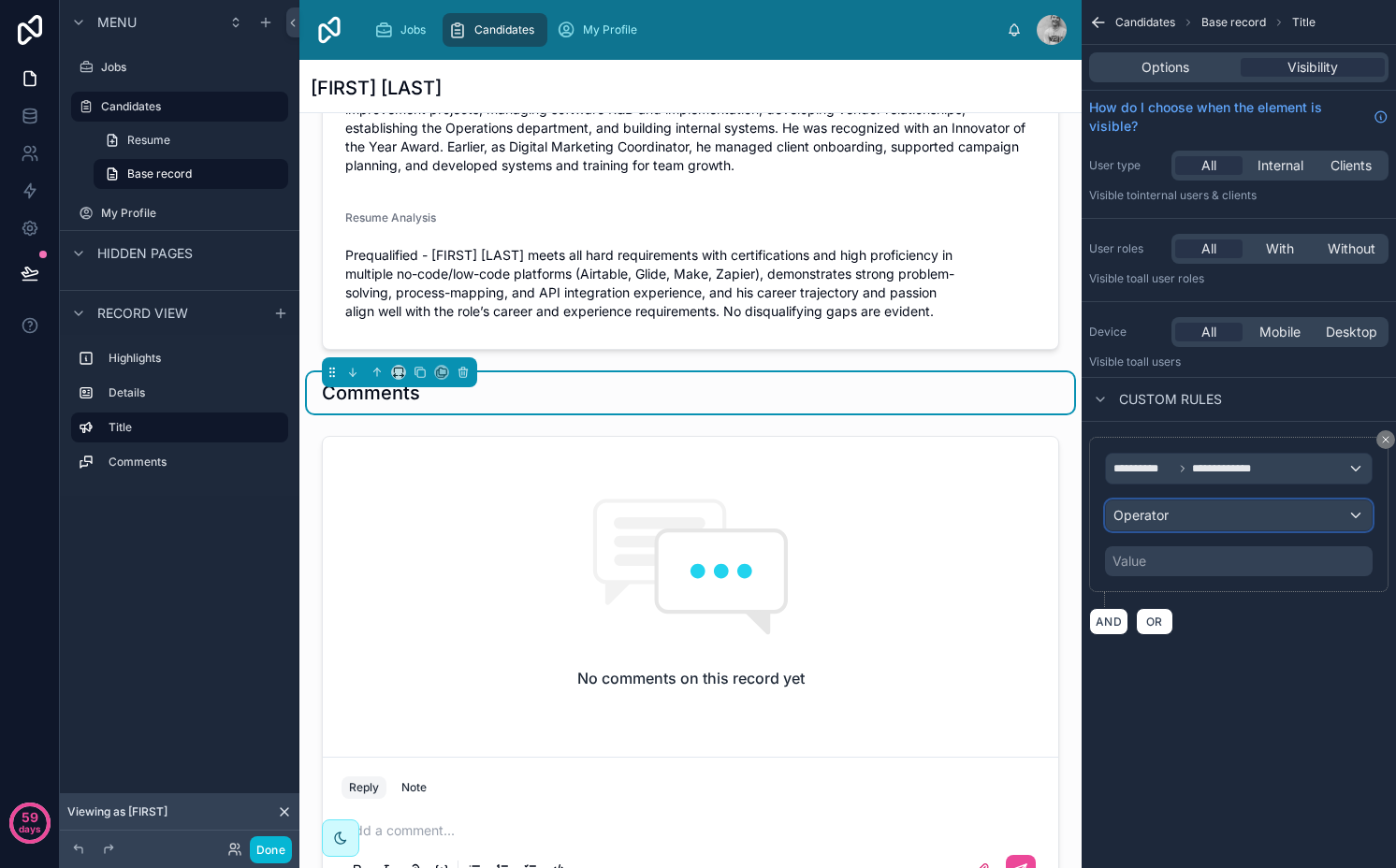 click on "Operator" at bounding box center (1141, 514) 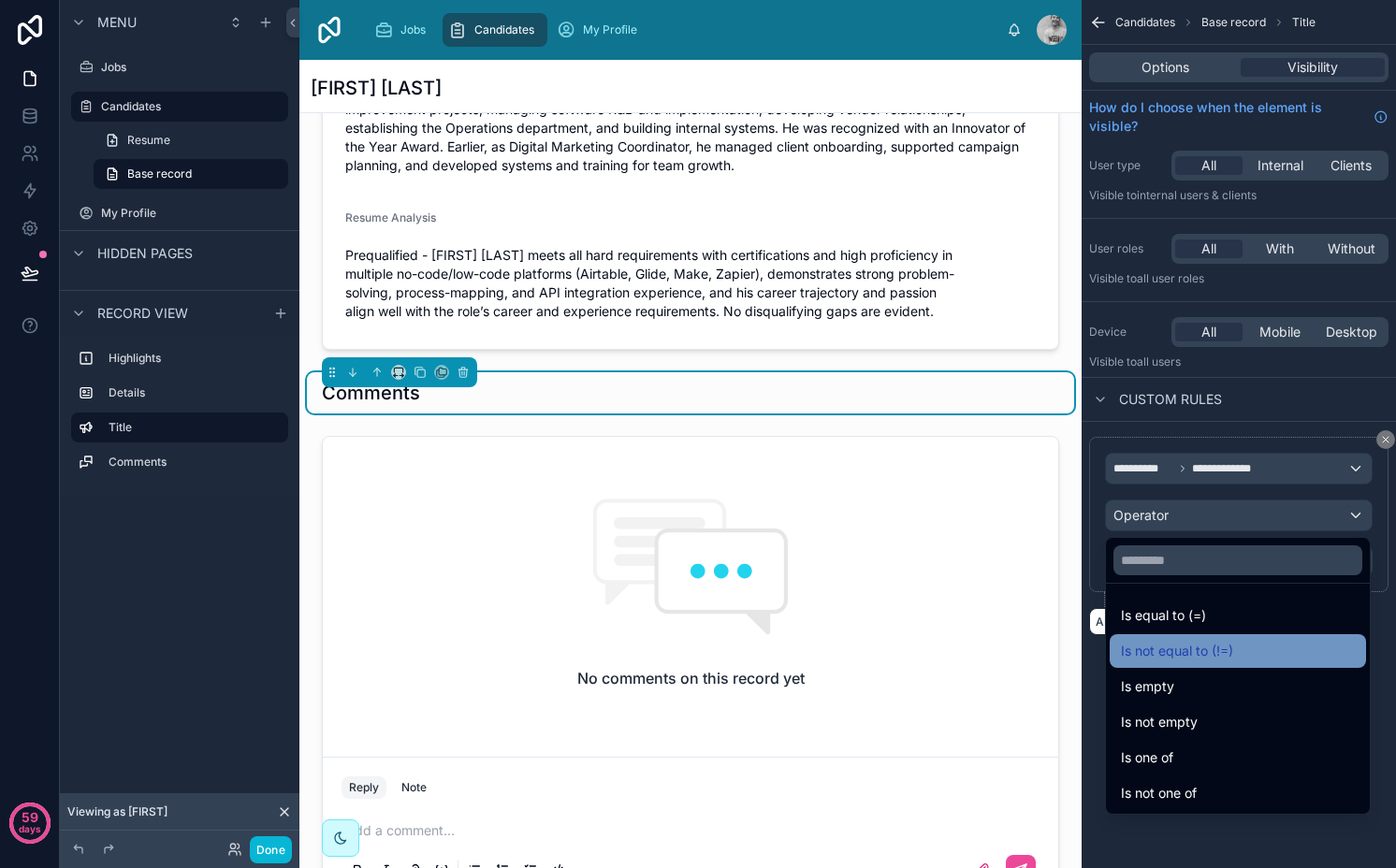 click on "Is not equal to (!=)" at bounding box center (1177, 651) 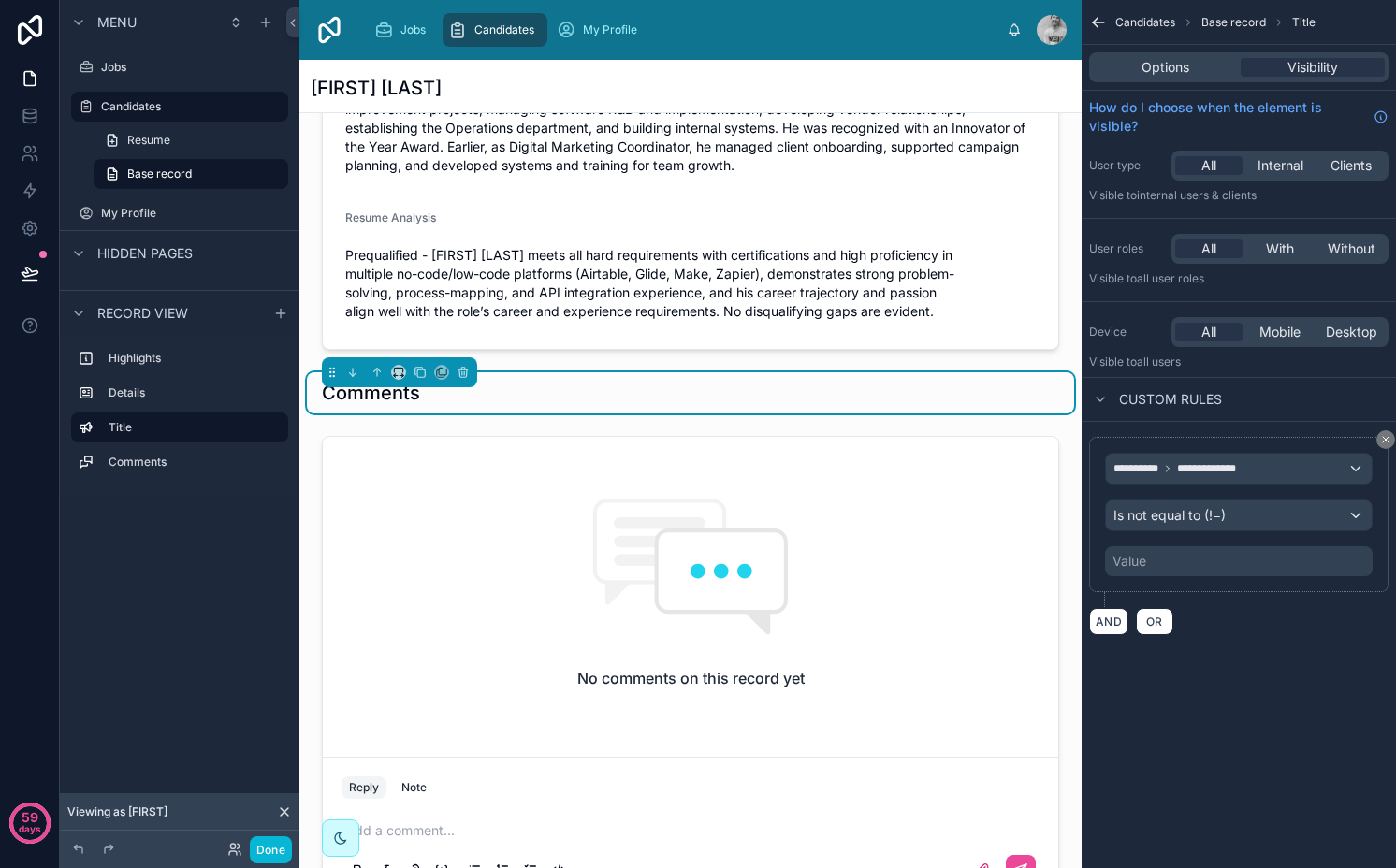 click on "Value" at bounding box center (1239, 561) 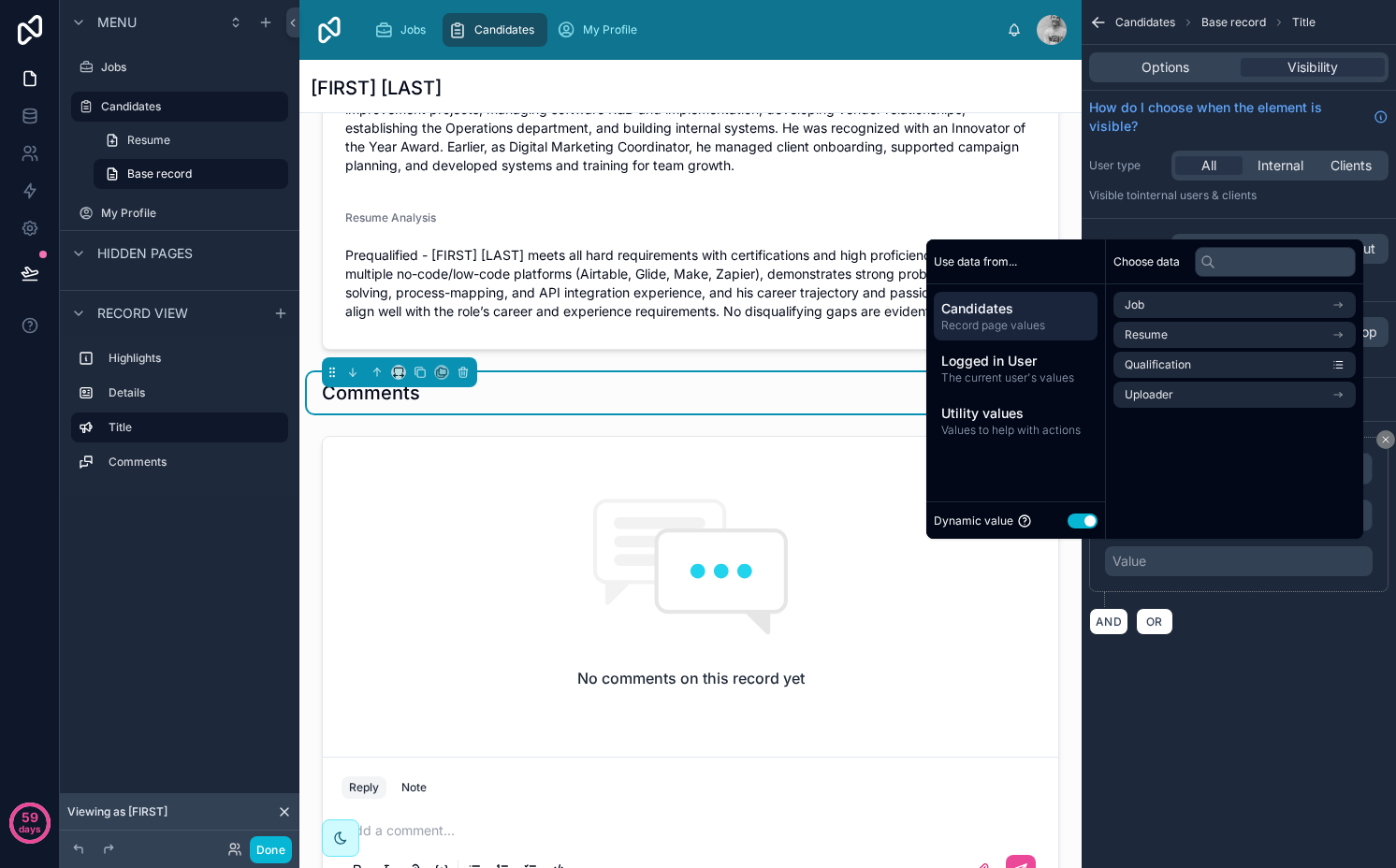 click on "Use setting" at bounding box center [1083, 521] 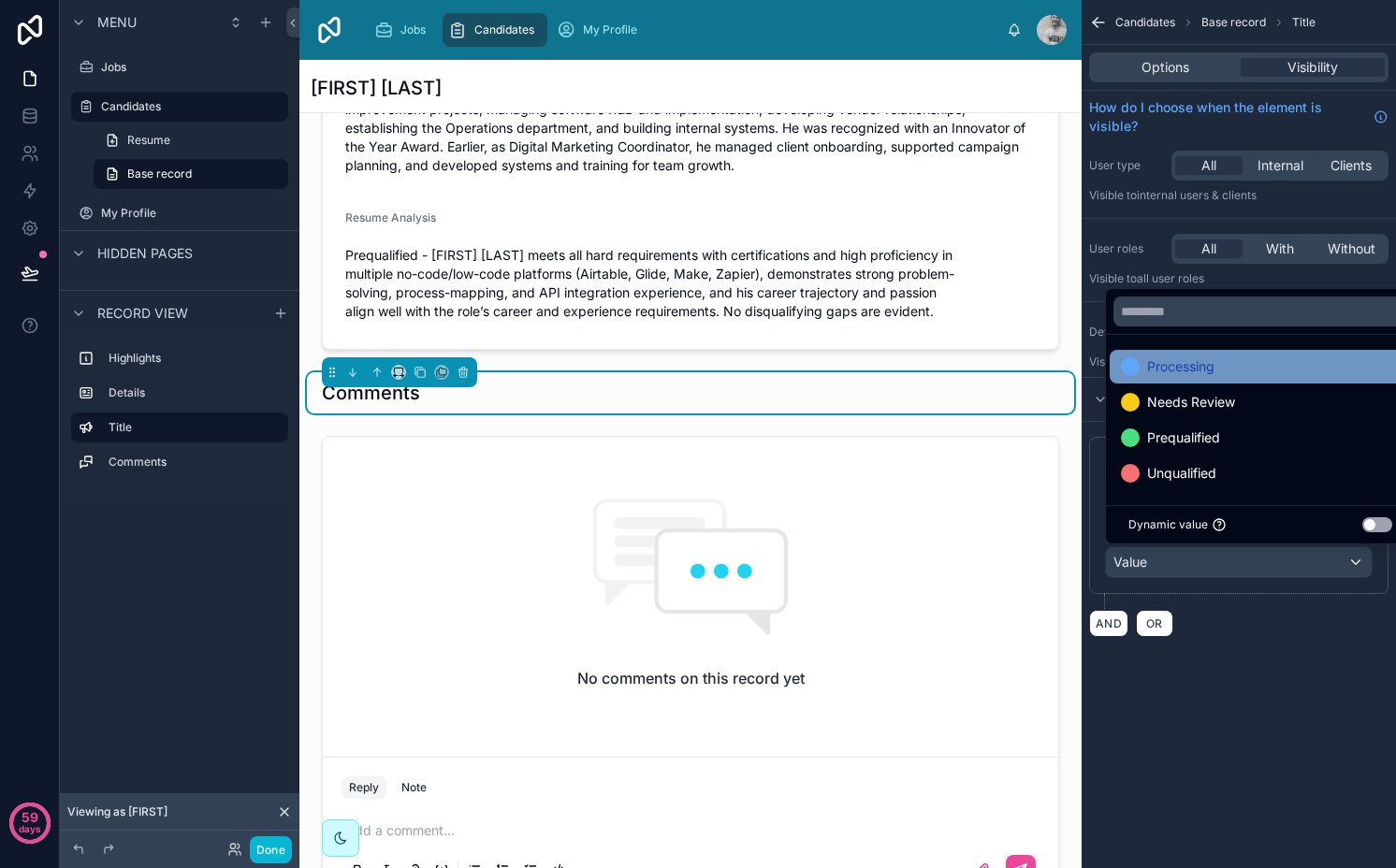 click on "Processing" at bounding box center [1260, 367] 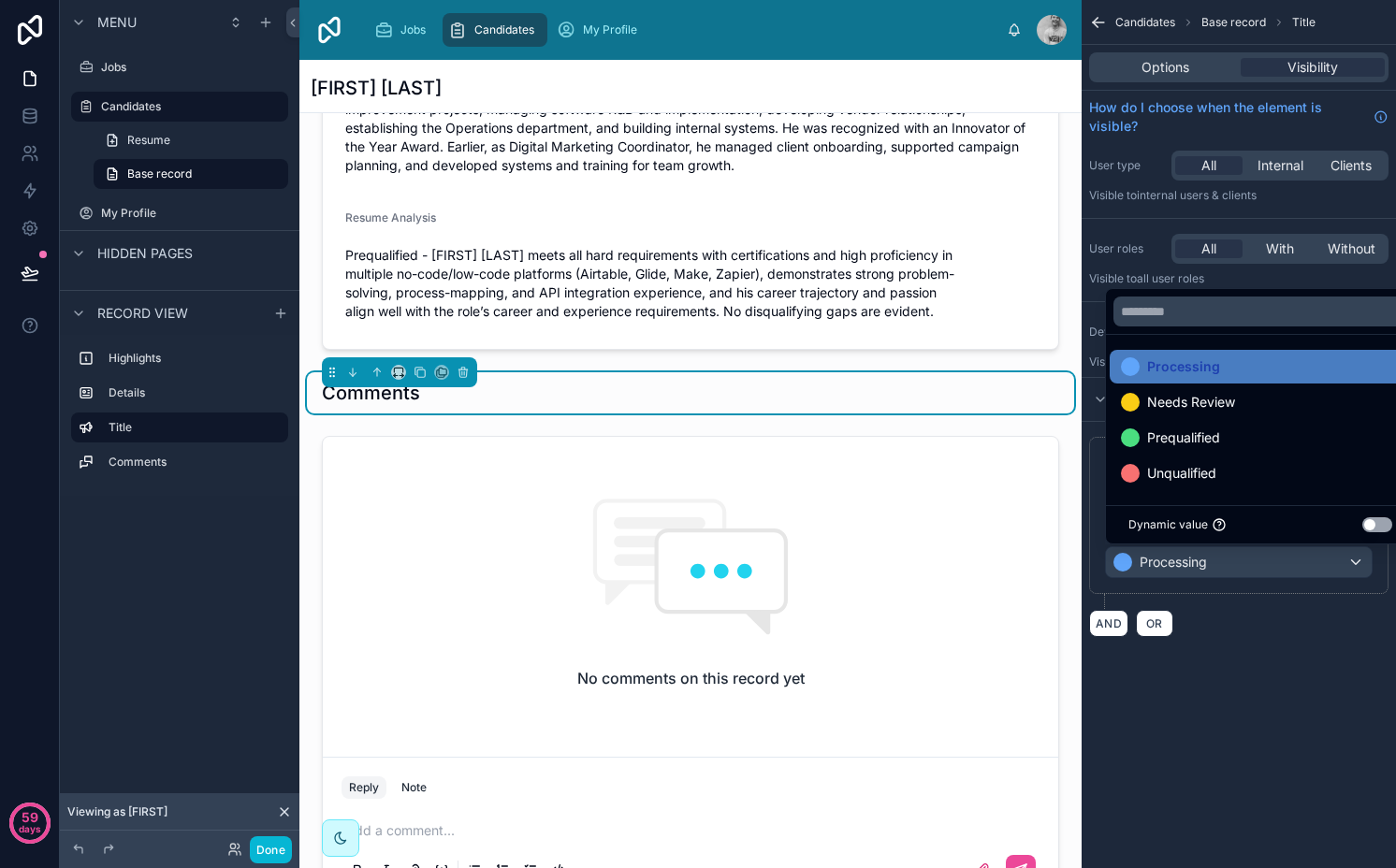 click on "**********" at bounding box center [1239, 434] 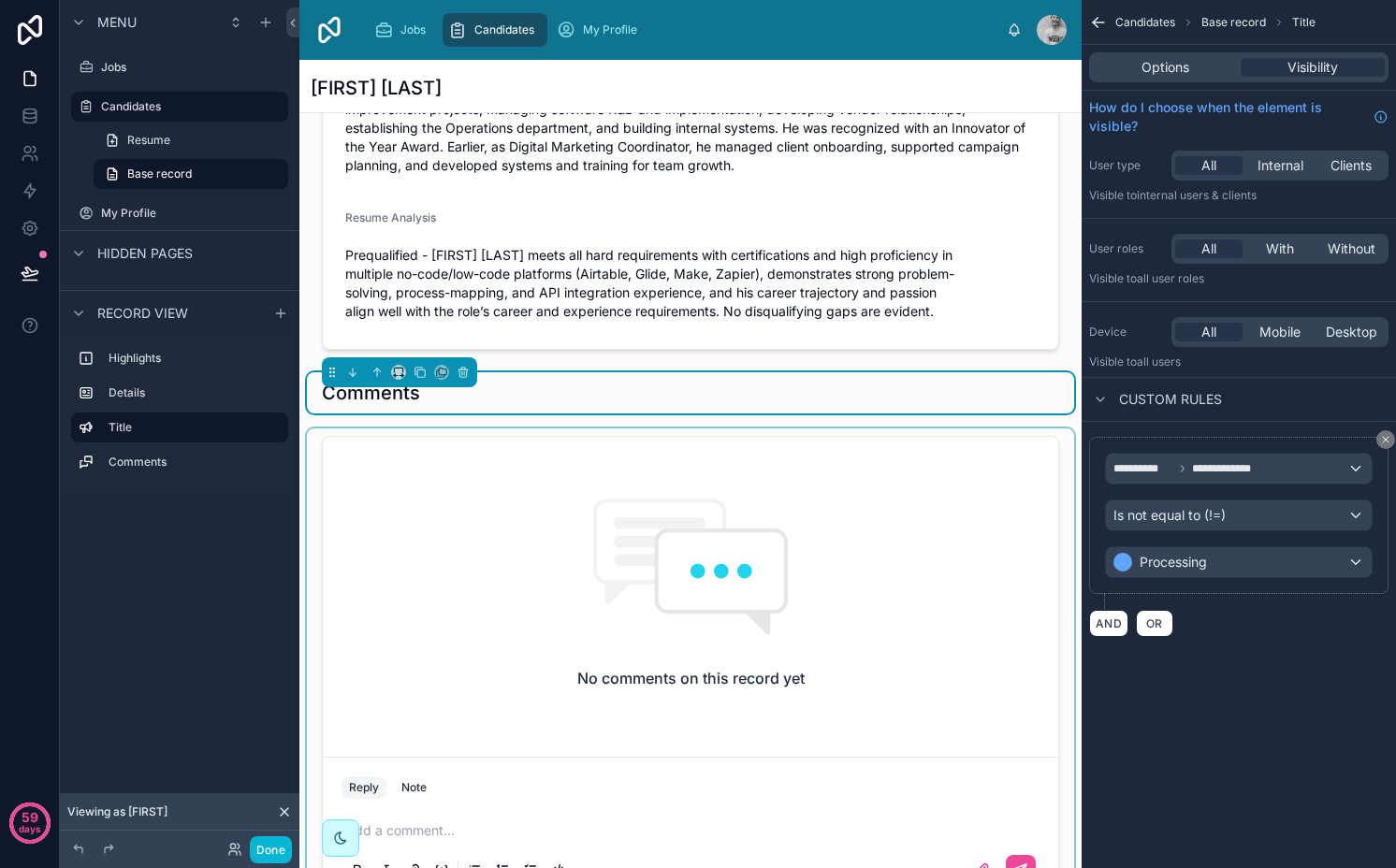 click at bounding box center (691, 666) 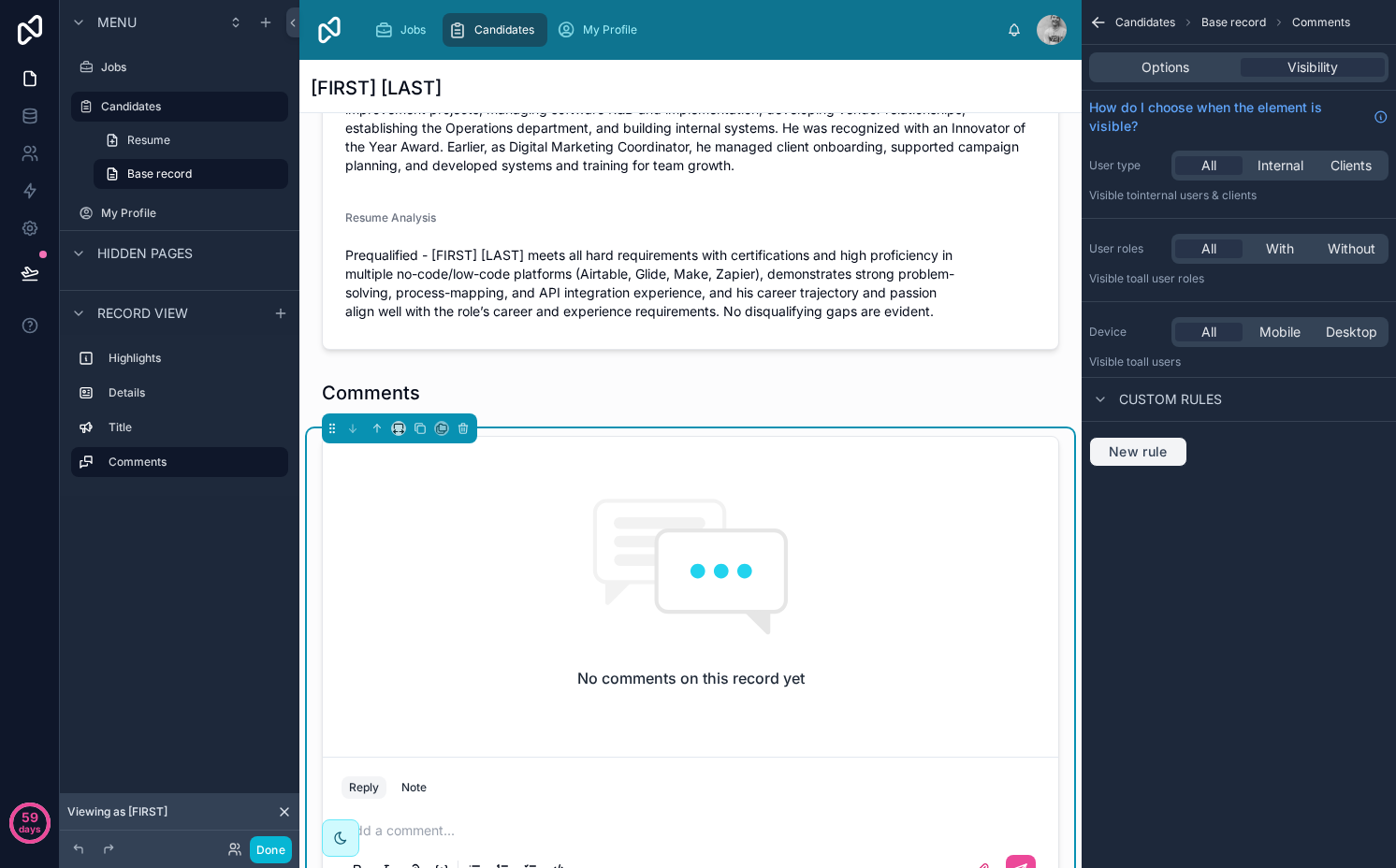 click on "New rule" at bounding box center (1138, 452) 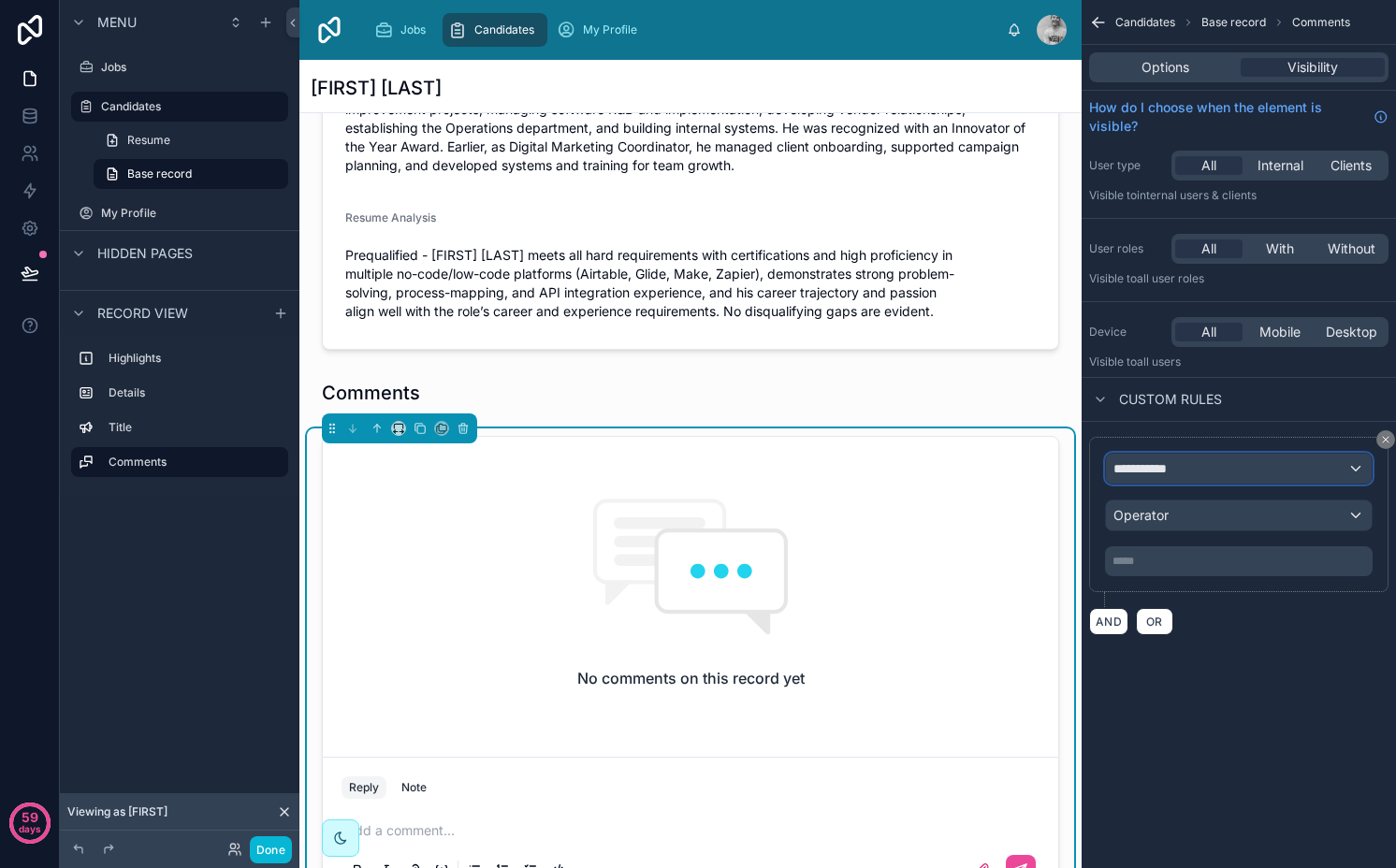 click on "**********" at bounding box center (1148, 469) 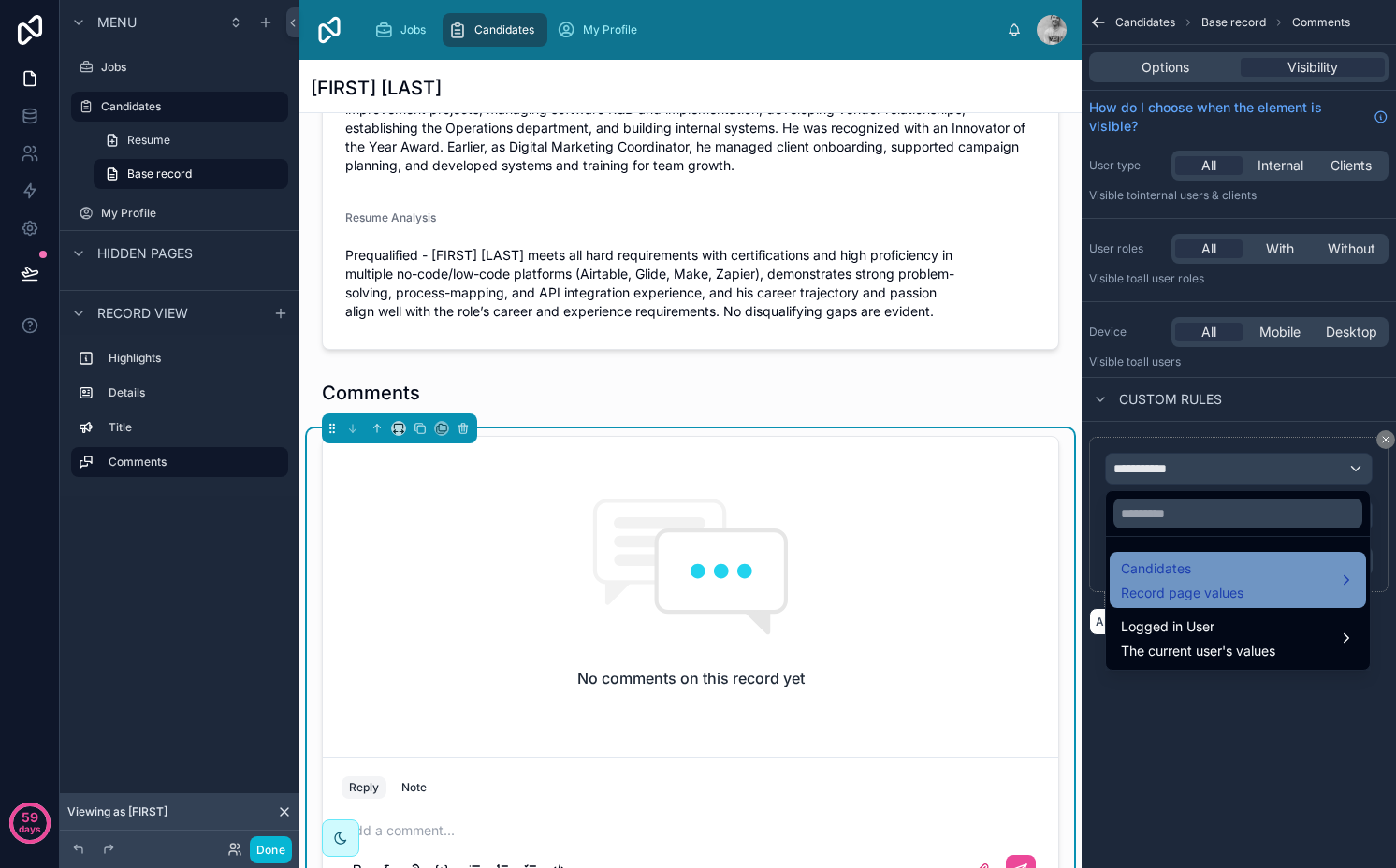 click on "Record page values" at bounding box center (1182, 593) 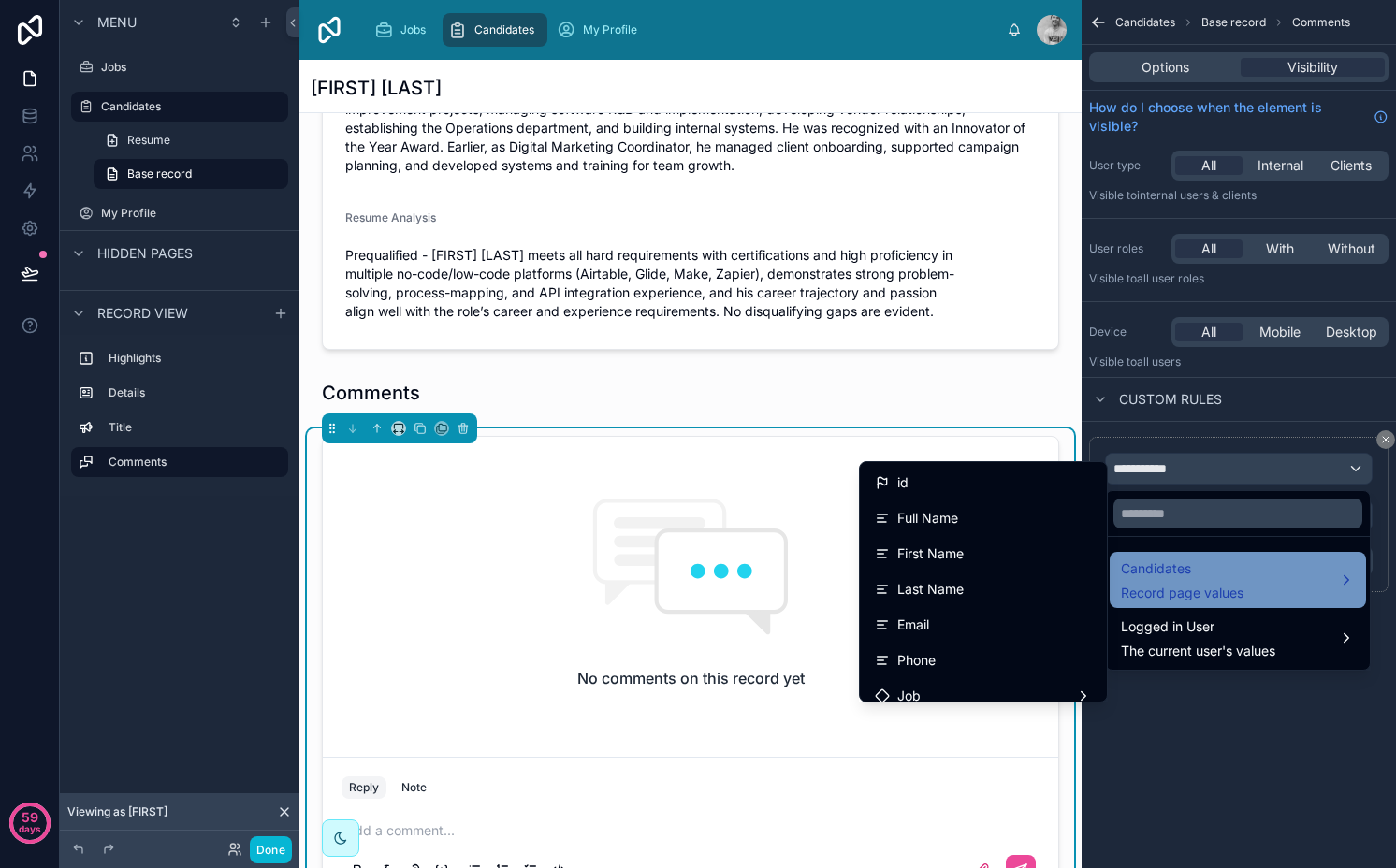 scroll, scrollTop: 548, scrollLeft: 0, axis: vertical 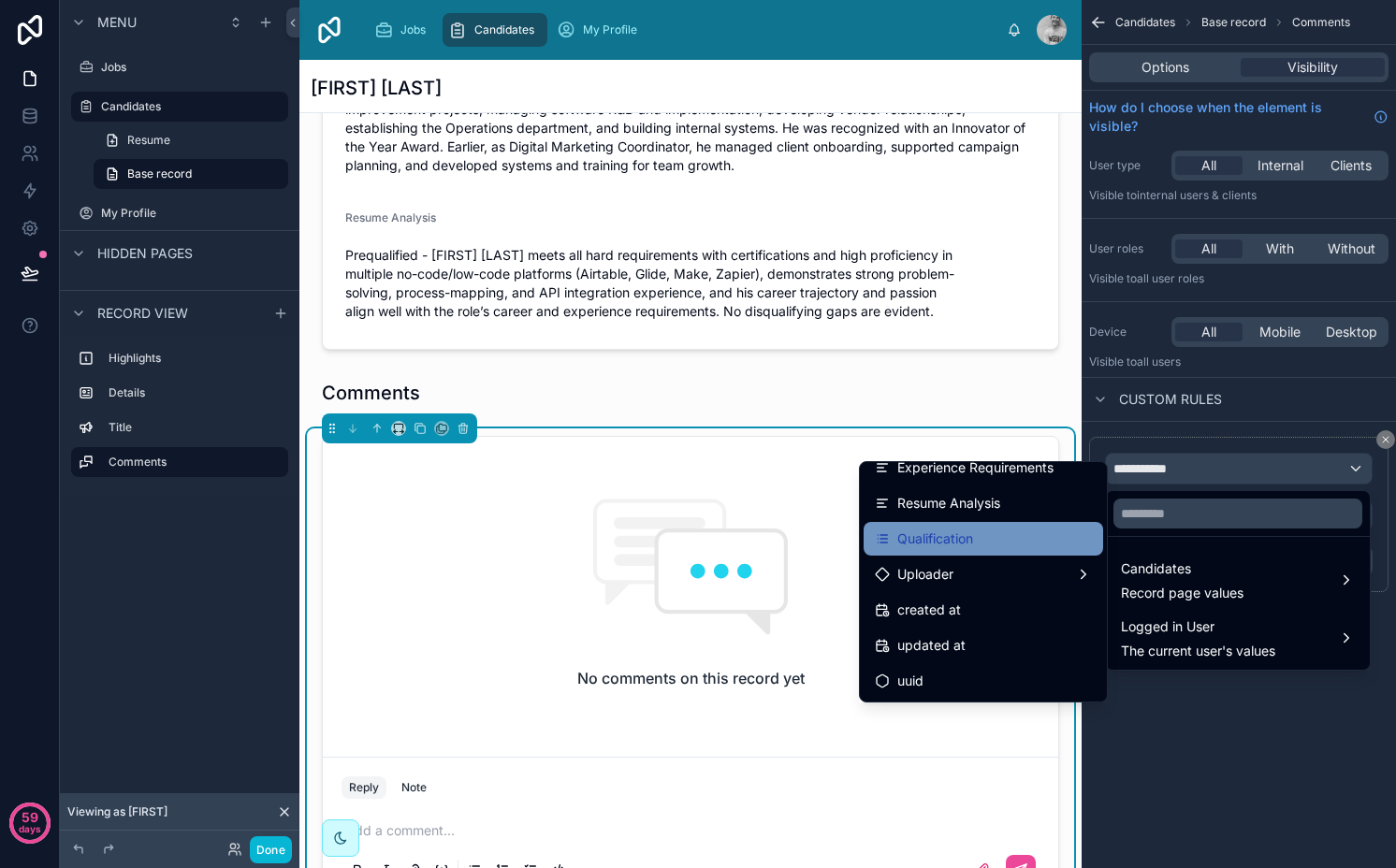 click on "Qualification" at bounding box center [983, 539] 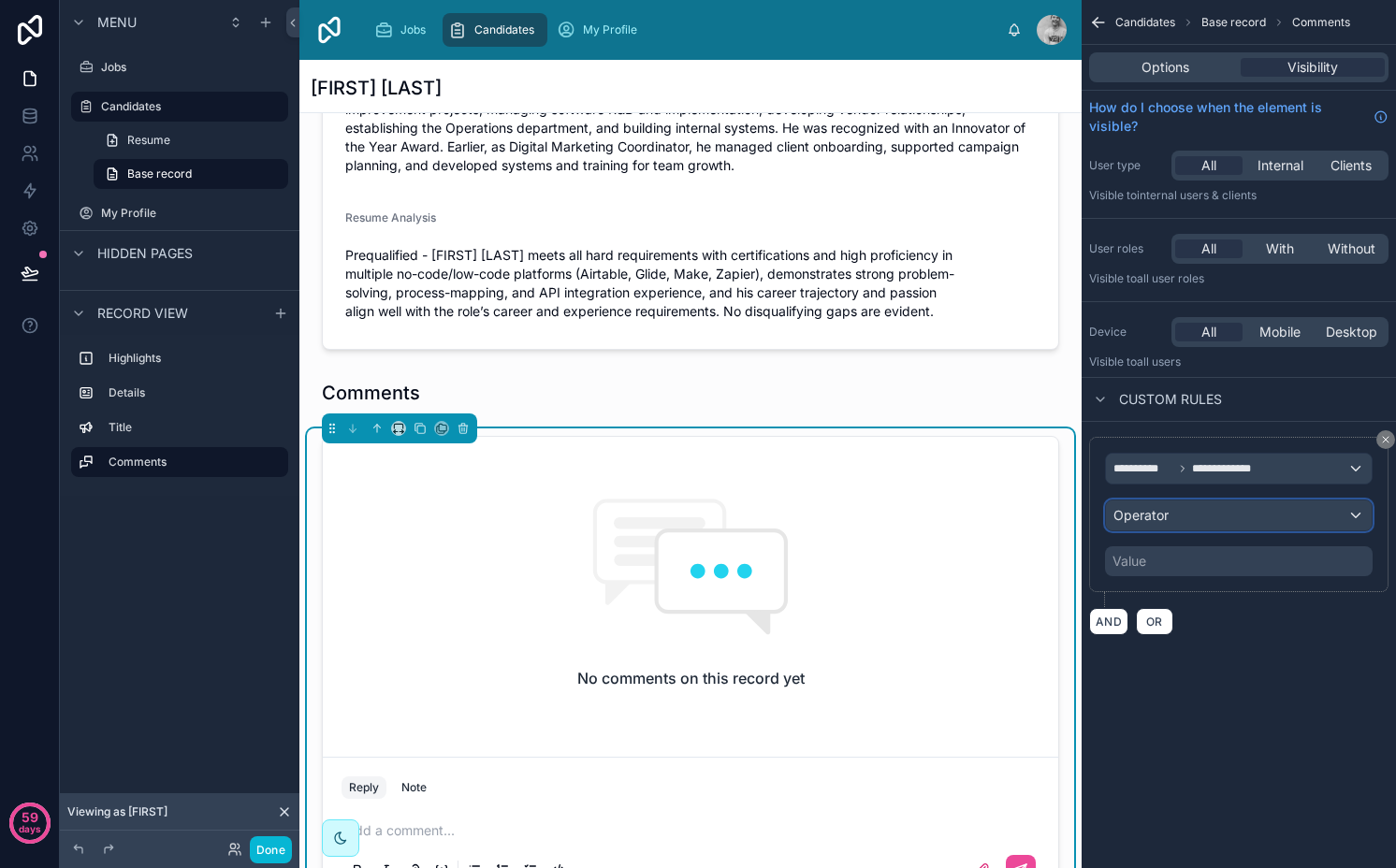 click on "Operator" at bounding box center (1239, 515) 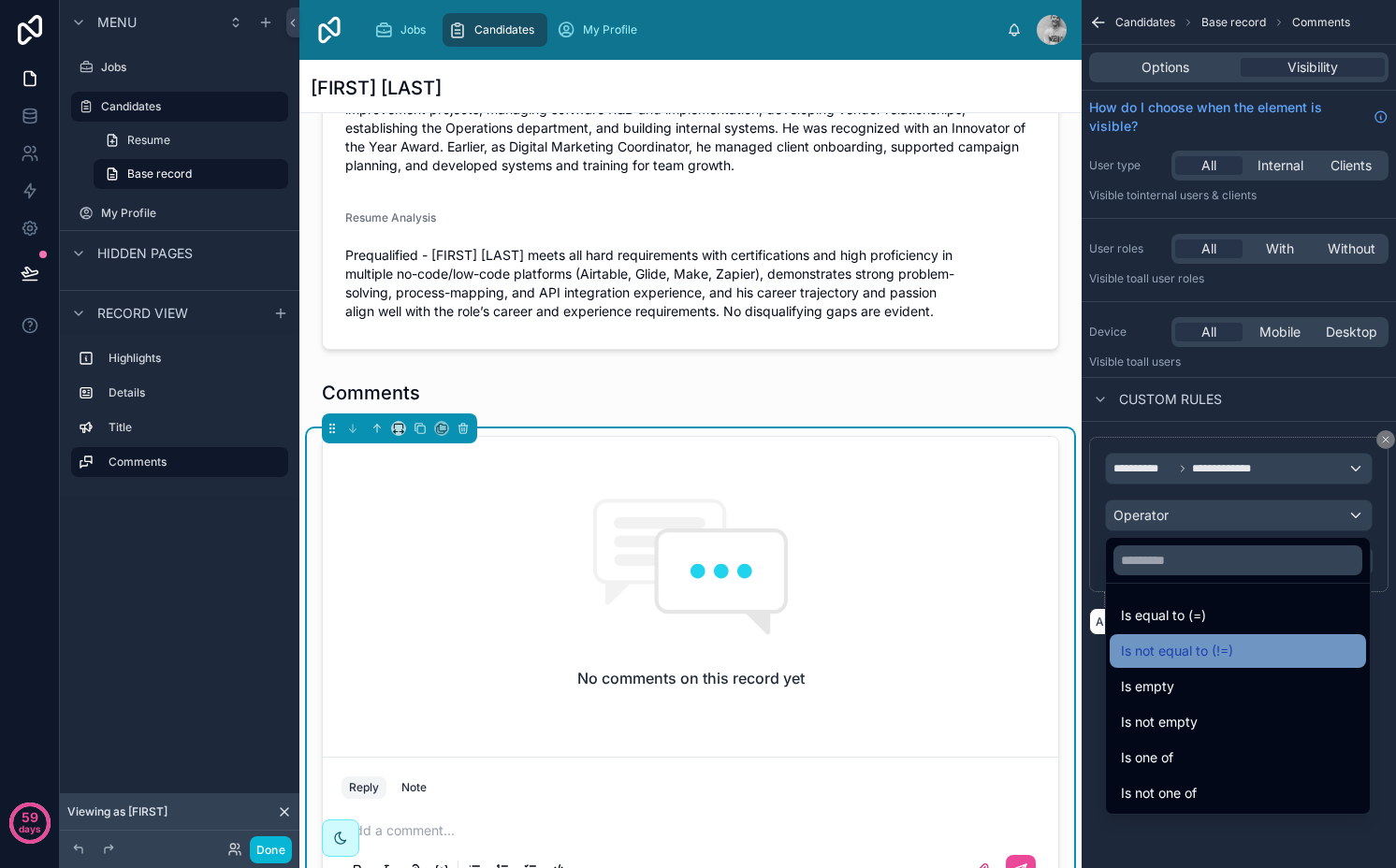 click on "Is not equal to (!=)" at bounding box center (1177, 651) 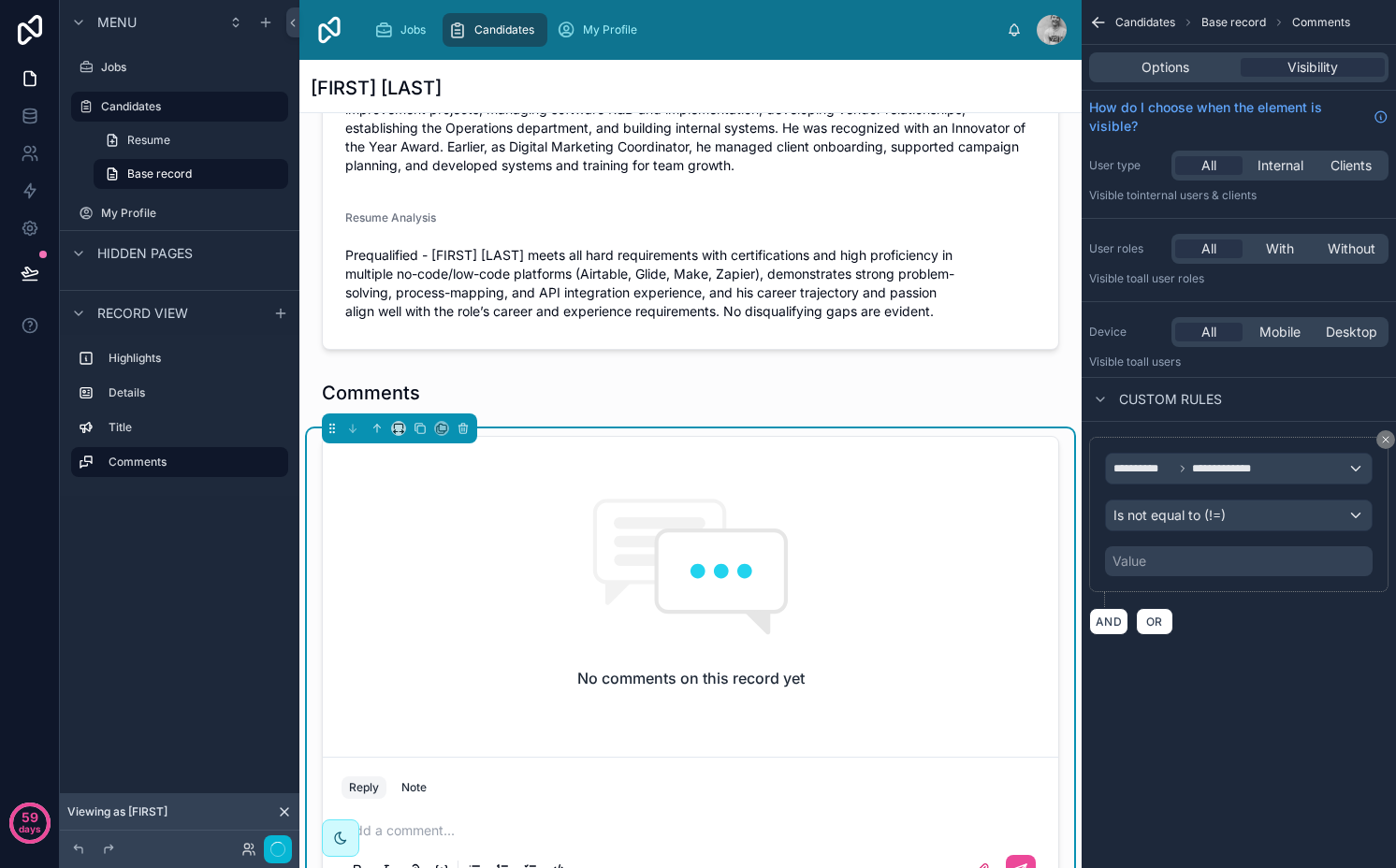 click on "Value" at bounding box center (1239, 561) 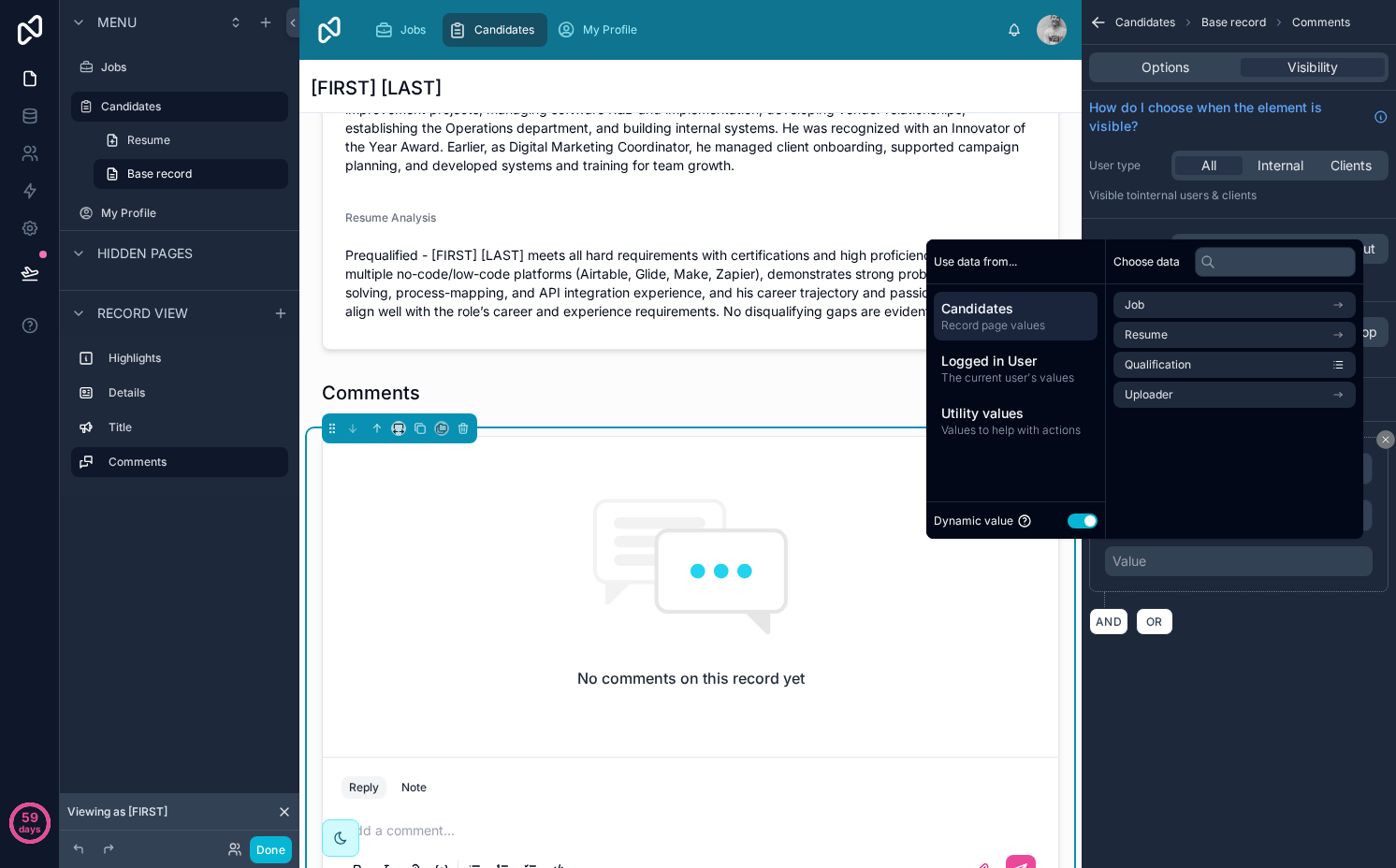 click on "Use setting" at bounding box center [1083, 521] 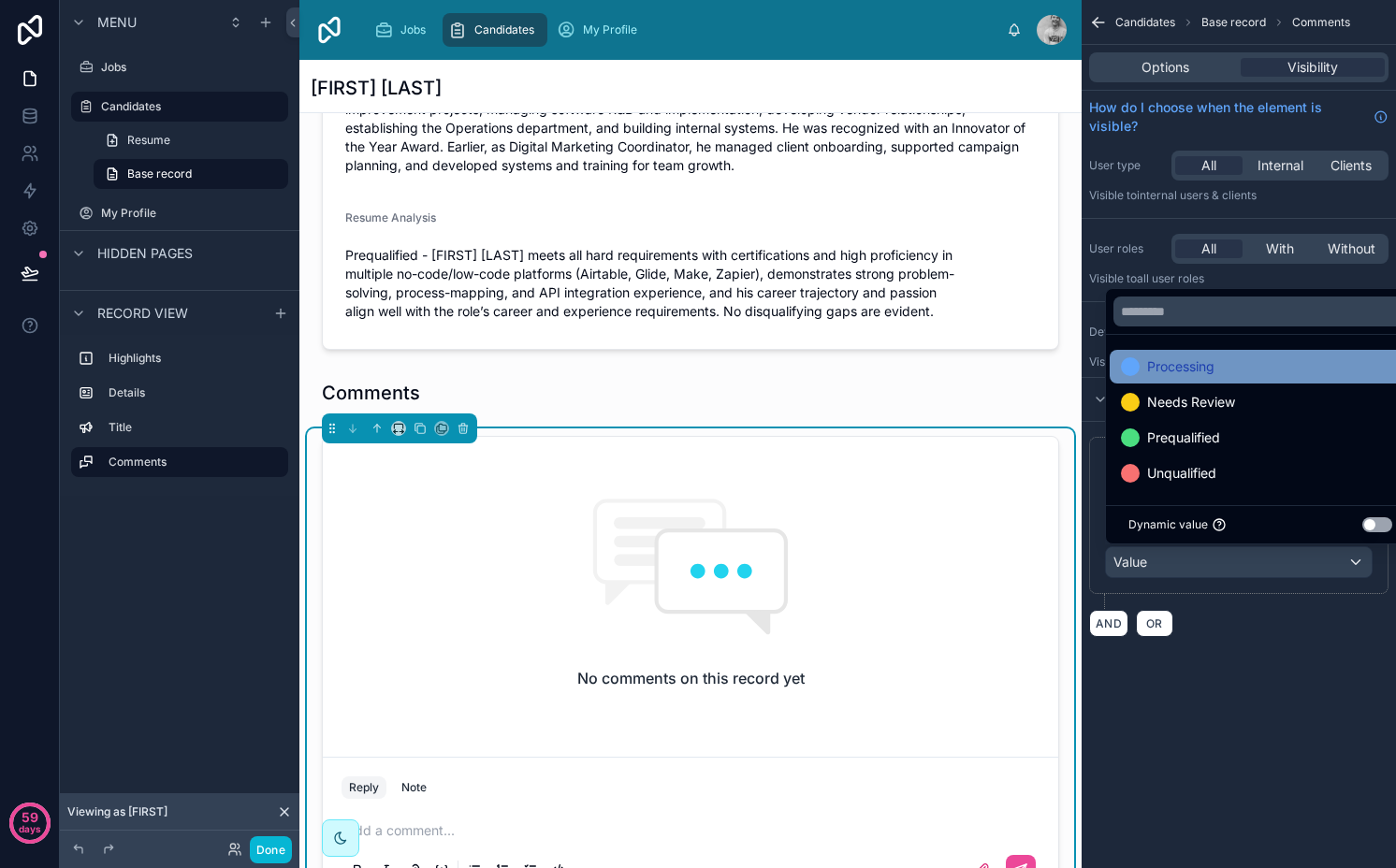 click on "Processing" at bounding box center (1181, 367) 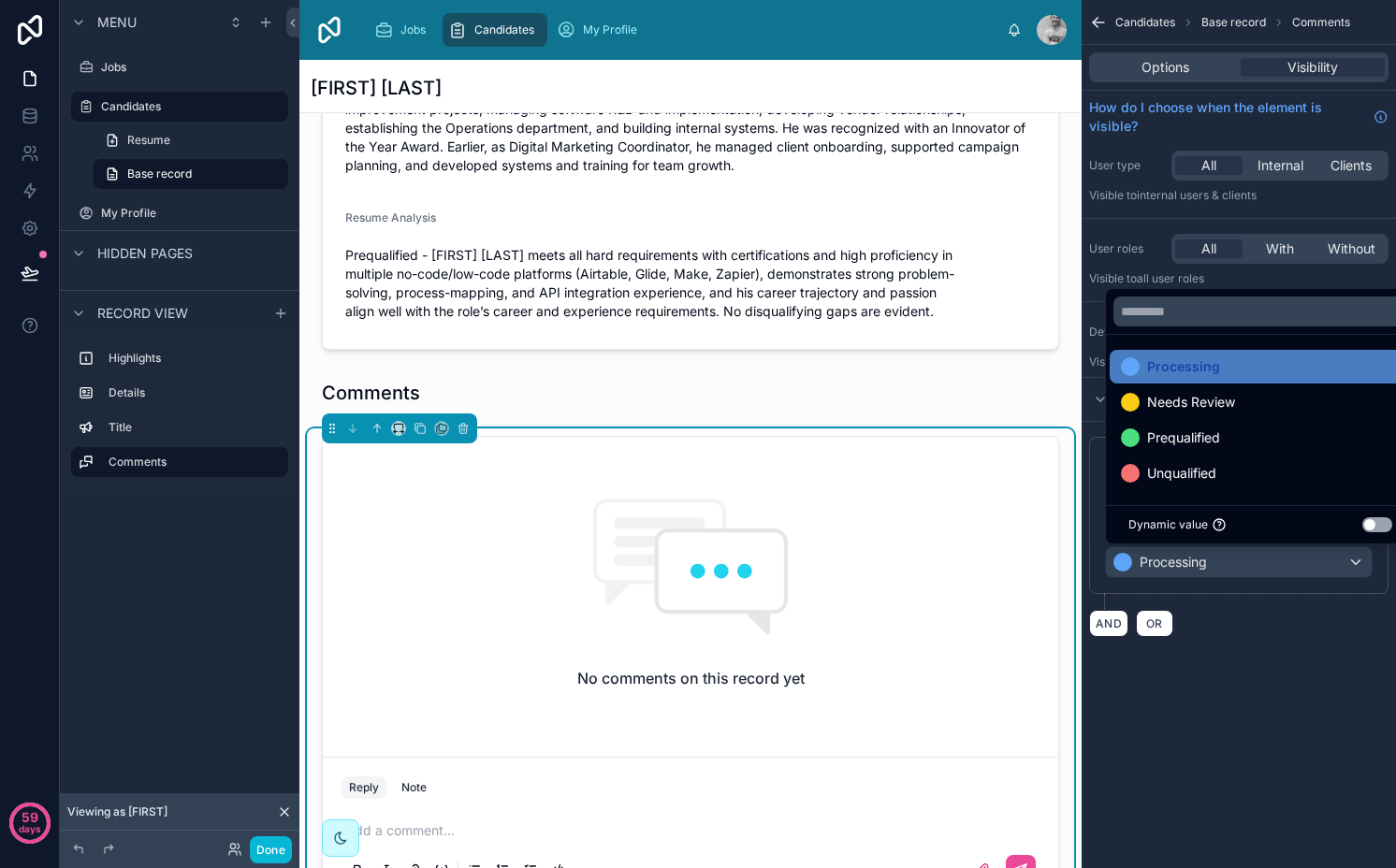 click on "**********" at bounding box center (1239, 434) 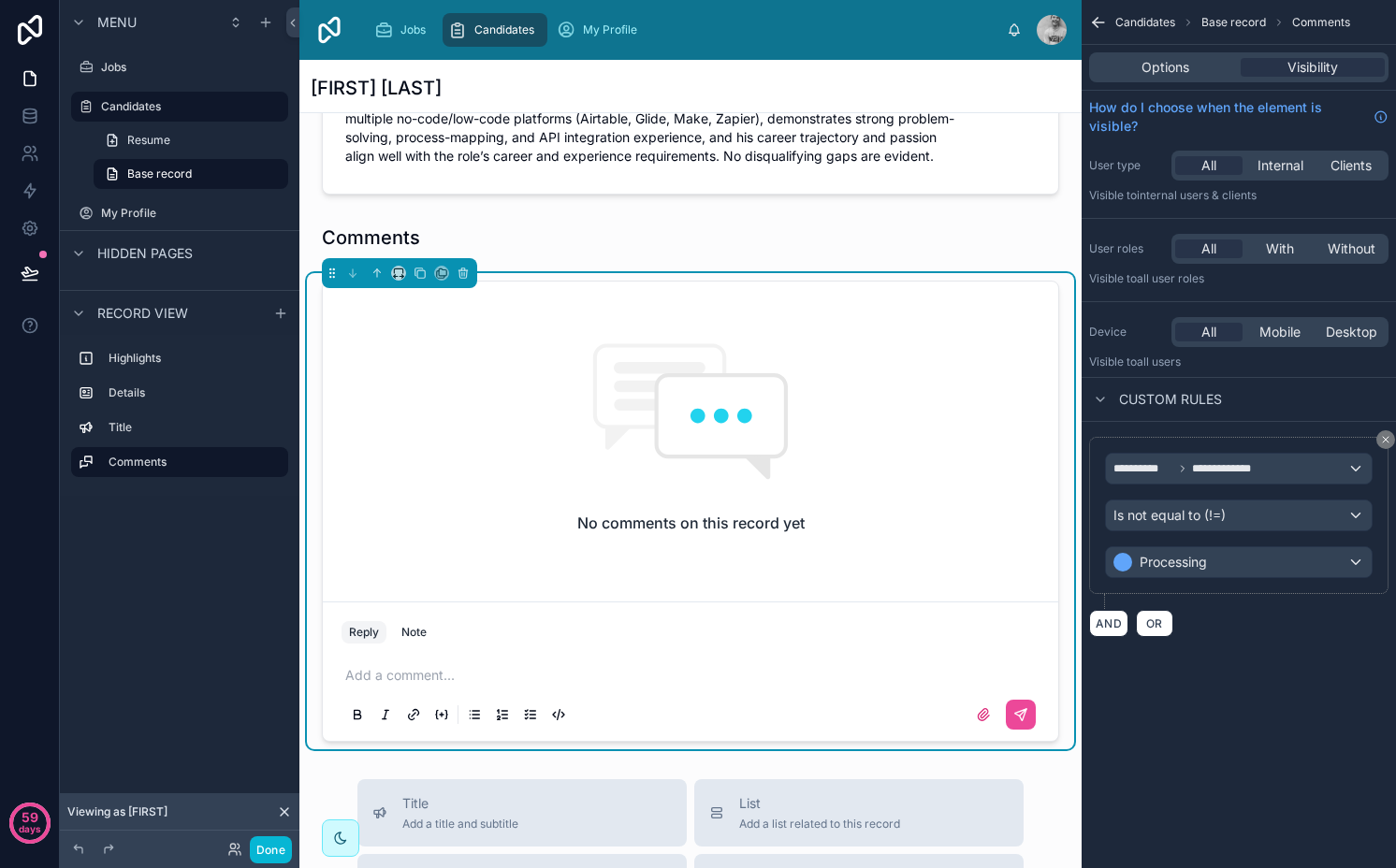 scroll, scrollTop: 627, scrollLeft: 0, axis: vertical 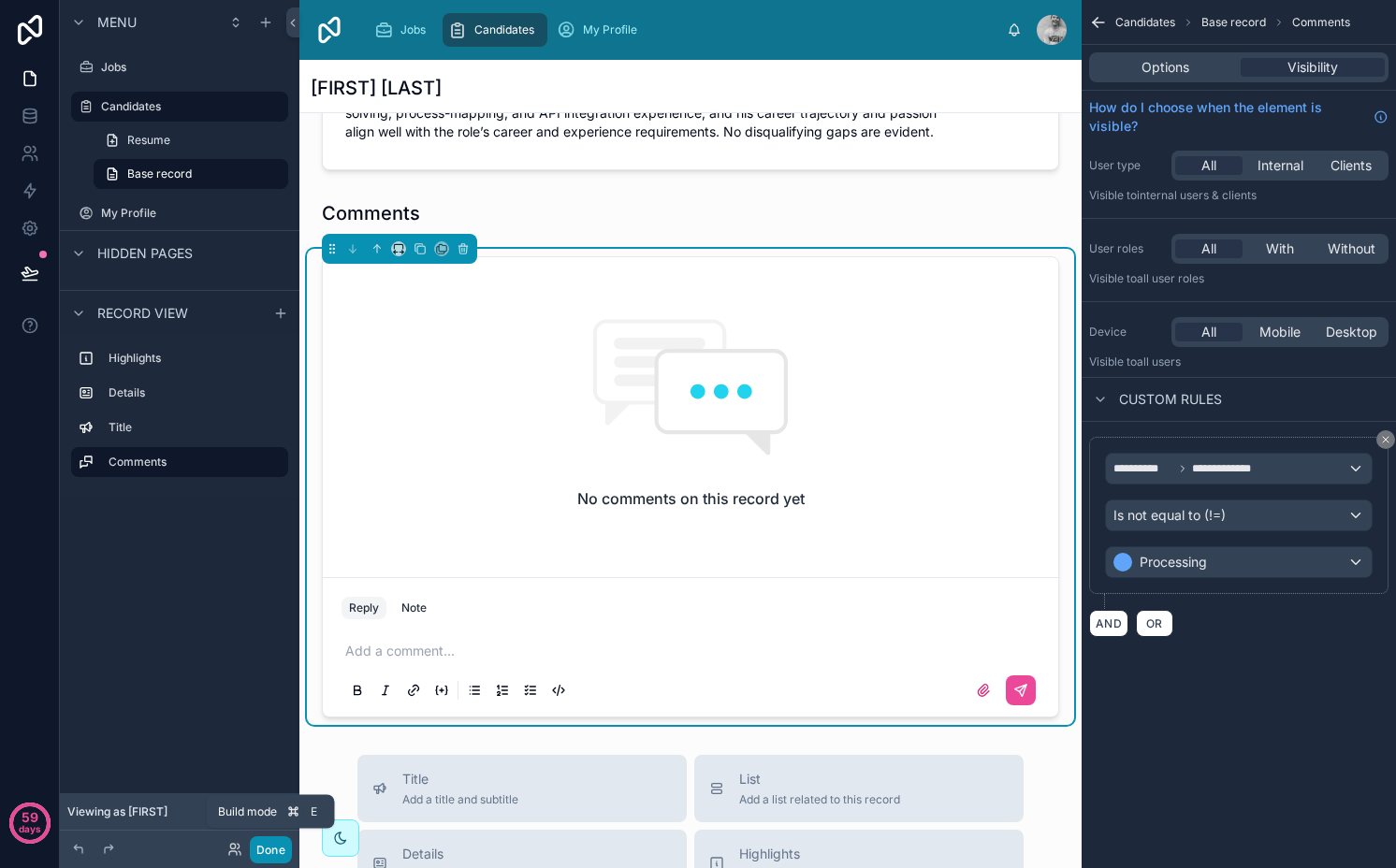 click on "Done" at bounding box center [270, 849] 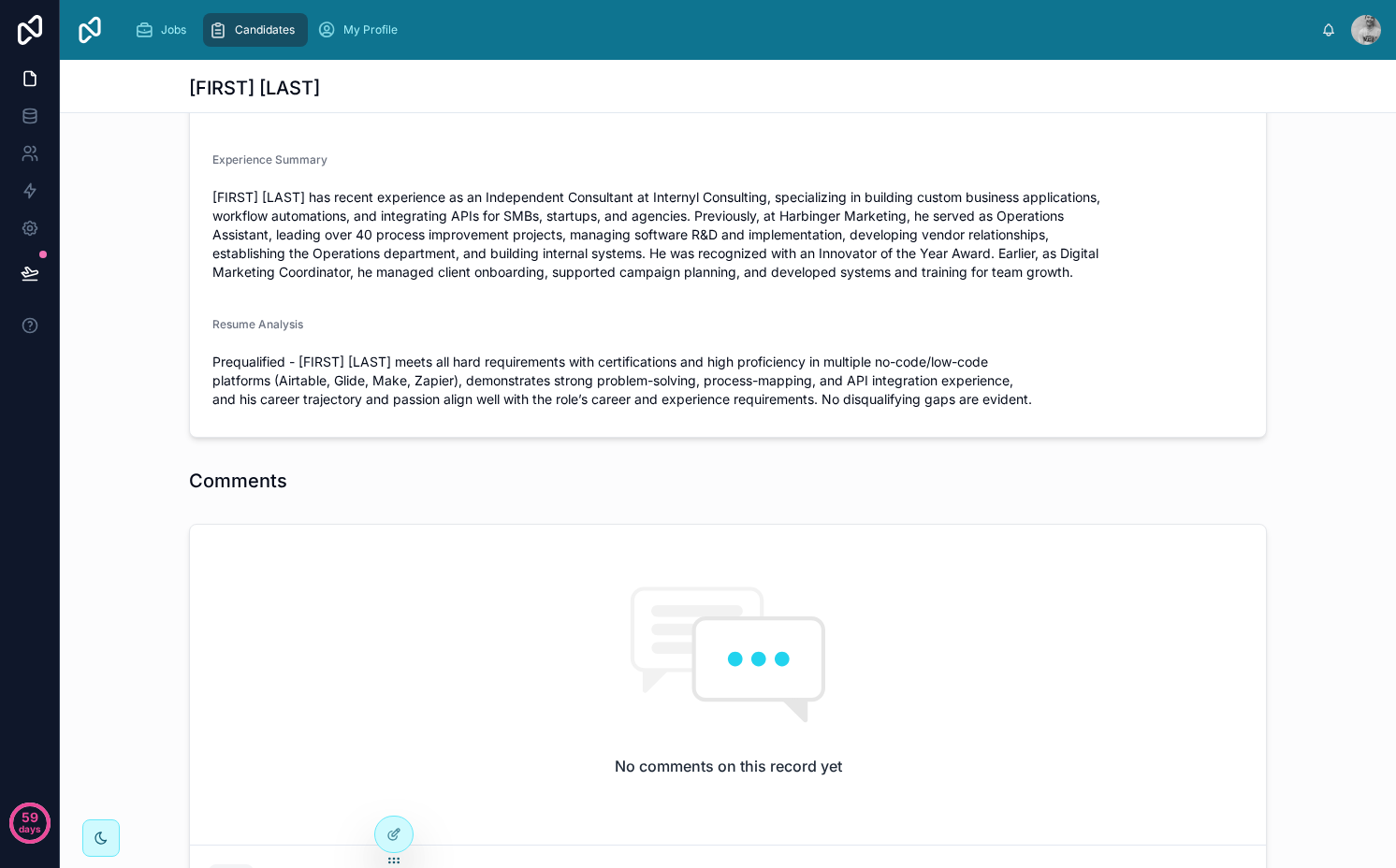 scroll, scrollTop: 0, scrollLeft: 0, axis: both 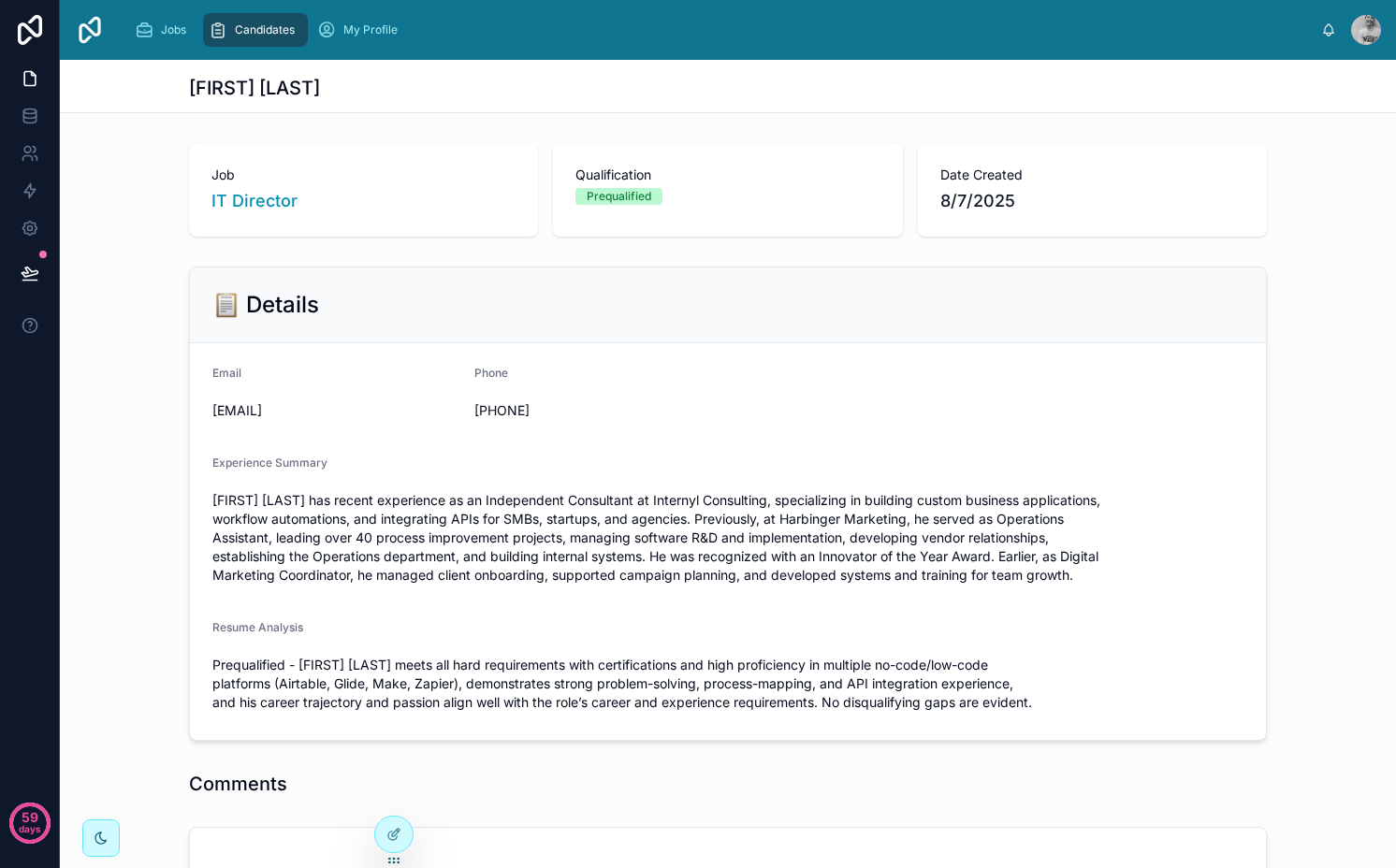 click on "Prequalified" at bounding box center (618, 196) 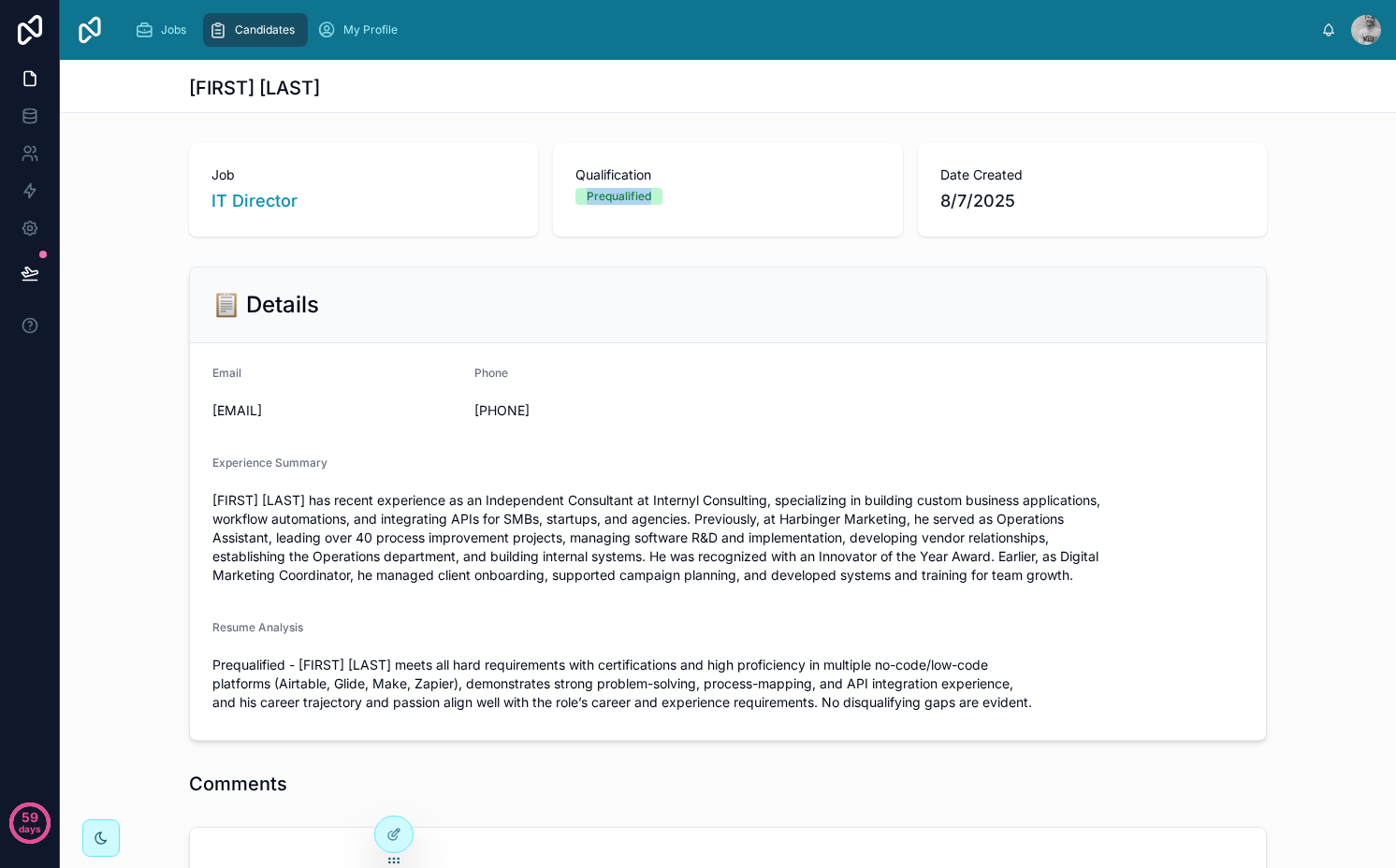 click on "Prequalified" at bounding box center [618, 196] 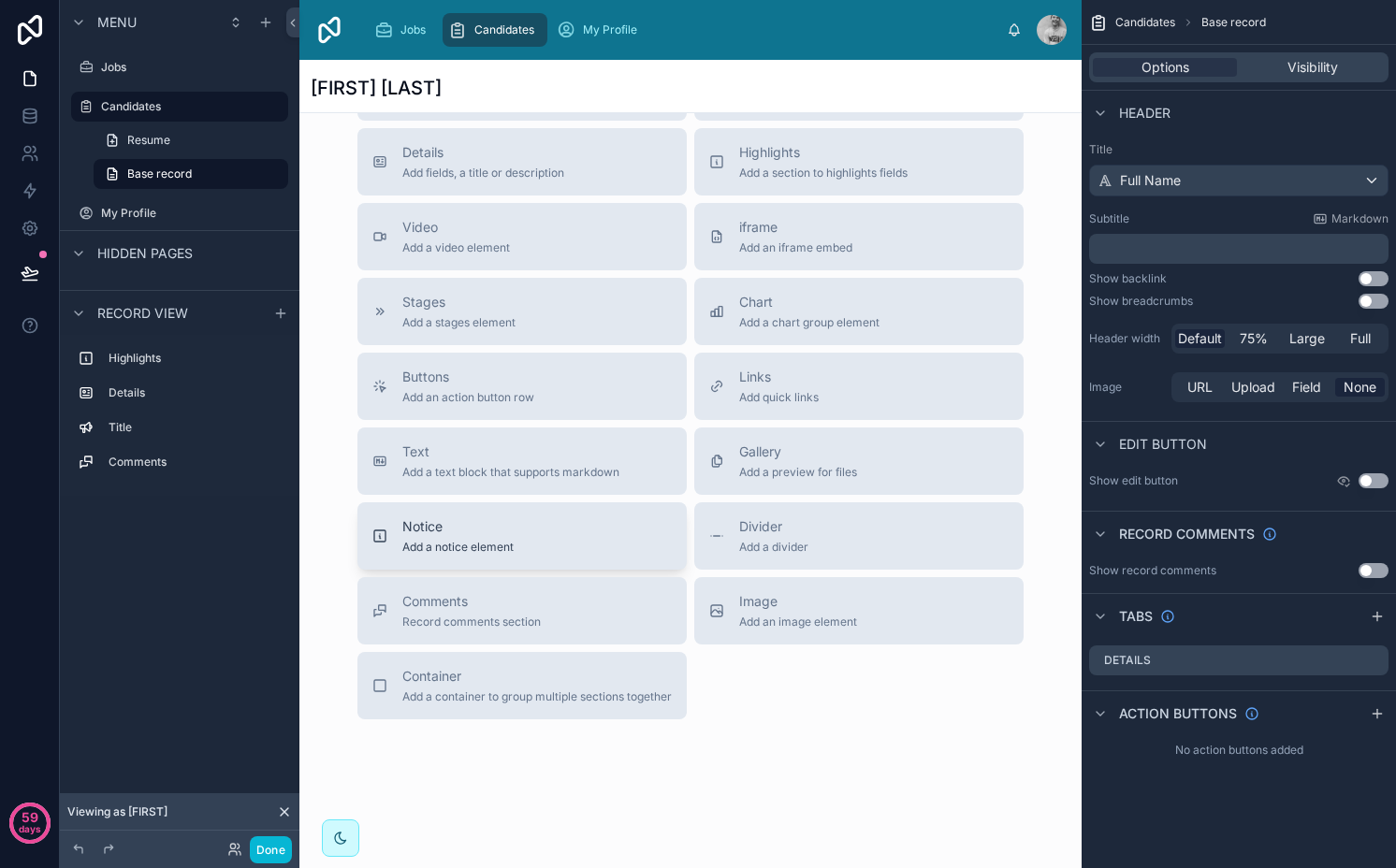 scroll, scrollTop: 1327, scrollLeft: 0, axis: vertical 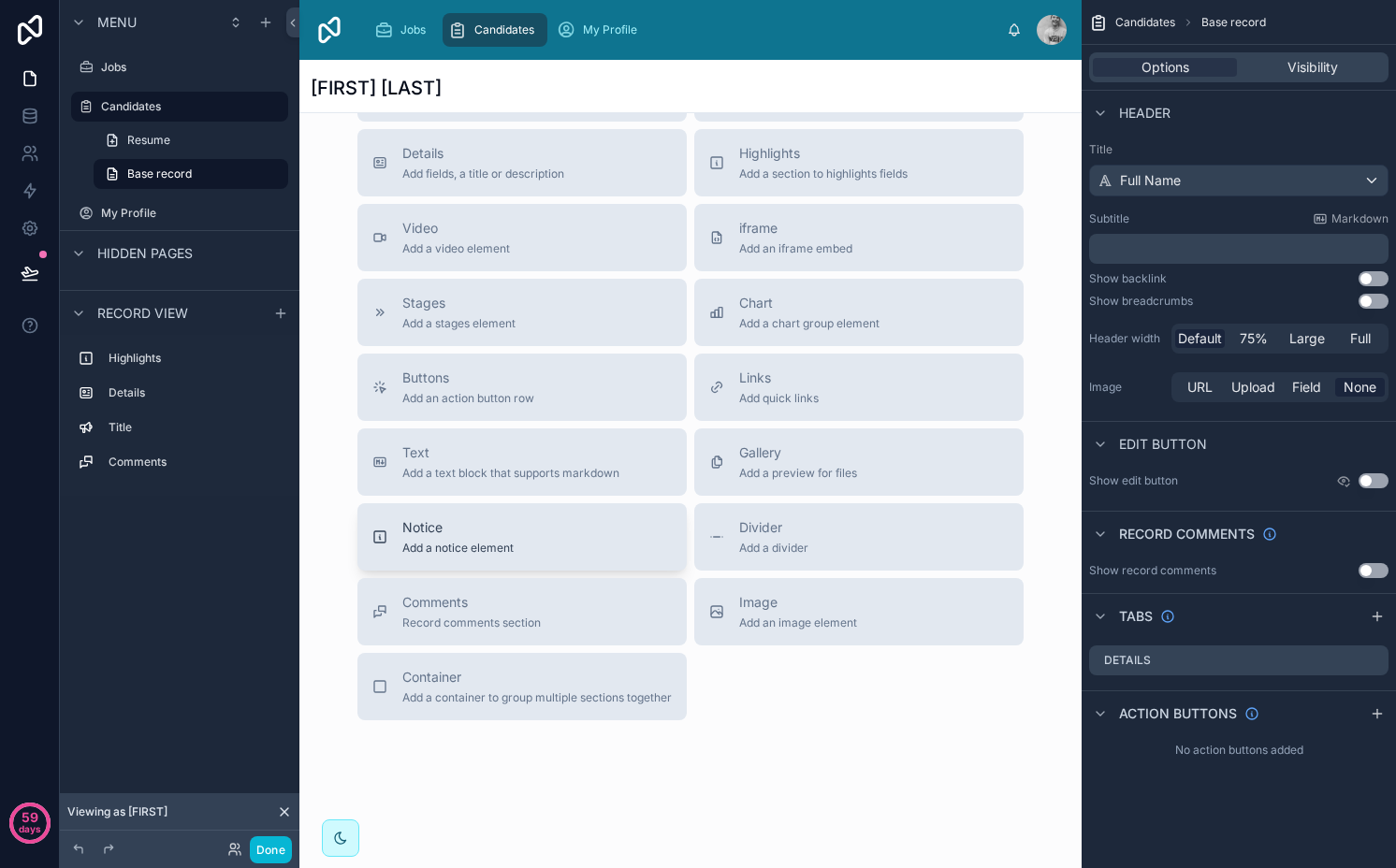 click on "Notice" at bounding box center [458, 528] 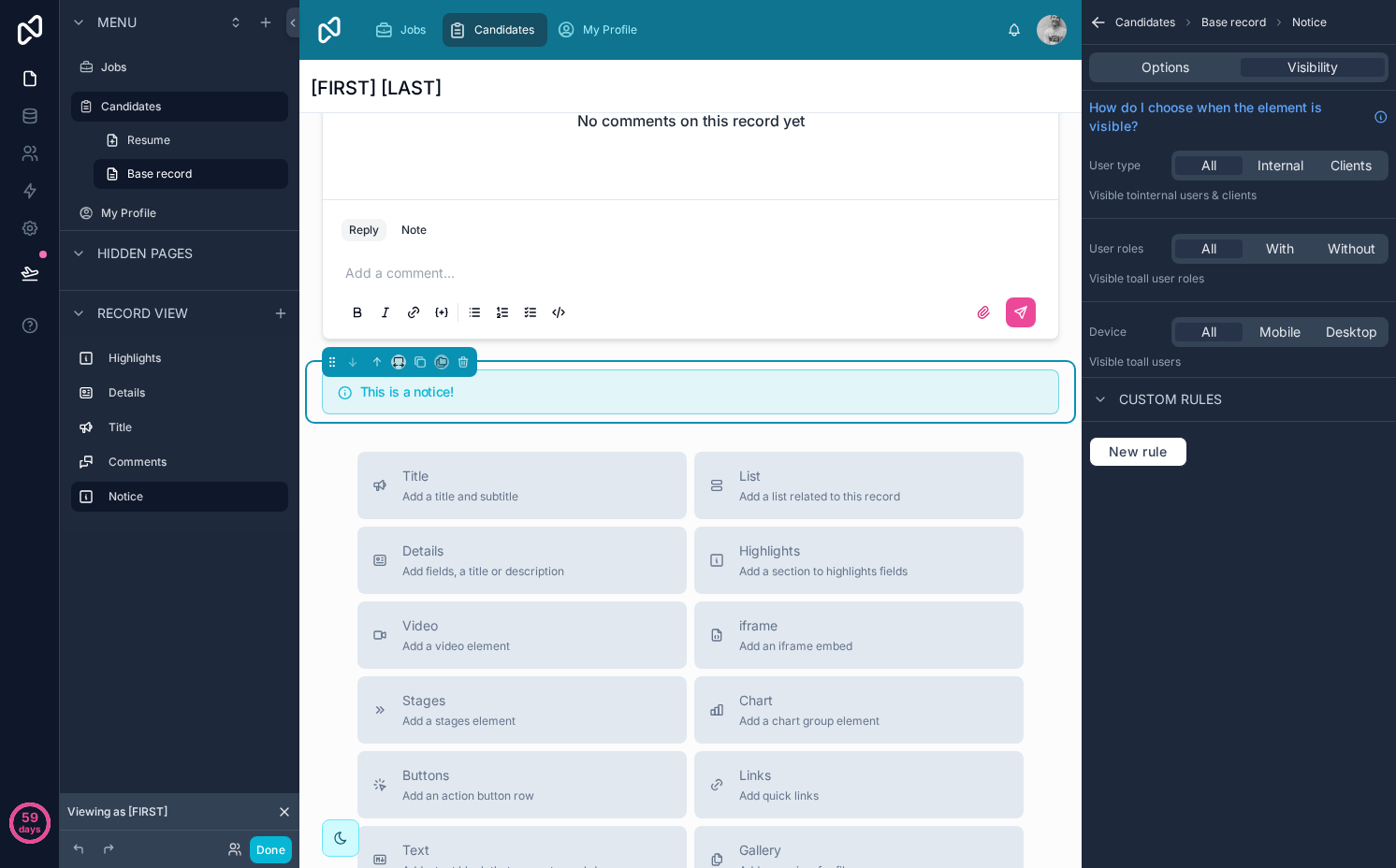 scroll, scrollTop: 933, scrollLeft: 0, axis: vertical 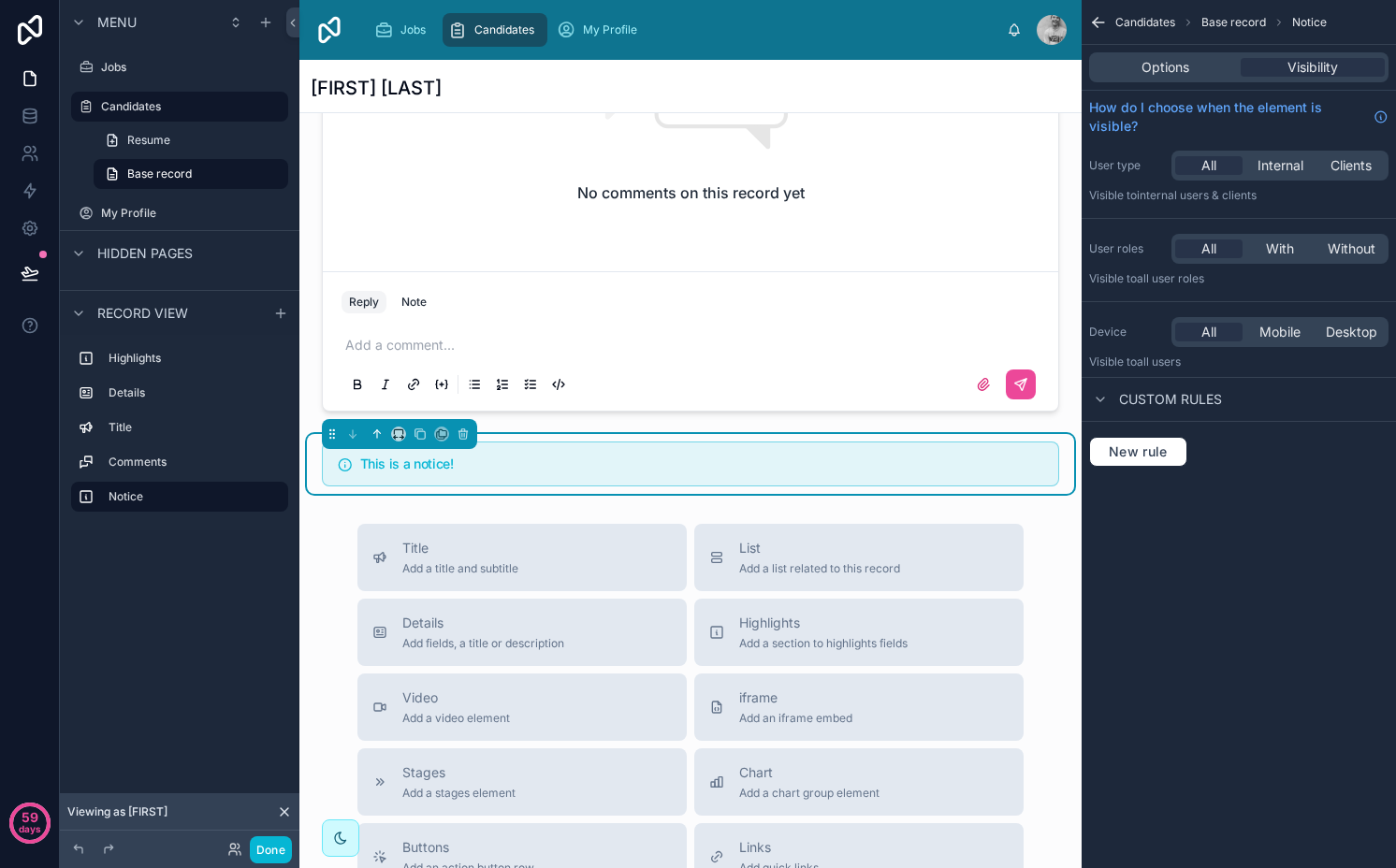 click 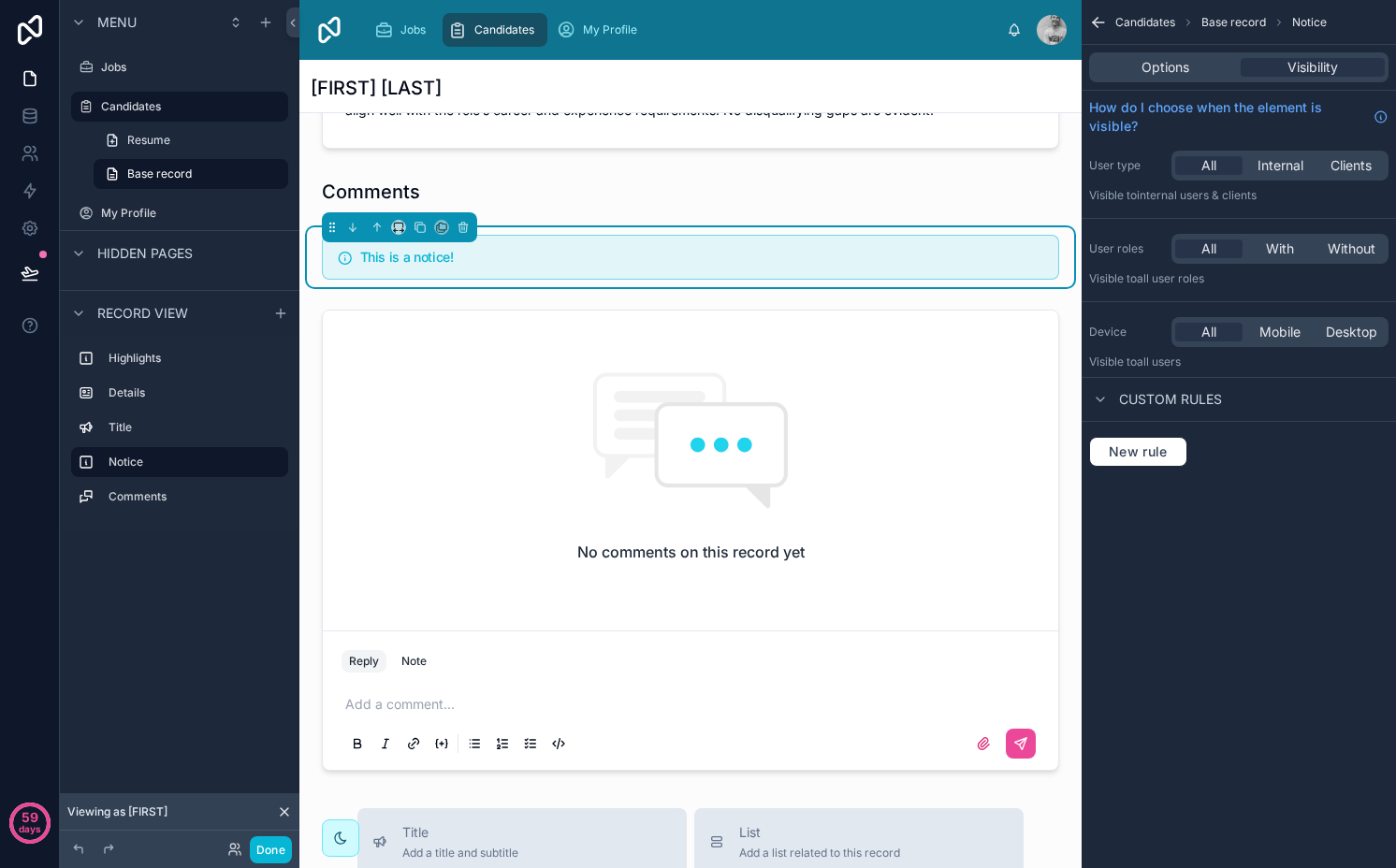 scroll, scrollTop: 576, scrollLeft: 0, axis: vertical 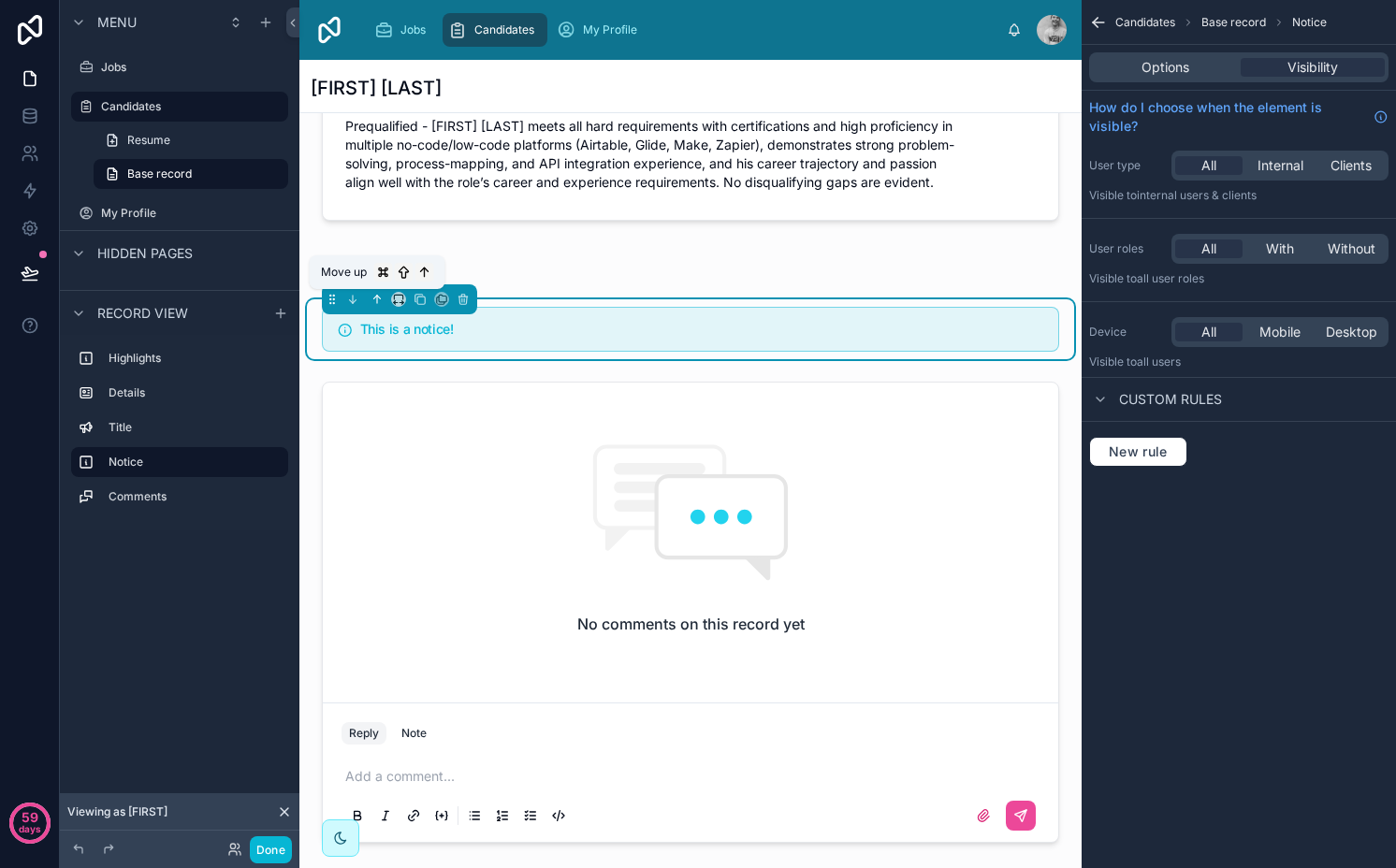click 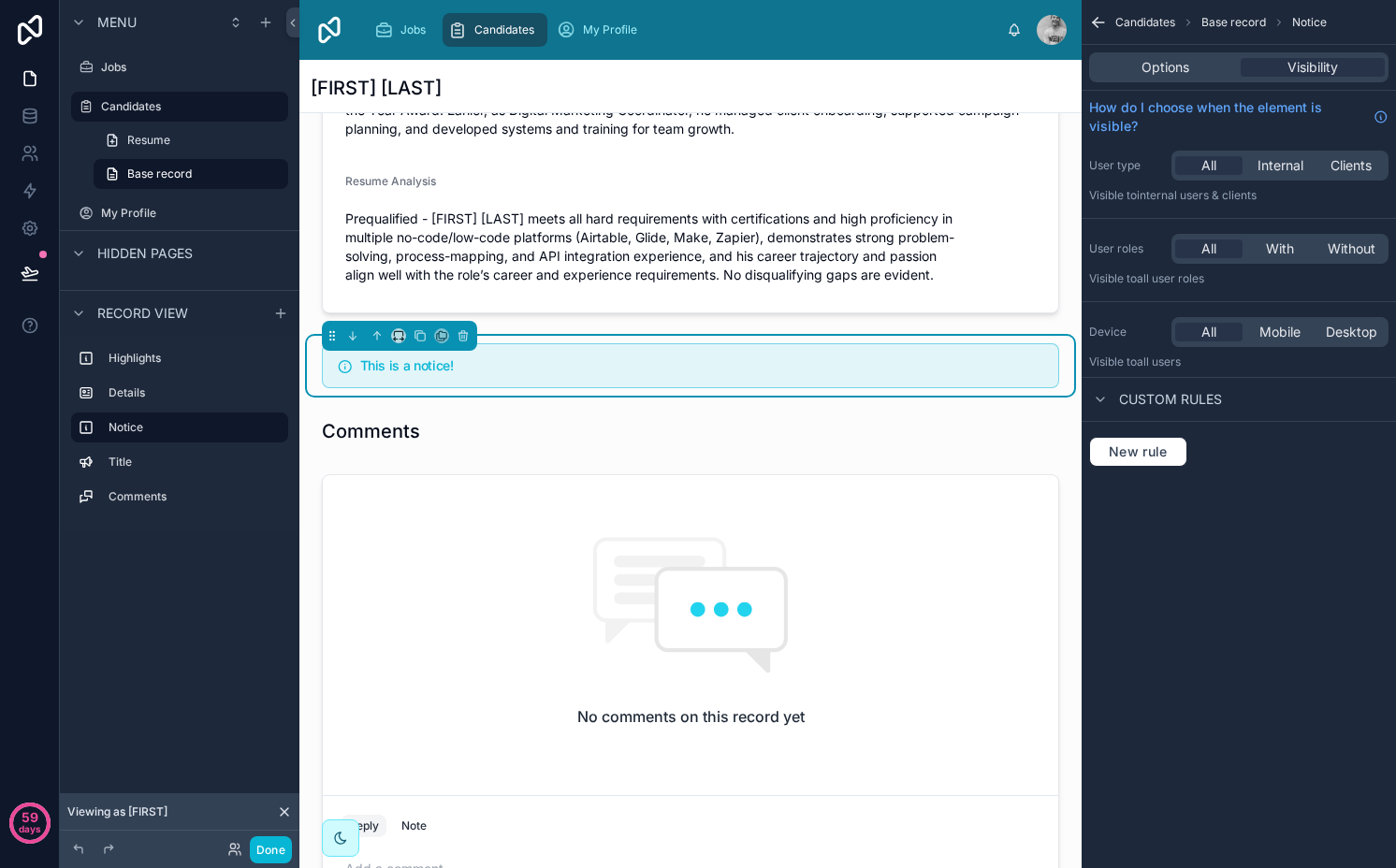 scroll, scrollTop: 295, scrollLeft: 0, axis: vertical 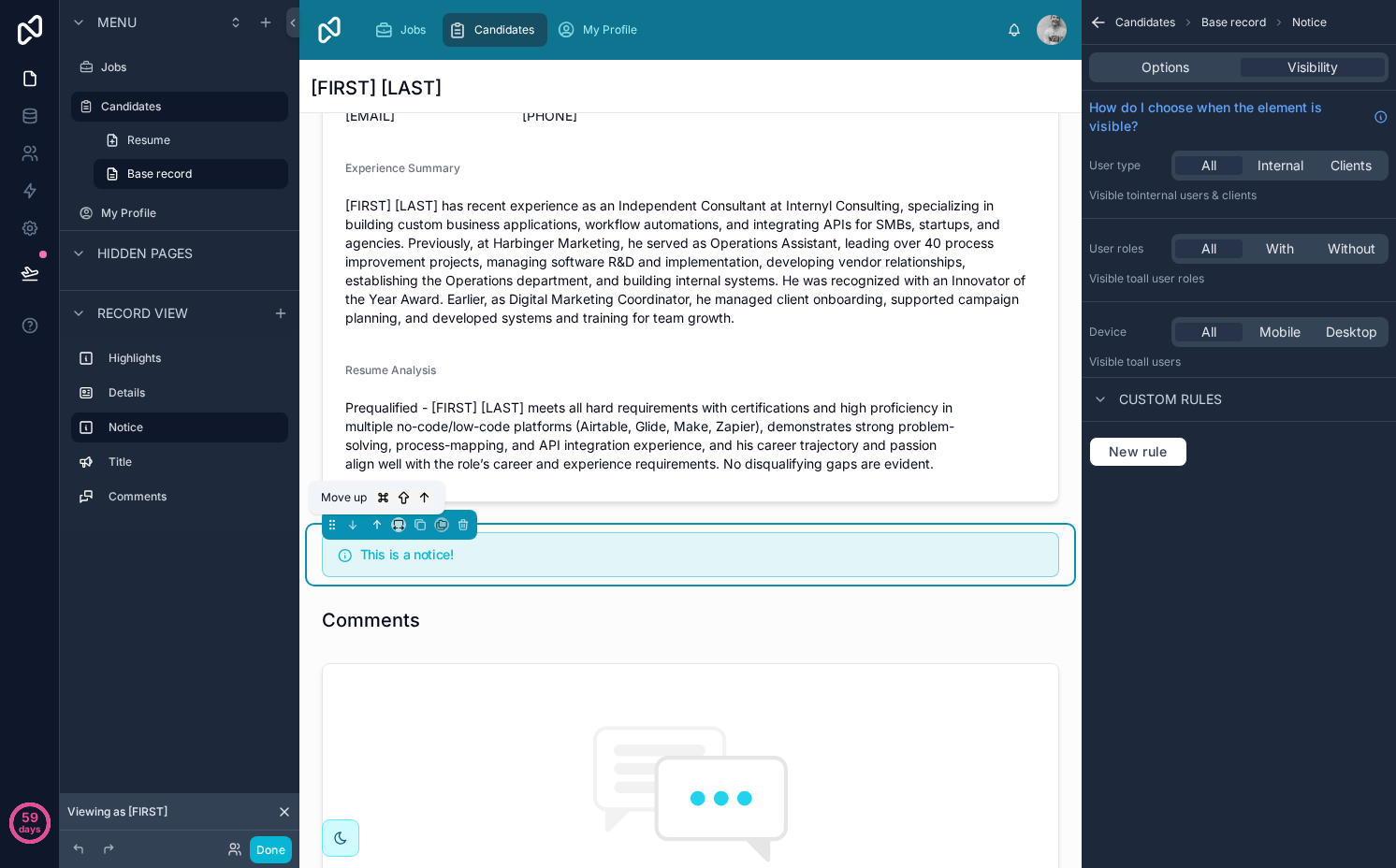 click 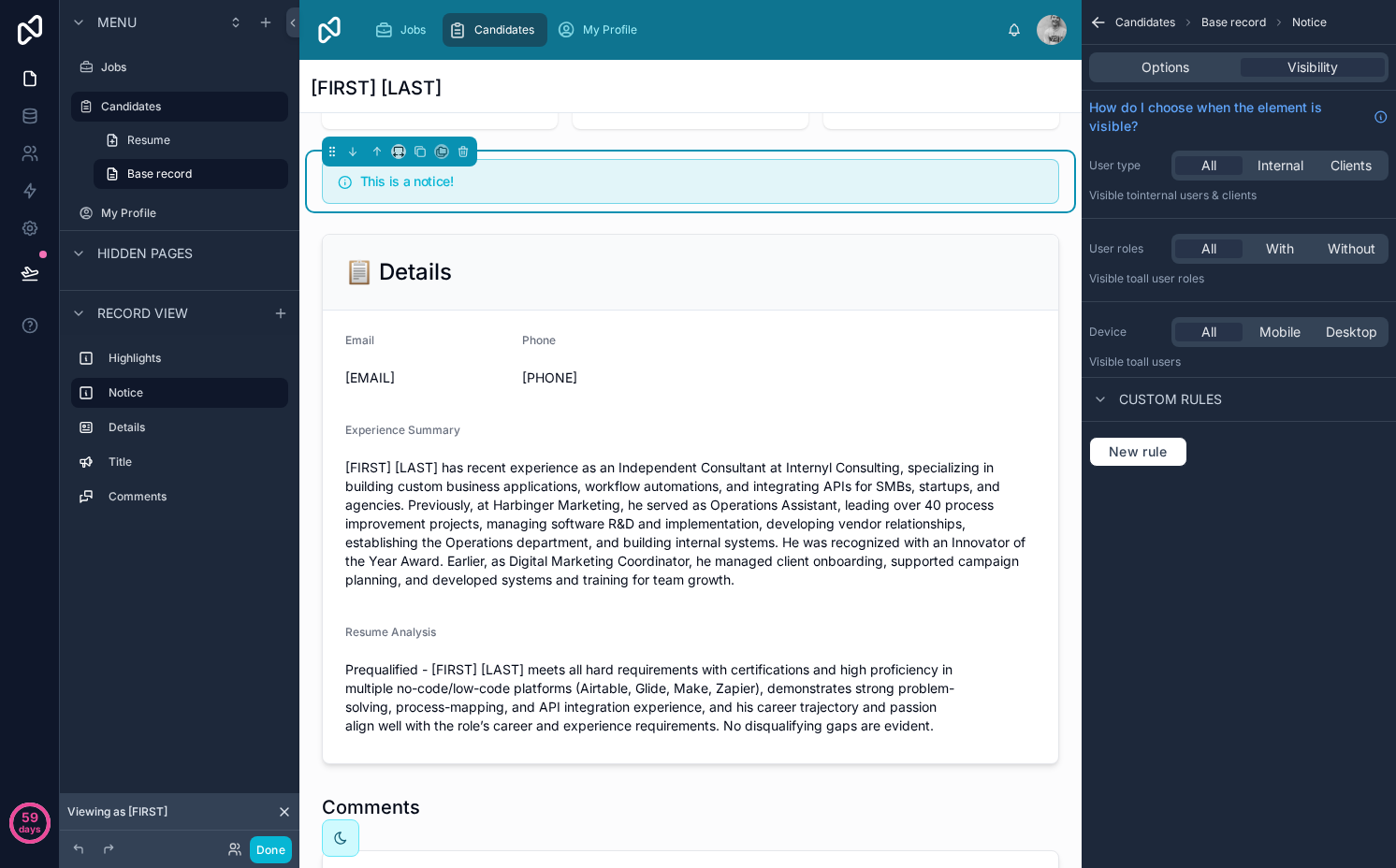 scroll, scrollTop: 0, scrollLeft: 0, axis: both 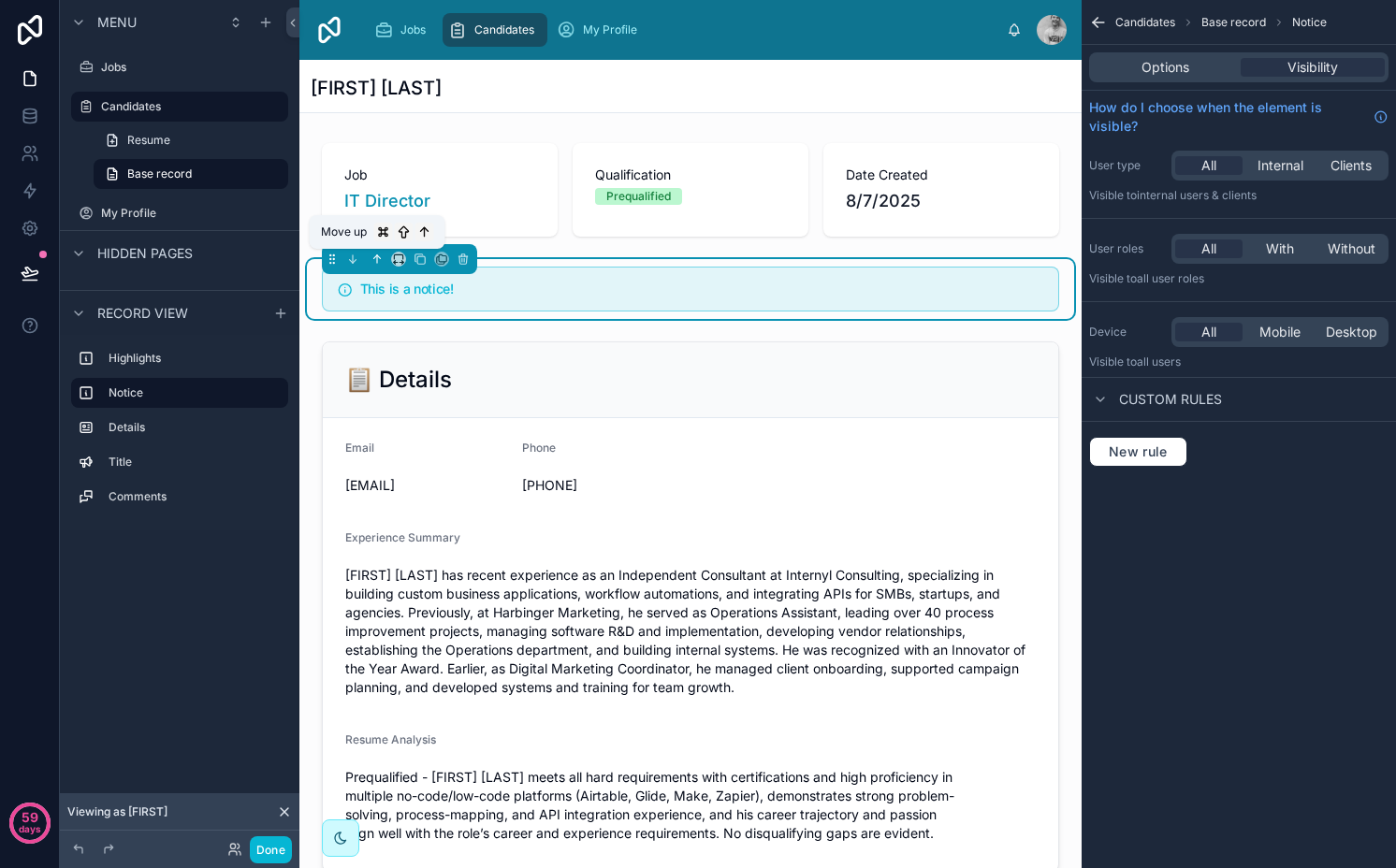 click 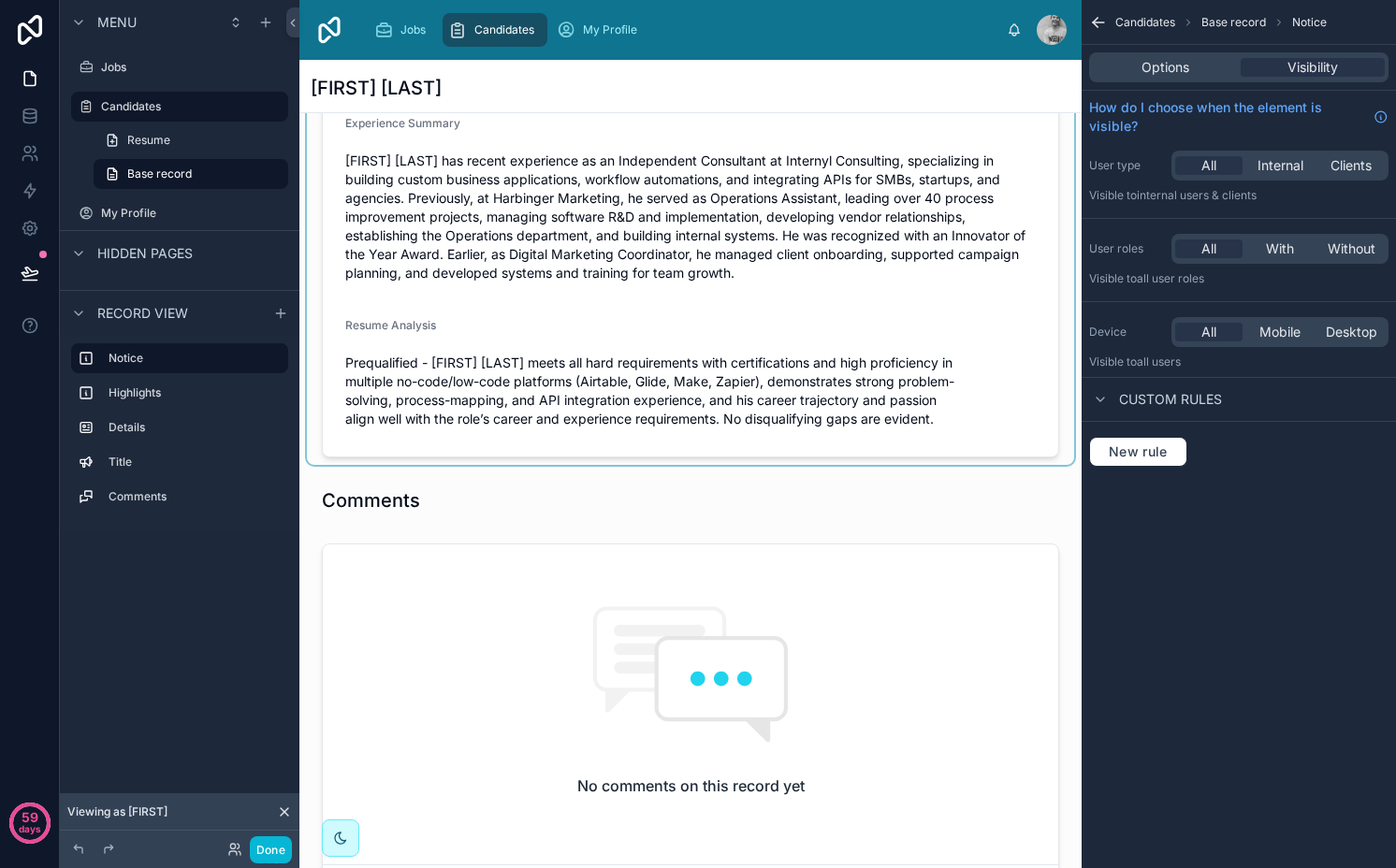 scroll, scrollTop: 1404, scrollLeft: 0, axis: vertical 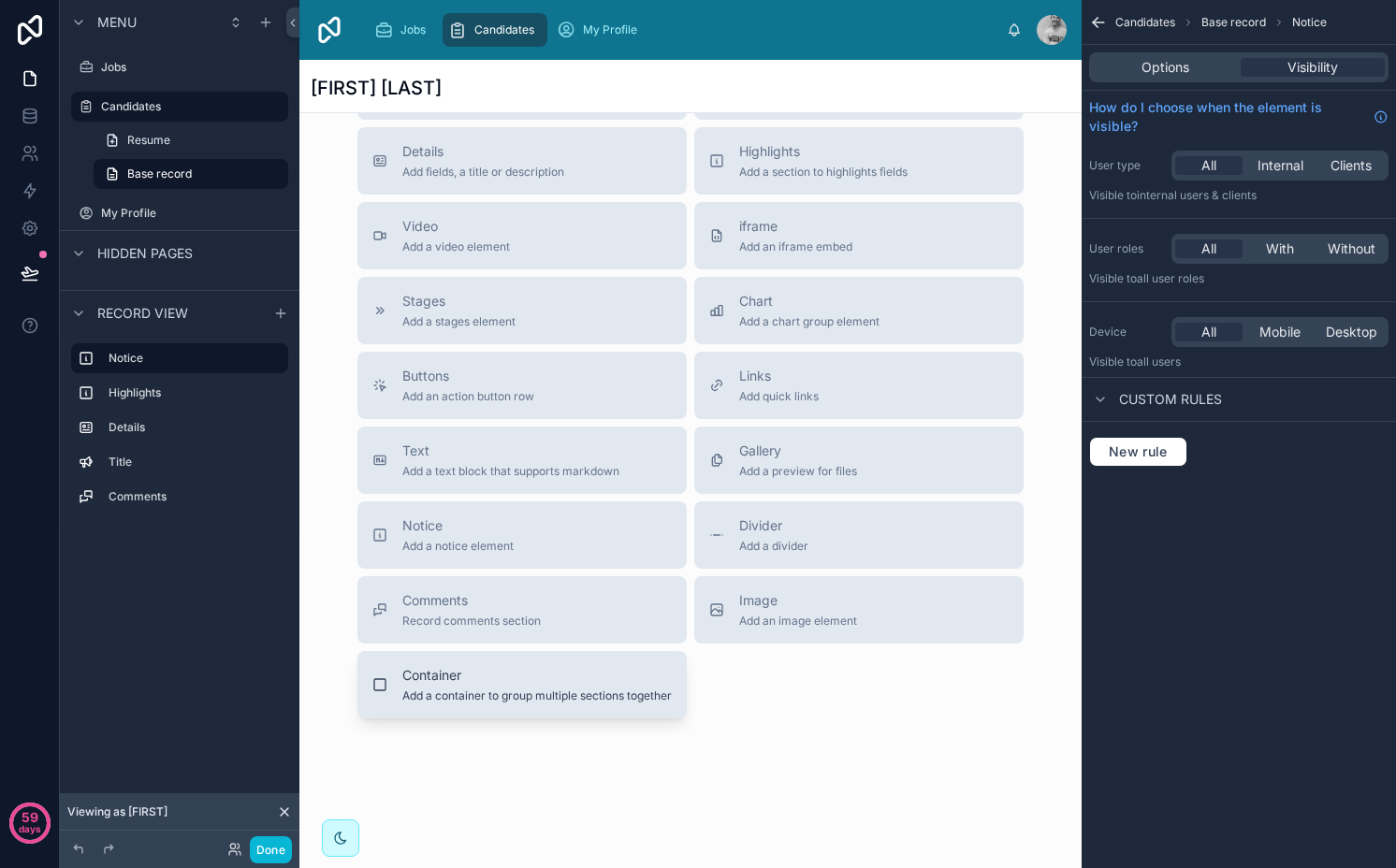 click on "Container Add a container to group multiple sections together" at bounding box center [537, 685] 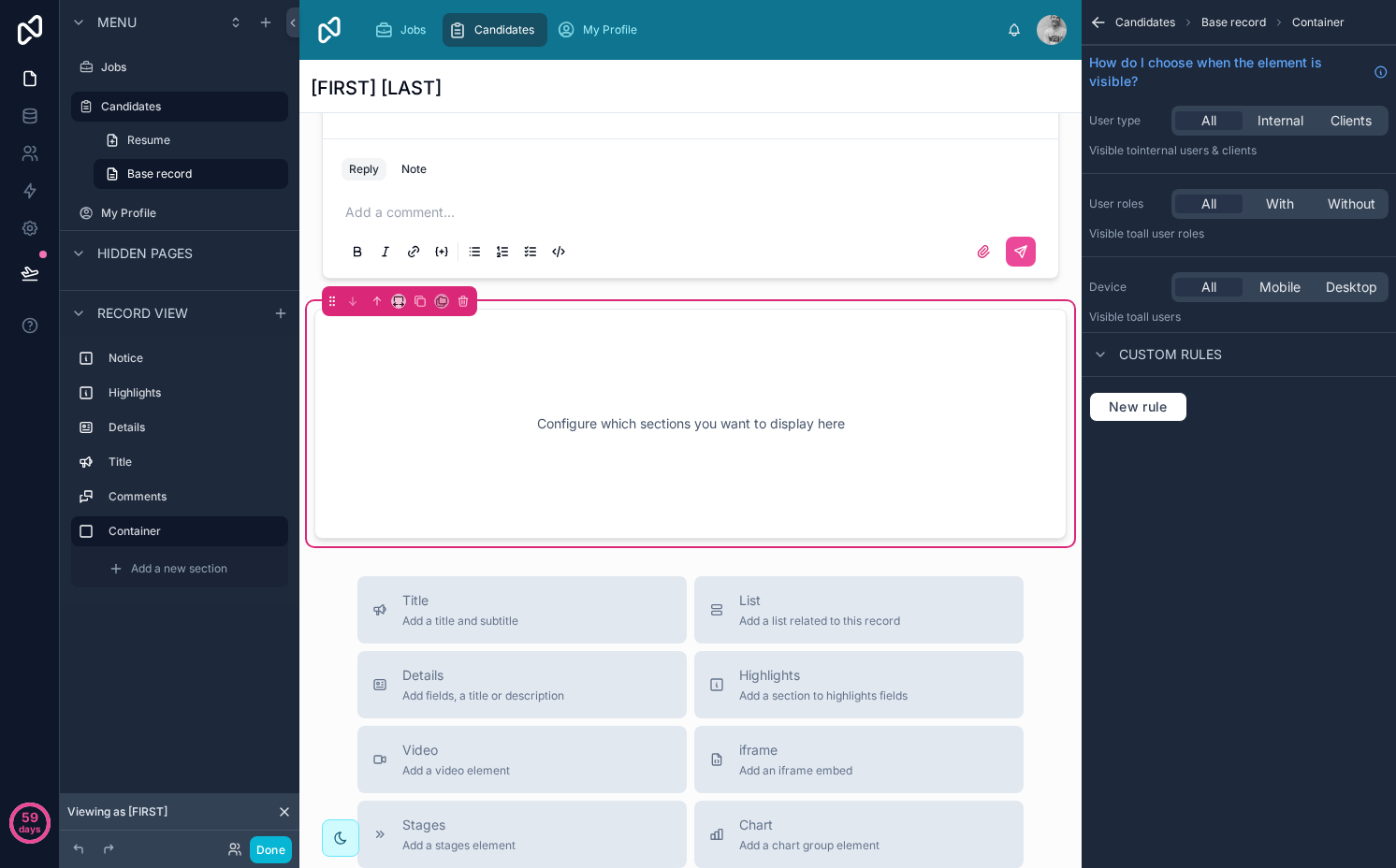 scroll, scrollTop: 1100, scrollLeft: 0, axis: vertical 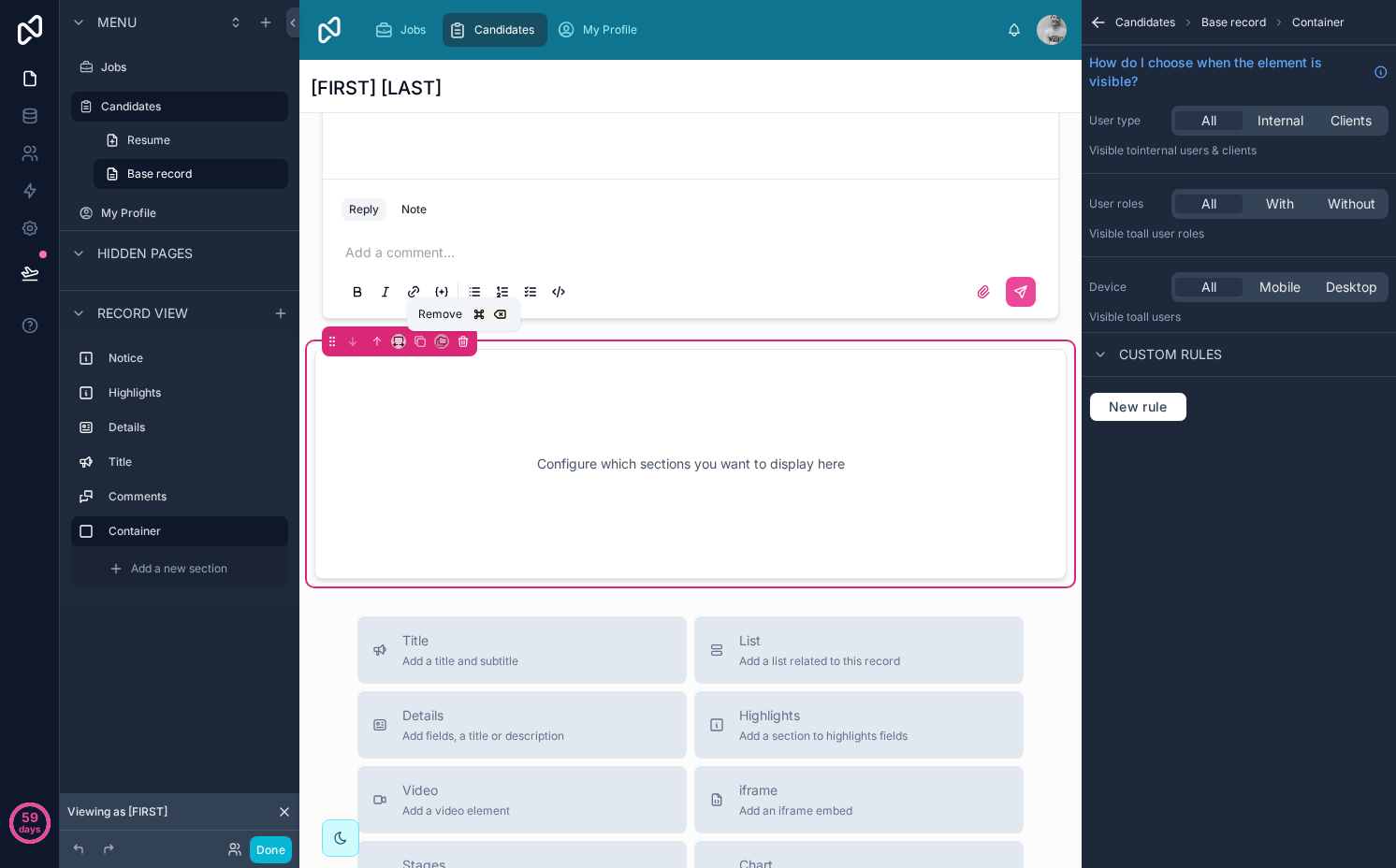 click 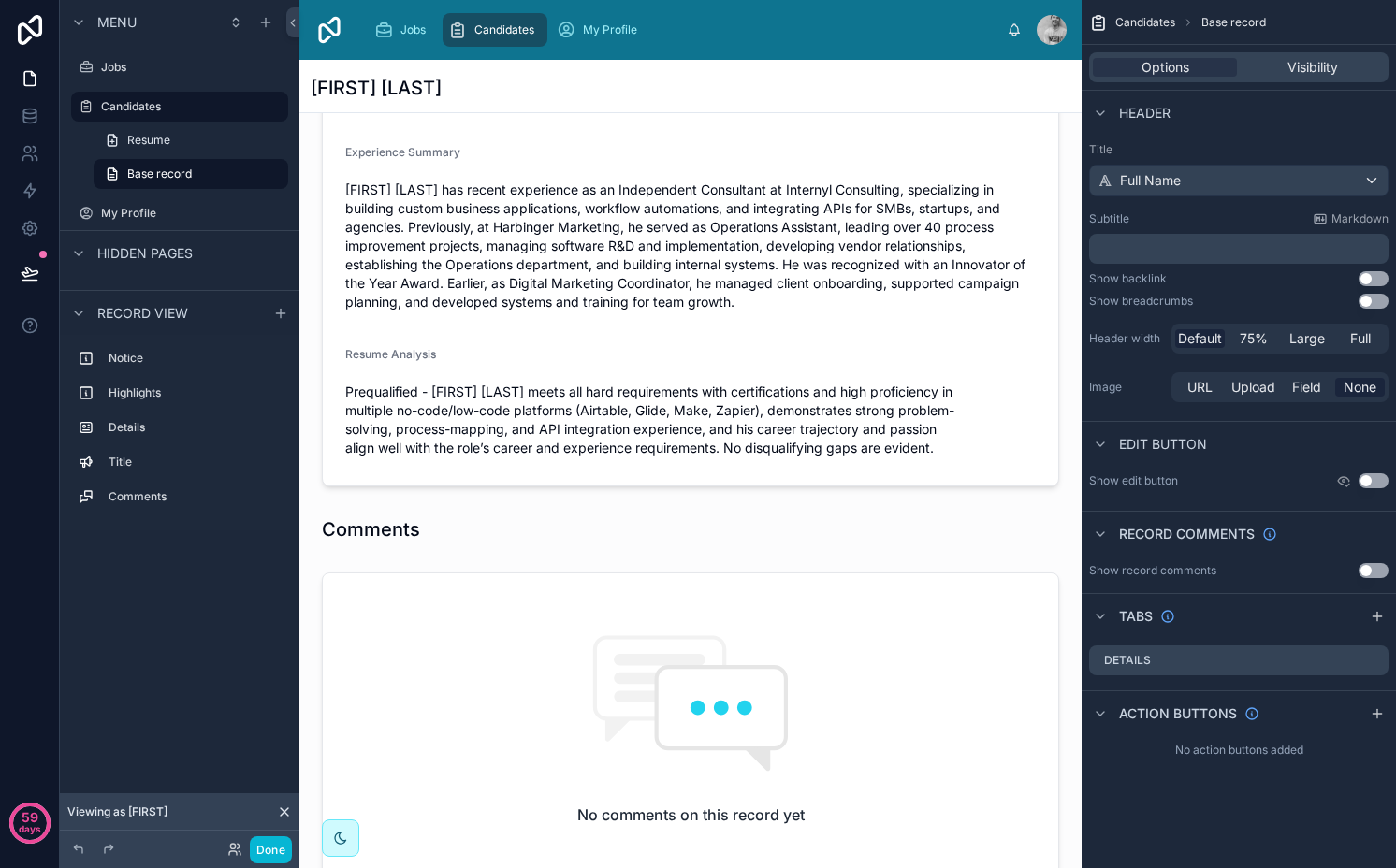 scroll, scrollTop: 0, scrollLeft: 0, axis: both 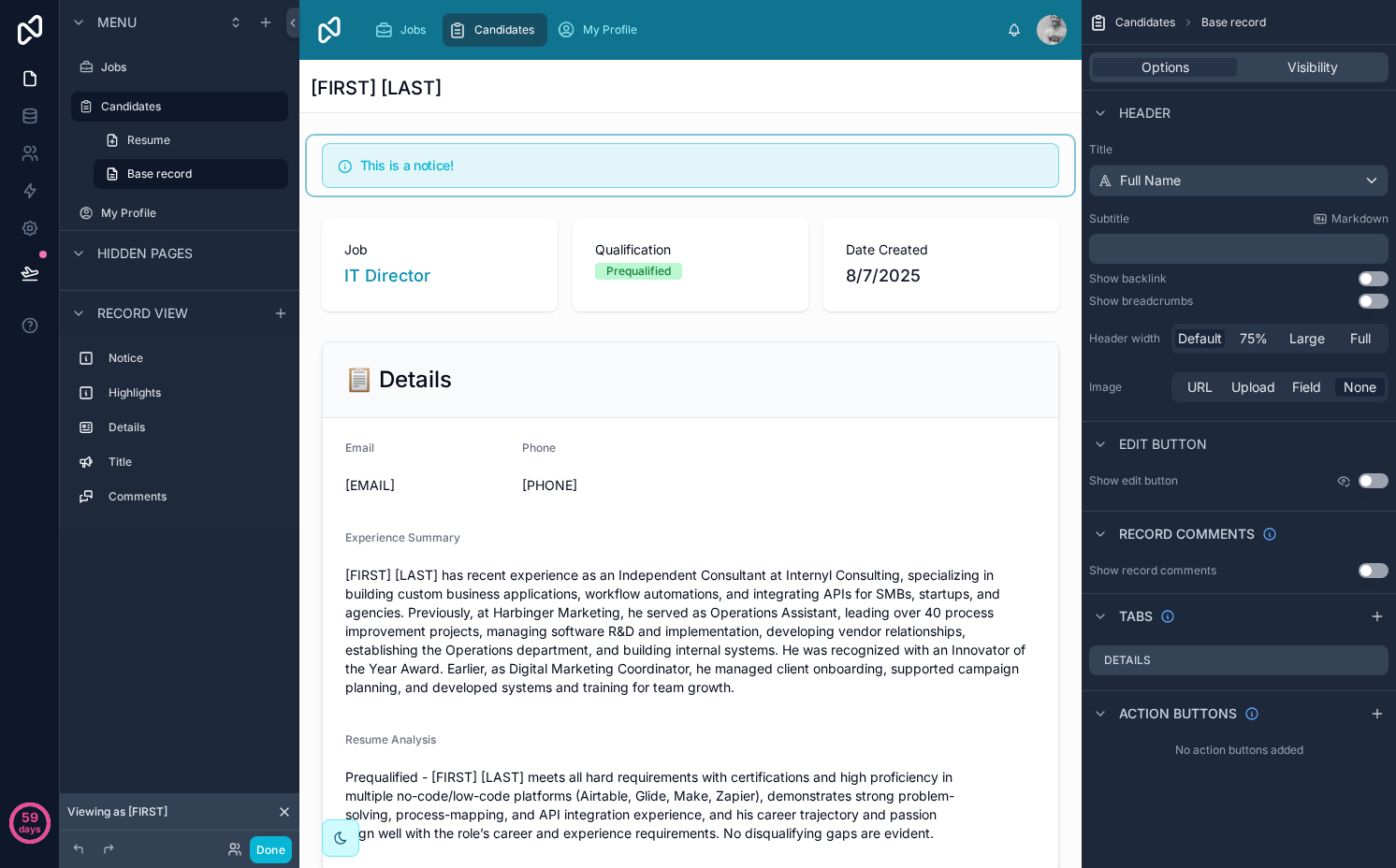 click at bounding box center [691, 166] 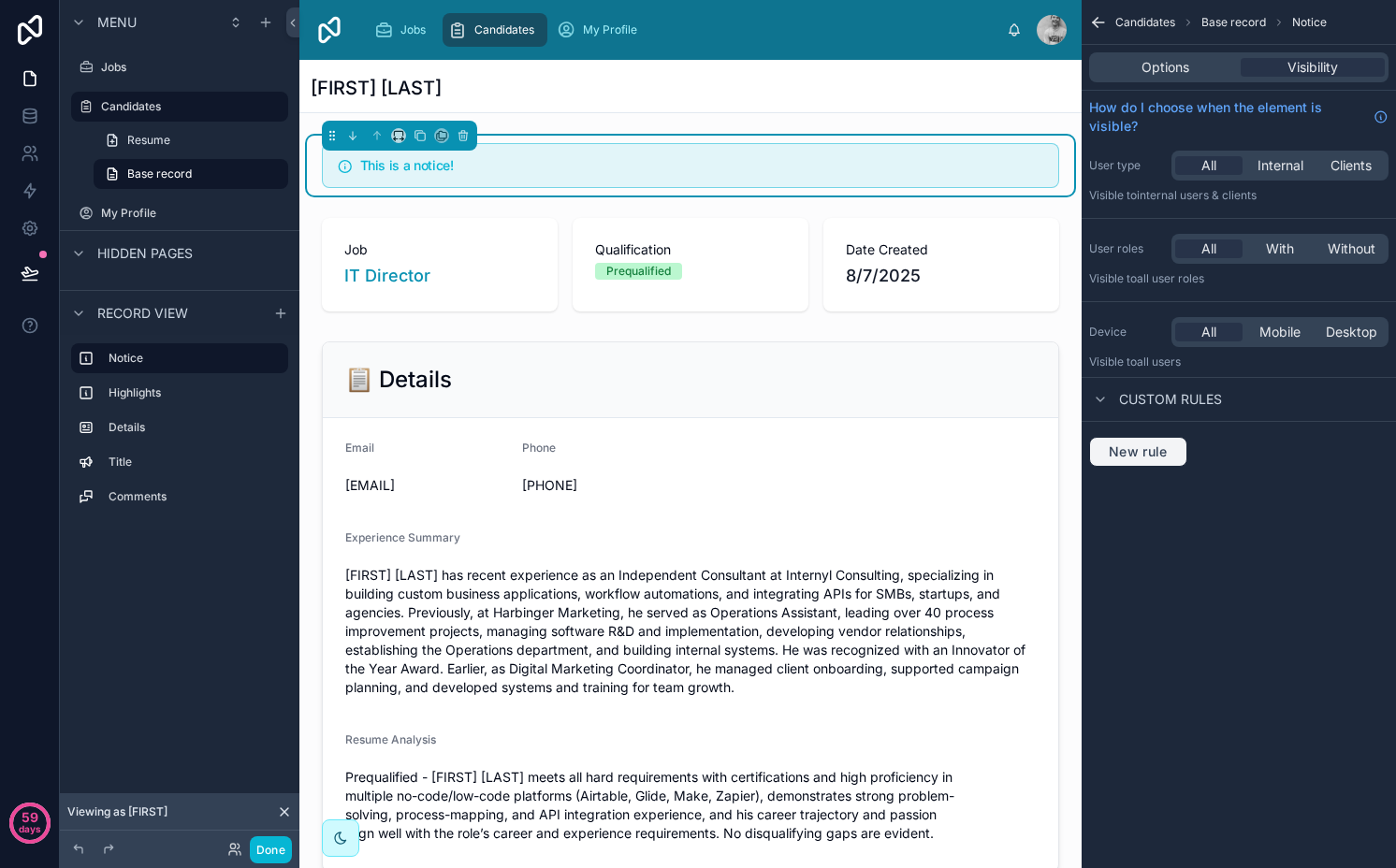 click on "New rule" at bounding box center (1138, 452) 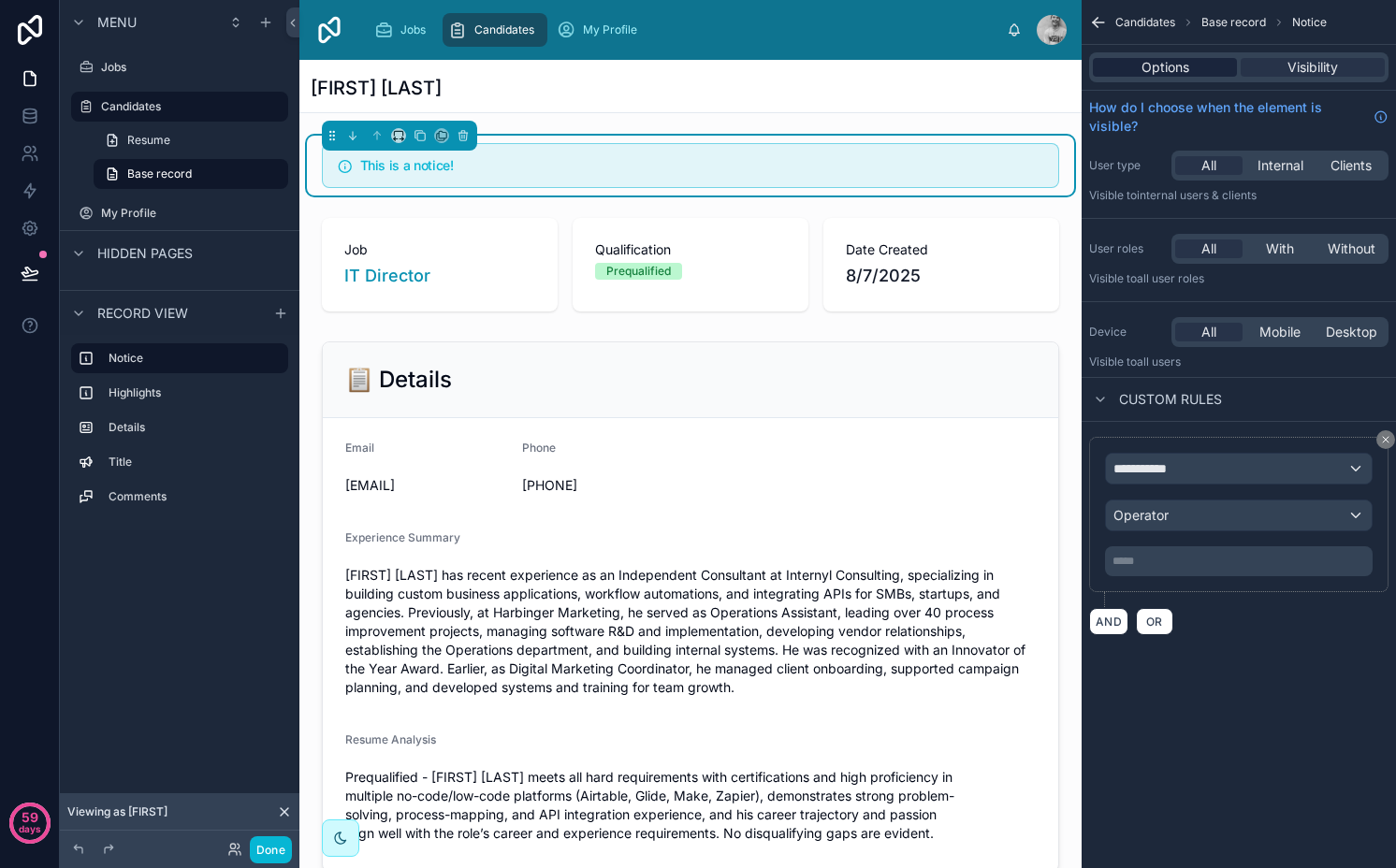 click on "Options" at bounding box center (1165, 67) 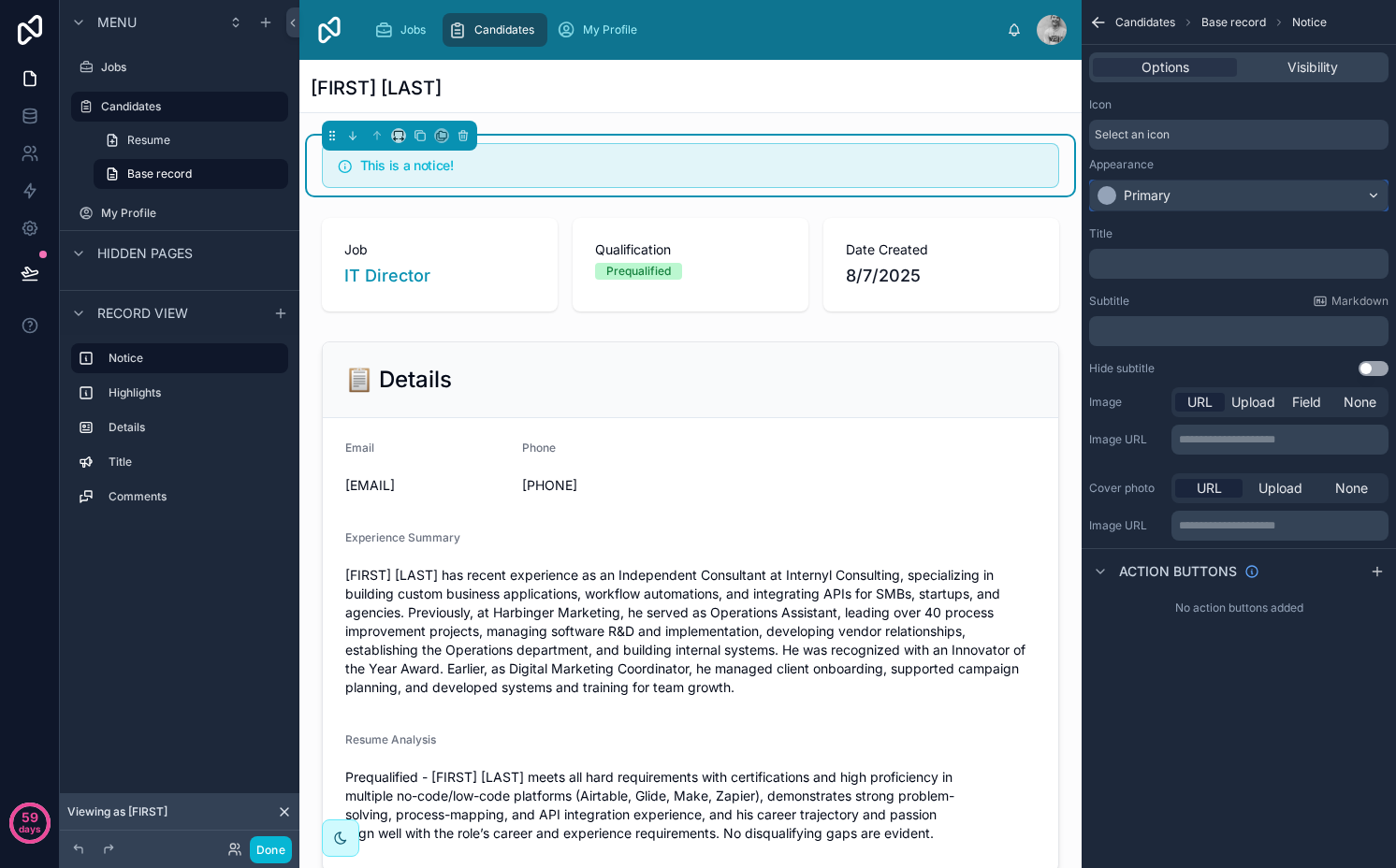 click on "Primary" at bounding box center (1239, 195) 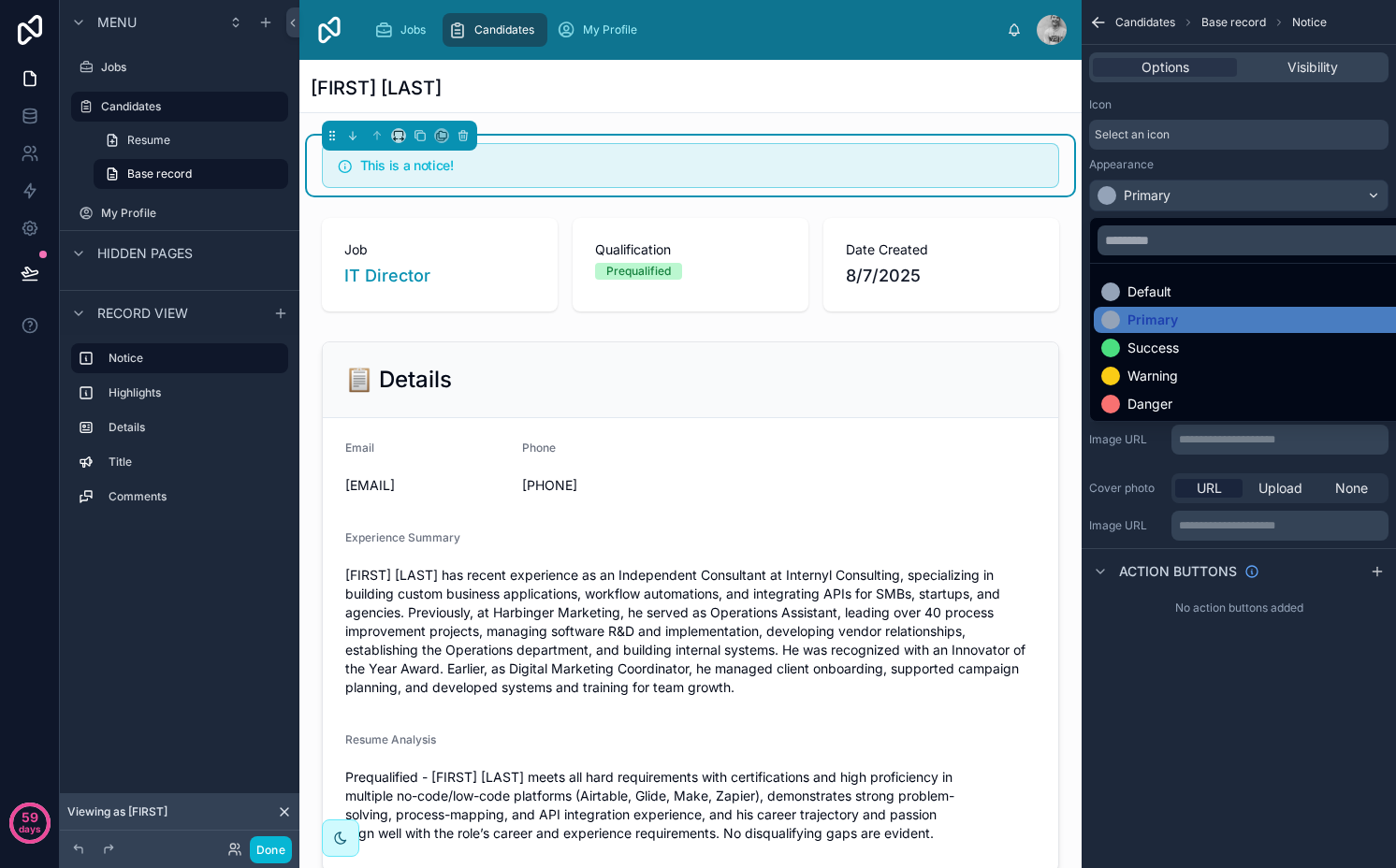 click at bounding box center (698, 434) 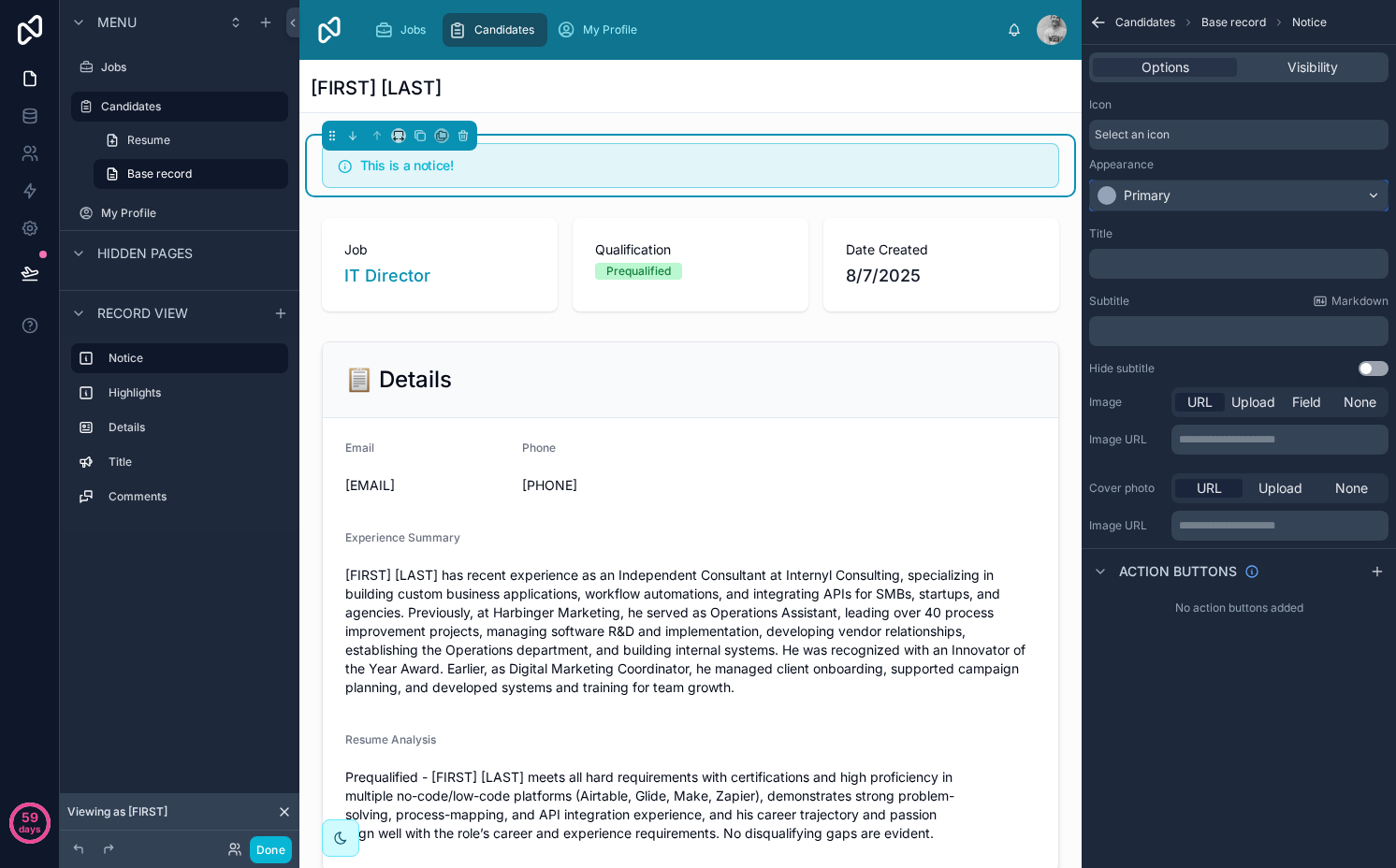 click on "Primary" at bounding box center (1239, 195) 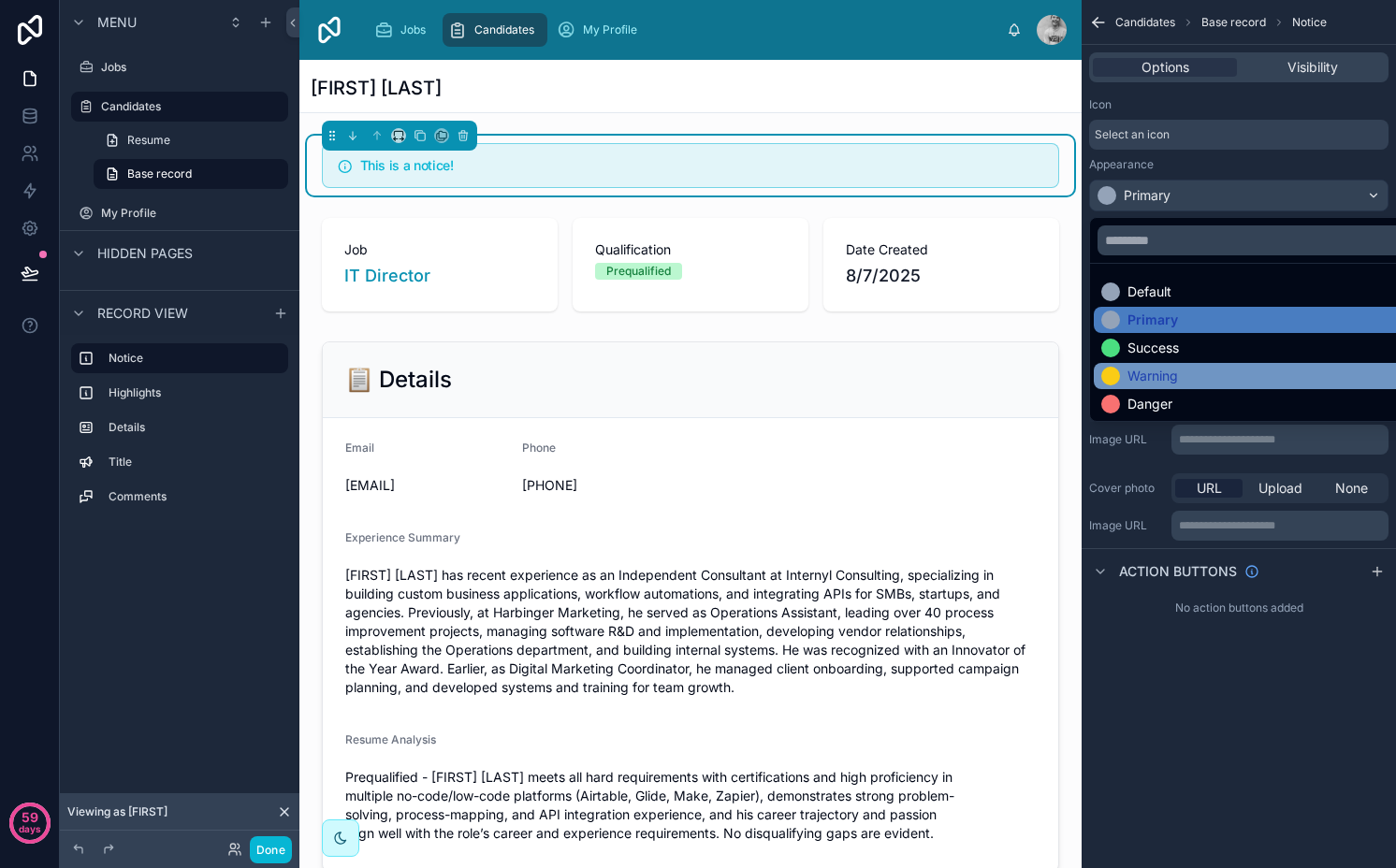 click on "Warning" at bounding box center (1153, 376) 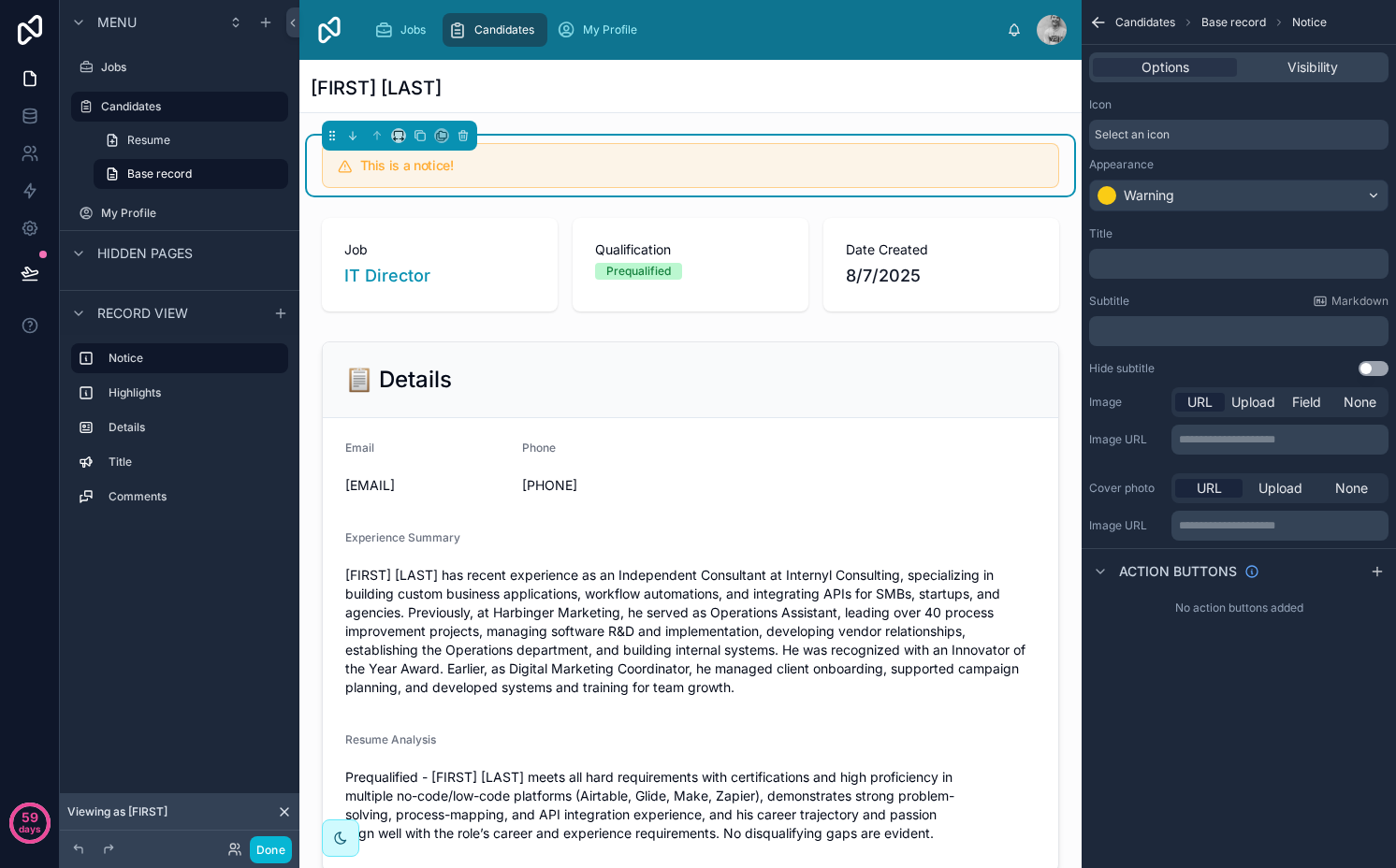 click on "Select an icon" at bounding box center [1132, 135] 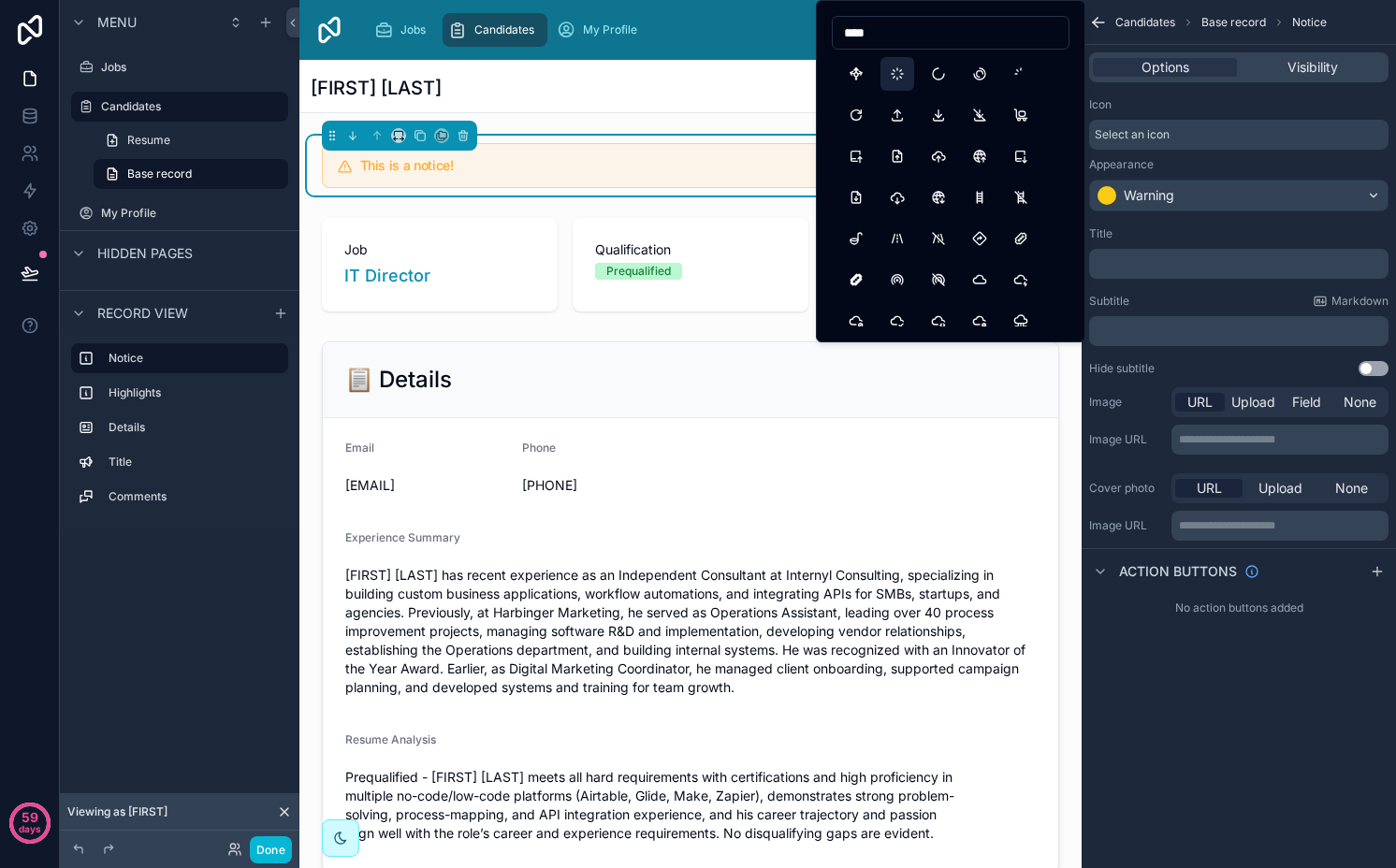 type on "****" 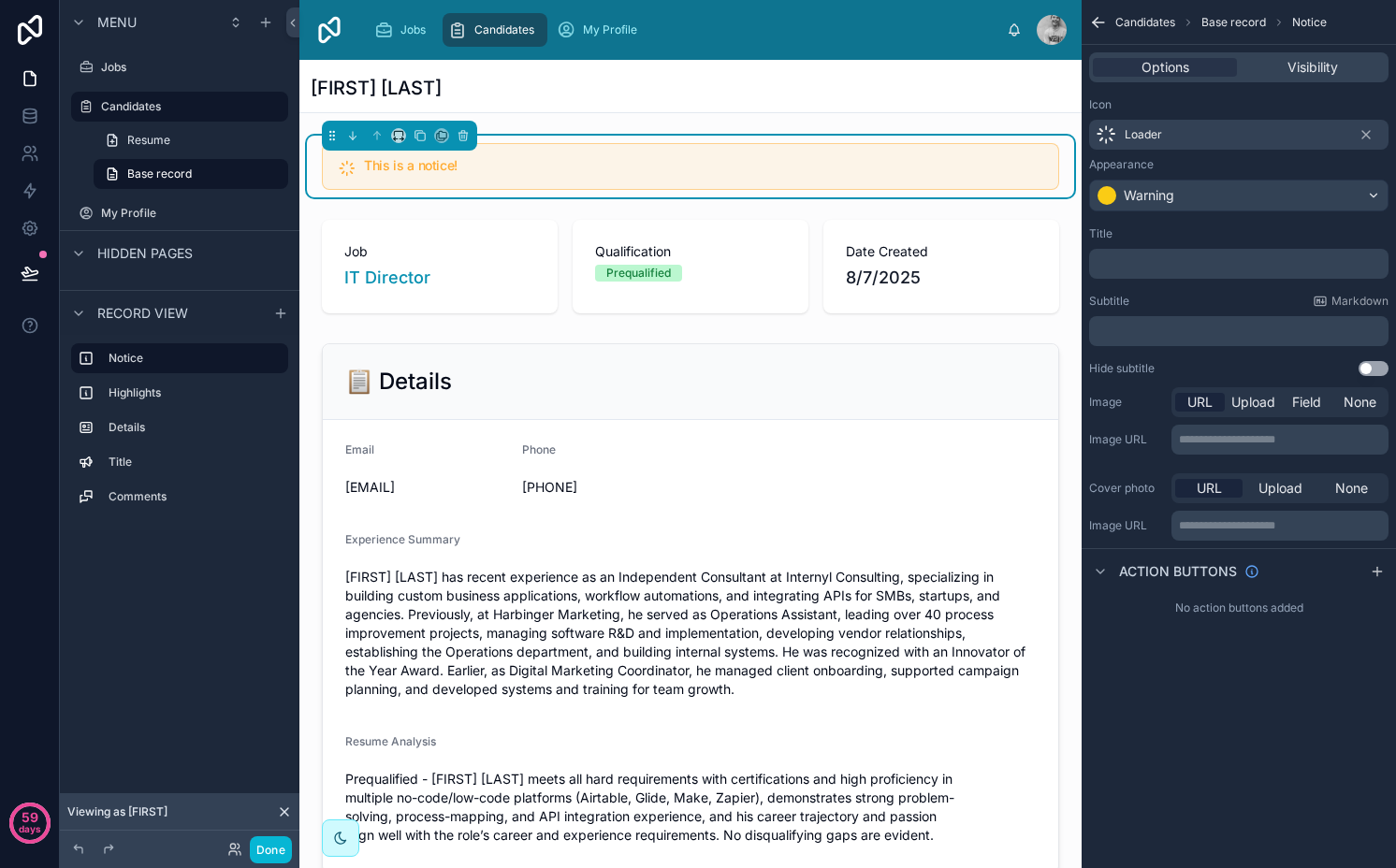 click on "Use setting" at bounding box center (1374, 369) 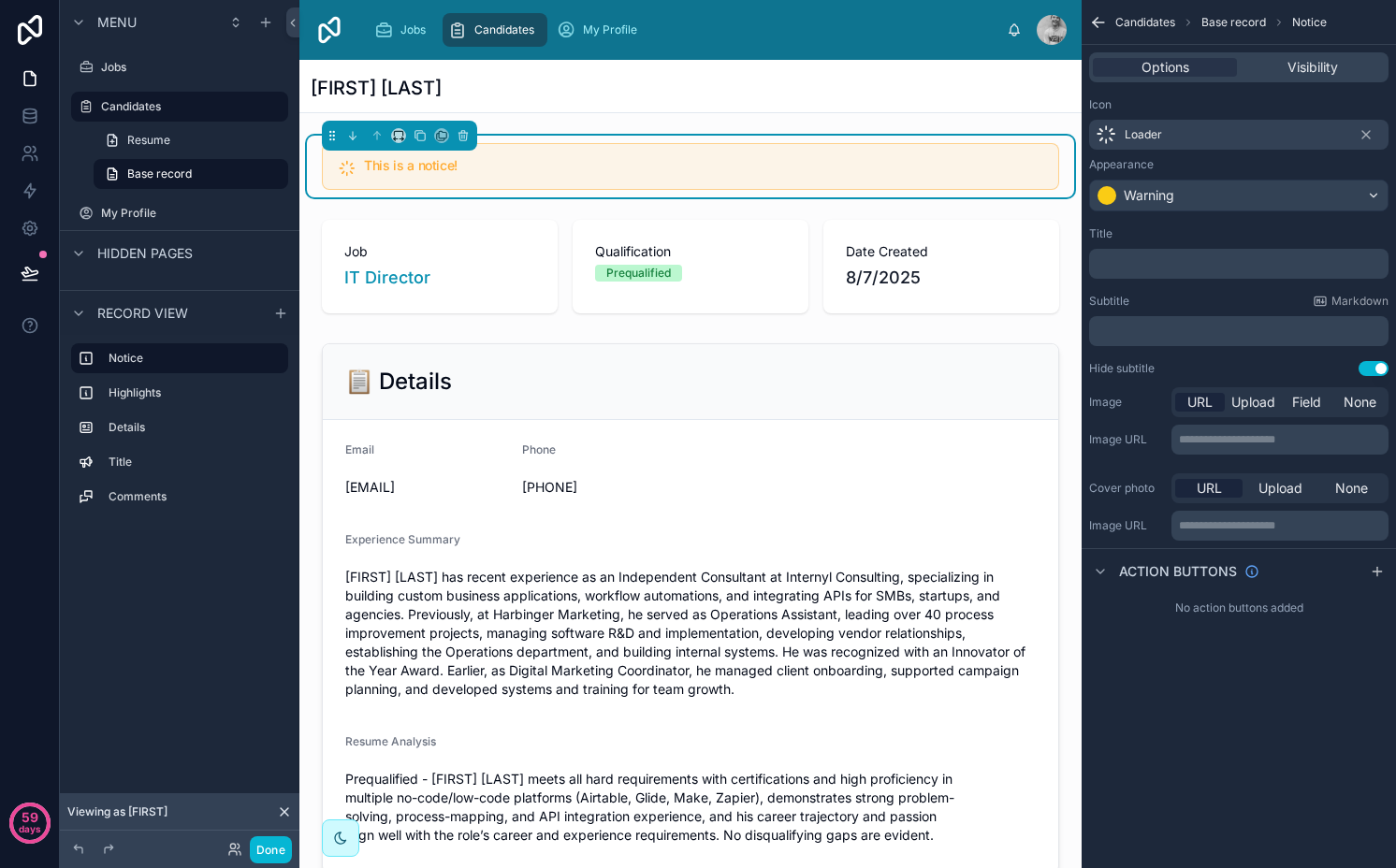 click on "Use setting" at bounding box center [1374, 369] 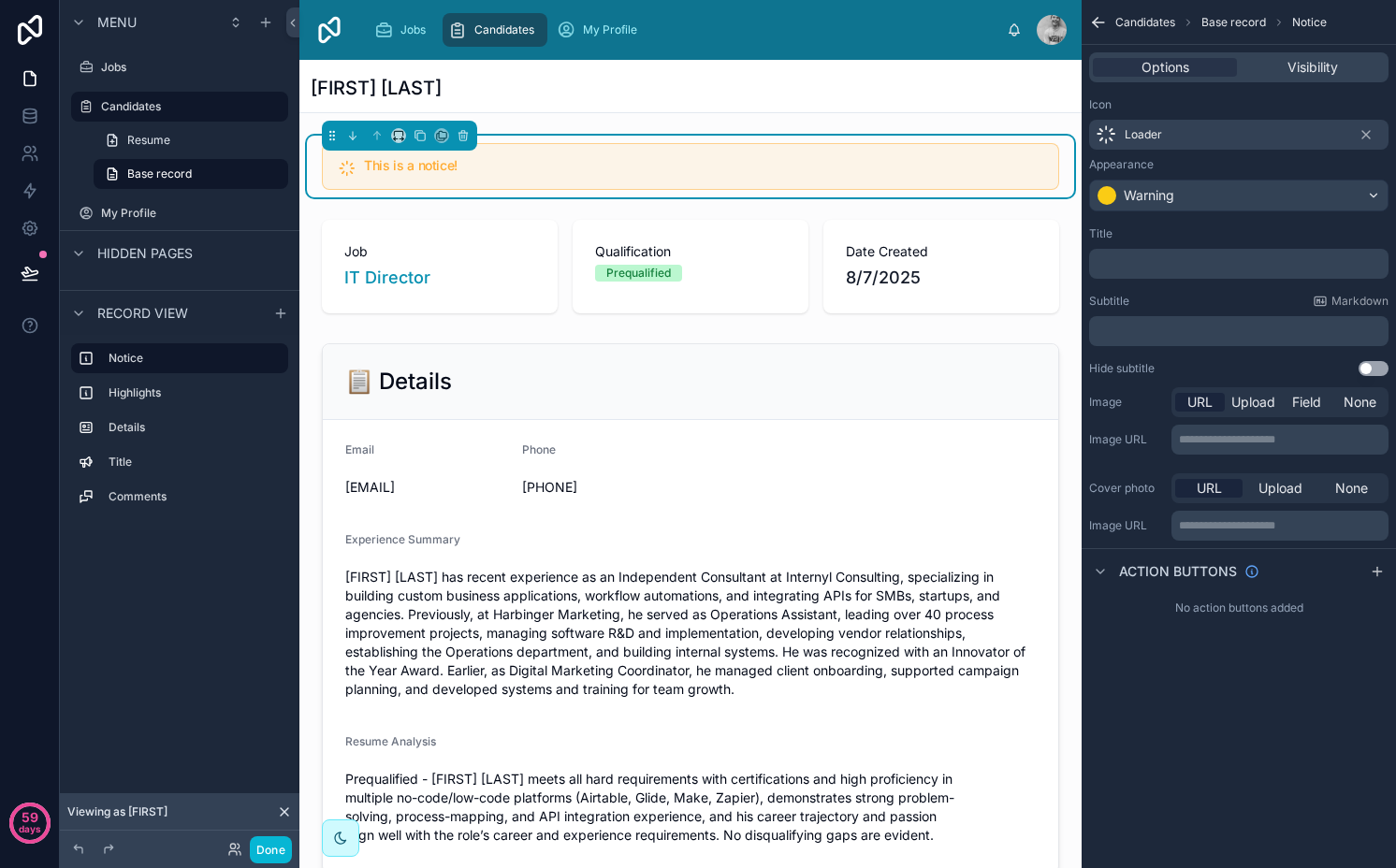 click on "﻿" at bounding box center (1239, 331) 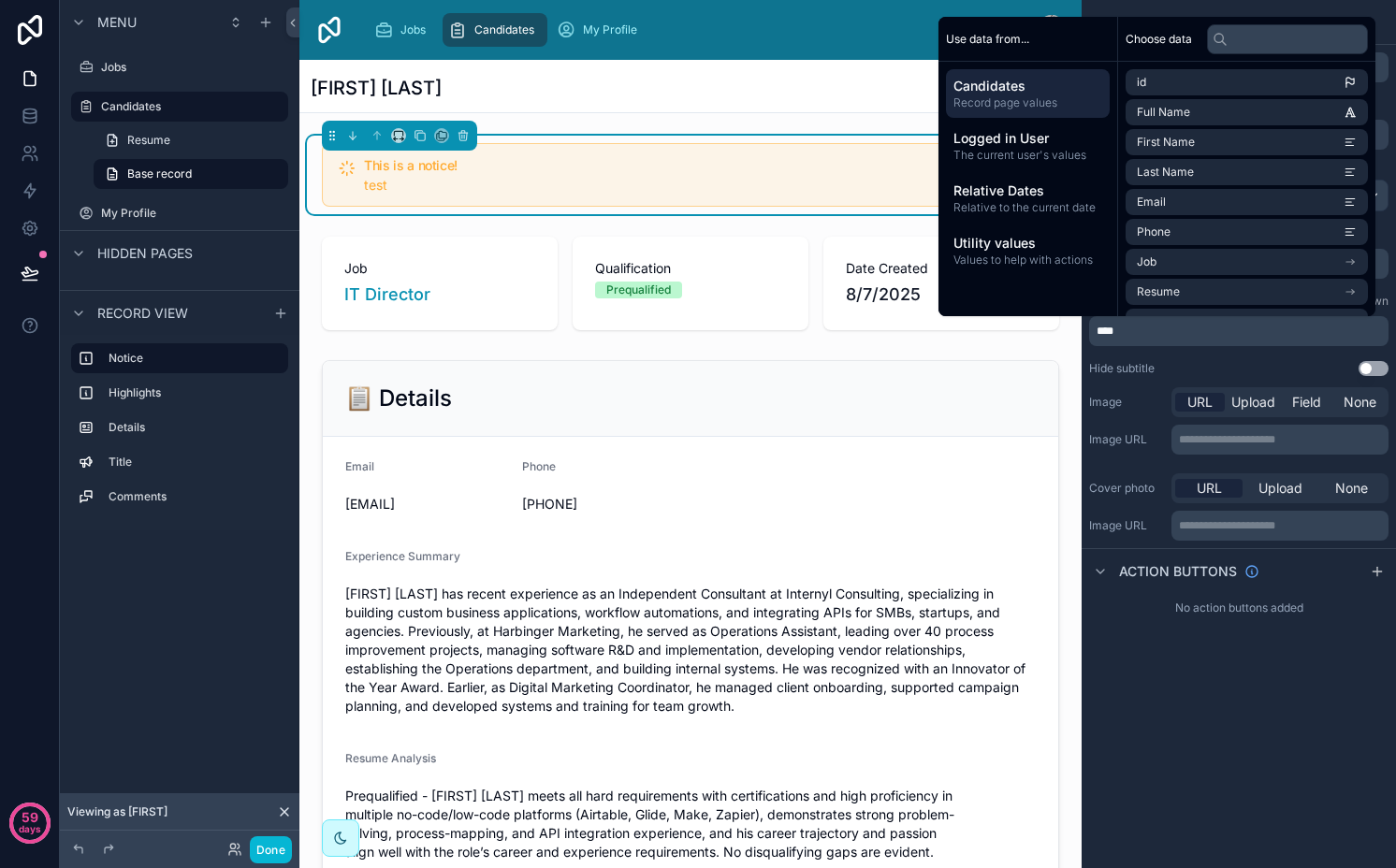 click on "Use setting" at bounding box center (1374, 369) 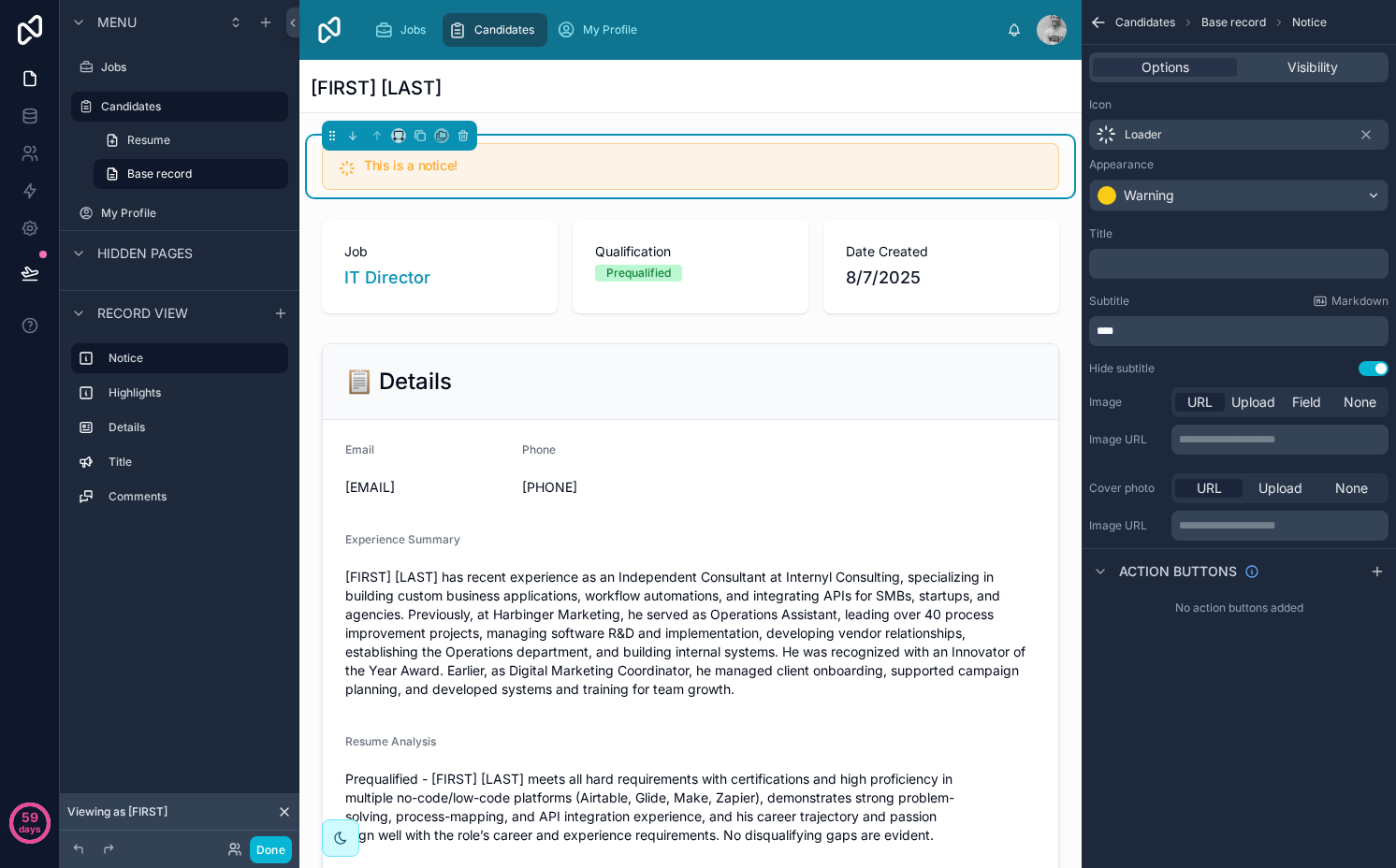 click on "﻿" at bounding box center (1241, 264) 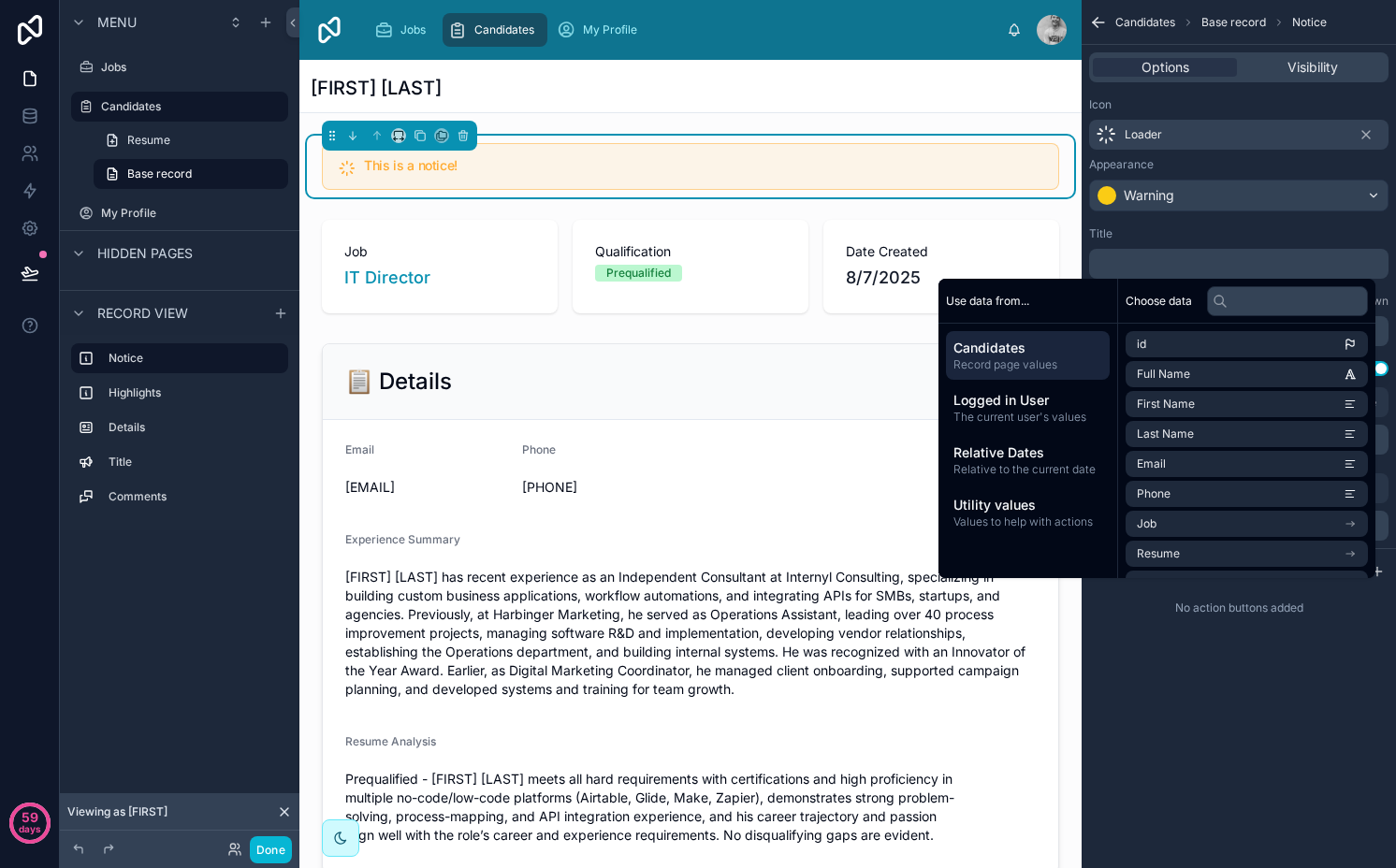 click on "Title ﻿ Subtitle Markdown **** Hide subtitle Use setting" at bounding box center (1239, 301) 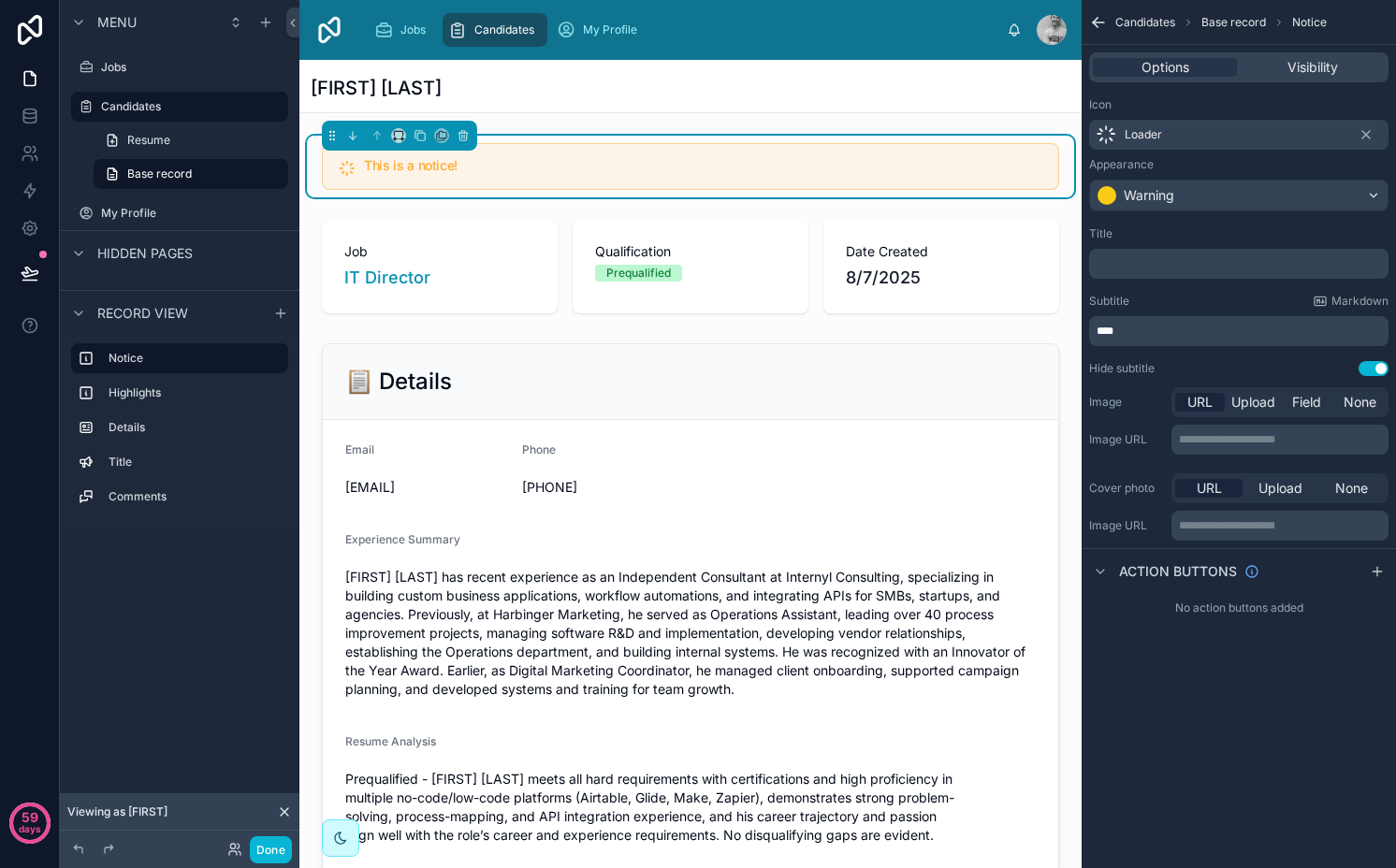 click on "****" at bounding box center (1241, 331) 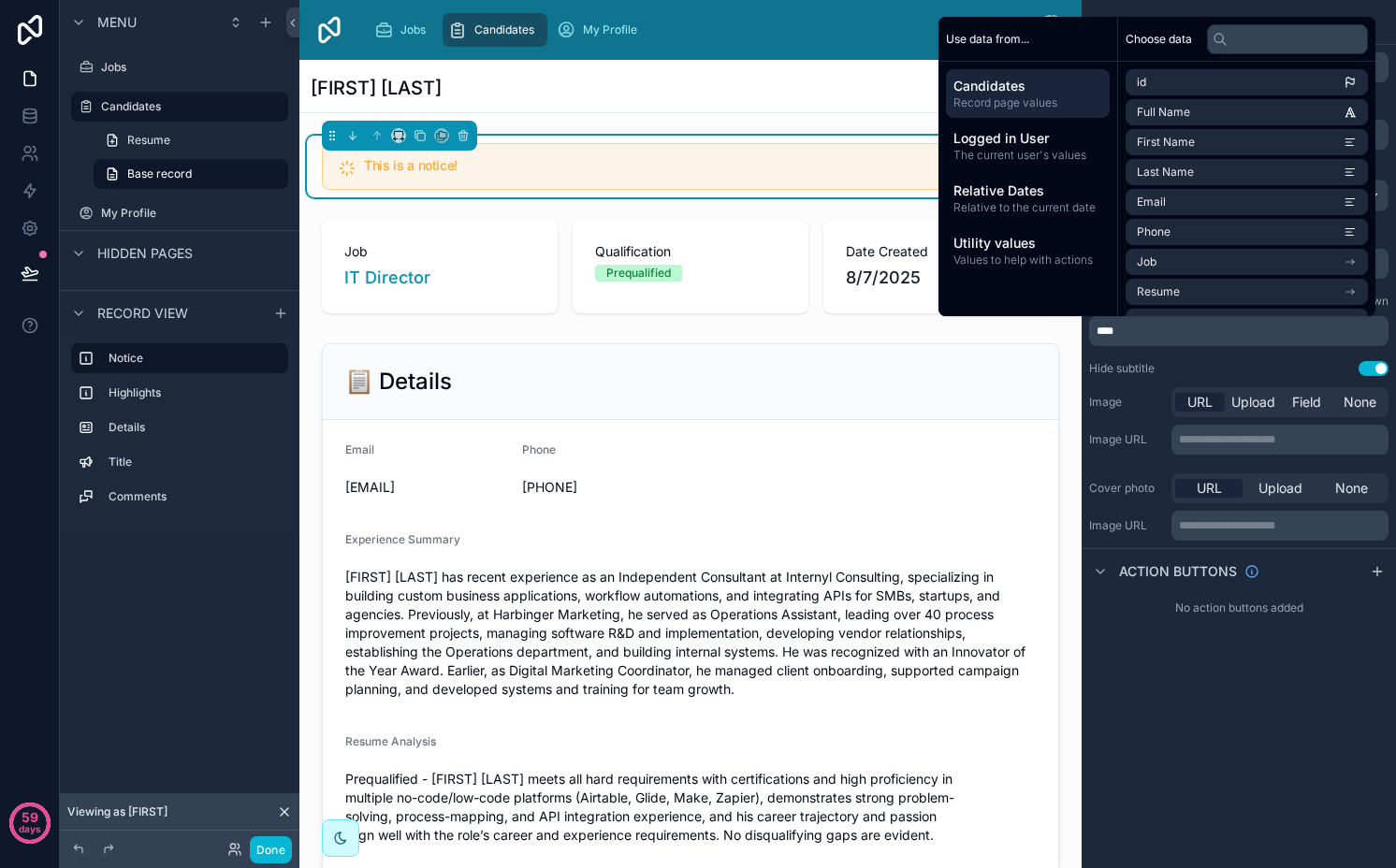 click on "****" at bounding box center (1239, 331) 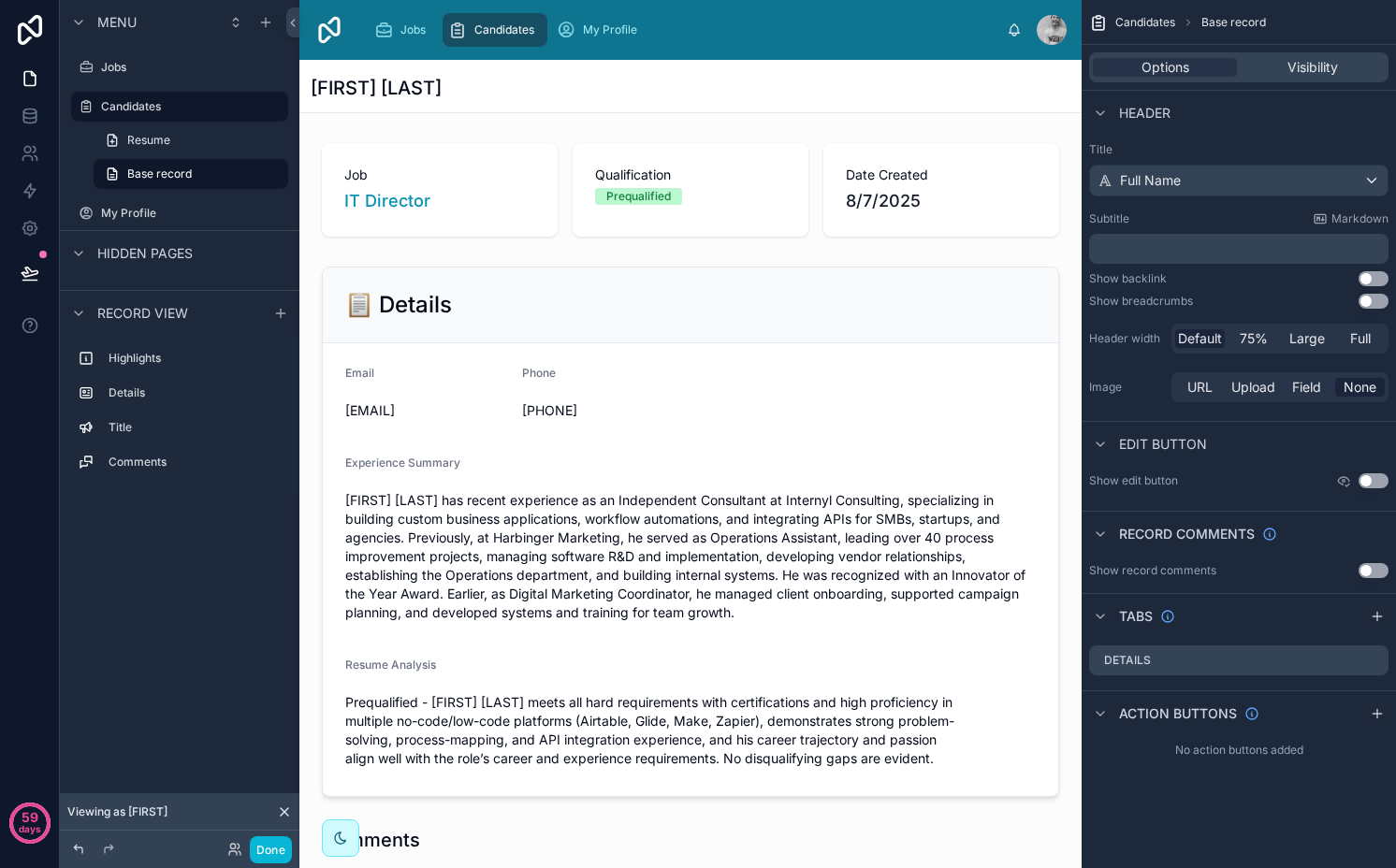 click 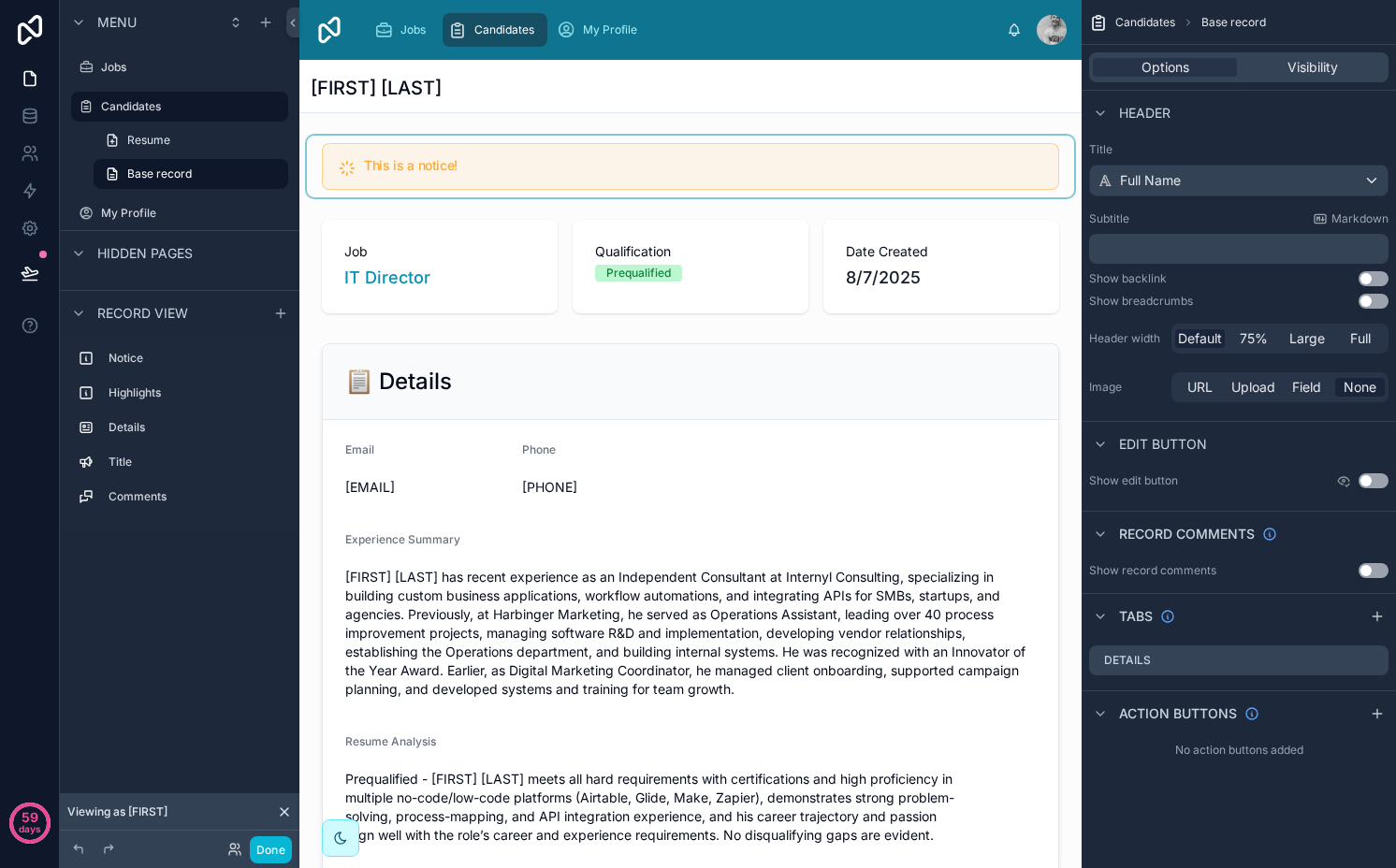 click at bounding box center (691, 166) 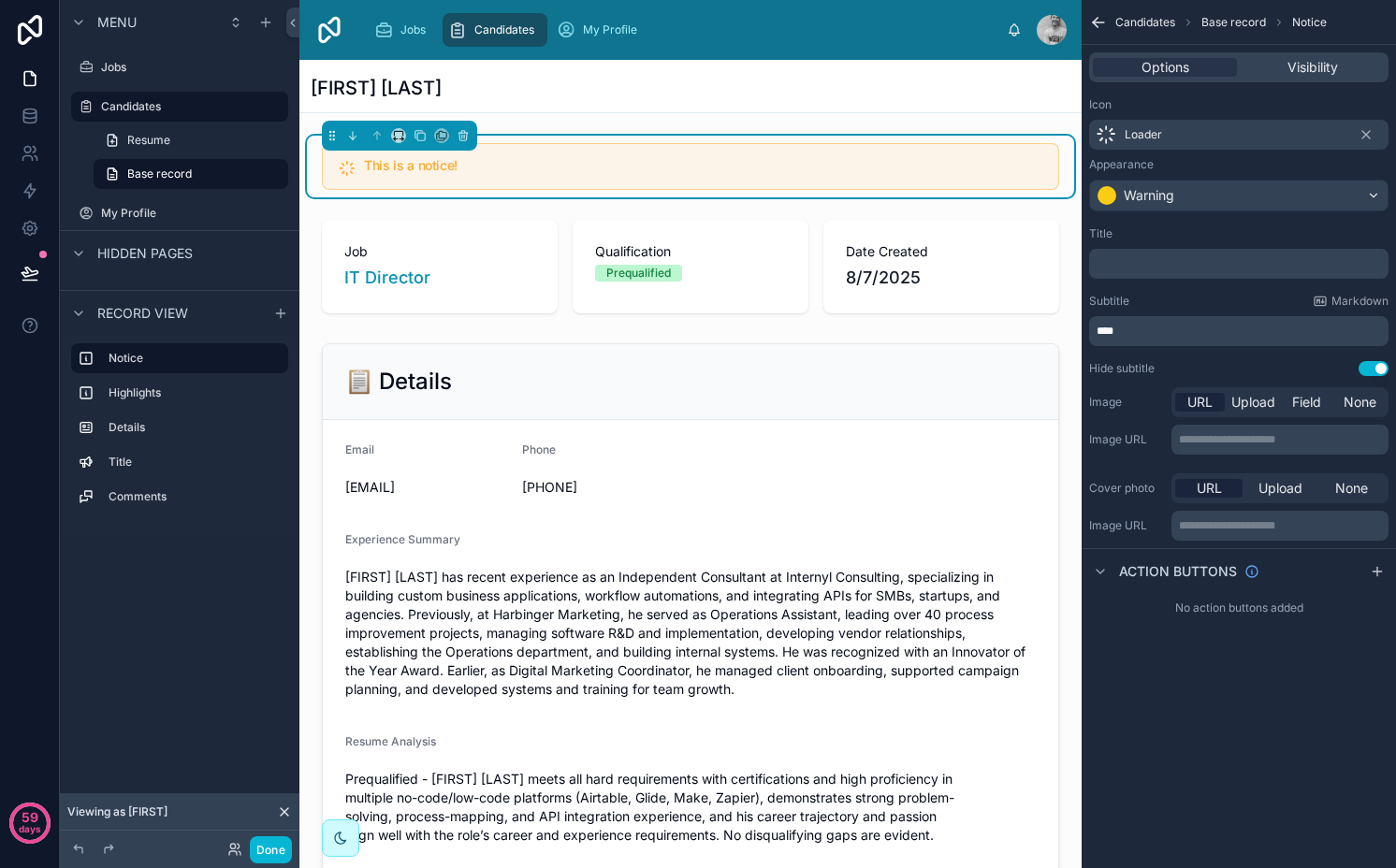 click on "****" at bounding box center (1241, 331) 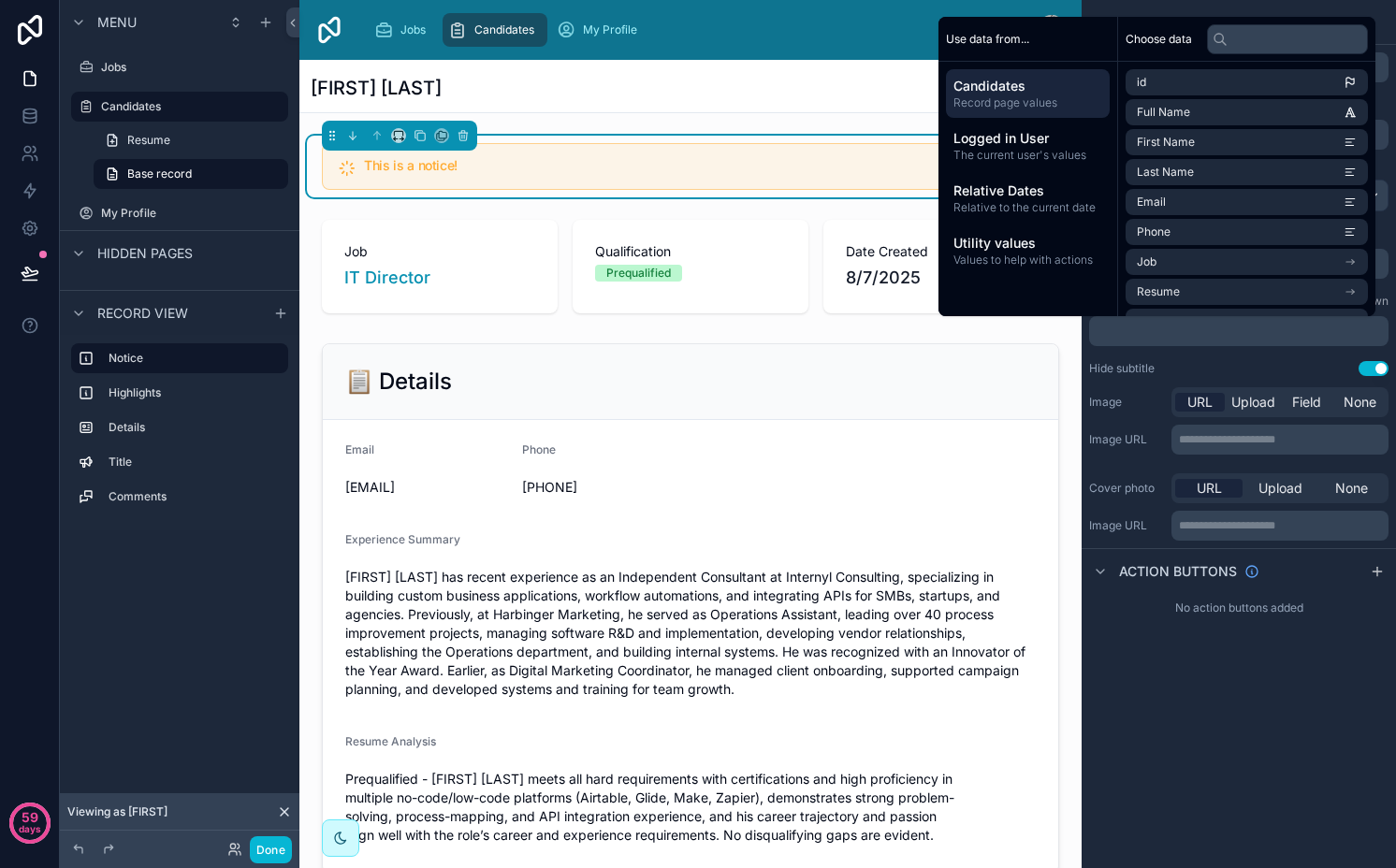 click on "Hide subtitle Use setting" at bounding box center [1239, 369] 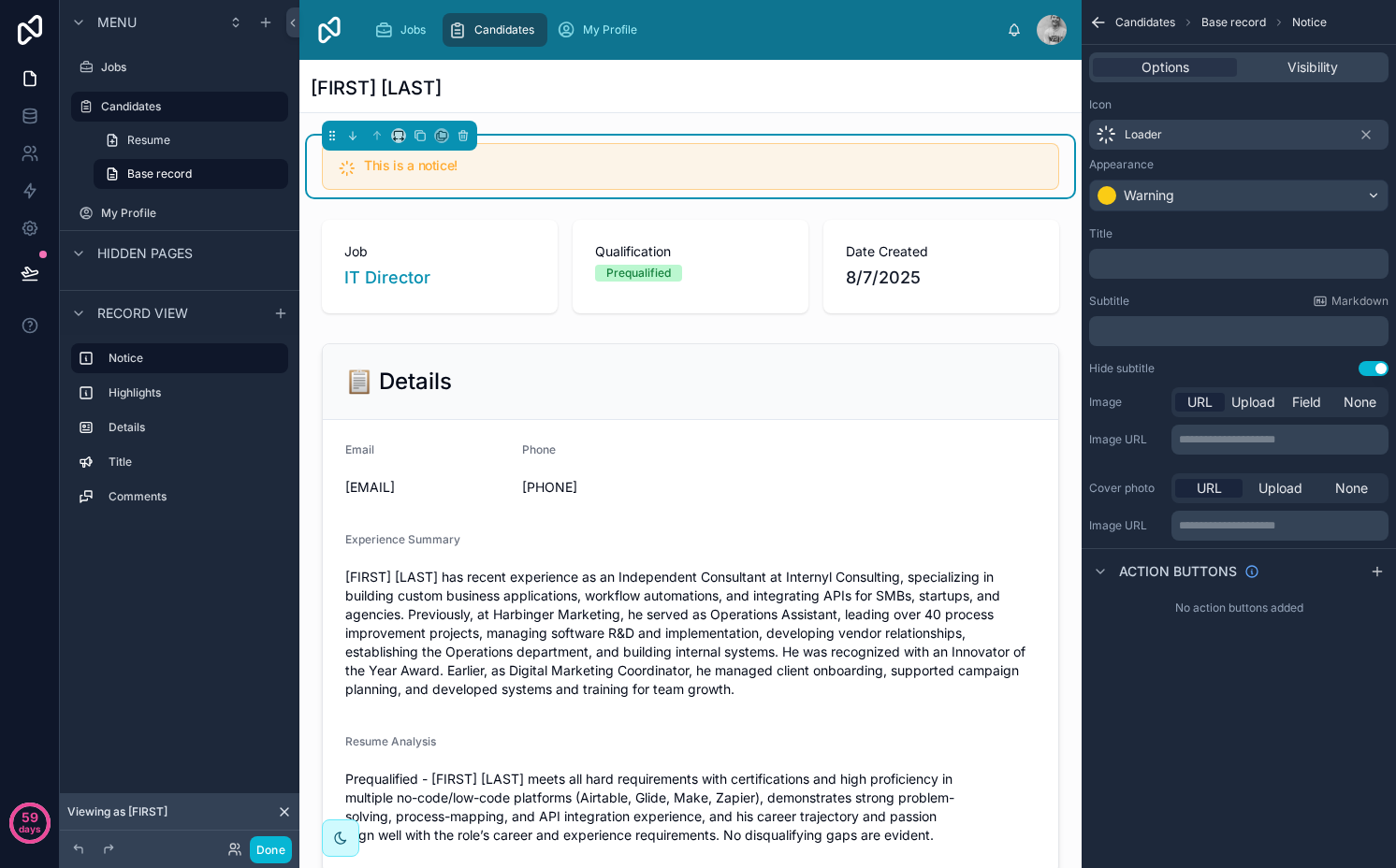 click on "﻿" at bounding box center [1241, 264] 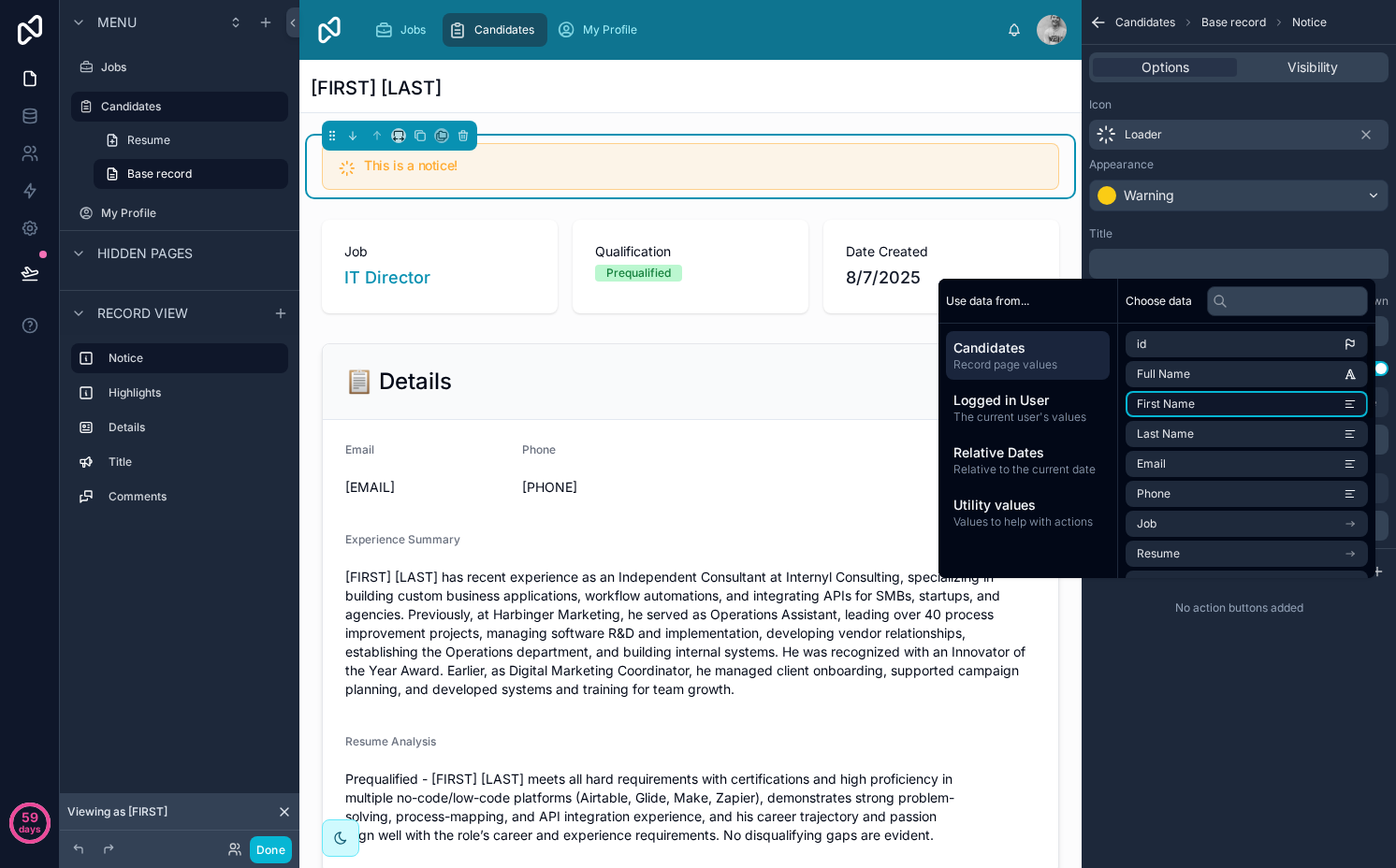 click on "First Name" at bounding box center [1166, 404] 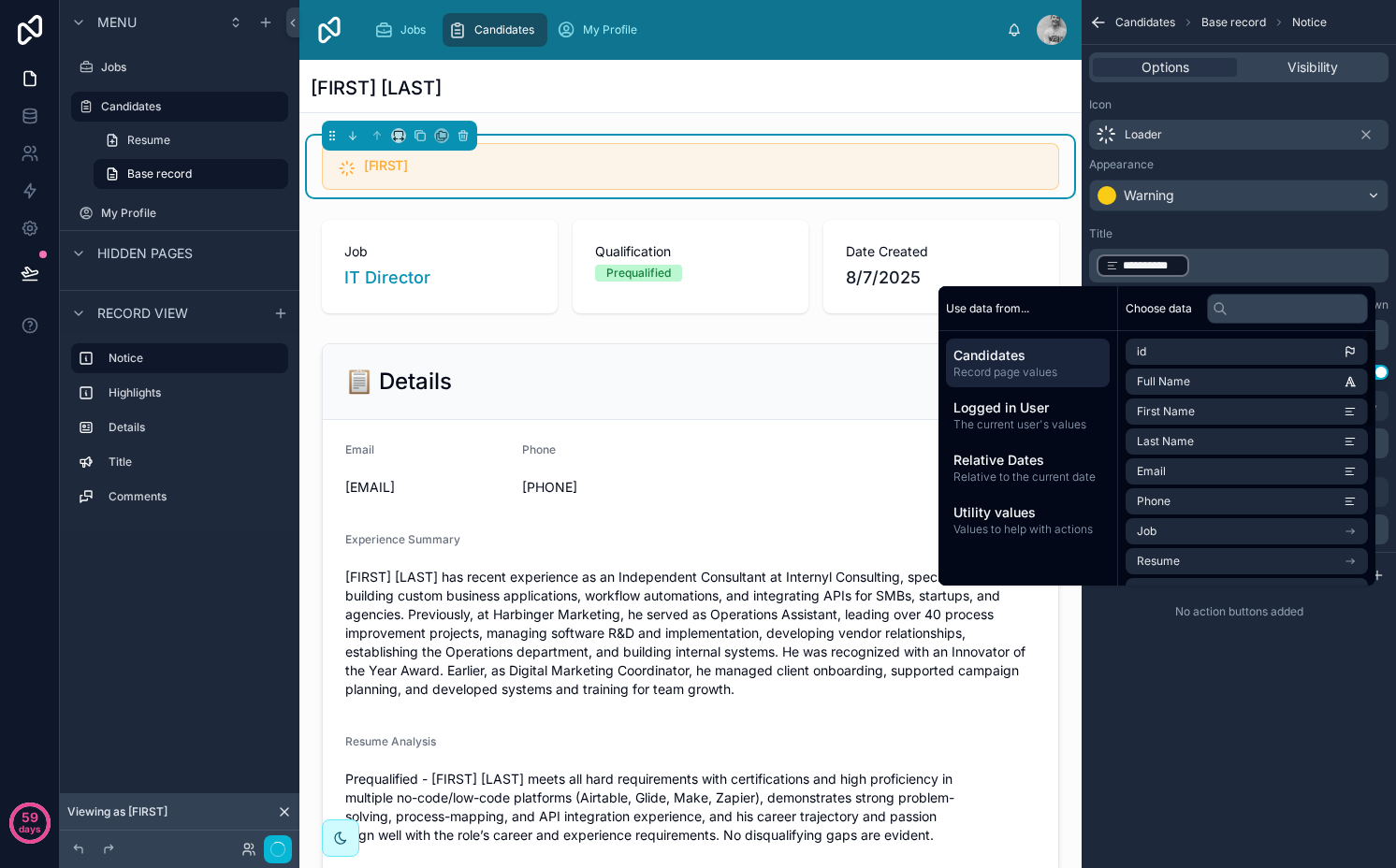 click on "**********" at bounding box center (1241, 266) 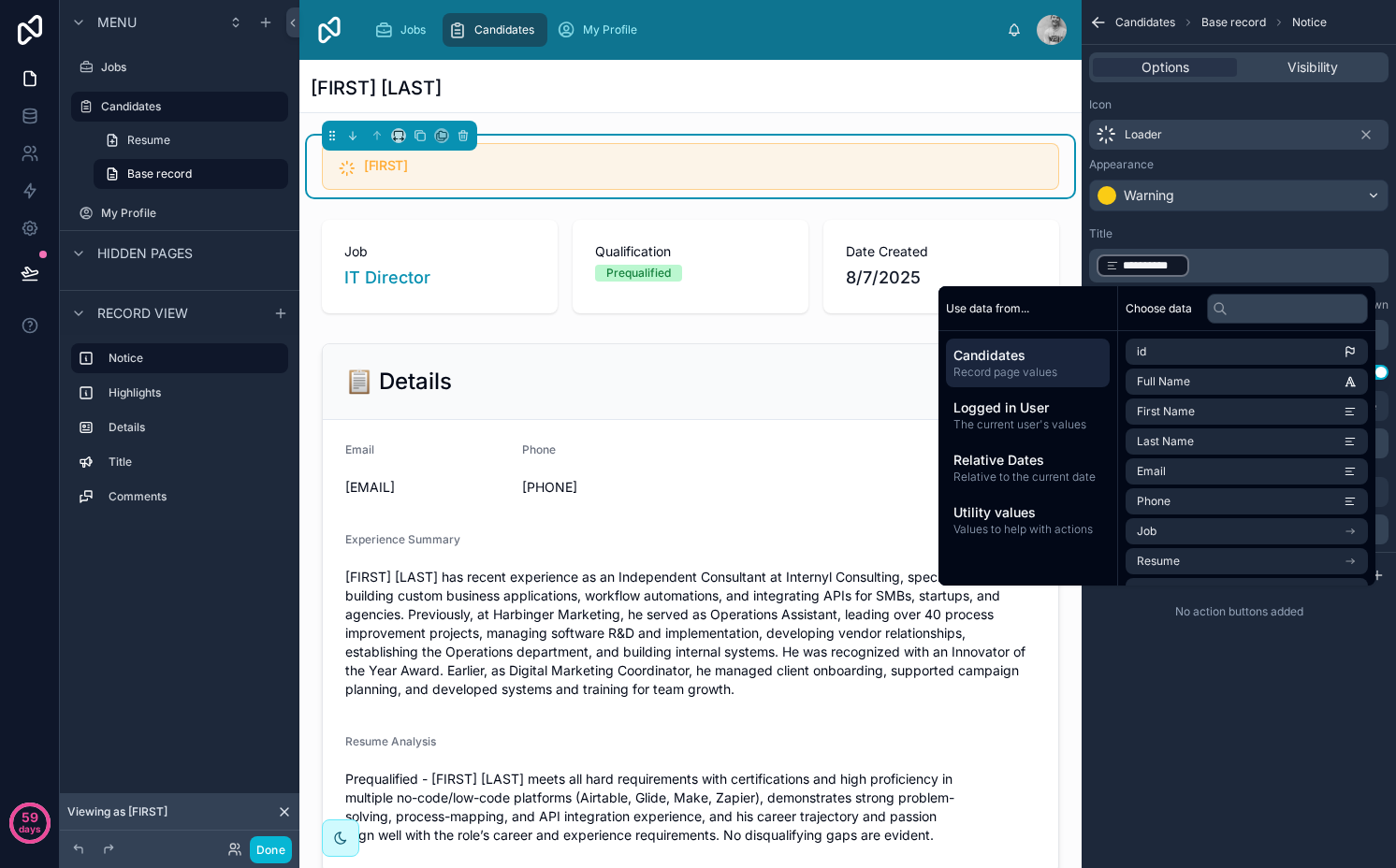 type 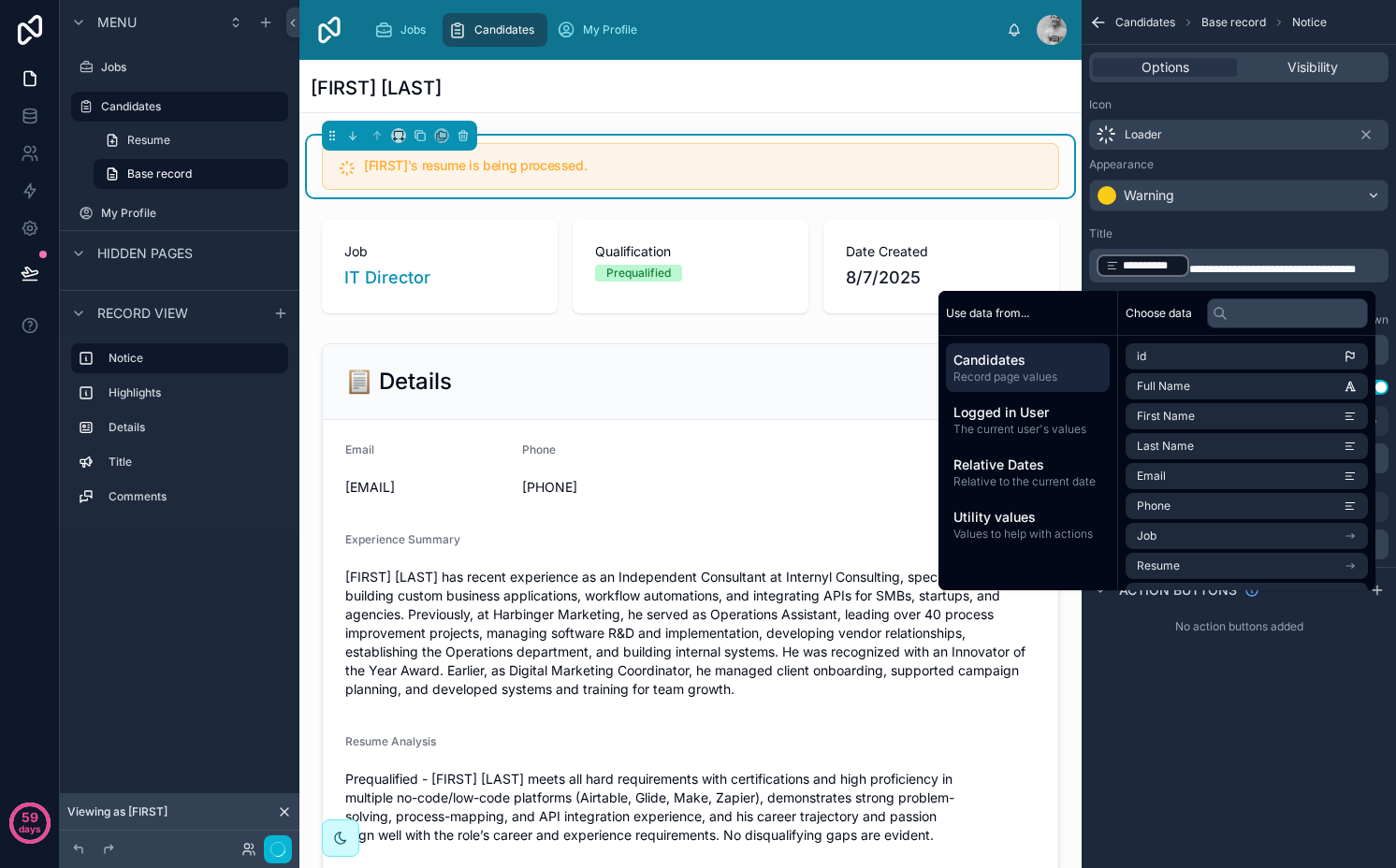 scroll, scrollTop: 0, scrollLeft: 0, axis: both 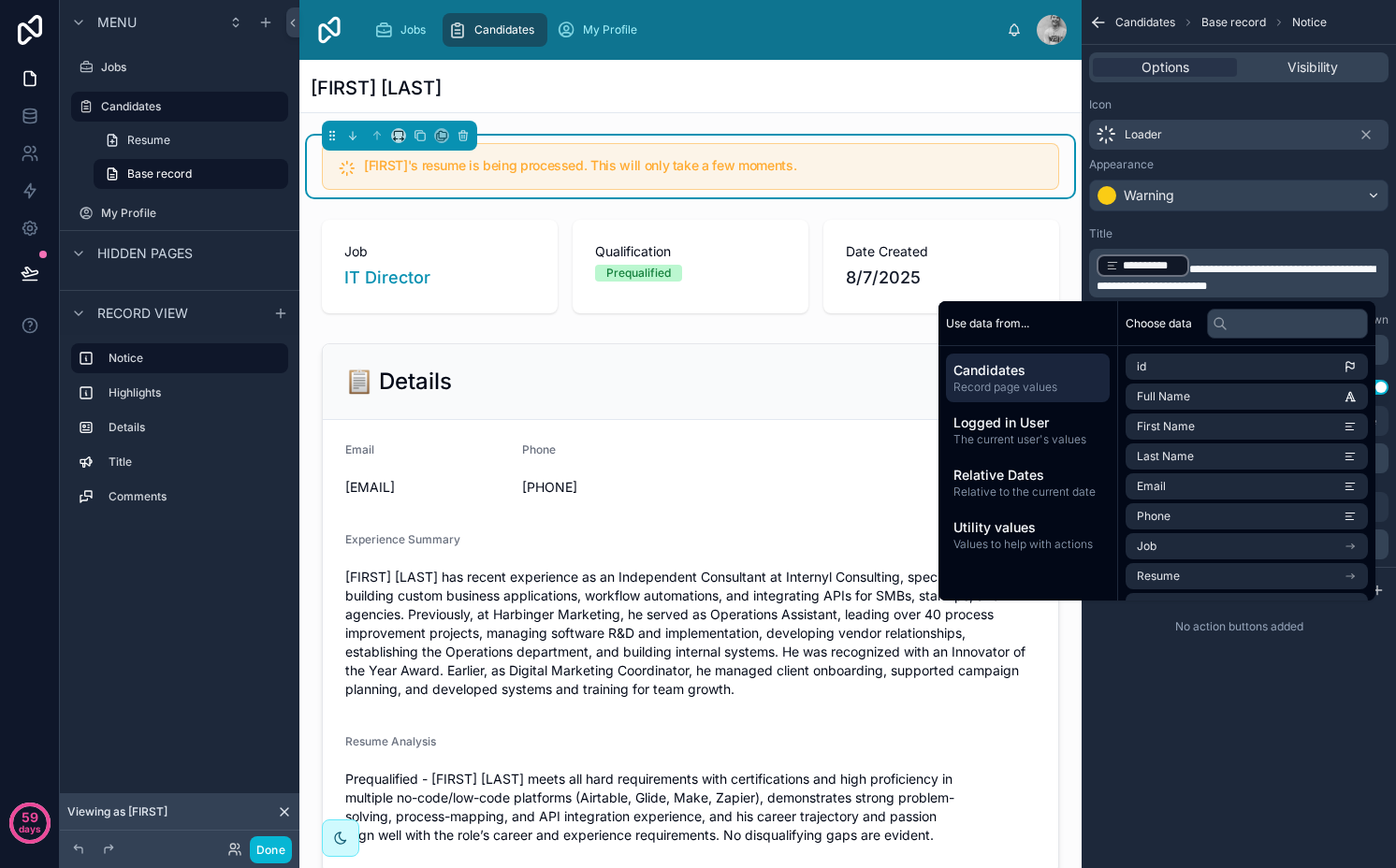 click on "Title" at bounding box center (1239, 234) 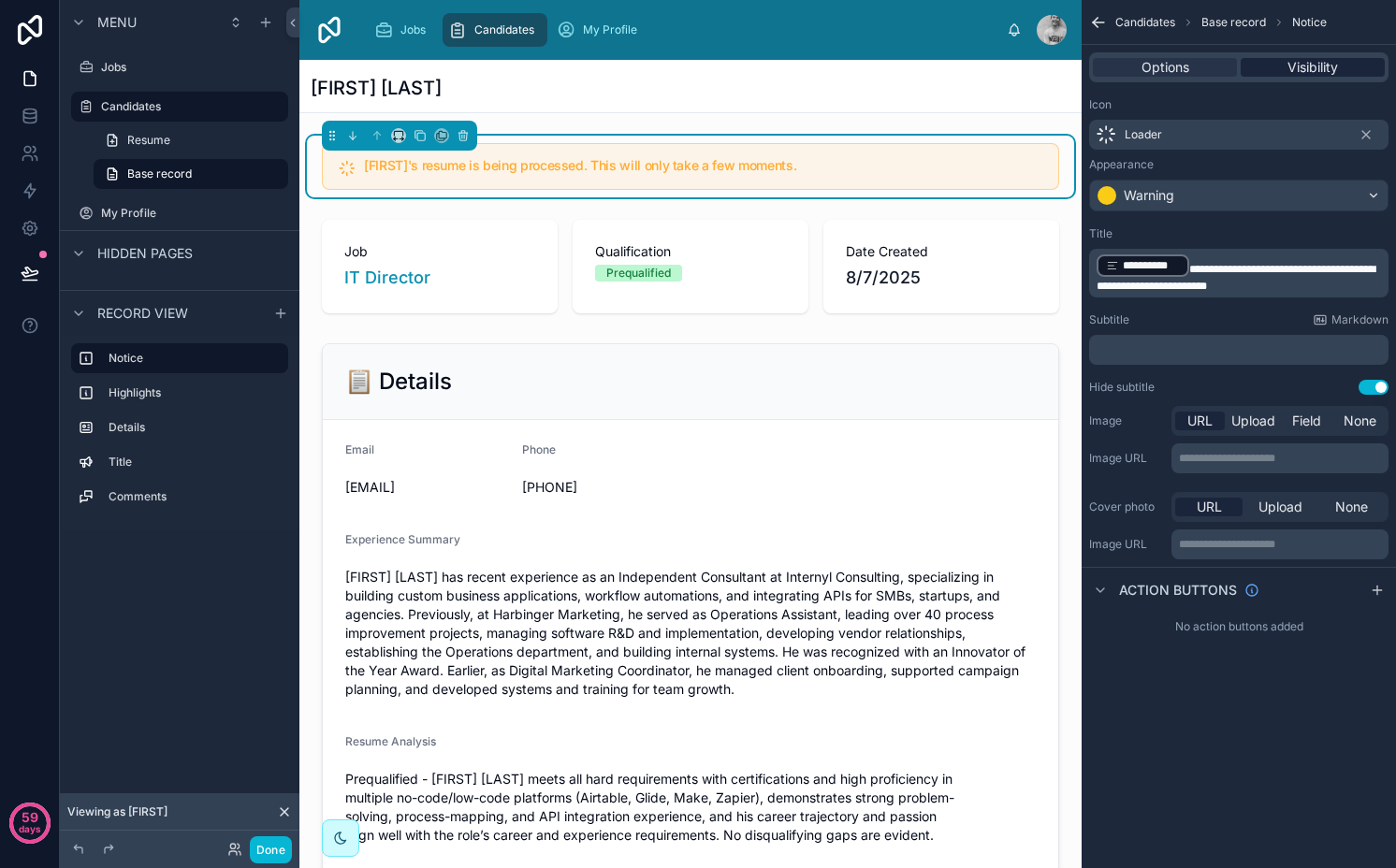 click on "Visibility" at bounding box center (1313, 67) 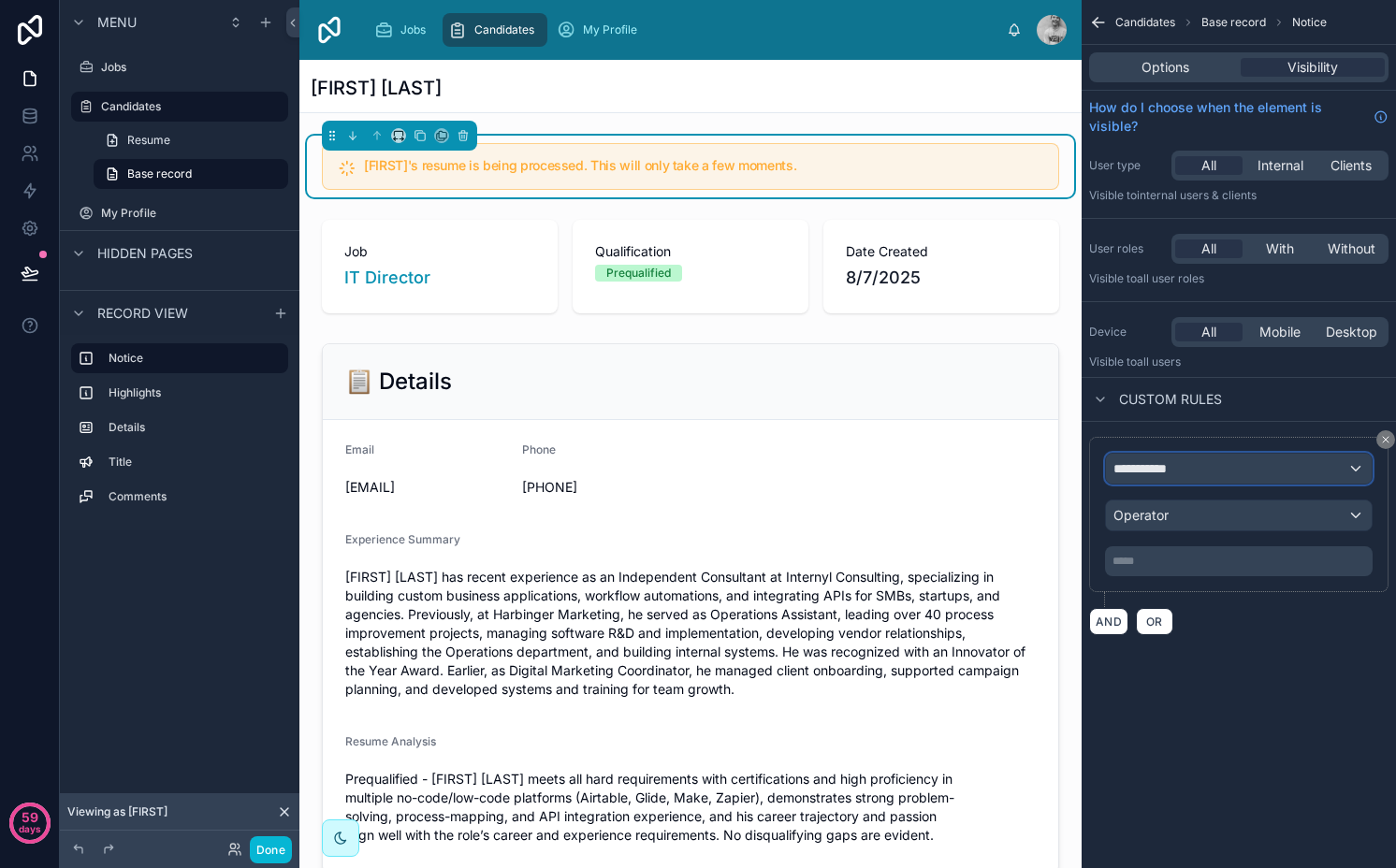 click on "**********" at bounding box center [1148, 469] 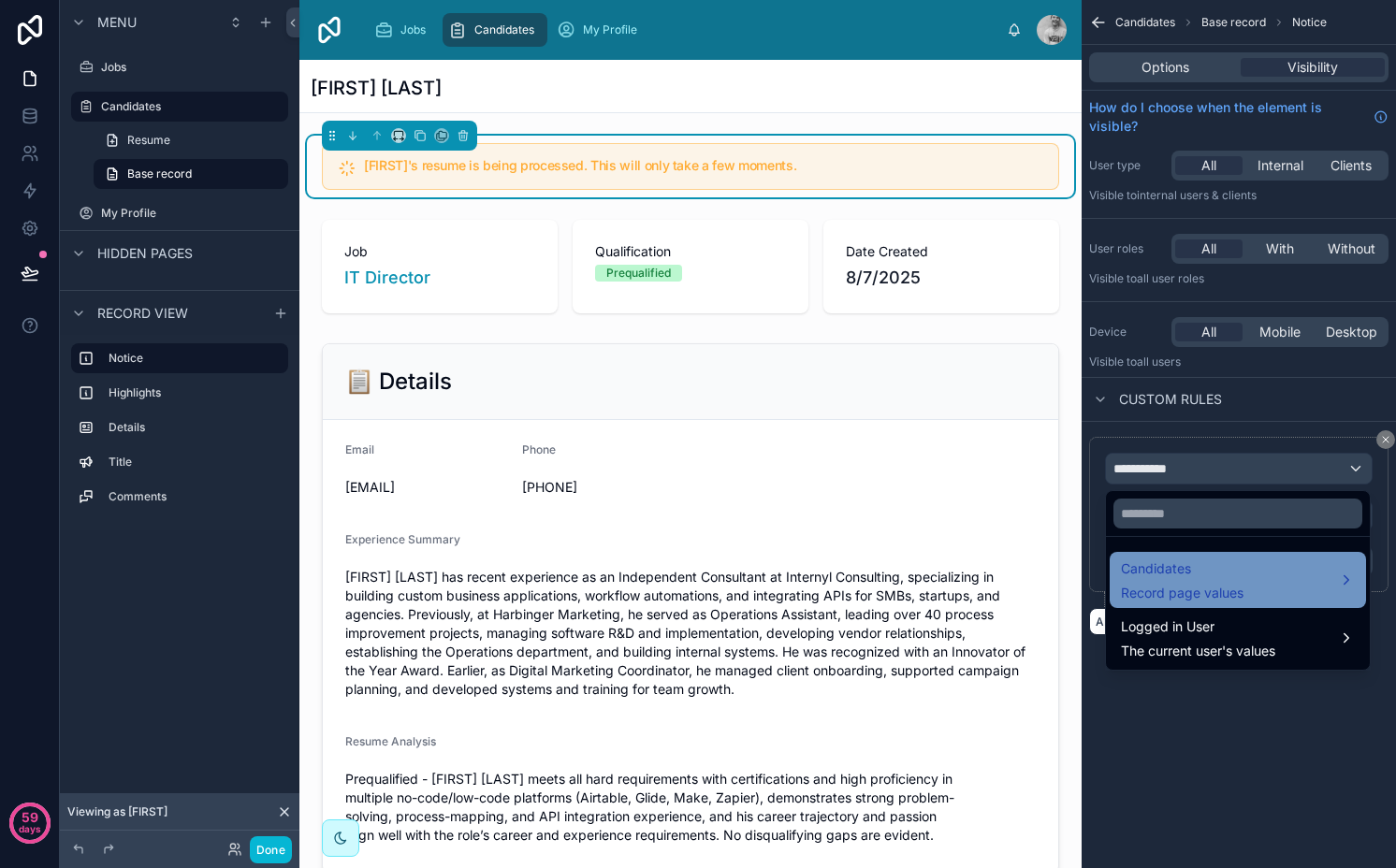 click on "Candidates" at bounding box center [1182, 569] 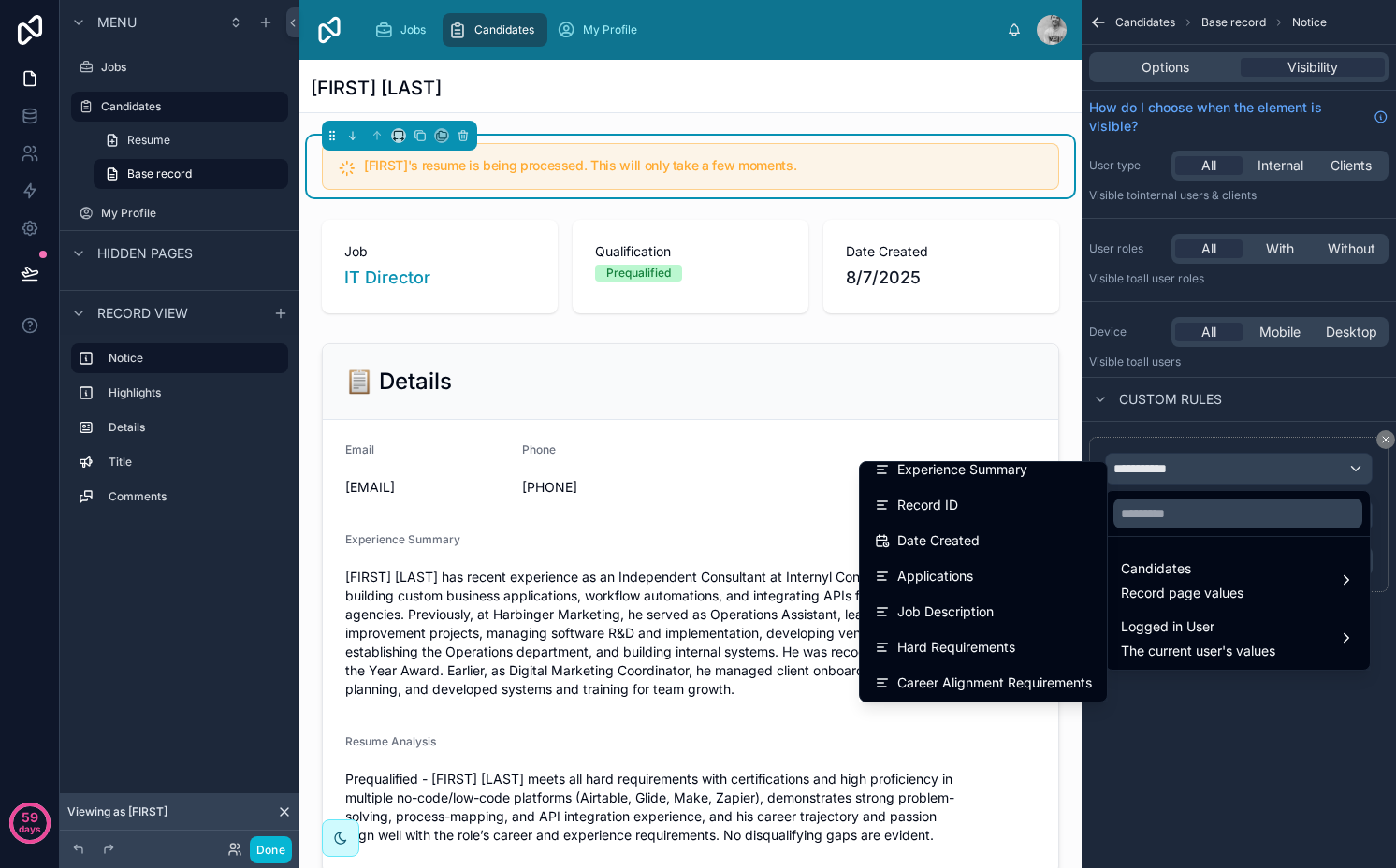 scroll, scrollTop: 548, scrollLeft: 0, axis: vertical 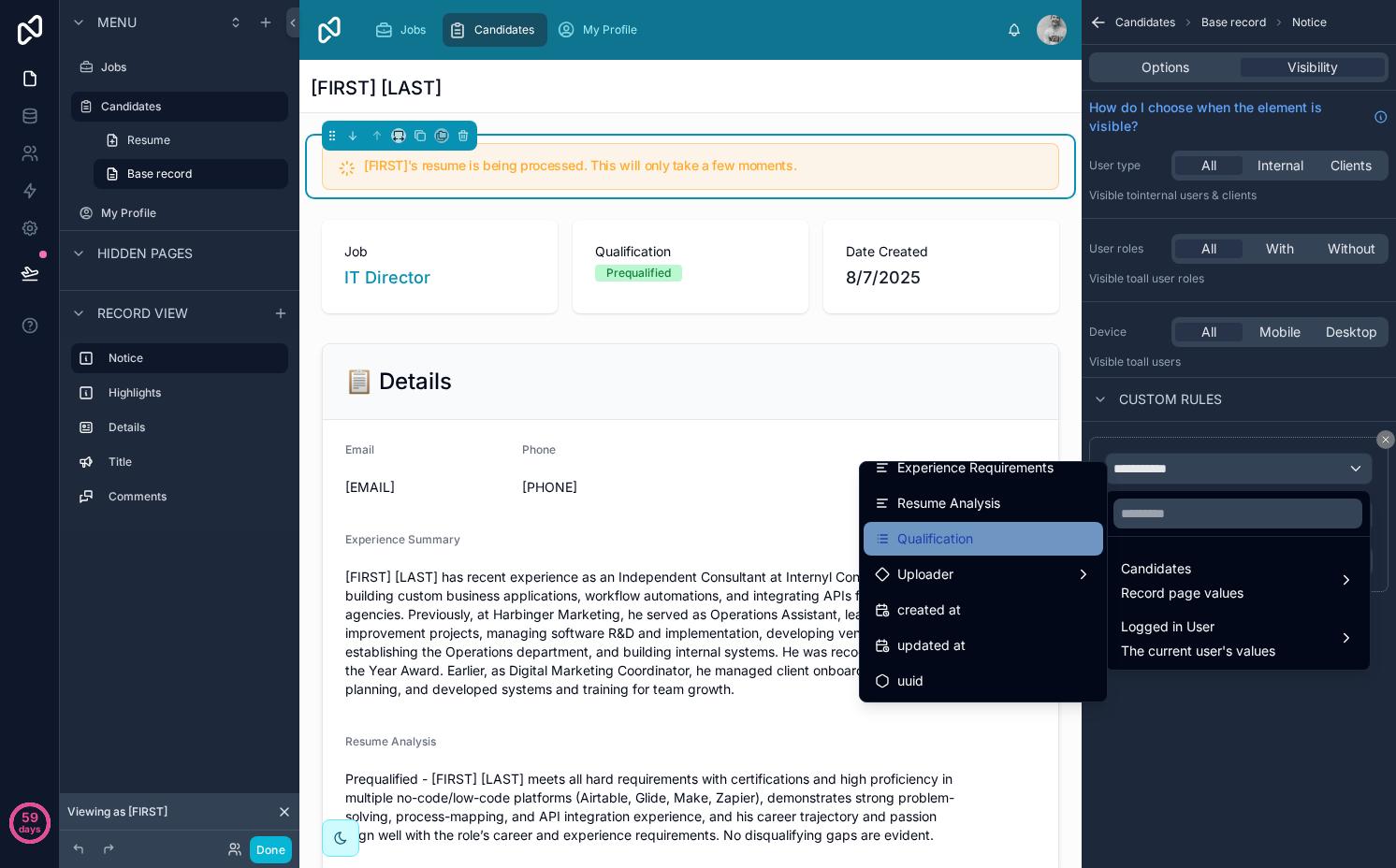 click on "Qualification" at bounding box center [935, 539] 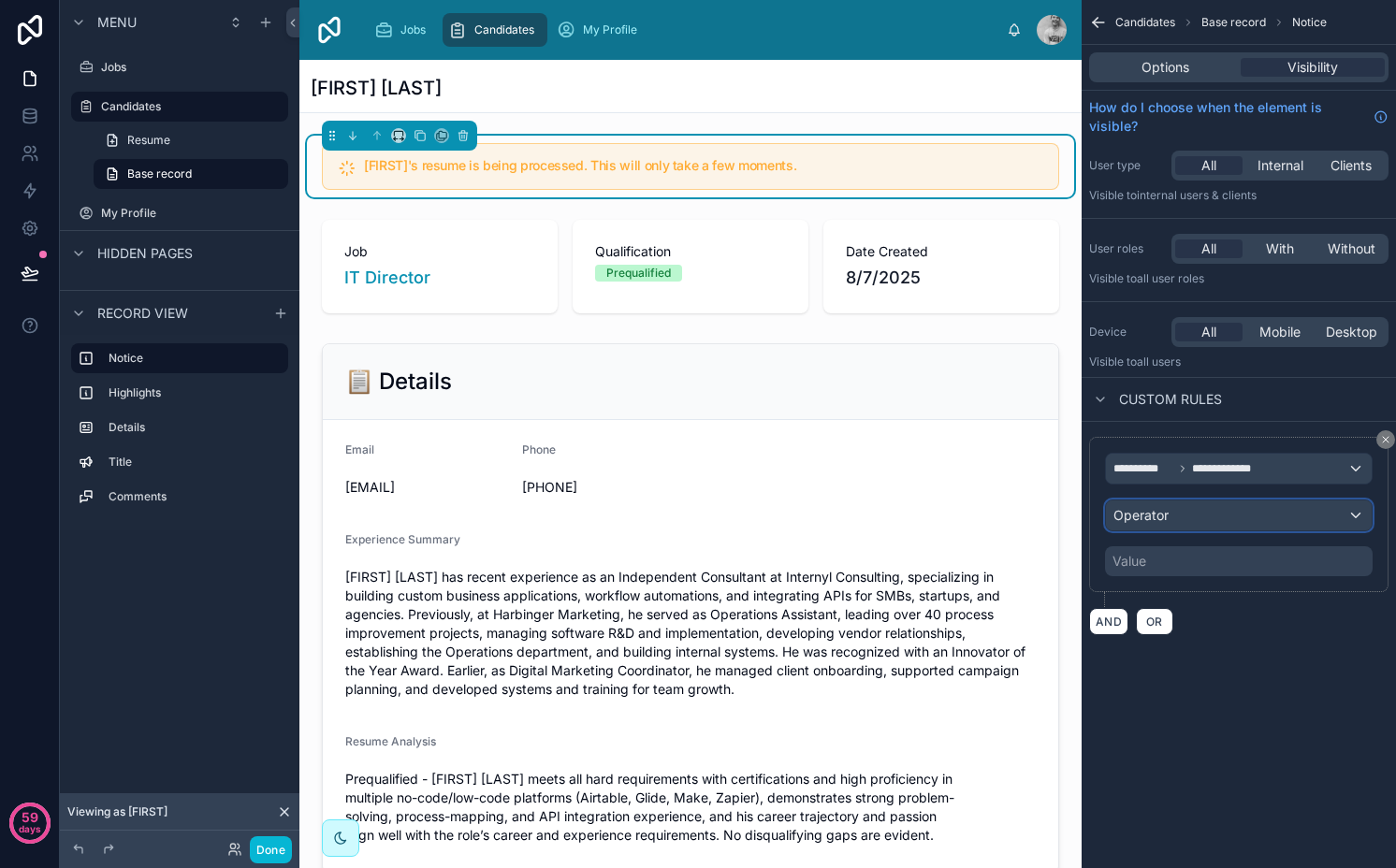 click on "Operator" at bounding box center (1239, 515) 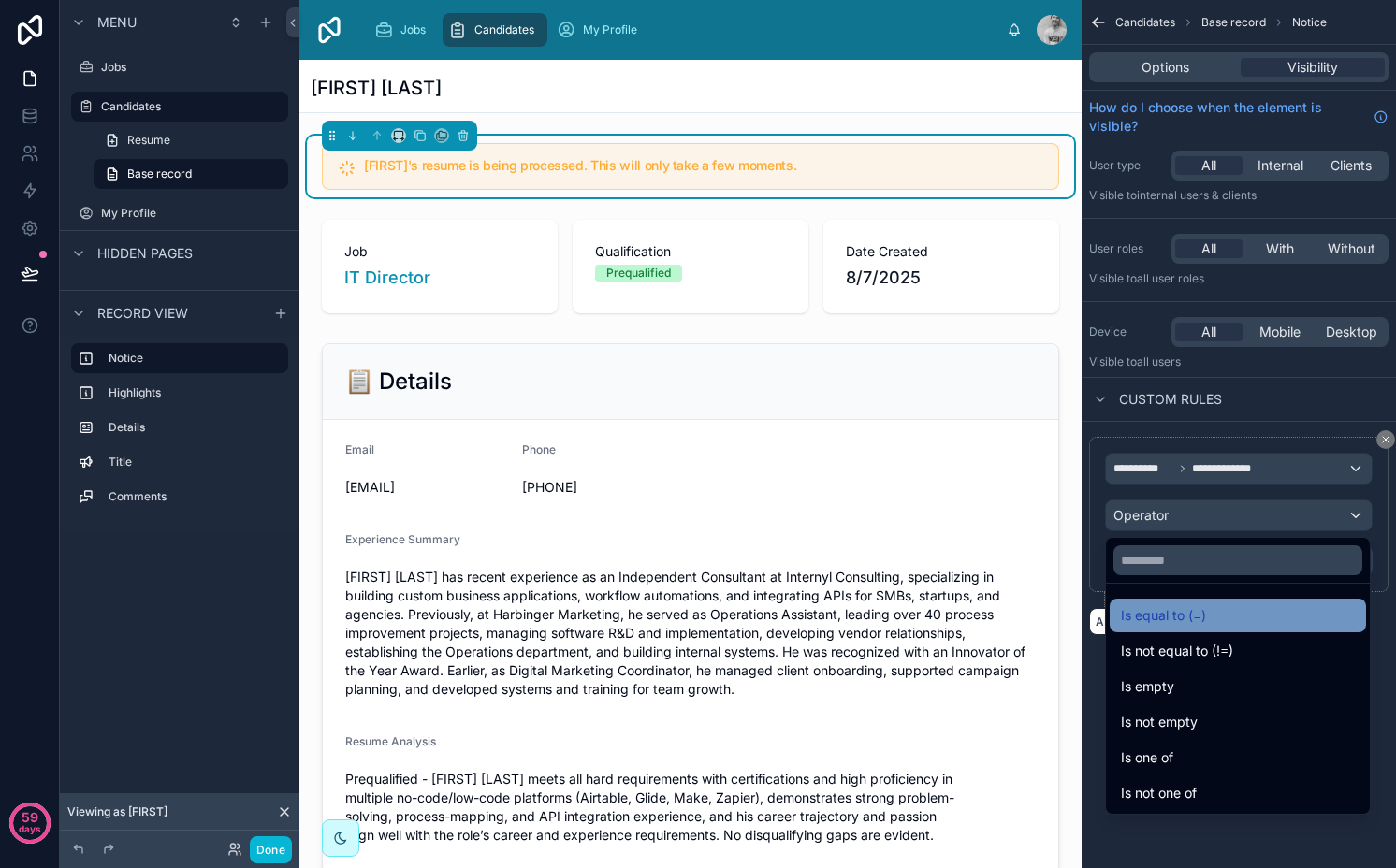 click on "Is equal to (=)" at bounding box center (1163, 615) 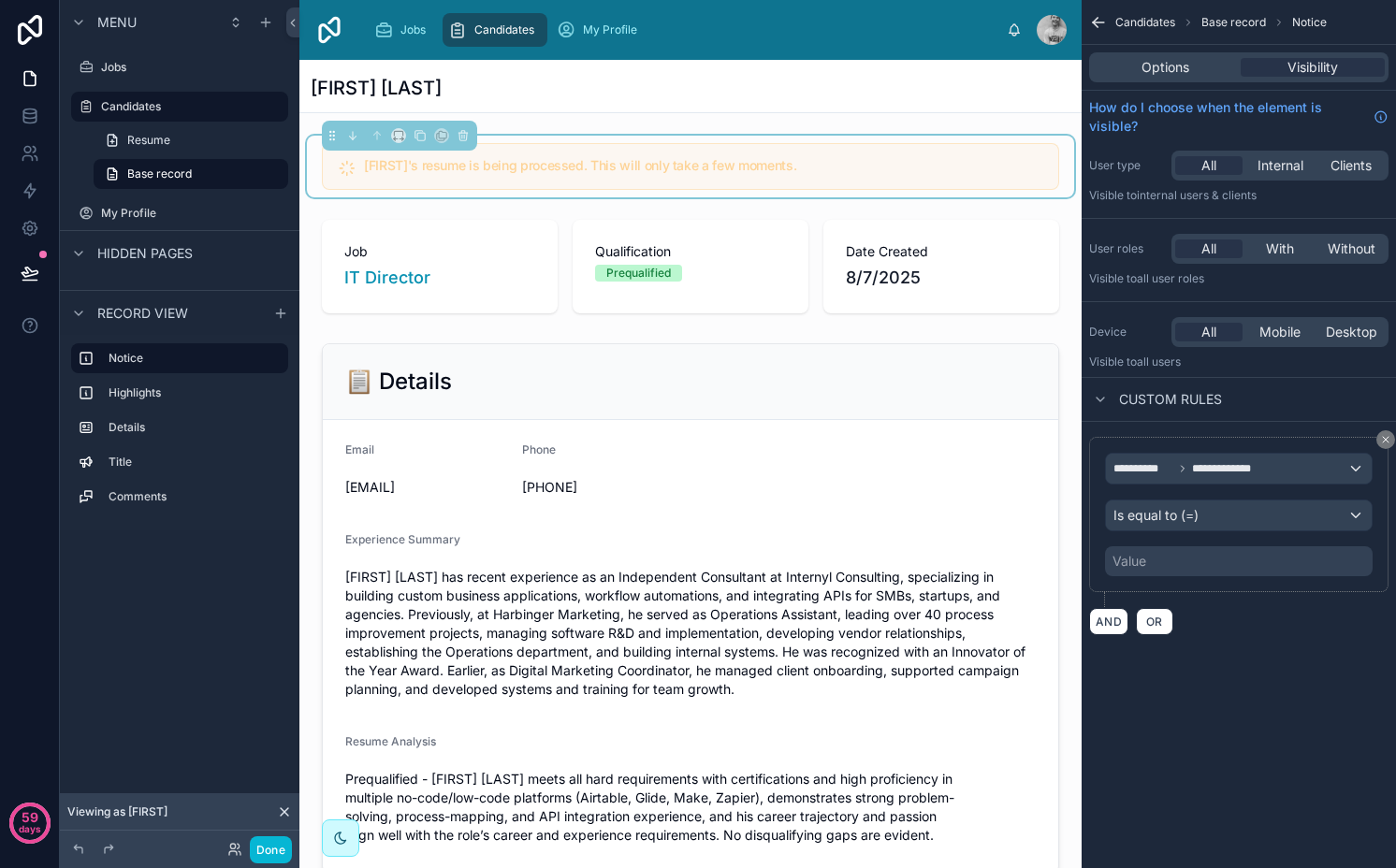 click on "Value" at bounding box center [1239, 561] 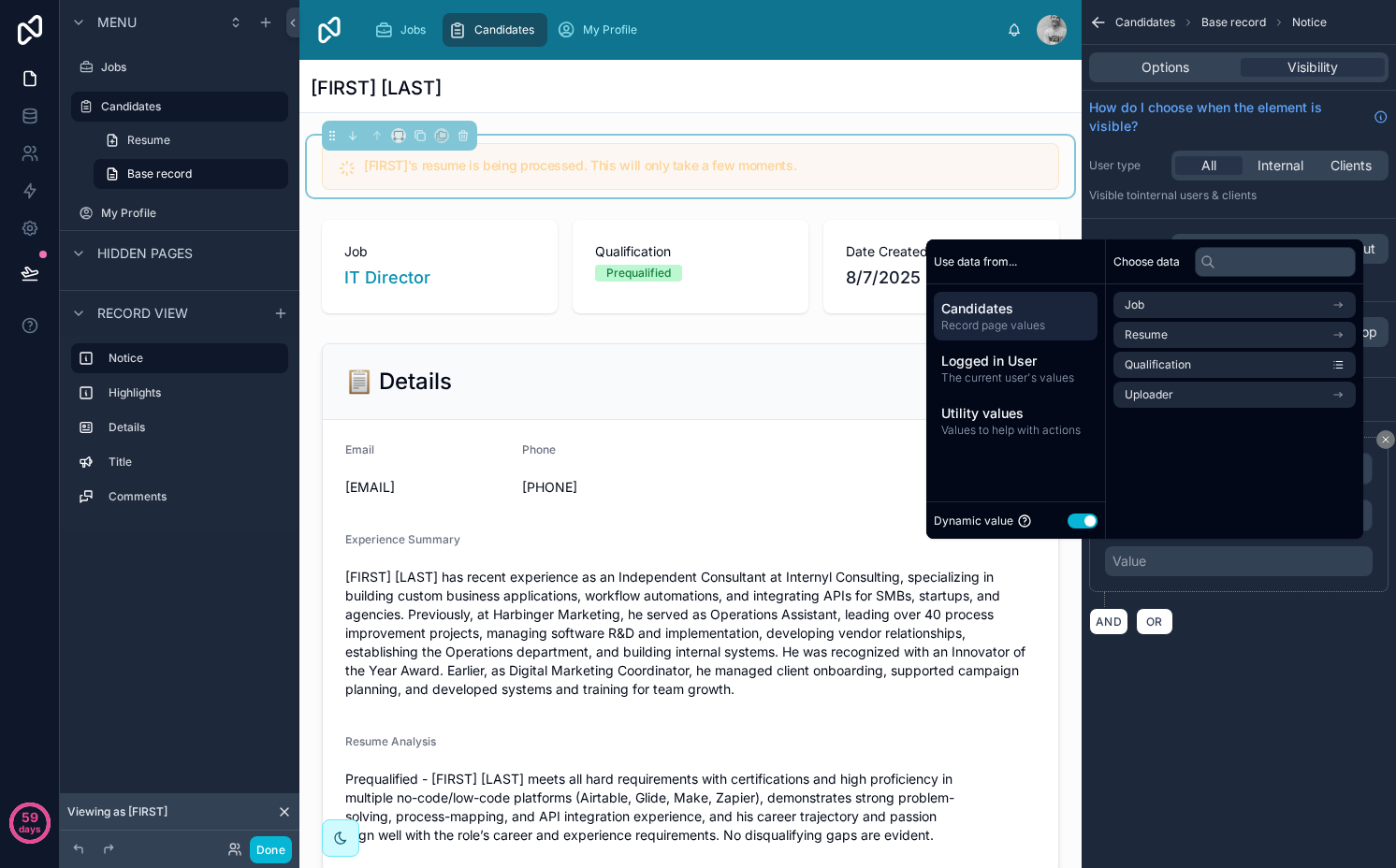 click on "Use setting" at bounding box center (1083, 521) 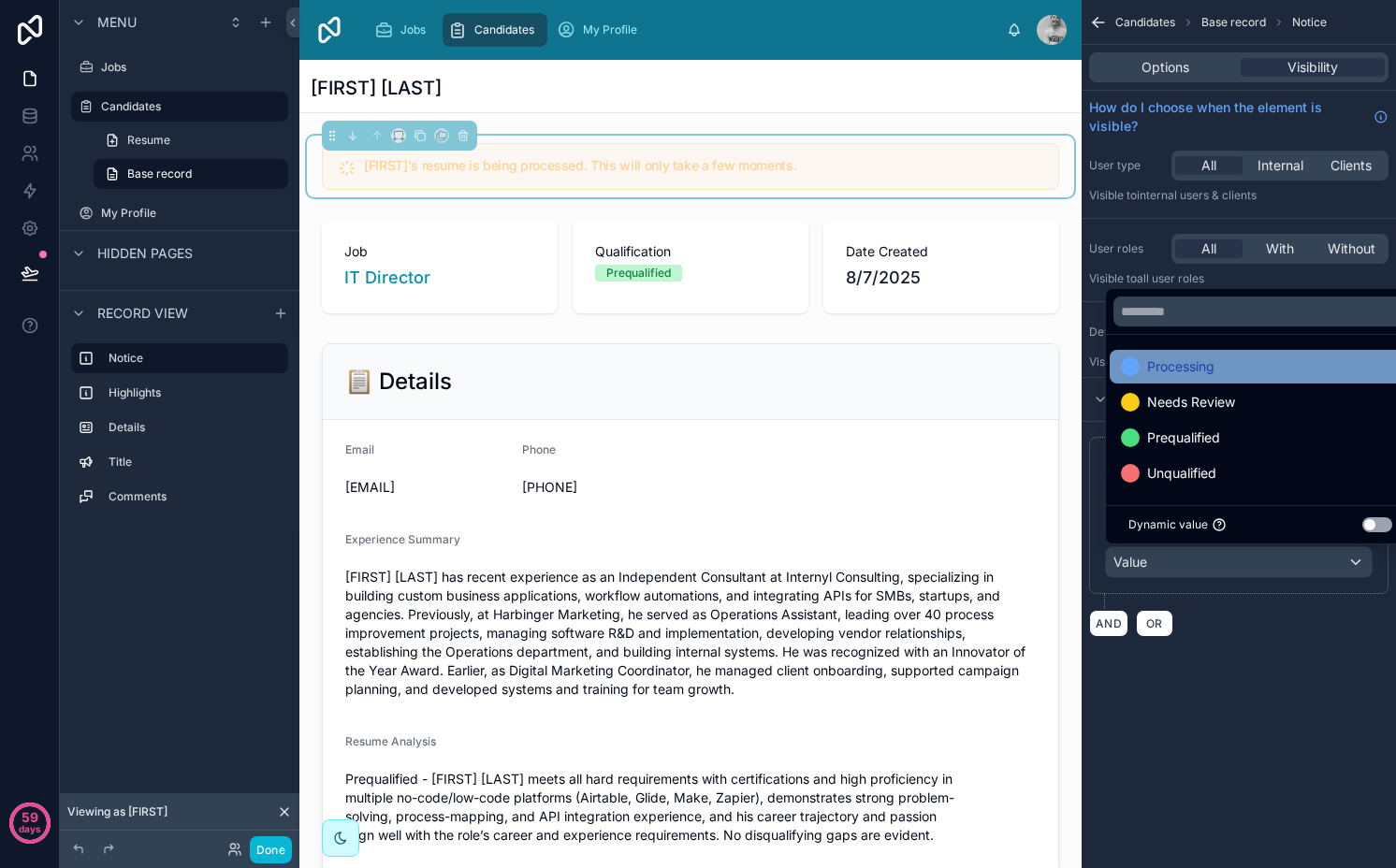 click on "Processing" at bounding box center (1181, 367) 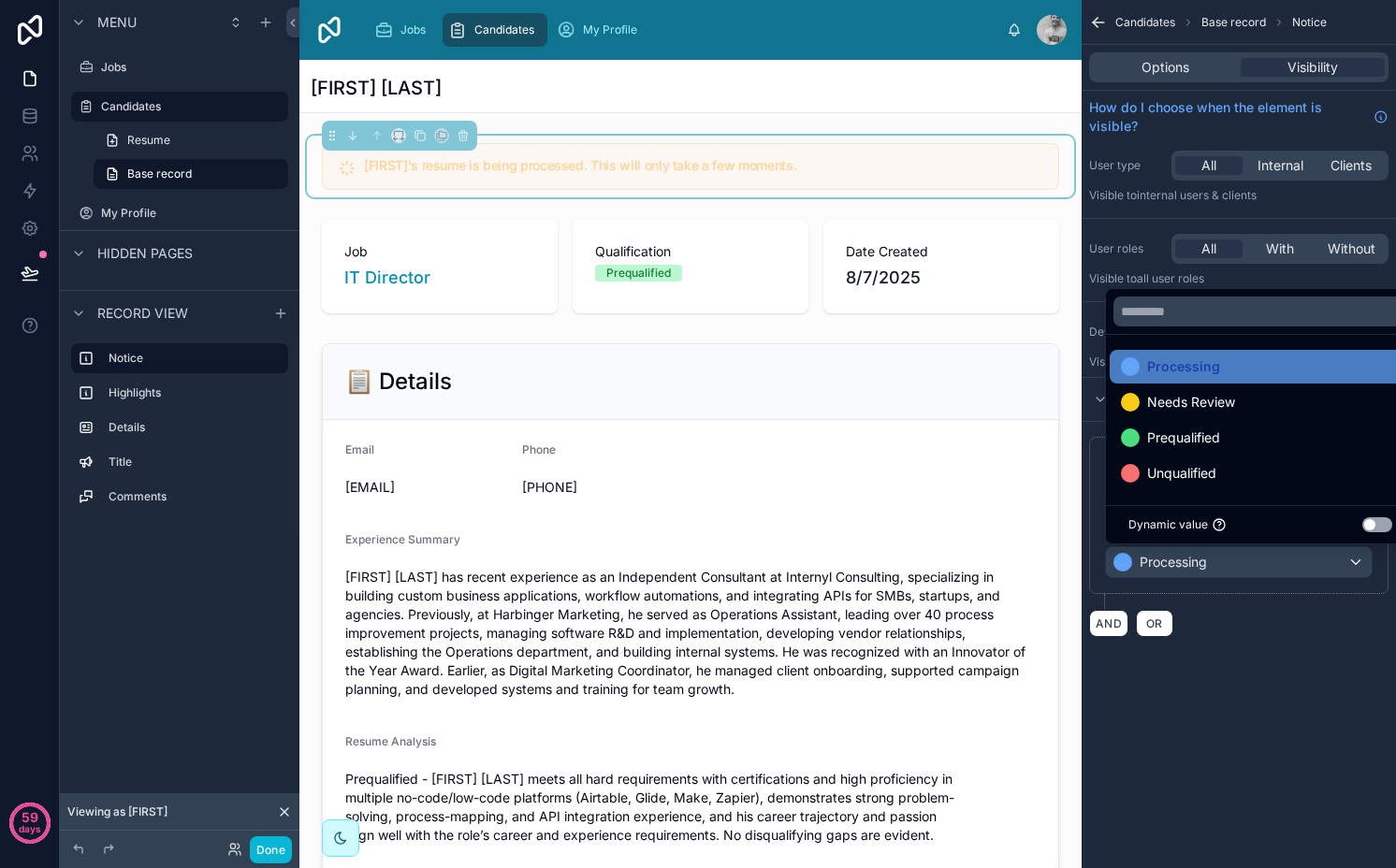 click on "**********" at bounding box center [1239, 434] 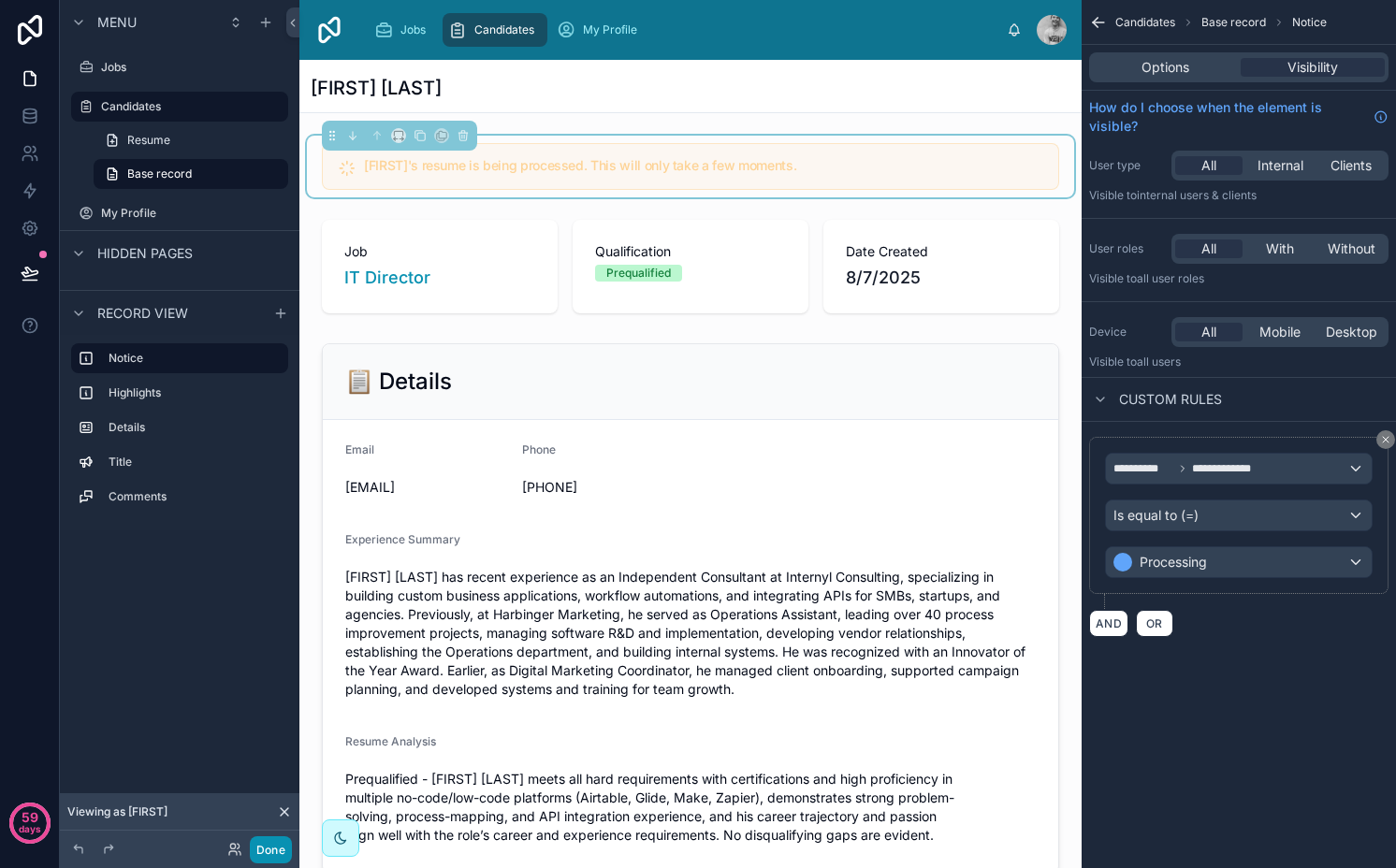 click on "Done" at bounding box center (270, 849) 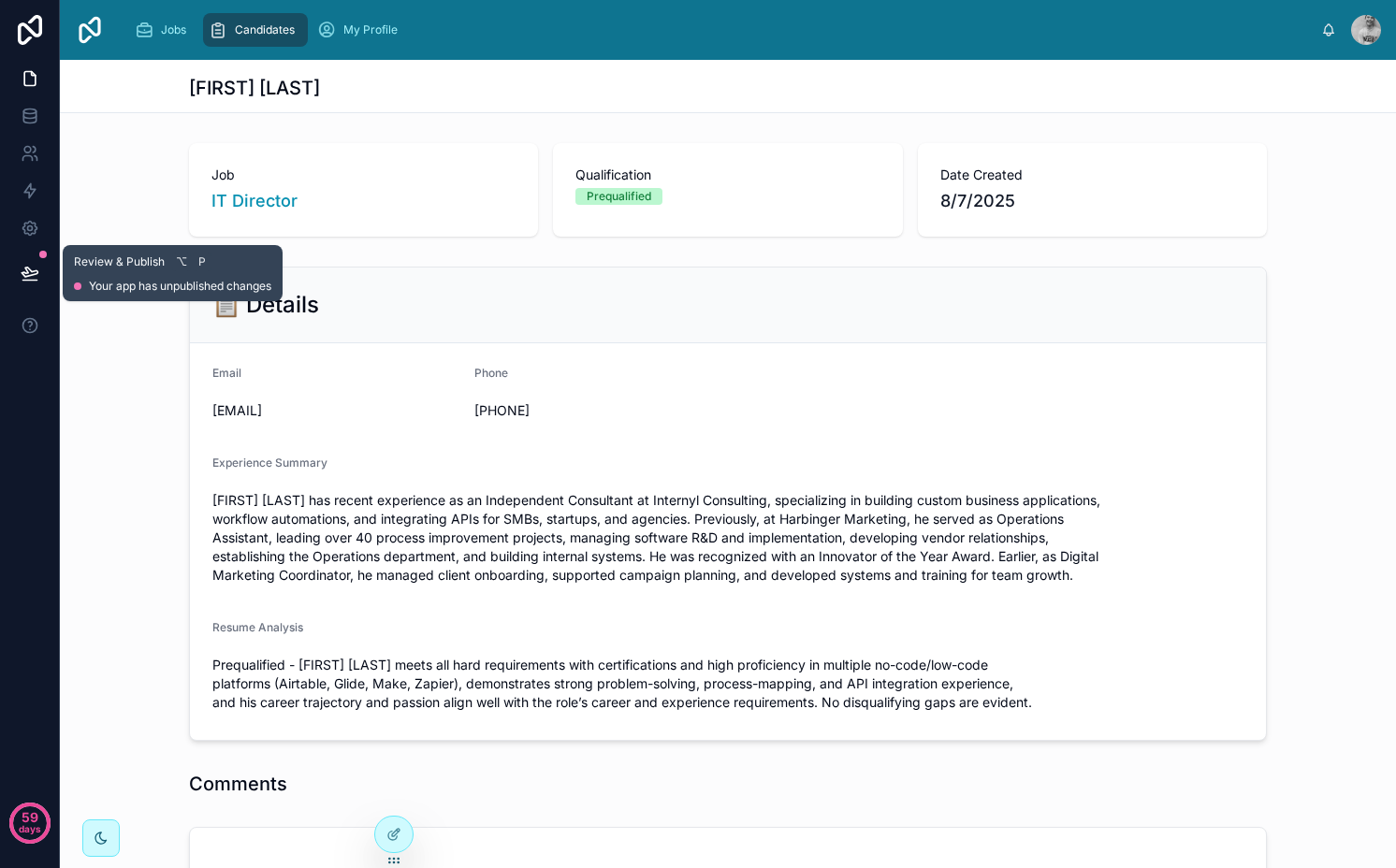 click at bounding box center (30, 273) 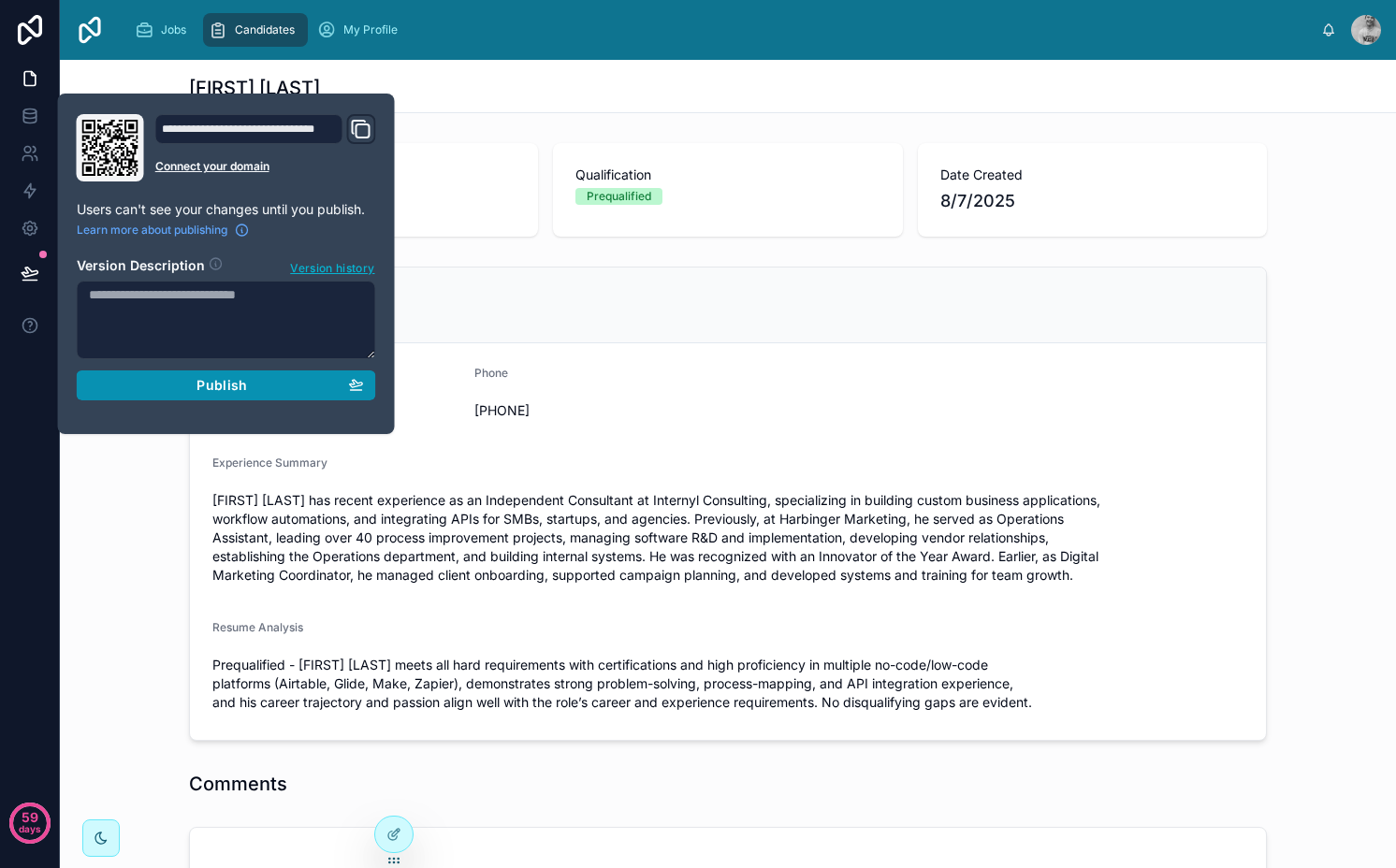click on "Publish" at bounding box center [222, 385] 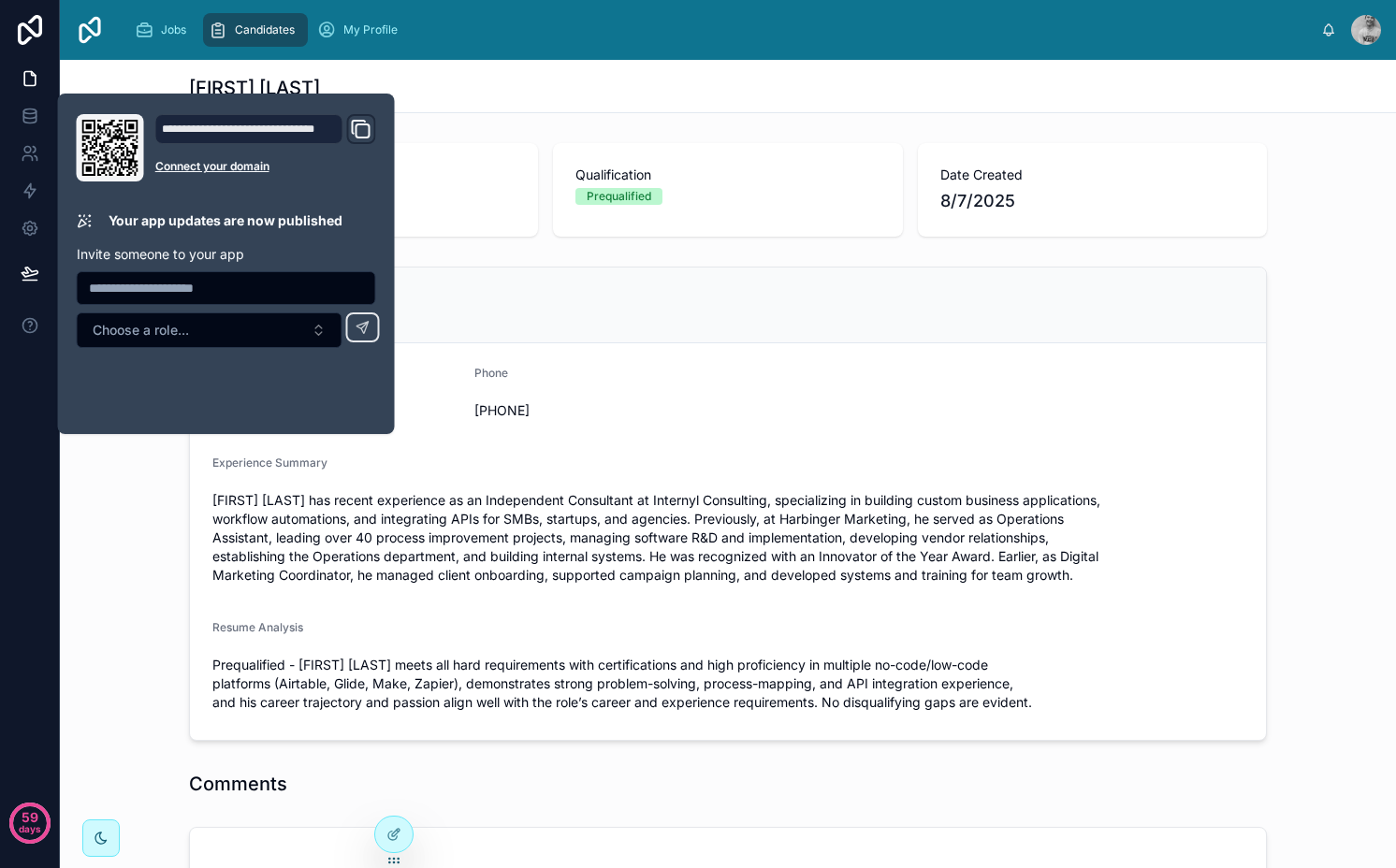 click on "Candidates" at bounding box center [265, 30] 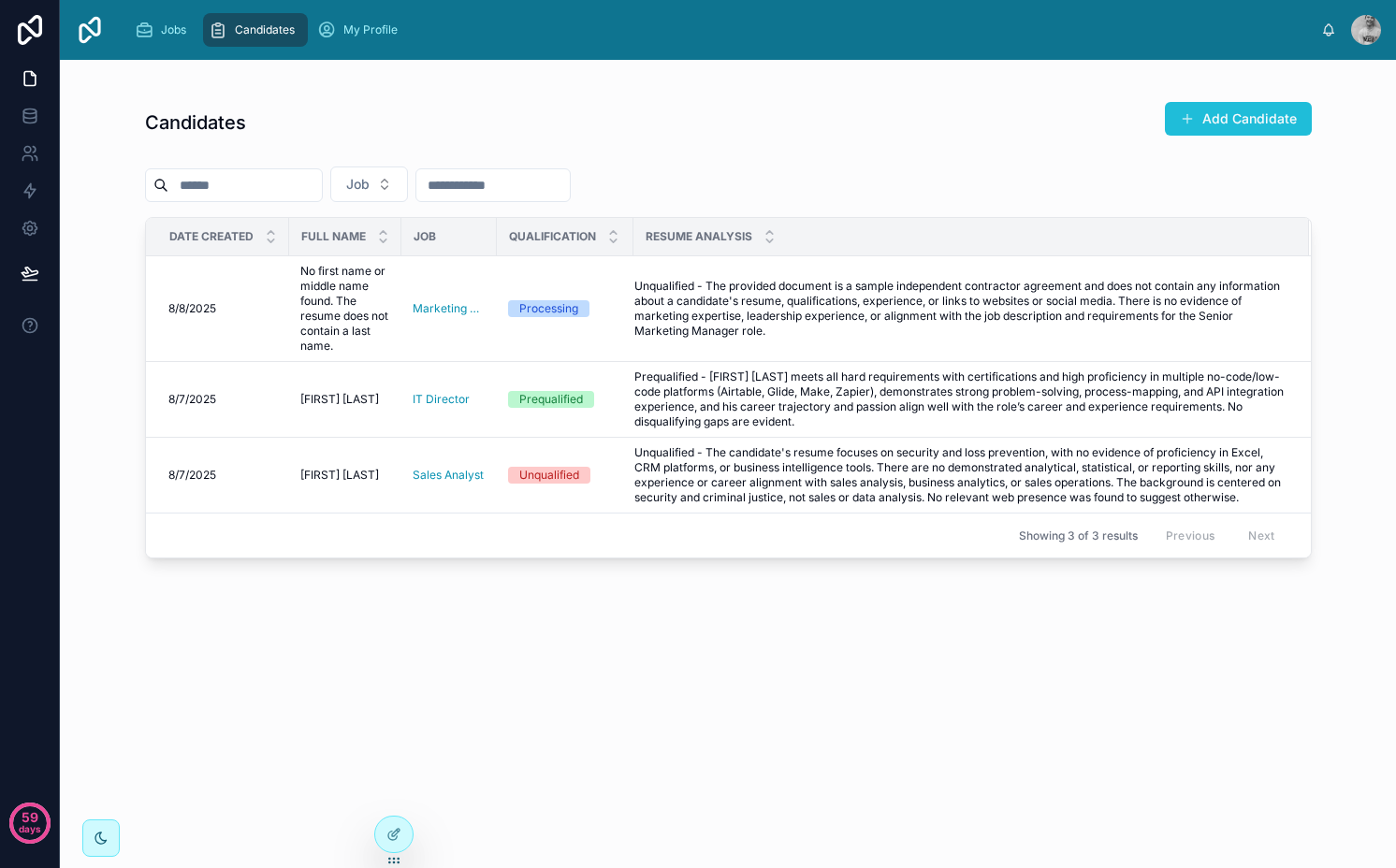 click on "Add Candidate" at bounding box center (1238, 119) 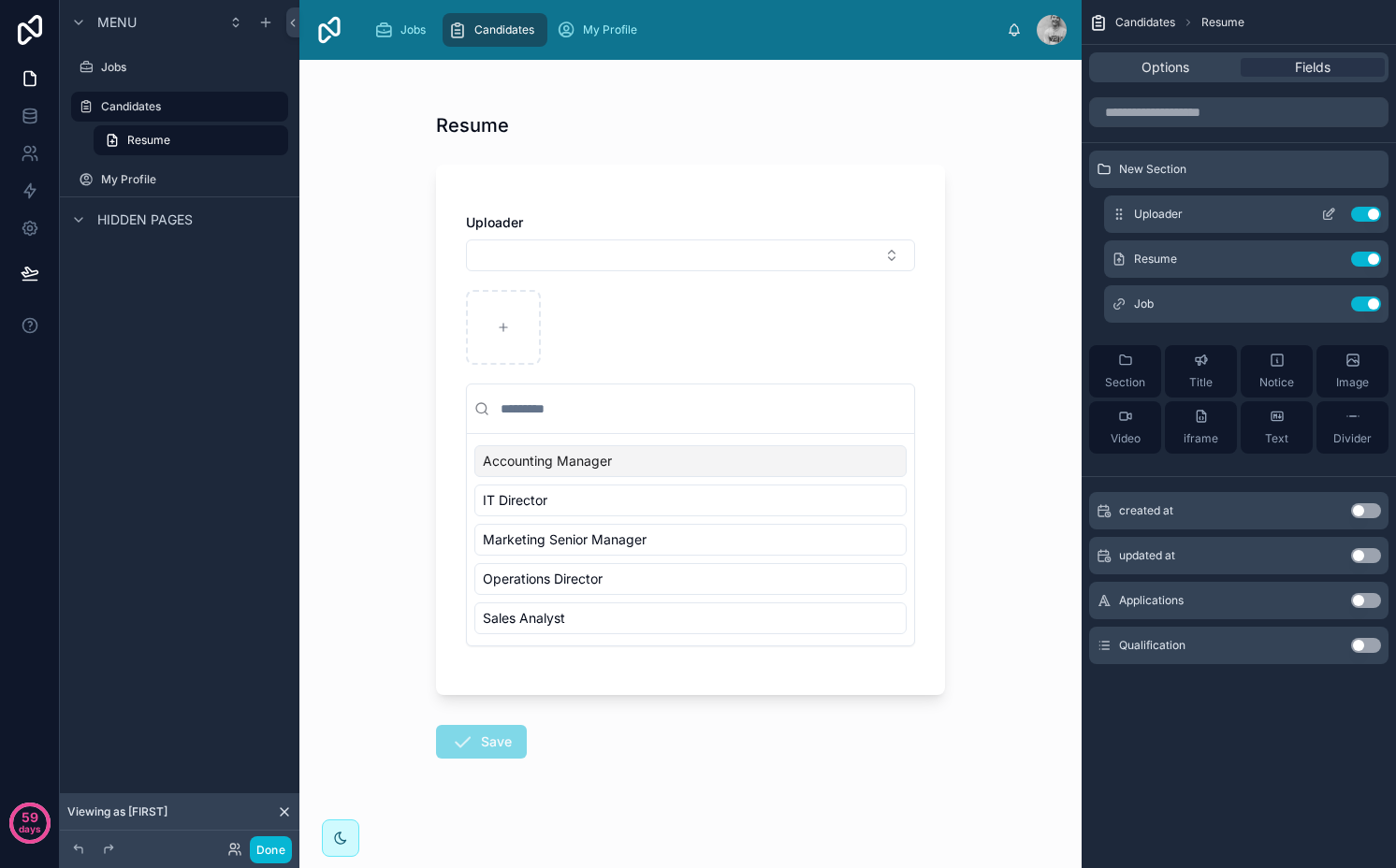 click 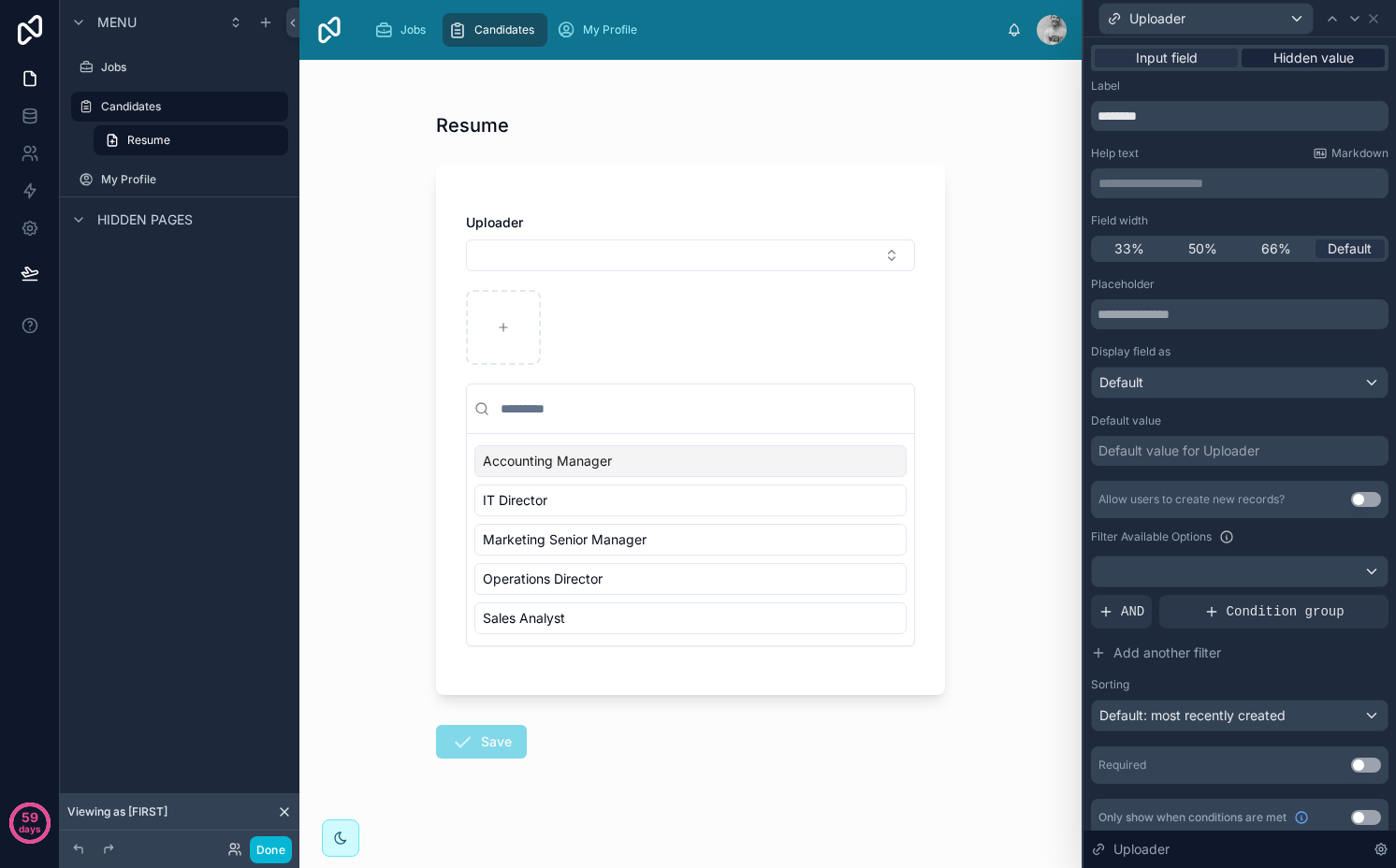 click on "Hidden value" at bounding box center [1314, 58] 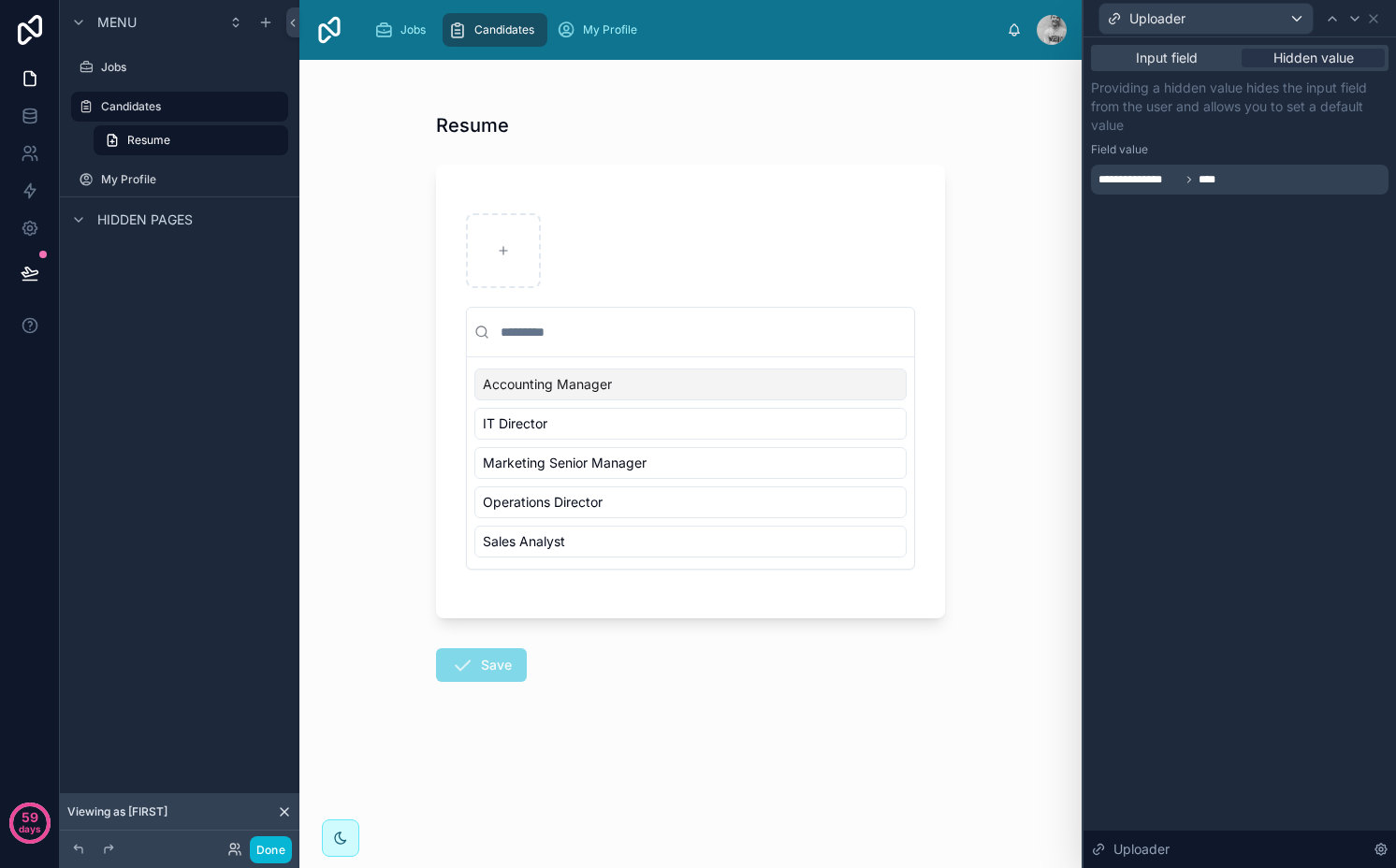 click on "Done" at bounding box center (254, 849) 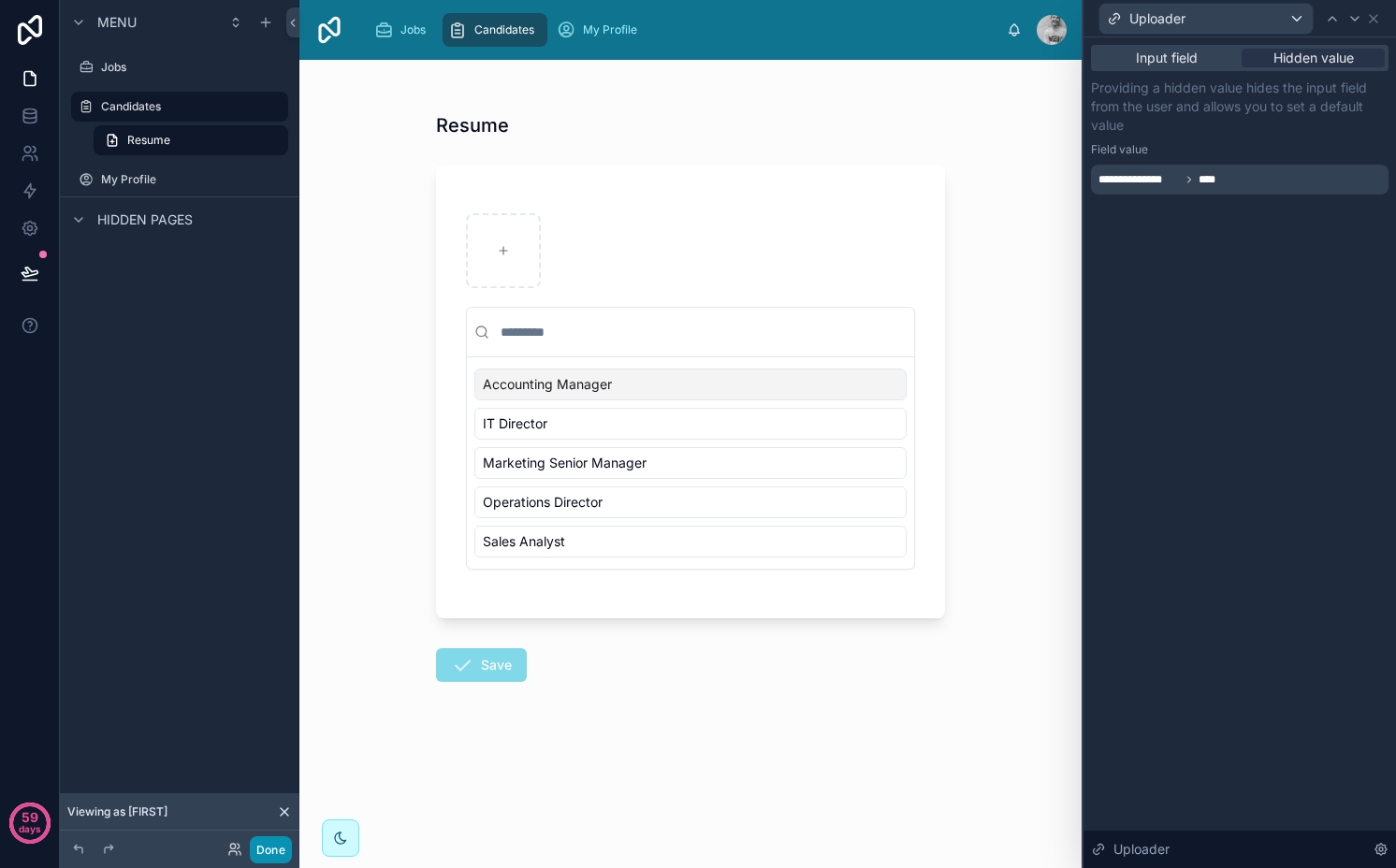 click on "Done" at bounding box center (270, 849) 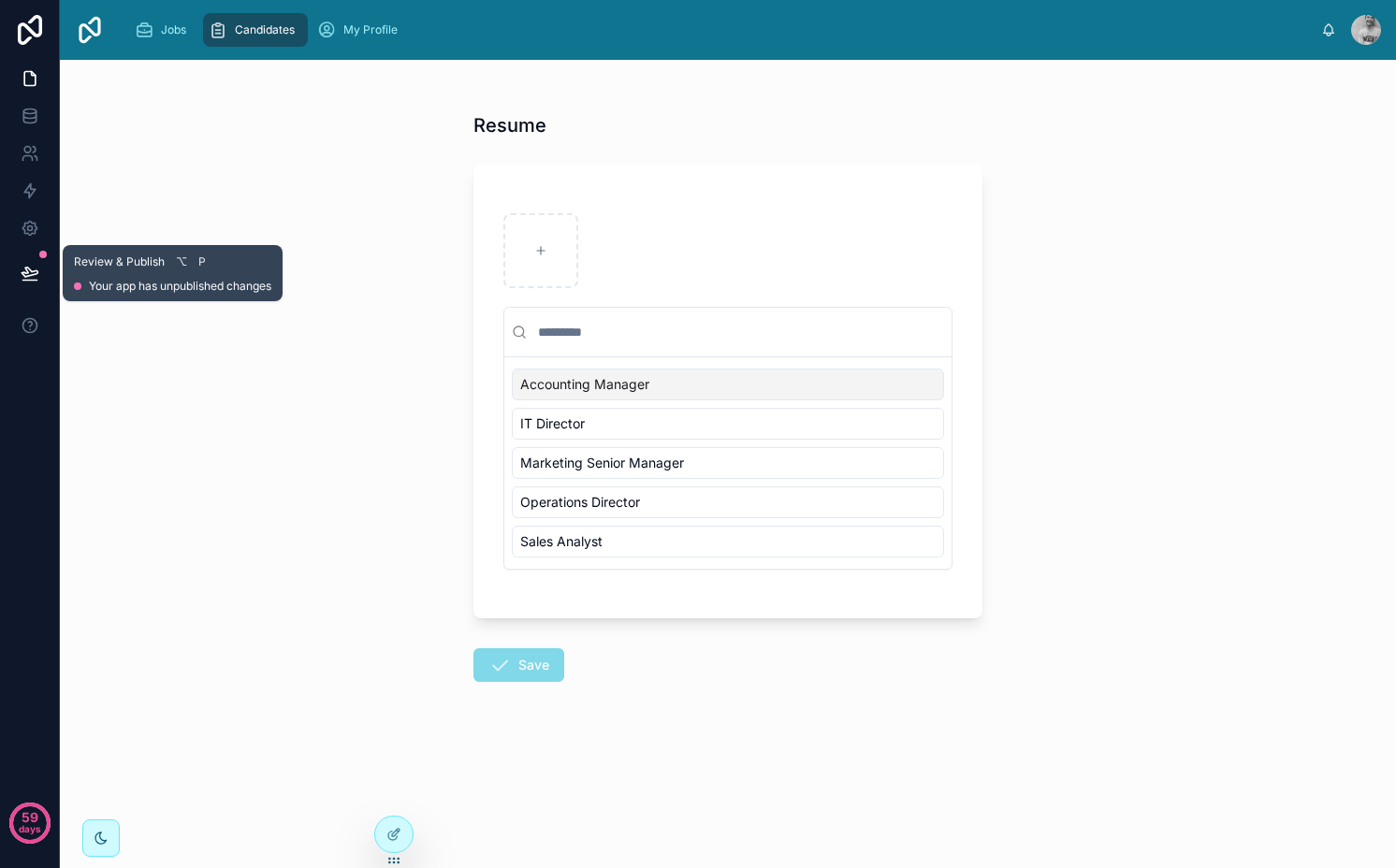 click 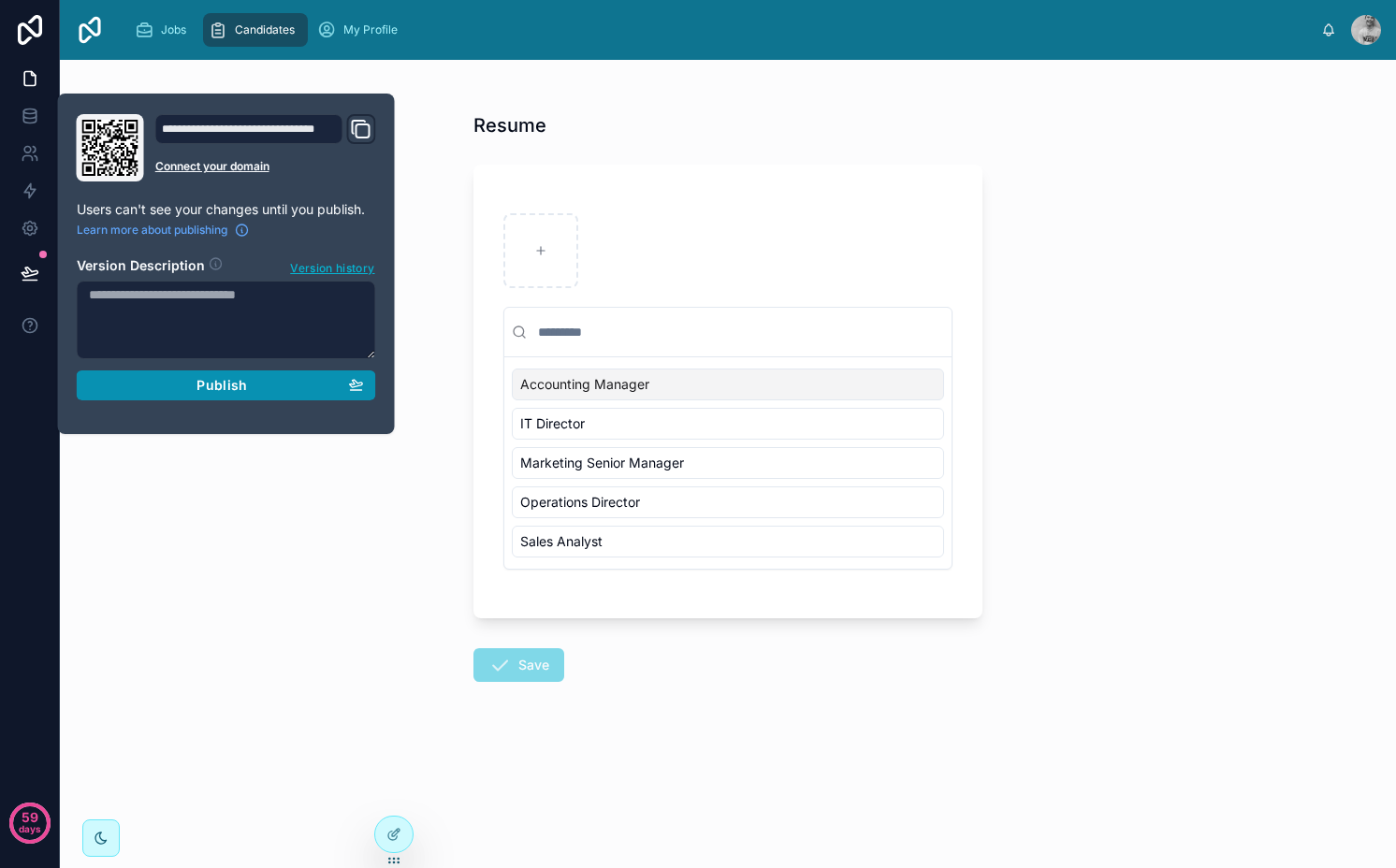 click on "Publish" at bounding box center [226, 385] 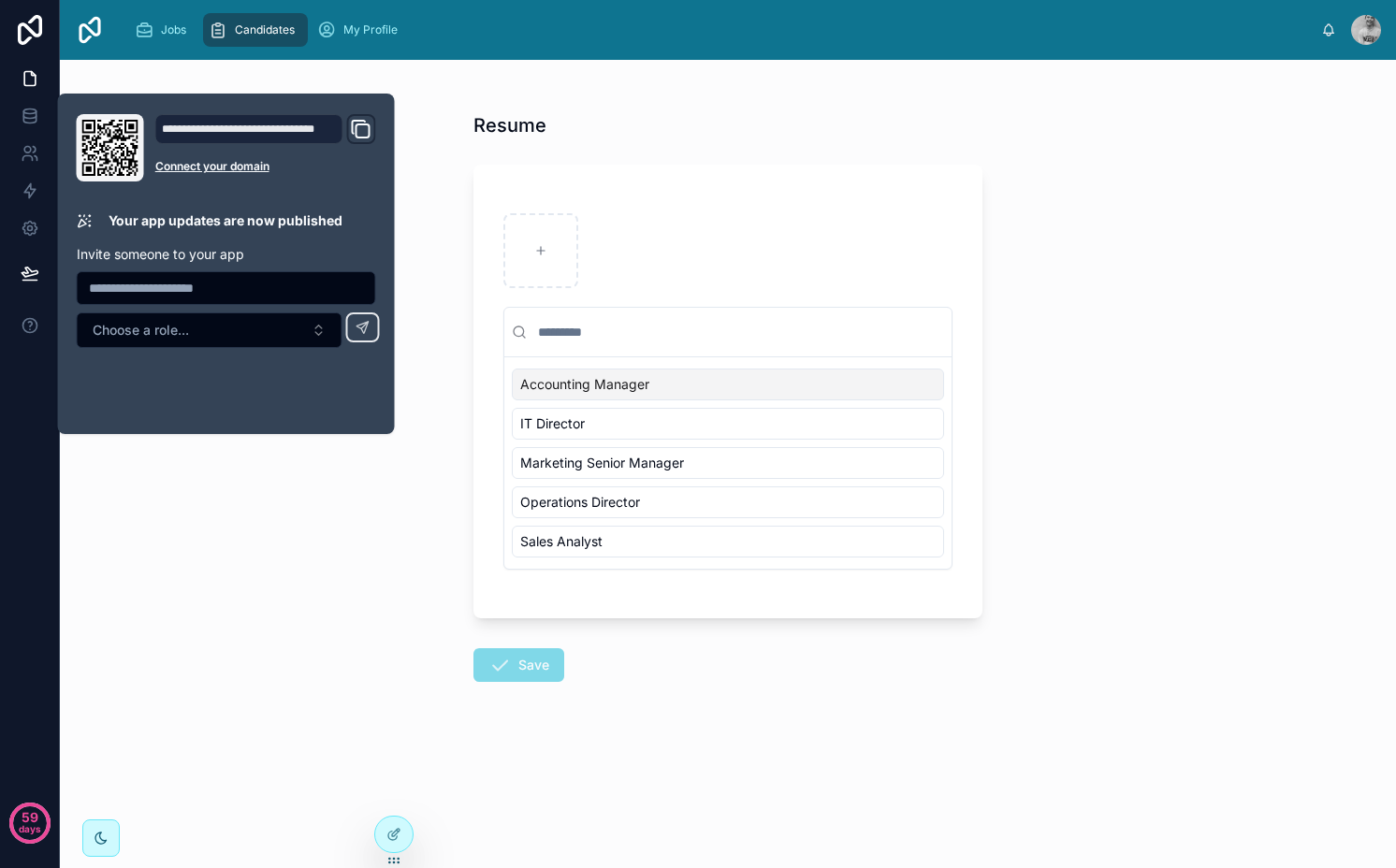 drag, startPoint x: 333, startPoint y: 540, endPoint x: 373, endPoint y: 489, distance: 64.81512 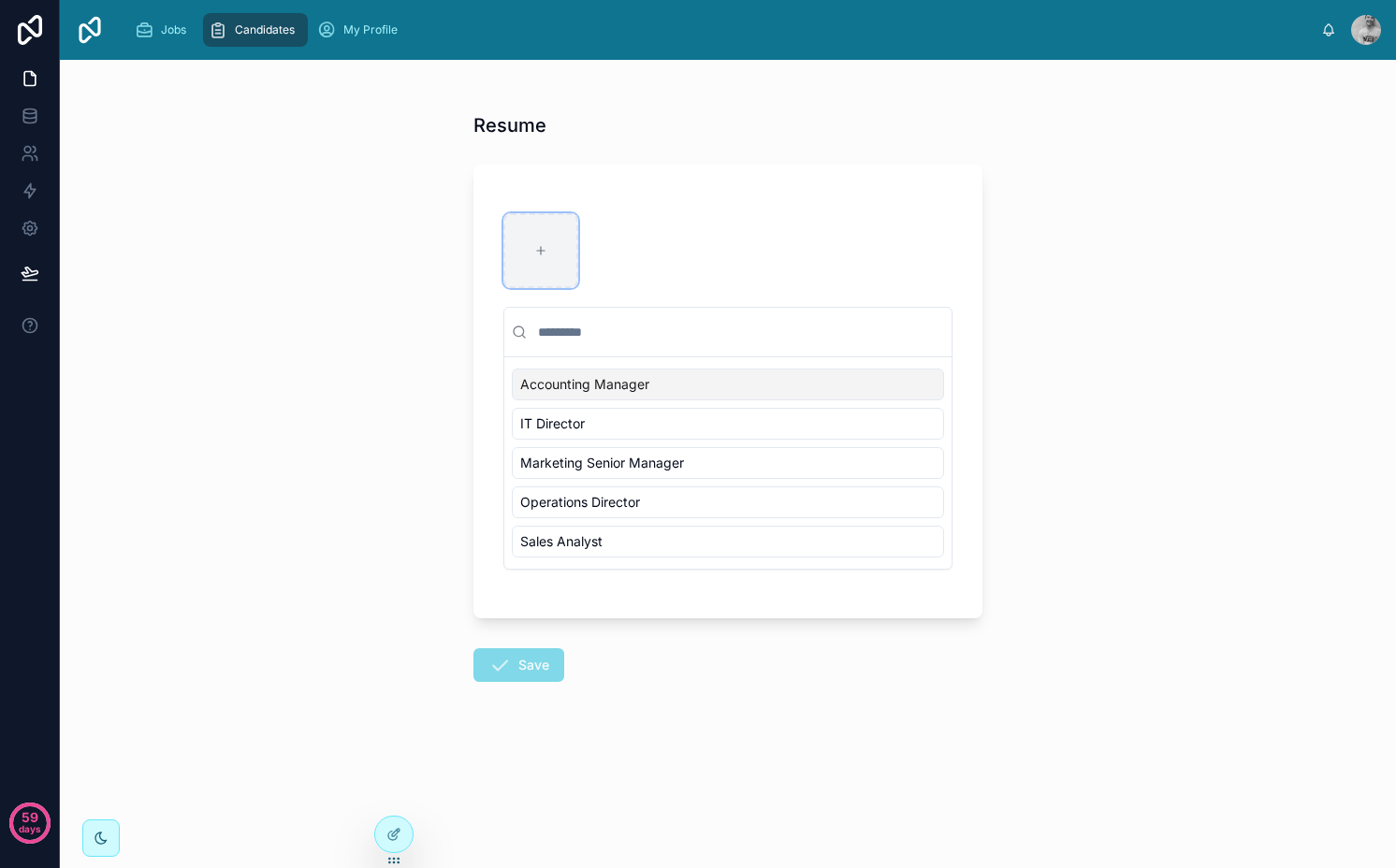 click 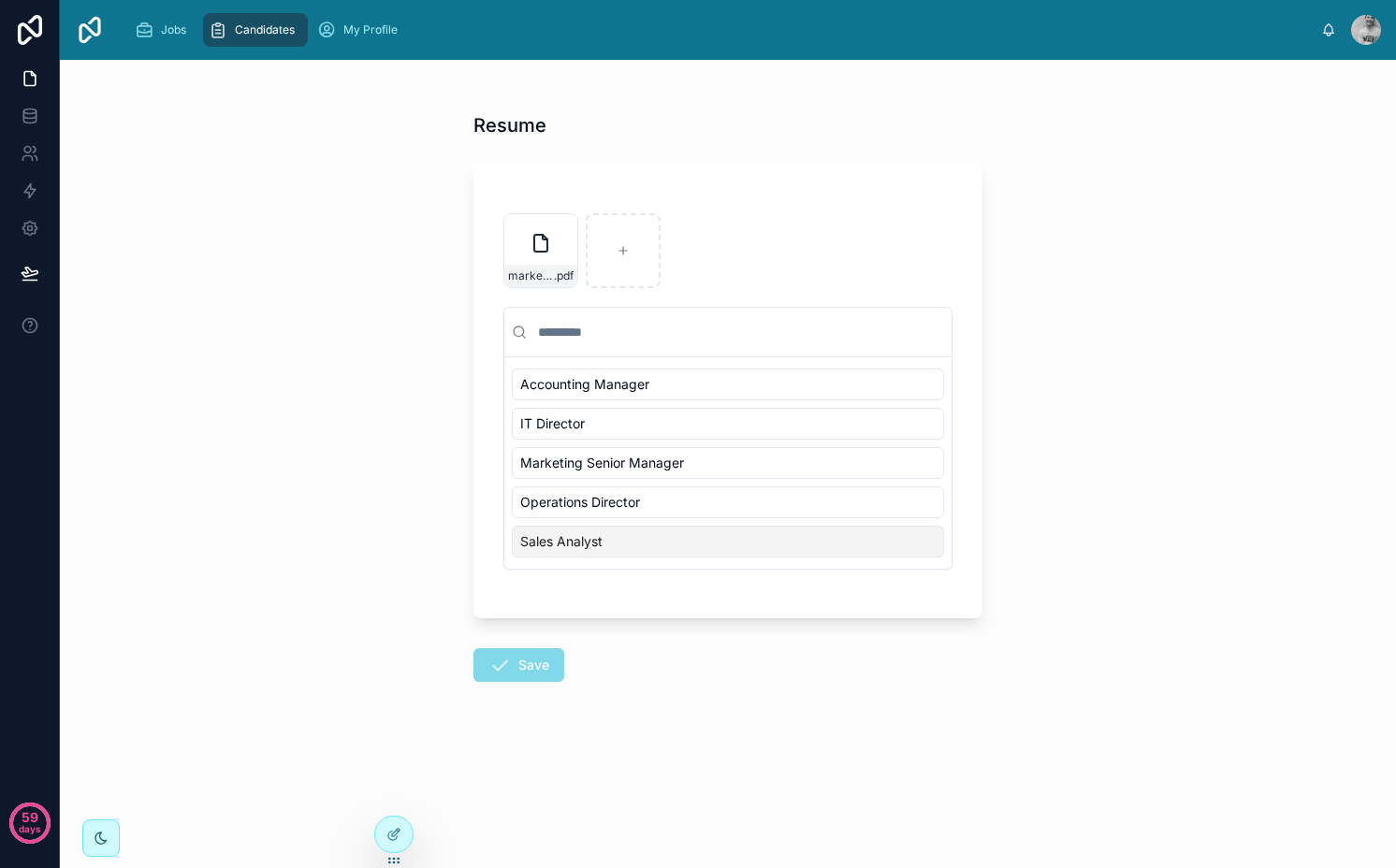 click on "Sales Analyst" at bounding box center (728, 542) 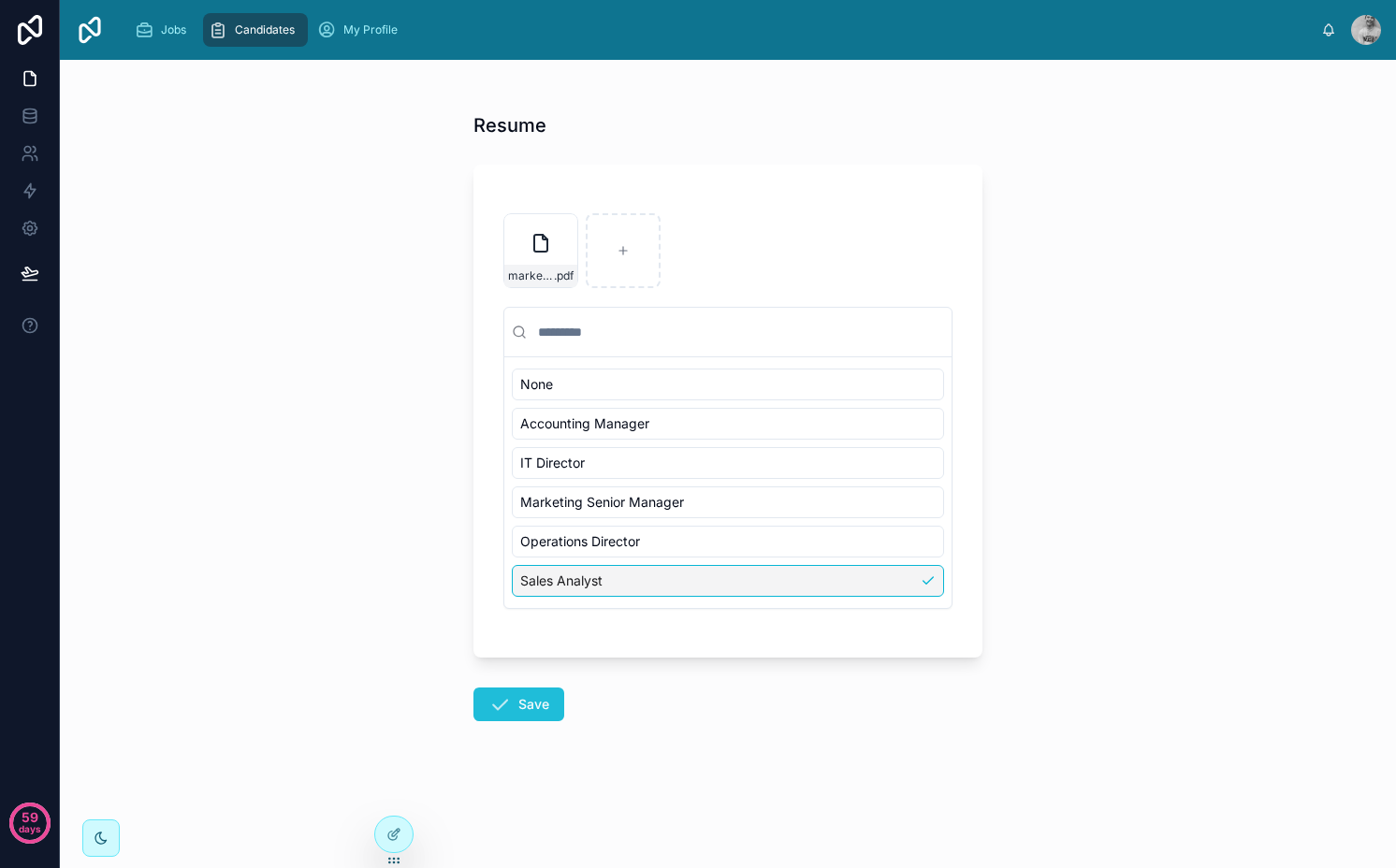 click on "Save" at bounding box center (518, 704) 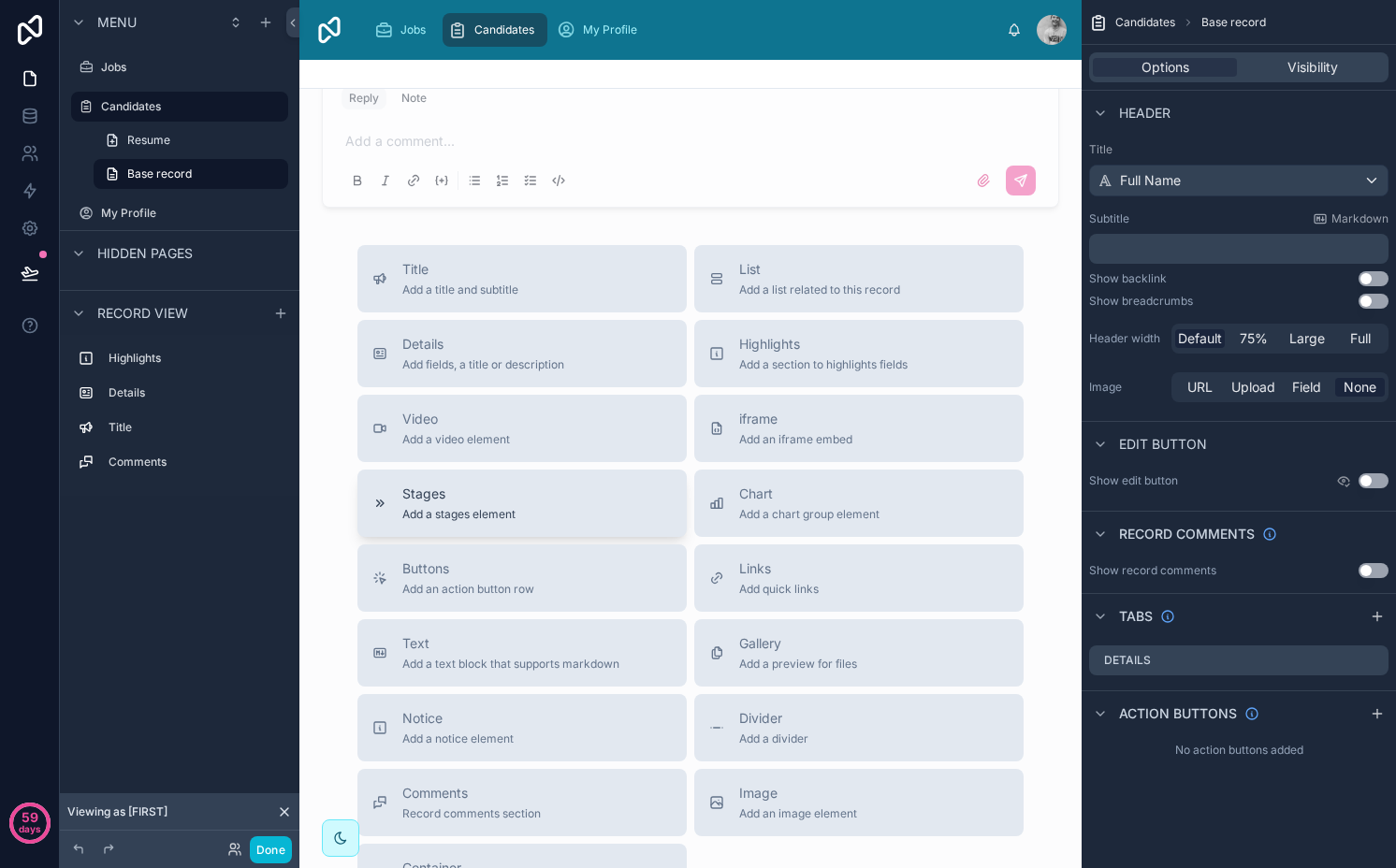 scroll, scrollTop: 949, scrollLeft: 0, axis: vertical 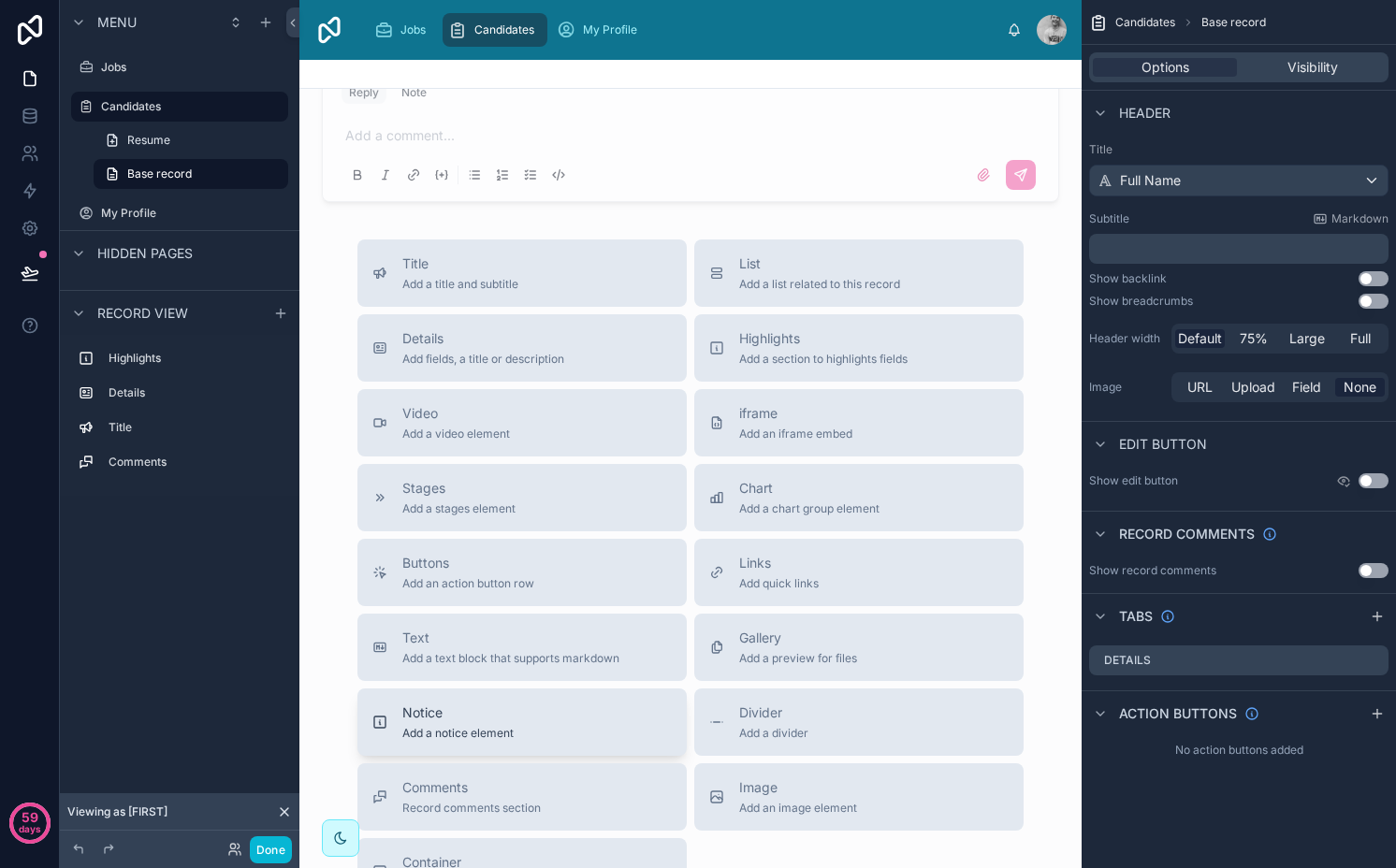 click on "Notice Add a notice element" at bounding box center [522, 722] 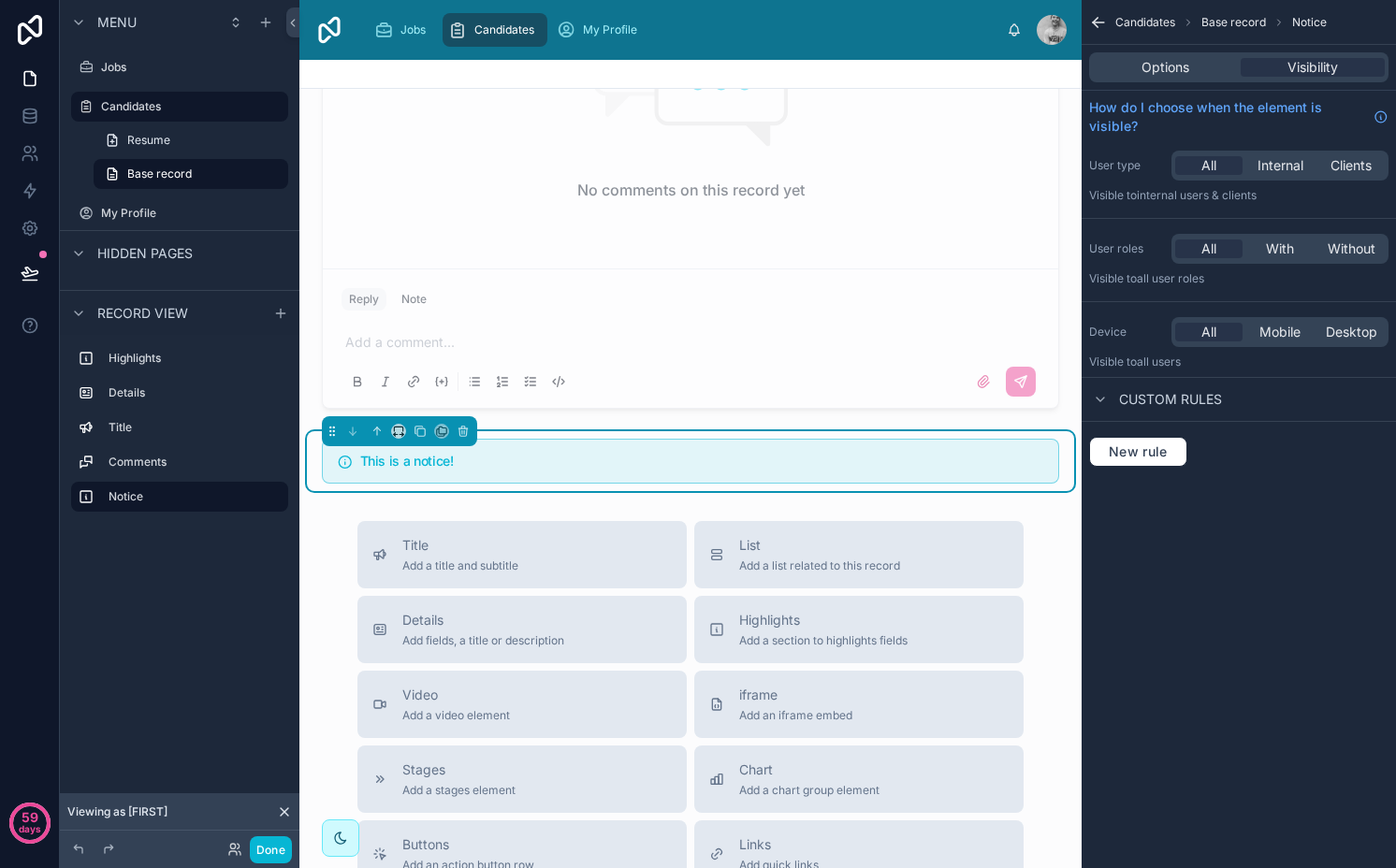 scroll, scrollTop: 740, scrollLeft: 0, axis: vertical 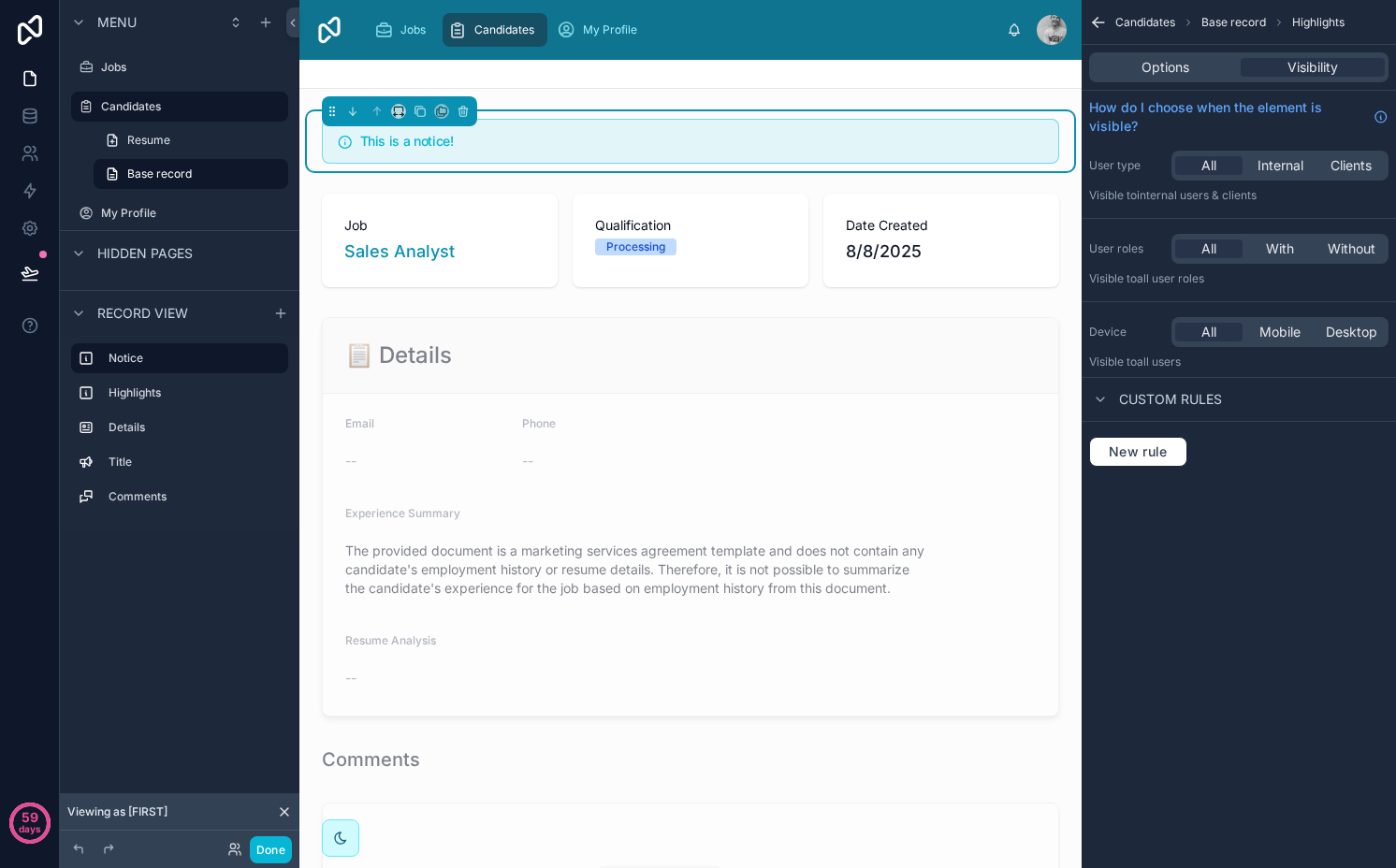 click on "This is a notice!" at bounding box center [702, 141] 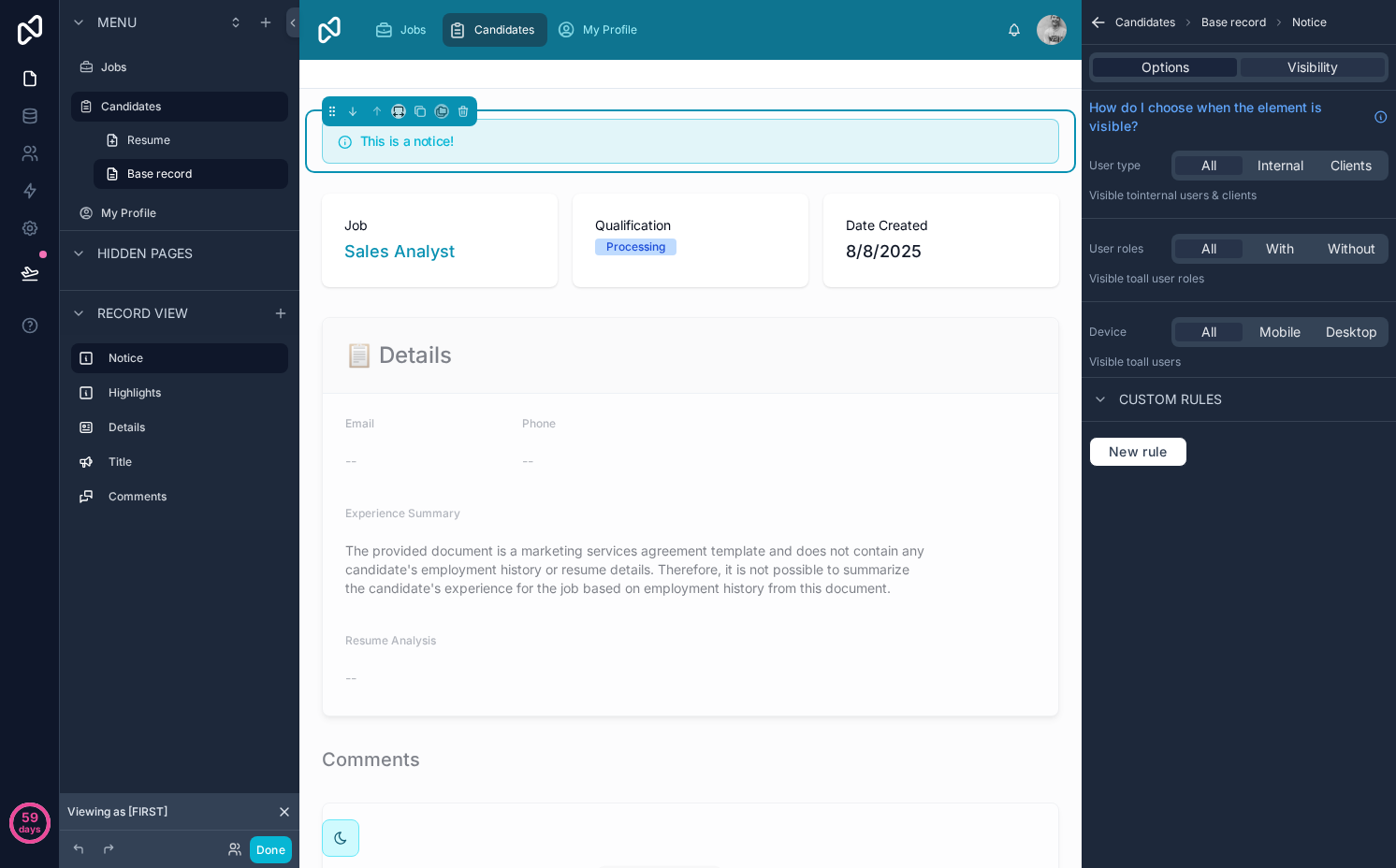 click on "Options" at bounding box center [1165, 67] 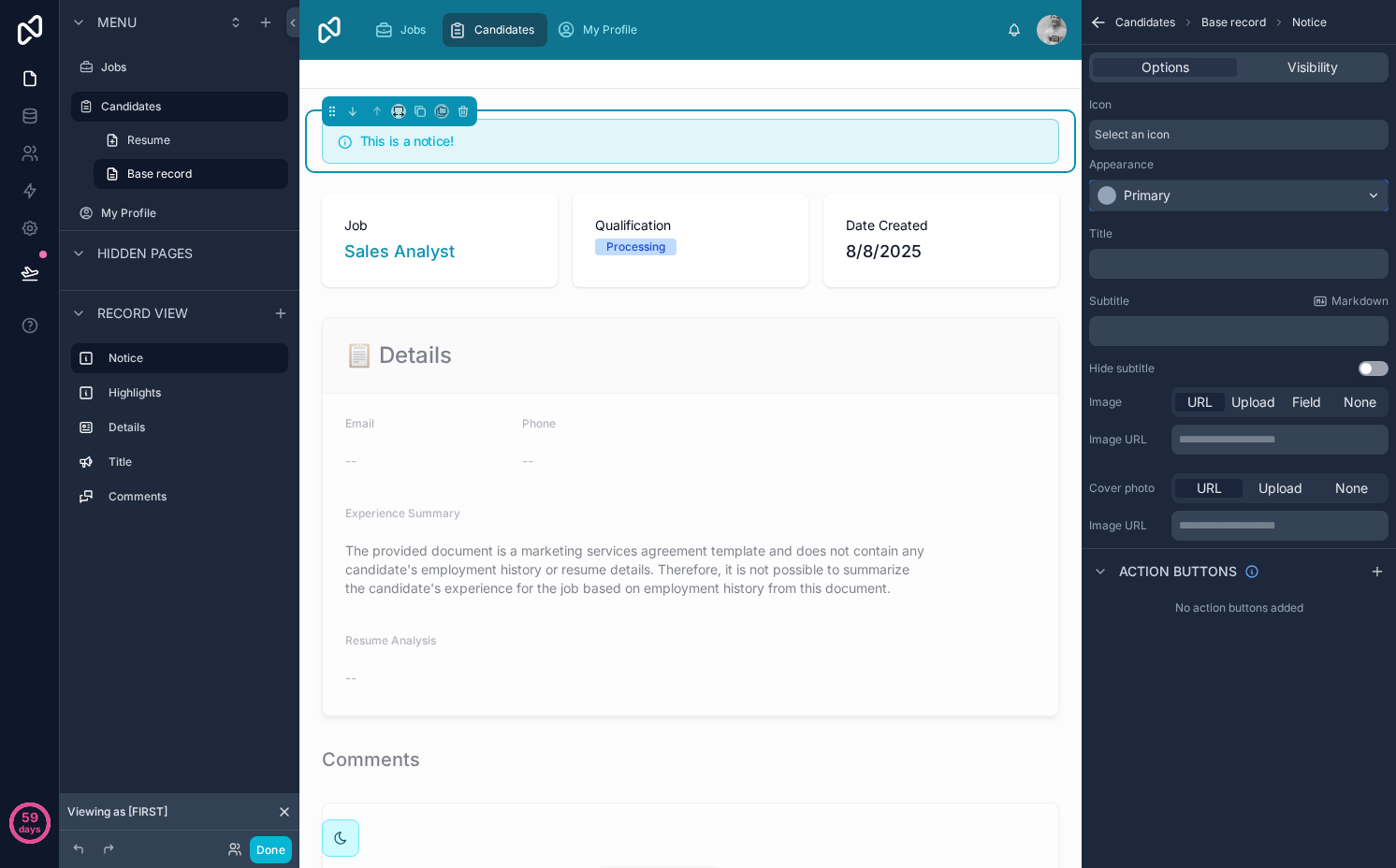 click on "Primary" at bounding box center (1147, 195) 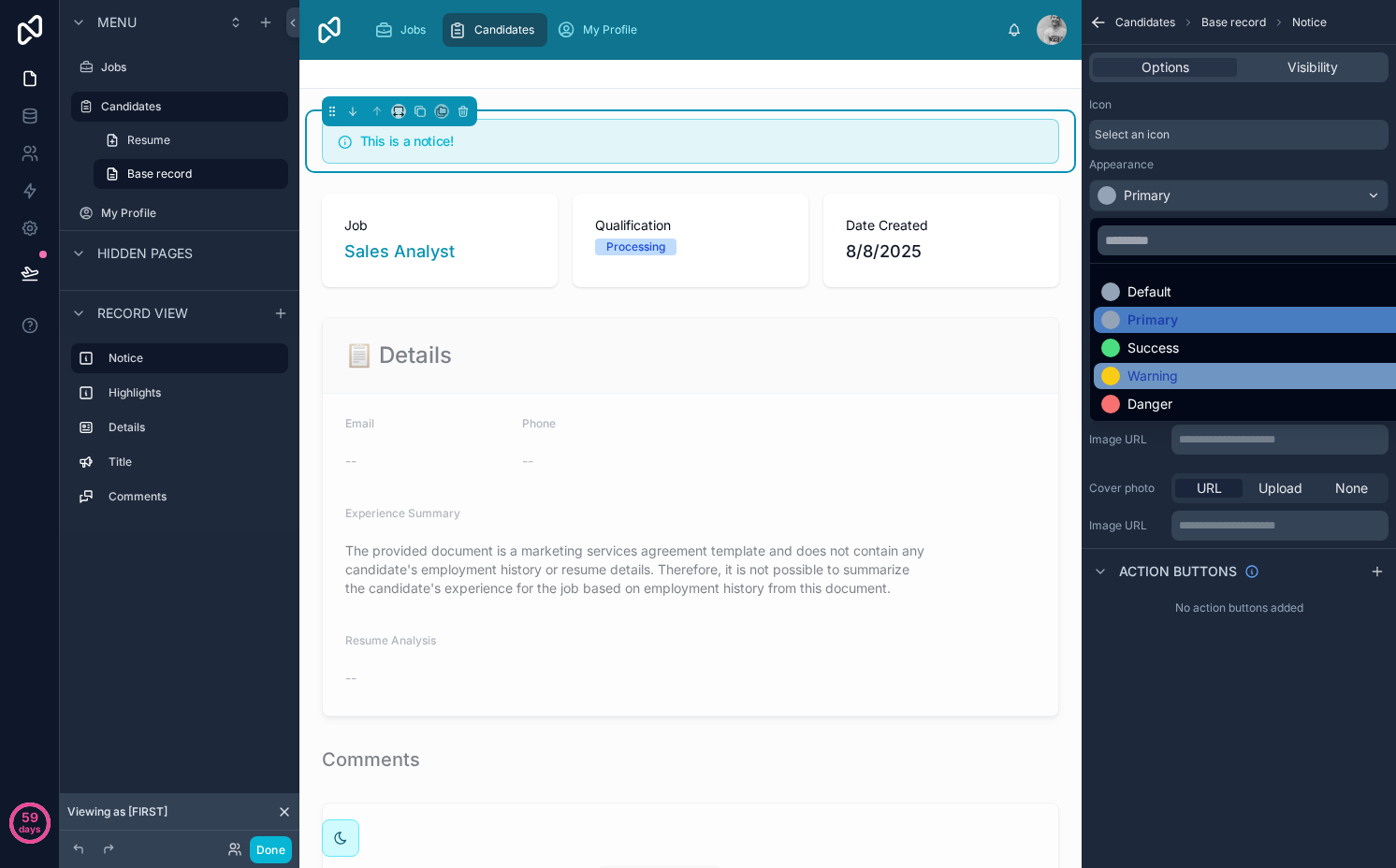click on "Warning" at bounding box center [1260, 376] 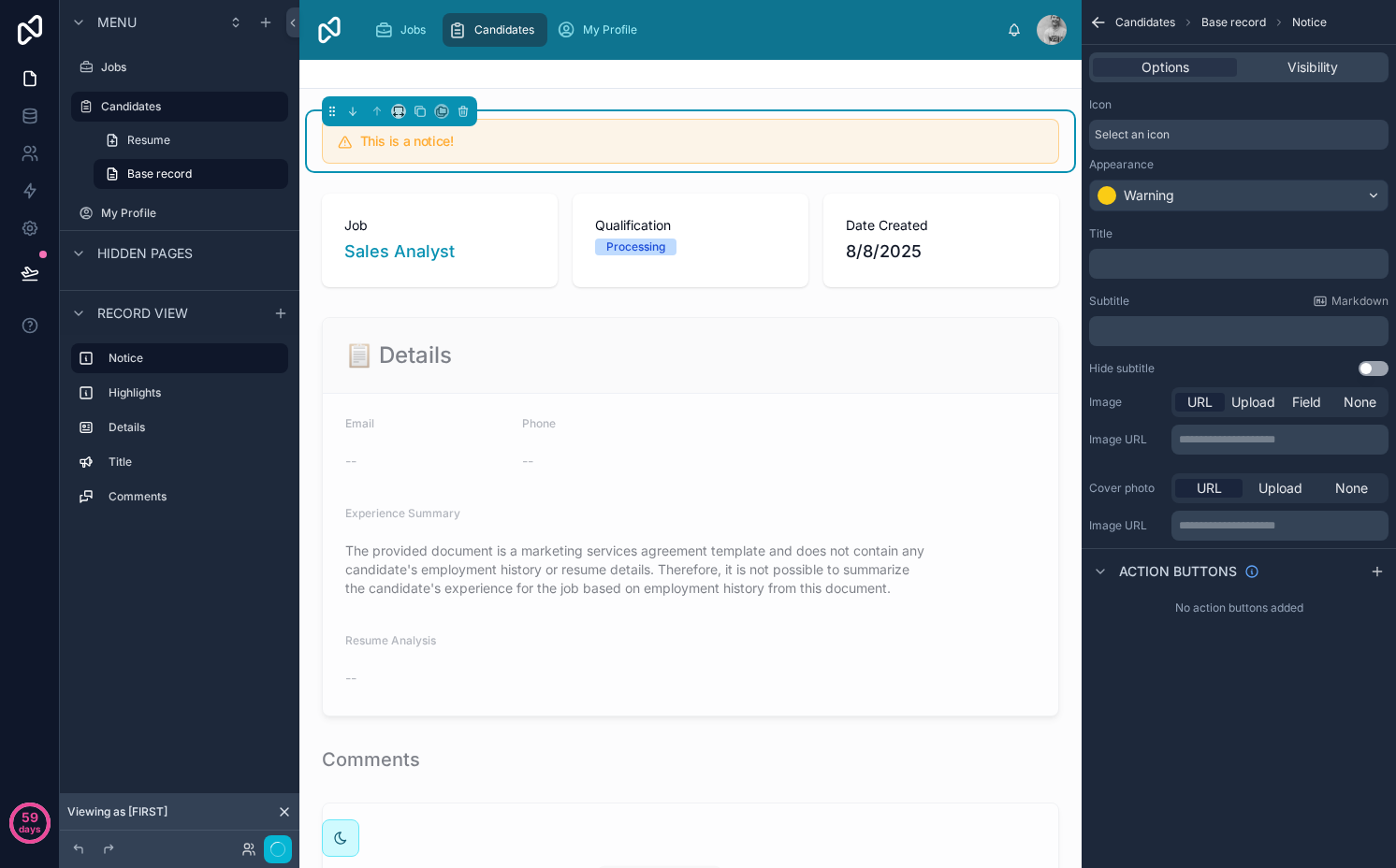 click on "Select an icon" at bounding box center [1239, 135] 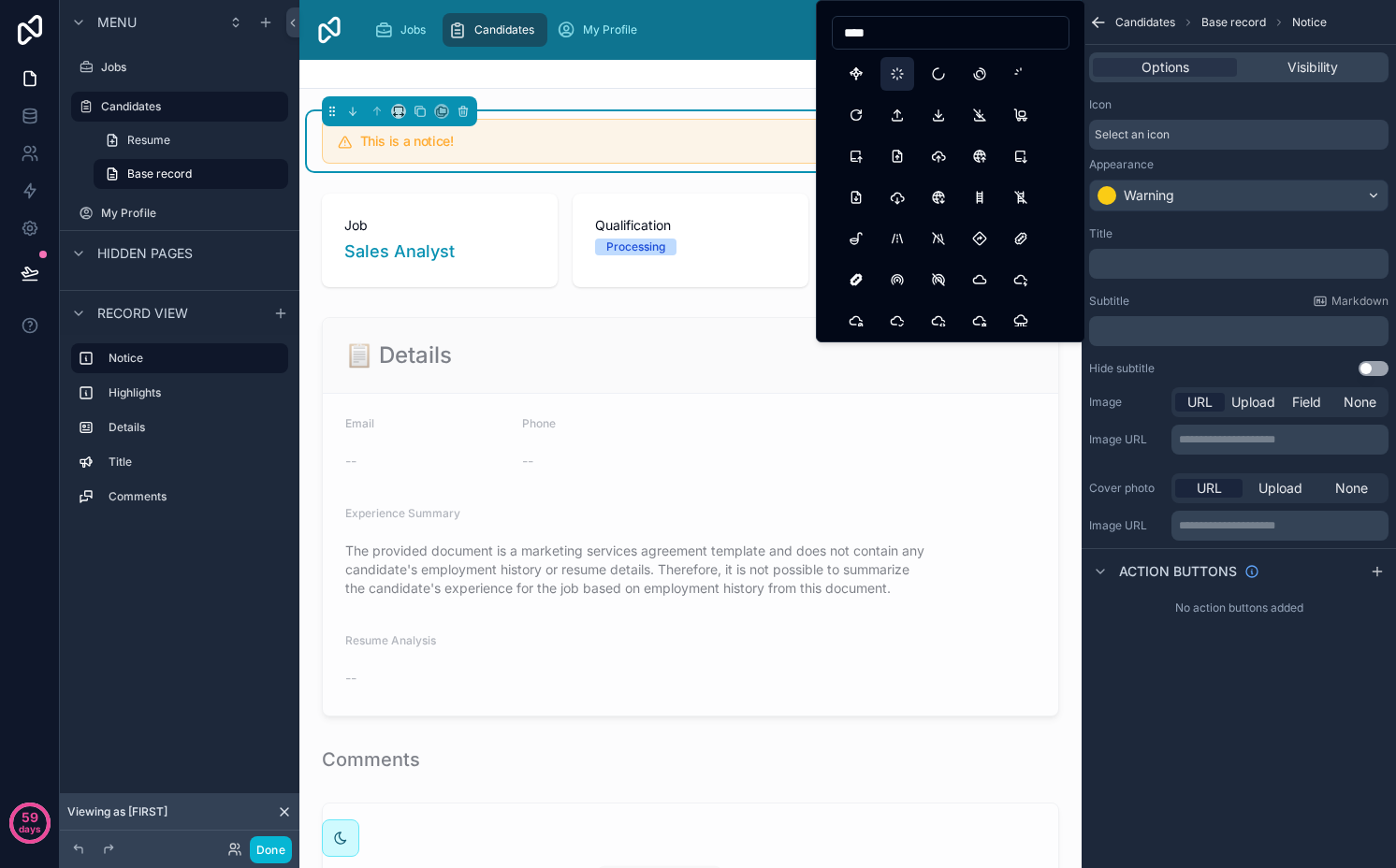 type on "****" 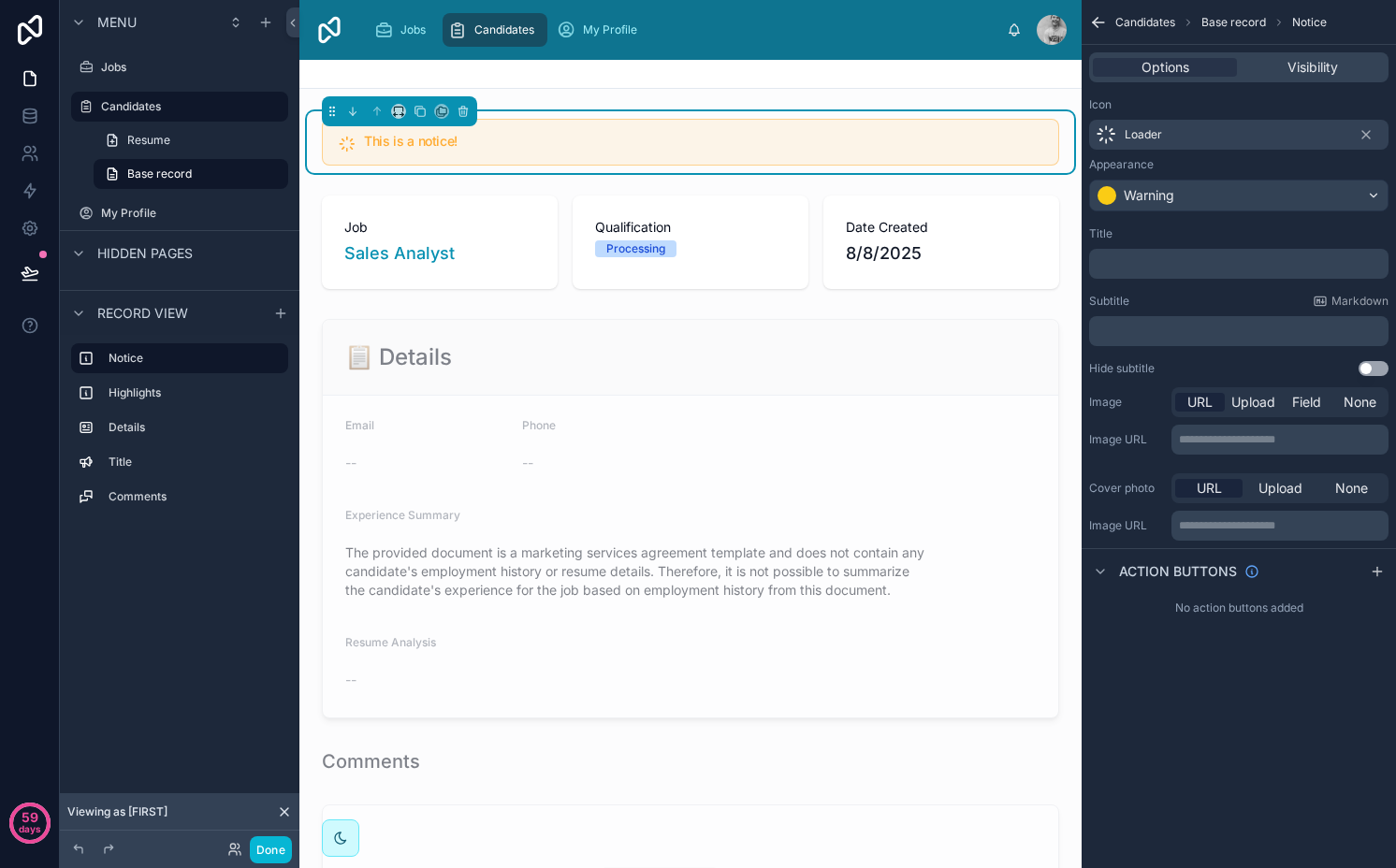 click on "﻿" at bounding box center [1241, 264] 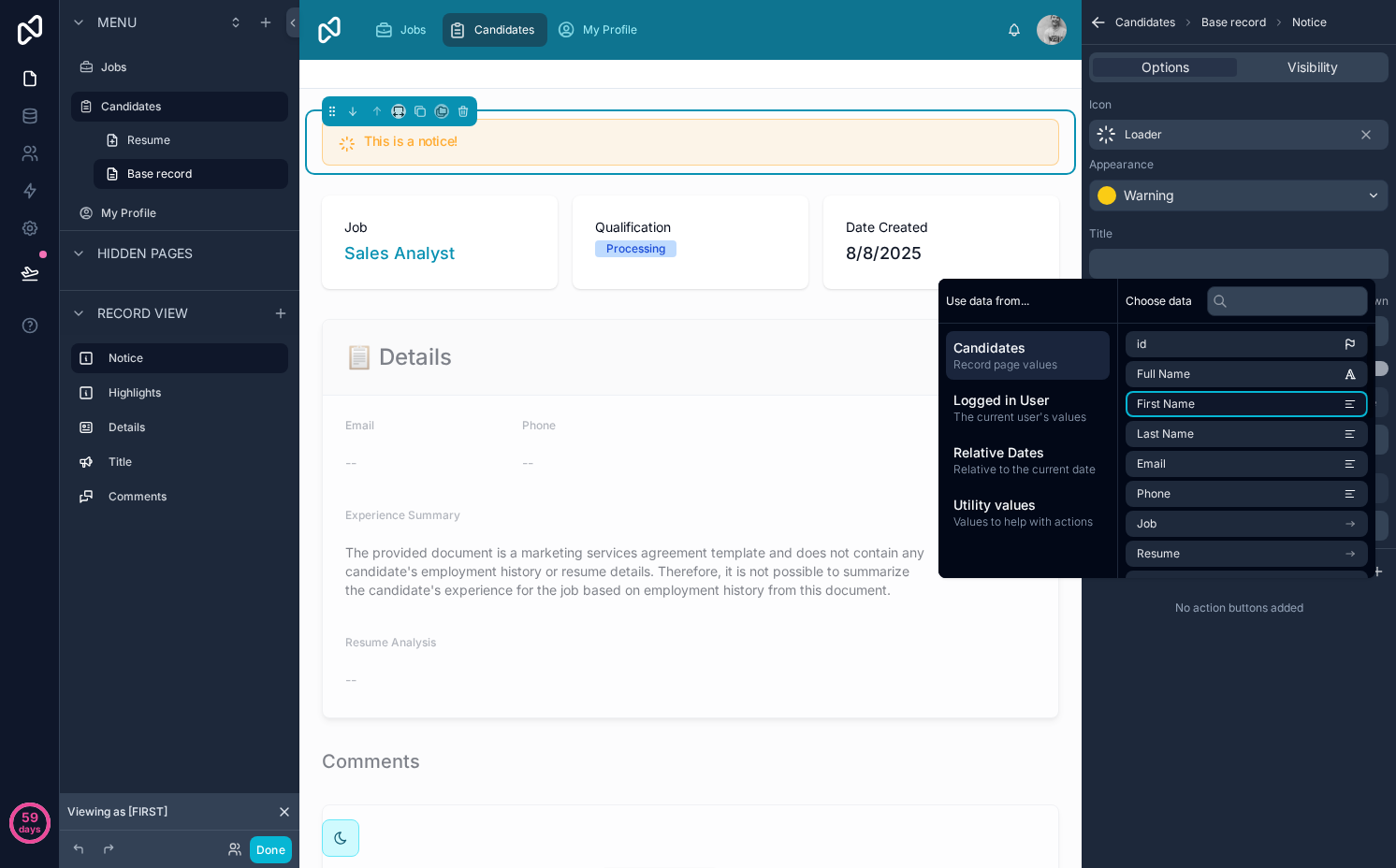 click on "First Name" at bounding box center (1246, 404) 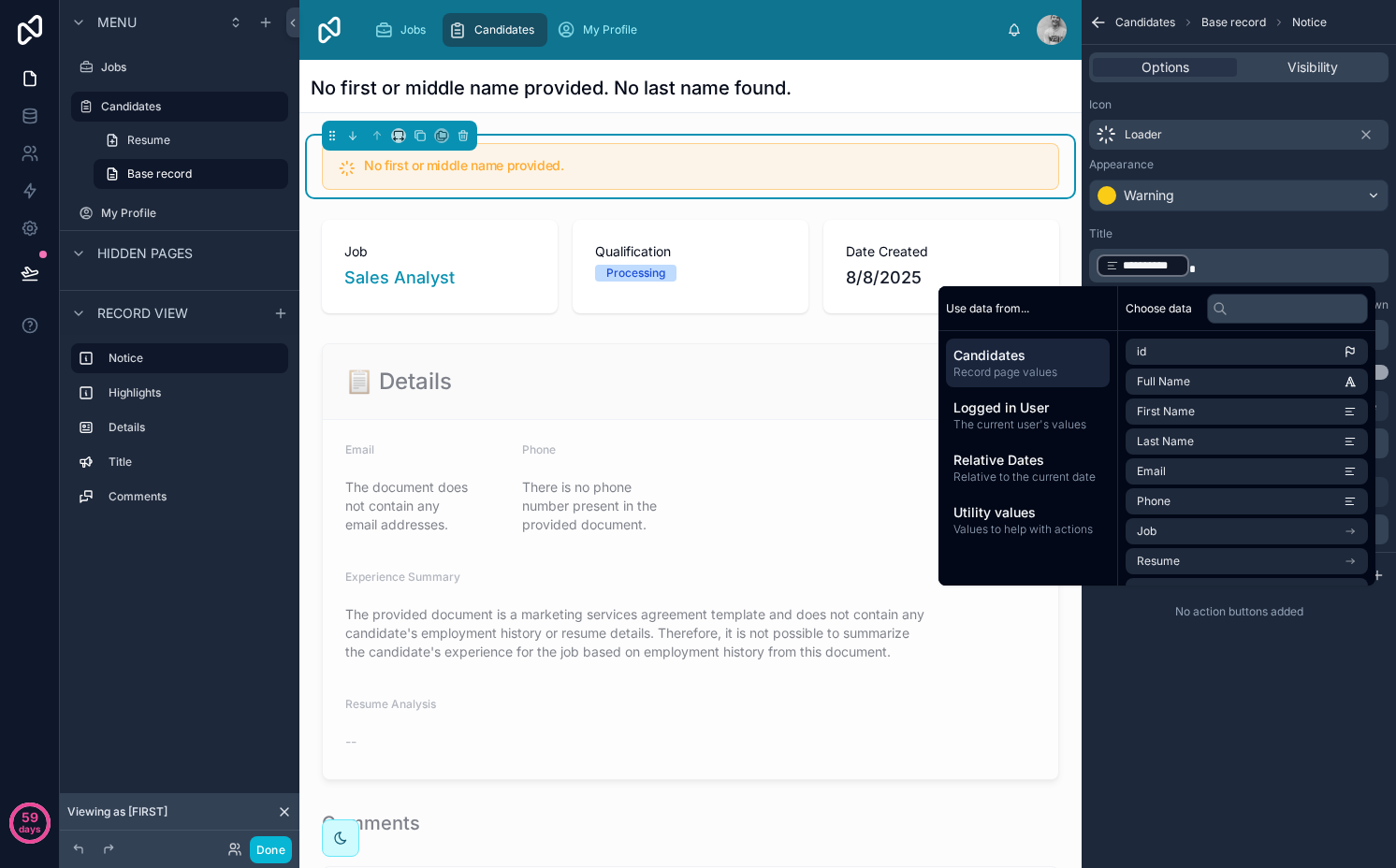 type 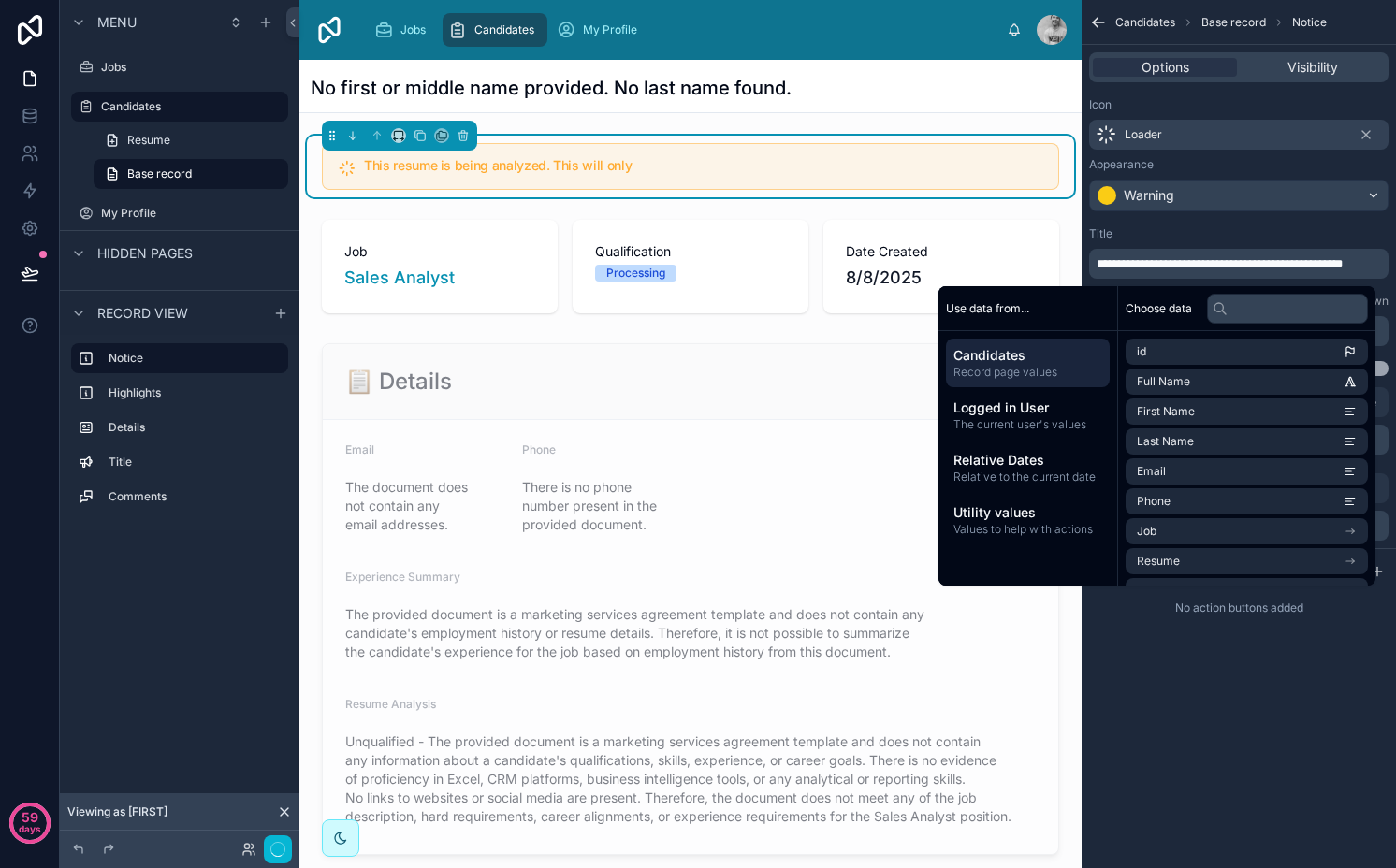 scroll, scrollTop: 0, scrollLeft: 0, axis: both 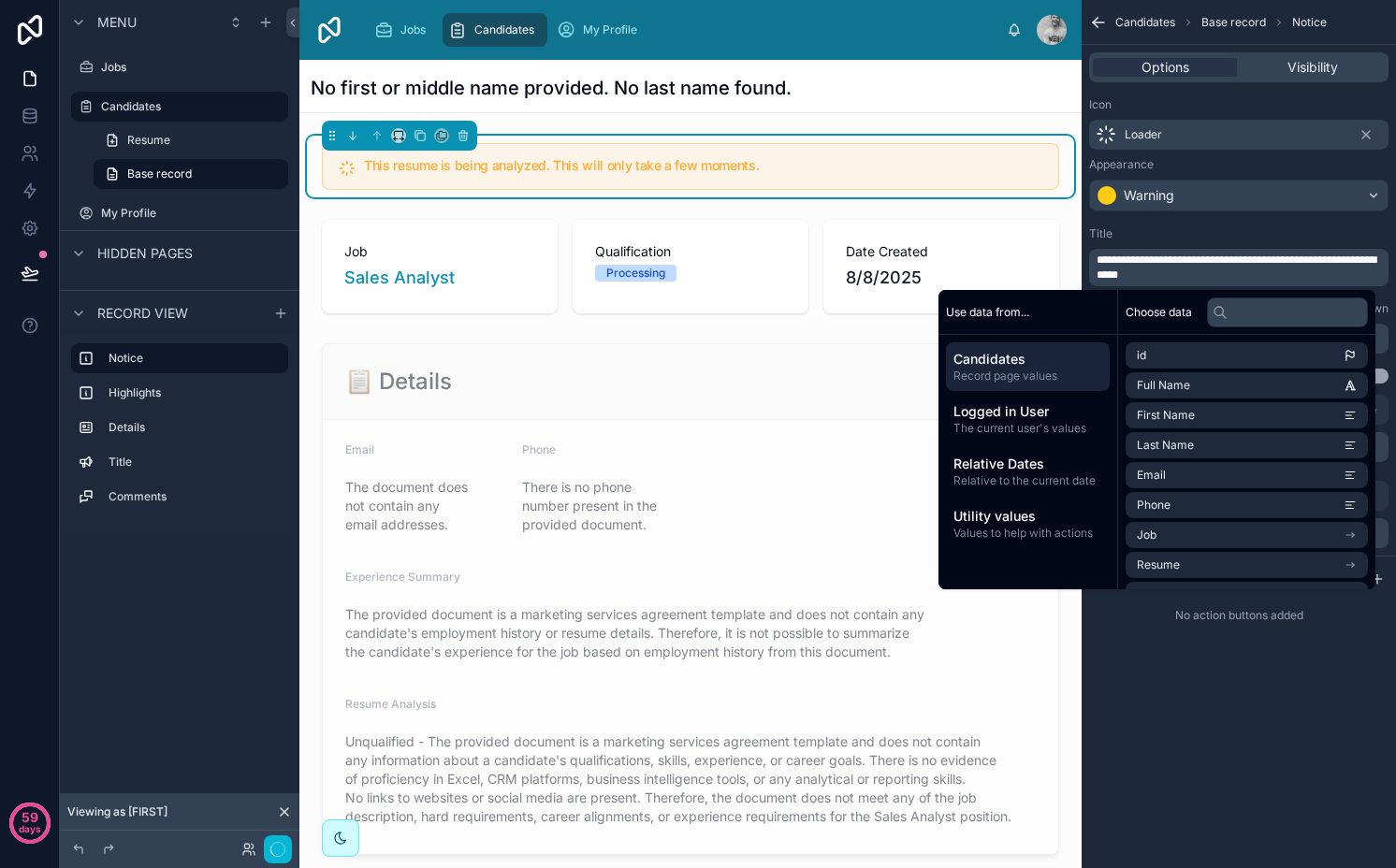 click on "Icon Loader Appearance Warning" at bounding box center [1239, 154] 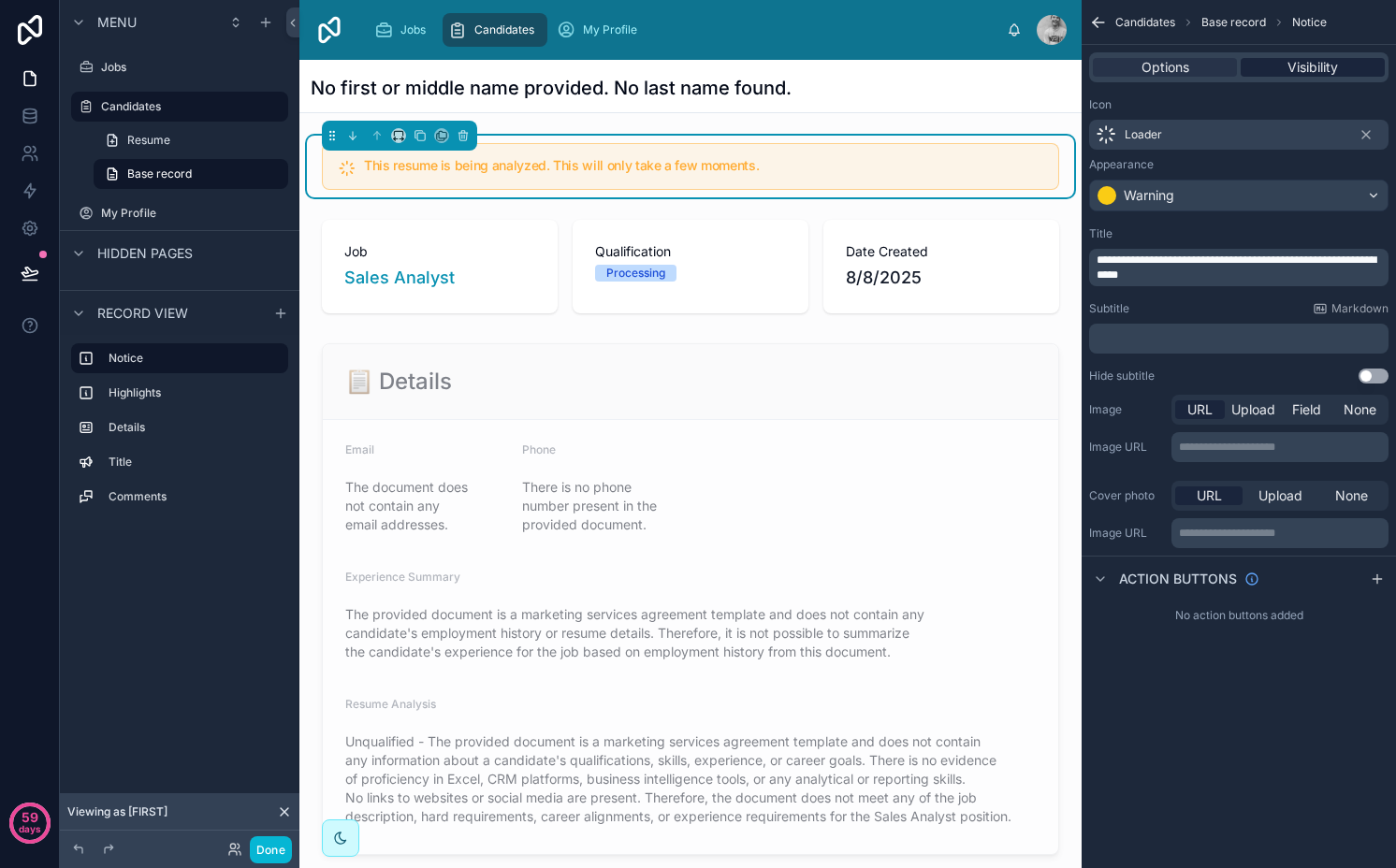 click on "Visibility" at bounding box center (1313, 67) 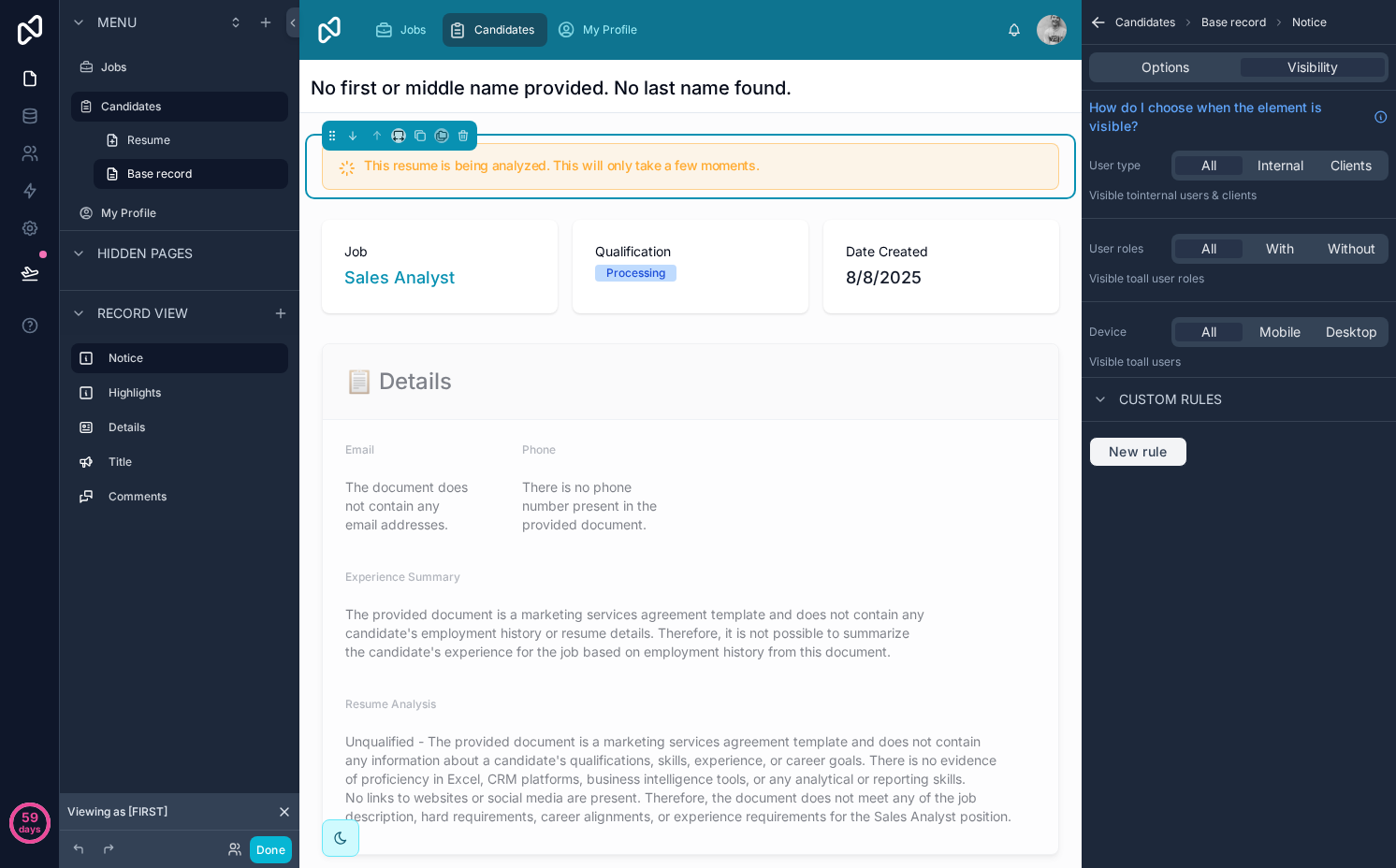 click on "New rule" at bounding box center [1138, 452] 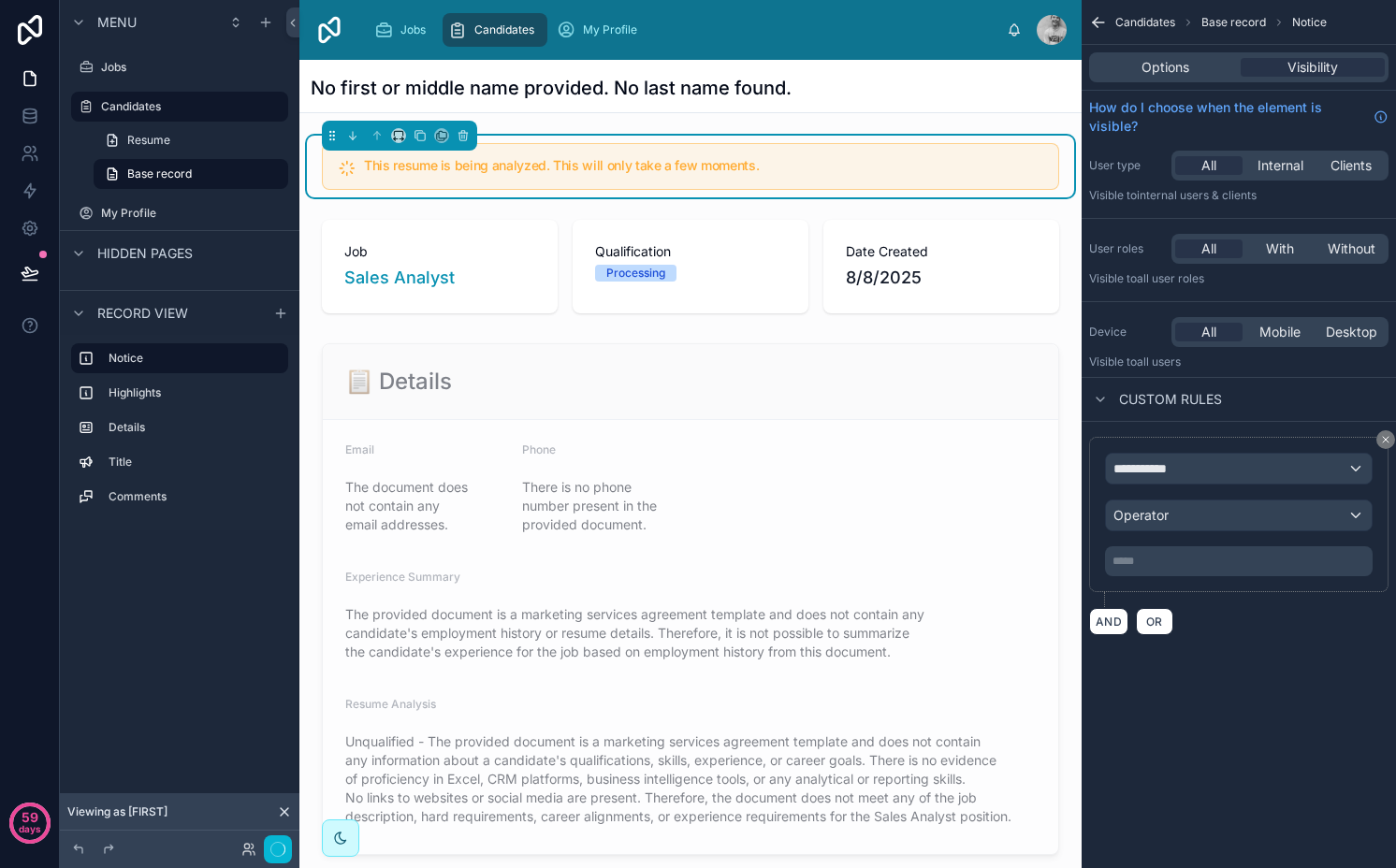 click on "**********" at bounding box center (1239, 514) 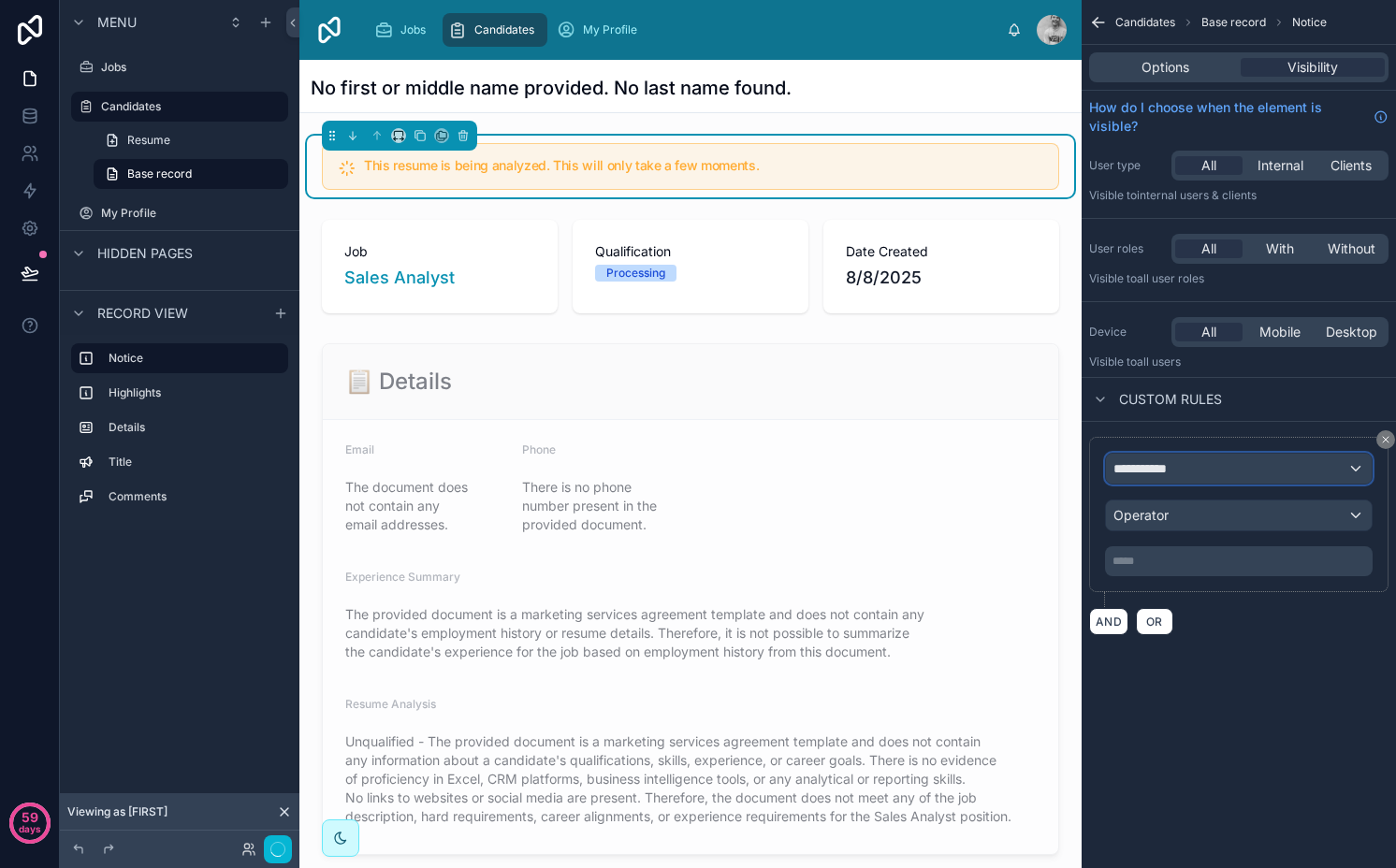 click on "**********" at bounding box center (1148, 469) 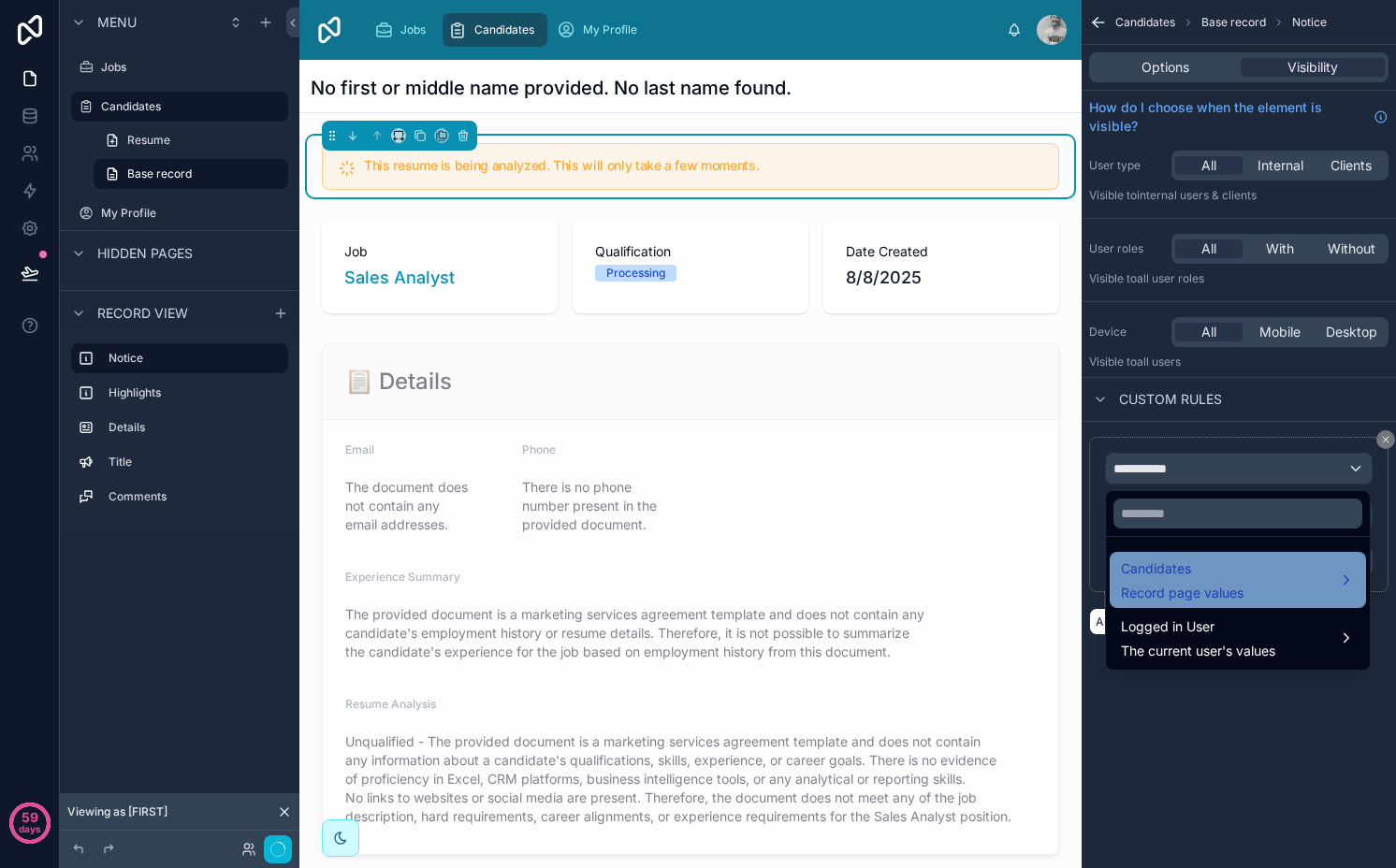 click on "Record page values" at bounding box center (1182, 593) 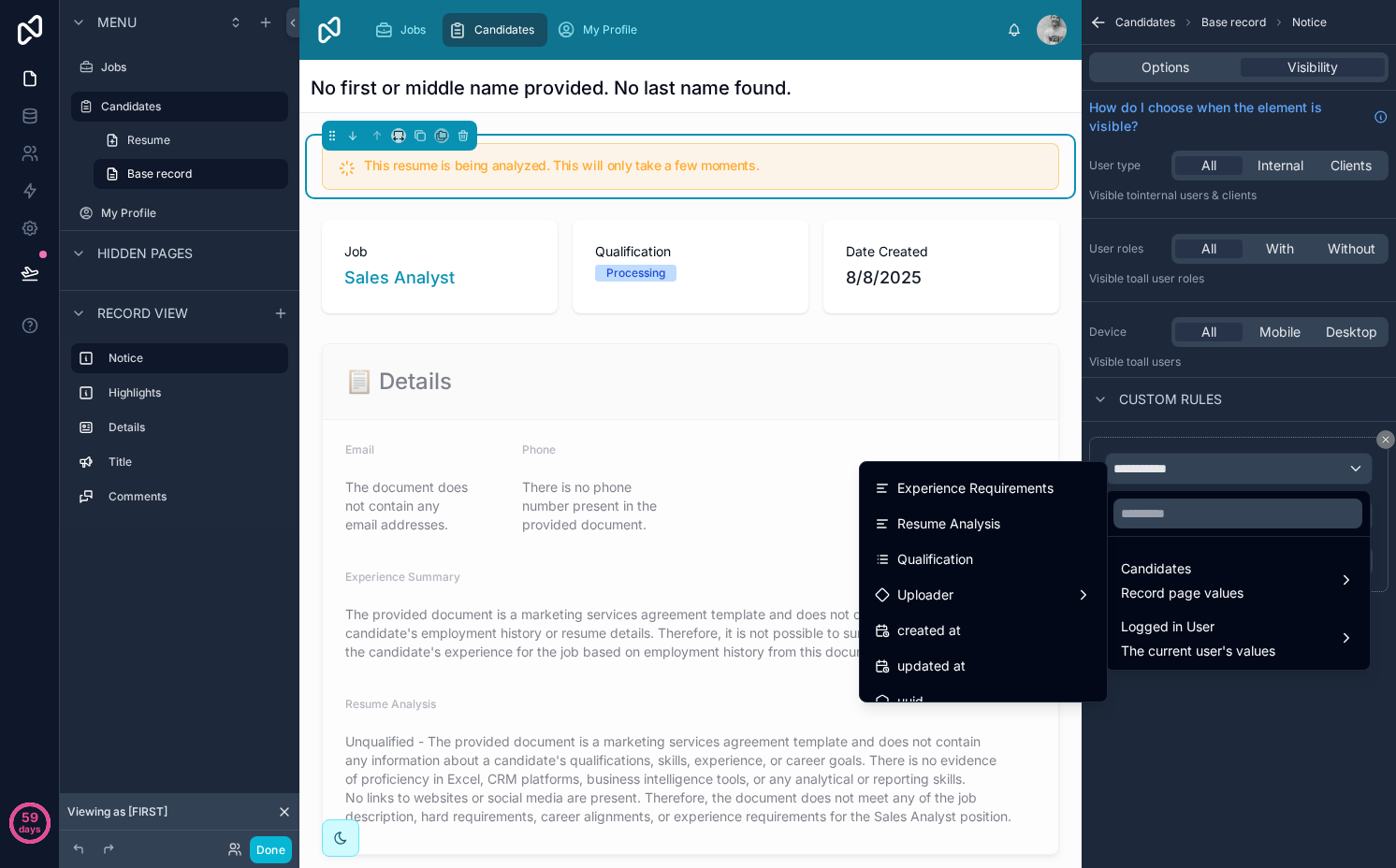 scroll, scrollTop: 548, scrollLeft: 0, axis: vertical 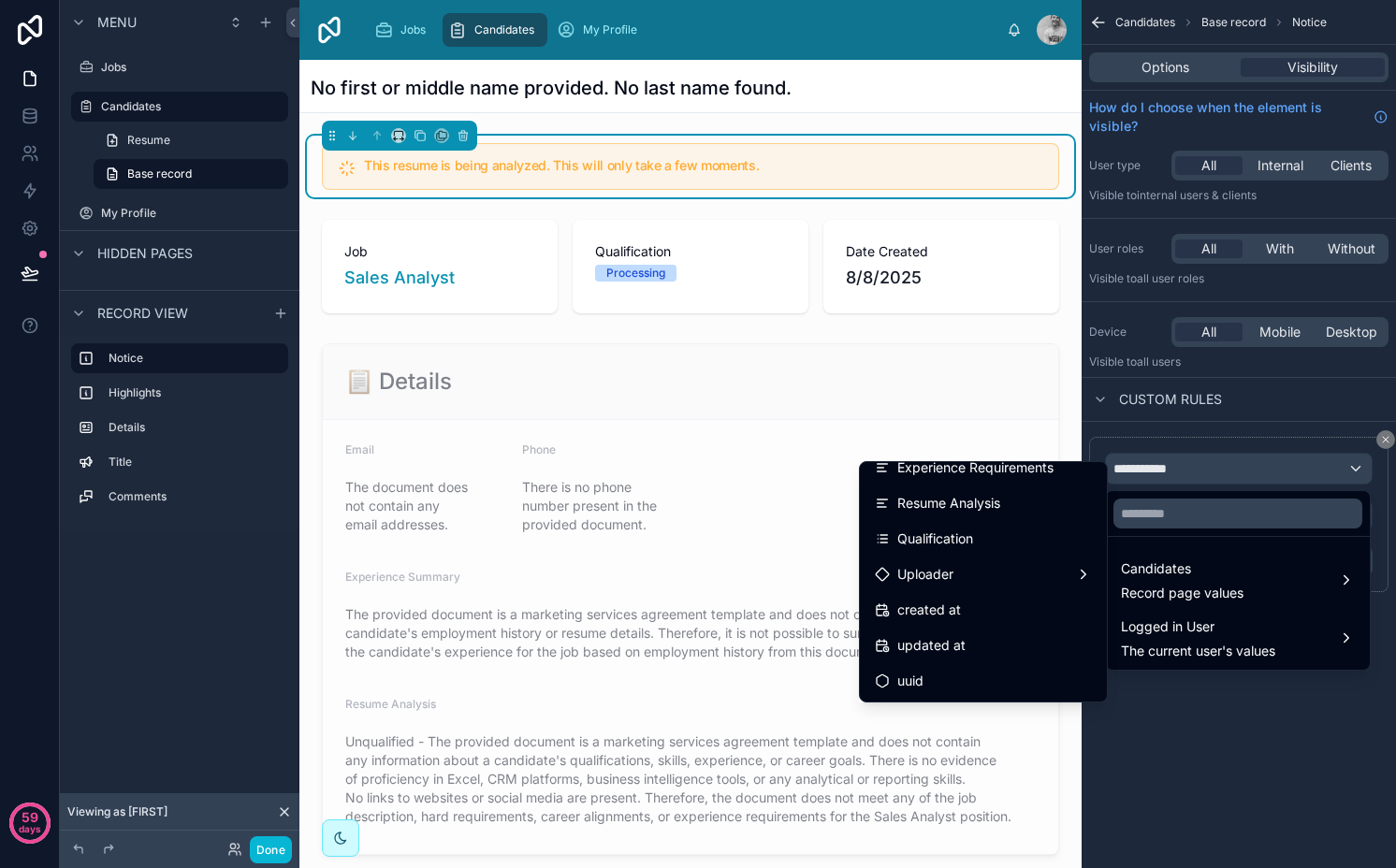click on "Qualification" at bounding box center [935, 539] 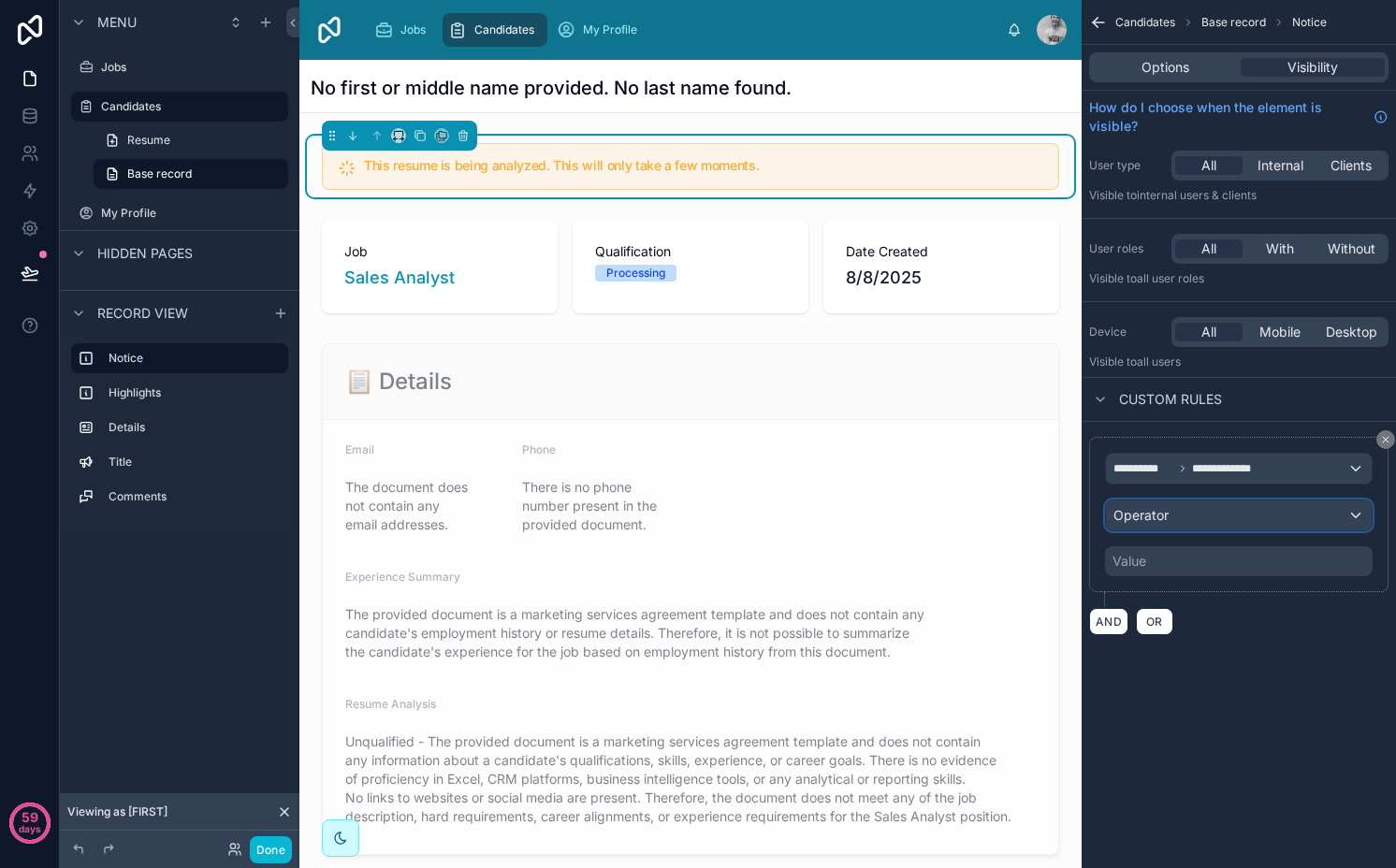 click on "Operator" at bounding box center [1239, 515] 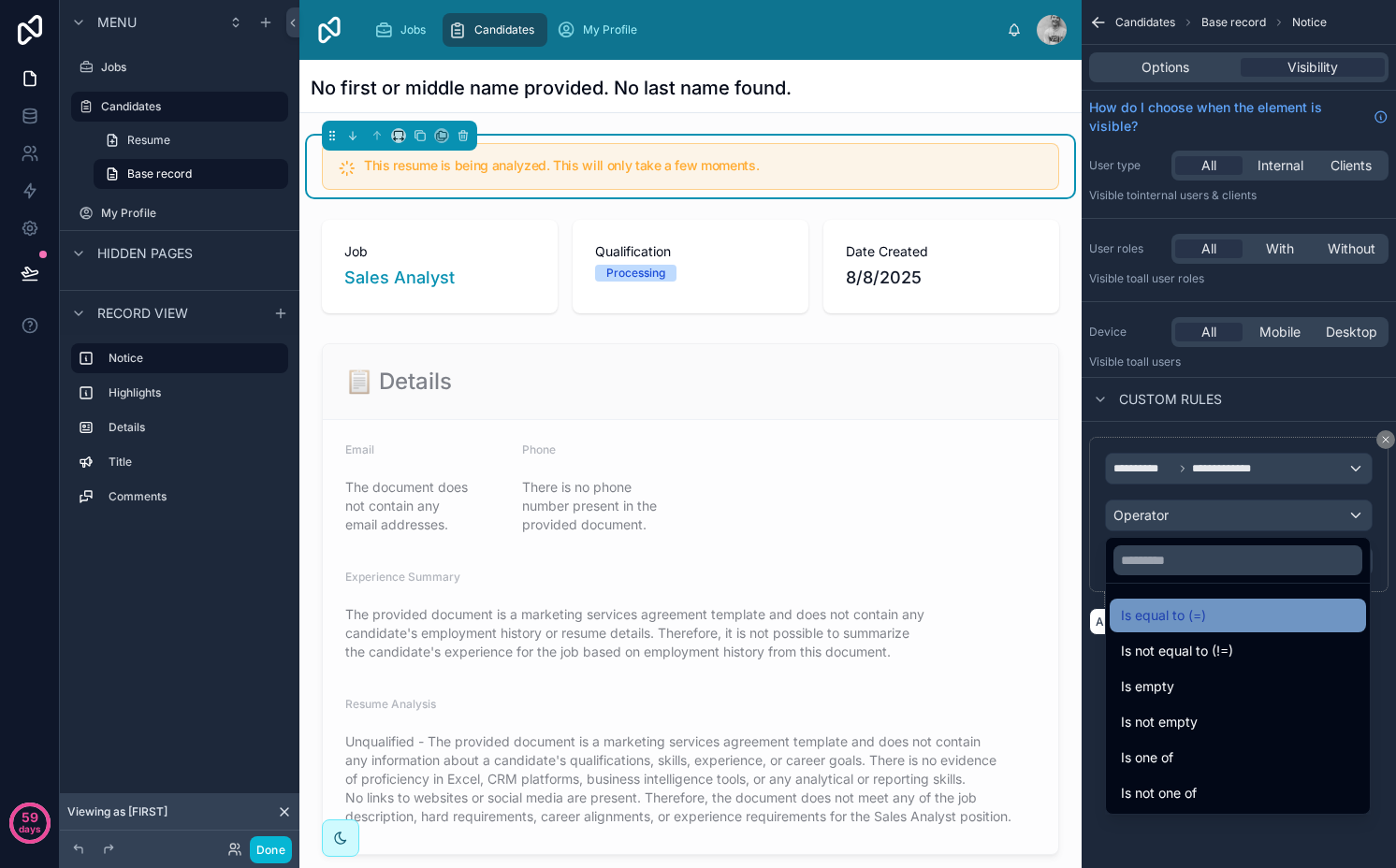 click on "Is equal to (=)" at bounding box center [1163, 615] 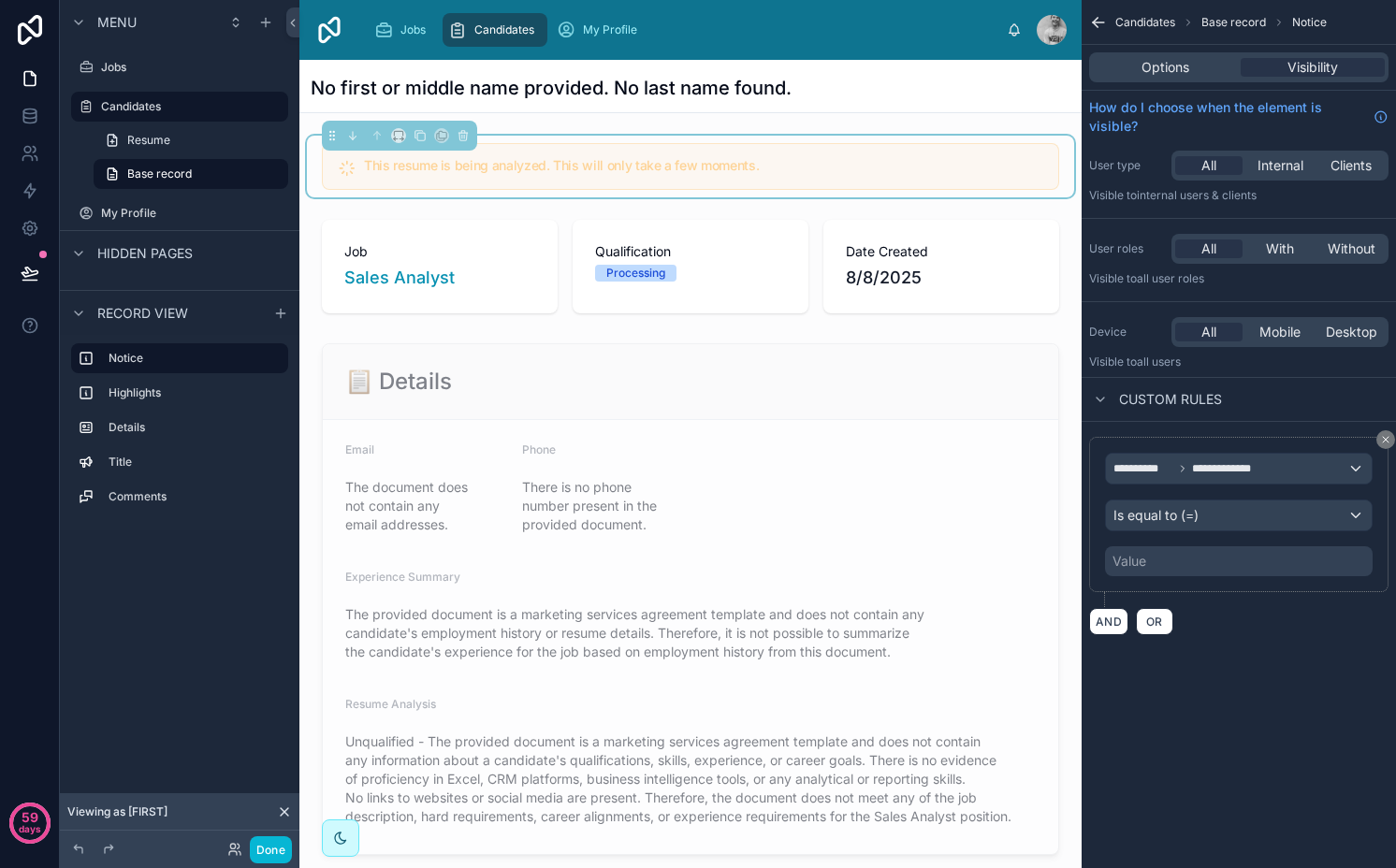 click on "Value" at bounding box center (1129, 561) 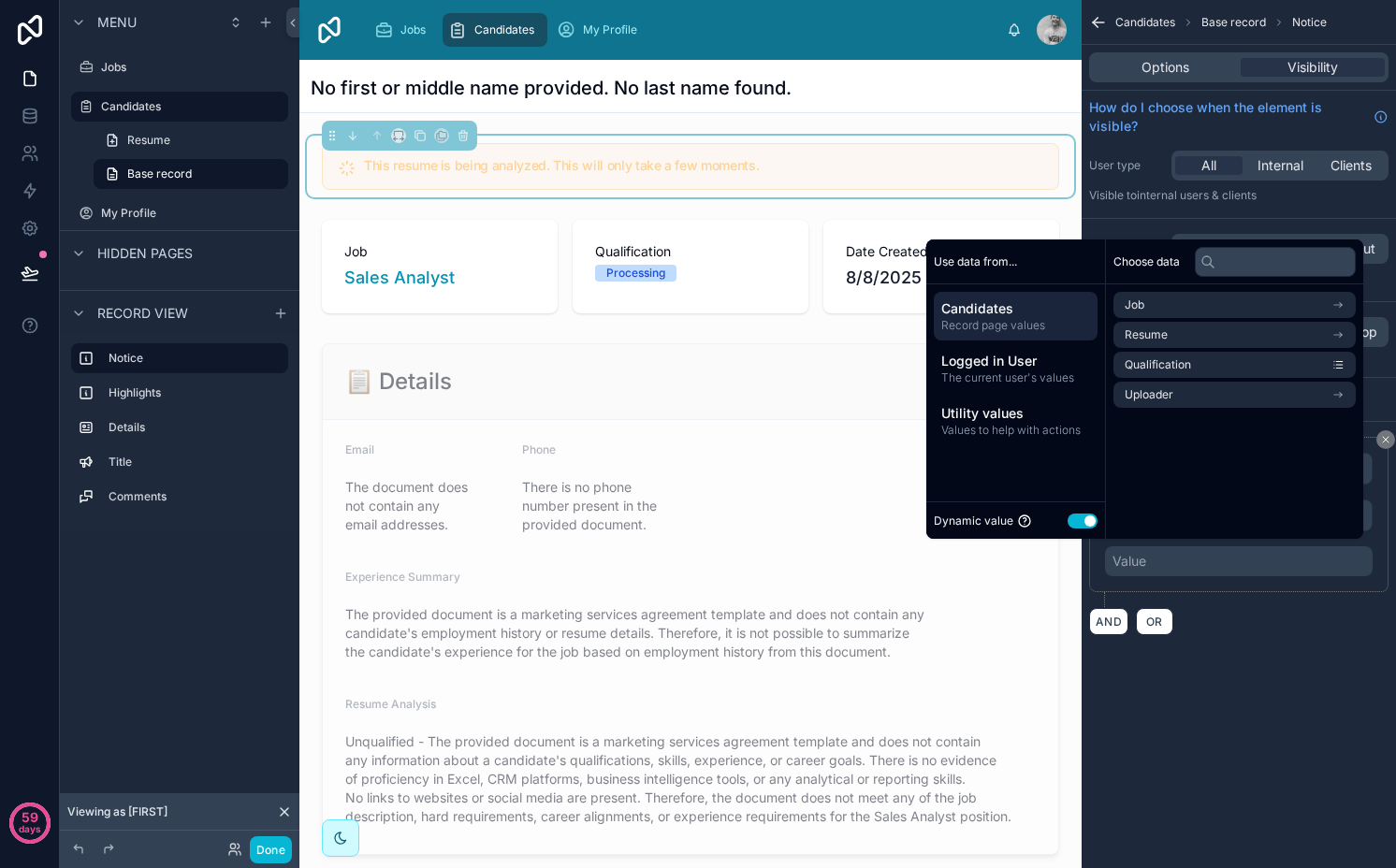 click on "Use setting" at bounding box center [1083, 521] 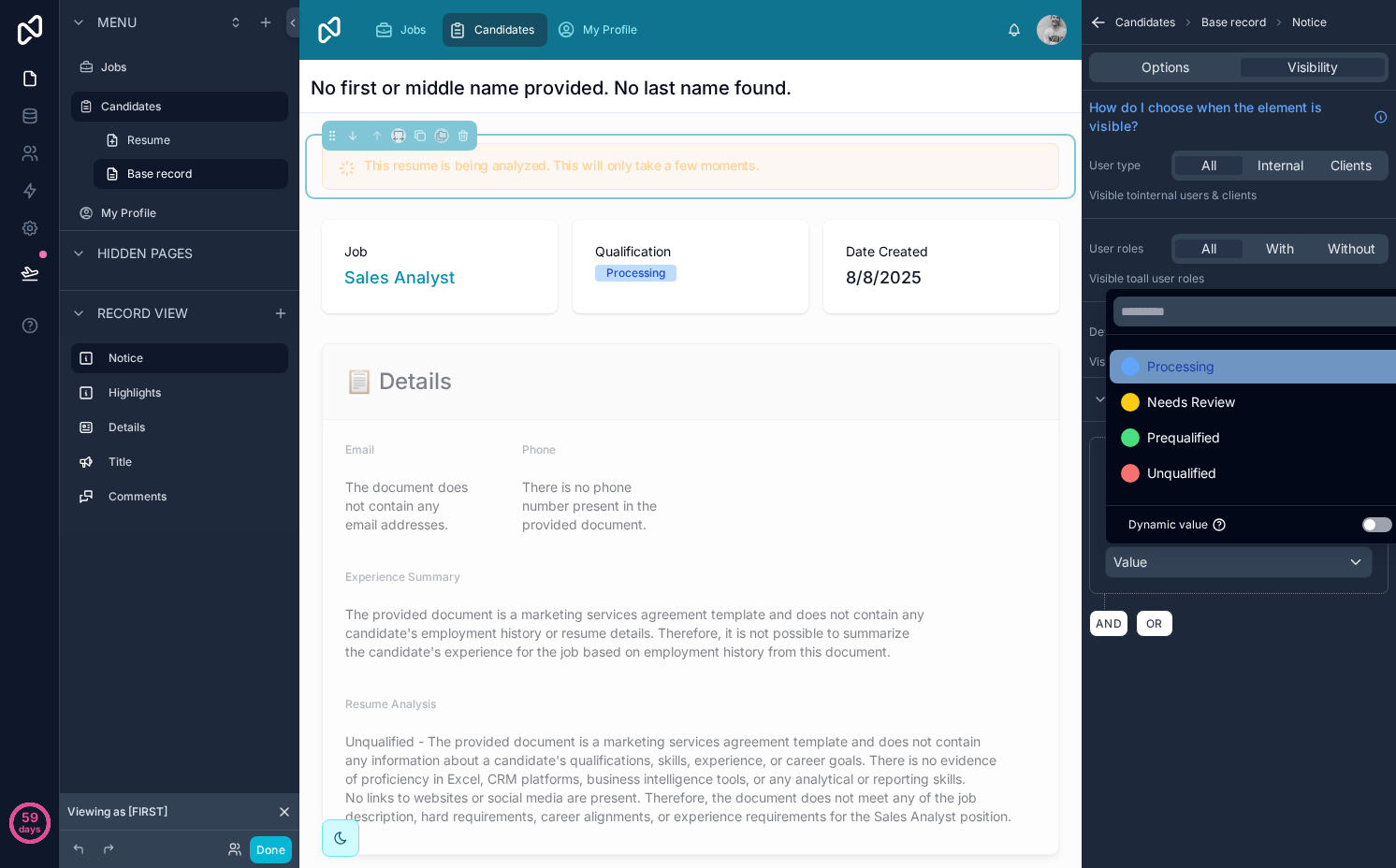 click on "Processing" at bounding box center (1181, 367) 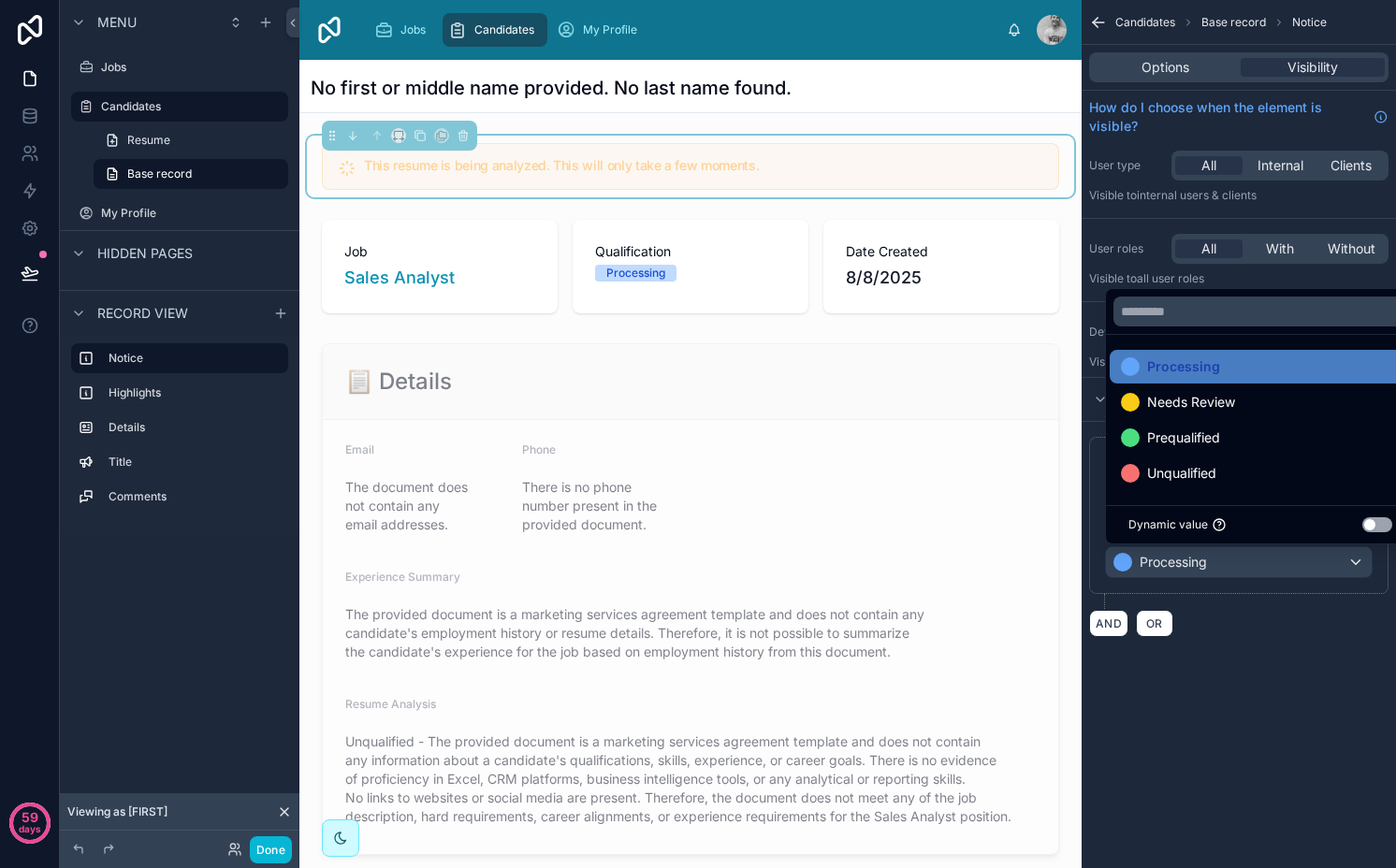 click on "**********" at bounding box center [1239, 434] 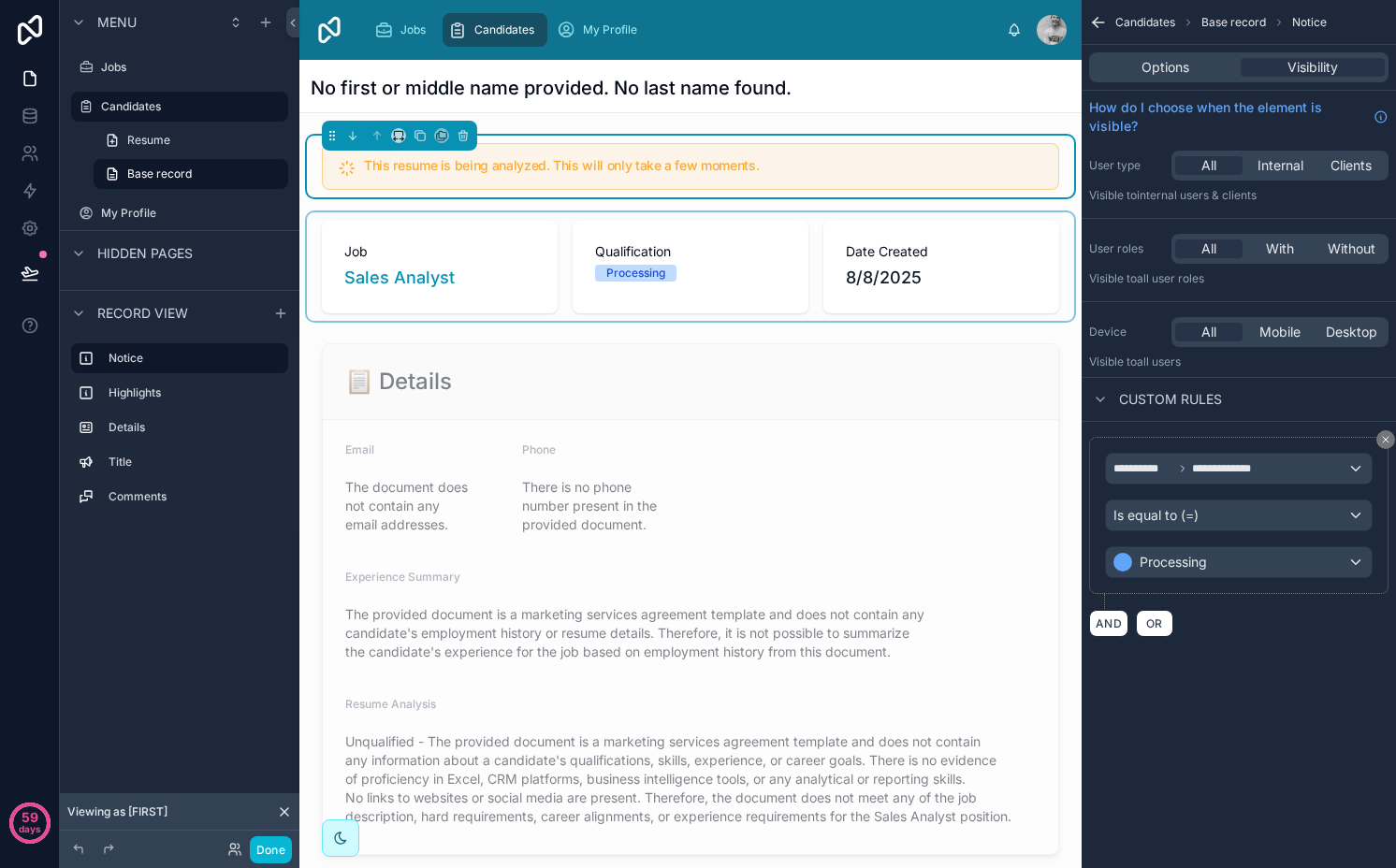 click at bounding box center [691, 267] 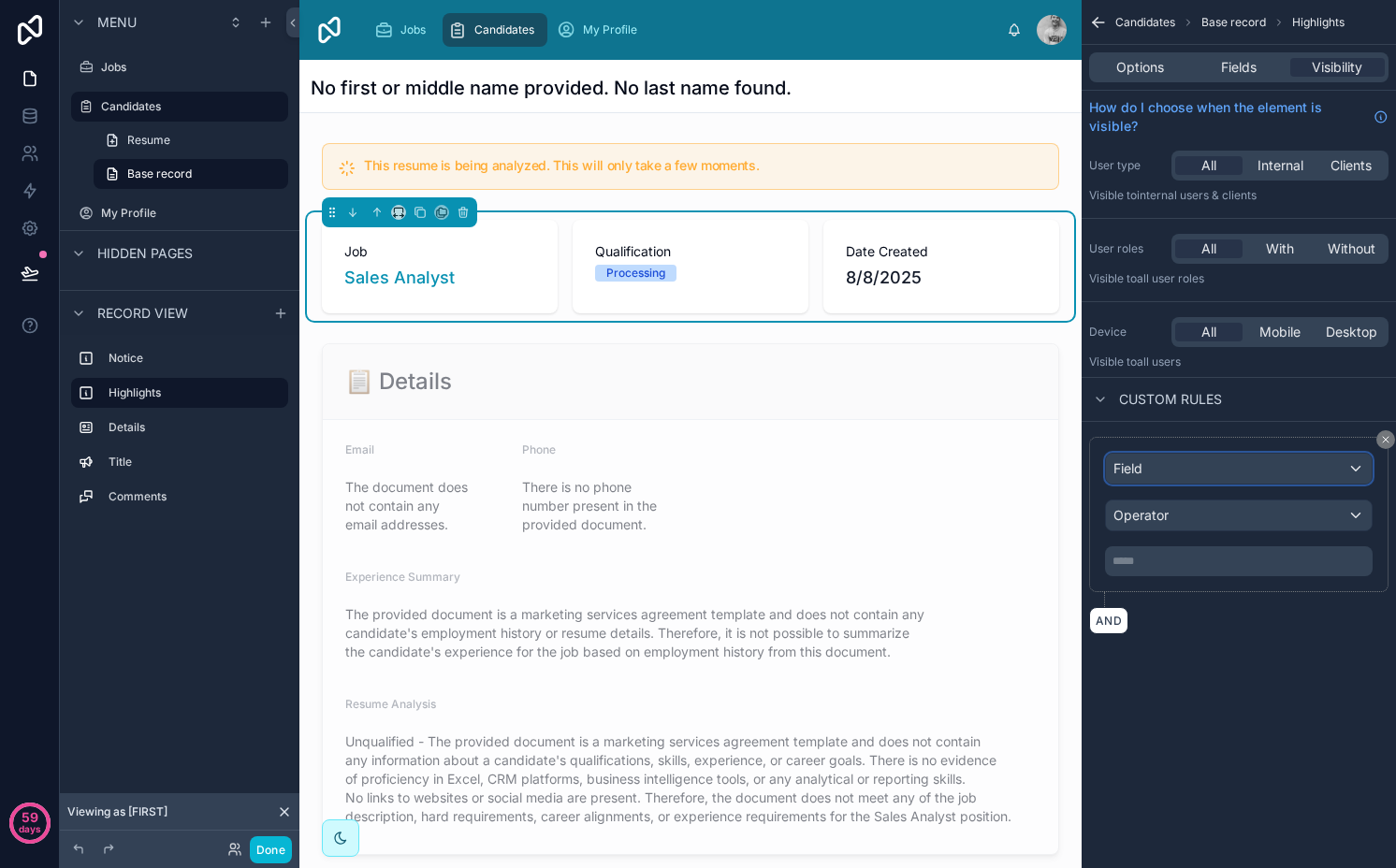click on "Field" at bounding box center (1239, 469) 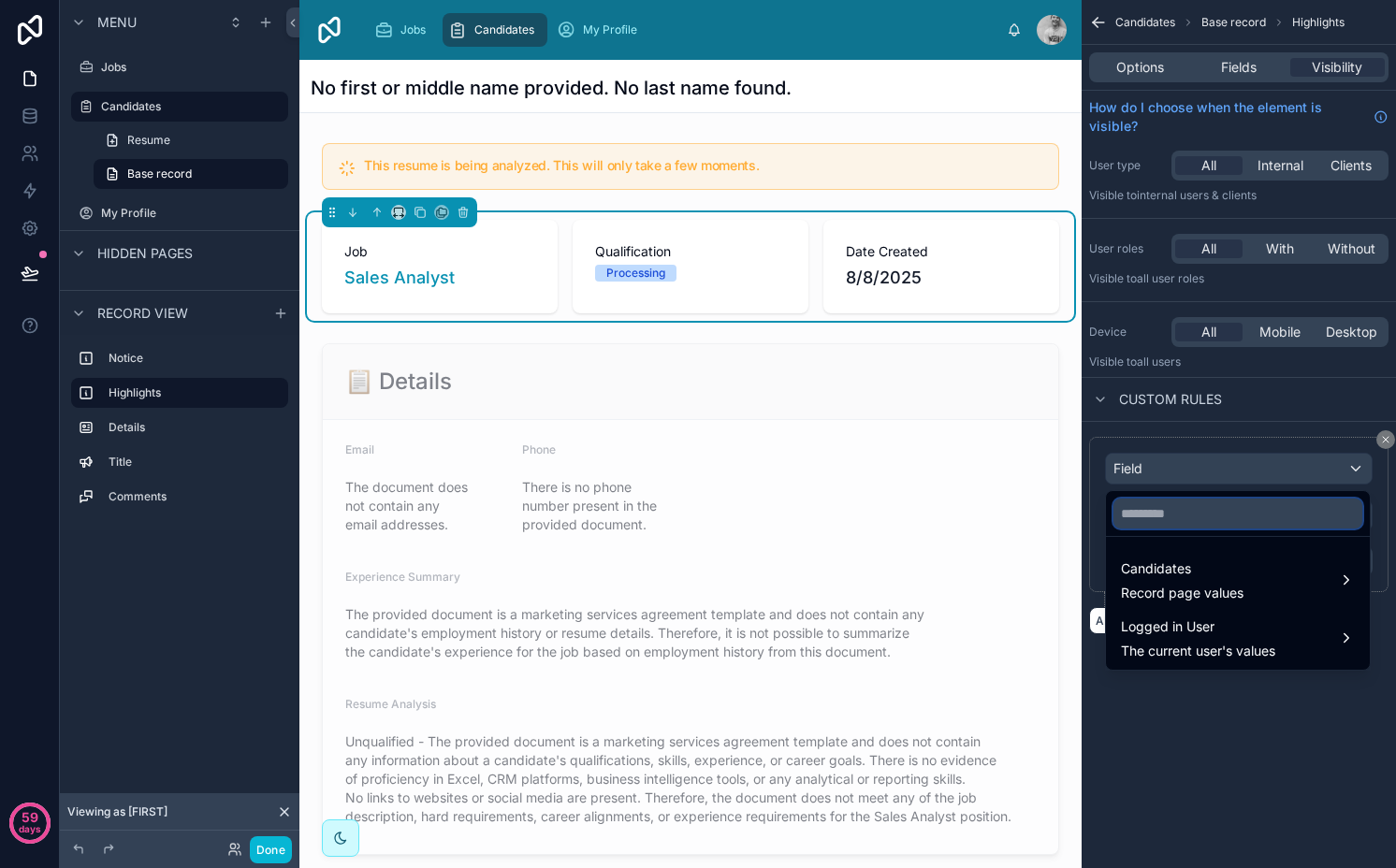 click at bounding box center (1238, 514) 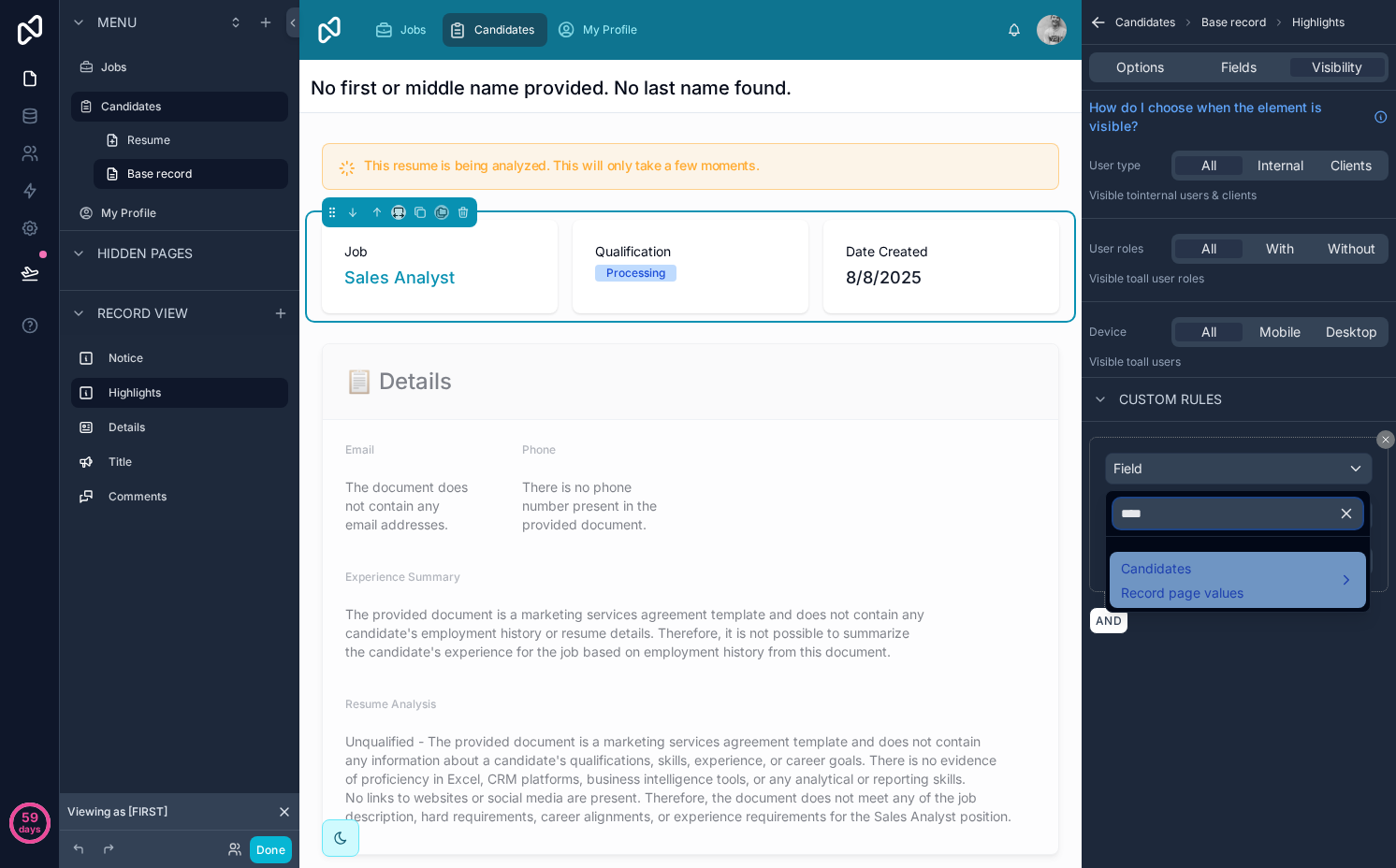 type on "****" 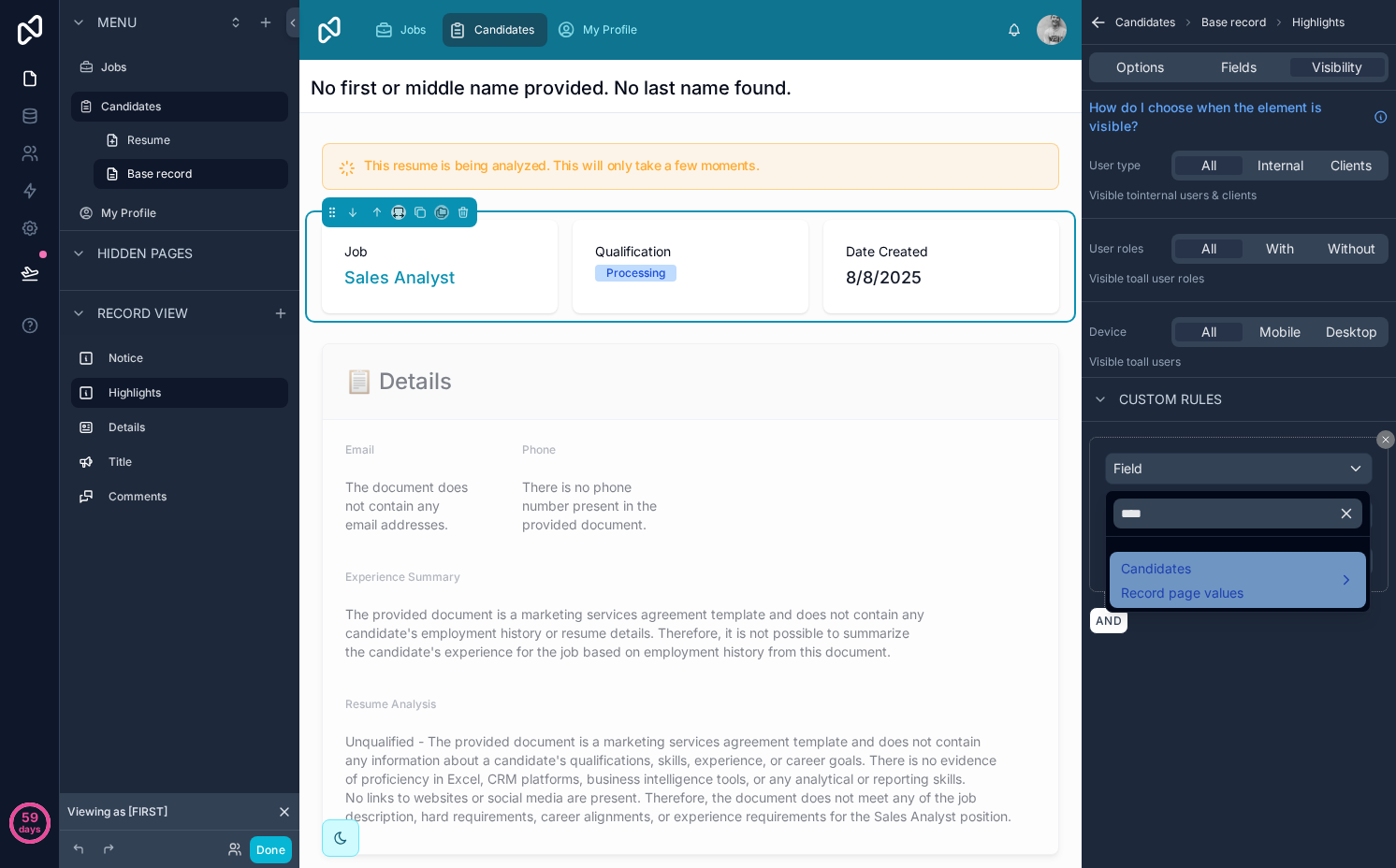 click on "Candidates" at bounding box center [1182, 569] 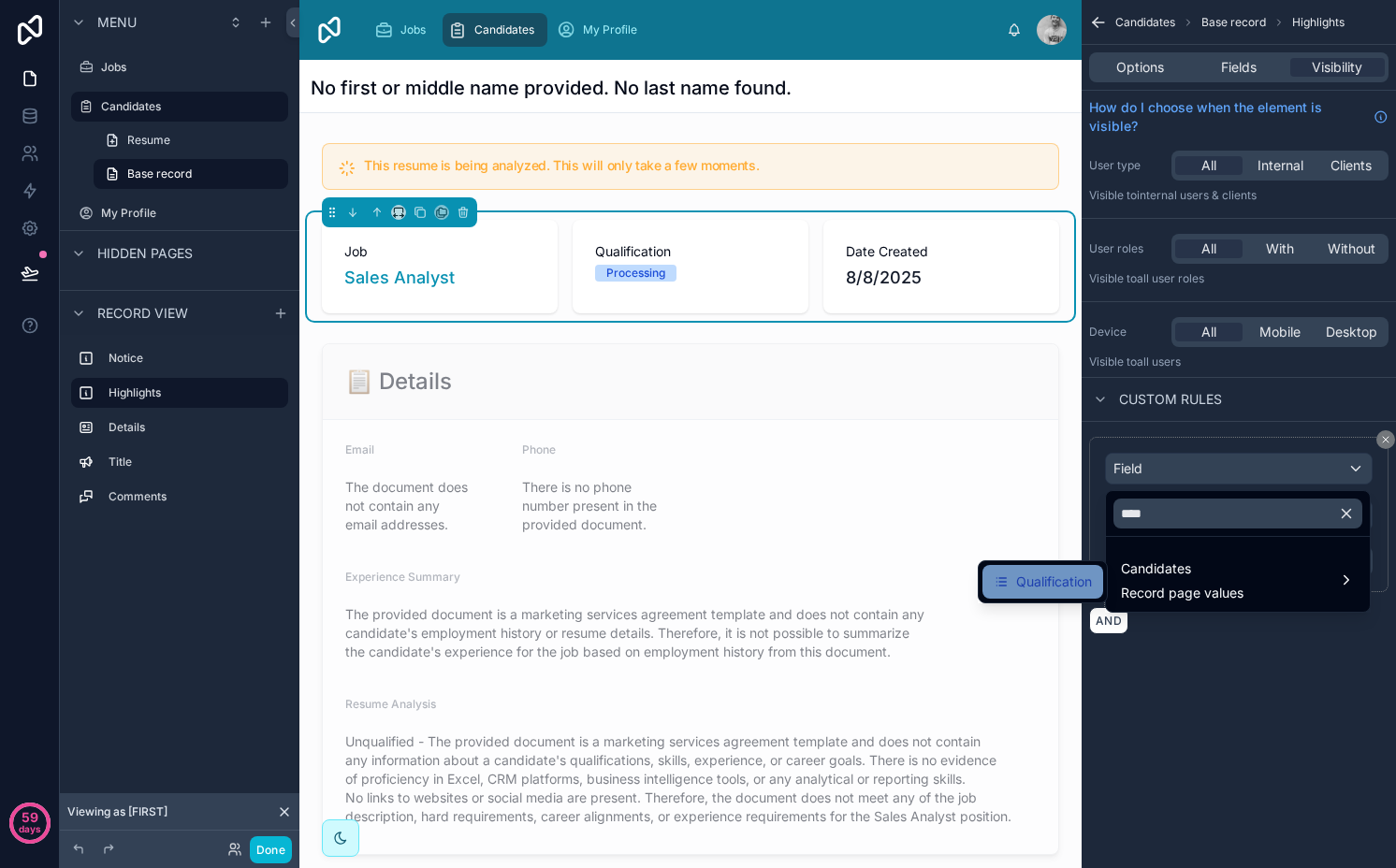 click on "Qualification" at bounding box center (1054, 582) 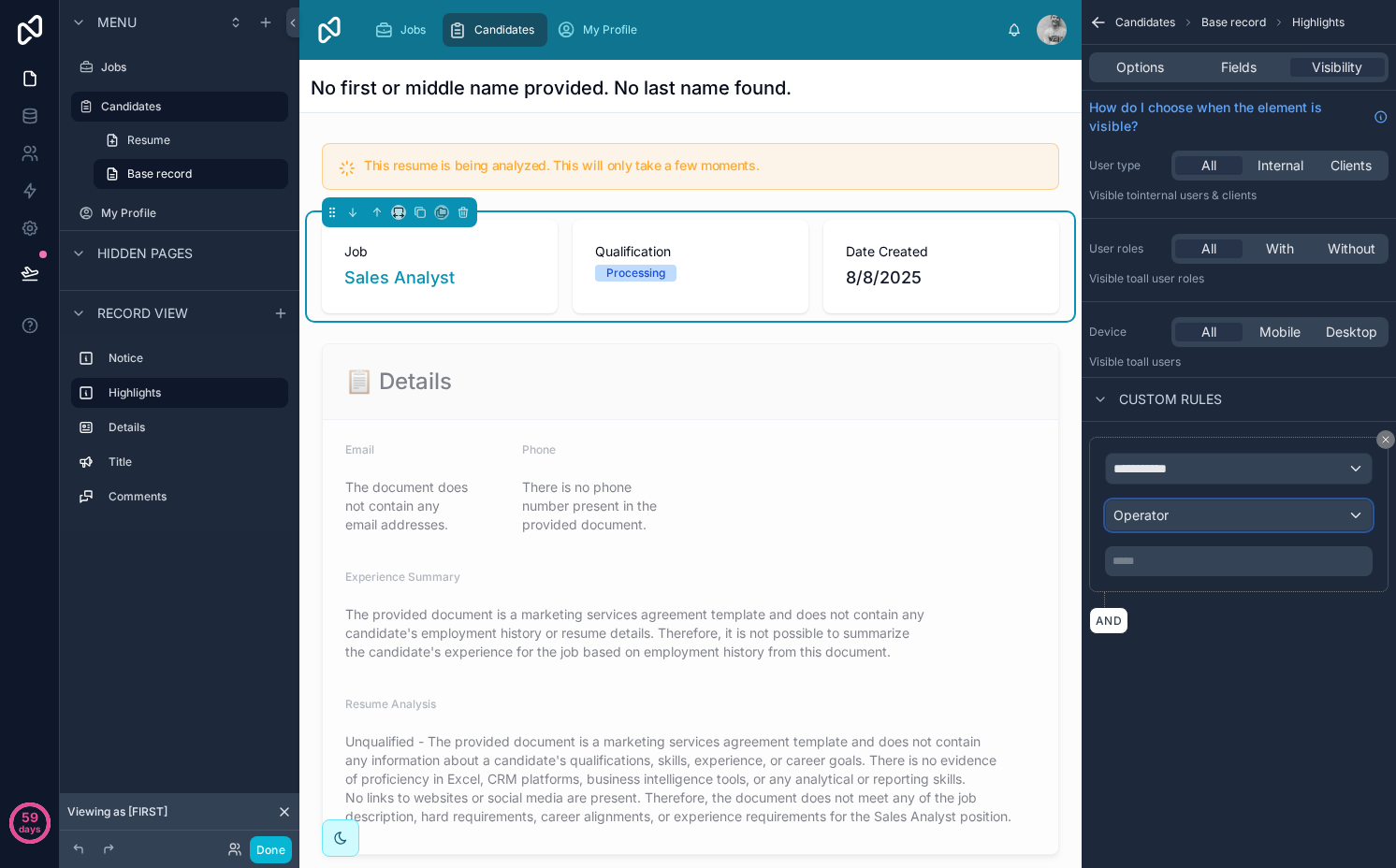 click on "Operator" at bounding box center [1141, 515] 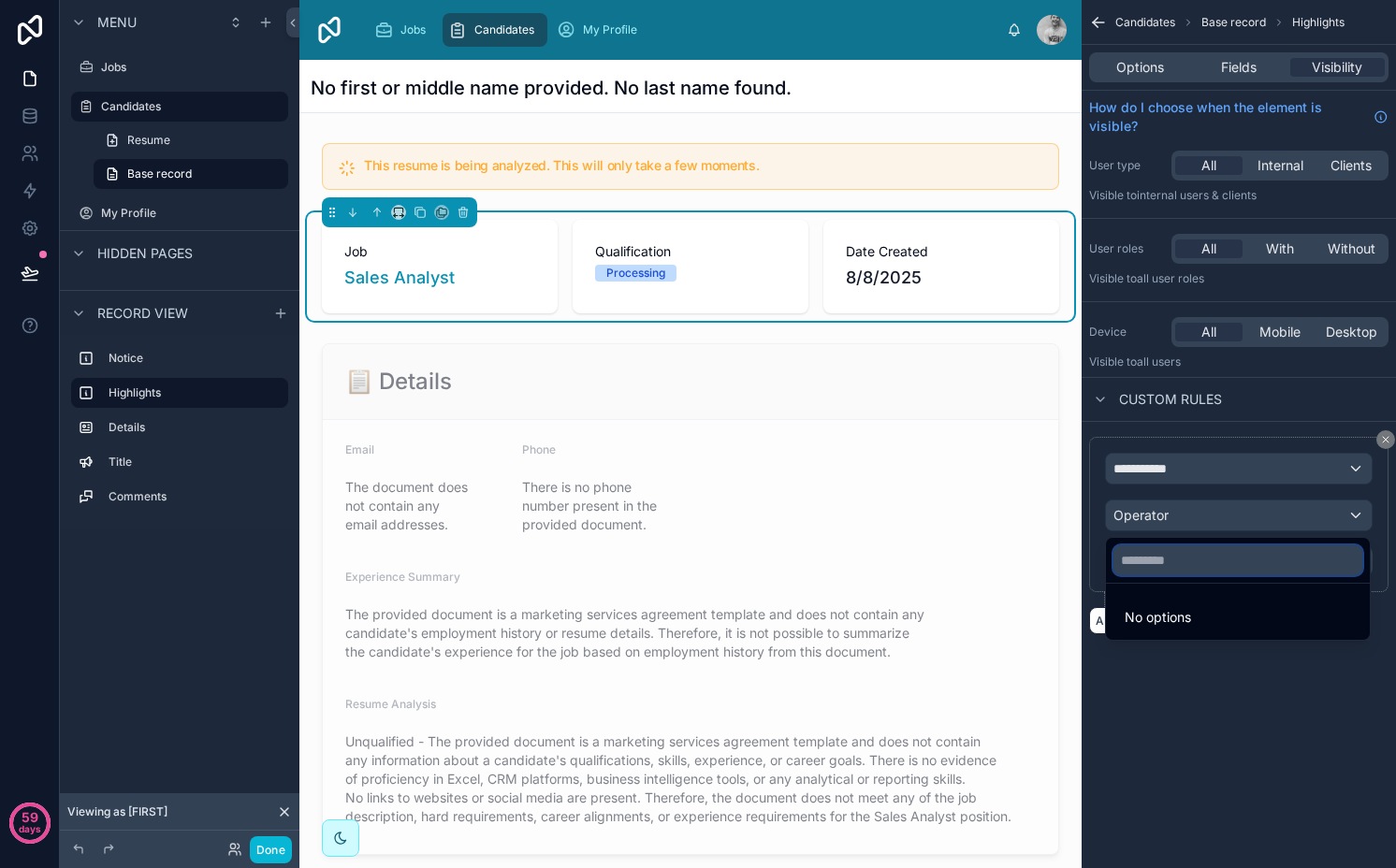 click at bounding box center [1238, 560] 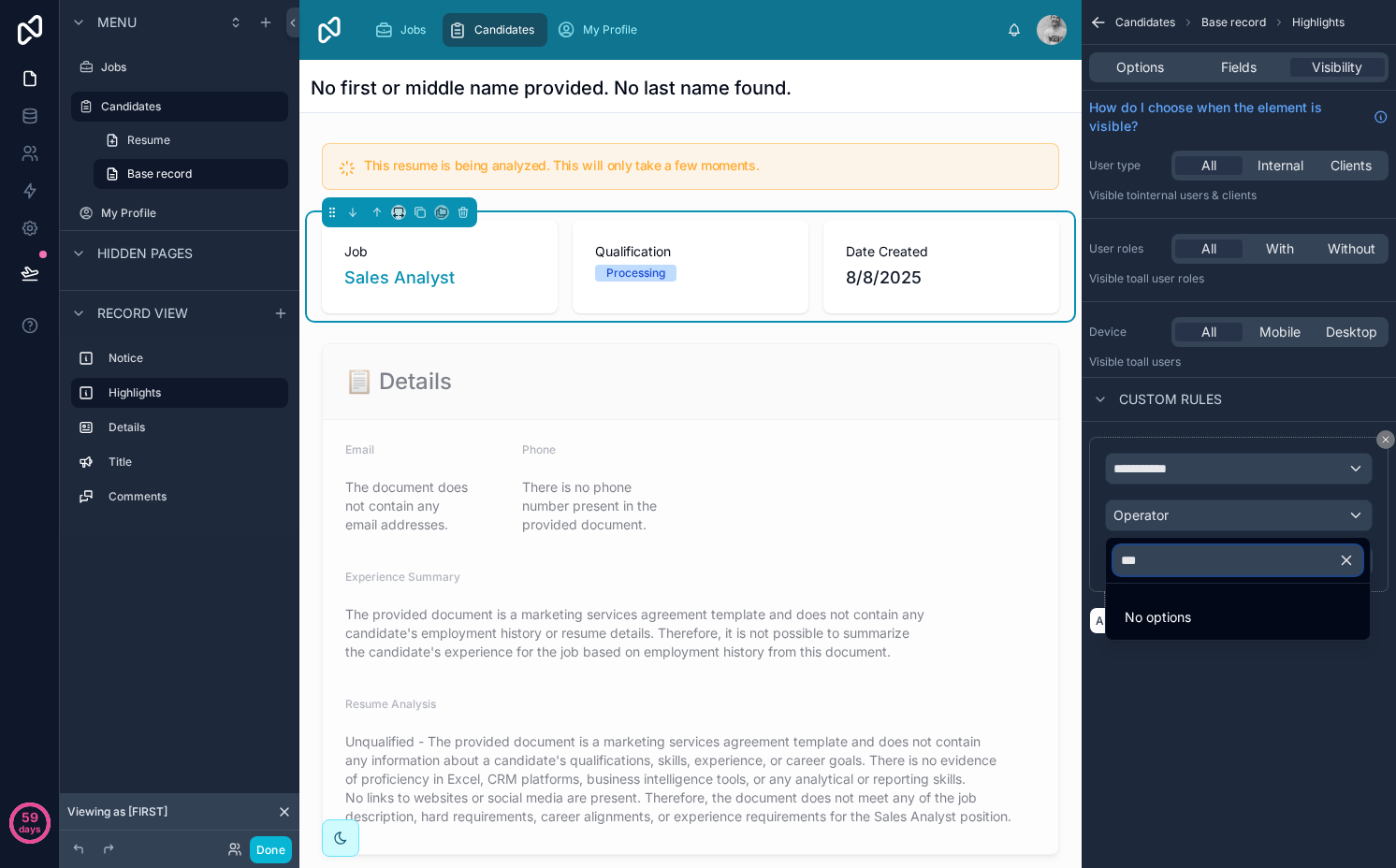 type on "***" 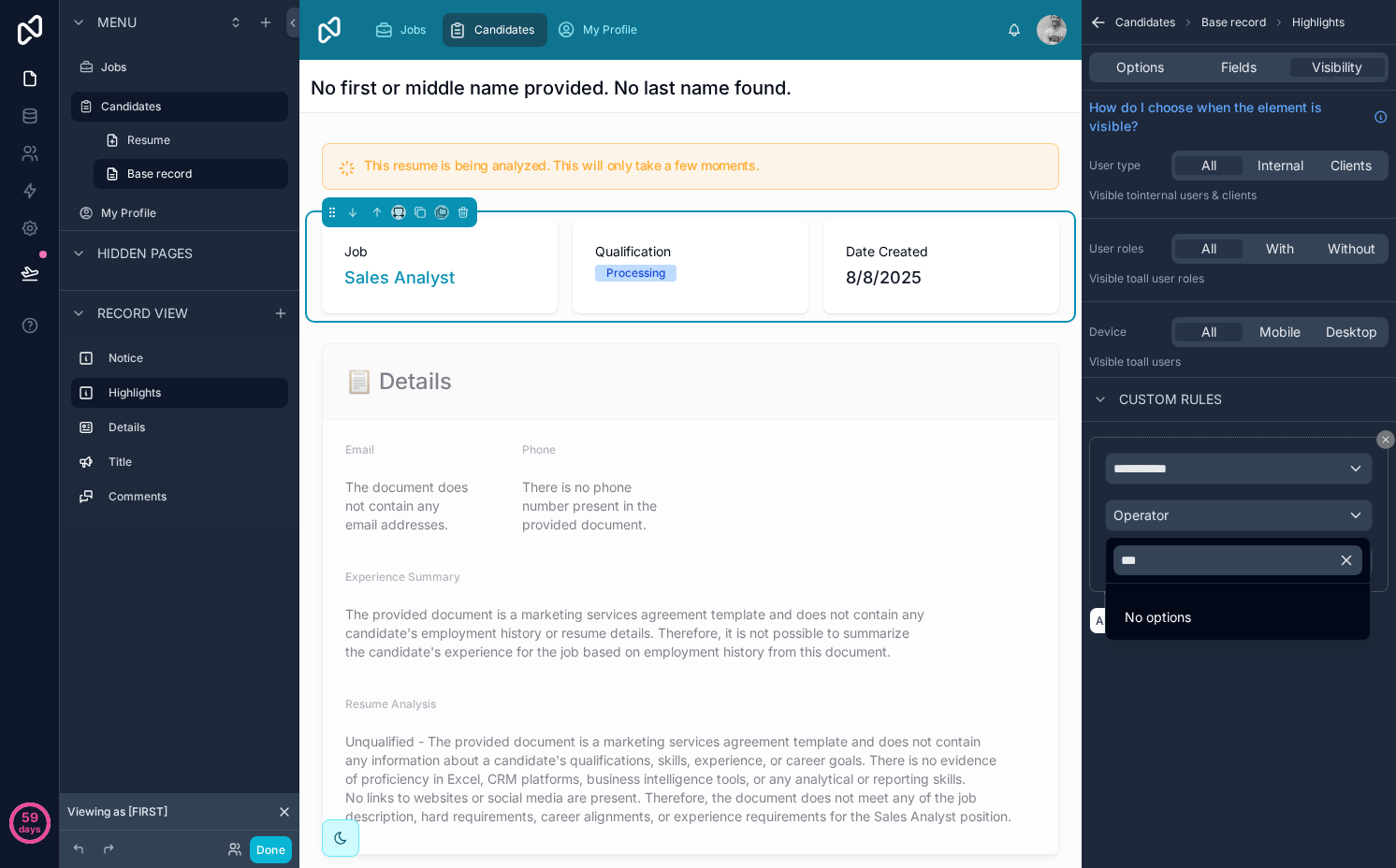 click at bounding box center (698, 434) 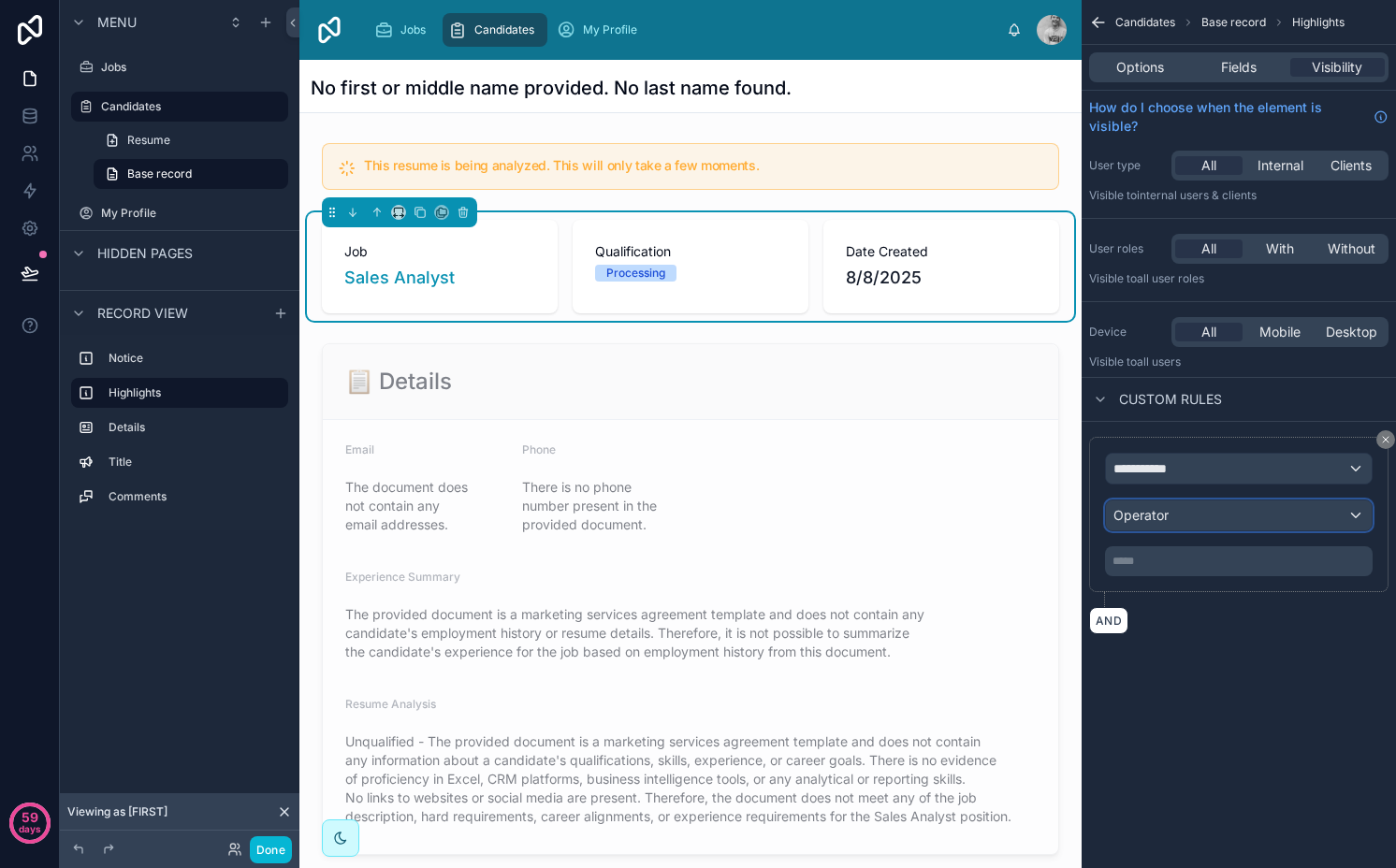 click on "Operator" at bounding box center (1141, 514) 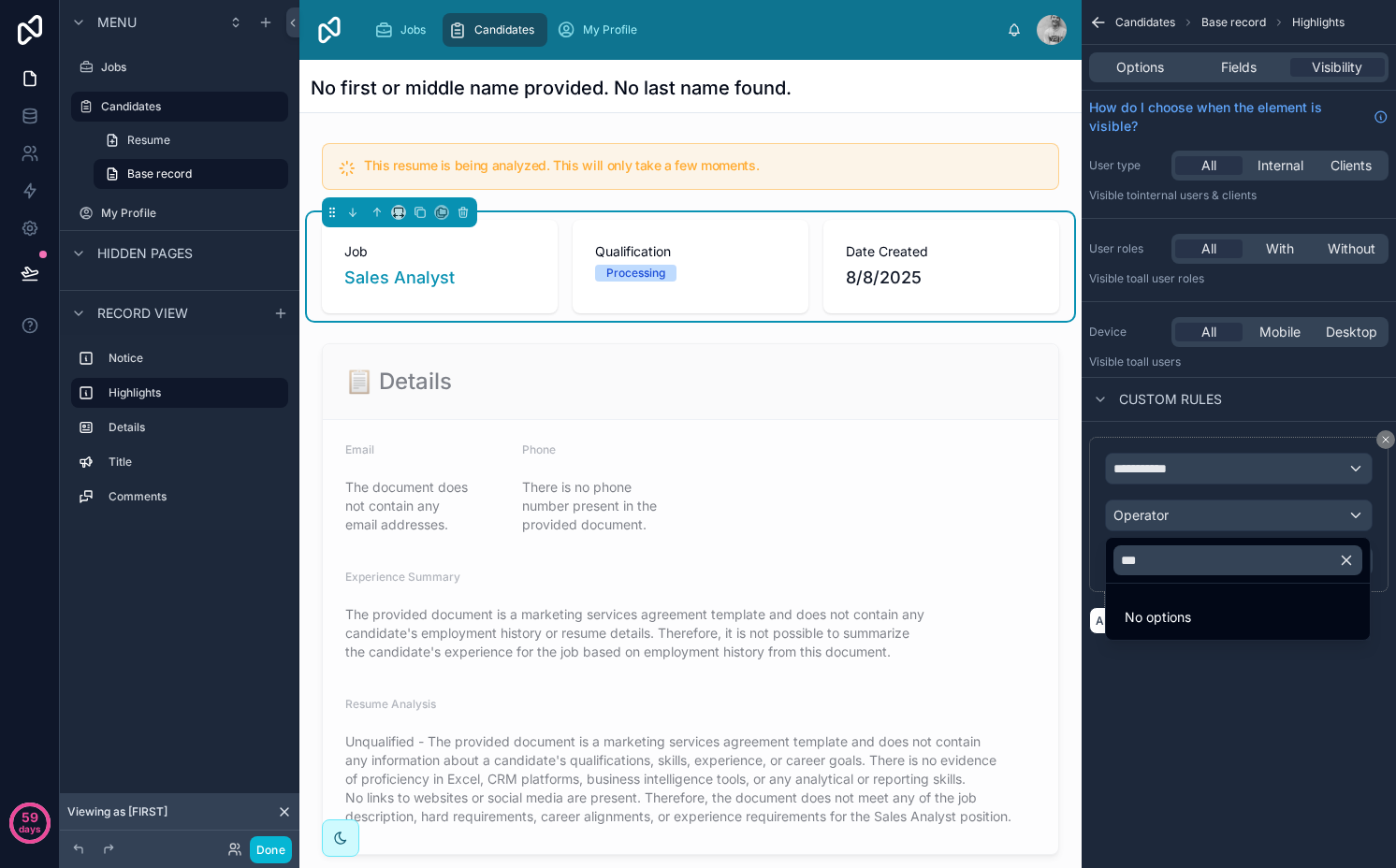 click 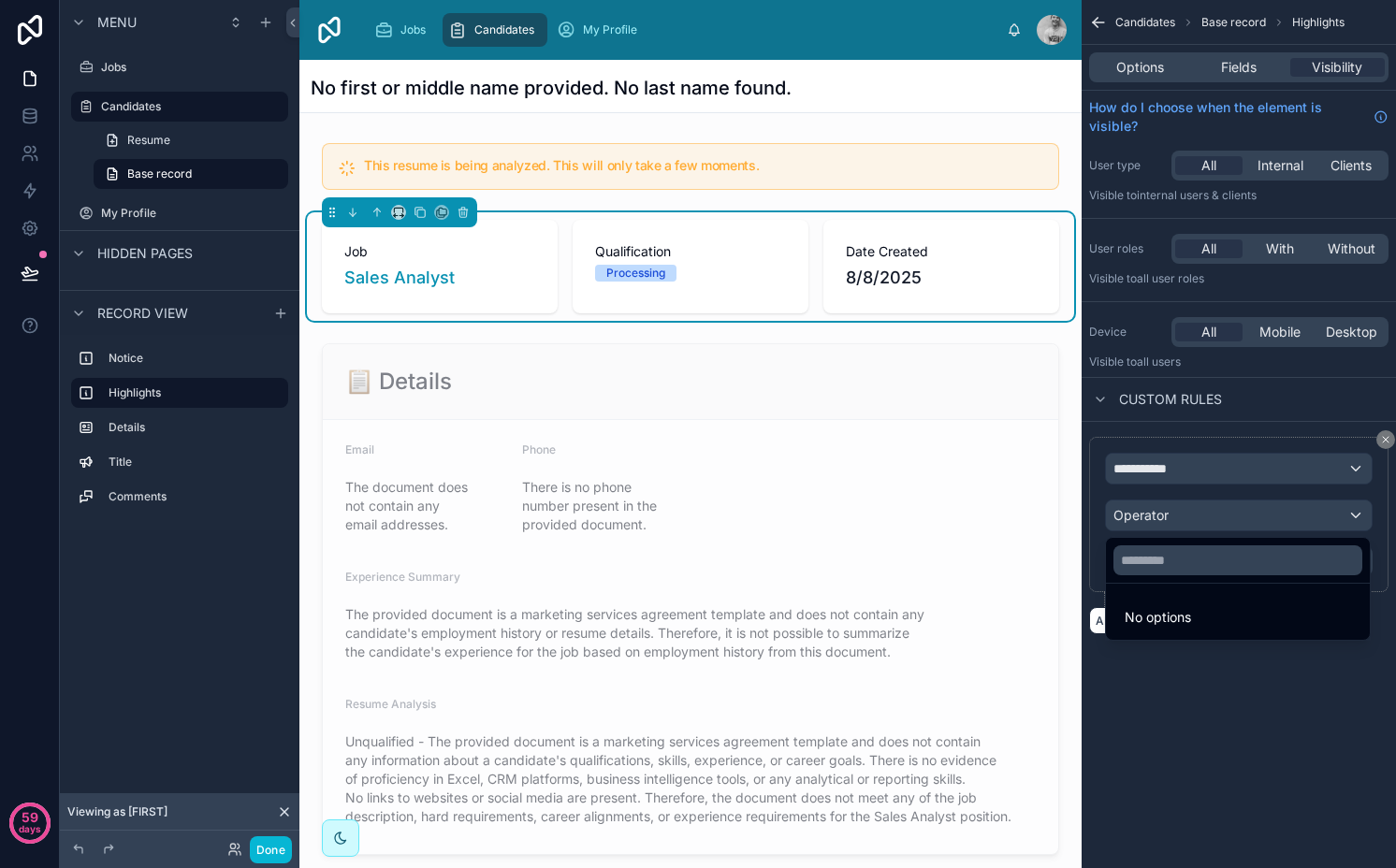 click at bounding box center (698, 434) 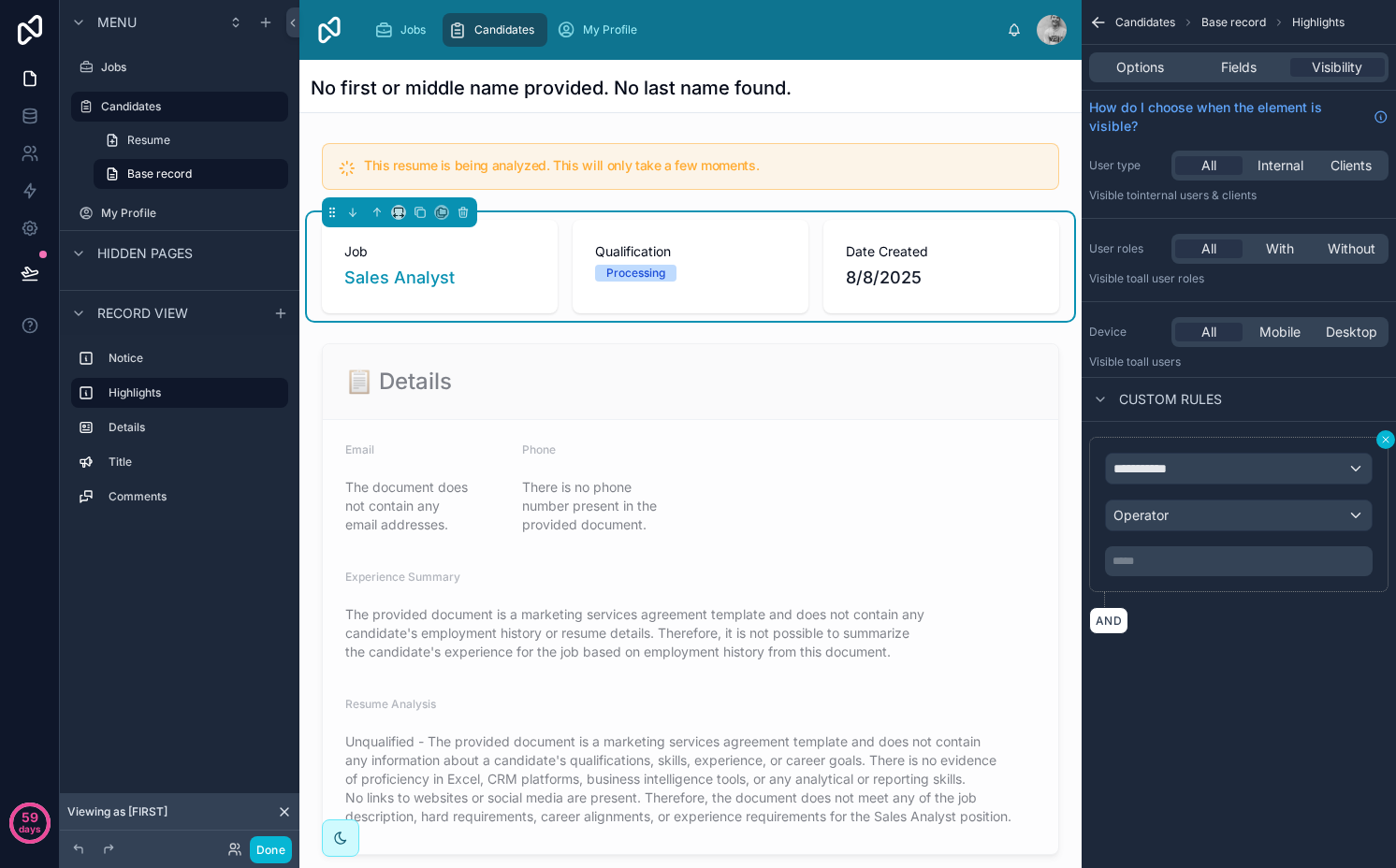 click 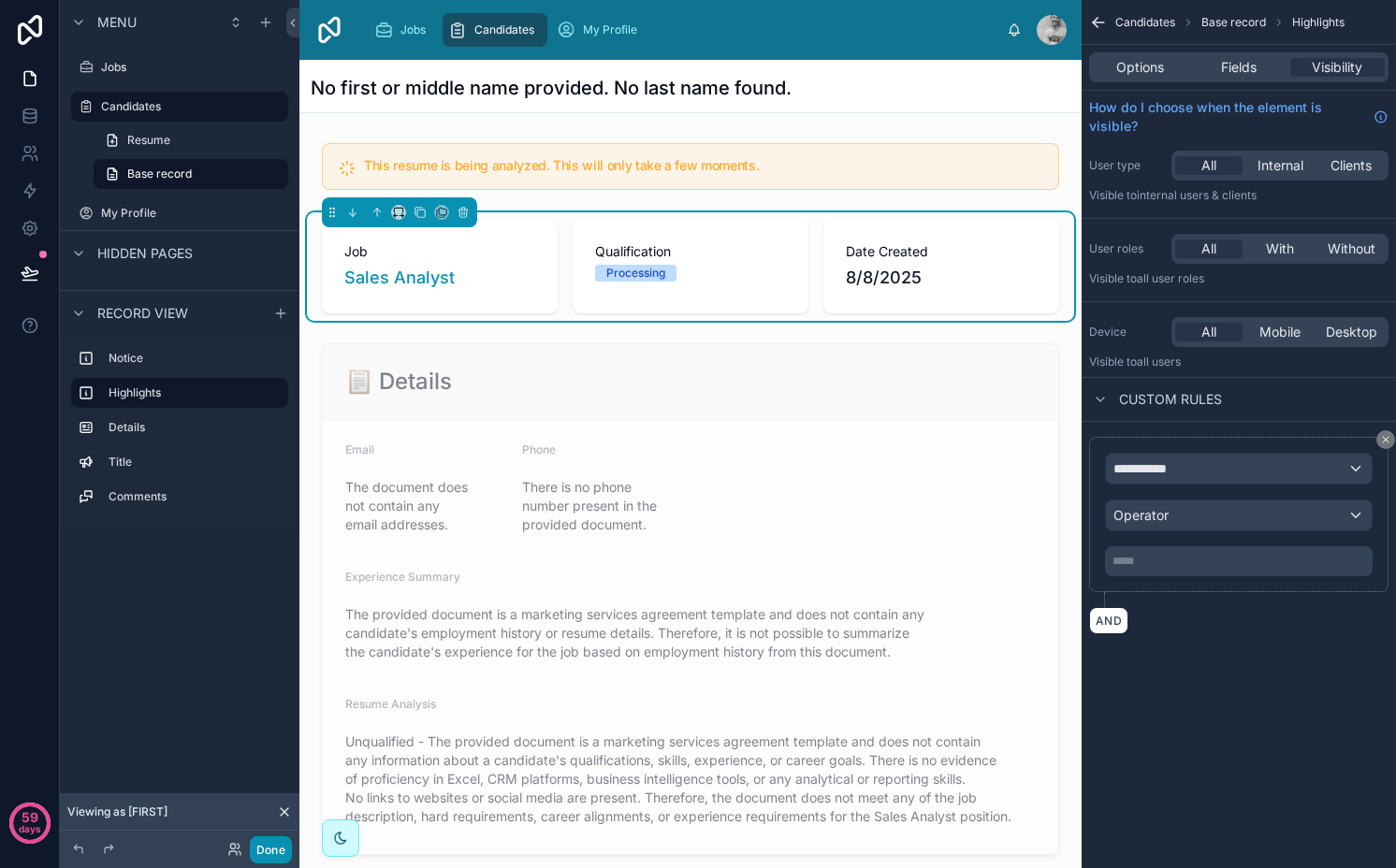 click on "Done" at bounding box center [270, 849] 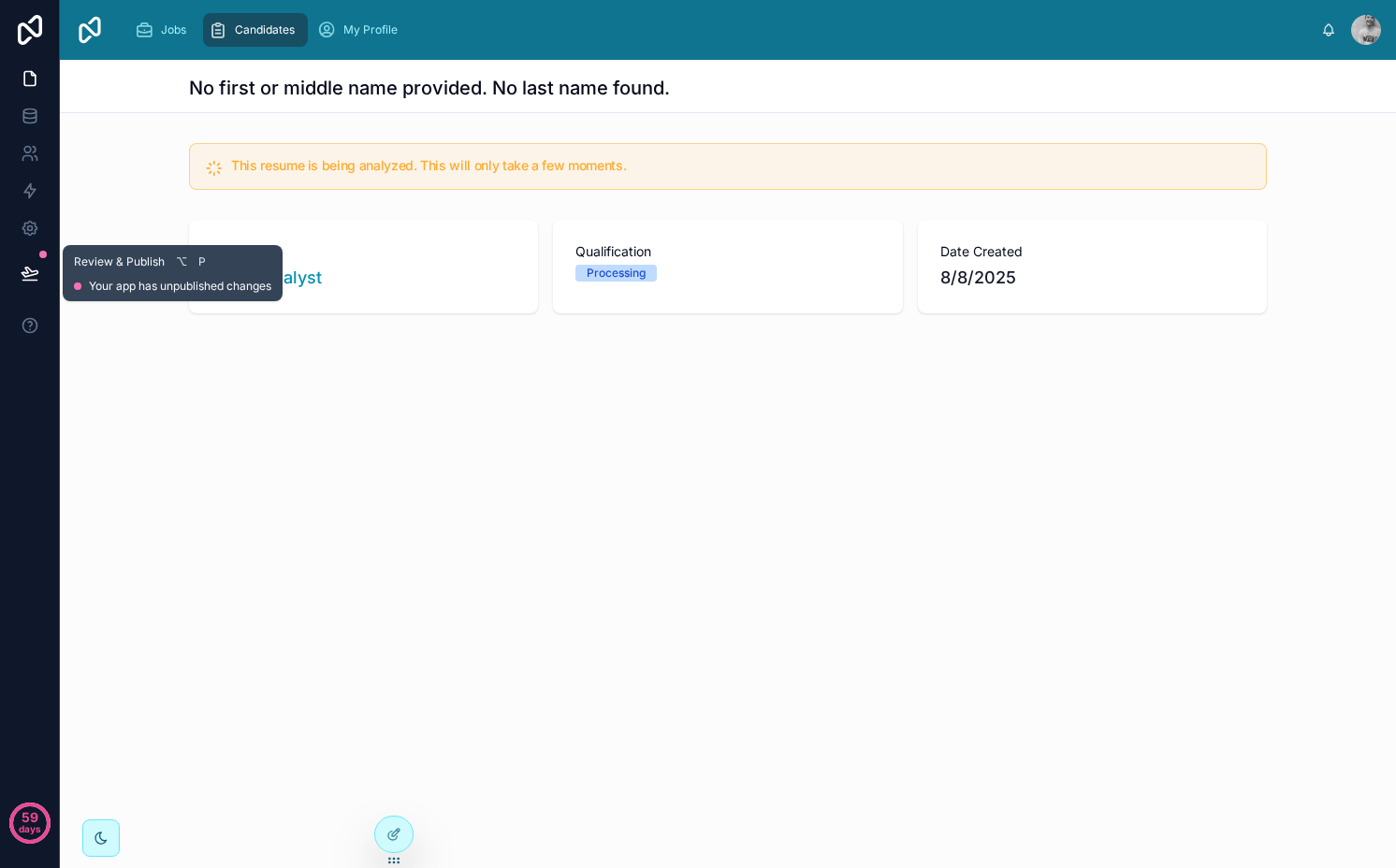 click at bounding box center [30, 273] 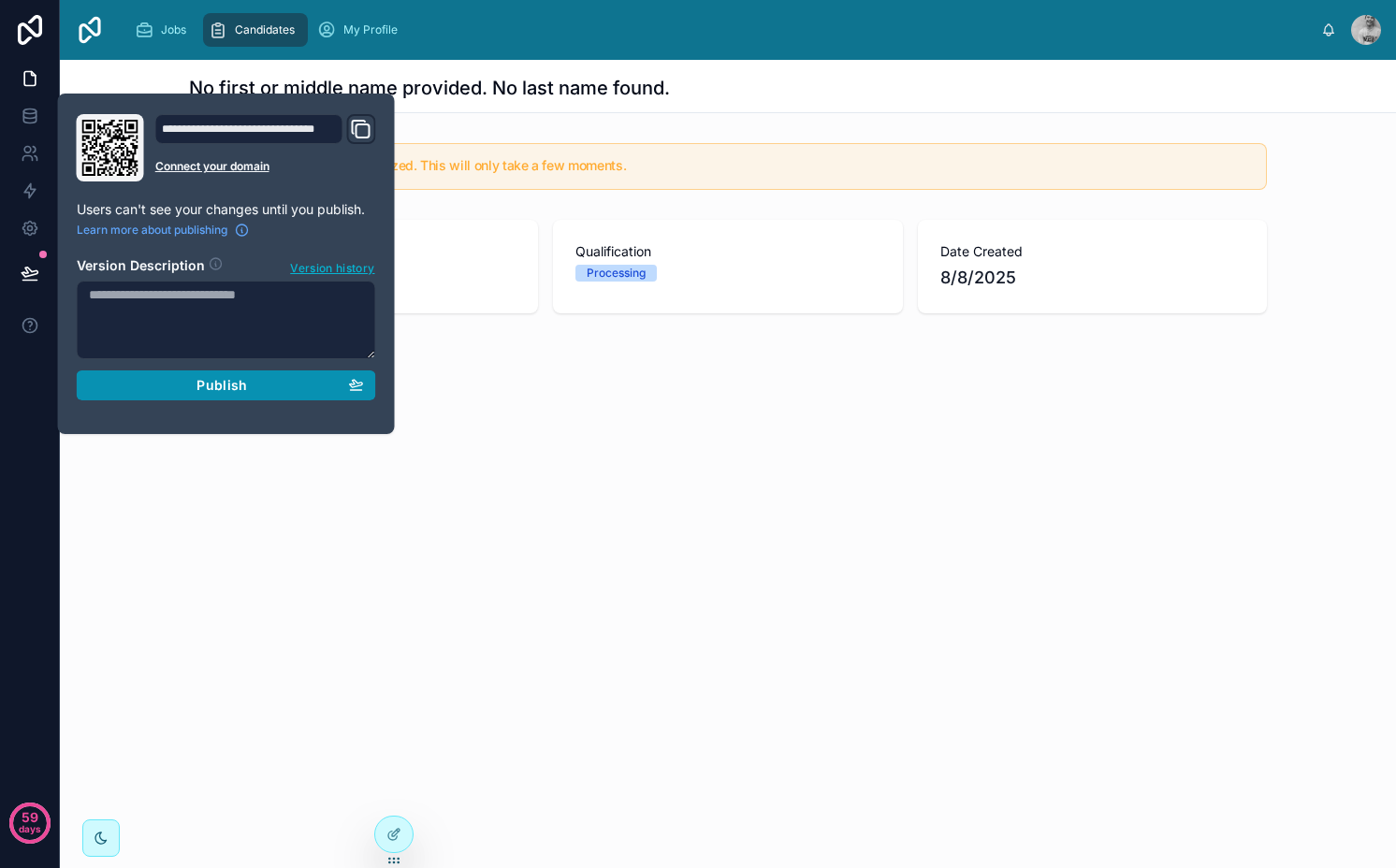 click on "Publish" at bounding box center [226, 385] 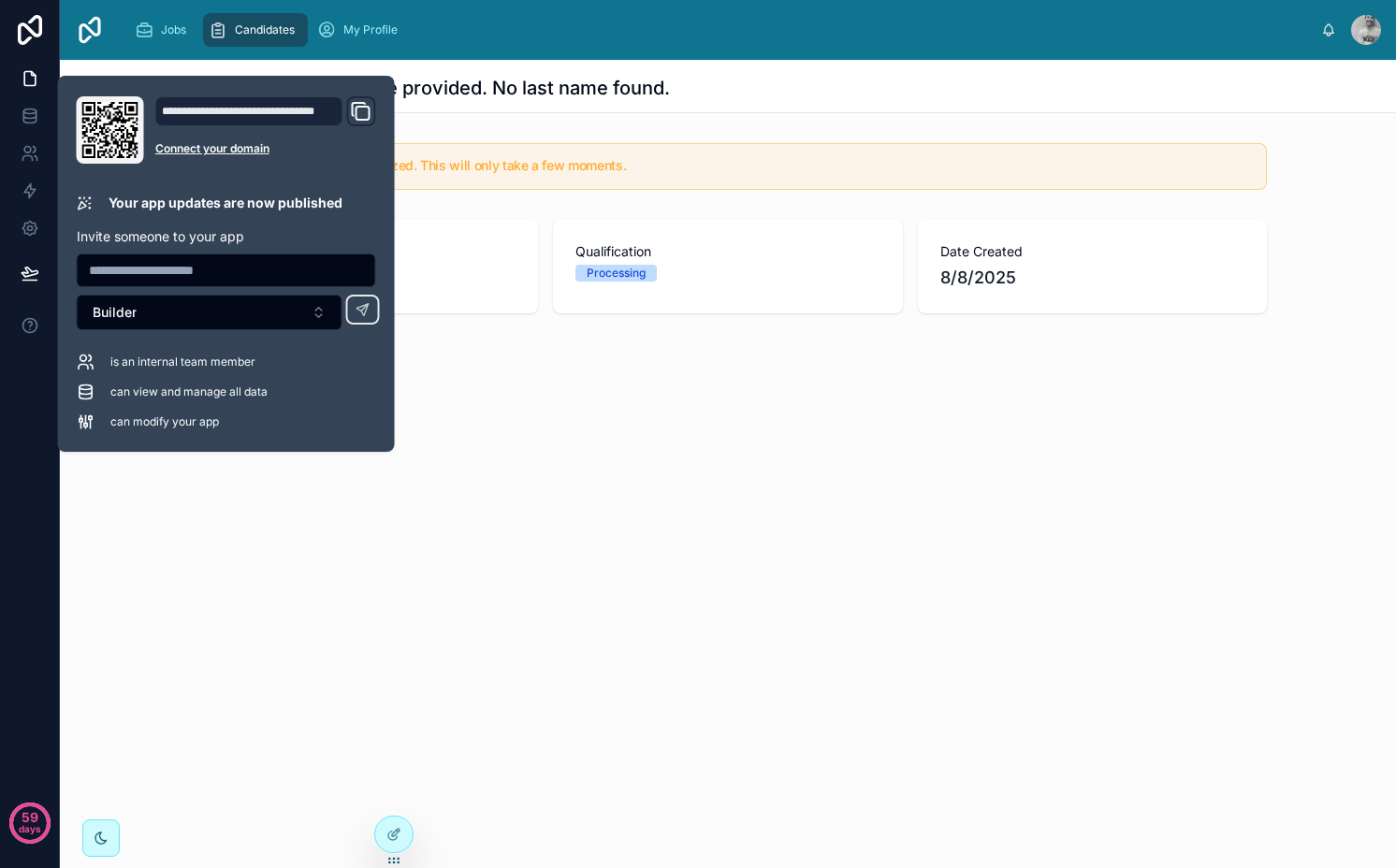click on "No first or middle name provided. No last name found. This resume is being analyzed. This will only take a few moments. Job Sales Analyst Qualification Processing Date Created 8/8/2025" at bounding box center [728, 464] 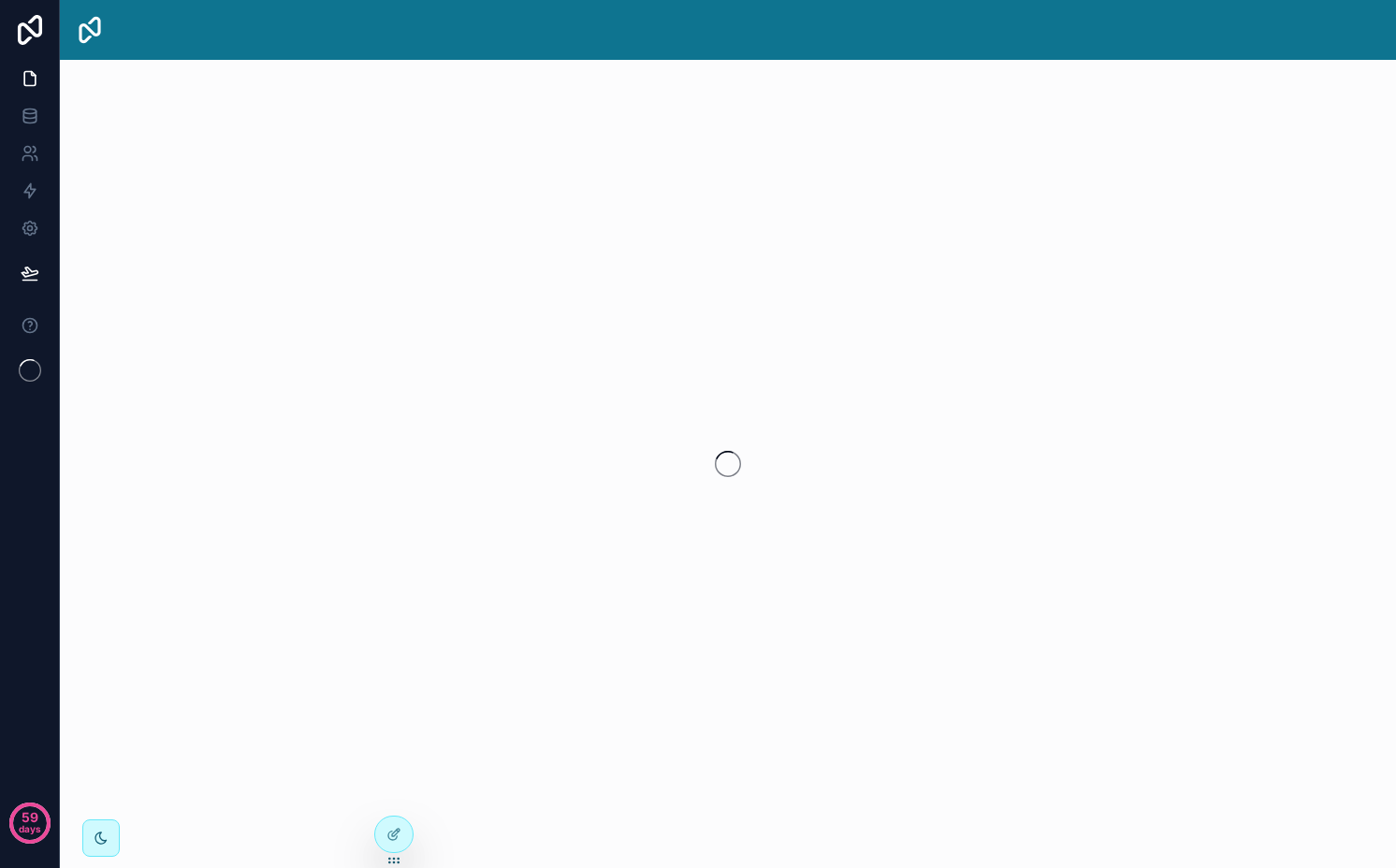 scroll, scrollTop: 0, scrollLeft: 0, axis: both 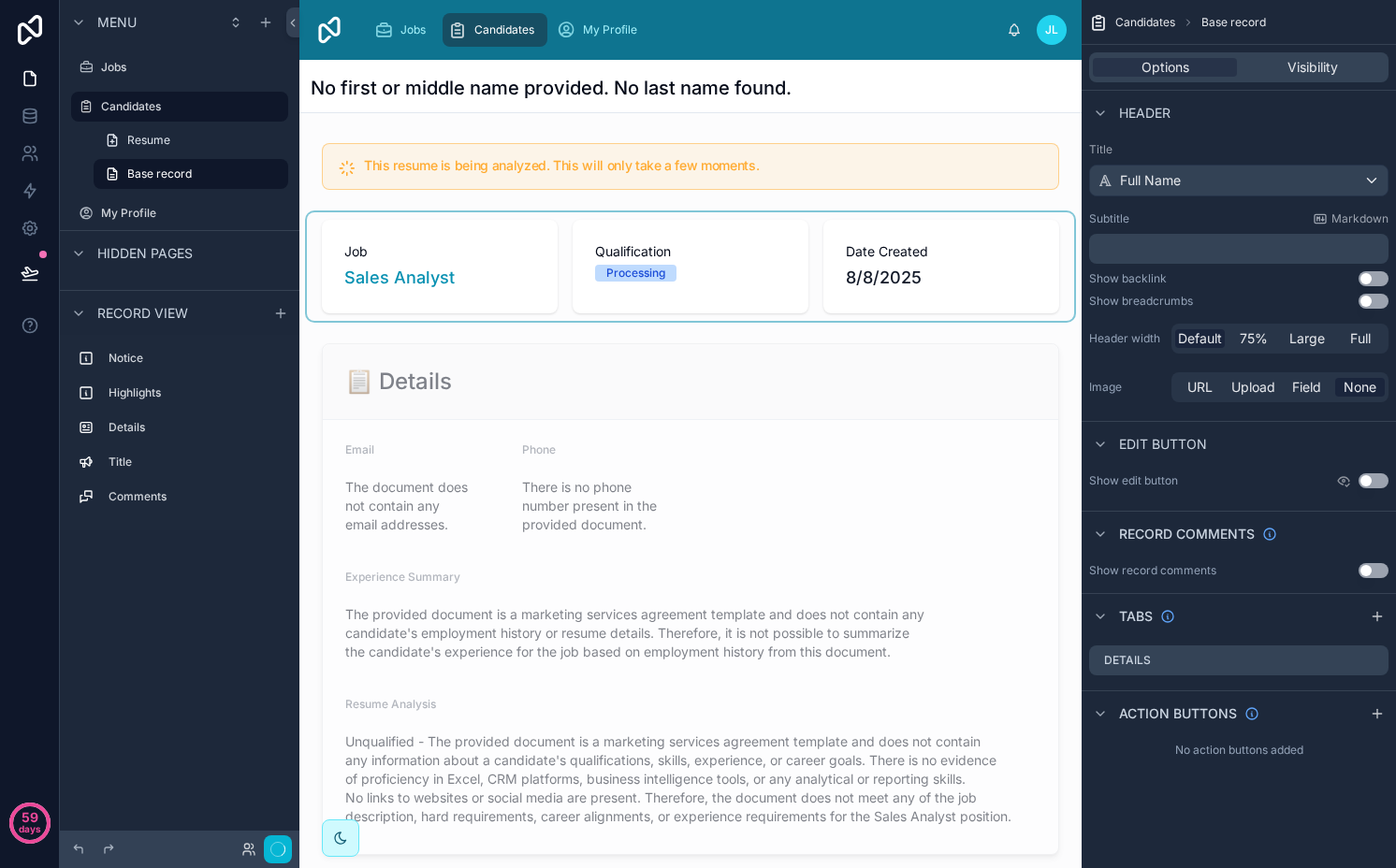 click at bounding box center (691, 267) 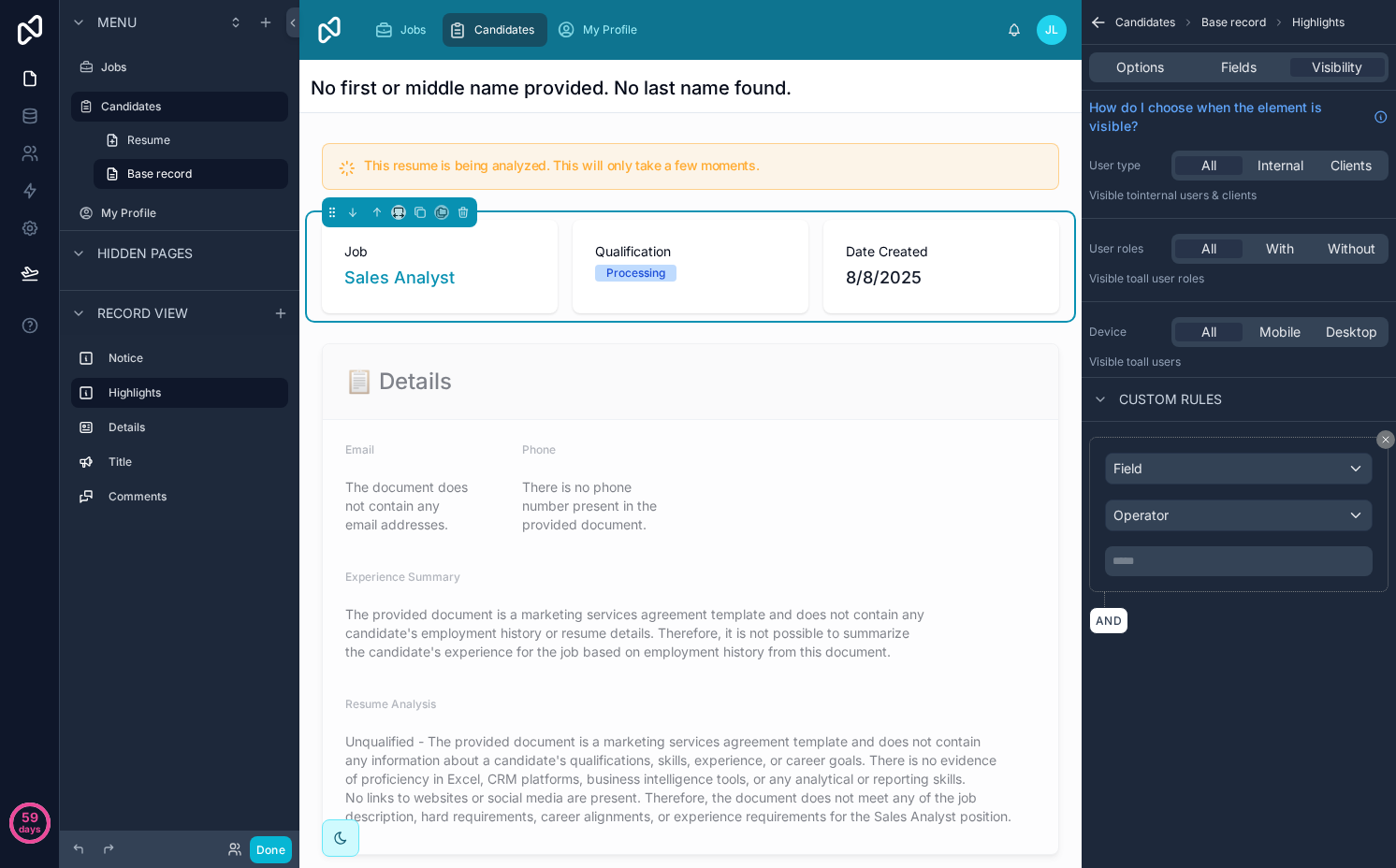 click on "Field Operator ***** ﻿" at bounding box center (1239, 514) 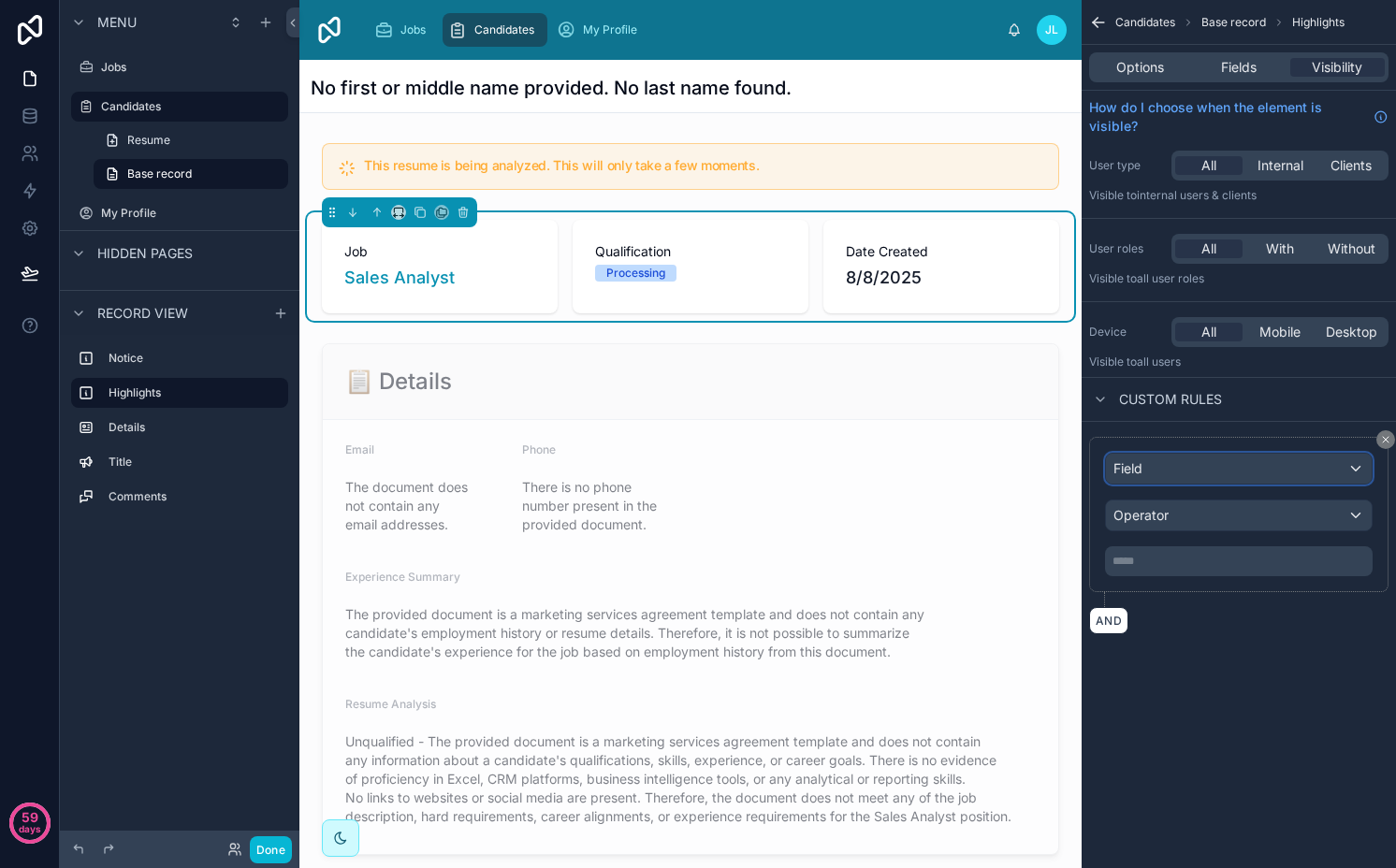 click on "Field" at bounding box center (1239, 469) 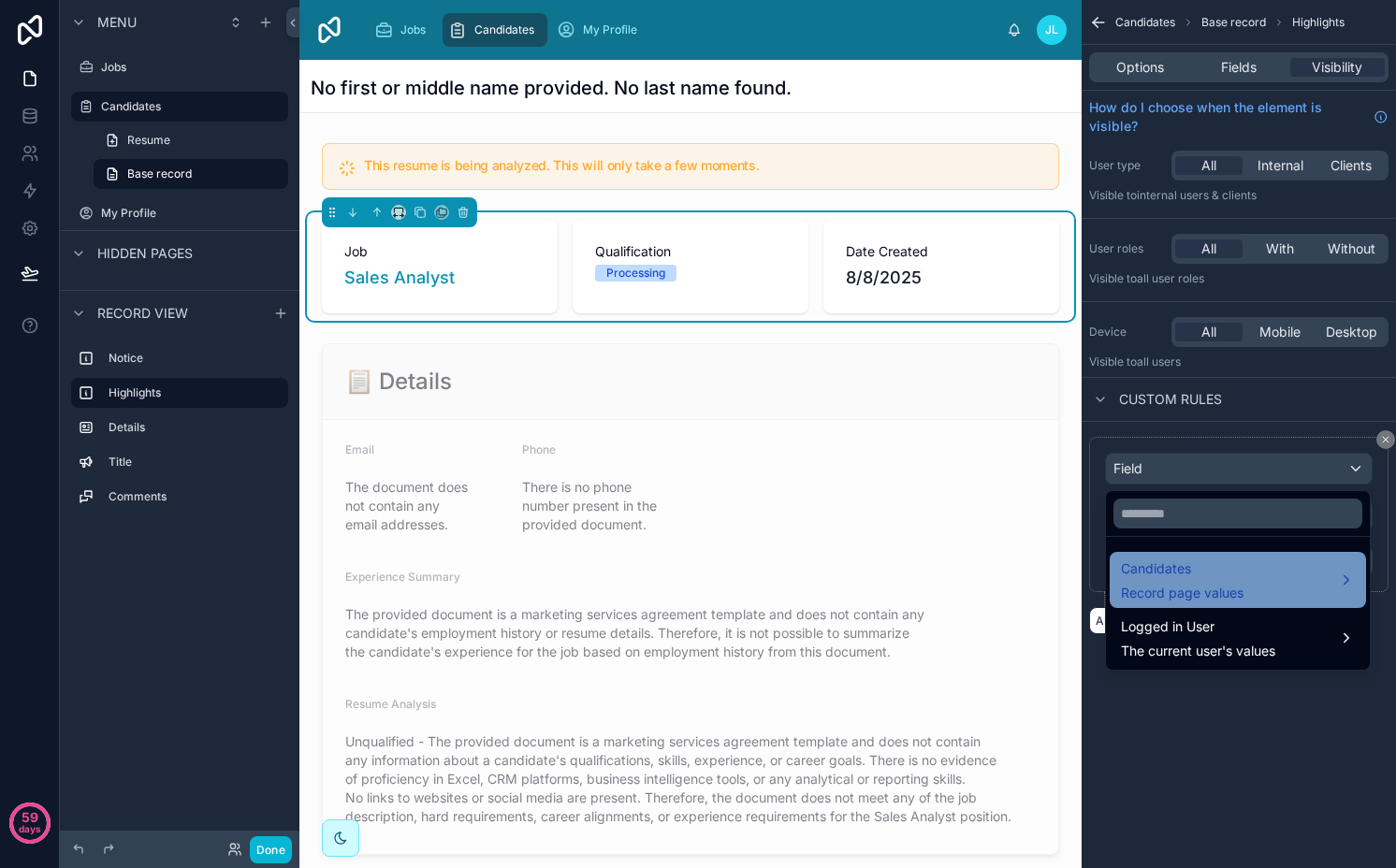 click on "Candidates Record page values" at bounding box center [1182, 580] 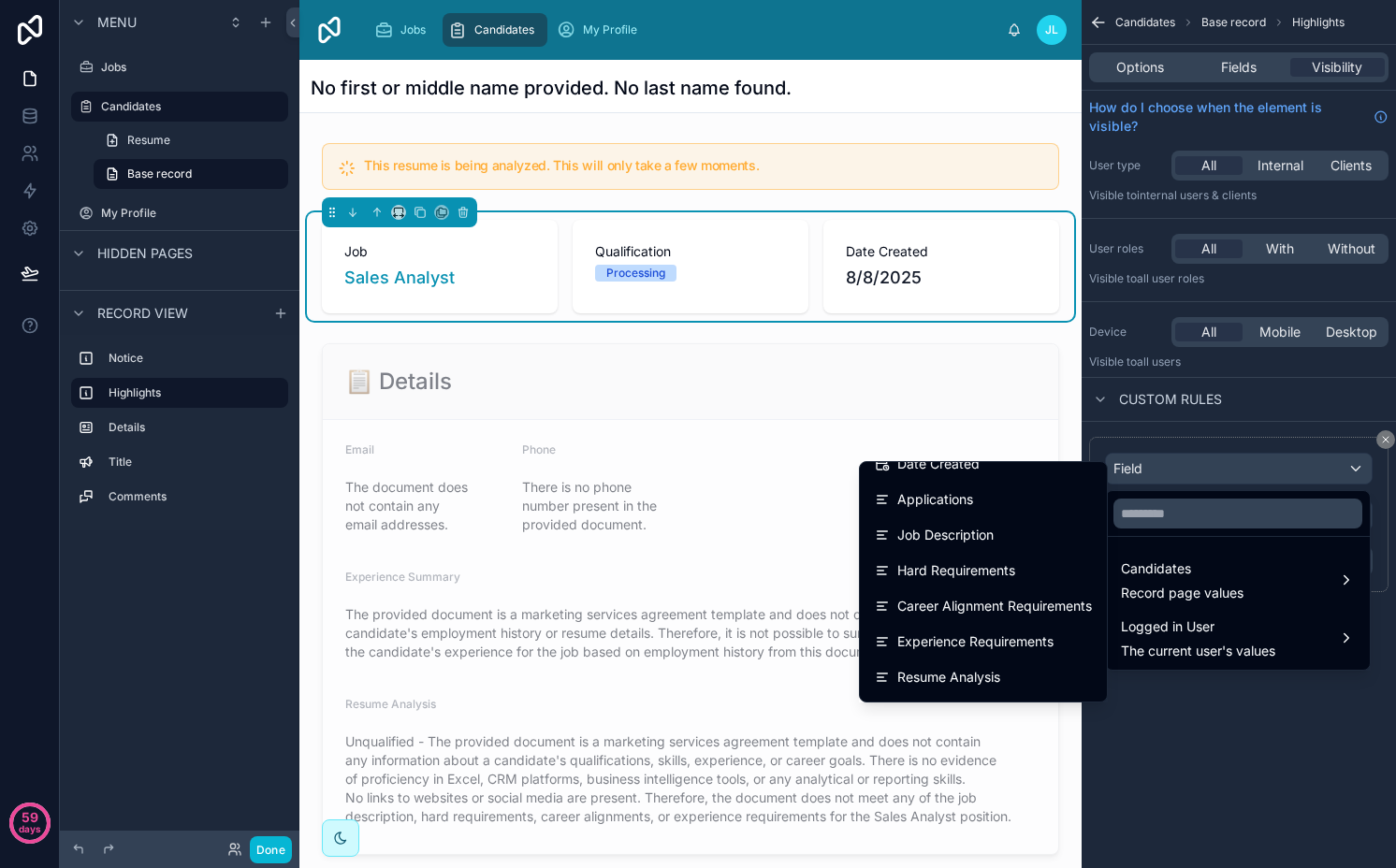 scroll, scrollTop: 548, scrollLeft: 0, axis: vertical 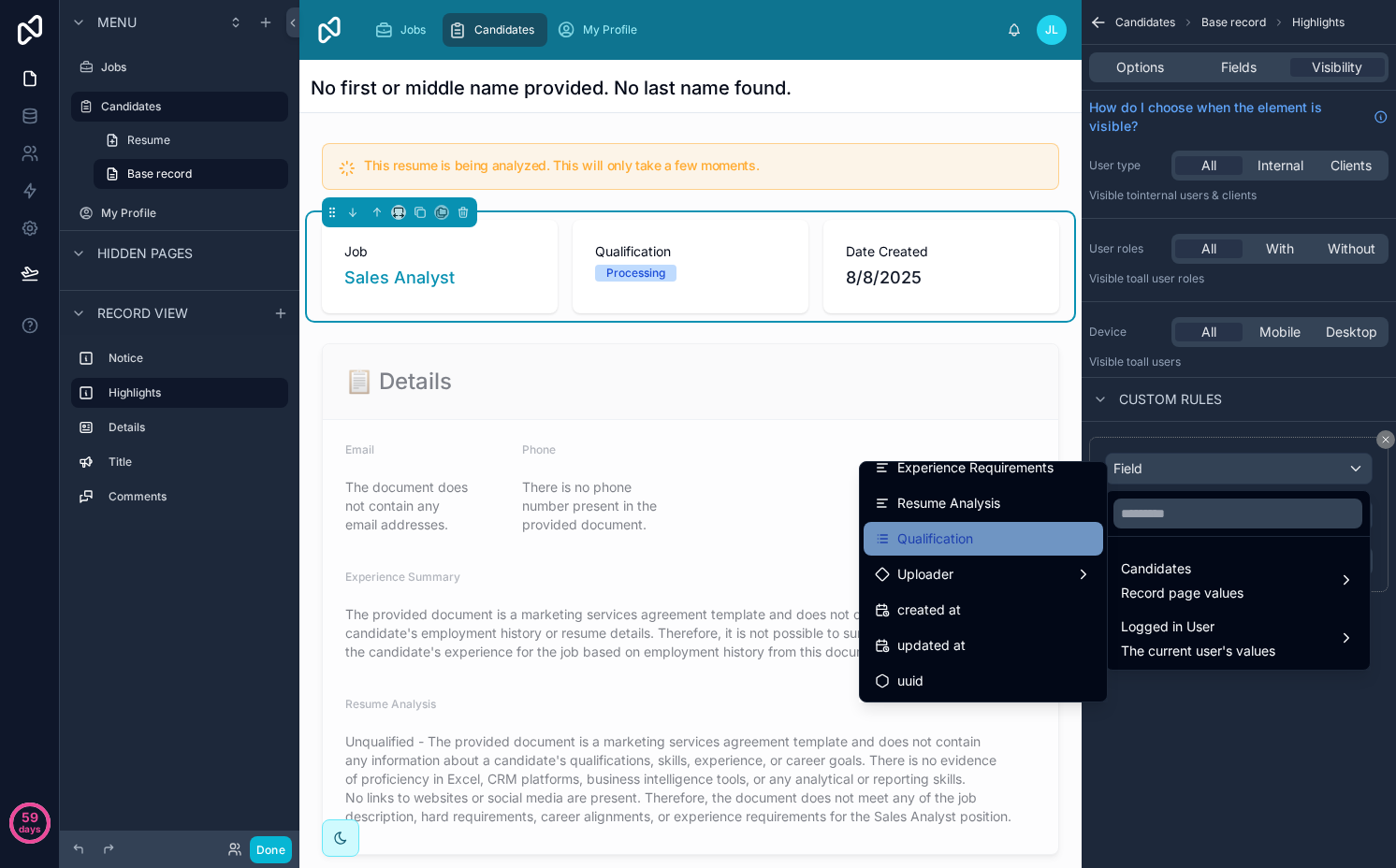 click on "Qualification" at bounding box center [935, 539] 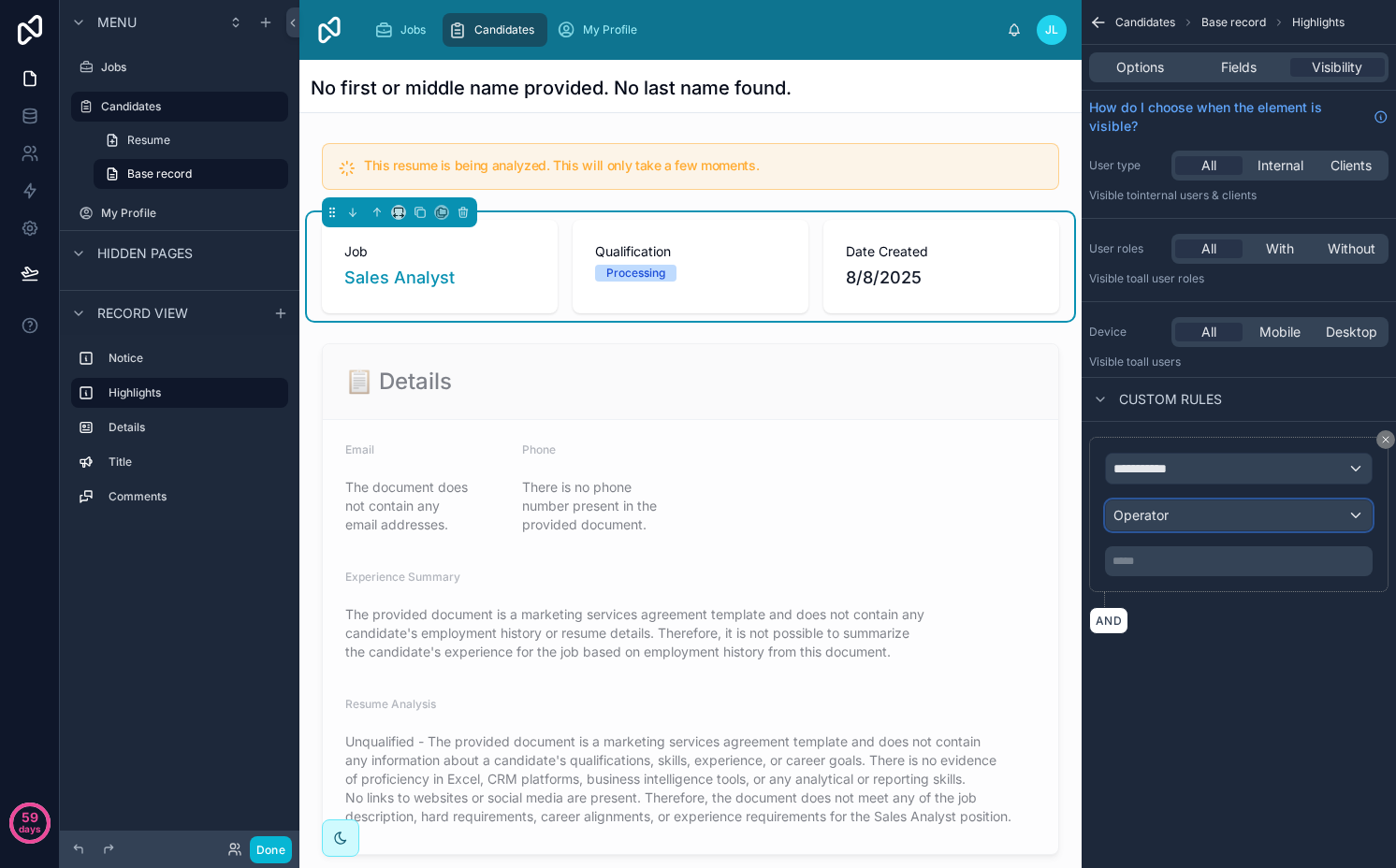 click on "Operator" at bounding box center [1239, 515] 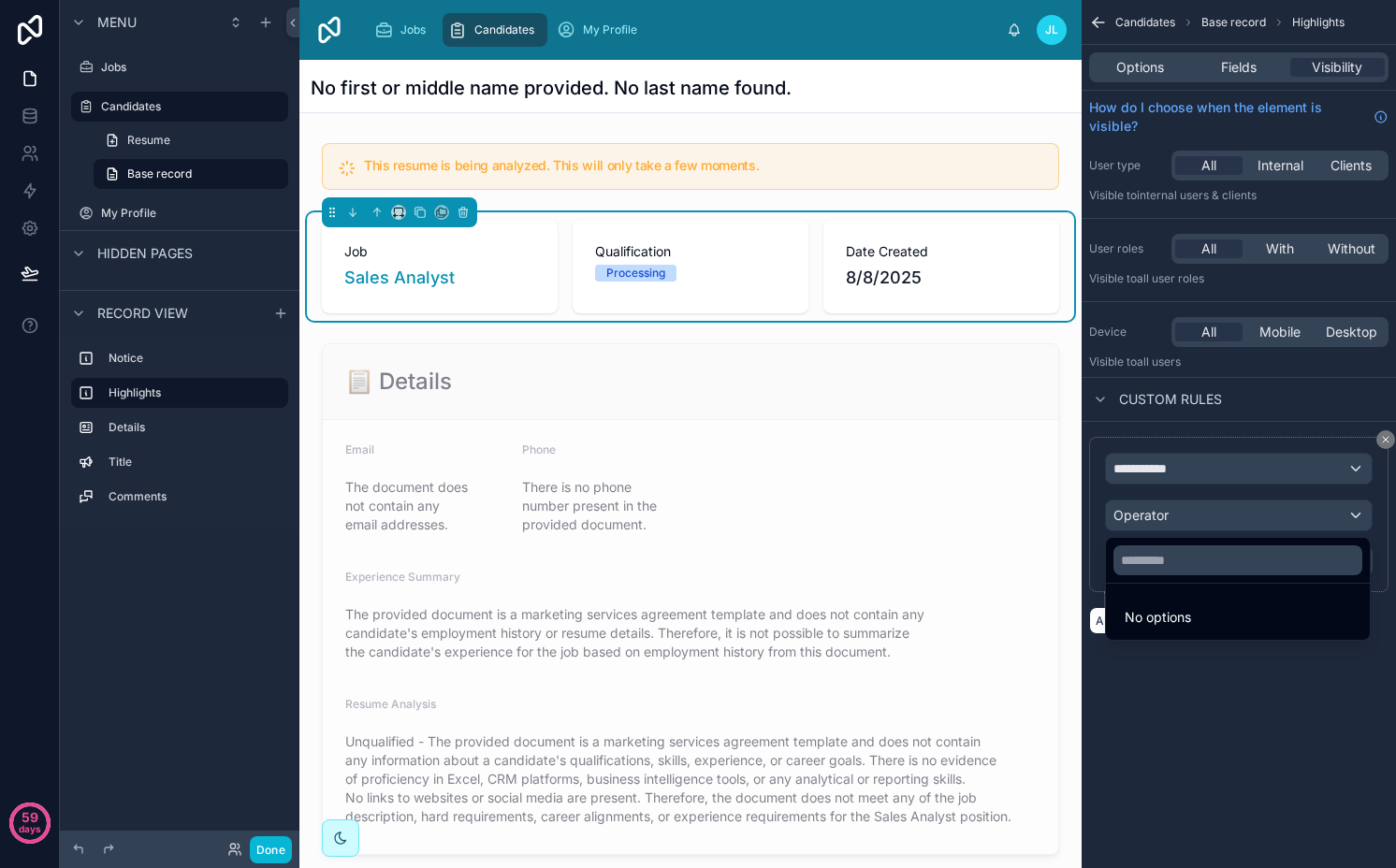 click at bounding box center [698, 434] 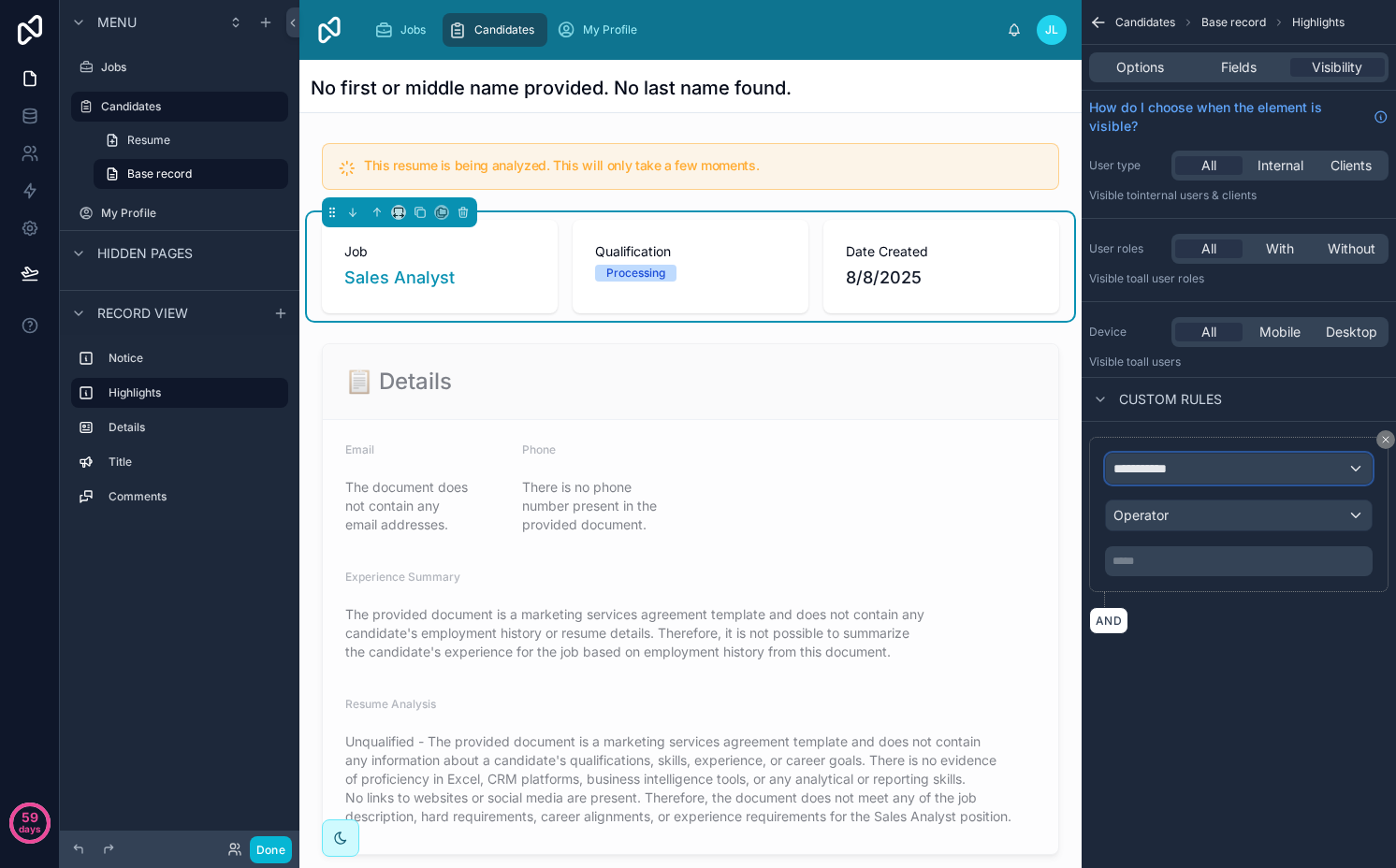 click on "**********" at bounding box center [1239, 469] 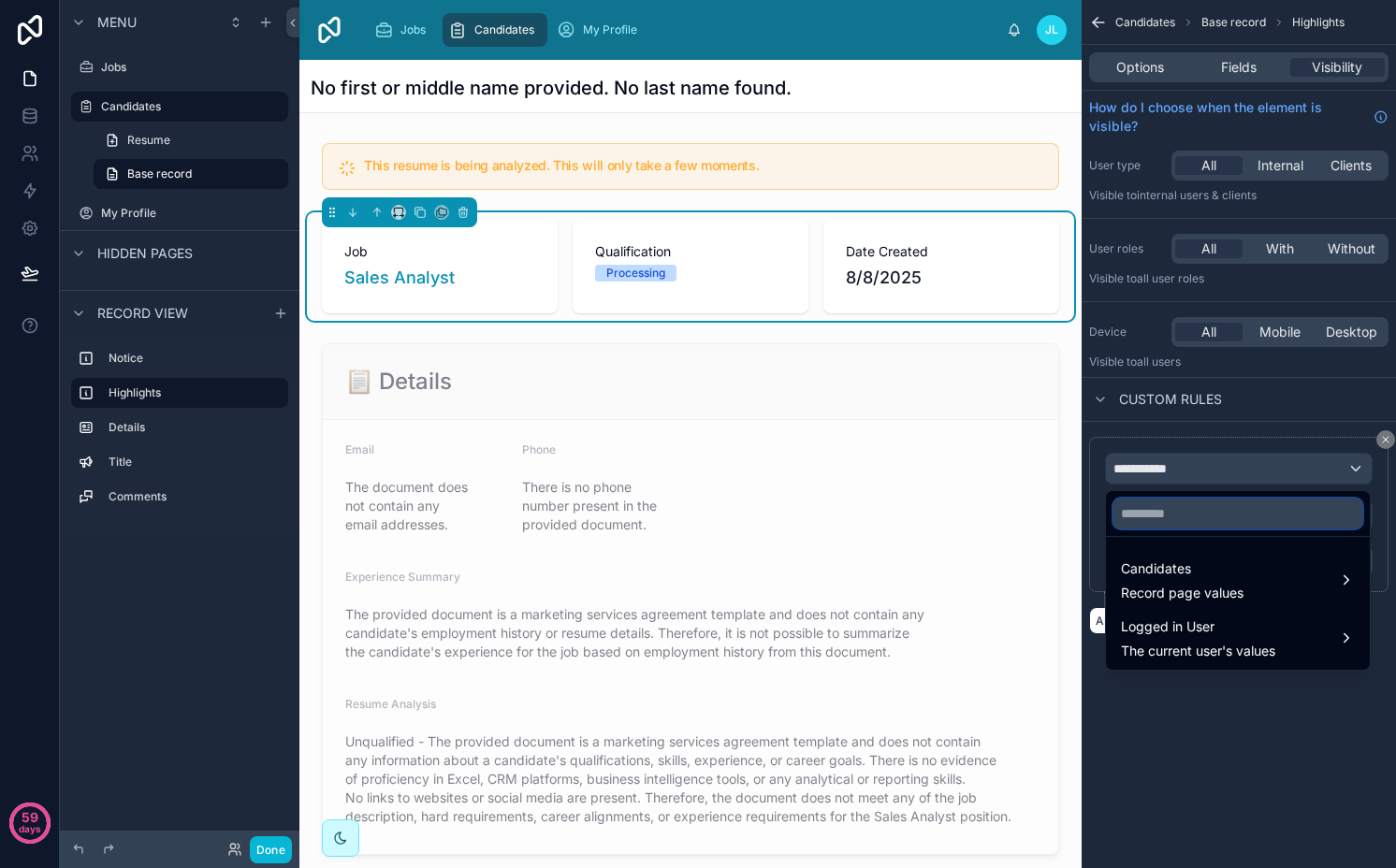 click at bounding box center [1238, 514] 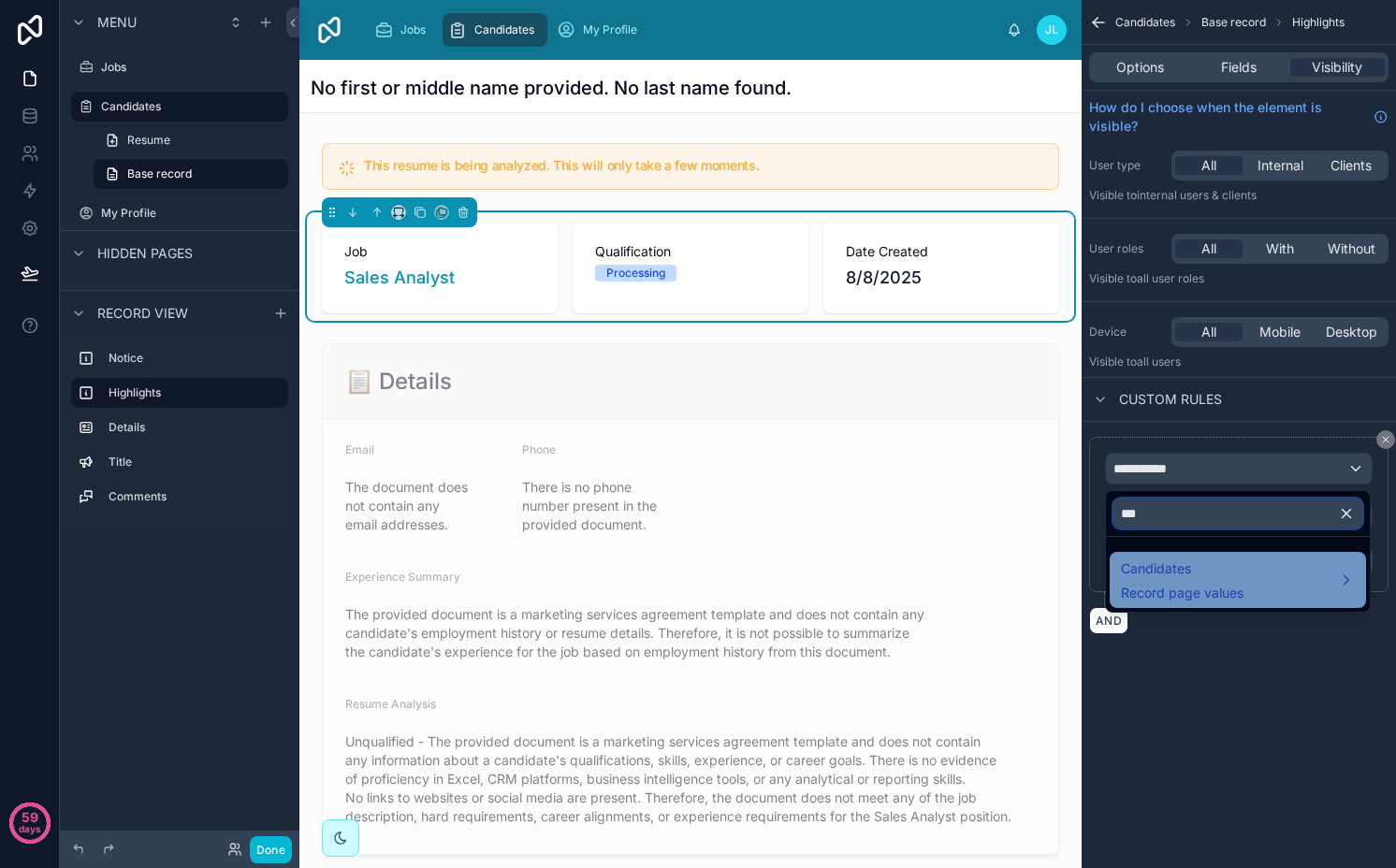 type on "***" 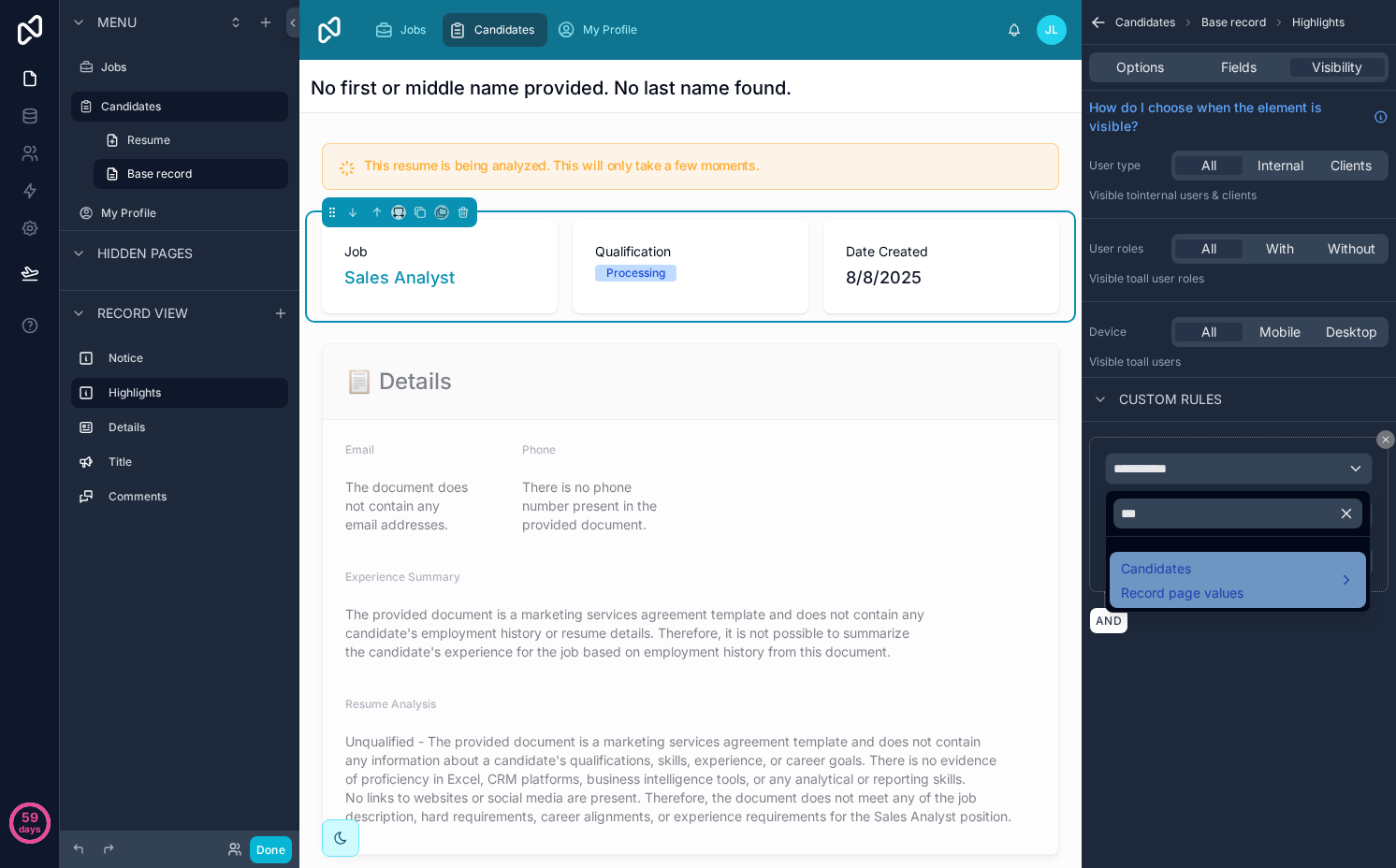 click on "Candidates Record page values" at bounding box center [1182, 580] 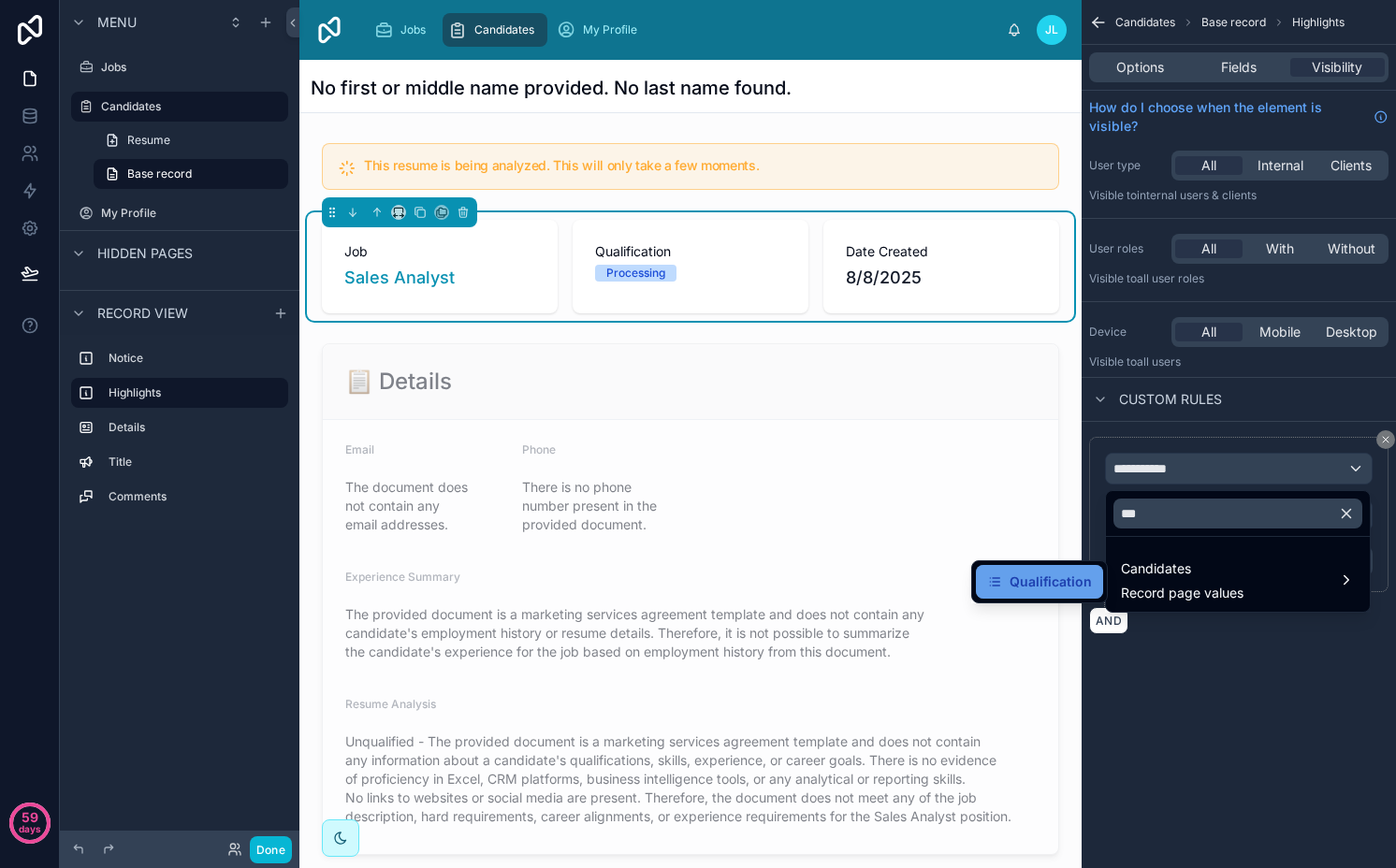 click on "Qualification" at bounding box center (1051, 582) 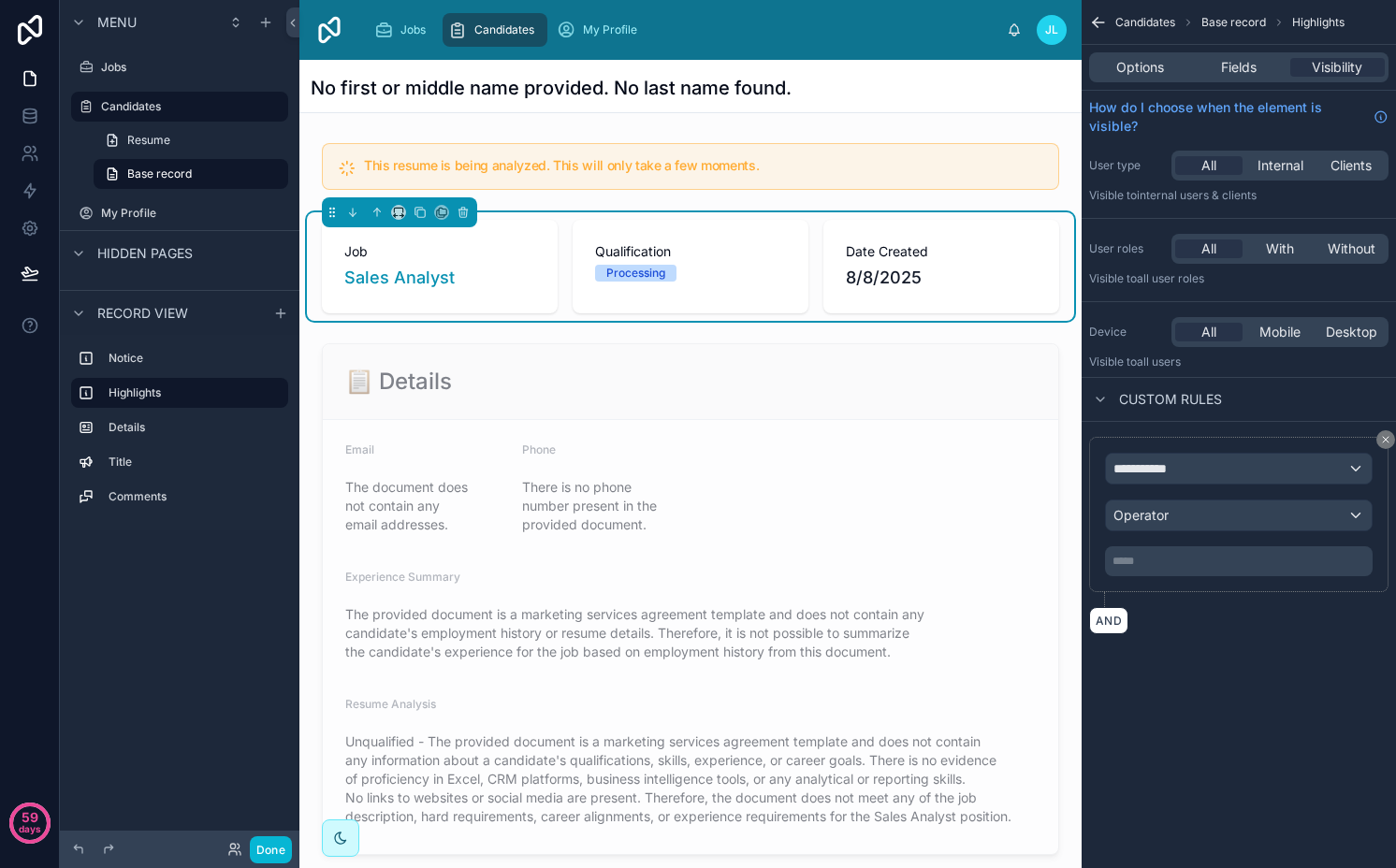 click on "**********" at bounding box center [1239, 535] 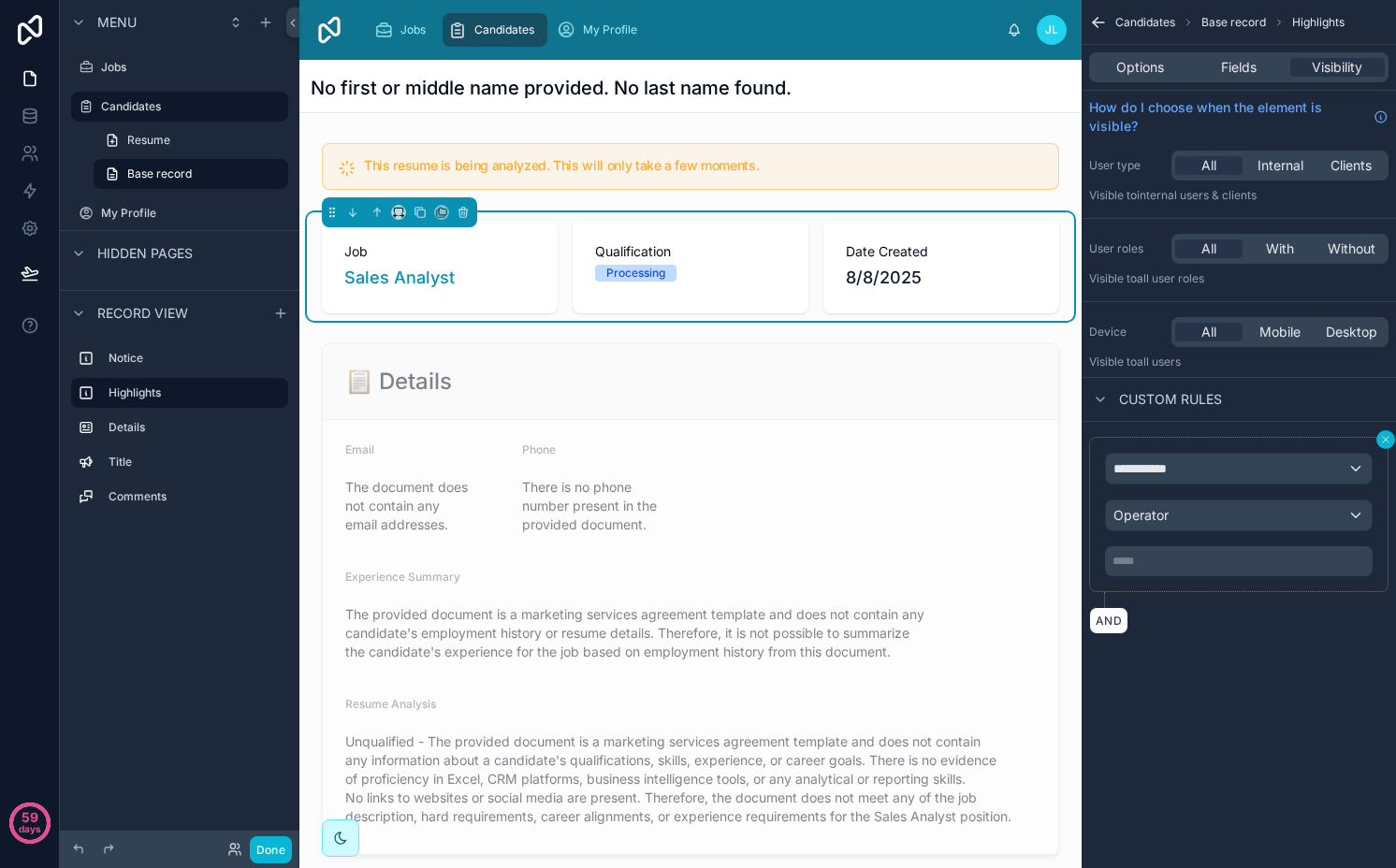 click 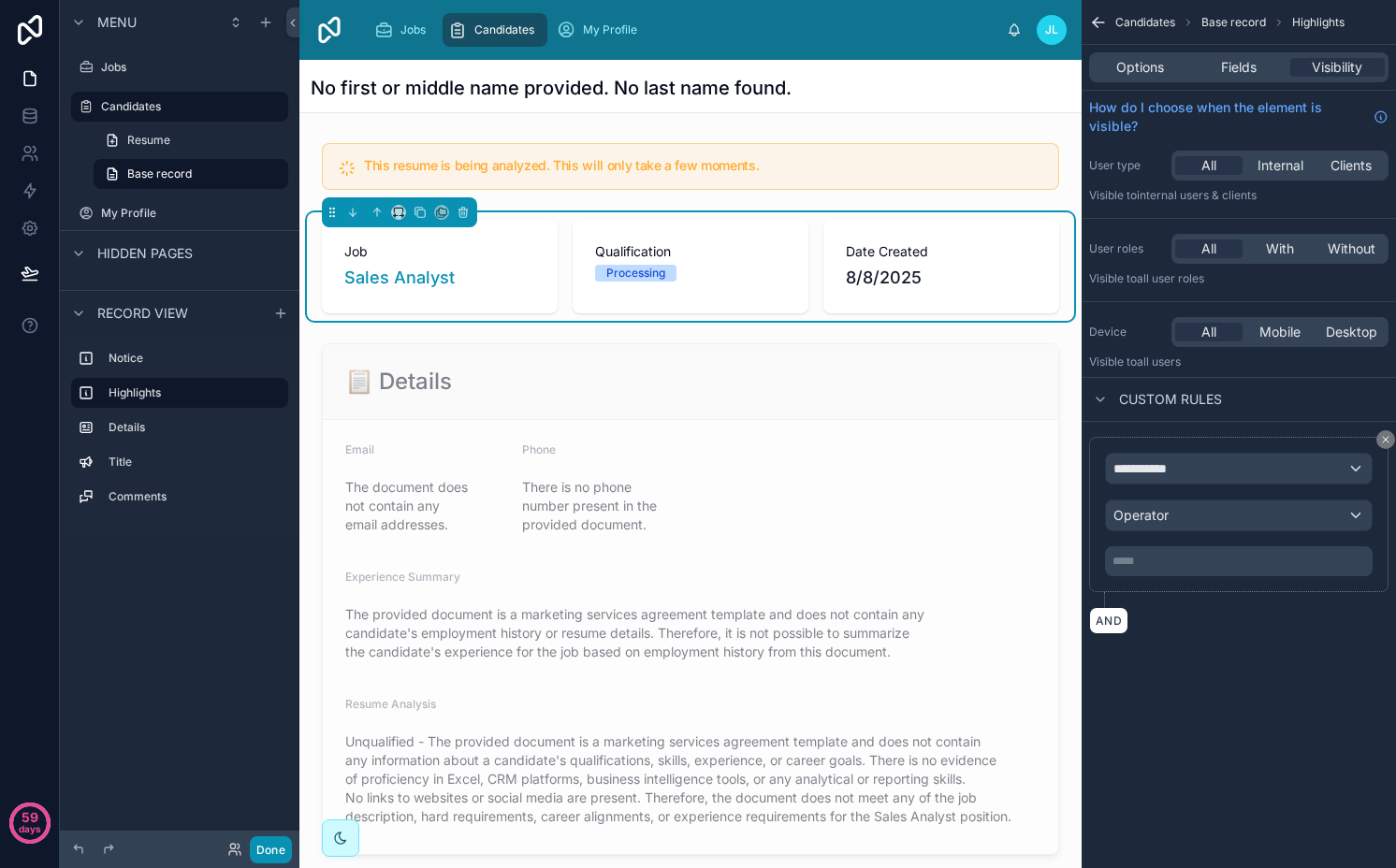 click on "Done" at bounding box center (270, 849) 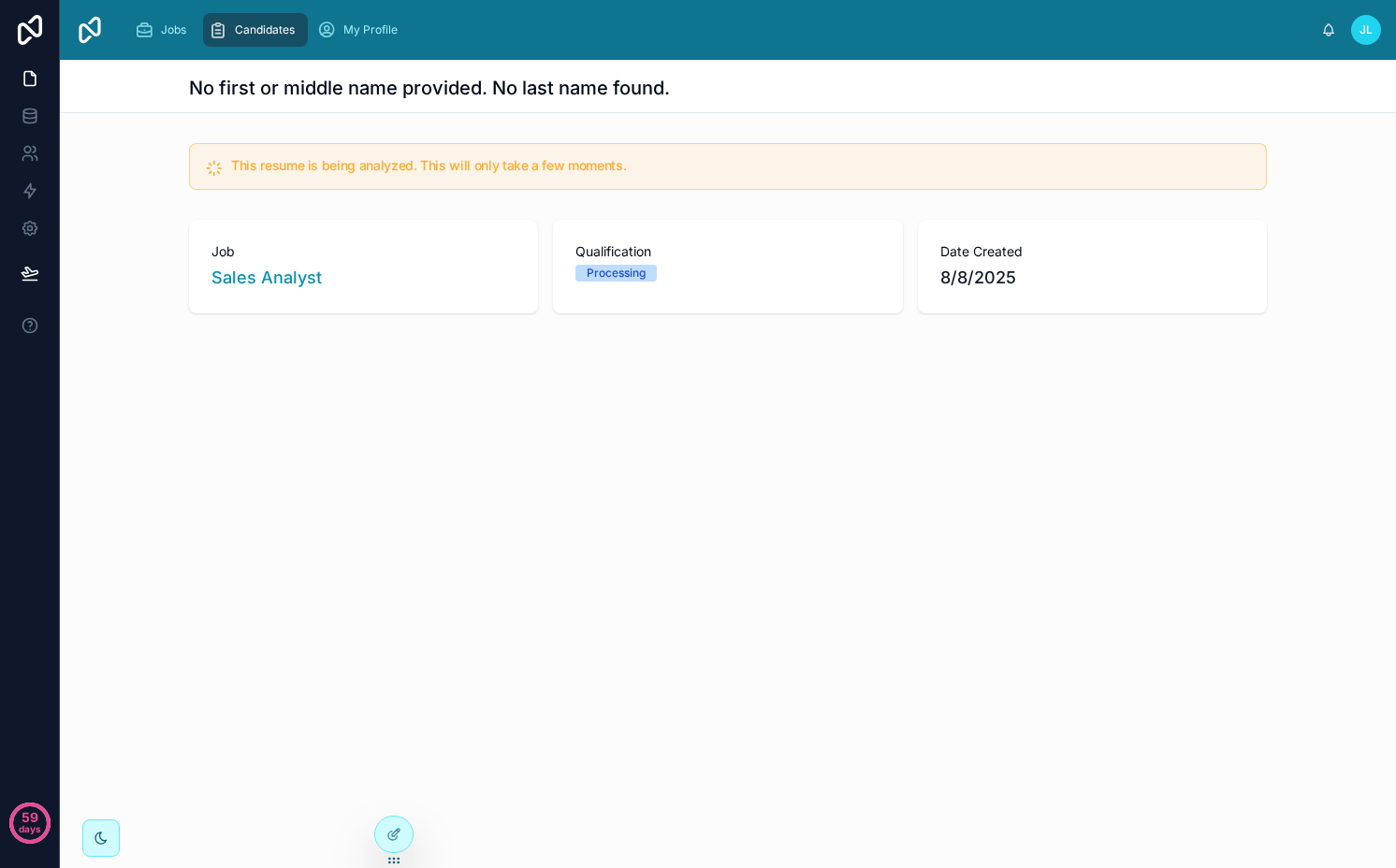 click on "No first or middle name provided. No last name found. This resume is being analyzed. This will only take a few moments. Job Sales Analyst Qualification Processing Date Created 8/8/2025" at bounding box center [728, 464] 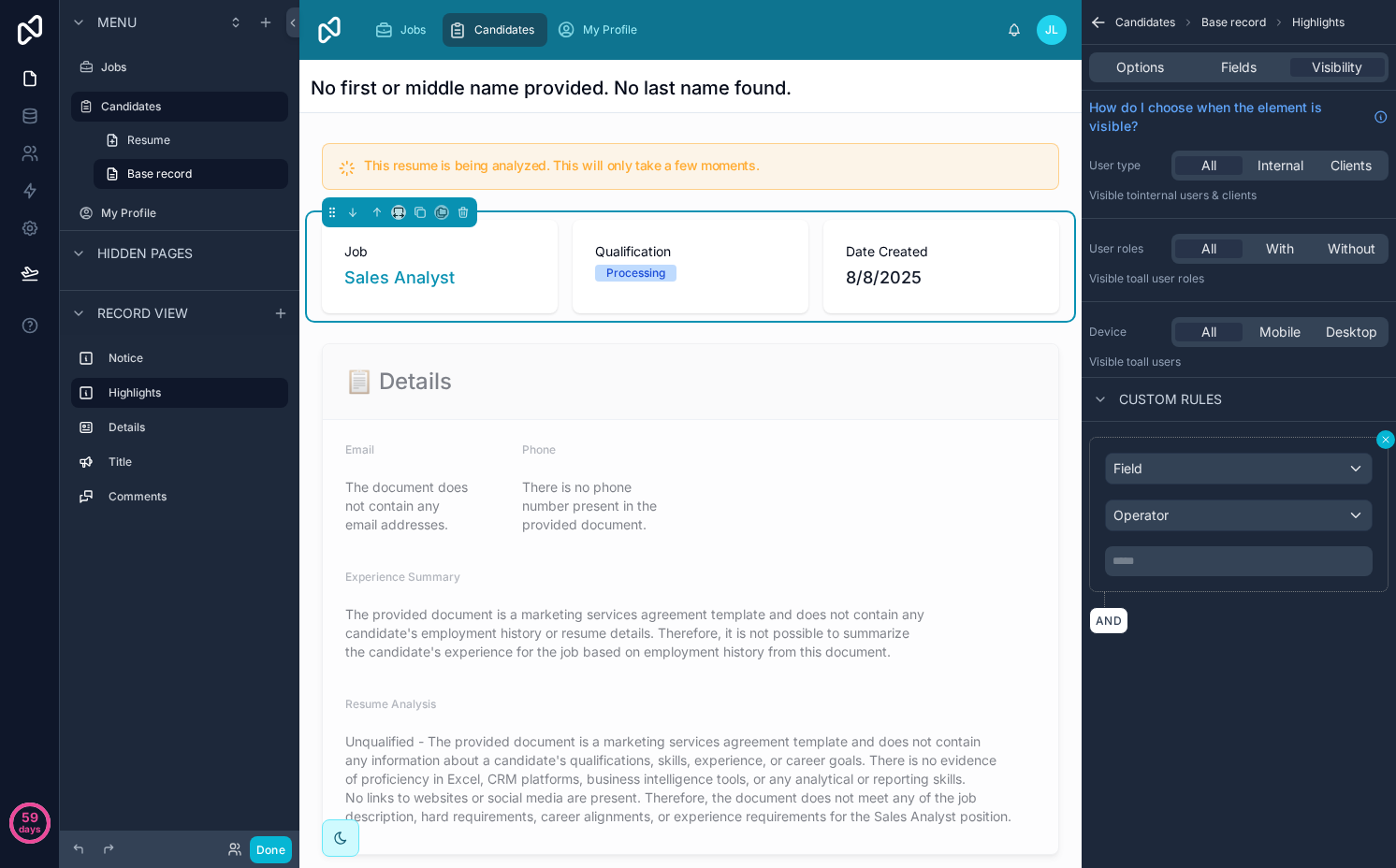 click at bounding box center [1386, 440] 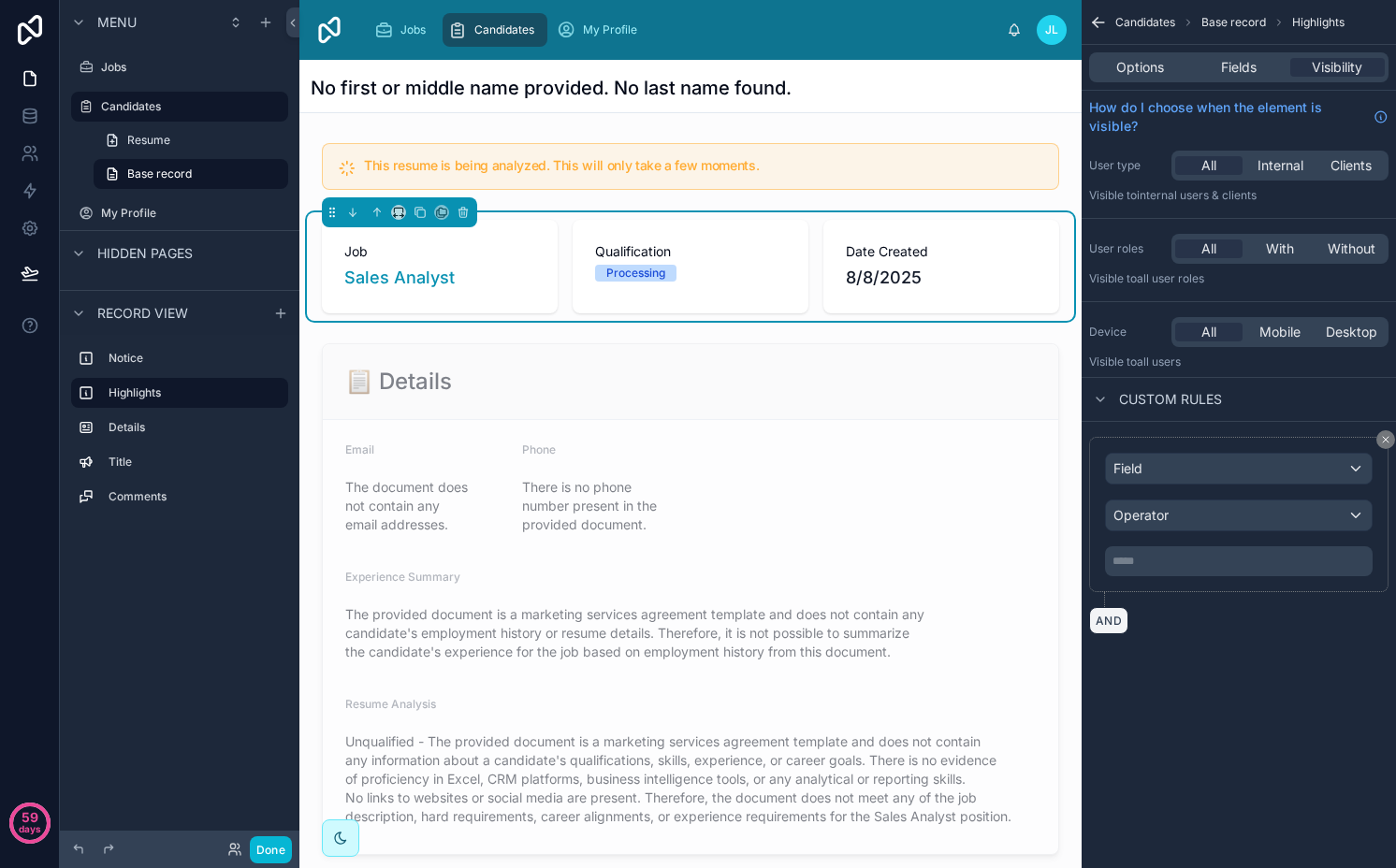 click on "AND" at bounding box center [1109, 620] 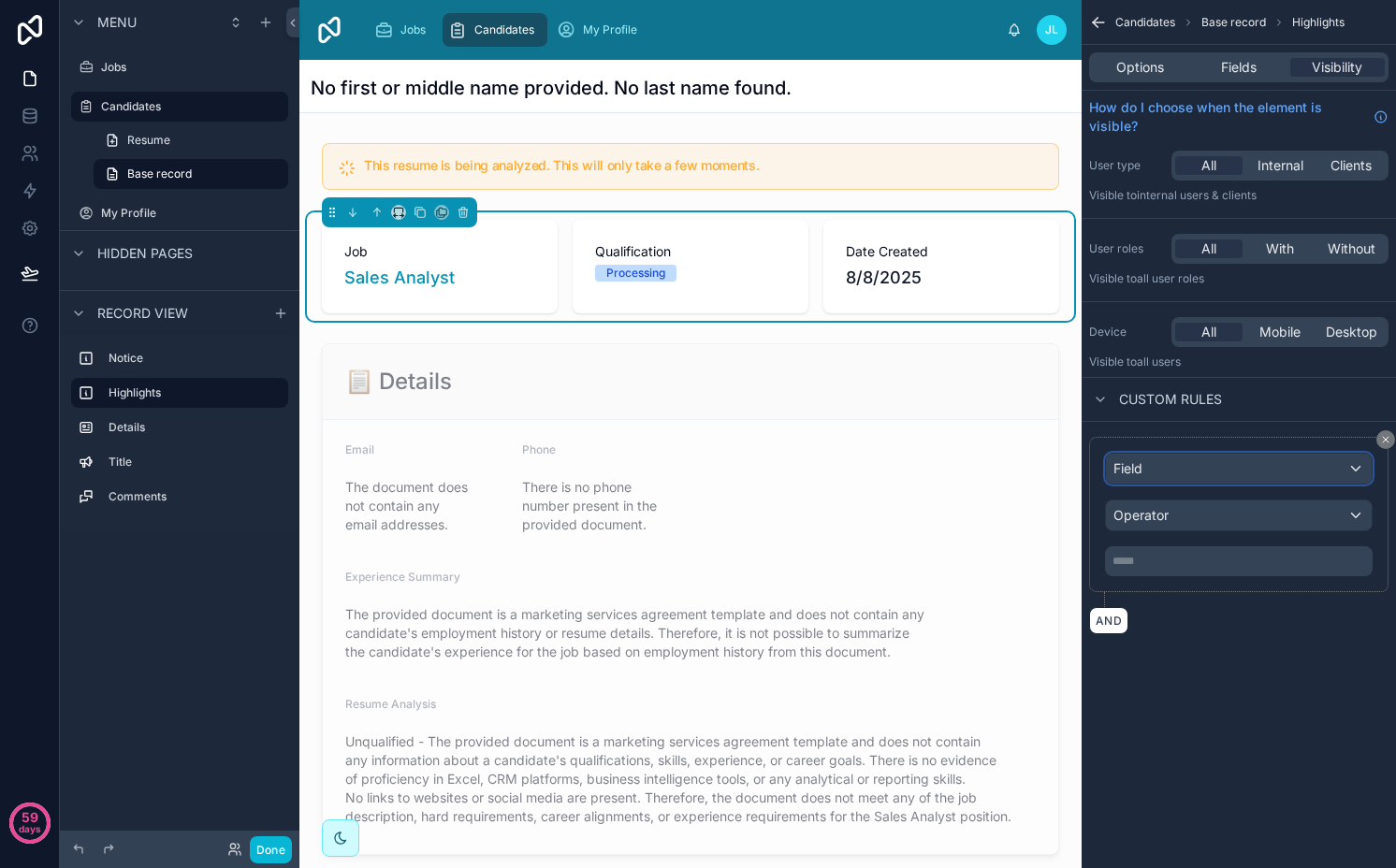 click on "Field" at bounding box center [1239, 469] 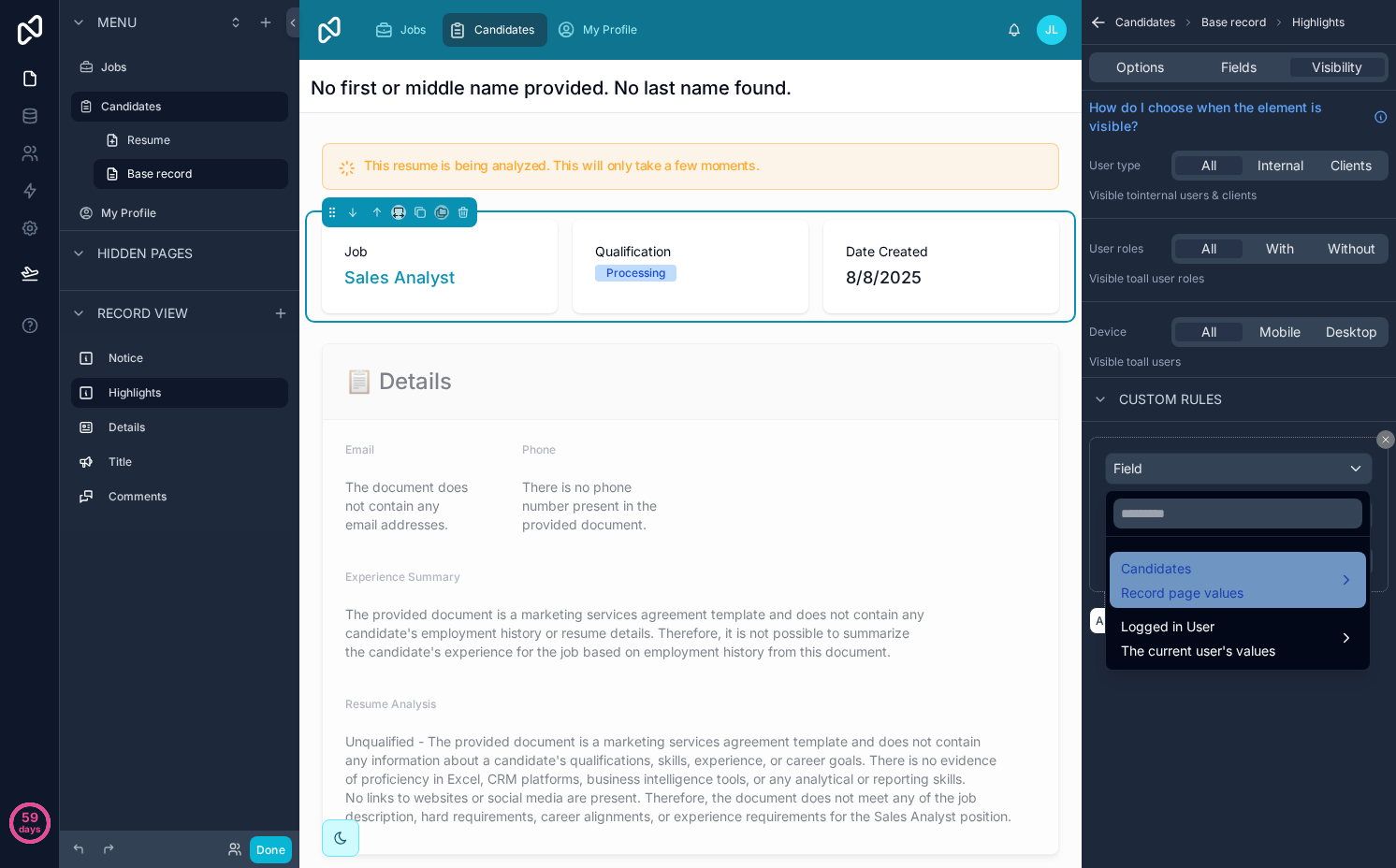 click on "Record page values" at bounding box center [1182, 593] 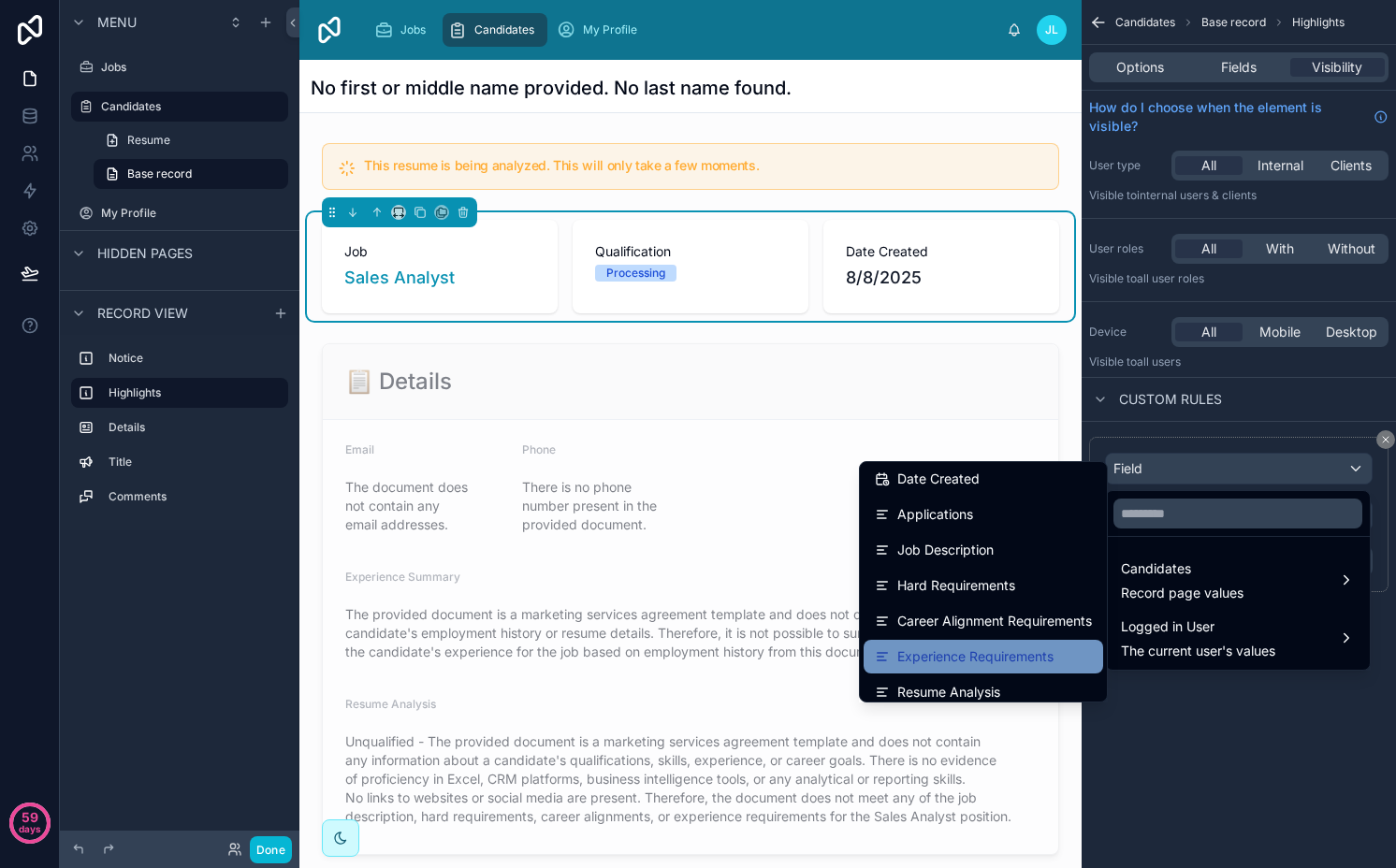 scroll, scrollTop: 548, scrollLeft: 0, axis: vertical 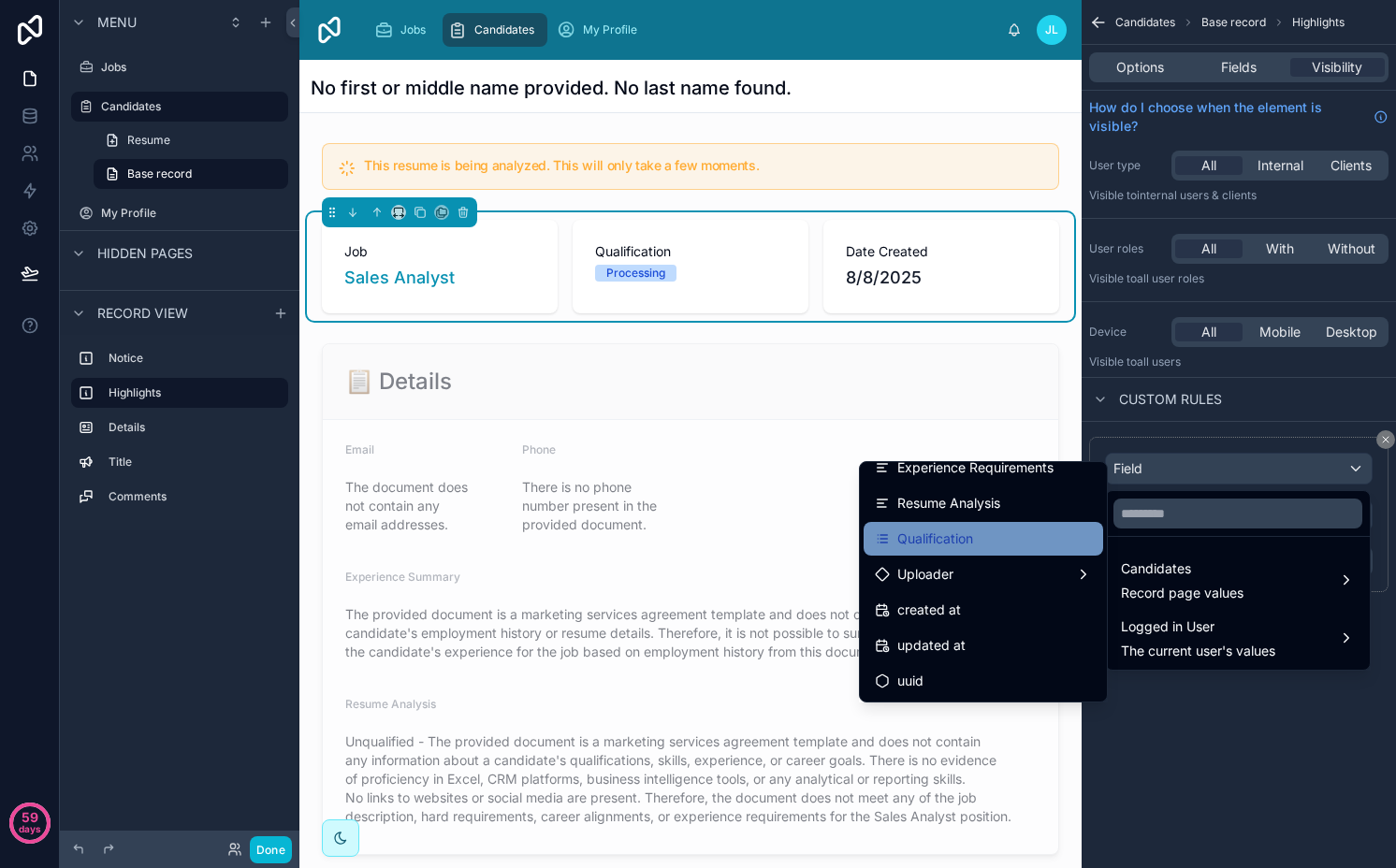 click on "Qualification" at bounding box center [935, 539] 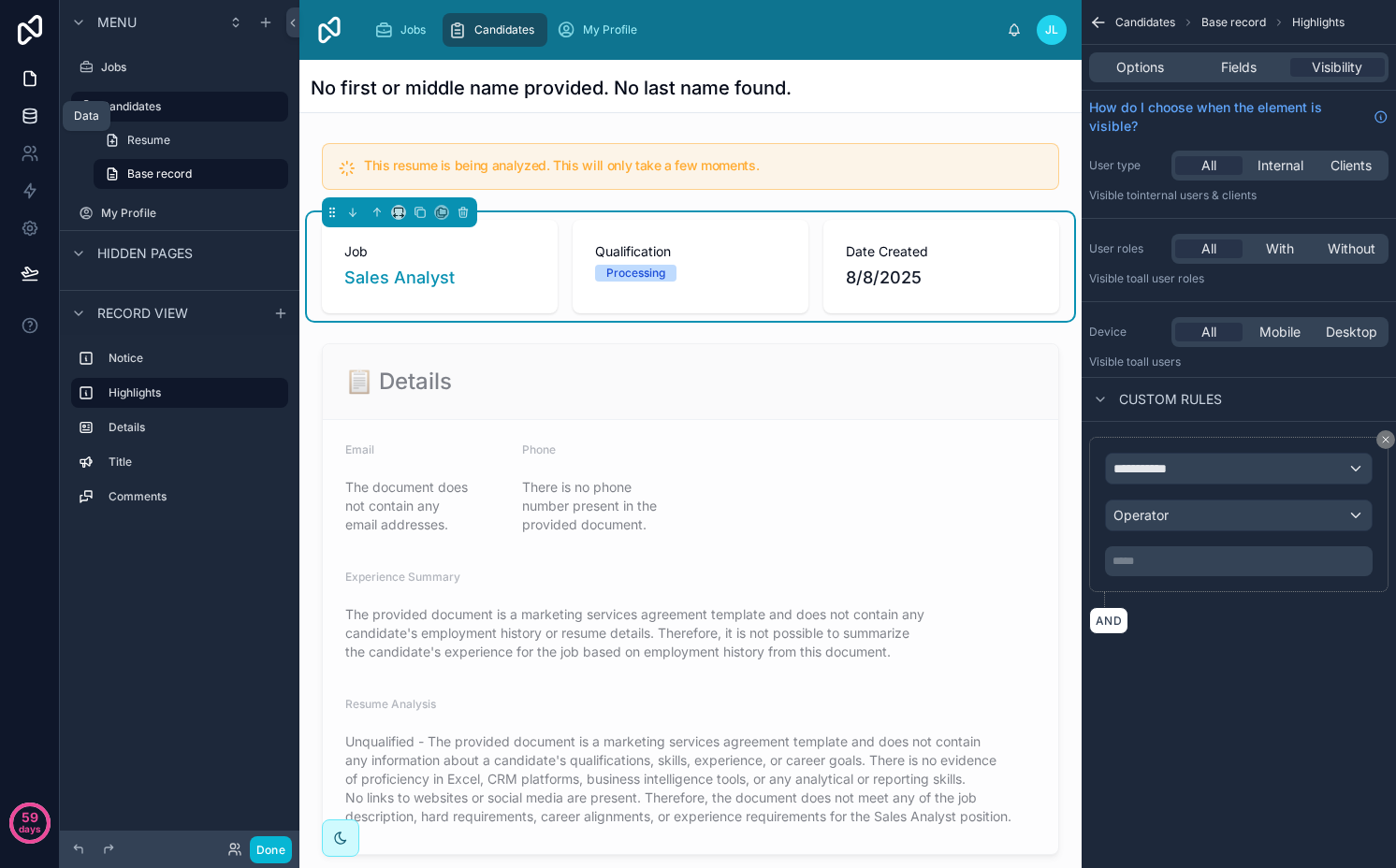 click 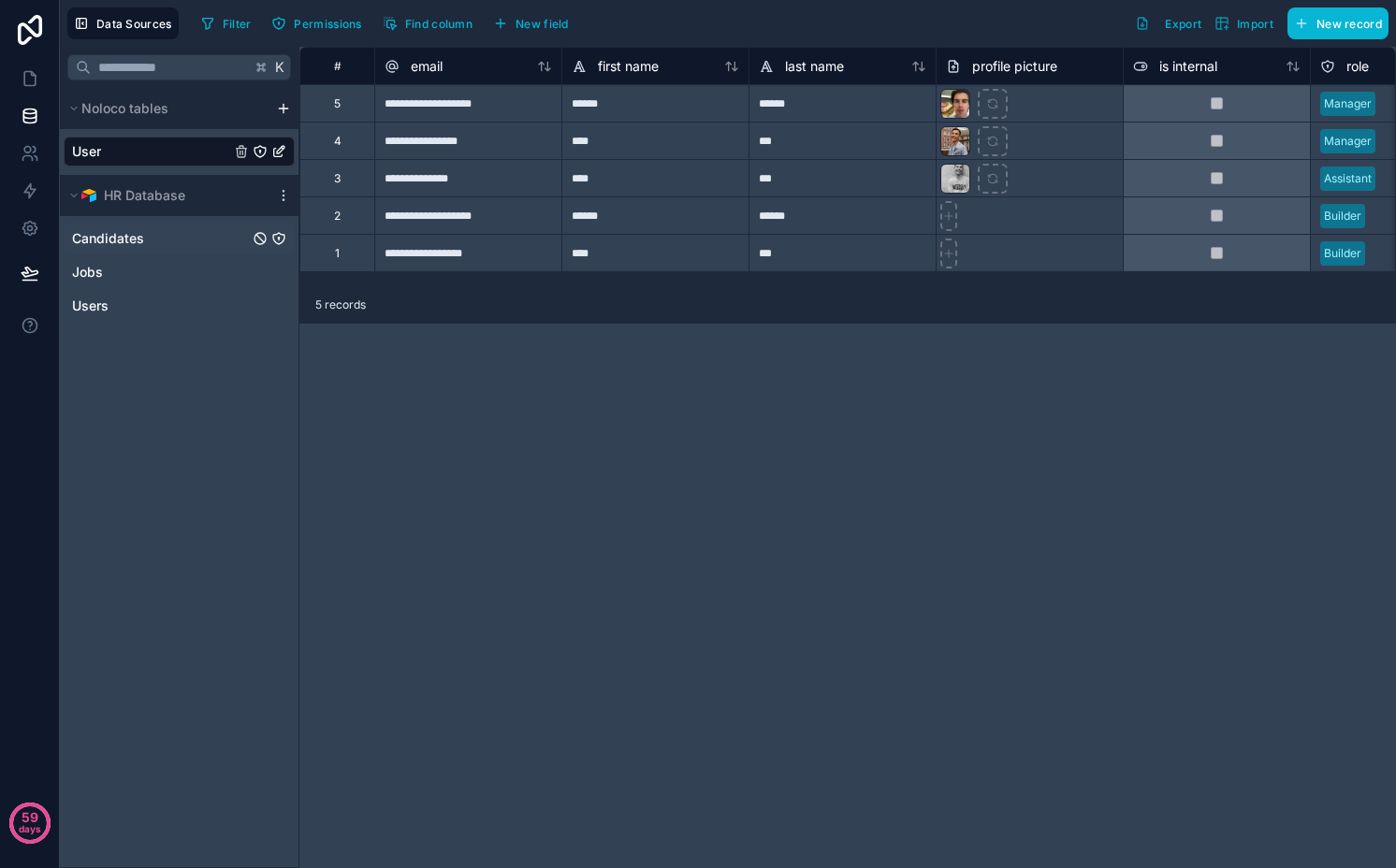 click on "Candidates" at bounding box center (179, 239) 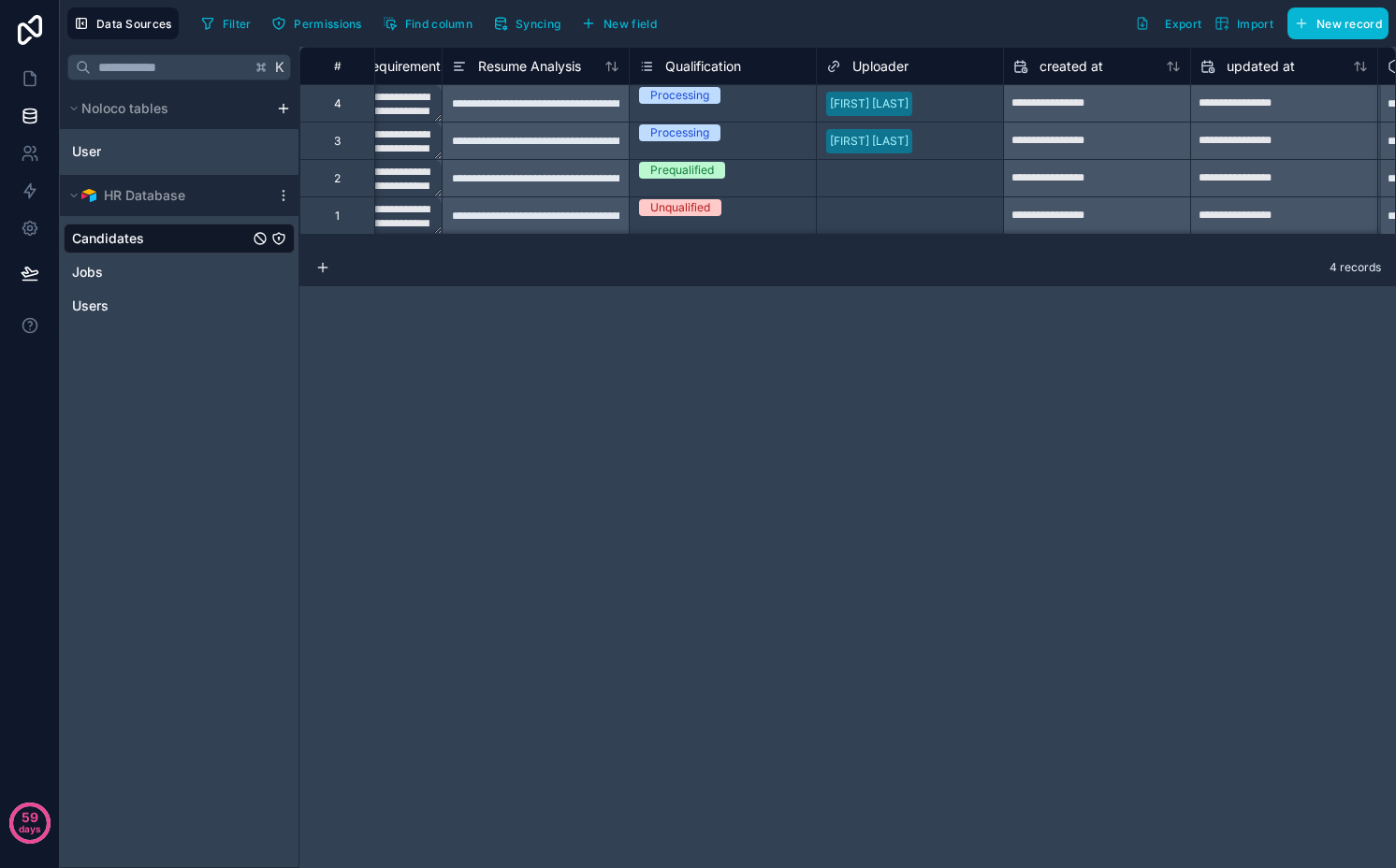 scroll, scrollTop: 0, scrollLeft: 2738, axis: horizontal 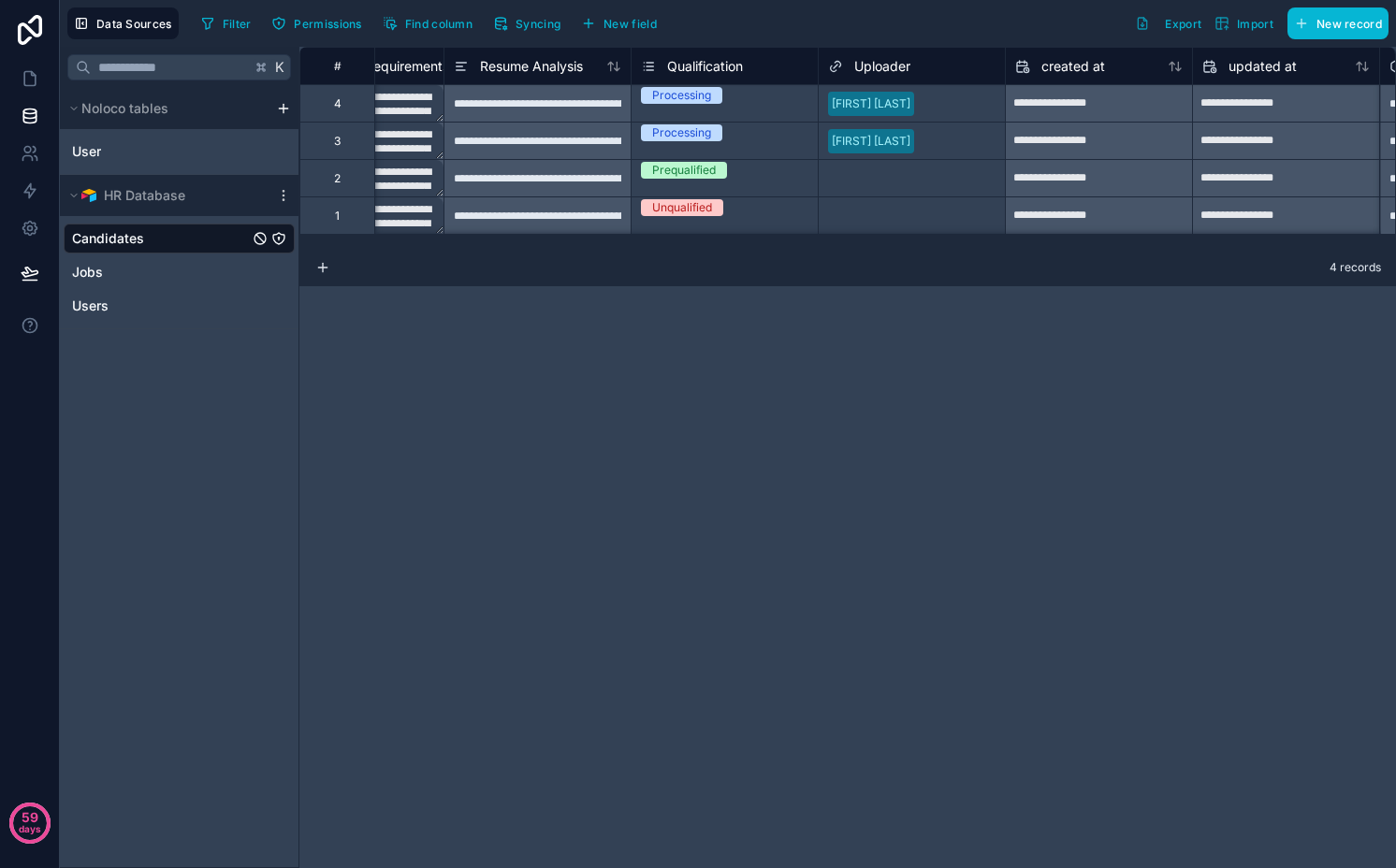 click on "Qualification" at bounding box center [705, 66] 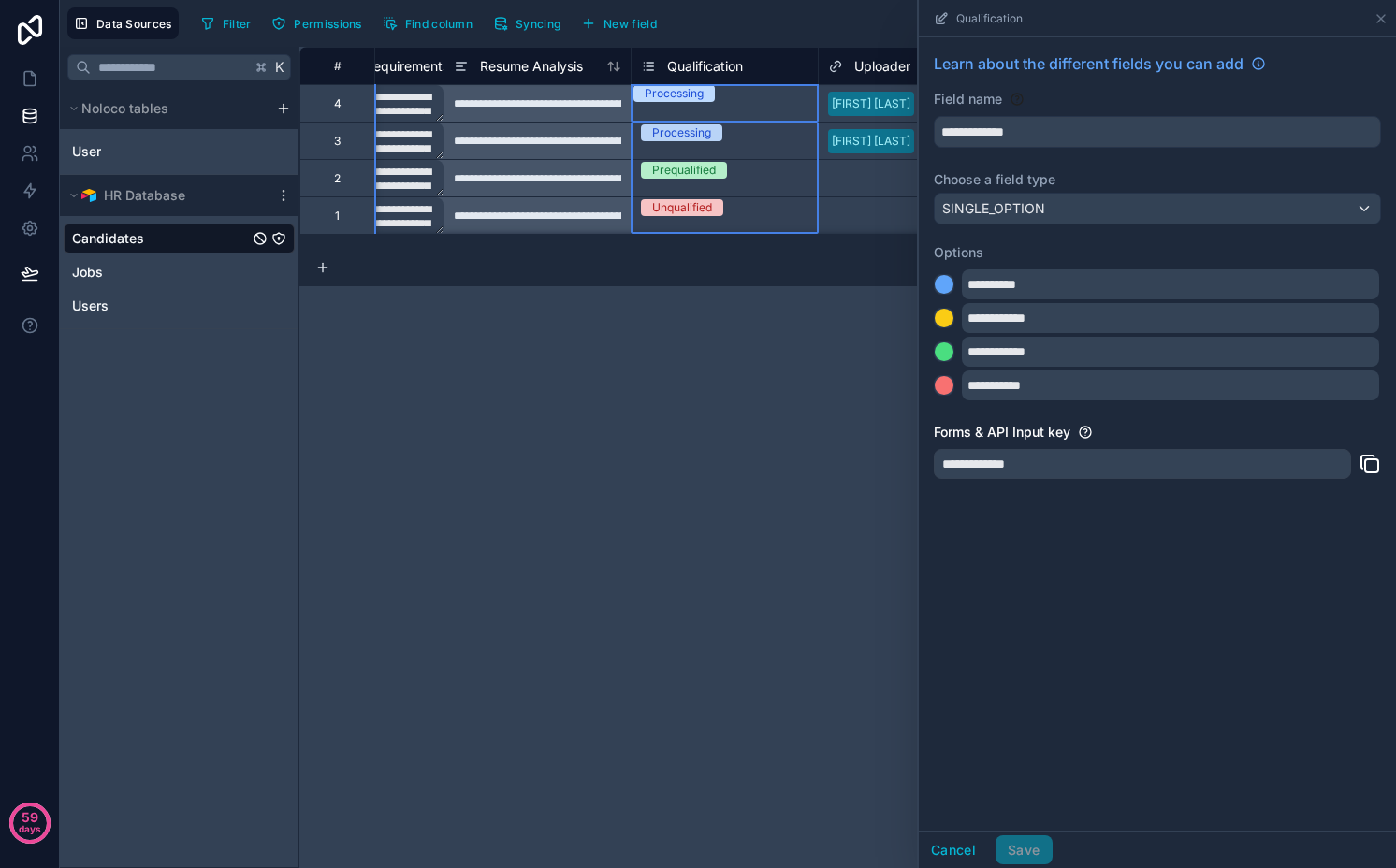 click on "Qualification" at bounding box center [705, 66] 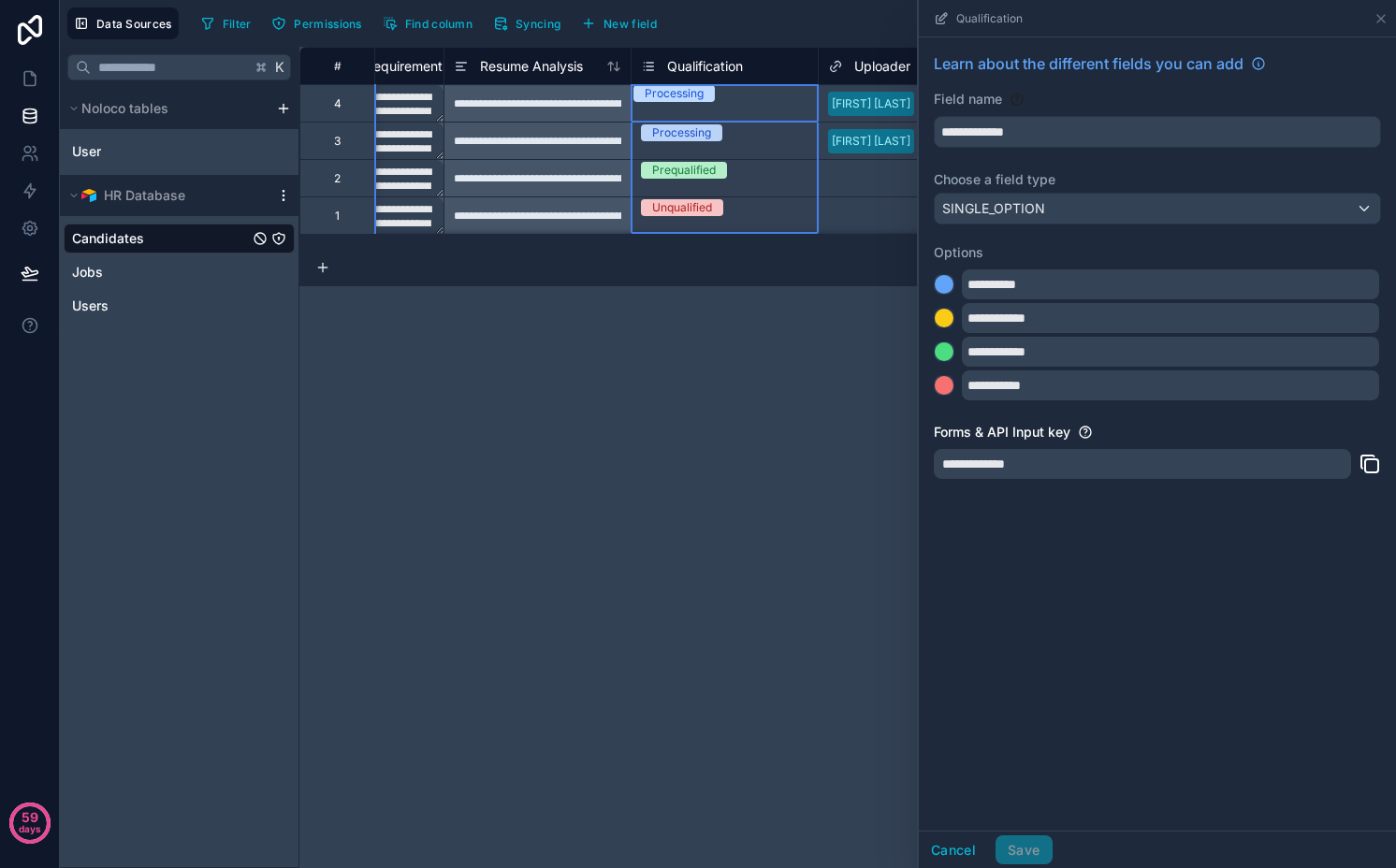click 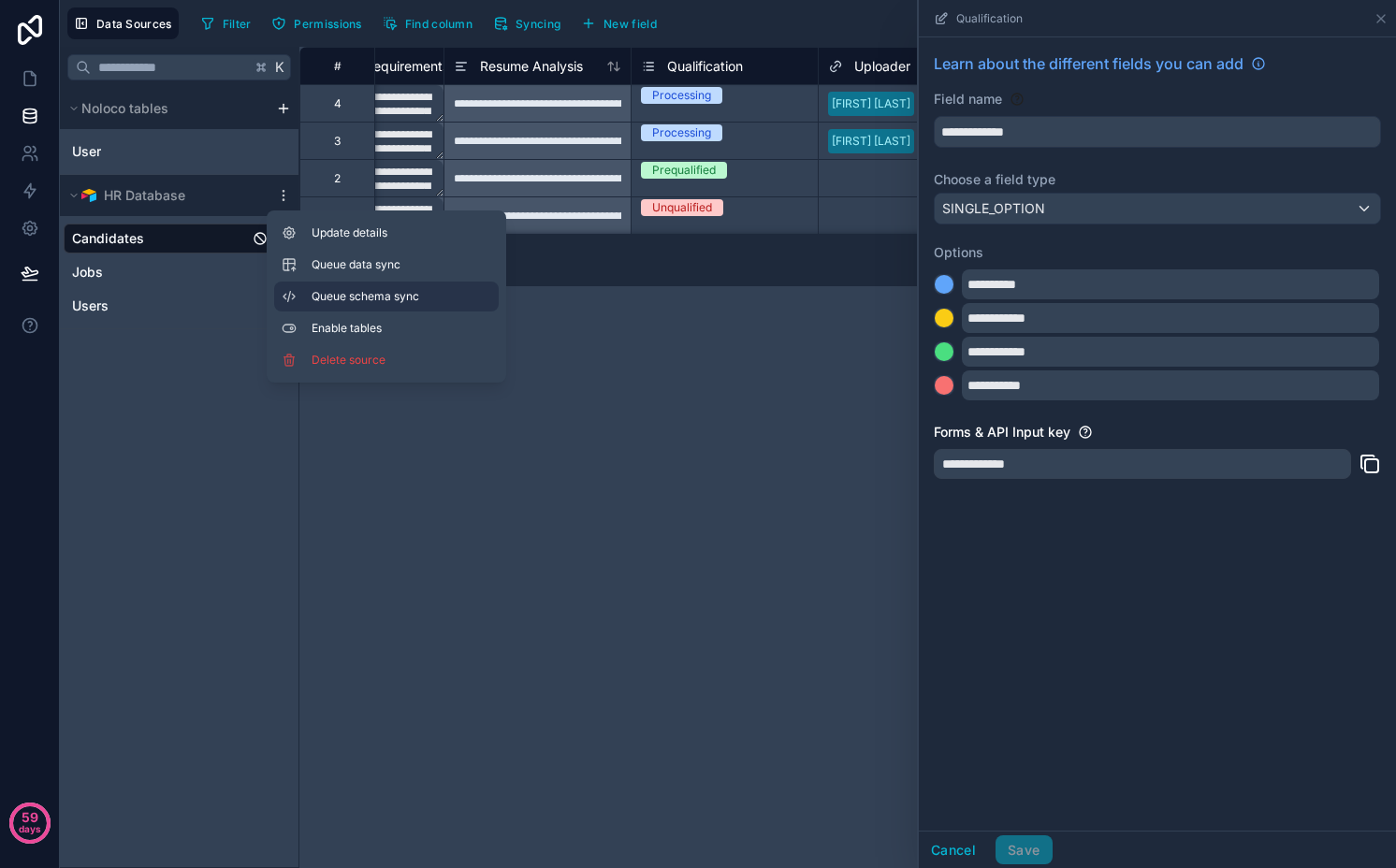 click on "Queue schema sync" at bounding box center [379, 297] 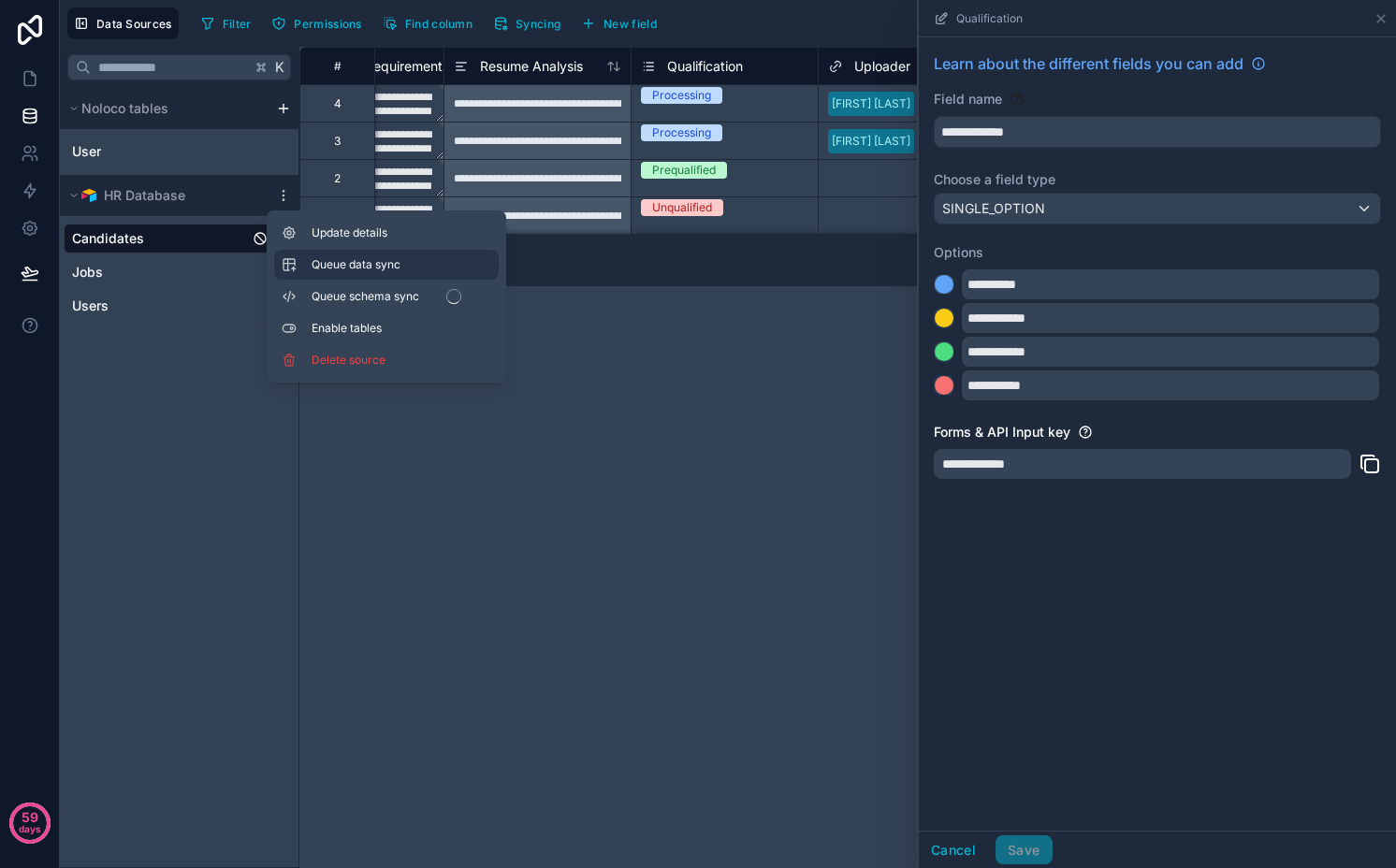 click on "Queue data sync" at bounding box center [379, 265] 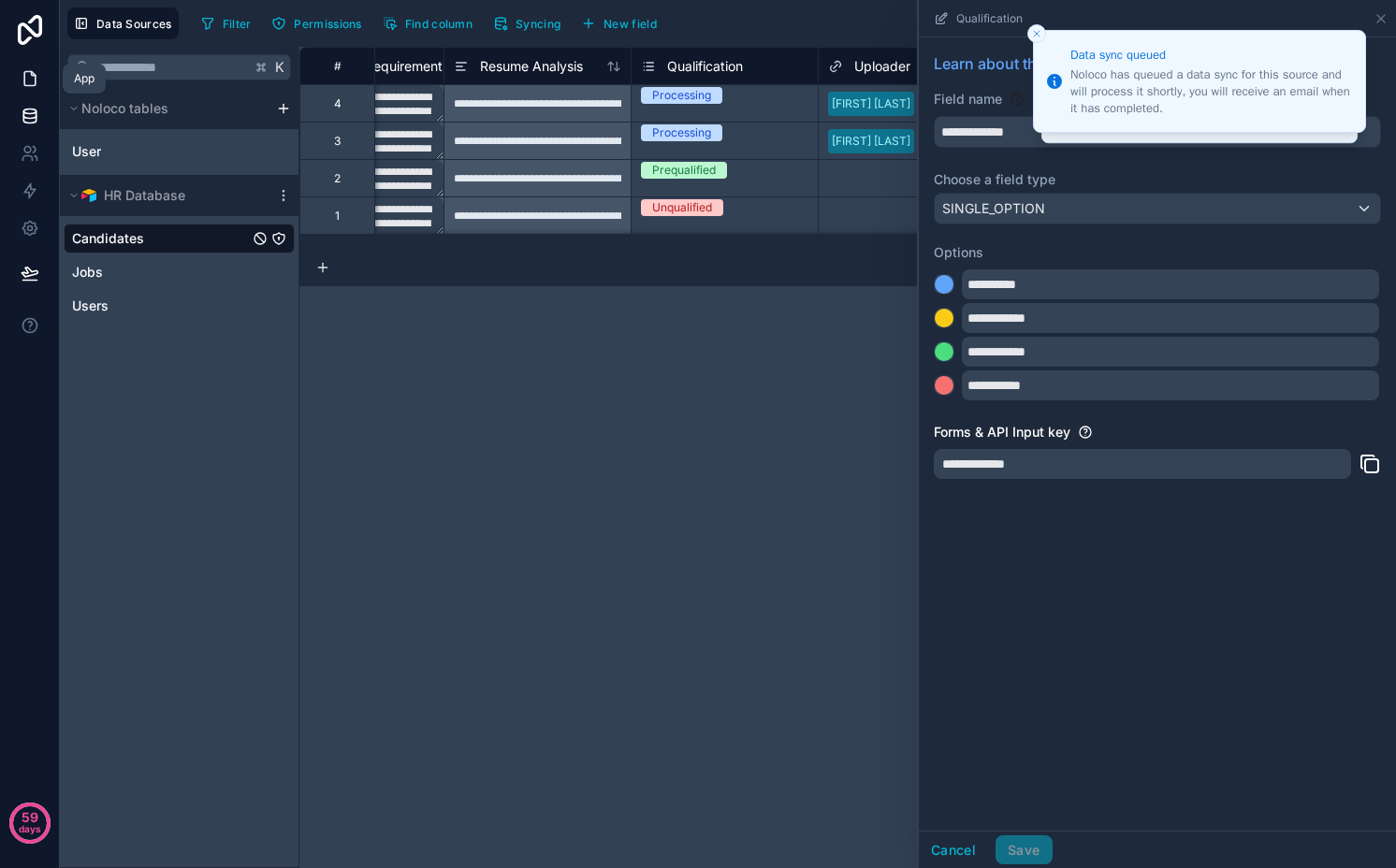 click at bounding box center (29, 79) 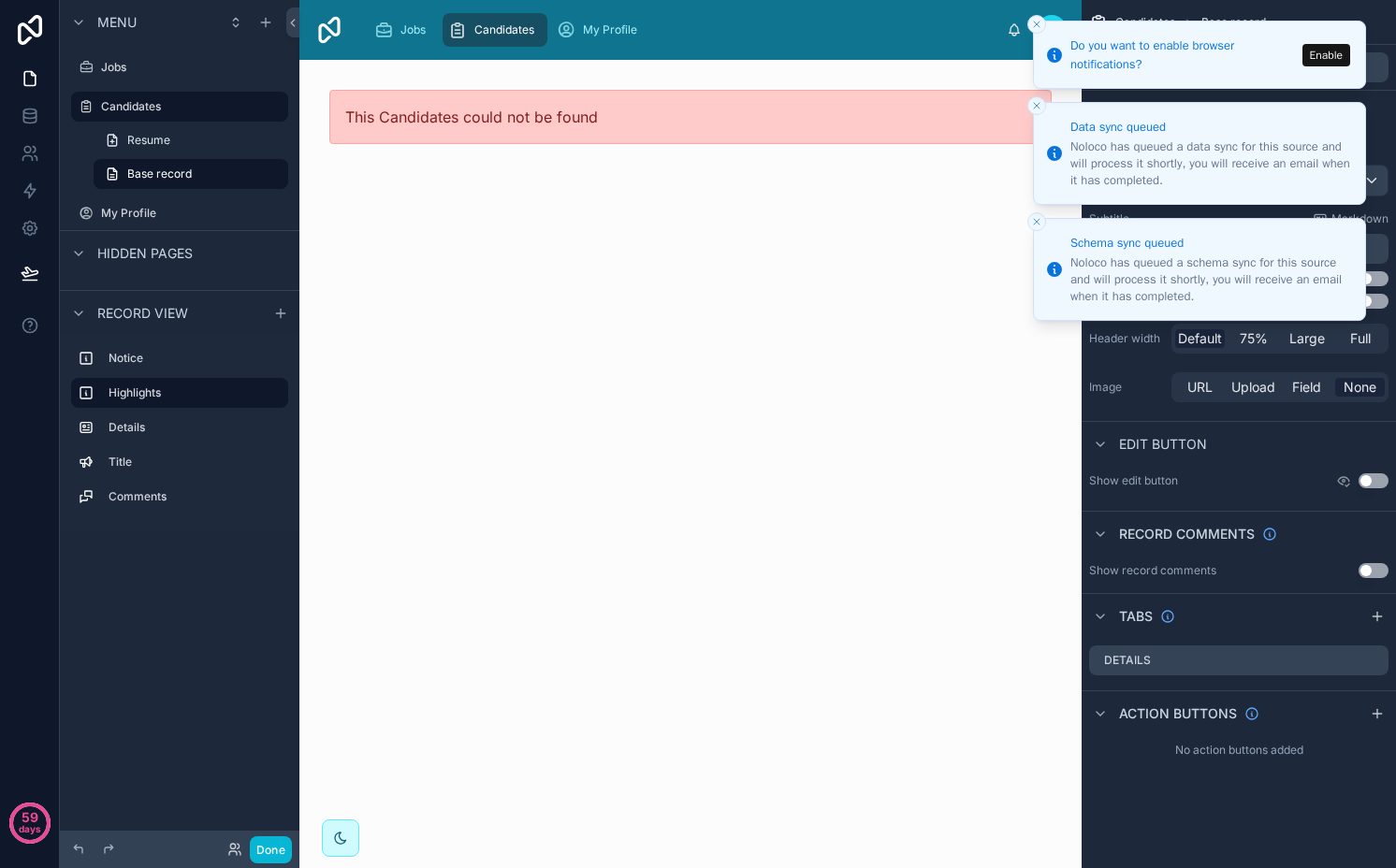 click at bounding box center (1037, 24) 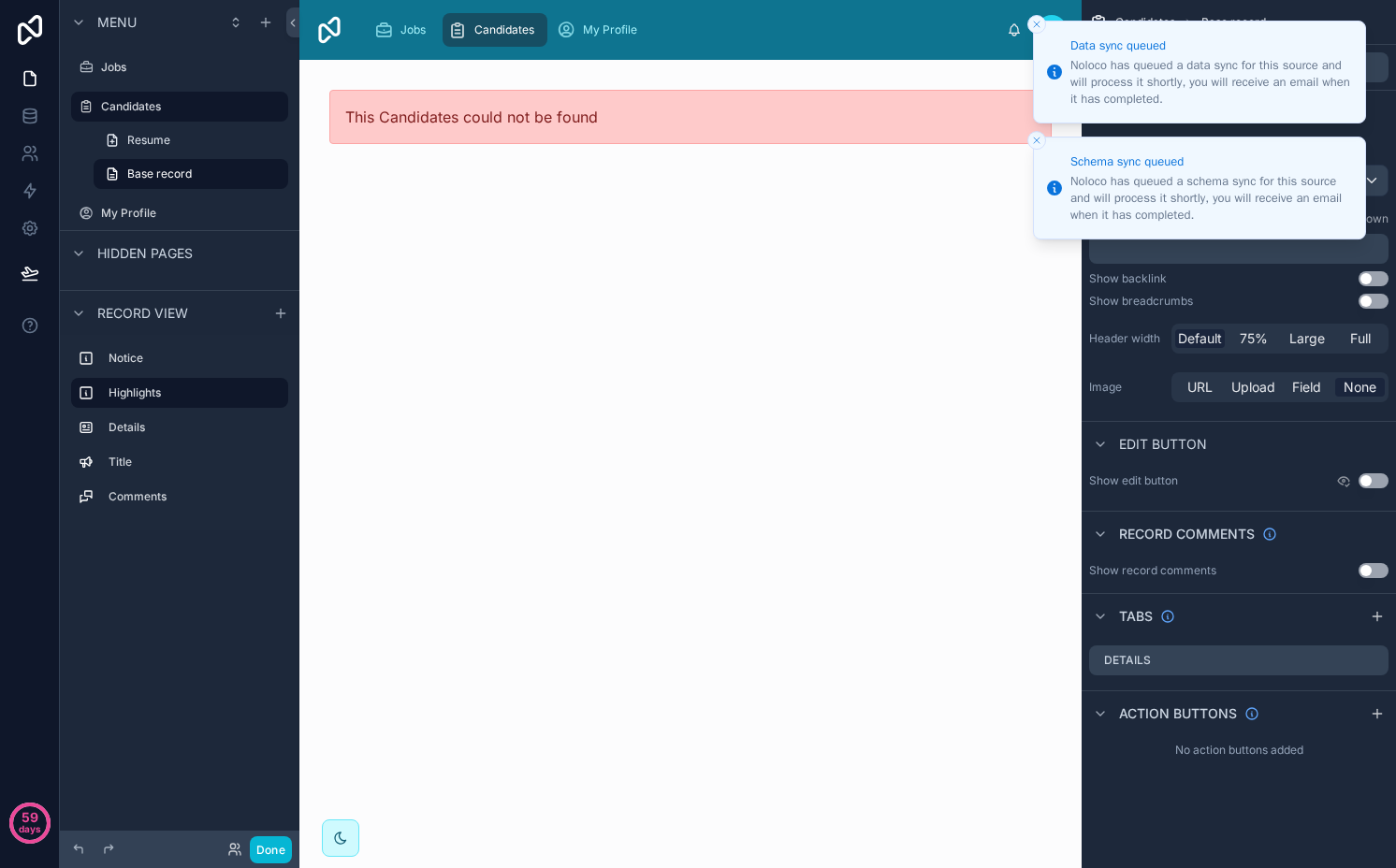 click 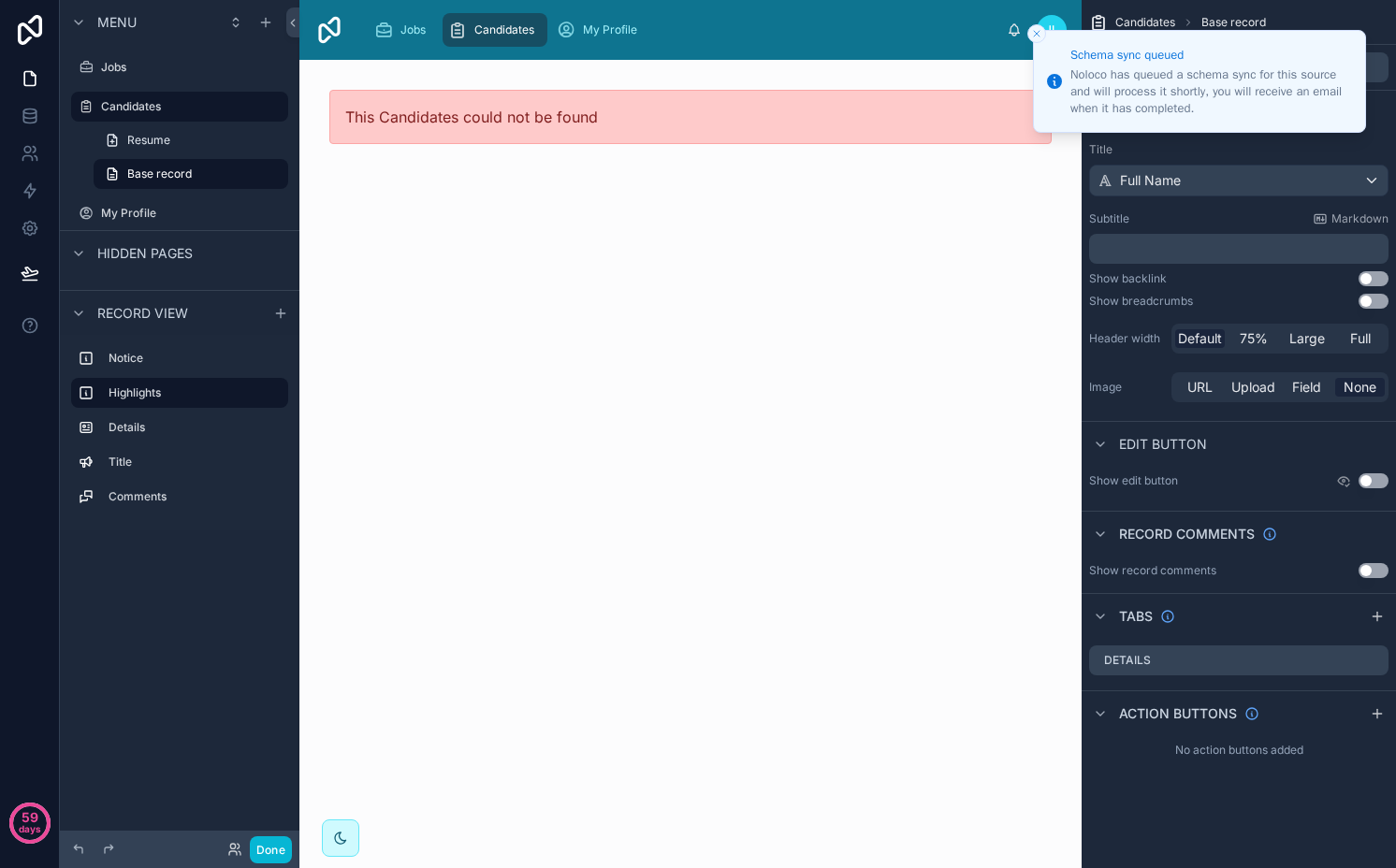 click at bounding box center (1037, 34) 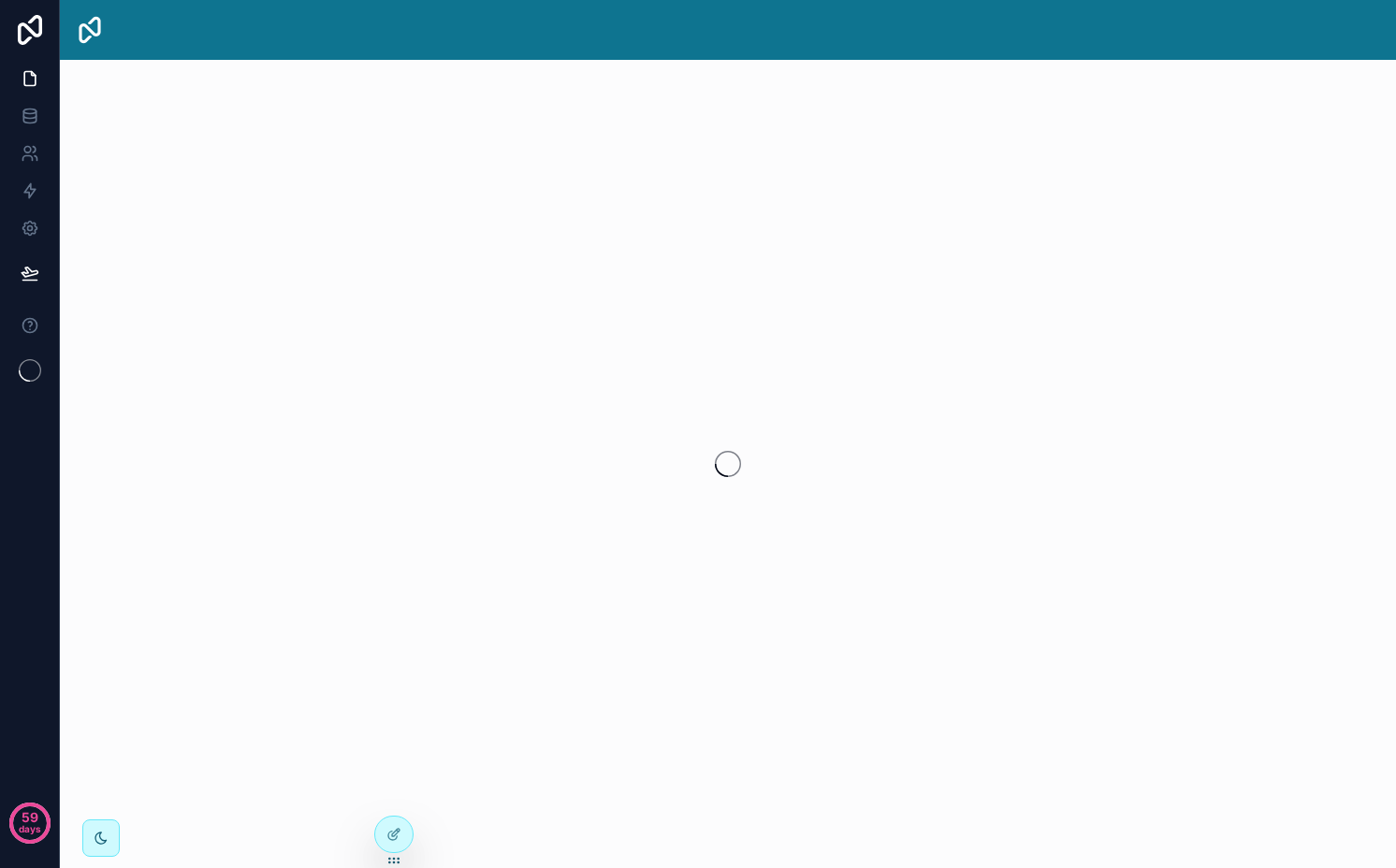 scroll, scrollTop: 0, scrollLeft: 0, axis: both 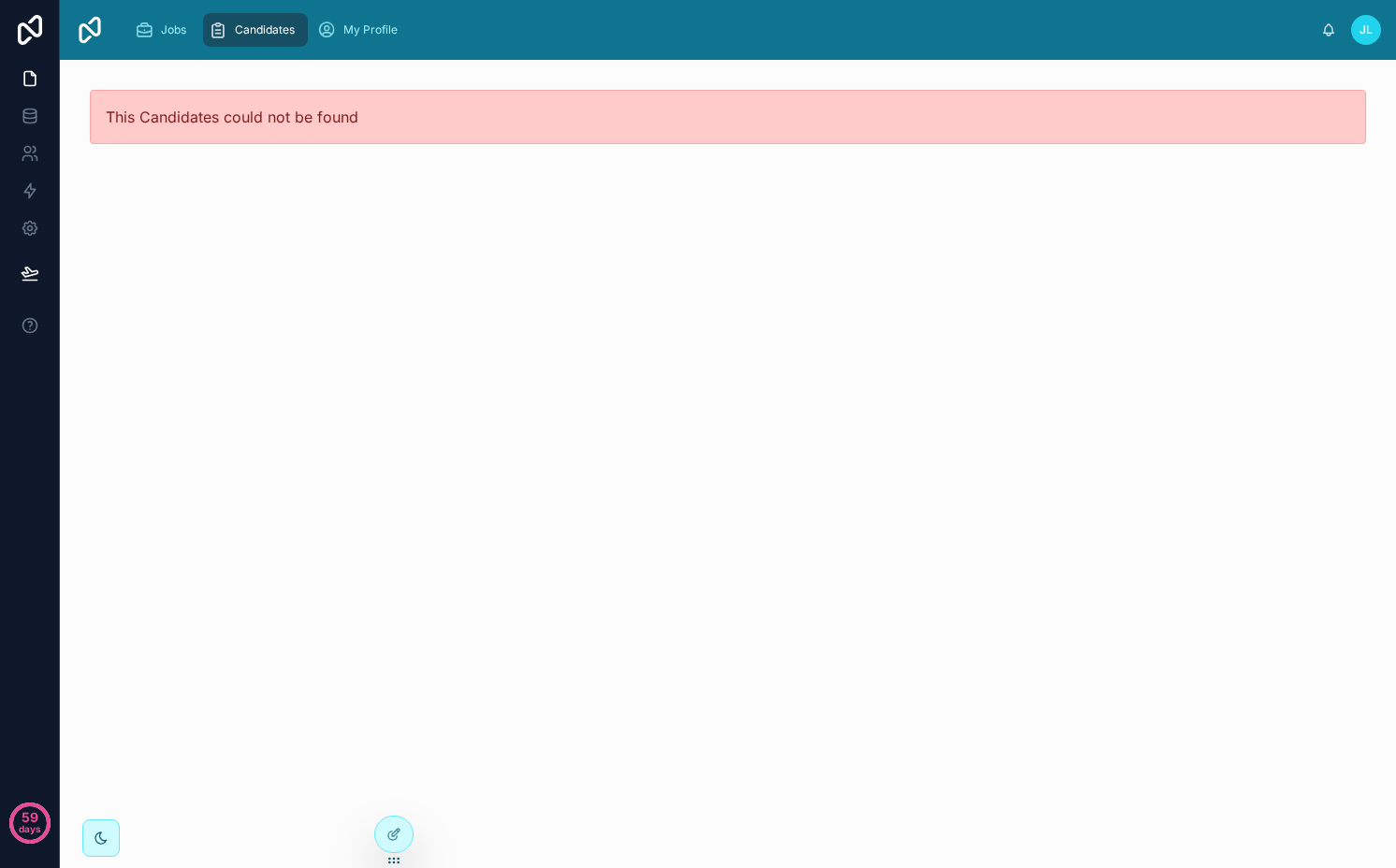 click on "Candidates" at bounding box center [255, 30] 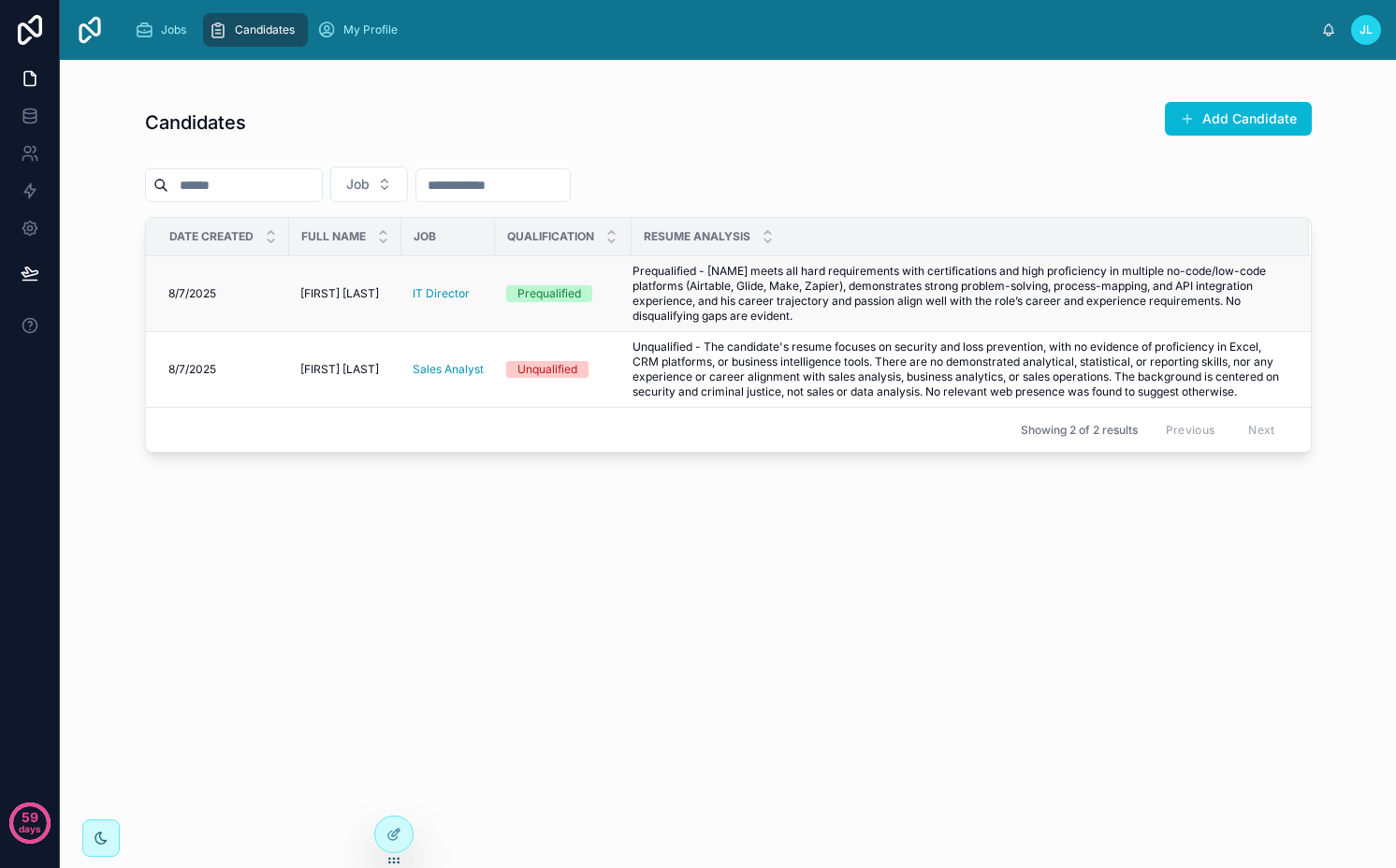 click on "Prequalified - [NAME] meets all hard requirements with certifications and high proficiency in multiple no-code/low-code platforms (Airtable, Glide, Make, Zapier), demonstrates strong problem-solving, process-mapping, and API integration experience, and his career trajectory and passion align well with the role’s career and experience requirements. No disqualifying gaps are evident." at bounding box center (959, 294) 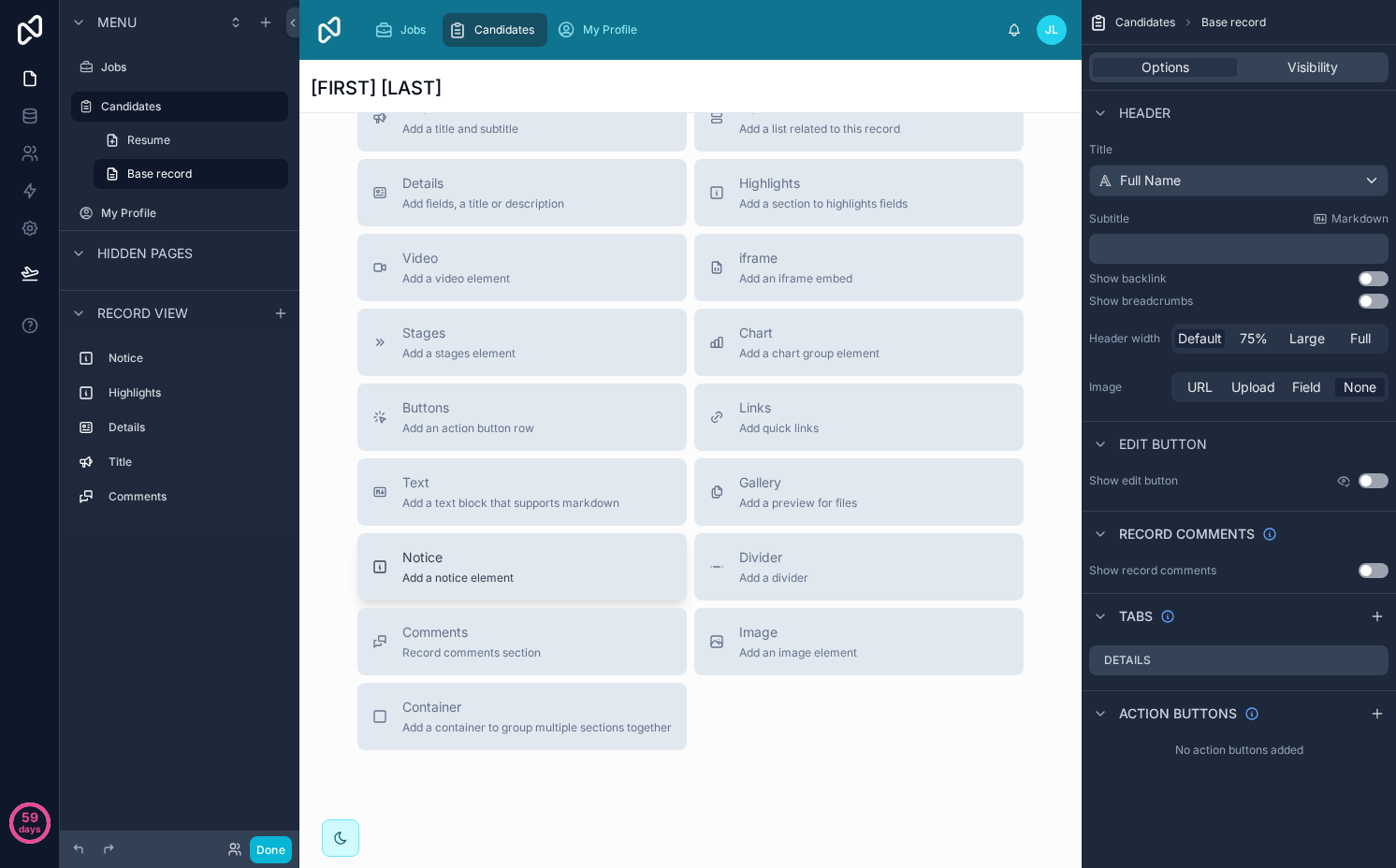 scroll, scrollTop: 1357, scrollLeft: 0, axis: vertical 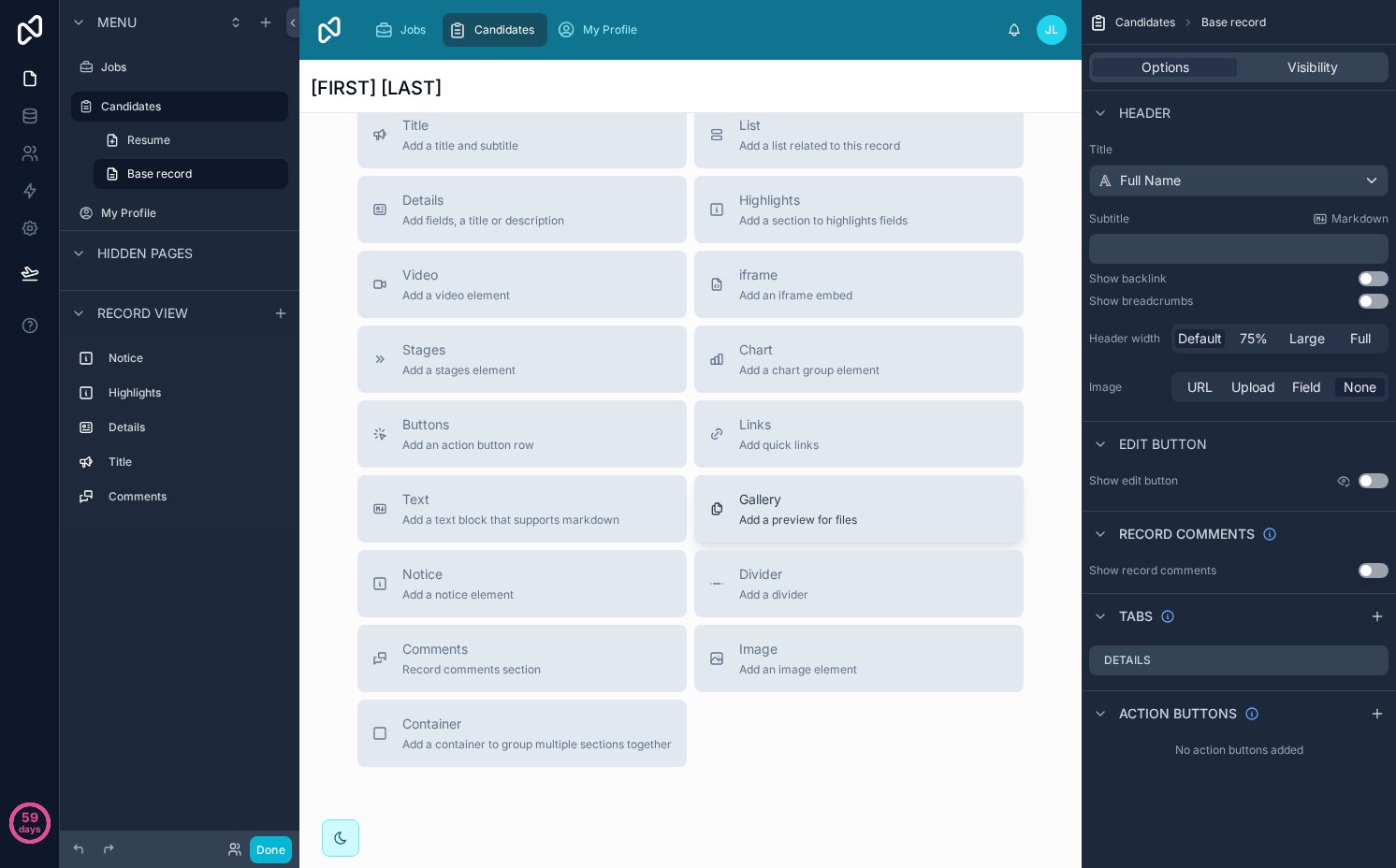 click on "Add a preview for files" at bounding box center [798, 520] 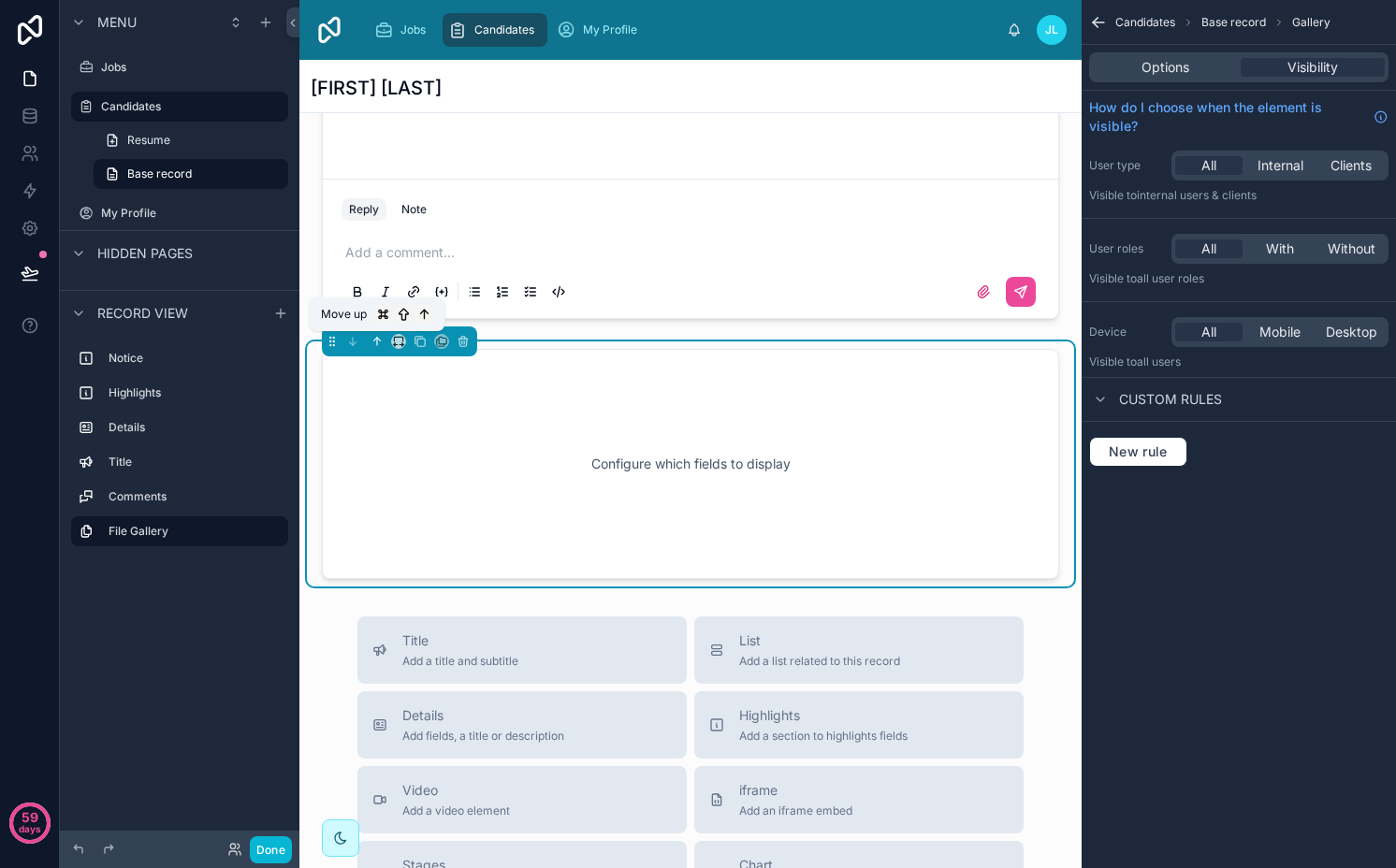 click 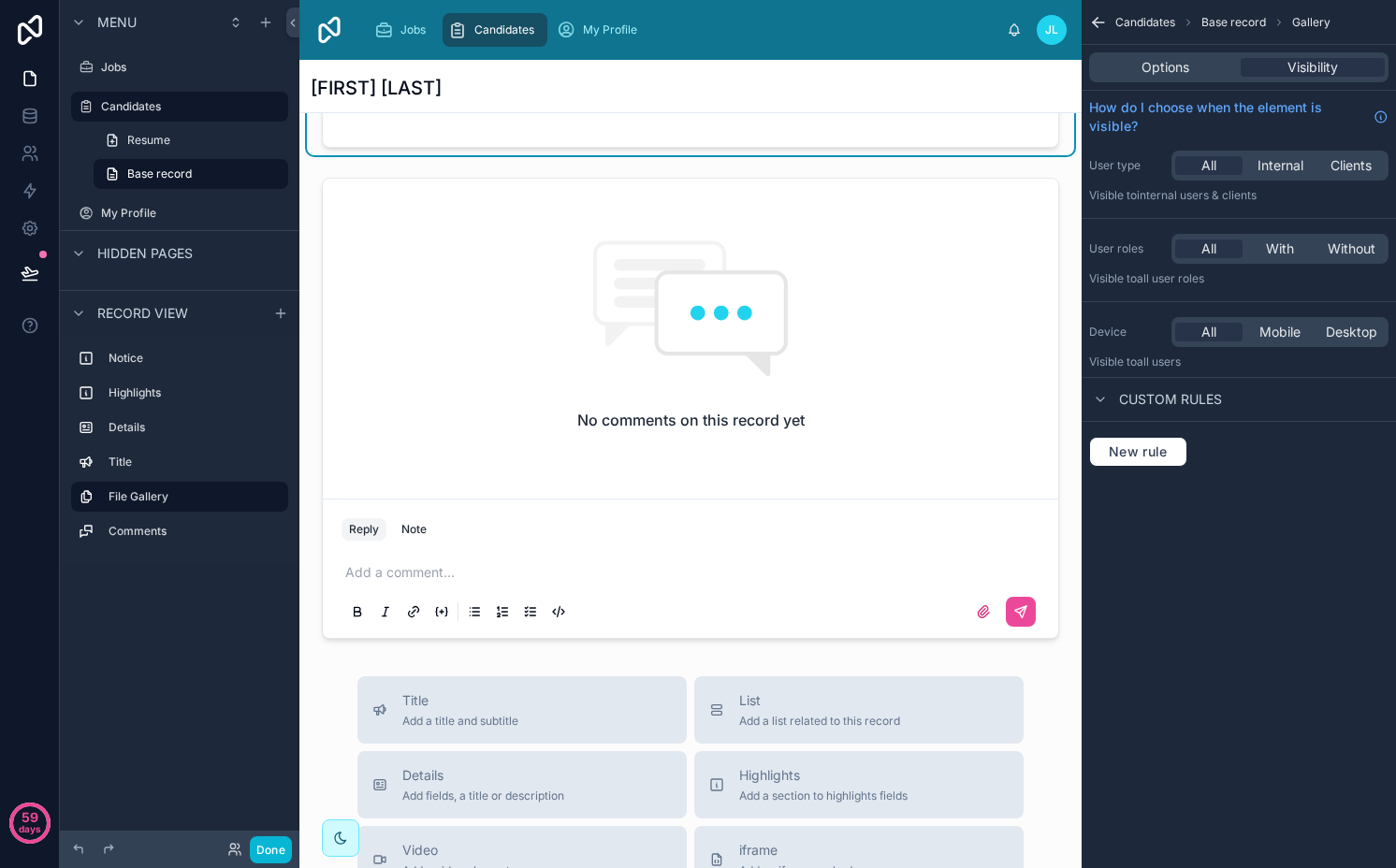 scroll, scrollTop: 729, scrollLeft: 0, axis: vertical 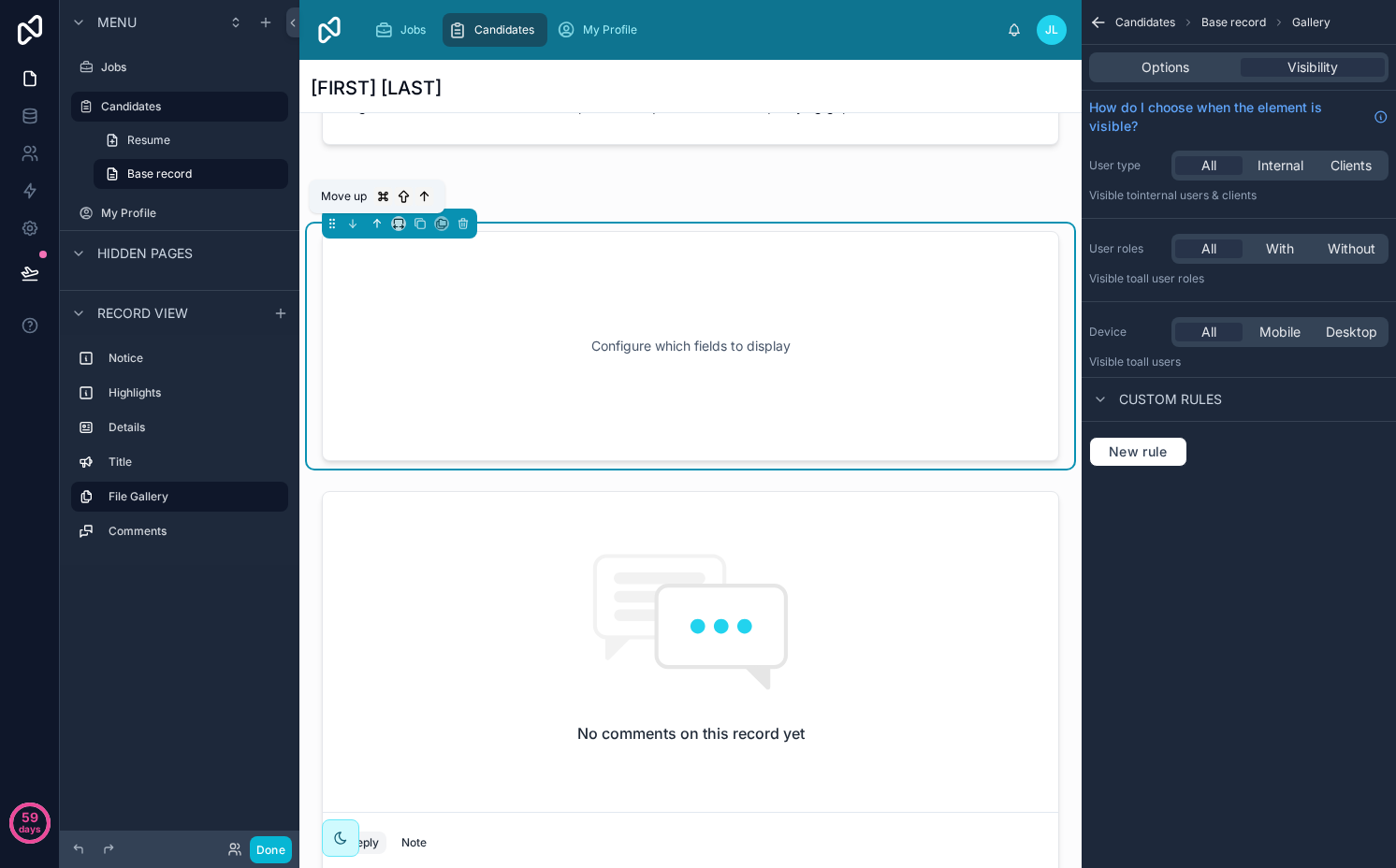 click 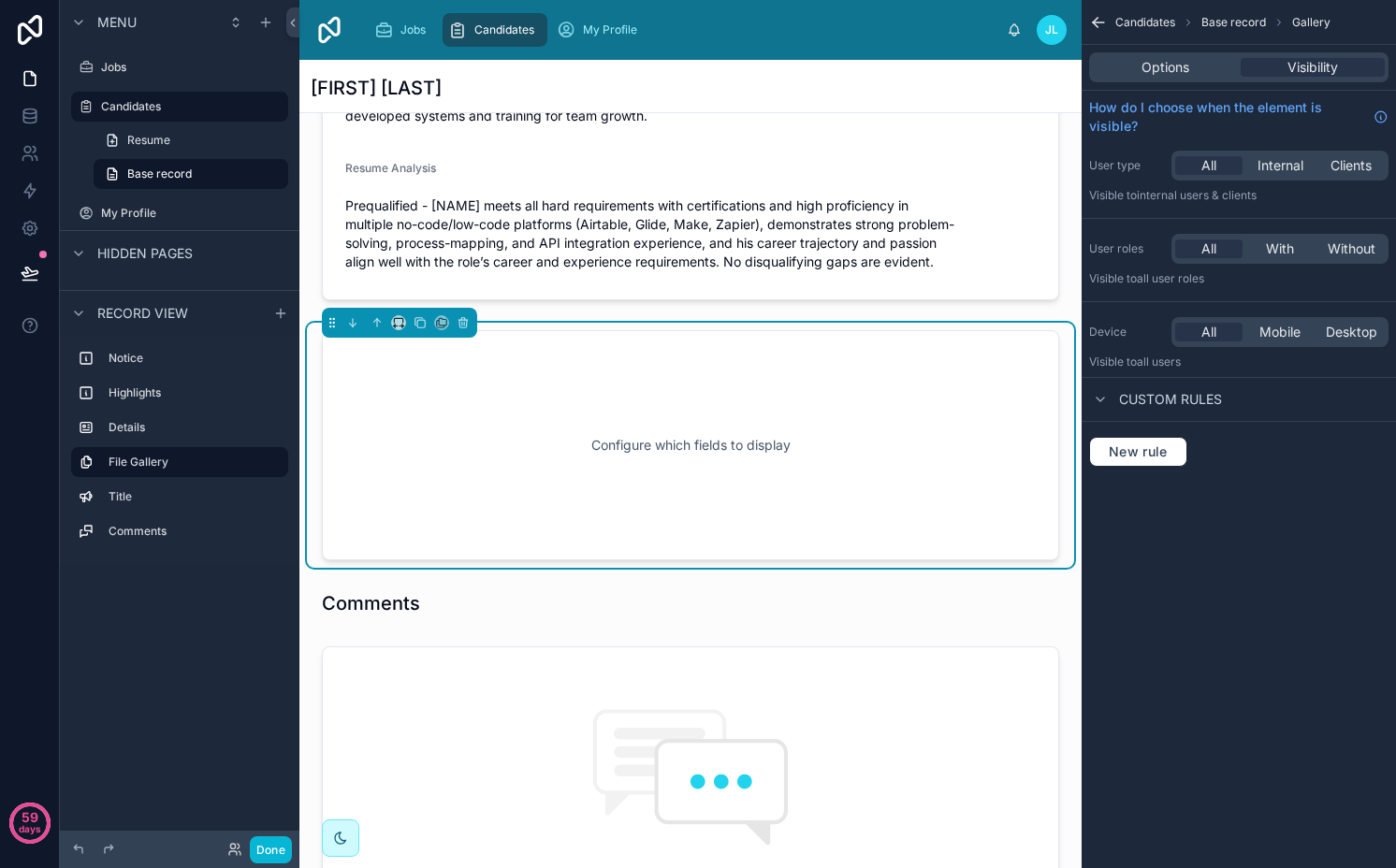 scroll, scrollTop: 276, scrollLeft: 0, axis: vertical 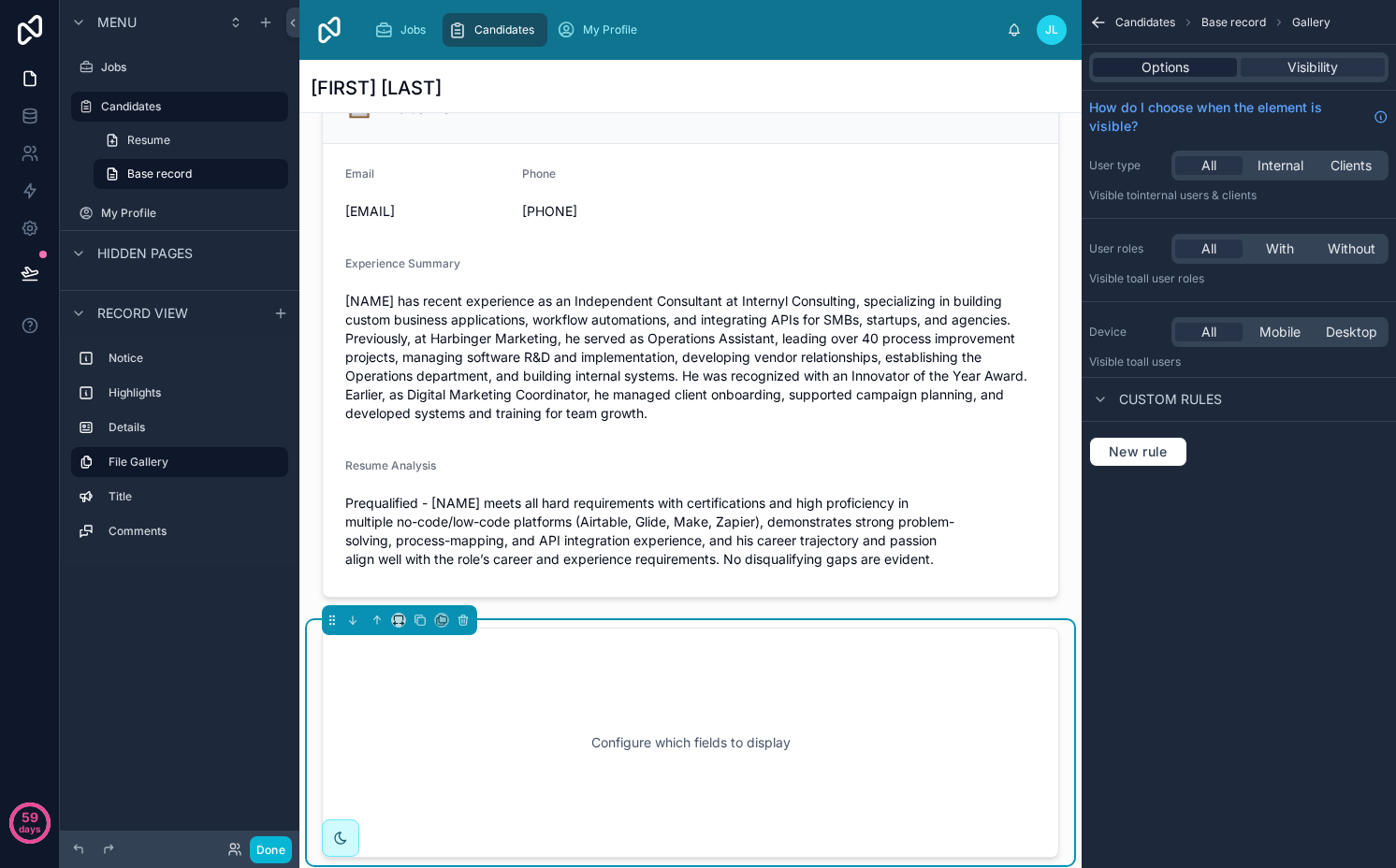 click on "Options" at bounding box center [1165, 67] 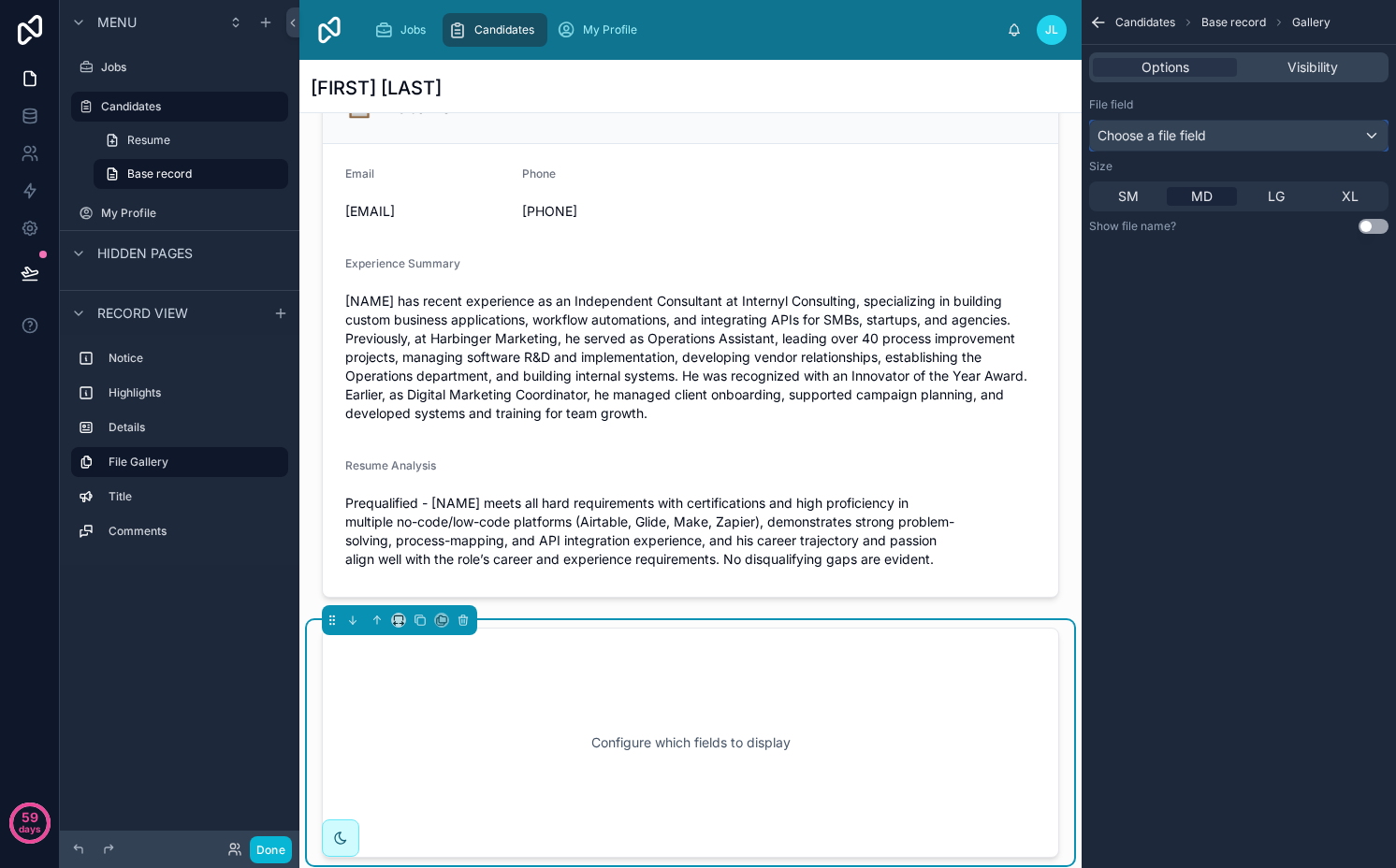 click on "Choose a file field" at bounding box center [1239, 136] 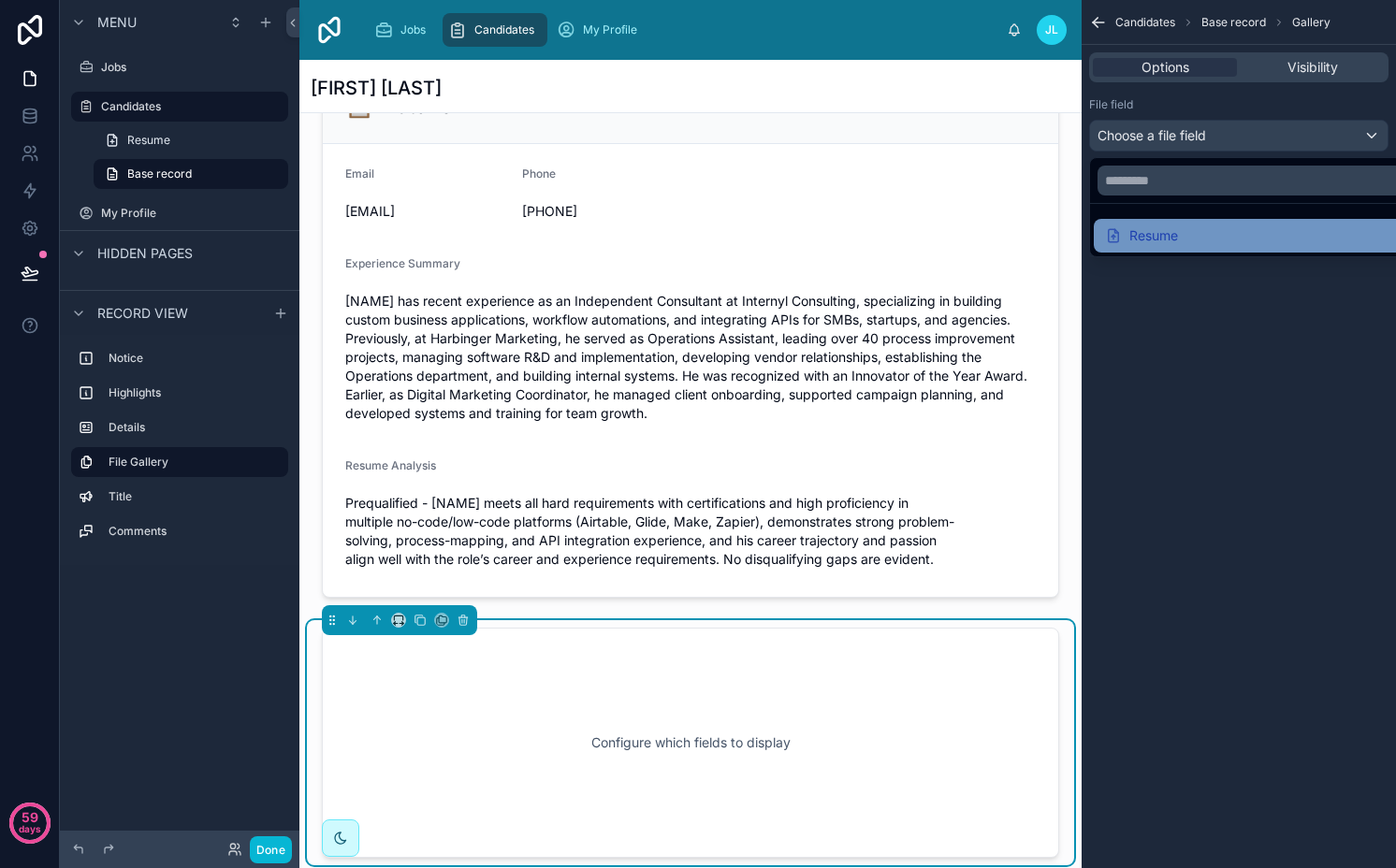 click on "Resume" at bounding box center [1142, 236] 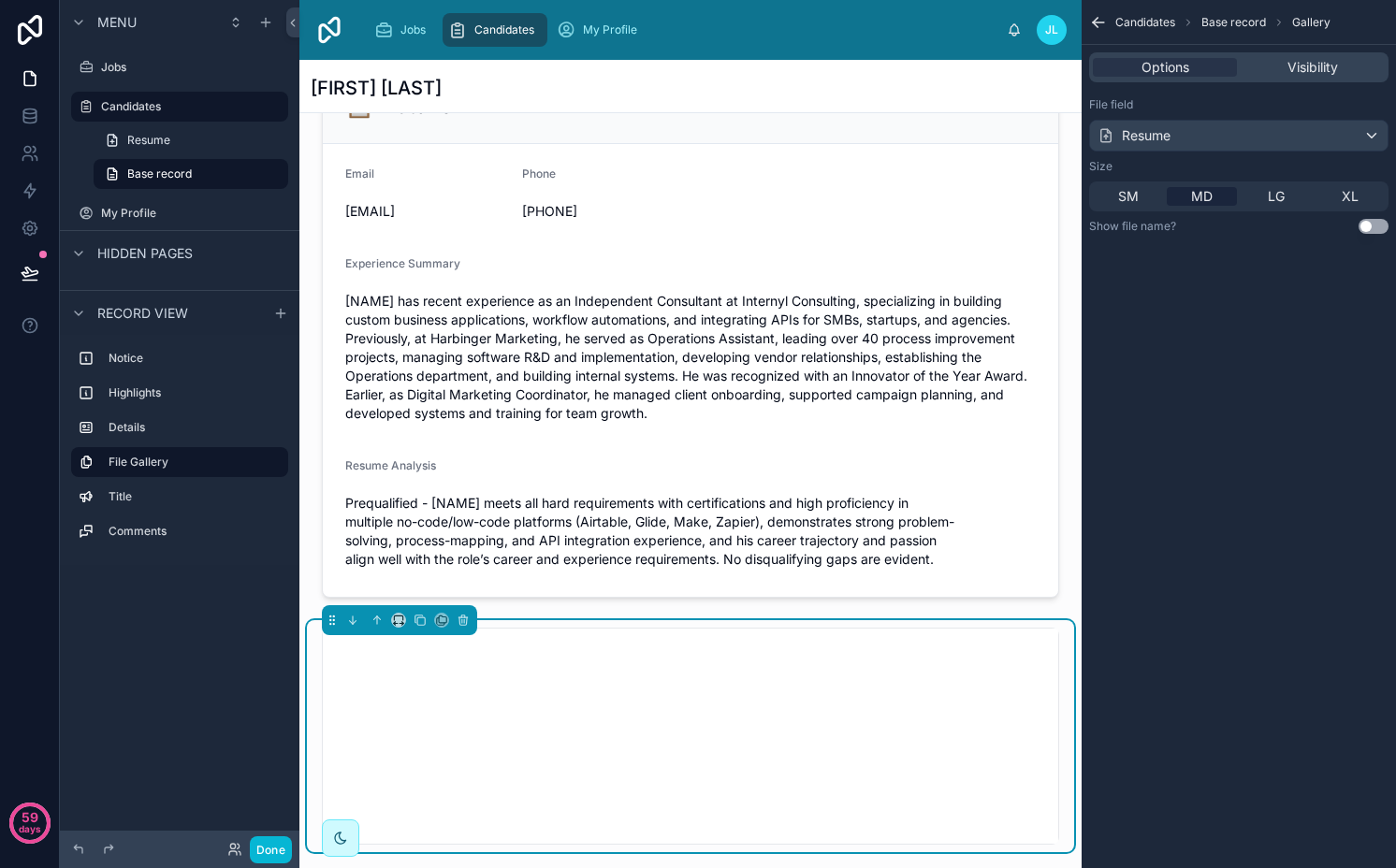 scroll, scrollTop: 280, scrollLeft: 0, axis: vertical 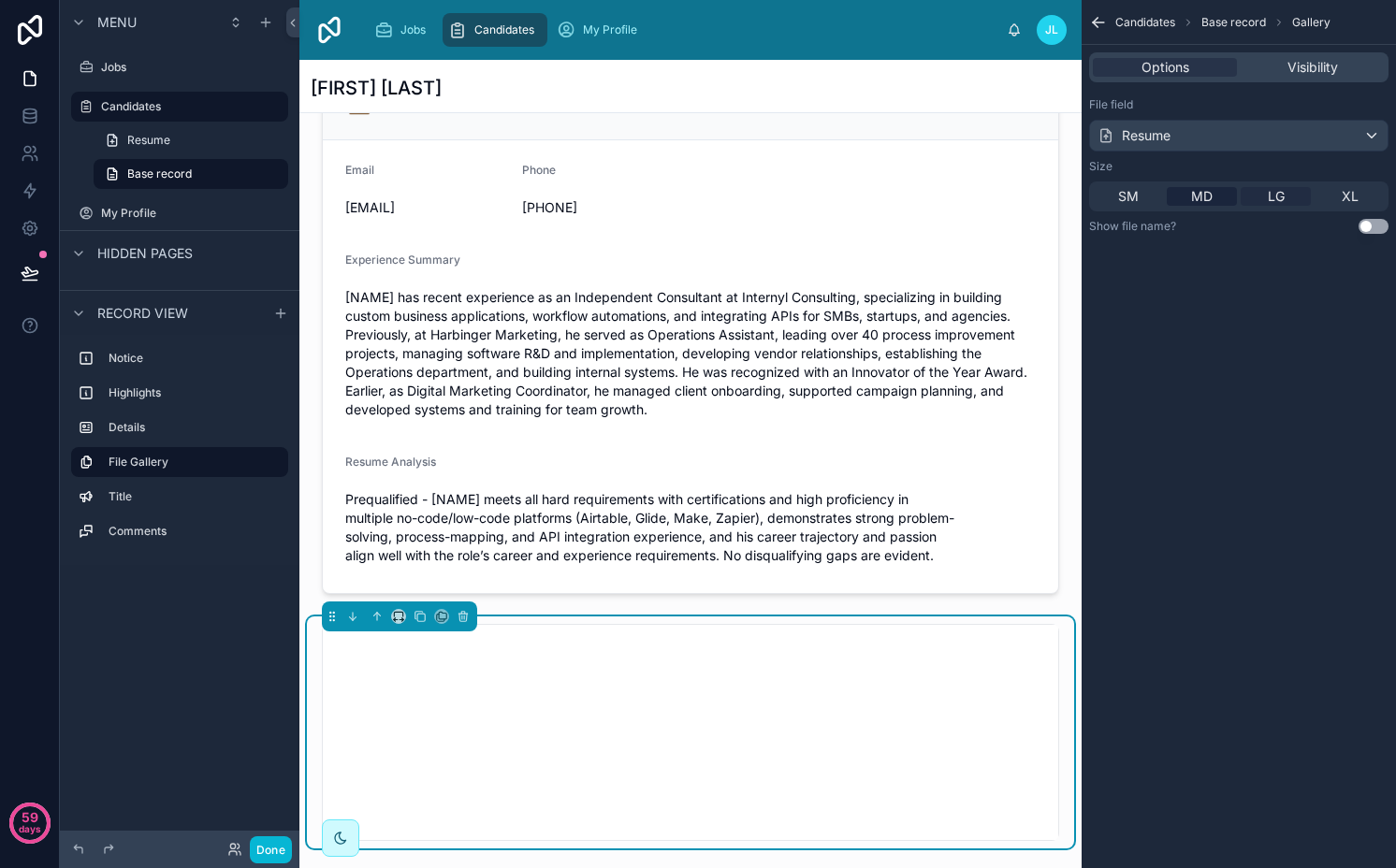 click on "LG" at bounding box center [1275, 196] 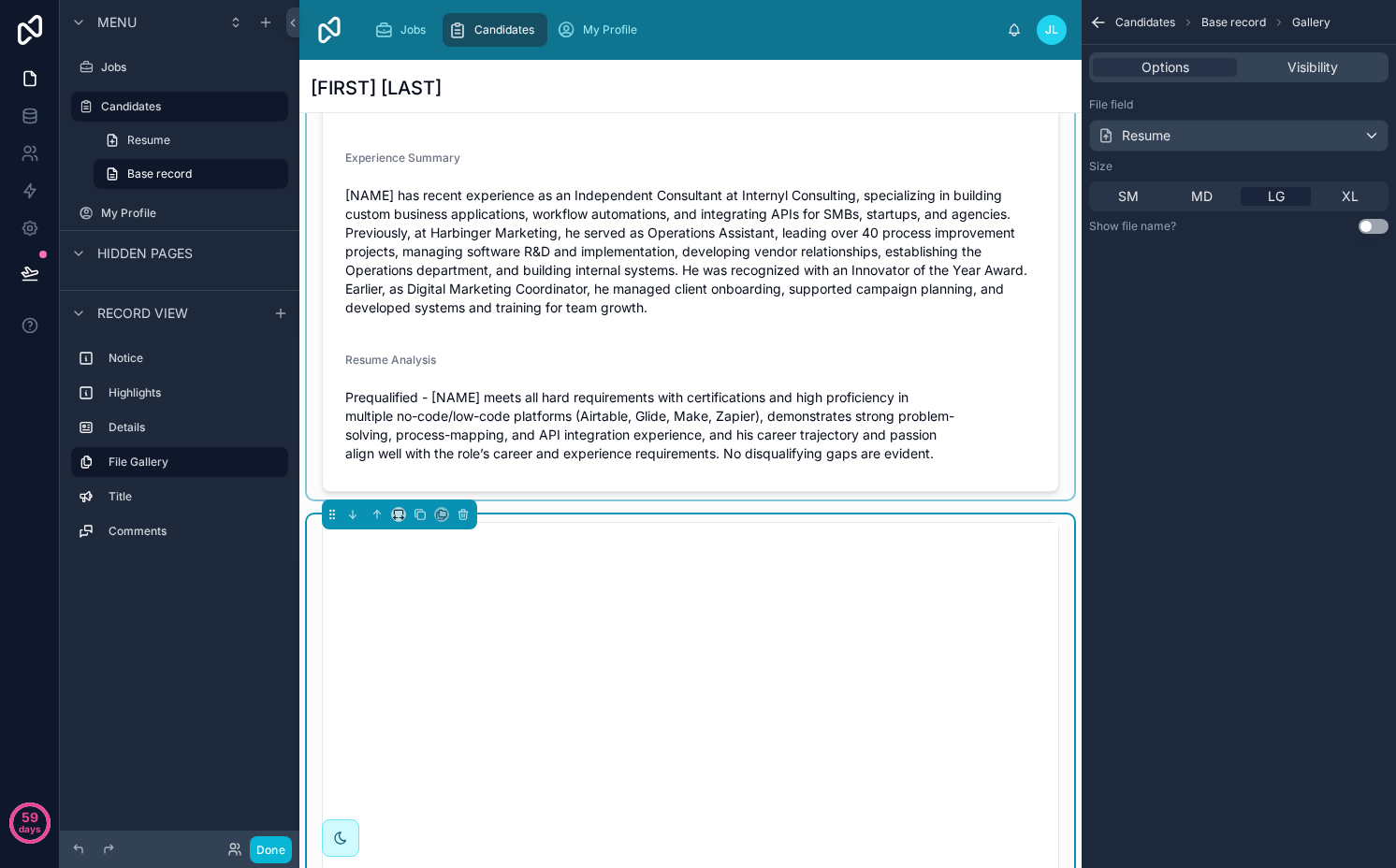scroll, scrollTop: 817, scrollLeft: 0, axis: vertical 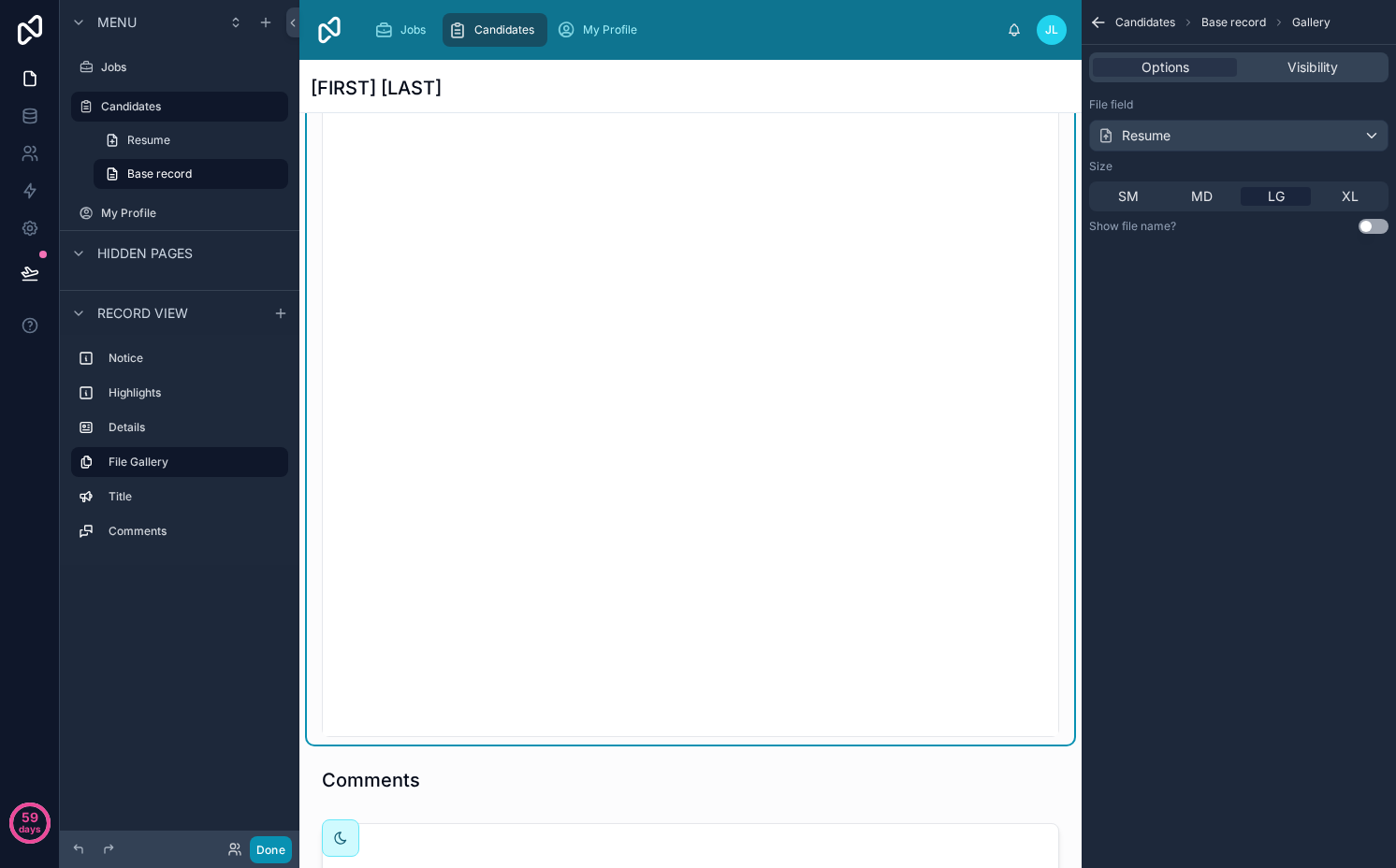 click on "Done" at bounding box center [270, 849] 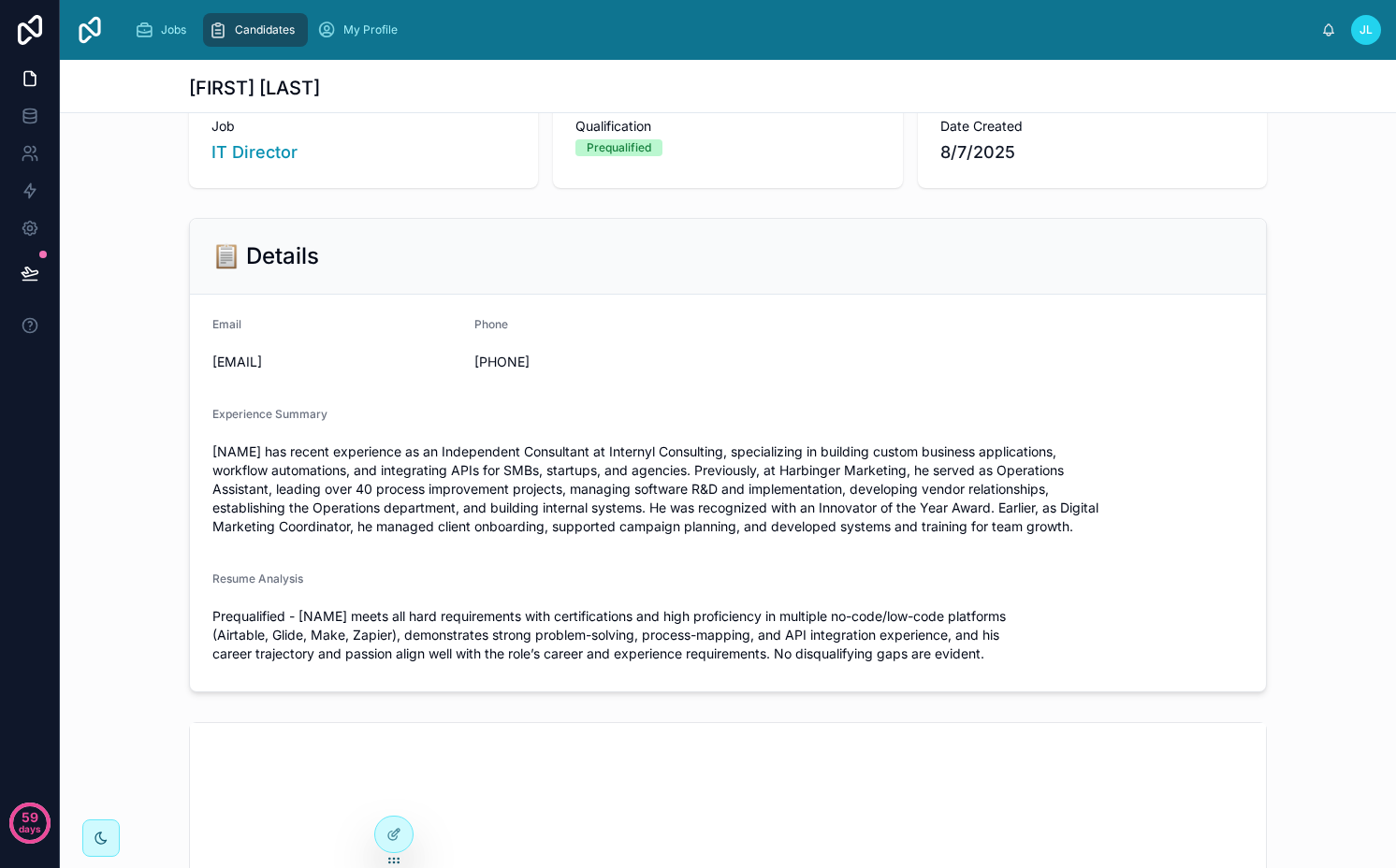 scroll, scrollTop: 0, scrollLeft: 0, axis: both 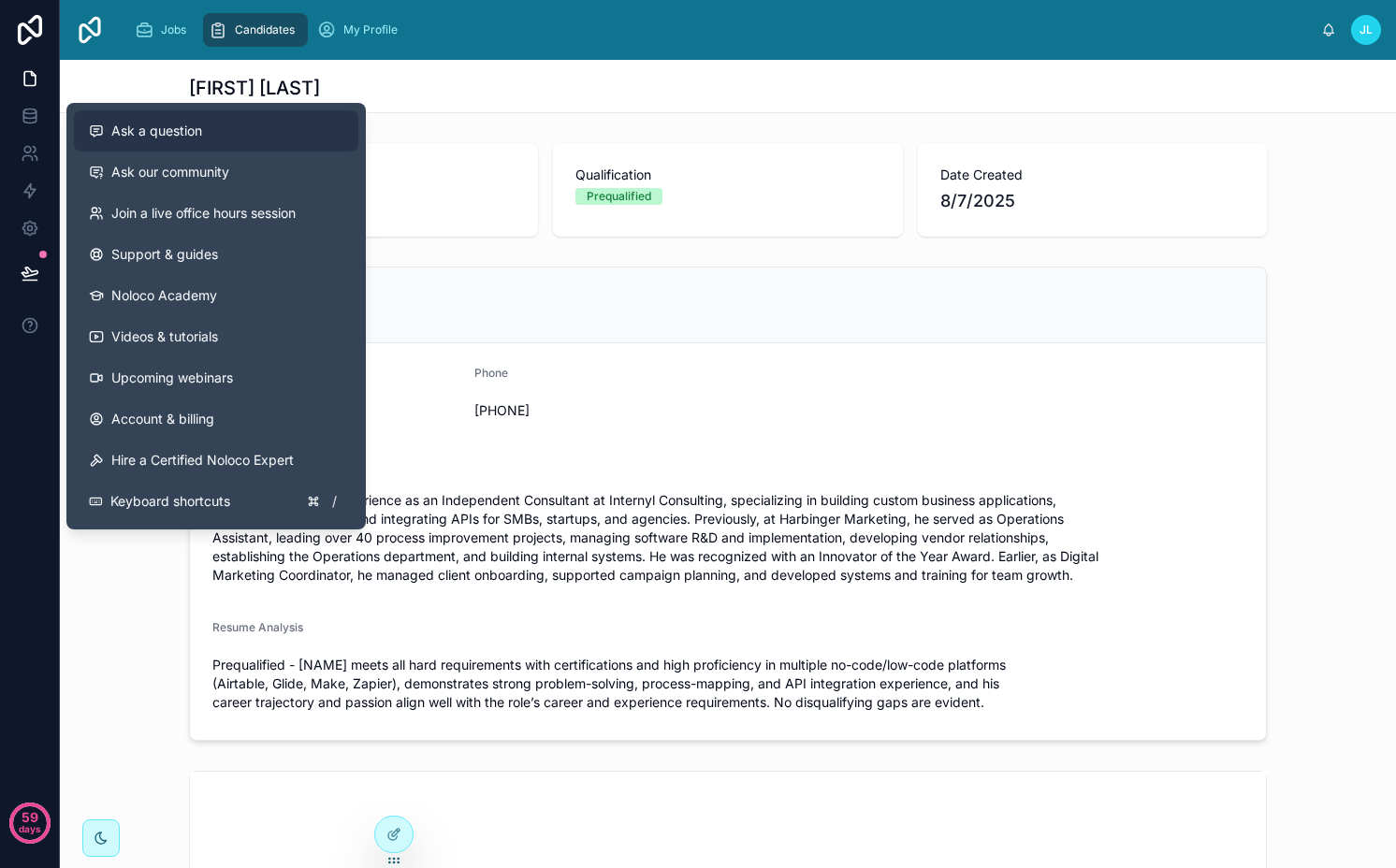 click on "Ask a question" at bounding box center (156, 131) 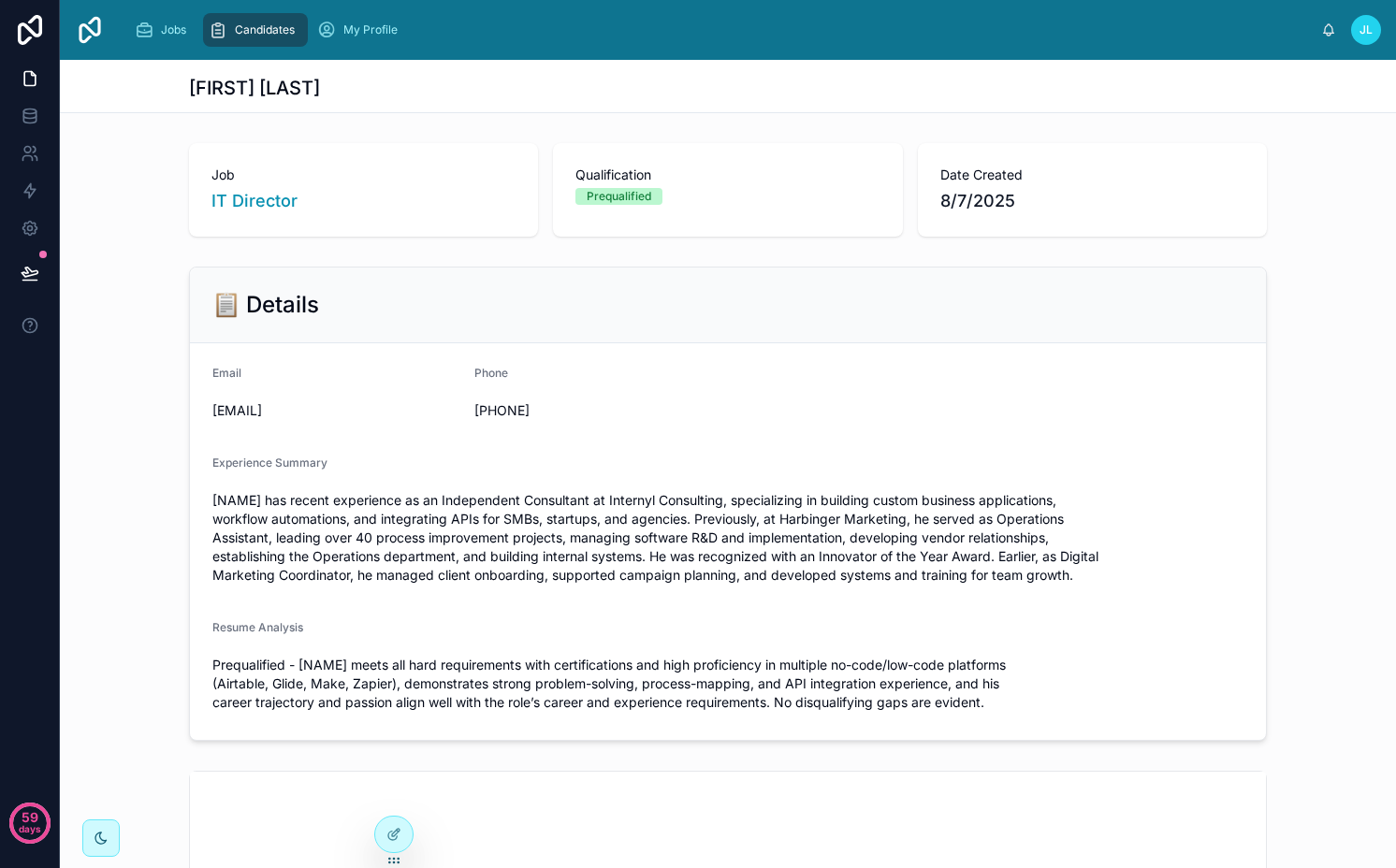 click on "Email [EMAIL] Phone [PHONE] Experience Summary [NAME] has recent experience as an Independent Consultant at Internyl Consulting, specializing in building custom business applications, workflow automations, and integrating APIs for SMBs, startups, and agencies. Previously, at Harbinger Marketing, he served as Operations Assistant, leading over 40 process improvement projects, managing software R&D and implementation, developing vendor relationships, establishing the Operations department, and building internal systems. He was recognized with an Innovator of the Year Award. Earlier, as Digital Marketing Coordinator, he managed client onboarding, supported campaign planning, and developed systems and training for team growth. Resume Analysis" at bounding box center (728, 542) 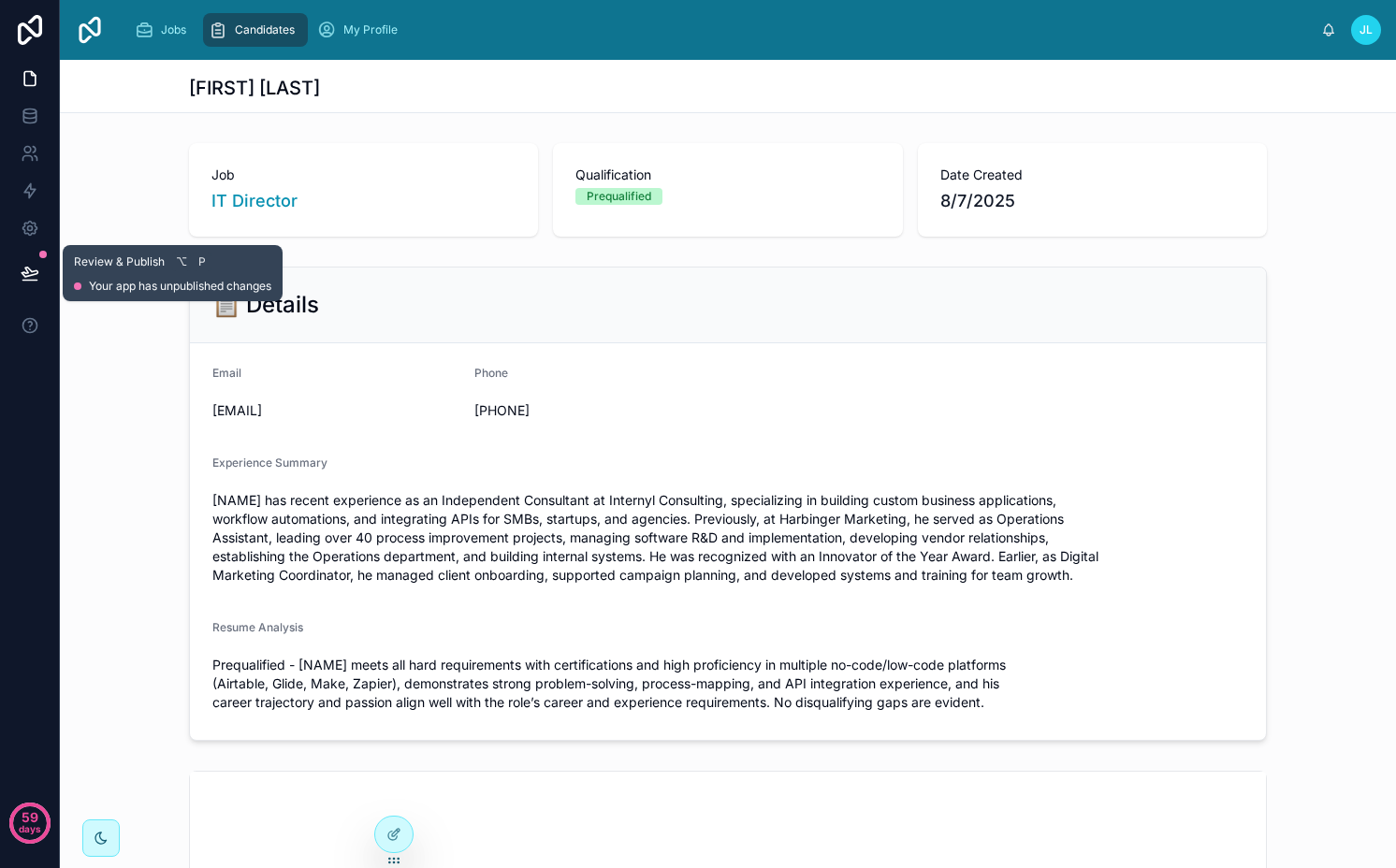 click 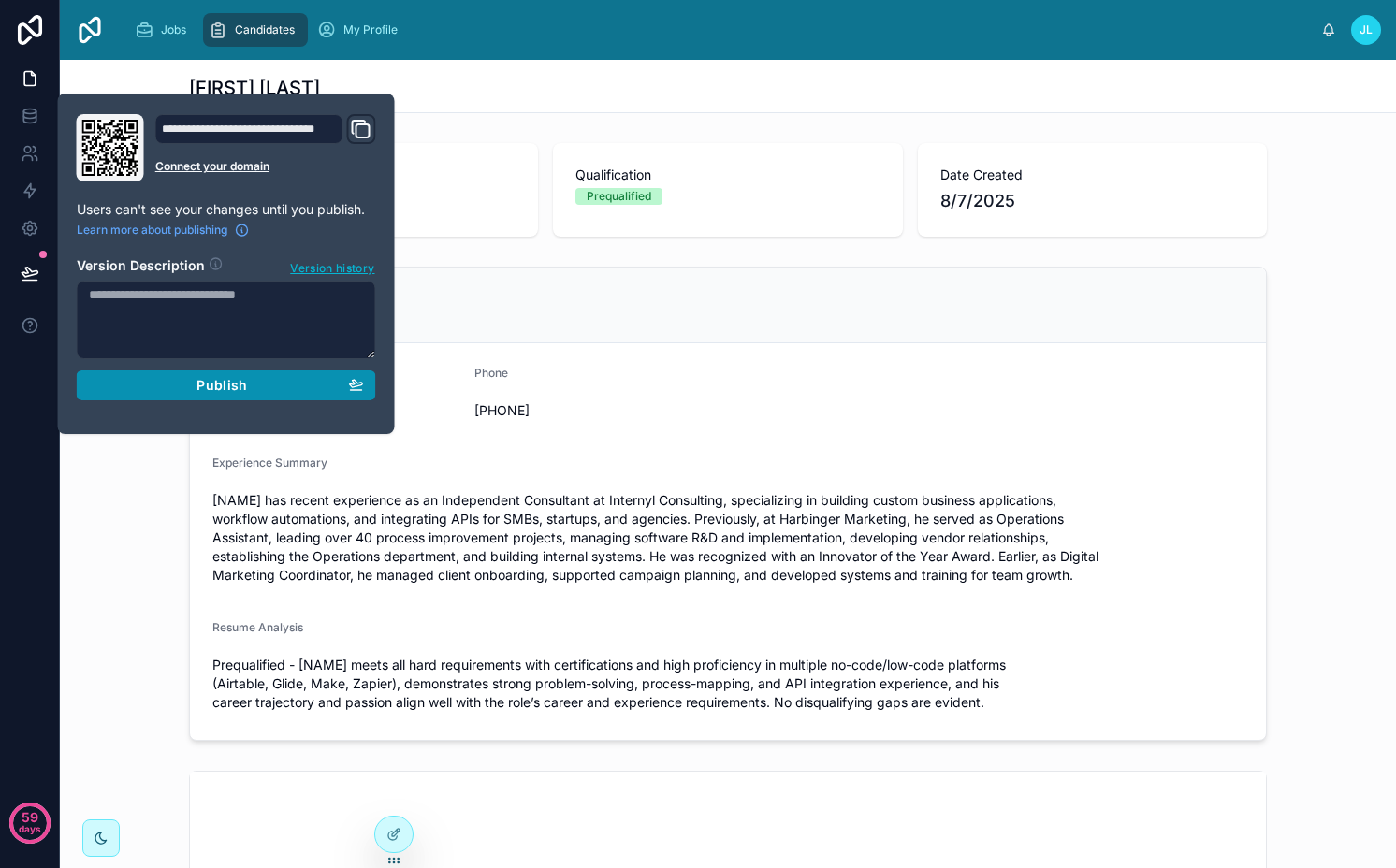 click on "Publish" at bounding box center (226, 385) 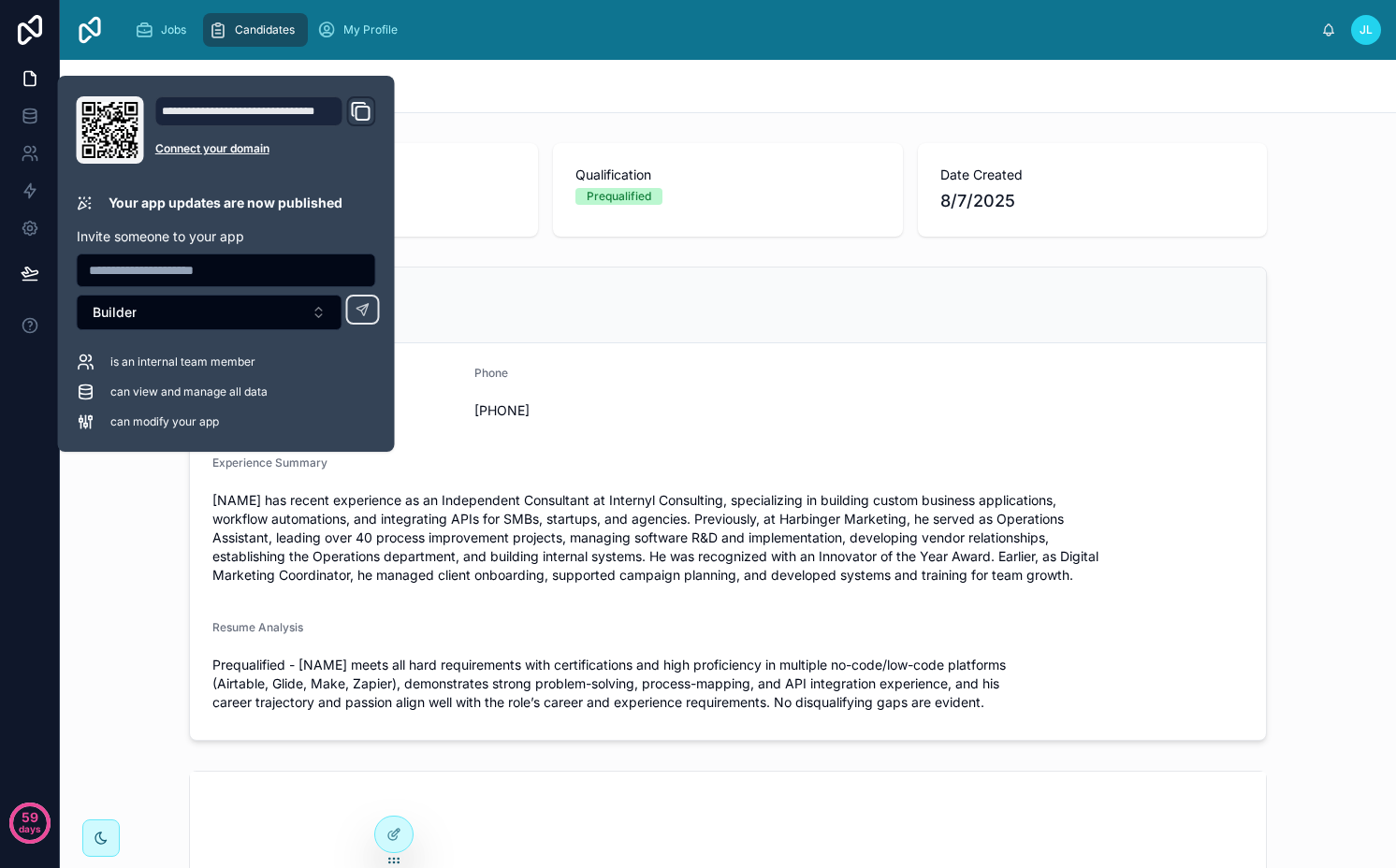 click on "Email joel@theleefam.net Phone 470-885-2772 Experience Summary Joel Lee has recent experience as an Independent Consultant at Internyl Consulting, specializing in building custom business applications, workflow automations, and integrating APIs for SMBs, startups, and agencies. Previously, at Harbinger Marketing, he served as Operations Assistant, leading over 40 process improvement projects, managing software R&D and implementation, developing vendor relationships, establishing the Operations department, and building internal systems. He was recognized with an Innovator of the Year Award. Earlier, as Digital Marketing Coordinator, he managed client onboarding, supported campaign planning, and developed systems and training for team growth. Resume Analysis" at bounding box center [728, 542] 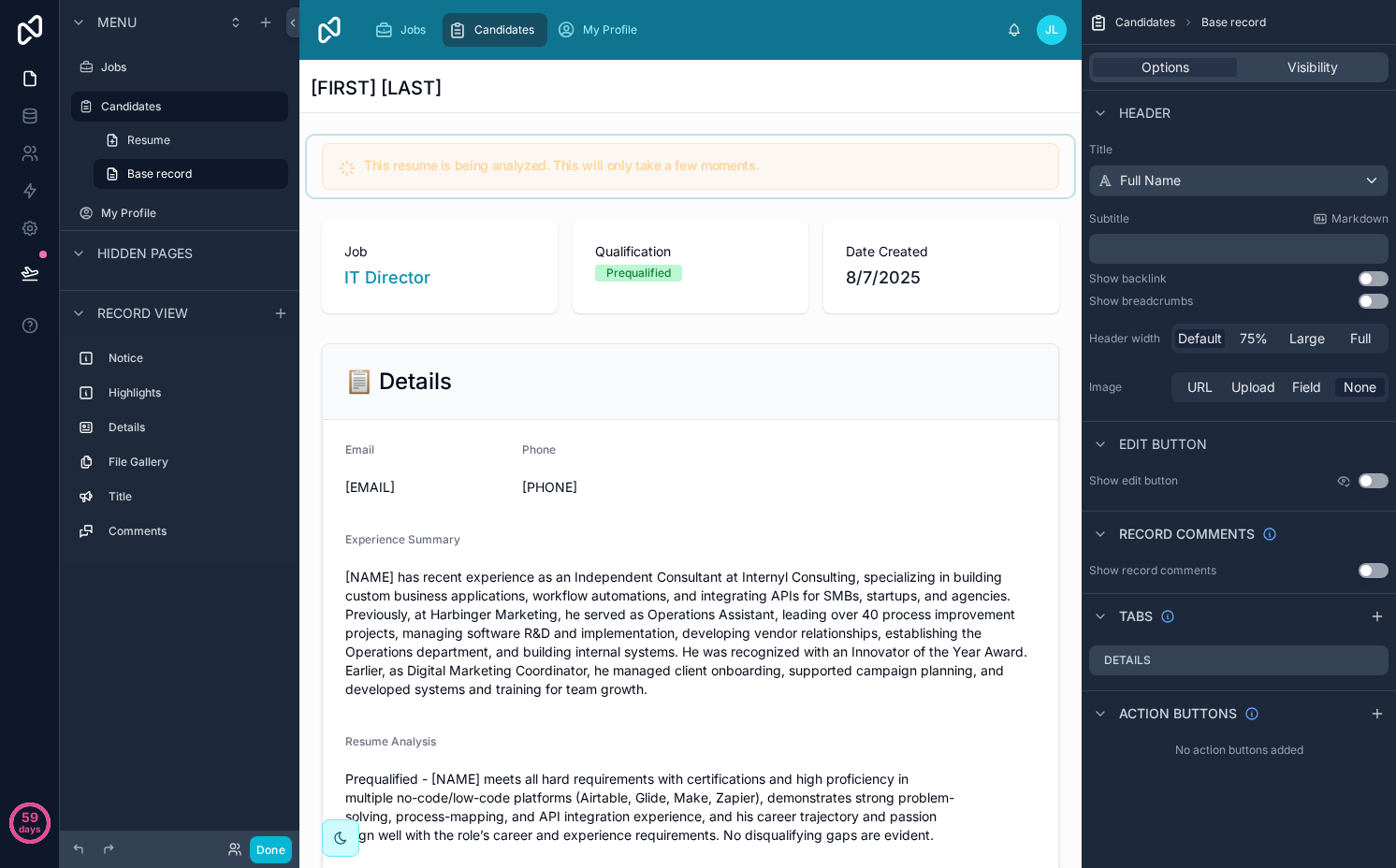 click at bounding box center (691, 166) 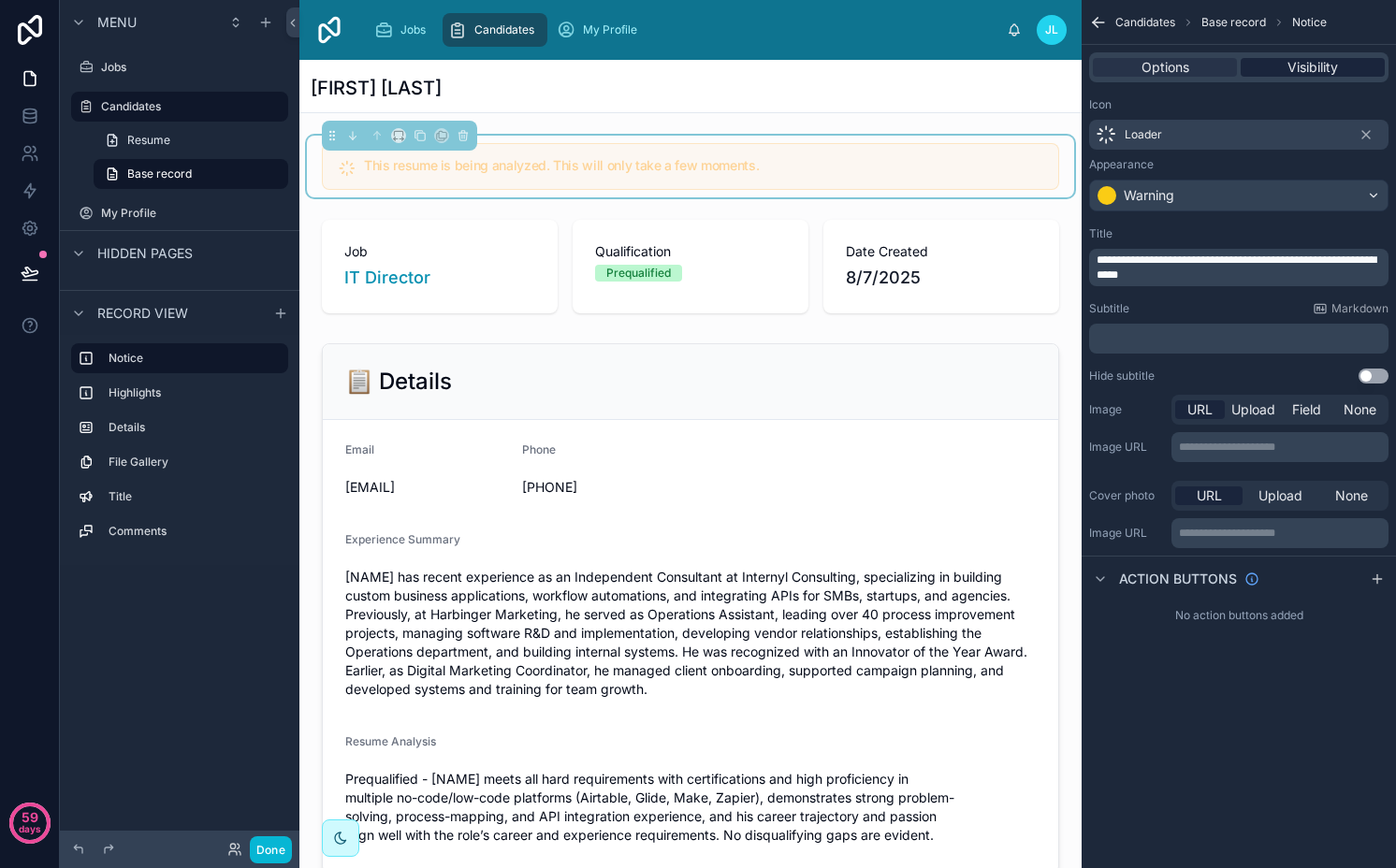 click on "Visibility" at bounding box center [1313, 67] 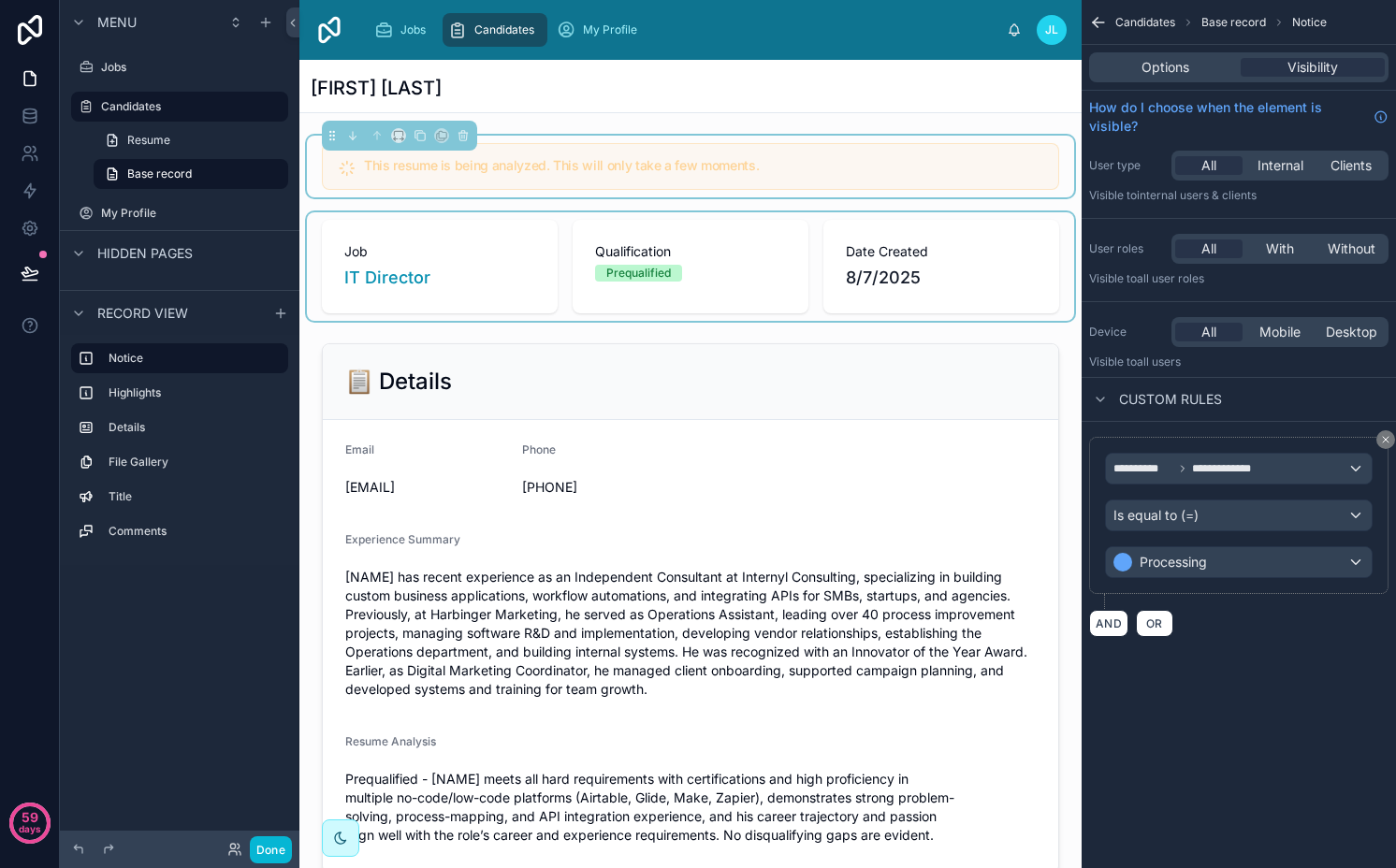 click at bounding box center [691, 267] 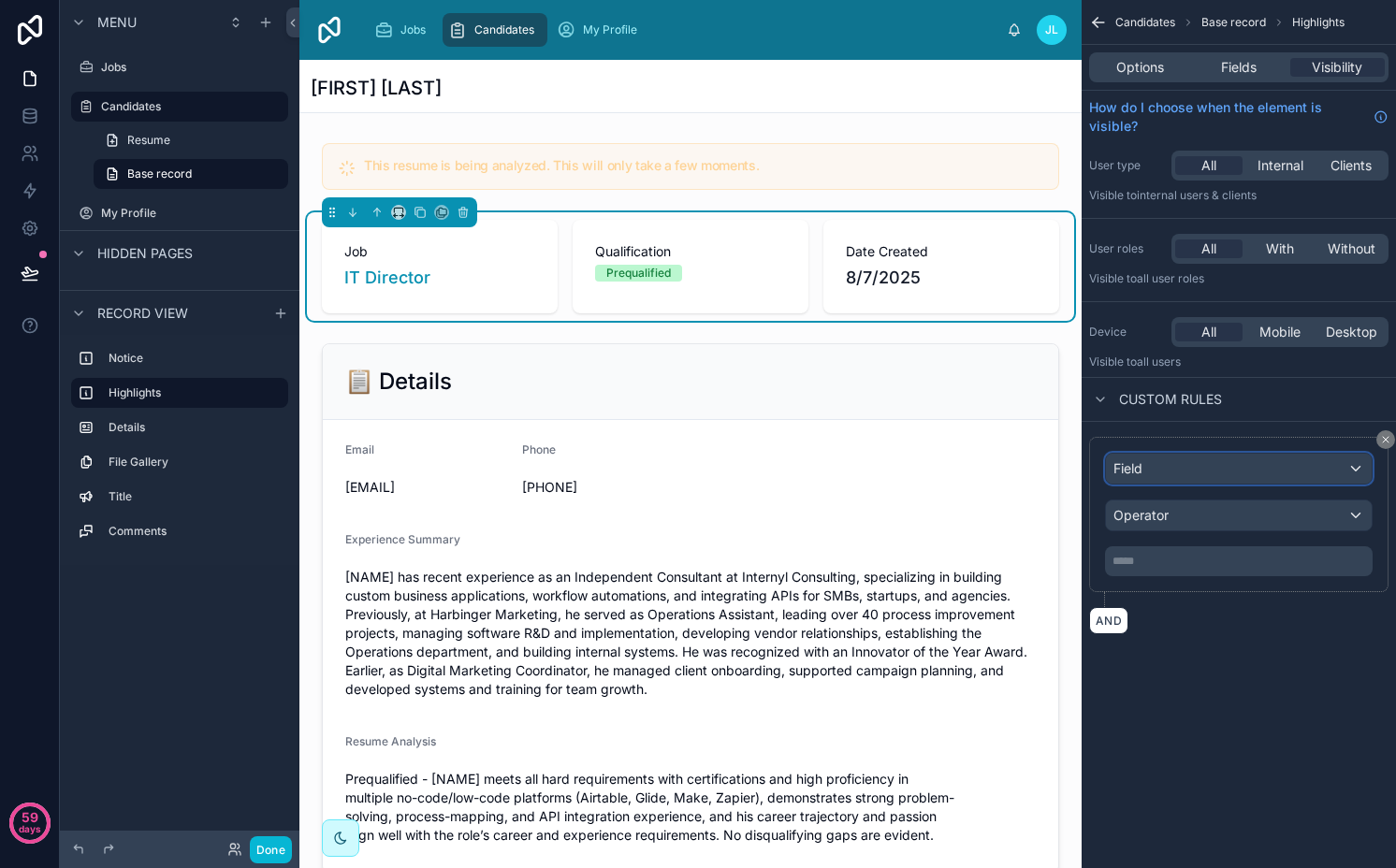 click on "Field" at bounding box center [1239, 469] 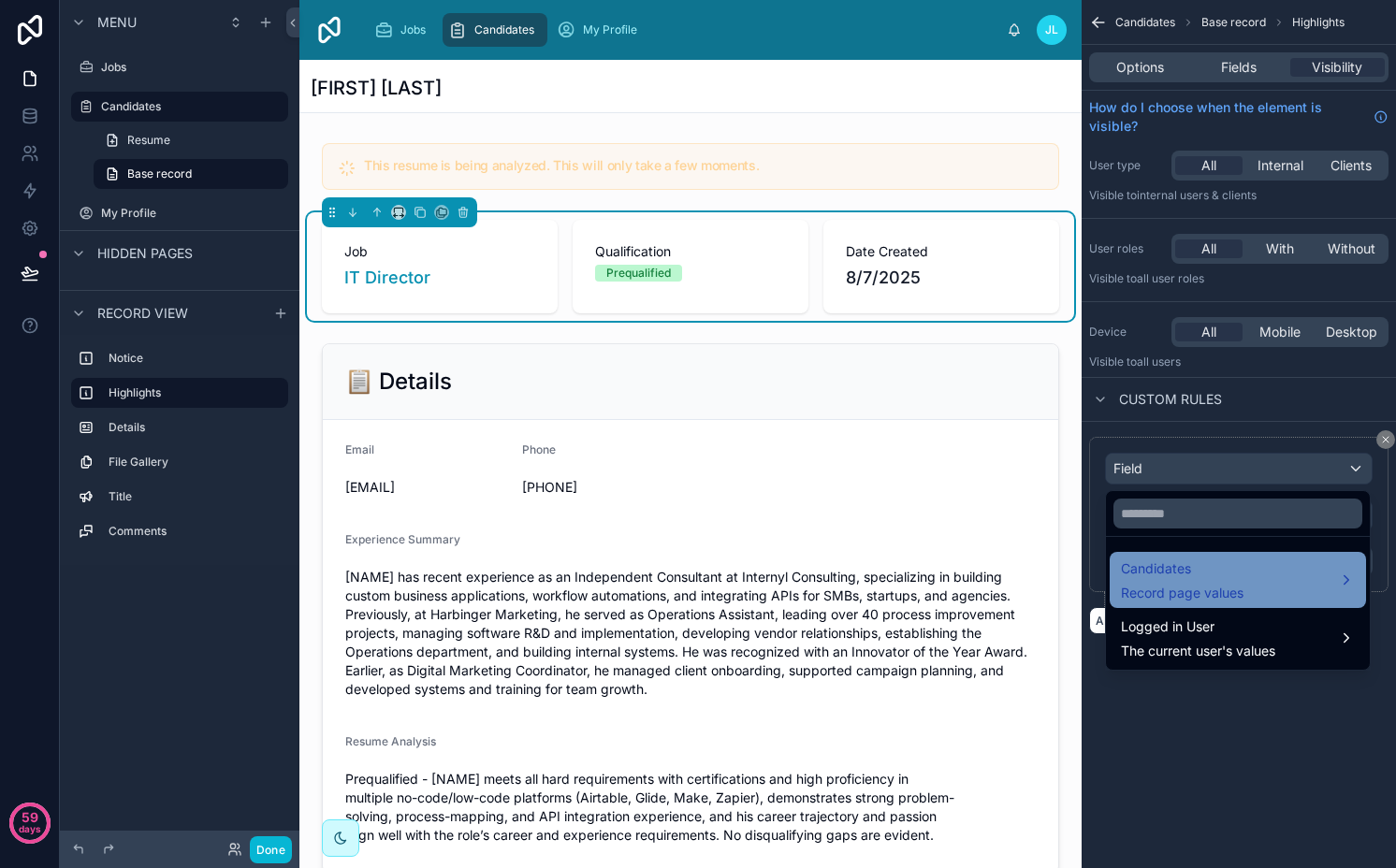 click on "Candidates" at bounding box center [1182, 569] 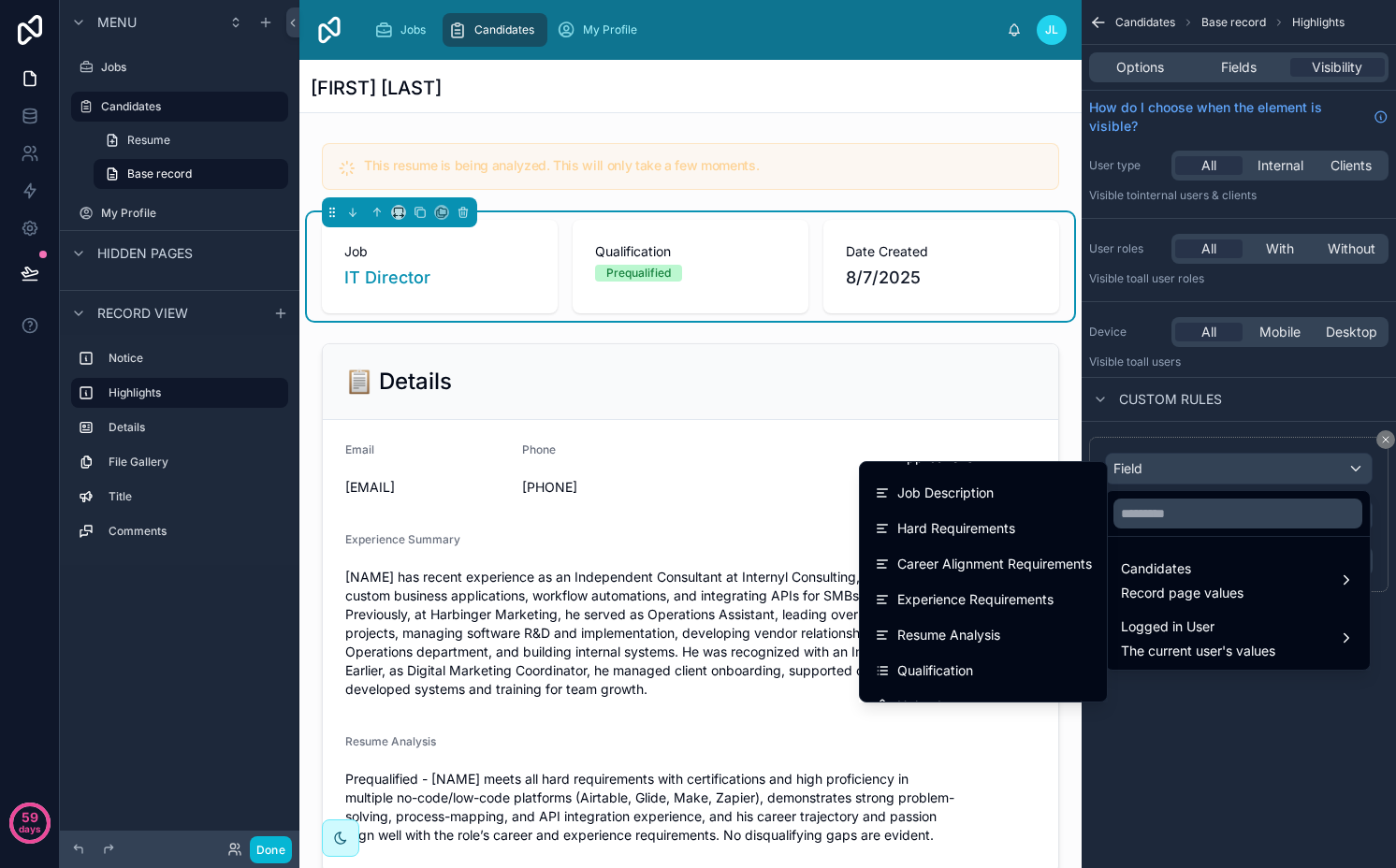 scroll, scrollTop: 548, scrollLeft: 0, axis: vertical 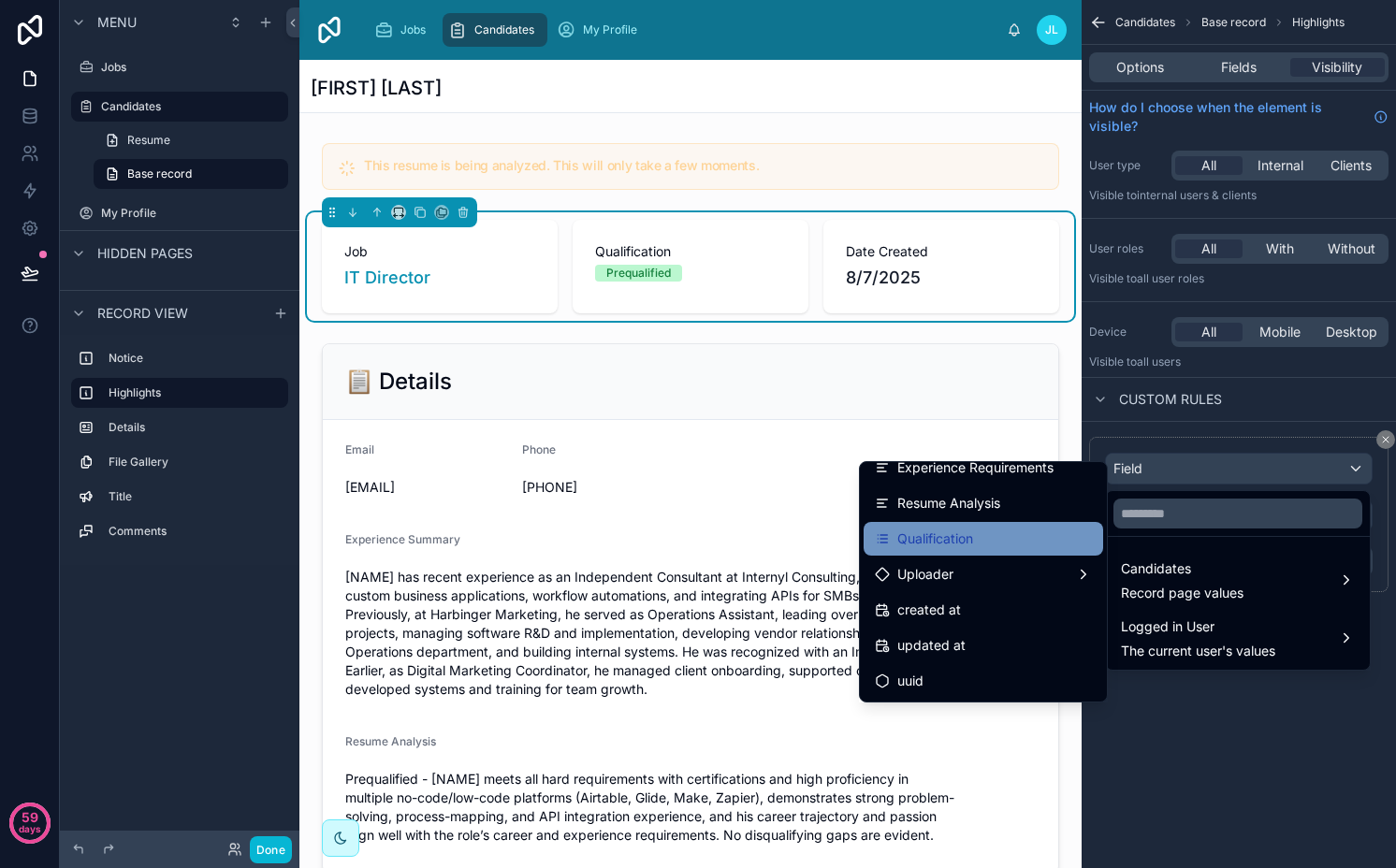 click on "Qualification" at bounding box center [983, 539] 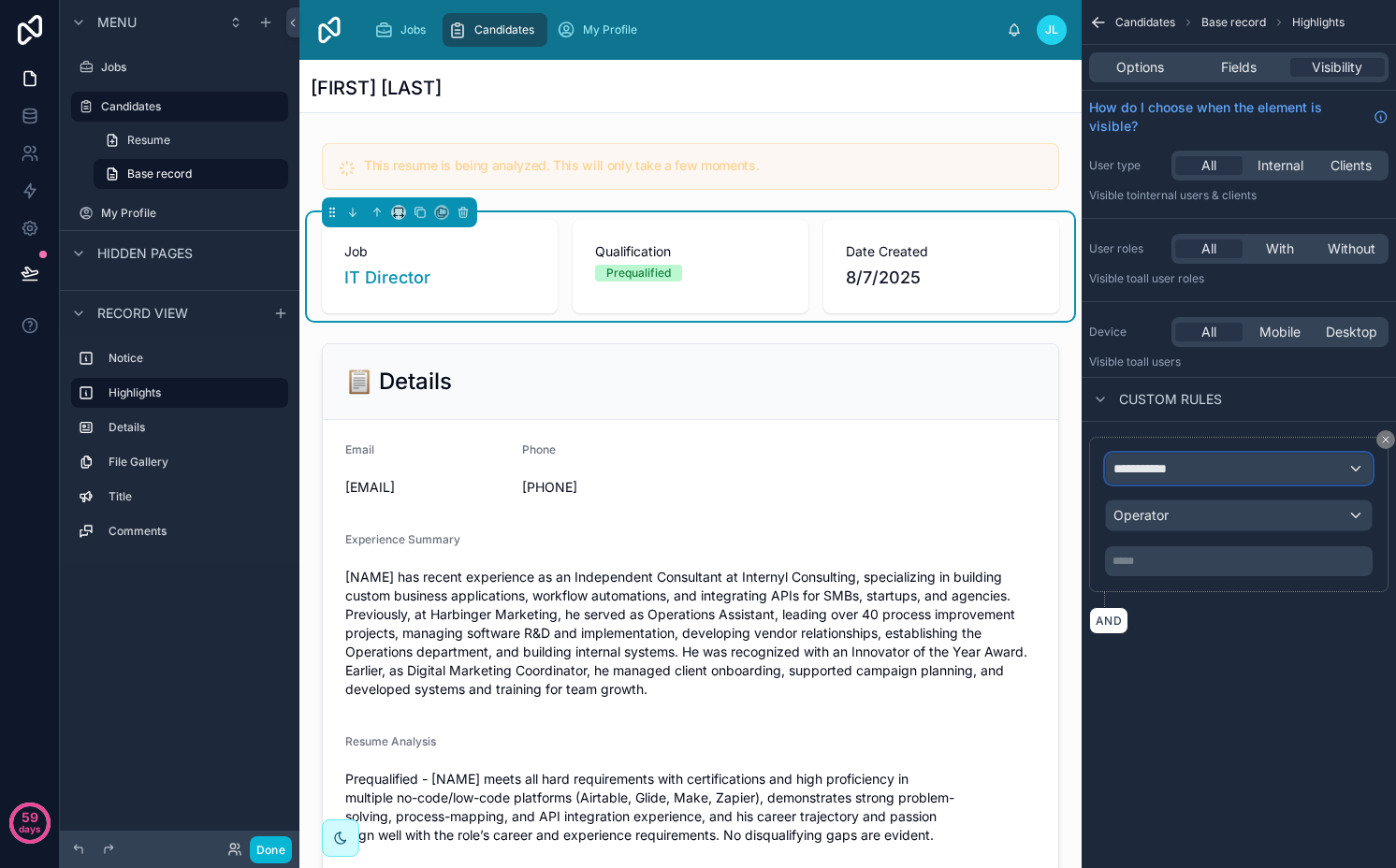 click on "**********" at bounding box center (1239, 469) 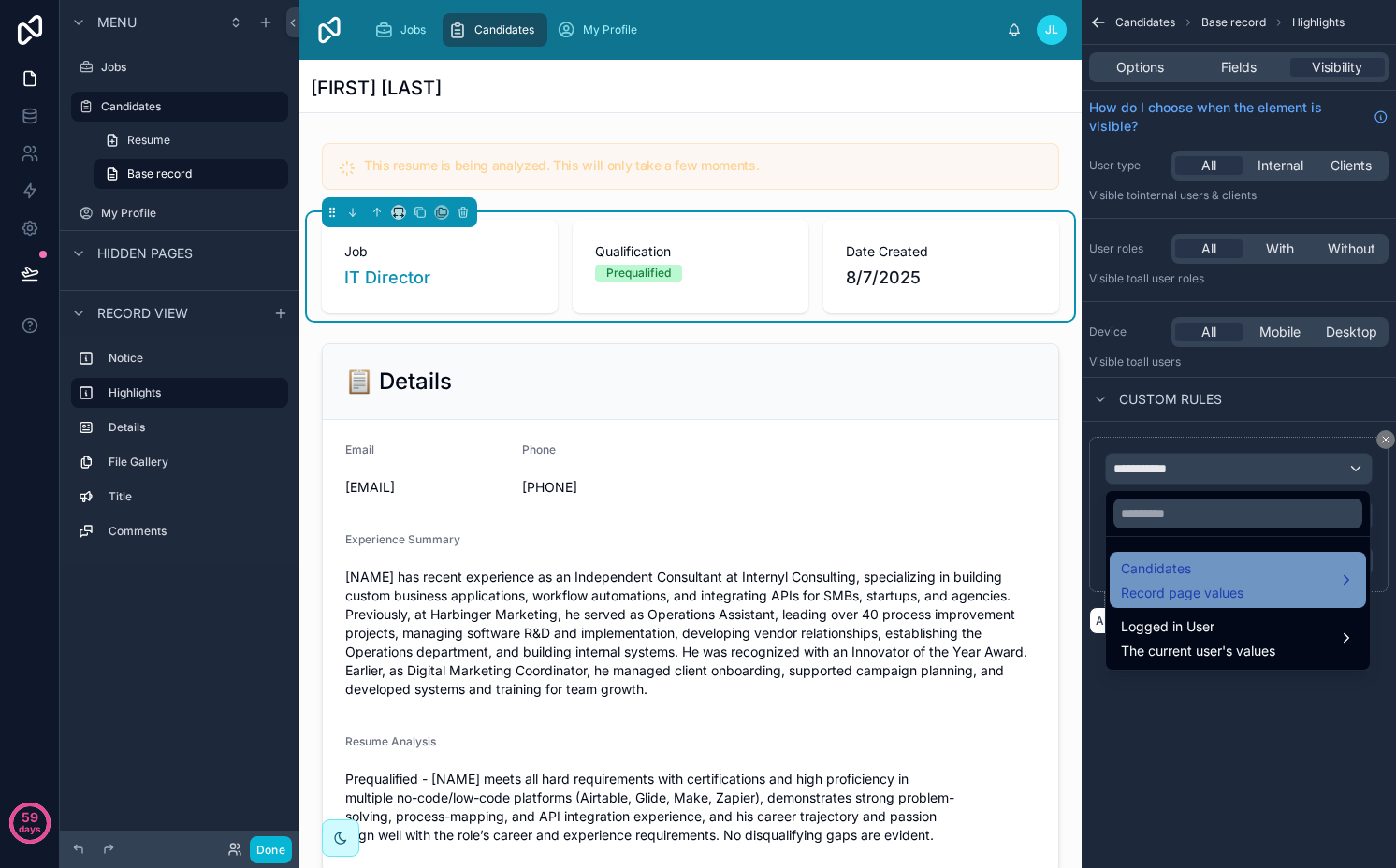 click on "Record page values" at bounding box center [1182, 593] 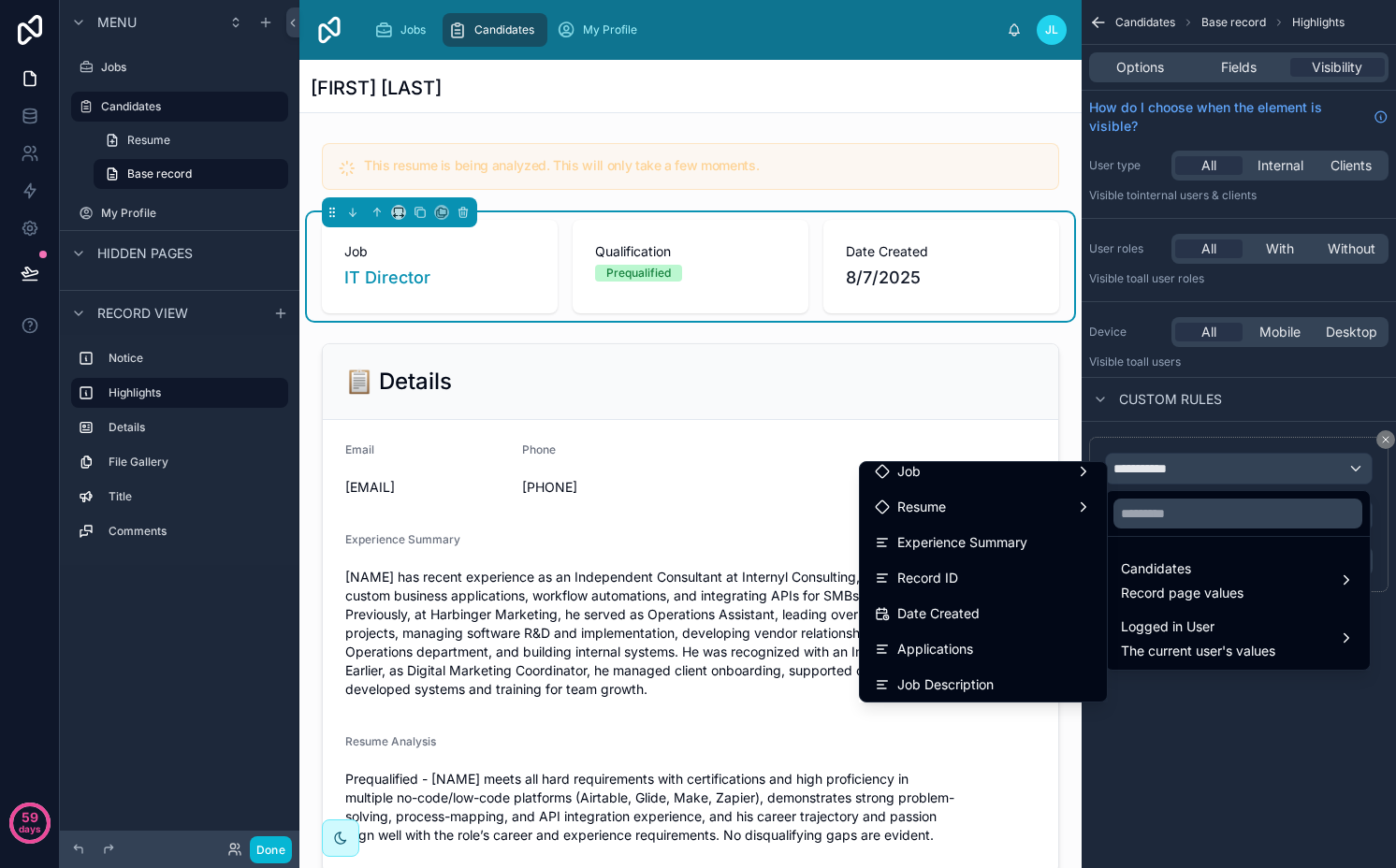 scroll, scrollTop: 548, scrollLeft: 0, axis: vertical 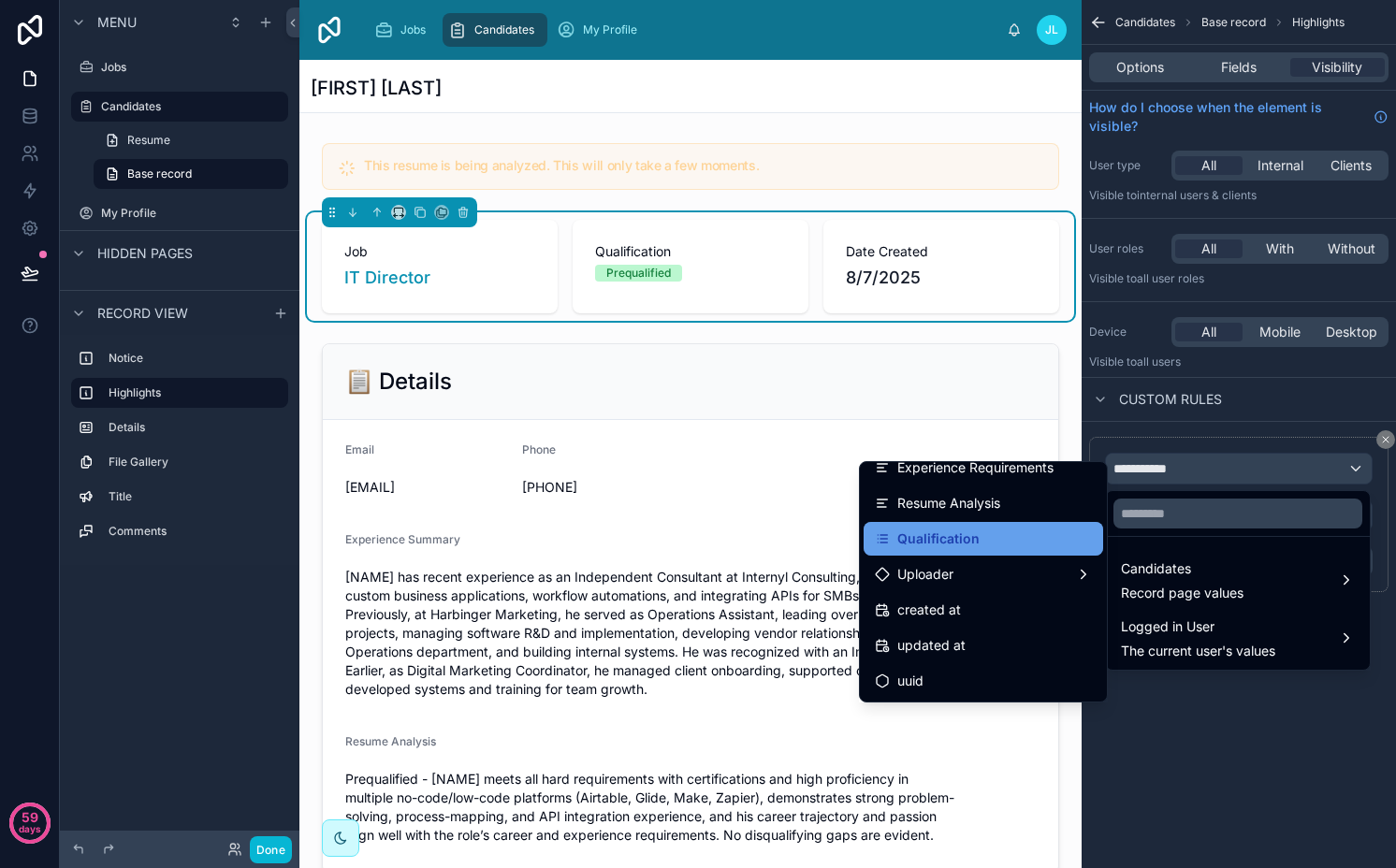 click on "Qualification" at bounding box center [938, 539] 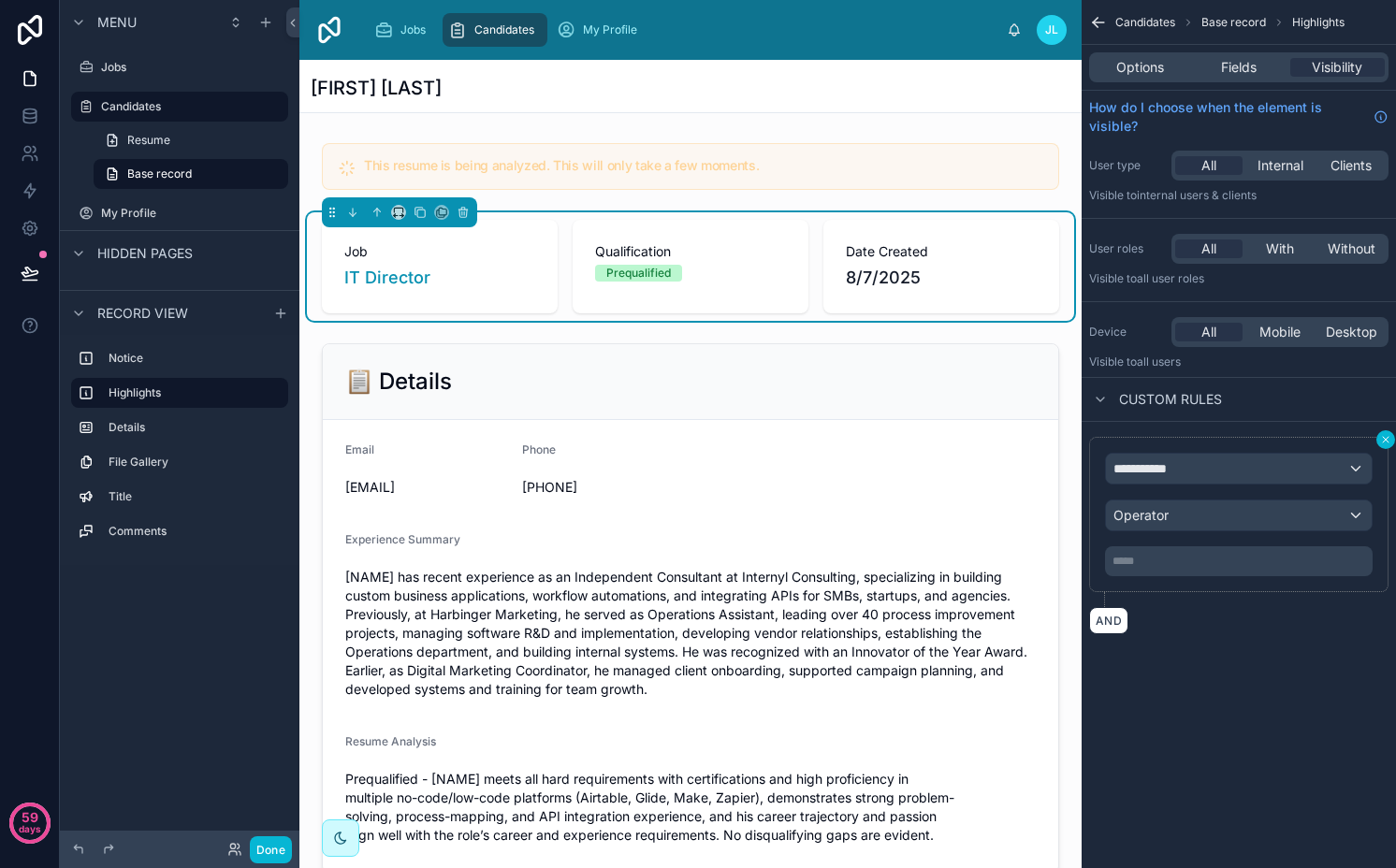 click 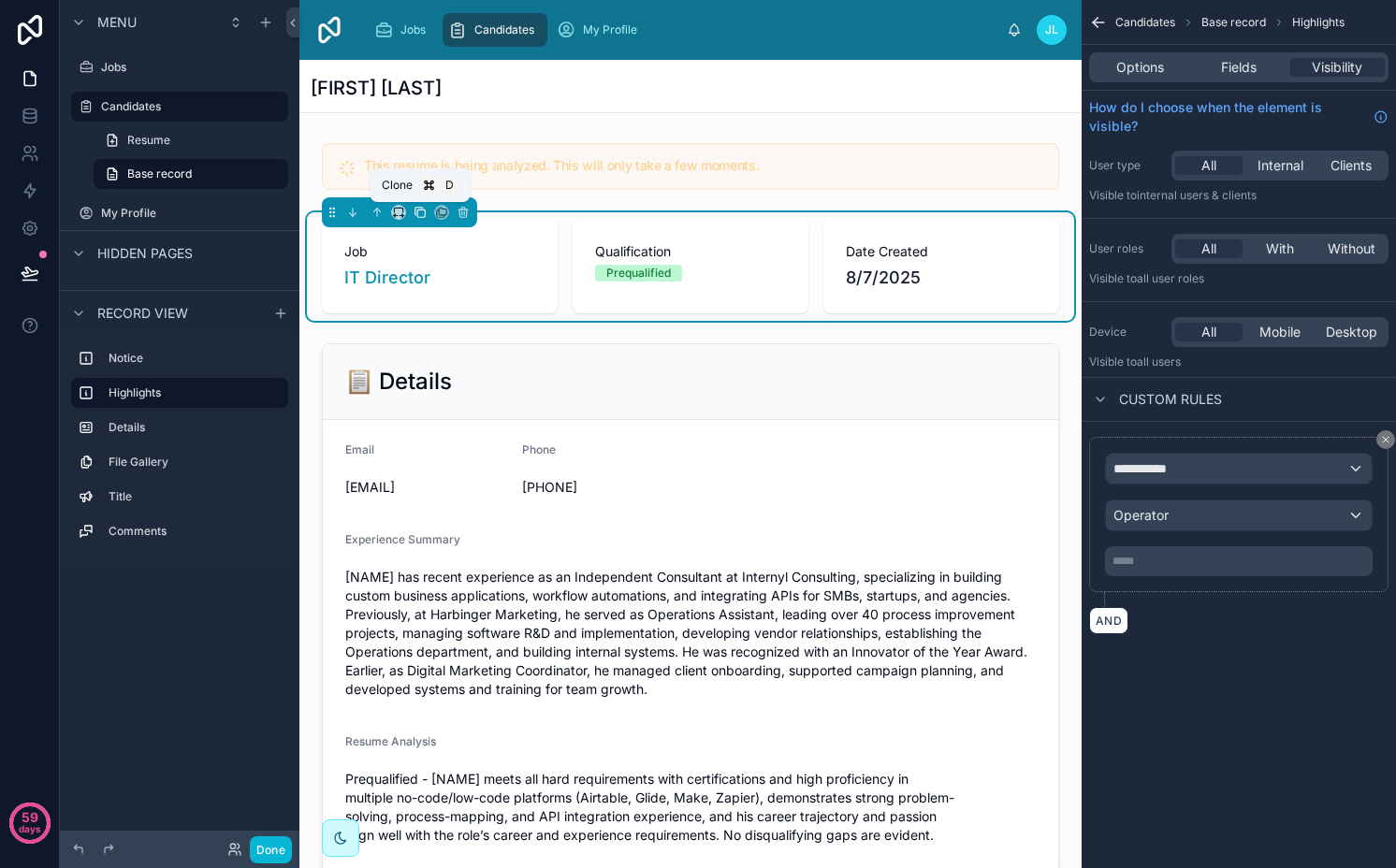 click 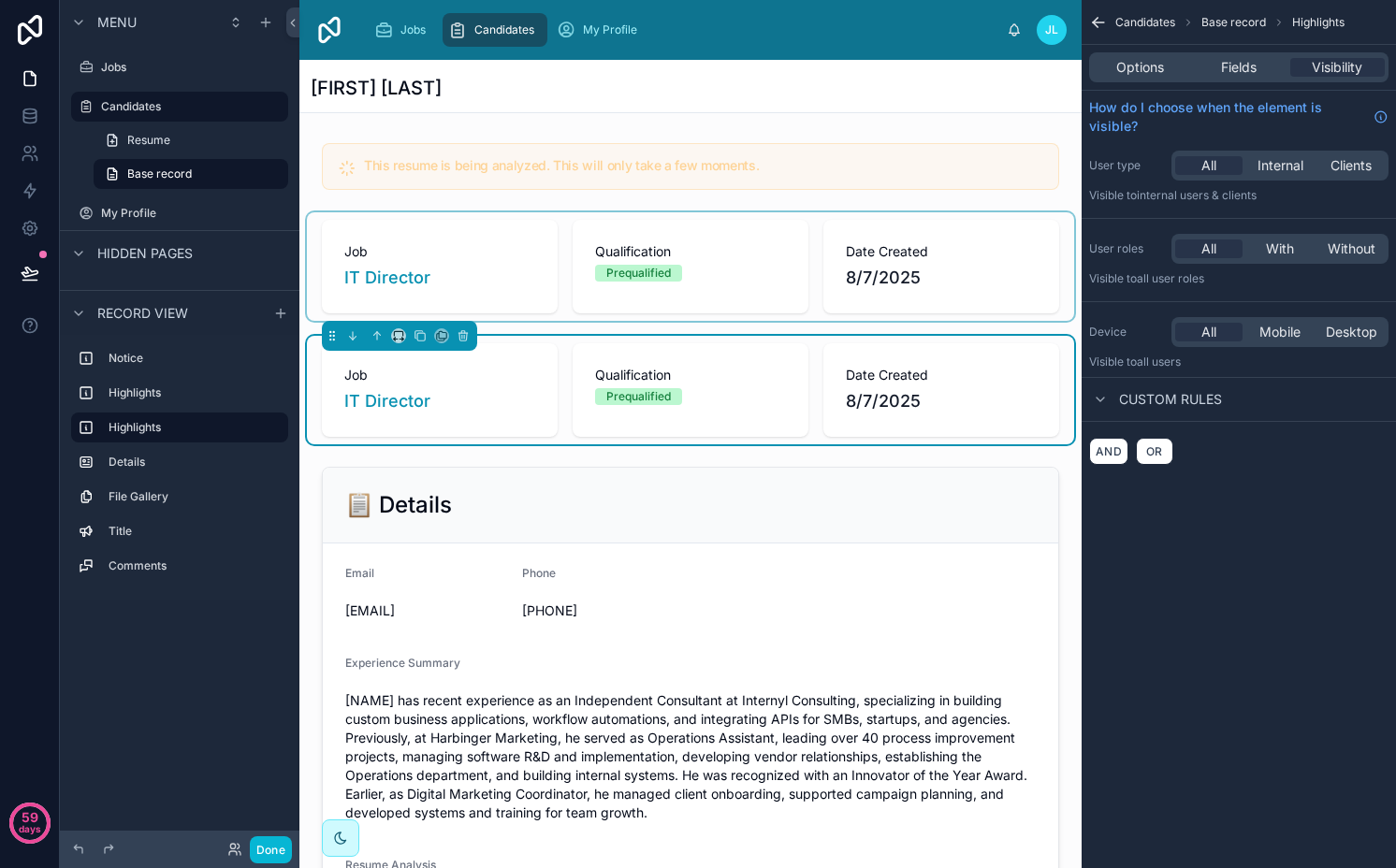 click at bounding box center (691, 267) 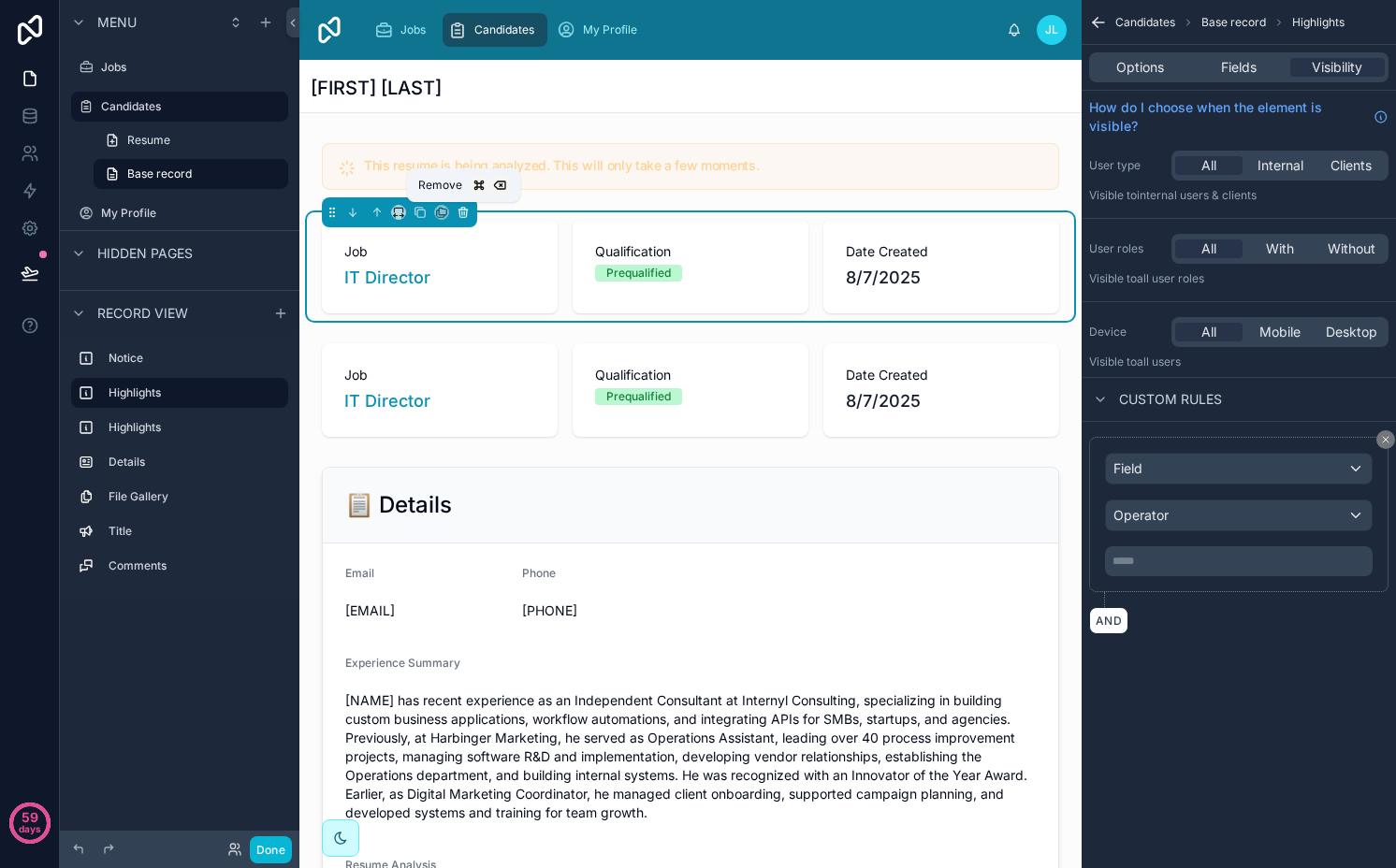 click 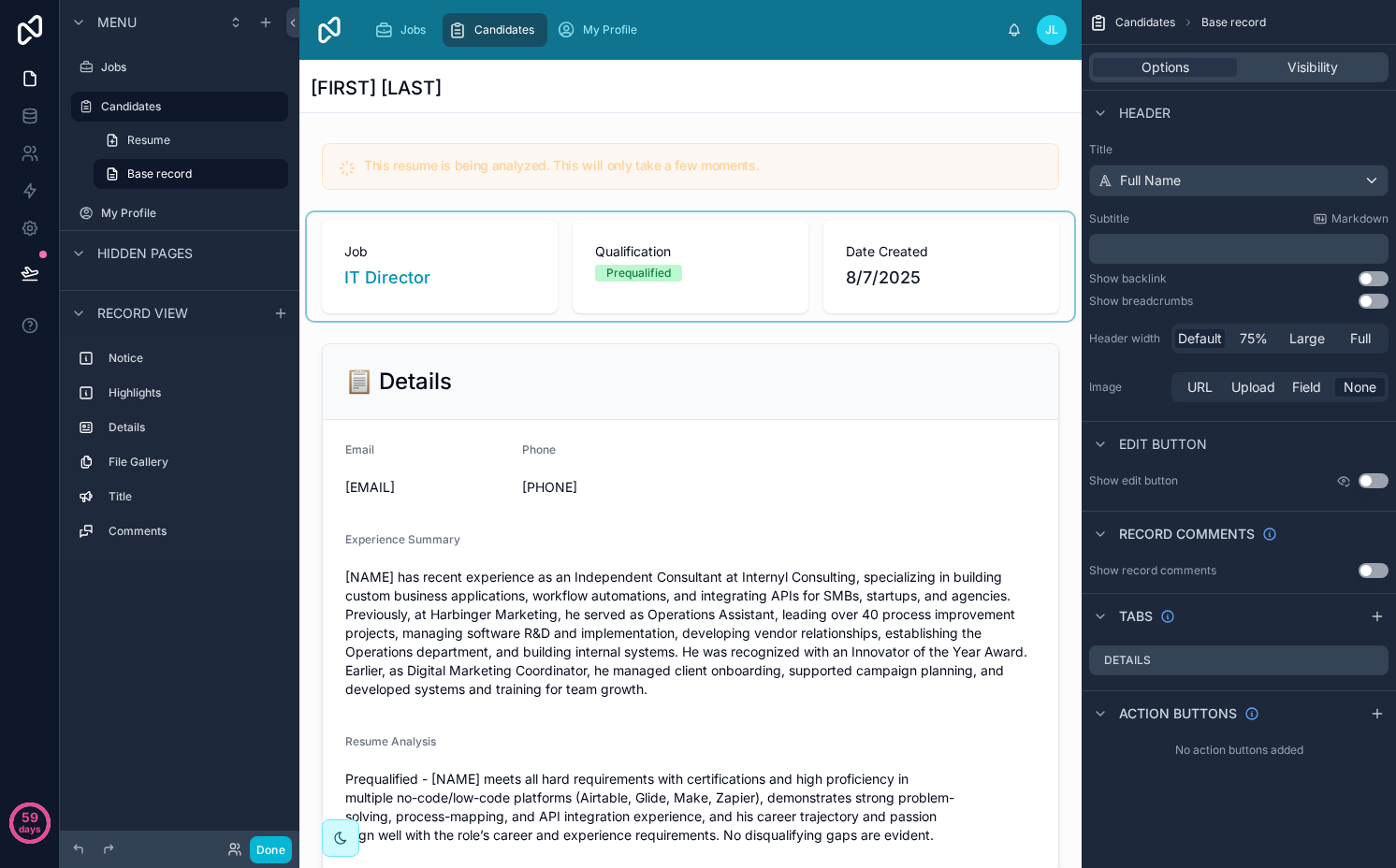 click at bounding box center (691, 267) 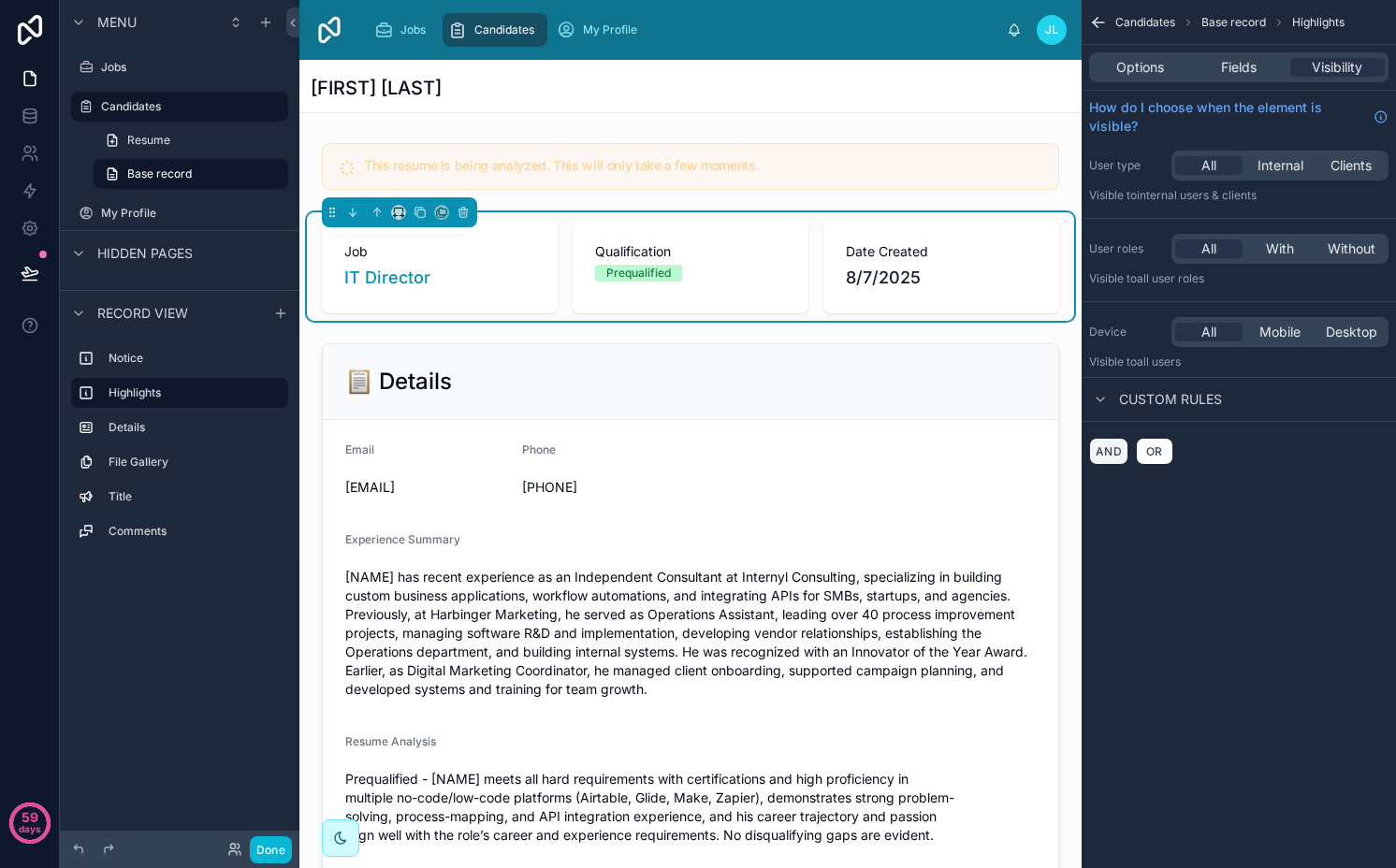 click on "AND" at bounding box center (1109, 451) 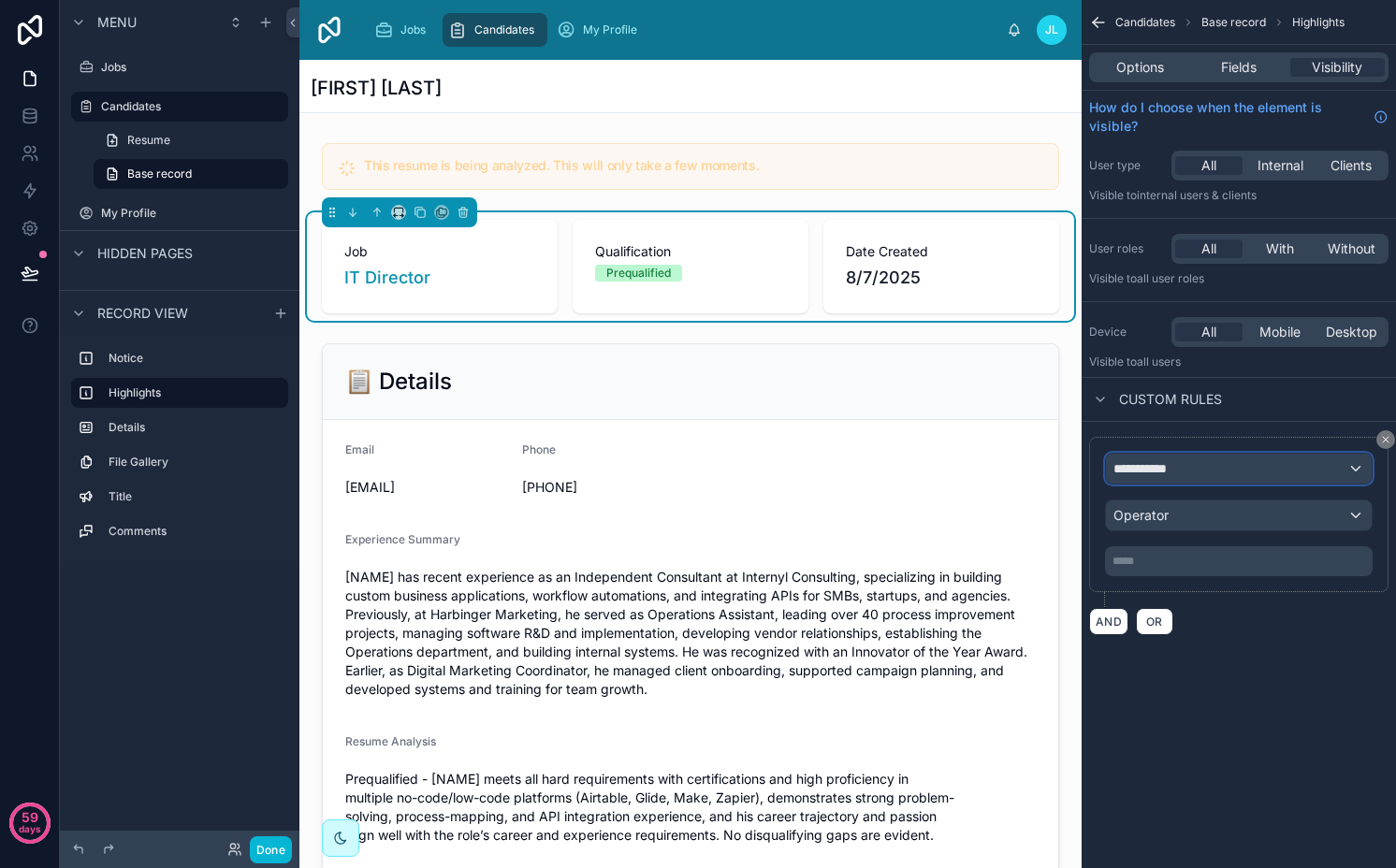 click on "**********" at bounding box center (1239, 469) 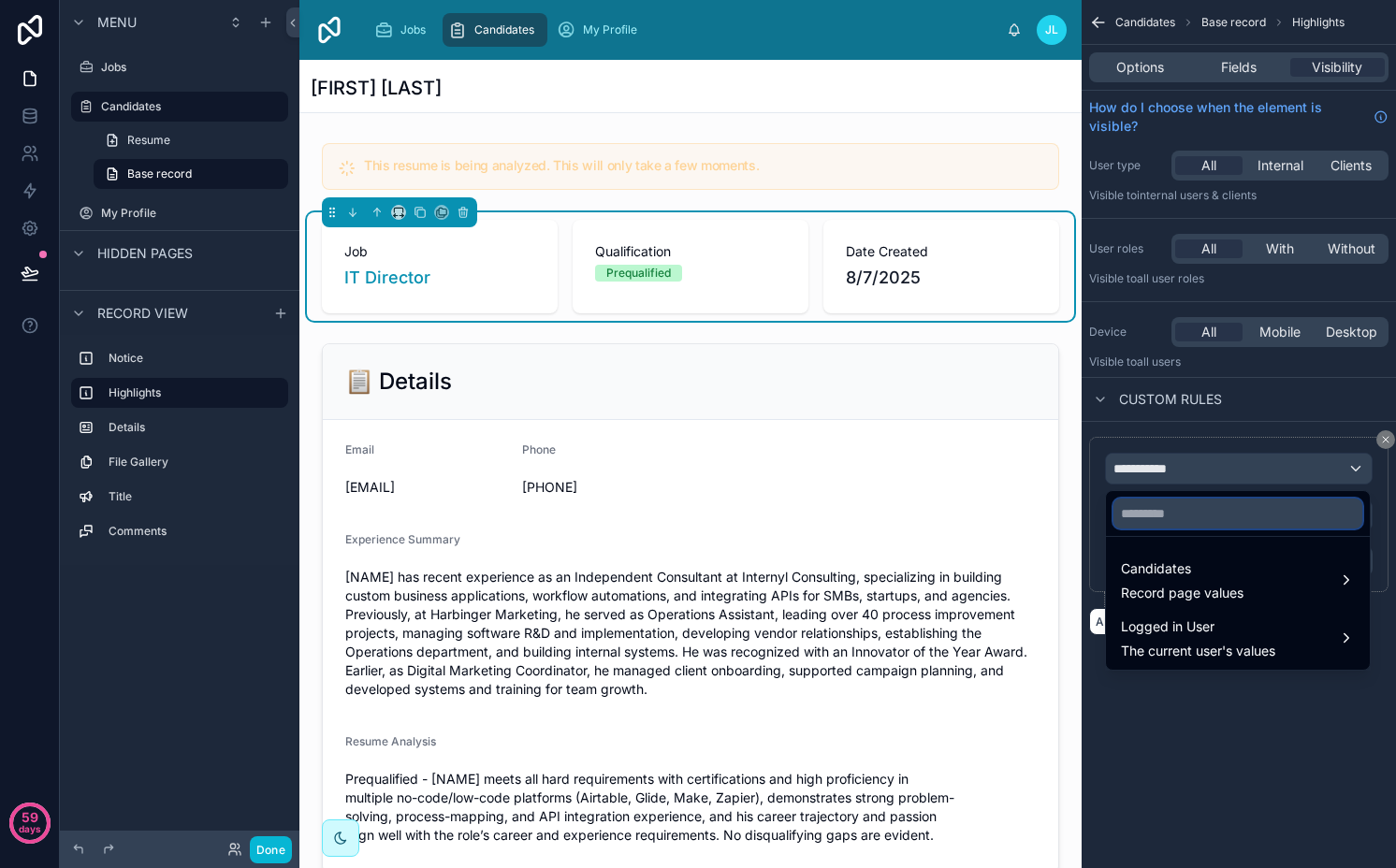 click at bounding box center [1238, 514] 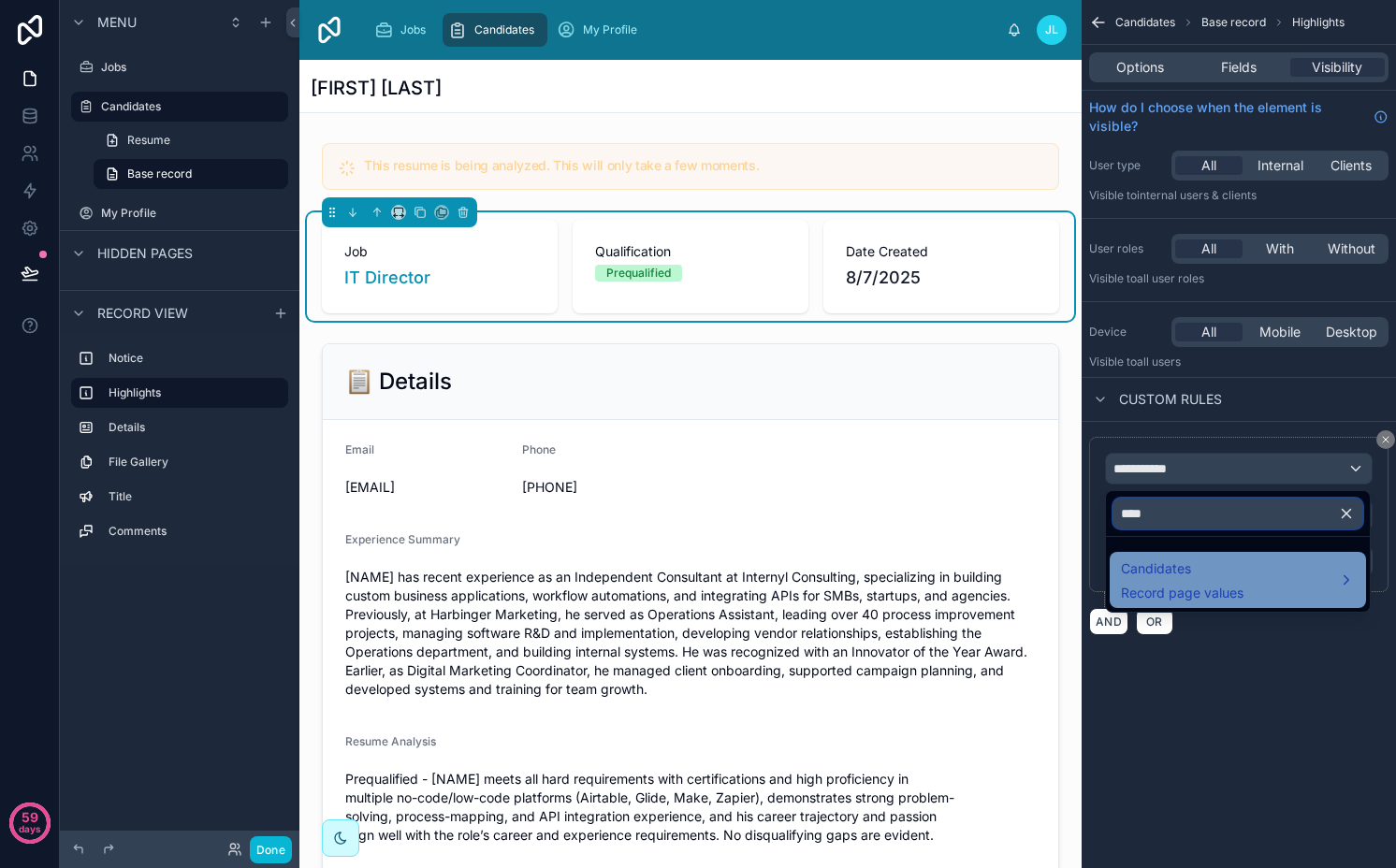 type on "****" 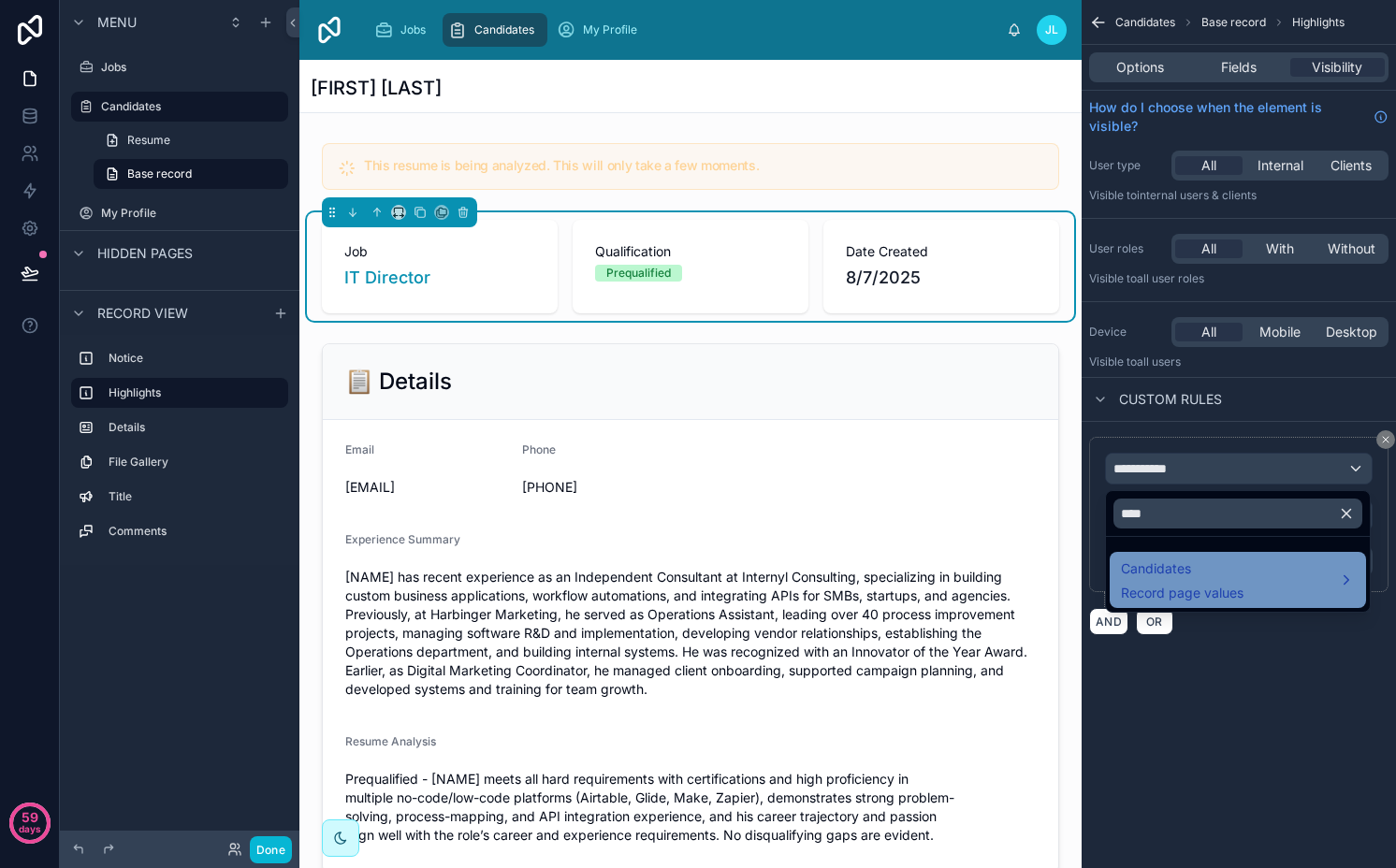 click on "Candidates" at bounding box center (1182, 569) 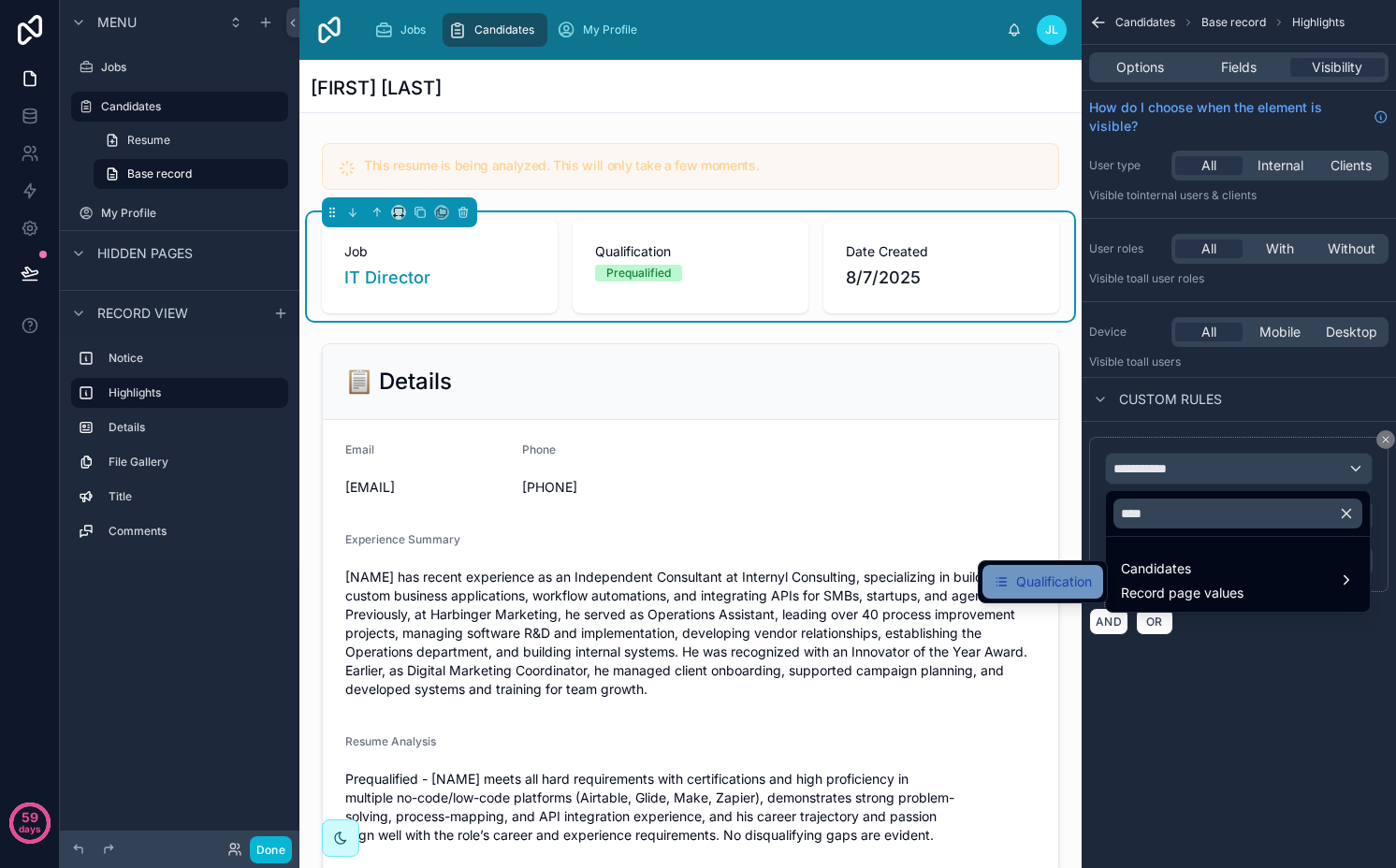 click on "Qualification" at bounding box center (1042, 582) 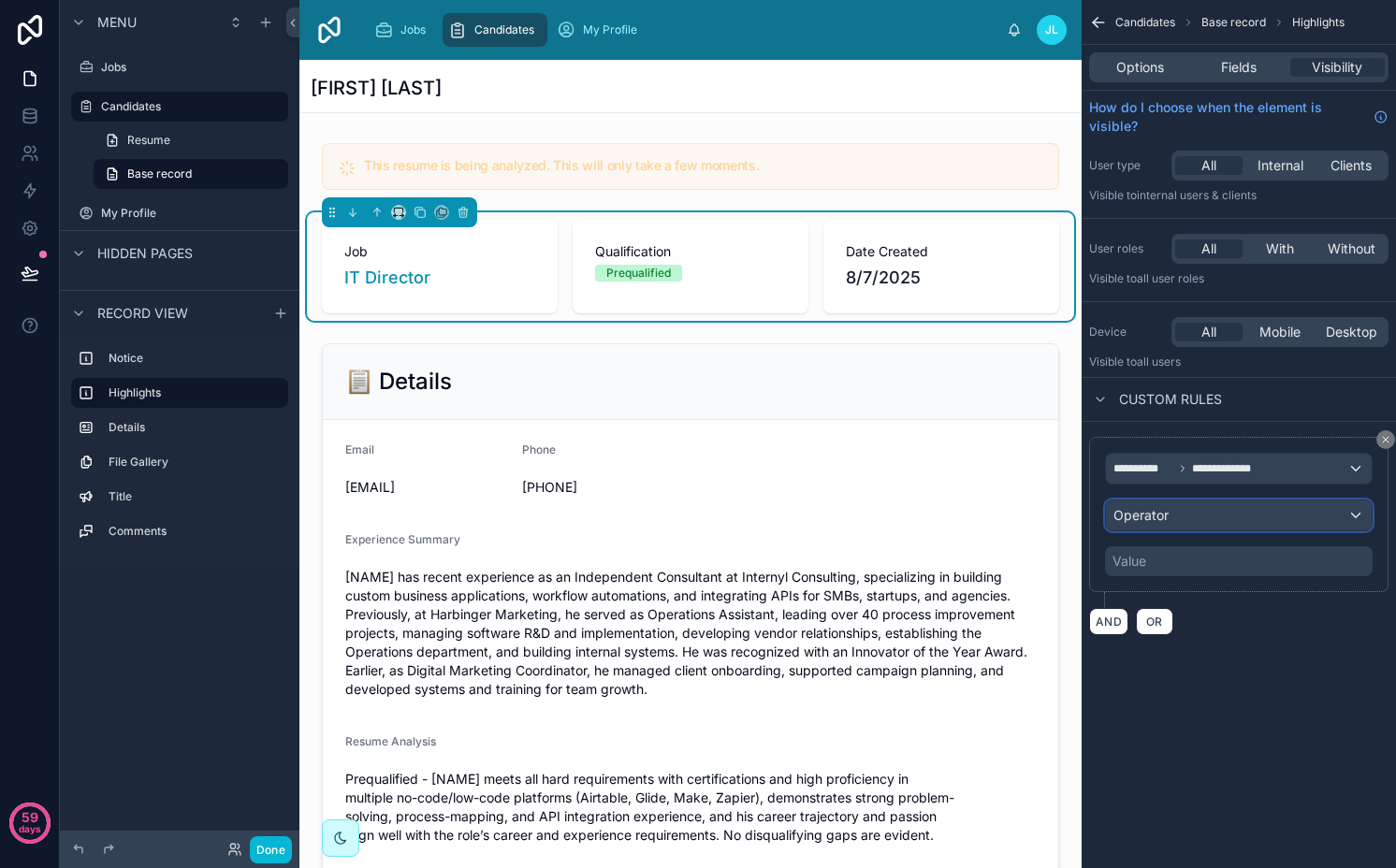 click on "Operator" at bounding box center (1141, 514) 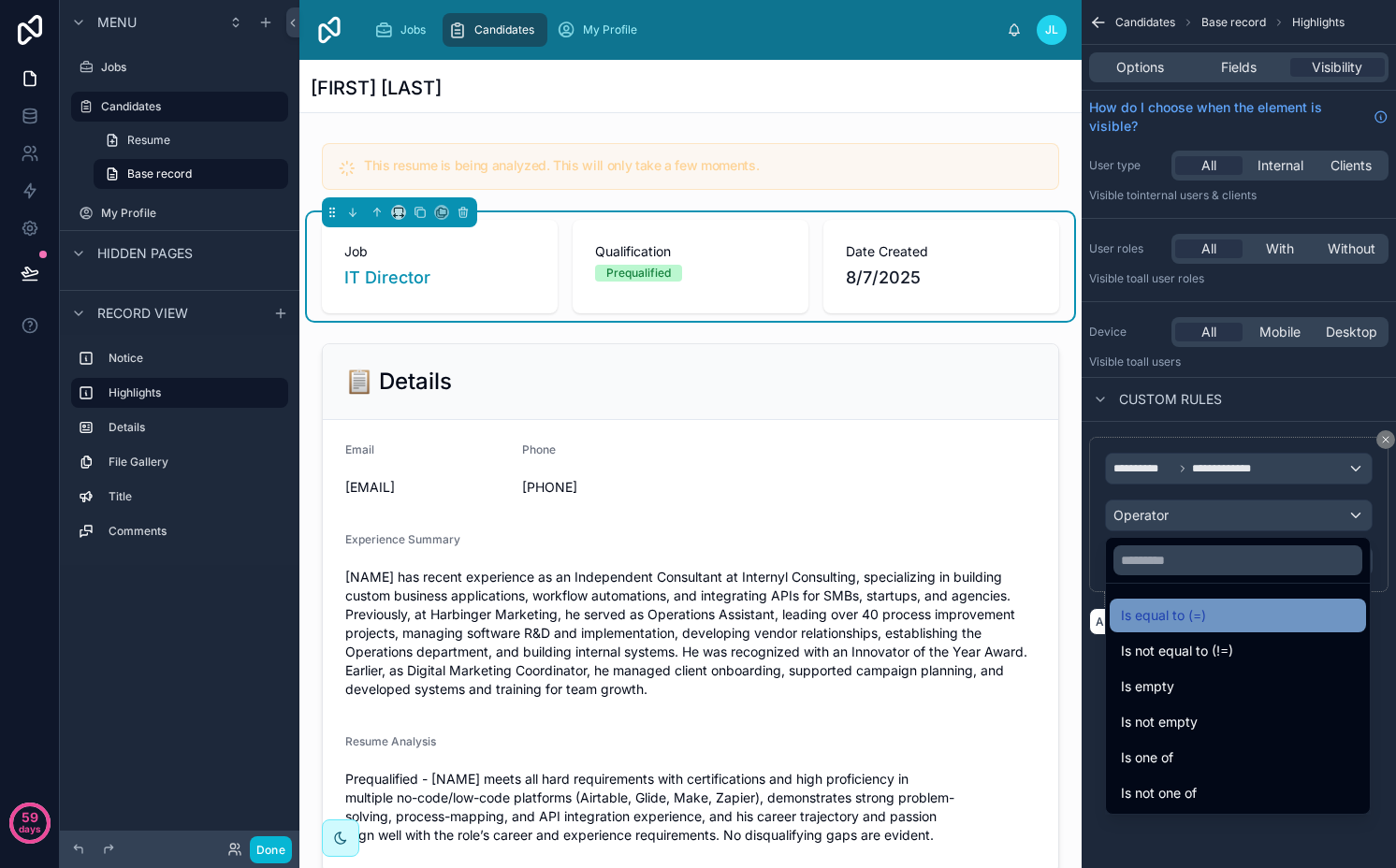 click on "Is equal to (=)" at bounding box center (1163, 615) 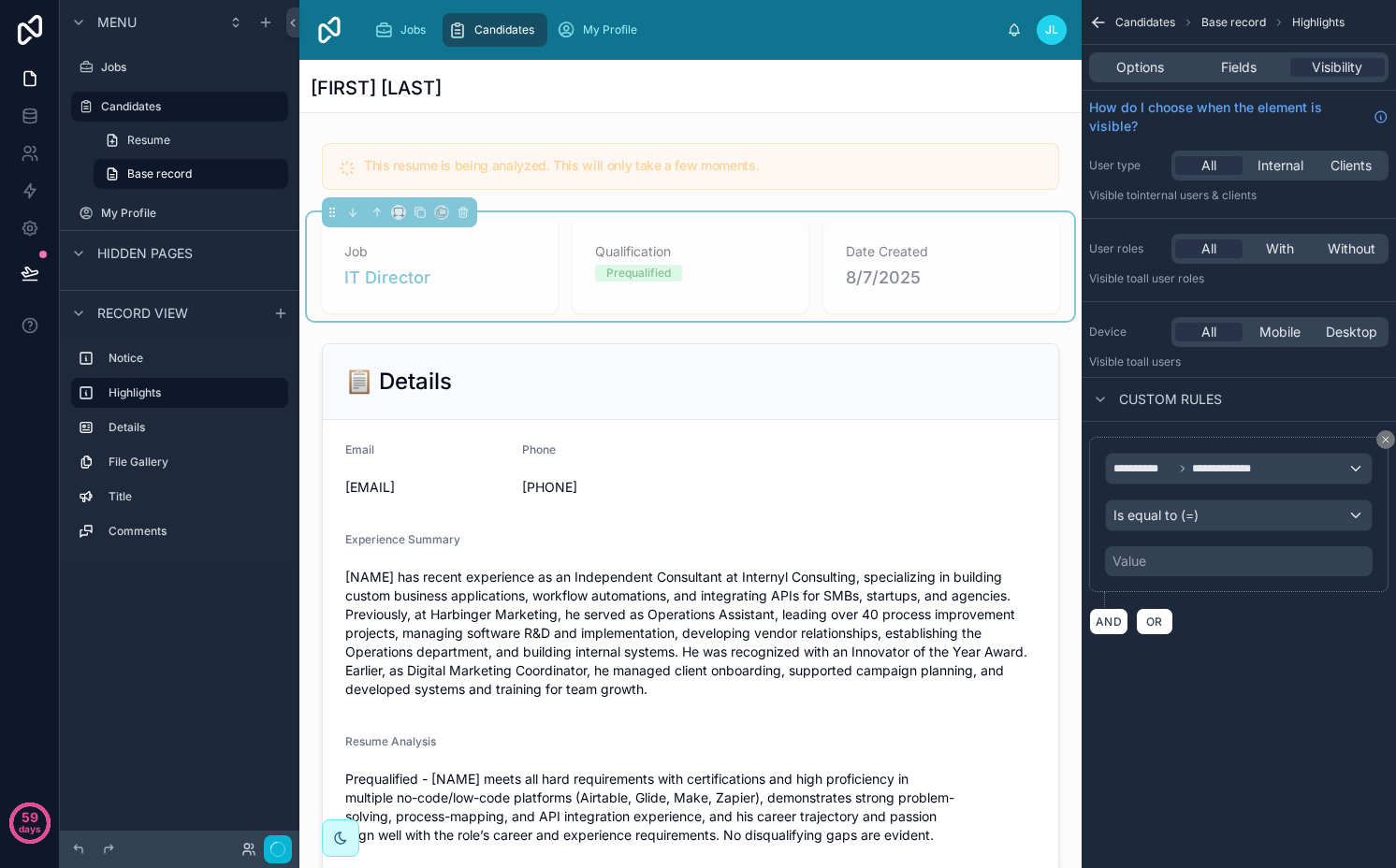 click on "Value" at bounding box center (1239, 561) 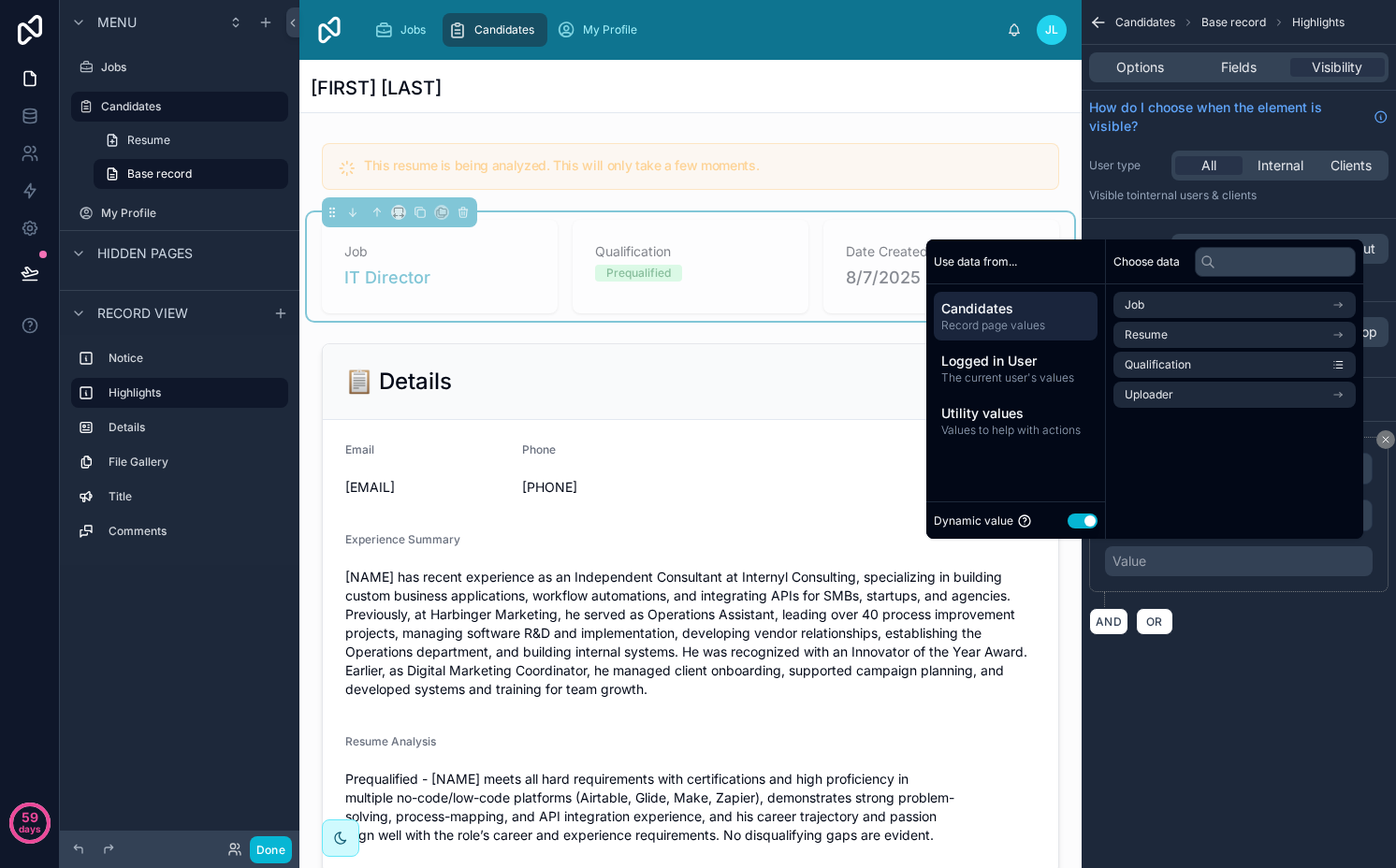 click on "Use setting" at bounding box center (1083, 521) 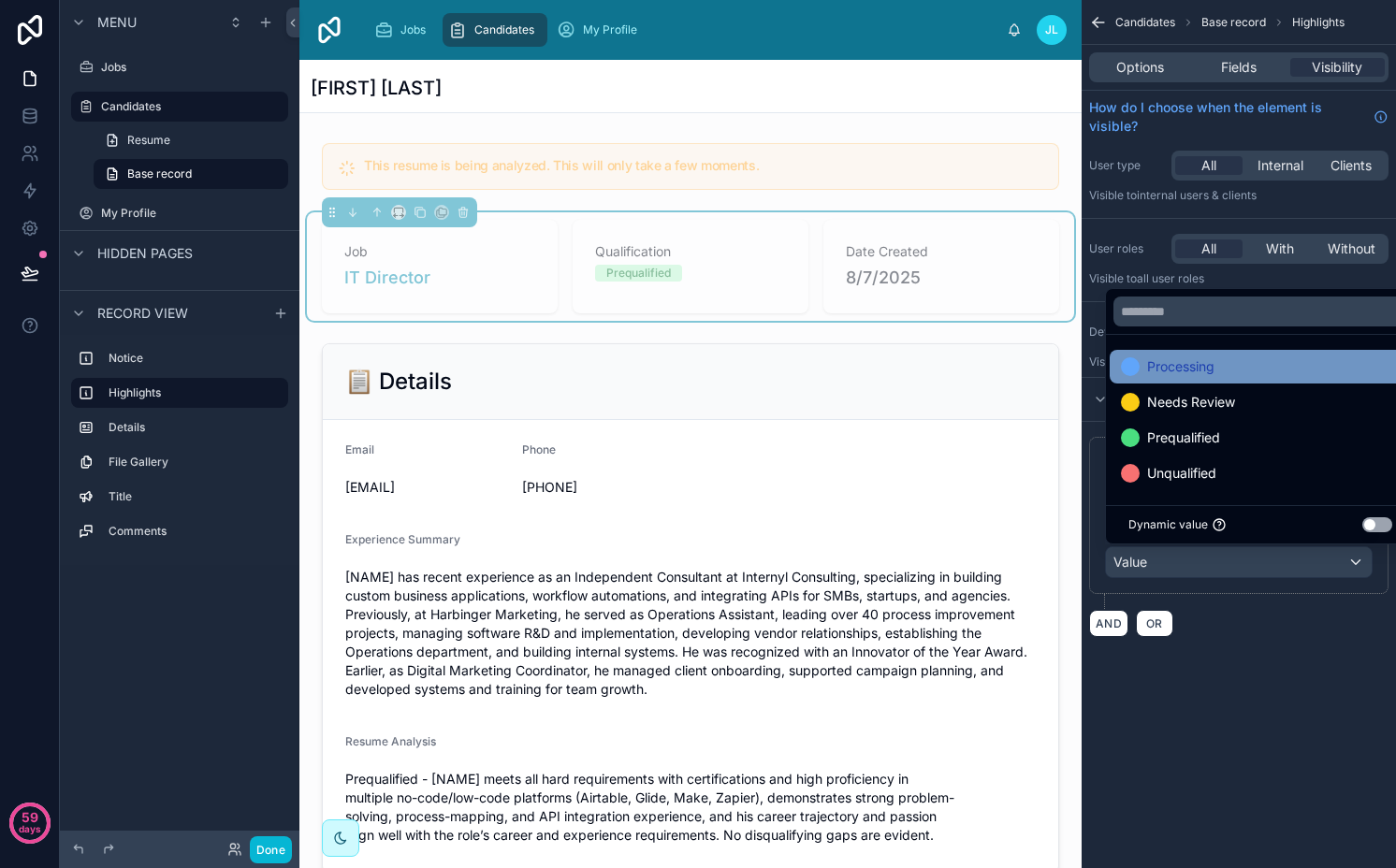 click on "Processing" at bounding box center (1181, 367) 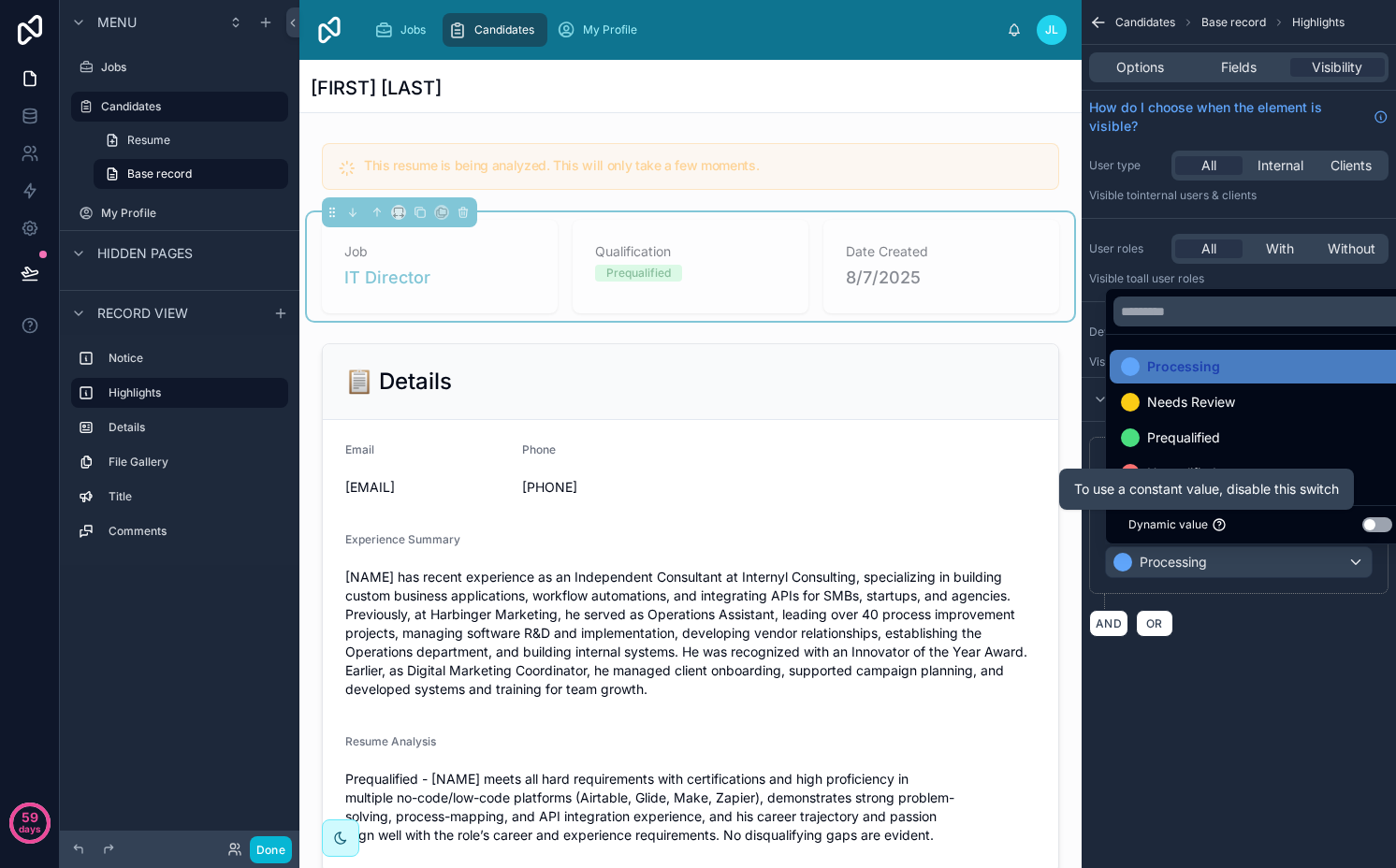 click on "**********" at bounding box center (1239, 434) 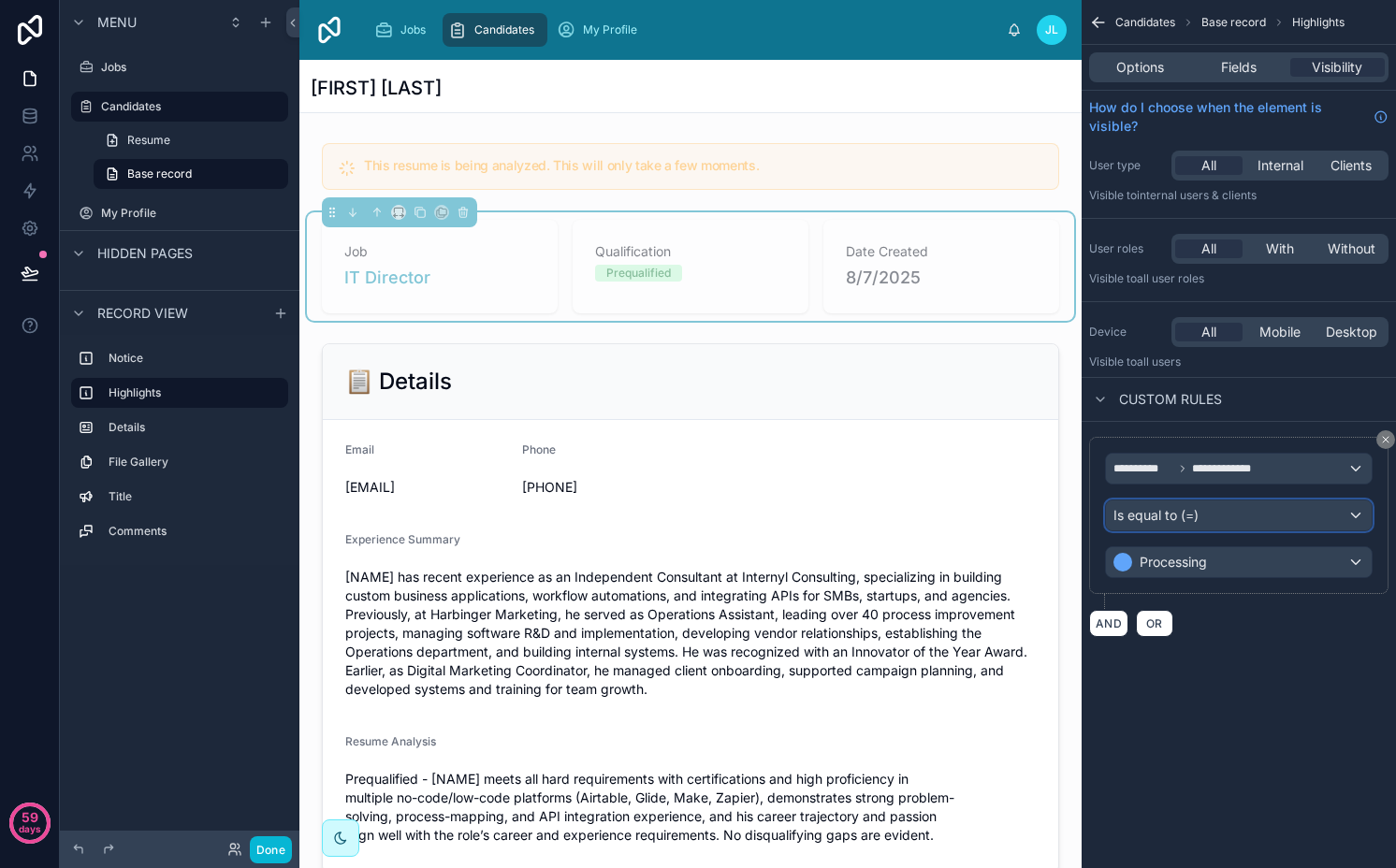 click on "Is equal to (=)" at bounding box center (1239, 515) 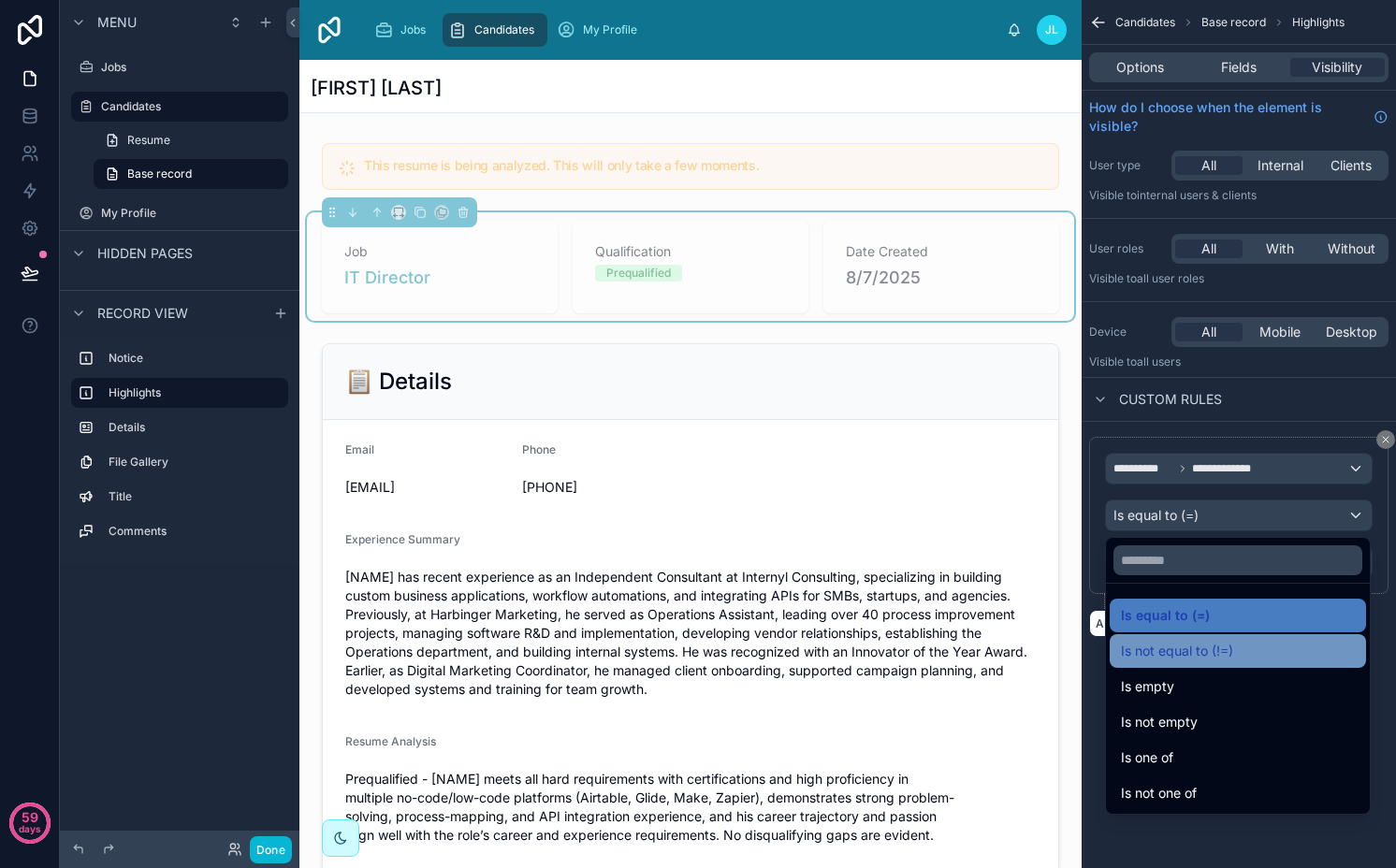 click on "Is not equal to (!=)" at bounding box center (1177, 651) 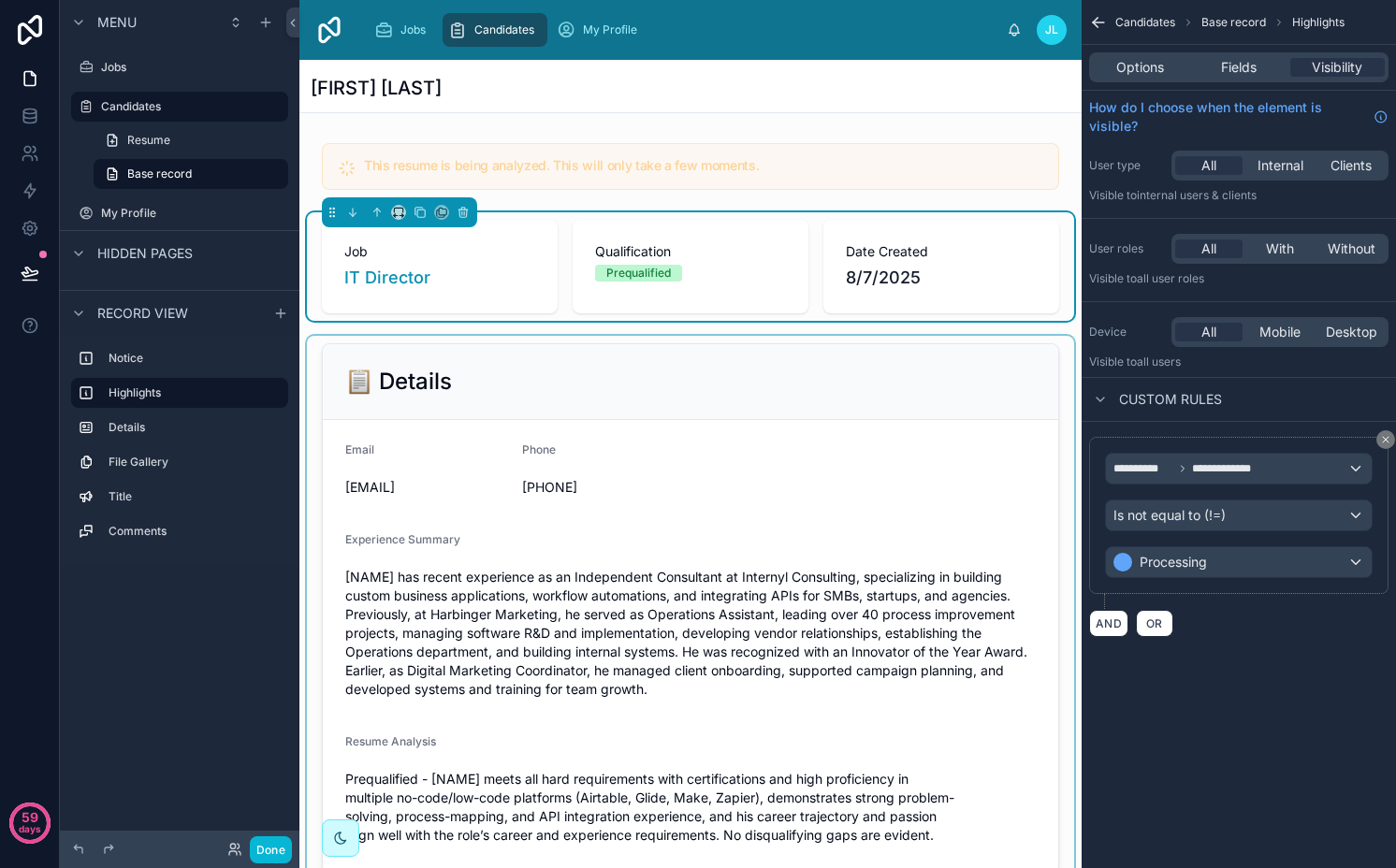 click at bounding box center (691, 608) 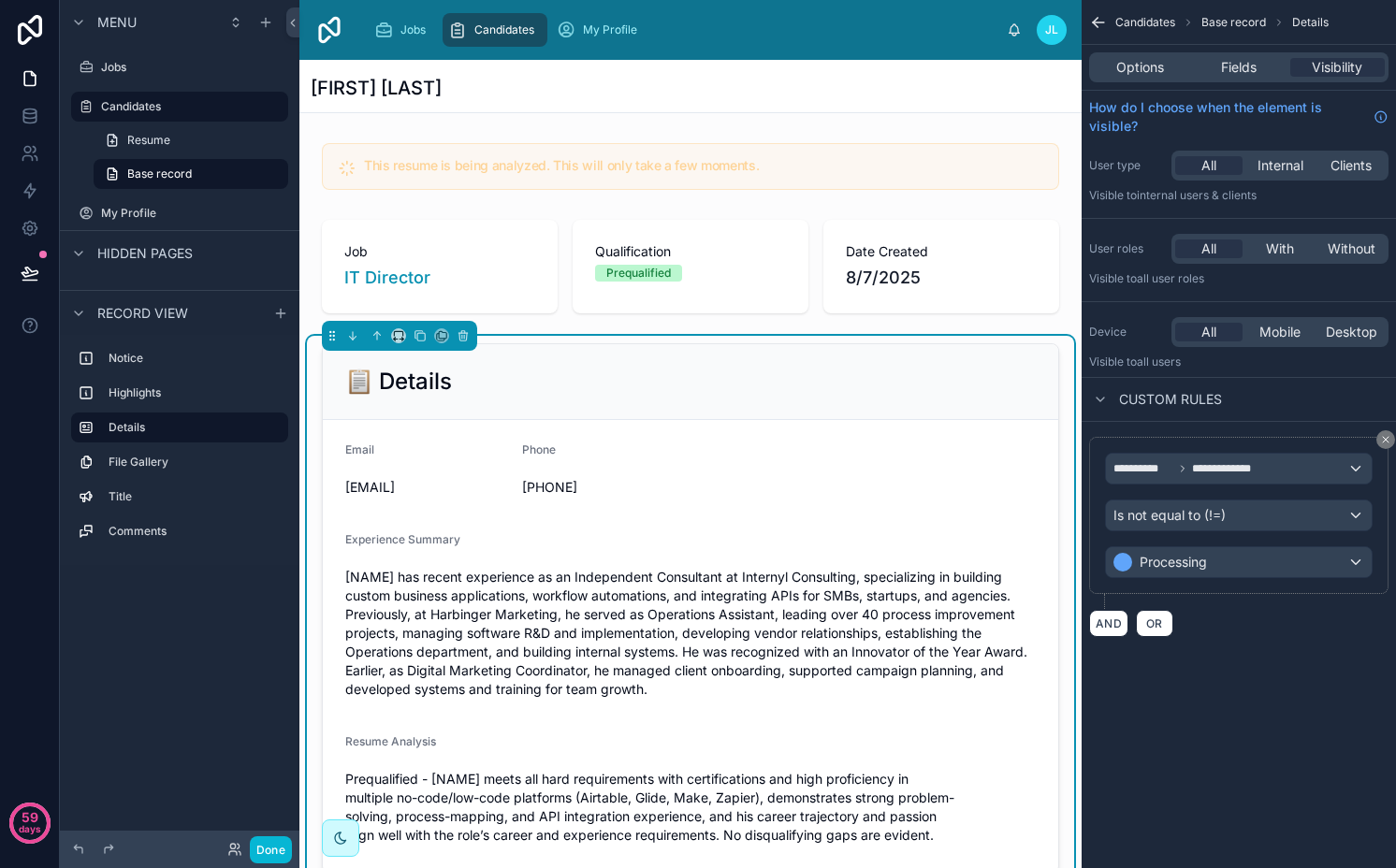 click on "📋 Details" at bounding box center [691, 382] 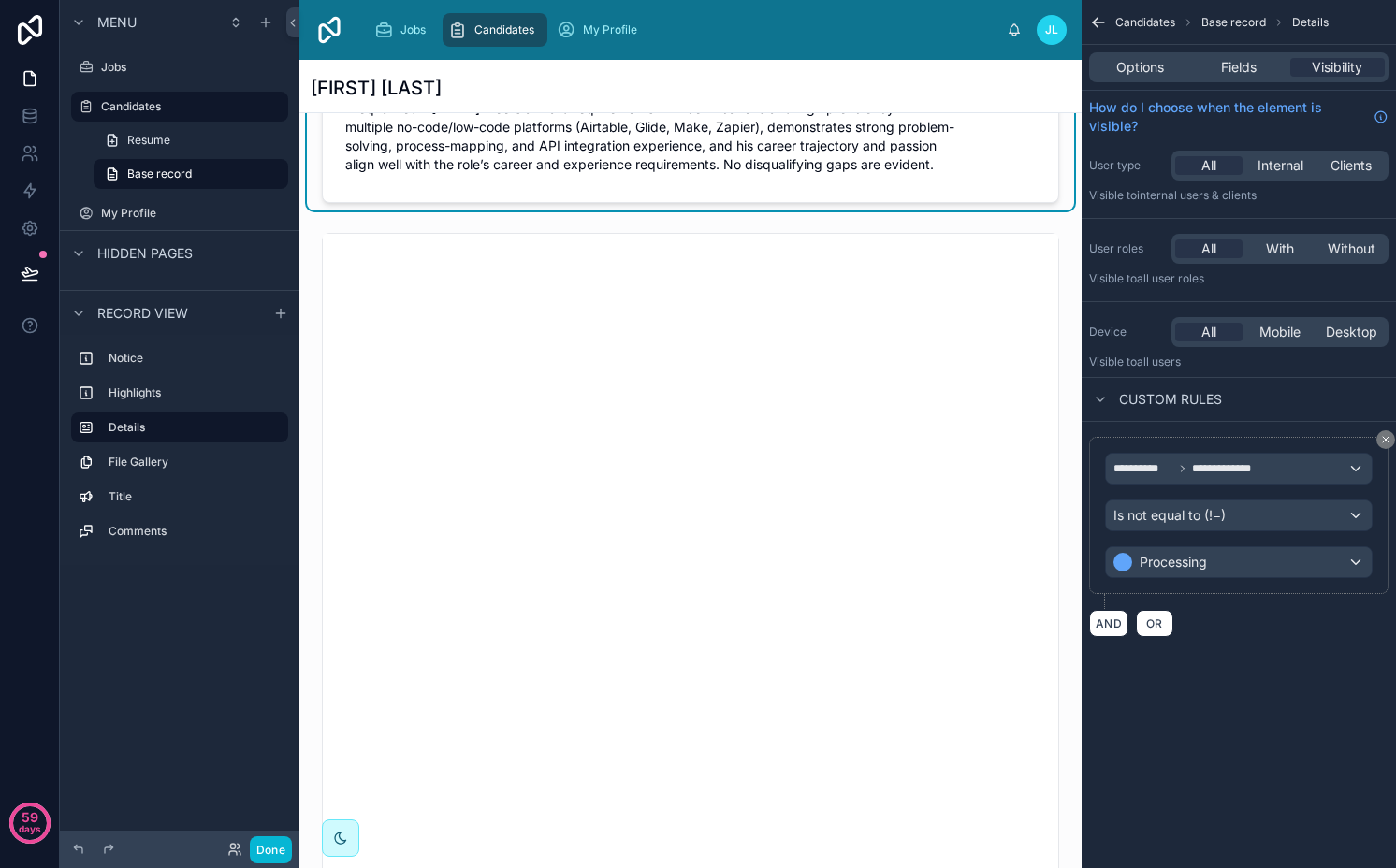 scroll, scrollTop: 677, scrollLeft: 0, axis: vertical 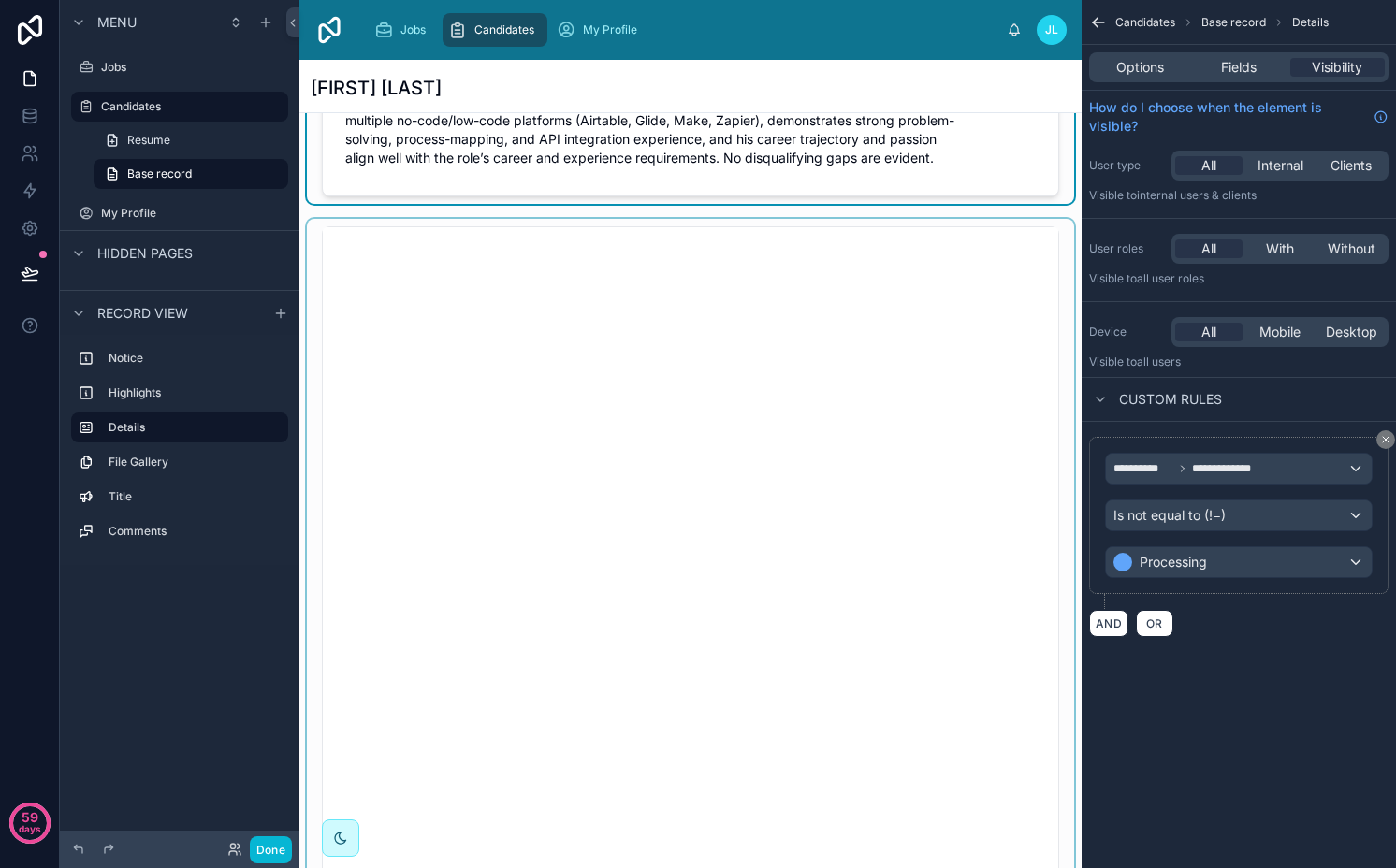 click at bounding box center (691, 552) 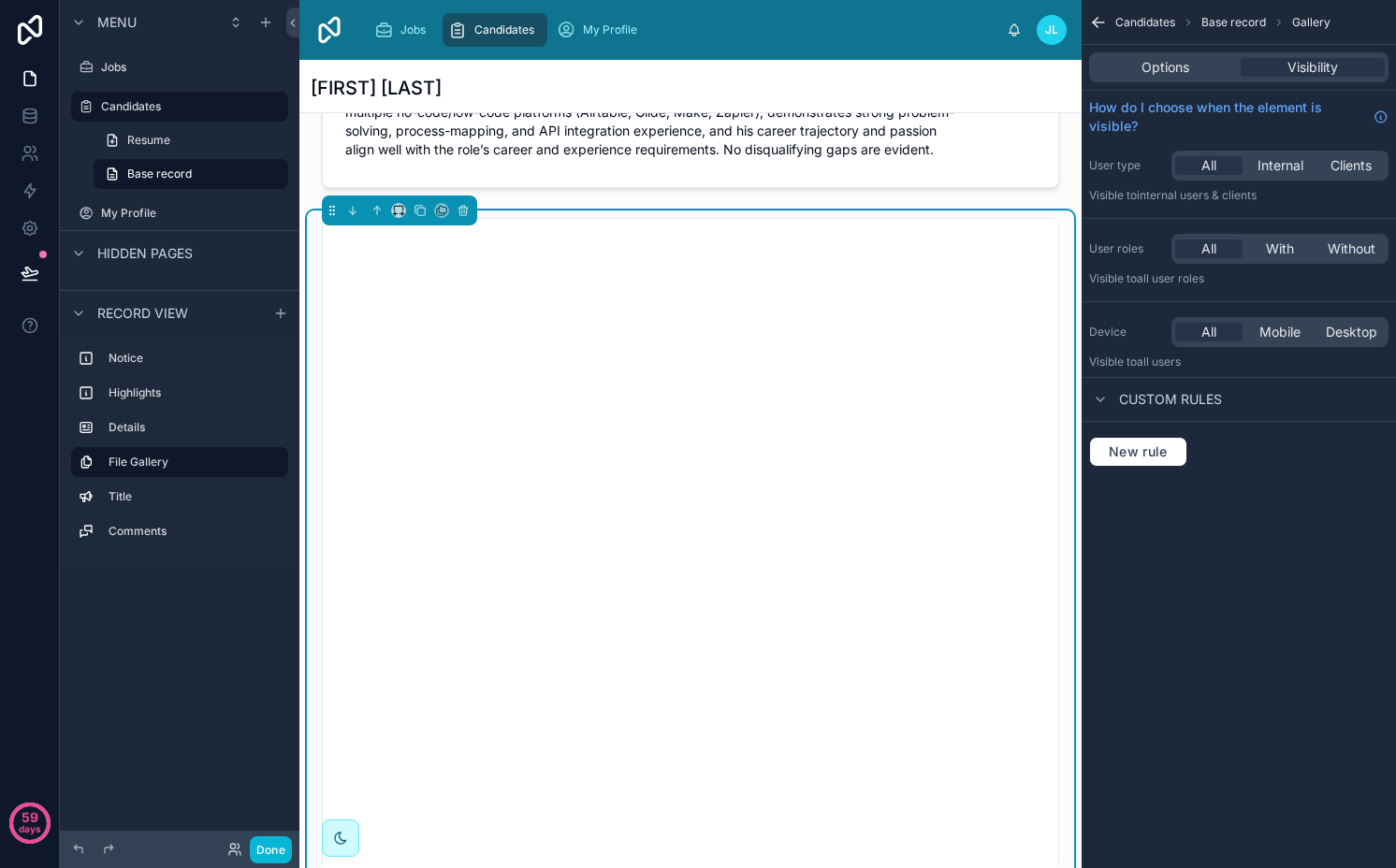 scroll, scrollTop: 677, scrollLeft: 0, axis: vertical 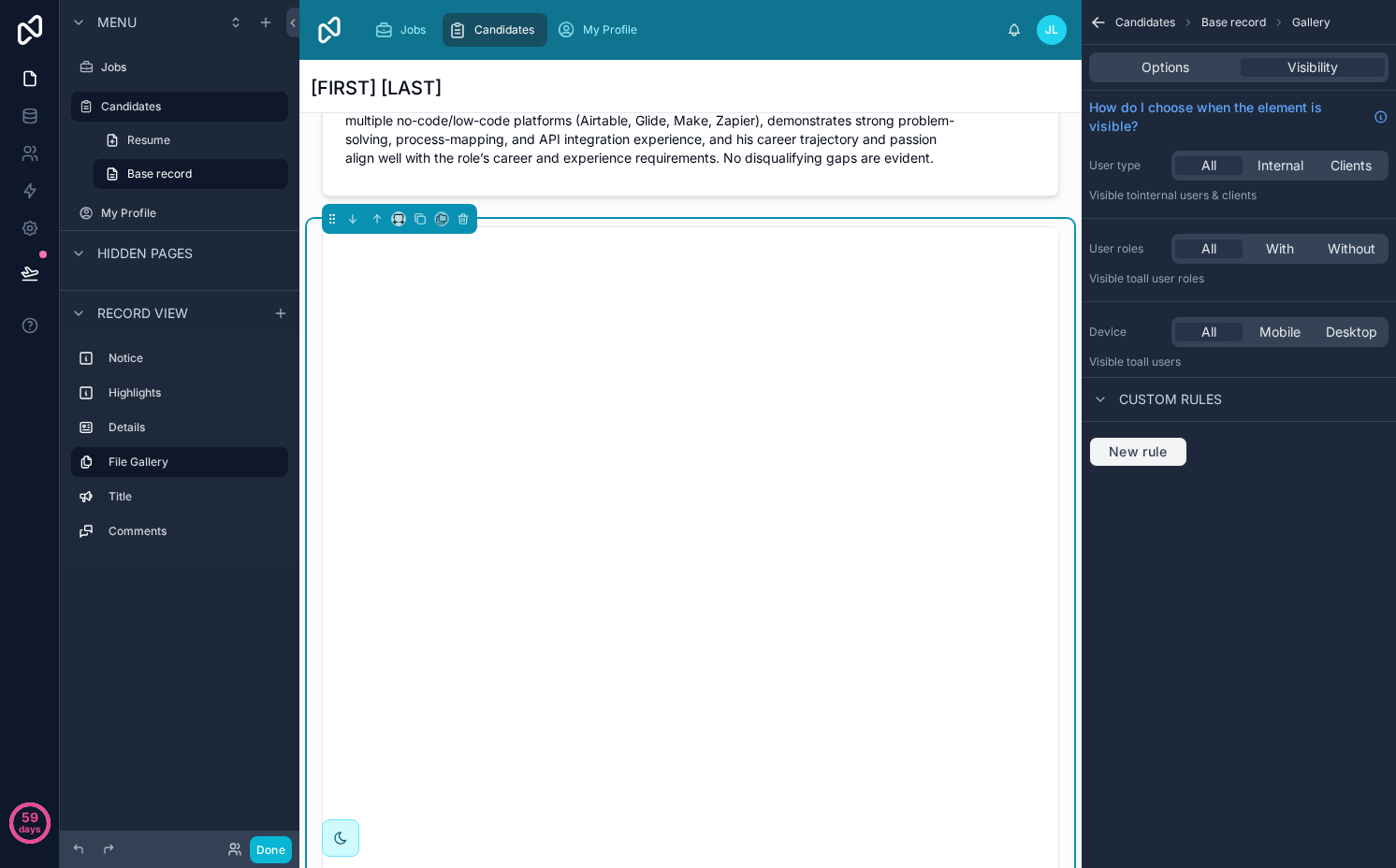 click on "New rule" at bounding box center [1138, 452] 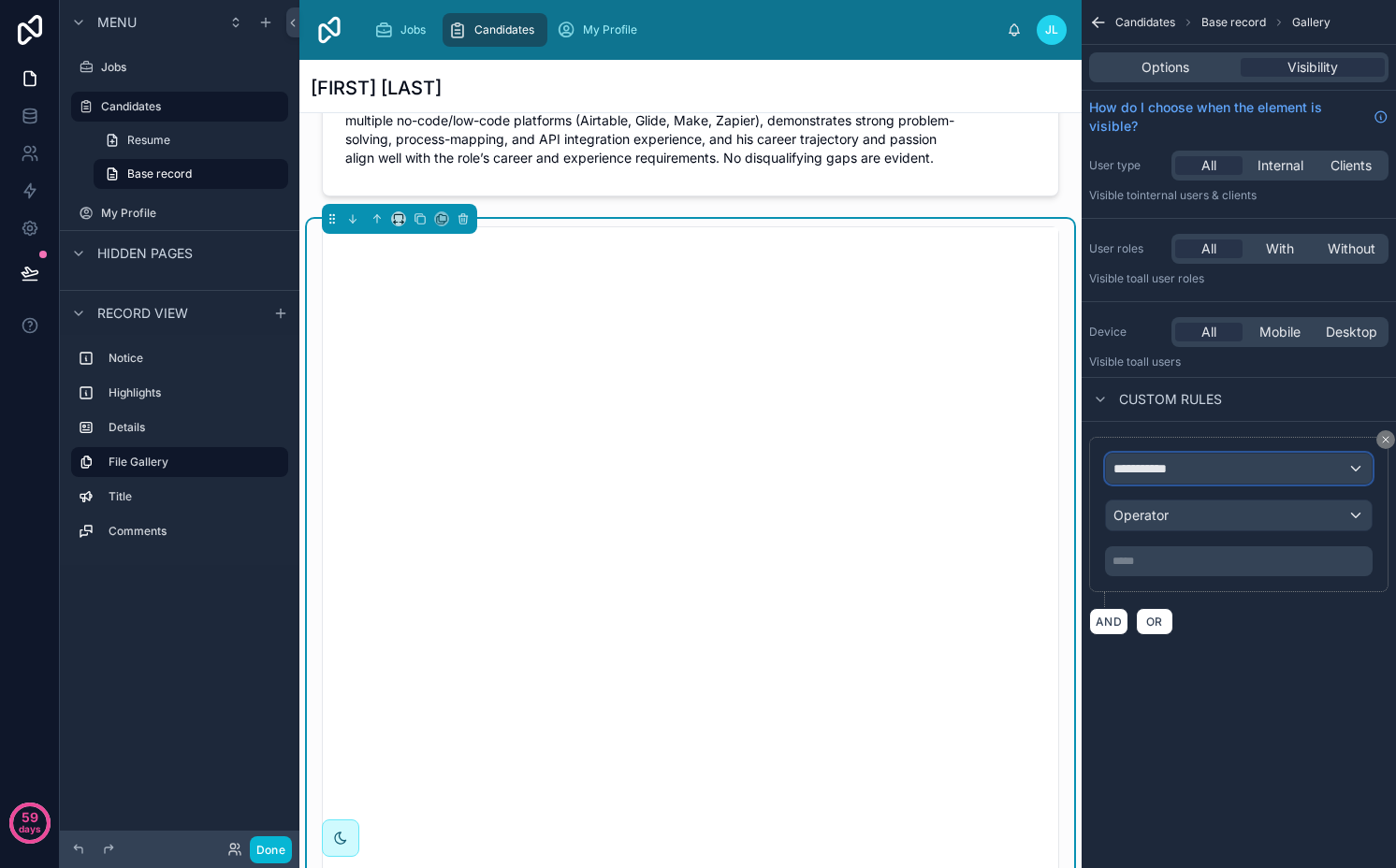 click on "**********" at bounding box center [1148, 469] 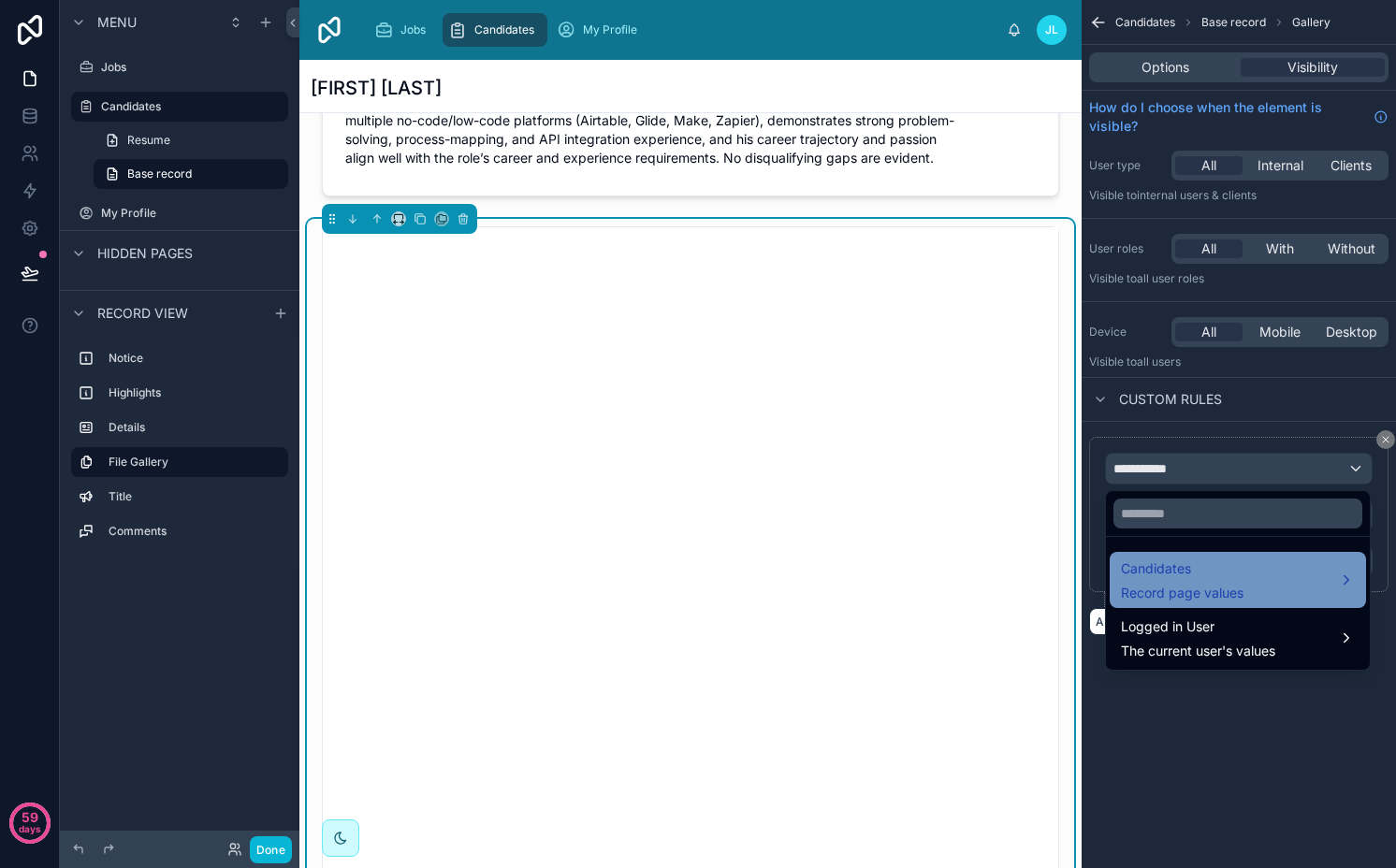 click on "Record page values" at bounding box center [1182, 593] 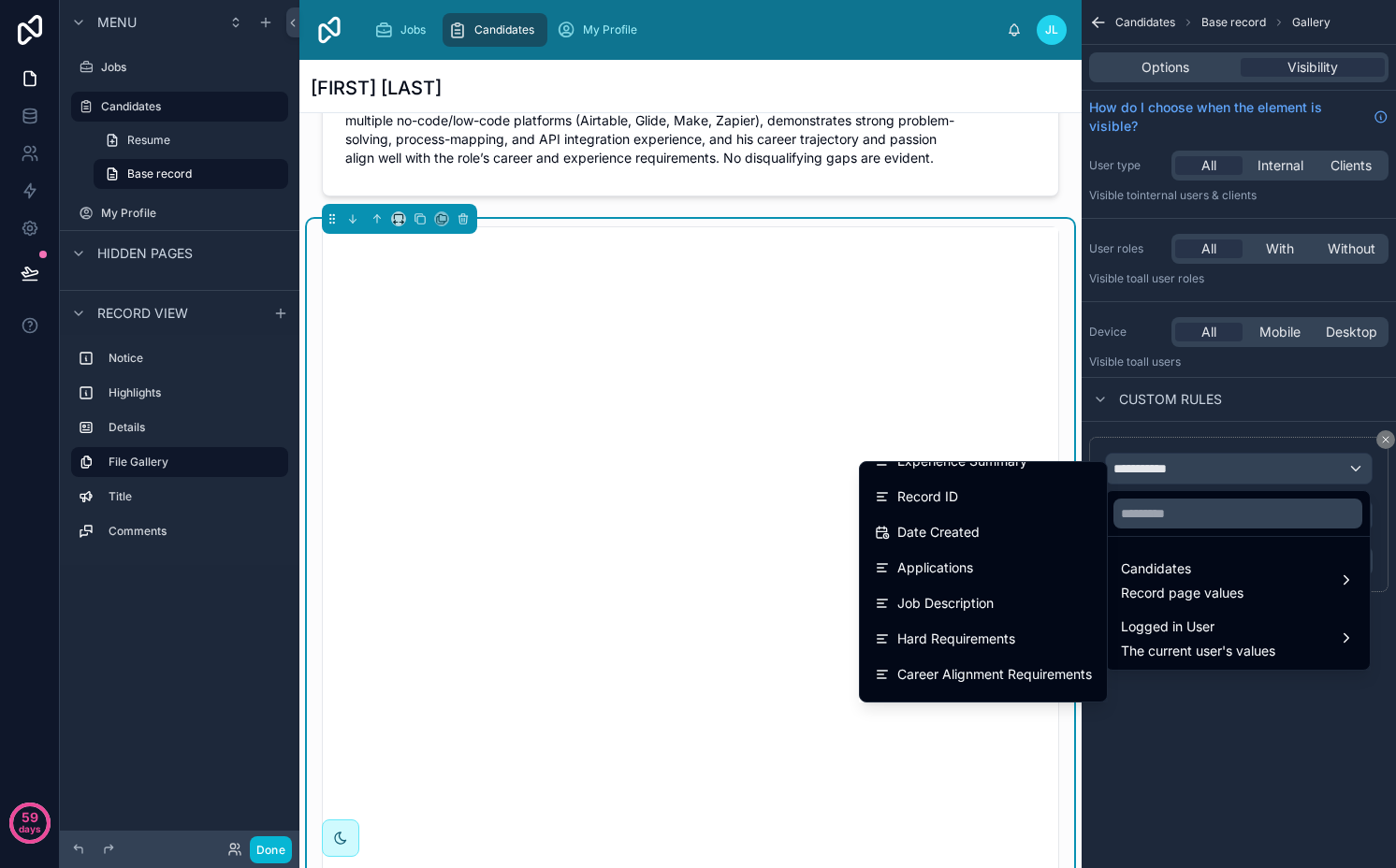scroll, scrollTop: 548, scrollLeft: 0, axis: vertical 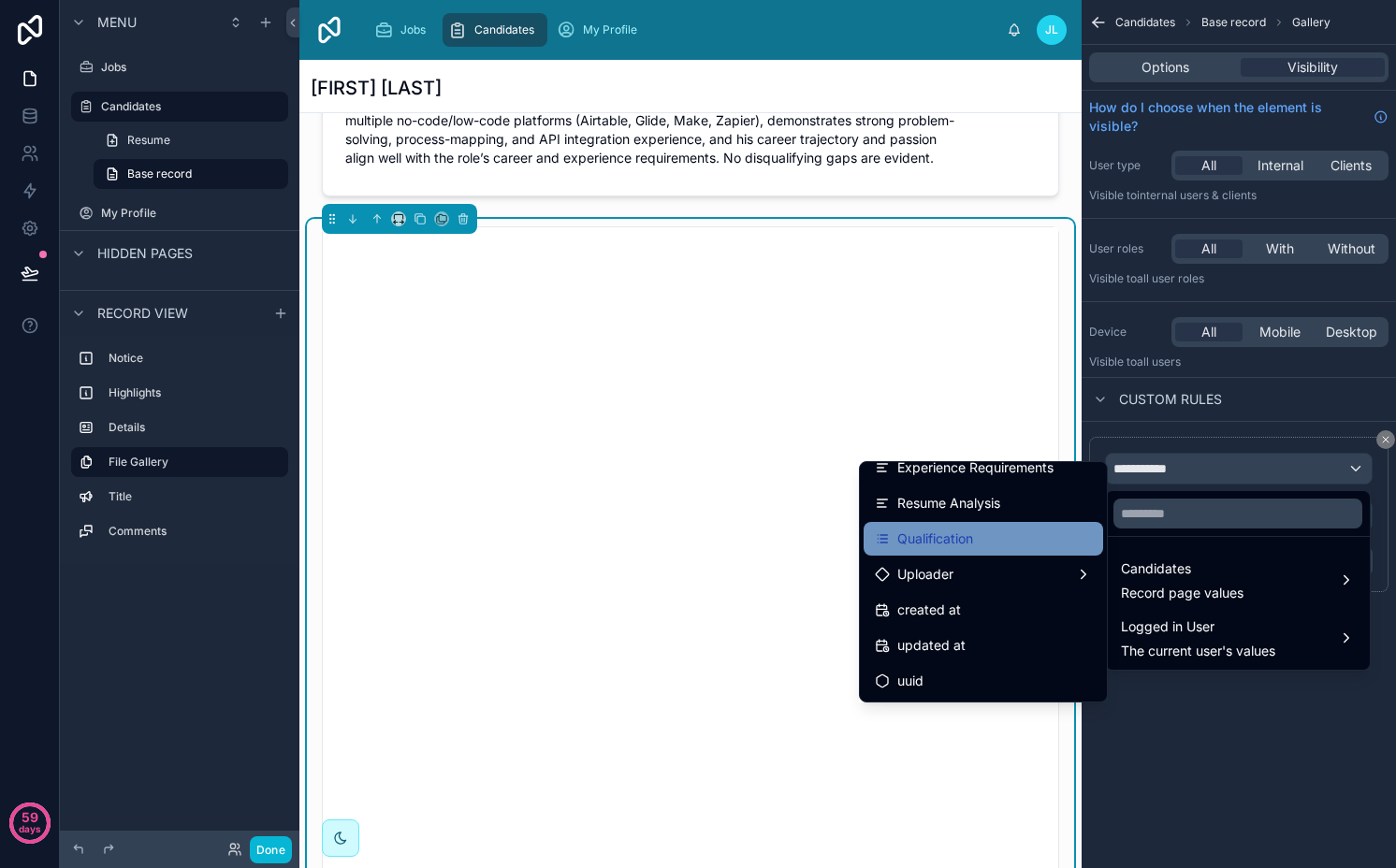 click on "Qualification" at bounding box center (935, 539) 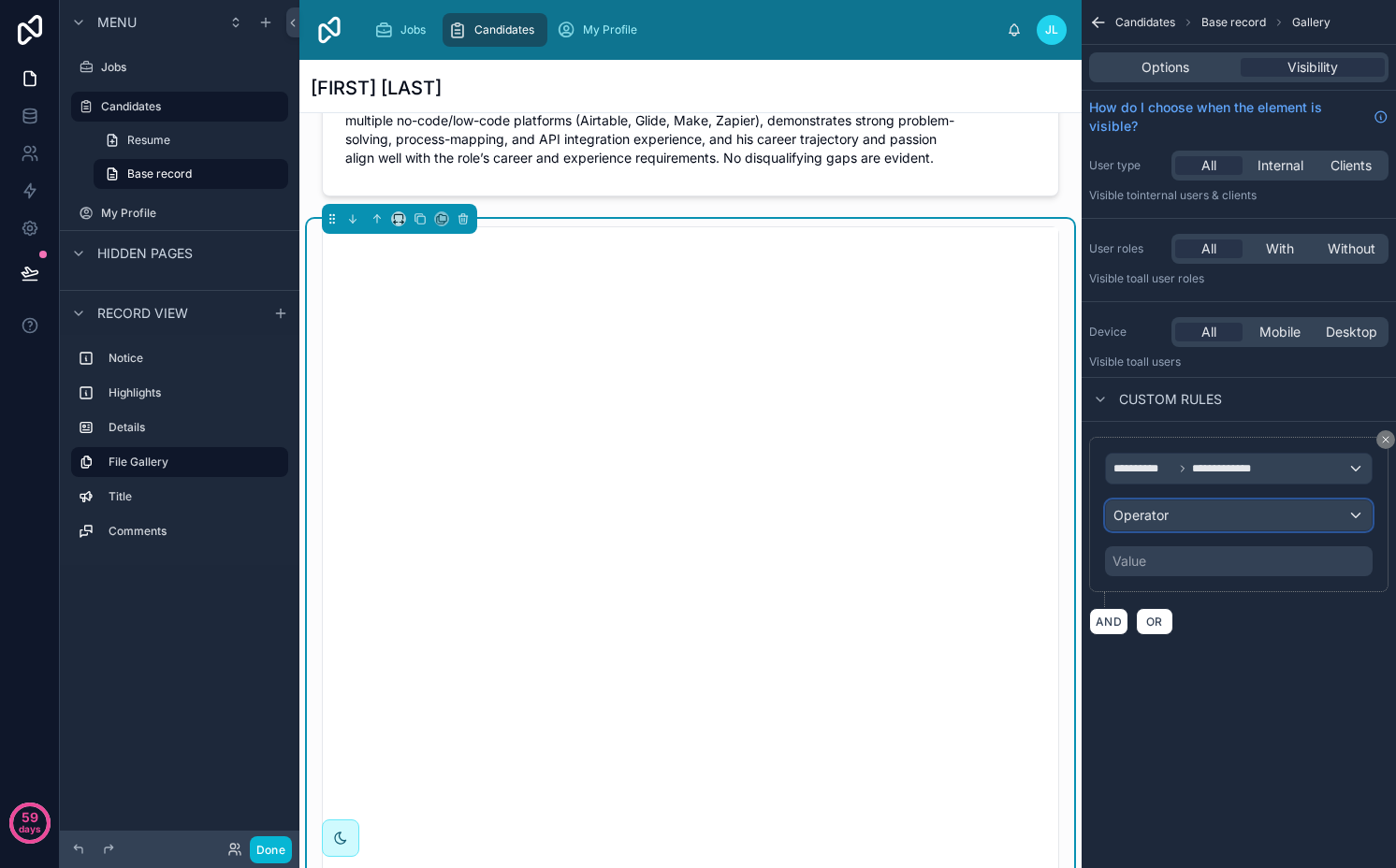 click on "Operator" at bounding box center (1239, 515) 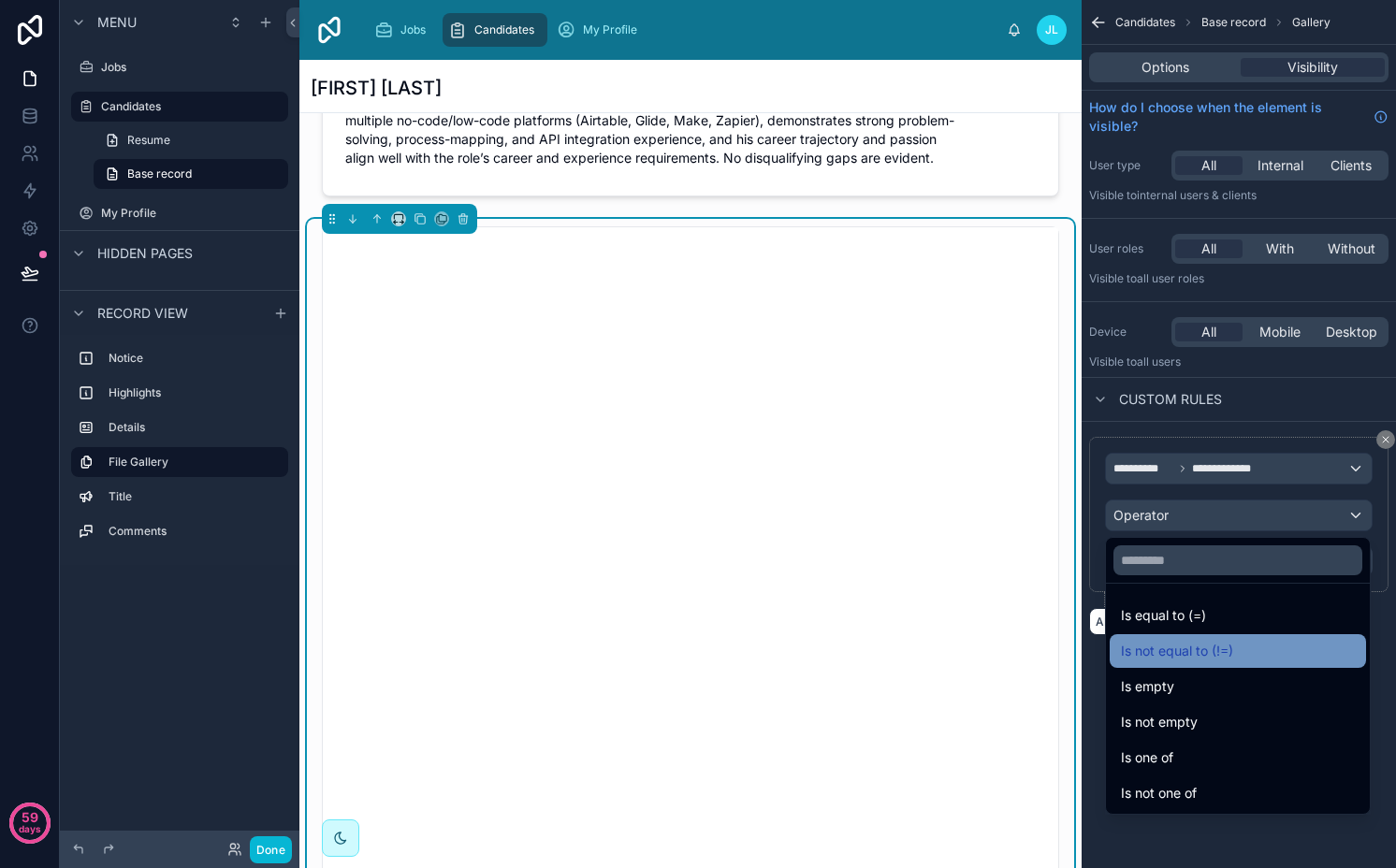 click on "Is not equal to (!=)" at bounding box center (1177, 651) 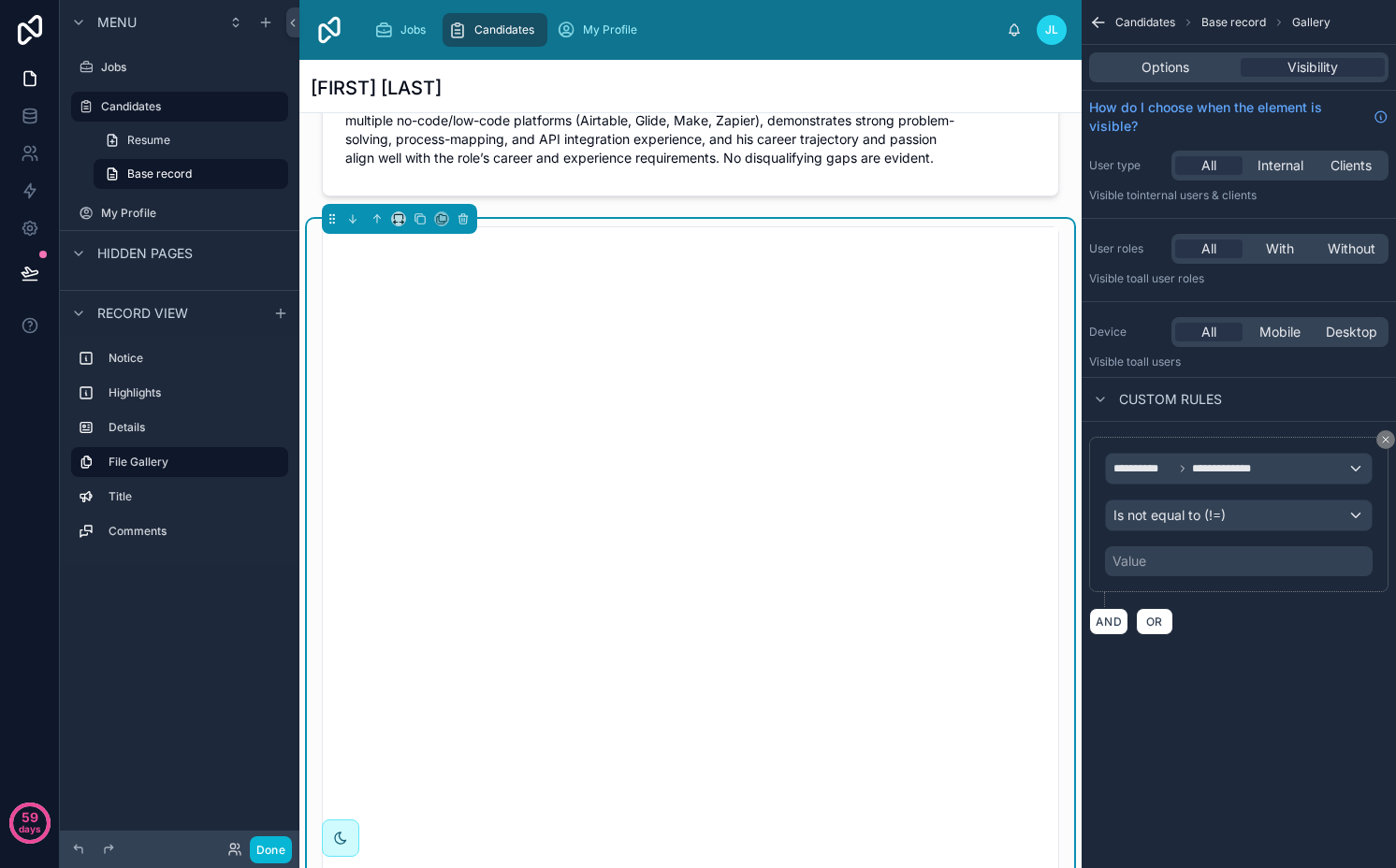 click on "Value" at bounding box center (1239, 561) 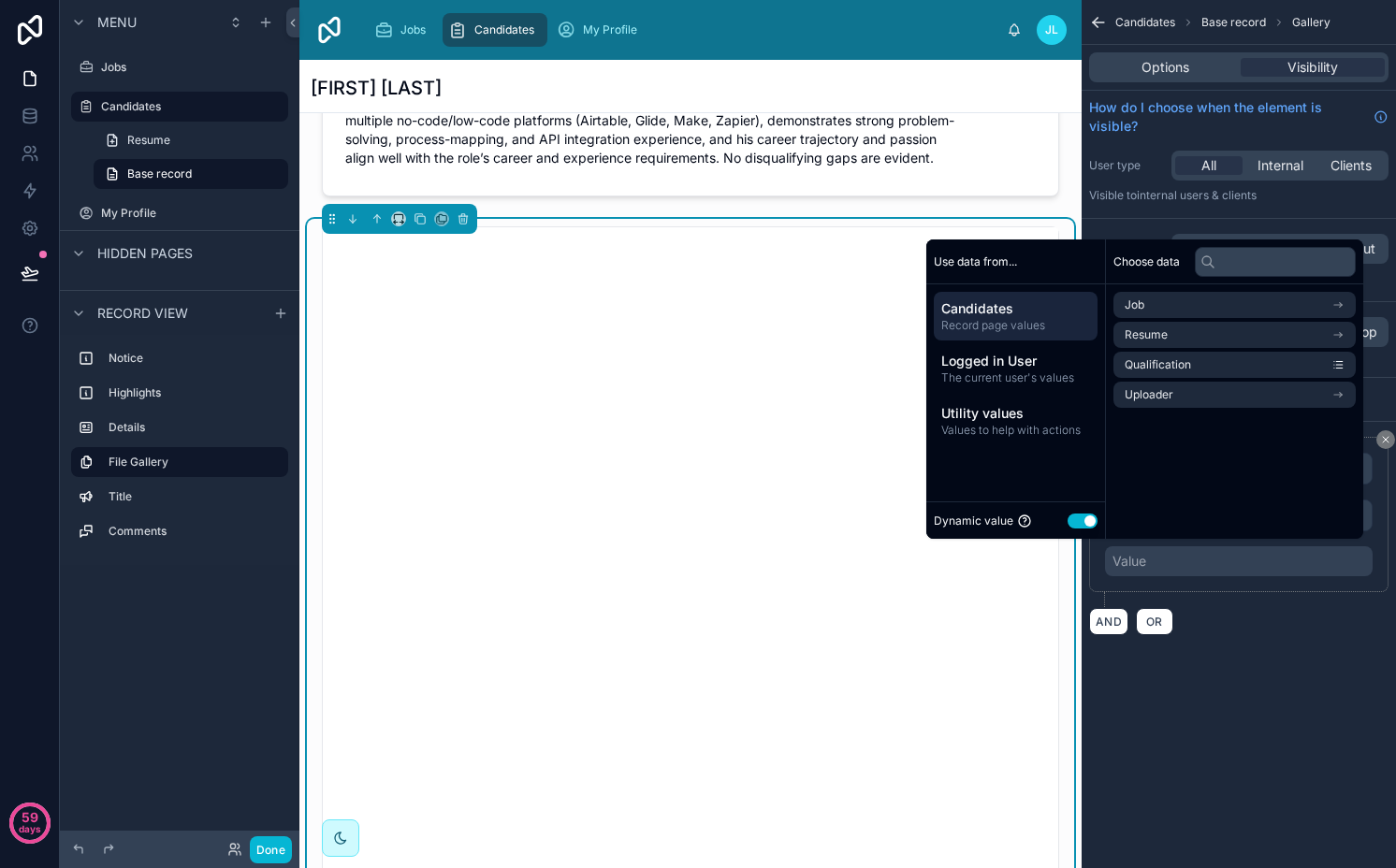 click on "Use setting" at bounding box center (1083, 521) 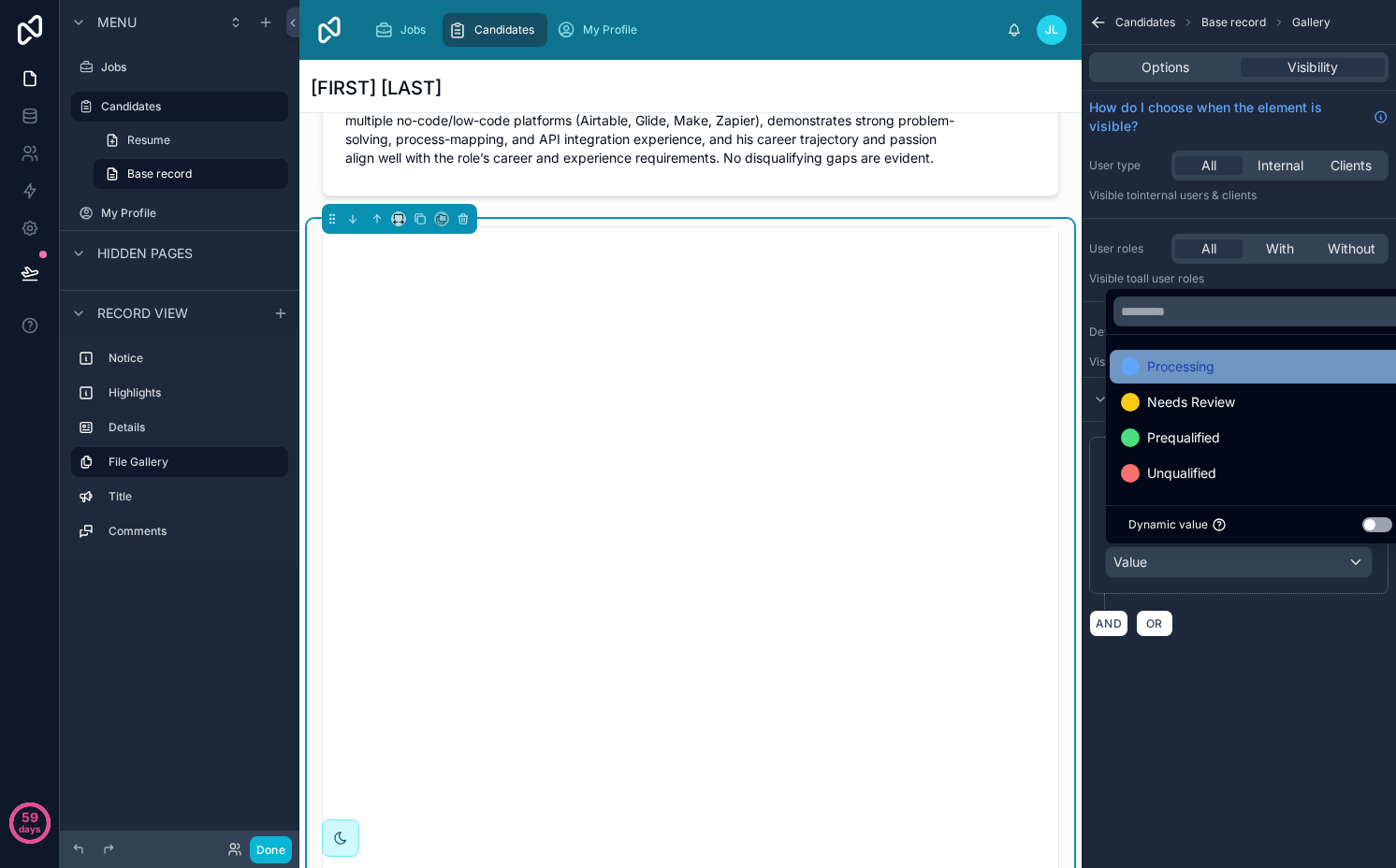 click on "Processing" at bounding box center [1181, 367] 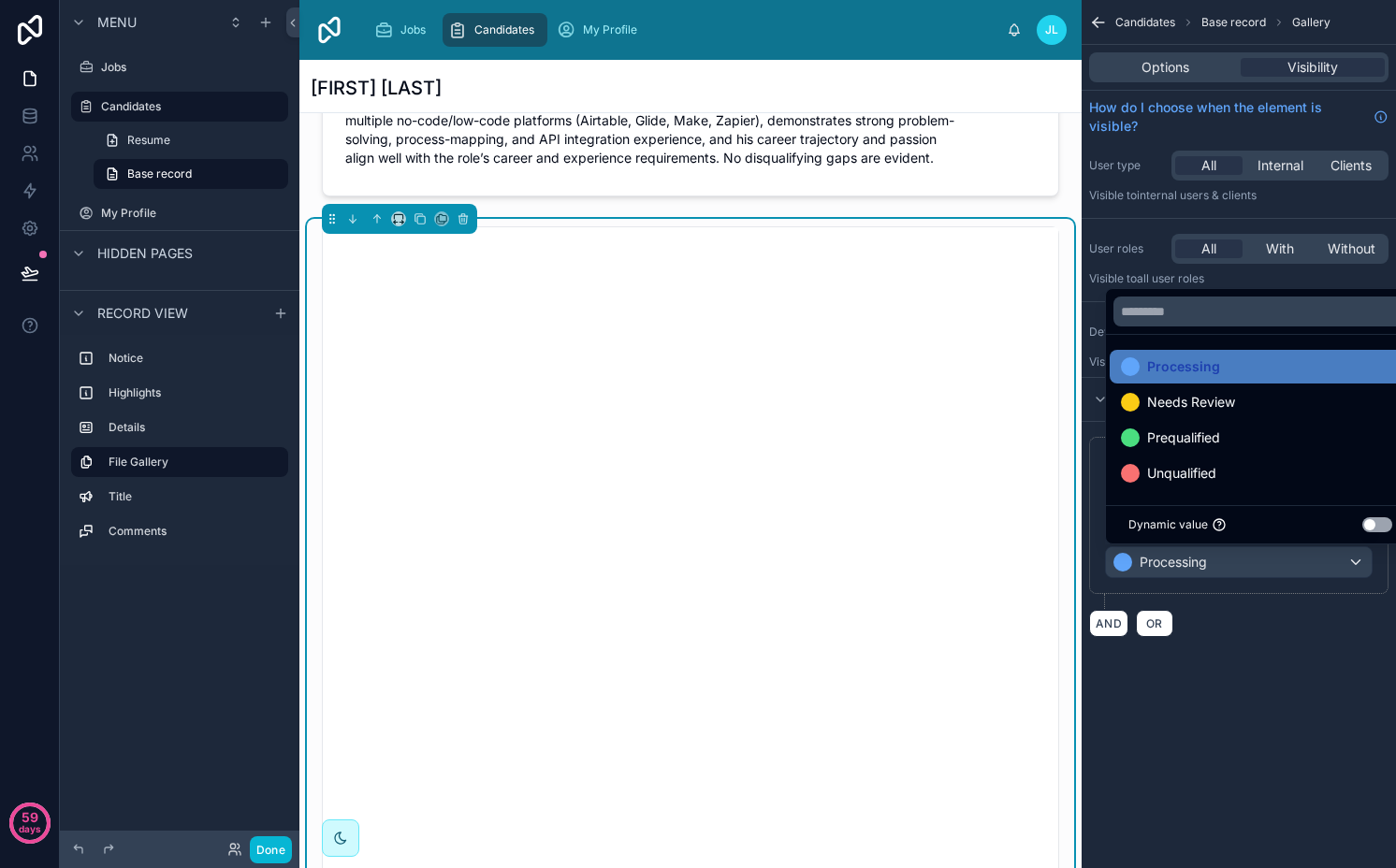 click on "**********" at bounding box center [1239, 434] 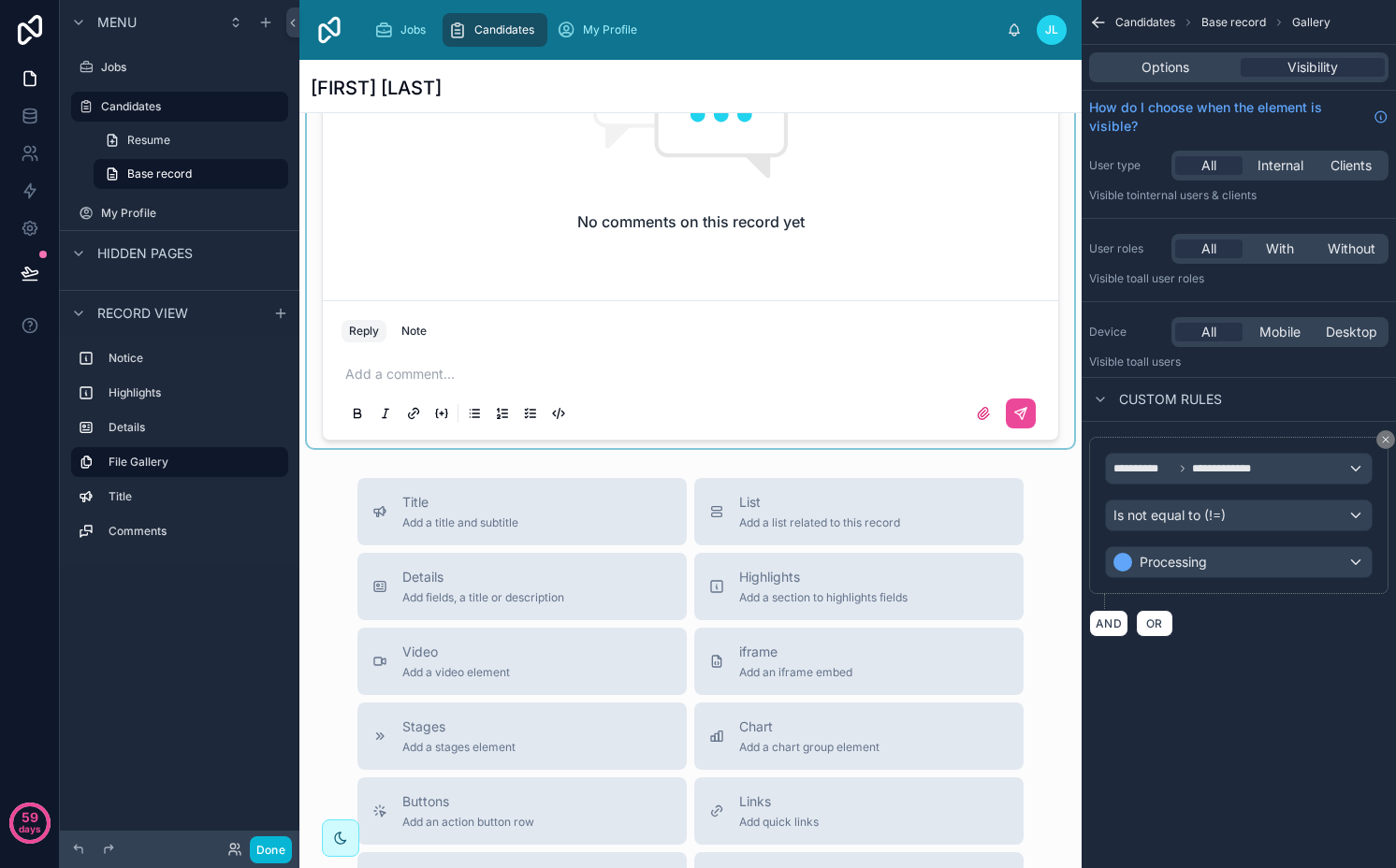 scroll, scrollTop: 1272, scrollLeft: 0, axis: vertical 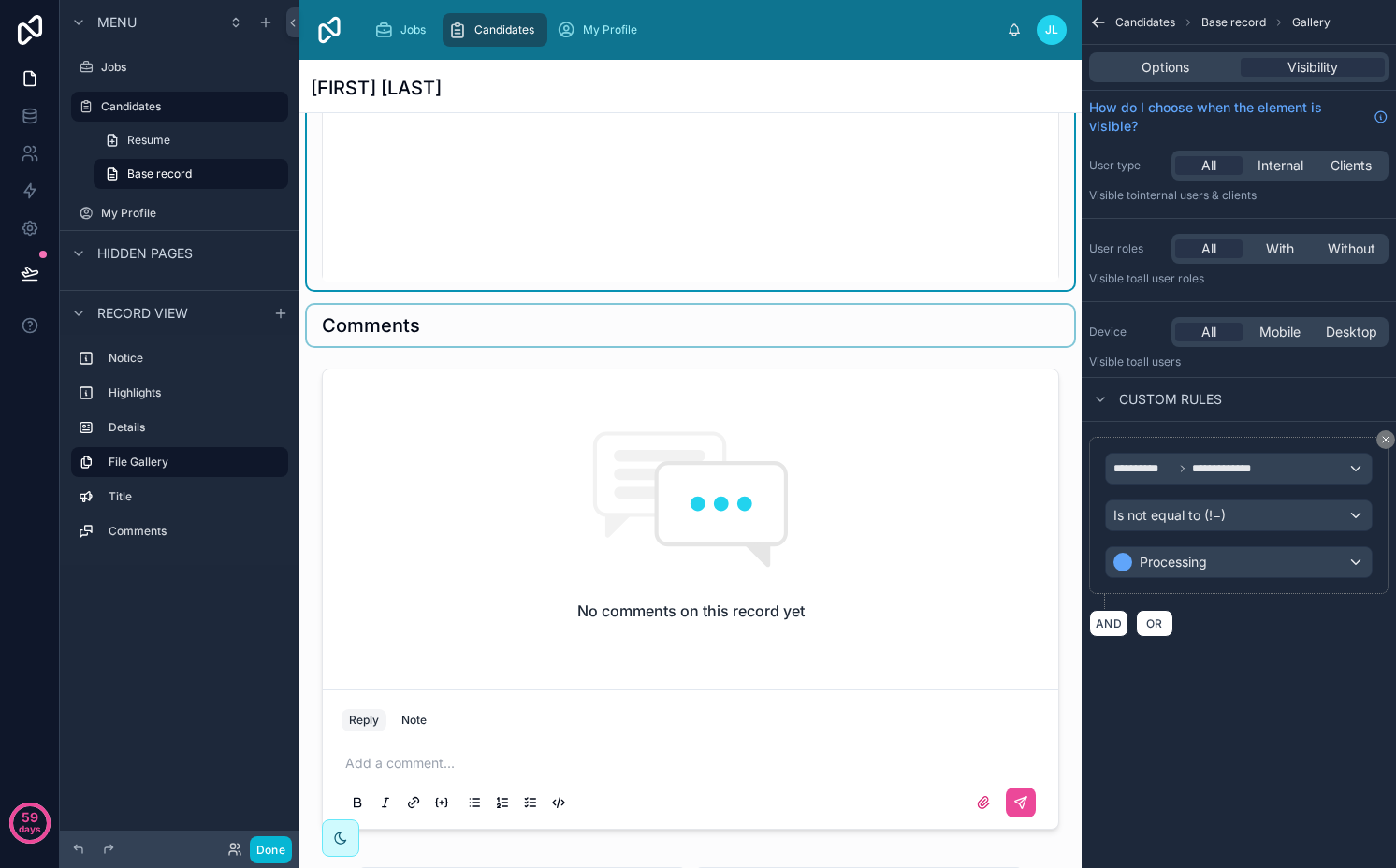 click at bounding box center [691, 326] 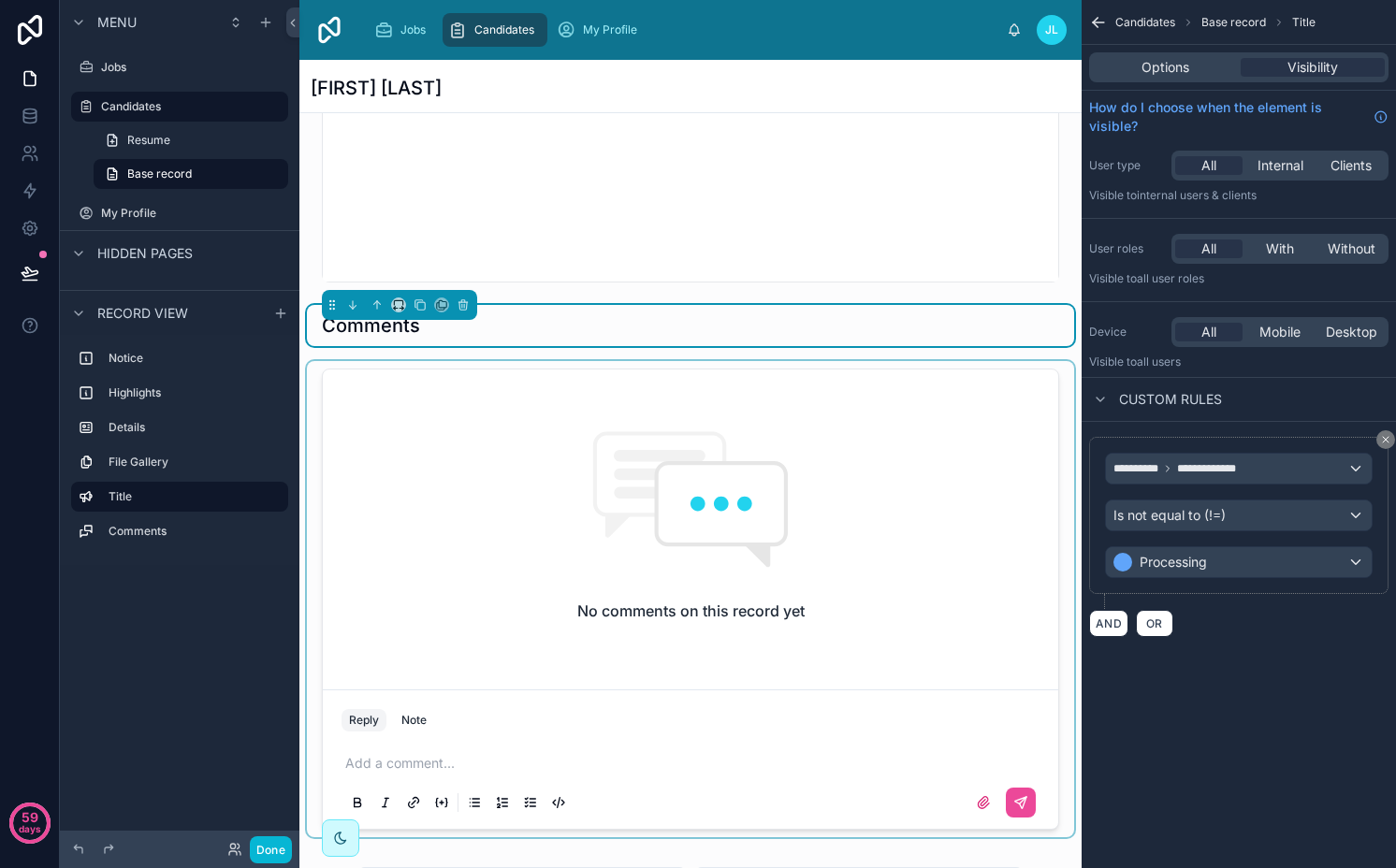 click at bounding box center [691, 599] 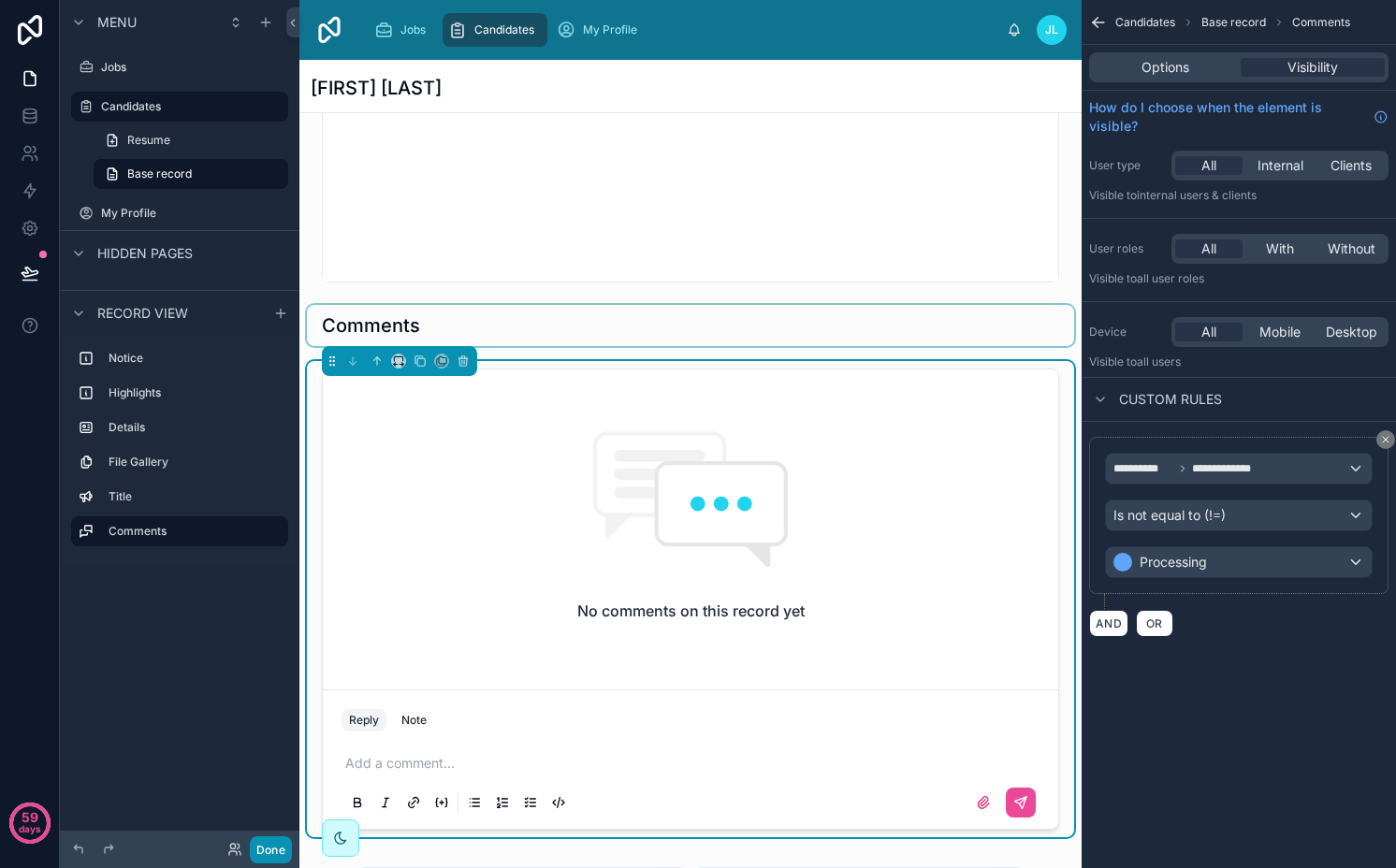 click on "Done" at bounding box center [270, 849] 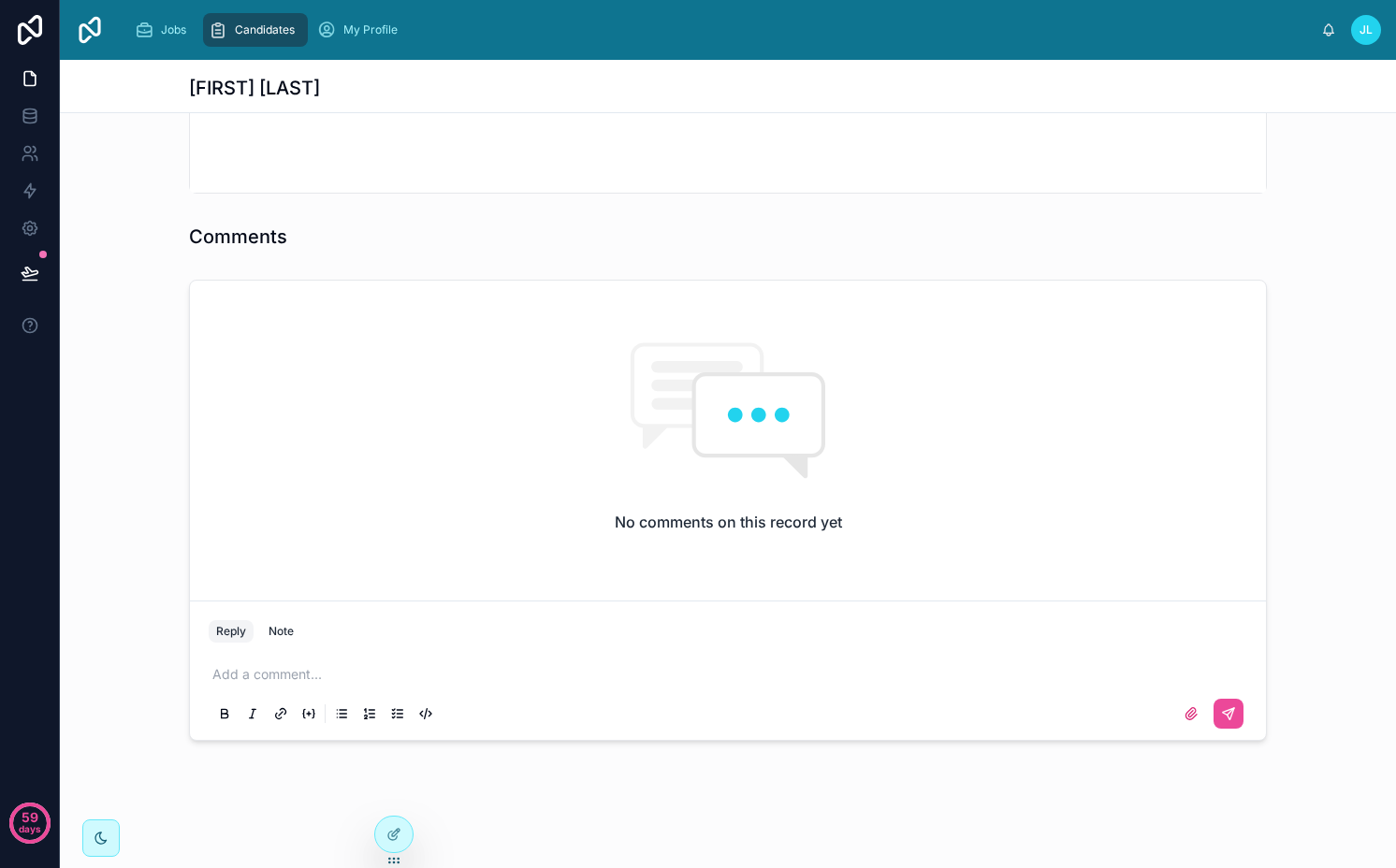 scroll, scrollTop: 1228, scrollLeft: 0, axis: vertical 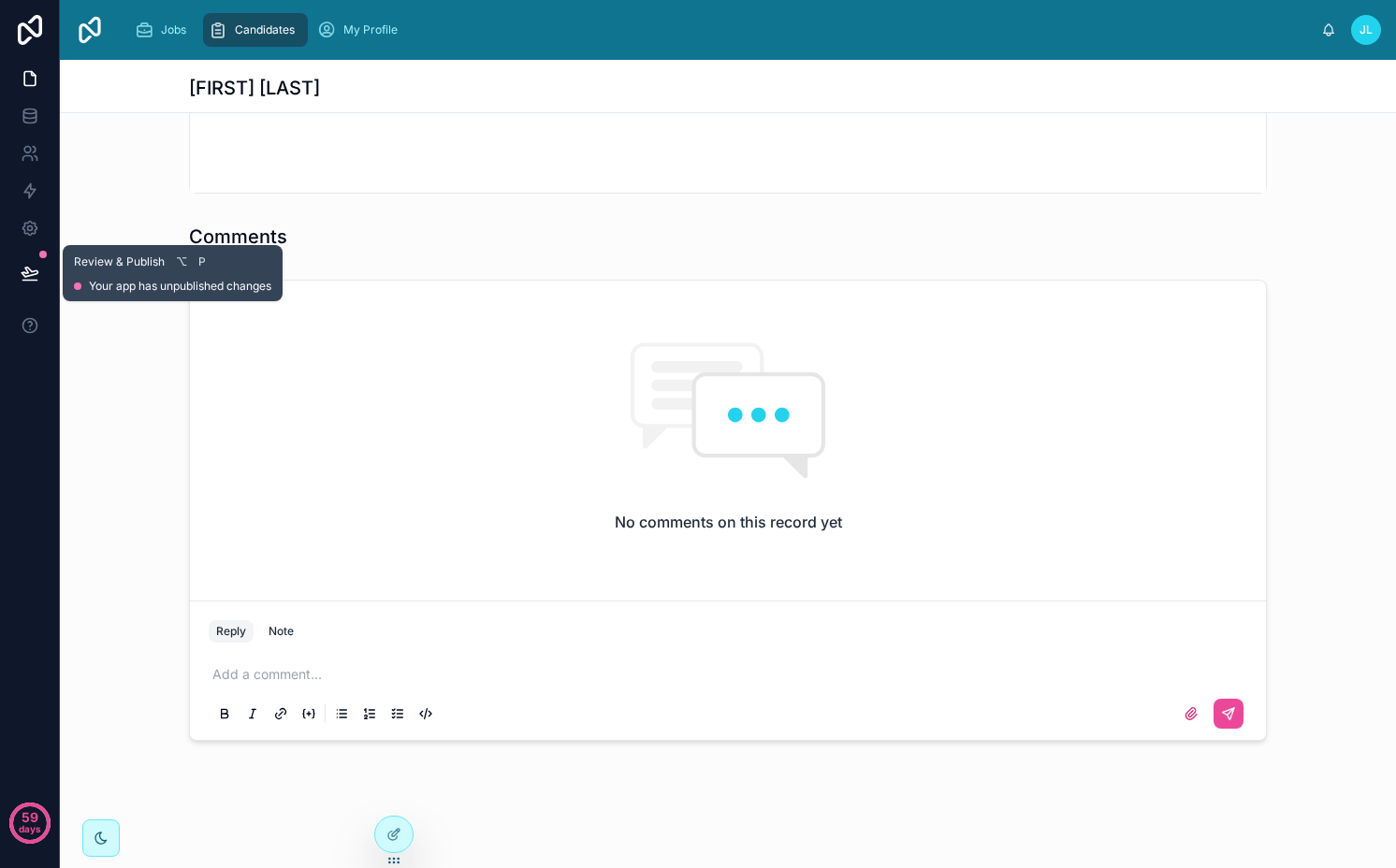 click 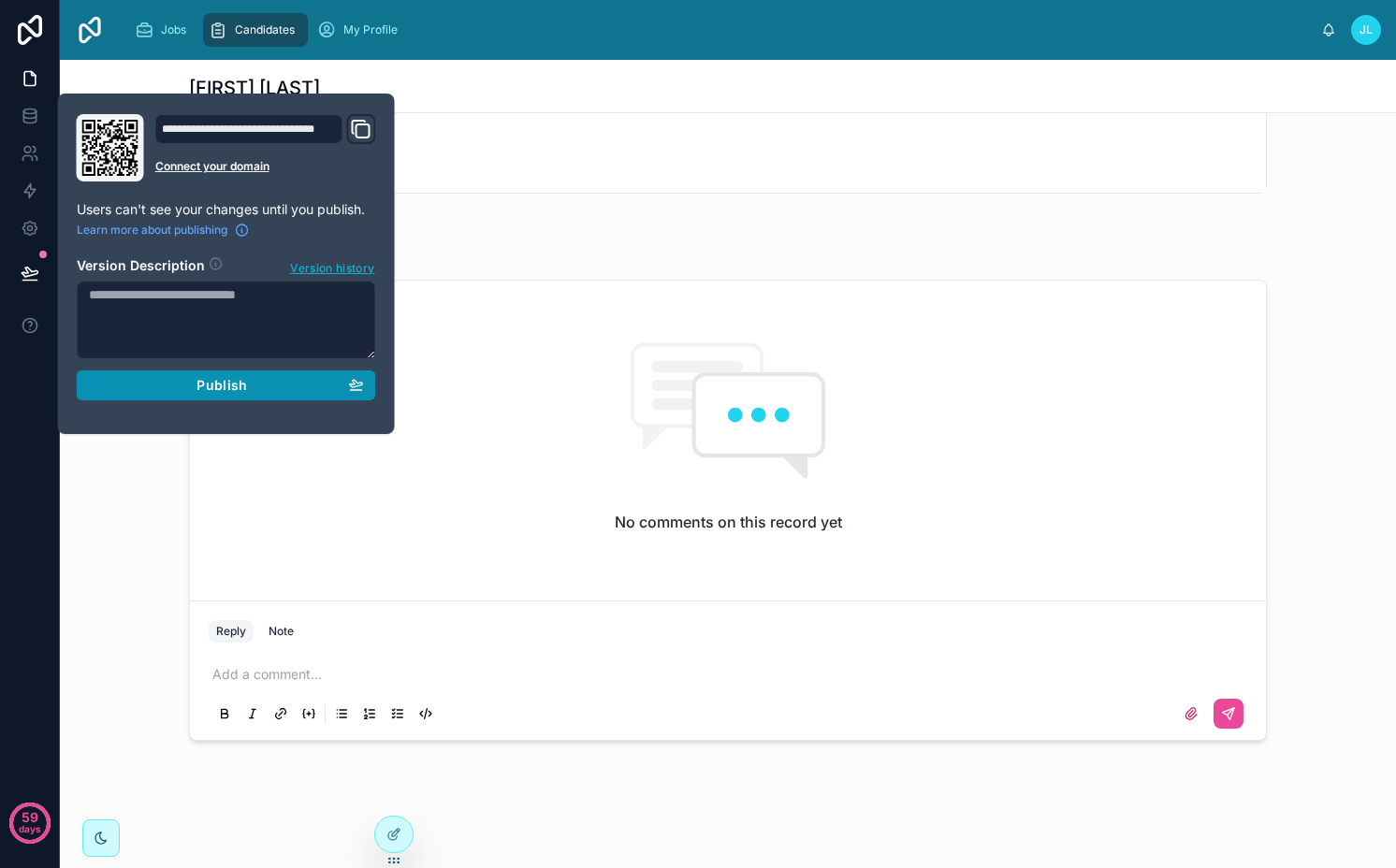 click on "Publish" at bounding box center [226, 385] 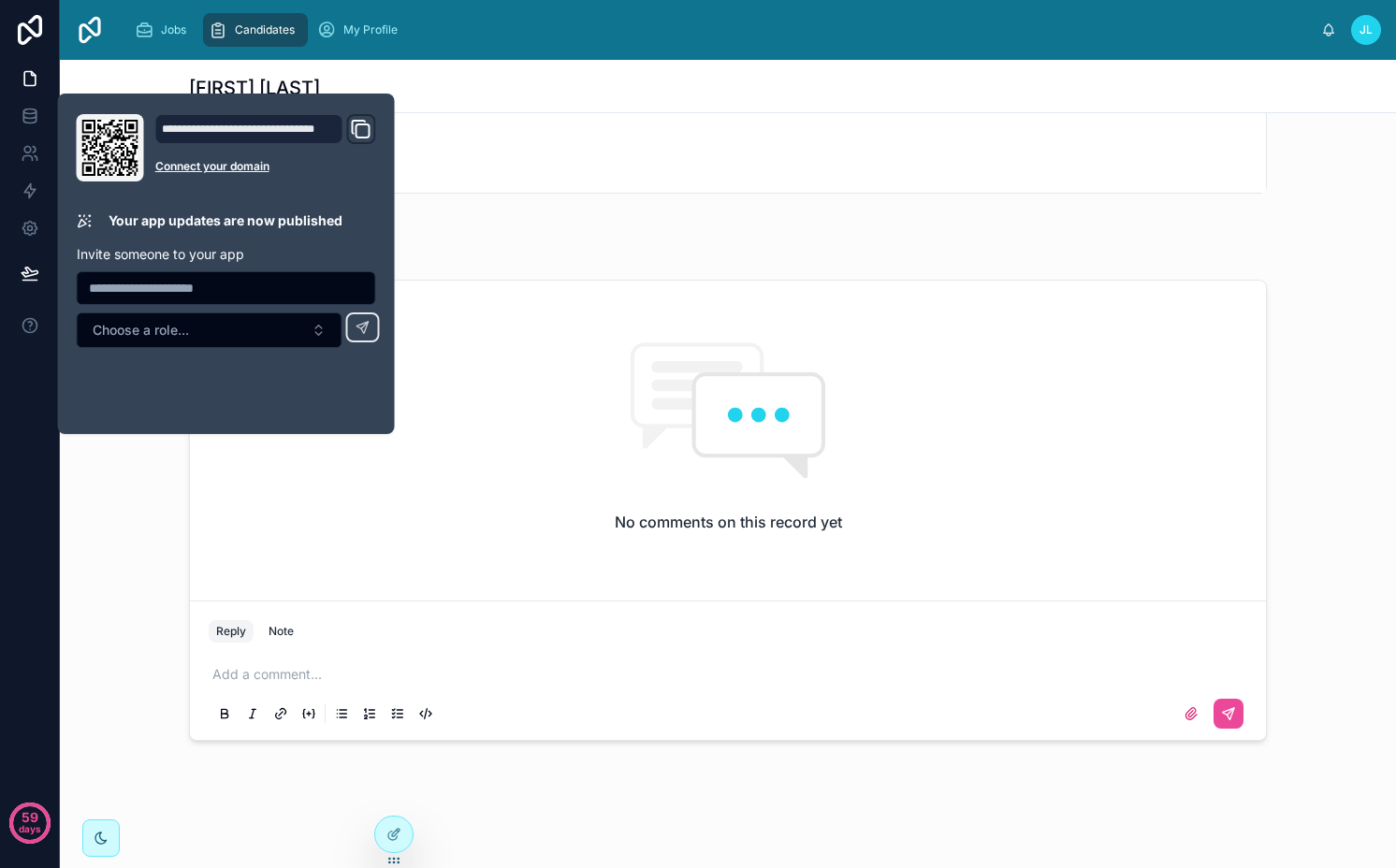 click on "No comments on this record yet" at bounding box center (728, 437) 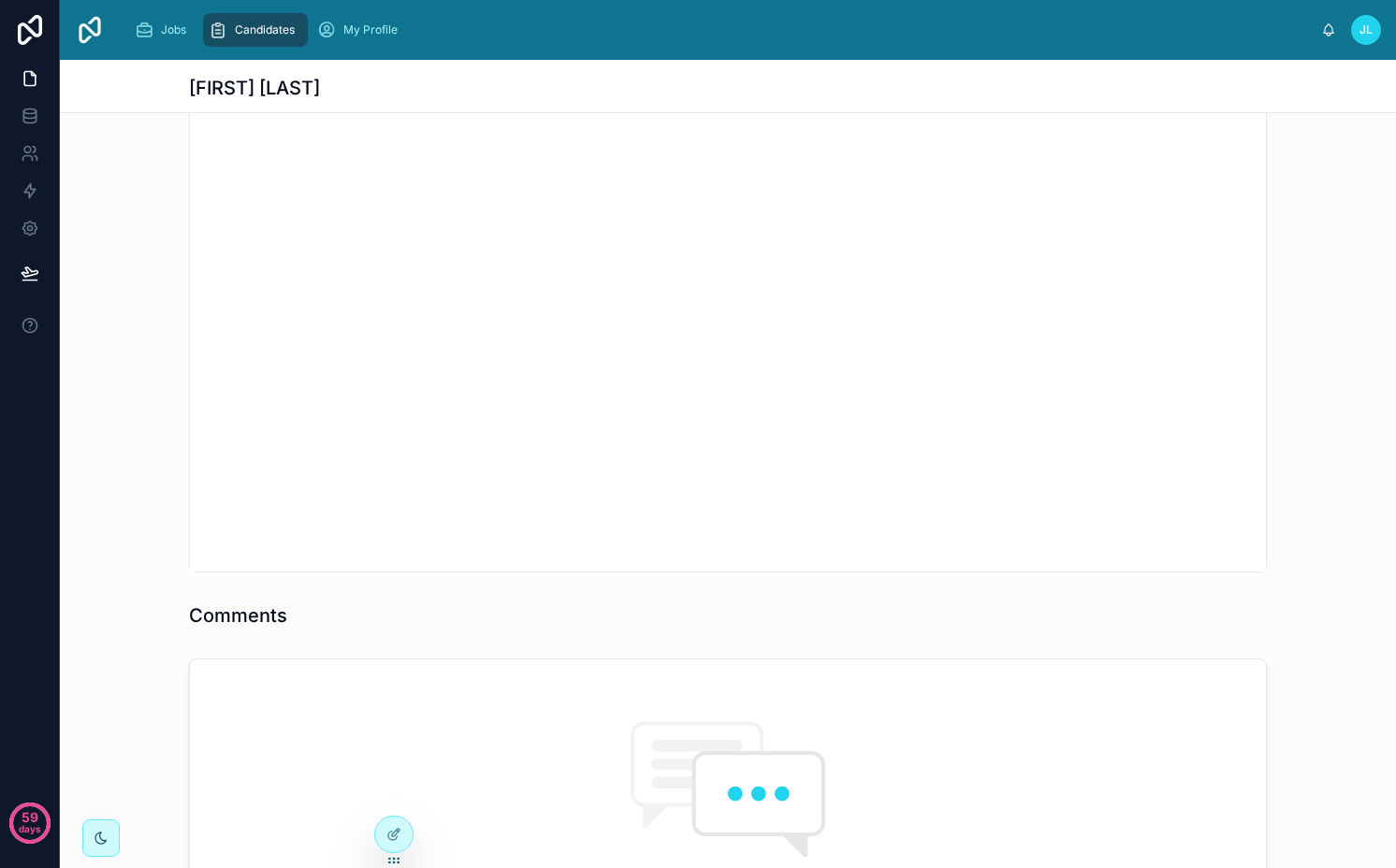 scroll, scrollTop: 0, scrollLeft: 0, axis: both 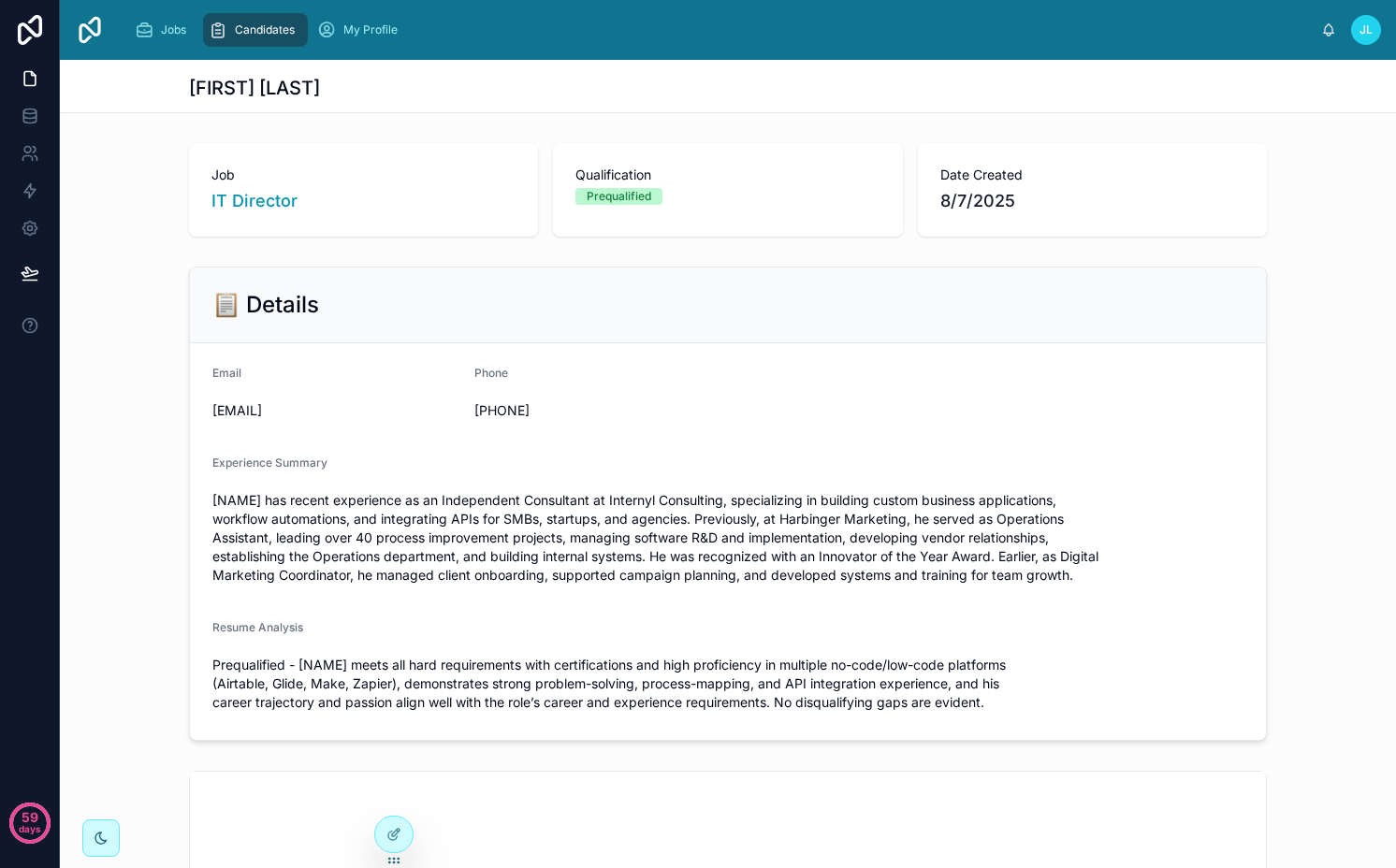 click on "Candidates" at bounding box center [265, 30] 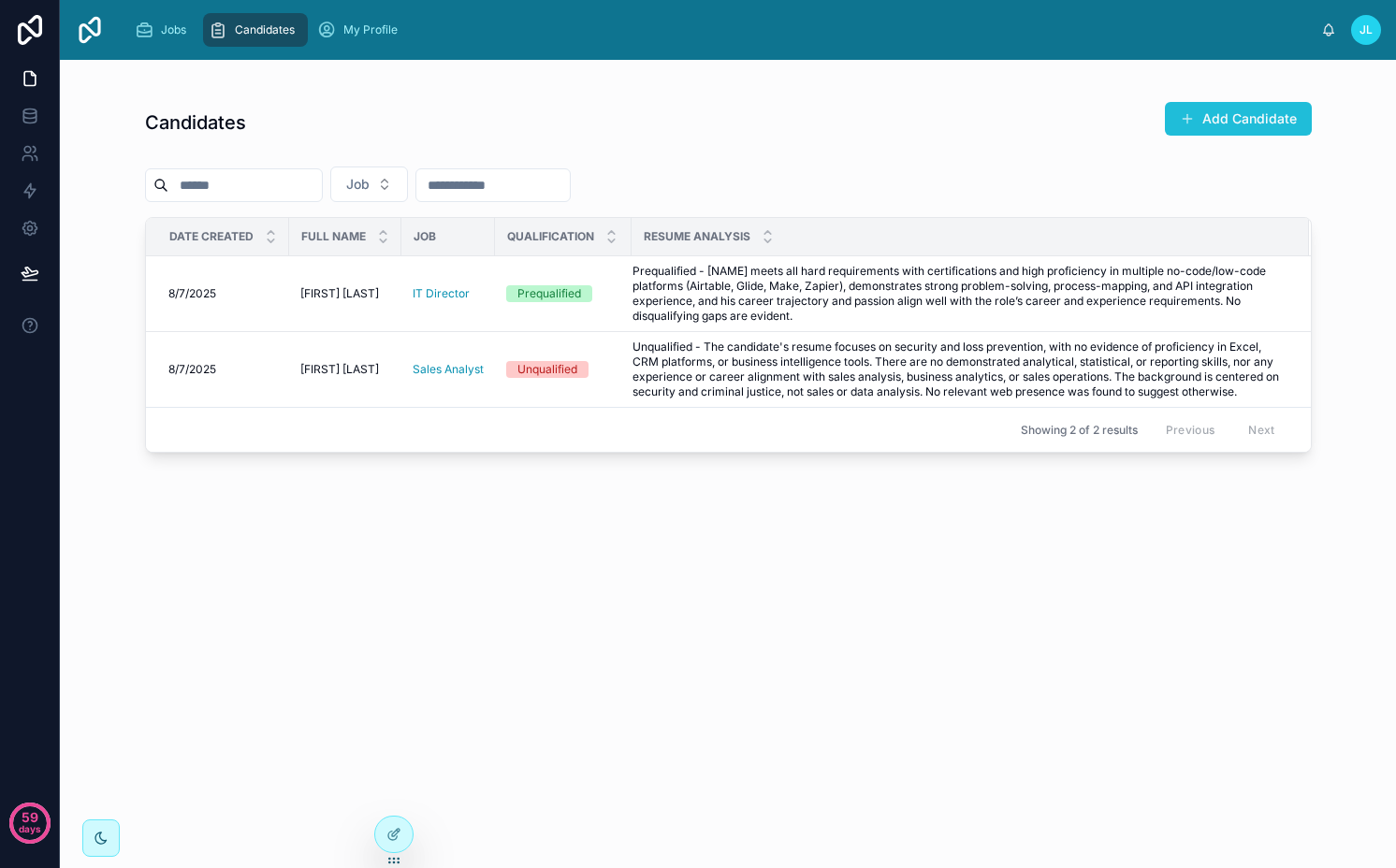 click on "Add Candidate" at bounding box center [1238, 119] 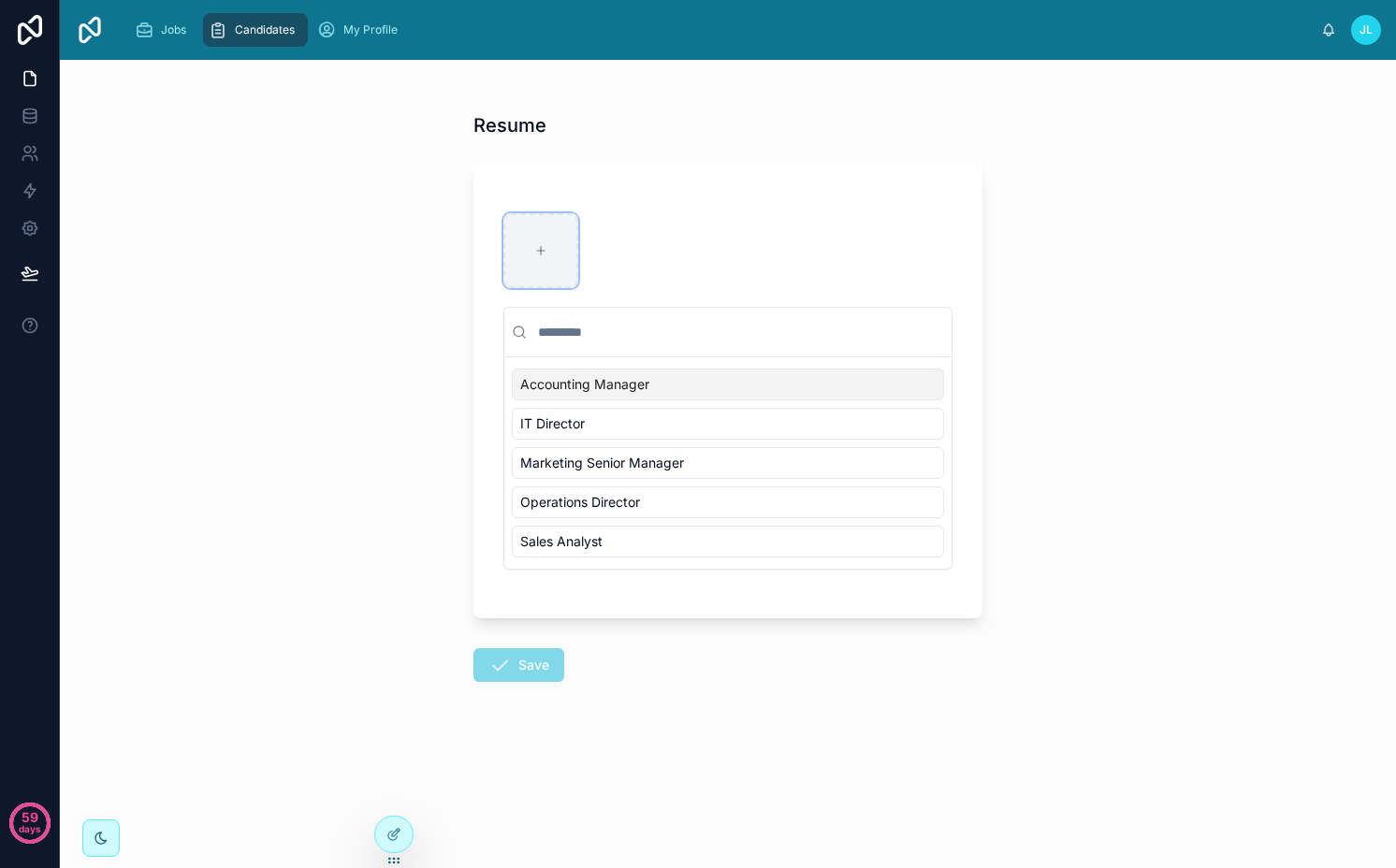click at bounding box center (541, 251) 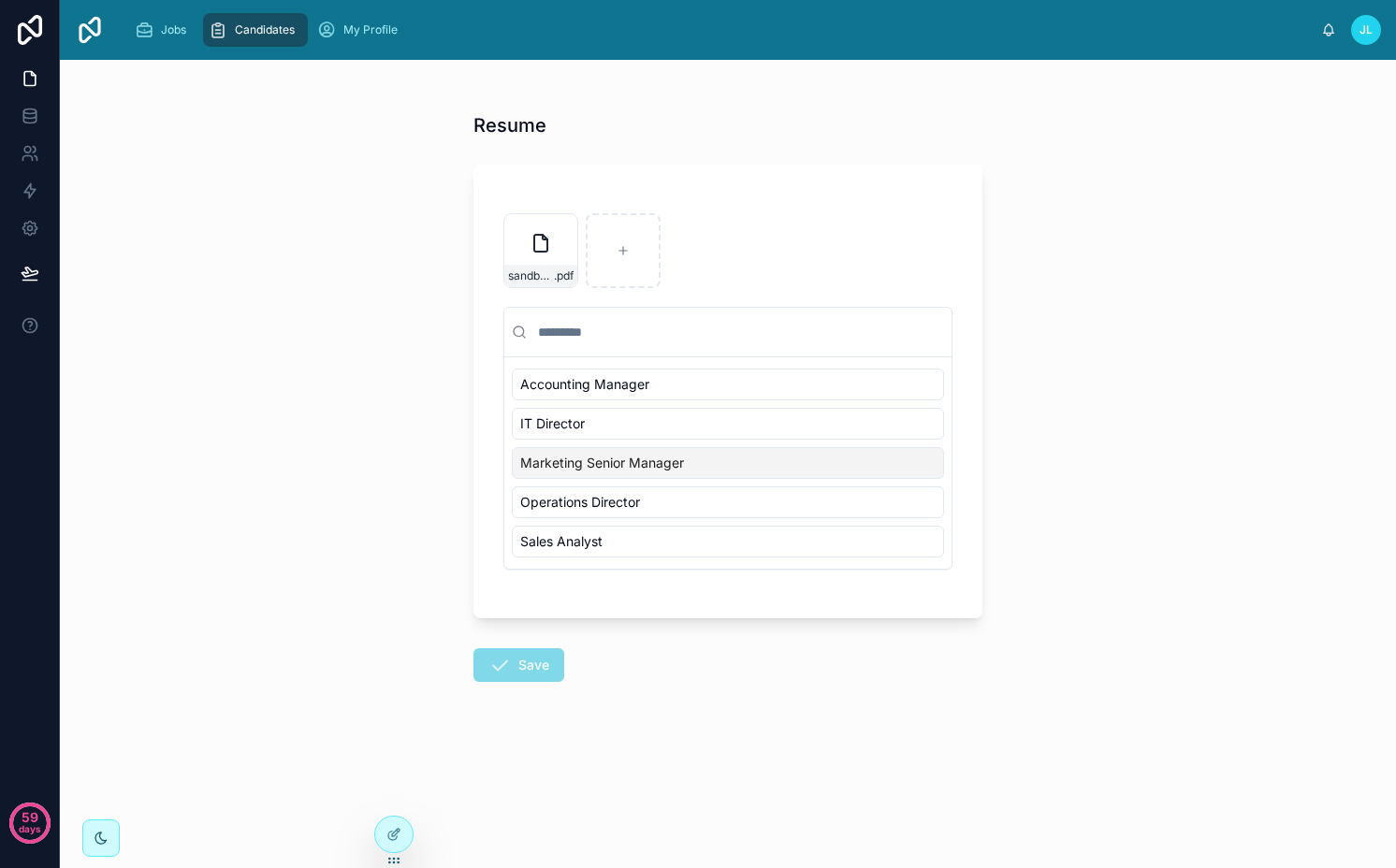 click on "Marketing Senior Manager" at bounding box center [602, 463] 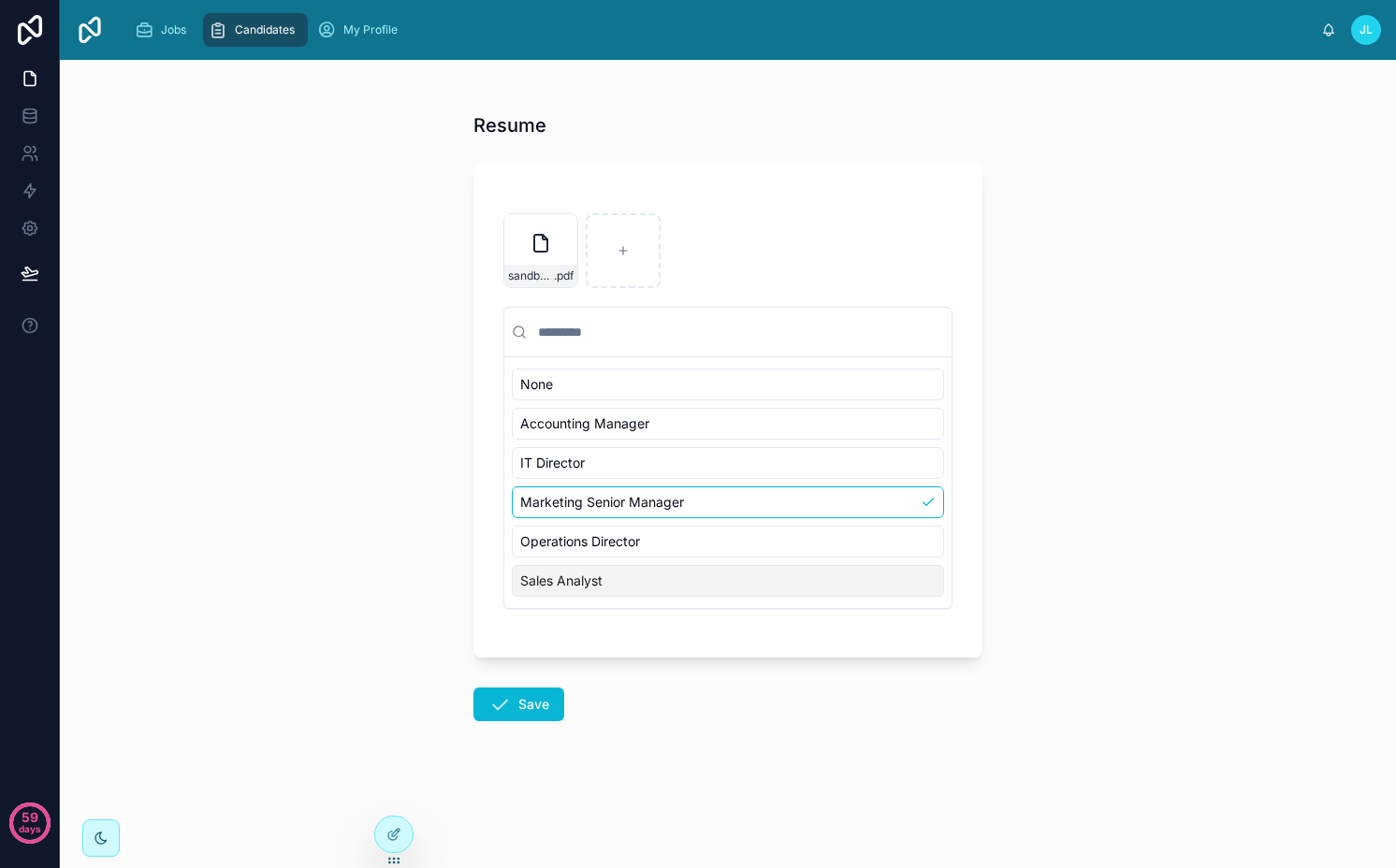 drag, startPoint x: 529, startPoint y: 717, endPoint x: 813, endPoint y: 747, distance: 285.58011 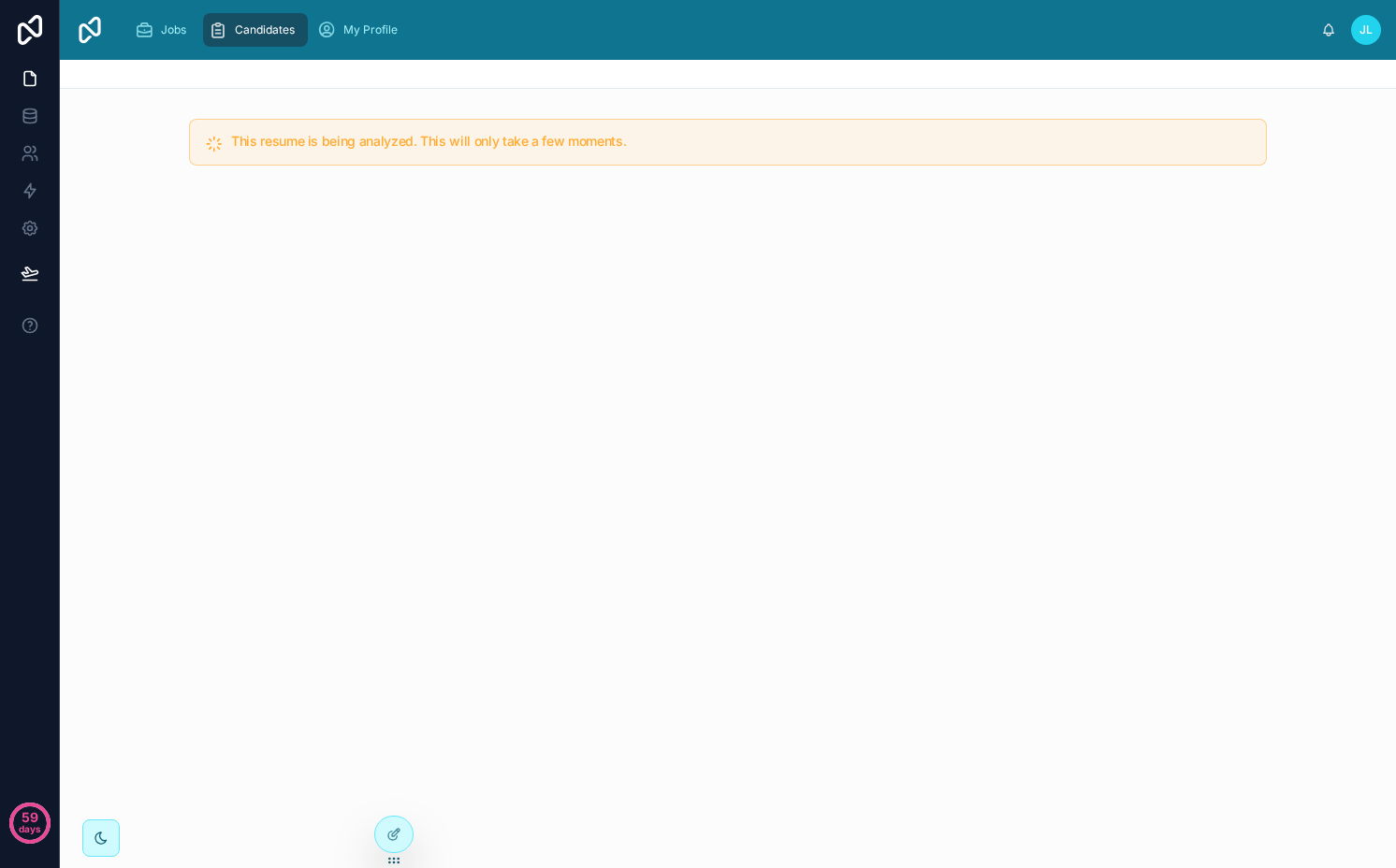 click on "Candidates" at bounding box center [265, 30] 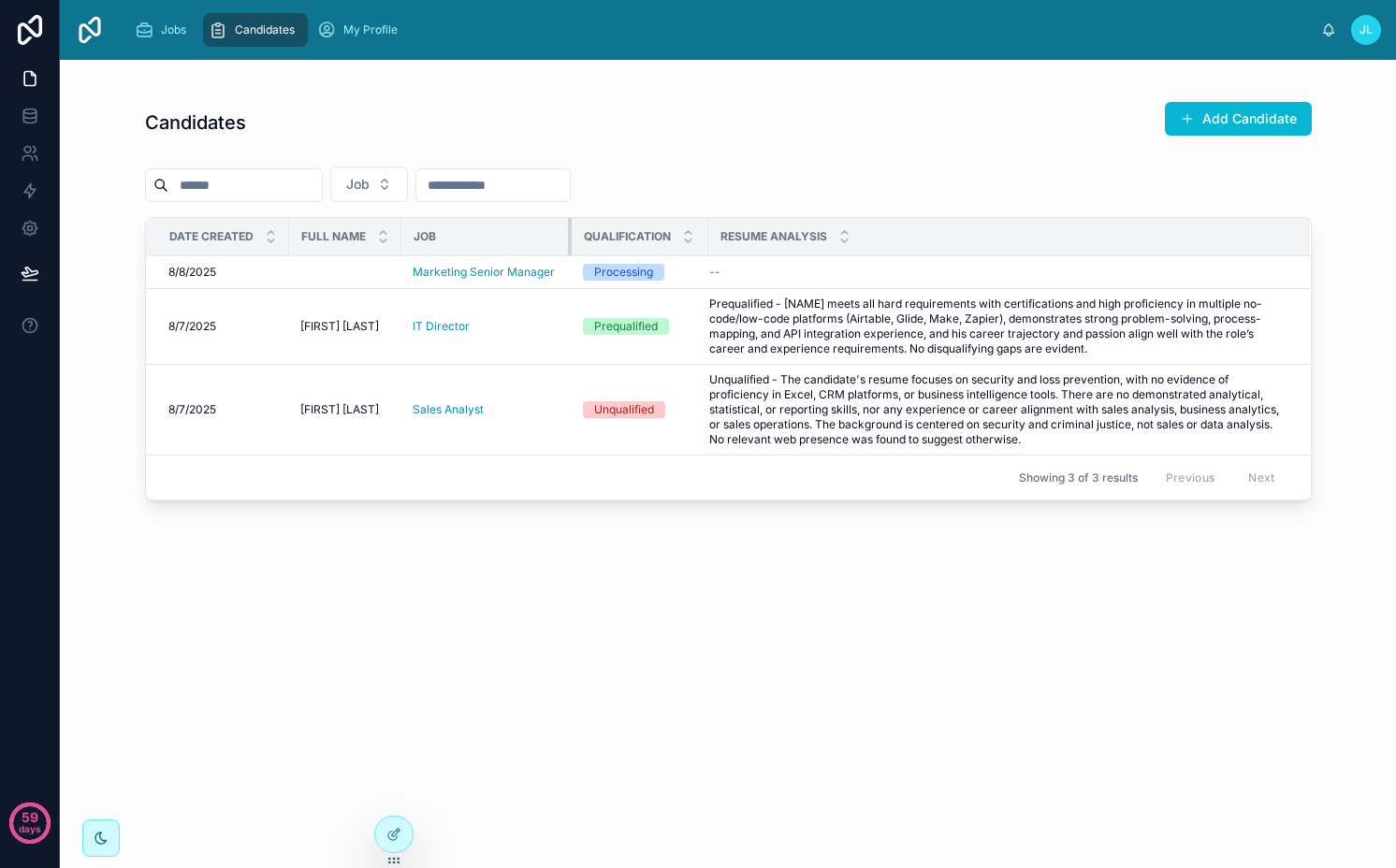 drag, startPoint x: 493, startPoint y: 240, endPoint x: 574, endPoint y: 239, distance: 81.00617 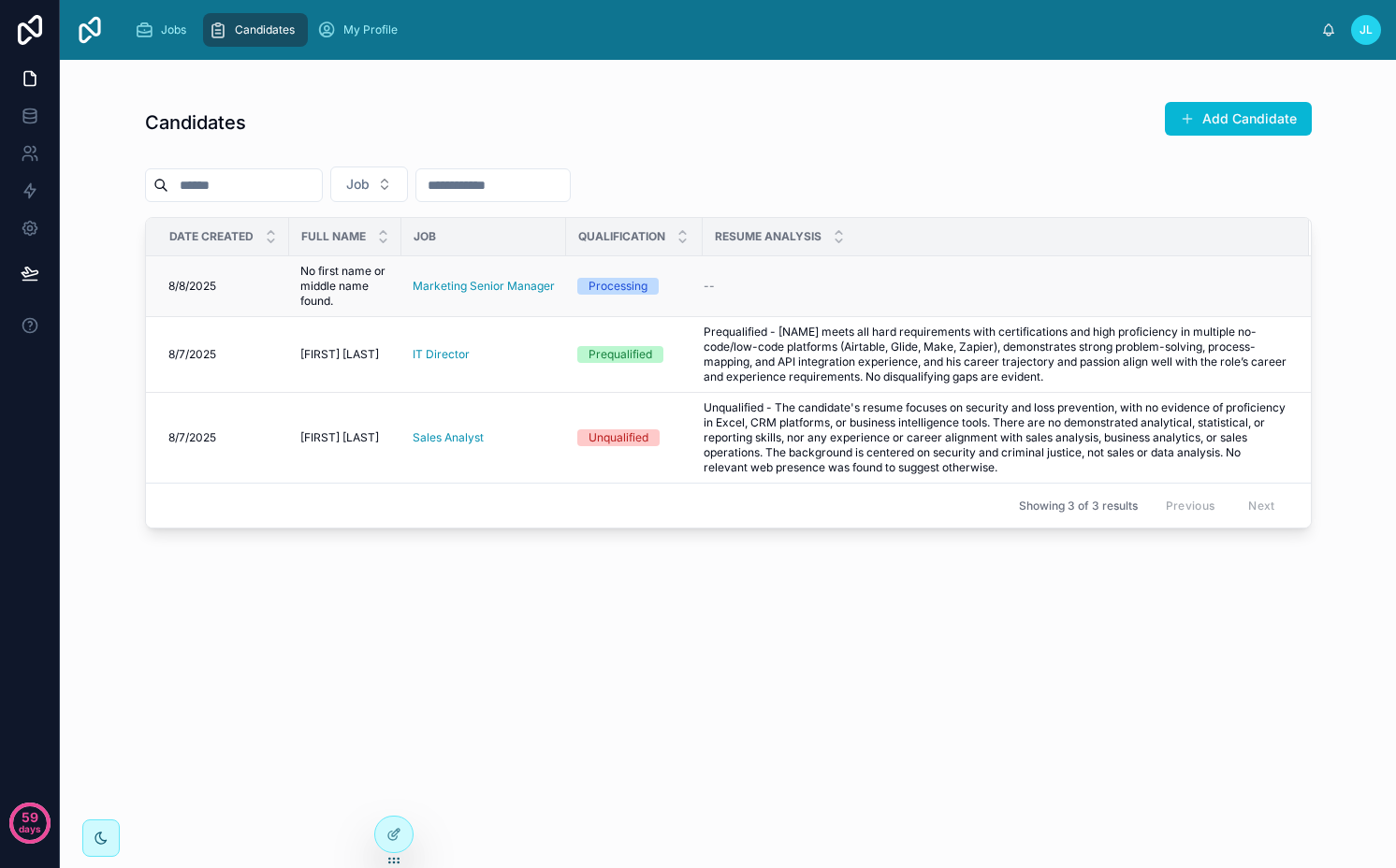 click on "No first name or middle name found." at bounding box center (345, 286) 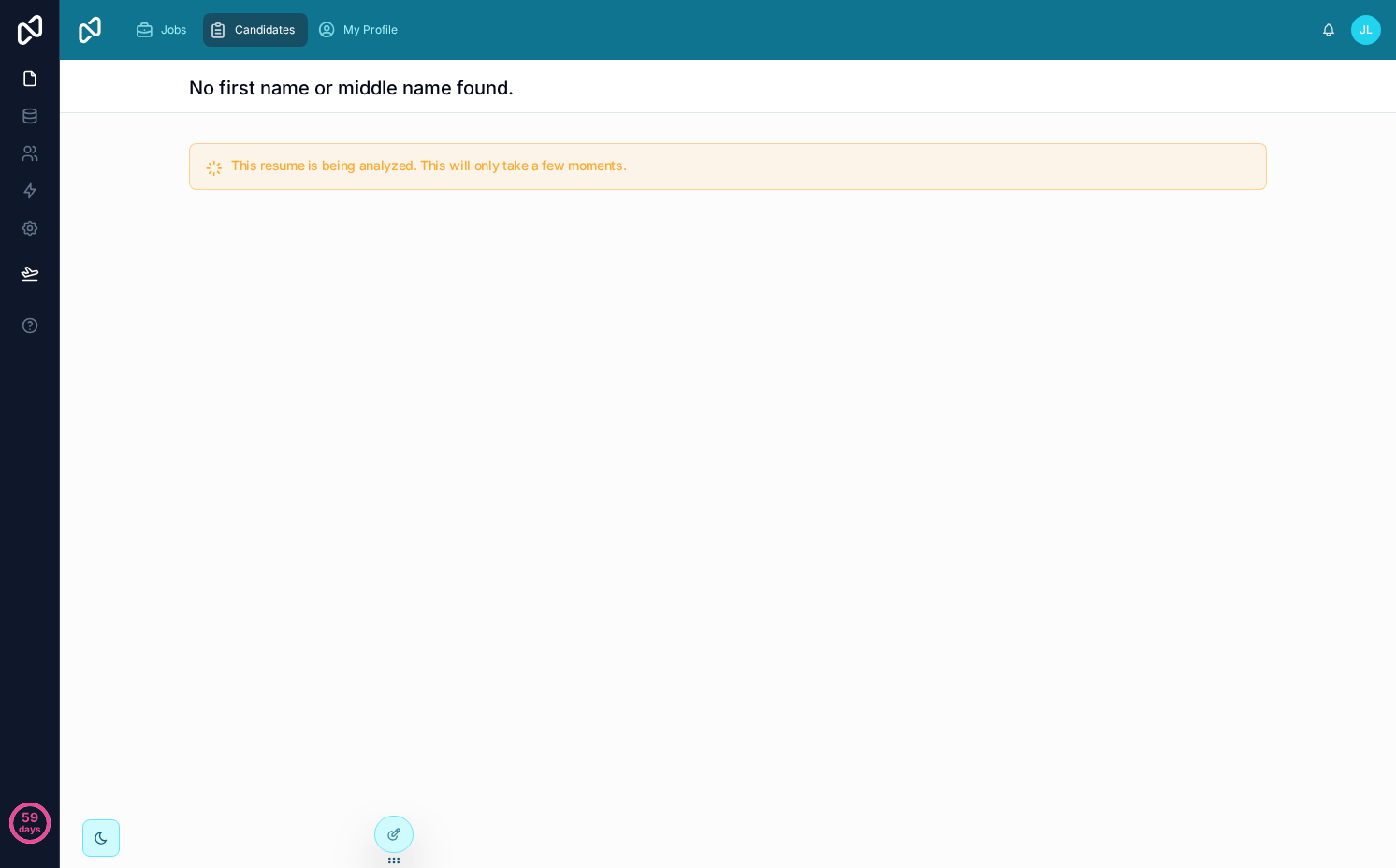 click on "No first name or middle name found." at bounding box center [351, 88] 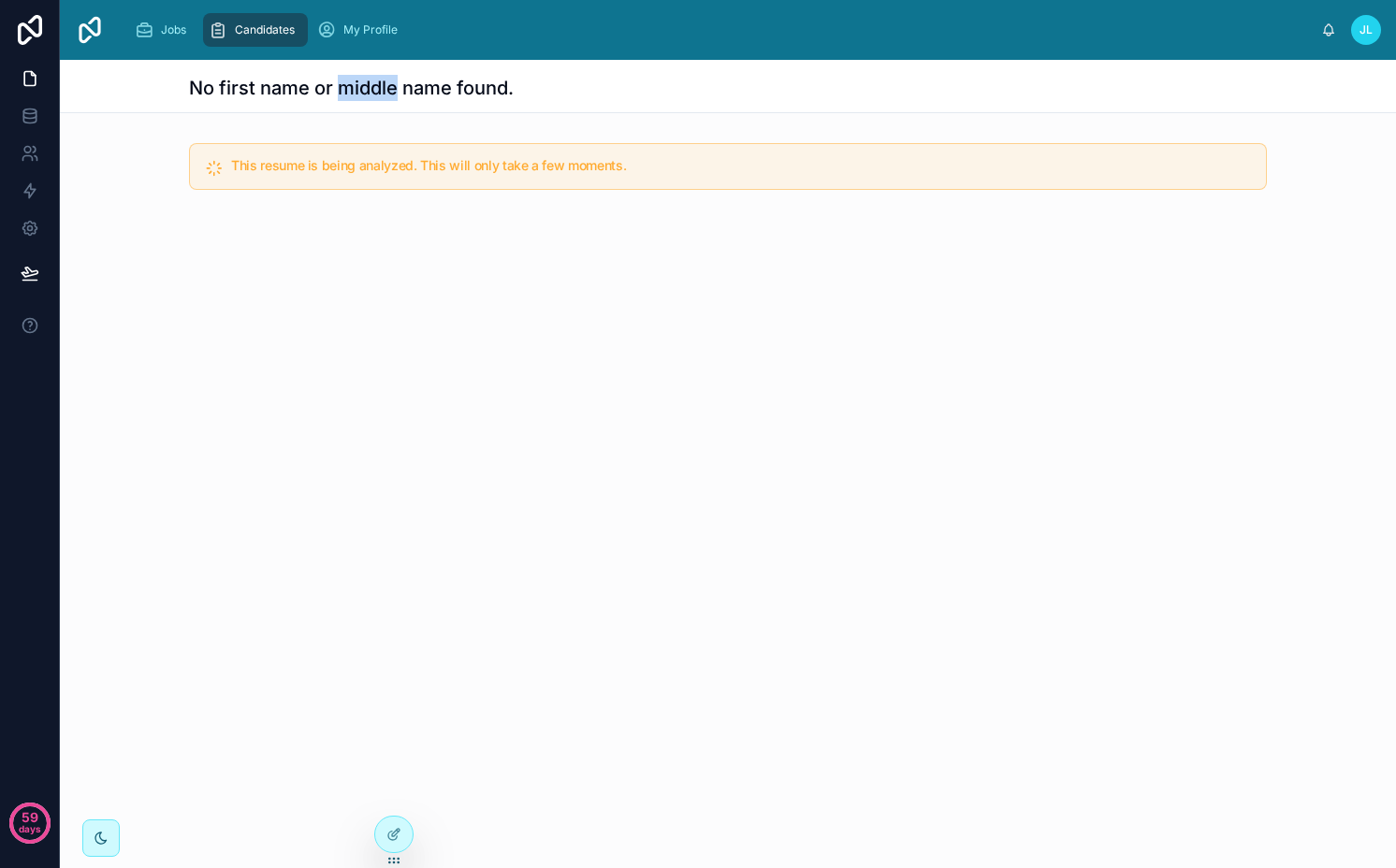 click on "No first name or middle name found." at bounding box center (351, 88) 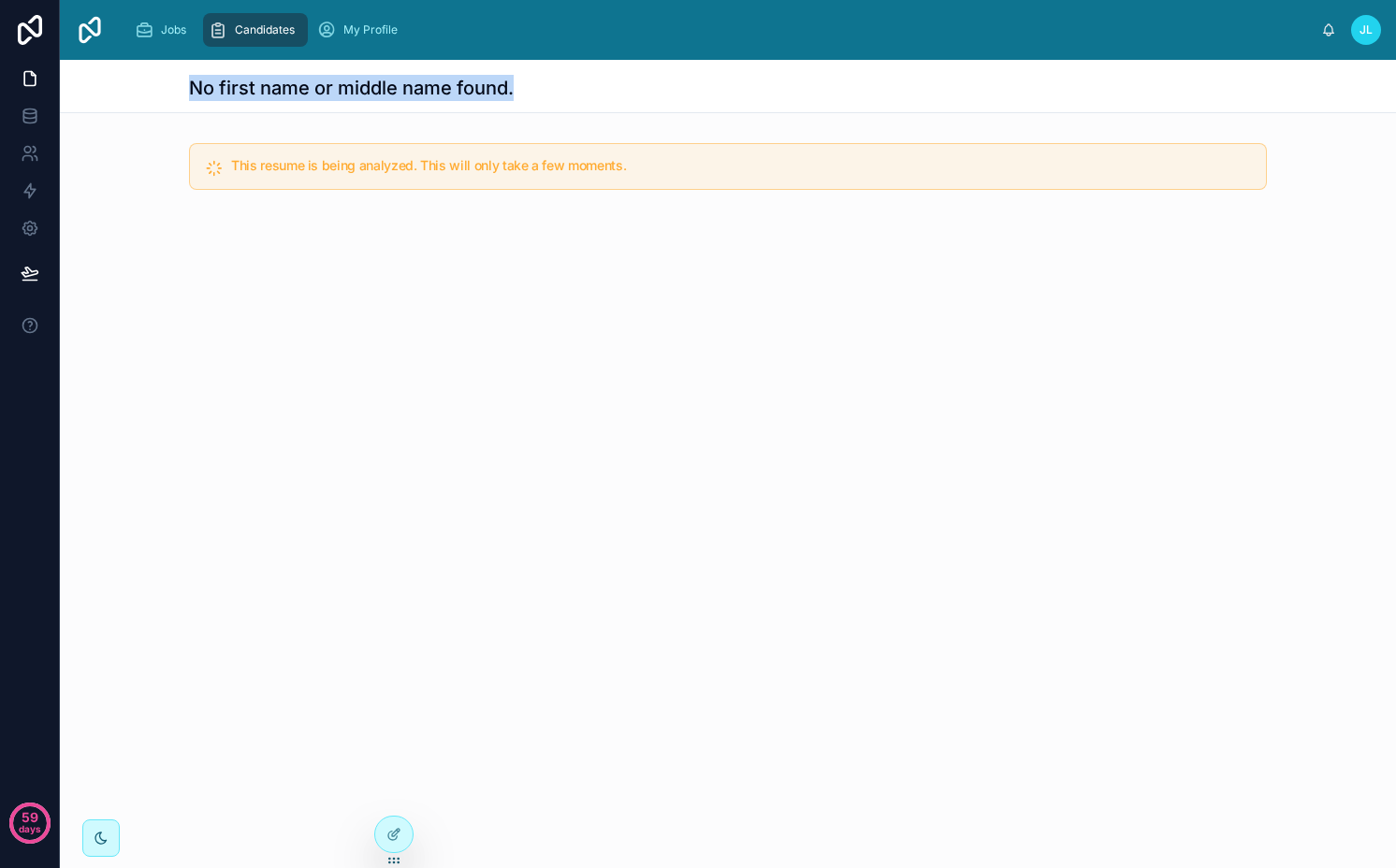 click on "No first name or middle name found." at bounding box center (351, 88) 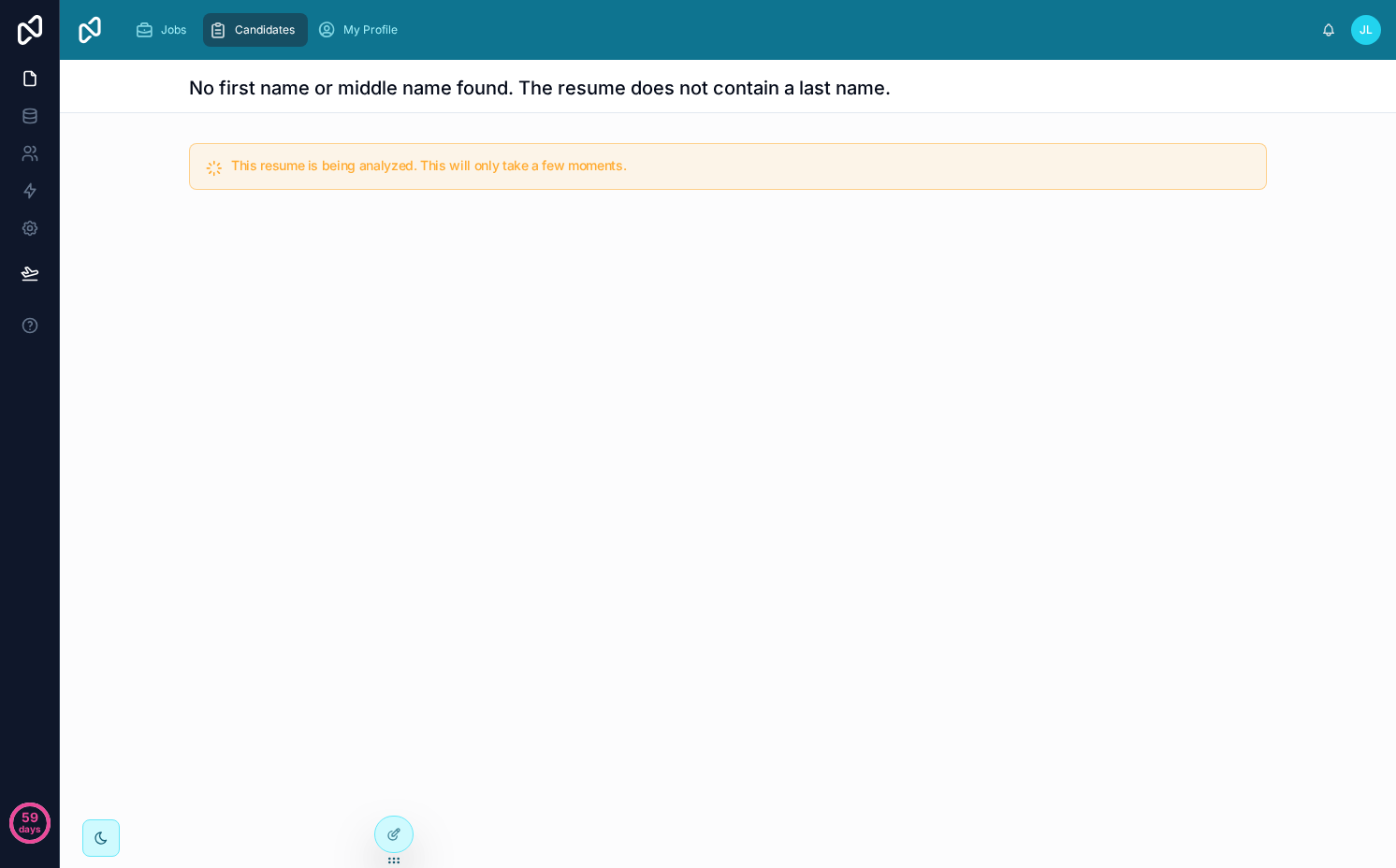 click on "No first name or middle name found. The resume does not contain a last name. This resume is being analyzed. This will only take a few moments." at bounding box center (728, 188) 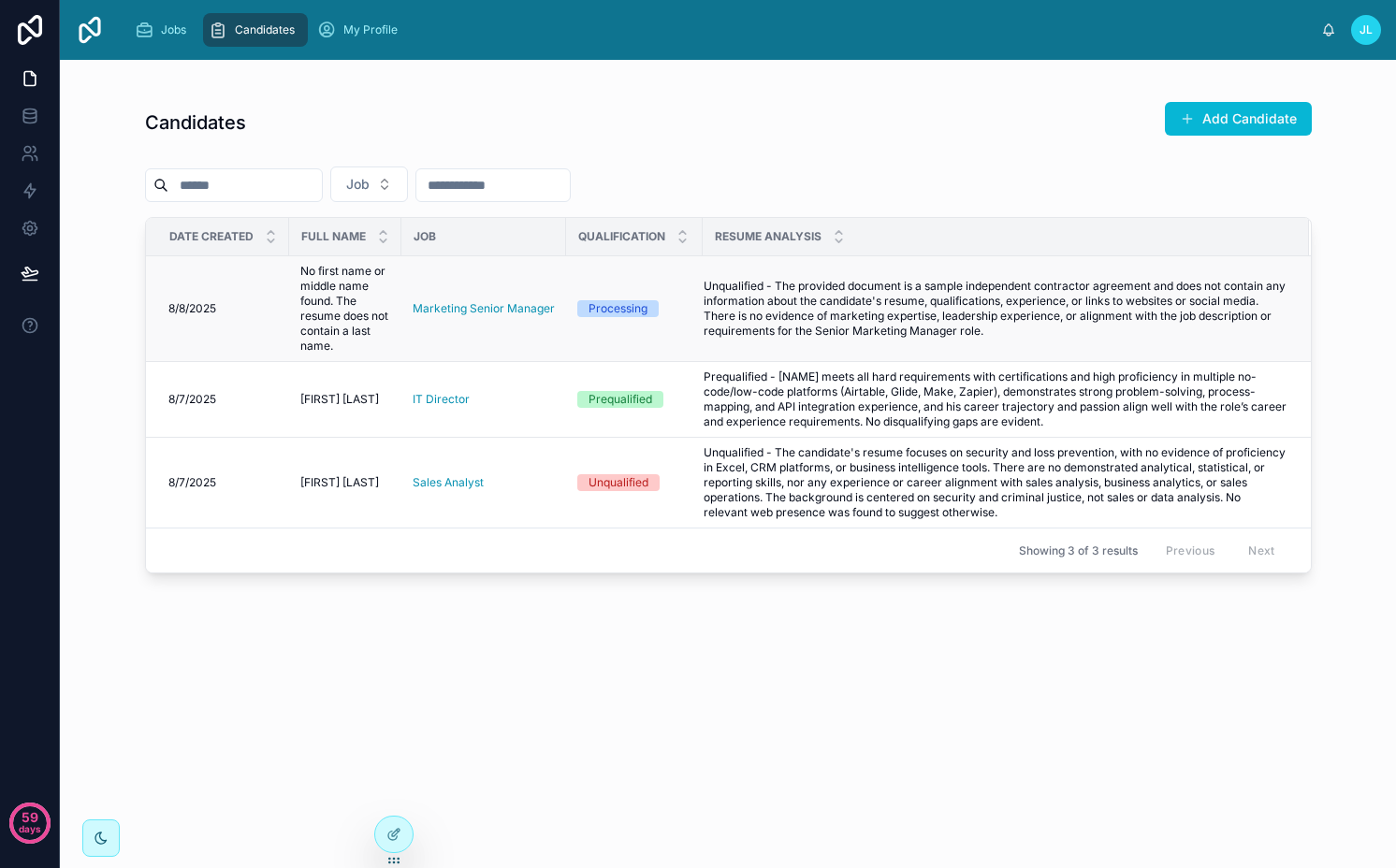 click on "No first name or middle name found. The resume does not contain a last name." at bounding box center [345, 309] 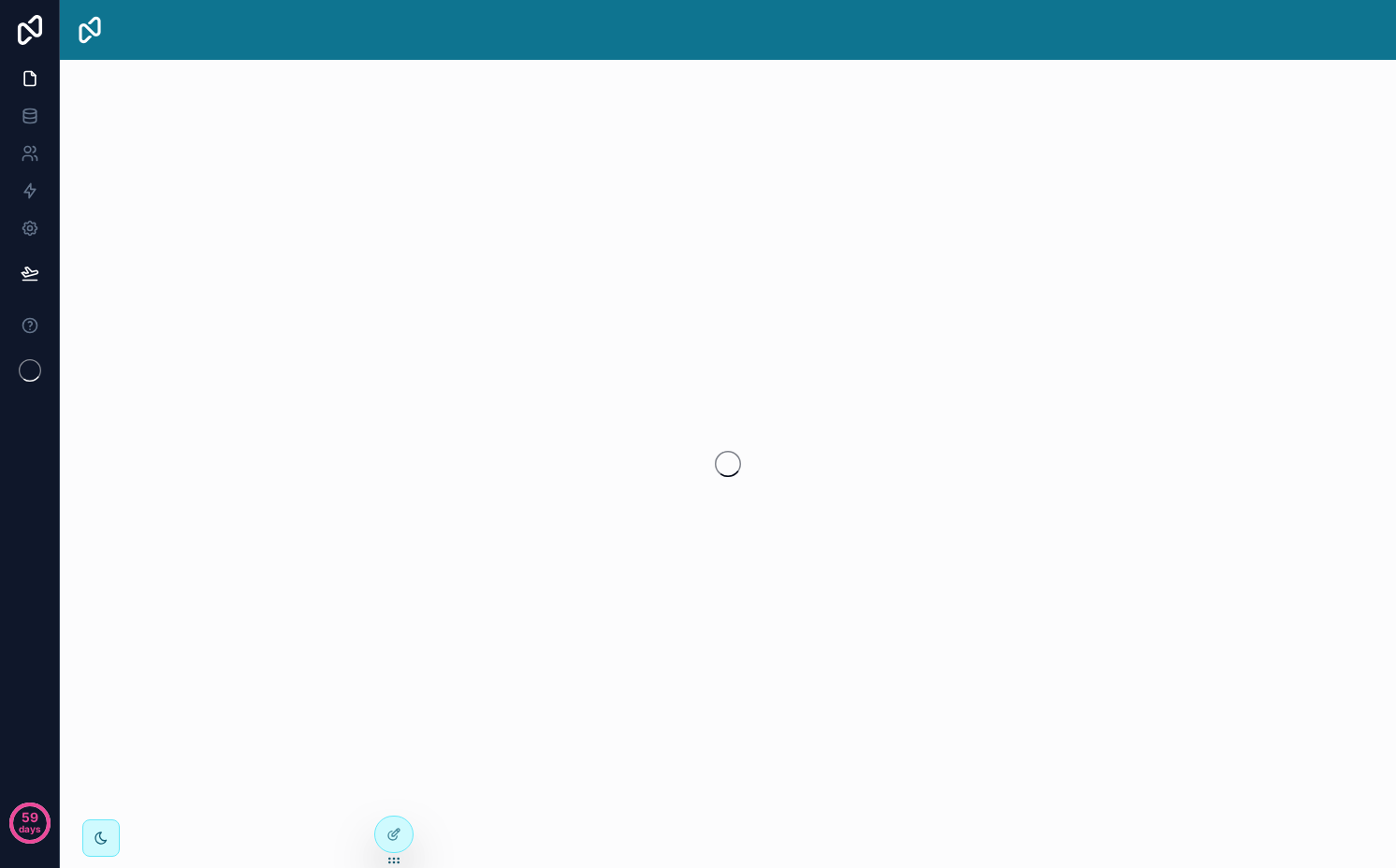 scroll, scrollTop: 0, scrollLeft: 0, axis: both 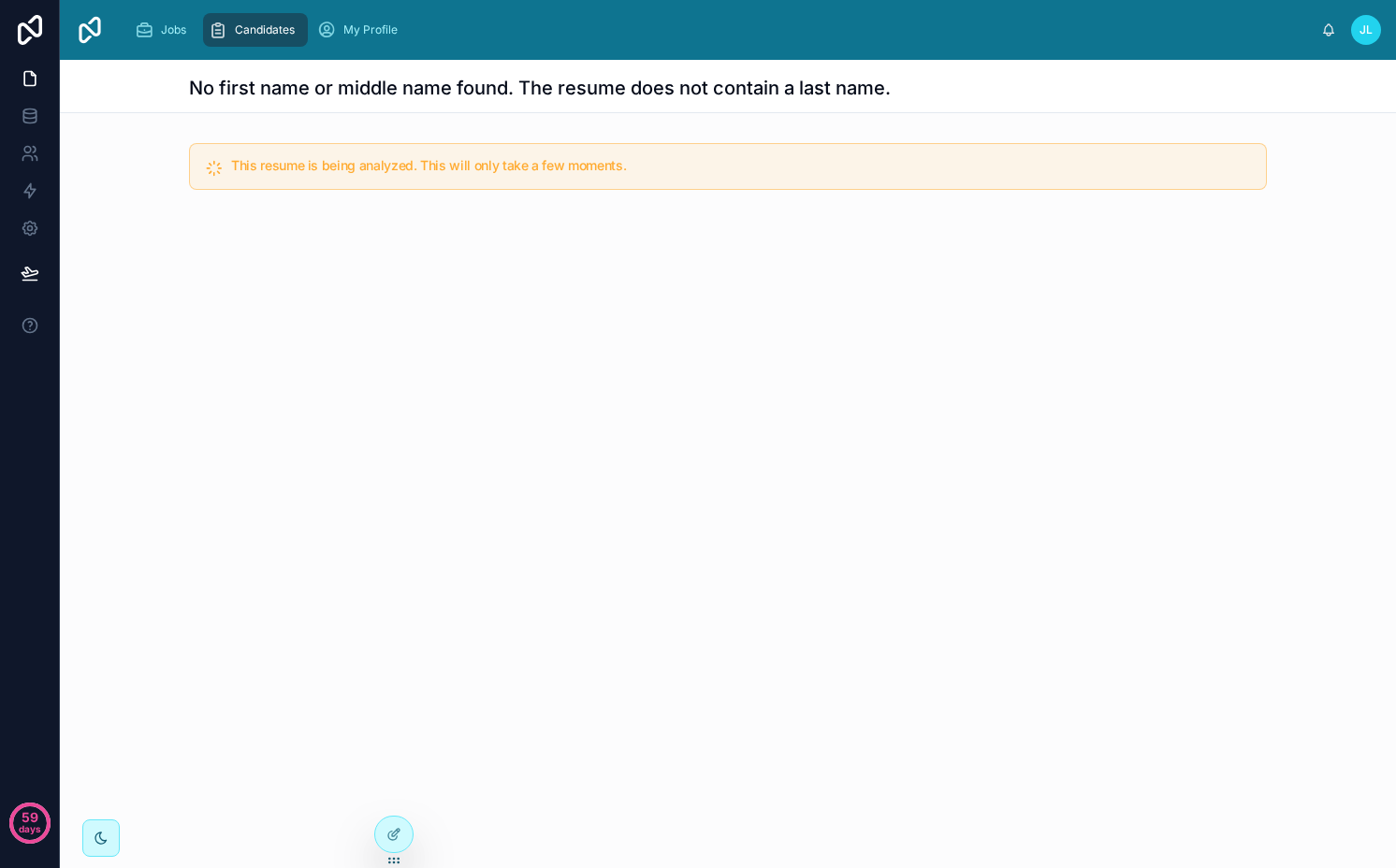 click on "Candidates" at bounding box center [255, 30] 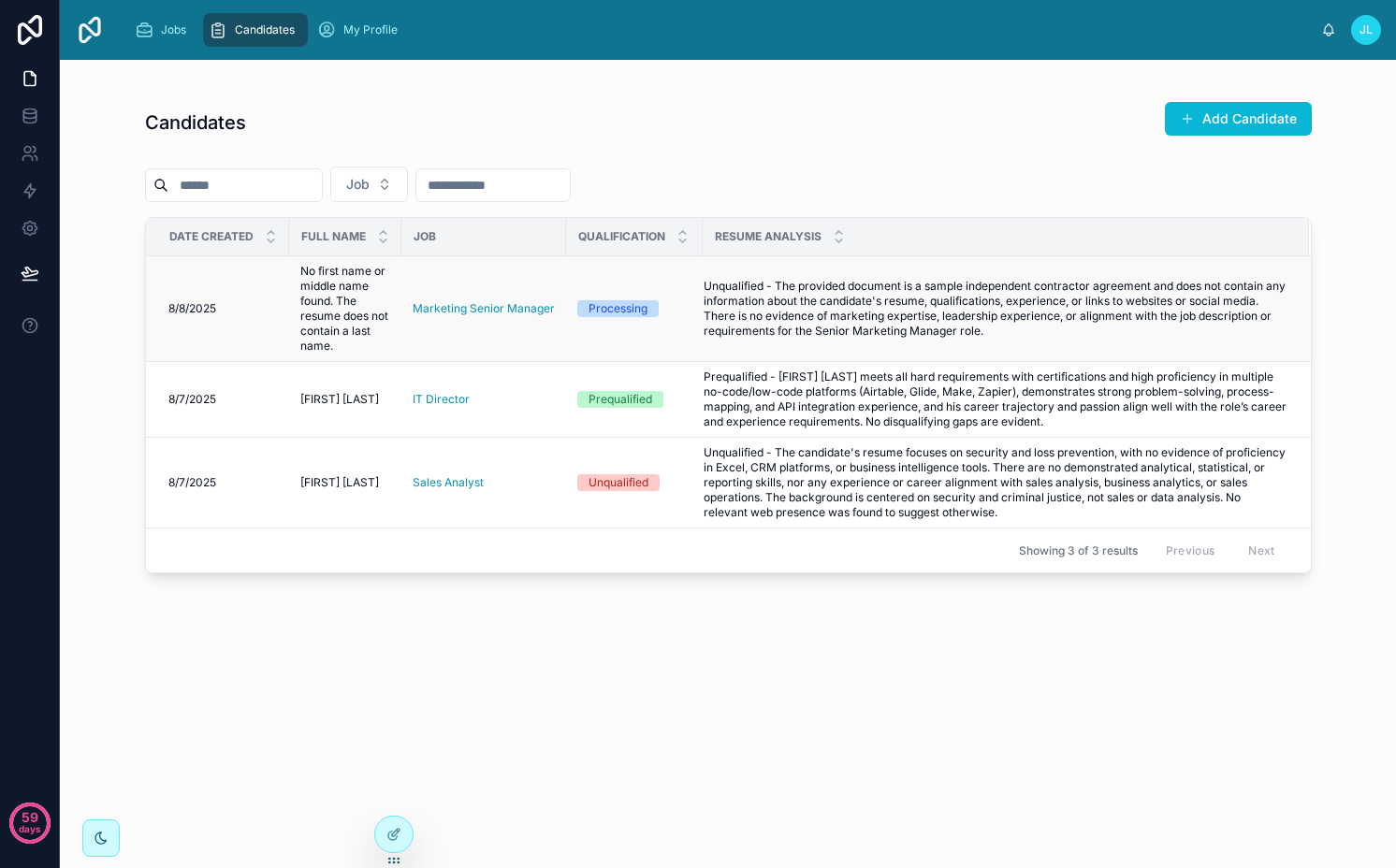 click on "Unqualified - The provided document is a sample independent contractor agreement and does not contain any information about the candidate's resume, qualifications, experience, or links to websites or social media. There is no evidence of marketing expertise, leadership experience, or alignment with the job description or requirements for the Senior Marketing Manager role." at bounding box center (995, 309) 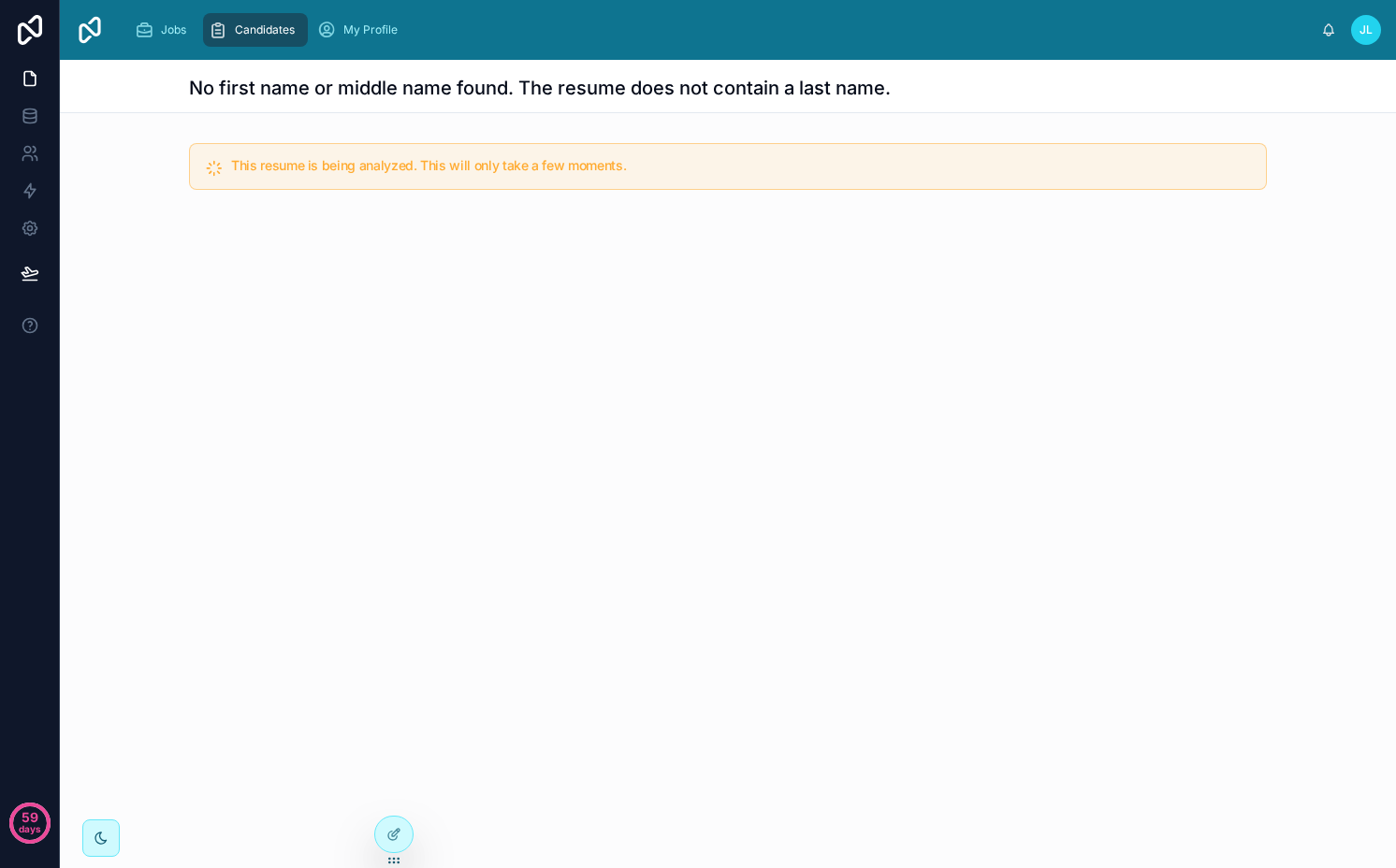 click on "This resume is being analyzed. This will only take a few moments." at bounding box center (741, 166) 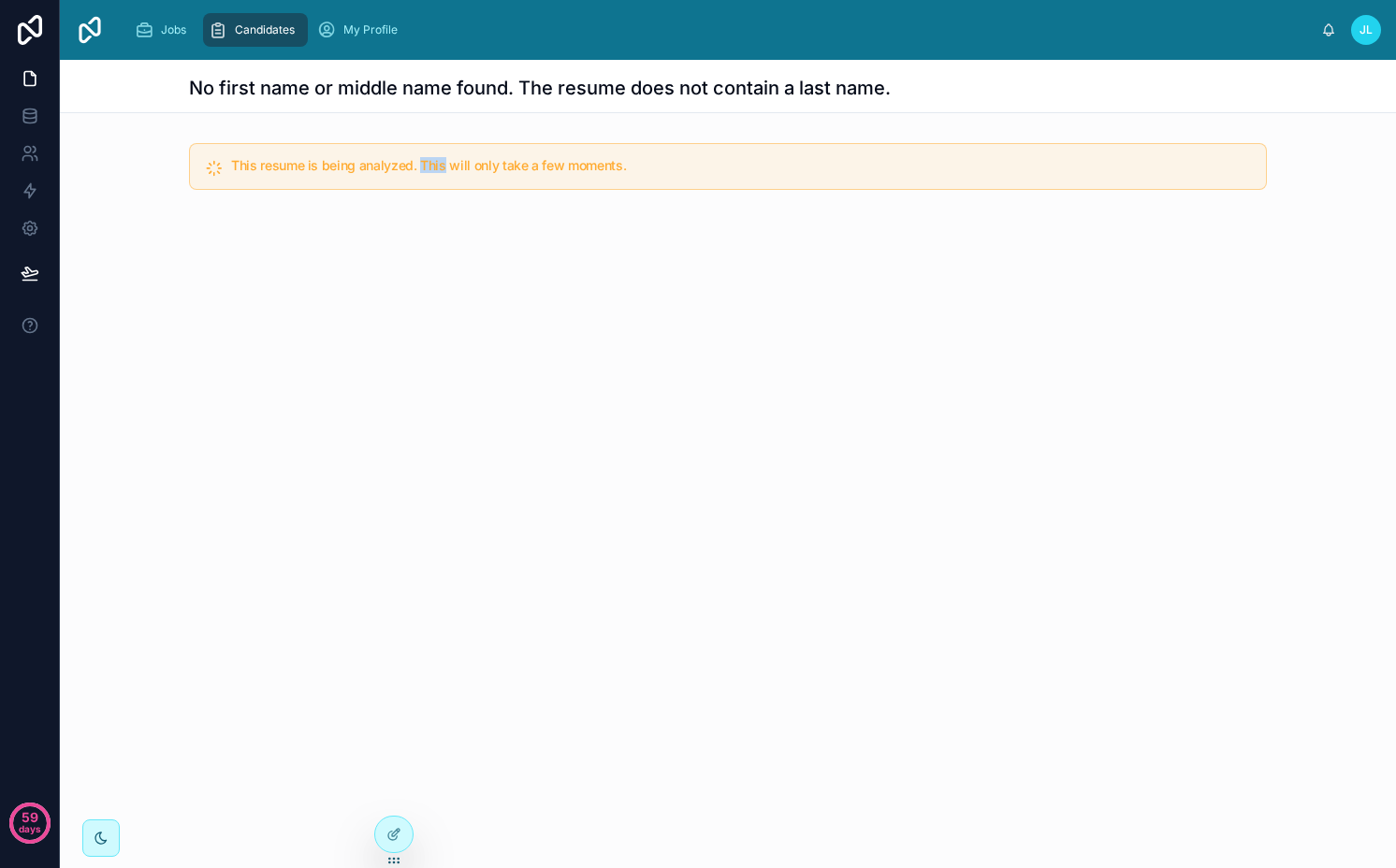 click on "This resume is being analyzed. This will only take a few moments." at bounding box center (741, 166) 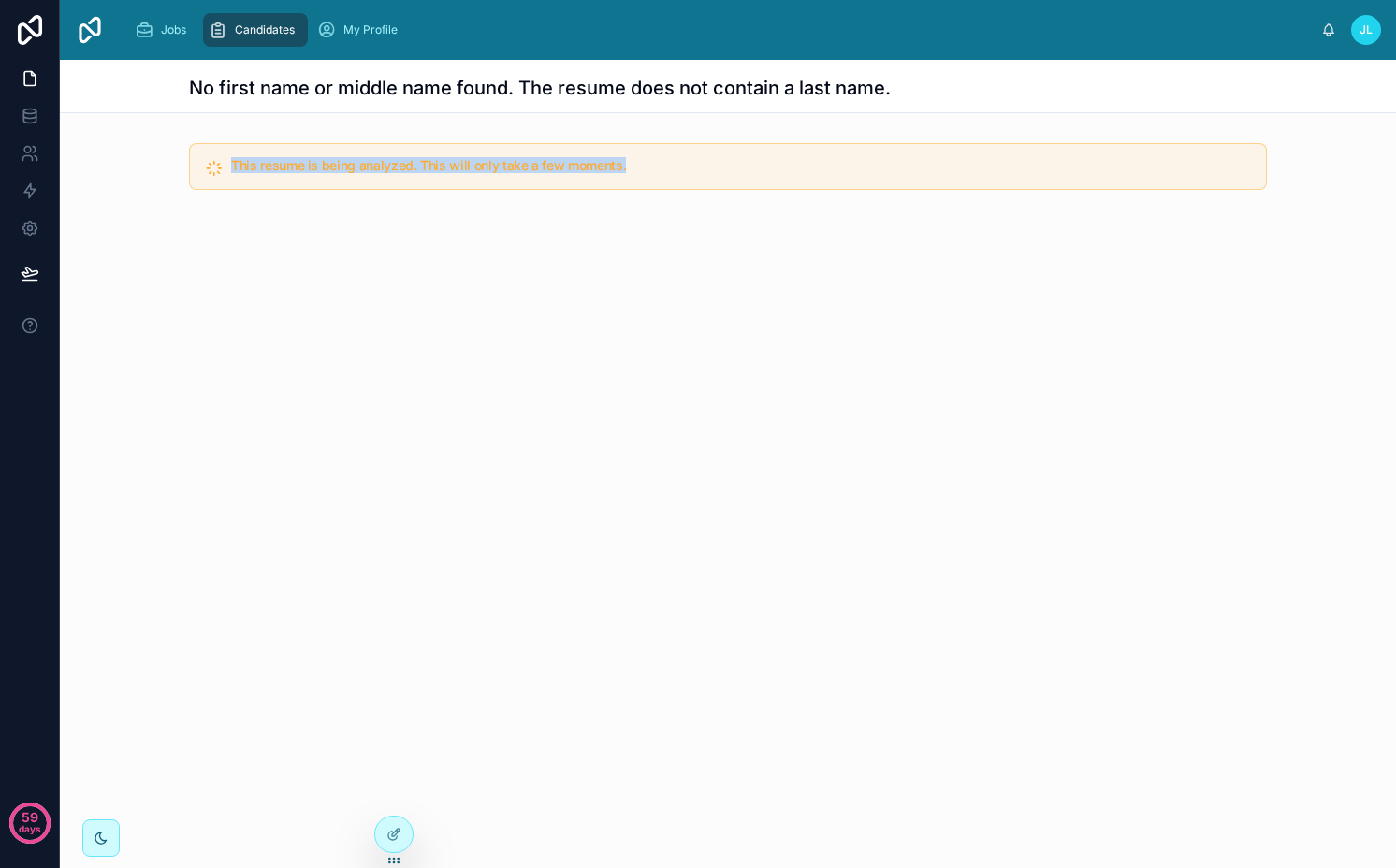 click on "This resume is being analyzed. This will only take a few moments." at bounding box center [741, 166] 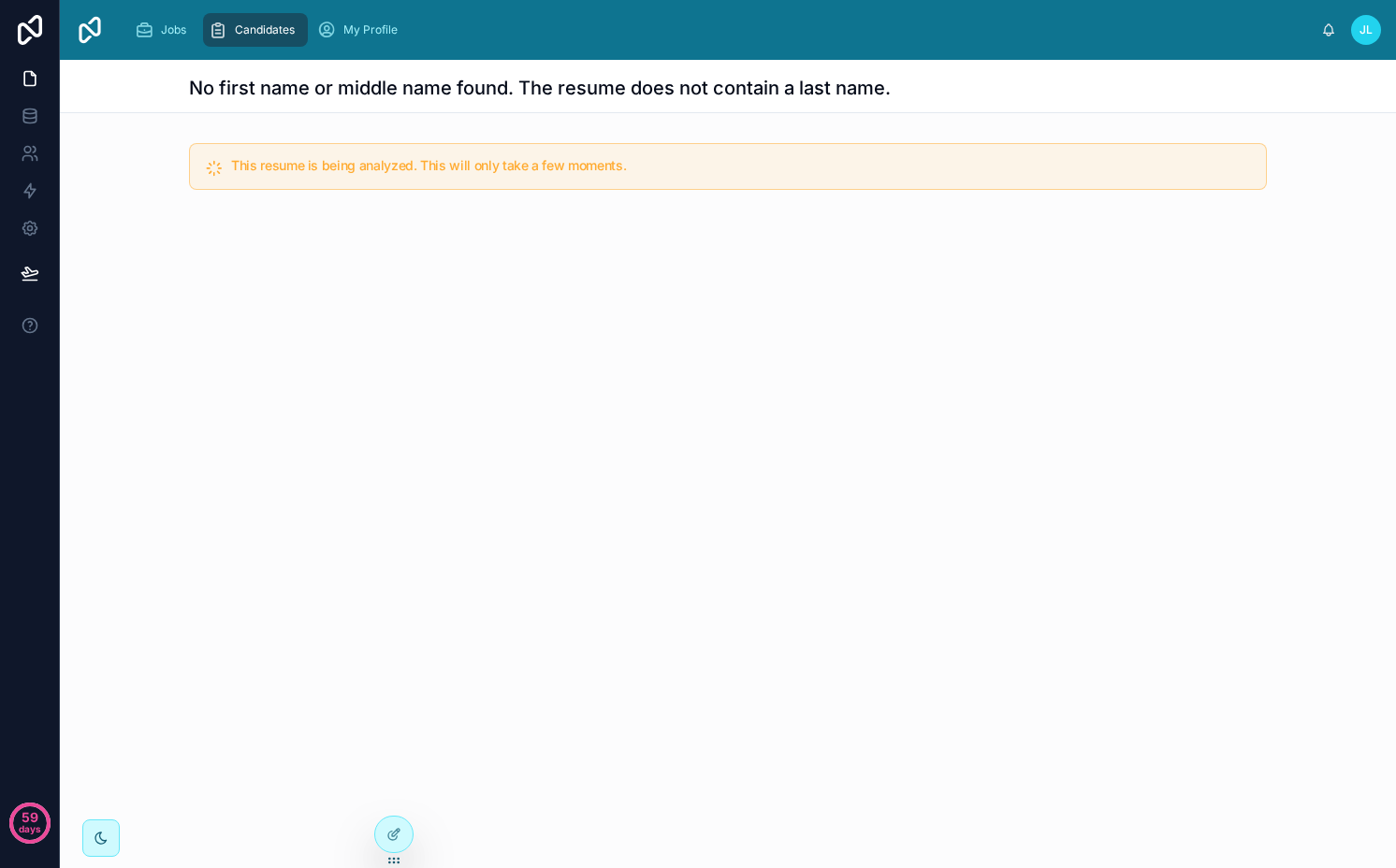 click on "No first name or middle name found. The resume does not contain a last name. This resume is being analyzed. This will only take a few moments." at bounding box center [728, 188] 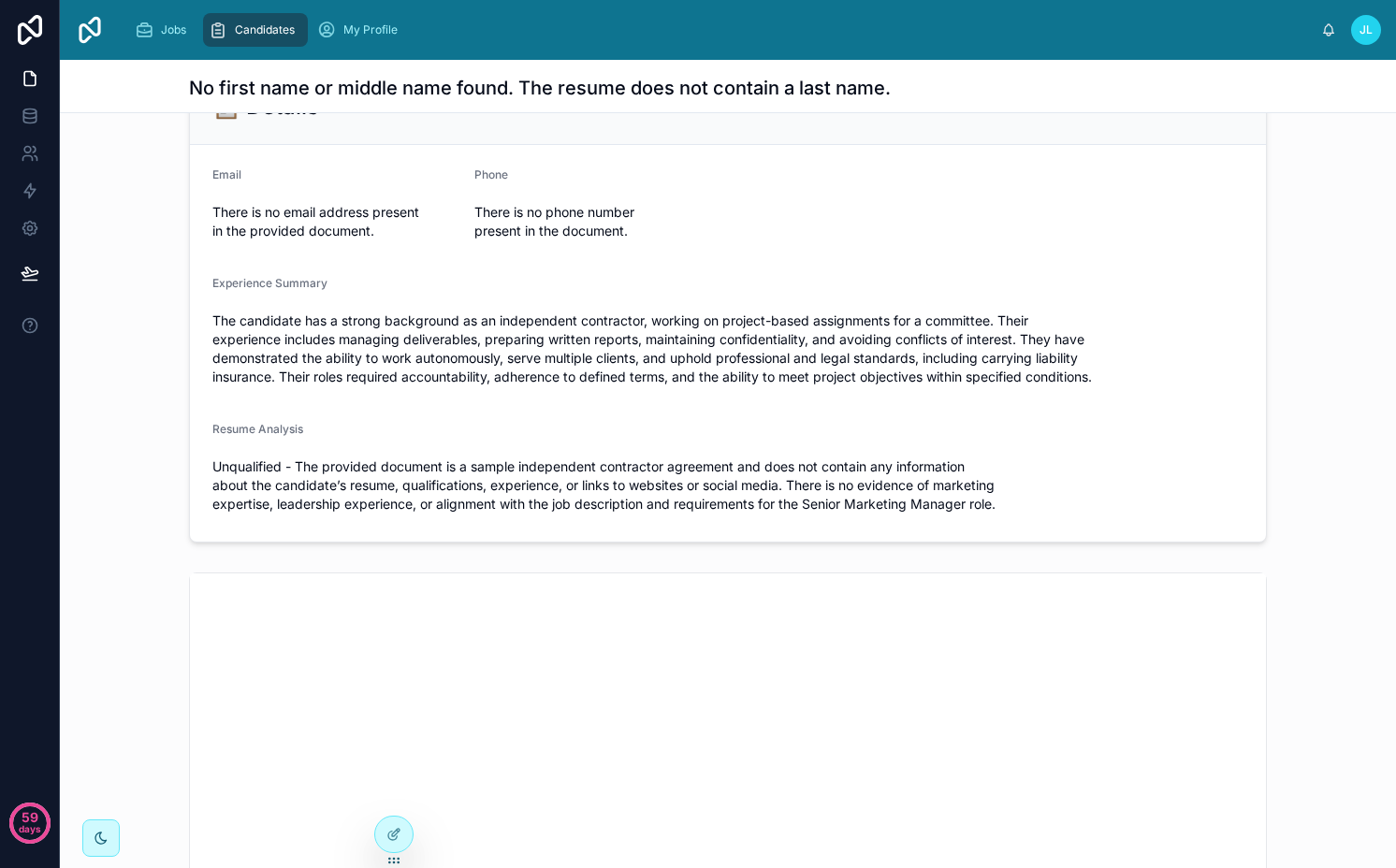 scroll, scrollTop: 0, scrollLeft: 0, axis: both 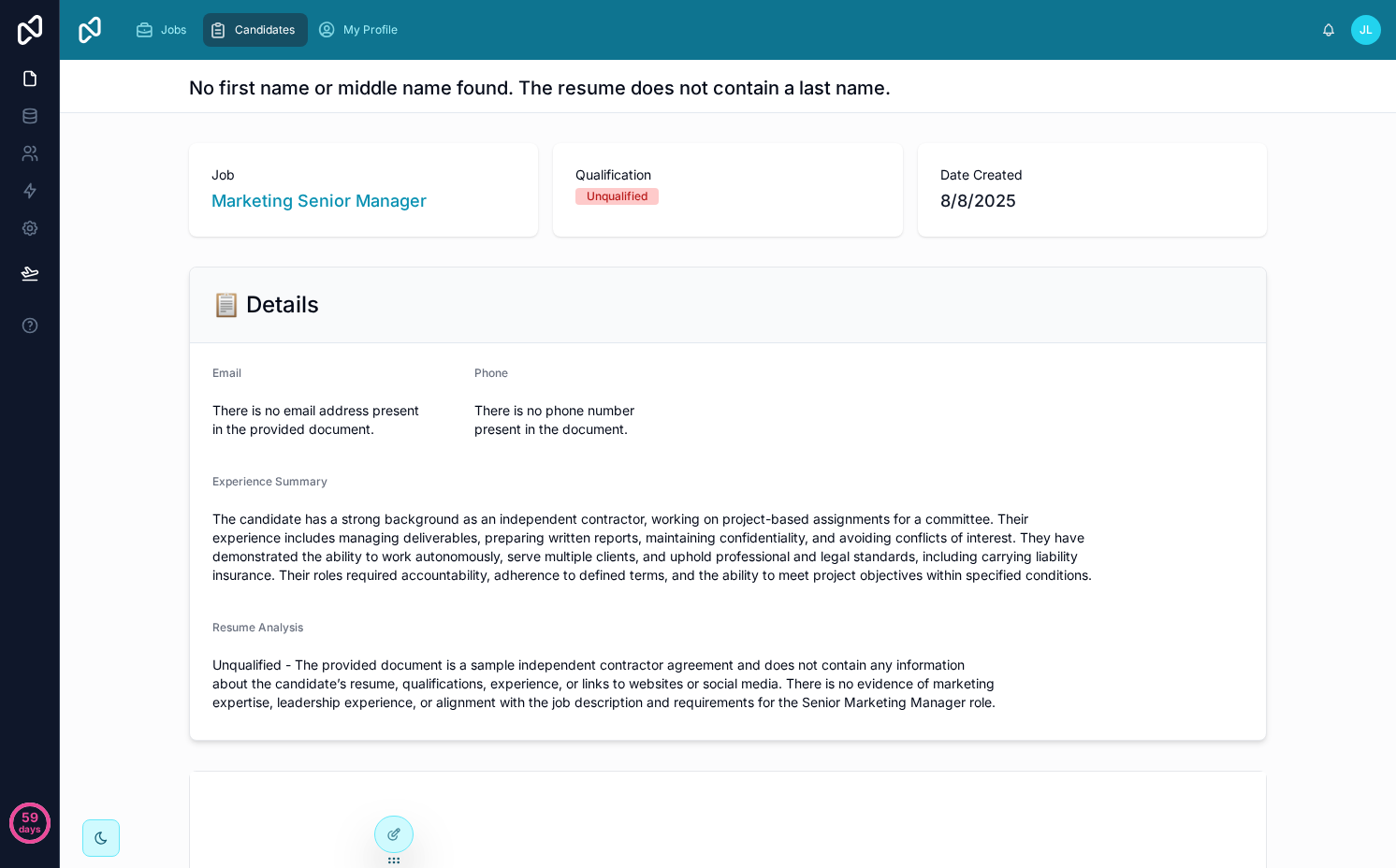 click on "Candidates" at bounding box center [265, 30] 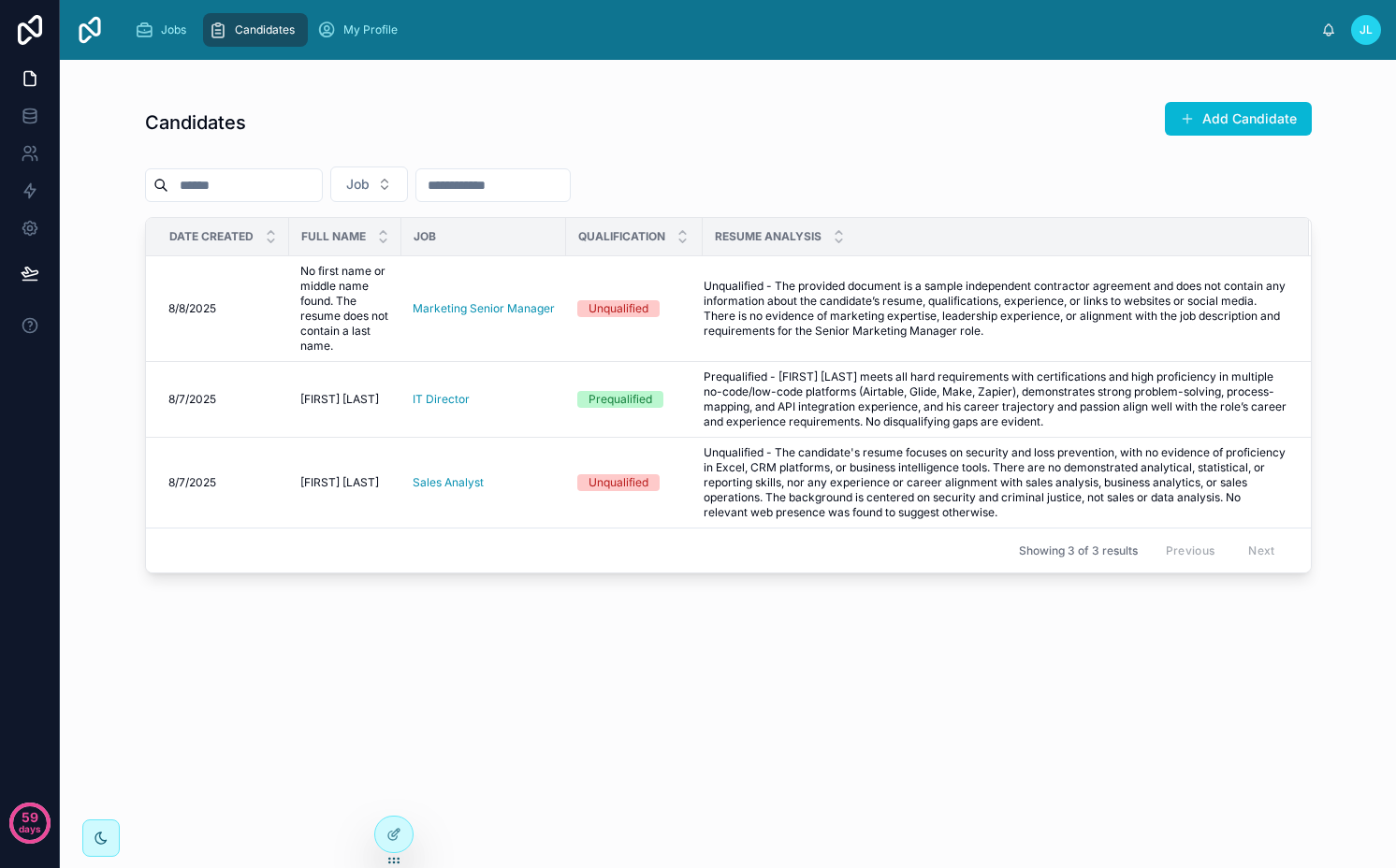 click on "Unqualified - The provided document is a sample independent contractor agreement and does not contain any information about the candidate’s resume, qualifications, experience, or links to websites or social media. There is no evidence of marketing expertise, leadership experience, or alignment with the job description and requirements for the Senior Marketing Manager role." at bounding box center [995, 309] 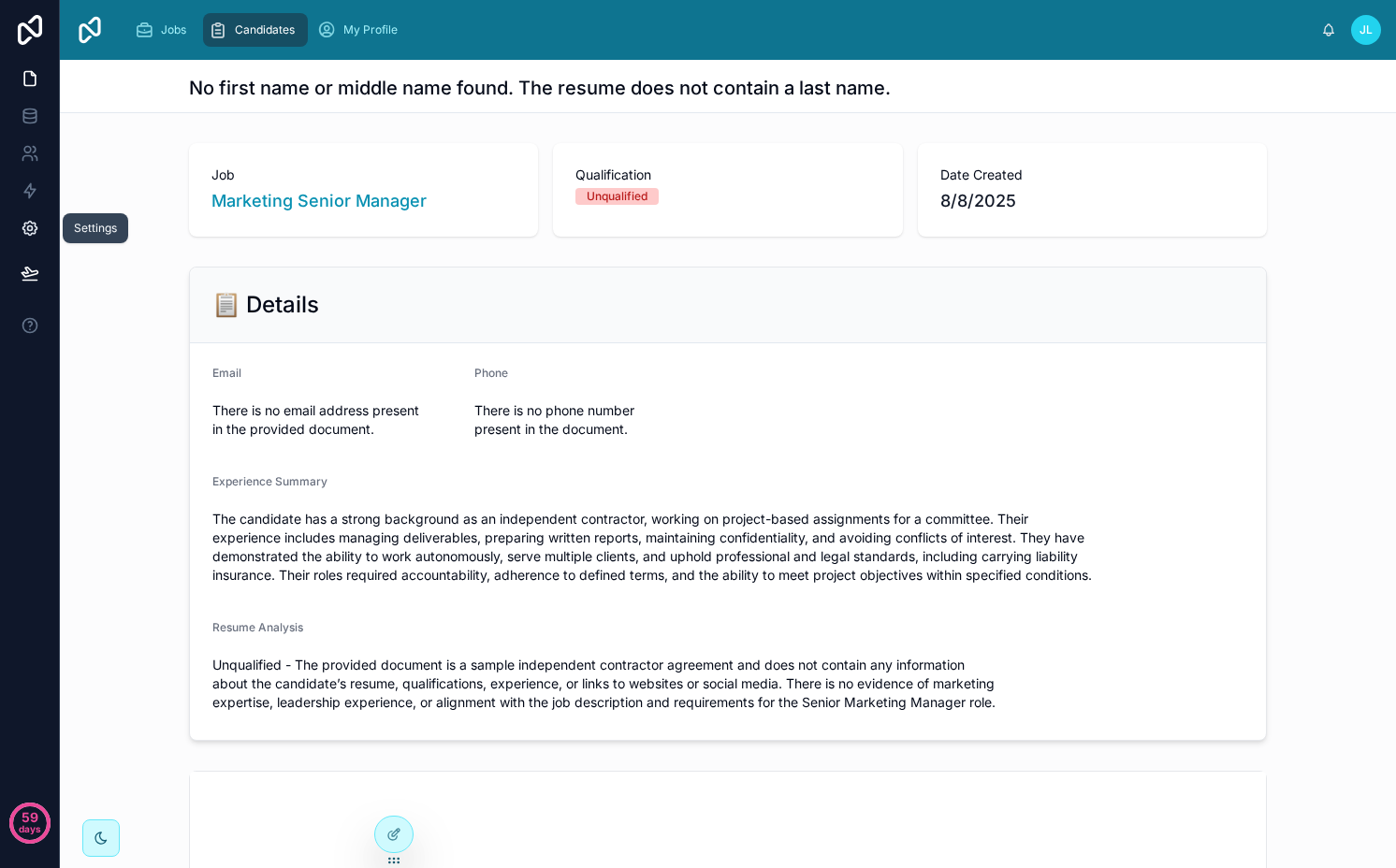 click 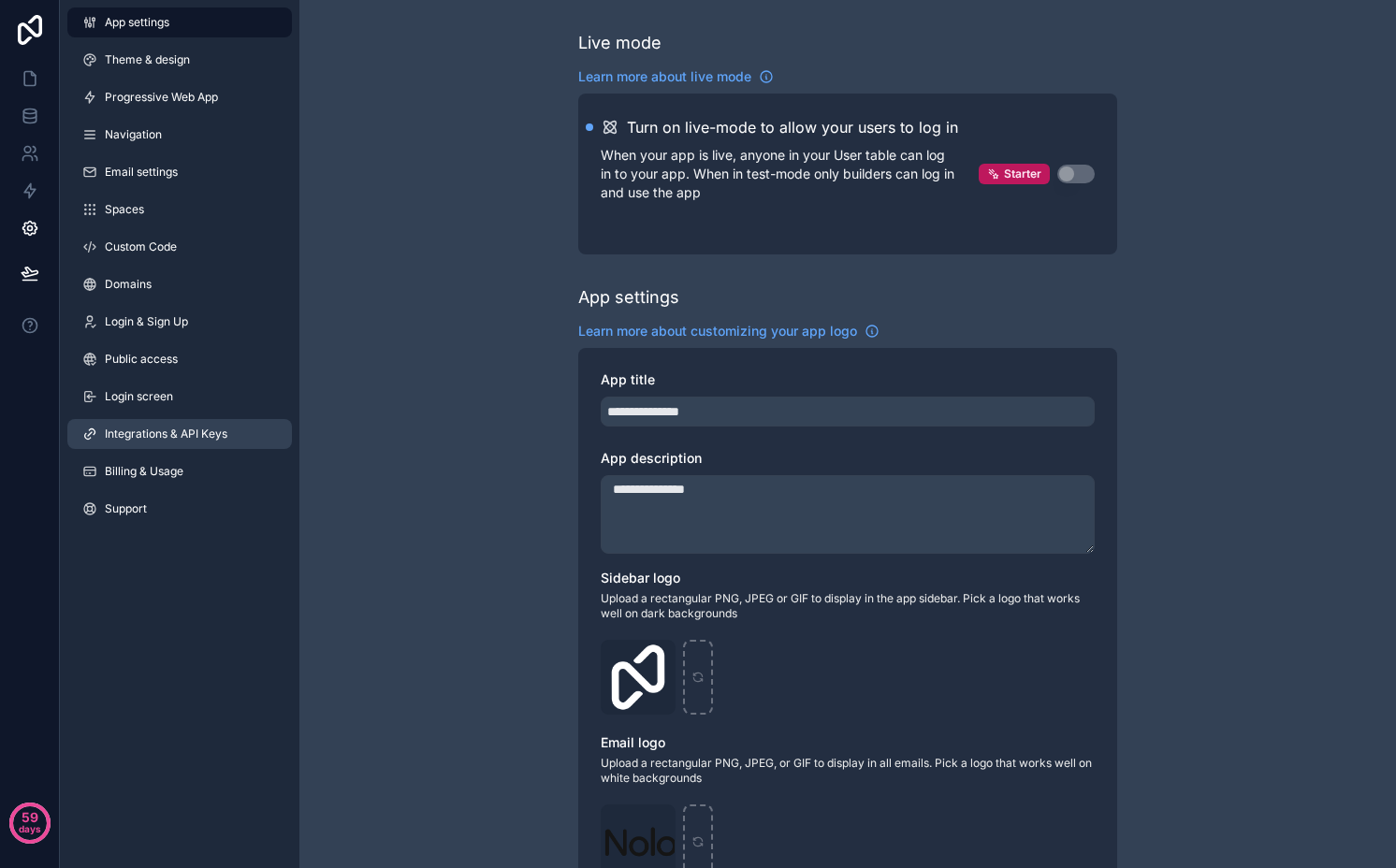 click on "Integrations & API Keys" at bounding box center (166, 434) 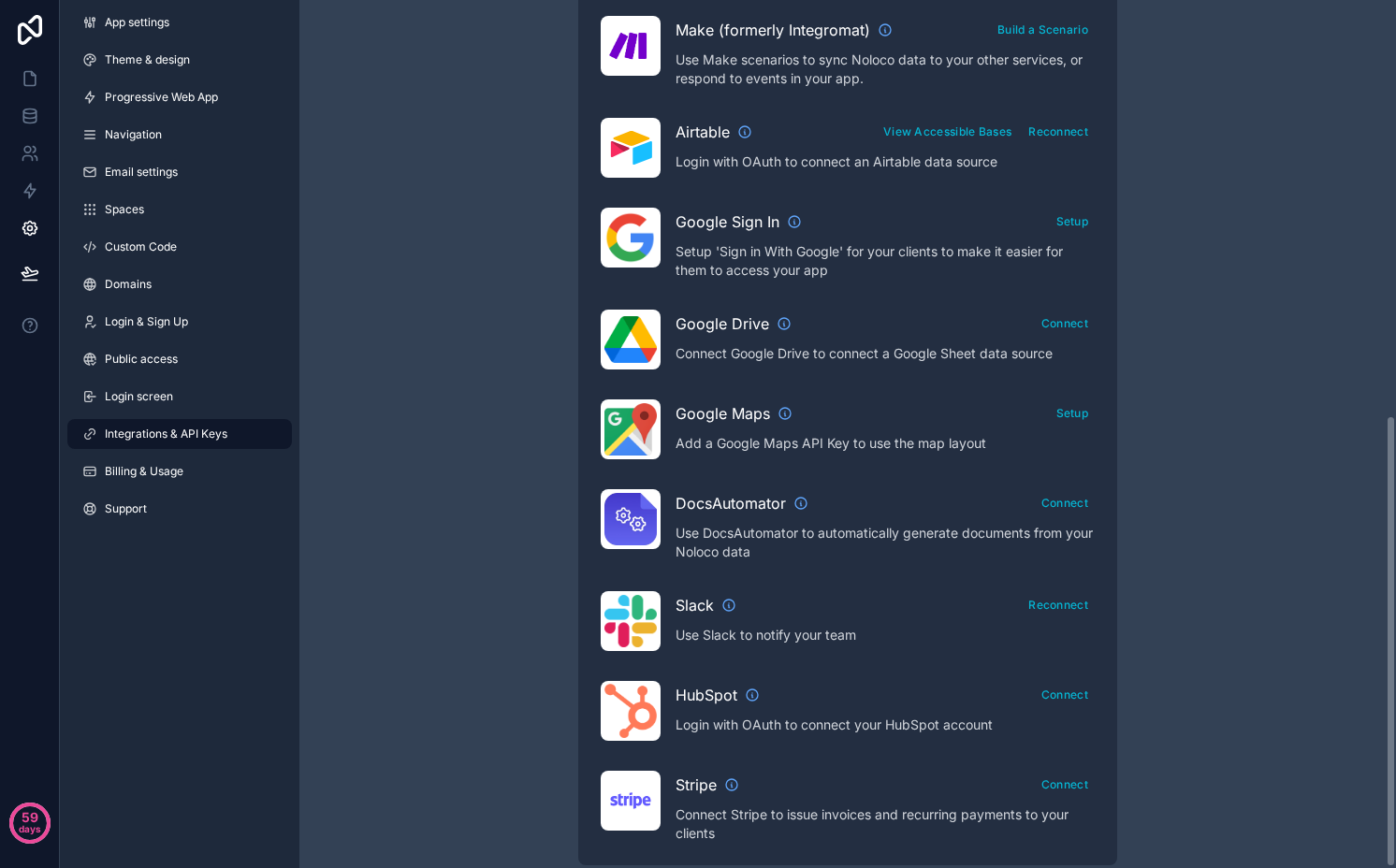 scroll, scrollTop: 799, scrollLeft: 0, axis: vertical 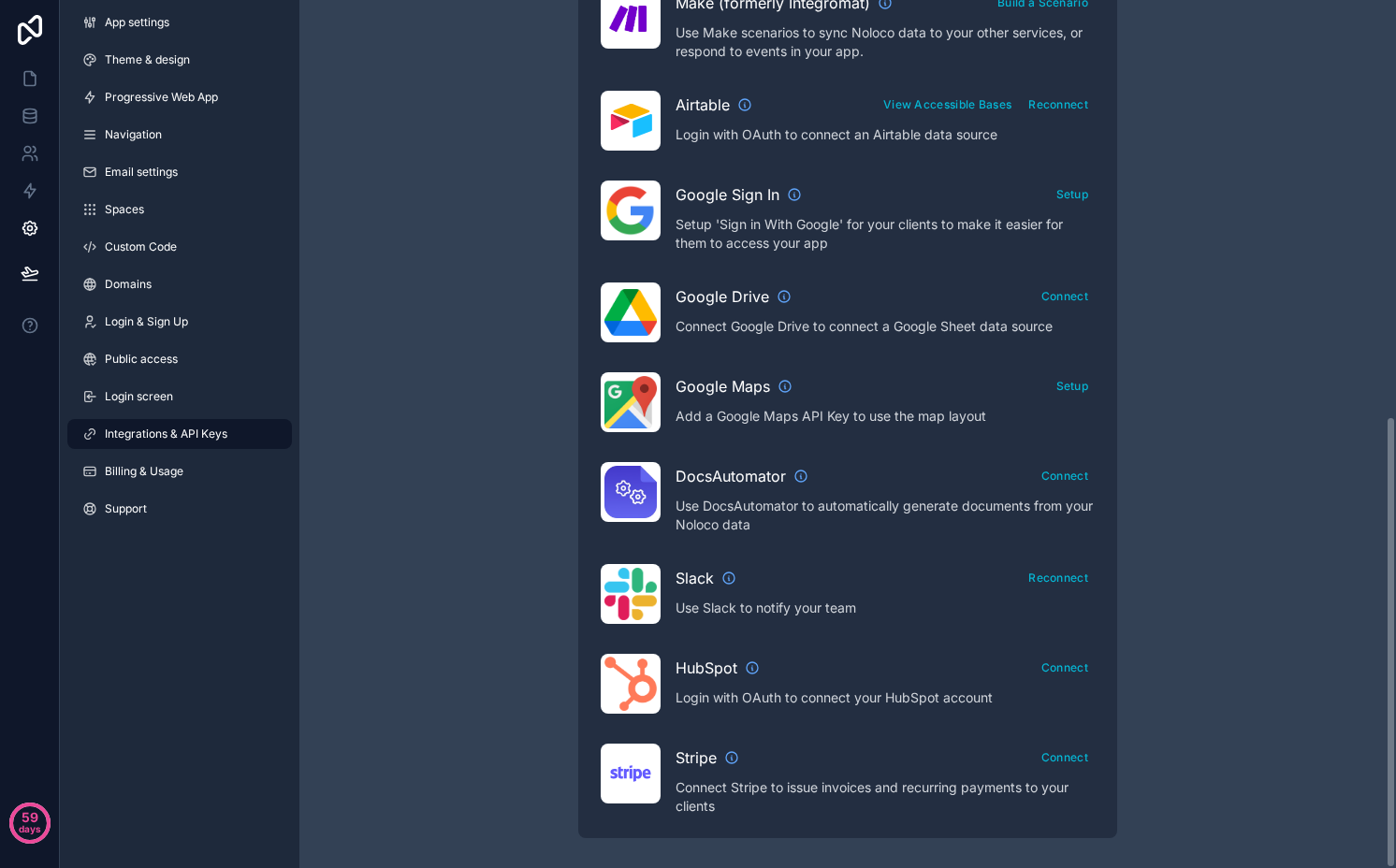 click on "Connect Stripe to issue invoices and recurring payments to your clients" at bounding box center (885, 797) 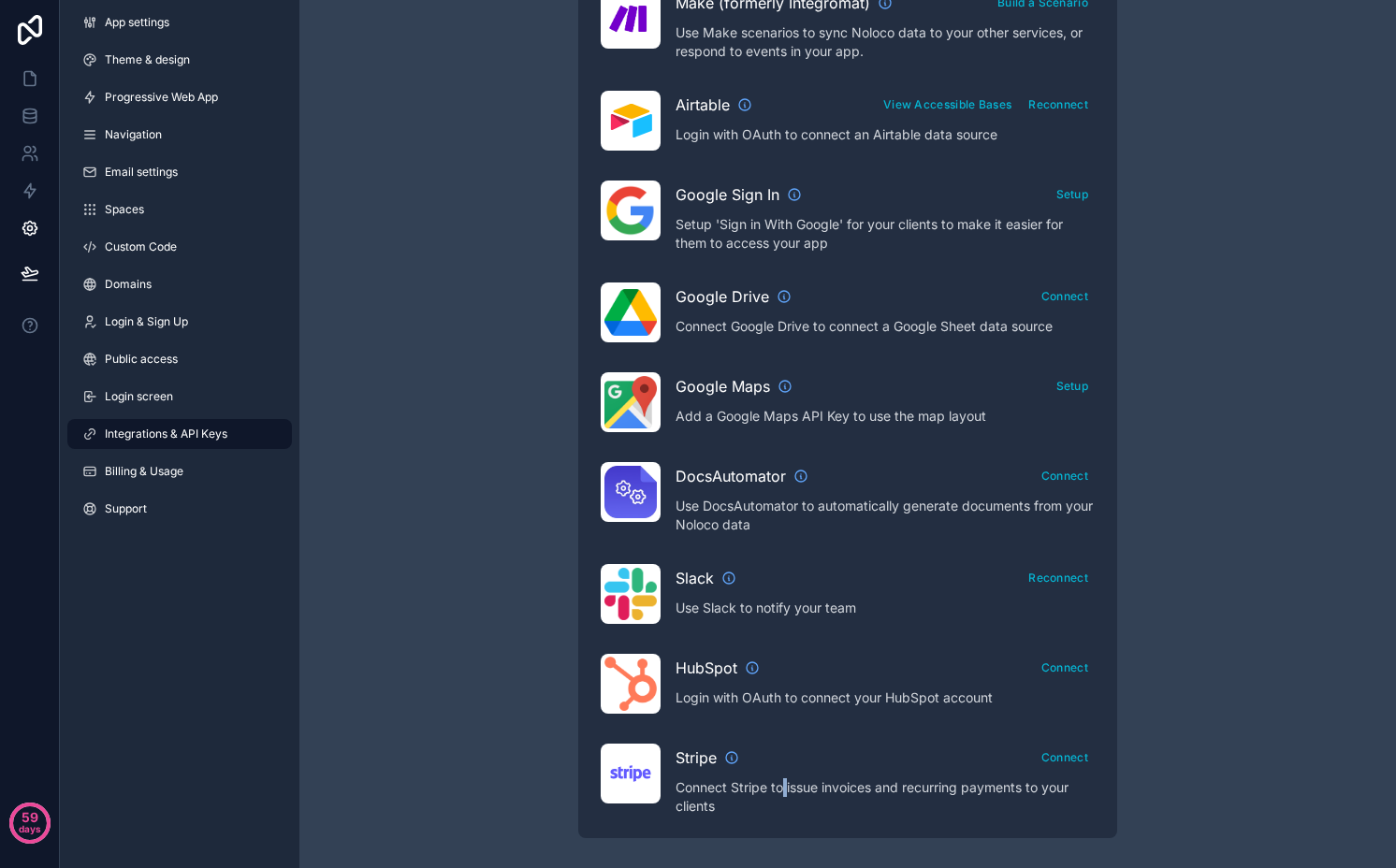 click on "Connect Stripe to issue invoices and recurring payments to your clients" at bounding box center [885, 797] 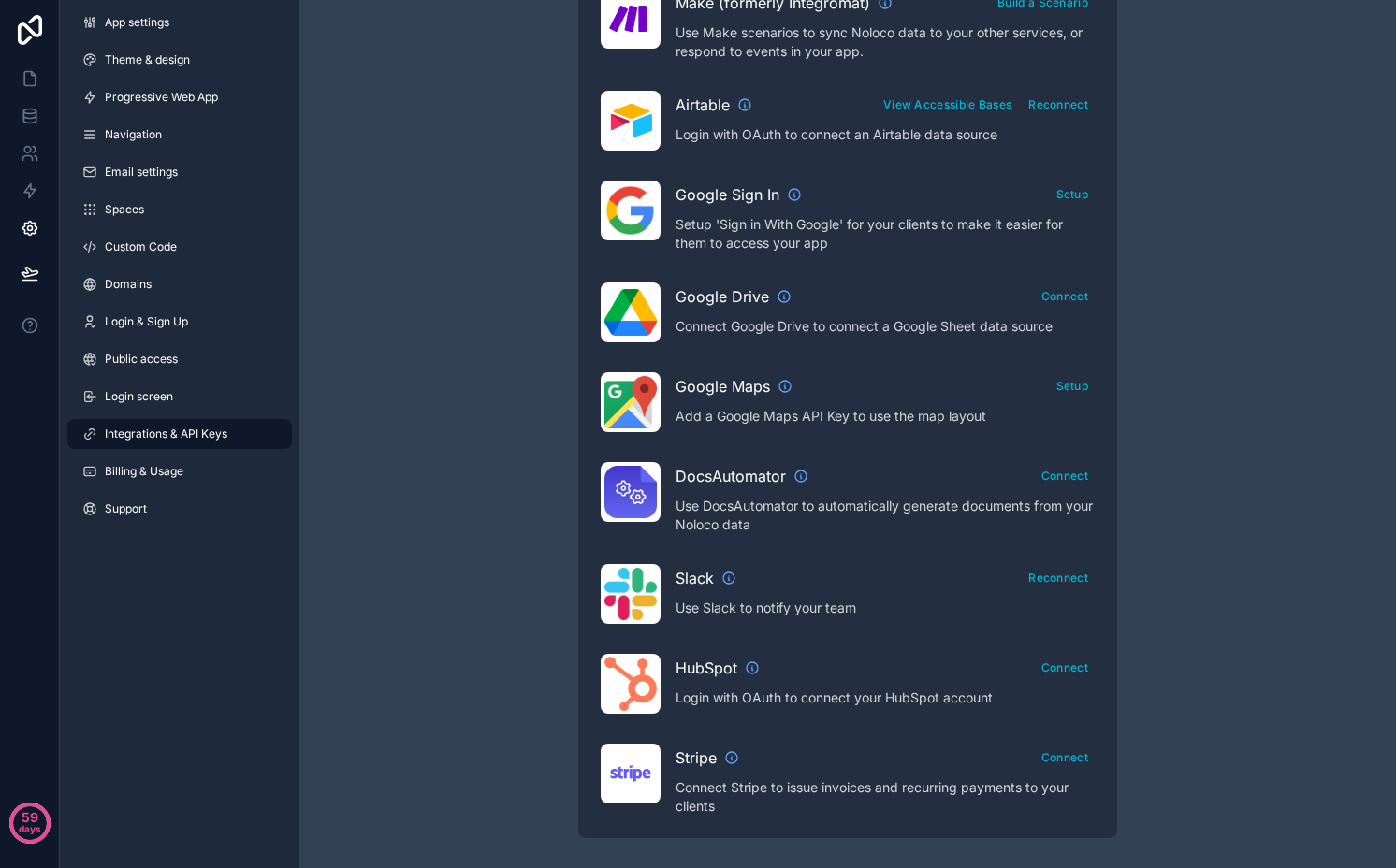 click on "Connect Stripe to issue invoices and recurring payments to your clients" at bounding box center [885, 797] 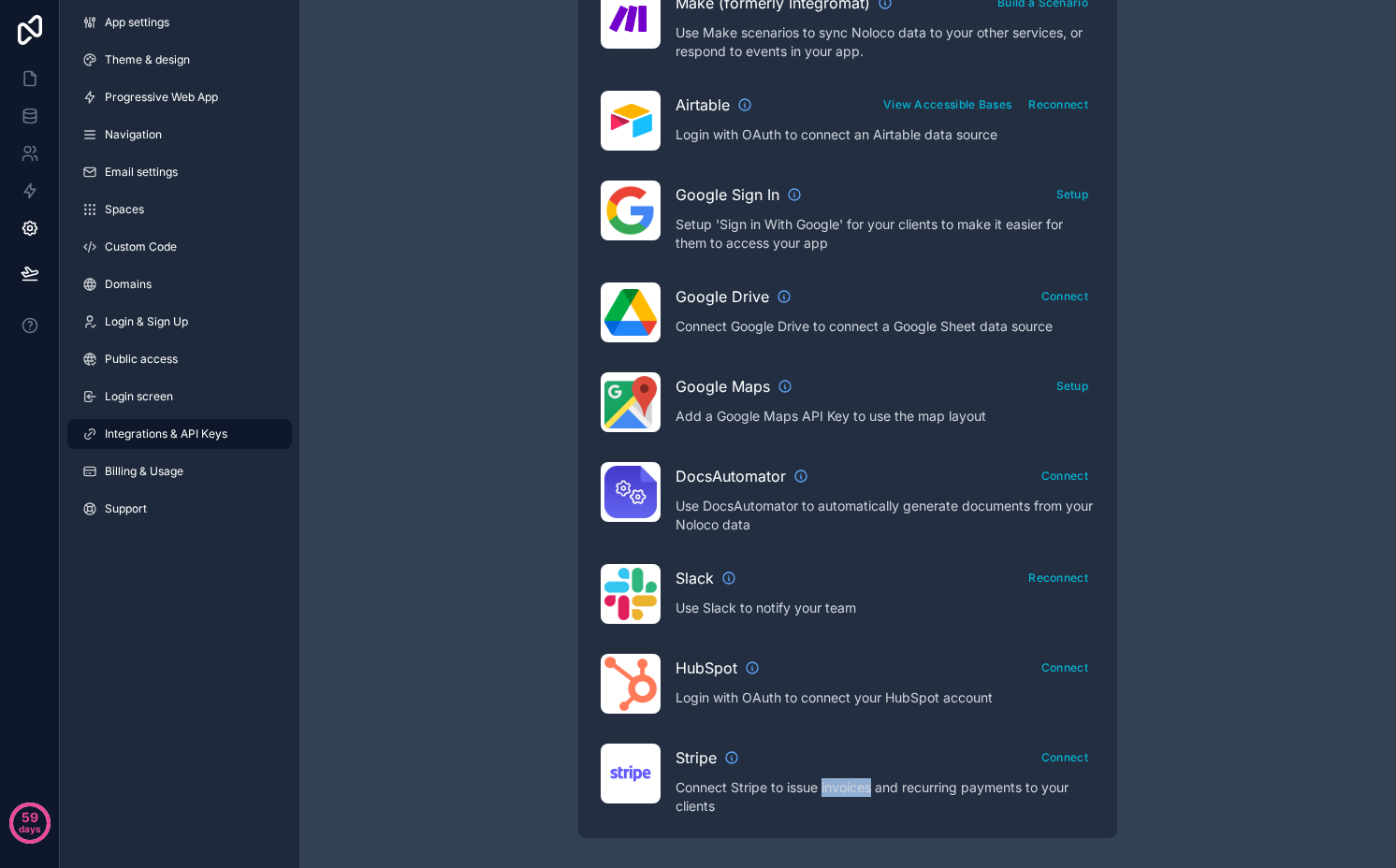 click on "Connect Stripe to issue invoices and recurring payments to your clients" at bounding box center [885, 797] 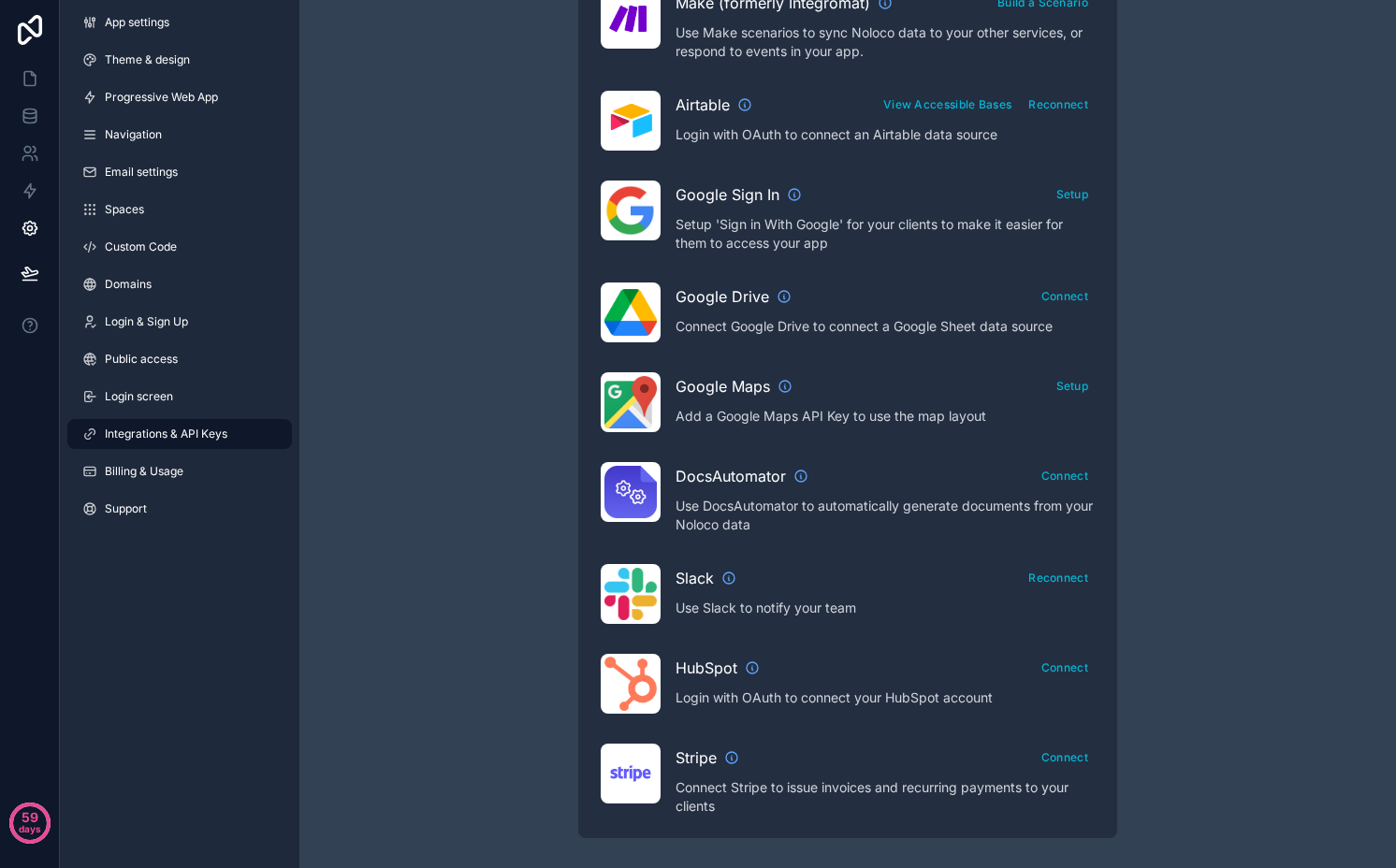 click on "Connect Stripe to issue invoices and recurring payments to your clients" at bounding box center [885, 797] 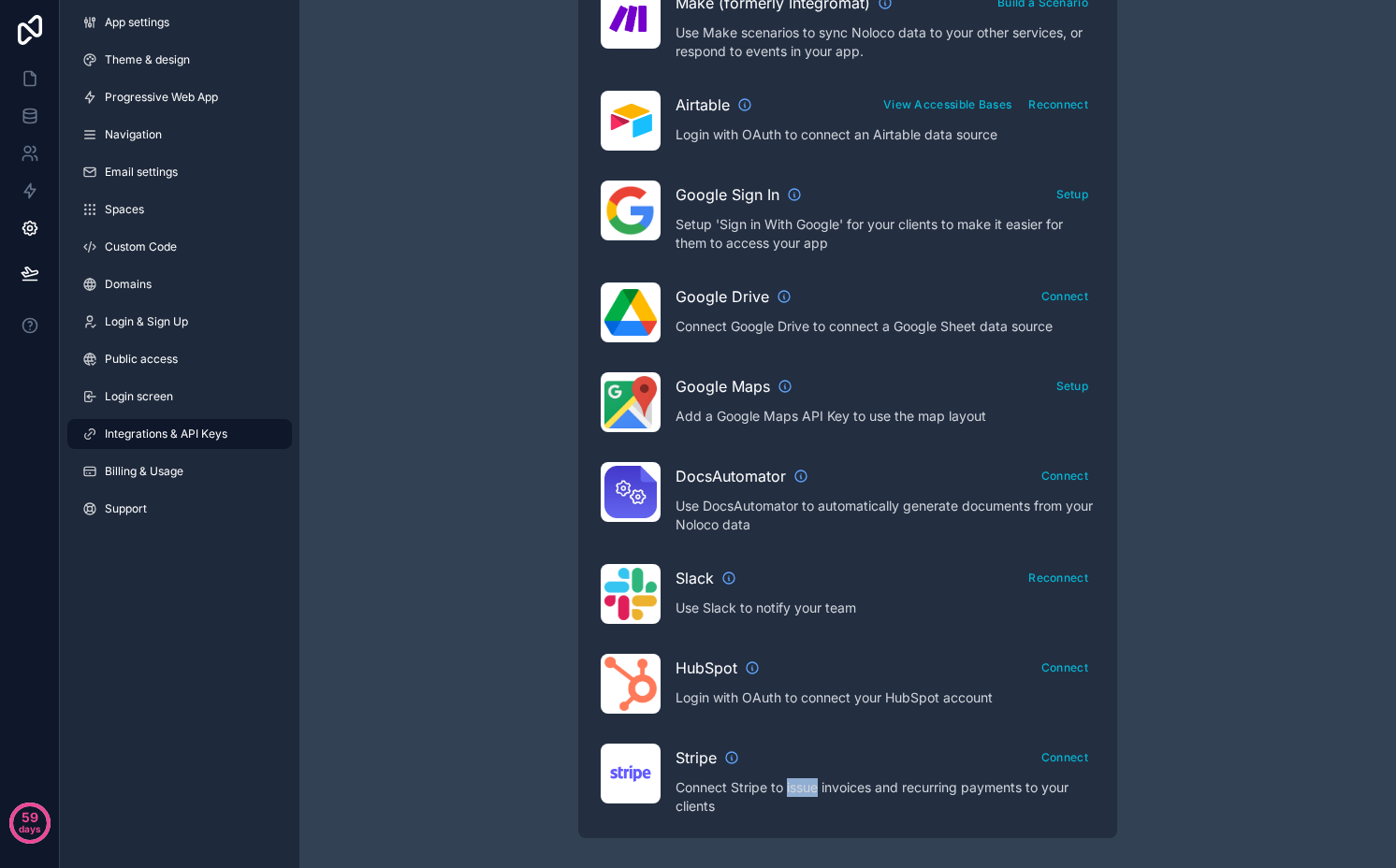 click on "Connect Stripe to issue invoices and recurring payments to your clients" at bounding box center (885, 797) 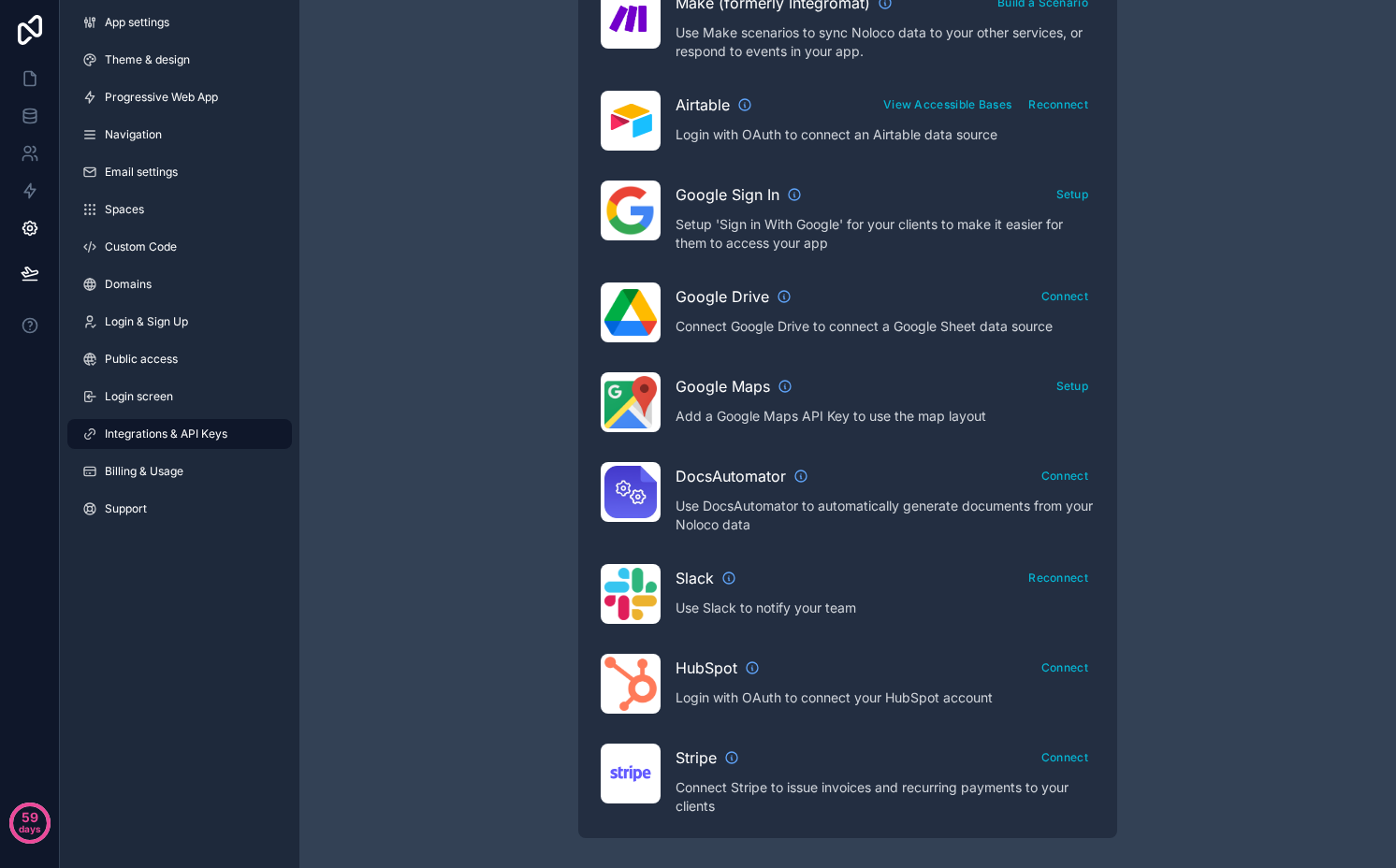 click on "Connect Stripe to issue invoices and recurring payments to your clients" at bounding box center (885, 797) 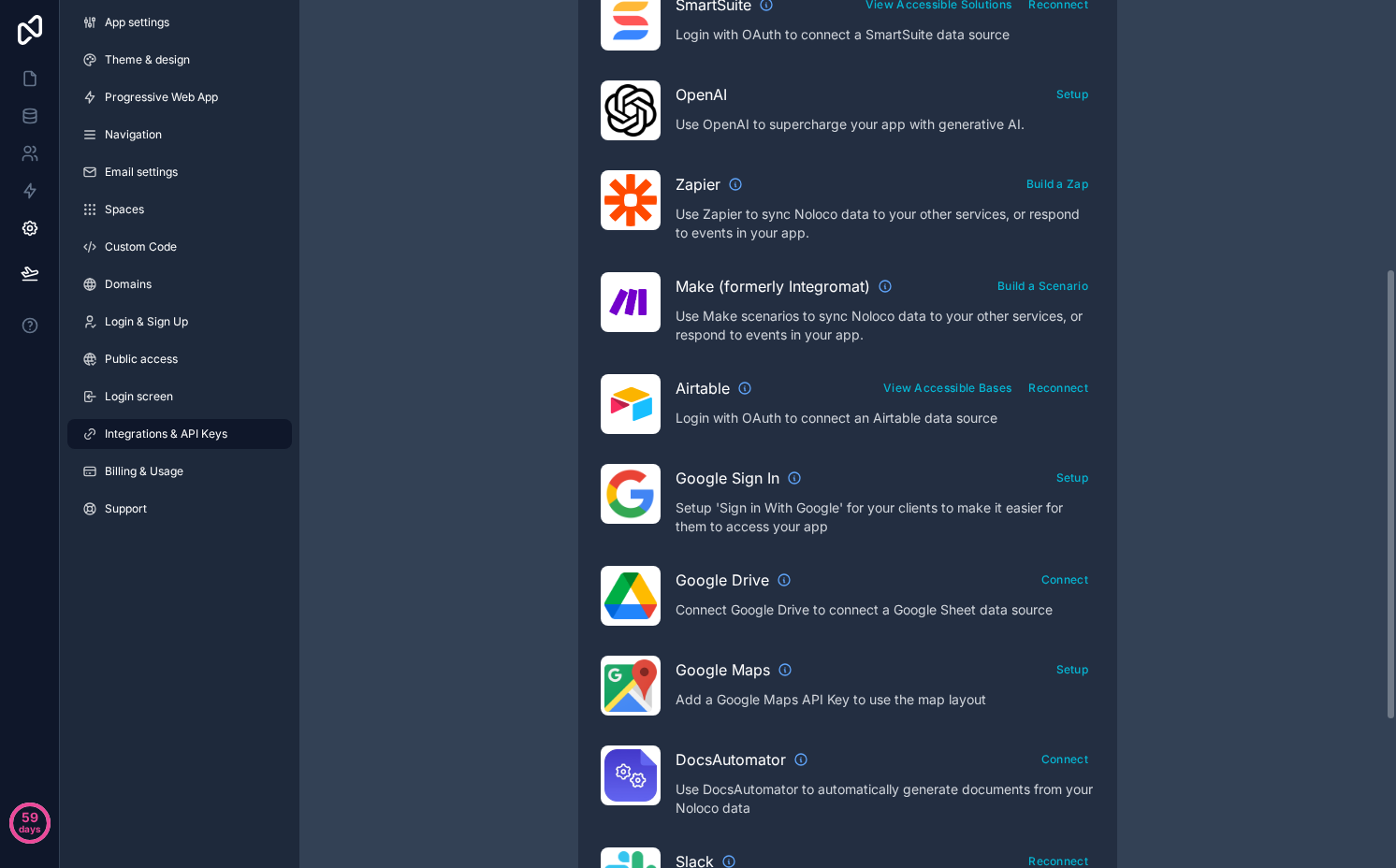 scroll, scrollTop: 423, scrollLeft: 0, axis: vertical 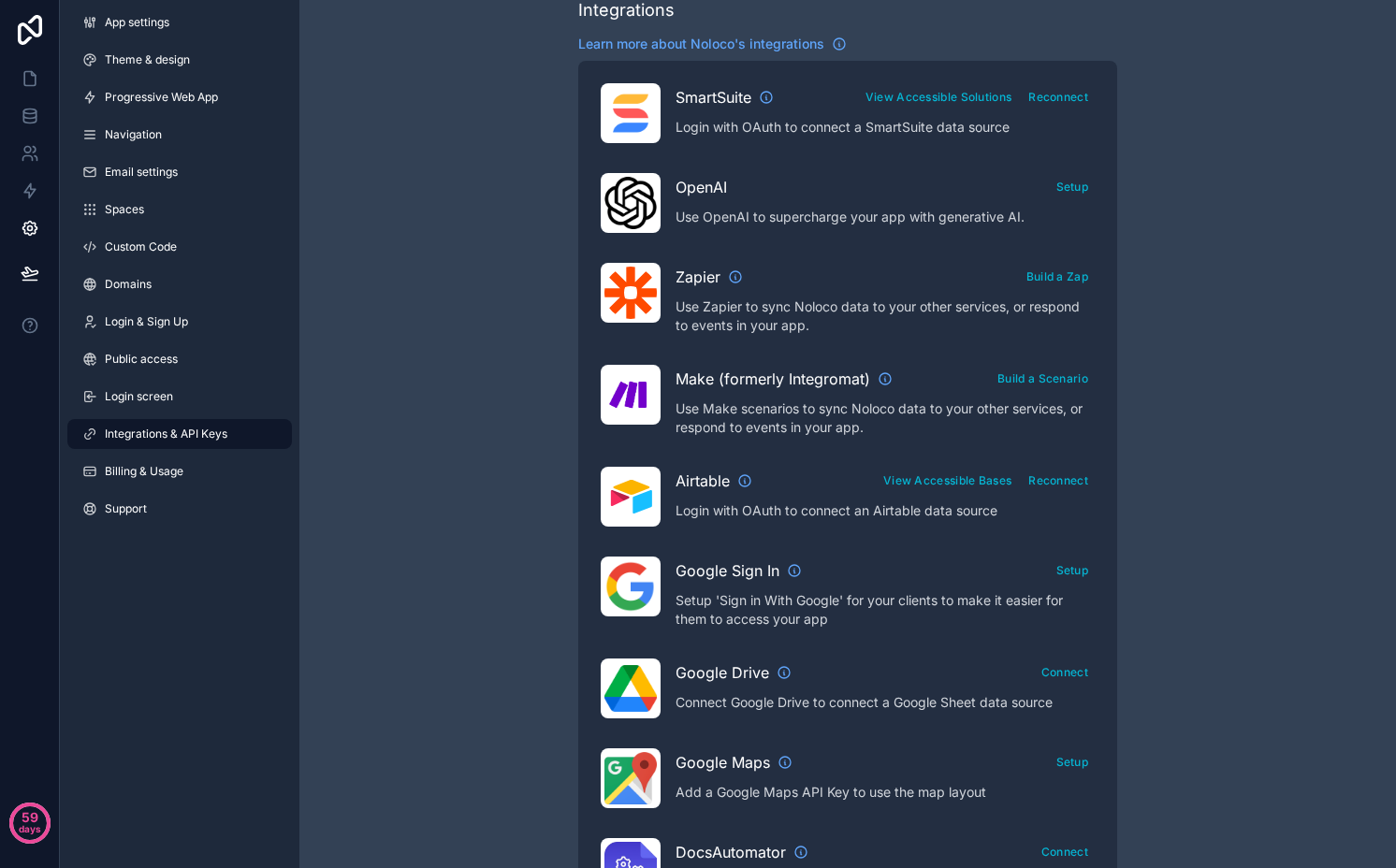 click on "OpenAI" at bounding box center [701, 187] 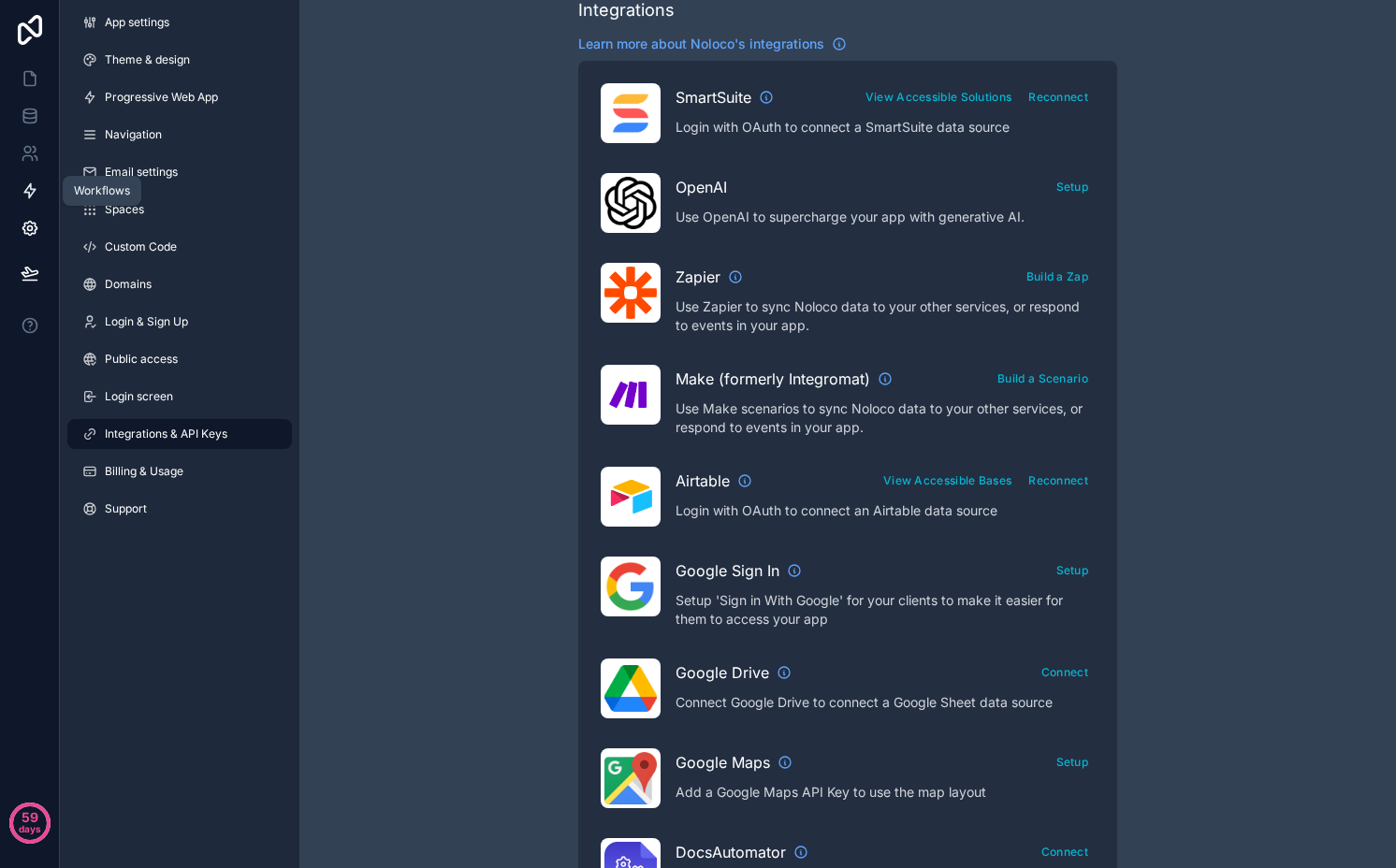 click 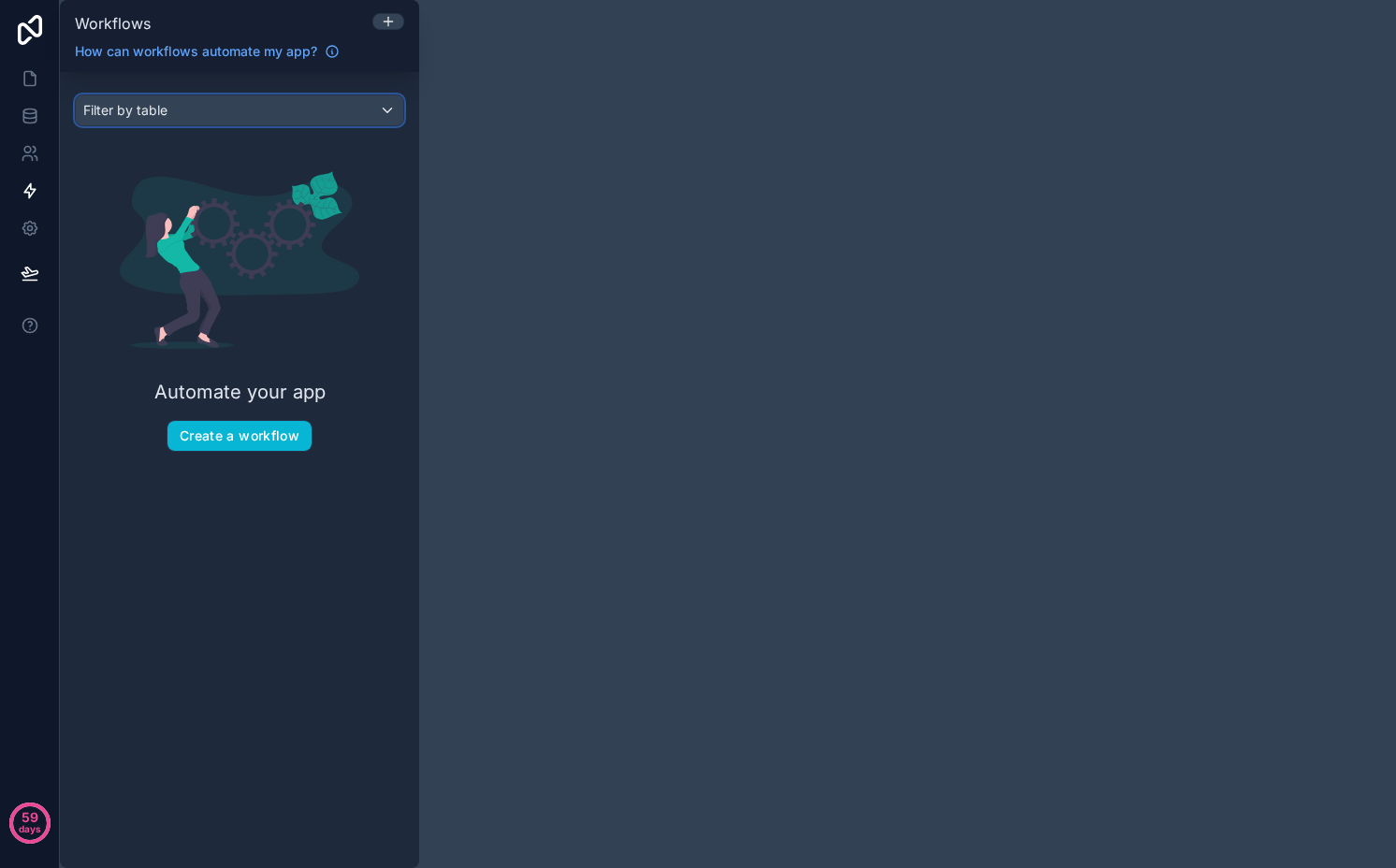 click on "Filter by table" at bounding box center [125, 109] 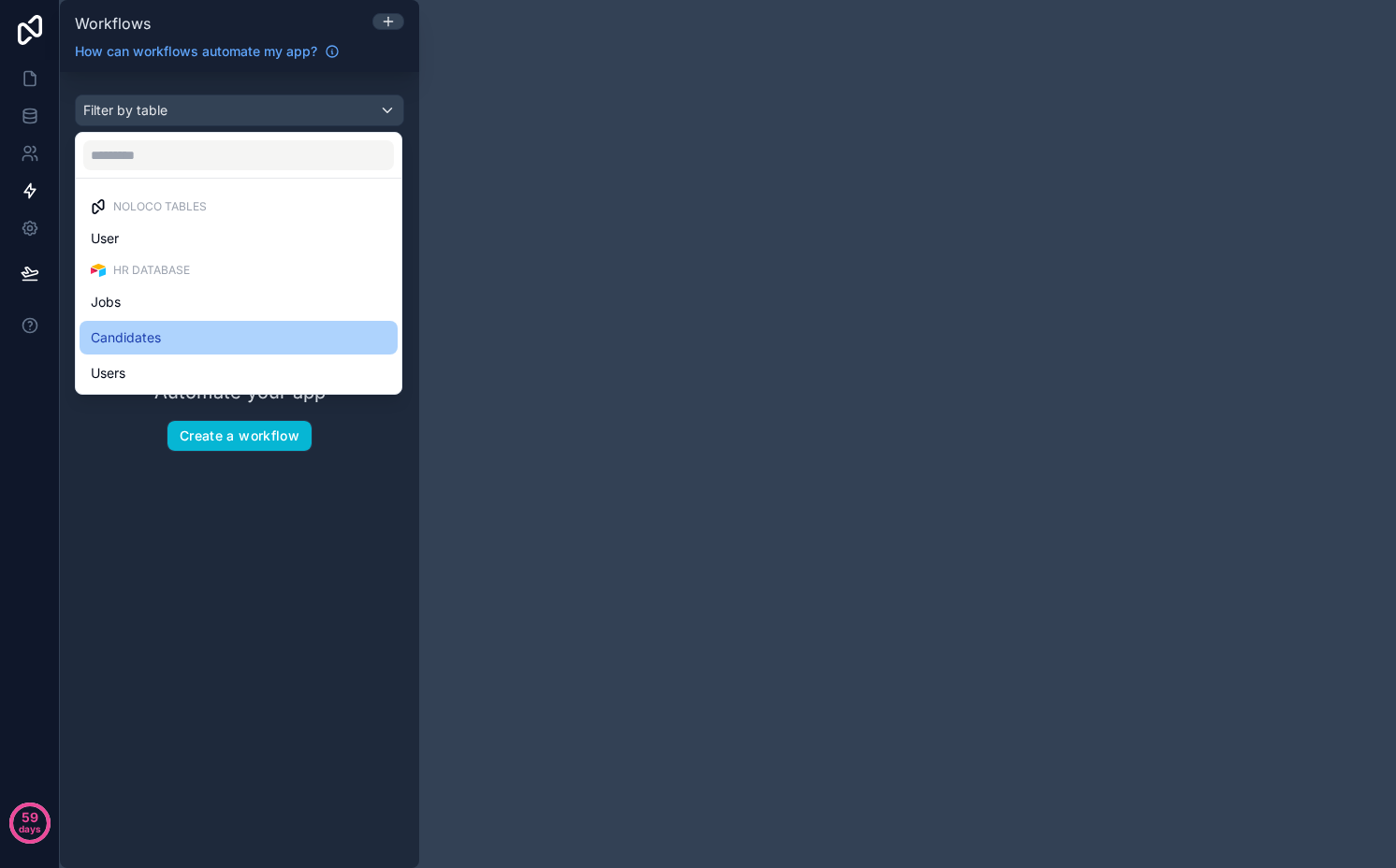 click on "Candidates" at bounding box center (239, 338) 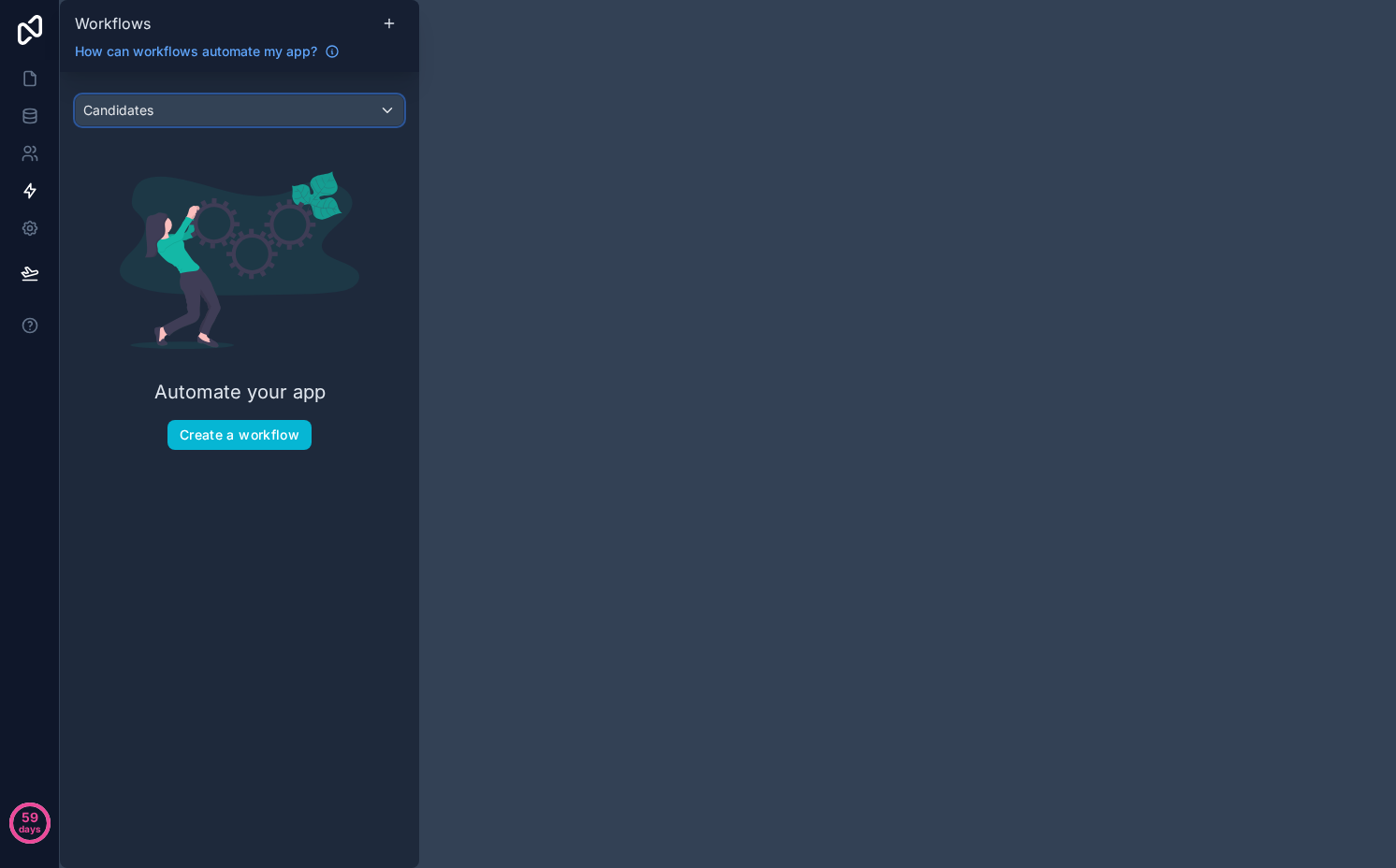 click on "Candidates" at bounding box center [118, 110] 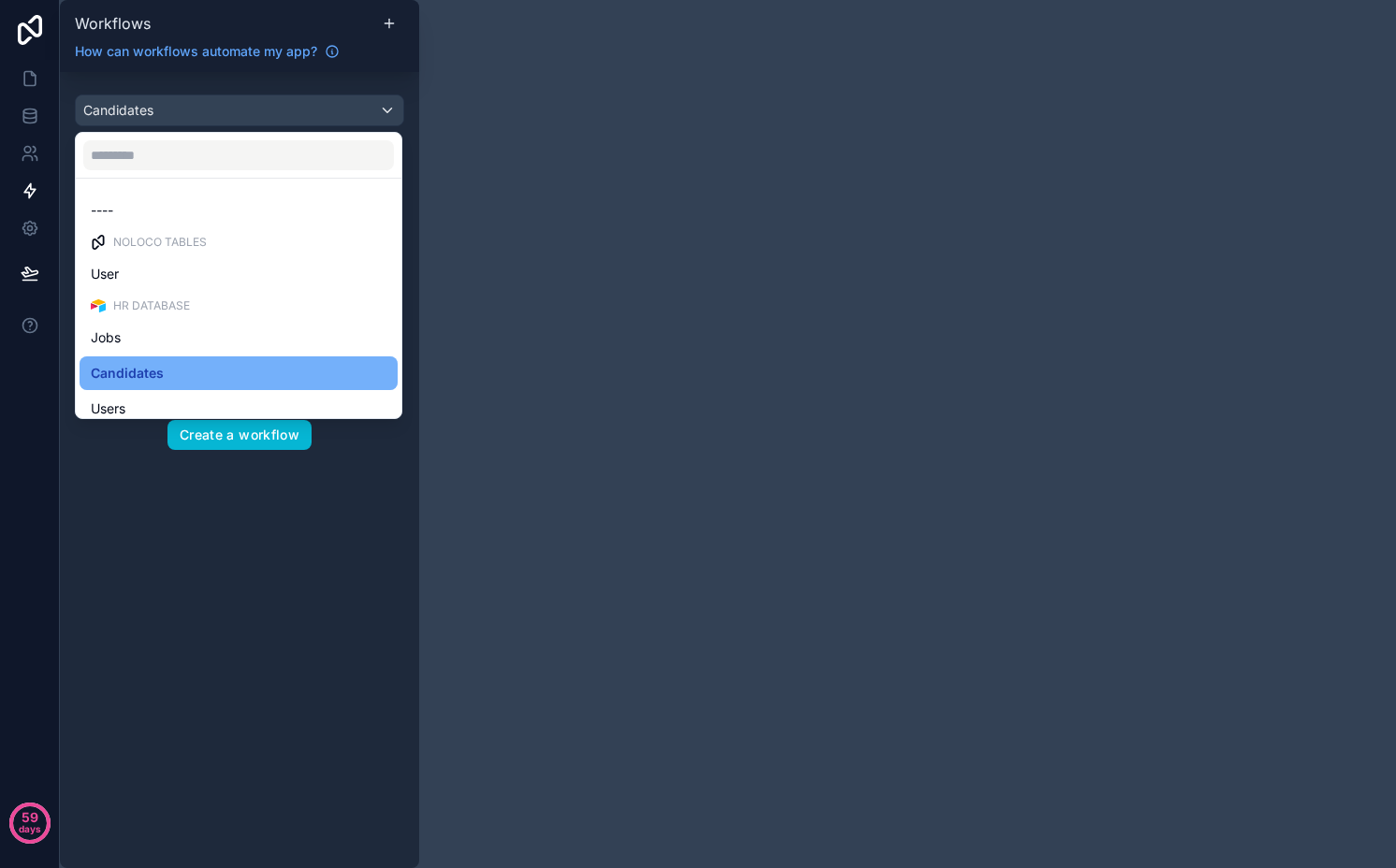 click on "Candidates" at bounding box center [127, 373] 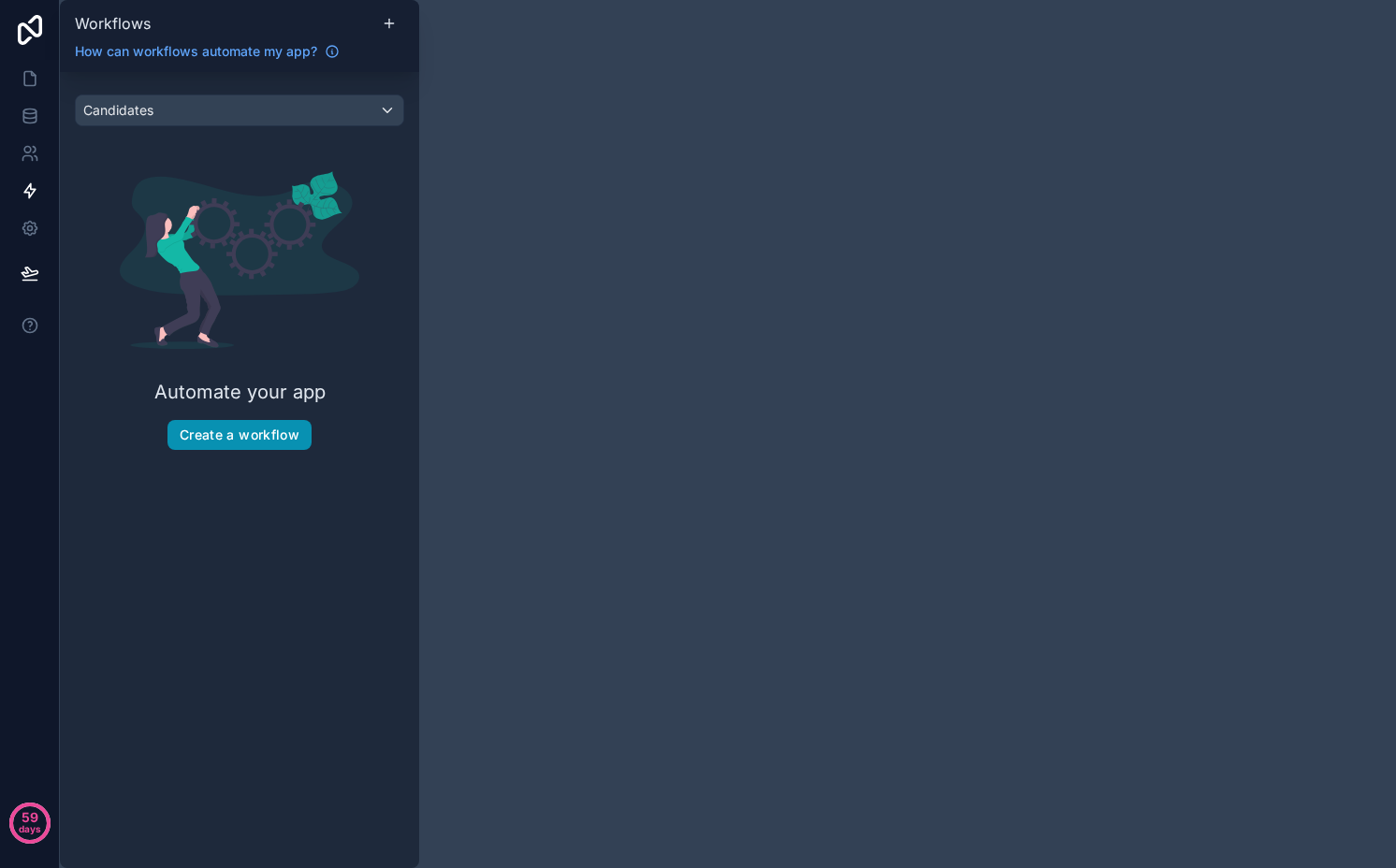 click on "Create a workflow" at bounding box center (240, 435) 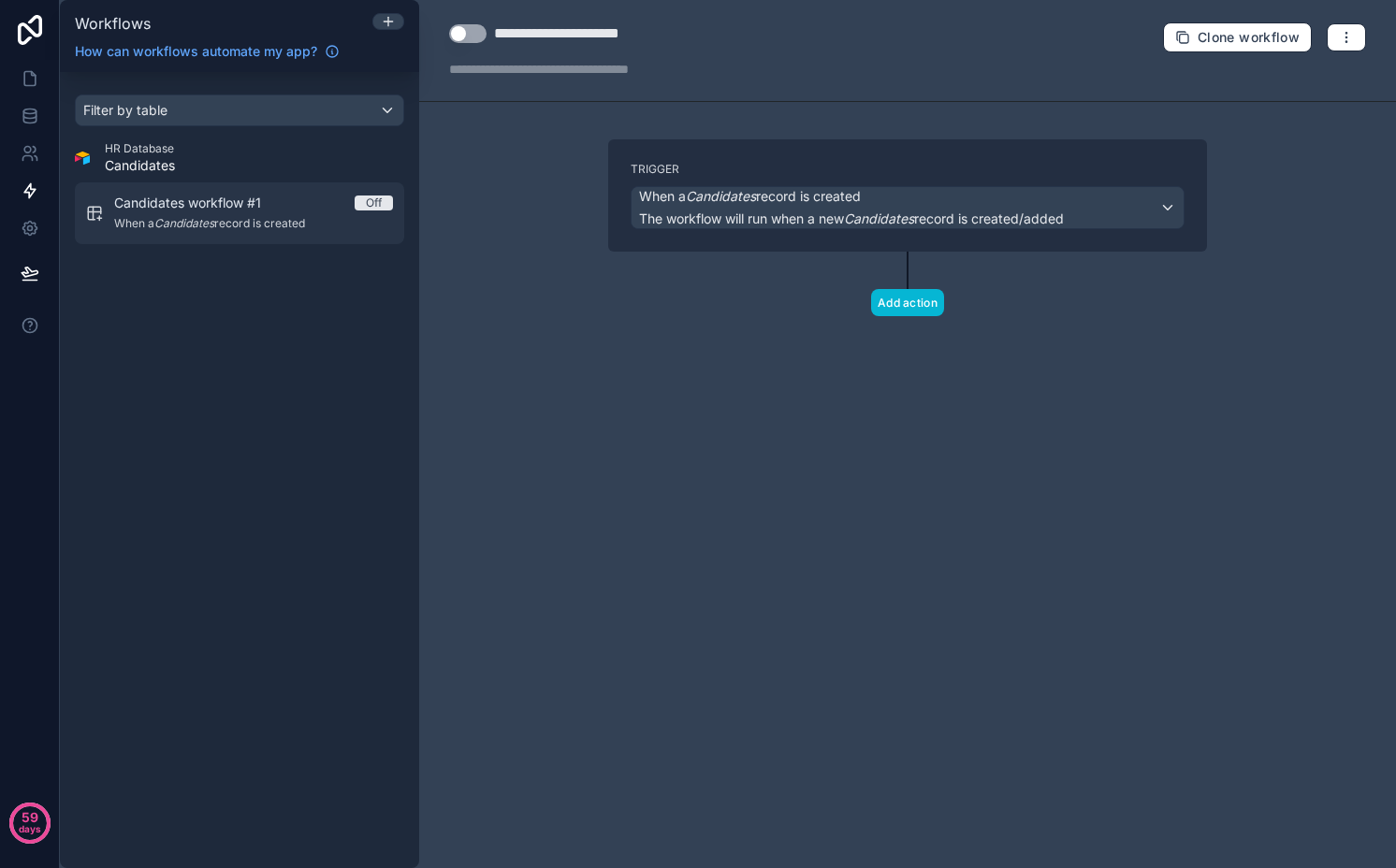 click on "Candidates workflow #1 Off" at bounding box center [254, 203] 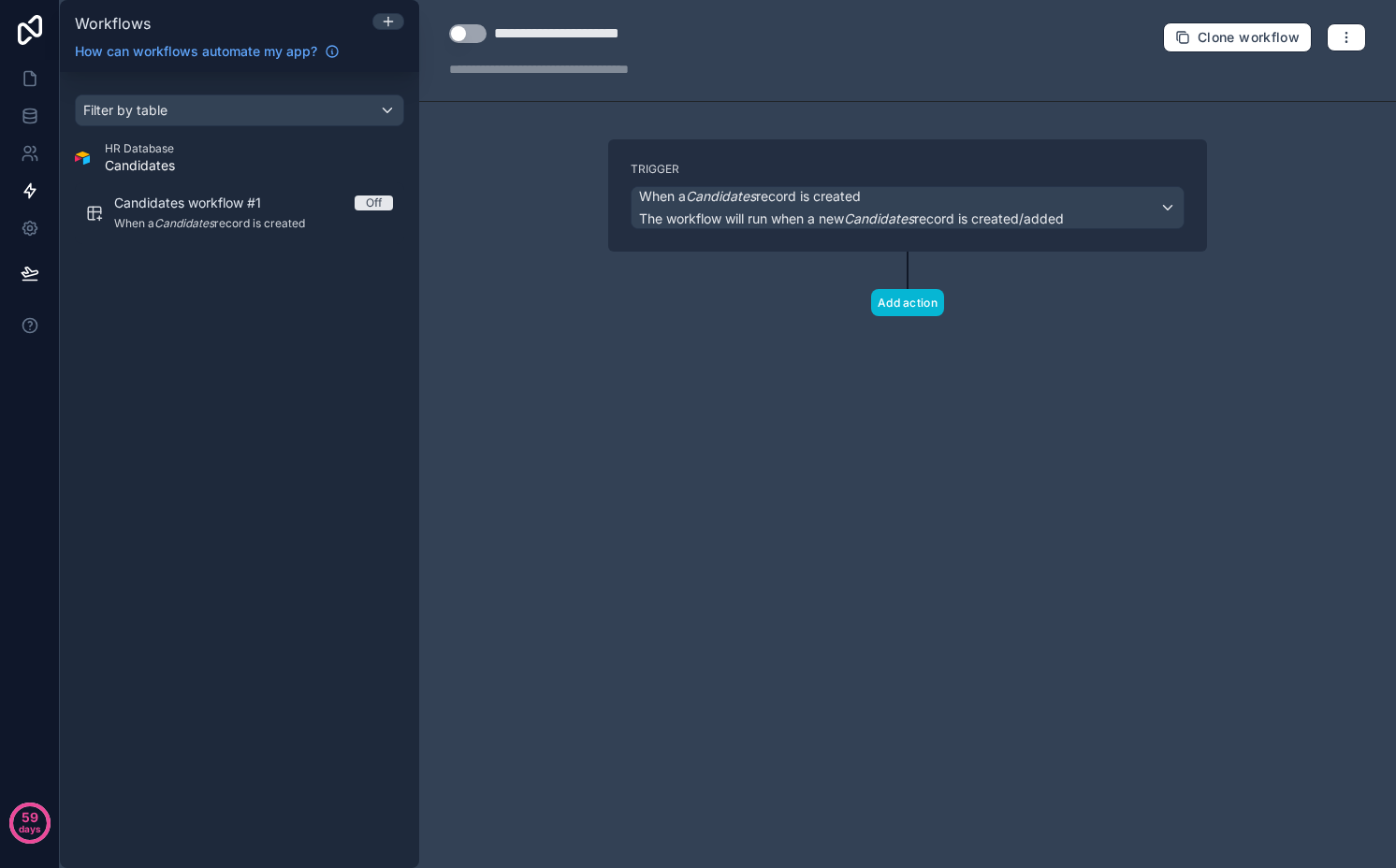 click on "**********" at bounding box center (586, 34) 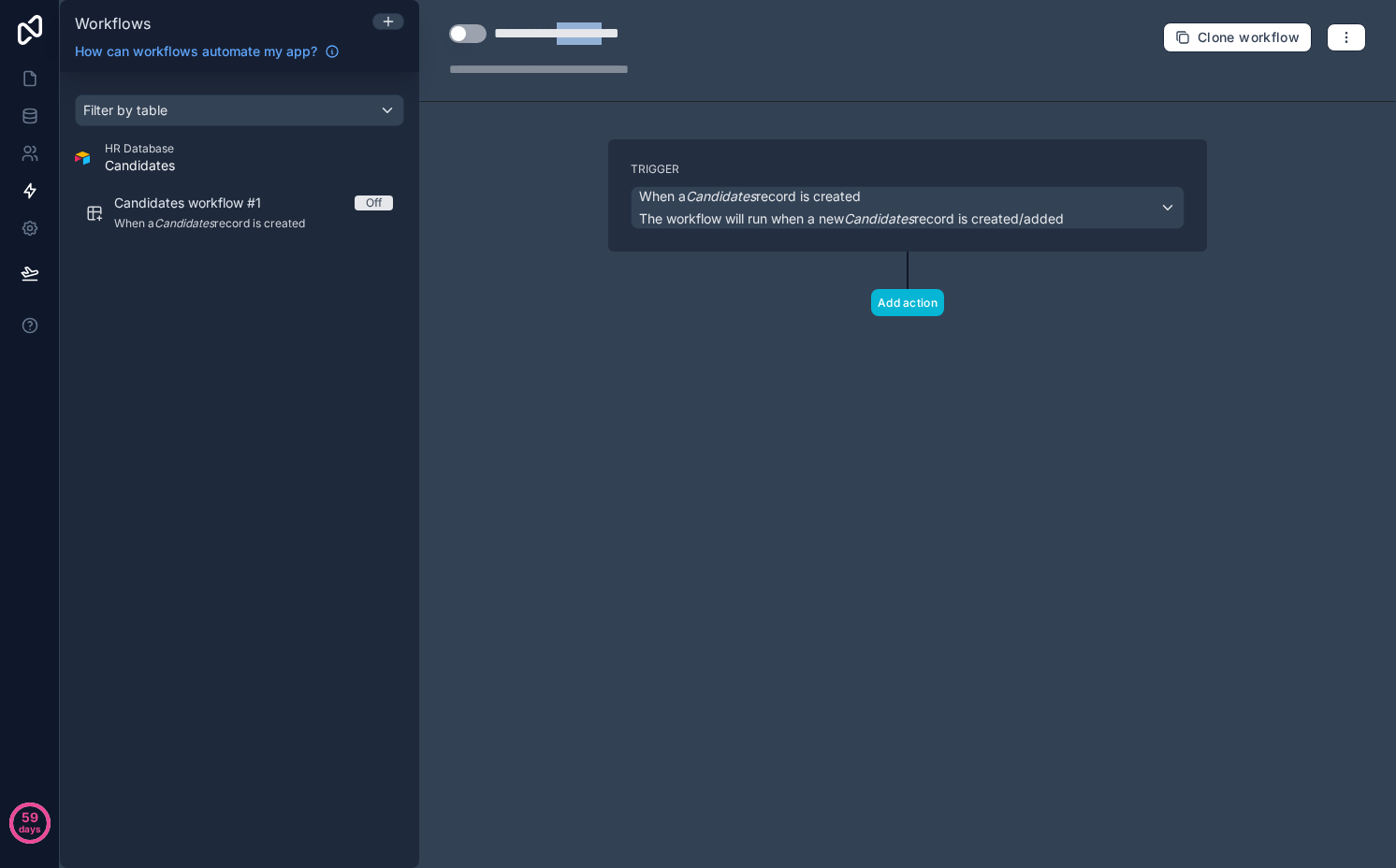 click on "**********" at bounding box center (586, 34) 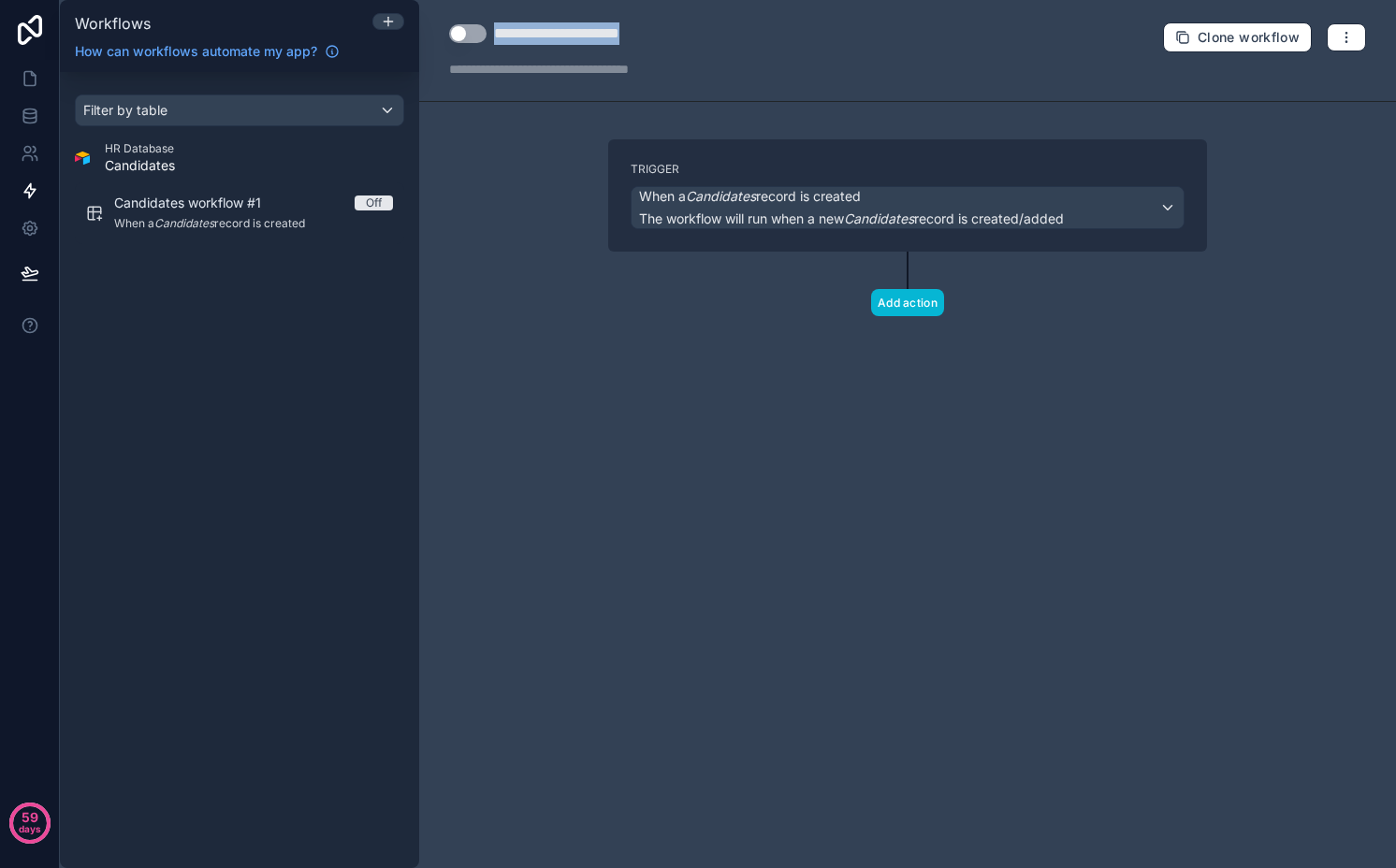 click on "**********" at bounding box center (586, 34) 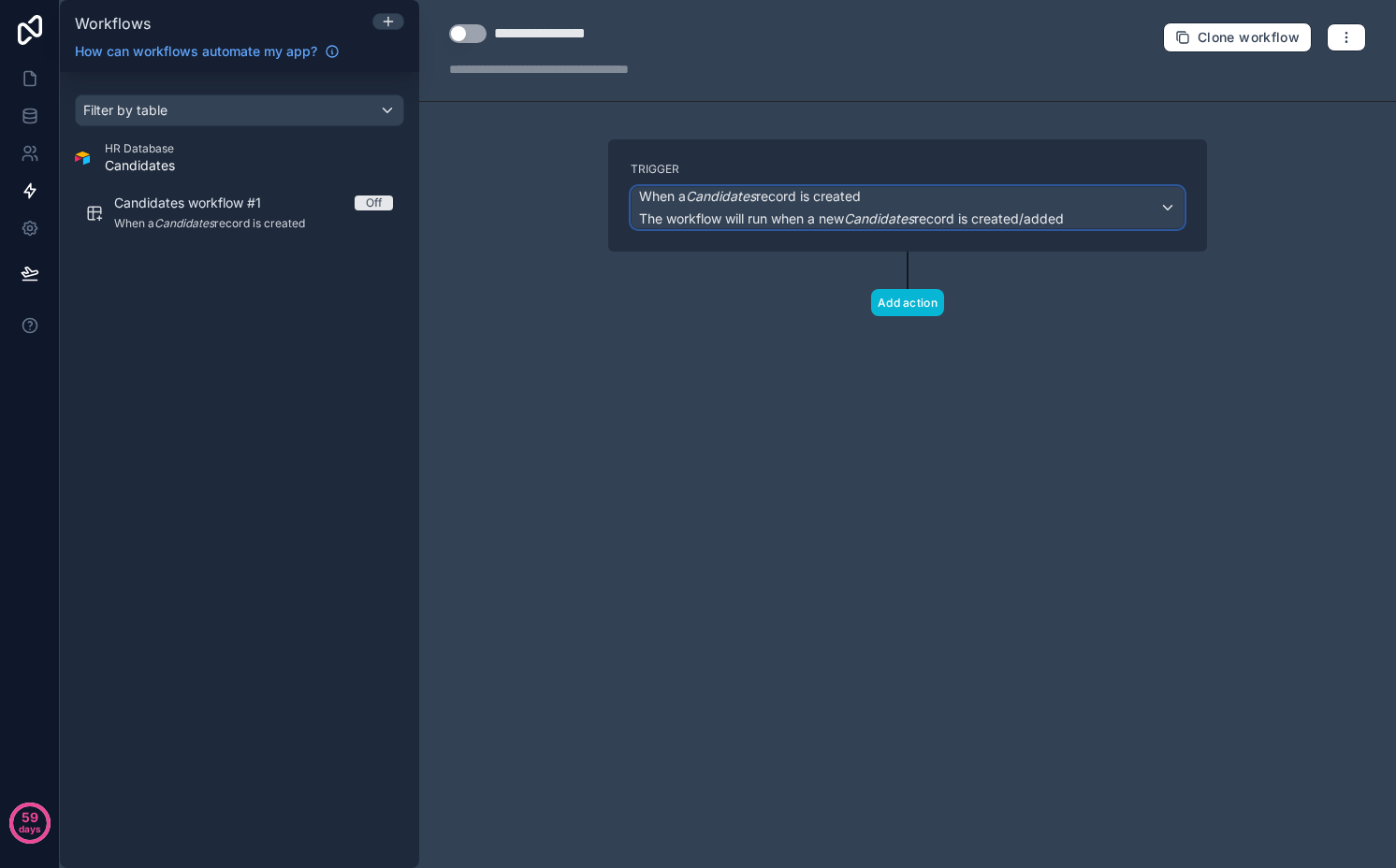 click on "The workflow will run when a new Candidates record is created/added" at bounding box center (851, 218) 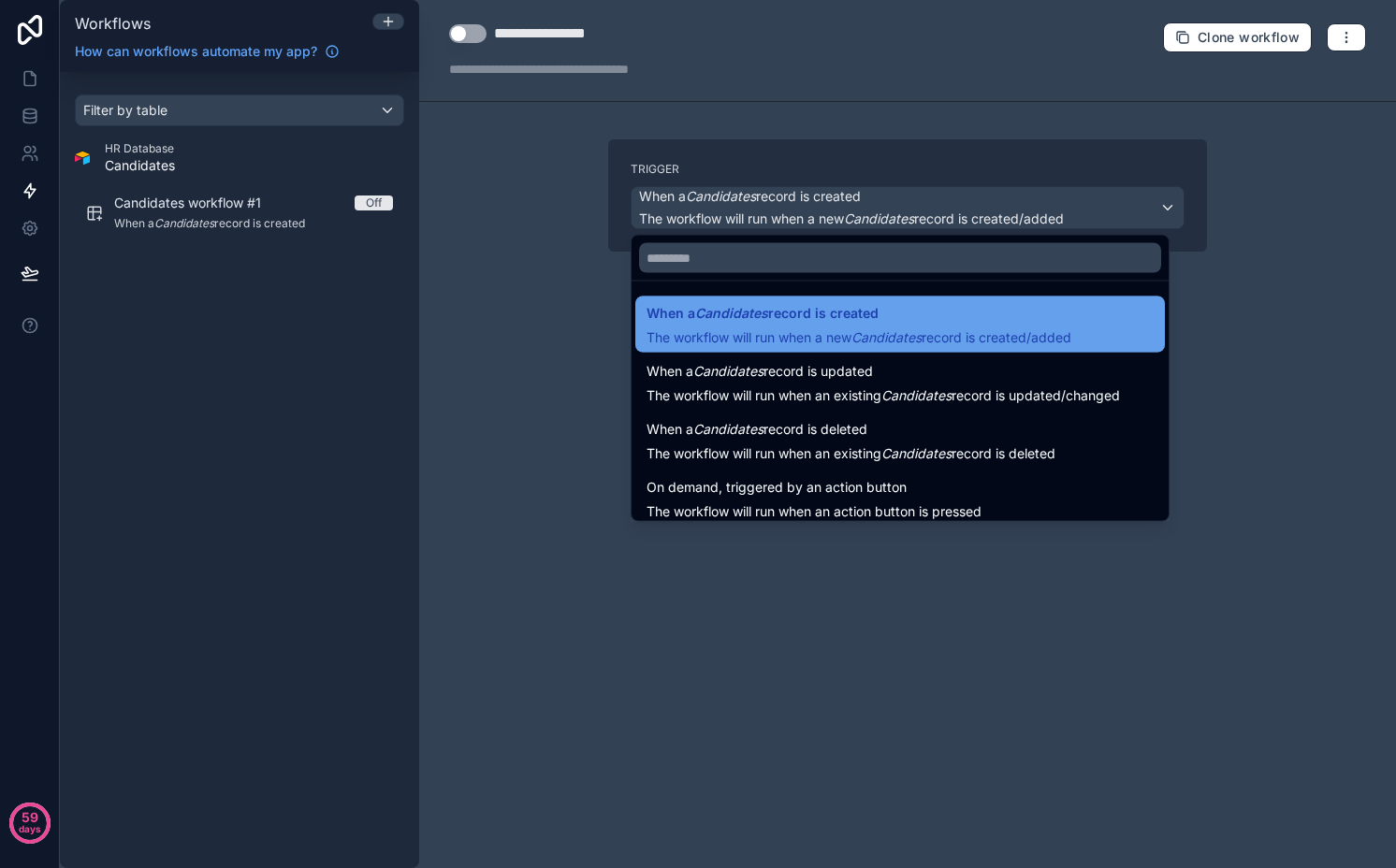 click on "When a Candidates record is created" at bounding box center [763, 313] 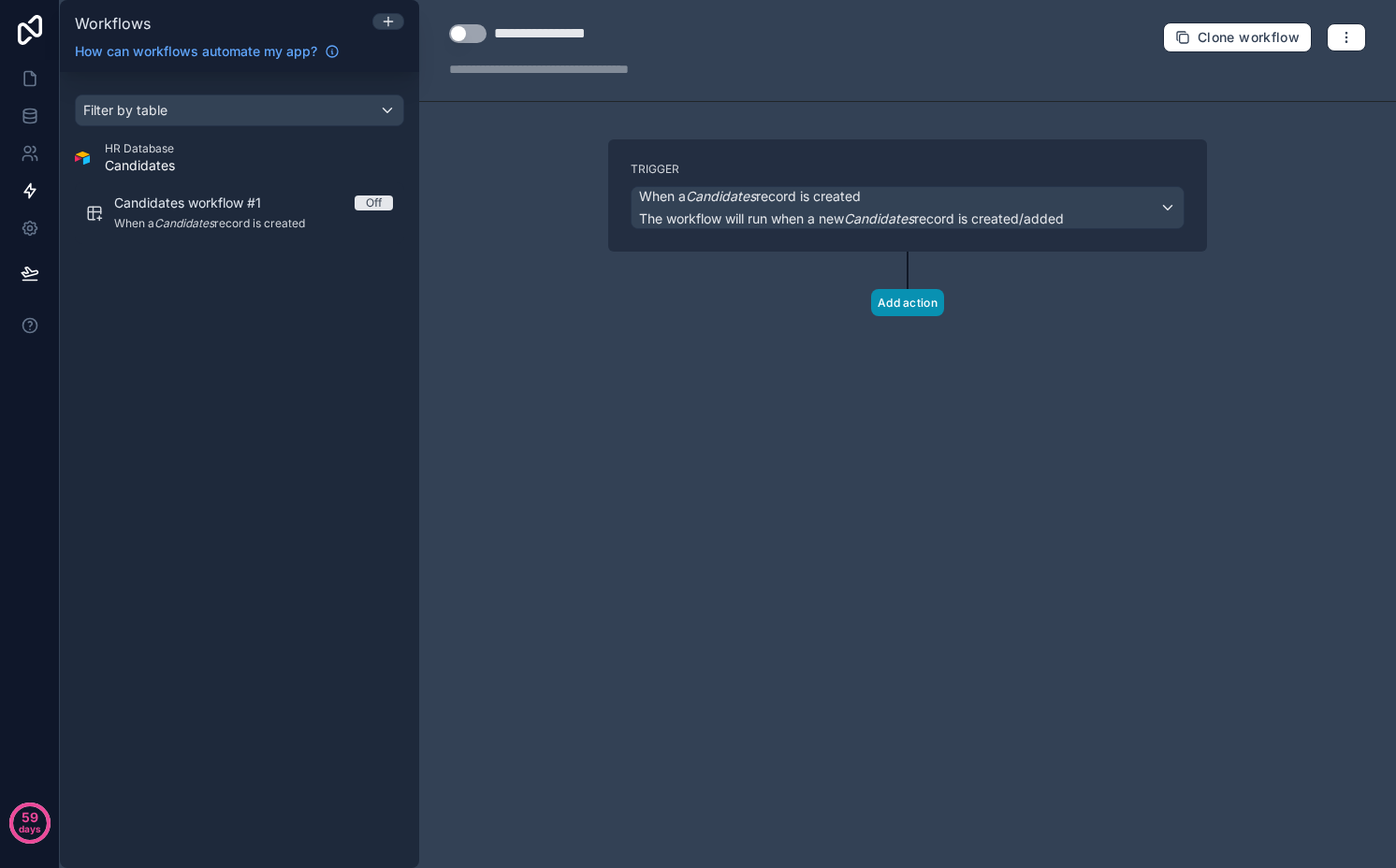 click on "Add action" at bounding box center [908, 302] 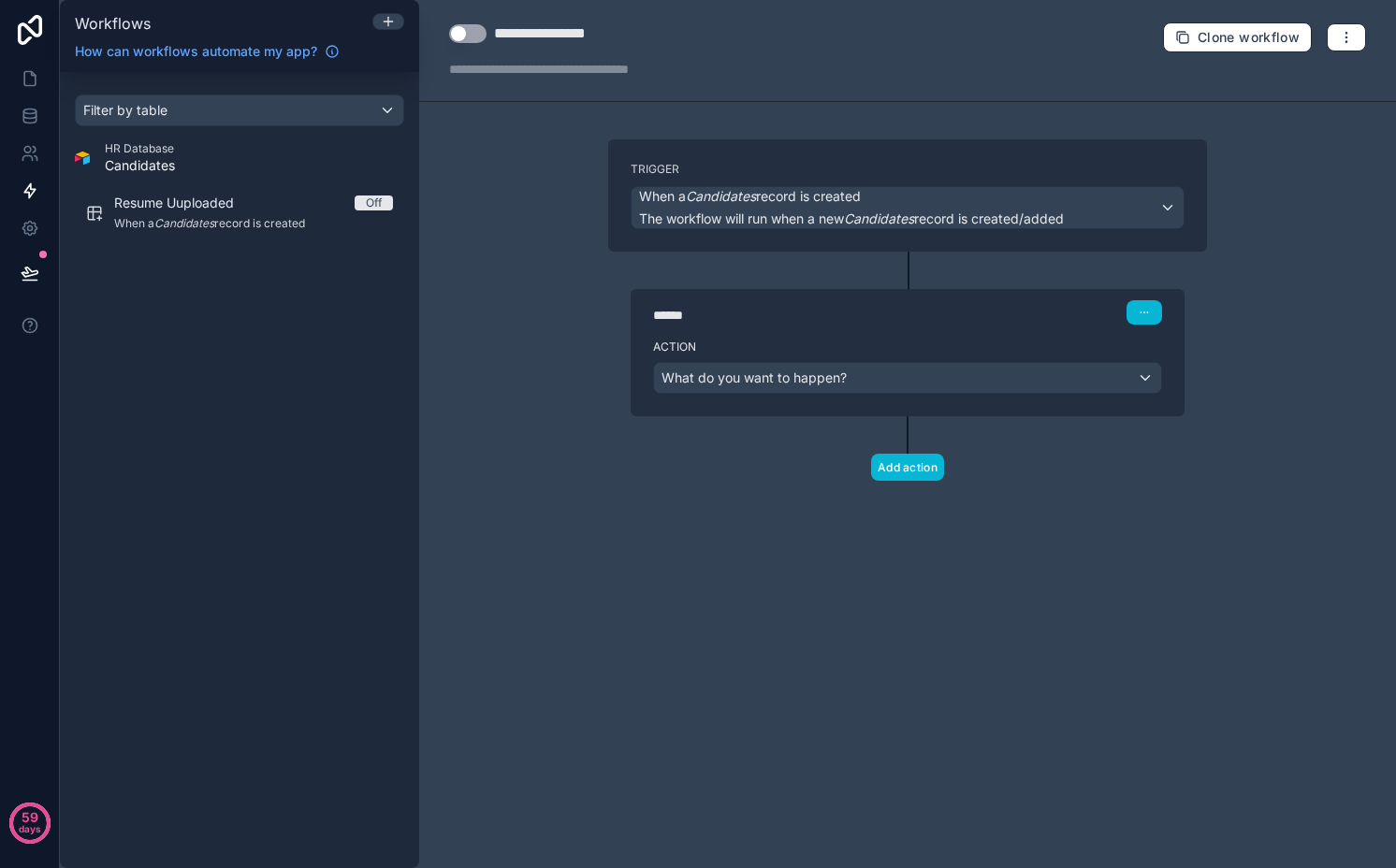 click on "Action What do you want to happen?" at bounding box center (908, 374) 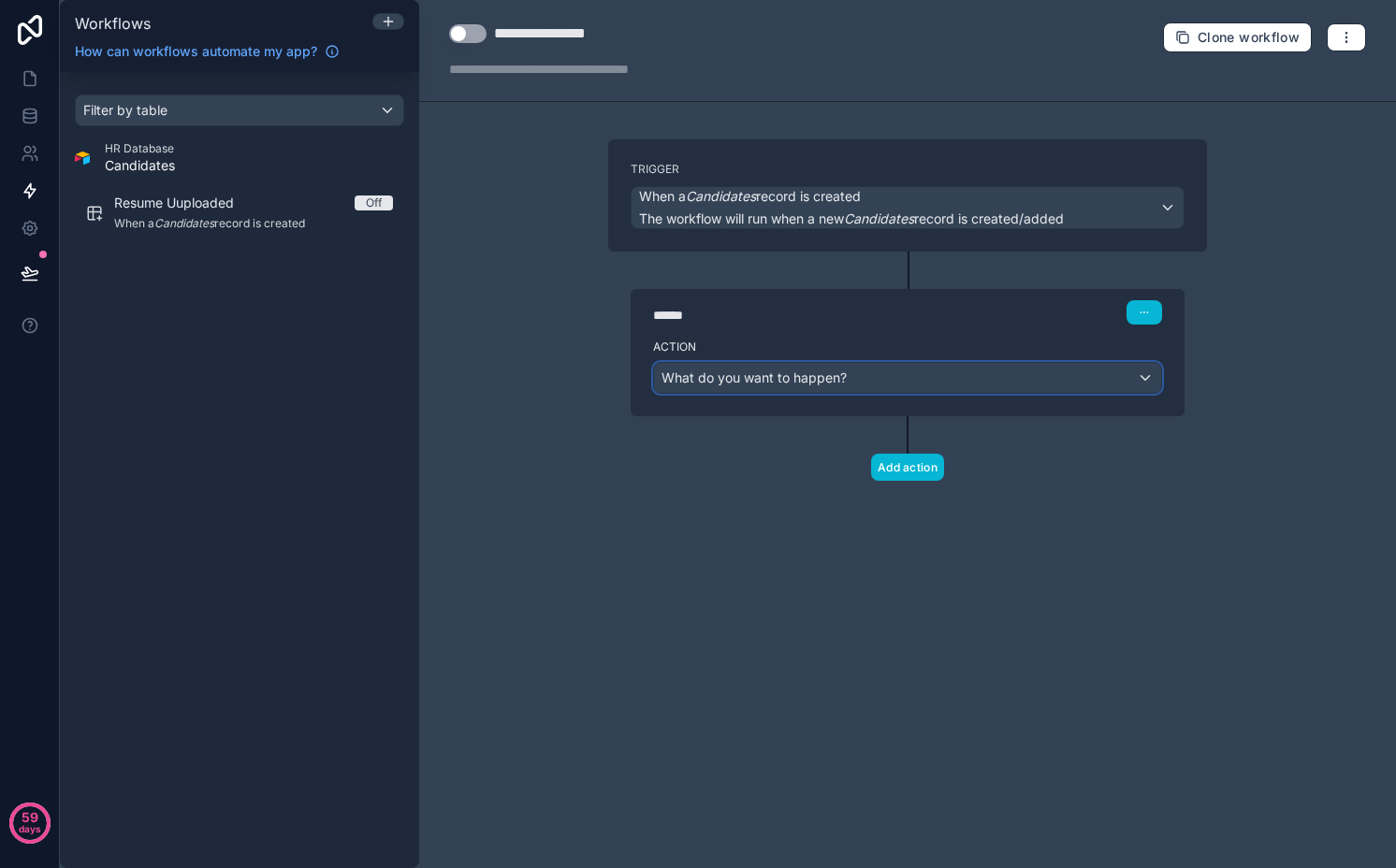 click on "What do you want to happen?" at bounding box center [908, 378] 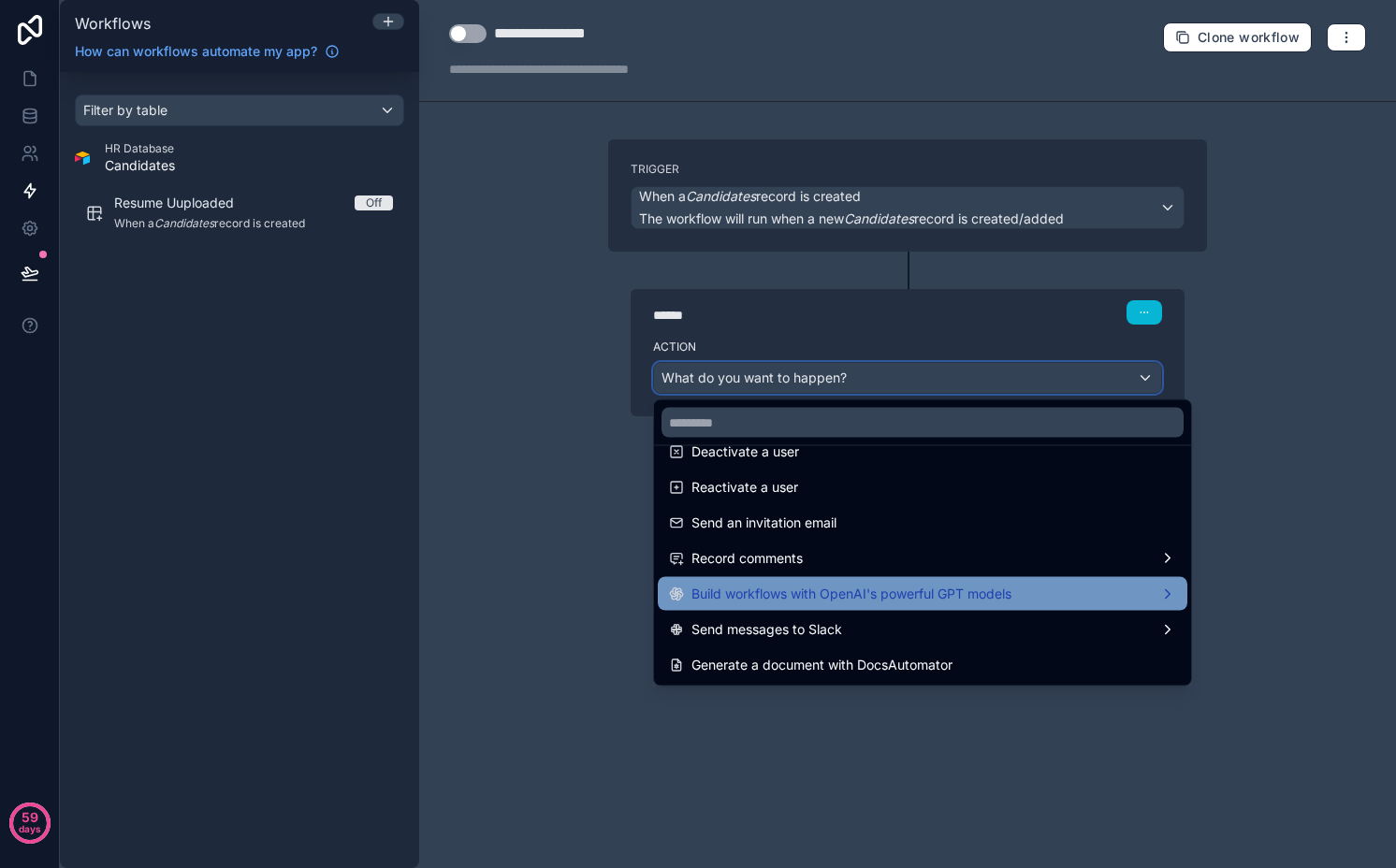 scroll, scrollTop: 345, scrollLeft: 0, axis: vertical 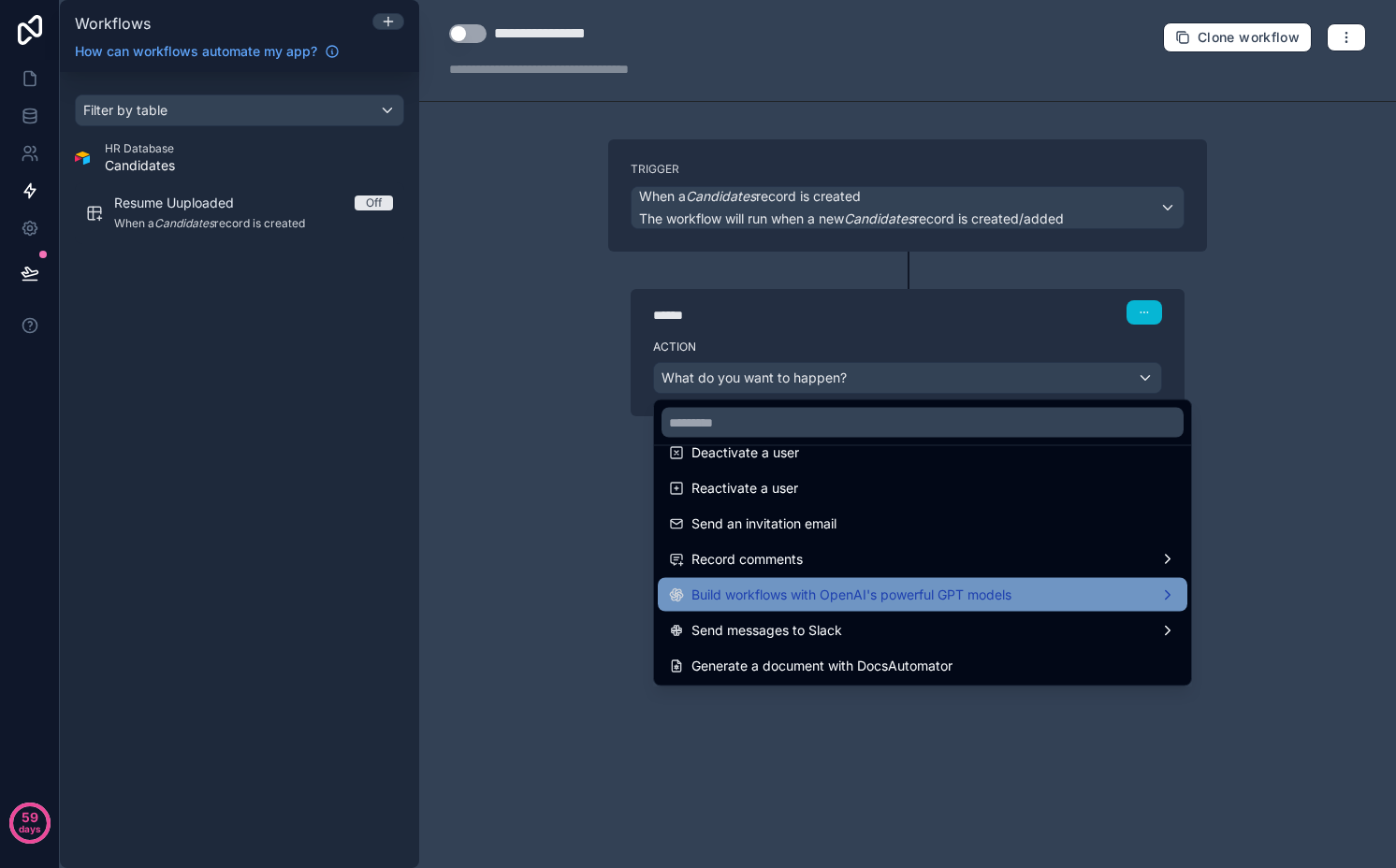 click on "Build workflows with OpenAI's powerful GPT models" at bounding box center [851, 595] 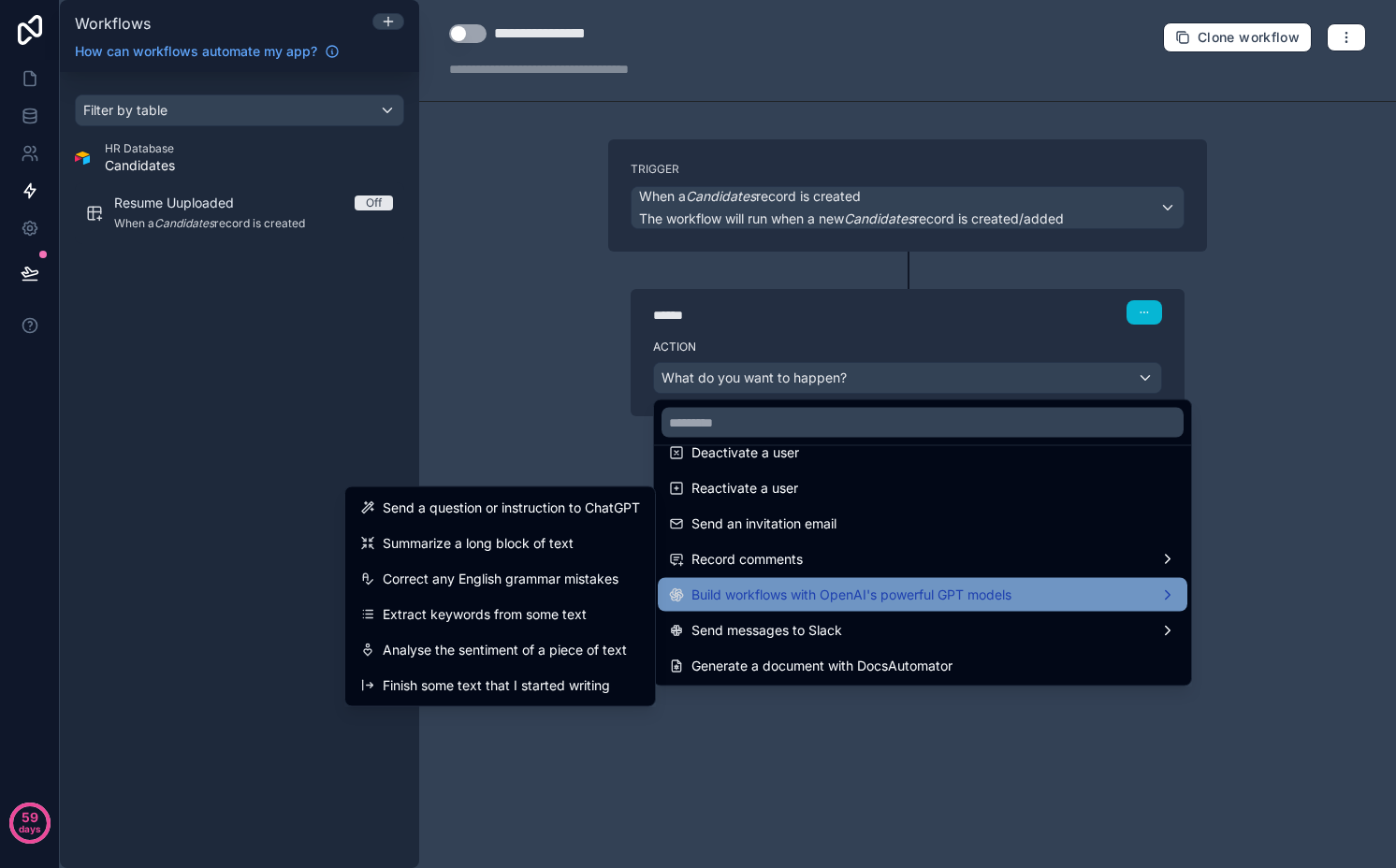click on "Build workflows with OpenAI's powerful GPT models" at bounding box center (851, 595) 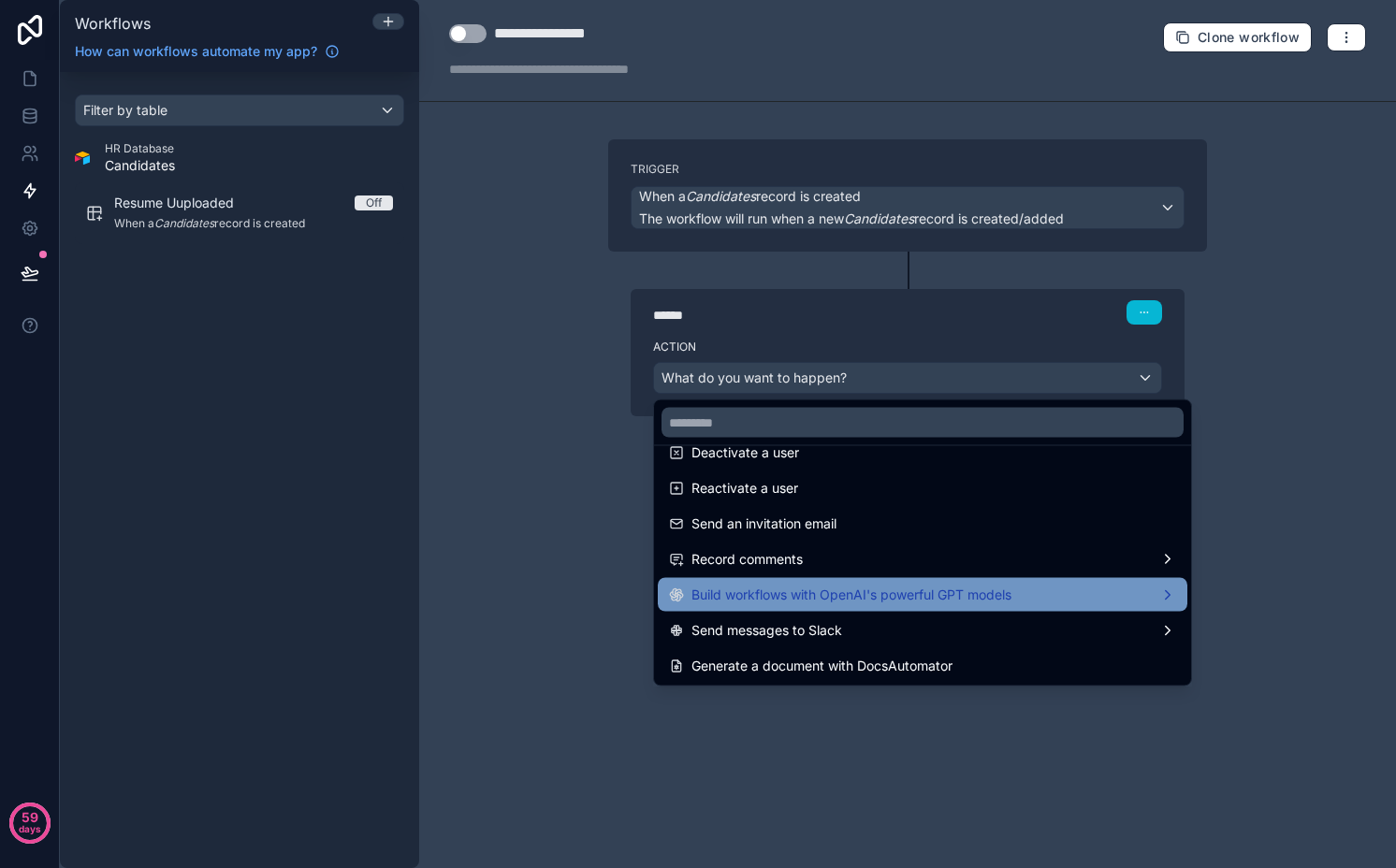 click on "Build workflows with OpenAI's powerful GPT models" at bounding box center (851, 595) 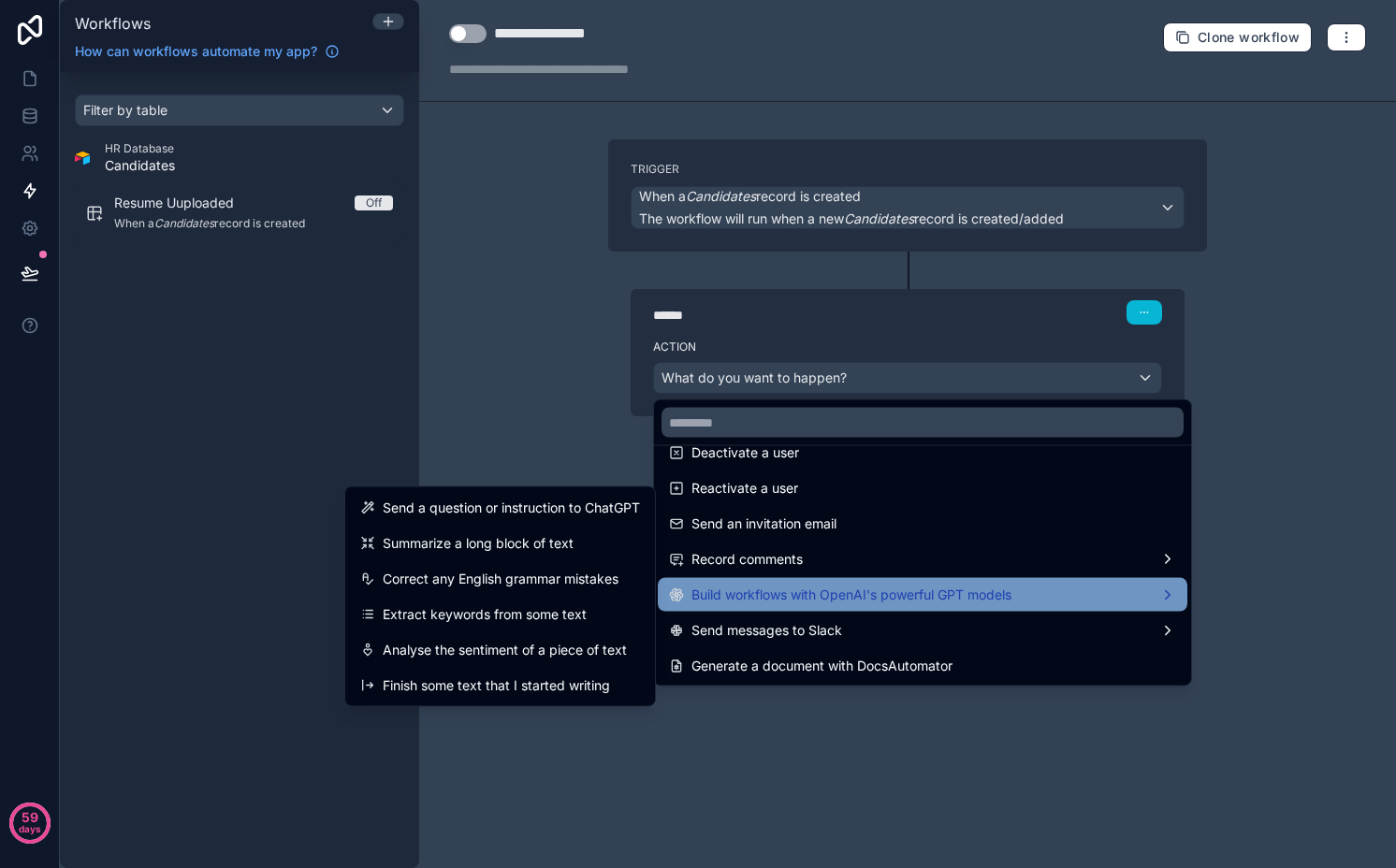 click on "Build workflows with OpenAI's powerful GPT models" at bounding box center [851, 595] 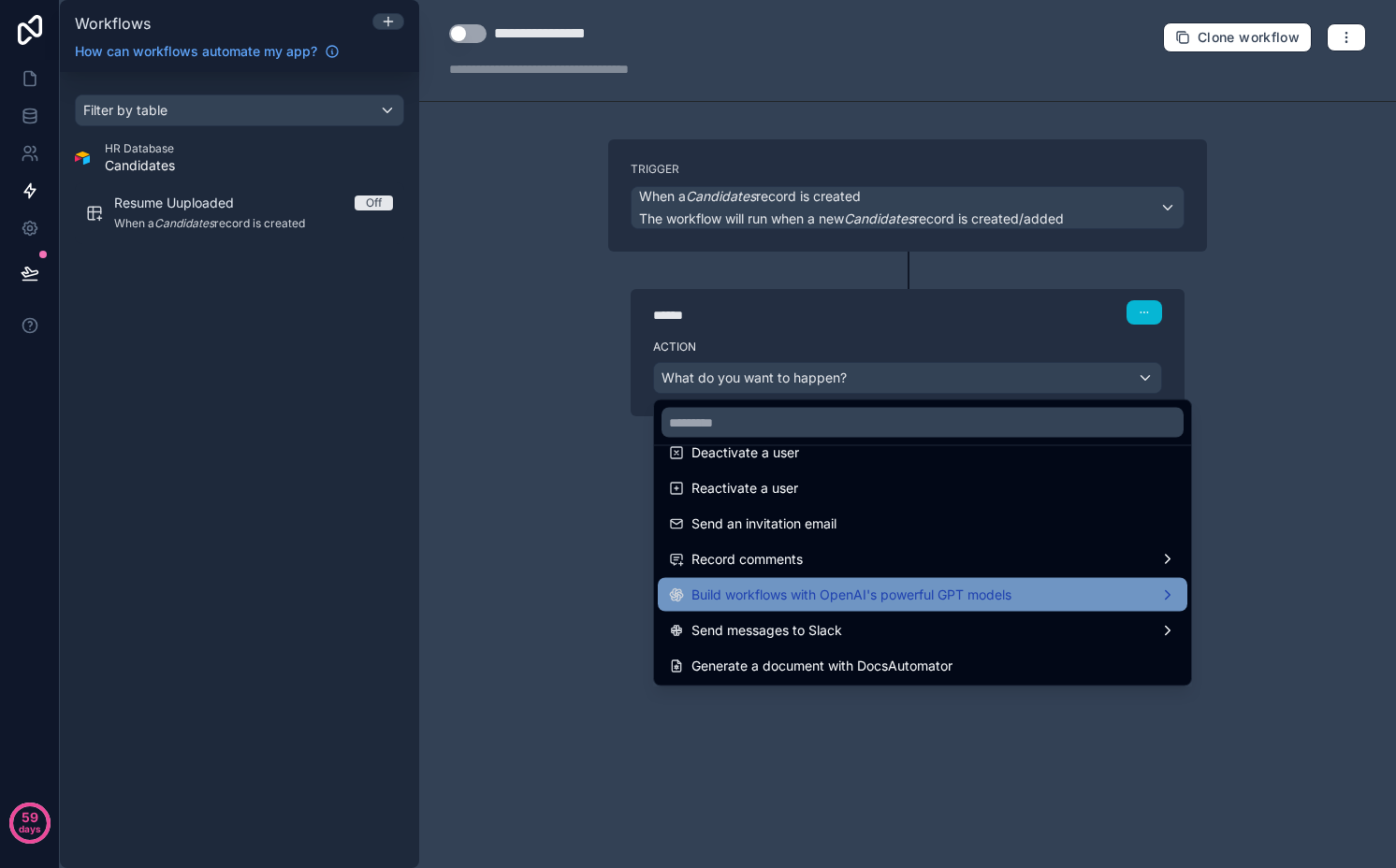 click on "Build workflows with OpenAI's powerful GPT models" at bounding box center (851, 595) 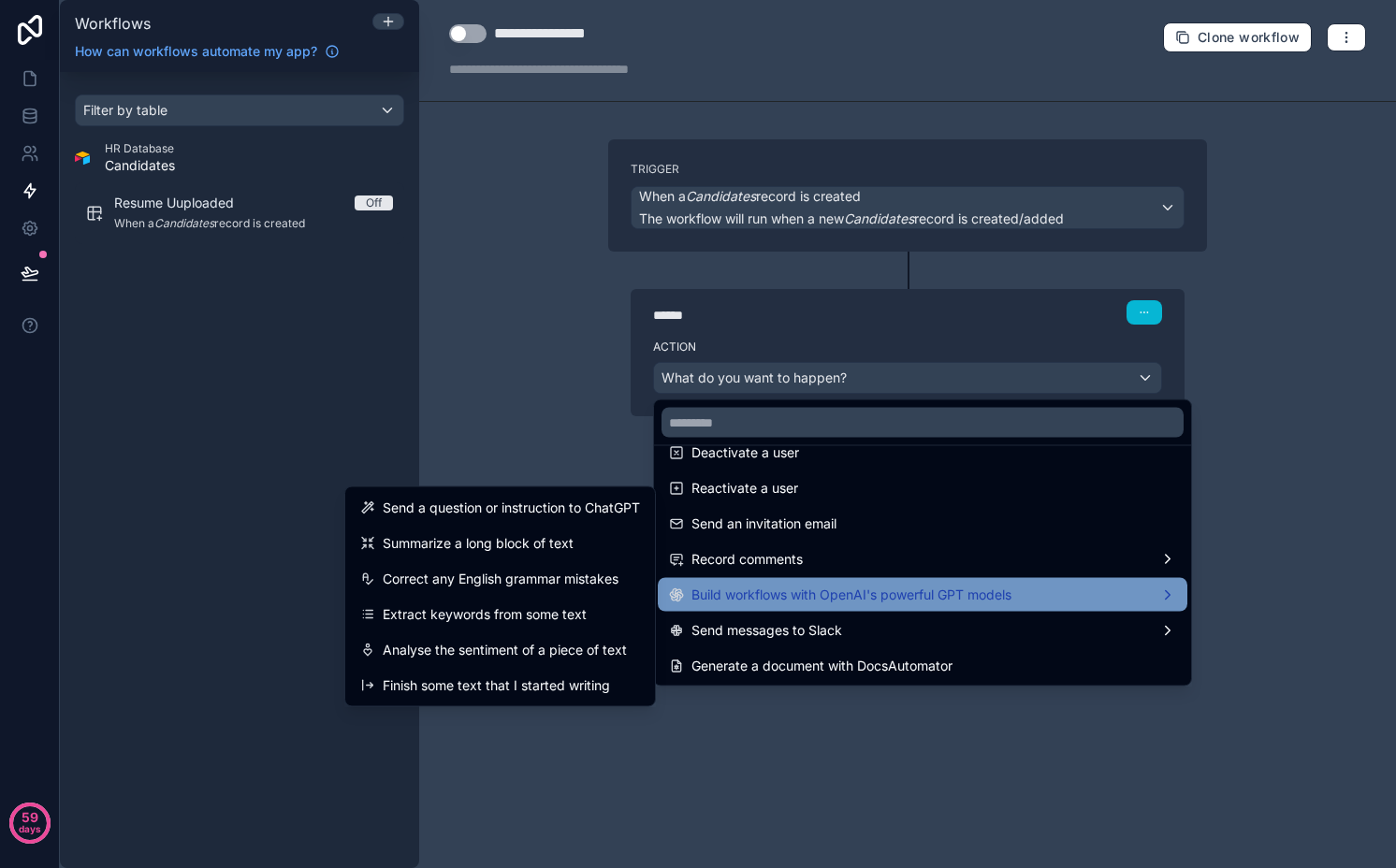 click on "Build workflows with OpenAI's powerful GPT models" at bounding box center (851, 595) 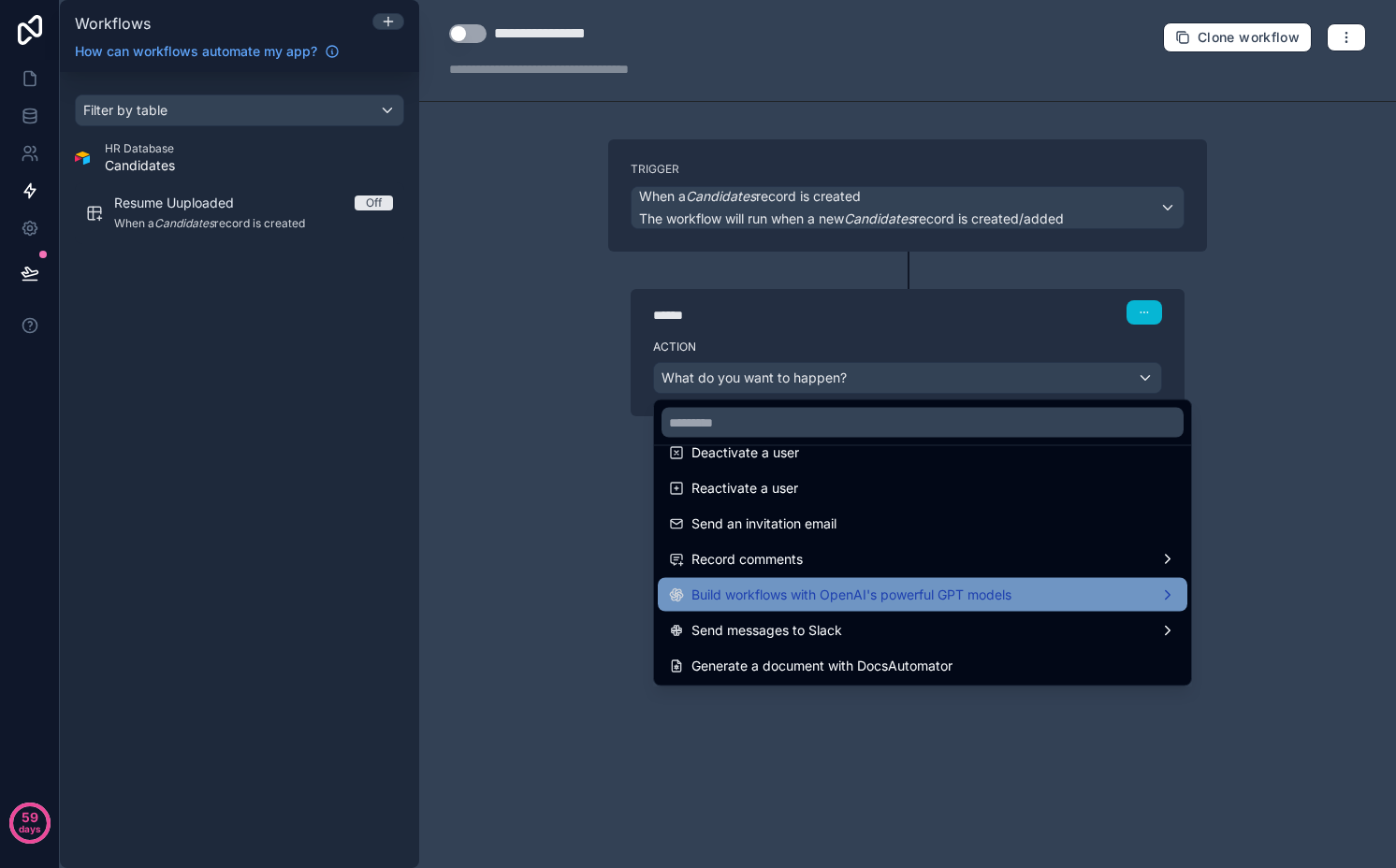 click on "Build workflows with OpenAI's powerful GPT models" at bounding box center [851, 595] 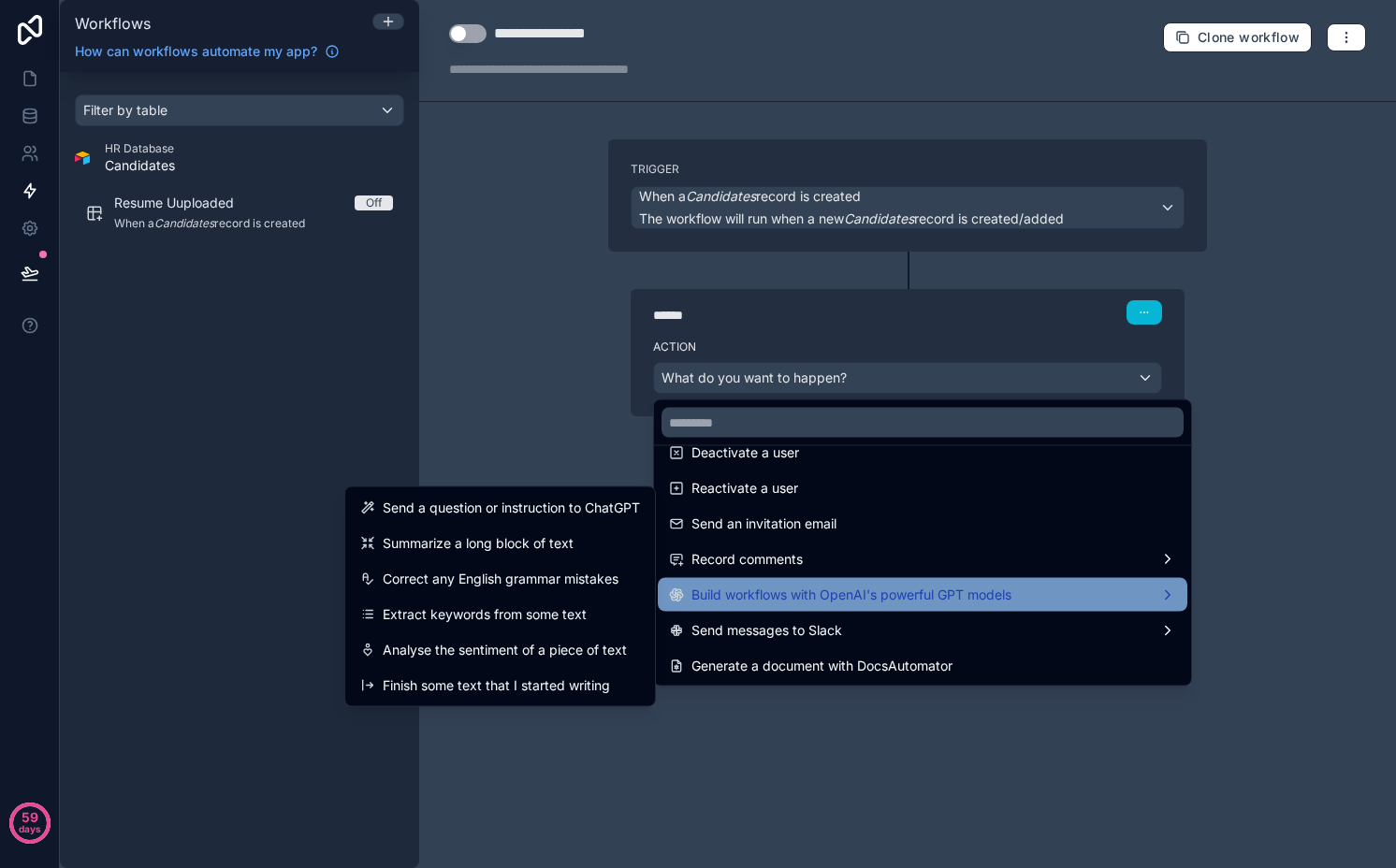 click on "Build workflows with OpenAI's powerful GPT models" at bounding box center (851, 595) 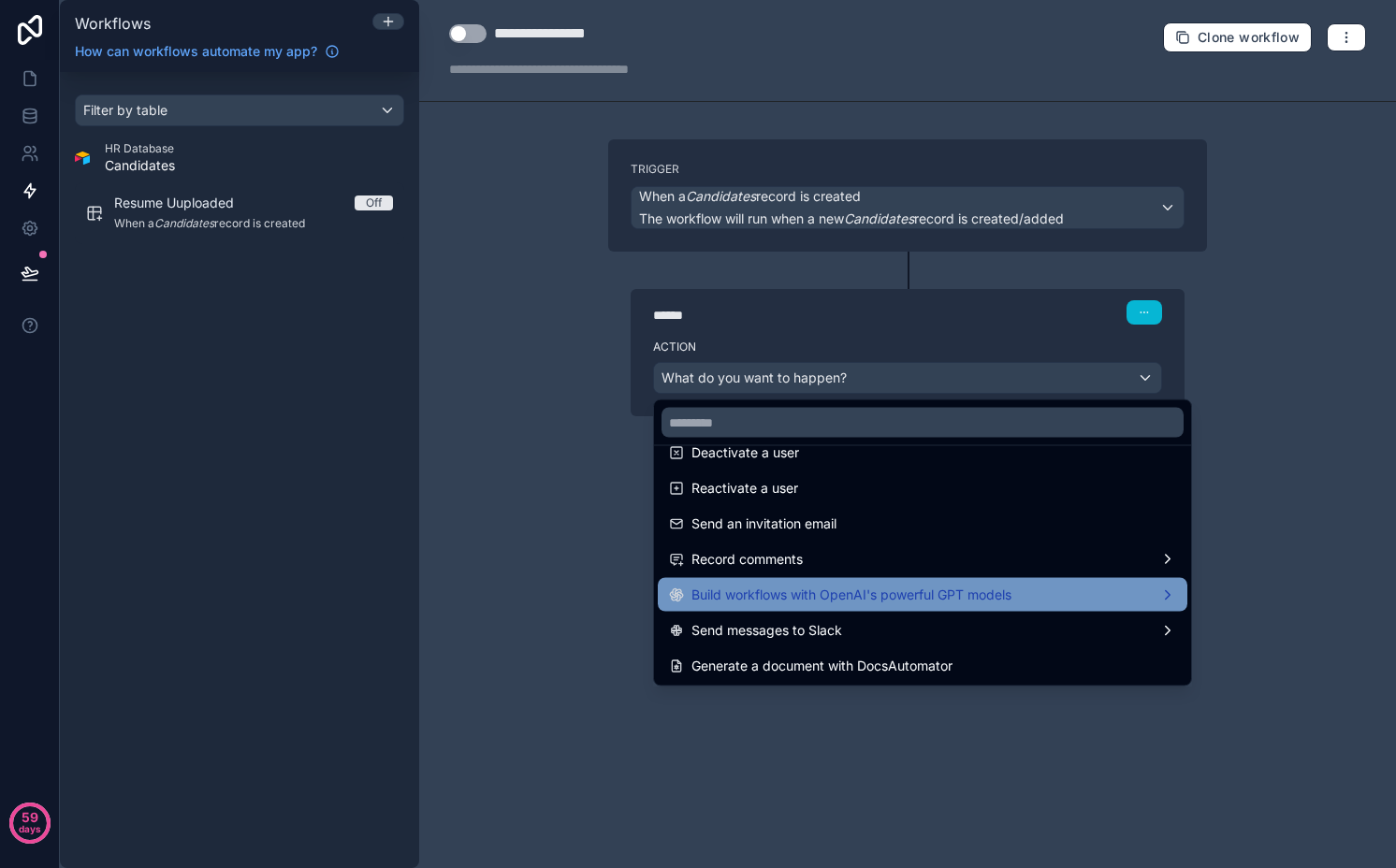 click on "Build workflows with OpenAI's powerful GPT models" at bounding box center (851, 595) 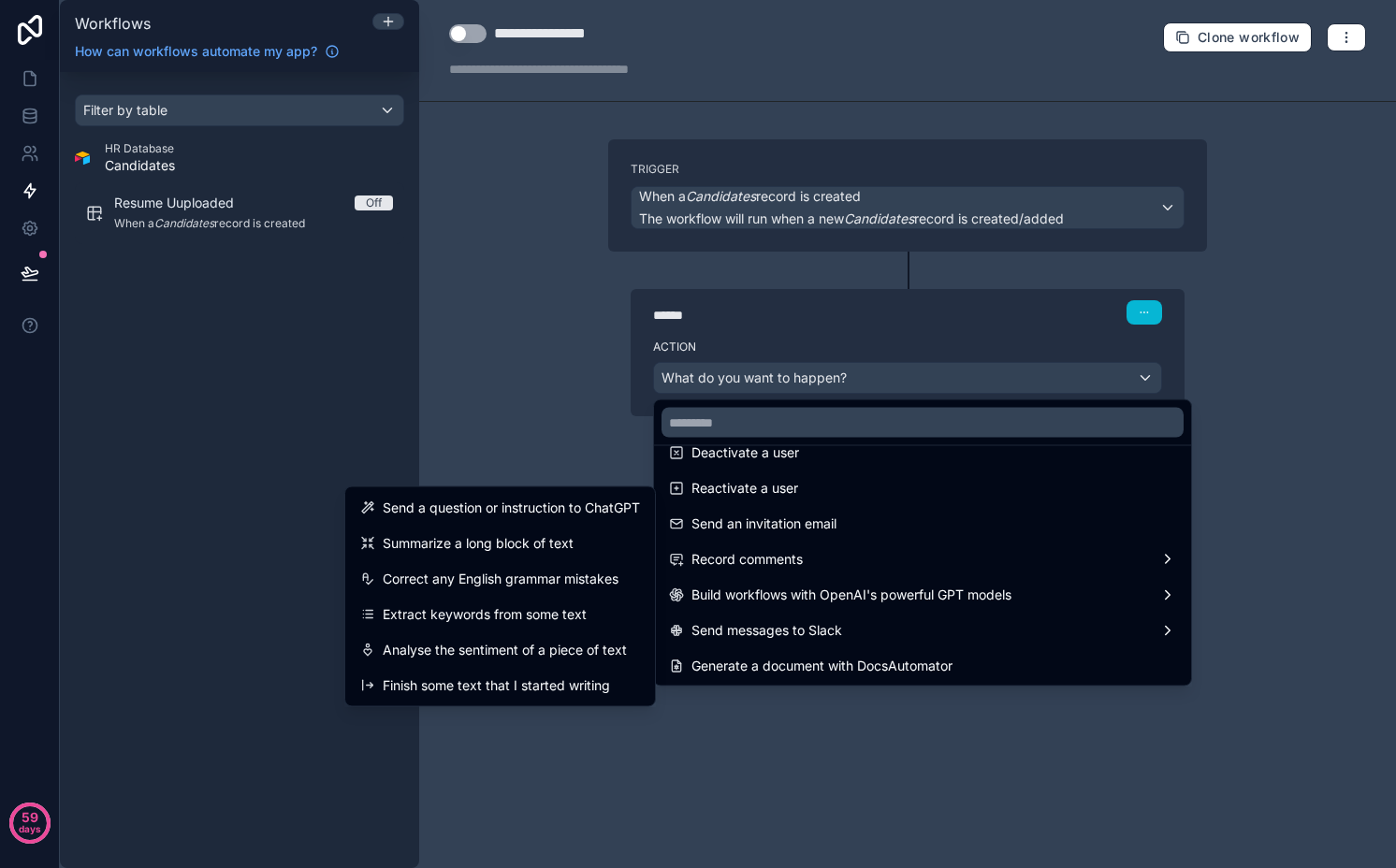 click at bounding box center (698, 434) 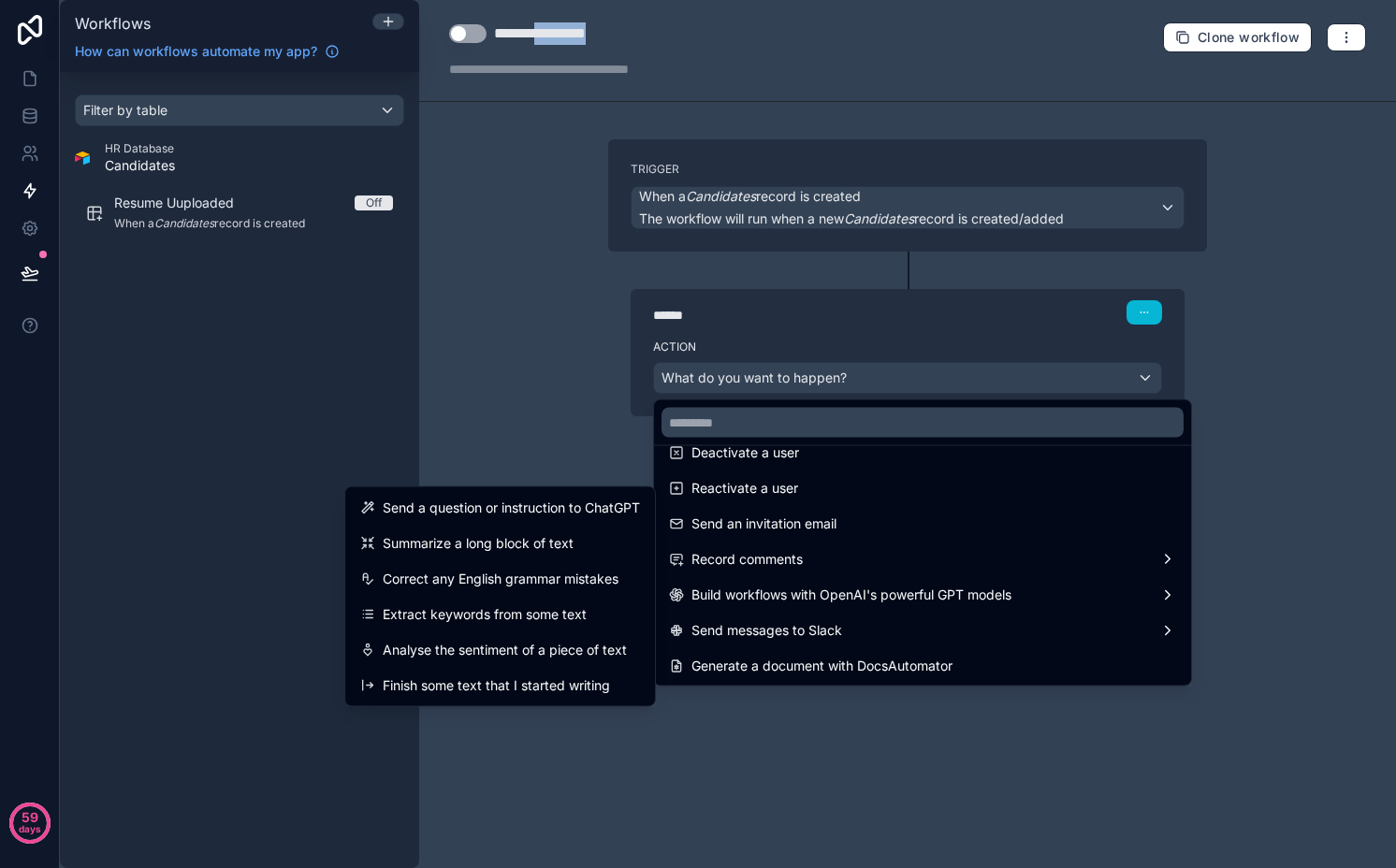 click on "**********" at bounding box center (571, 34) 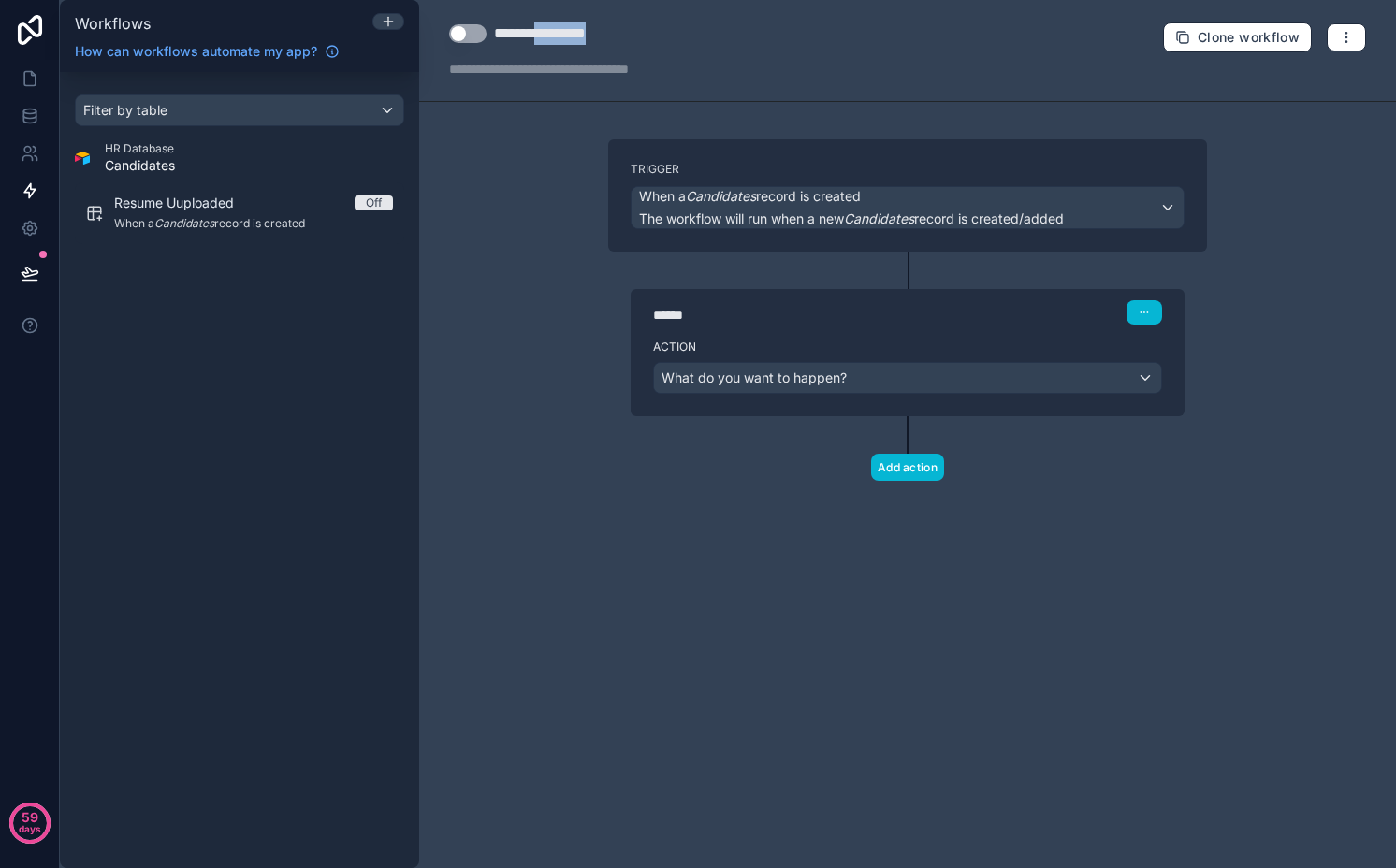 type on "**********" 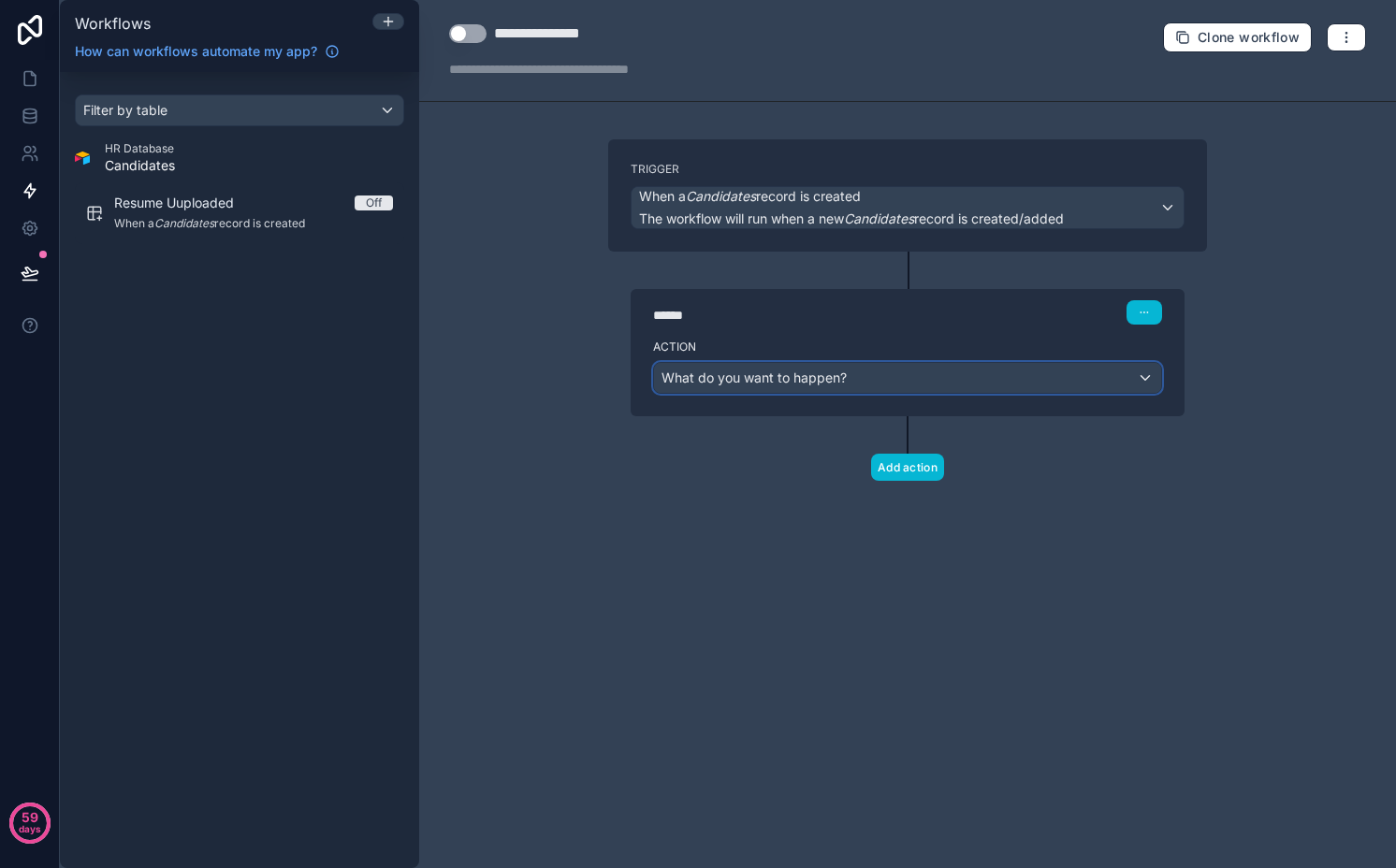 click on "What do you want to happen?" at bounding box center (754, 377) 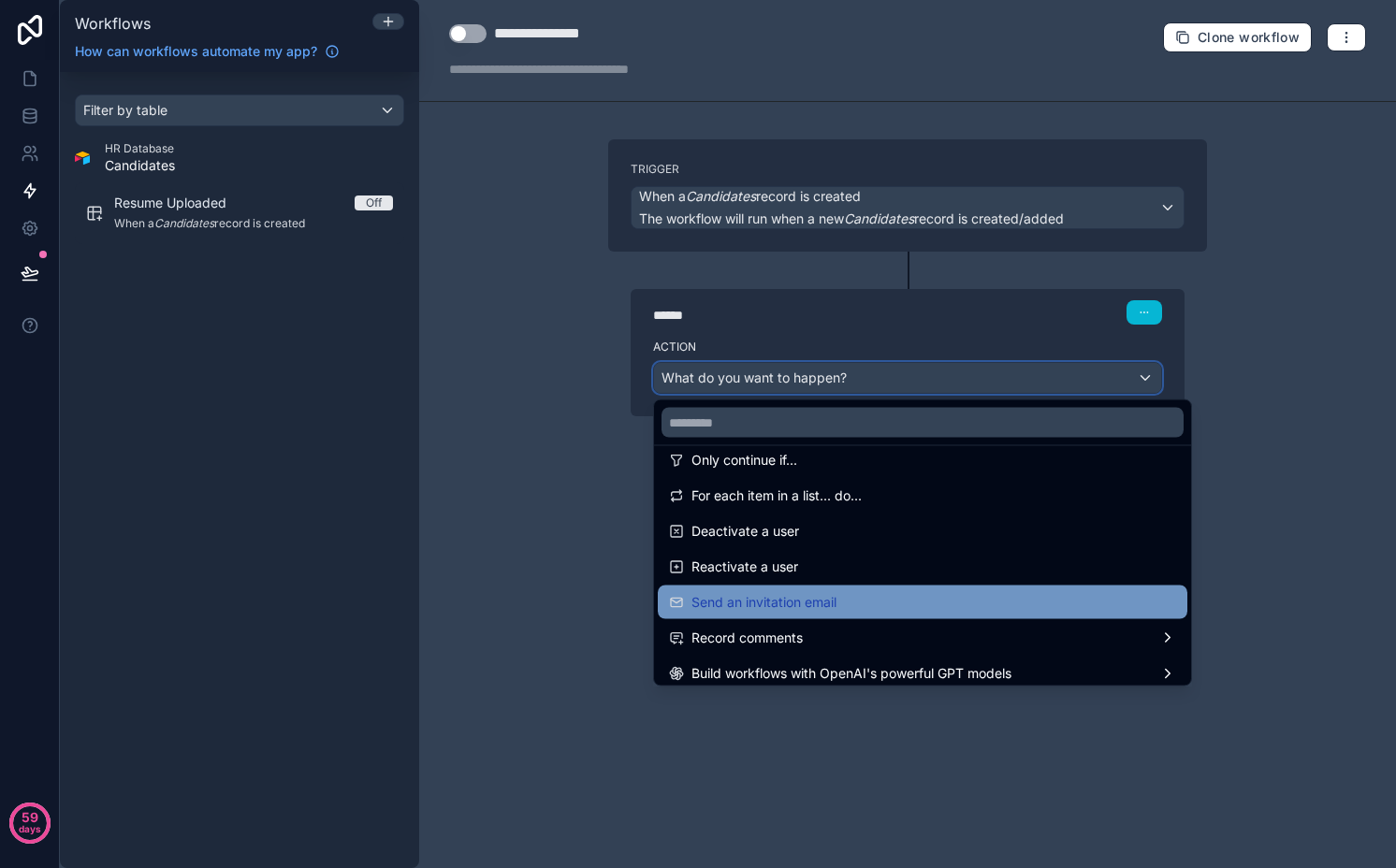 scroll, scrollTop: 332, scrollLeft: 0, axis: vertical 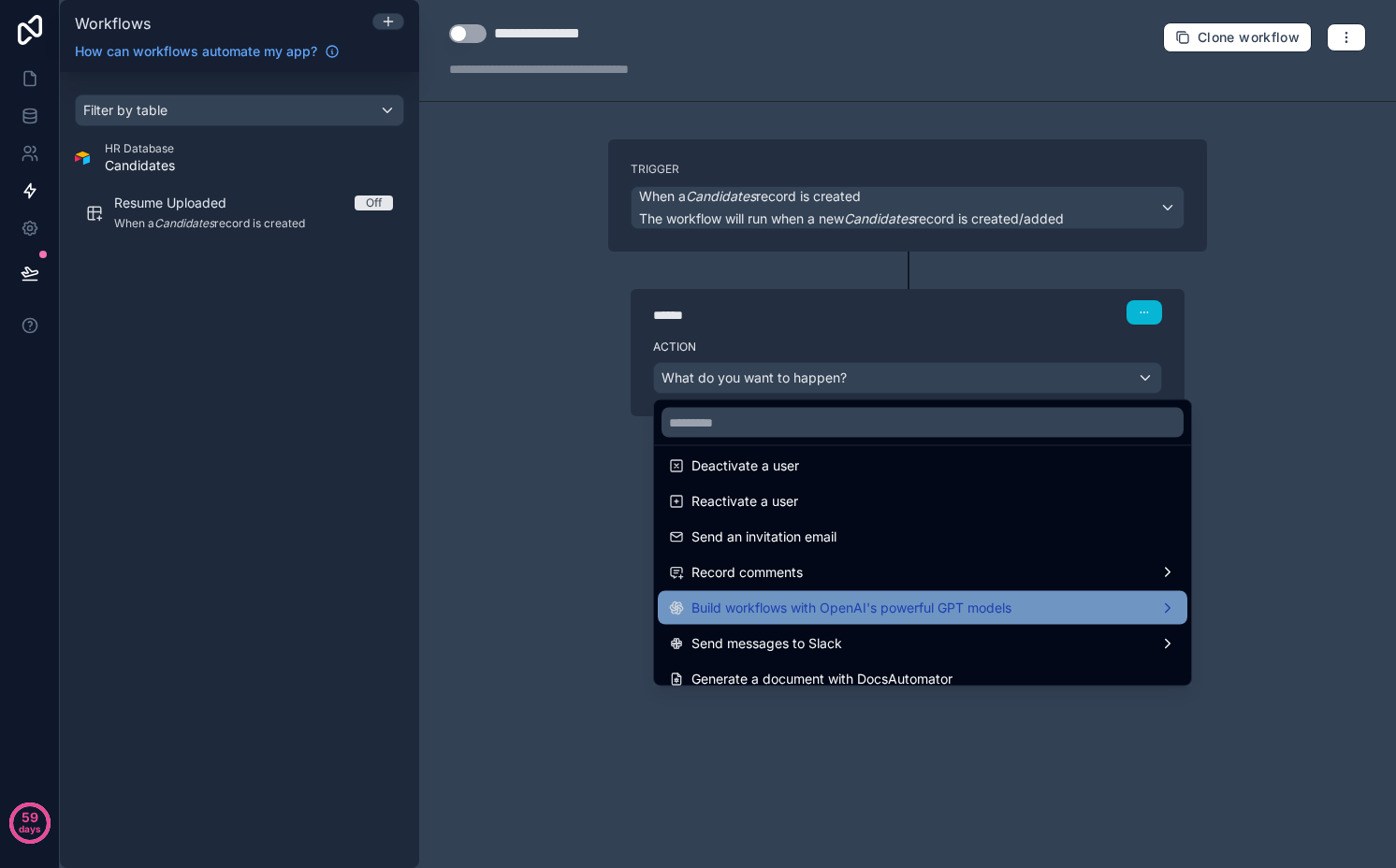 click on "Build workflows with OpenAI's powerful GPT models" at bounding box center (851, 608) 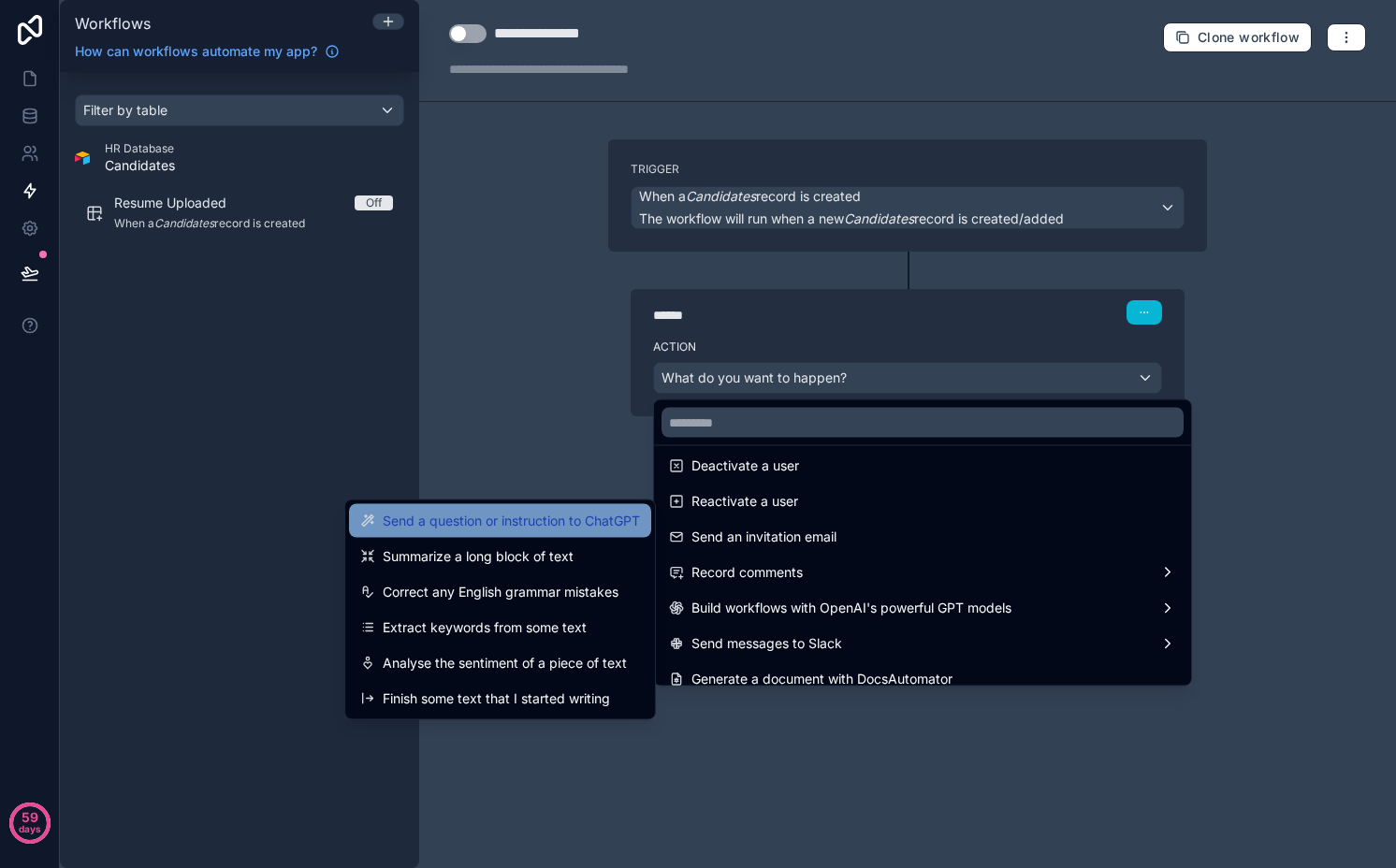 click on "Send a question or instruction to ChatGPT" at bounding box center [511, 521] 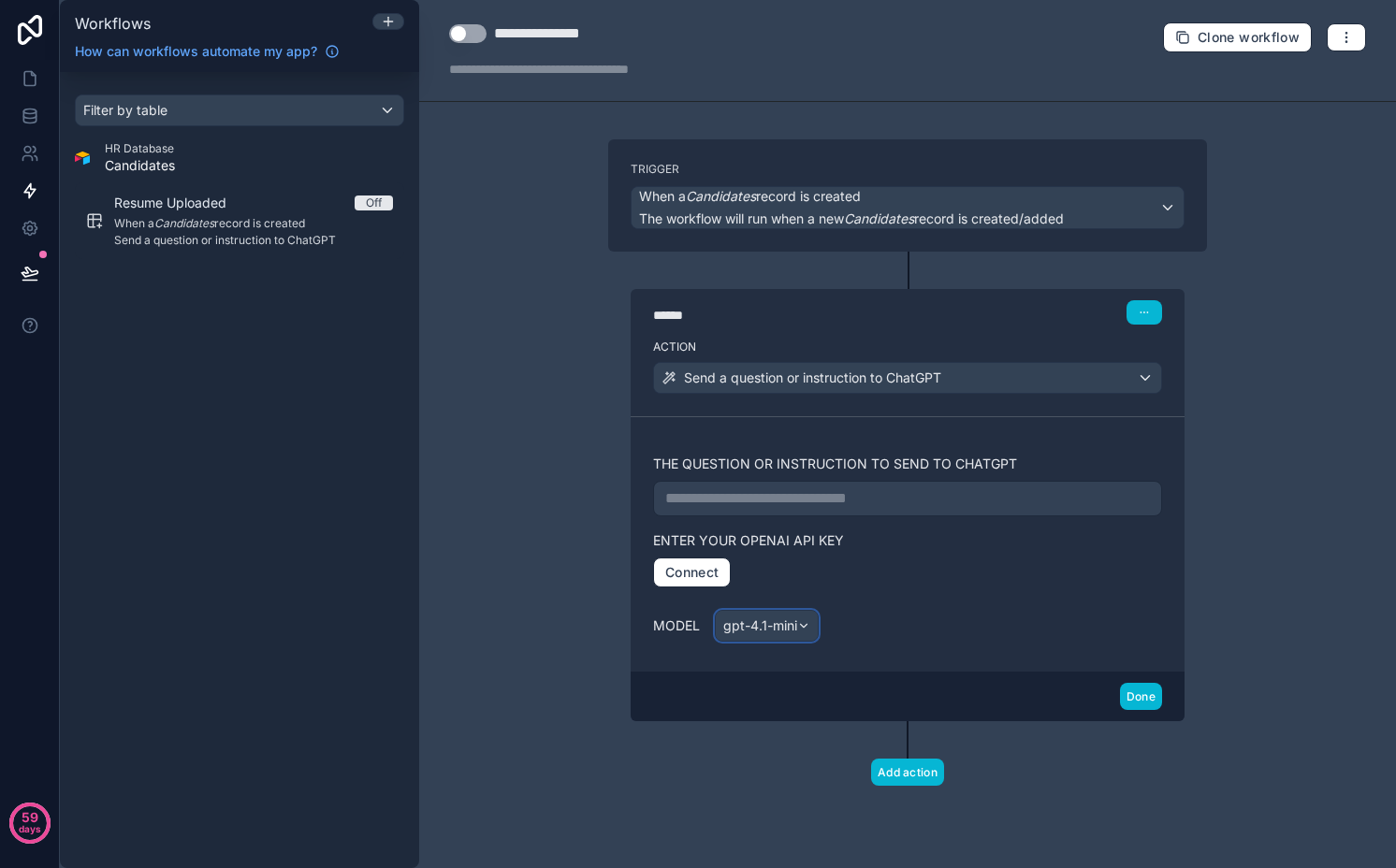 click on "gpt-4.1-mini" at bounding box center [760, 626] 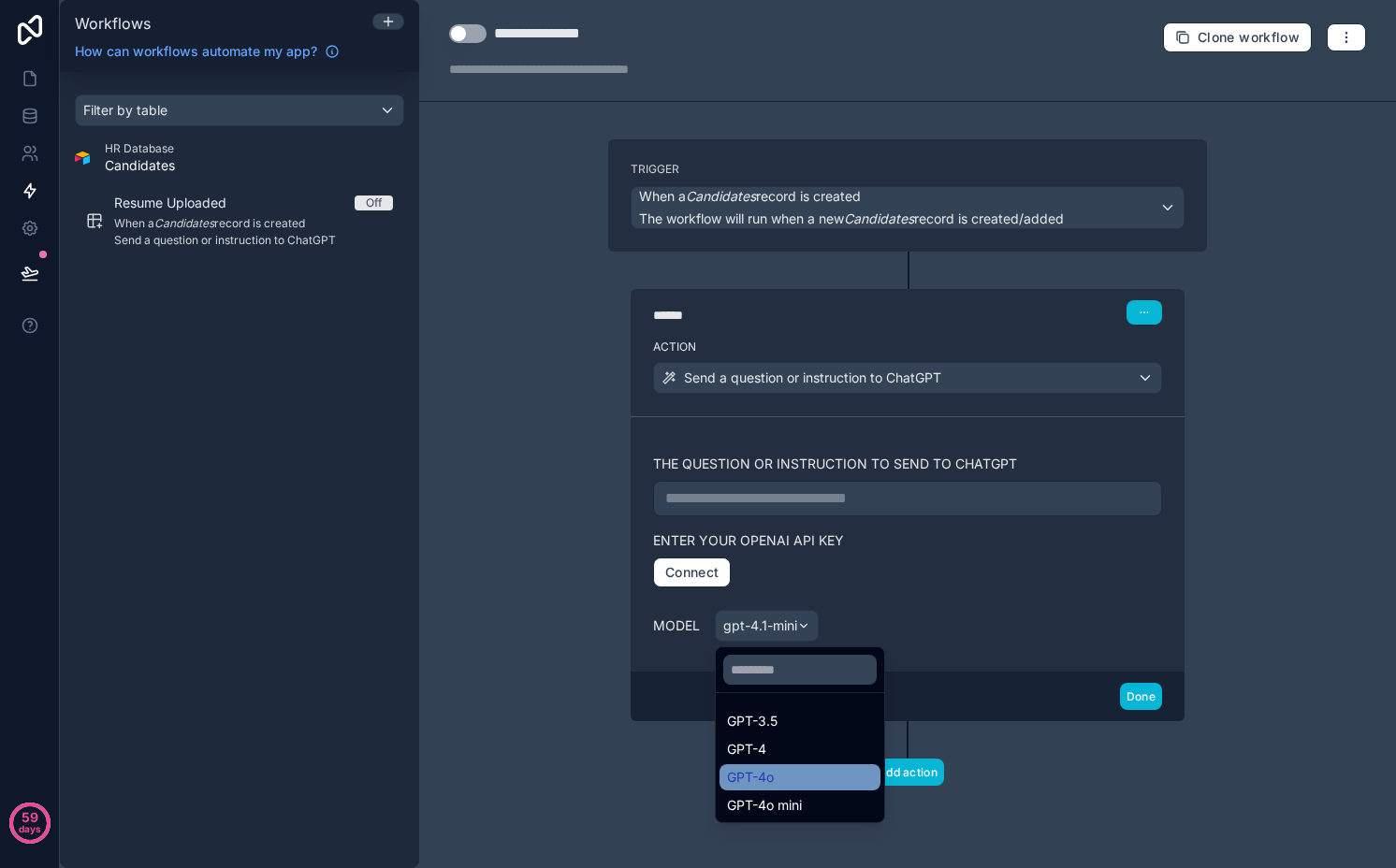 click on "GPT-4o" at bounding box center [800, 777] 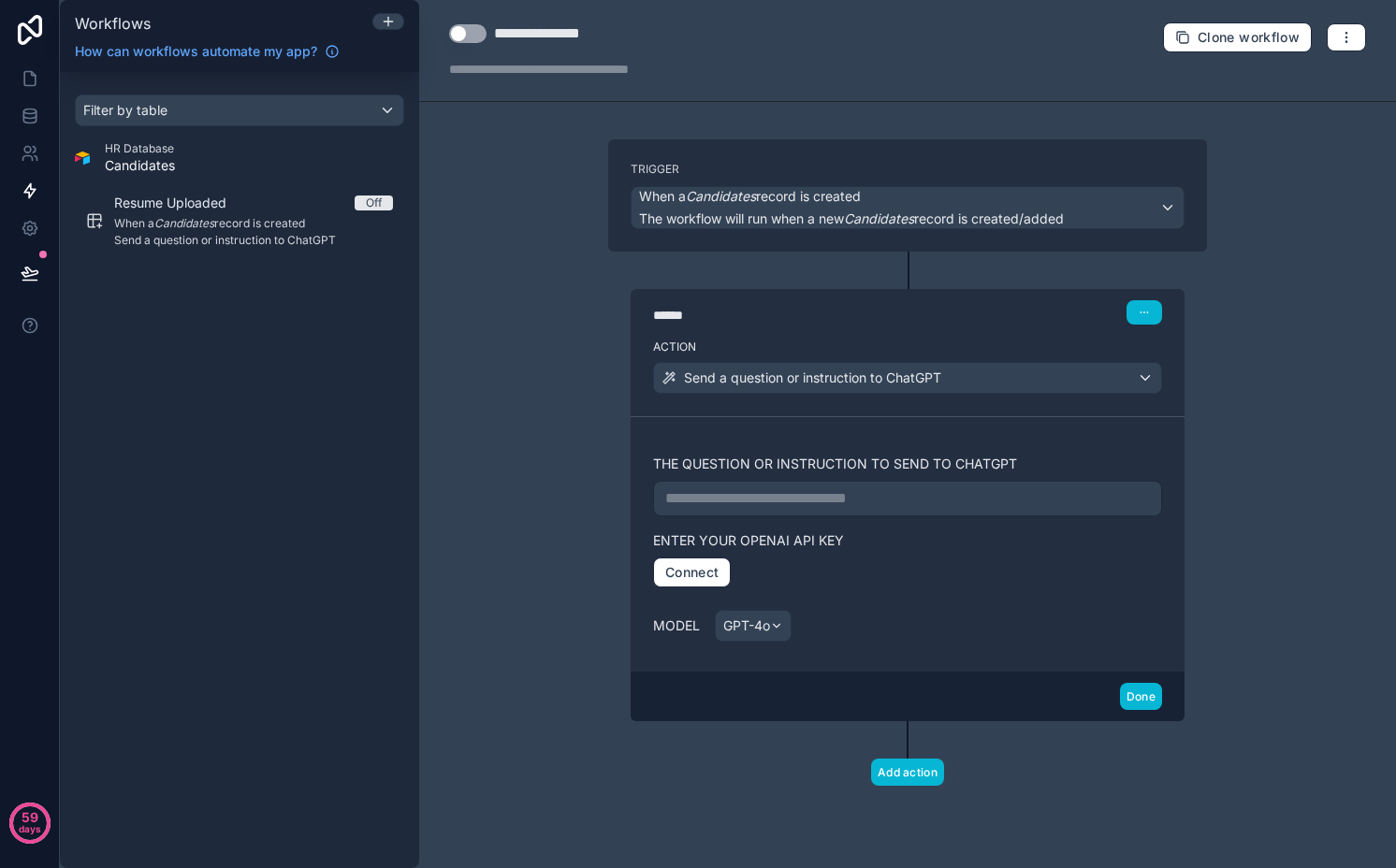 click on "**********" at bounding box center [908, 499] 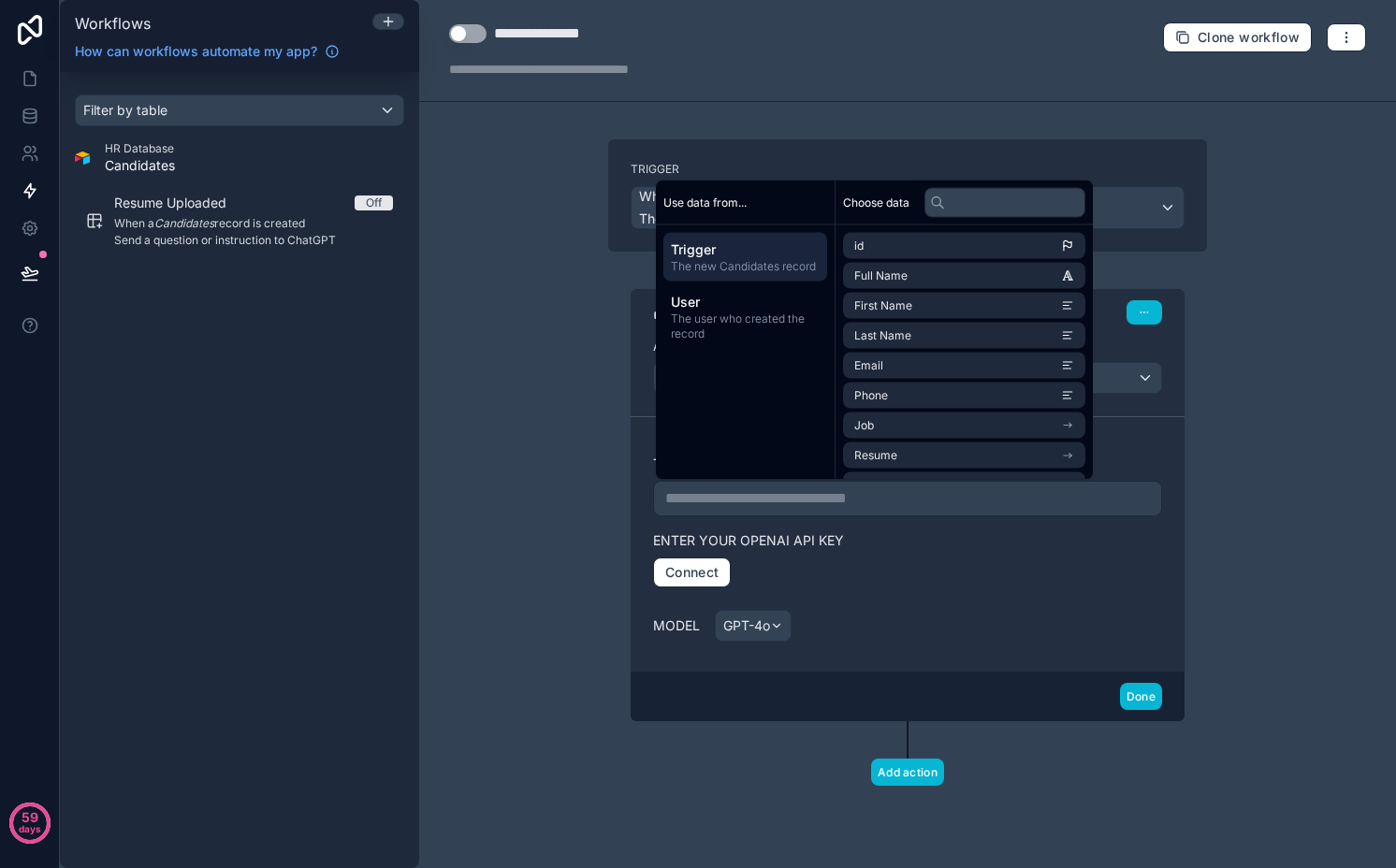 type 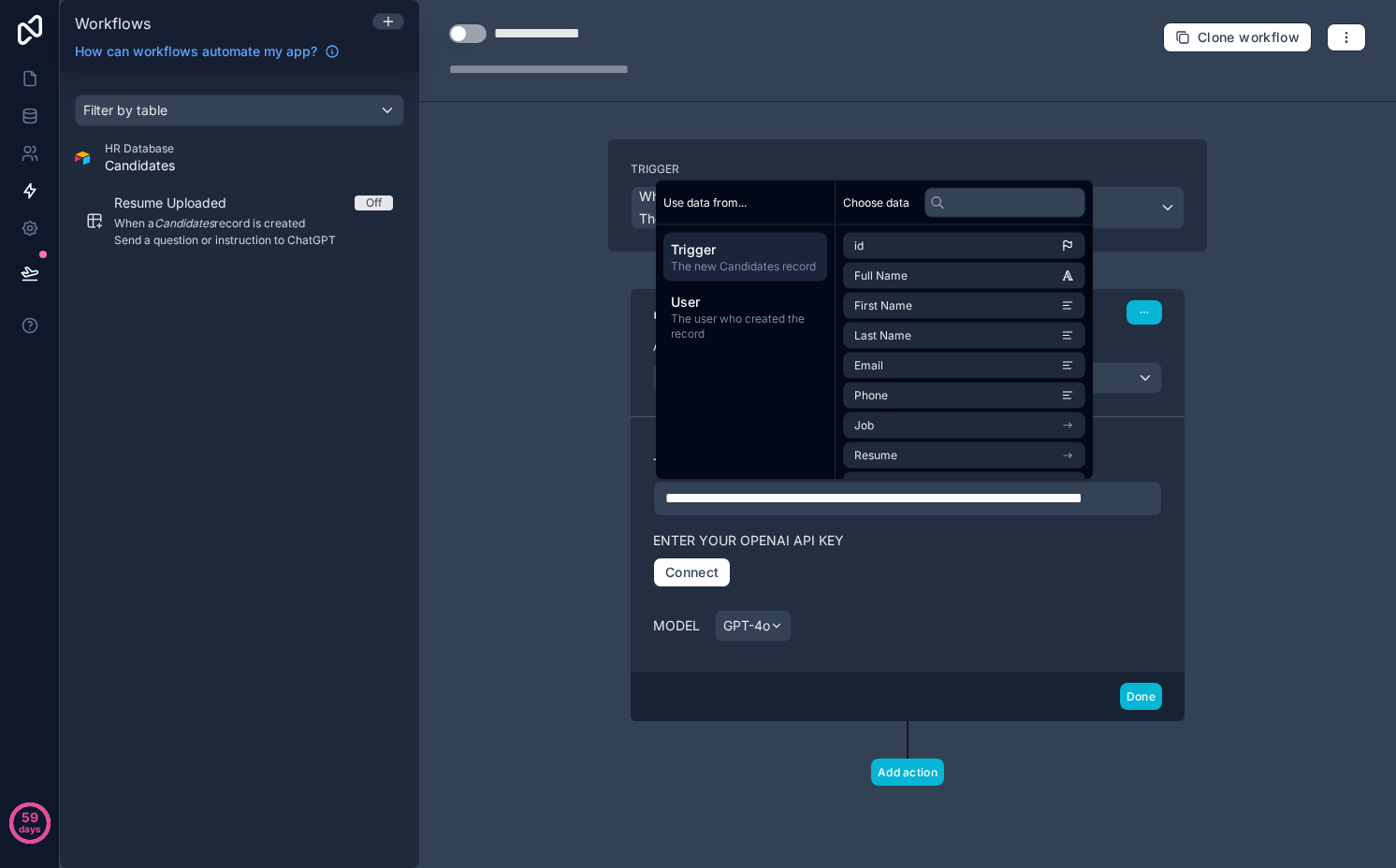click on "Trigger" at bounding box center (745, 250) 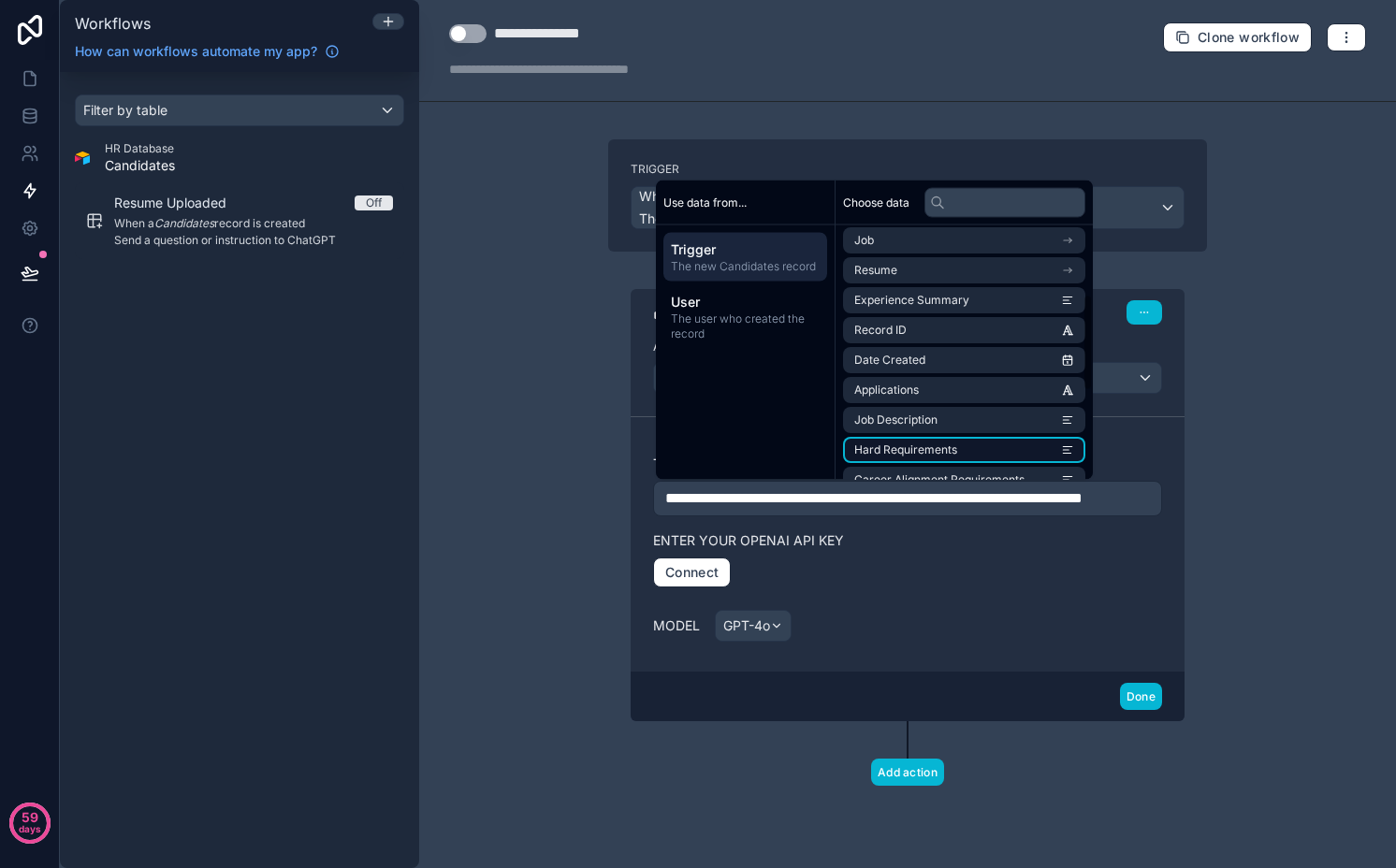 scroll, scrollTop: 32, scrollLeft: 0, axis: vertical 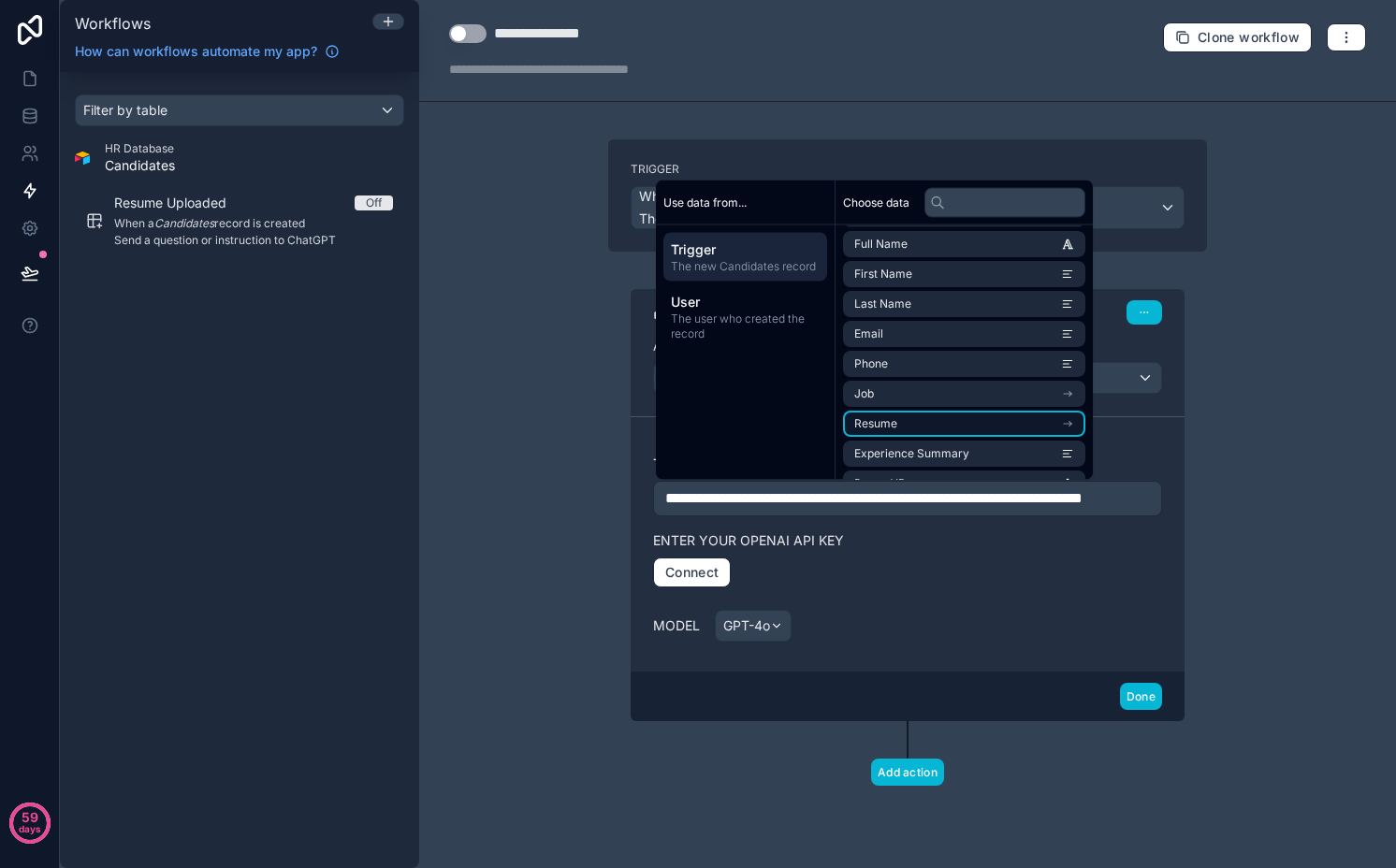 click on "Resume" at bounding box center [964, 424] 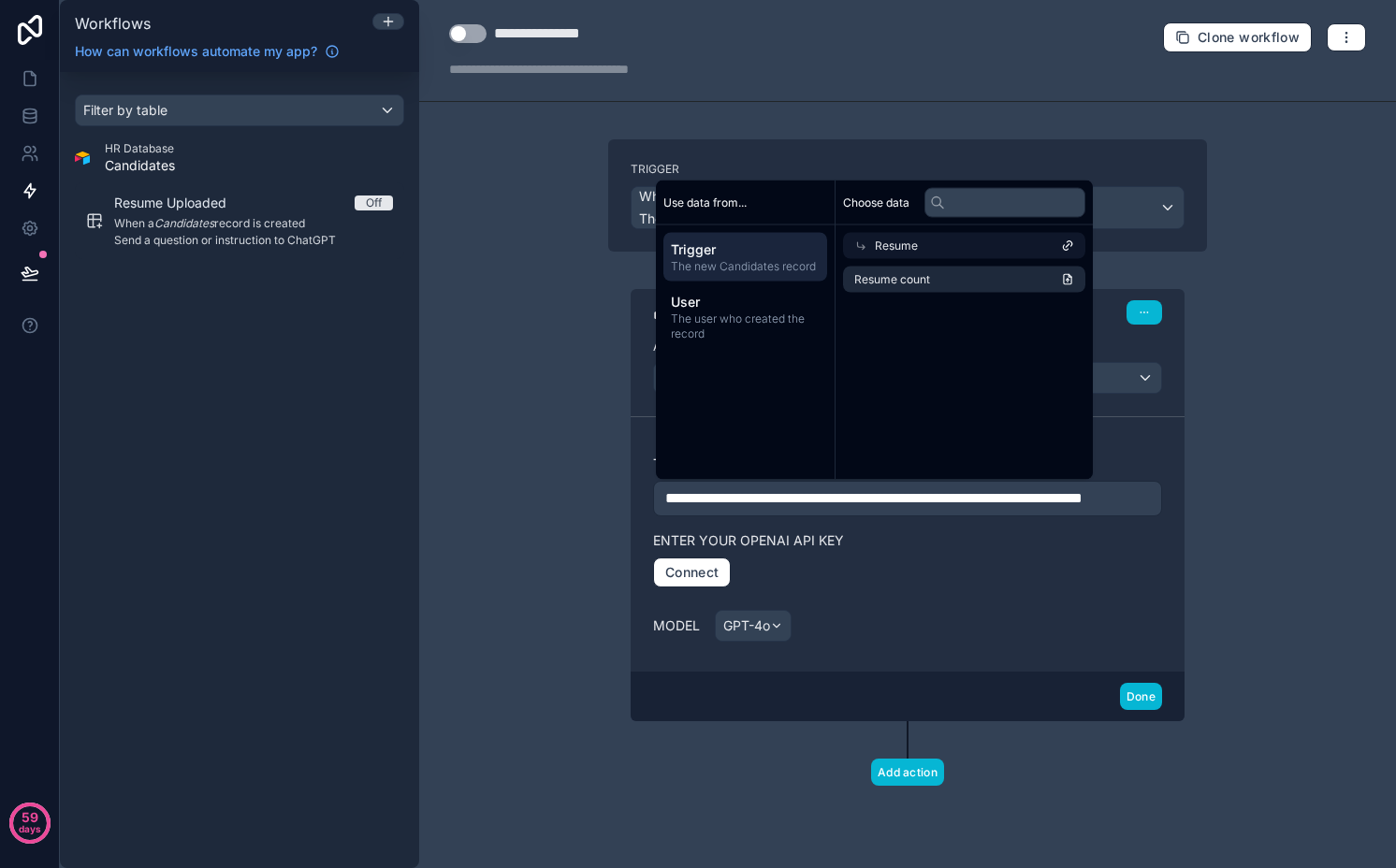 click on "Model GPT-4o" at bounding box center [908, 626] 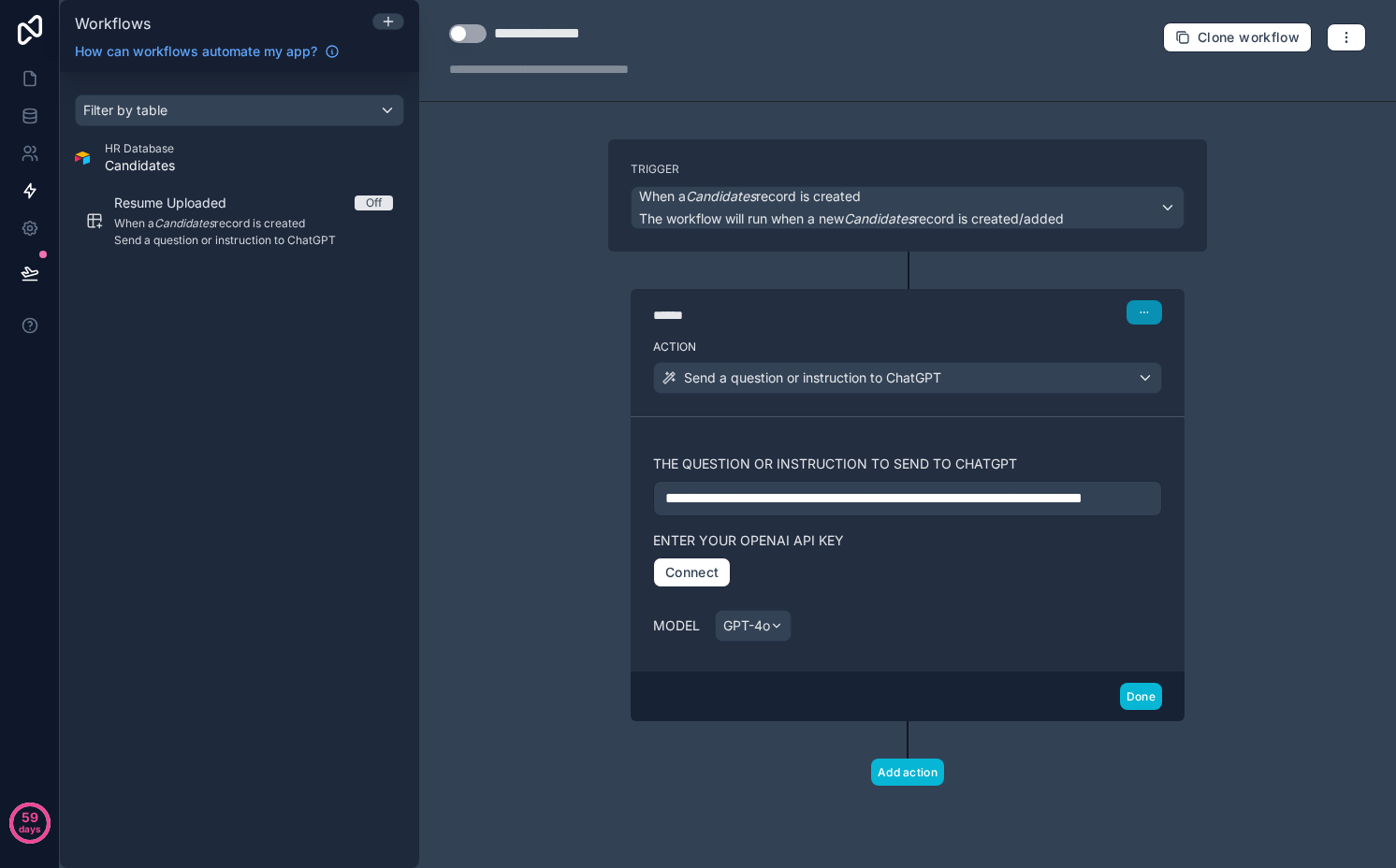 click at bounding box center (1144, 312) 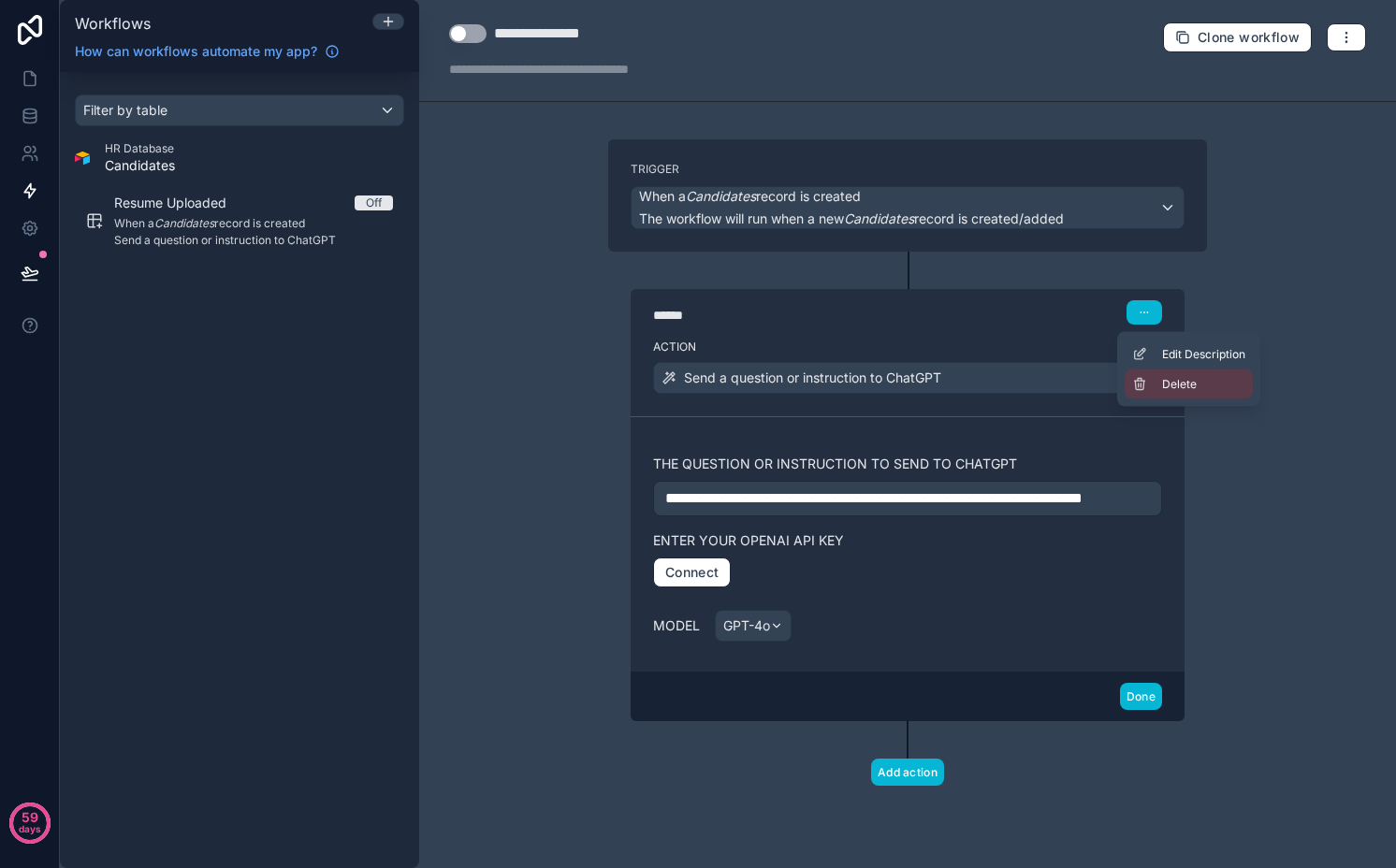 click on "Delete" at bounding box center [1188, 384] 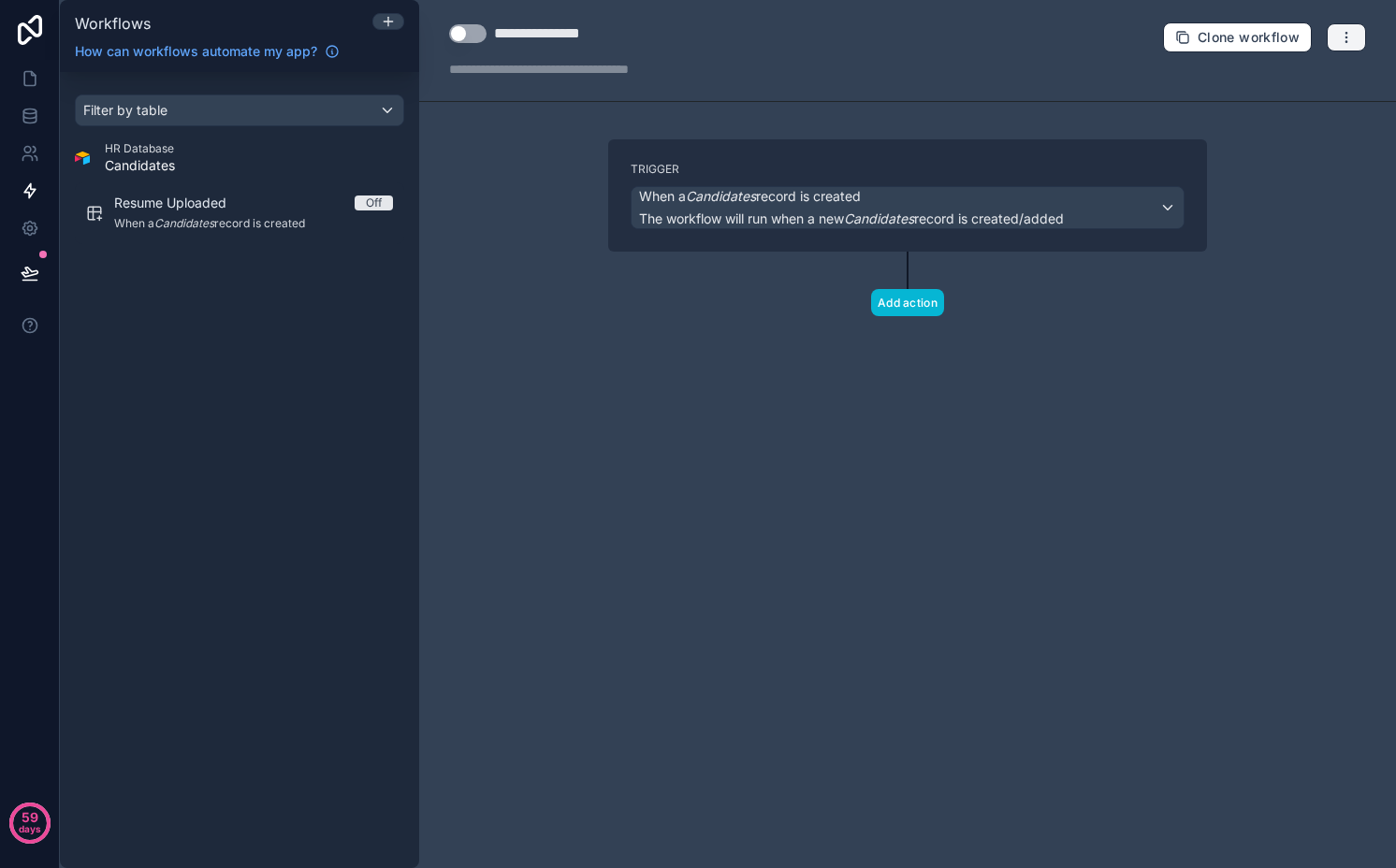 click at bounding box center [1346, 37] 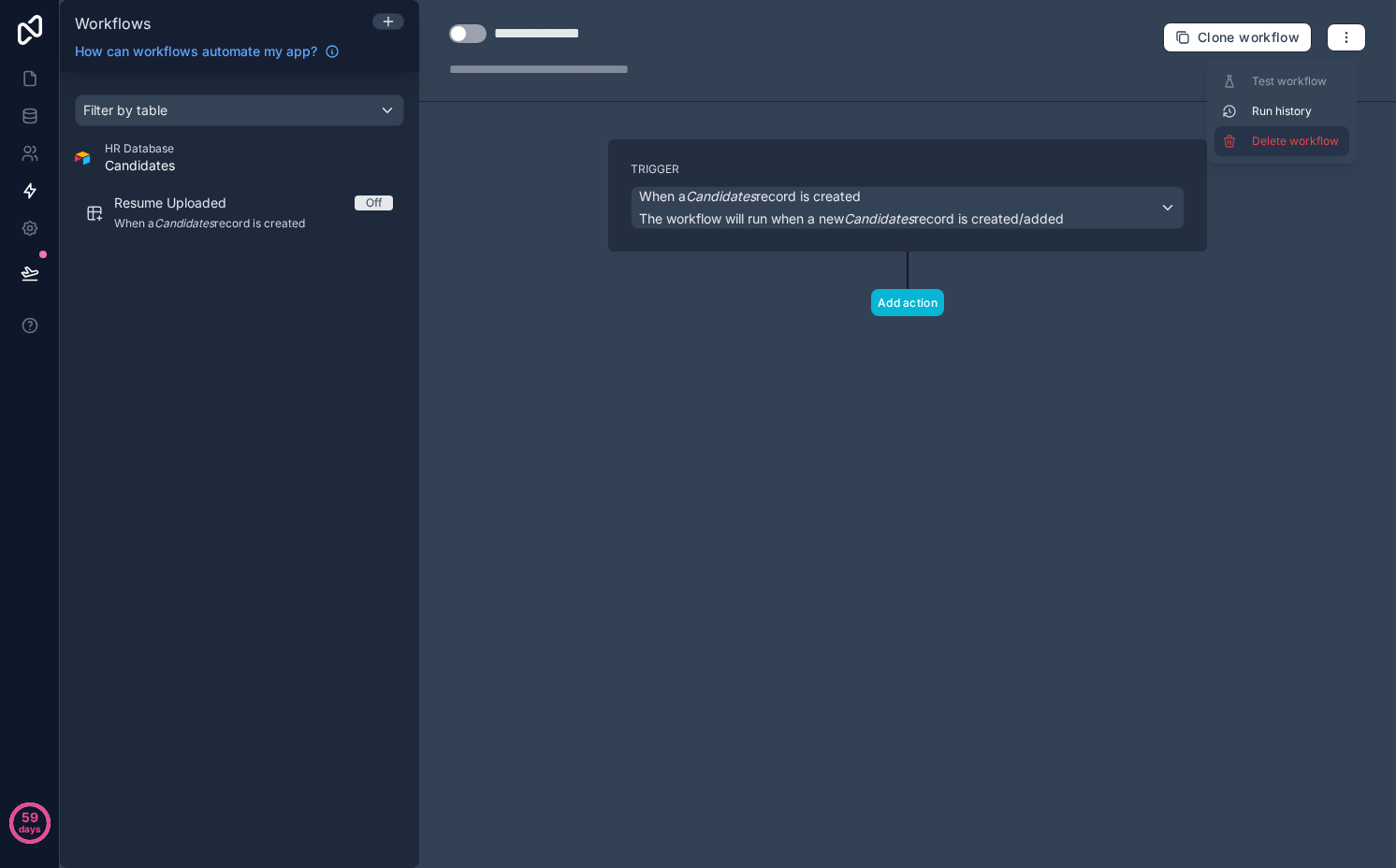click on "Delete workflow" at bounding box center (1297, 141) 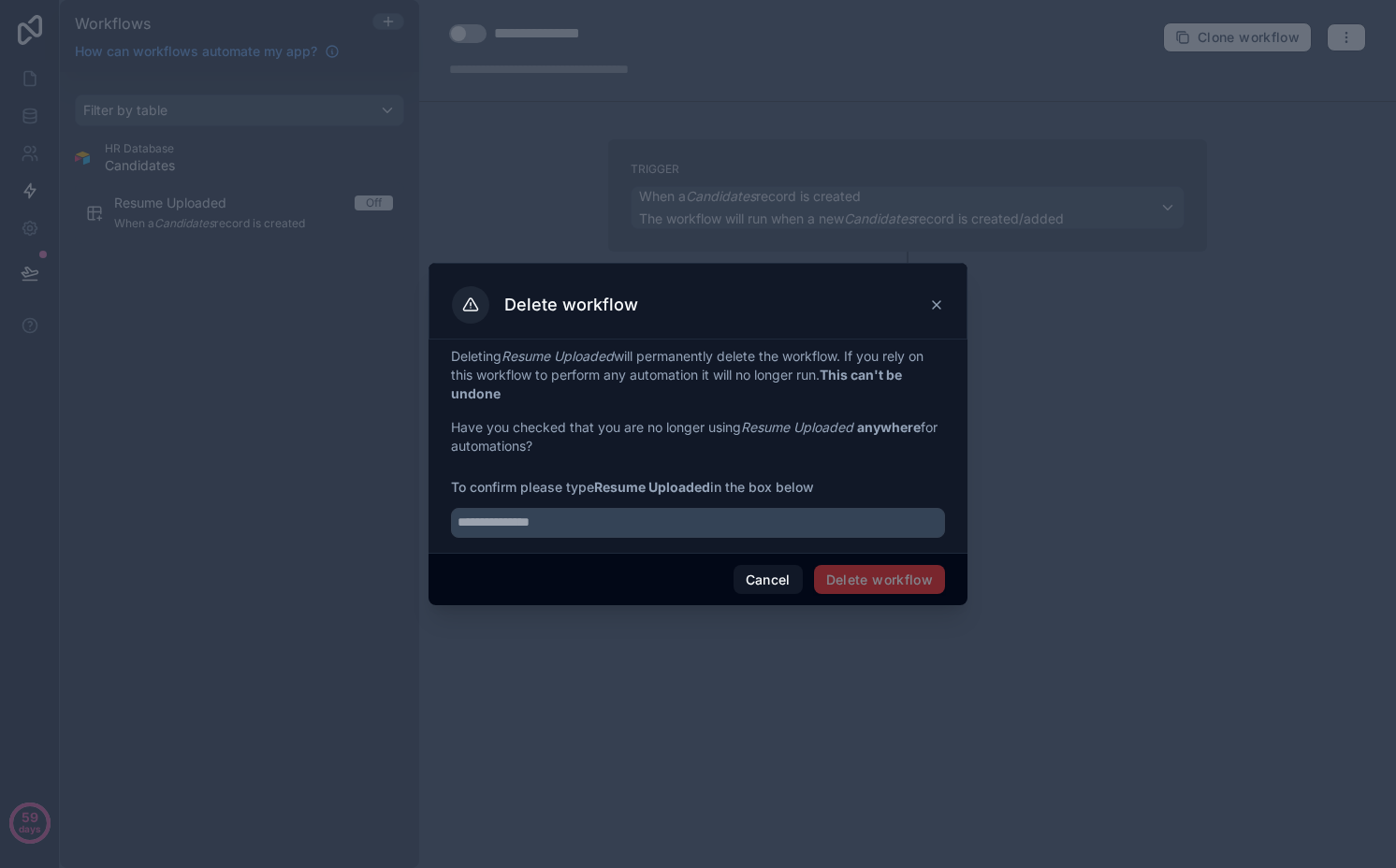click on "Resume Uploaded" at bounding box center [652, 486] 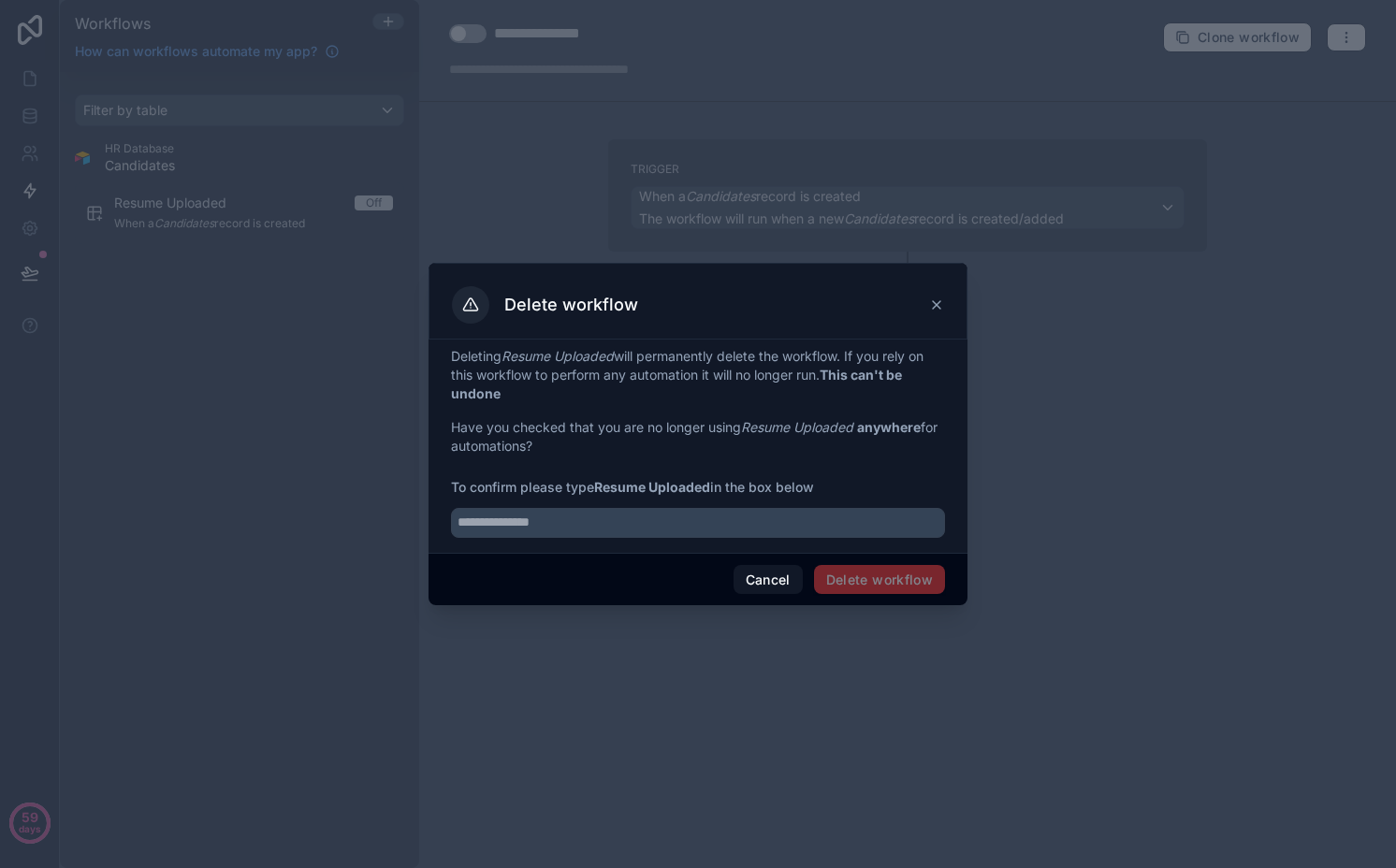 click on "Resume Uploaded" at bounding box center (652, 486) 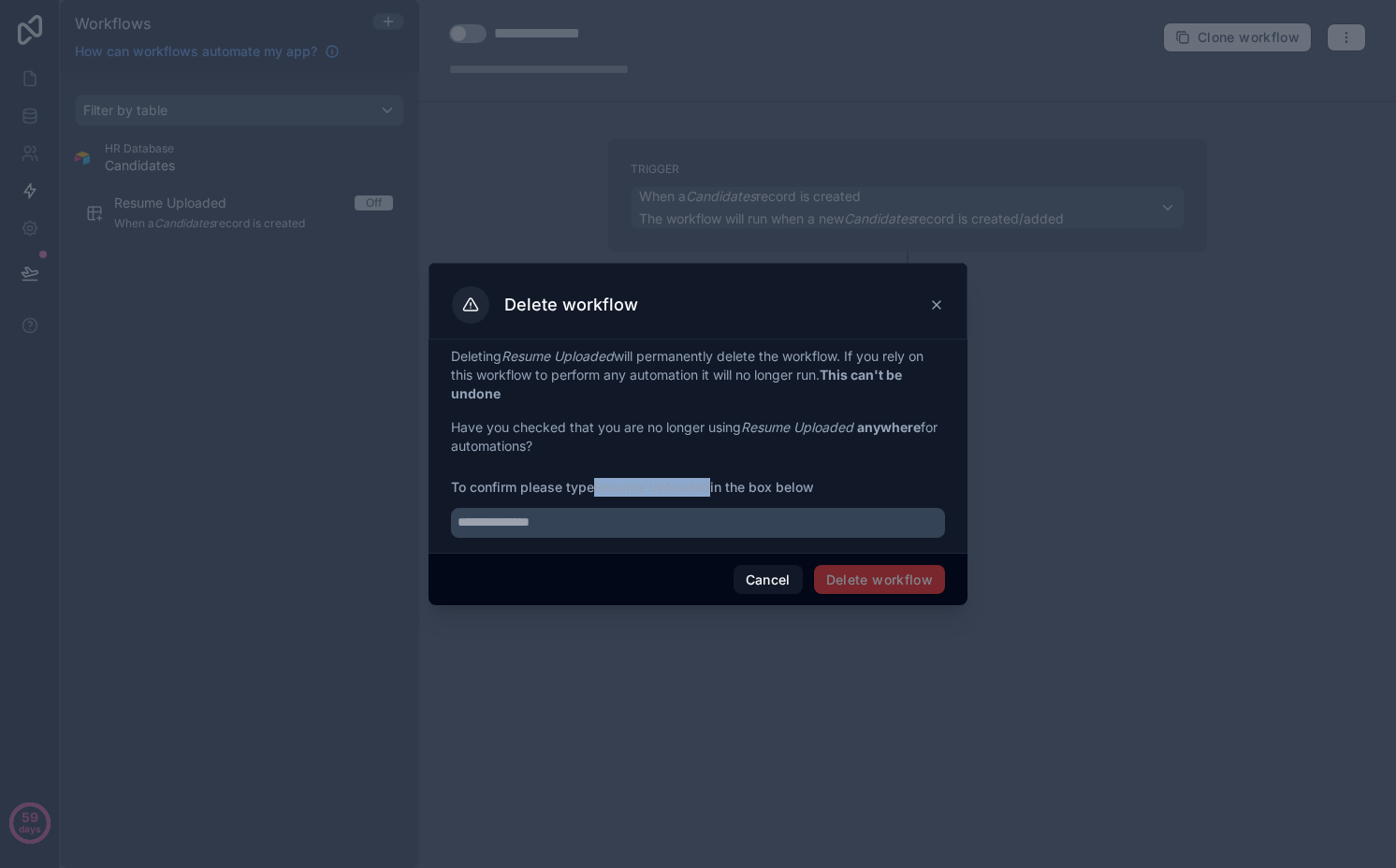 copy on "Resume Uploaded" 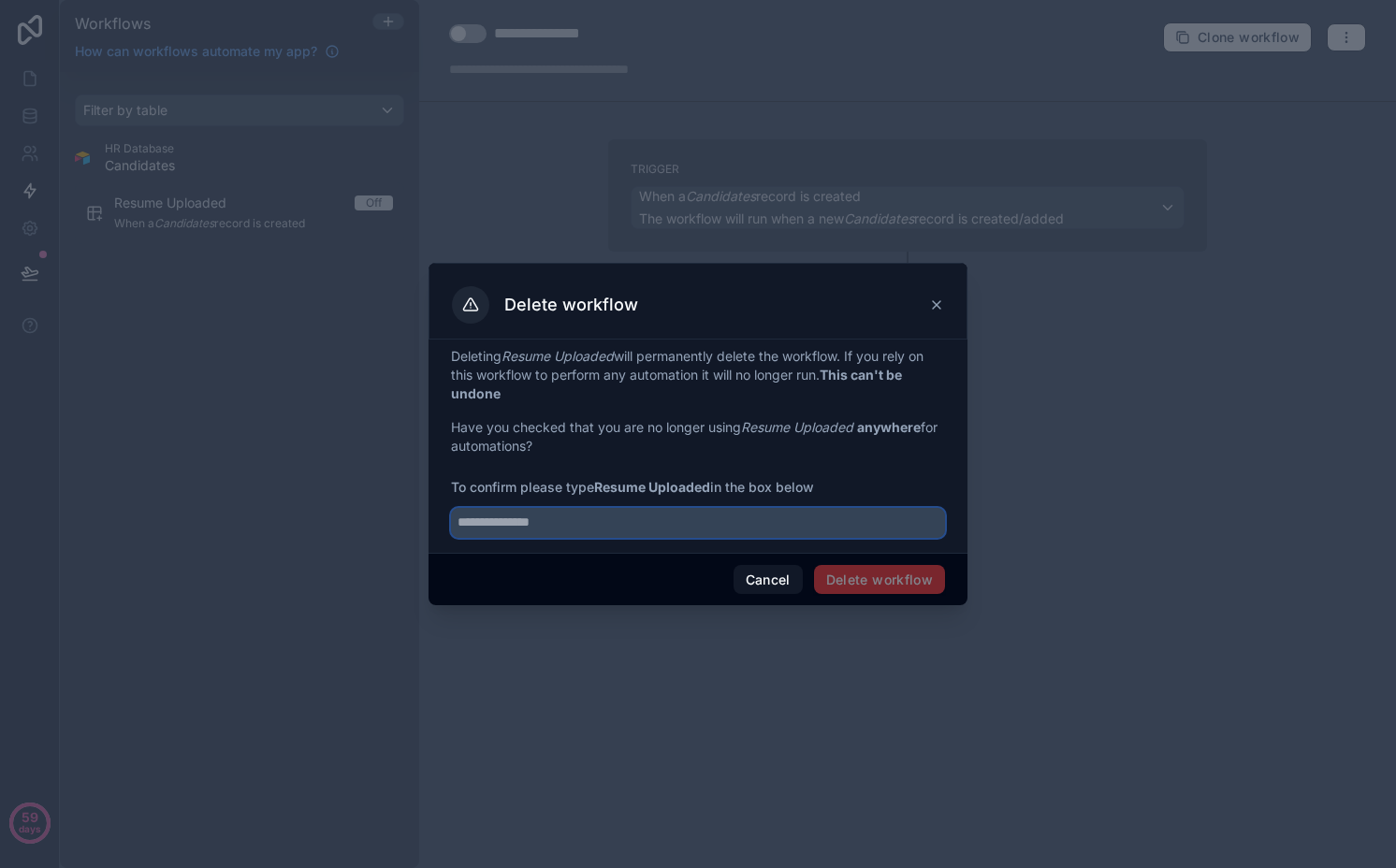 click at bounding box center [698, 523] 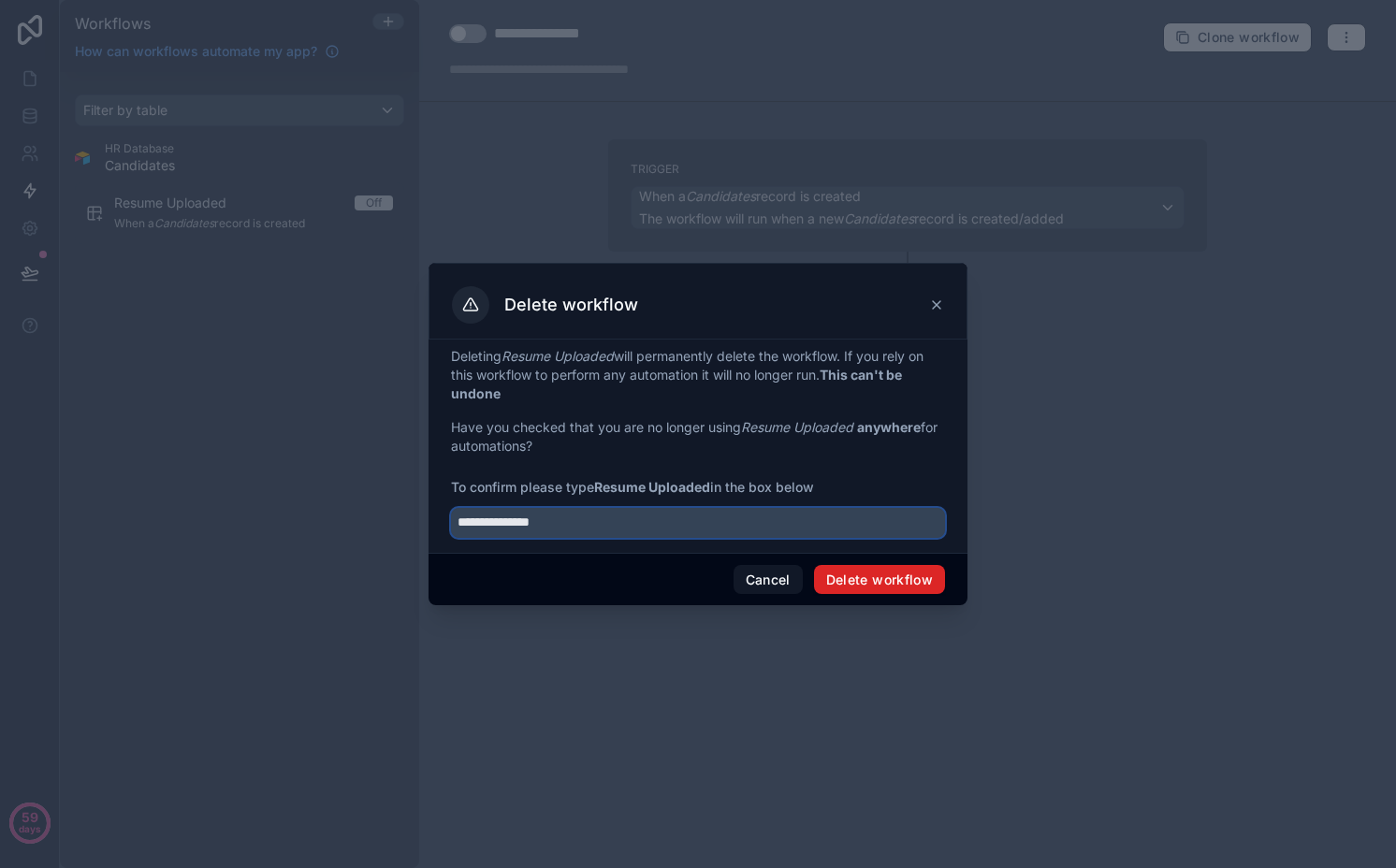 type on "**********" 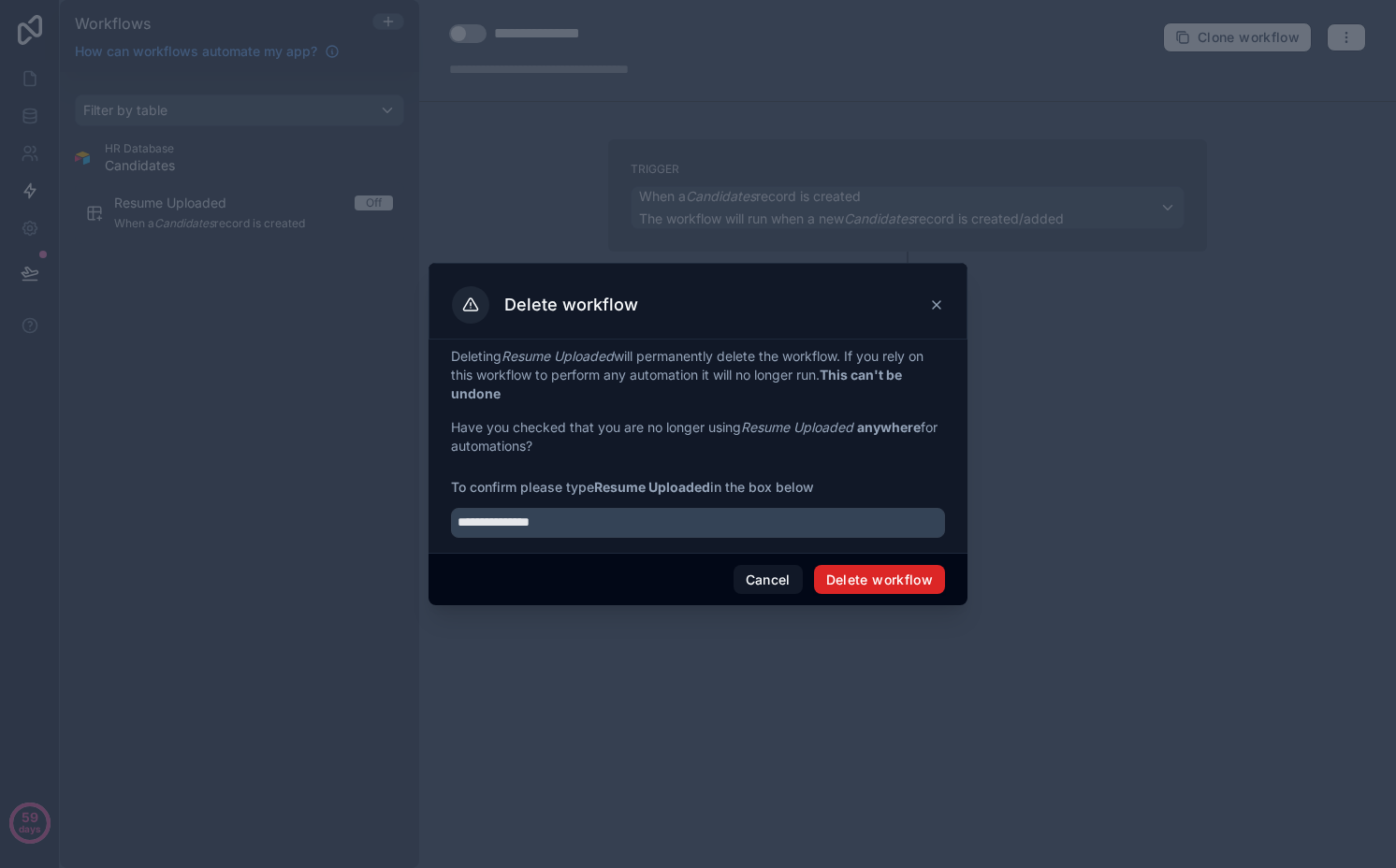 click on "Delete workflow" at bounding box center (880, 580) 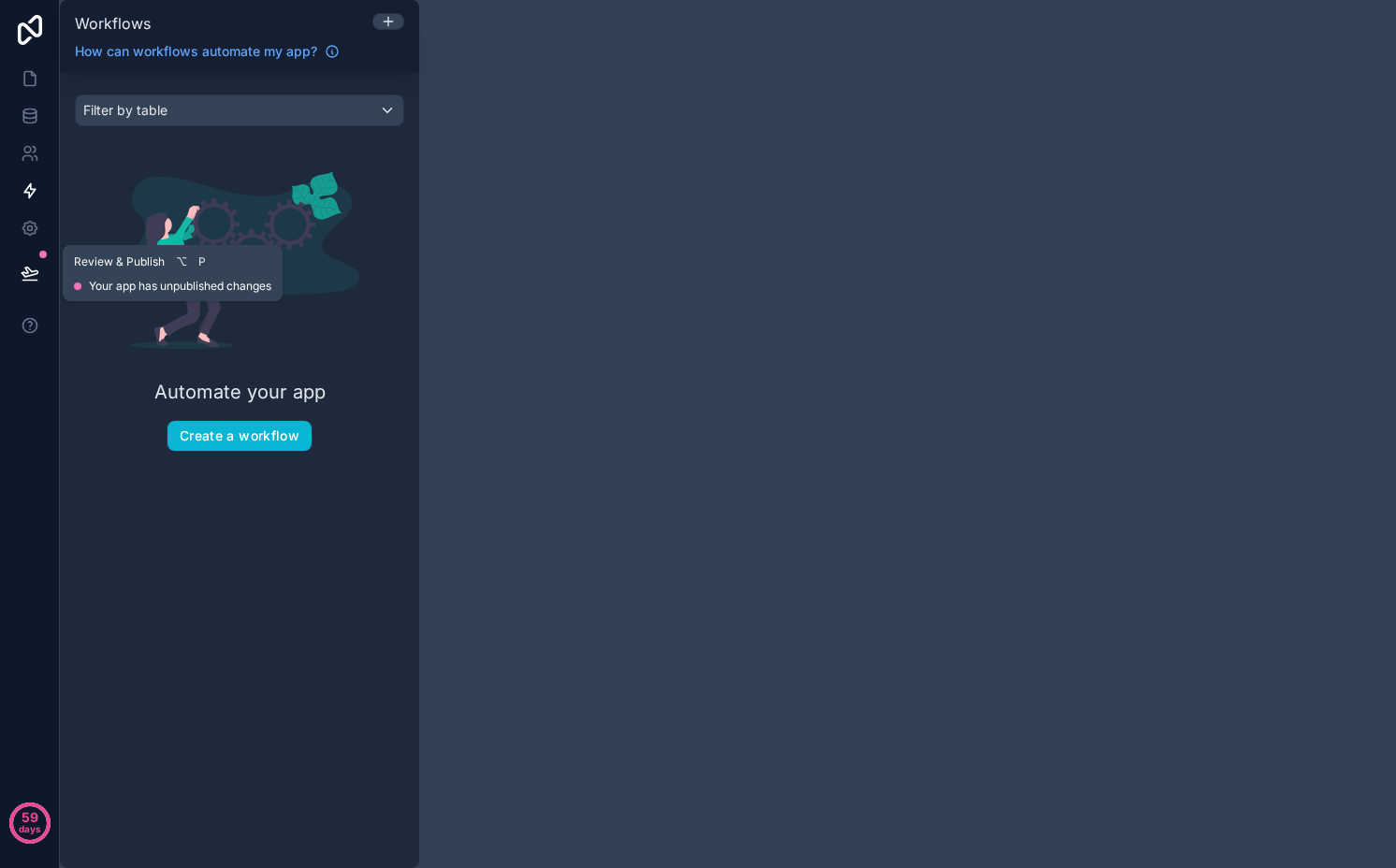 click at bounding box center (30, 273) 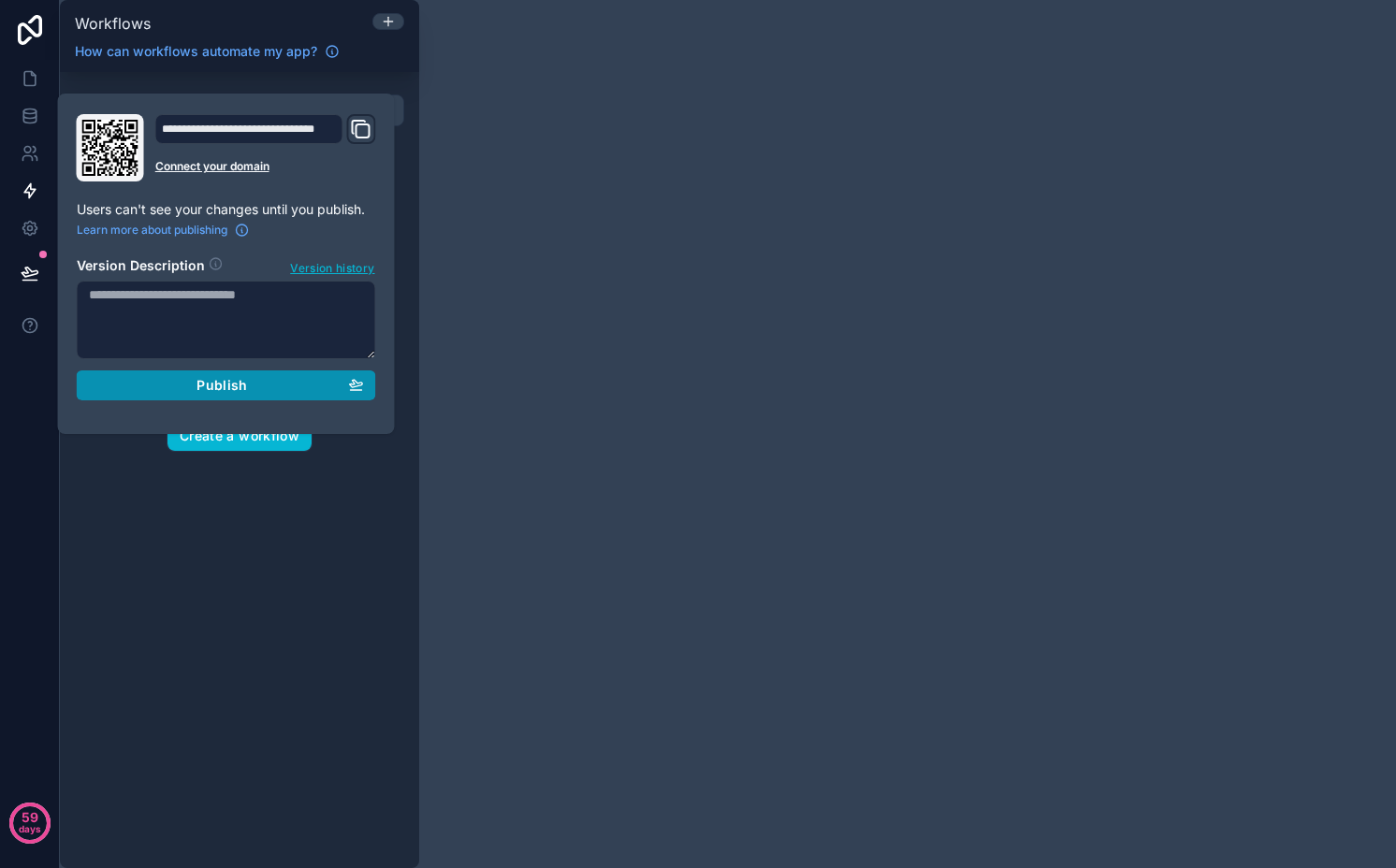 click on "Publish" at bounding box center [226, 385] 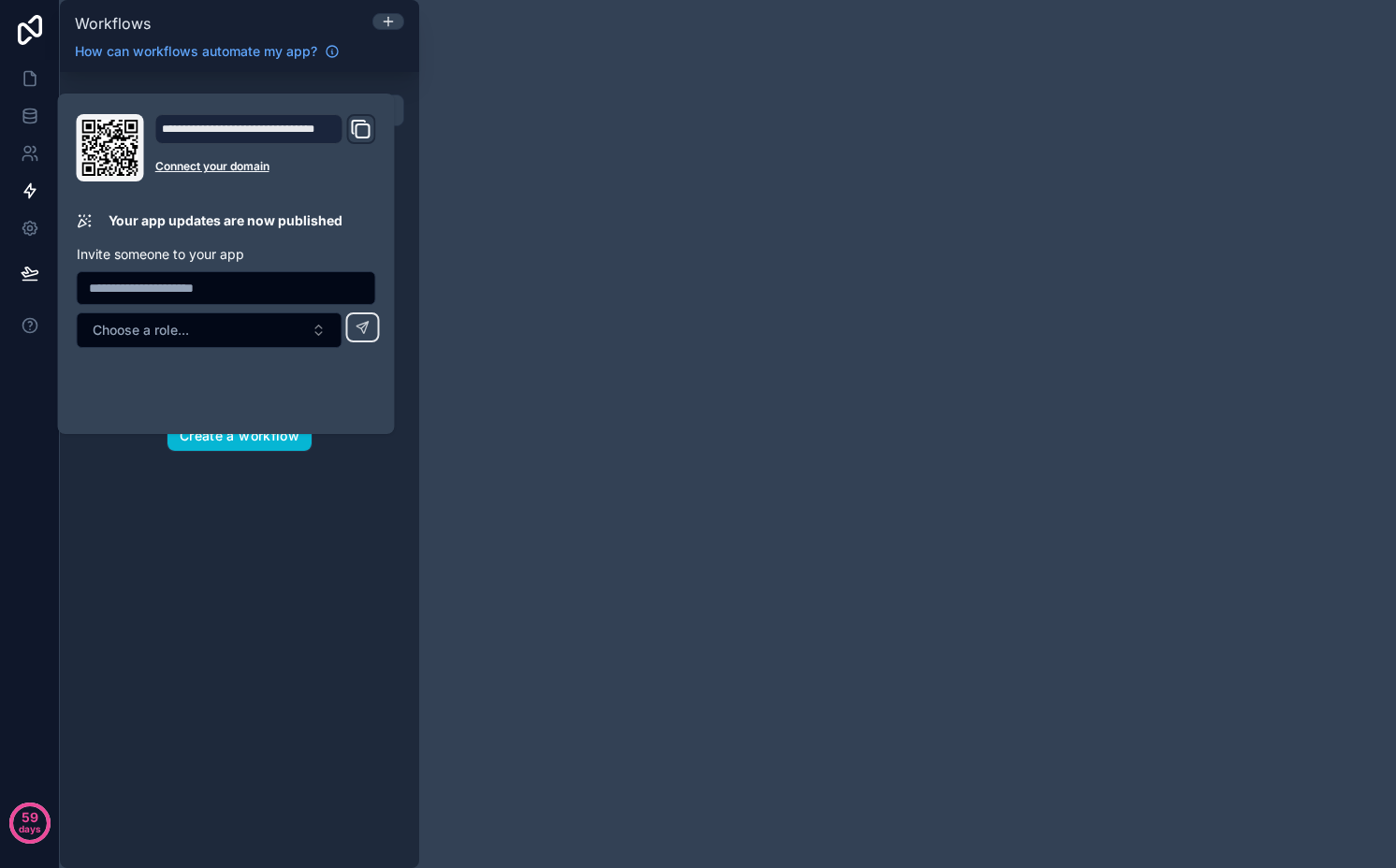 click on "Workflows How can workflows automate my app? Filter by table Automate your app Create a workflow" at bounding box center [728, 434] 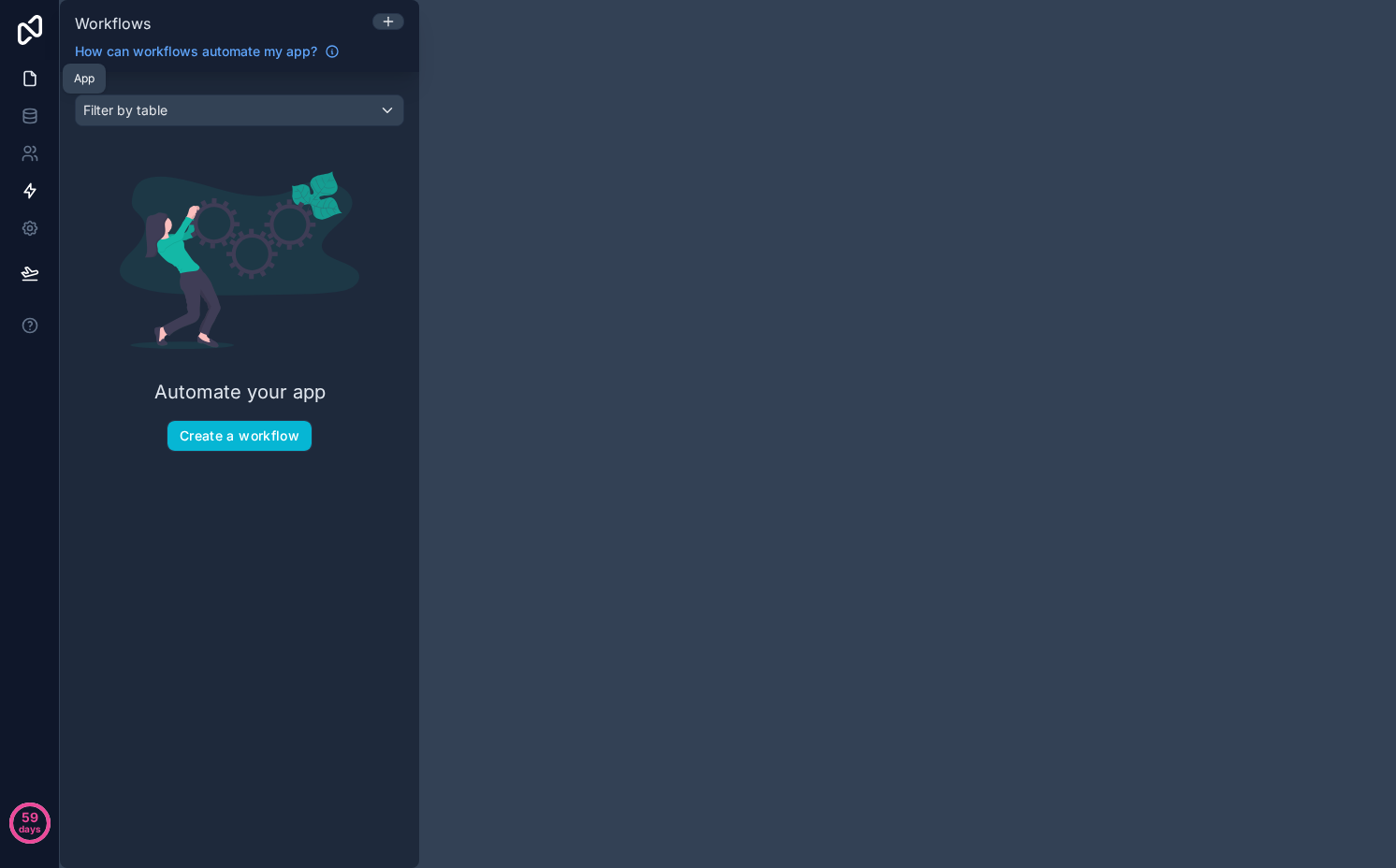 click 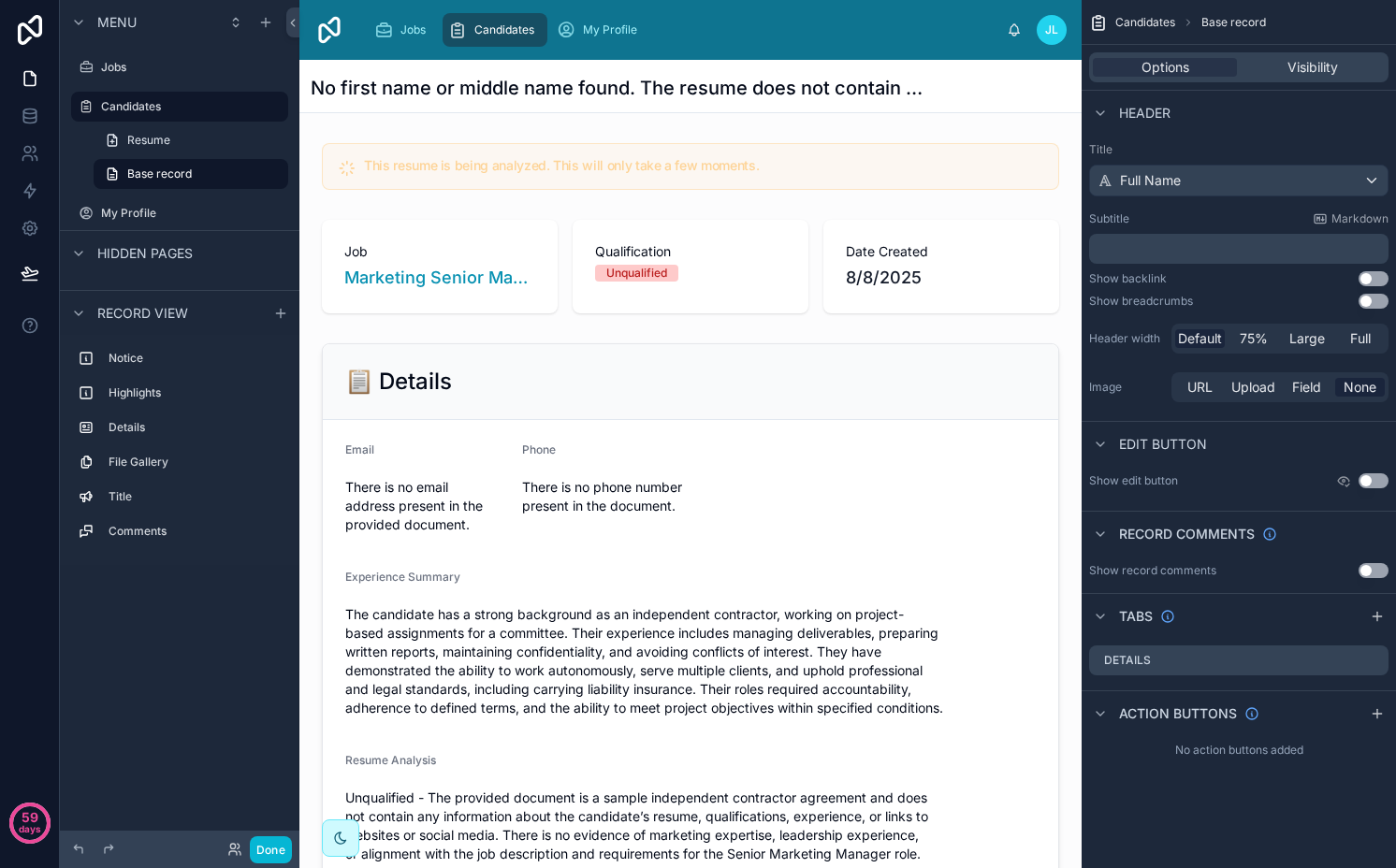 click on "﻿" at bounding box center (1241, 249) 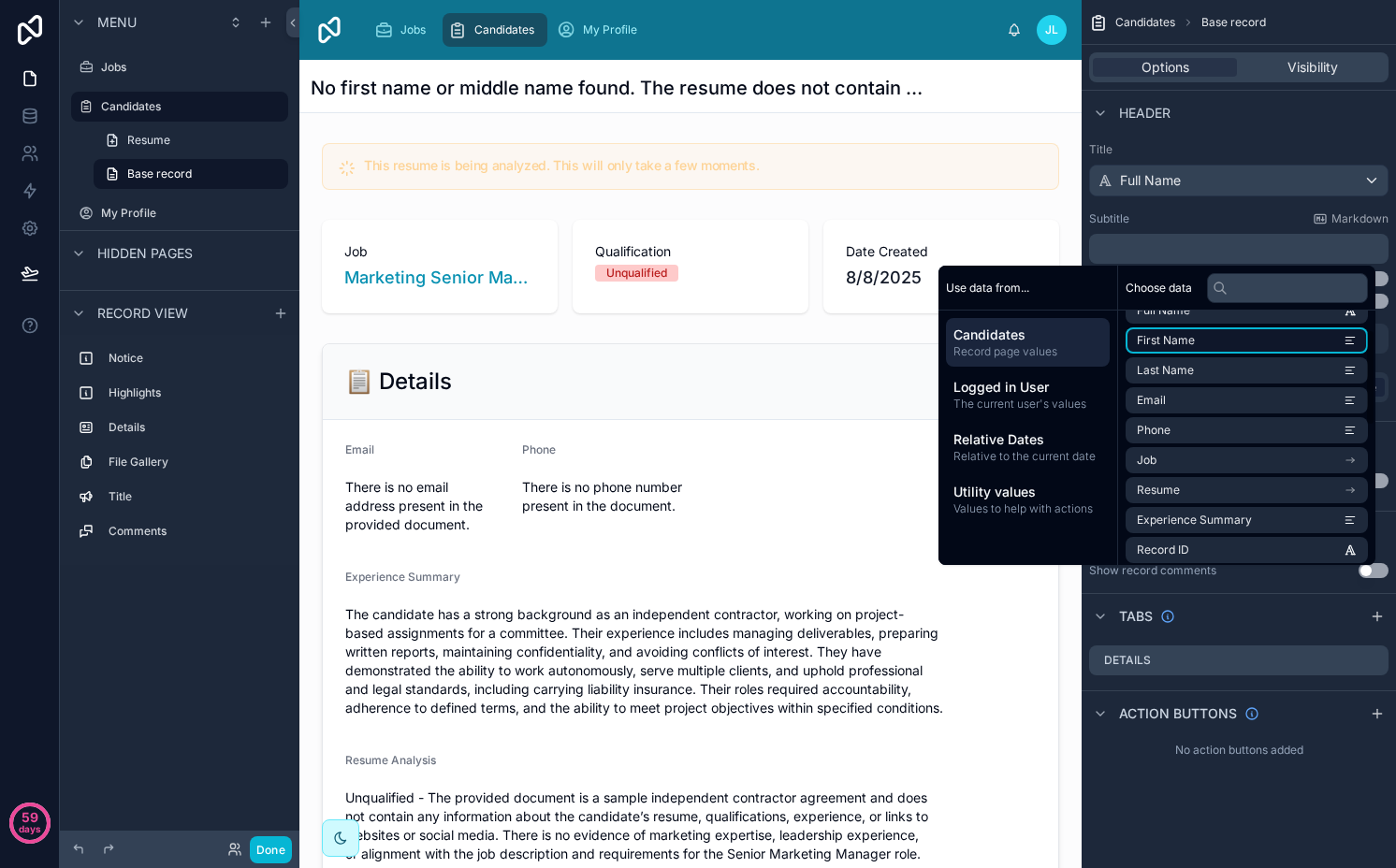scroll, scrollTop: 51, scrollLeft: 0, axis: vertical 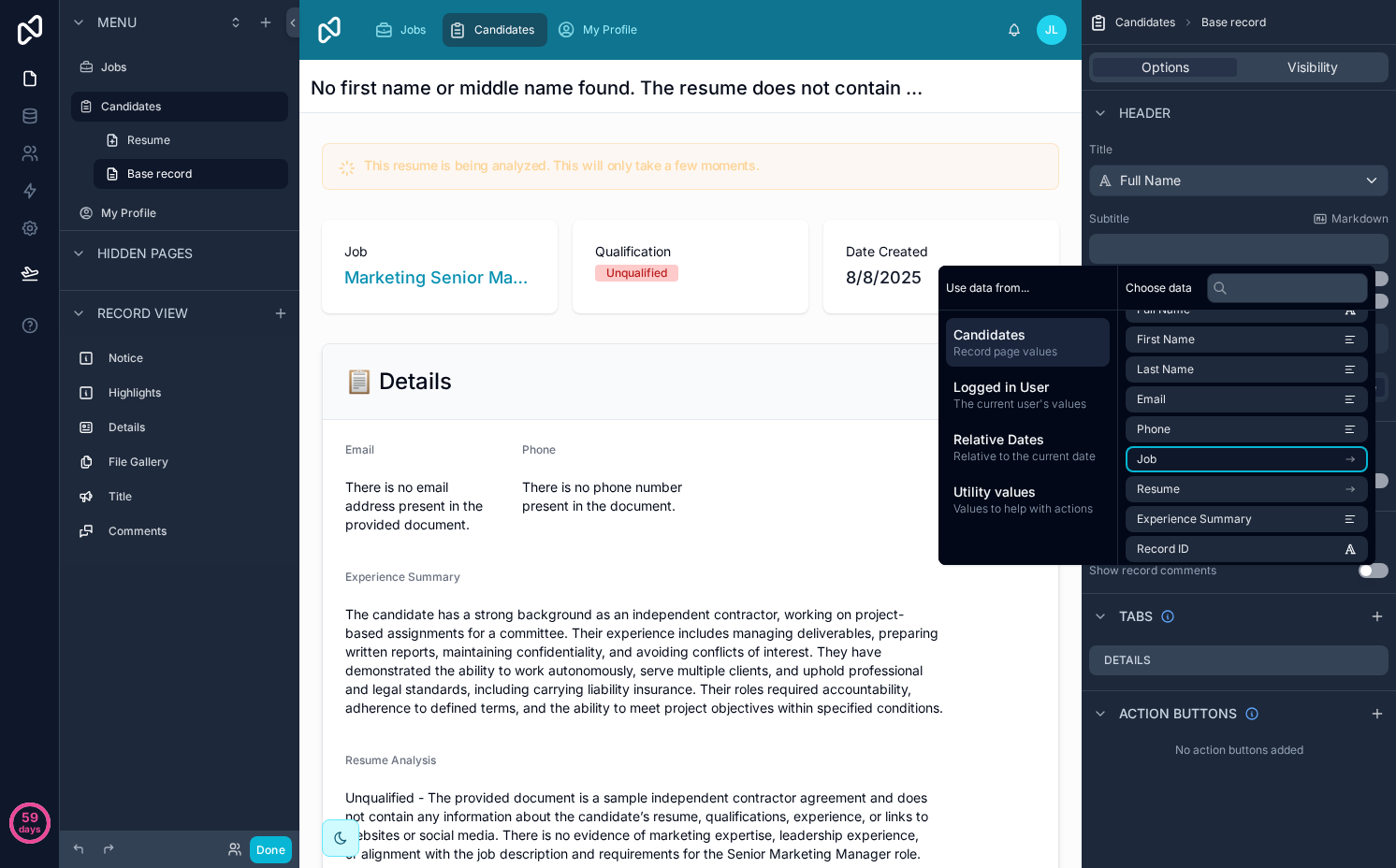 click on "Job" at bounding box center (1246, 459) 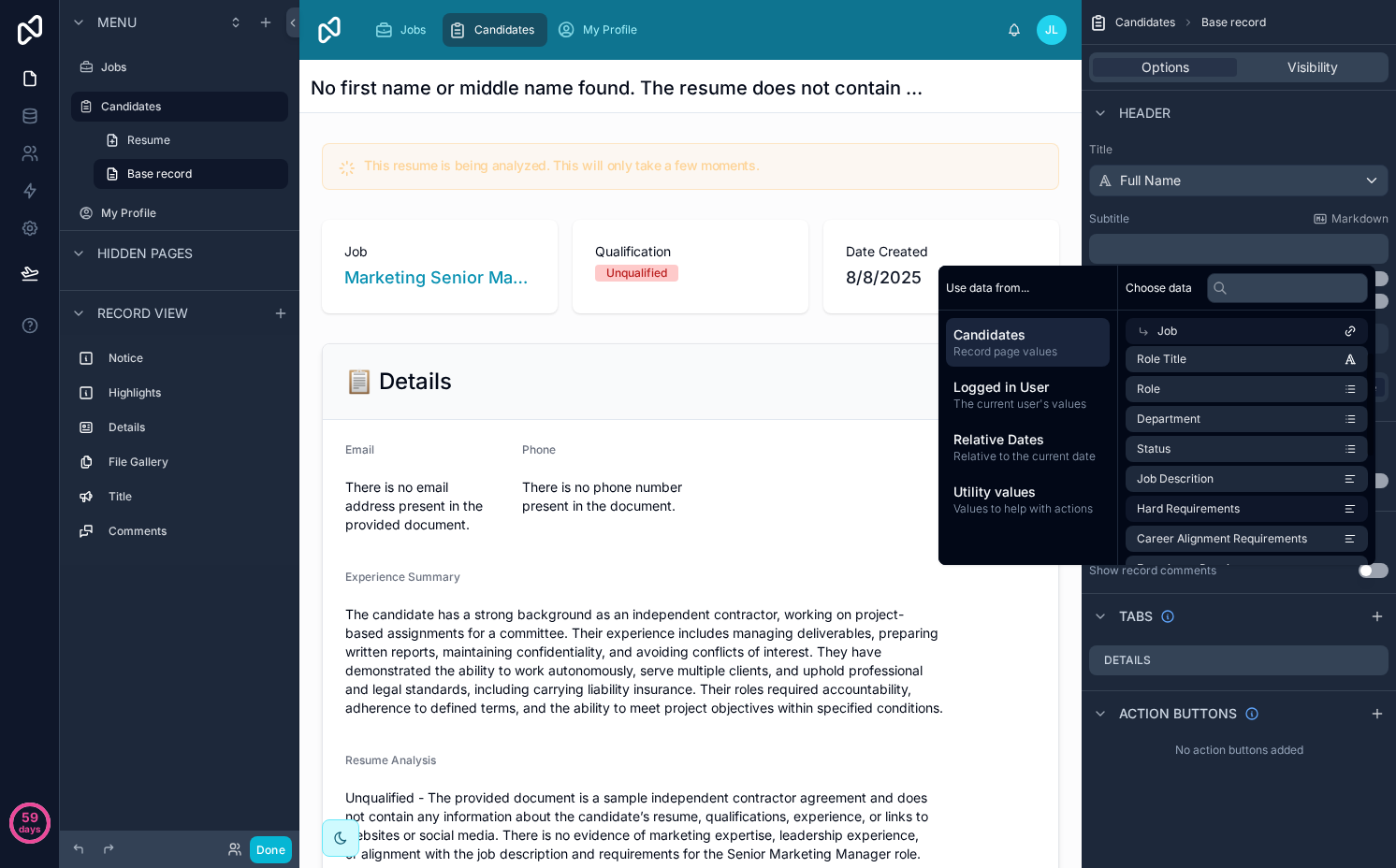 scroll, scrollTop: 0, scrollLeft: 0, axis: both 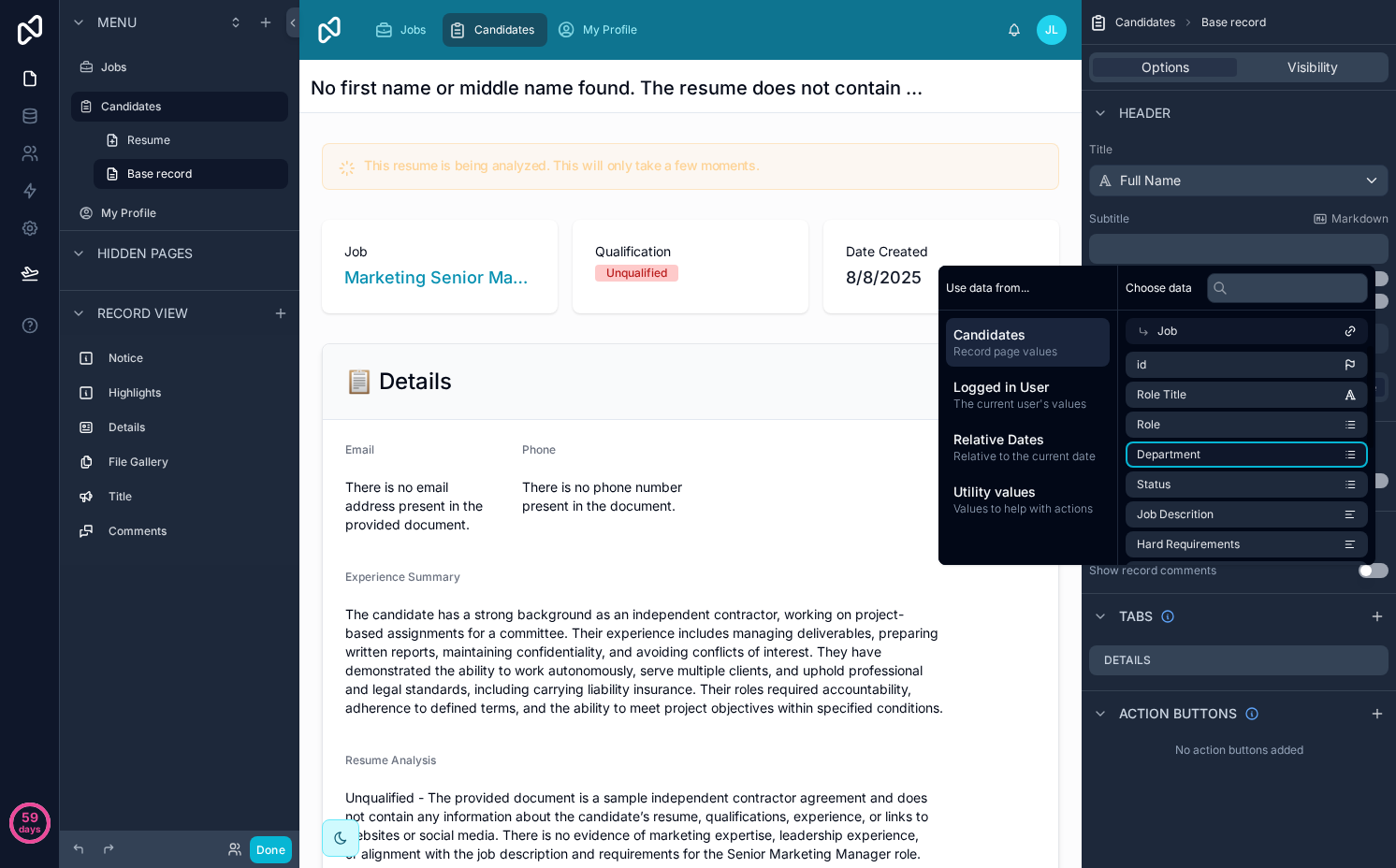 click on "Department" at bounding box center (1246, 455) 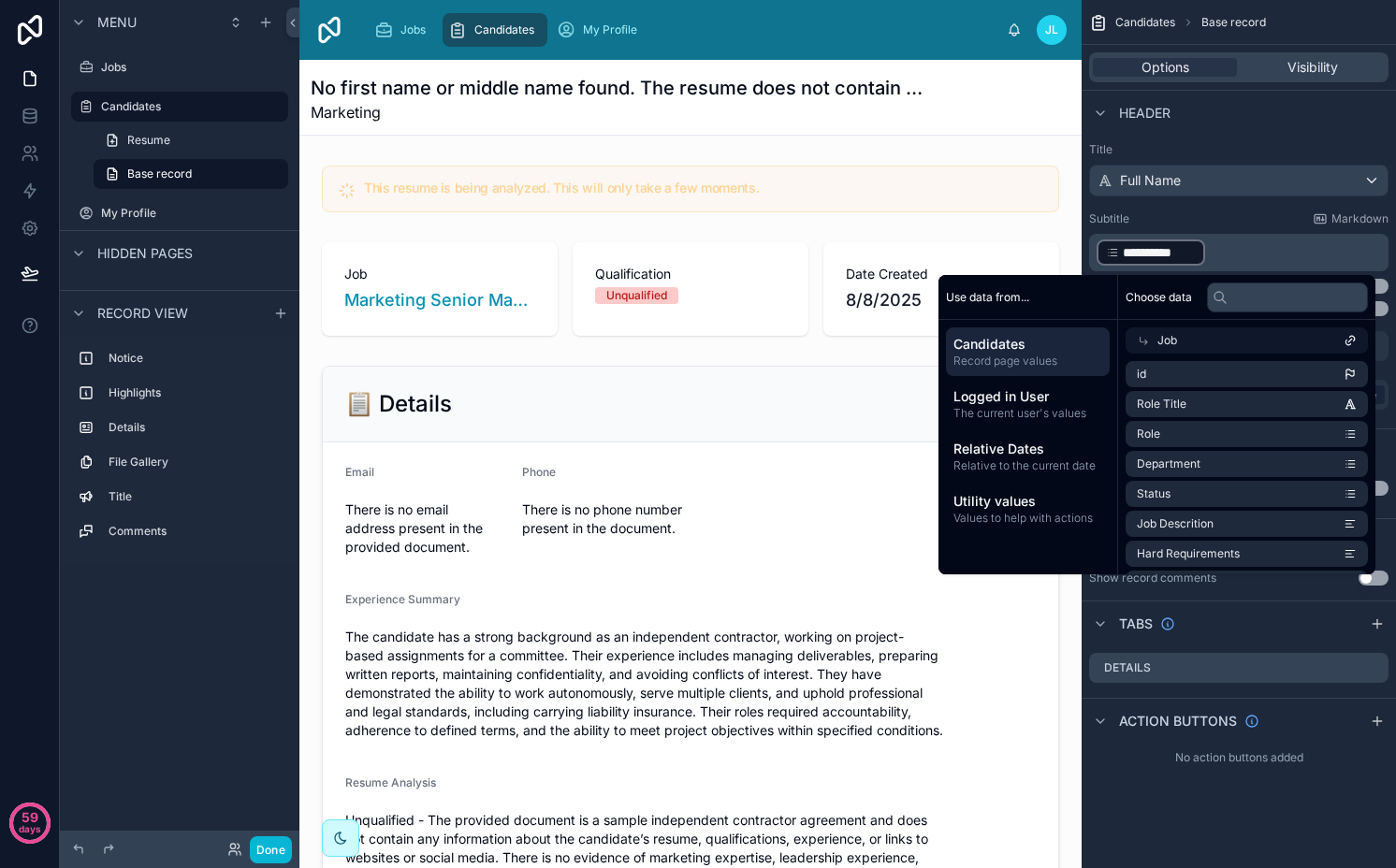 click on "**********" at bounding box center [1239, 241] 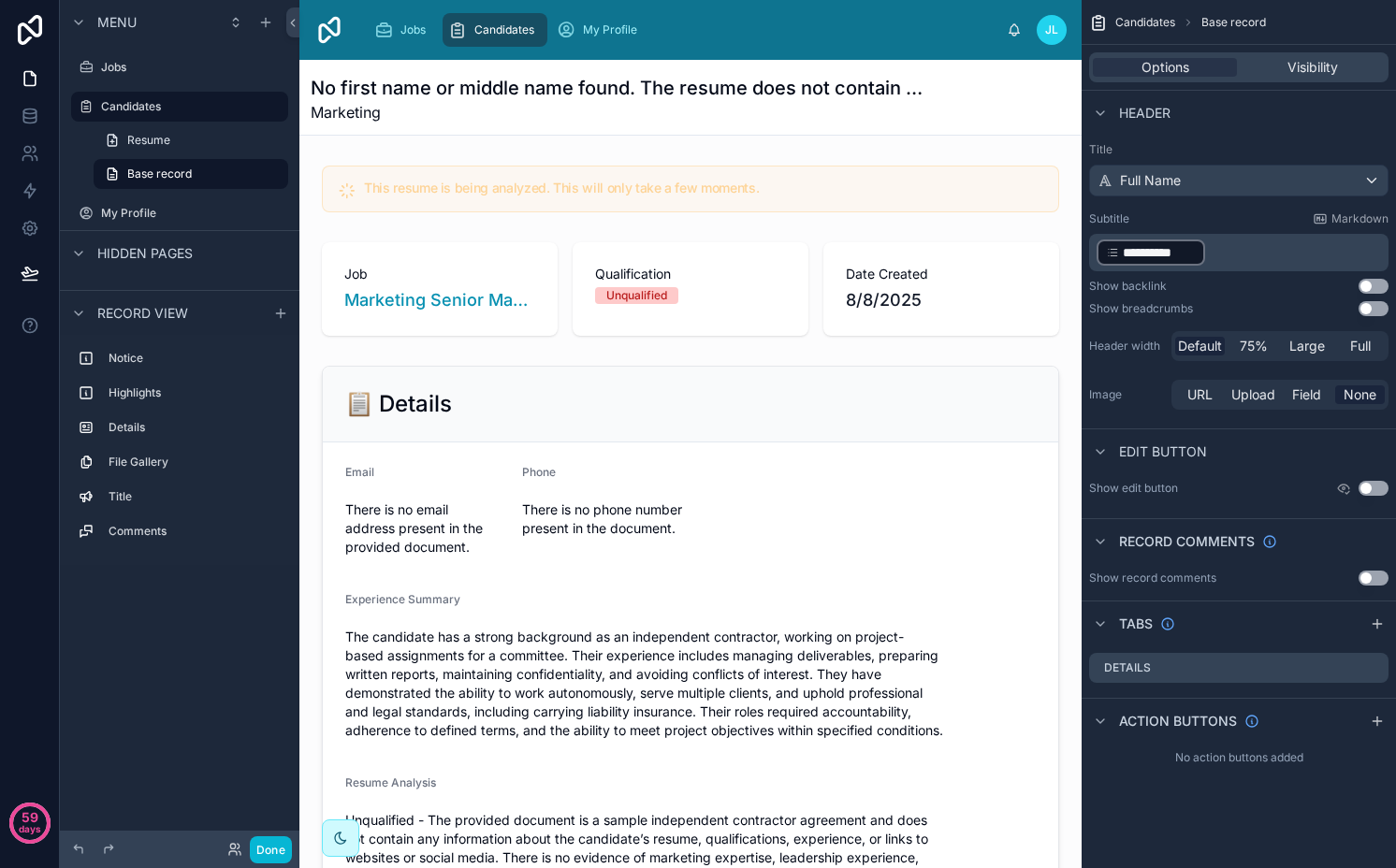 click on "**********" at bounding box center (1241, 253) 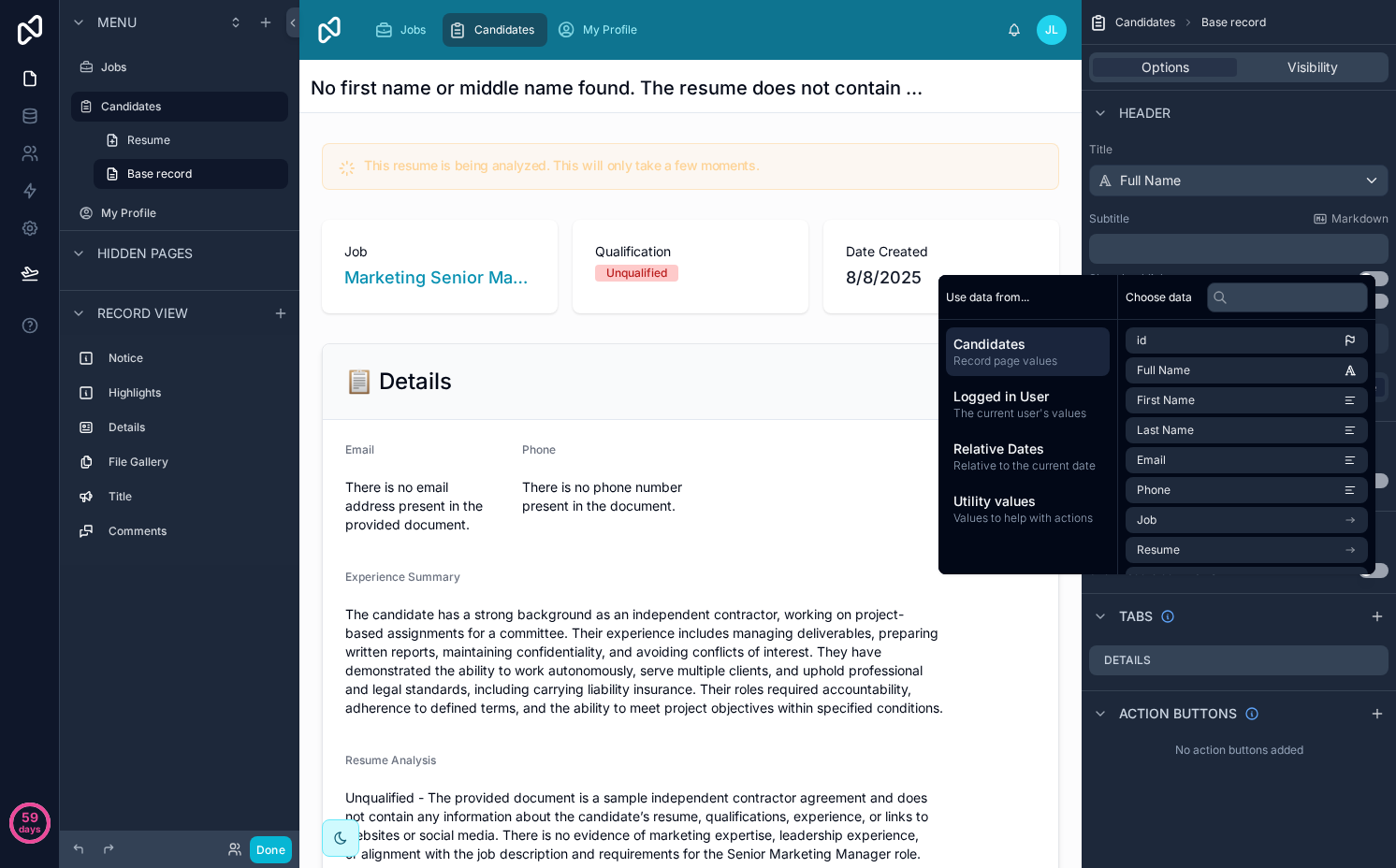 click on "Subtitle Markdown" at bounding box center [1239, 219] 